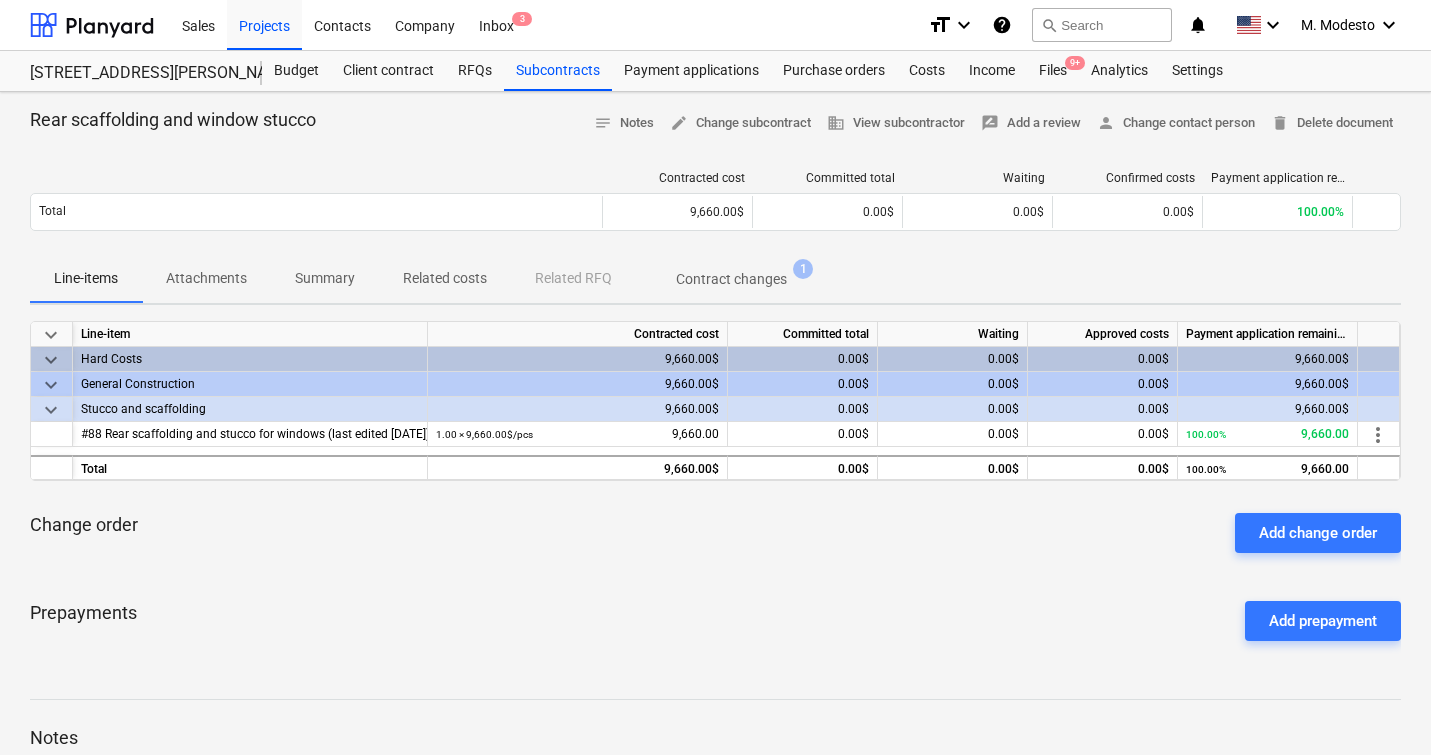 scroll, scrollTop: 0, scrollLeft: 0, axis: both 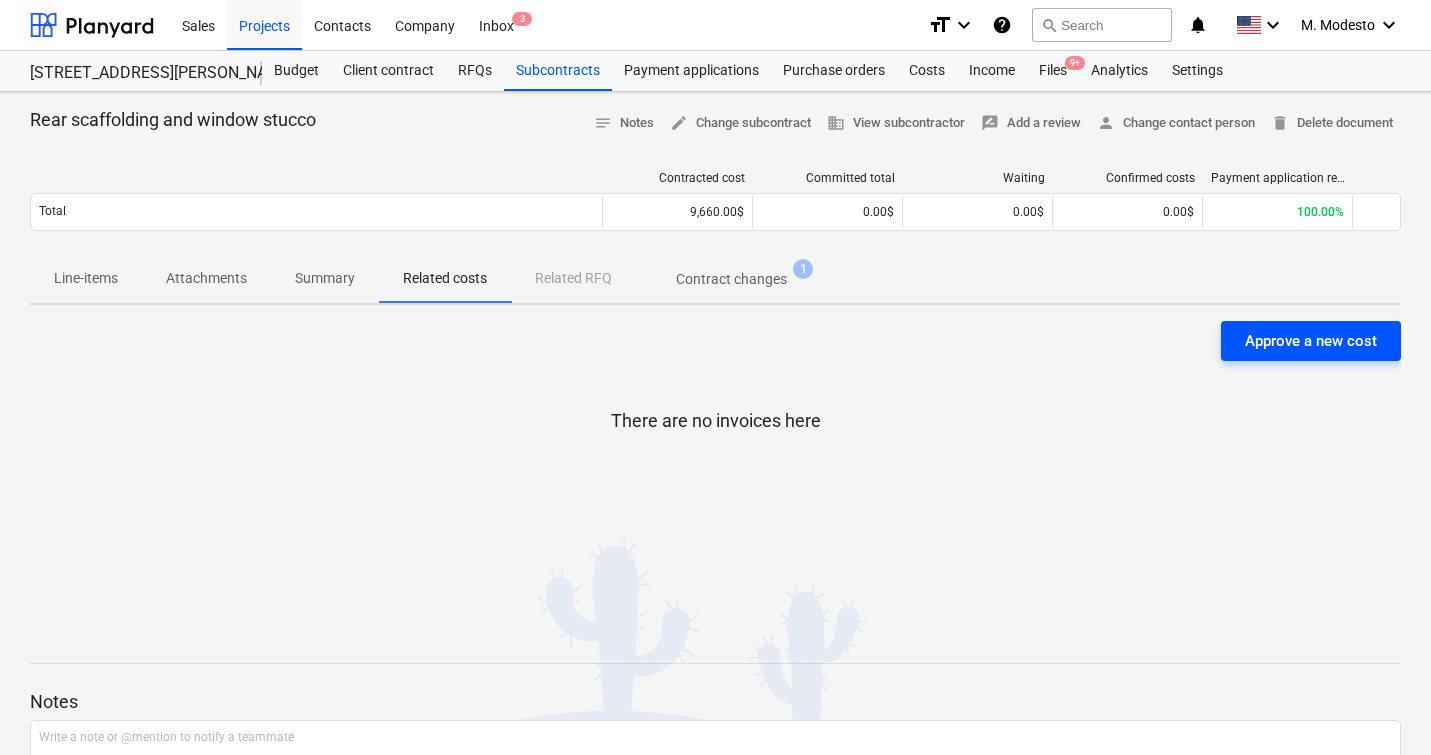 click on "Approve a new cost" at bounding box center (1311, 341) 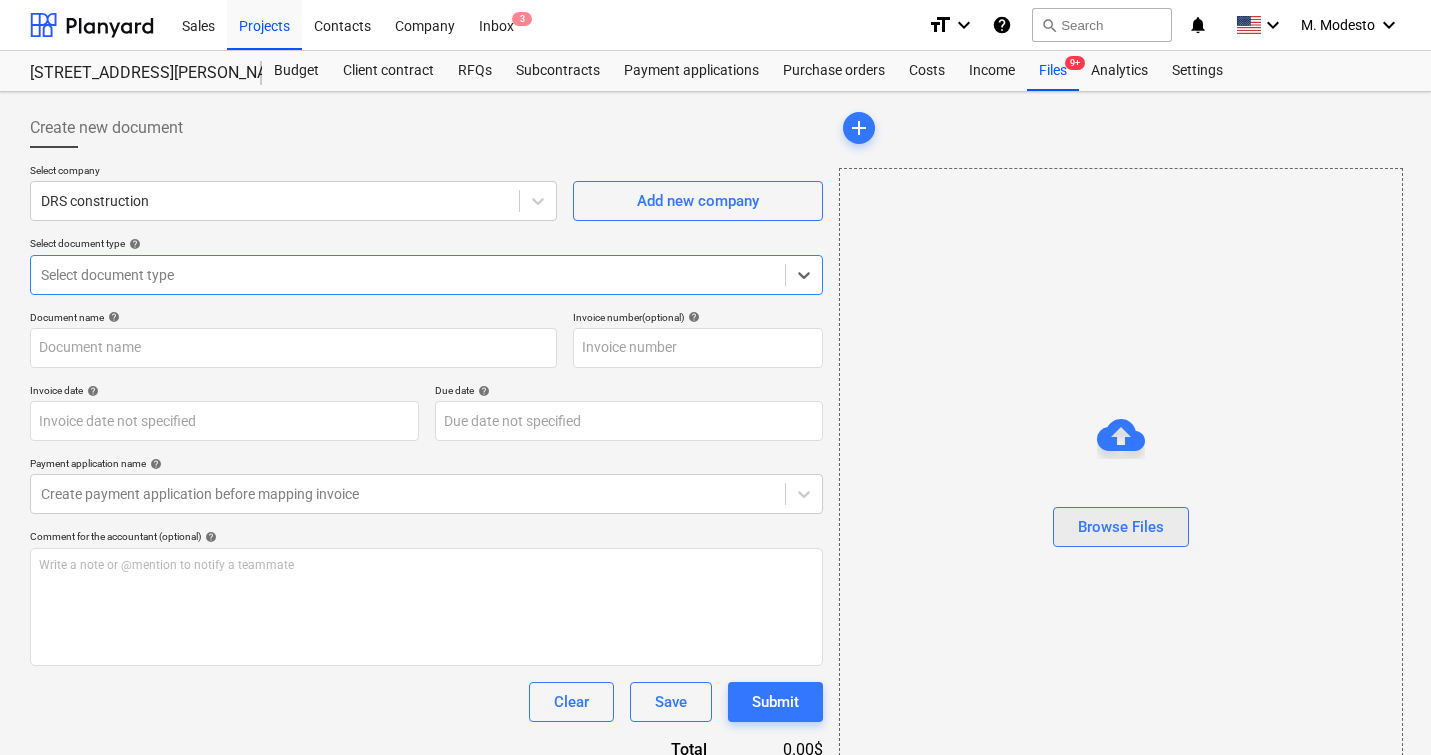 click on "Browse Files" at bounding box center [1121, 527] 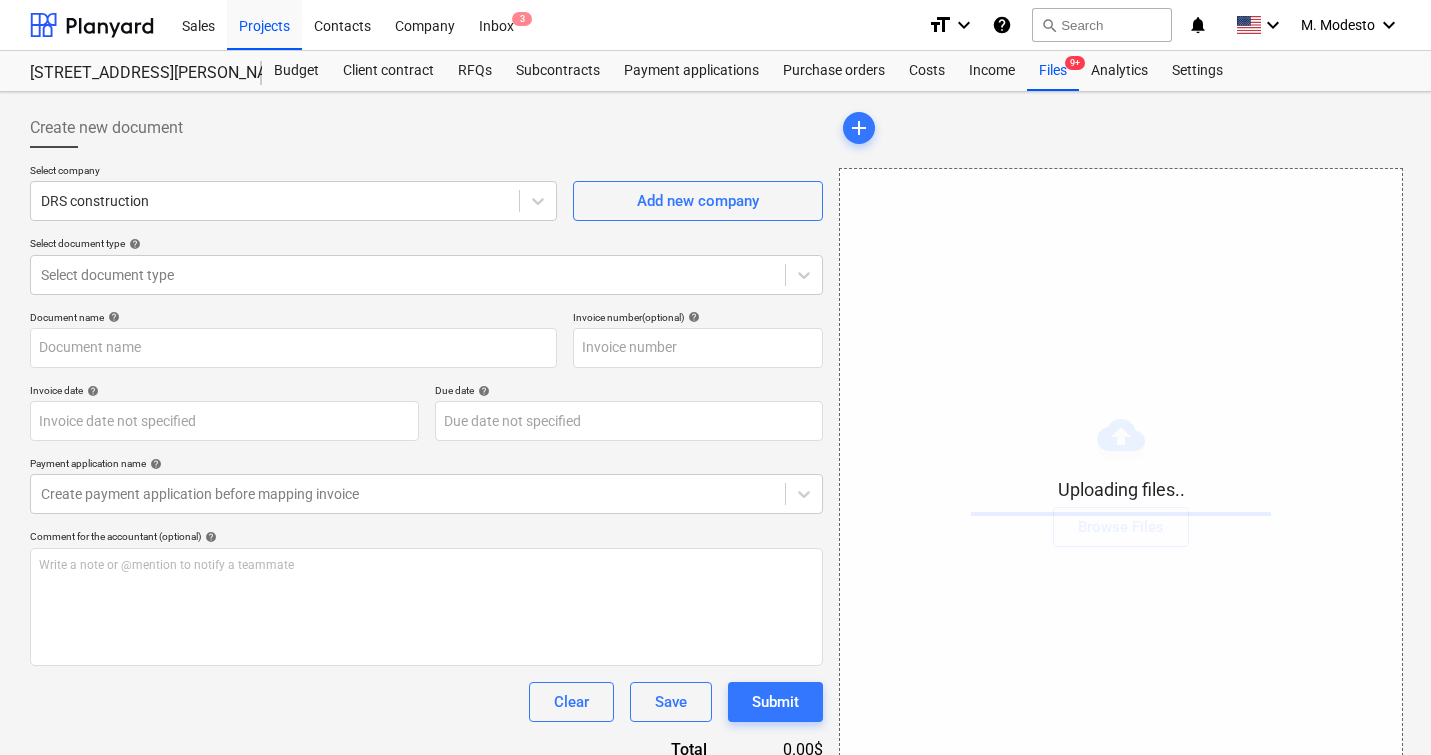 type on "1203.png" 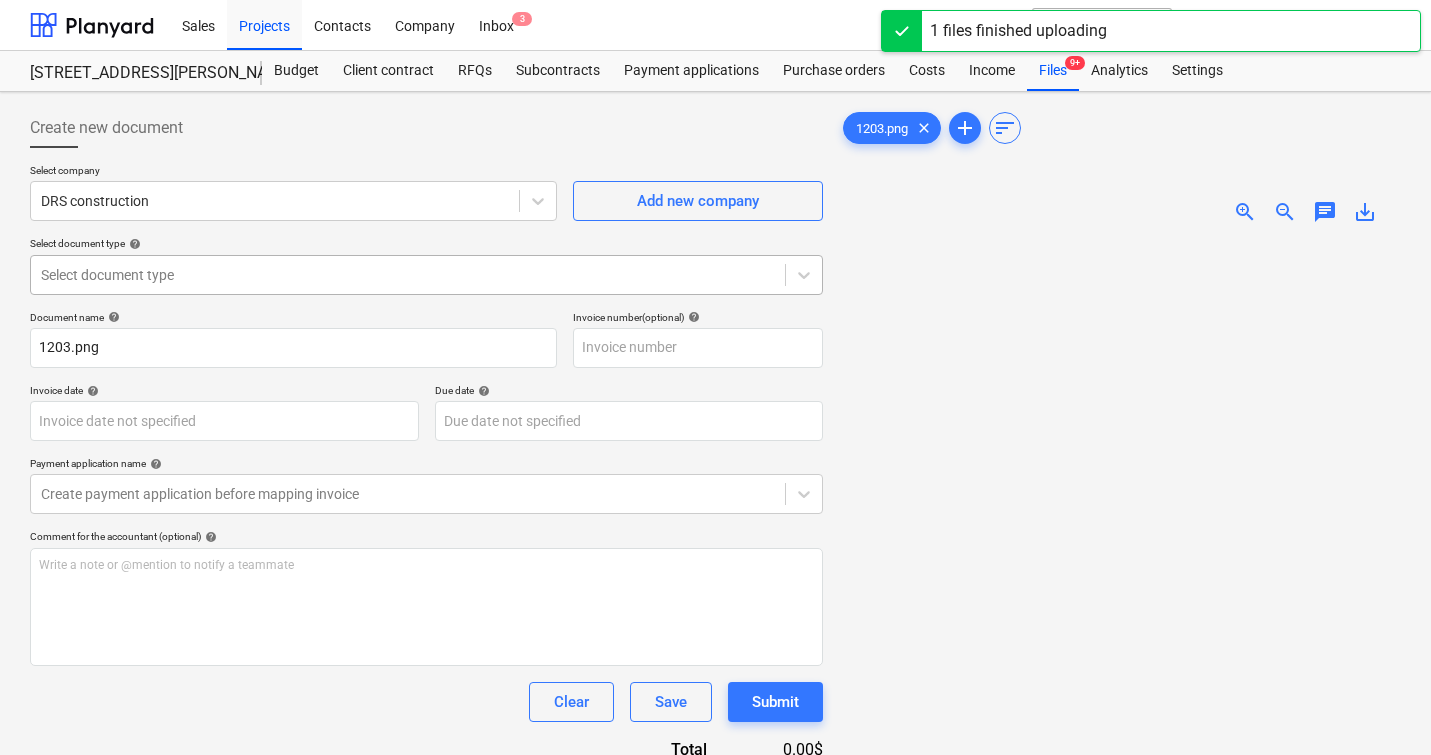 click at bounding box center (408, 275) 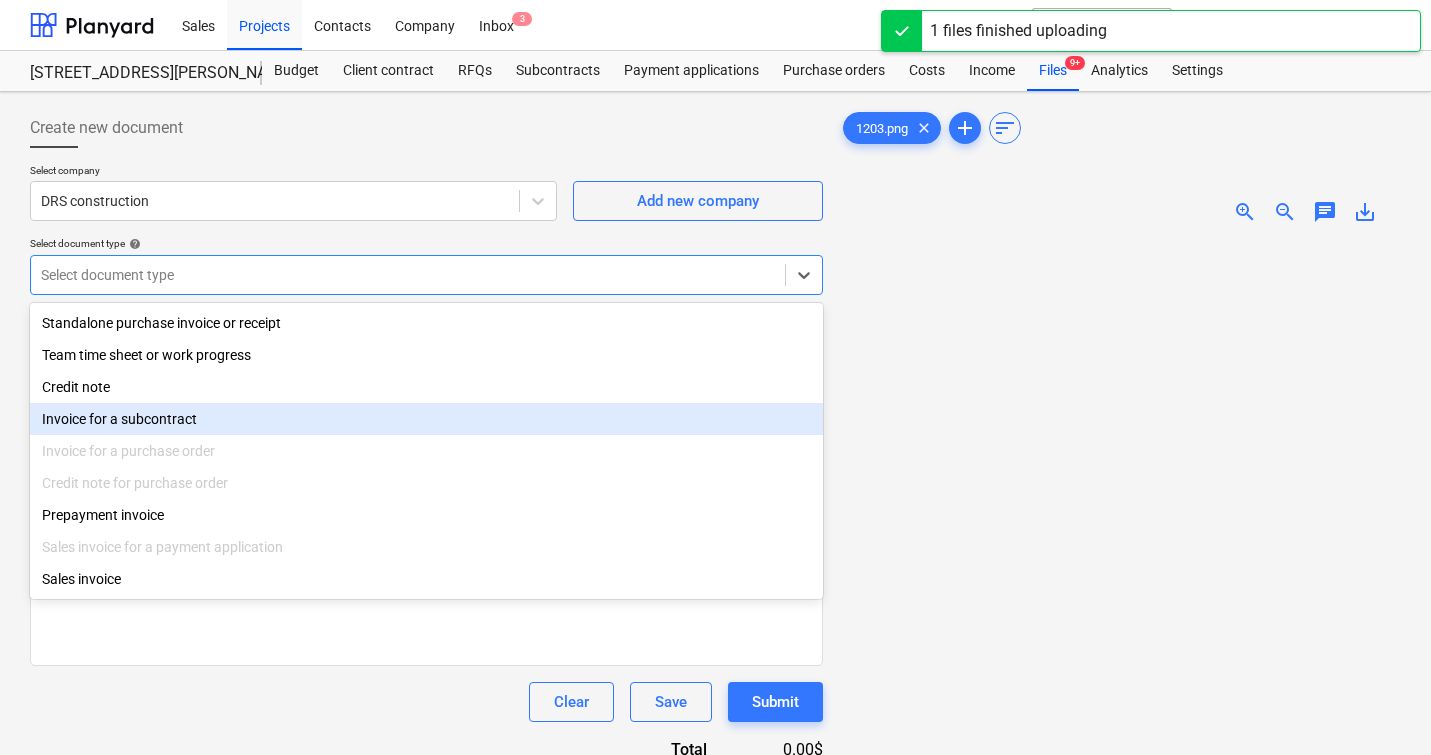 click on "Invoice for a subcontract" at bounding box center (426, 419) 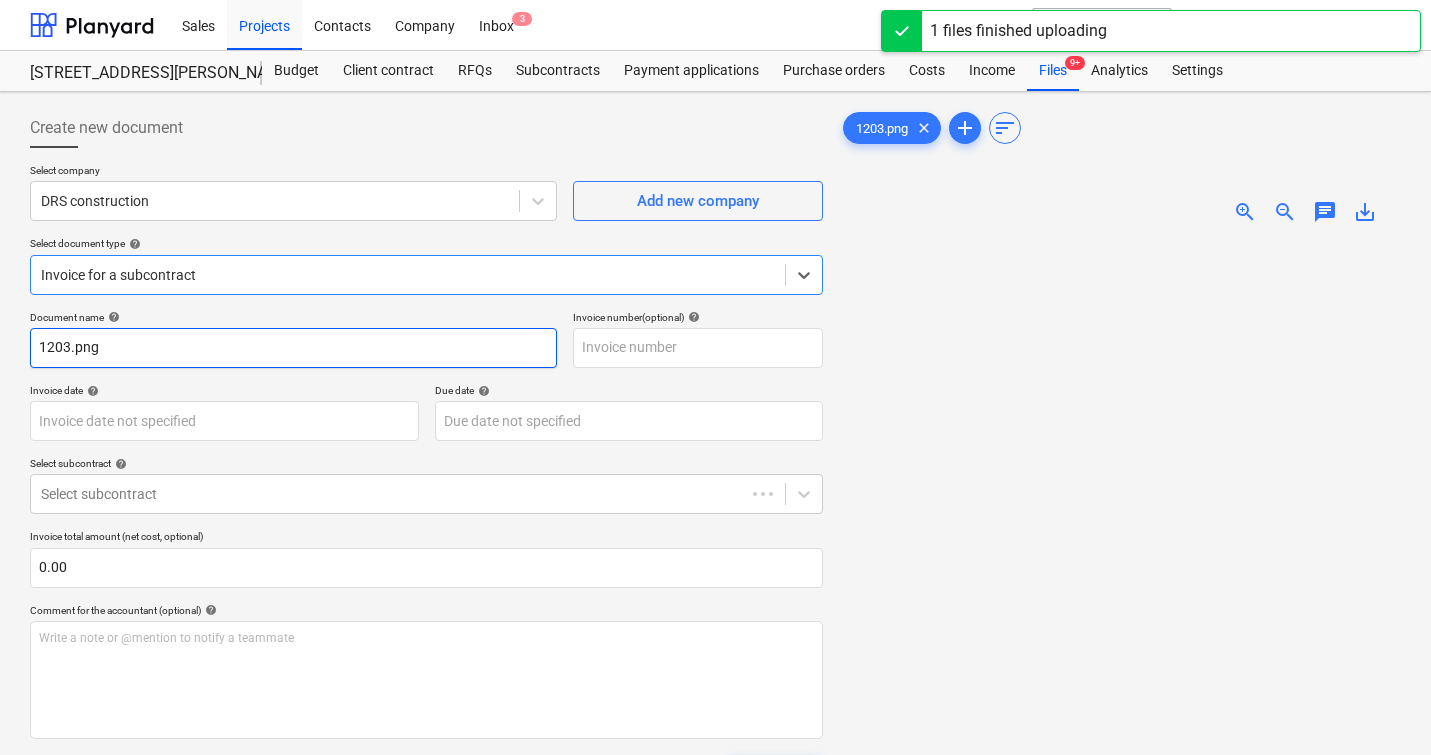 click on "1203.png" at bounding box center (293, 348) 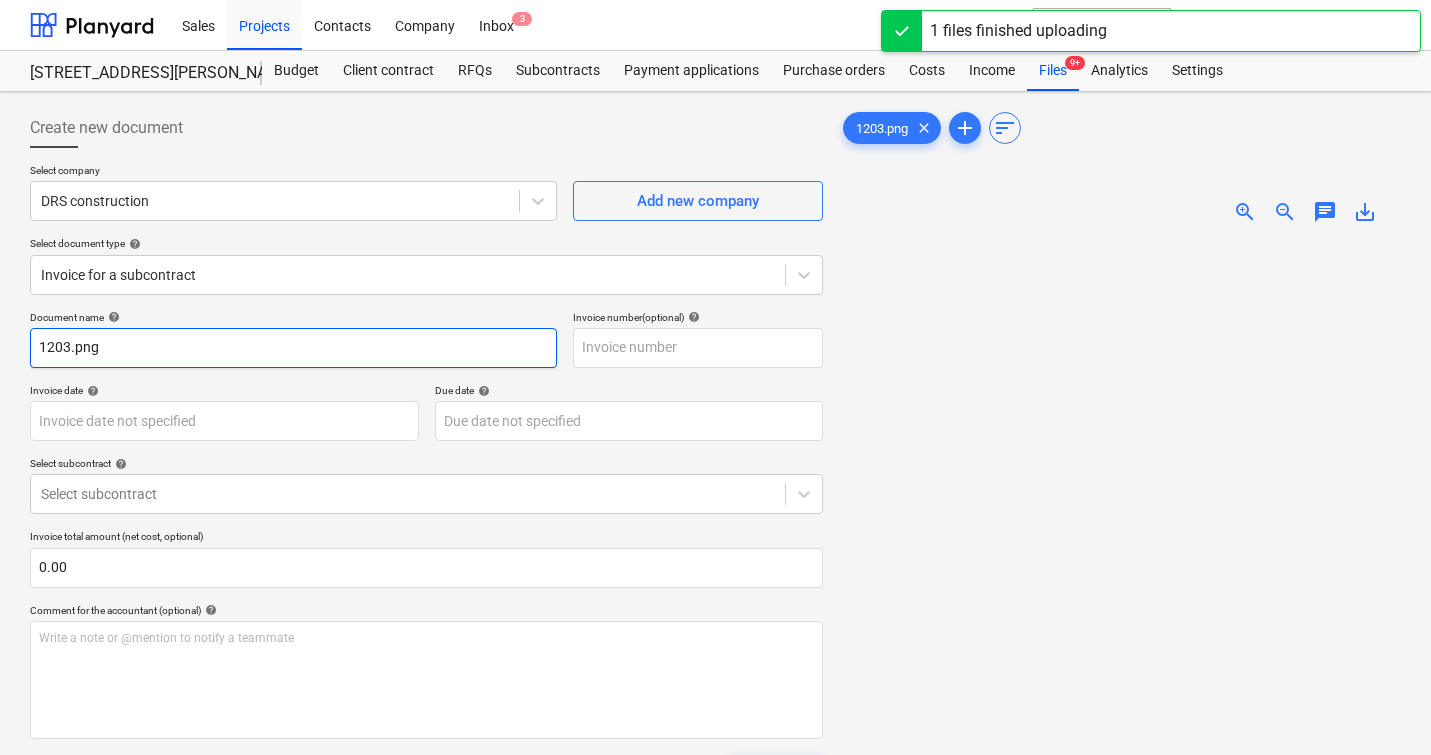 click on "1203.png" at bounding box center [293, 348] 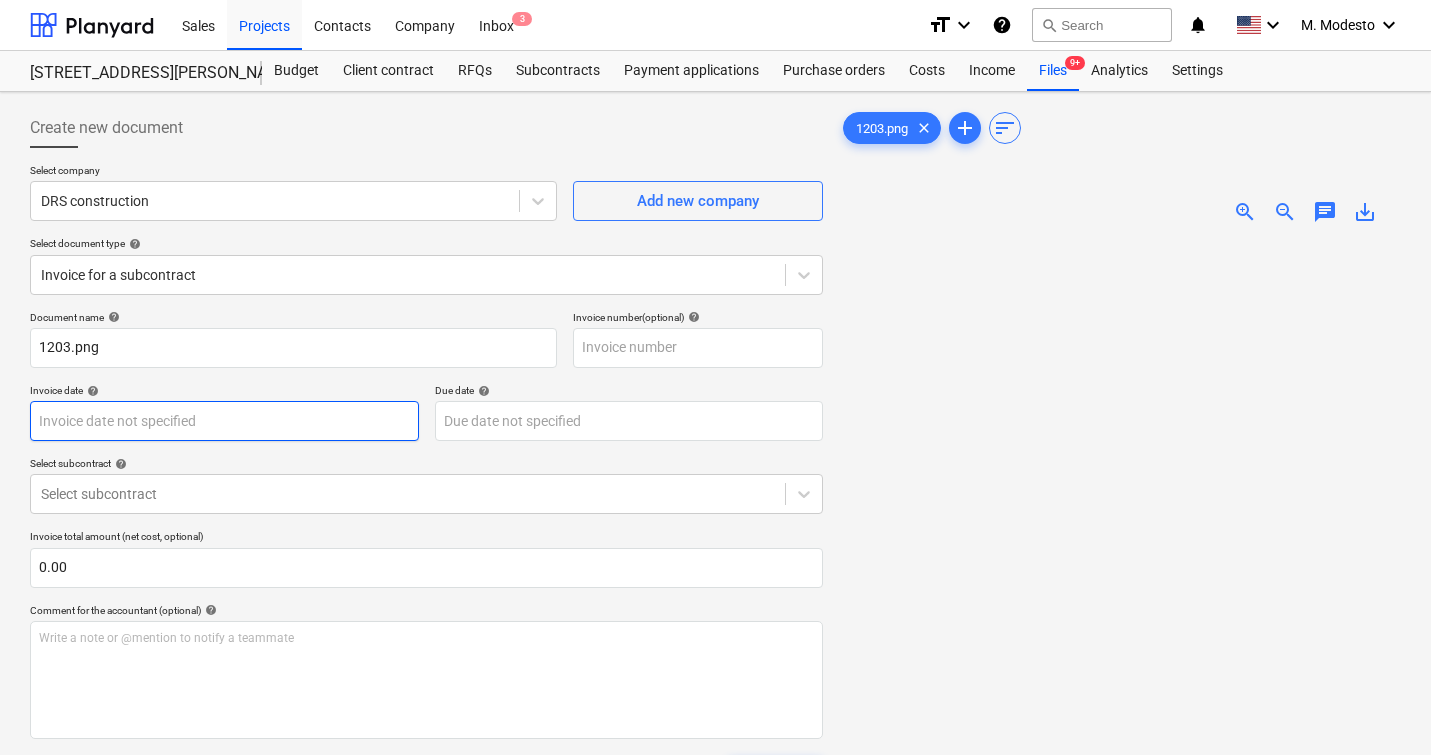 click on "Sales Projects Contacts Company Inbox 3 format_size keyboard_arrow_down help search Search notifications 0 keyboard_arrow_down M. Modesto keyboard_arrow_down 506 Henry Street 506 Henry Street Budget Client contract RFQs Subcontracts Payment applications Purchase orders Costs Income Files 9+ Analytics Settings Create new document Select company DRS construction   Add new company Select document type help Invoice for a subcontract Document name help 1203.png Invoice number  (optional) help Invoice date help Press the down arrow key to interact with the calendar and
select a date. Press the question mark key to get the keyboard shortcuts for changing dates. Due date help Press the down arrow key to interact with the calendar and
select a date. Press the question mark key to get the keyboard shortcuts for changing dates. Select subcontract help Select subcontract Invoice total amount (net cost, optional) 0.00 Comment for the accountant (optional) help Write a note or @mention to notify a teammate ﻿ 0" at bounding box center (715, 377) 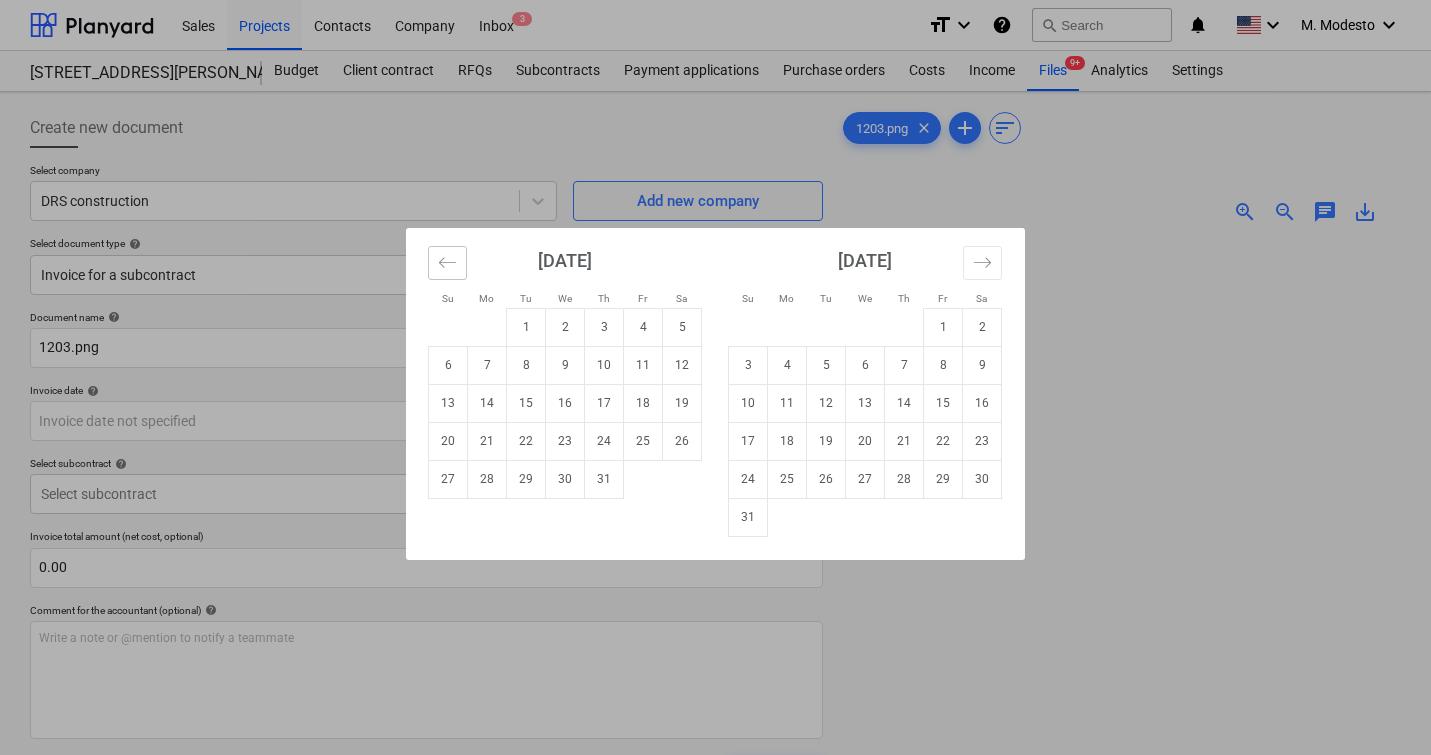 click 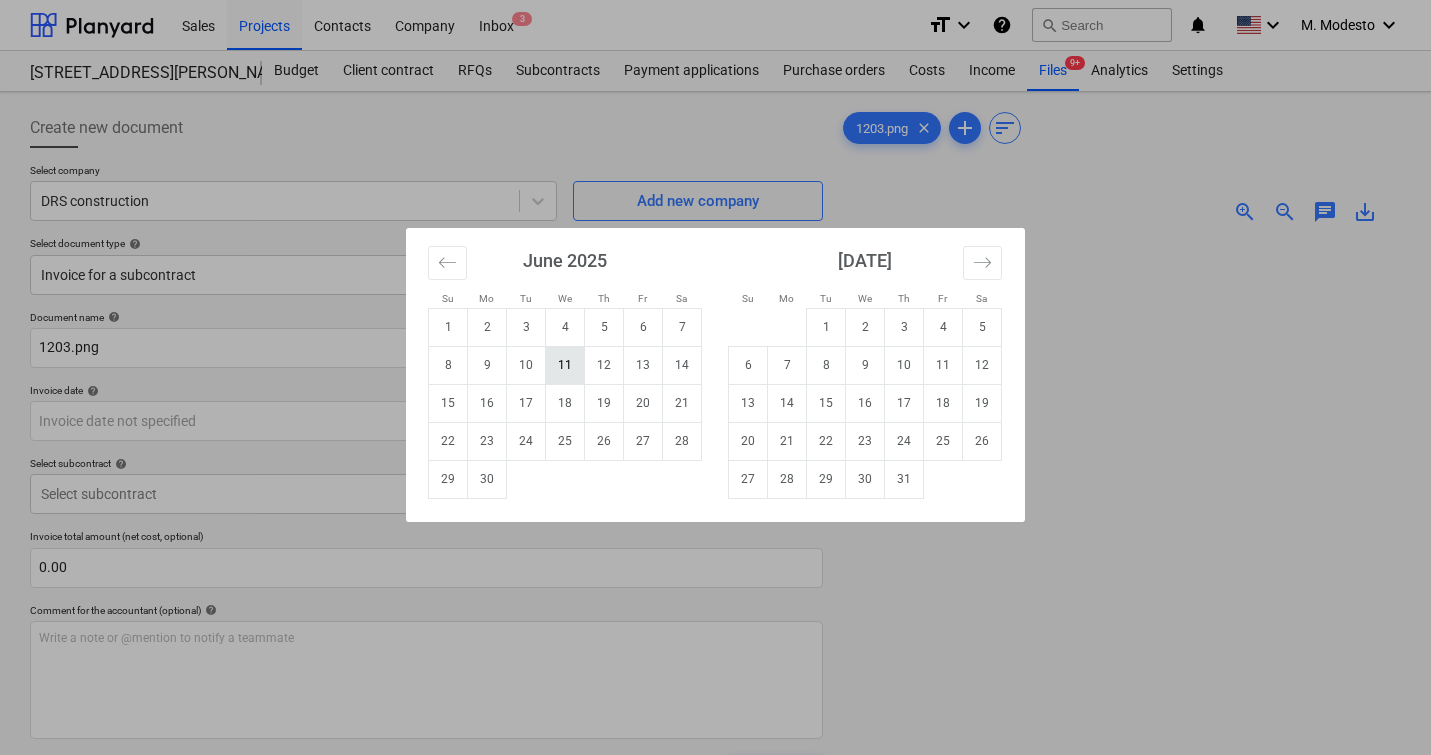 click on "11" at bounding box center [565, 365] 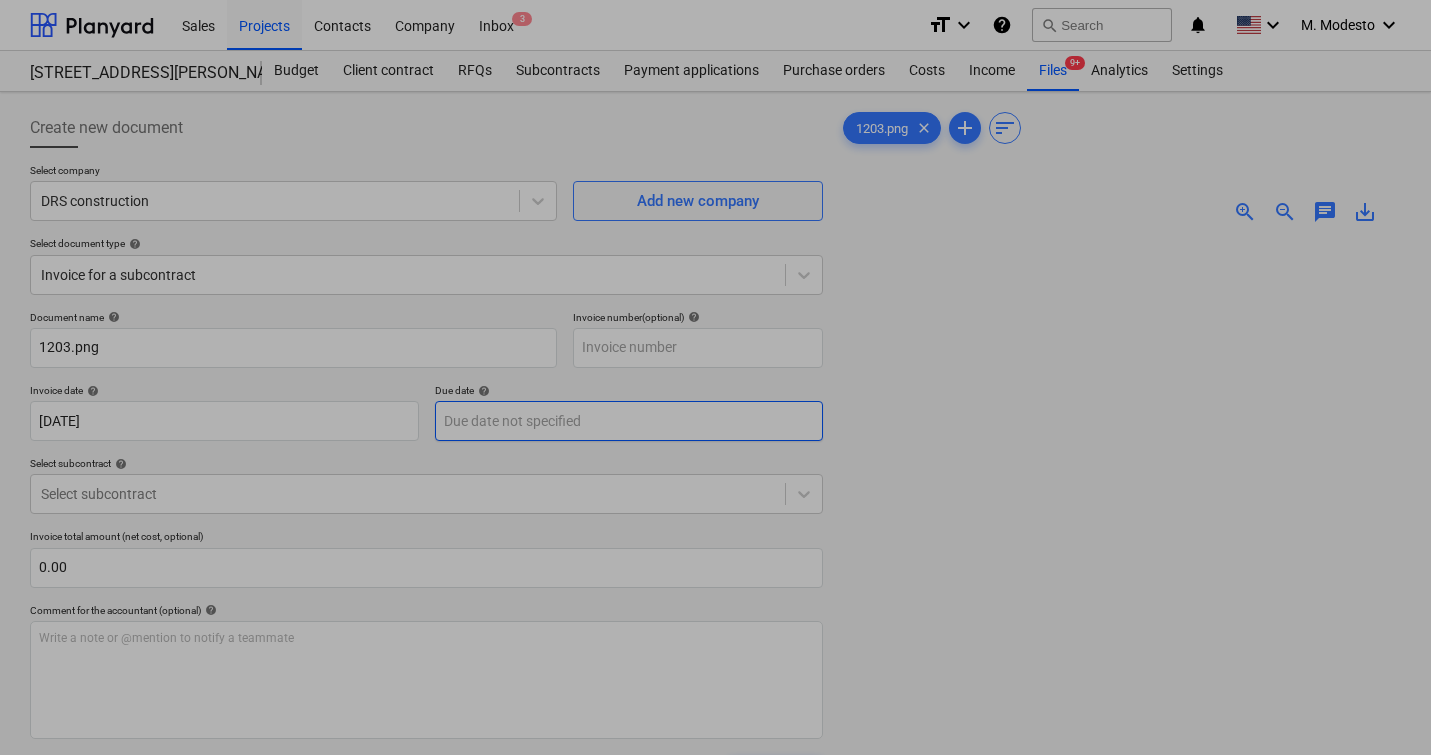 click on "Sales Projects Contacts Company Inbox 3 format_size keyboard_arrow_down help search Search notifications 0 keyboard_arrow_down M. Modesto keyboard_arrow_down 506 Henry Street 506 Henry Street Budget Client contract RFQs Subcontracts Payment applications Purchase orders Costs Income Files 9+ Analytics Settings Create new document Select company DRS construction   Add new company Select document type help Invoice for a subcontract Document name help 1203.png Invoice number  (optional) help Invoice date help 11 Jun 2025 11.06.2025 Press the down arrow key to interact with the calendar and
select a date. Press the question mark key to get the keyboard shortcuts for changing dates. Due date help Press the down arrow key to interact with the calendar and
select a date. Press the question mark key to get the keyboard shortcuts for changing dates. Select subcontract help Select subcontract Invoice total amount (net cost, optional) 0.00 Comment for the accountant (optional) help ﻿ Clear Save Submit Total 0" at bounding box center [715, 377] 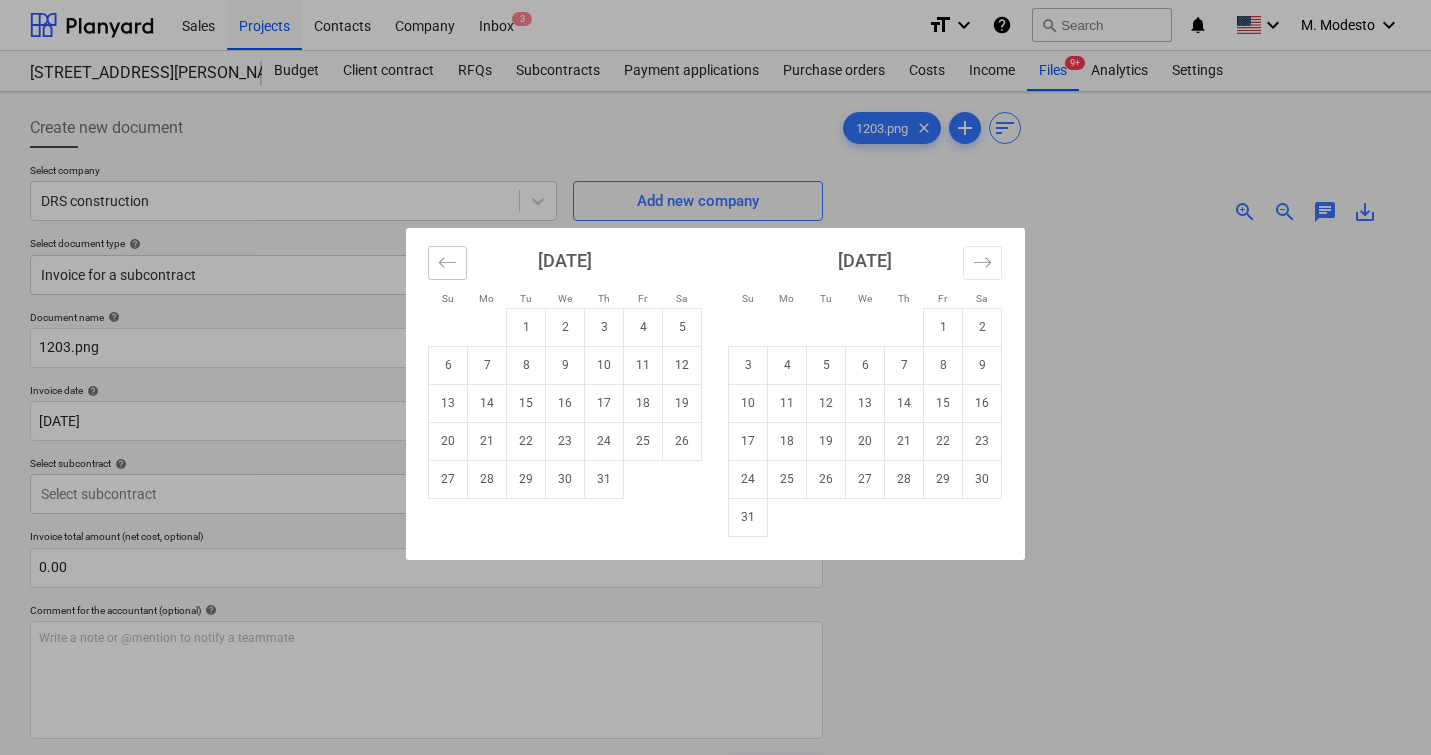 click 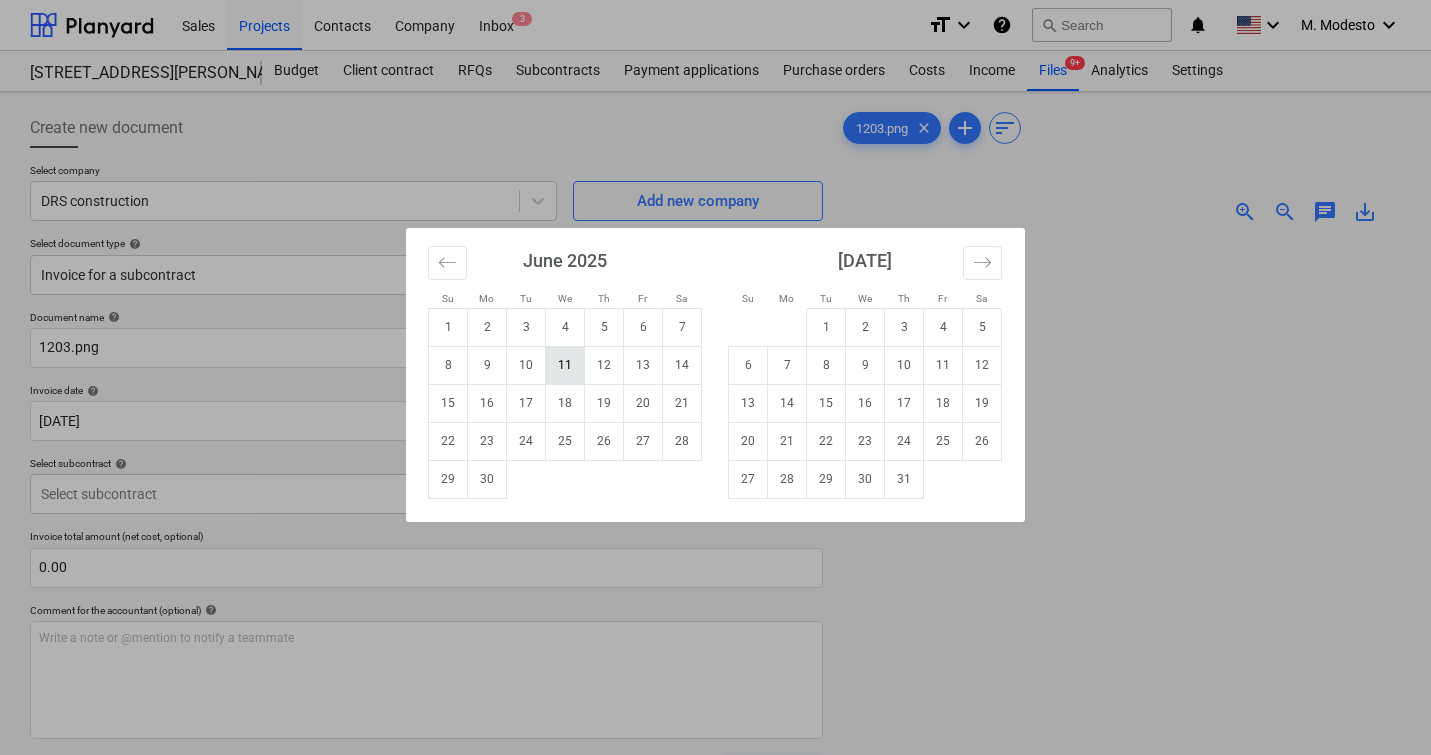 click on "11" at bounding box center (565, 365) 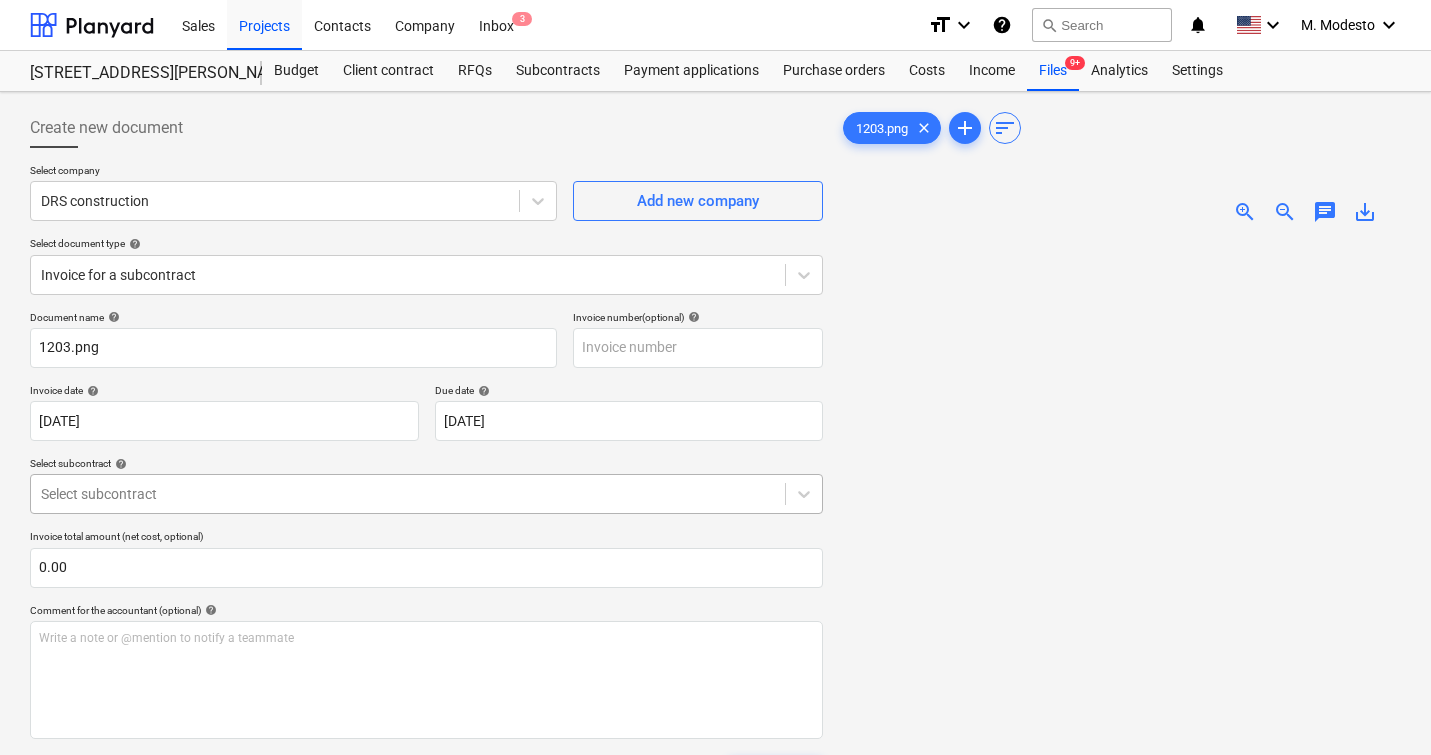 click at bounding box center [408, 494] 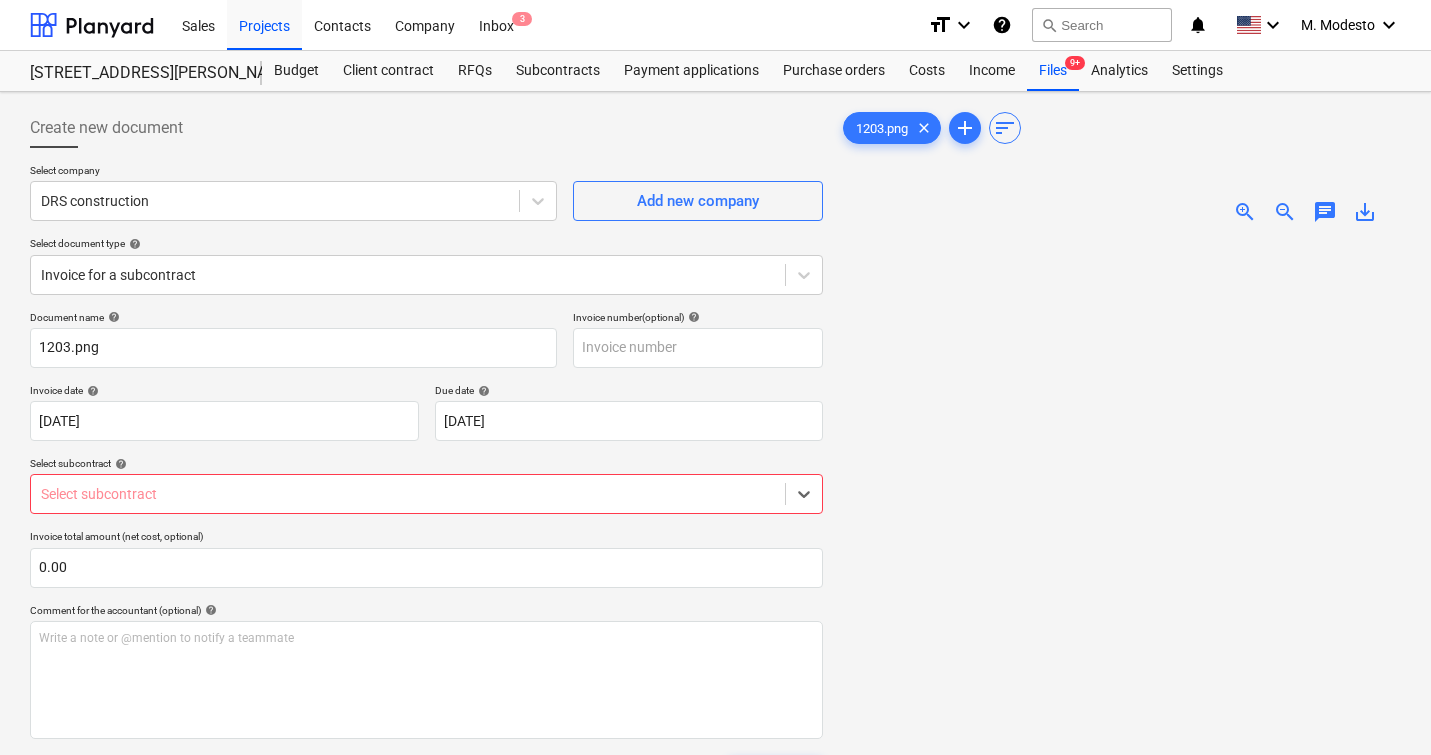 click at bounding box center (408, 494) 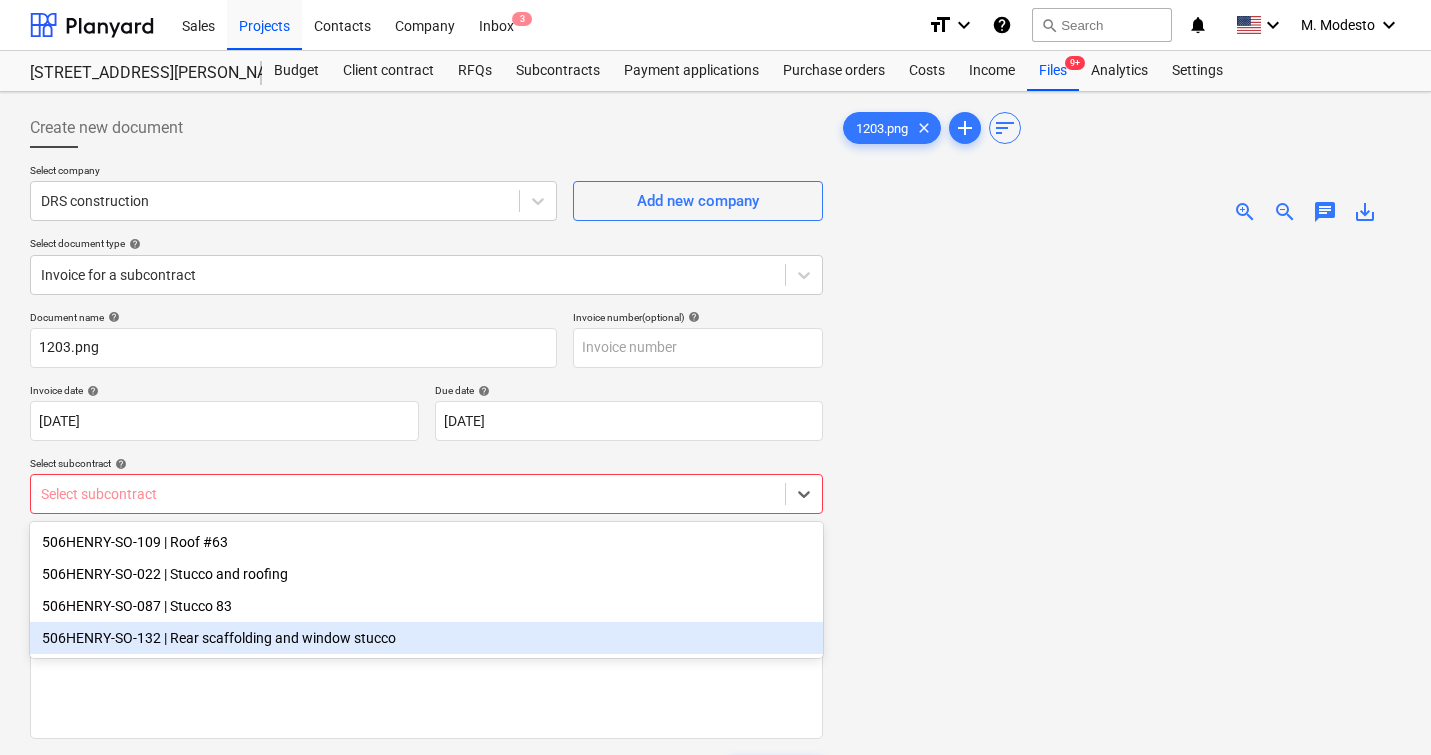 click on "506HENRY-SO-132 | Rear scaffolding and window stucco" at bounding box center (426, 638) 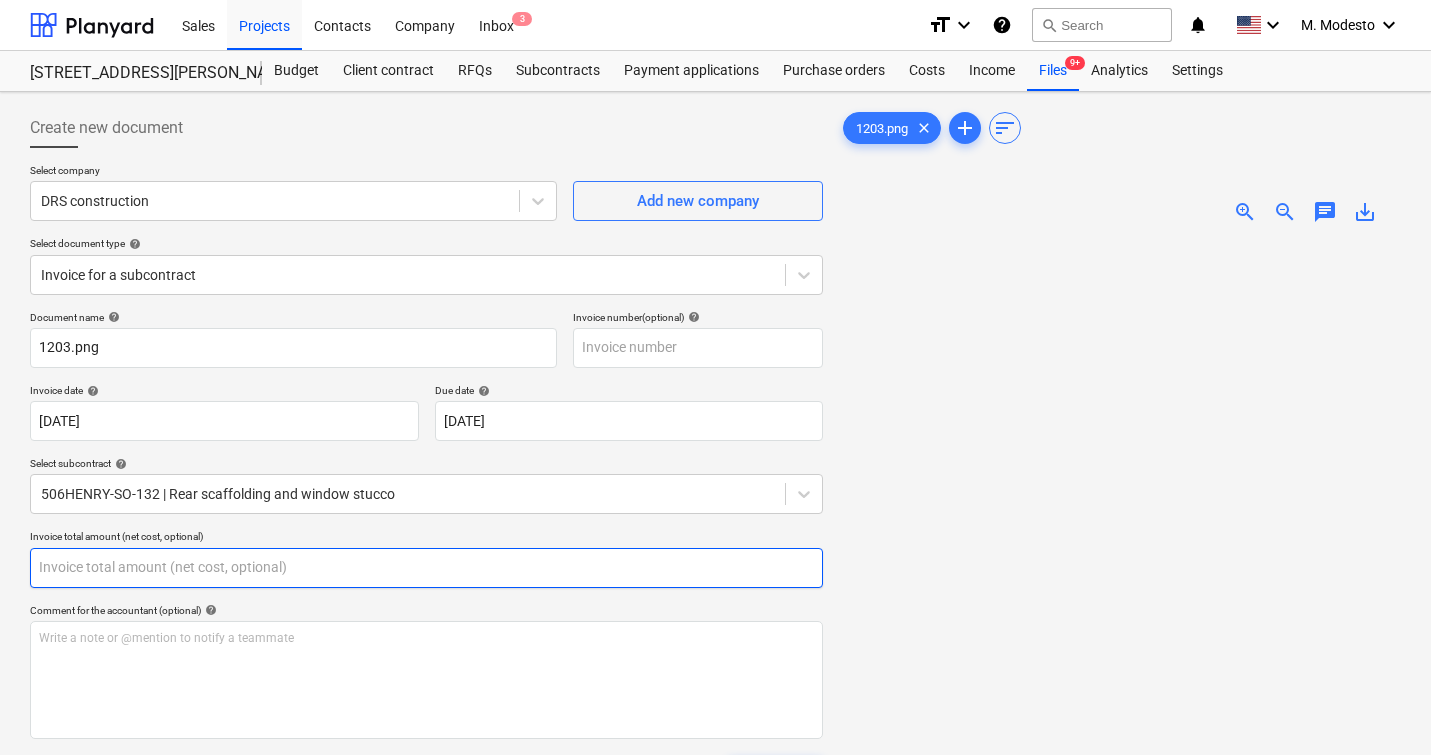 click at bounding box center [426, 568] 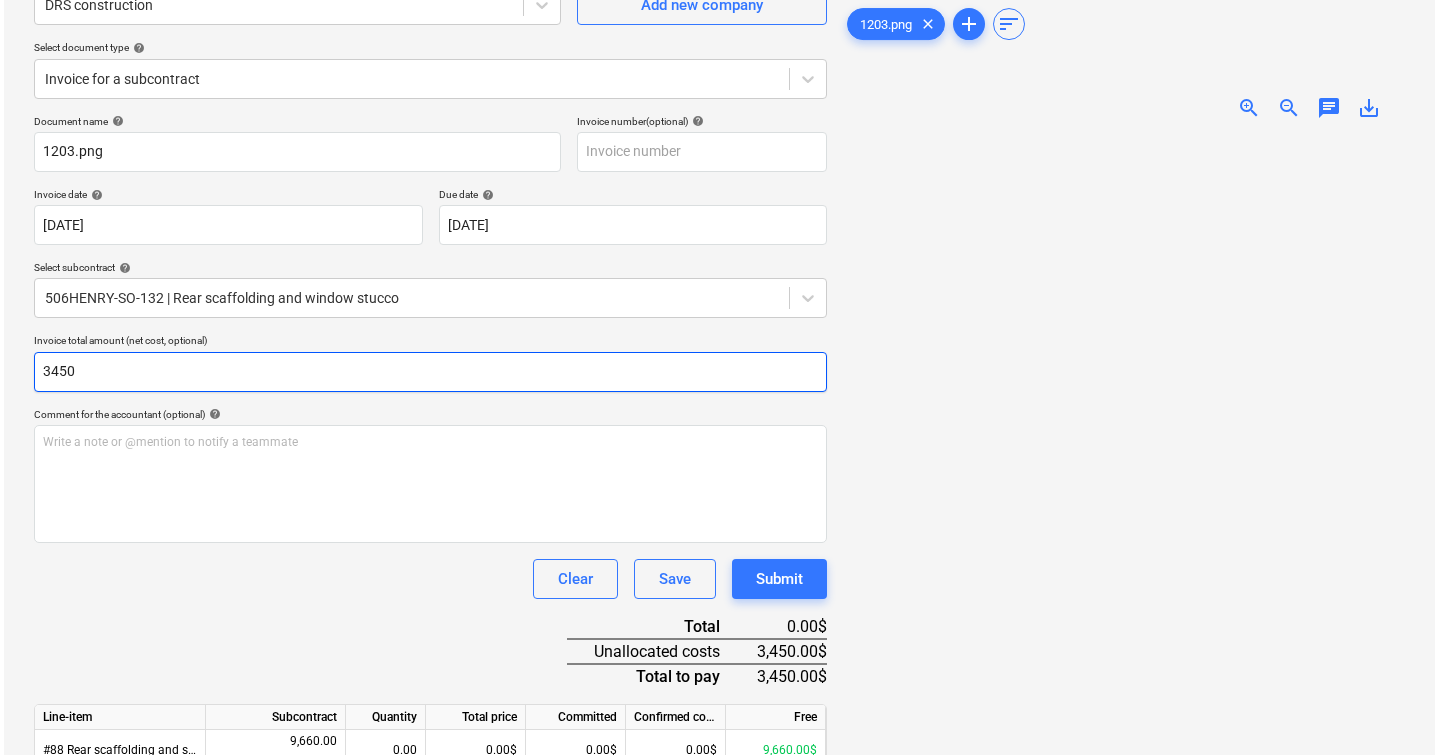scroll, scrollTop: 292, scrollLeft: 0, axis: vertical 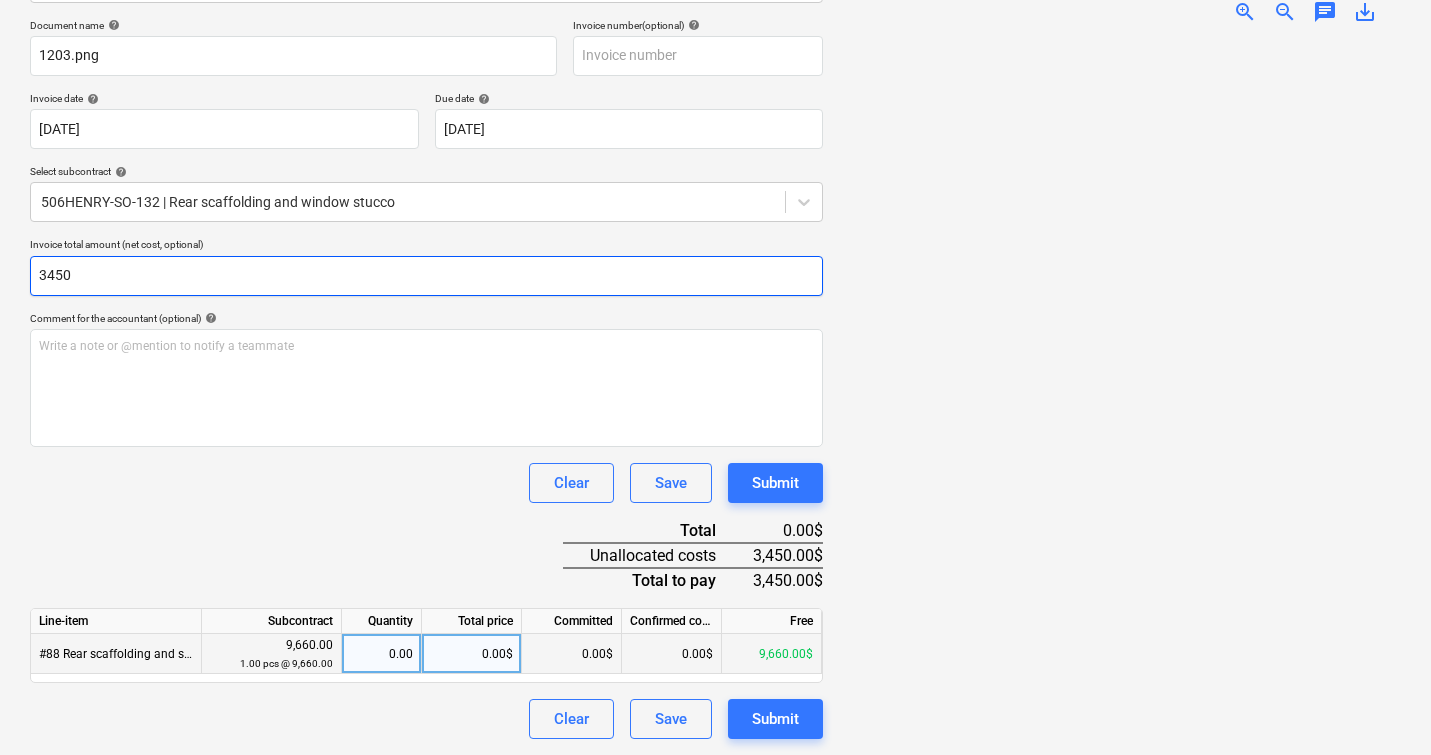 type on "3450" 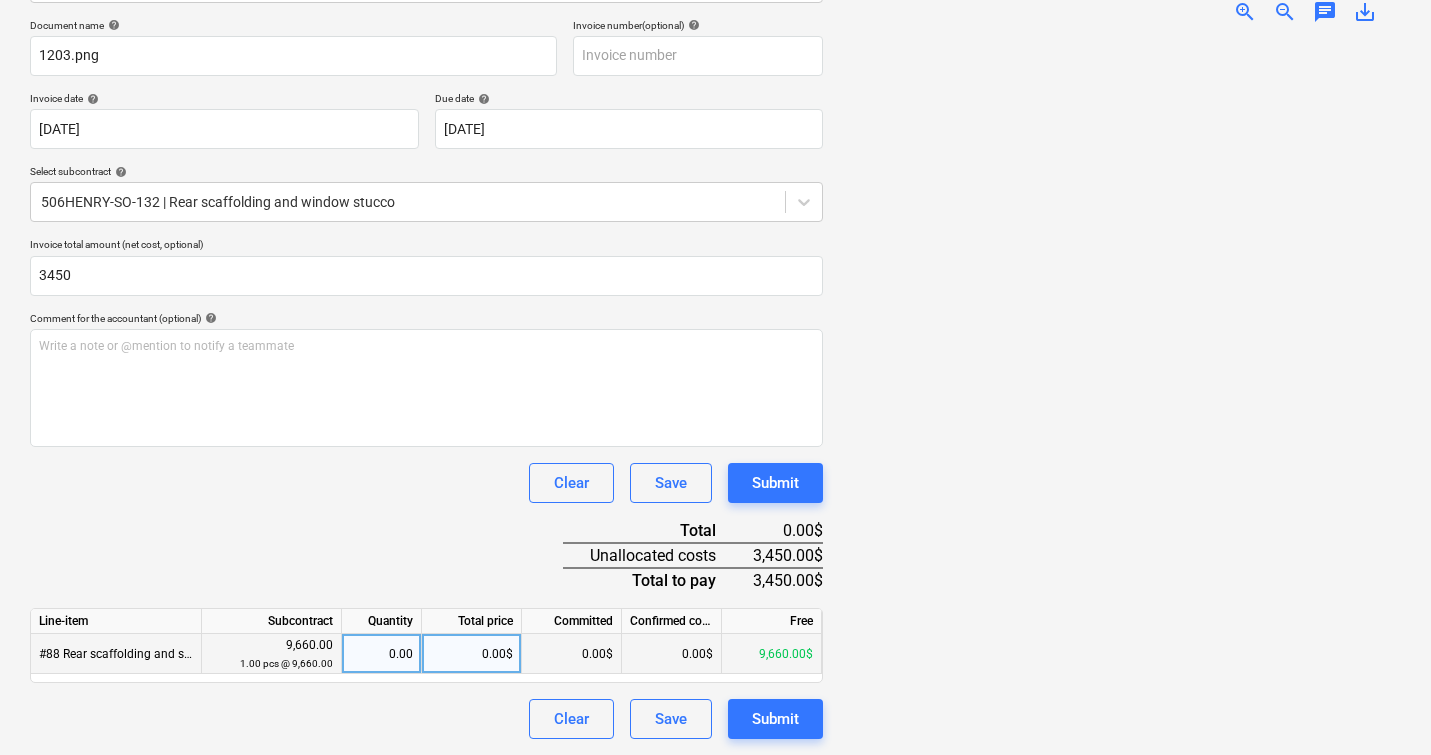 click on "0.00$" at bounding box center (472, 654) 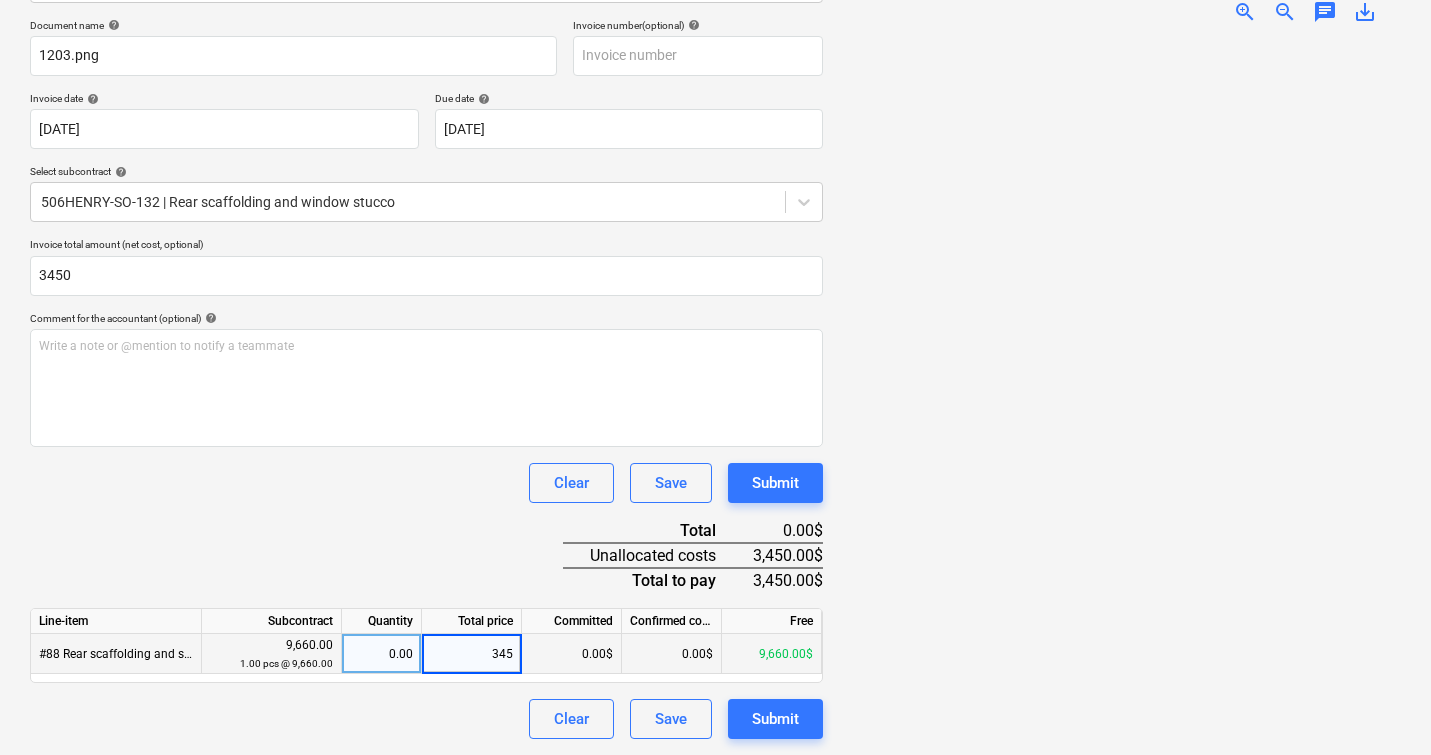 type on "3450" 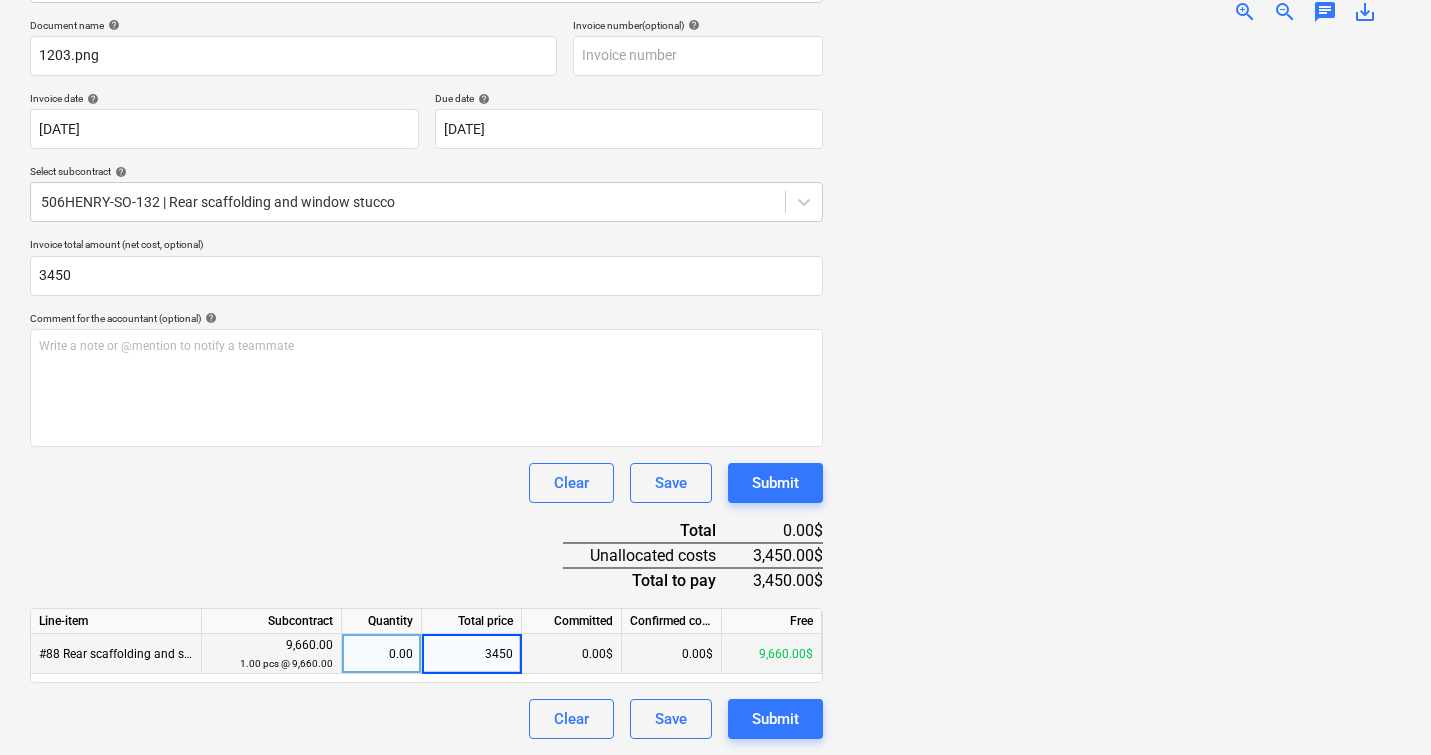 click at bounding box center [1120, 389] 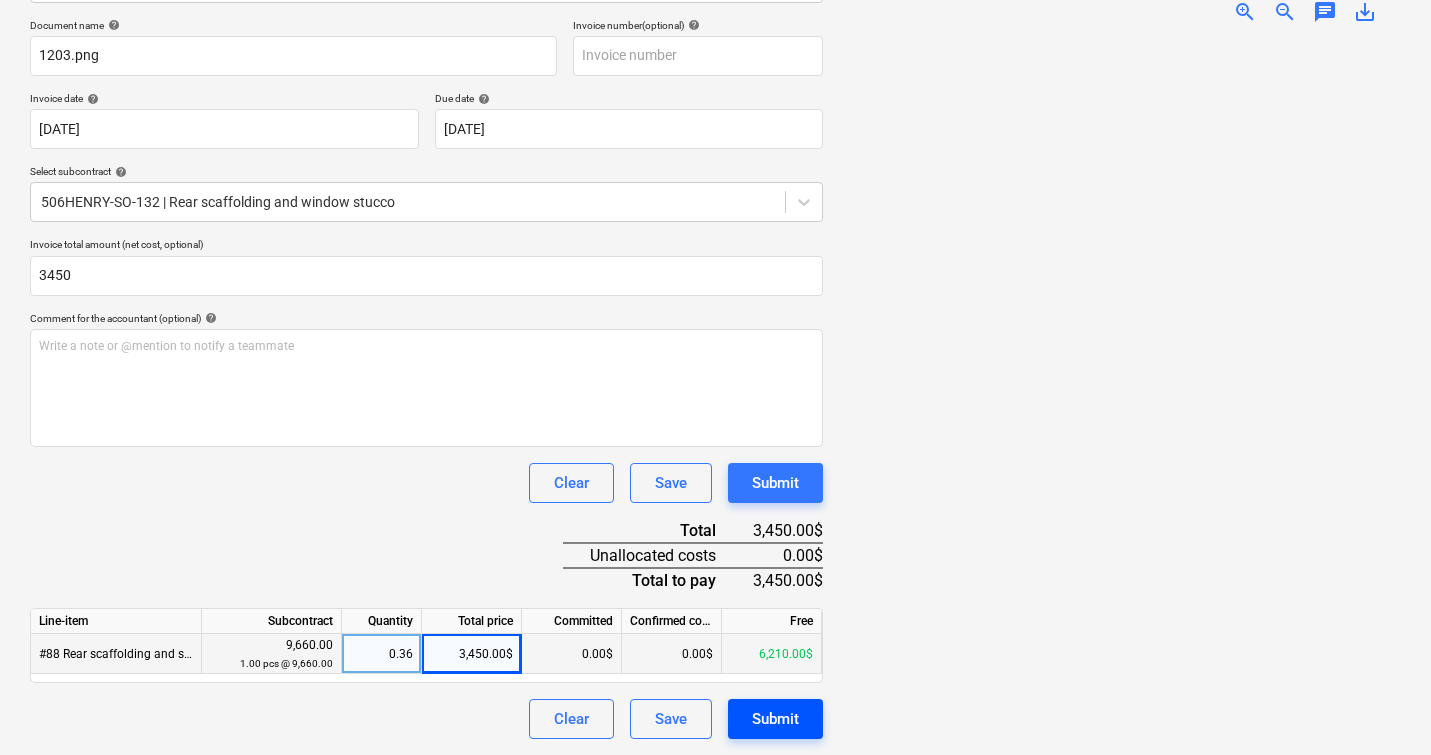 click on "Submit" at bounding box center [775, 719] 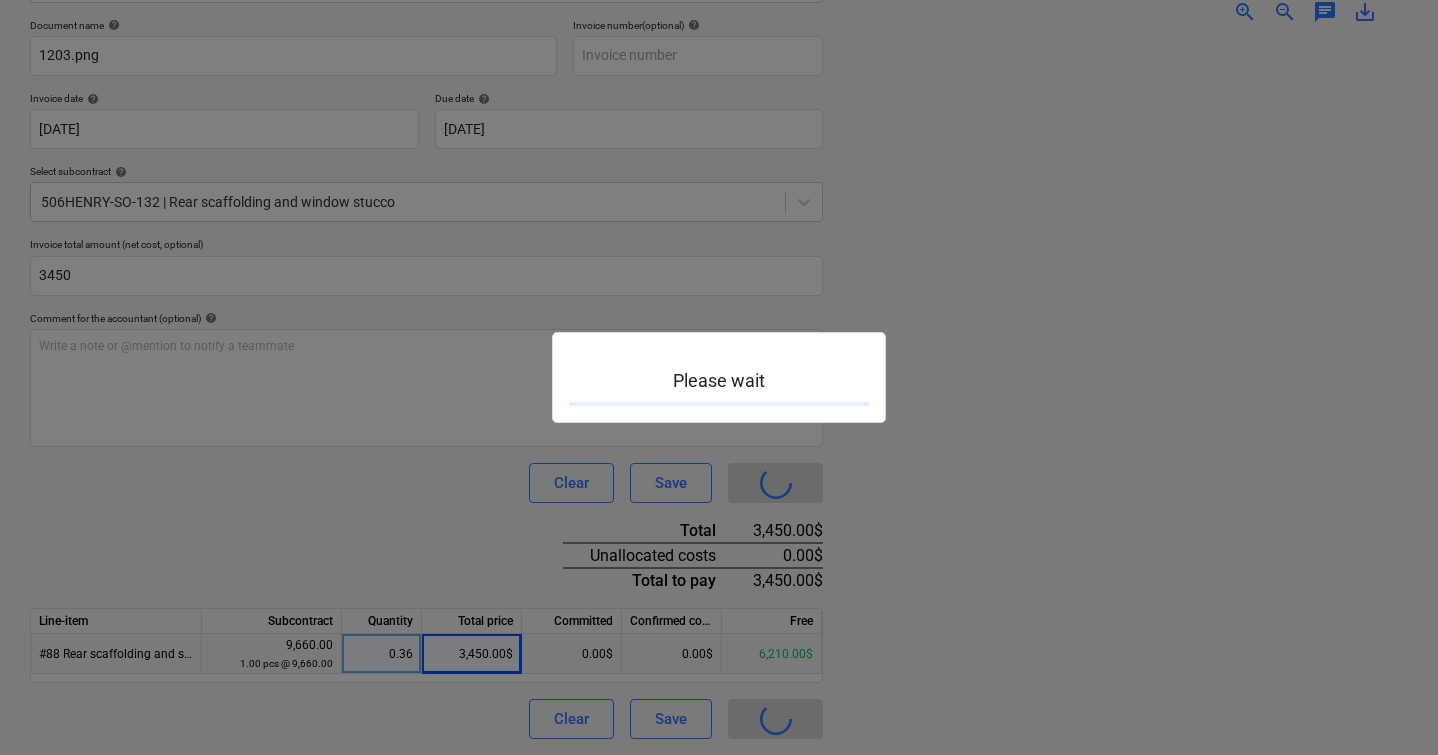 scroll, scrollTop: 0, scrollLeft: 0, axis: both 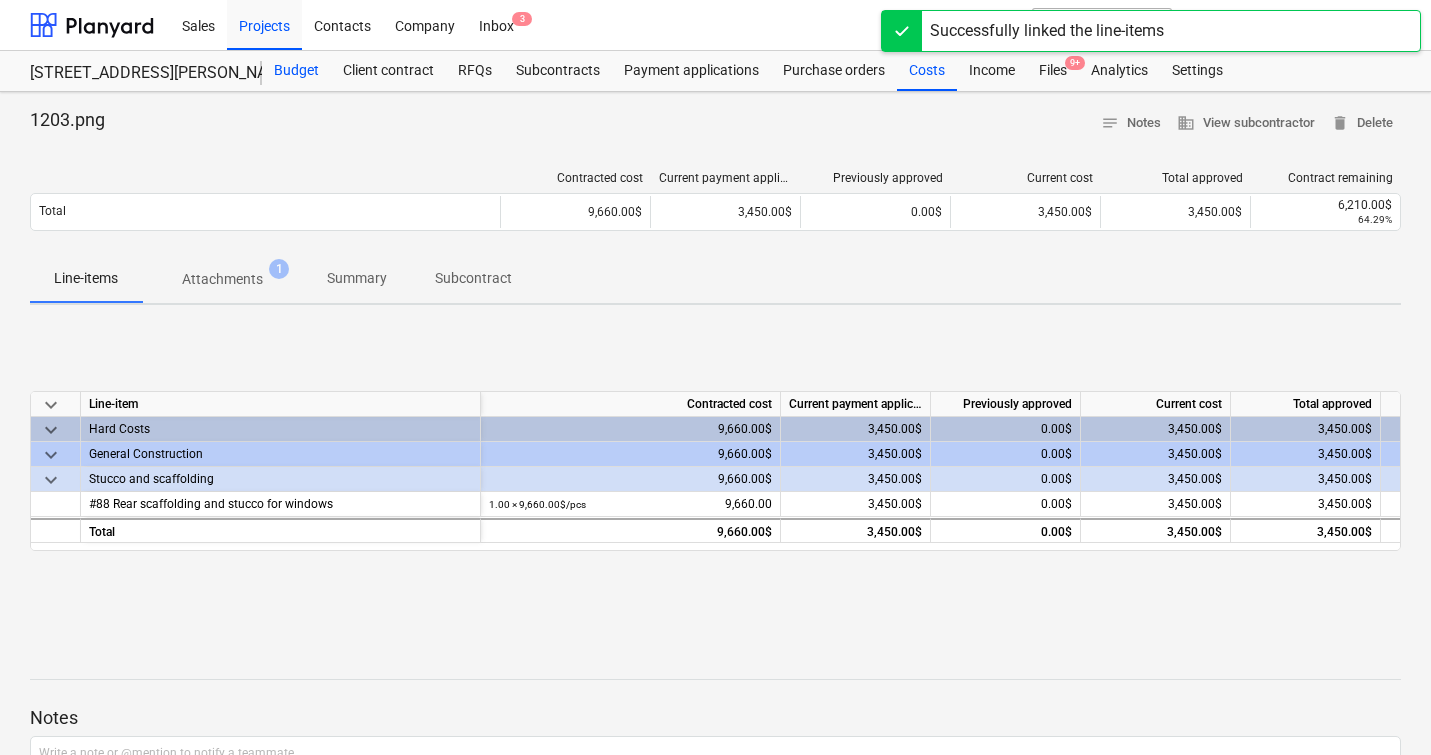 click on "Budget" at bounding box center [296, 71] 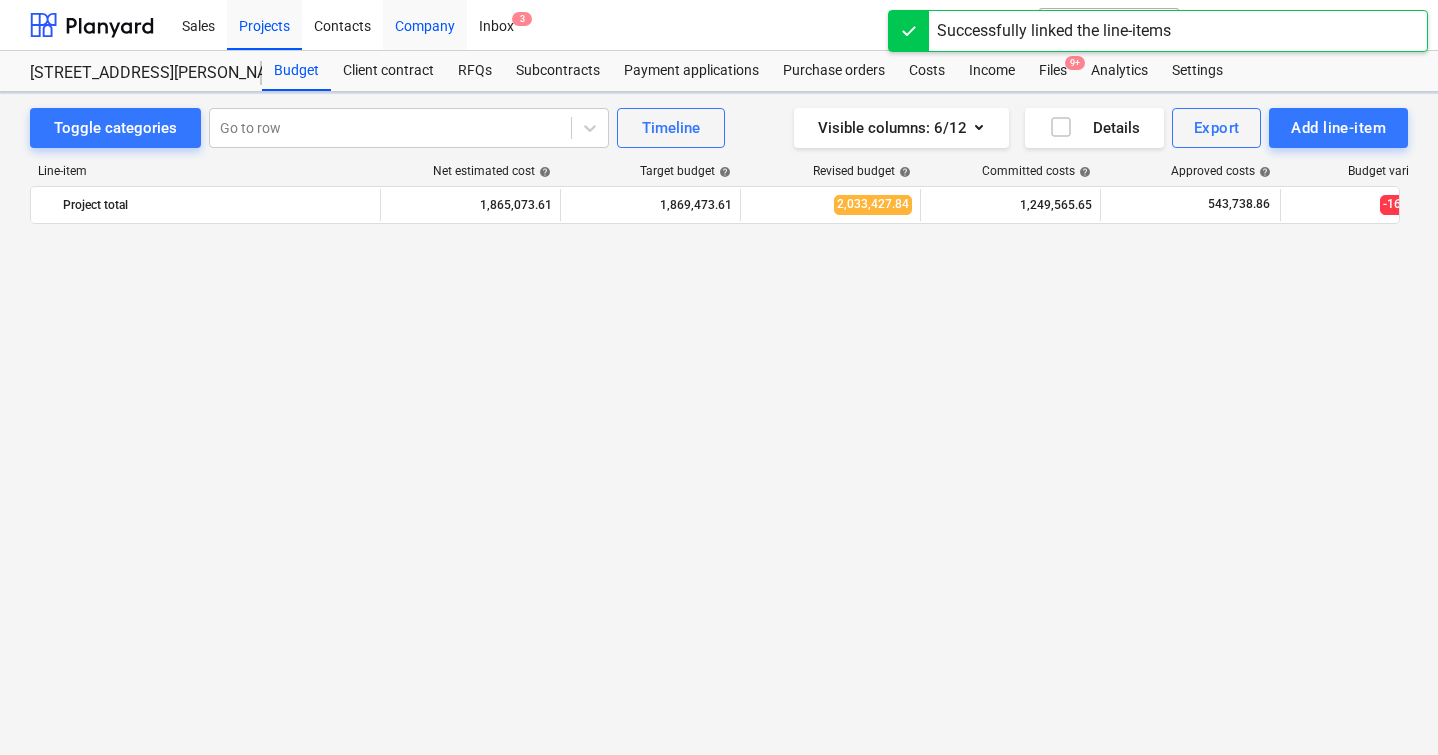 scroll, scrollTop: 2240, scrollLeft: 0, axis: vertical 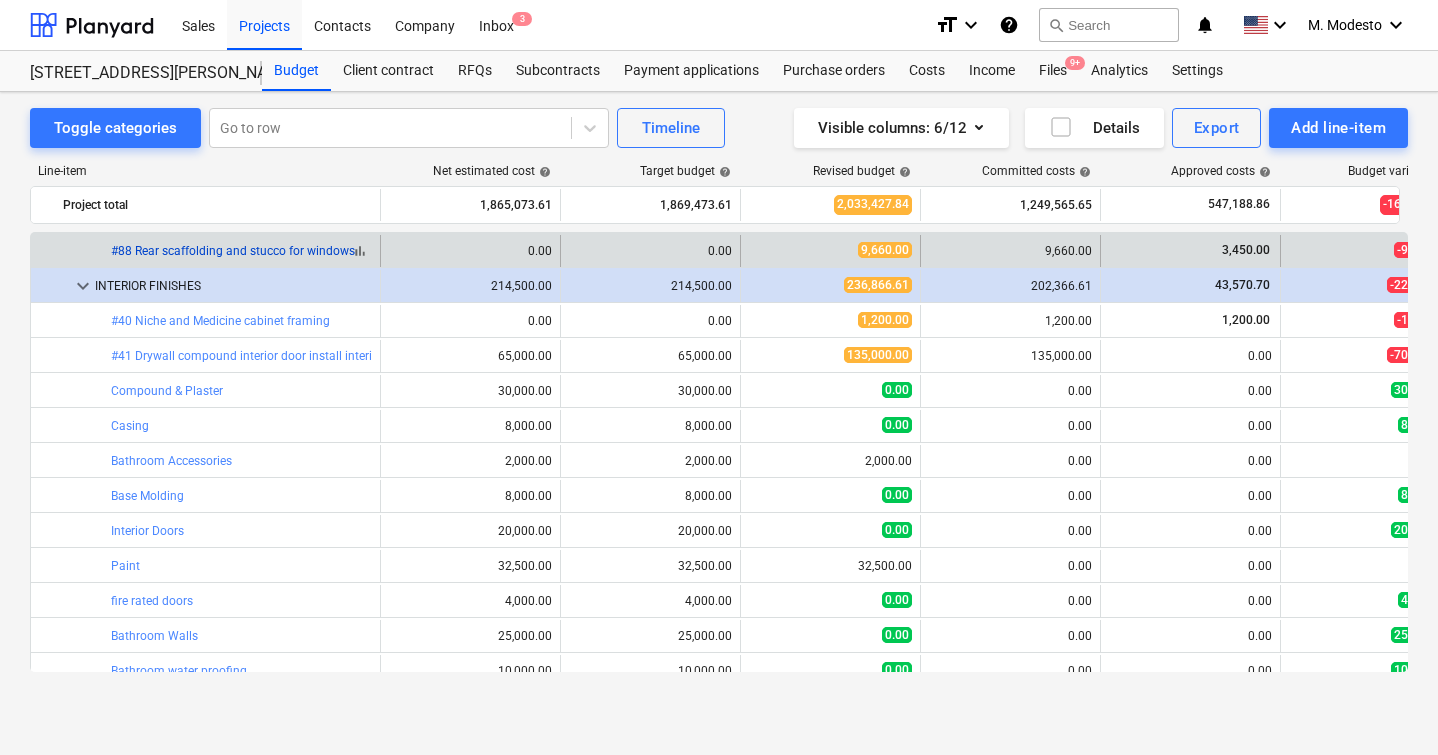 click on "#88 Rear scaffolding and stucco for windows" at bounding box center (233, 251) 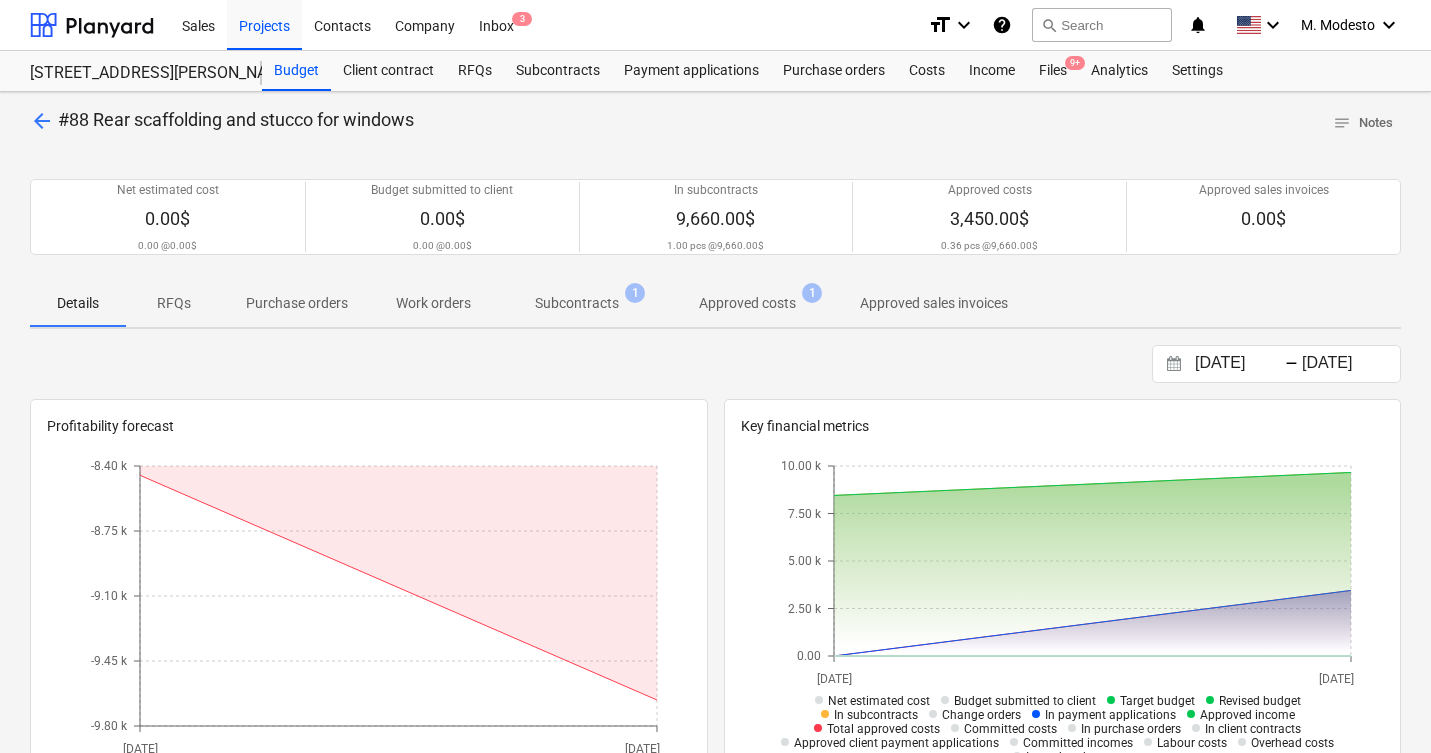 click on "Subcontracts" at bounding box center (577, 303) 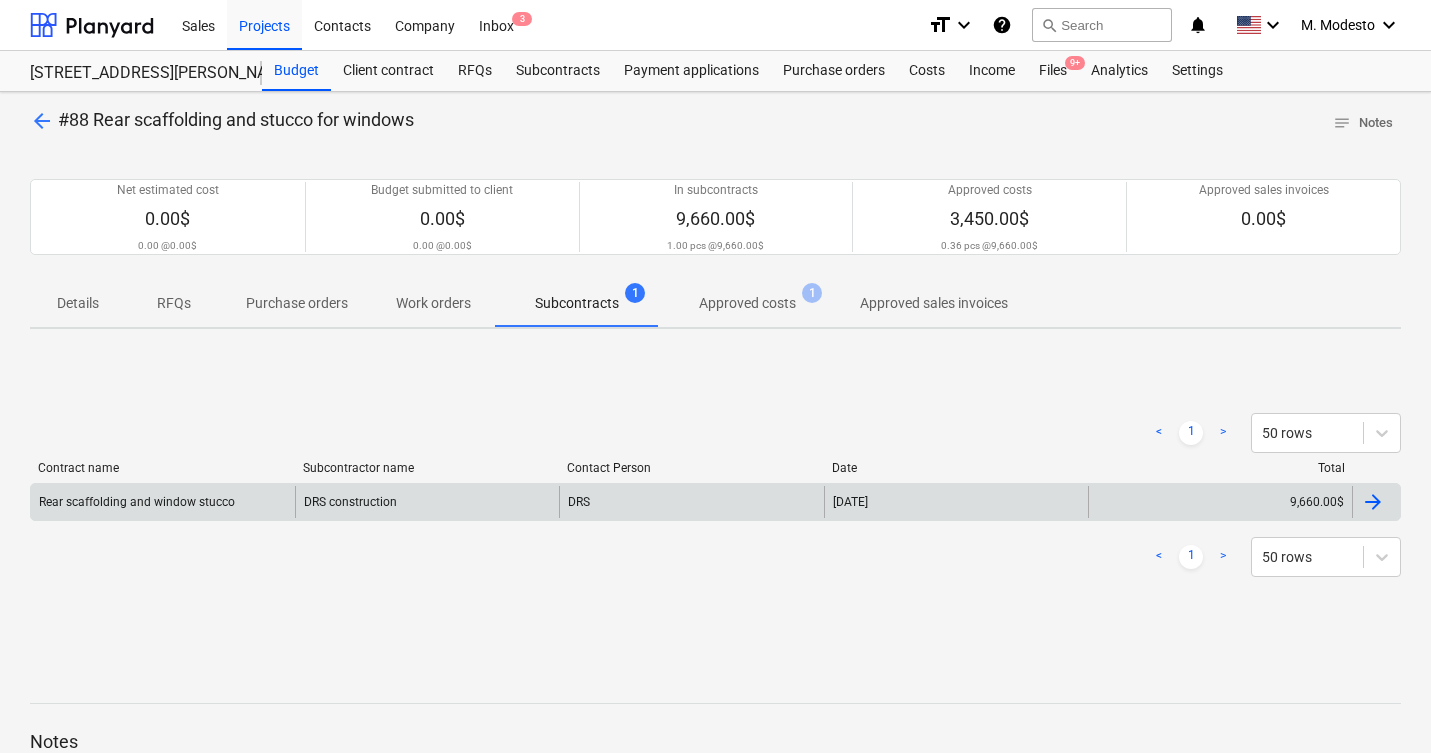 click on "9,660.00$" at bounding box center [1220, 502] 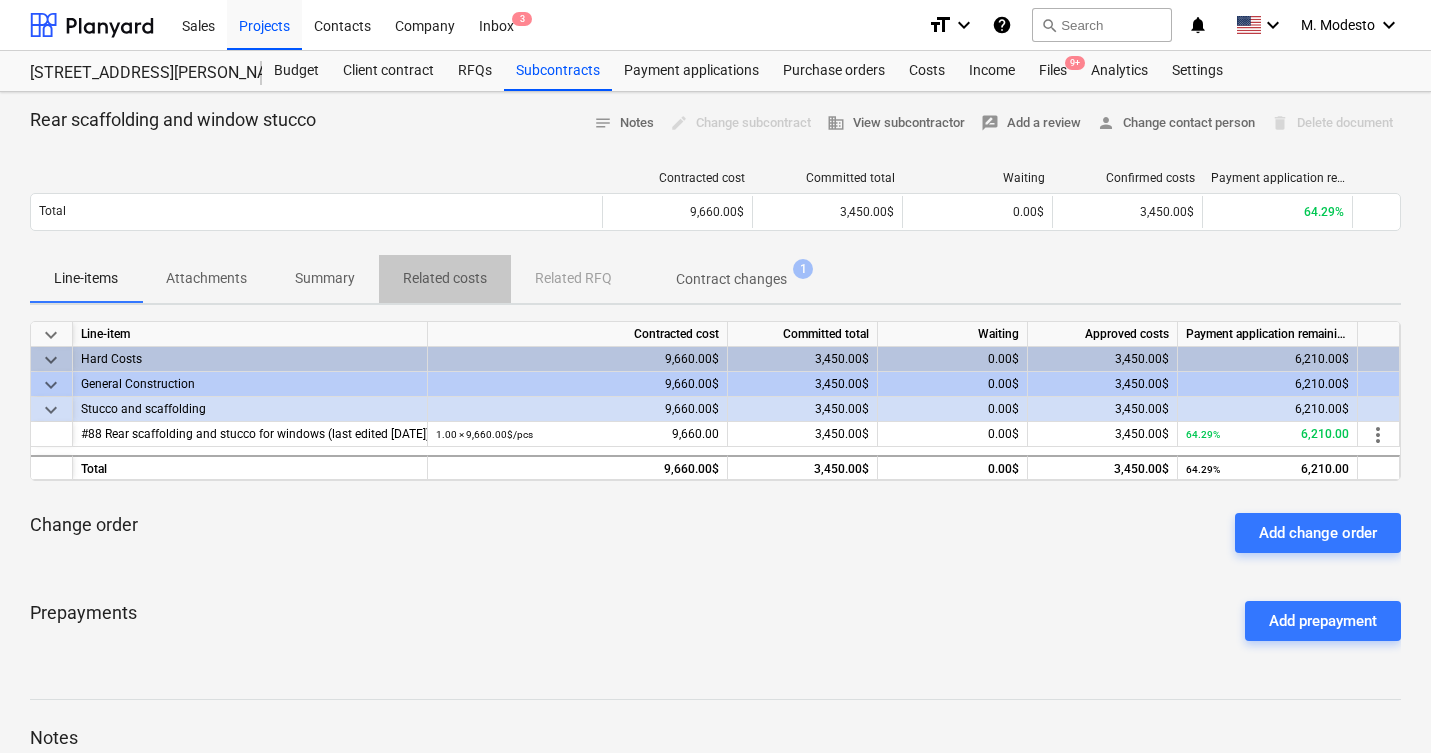 click on "Related costs" at bounding box center (445, 278) 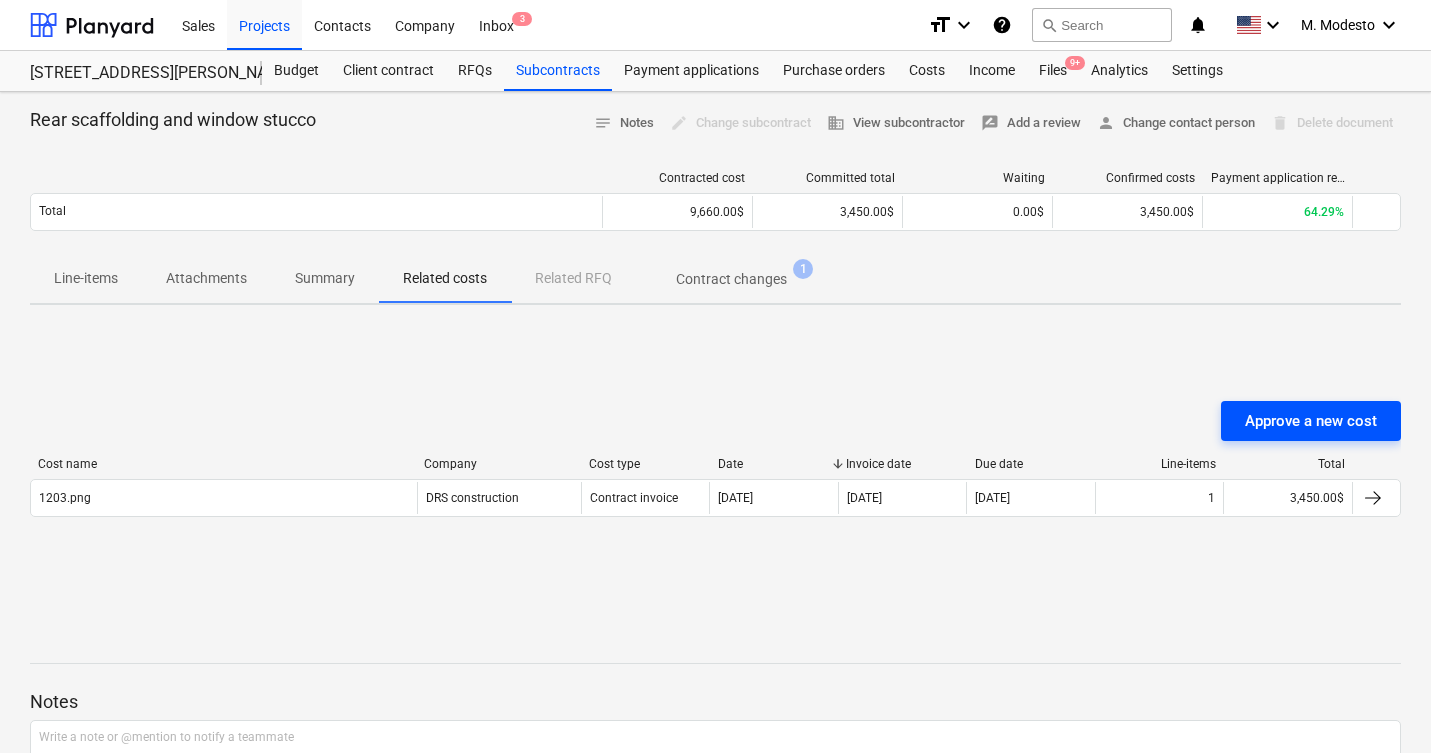 click on "Approve a new cost" at bounding box center [1311, 421] 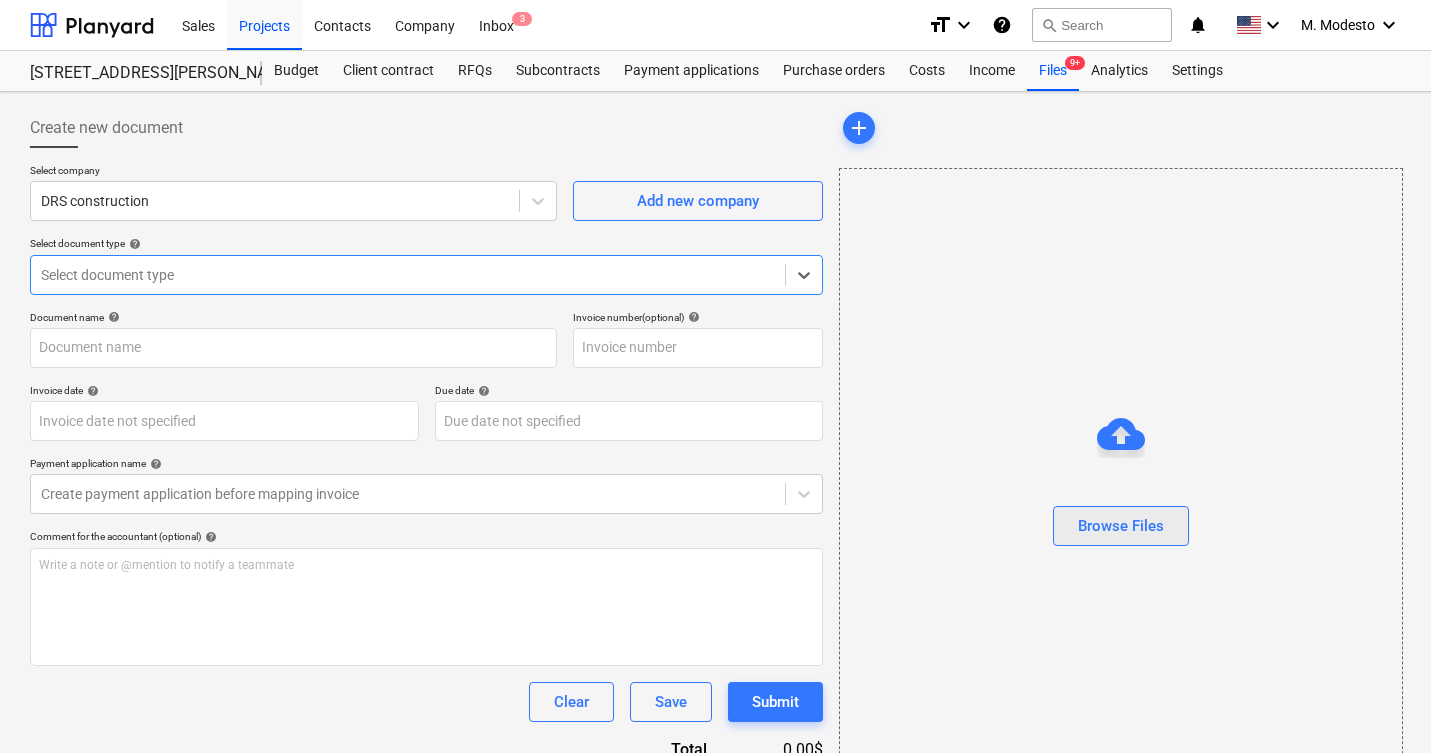 click on "Browse Files" at bounding box center [1121, 526] 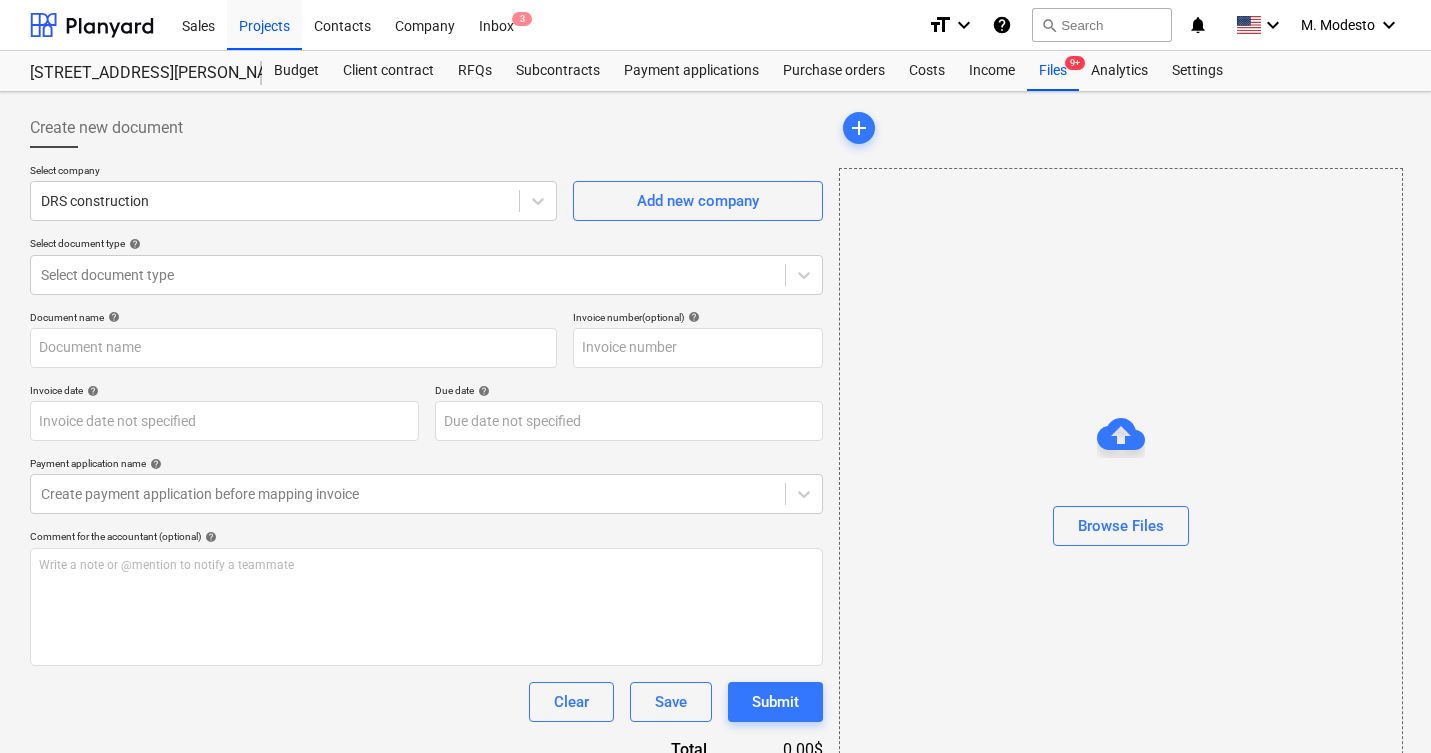 type on "1216.png" 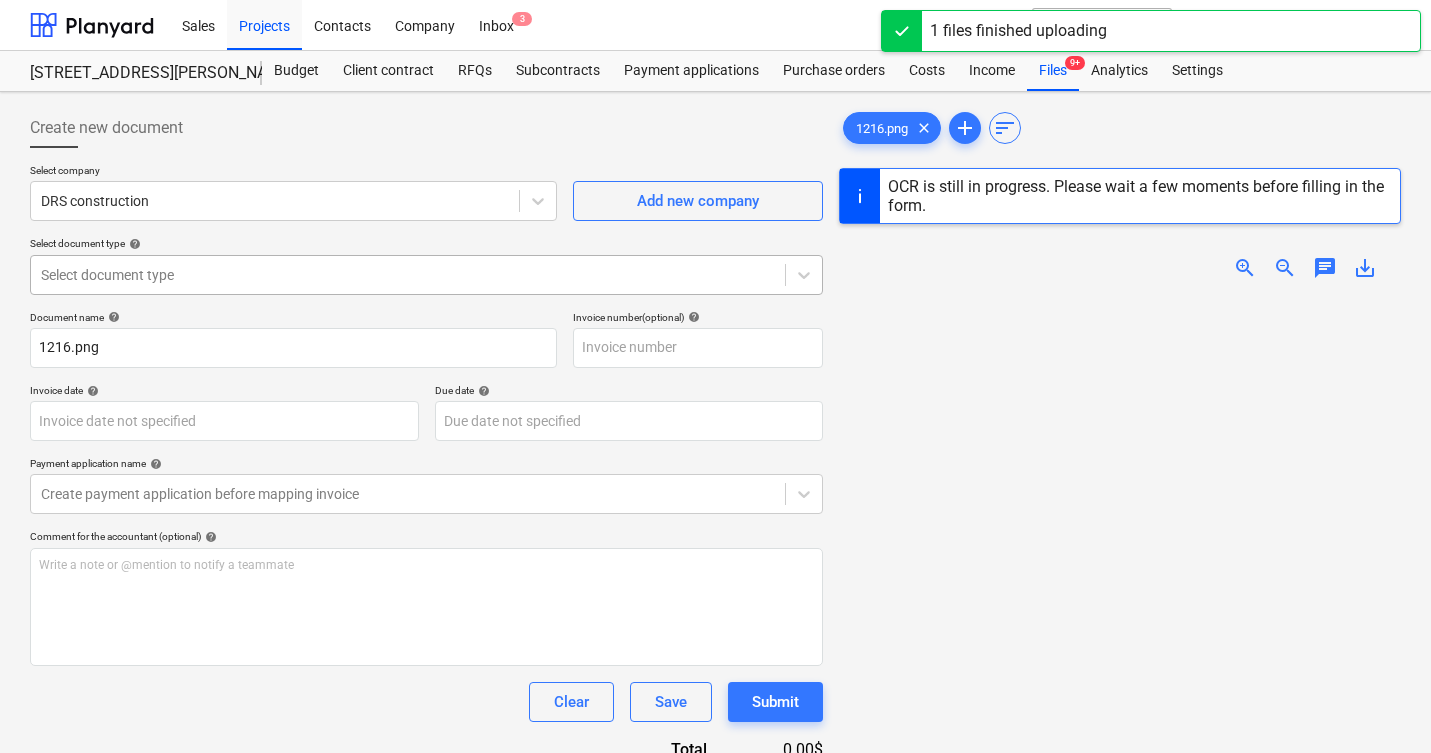 click on "Select document type" at bounding box center (408, 275) 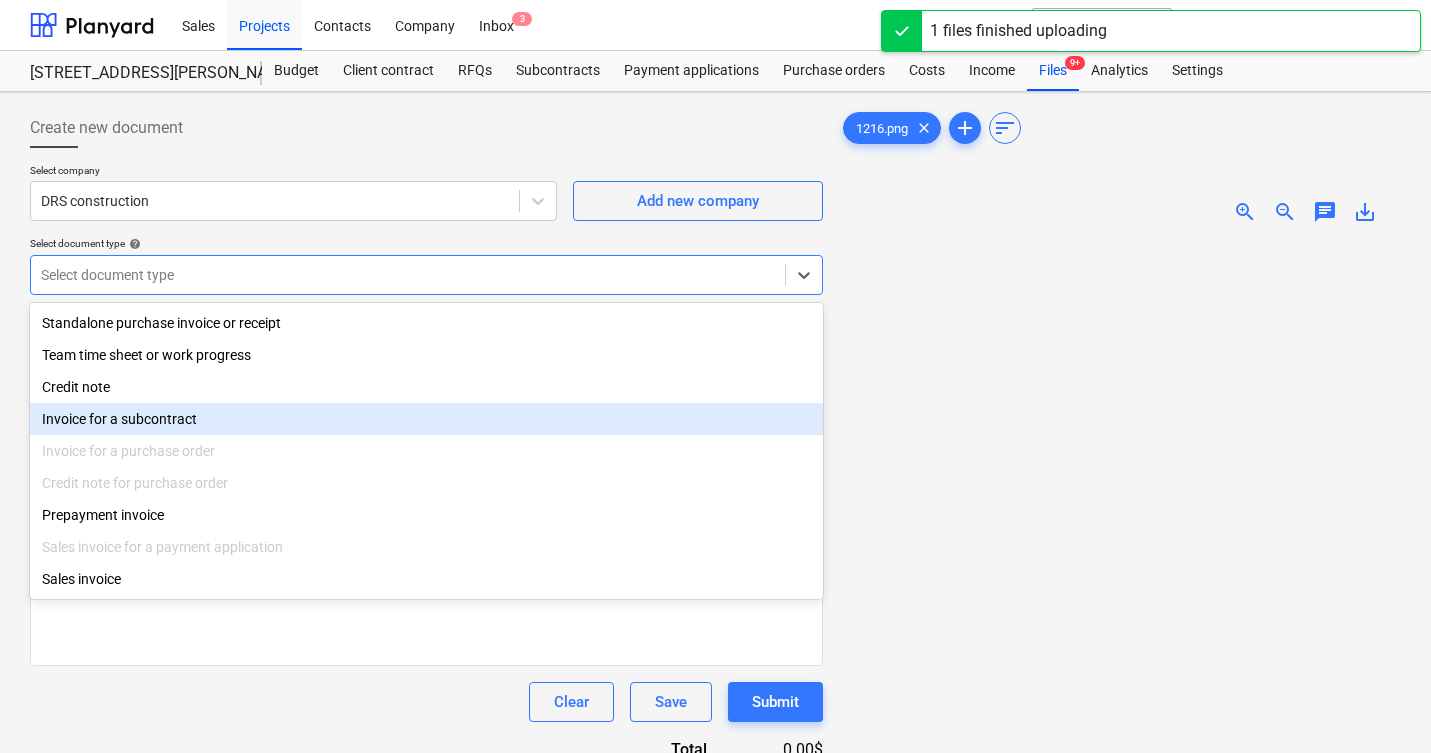click on "Invoice for a subcontract" at bounding box center (426, 419) 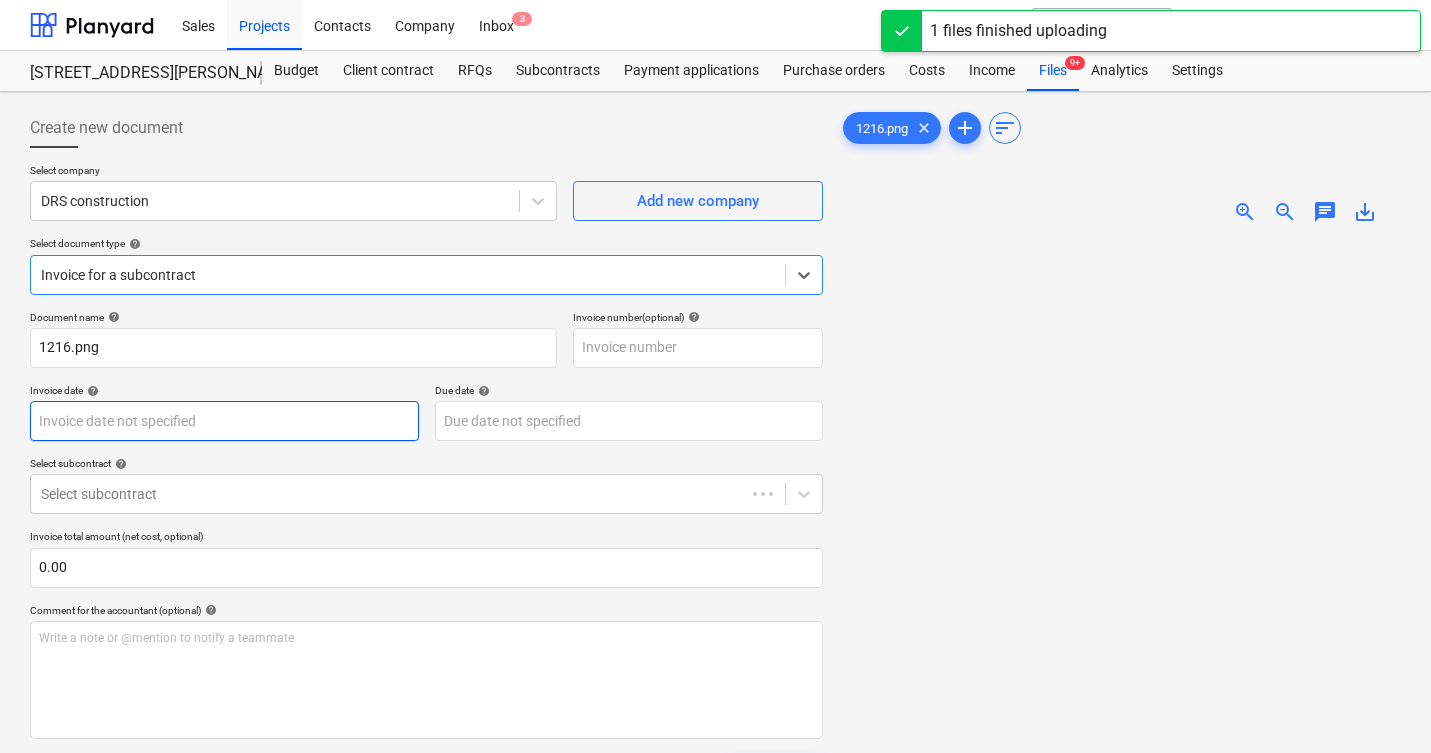 click on "Sales Projects Contacts Company Inbox 3 format_size keyboard_arrow_down help search Search notifications 0 keyboard_arrow_down M. Modesto keyboard_arrow_down 506 Henry Street 506 Henry Street Budget Client contract RFQs Subcontracts Payment applications Purchase orders Costs Income Files 9+ Analytics Settings Create new document Select company DRS construction   Add new company Select document type help option Invoice for a subcontract, selected.   Select is focused ,type to refine list, press Down to open the menu,  Invoice for a subcontract Document name help 1216.png Invoice number  (optional) help Invoice date help Press the down arrow key to interact with the calendar and
select a date. Press the question mark key to get the keyboard shortcuts for changing dates. Due date help Press the down arrow key to interact with the calendar and
select a date. Press the question mark key to get the keyboard shortcuts for changing dates. Select subcontract help Select subcontract 0.00 help ﻿ Clear Save 0" at bounding box center [715, 376] 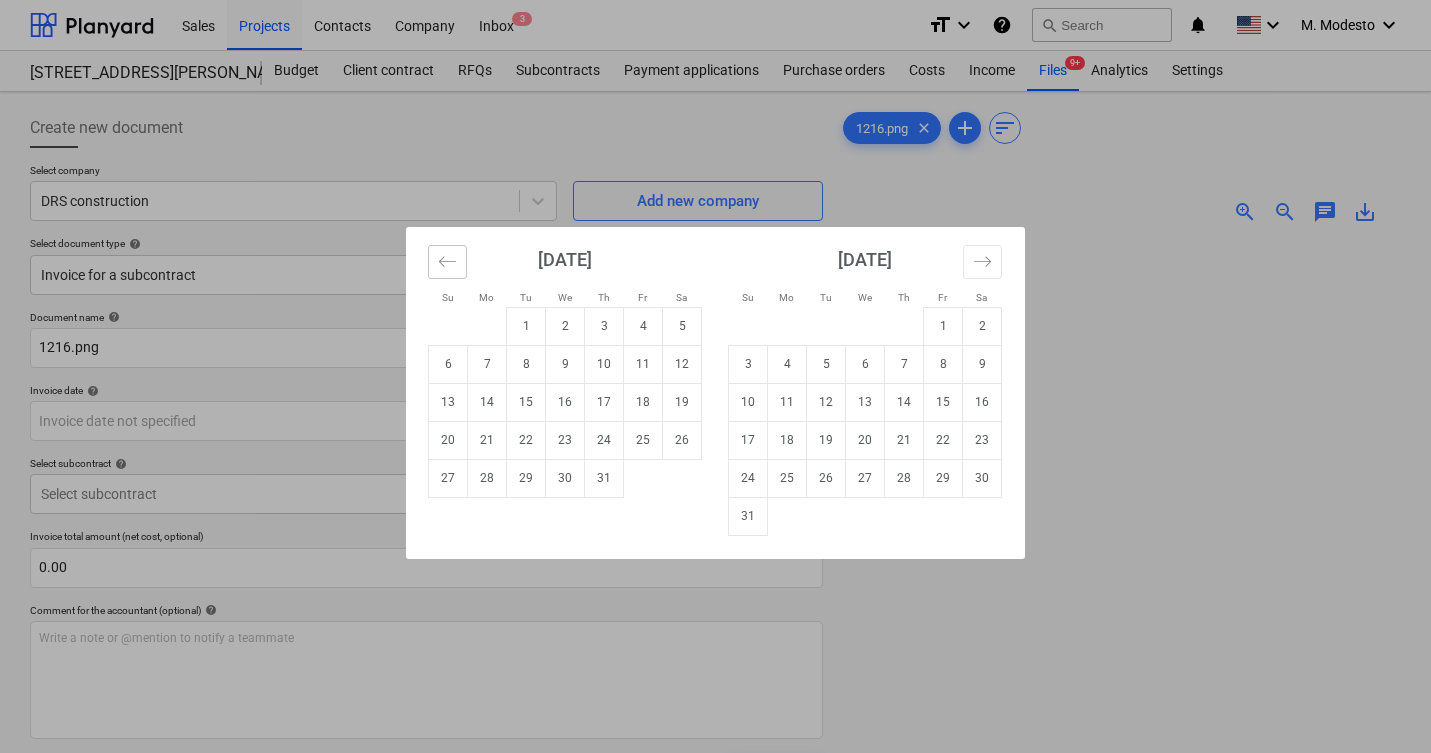click at bounding box center [447, 262] 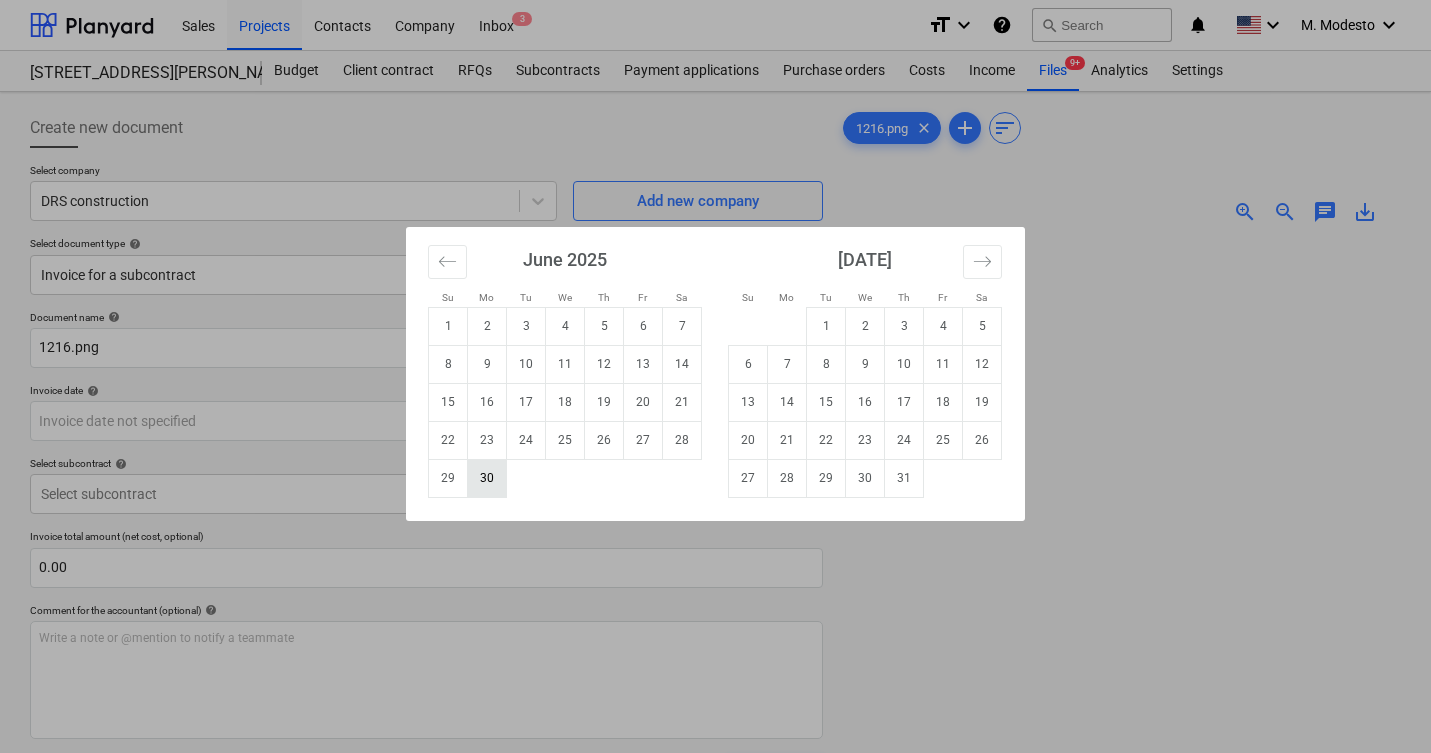 click on "30" at bounding box center (487, 478) 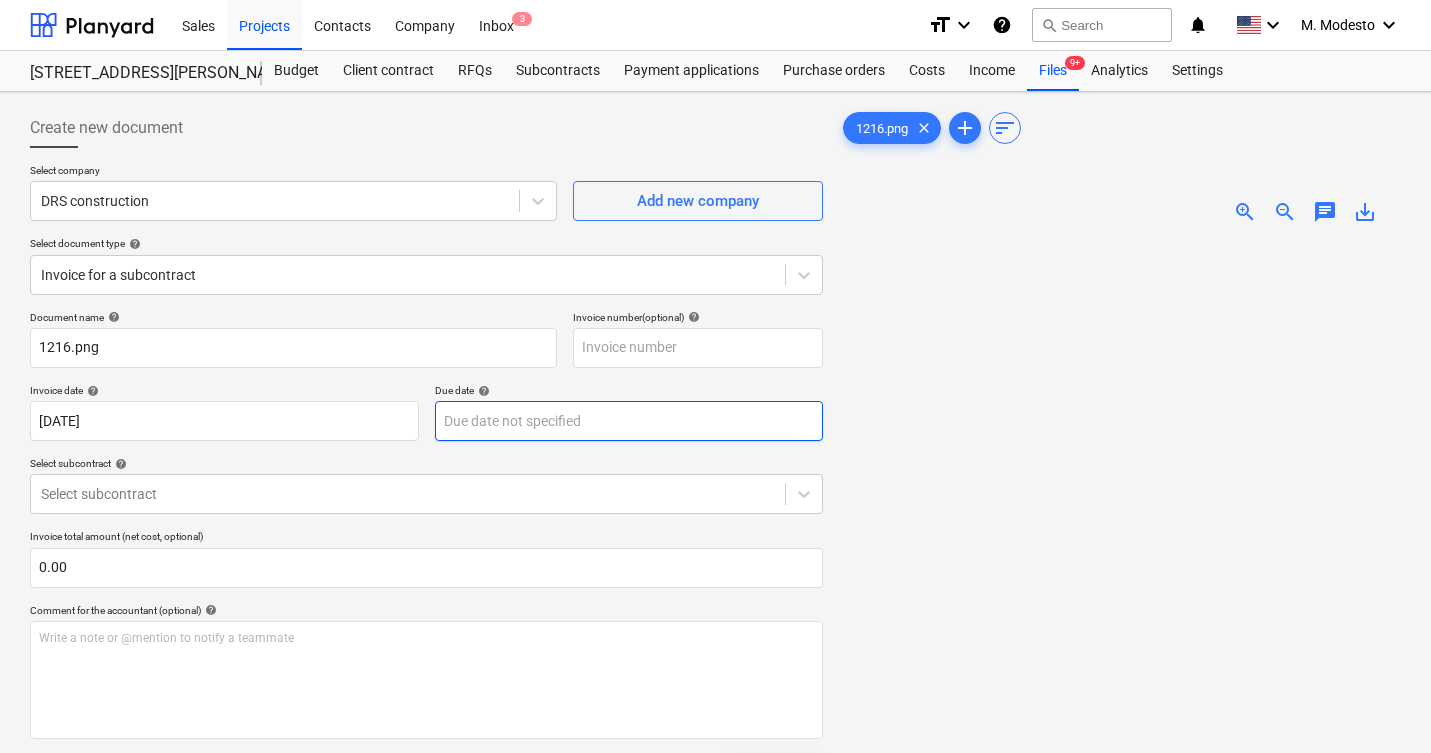 click on "Sales Projects Contacts Company Inbox 3 format_size keyboard_arrow_down help search Search notifications 0 keyboard_arrow_down M. Modesto keyboard_arrow_down 506 Henry Street 506 Henry Street Budget Client contract RFQs Subcontracts Payment applications Purchase orders Costs Income Files 9+ Analytics Settings Create new document Select company DRS construction   Add new company Select document type help Invoice for a subcontract Document name help 1216.png Invoice number  (optional) help Invoice date help 30 Jun 2025 30.06.2025 Press the down arrow key to interact with the calendar and
select a date. Press the question mark key to get the keyboard shortcuts for changing dates. Due date help Press the down arrow key to interact with the calendar and
select a date. Press the question mark key to get the keyboard shortcuts for changing dates. Select subcontract help Select subcontract Invoice total amount (net cost, optional) 0.00 Comment for the accountant (optional) help ﻿ Clear Save Submit Total 0" at bounding box center (715, 376) 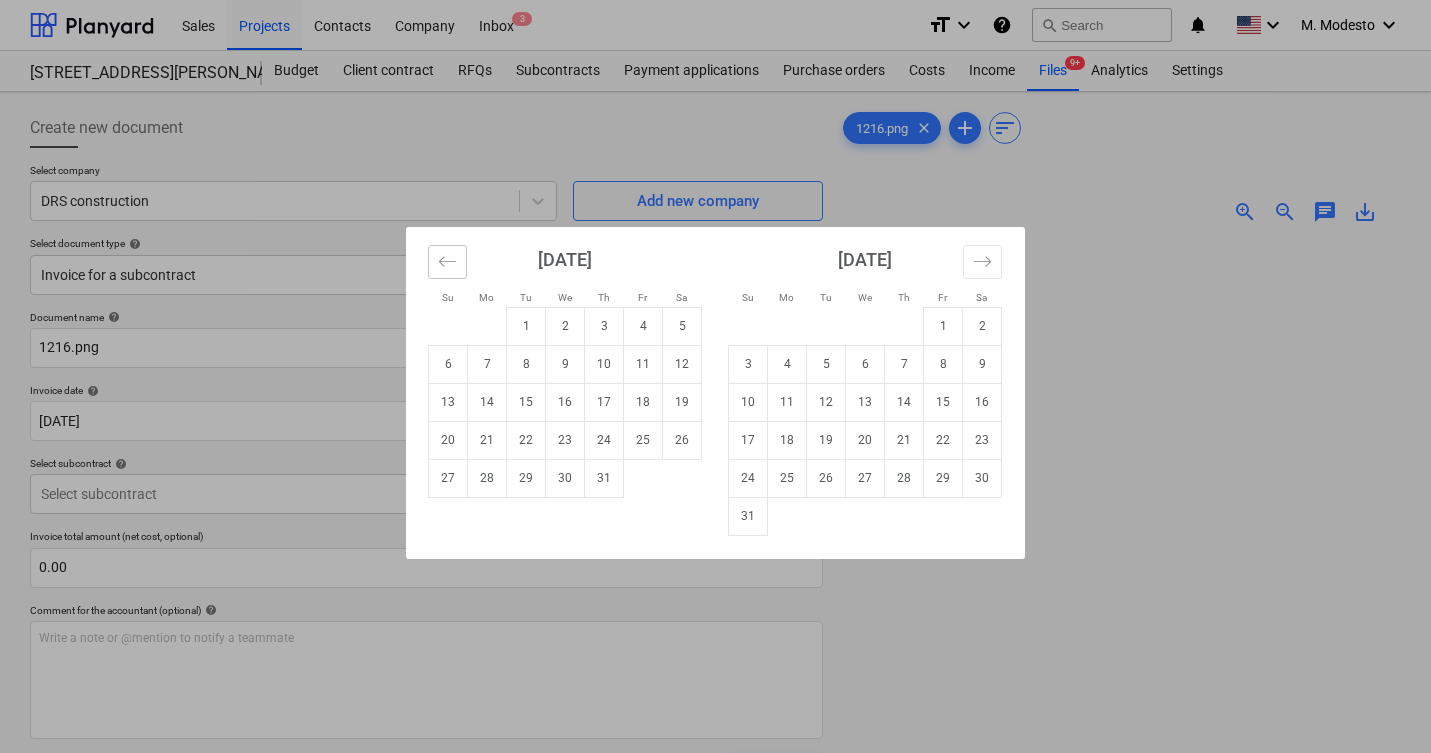 click 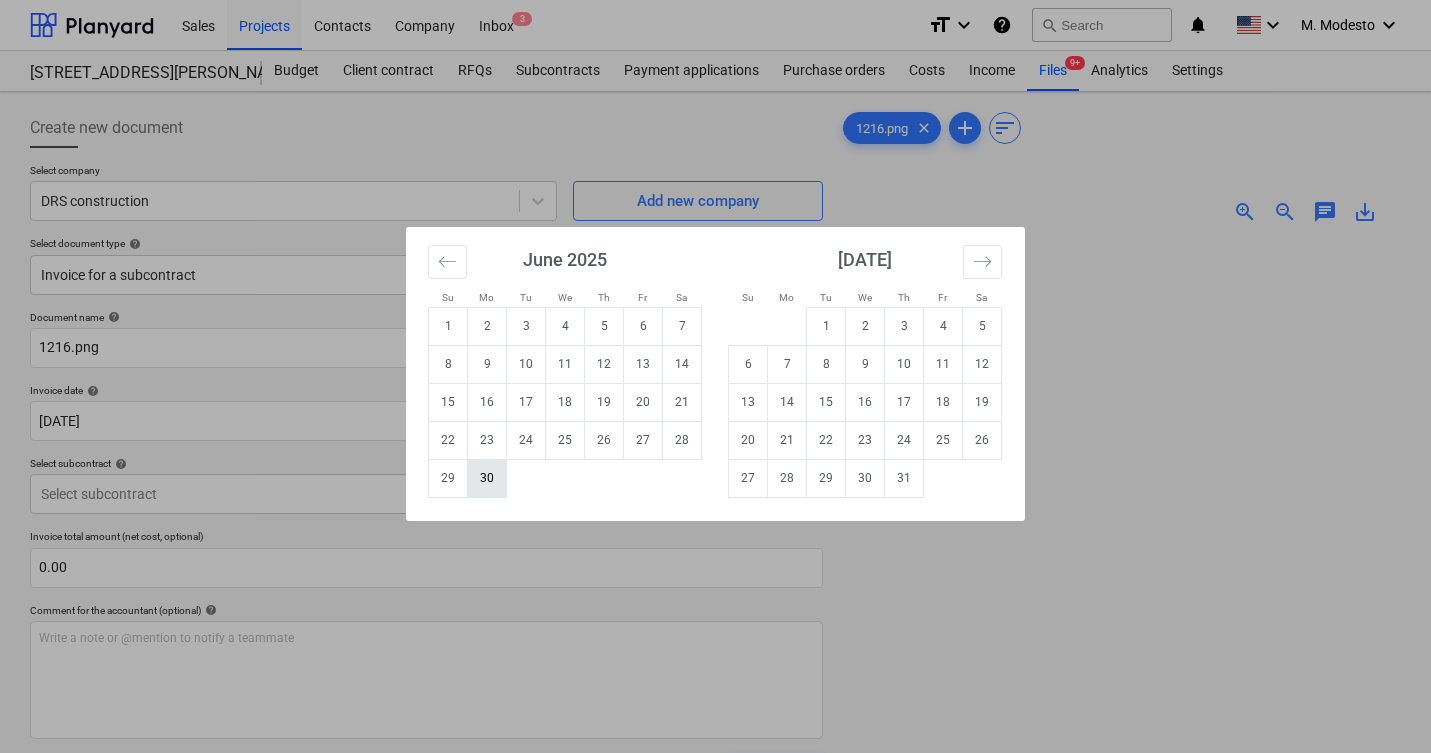 click on "30" at bounding box center [487, 478] 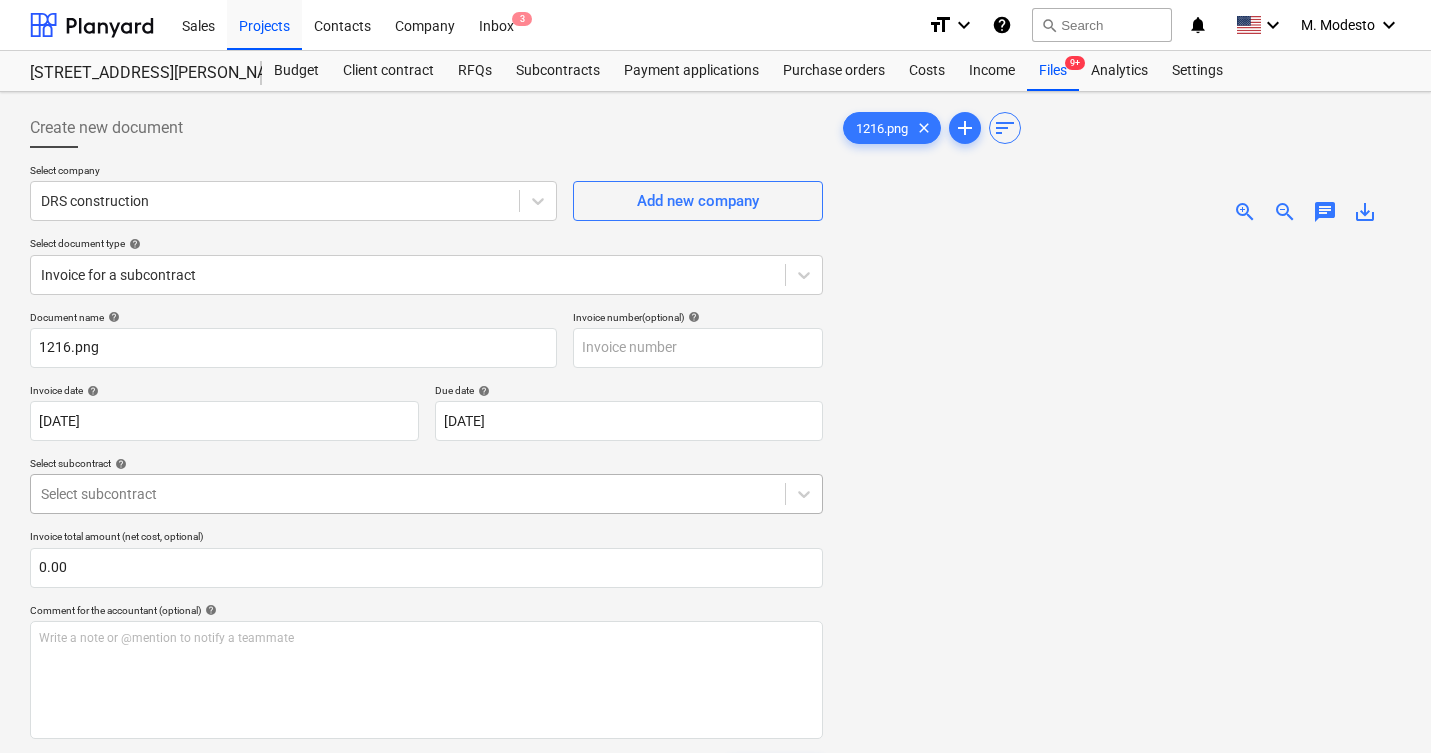 click at bounding box center [408, 494] 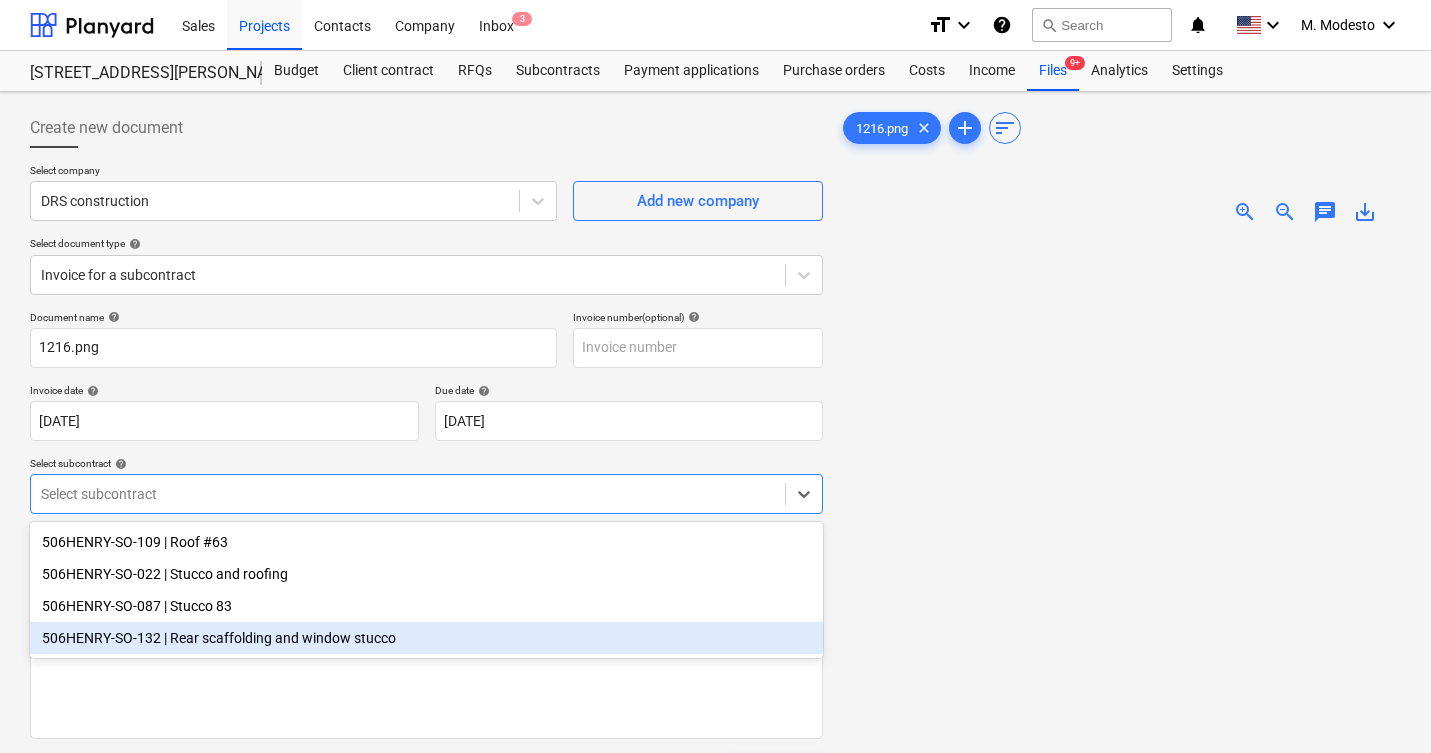 click on "506HENRY-SO-132 | Rear scaffolding and window stucco" at bounding box center [426, 638] 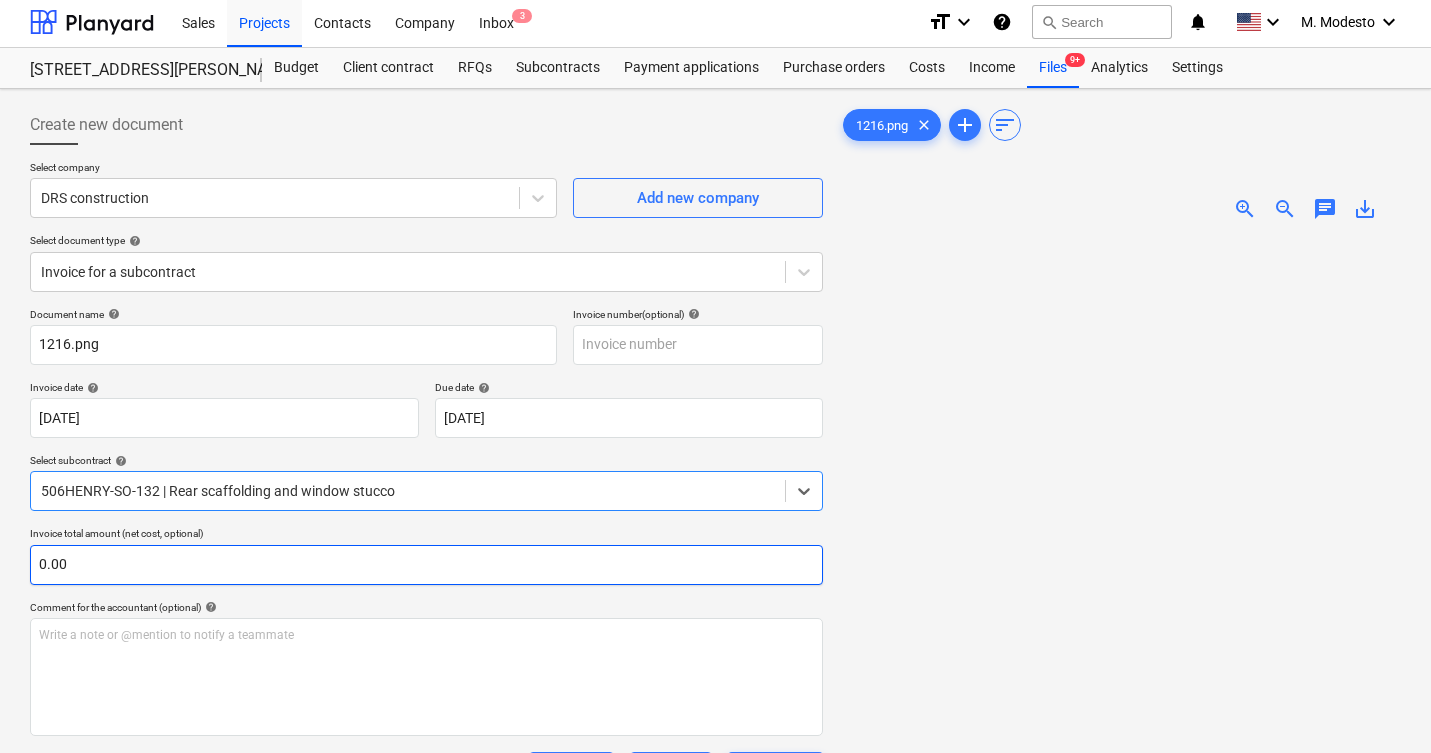 scroll, scrollTop: 4, scrollLeft: 0, axis: vertical 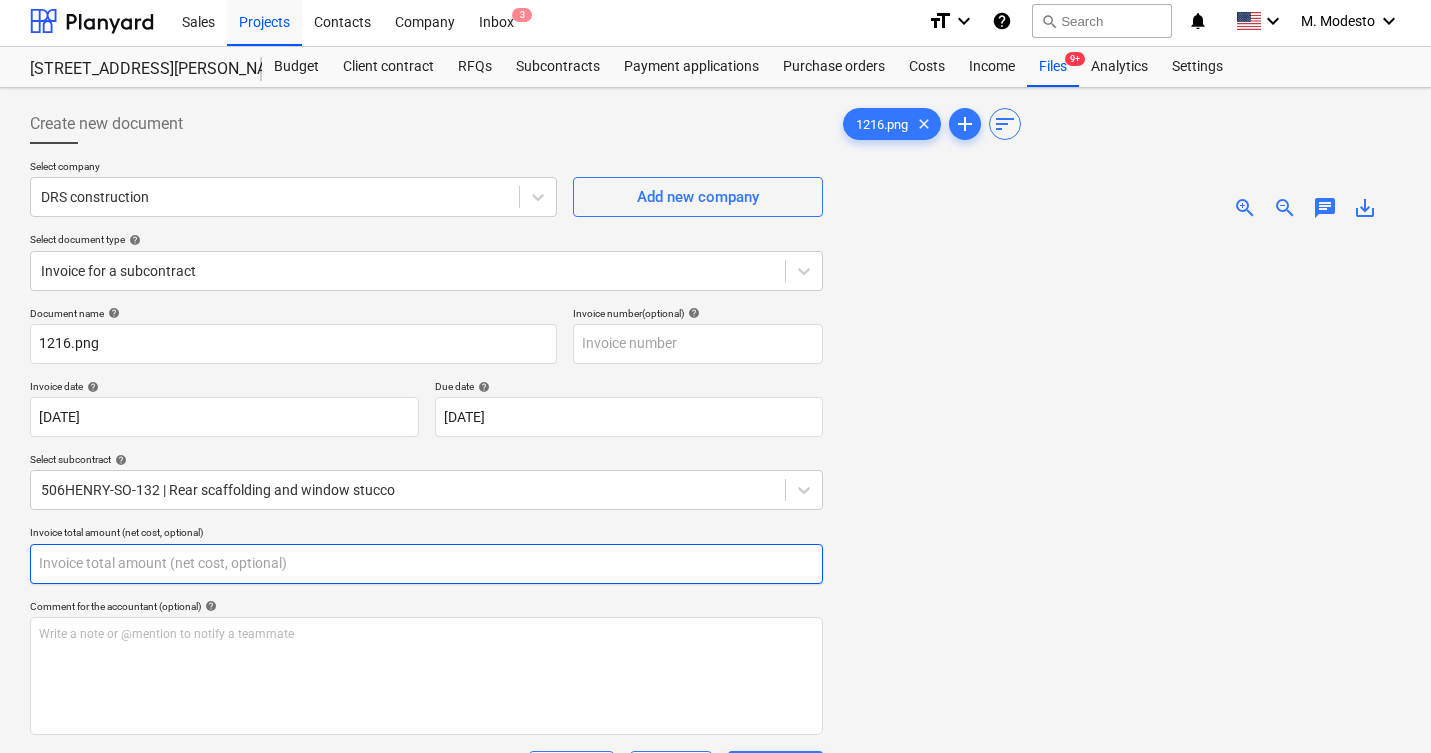 click at bounding box center (426, 564) 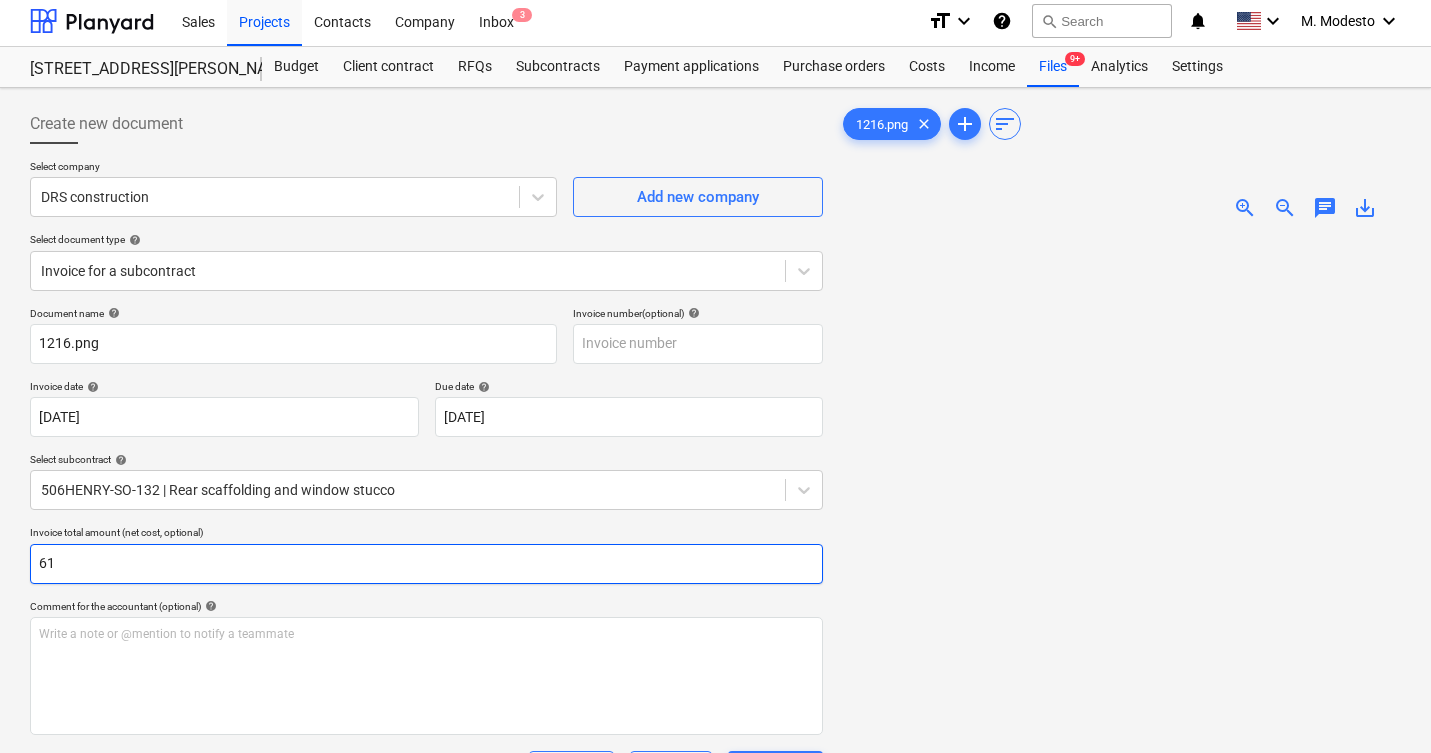 type on "6" 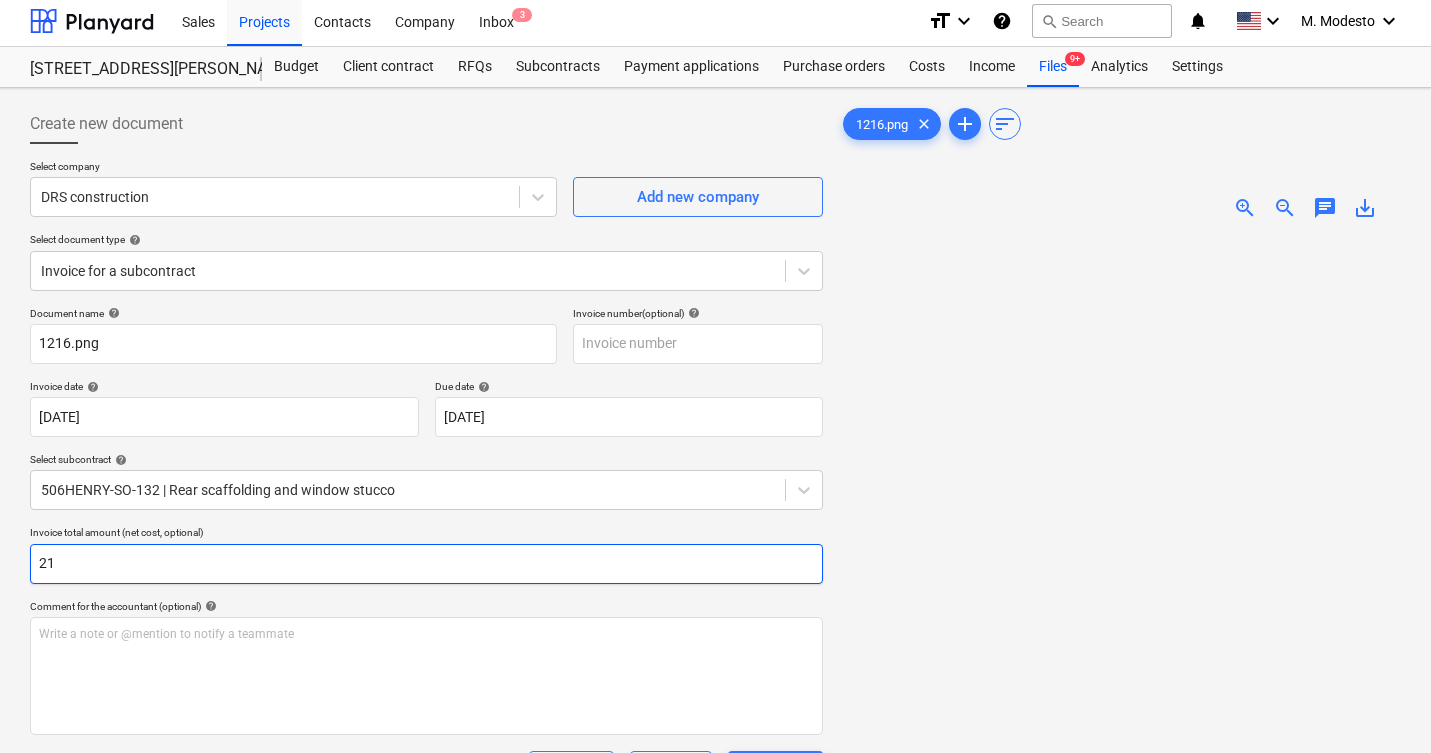 type on "2" 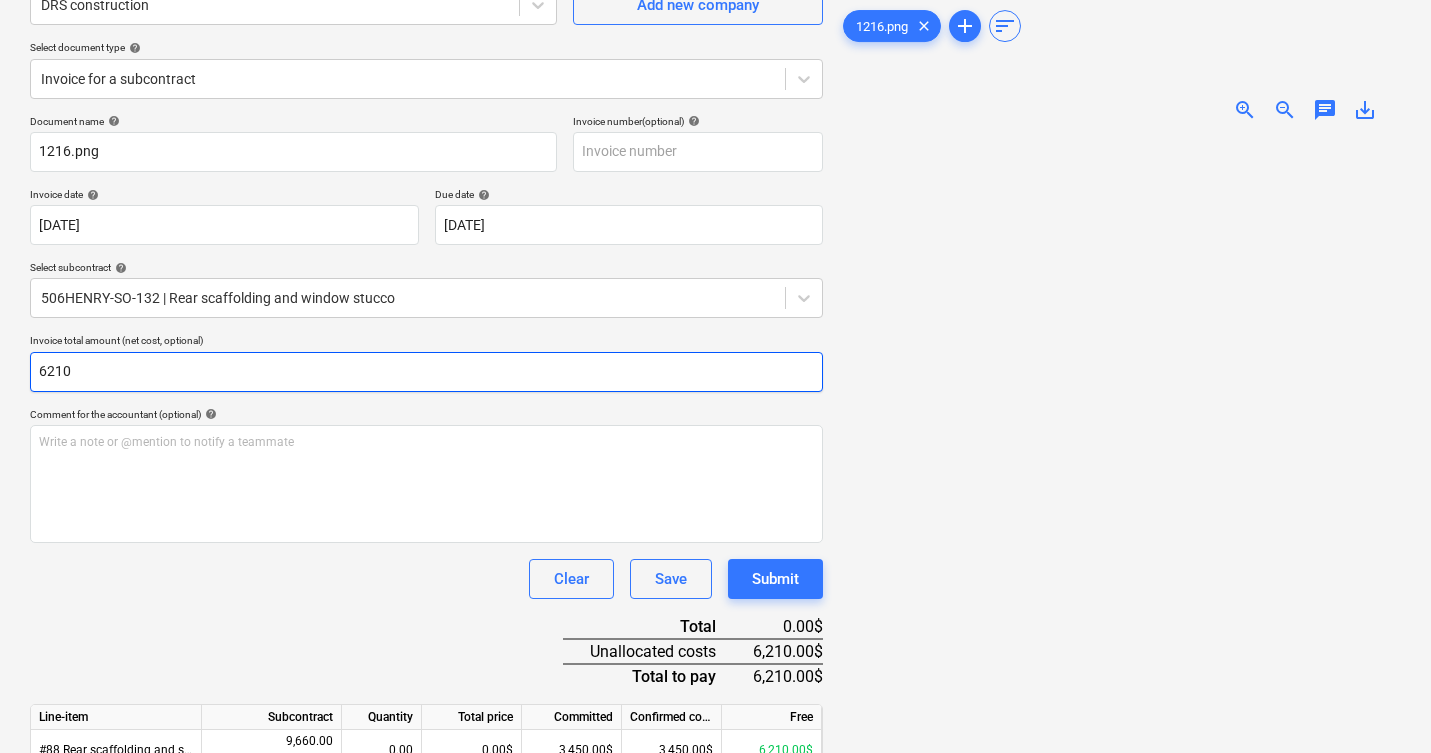 scroll, scrollTop: 294, scrollLeft: 0, axis: vertical 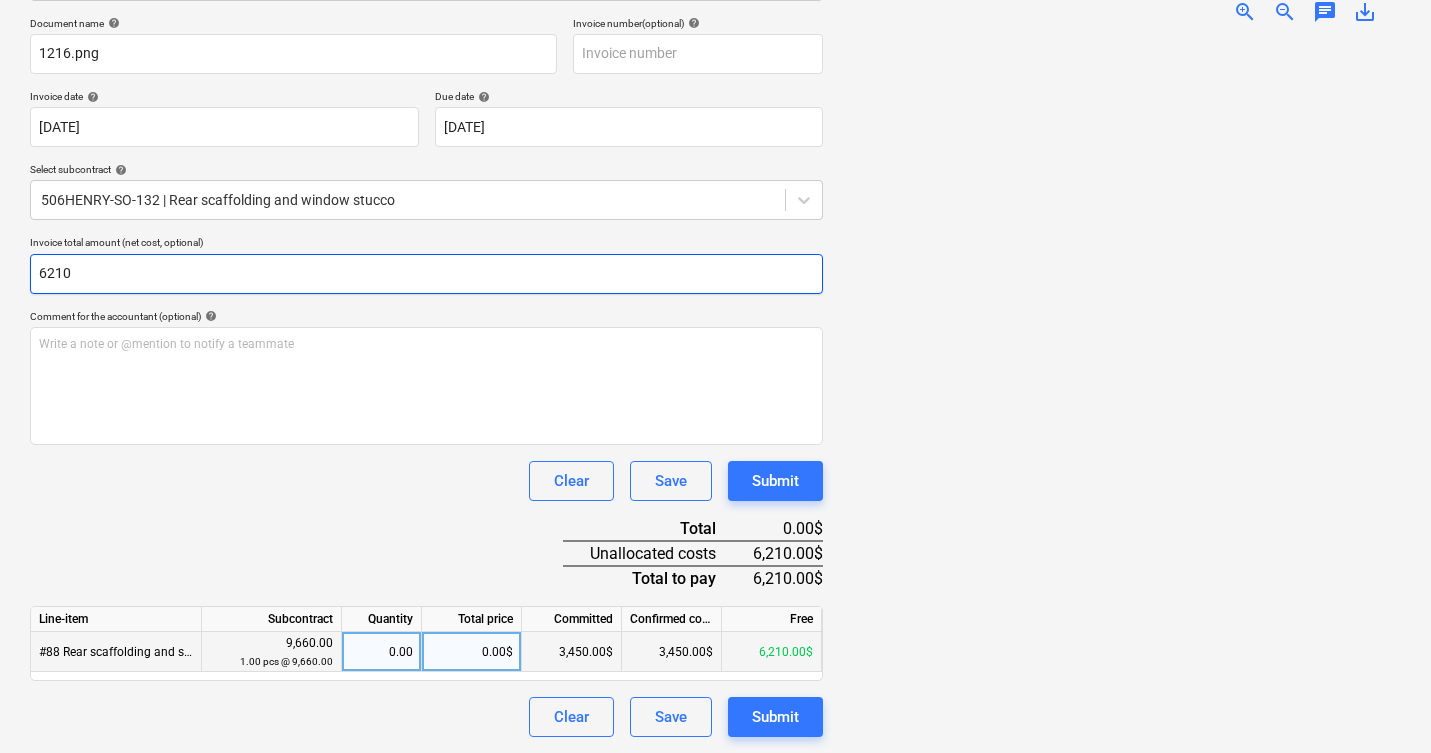type on "6210" 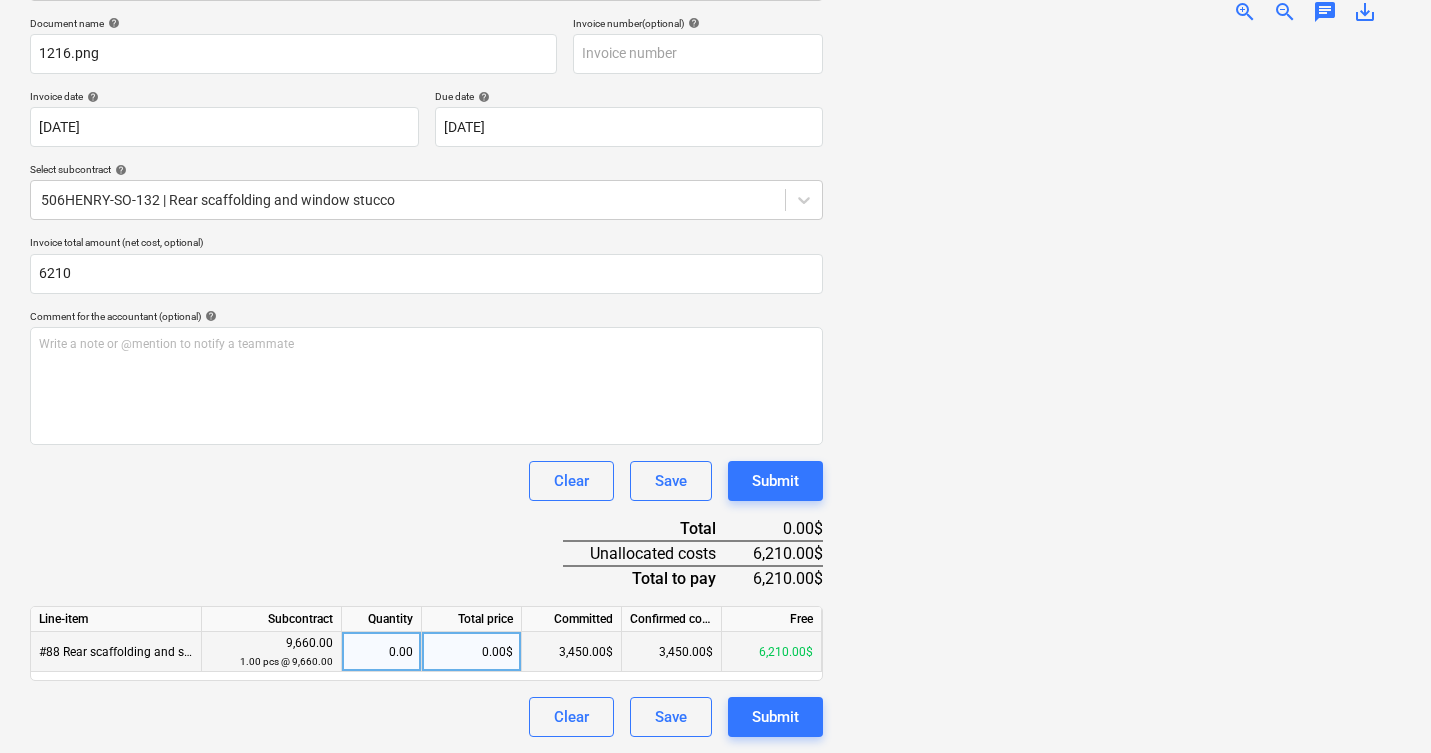 click on "0.00$" at bounding box center (472, 652) 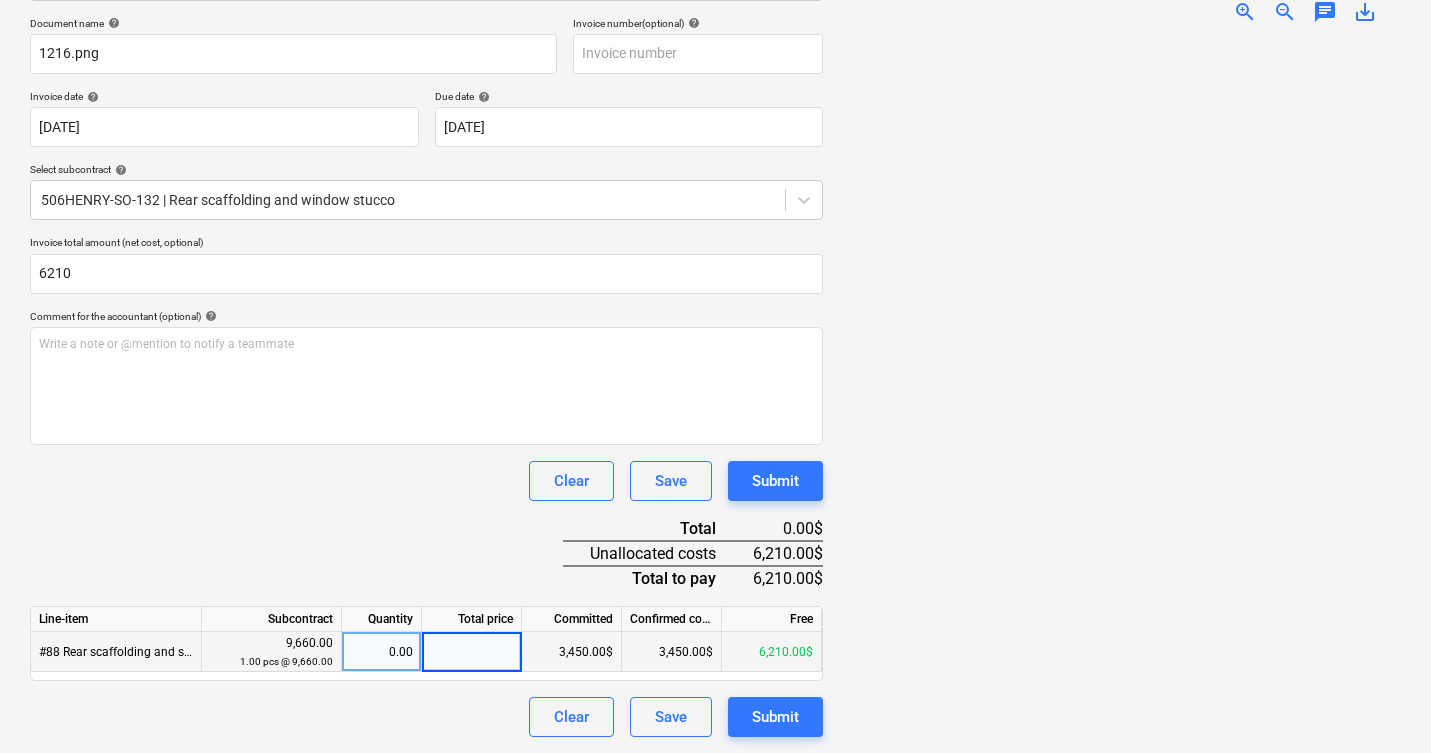 type on "3" 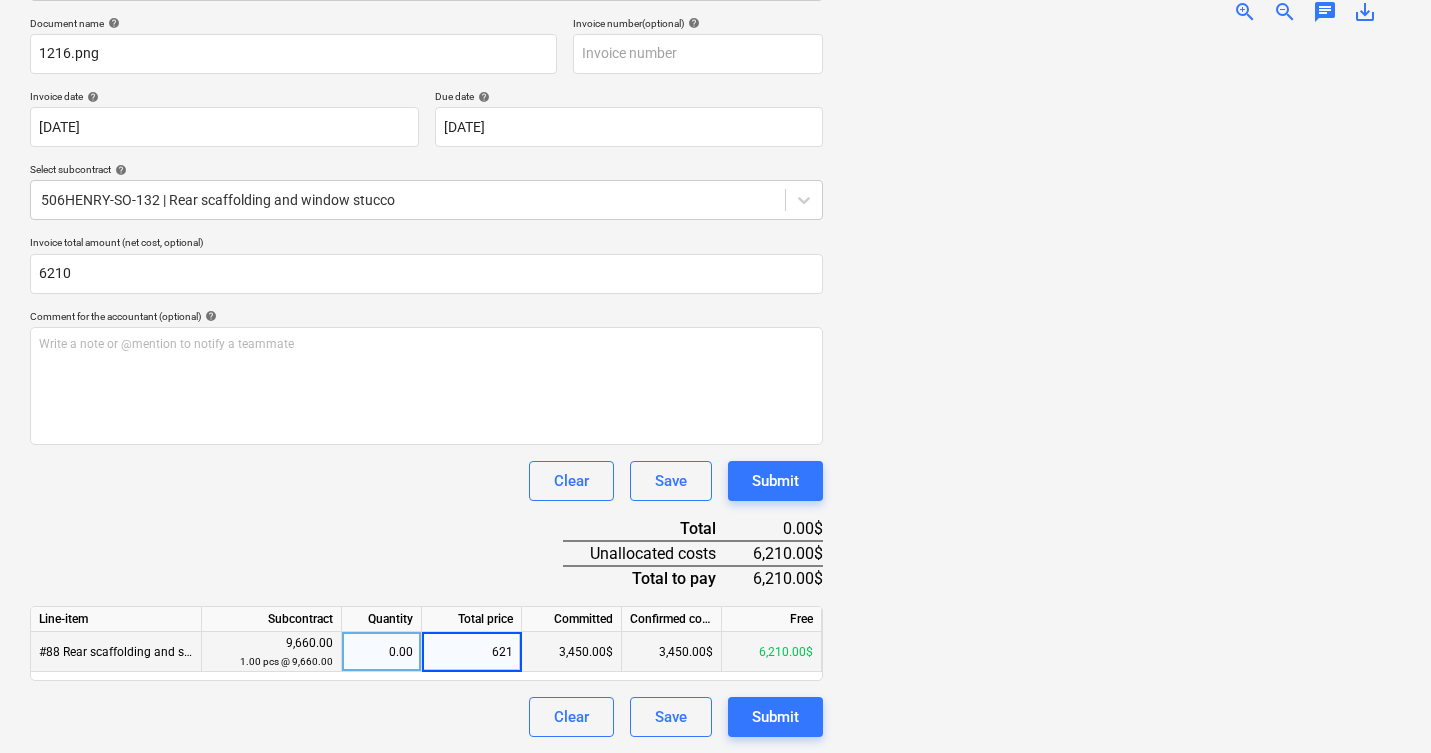 type on "6210" 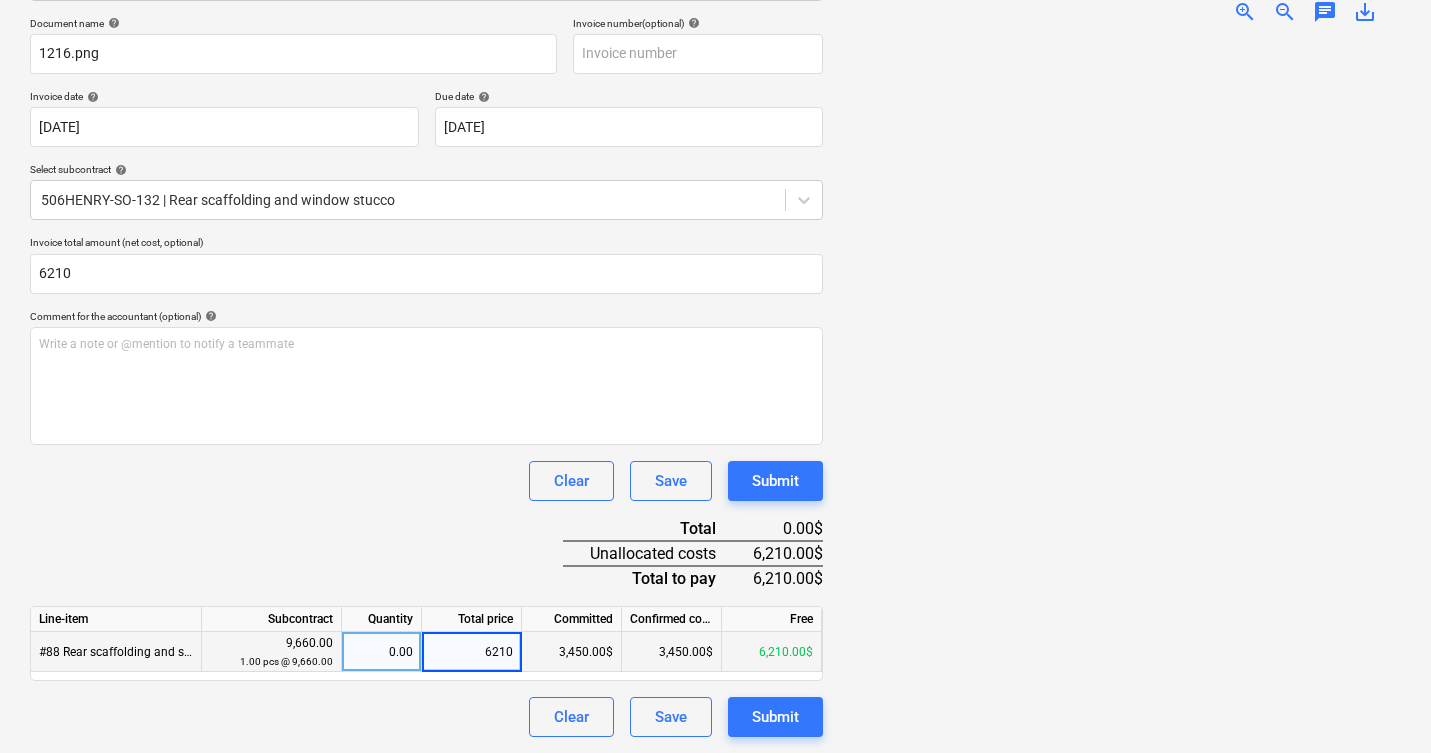 click at bounding box center (1120, 388) 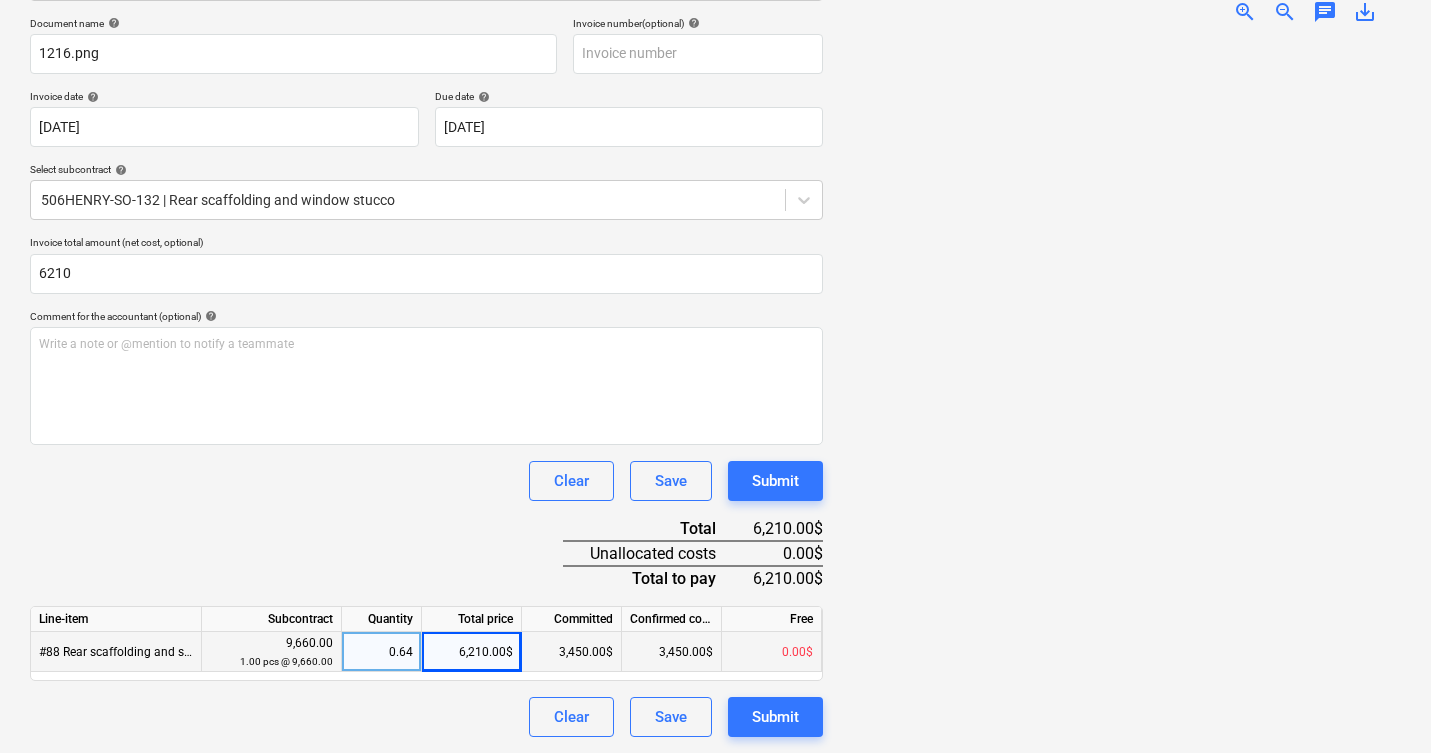 click at bounding box center [1120, 388] 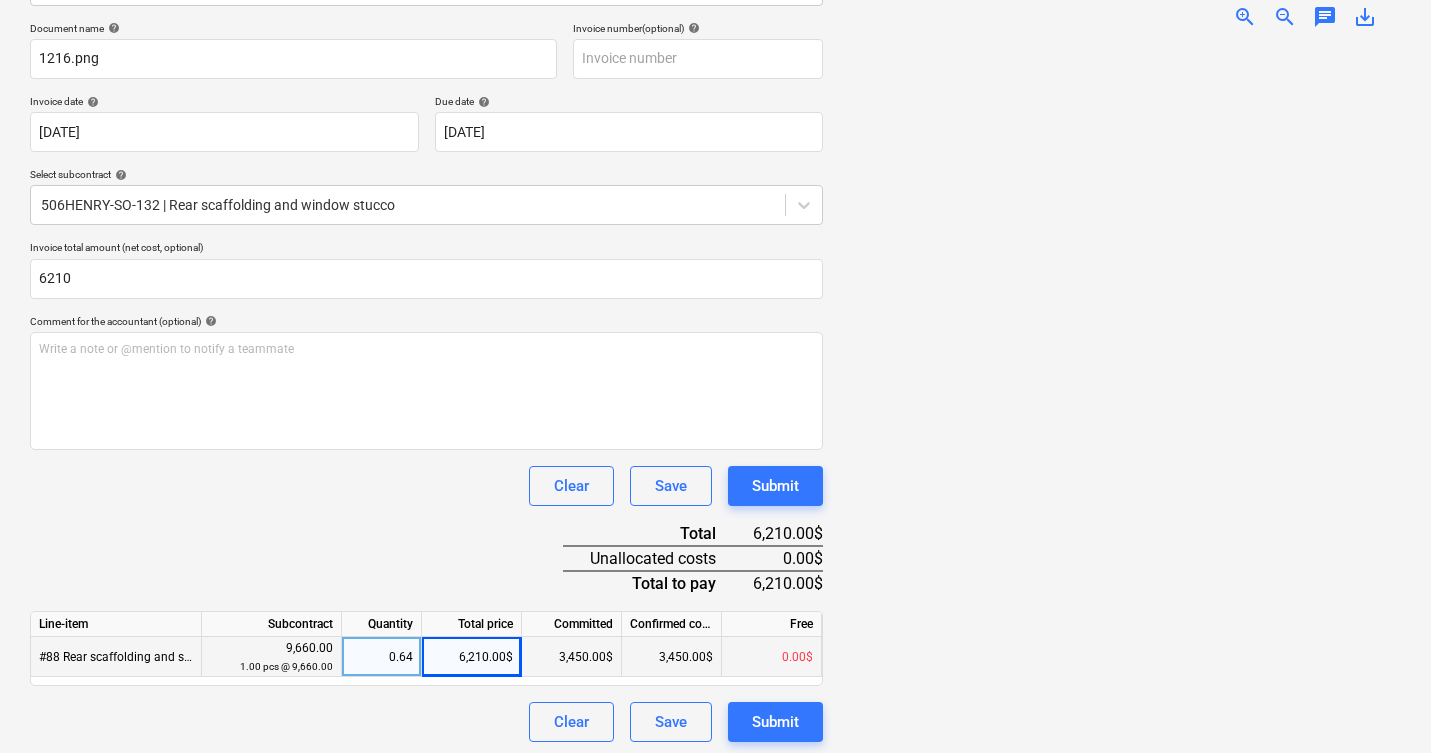 scroll, scrollTop: 278, scrollLeft: 0, axis: vertical 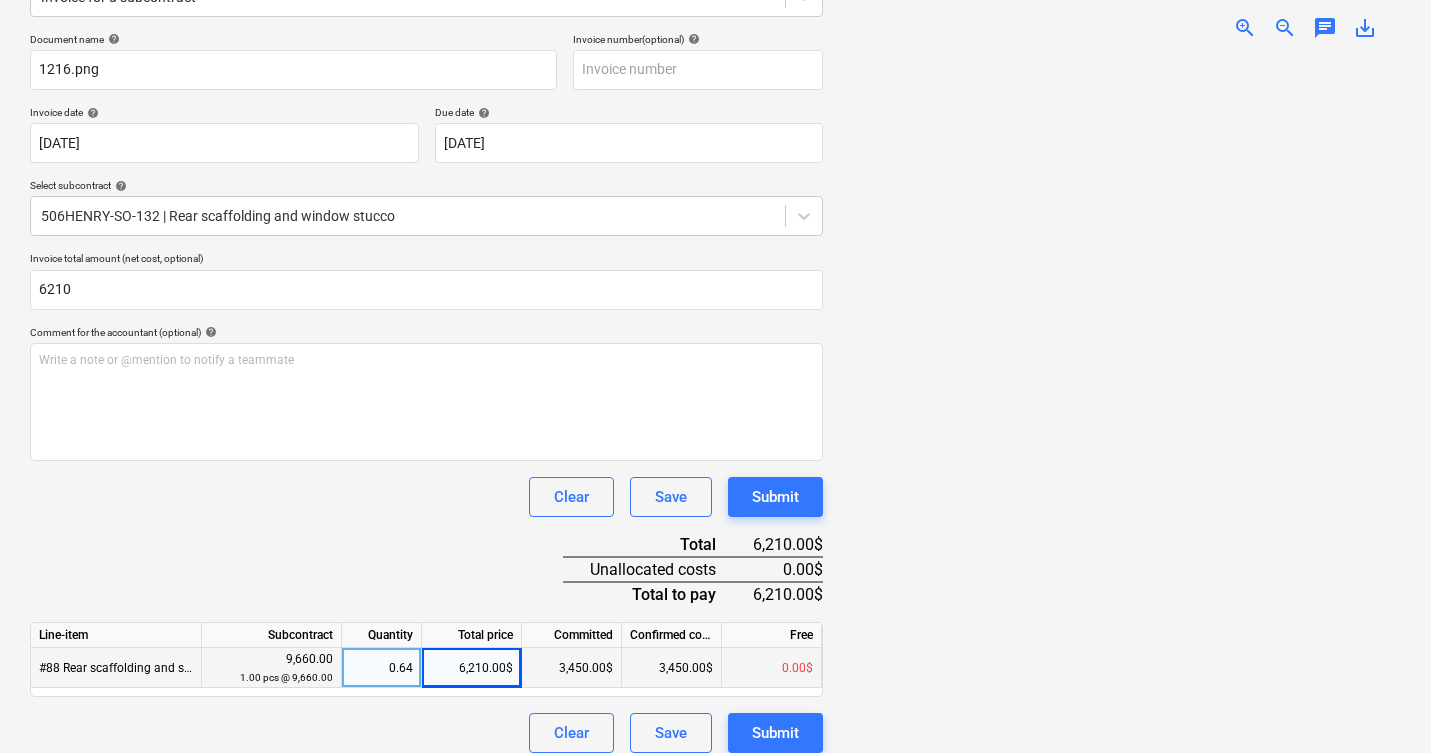 click at bounding box center [1120, 404] 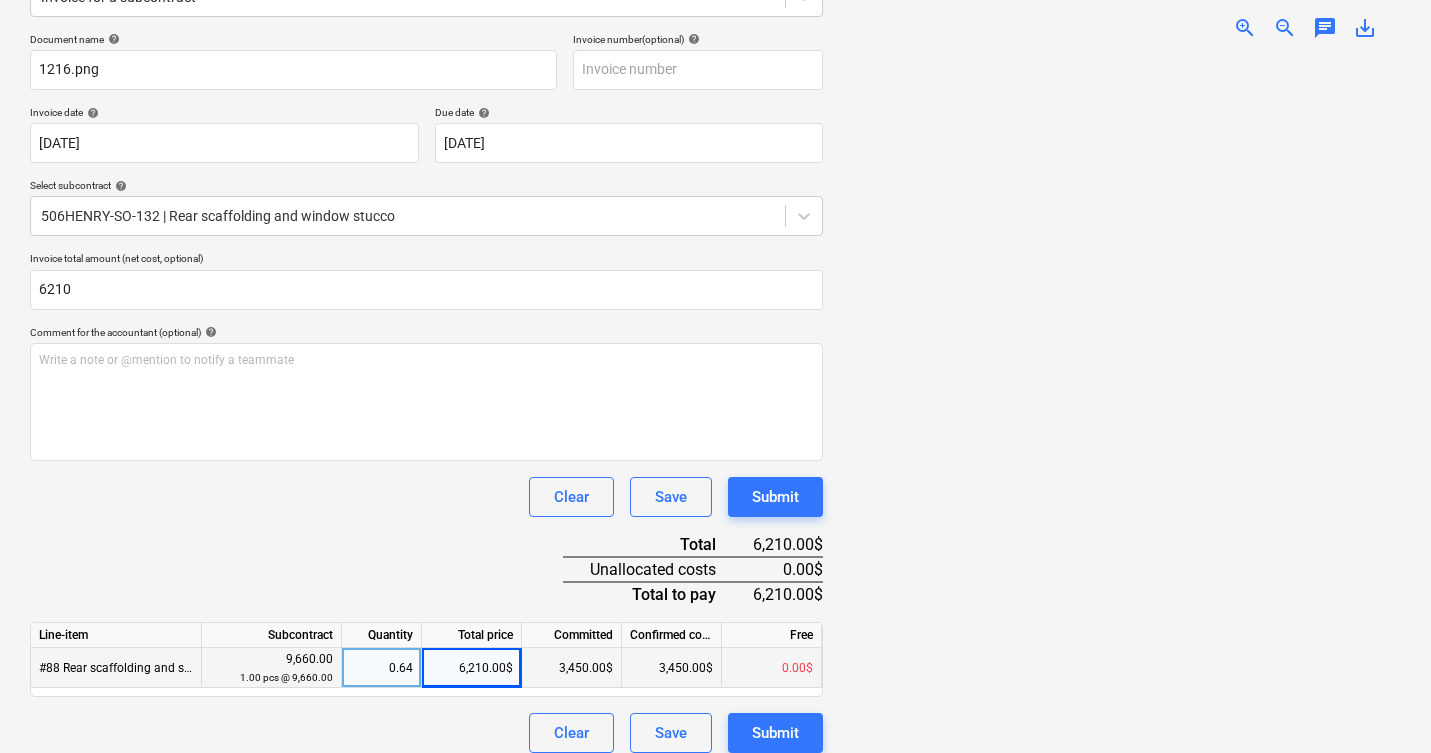 click on "Clear Save Submit" at bounding box center [426, 733] 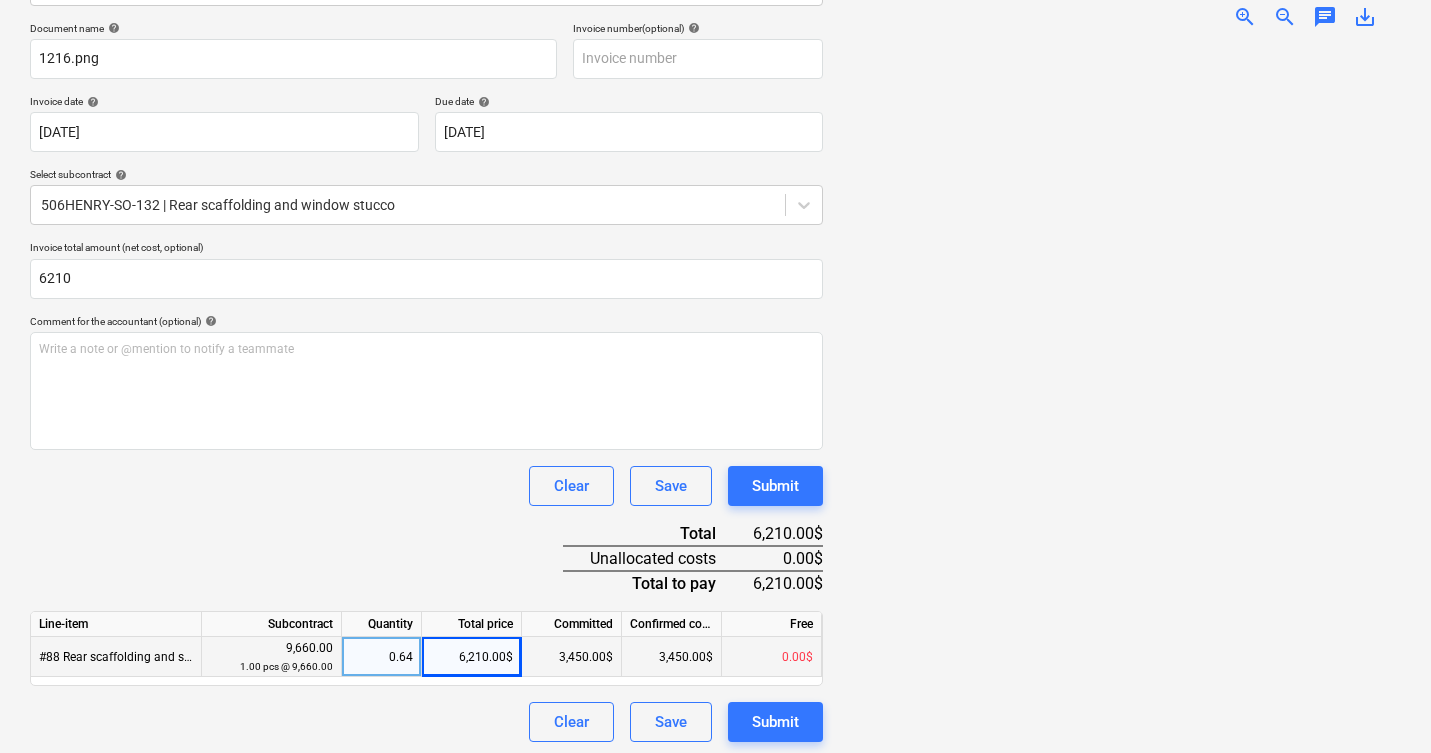 scroll, scrollTop: 294, scrollLeft: 0, axis: vertical 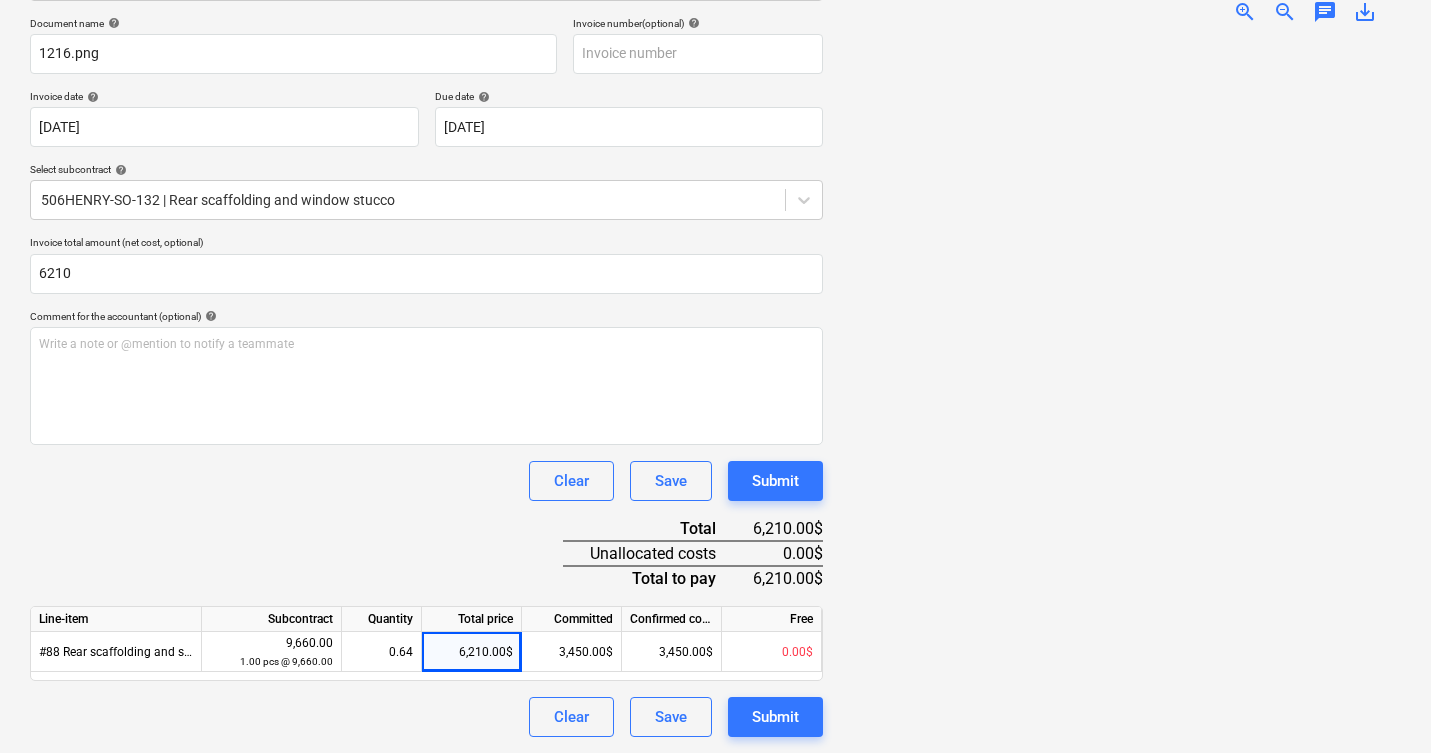 click at bounding box center (1120, 388) 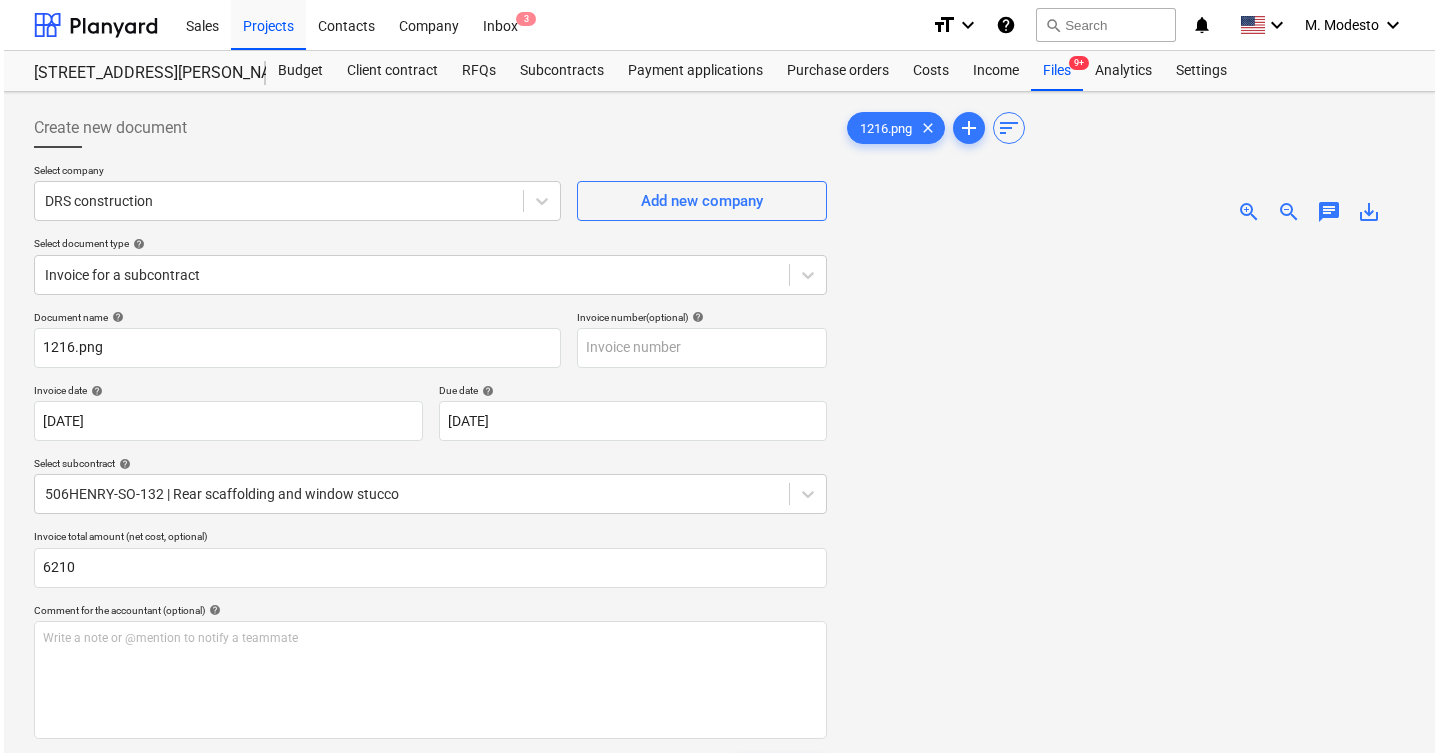 scroll, scrollTop: 294, scrollLeft: 0, axis: vertical 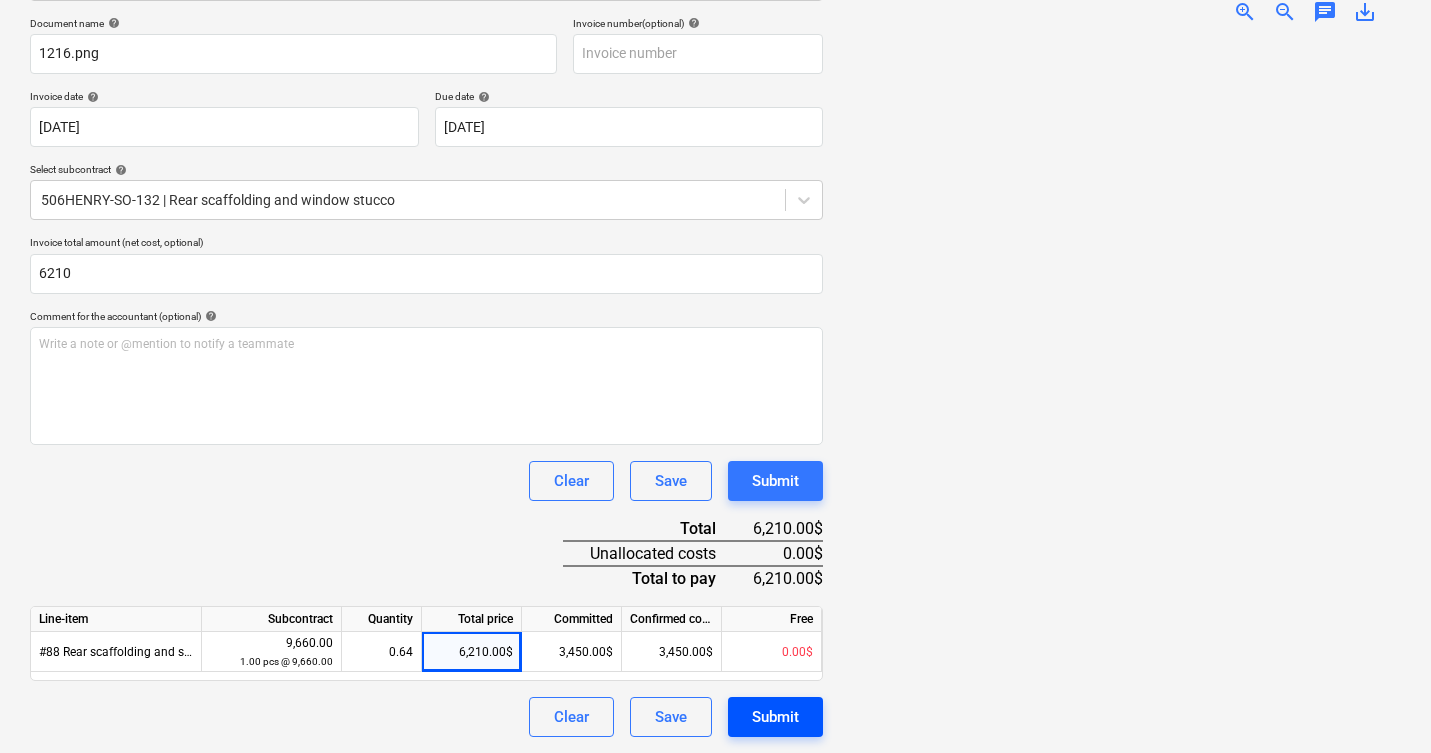click on "Submit" at bounding box center (775, 717) 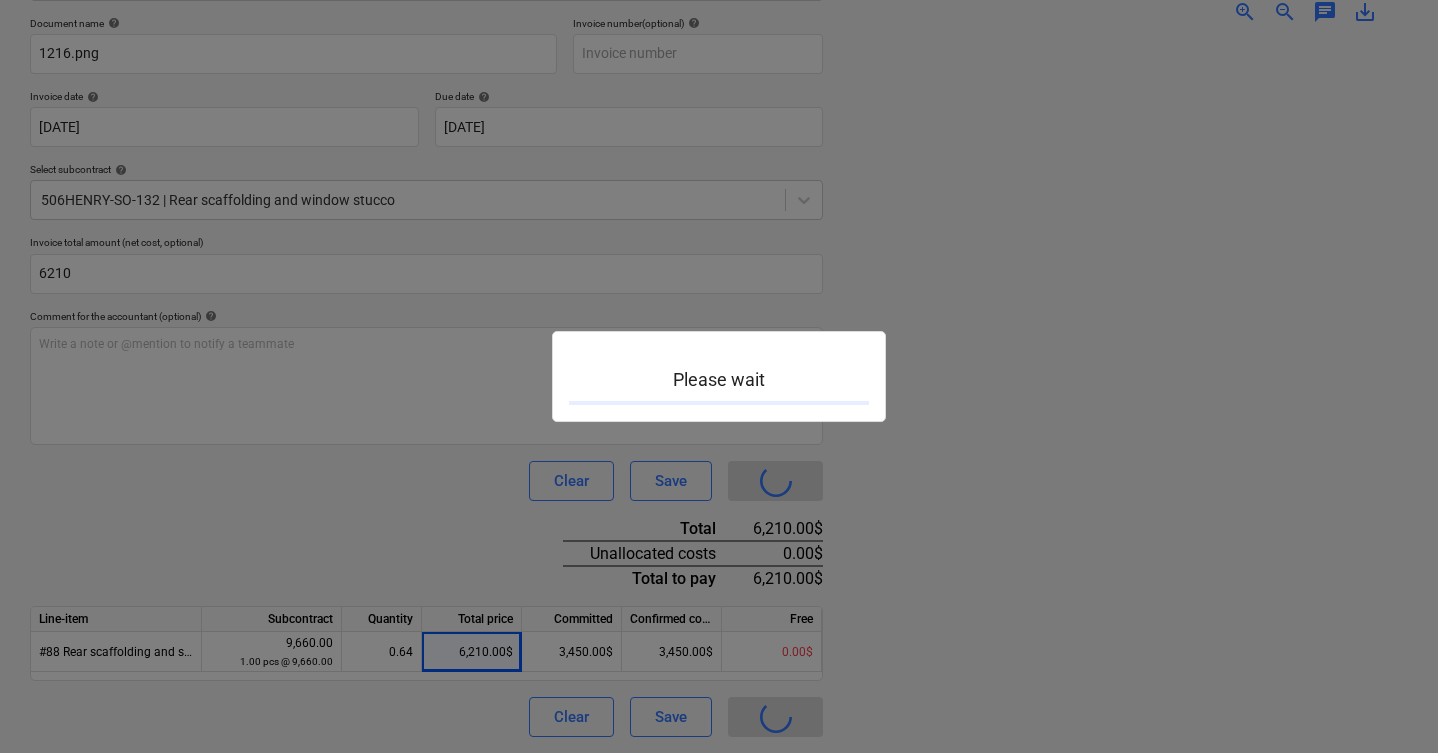 scroll, scrollTop: 0, scrollLeft: 0, axis: both 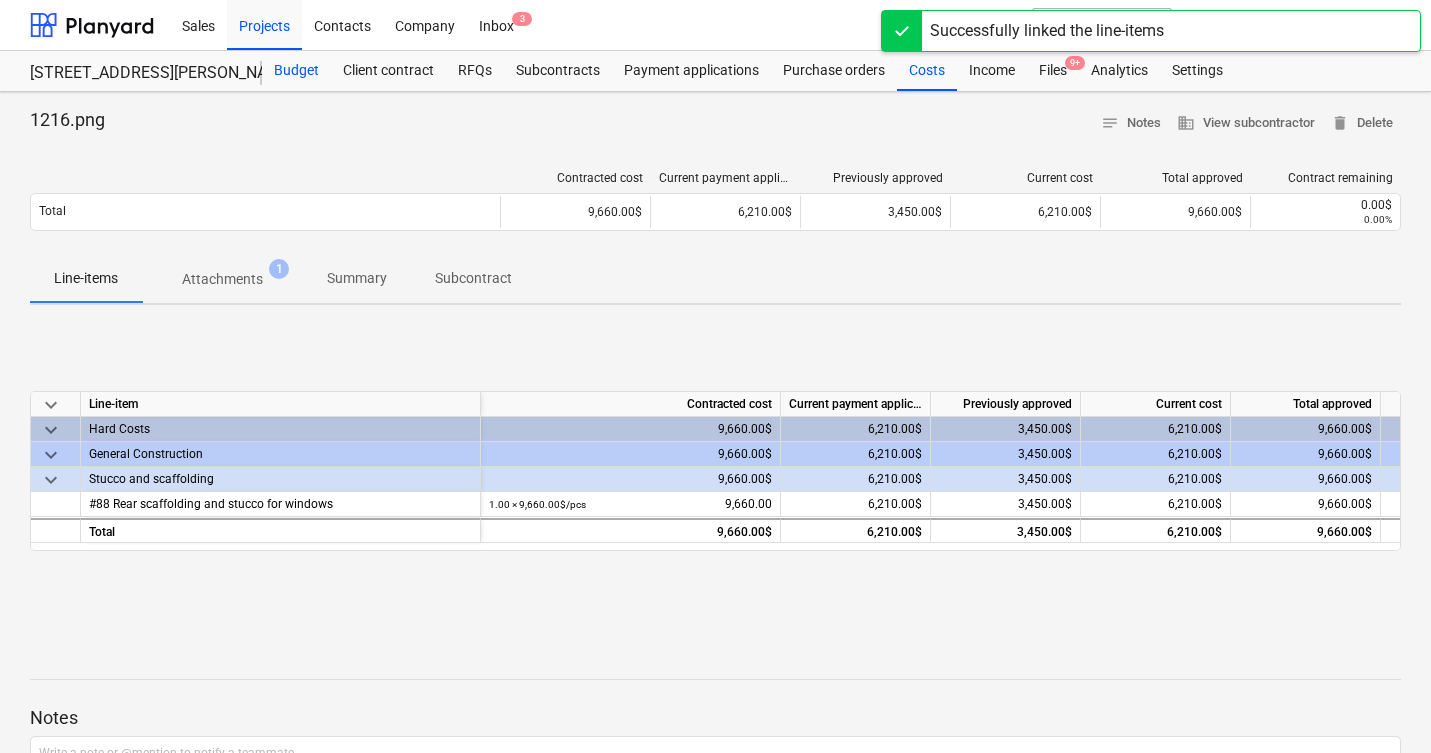 click on "Budget" at bounding box center (296, 71) 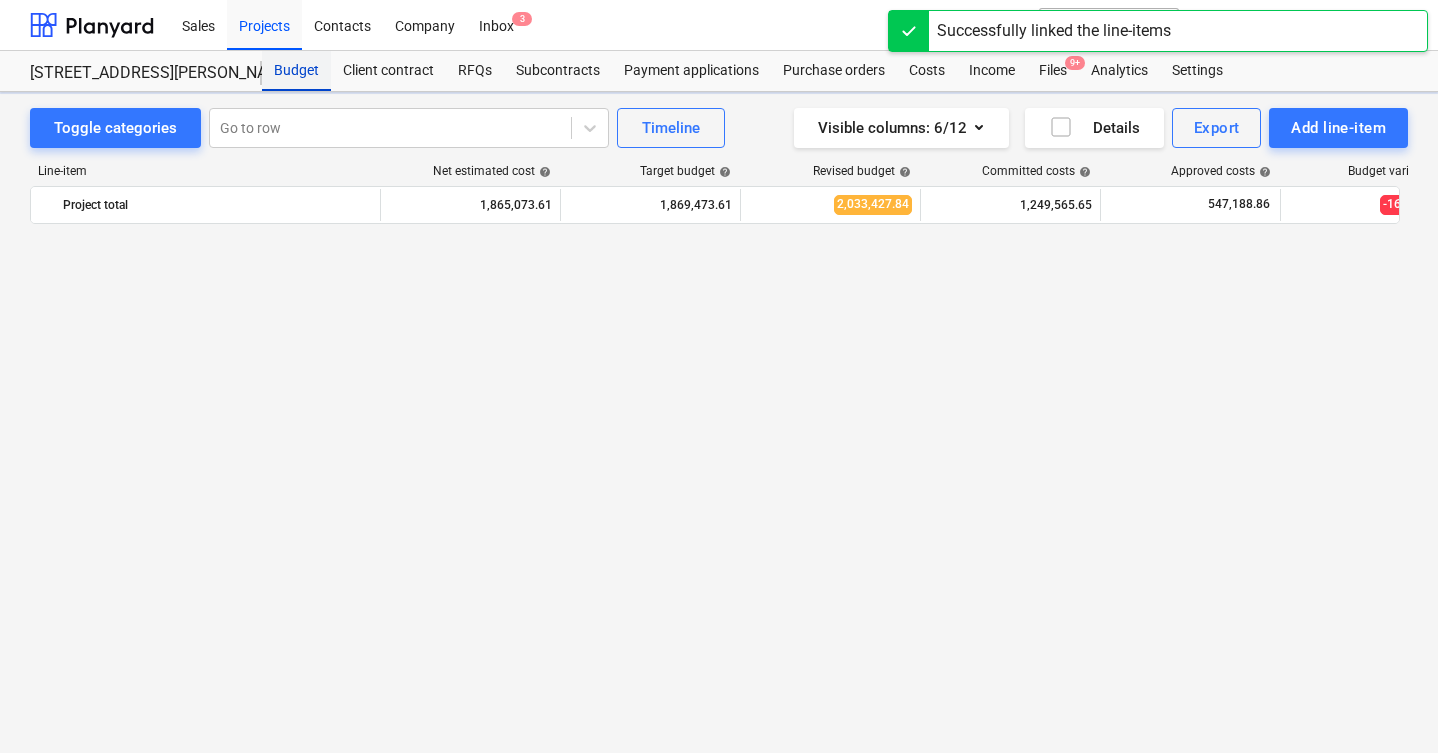 scroll, scrollTop: 2240, scrollLeft: 0, axis: vertical 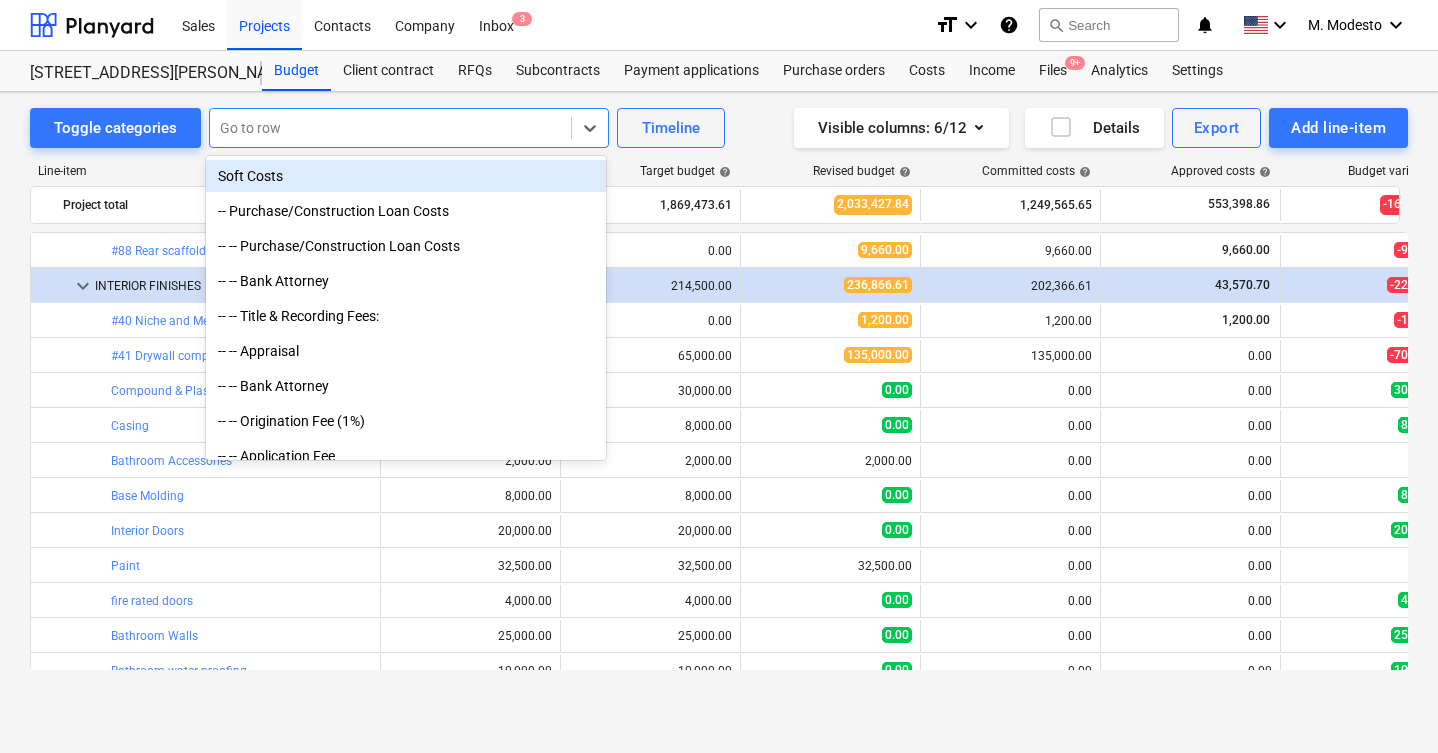 click at bounding box center (390, 128) 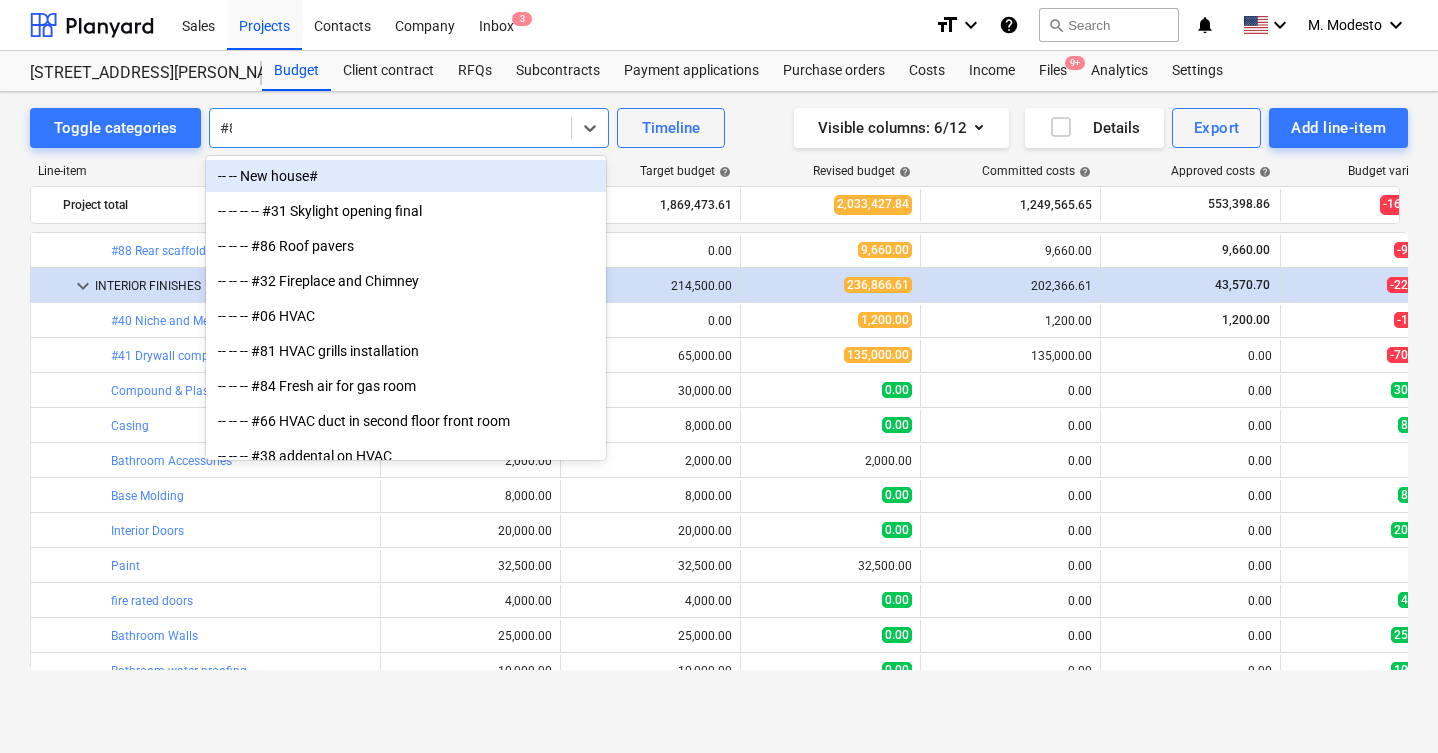 type on "#89" 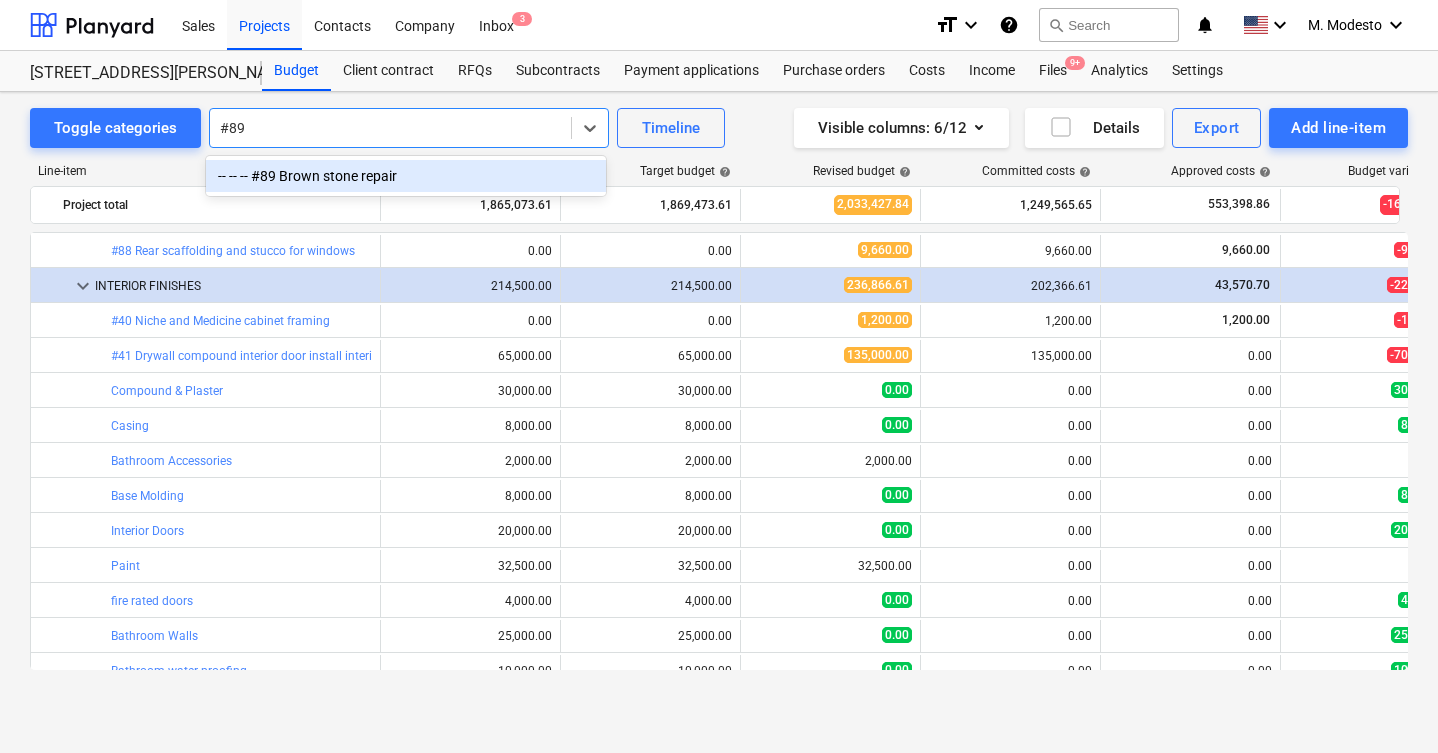 click on "-- -- --   #89 Brown stone repair" at bounding box center [406, 176] 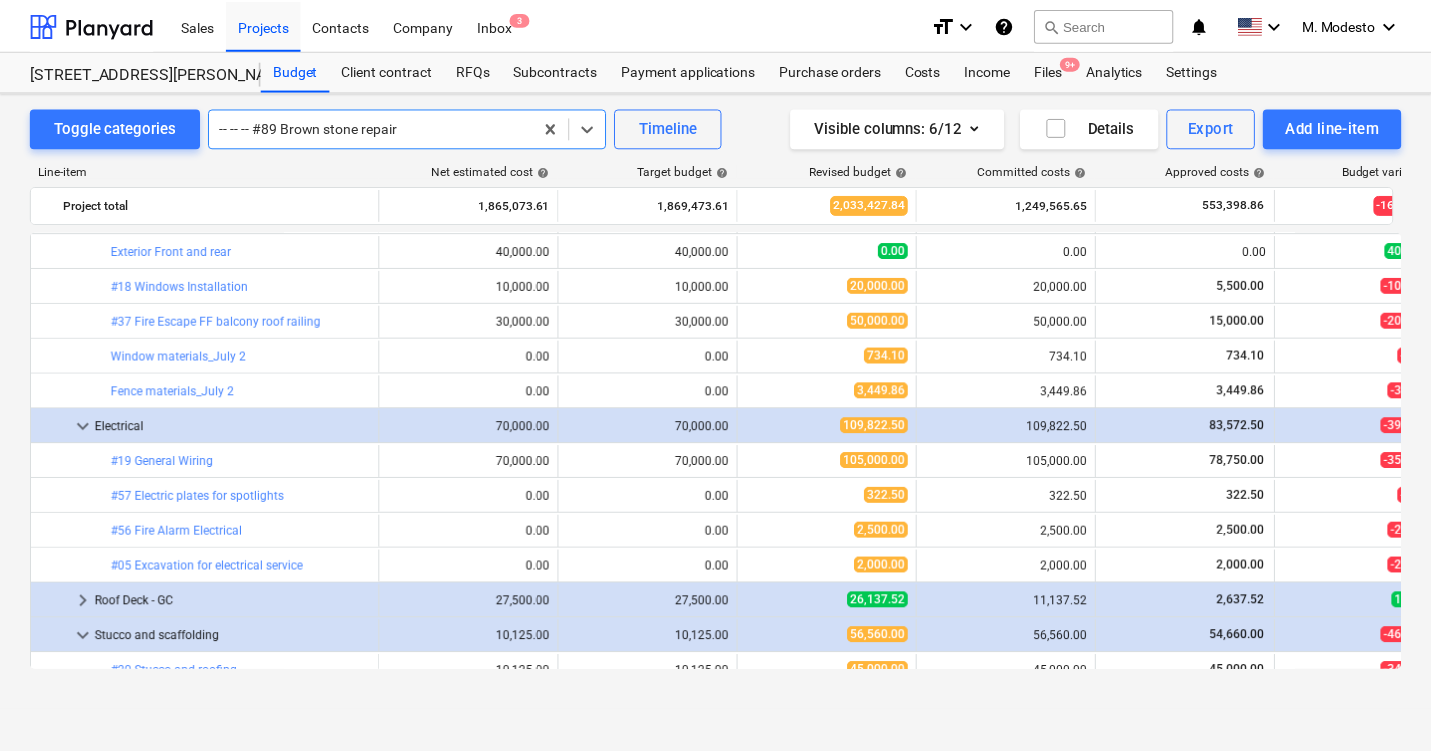 scroll, scrollTop: 1820, scrollLeft: 0, axis: vertical 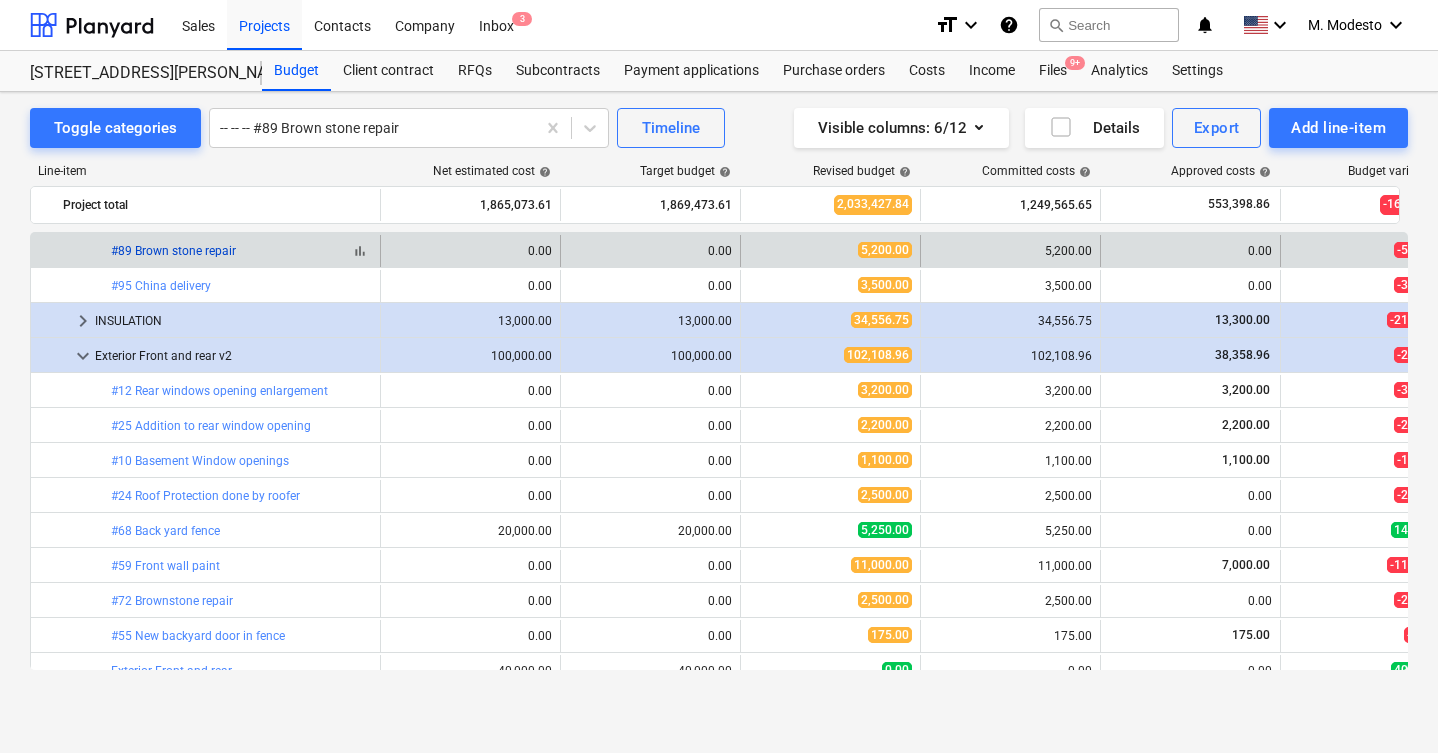 copy on "bar_chart  #89 Brown stone repair" 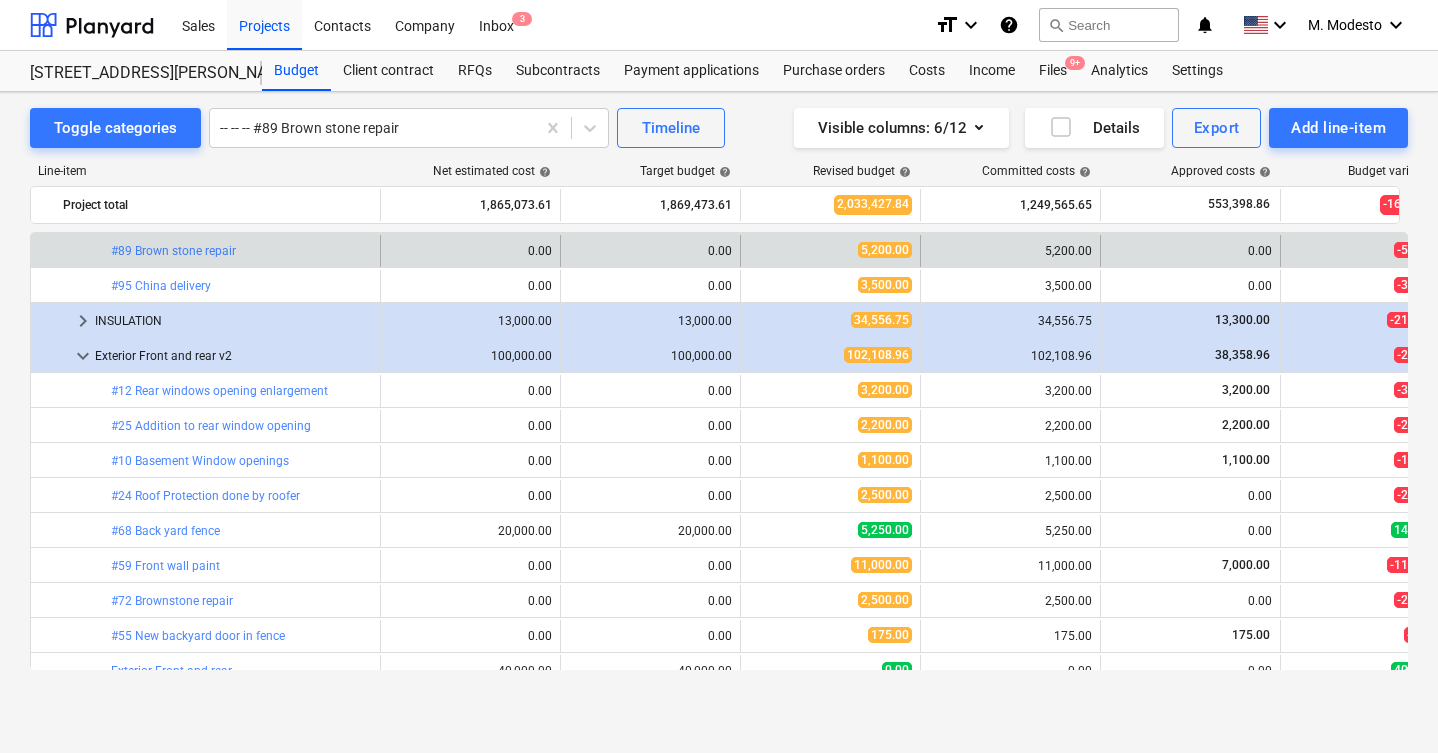 drag, startPoint x: 108, startPoint y: 250, endPoint x: 570, endPoint y: 98, distance: 486.362 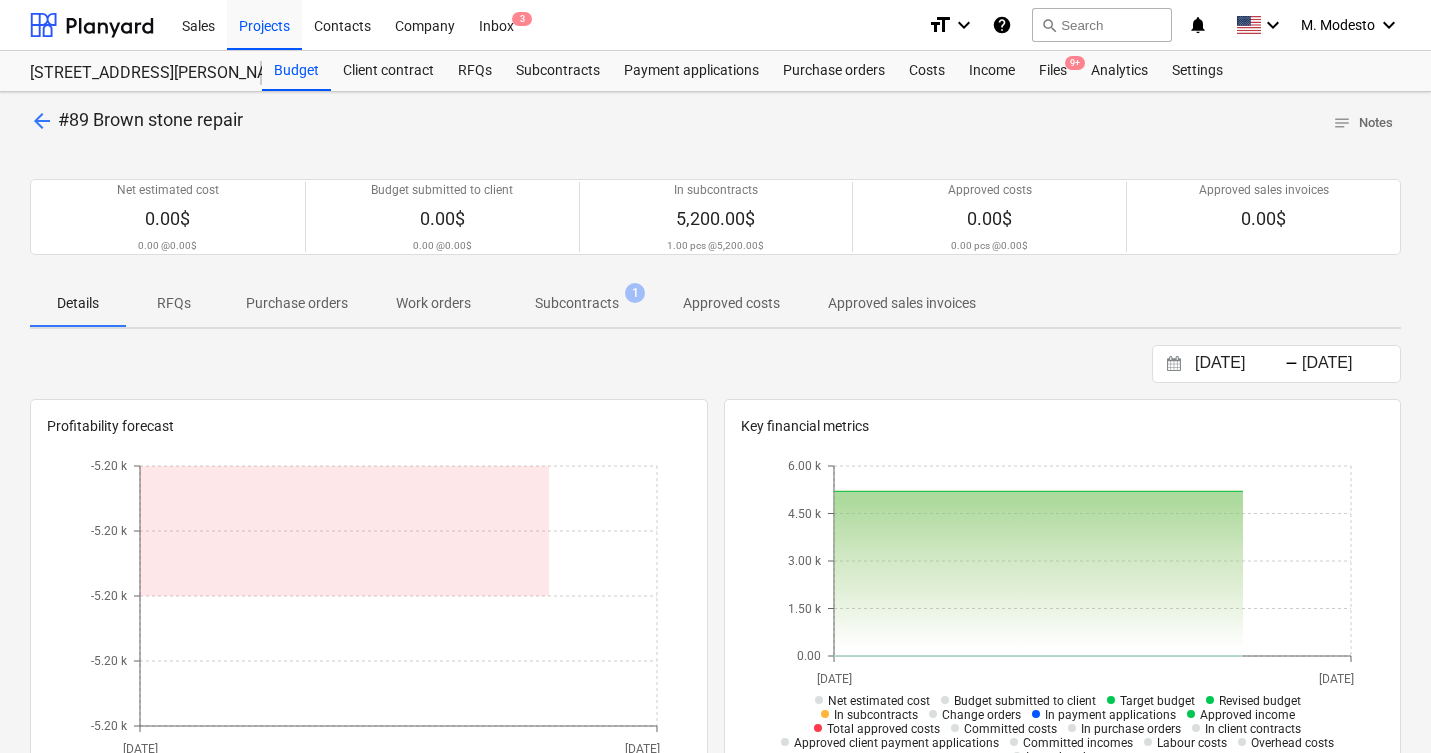 click on "Subcontracts" at bounding box center (577, 303) 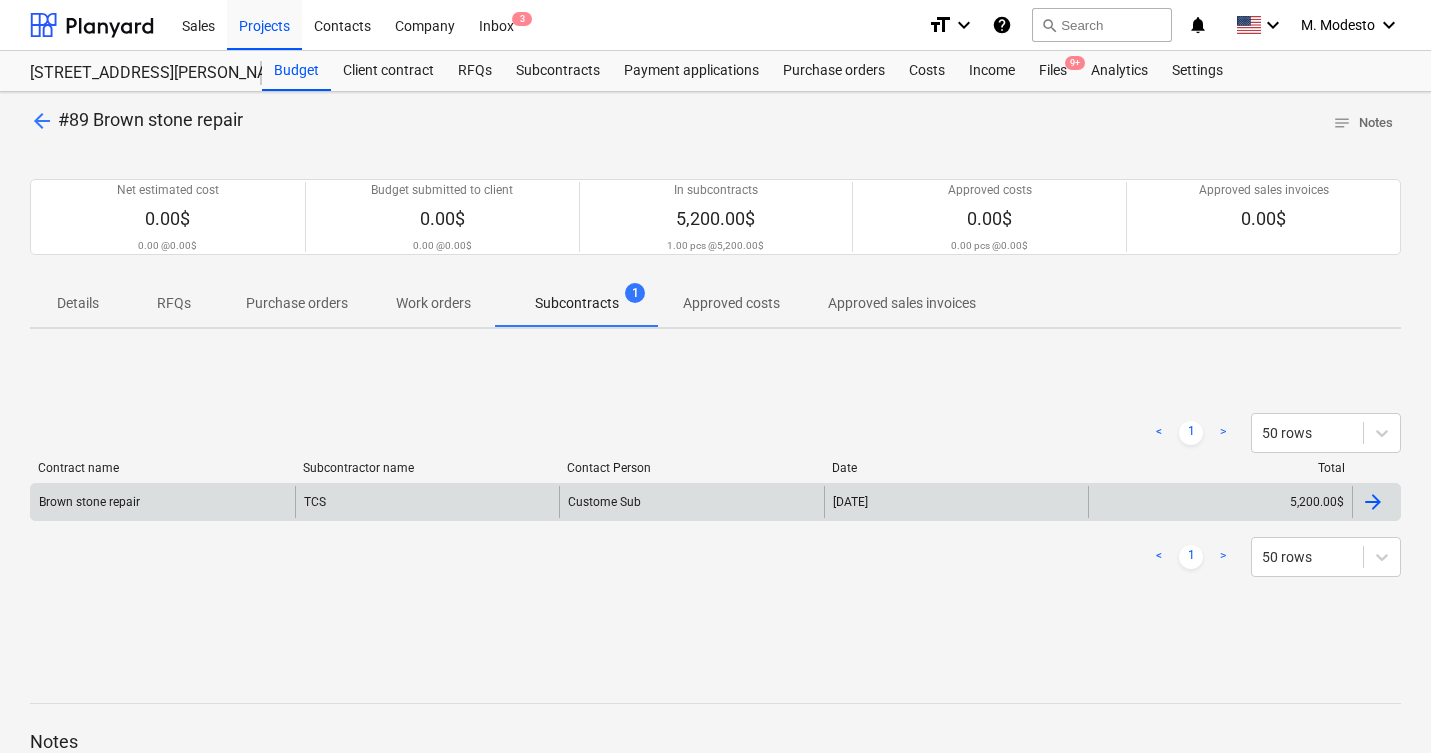click on "5,200.00$" at bounding box center [1220, 502] 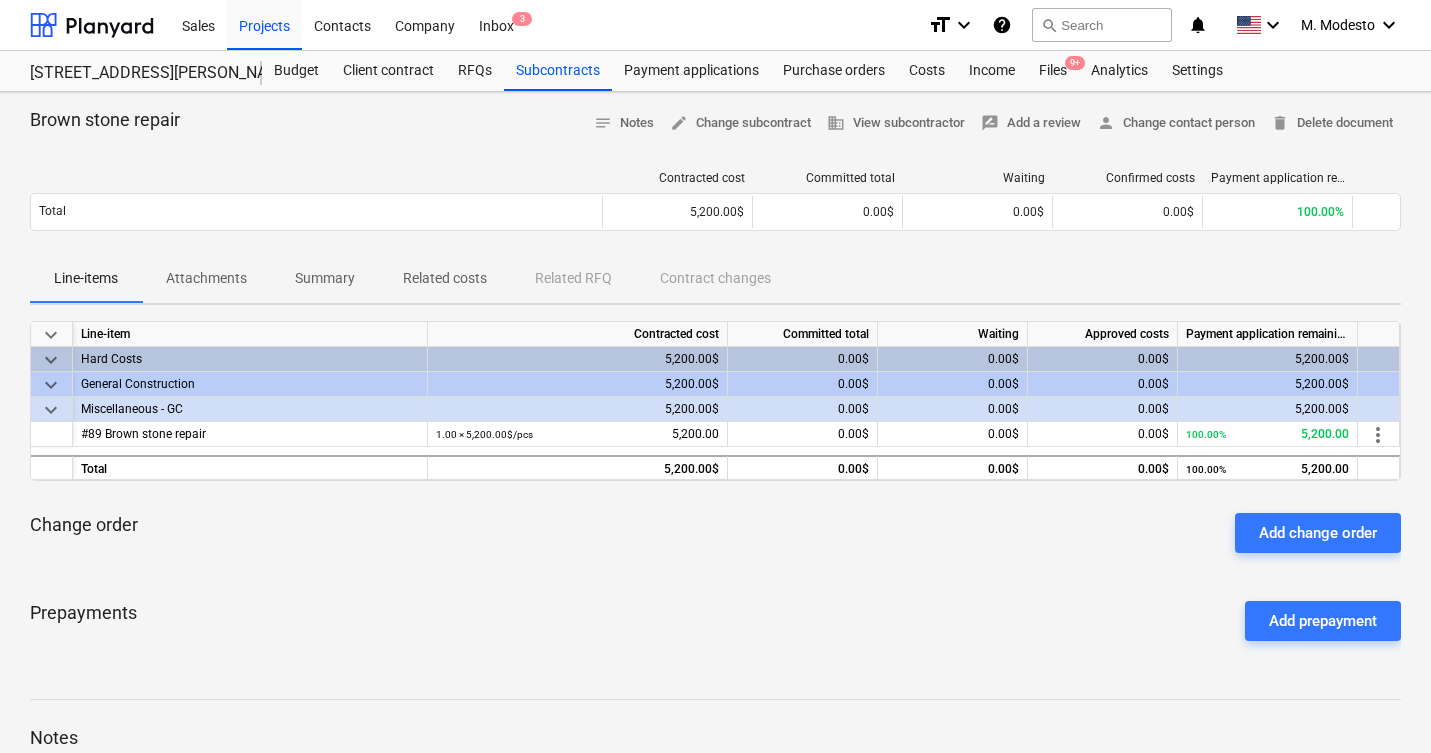 click on "Related costs" at bounding box center [445, 278] 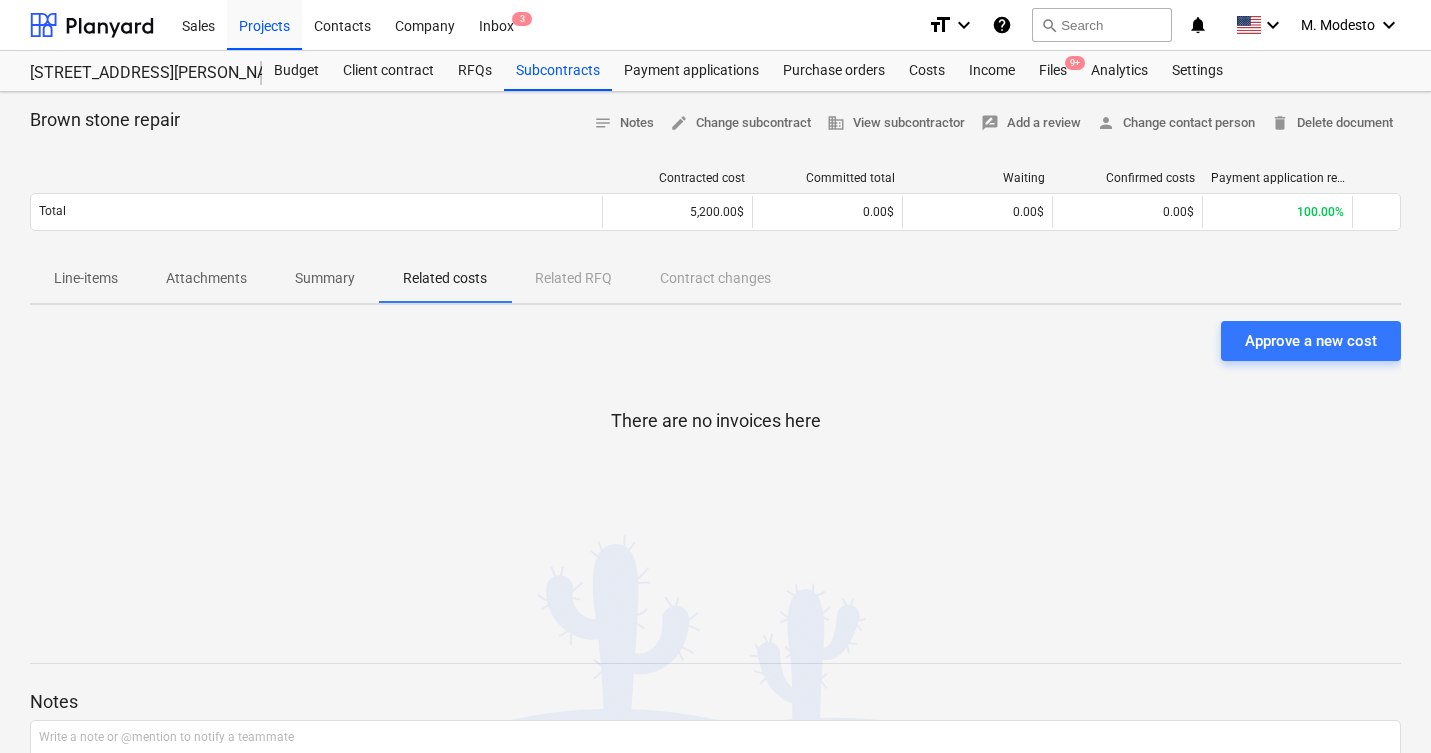 click on "There are no invoices here" at bounding box center [715, 491] 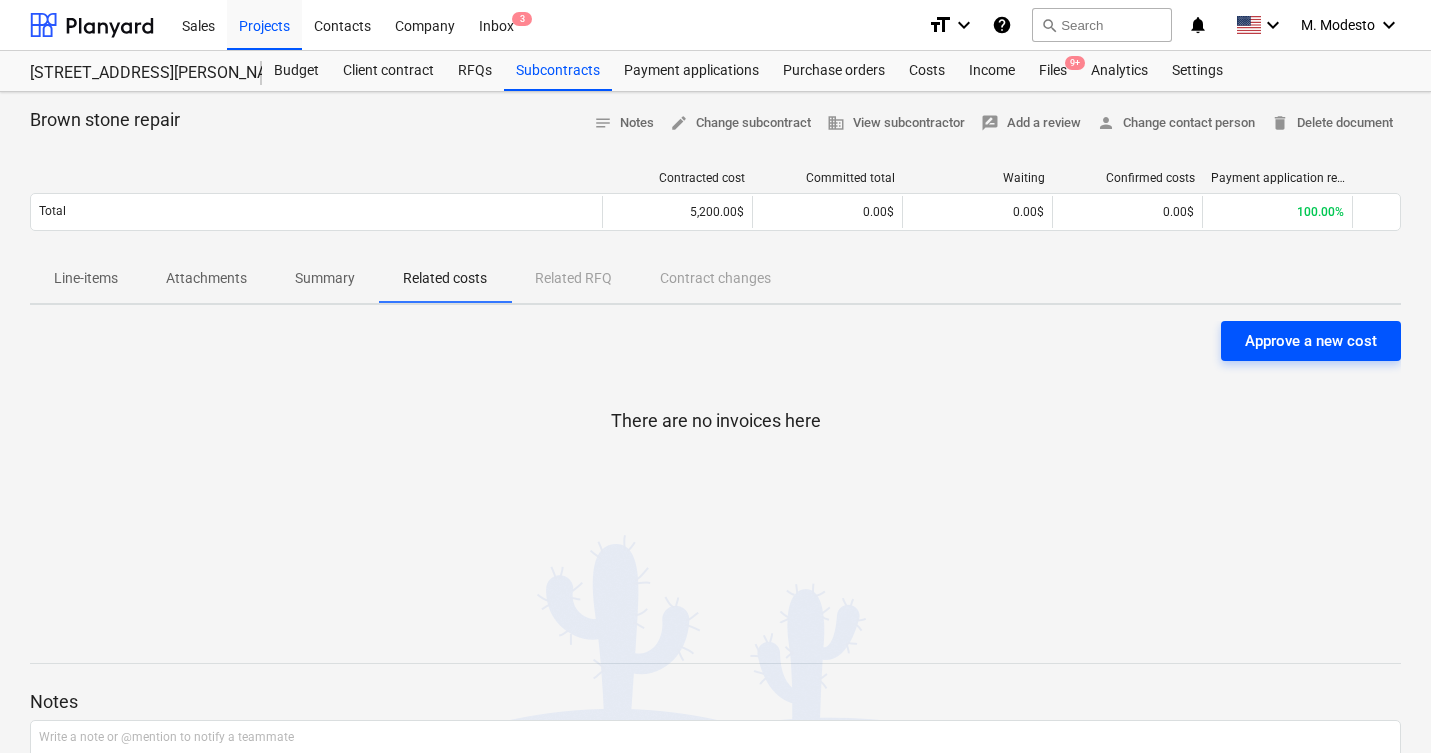 click on "Approve a new cost" at bounding box center [1311, 341] 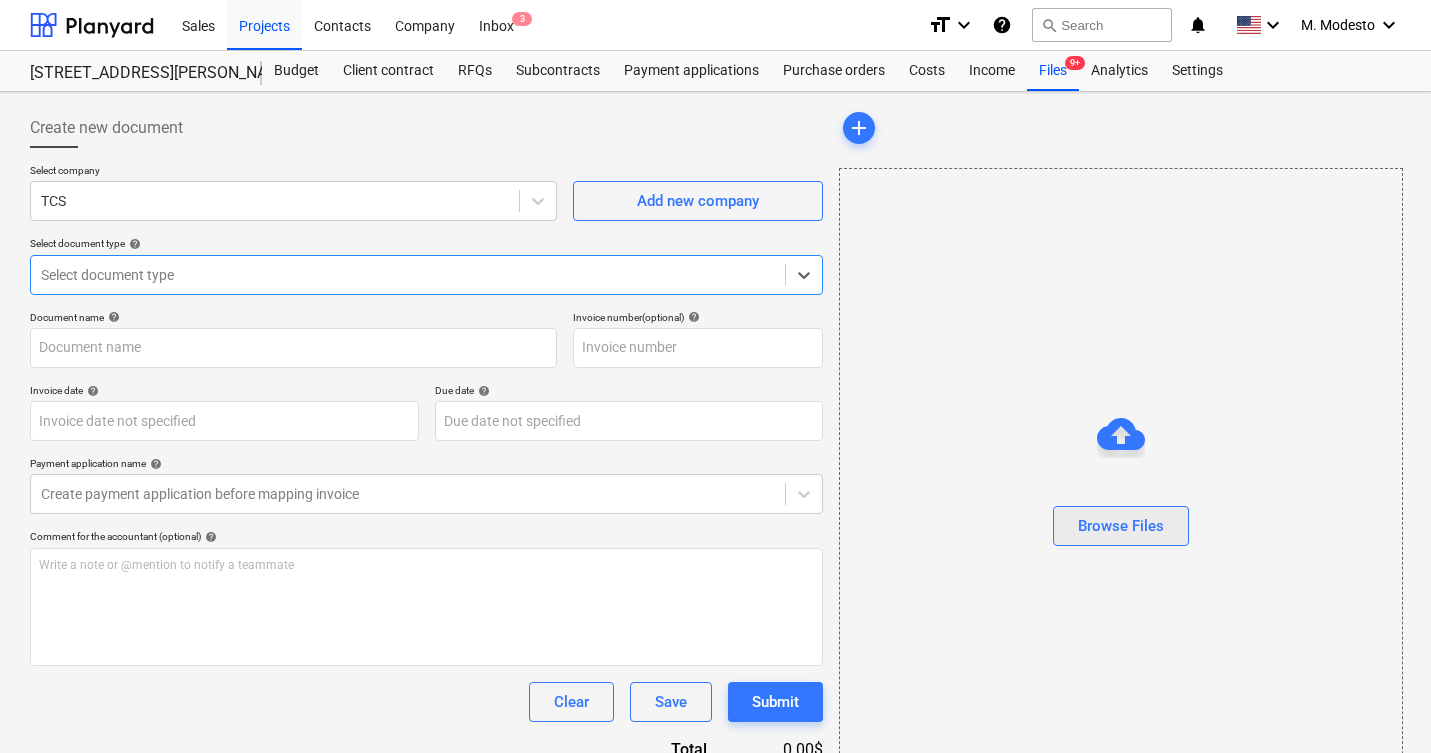 click on "Browse Files" at bounding box center [1121, 526] 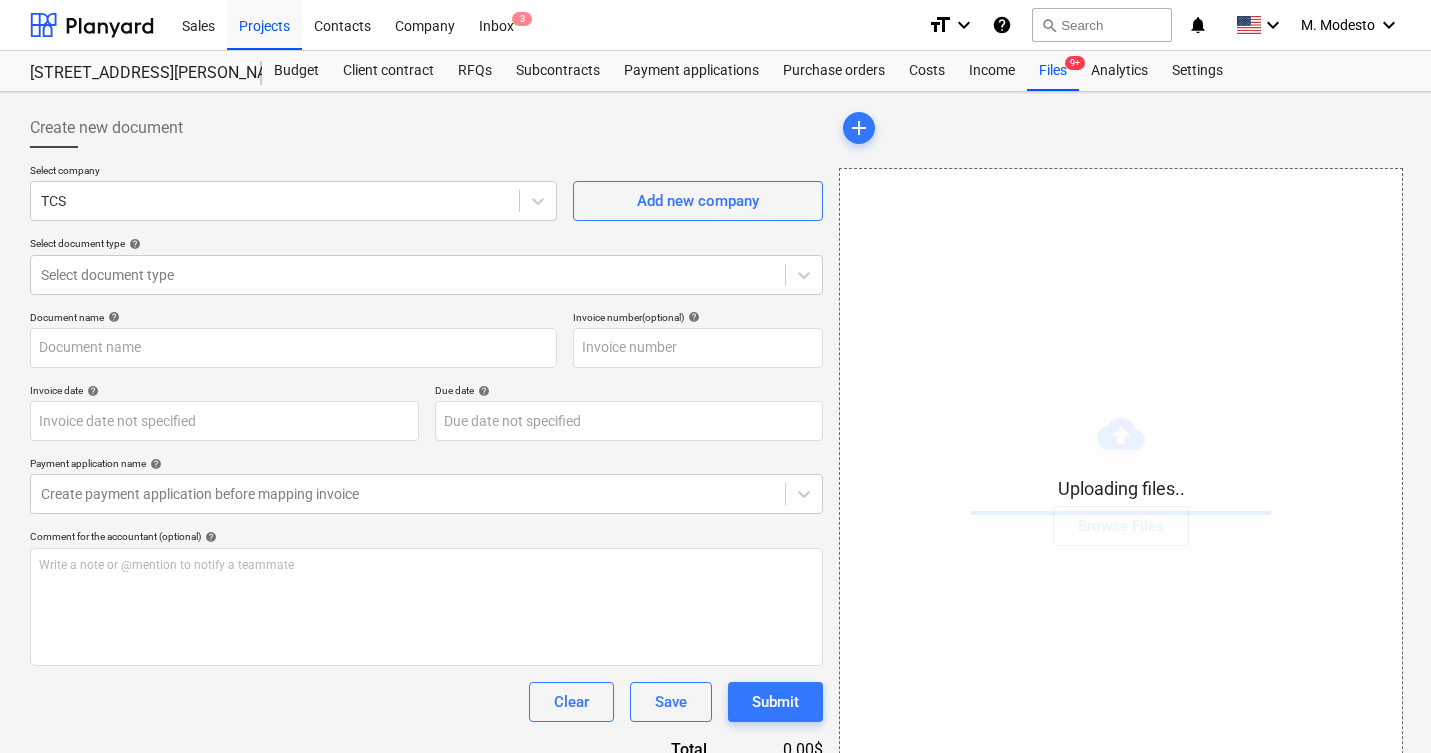 click on "Select company TCS   Add new company Select document type help Select document type" at bounding box center (426, 237) 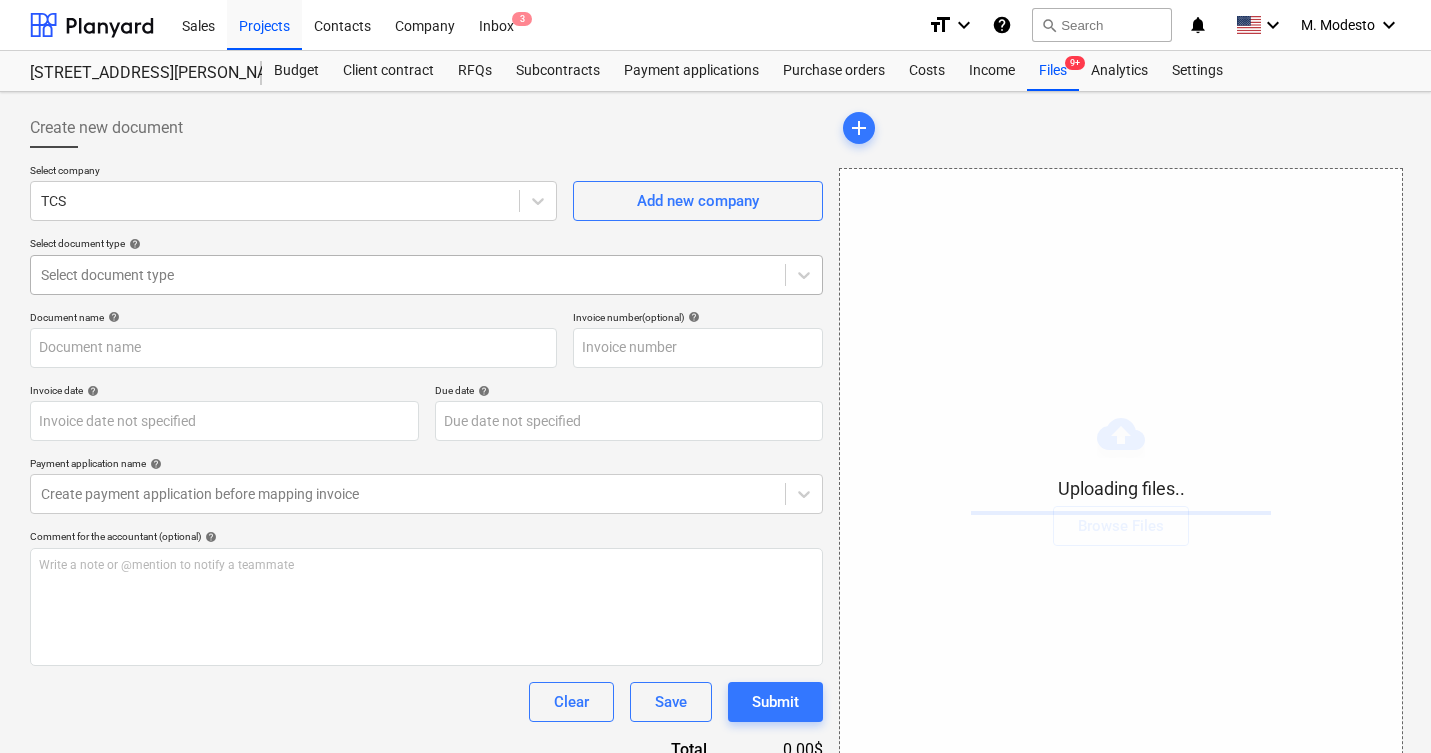 click at bounding box center (408, 275) 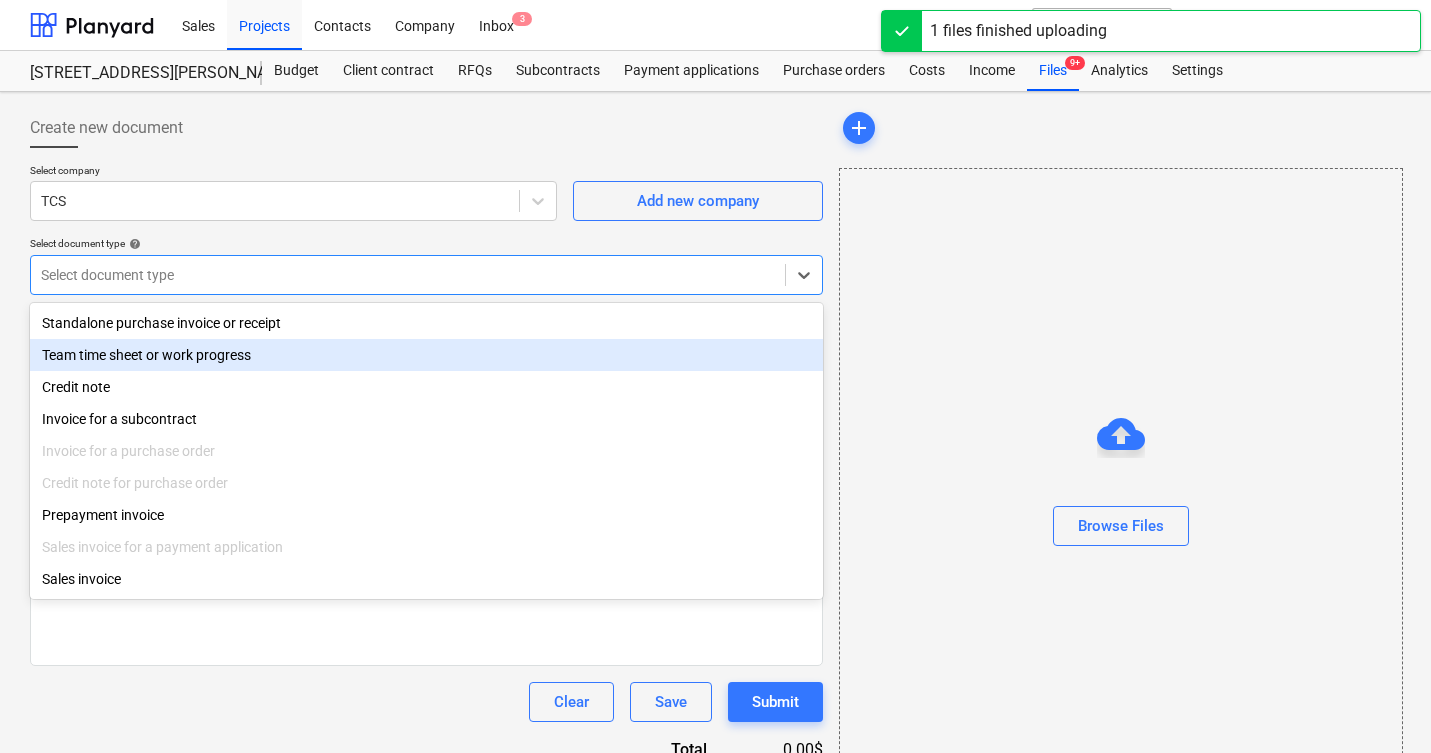 type on "1206.png" 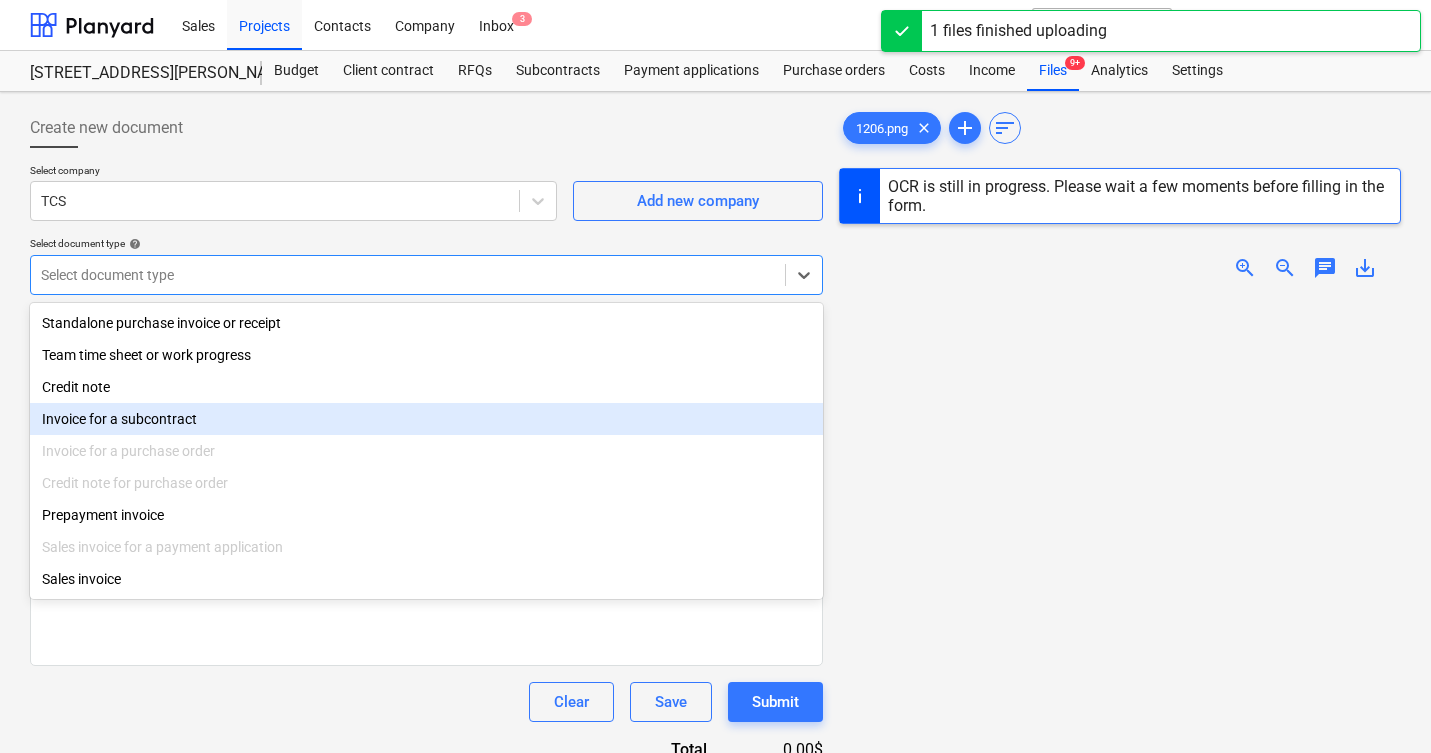 drag, startPoint x: 155, startPoint y: 350, endPoint x: 165, endPoint y: 419, distance: 69.72087 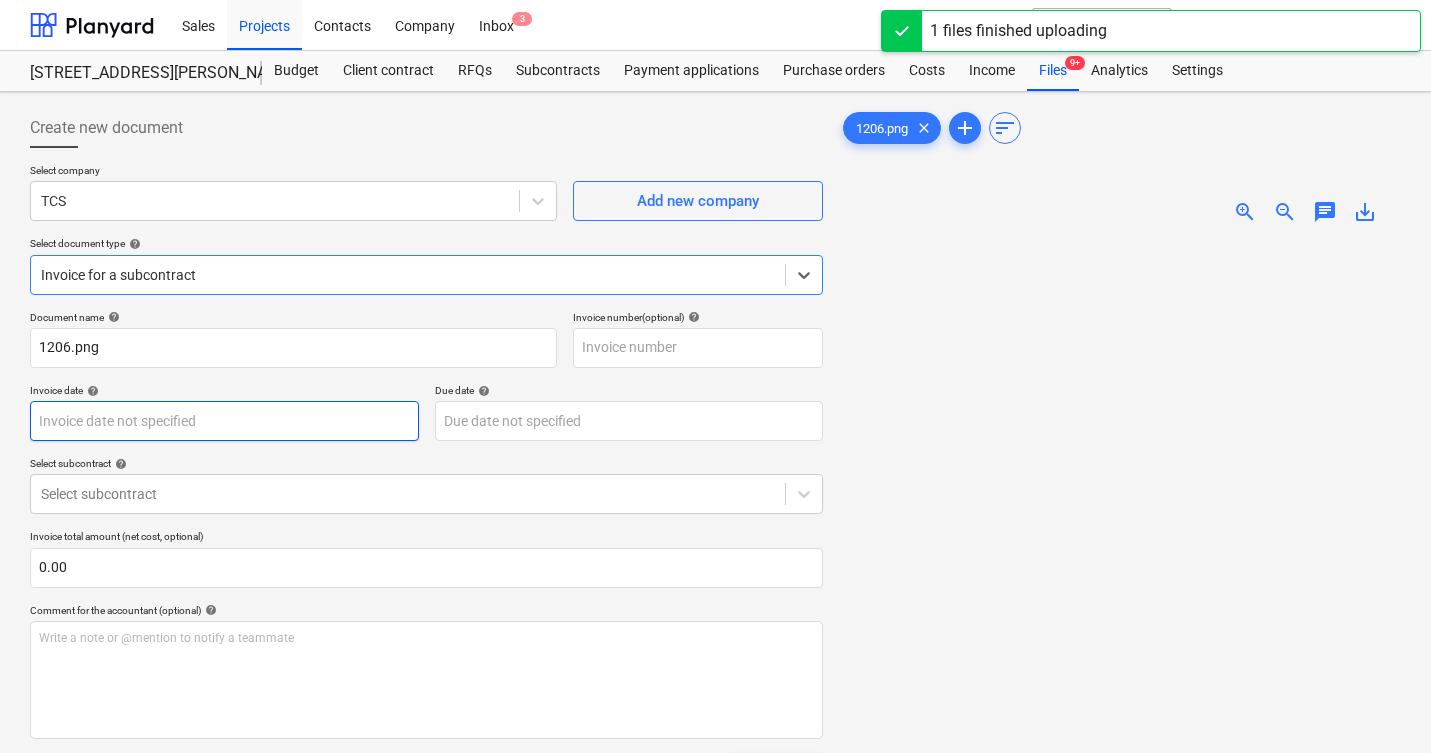 click on "Sales Projects Contacts Company Inbox 3 format_size keyboard_arrow_down help search Search notifications 0 keyboard_arrow_down M. Modesto keyboard_arrow_down 506 Henry Street 506 Henry Street Budget Client contract RFQs Subcontracts Payment applications Purchase orders Costs Income Files 9+ Analytics Settings Create new document Select company TCS   Add new company Select document type help option Invoice for a subcontract, selected.   Select is focused ,type to refine list, press Down to open the menu,  Invoice for a subcontract Document name help 1206.png Invoice number  (optional) help Invoice date help Press the down arrow key to interact with the calendar and
select a date. Press the question mark key to get the keyboard shortcuts for changing dates. Due date help Press the down arrow key to interact with the calendar and
select a date. Press the question mark key to get the keyboard shortcuts for changing dates. Select subcontract help Select subcontract 0.00 help ﻿ Clear Save Submit Total 0" at bounding box center (715, 376) 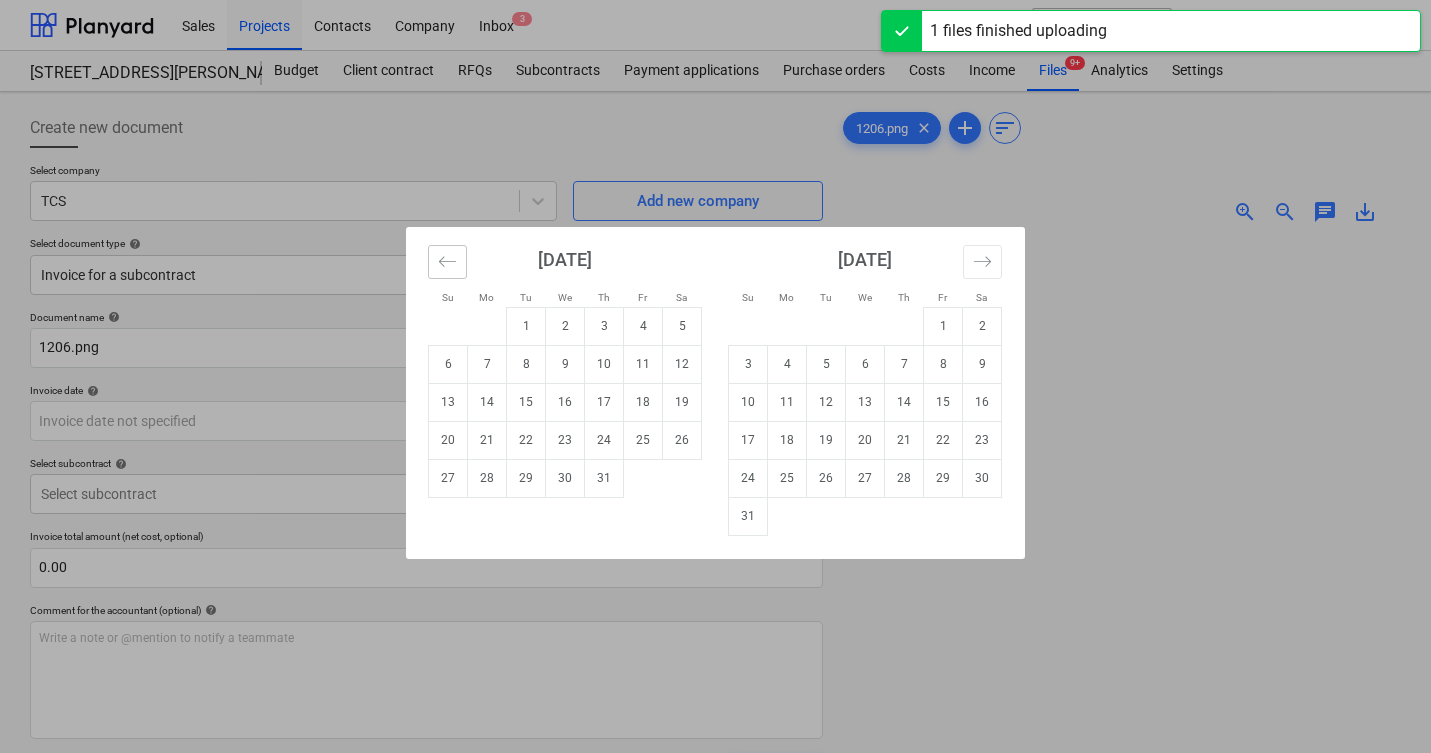 click 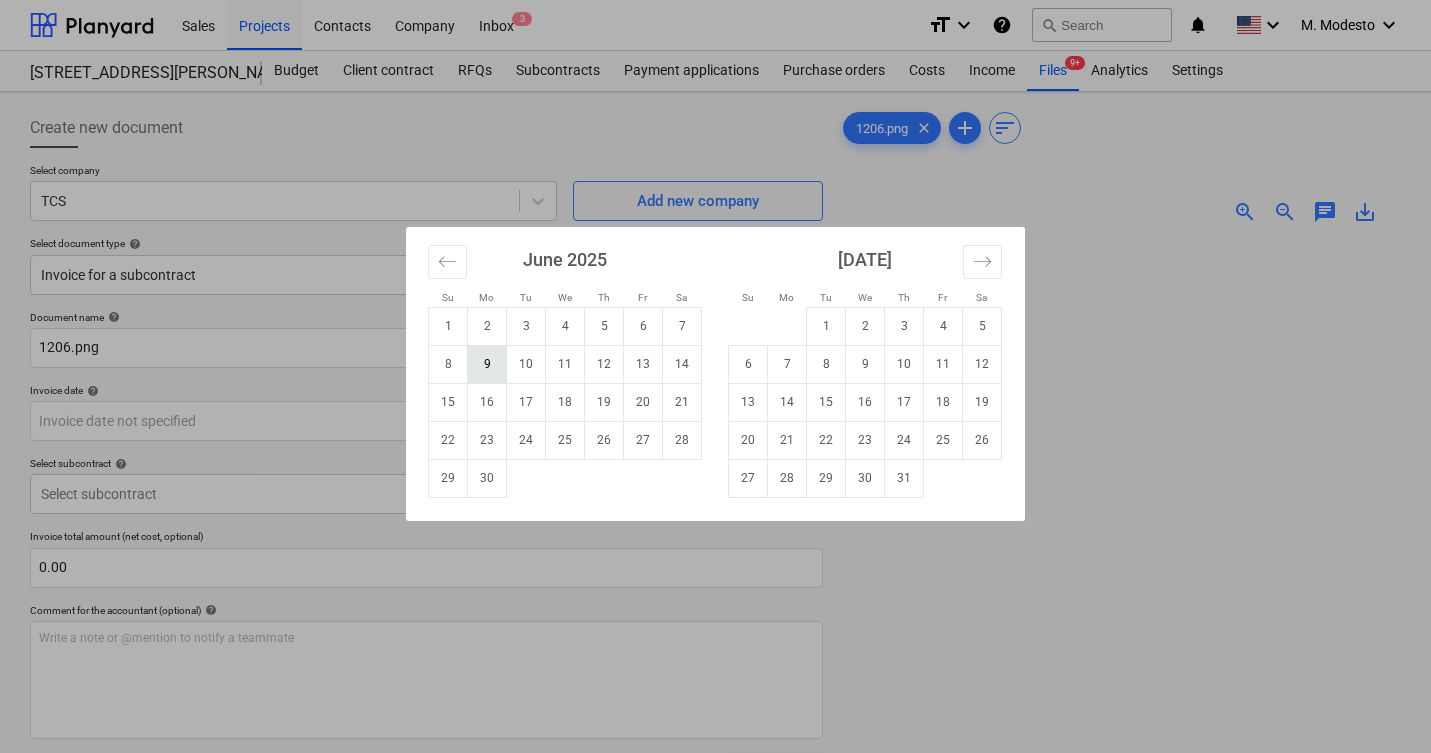 click on "9" at bounding box center [487, 364] 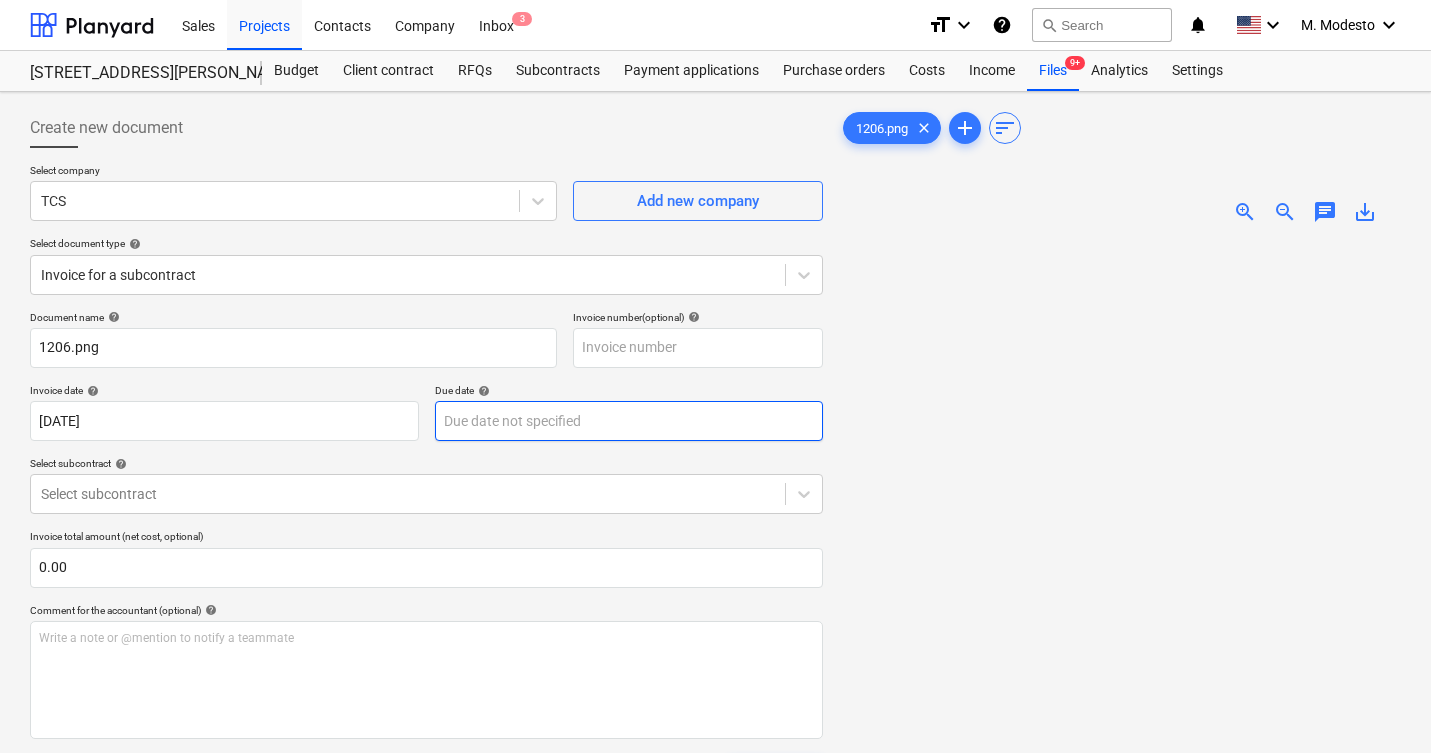 click on "Sales Projects Contacts Company Inbox 3 format_size keyboard_arrow_down help search Search notifications 0 keyboard_arrow_down M. Modesto keyboard_arrow_down 506 Henry Street 506 Henry Street Budget Client contract RFQs Subcontracts Payment applications Purchase orders Costs Income Files 9+ Analytics Settings Create new document Select company TCS   Add new company Select document type help Invoice for a subcontract Document name help 1206.png Invoice number  (optional) help Invoice date help 09 Jun 2025 09.06.2025 Press the down arrow key to interact with the calendar and
select a date. Press the question mark key to get the keyboard shortcuts for changing dates. Due date help Press the down arrow key to interact with the calendar and
select a date. Press the question mark key to get the keyboard shortcuts for changing dates. Select subcontract help Select subcontract Invoice total amount (net cost, optional) 0.00 Comment for the accountant (optional) help ﻿ Clear Save Submit Total 0.00$ 1206.png" at bounding box center (715, 376) 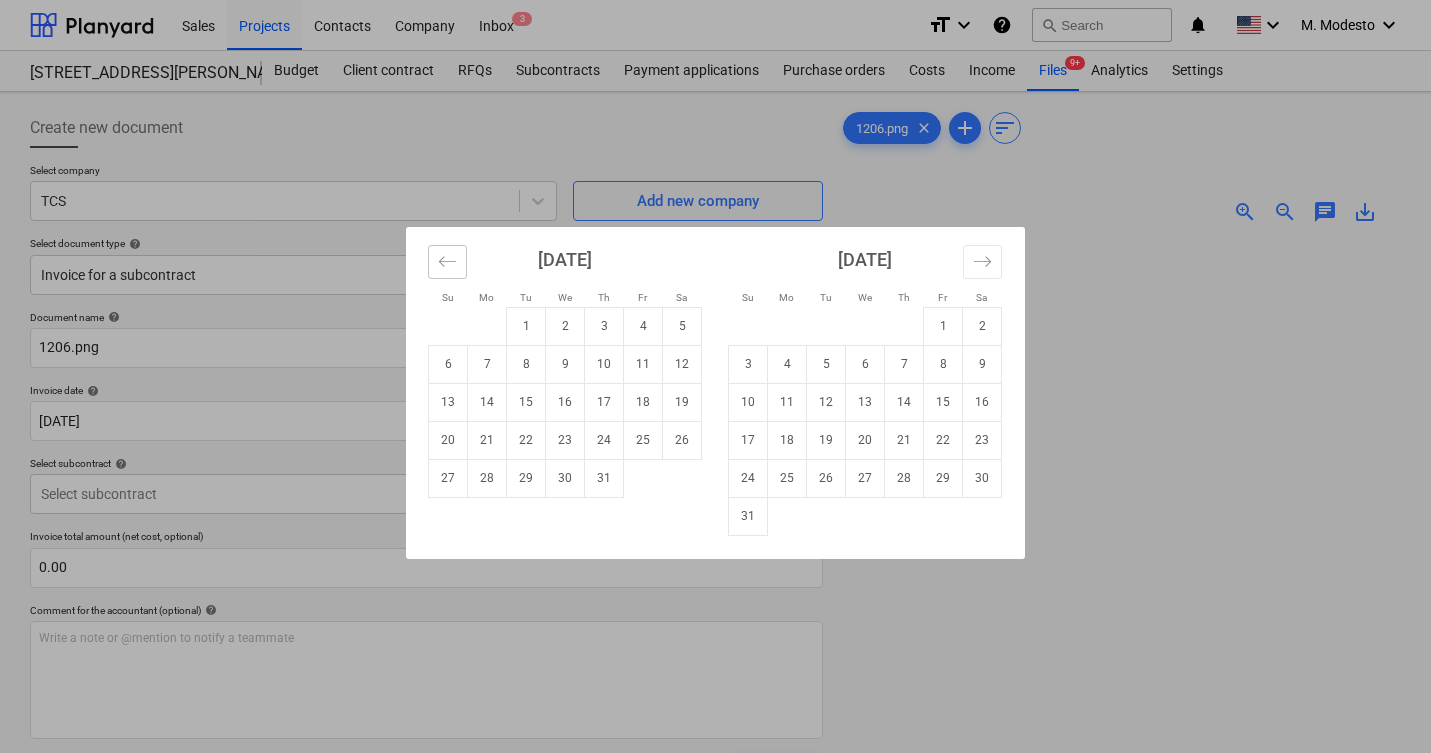click 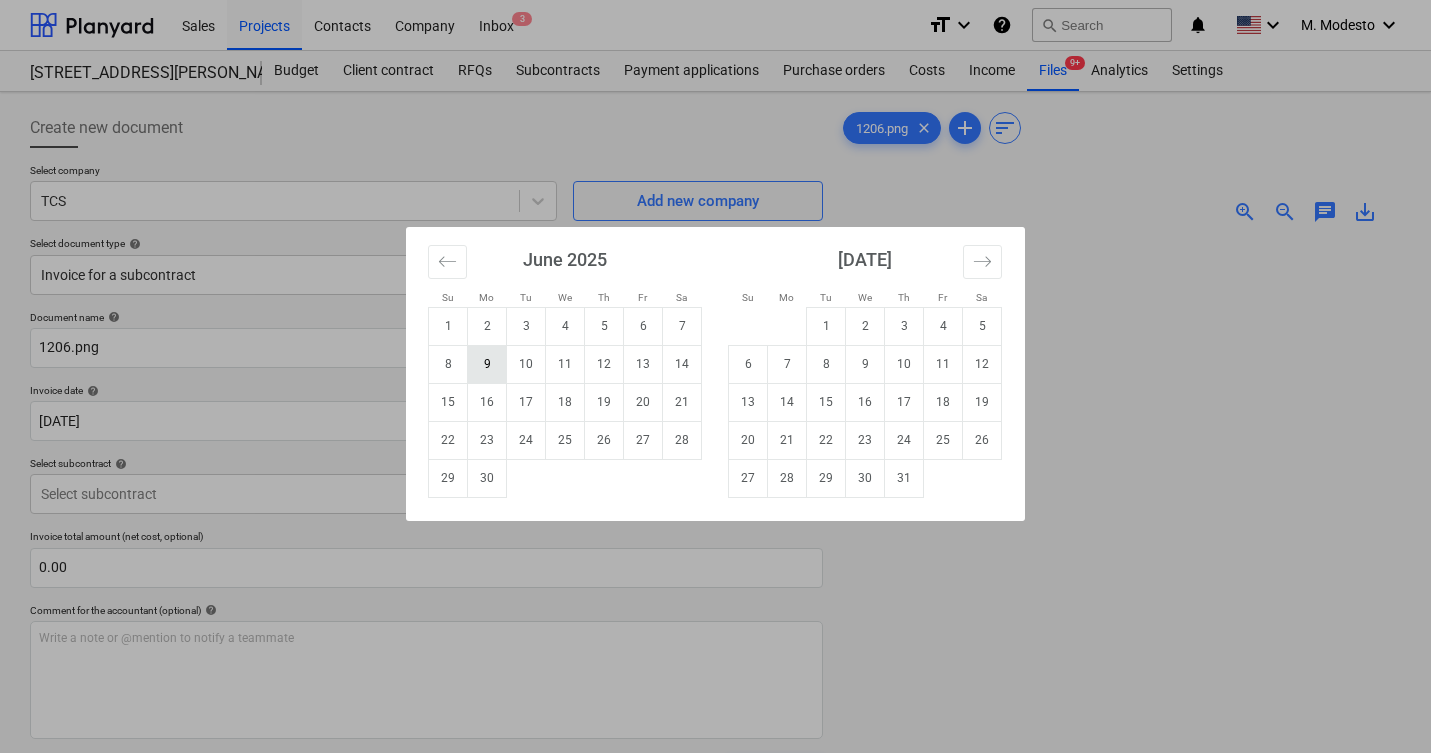 click on "9" at bounding box center [487, 364] 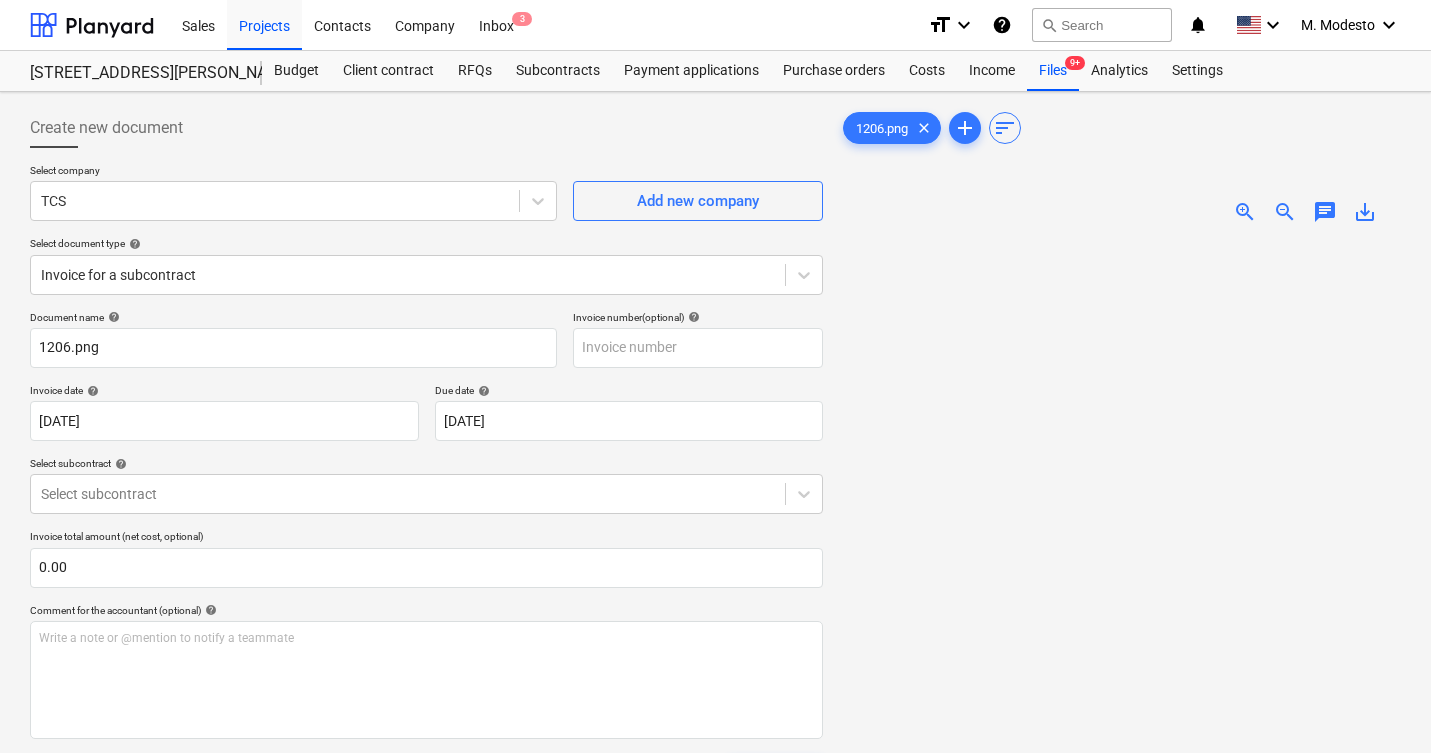 click on "Document name help 1206.png Invoice number  (optional) help Invoice date help 09 Jun 2025 09.06.2025 Press the down arrow key to interact with the calendar and
select a date. Press the question mark key to get the keyboard shortcuts for changing dates. Due date help 09 Jun 2025 09.06.2025 Press the down arrow key to interact with the calendar and
select a date. Press the question mark key to get the keyboard shortcuts for changing dates. Select subcontract help Select subcontract Invoice total amount (net cost, optional) 0.00 Comment for the accountant (optional) help Write a note or @mention to notify a teammate ﻿ Clear Save Submit Total 0.00$" at bounding box center [426, 572] 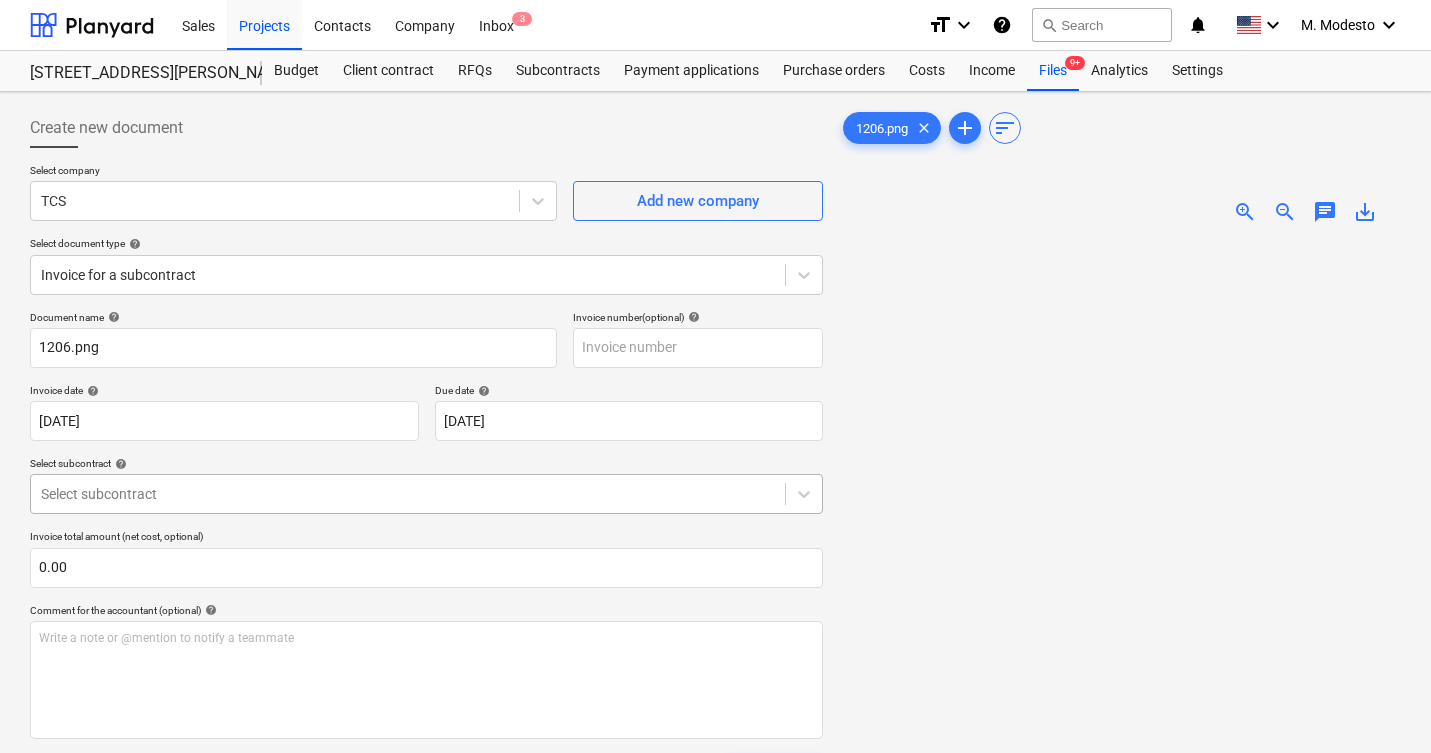 click on "Sales Projects Contacts Company Inbox 3 format_size keyboard_arrow_down help search Search notifications 0 keyboard_arrow_down M. Modesto keyboard_arrow_down 506 Henry Street 506 Henry Street Budget Client contract RFQs Subcontracts Payment applications Purchase orders Costs Income Files 9+ Analytics Settings Create new document Select company TCS   Add new company Select document type help Invoice for a subcontract Document name help 1206.png Invoice number  (optional) help Invoice date help 09 Jun 2025 09.06.2025 Press the down arrow key to interact with the calendar and
select a date. Press the question mark key to get the keyboard shortcuts for changing dates. Due date help 09 Jun 2025 09.06.2025 Press the down arrow key to interact with the calendar and
select a date. Press the question mark key to get the keyboard shortcuts for changing dates. Select subcontract help Select subcontract Invoice total amount (net cost, optional) 0.00 Comment for the accountant (optional) help ﻿ Clear Save add" at bounding box center [715, 376] 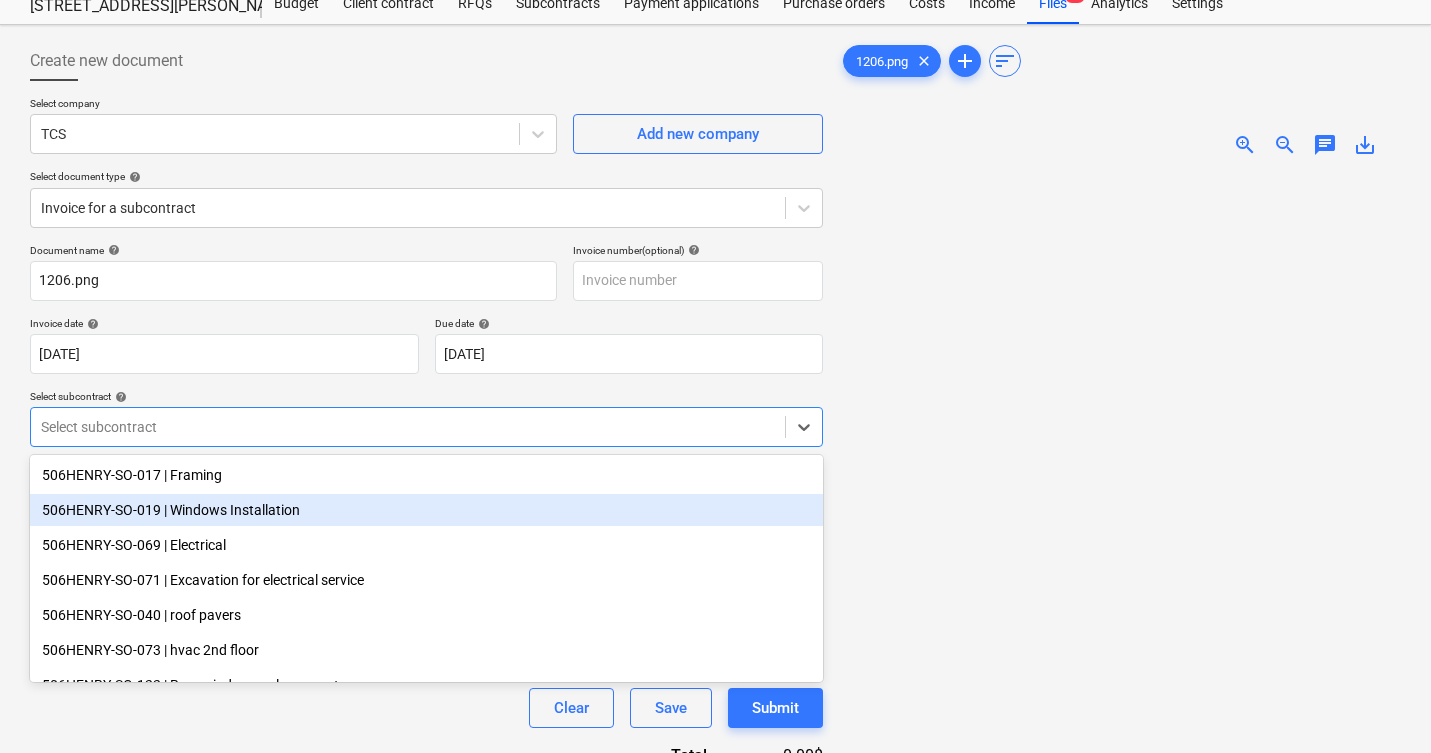 scroll, scrollTop: 81, scrollLeft: 0, axis: vertical 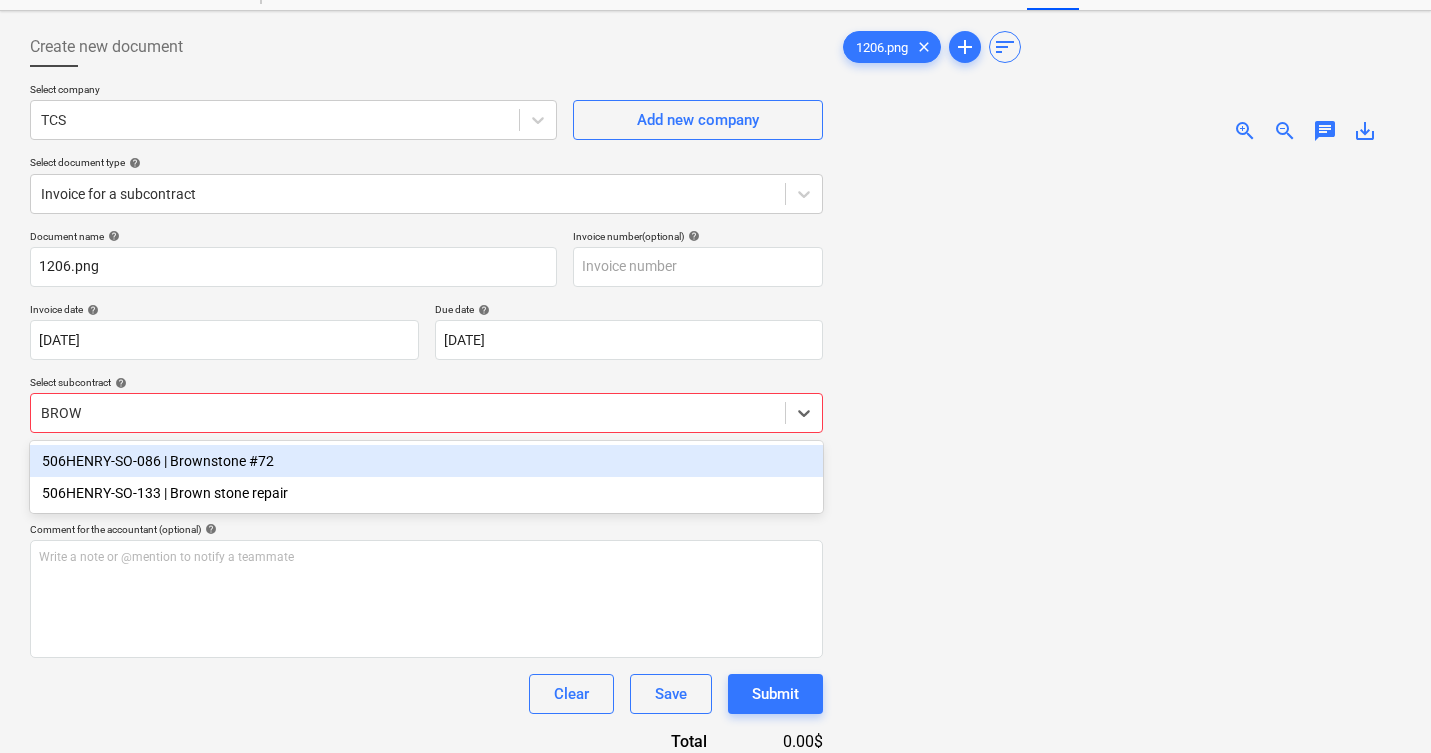 type on "BROWN" 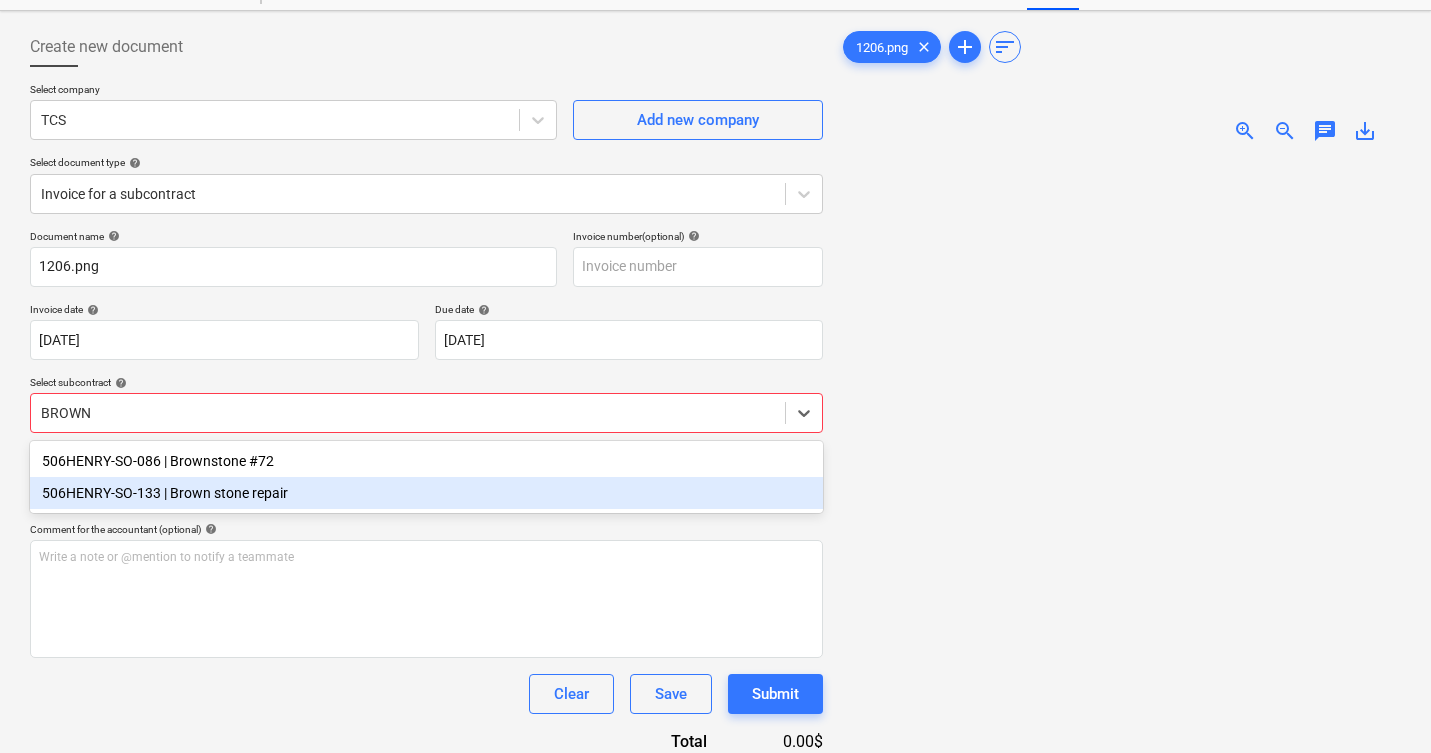 click on "506HENRY-SO-133 | Brown stone repair" at bounding box center (426, 493) 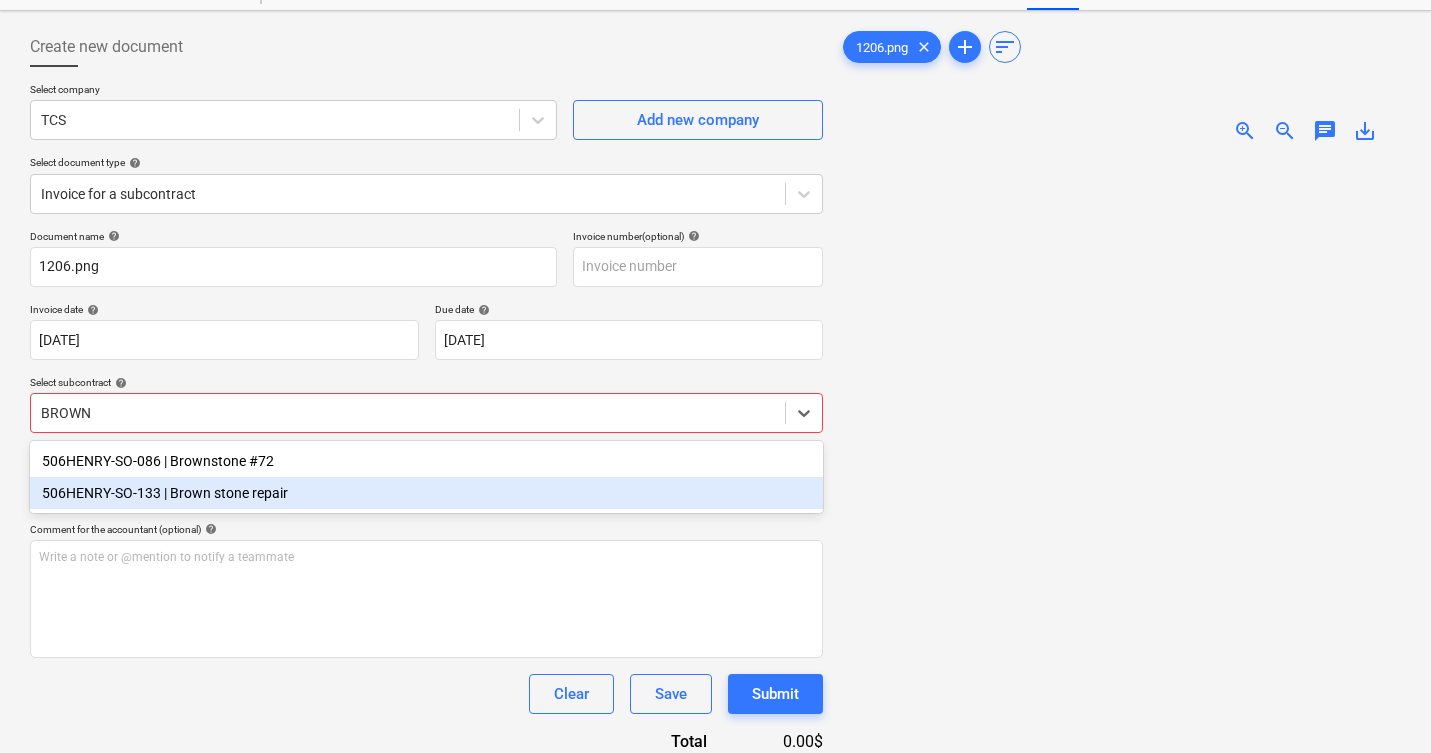 type 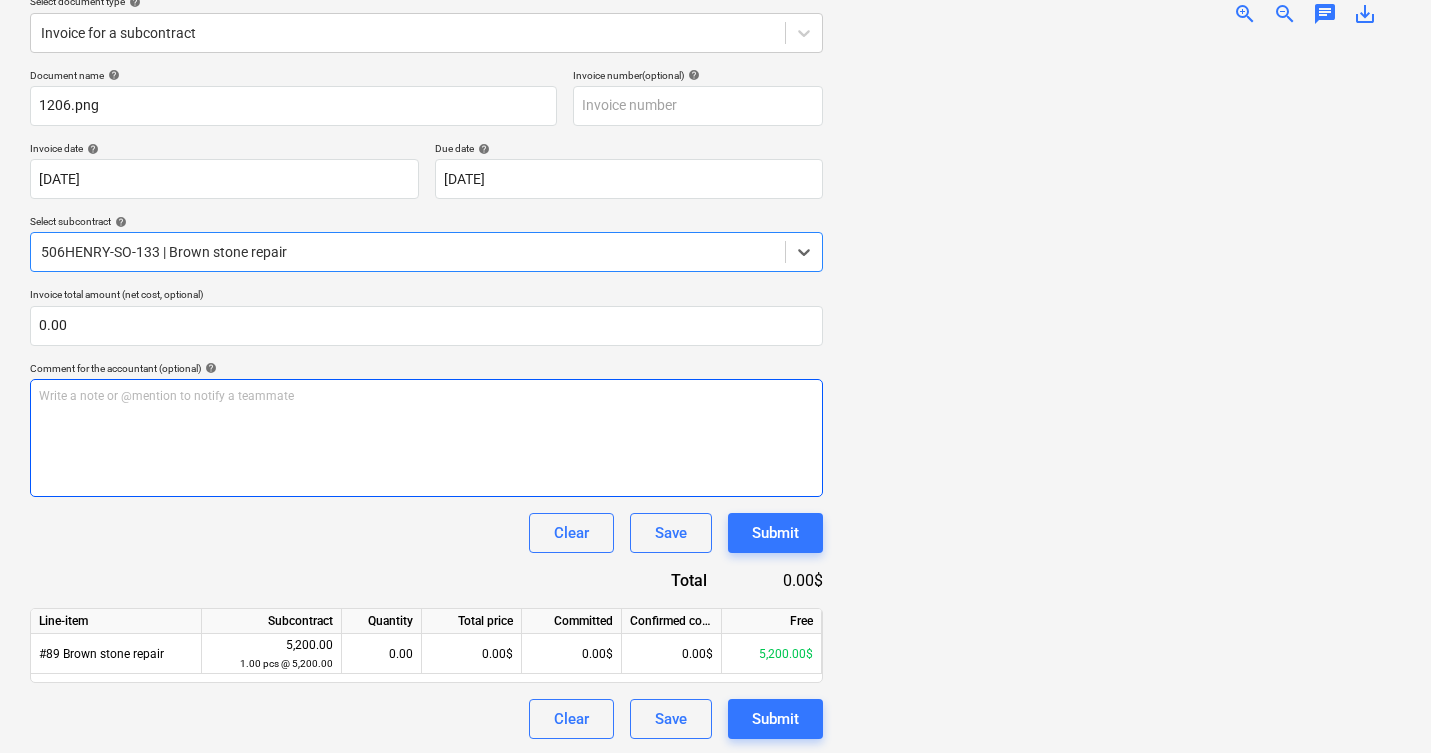 scroll, scrollTop: 244, scrollLeft: 0, axis: vertical 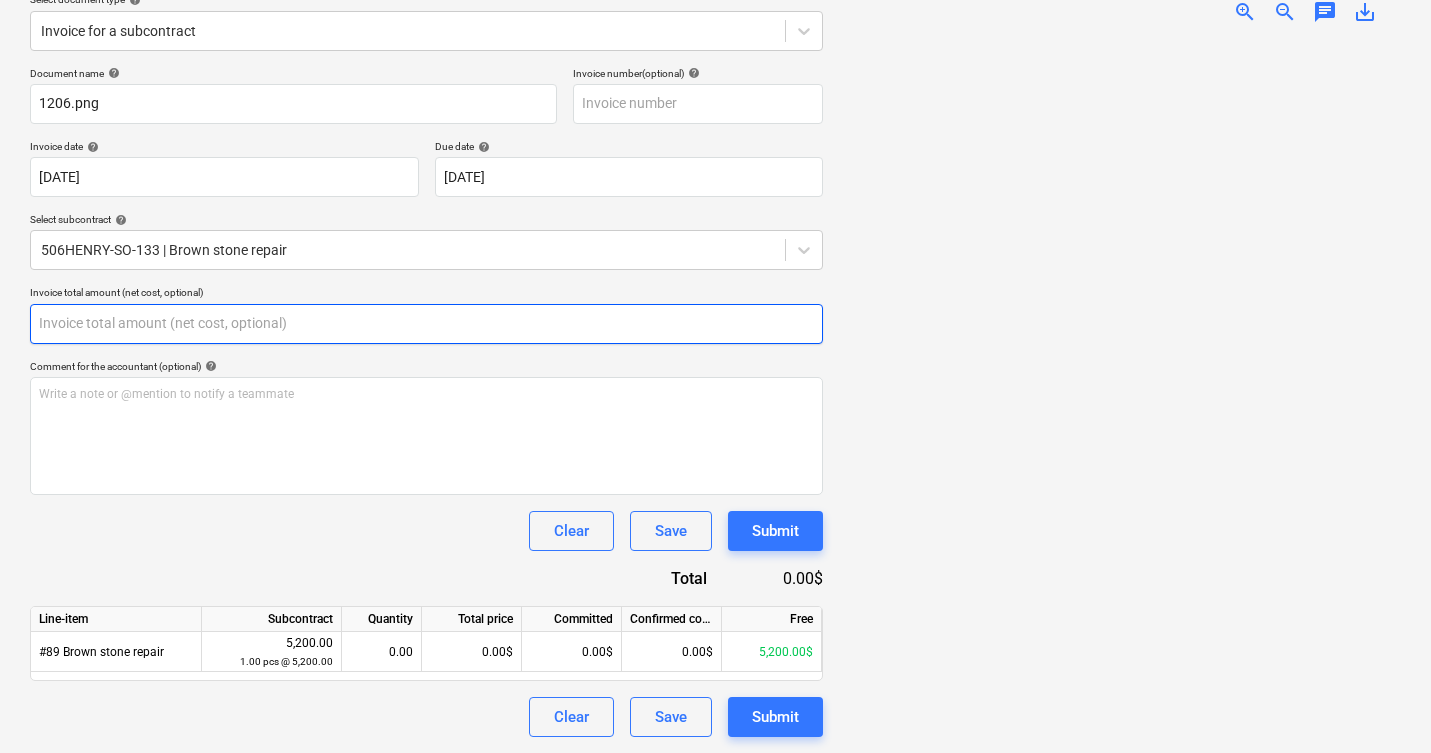 click at bounding box center (426, 324) 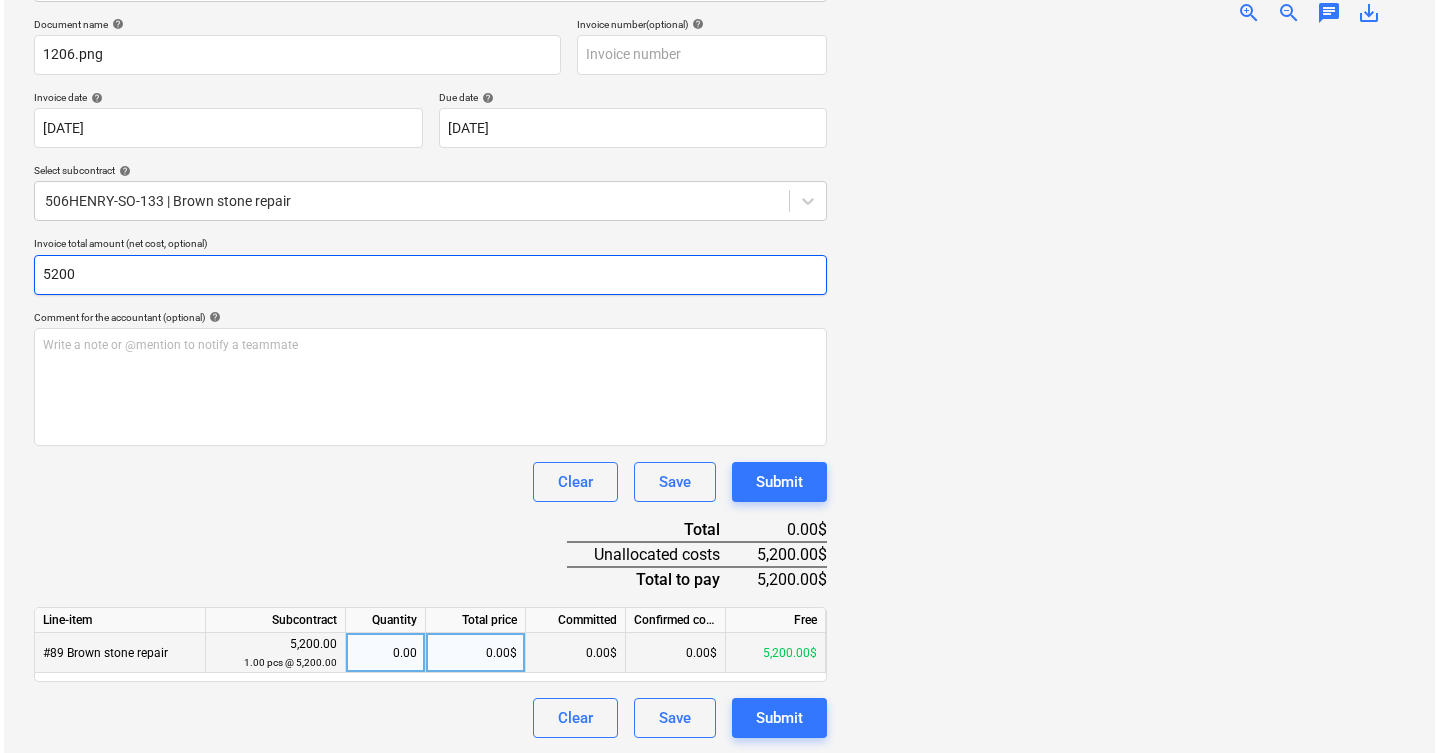 scroll, scrollTop: 294, scrollLeft: 0, axis: vertical 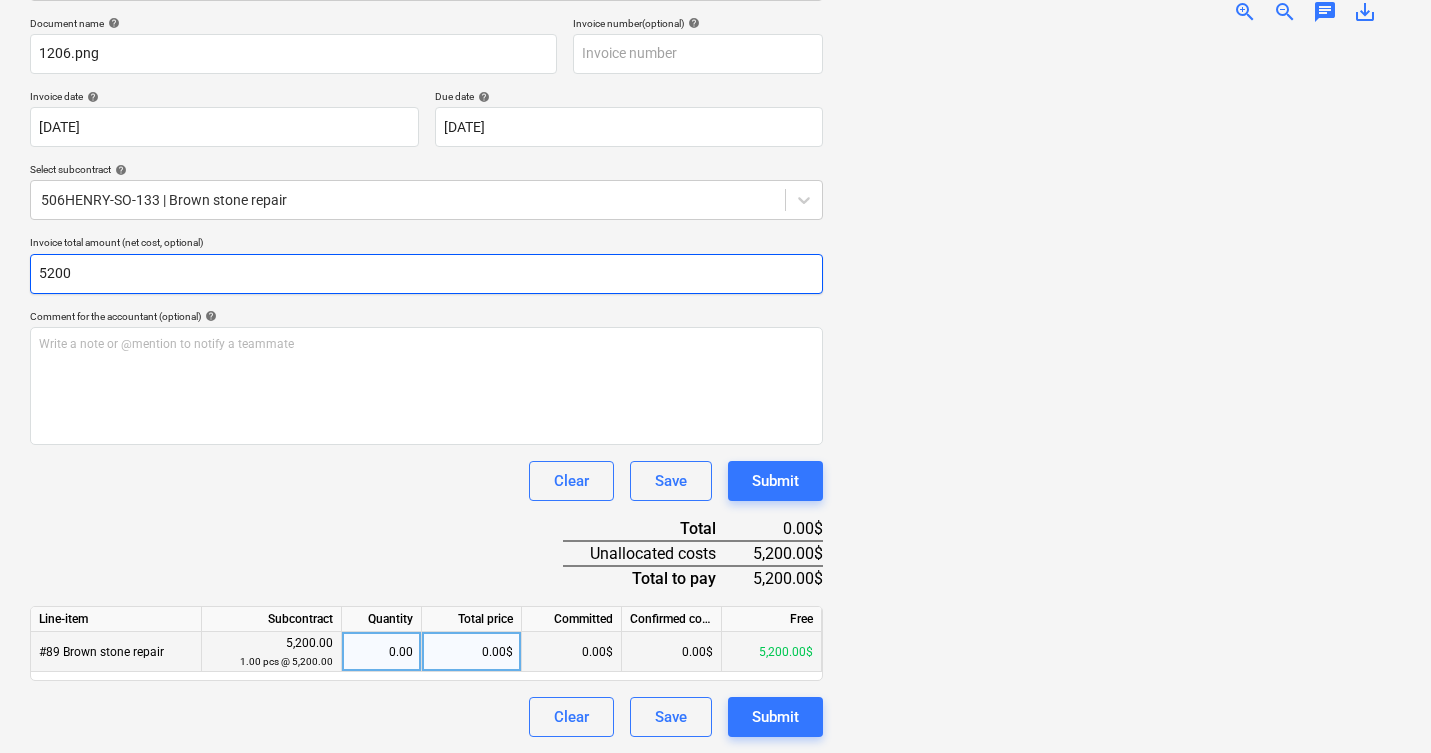 type on "5200" 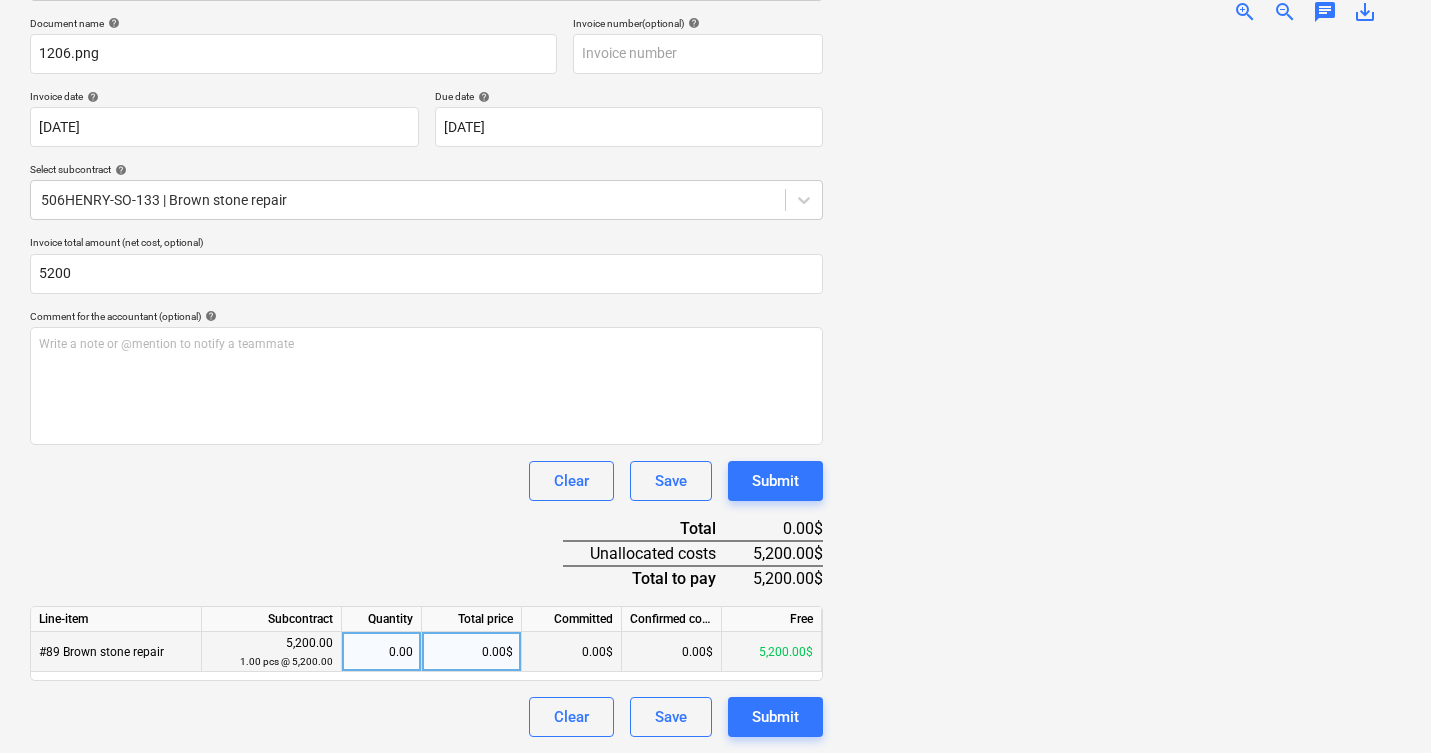 click on "0.00$" at bounding box center [472, 652] 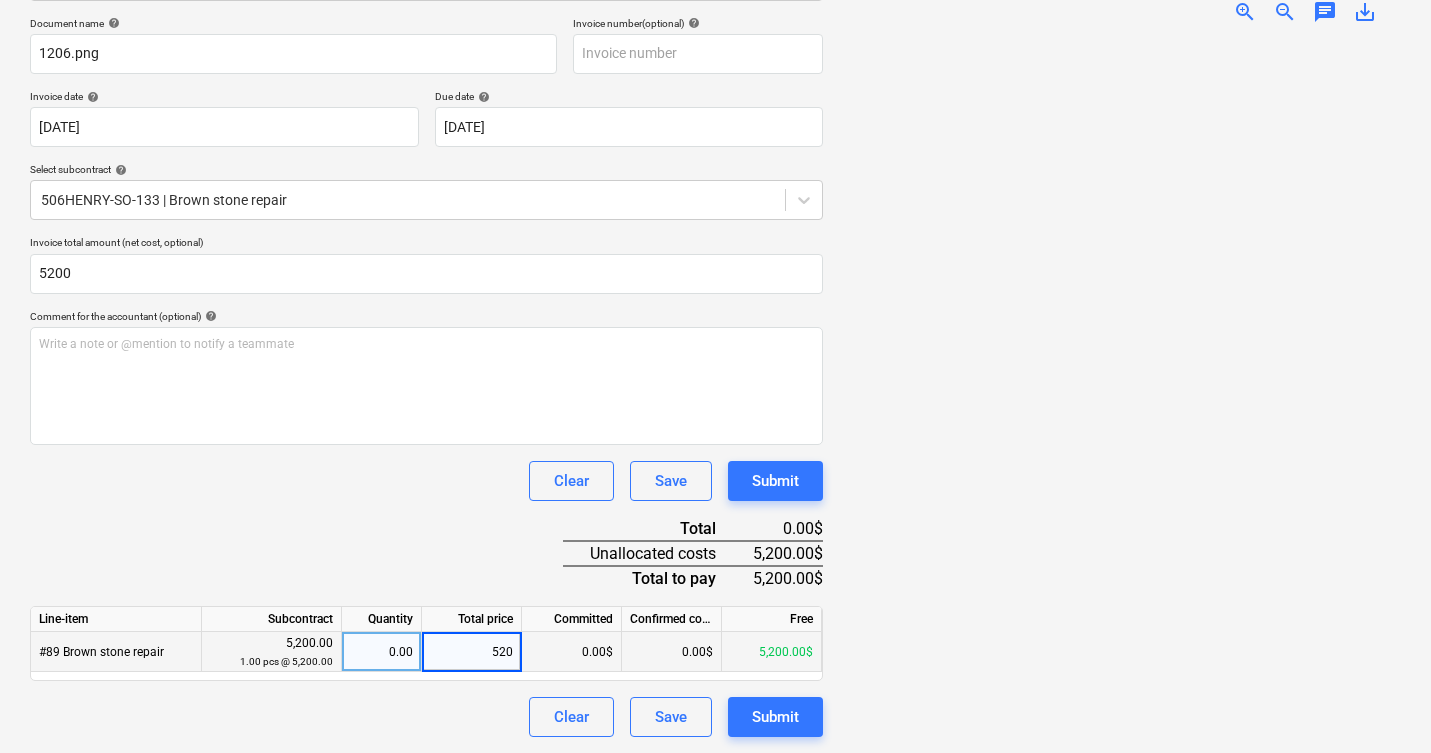 type on "5200" 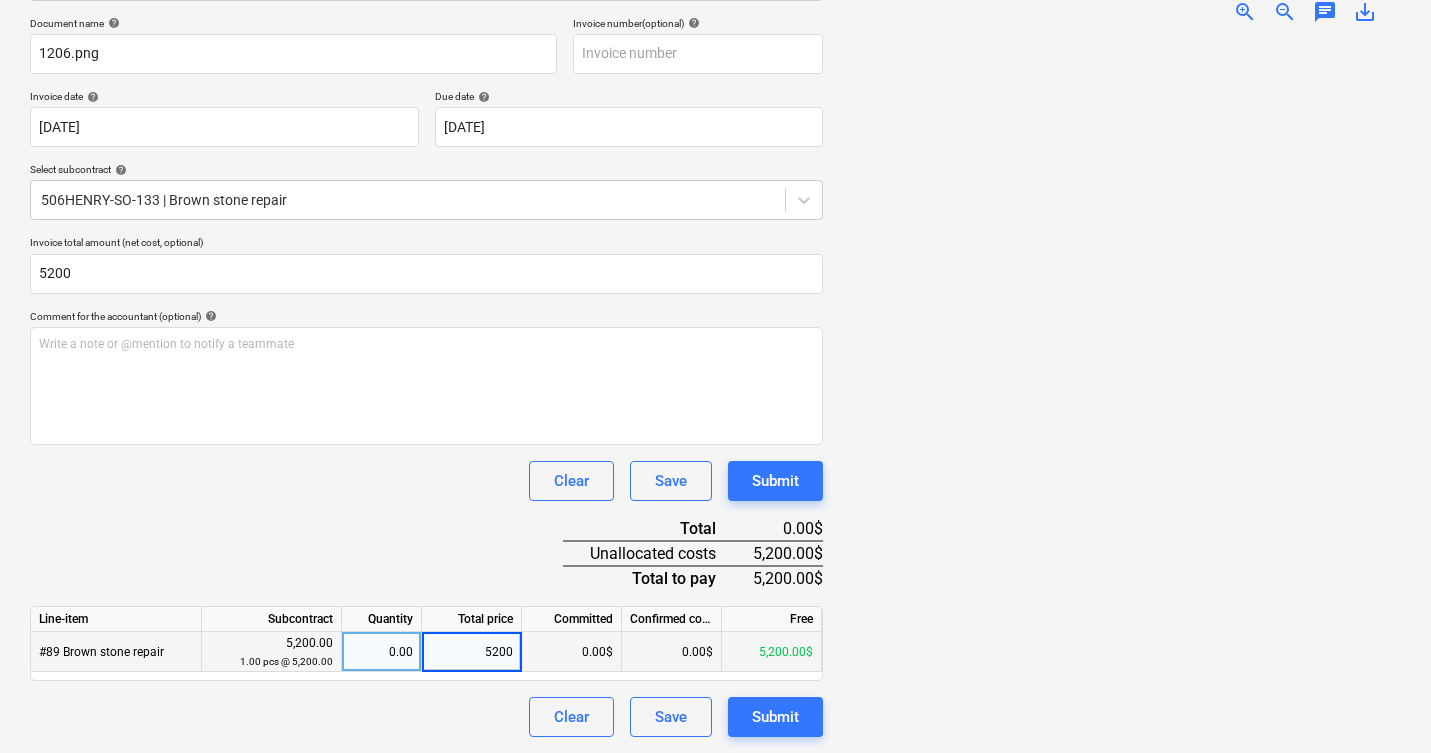click at bounding box center (1120, 388) 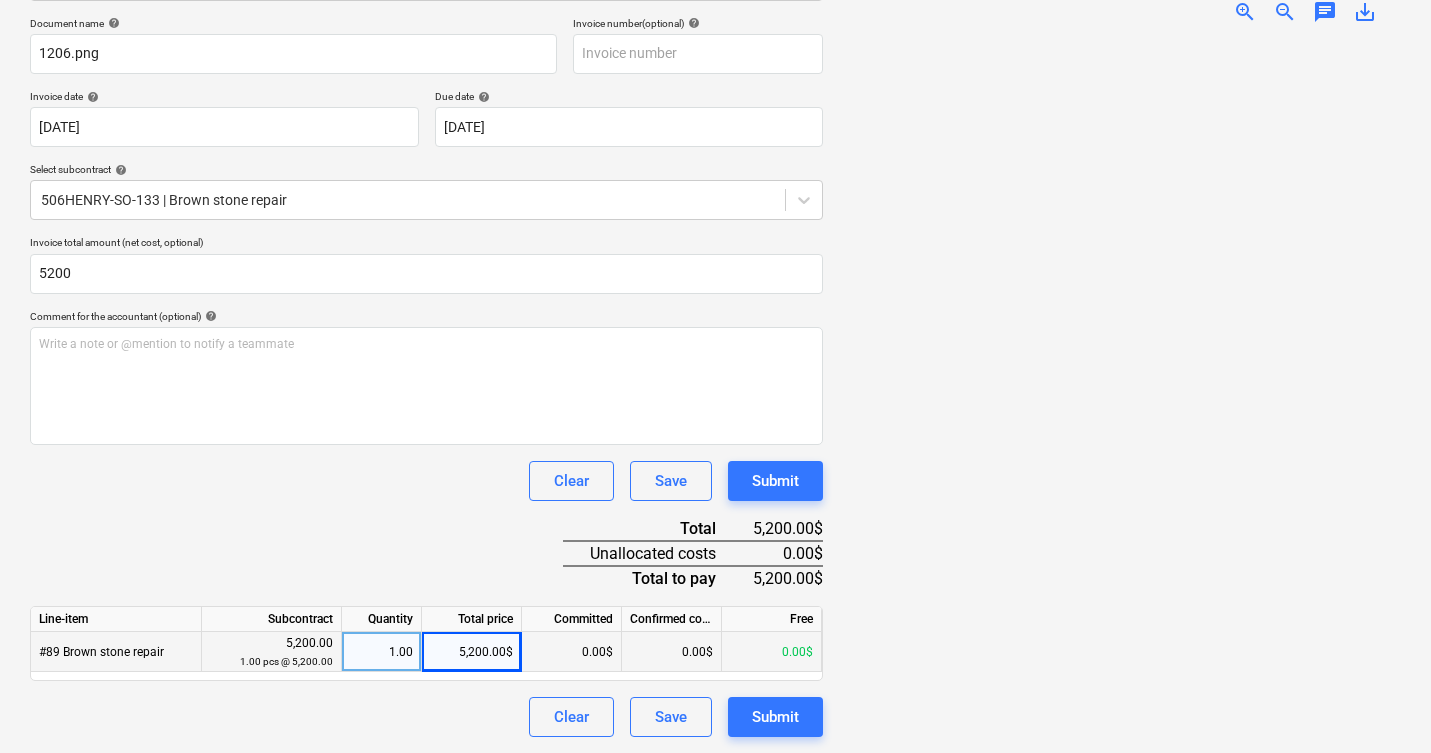 click on "1206.png clear add sort zoom_in zoom_out chat 0 save_alt" at bounding box center [1120, 275] 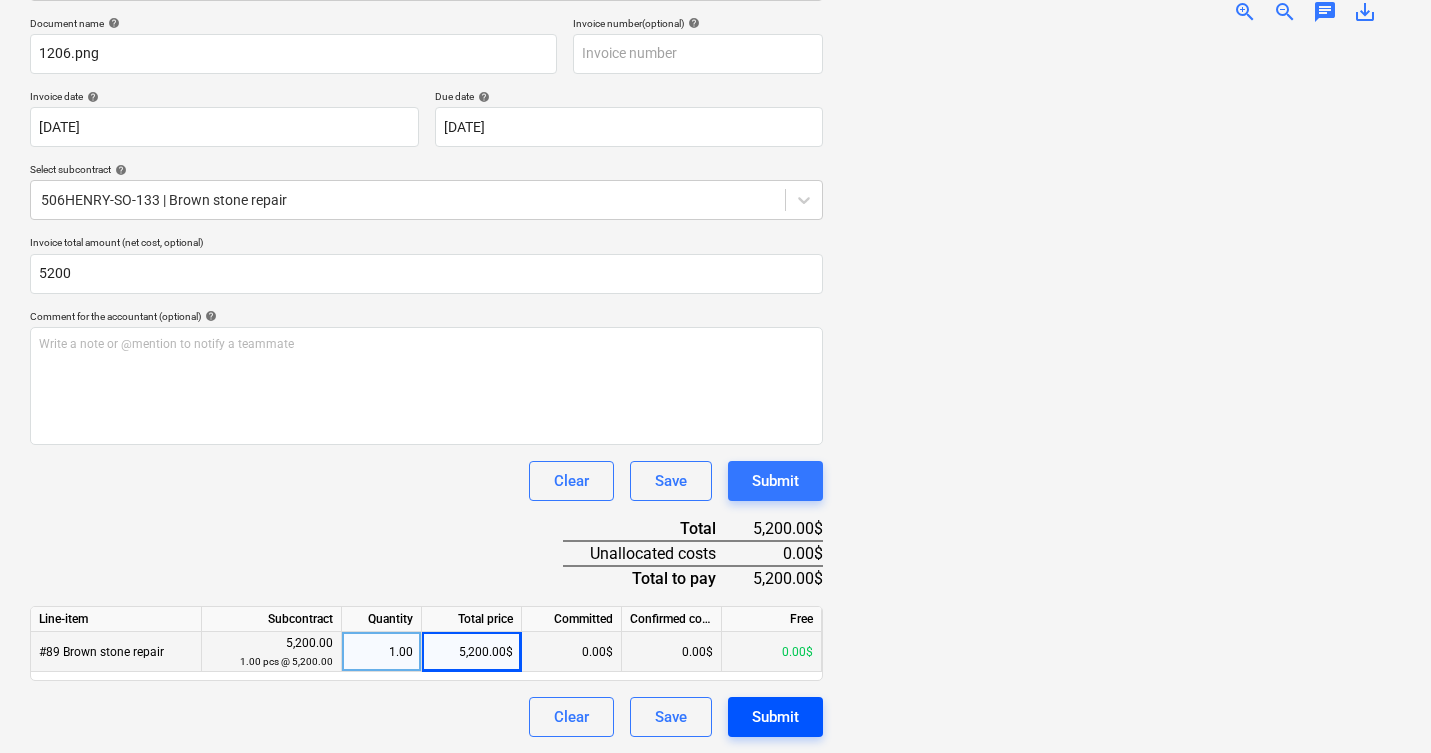 click on "Submit" at bounding box center (775, 717) 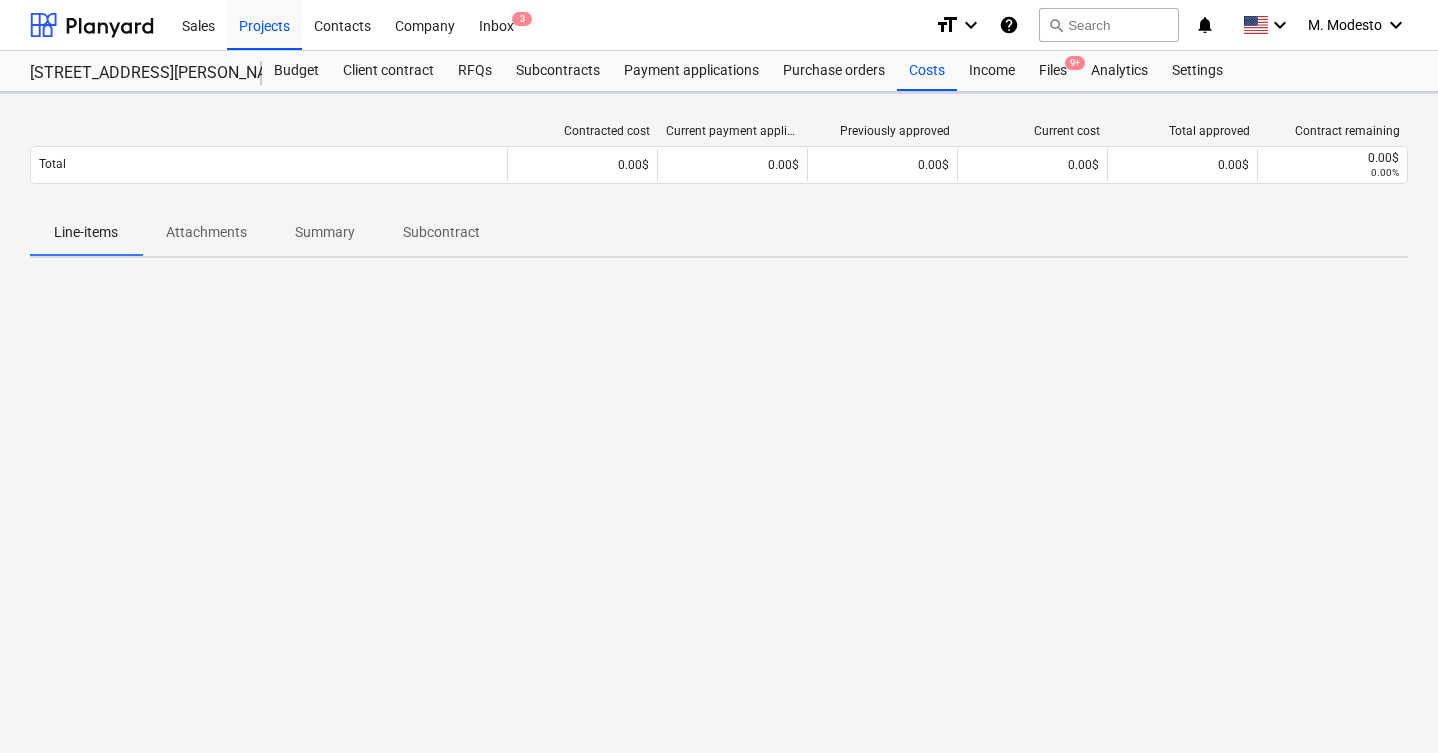 scroll, scrollTop: 0, scrollLeft: 0, axis: both 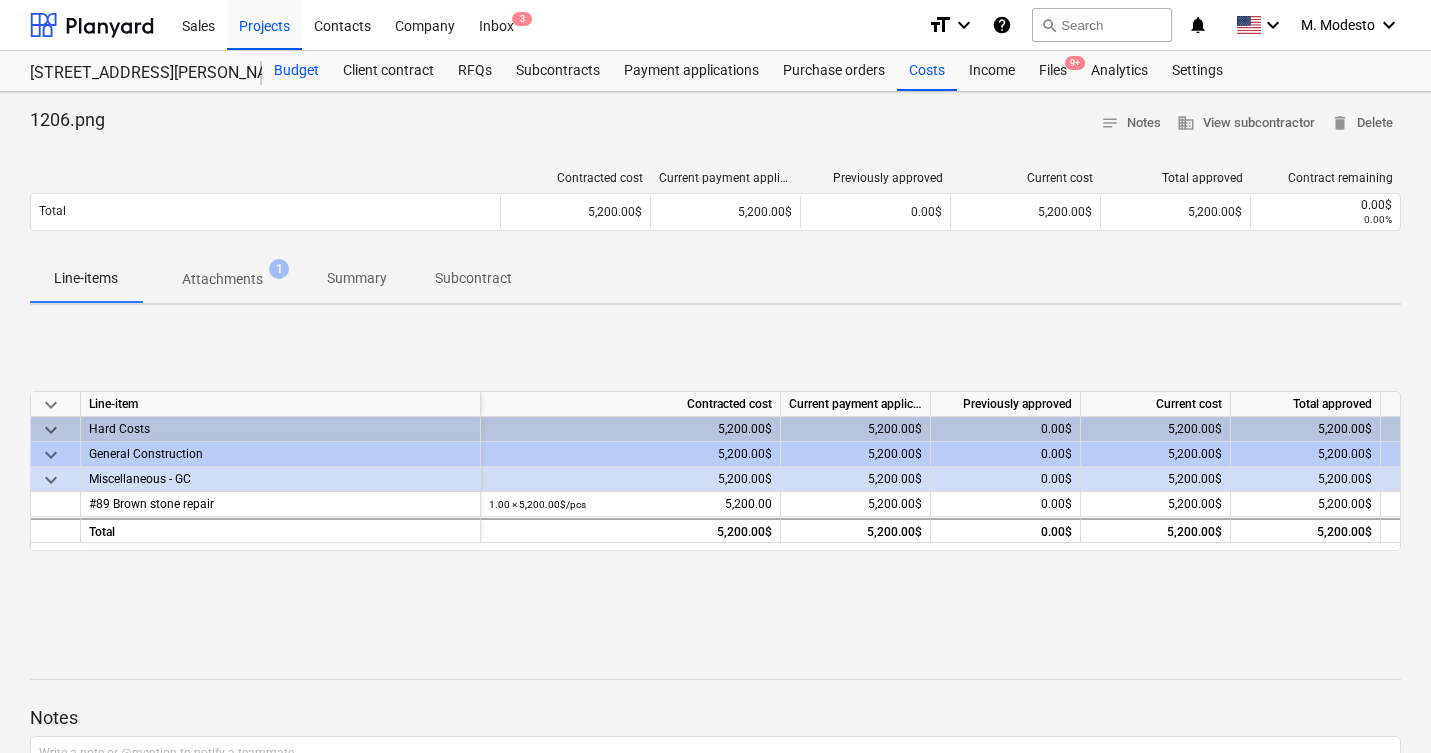 click on "Budget" at bounding box center [296, 71] 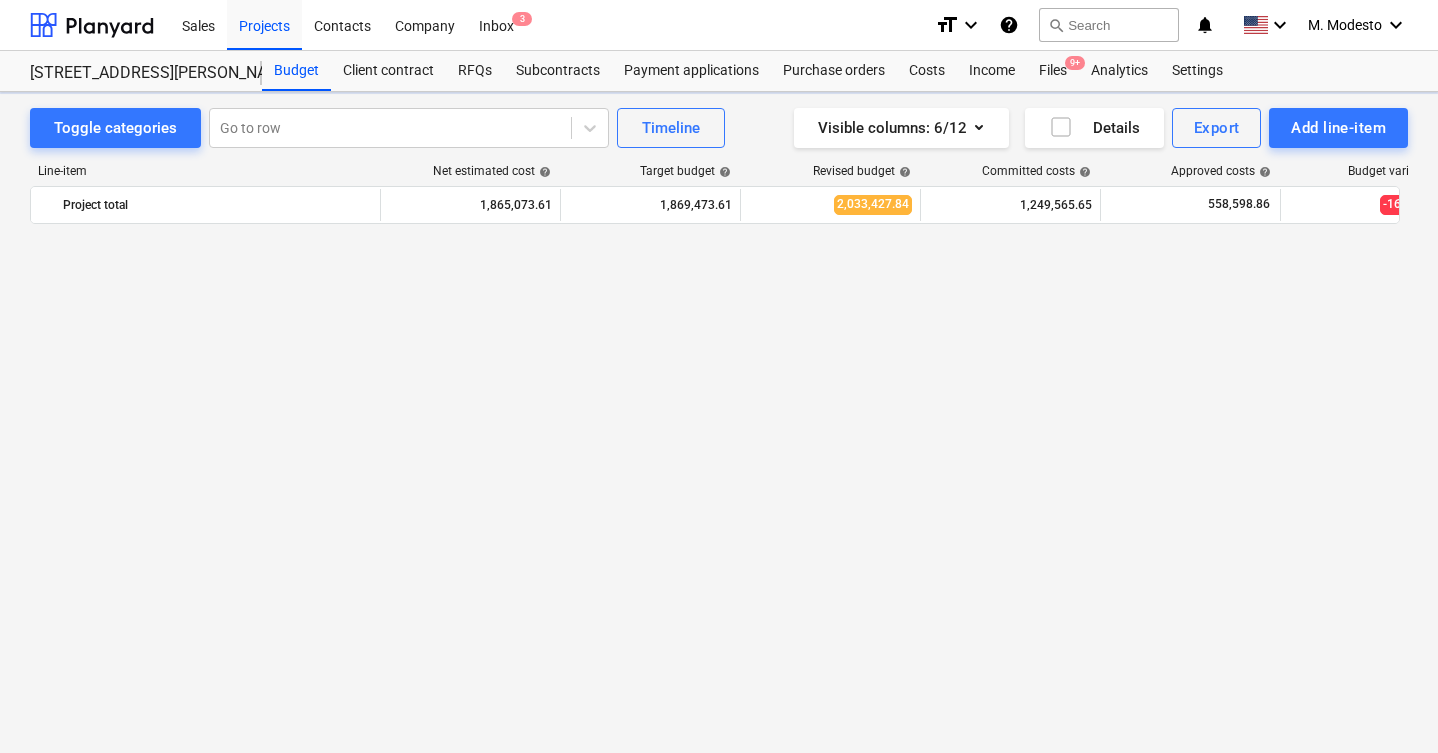 scroll, scrollTop: 1820, scrollLeft: 0, axis: vertical 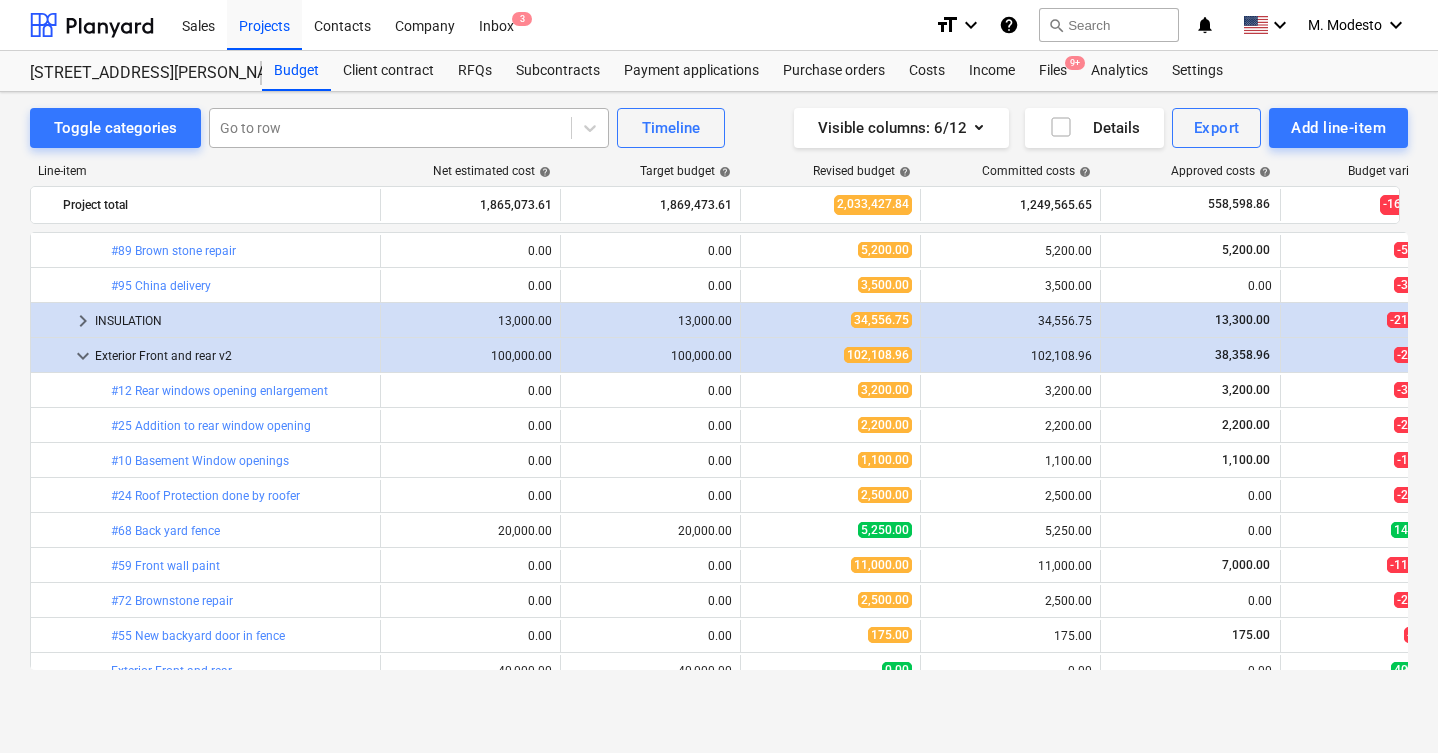 click on "Go to row" at bounding box center (409, 128) 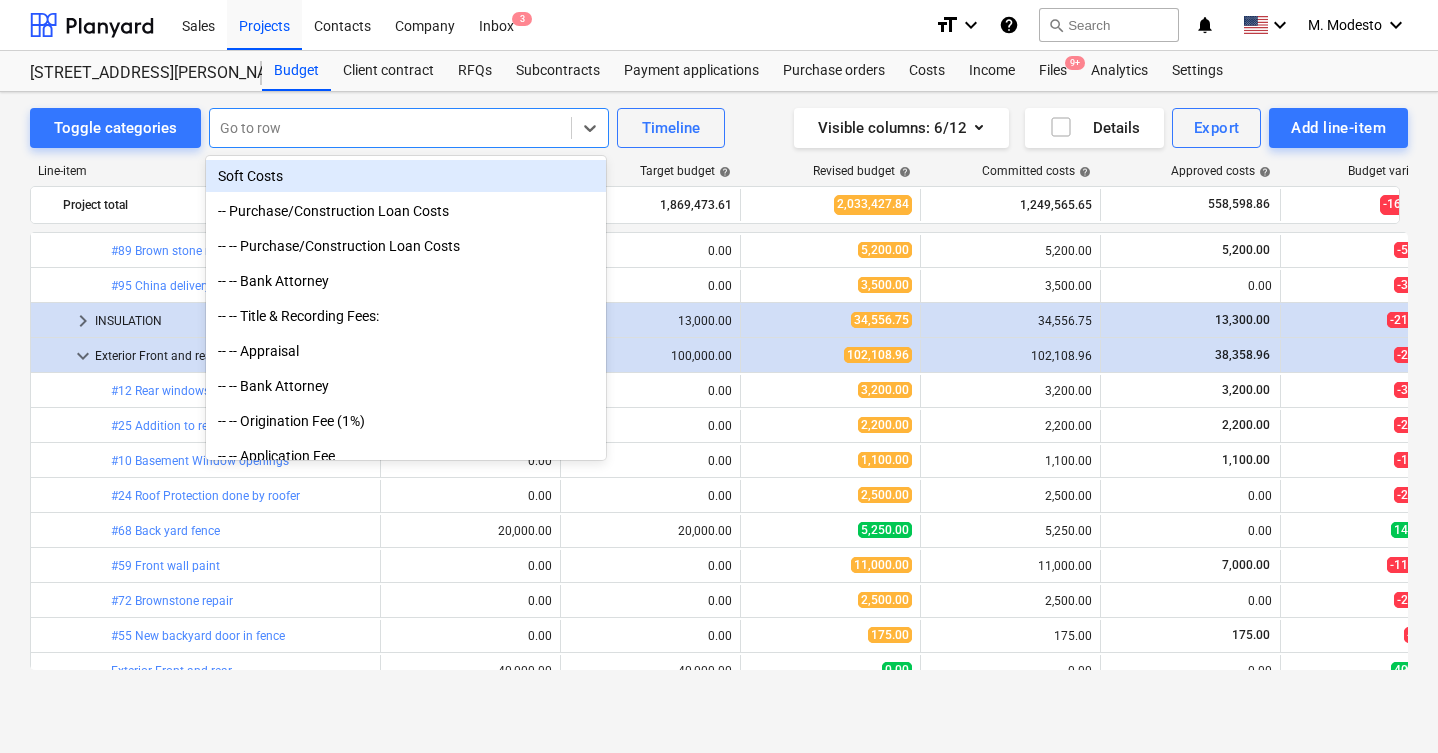type on "$" 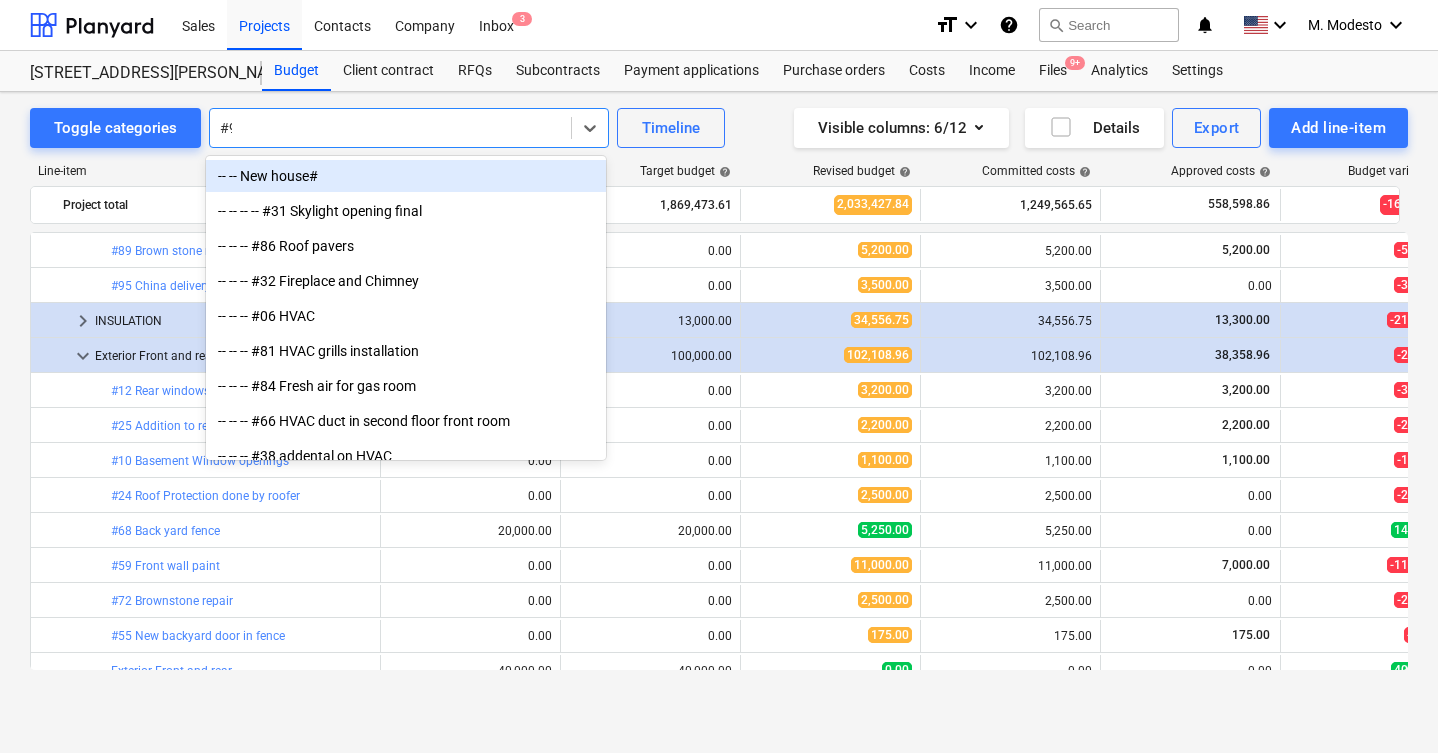 type on "#90" 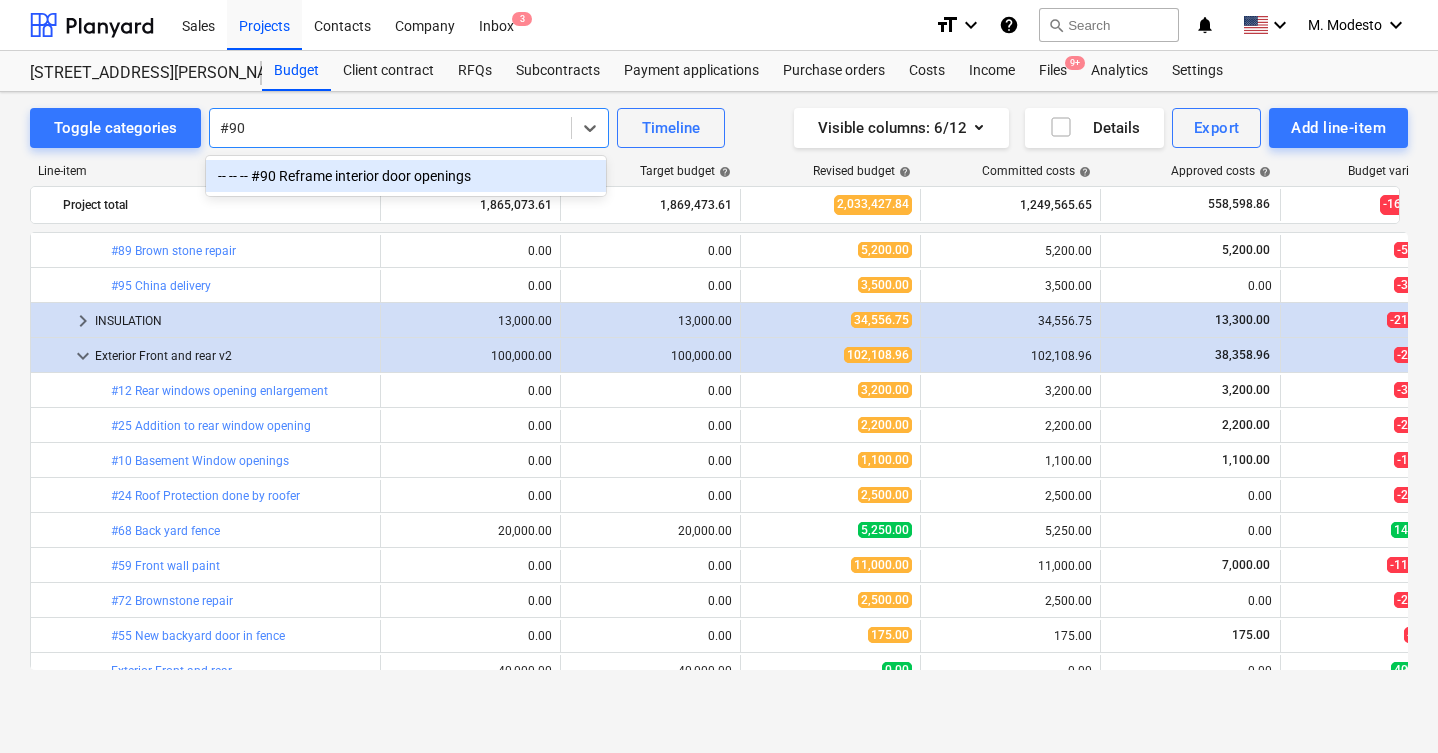 click on "-- -- --   #90 Reframe interior door openings" at bounding box center [406, 176] 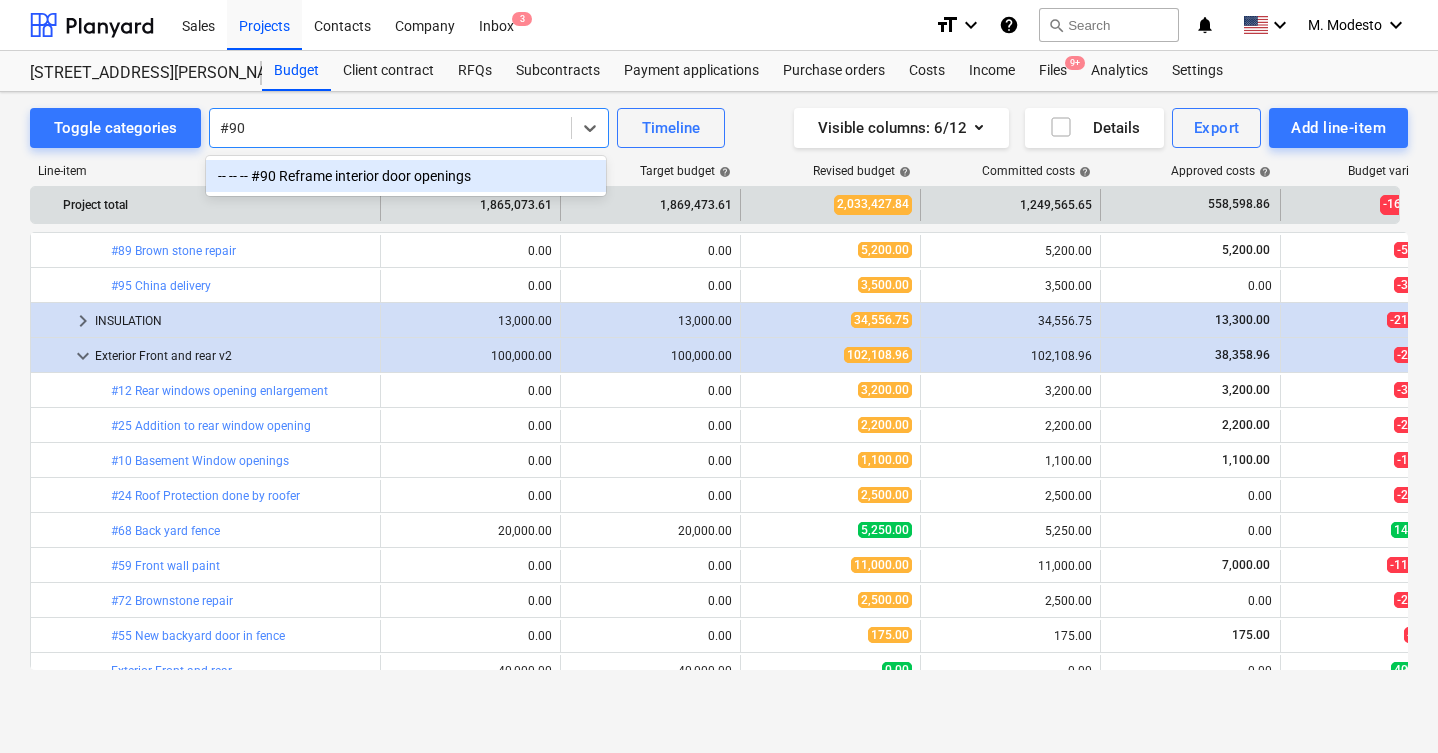 type 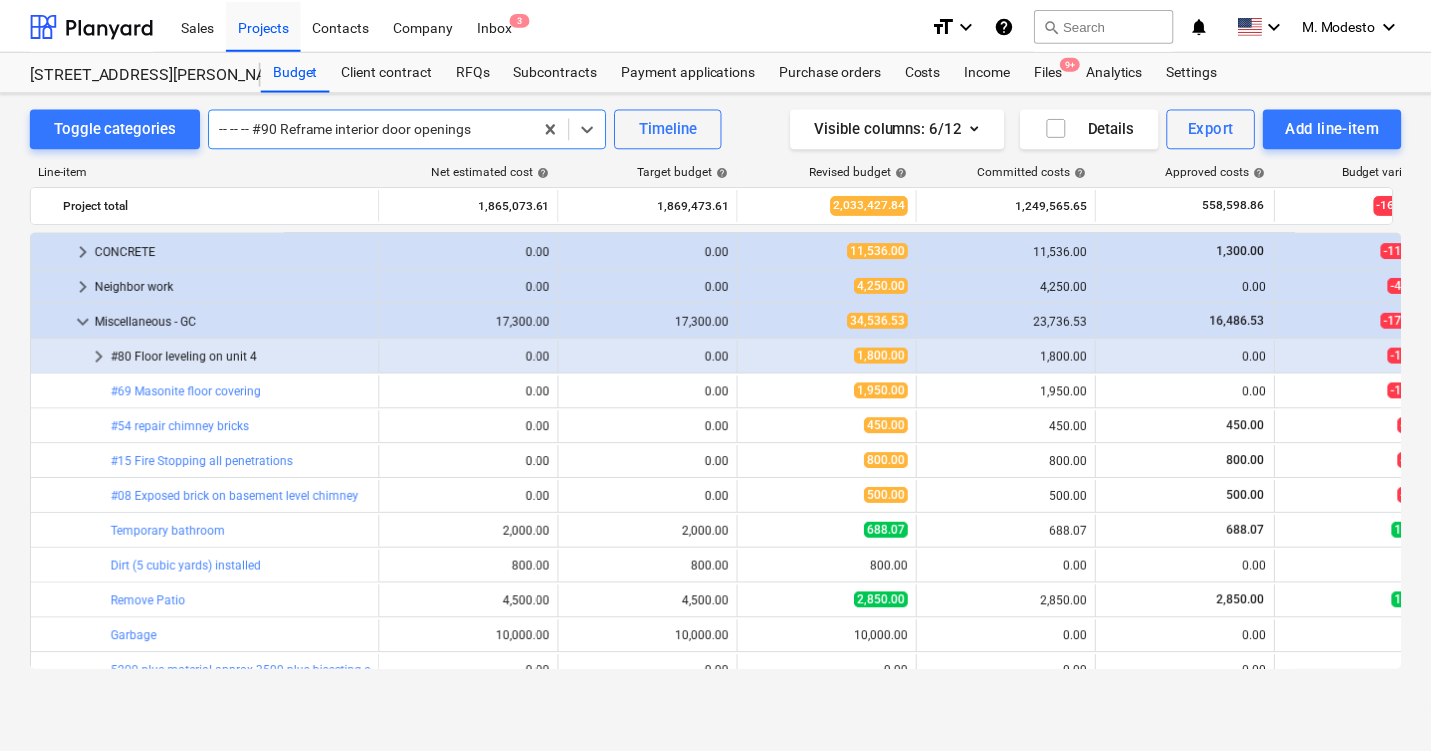 scroll, scrollTop: 1645, scrollLeft: 0, axis: vertical 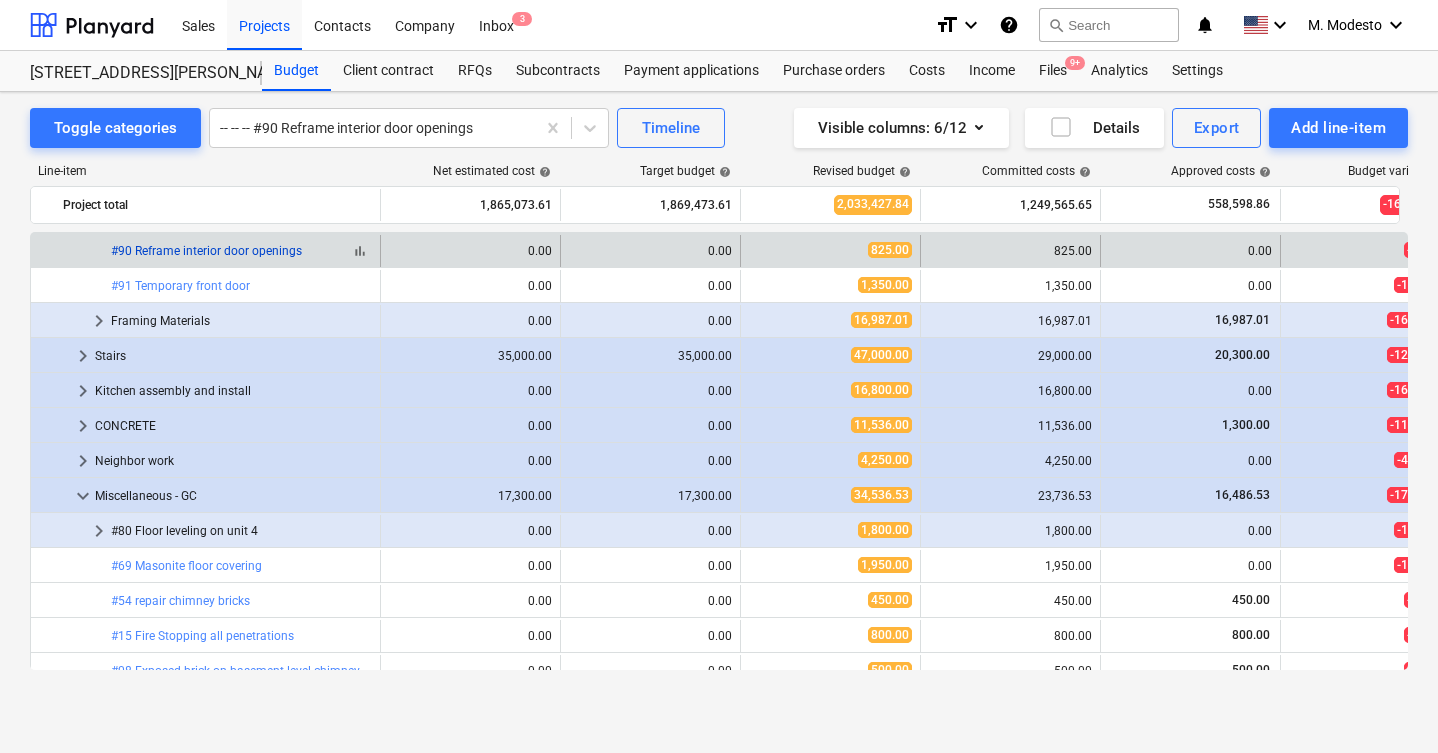 copy on "bar_chart  #90 Reframe interior door openings" 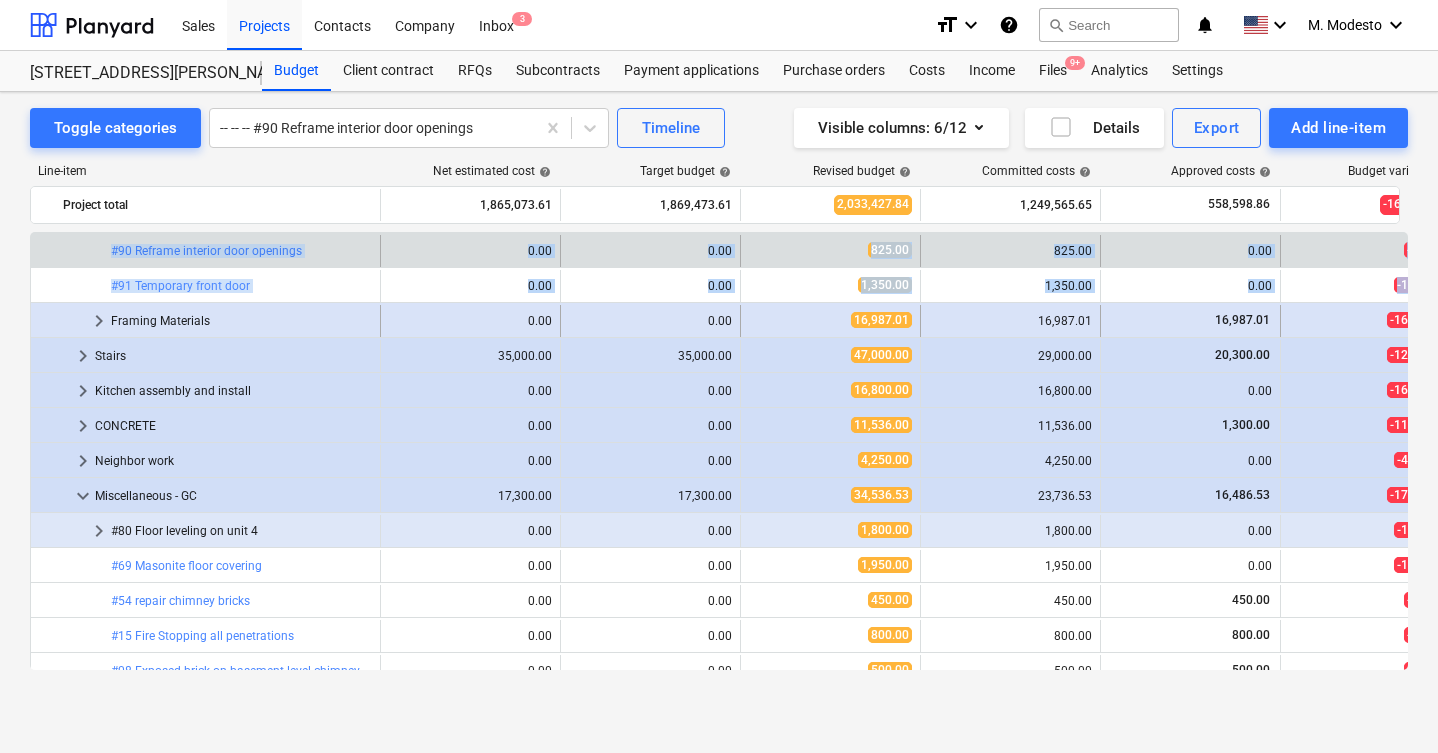 drag, startPoint x: 104, startPoint y: 249, endPoint x: 305, endPoint y: 312, distance: 210.64188 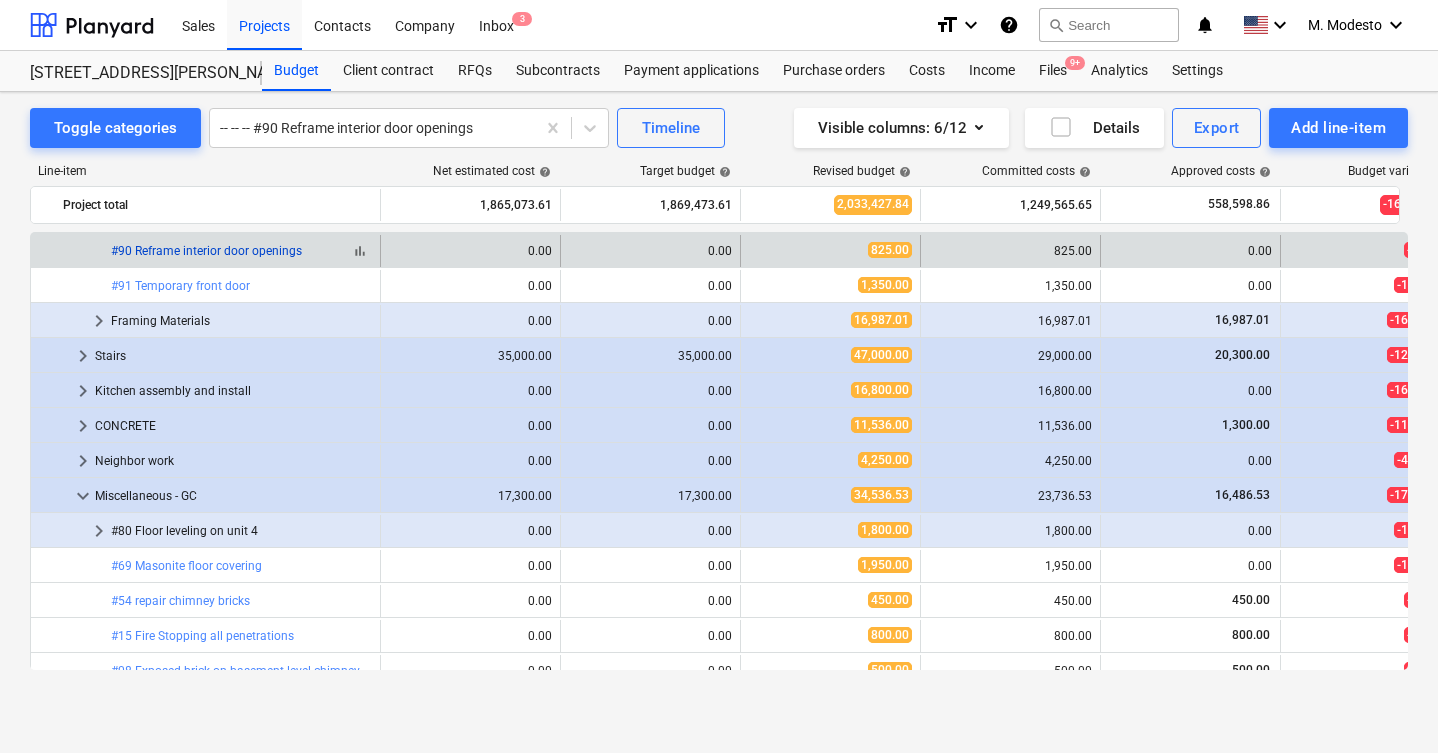 click on "#90 Reframe interior door openings" at bounding box center [206, 251] 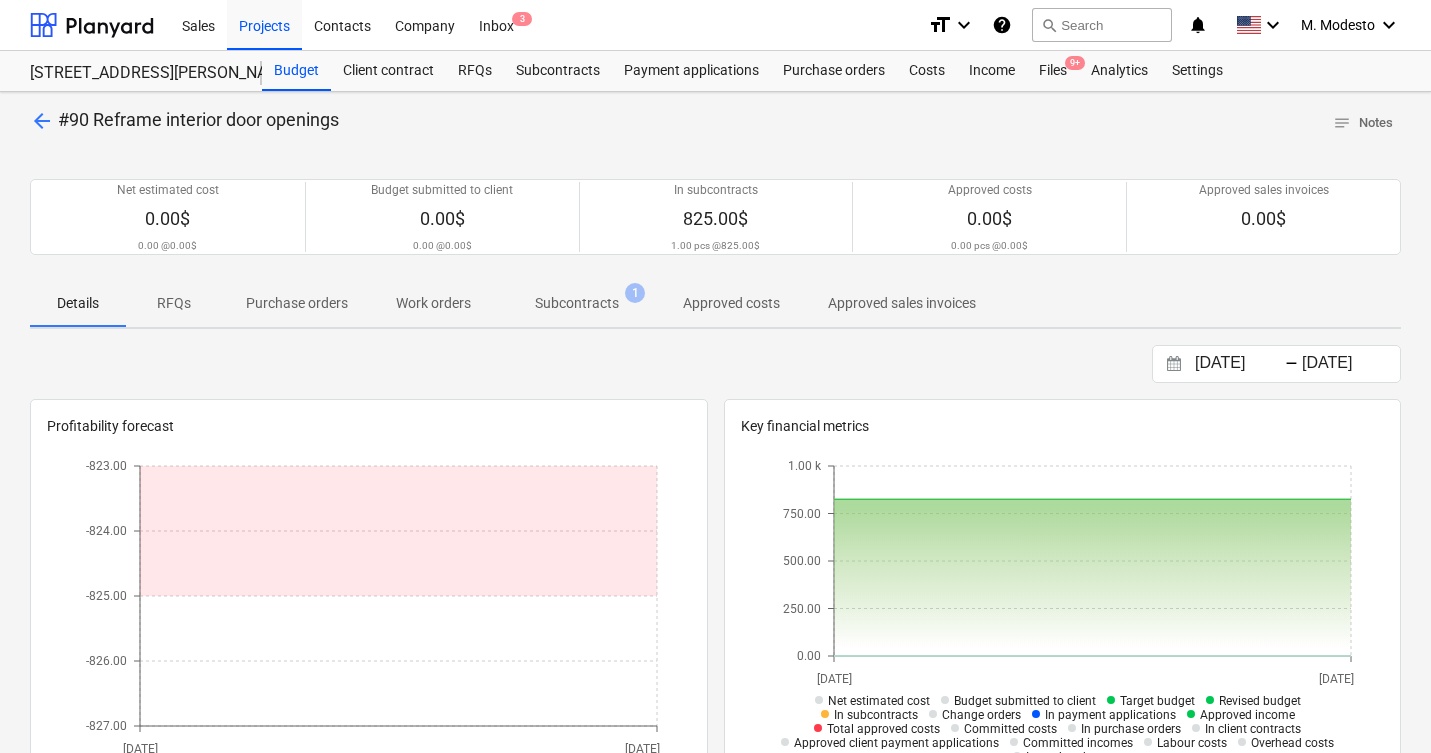 click on "Subcontracts" at bounding box center [577, 303] 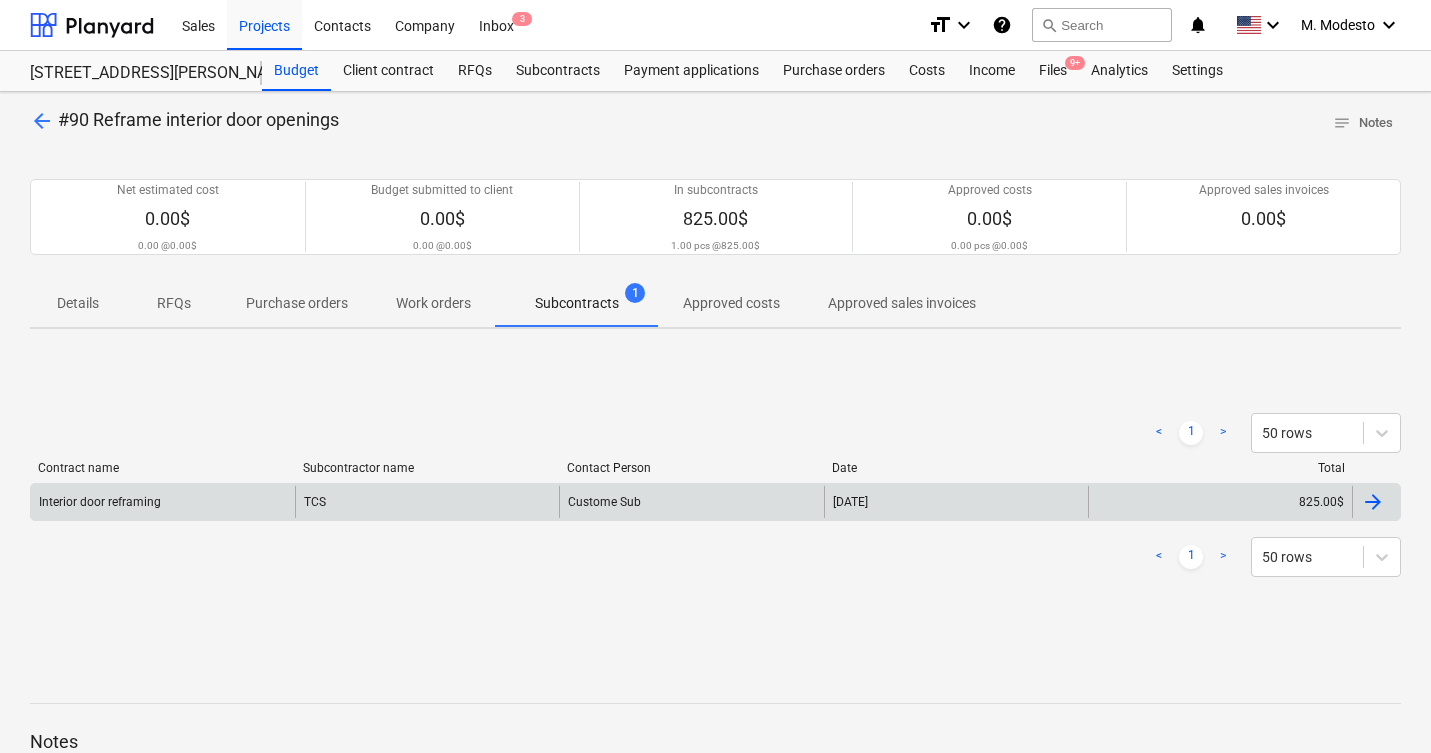click on "[DATE]" at bounding box center [956, 502] 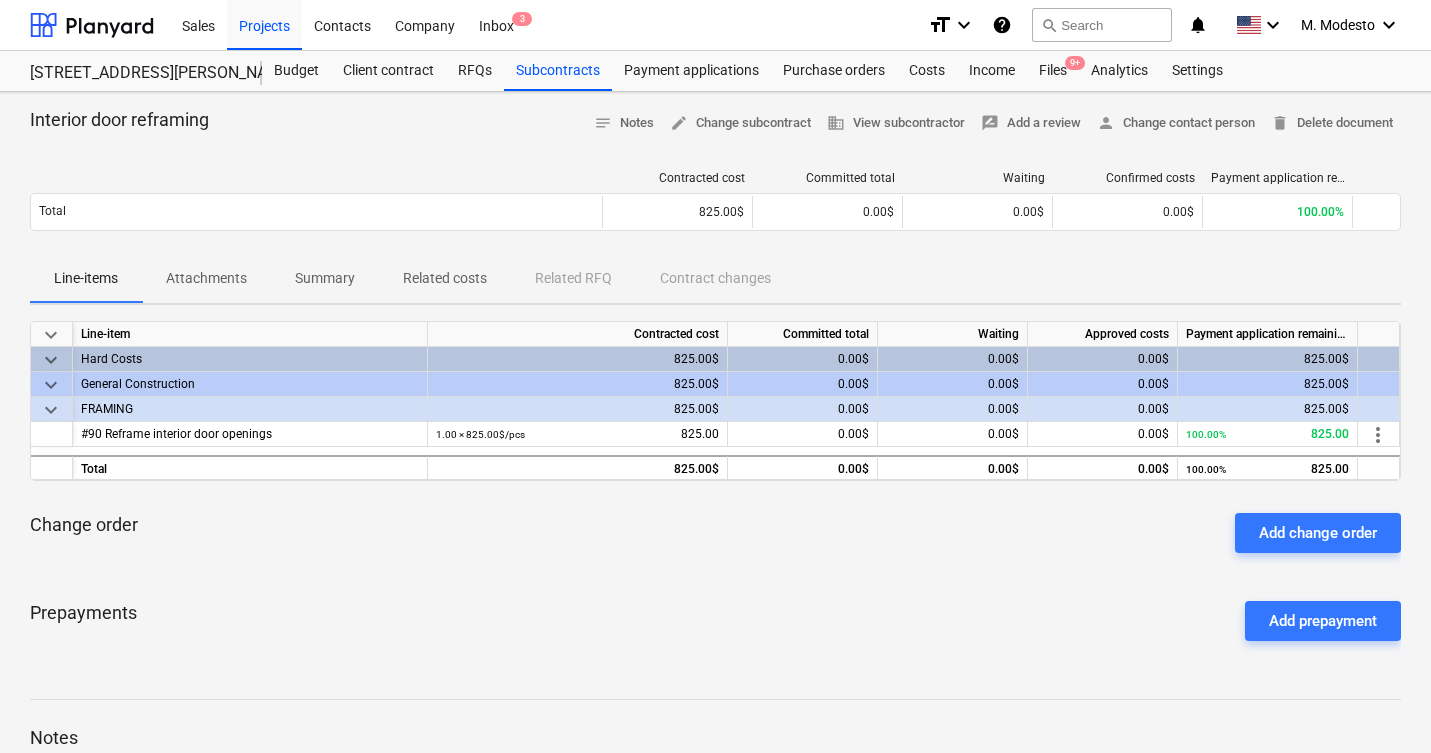 click on "Related costs" at bounding box center [445, 278] 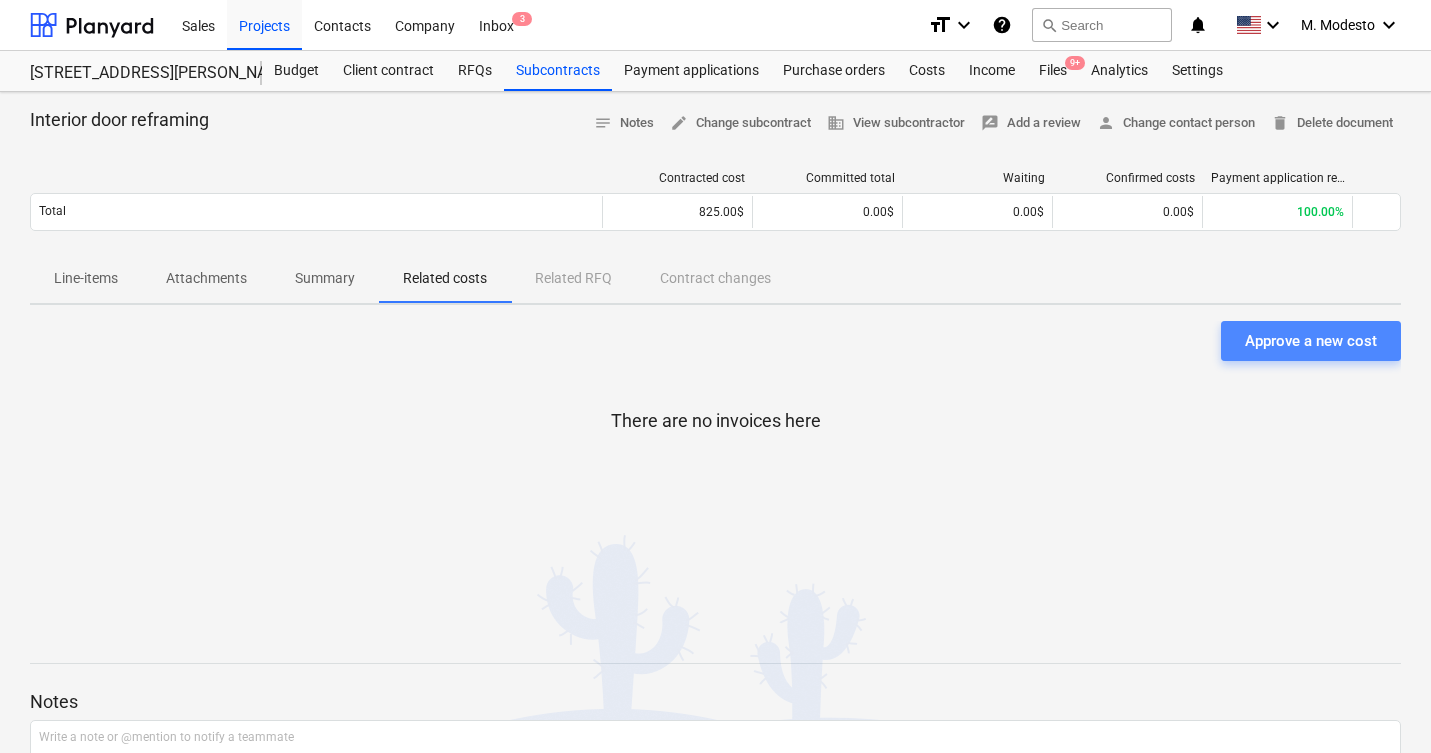 click on "Approve a new cost" at bounding box center [1311, 341] 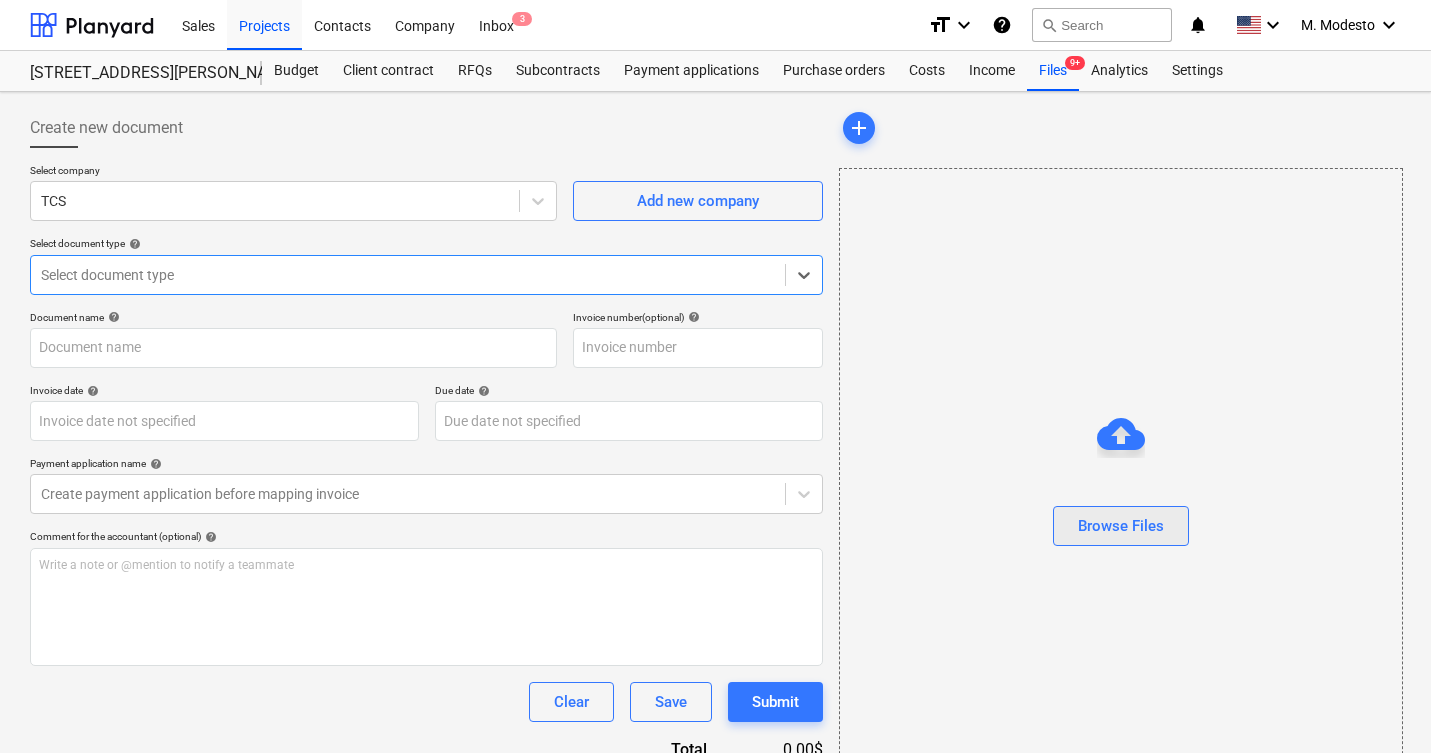 click on "Browse Files" at bounding box center [1121, 526] 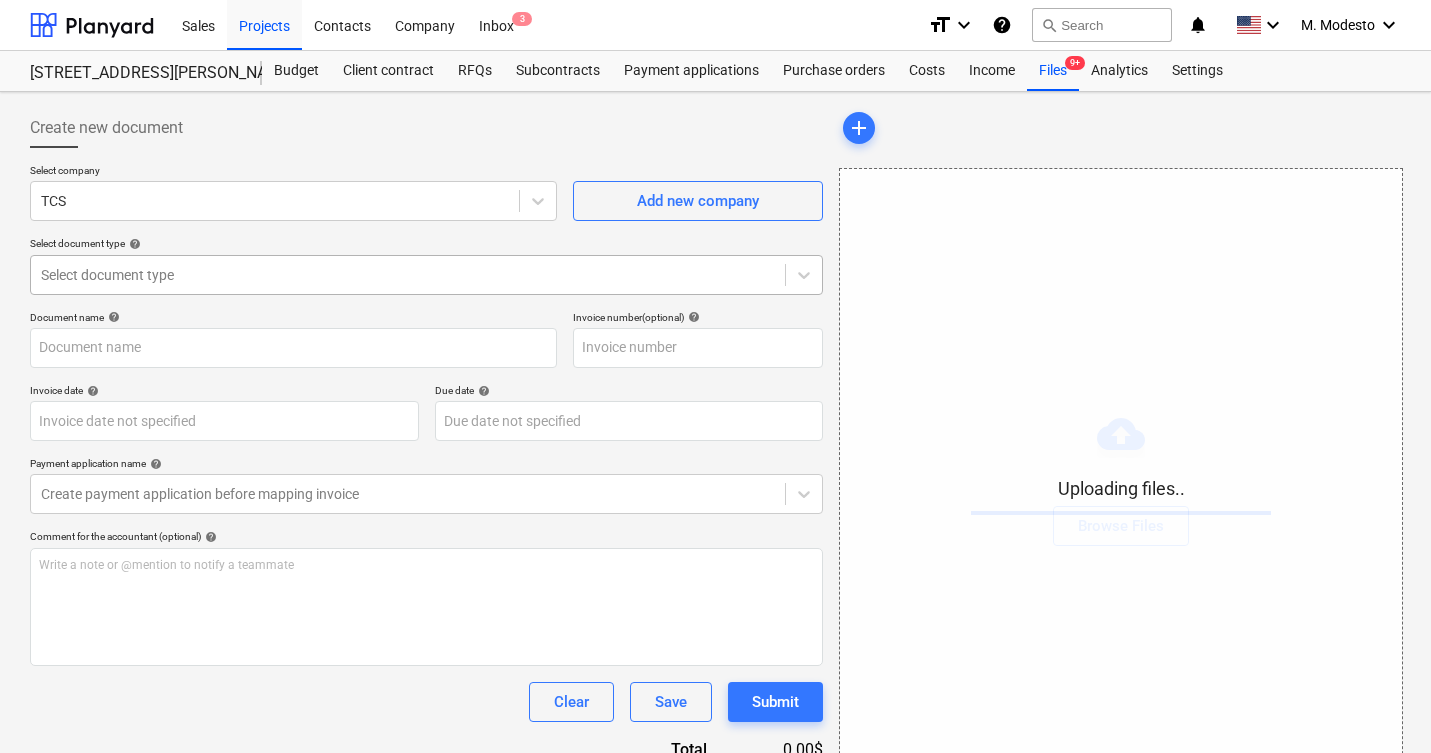 click on "Select document type" at bounding box center (426, 275) 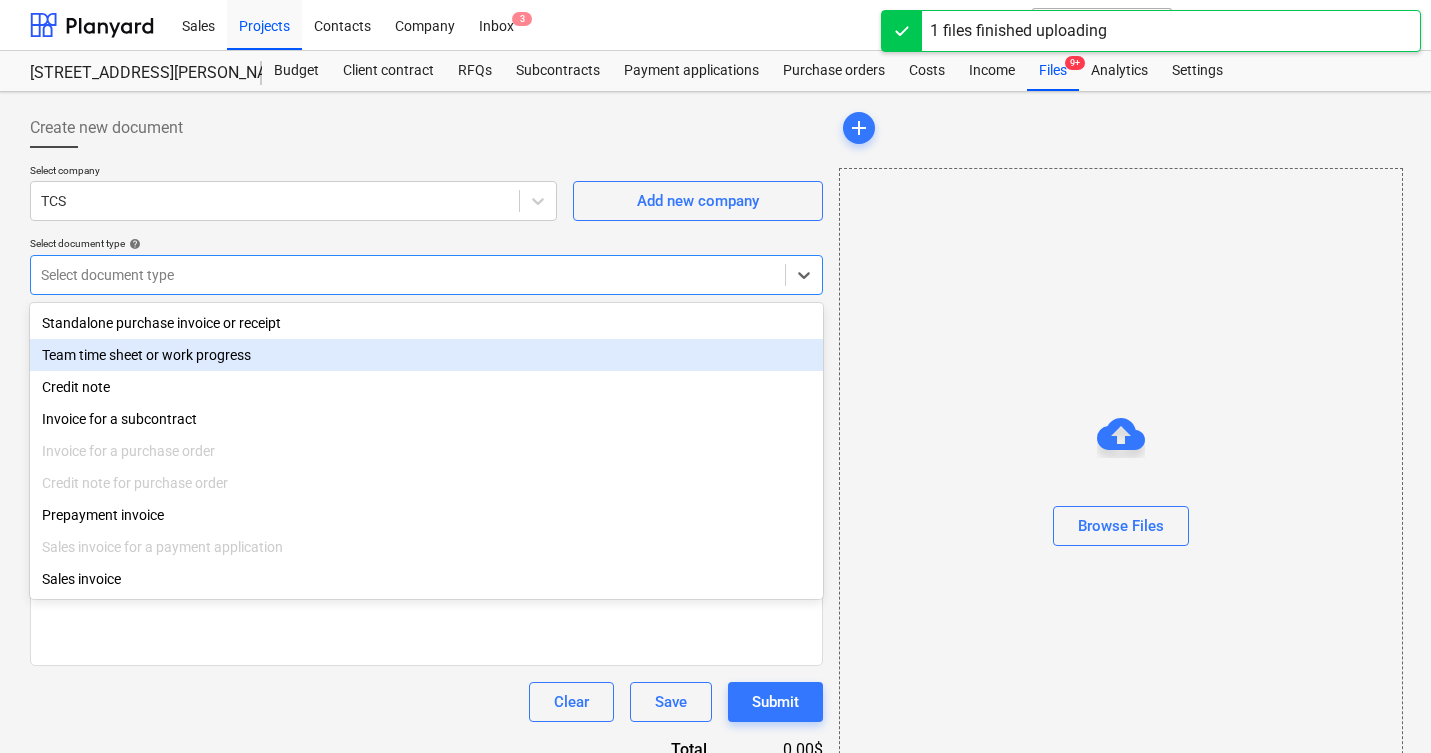 type on "1207.png" 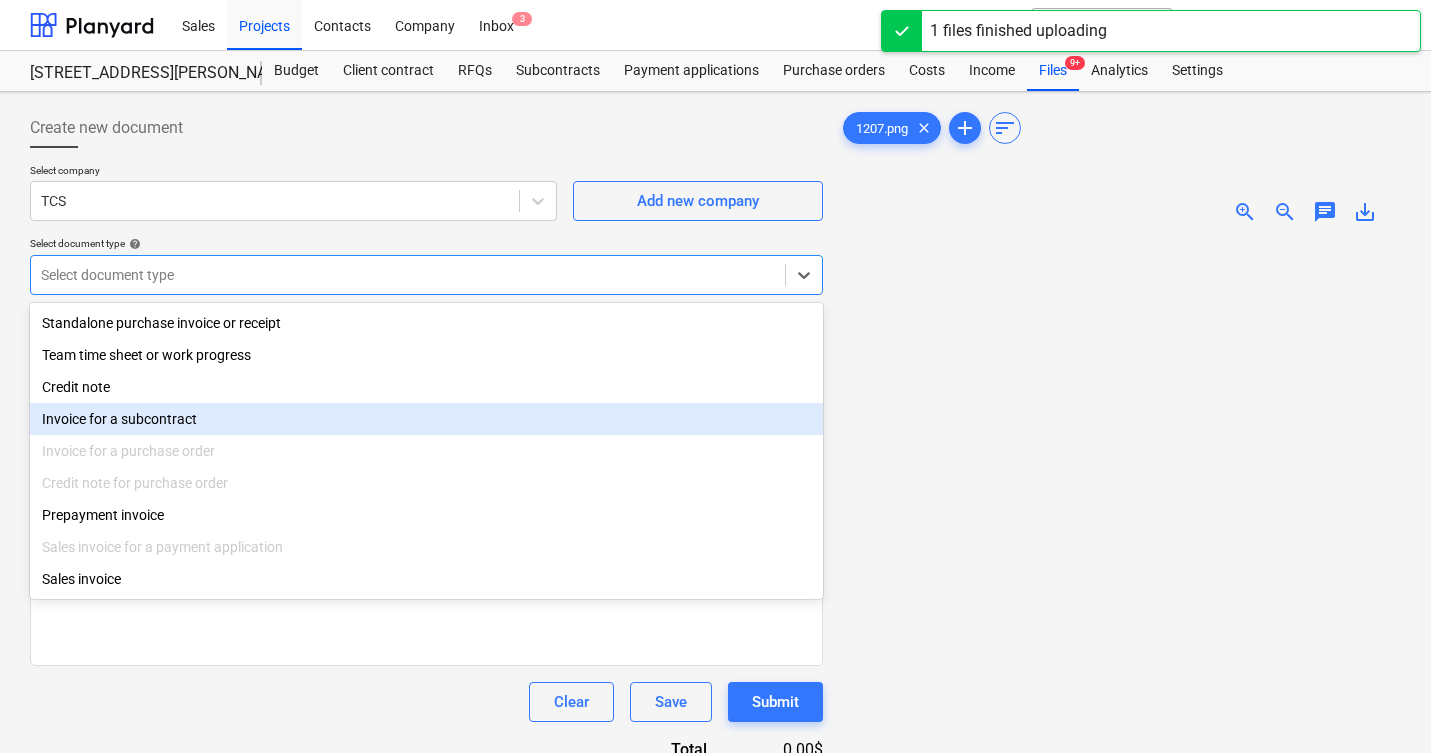click on "Invoice for a subcontract" at bounding box center (426, 419) 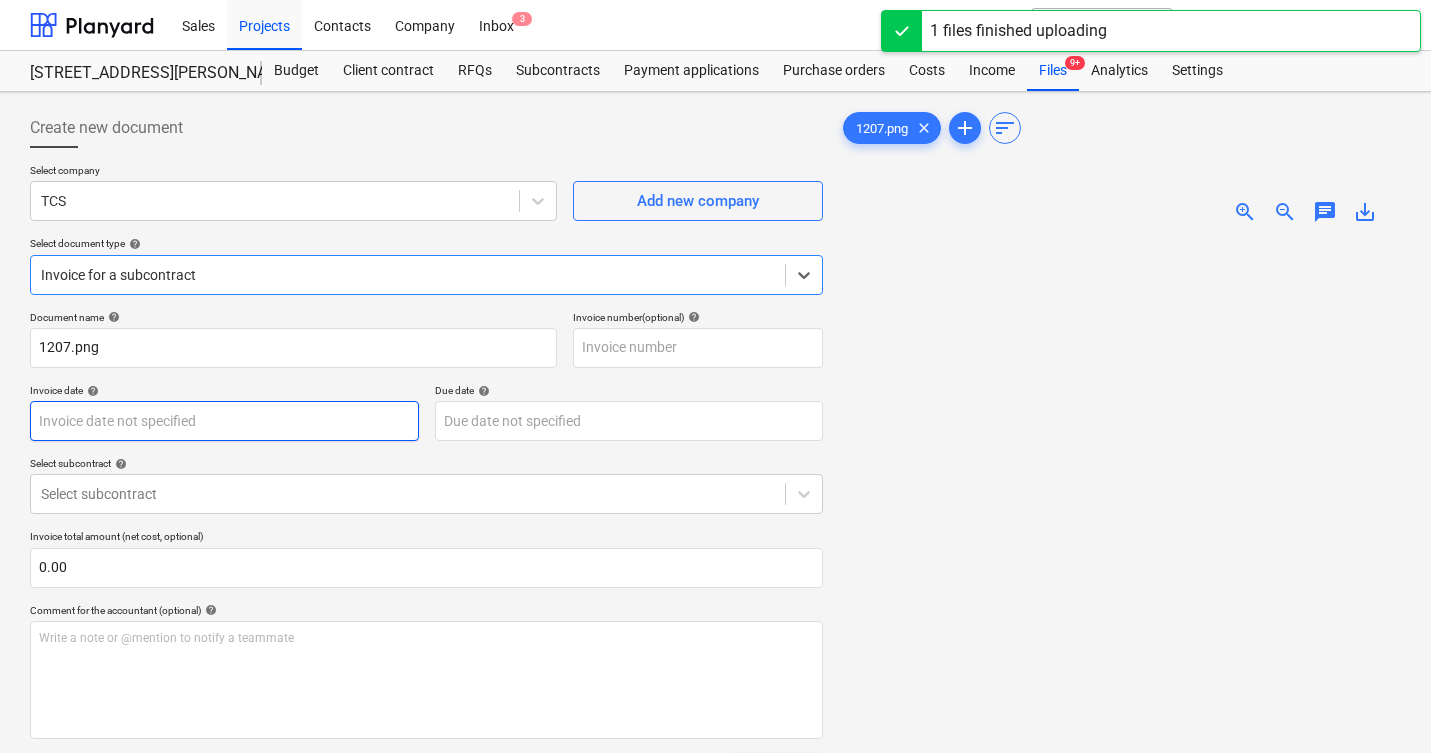 click on "Sales Projects Contacts Company Inbox 3 format_size keyboard_arrow_down help search Search notifications 0 keyboard_arrow_down M. Modesto keyboard_arrow_down 506 Henry Street 506 Henry Street Budget Client contract RFQs Subcontracts Payment applications Purchase orders Costs Income Files 9+ Analytics Settings Create new document Select company TCS   Add new company Select document type help option Invoice for a subcontract, selected.   Select is focused ,type to refine list, press Down to open the menu,  Invoice for a subcontract Document name help 1207.png Invoice number  (optional) help Invoice date help Press the down arrow key to interact with the calendar and
select a date. Press the question mark key to get the keyboard shortcuts for changing dates. Due date help Press the down arrow key to interact with the calendar and
select a date. Press the question mark key to get the keyboard shortcuts for changing dates. Select subcontract help Select subcontract 0.00 help ﻿ Clear Save Submit Total 0" at bounding box center (715, 376) 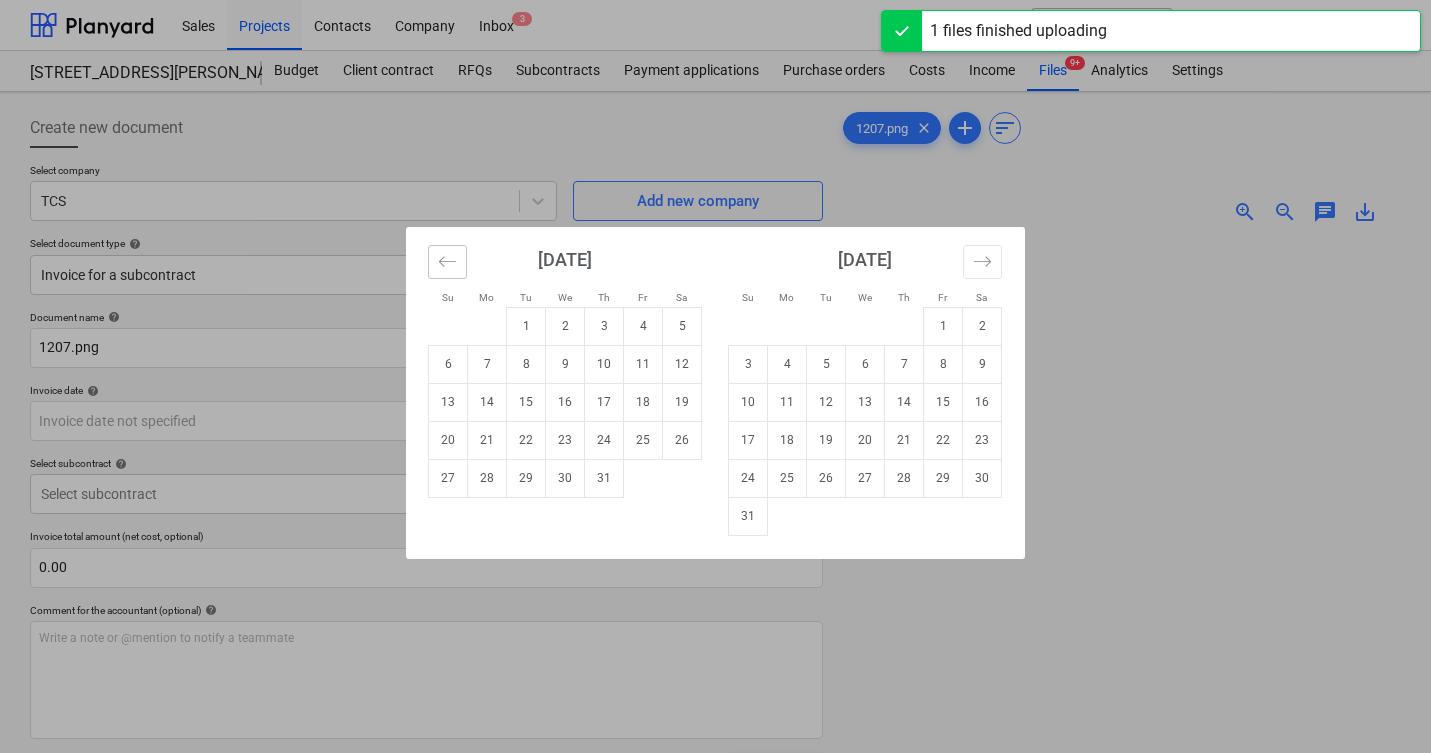 click 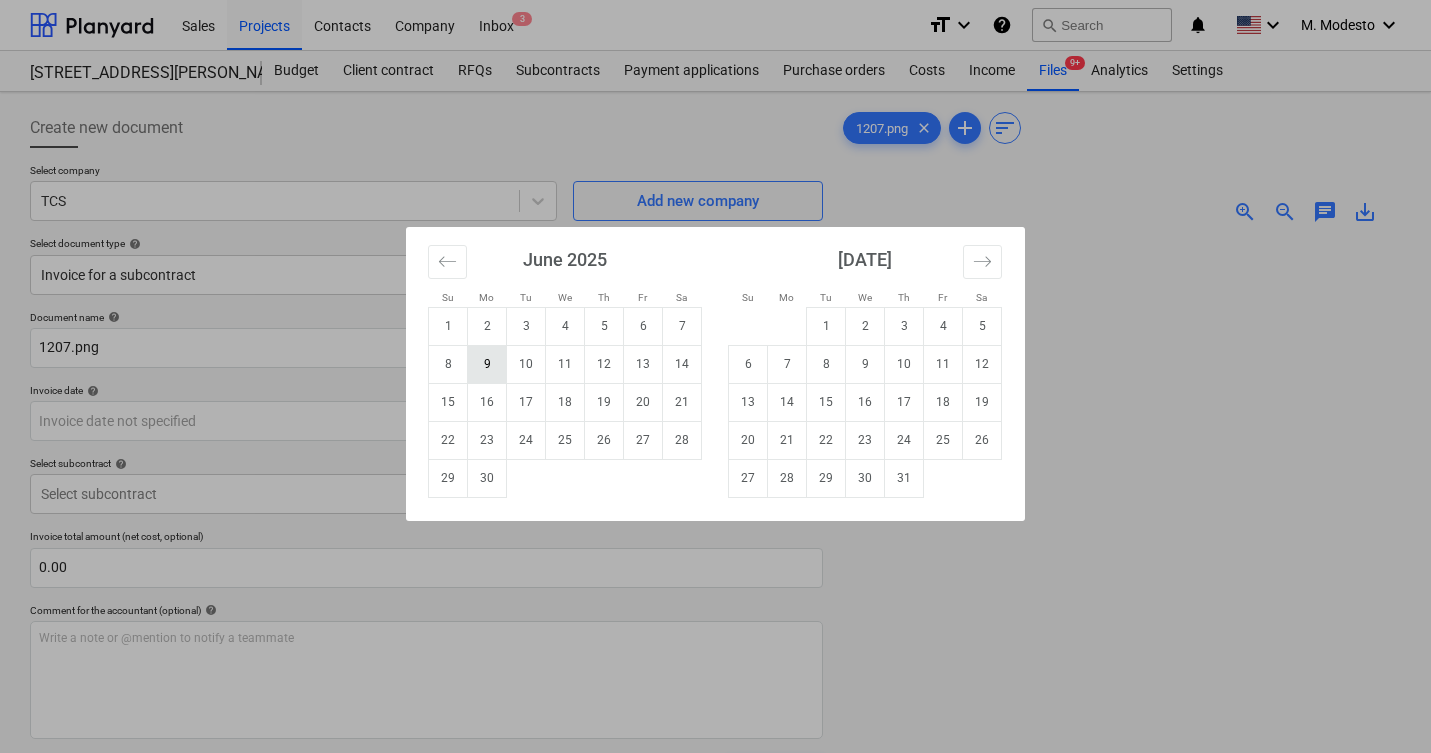 click on "9" at bounding box center [487, 364] 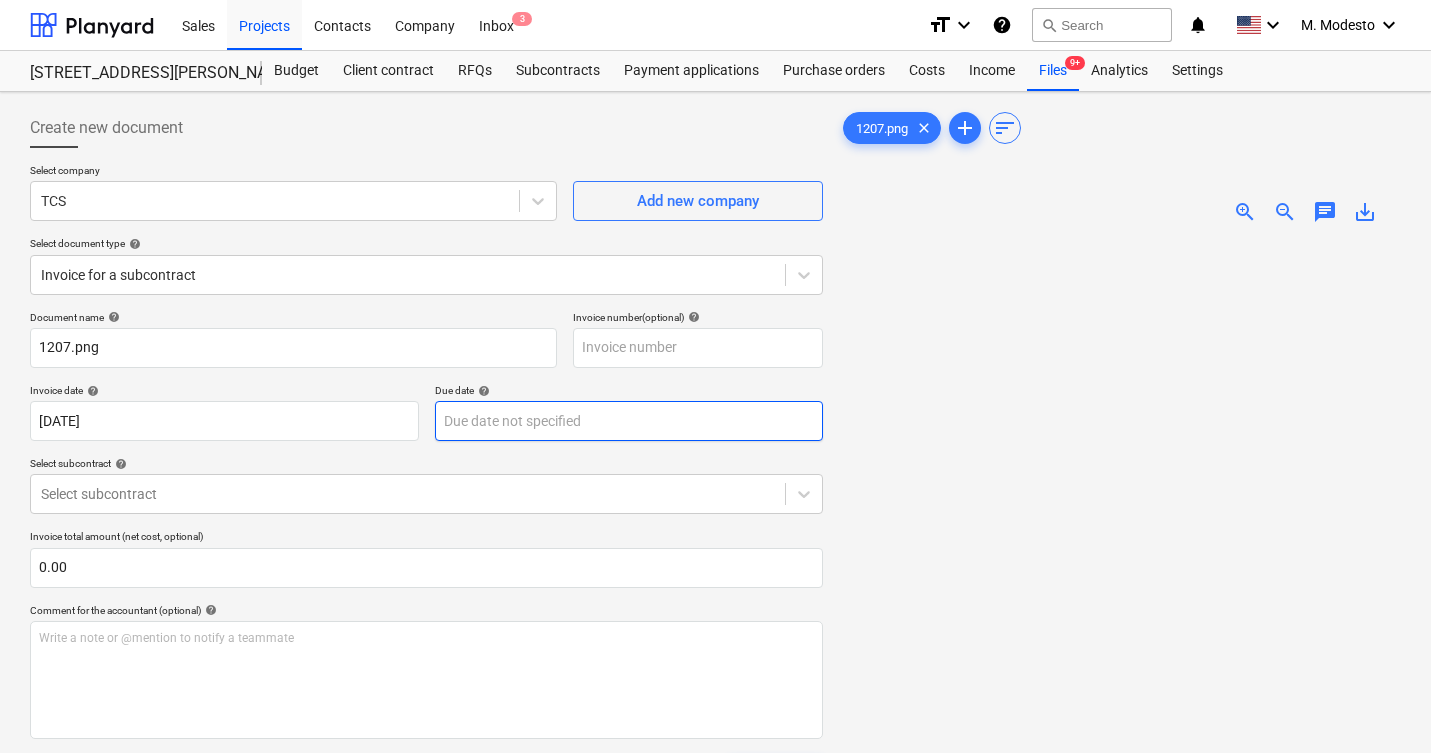 click on "Sales Projects Contacts Company Inbox 3 format_size keyboard_arrow_down help search Search notifications 0 keyboard_arrow_down M. Modesto keyboard_arrow_down 506 Henry Street 506 Henry Street Budget Client contract RFQs Subcontracts Payment applications Purchase orders Costs Income Files 9+ Analytics Settings Create new document Select company TCS   Add new company Select document type help Invoice for a subcontract Document name help 1207.png Invoice number  (optional) help Invoice date help 09 Jun 2025 09.06.2025 Press the down arrow key to interact with the calendar and
select a date. Press the question mark key to get the keyboard shortcuts for changing dates. Due date help Press the down arrow key to interact with the calendar and
select a date. Press the question mark key to get the keyboard shortcuts for changing dates. Select subcontract help Select subcontract Invoice total amount (net cost, optional) 0.00 Comment for the accountant (optional) help ﻿ Clear Save Submit Total 0.00$ 1207.png" at bounding box center [715, 376] 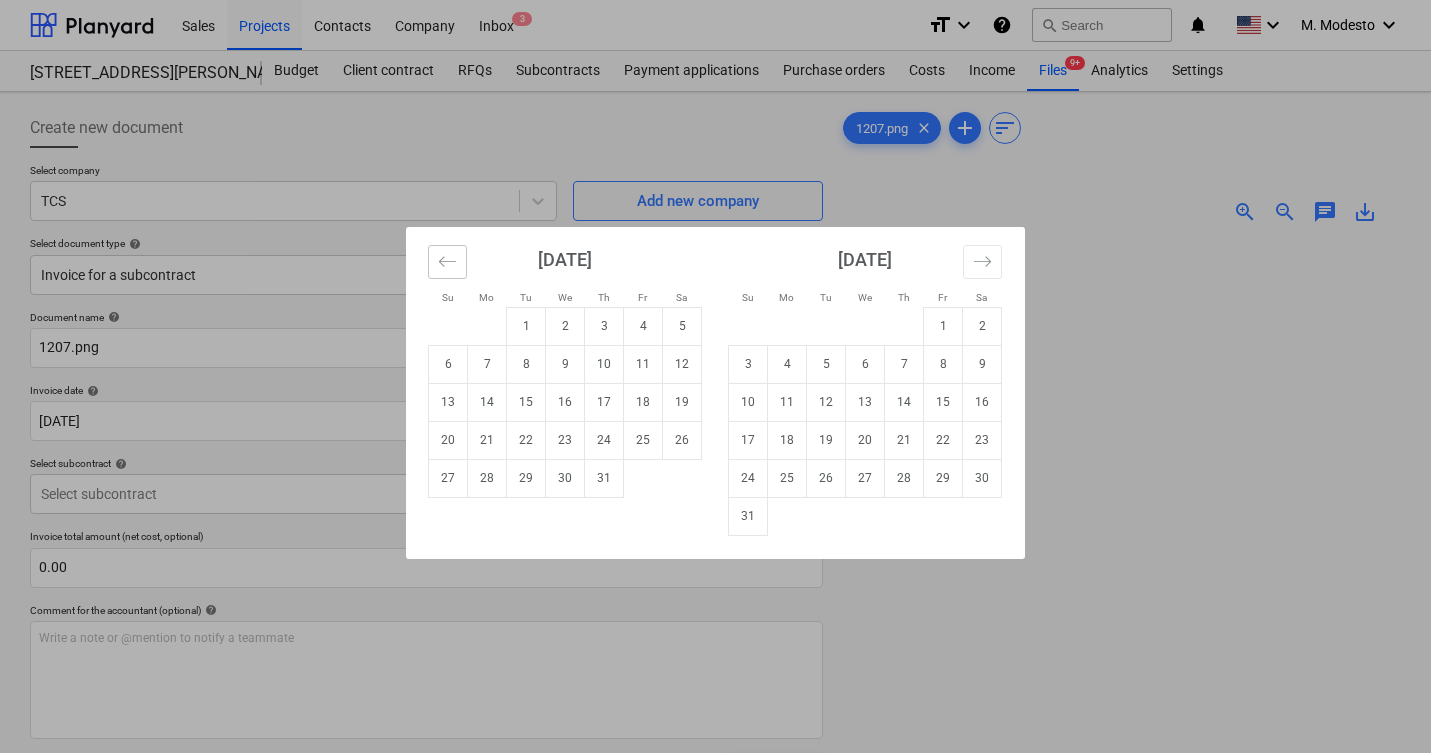 click 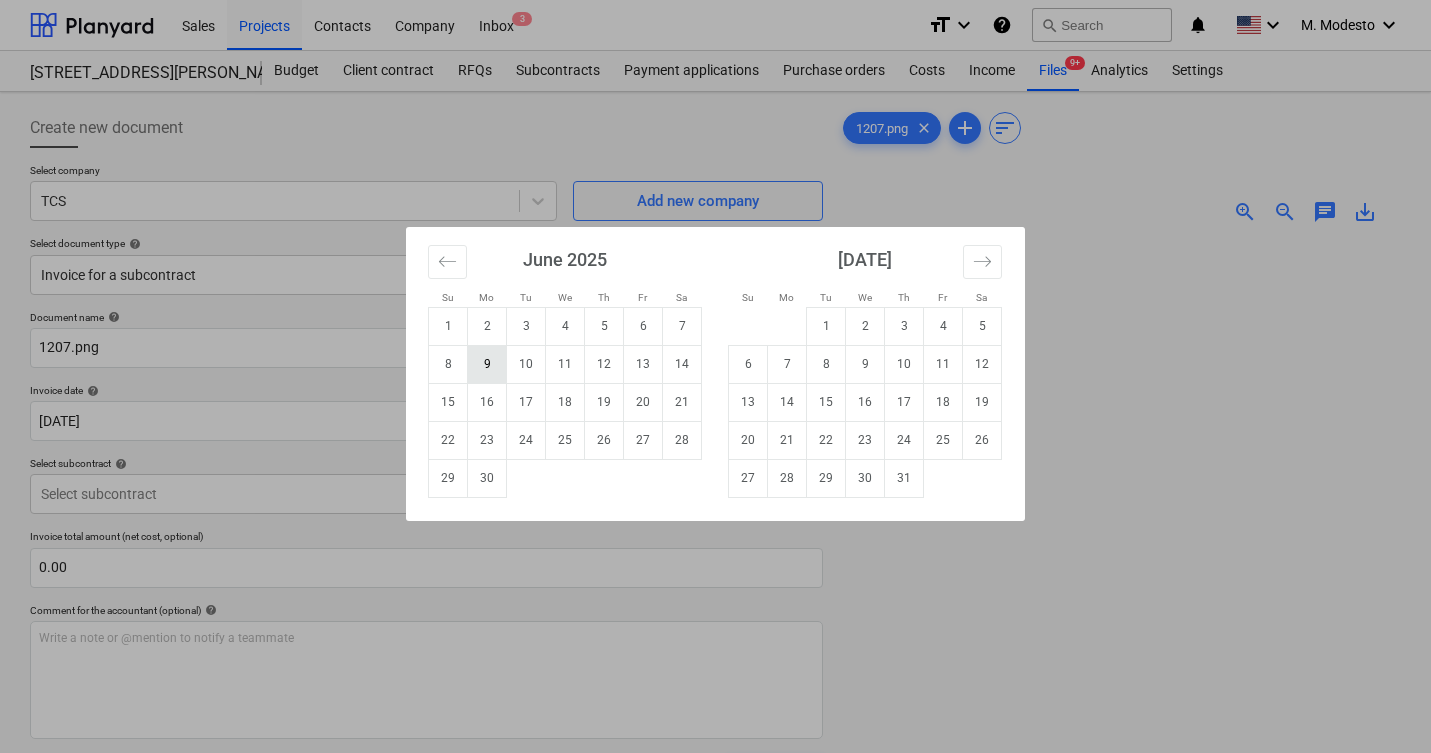 click on "9" at bounding box center [487, 364] 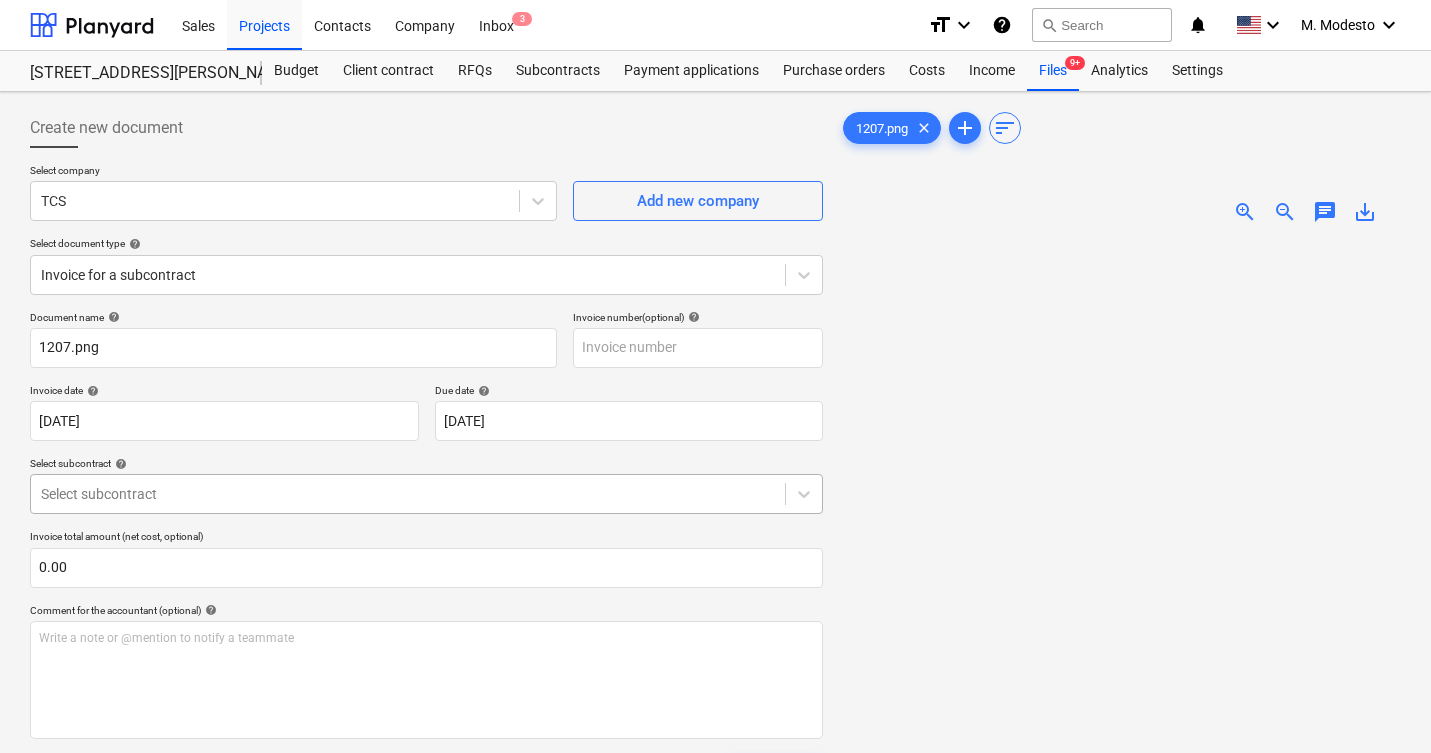 click on "Sales Projects Contacts Company Inbox 3 format_size keyboard_arrow_down help search Search notifications 0 keyboard_arrow_down M. Modesto keyboard_arrow_down 506 Henry Street 506 Henry Street Budget Client contract RFQs Subcontracts Payment applications Purchase orders Costs Income Files 9+ Analytics Settings Create new document Select company TCS   Add new company Select document type help Invoice for a subcontract Document name help 1207.png Invoice number  (optional) help Invoice date help 09 Jun 2025 09.06.2025 Press the down arrow key to interact with the calendar and
select a date. Press the question mark key to get the keyboard shortcuts for changing dates. Due date help 09 Jun 2025 09.06.2025 Press the down arrow key to interact with the calendar and
select a date. Press the question mark key to get the keyboard shortcuts for changing dates. Select subcontract help Select subcontract Invoice total amount (net cost, optional) 0.00 Comment for the accountant (optional) help ﻿ Clear Save add" at bounding box center [715, 376] 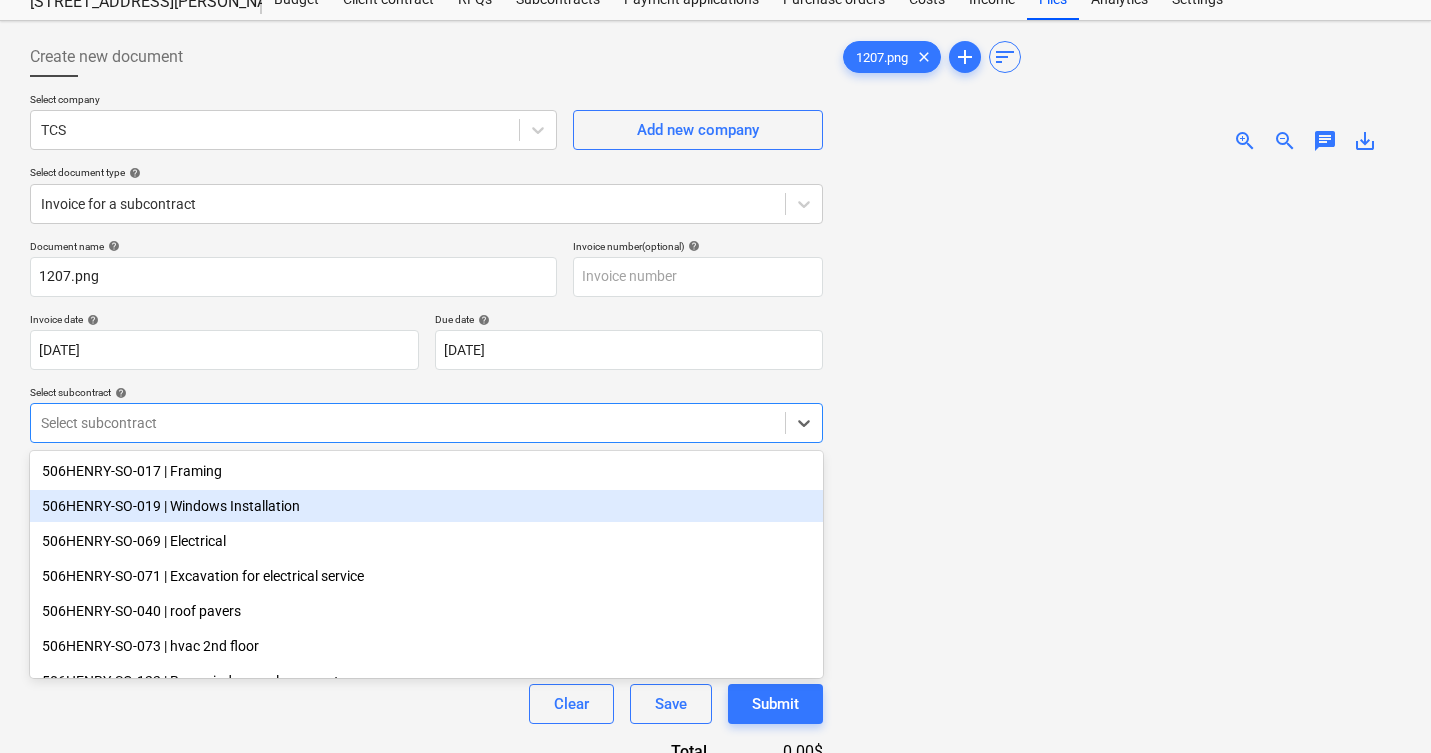 scroll, scrollTop: 81, scrollLeft: 0, axis: vertical 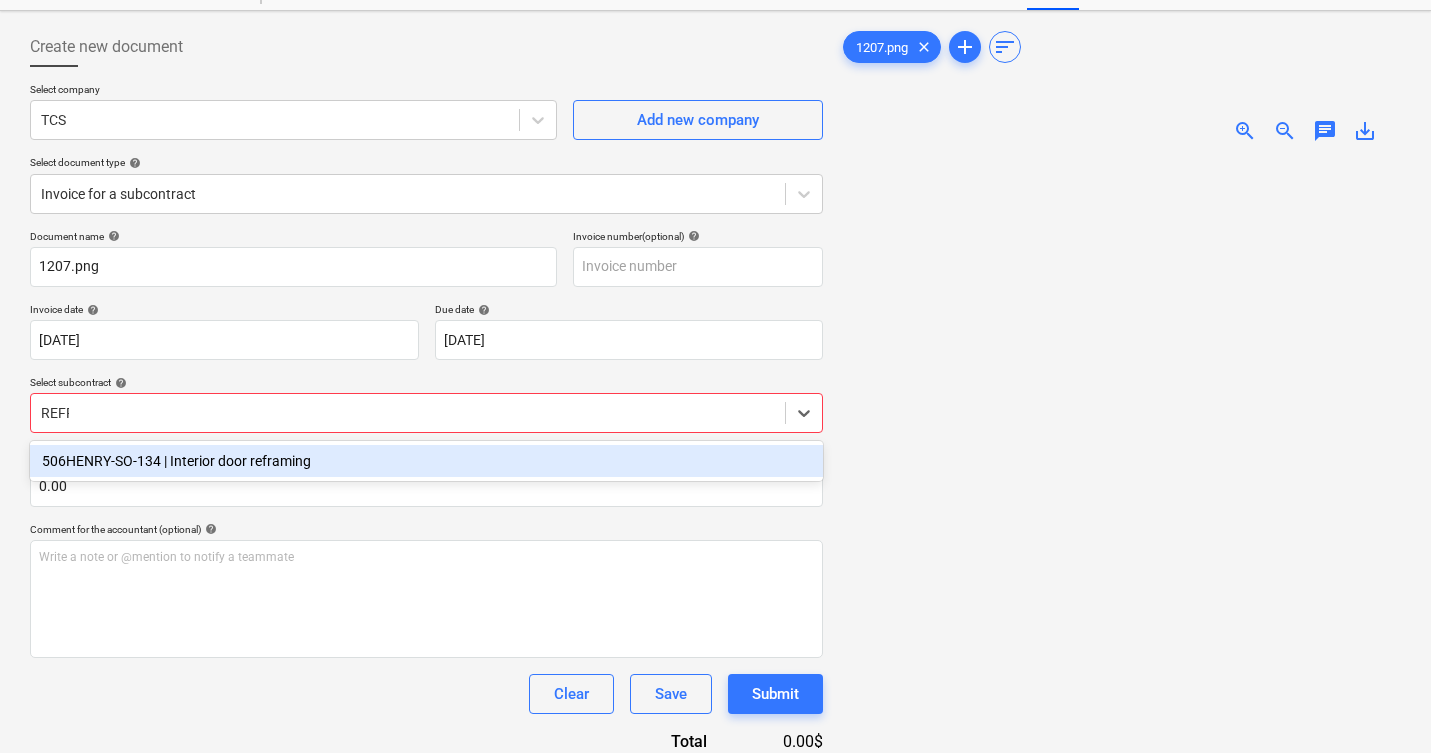 type on "REFRA" 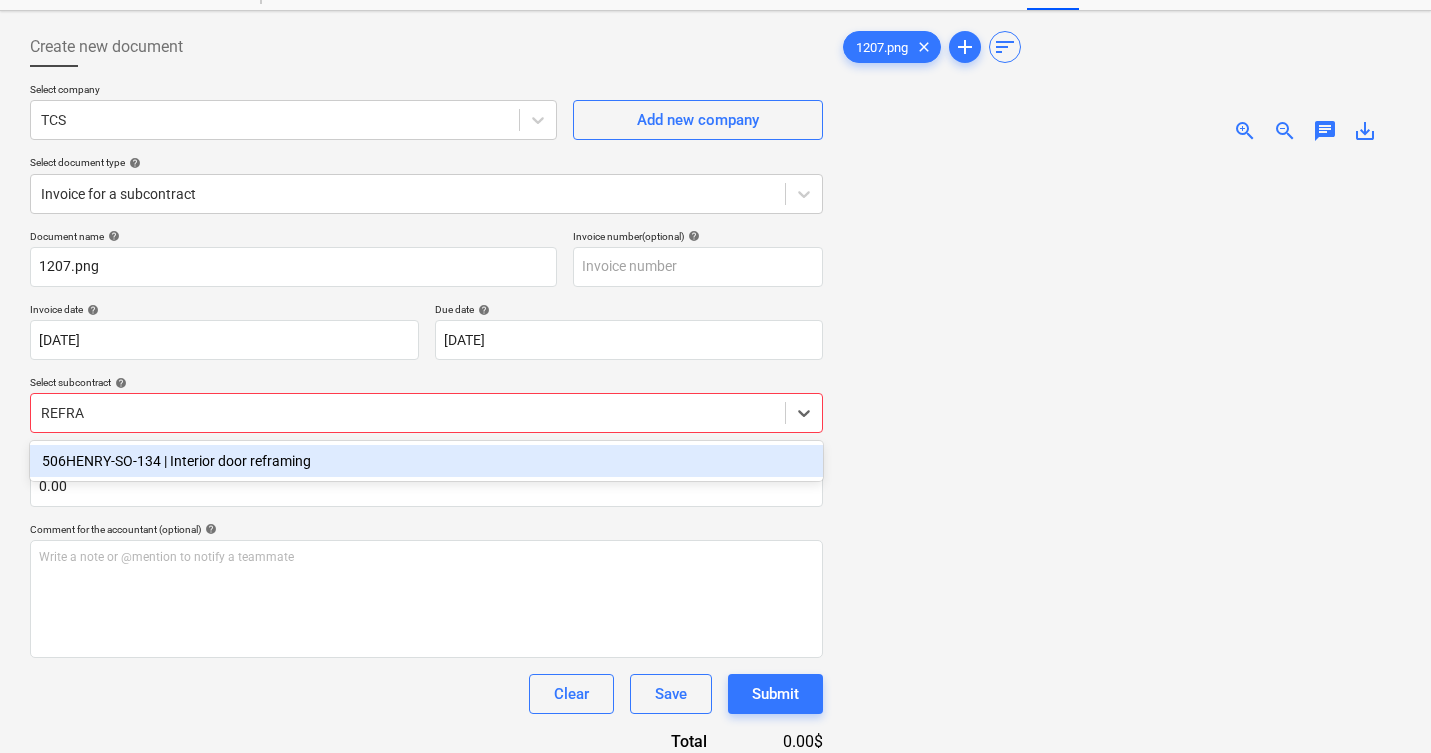 click on "506HENRY-SO-134 | Interior door reframing" at bounding box center [426, 461] 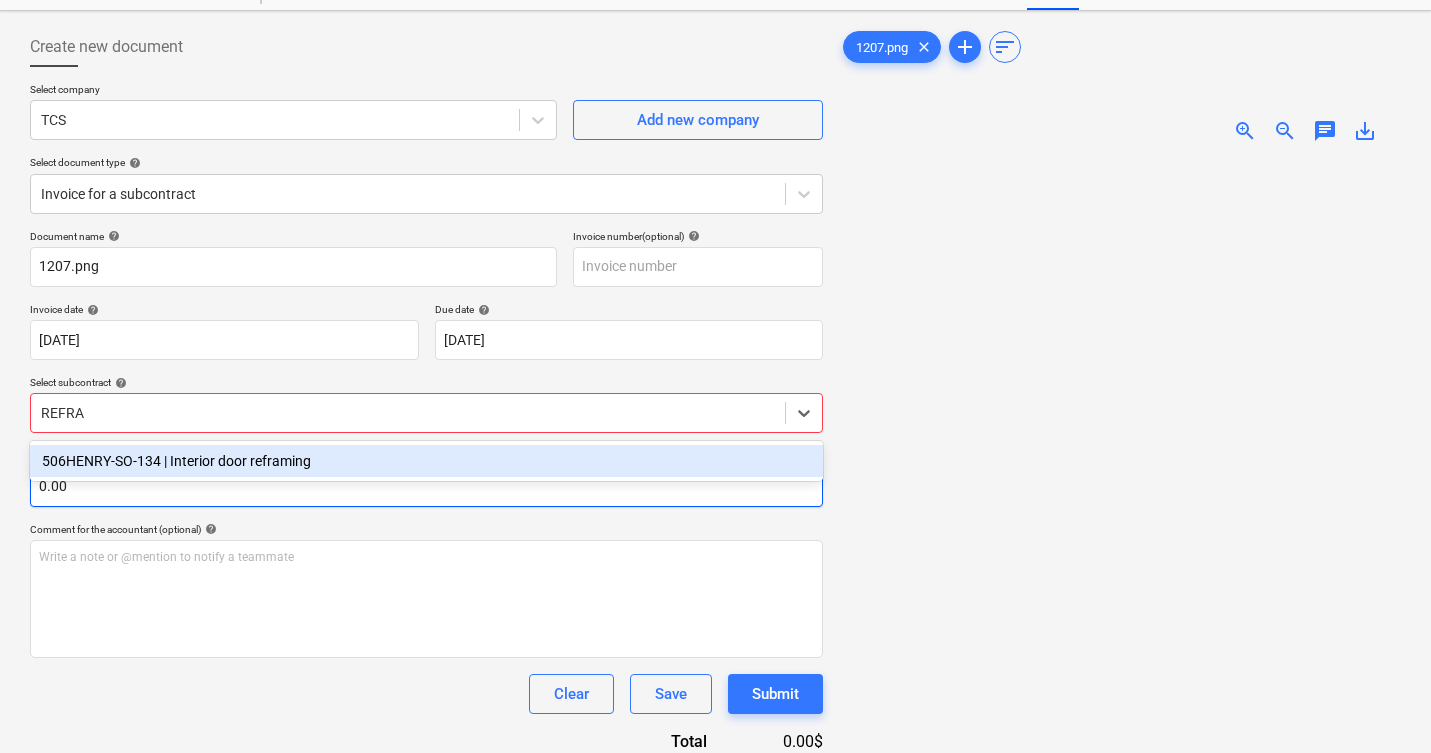 type 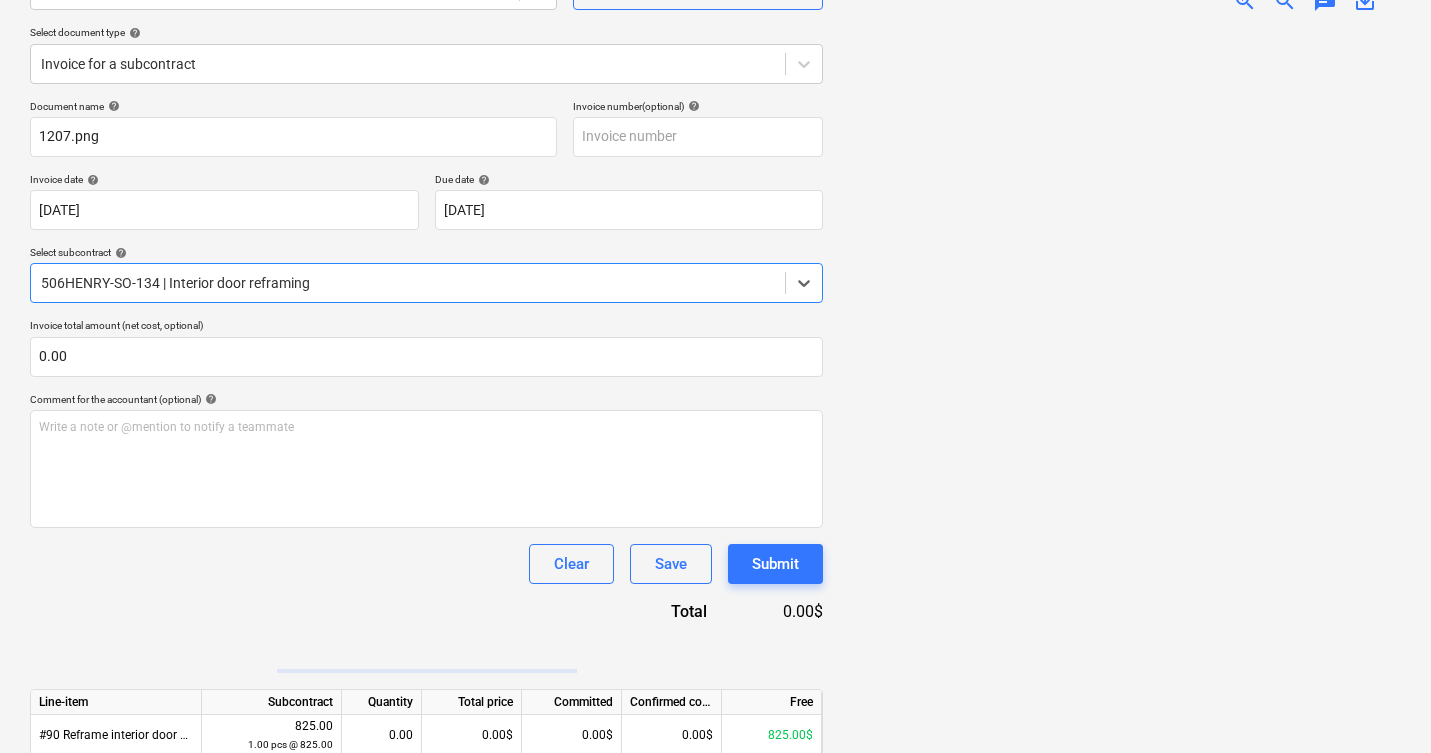 scroll, scrollTop: 278, scrollLeft: 0, axis: vertical 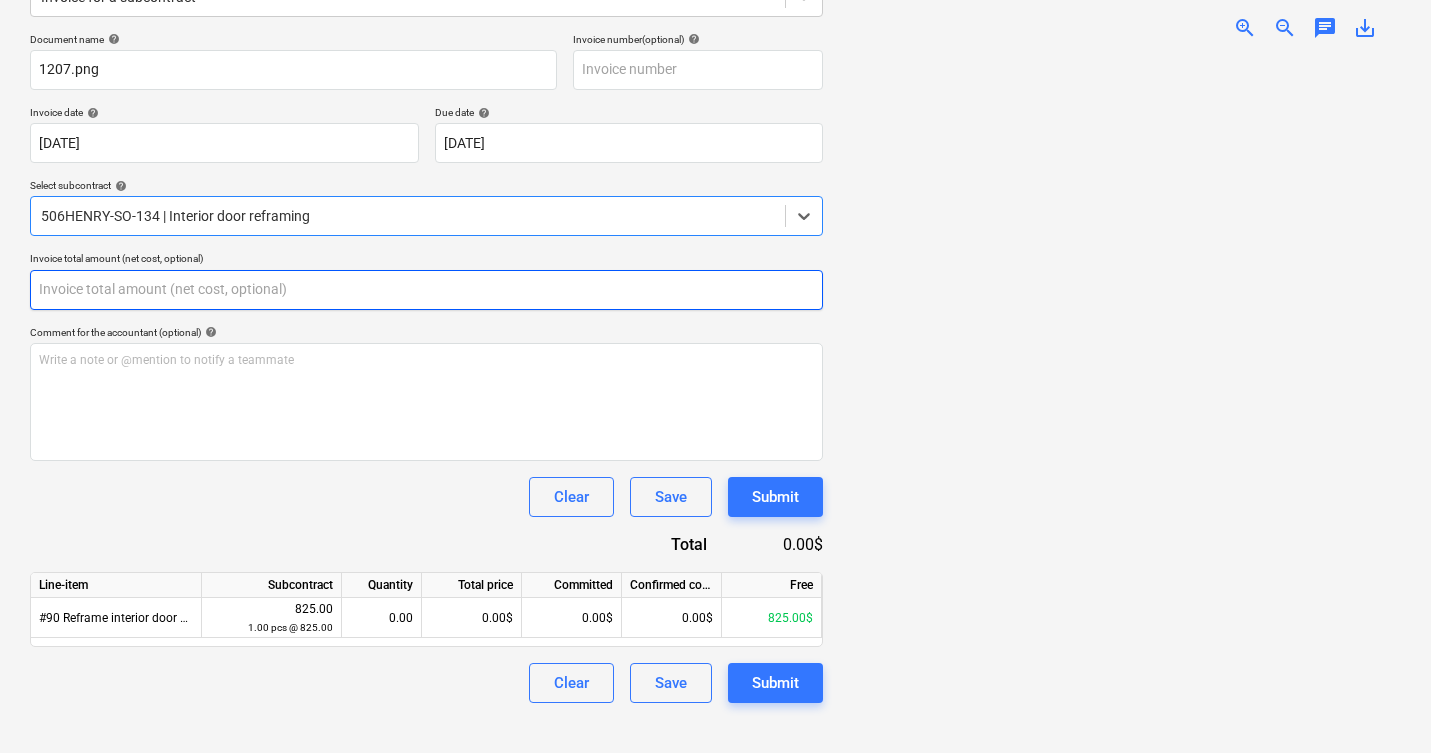 click at bounding box center (426, 290) 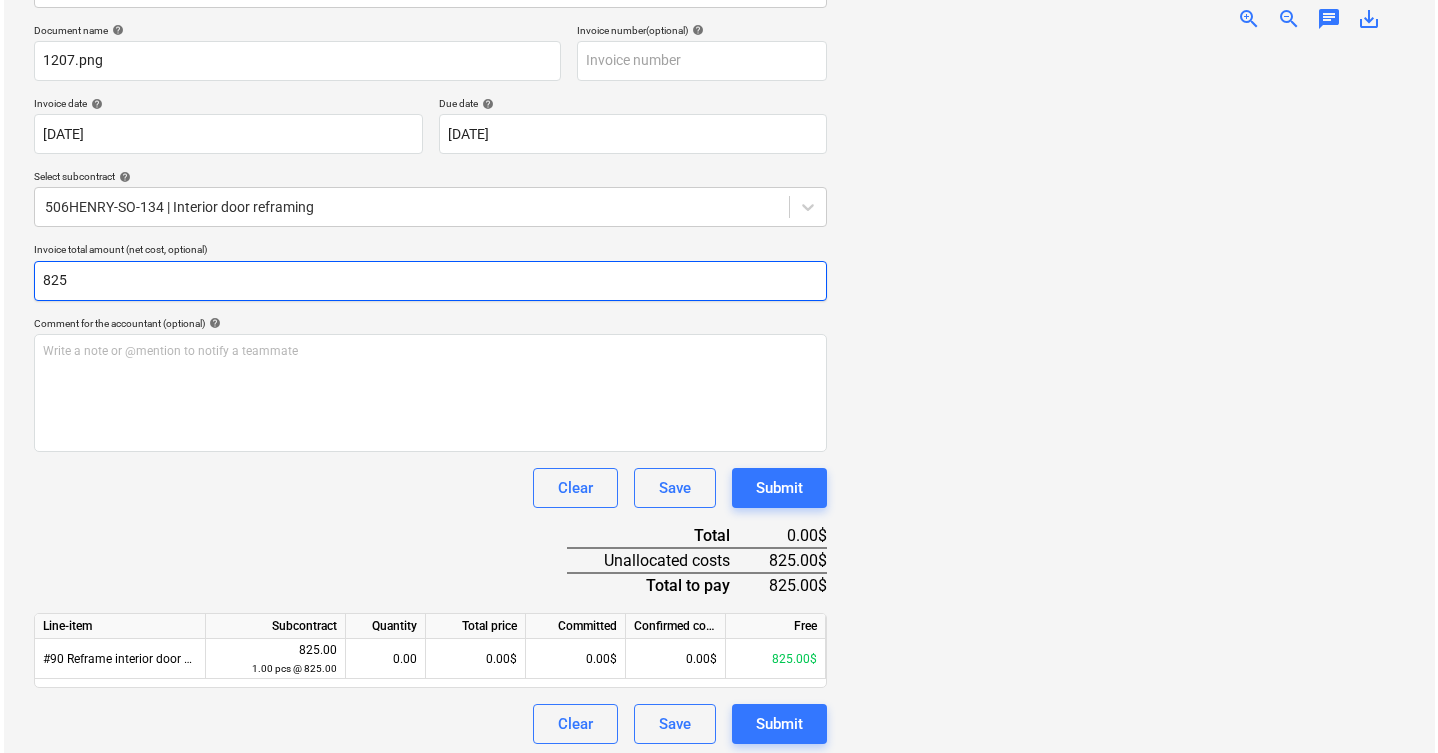 scroll, scrollTop: 294, scrollLeft: 0, axis: vertical 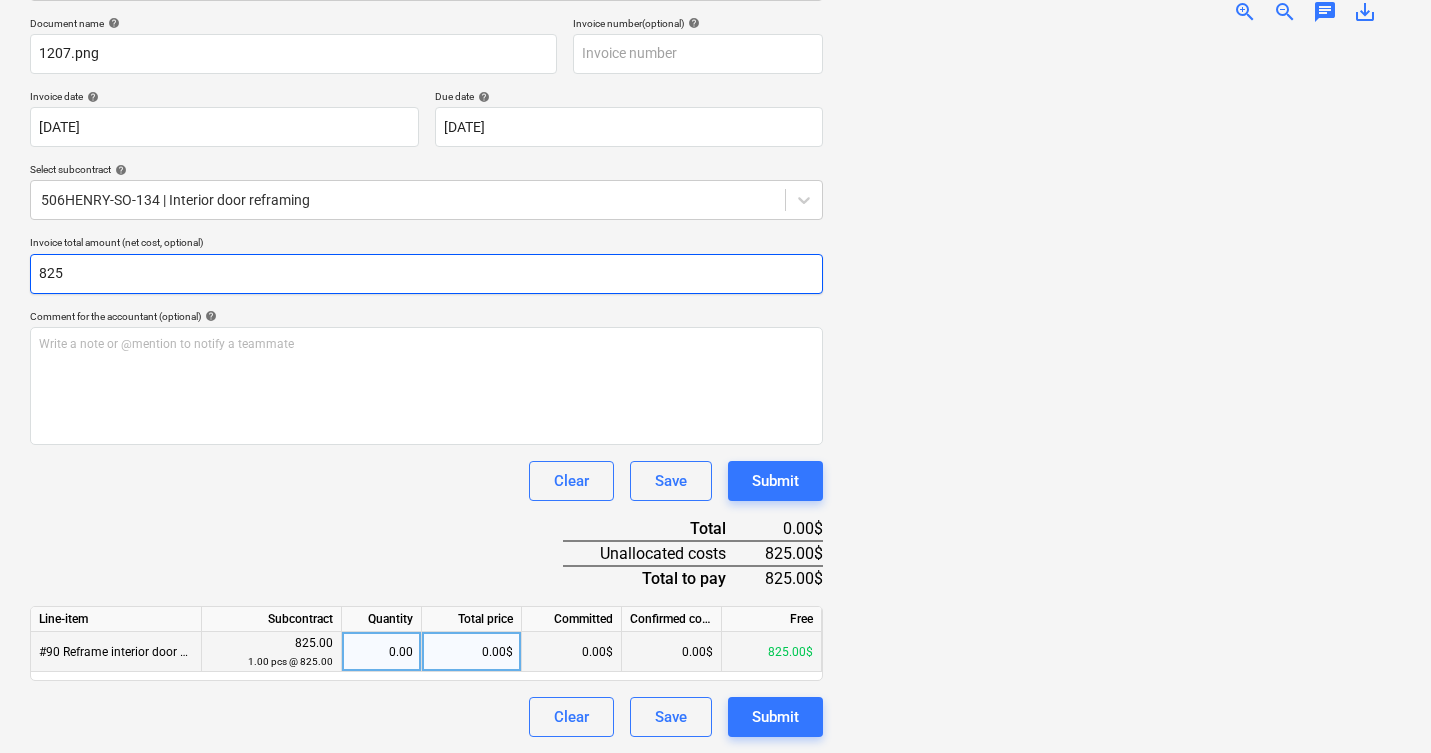 type on "825" 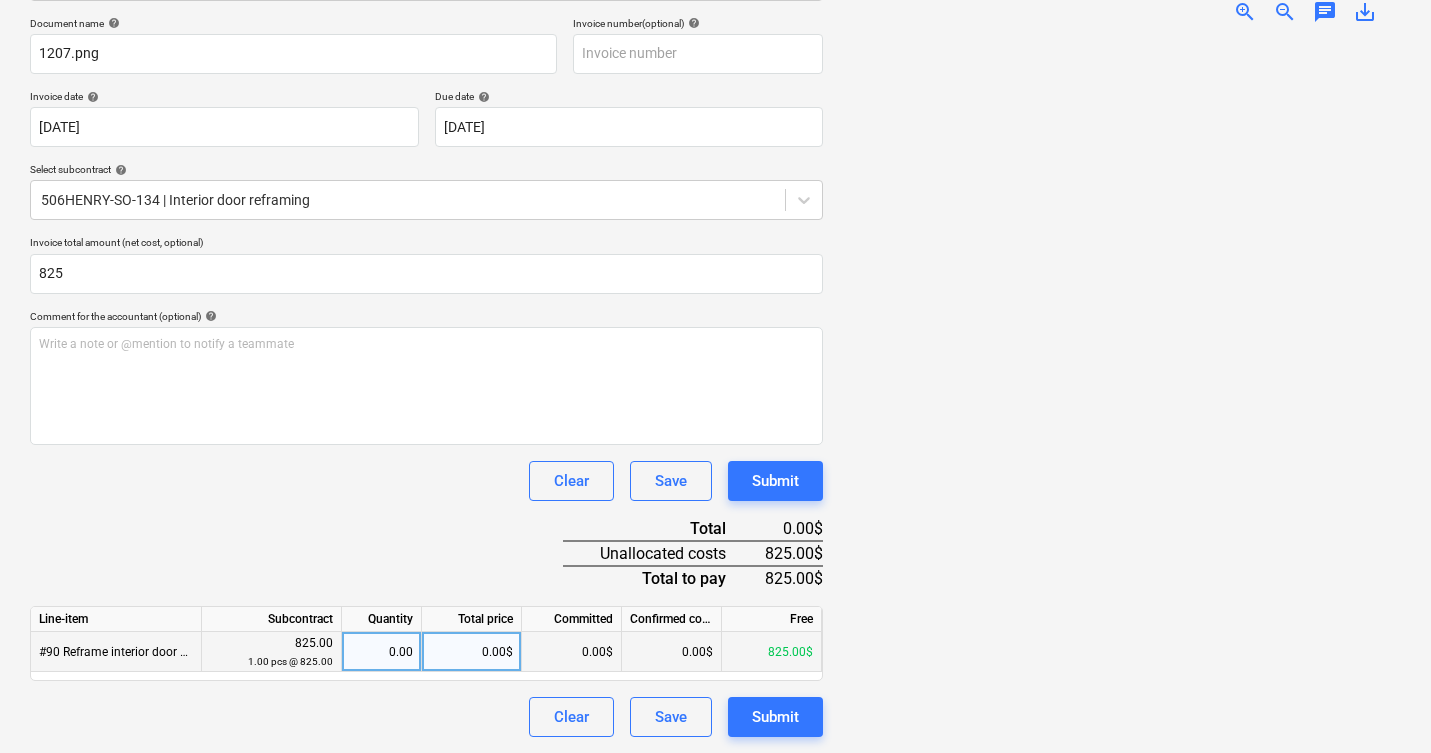 click on "0.00$" at bounding box center [472, 652] 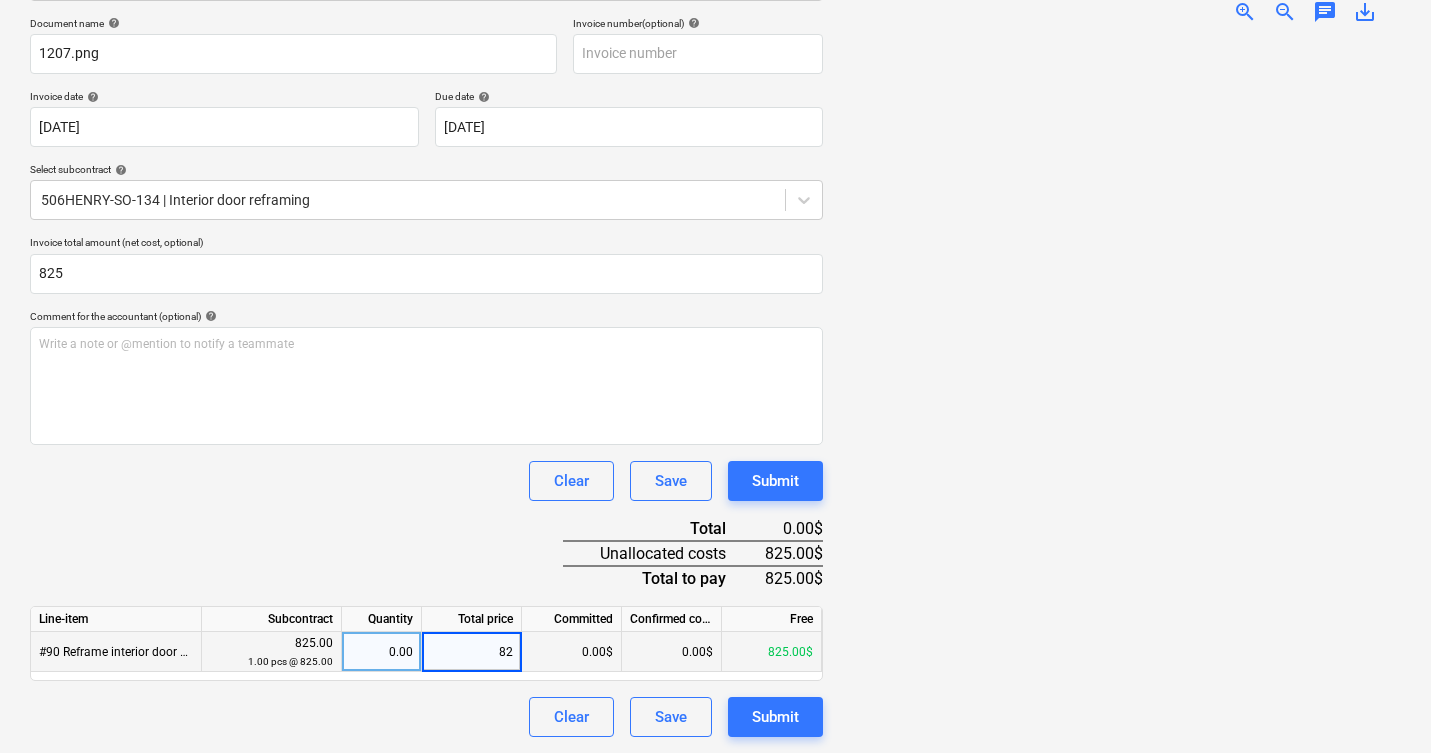 type on "825" 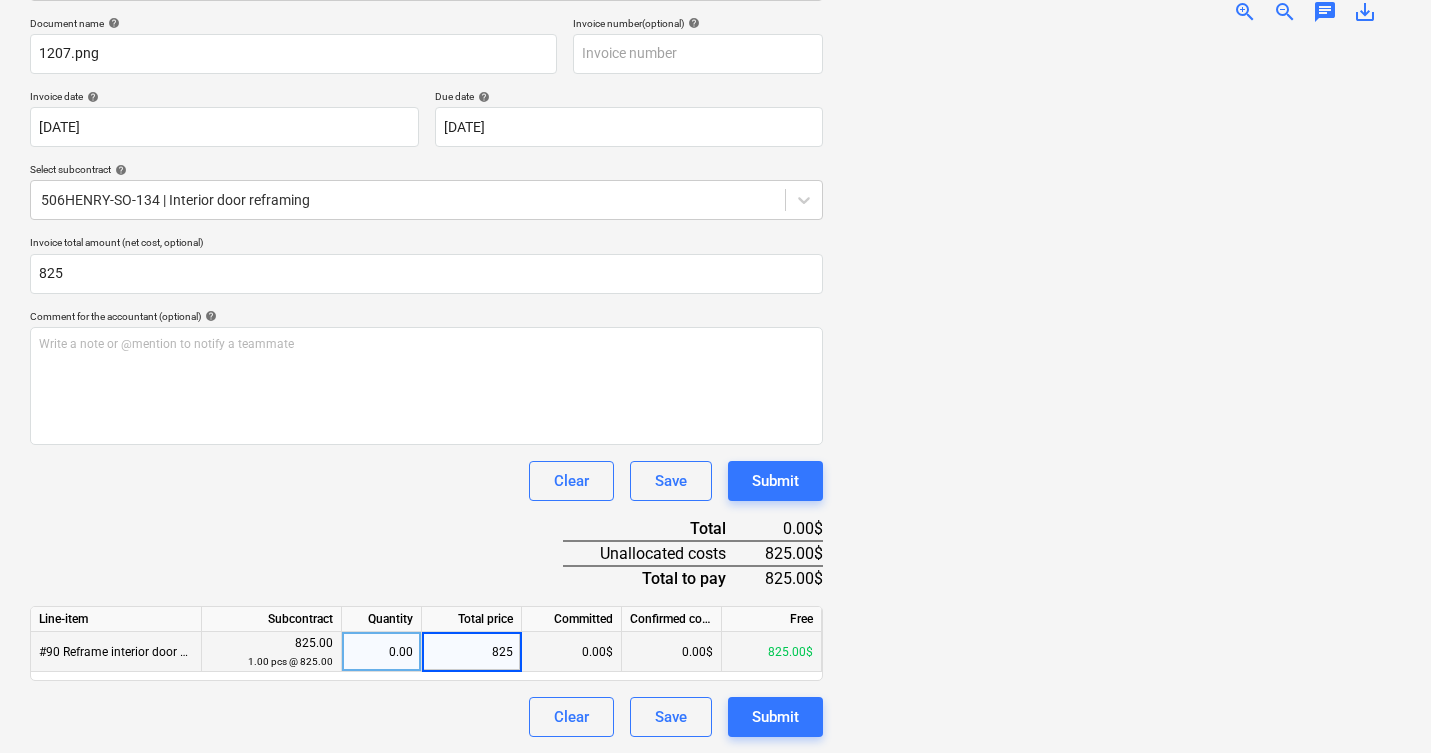 click at bounding box center (1120, 388) 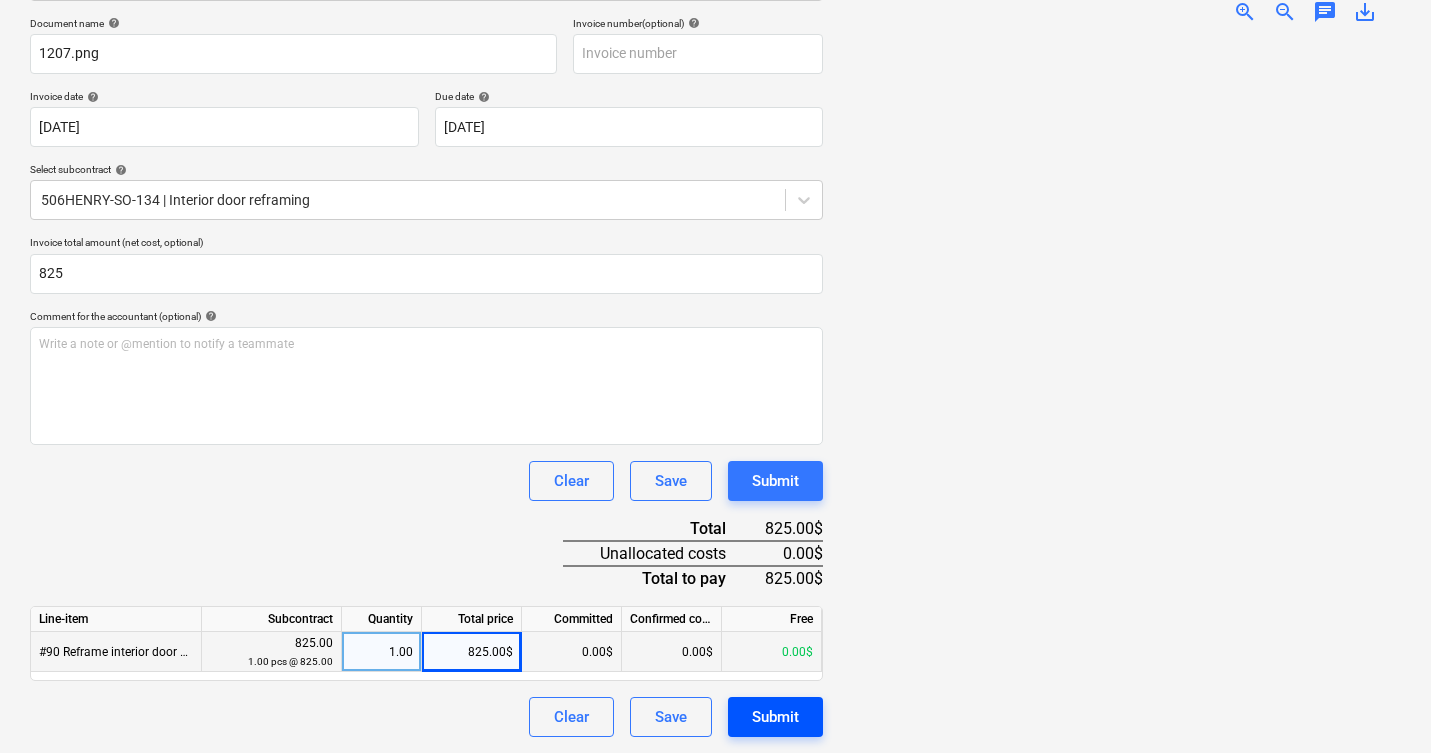 click on "Submit" at bounding box center (775, 717) 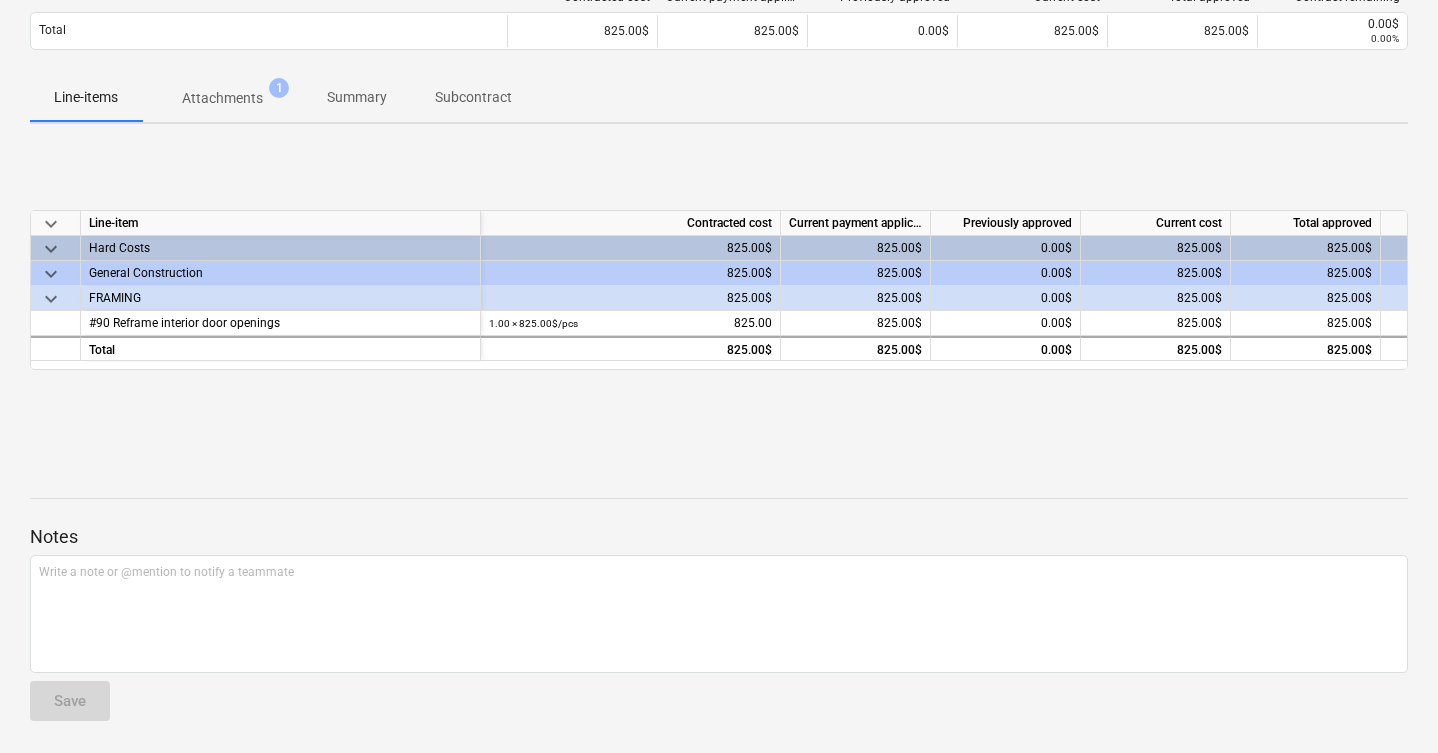 scroll, scrollTop: 0, scrollLeft: 0, axis: both 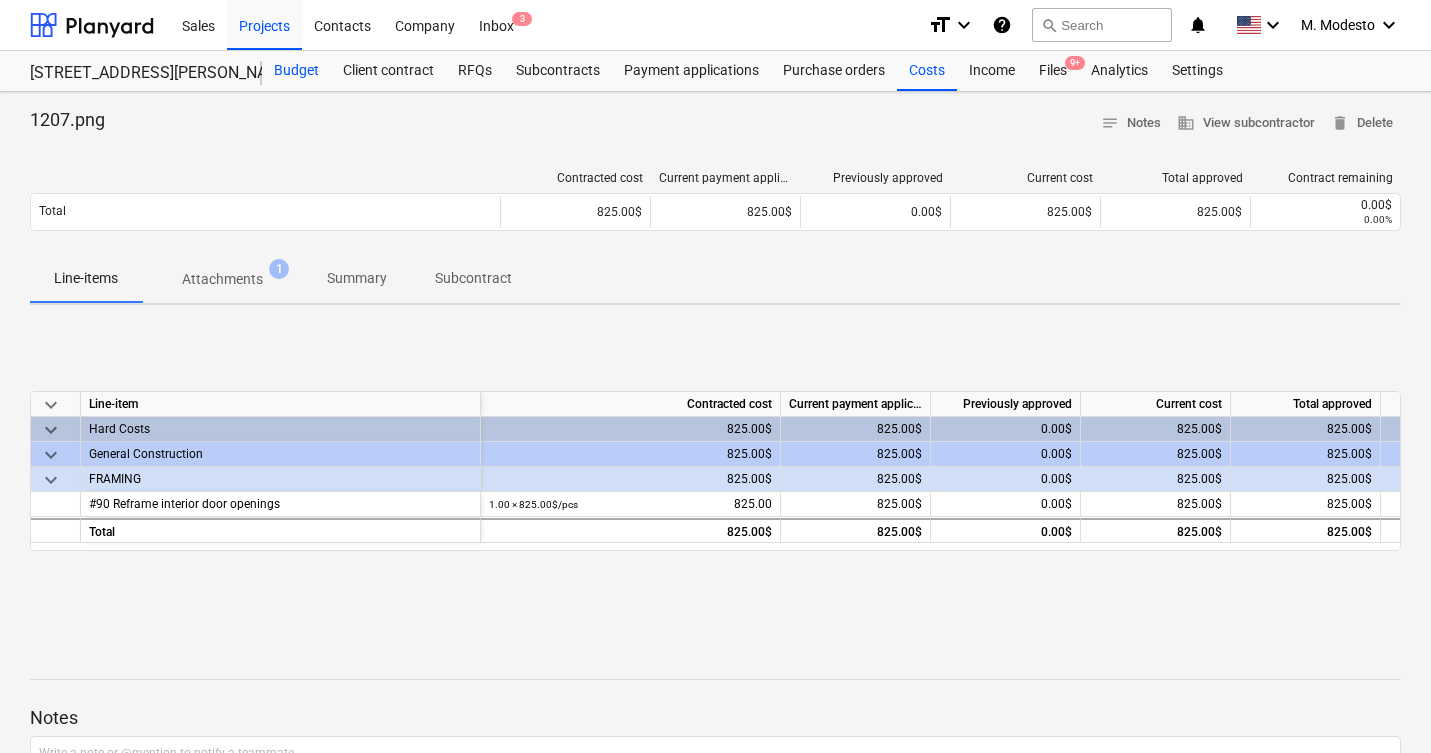 click on "Budget" at bounding box center (296, 71) 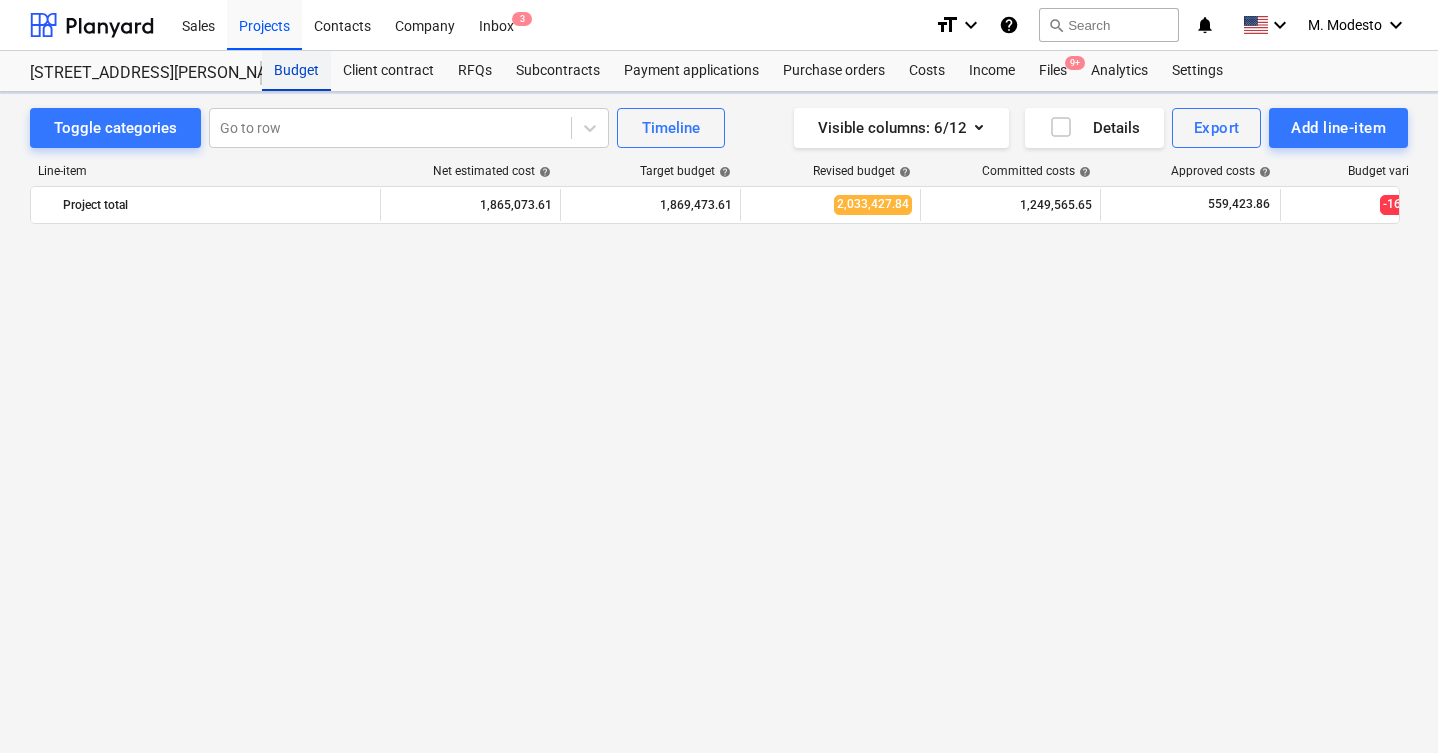 scroll, scrollTop: 1645, scrollLeft: 0, axis: vertical 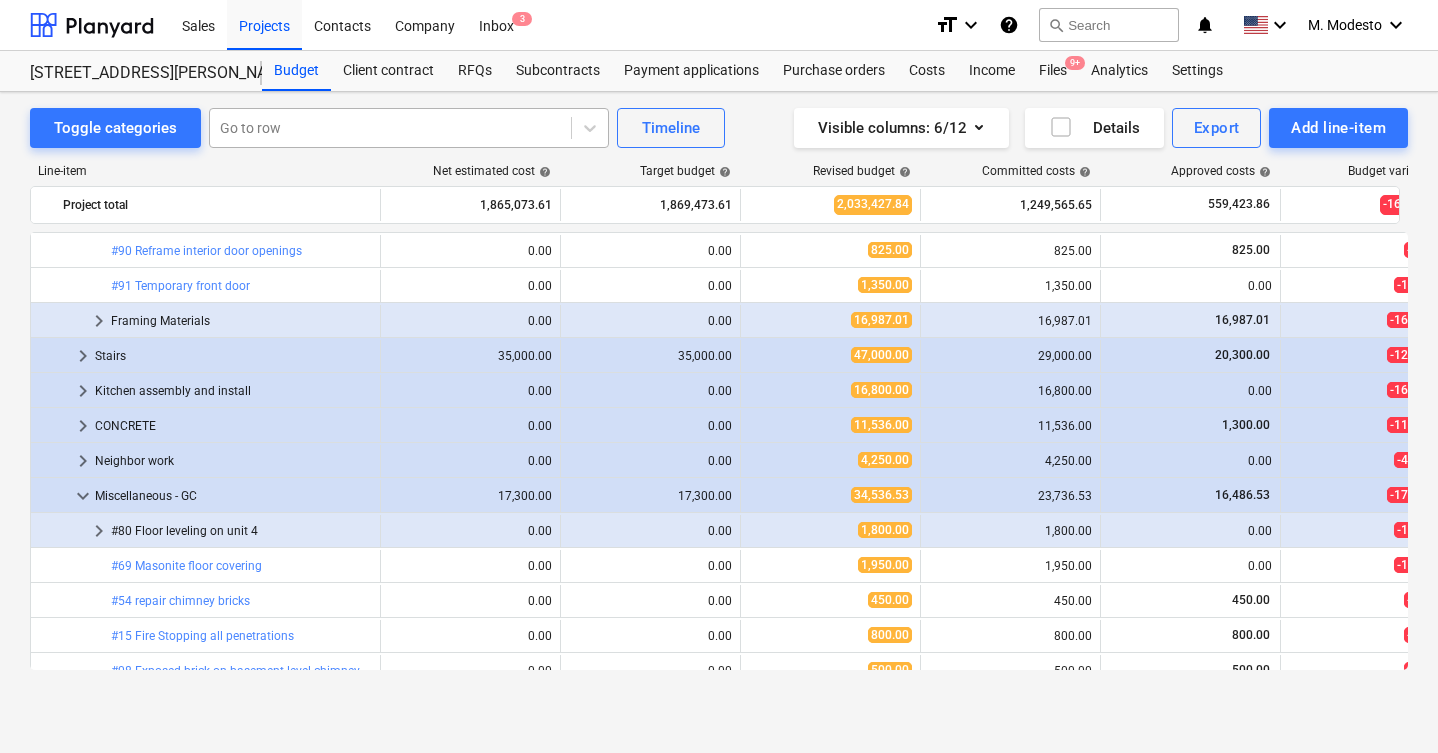 click at bounding box center [390, 128] 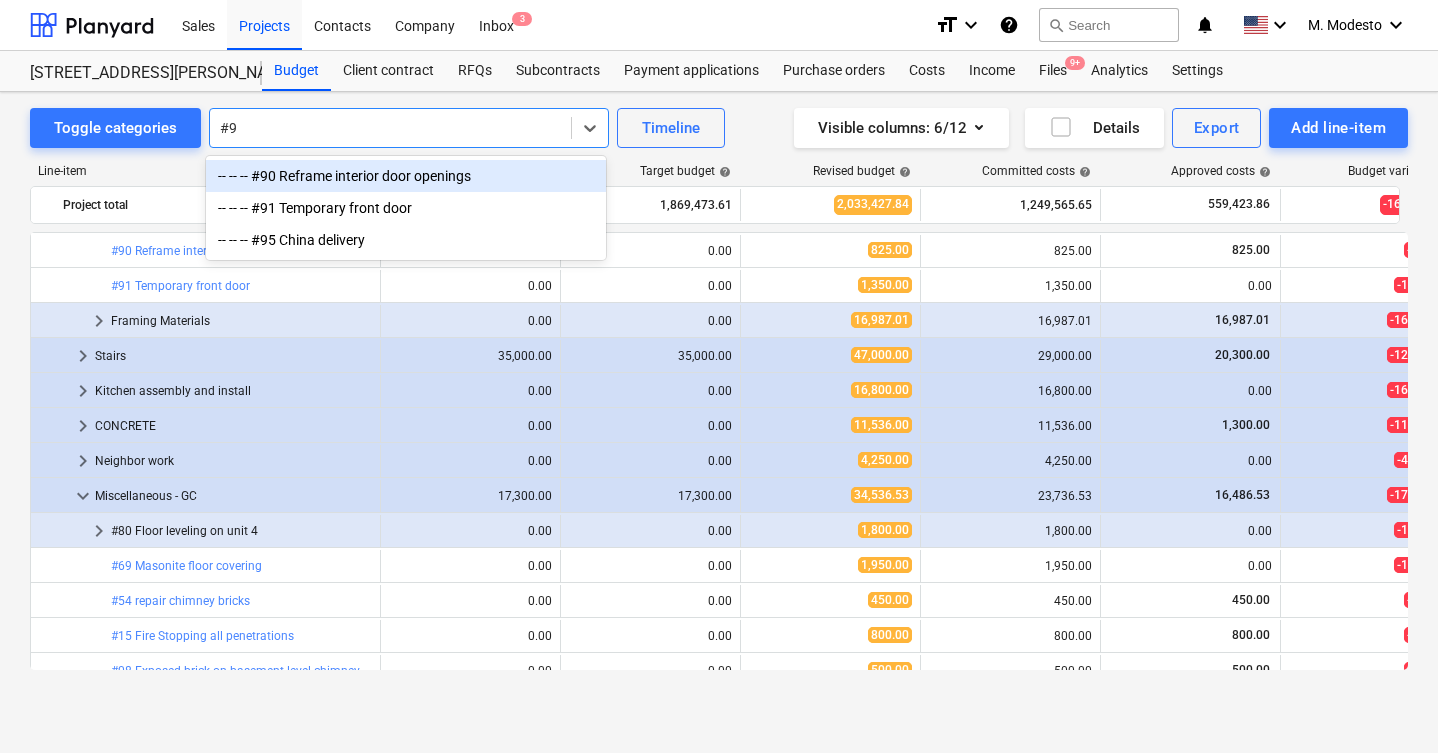 type on "#95" 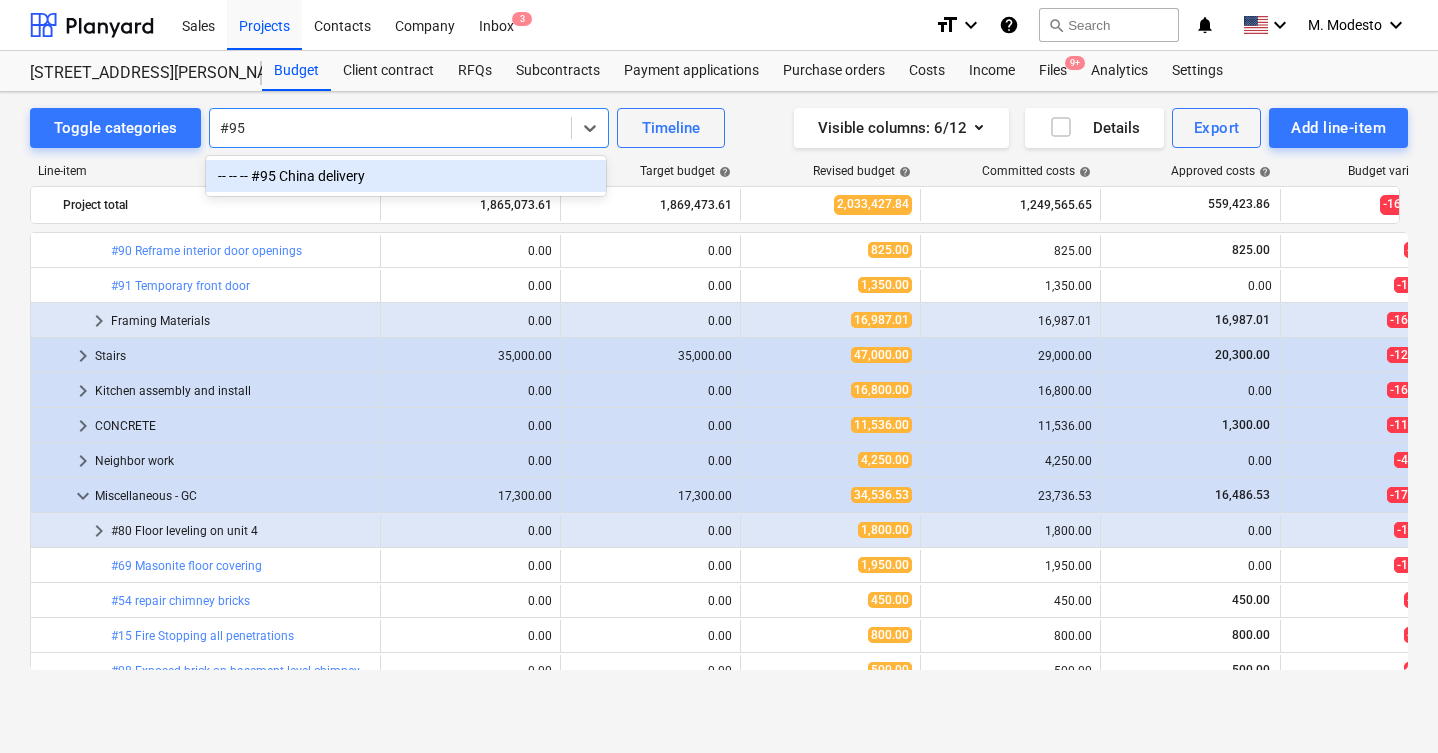 click on "-- -- --   #95 China delivery" at bounding box center [406, 176] 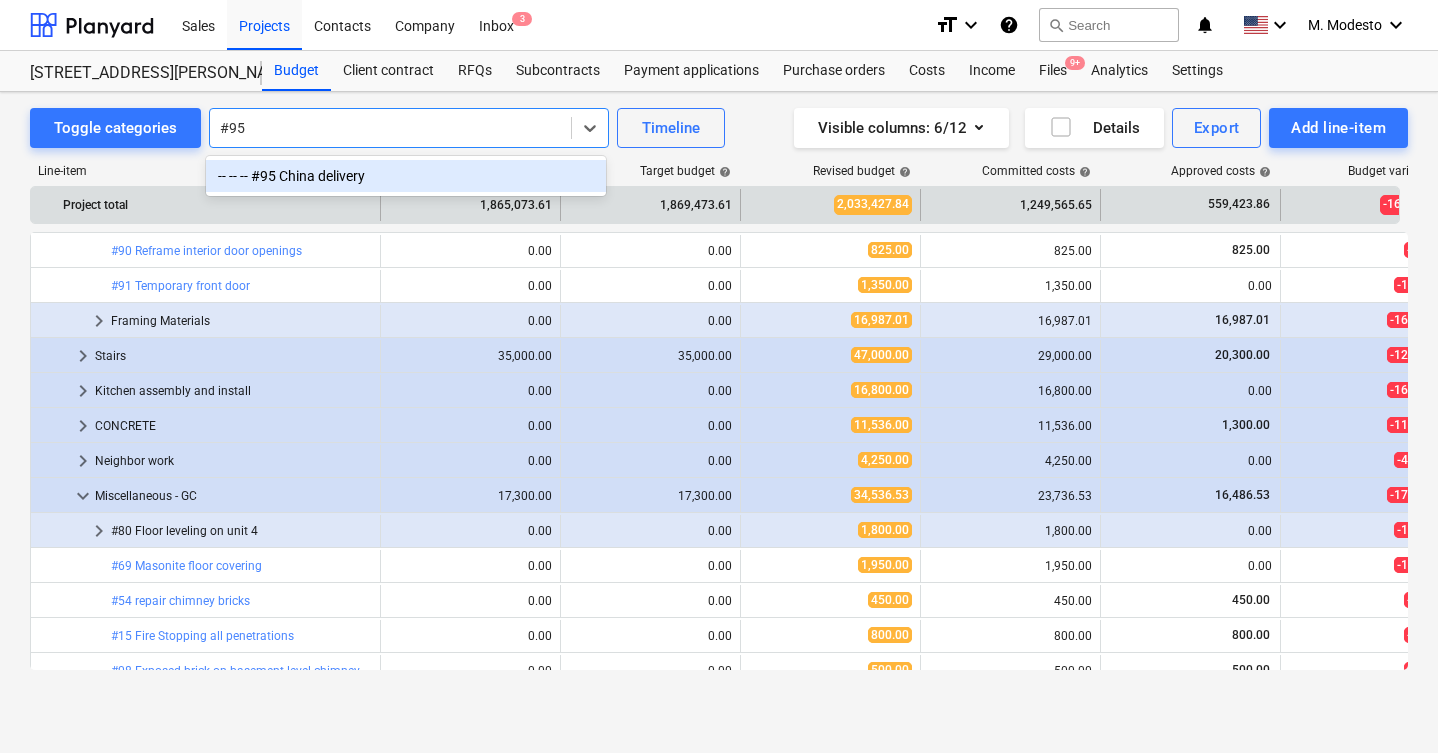 type 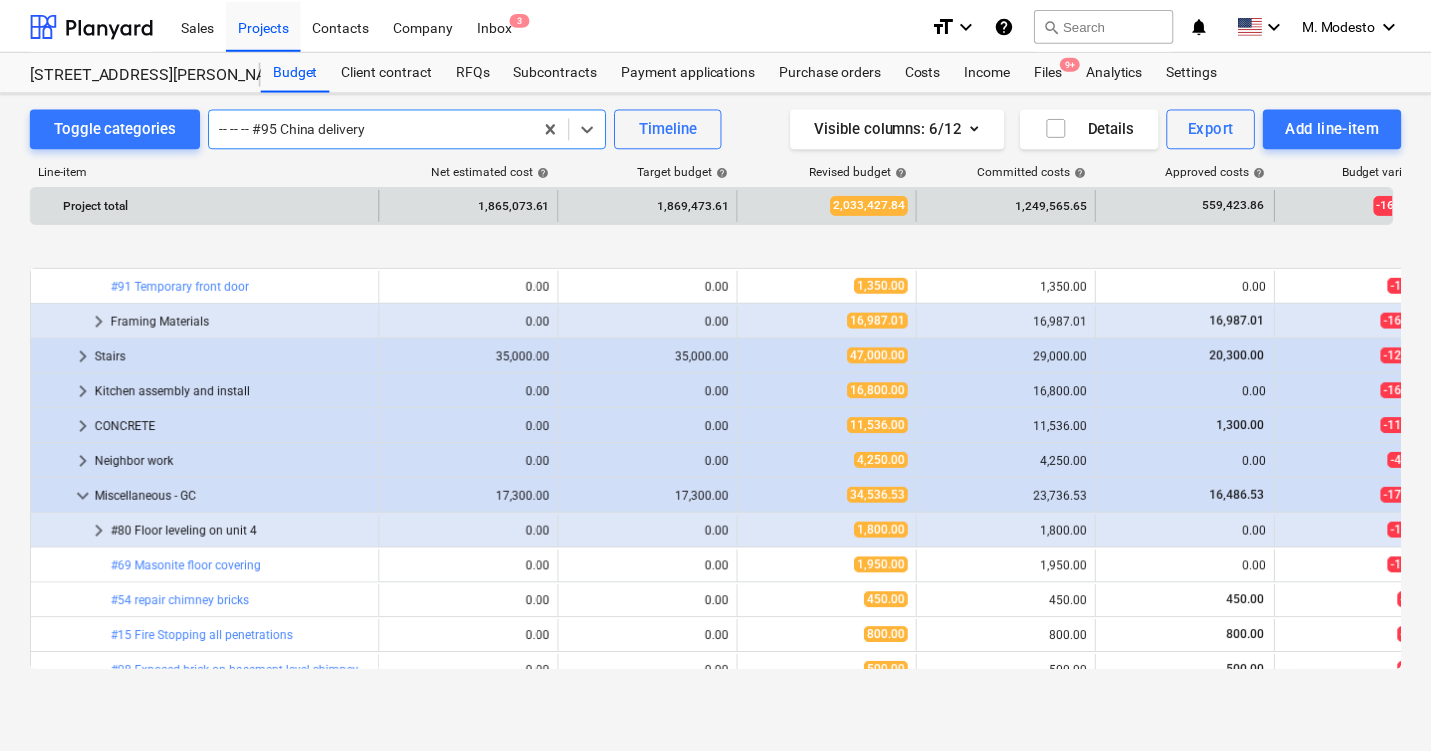 scroll, scrollTop: 2380, scrollLeft: 0, axis: vertical 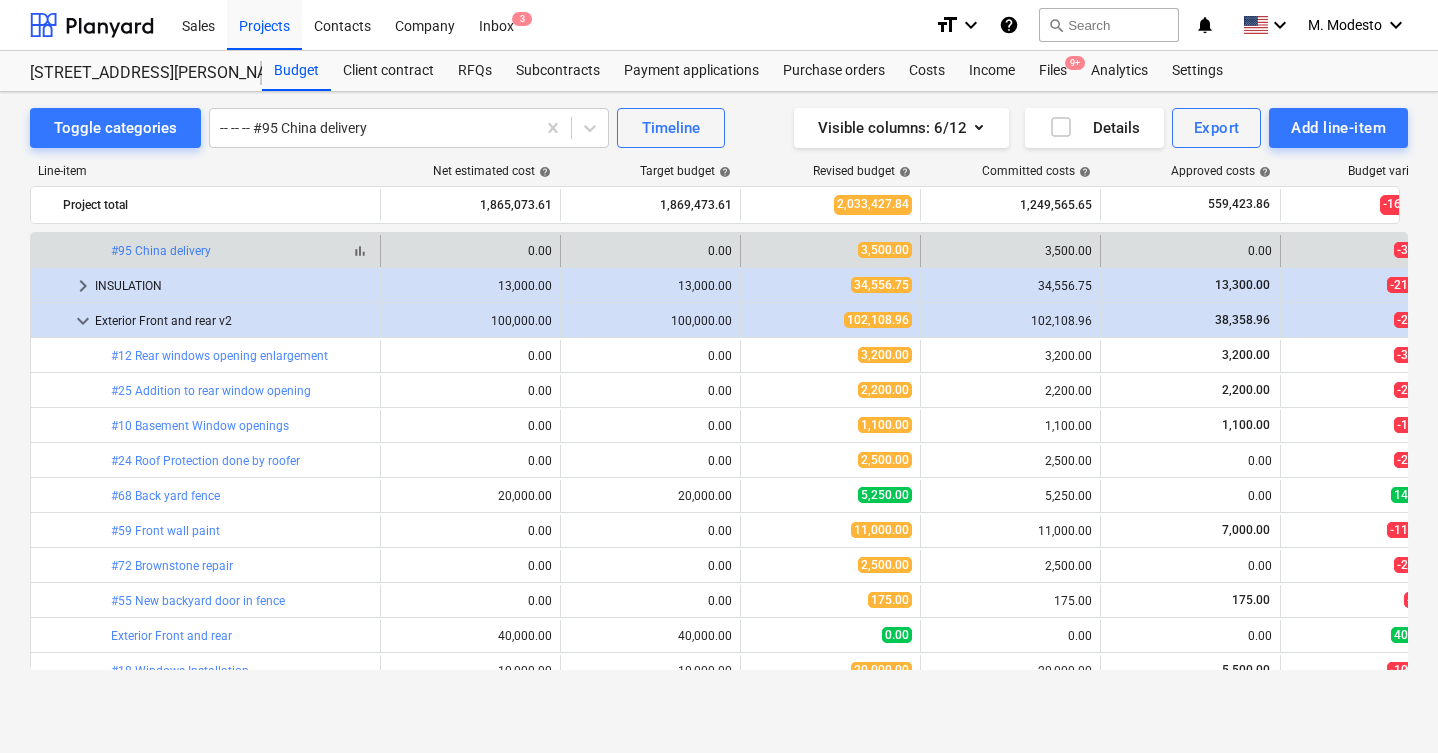 copy on "bar_chart  #95 China delivery" 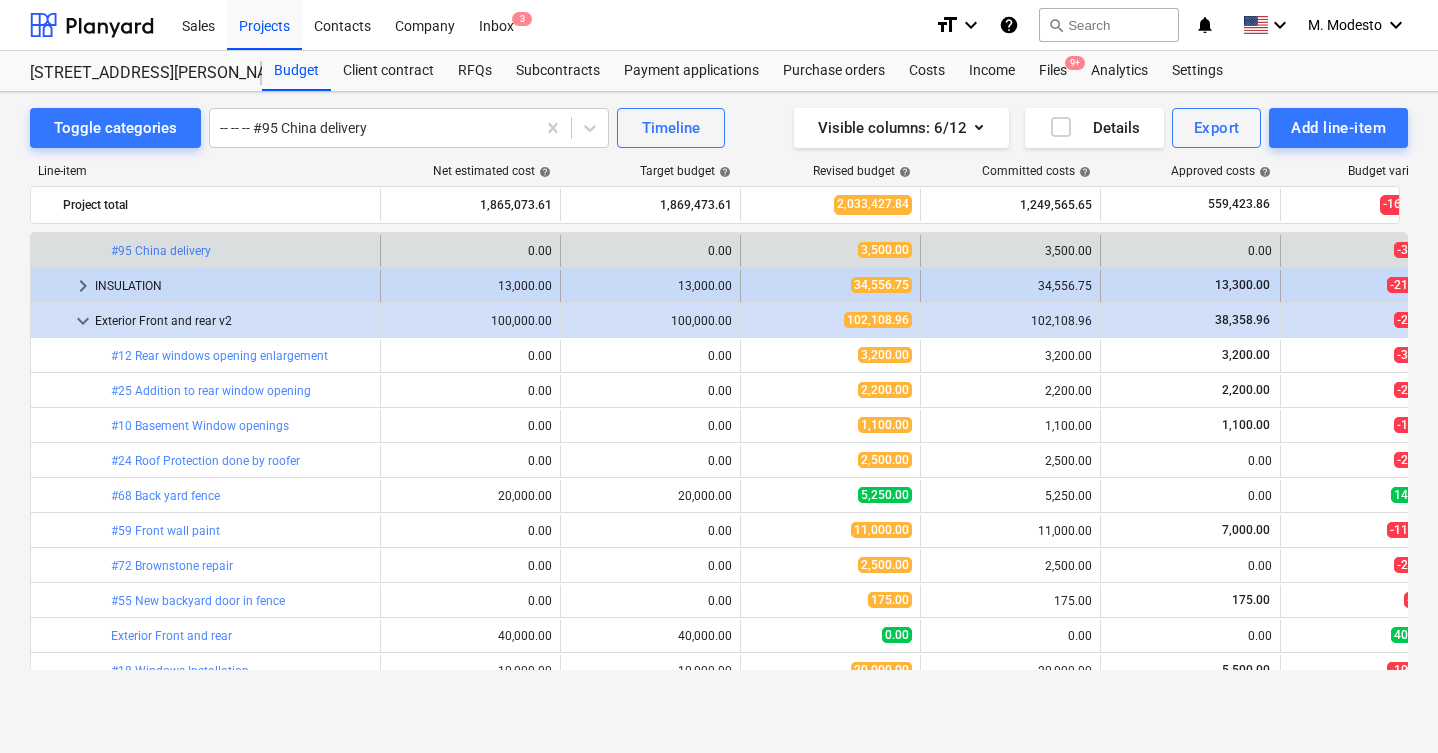 drag, startPoint x: 108, startPoint y: 250, endPoint x: 238, endPoint y: 290, distance: 136.01471 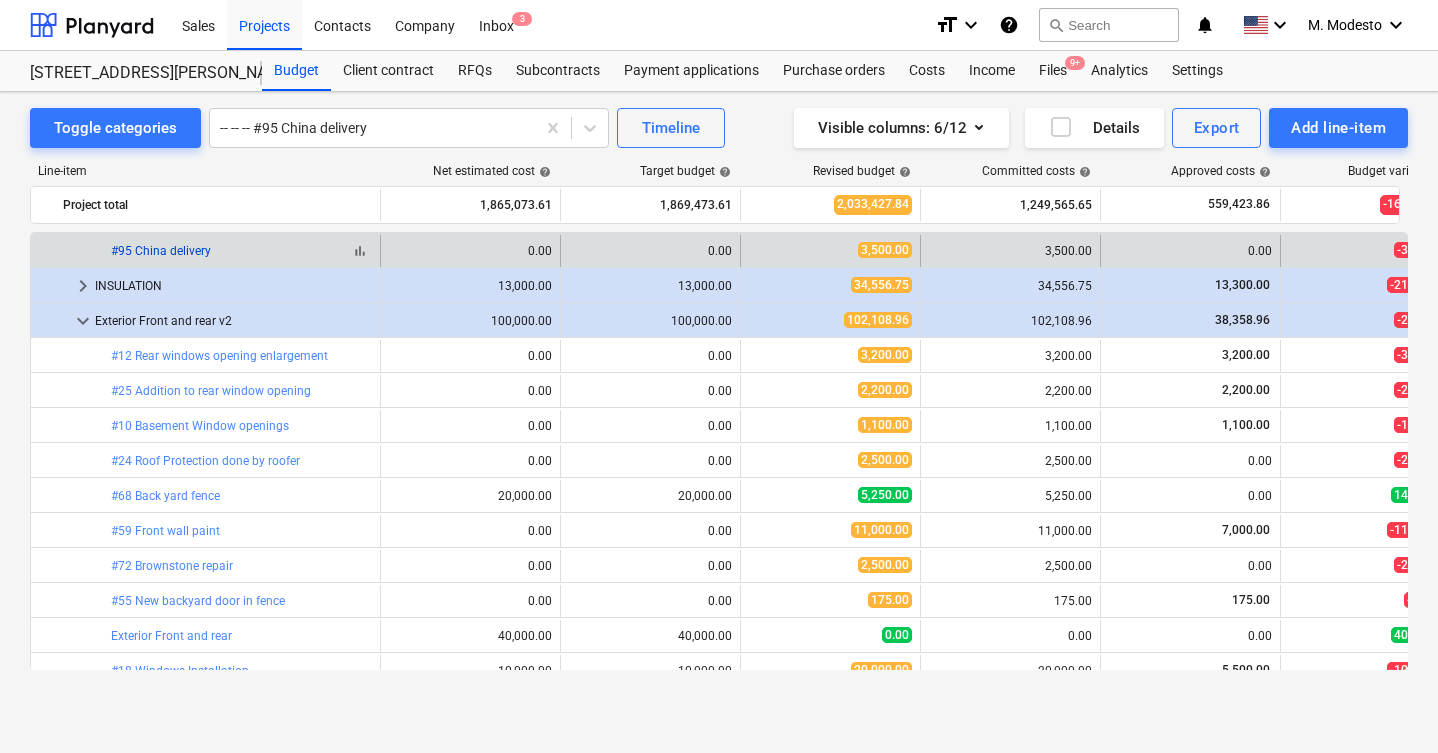 click on "#95 China delivery" at bounding box center (161, 251) 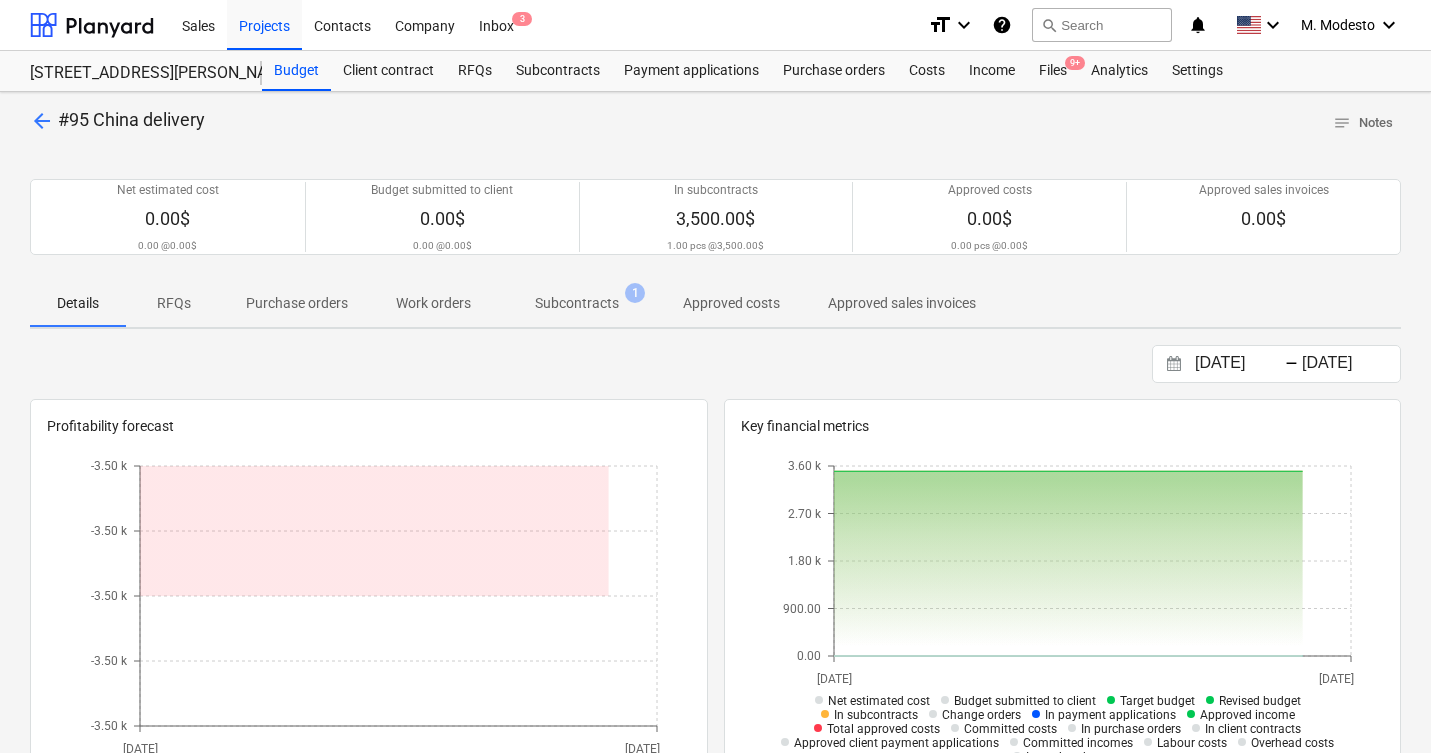 click on "Subcontracts" at bounding box center (577, 303) 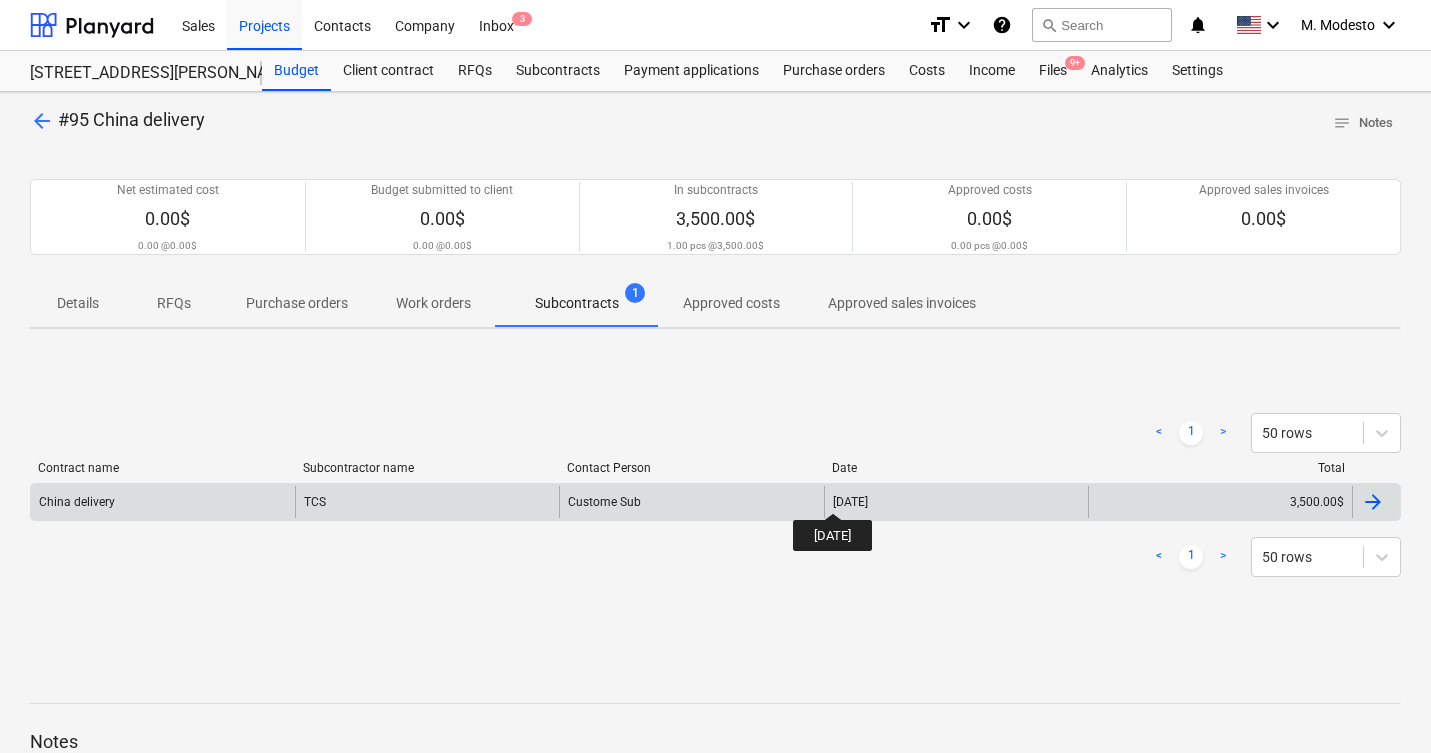 click on "[DATE]" at bounding box center (850, 502) 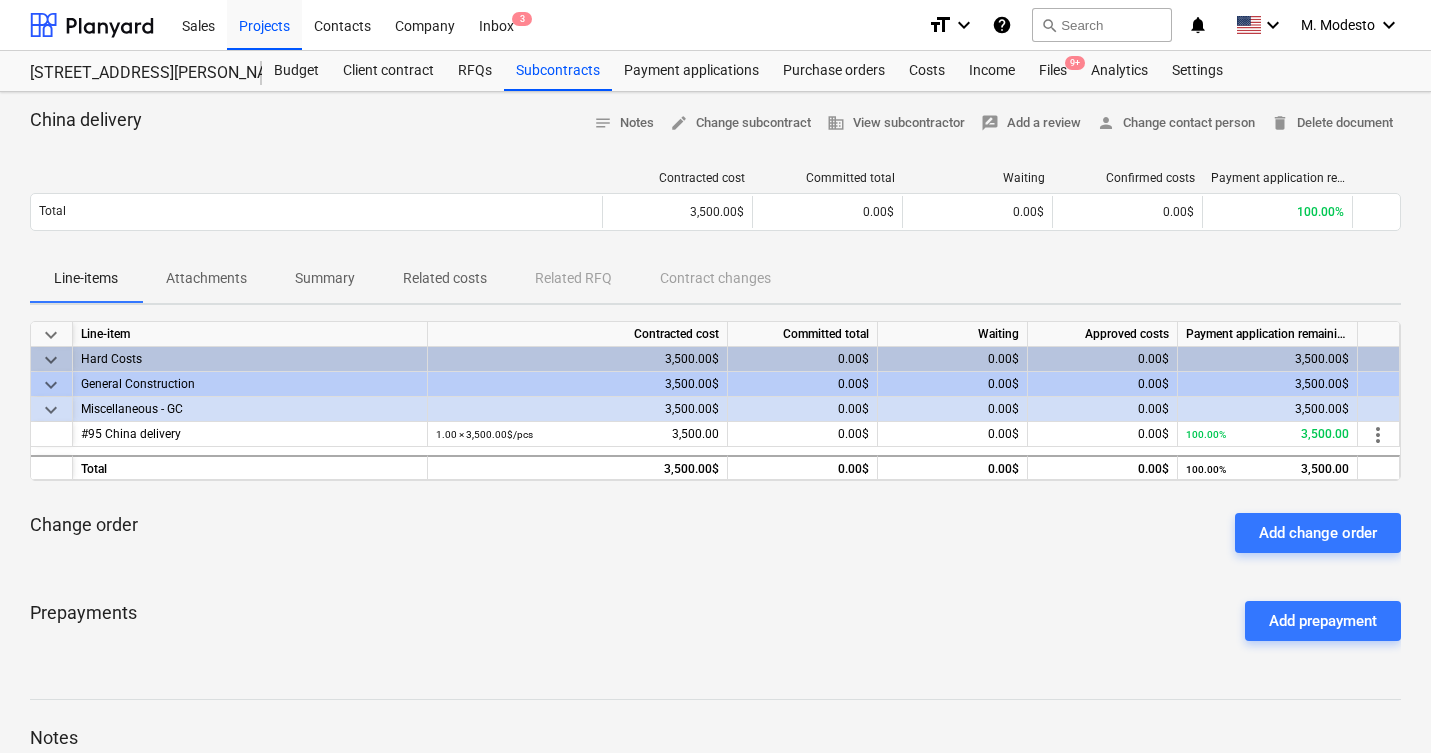 click on "Related costs" at bounding box center [445, 279] 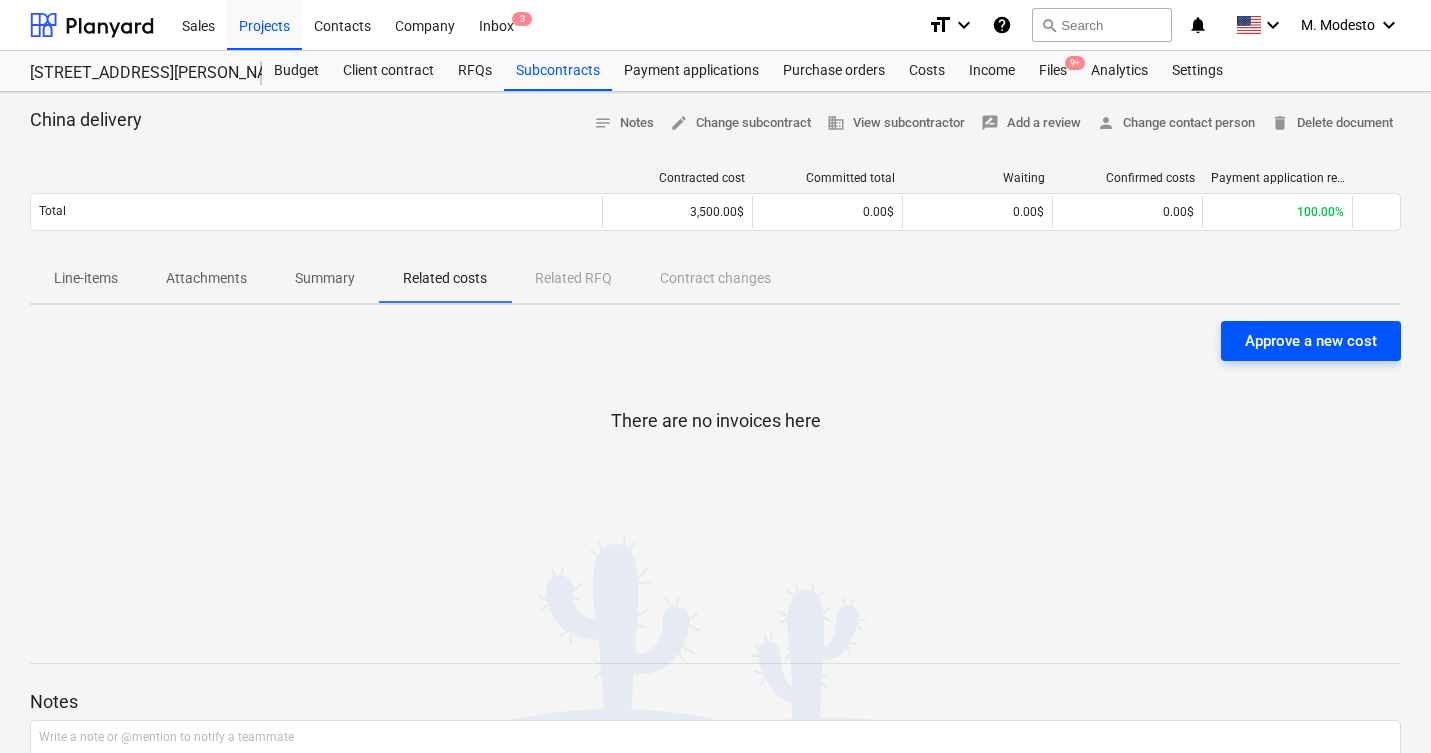 click on "Approve a new cost" at bounding box center [1311, 341] 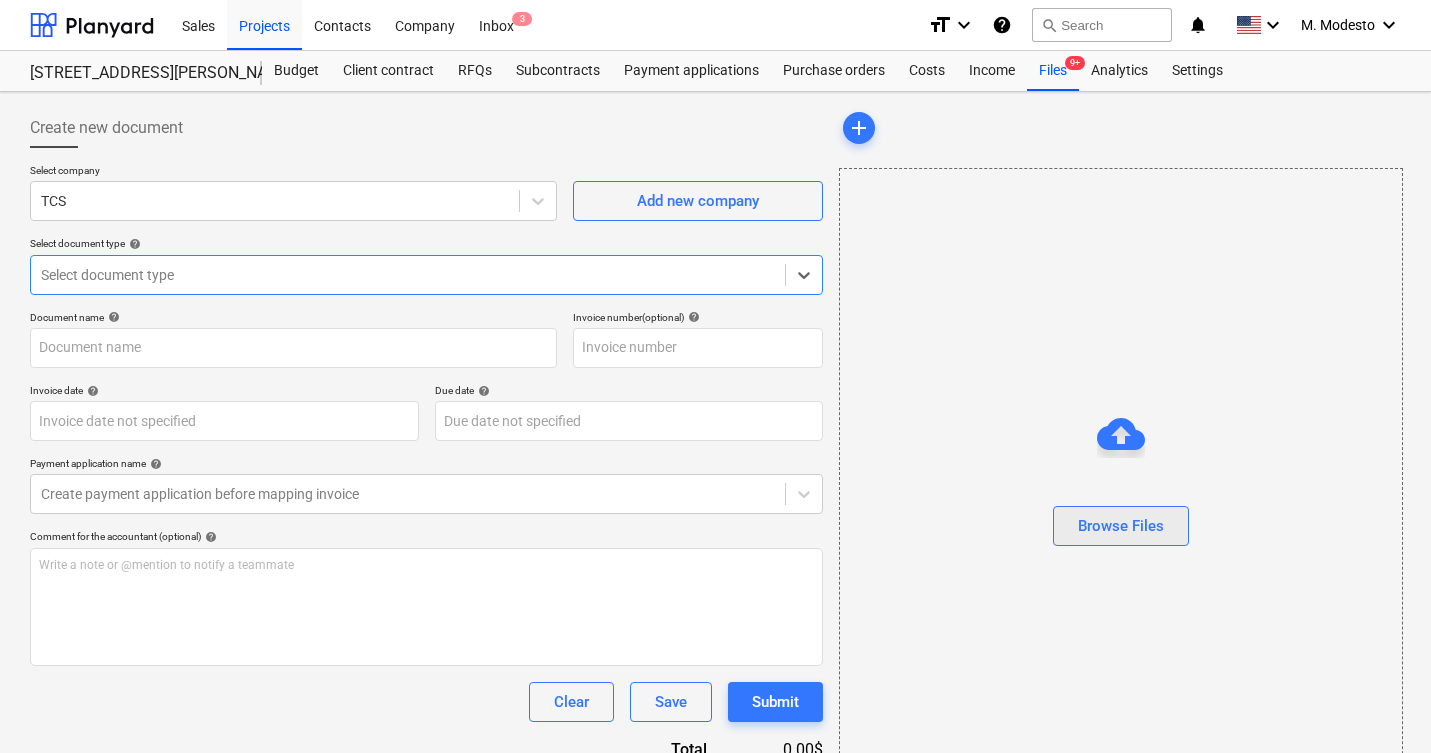 click on "Browse Files" at bounding box center (1121, 526) 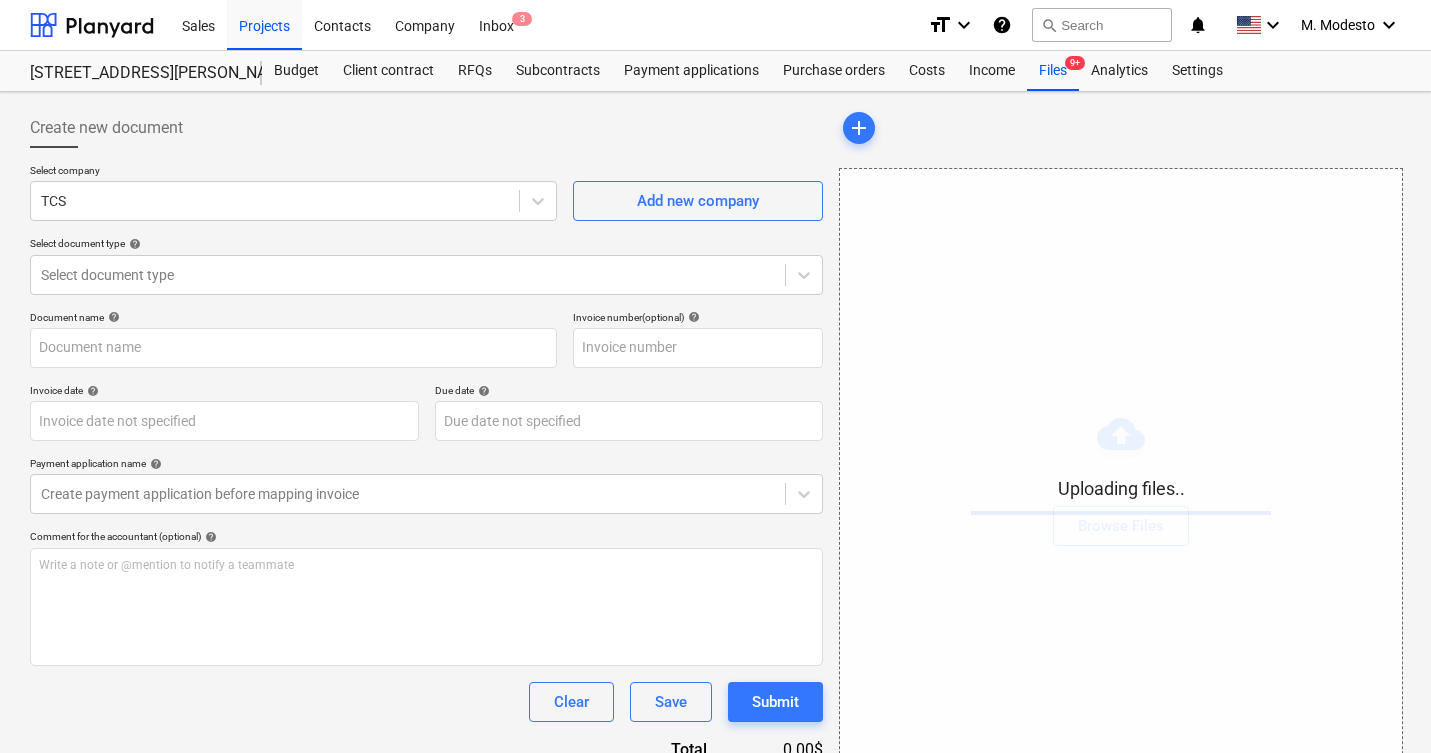 type on "1230.png" 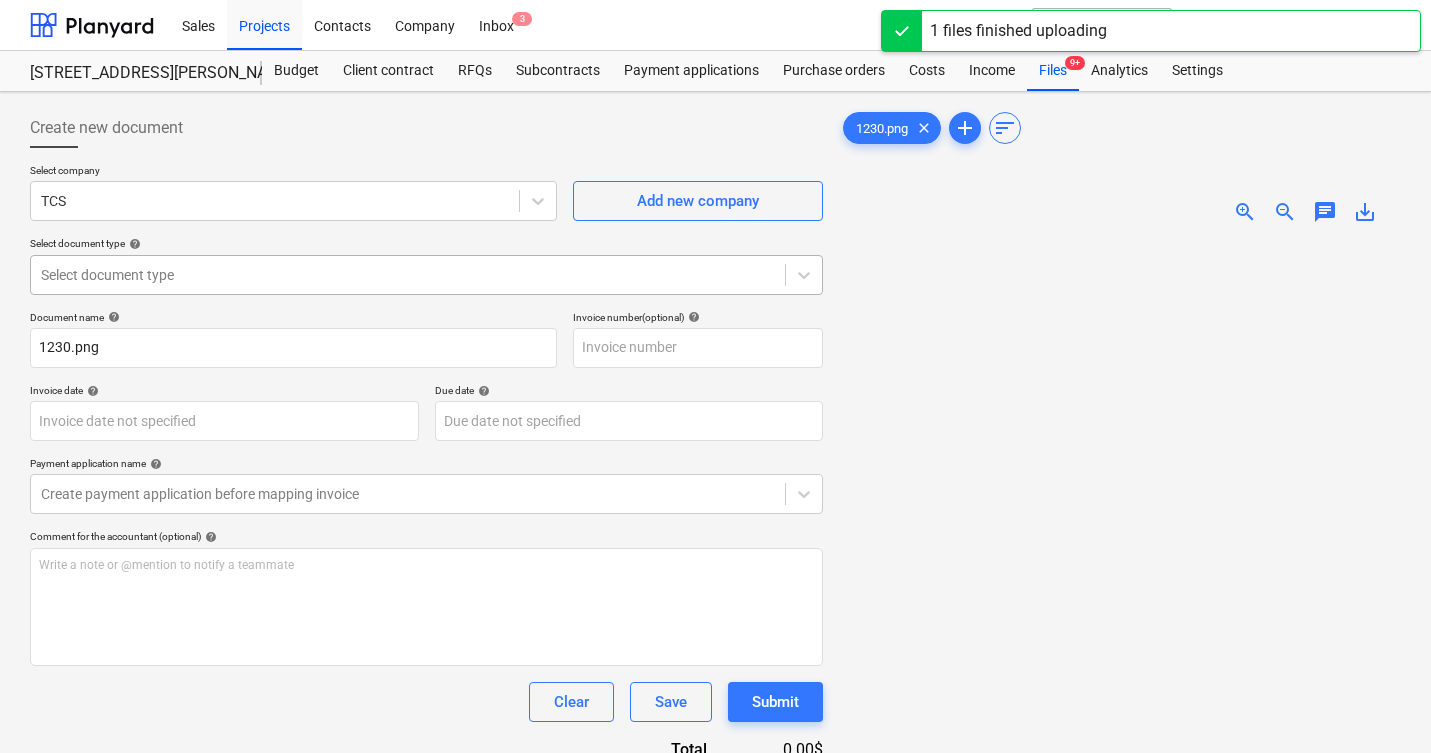 click on "Select document type" at bounding box center (408, 275) 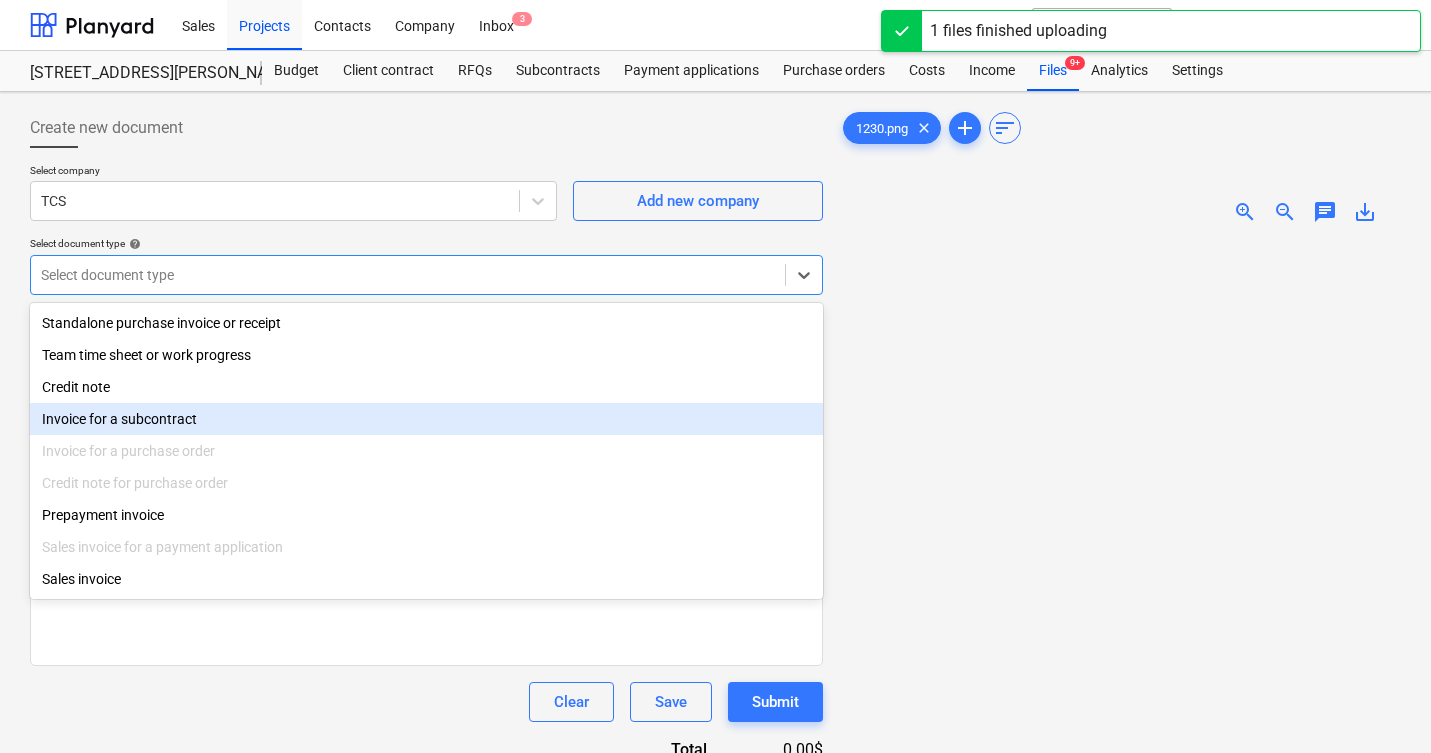 click on "Invoice for a subcontract" at bounding box center (426, 419) 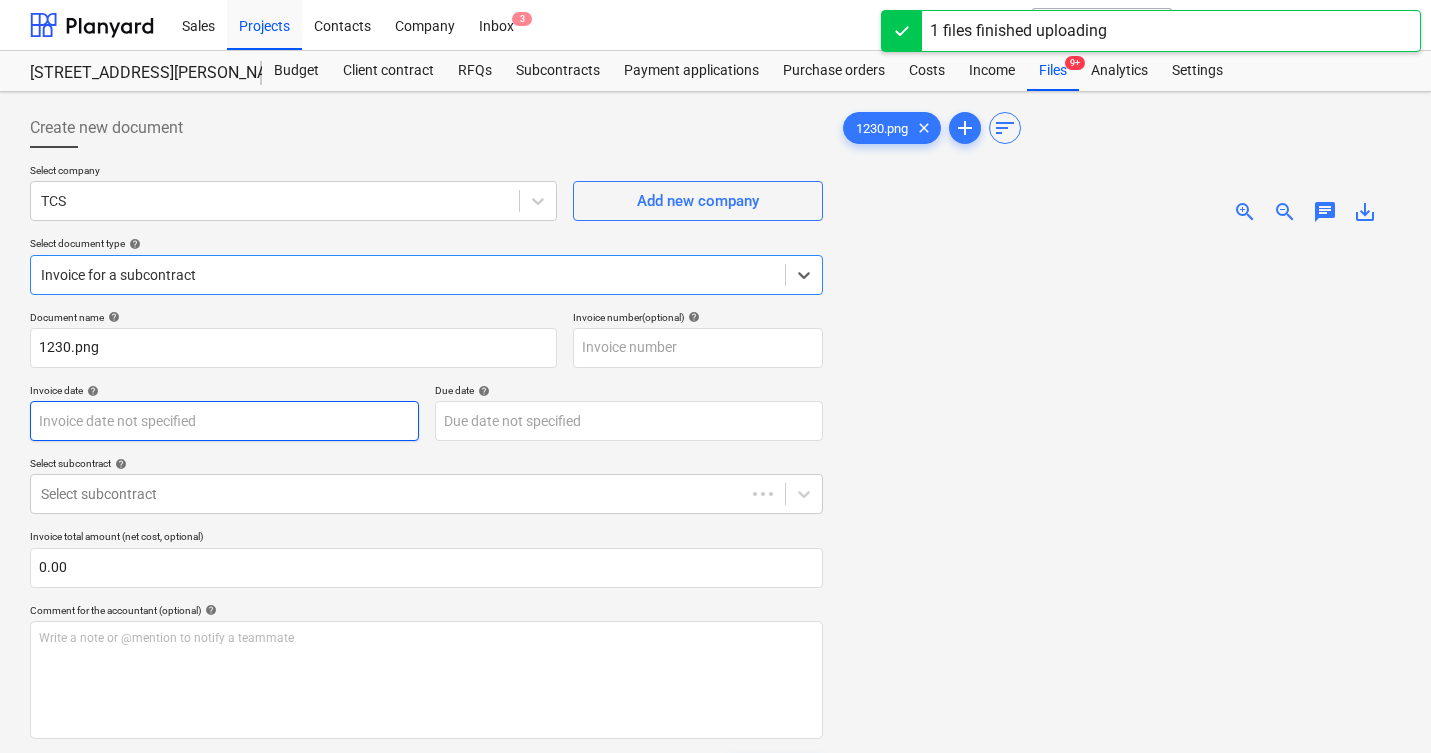click on "Sales Projects Contacts Company Inbox 3 format_size keyboard_arrow_down help search Search notifications 0 keyboard_arrow_down M. Modesto keyboard_arrow_down 506 Henry Street 506 Henry Street Budget Client contract RFQs Subcontracts Payment applications Purchase orders Costs Income Files 9+ Analytics Settings Create new document Select company TCS   Add new company Select document type help option Invoice for a subcontract, selected.   Select is focused ,type to refine list, press Down to open the menu,  Invoice for a subcontract Document name help 1230.png Invoice number  (optional) help Invoice date help Press the down arrow key to interact with the calendar and
select a date. Press the question mark key to get the keyboard shortcuts for changing dates. Due date help Press the down arrow key to interact with the calendar and
select a date. Press the question mark key to get the keyboard shortcuts for changing dates. Select subcontract help Select subcontract 0.00 help ﻿ Clear Save Submit Total 0" at bounding box center [715, 376] 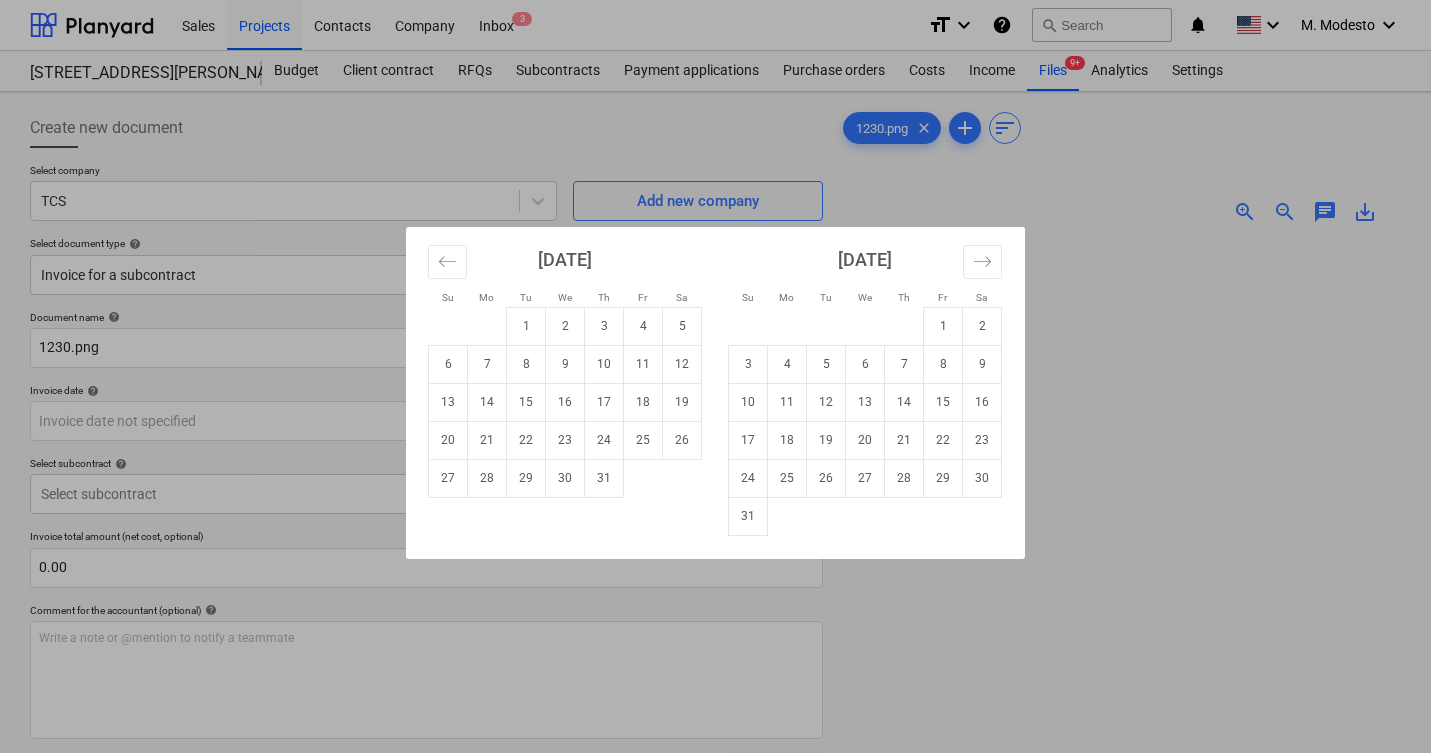 click at bounding box center (447, 262) 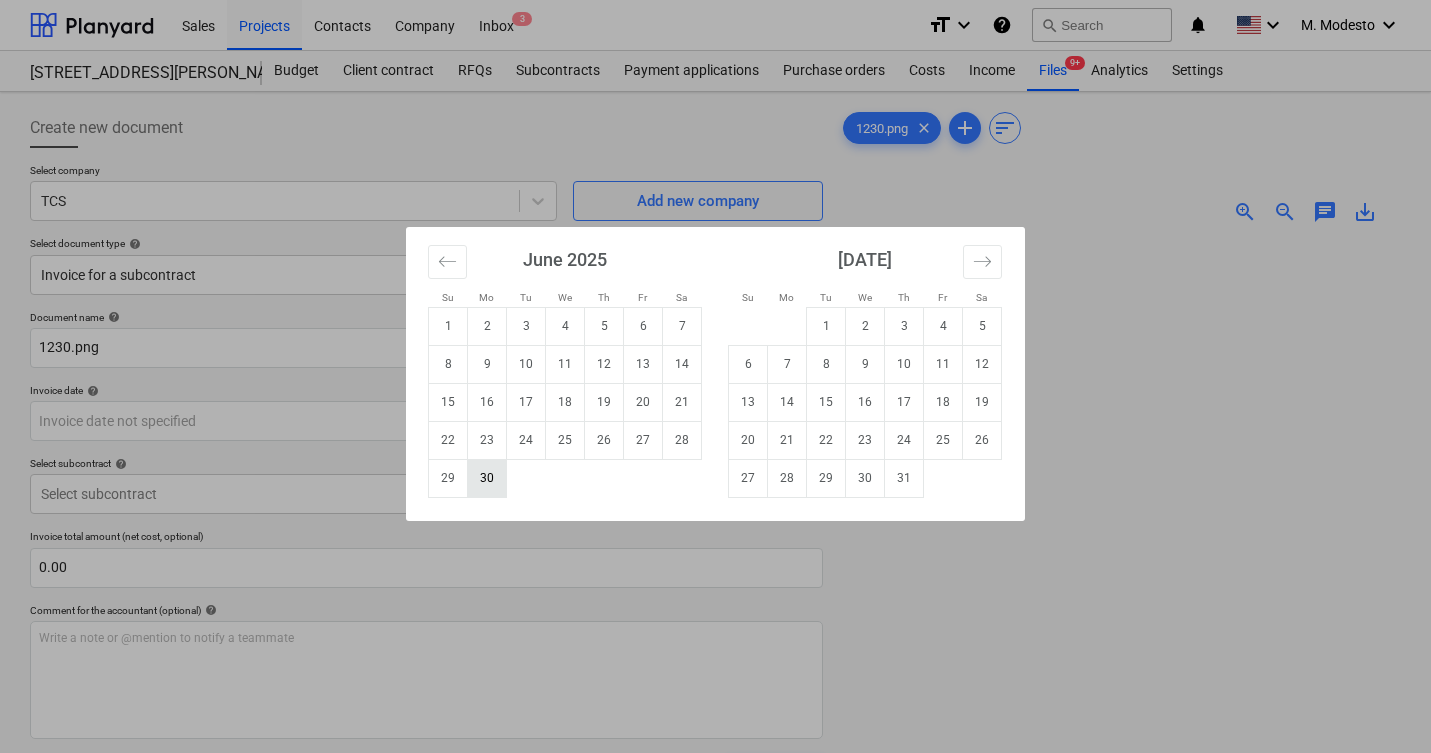 click on "30" at bounding box center [487, 478] 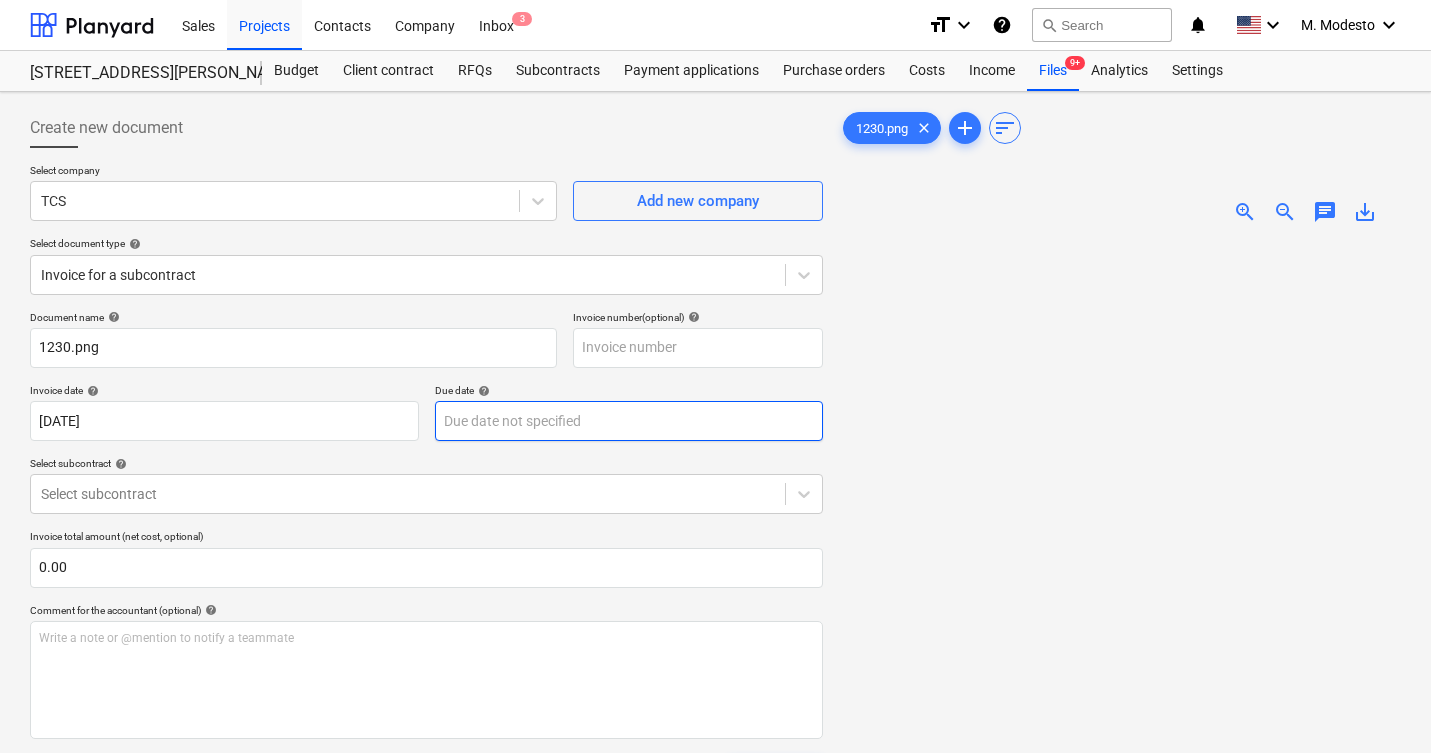 click on "Sales Projects Contacts Company Inbox 3 format_size keyboard_arrow_down help search Search notifications 0 keyboard_arrow_down M. Modesto keyboard_arrow_down 506 Henry Street 506 Henry Street Budget Client contract RFQs Subcontracts Payment applications Purchase orders Costs Income Files 9+ Analytics Settings Create new document Select company TCS   Add new company Select document type help Invoice for a subcontract Document name help 1230.png Invoice number  (optional) help Invoice date help 30 Jun 2025 30.06.2025 Press the down arrow key to interact with the calendar and
select a date. Press the question mark key to get the keyboard shortcuts for changing dates. Due date help Press the down arrow key to interact with the calendar and
select a date. Press the question mark key to get the keyboard shortcuts for changing dates. Select subcontract help Select subcontract Invoice total amount (net cost, optional) 0.00 Comment for the accountant (optional) help ﻿ Clear Save Submit Total 0.00$ 1230.png" at bounding box center [715, 376] 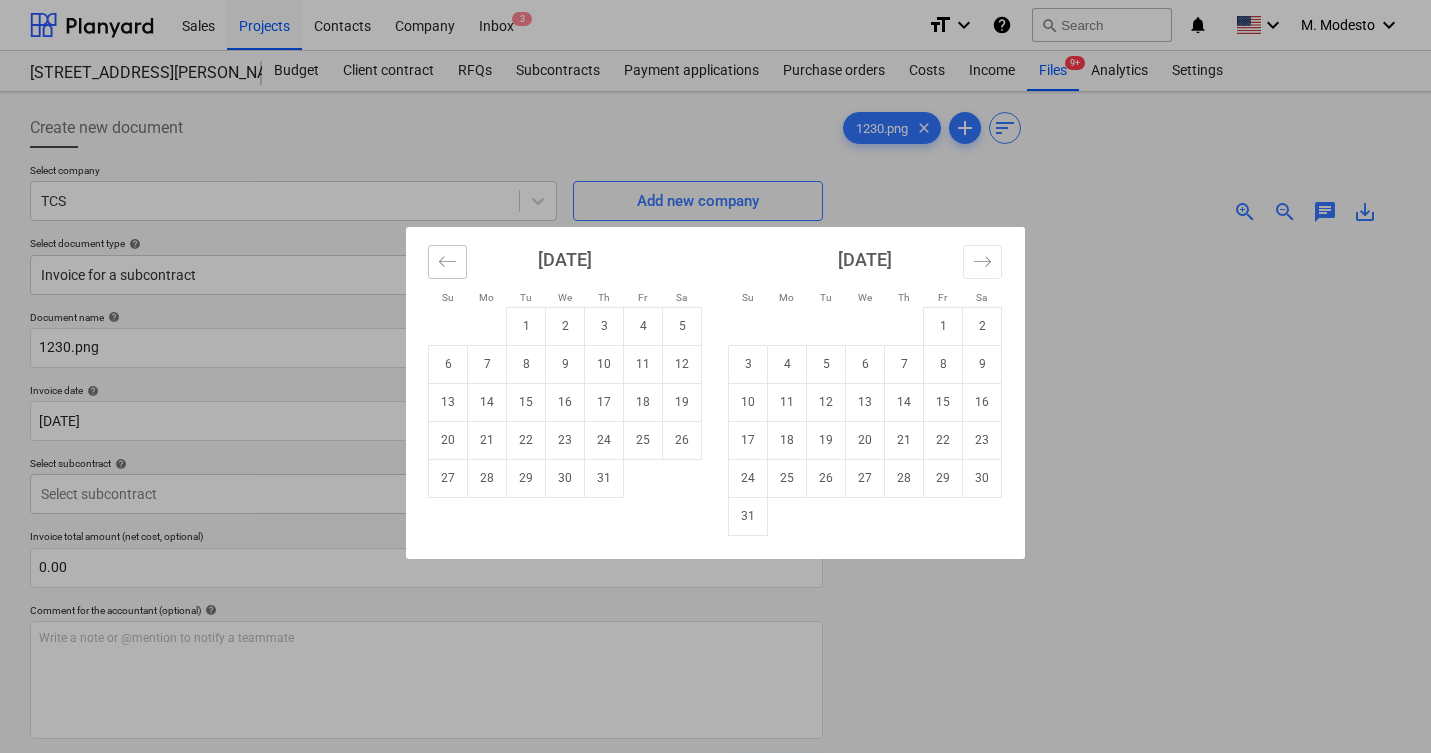 click 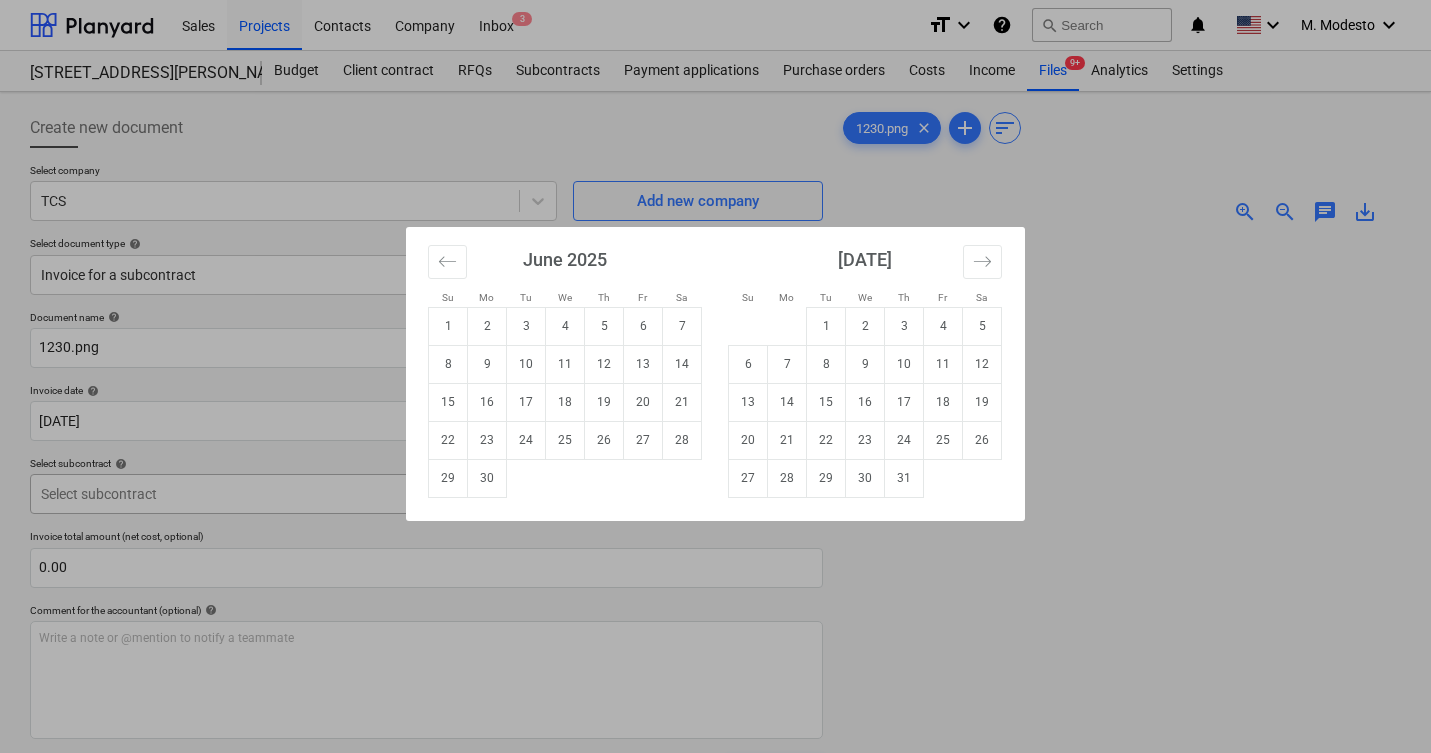 click on "30" at bounding box center [487, 478] 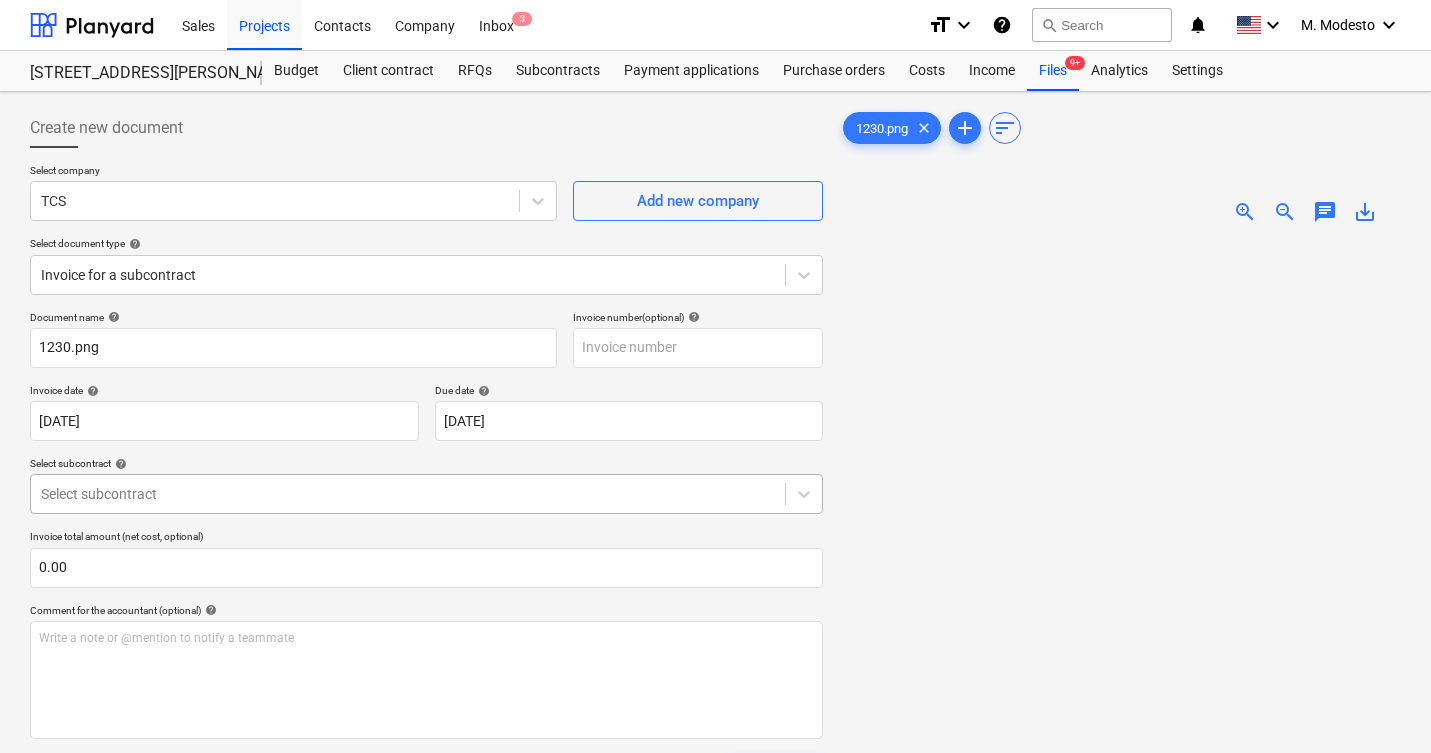 click on "Sales Projects Contacts Company Inbox 3 format_size keyboard_arrow_down help search Search notifications 0 keyboard_arrow_down M. Modesto keyboard_arrow_down 506 Henry Street 506 Henry Street Budget Client contract RFQs Subcontracts Payment applications Purchase orders Costs Income Files 9+ Analytics Settings Create new document Select company TCS   Add new company Select document type help Invoice for a subcontract Document name help 1230.png Invoice number  (optional) help Invoice date help 30 Jun 2025 30.06.2025 Press the down arrow key to interact with the calendar and
select a date. Press the question mark key to get the keyboard shortcuts for changing dates. Due date help 30 Jun 2025 30.06.2025 Press the down arrow key to interact with the calendar and
select a date. Press the question mark key to get the keyboard shortcuts for changing dates. Select subcontract help Select subcontract Invoice total amount (net cost, optional) 0.00 Comment for the accountant (optional) help ﻿ Clear Save add" at bounding box center [715, 376] 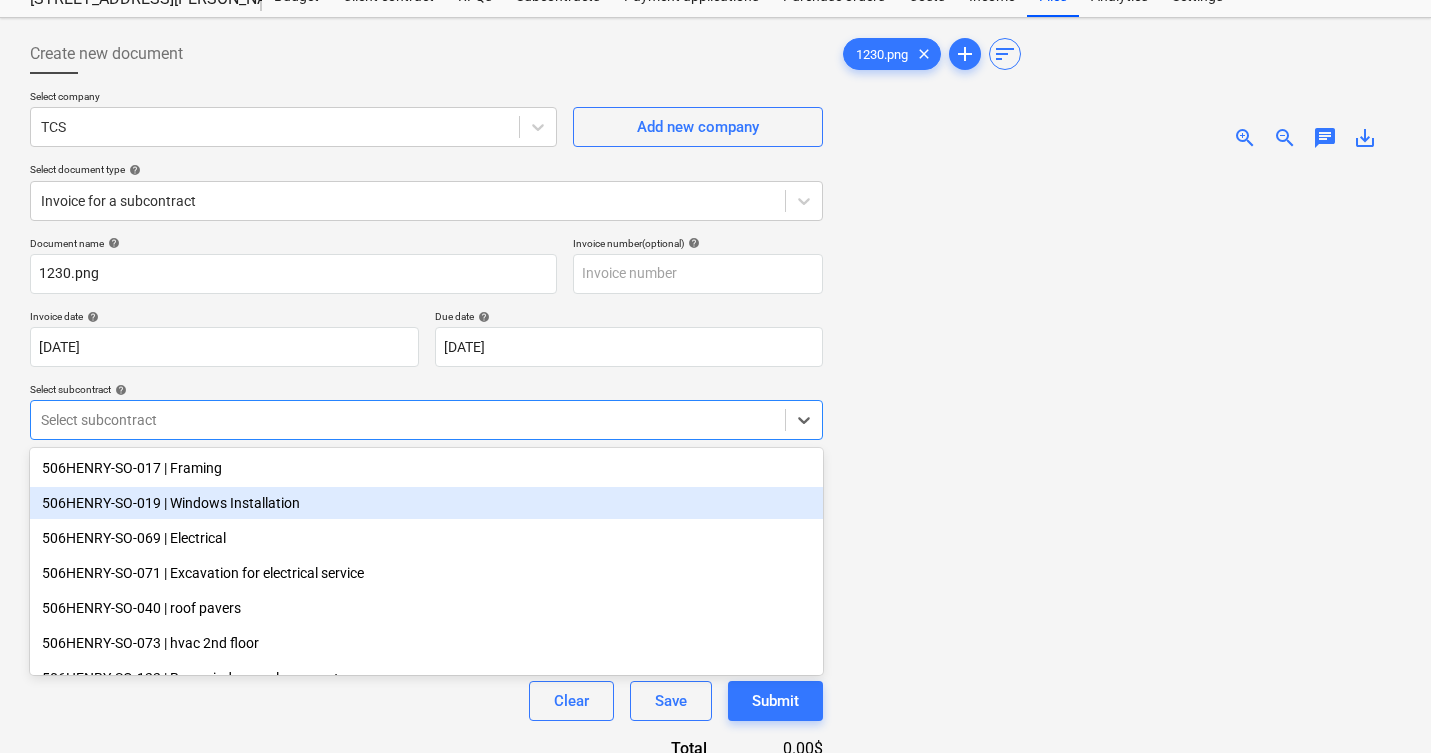 scroll, scrollTop: 81, scrollLeft: 0, axis: vertical 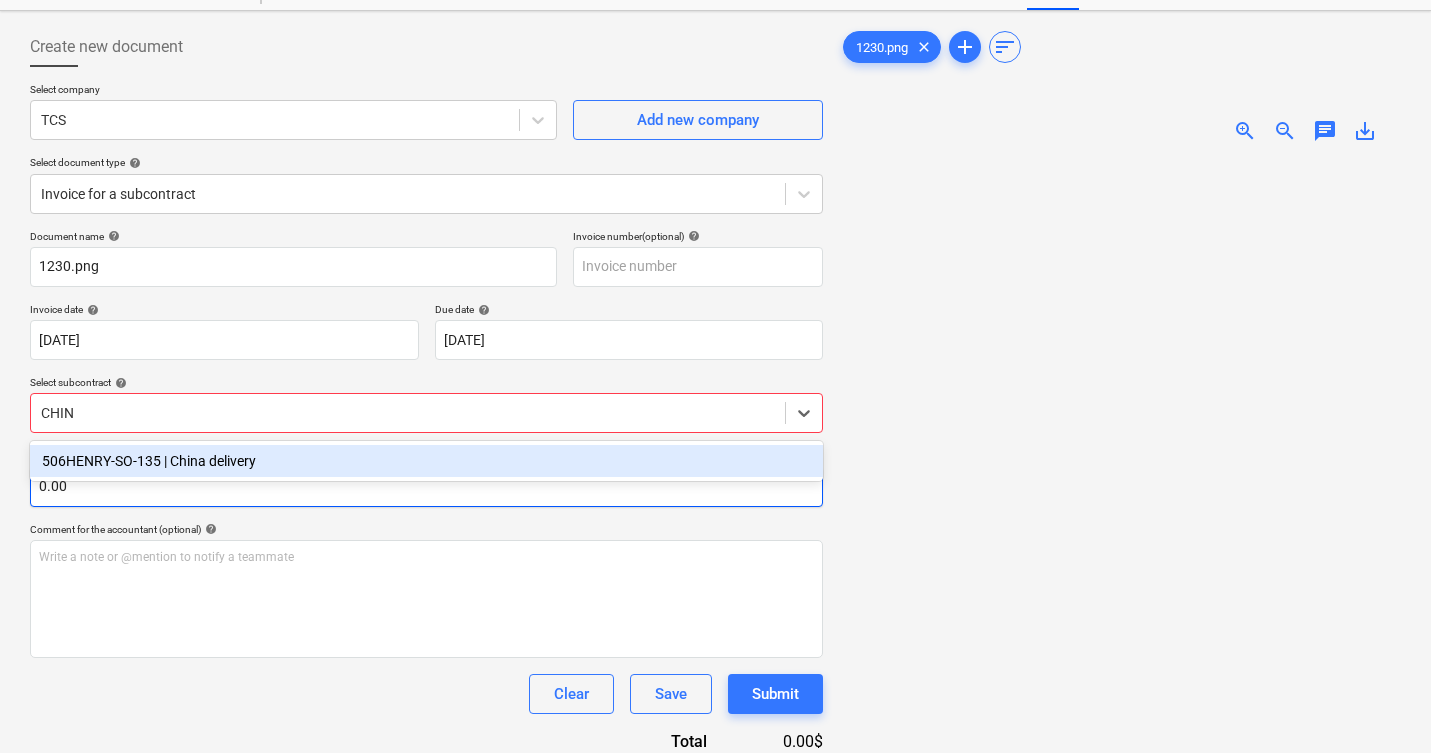 type on "CHINA" 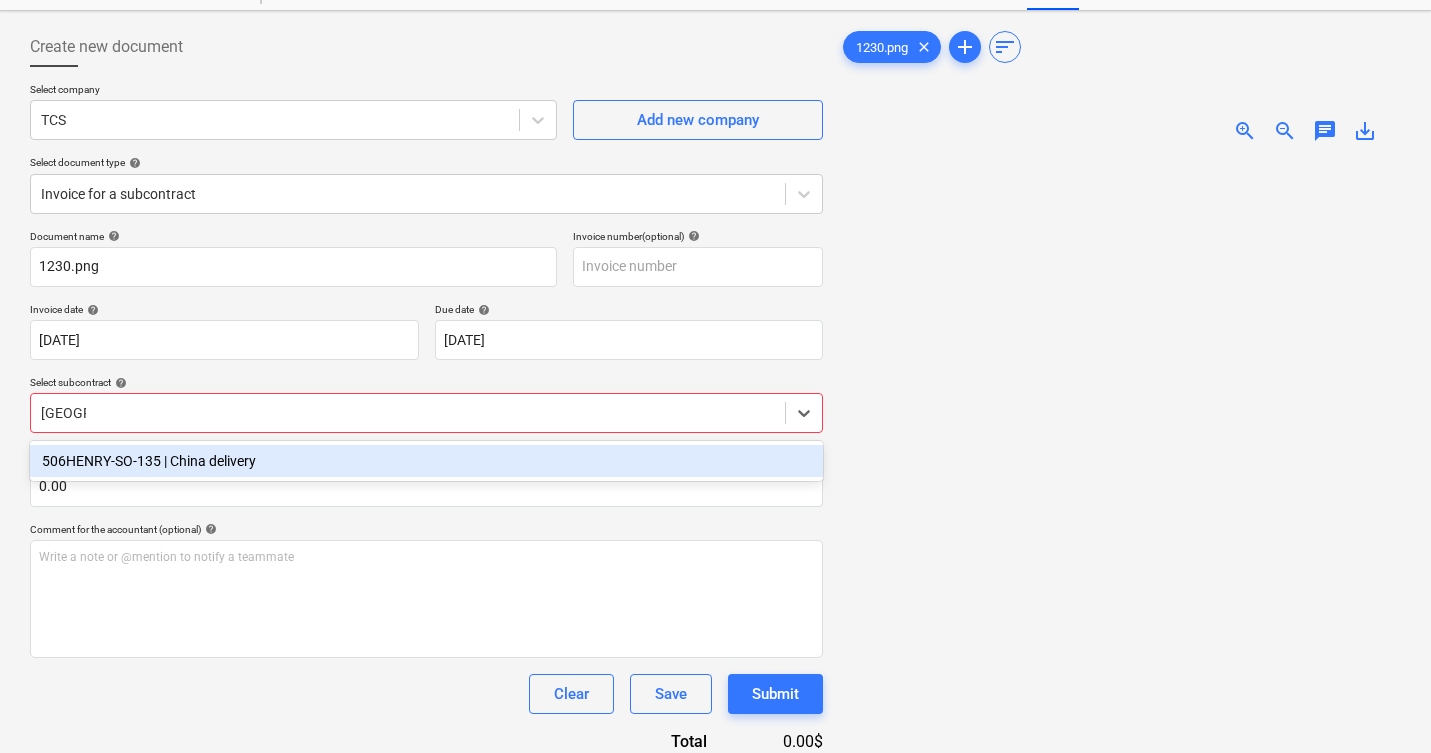 click on "506HENRY-SO-135 | China delivery" at bounding box center [426, 461] 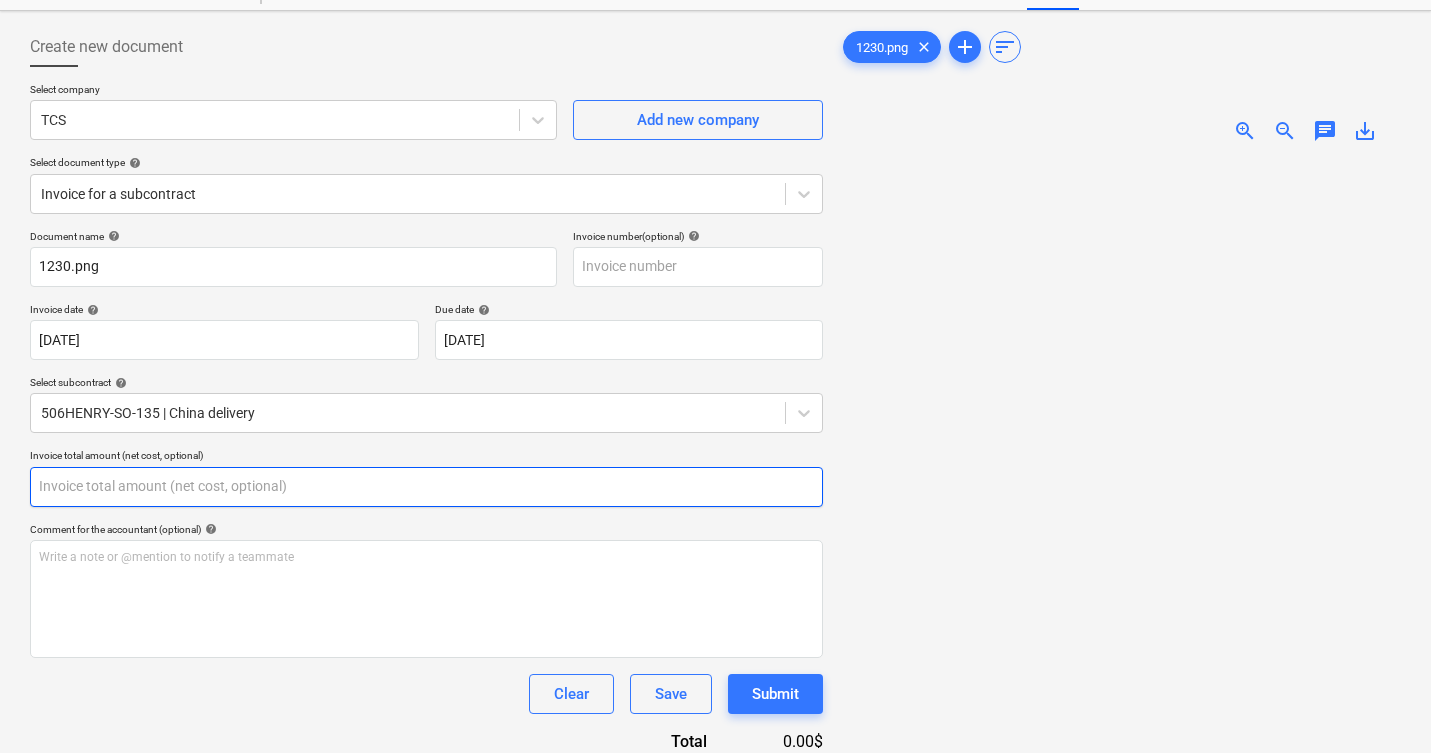 click at bounding box center (426, 487) 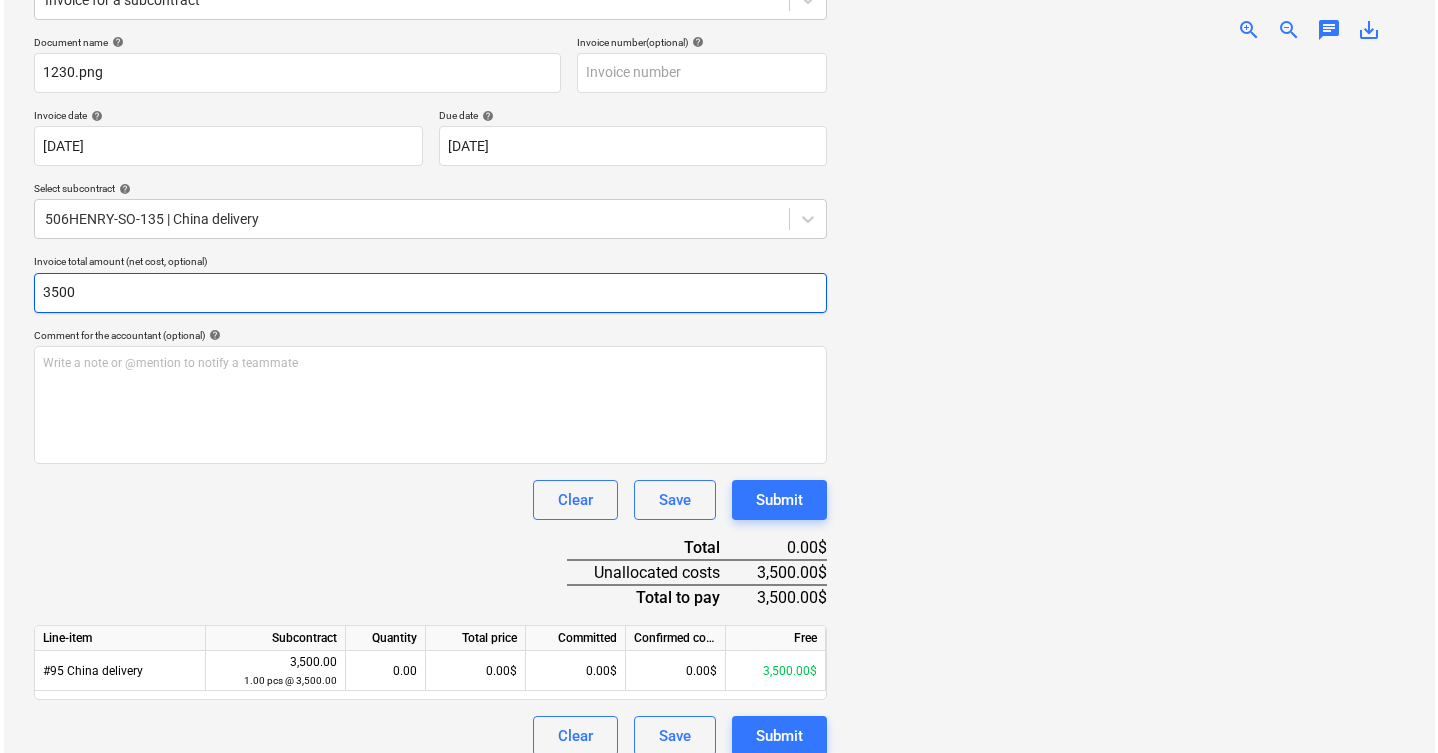 scroll, scrollTop: 294, scrollLeft: 0, axis: vertical 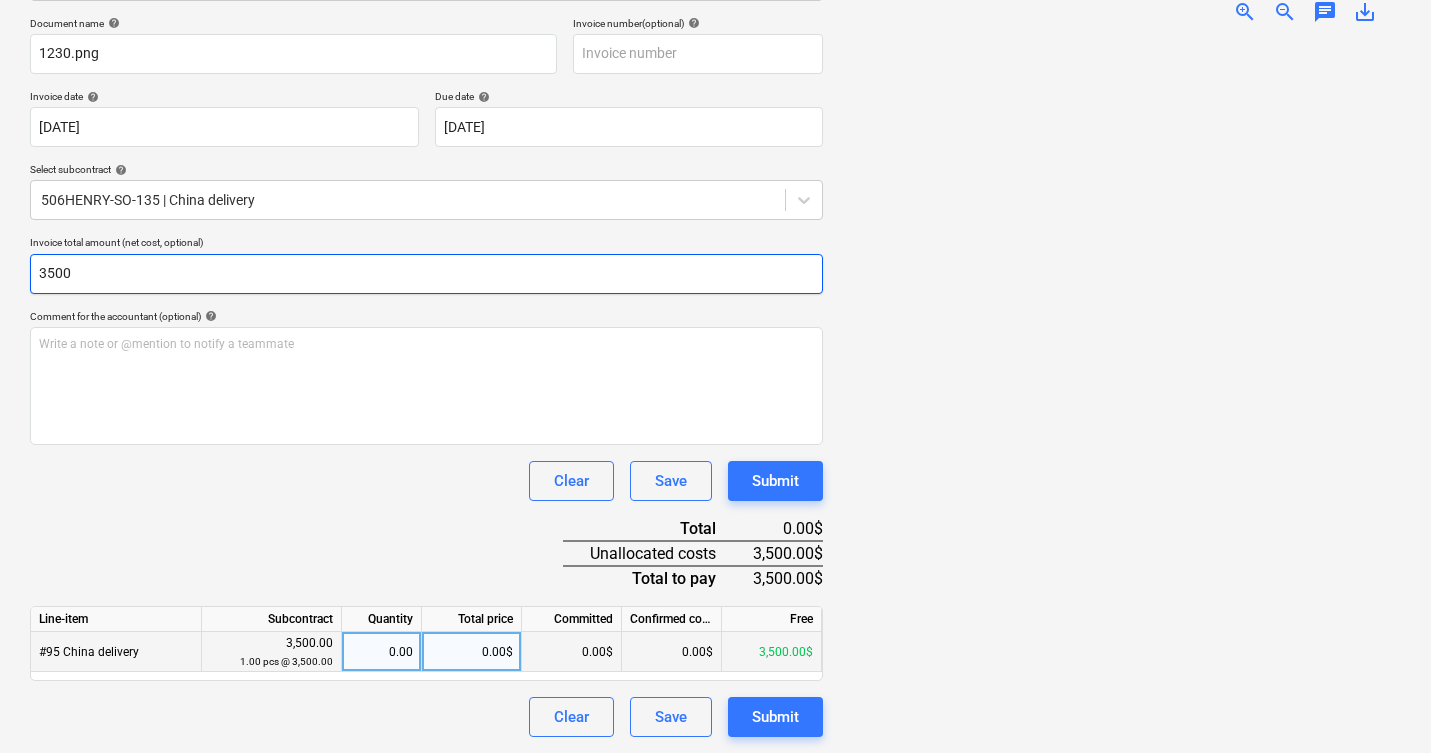 type on "3500" 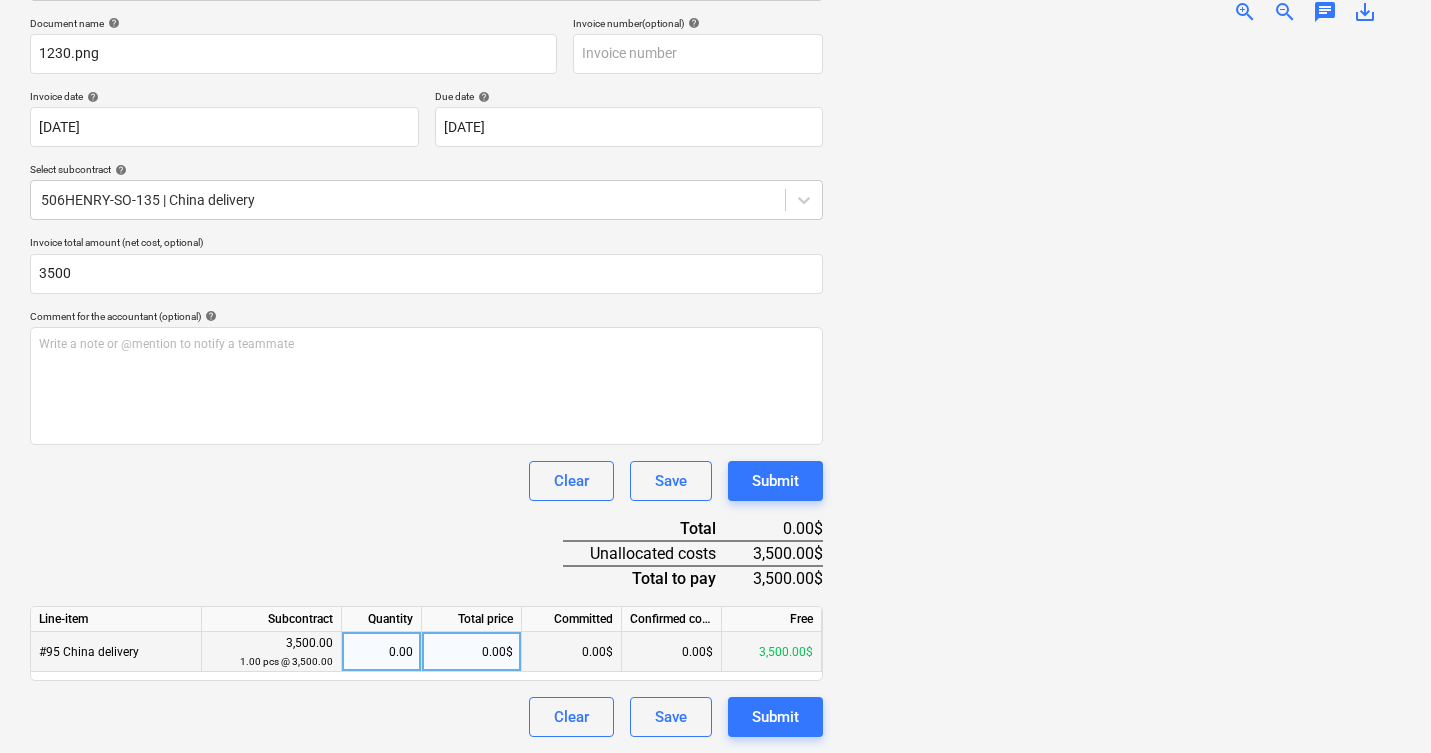 click on "0.00$" at bounding box center [472, 652] 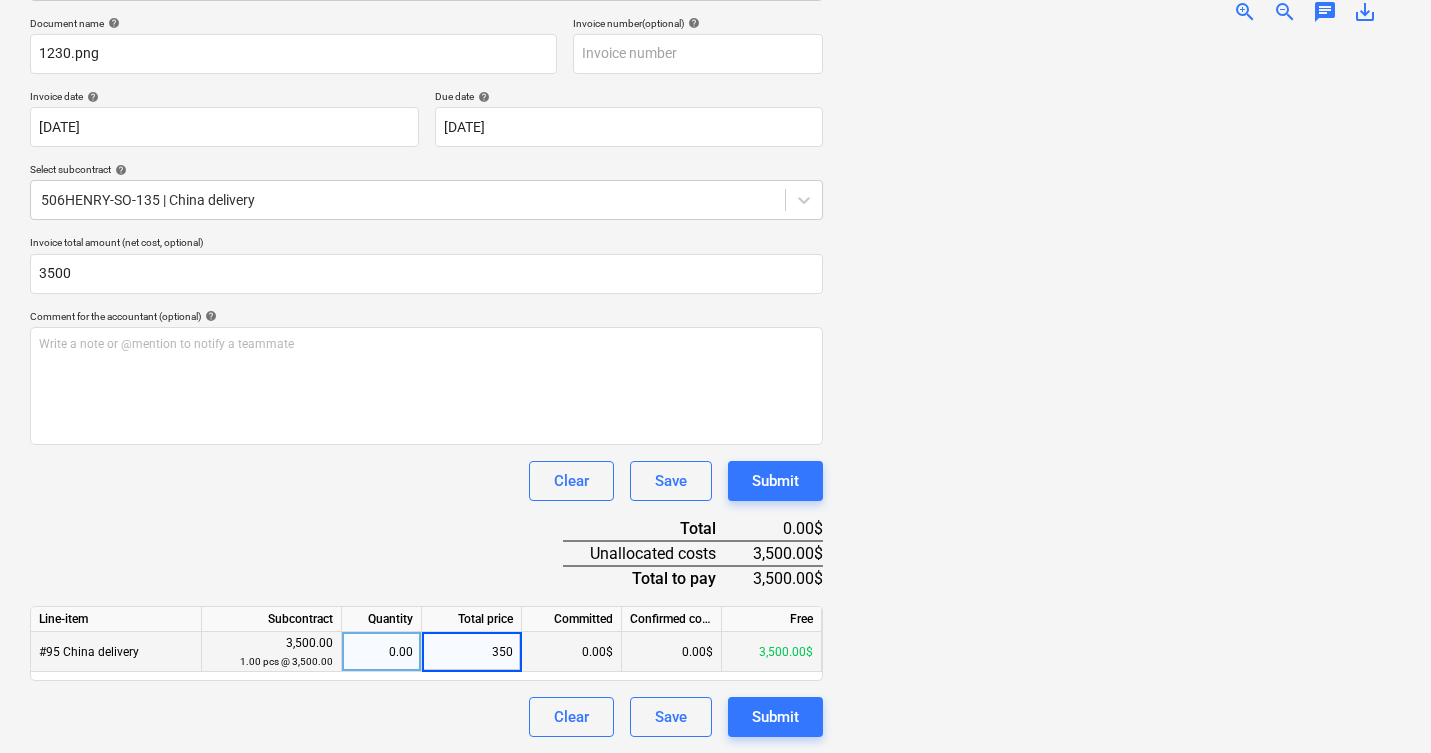 type on "3500" 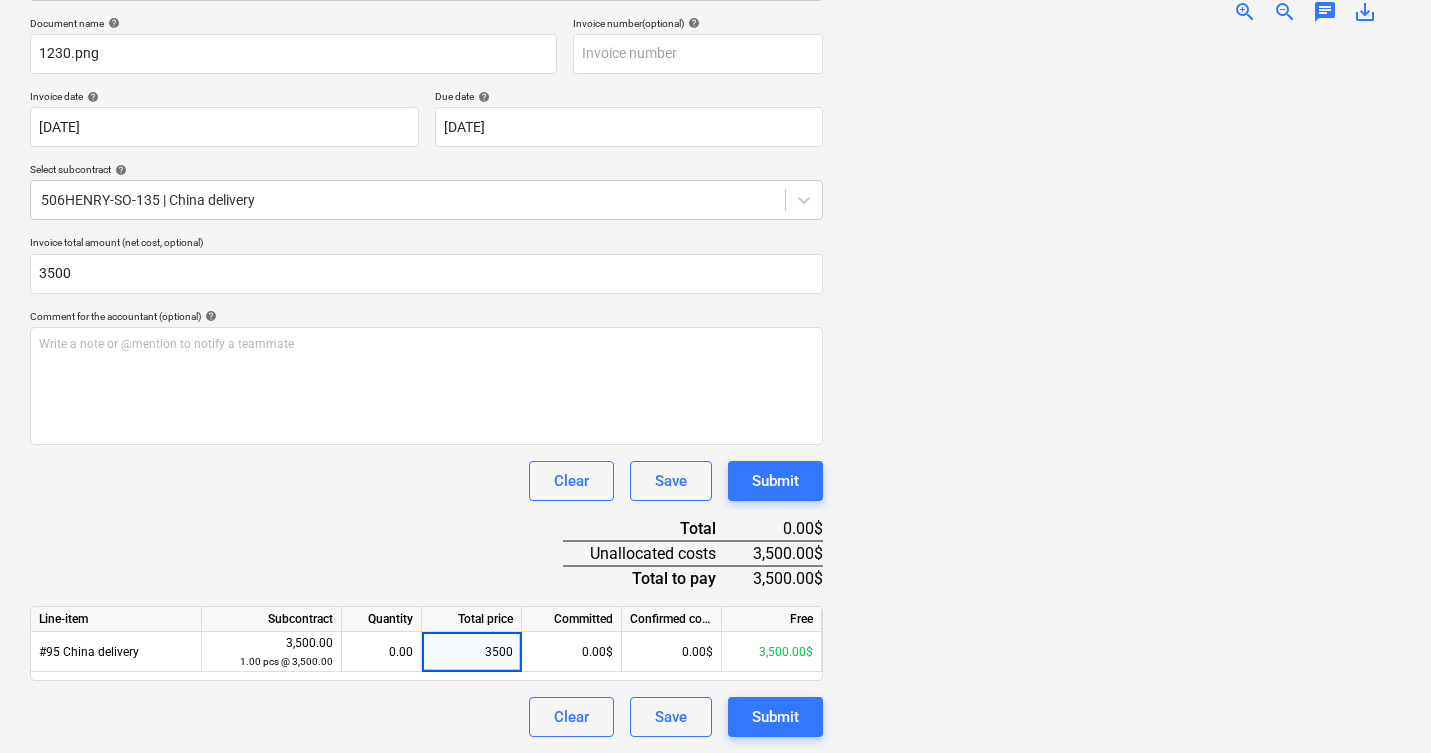 click on "Document name help 1230.png Invoice number  (optional) help Invoice date help 30 Jun 2025 30.06.2025 Press the down arrow key to interact with the calendar and
select a date. Press the question mark key to get the keyboard shortcuts for changing dates. Due date help 30 Jun 2025 30.06.2025 Press the down arrow key to interact with the calendar and
select a date. Press the question mark key to get the keyboard shortcuts for changing dates. Select subcontract help 506HENRY-SO-135 | China delivery Invoice total amount (net cost, optional) 3500 Comment for the accountant (optional) help Write a note or @mention to notify a teammate ﻿ Clear Save Submit Total 0.00$ Unallocated costs 3,500.00$ Total to pay 3,500.00$ Line-item Subcontract Quantity Total price Committed Confirmed costs Free  #95 China delivery 3,500.00 1.00 pcs @ 3,500.00 0.00 3500 0.00$ 0.00$ 3,500.00$ Clear Save Submit" at bounding box center [426, 377] 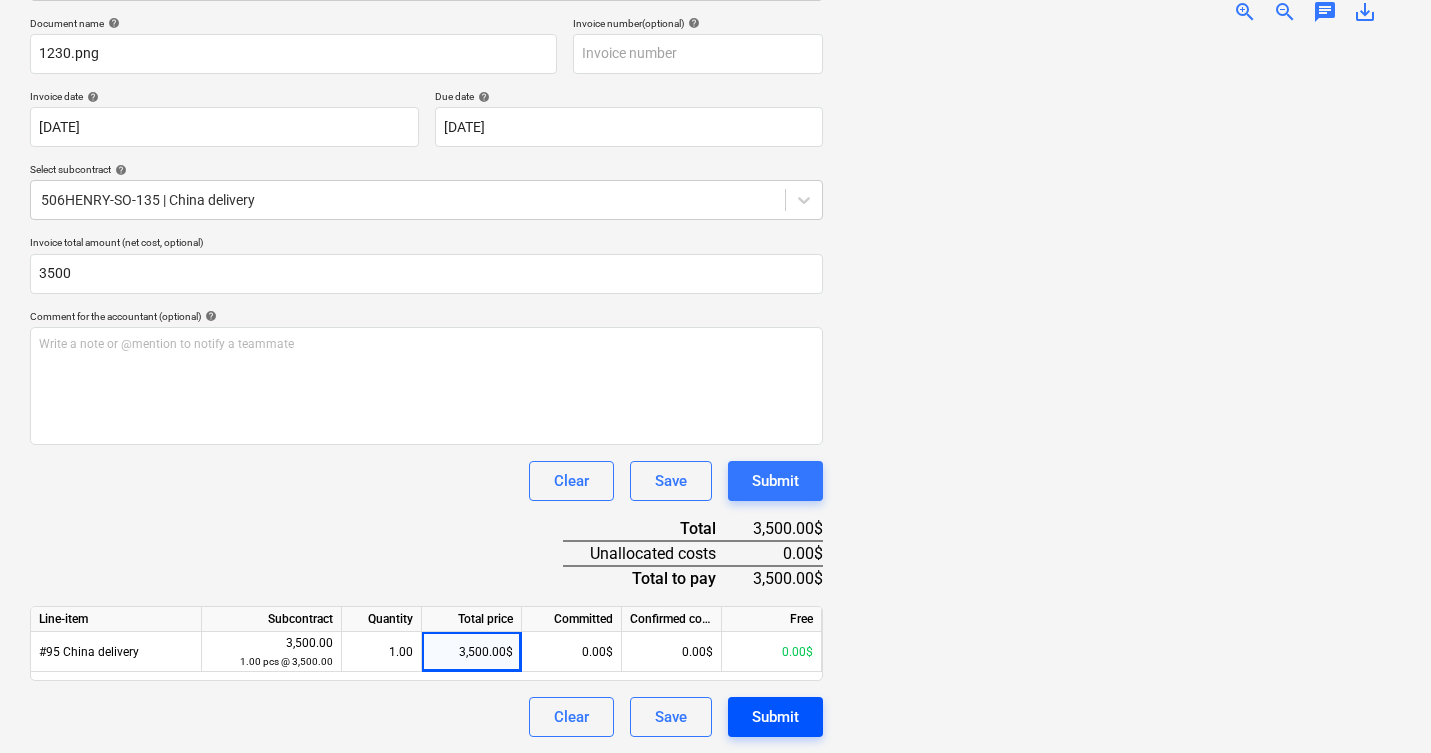 click on "Submit" at bounding box center (775, 717) 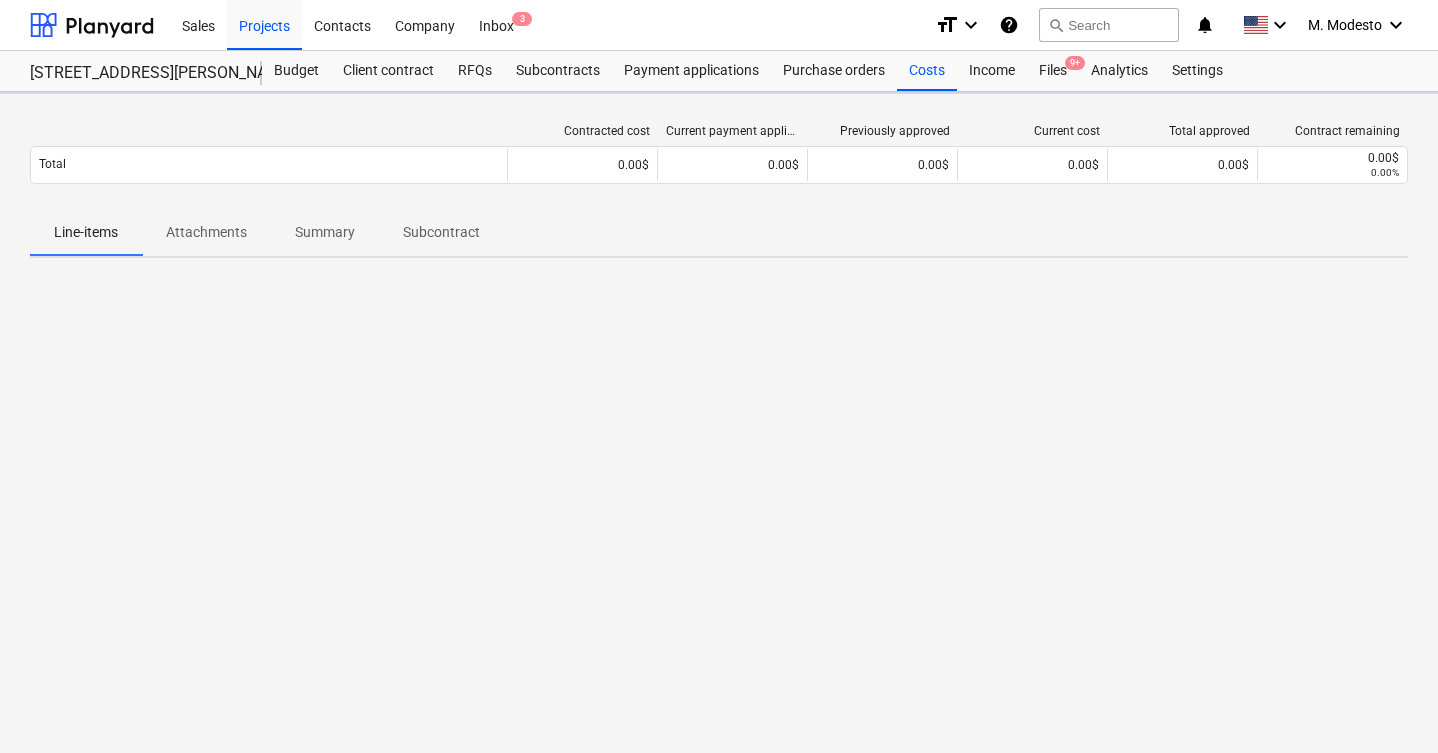 scroll, scrollTop: 0, scrollLeft: 0, axis: both 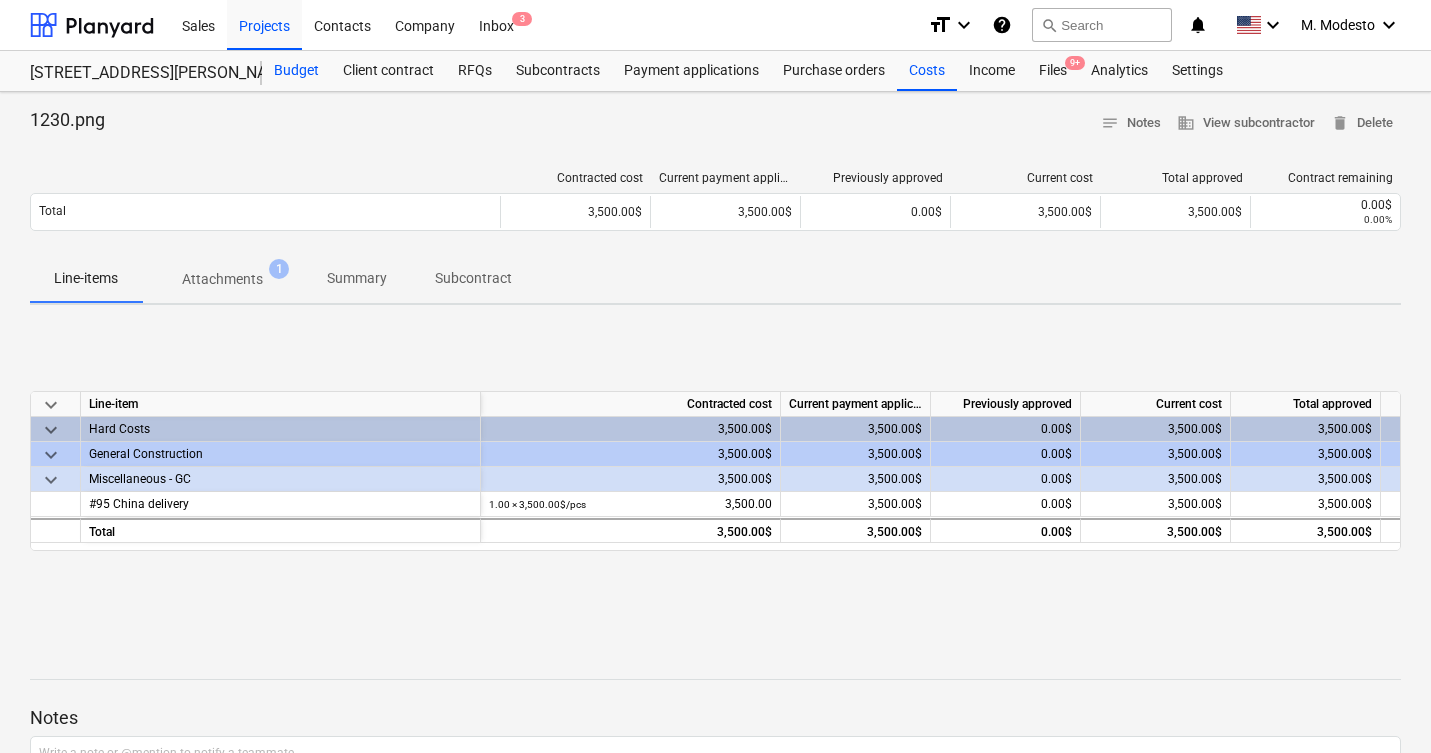 click on "Budget" at bounding box center (296, 71) 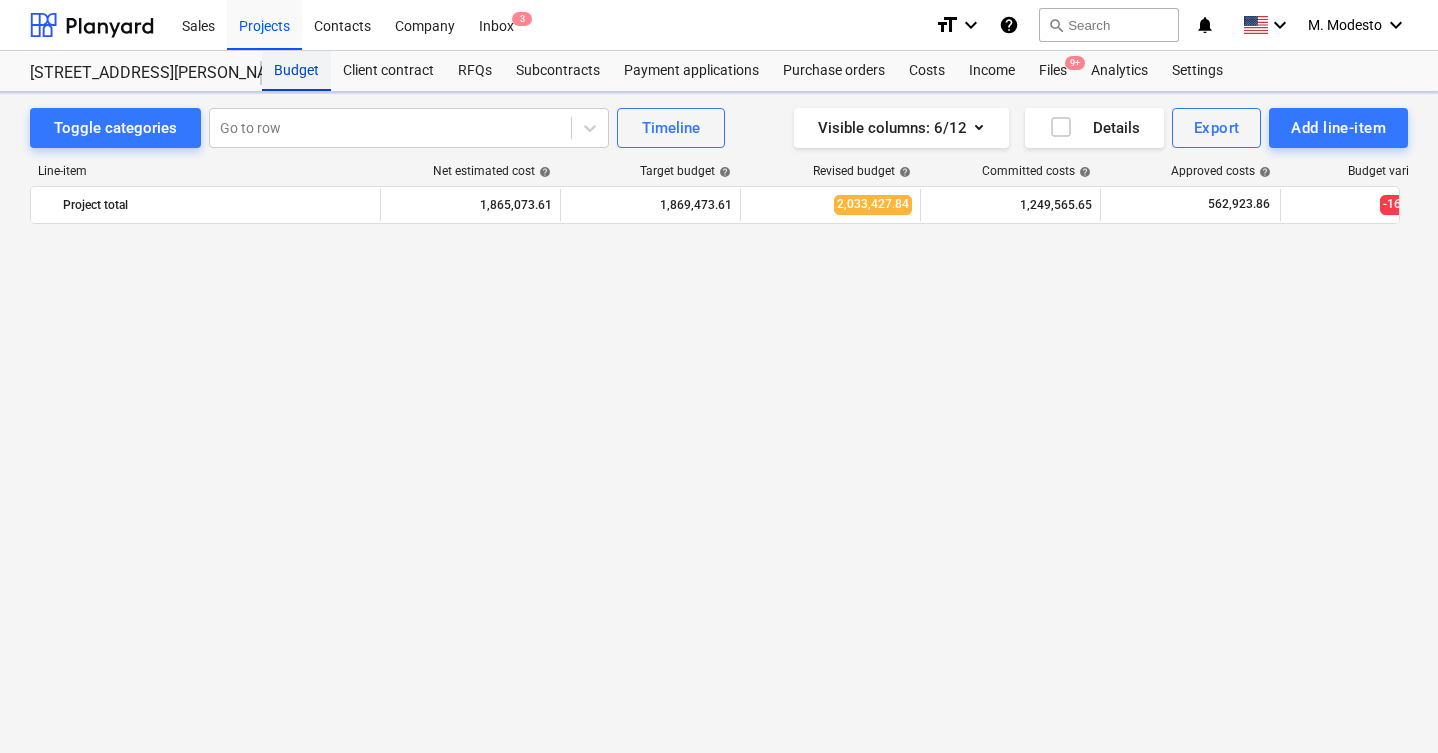 scroll, scrollTop: 2380, scrollLeft: 0, axis: vertical 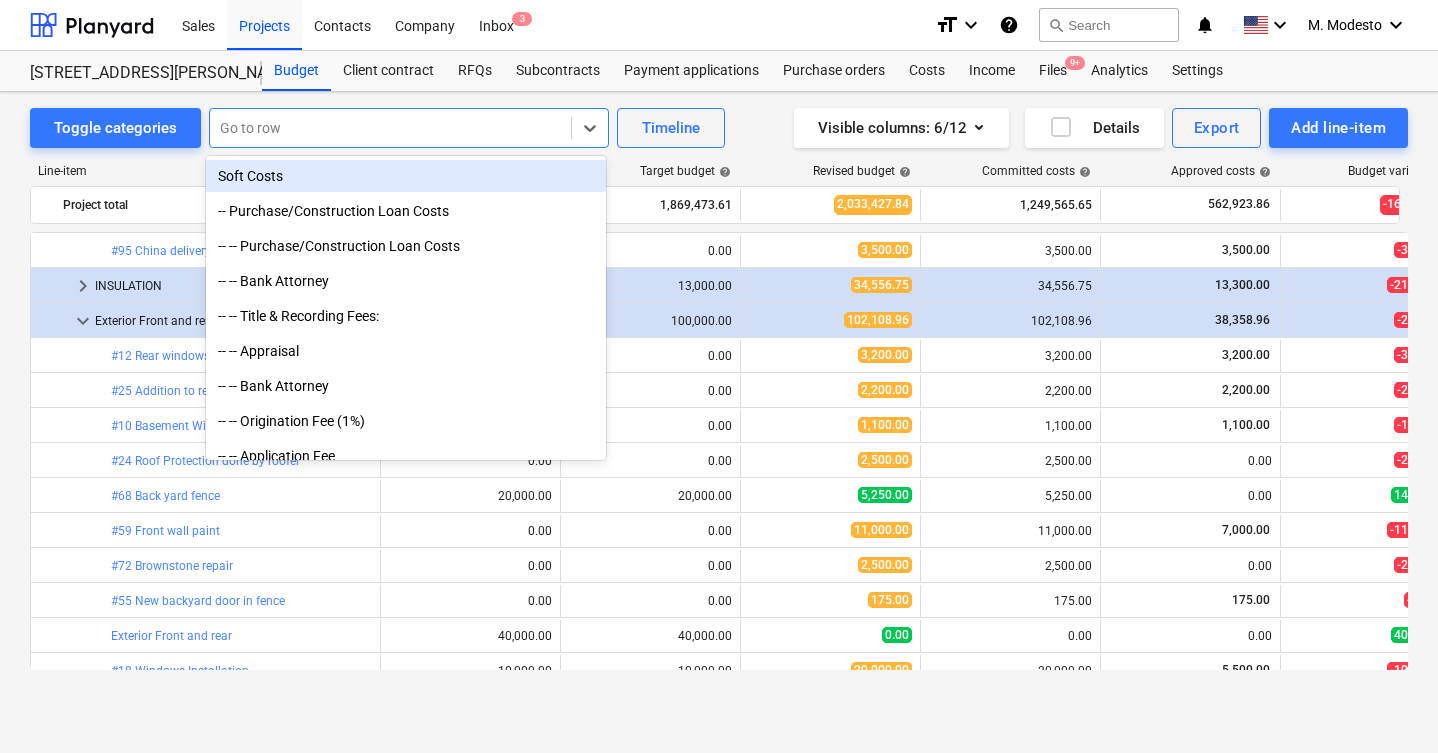 click at bounding box center (390, 128) 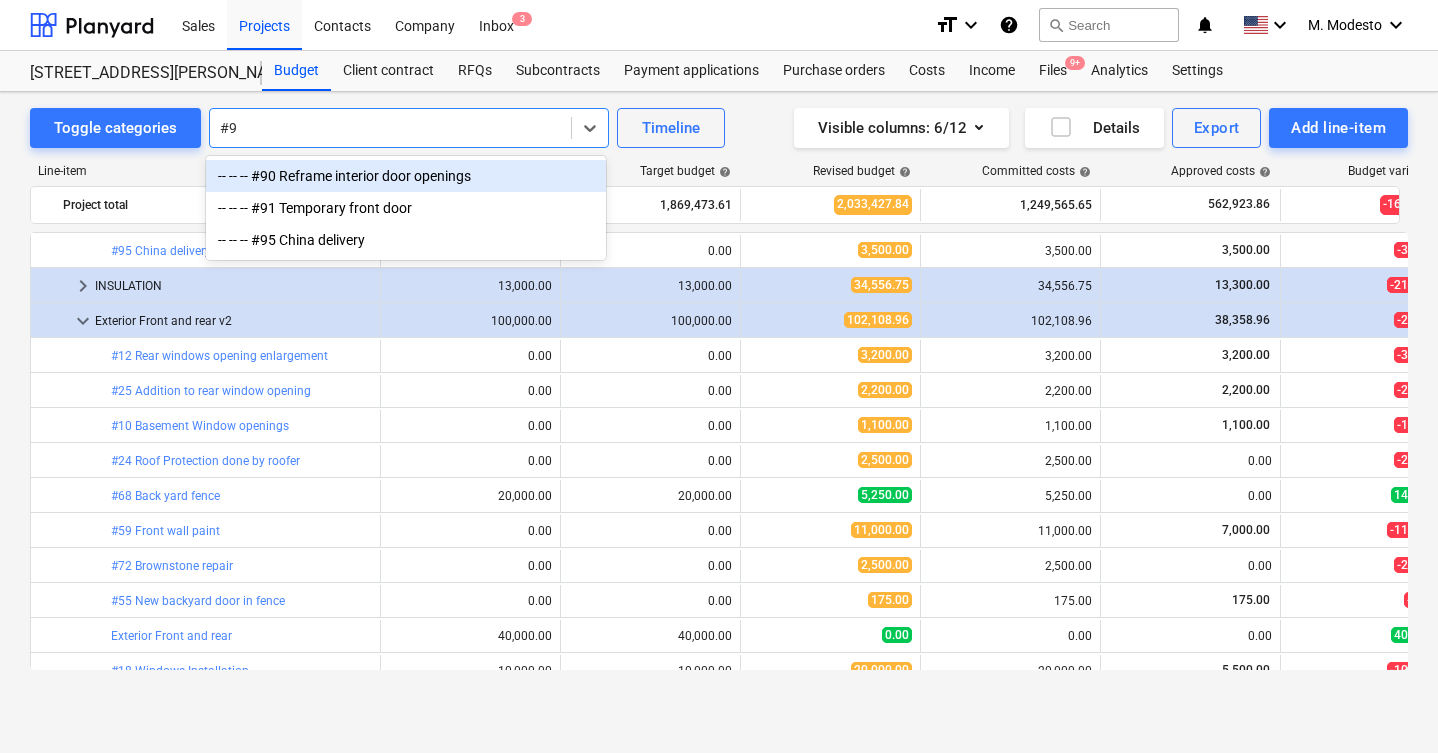 type on "#91" 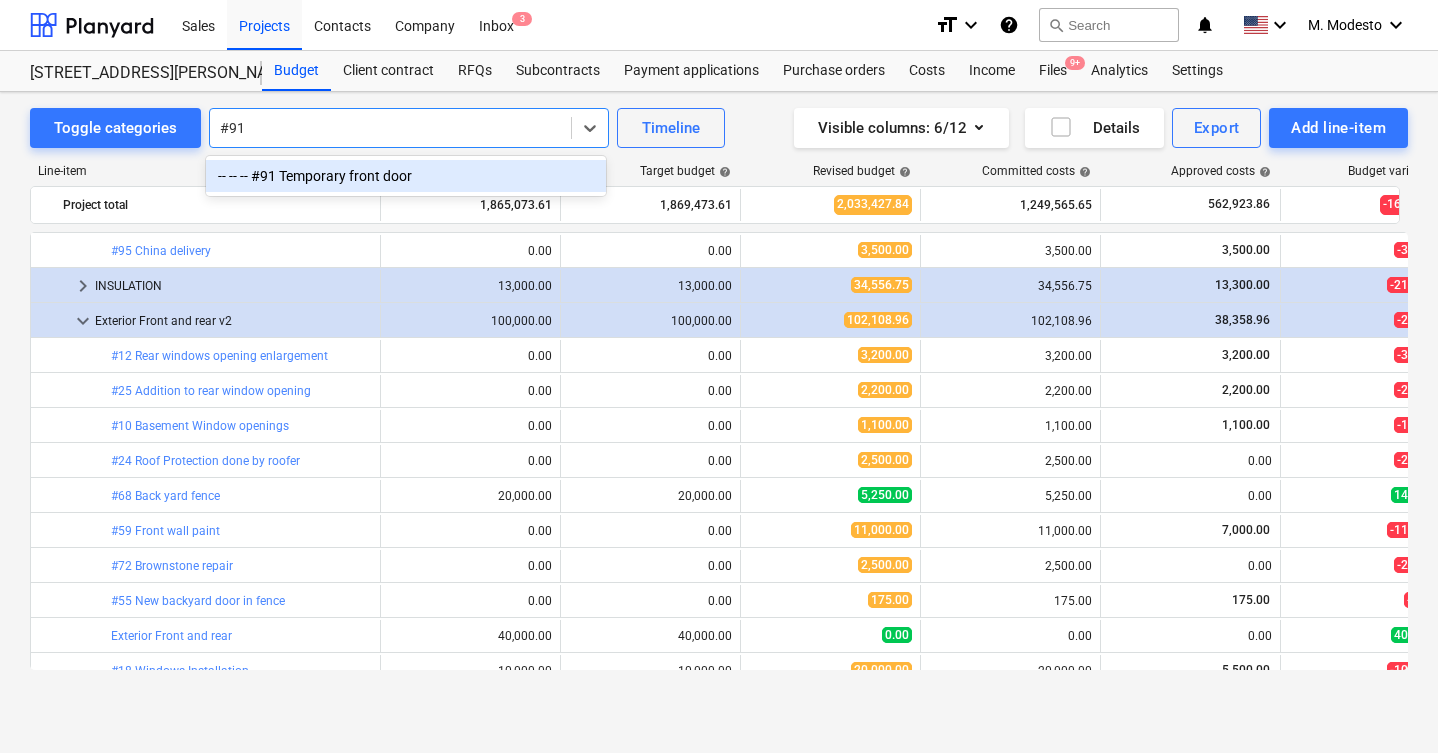 click on "-- -- --   #91 Temporary front door" at bounding box center [406, 176] 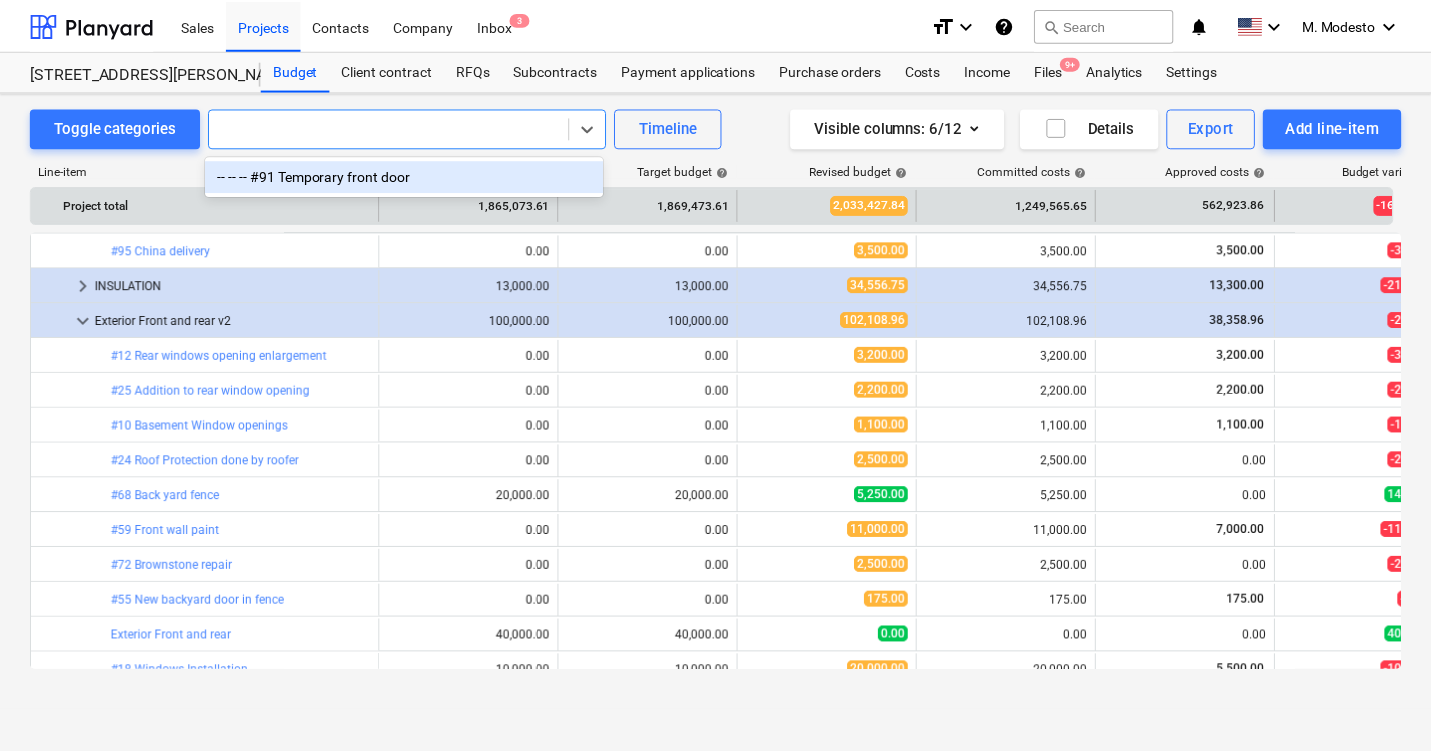 scroll, scrollTop: 1680, scrollLeft: 0, axis: vertical 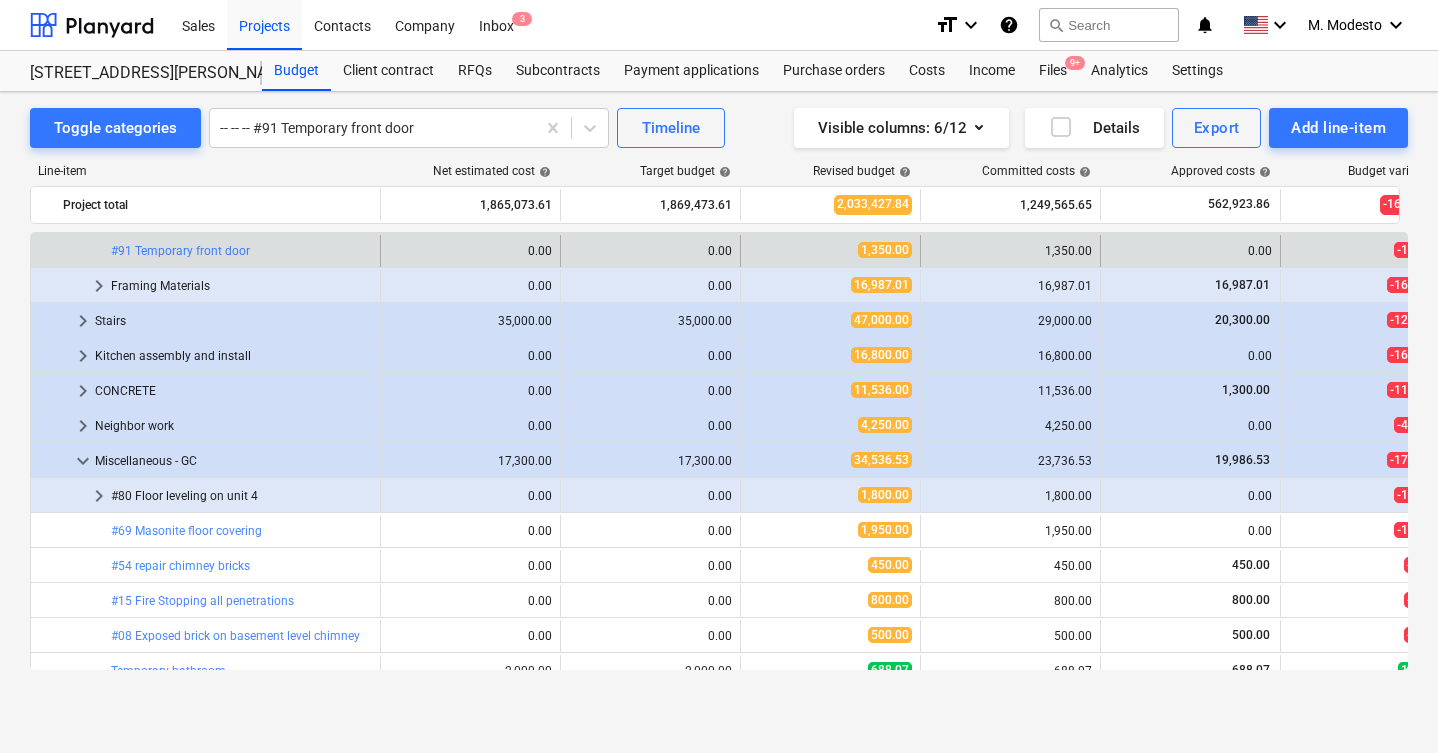 copy on "bar_chart  #91 Temporary front door" 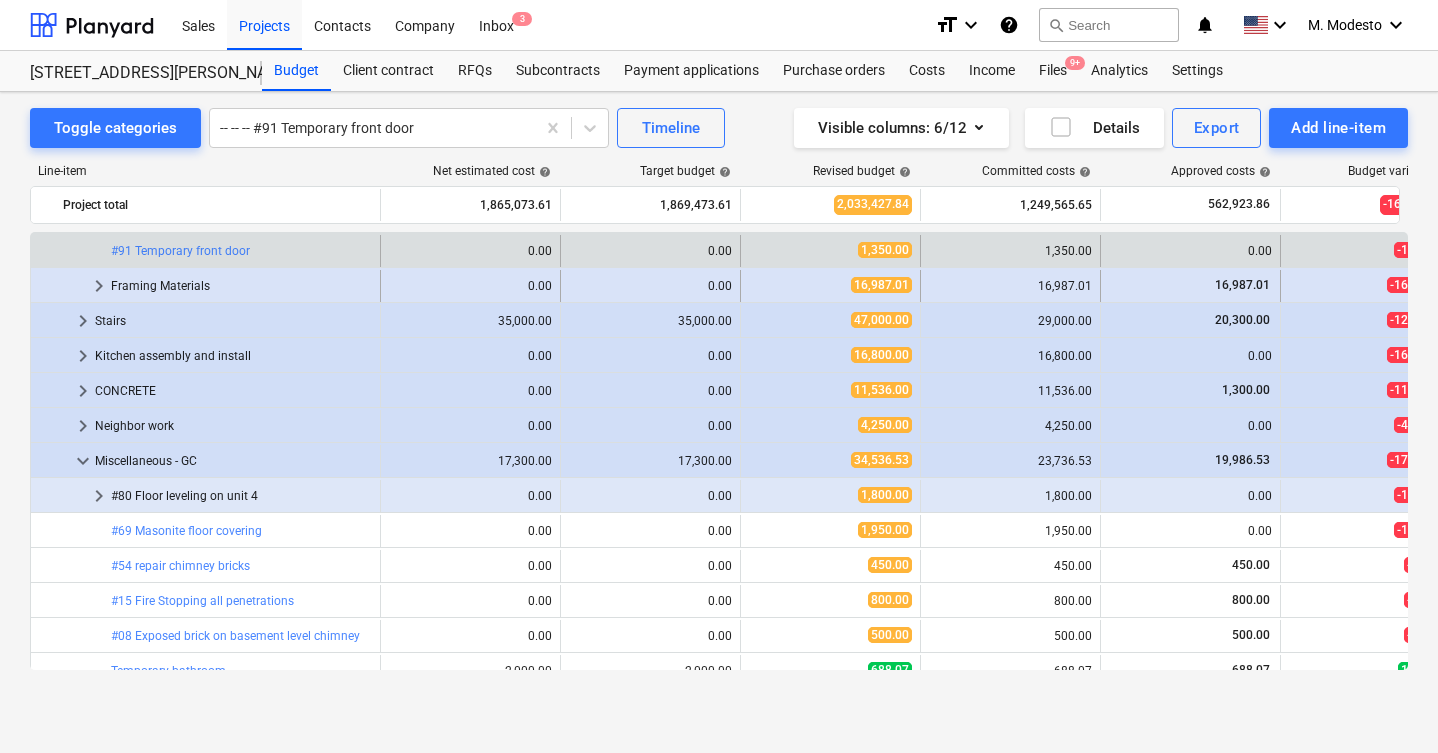drag, startPoint x: 103, startPoint y: 249, endPoint x: 286, endPoint y: 300, distance: 189.97368 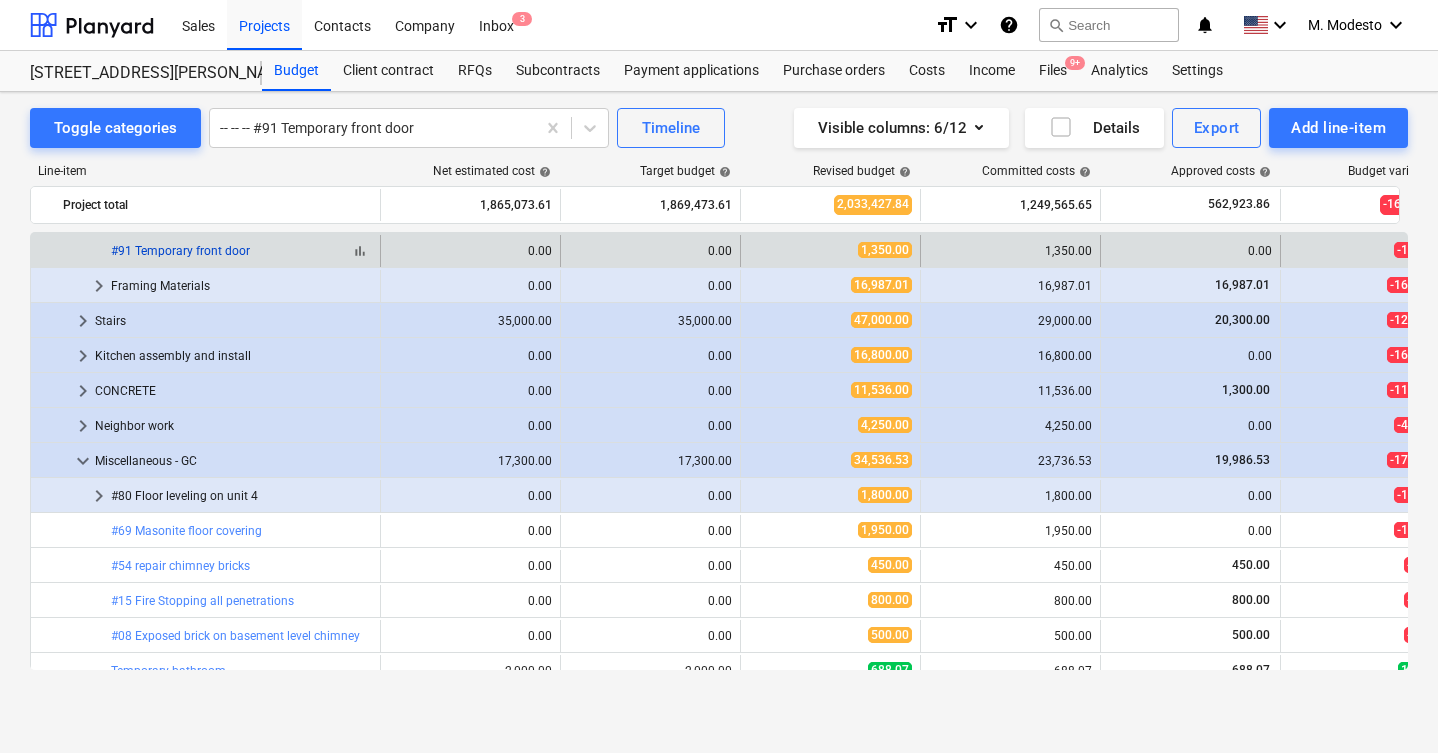 click on "#91 Temporary front door" at bounding box center (180, 251) 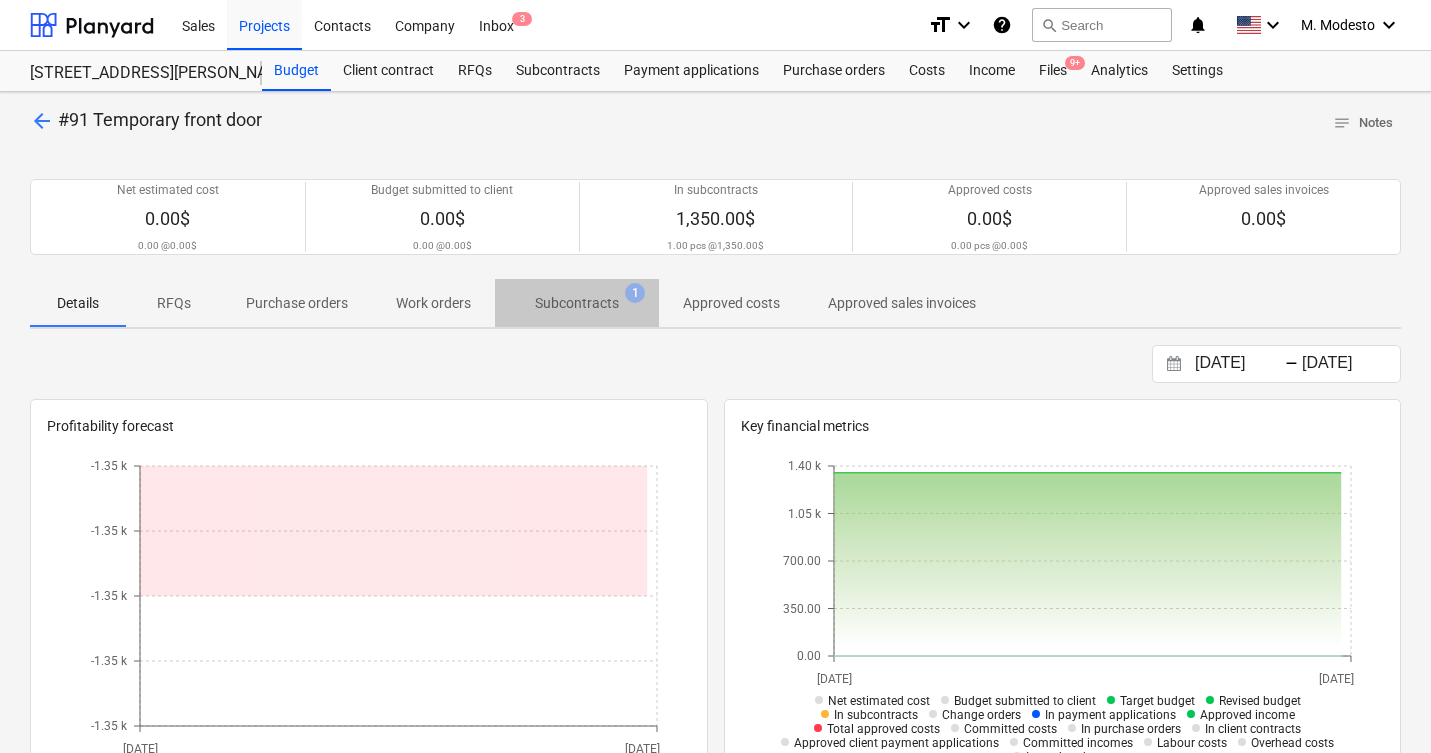 click on "Subcontracts" at bounding box center [577, 303] 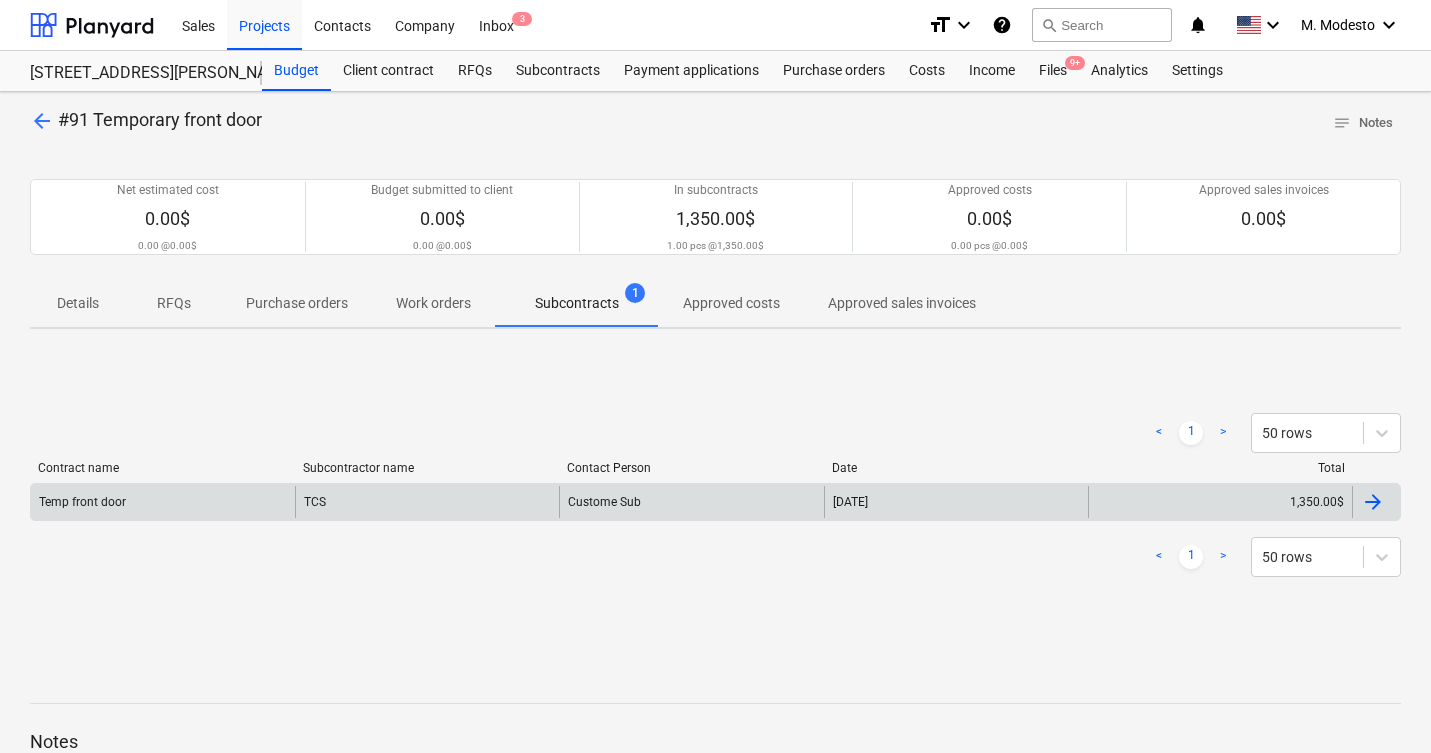 click on "[DATE]" at bounding box center (956, 502) 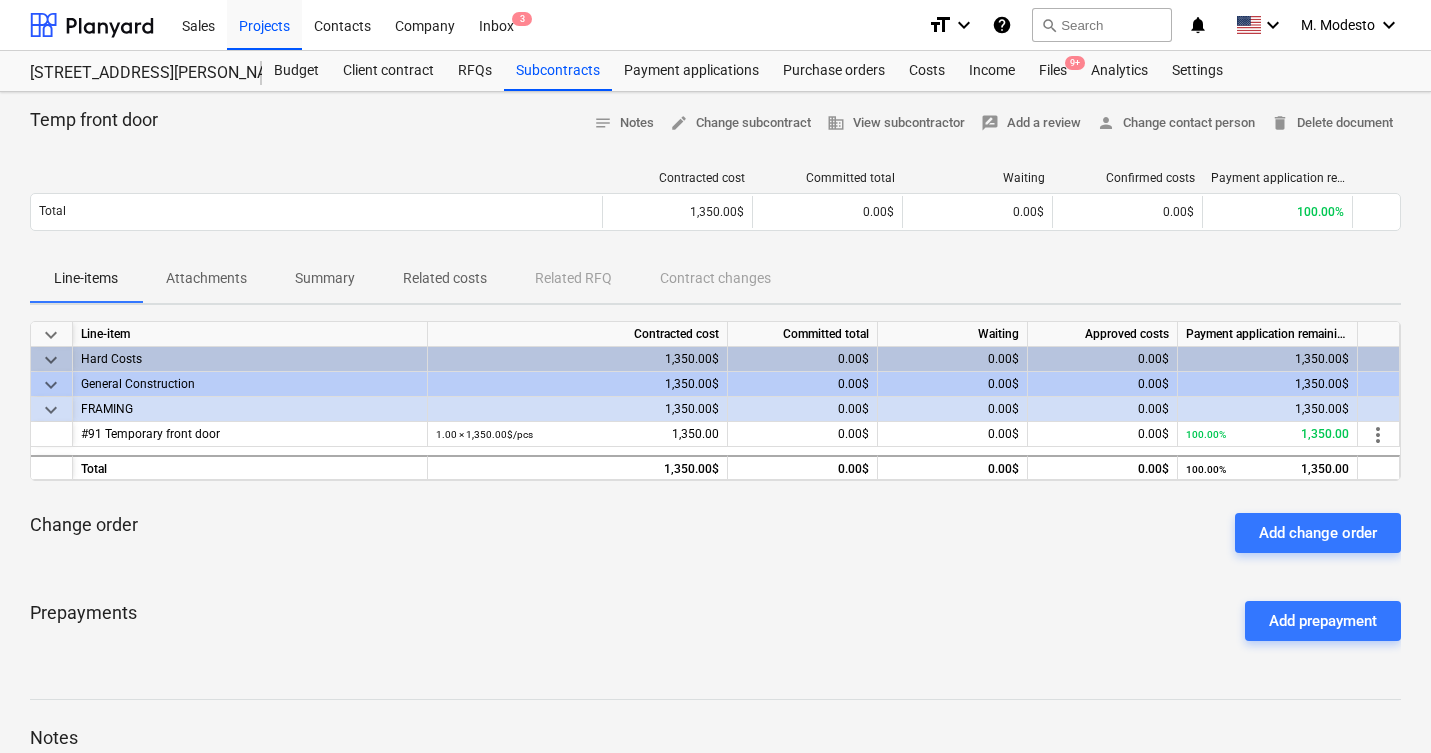 click on "Related costs" at bounding box center (445, 278) 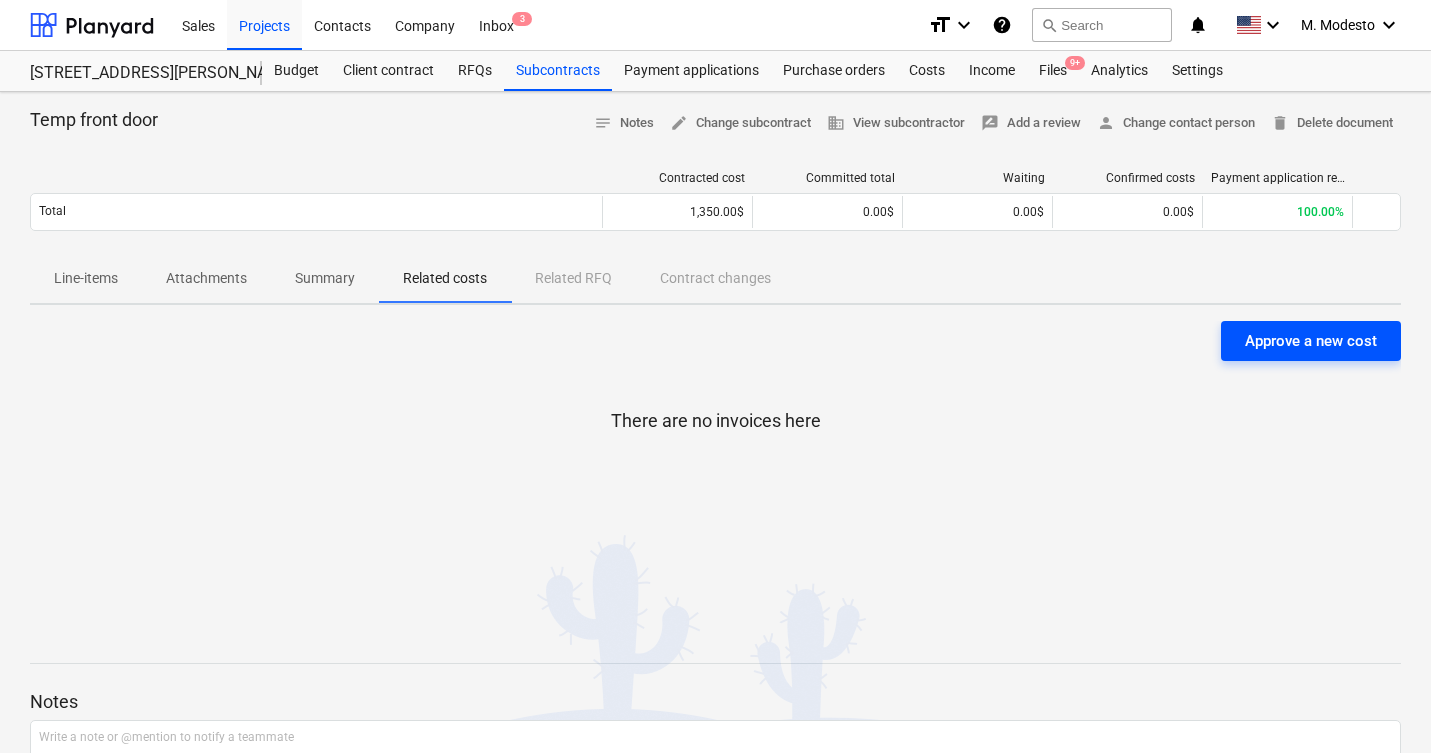 click on "Approve a new cost" at bounding box center [1311, 341] 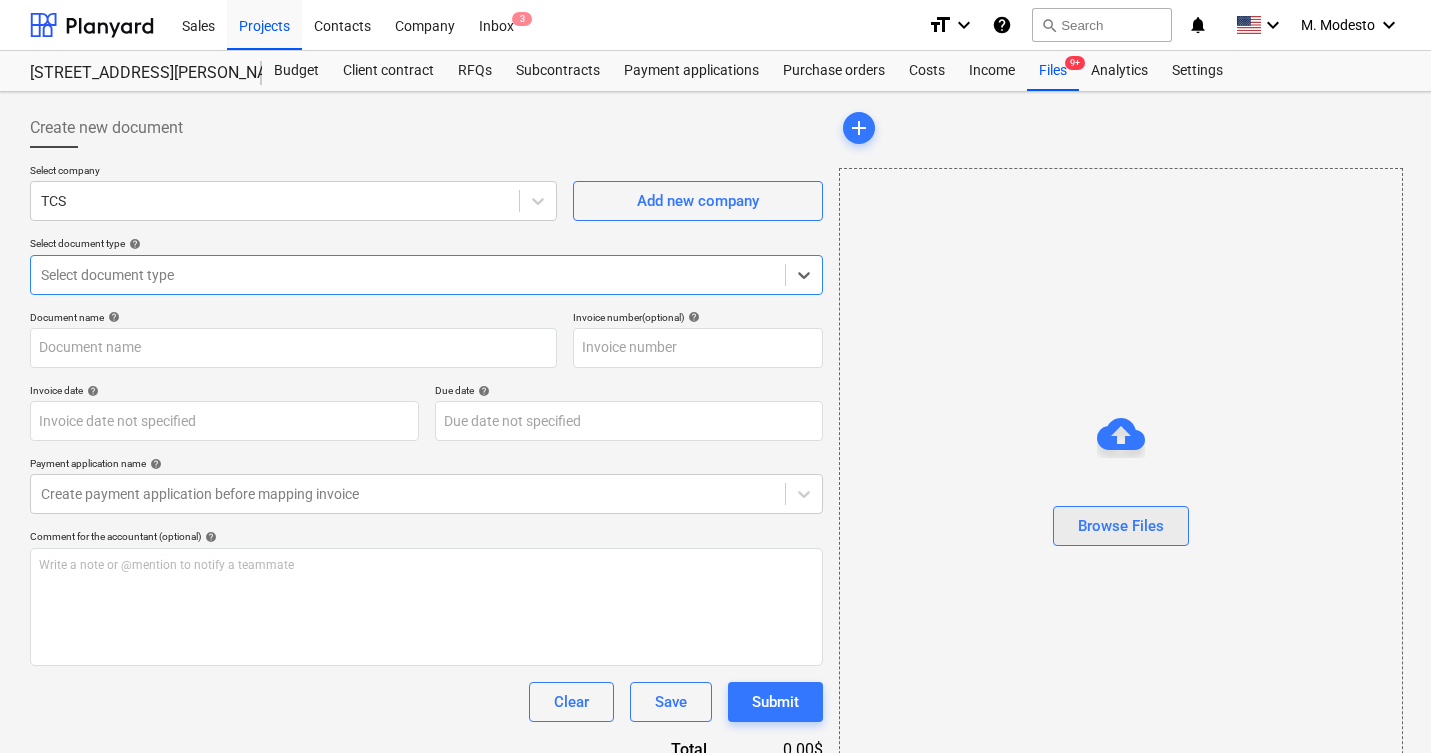 click on "Browse Files" at bounding box center (1121, 526) 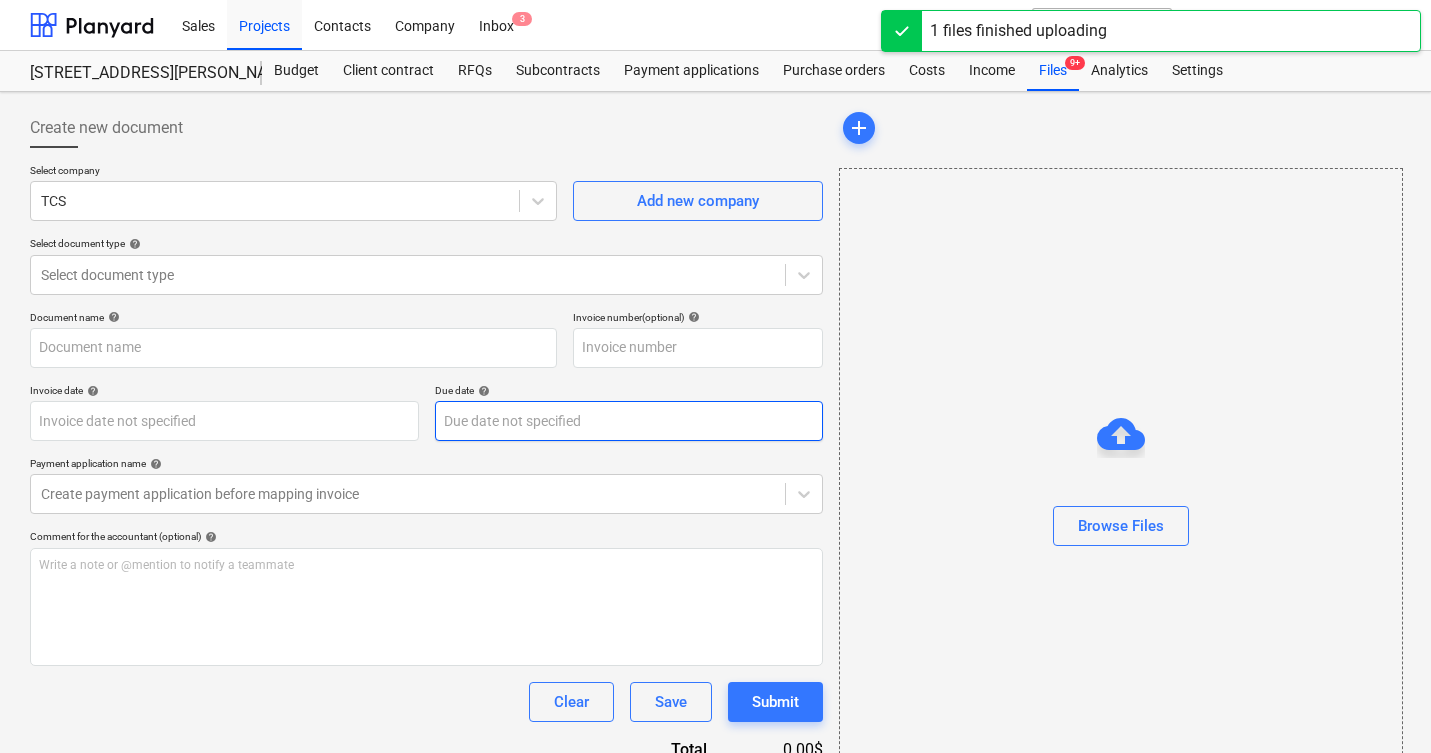 type on "1231.png" 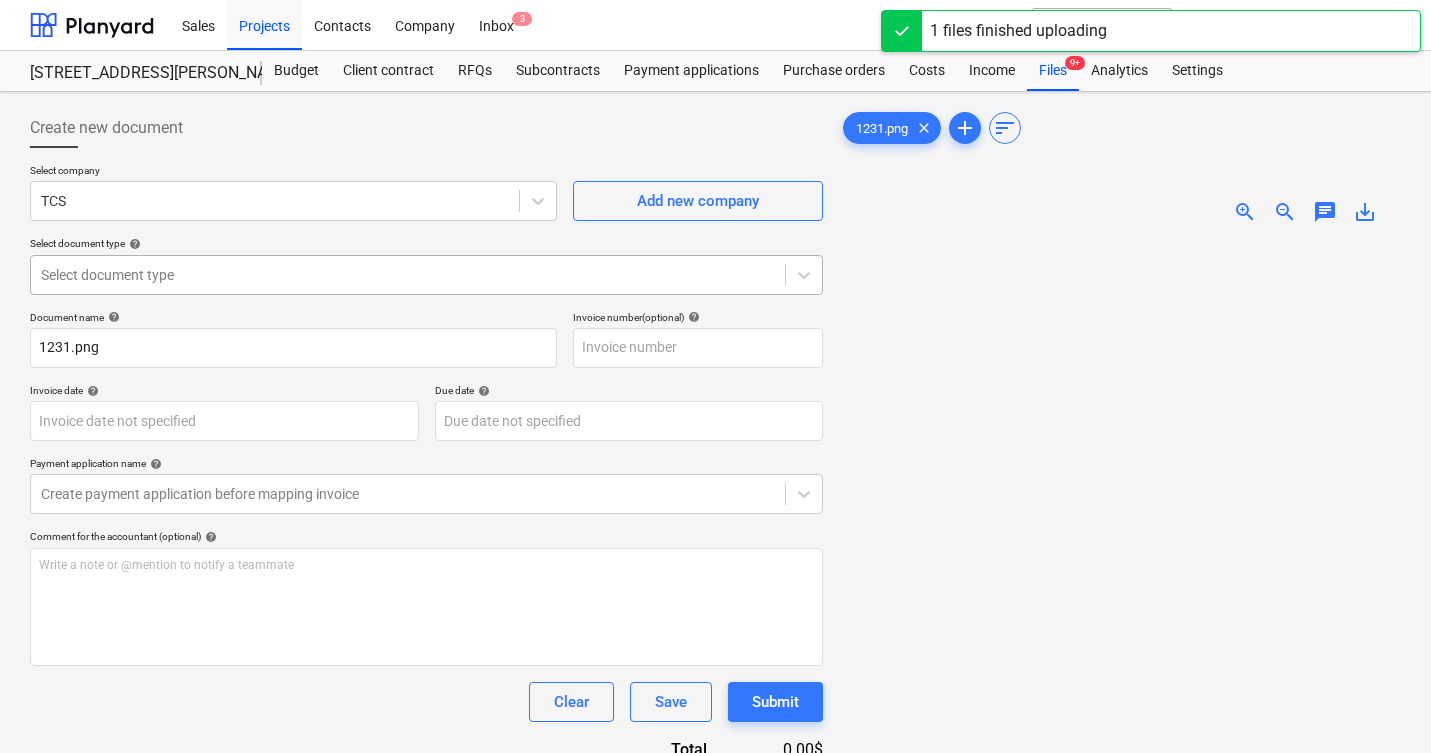 click at bounding box center [408, 275] 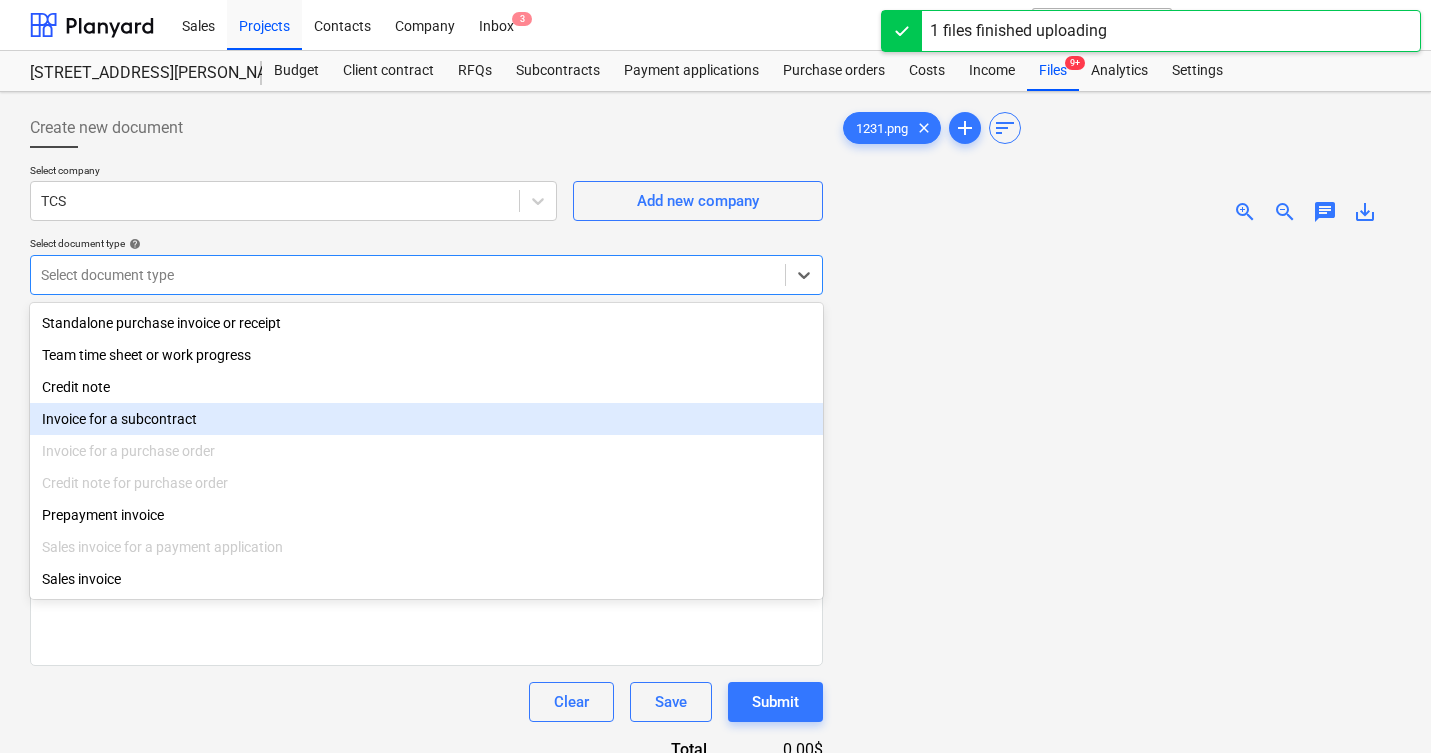 click on "Invoice for a subcontract" at bounding box center (426, 419) 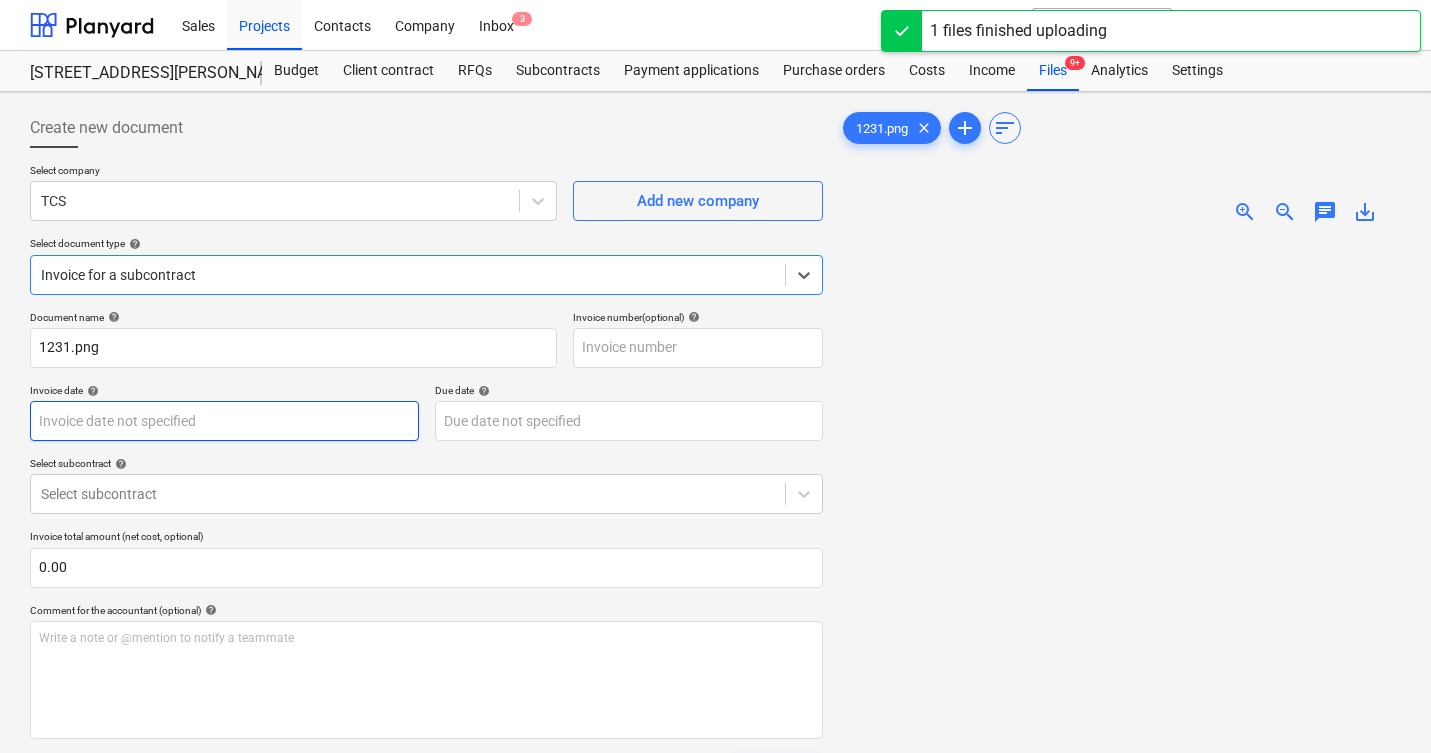 click on "Sales Projects Contacts Company Inbox 3 format_size keyboard_arrow_down help search Search notifications 0 keyboard_arrow_down M. Modesto keyboard_arrow_down 506 Henry Street 506 Henry Street Budget Client contract RFQs Subcontracts Payment applications Purchase orders Costs Income Files 9+ Analytics Settings Create new document Select company TCS   Add new company Select document type help option Invoice for a subcontract, selected.   Select is focused ,type to refine list, press Down to open the menu,  Invoice for a subcontract Document name help 1231.png Invoice number  (optional) help Invoice date help Press the down arrow key to interact with the calendar and
select a date. Press the question mark key to get the keyboard shortcuts for changing dates. Due date help Press the down arrow key to interact with the calendar and
select a date. Press the question mark key to get the keyboard shortcuts for changing dates. Select subcontract help Select subcontract 0.00 help ﻿ Clear Save Submit Total 0" at bounding box center (715, 376) 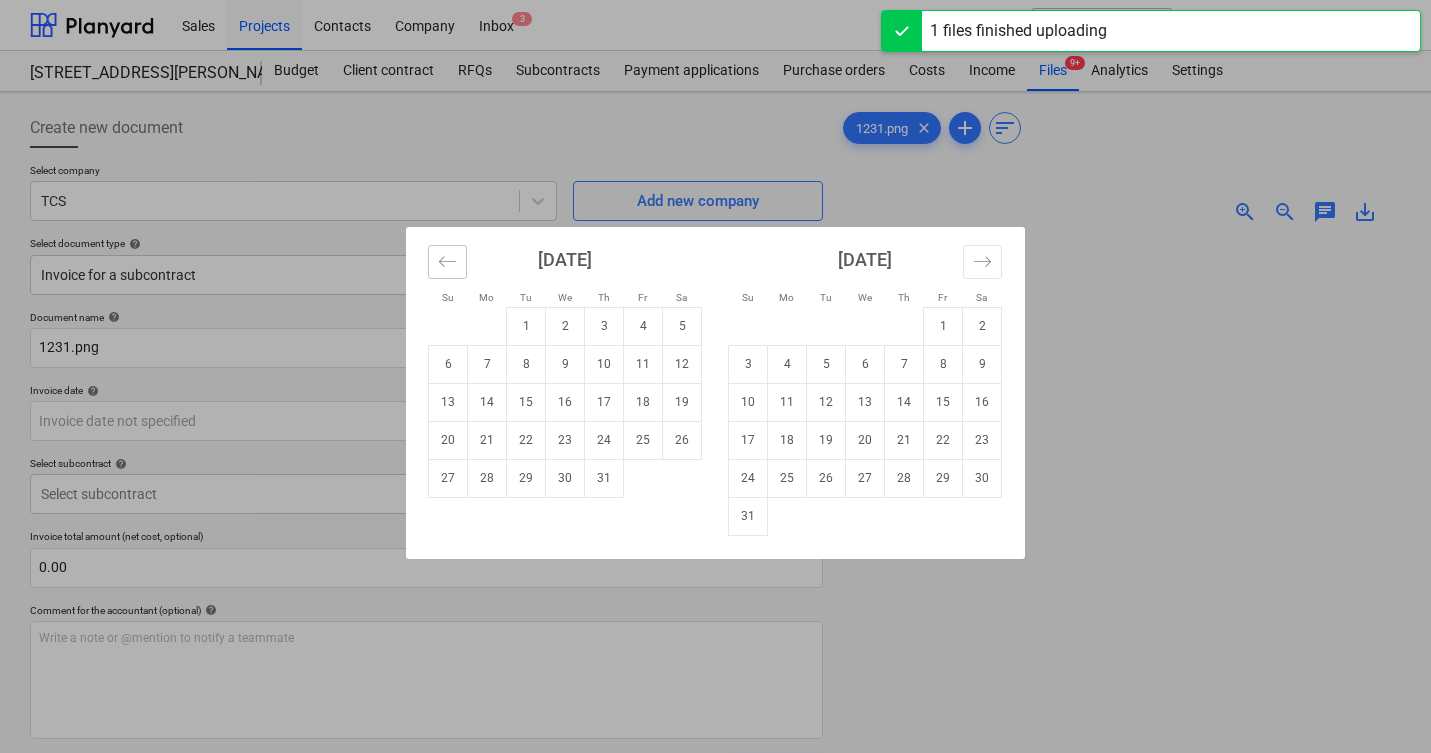 click at bounding box center (447, 262) 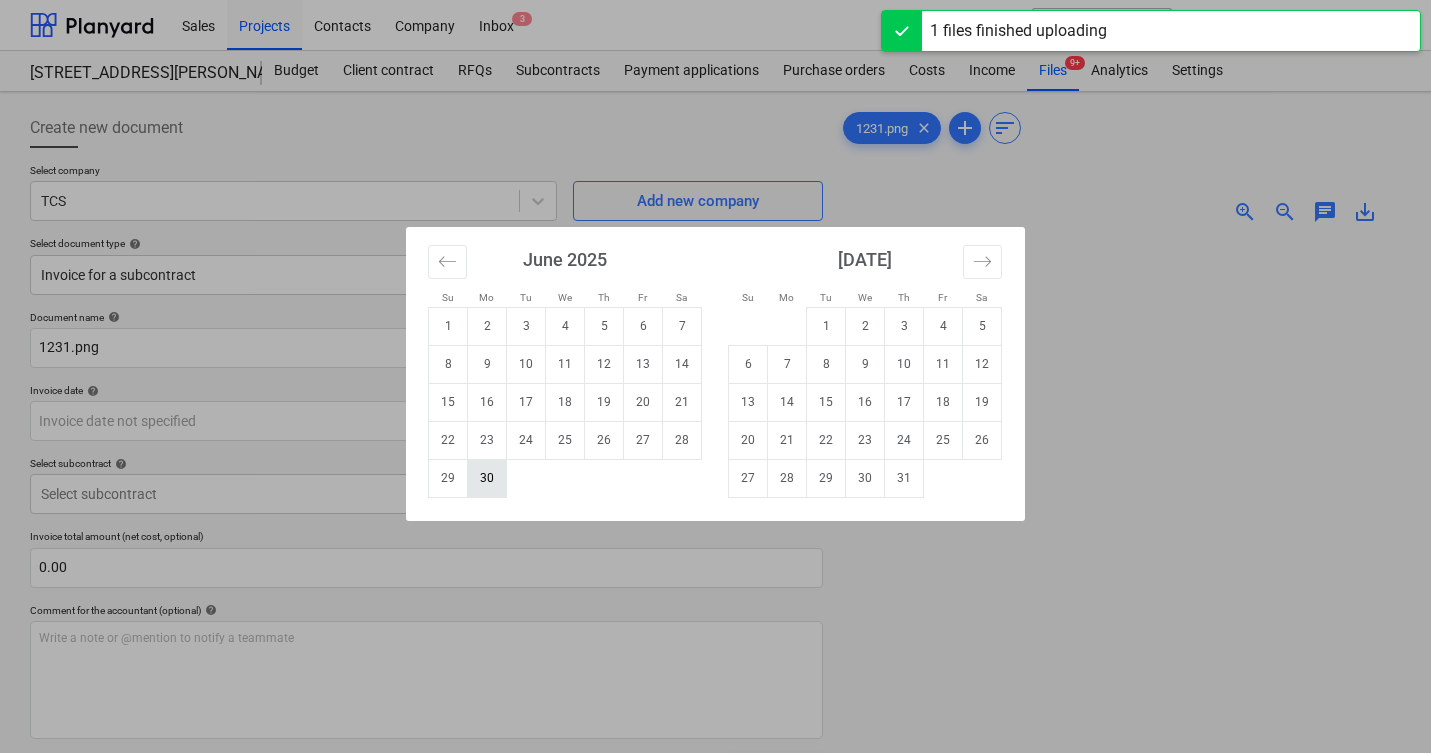 click on "30" at bounding box center [487, 478] 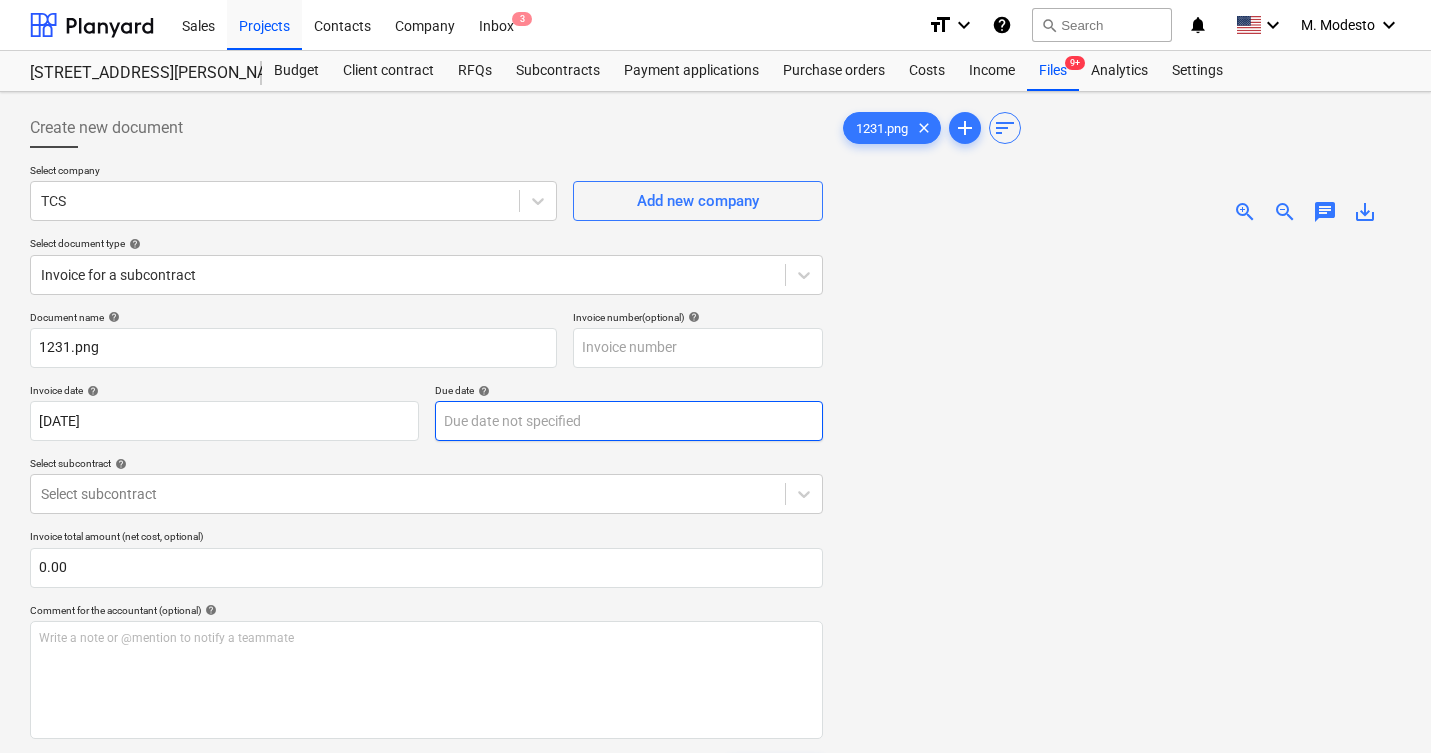 click on "Sales Projects Contacts Company Inbox 3 format_size keyboard_arrow_down help search Search notifications 0 keyboard_arrow_down M. Modesto keyboard_arrow_down 506 Henry Street 506 Henry Street Budget Client contract RFQs Subcontracts Payment applications Purchase orders Costs Income Files 9+ Analytics Settings Create new document Select company TCS   Add new company Select document type help Invoice for a subcontract Document name help 1231.png Invoice number  (optional) help Invoice date help 30 Jun 2025 30.06.2025 Press the down arrow key to interact with the calendar and
select a date. Press the question mark key to get the keyboard shortcuts for changing dates. Due date help Press the down arrow key to interact with the calendar and
select a date. Press the question mark key to get the keyboard shortcuts for changing dates. Select subcontract help Select subcontract Invoice total amount (net cost, optional) 0.00 Comment for the accountant (optional) help ﻿ Clear Save Submit Total 0.00$ 1231.png" at bounding box center [715, 376] 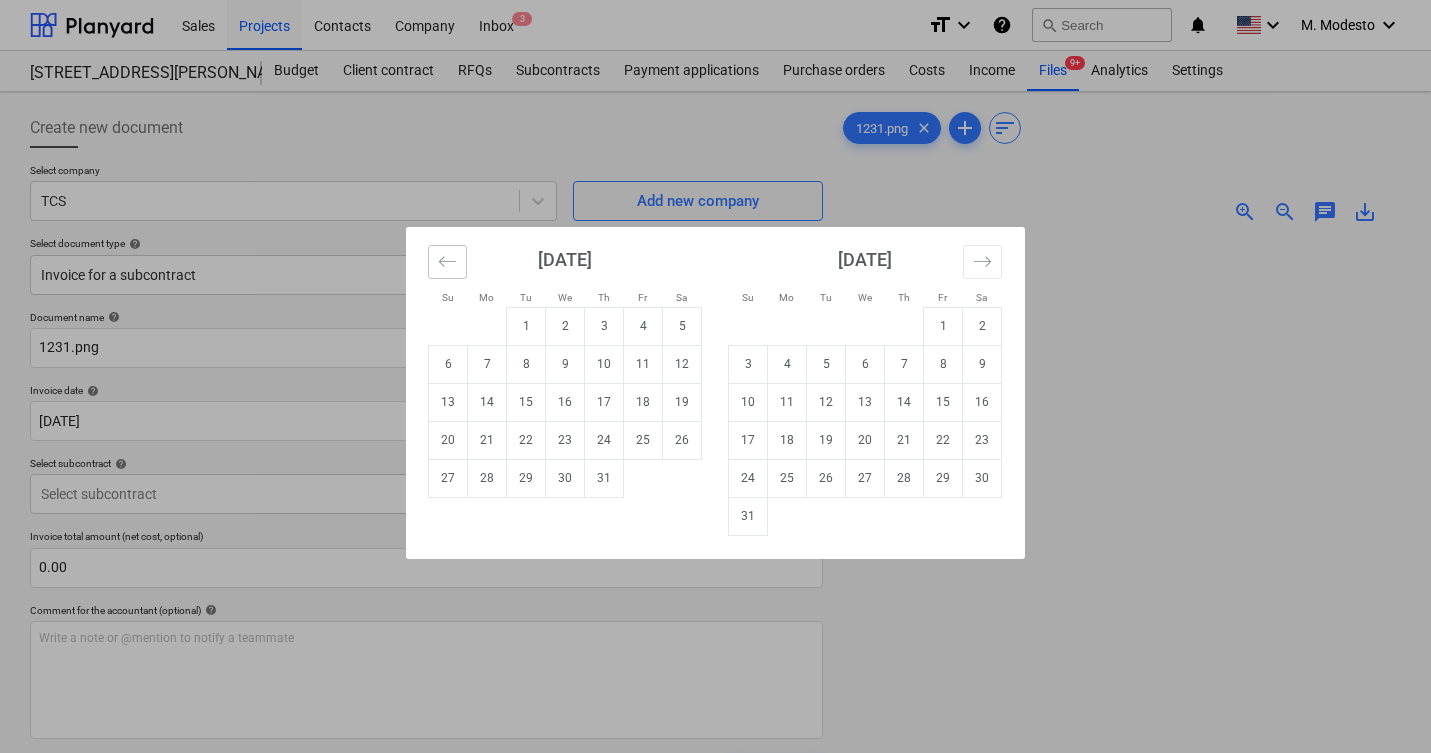 click at bounding box center (447, 262) 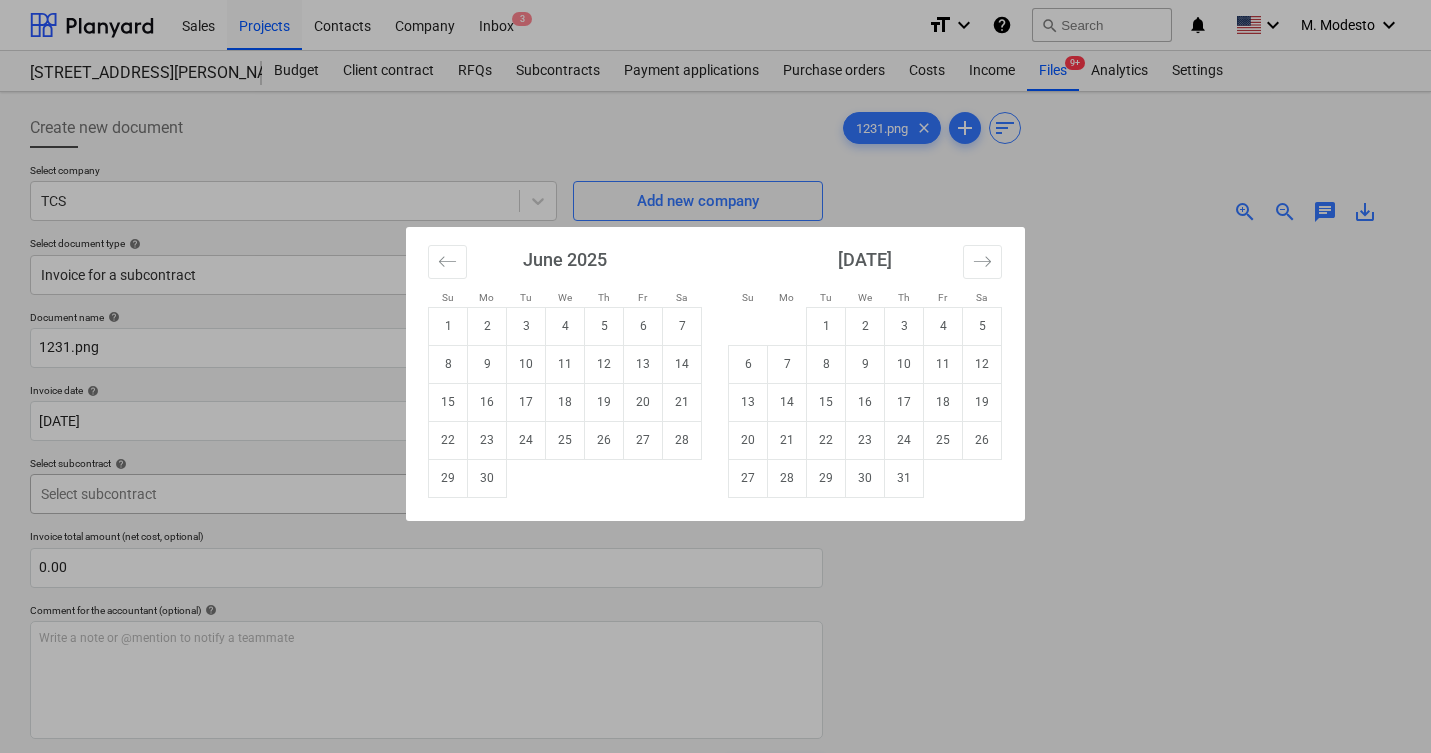 click on "30" at bounding box center (487, 478) 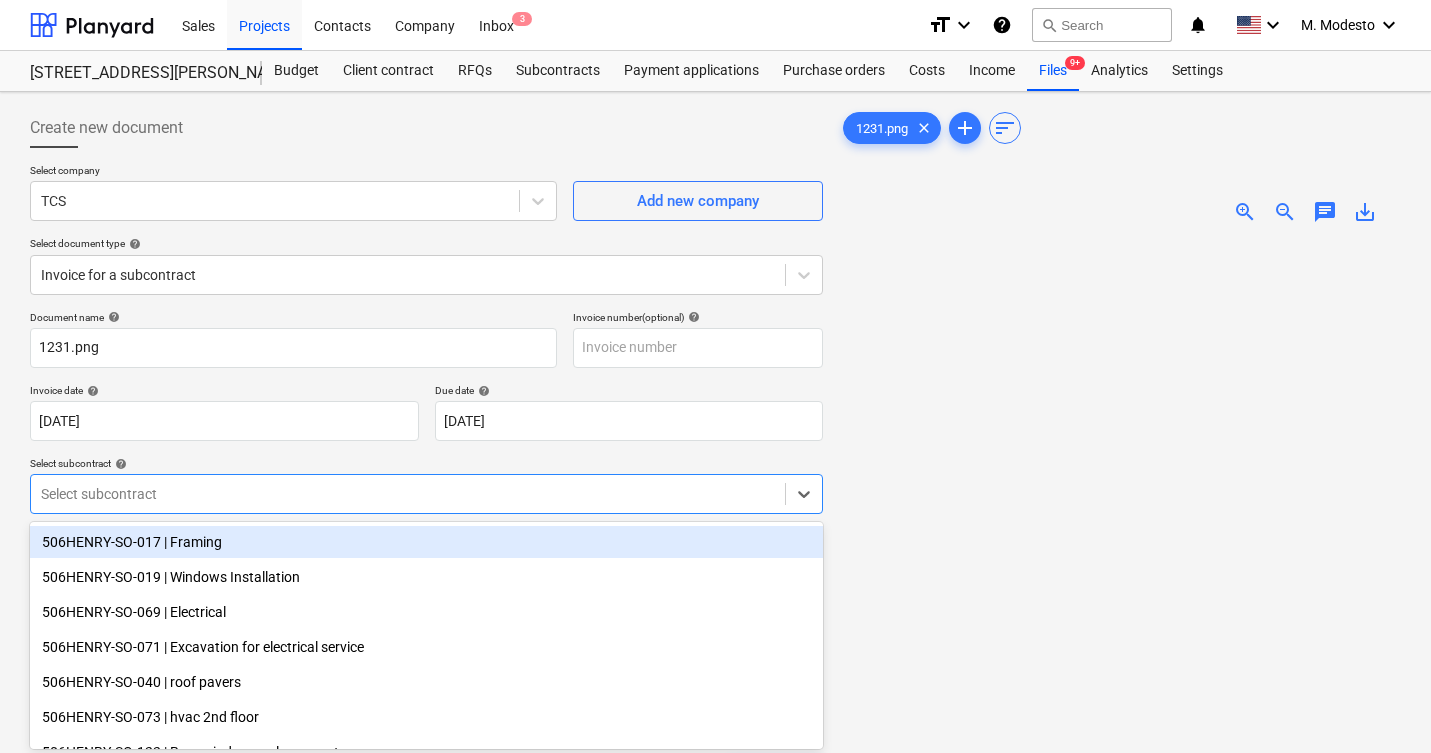 click on "Sales Projects Contacts Company Inbox 3 format_size keyboard_arrow_down help search Search notifications 0 keyboard_arrow_down M. Modesto keyboard_arrow_down 506 Henry Street 506 Henry Street Budget Client contract RFQs Subcontracts Payment applications Purchase orders Costs Income Files 9+ Analytics Settings Create new document Select company TCS   Add new company Select document type help Invoice for a subcontract Document name help 1231.png Invoice number  (optional) help Invoice date help 30 Jun 2025 30.06.2025 Press the down arrow key to interact with the calendar and
select a date. Press the question mark key to get the keyboard shortcuts for changing dates. Due date help 30 Jun 2025 30.06.2025 Press the down arrow key to interact with the calendar and
select a date. Press the question mark key to get the keyboard shortcuts for changing dates. Select subcontract help Select subcontract Invoice total amount (net cost, optional) 0.00 Comment for the accountant (optional) help ﻿ Clear Save add" at bounding box center (715, 376) 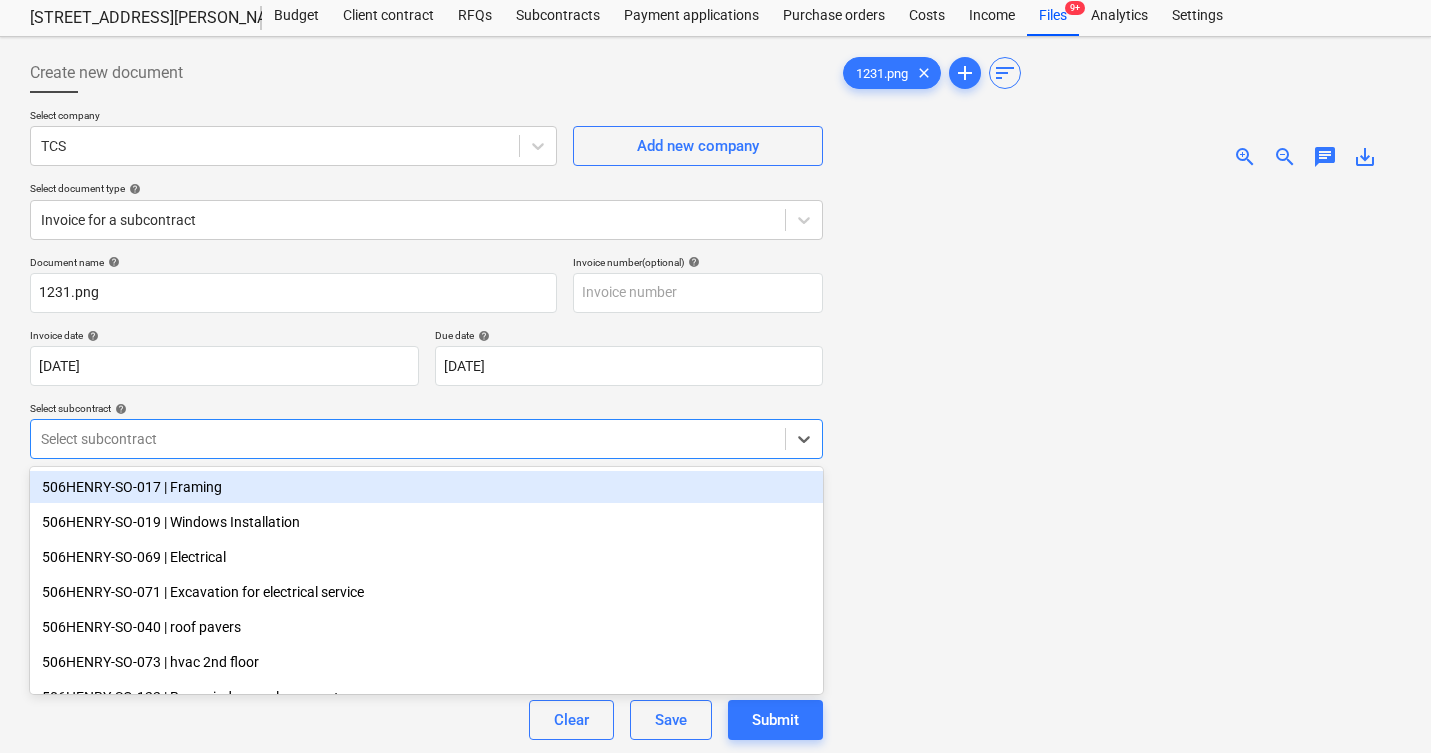 scroll, scrollTop: 81, scrollLeft: 0, axis: vertical 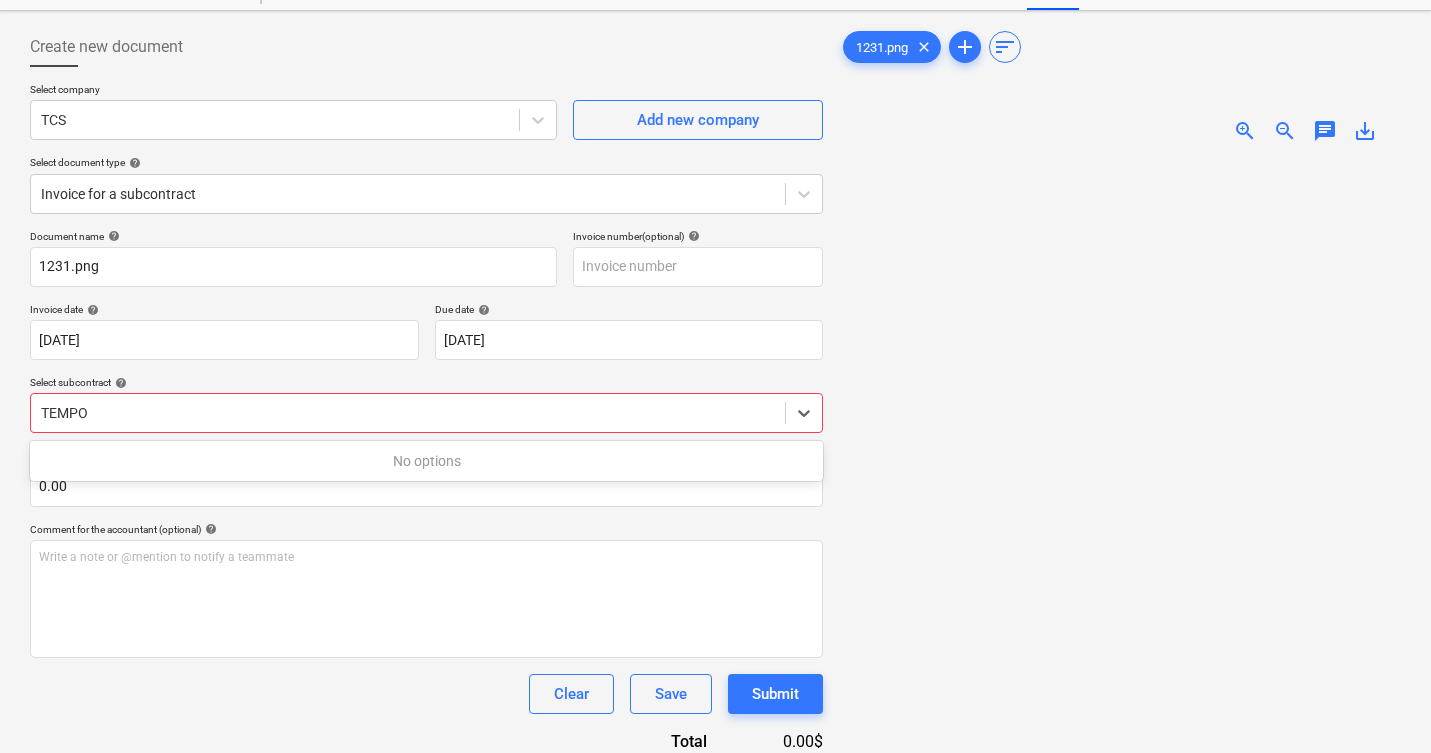 type on "TEMP" 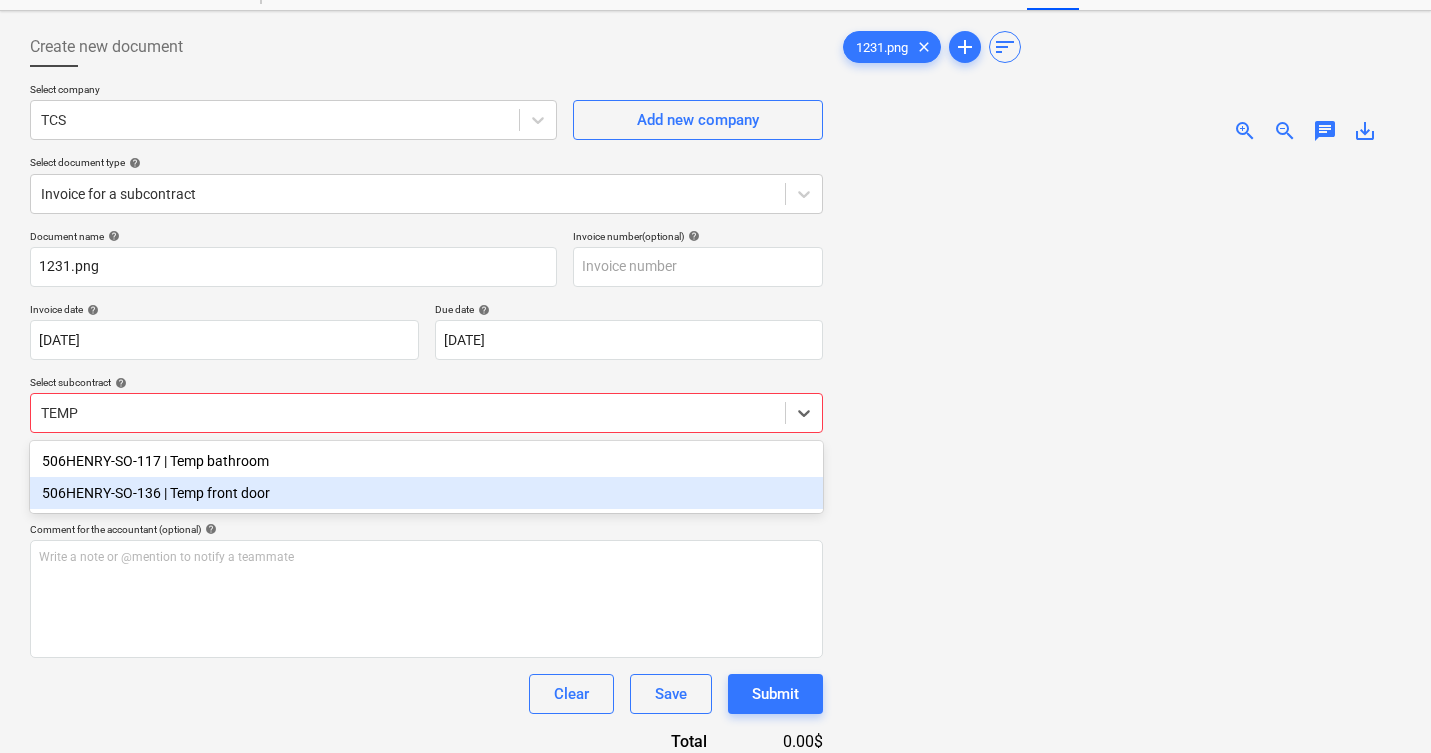 click on "506HENRY-SO-136 | Temp front door" at bounding box center [426, 493] 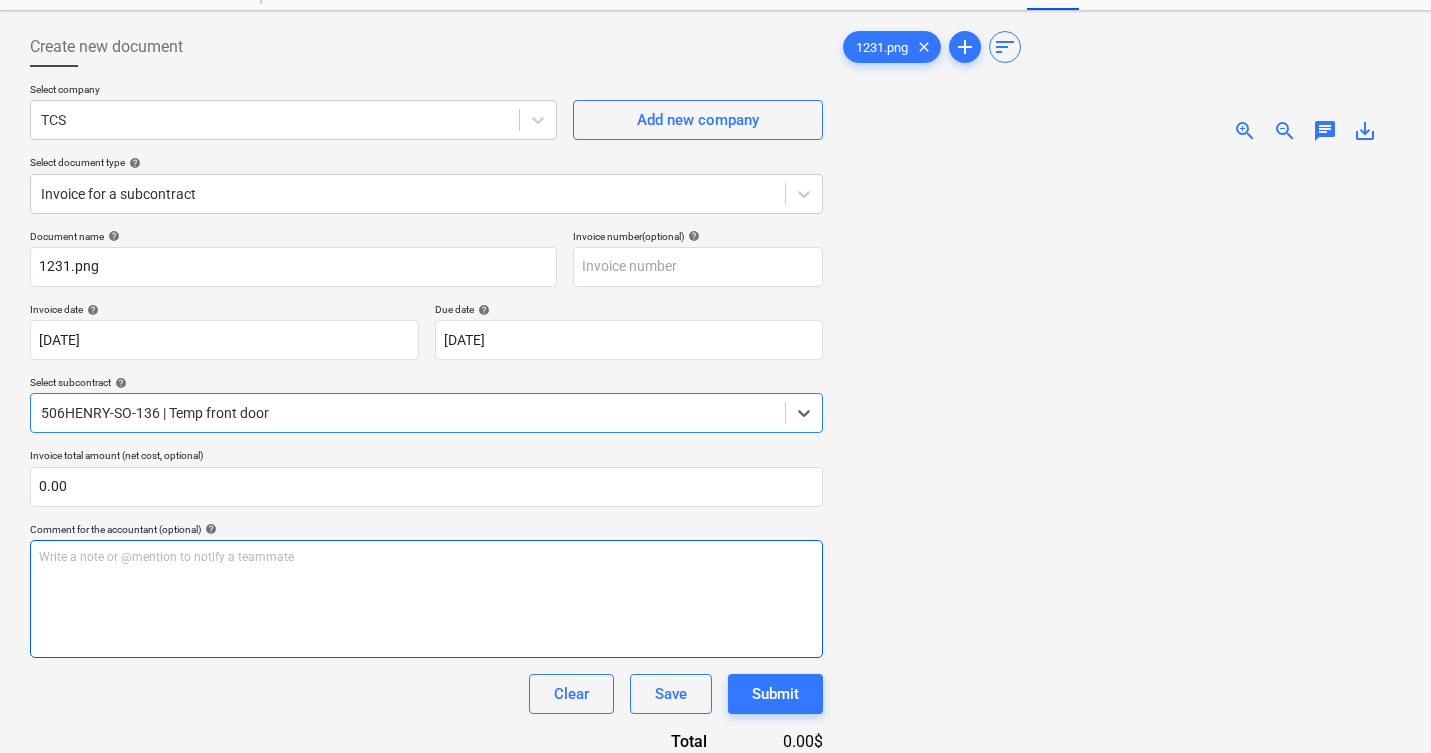 scroll, scrollTop: 231, scrollLeft: 0, axis: vertical 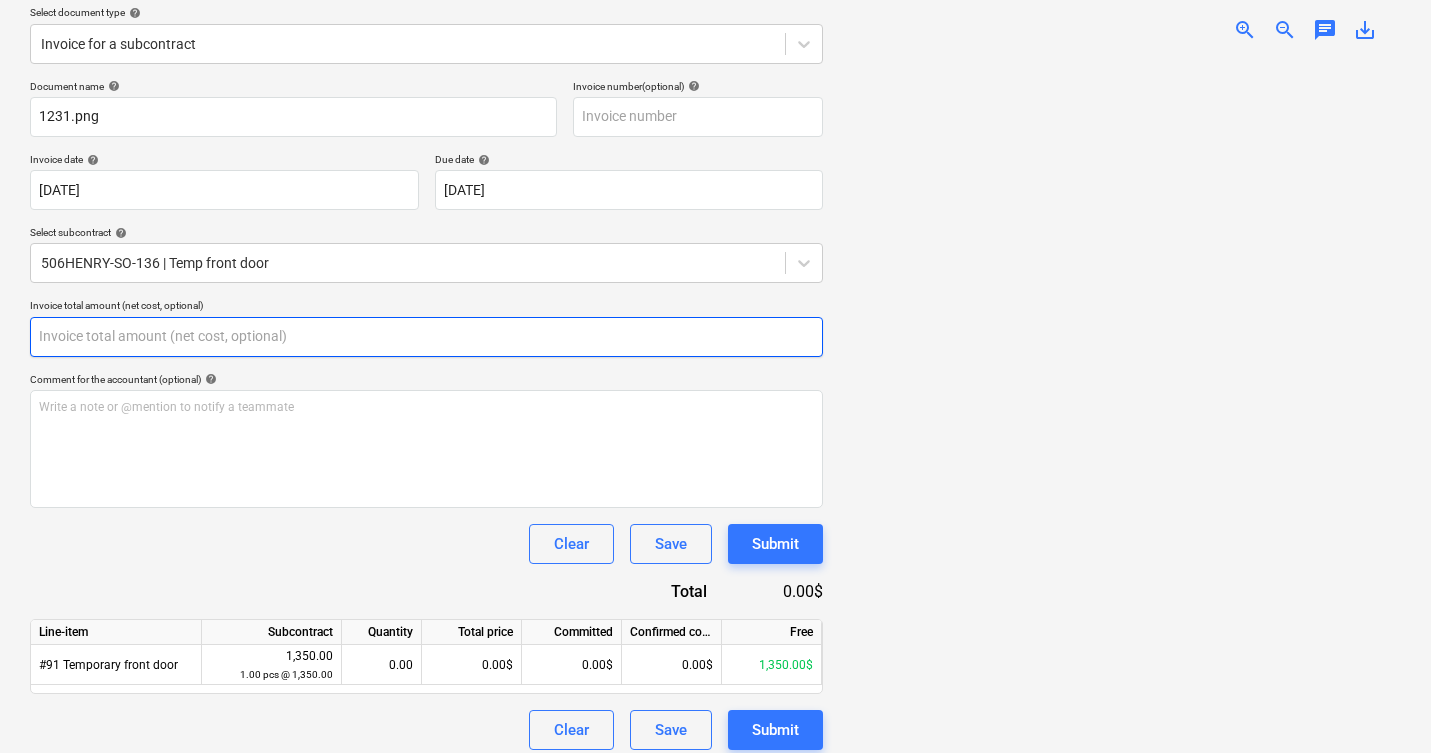 click at bounding box center [426, 337] 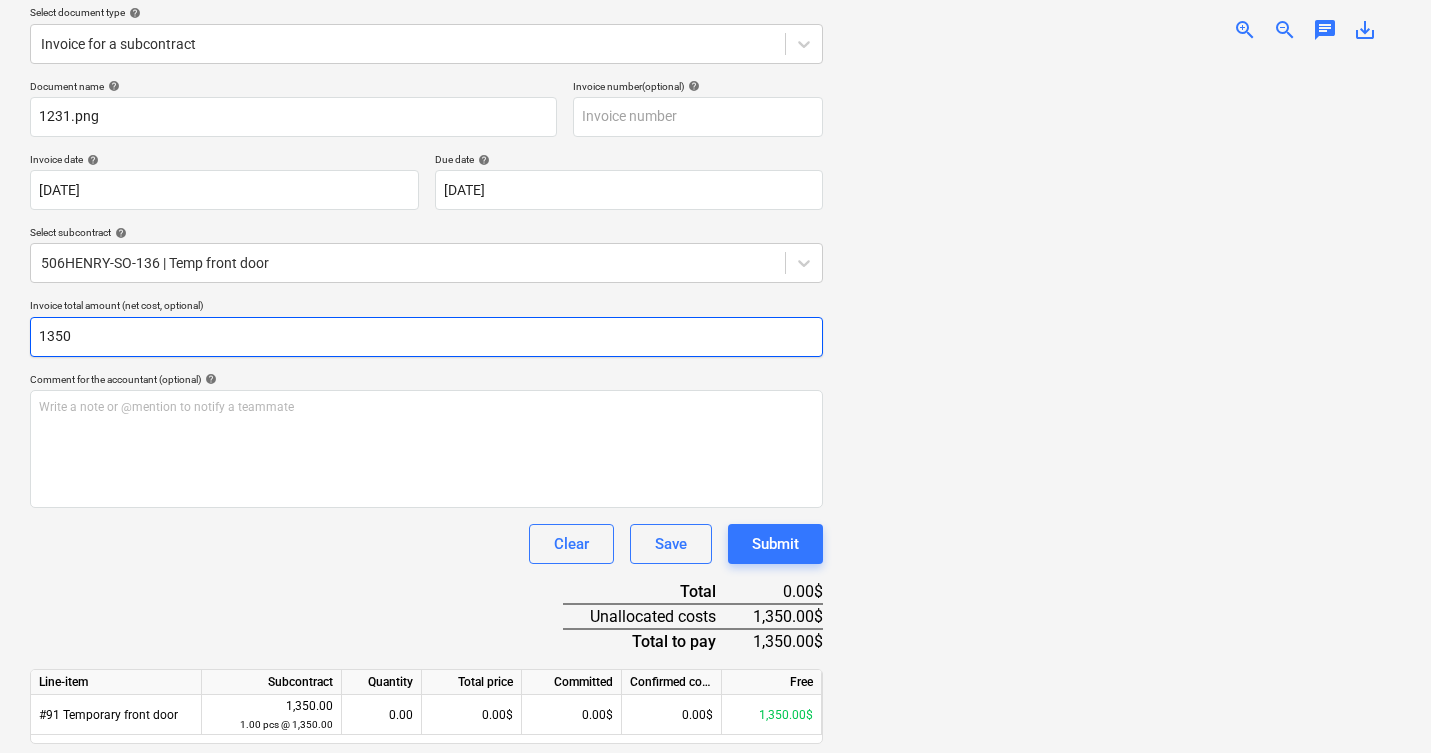type on "1350" 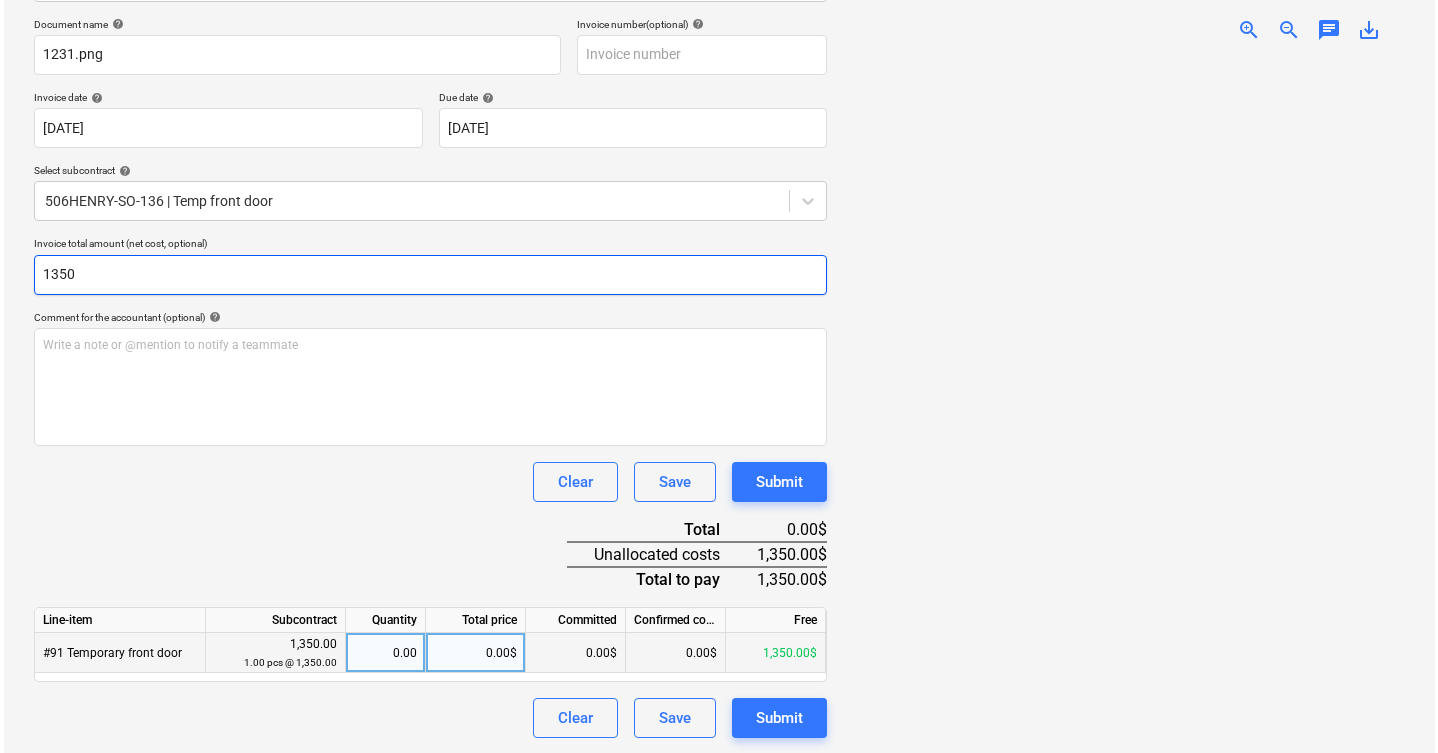 scroll, scrollTop: 294, scrollLeft: 0, axis: vertical 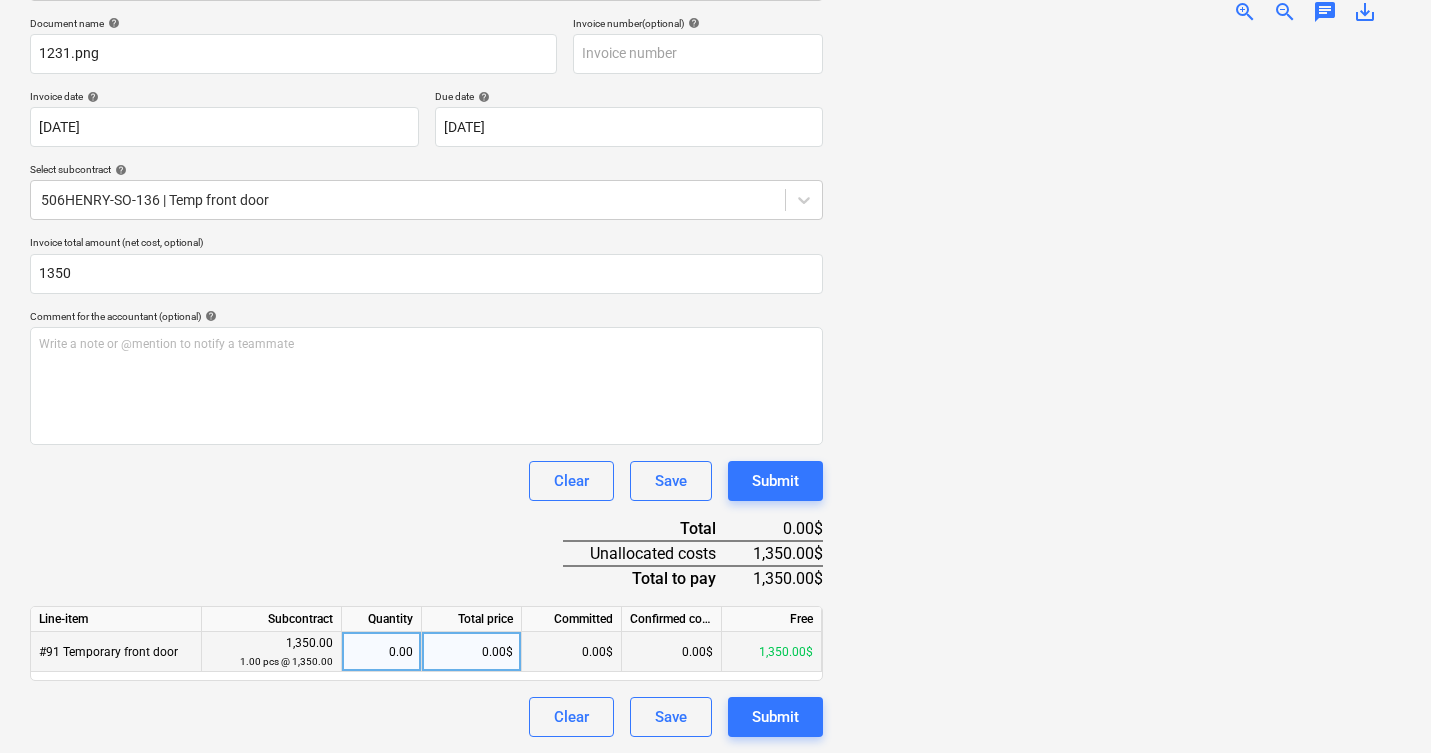 click on "0.00$" at bounding box center (472, 652) 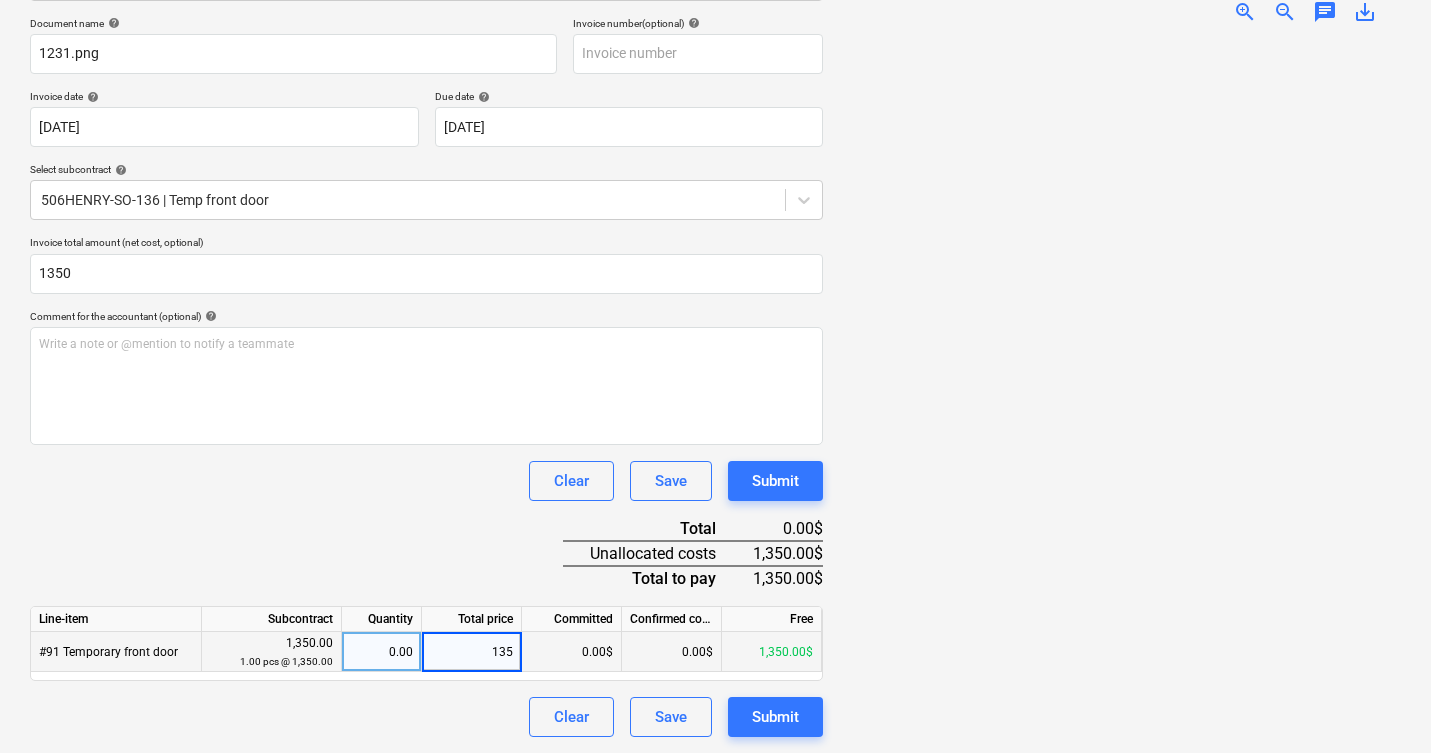 type on "1350" 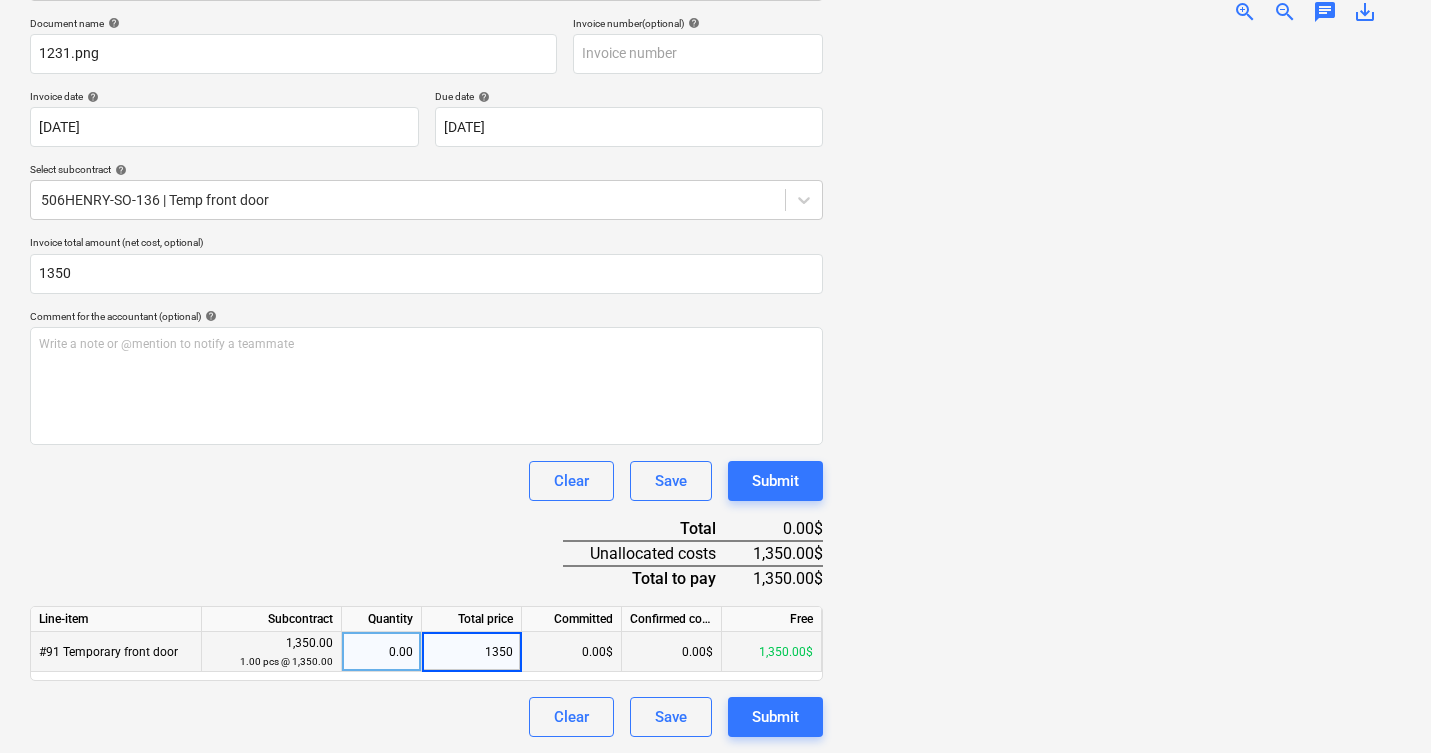 click at bounding box center [1120, 388] 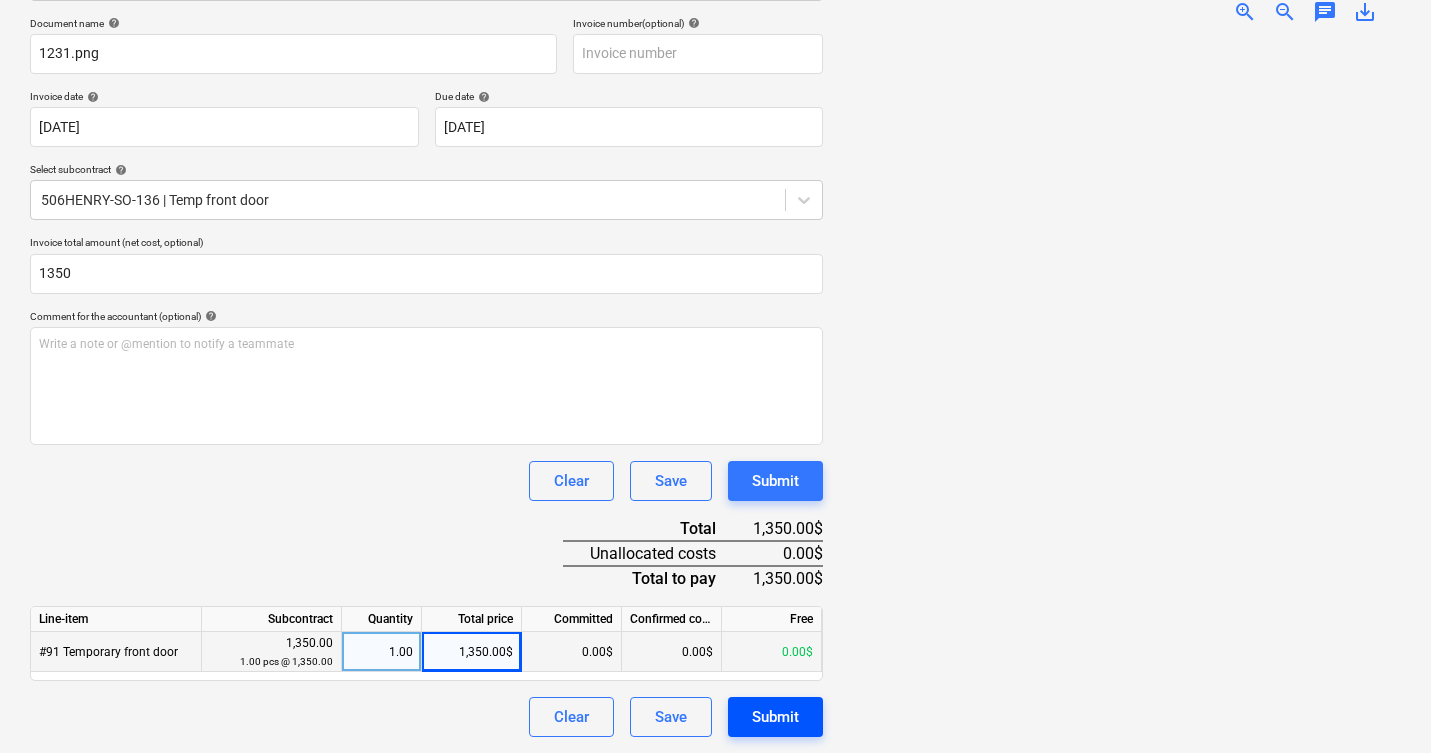 click on "Submit" at bounding box center [775, 717] 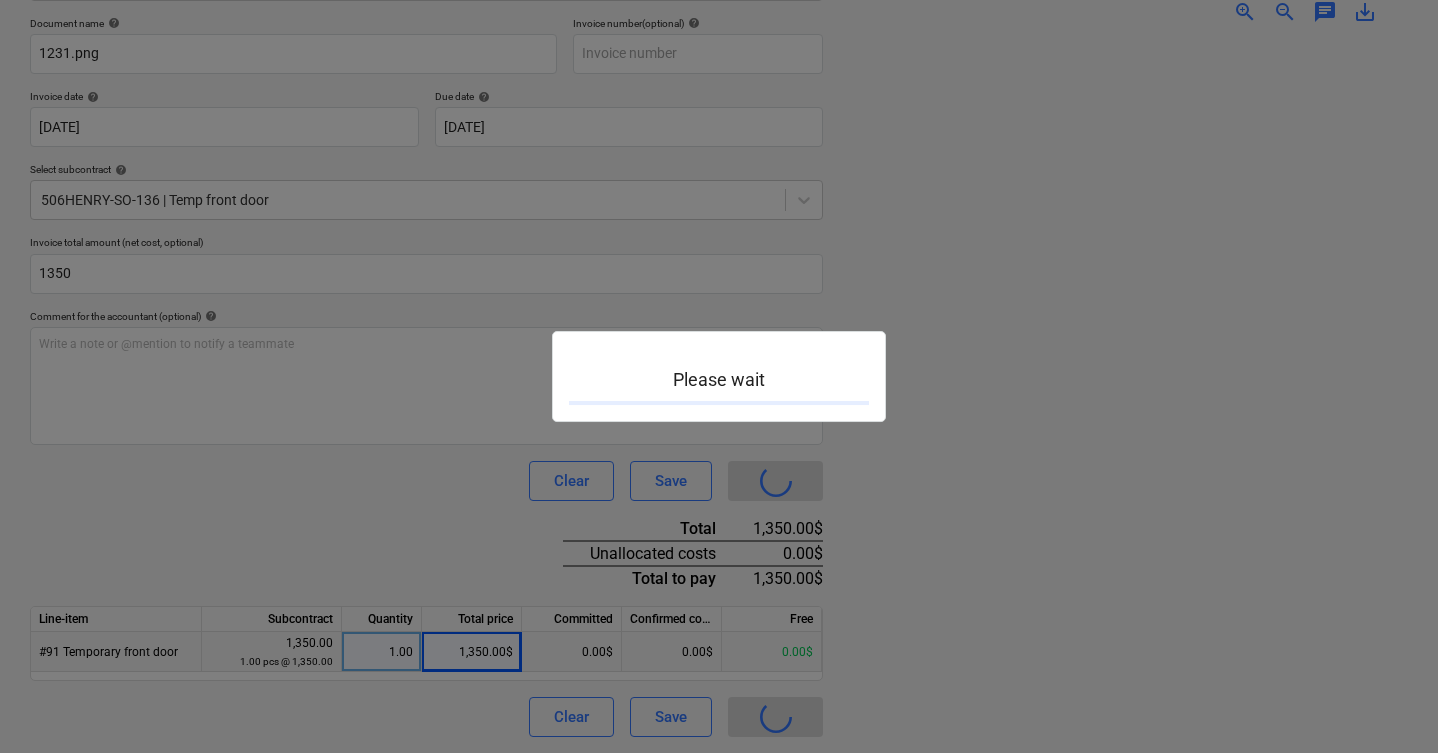 scroll, scrollTop: 0, scrollLeft: 0, axis: both 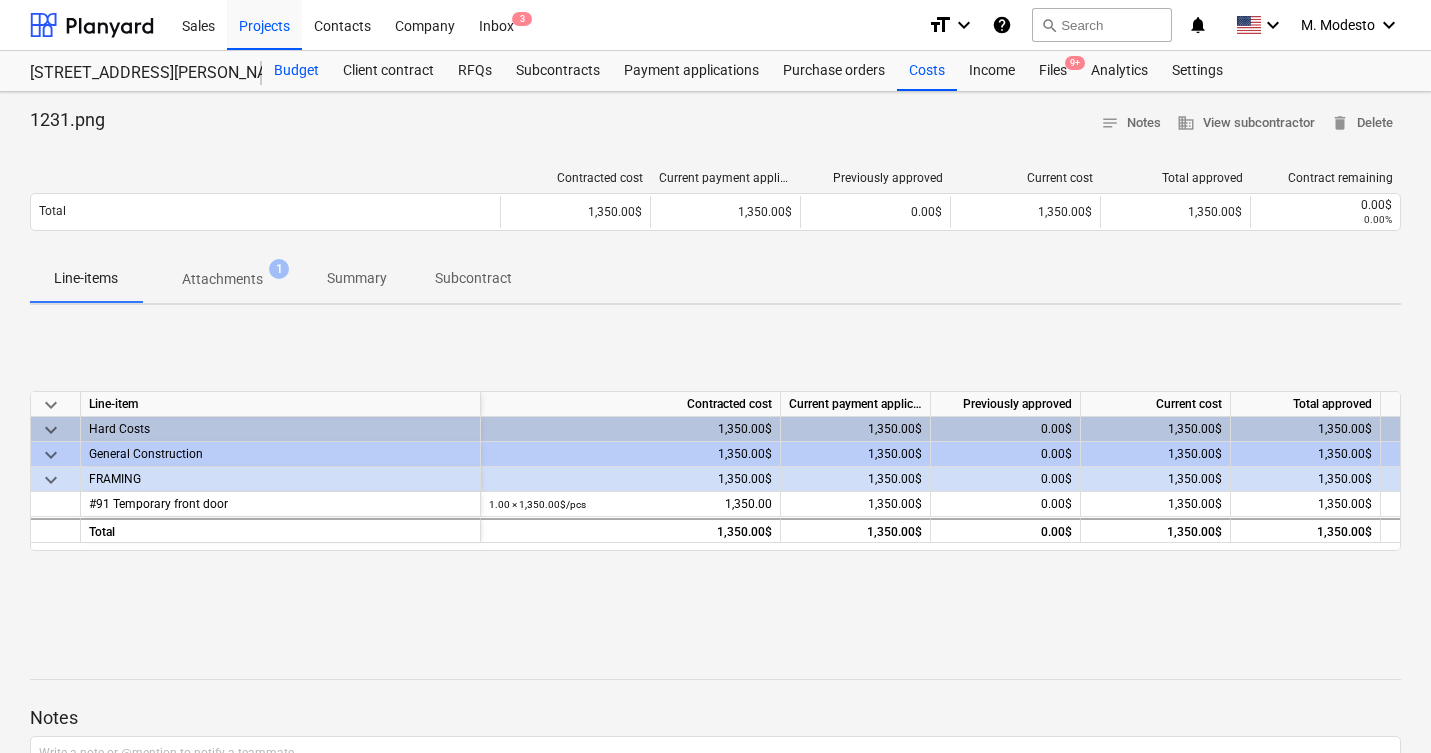 click on "Budget" at bounding box center [296, 71] 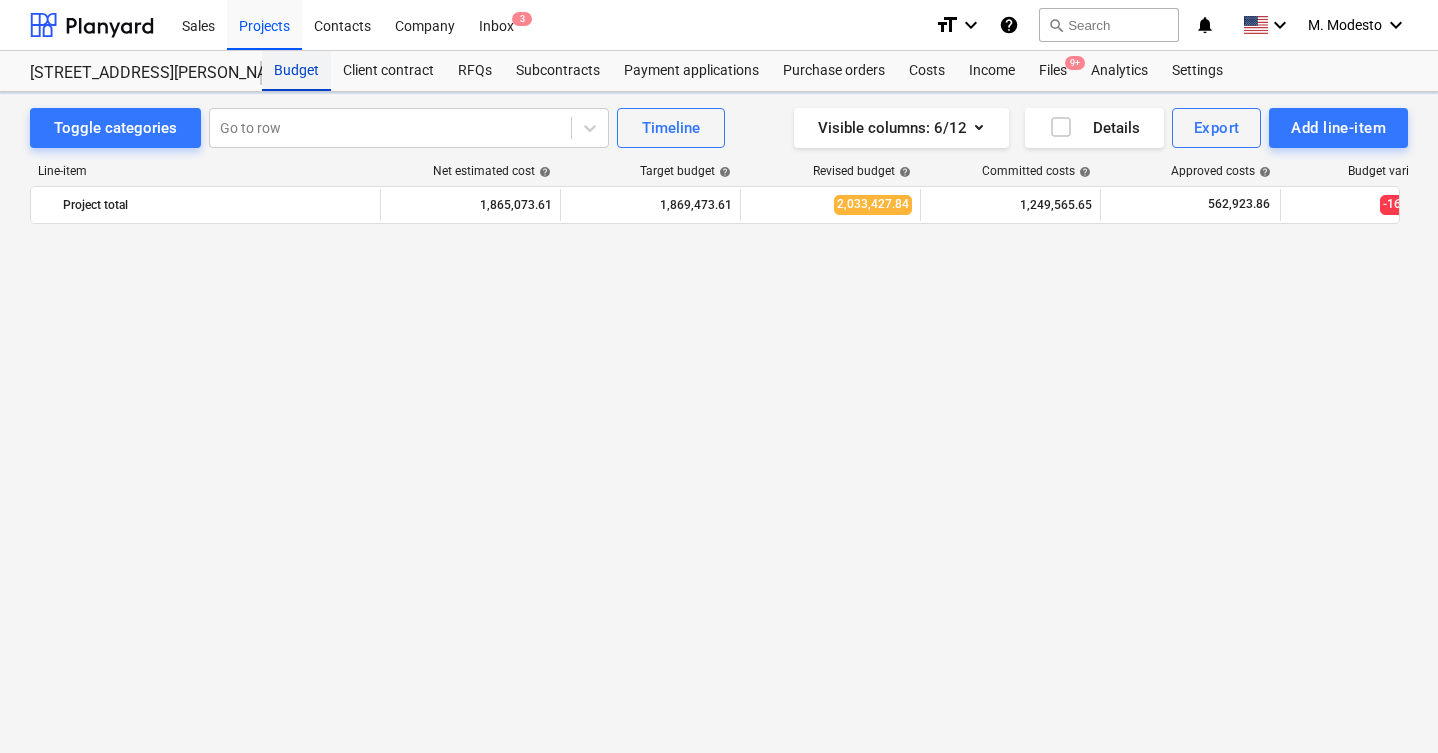 scroll, scrollTop: 1680, scrollLeft: 0, axis: vertical 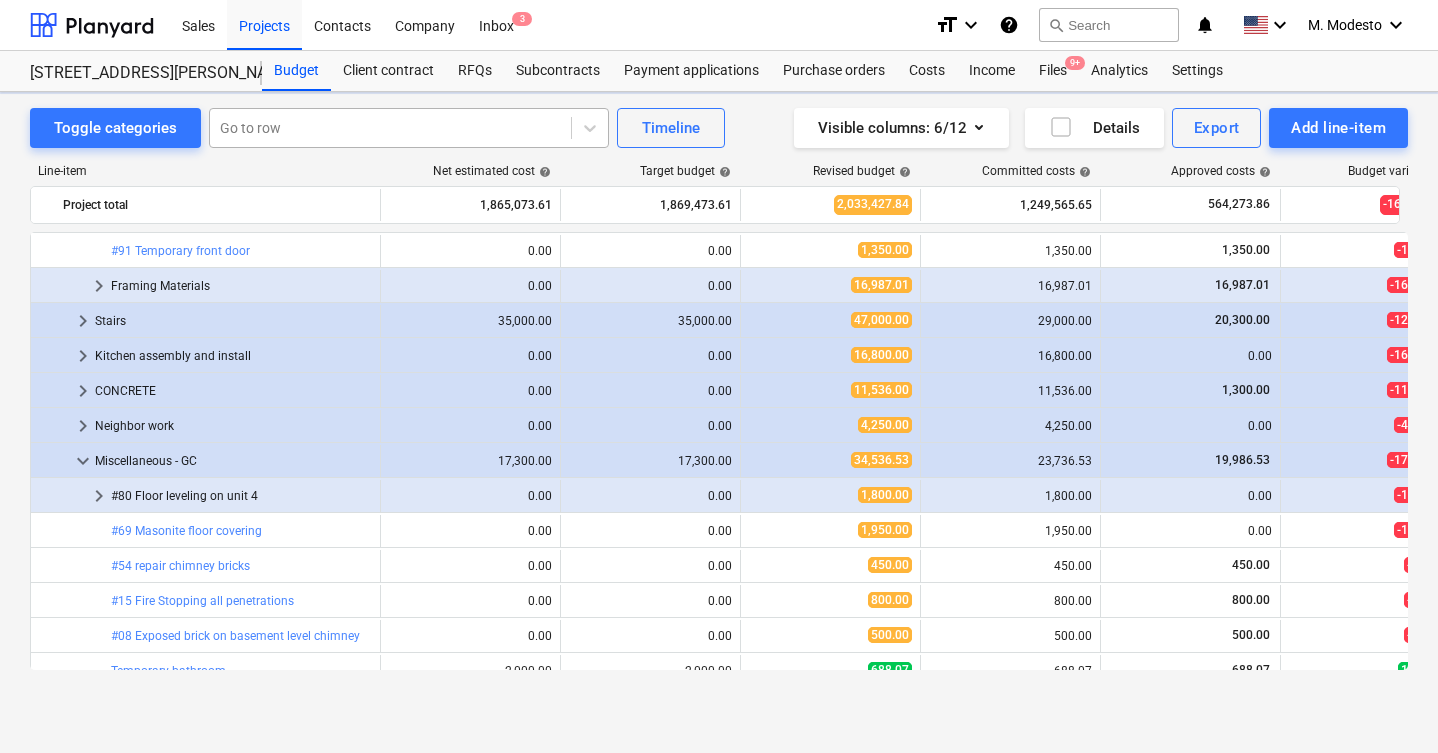 click at bounding box center (390, 128) 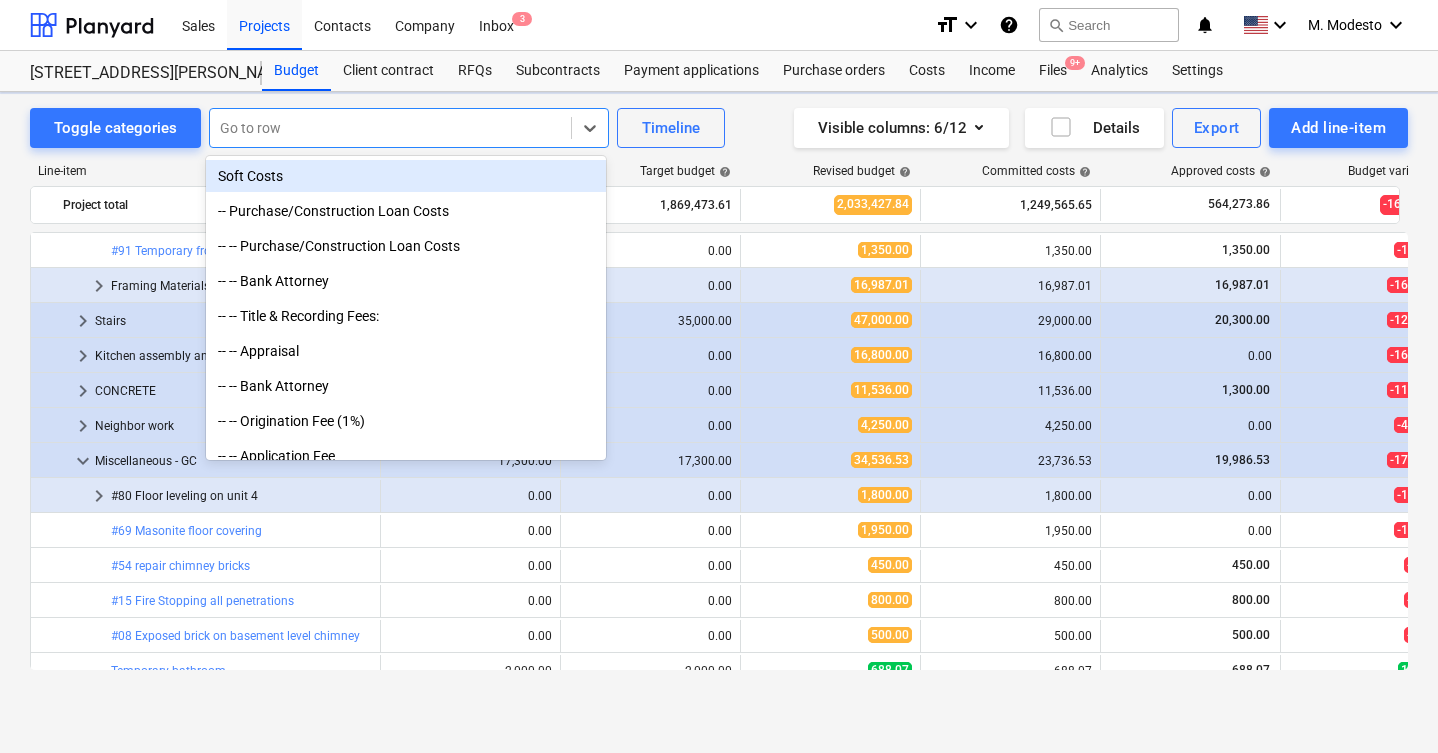 paste on "#20 Stucco and roofing" 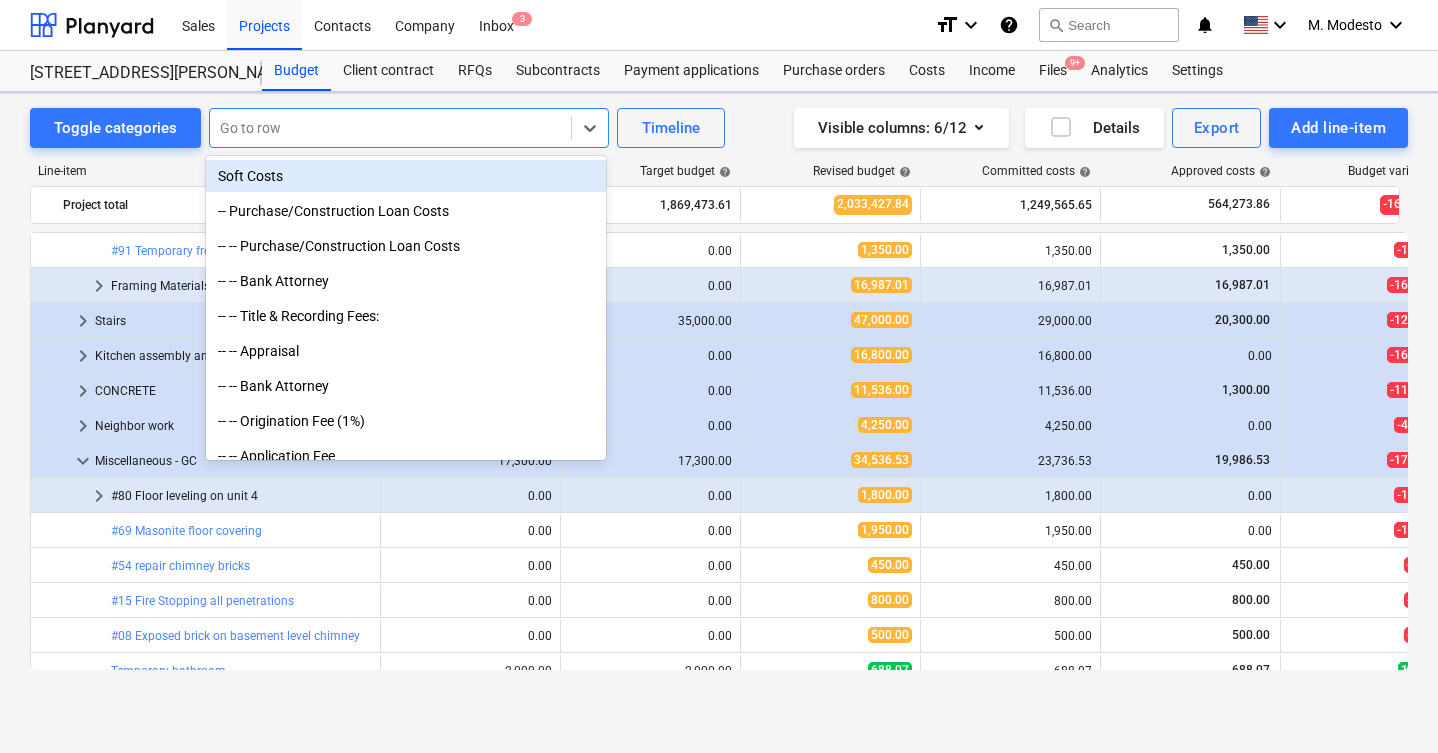 type on "#20 Stucco and roofing" 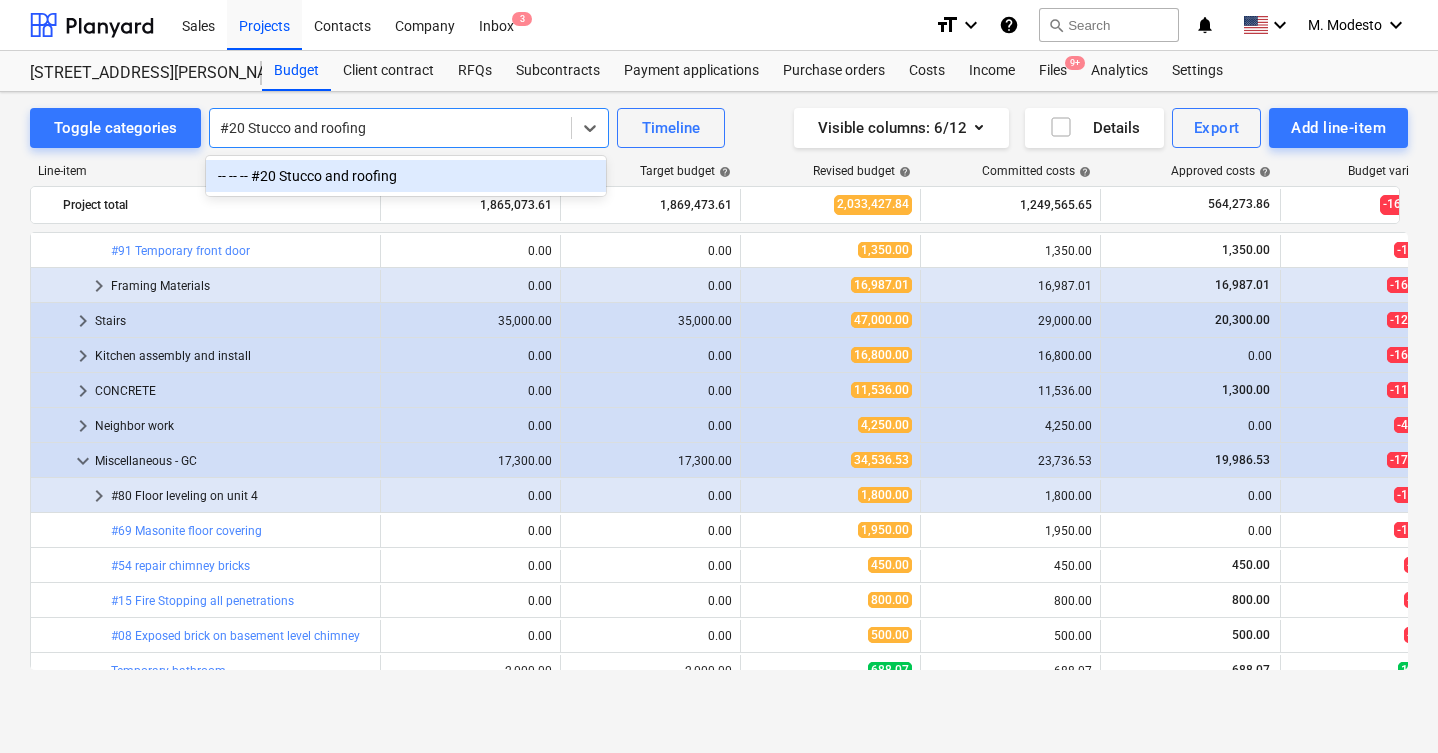click on "-- -- --   #20 Stucco and roofing" at bounding box center [406, 176] 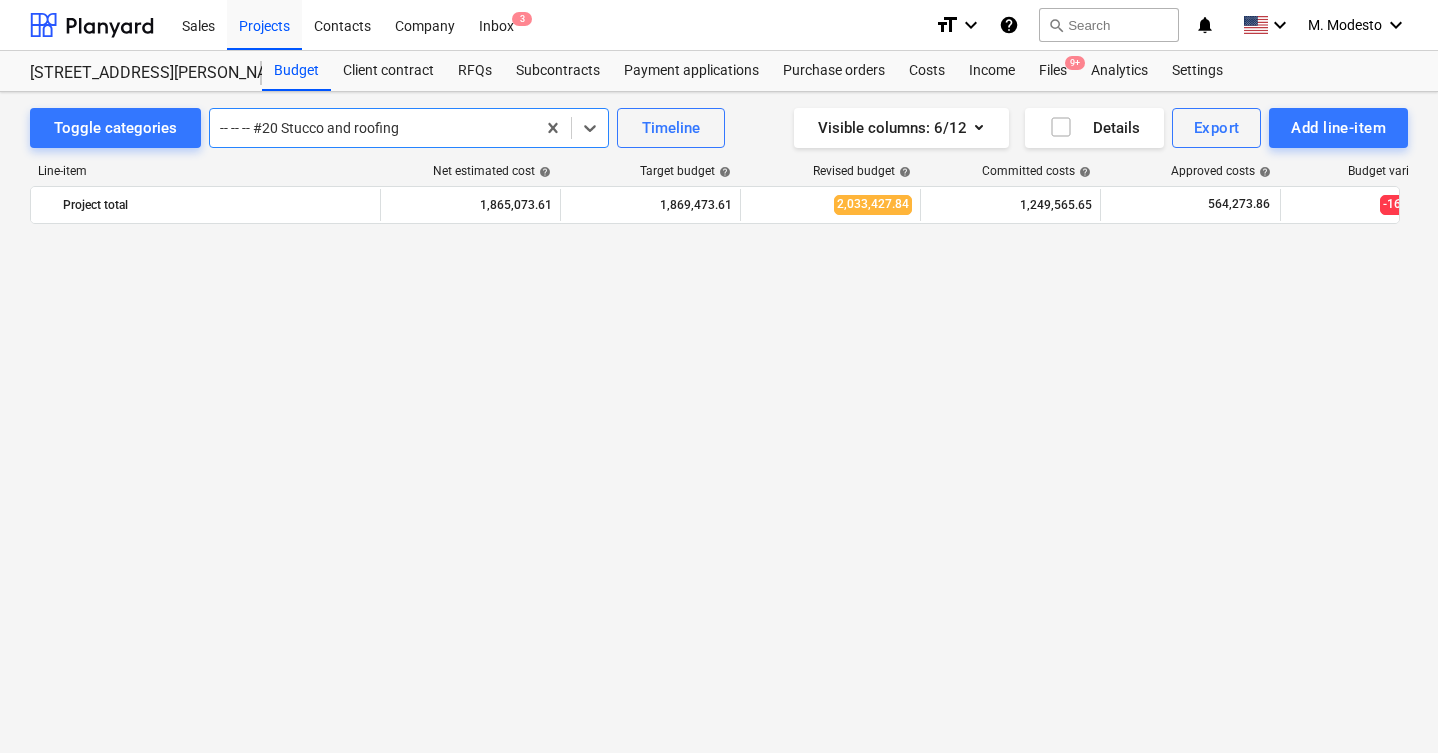 scroll, scrollTop: 3185, scrollLeft: 0, axis: vertical 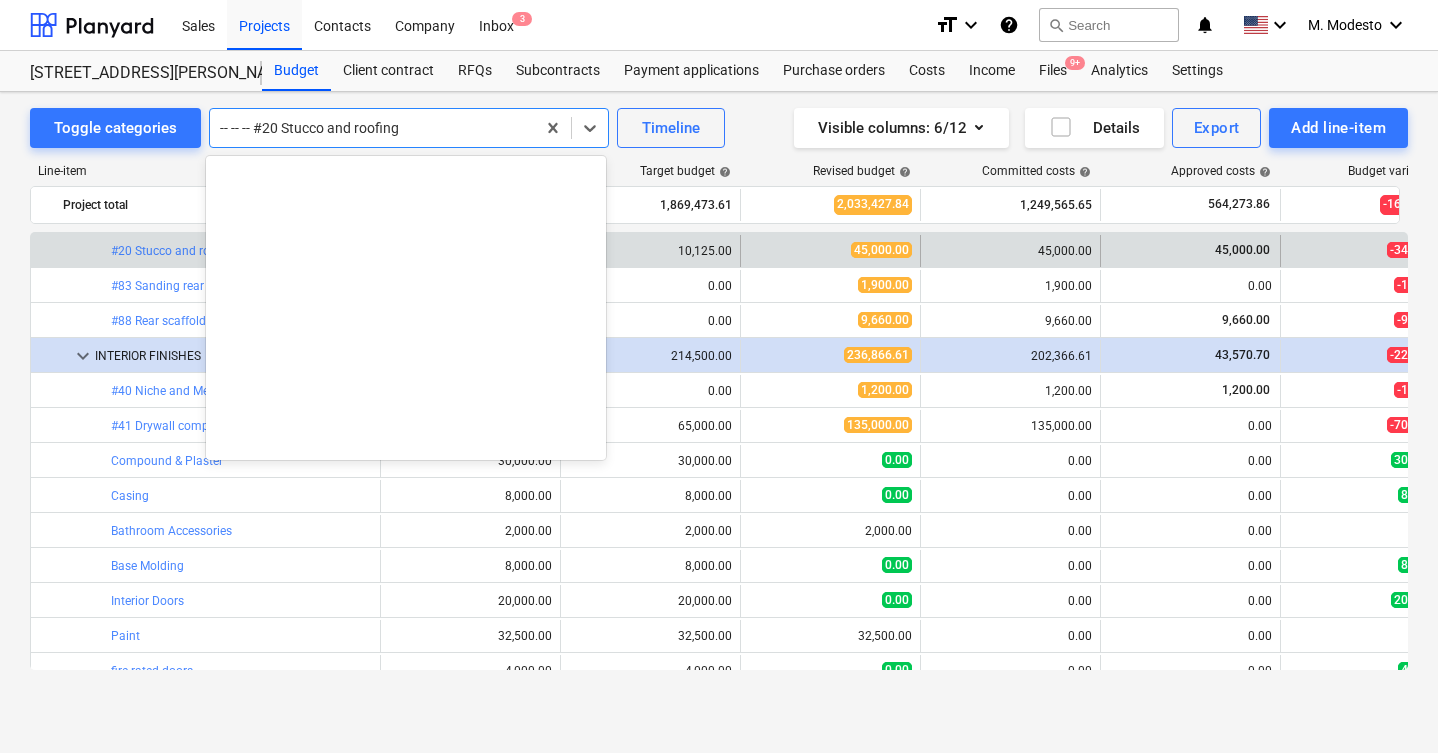 click at bounding box center [372, 128] 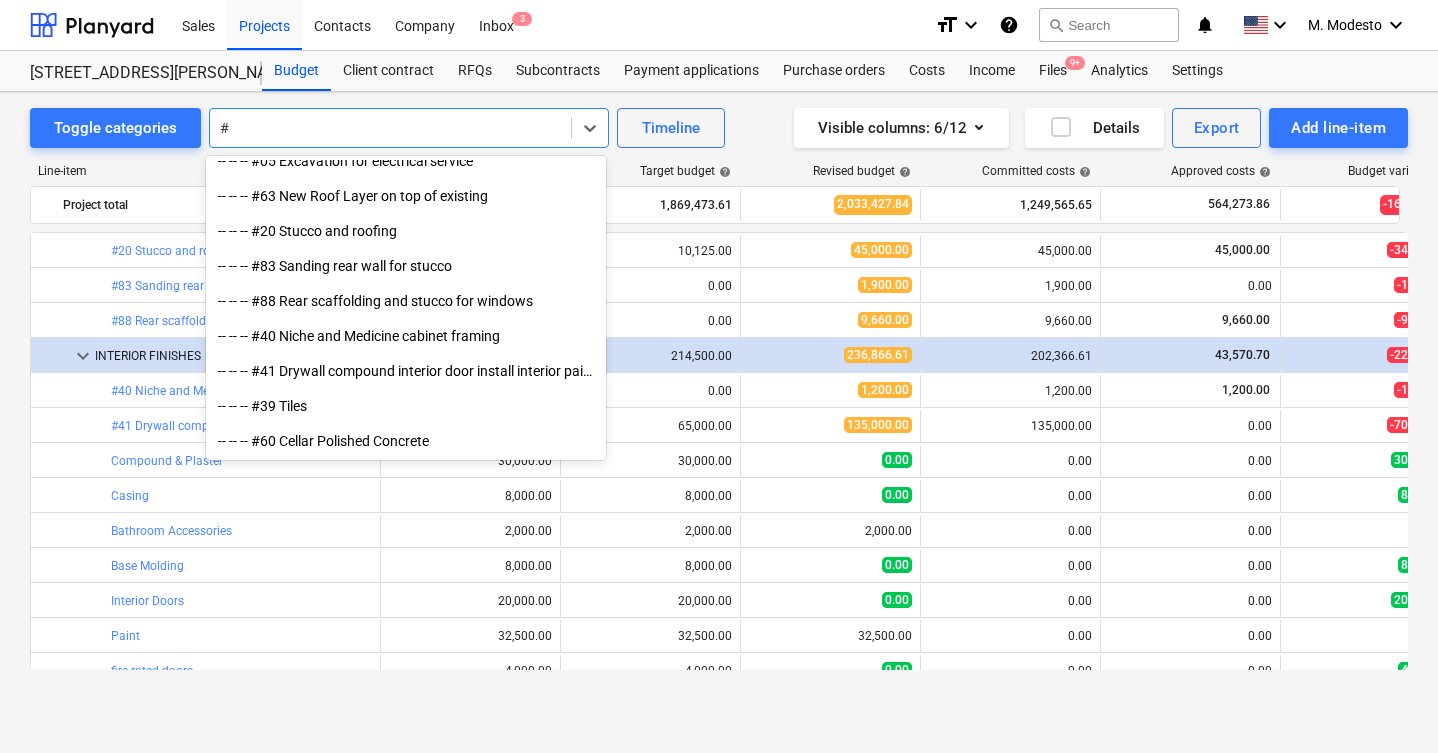 scroll, scrollTop: 2290, scrollLeft: 0, axis: vertical 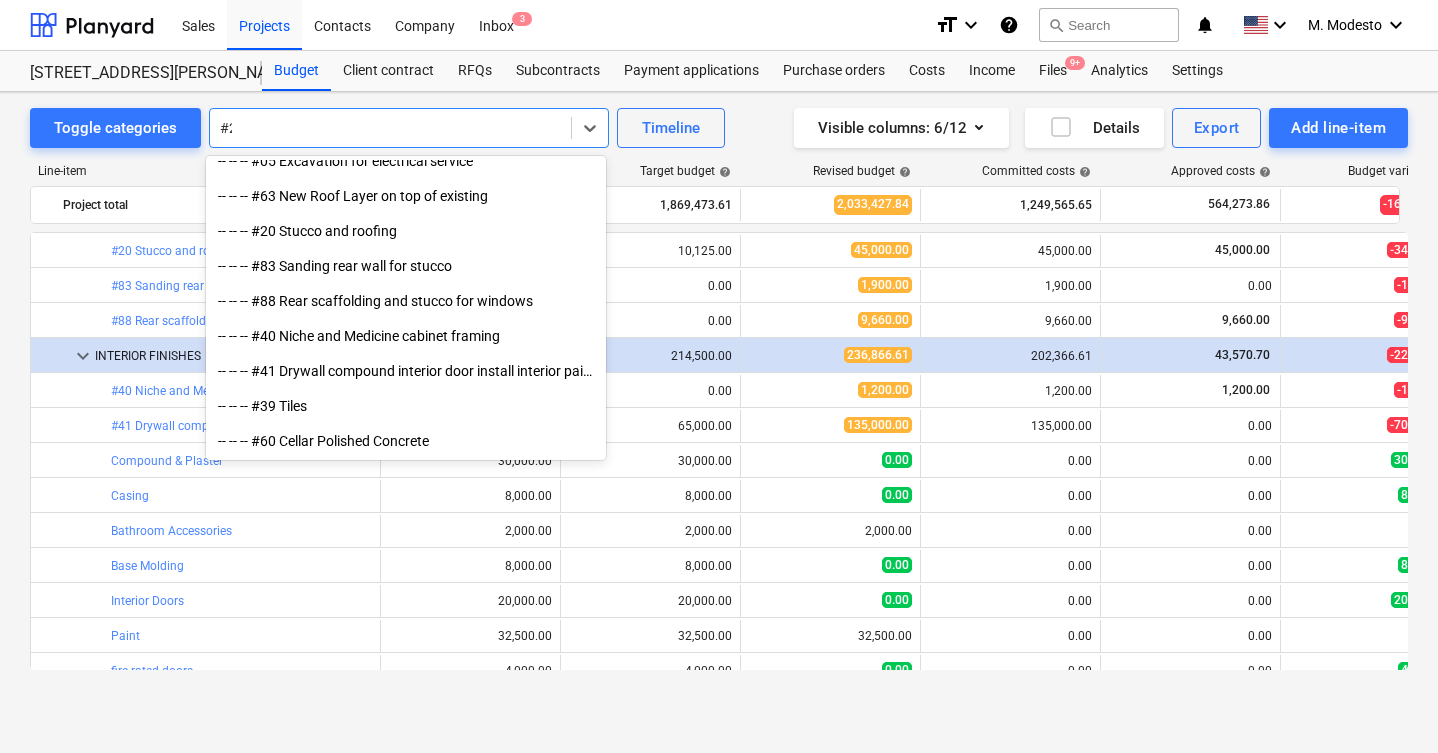 type on "#24" 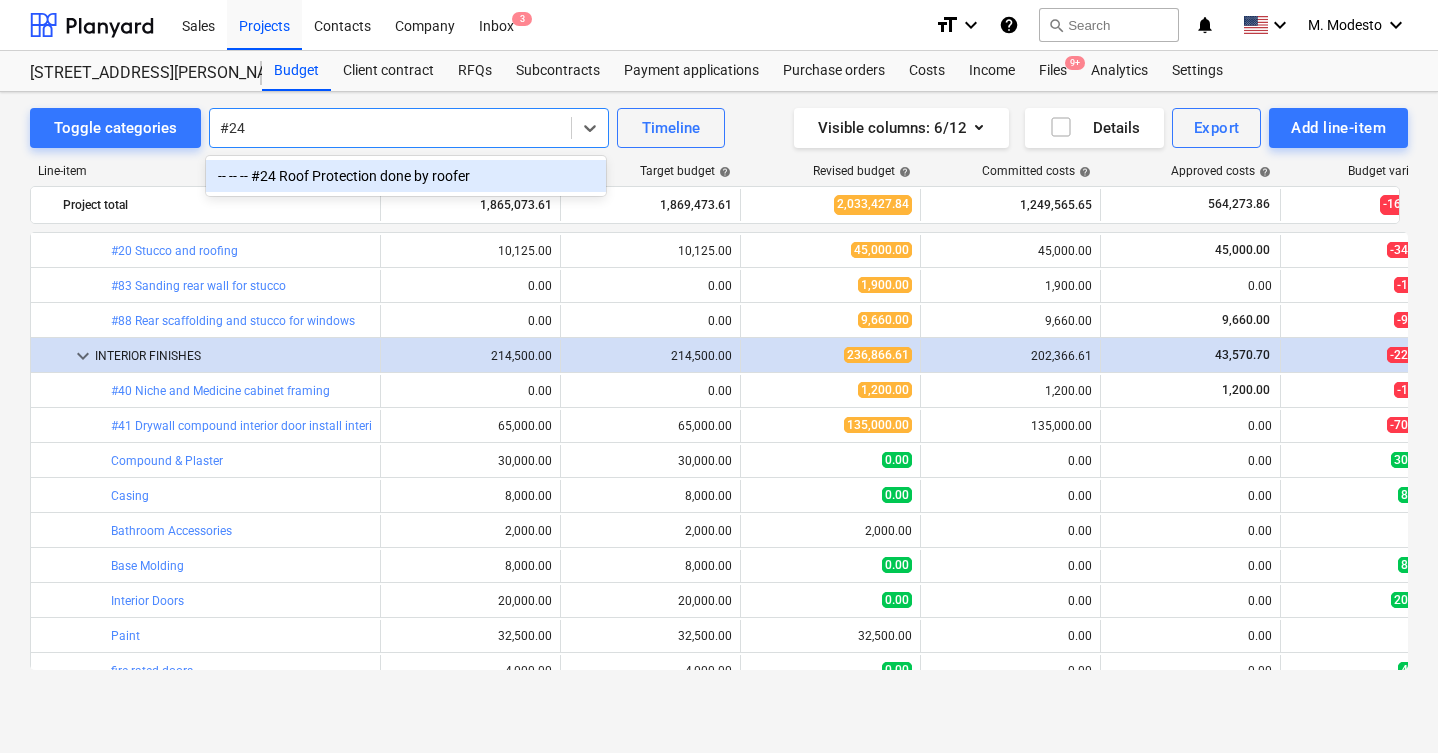 click on "-- -- --   #24 Roof Protection done by roofer" at bounding box center (406, 176) 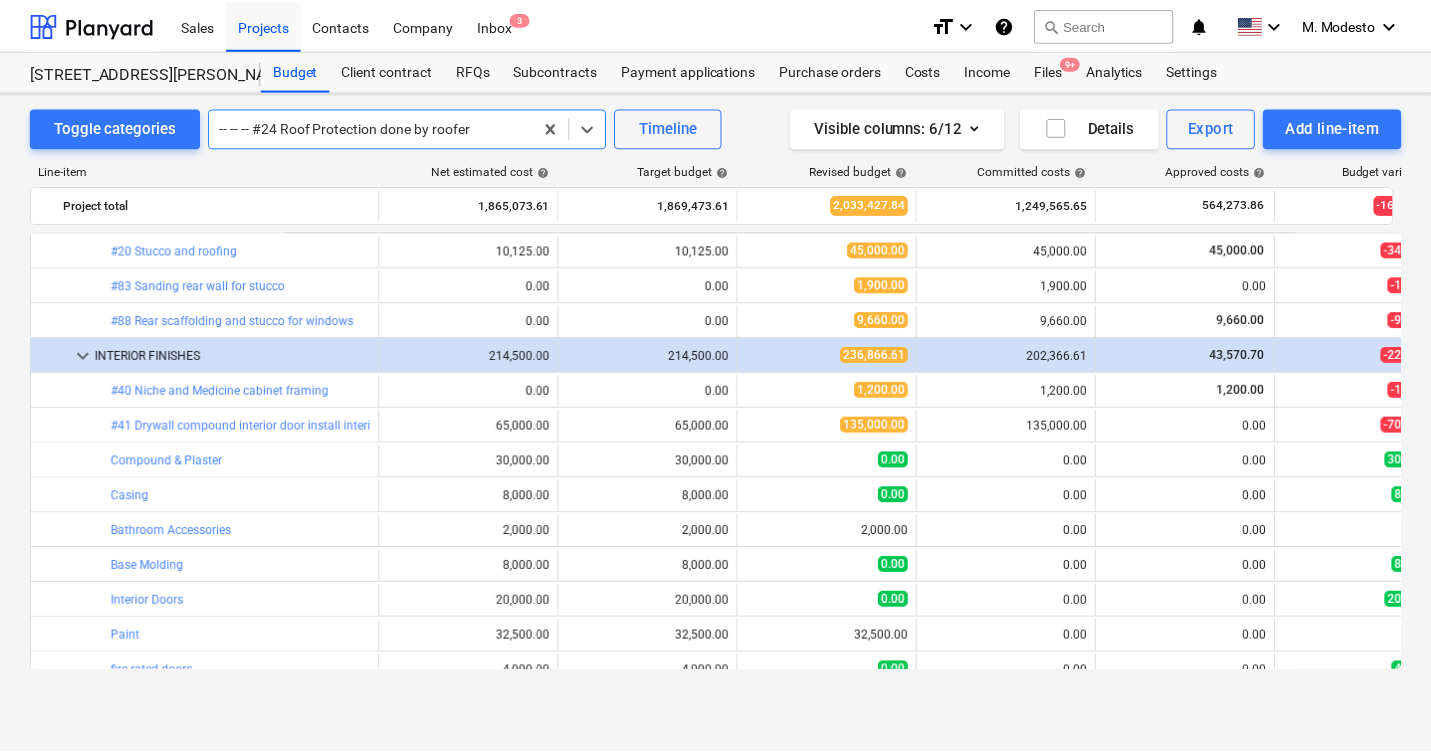 scroll, scrollTop: 2590, scrollLeft: 0, axis: vertical 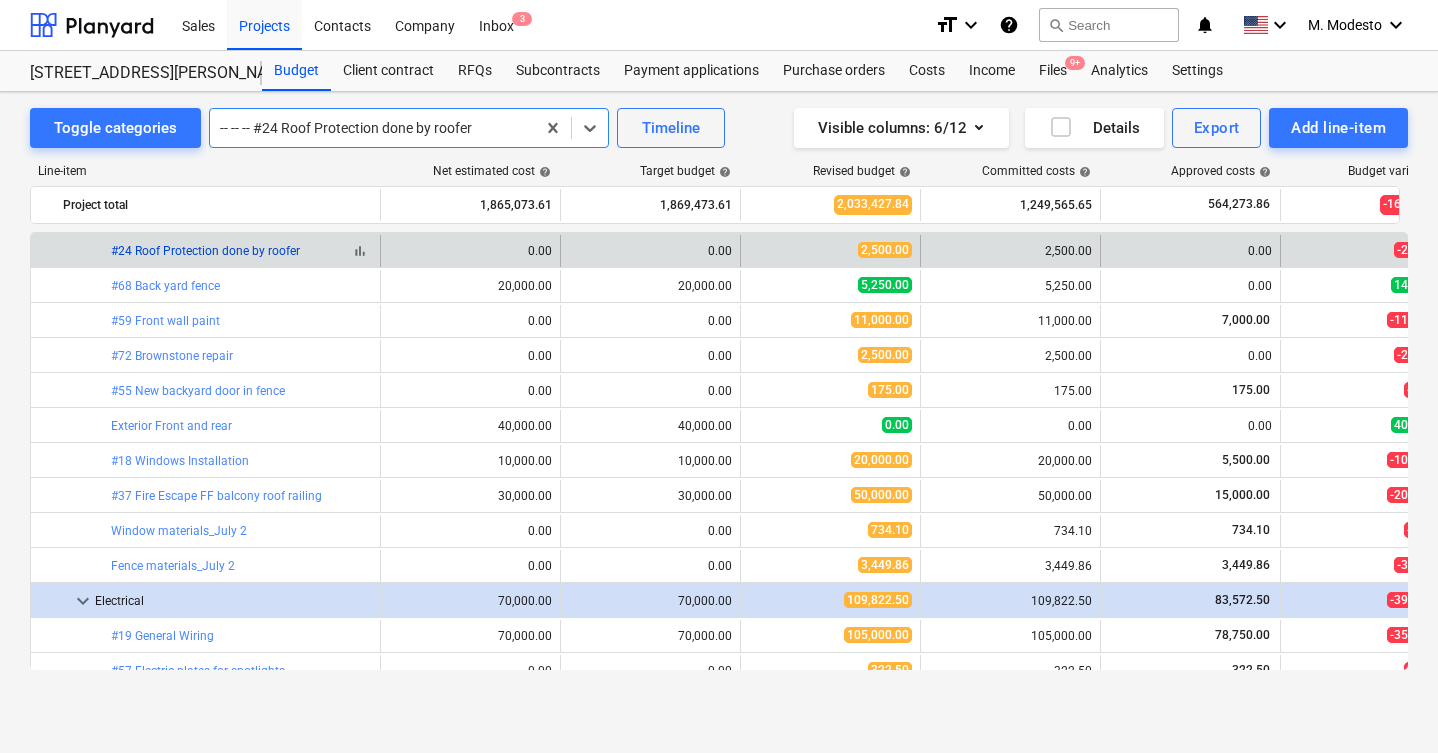 click on "#24 Roof Protection done by roofer" at bounding box center (205, 251) 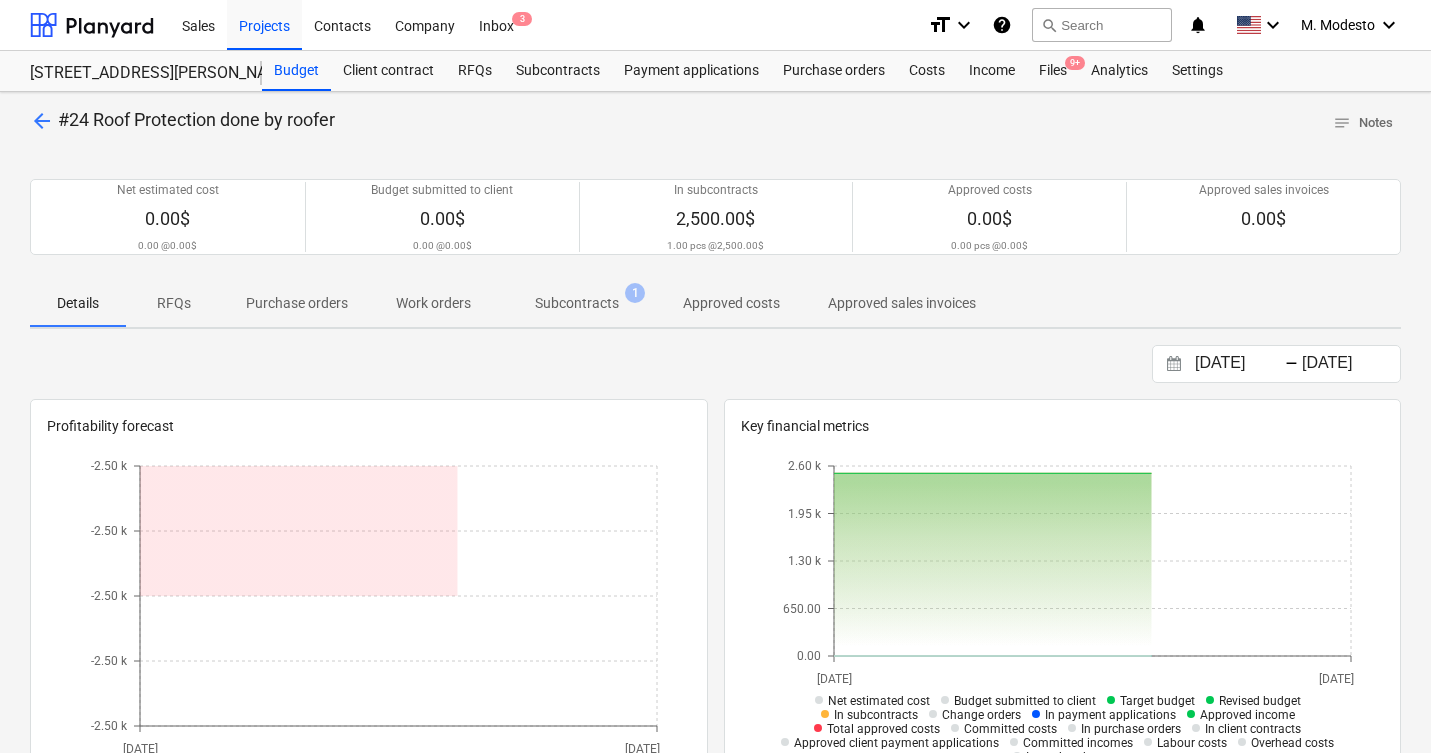 click on "Subcontracts 1" at bounding box center [577, 303] 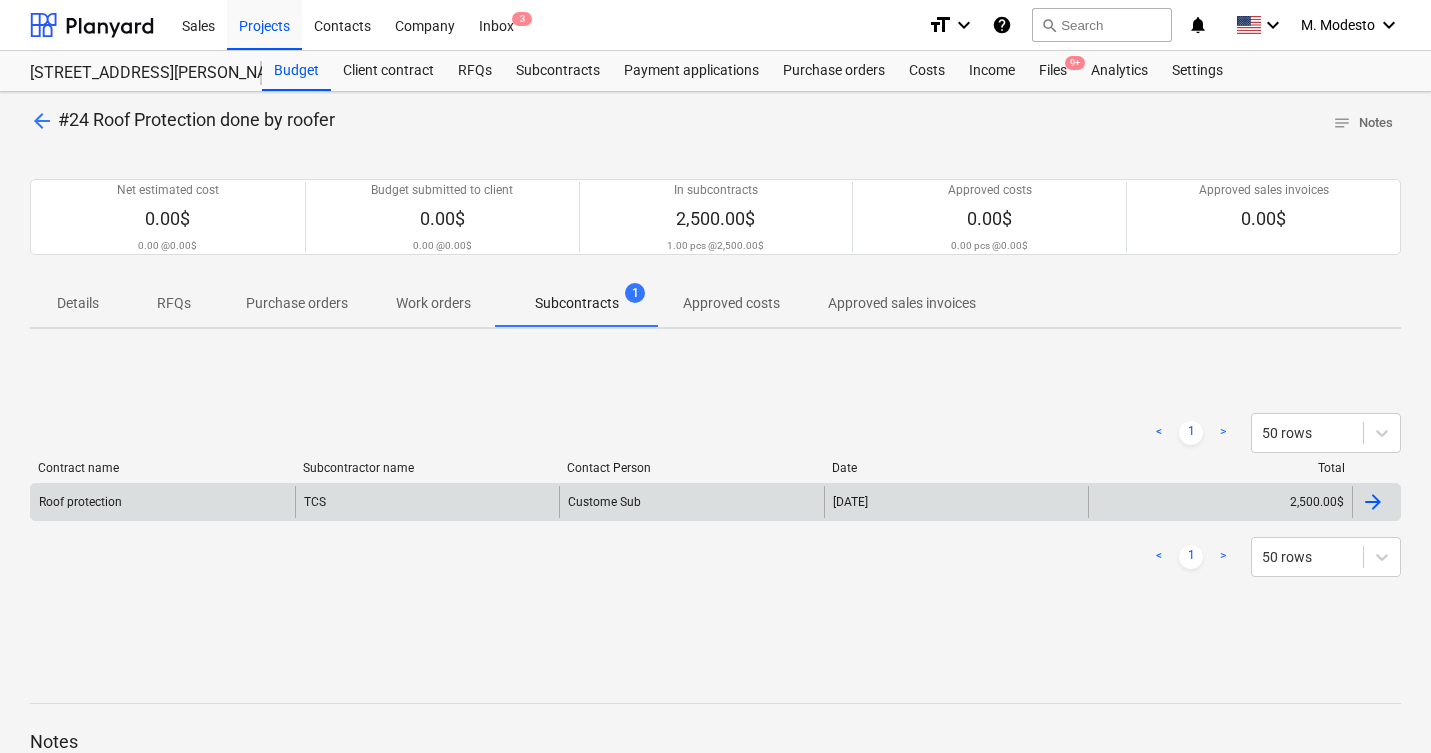 click on "15 Jul 2025" at bounding box center (956, 502) 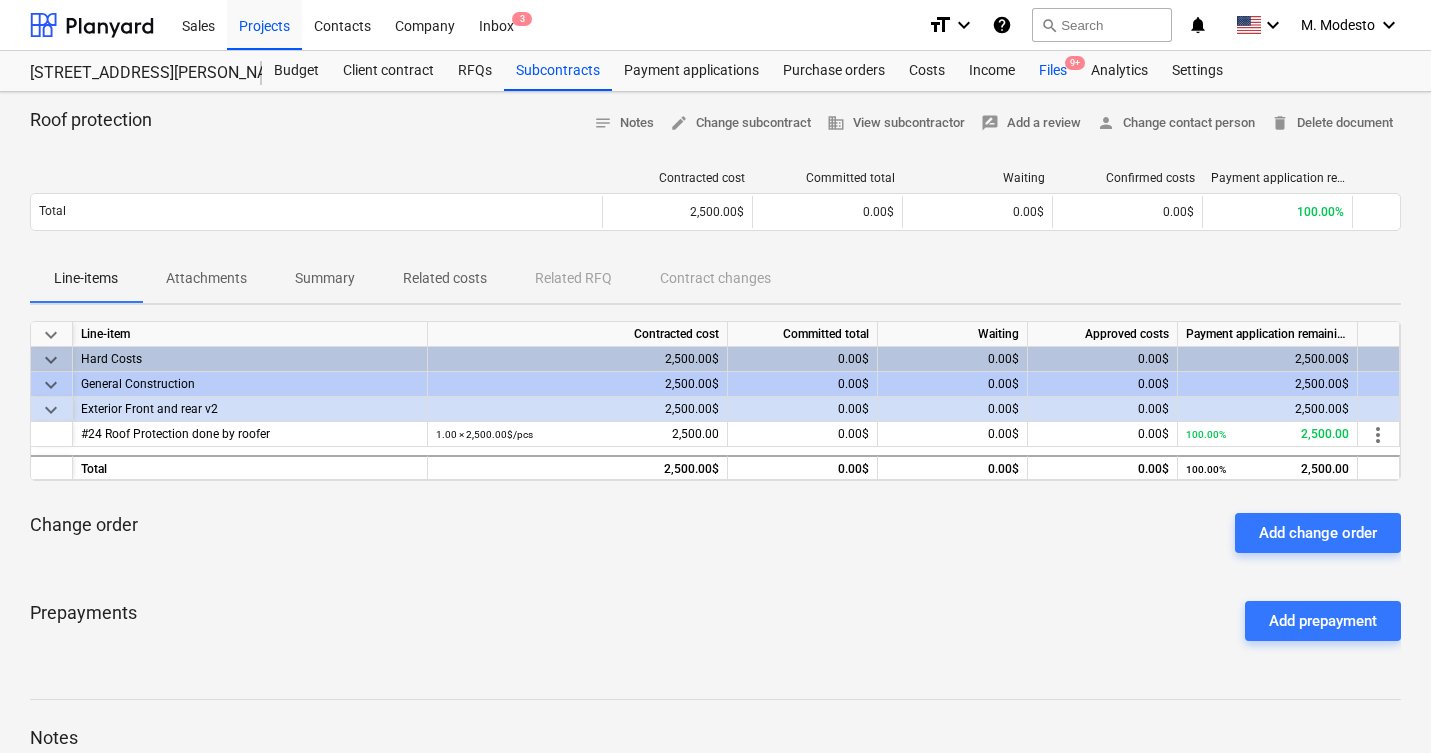 click on "Files 9+" at bounding box center (1053, 71) 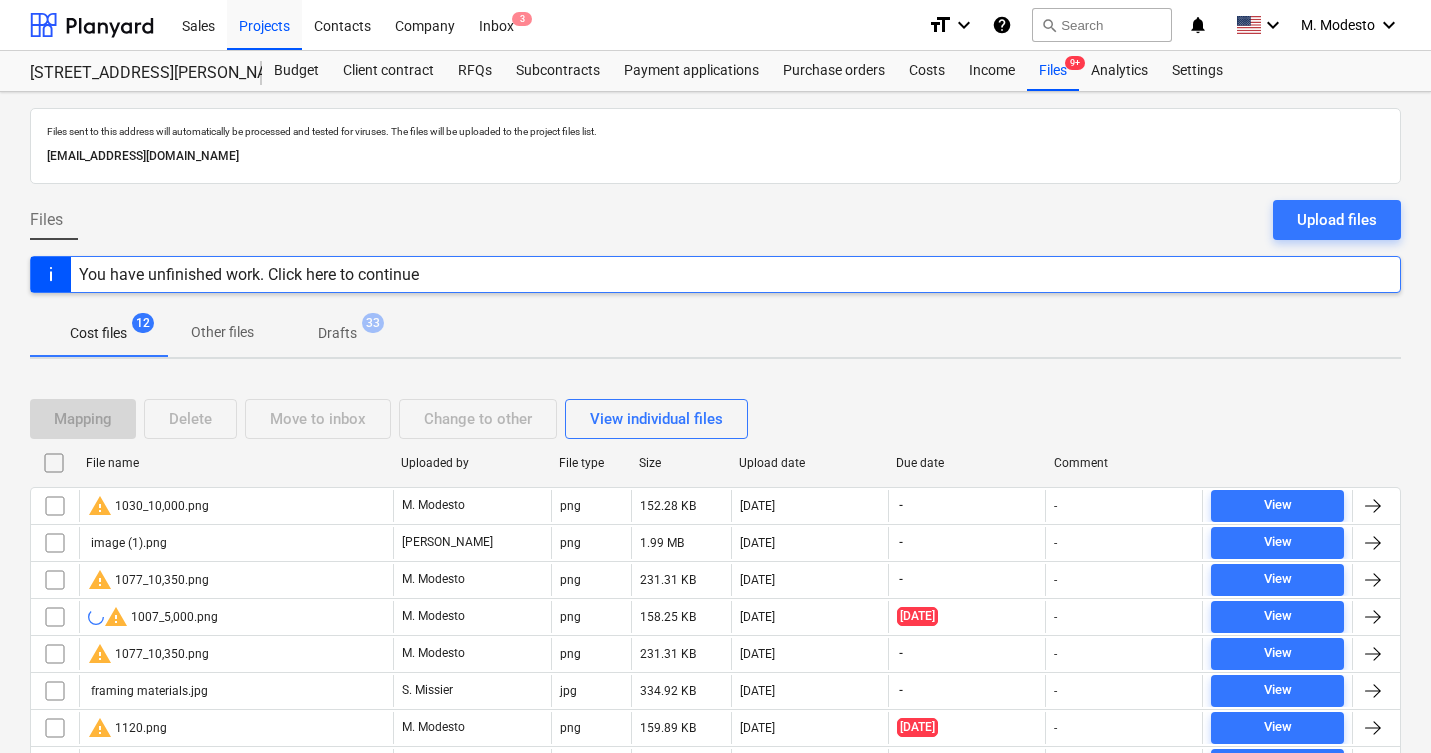 click on "You have unfinished work. Click here to continue" at bounding box center (249, 274) 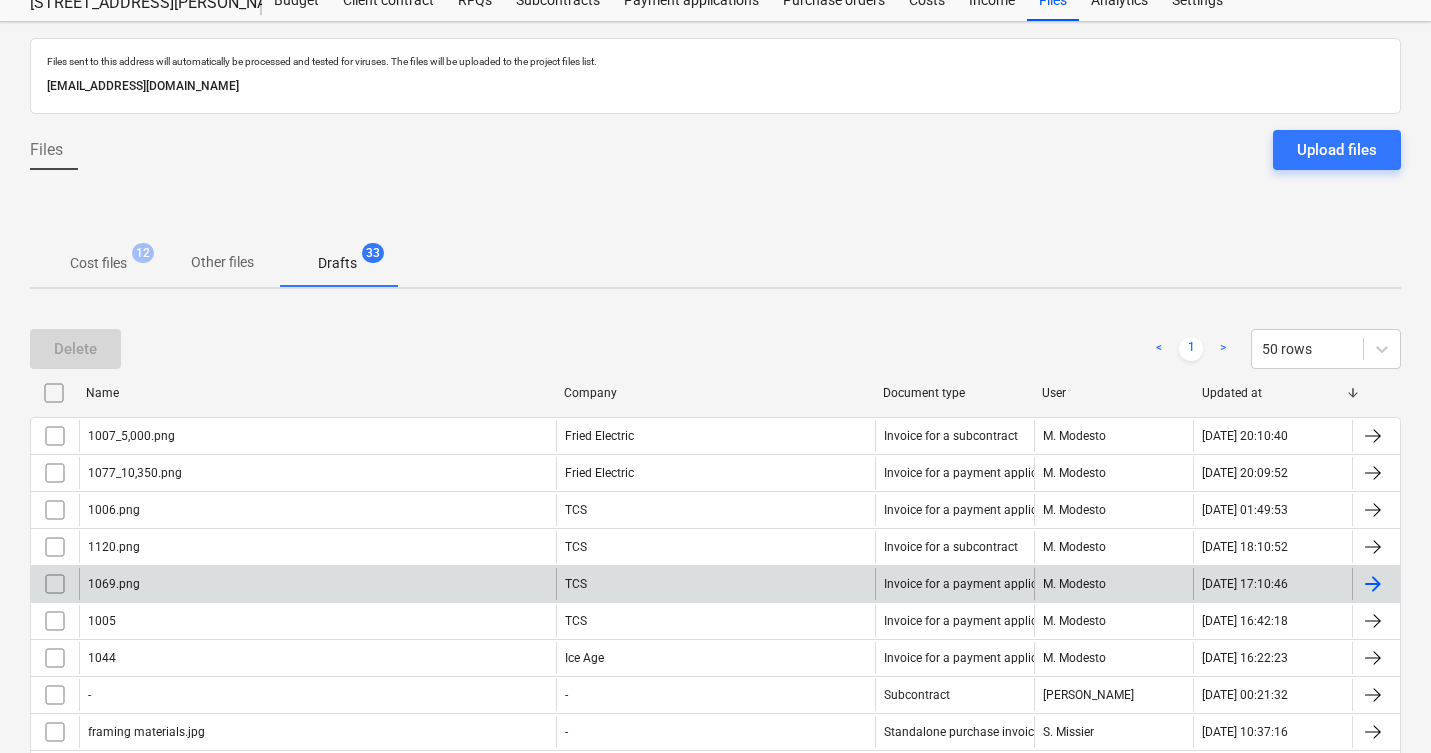 scroll, scrollTop: 151, scrollLeft: 0, axis: vertical 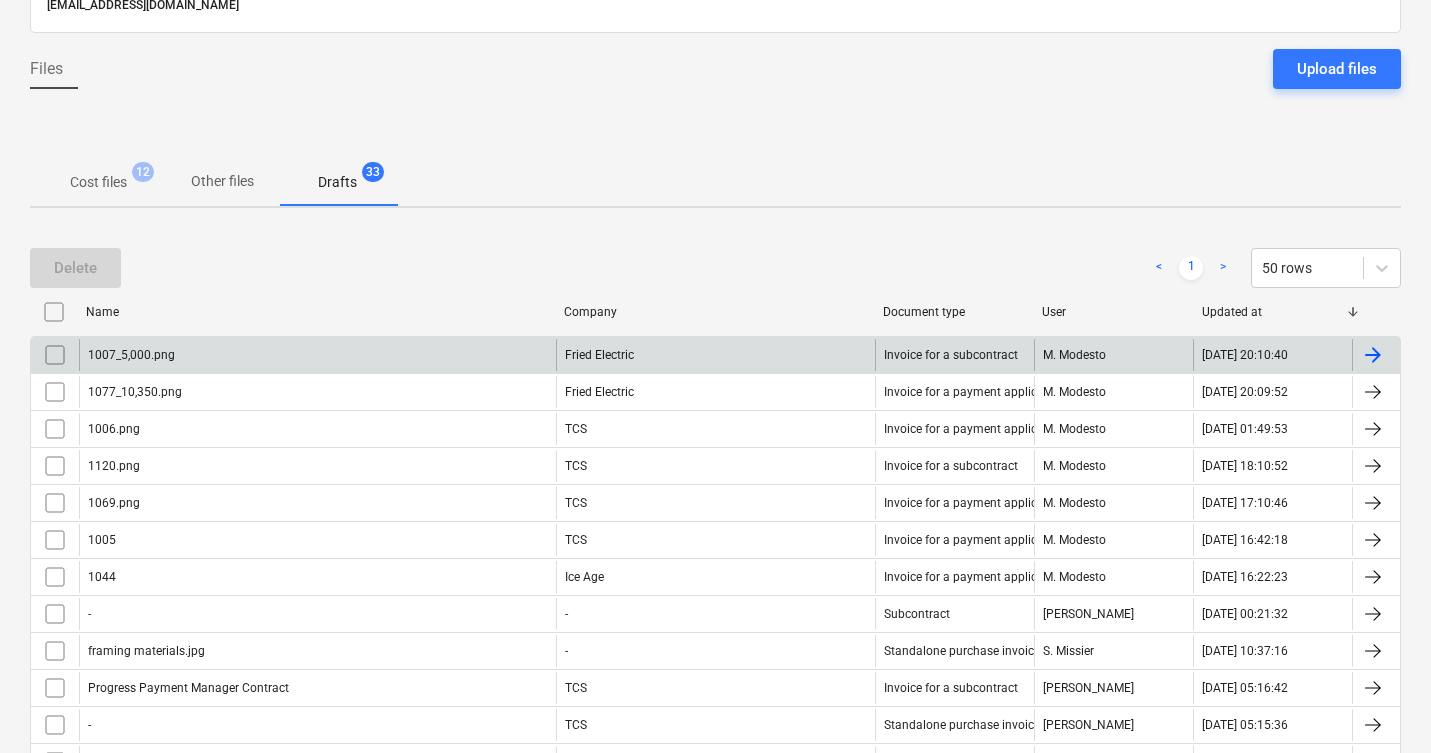 click at bounding box center [1373, 355] 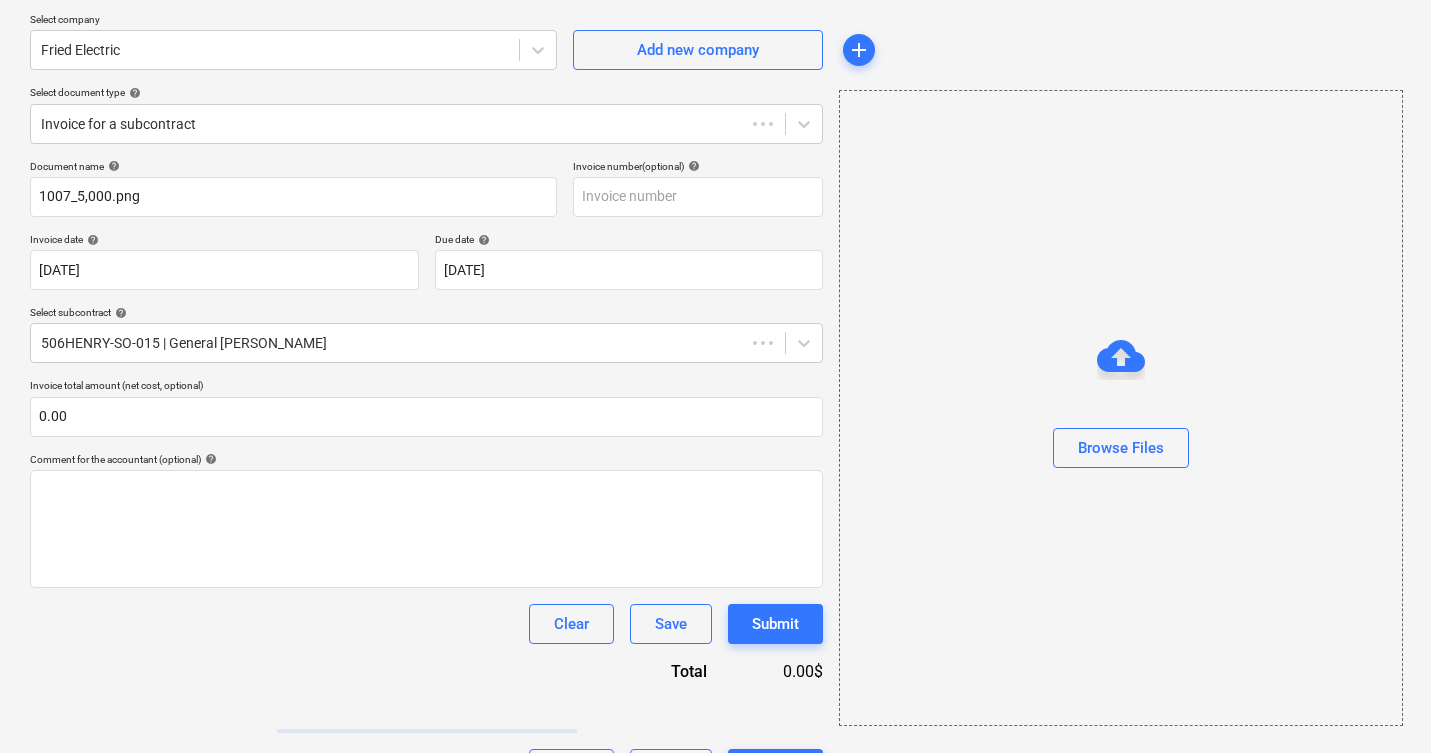 scroll, scrollTop: 97, scrollLeft: 0, axis: vertical 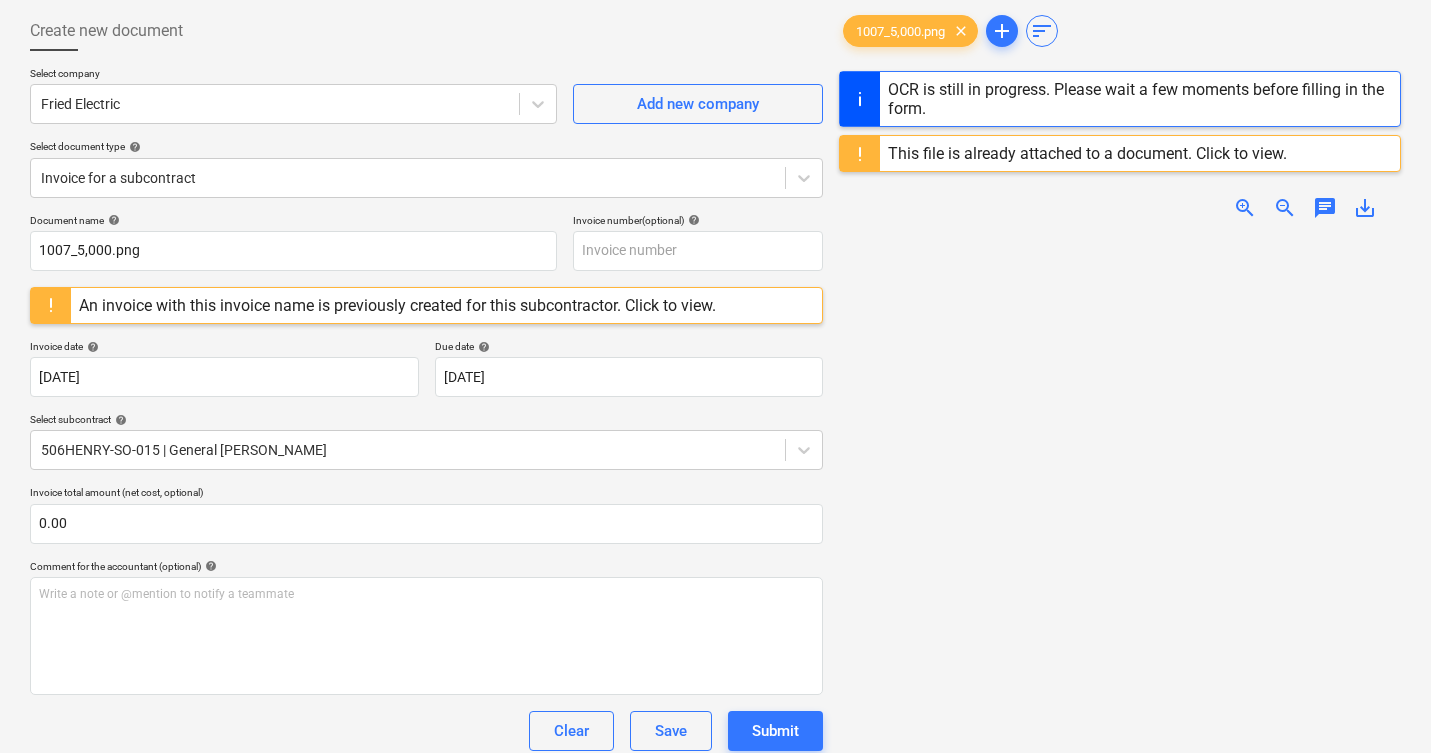 click on "An invoice with this invoice name is previously created for this subcontractor. Click to view." at bounding box center (397, 305) 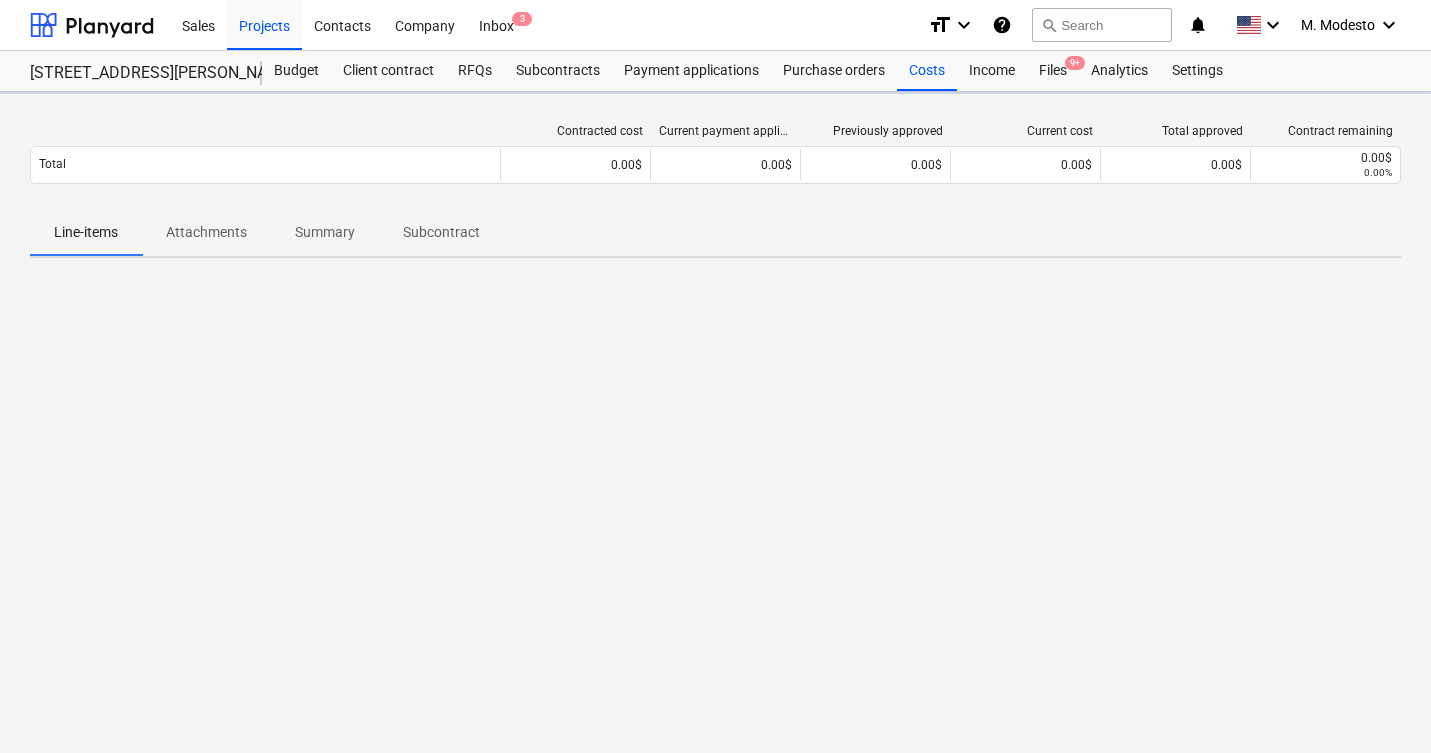 scroll, scrollTop: 0, scrollLeft: 0, axis: both 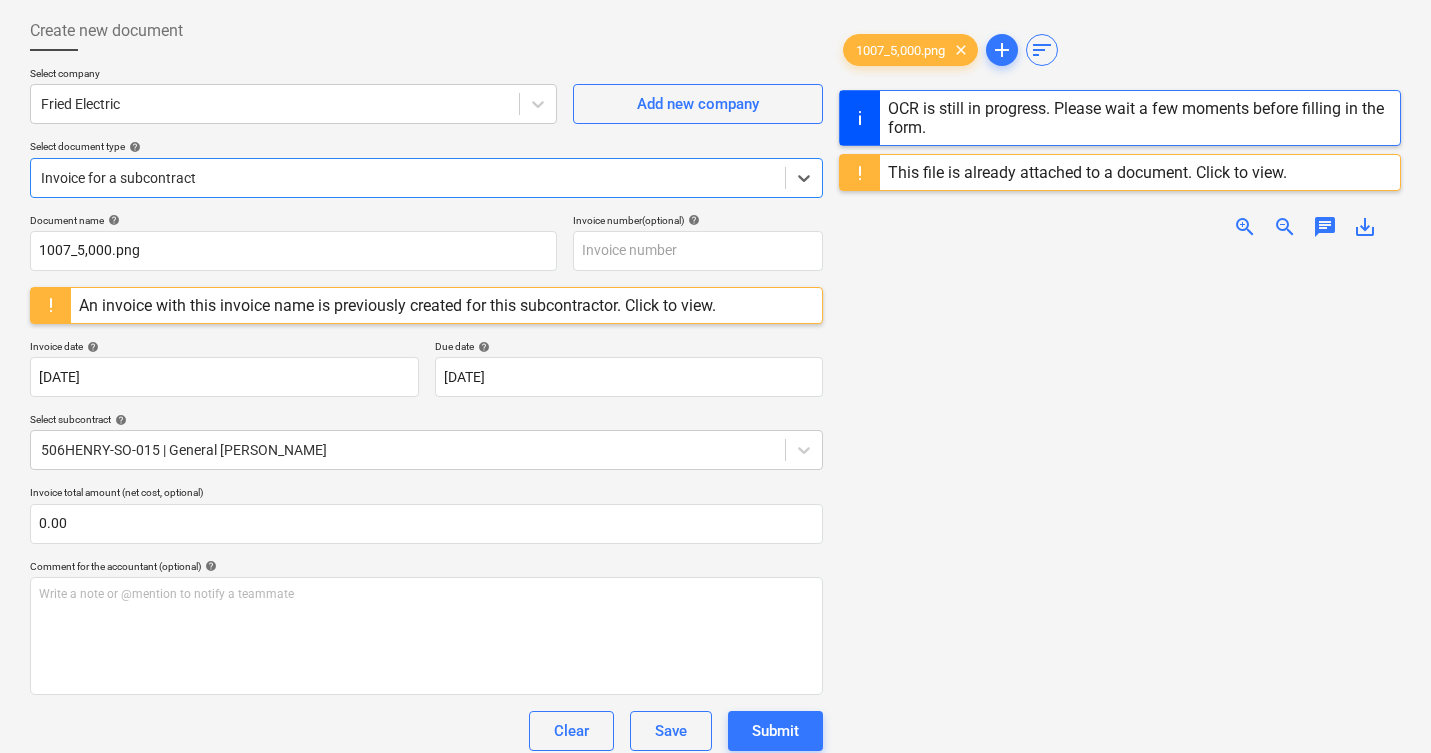 click at bounding box center [408, 178] 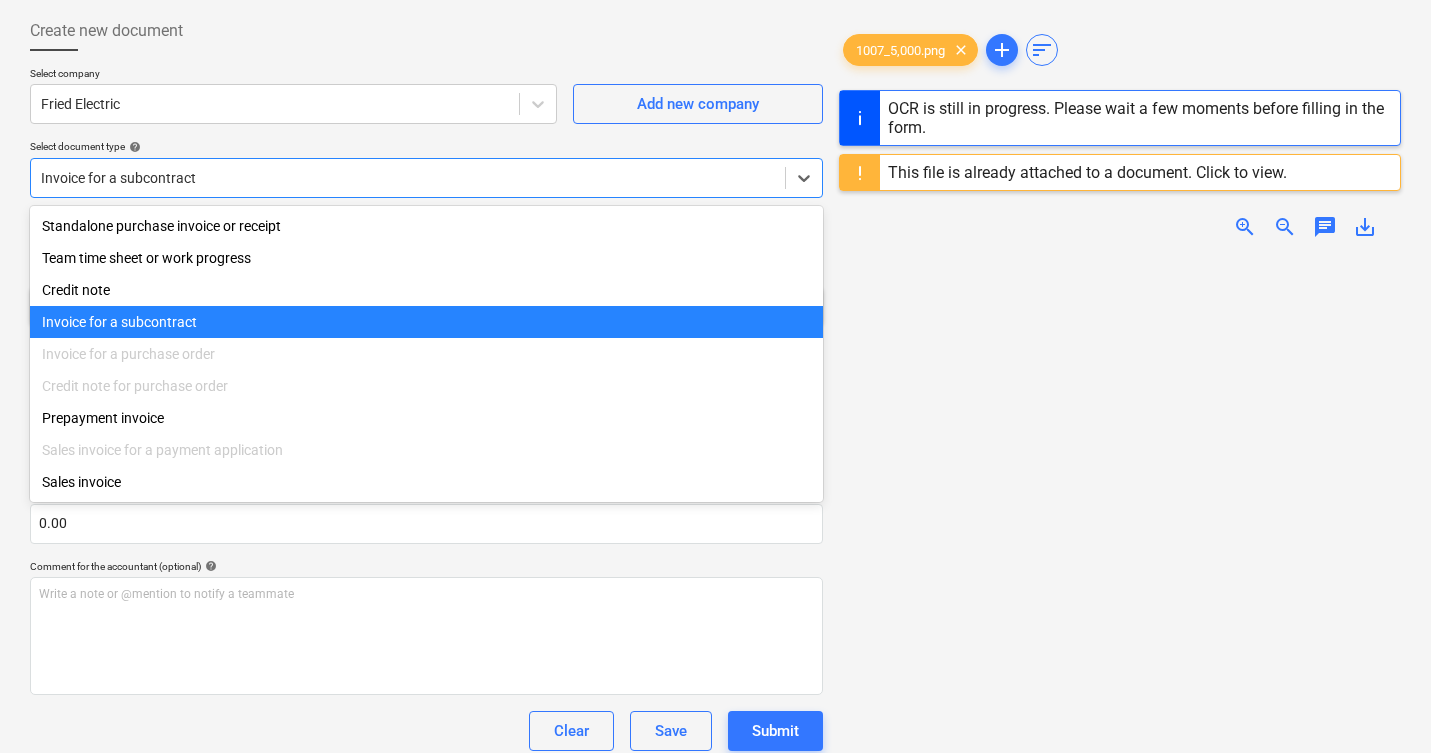 click on "Invoice for a subcontract" at bounding box center [426, 322] 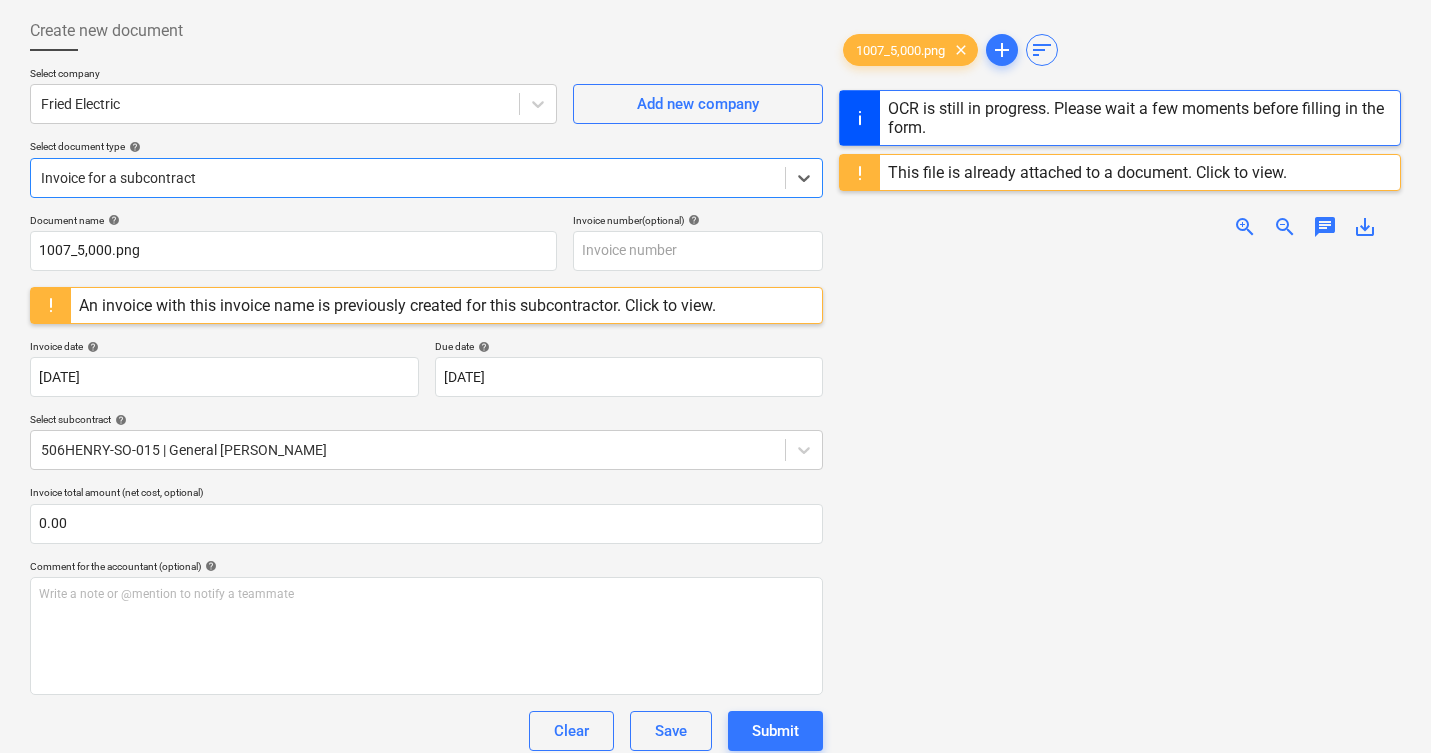 click at bounding box center (1120, 603) 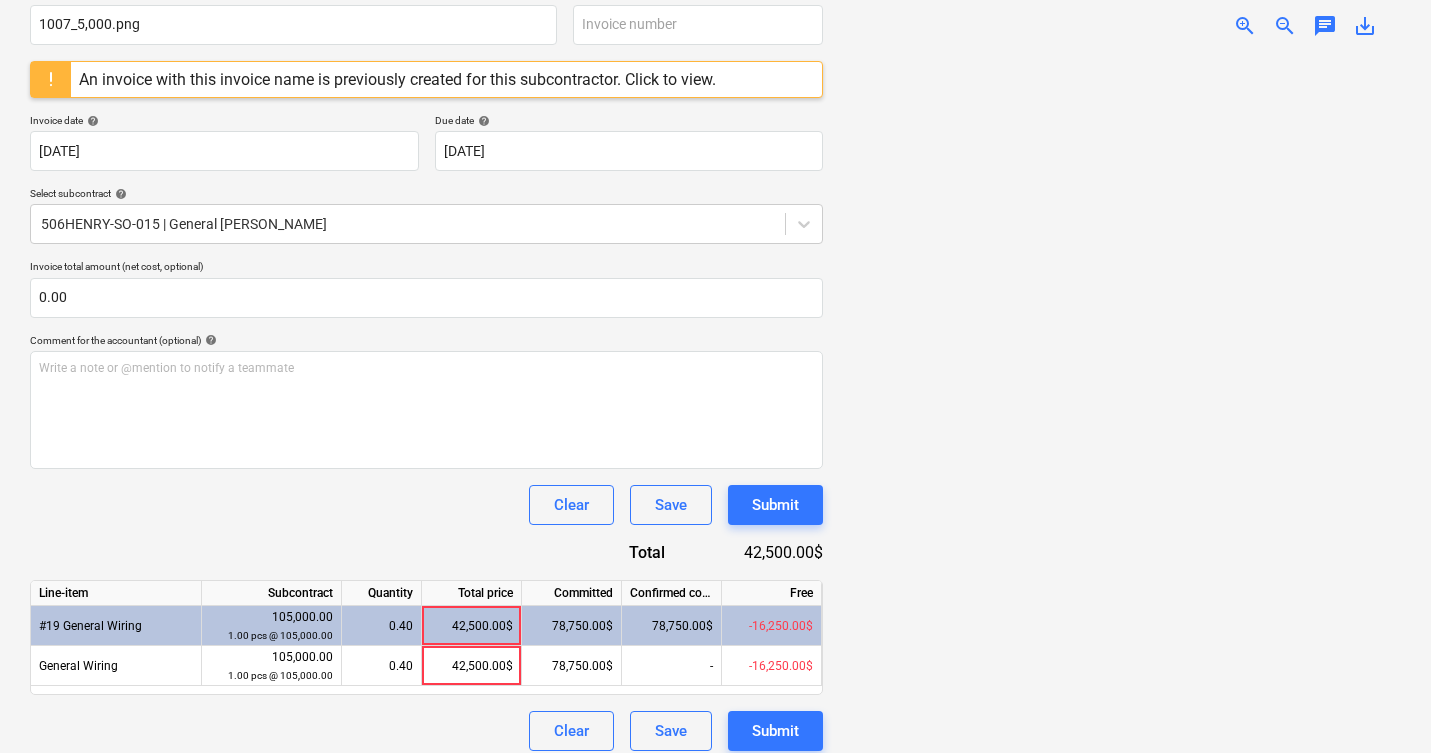 scroll, scrollTop: 337, scrollLeft: 0, axis: vertical 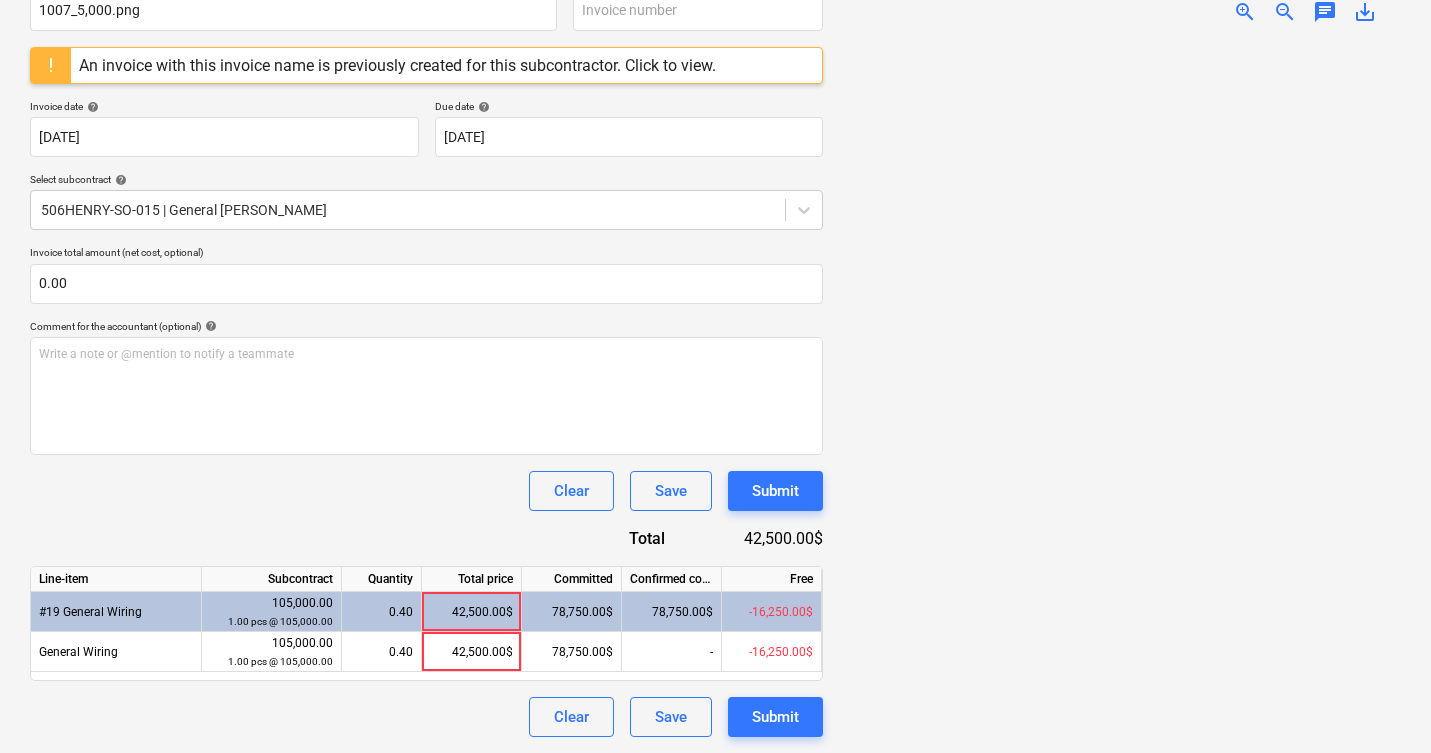 click at bounding box center (1120, 388) 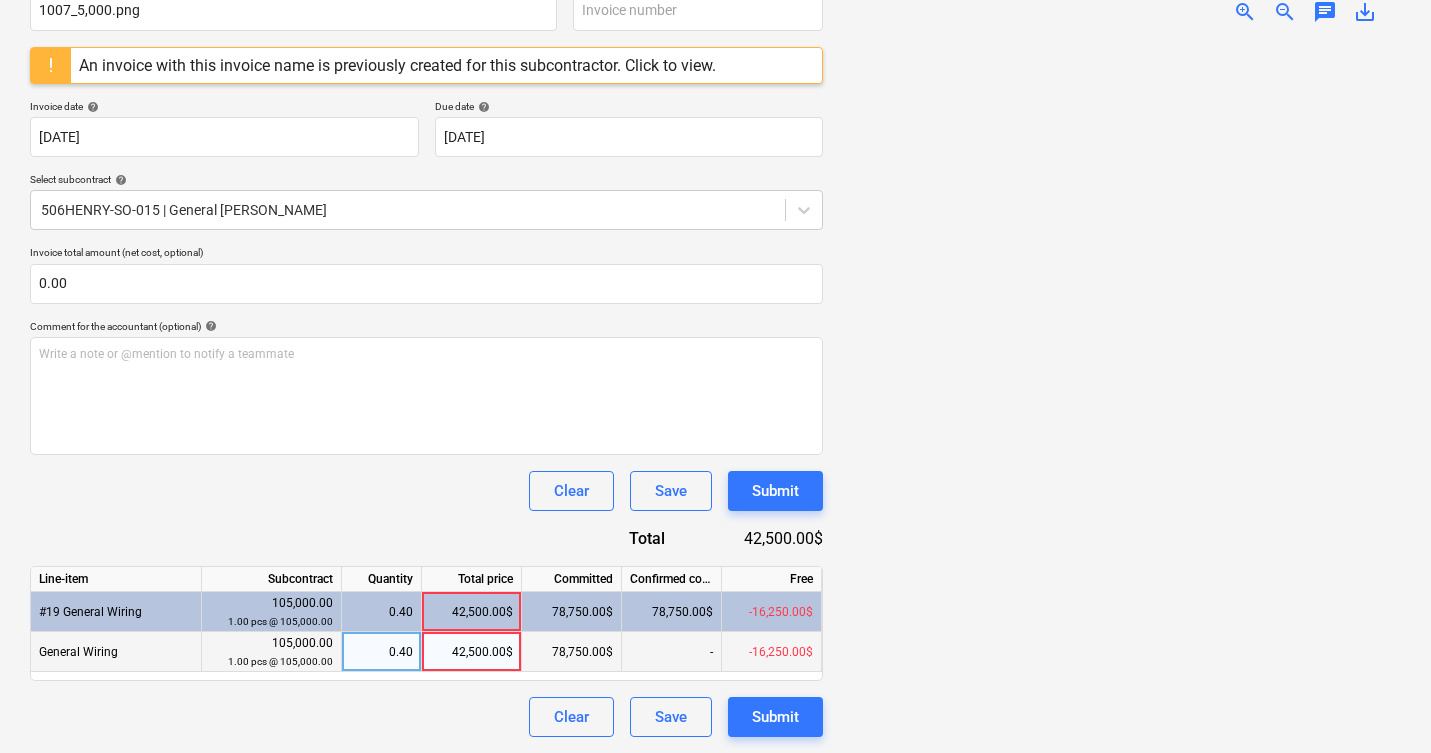 click on "42,500.00$" at bounding box center [472, 652] 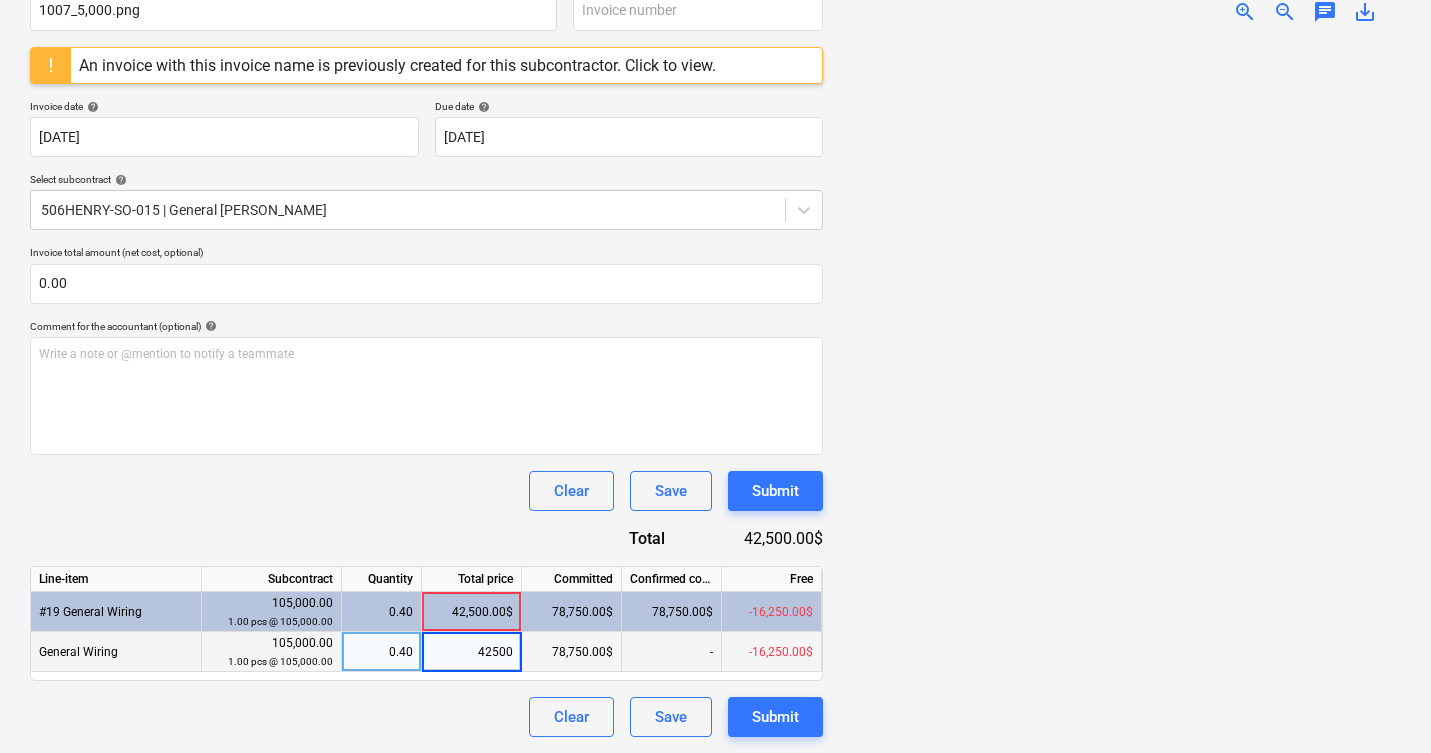click at bounding box center [1120, 388] 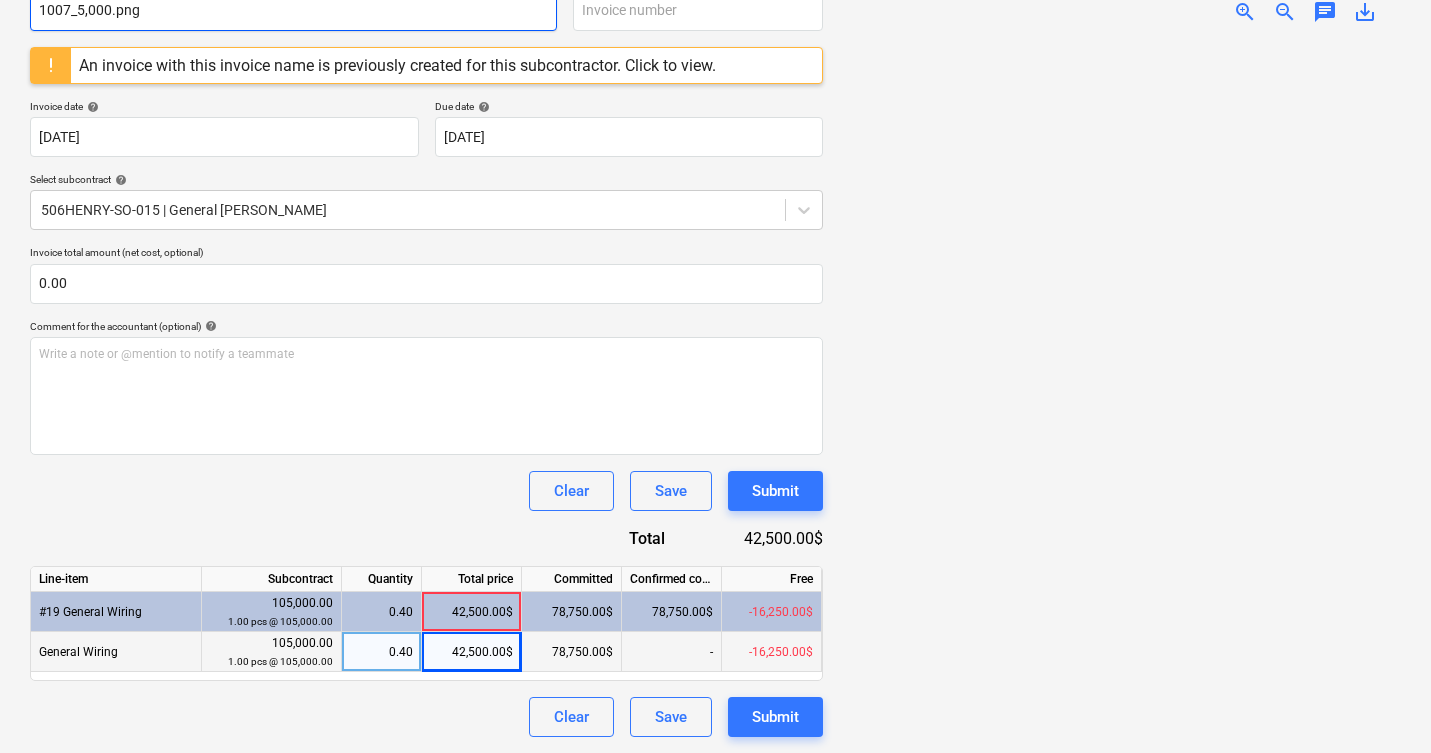 scroll, scrollTop: 97, scrollLeft: 0, axis: vertical 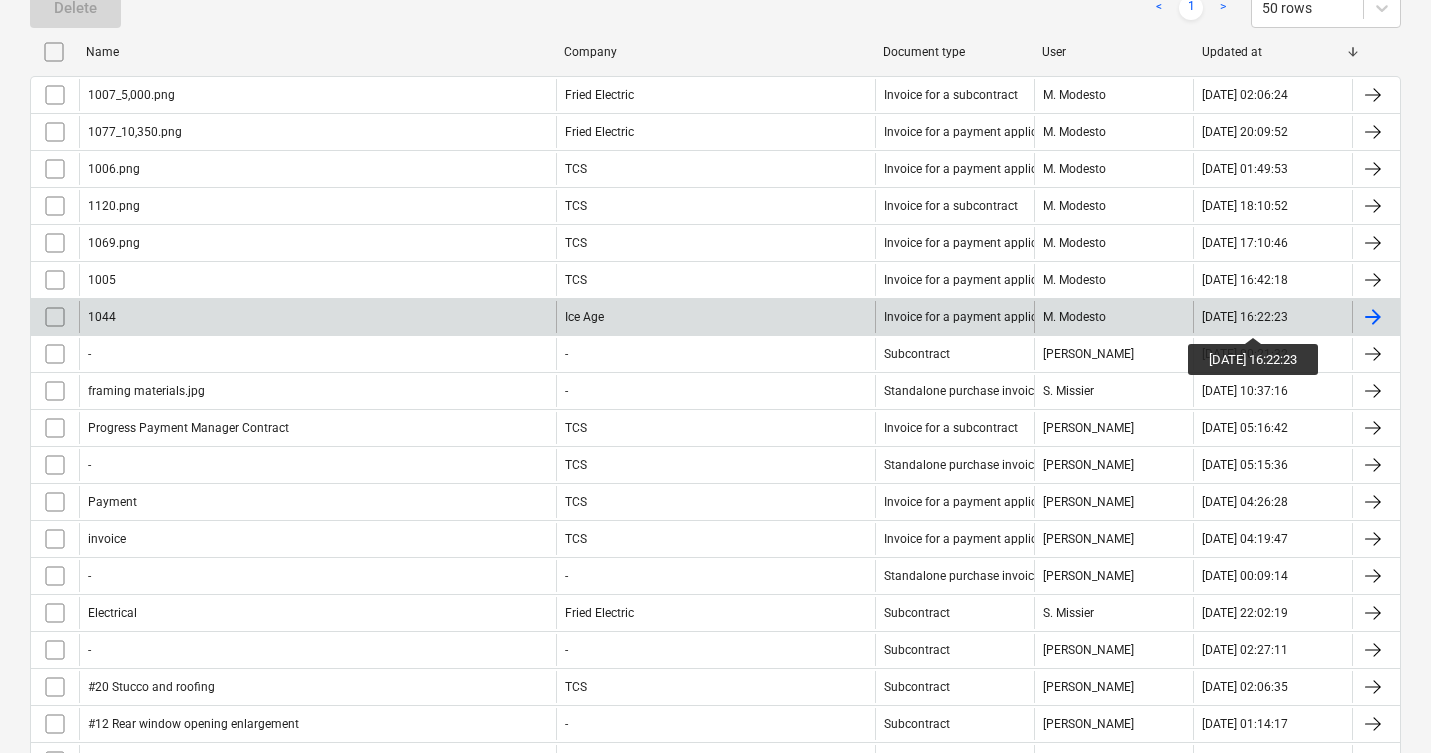 click on "12.07.2025 16:22:23" at bounding box center [1245, 317] 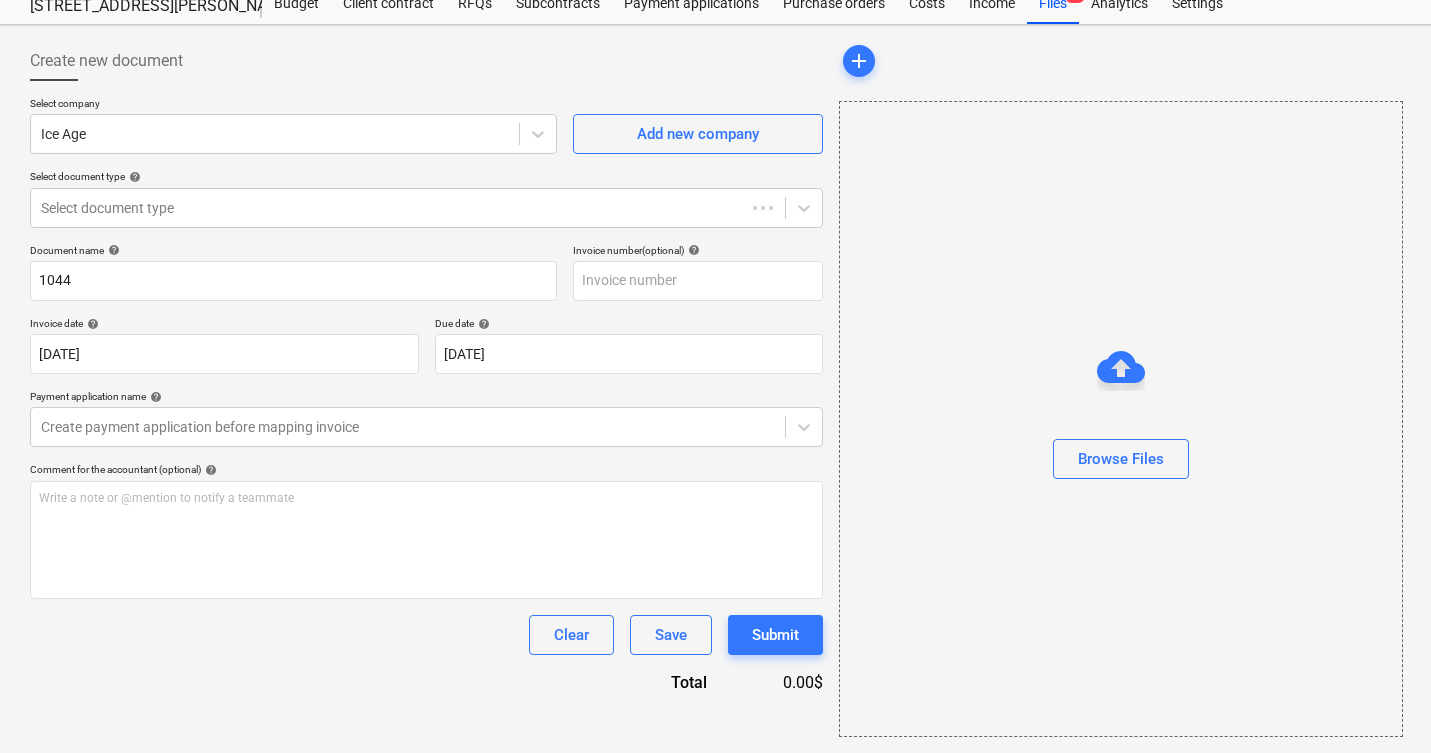 scroll, scrollTop: 67, scrollLeft: 0, axis: vertical 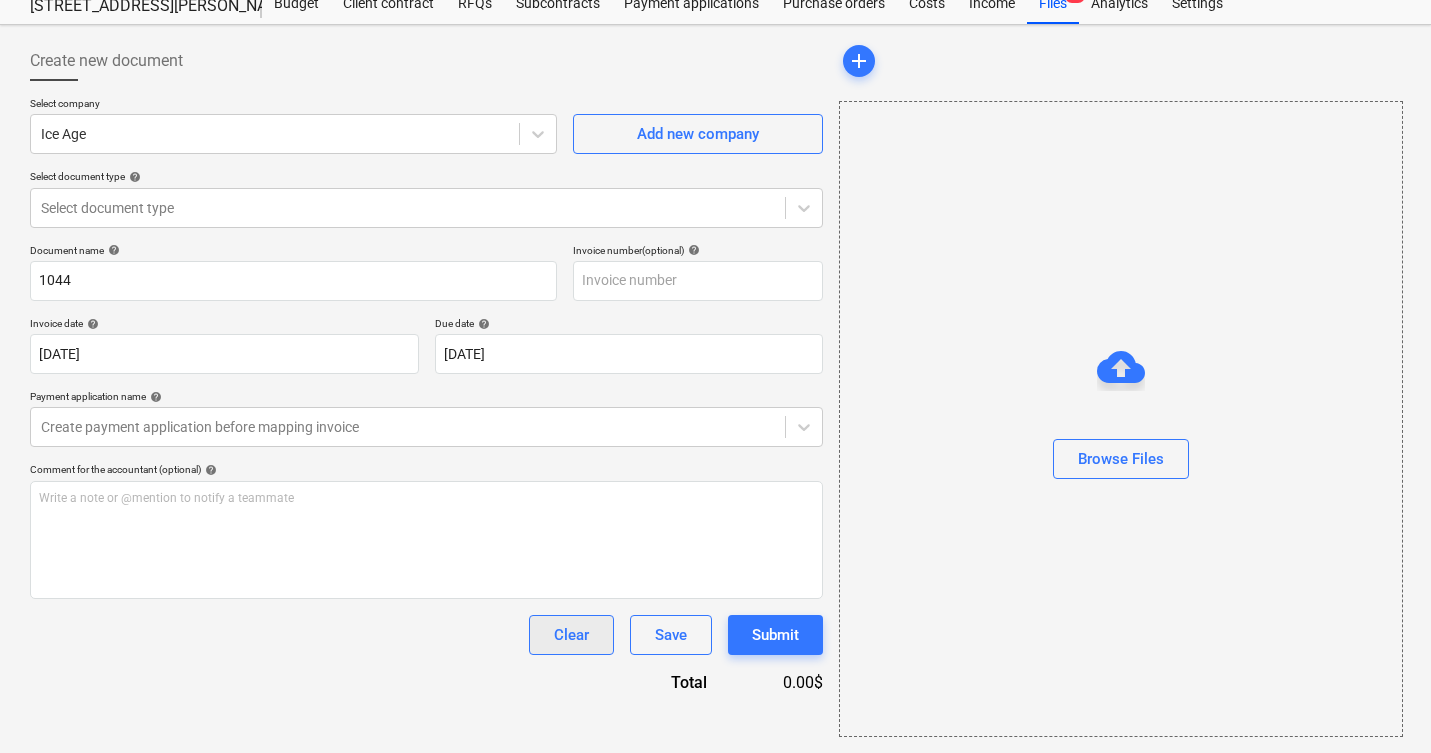 click on "Clear" at bounding box center (571, 635) 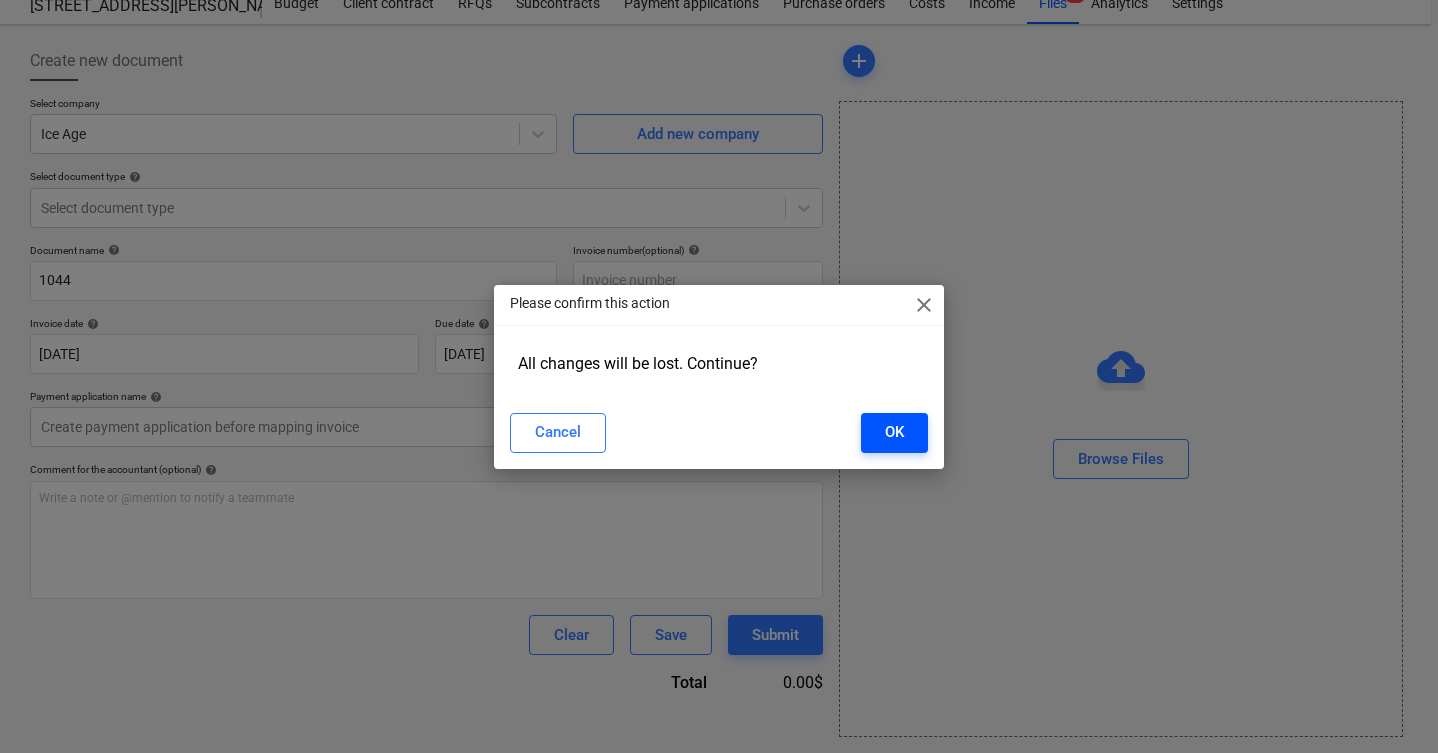 click on "OK" at bounding box center [894, 433] 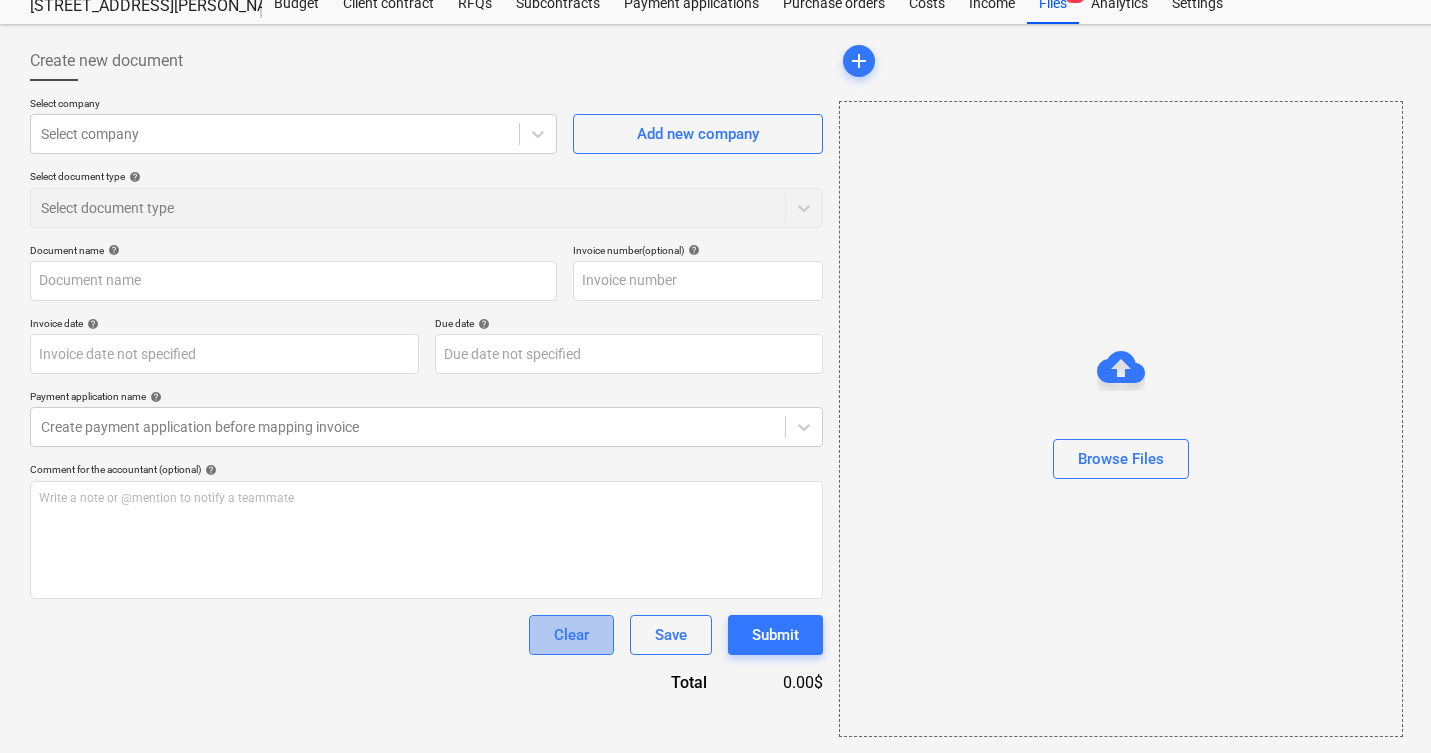 click on "Clear" at bounding box center (571, 635) 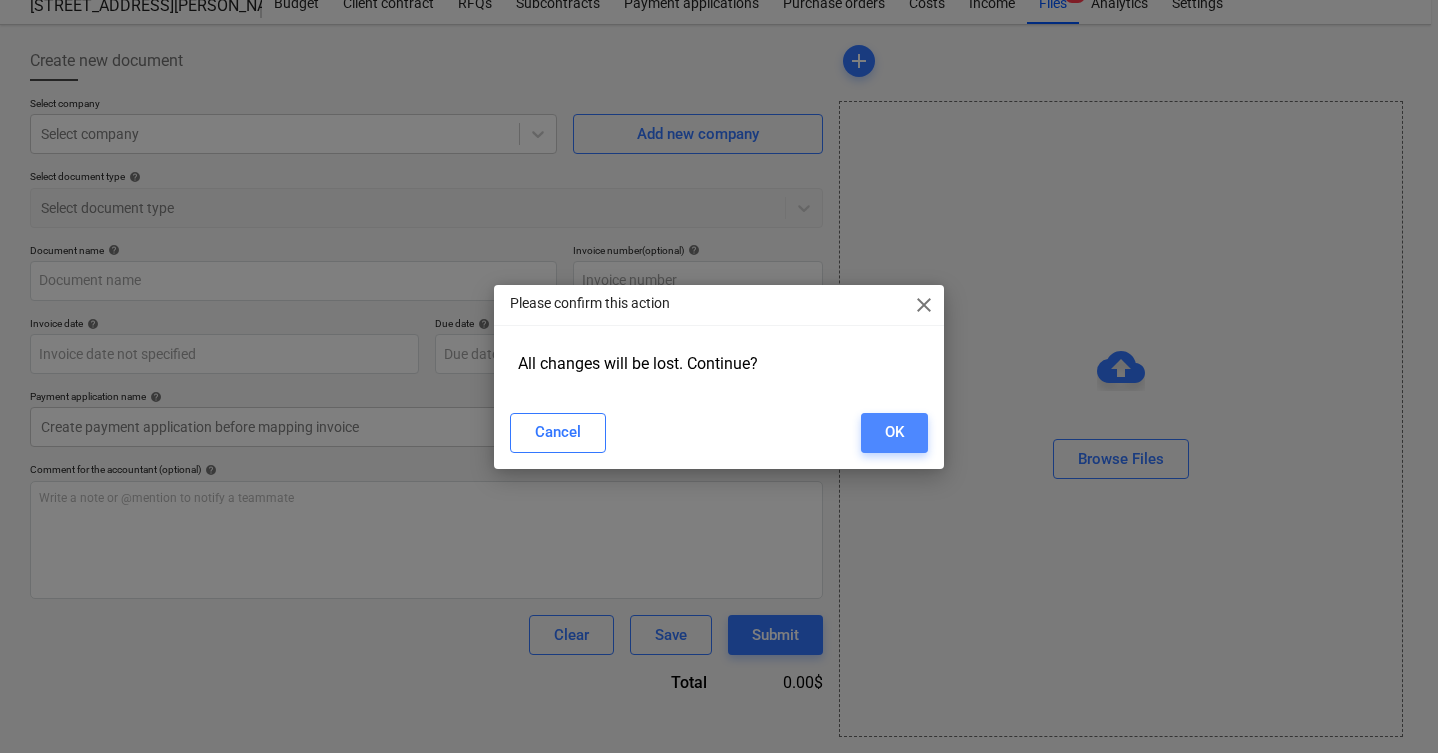 click on "OK" at bounding box center (894, 432) 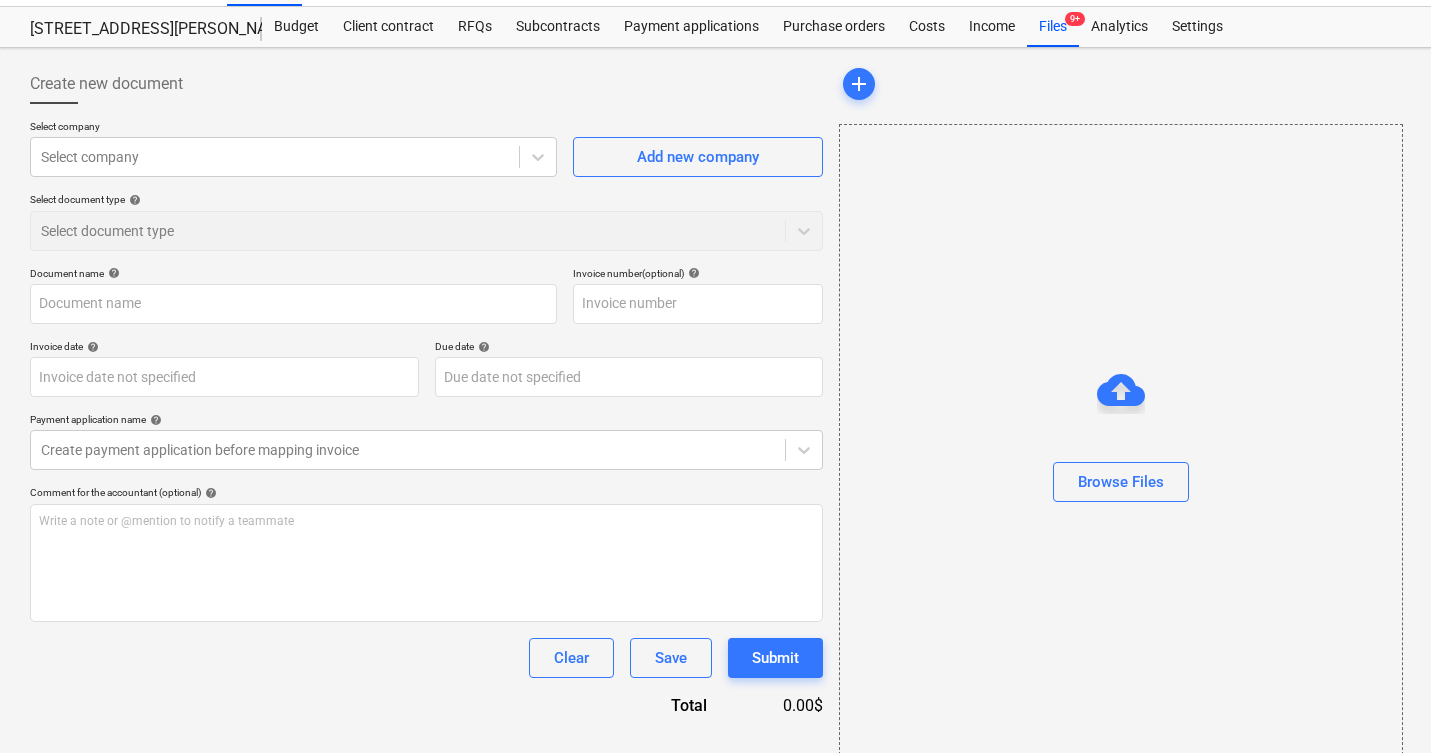 scroll, scrollTop: 0, scrollLeft: 0, axis: both 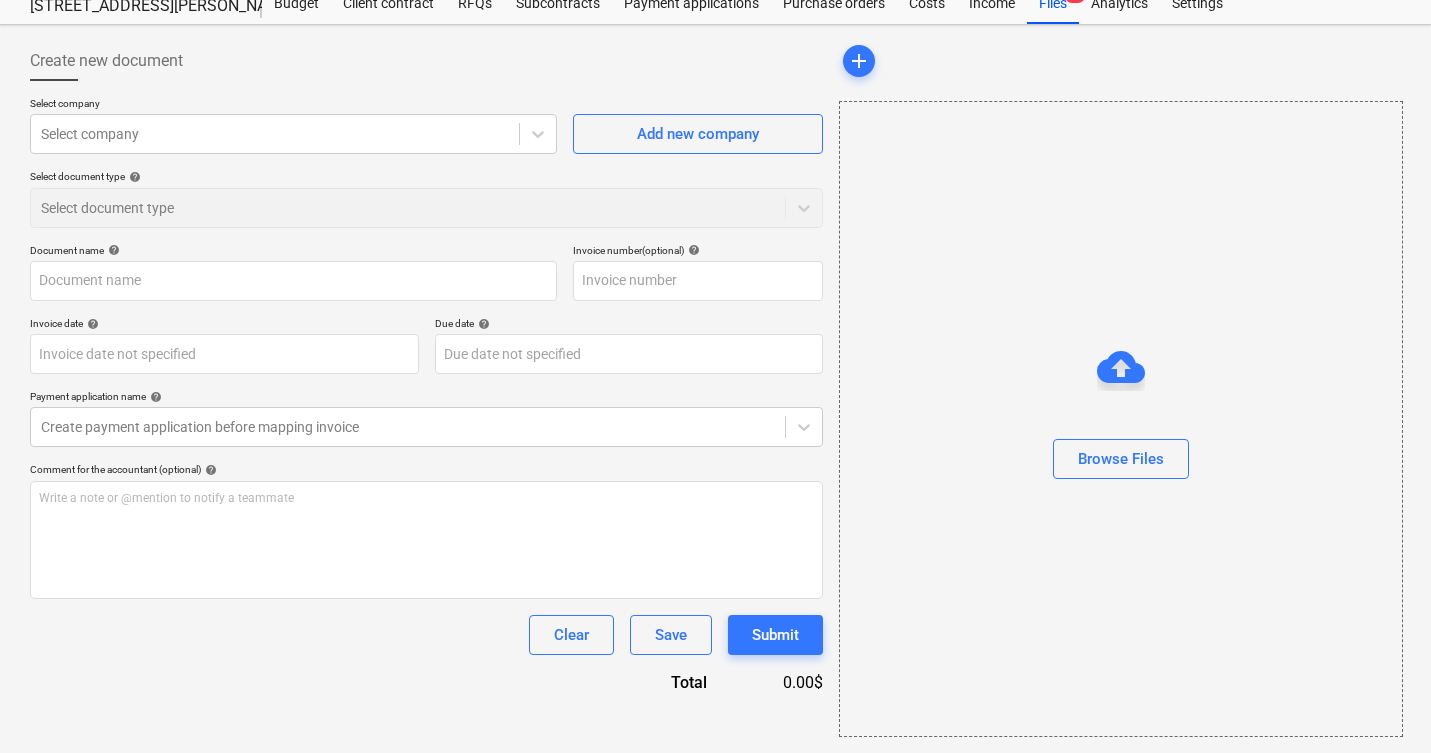 type on "1044" 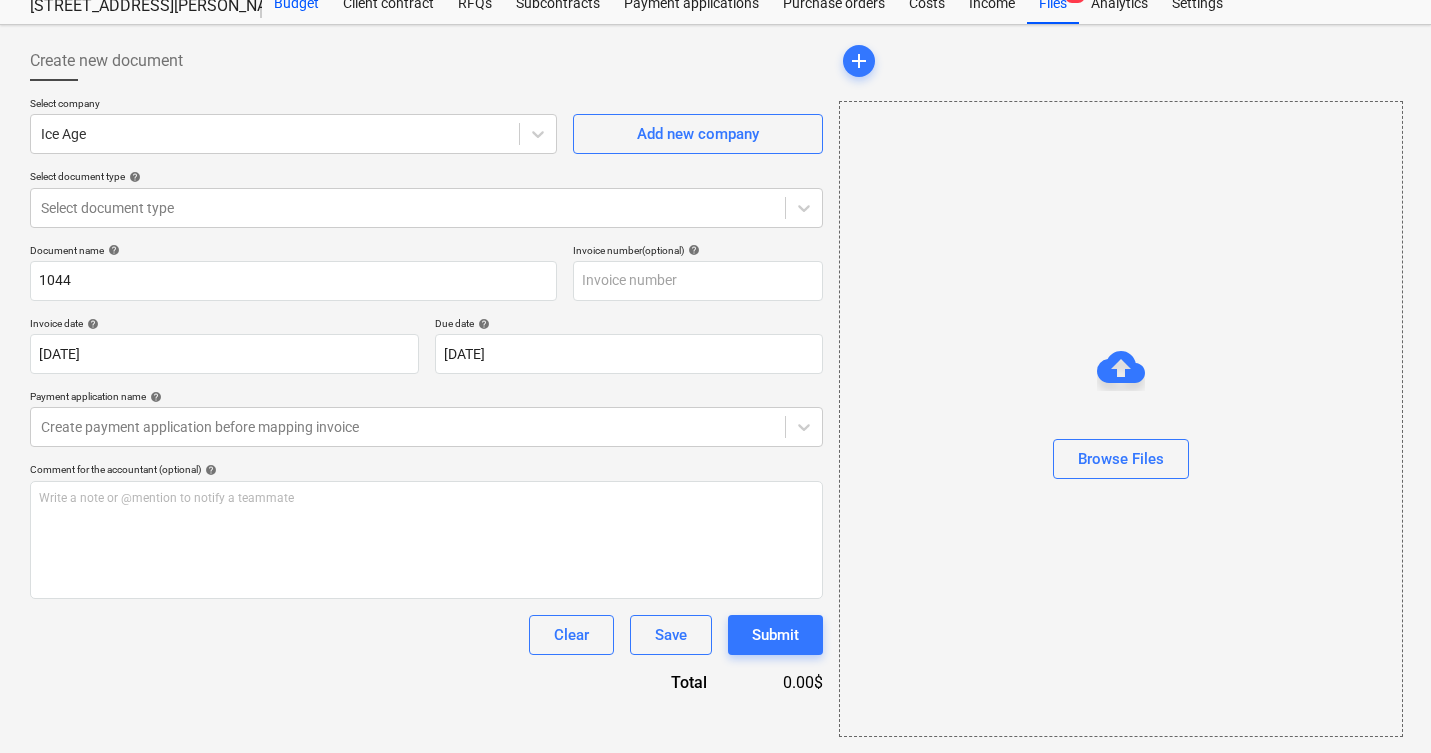 scroll, scrollTop: 411, scrollLeft: 0, axis: vertical 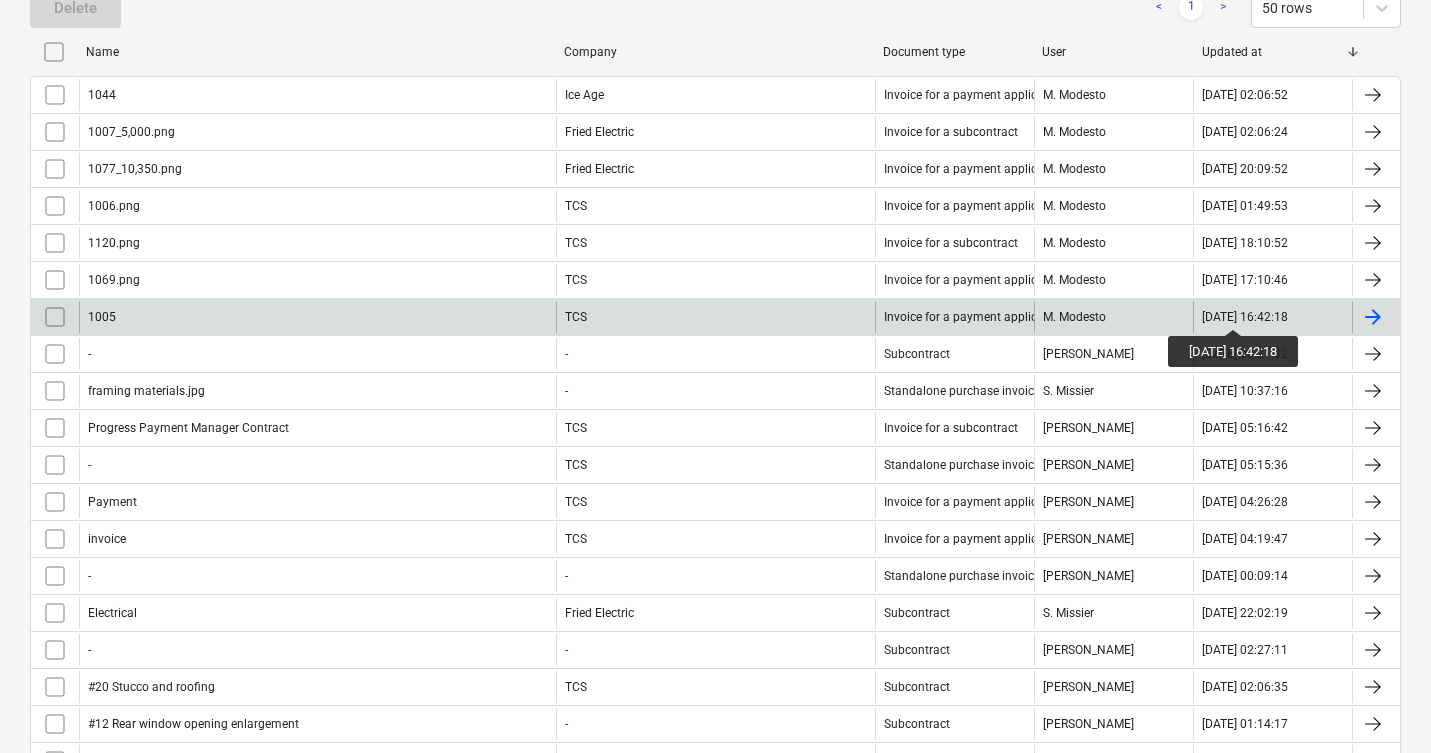 click on "12.07.2025 16:42:18" at bounding box center (1245, 317) 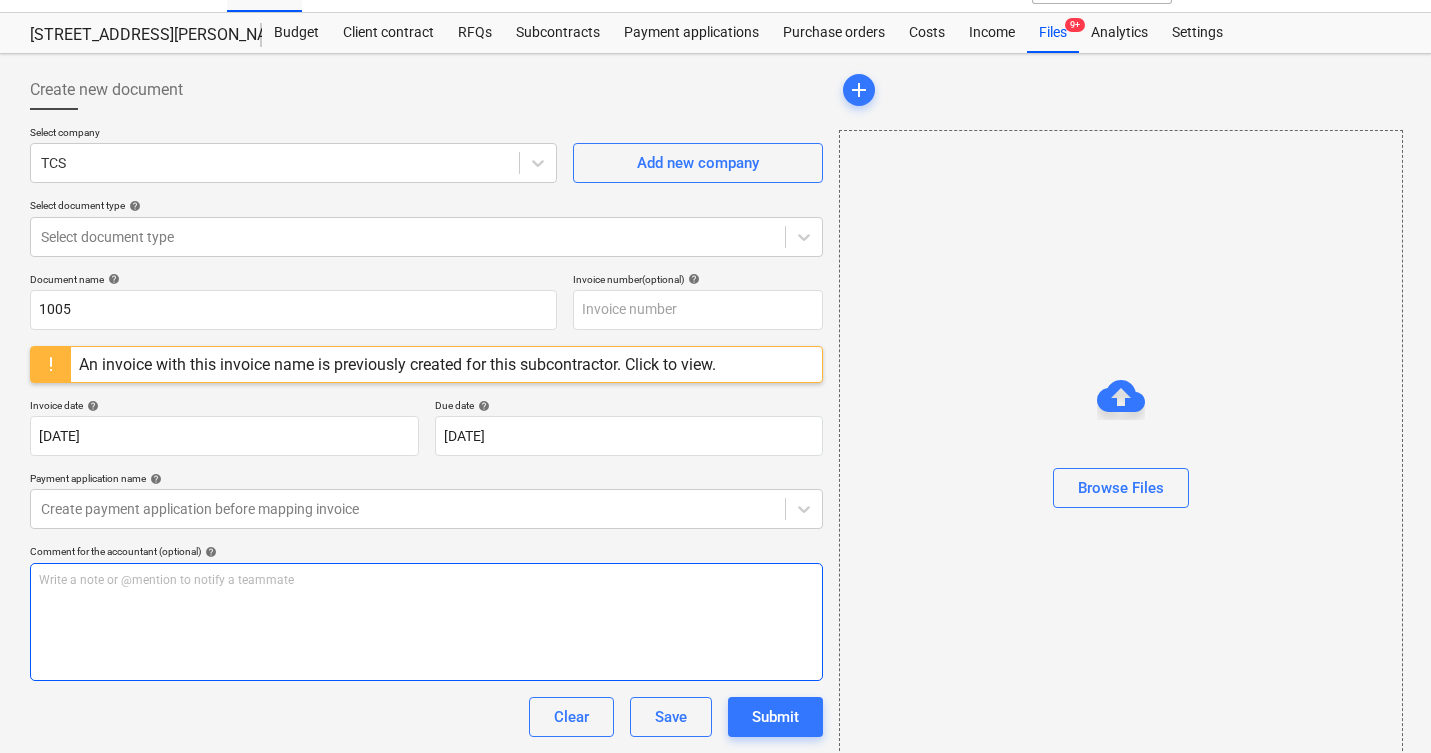 scroll, scrollTop: 77, scrollLeft: 0, axis: vertical 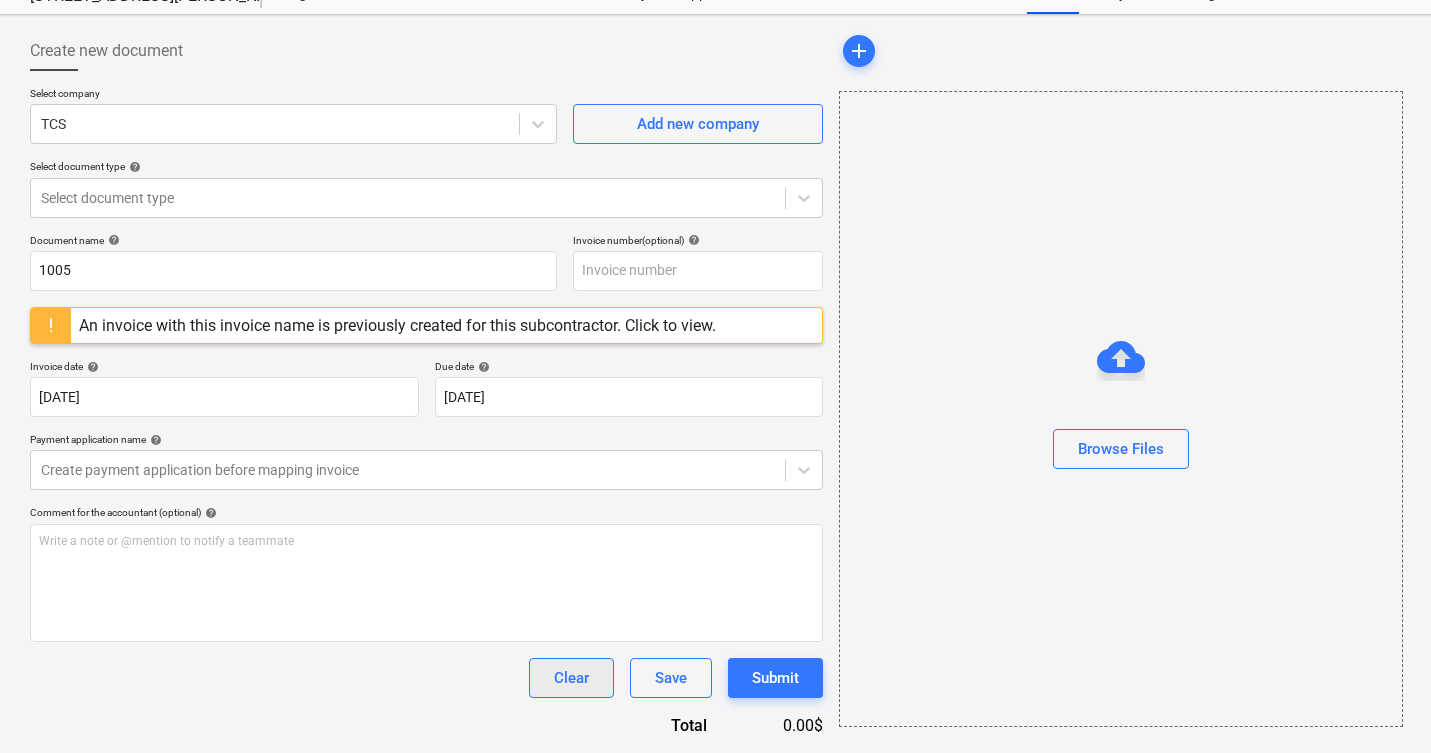 click on "Clear" at bounding box center [571, 678] 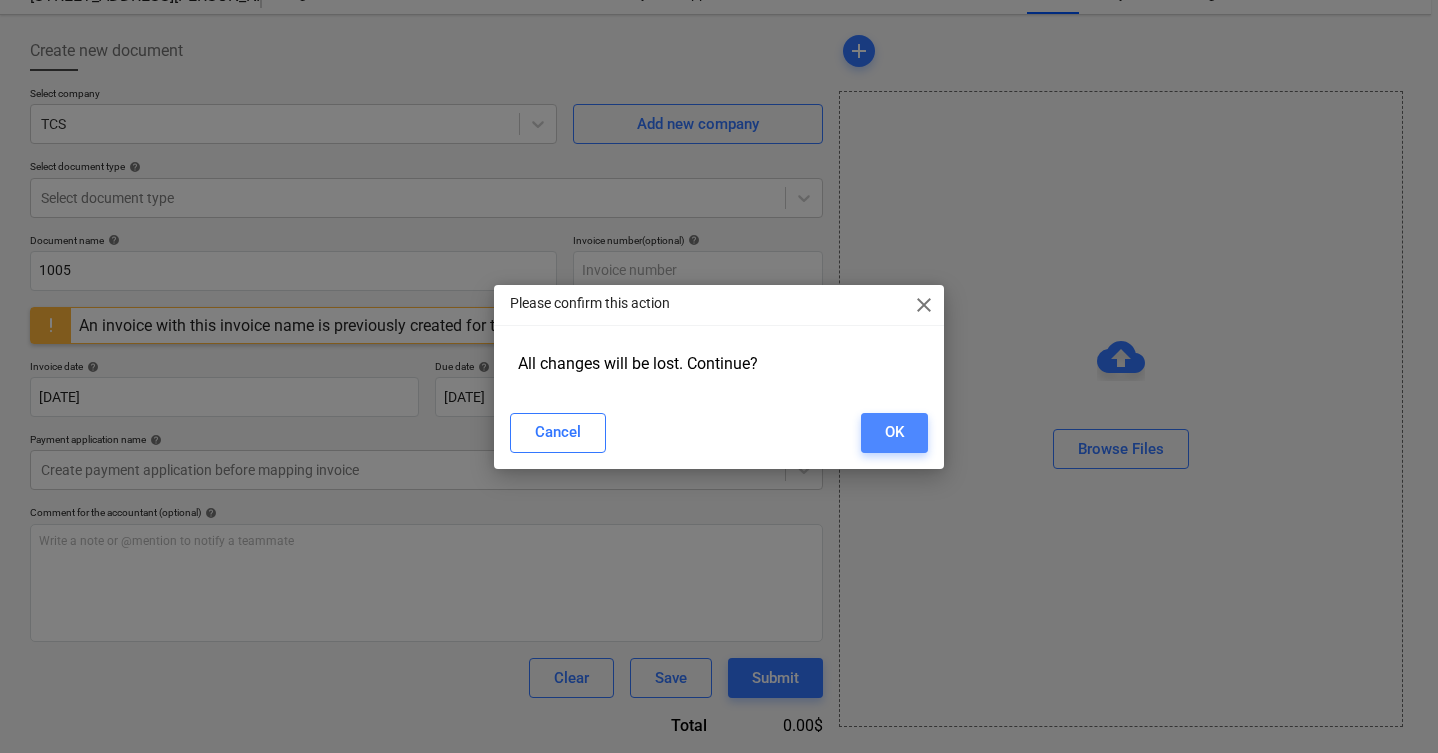 click on "OK" at bounding box center [894, 432] 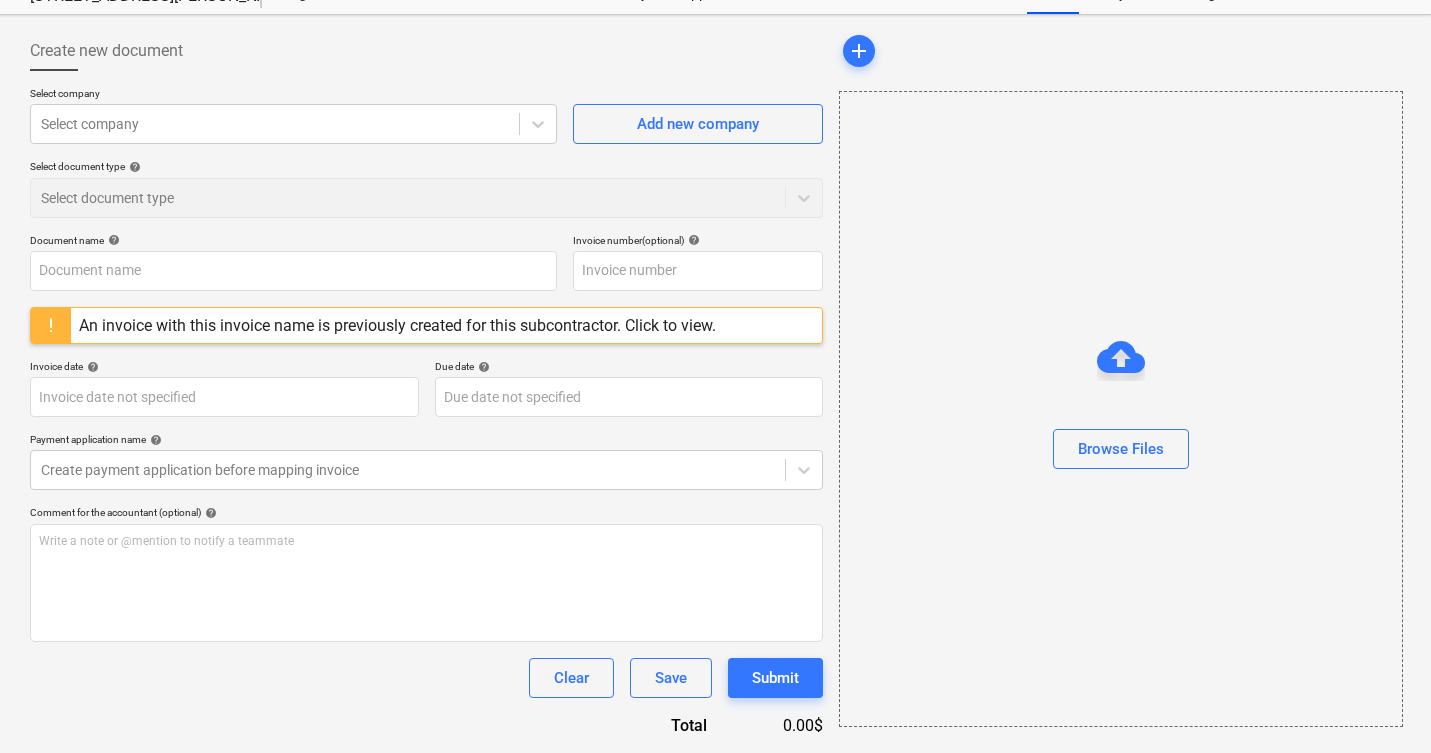 type on "1005" 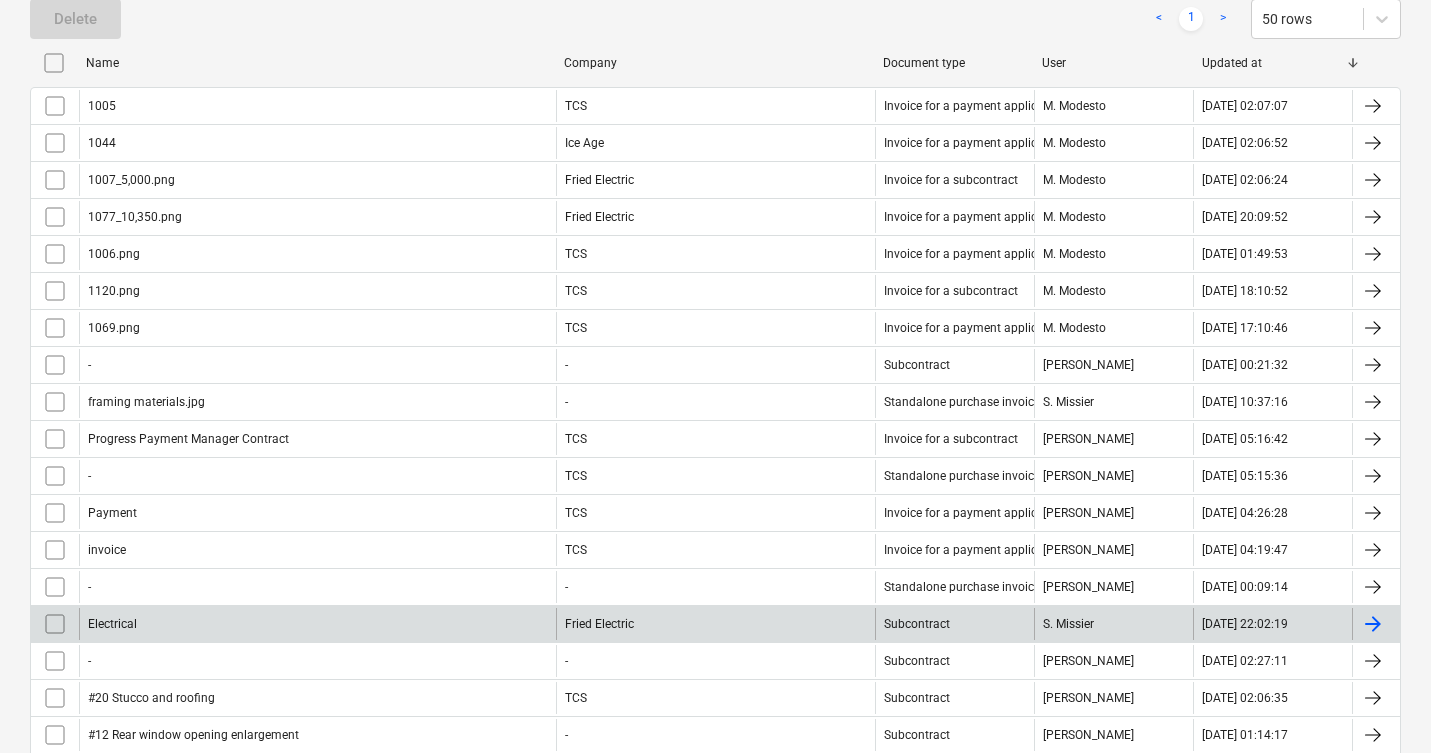 scroll, scrollTop: 383, scrollLeft: 0, axis: vertical 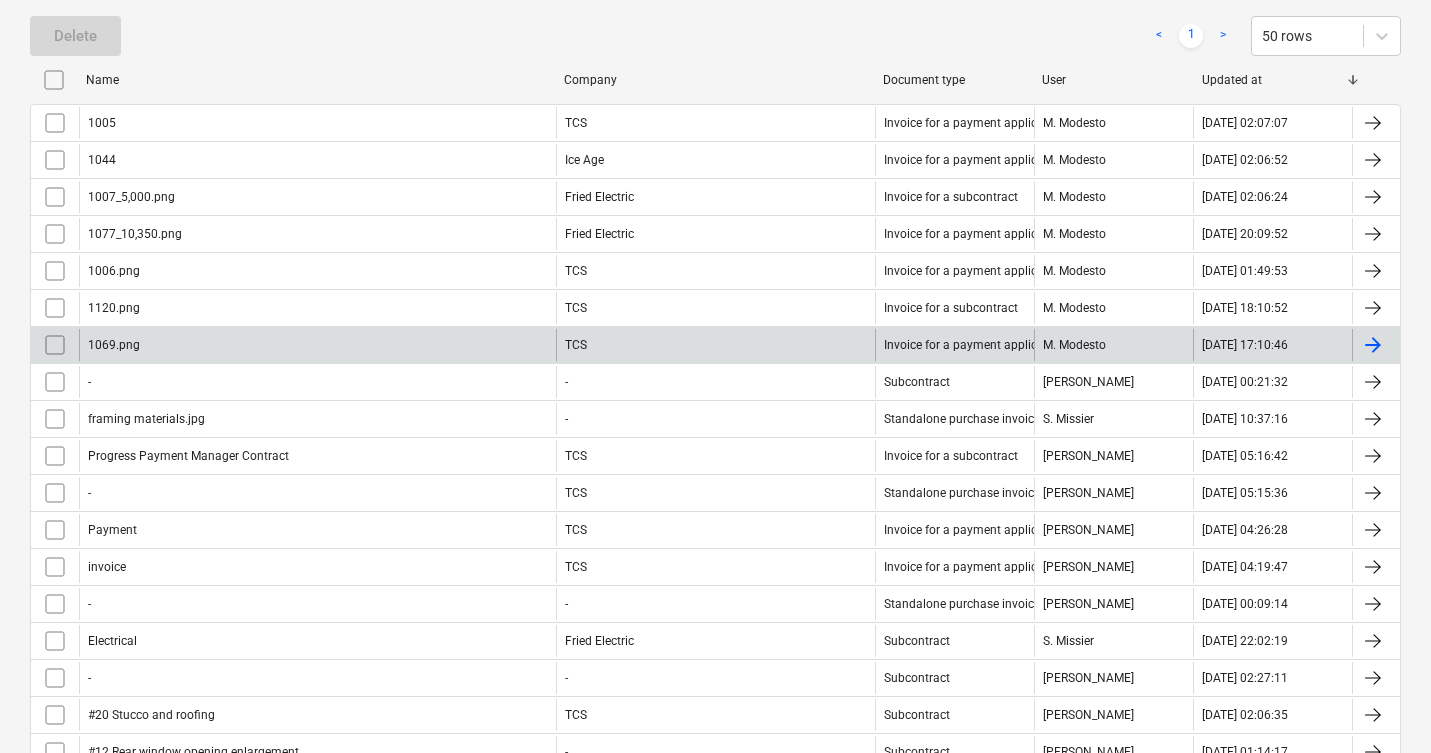 click on "M. Modesto" at bounding box center (1113, 345) 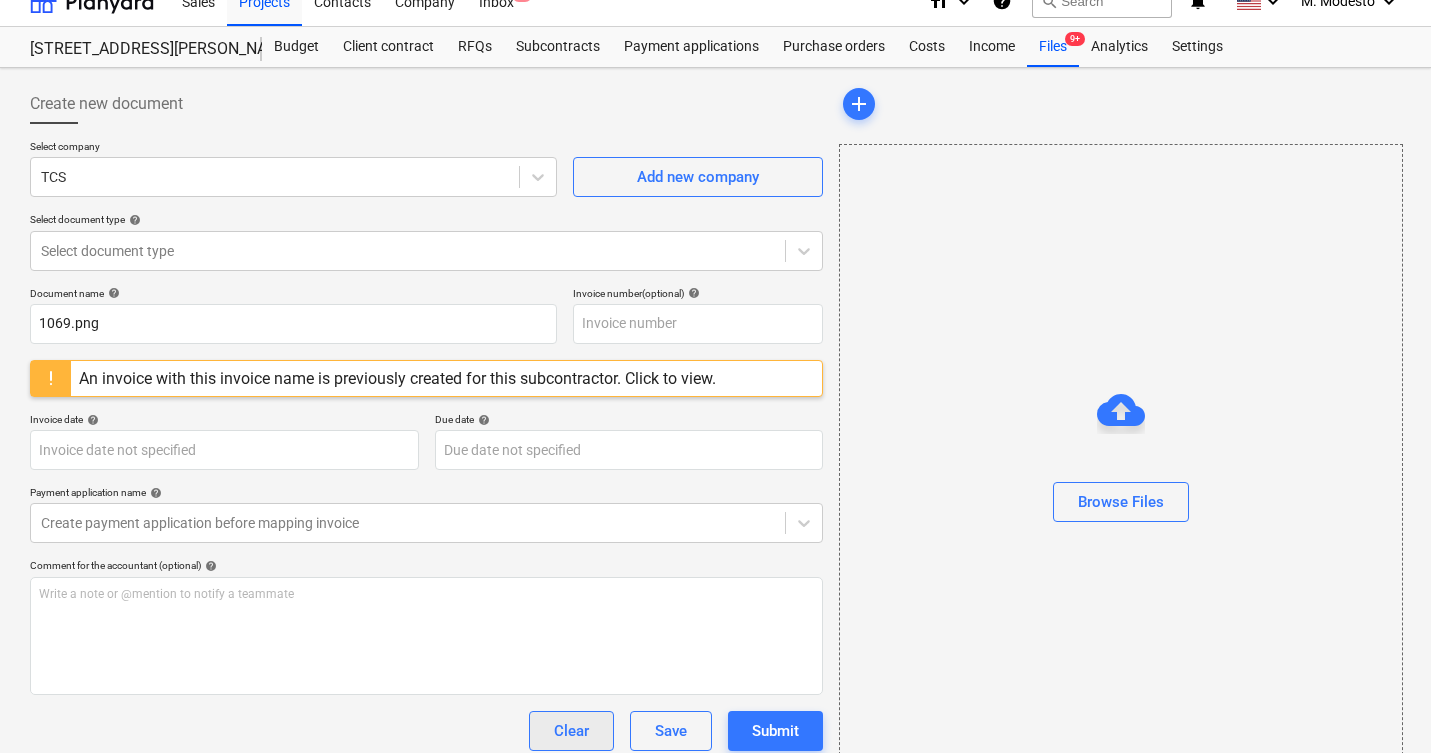 scroll, scrollTop: 77, scrollLeft: 0, axis: vertical 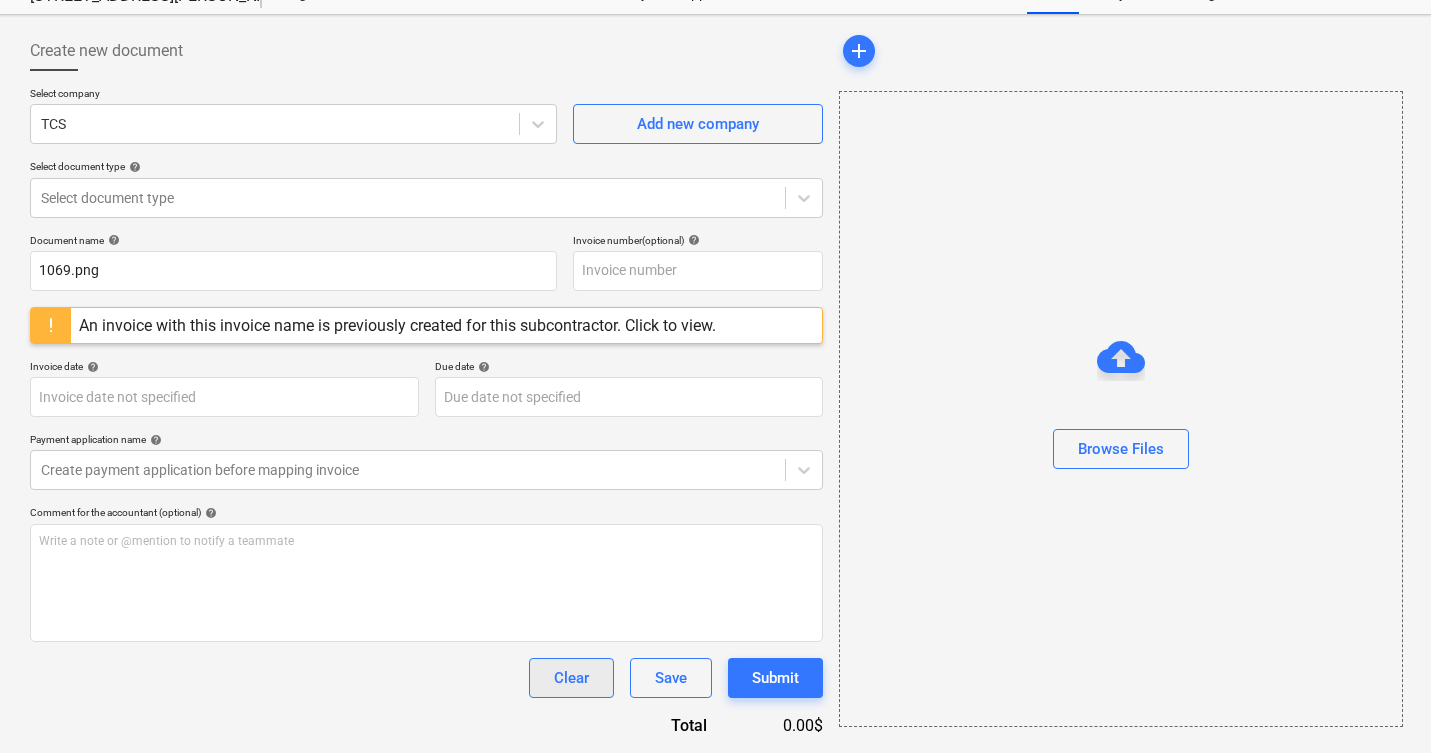 click on "Clear" at bounding box center (571, 678) 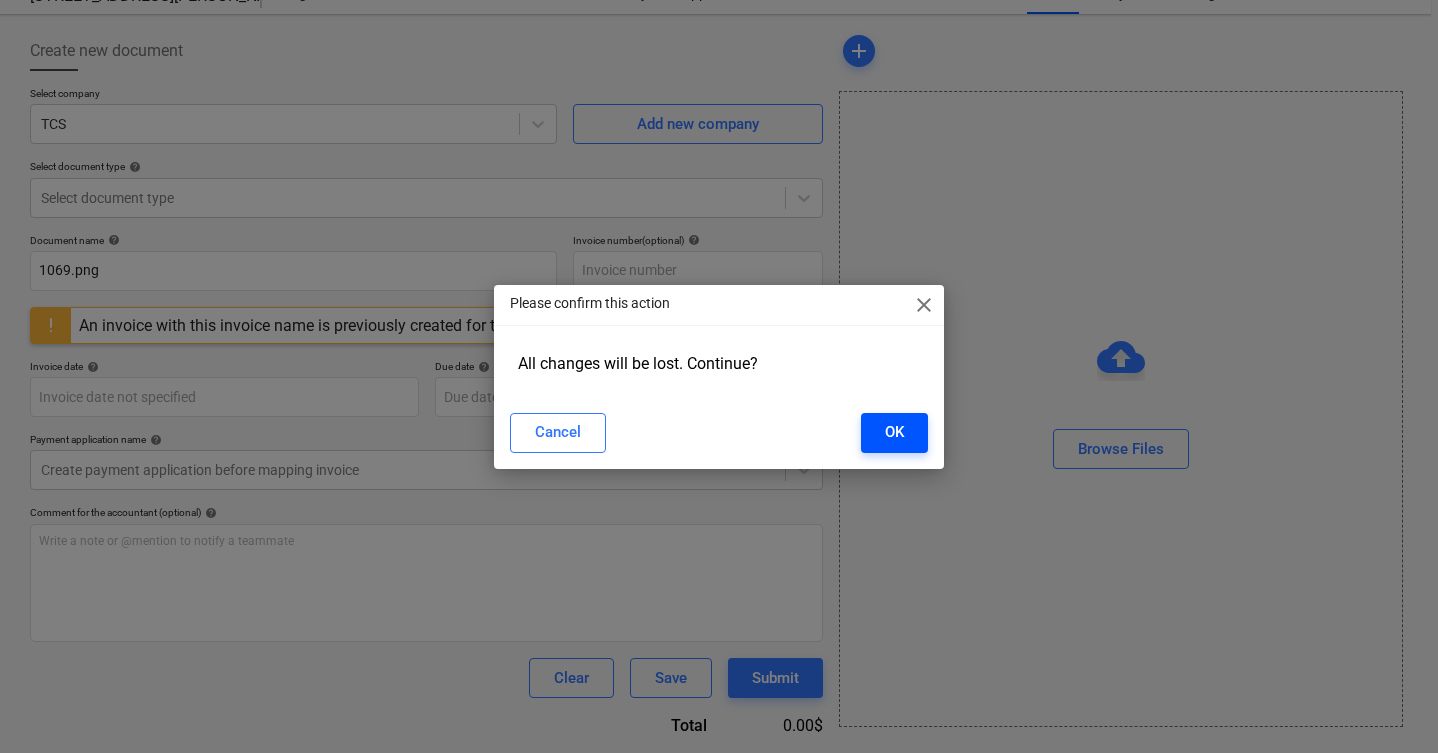 click on "OK" at bounding box center [894, 432] 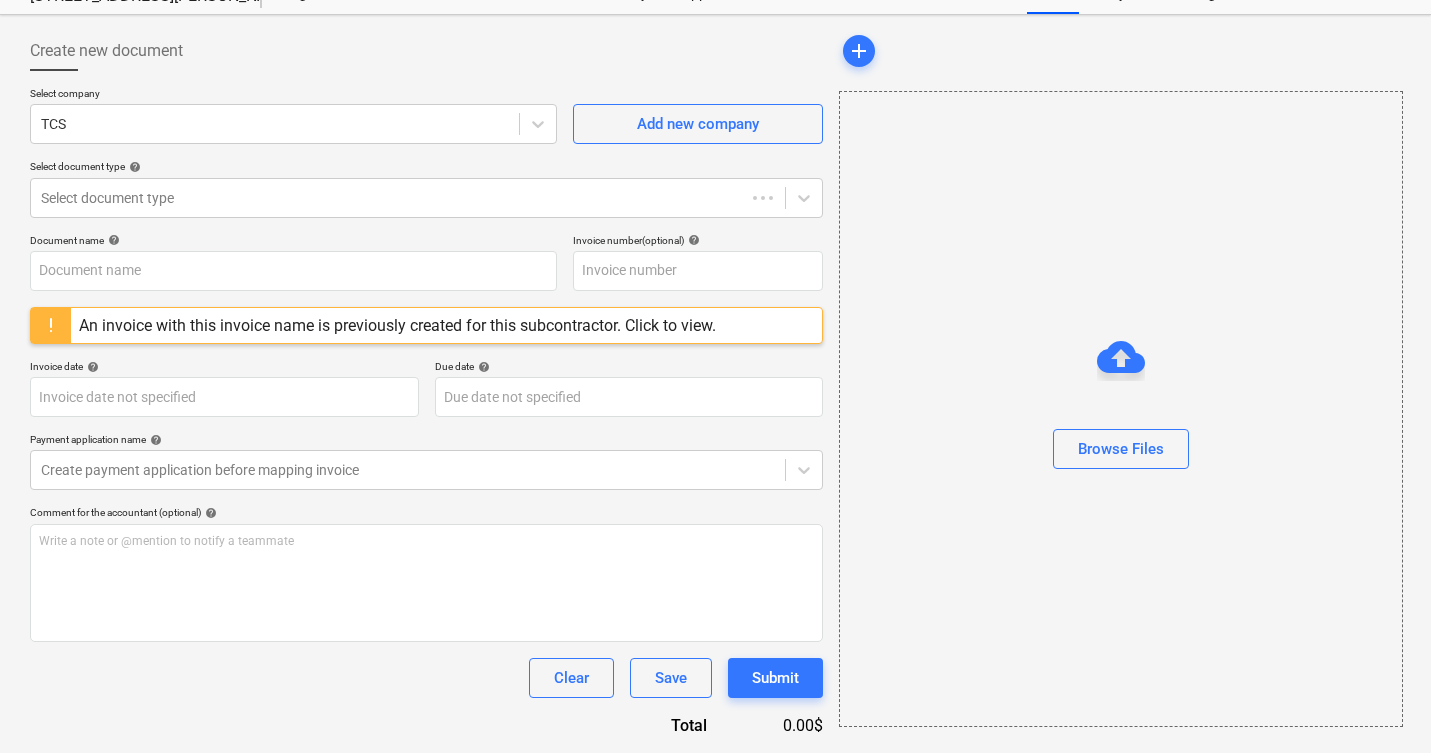 type on "1069.png" 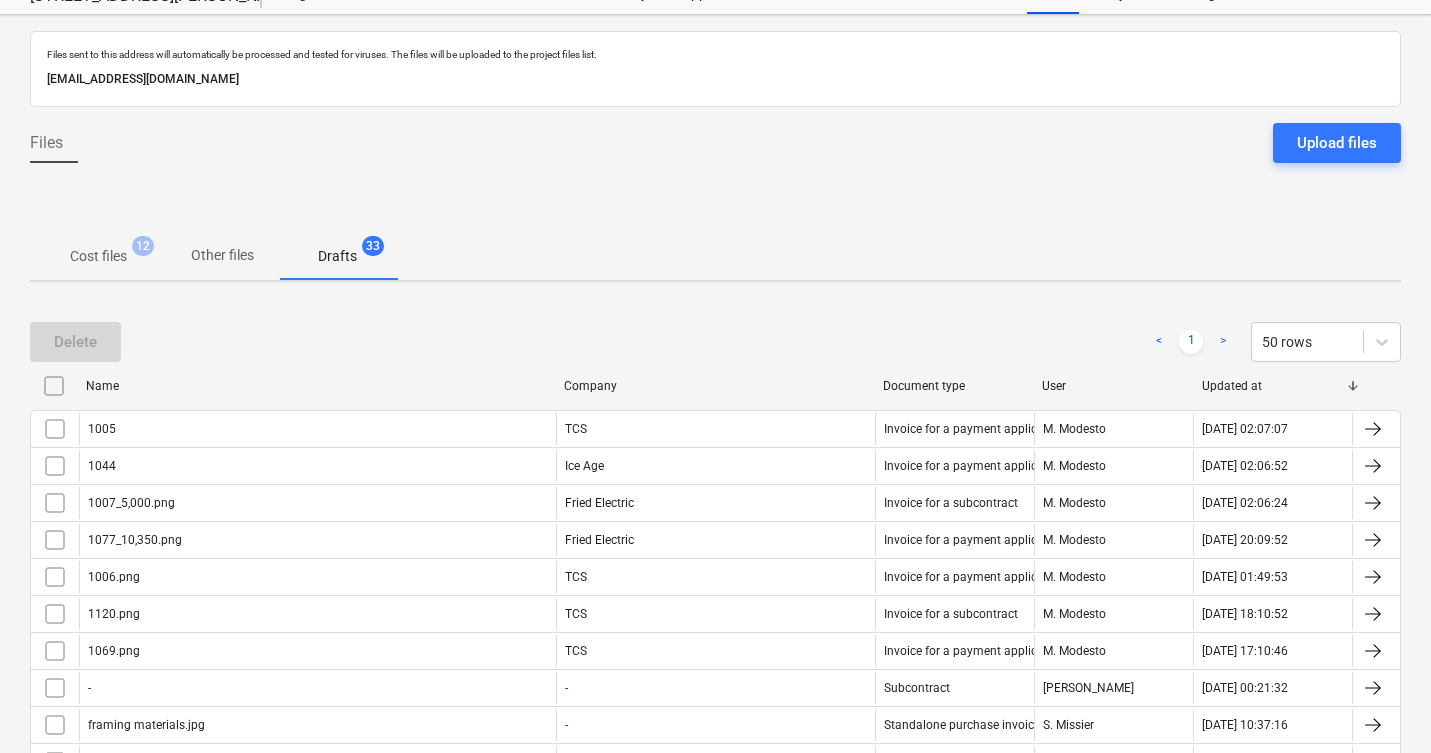 scroll, scrollTop: 383, scrollLeft: 0, axis: vertical 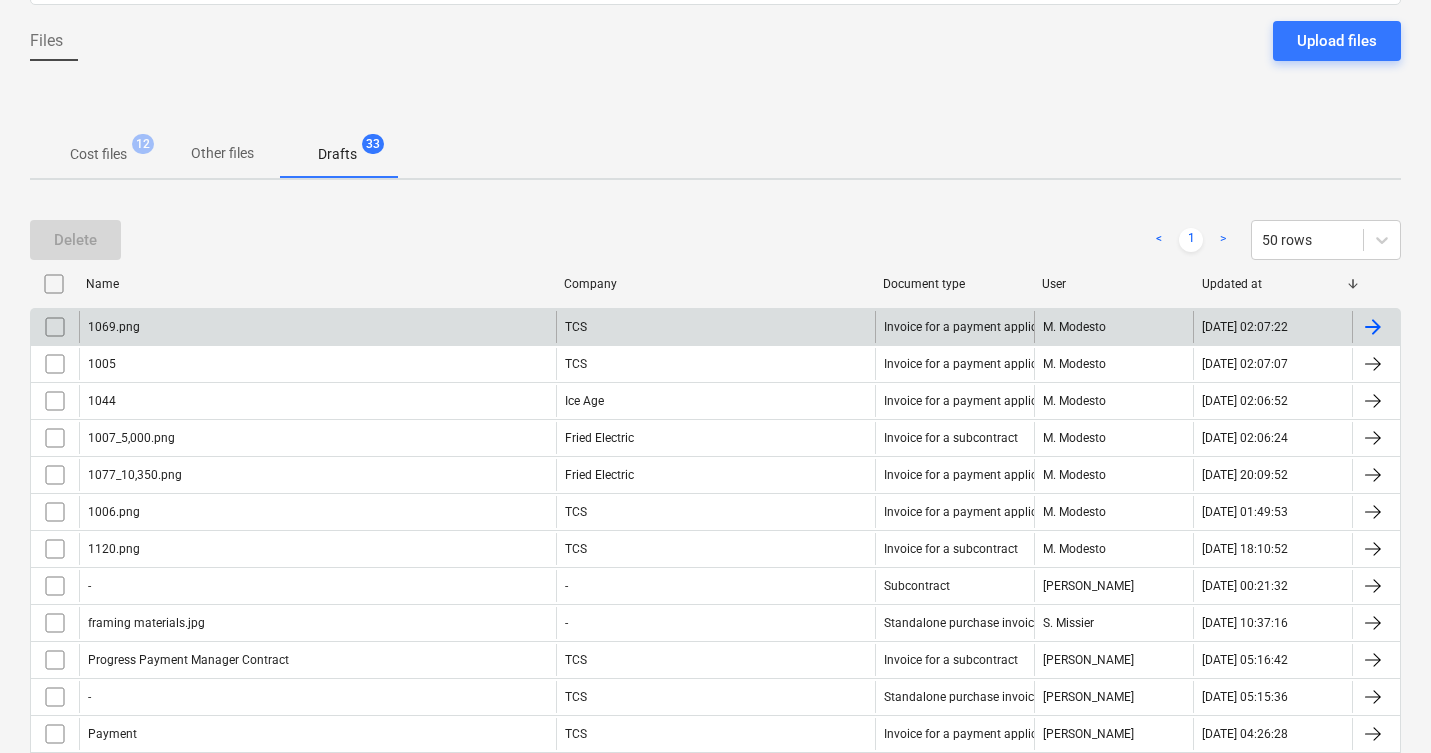 click on "M. Modesto" at bounding box center [1113, 327] 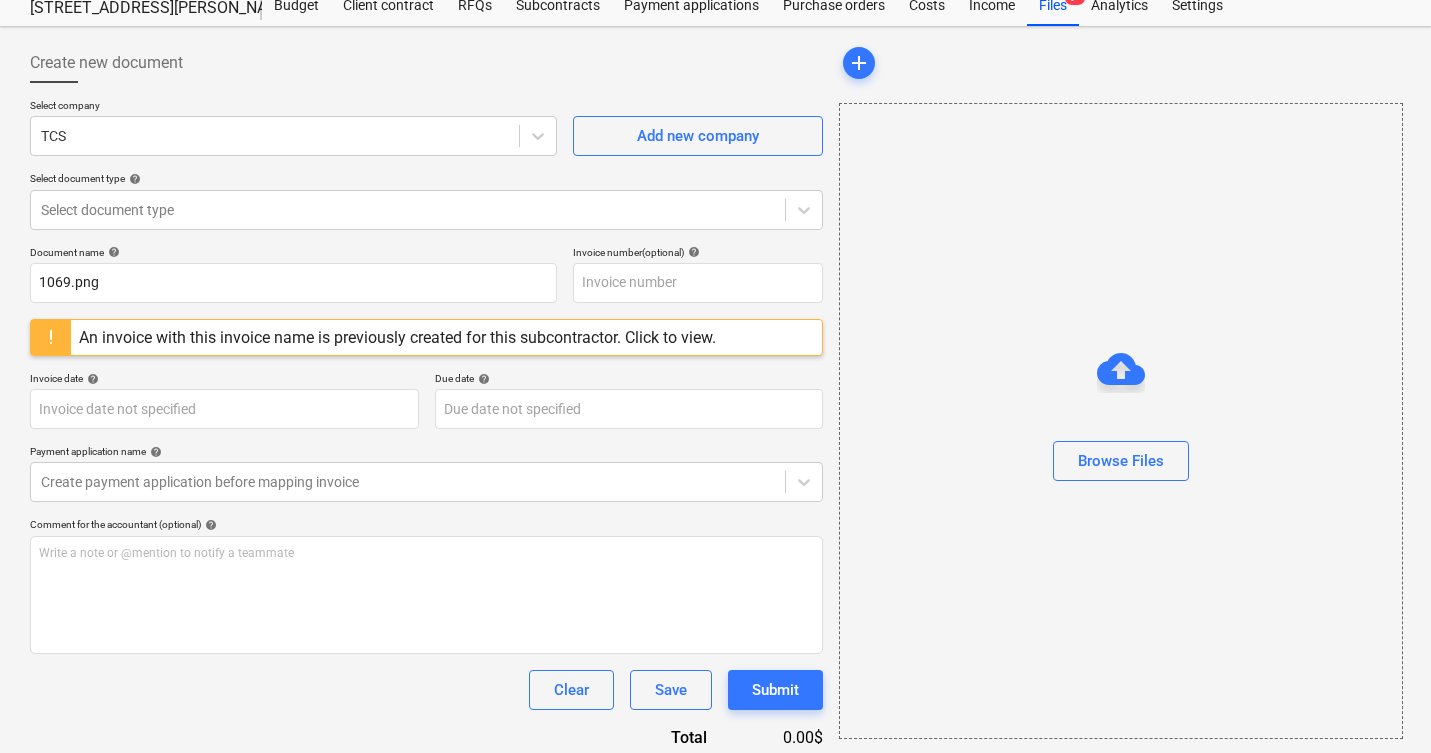 scroll, scrollTop: 77, scrollLeft: 0, axis: vertical 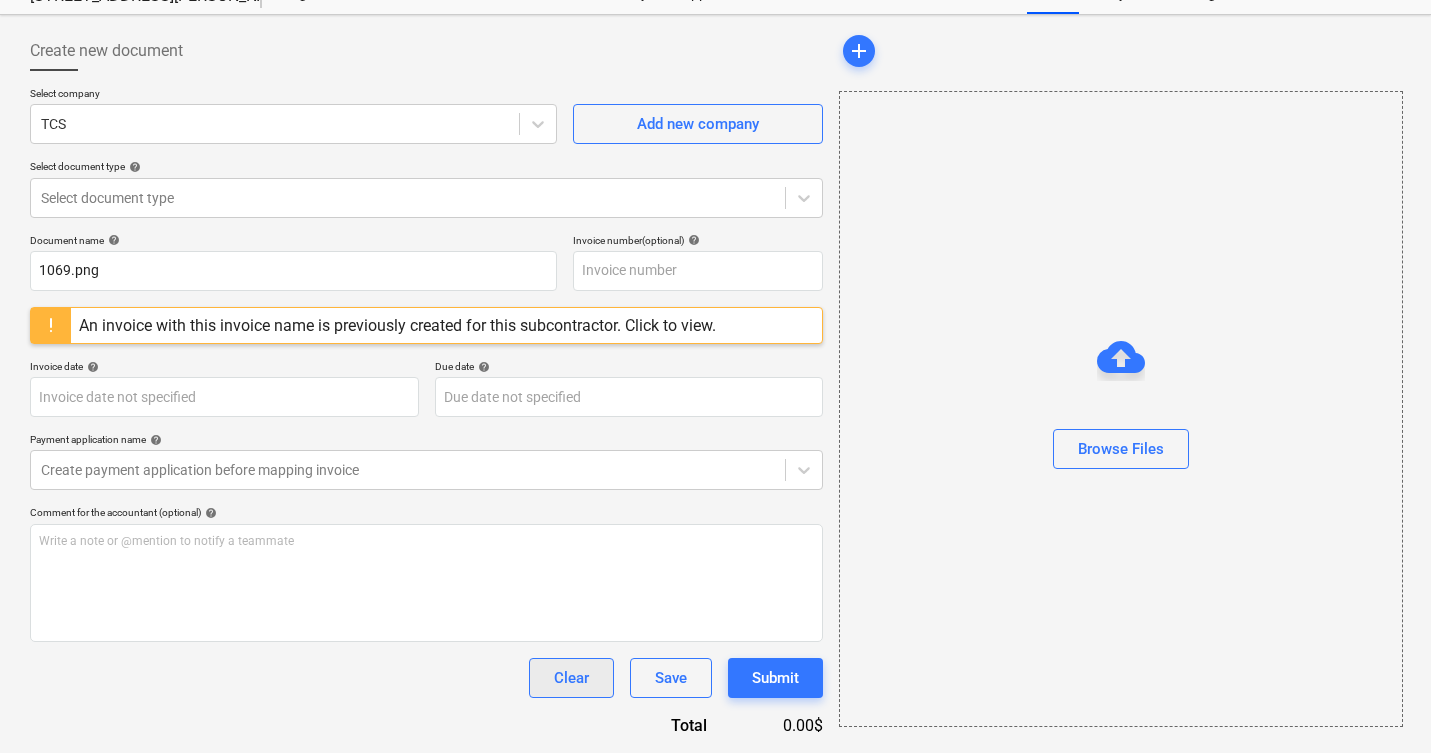 click on "Clear" at bounding box center (571, 678) 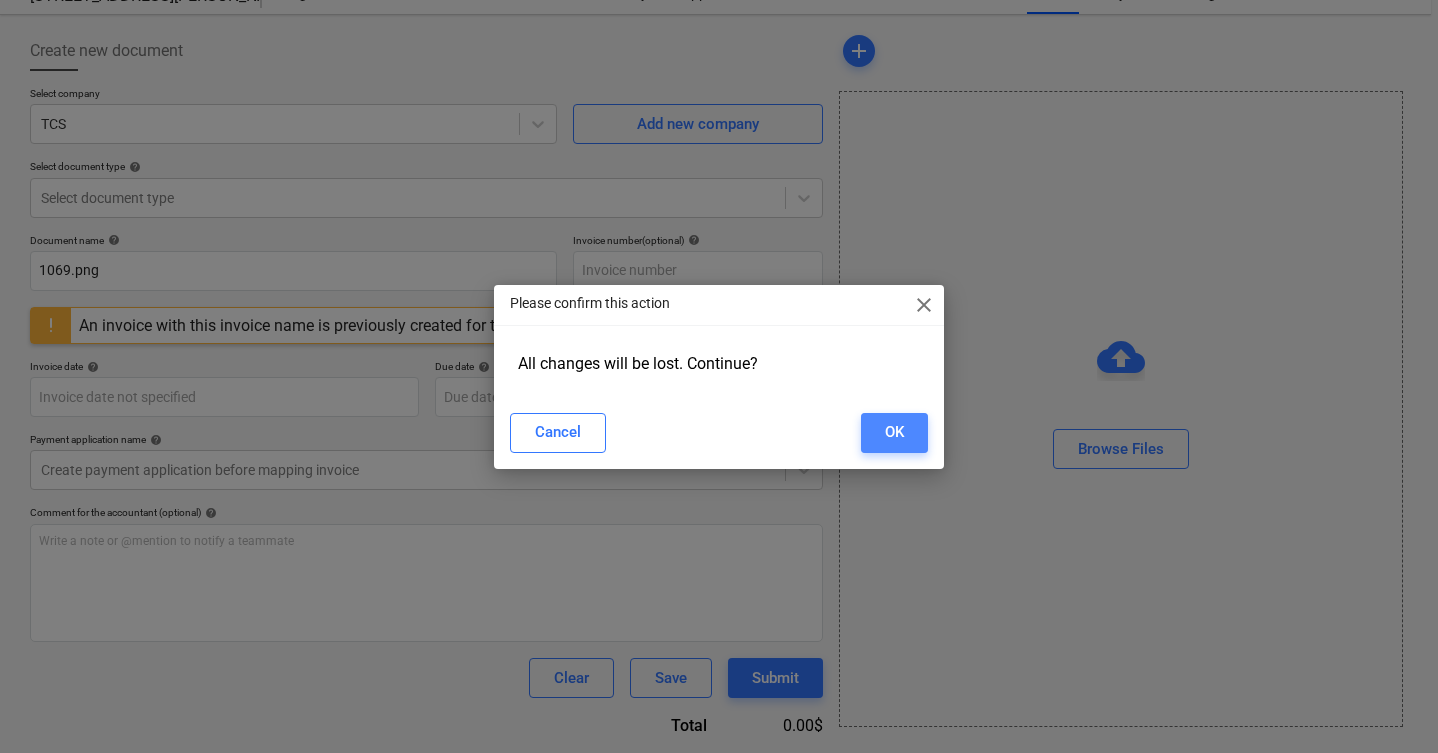 click on "OK" at bounding box center [894, 432] 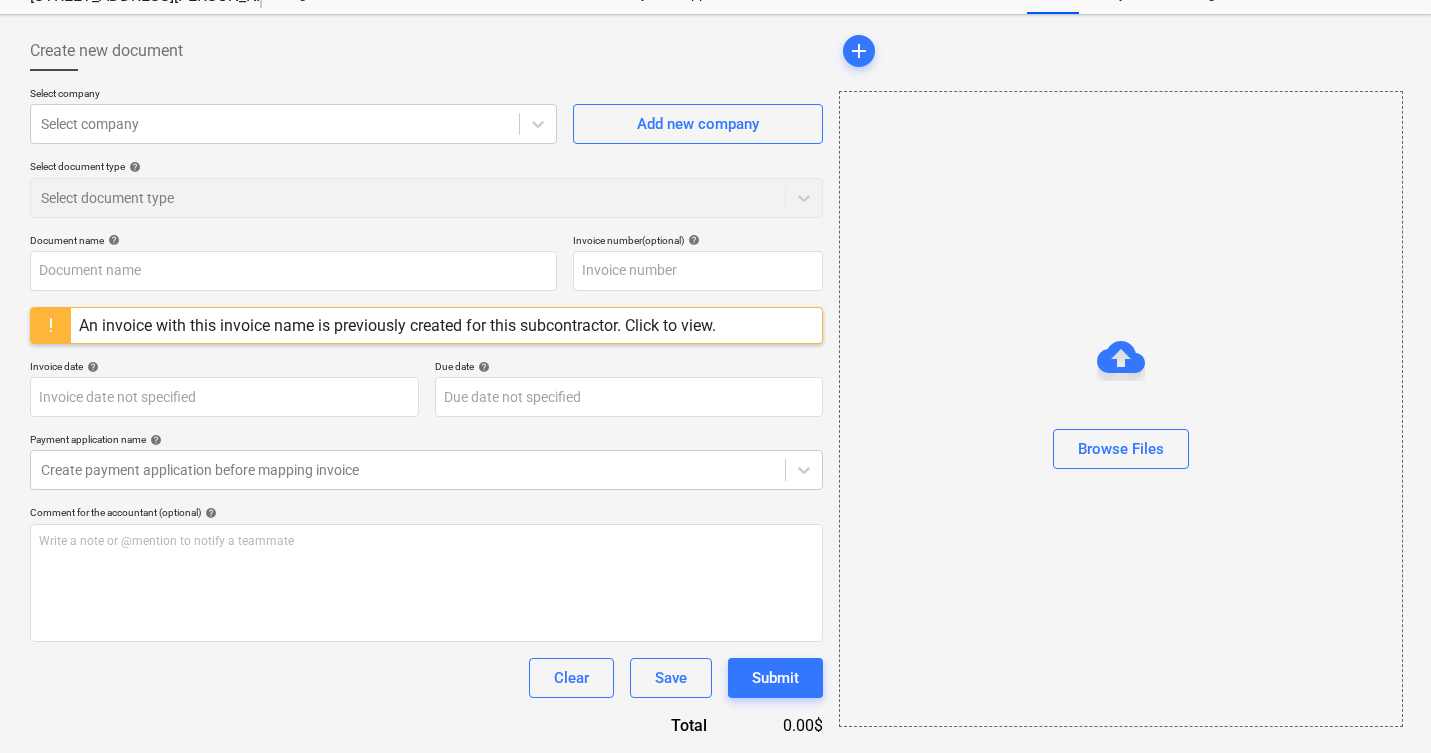 type on "1069.png" 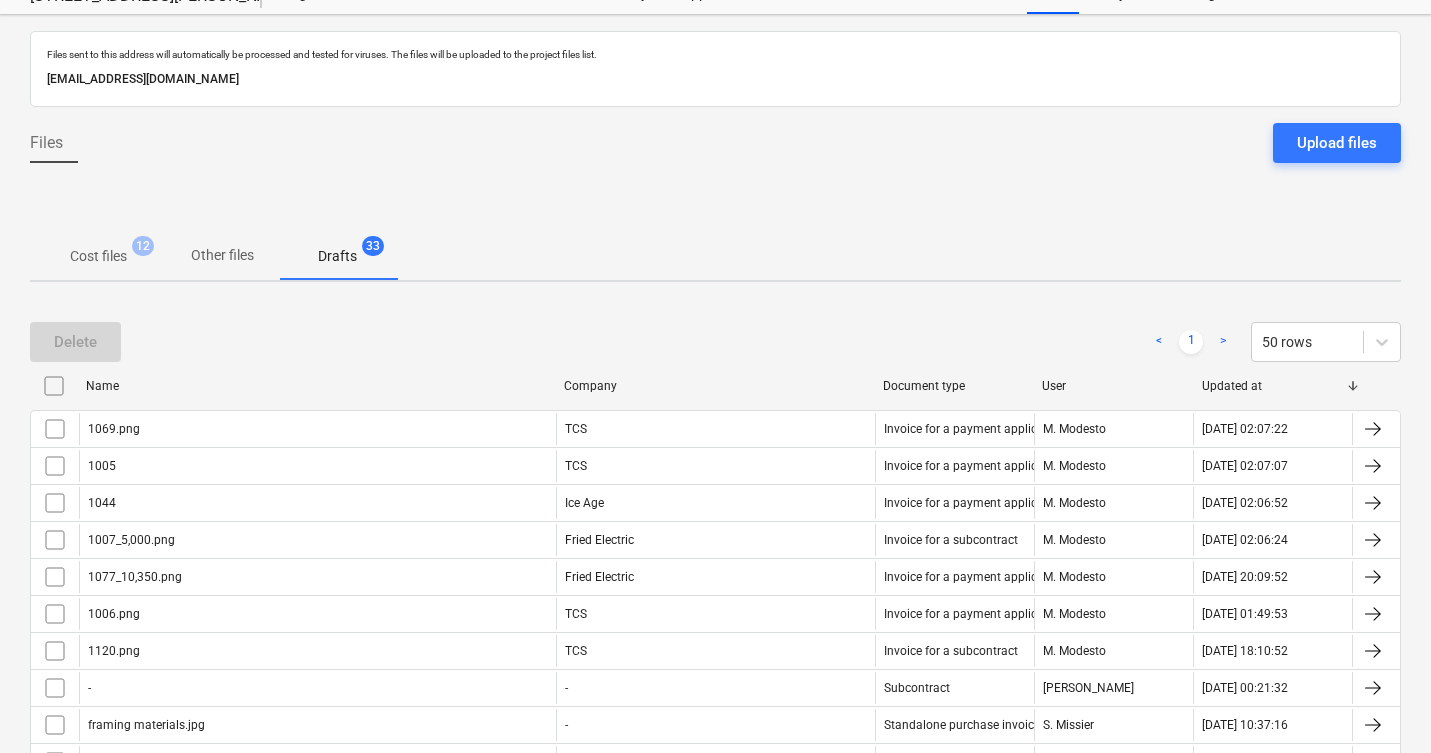scroll, scrollTop: 179, scrollLeft: 0, axis: vertical 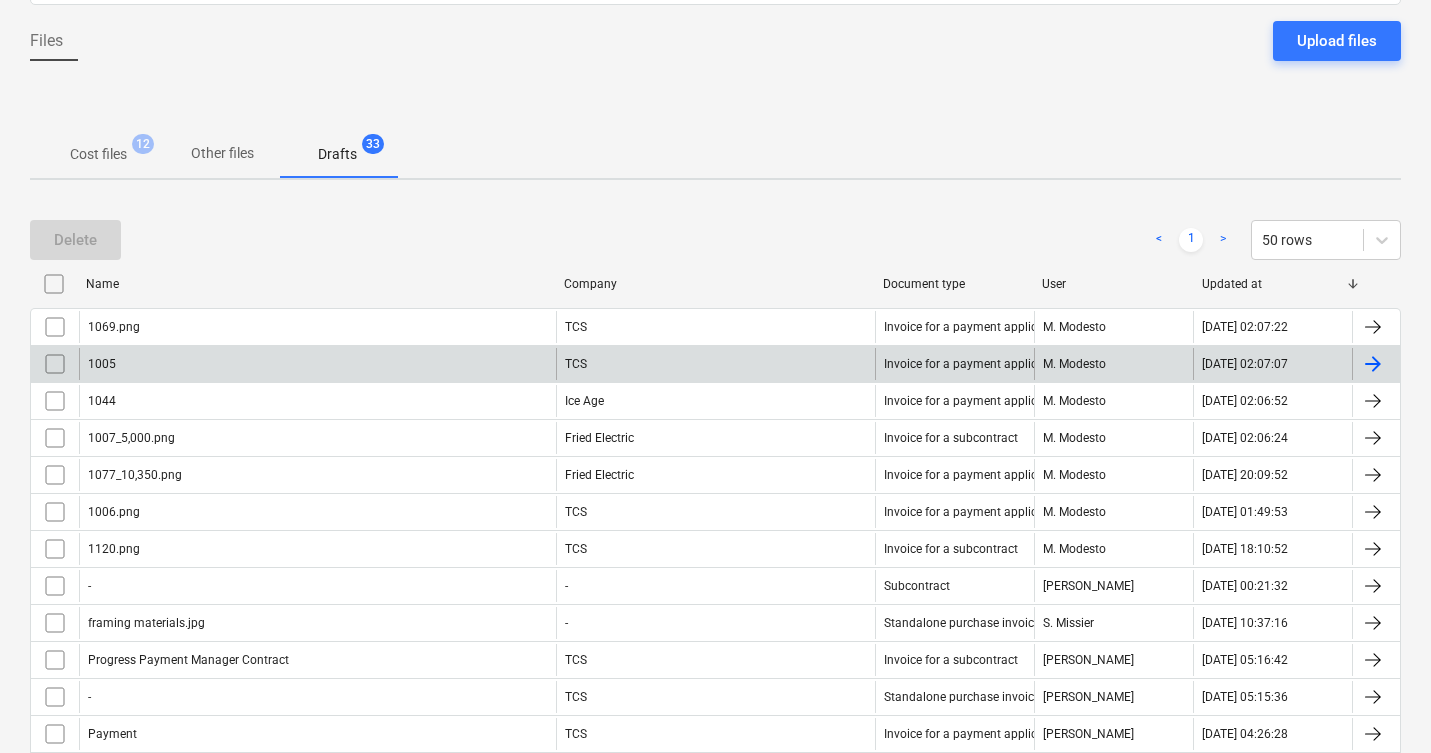click on "M. Modesto" at bounding box center (1113, 364) 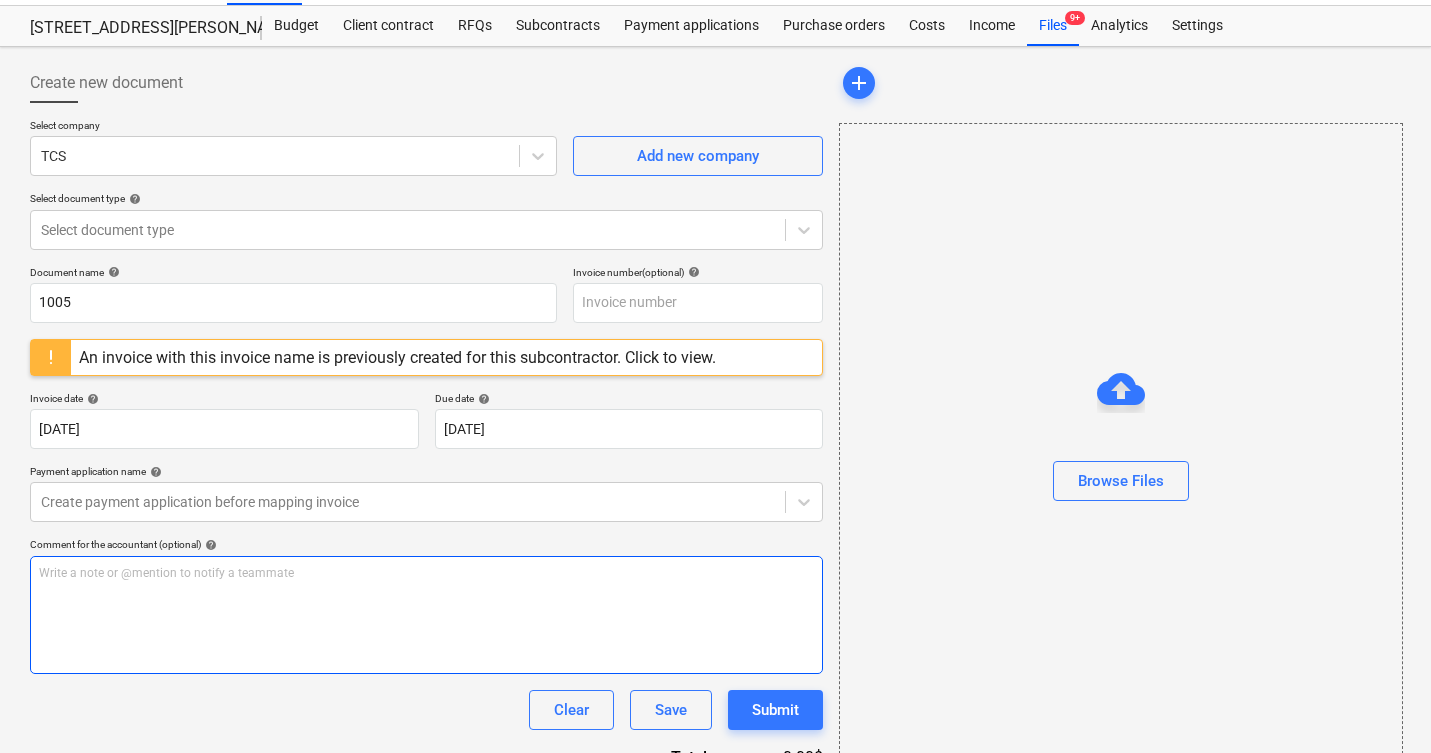 scroll, scrollTop: 77, scrollLeft: 0, axis: vertical 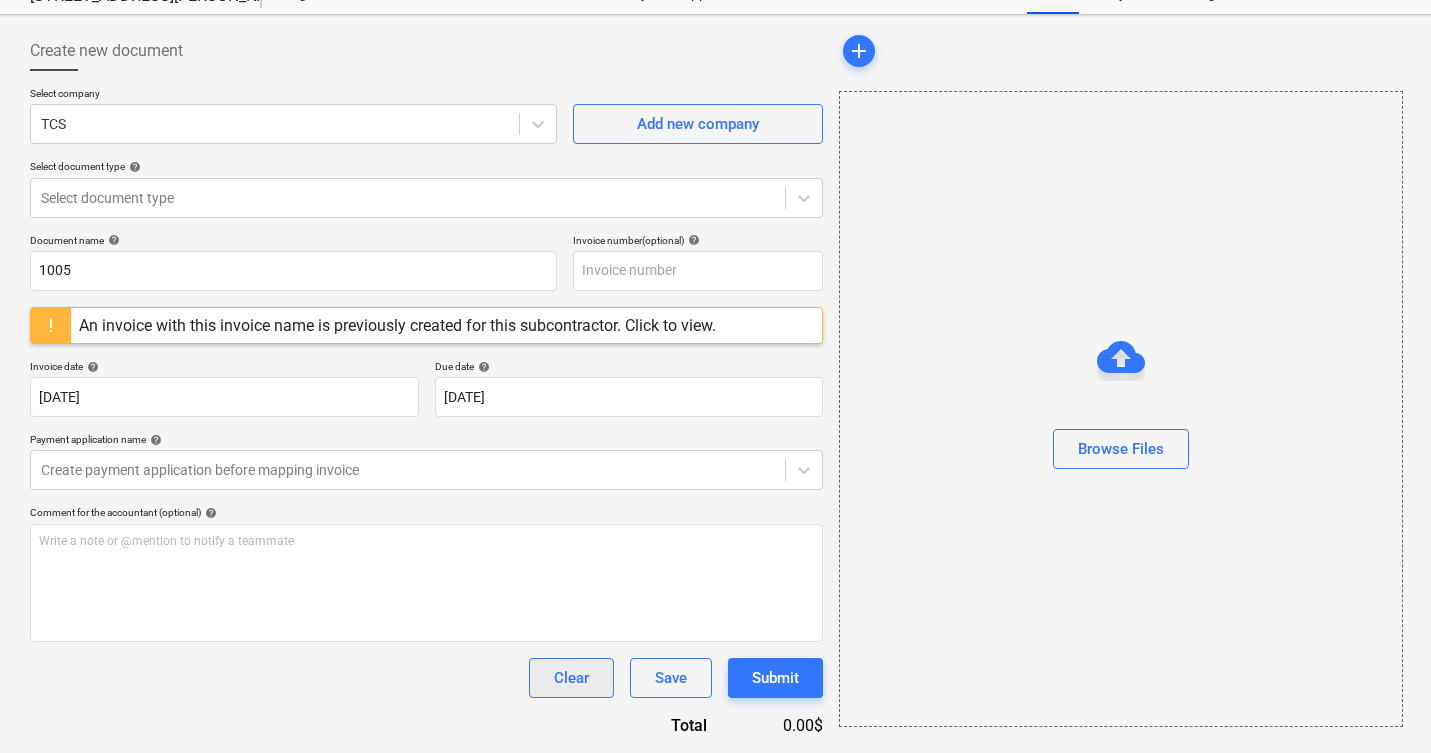 click on "Clear" at bounding box center (571, 678) 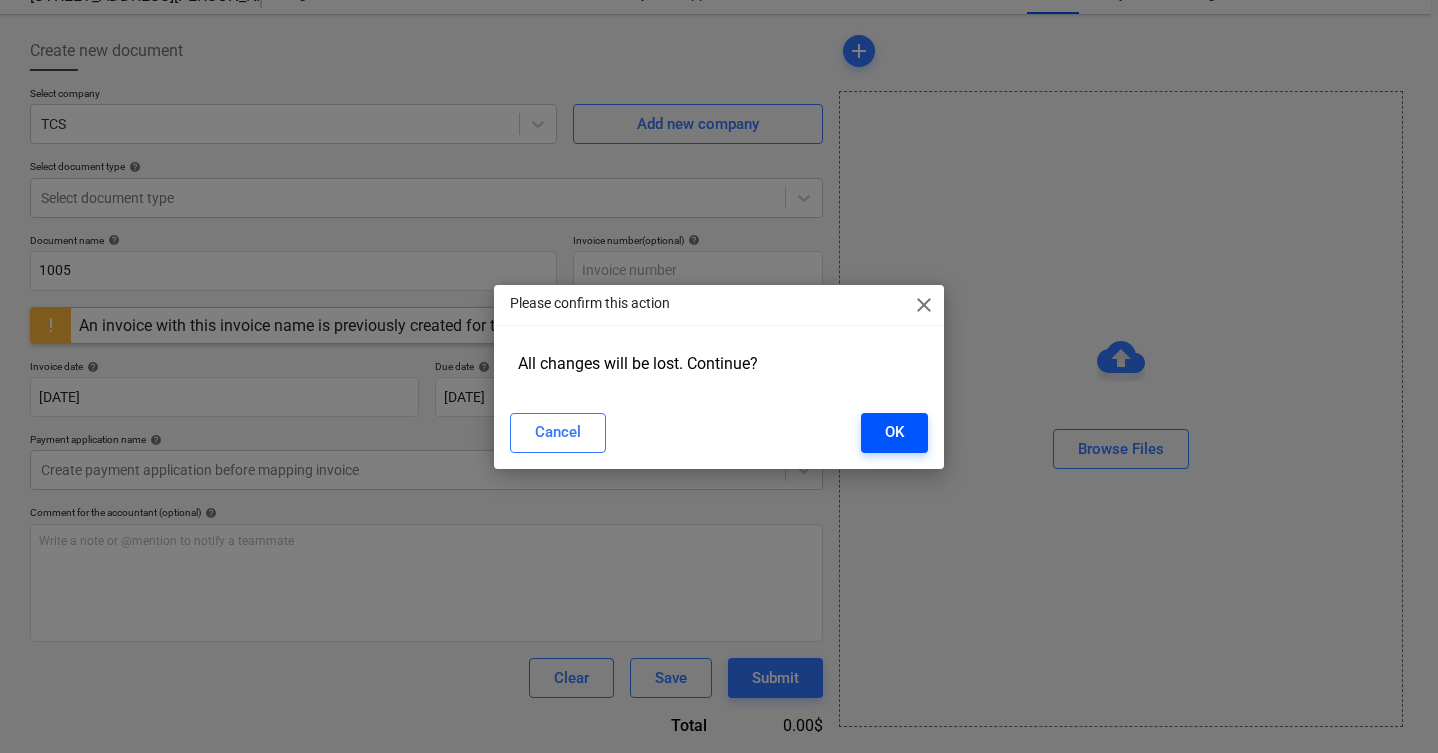 click on "OK" at bounding box center (894, 433) 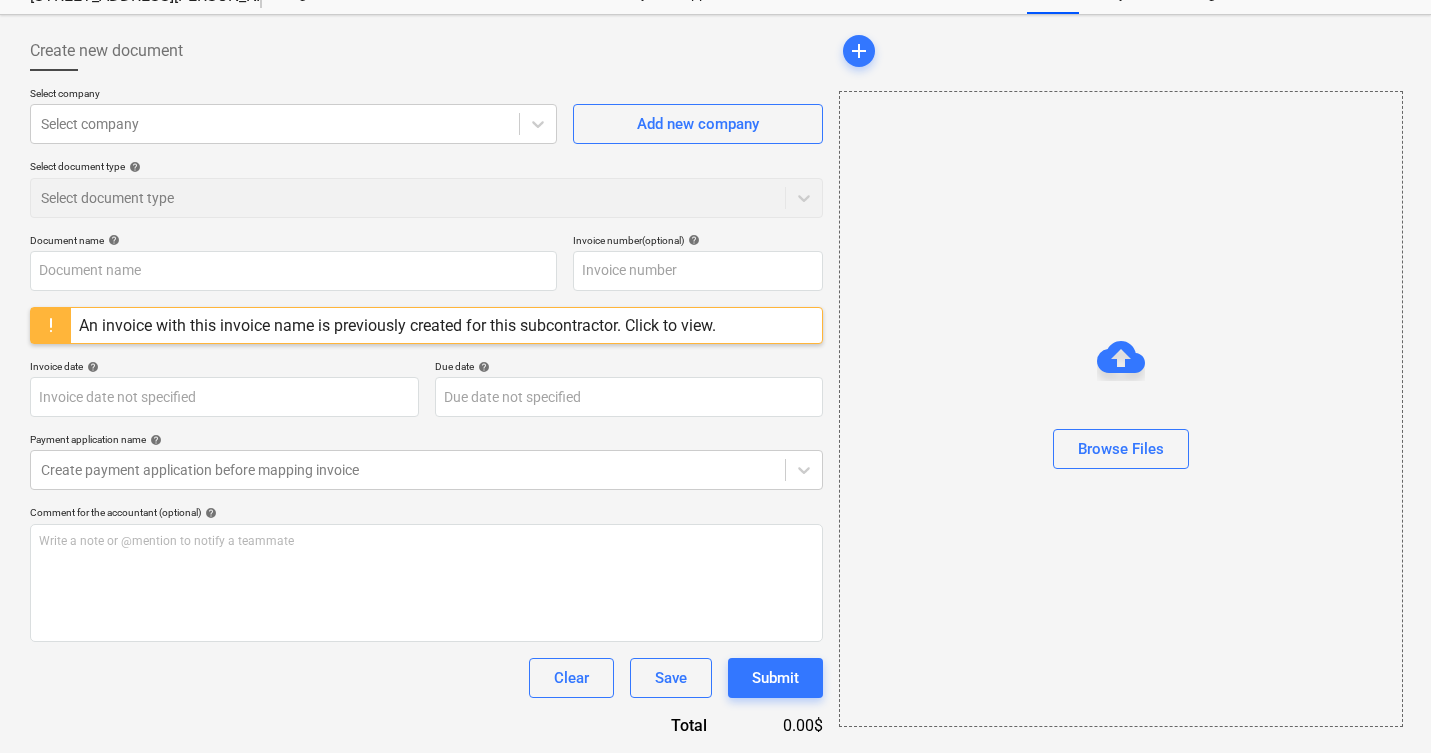 type on "1005" 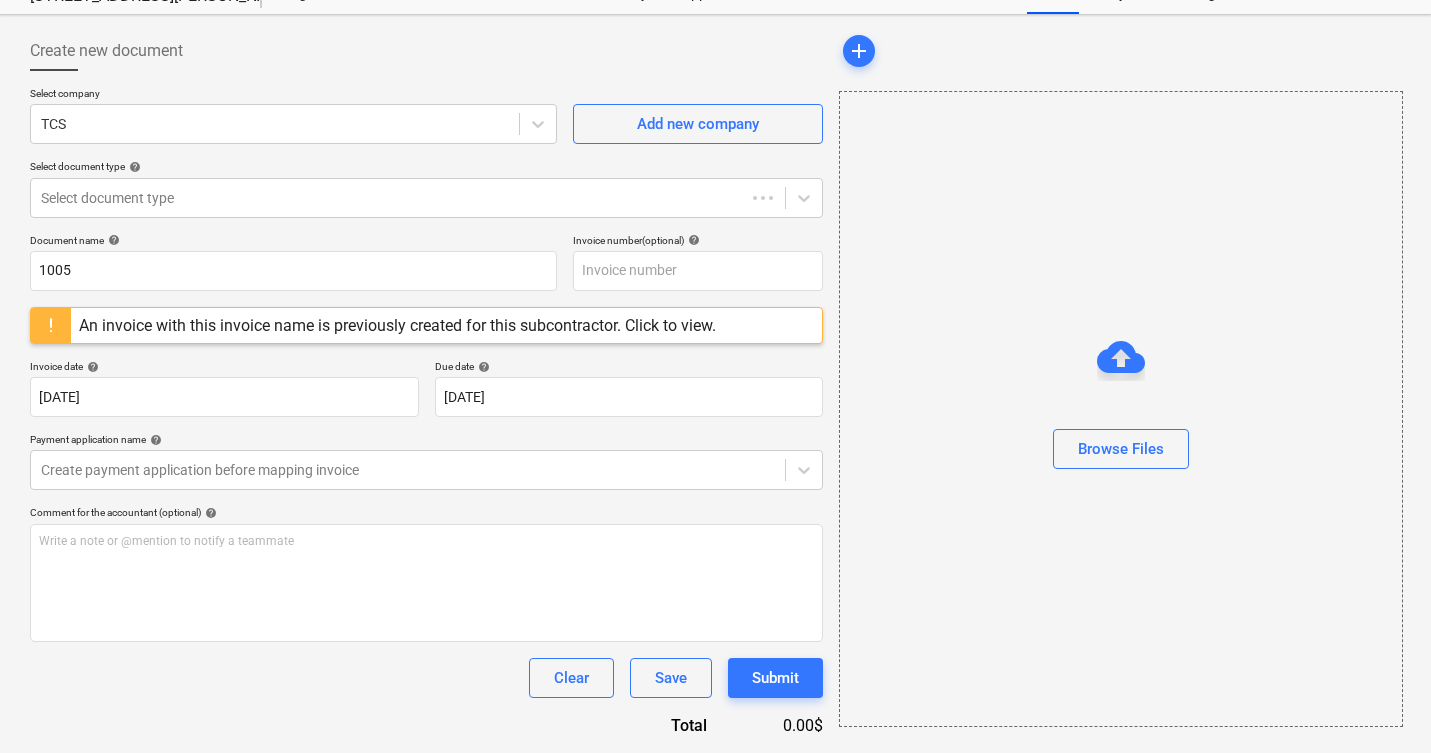 scroll, scrollTop: 179, scrollLeft: 0, axis: vertical 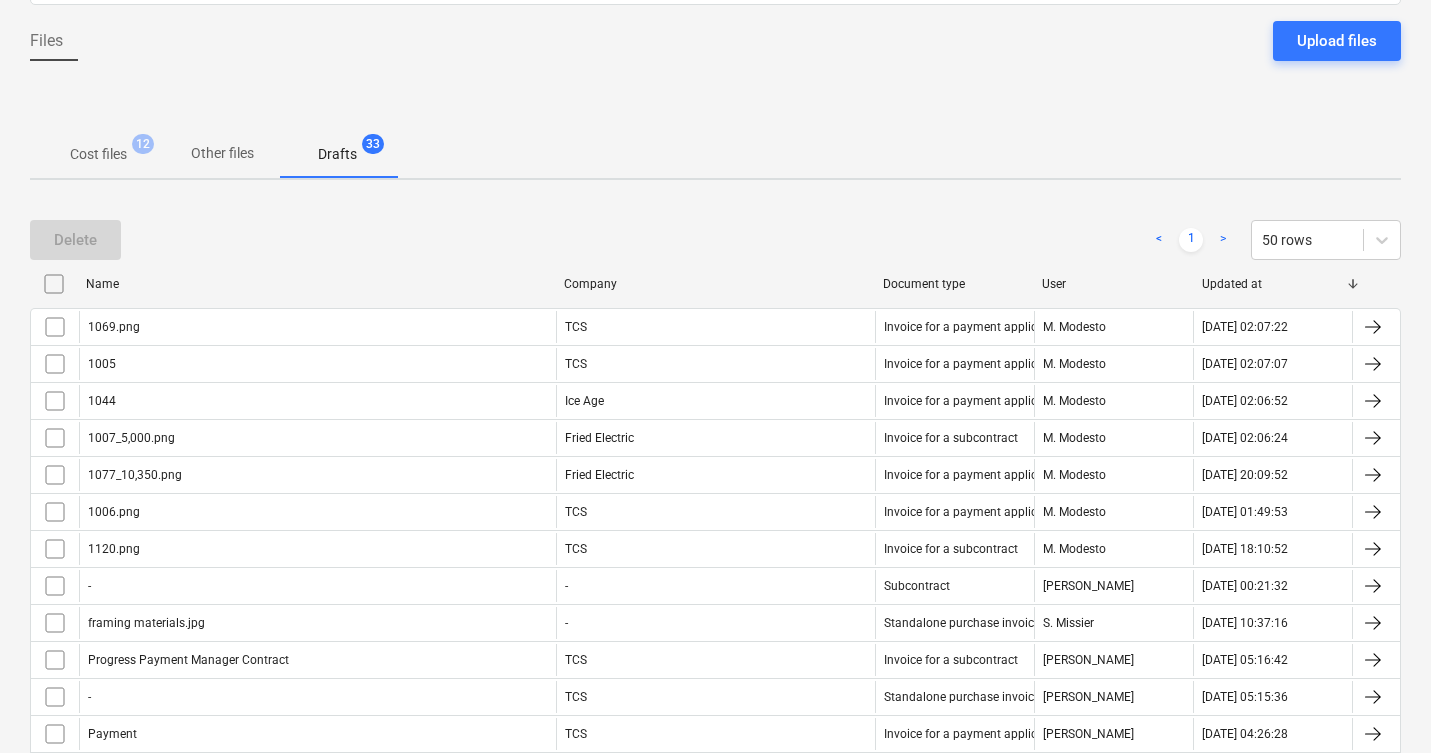 click on "Files sent to this address will automatically be processed and tested for viruses. The files will be uploaded to the project files list. 0cbcad66-134f-49d8-981f-a735d37814c0@projects.planyard.com Files Upload files Cost files 12 Other files Drafts 33 Delete < 1 > 50 rows Name Company Document type User Updated at 1069.png TCS Invoice for a payment application M. Modesto 16.07.2025 02:07:22 1005 TCS Invoice for a payment application M. Modesto 16.07.2025 02:07:07 1044 Ice Age Invoice for a payment application M. Modesto 16.07.2025 02:06:52 1007_5,000.png Fried Electric Invoice for a subcontract M. Modesto 16.07.2025 02:06:24 1077_10,350.png Fried Electric Invoice for a payment application M. Modesto 15.07.2025 20:09:52 1006.png TCS Invoice for a payment application M. Modesto 15.07.2025 01:49:53 1120.png TCS Invoice for a subcontract M. Modesto 12.07.2025 18:10:52 - - Subcontract B. Salamon 09.07.2025 00:21:32 framing materials.jpg - Standalone purchase invoice or receipt S. Missier 08.07.2025 10:37:16 TCS - -" at bounding box center (715, 777) 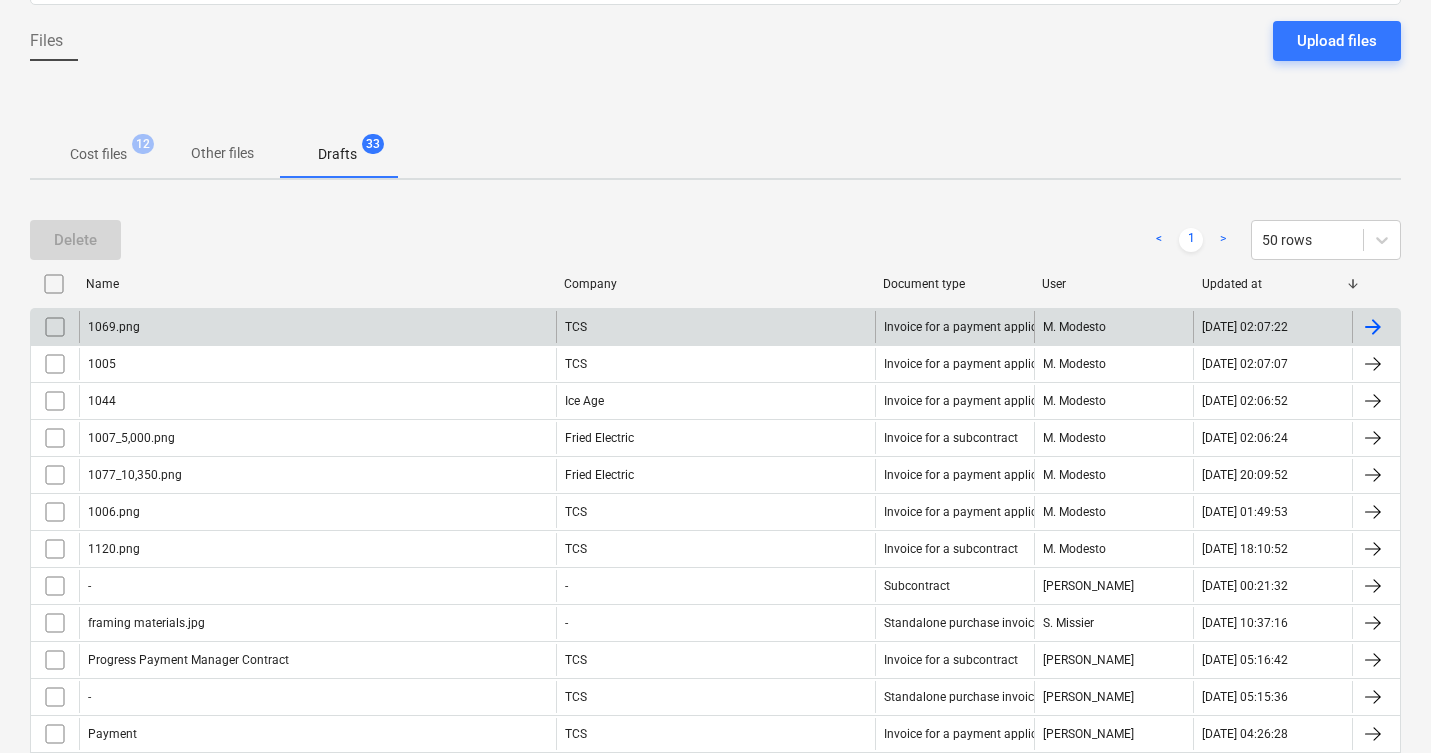 click at bounding box center [55, 327] 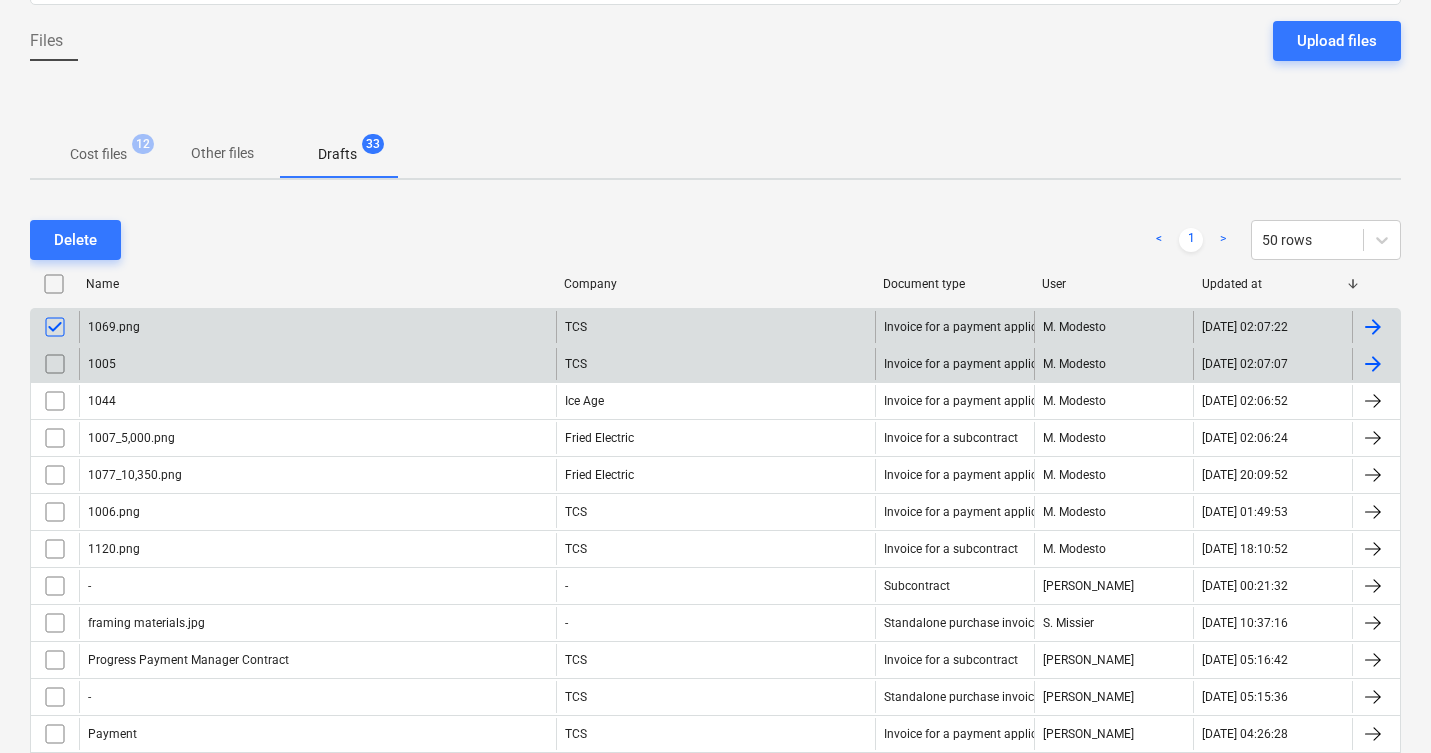click at bounding box center [55, 364] 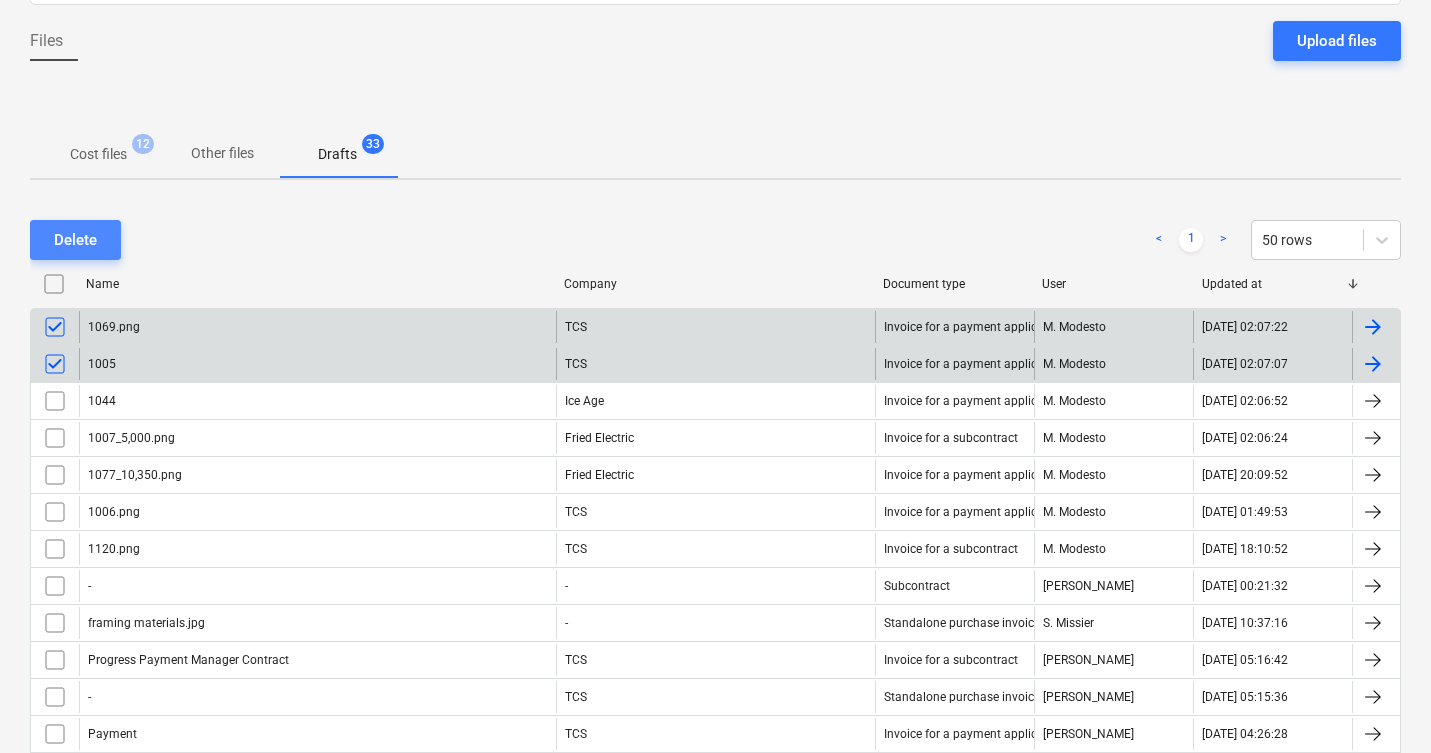 click on "Delete" at bounding box center (75, 240) 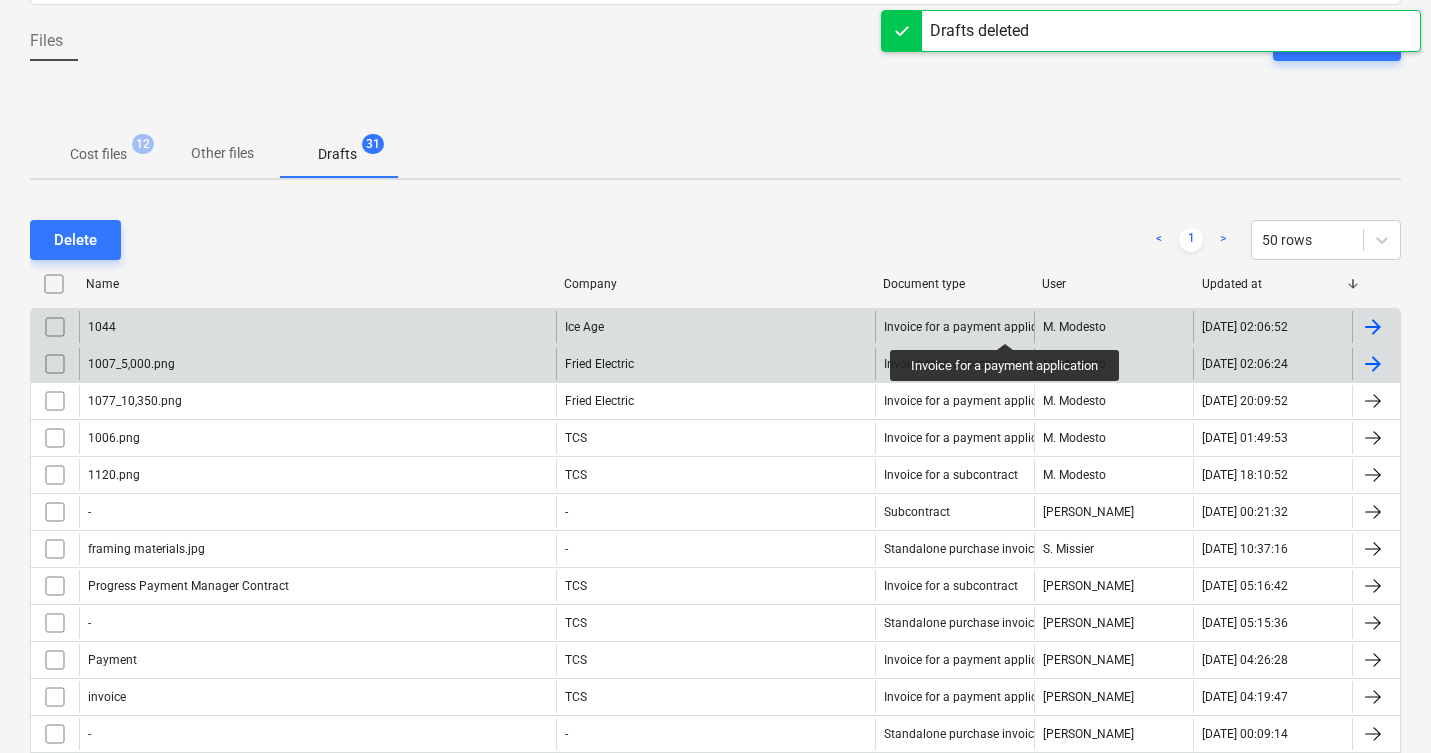 click on "Invoice for a payment application" at bounding box center [974, 327] 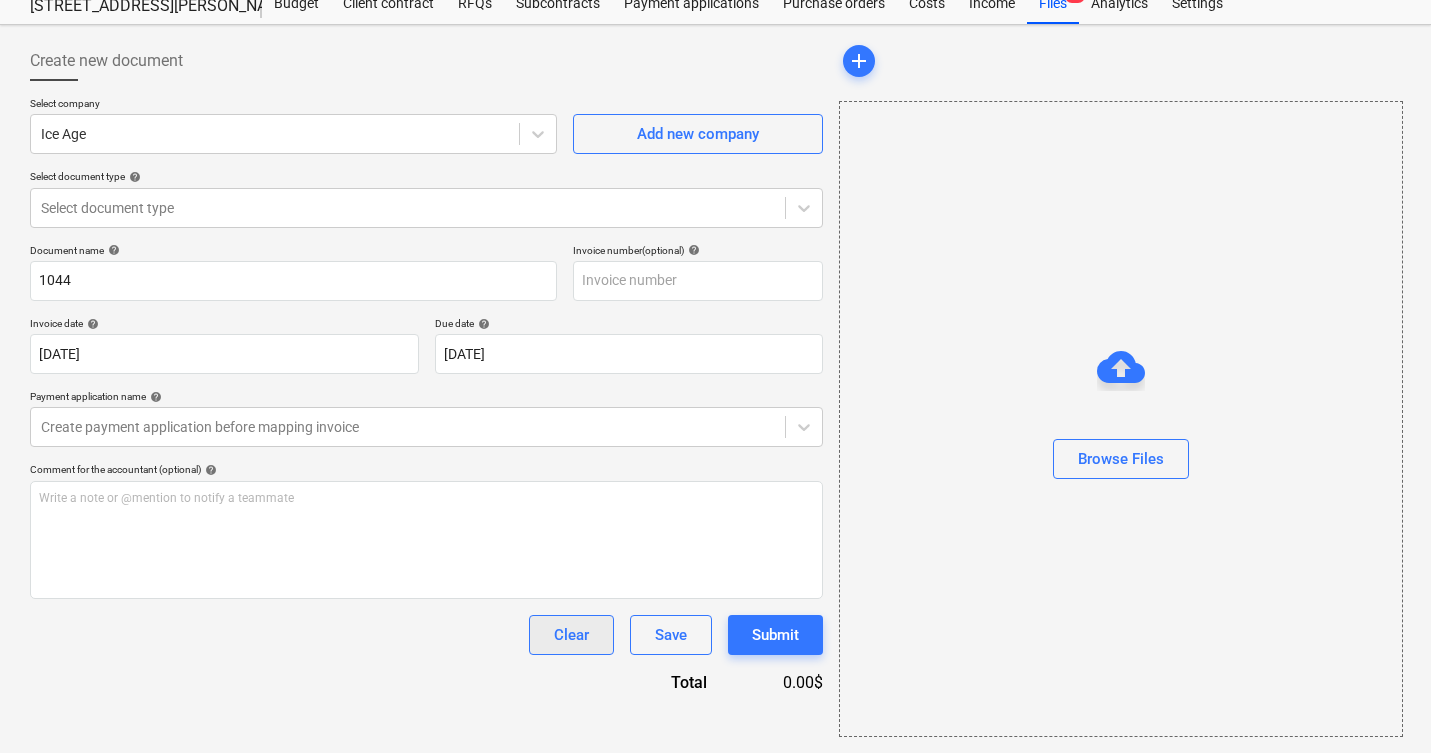 click on "Clear" at bounding box center [571, 635] 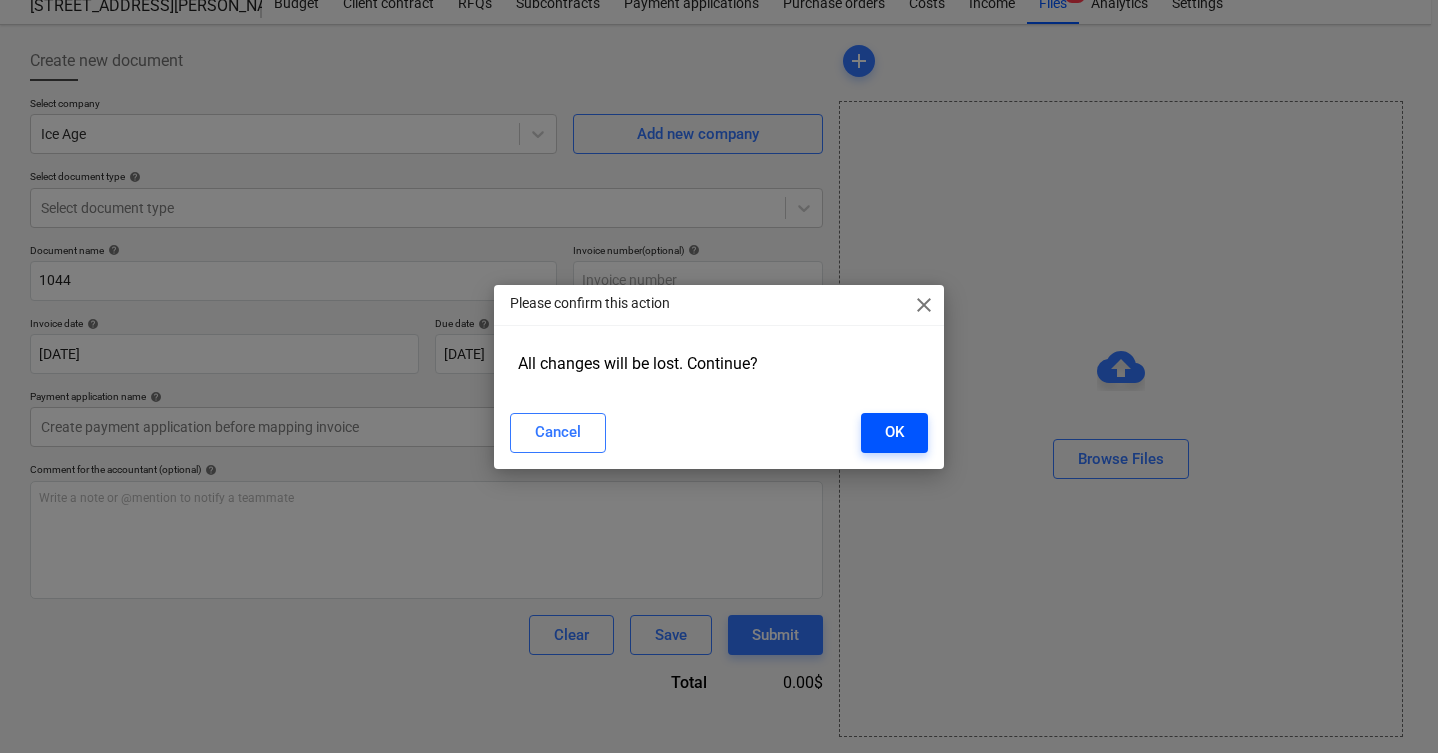 click on "OK" at bounding box center (894, 432) 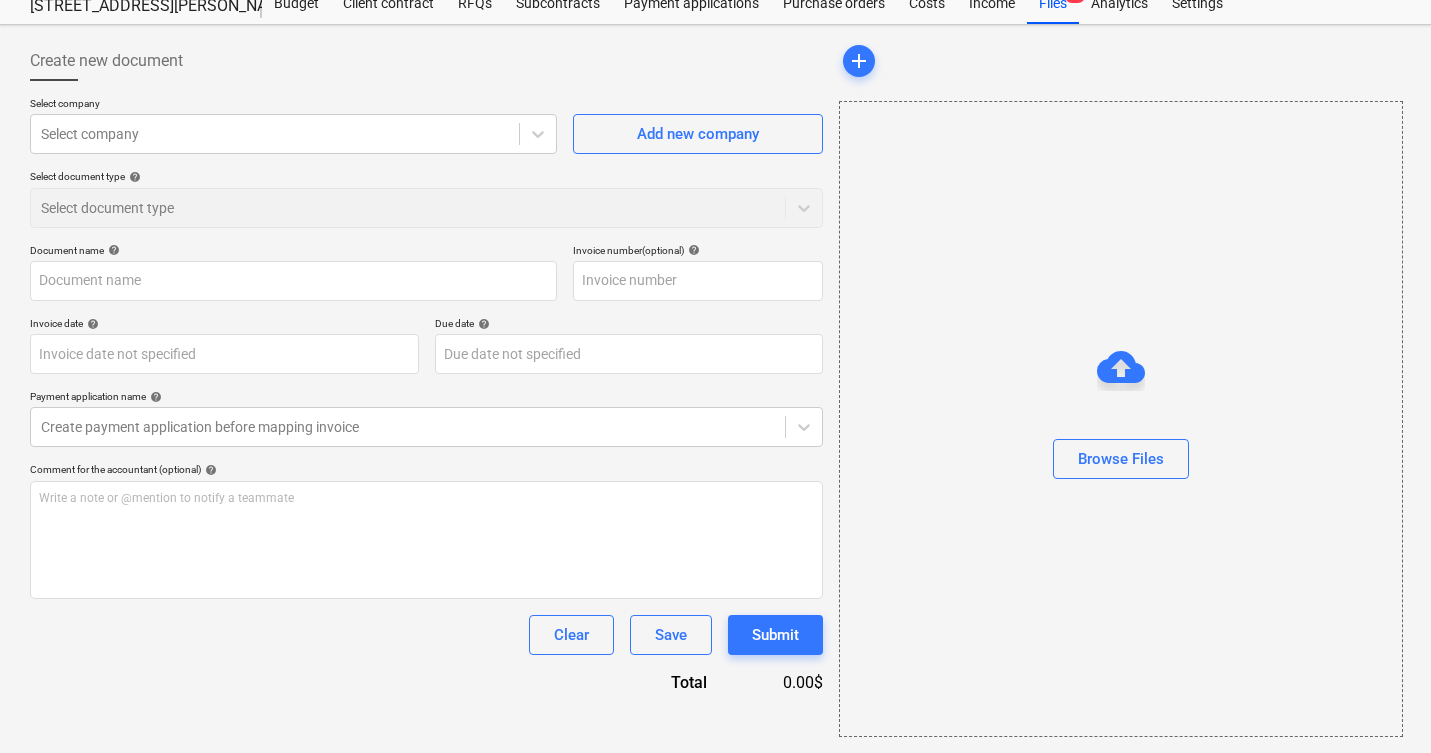 type on "1044" 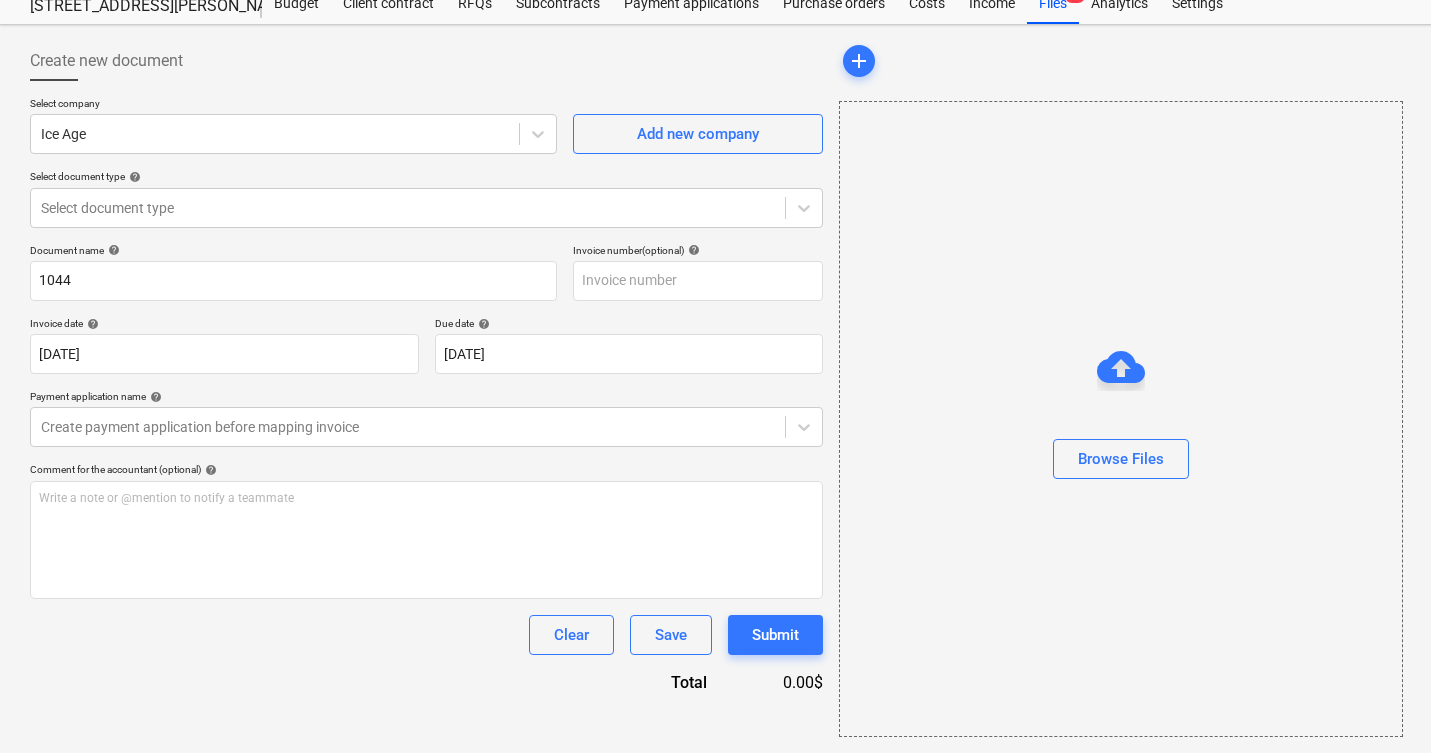 scroll, scrollTop: 179, scrollLeft: 0, axis: vertical 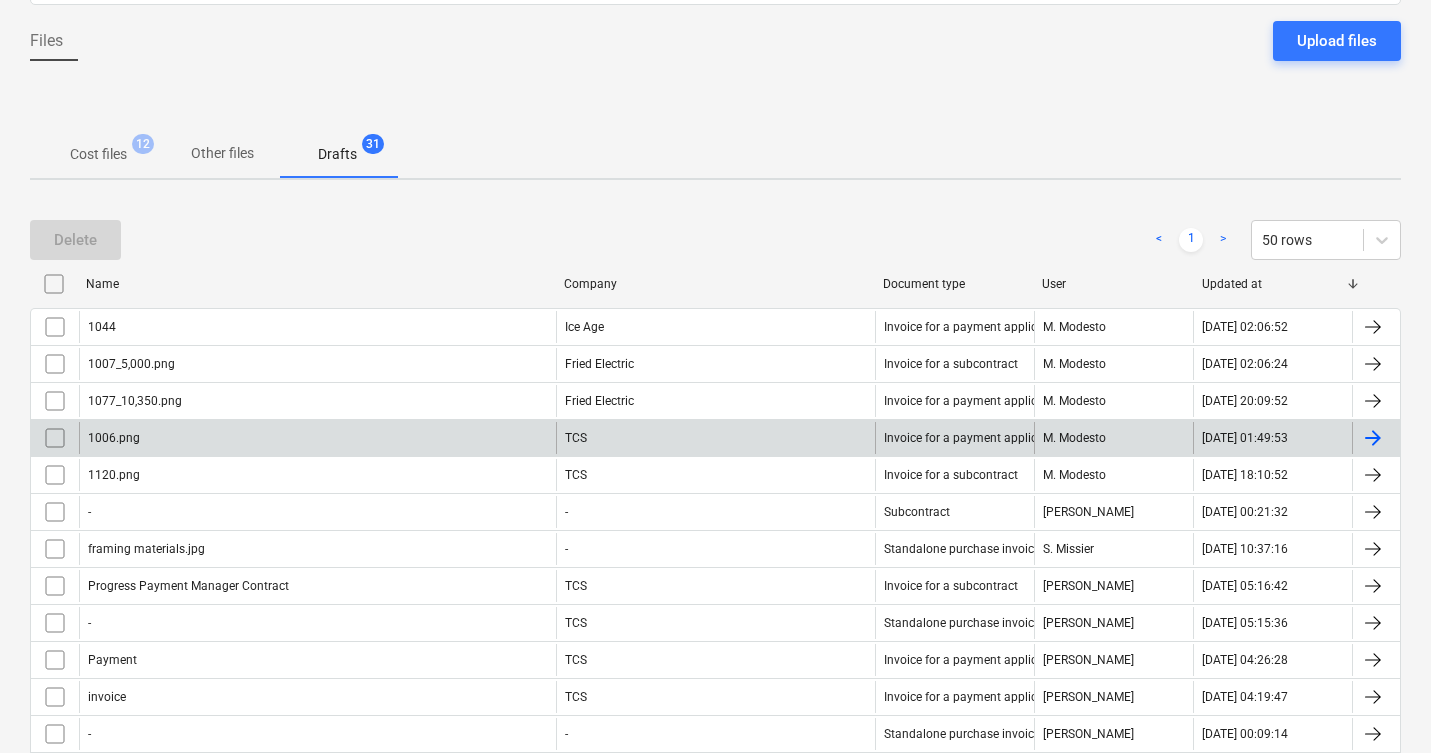 click on "1006.png" at bounding box center (317, 438) 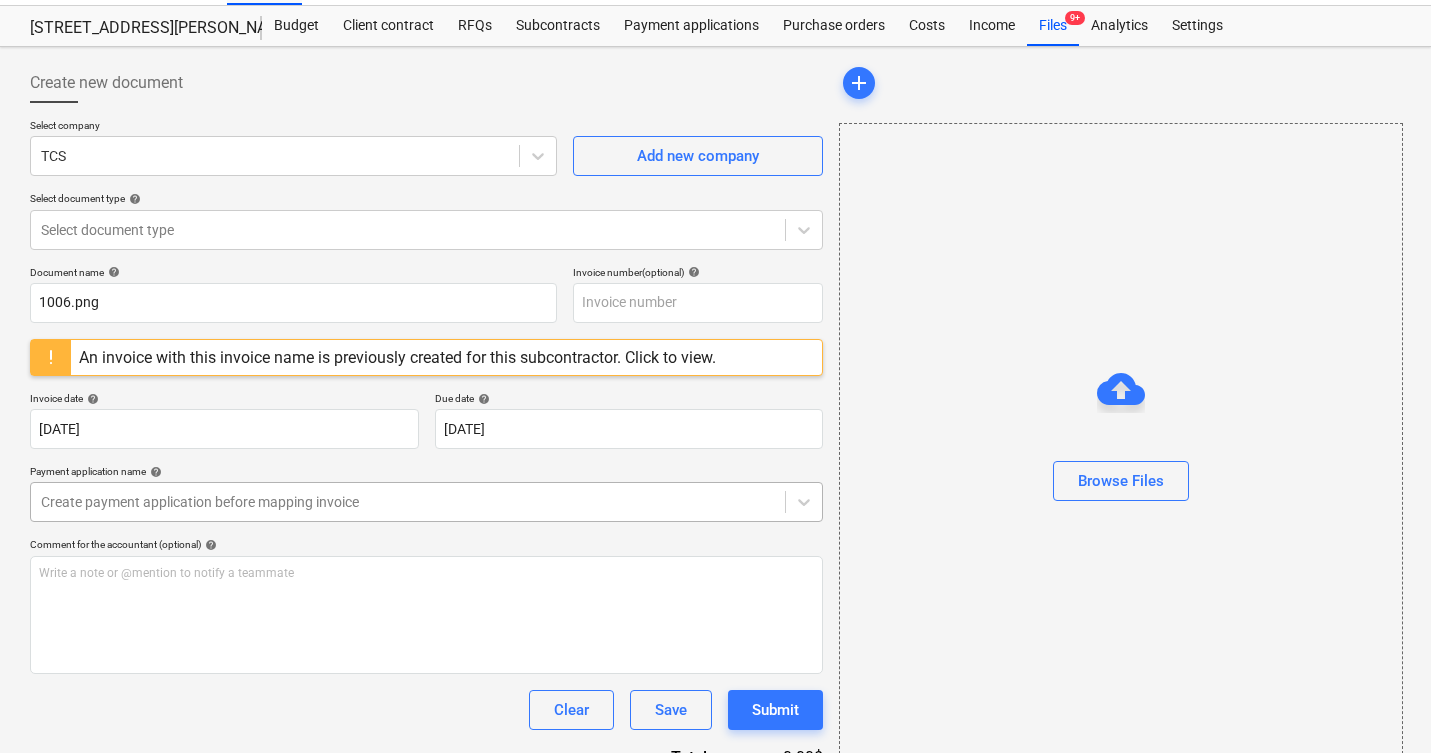scroll, scrollTop: 0, scrollLeft: 0, axis: both 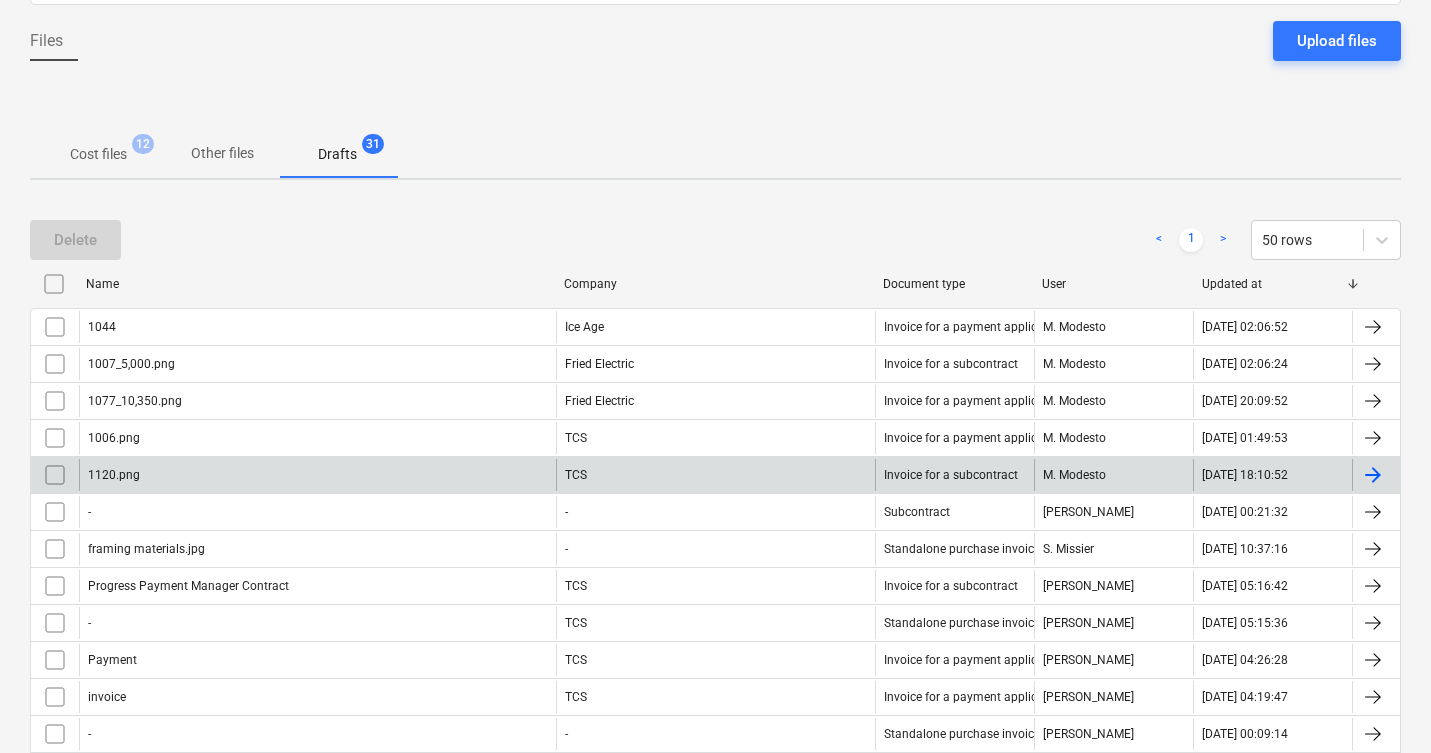 click on "1120.png" at bounding box center (317, 475) 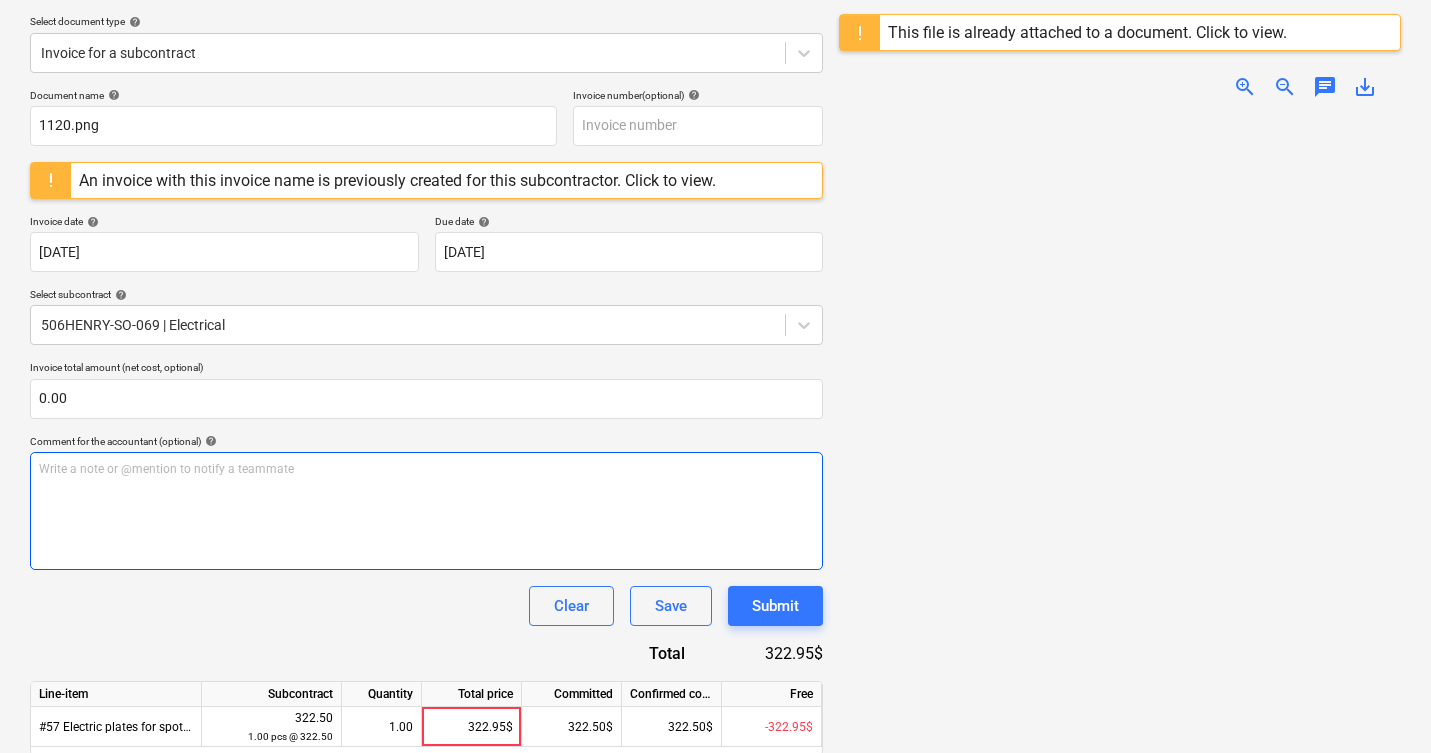 scroll, scrollTop: 0, scrollLeft: 0, axis: both 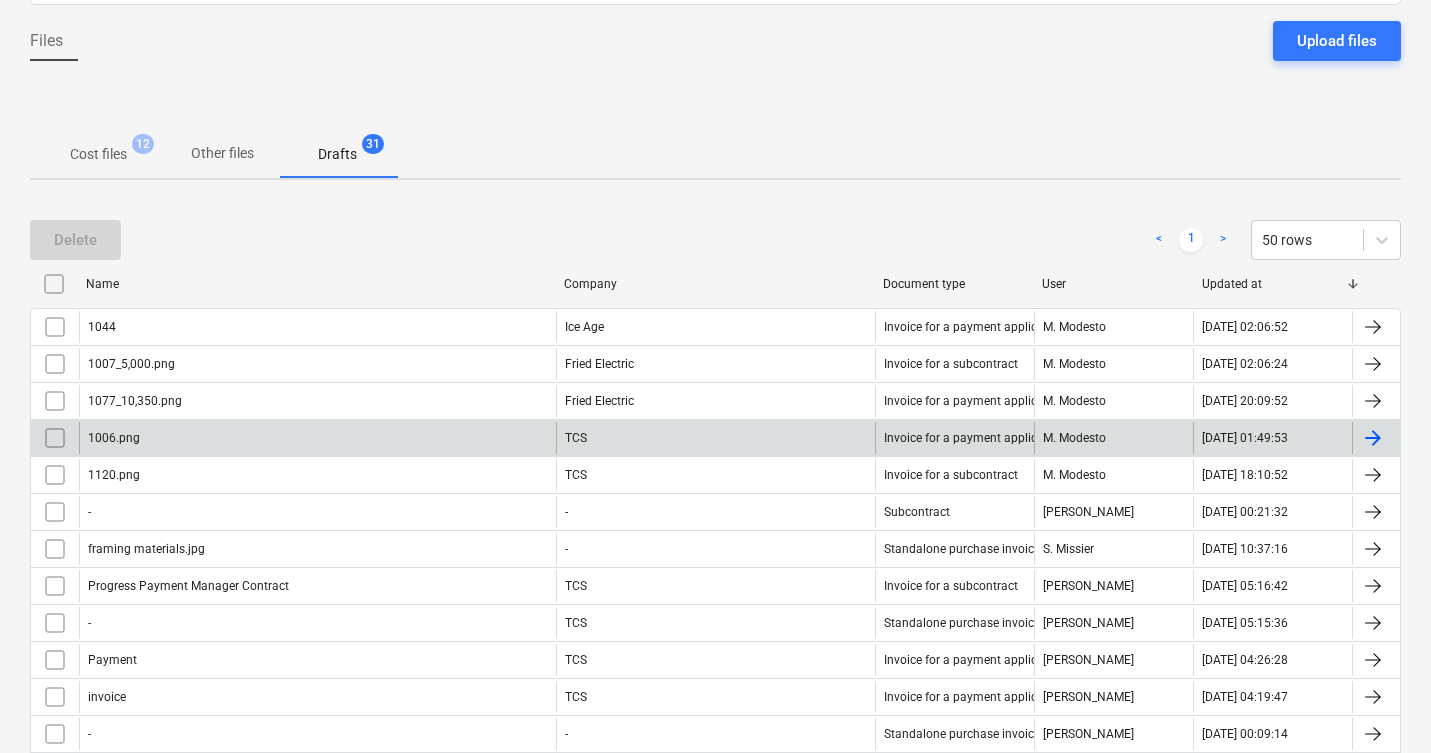 click at bounding box center (55, 438) 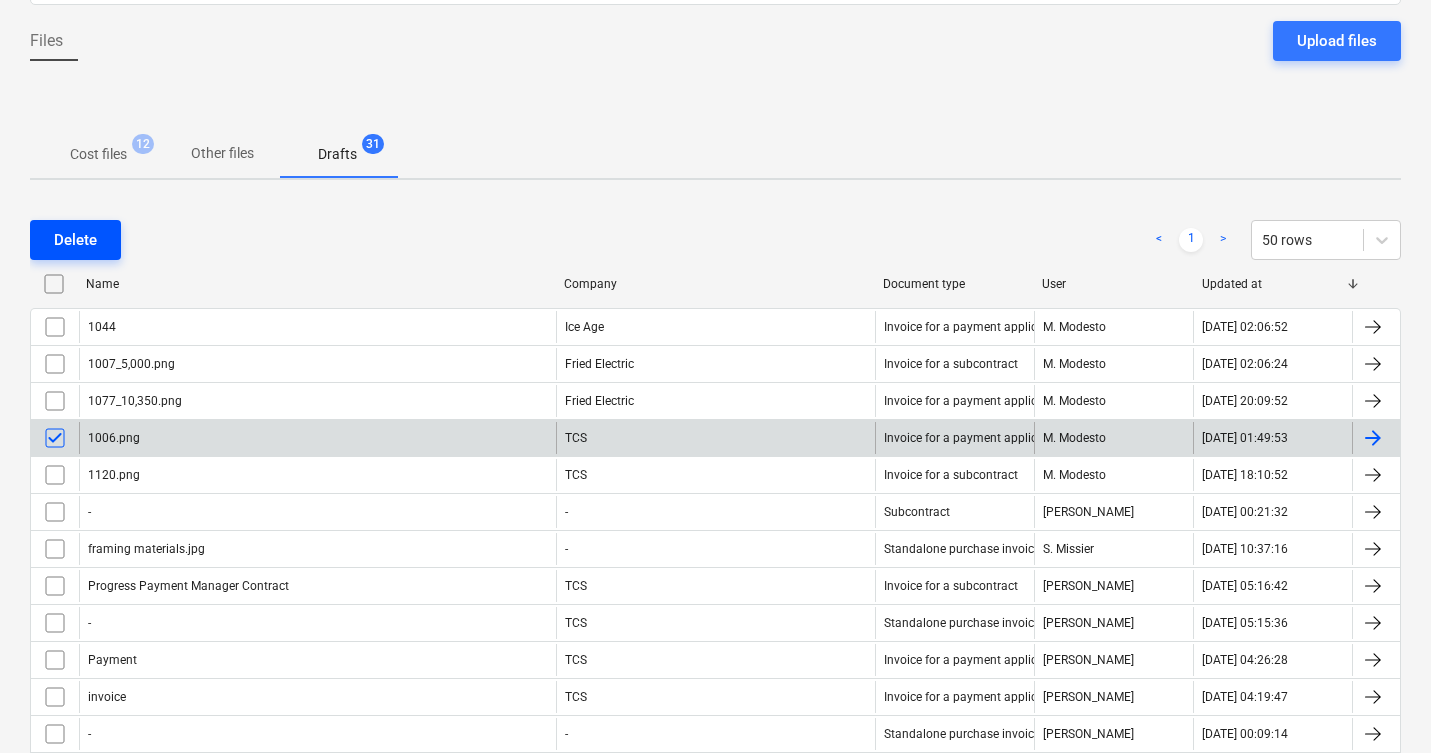 click on "Delete" at bounding box center (75, 240) 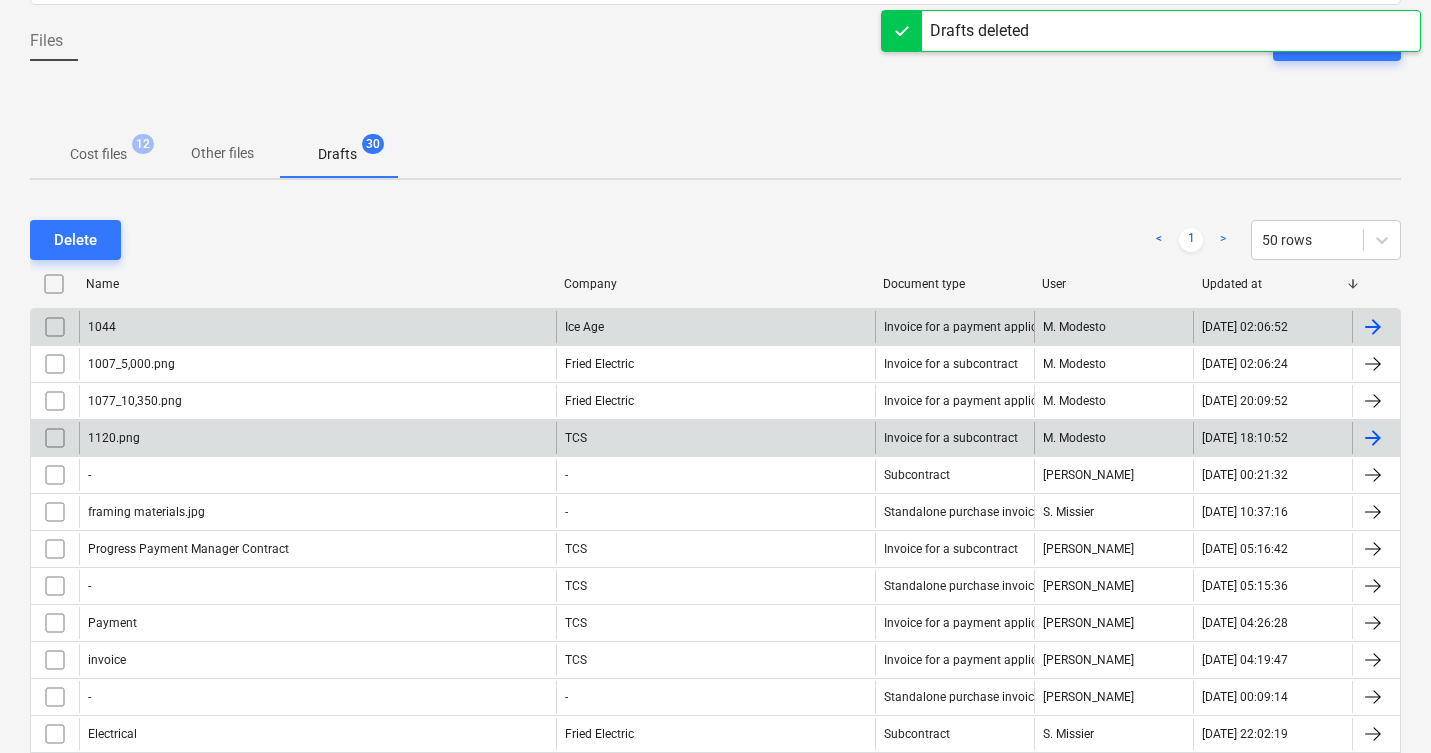 click on "1044" at bounding box center (317, 327) 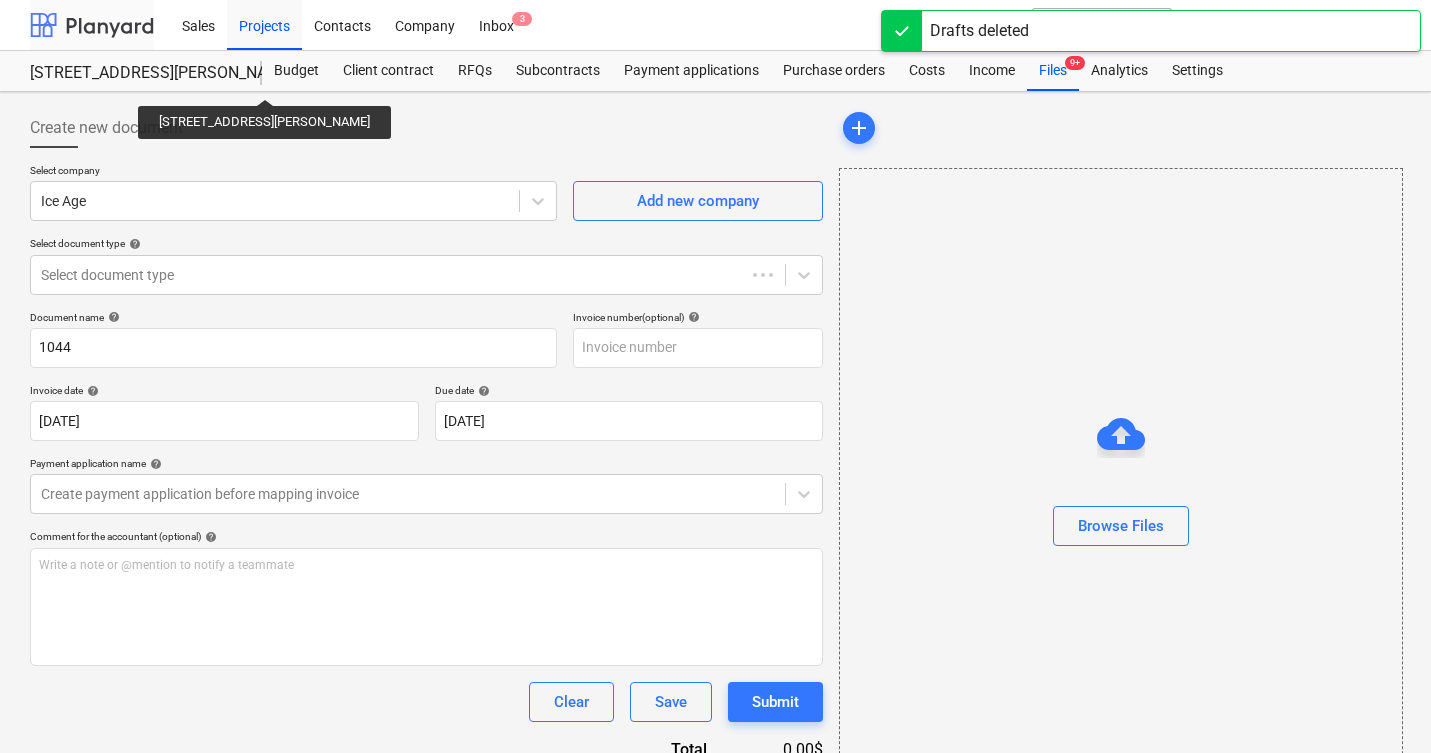 scroll, scrollTop: 0, scrollLeft: 0, axis: both 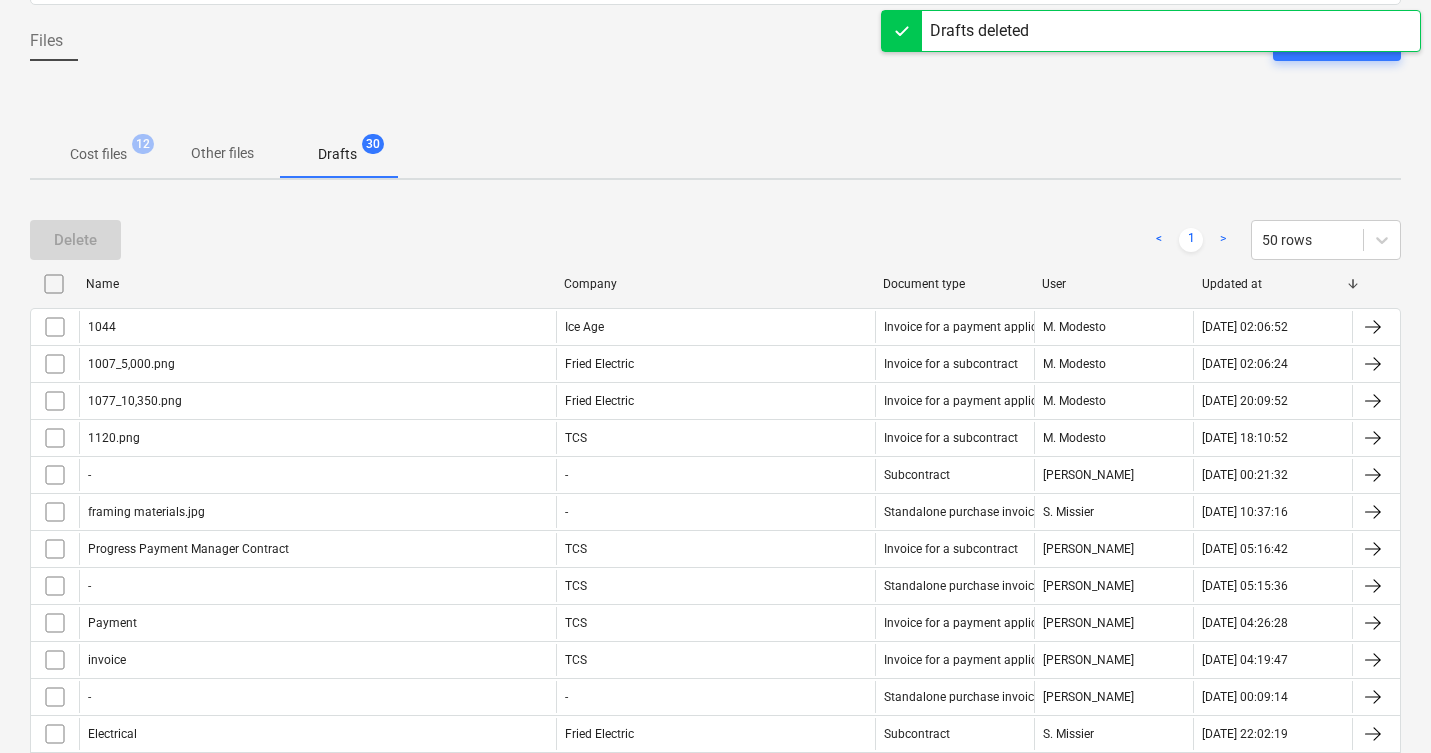 click at bounding box center [55, 327] 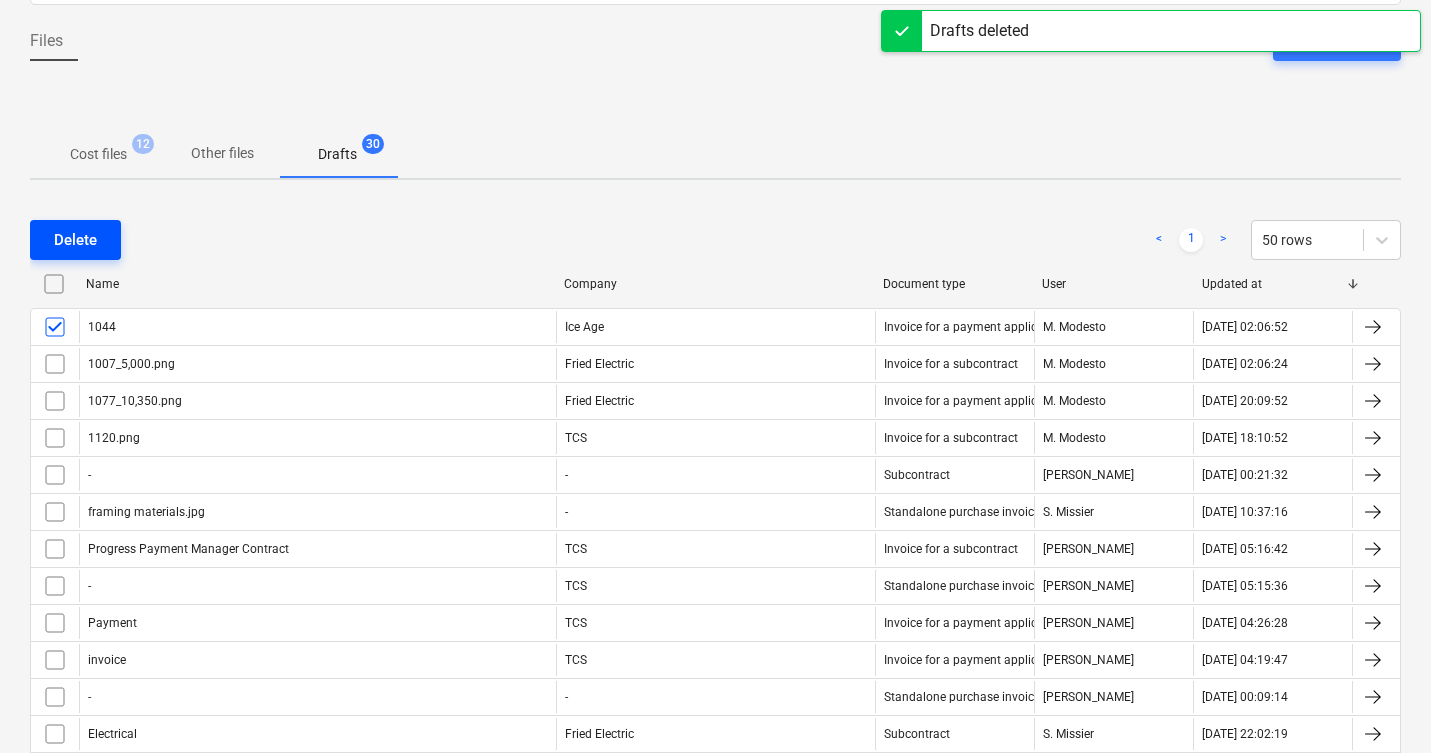 click on "Delete" at bounding box center [75, 240] 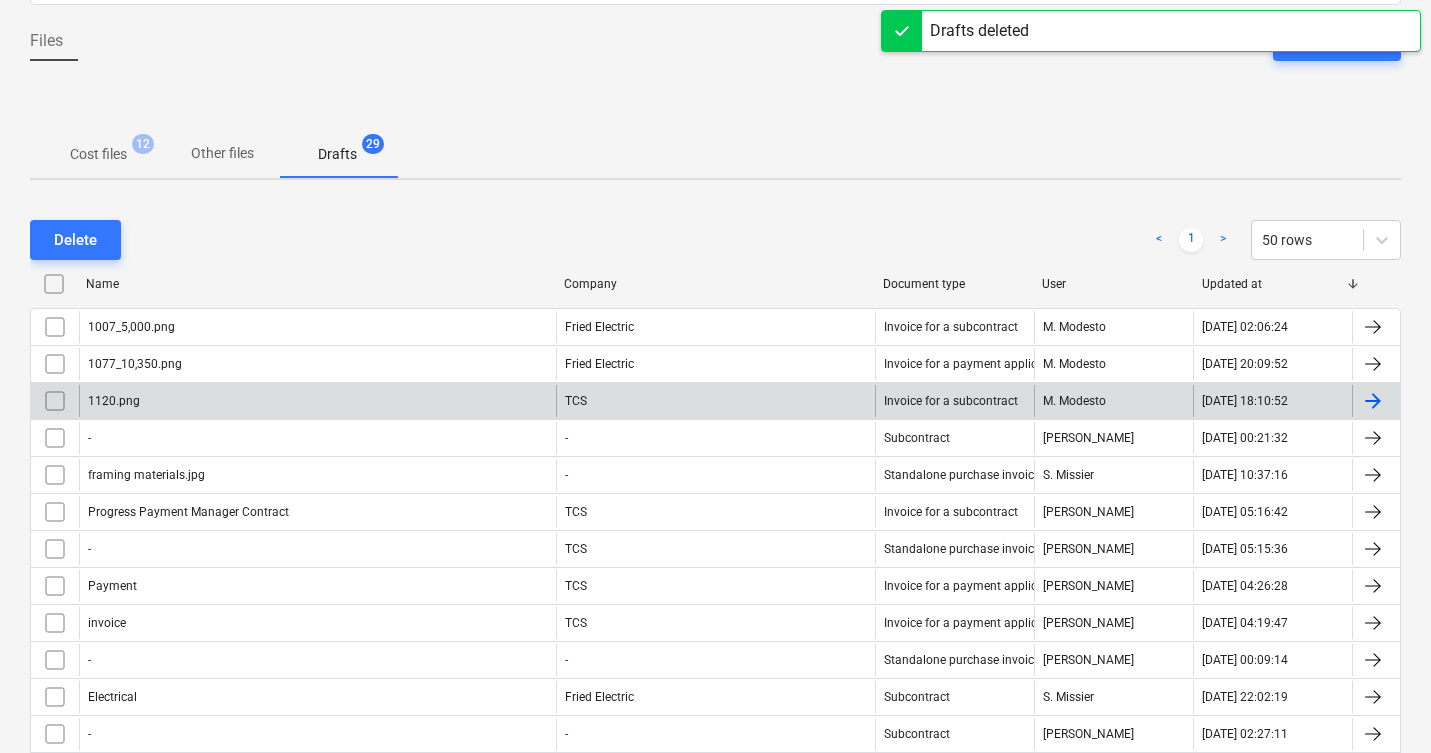 click on "1120.png" at bounding box center [317, 401] 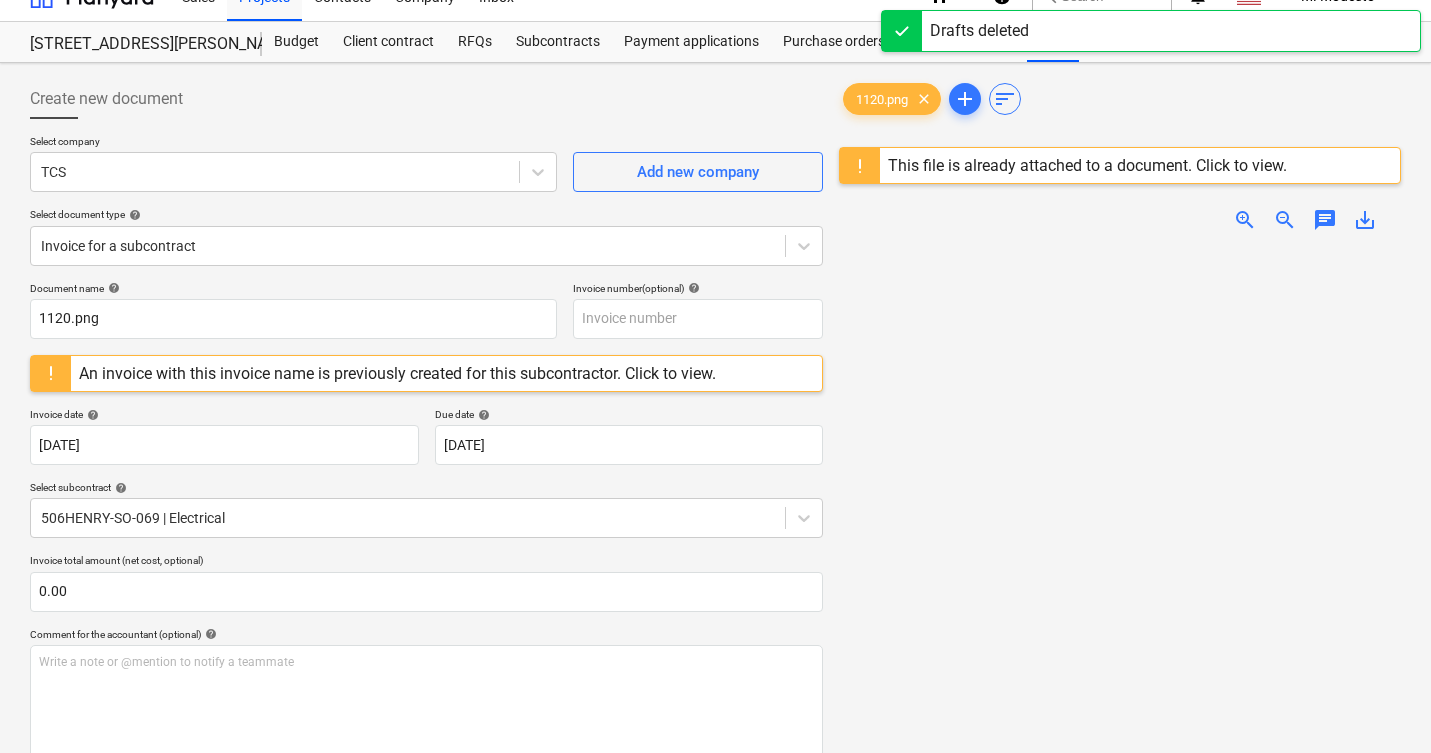 scroll, scrollTop: 0, scrollLeft: 0, axis: both 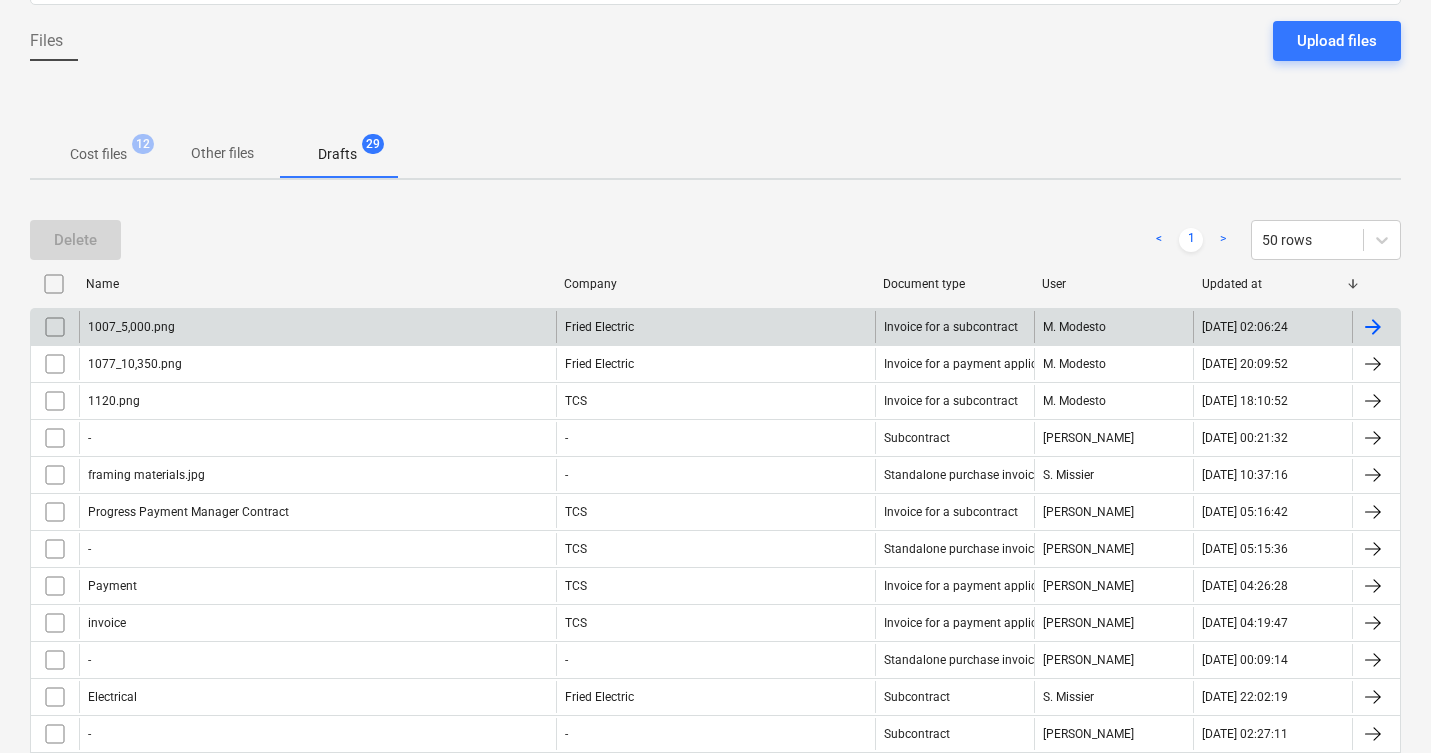 click on "1007_5,000.png" at bounding box center [317, 327] 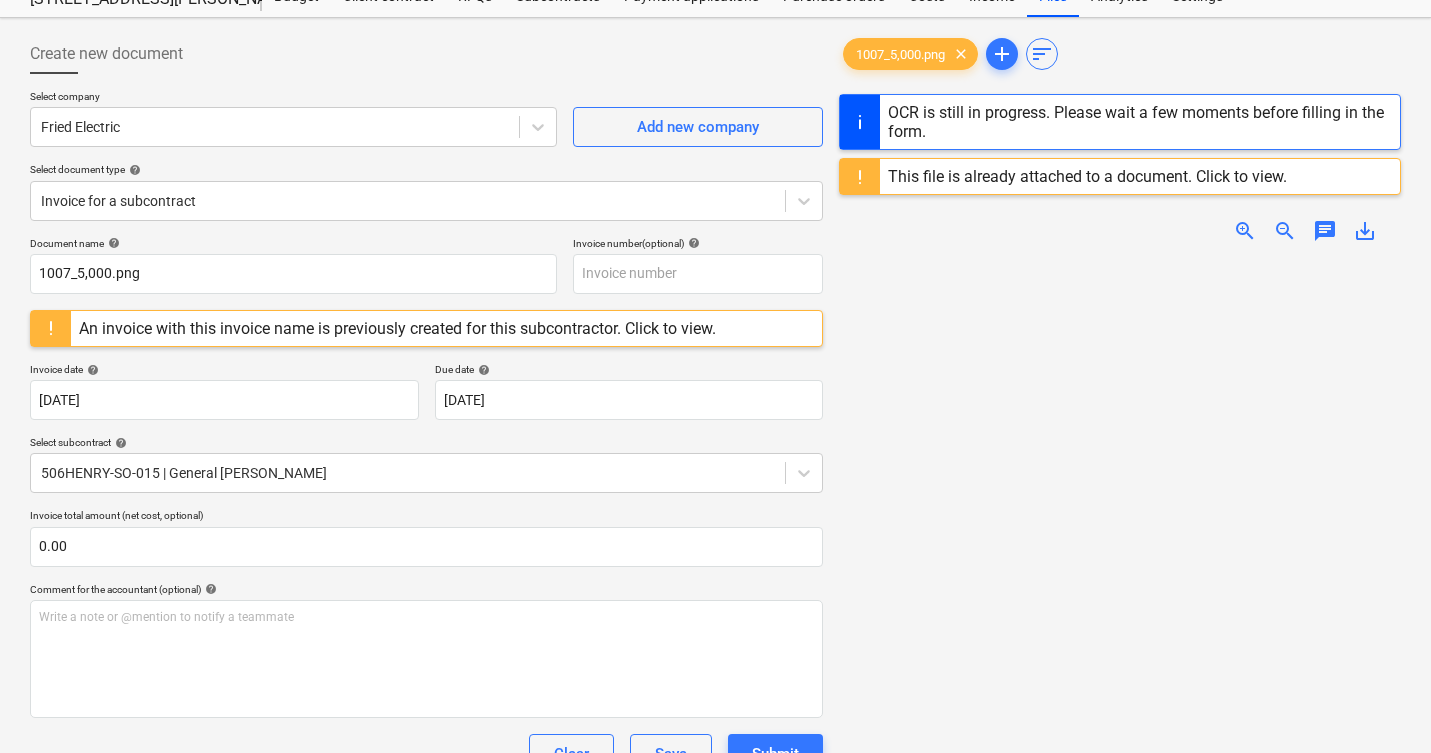 scroll, scrollTop: 153, scrollLeft: 0, axis: vertical 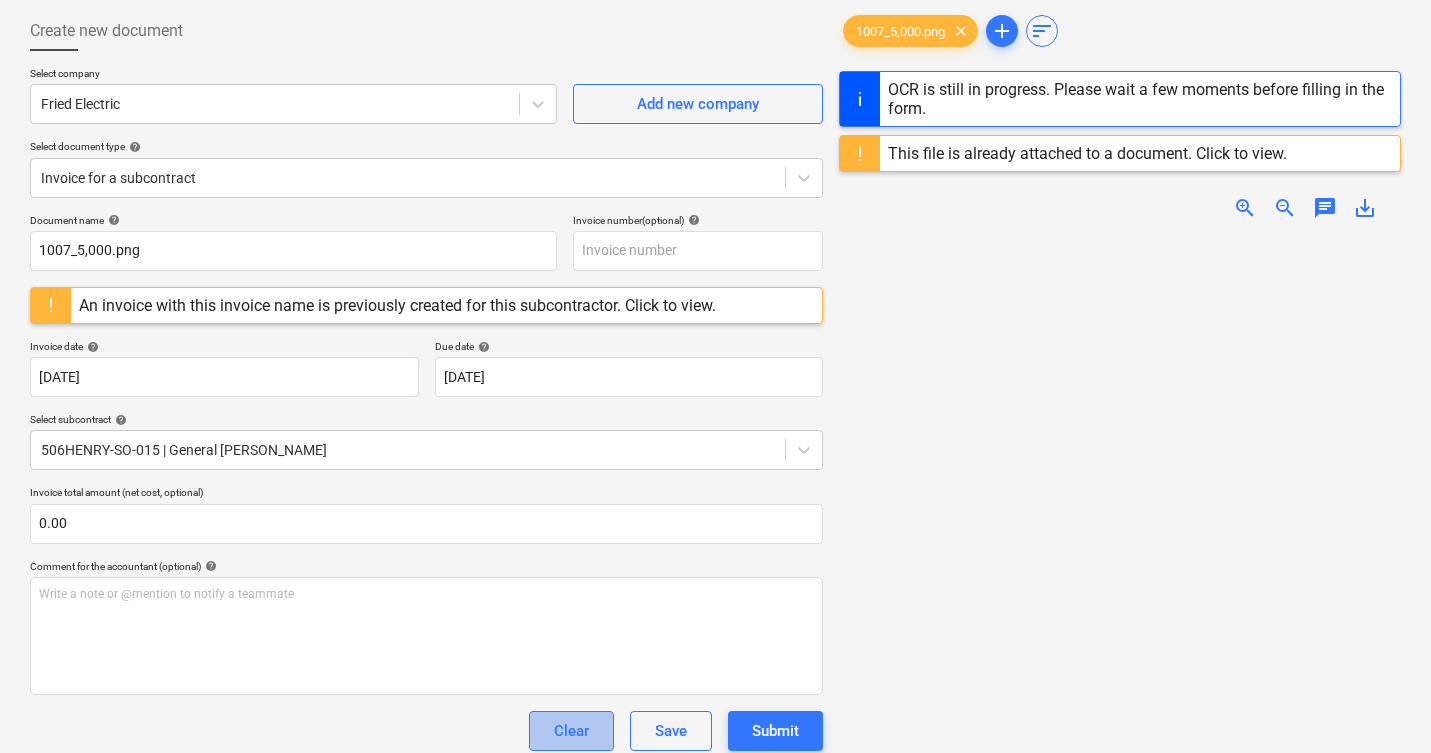 click on "Clear" at bounding box center (571, 731) 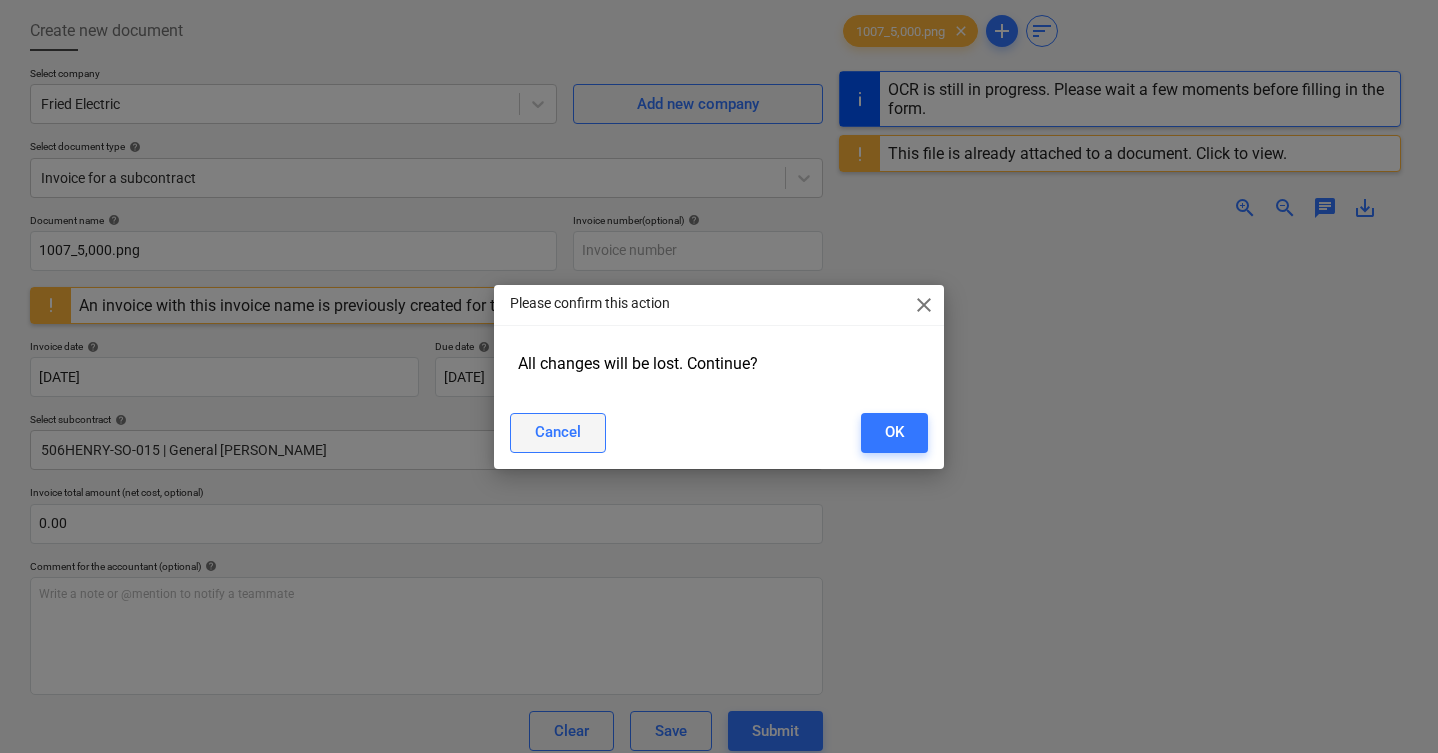 click on "Cancel" at bounding box center (558, 432) 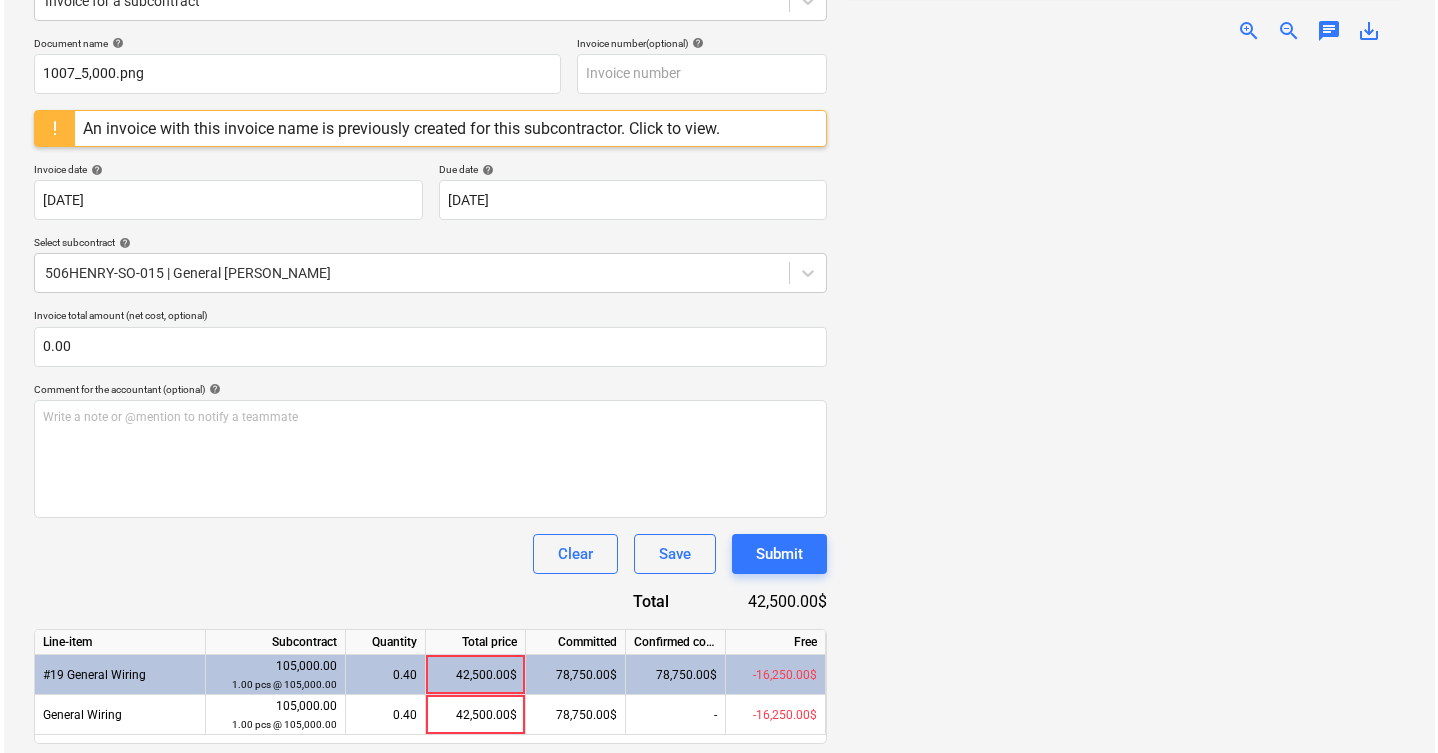 scroll, scrollTop: 337, scrollLeft: 0, axis: vertical 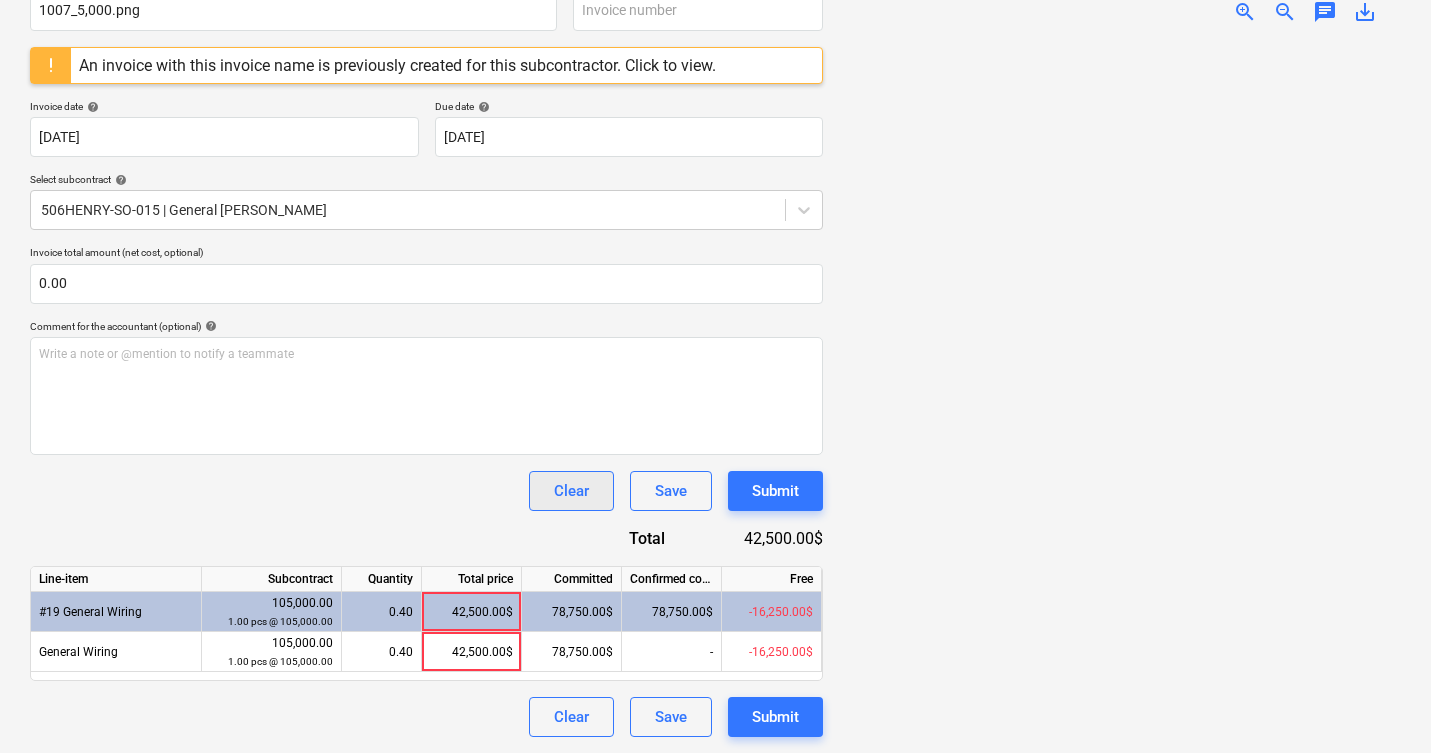 click on "Clear" at bounding box center [571, 491] 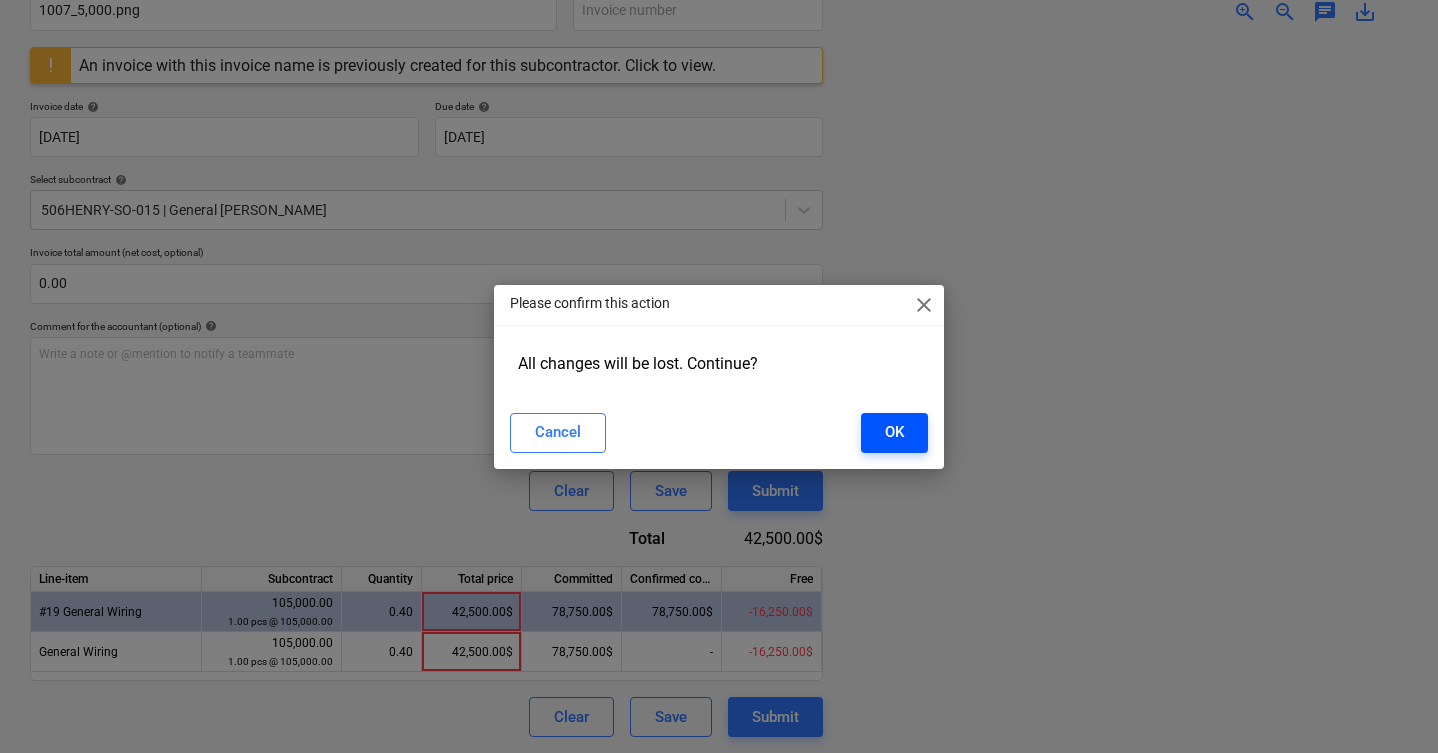 click on "OK" at bounding box center (894, 432) 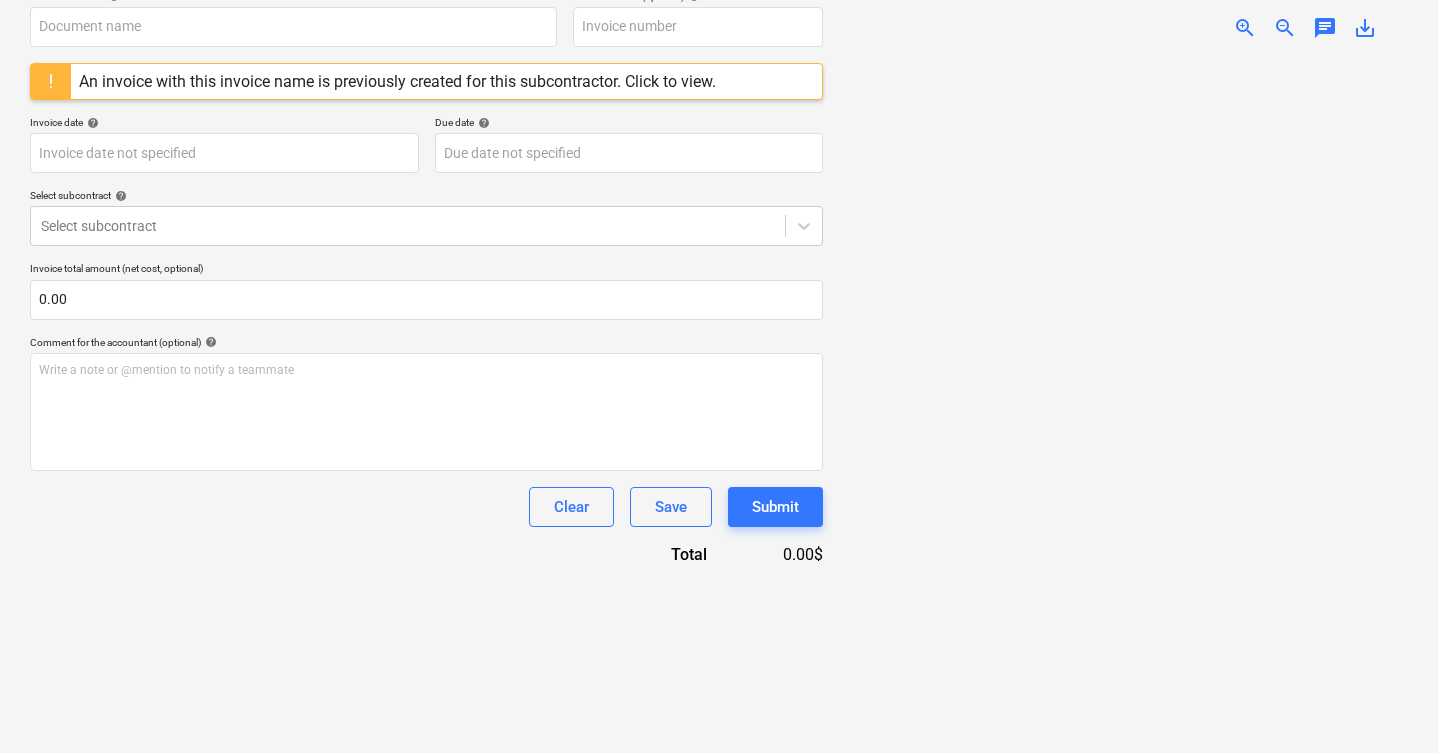 type on "1007_5,000.png" 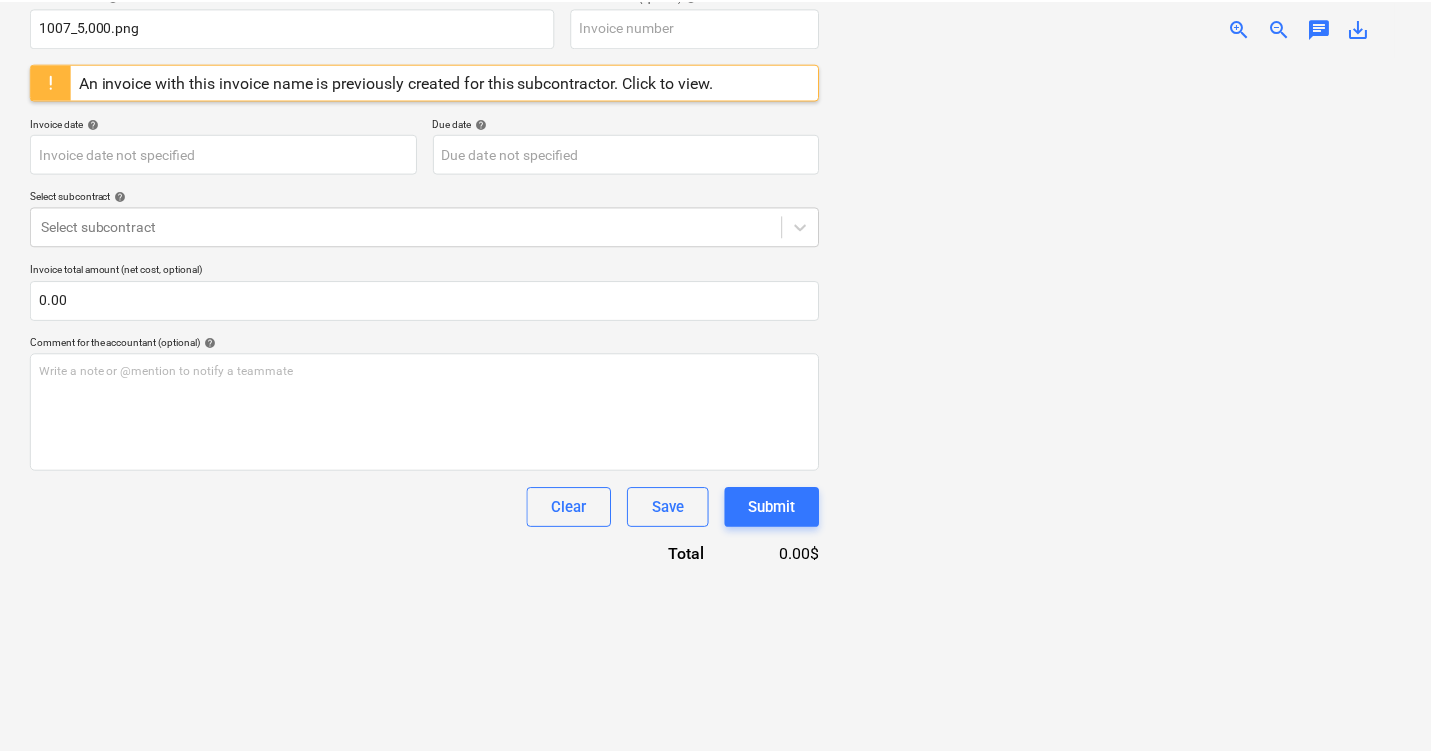 scroll, scrollTop: 293, scrollLeft: 0, axis: vertical 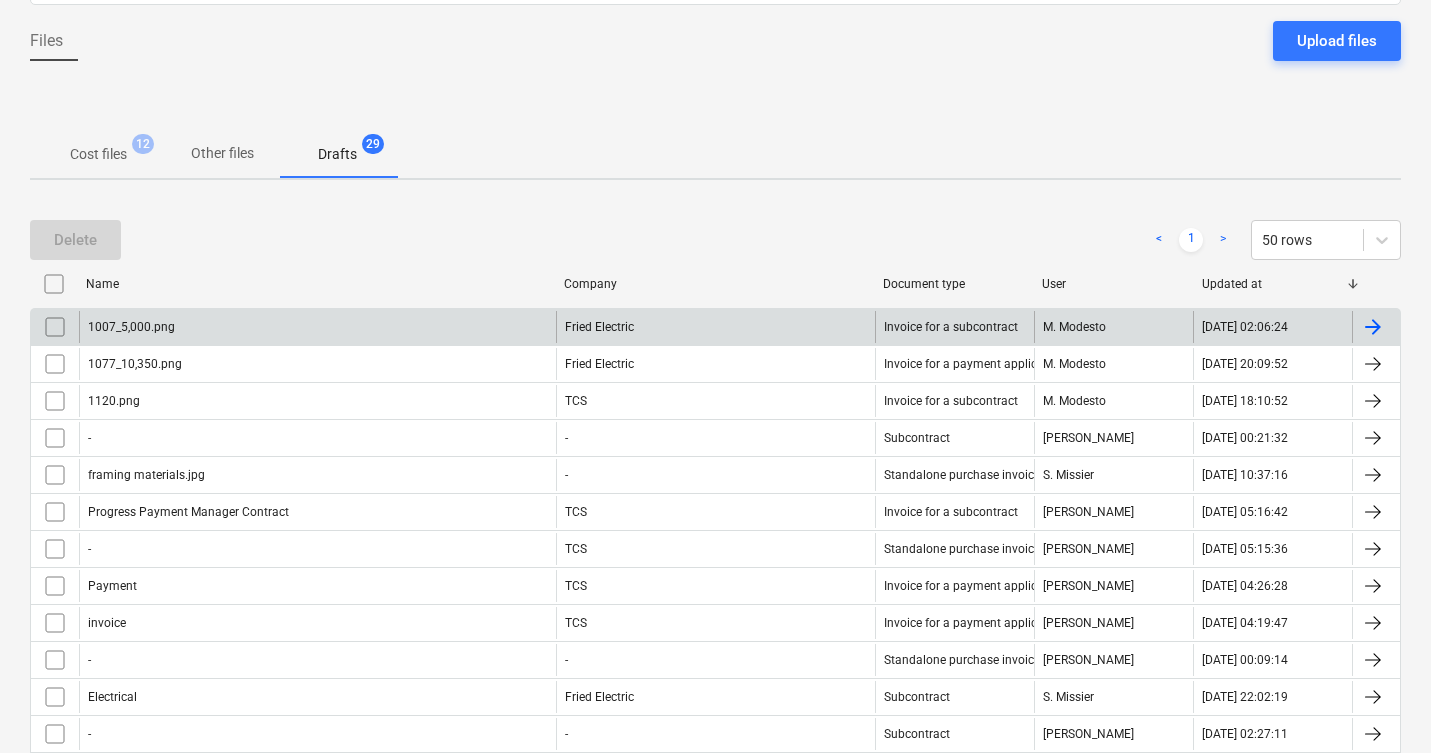 click at bounding box center [55, 327] 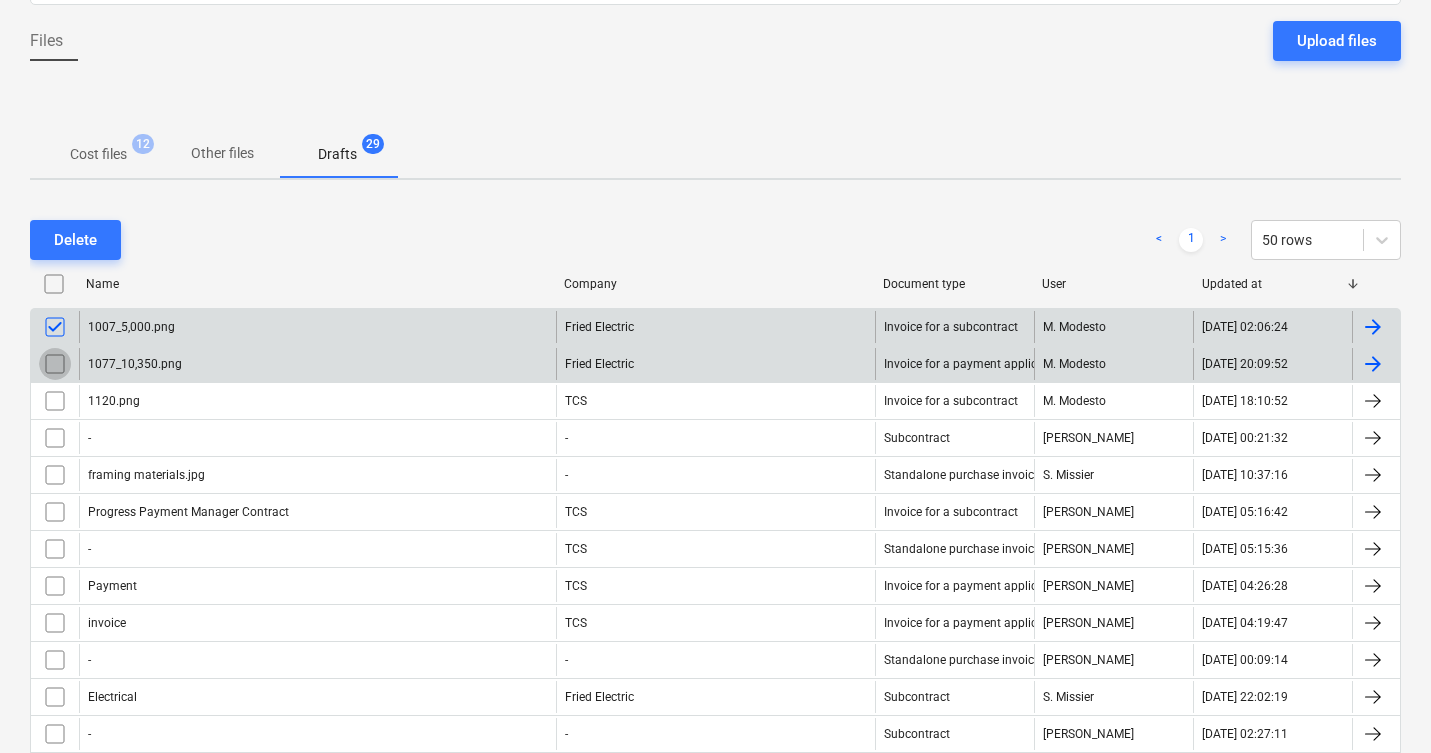 click at bounding box center (55, 364) 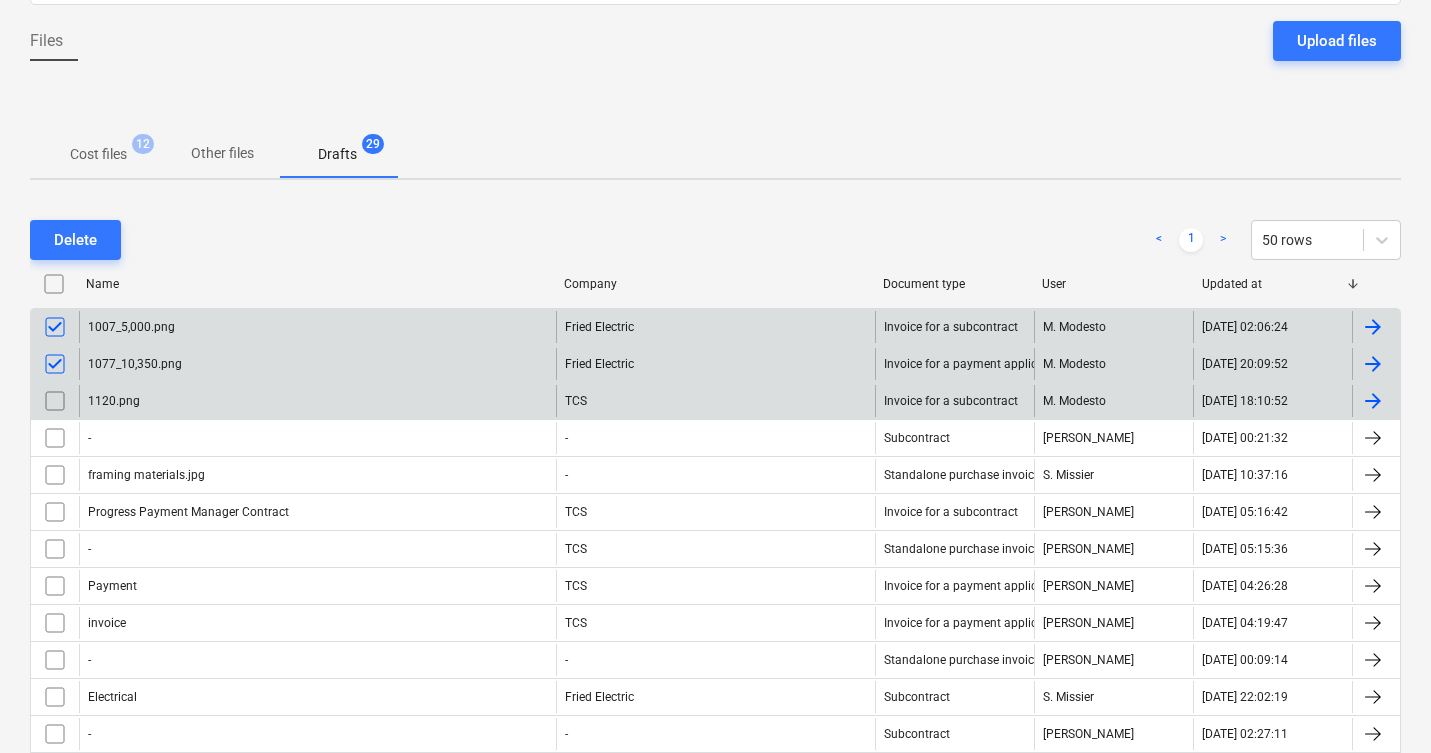 click at bounding box center [55, 401] 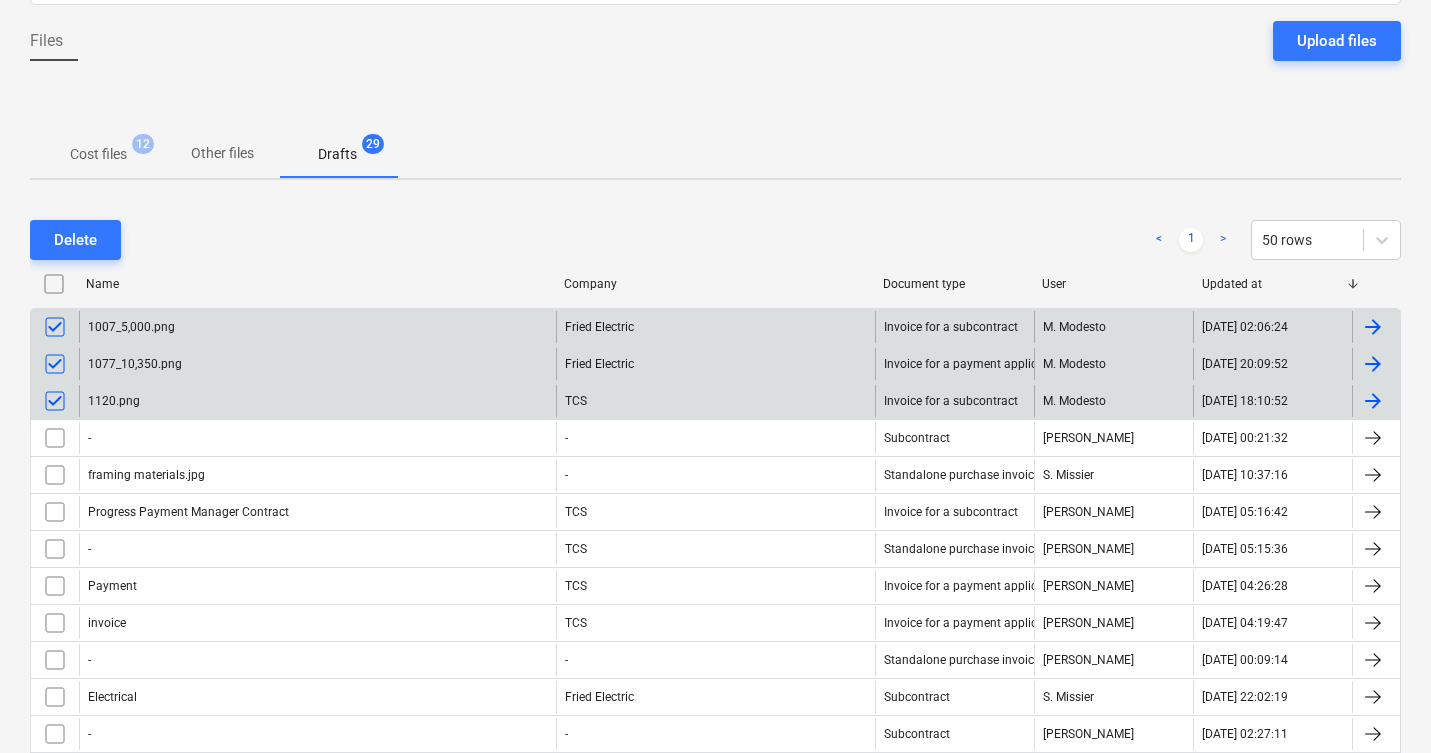 click at bounding box center (55, 401) 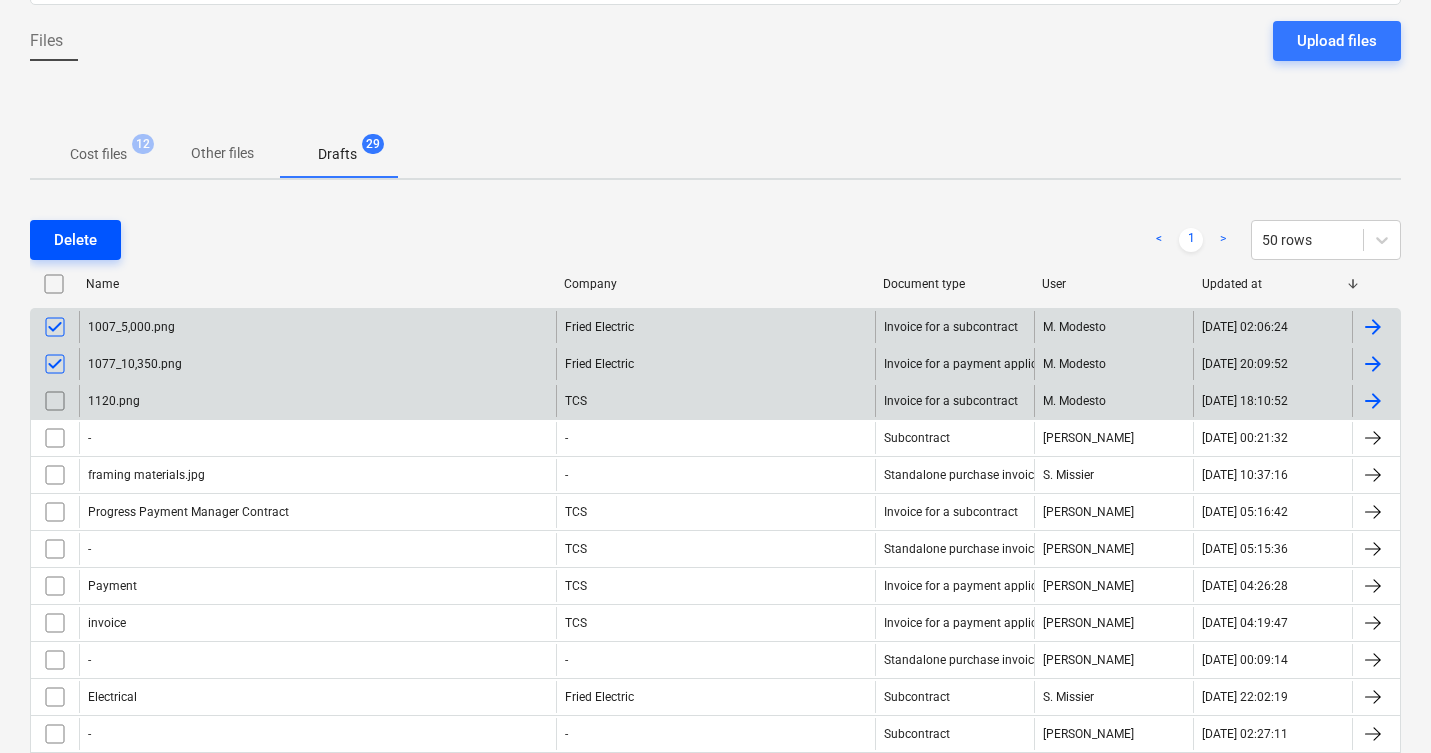 click on "Delete" at bounding box center [75, 240] 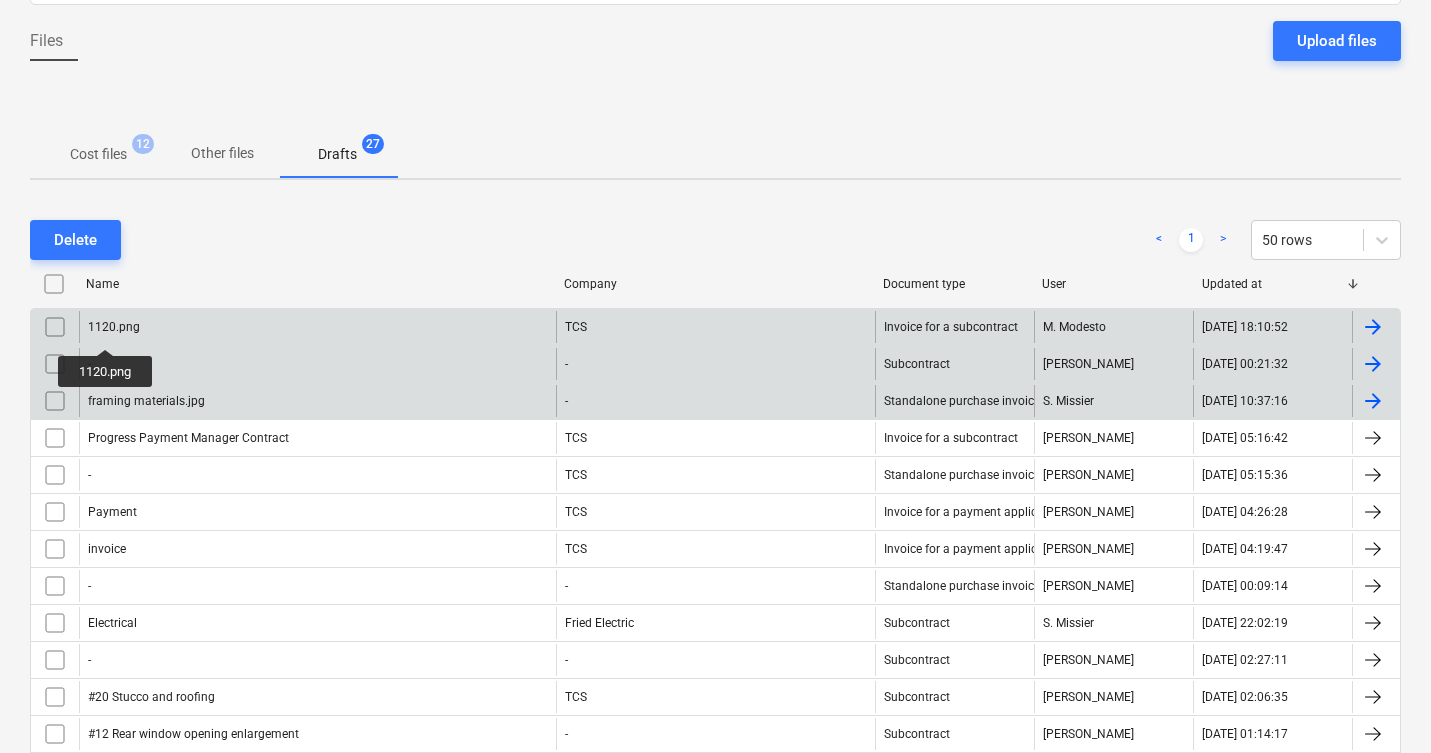 click on "1120.png" at bounding box center (114, 327) 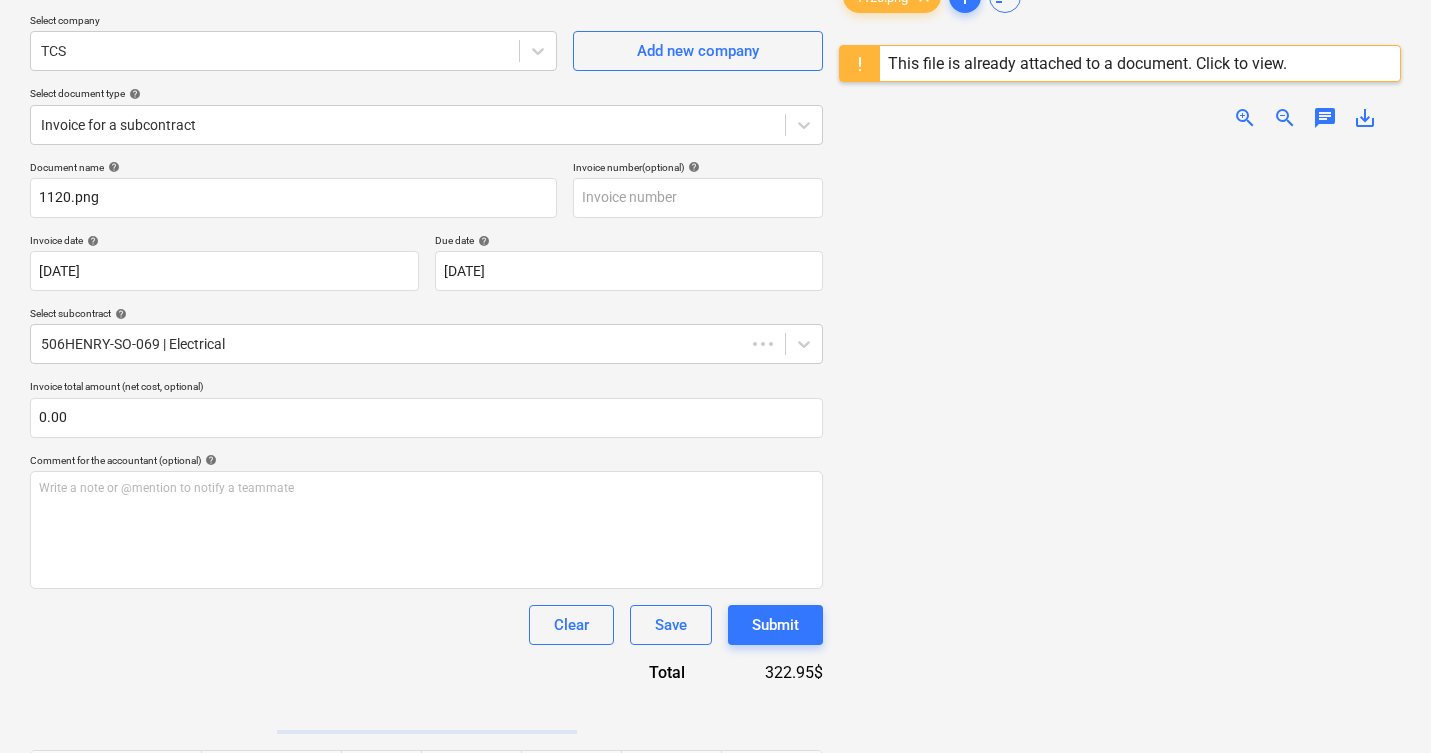 scroll, scrollTop: 294, scrollLeft: 0, axis: vertical 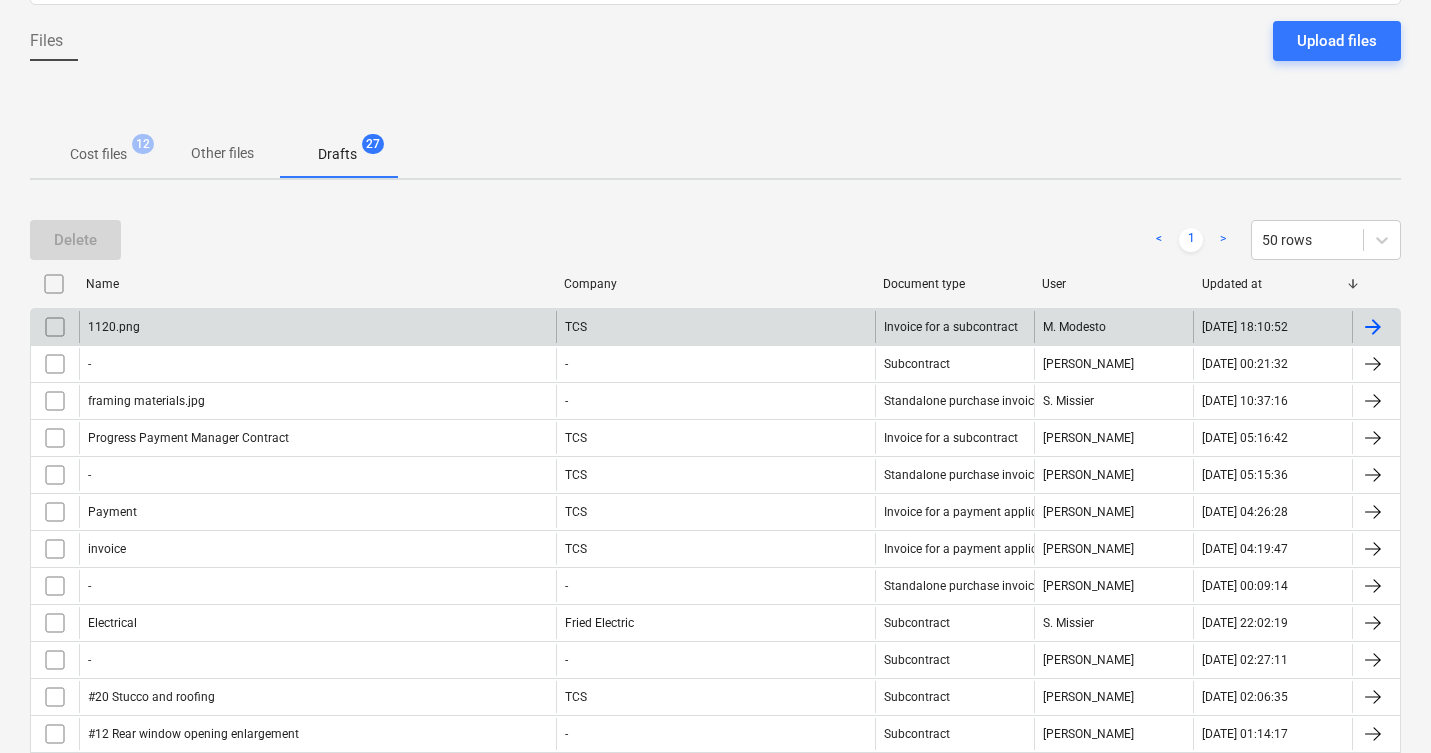 click at bounding box center (55, 327) 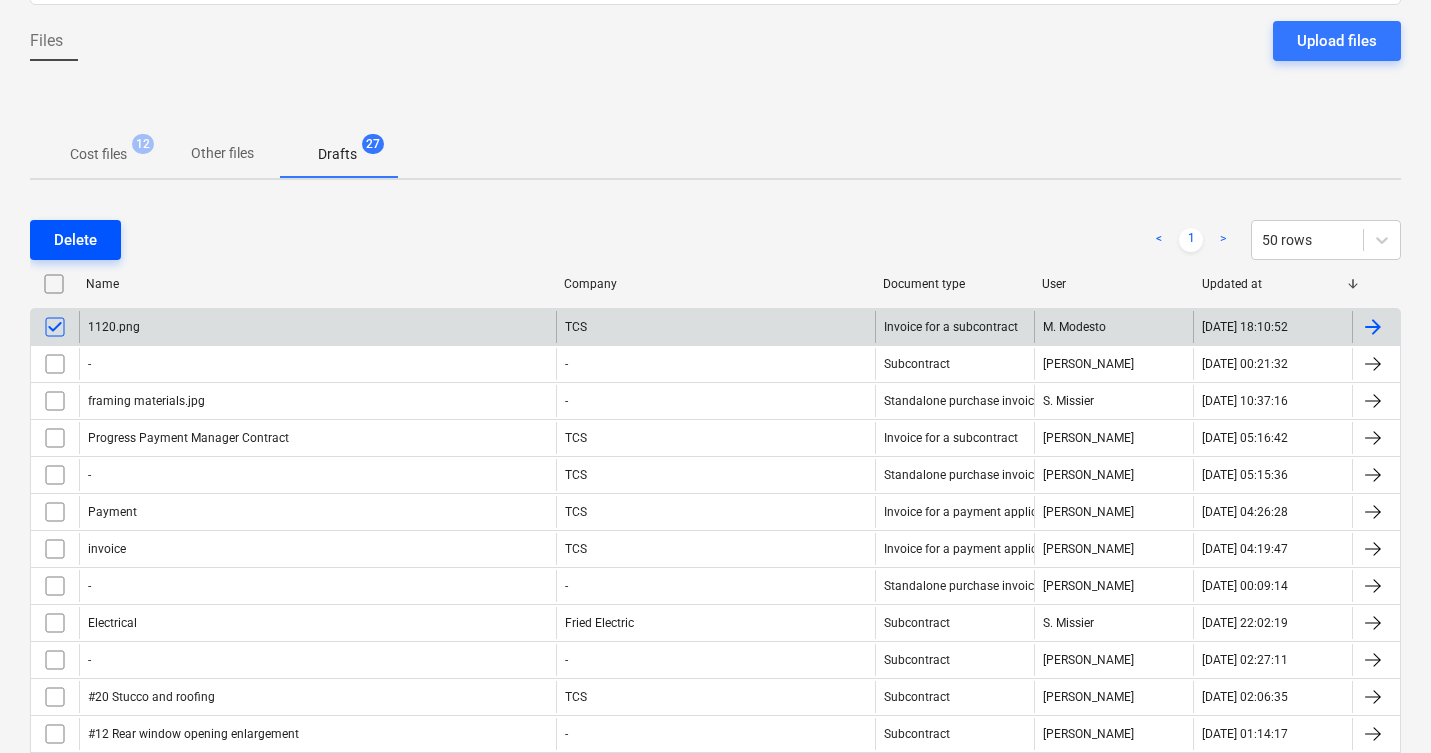 click on "Delete" at bounding box center (75, 240) 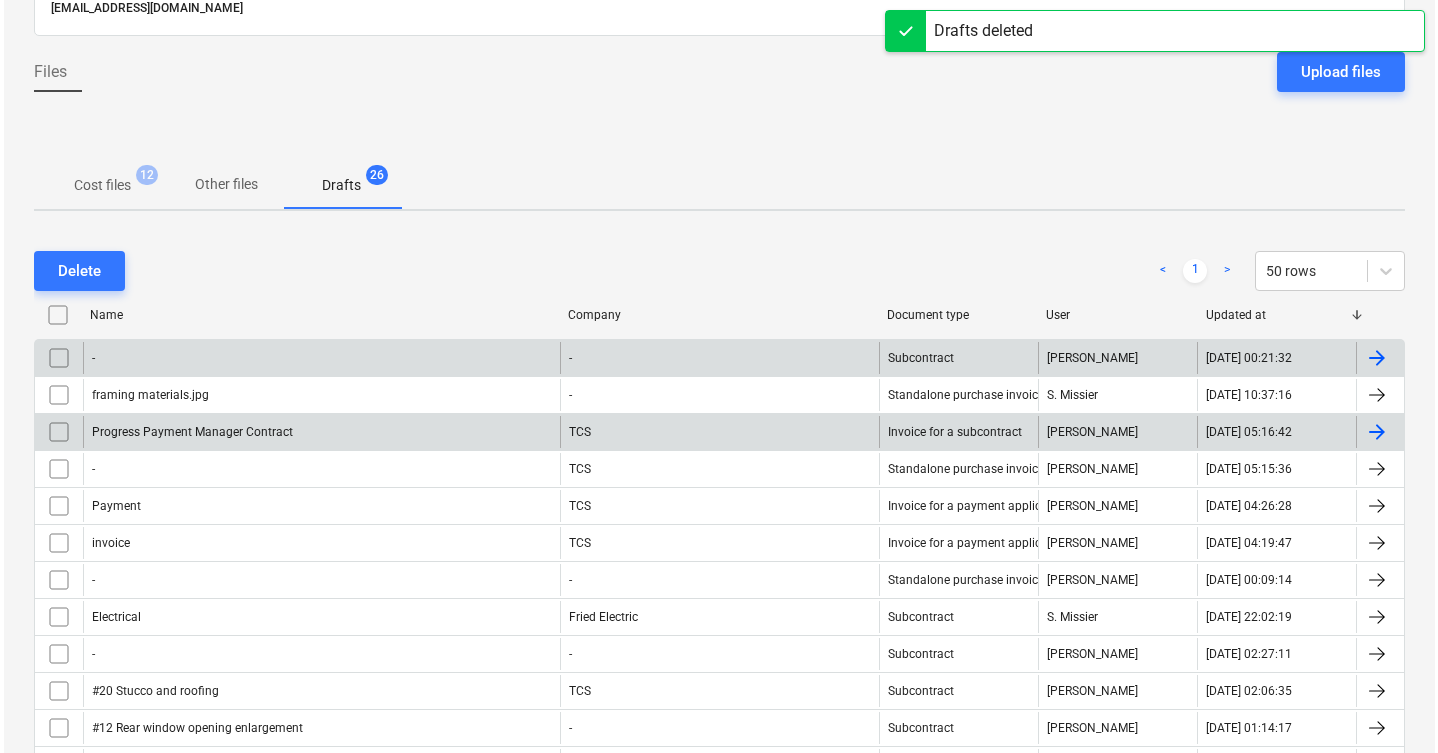scroll, scrollTop: 0, scrollLeft: 0, axis: both 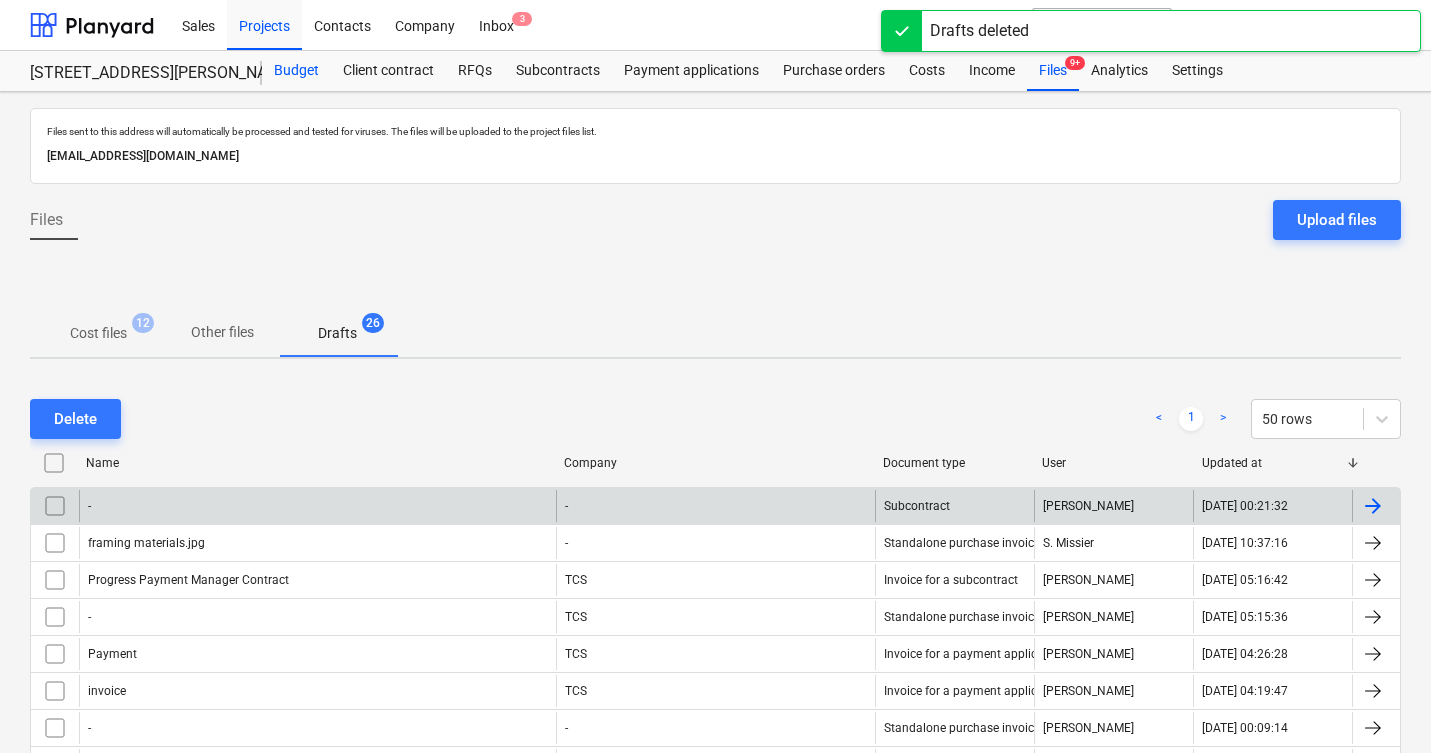 click on "Budget" at bounding box center [296, 71] 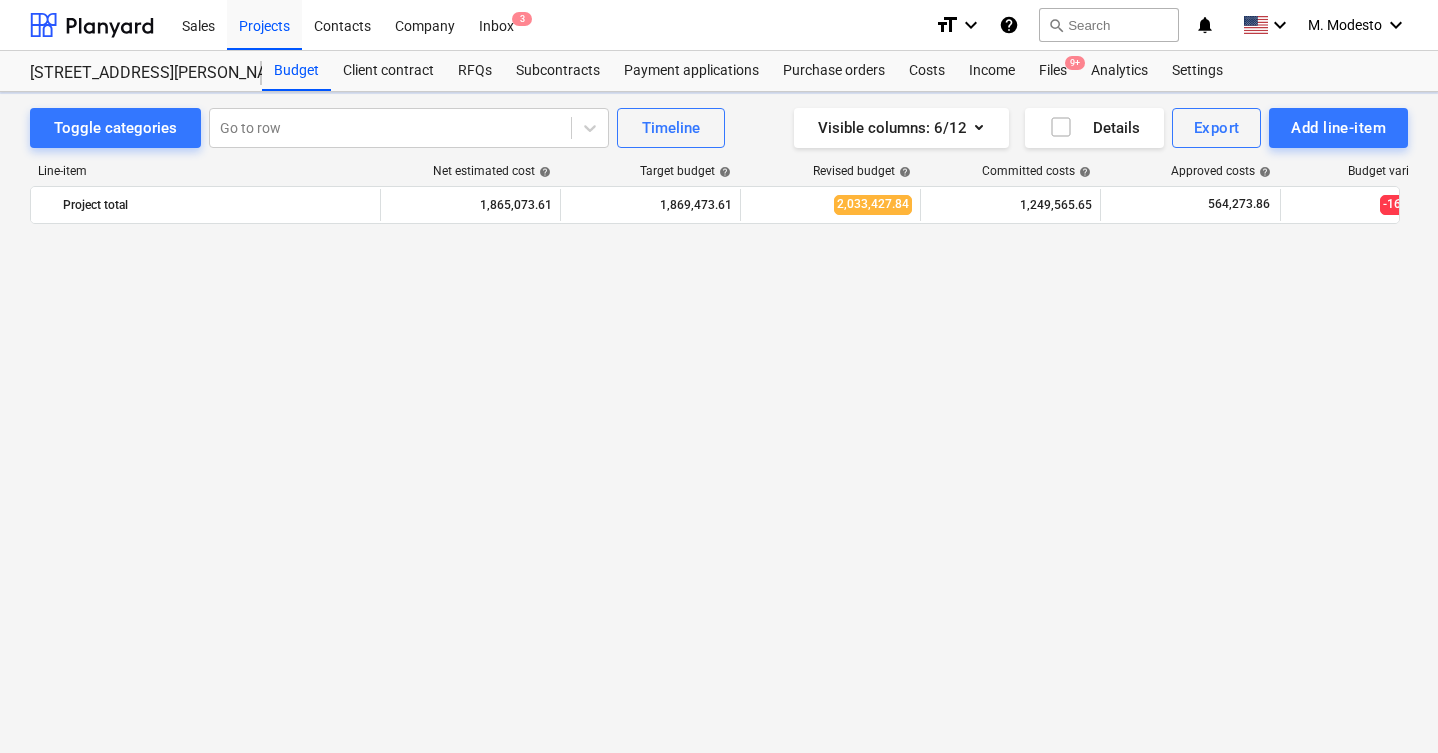 scroll, scrollTop: 2590, scrollLeft: 0, axis: vertical 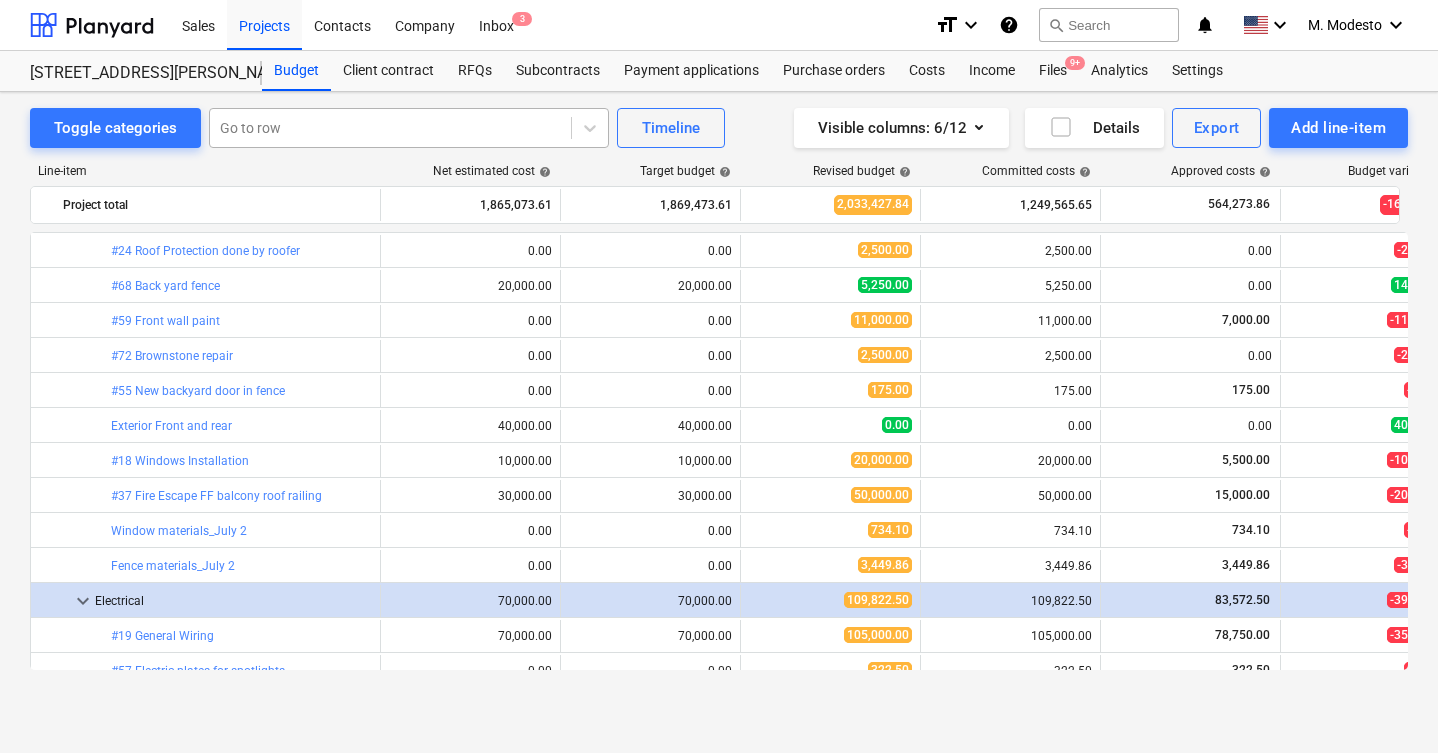 click at bounding box center (390, 128) 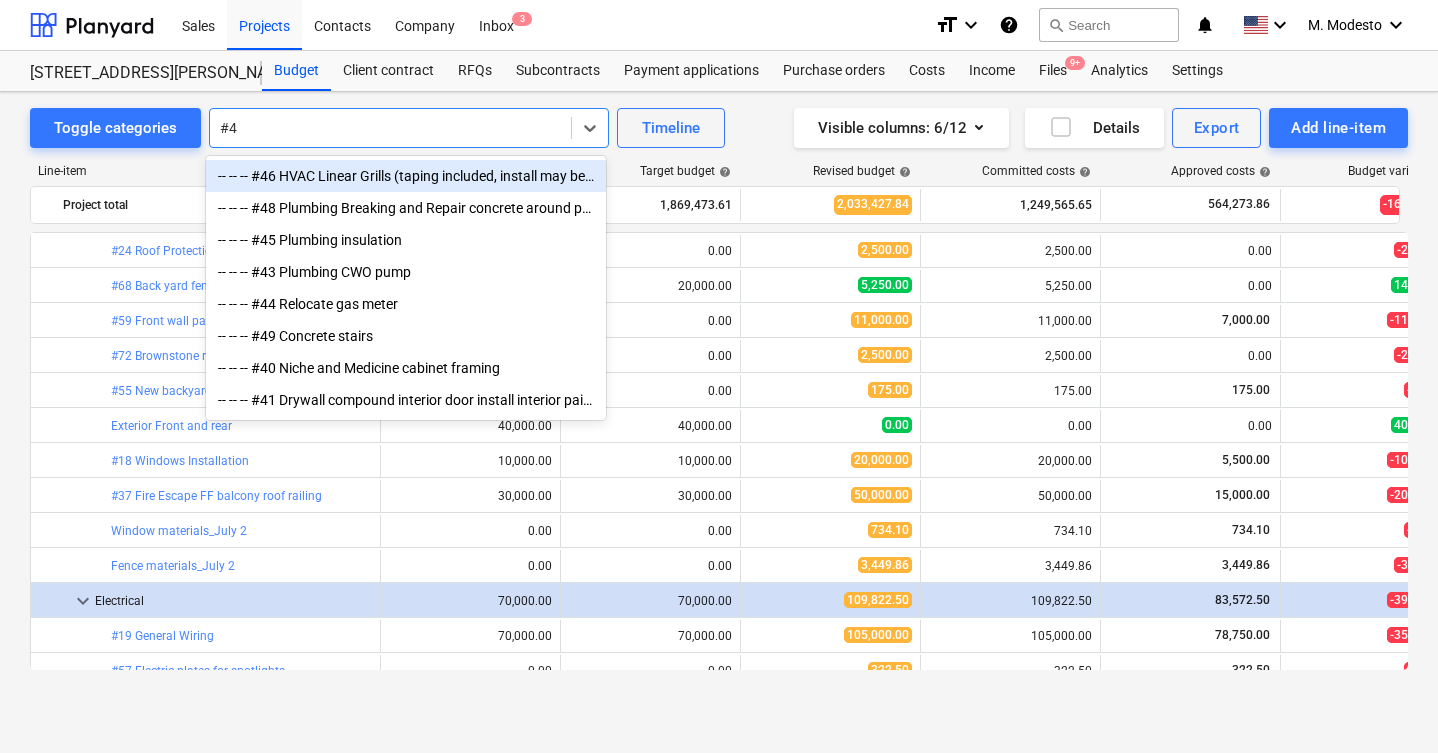 type on "#41" 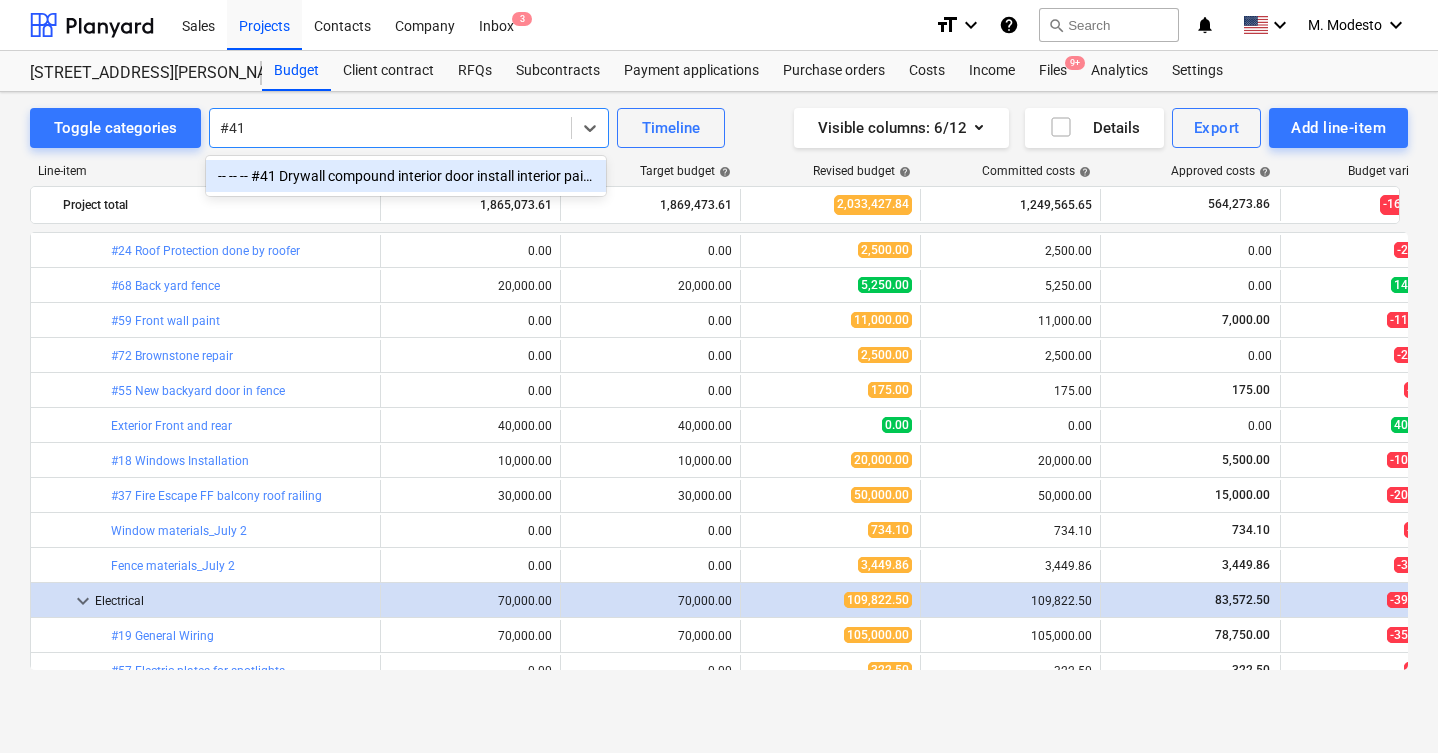 click on "-- -- --   #41 Drywall compound interior door install interior paint" at bounding box center [406, 176] 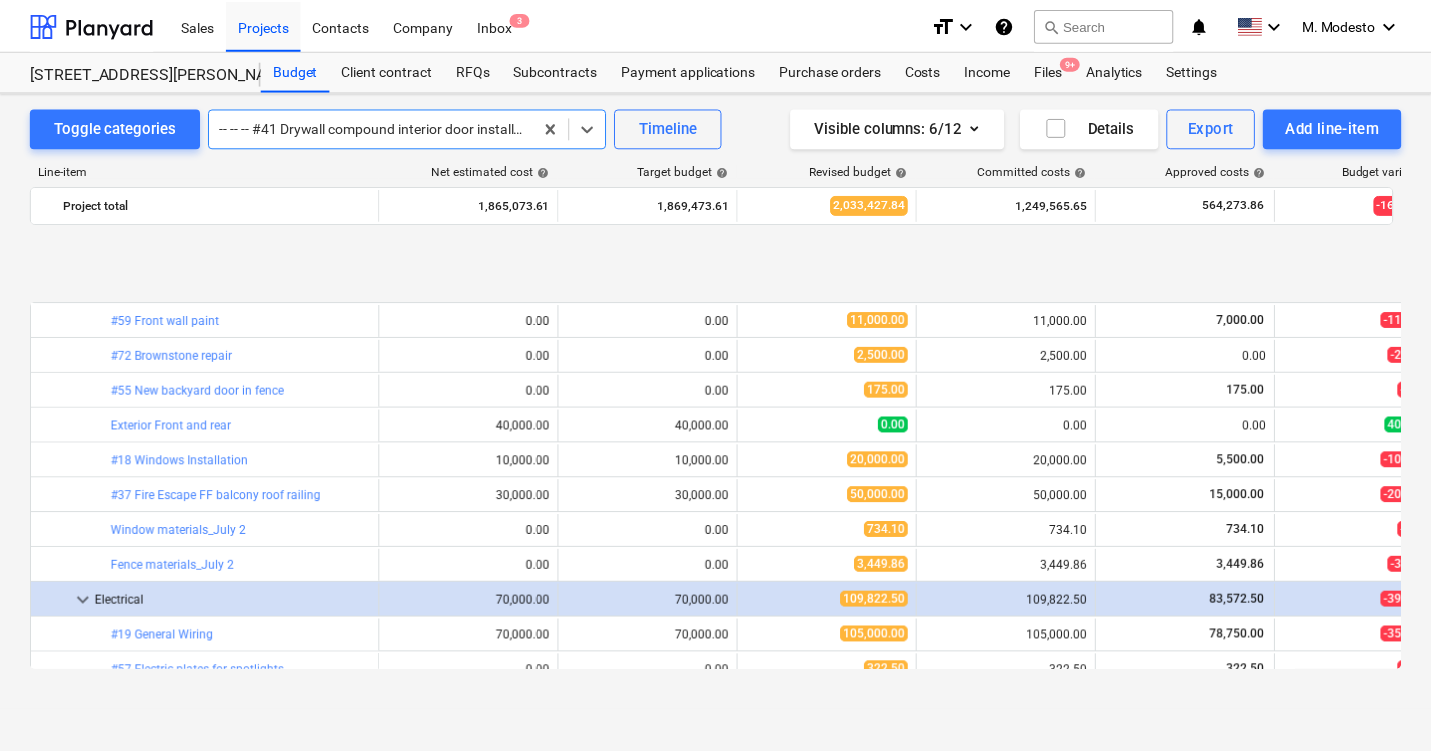 scroll, scrollTop: 3360, scrollLeft: 0, axis: vertical 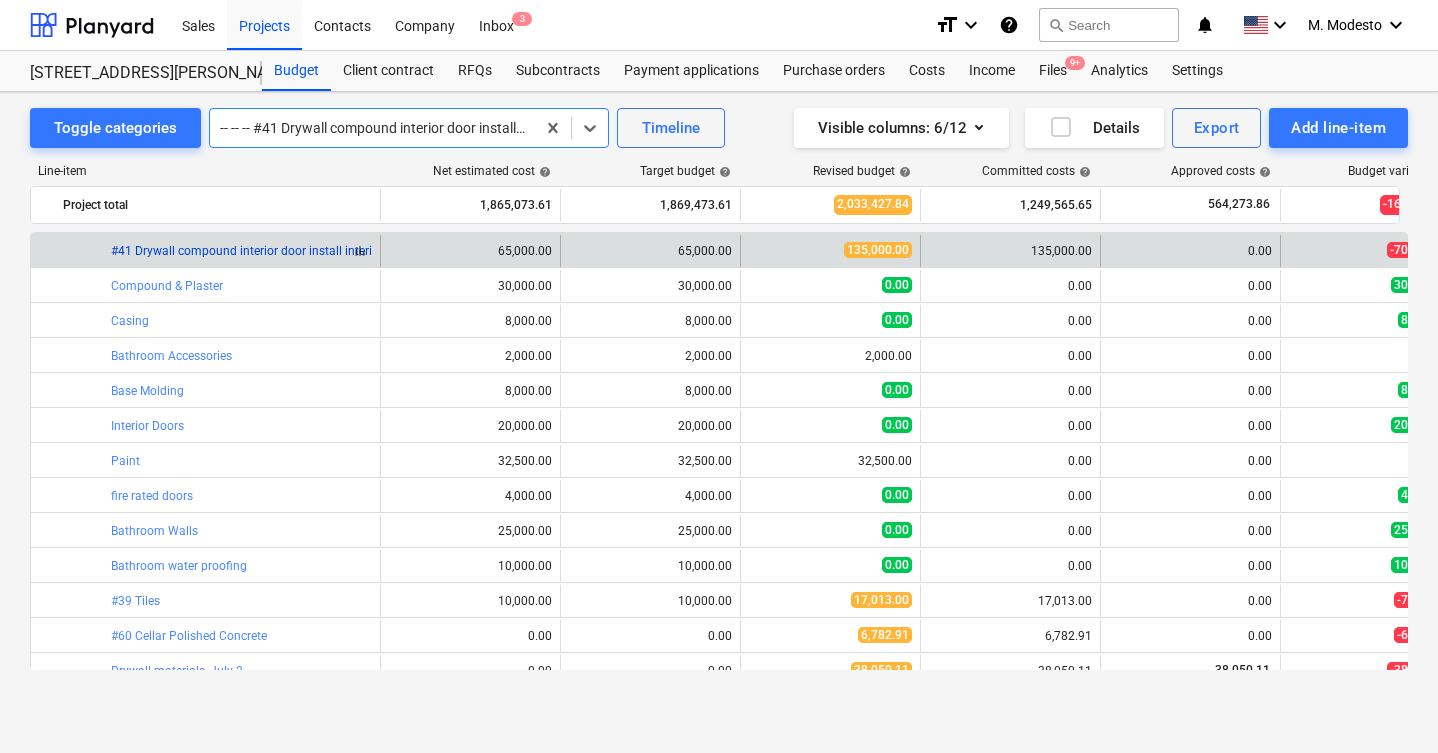 click on "#41 Drywall compound interior door install interior paint" at bounding box center (262, 251) 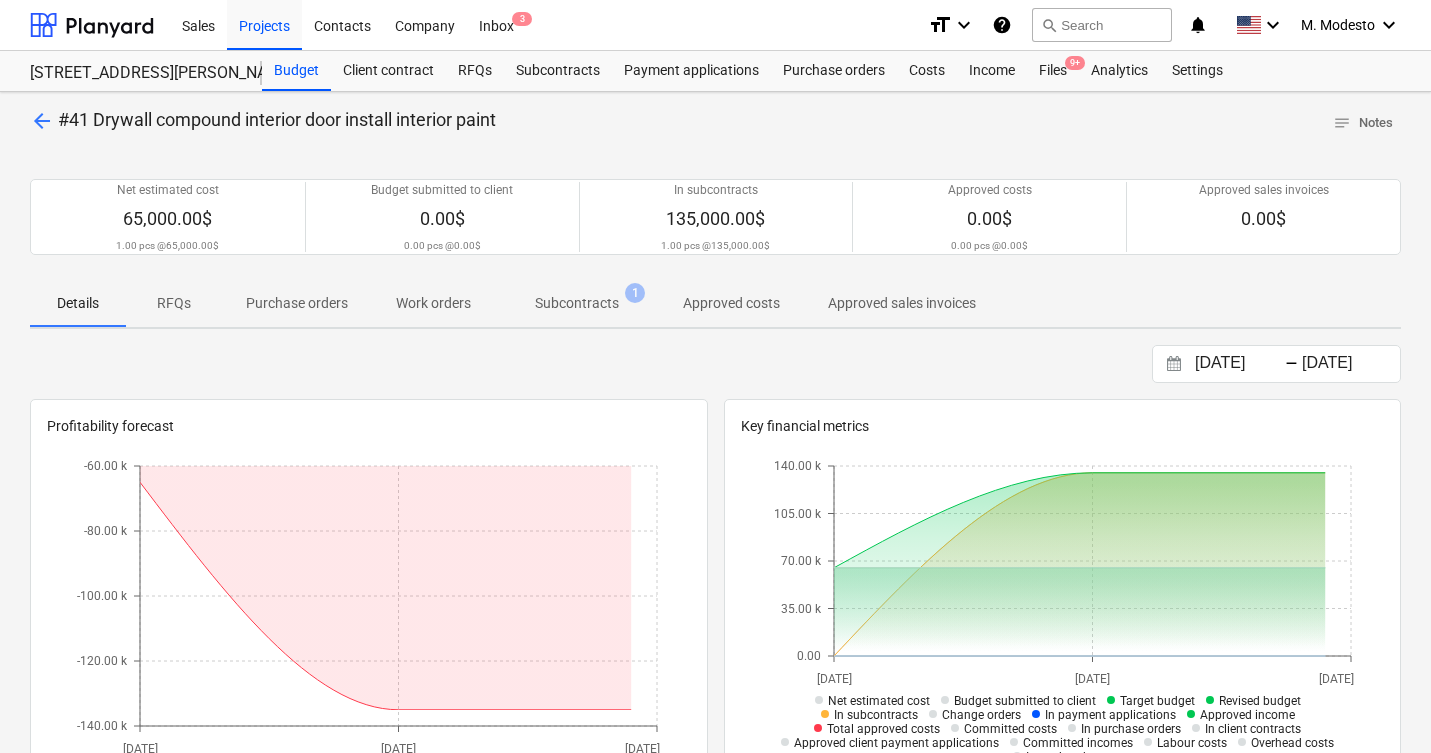 click on "Subcontracts 1" at bounding box center (577, 303) 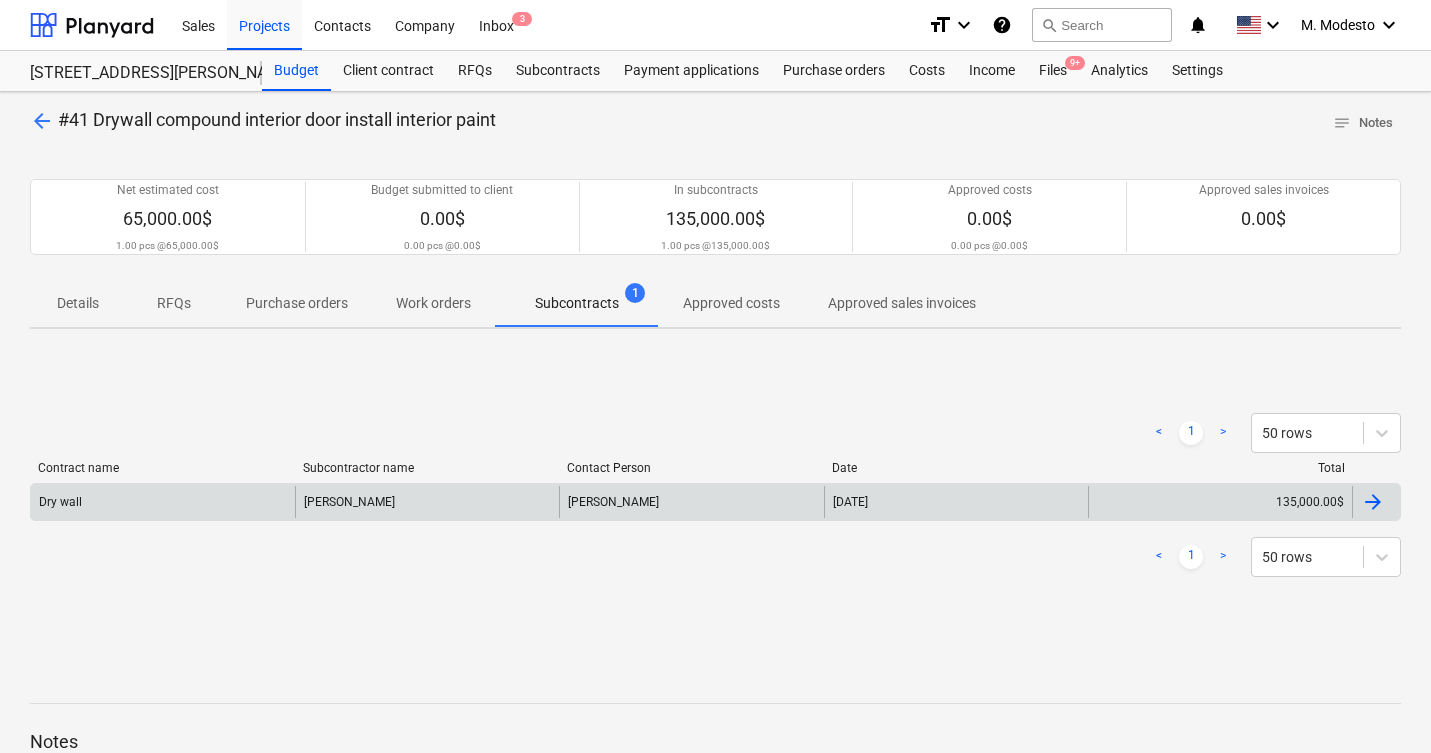 click on "Carlos" at bounding box center [427, 502] 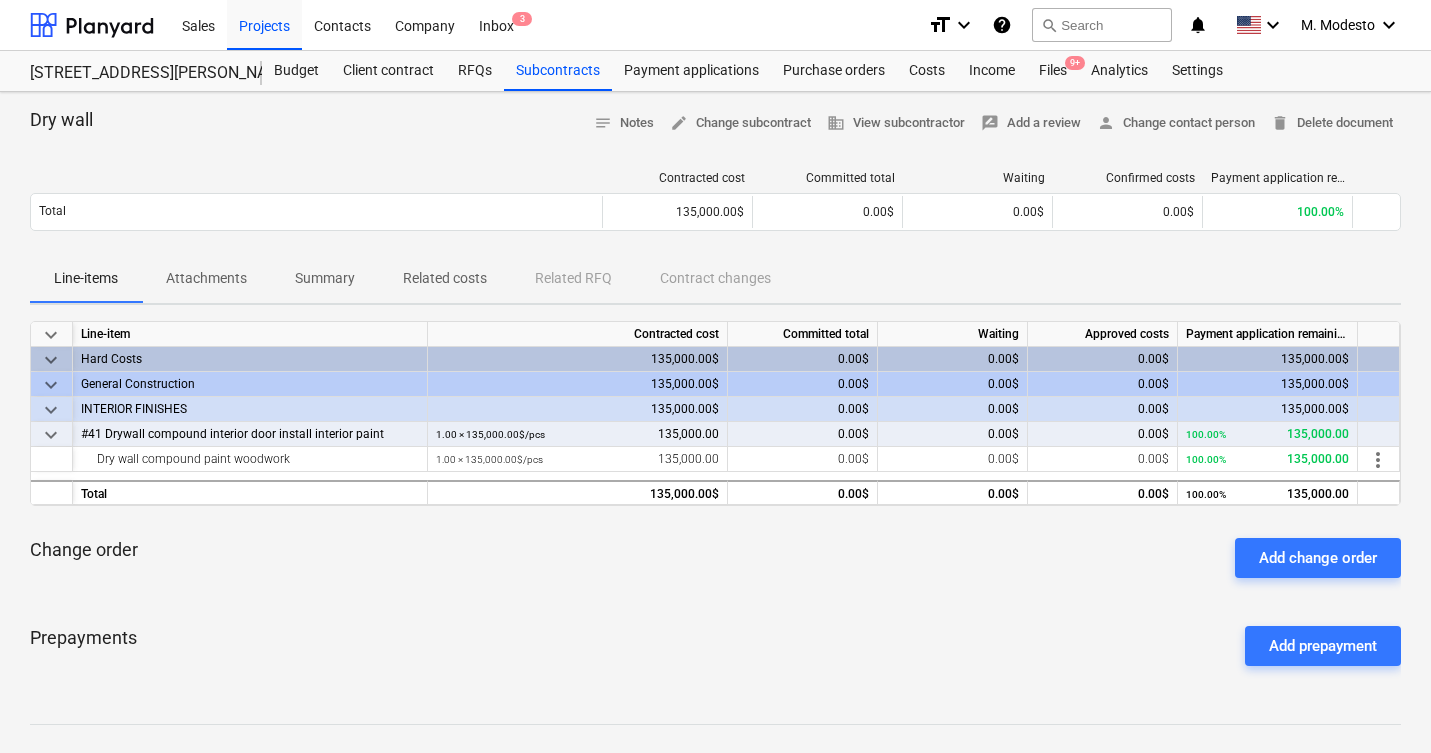click on "Related costs" at bounding box center [445, 278] 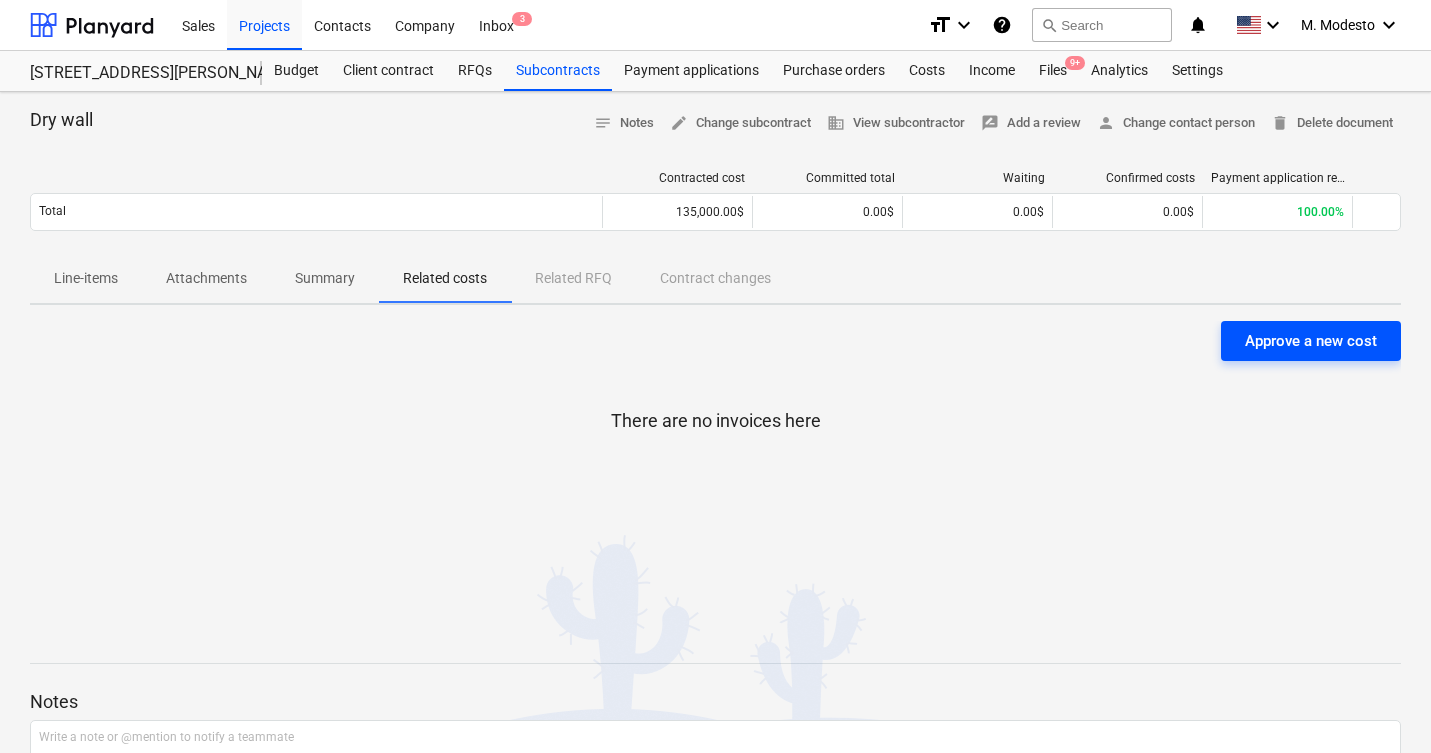 click on "Approve a new cost" at bounding box center (1311, 341) 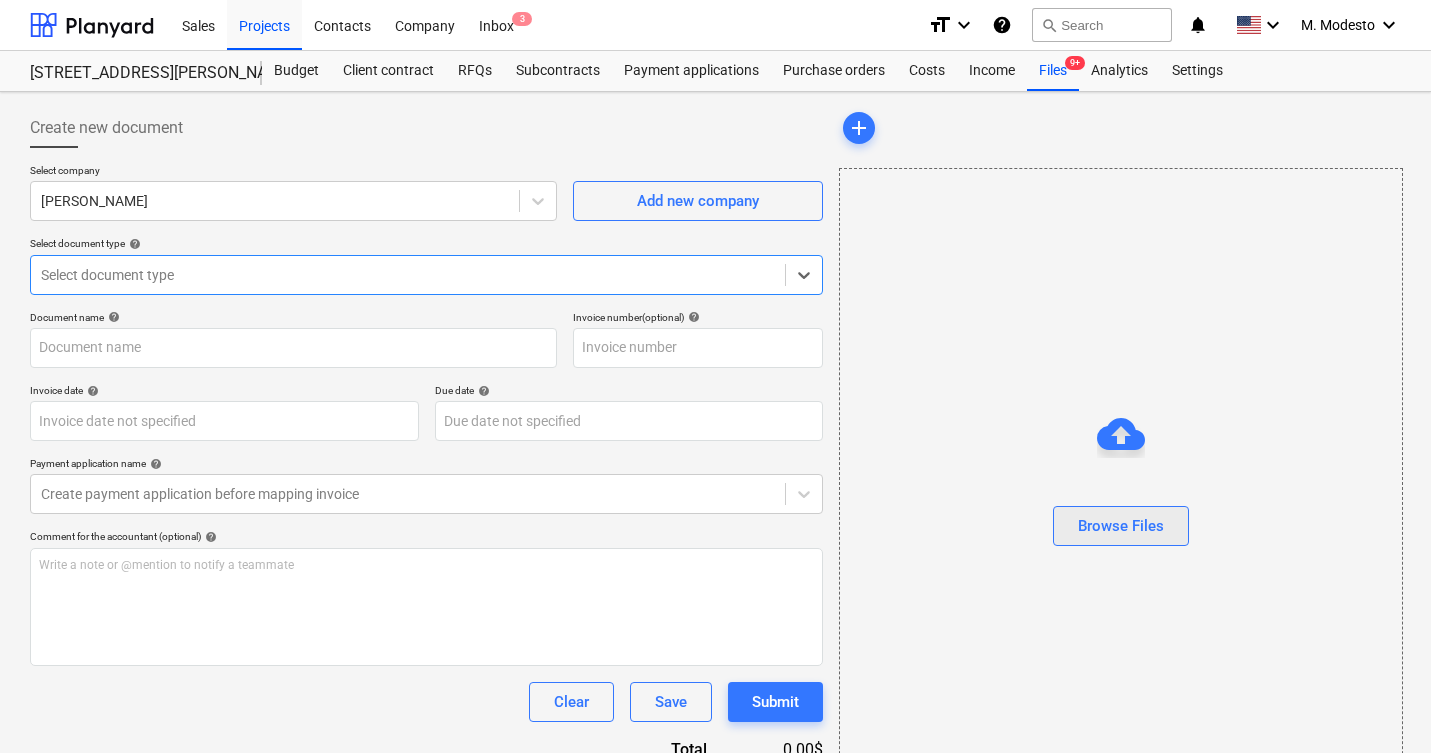 click on "Browse Files" at bounding box center (1121, 526) 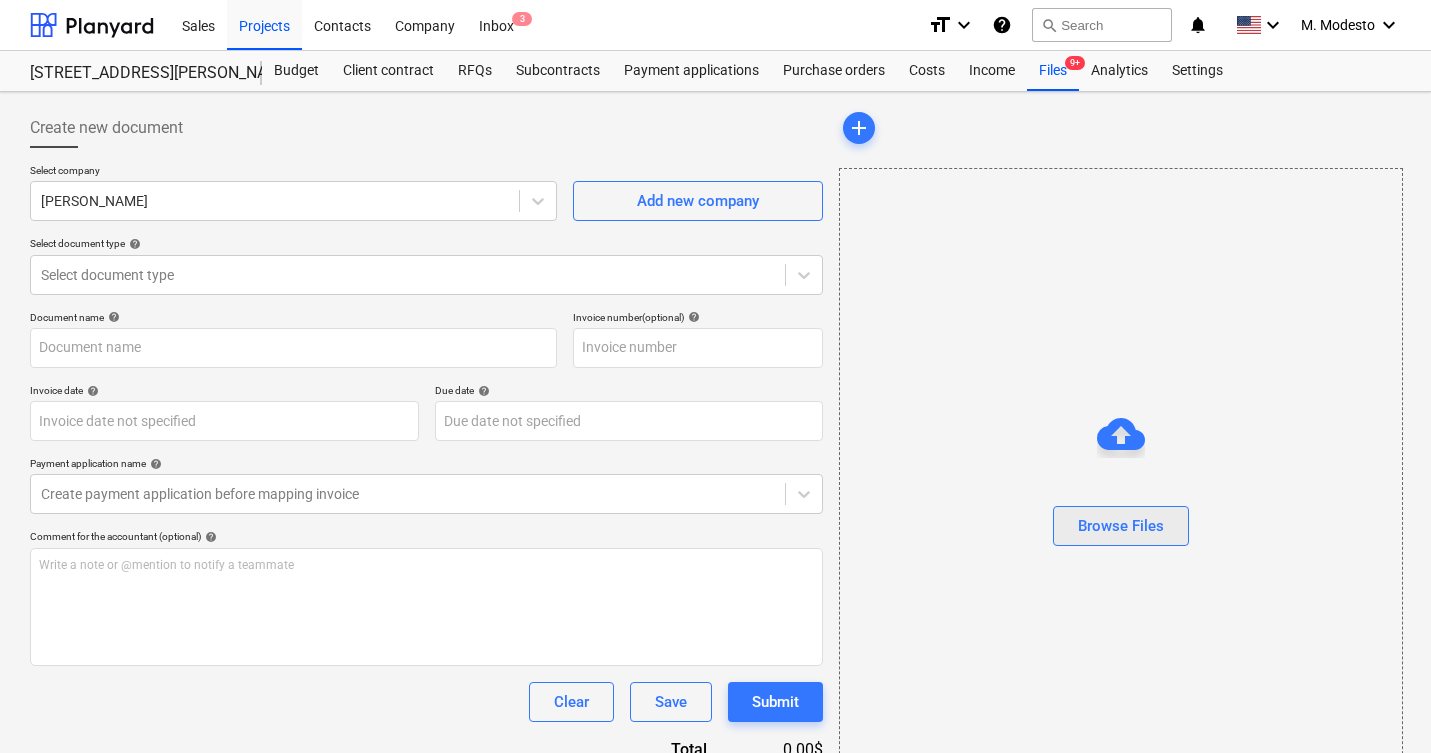 click on "Browse Files" at bounding box center (1121, 526) 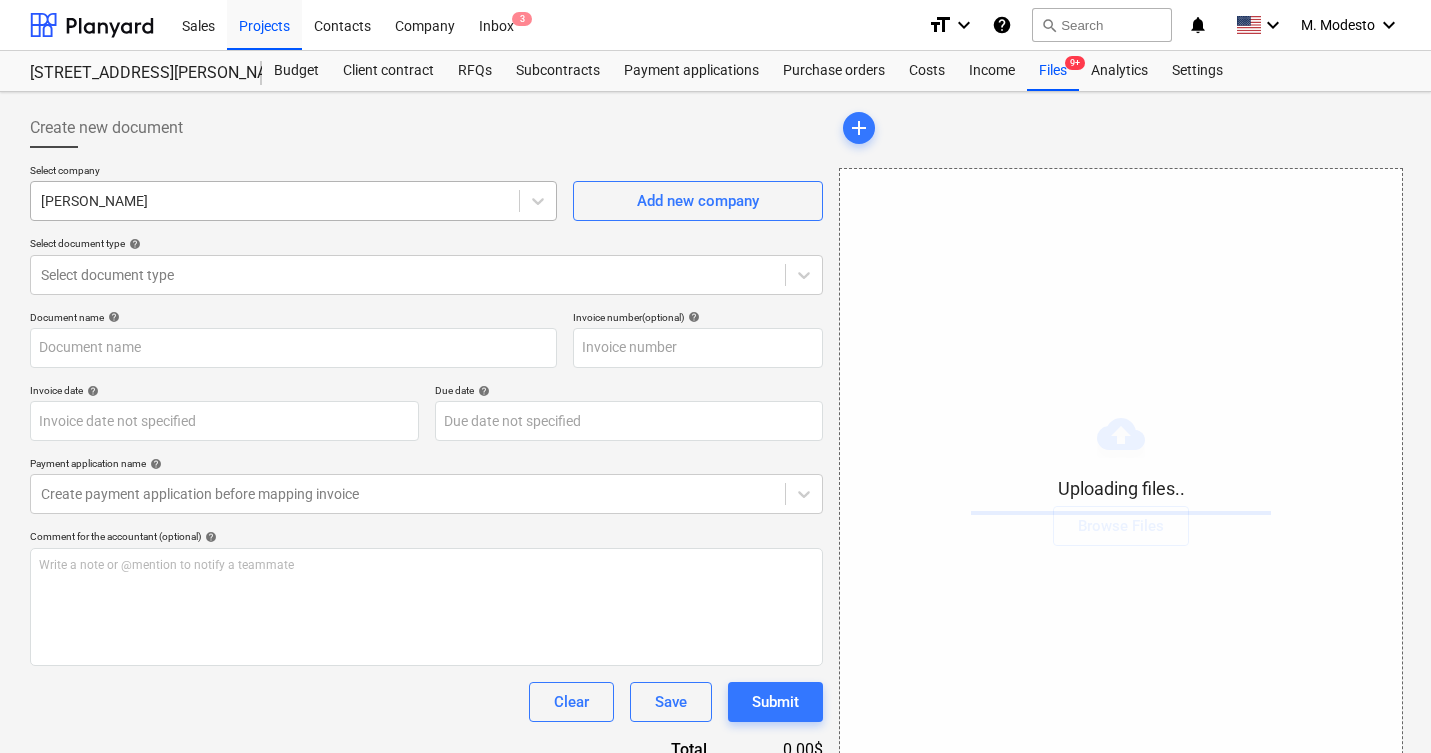 click at bounding box center [275, 201] 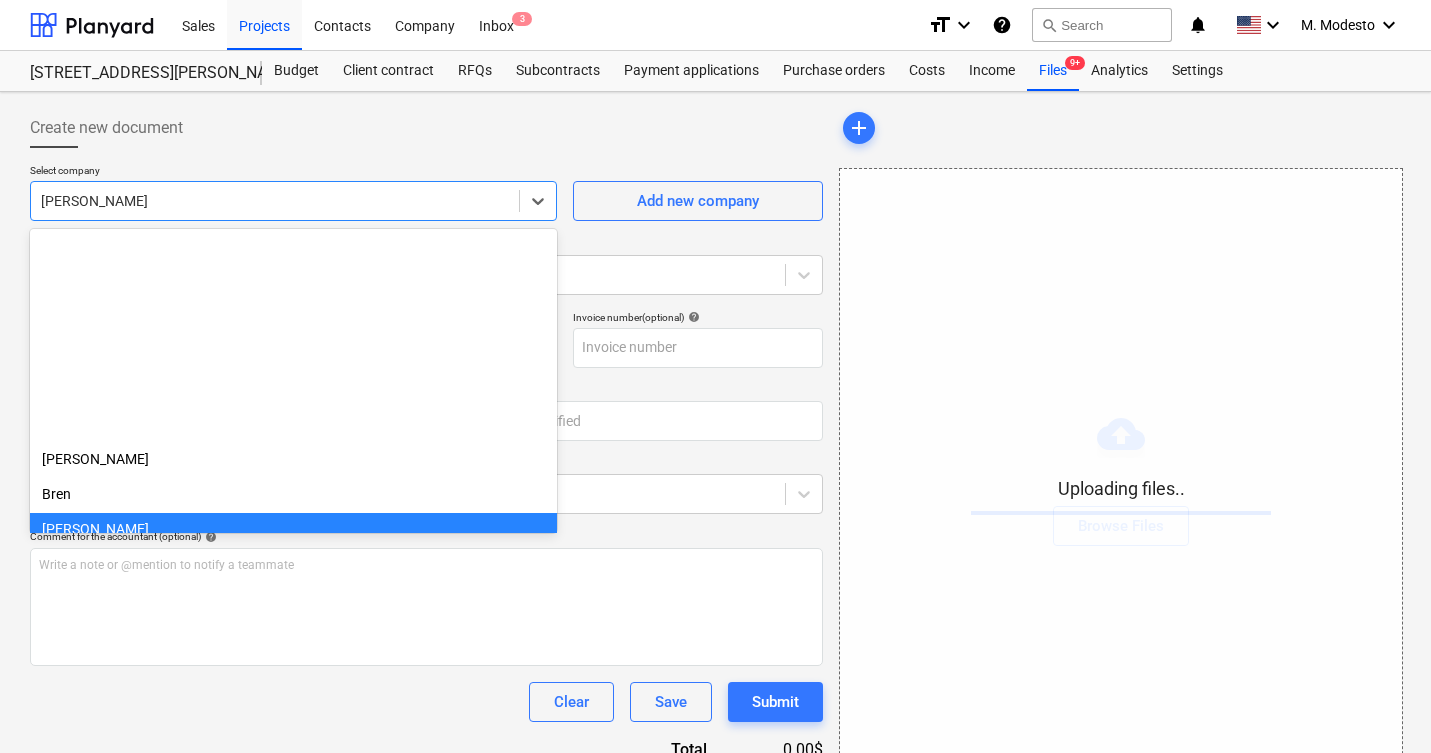 scroll, scrollTop: 280, scrollLeft: 0, axis: vertical 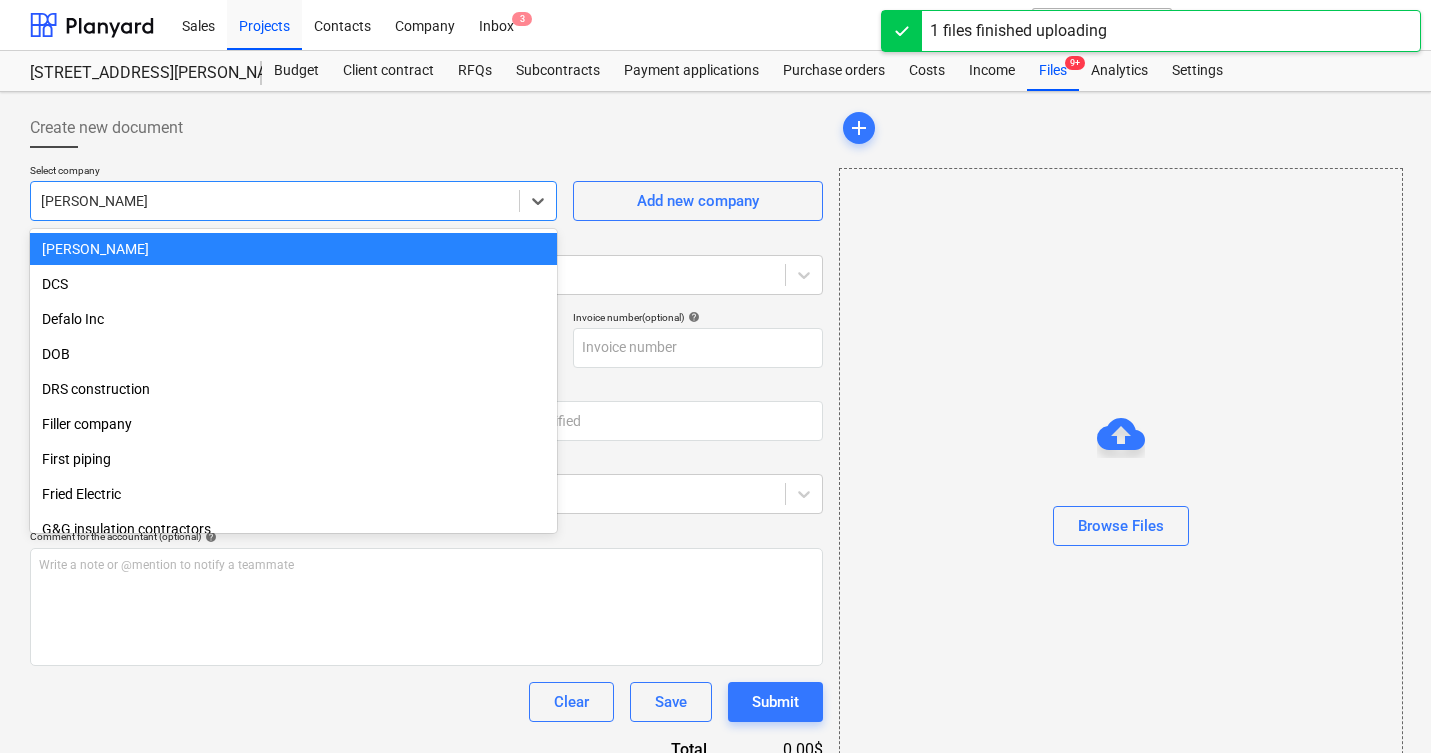 type on "1083.png" 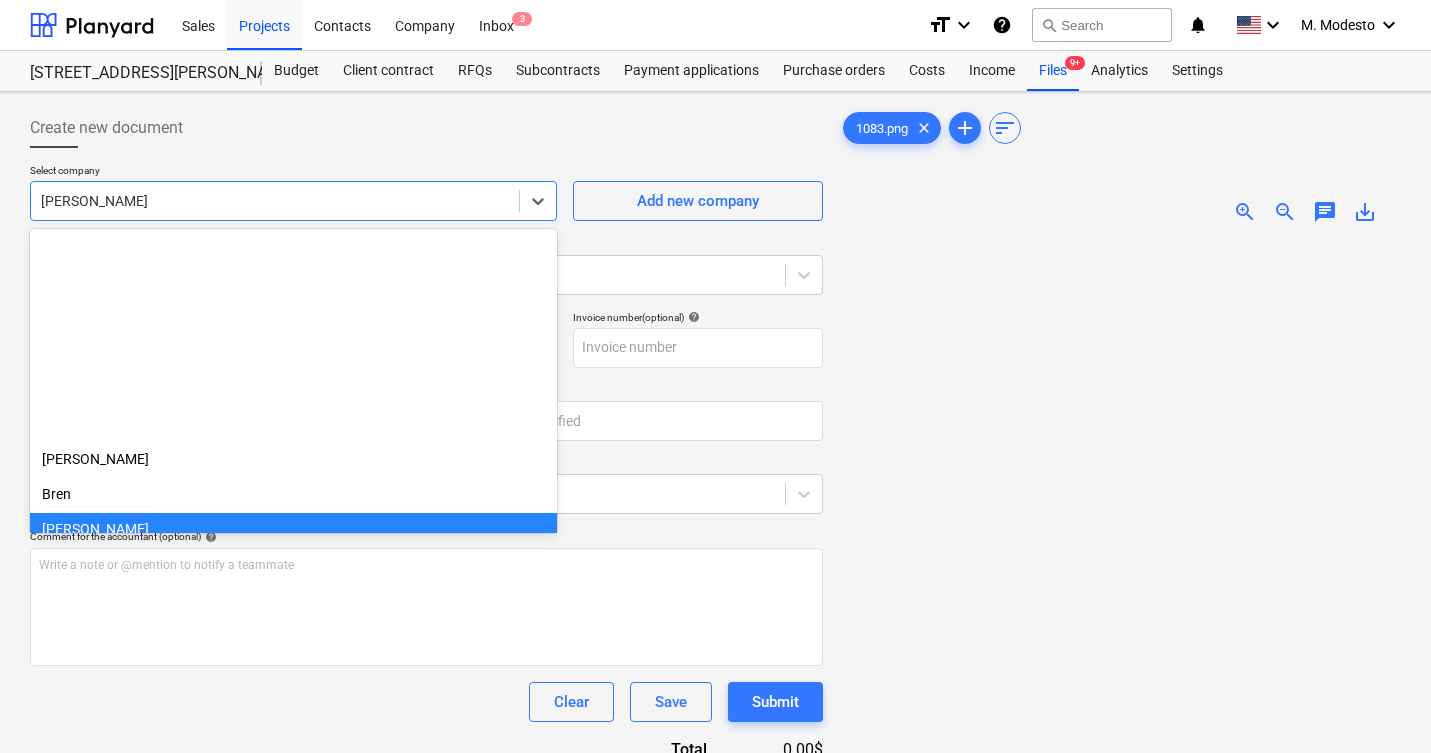 click at bounding box center (275, 201) 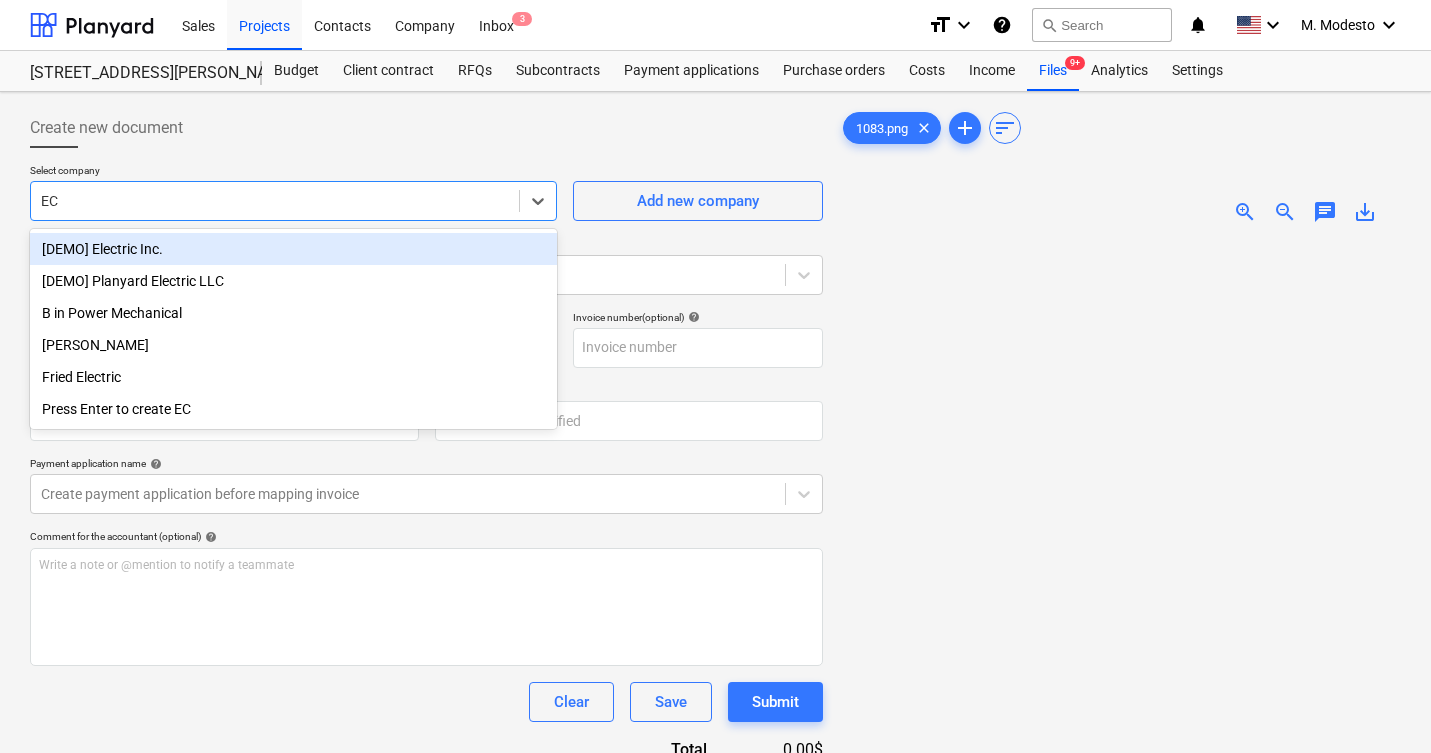 type on "E" 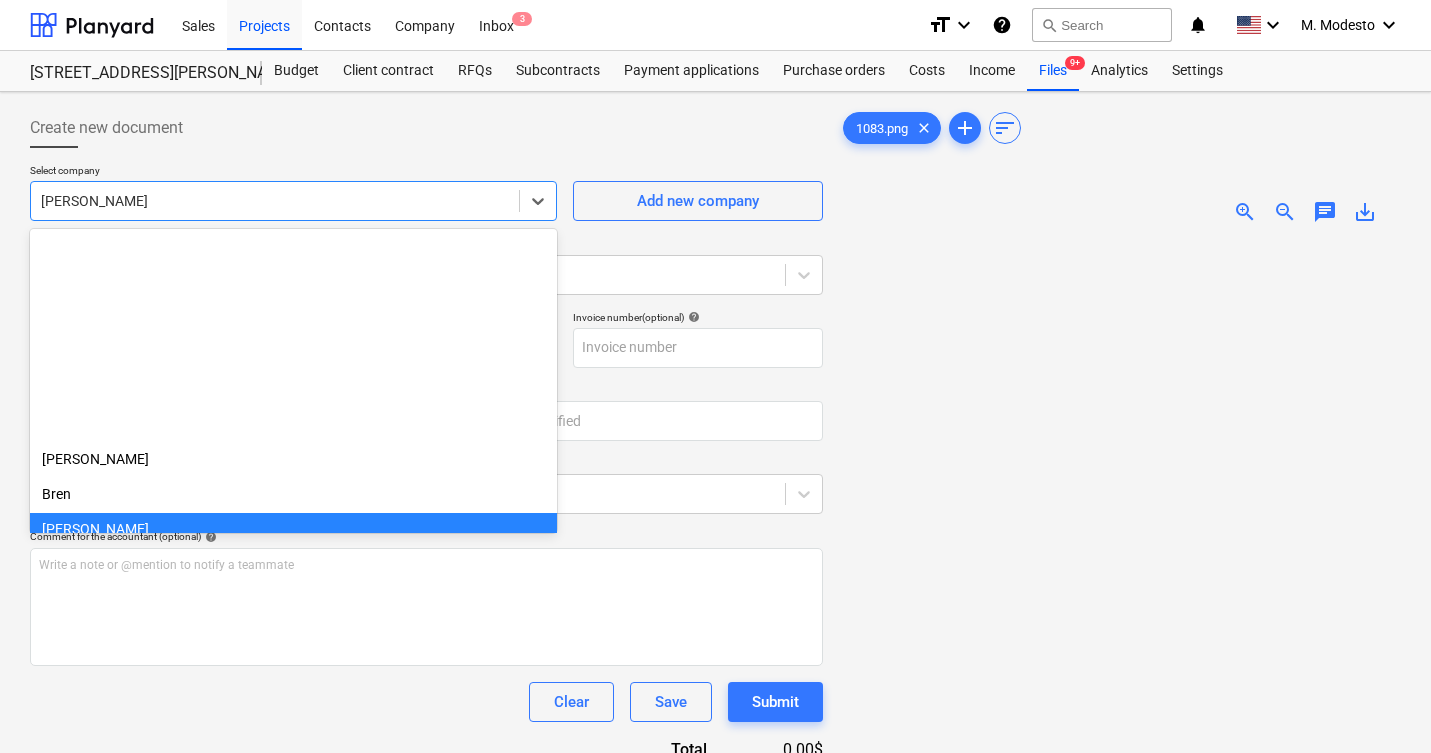 scroll, scrollTop: 280, scrollLeft: 0, axis: vertical 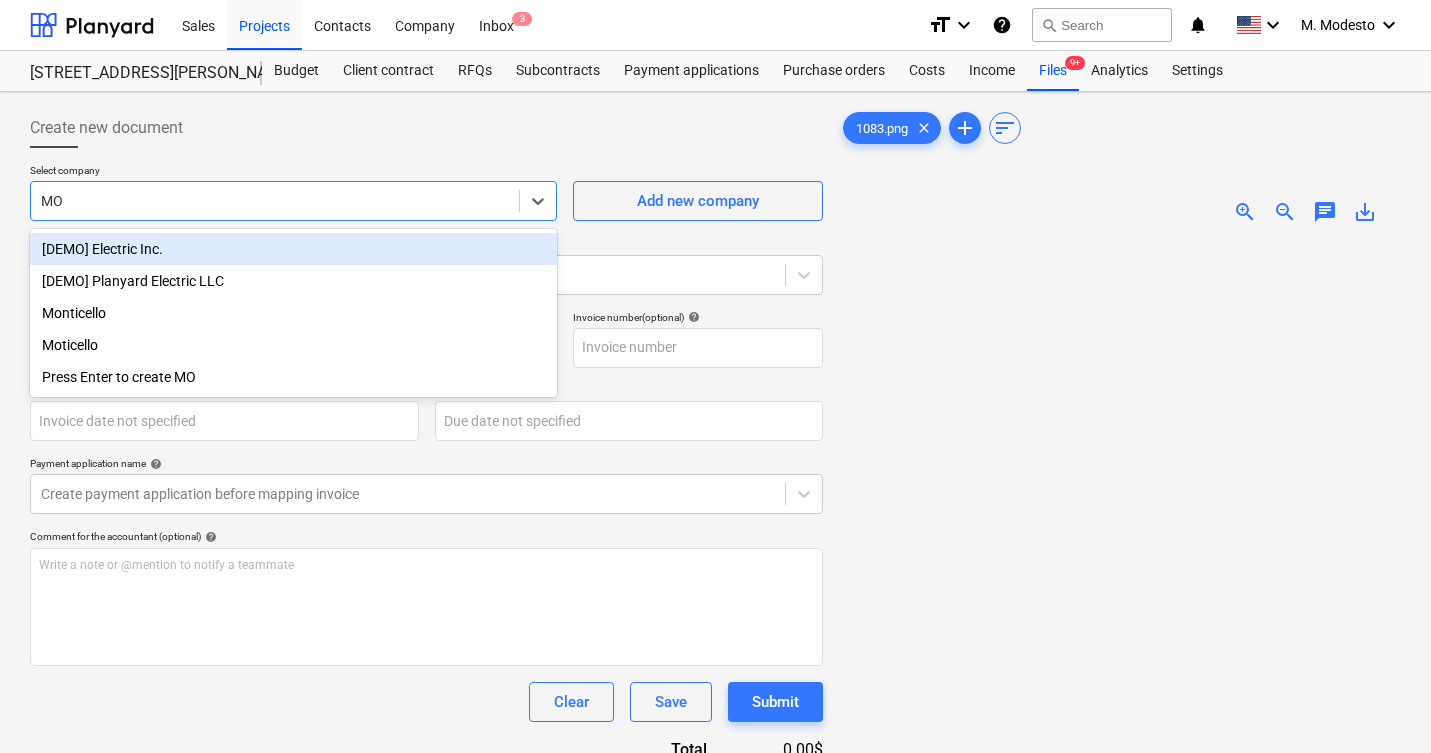 type on "M" 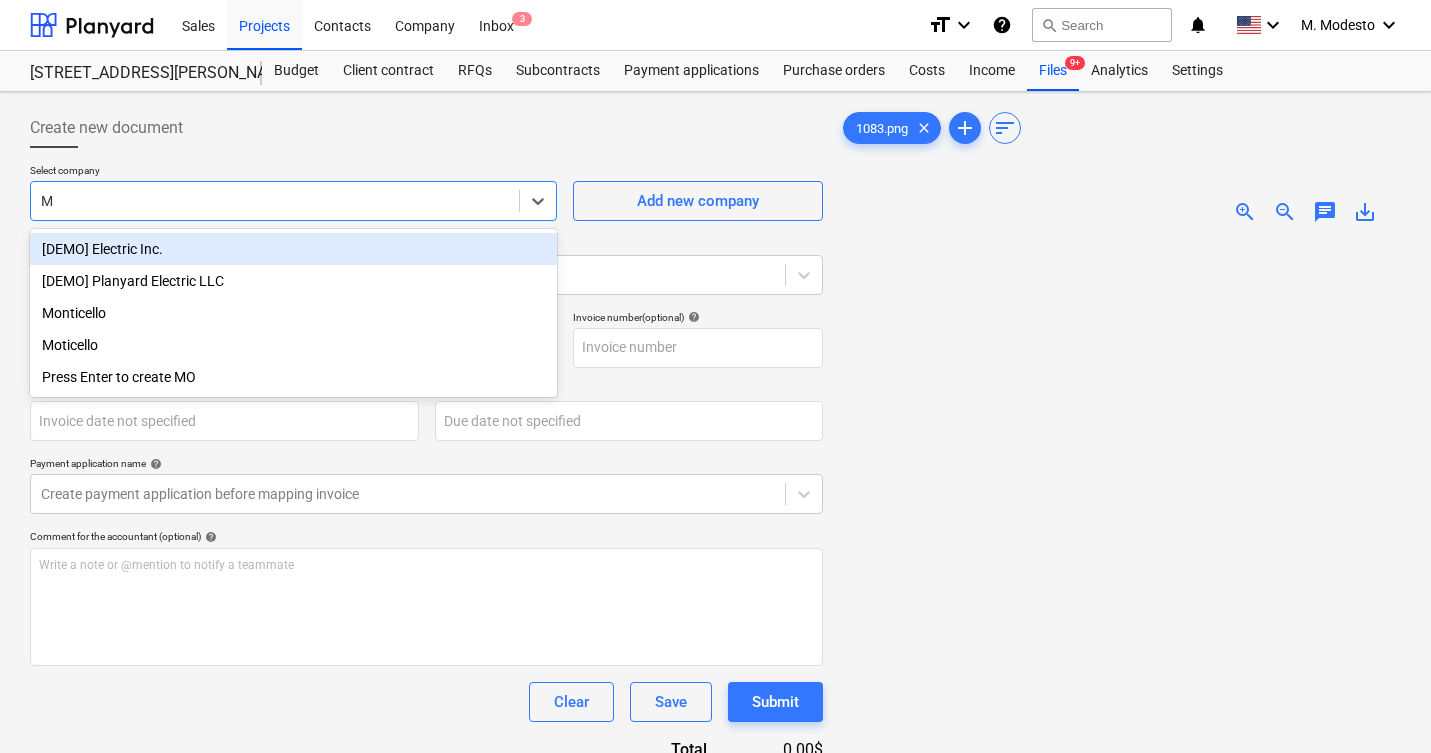 type 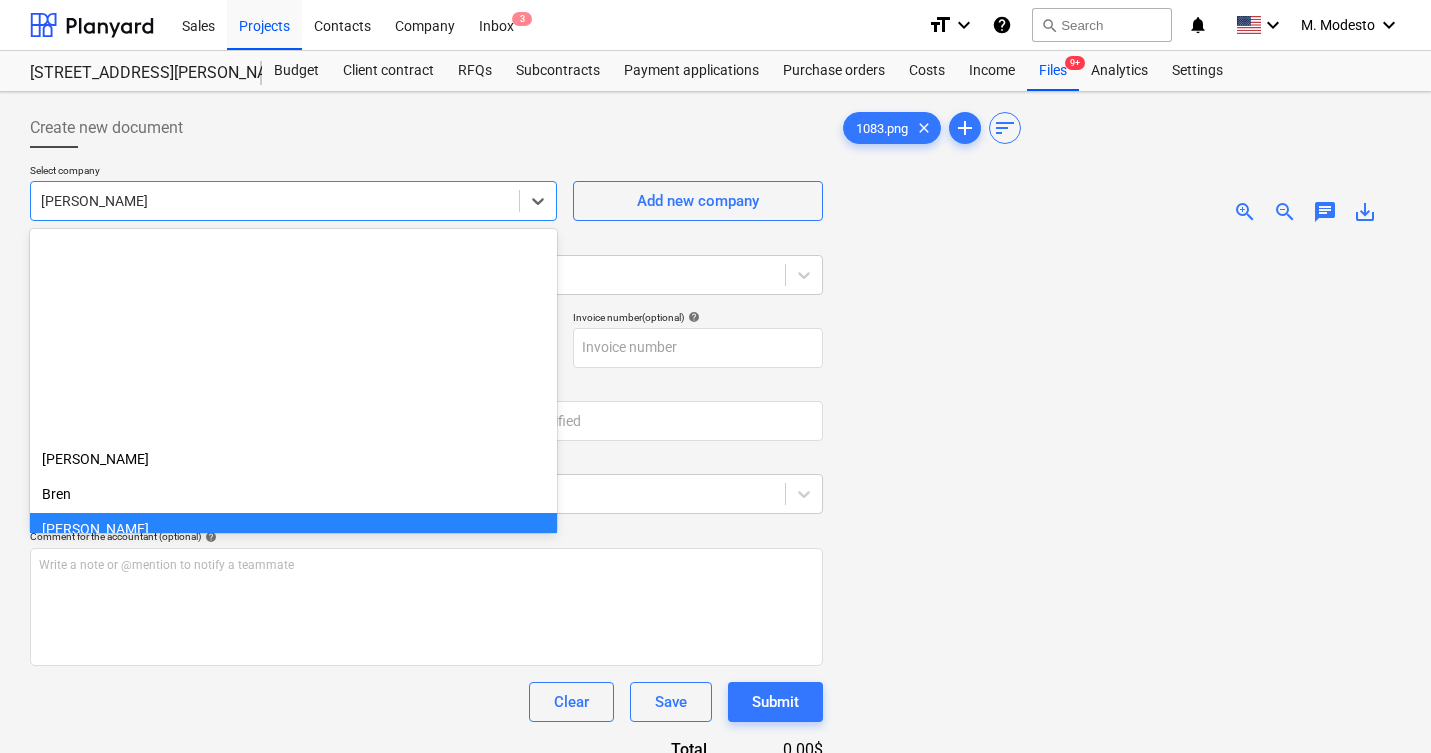 scroll, scrollTop: 280, scrollLeft: 0, axis: vertical 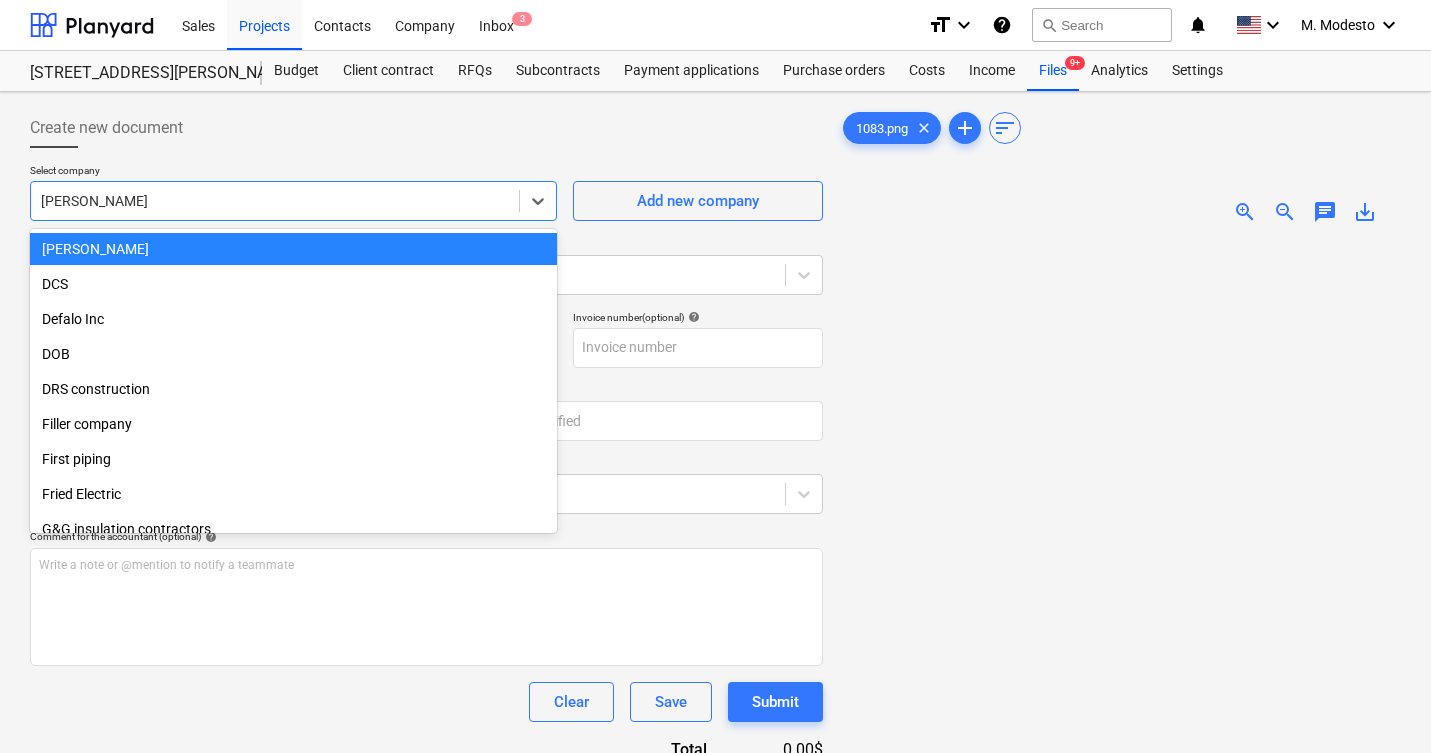 click at bounding box center (1120, 588) 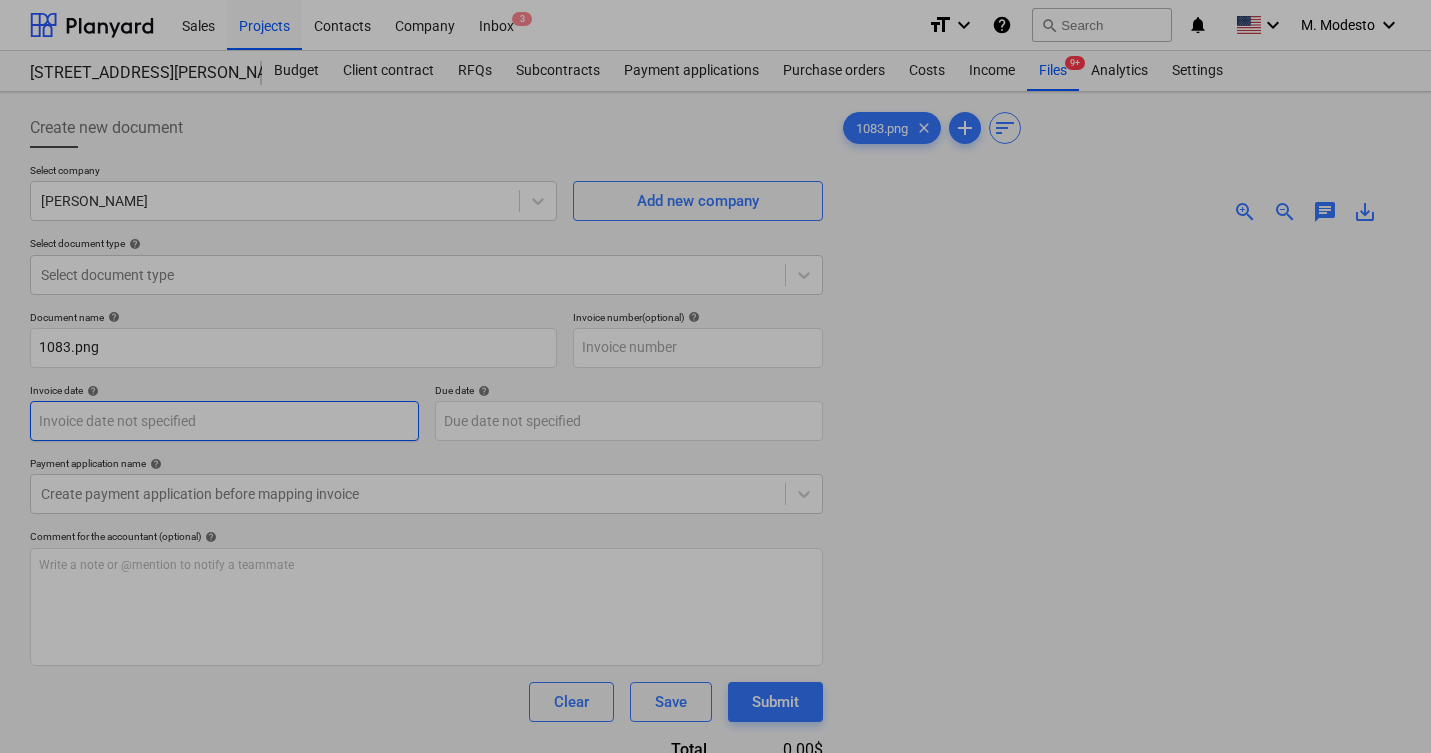 click on "Sales Projects Contacts Company Inbox 3 format_size keyboard_arrow_down help search Search notifications 0 keyboard_arrow_down M. Modesto keyboard_arrow_down 506 Henry Street 506 Henry Street Budget Client contract RFQs Subcontracts Payment applications Purchase orders Costs Income Files 9+ Analytics Settings Create new document Select company Carlos   Add new company Select document type help Select document type Document name help 1083.png Invoice number  (optional) help Invoice date help Press the down arrow key to interact with the calendar and
select a date. Press the question mark key to get the keyboard shortcuts for changing dates. Due date help Press the down arrow key to interact with the calendar and
select a date. Press the question mark key to get the keyboard shortcuts for changing dates. Payment application name help Create payment application before mapping invoice Comment for the accountant (optional) help Write a note or @mention to notify a teammate ﻿ Clear Save Submit Total add" at bounding box center [715, 376] 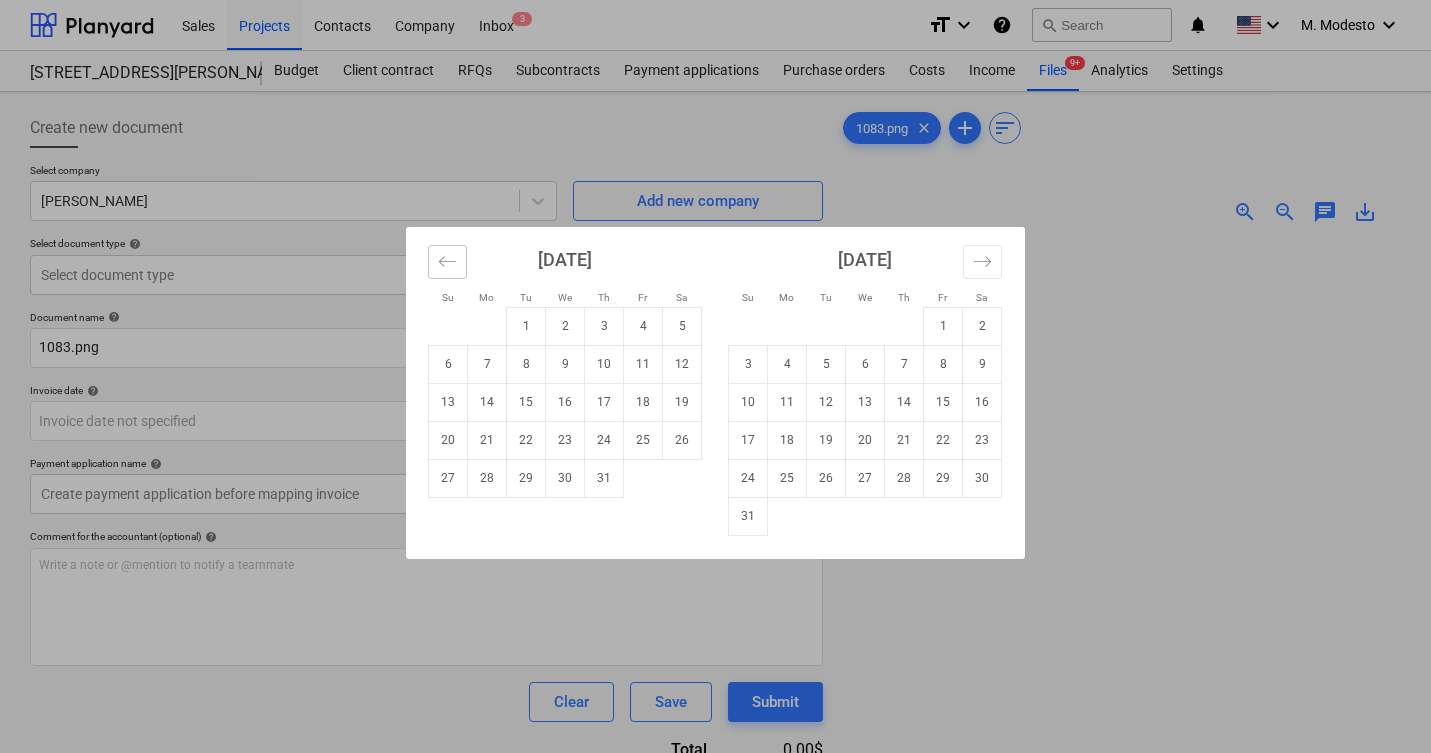 click at bounding box center (447, 262) 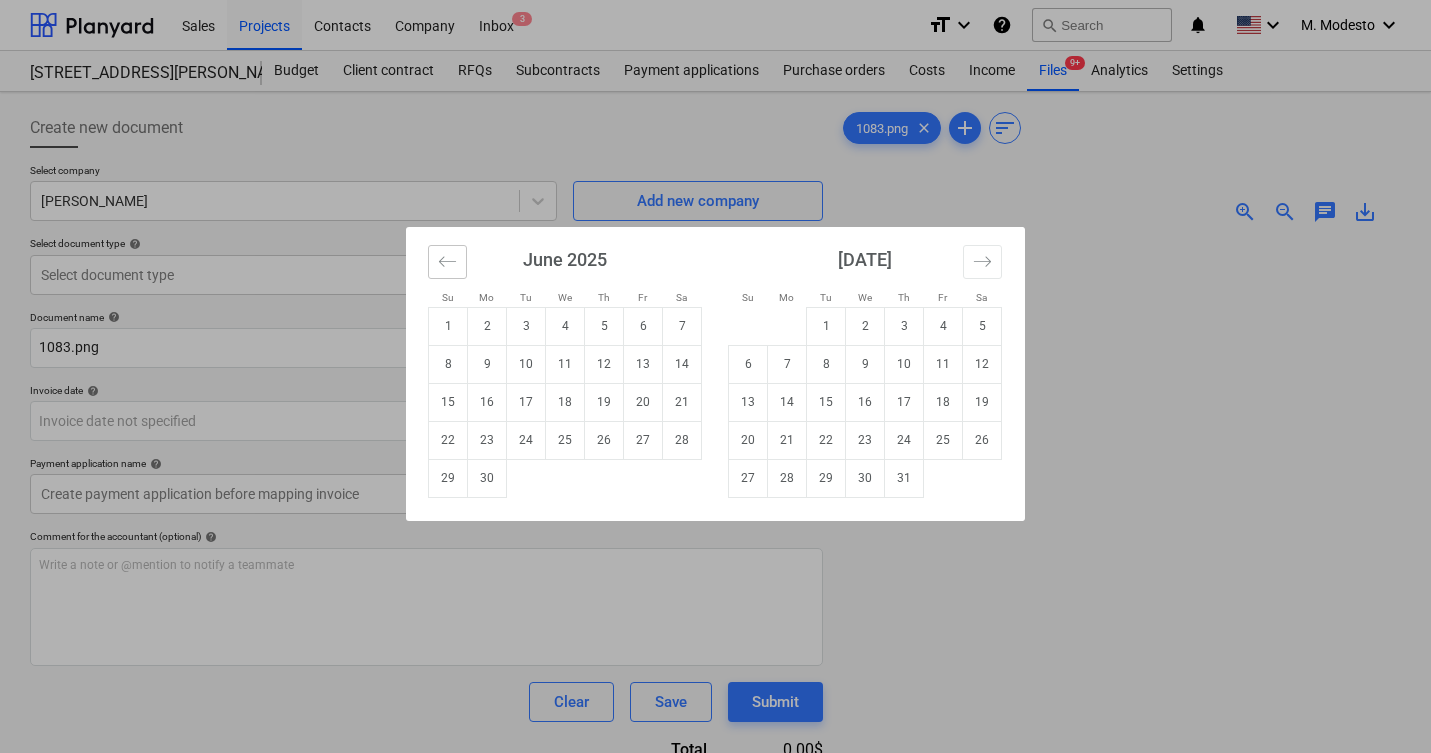 click at bounding box center [447, 262] 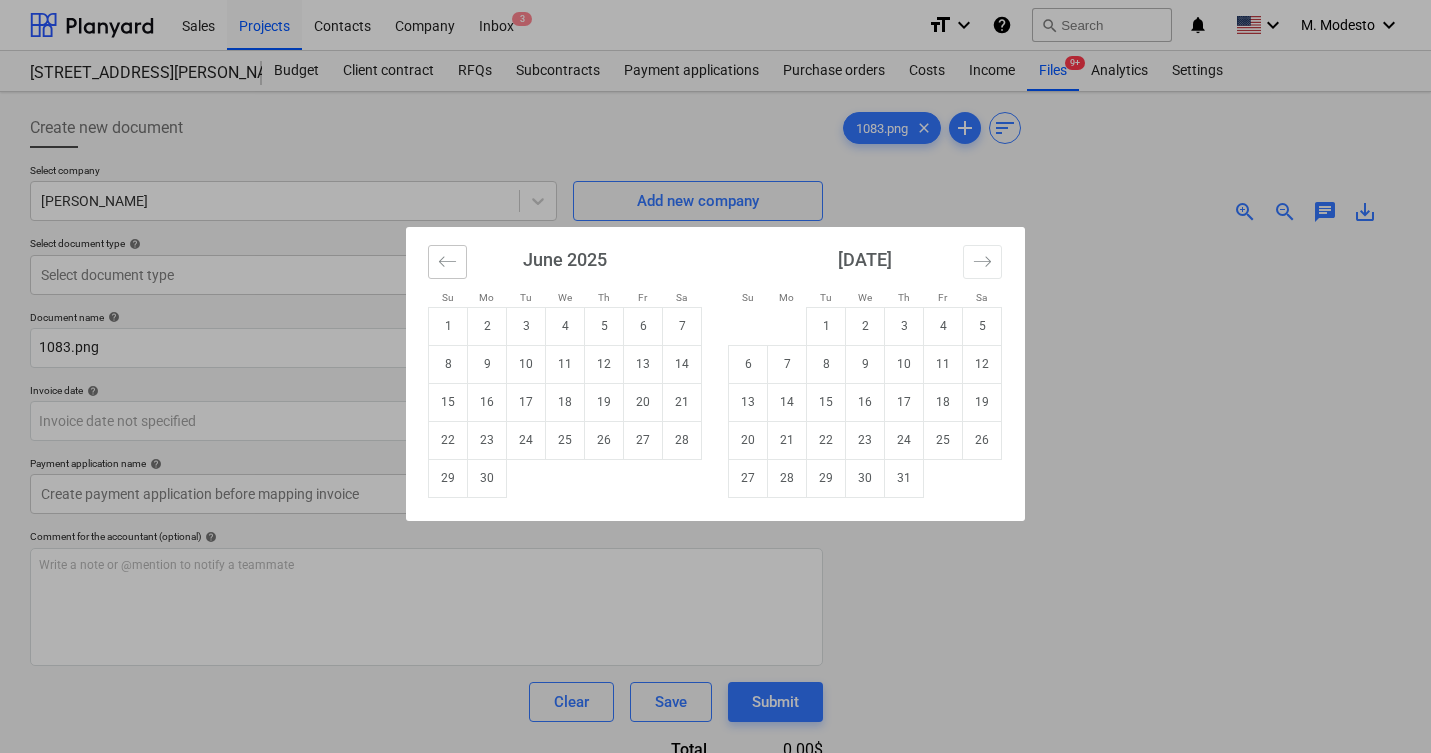 click at bounding box center [447, 262] 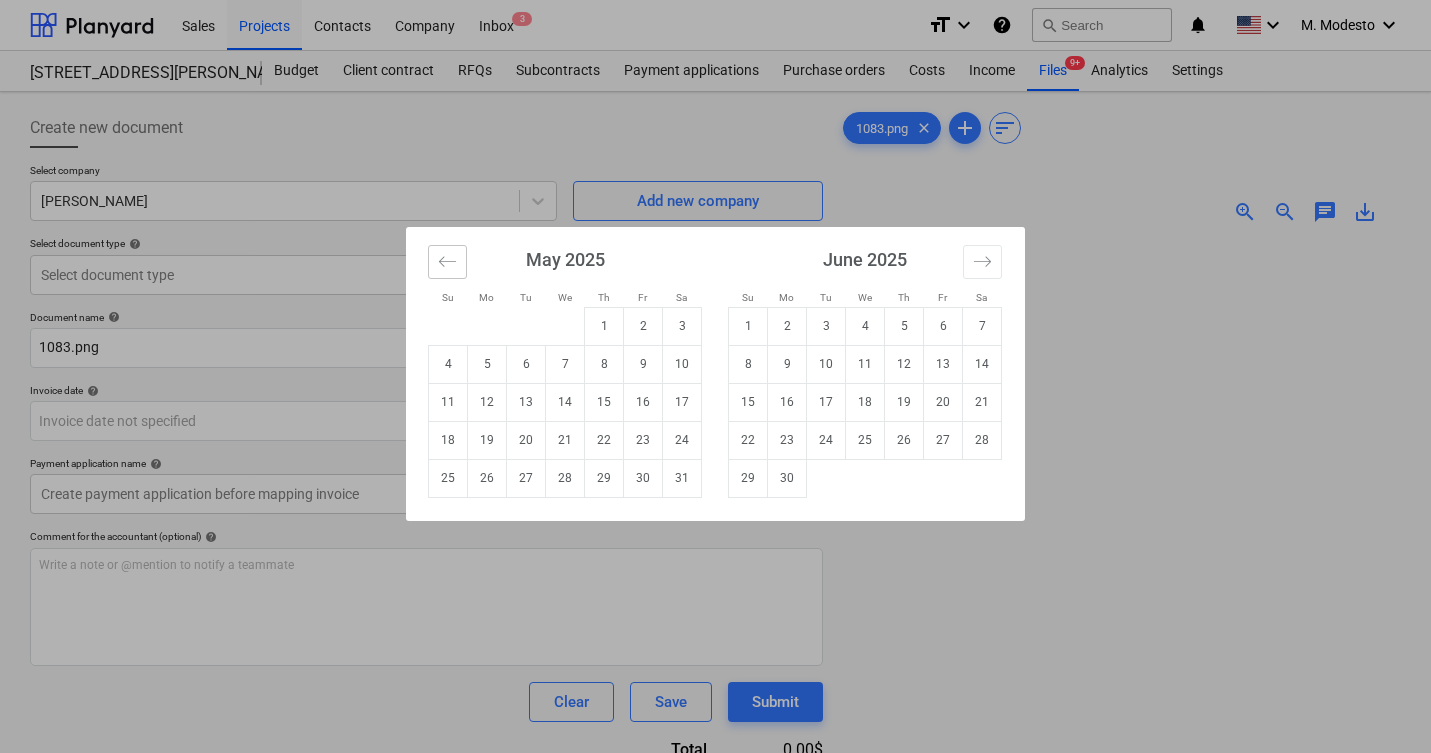 click at bounding box center (447, 262) 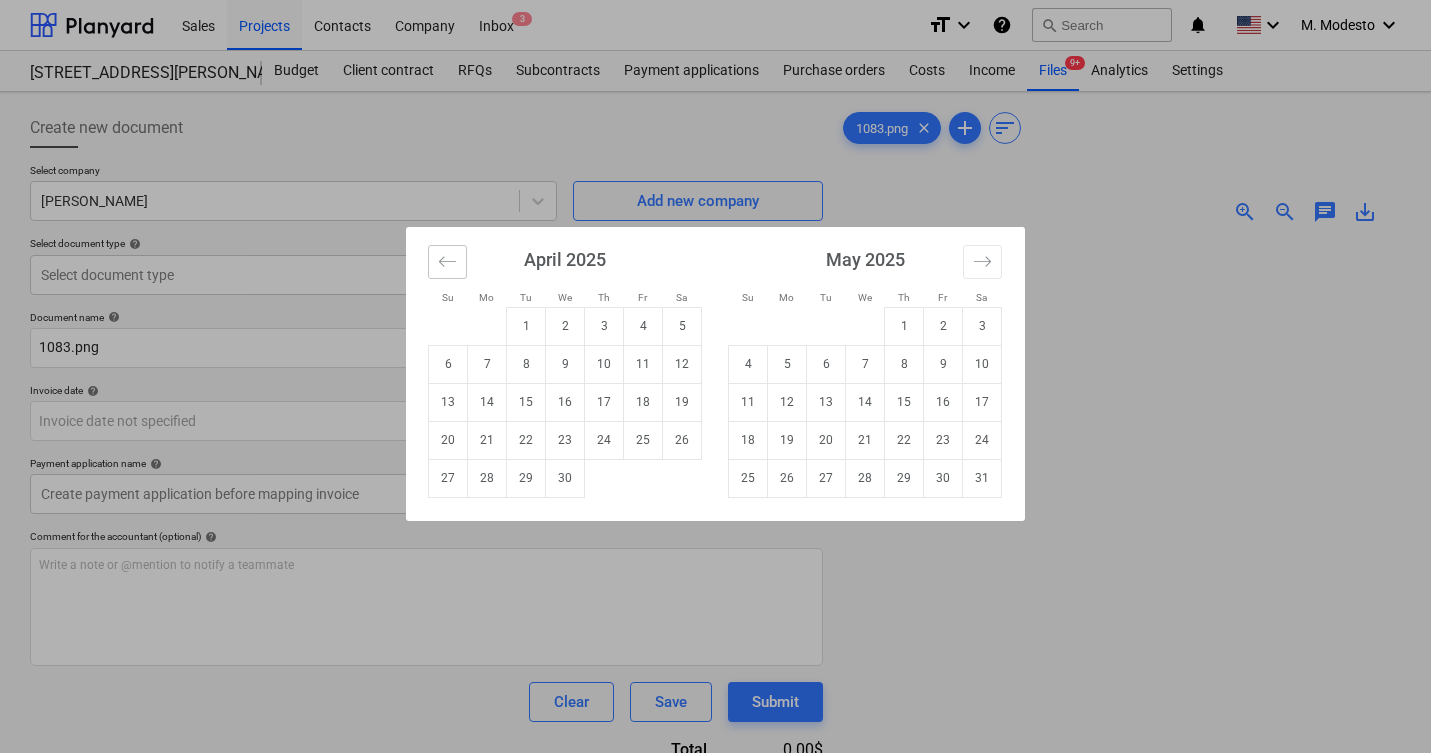 click at bounding box center [447, 262] 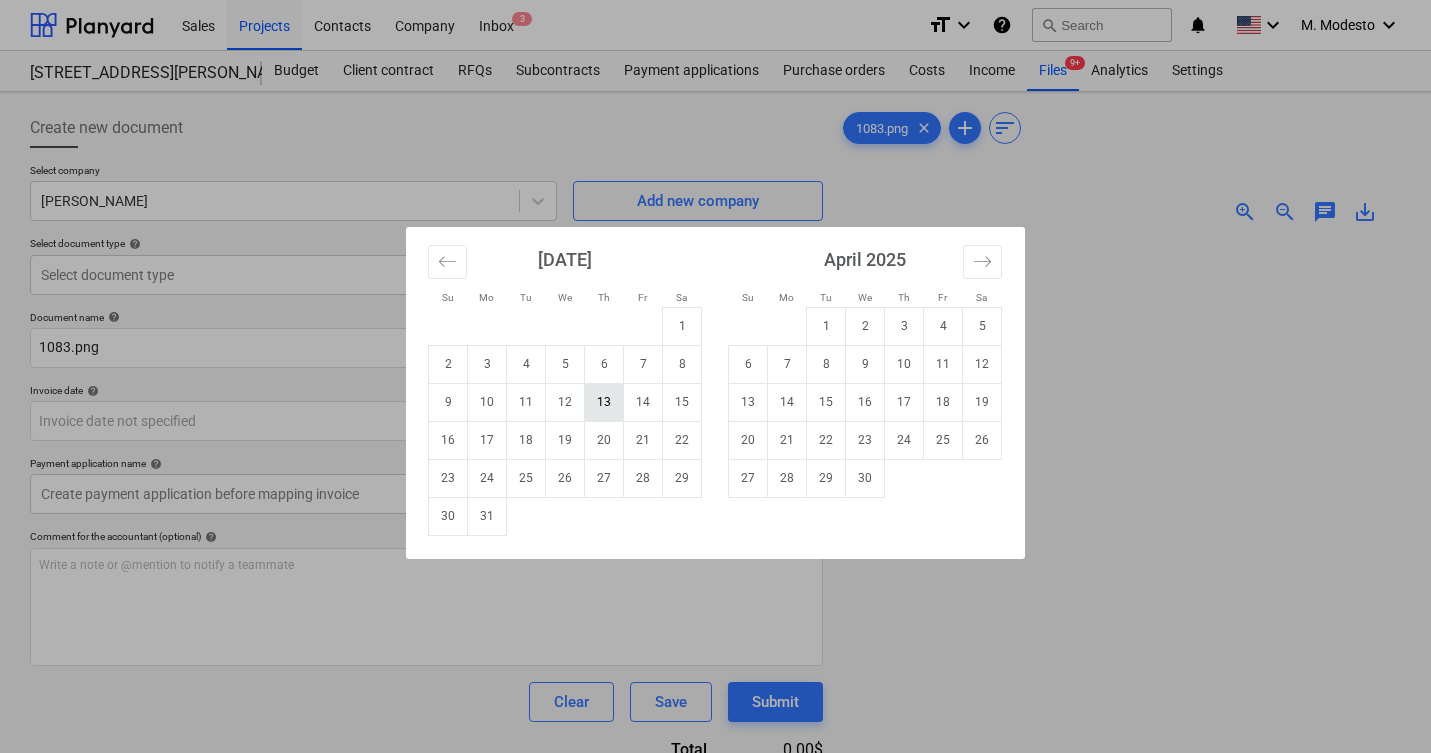 click on "13" at bounding box center (604, 402) 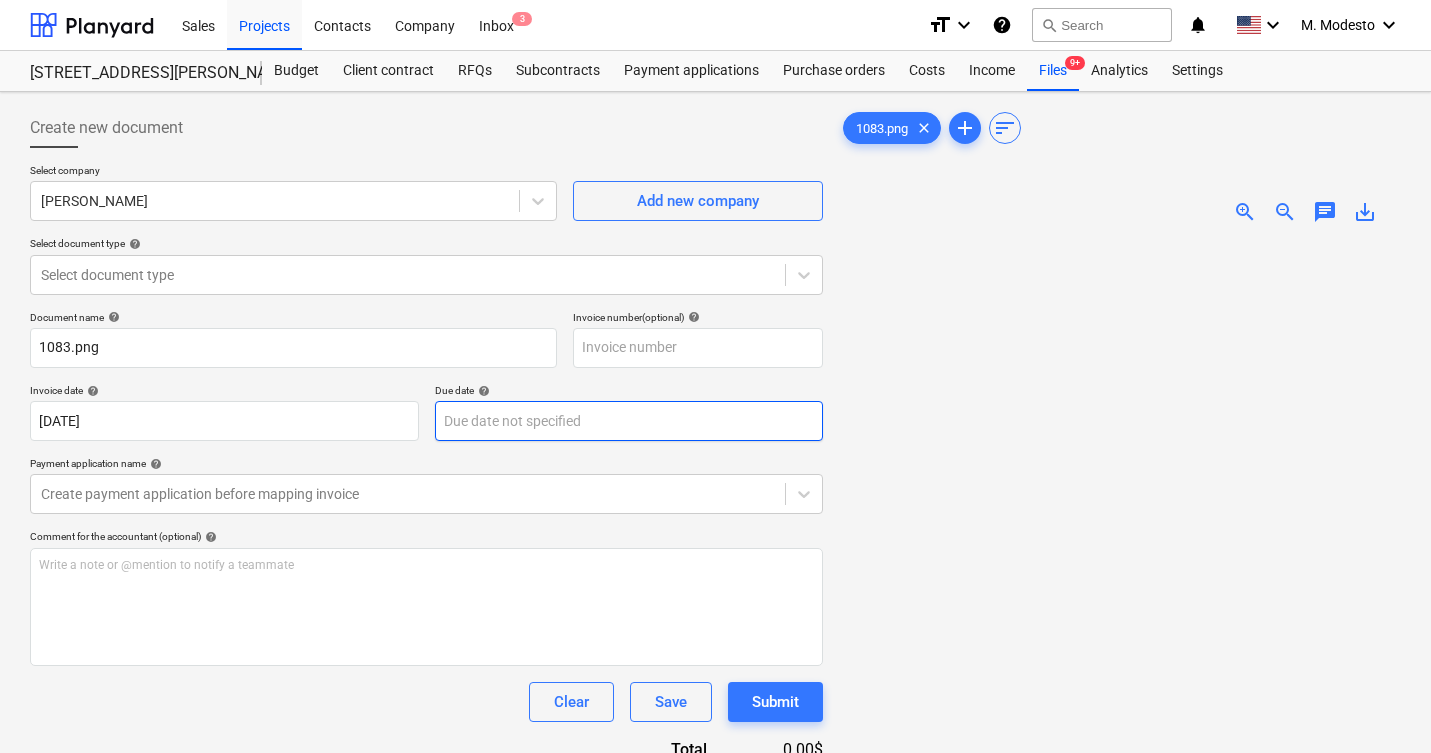 click on "Sales Projects Contacts Company Inbox 3 format_size keyboard_arrow_down help search Search notifications 0 keyboard_arrow_down M. Modesto keyboard_arrow_down 506 Henry Street 506 Henry Street Budget Client contract RFQs Subcontracts Payment applications Purchase orders Costs Income Files 9+ Analytics Settings Create new document Select company Carlos   Add new company Select document type help Select document type Document name help 1083.png Invoice number  (optional) help Invoice date help 13 Mar 2025 13.03.2025 Press the down arrow key to interact with the calendar and
select a date. Press the question mark key to get the keyboard shortcuts for changing dates. Due date help Press the down arrow key to interact with the calendar and
select a date. Press the question mark key to get the keyboard shortcuts for changing dates. Payment application name help Create payment application before mapping invoice Comment for the accountant (optional) help Write a note or @mention to notify a teammate ﻿ Save" at bounding box center (715, 376) 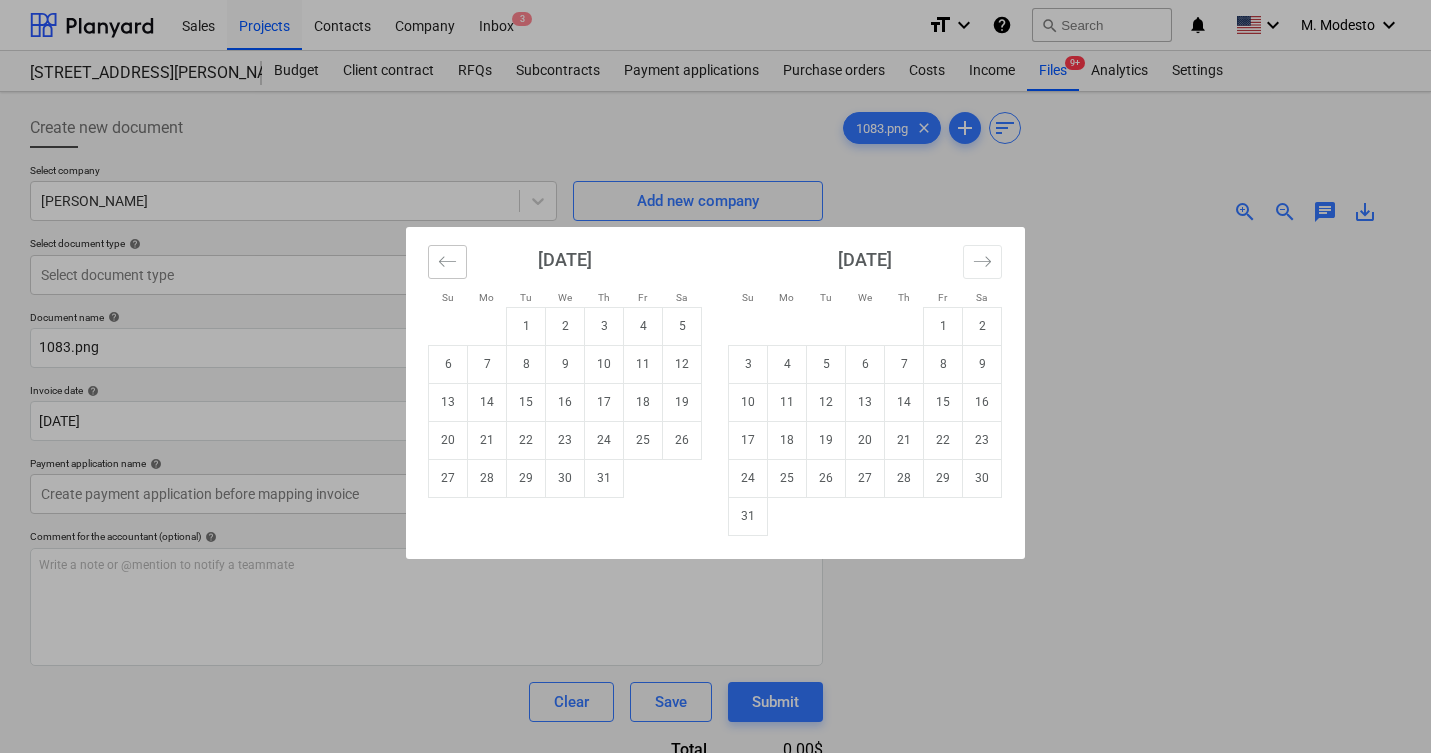 click at bounding box center [447, 262] 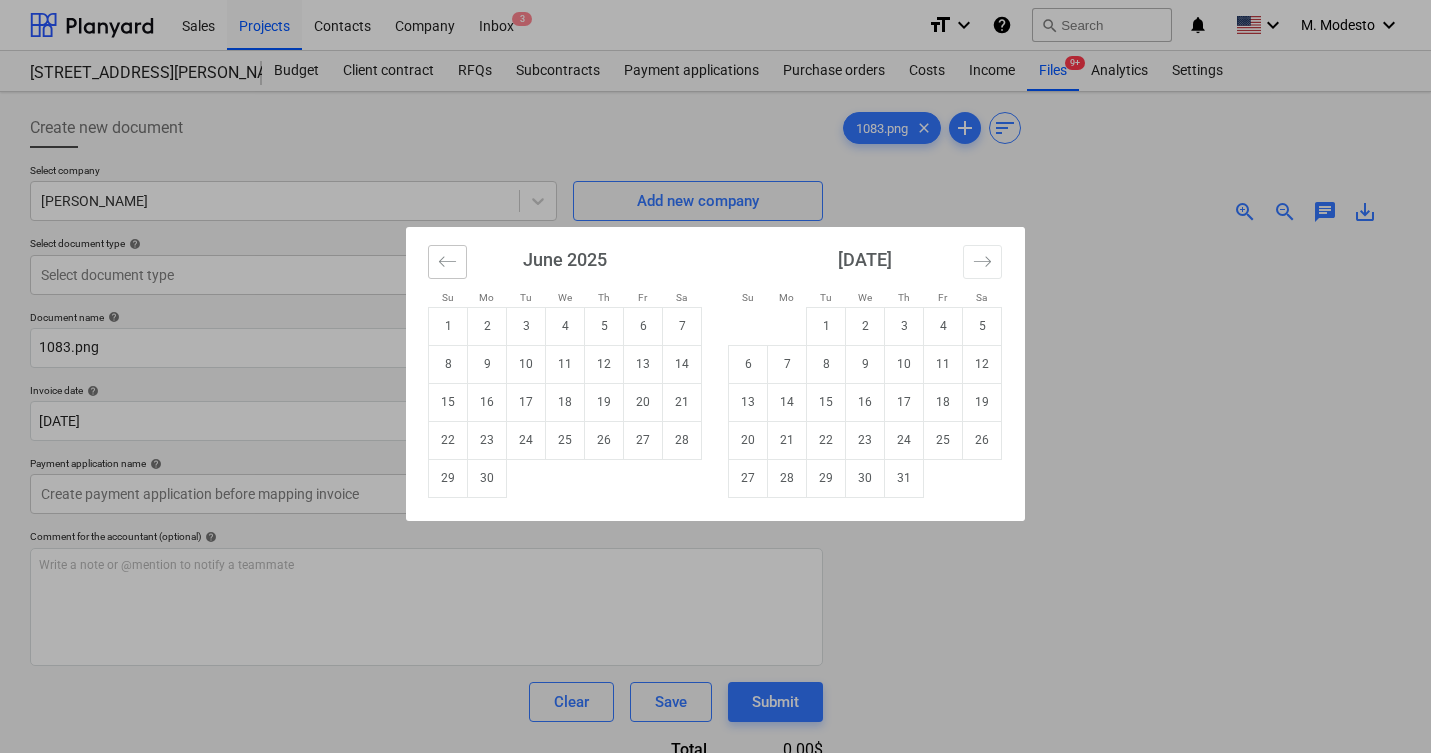 click at bounding box center [447, 262] 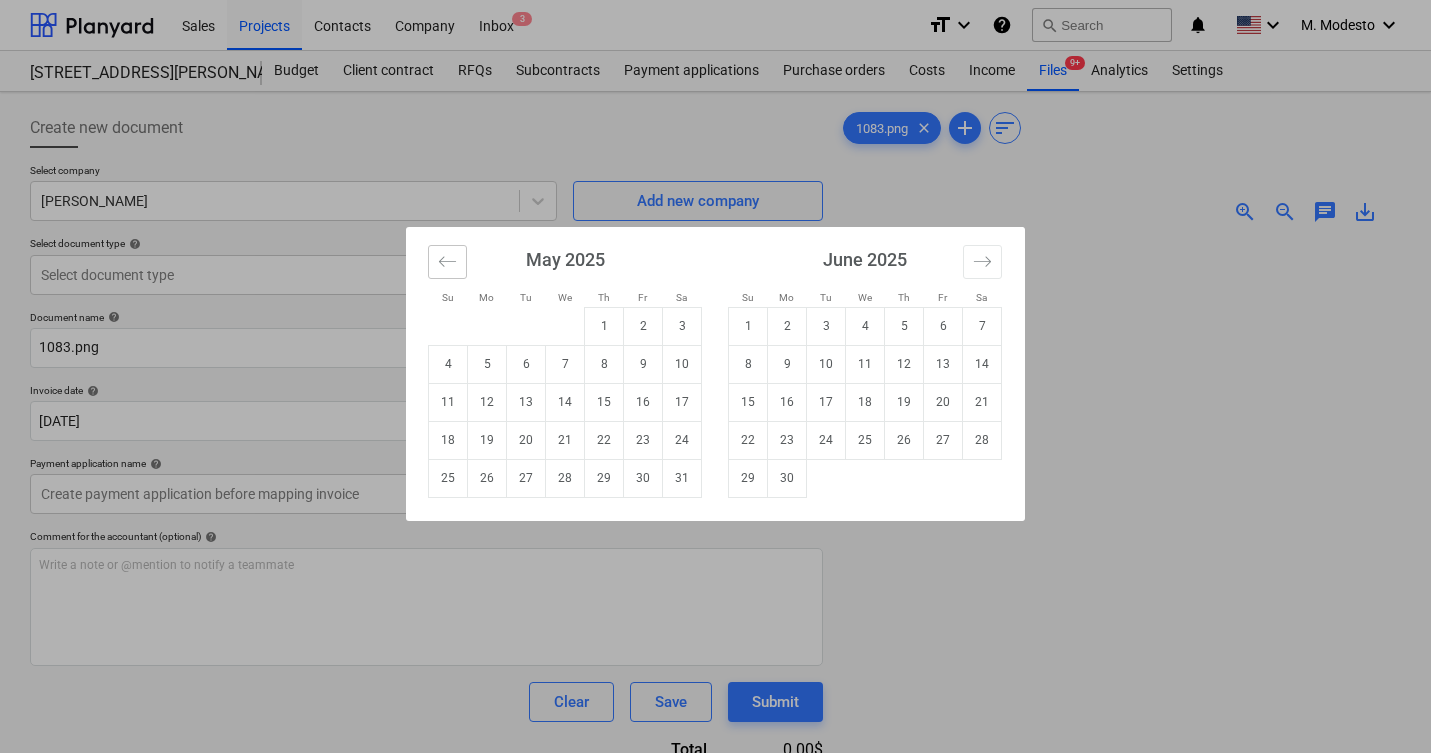click at bounding box center (447, 262) 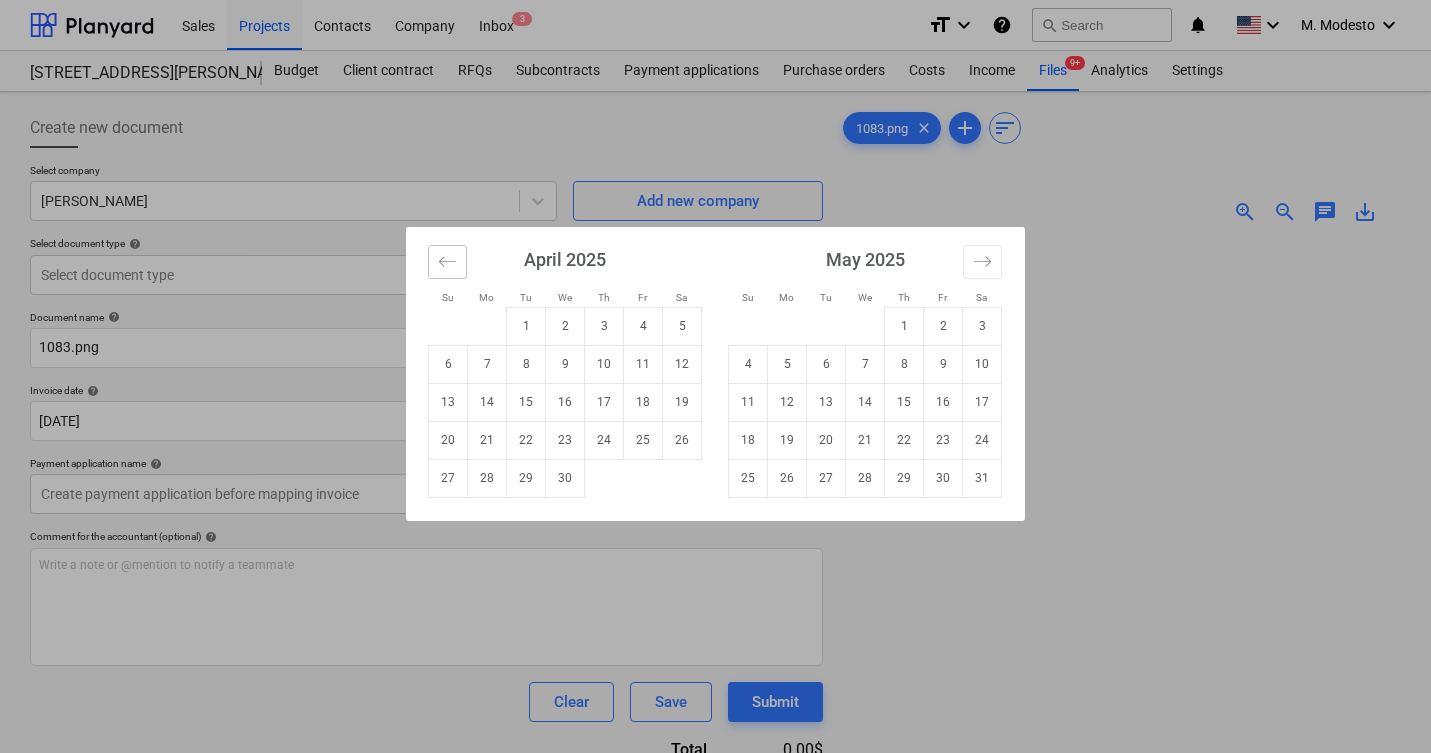 click at bounding box center [447, 262] 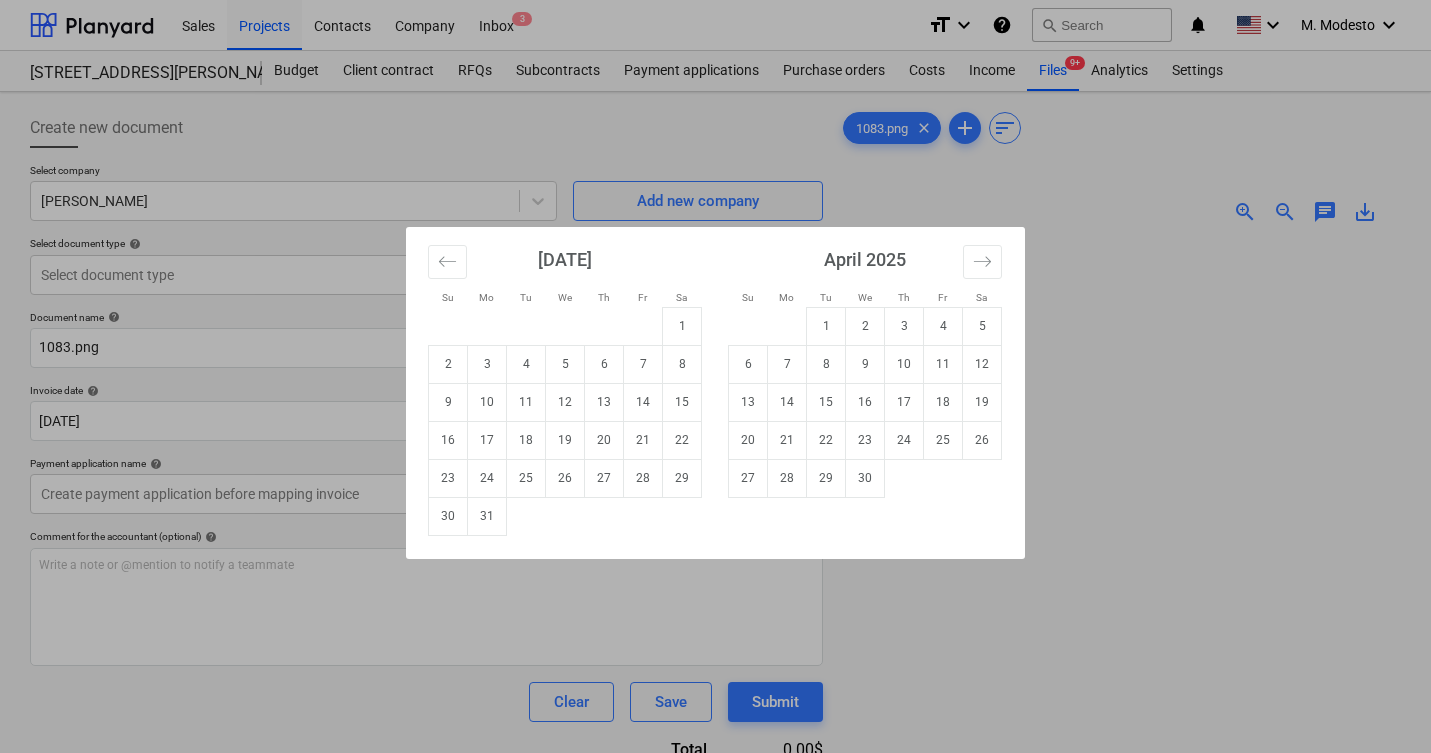 click on "13" at bounding box center [604, 402] 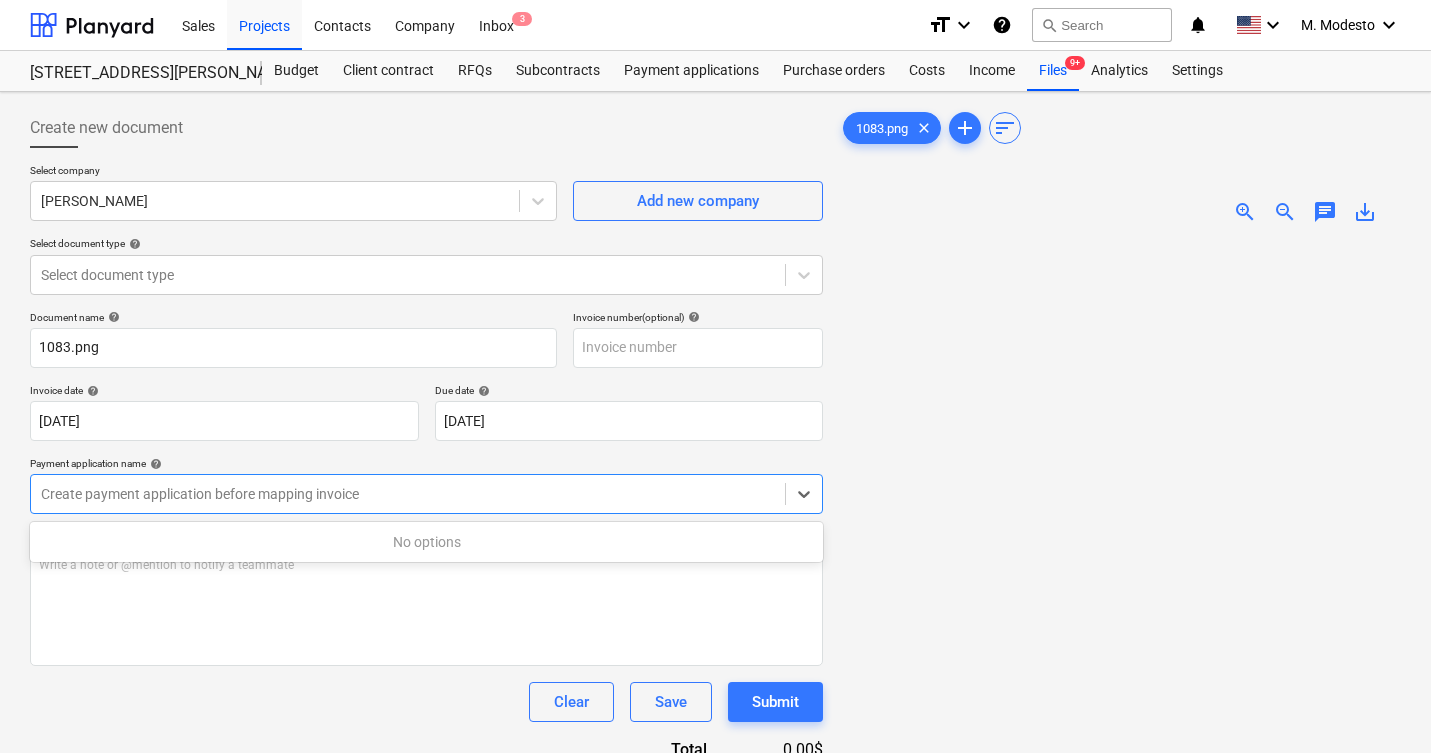 click at bounding box center [408, 494] 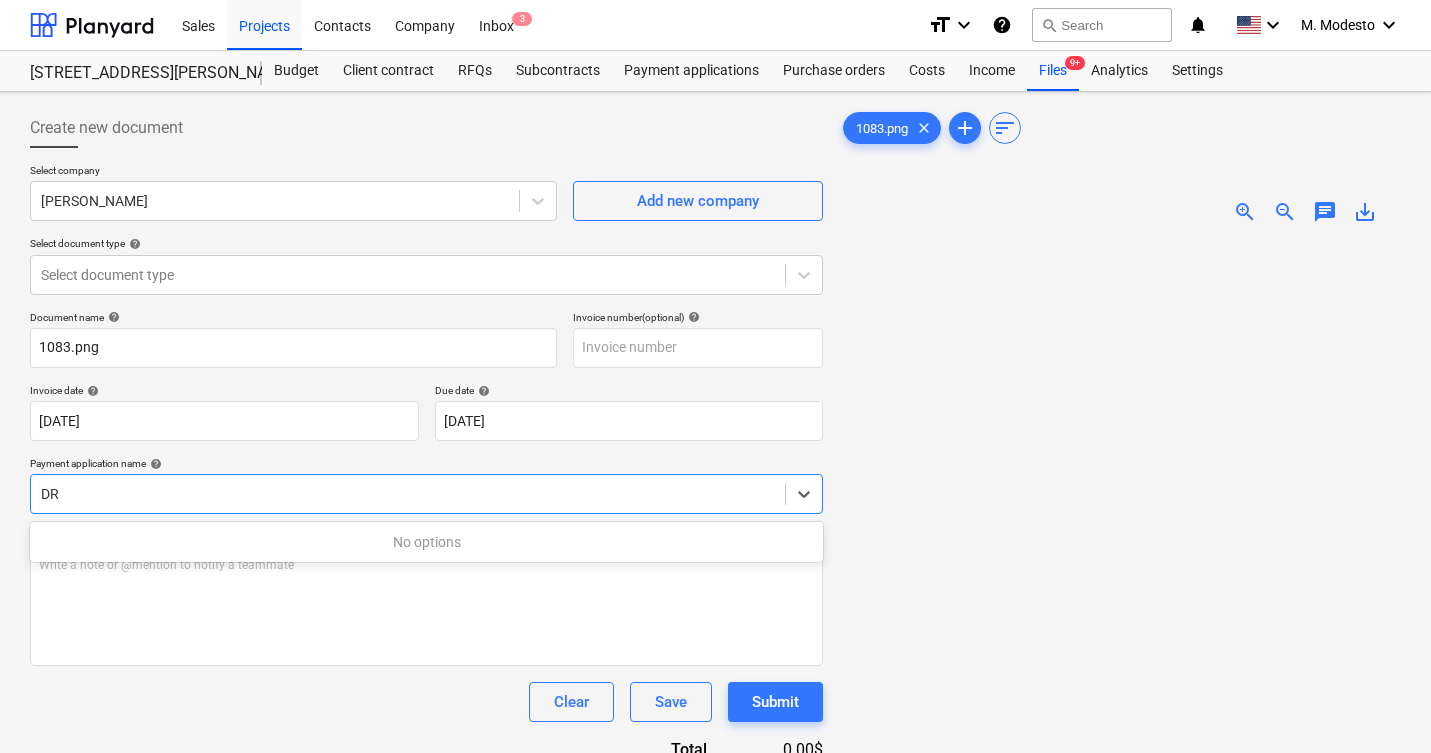 type on "D" 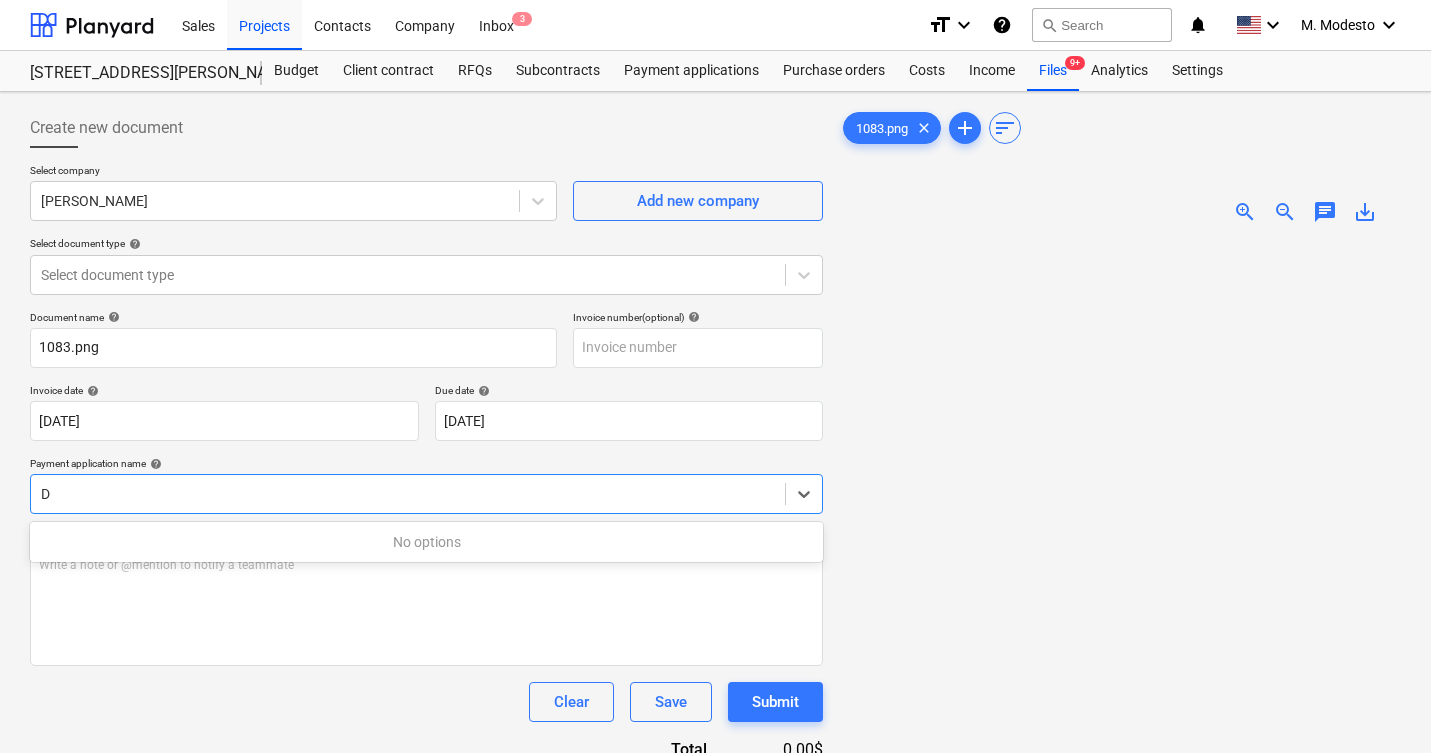 type 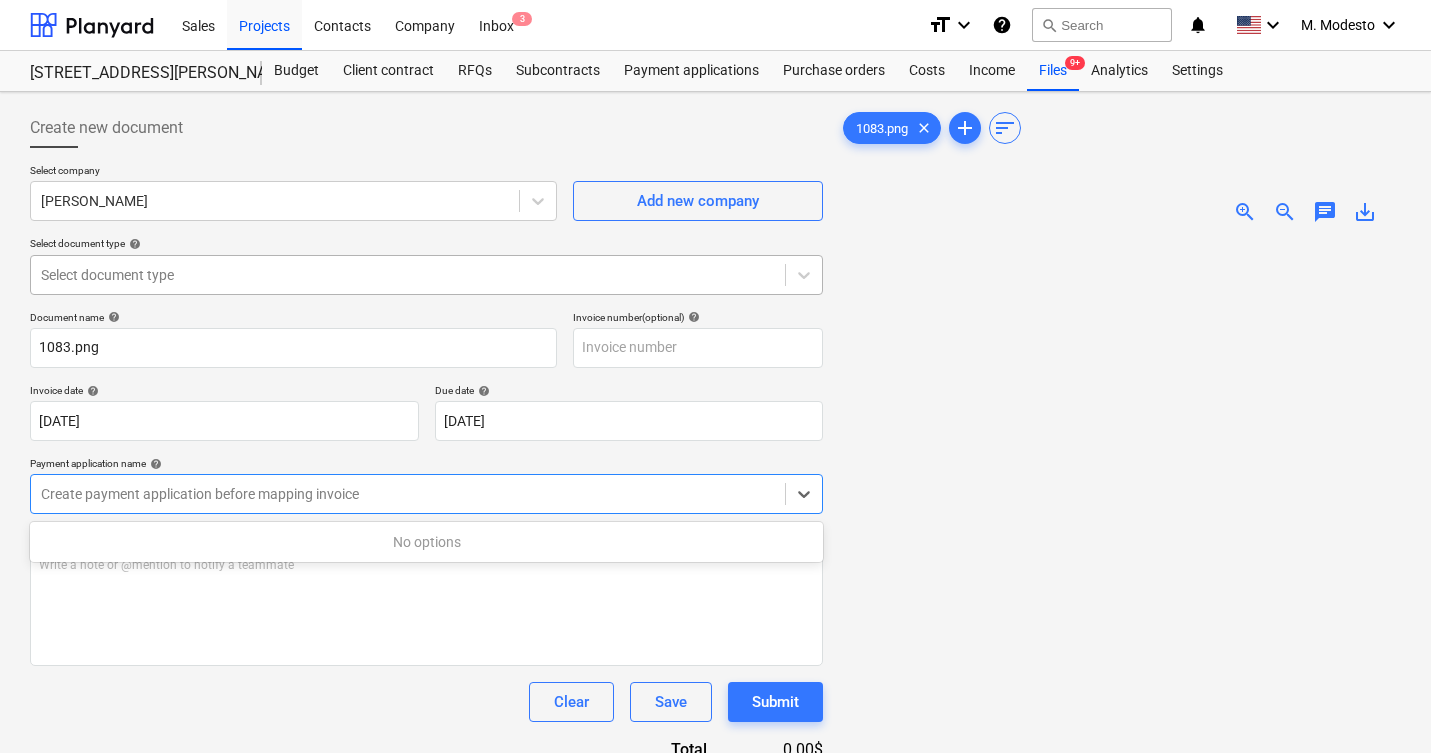 click on "Select document type" at bounding box center (426, 275) 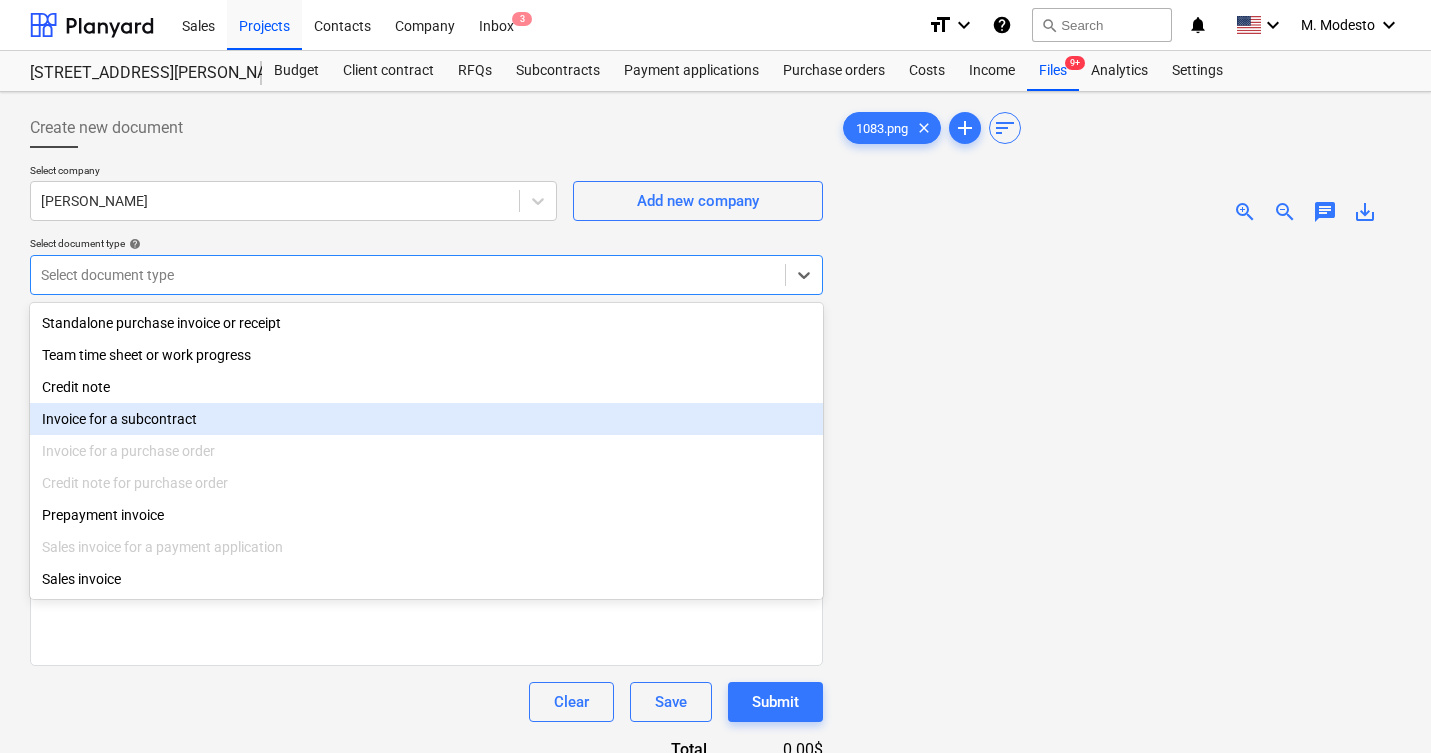 click on "Invoice for a subcontract" at bounding box center [426, 419] 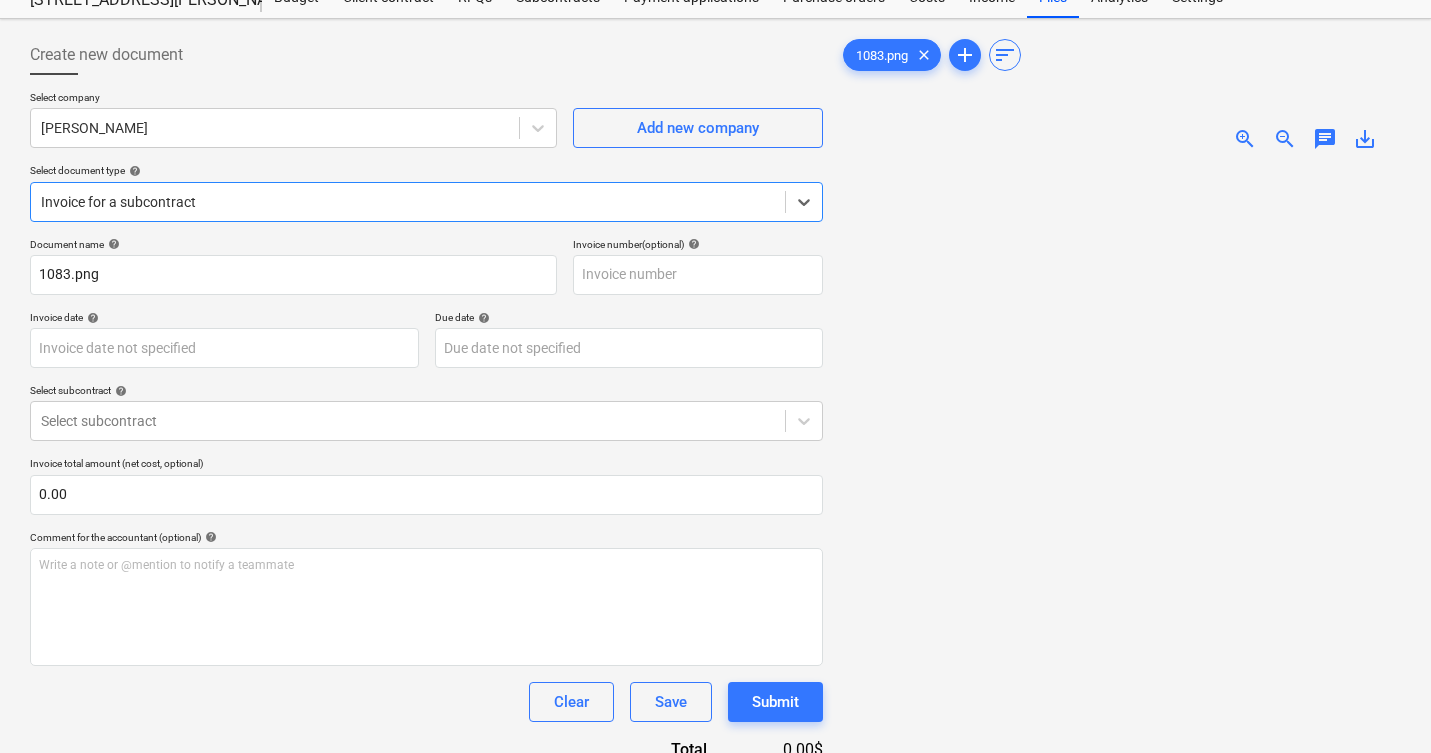 scroll, scrollTop: 125, scrollLeft: 0, axis: vertical 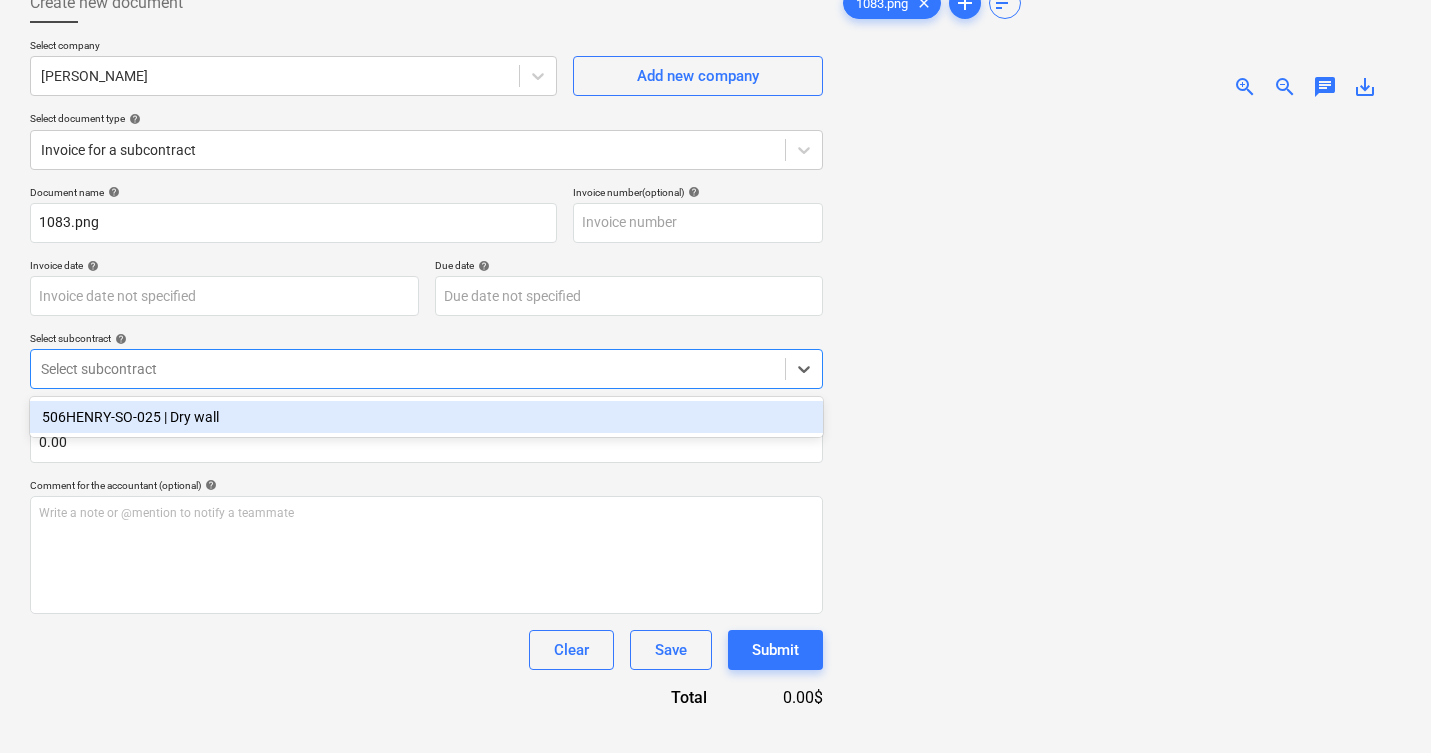 click at bounding box center [408, 369] 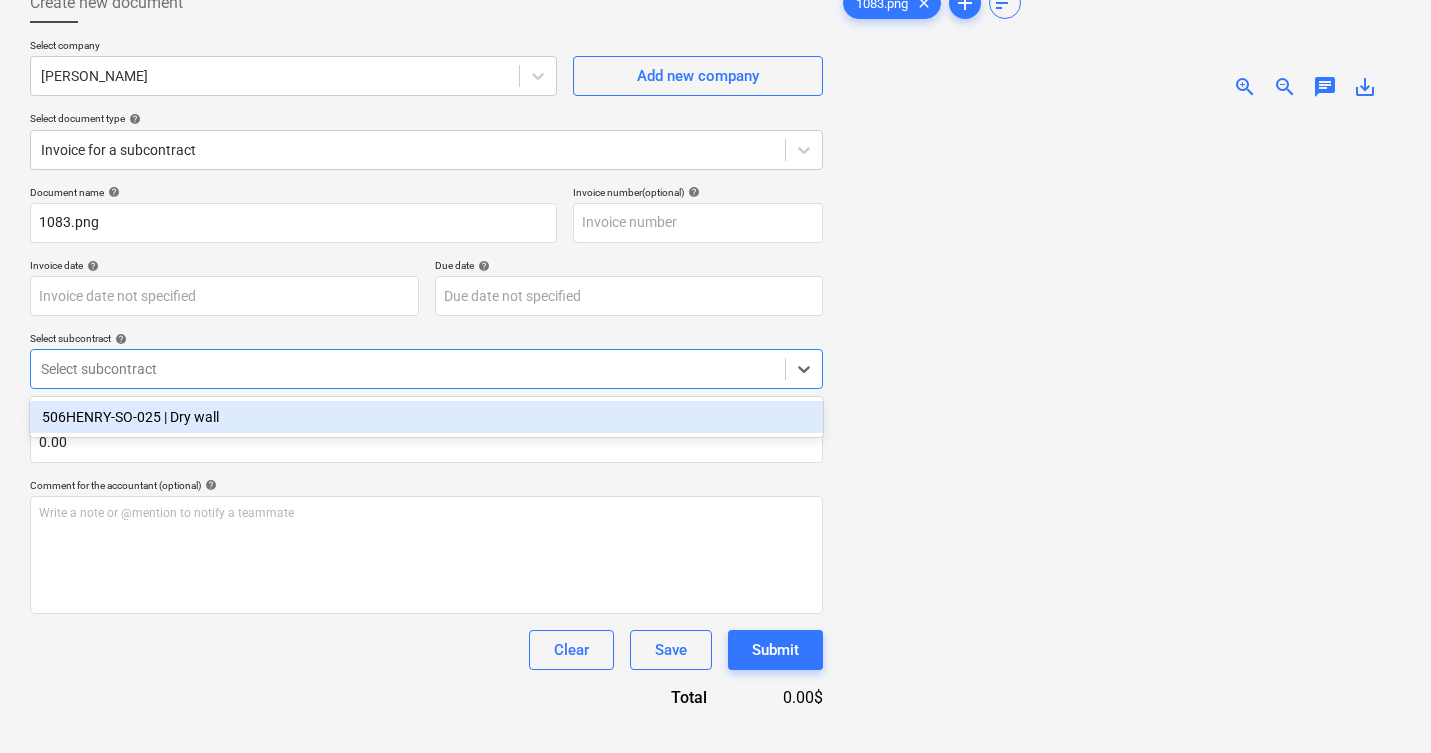 click on "506HENRY-SO-025 | Dry wall" at bounding box center [426, 417] 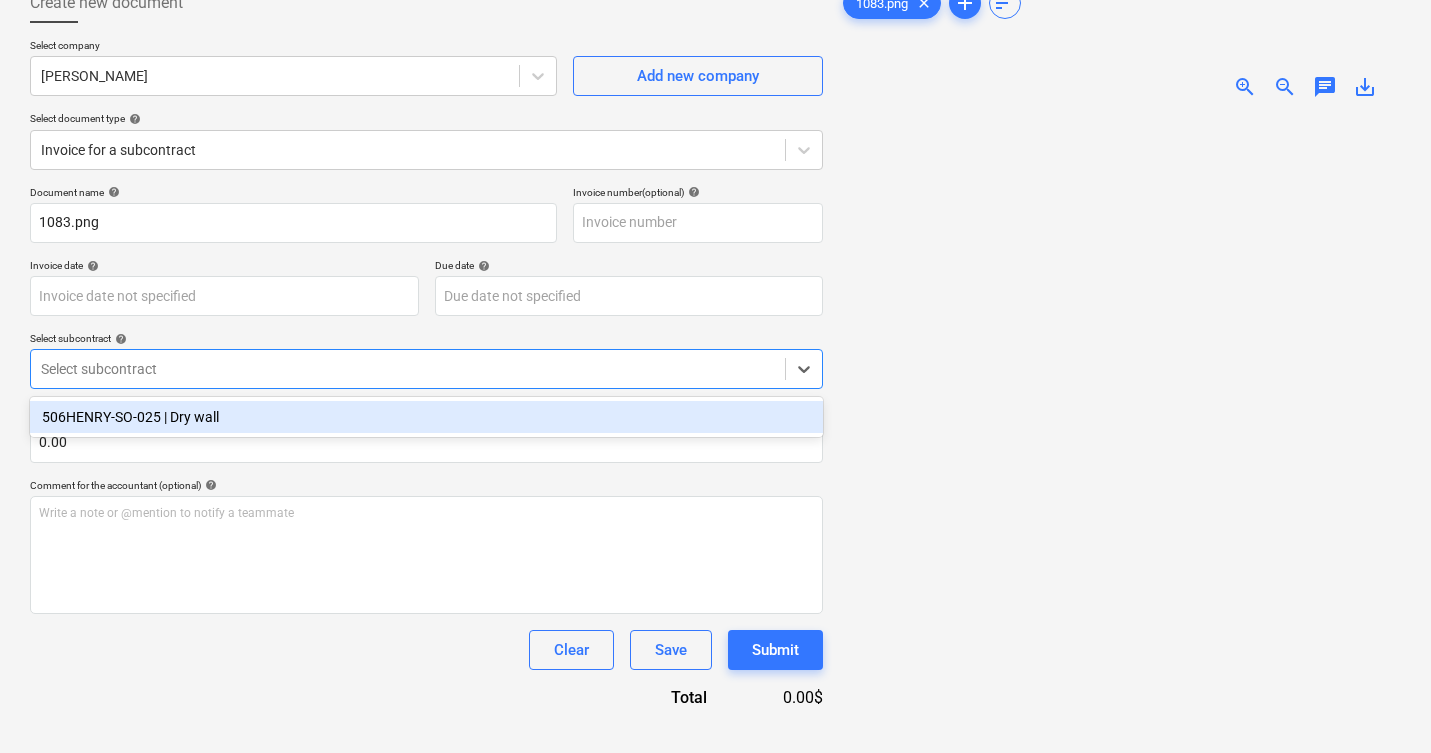 click on "506HENRY-SO-025 | Dry wall" at bounding box center (426, 417) 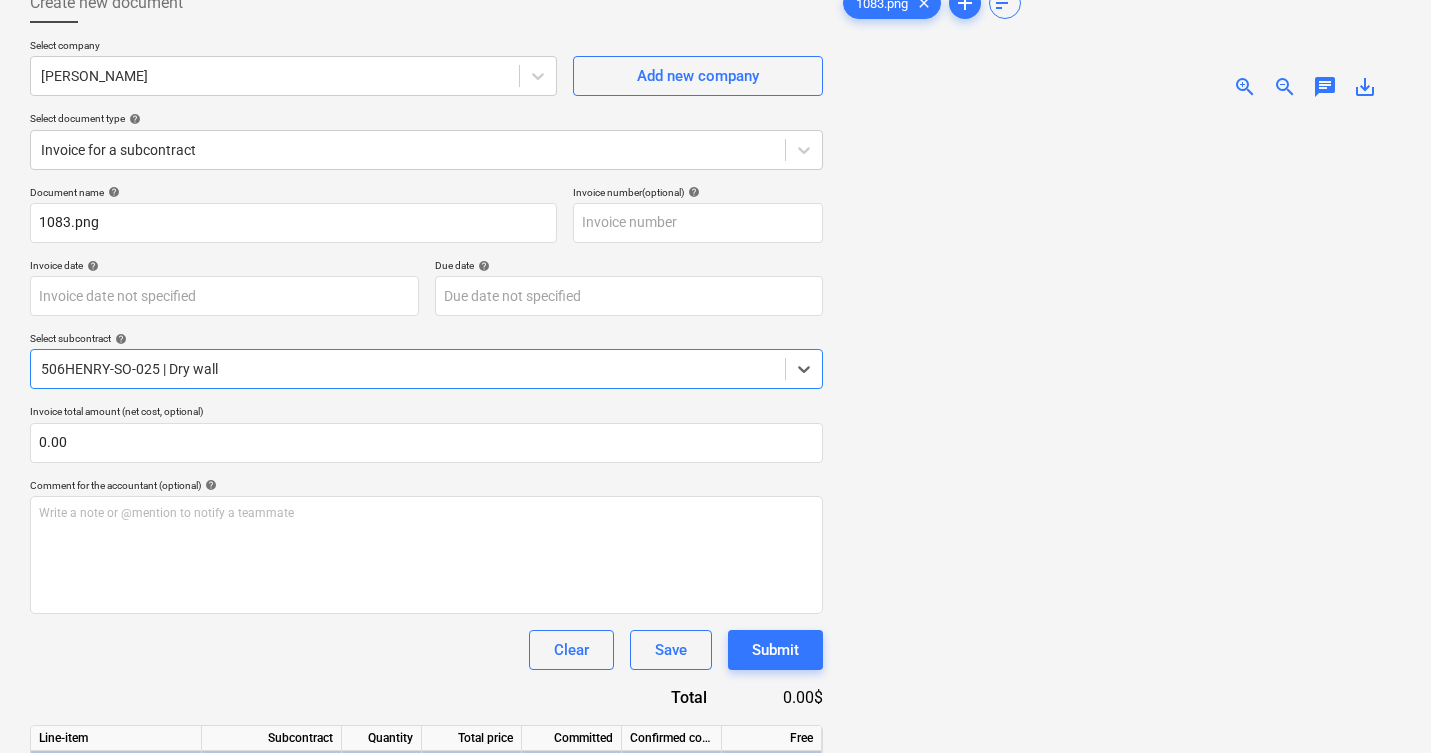 scroll, scrollTop: 129, scrollLeft: 0, axis: vertical 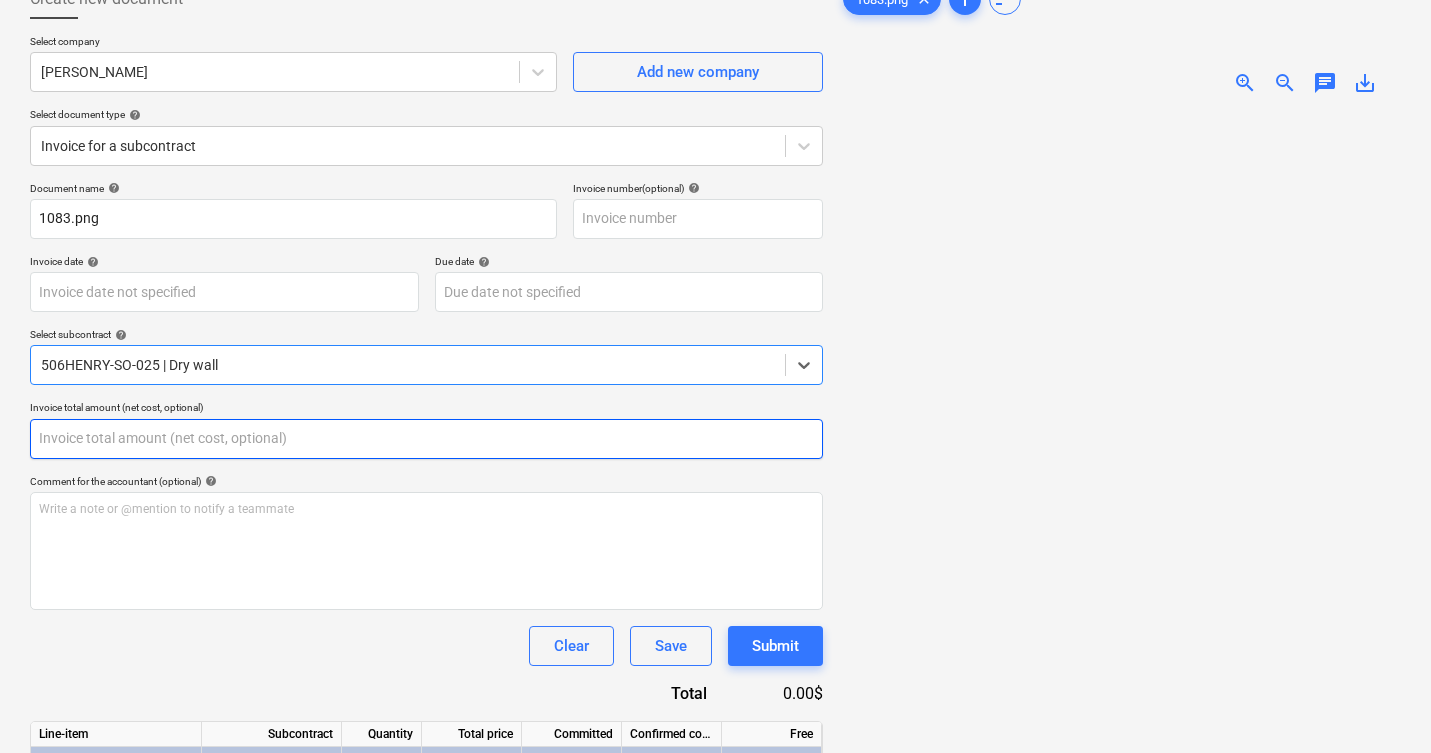 click at bounding box center [426, 439] 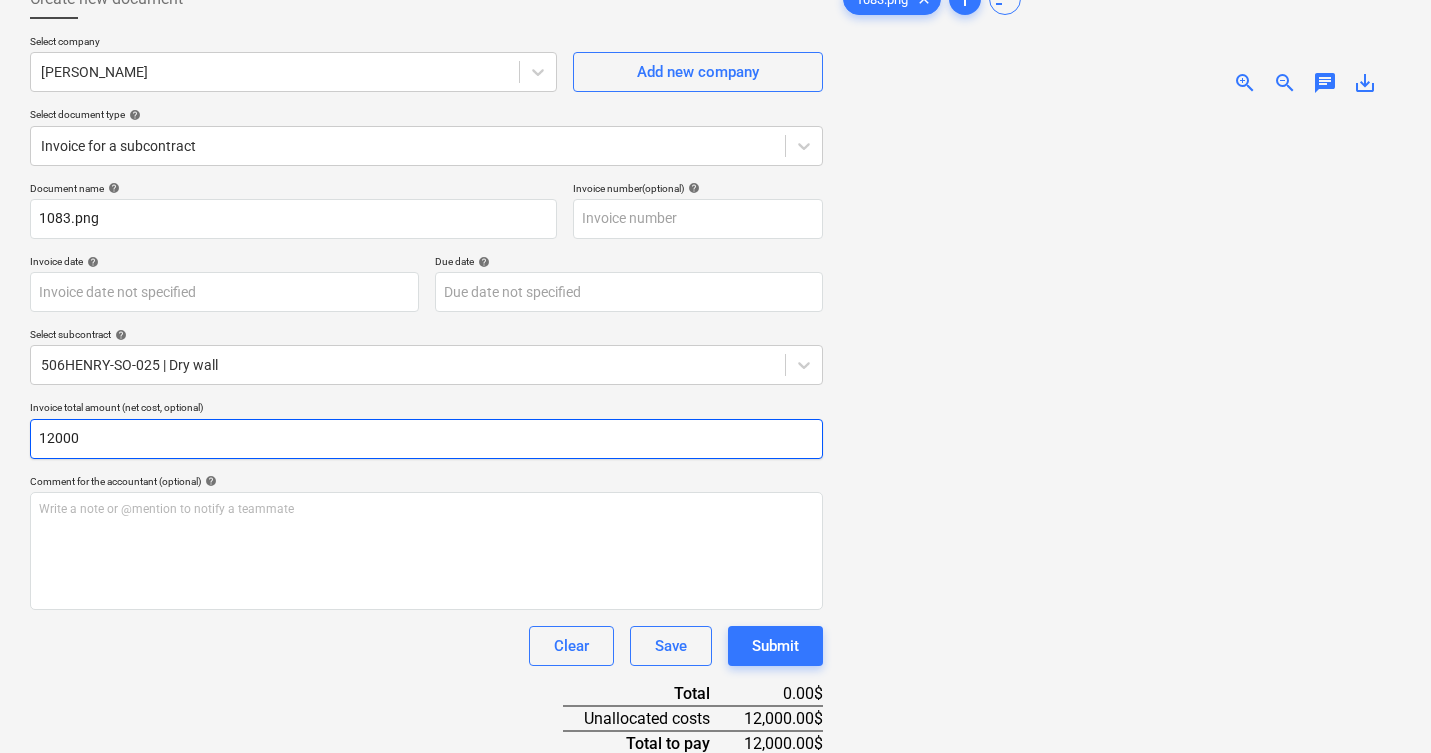 type on "12000" 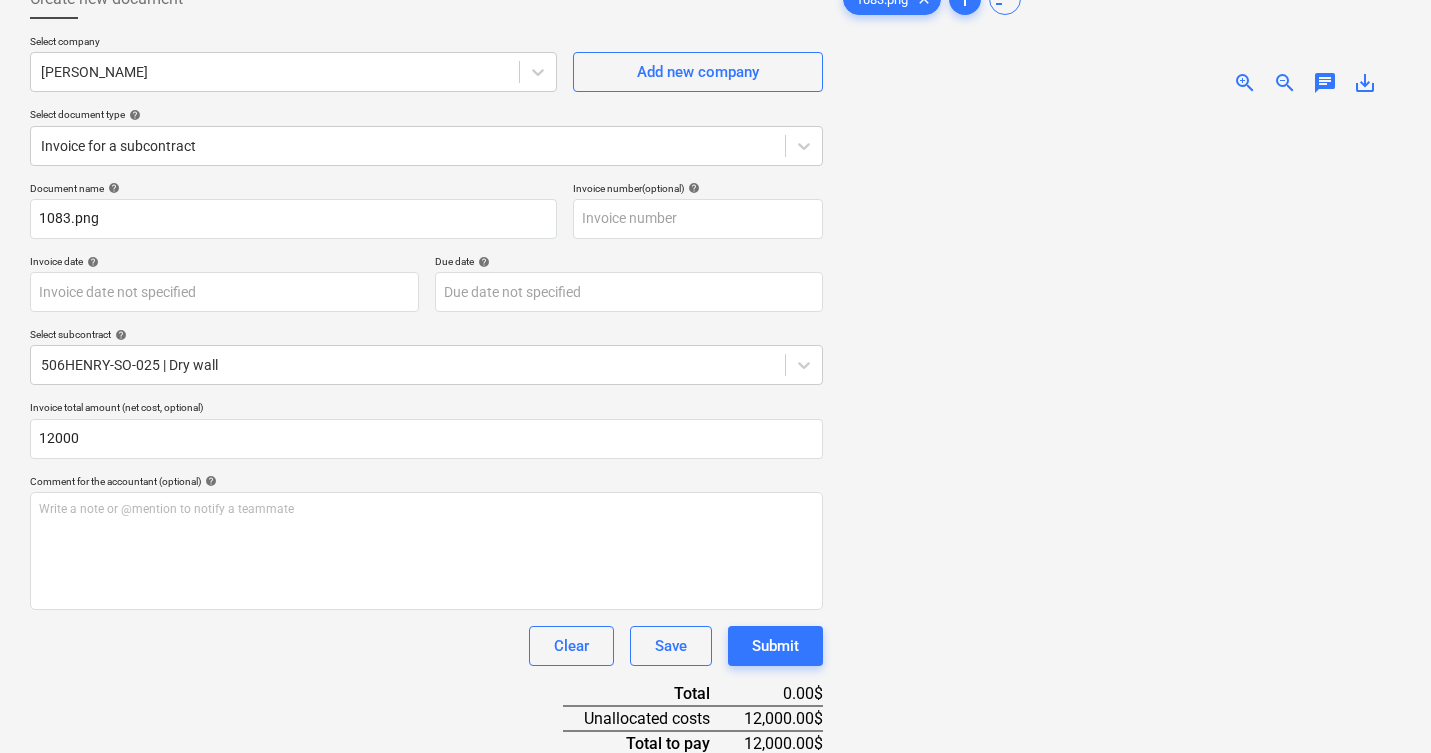 click at bounding box center (1120, 459) 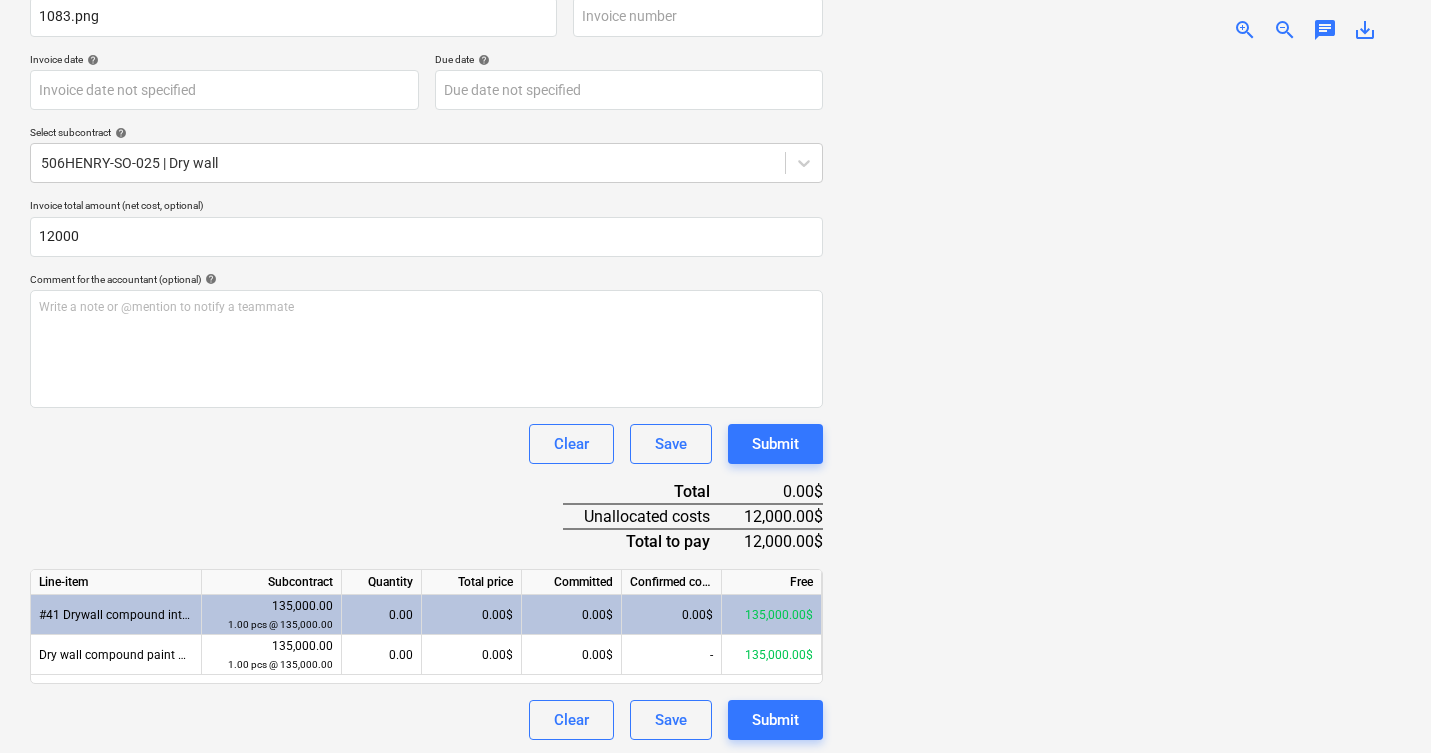 scroll, scrollTop: 334, scrollLeft: 0, axis: vertical 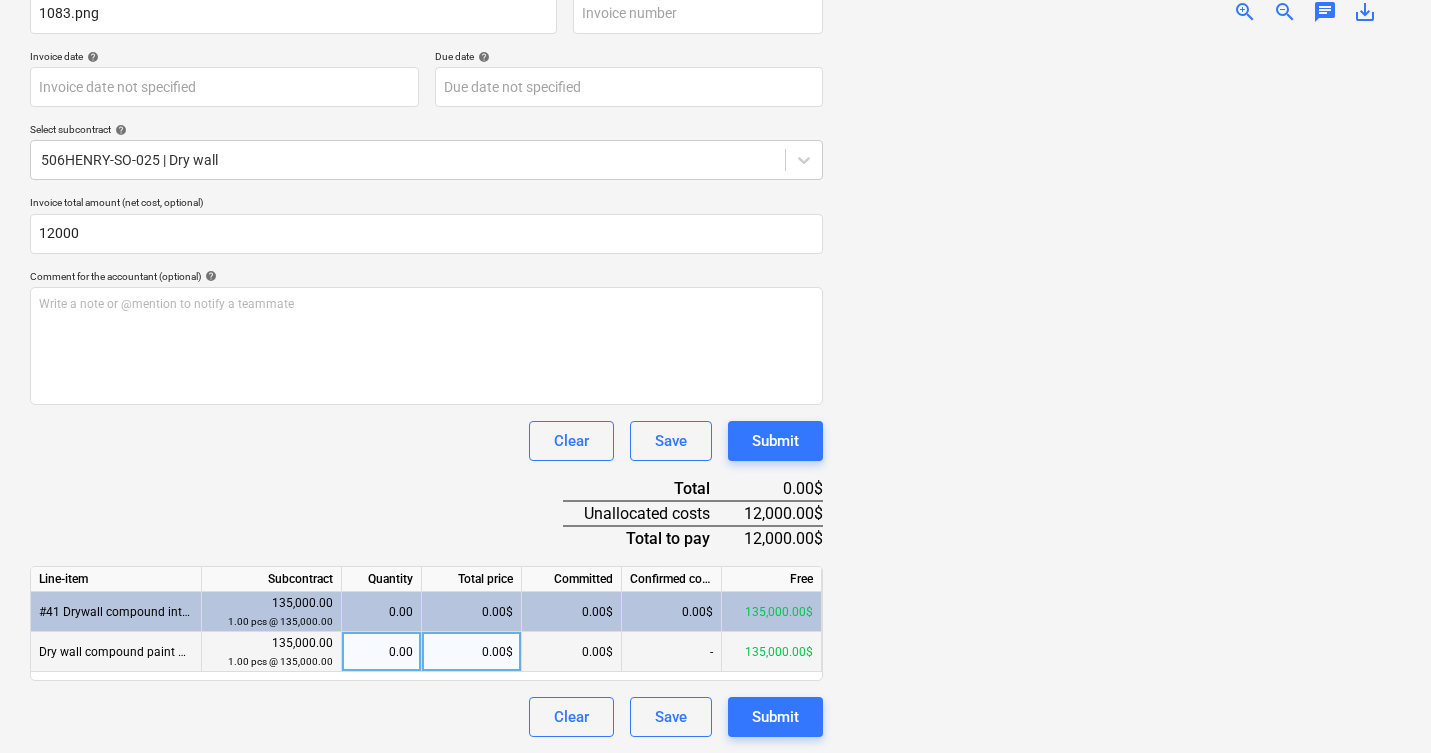 click on "0.00$" at bounding box center [472, 652] 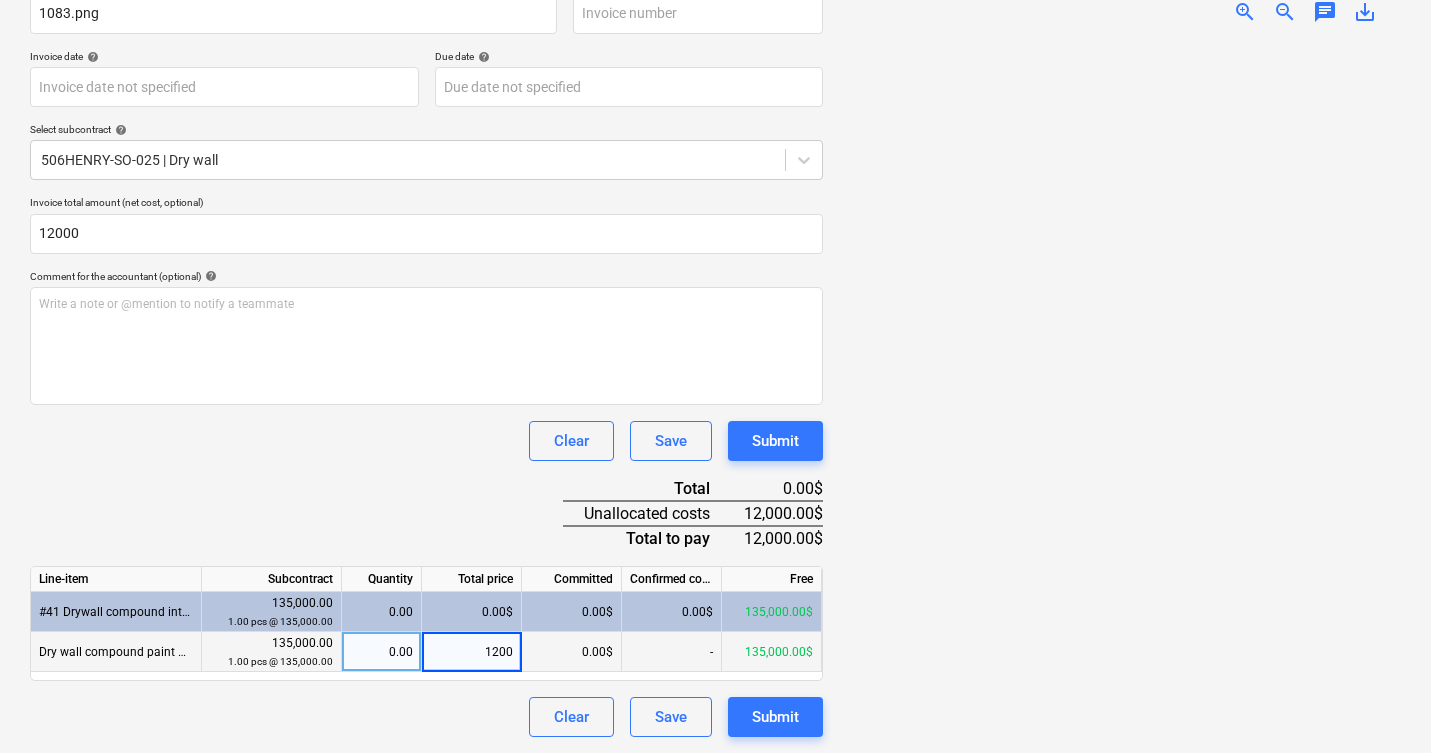 type on "12000" 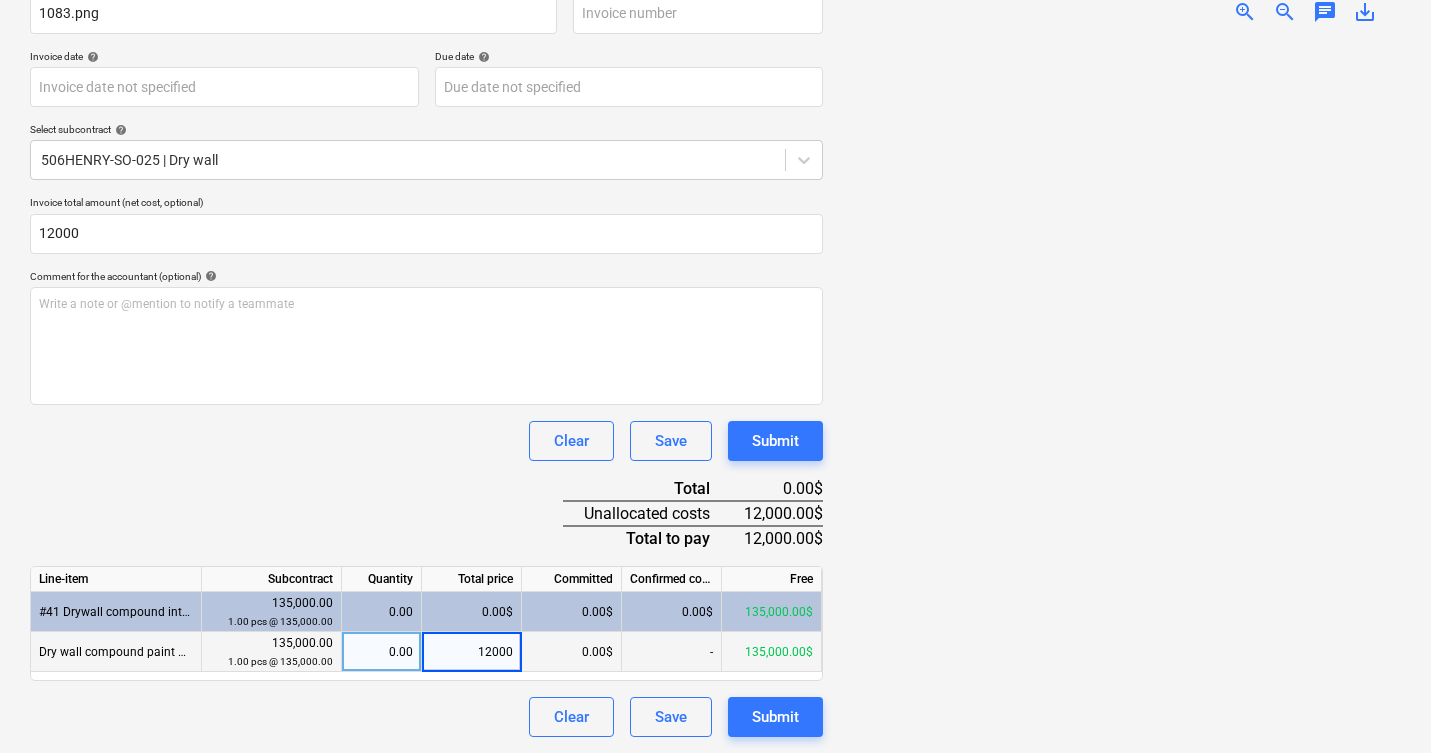 click at bounding box center (1120, 388) 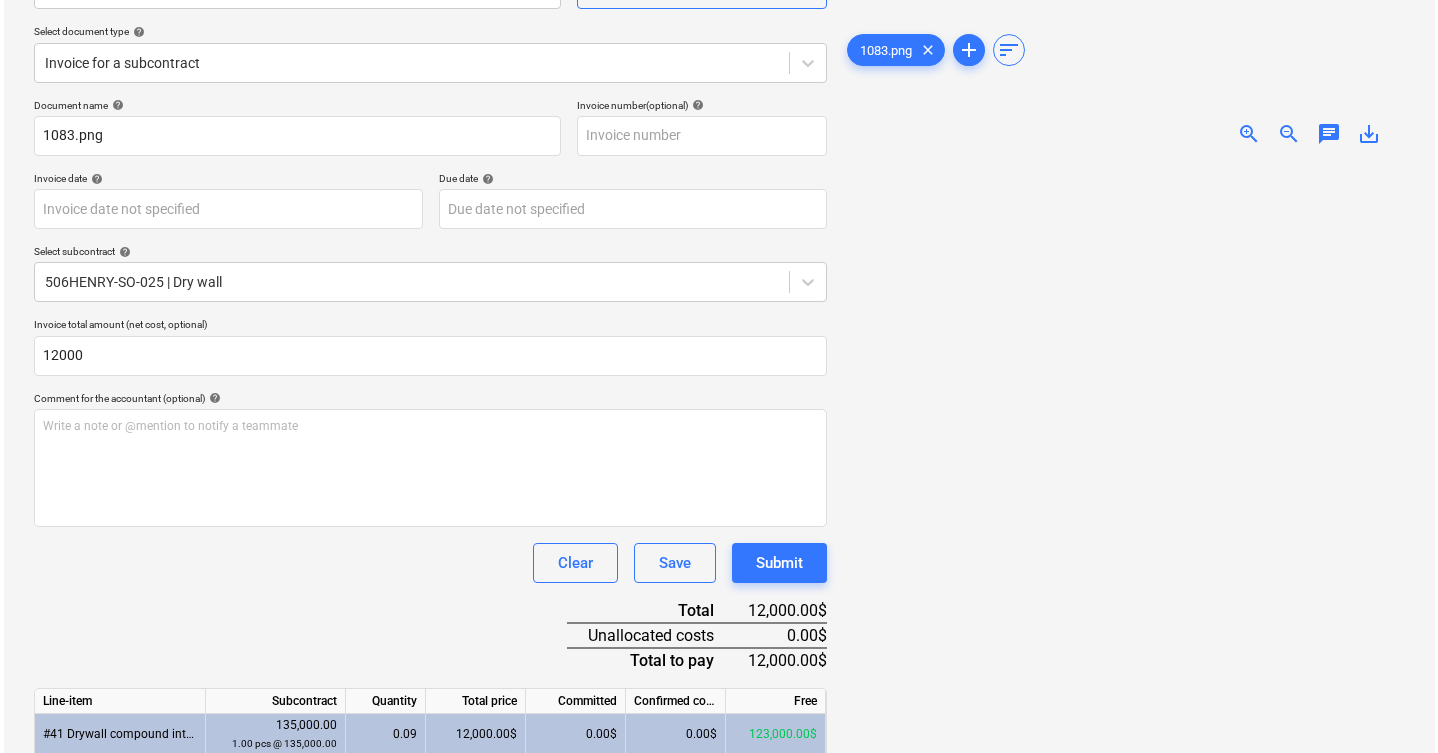scroll, scrollTop: 334, scrollLeft: 0, axis: vertical 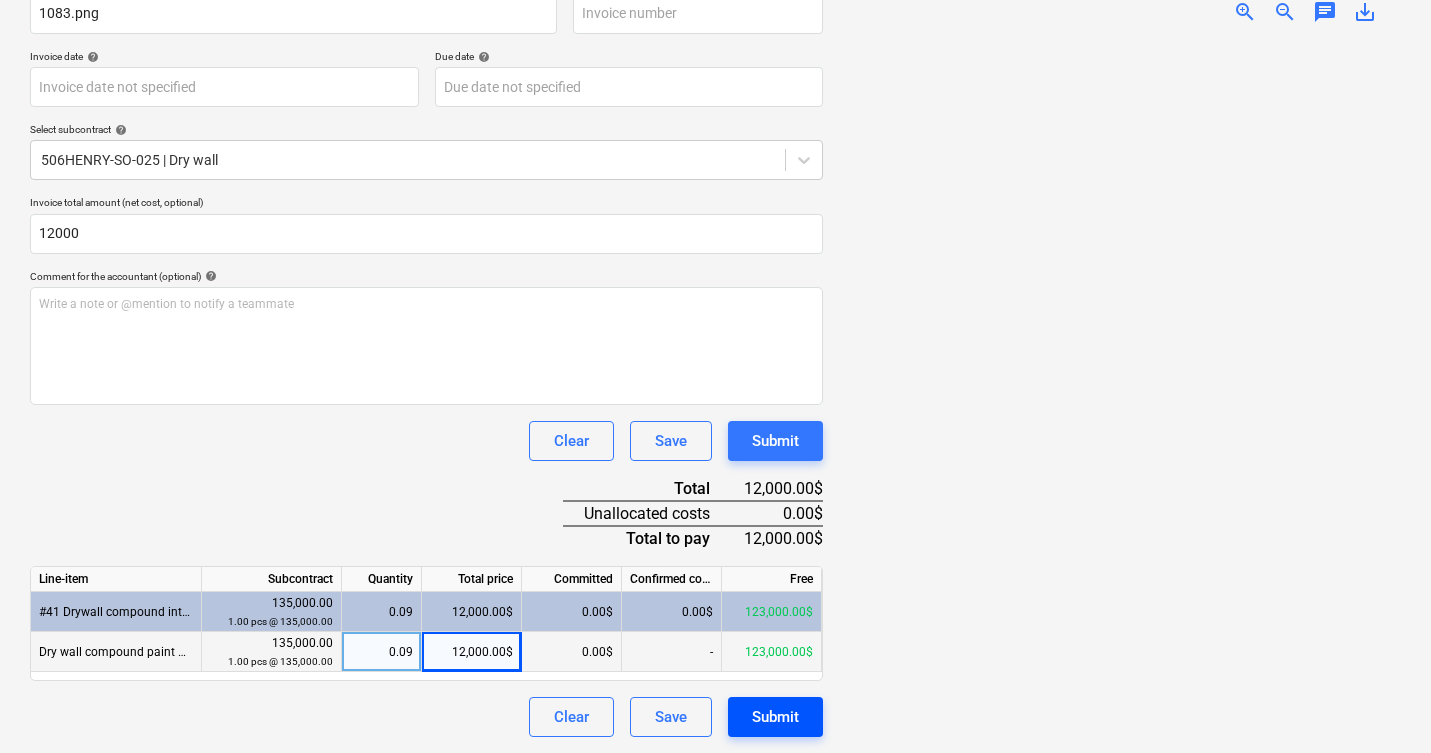click on "Submit" at bounding box center (775, 717) 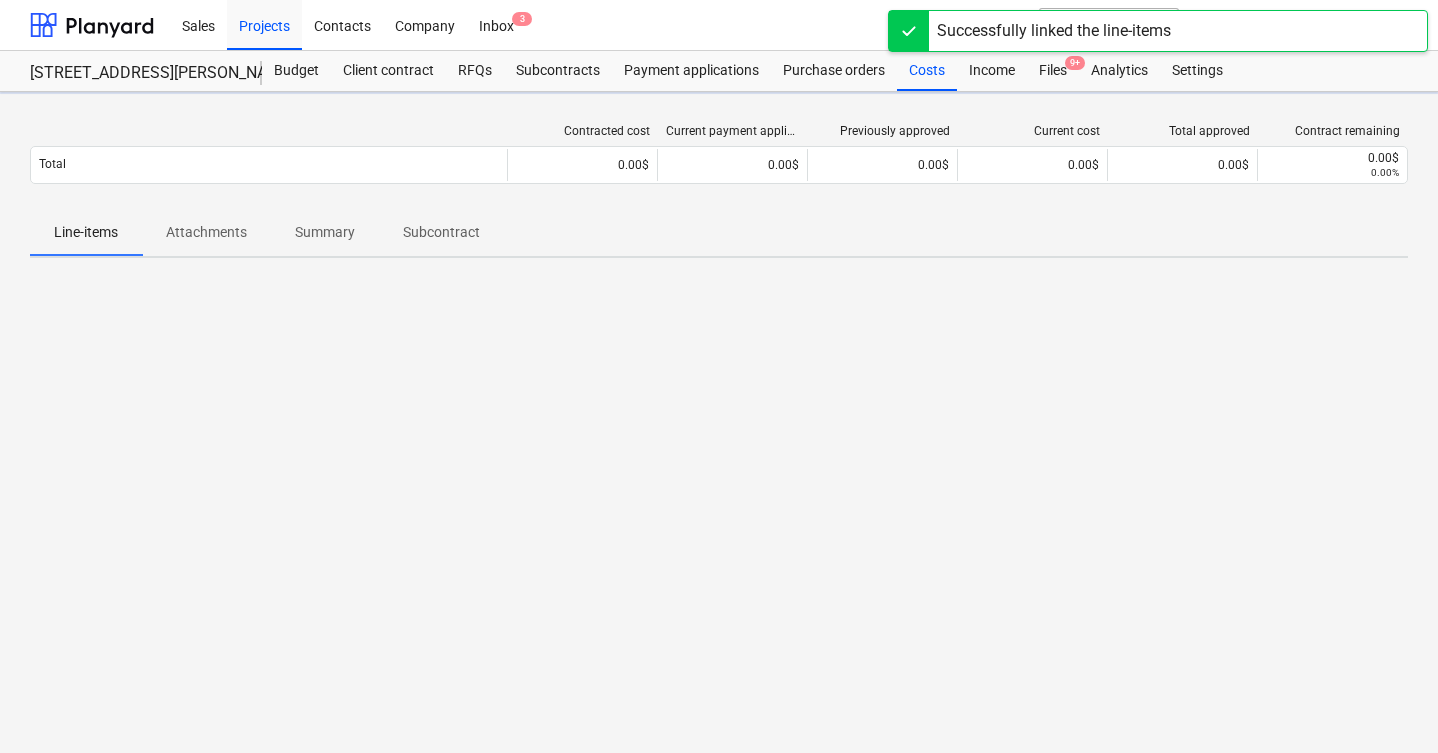 scroll, scrollTop: 0, scrollLeft: 0, axis: both 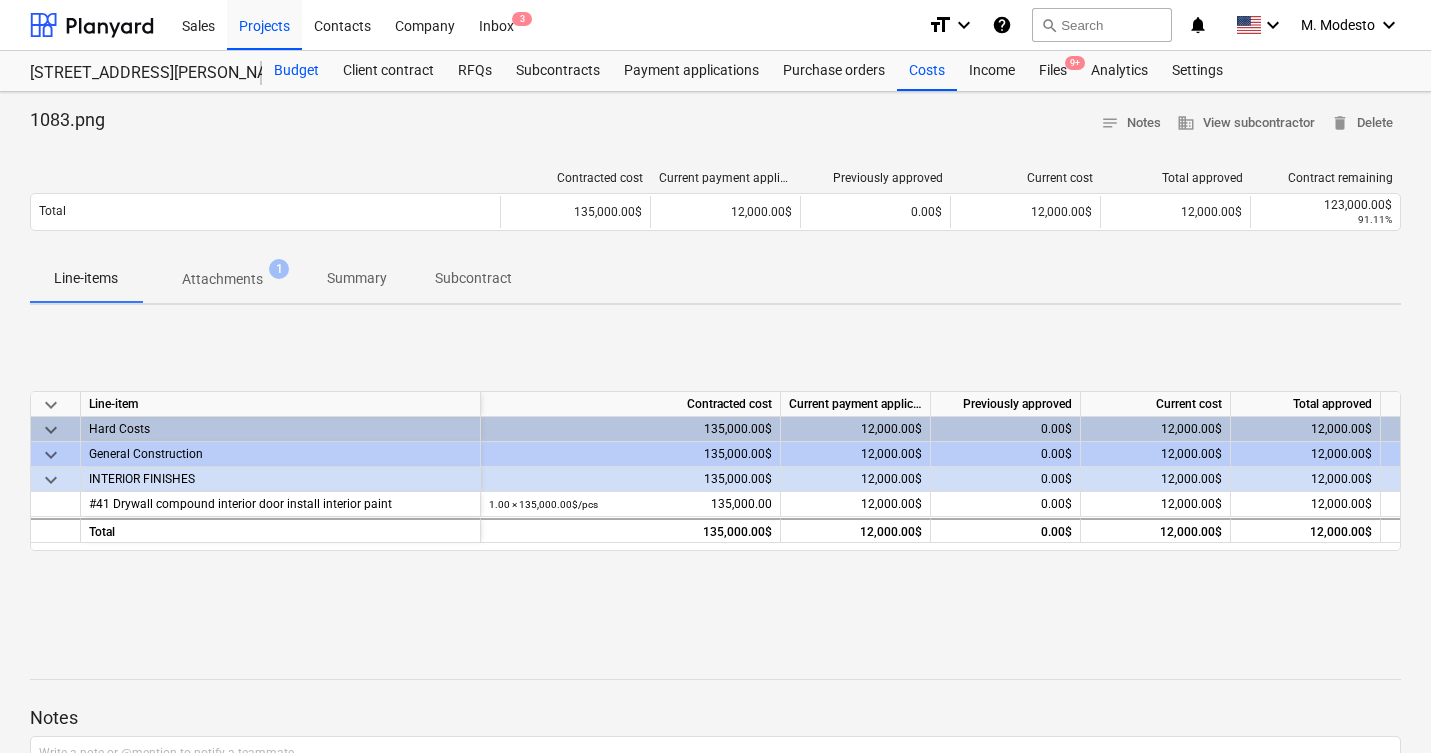 click on "Budget" at bounding box center (296, 71) 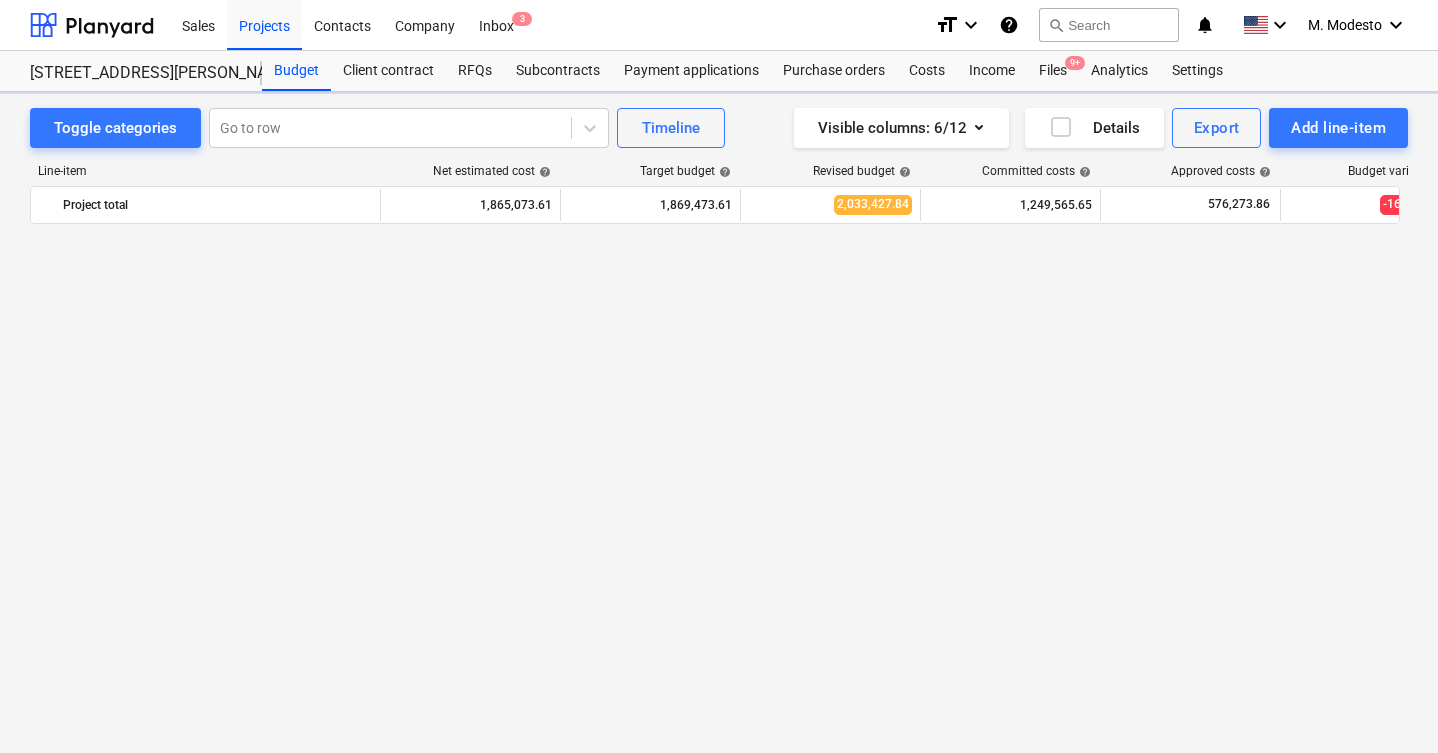 scroll, scrollTop: 3360, scrollLeft: 0, axis: vertical 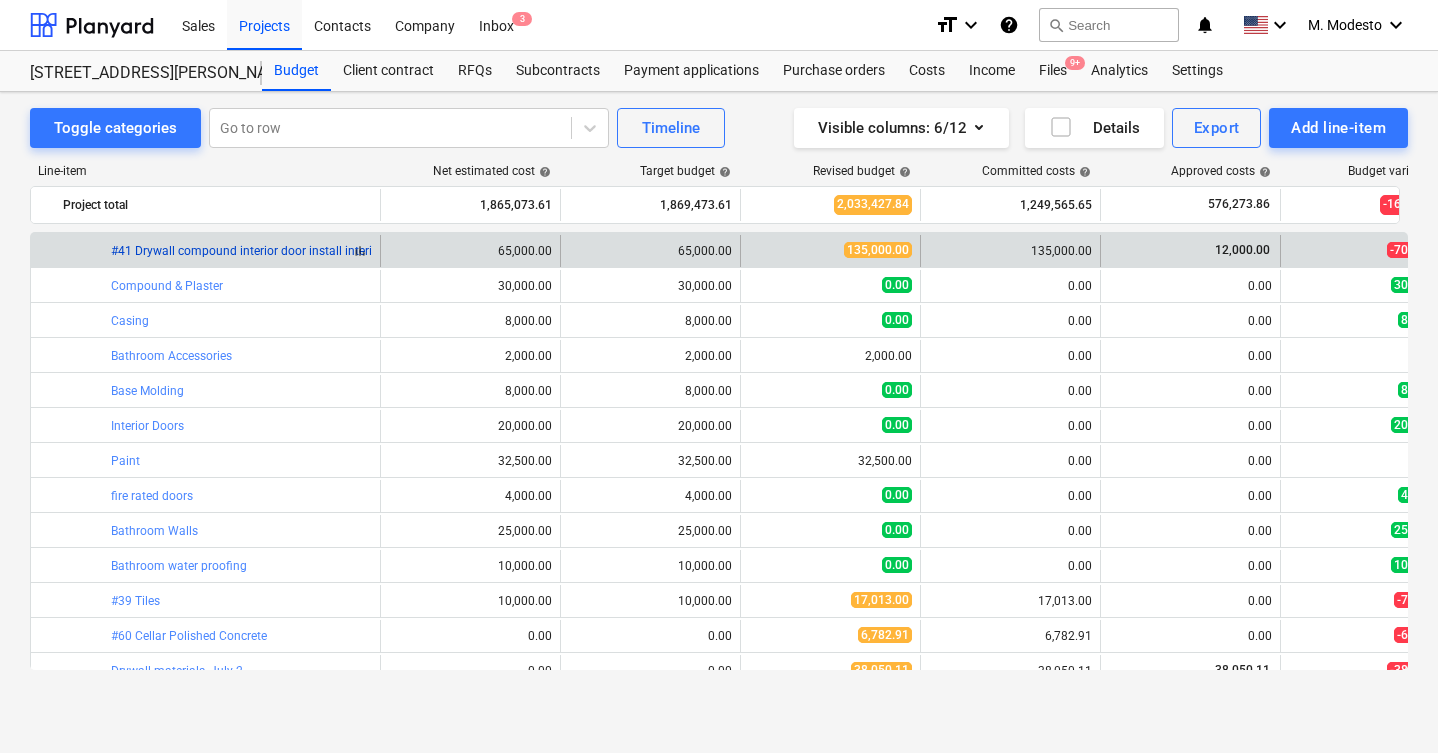 click on "#41 Drywall compound interior door install interior paint" at bounding box center [262, 251] 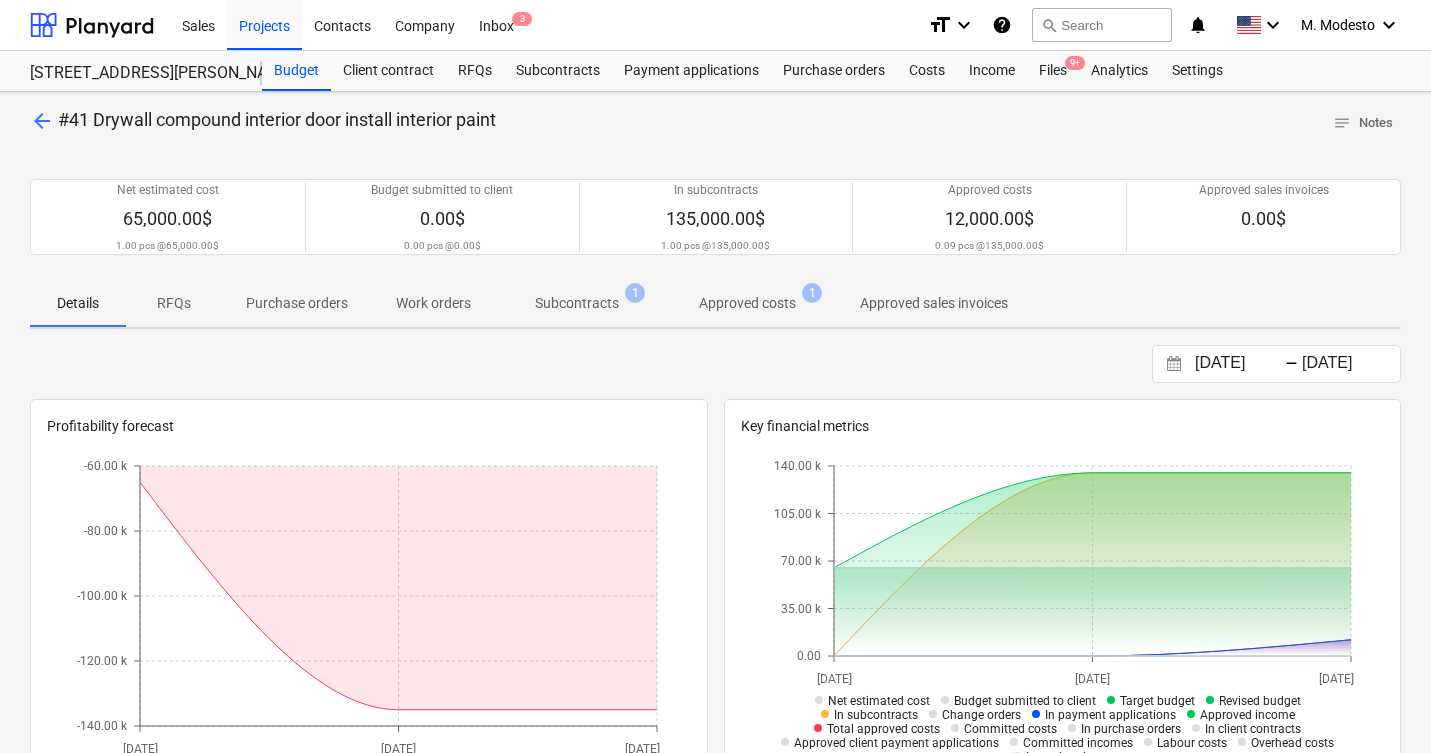 click on "Subcontracts" at bounding box center [577, 303] 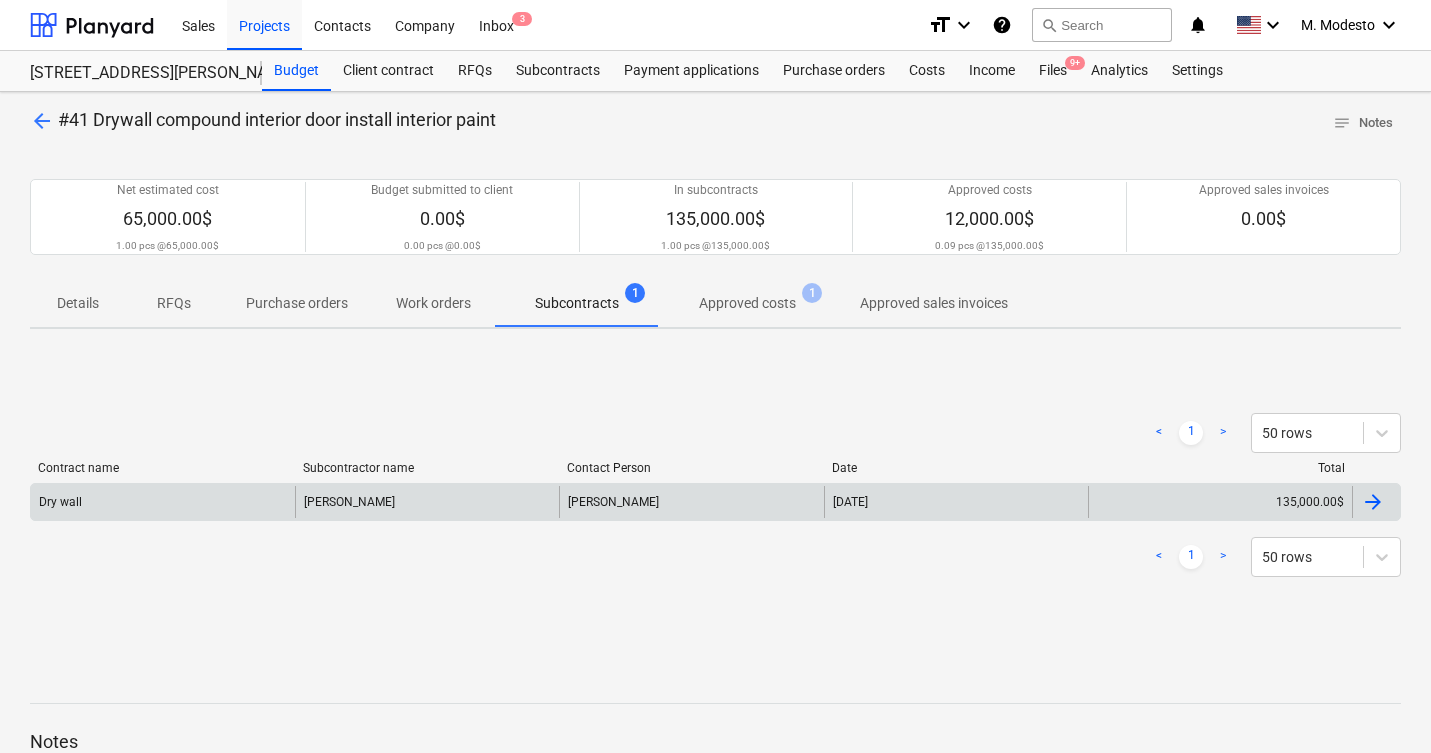 click on "Carlos" at bounding box center (691, 502) 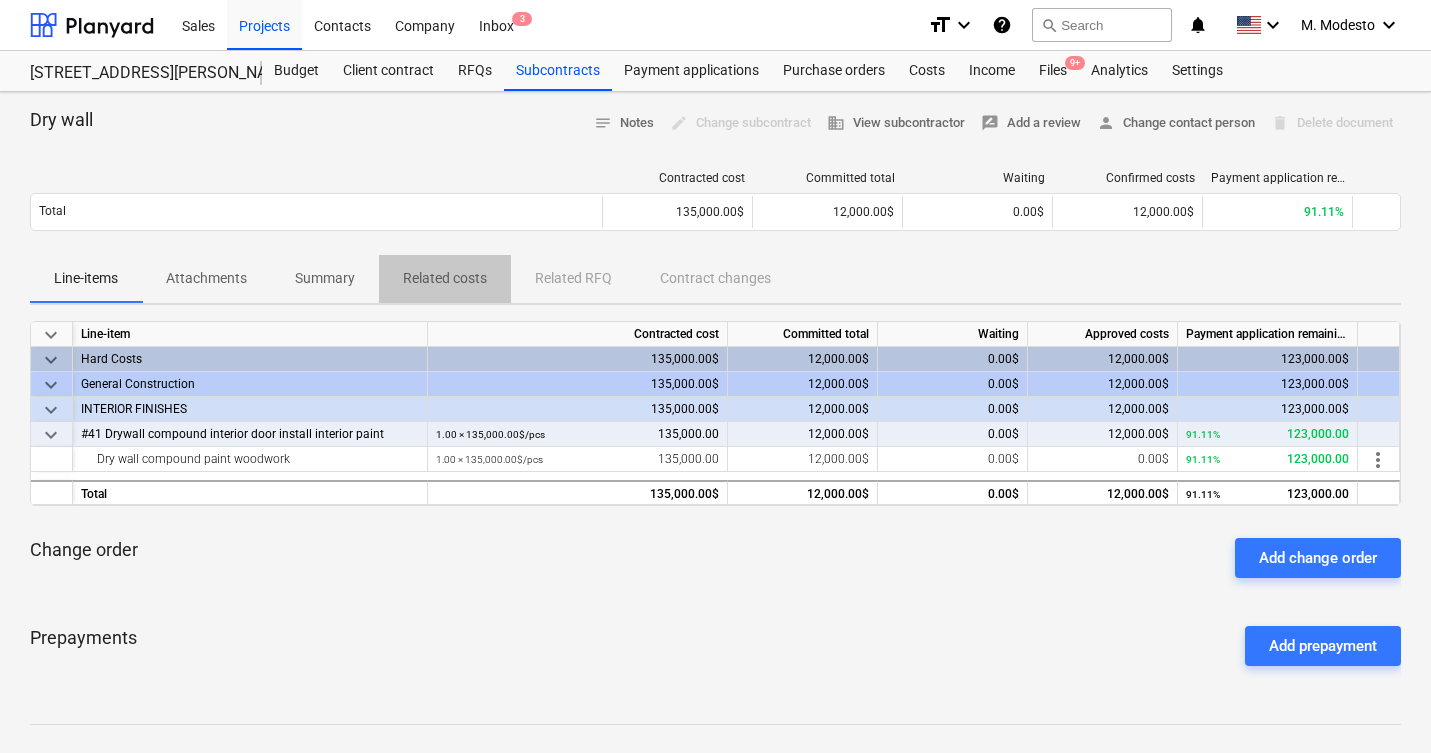 click on "Related costs" at bounding box center (445, 278) 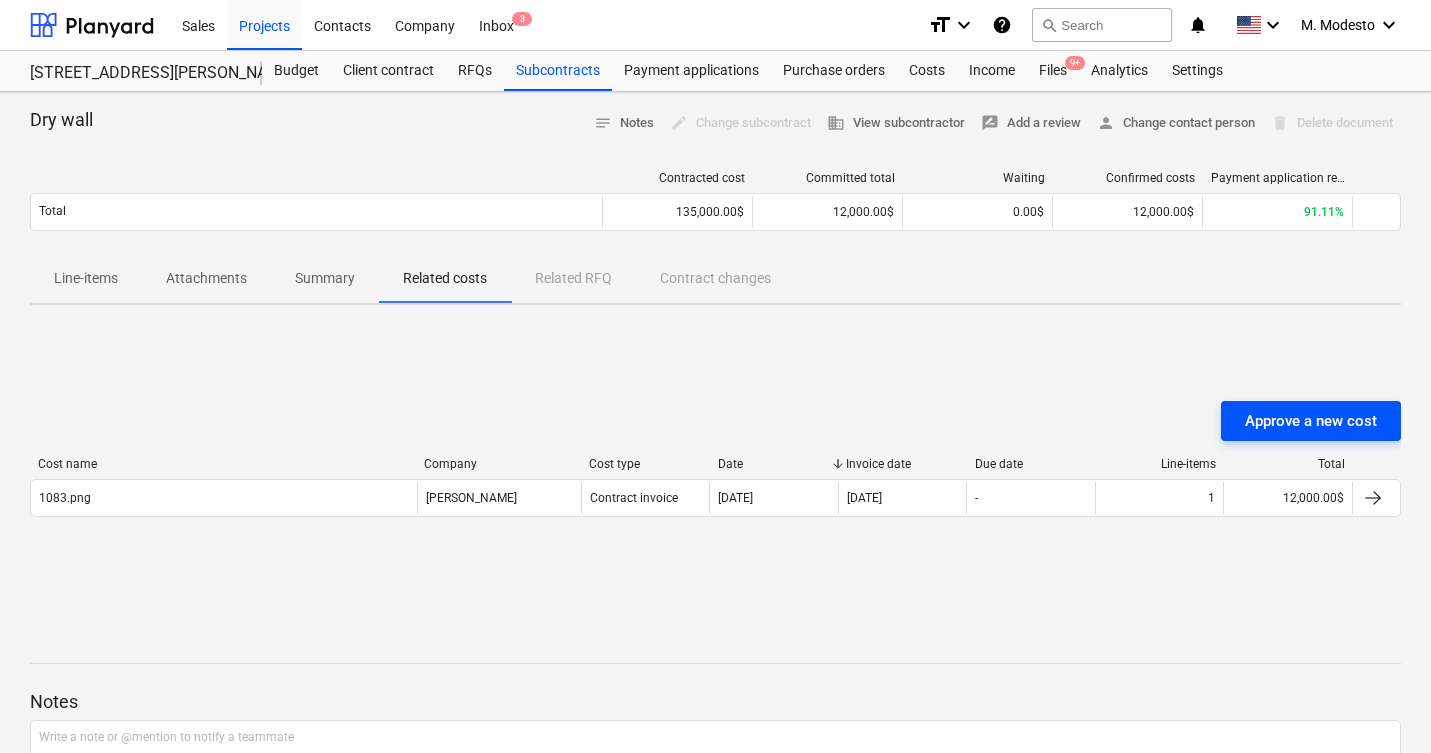 click on "Approve a new cost" at bounding box center [1311, 421] 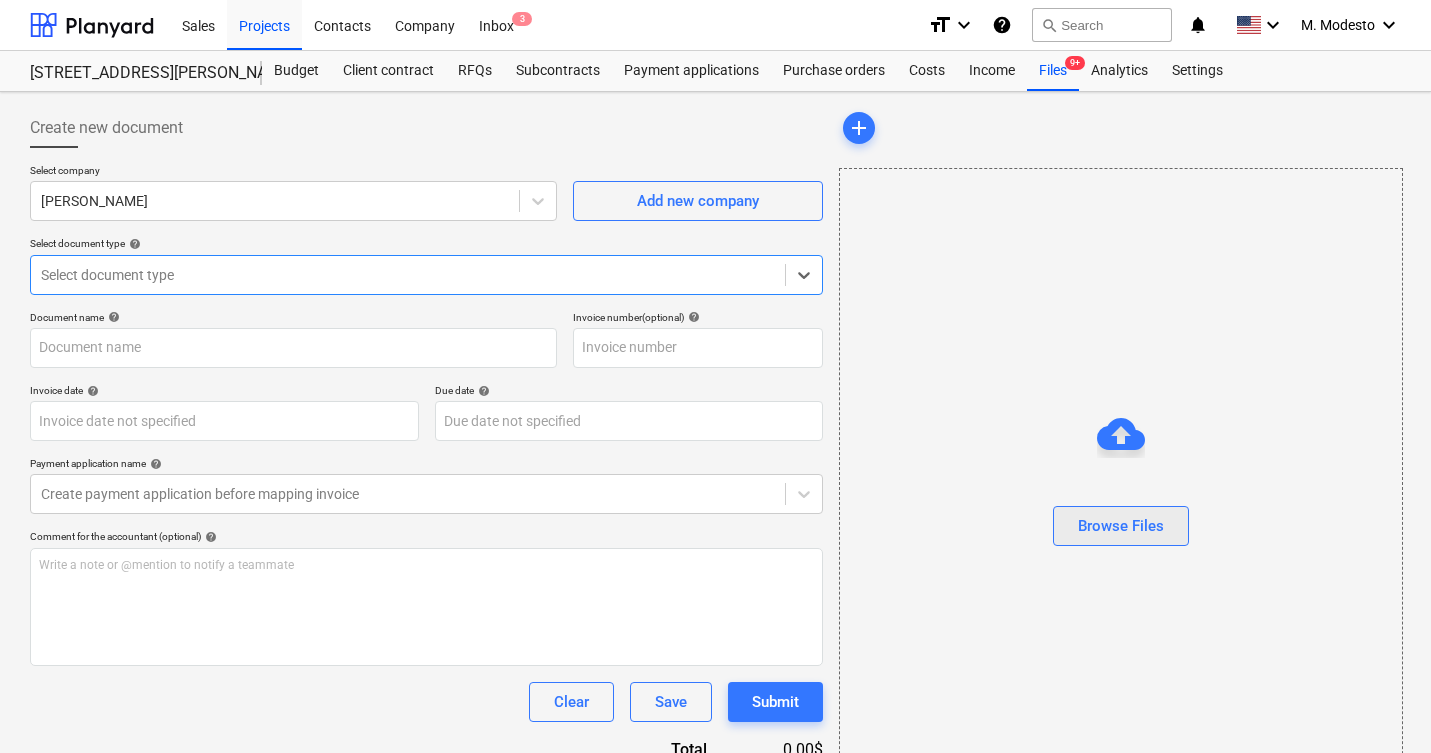 click on "Browse Files" at bounding box center (1121, 526) 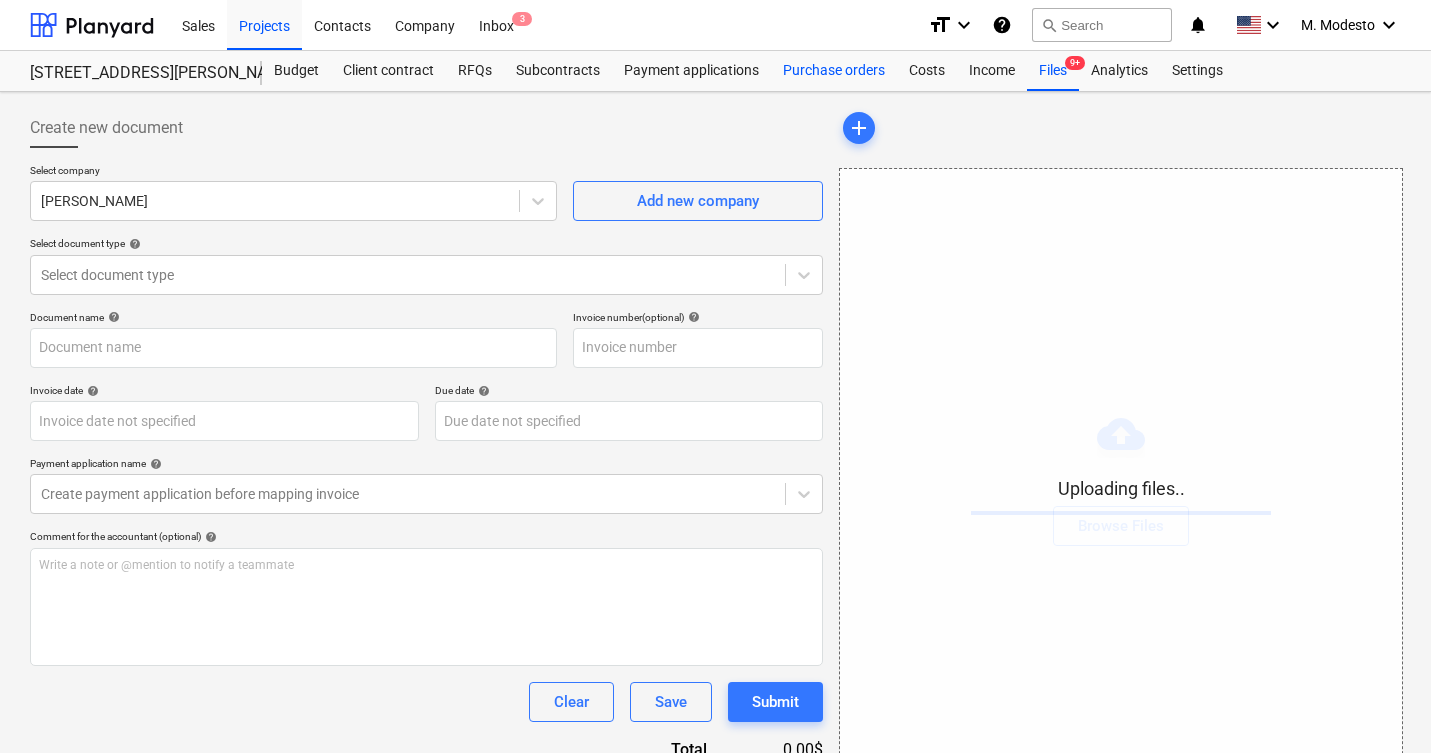 type on "1097.png" 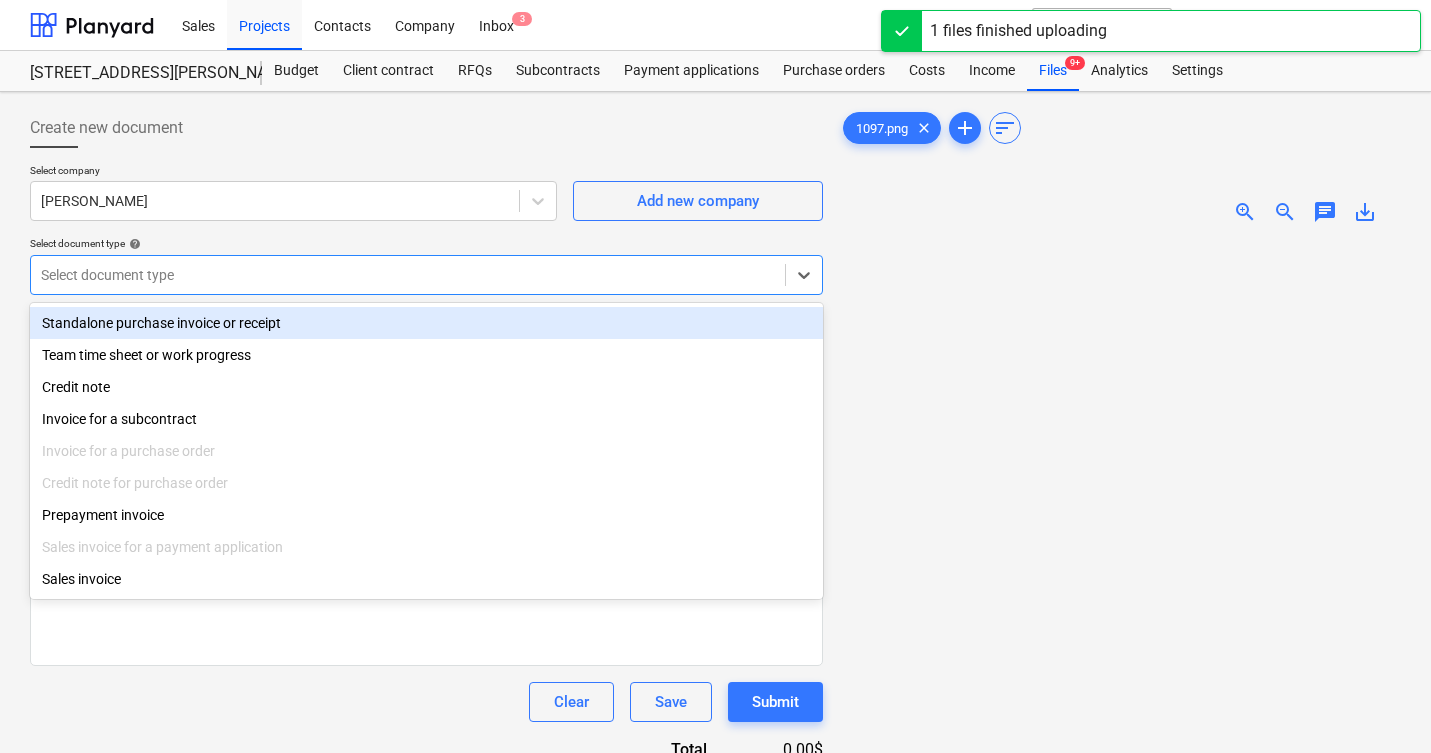 click at bounding box center (408, 275) 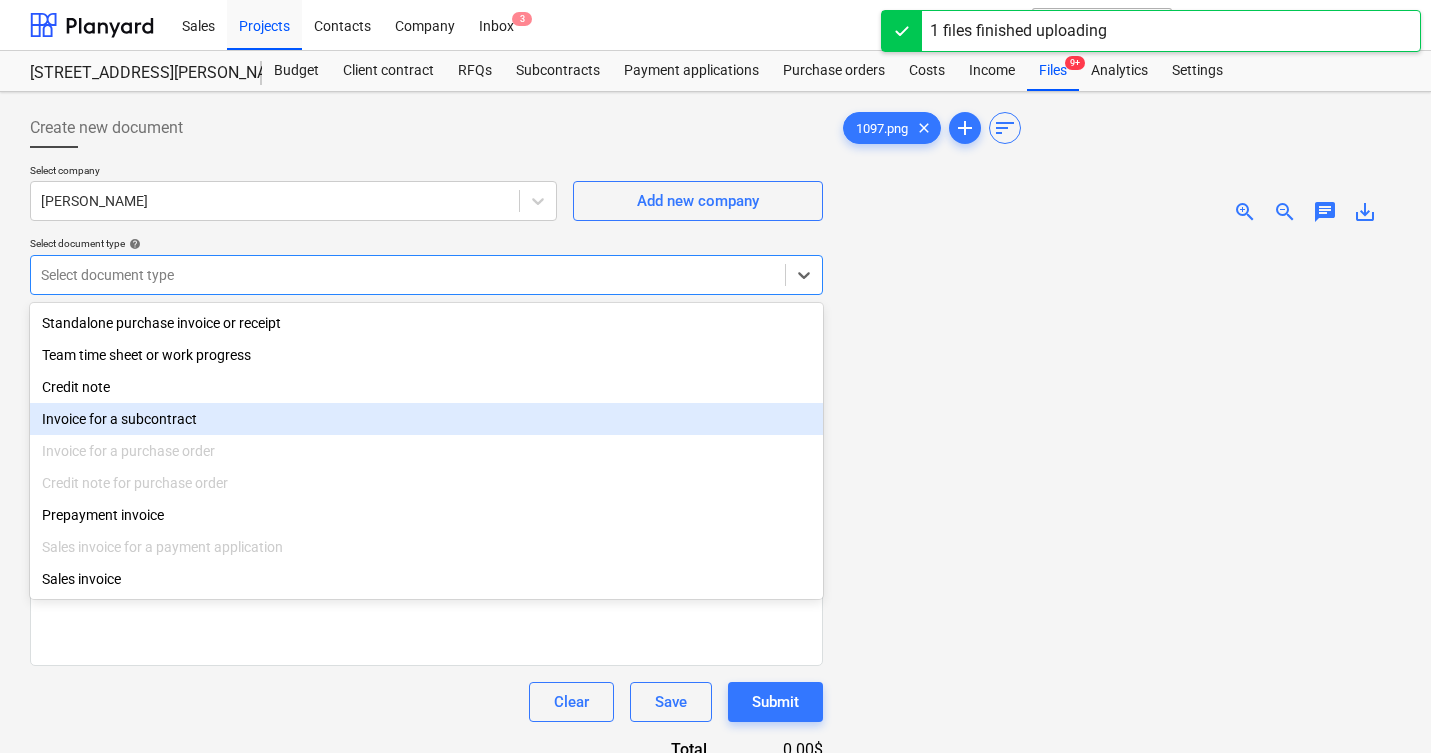 click on "Invoice for a subcontract" at bounding box center (426, 419) 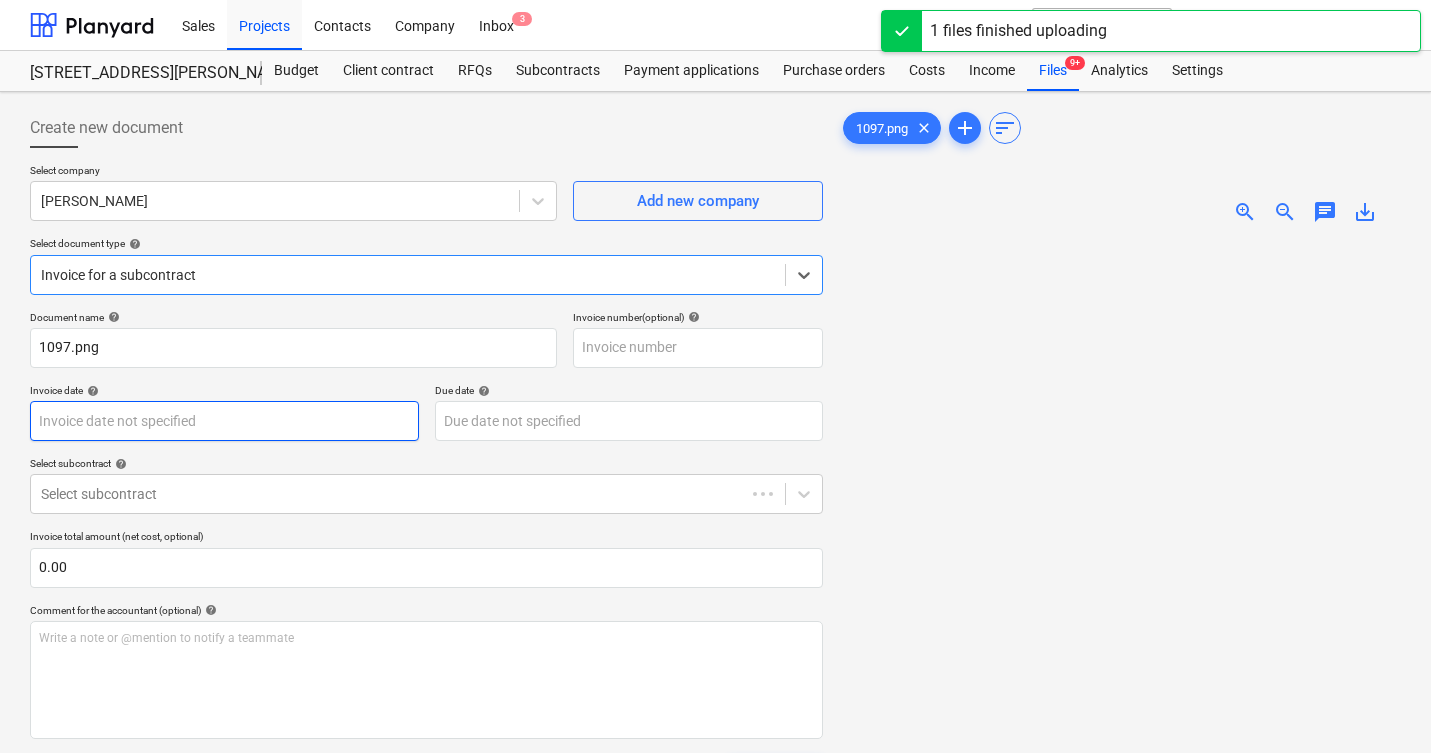click on "Sales Projects Contacts Company Inbox 3 format_size keyboard_arrow_down help search Search notifications 0 keyboard_arrow_down M. Modesto keyboard_arrow_down 506 Henry Street 506 Henry Street Budget Client contract RFQs Subcontracts Payment applications Purchase orders Costs Income Files 9+ Analytics Settings Create new document Select company Carlos   Add new company Select document type help option Invoice for a subcontract, selected.   Select is focused ,type to refine list, press Down to open the menu,  Invoice for a subcontract Document name help 1097.png Invoice number  (optional) help Invoice date help Press the down arrow key to interact with the calendar and
select a date. Press the question mark key to get the keyboard shortcuts for changing dates. Due date help Press the down arrow key to interact with the calendar and
select a date. Press the question mark key to get the keyboard shortcuts for changing dates. Select subcontract help Select subcontract 0.00 help ﻿ Clear Save Submit add" at bounding box center (715, 376) 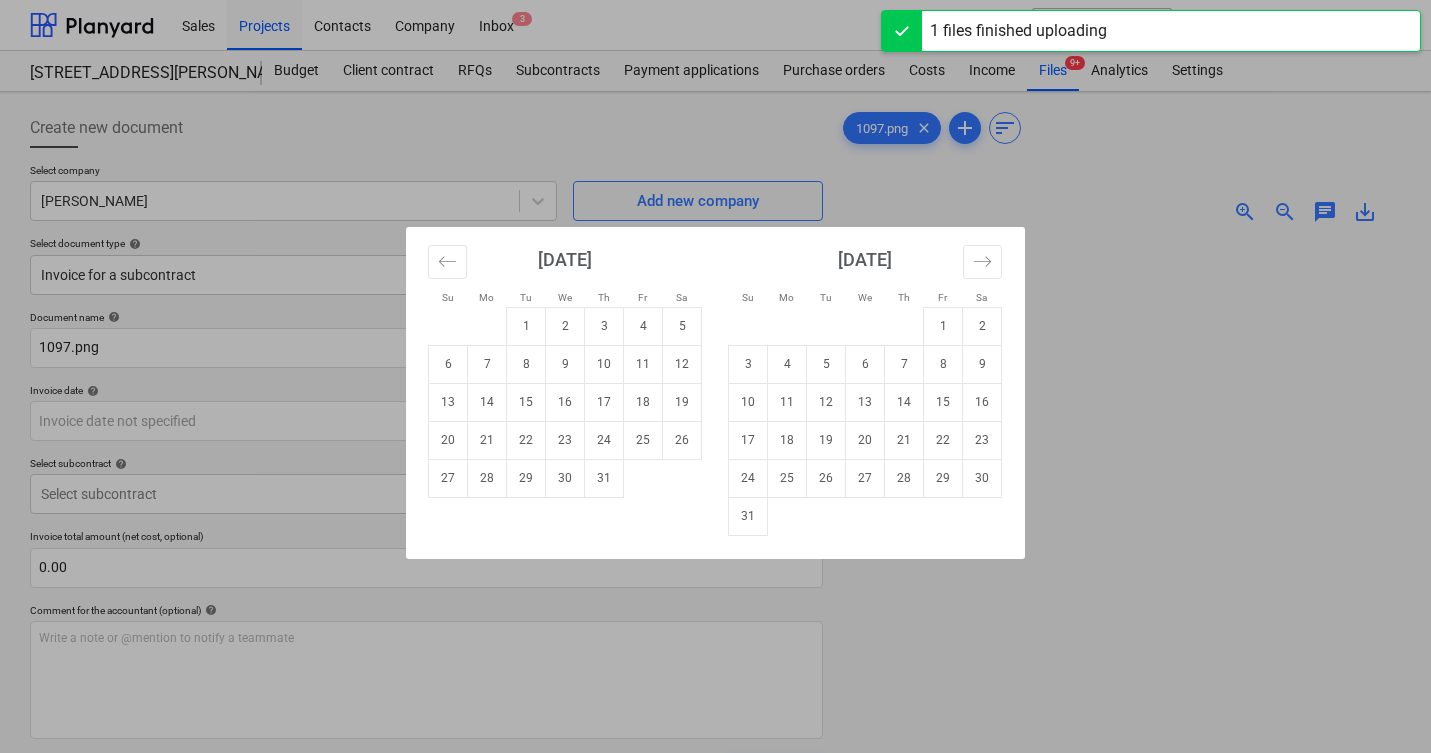click on "July 2025 1 2 3 4 5 6 7 8 9 10 11 12 13 14 15 16 17 18 19 20 21 22 23 24 25 26 27 28 29 30 31" at bounding box center [565, 362] 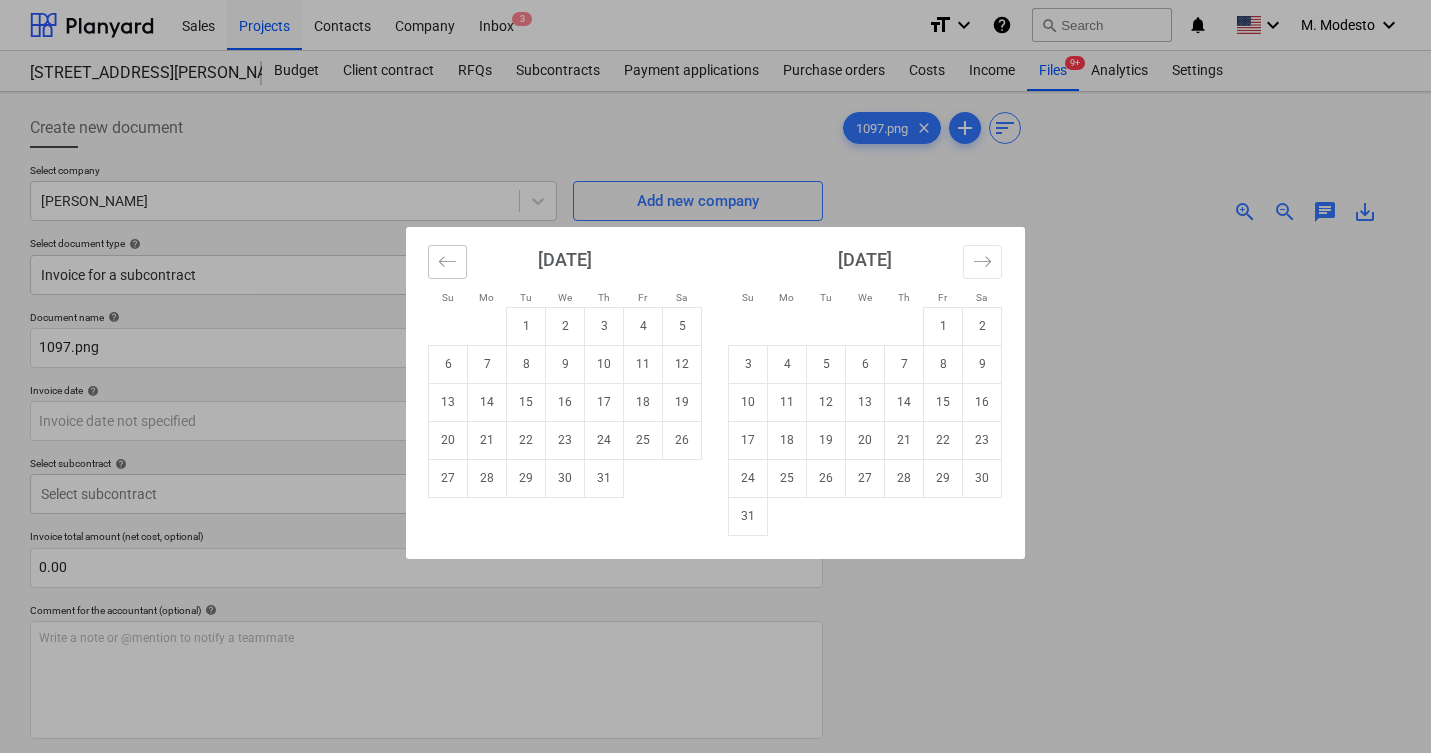 click at bounding box center [447, 262] 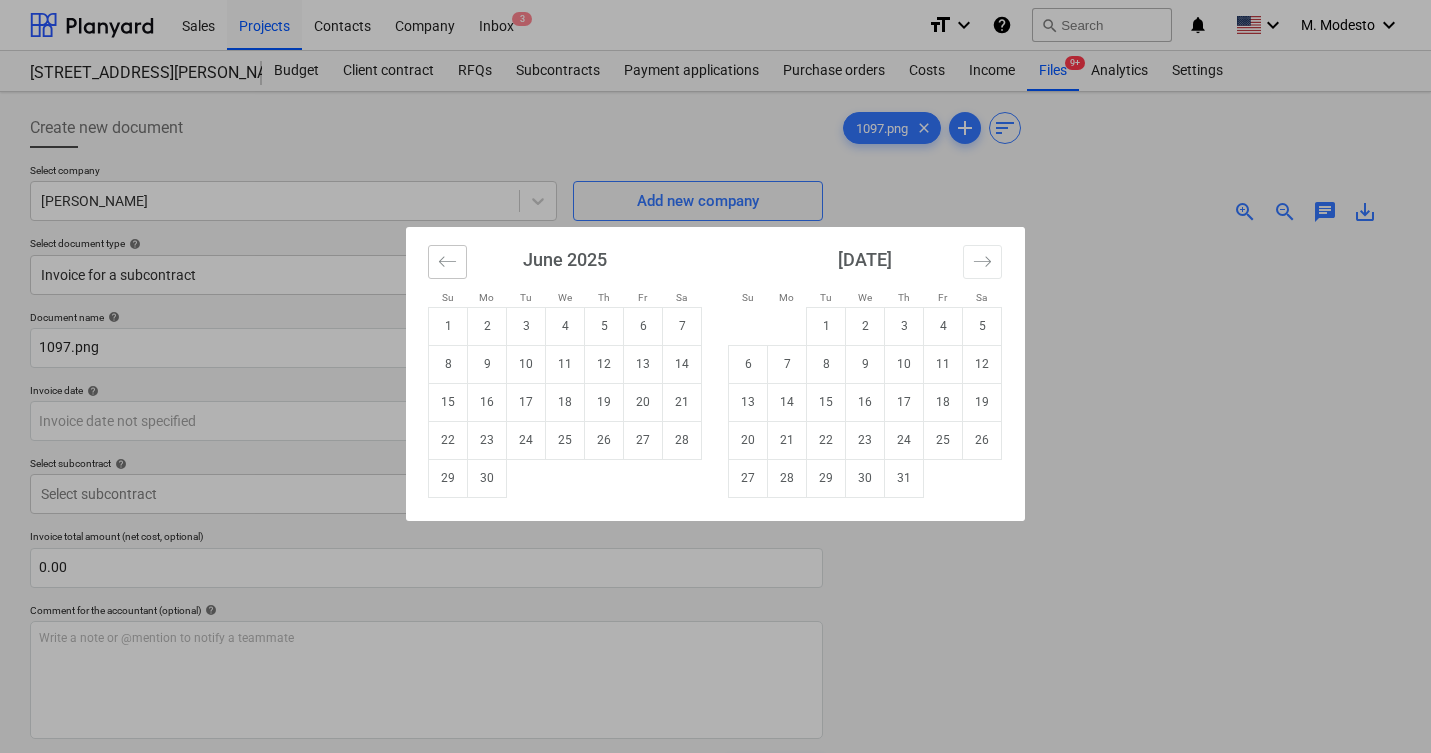 click 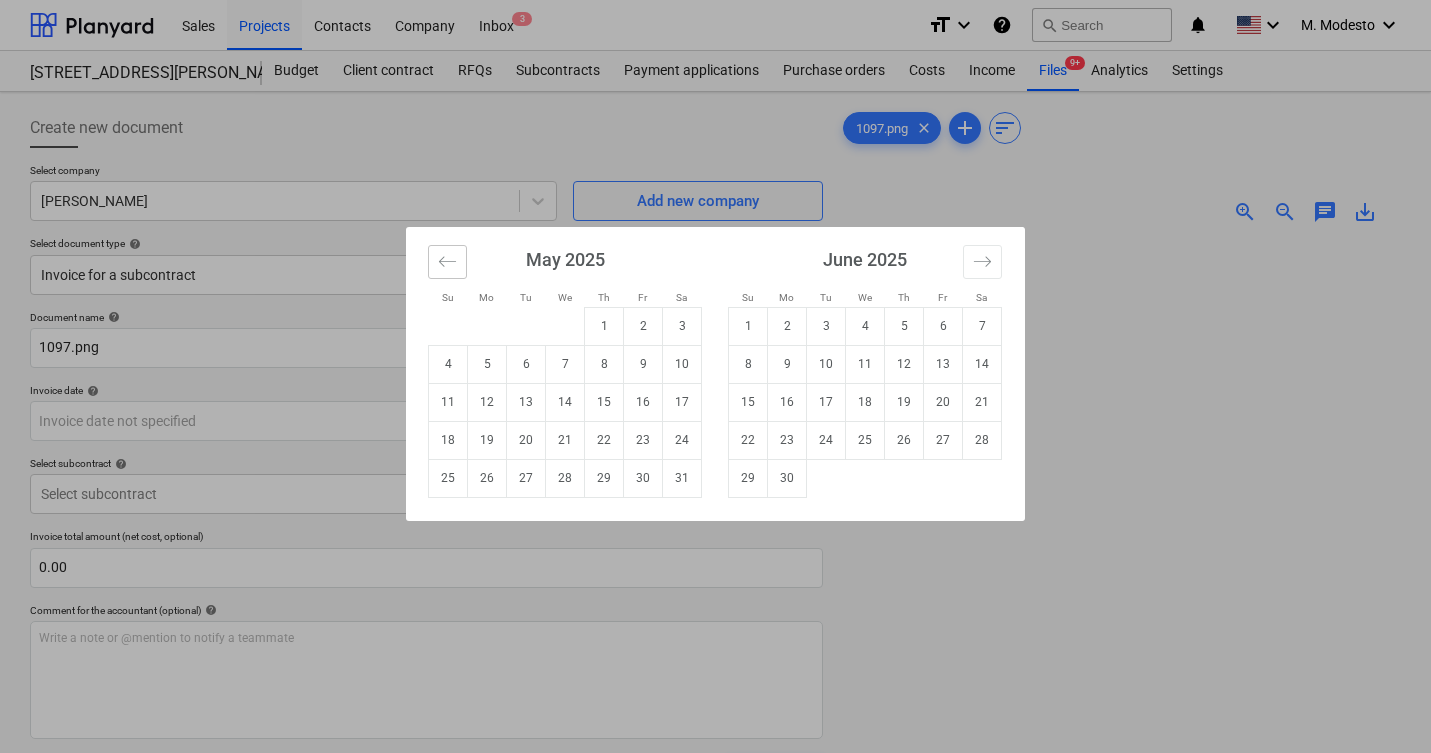 click 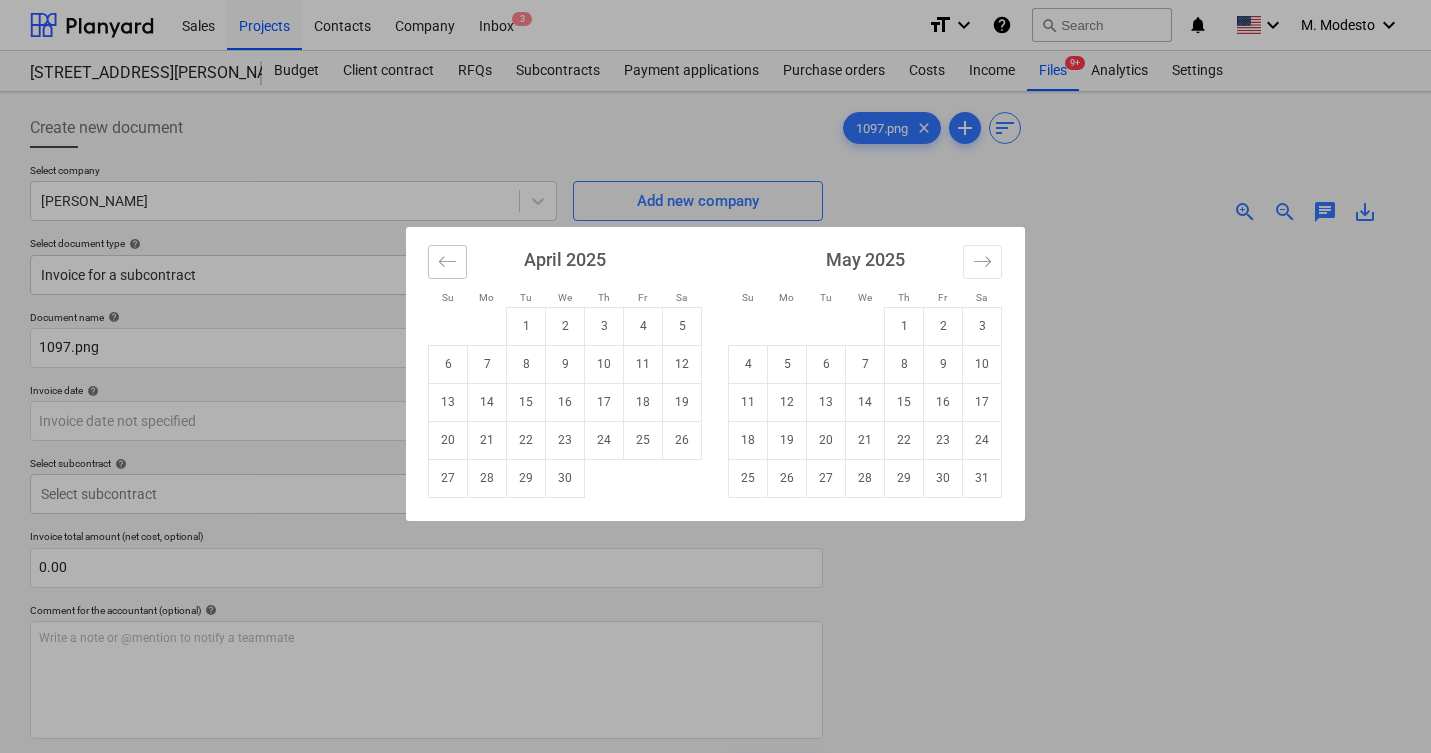click 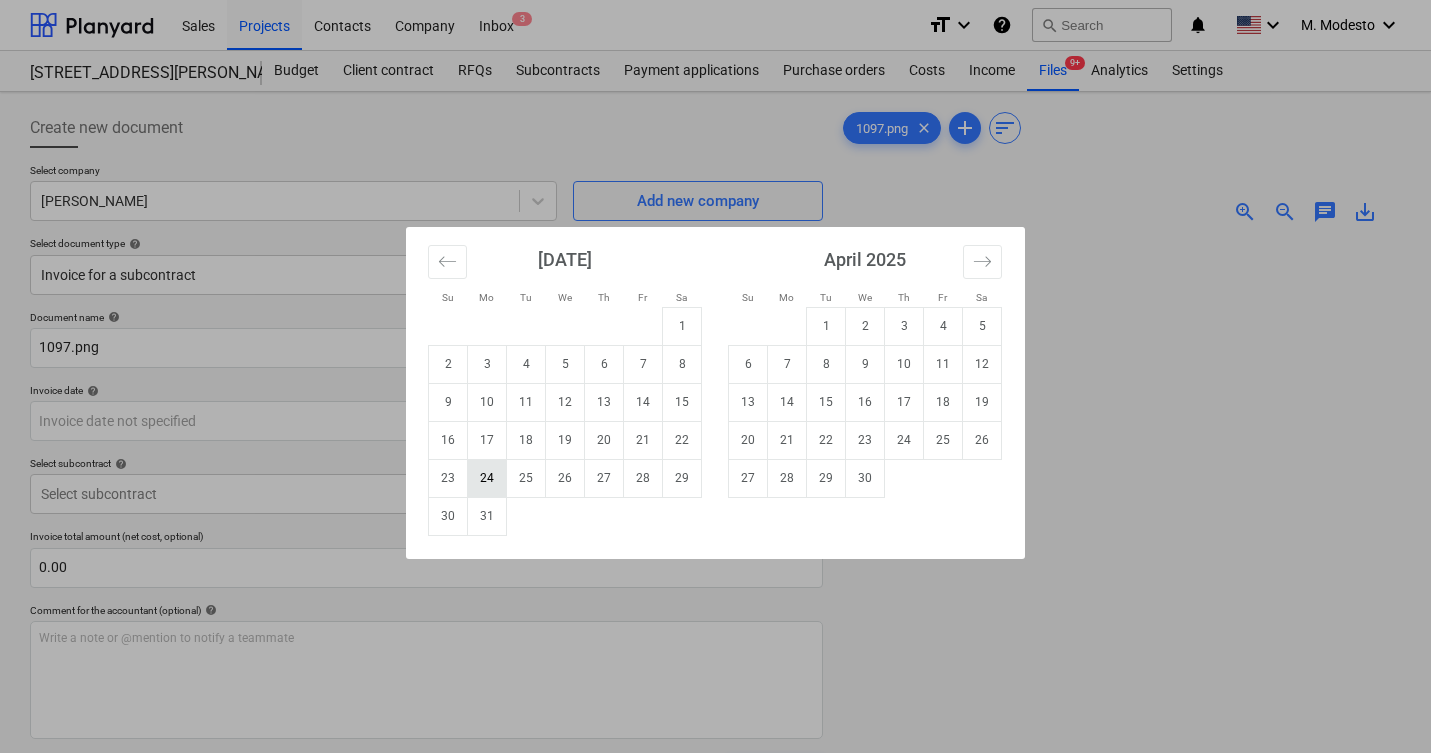 click on "24" at bounding box center (487, 478) 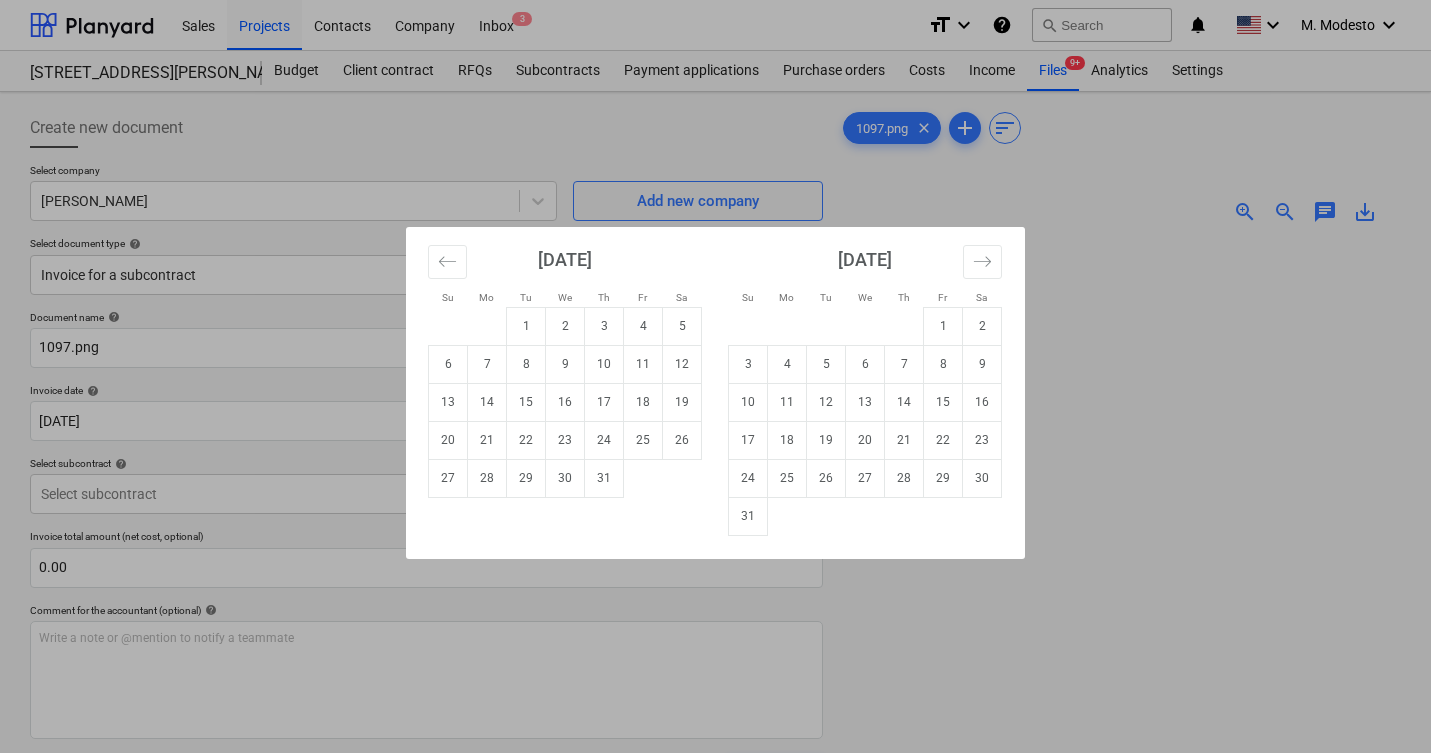 click on "Sales Projects Contacts Company Inbox 3 format_size keyboard_arrow_down help search Search notifications 0 keyboard_arrow_down M. Modesto keyboard_arrow_down 506 Henry Street 506 Henry Street Budget Client contract RFQs Subcontracts Payment applications Purchase orders Costs Income Files 9+ Analytics Settings Create new document Select company Carlos   Add new company Select document type help Invoice for a subcontract Document name help 1097.png Invoice number  (optional) help Invoice date help 24 Mar 2025 24.03.2025 Press the down arrow key to interact with the calendar and
select a date. Press the question mark key to get the keyboard shortcuts for changing dates. Due date help Press the down arrow key to interact with the calendar and
select a date. Press the question mark key to get the keyboard shortcuts for changing dates. Select subcontract help Select subcontract Invoice total amount (net cost, optional) 0.00 Comment for the accountant (optional) help ﻿ Clear Save Submit Total 0.00$ clear" at bounding box center [715, 376] 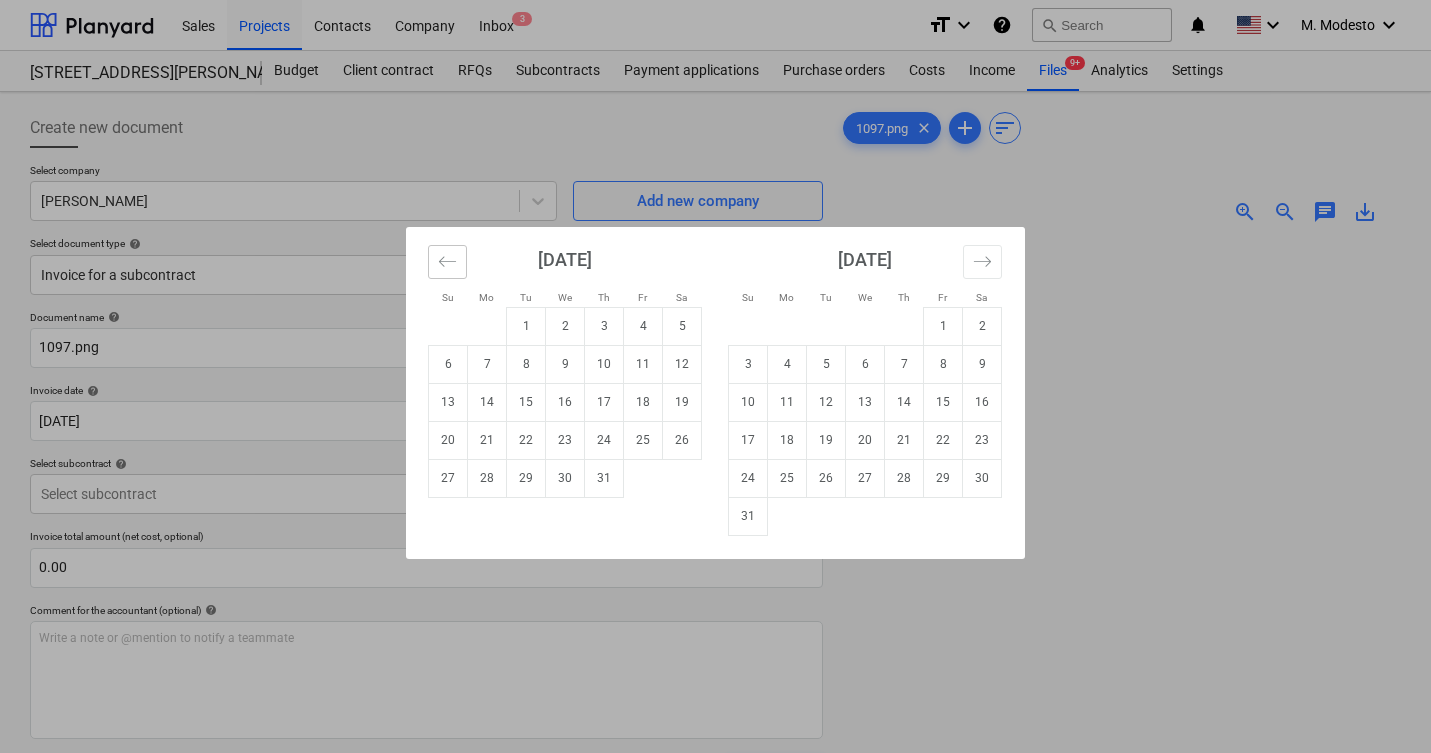 click at bounding box center [447, 262] 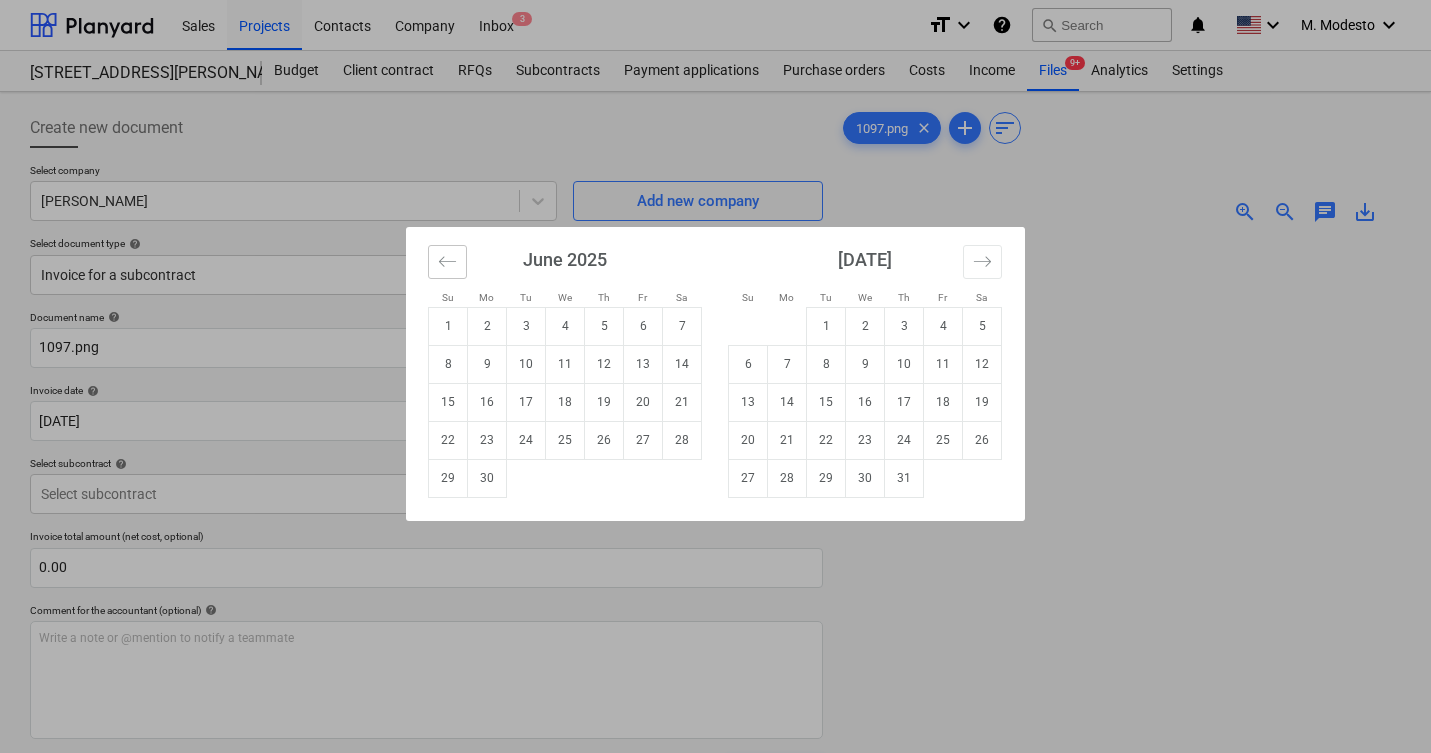 click at bounding box center [447, 262] 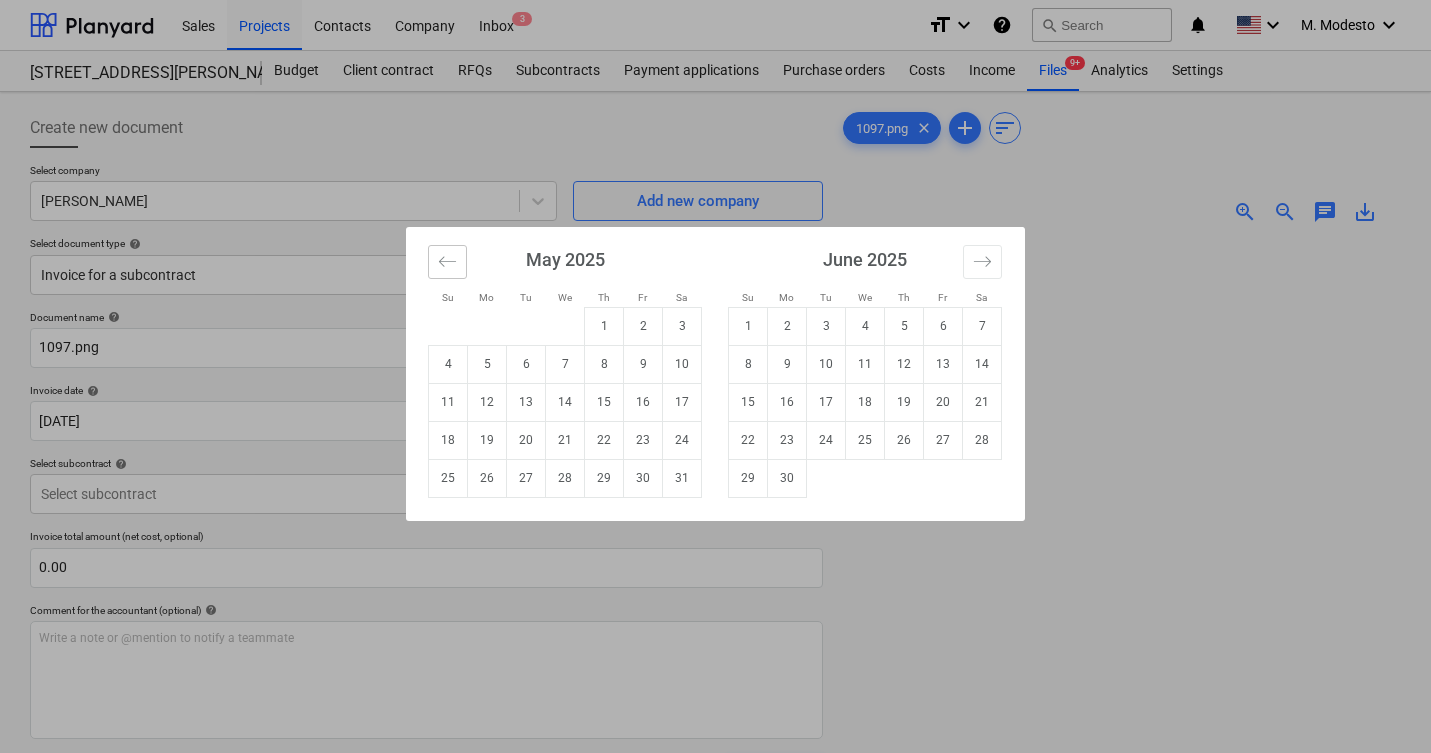 click at bounding box center (447, 262) 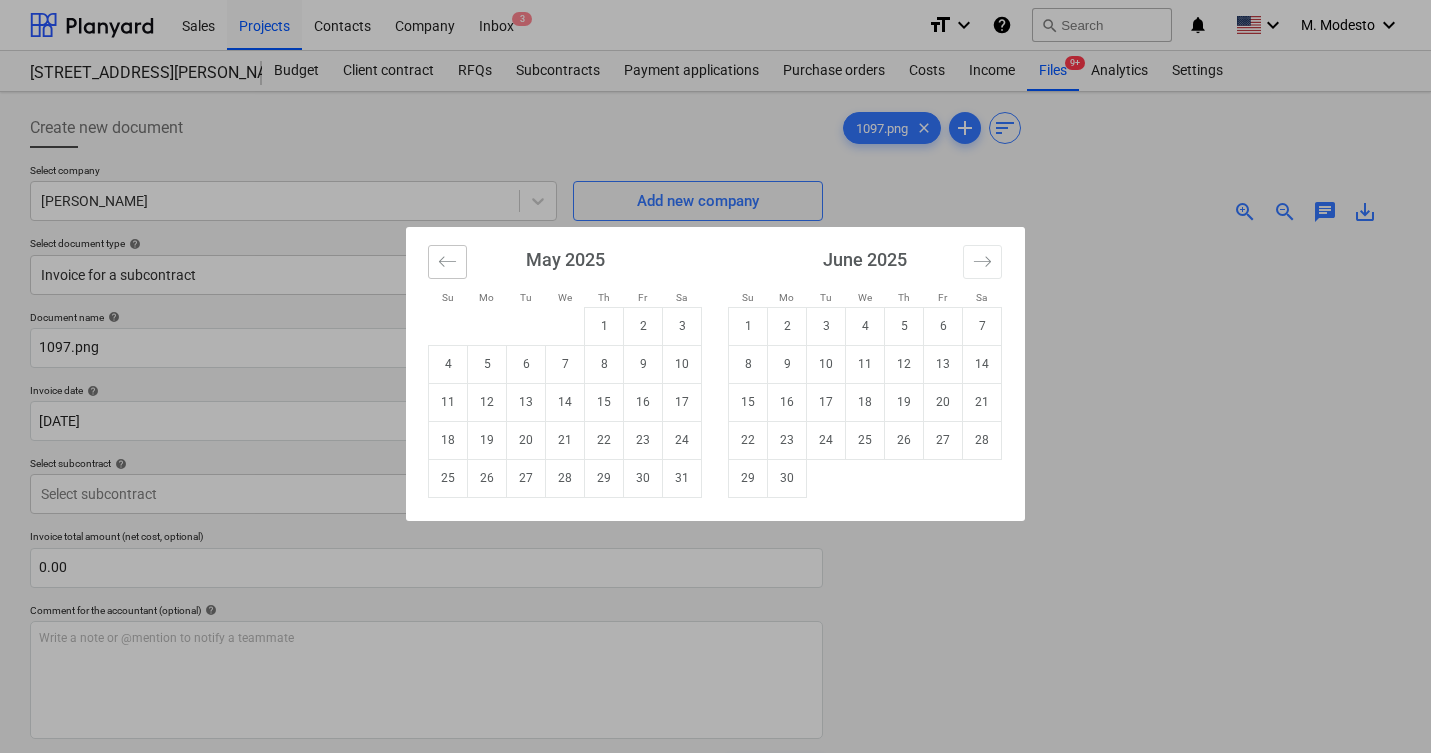 click at bounding box center (447, 262) 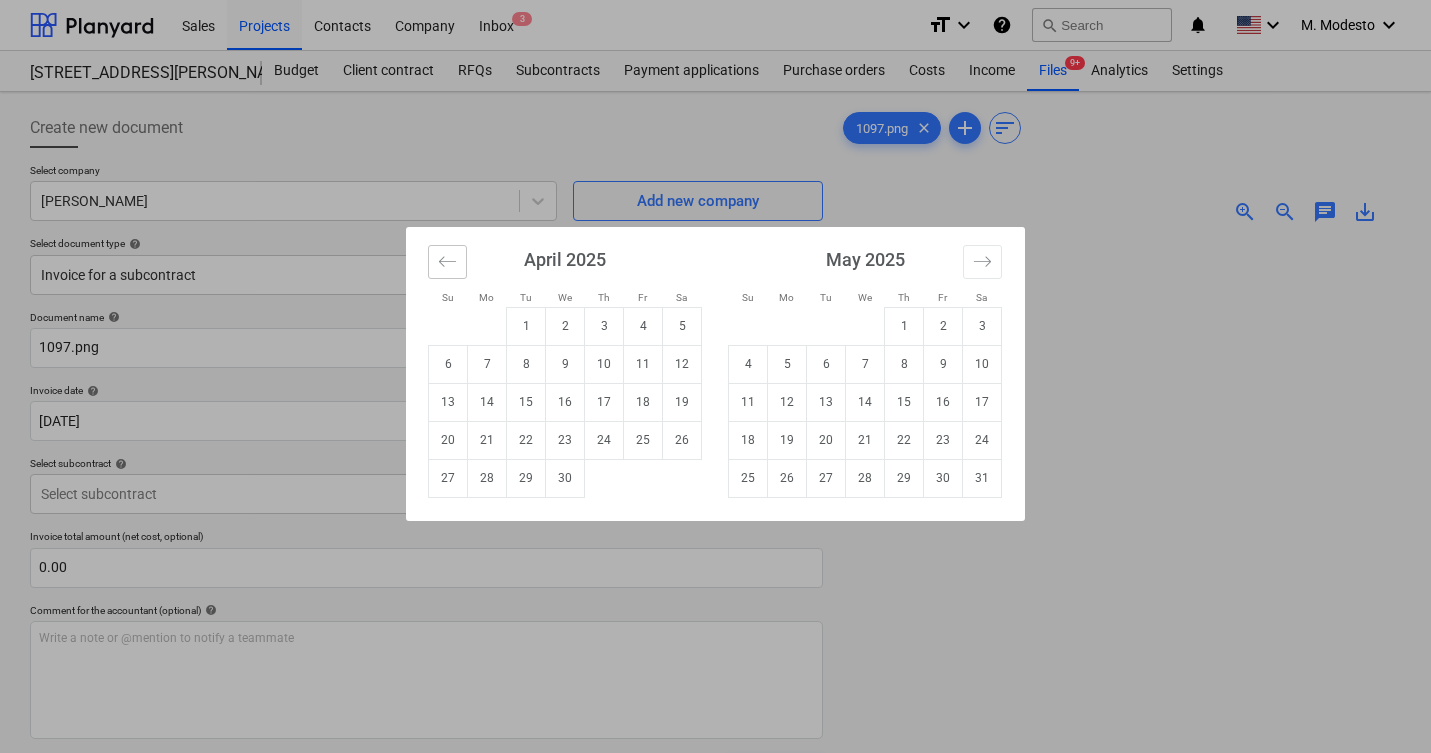 click at bounding box center [447, 262] 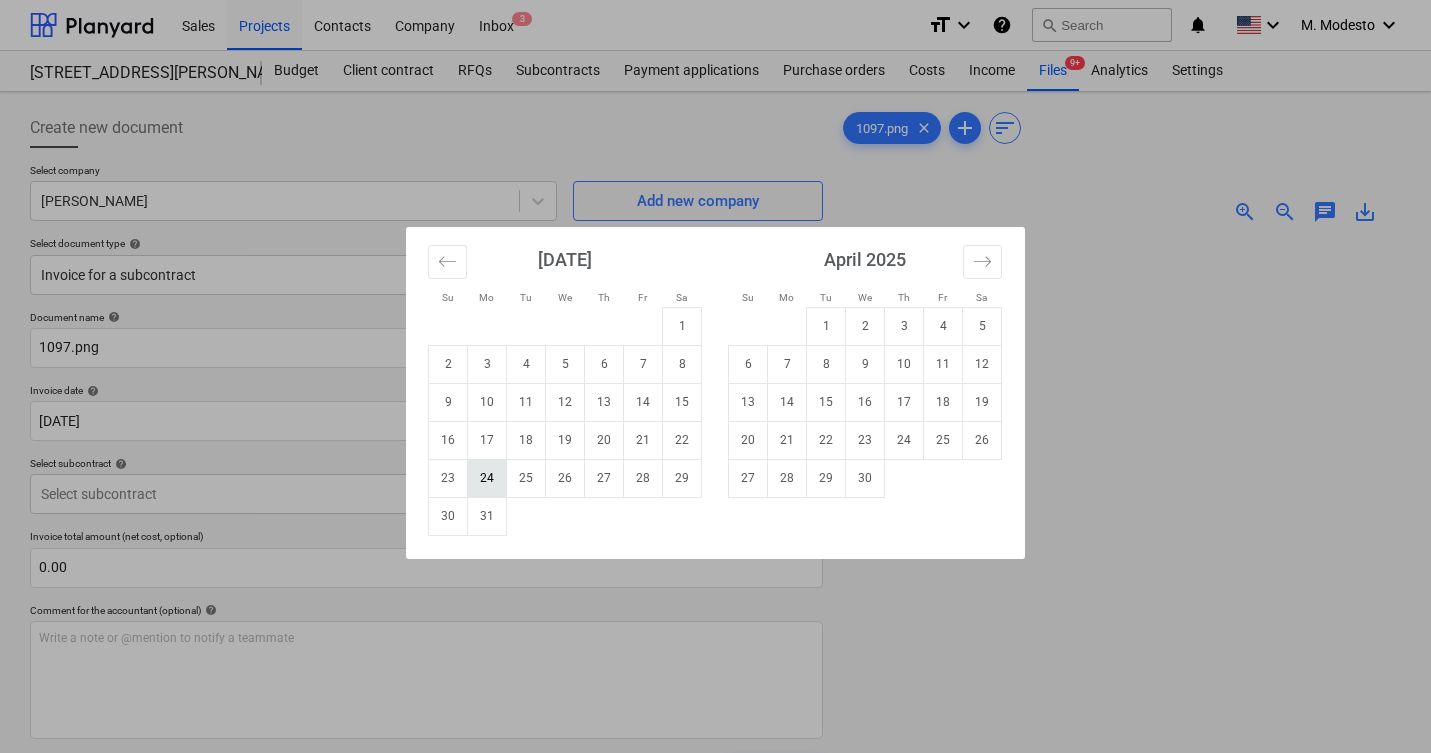 click on "24" at bounding box center [487, 478] 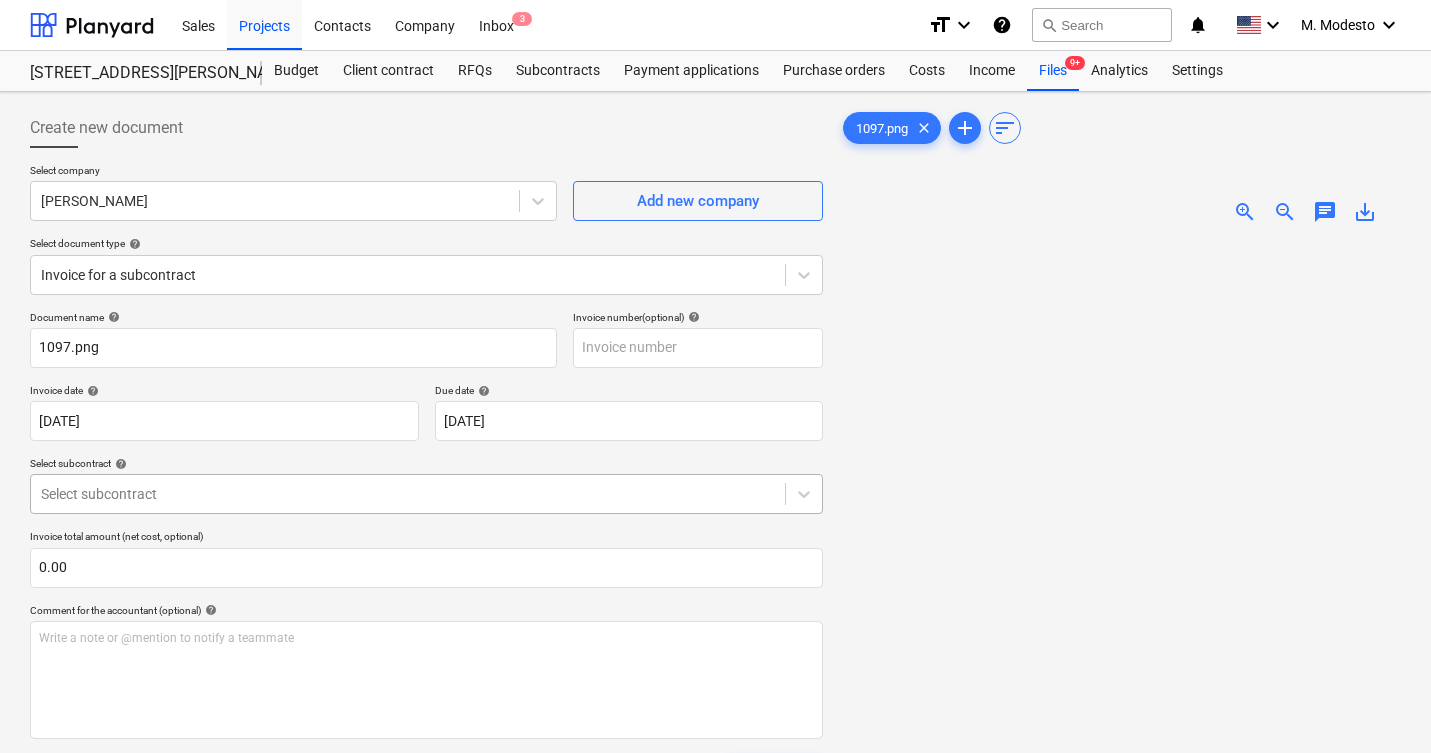 click at bounding box center [408, 494] 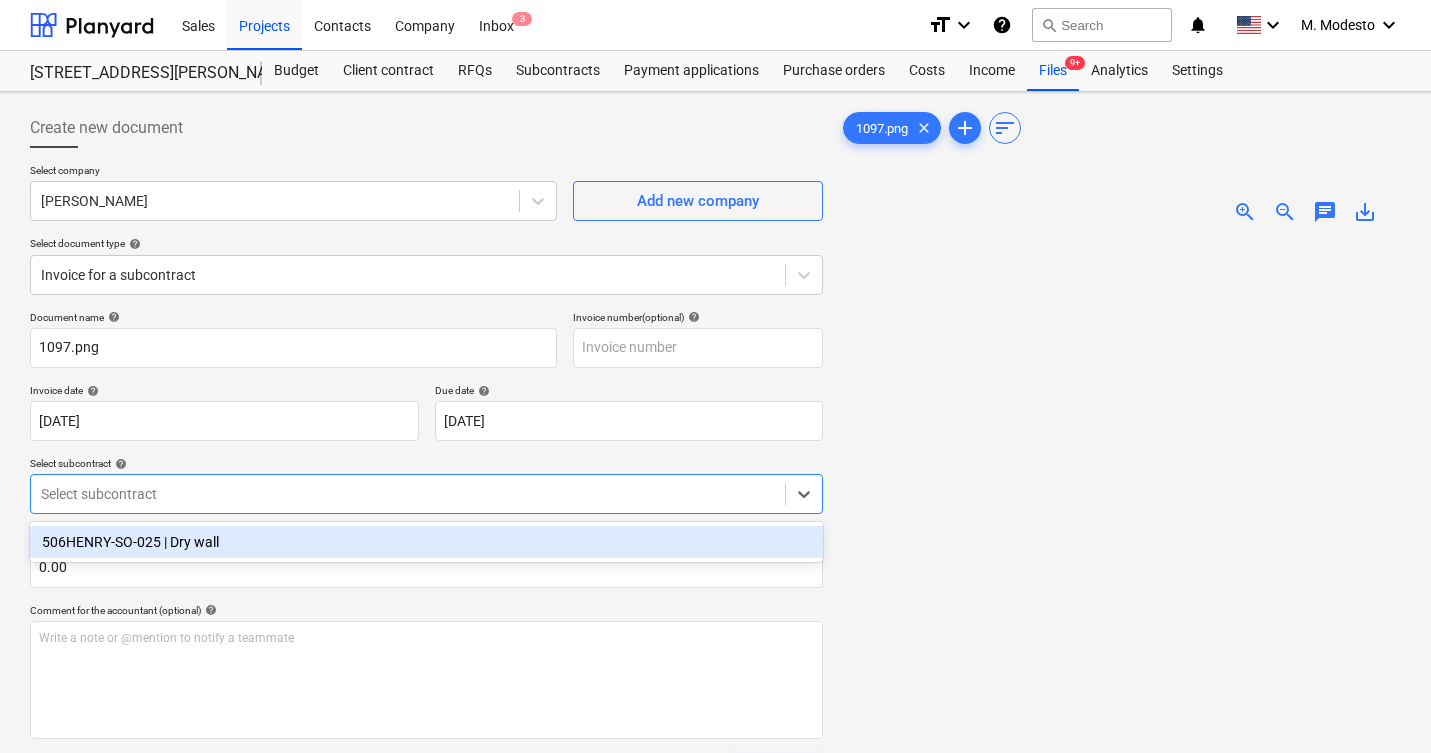 click on "506HENRY-SO-025 | Dry wall" at bounding box center (426, 542) 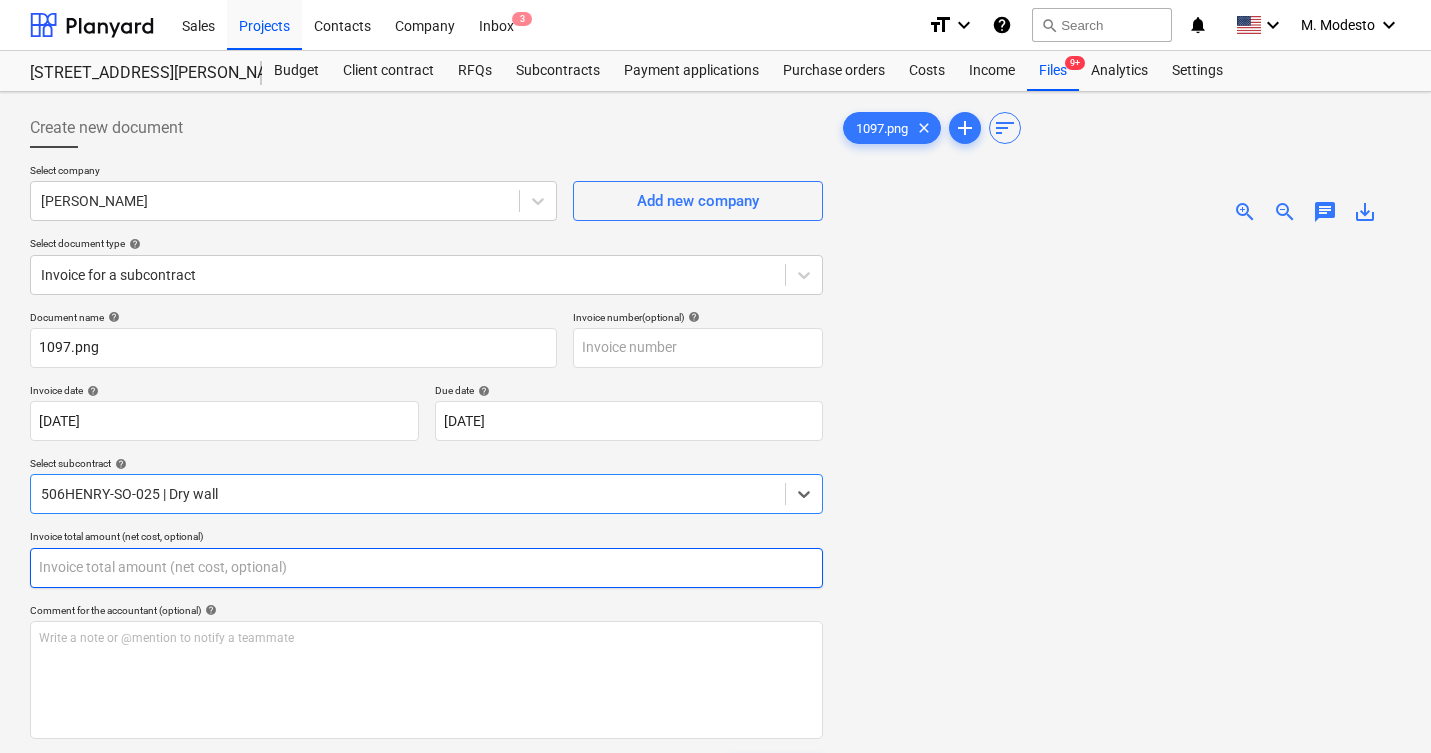 click at bounding box center (426, 568) 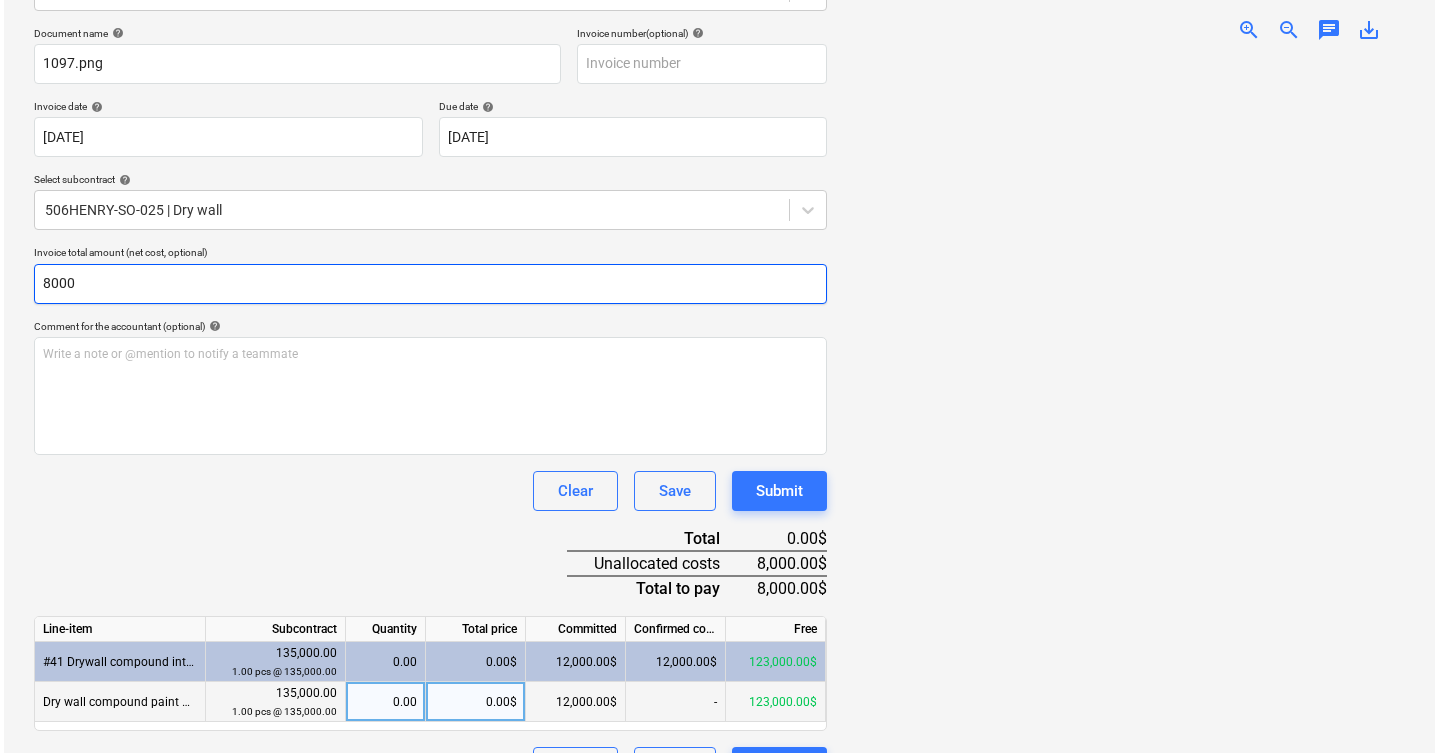 scroll, scrollTop: 334, scrollLeft: 0, axis: vertical 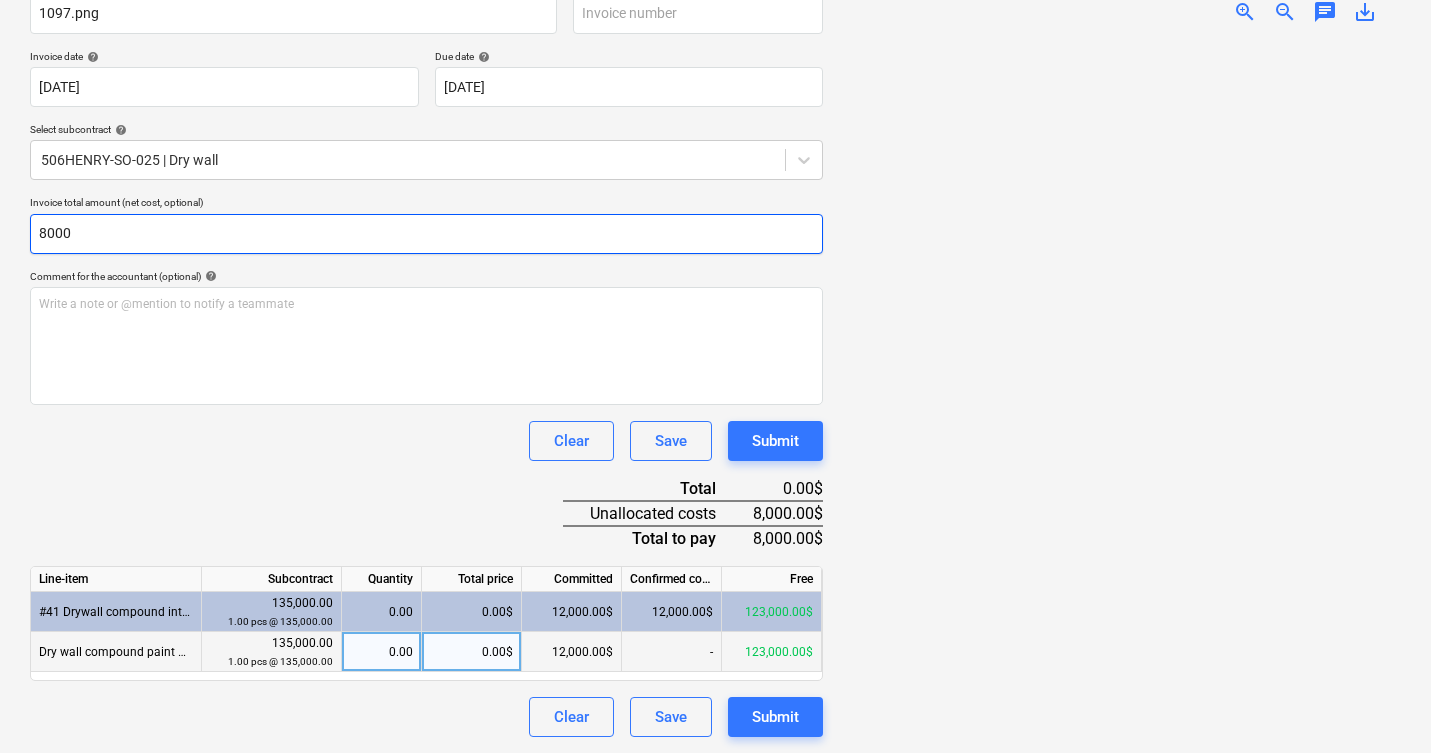 type on "8000" 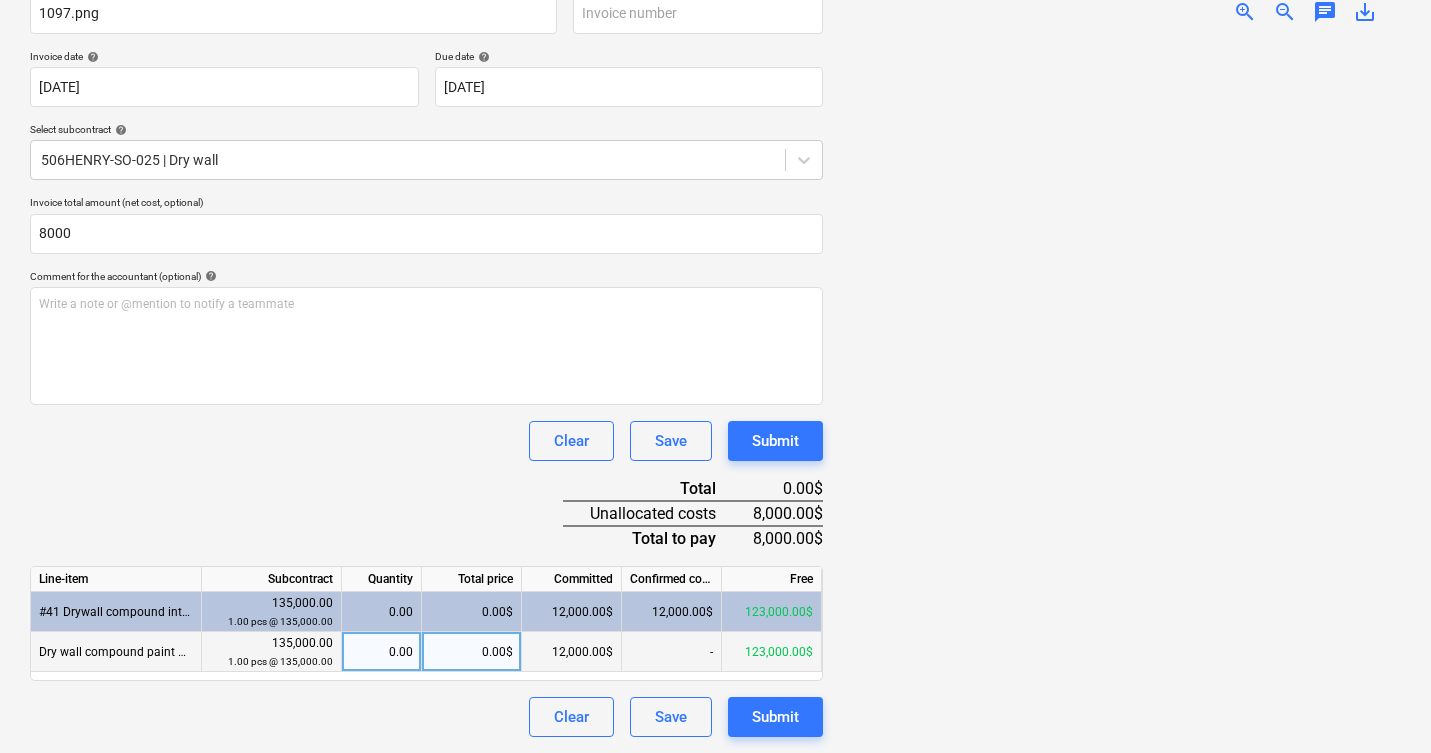 click on "0.00$" at bounding box center [472, 652] 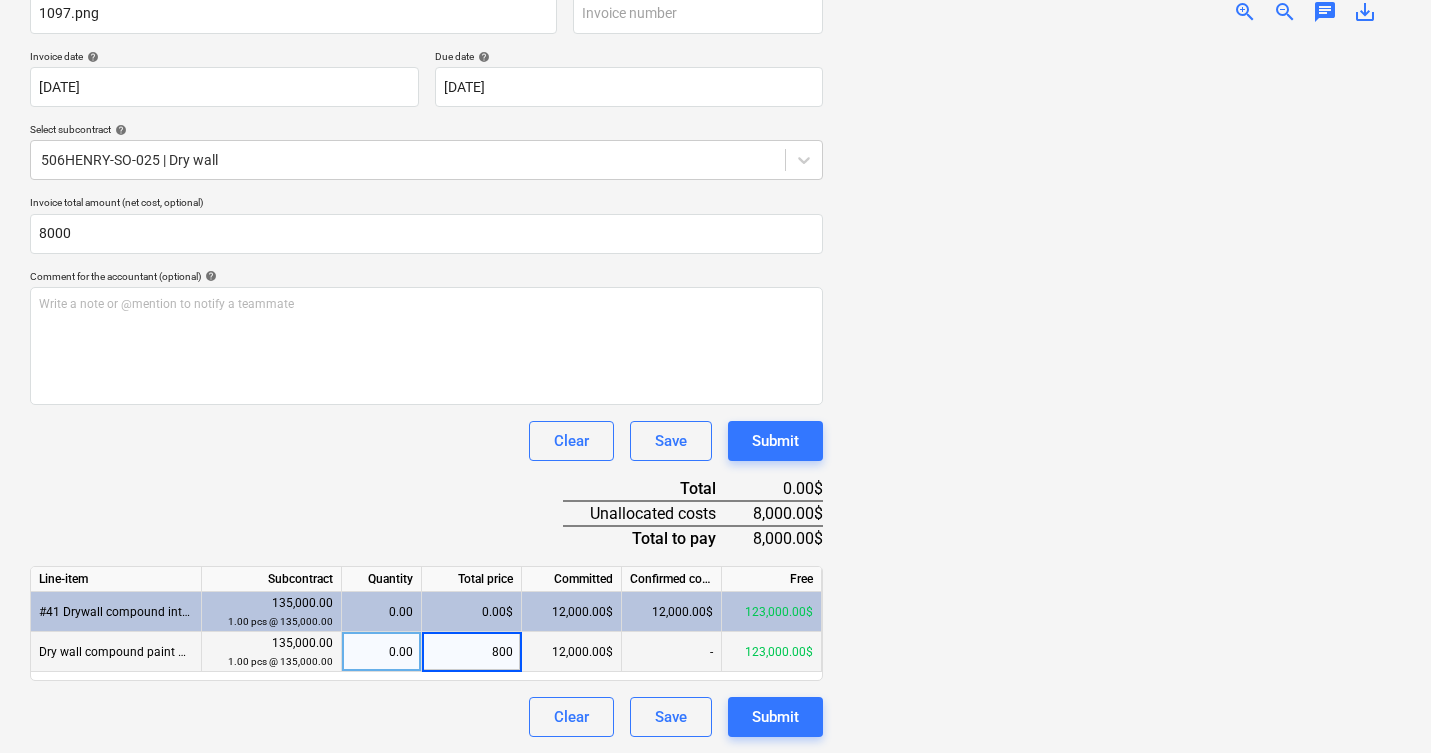 type on "8000" 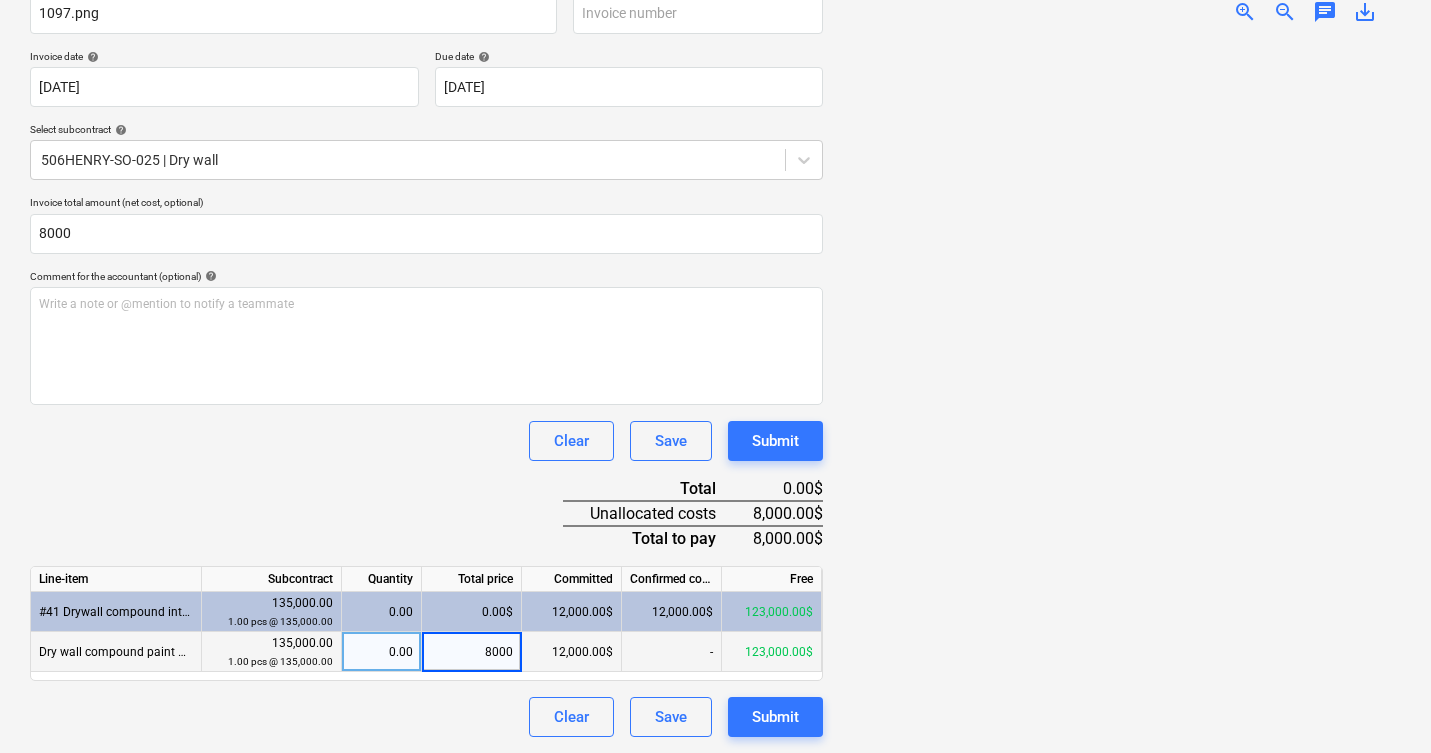 click at bounding box center (1120, 388) 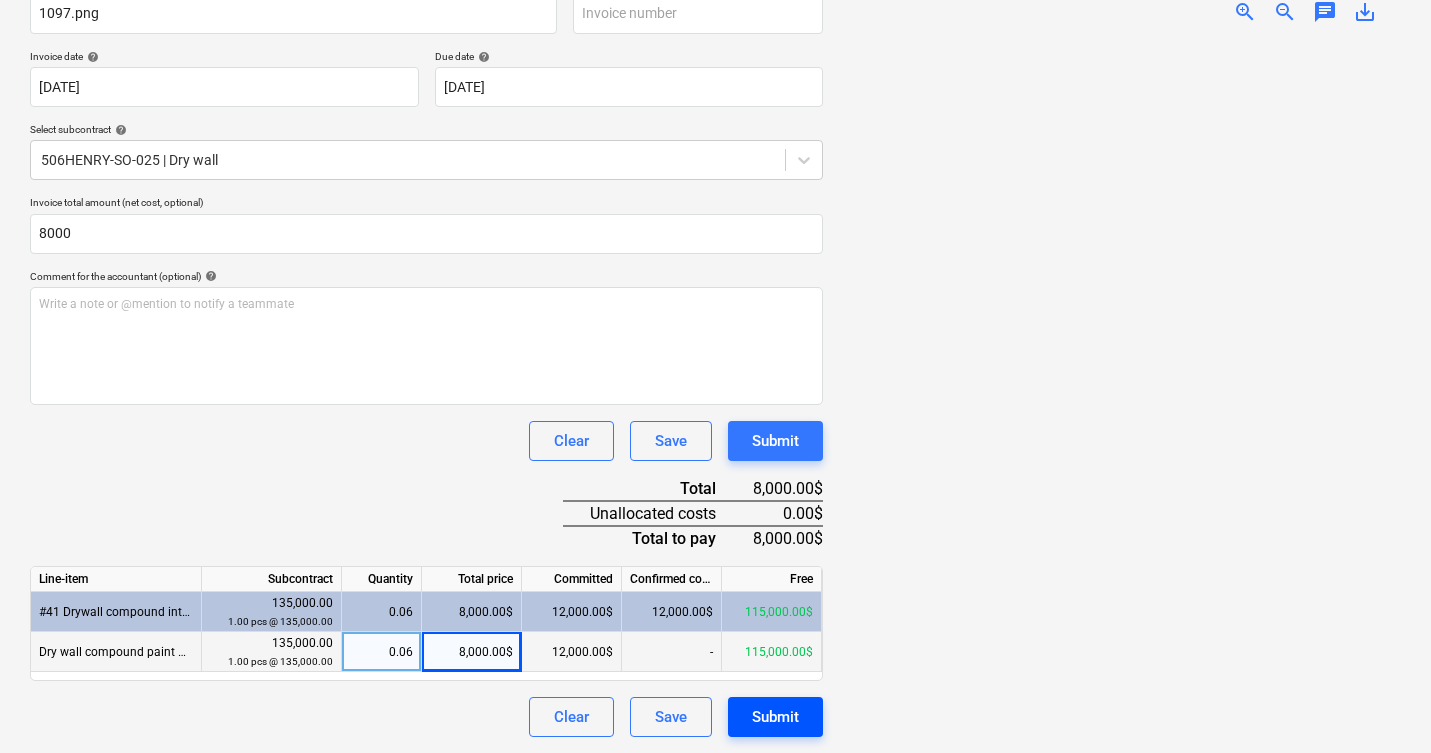 click on "Submit" at bounding box center [775, 717] 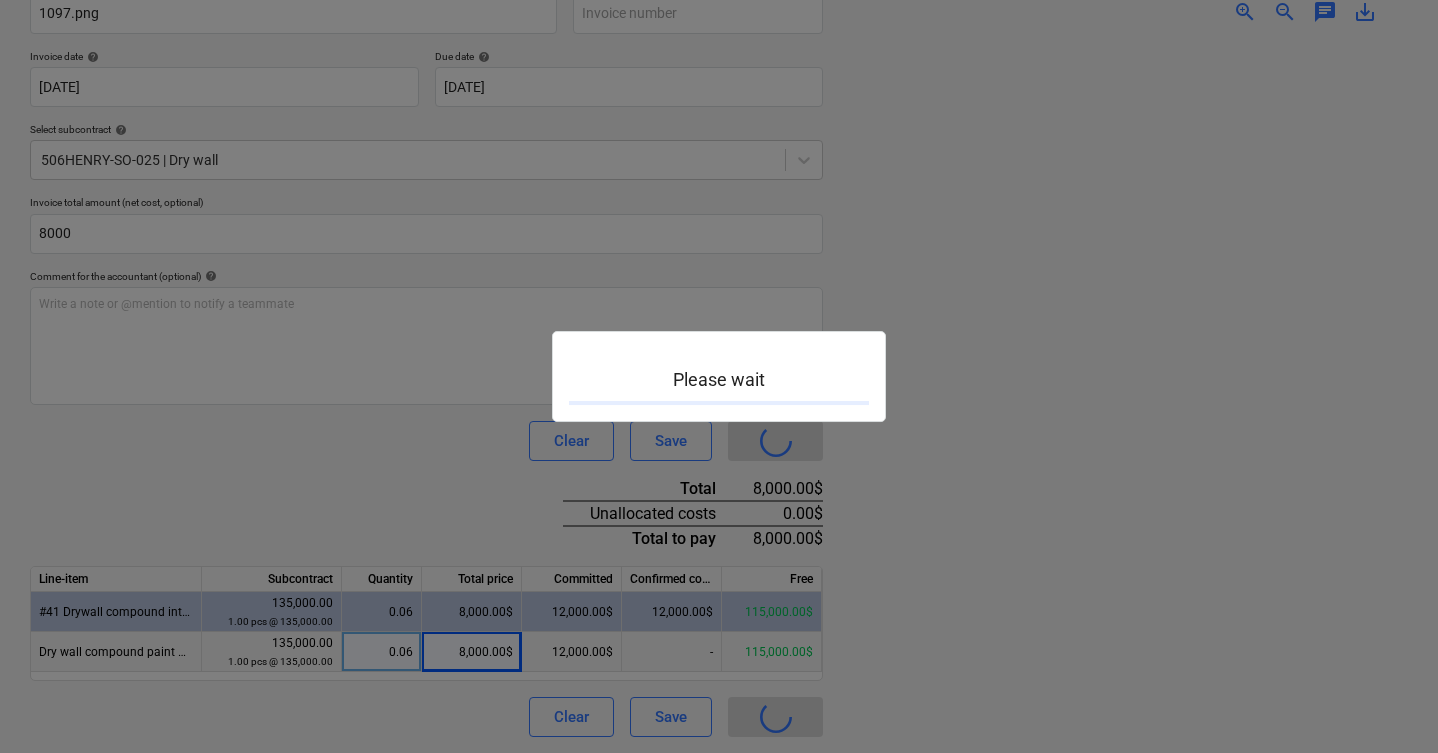scroll, scrollTop: 0, scrollLeft: 0, axis: both 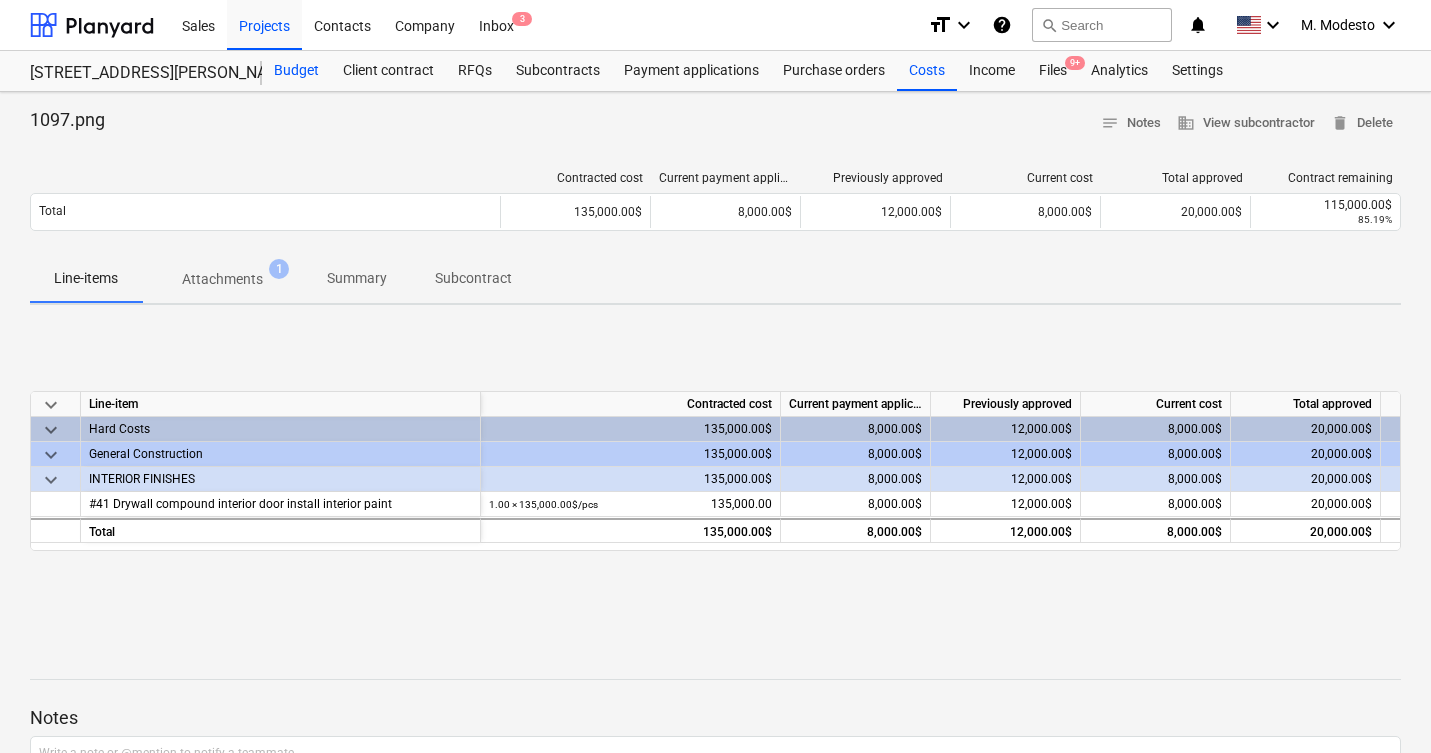 click on "Budget" at bounding box center [296, 71] 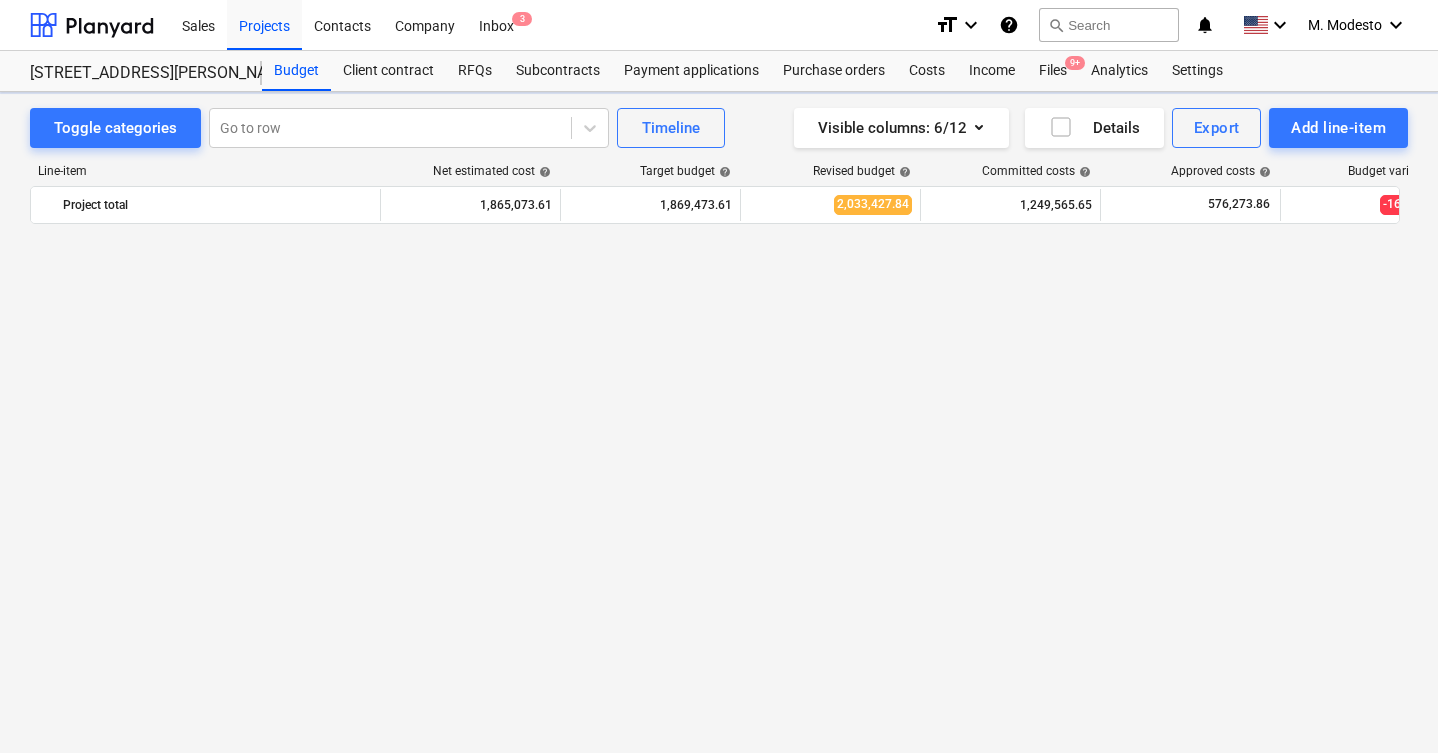 scroll, scrollTop: 3360, scrollLeft: 0, axis: vertical 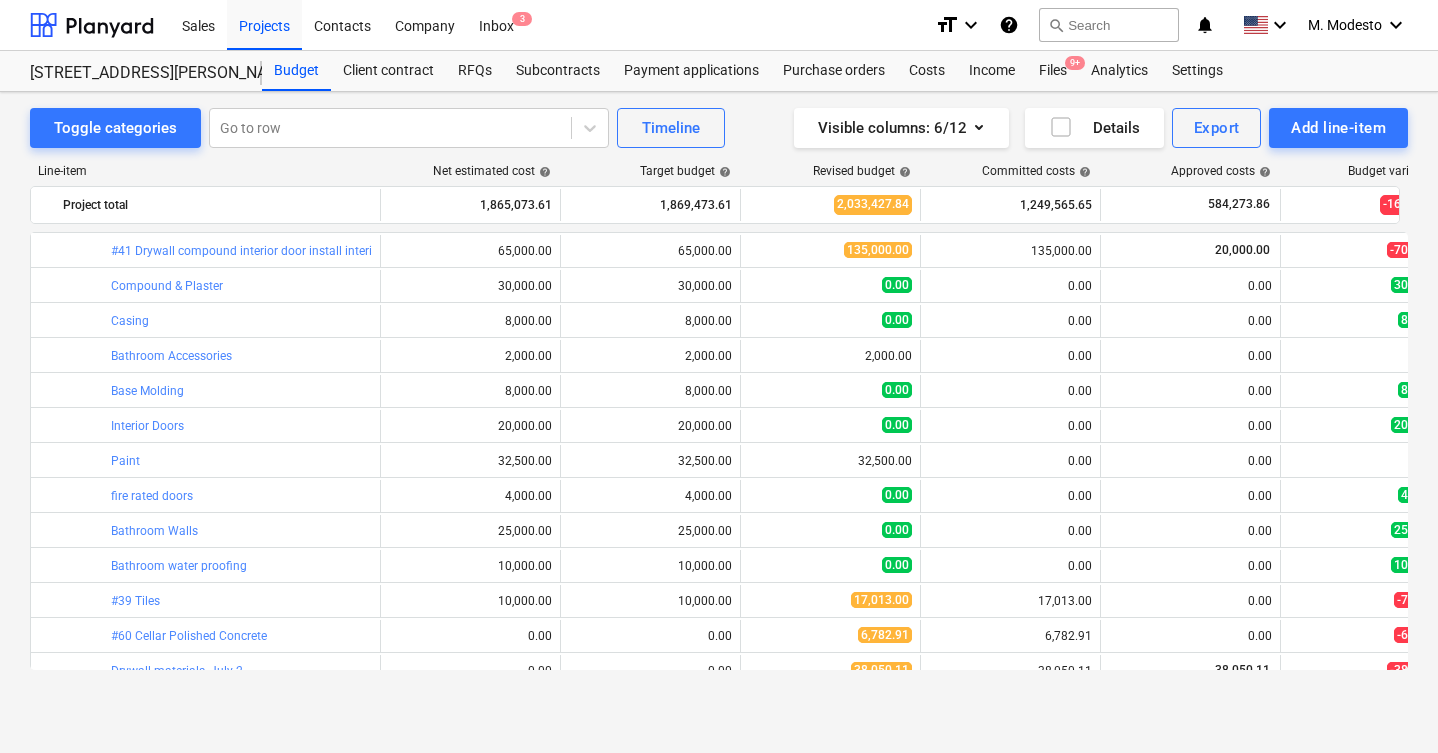 click on "#41 Drywall compound interior door install interior paint" at bounding box center (262, 251) 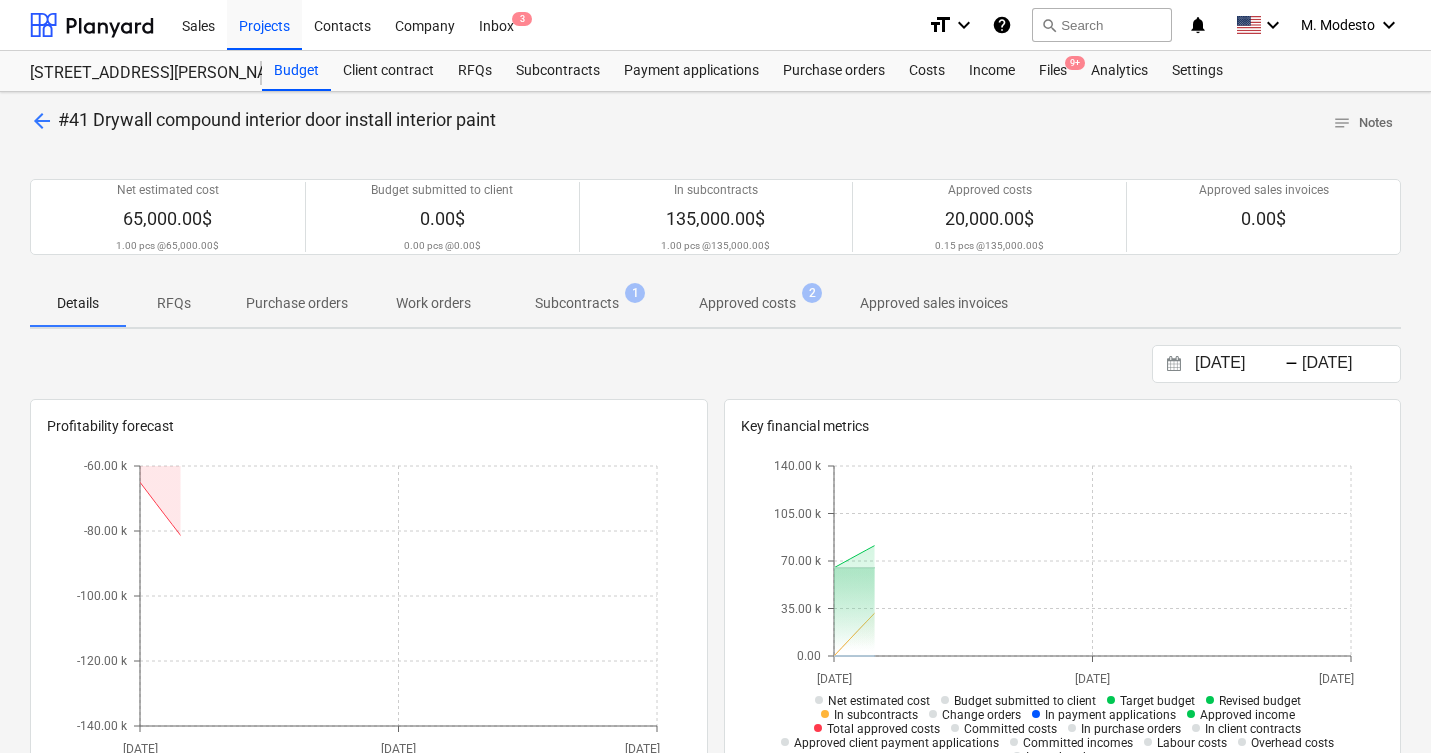 click on "Subcontracts 1" at bounding box center (577, 303) 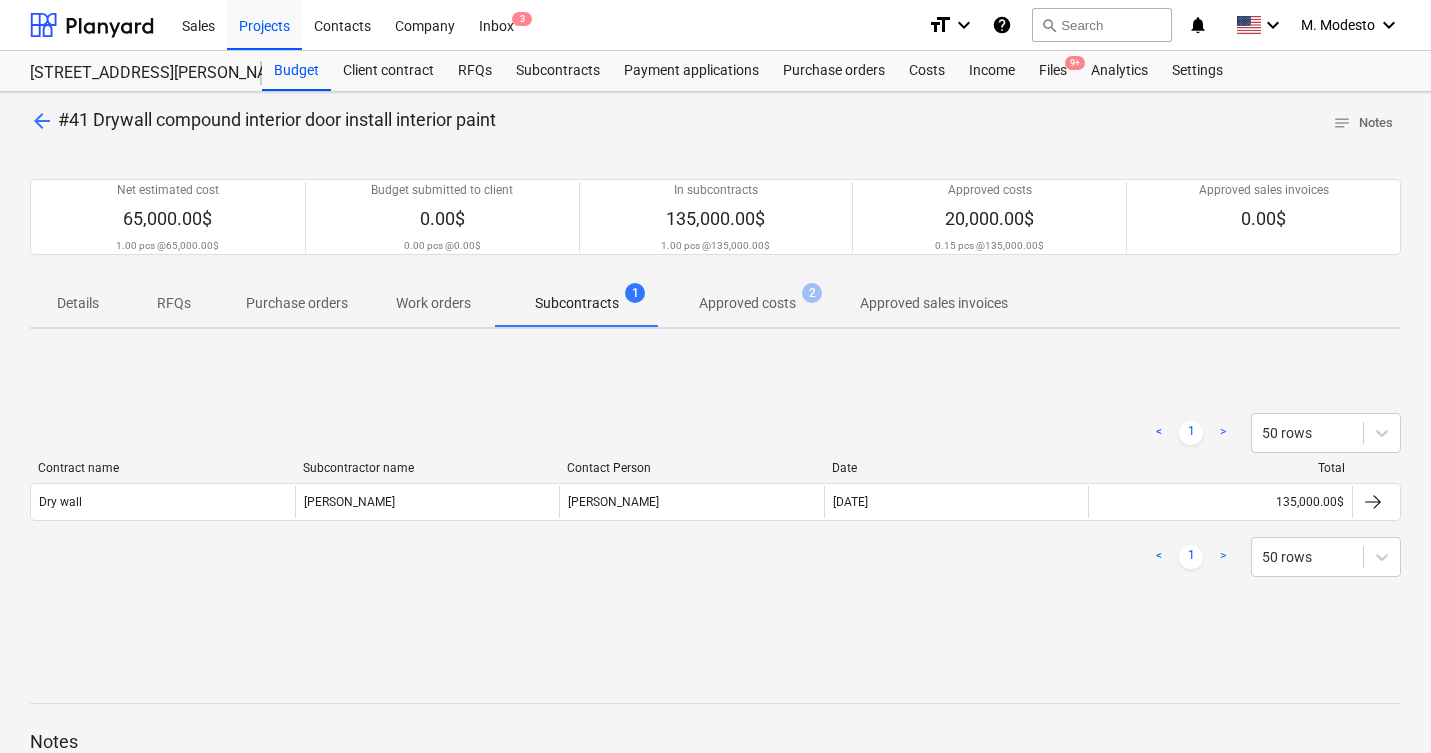 click on "Subcontracts 1" at bounding box center (577, 303) 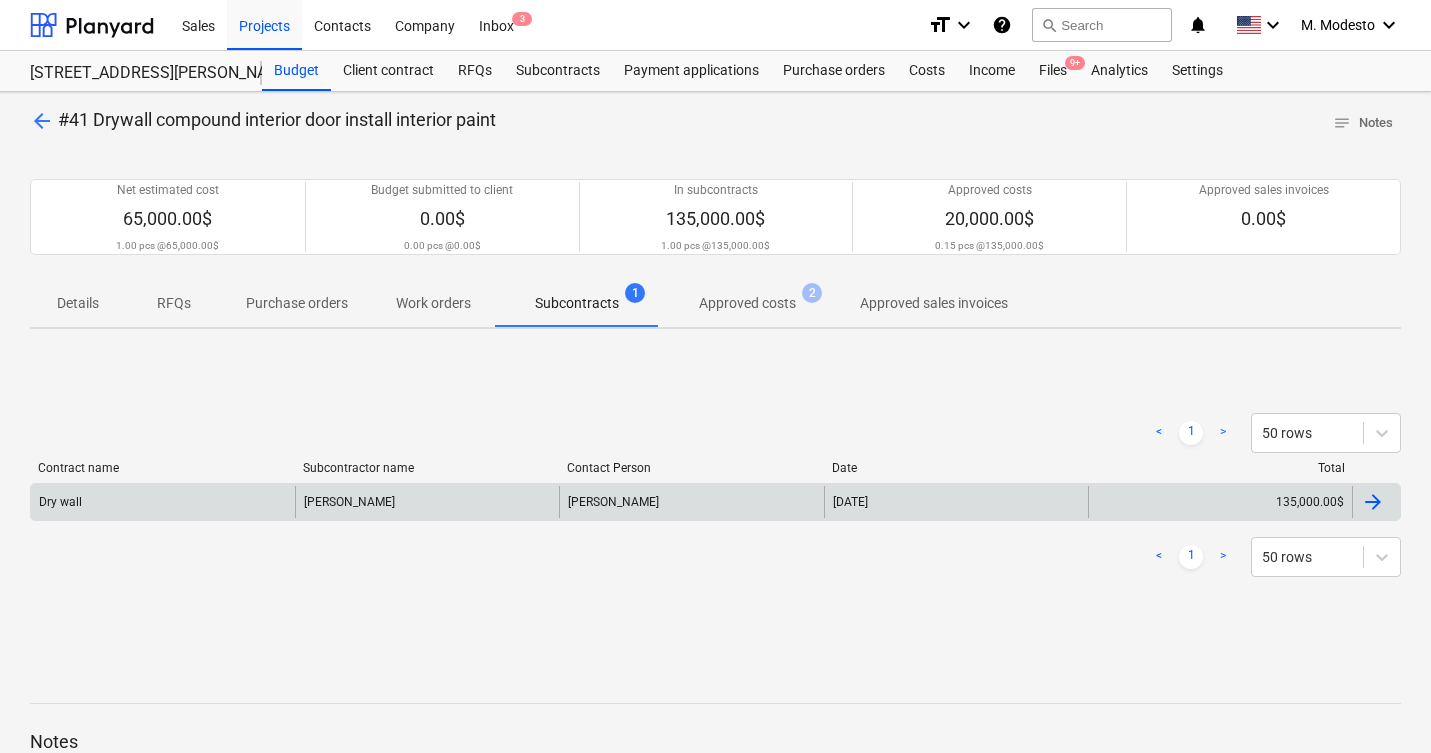 click on "Carlos" at bounding box center (691, 502) 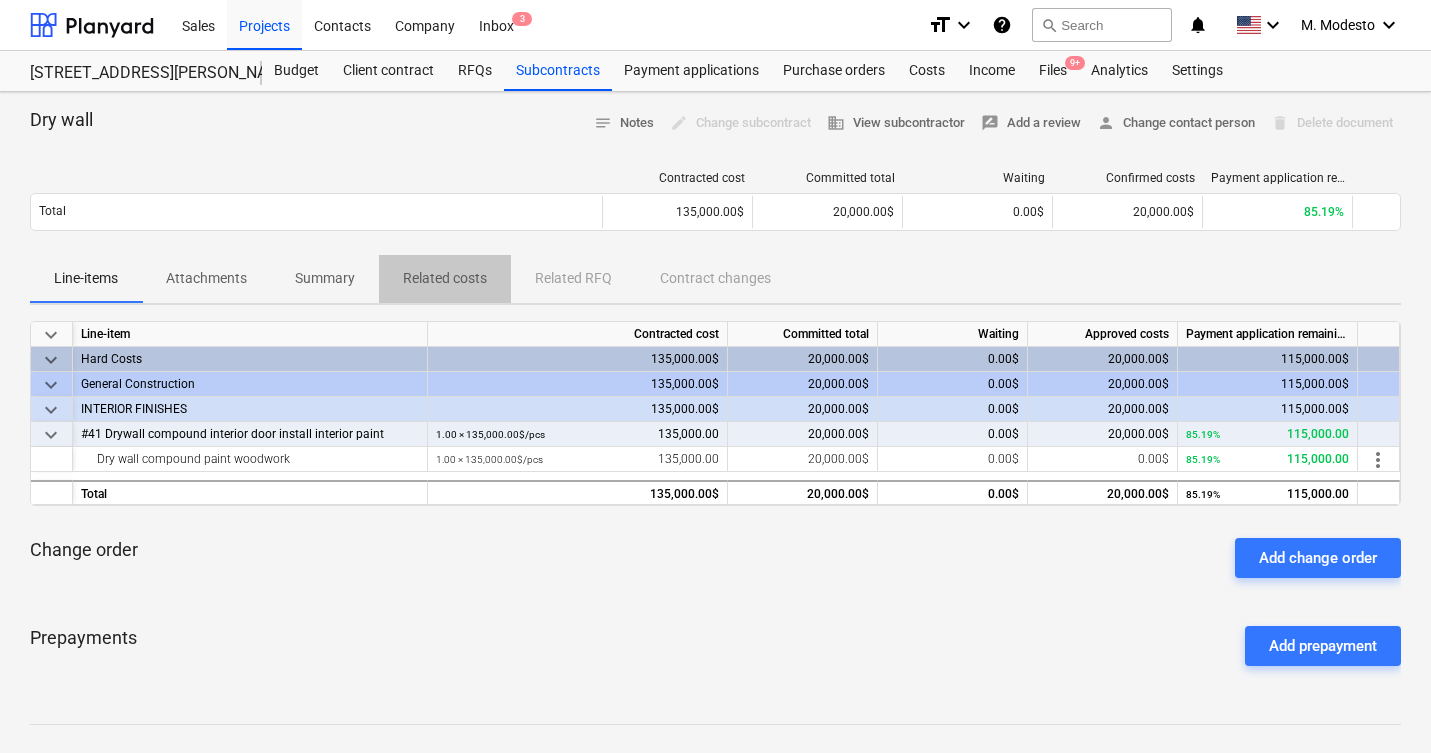 click on "Related costs" at bounding box center [445, 278] 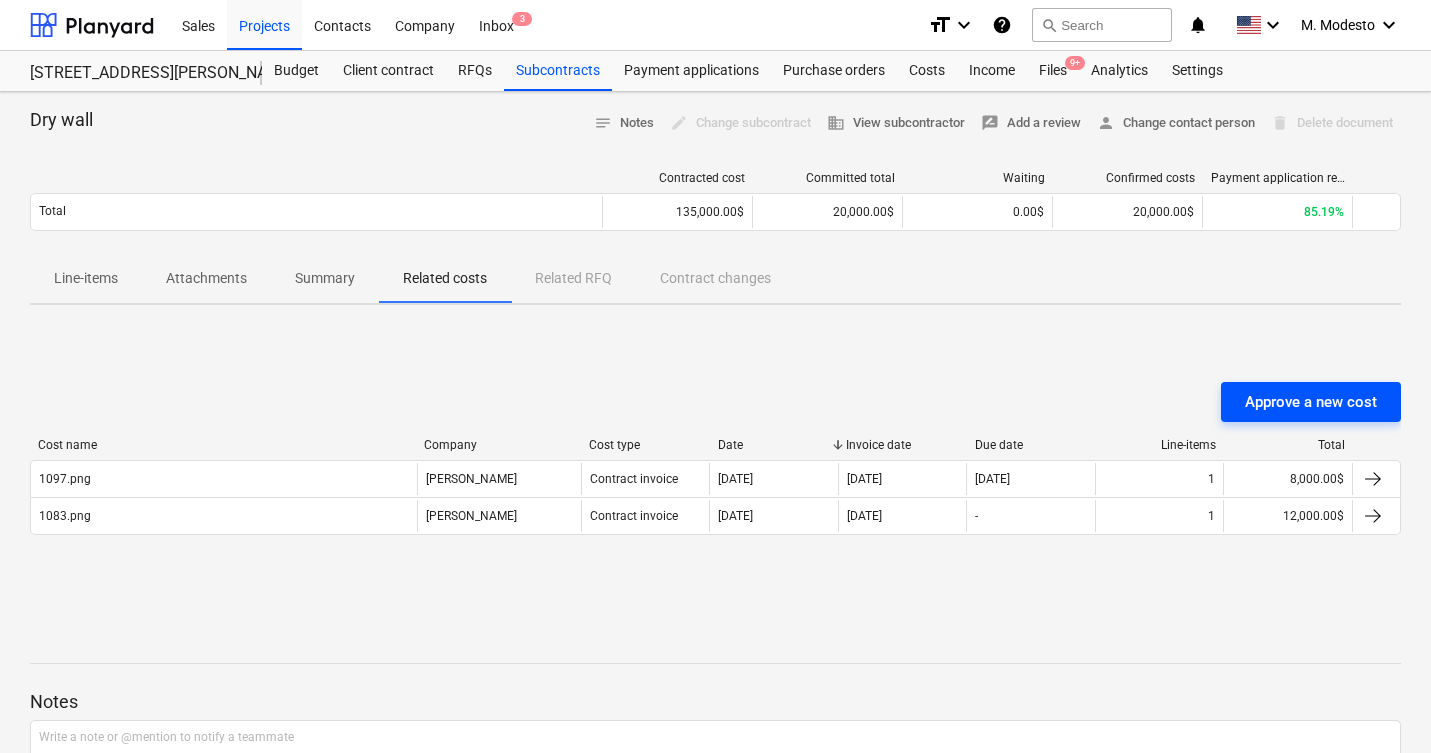 click on "Approve a new cost" at bounding box center [1311, 402] 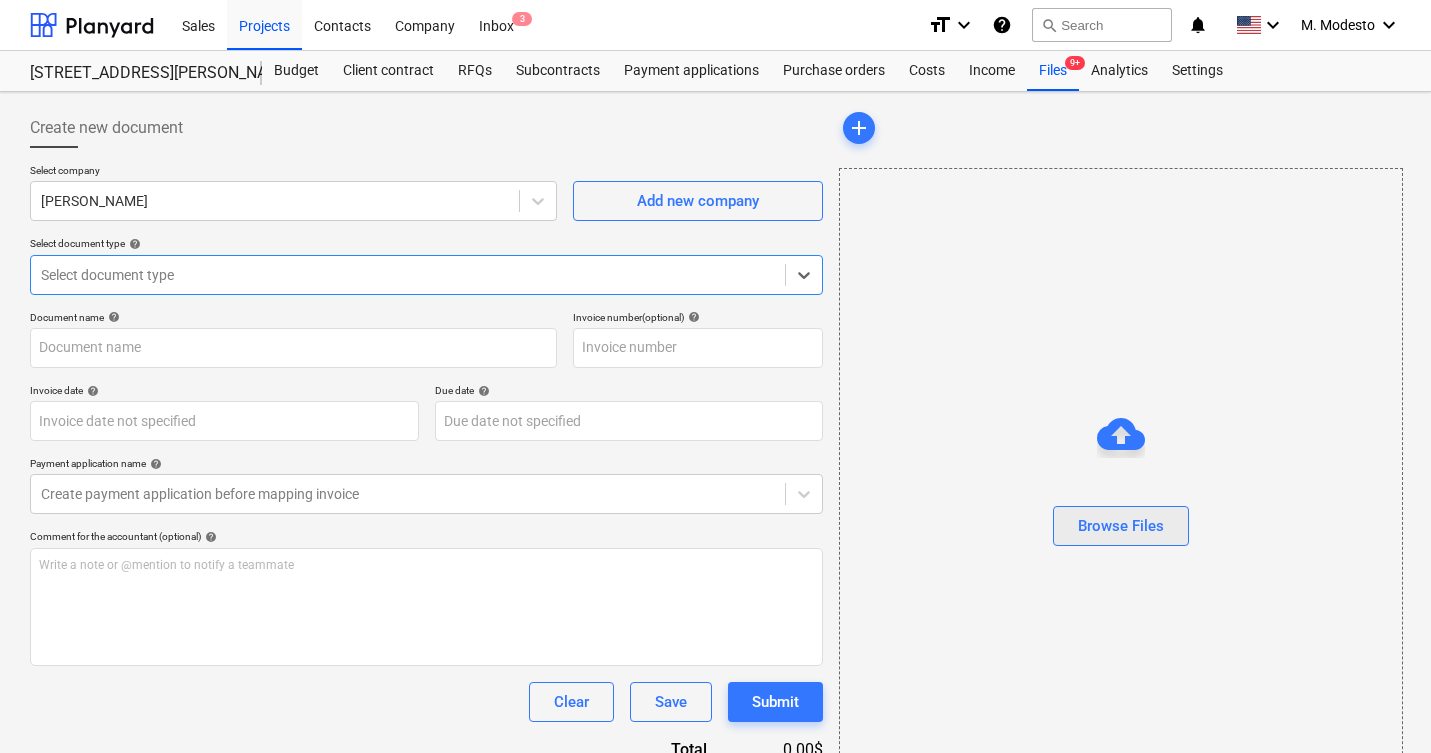 click on "Browse Files" at bounding box center (1121, 526) 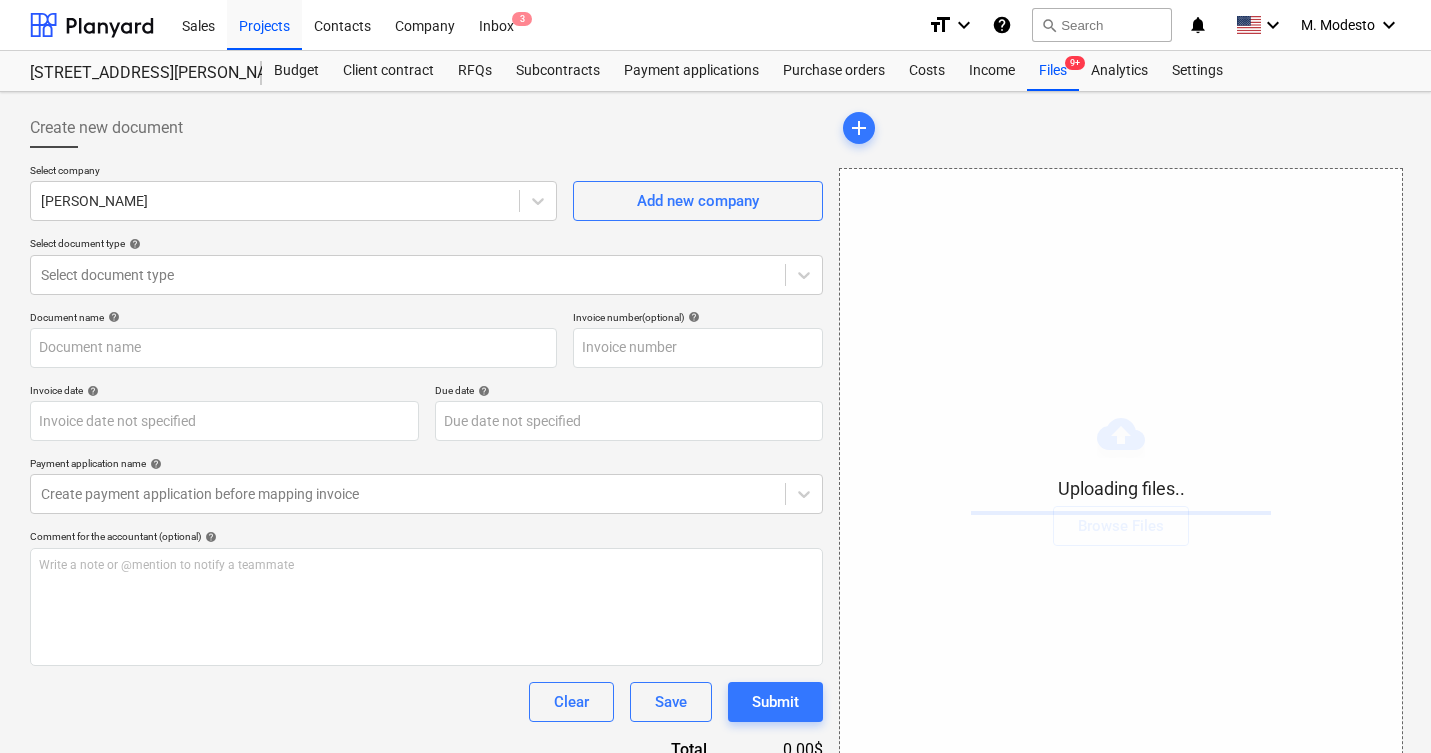 click on "Select document type help" at bounding box center (426, 245) 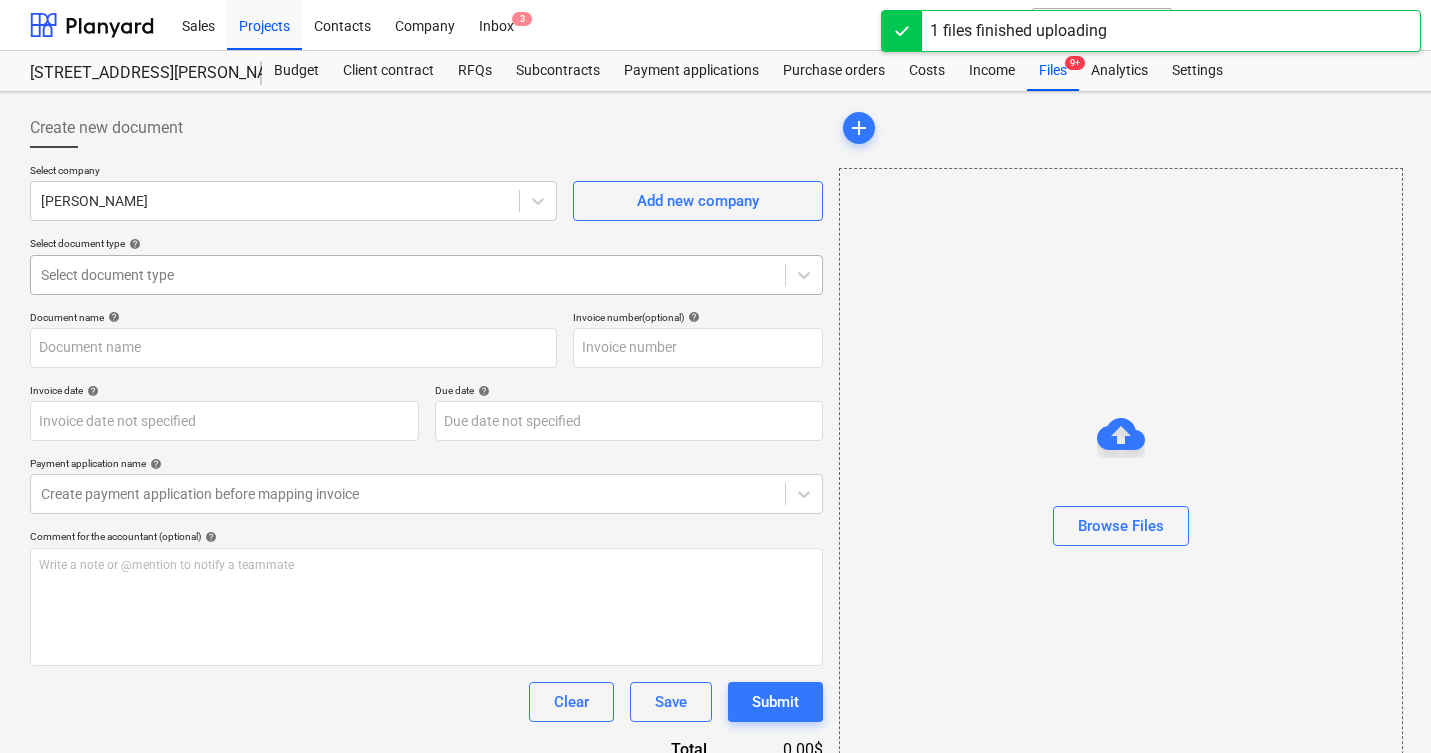 type on "1113.png" 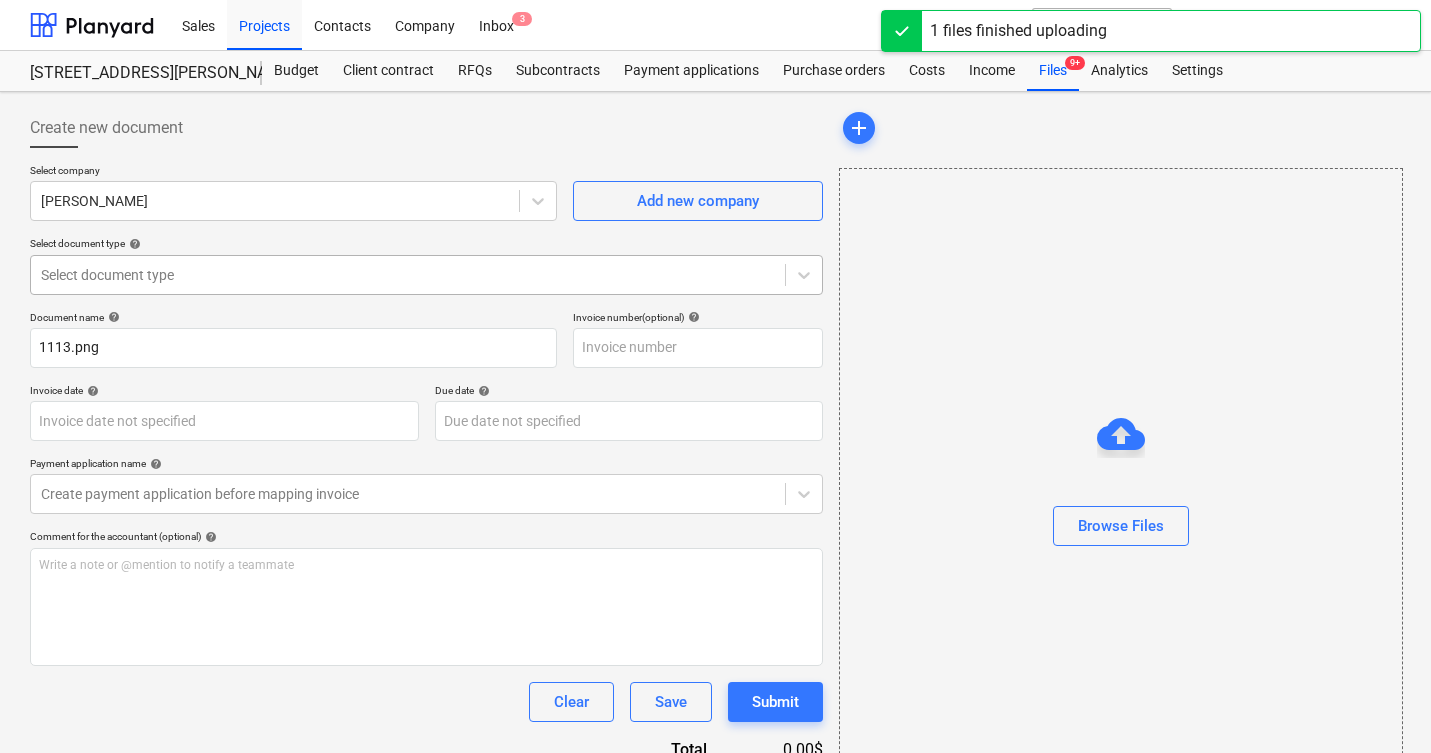 click at bounding box center [408, 275] 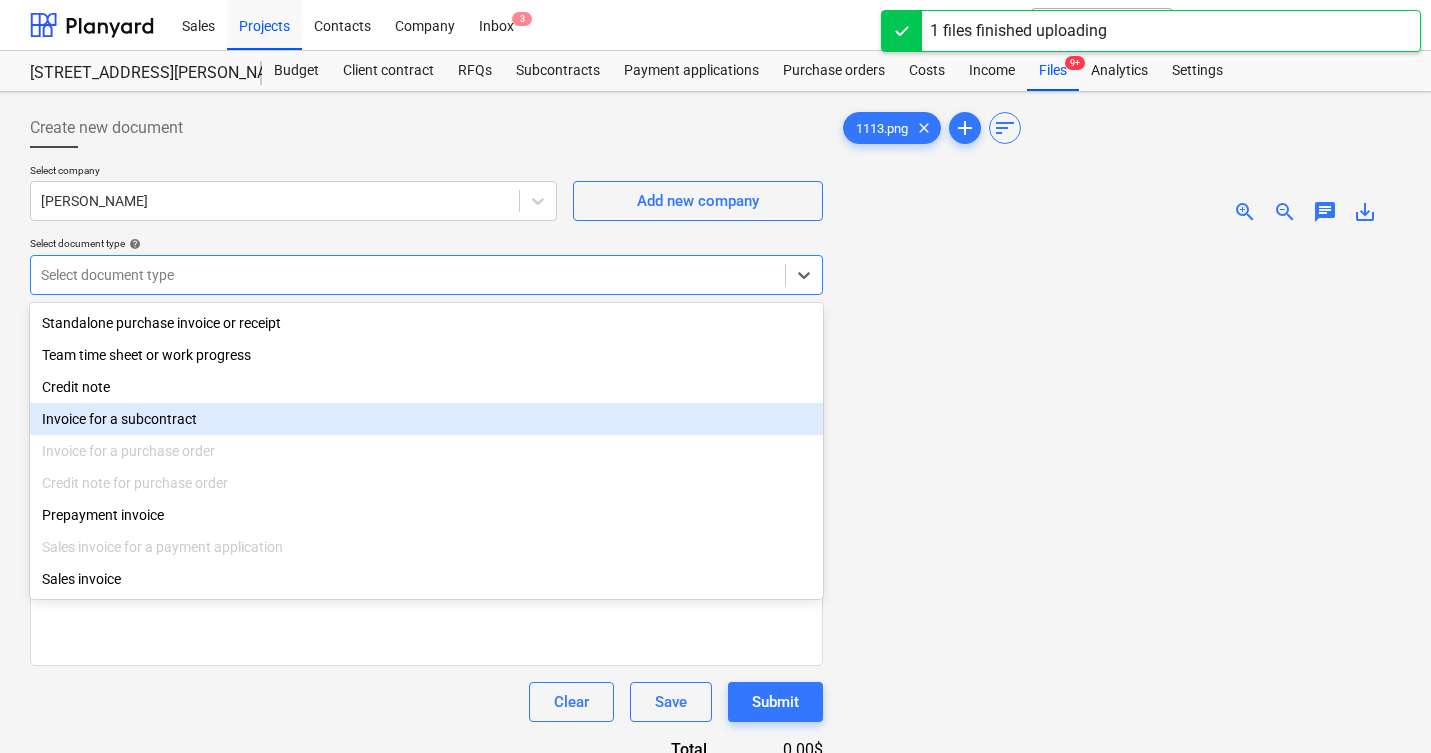 click on "Invoice for a subcontract" at bounding box center (426, 419) 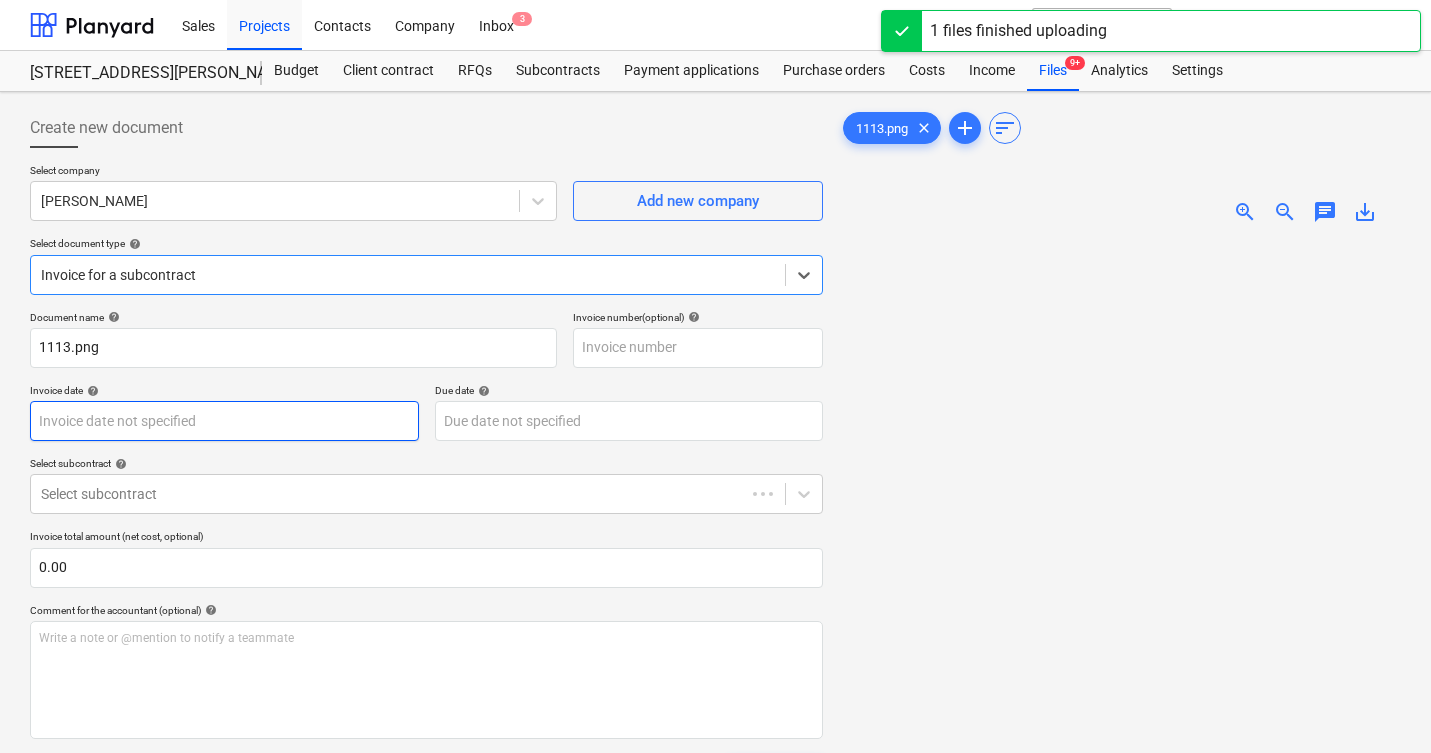 click on "Sales Projects Contacts Company Inbox 3 format_size keyboard_arrow_down help search Search notifications 0 keyboard_arrow_down M. Modesto keyboard_arrow_down 506 Henry Street 506 Henry Street Budget Client contract RFQs Subcontracts Payment applications Purchase orders Costs Income Files 9+ Analytics Settings Create new document Select company Carlos   Add new company Select document type help option Invoice for a subcontract, selected.   Select is focused ,type to refine list, press Down to open the menu,  Invoice for a subcontract Document name help 1113.png Invoice number  (optional) help Invoice date help Press the down arrow key to interact with the calendar and
select a date. Press the question mark key to get the keyboard shortcuts for changing dates. Due date help Press the down arrow key to interact with the calendar and
select a date. Press the question mark key to get the keyboard shortcuts for changing dates. Select subcontract help Select subcontract 0.00 help ﻿ Clear Save Submit add" at bounding box center [715, 376] 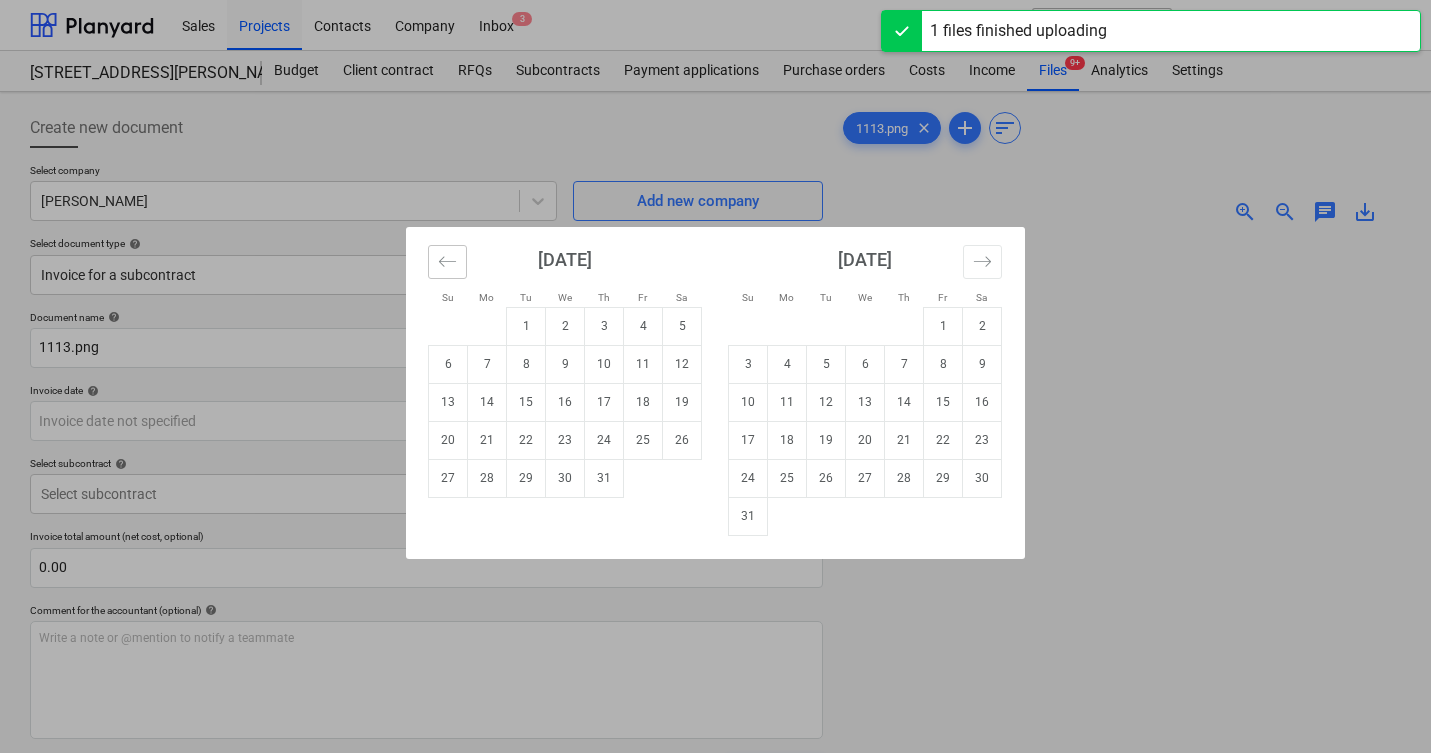 click at bounding box center (447, 262) 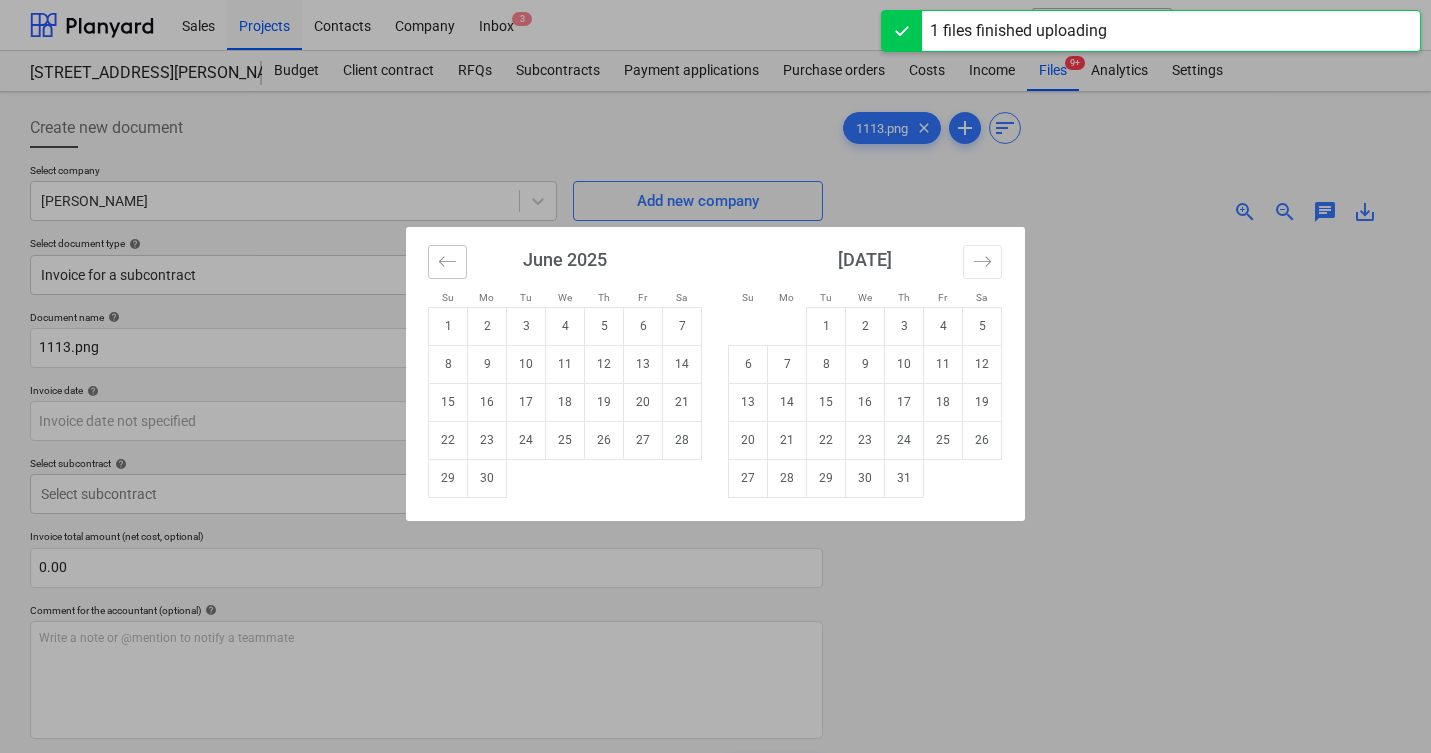 click at bounding box center (447, 262) 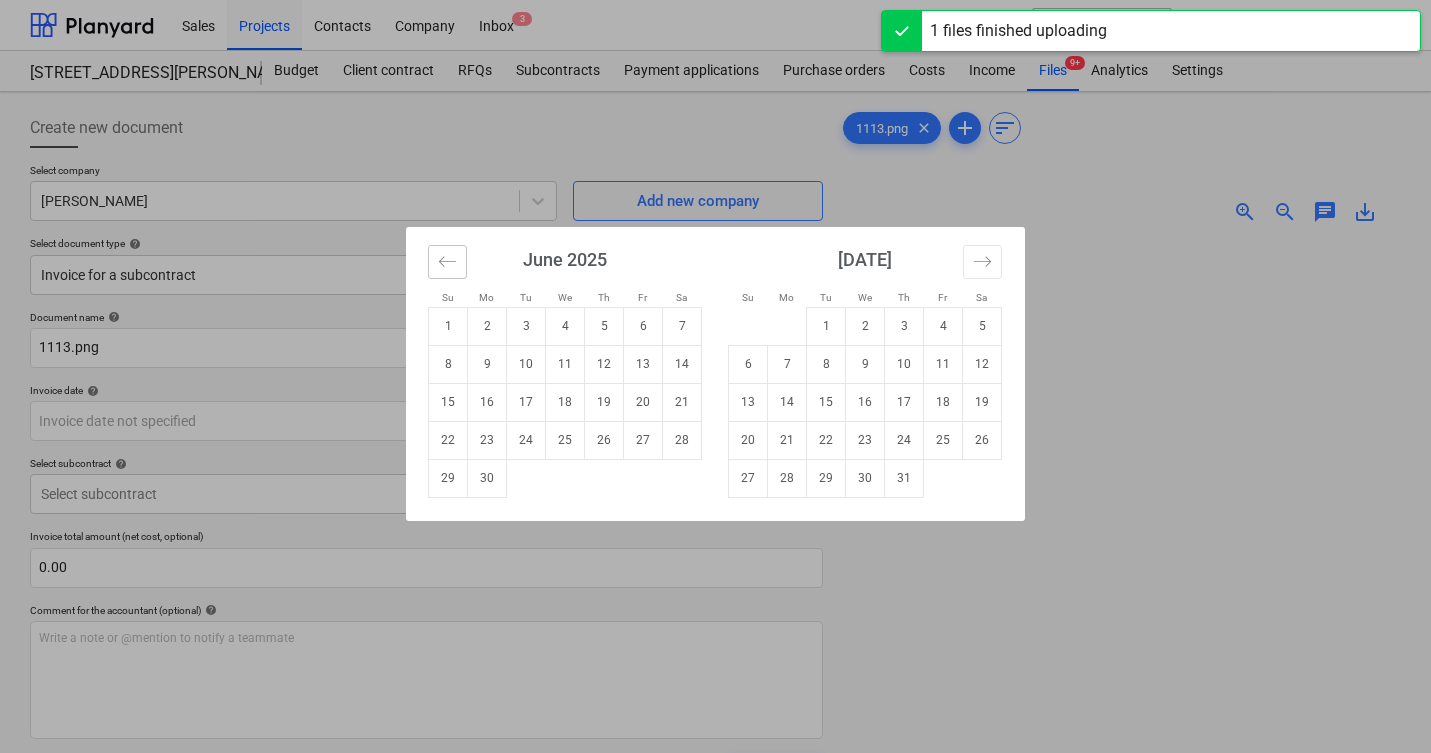 click at bounding box center (447, 262) 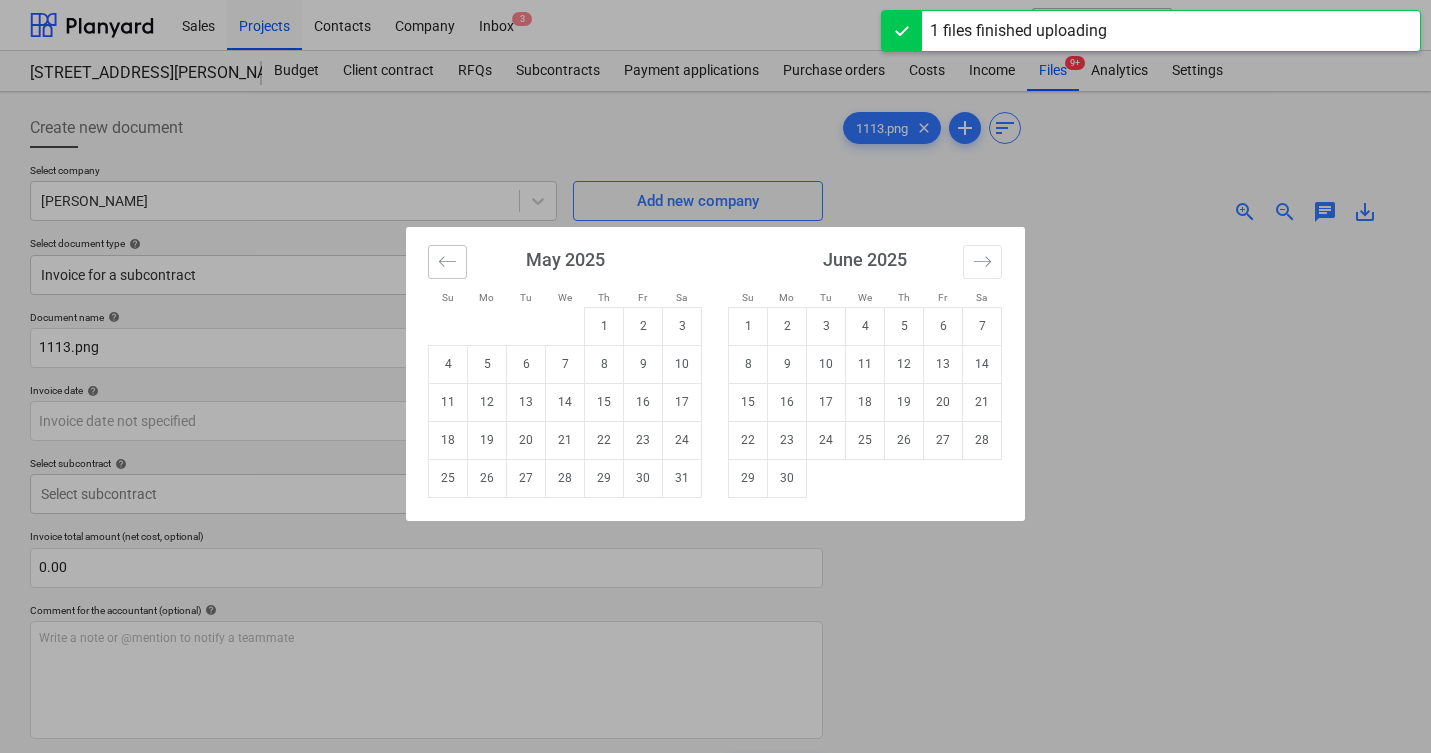 click at bounding box center (447, 262) 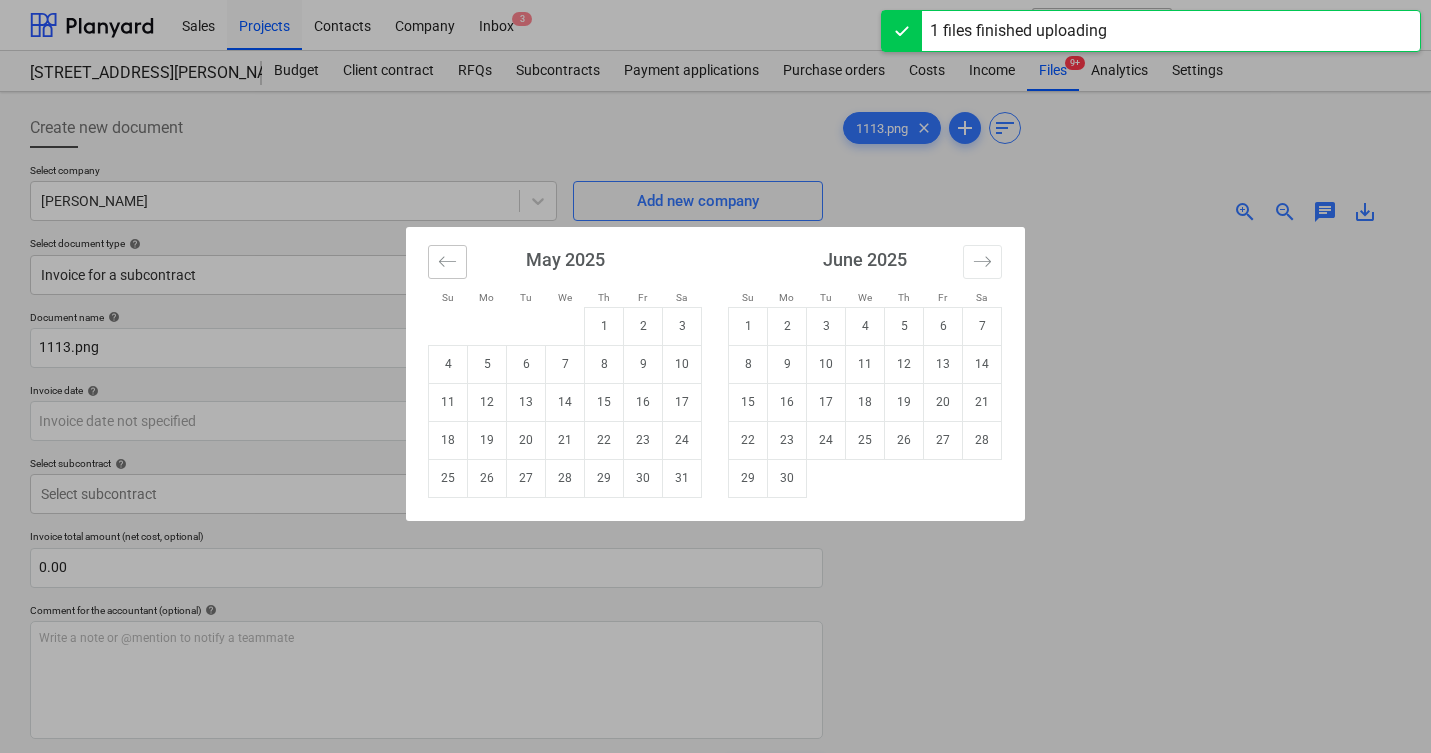 click at bounding box center (447, 262) 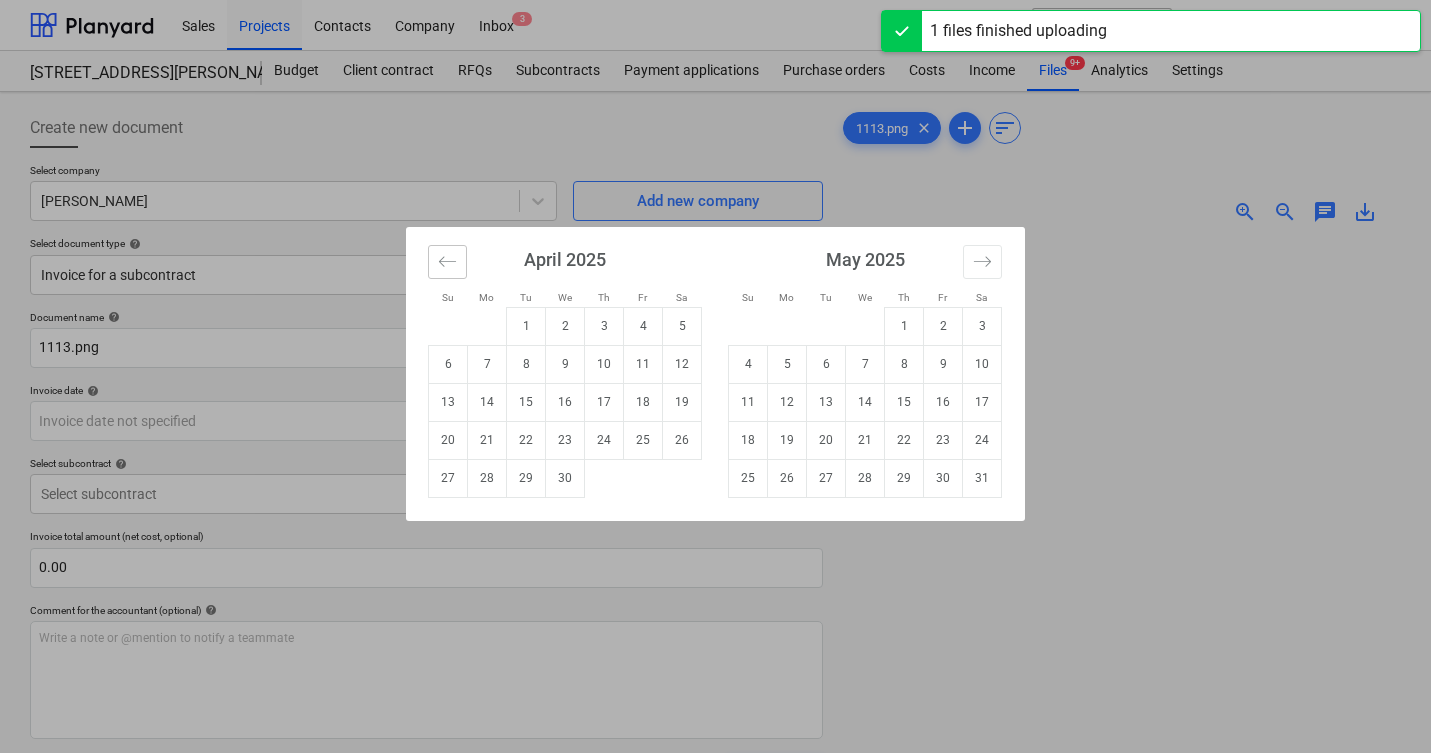 click at bounding box center (447, 262) 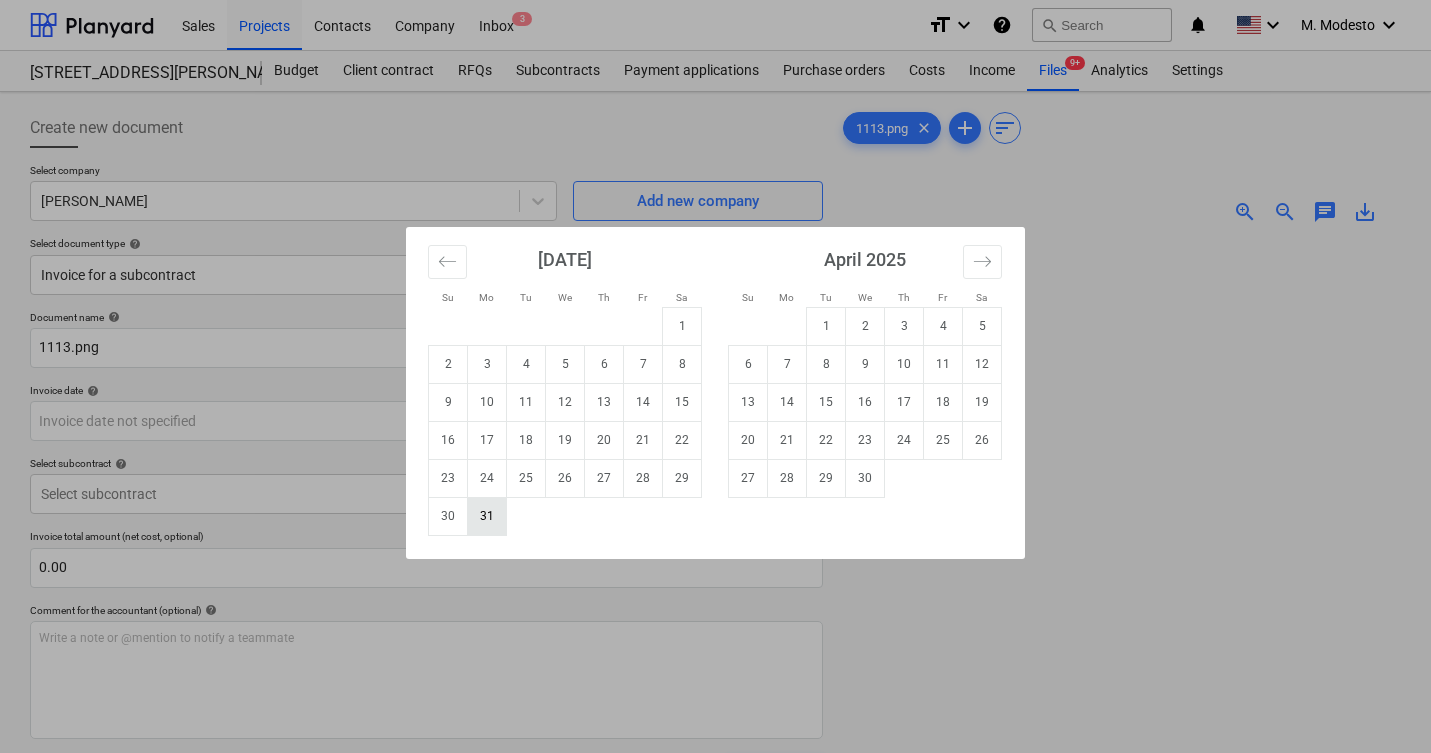 click on "31" at bounding box center (487, 516) 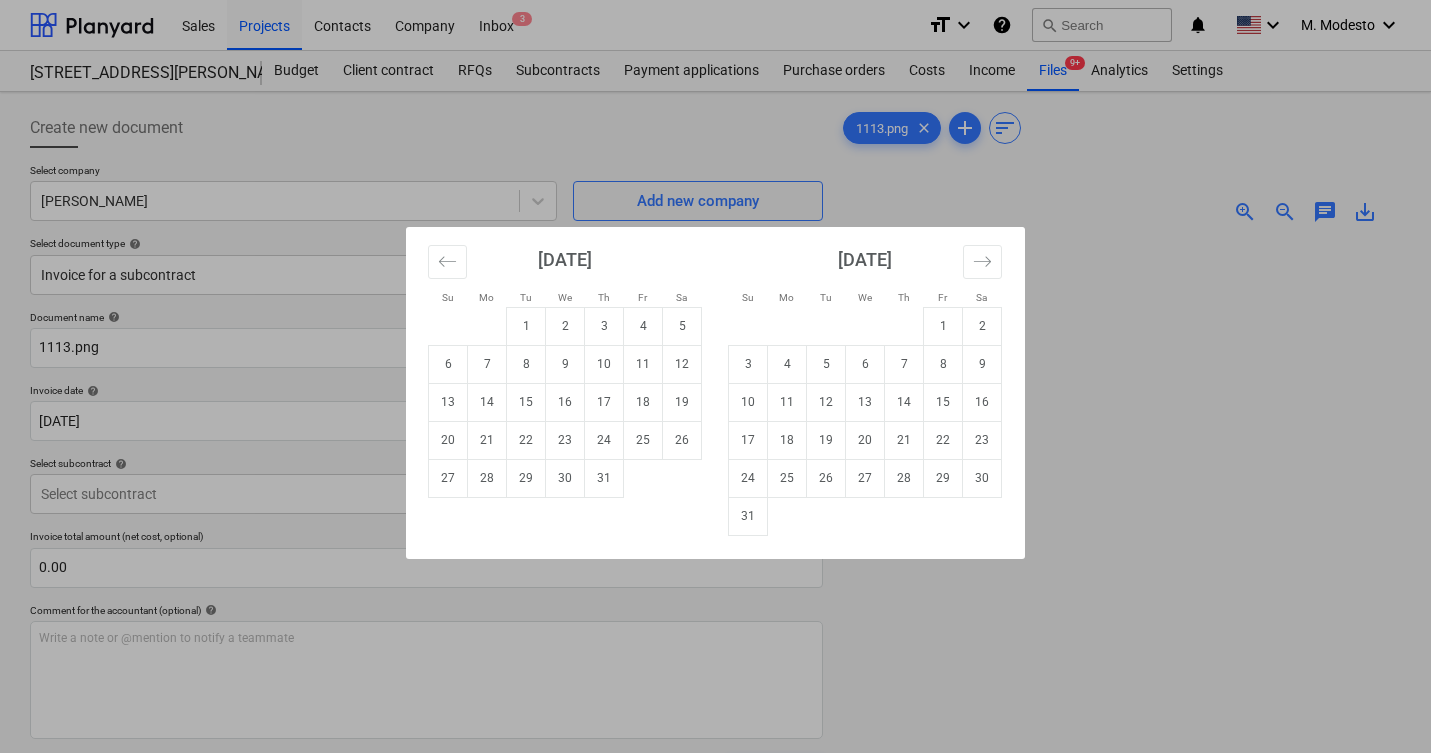 click on "Sales Projects Contacts Company Inbox 3 format_size keyboard_arrow_down help search Search notifications 0 keyboard_arrow_down M. Modesto keyboard_arrow_down 506 Henry Street 506 Henry Street Budget Client contract RFQs Subcontracts Payment applications Purchase orders Costs Income Files 9+ Analytics Settings Create new document Select company Carlos   Add new company Select document type help Invoice for a subcontract Document name help 1113.png Invoice number  (optional) help Invoice date help 31 Mar 2025 31.03.2025 Press the down arrow key to interact with the calendar and
select a date. Press the question mark key to get the keyboard shortcuts for changing dates. Due date help Press the down arrow key to interact with the calendar and
select a date. Press the question mark key to get the keyboard shortcuts for changing dates. Select subcontract help Select subcontract Invoice total amount (net cost, optional) 0.00 Comment for the accountant (optional) help ﻿ Clear Save Submit Total 0.00$ clear" at bounding box center [715, 376] 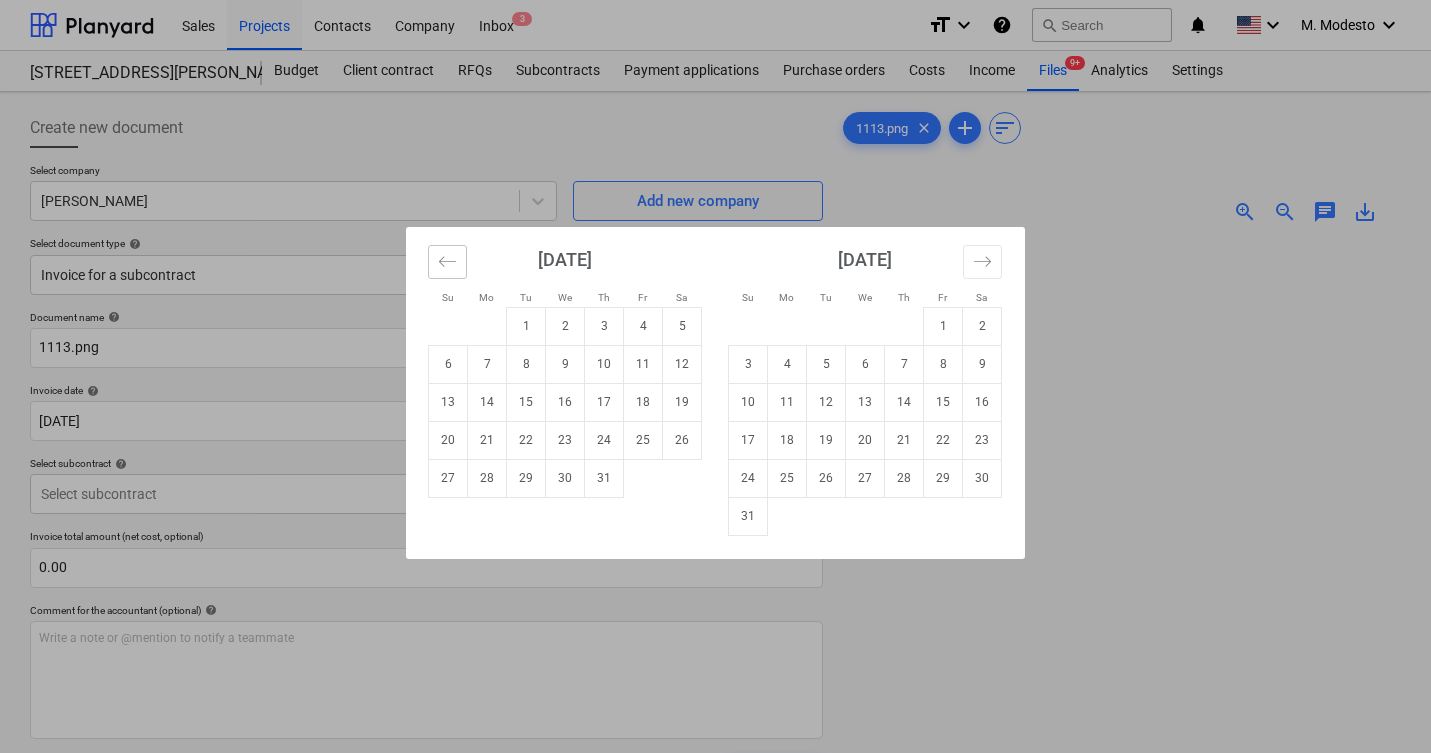 click 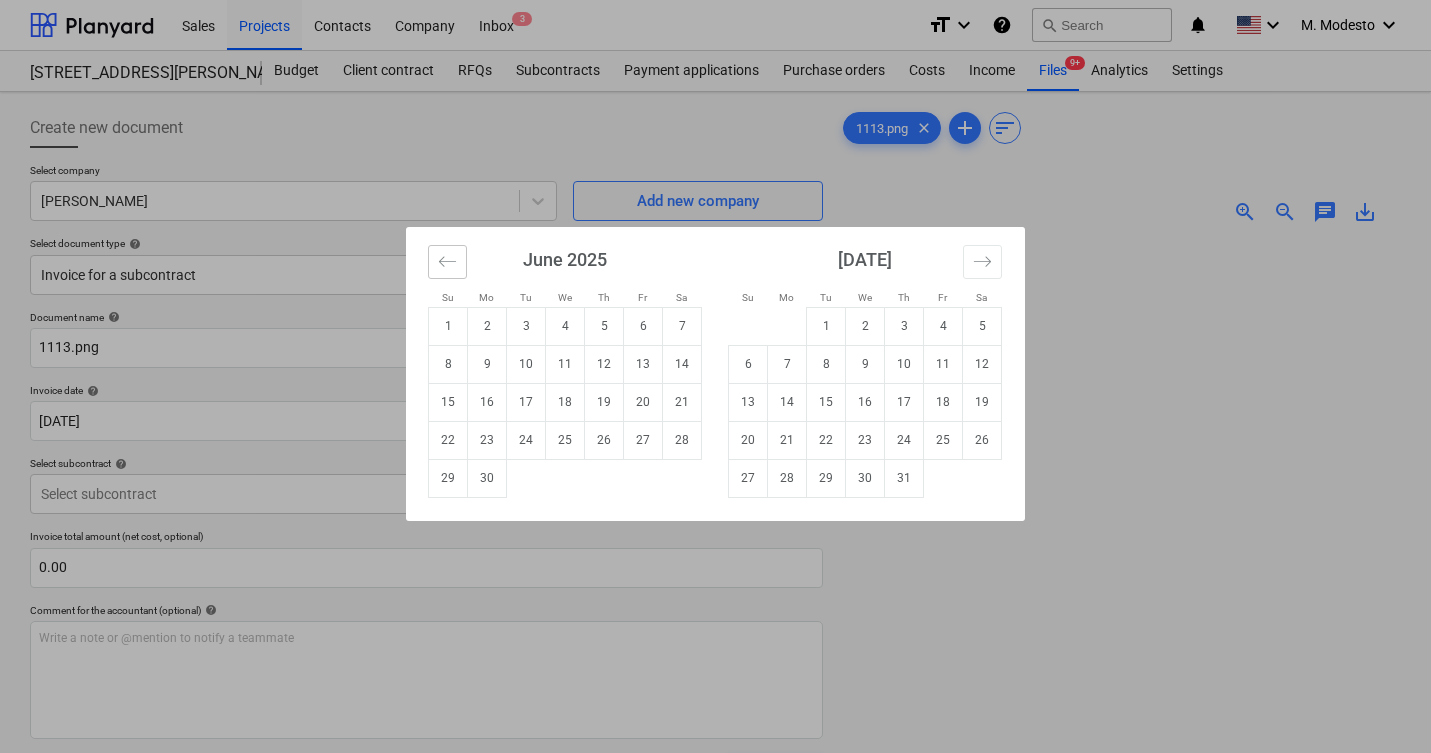 click 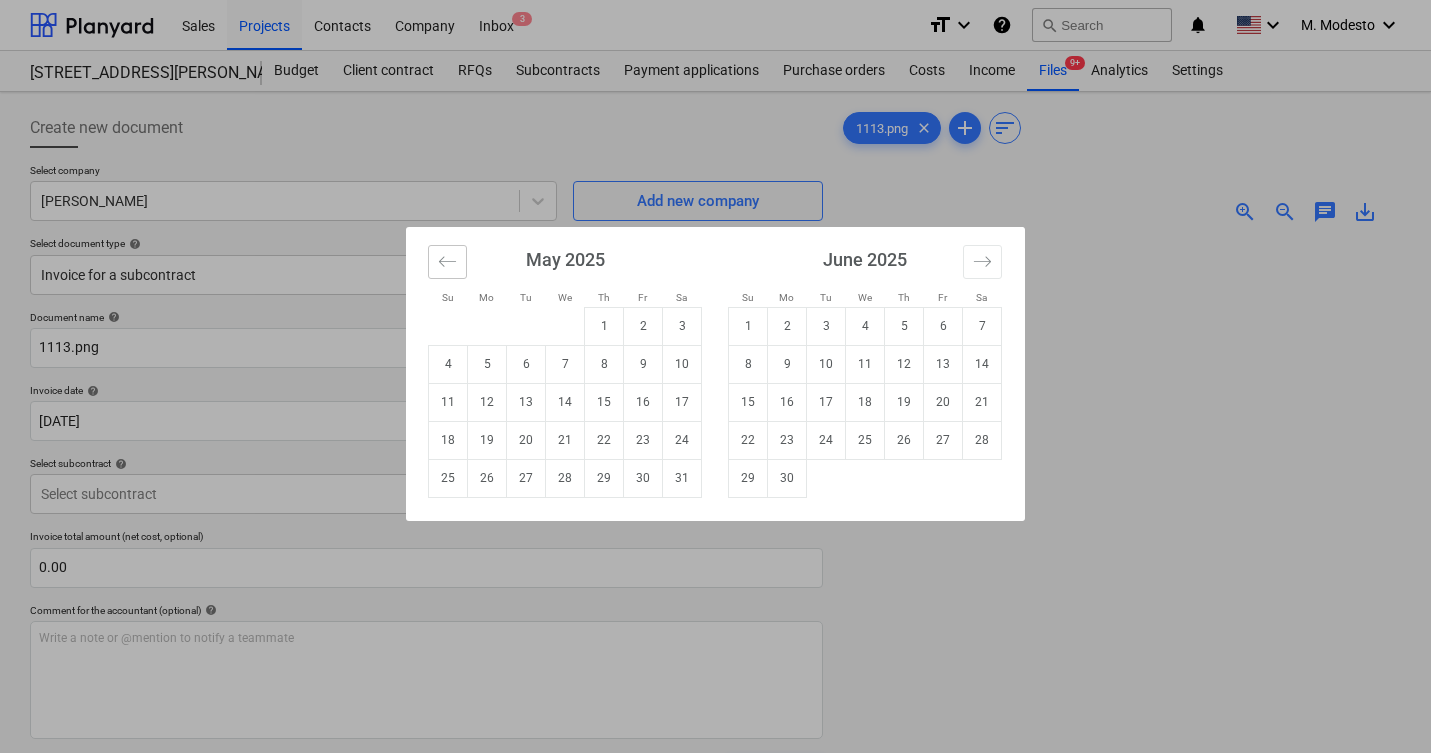 click 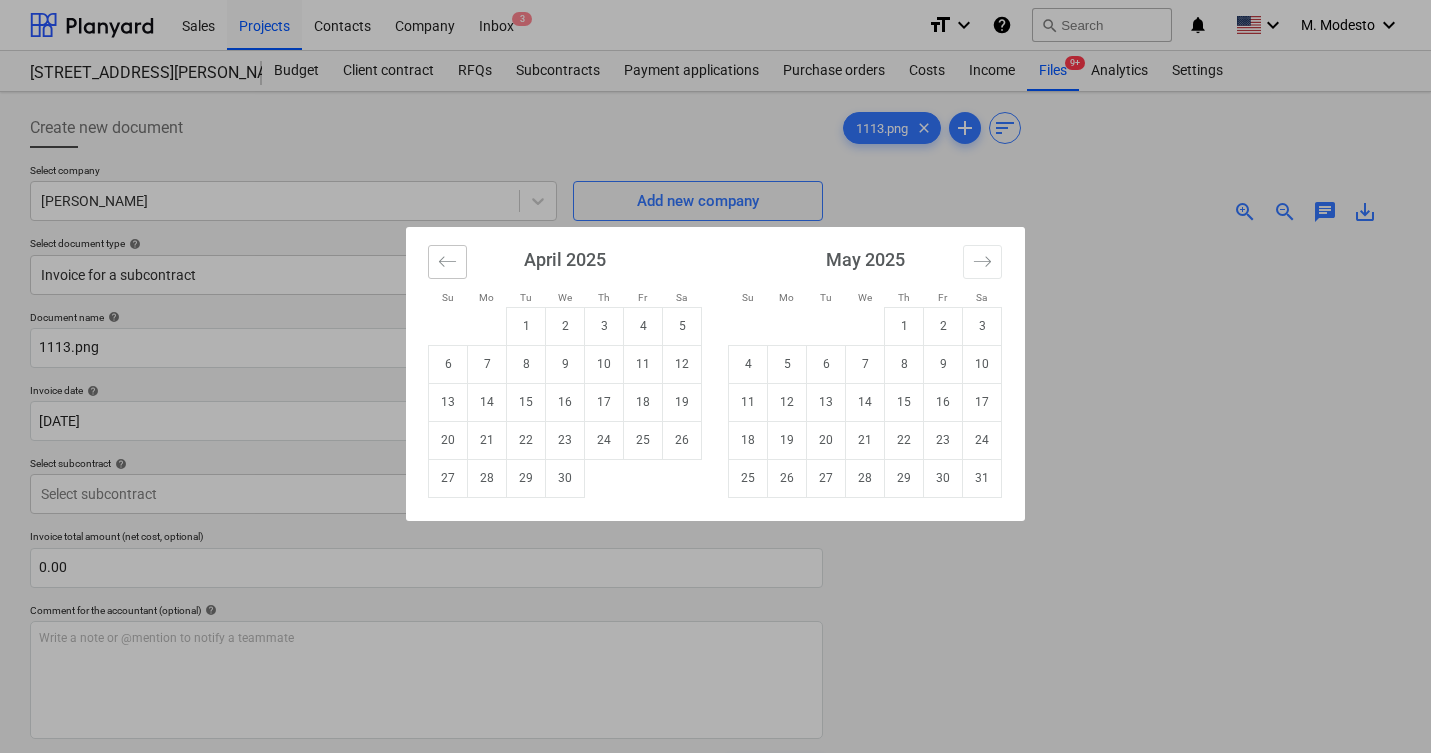 click 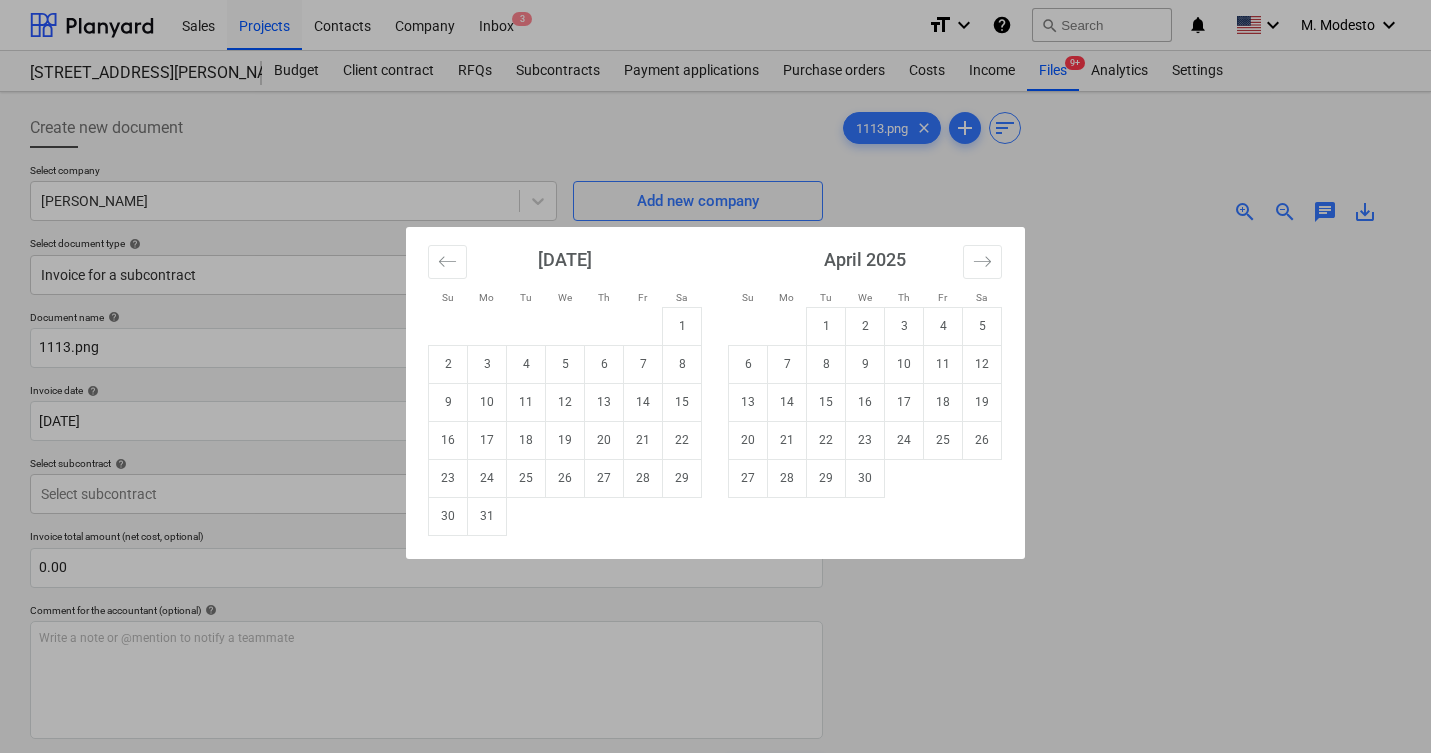 click on "31" at bounding box center (487, 516) 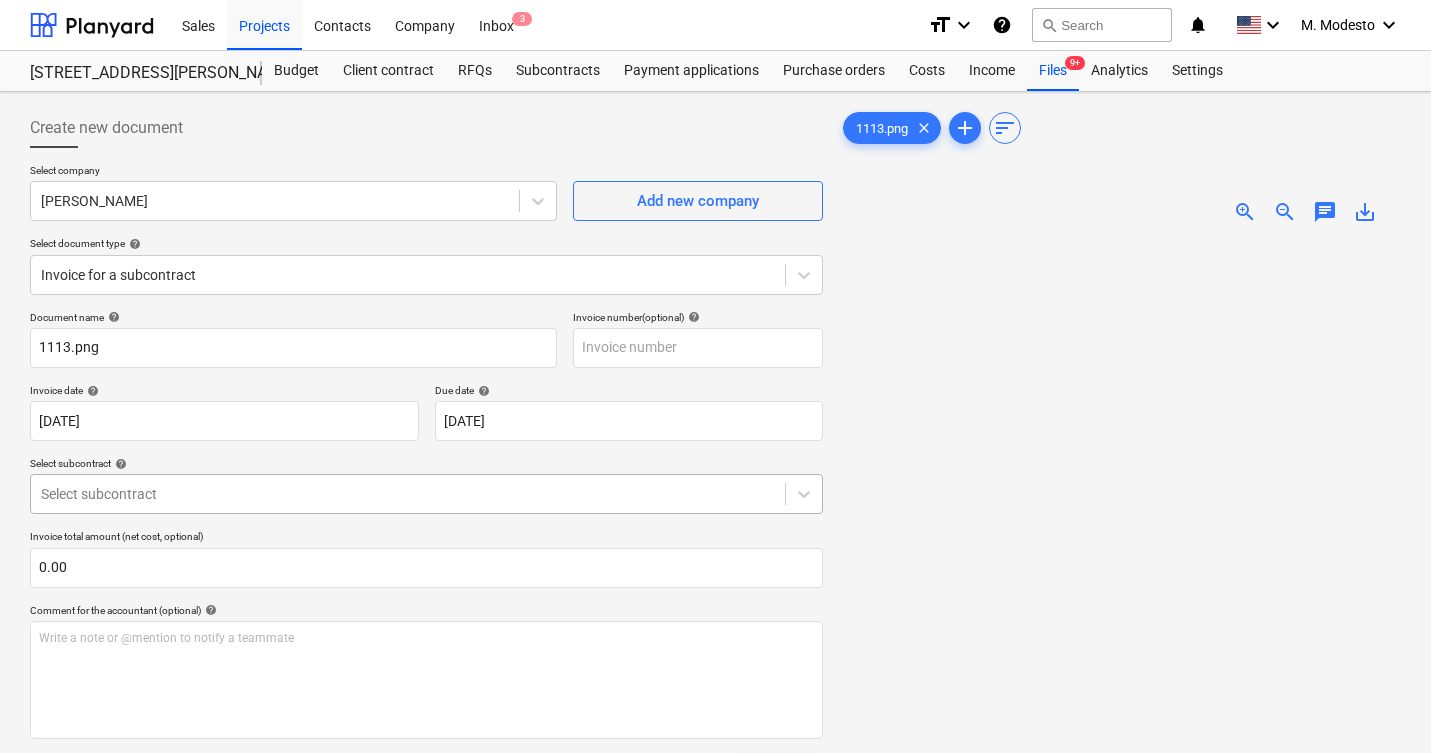 click at bounding box center [408, 494] 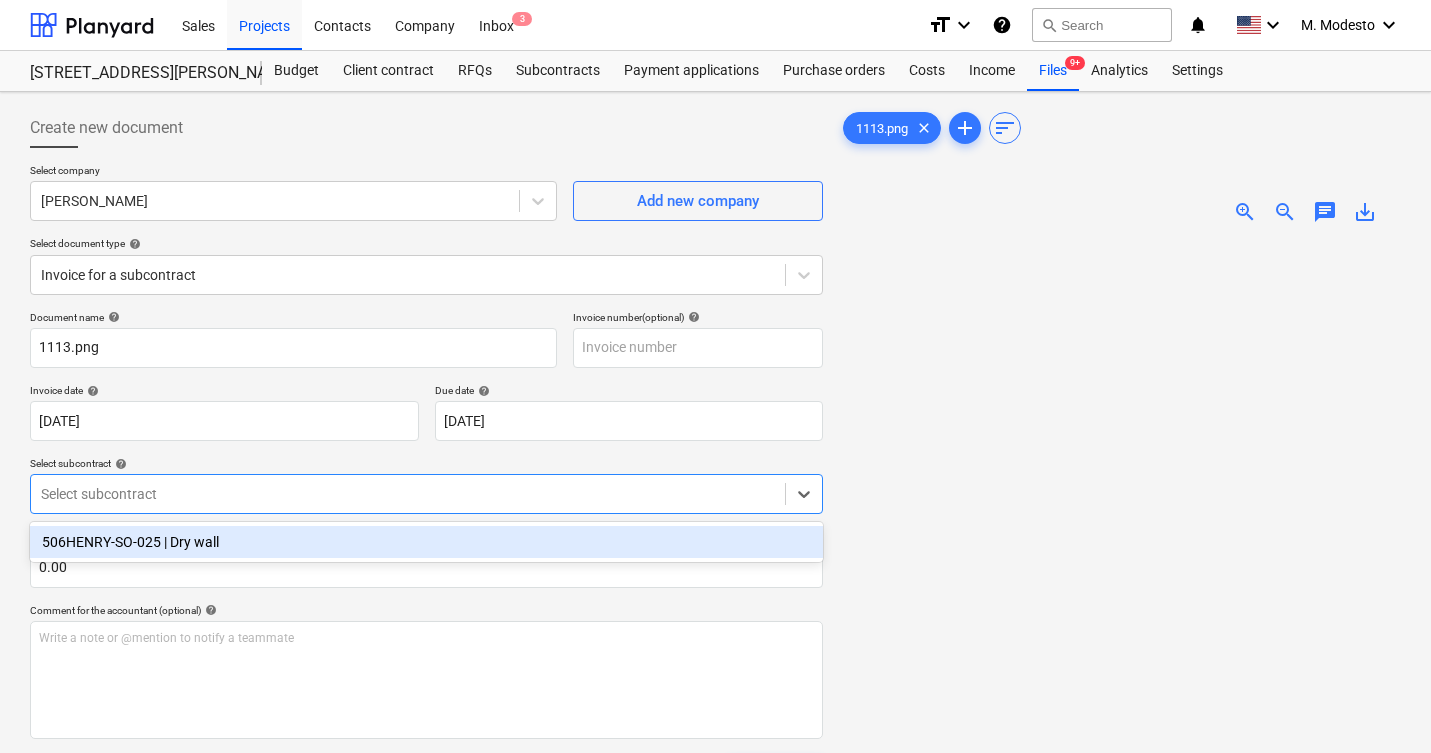 click on "506HENRY-SO-025 | Dry wall" at bounding box center [426, 542] 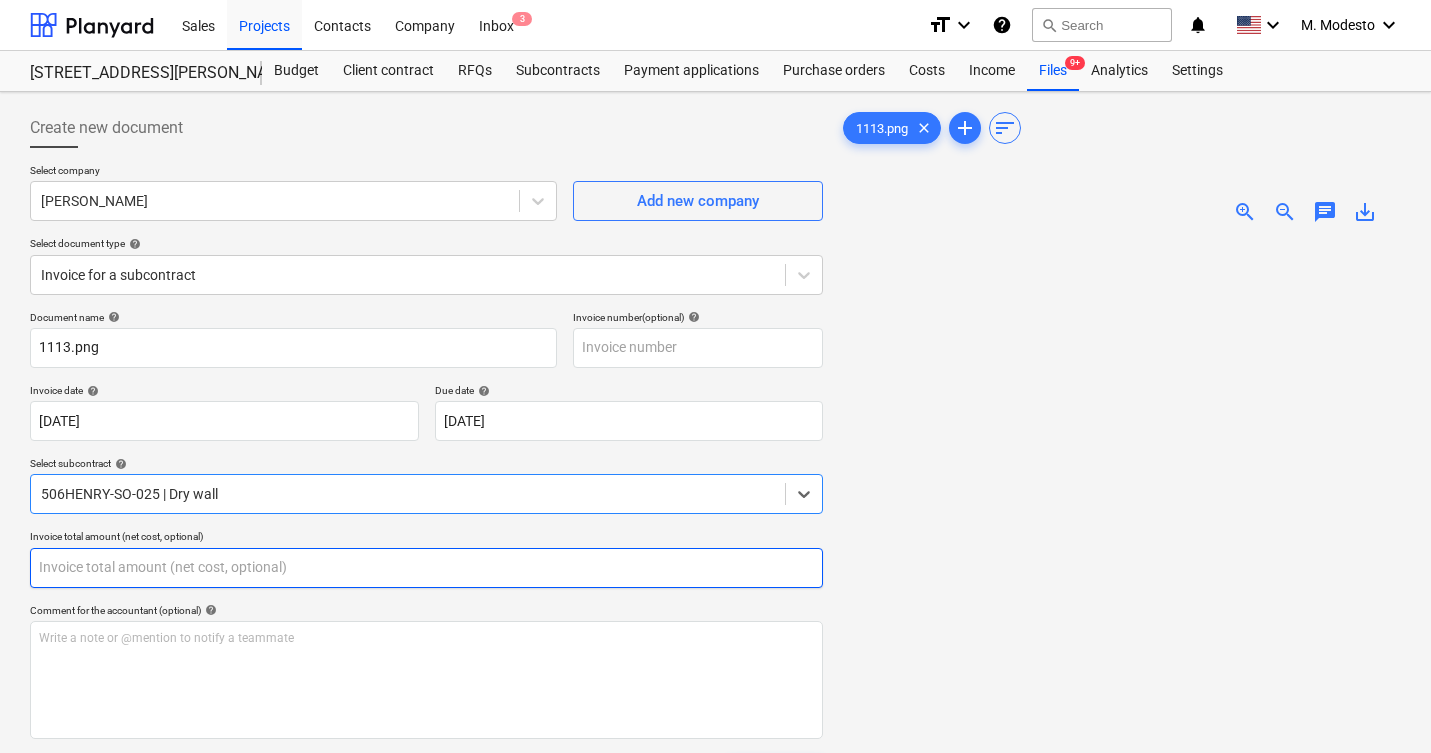 click at bounding box center [426, 568] 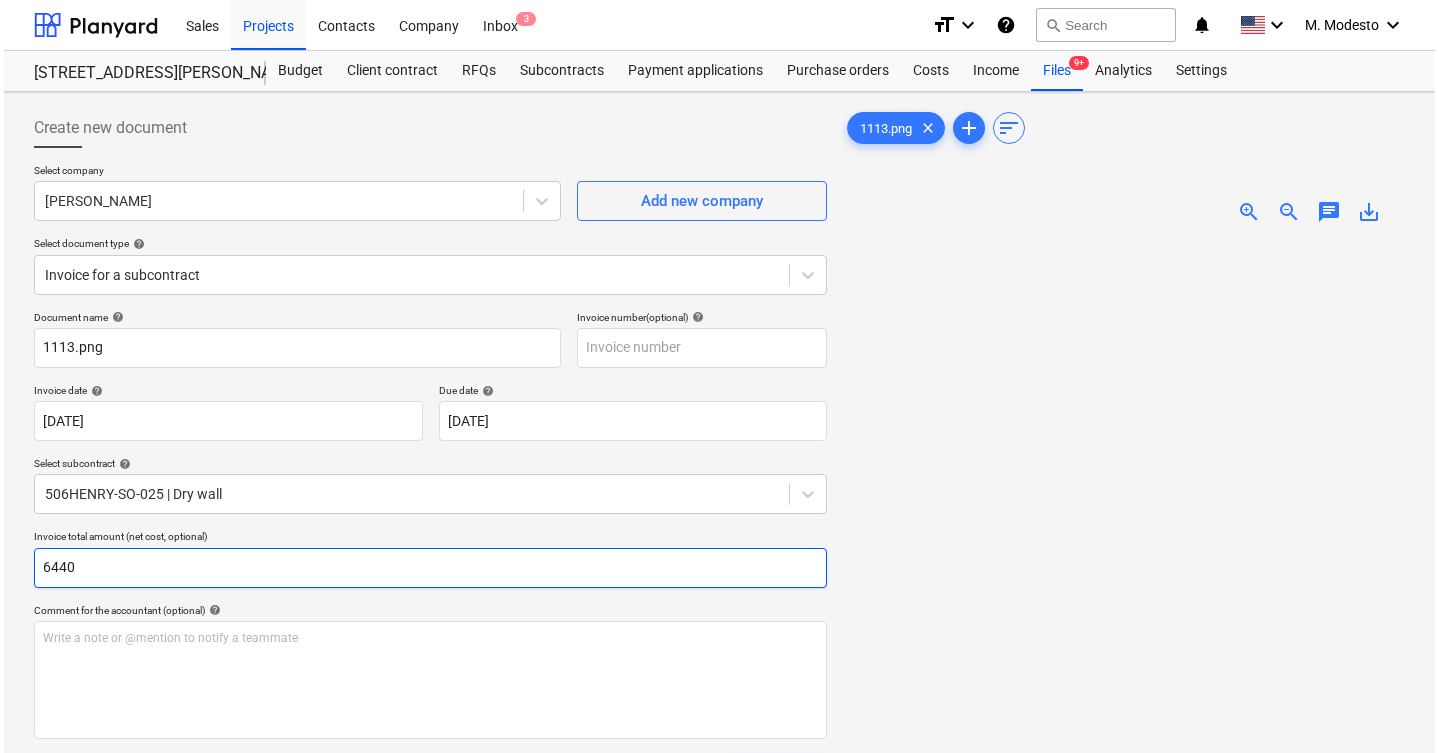 scroll, scrollTop: 334, scrollLeft: 0, axis: vertical 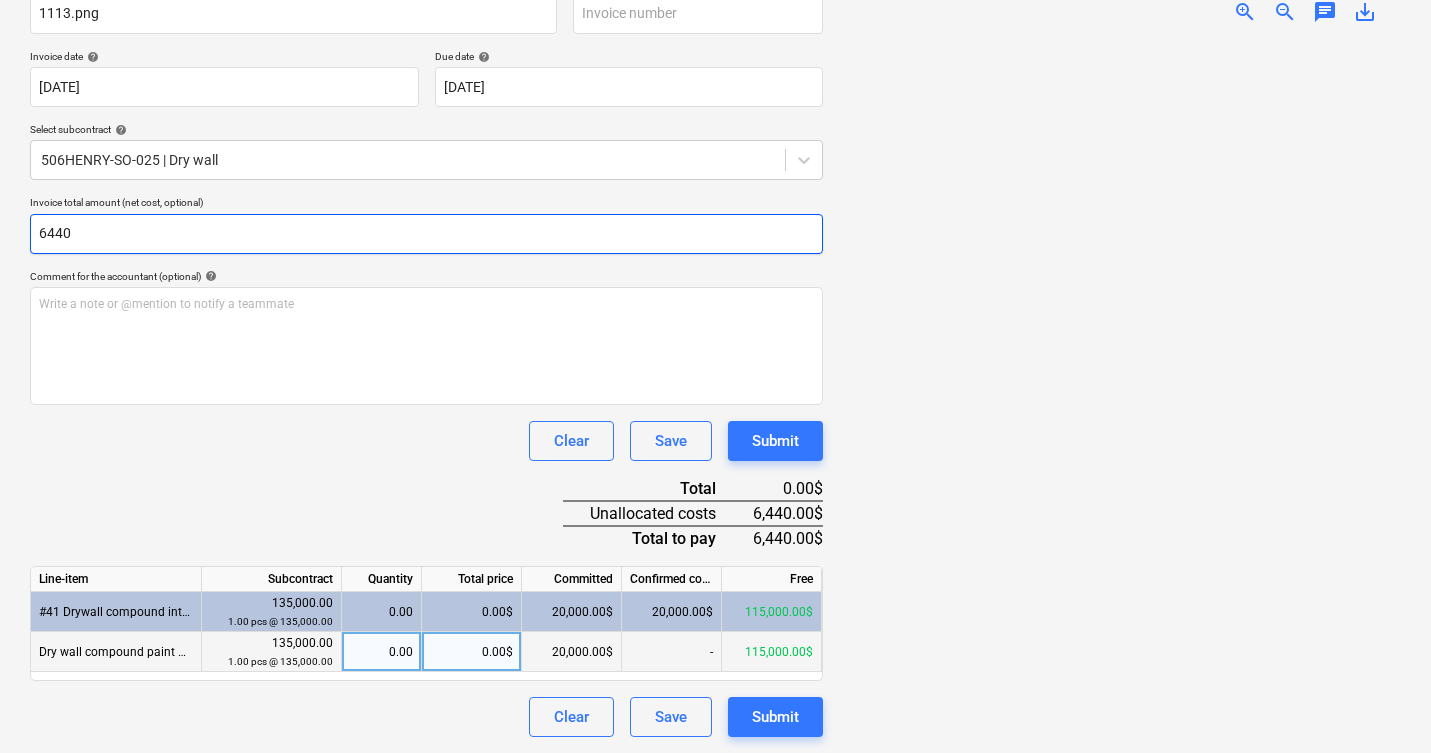 type on "6440" 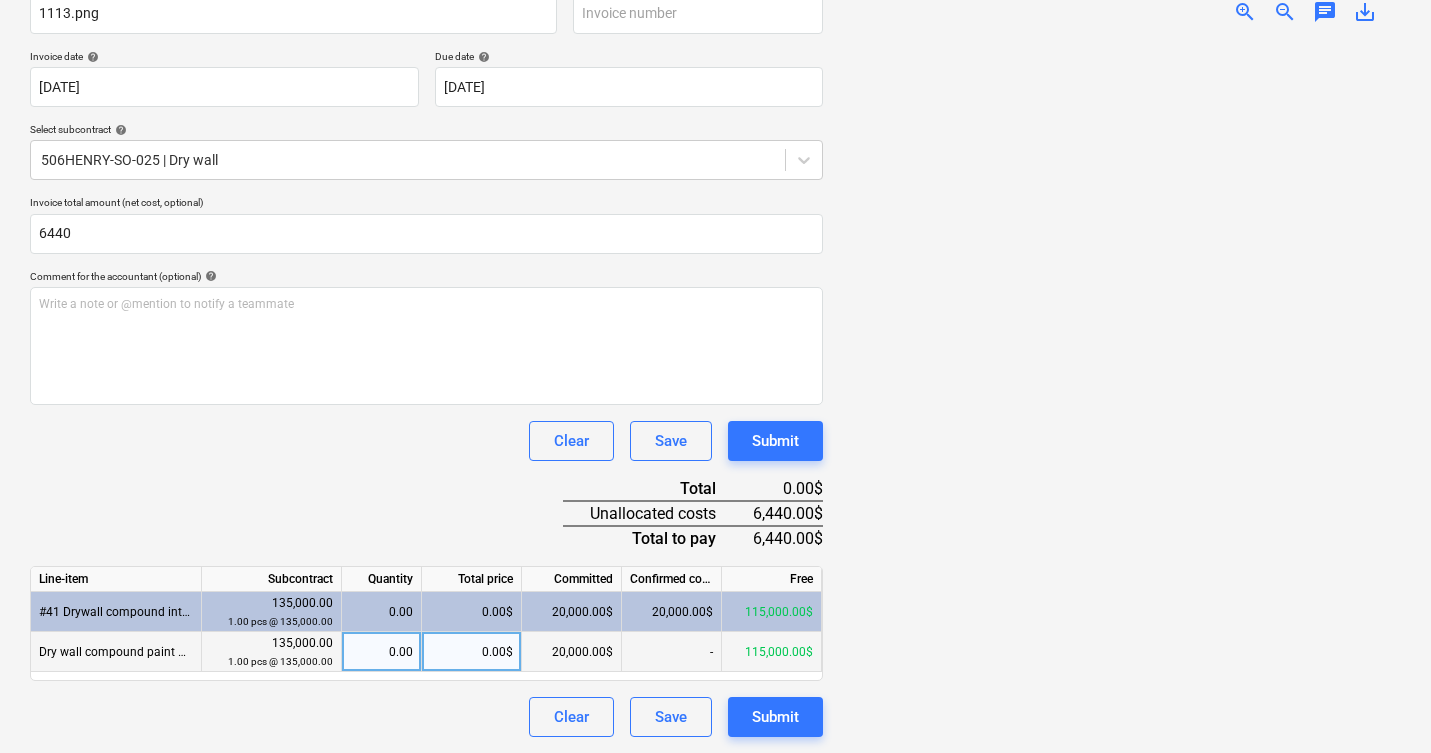 click on "0.00$" at bounding box center [472, 652] 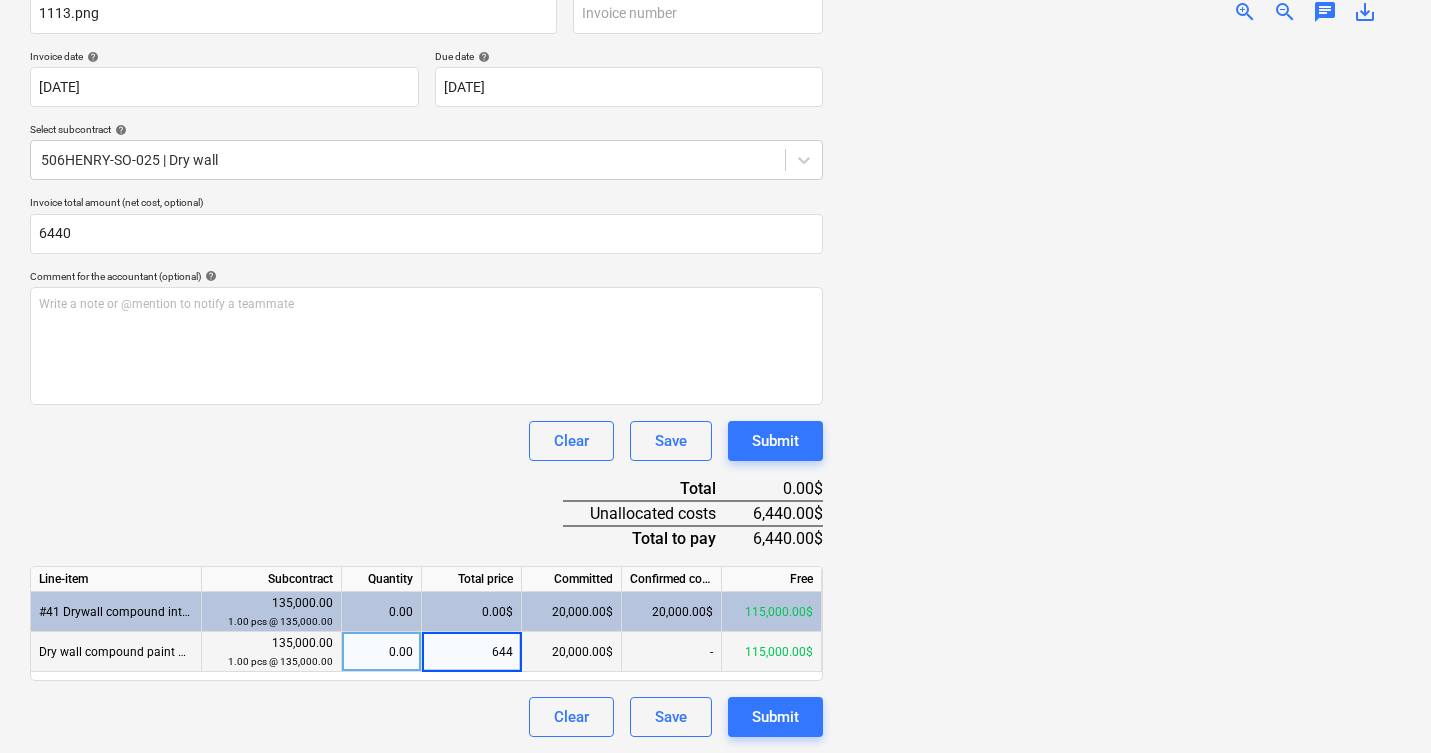 type on "6440" 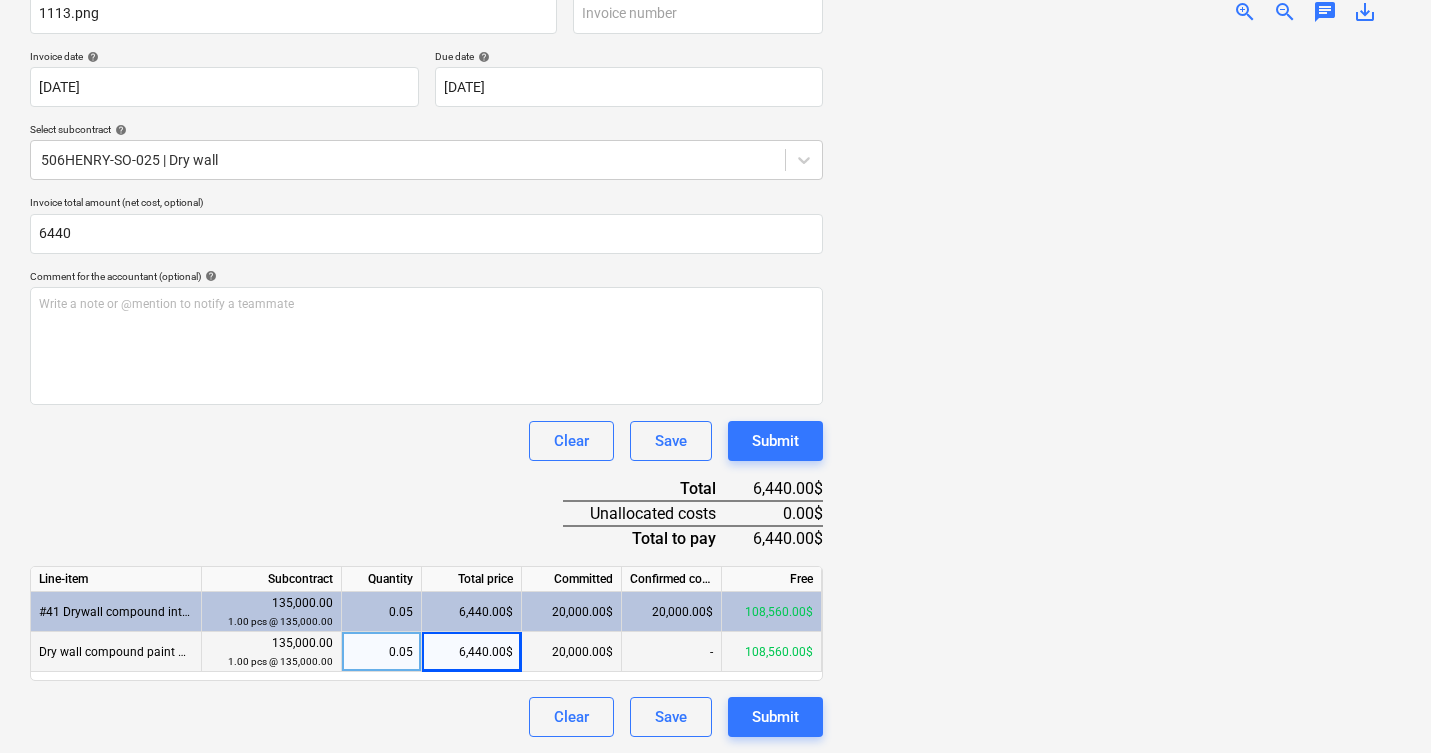 click at bounding box center (1120, 388) 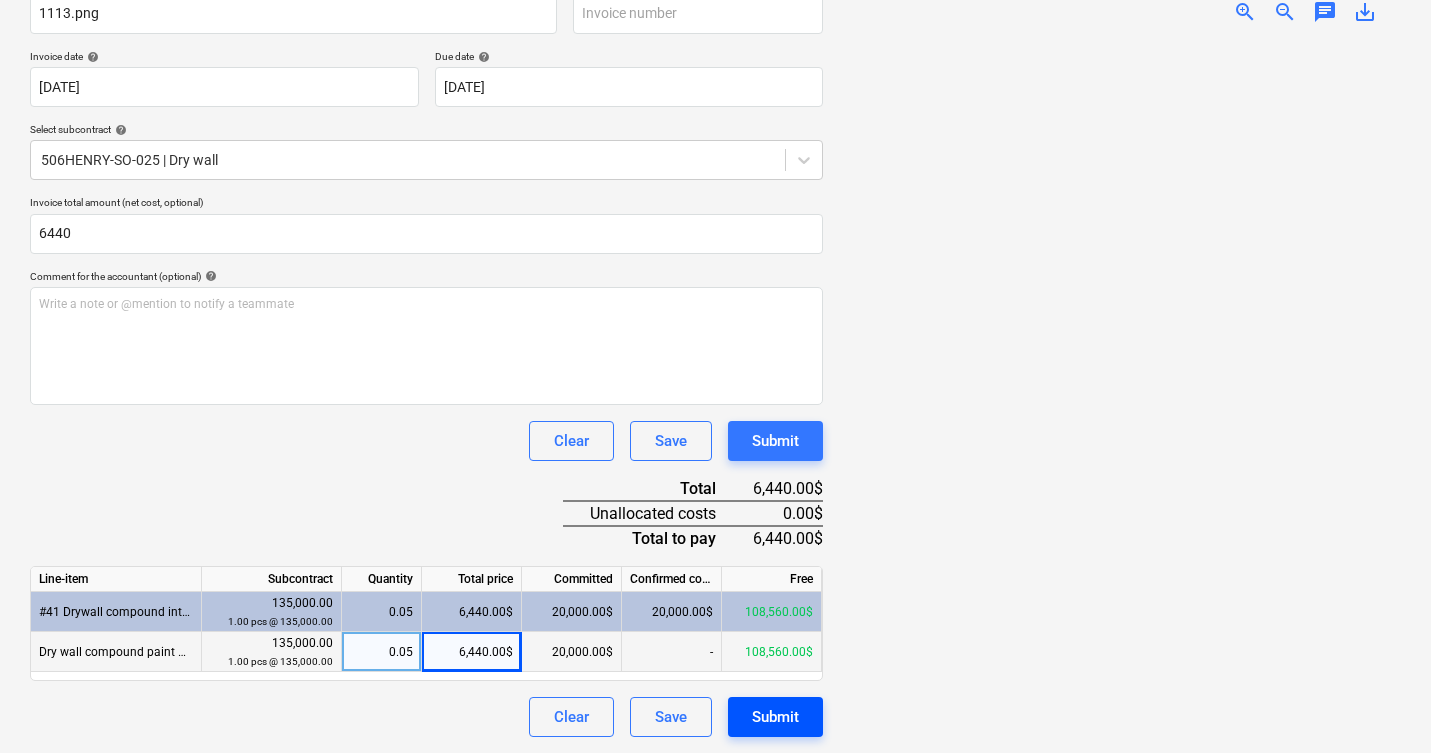 click on "Submit" at bounding box center [775, 717] 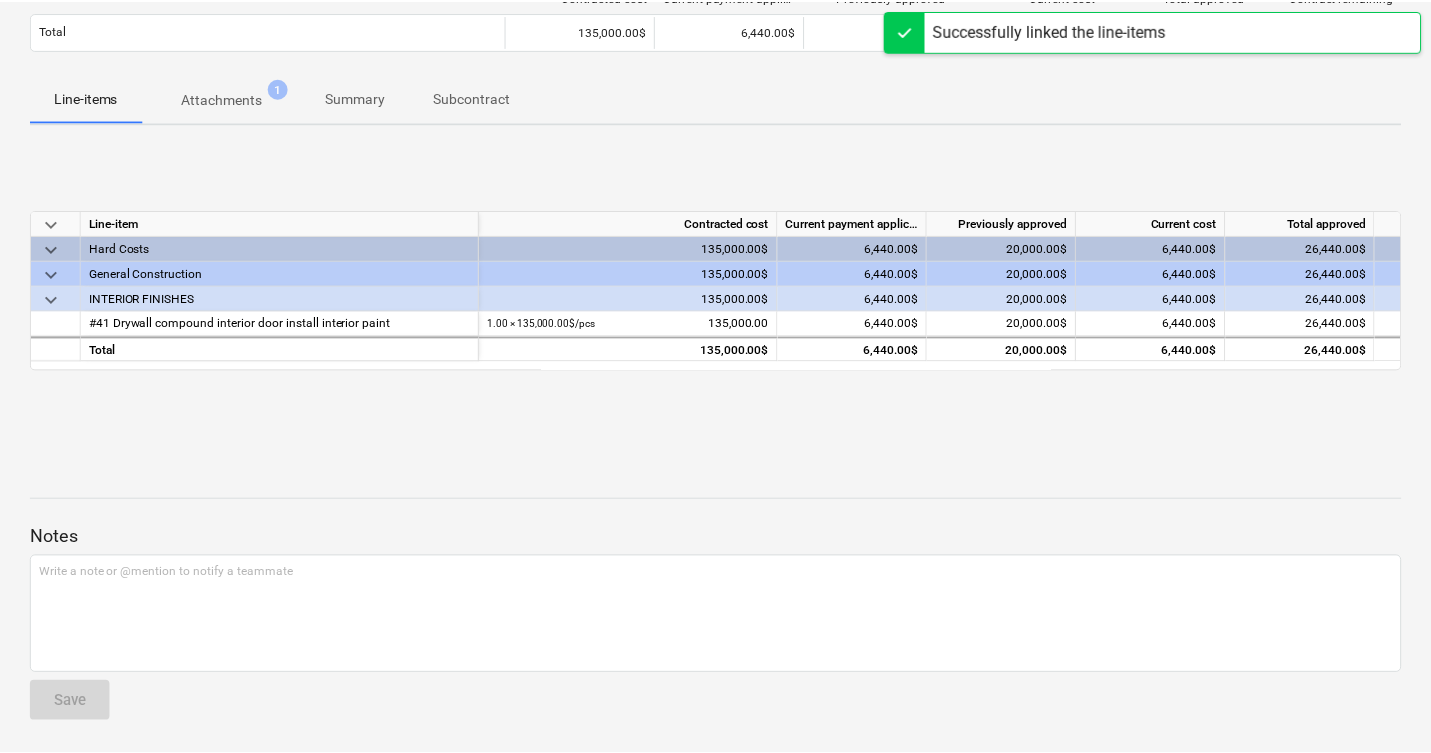scroll, scrollTop: 0, scrollLeft: 0, axis: both 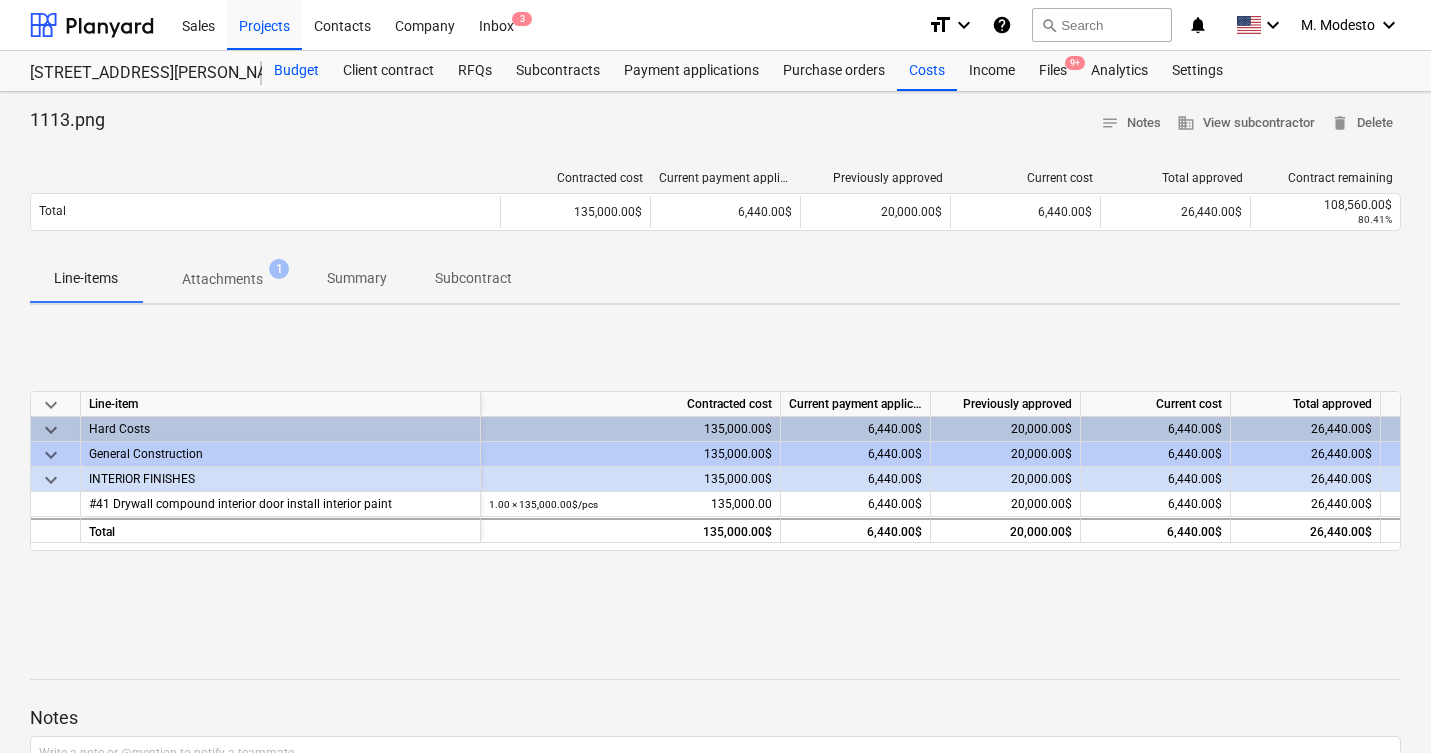 click on "Budget" at bounding box center [296, 71] 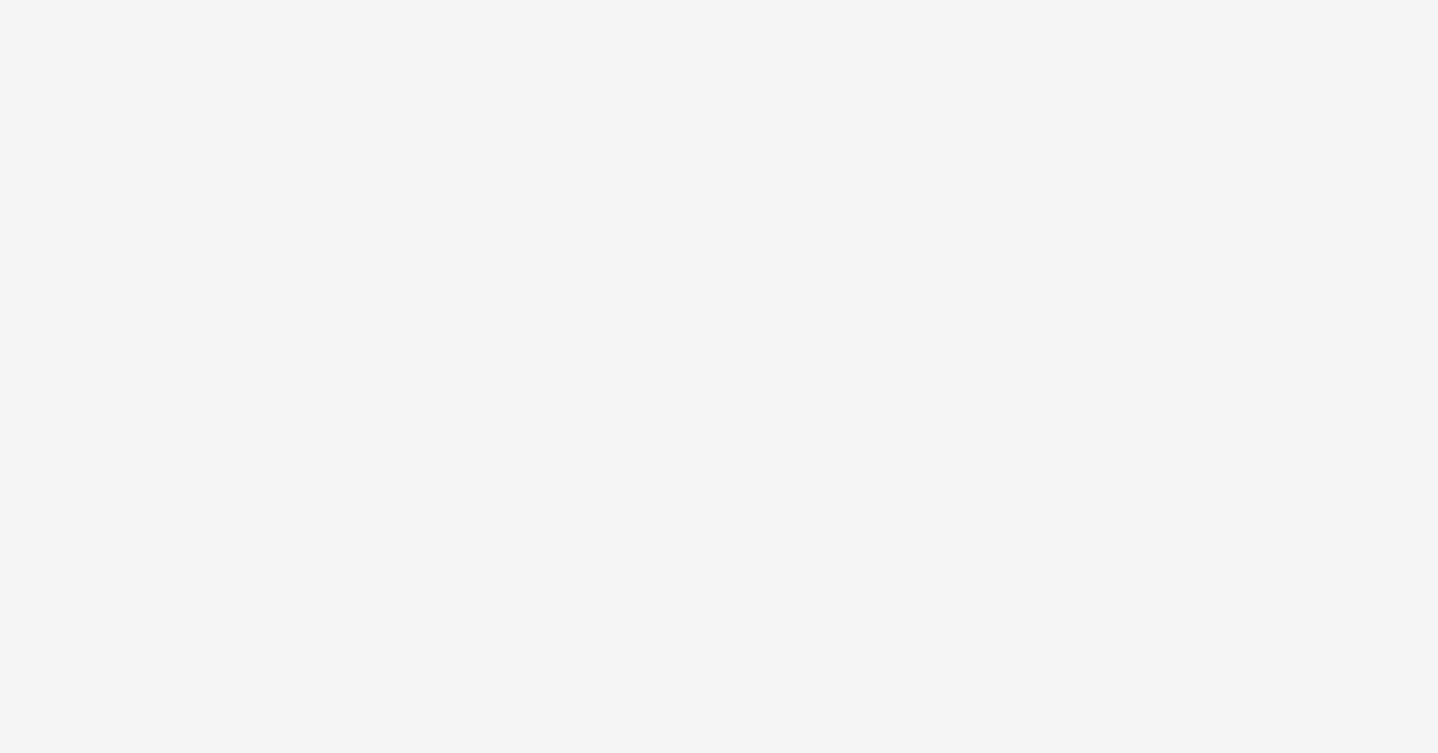 scroll, scrollTop: 0, scrollLeft: 0, axis: both 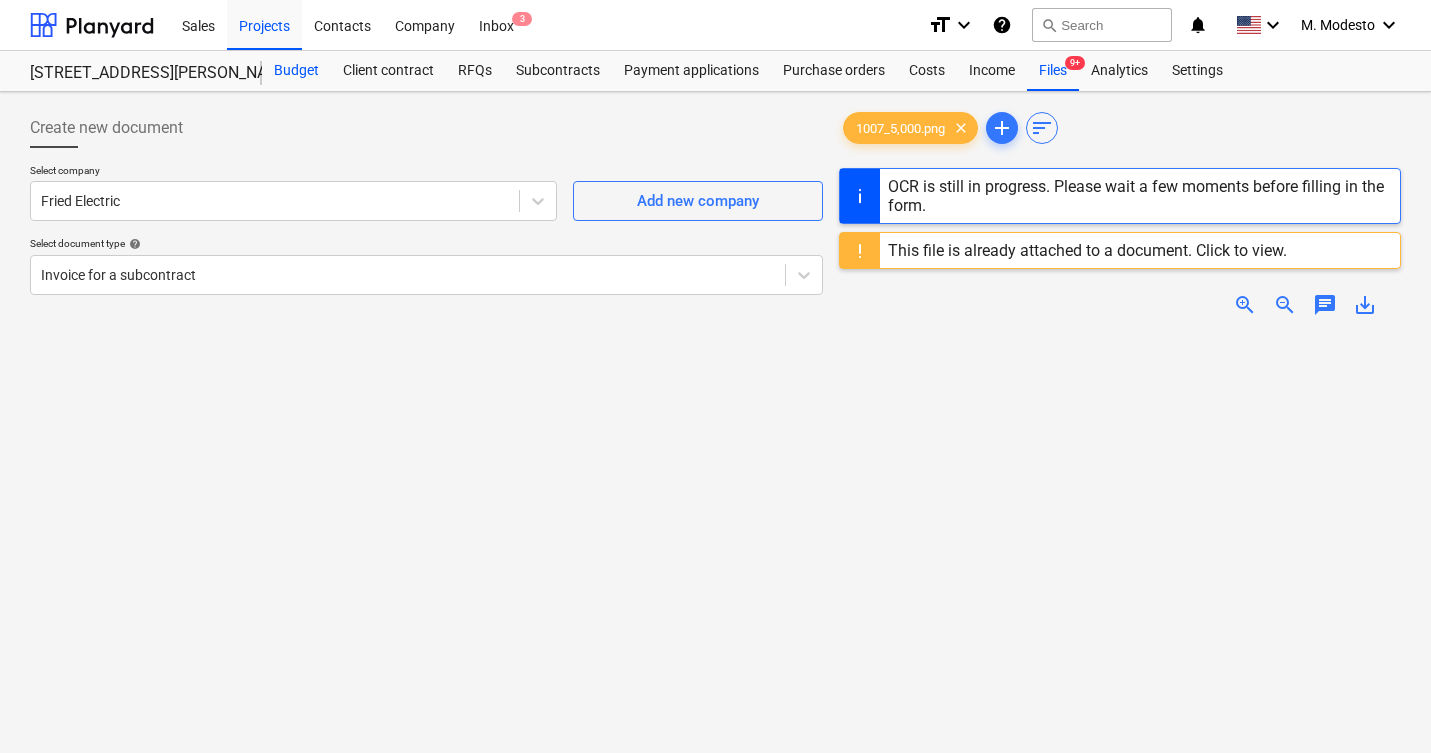 click on "Budget" at bounding box center [296, 71] 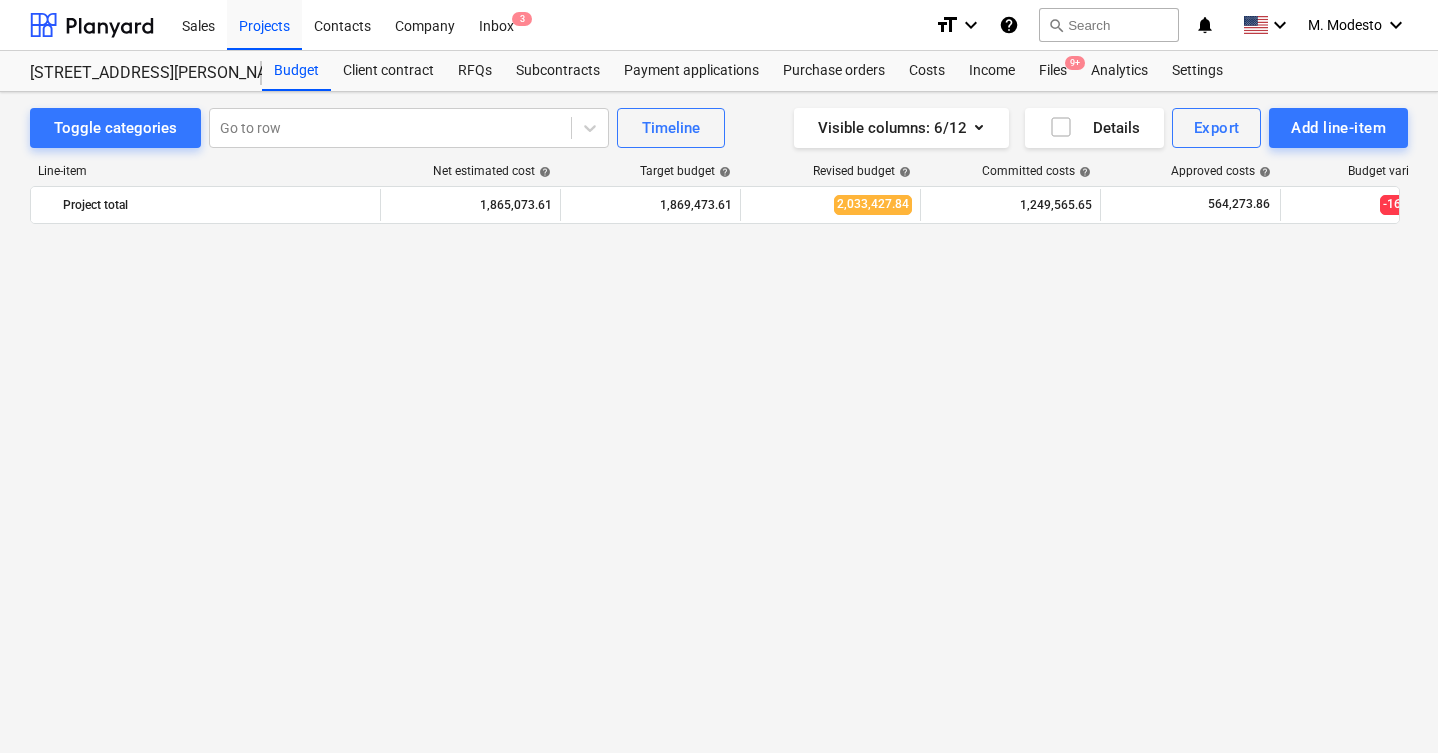 scroll, scrollTop: 2590, scrollLeft: 0, axis: vertical 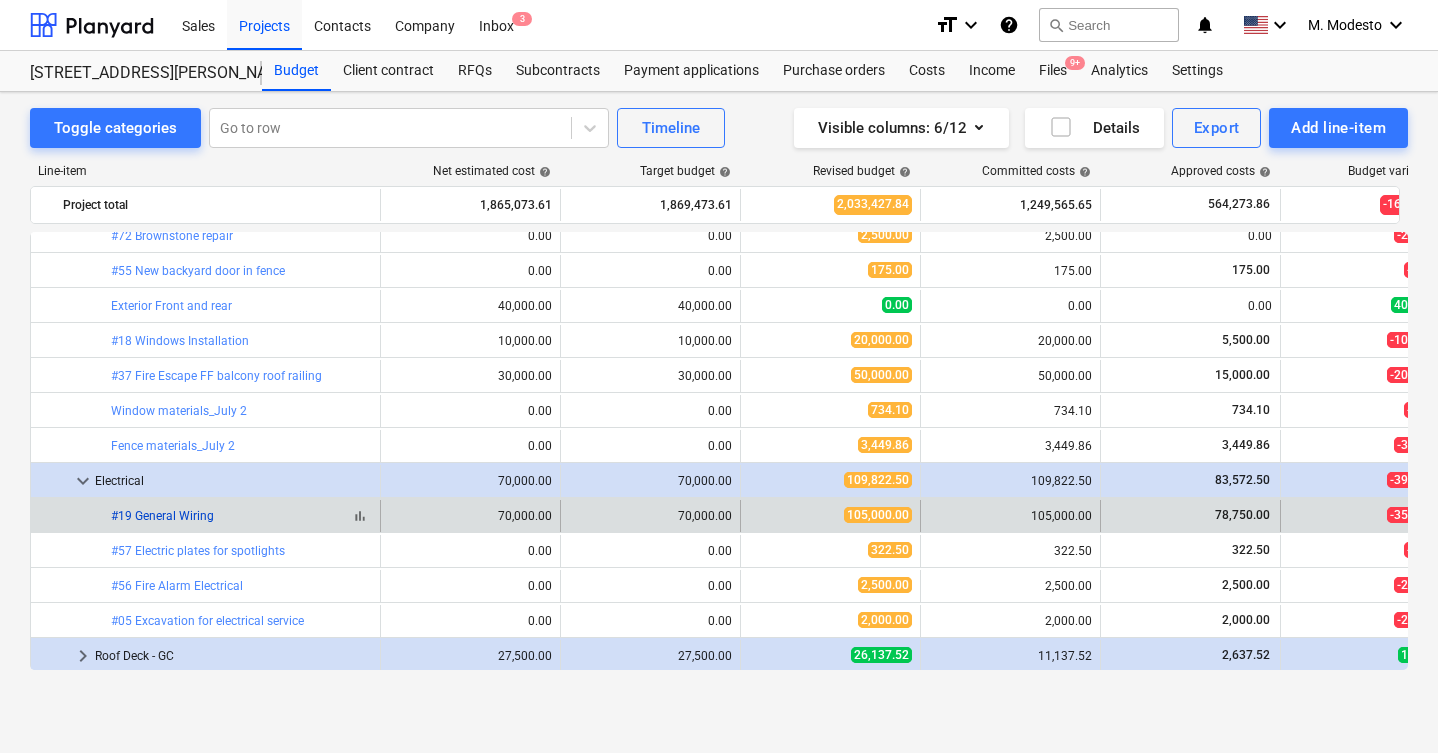 click on "#19 General Wiring" at bounding box center [162, 516] 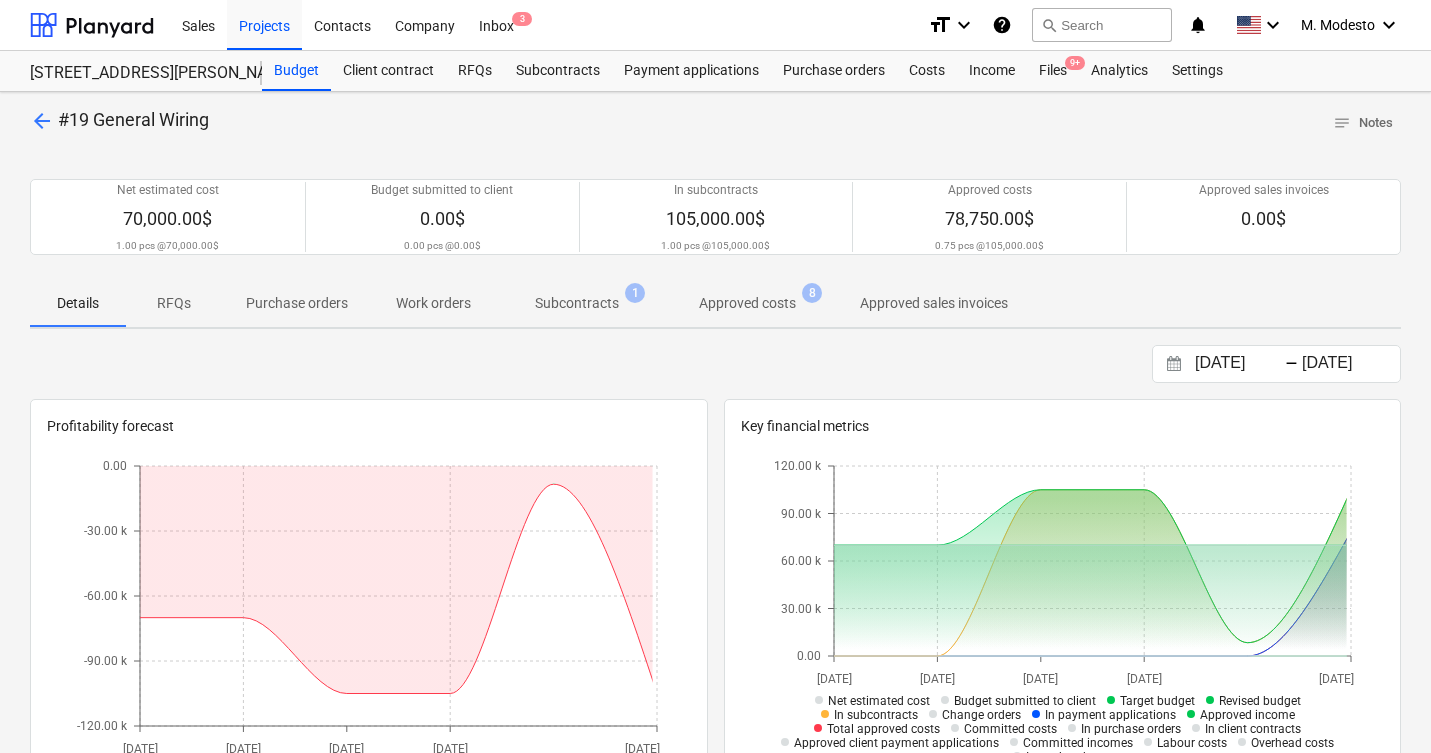 click on "Subcontracts" at bounding box center [577, 303] 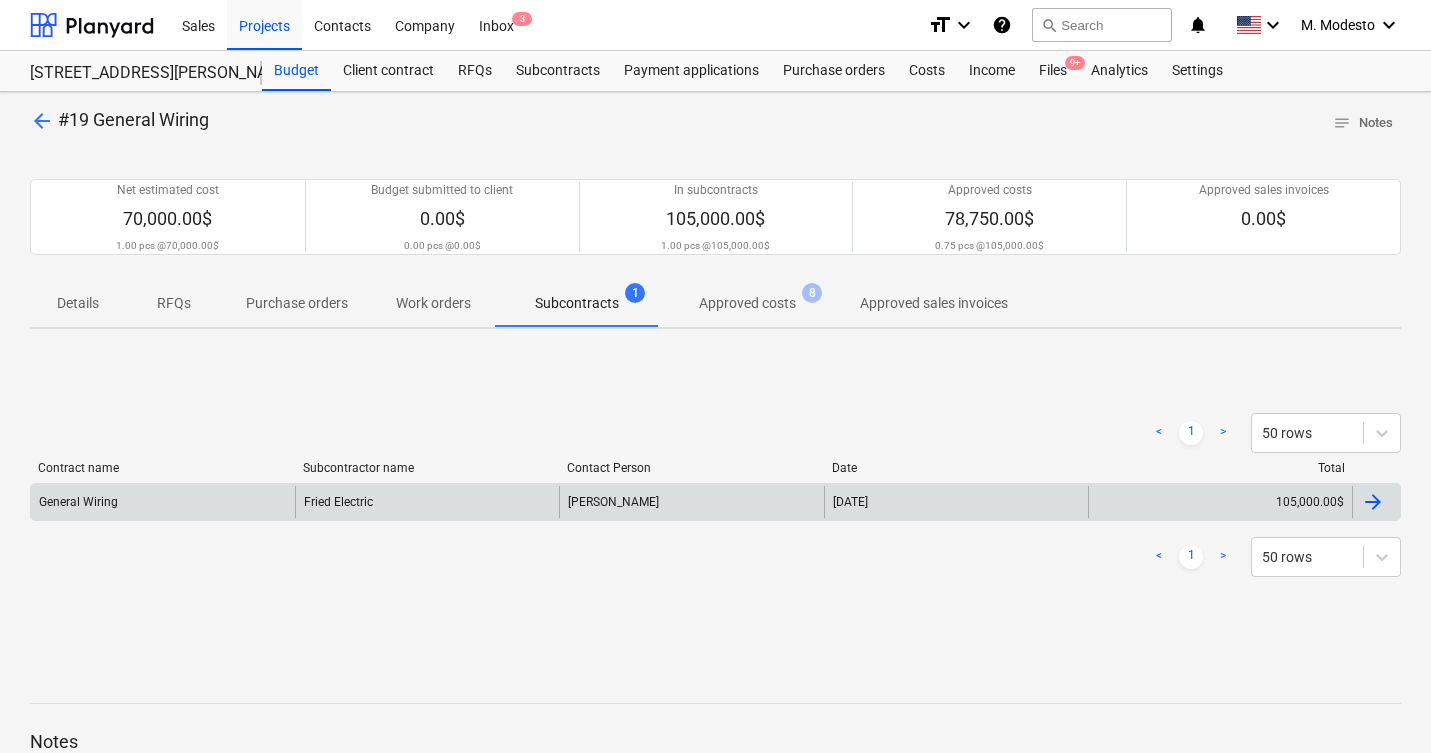 click on "Moshe" at bounding box center (691, 502) 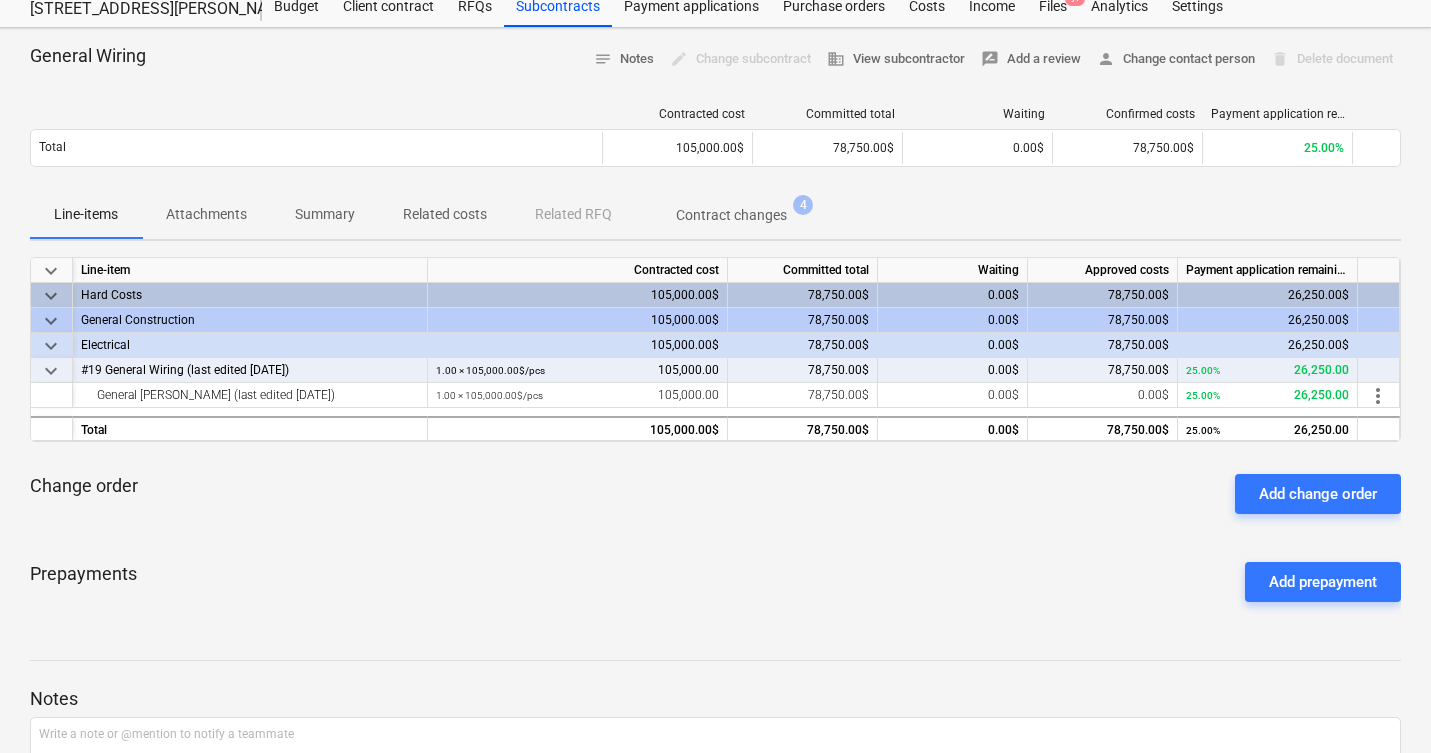 scroll, scrollTop: 27, scrollLeft: 0, axis: vertical 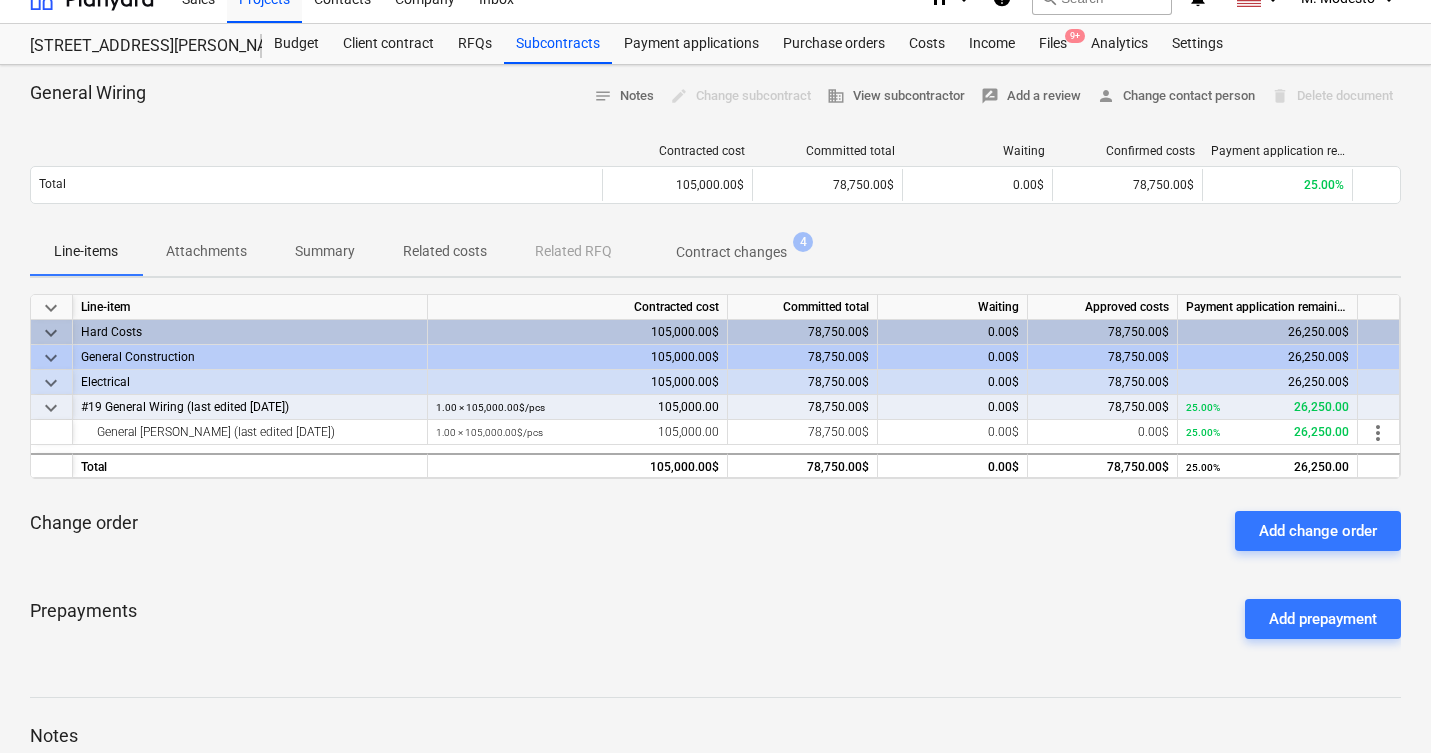 click on "Related costs" at bounding box center (445, 251) 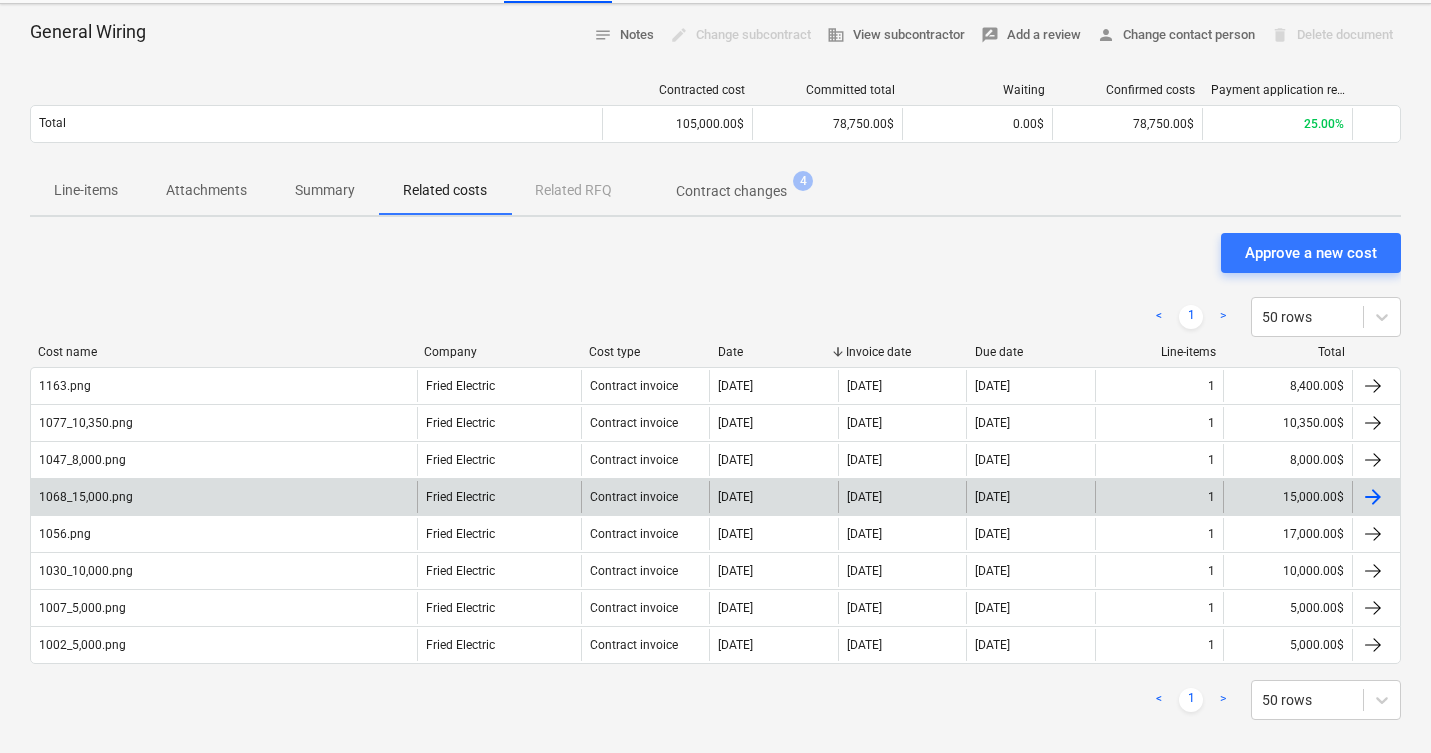 scroll, scrollTop: 92, scrollLeft: 0, axis: vertical 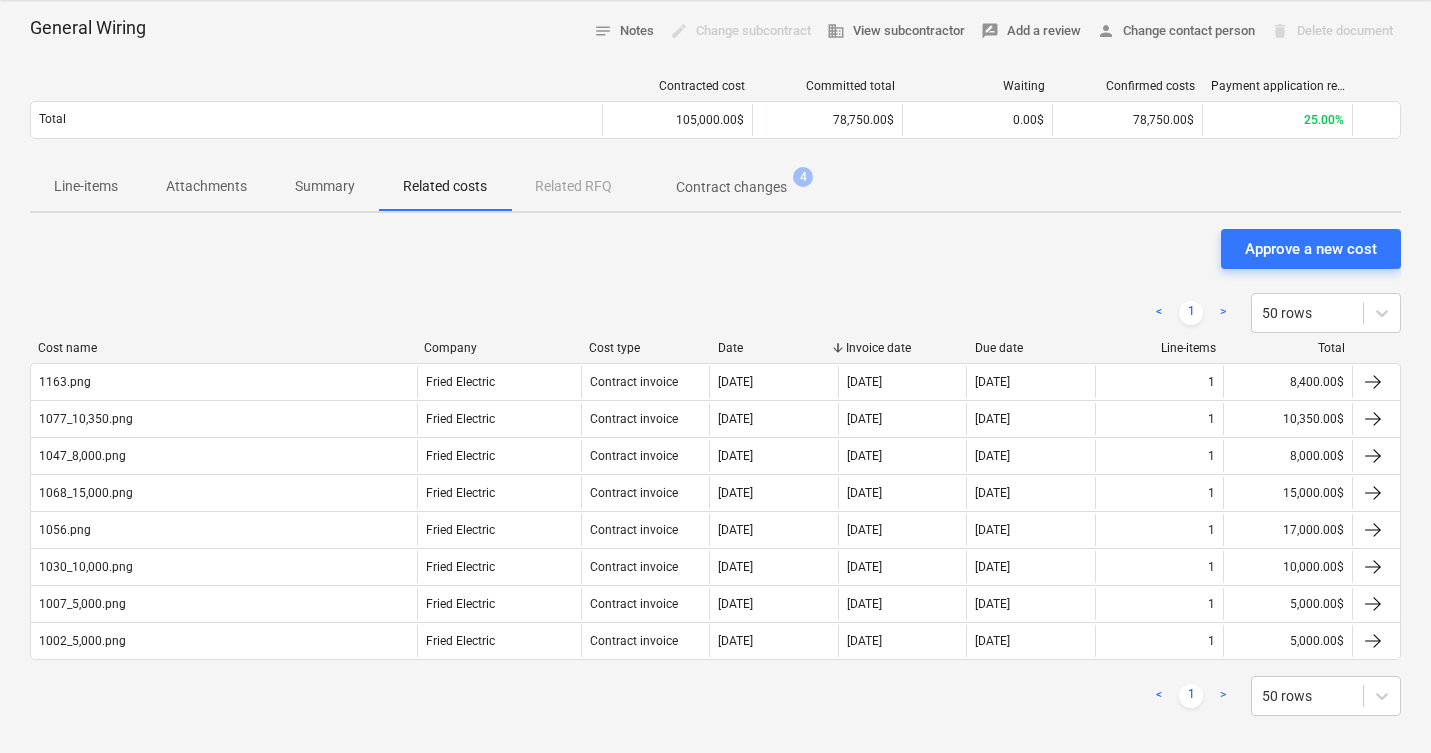 click on "Related costs" at bounding box center [445, 186] 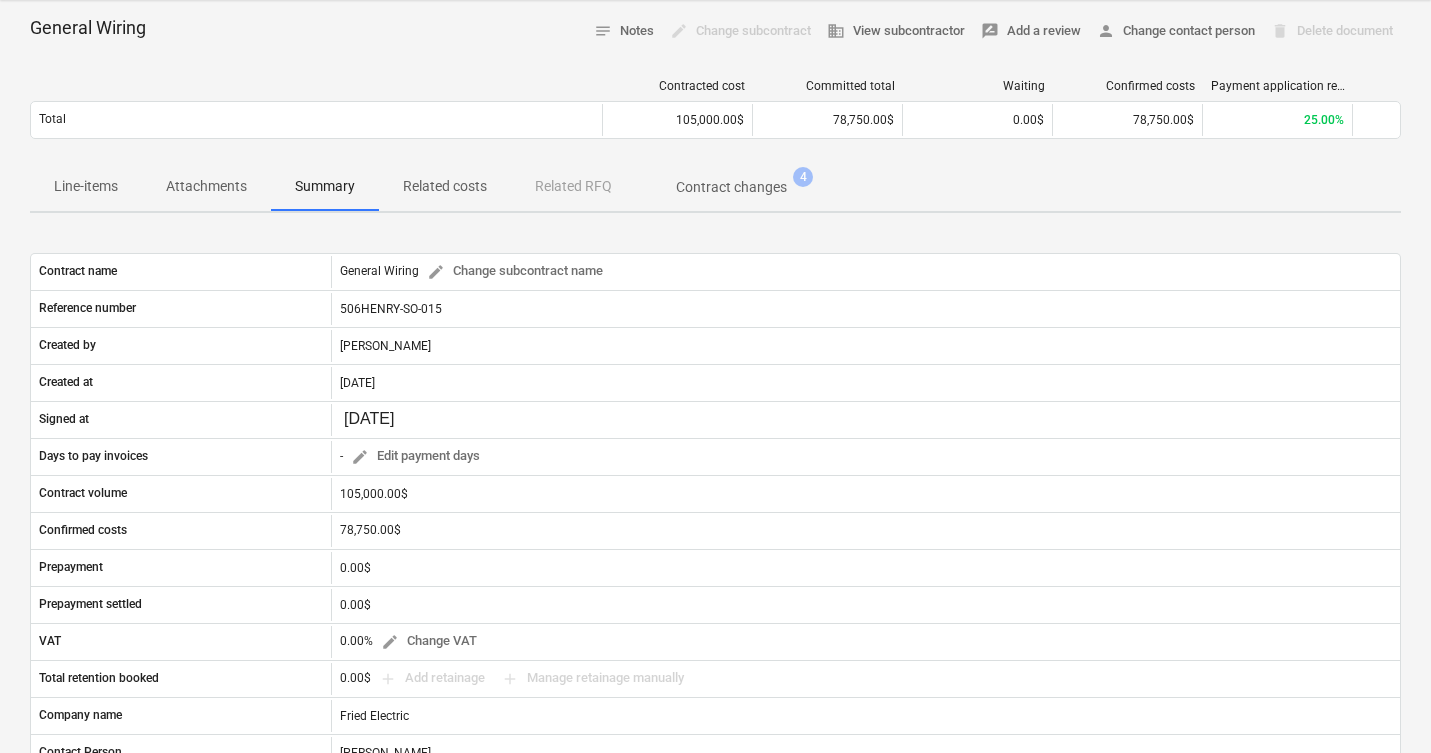 click on "Related costs" at bounding box center [445, 186] 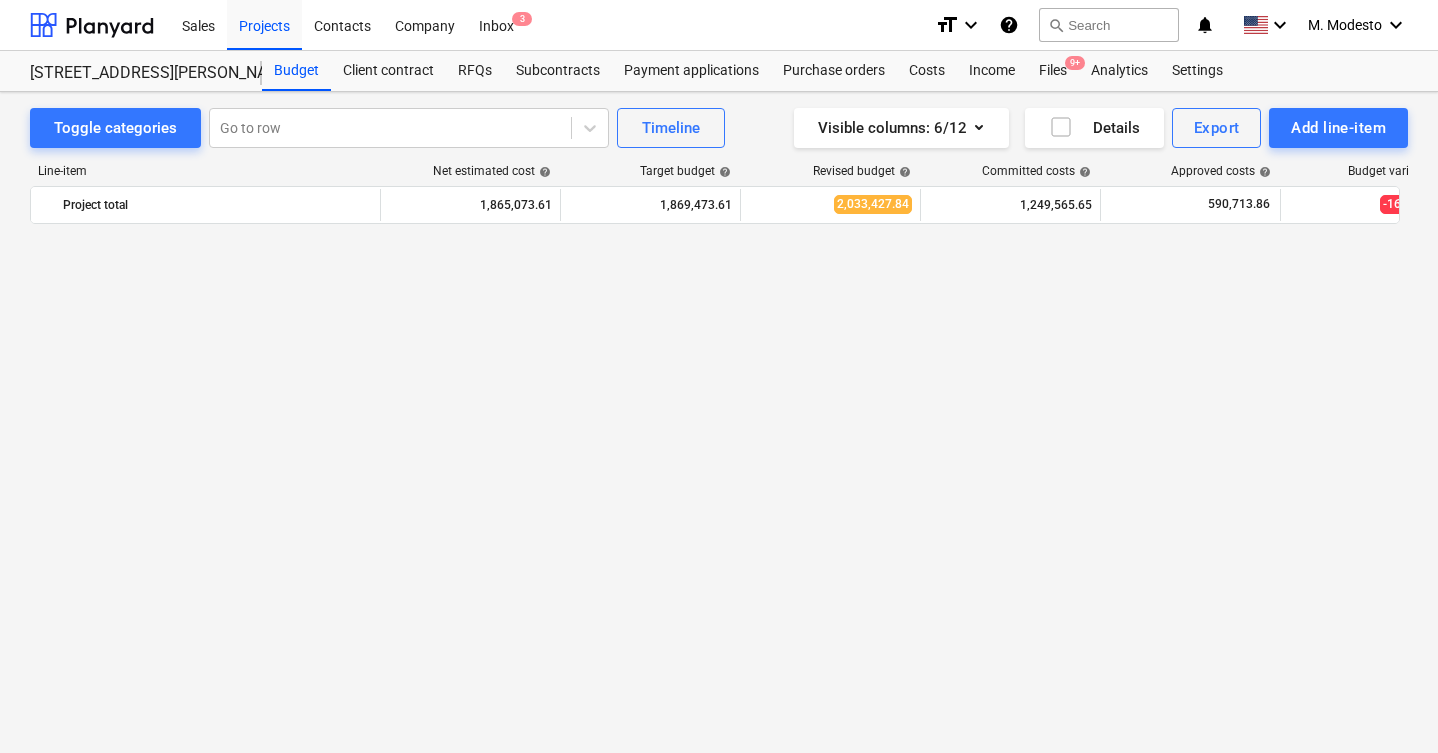 scroll, scrollTop: 0, scrollLeft: 0, axis: both 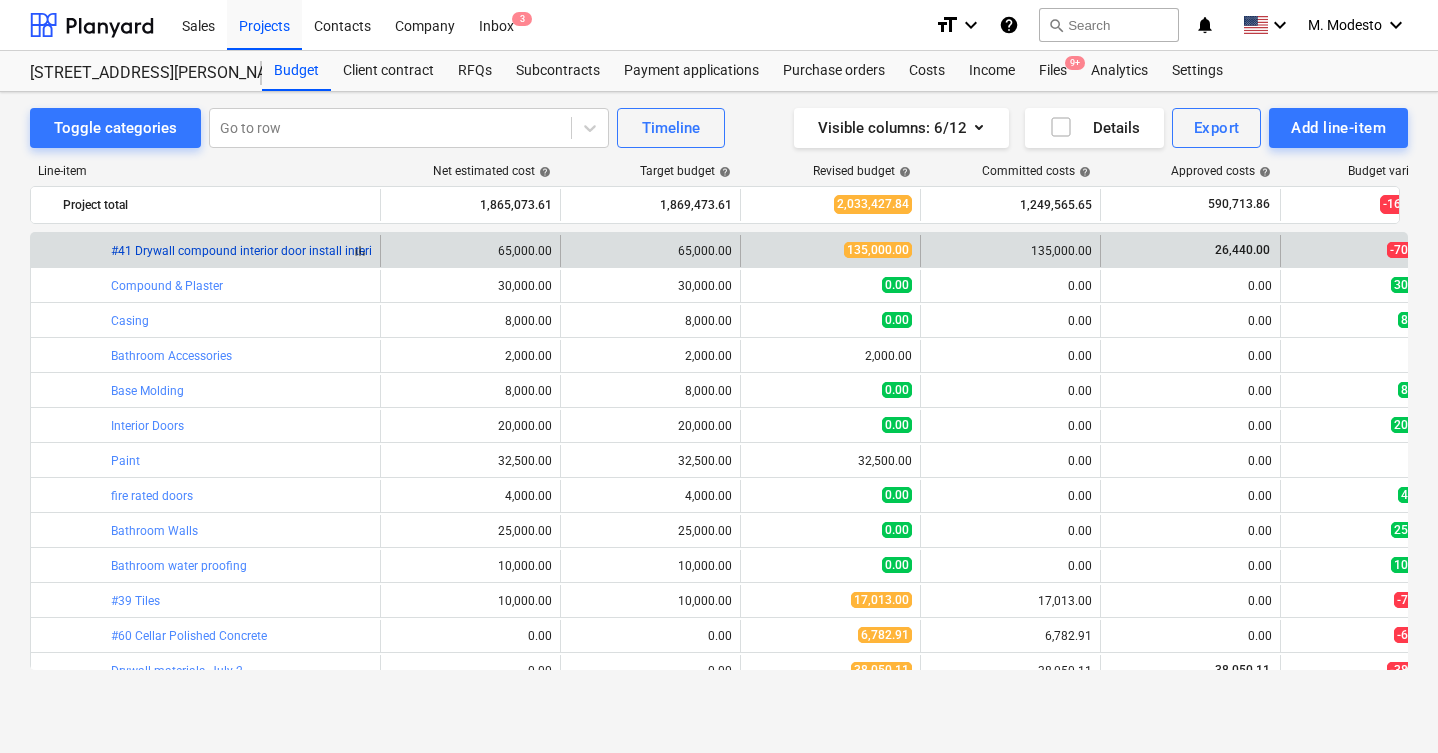 click on "#41 Drywall compound interior door install interior paint" at bounding box center [262, 251] 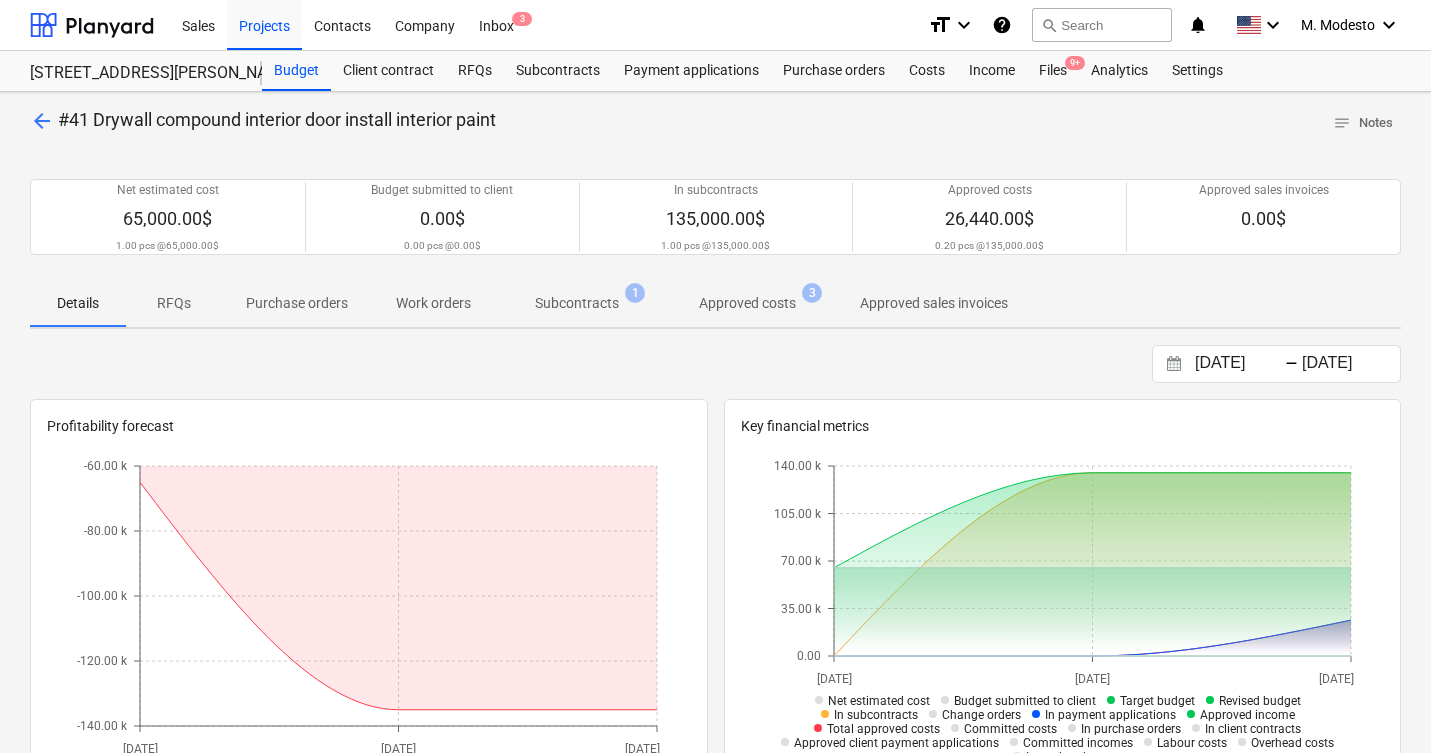 click on "Subcontracts 1" at bounding box center [577, 303] 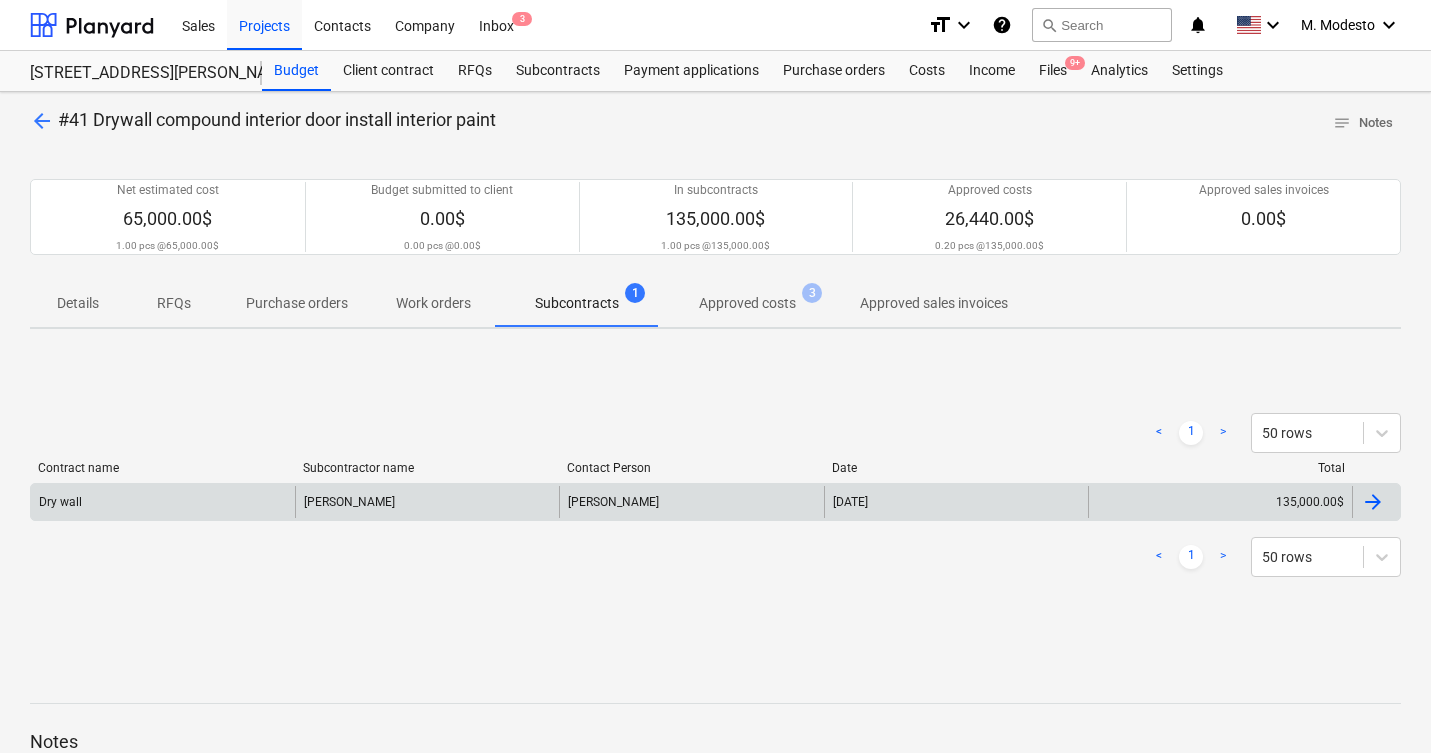 click on "[PERSON_NAME]" at bounding box center [691, 502] 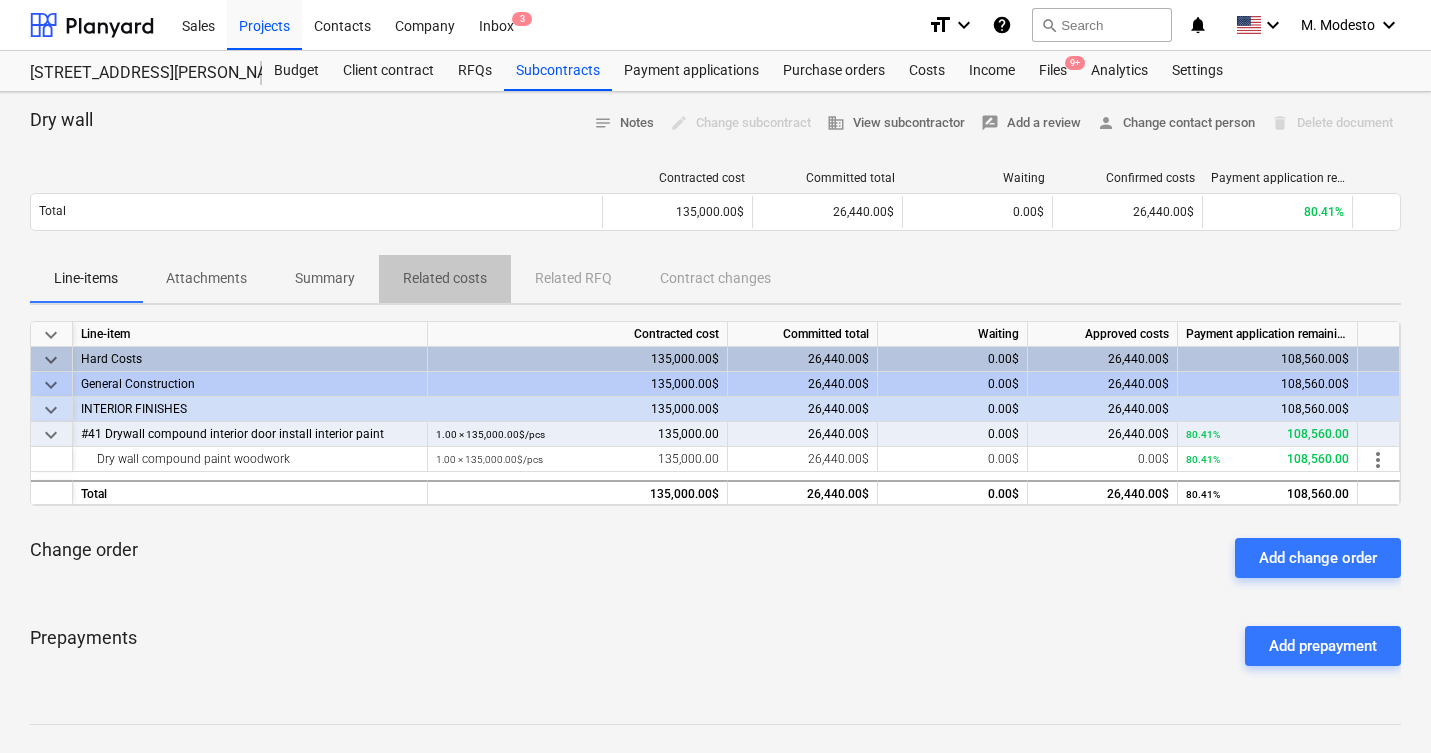click on "Related costs" at bounding box center (445, 278) 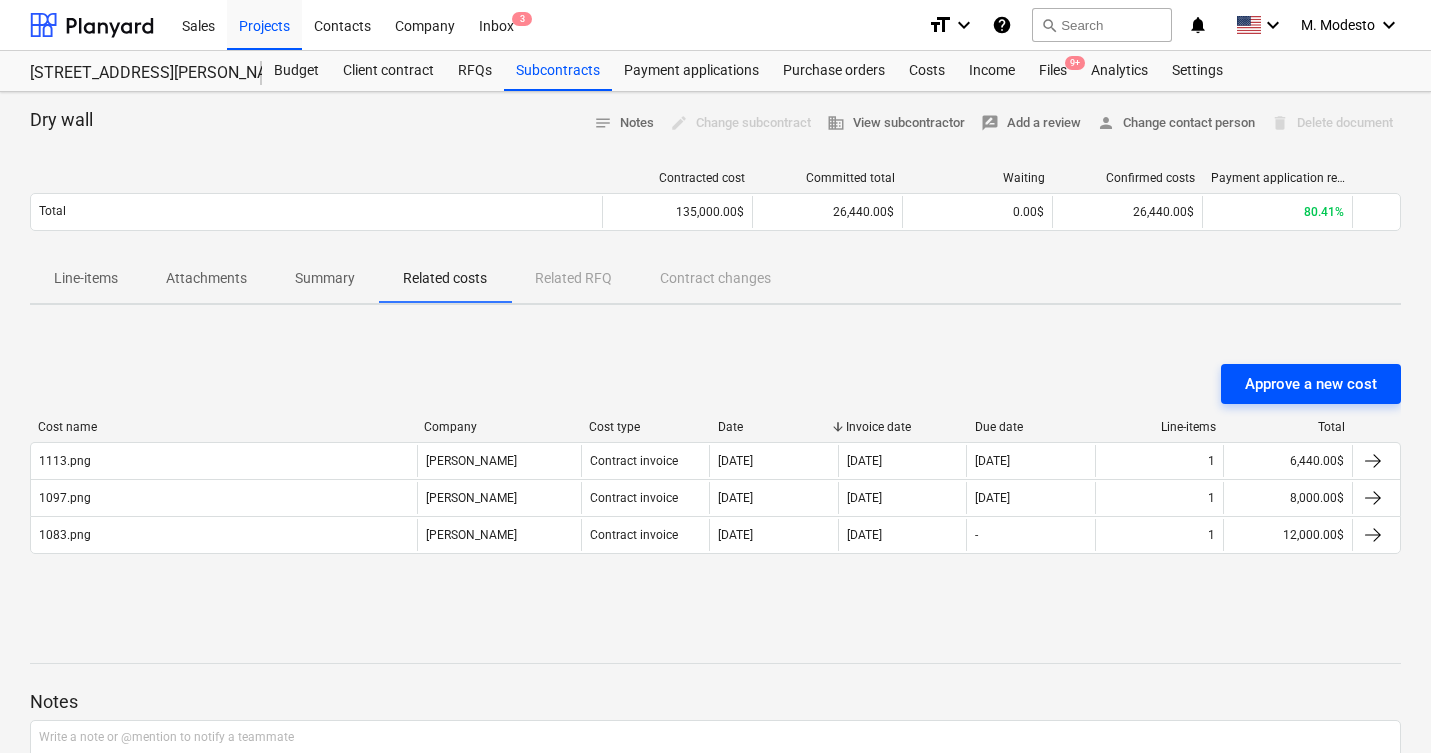 click on "Approve a new cost" at bounding box center (1311, 384) 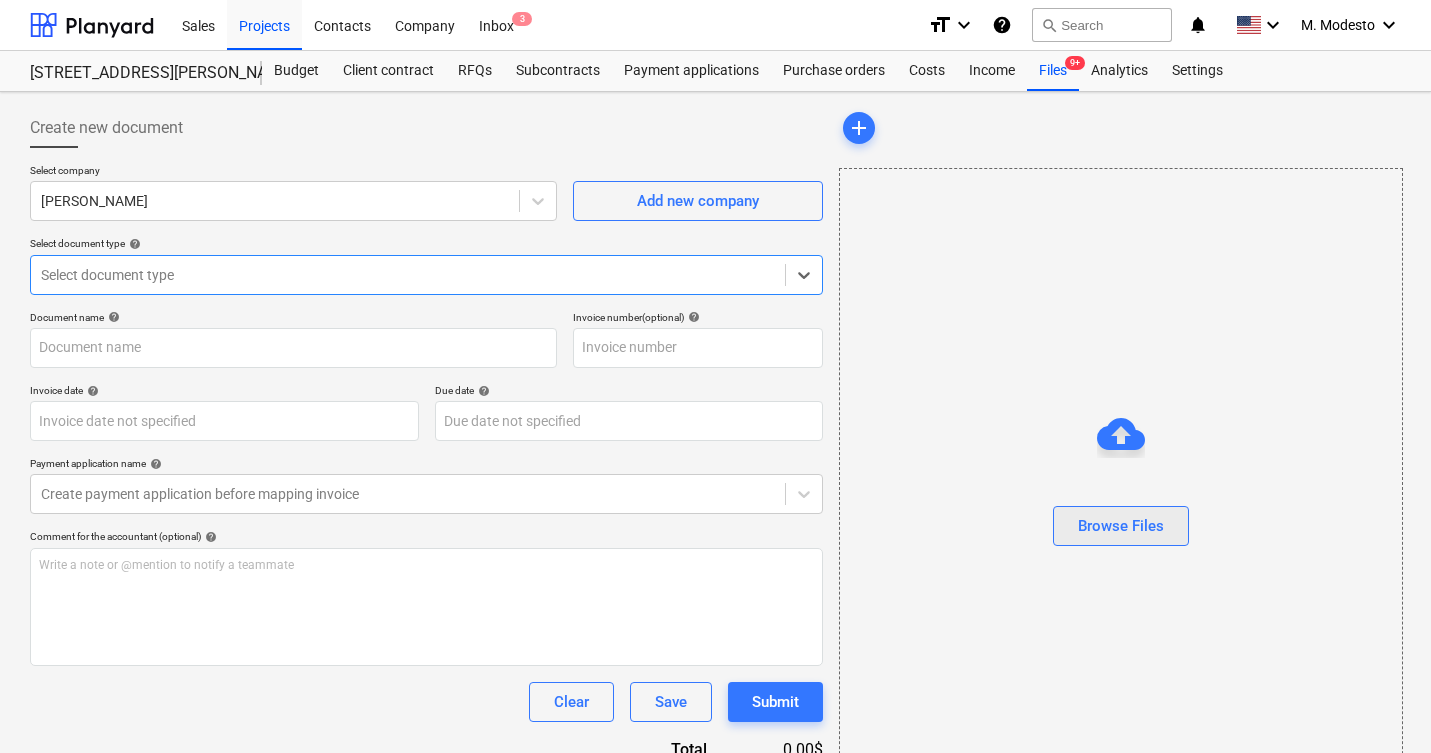 click on "Browse Files" at bounding box center (1121, 526) 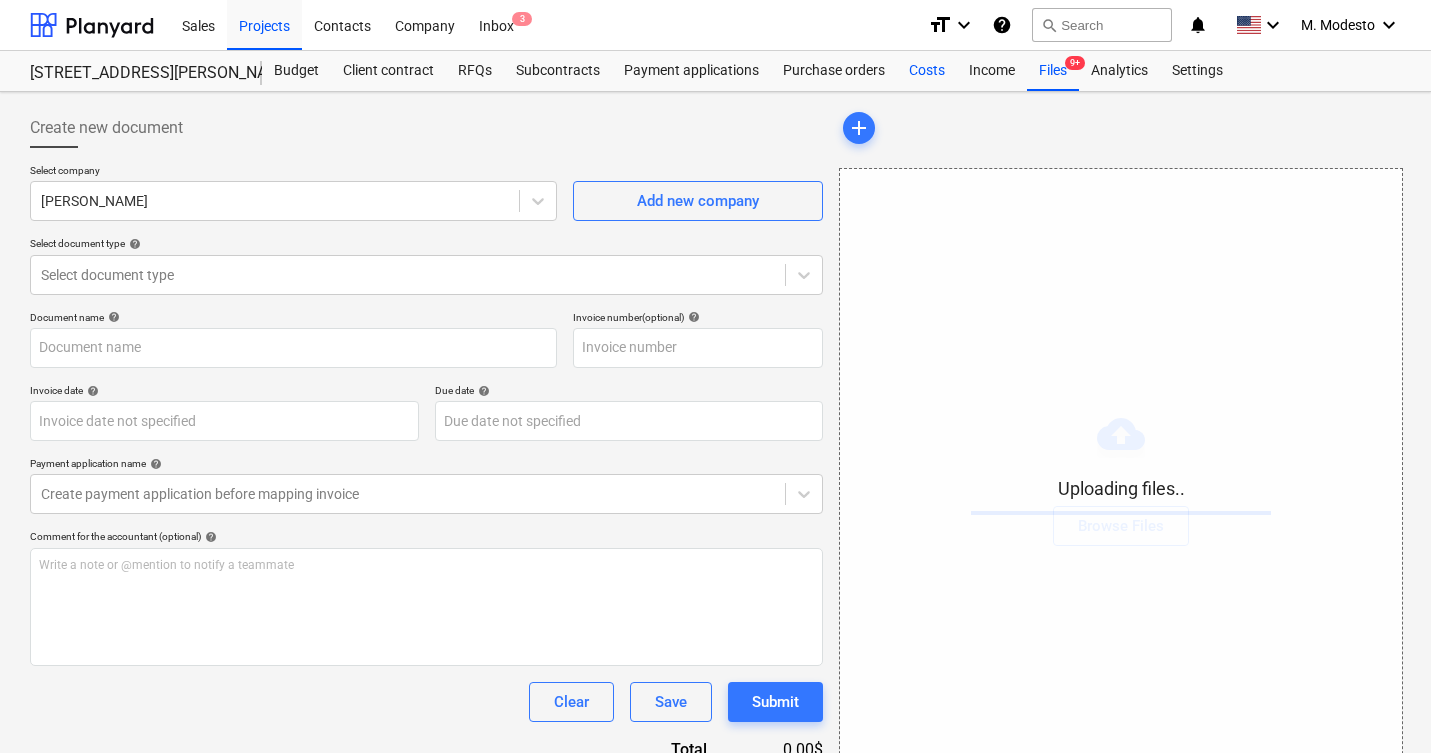 type on "1124.png" 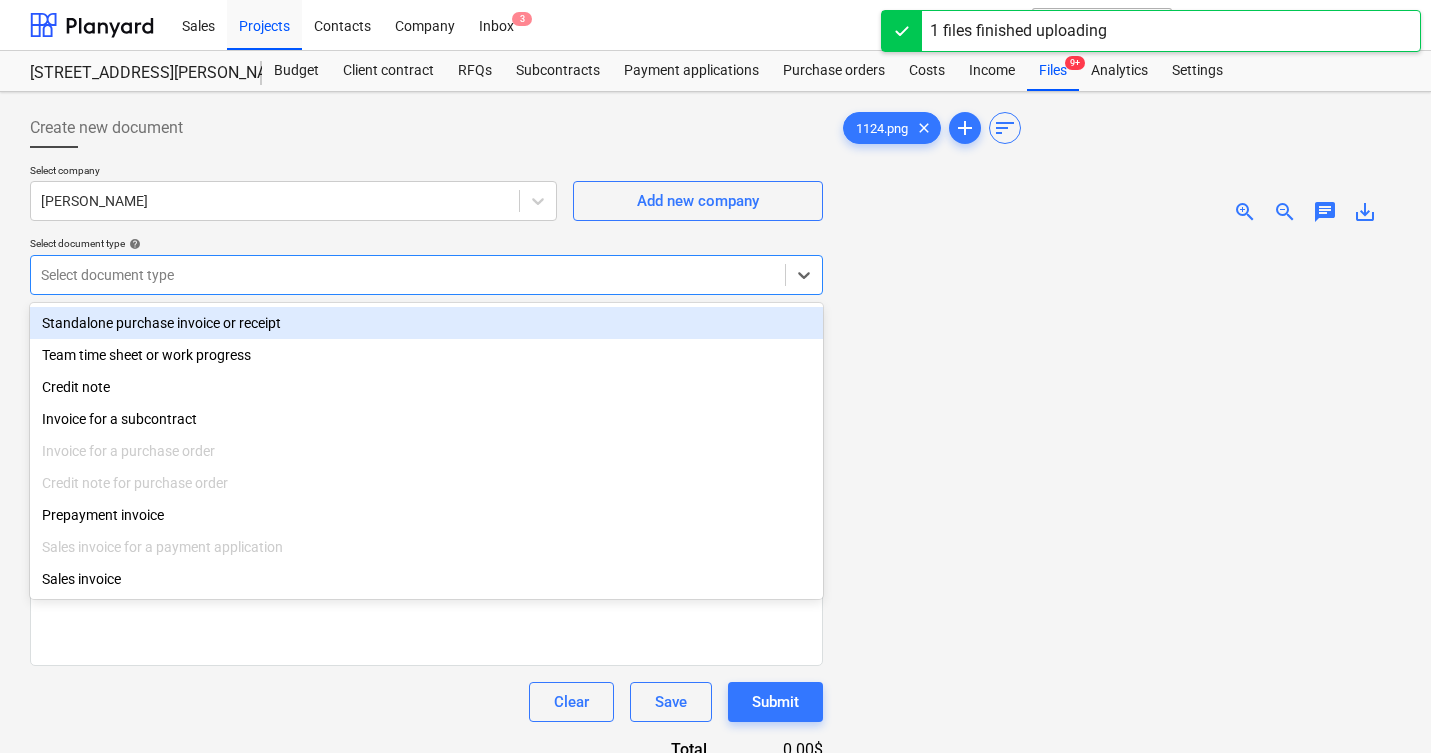 click on "Select document type" at bounding box center (408, 275) 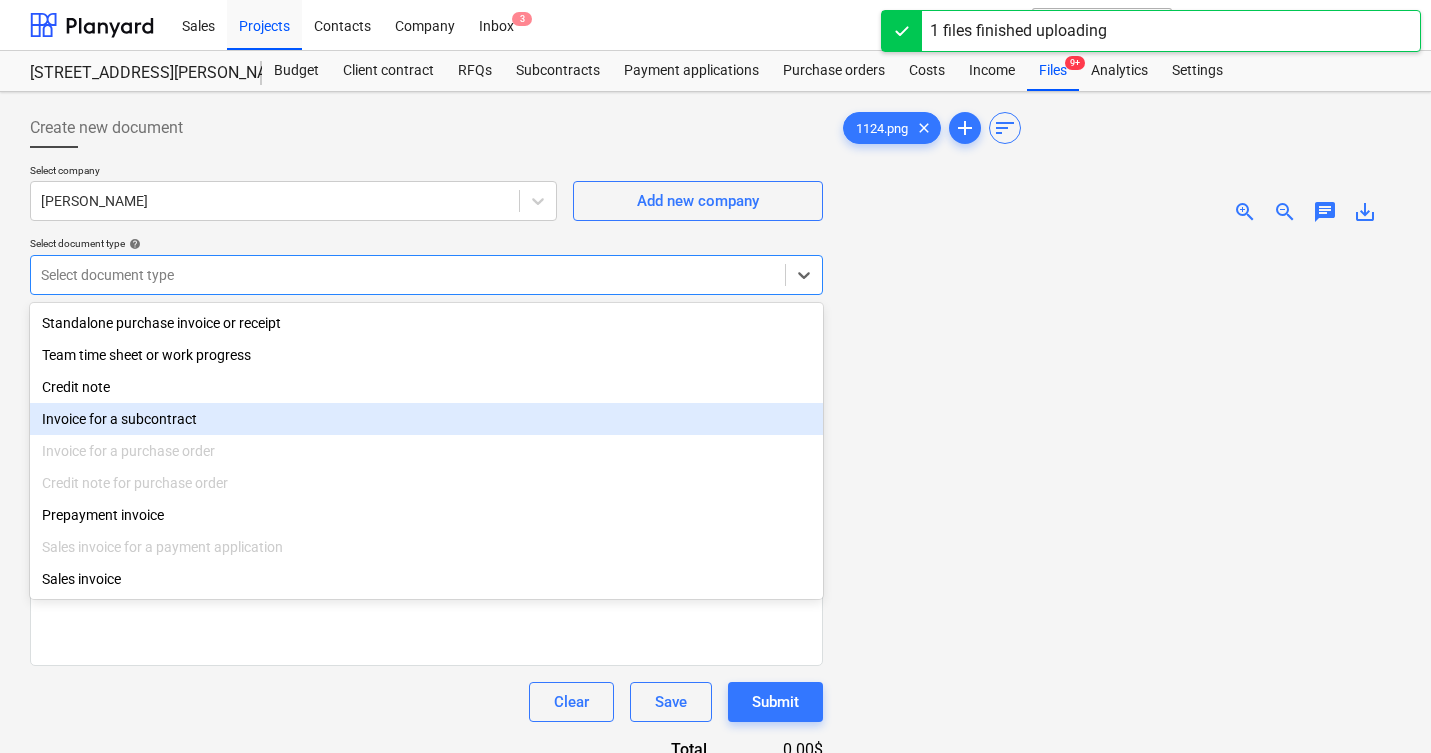 click on "Invoice for a subcontract" at bounding box center (426, 419) 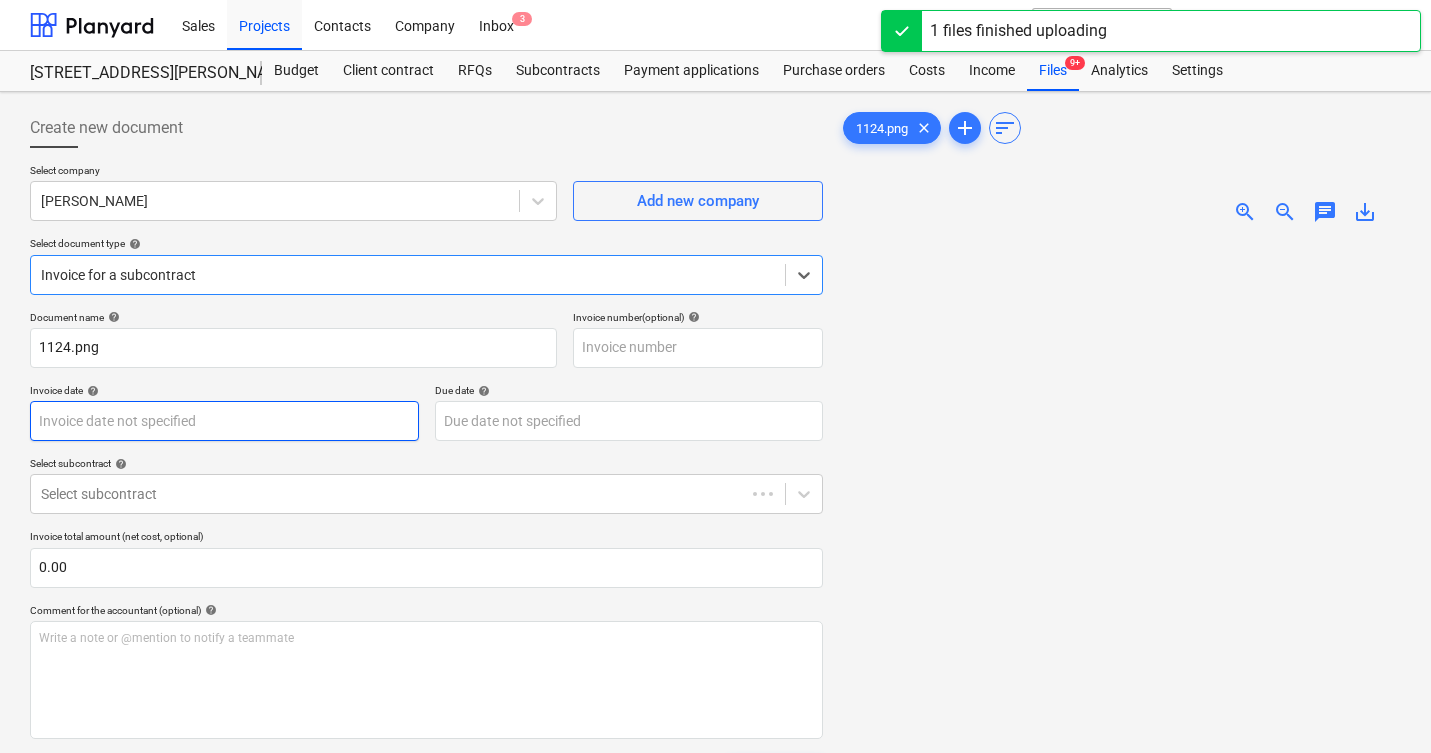 click on "Sales Projects Contacts Company Inbox 3 format_size keyboard_arrow_down help search Search notifications 0 keyboard_arrow_down M. Modesto keyboard_arrow_down 506 Henry Street 506 Henry Street Budget Client contract RFQs Subcontracts Payment applications Purchase orders Costs Income Files 9+ Analytics Settings Create new document Select company Carlos   Add new company Select document type help option Invoice for a subcontract, selected.   Select is focused ,type to refine list, press Down to open the menu,  Invoice for a subcontract Document name help 1124.png Invoice number  (optional) help Invoice date help Press the down arrow key to interact with the calendar and
select a date. Press the question mark key to get the keyboard shortcuts for changing dates. Due date help Press the down arrow key to interact with the calendar and
select a date. Press the question mark key to get the keyboard shortcuts for changing dates. Select subcontract help Select subcontract 0.00 help ﻿ Clear Save Submit add" at bounding box center (715, 376) 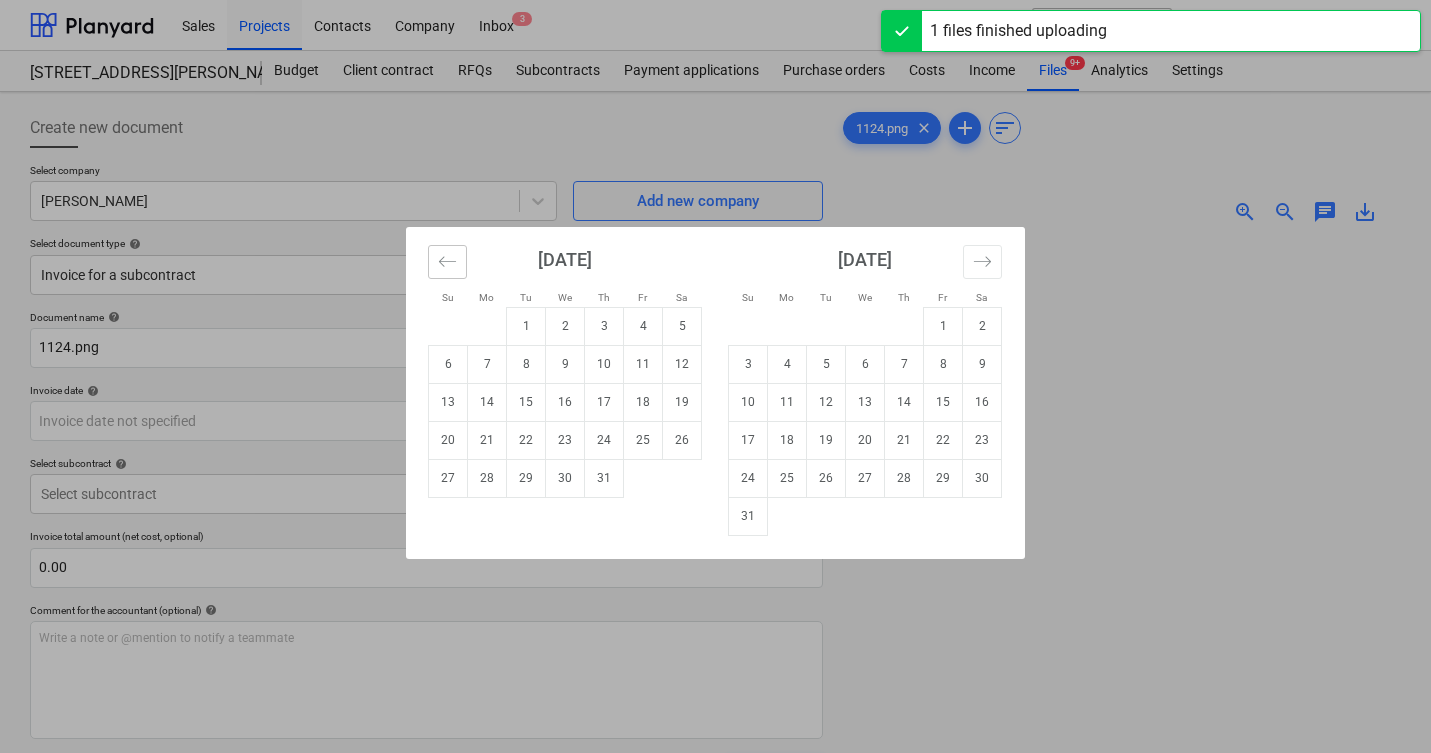 click 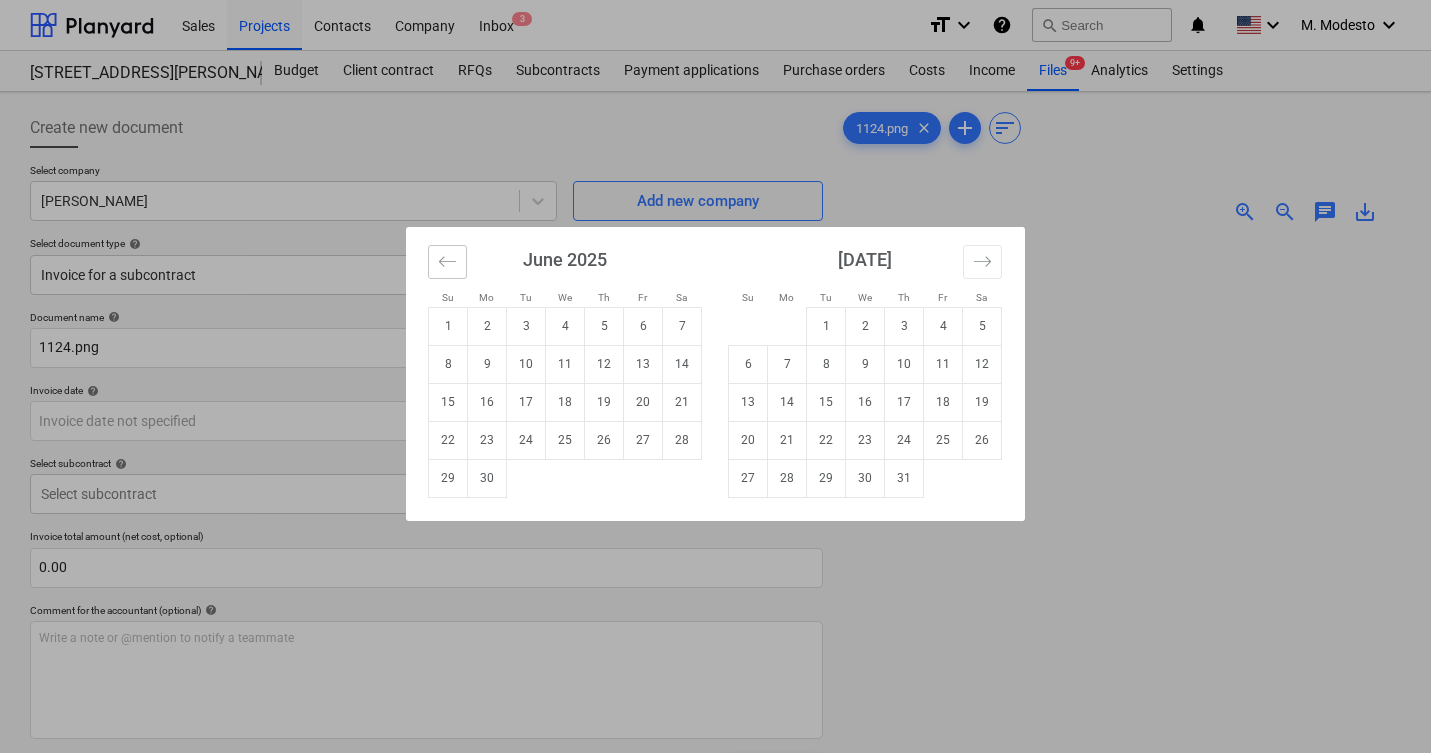 click 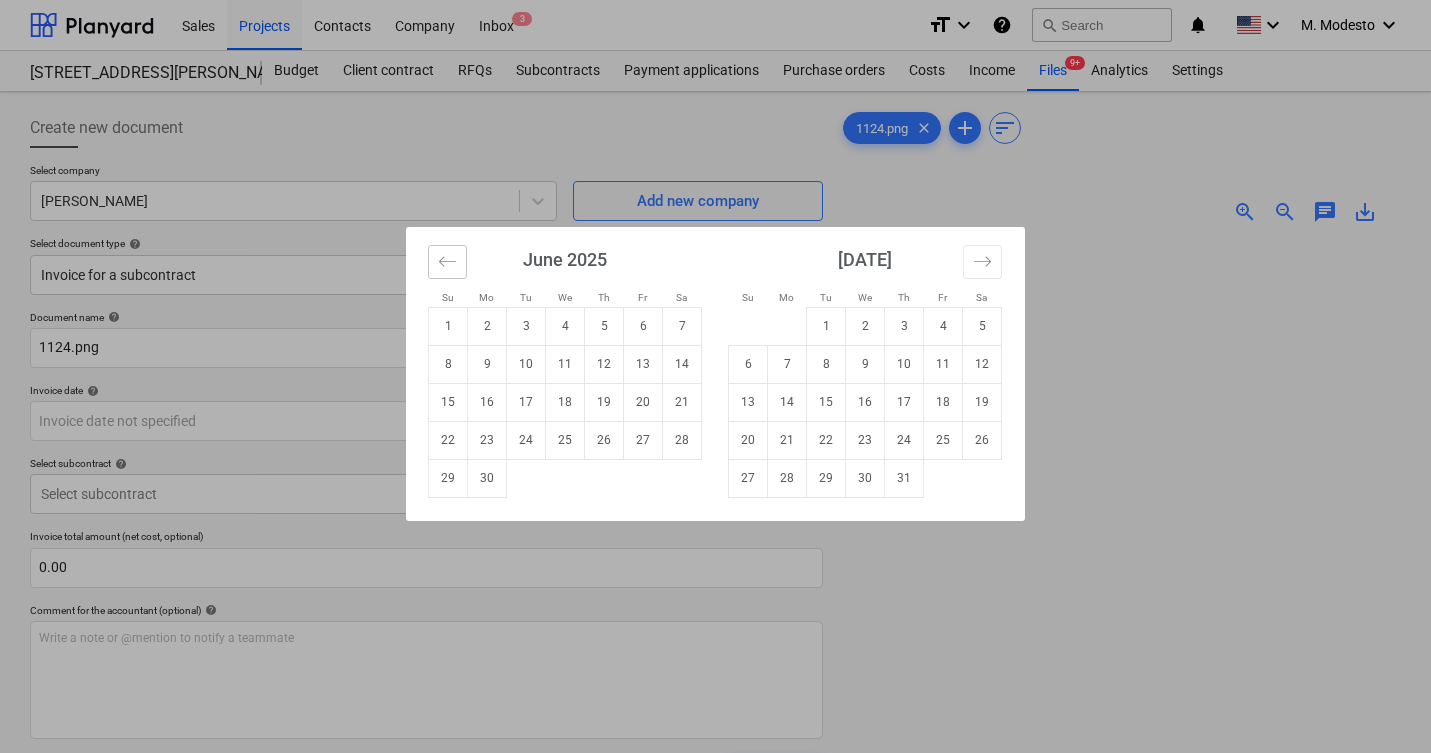 click 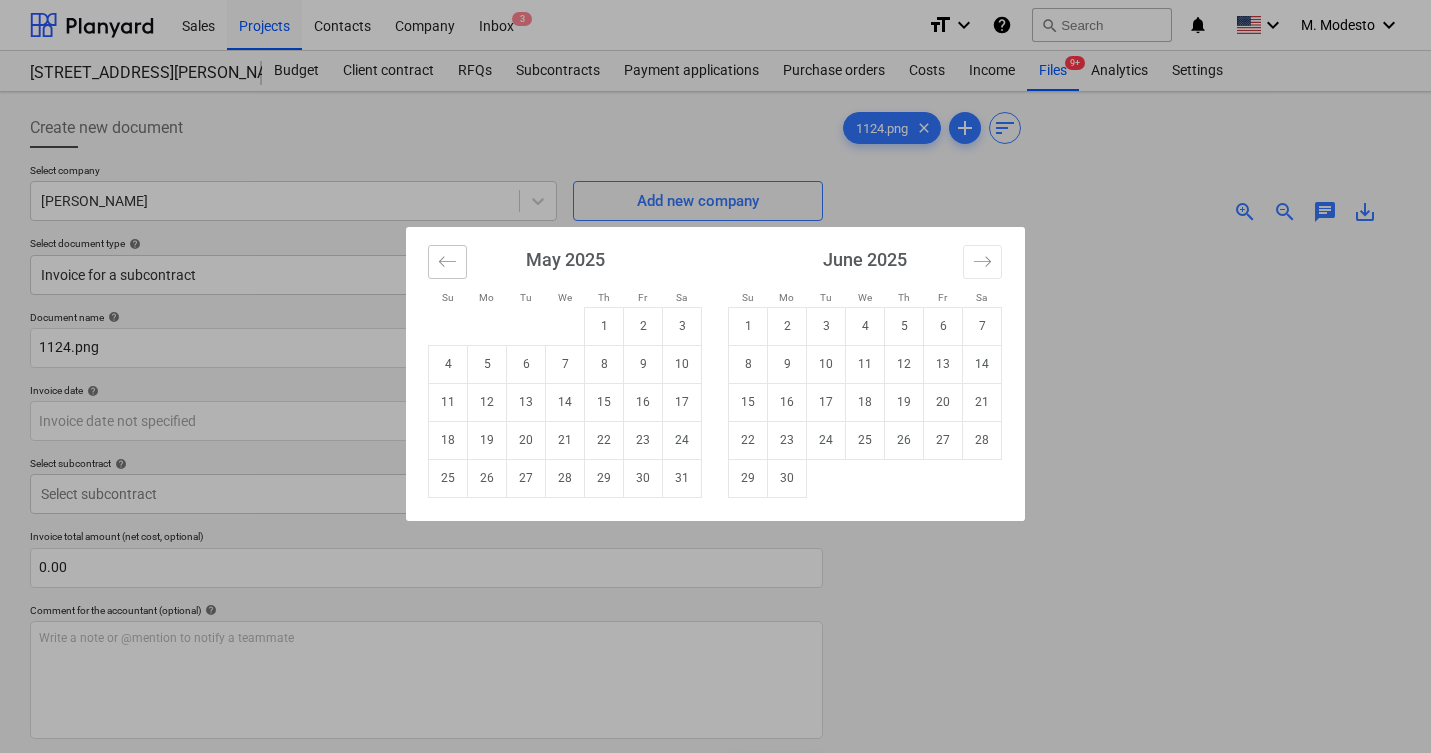 click 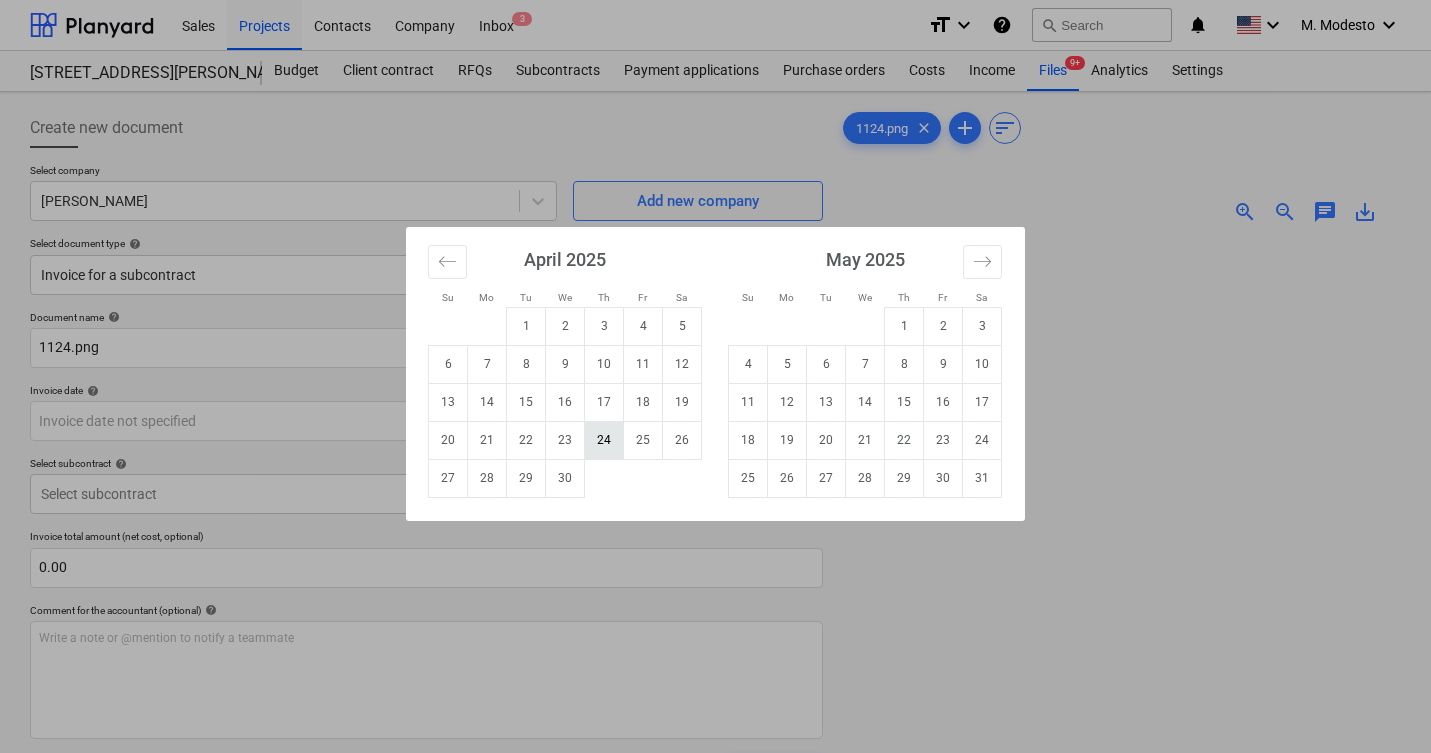 click on "24" at bounding box center [604, 440] 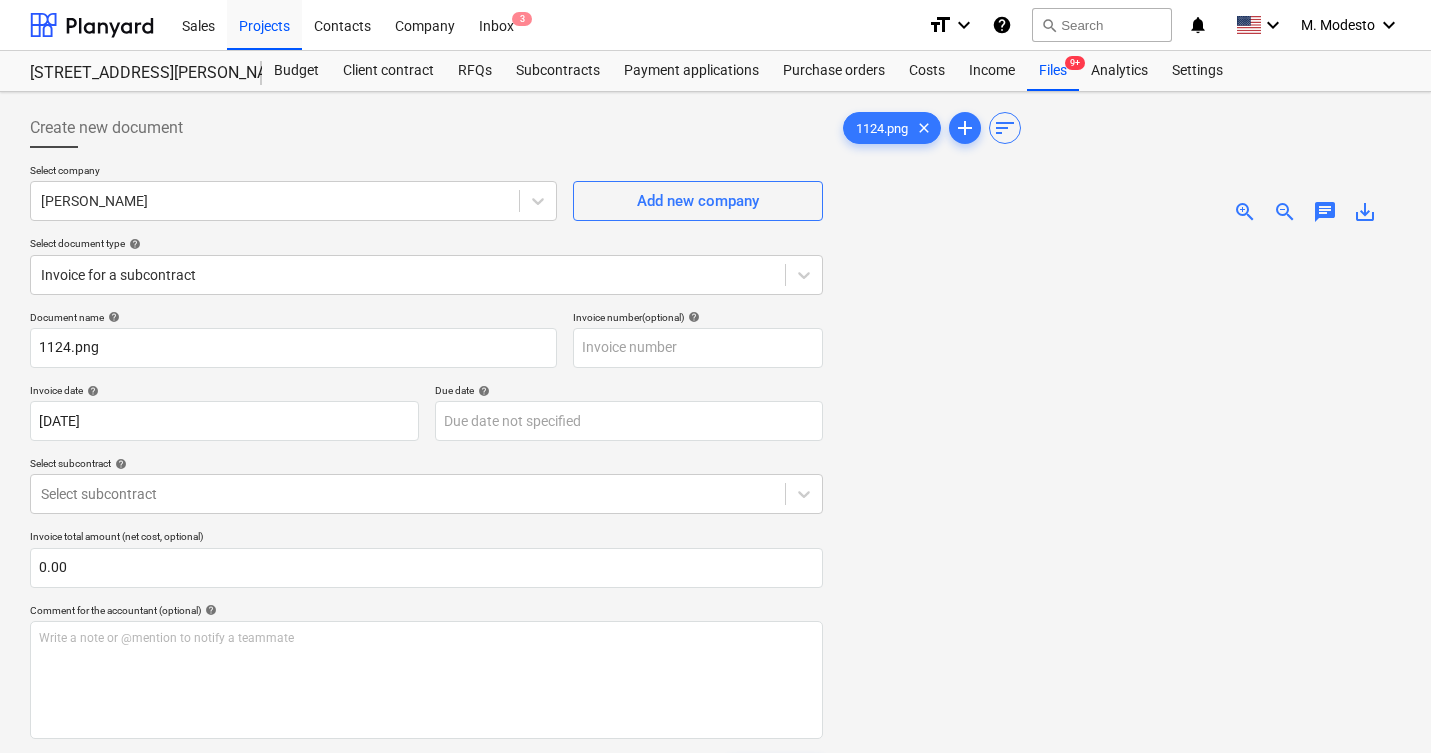 click on "Document name help 1124.png Invoice number  (optional) help Invoice date help 24 Apr 2025 24.04.2025 Press the down arrow key to interact with the calendar and
select a date. Press the question mark key to get the keyboard shortcuts for changing dates. Due date help Press the down arrow key to interact with the calendar and
select a date. Press the question mark key to get the keyboard shortcuts for changing dates. Select subcontract help Select subcontract Invoice total amount (net cost, optional) 0.00 Comment for the accountant (optional) help Write a note or @mention to notify a teammate ﻿ Clear Save Submit Total 0.00$" at bounding box center (426, 572) 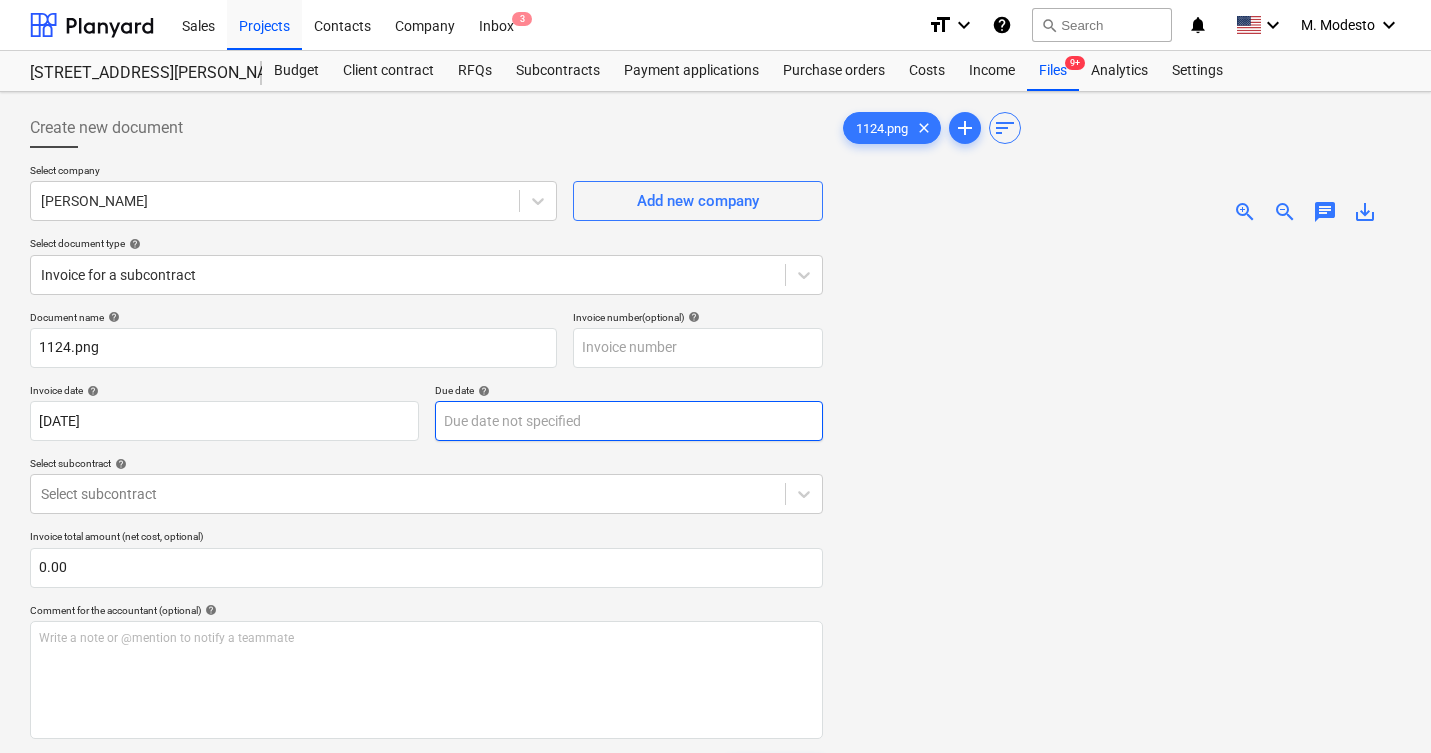 click on "Sales Projects Contacts Company Inbox 3 format_size keyboard_arrow_down help search Search notifications 0 keyboard_arrow_down M. Modesto keyboard_arrow_down 506 Henry Street 506 Henry Street Budget Client contract RFQs Subcontracts Payment applications Purchase orders Costs Income Files 9+ Analytics Settings Create new document Select company Carlos   Add new company Select document type help Invoice for a subcontract Document name help 1124.png Invoice number  (optional) help Invoice date help 24 Apr 2025 24.04.2025 Press the down arrow key to interact with the calendar and
select a date. Press the question mark key to get the keyboard shortcuts for changing dates. Due date help Press the down arrow key to interact with the calendar and
select a date. Press the question mark key to get the keyboard shortcuts for changing dates. Select subcontract help Select subcontract Invoice total amount (net cost, optional) 0.00 Comment for the accountant (optional) help ﻿ Clear Save Submit Total 0.00$ clear" at bounding box center [715, 376] 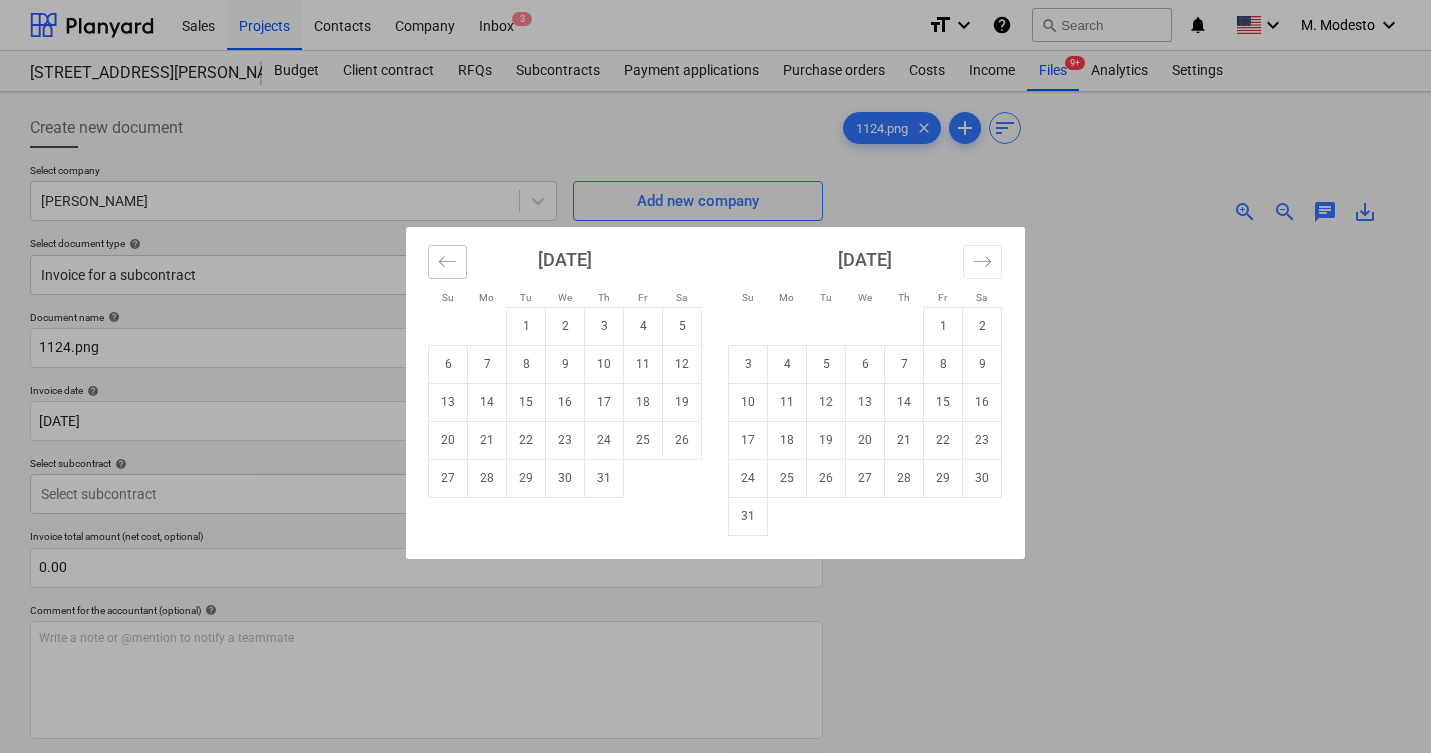 click 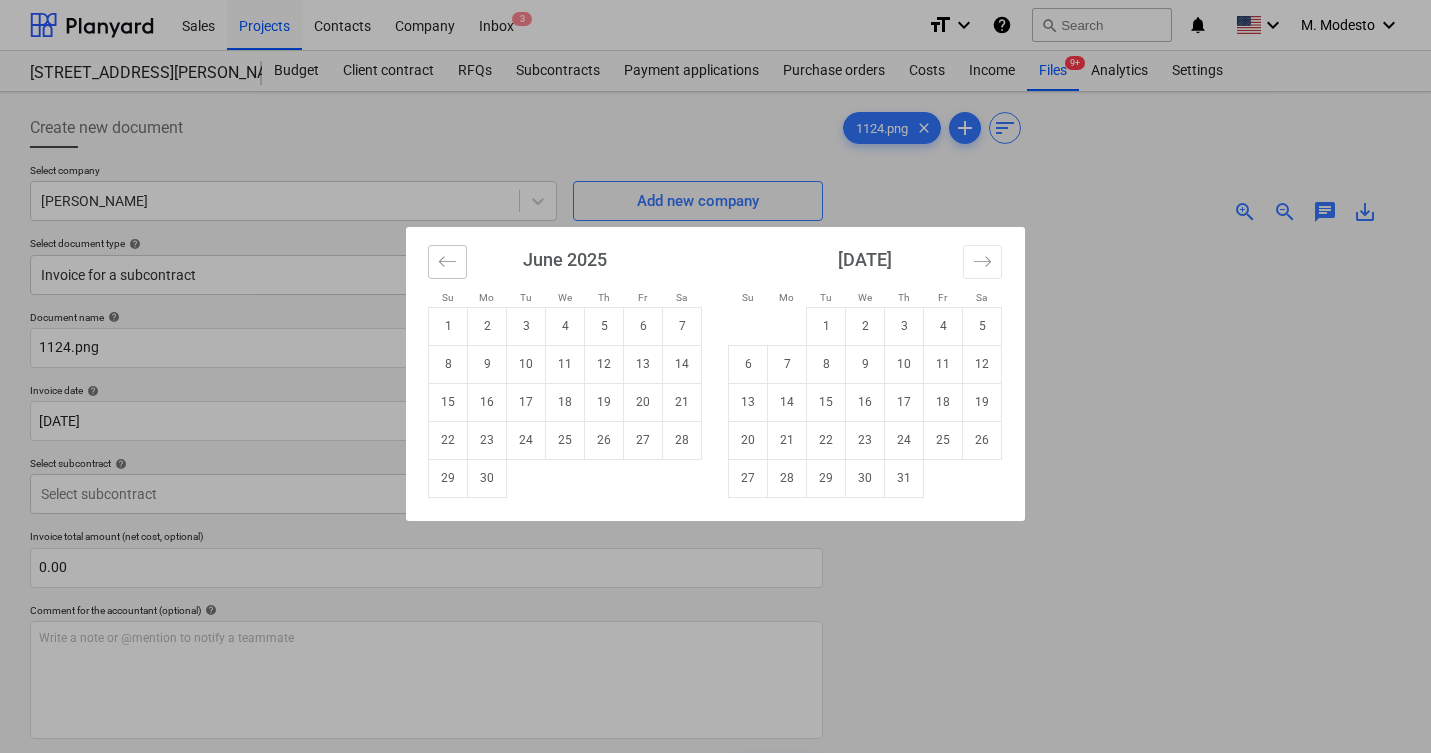 click 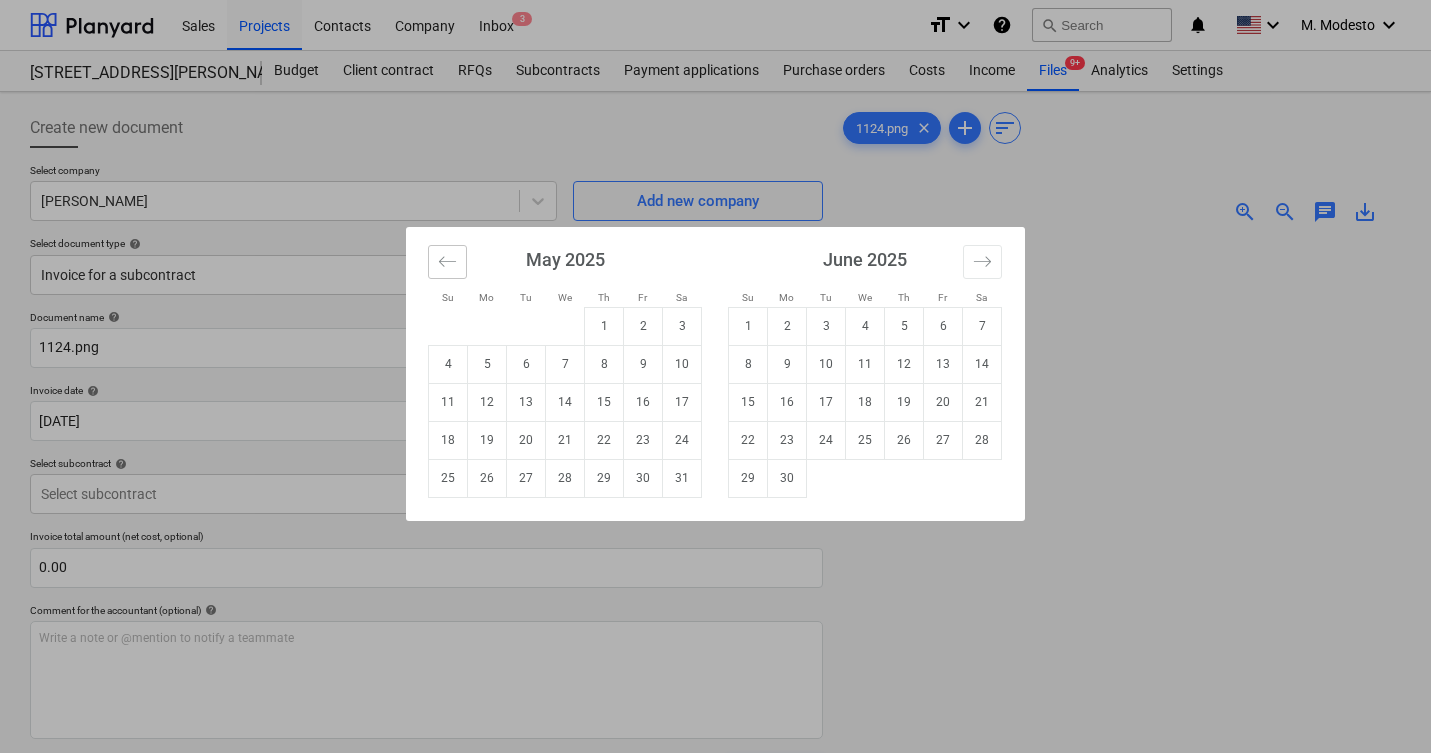 click 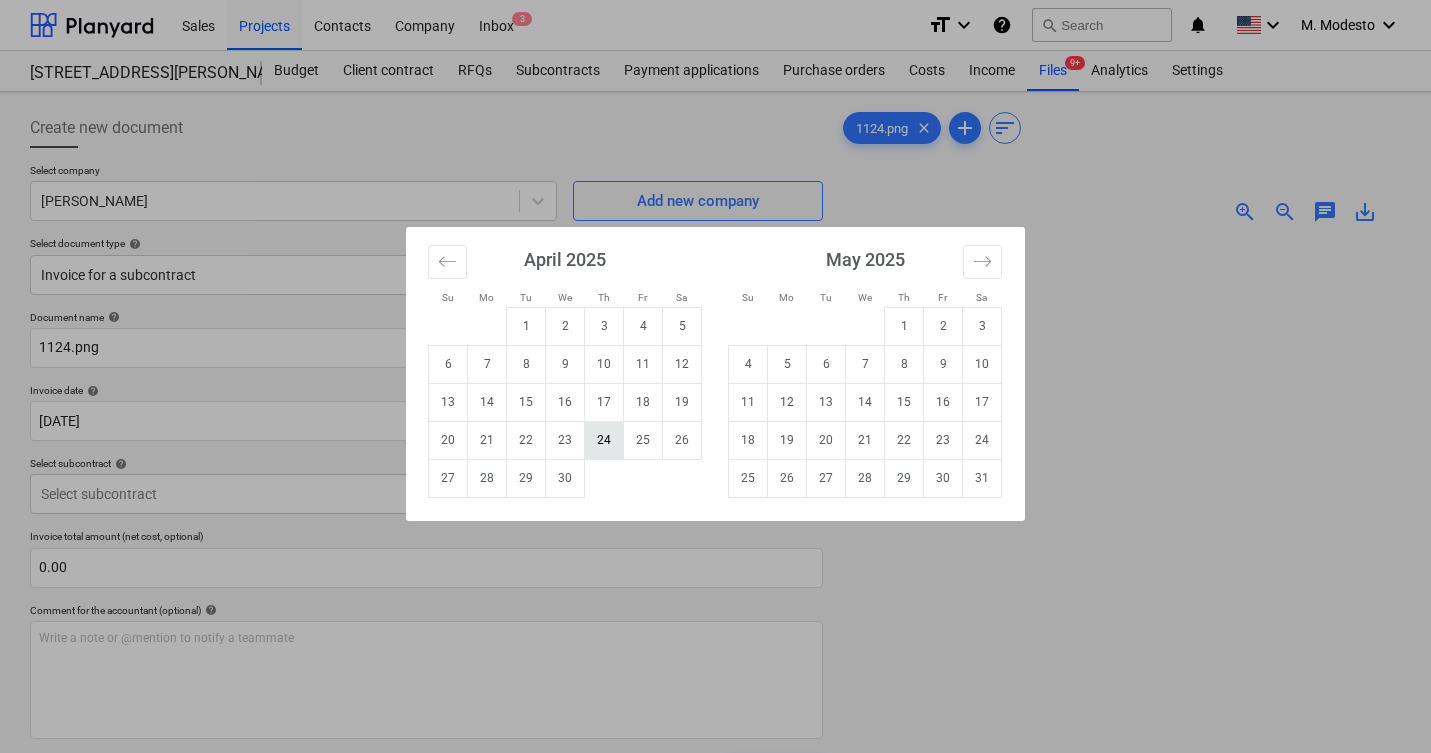 click on "24" at bounding box center [604, 440] 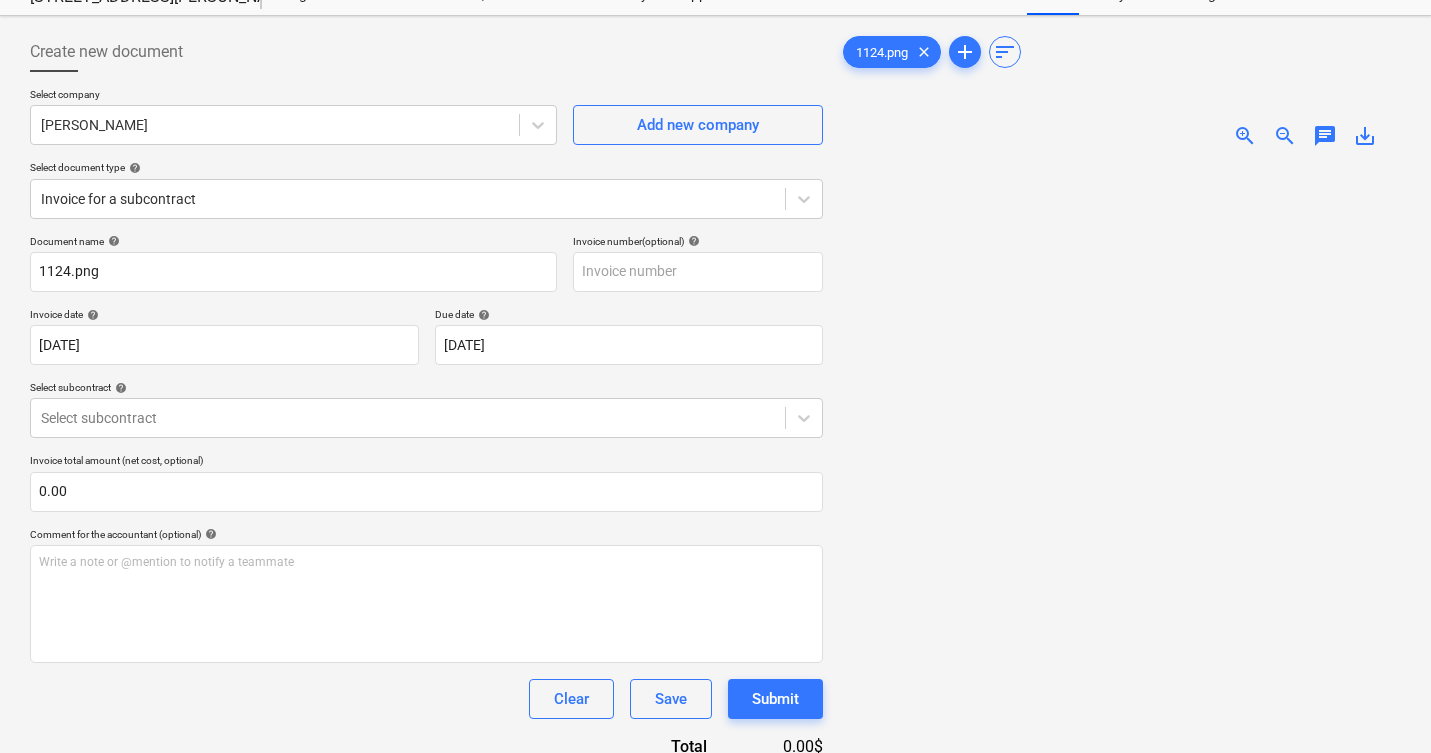 scroll, scrollTop: 90, scrollLeft: 0, axis: vertical 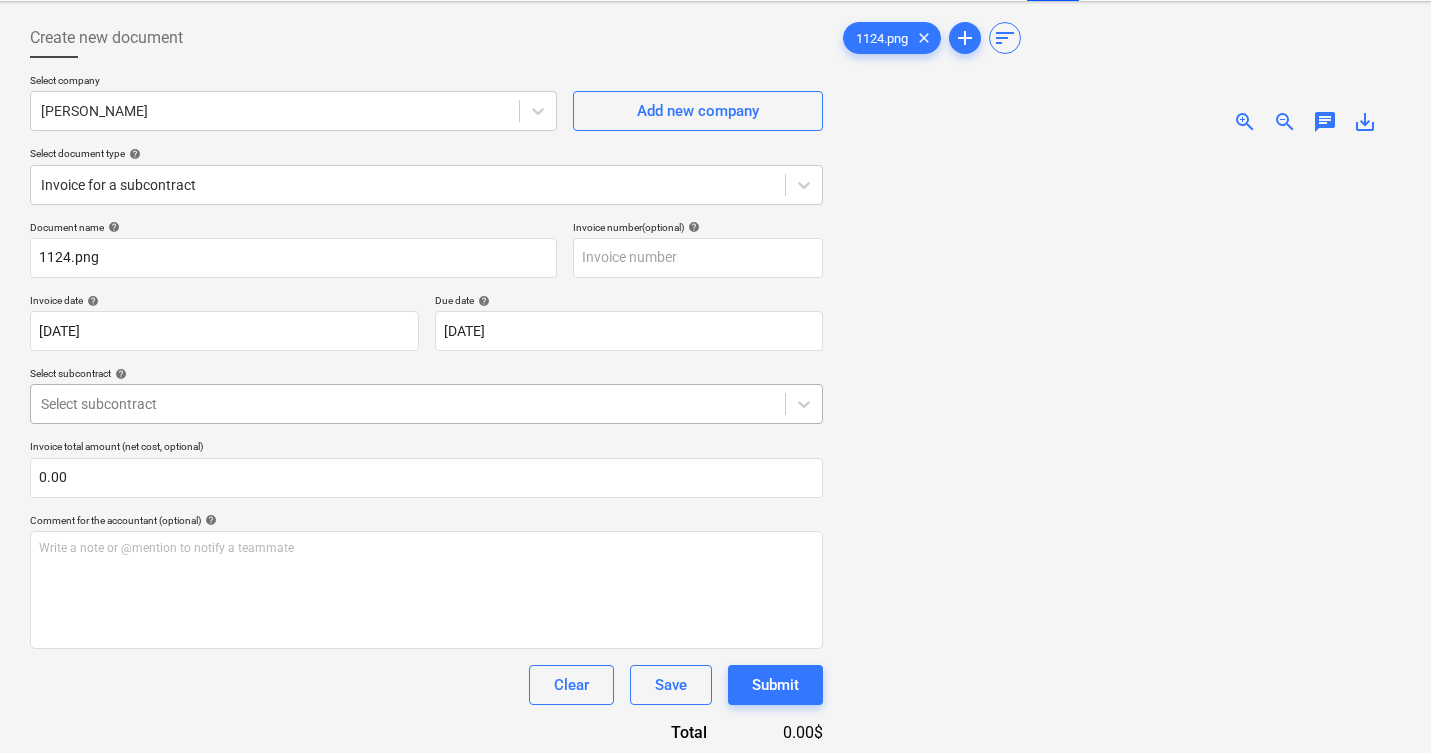 click at bounding box center [408, 404] 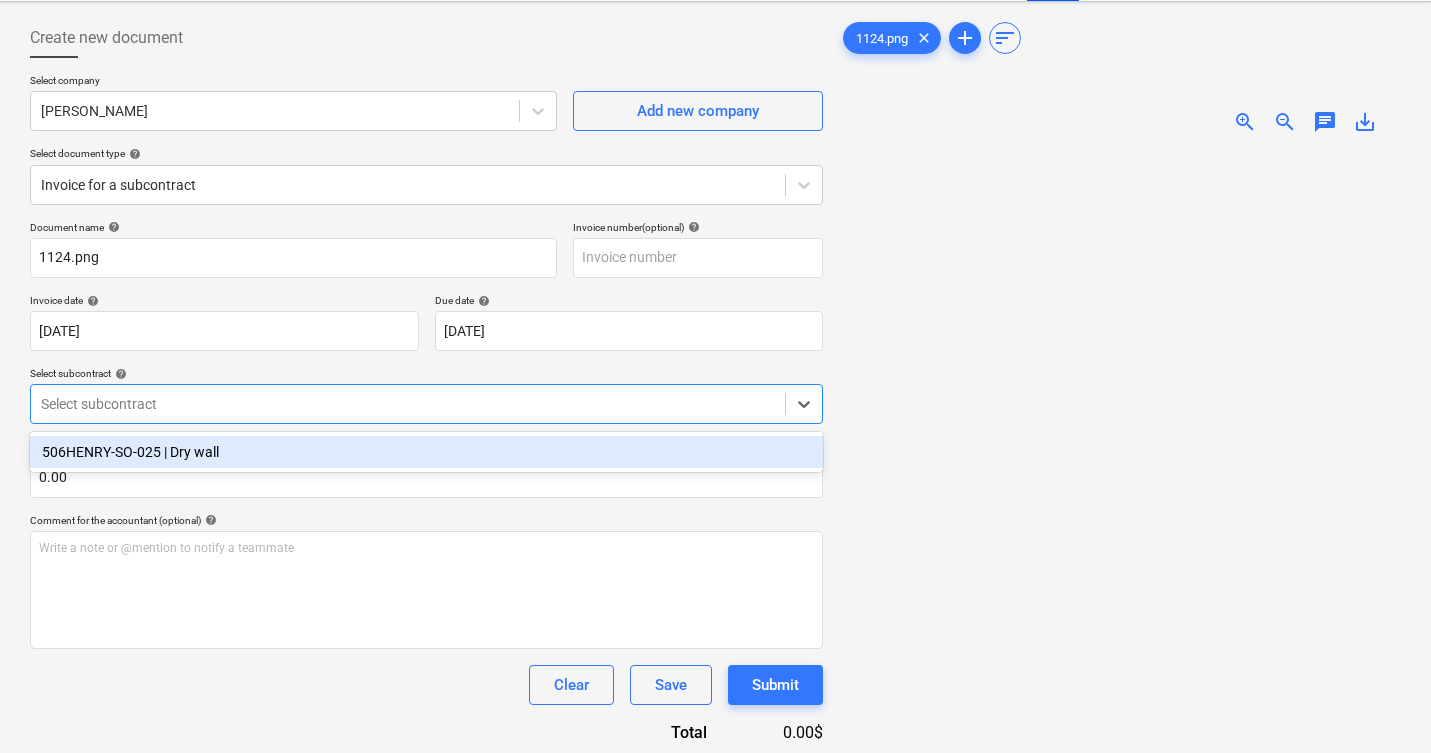 click on "506HENRY-SO-025 | Dry wall" at bounding box center (426, 452) 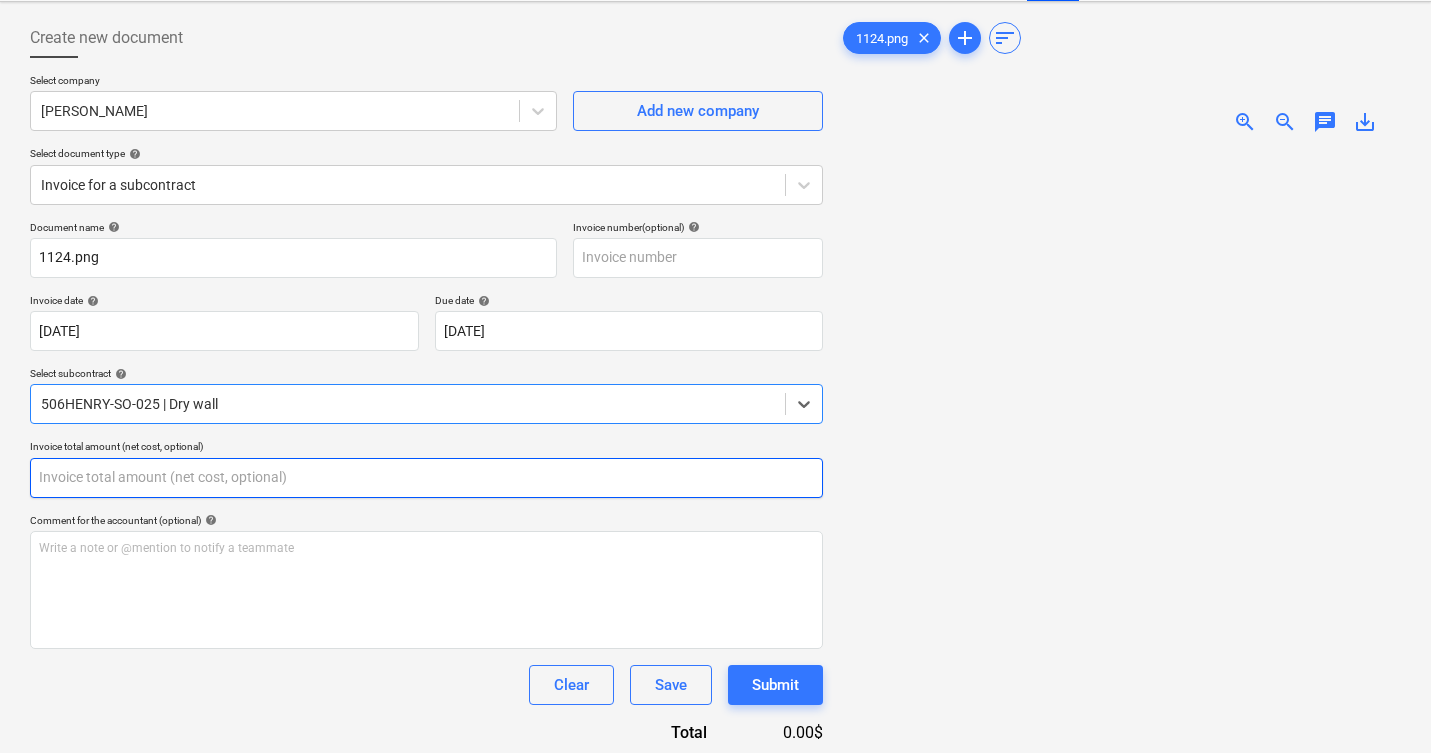 click at bounding box center (426, 478) 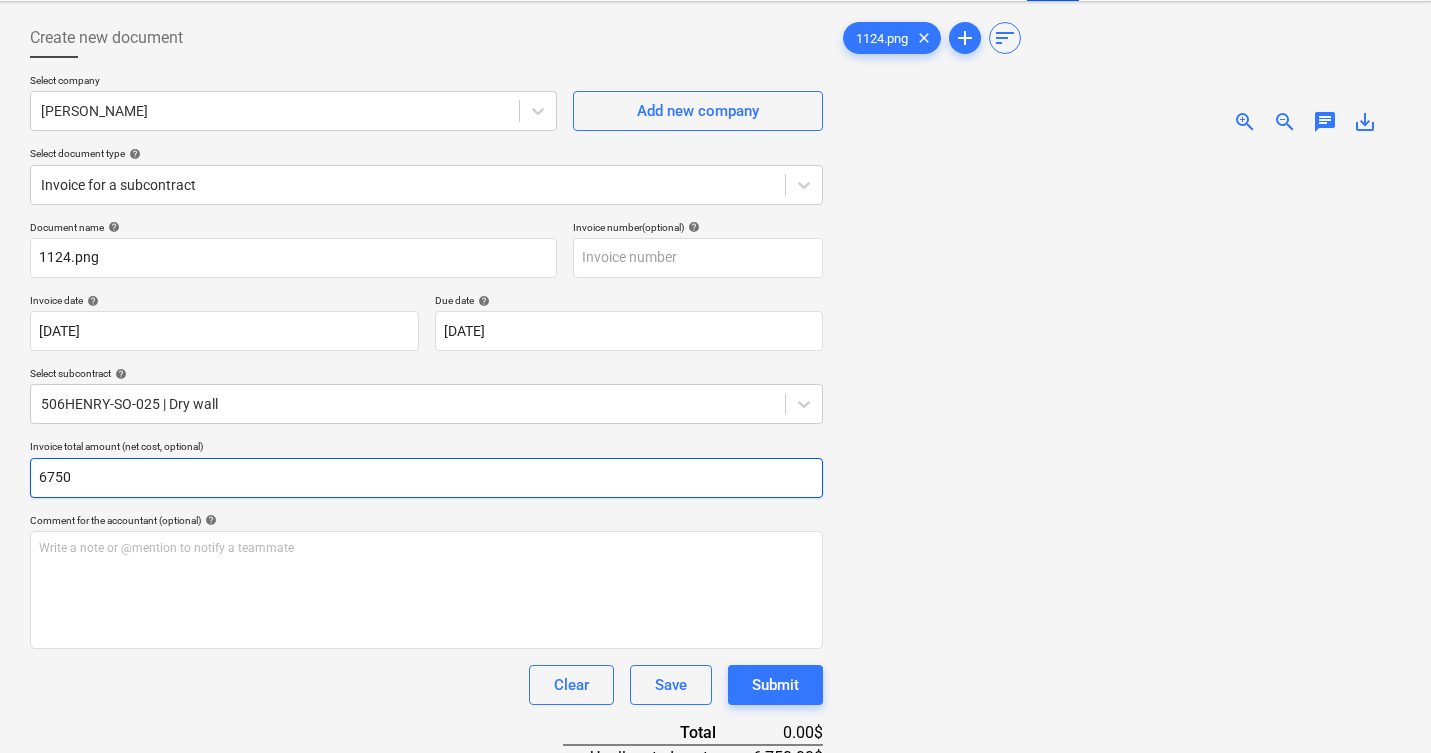 type on "6750" 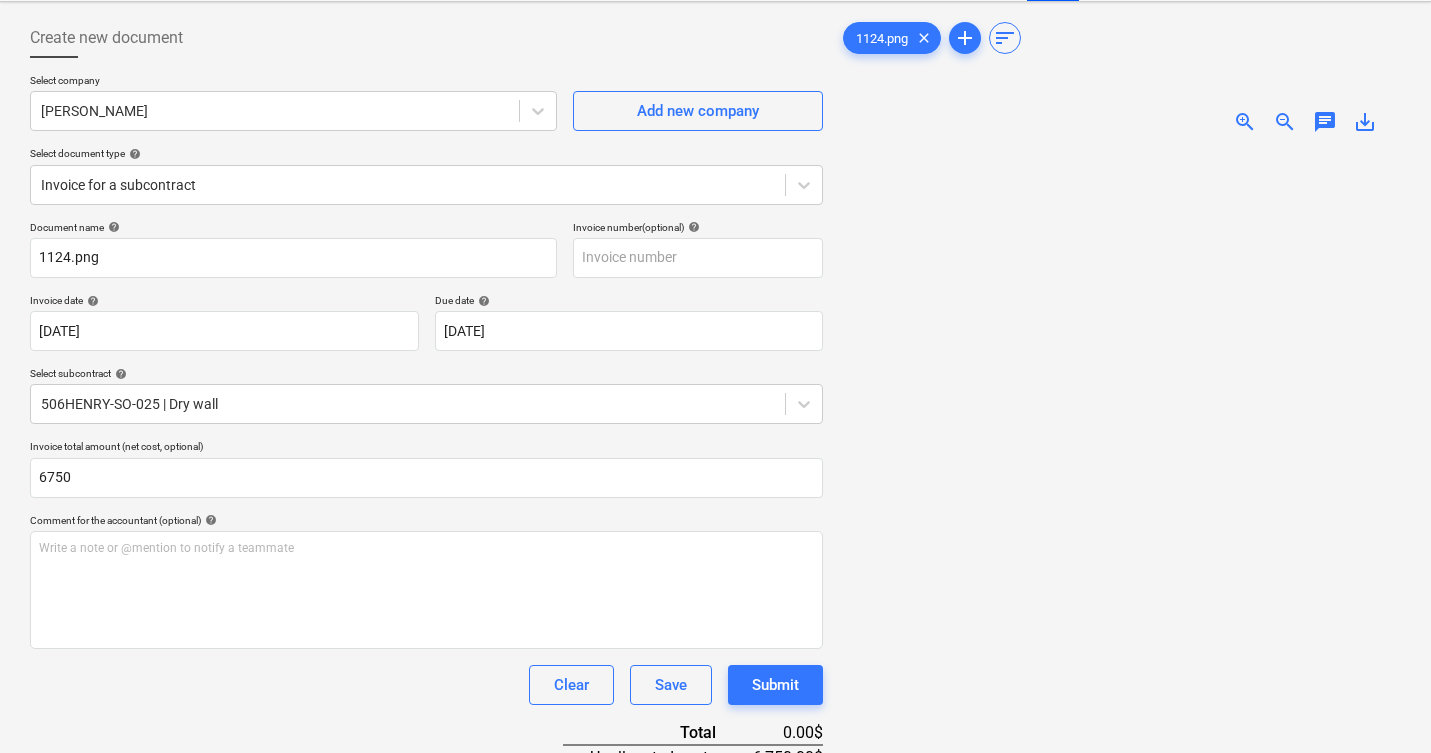 click at bounding box center (1120, 498) 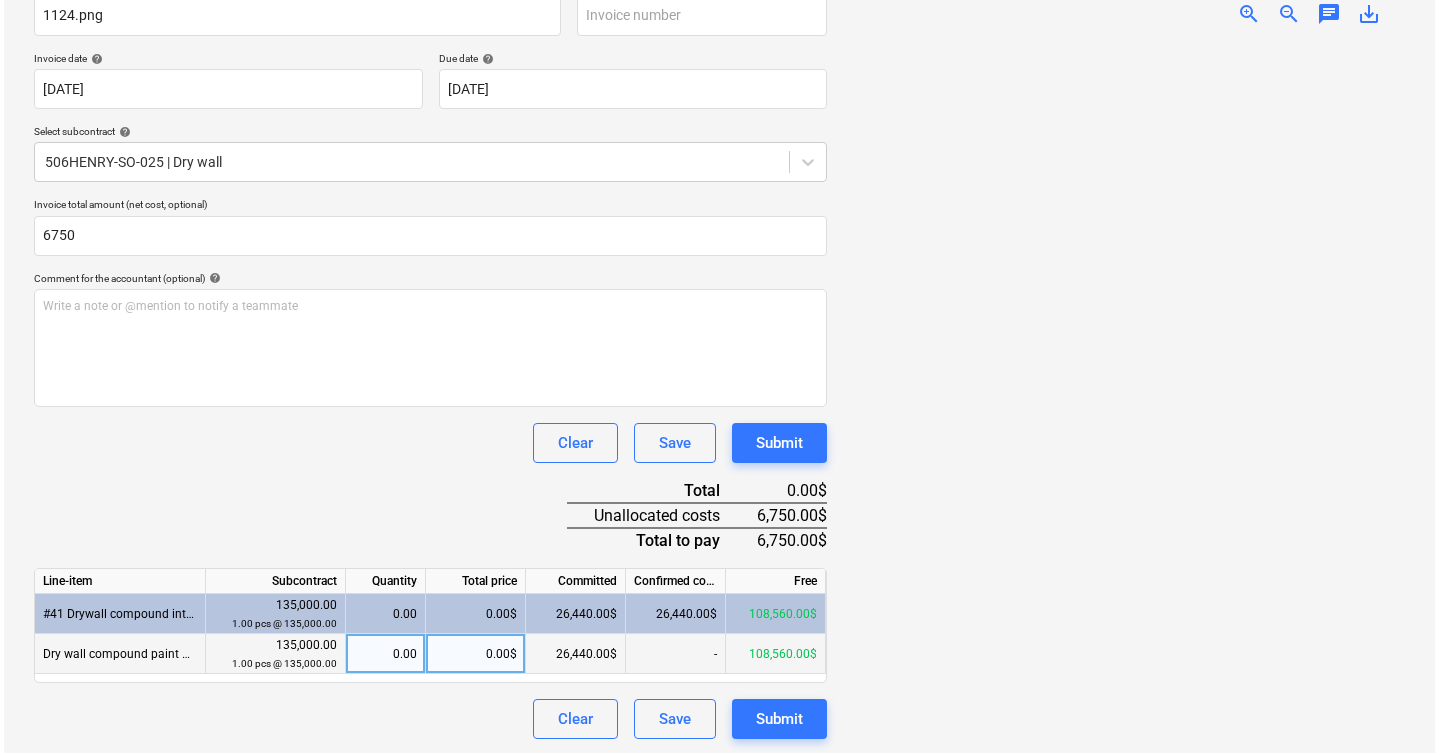 scroll, scrollTop: 334, scrollLeft: 0, axis: vertical 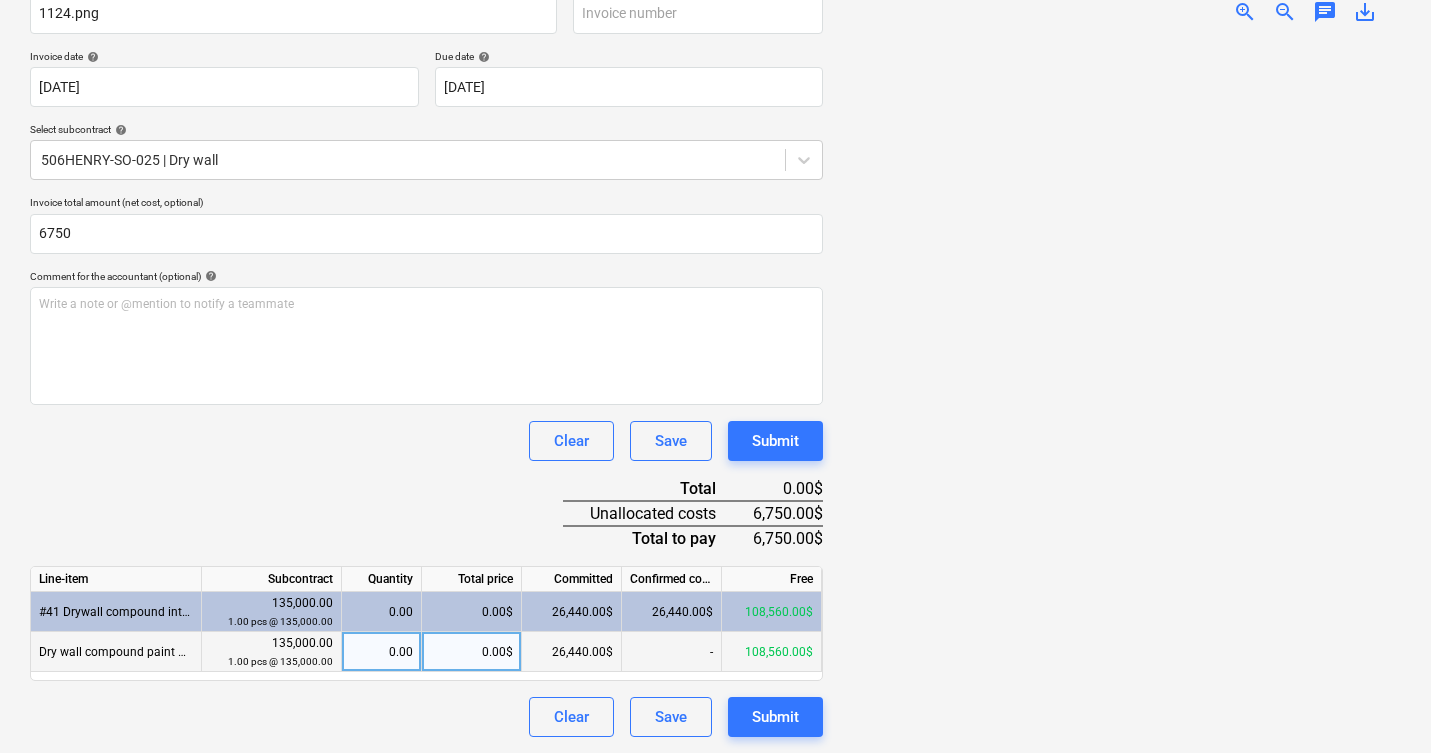 click on "0.00$" at bounding box center (472, 652) 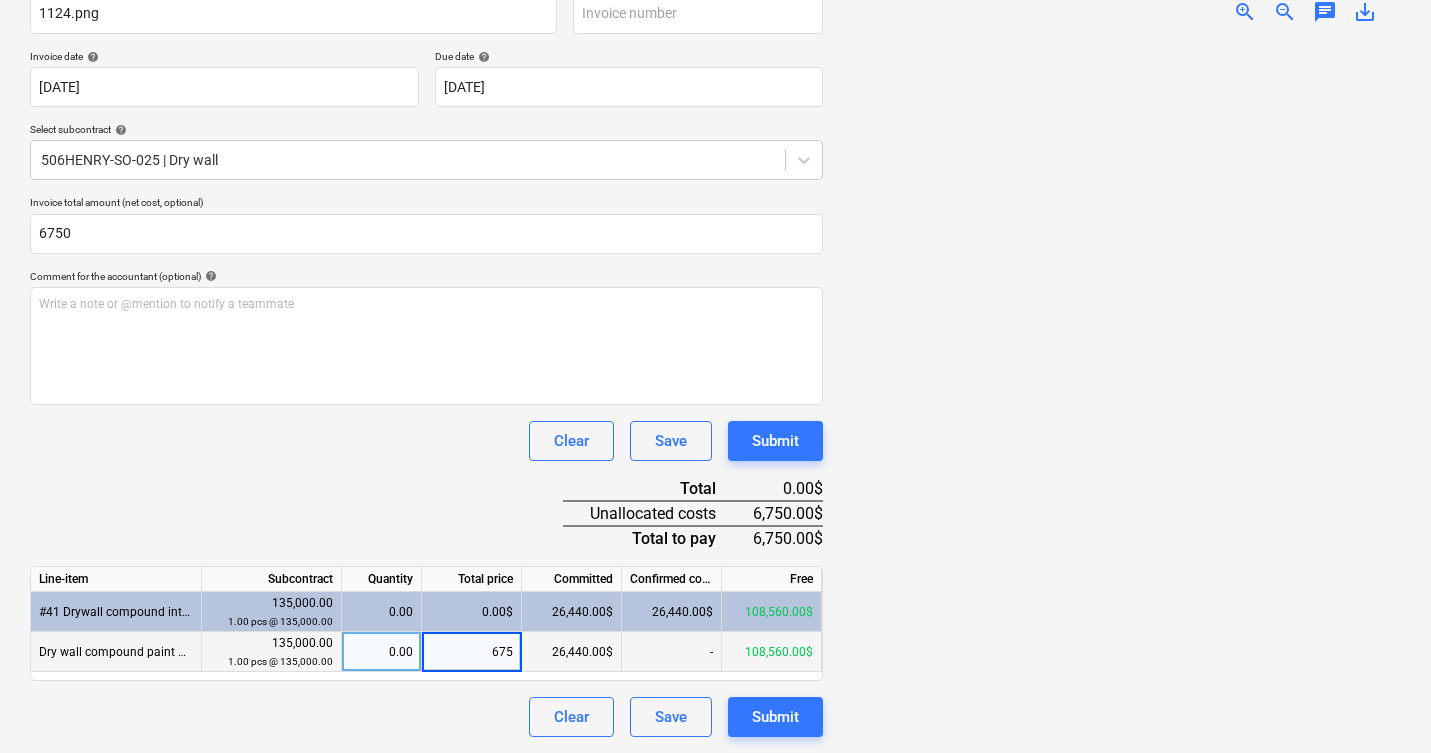 type on "6750" 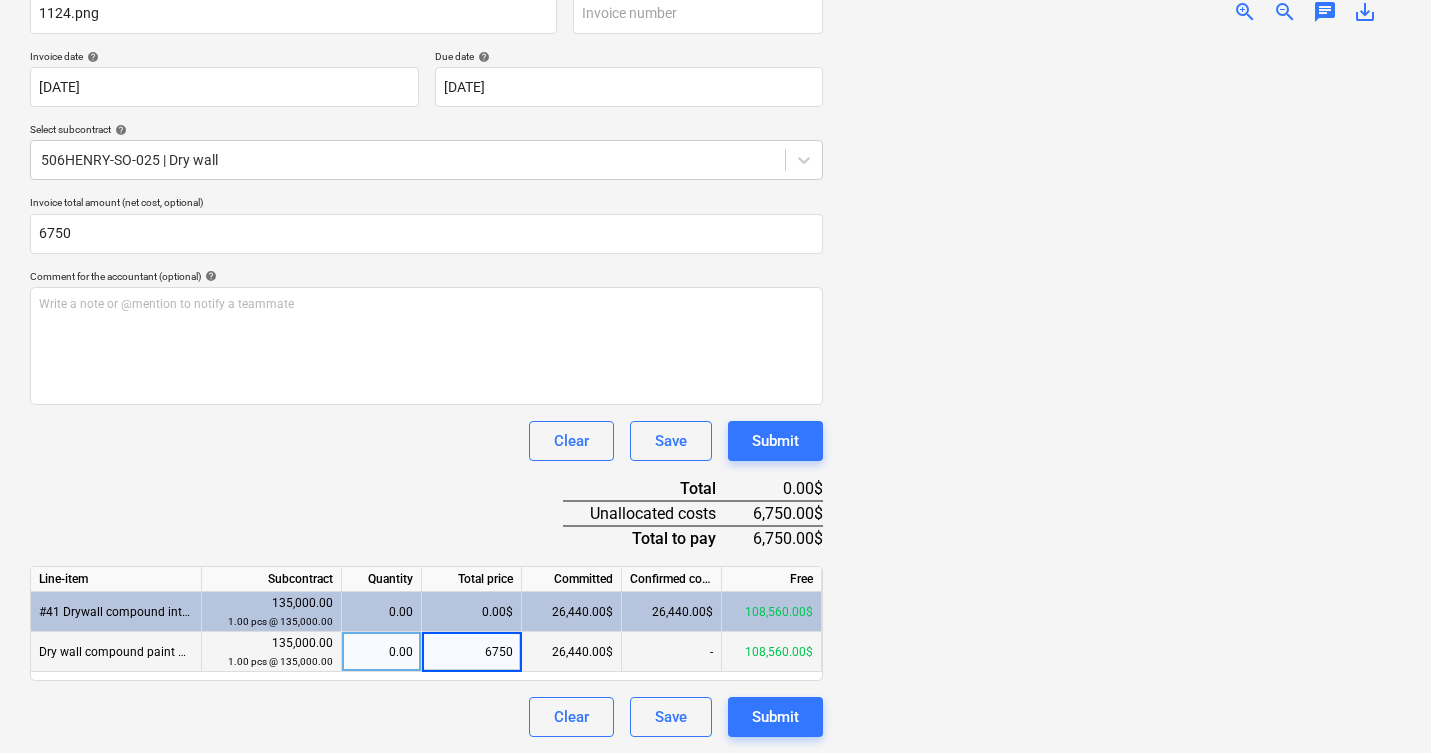 click at bounding box center [1120, 388] 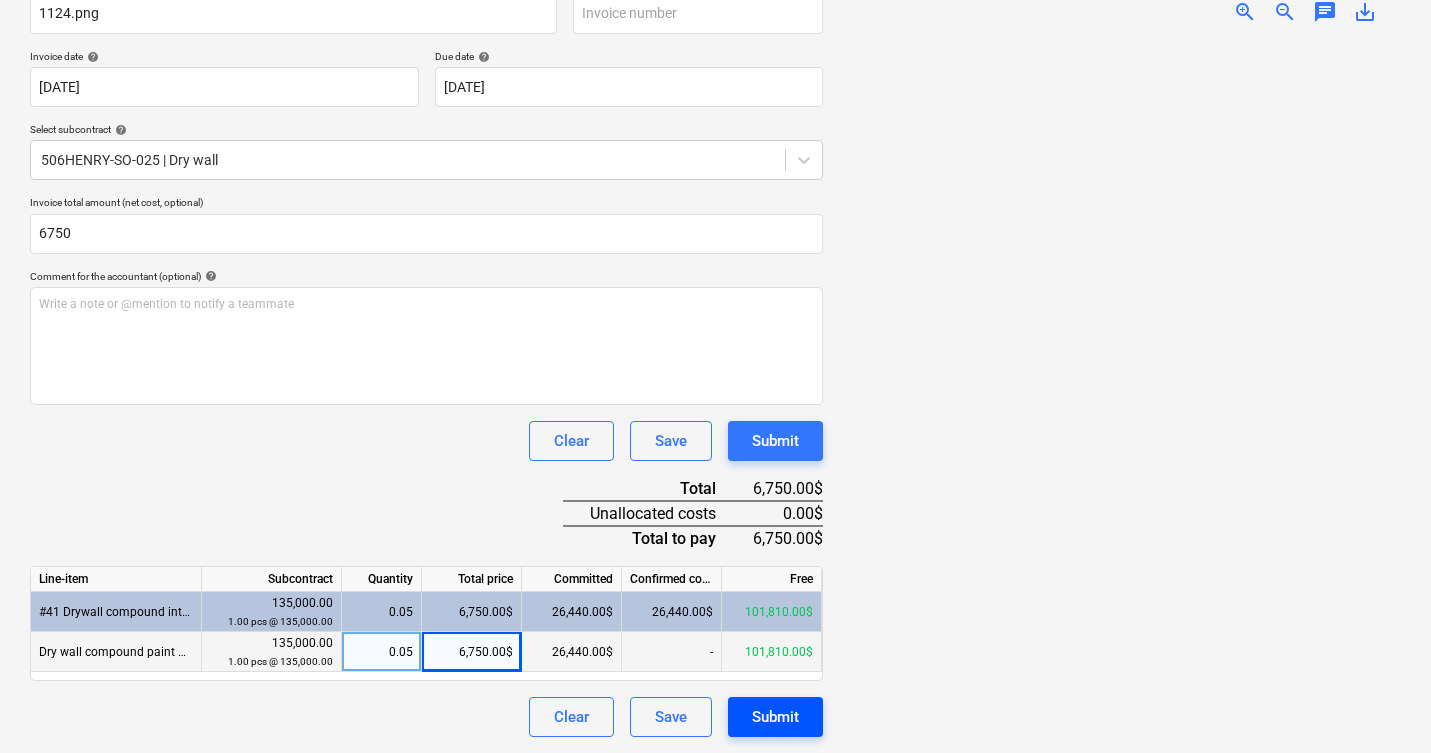 click on "Submit" at bounding box center [775, 717] 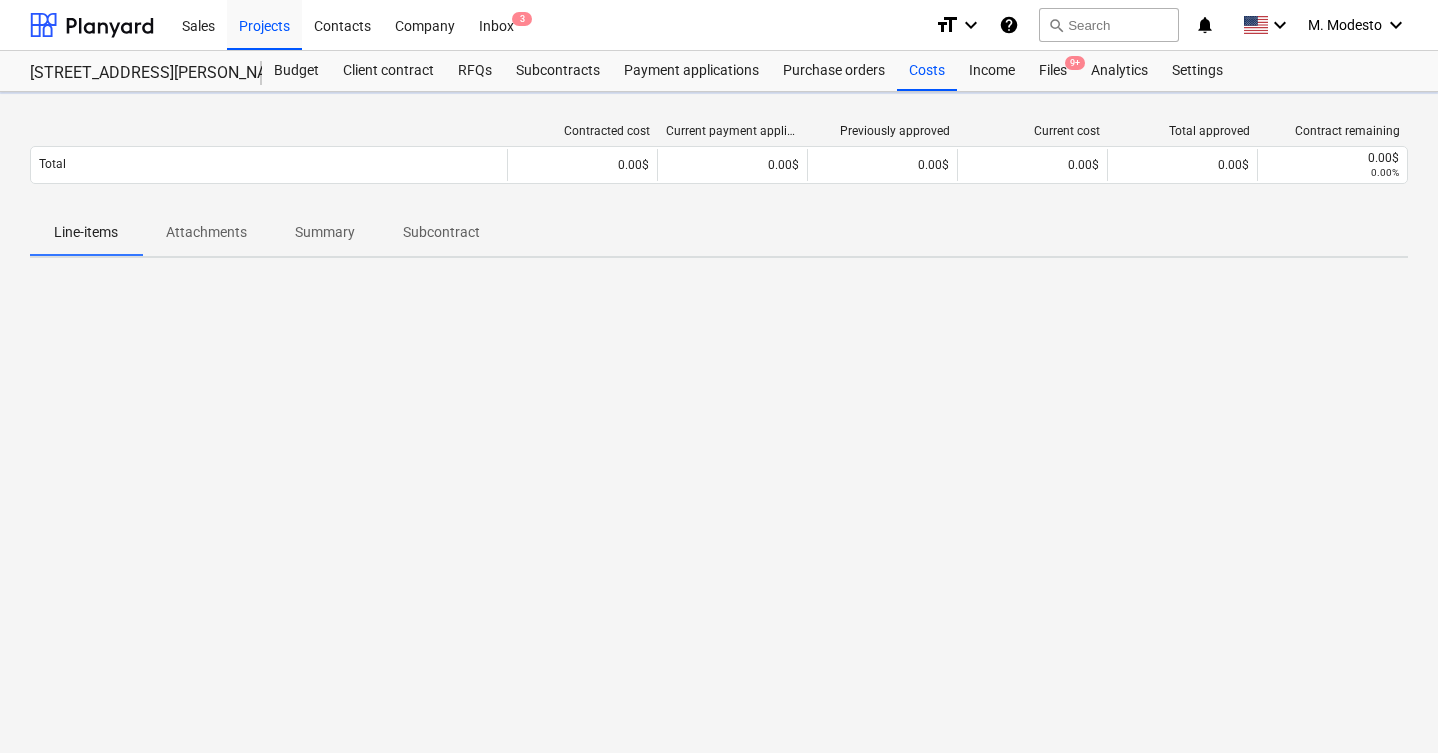 scroll, scrollTop: 0, scrollLeft: 0, axis: both 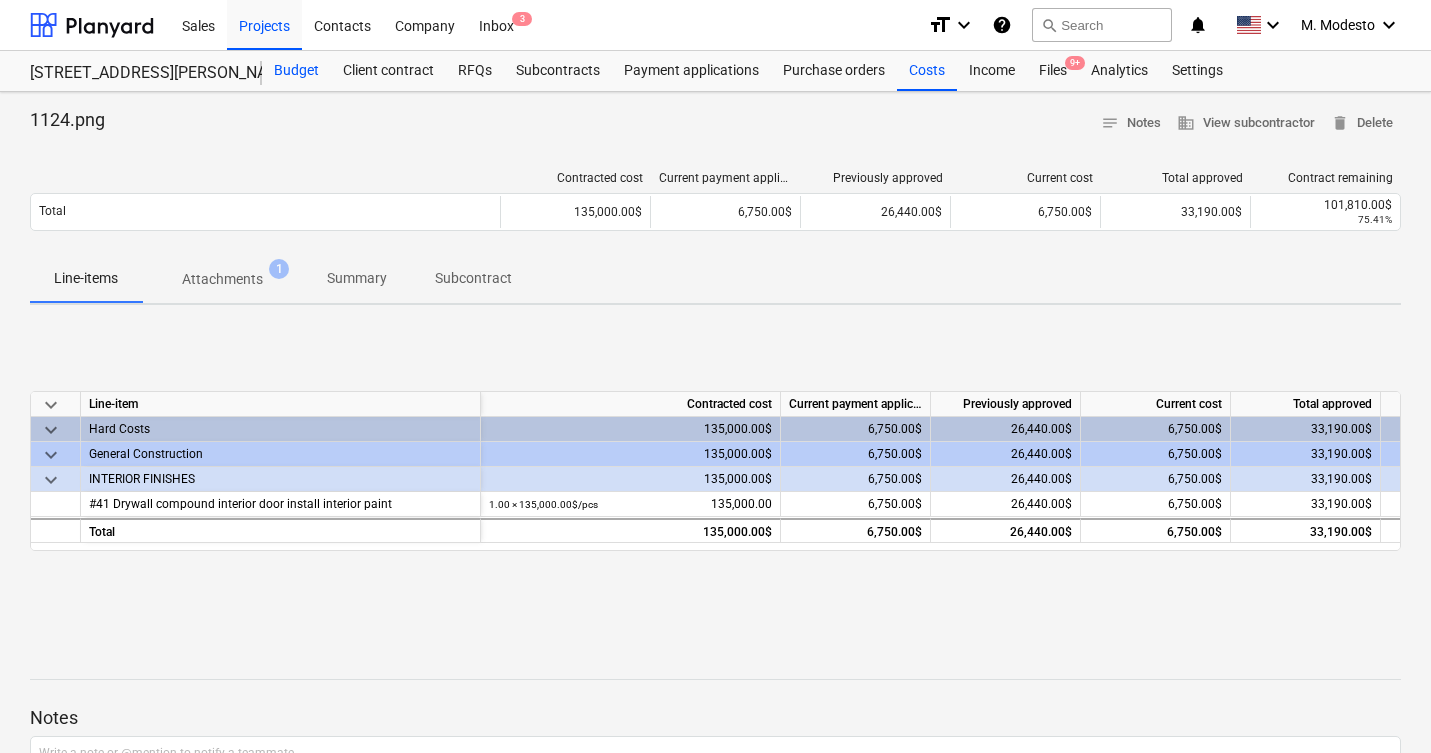 click on "Budget" at bounding box center [296, 71] 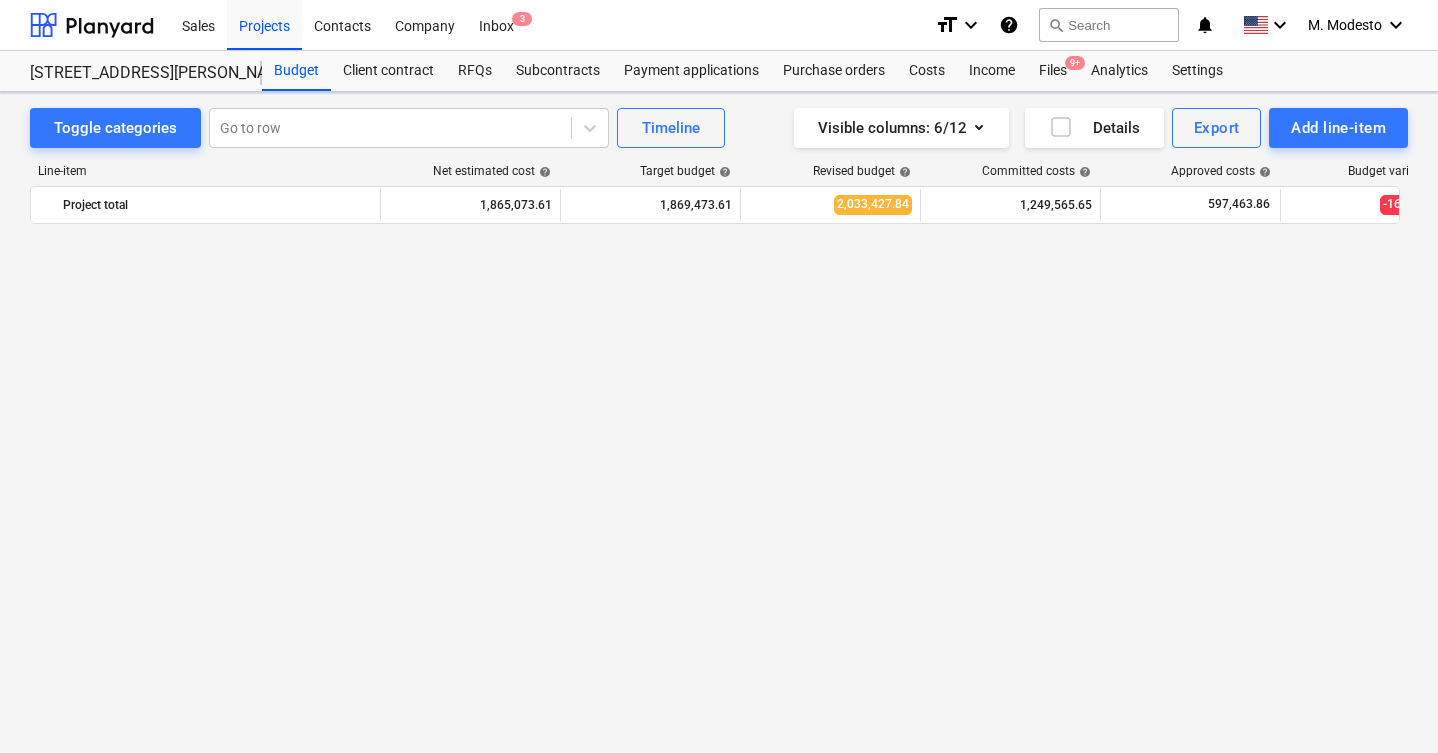 scroll, scrollTop: 3360, scrollLeft: 0, axis: vertical 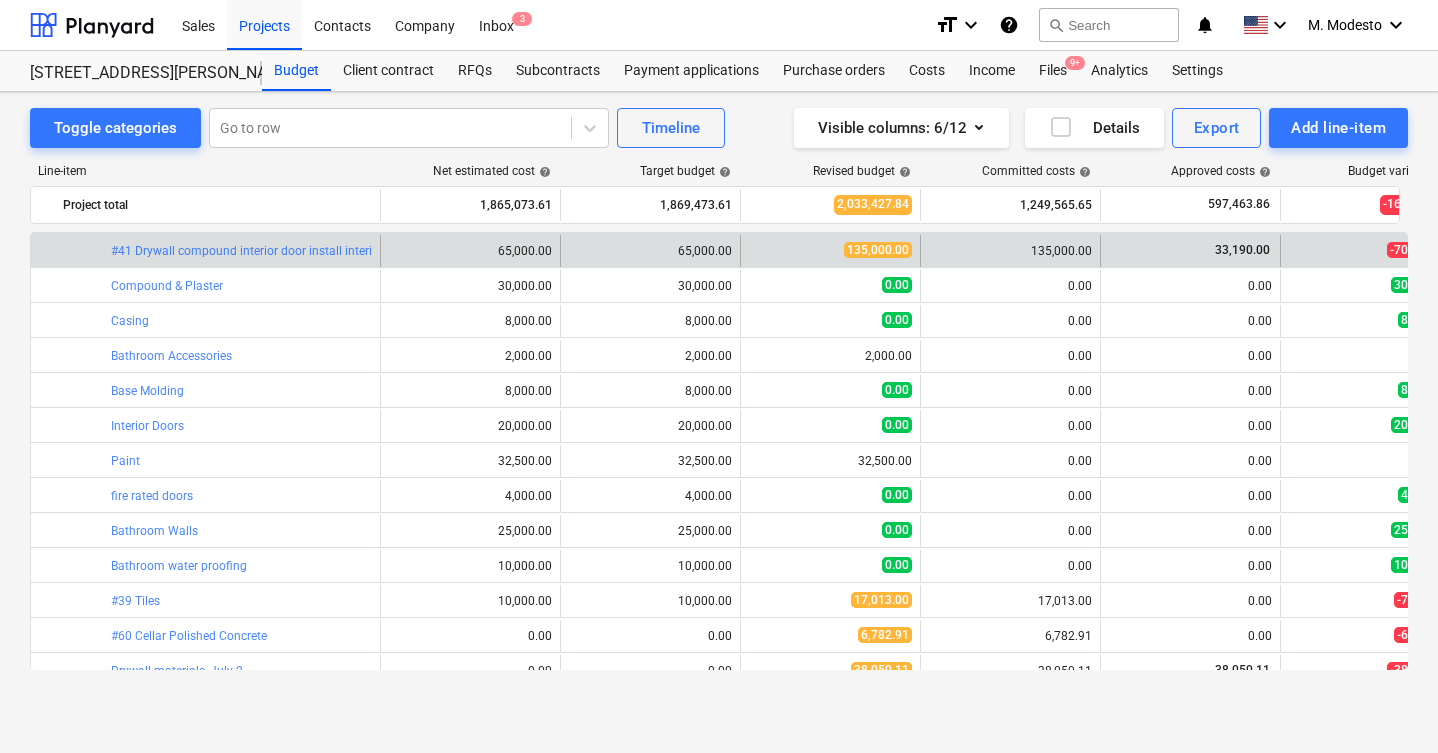 click on "bar_chart  #41 Drywall compound interior door install interior paint" at bounding box center (241, 251) 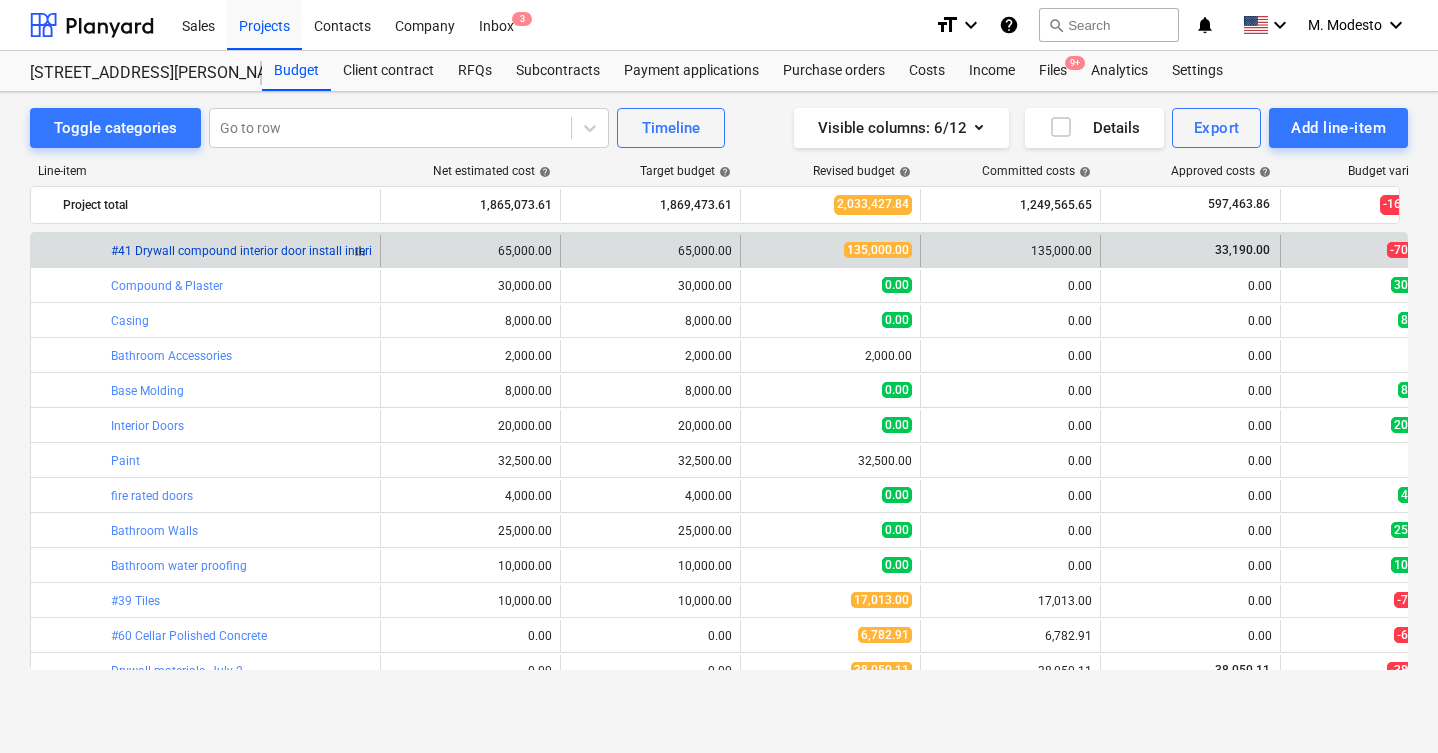 click on "#41 Drywall compound interior door install interior paint" at bounding box center (262, 251) 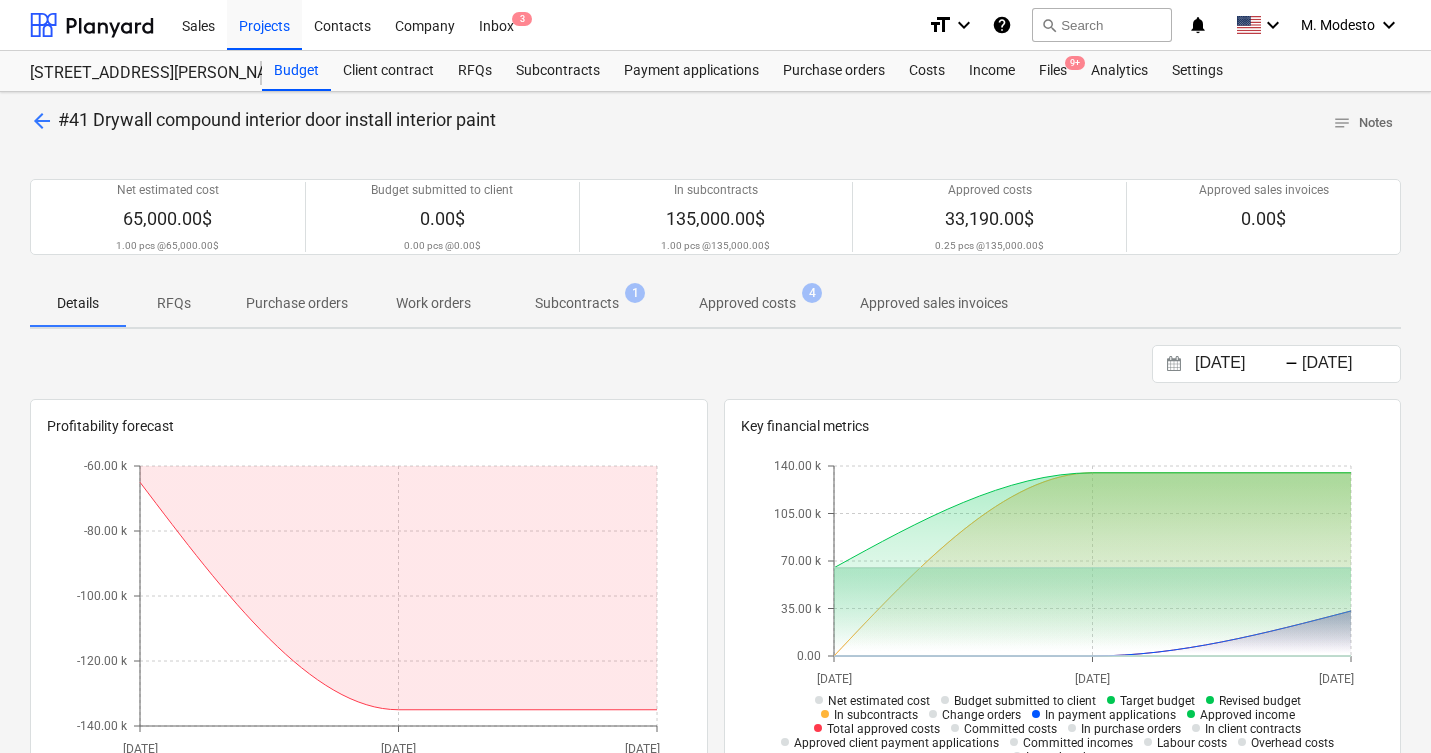 click on "Subcontracts" at bounding box center [577, 303] 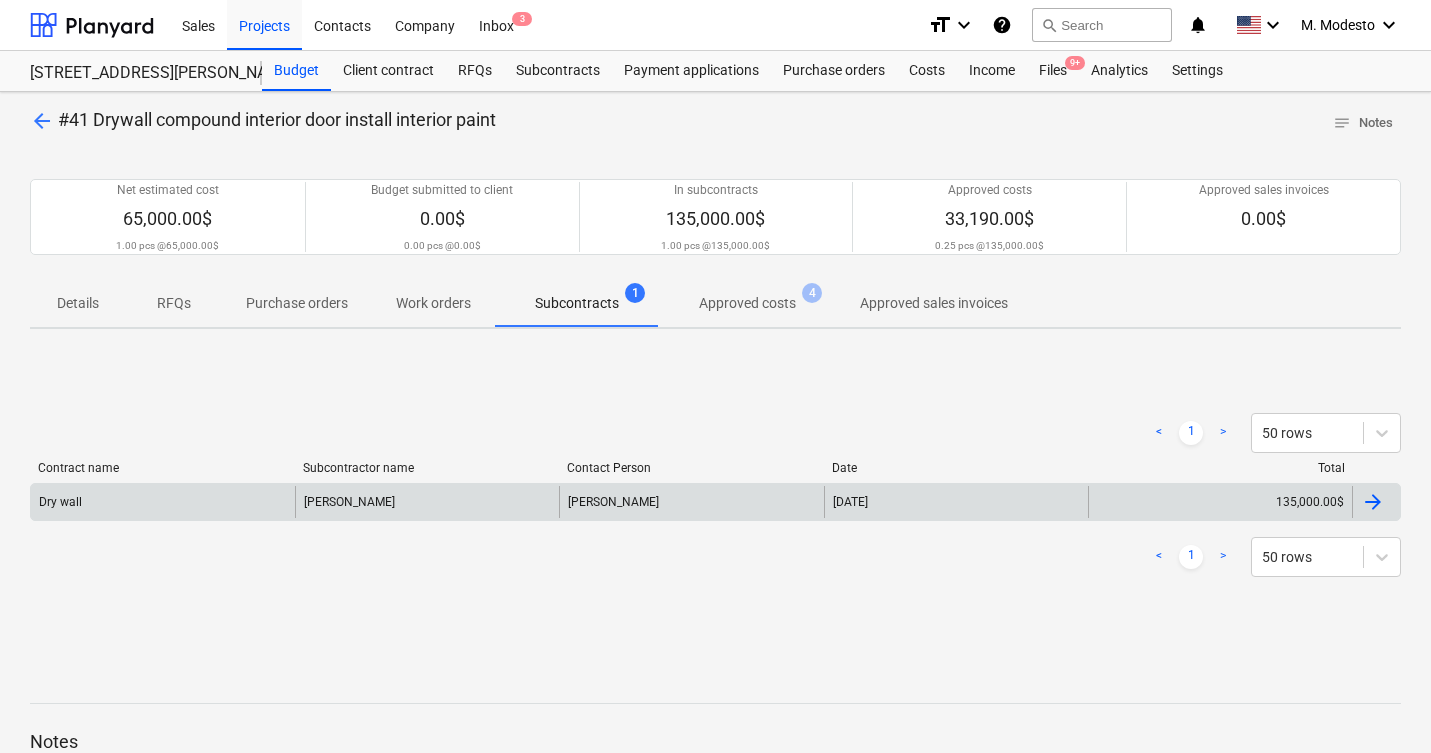 click on "21 May 2025" at bounding box center [956, 502] 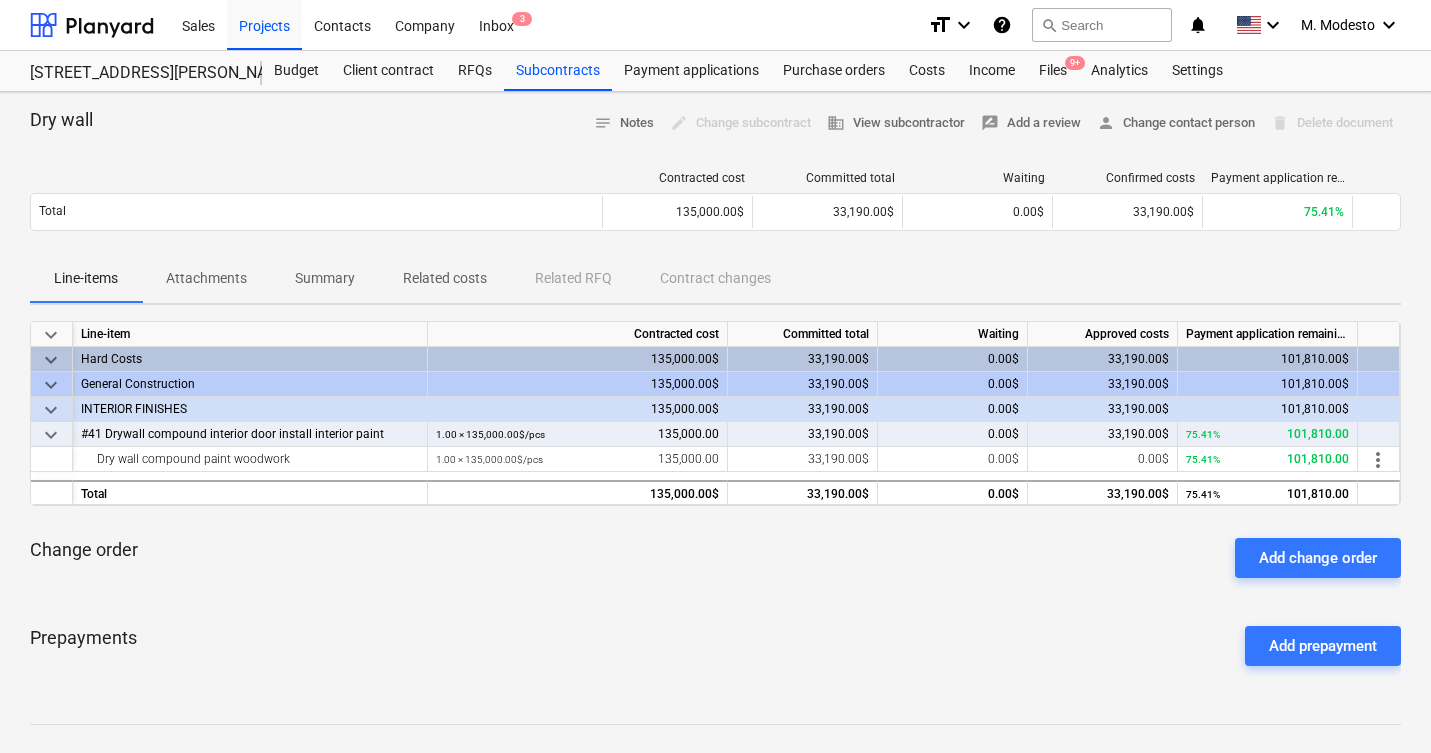 click on "Related costs" at bounding box center (445, 278) 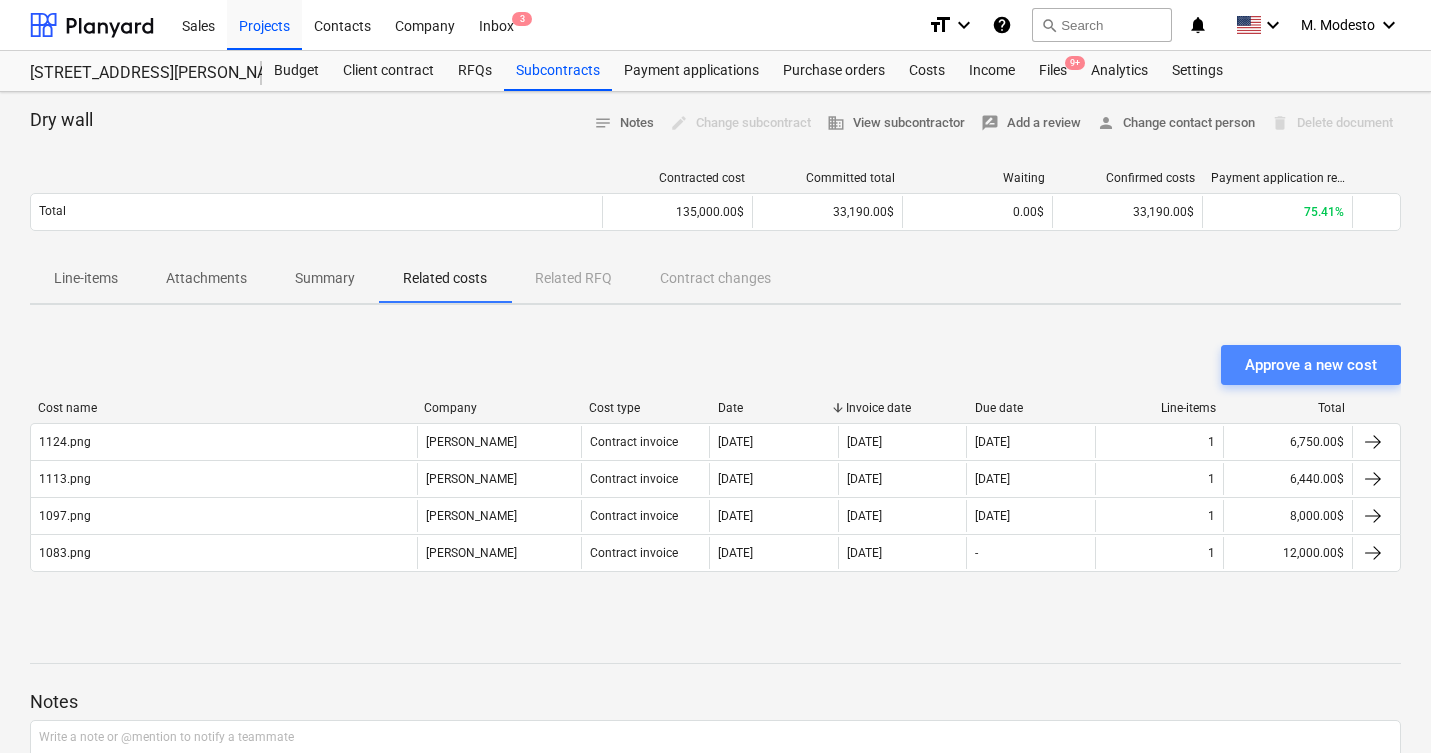click on "Approve a new cost" at bounding box center [1311, 365] 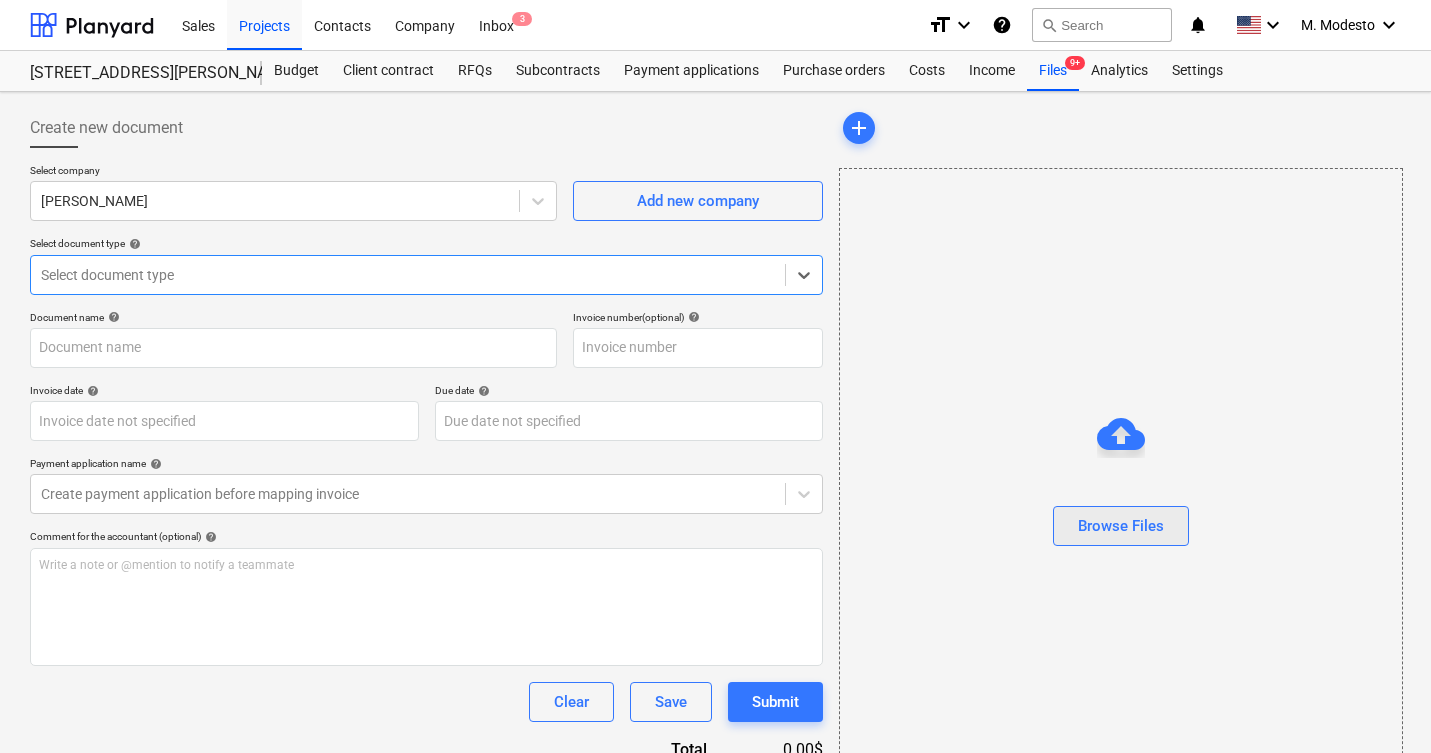 click on "Browse Files" at bounding box center [1121, 526] 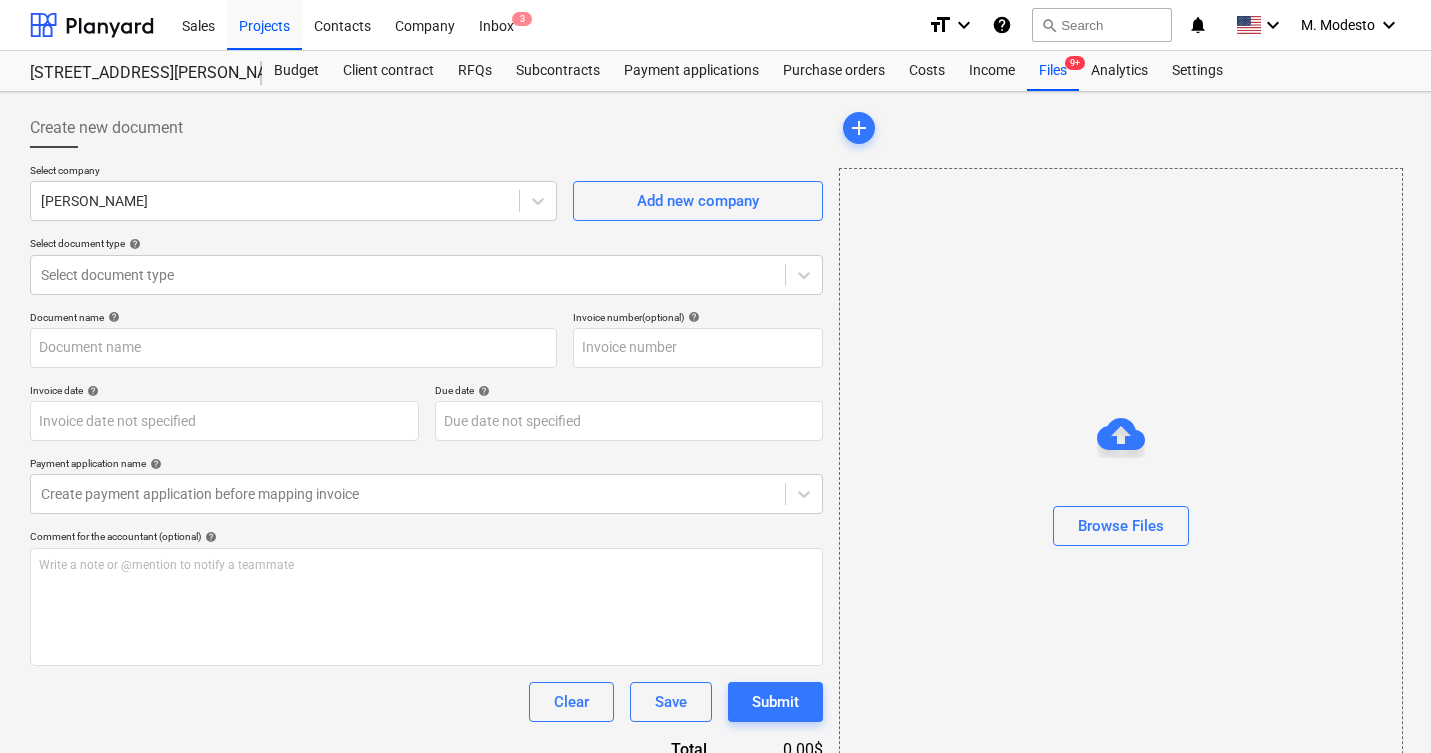 type on "1197.png" 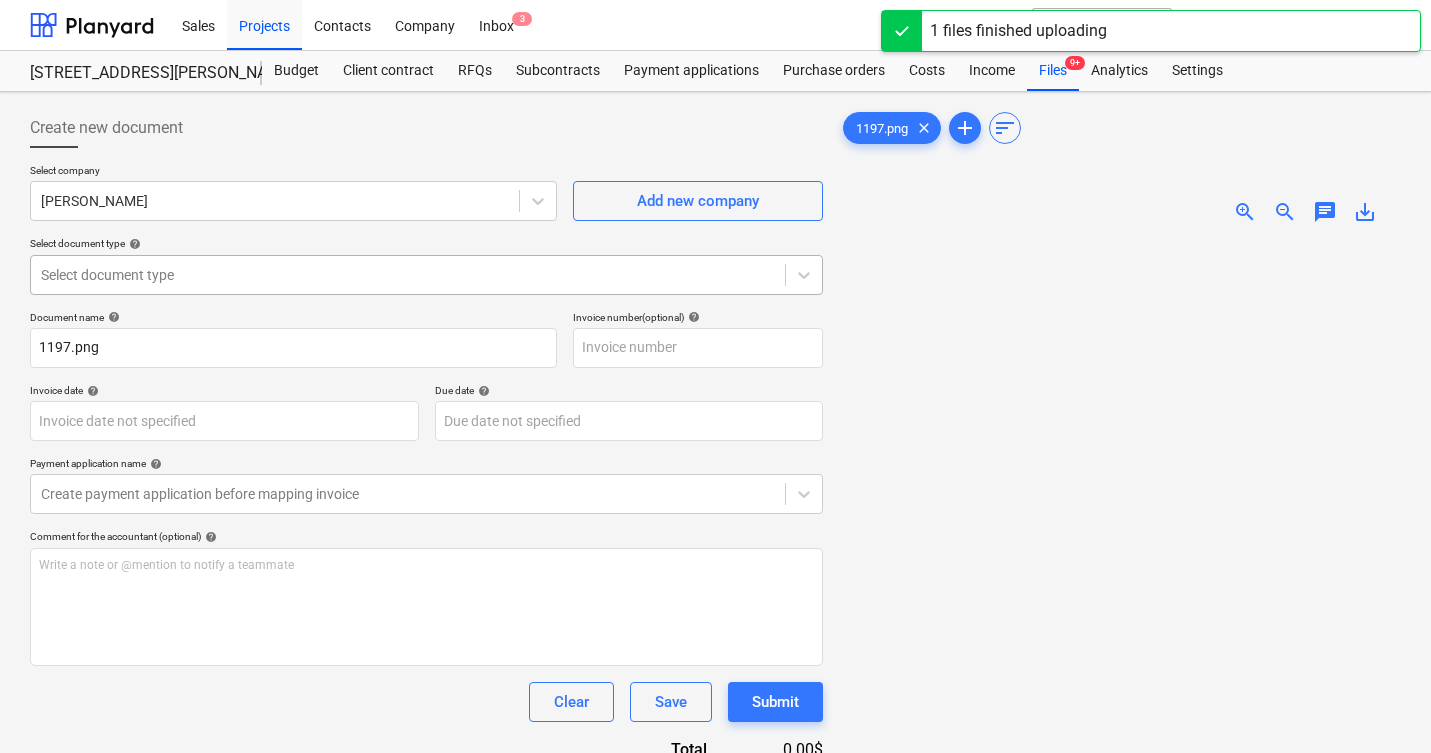 click at bounding box center (408, 275) 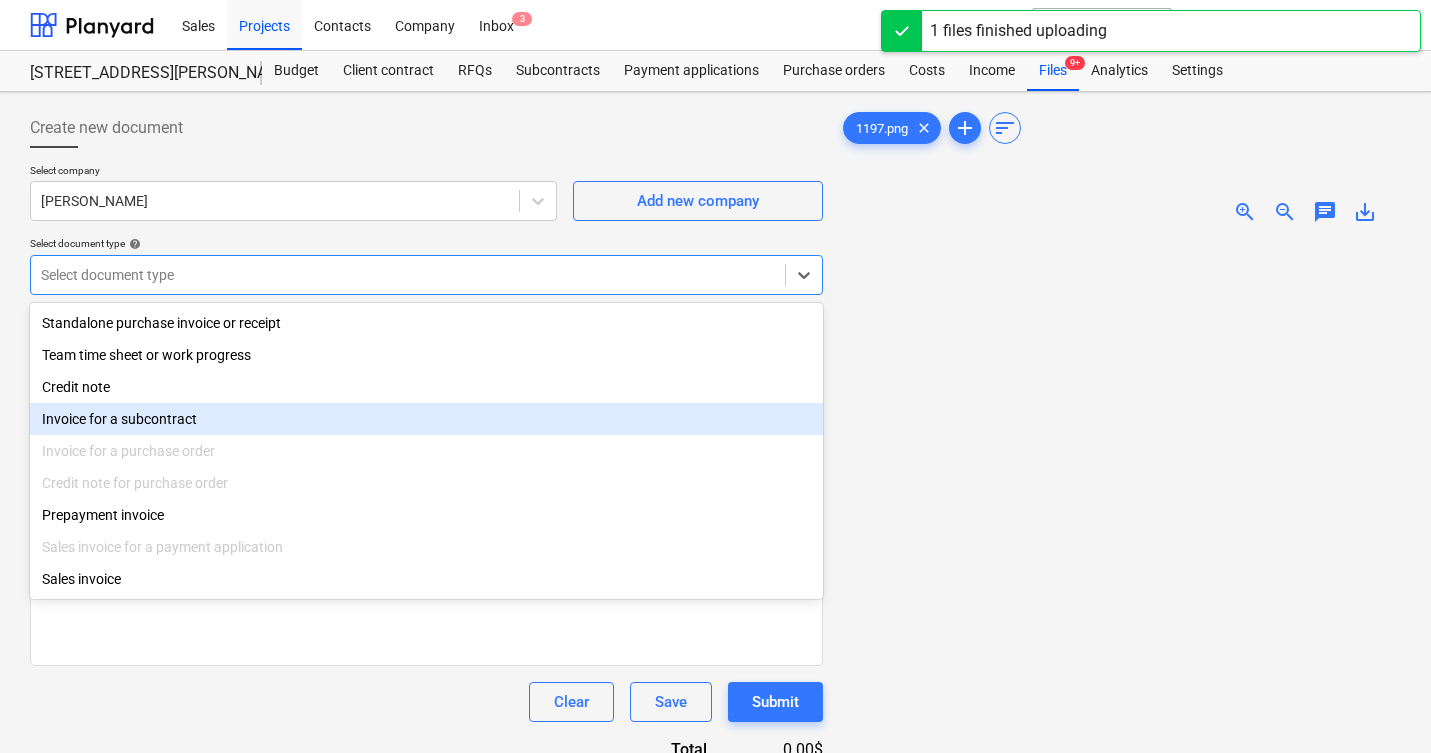 click on "Invoice for a subcontract" at bounding box center (426, 419) 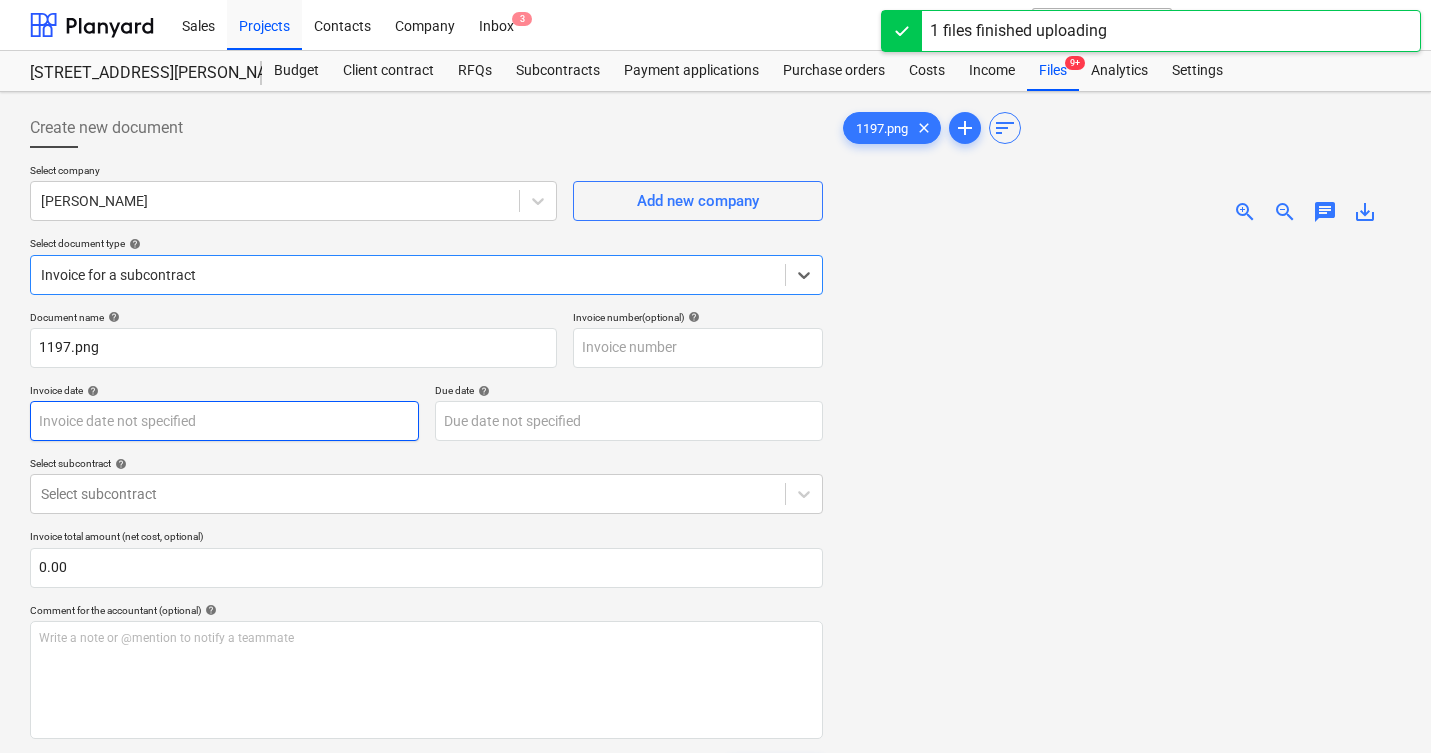 click on "Sales Projects Contacts Company Inbox 3 format_size keyboard_arrow_down help search Search notifications 0 keyboard_arrow_down M. Modesto keyboard_arrow_down 506 Henry Street 506 Henry Street Budget Client contract RFQs Subcontracts Payment applications Purchase orders Costs Income Files 9+ Analytics Settings Create new document Select company Carlos   Add new company Select document type help option Invoice for a subcontract, selected.   Select is focused ,type to refine list, press Down to open the menu,  Invoice for a subcontract Document name help 1197.png Invoice number  (optional) help Invoice date help Press the down arrow key to interact with the calendar and
select a date. Press the question mark key to get the keyboard shortcuts for changing dates. Due date help Press the down arrow key to interact with the calendar and
select a date. Press the question mark key to get the keyboard shortcuts for changing dates. Select subcontract help Select subcontract 0.00 help ﻿ Clear Save Submit add" at bounding box center (715, 376) 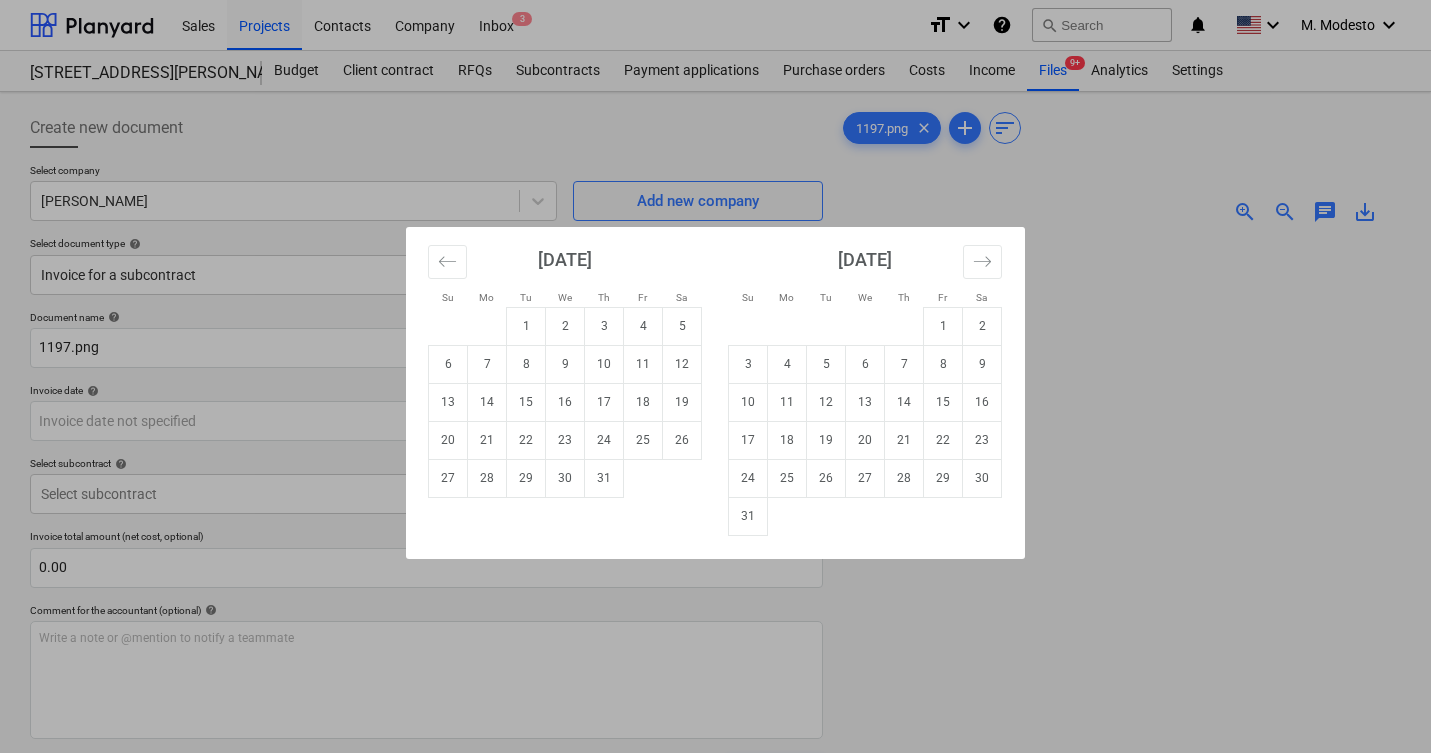 click on "[DATE]" at bounding box center (565, 267) 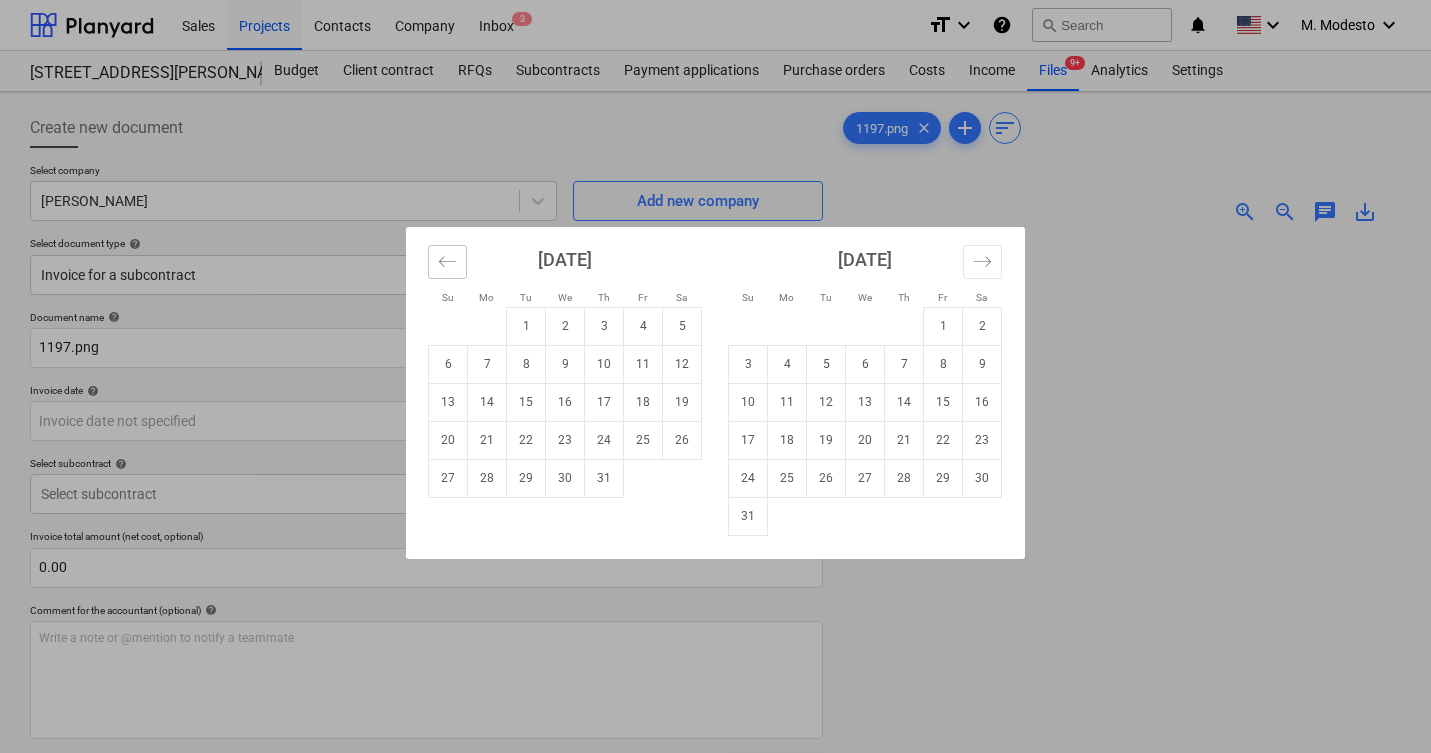 click 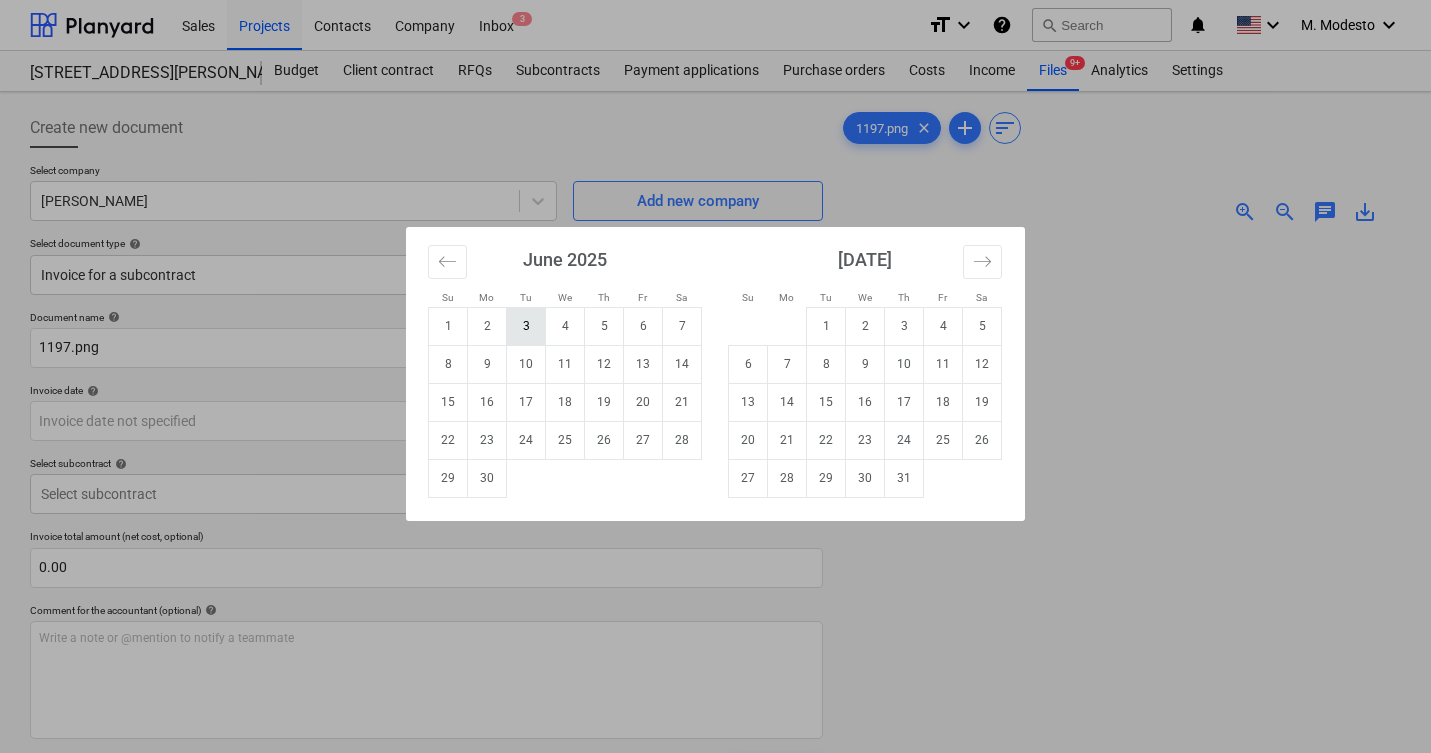 click on "3" at bounding box center (526, 326) 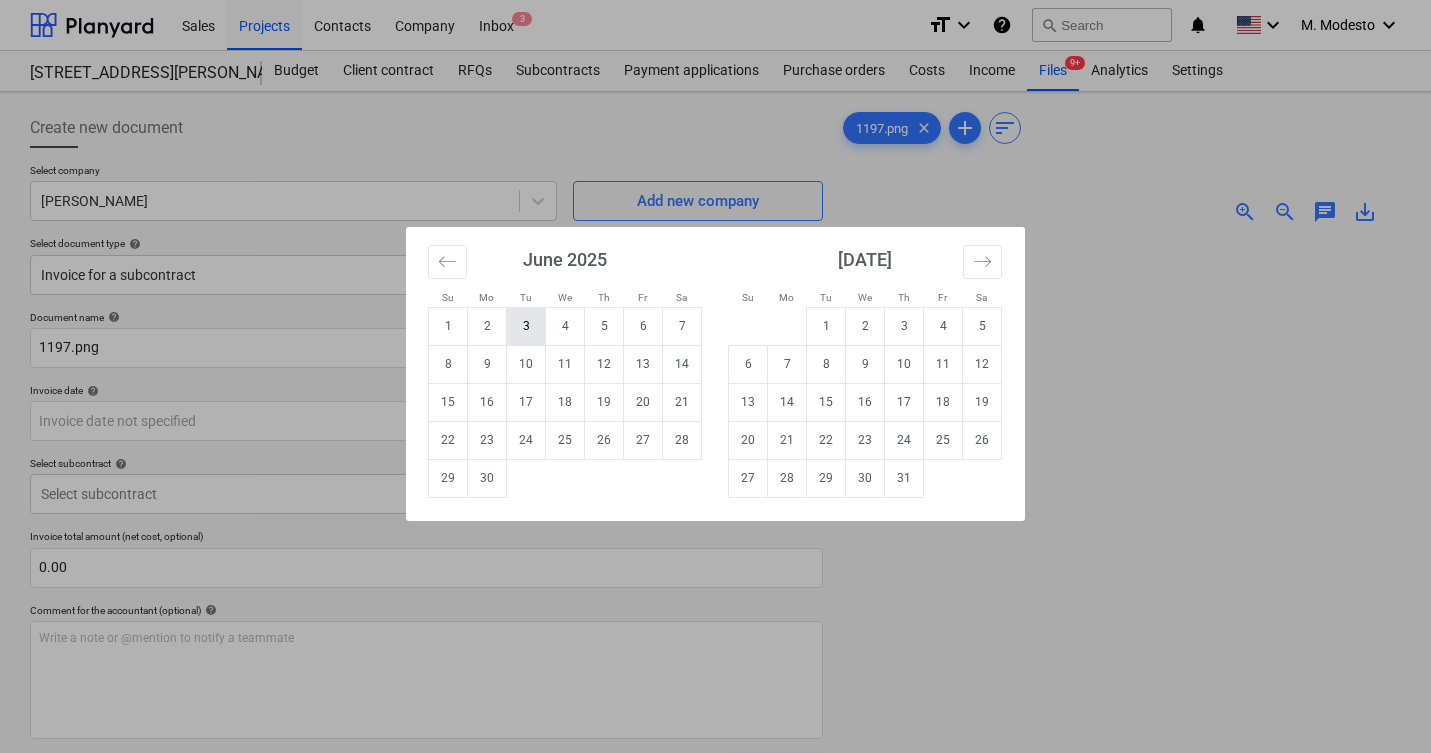 type on "03 Jun 2025" 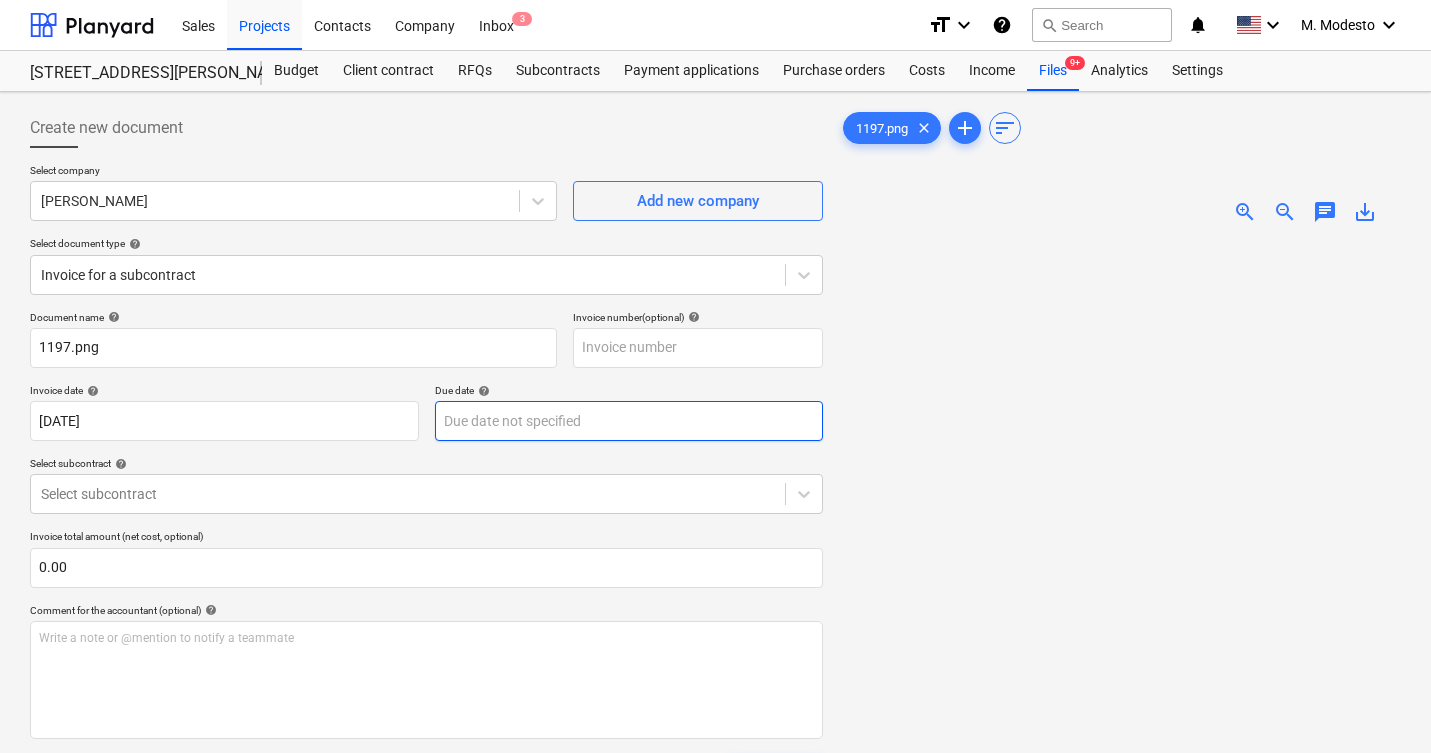 click on "Sales Projects Contacts Company Inbox 3 format_size keyboard_arrow_down help search Search notifications 0 keyboard_arrow_down M. Modesto keyboard_arrow_down 506 Henry Street 506 Henry Street Budget Client contract RFQs Subcontracts Payment applications Purchase orders Costs Income Files 9+ Analytics Settings Create new document Select company Carlos   Add new company Select document type help Invoice for a subcontract Document name help 1197.png Invoice number  (optional) help Invoice date help 03 Jun 2025 03.06.2025 Press the down arrow key to interact with the calendar and
select a date. Press the question mark key to get the keyboard shortcuts for changing dates. Due date help Press the down arrow key to interact with the calendar and
select a date. Press the question mark key to get the keyboard shortcuts for changing dates. Select subcontract help Select subcontract Invoice total amount (net cost, optional) 0.00 Comment for the accountant (optional) help ﻿ Clear Save Submit Total 0.00$ clear" at bounding box center [715, 376] 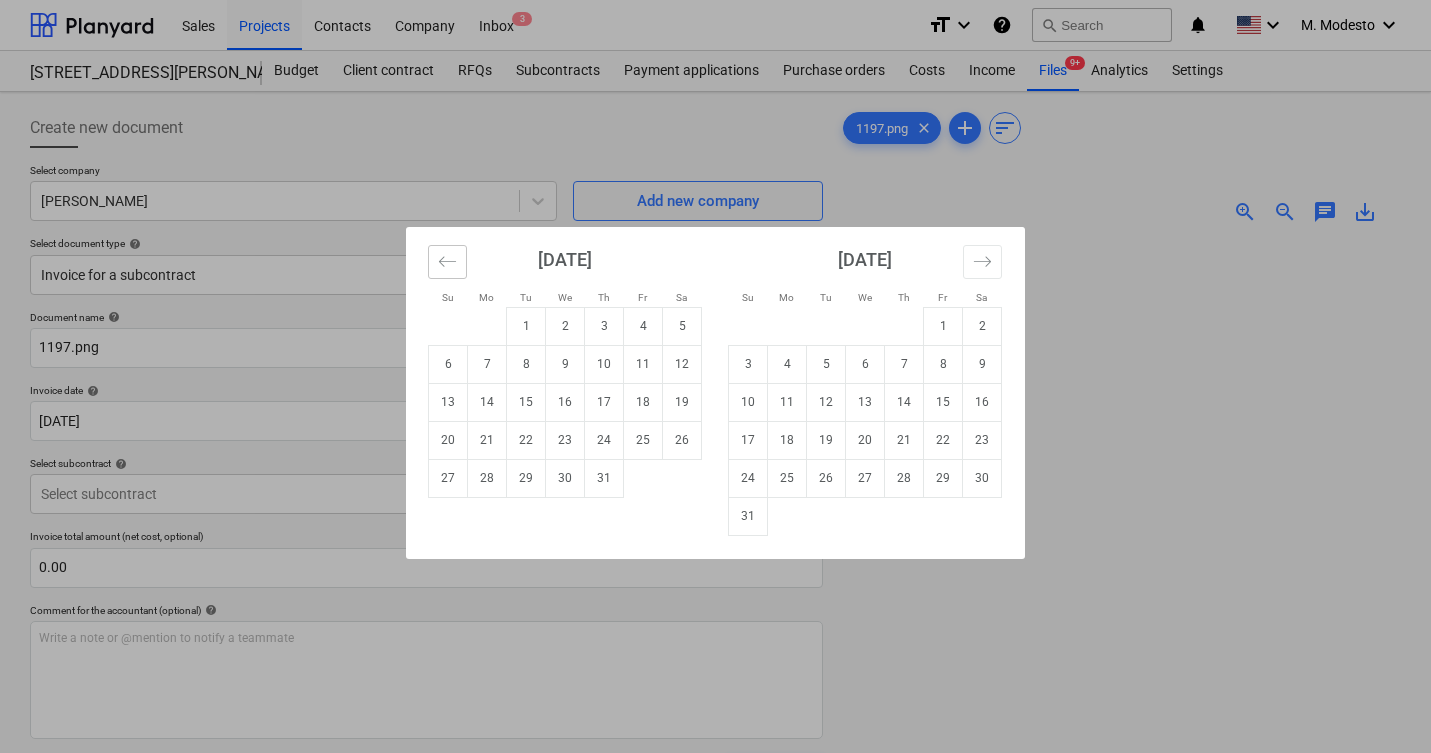 click at bounding box center (447, 262) 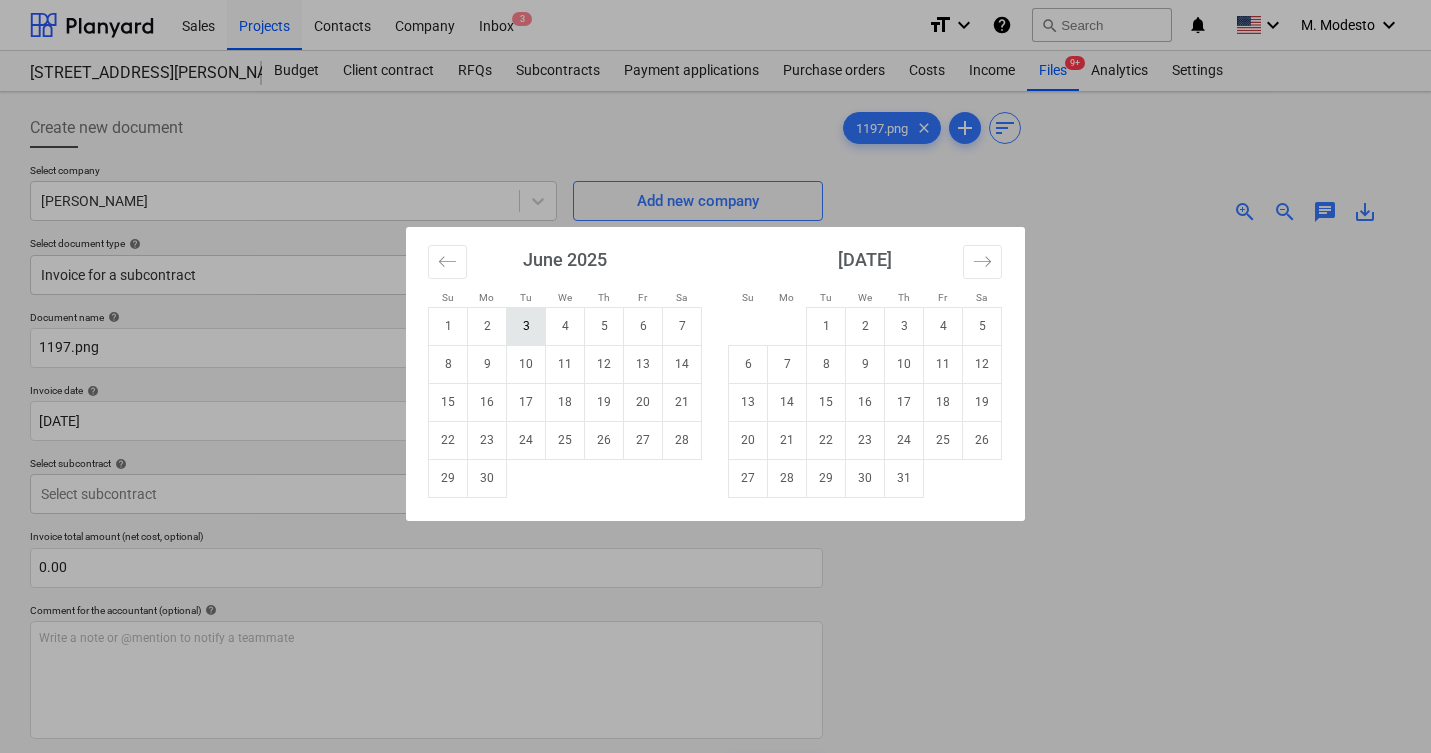 click on "3" at bounding box center (526, 326) 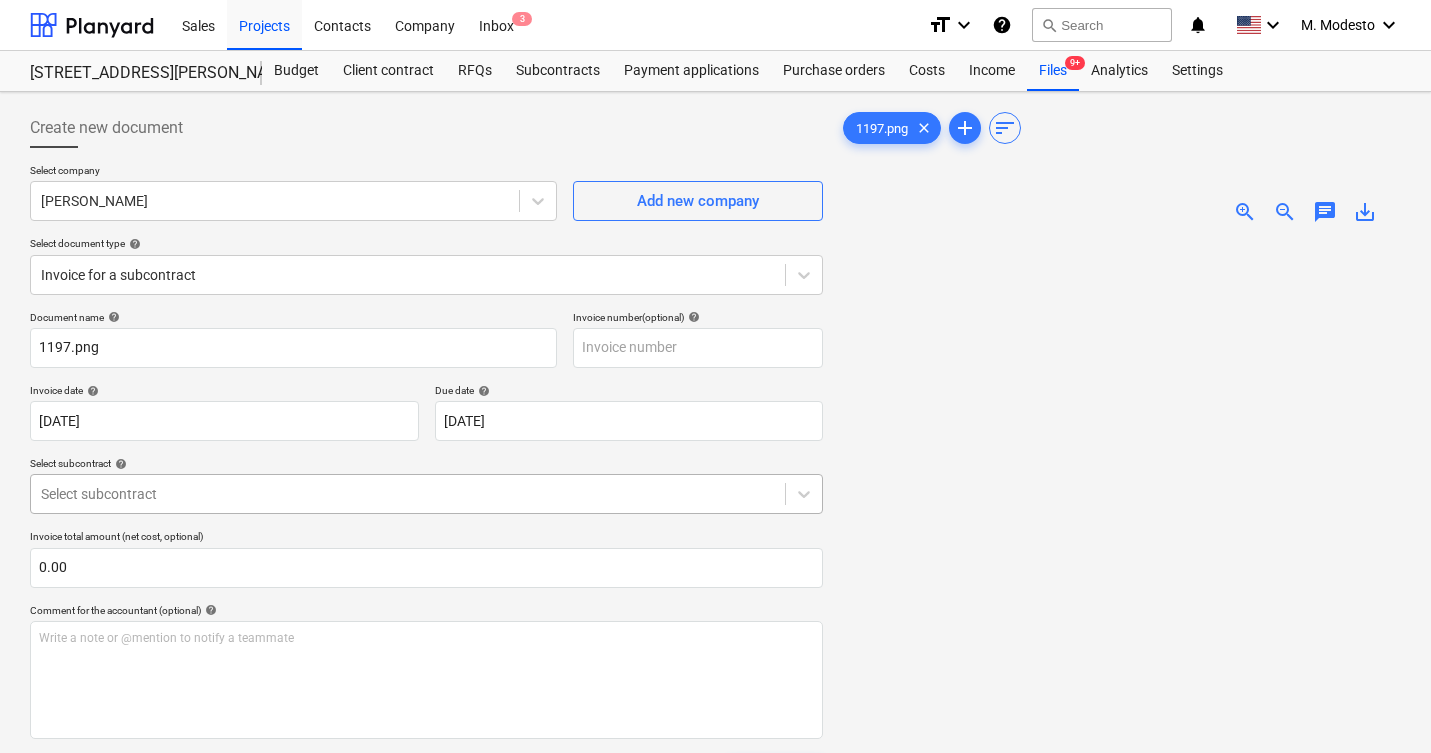 click at bounding box center (408, 494) 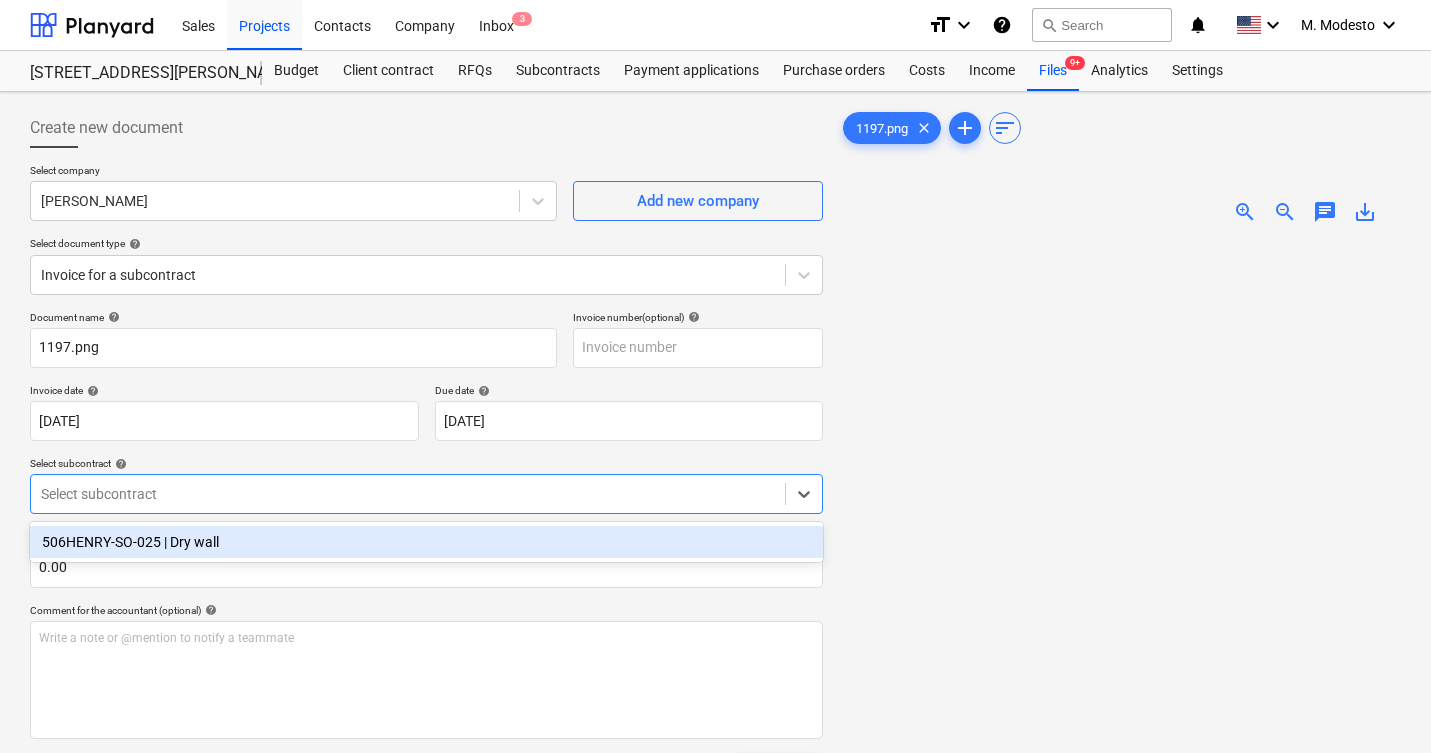 click on "506HENRY-SO-025 | Dry wall" at bounding box center (426, 542) 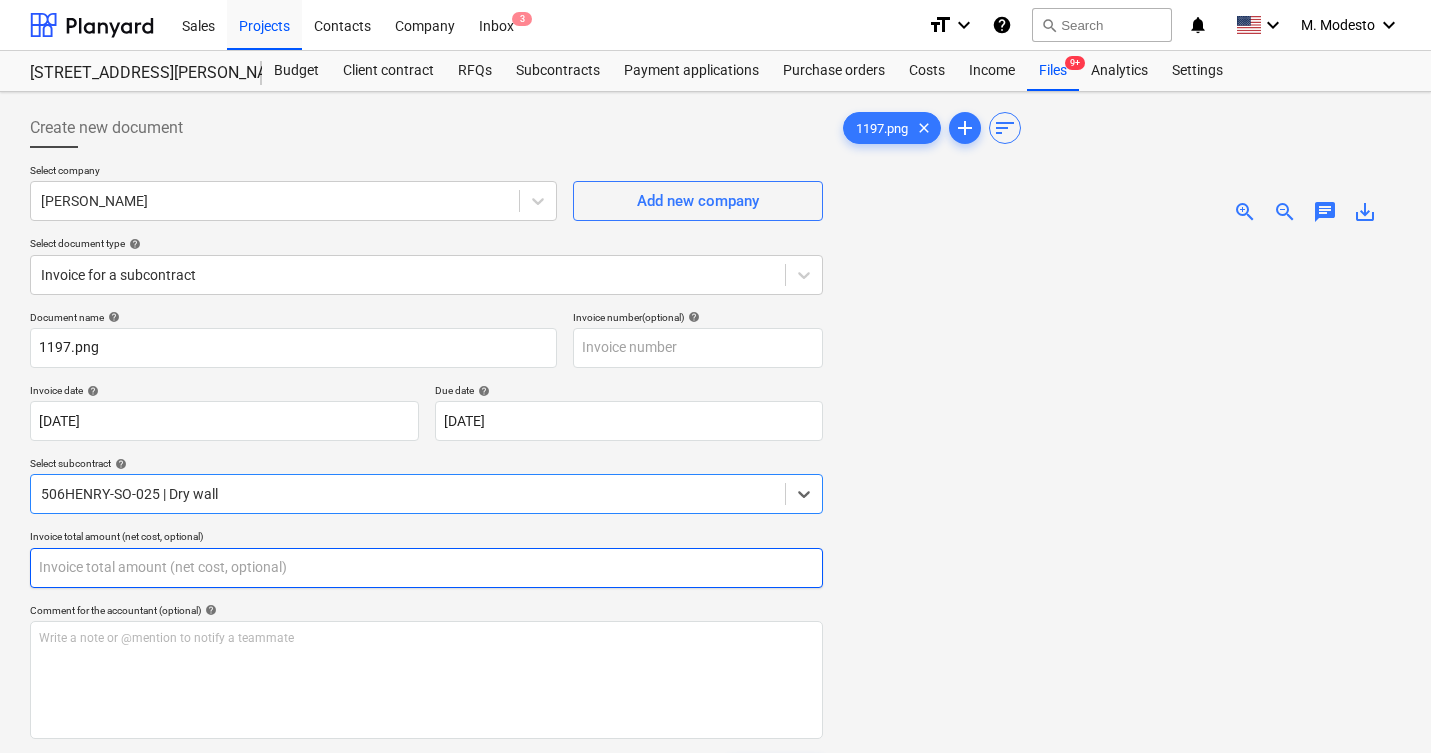 click at bounding box center [426, 568] 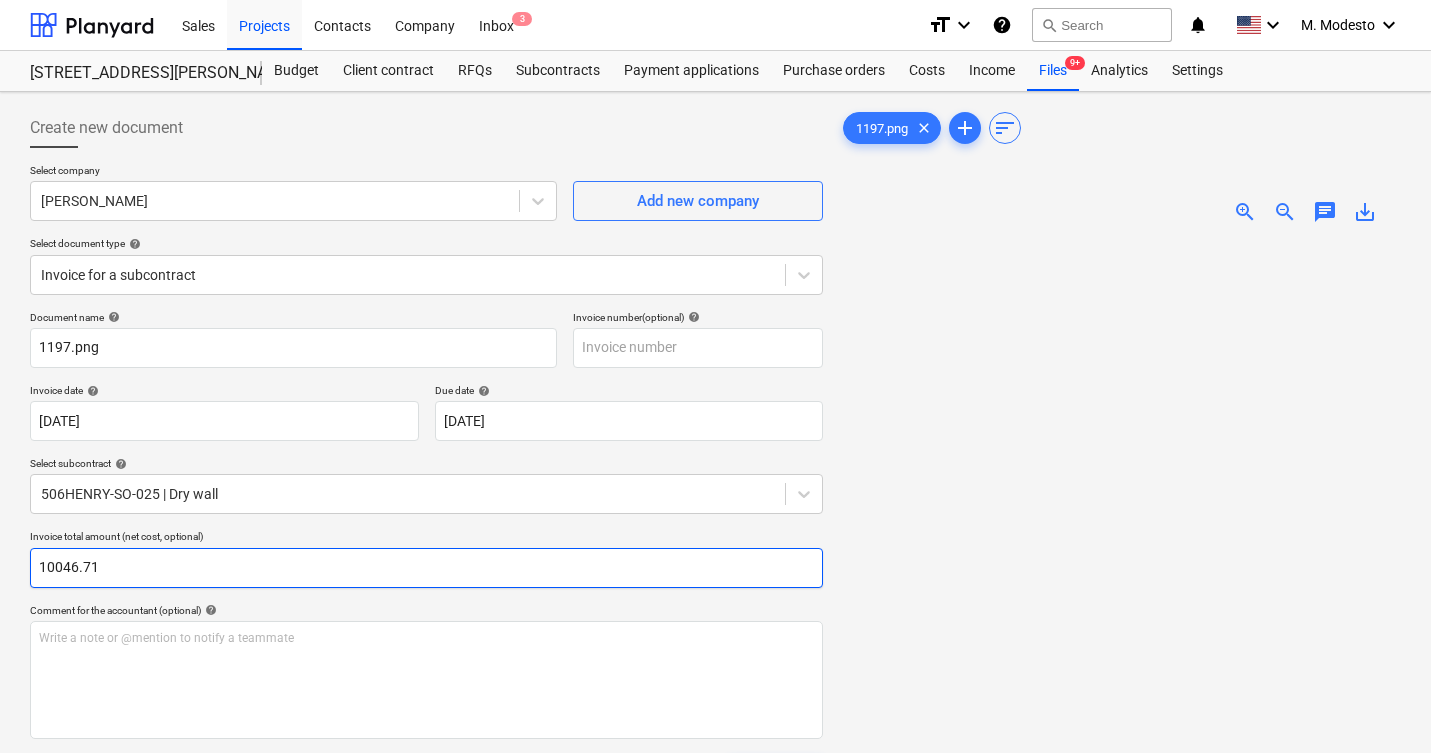 type on "10046.71" 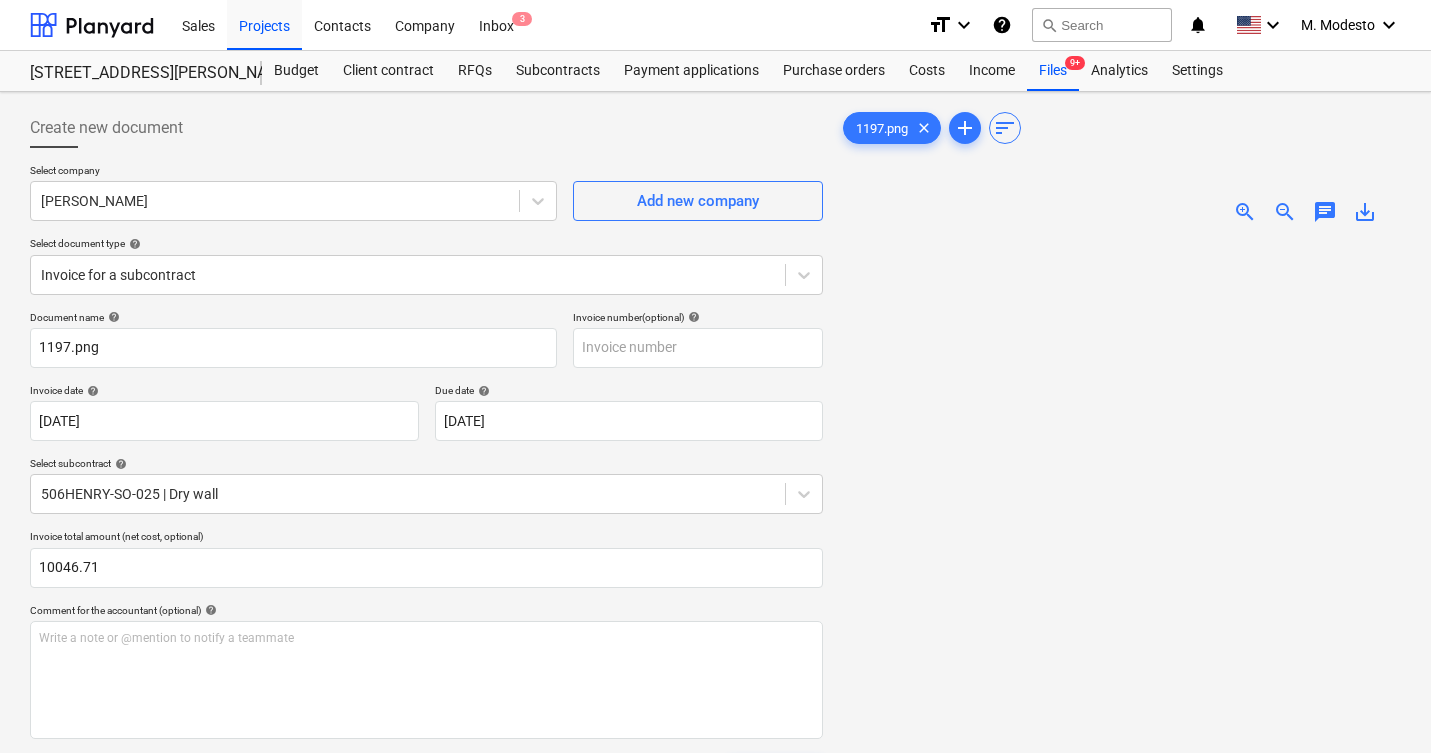 click at bounding box center [1120, 588] 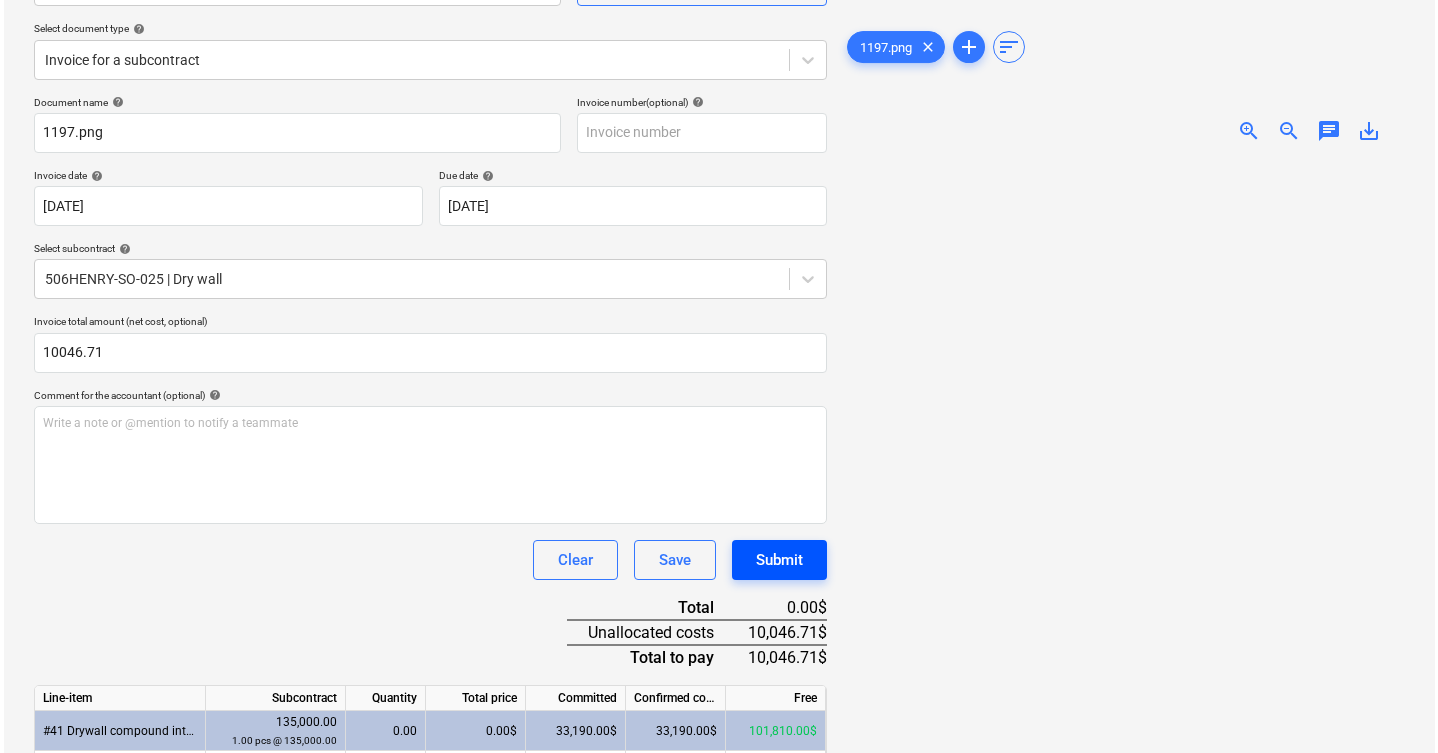 scroll, scrollTop: 334, scrollLeft: 0, axis: vertical 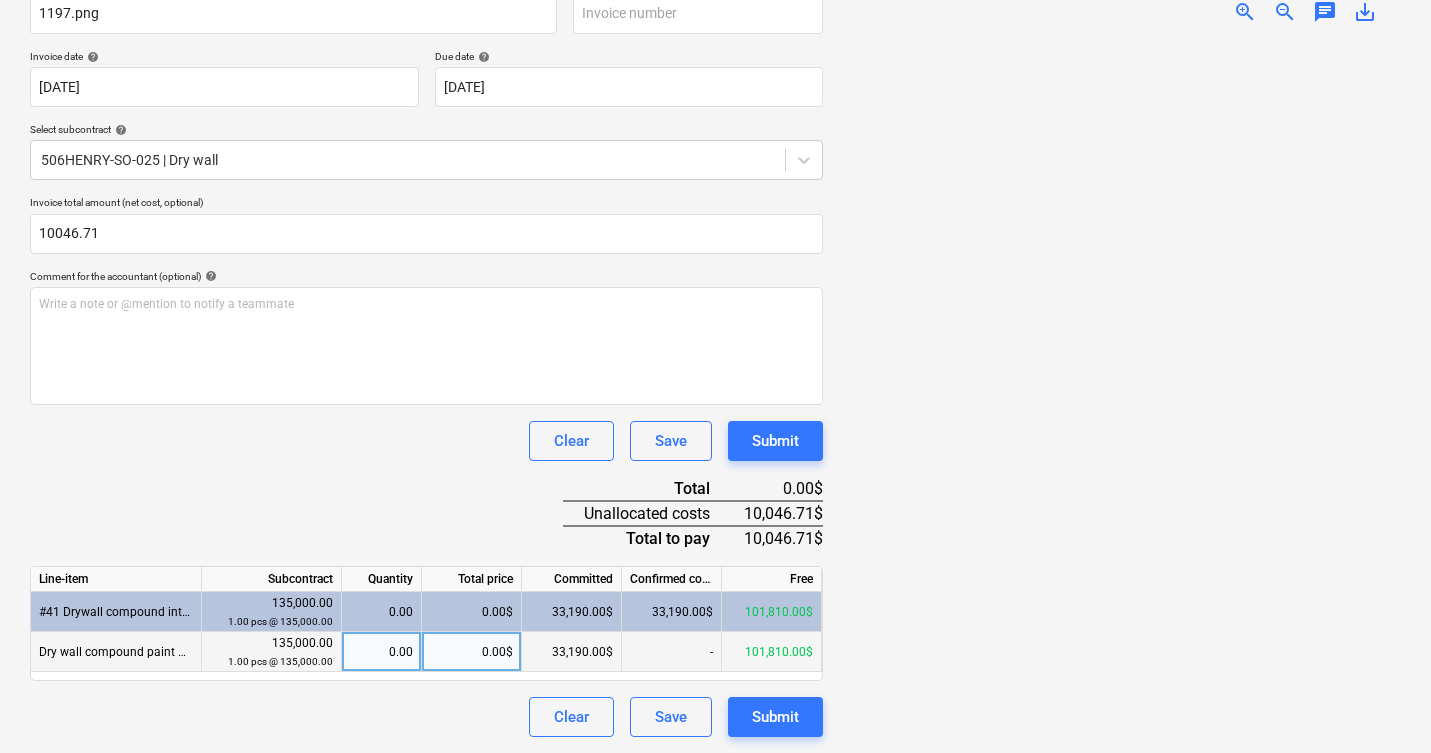 click on "0.00$" at bounding box center [472, 652] 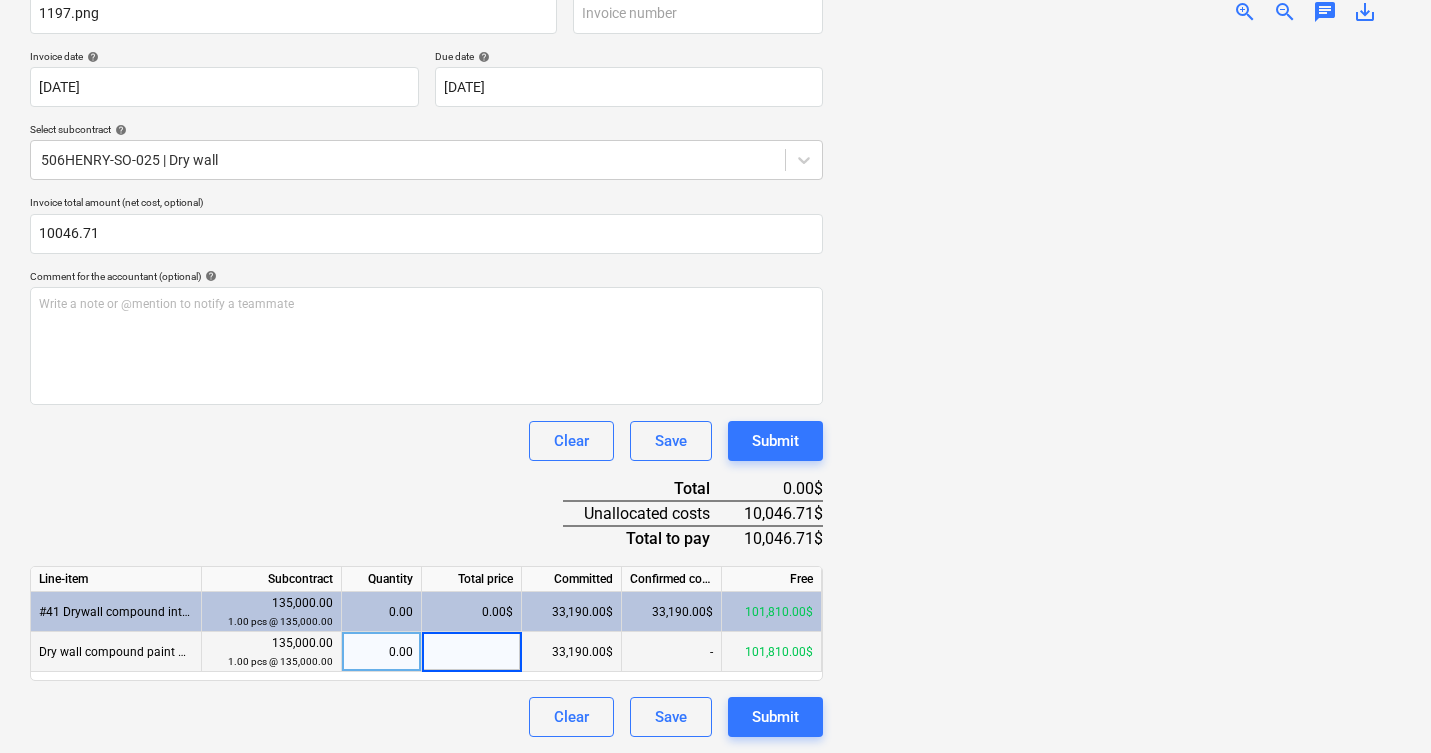 type on "10,046.71" 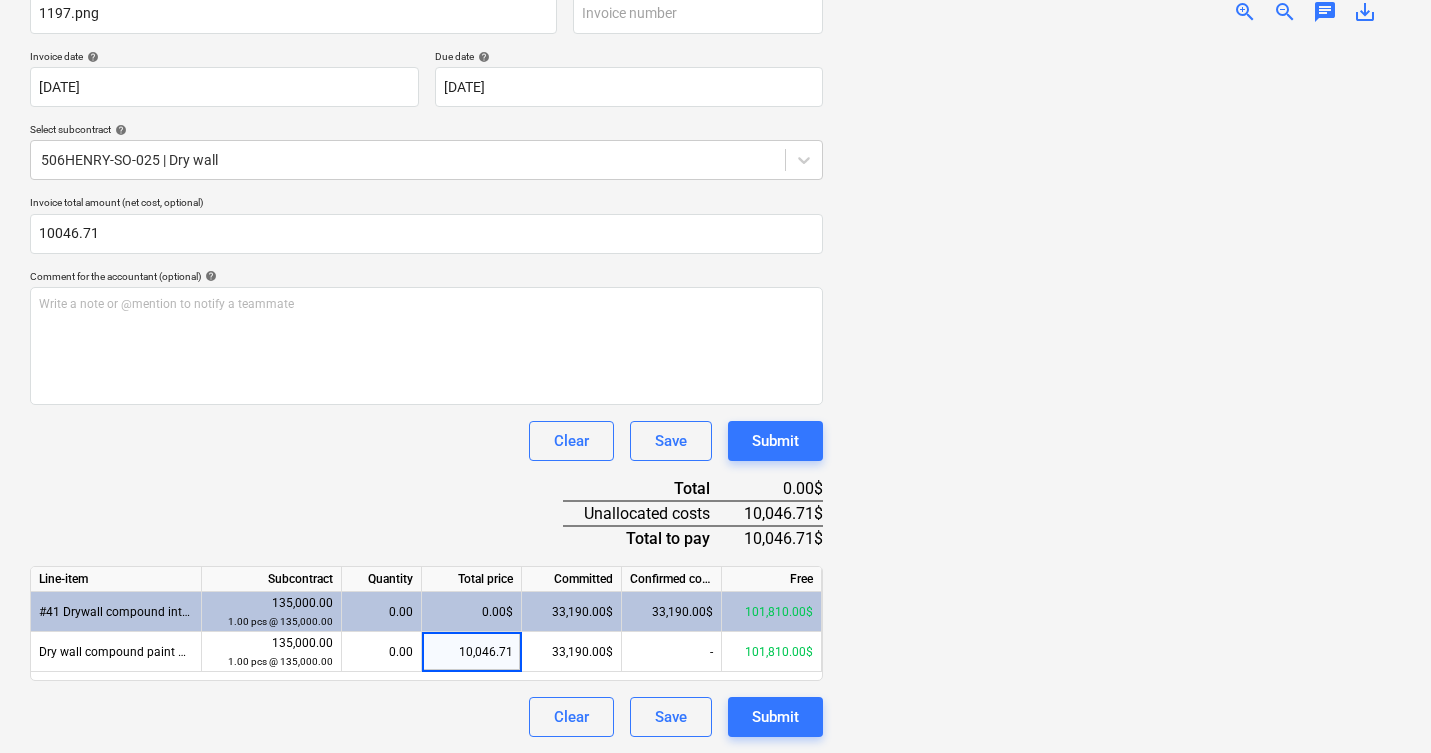 click at bounding box center (1120, 388) 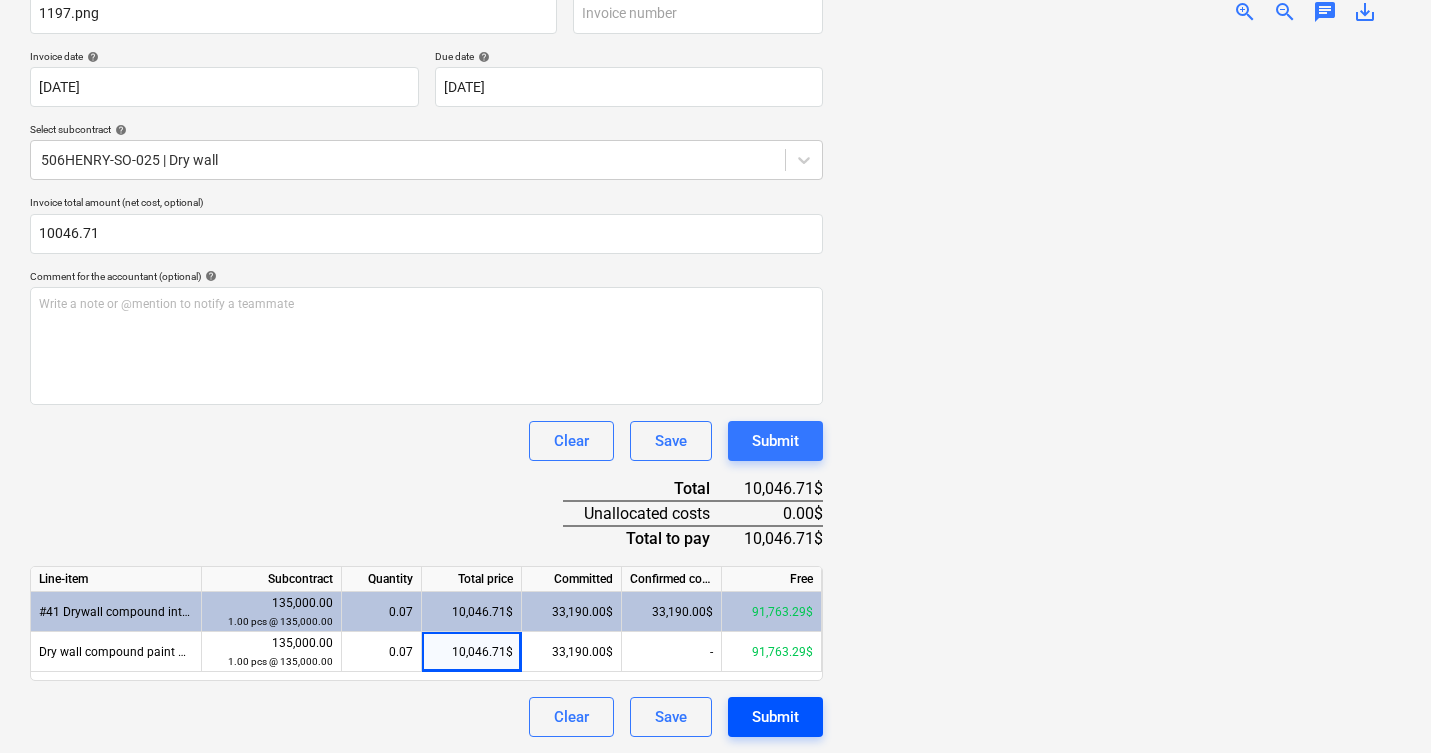click on "Submit" at bounding box center (775, 717) 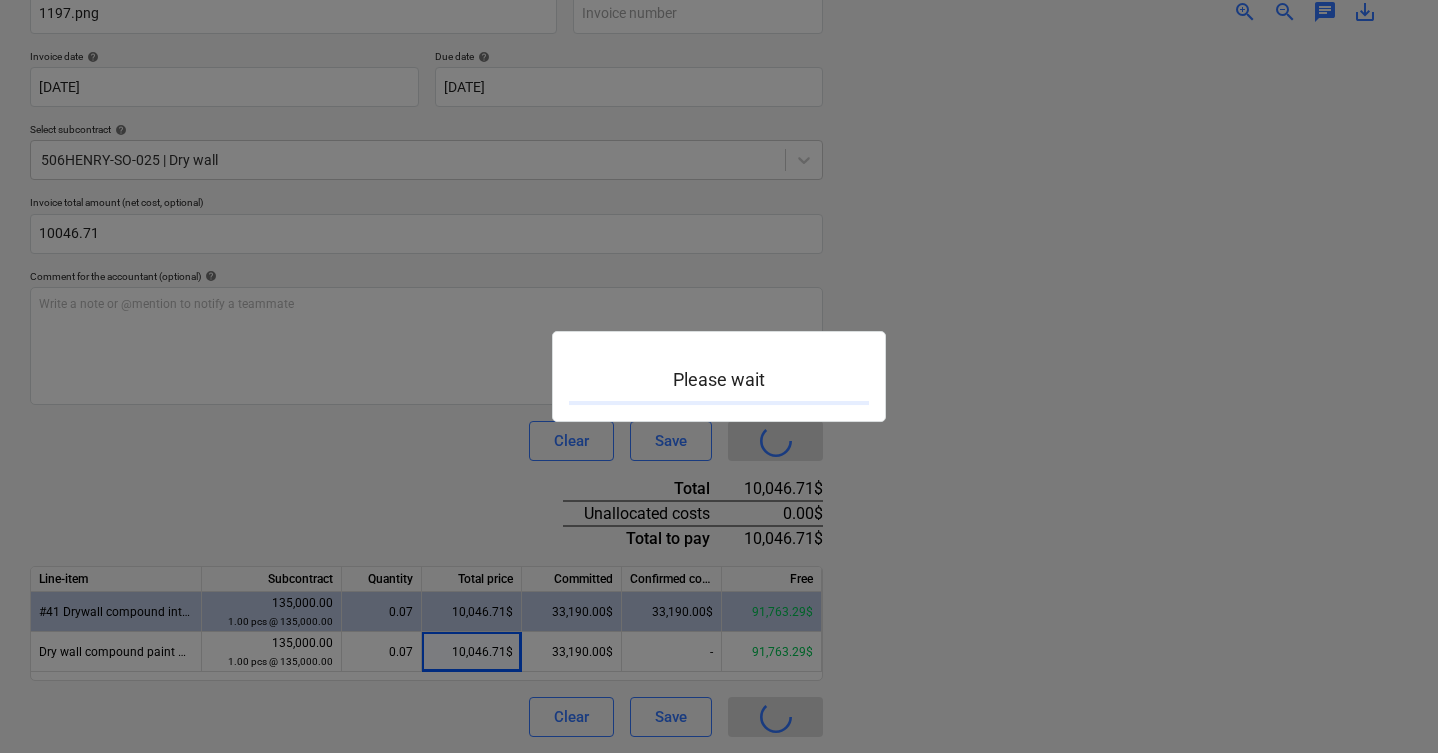 scroll, scrollTop: 0, scrollLeft: 0, axis: both 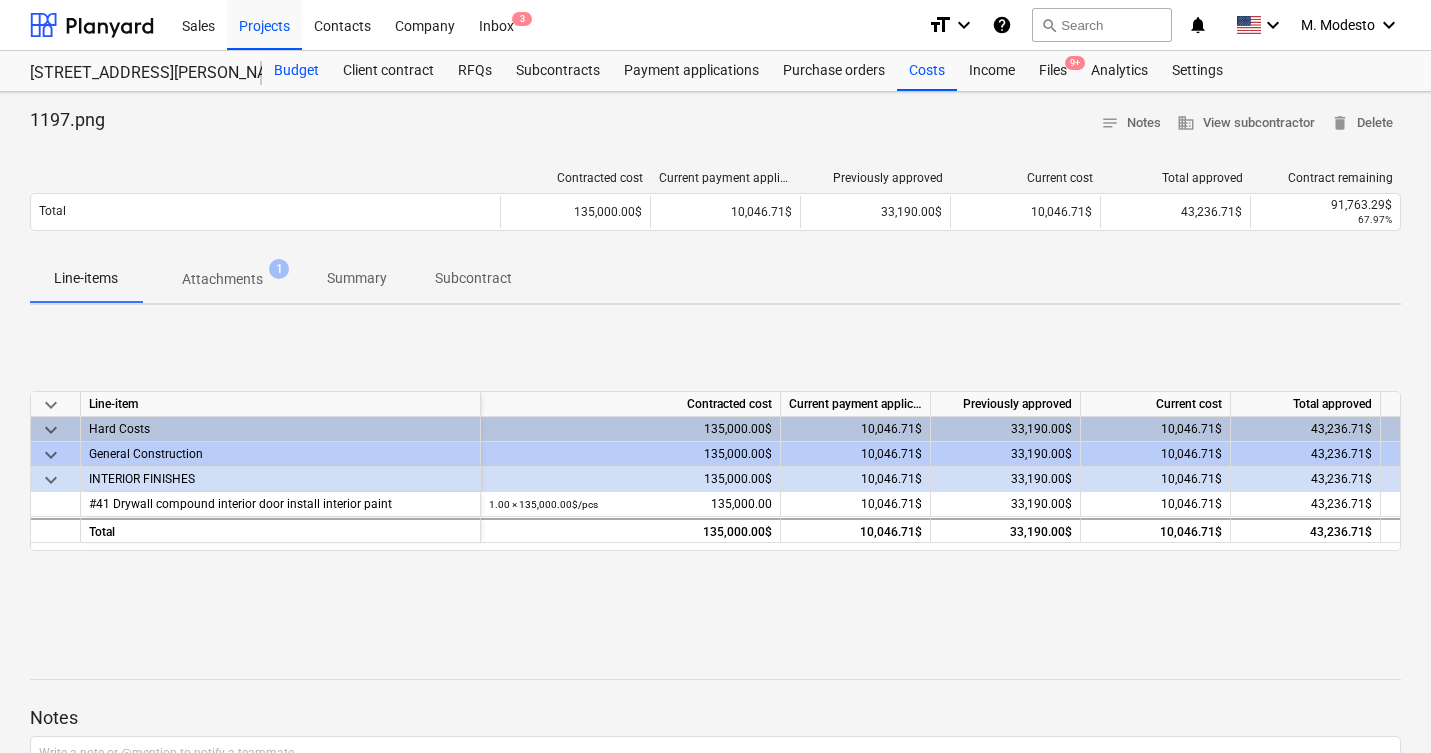 click on "Budget" at bounding box center (296, 71) 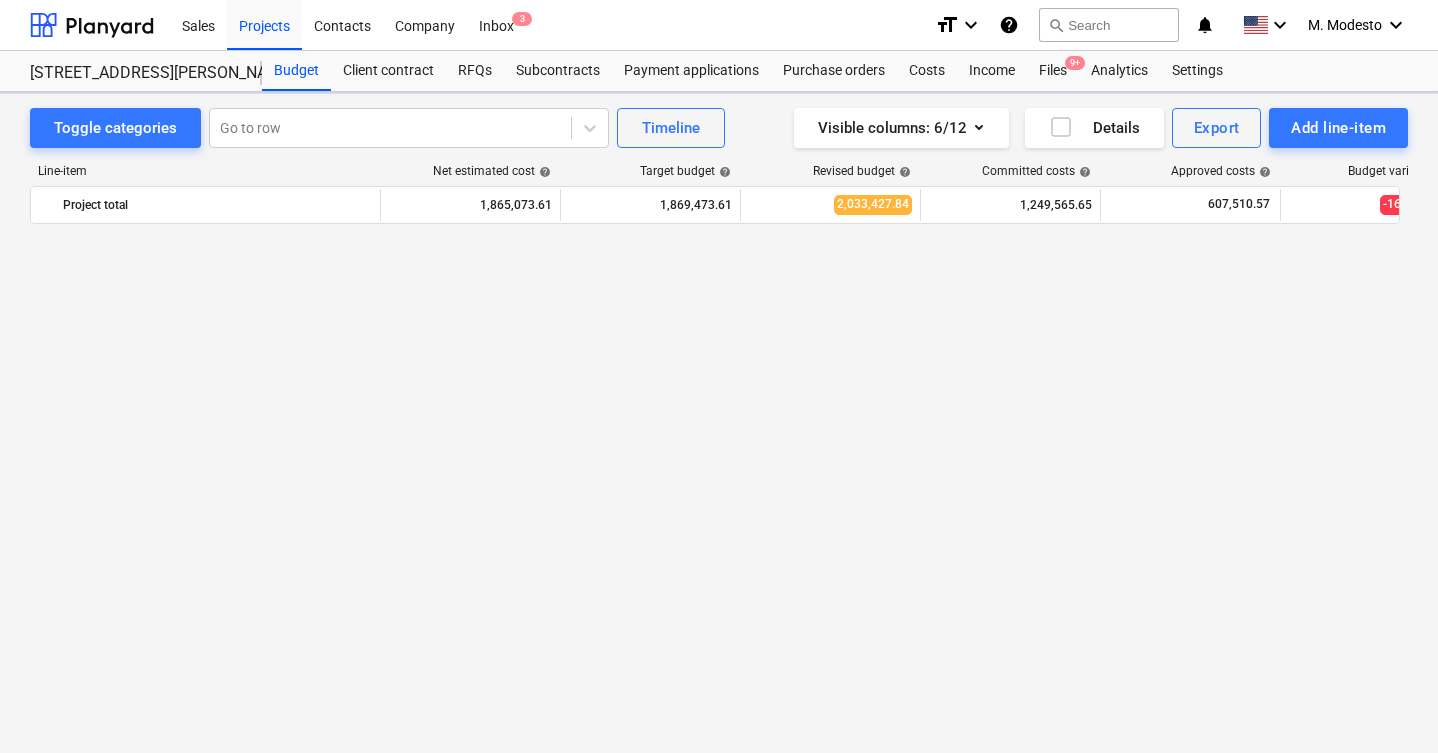 scroll, scrollTop: 3360, scrollLeft: 0, axis: vertical 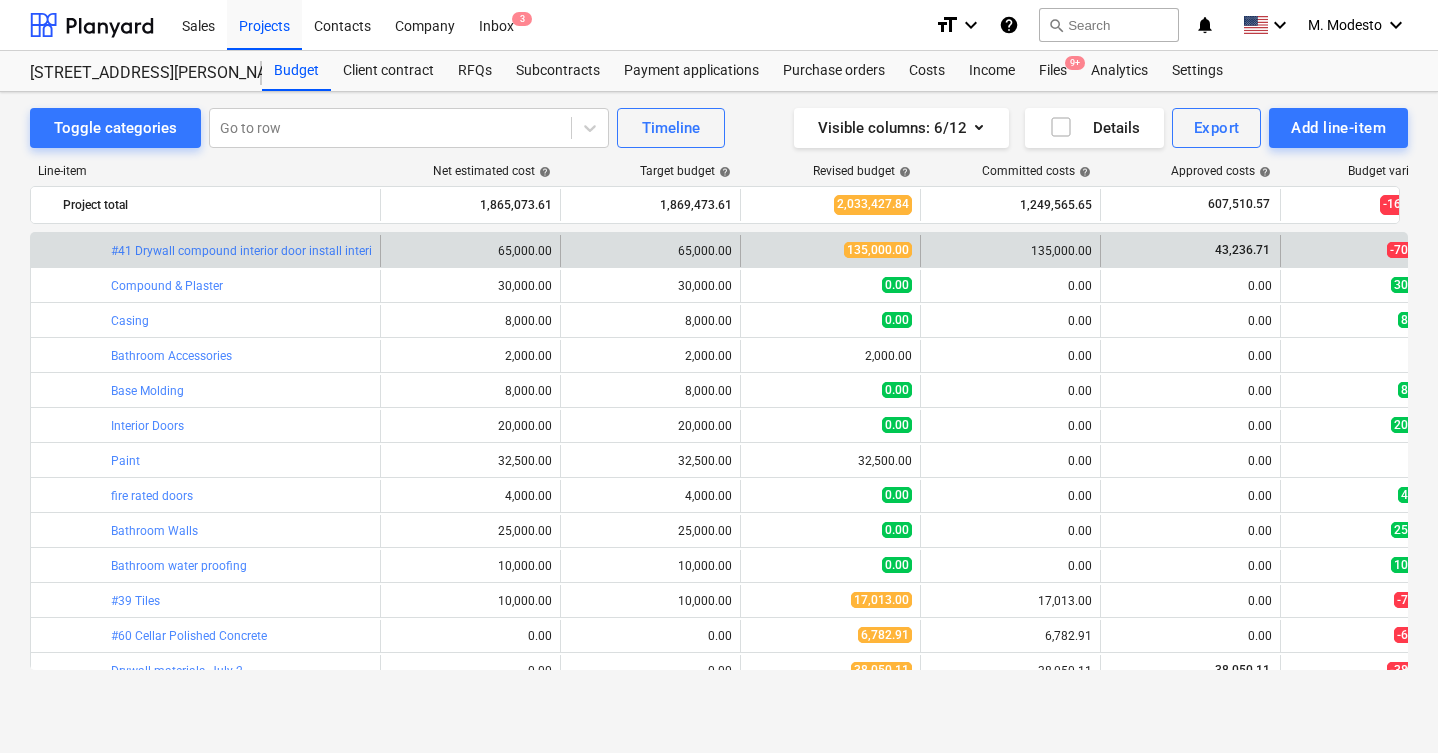 click on "bar_chart  #41 Drywall compound interior door install interior paint" at bounding box center [241, 251] 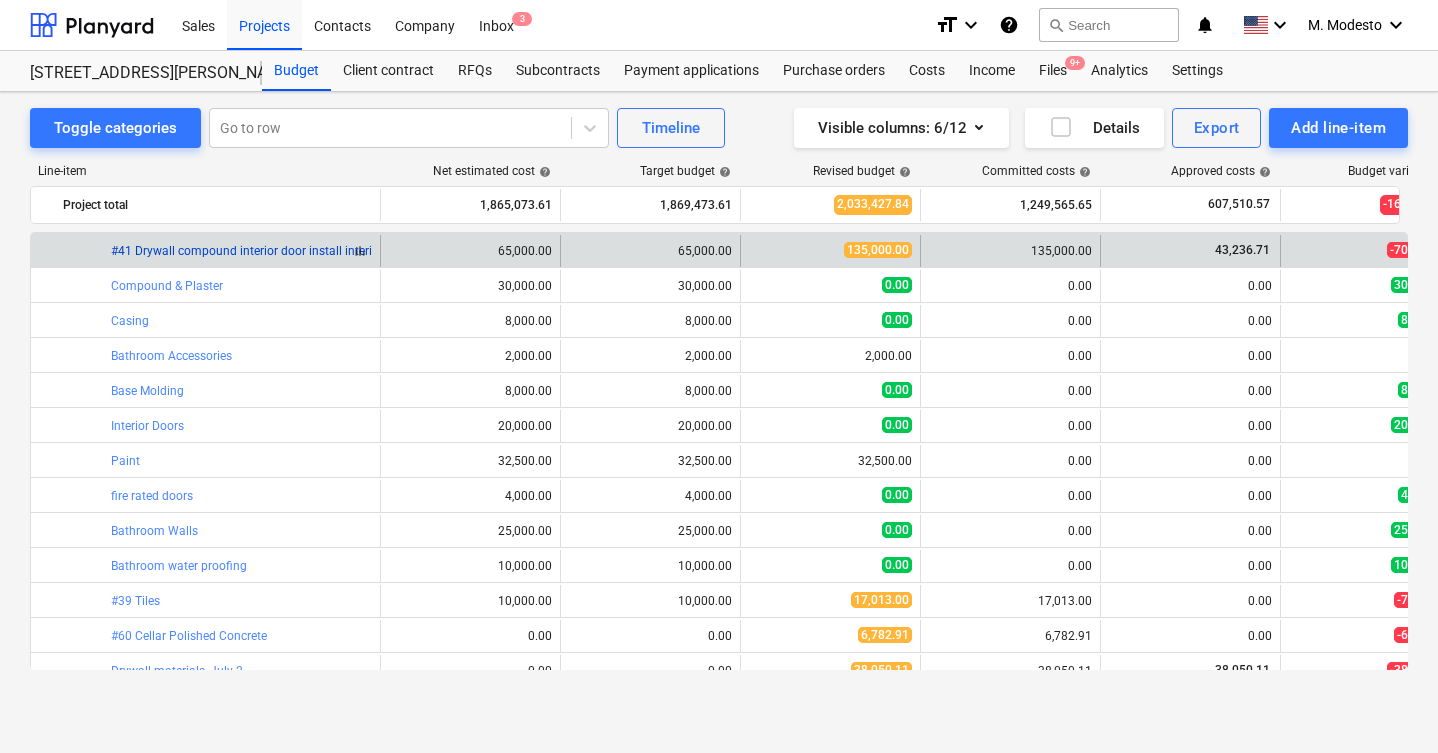 click on "#41 Drywall compound interior door install interior paint" at bounding box center (262, 251) 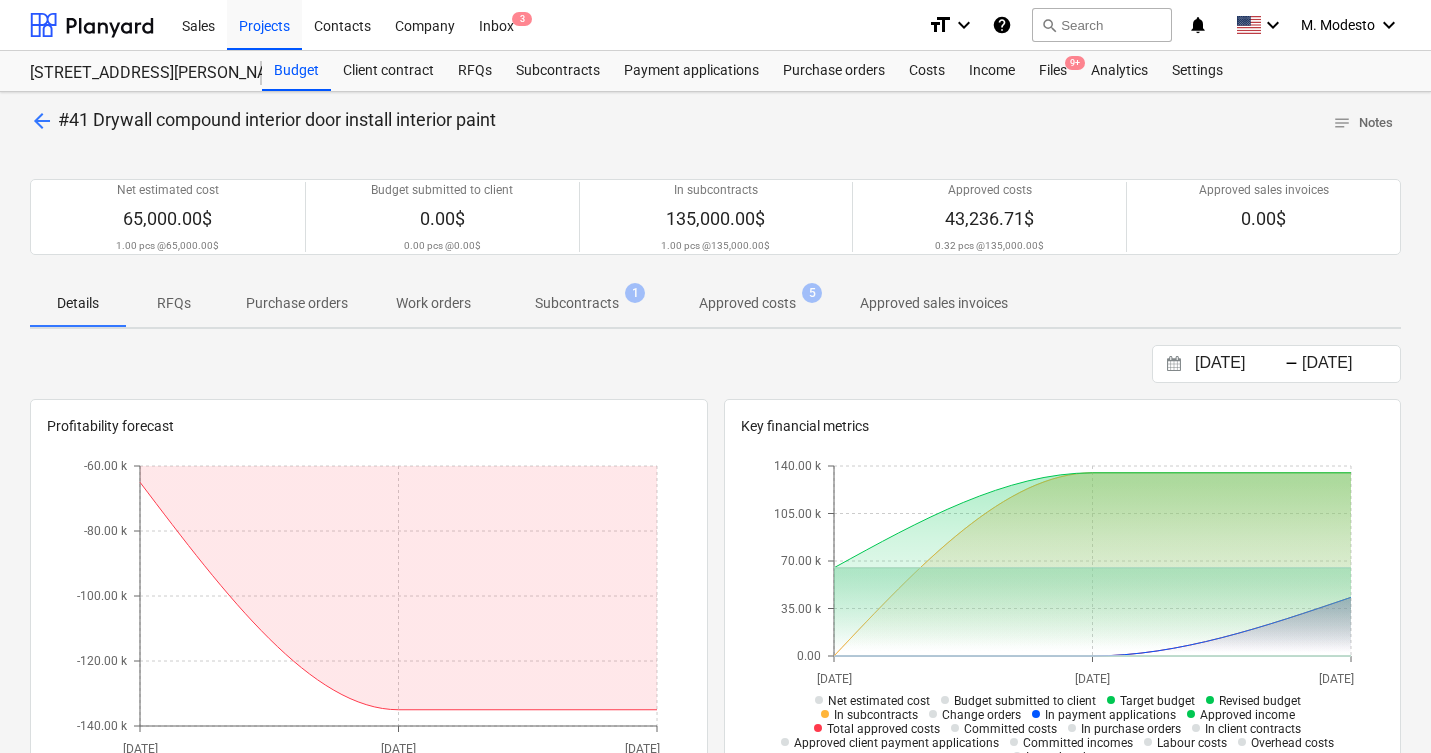 click on "Subcontracts" at bounding box center [577, 303] 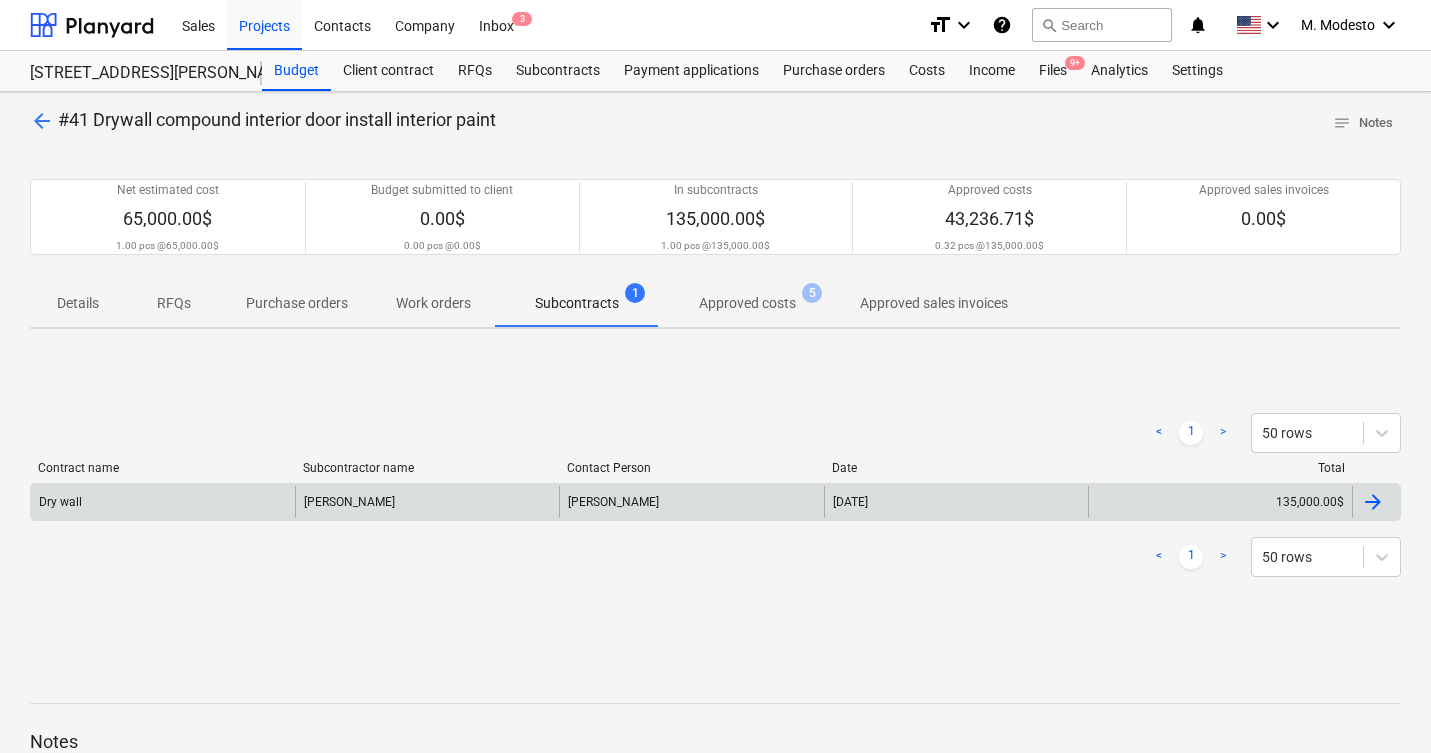 click on "21 May 2025" at bounding box center (956, 502) 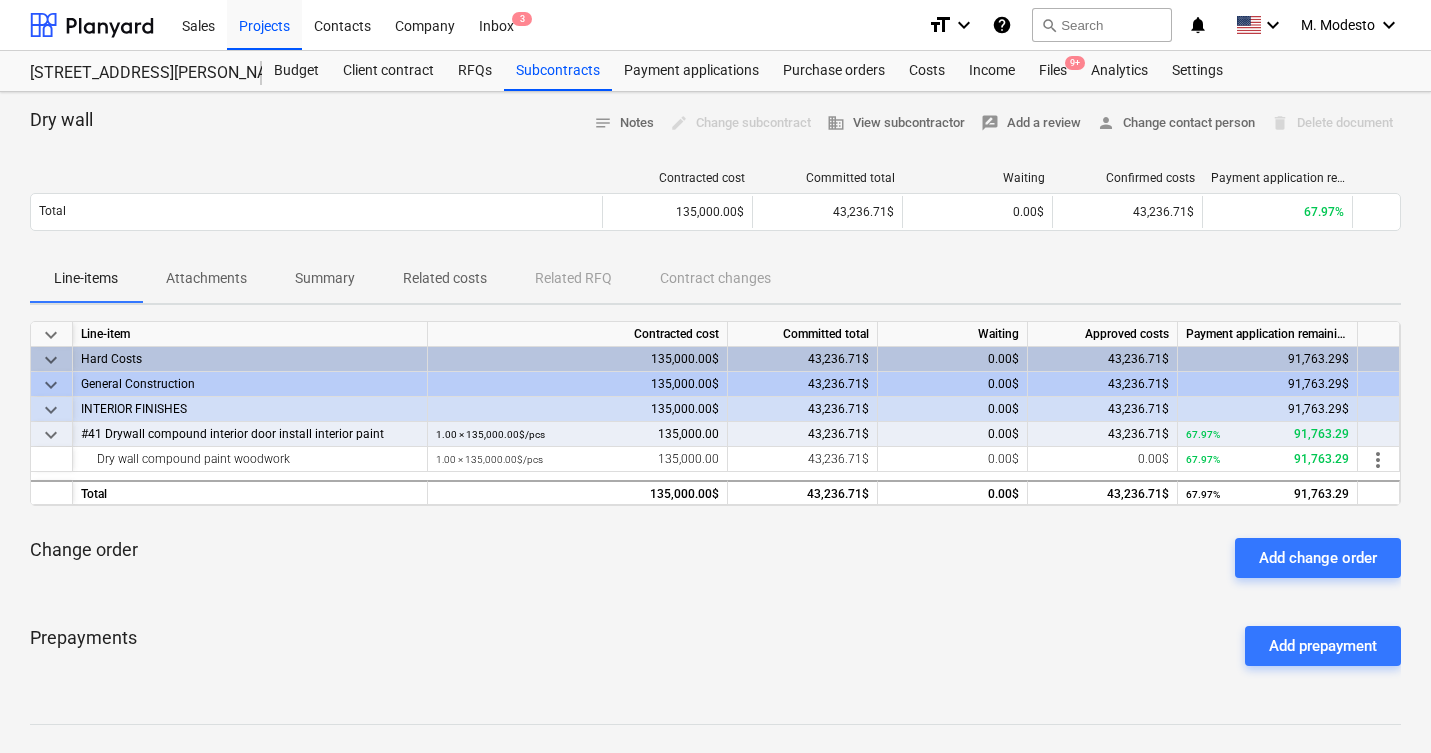click on "Related costs" at bounding box center [445, 278] 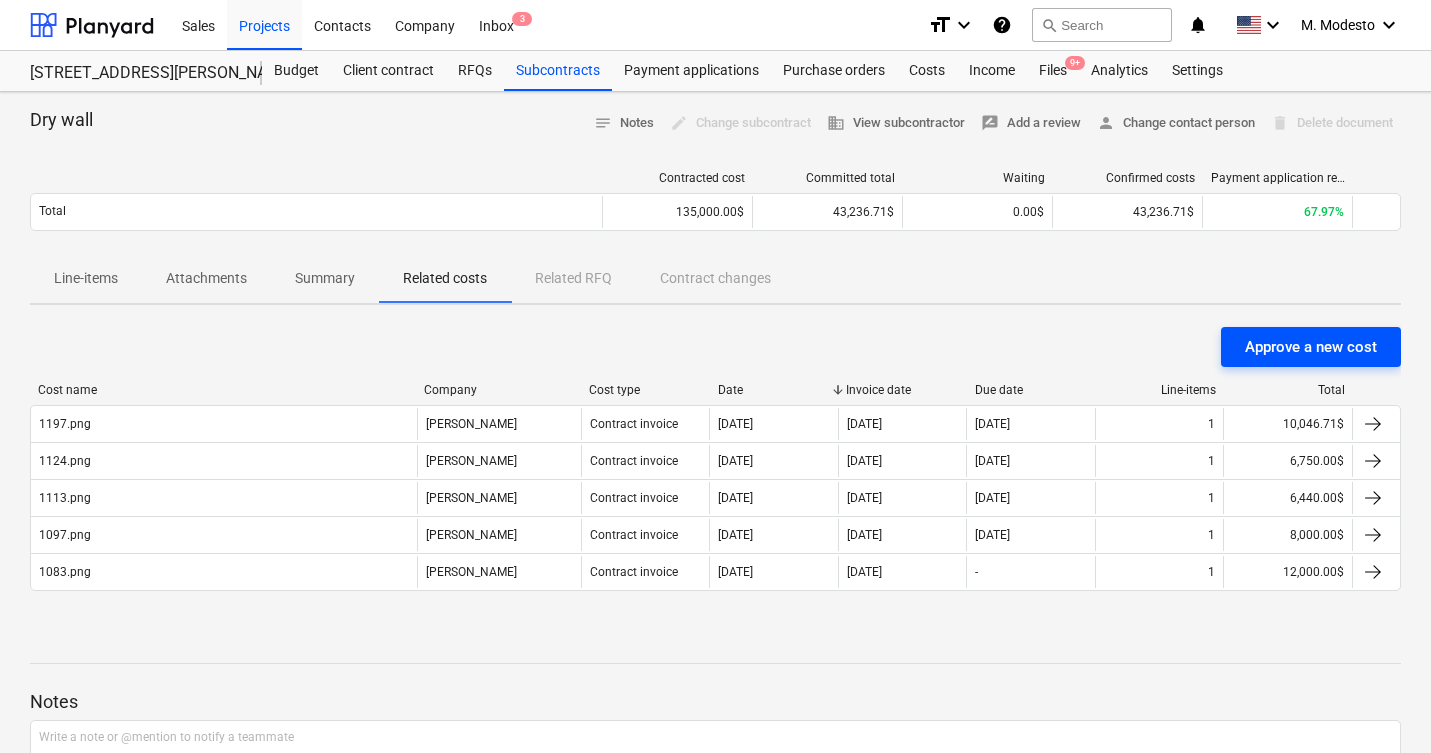 click on "Approve a new cost" at bounding box center [1311, 347] 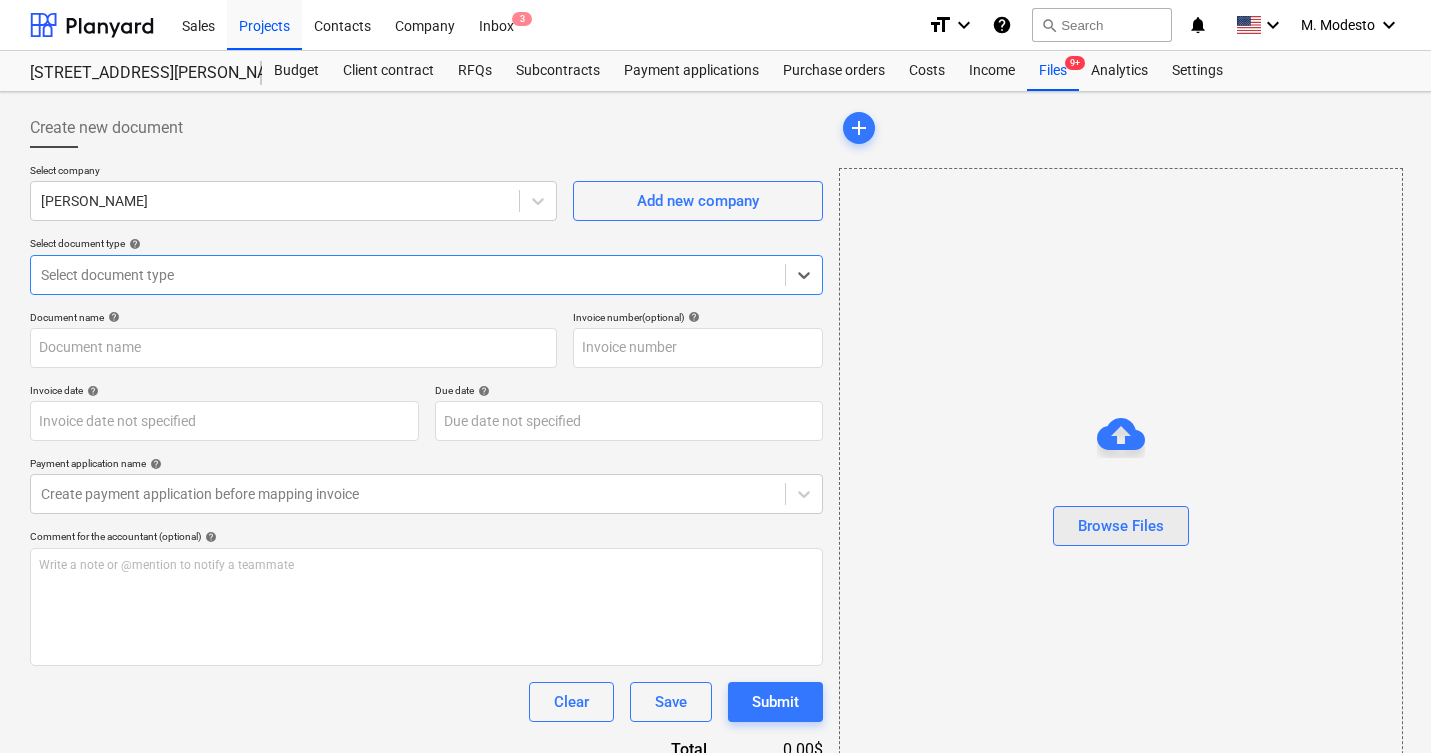 click on "Browse Files" at bounding box center [1121, 526] 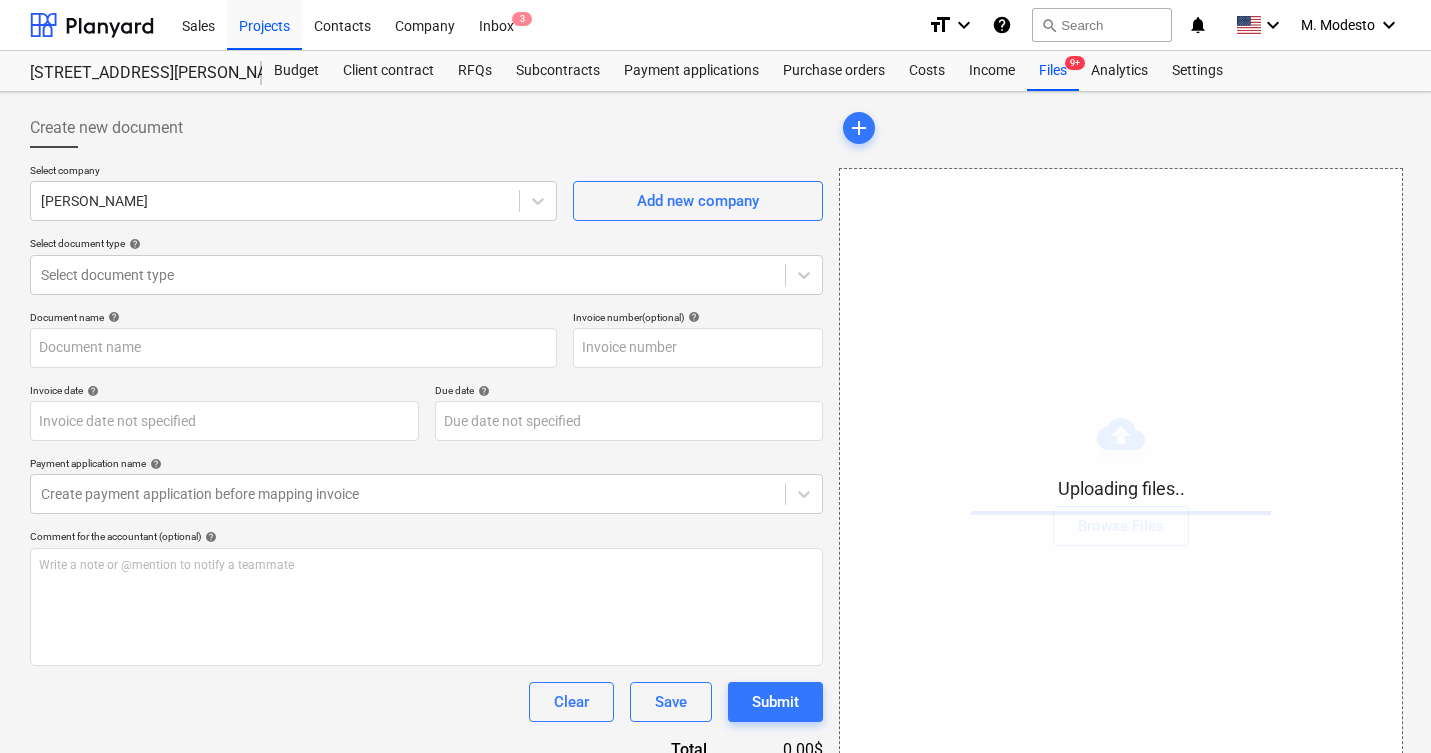 type on "1217.png" 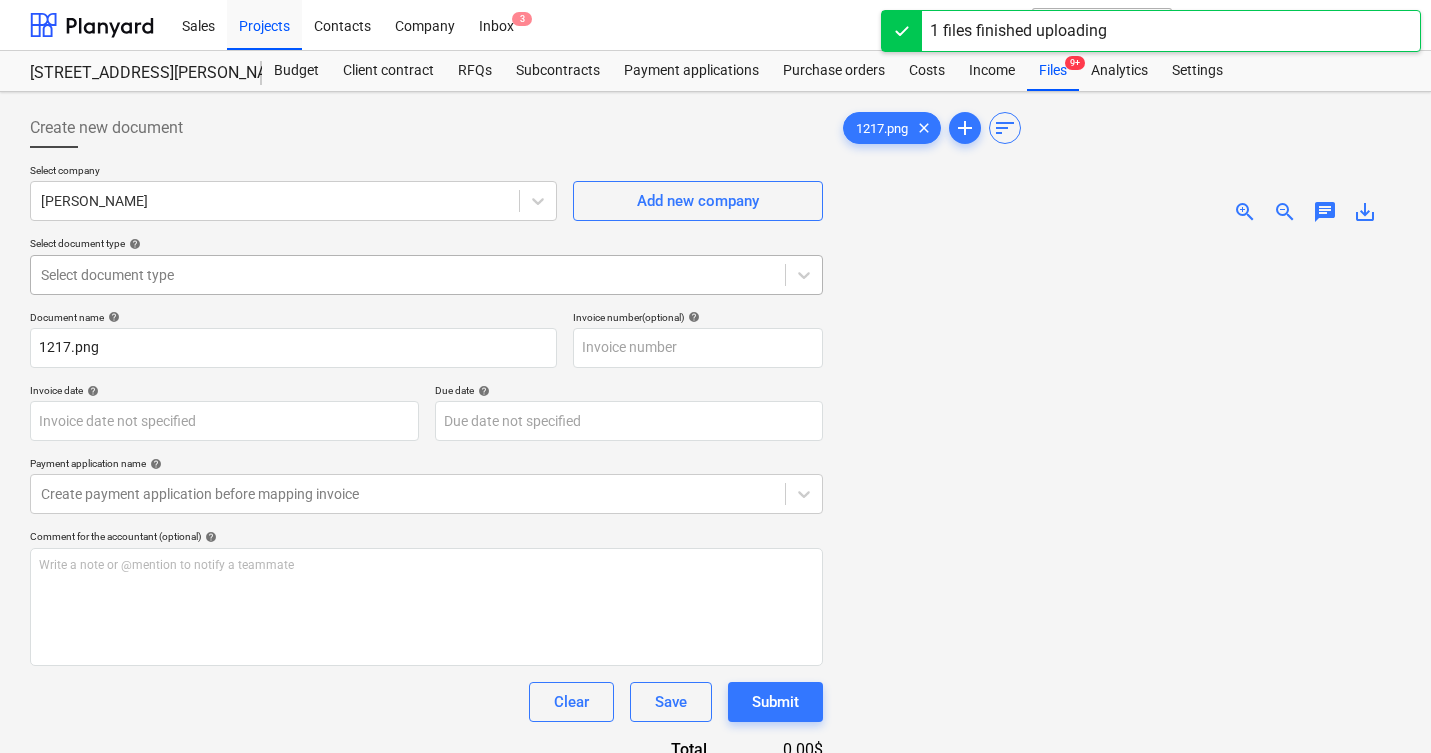 click at bounding box center (408, 275) 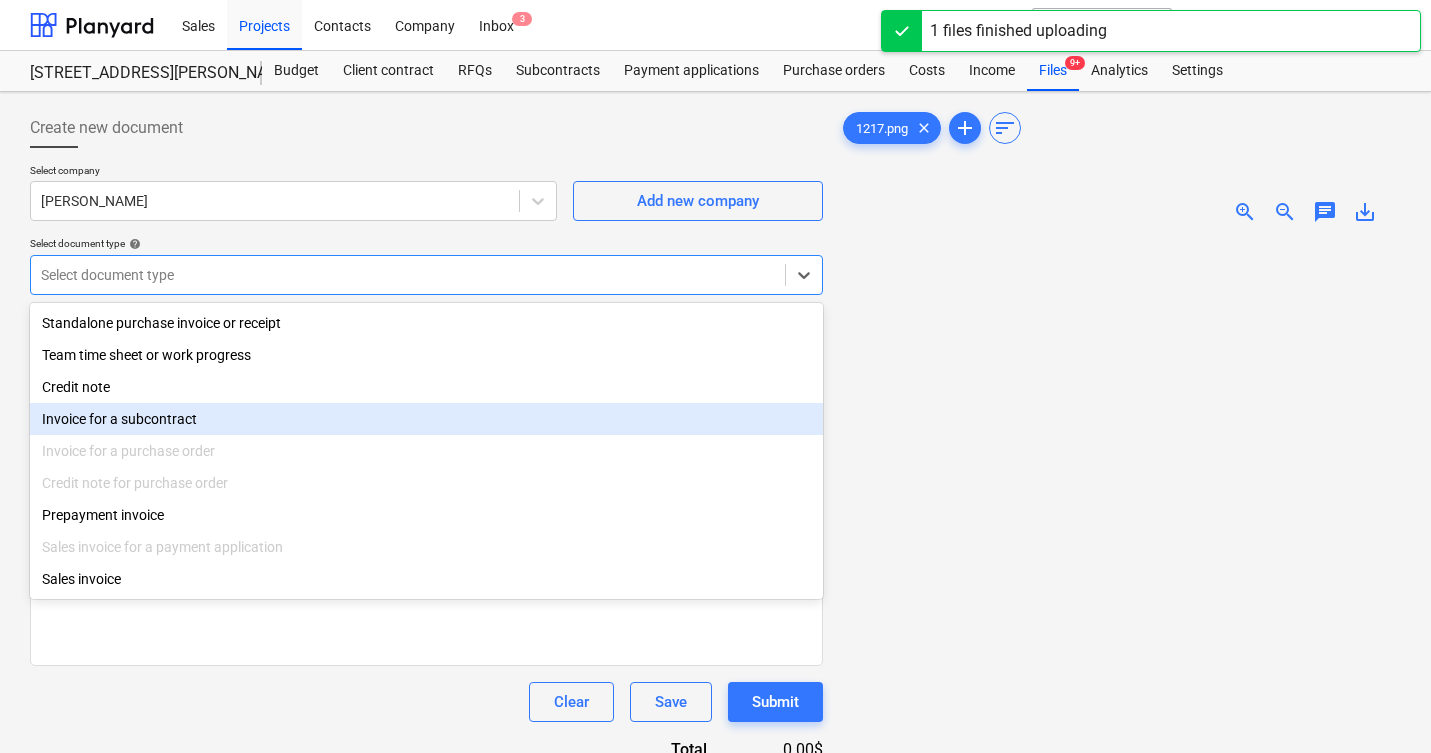 click on "Invoice for a subcontract" at bounding box center (426, 419) 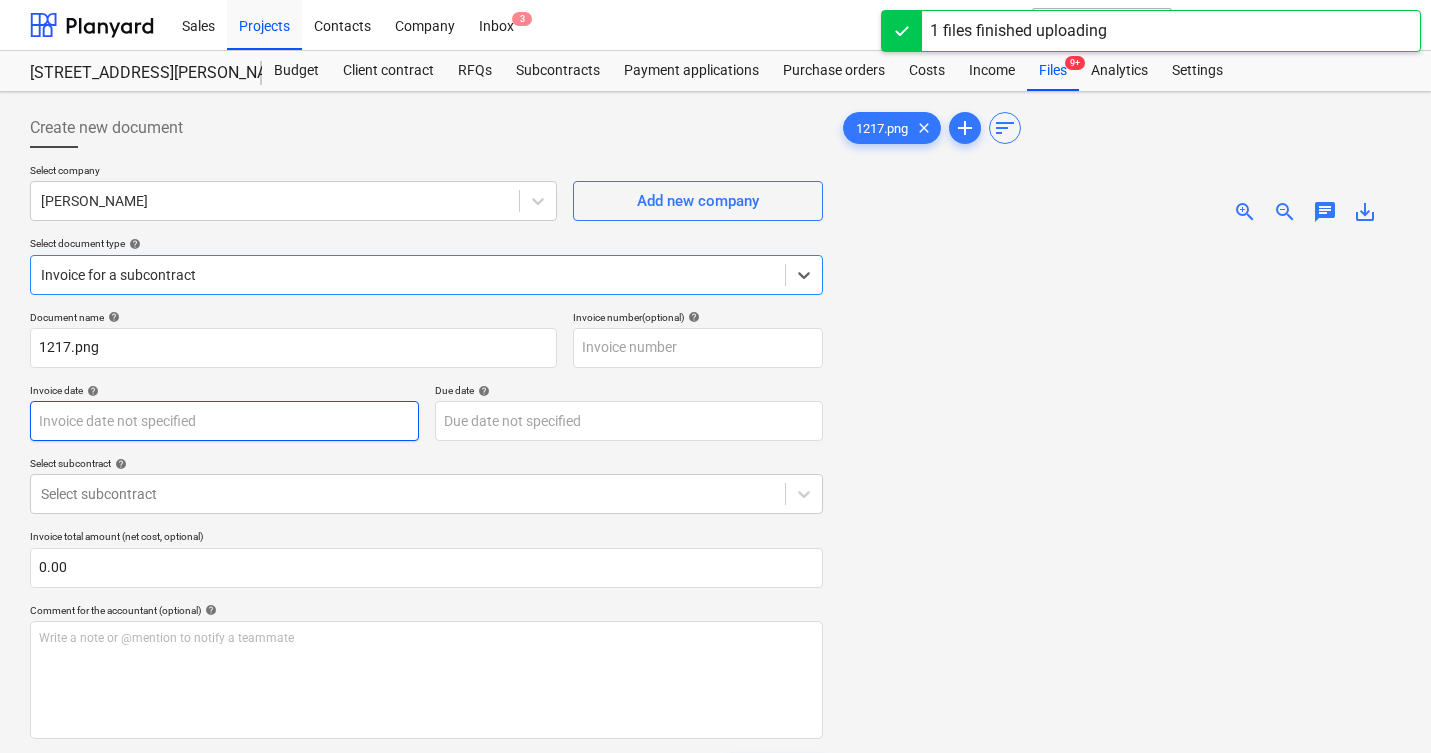 click on "Sales Projects Contacts Company Inbox 3 format_size keyboard_arrow_down help search Search notifications 0 keyboard_arrow_down M. Modesto keyboard_arrow_down 506 Henry Street 506 Henry Street Budget Client contract RFQs Subcontracts Payment applications Purchase orders Costs Income Files 9+ Analytics Settings Create new document Select company Carlos   Add new company Select document type help option Invoice for a subcontract, selected.   Select is focused ,type to refine list, press Down to open the menu,  Invoice for a subcontract Document name help 1217.png Invoice number  (optional) help Invoice date help Press the down arrow key to interact with the calendar and
select a date. Press the question mark key to get the keyboard shortcuts for changing dates. Due date help Press the down arrow key to interact with the calendar and
select a date. Press the question mark key to get the keyboard shortcuts for changing dates. Select subcontract help Select subcontract 0.00 help ﻿ Clear Save Submit add" at bounding box center (715, 376) 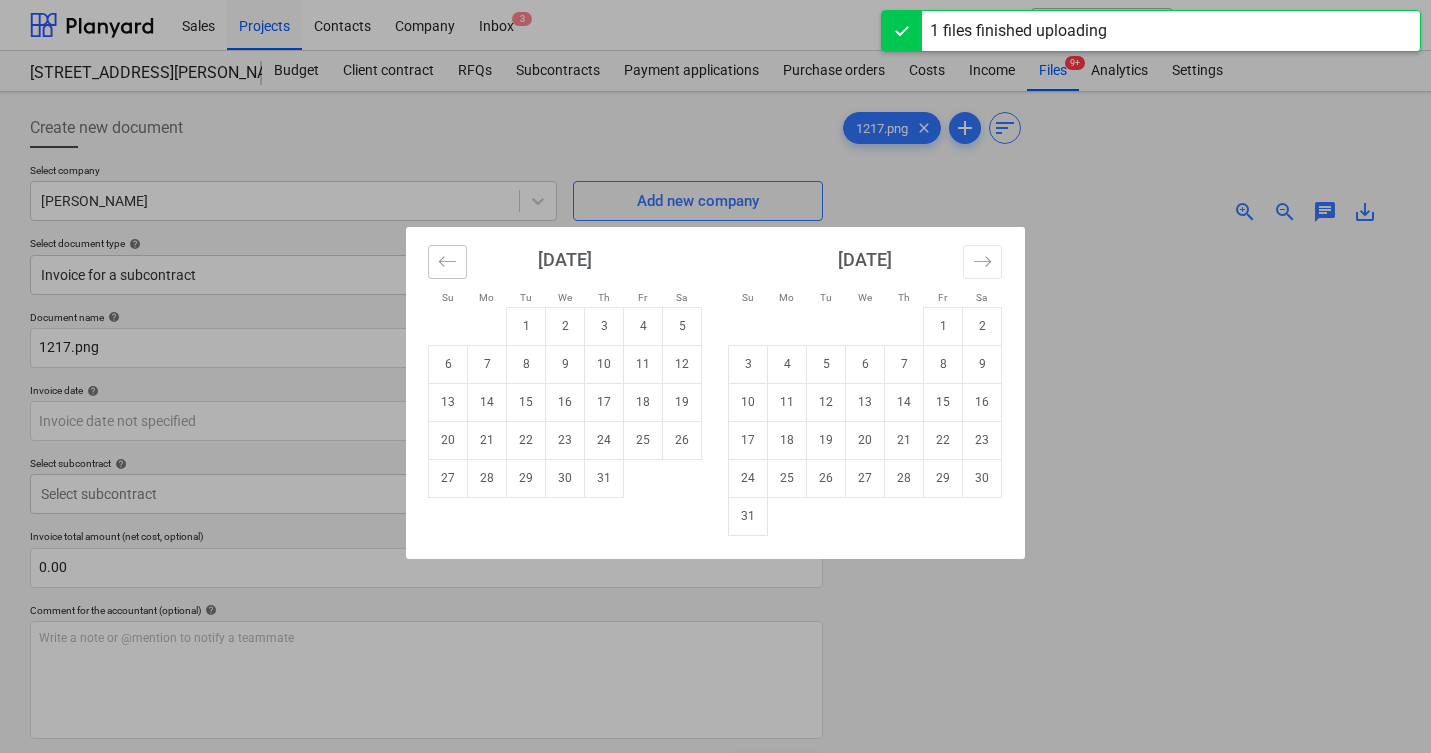 click 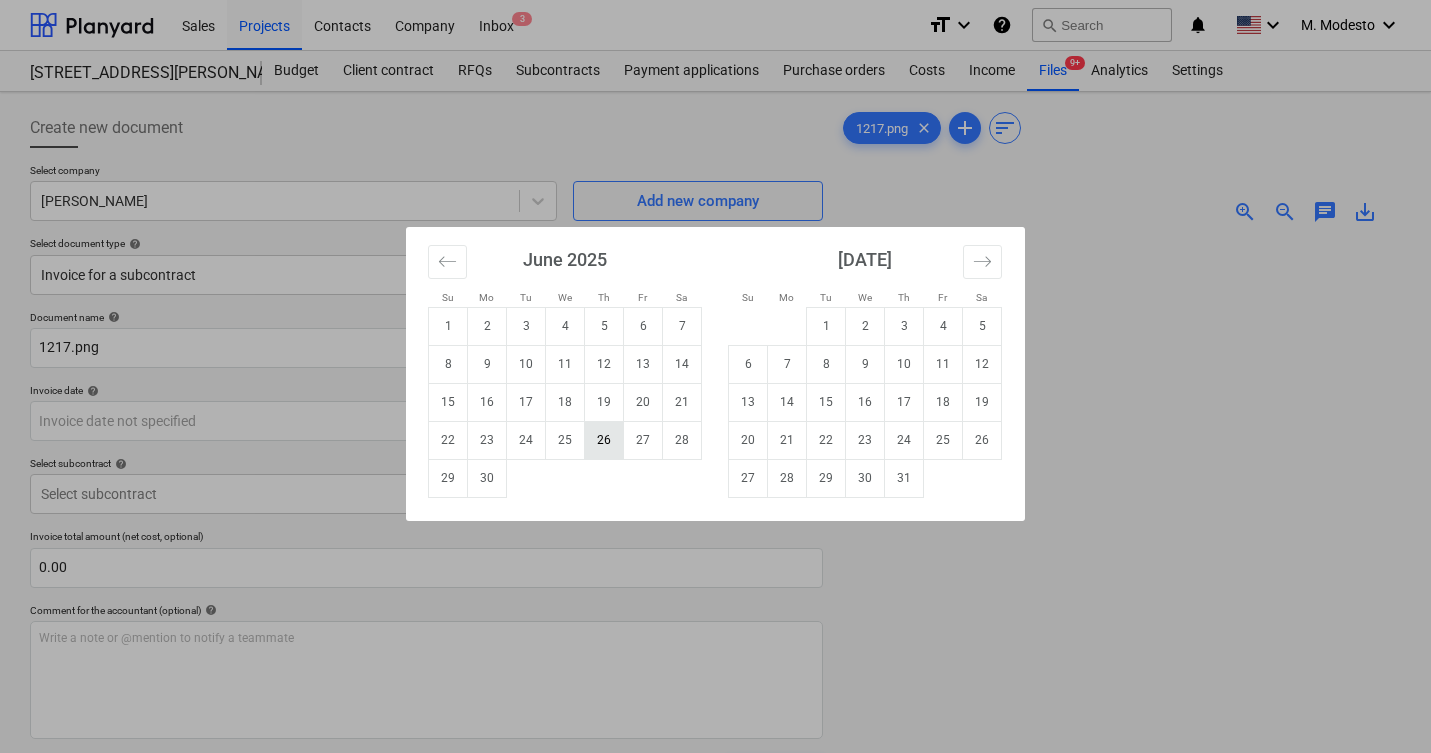 click on "26" at bounding box center (604, 440) 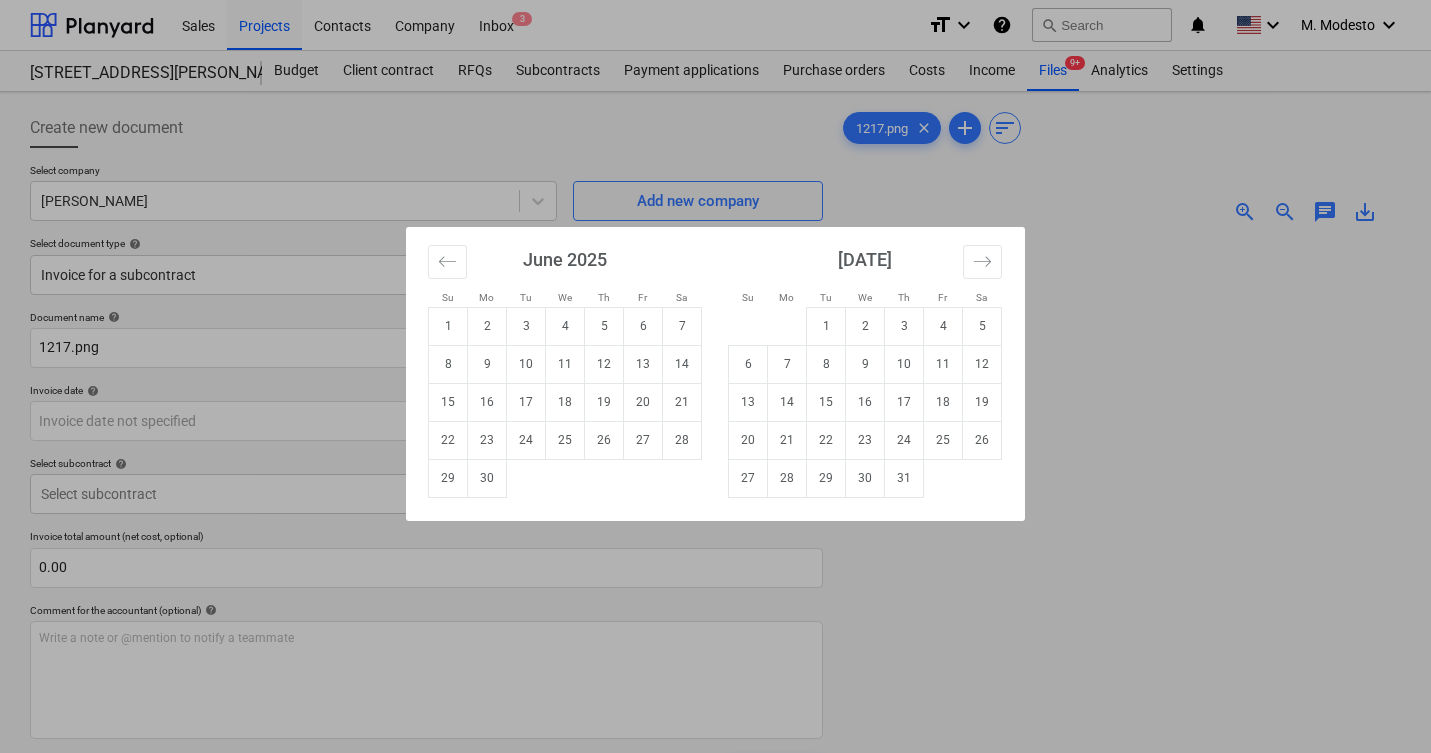 type on "26 Jun 2025" 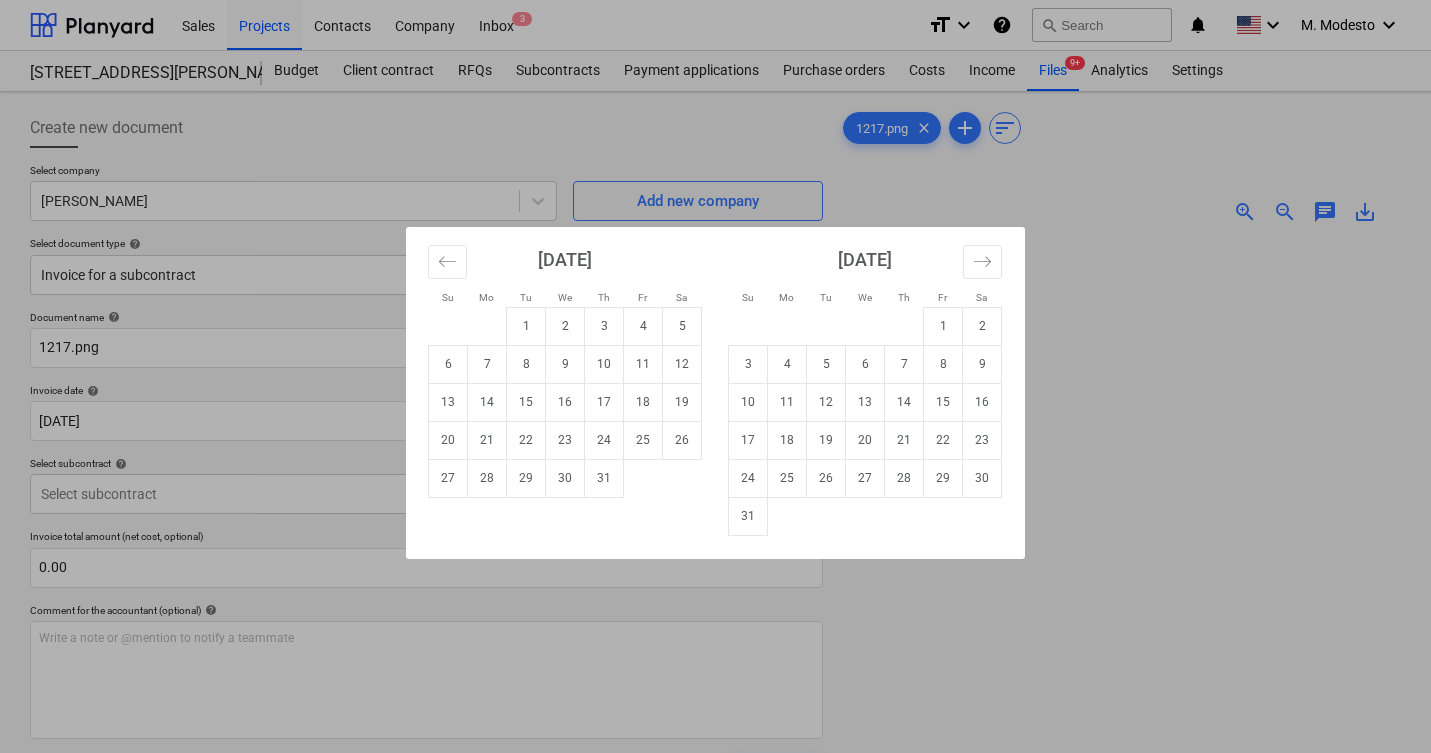 click on "Sales Projects Contacts Company Inbox 3 format_size keyboard_arrow_down help search Search notifications 0 keyboard_arrow_down M. Modesto keyboard_arrow_down 506 Henry Street 506 Henry Street Budget Client contract RFQs Subcontracts Payment applications Purchase orders Costs Income Files 9+ Analytics Settings Create new document Select company Carlos   Add new company Select document type help Invoice for a subcontract Document name help 1217.png Invoice number  (optional) help Invoice date help 26 Jun 2025 26.06.2025 Press the down arrow key to interact with the calendar and
select a date. Press the question mark key to get the keyboard shortcuts for changing dates. Due date help Press the down arrow key to interact with the calendar and
select a date. Press the question mark key to get the keyboard shortcuts for changing dates. Select subcontract help Select subcontract Invoice total amount (net cost, optional) 0.00 Comment for the accountant (optional) help ﻿ Clear Save Submit Total 0.00$ clear" at bounding box center (715, 376) 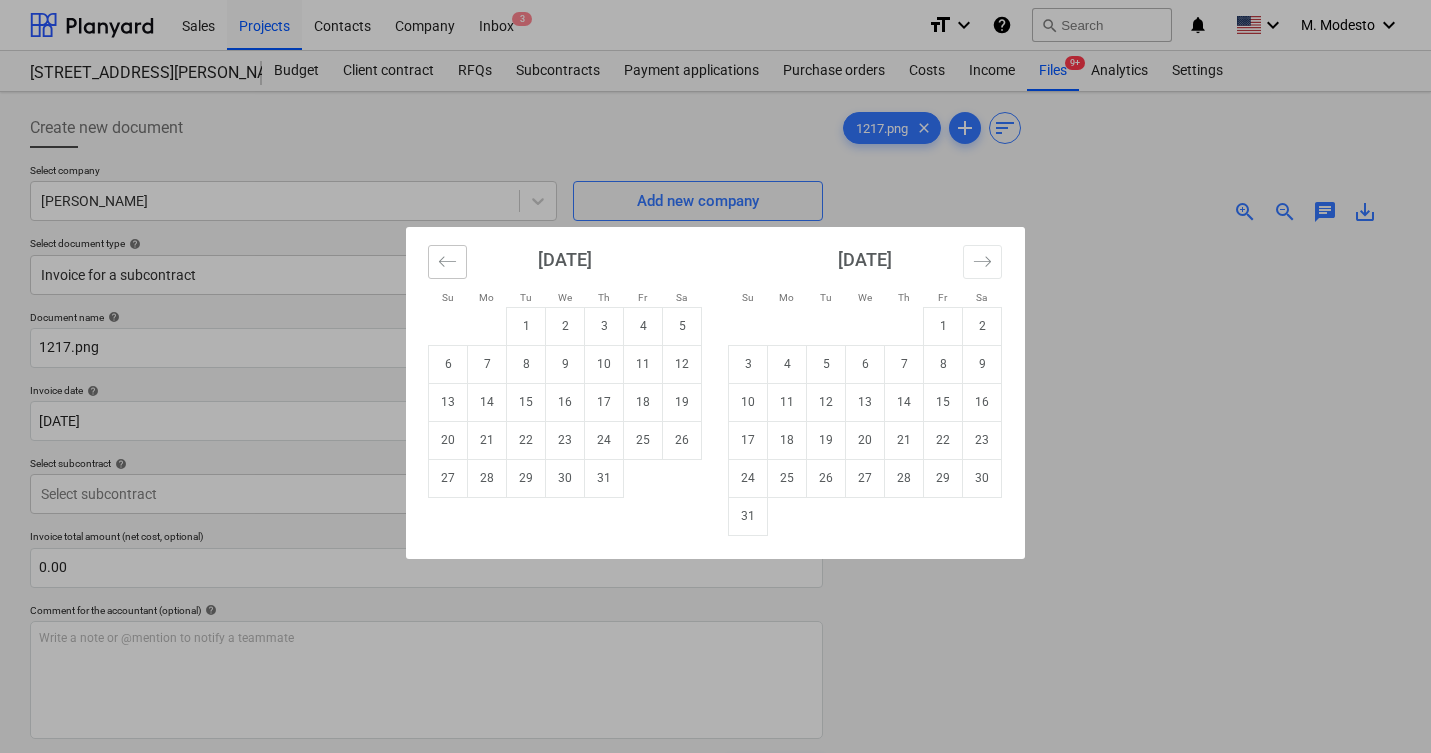 click at bounding box center (447, 262) 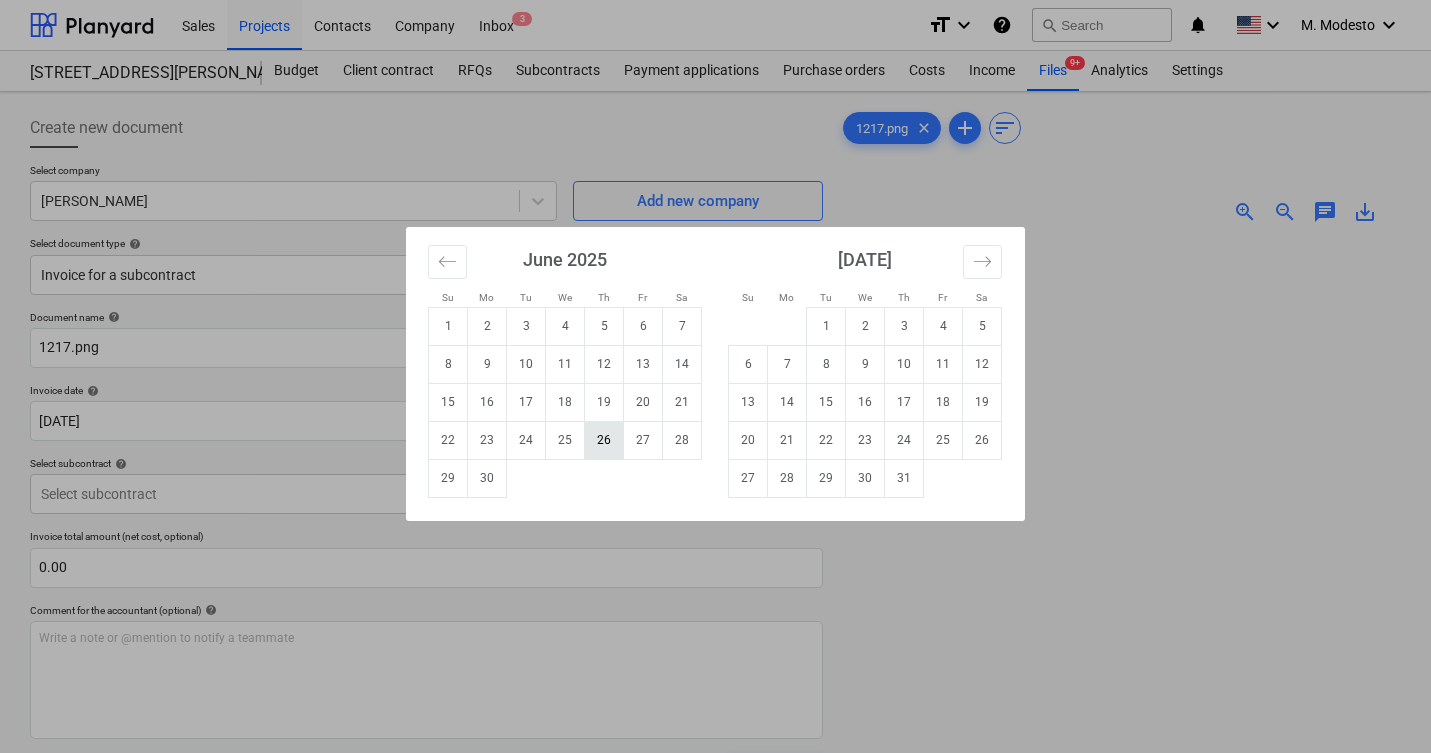 click on "26" at bounding box center [604, 440] 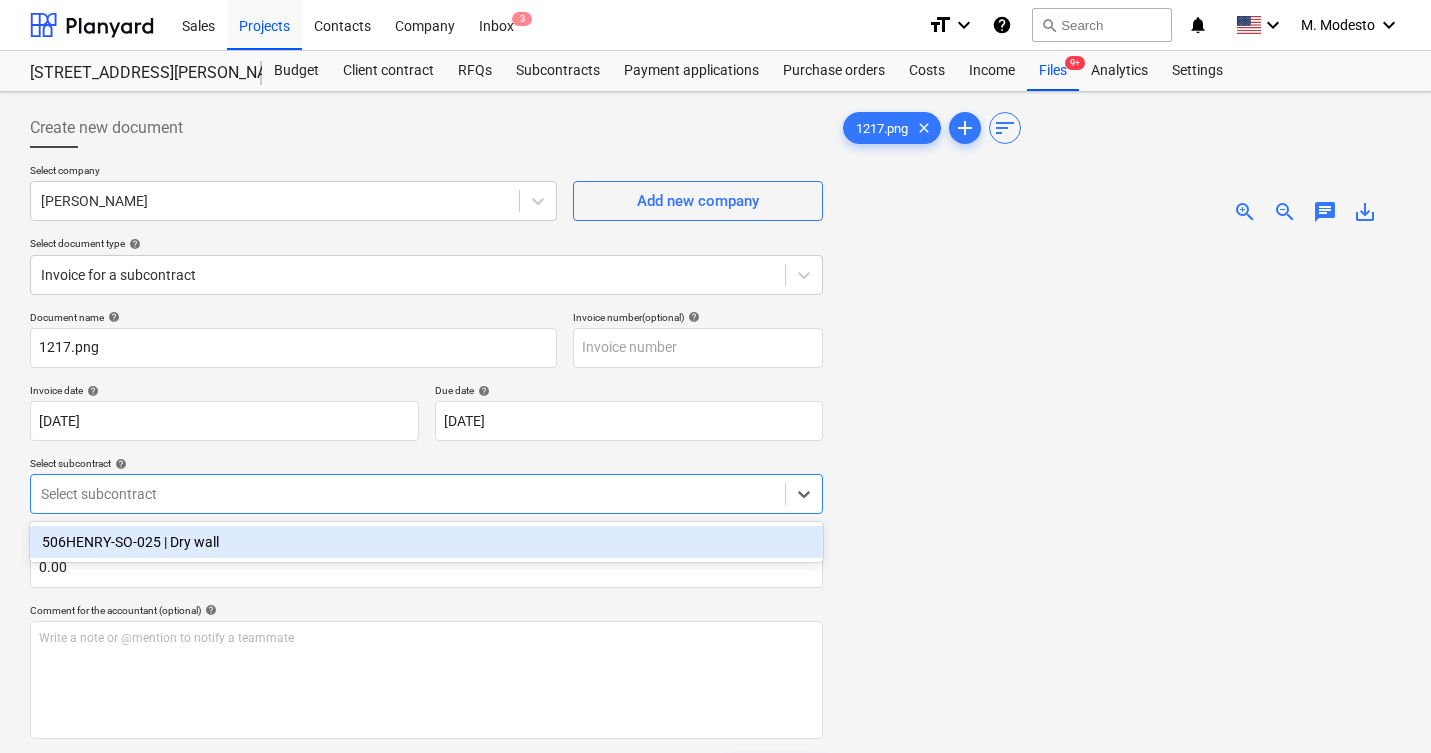 click at bounding box center (408, 494) 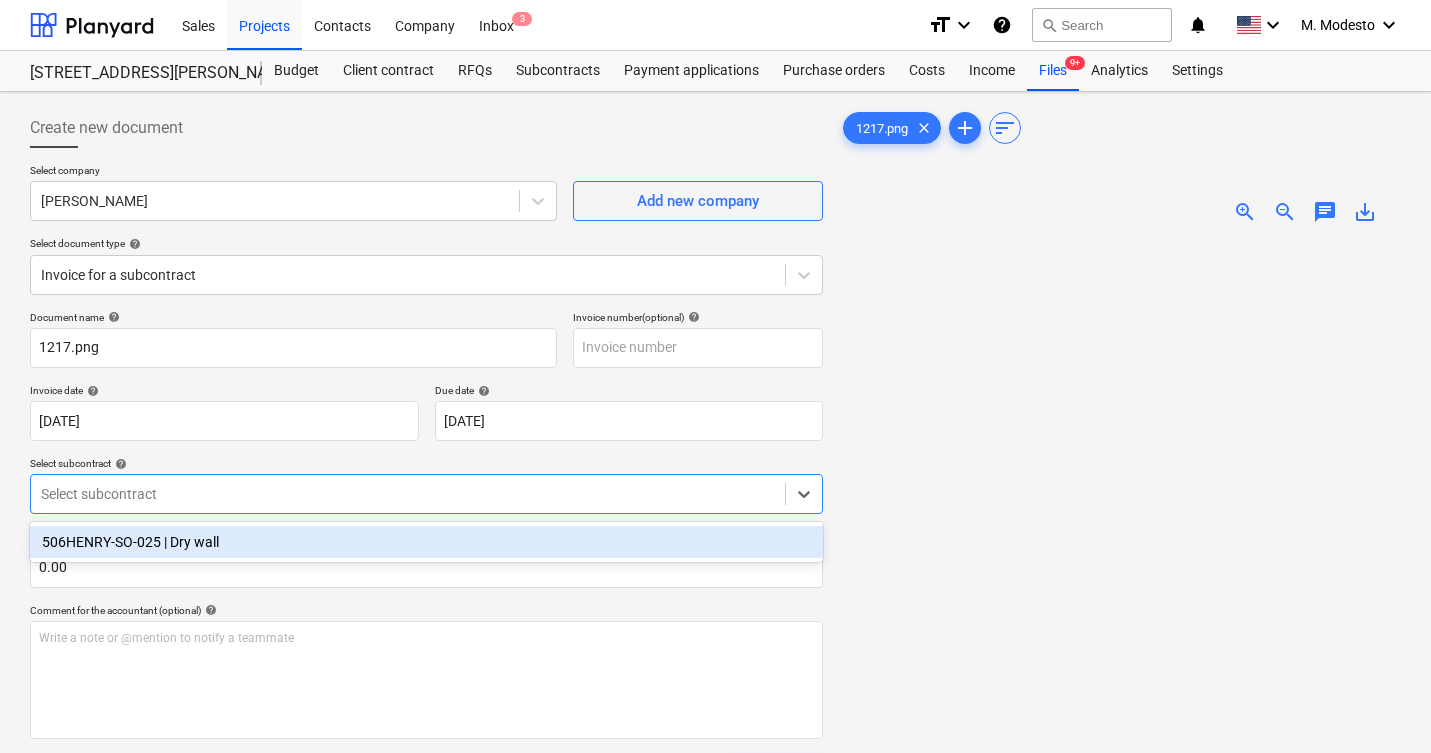 click on "506HENRY-SO-025 | Dry wall" at bounding box center [426, 542] 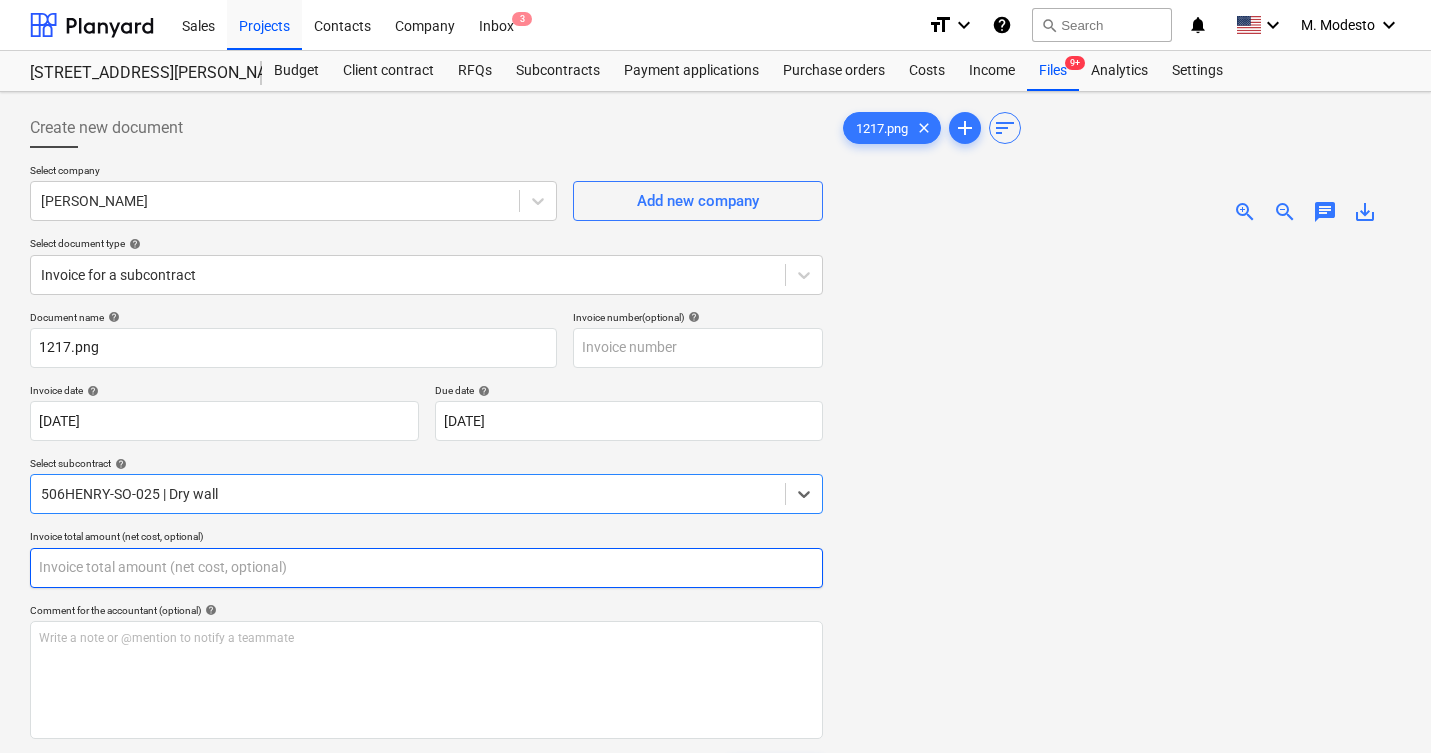 click at bounding box center [426, 568] 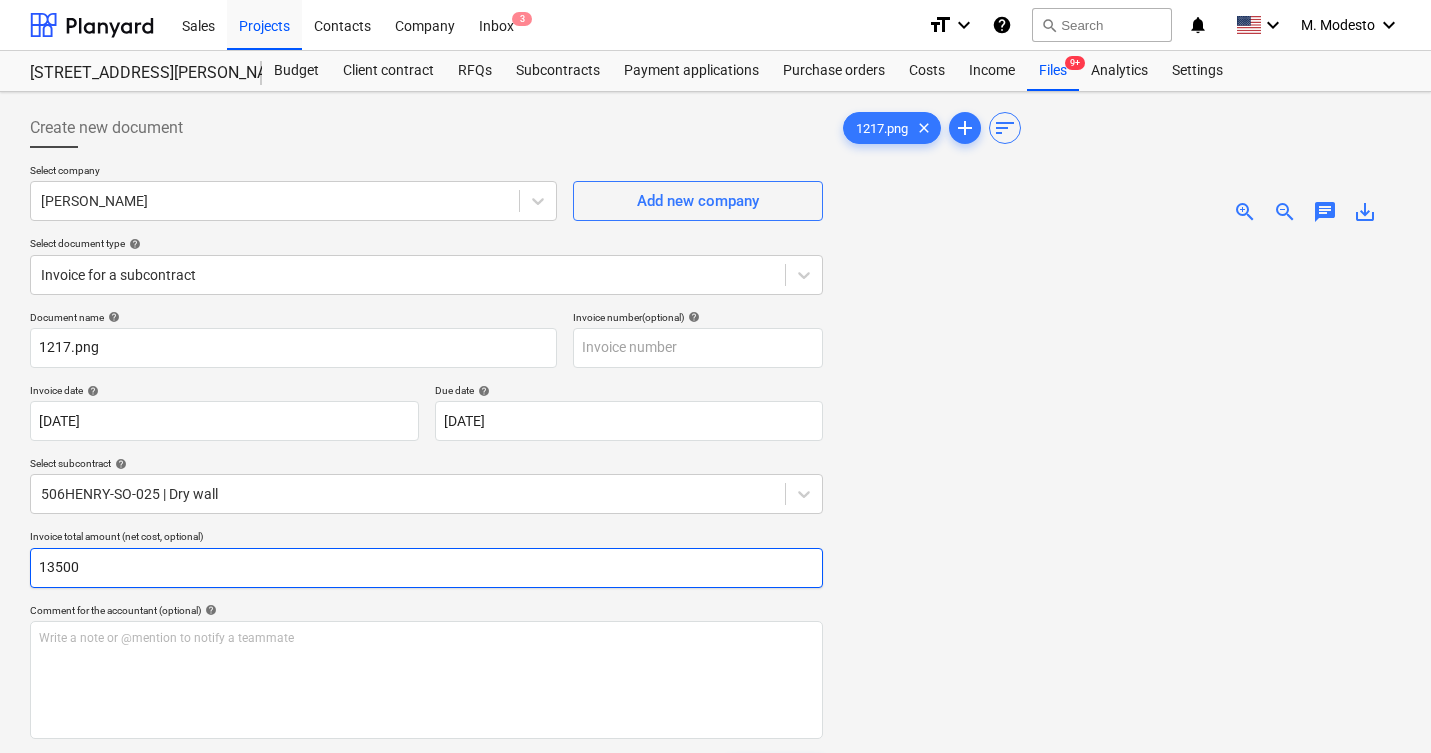 type on "13500" 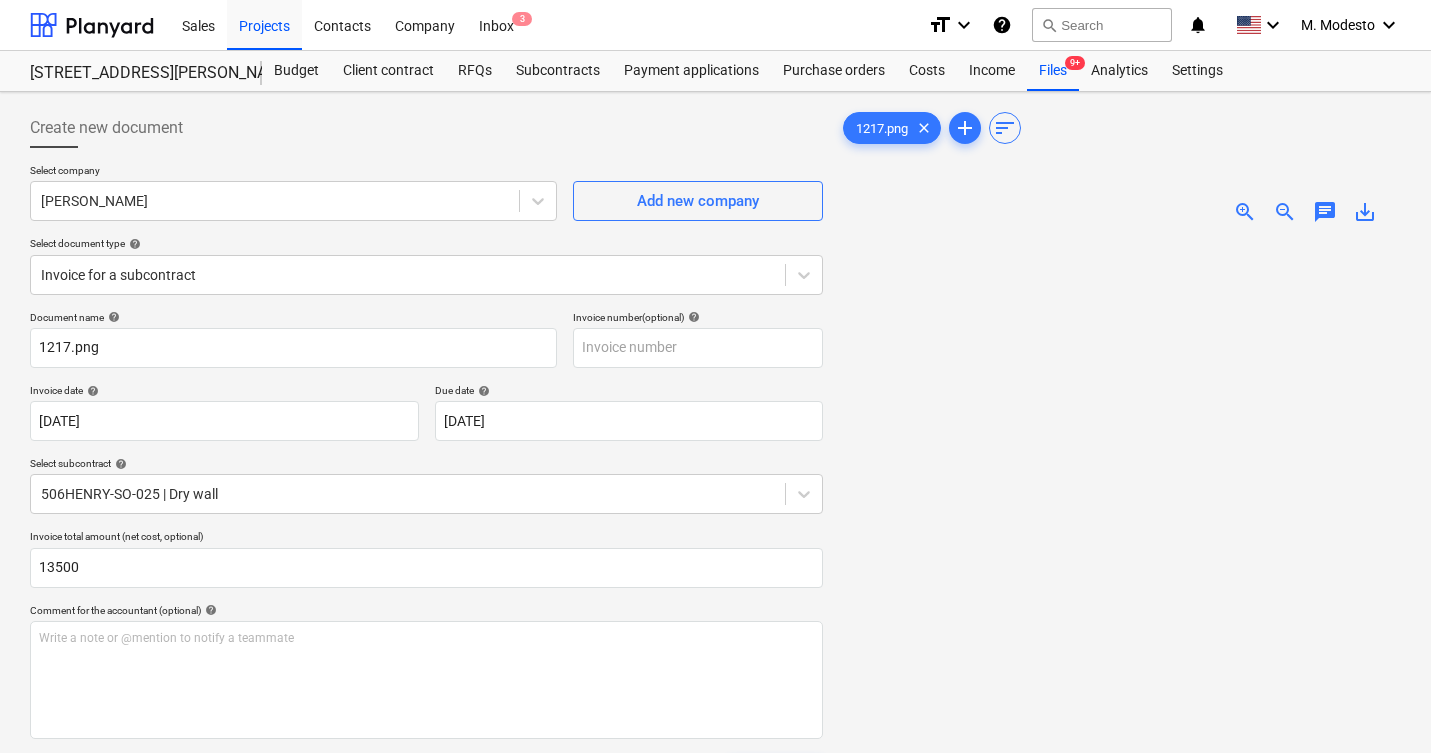 click at bounding box center [1120, 588] 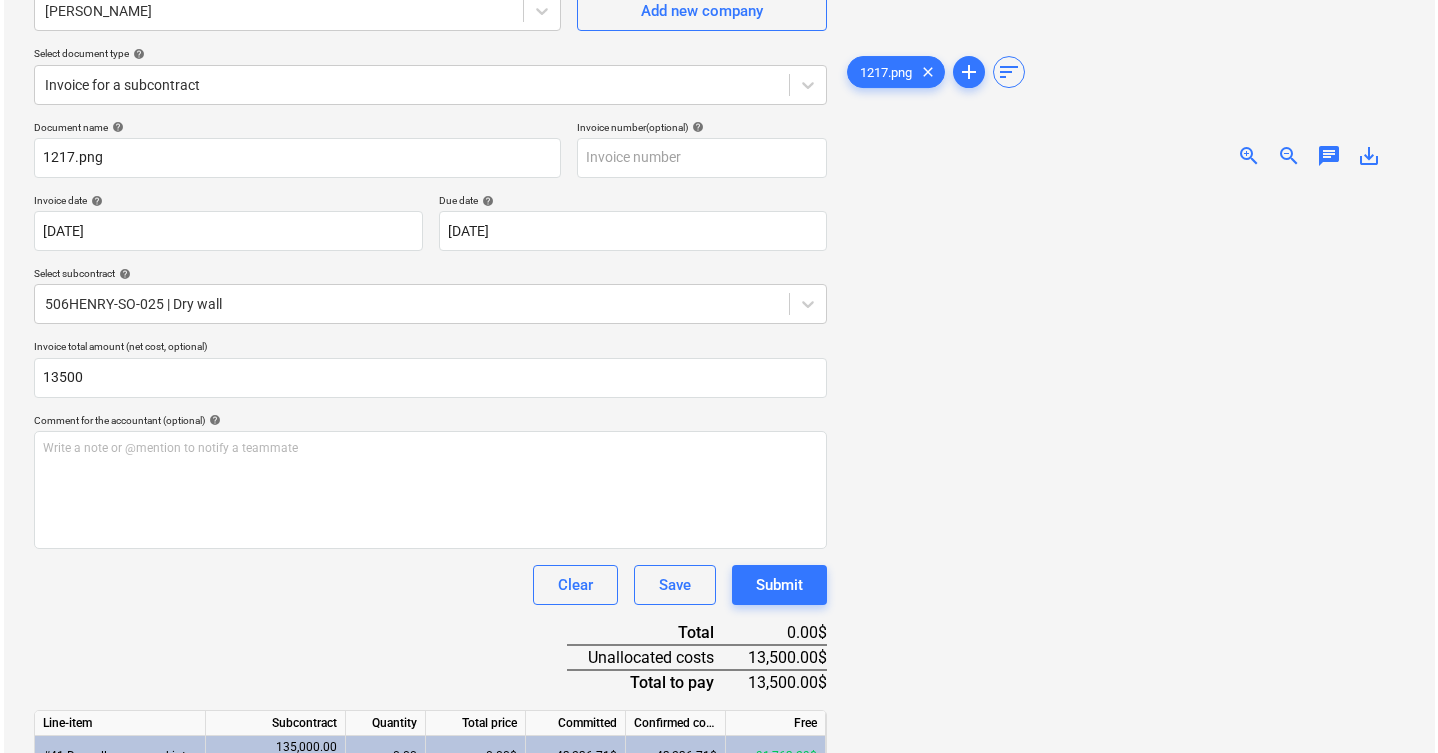 scroll, scrollTop: 334, scrollLeft: 0, axis: vertical 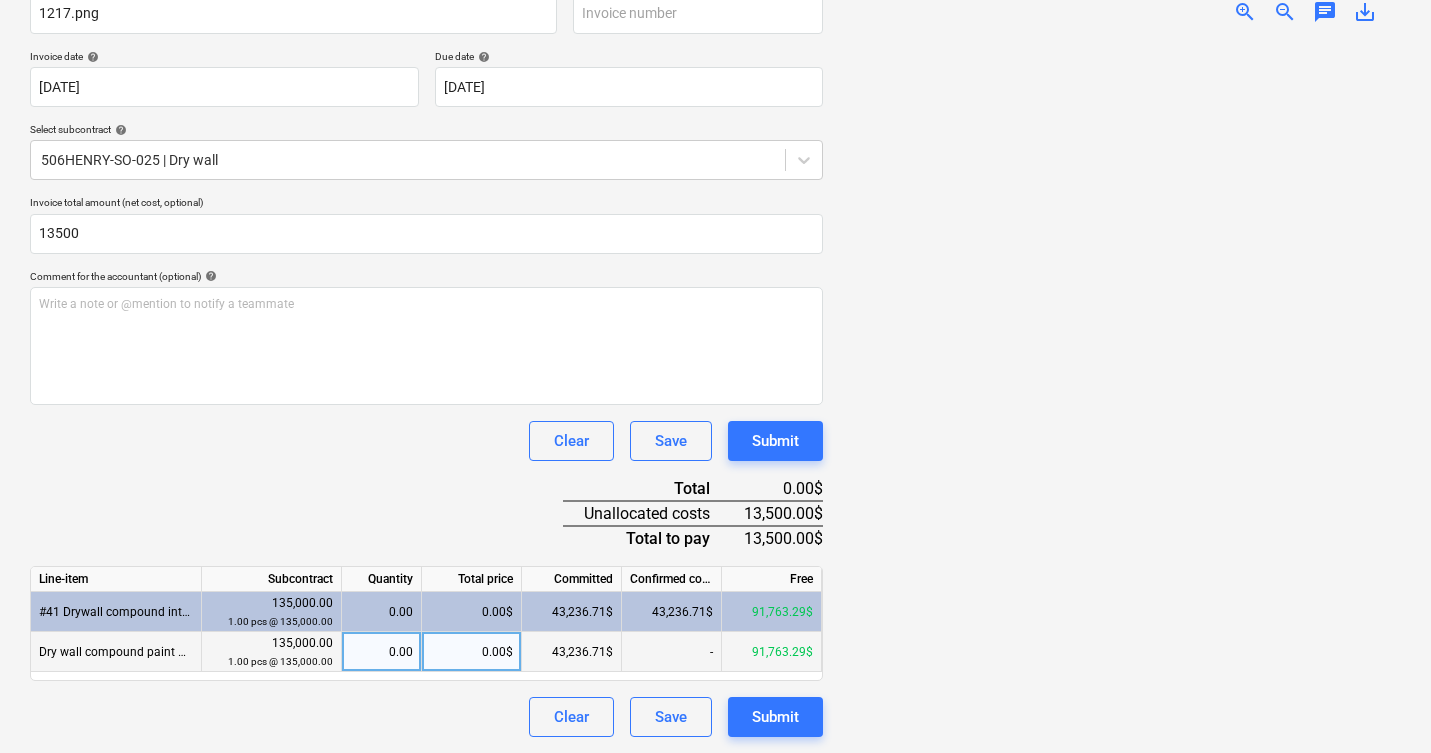 click on "0.00$" at bounding box center (472, 652) 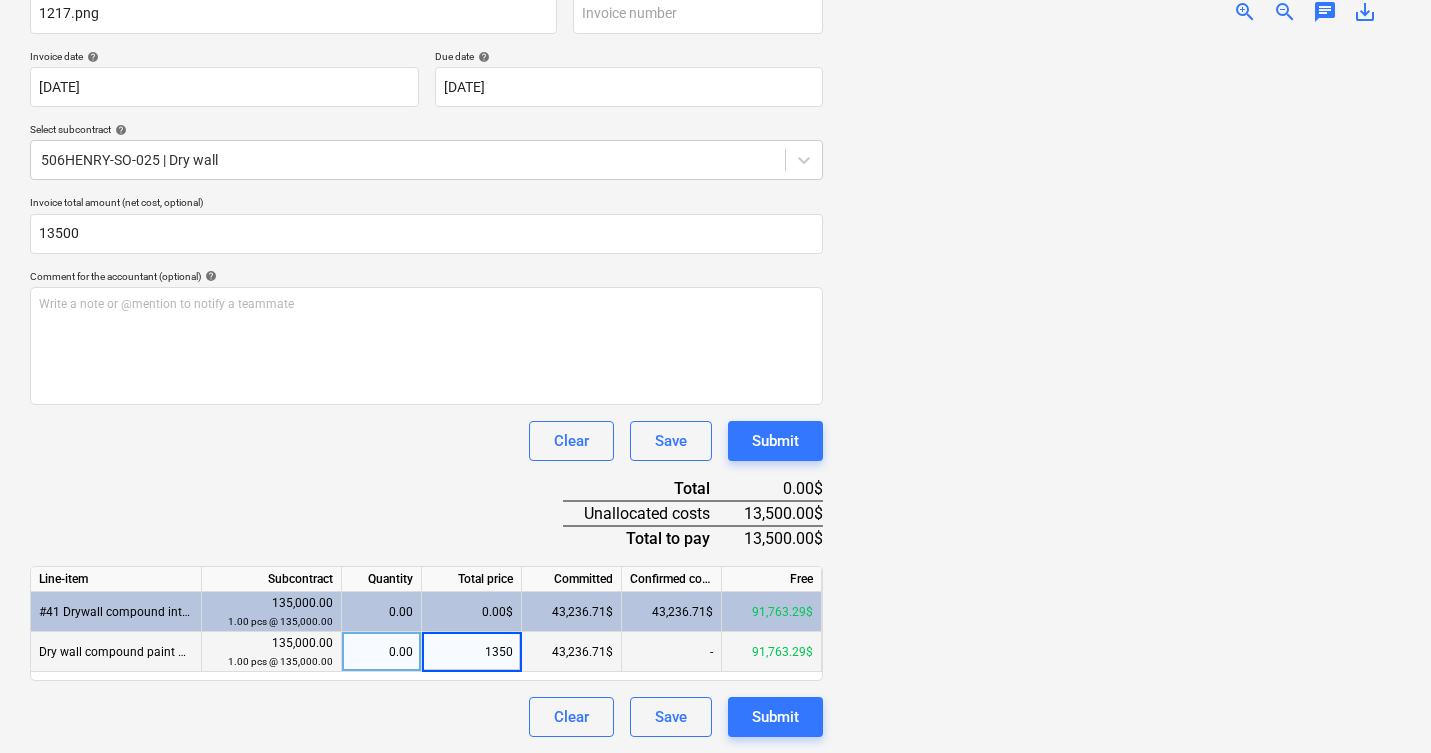 type on "13500" 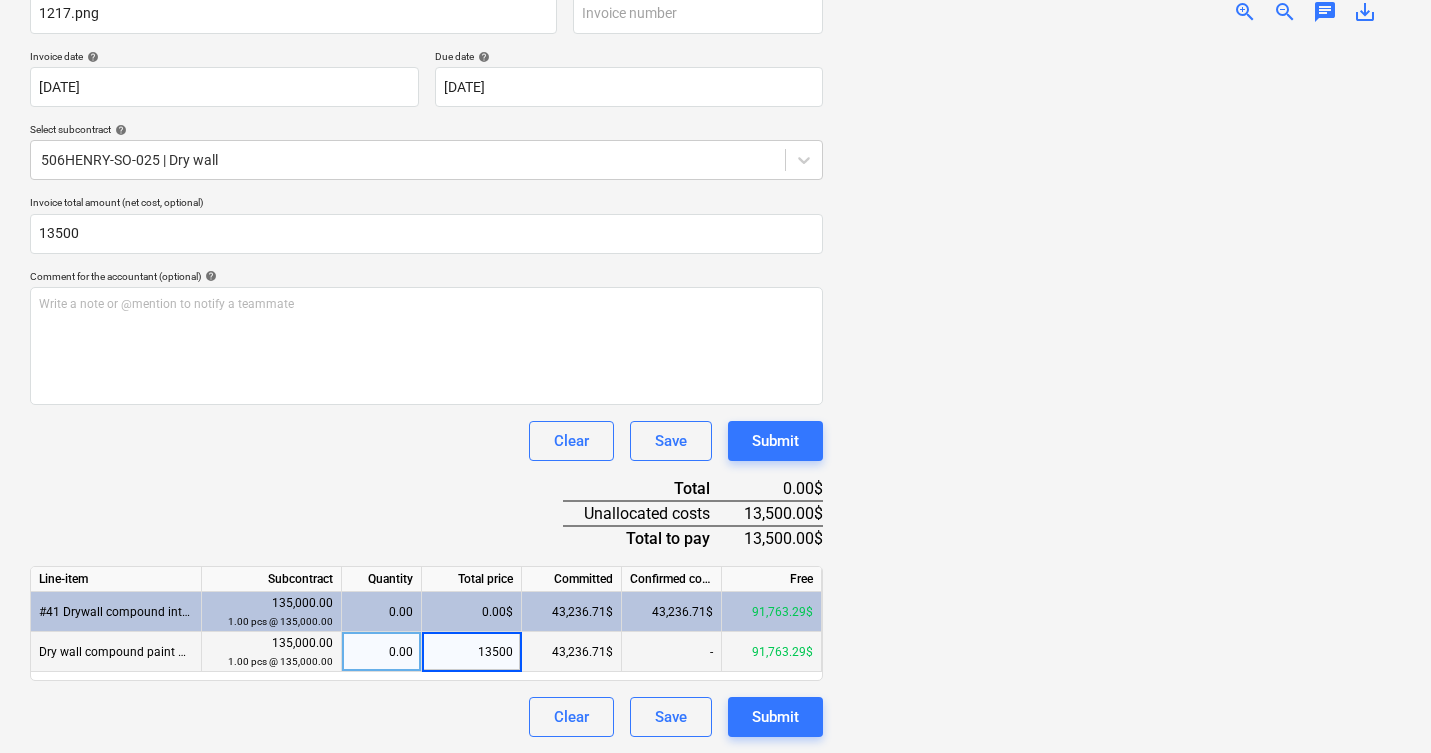 click at bounding box center (1120, 388) 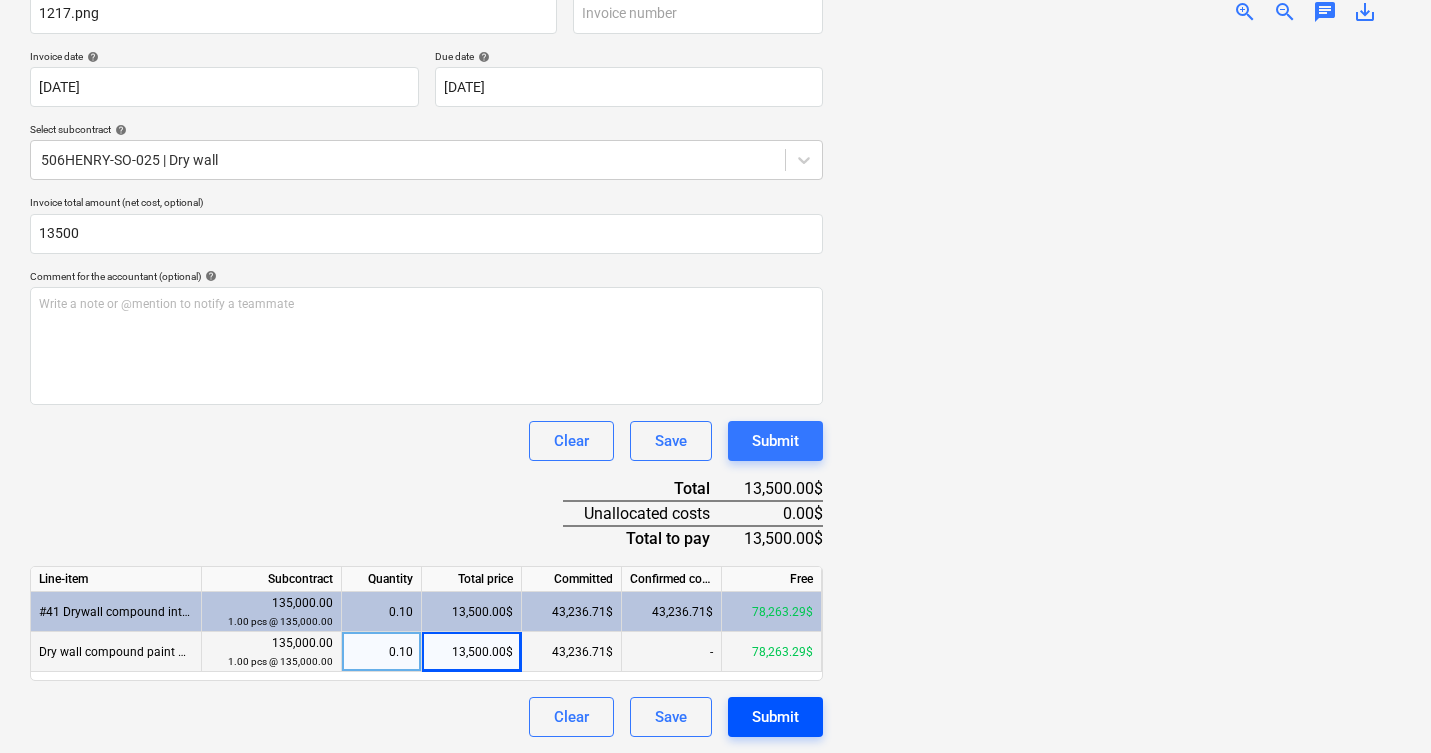 click on "Submit" at bounding box center [775, 717] 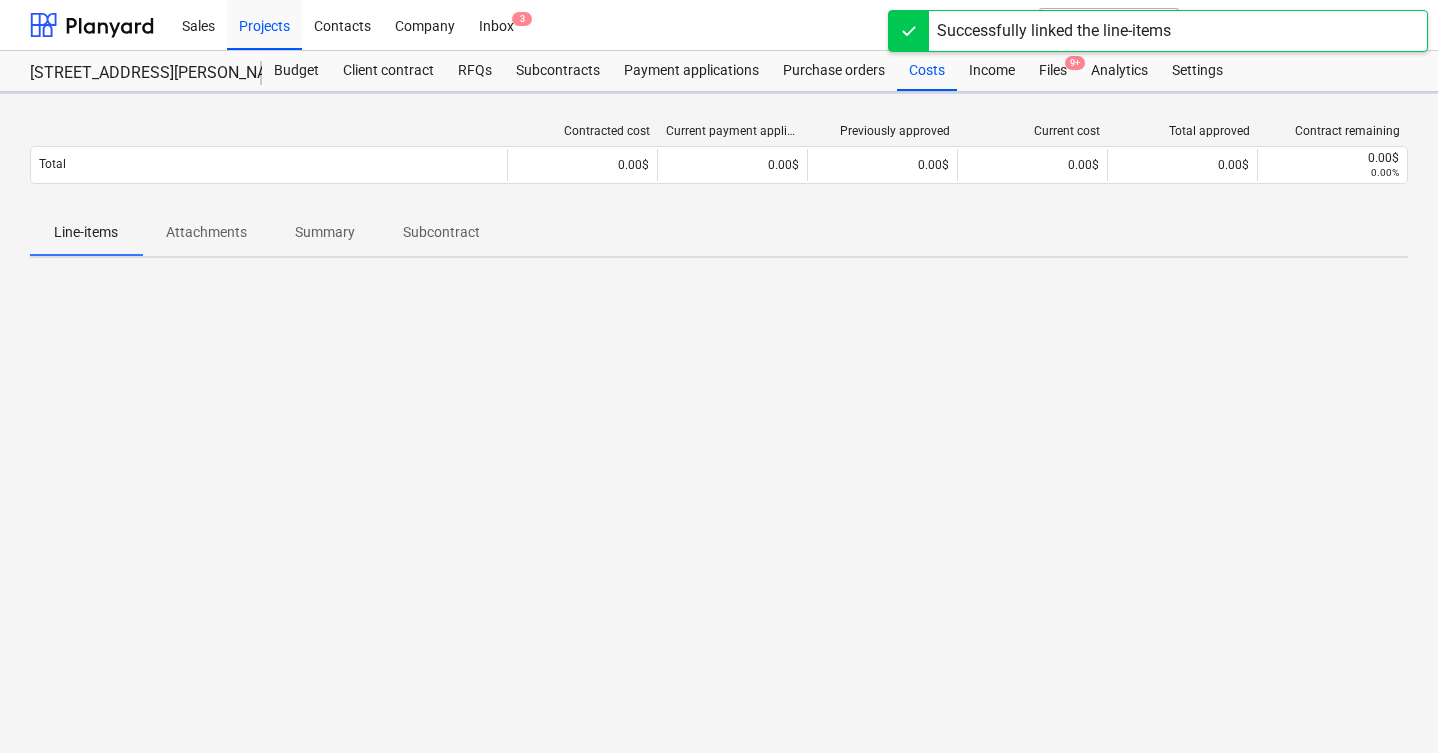 scroll, scrollTop: 0, scrollLeft: 0, axis: both 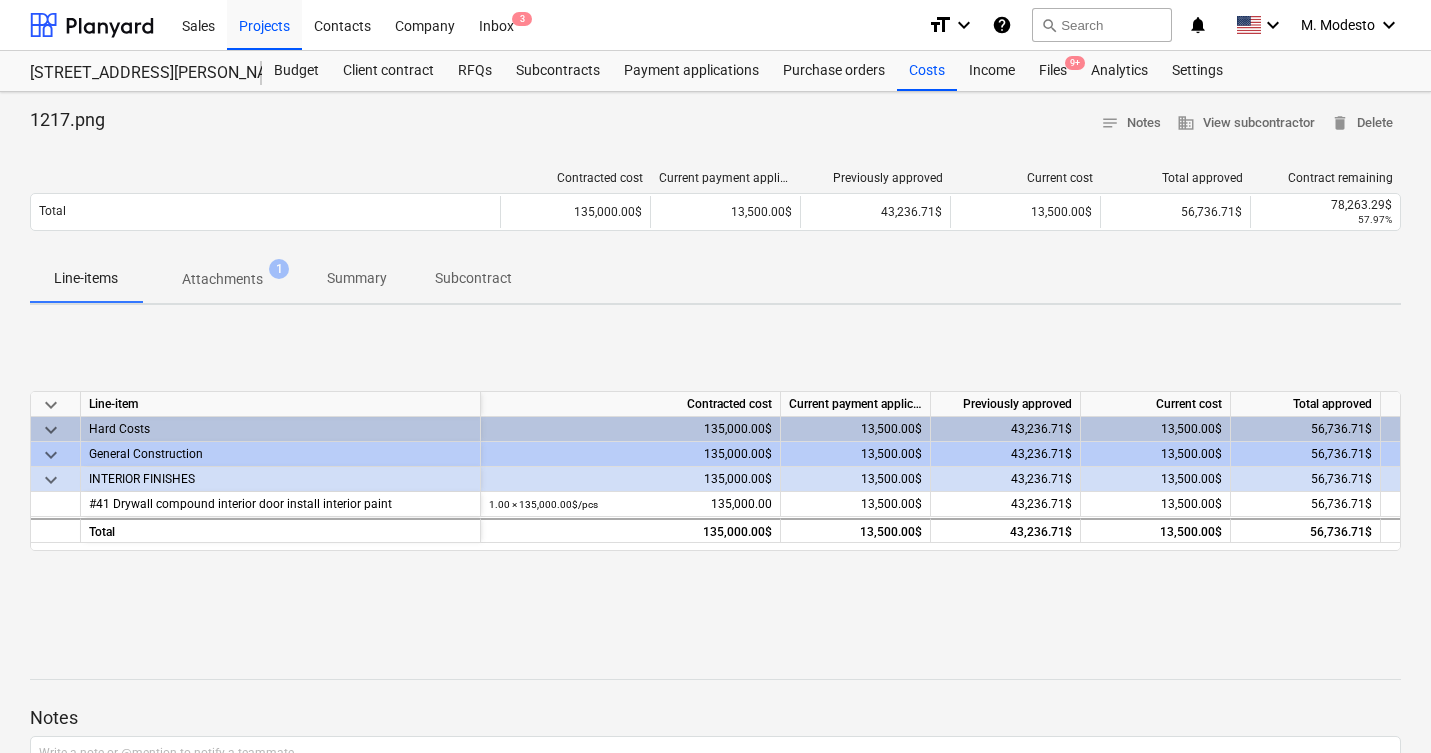 click on "keyboard_arrow_down Line-item Contracted cost Current payment application Previously approved Current cost Total approved Contract remaining keyboard_arrow_down  Hard Costs 135,000.00$ 13,500.00$ 43,236.71$ 13,500.00$ 56,736.71$ 78,263.29$ keyboard_arrow_down  General Construction 135,000.00$ 13,500.00$ 43,236.71$ 13,500.00$ 56,736.71$ 78,263.29$ keyboard_arrow_down  INTERIOR FINISHES 135,000.00$ 13,500.00$ 43,236.71$ 13,500.00$ 56,736.71$ 78,263.29$  #41 Drywall compound interior door install interior paint 1.00   ×   135,000.00$ / pcs 135,000.00 13,500.00$ 43,236.71$ 13,500.00$ 56,736.71$ 78,263.29$ 57.97% Total 135,000.00$ 13,500.00$ 43,236.71$ 13,500.00$ 56,736.71$ 78,263.29$ 57.97%" at bounding box center [715, 471] 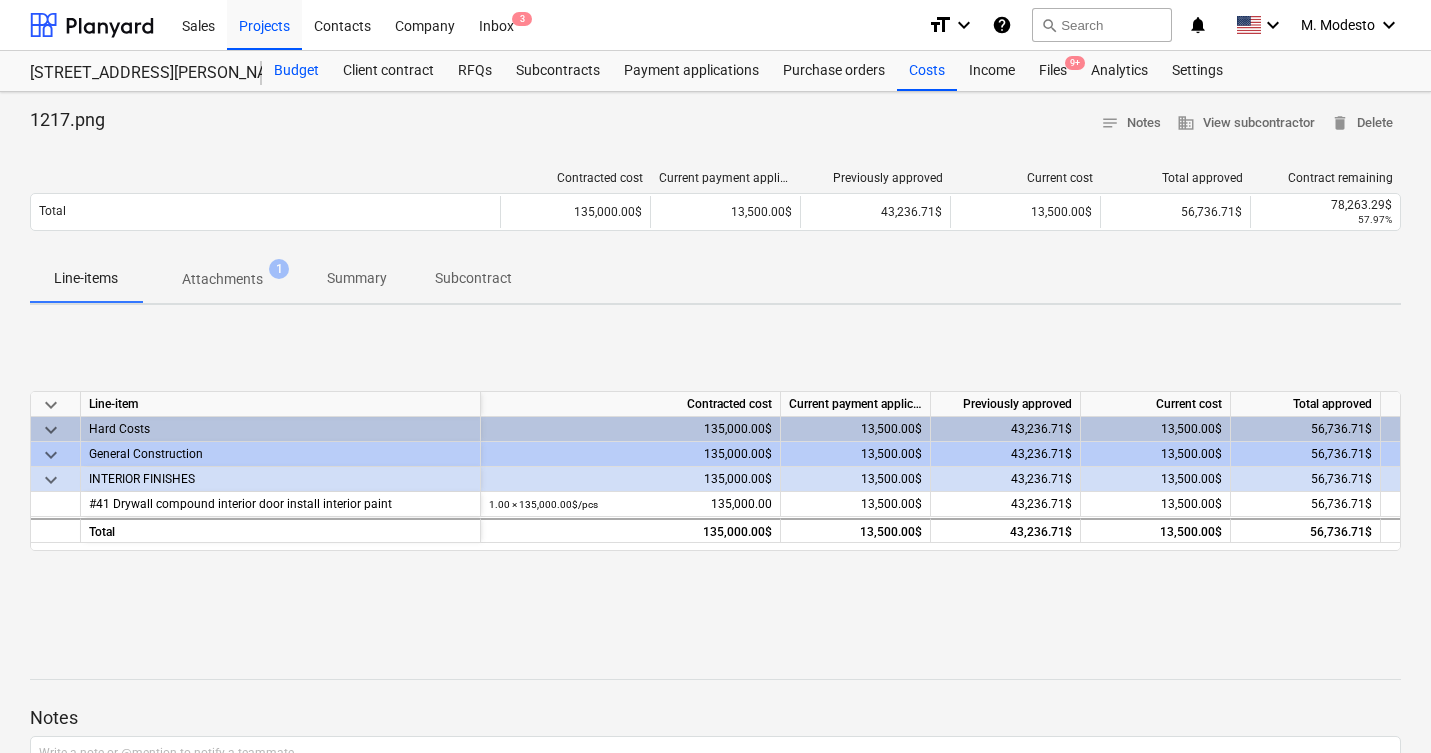 click on "Budget" at bounding box center [296, 71] 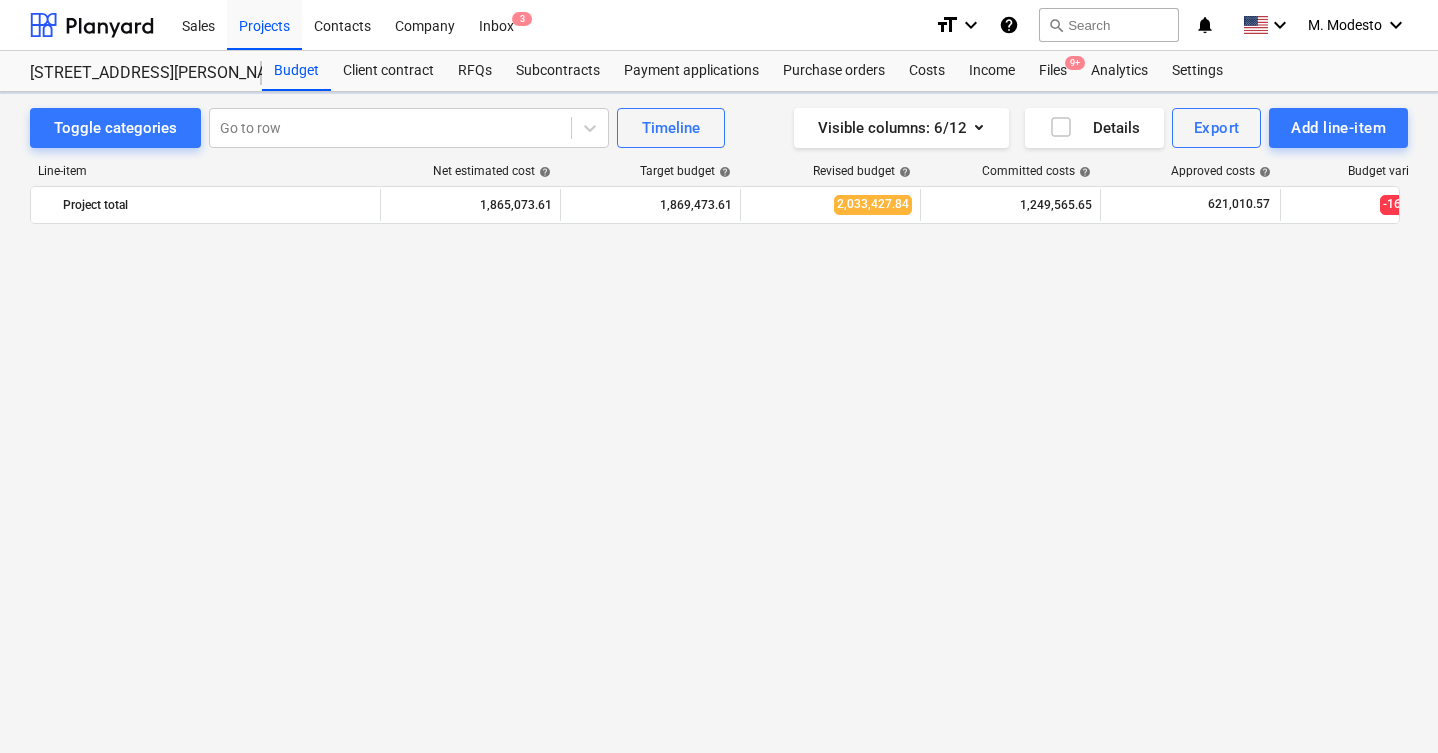 scroll, scrollTop: 3360, scrollLeft: 0, axis: vertical 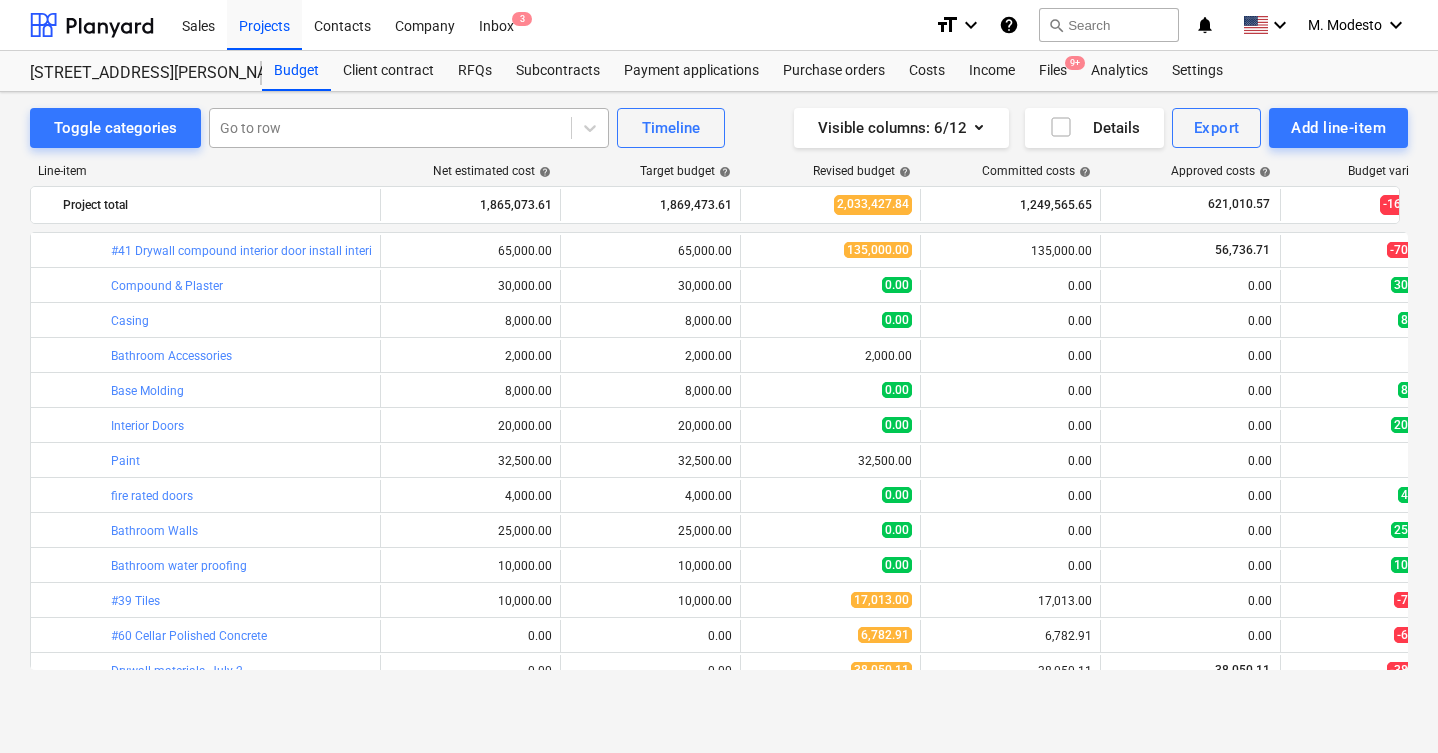 click at bounding box center (390, 128) 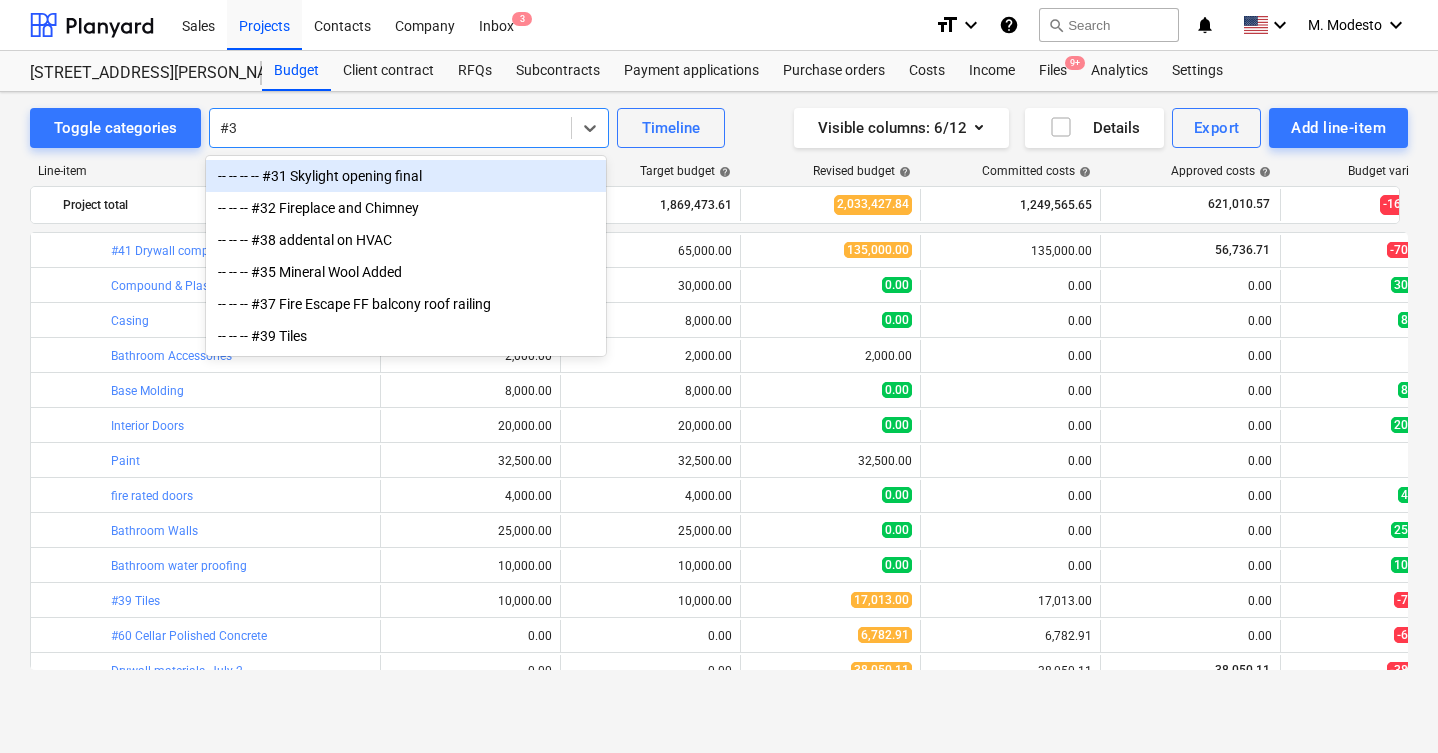 type on "#39" 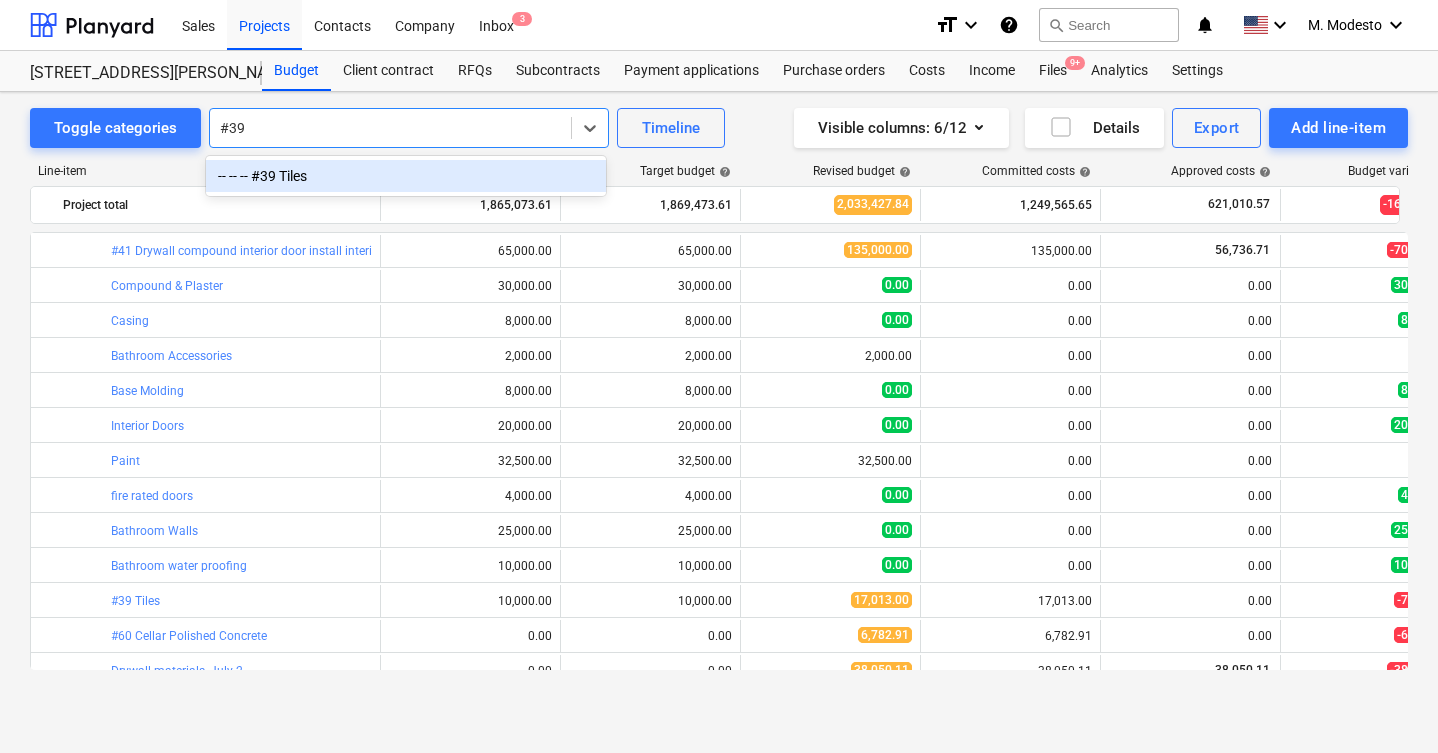 click on "-- -- --   #39 Tiles" at bounding box center (406, 176) 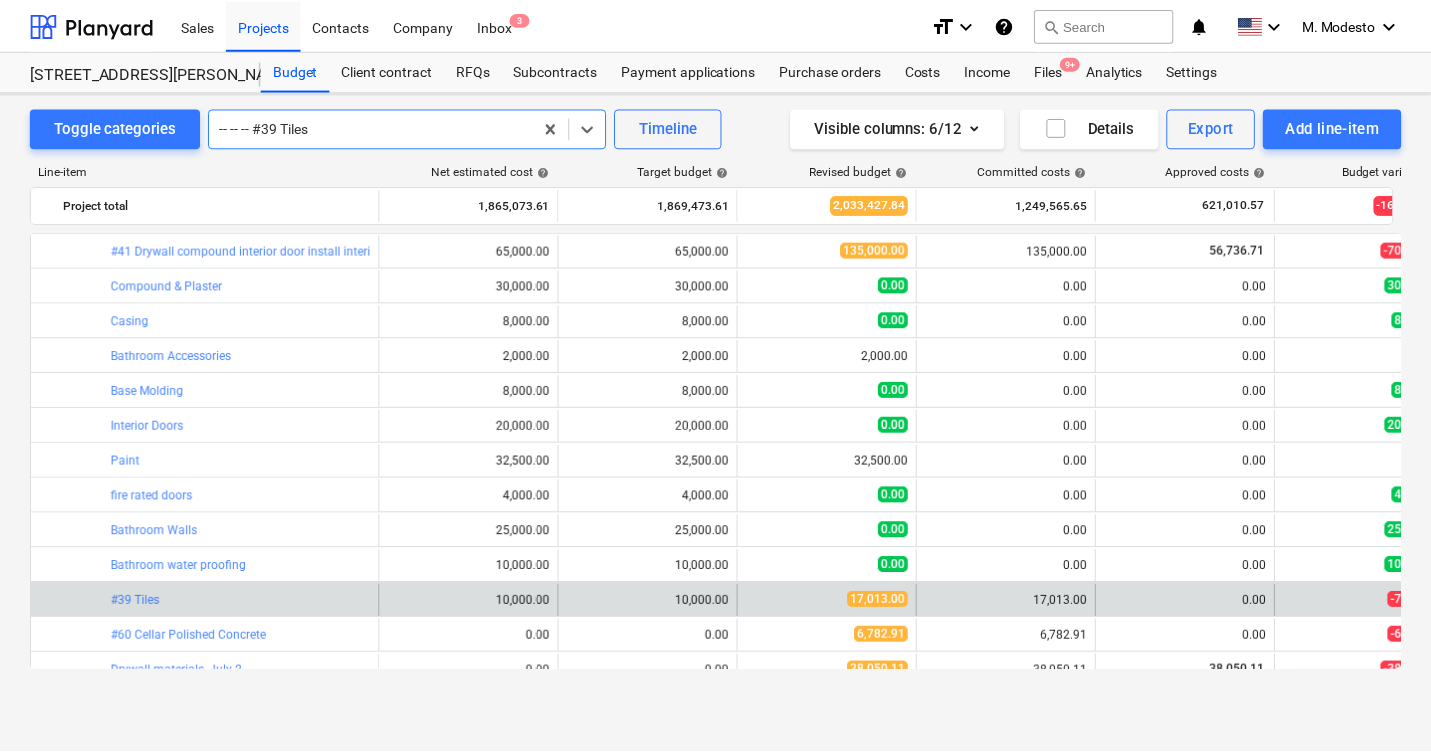 scroll, scrollTop: 3447, scrollLeft: 0, axis: vertical 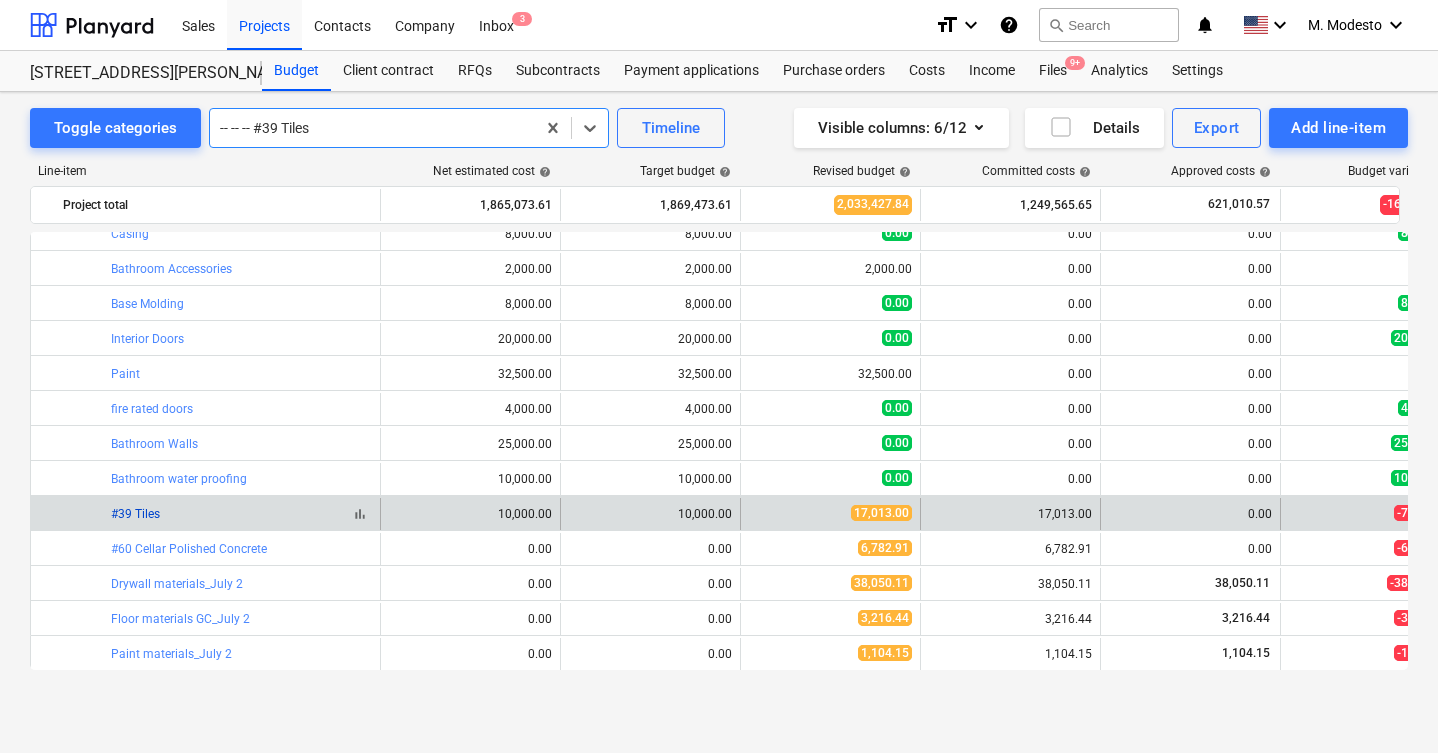 click on "#39 Tiles" at bounding box center (135, 514) 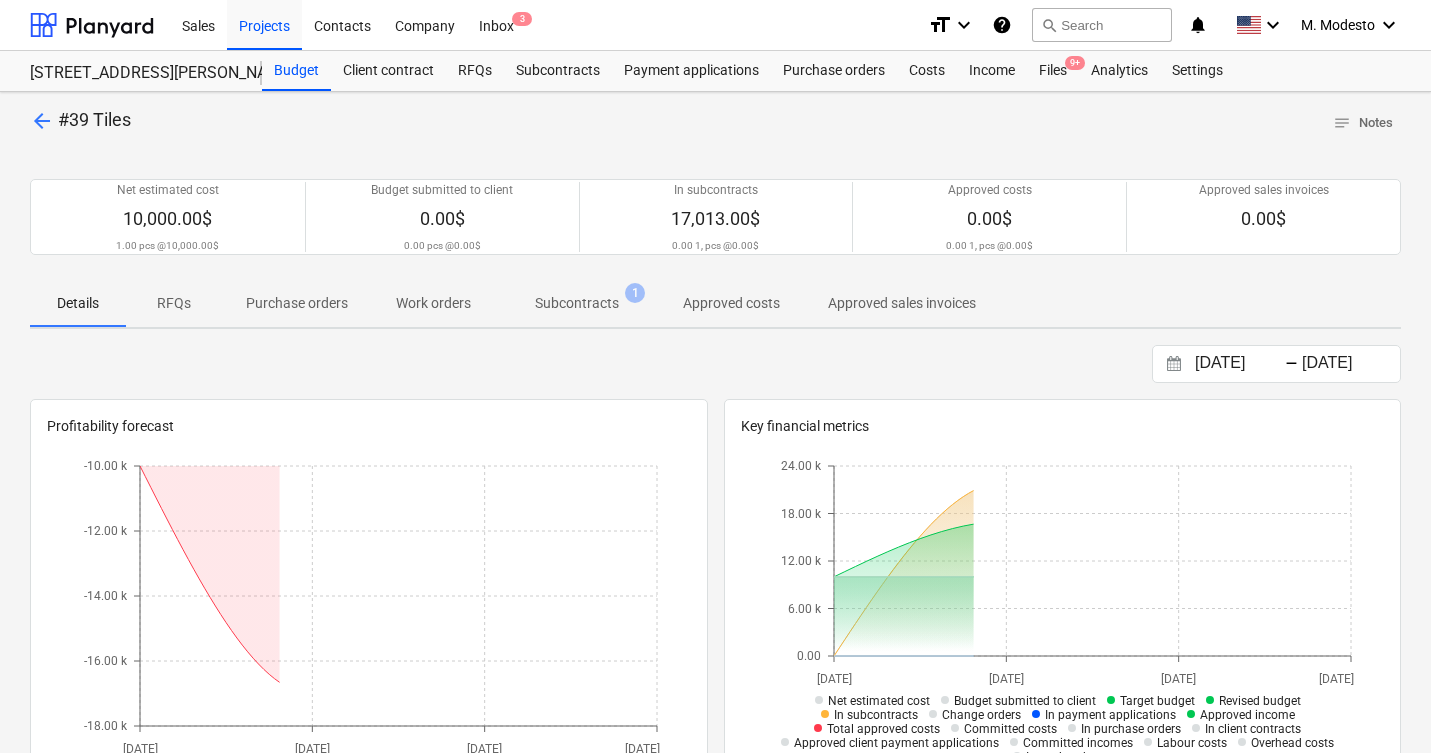 click on "Subcontracts 1" at bounding box center [577, 303] 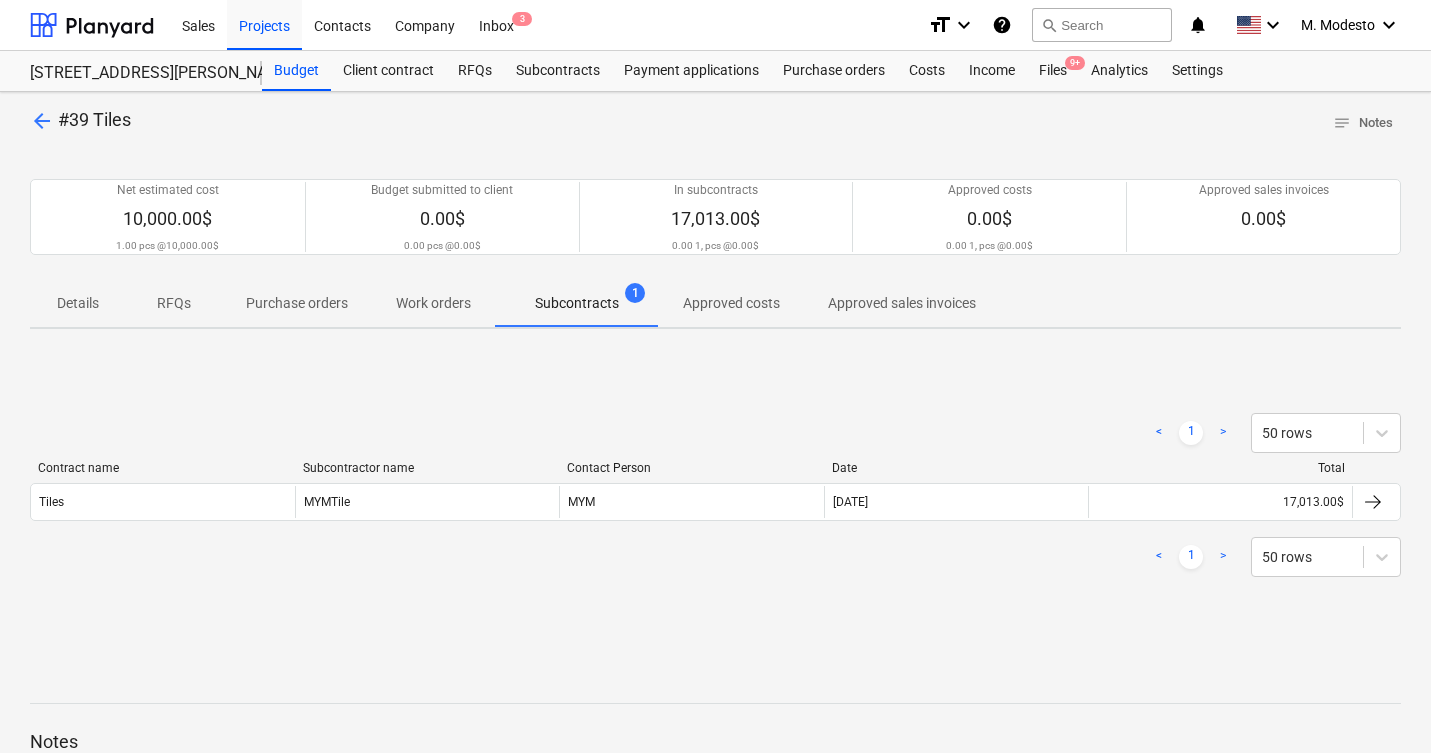 click on "MYM" at bounding box center (691, 502) 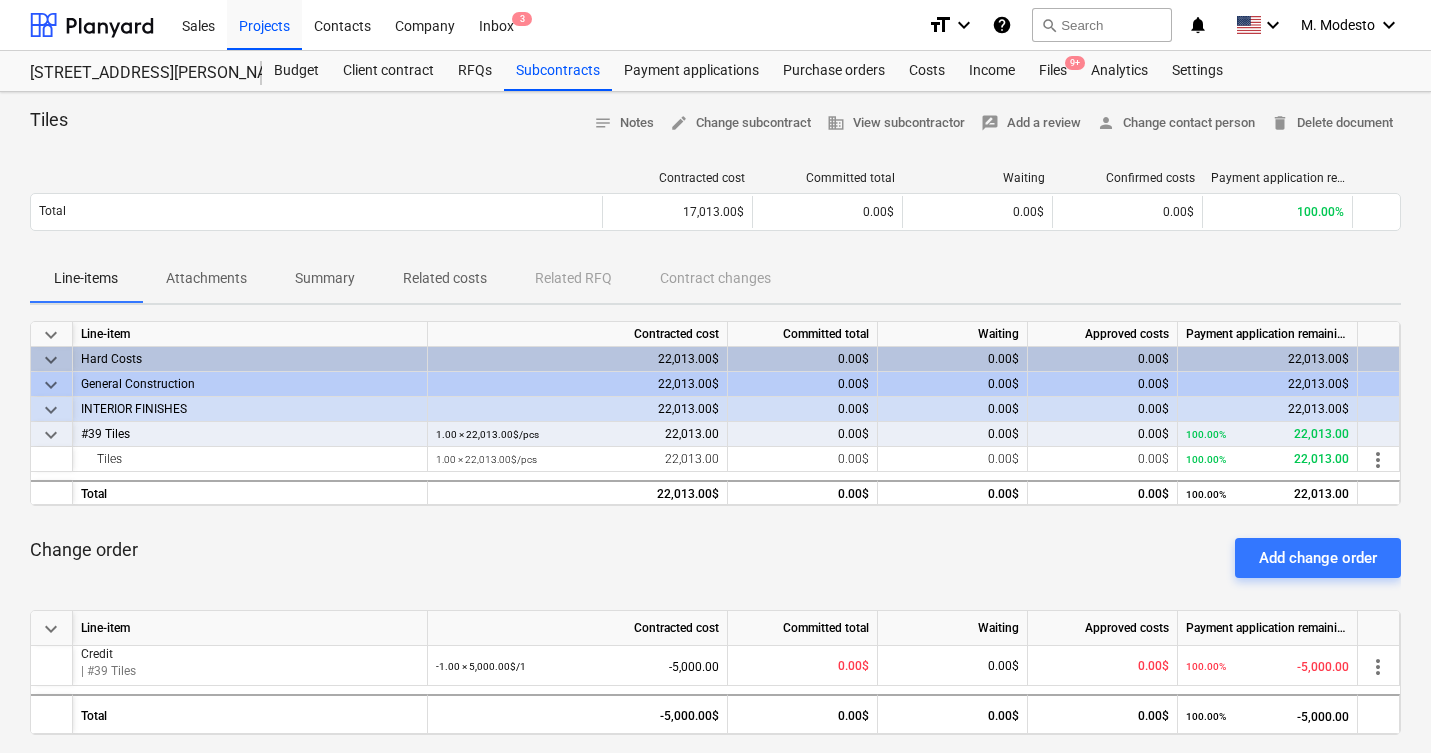 click on "Related costs" at bounding box center (445, 278) 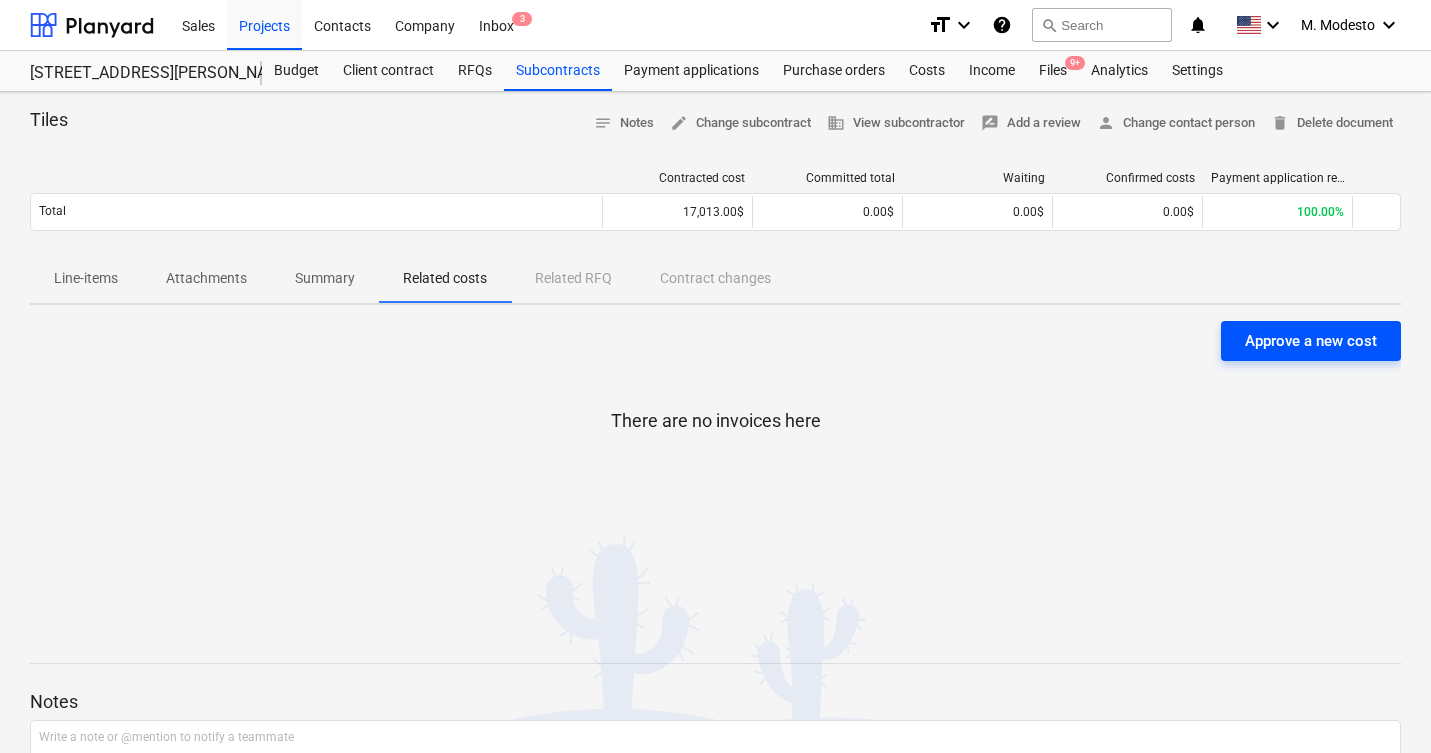 click on "Approve a new cost" at bounding box center (1311, 341) 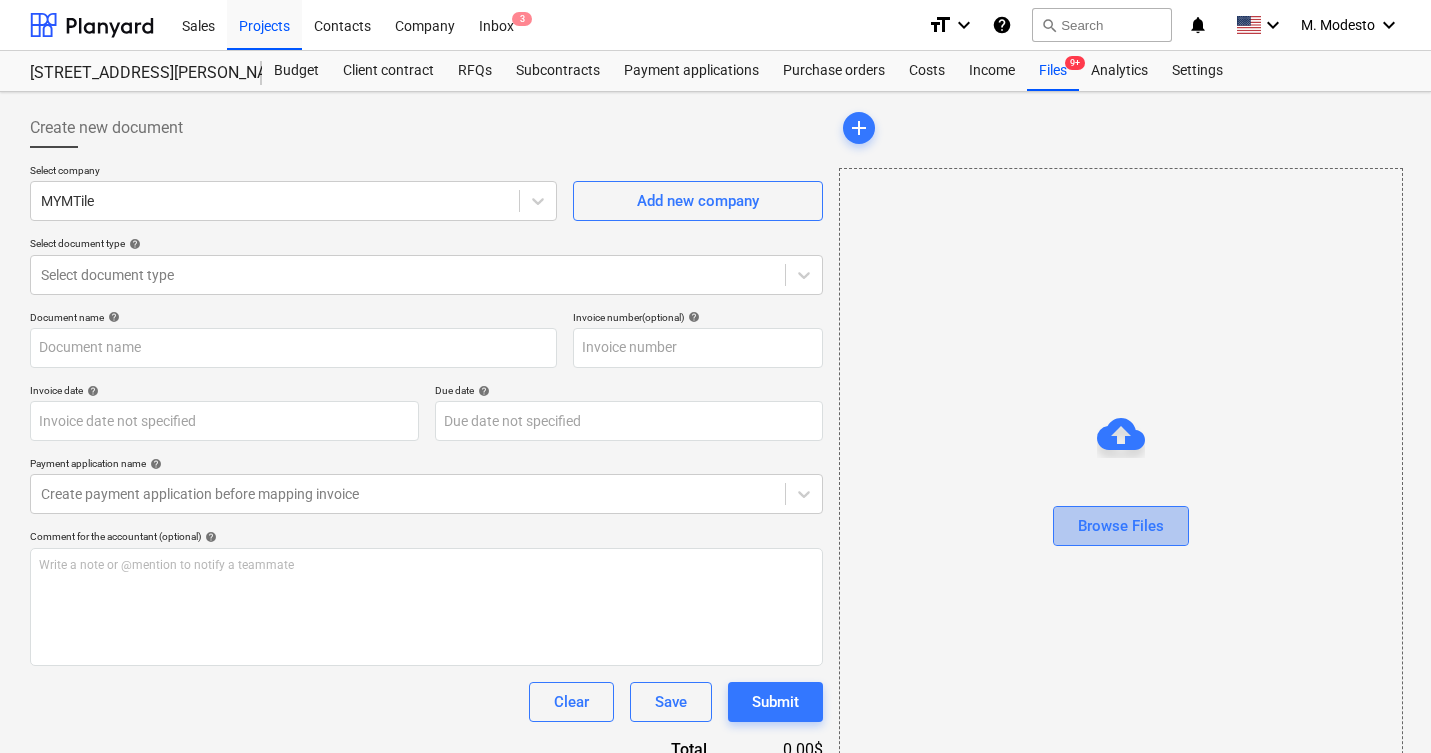 click on "Browse Files" at bounding box center (1121, 526) 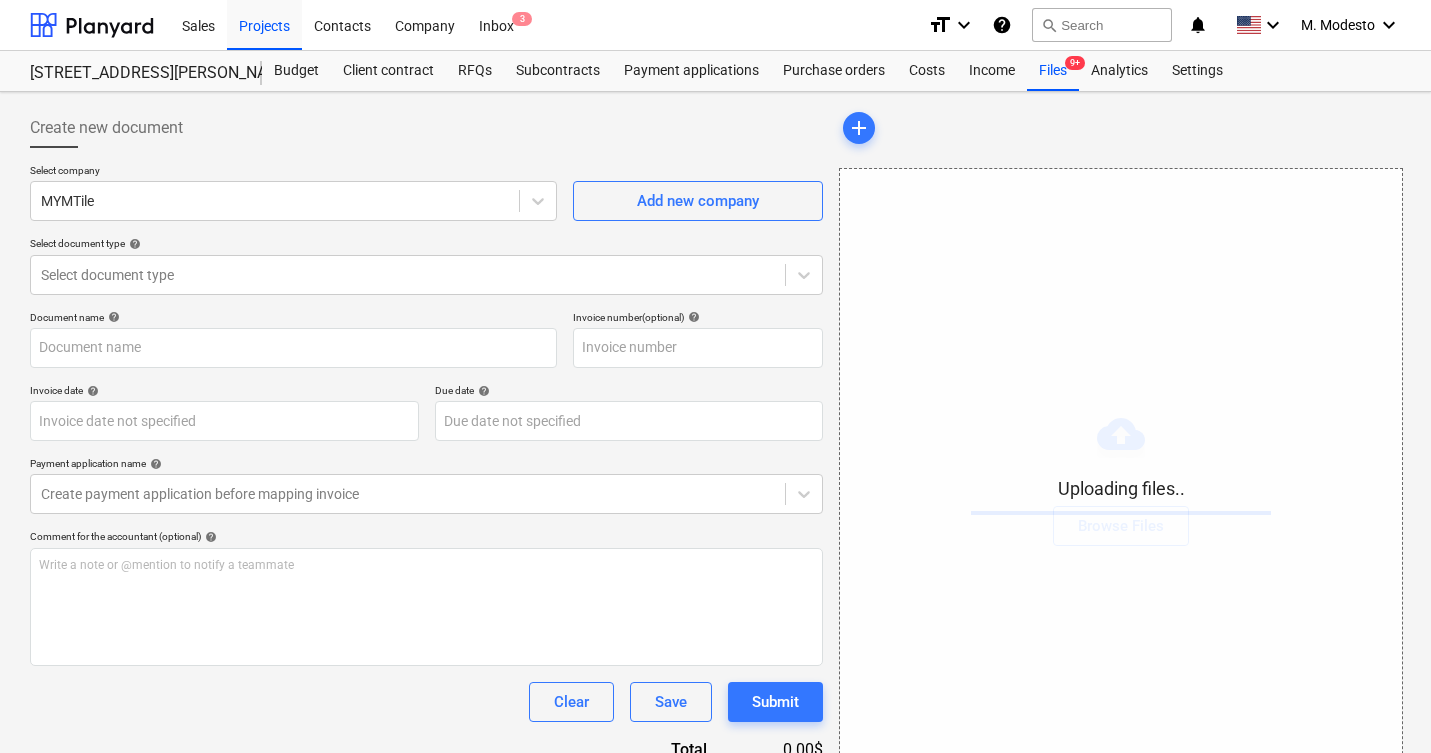 type on "1178.png" 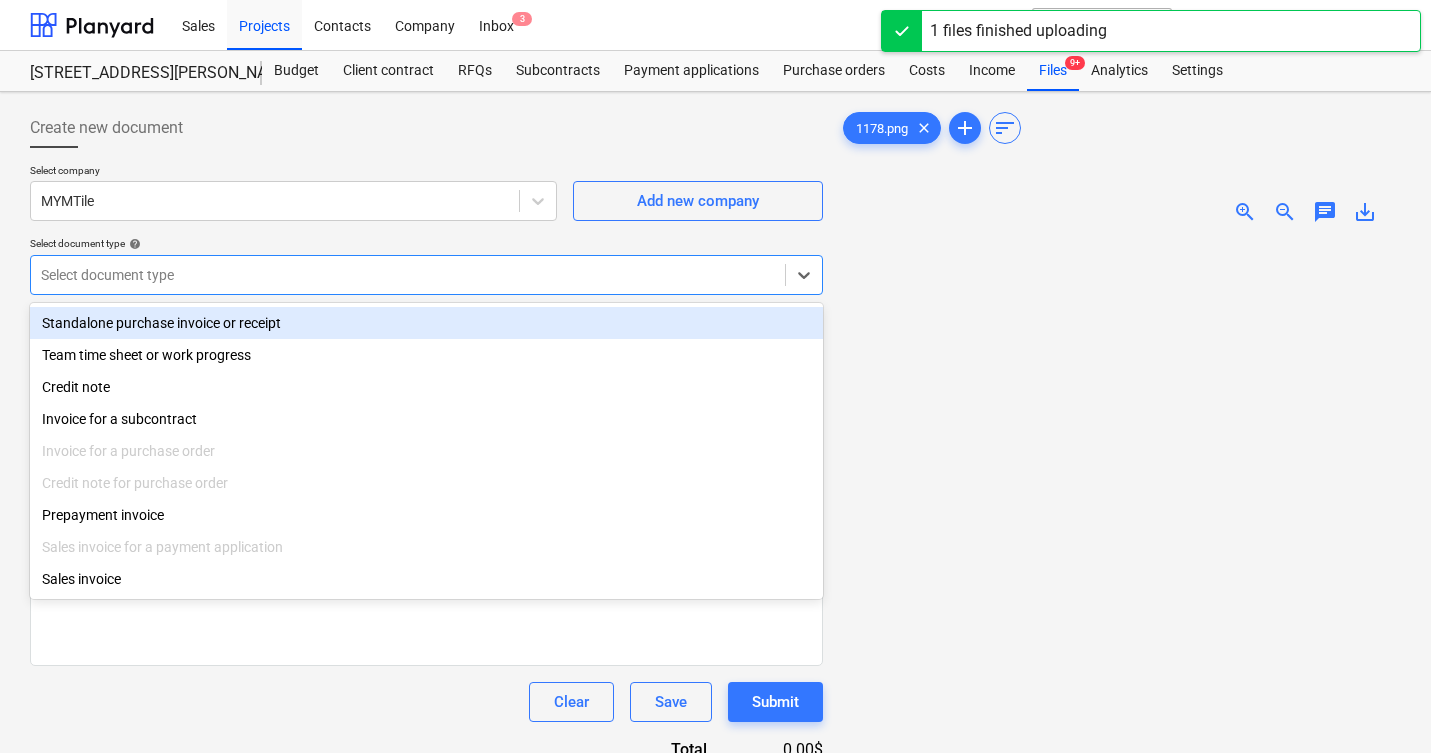 click at bounding box center [408, 275] 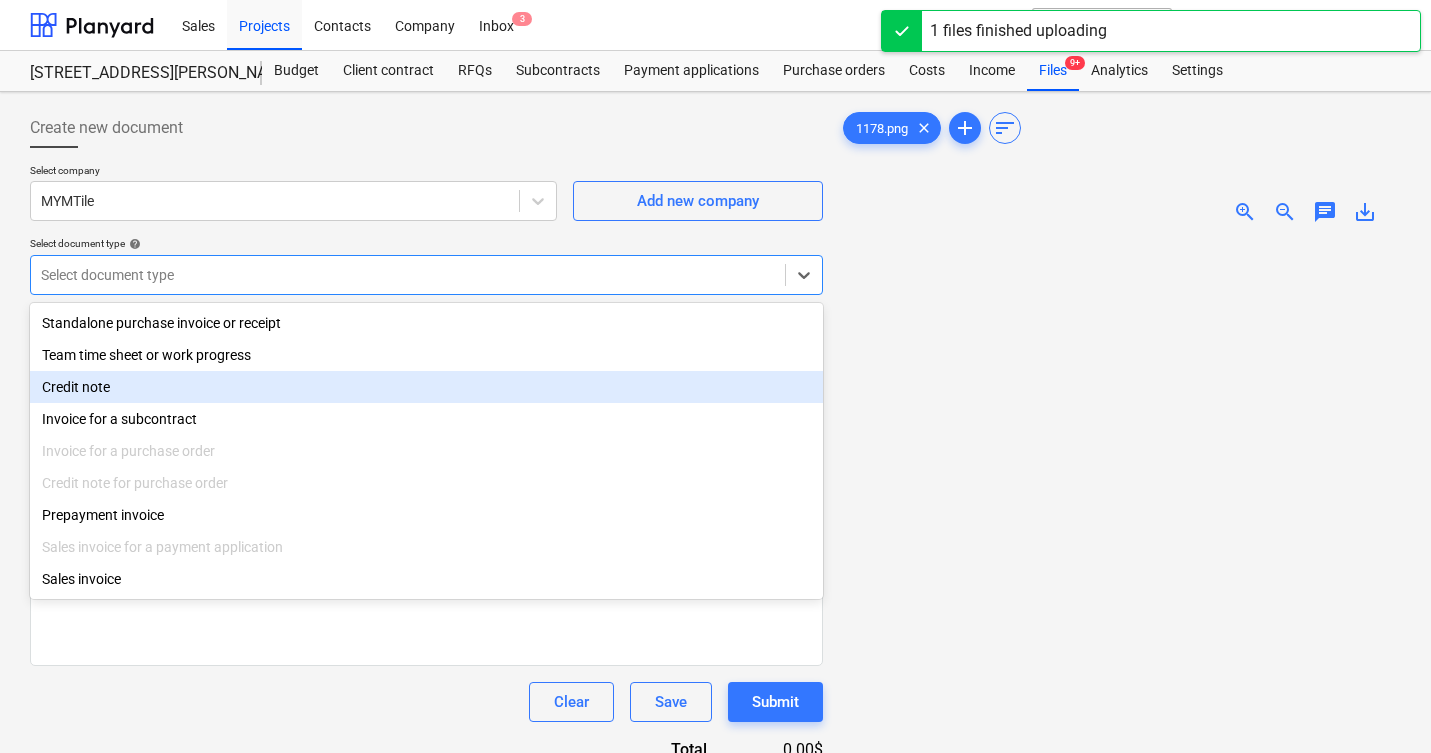 click on "Invoice for a subcontract" at bounding box center (426, 419) 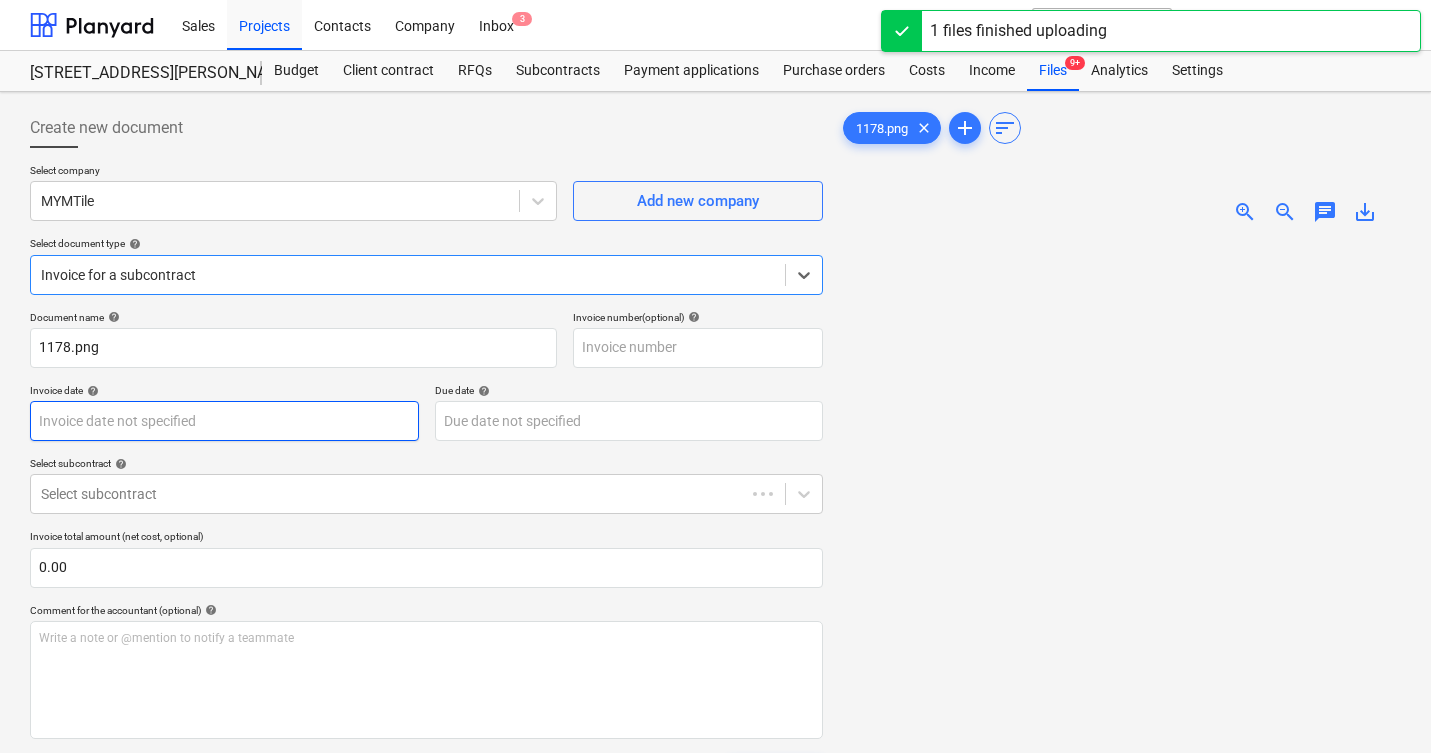 click on "Sales Projects Contacts Company Inbox 3 format_size keyboard_arrow_down help search Search notifications 0 keyboard_arrow_down M. Modesto keyboard_arrow_down 506 Henry Street 506 Henry Street Budget Client contract RFQs Subcontracts Payment applications Purchase orders Costs Income Files 9+ Analytics Settings Create new document Select company MYMTile   Add new company Select document type help option Invoice for a subcontract, selected.   Select is focused ,type to refine list, press Down to open the menu,  Invoice for a subcontract Document name help 1178.png Invoice number  (optional) help Invoice date help Press the down arrow key to interact with the calendar and
select a date. Press the question mark key to get the keyboard shortcuts for changing dates. Due date help Press the down arrow key to interact with the calendar and
select a date. Press the question mark key to get the keyboard shortcuts for changing dates. Select subcontract help Select subcontract 0.00 help ﻿ Clear Save Submit add" at bounding box center [715, 376] 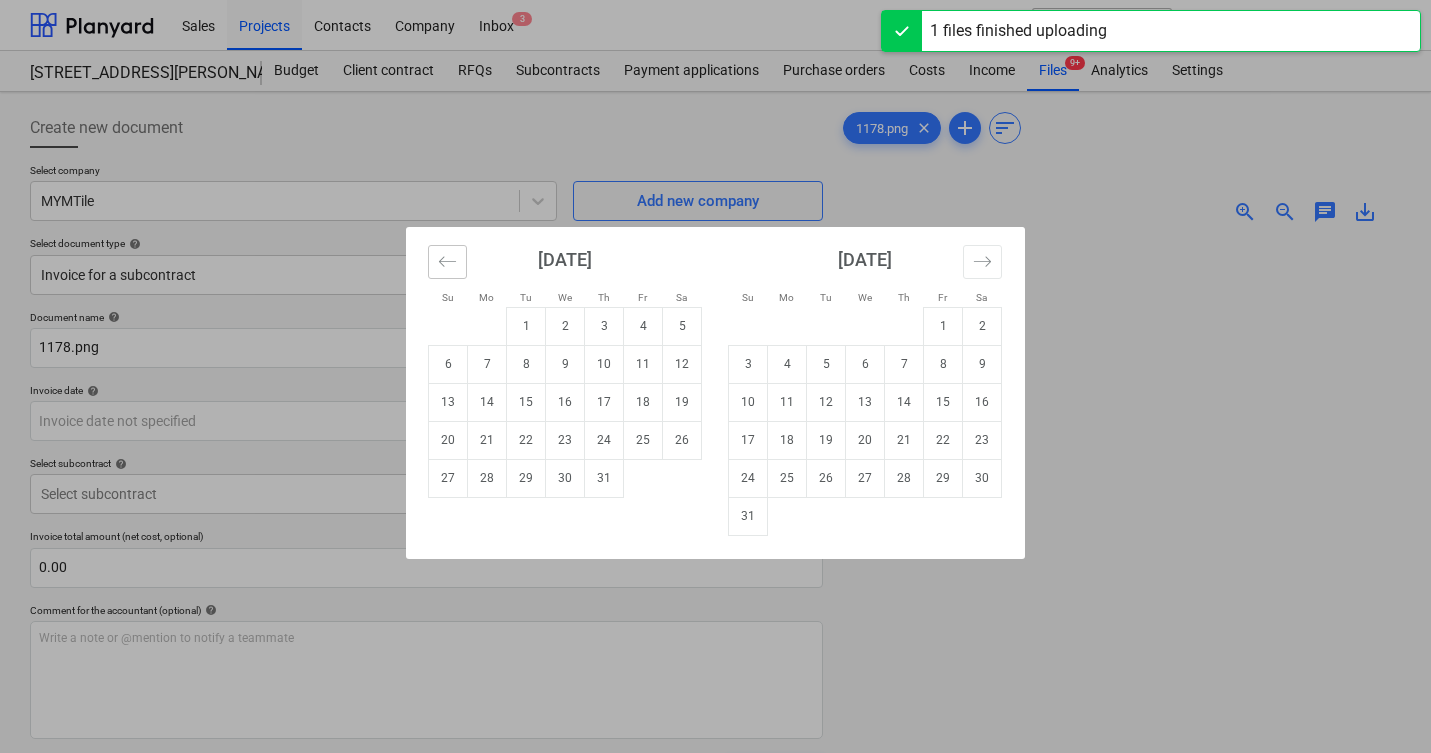 click 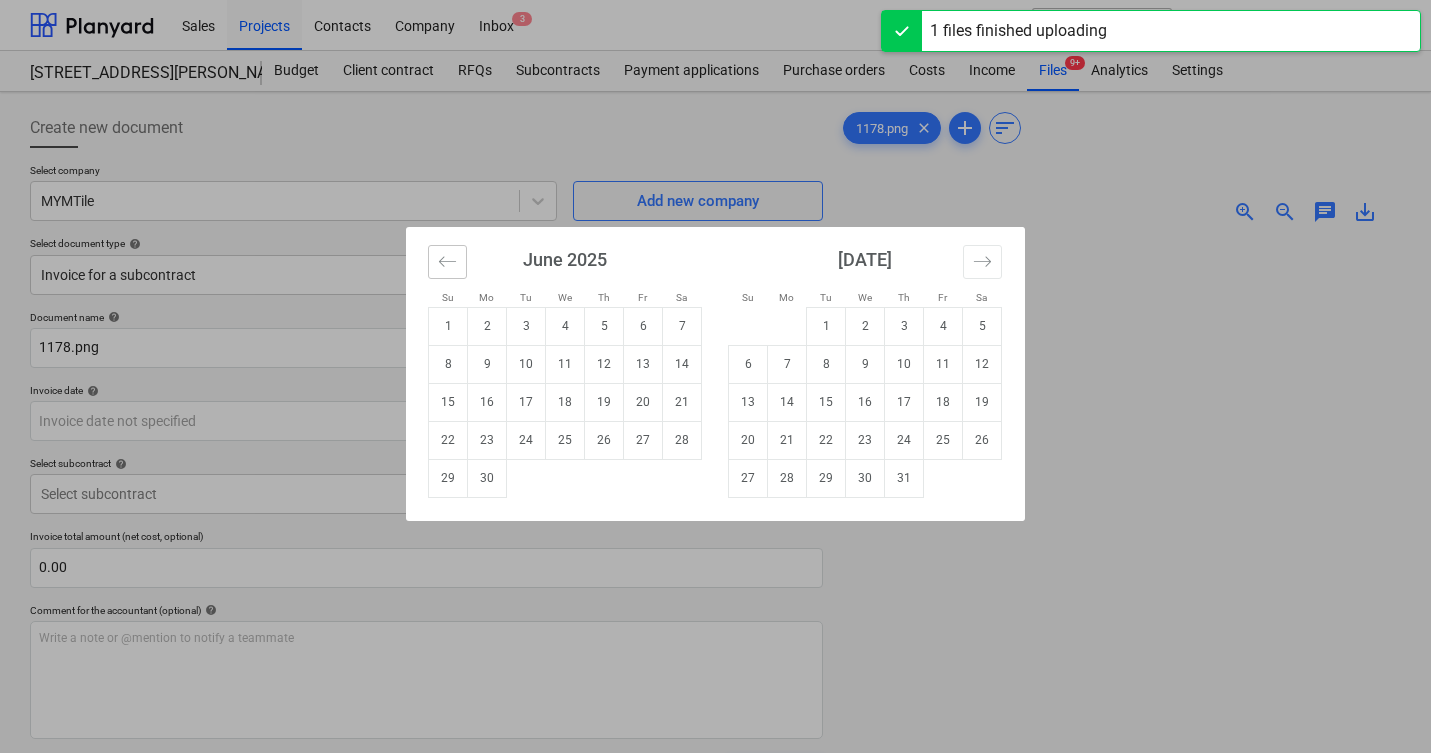 click 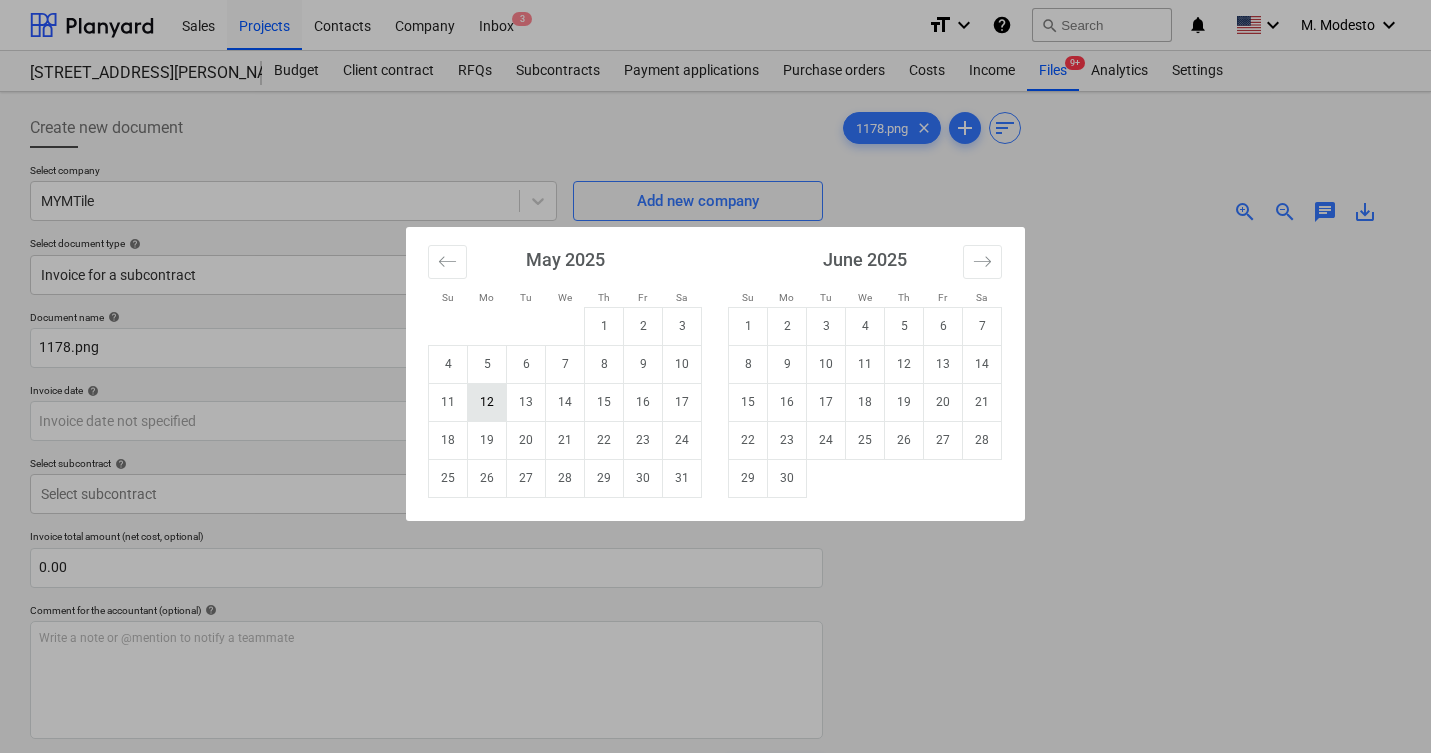 click on "12" at bounding box center (487, 402) 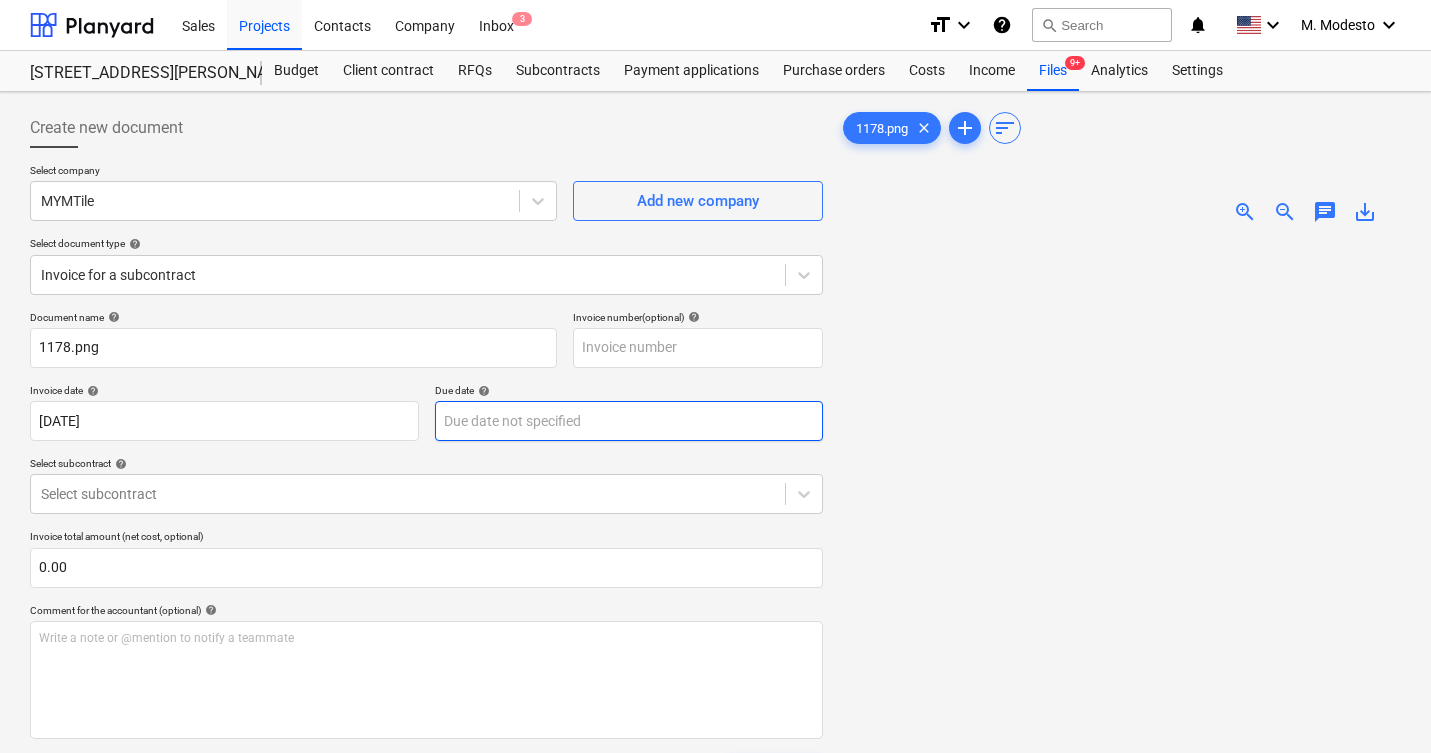 click on "Sales Projects Contacts Company Inbox 3 format_size keyboard_arrow_down help search Search notifications 0 keyboard_arrow_down M. Modesto keyboard_arrow_down 506 Henry Street 506 Henry Street Budget Client contract RFQs Subcontracts Payment applications Purchase orders Costs Income Files 9+ Analytics Settings Create new document Select company MYMTile   Add new company Select document type help Invoice for a subcontract Document name help 1178.png Invoice number  (optional) help Invoice date help 12 May 2025 12.05.2025 Press the down arrow key to interact with the calendar and
select a date. Press the question mark key to get the keyboard shortcuts for changing dates. Due date help Press the down arrow key to interact with the calendar and
select a date. Press the question mark key to get the keyboard shortcuts for changing dates. Select subcontract help Select subcontract Invoice total amount (net cost, optional) 0.00 Comment for the accountant (optional) help ﻿ Clear Save Submit Total 0.00$ add" at bounding box center (715, 376) 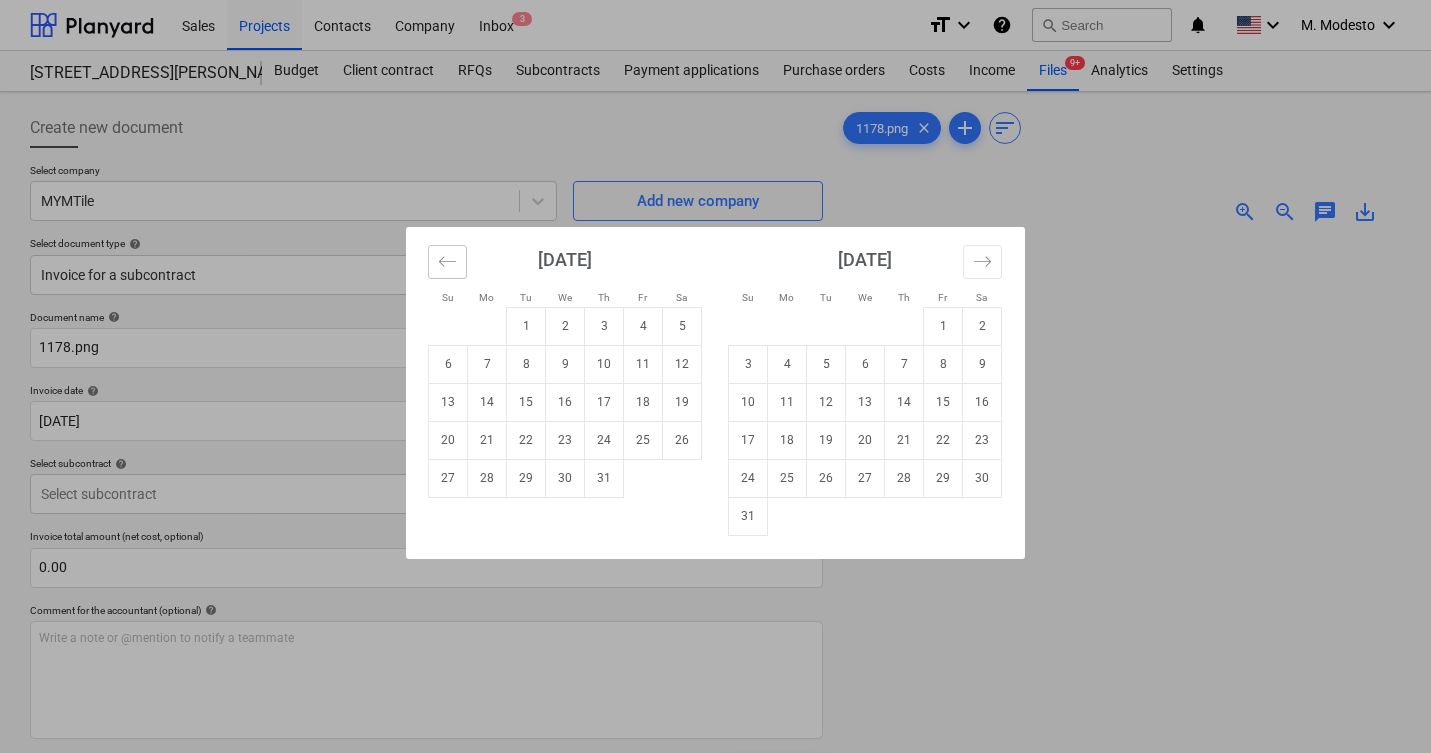 click 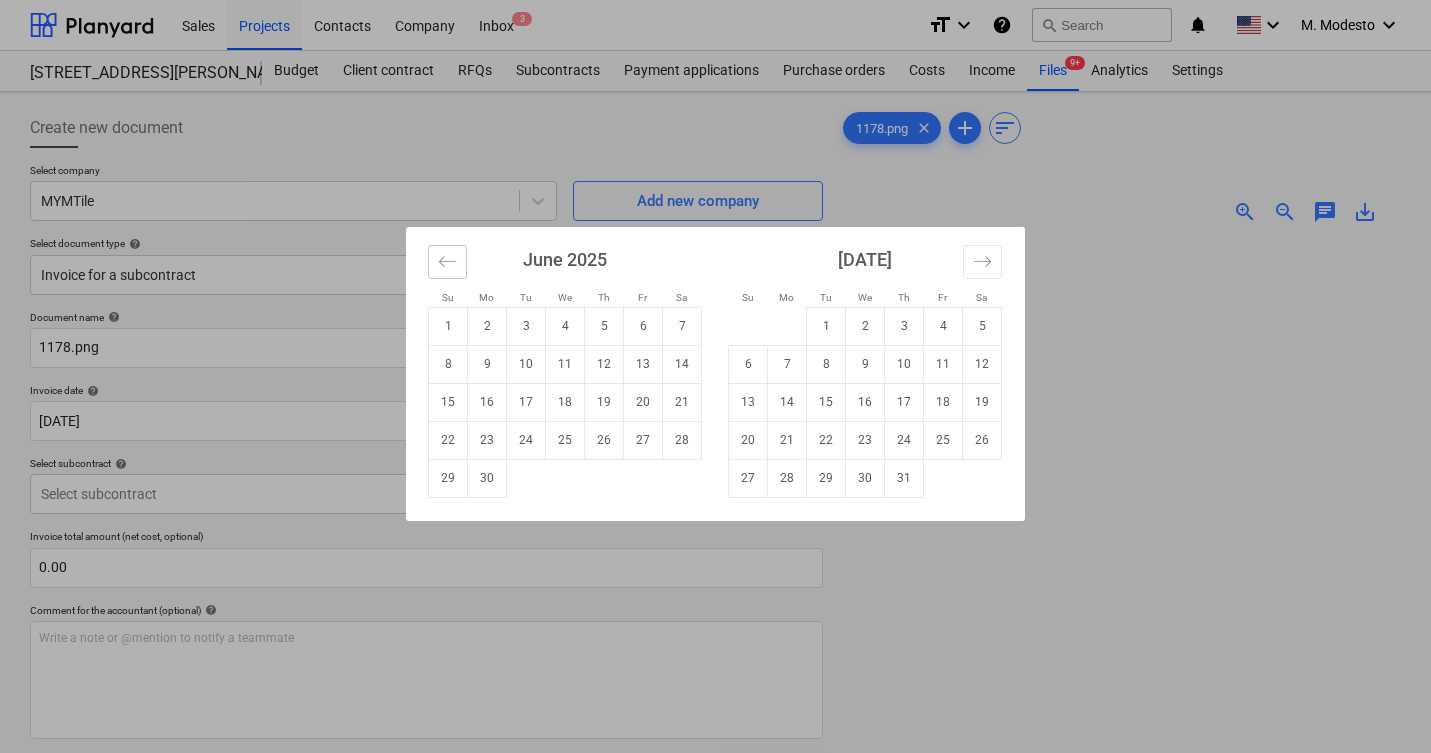 click 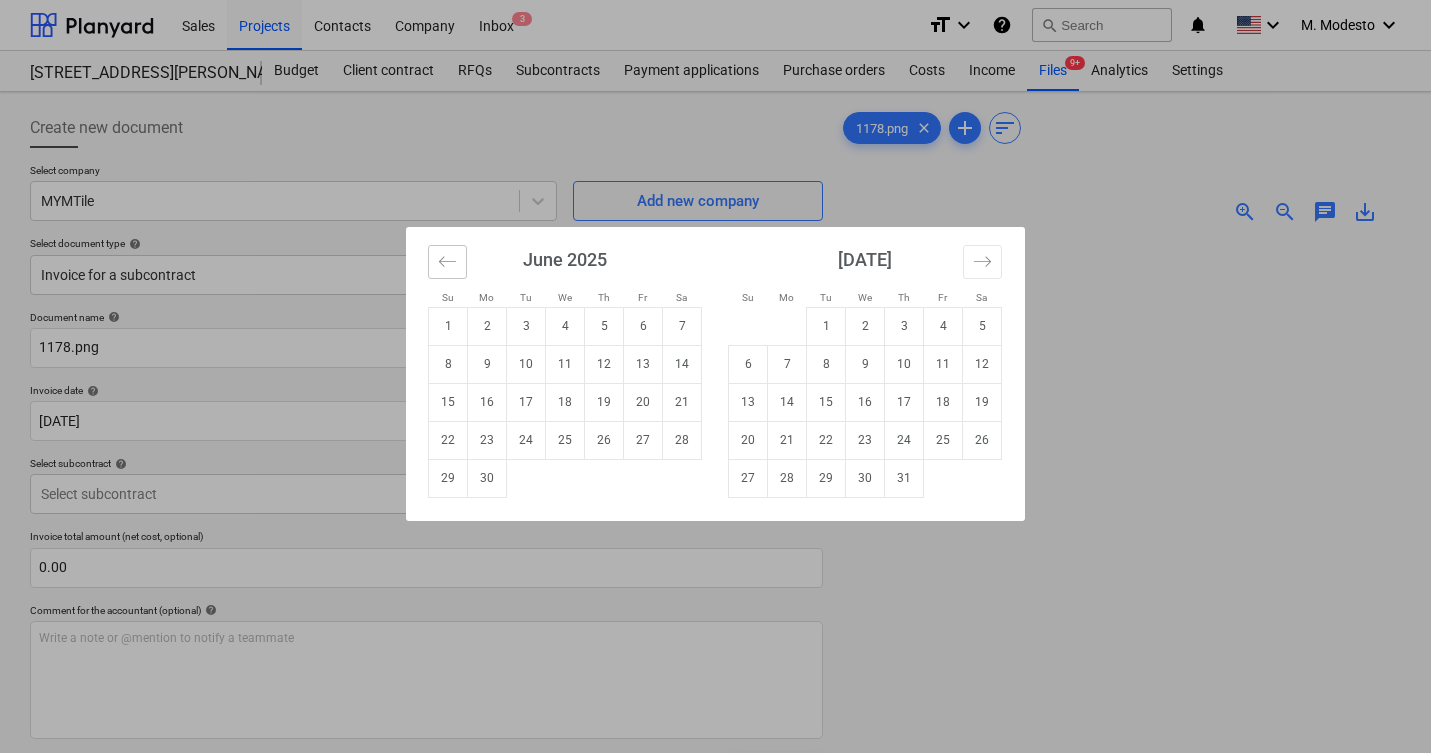 click 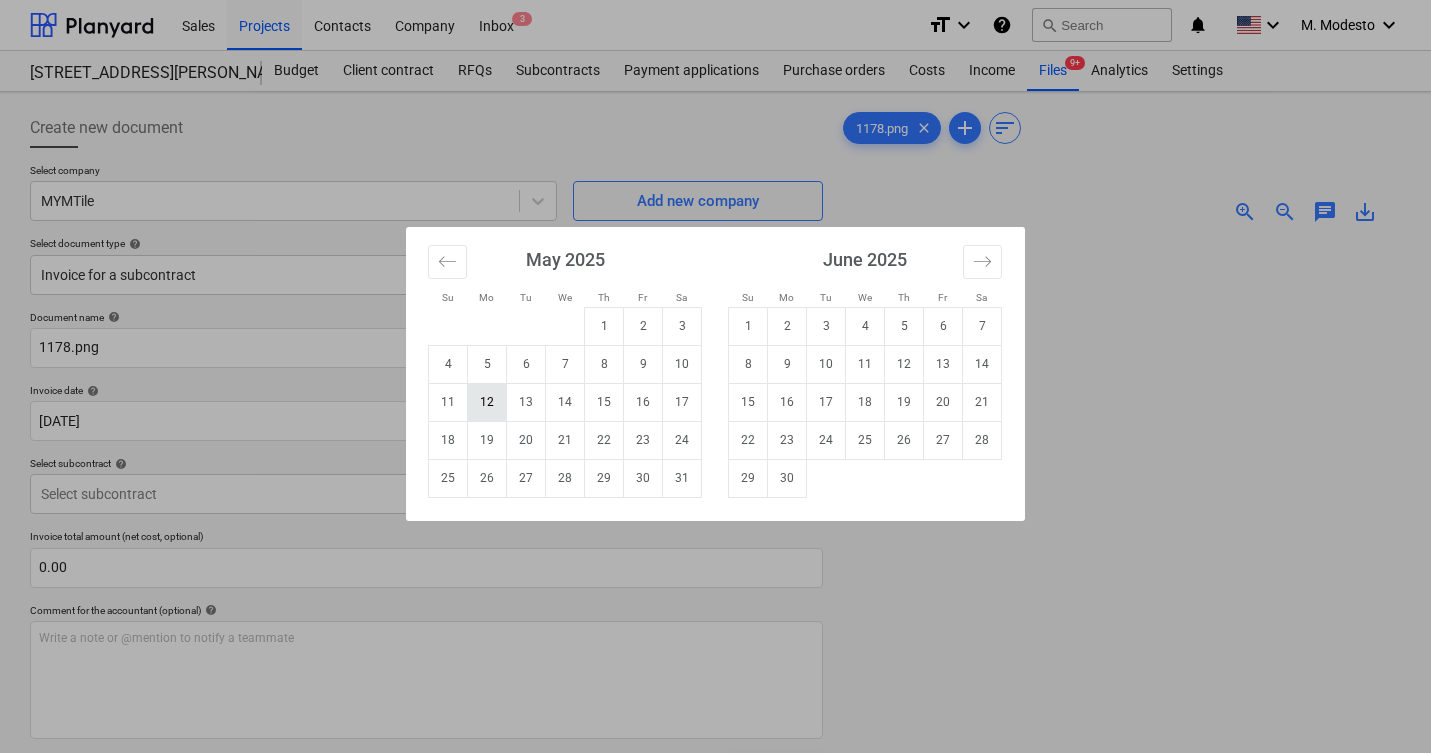 click on "12" at bounding box center (487, 402) 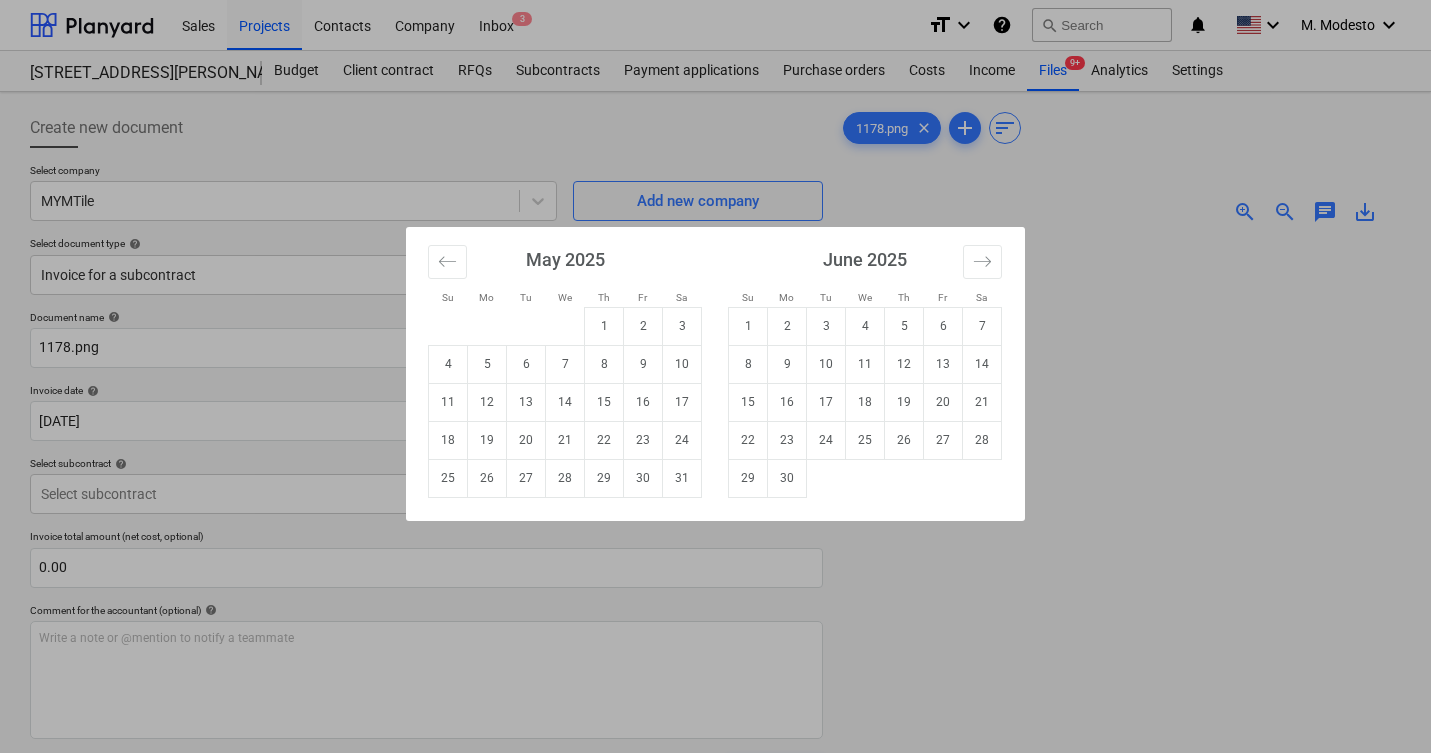 type on "12 May 2025" 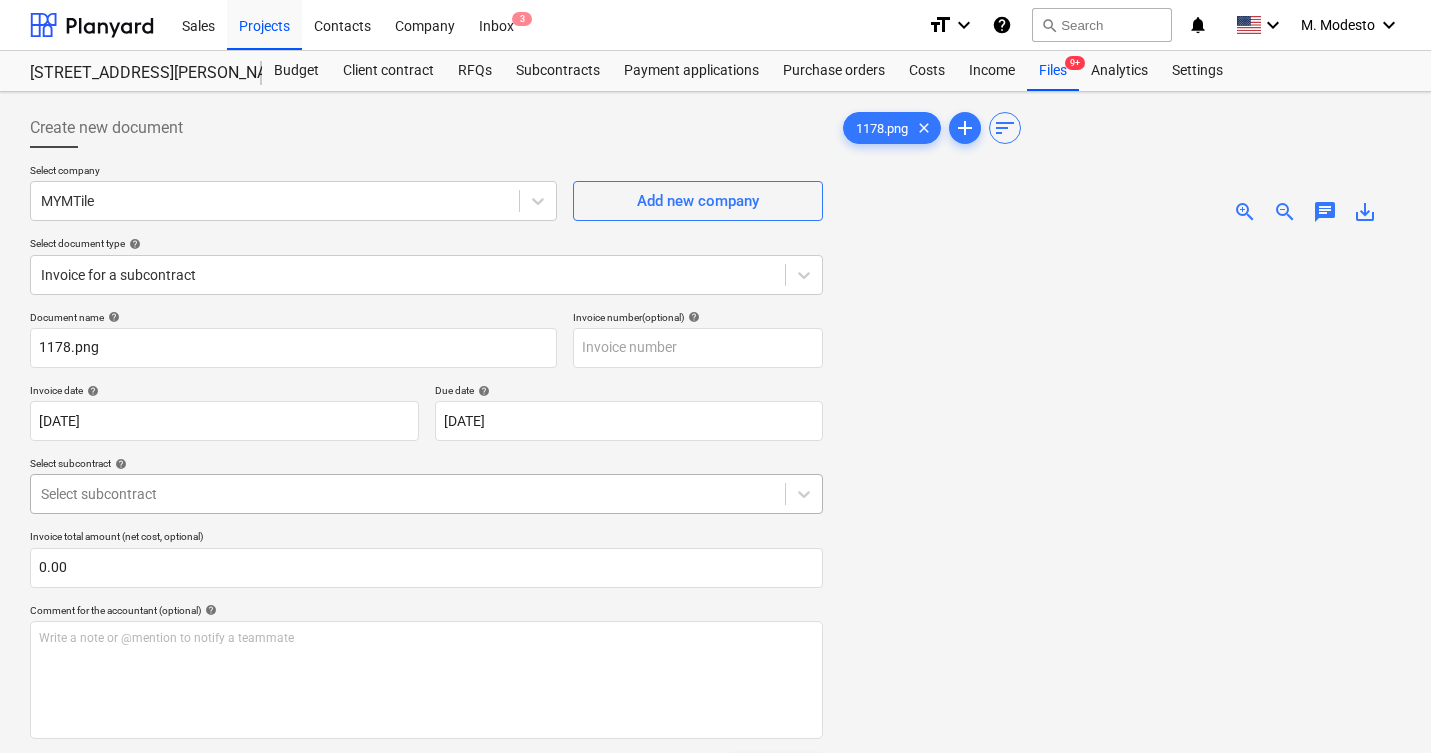click at bounding box center [408, 494] 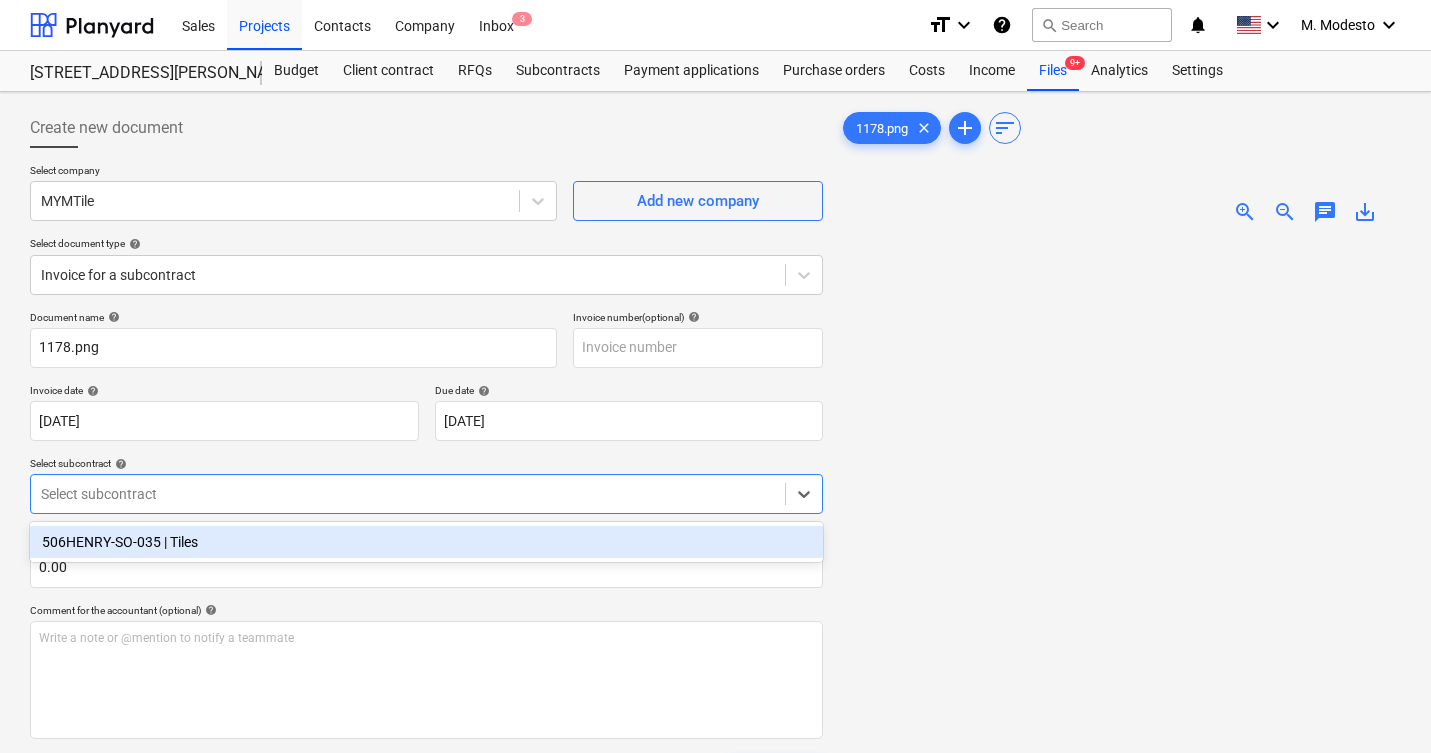 click on "506HENRY-SO-035 | Tiles" at bounding box center [426, 542] 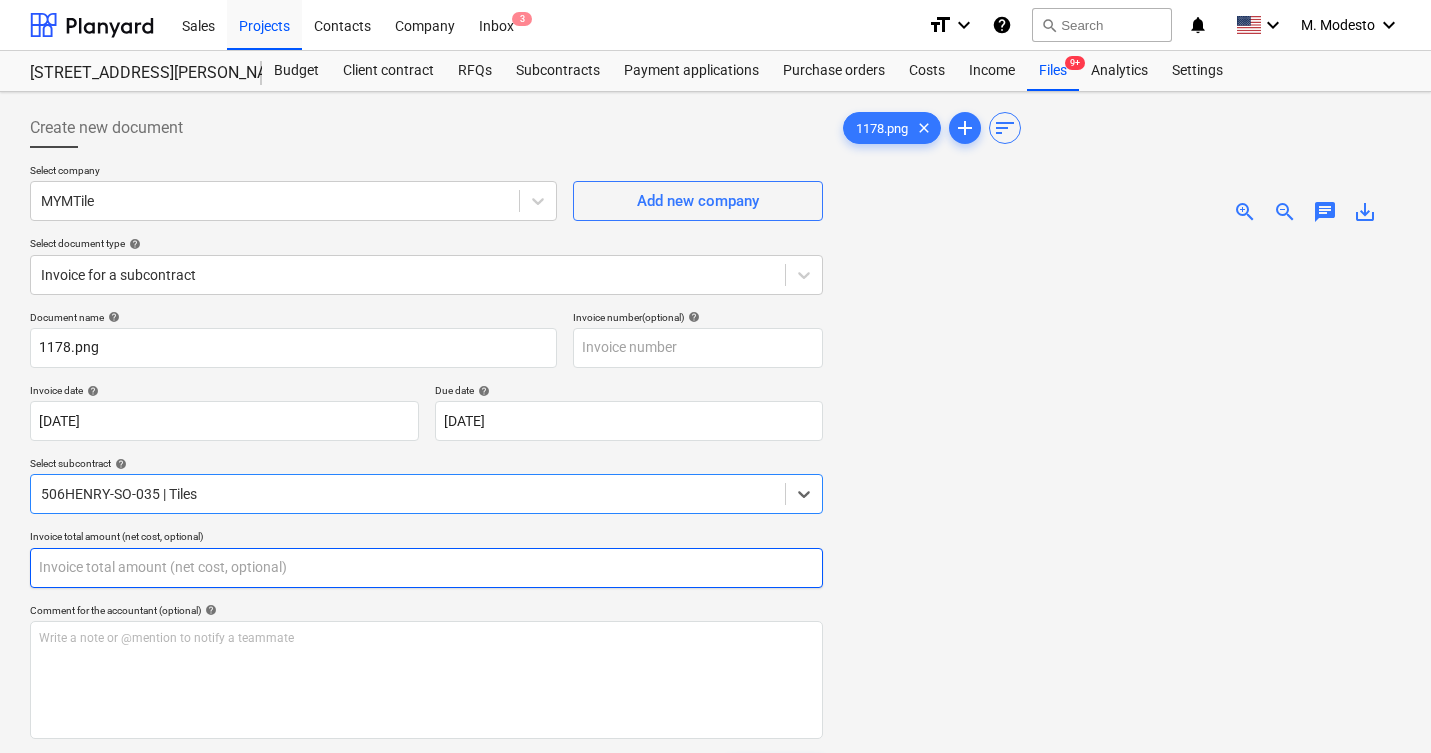 click at bounding box center [426, 568] 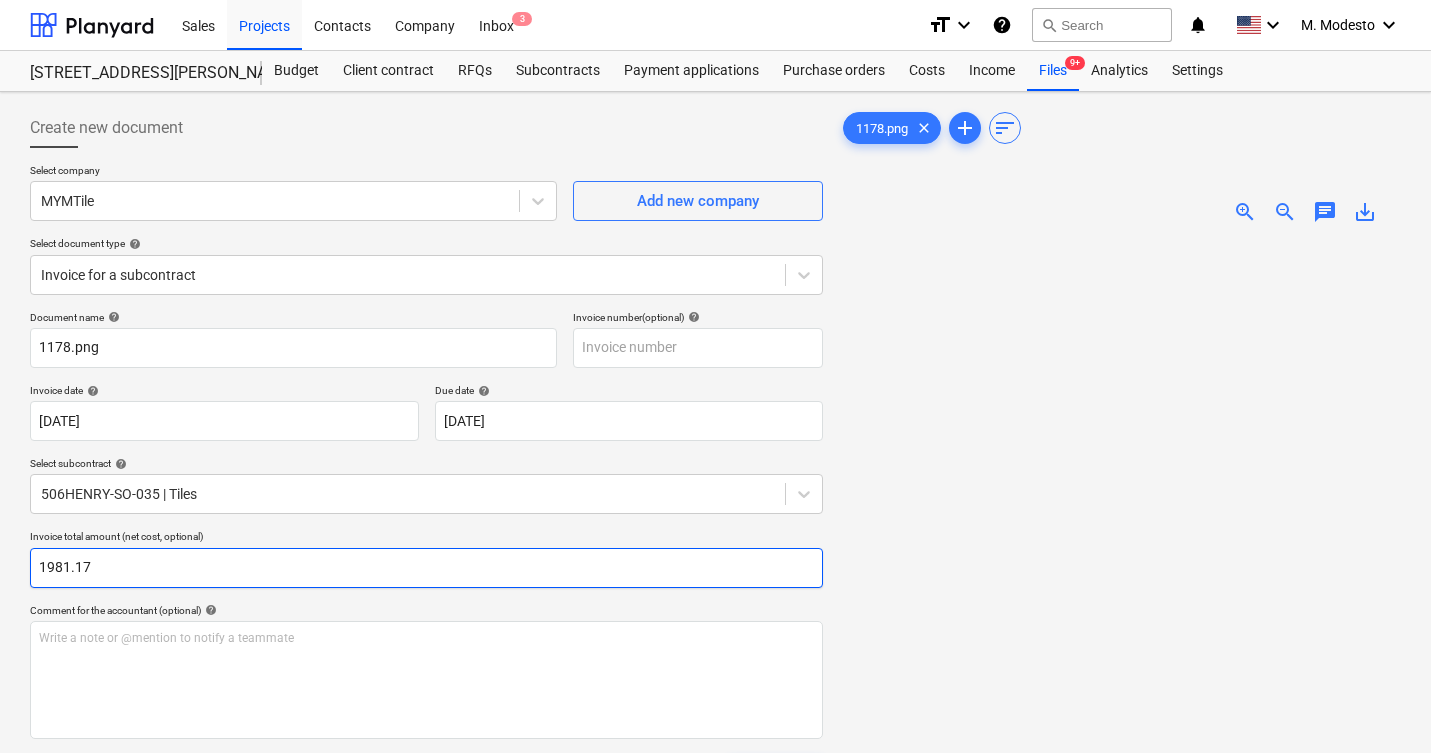 type on "1981.17" 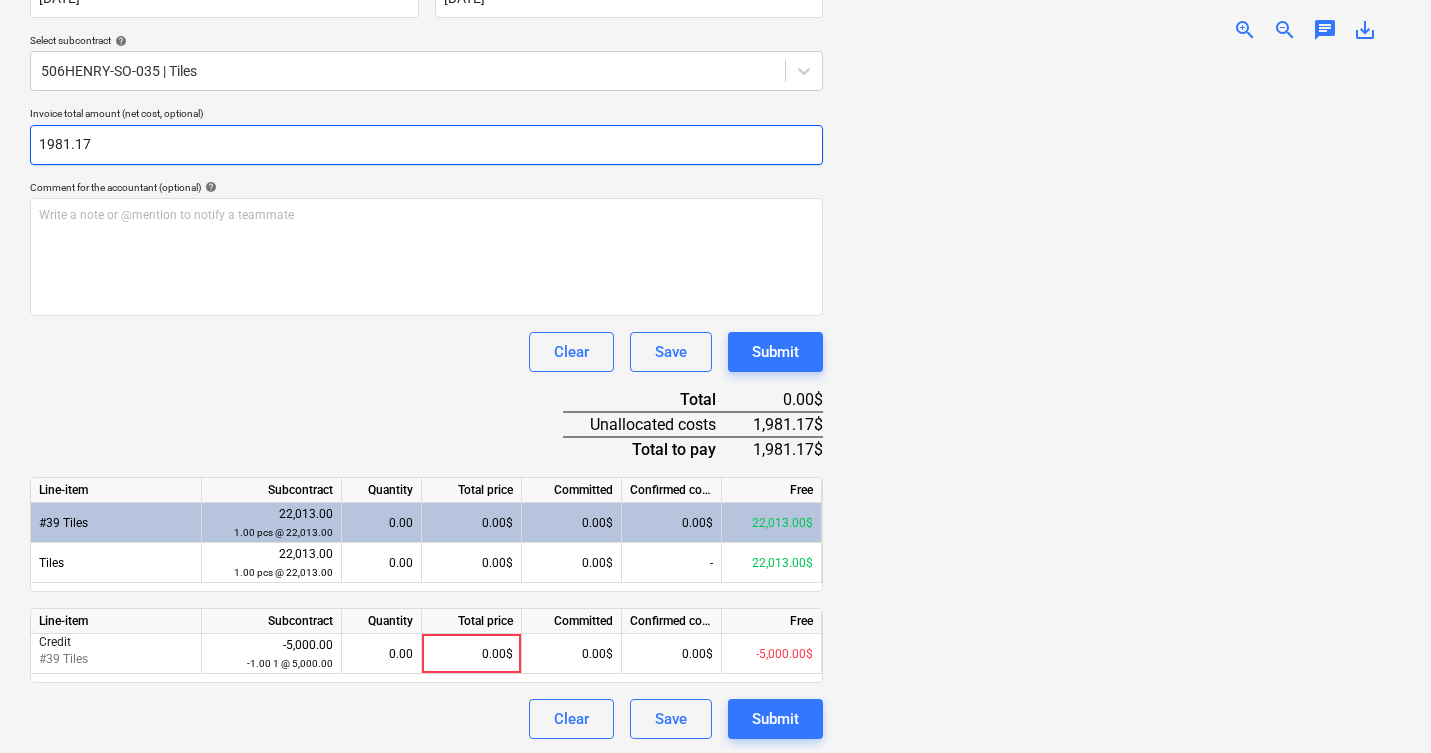 scroll, scrollTop: 425, scrollLeft: 0, axis: vertical 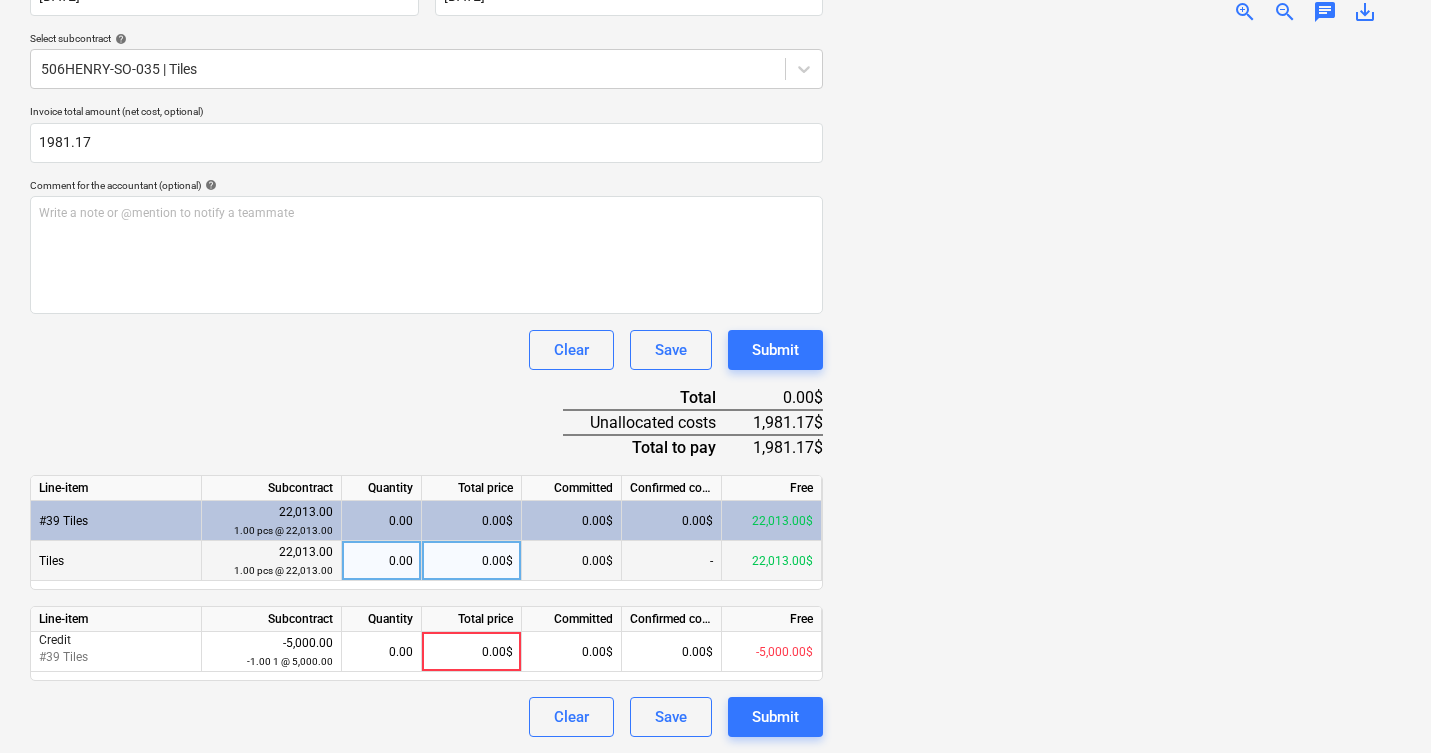 click on "0.00$" at bounding box center (472, 561) 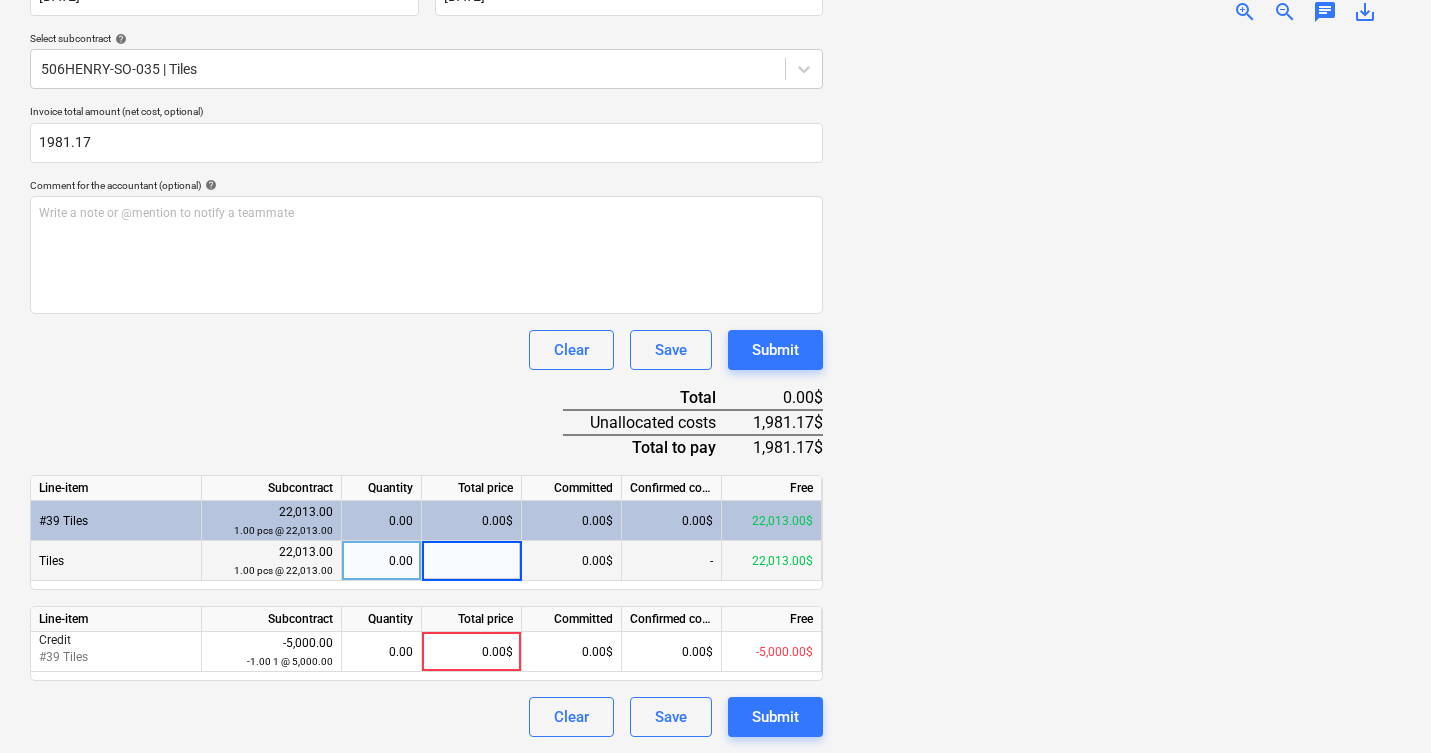 type on "1,981.17" 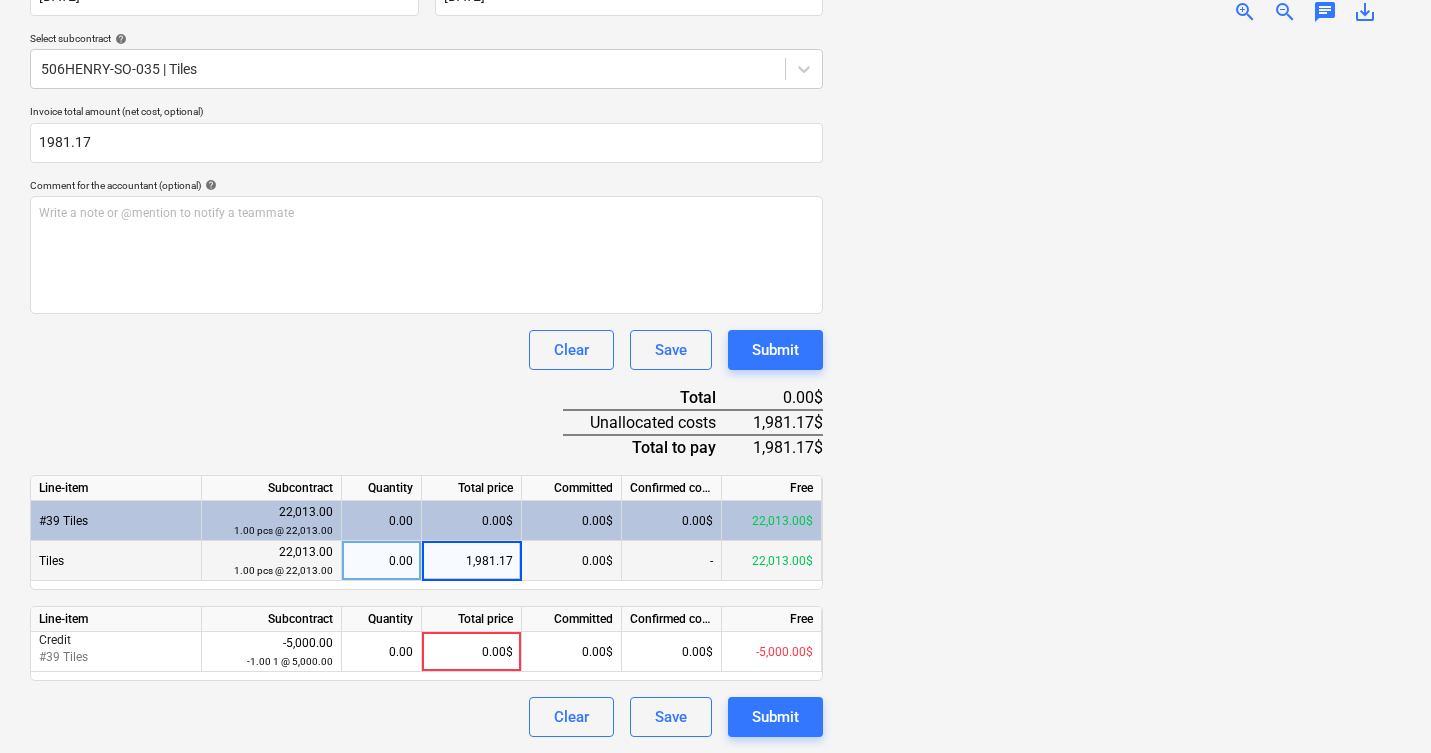 click at bounding box center (1120, 388) 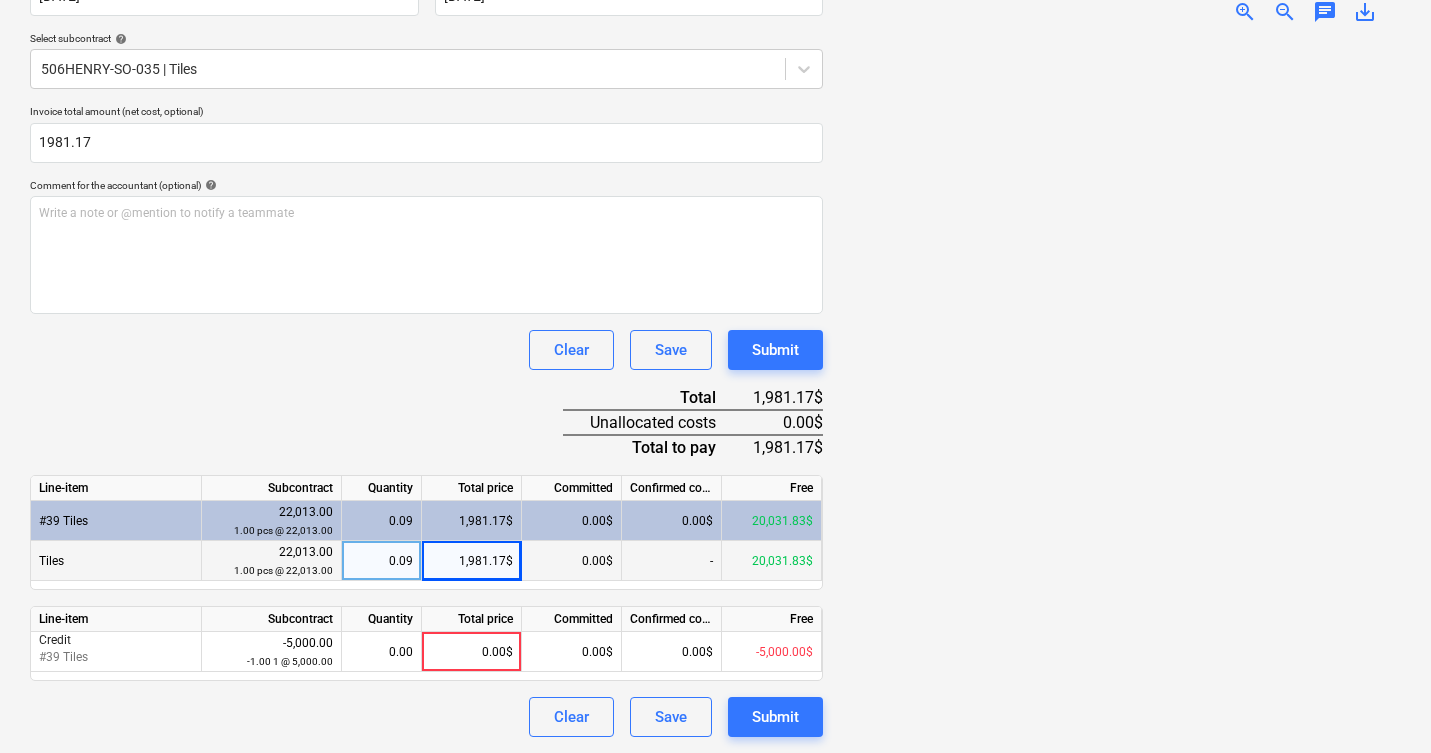 click on "Clear Save Submit" at bounding box center [426, 717] 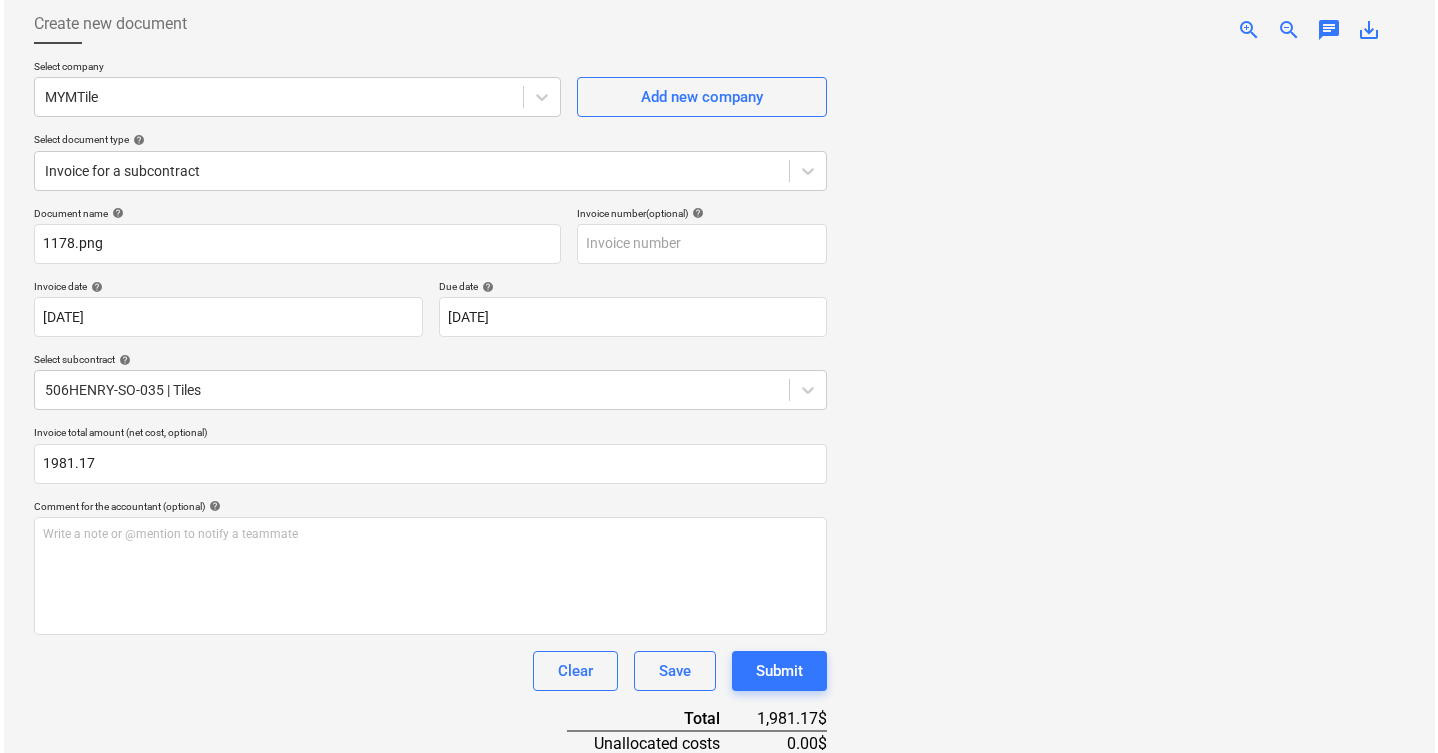 scroll, scrollTop: 425, scrollLeft: 0, axis: vertical 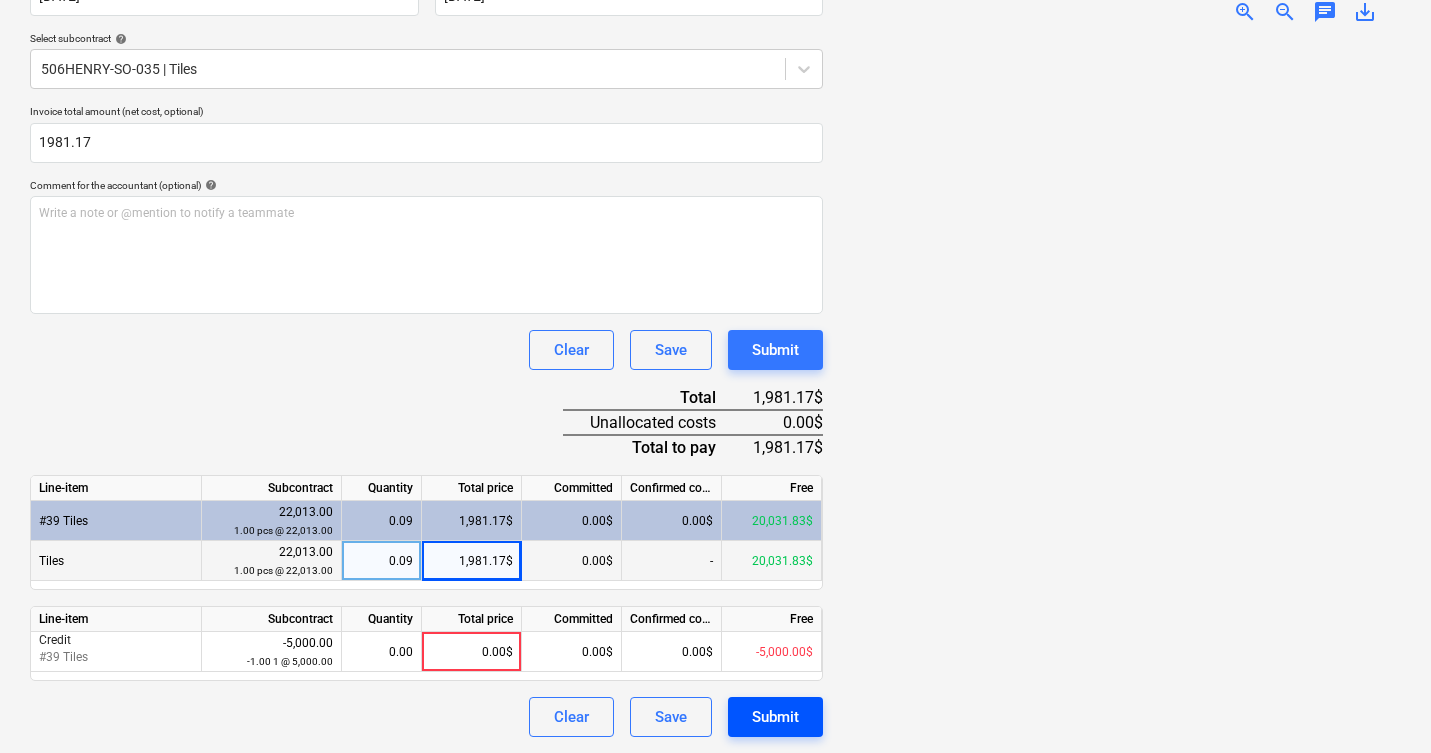 click on "Submit" at bounding box center [775, 717] 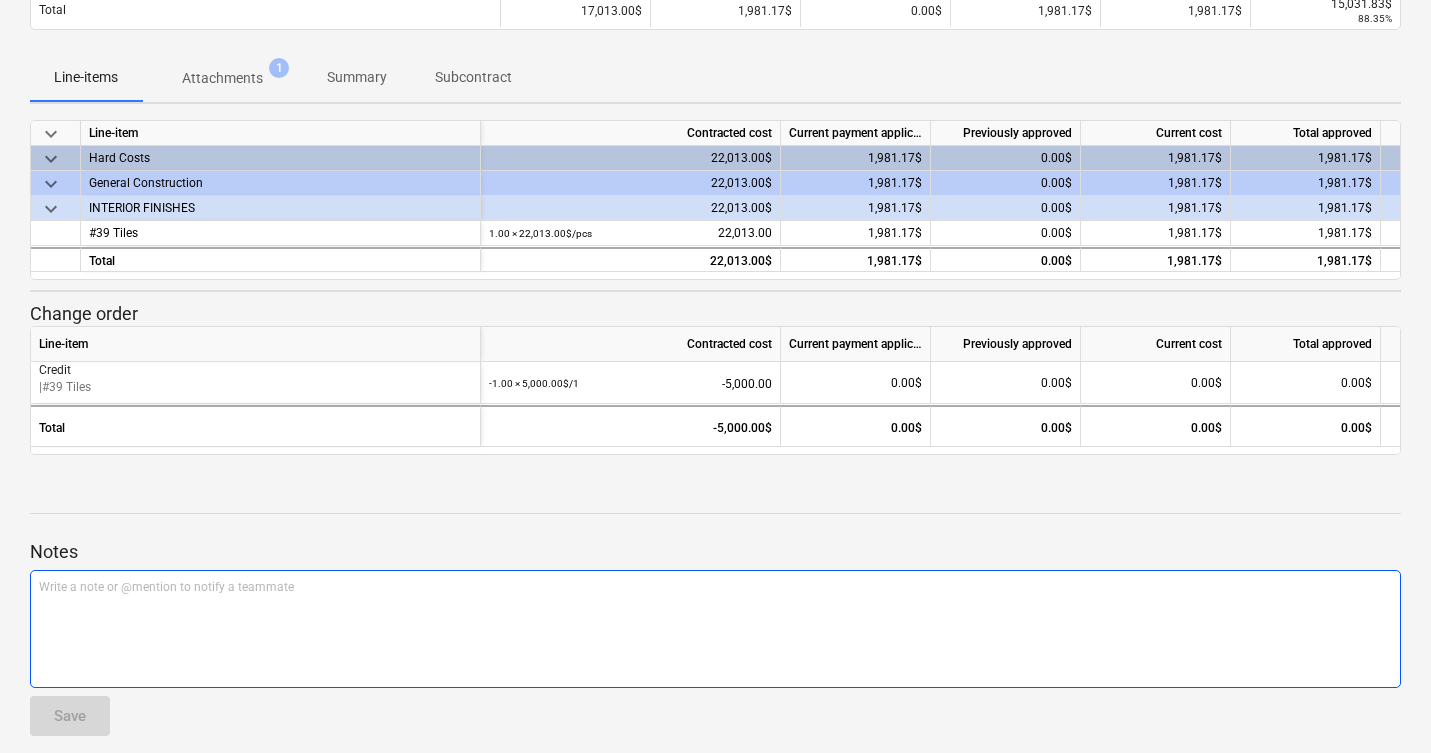 scroll, scrollTop: 215, scrollLeft: 0, axis: vertical 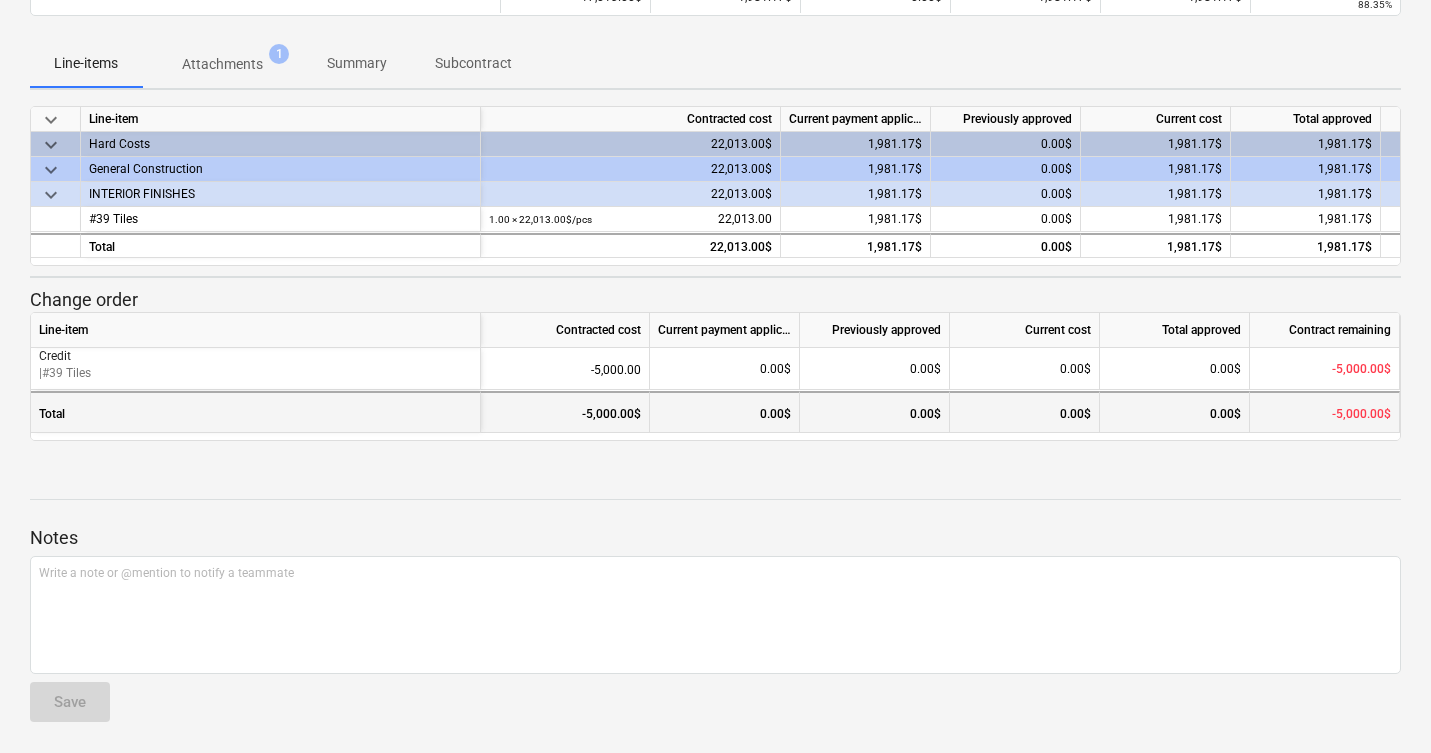click on "-5,000.00$" at bounding box center [1324, 414] 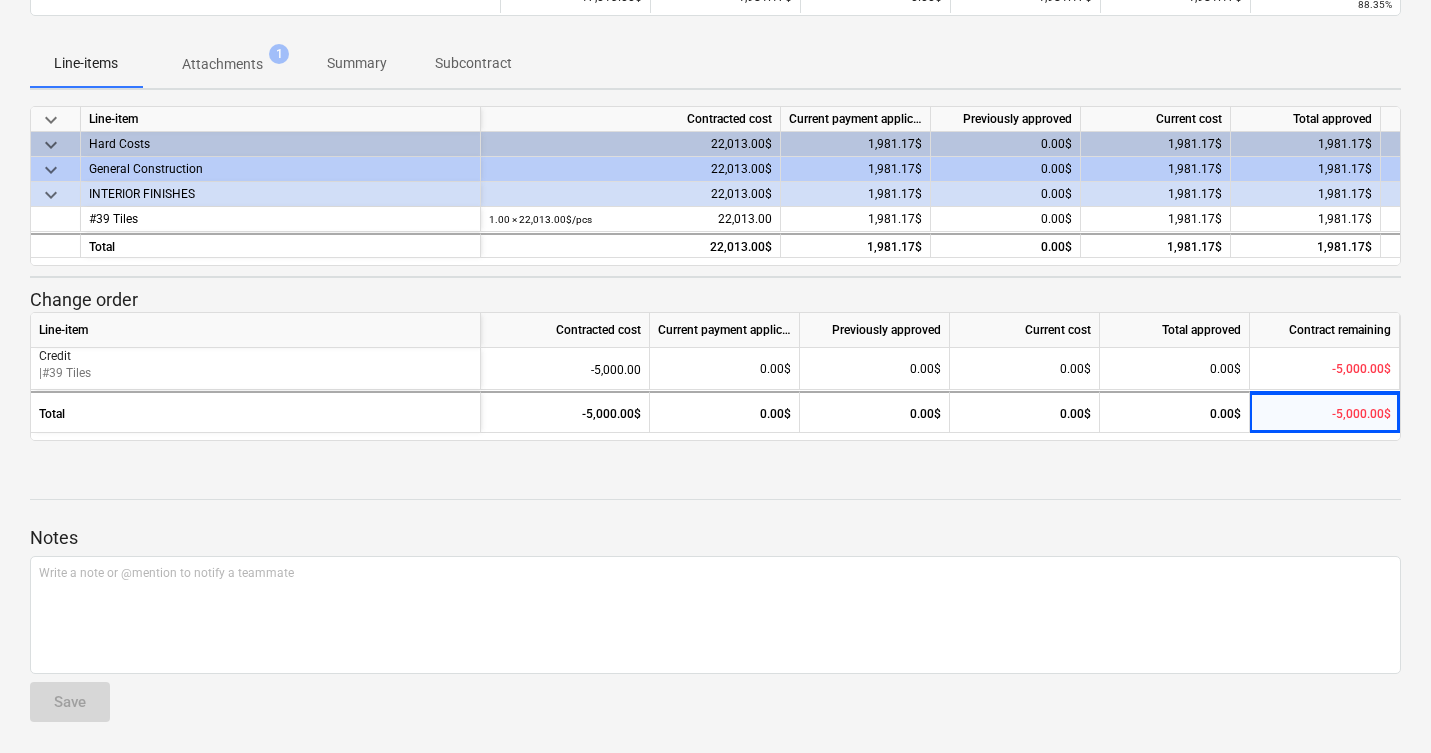 click on "Line-item" at bounding box center (256, 330) 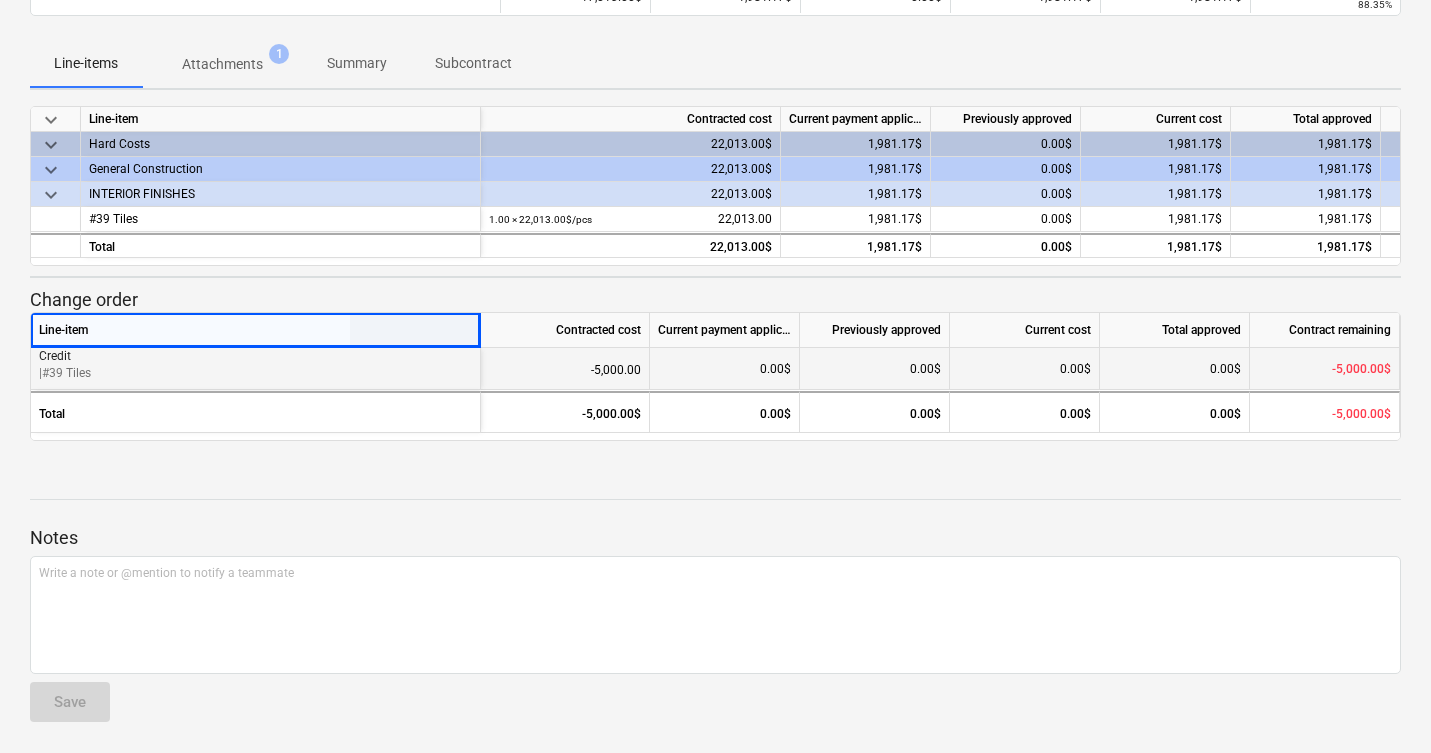 click on "|  #39 Tiles" at bounding box center [255, 373] 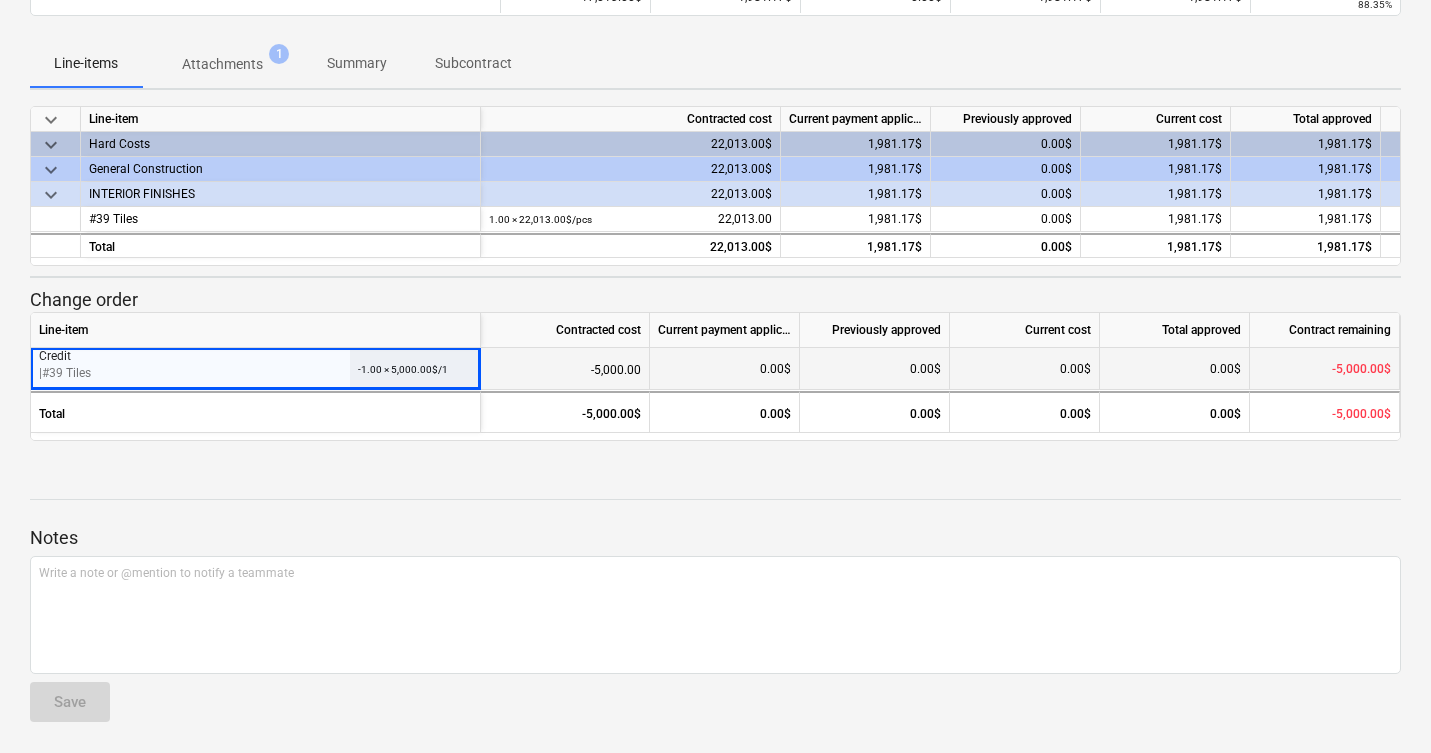 click on "|  #39 Tiles" at bounding box center (255, 373) 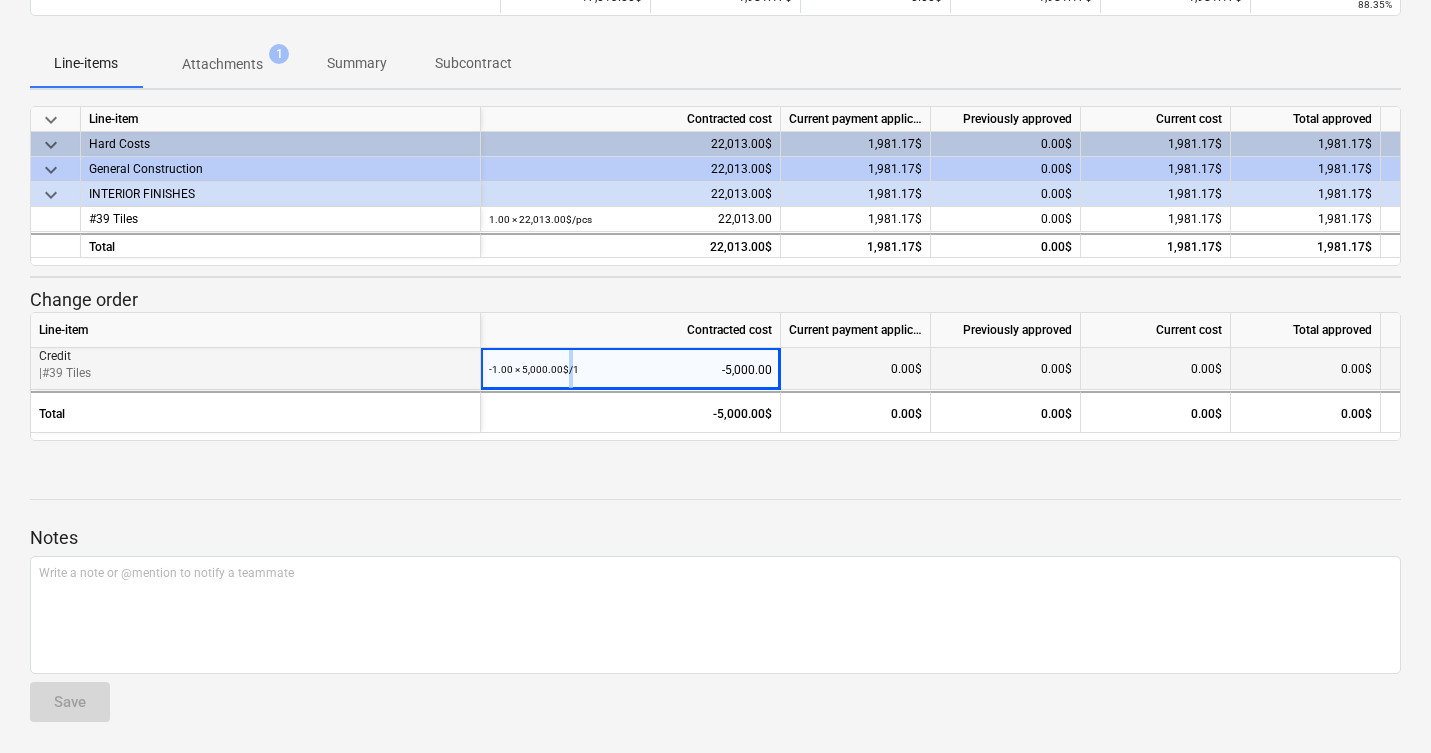 click on "-1.00   ×   5,000.00$ / 1 -5,000.00" at bounding box center [630, 369] 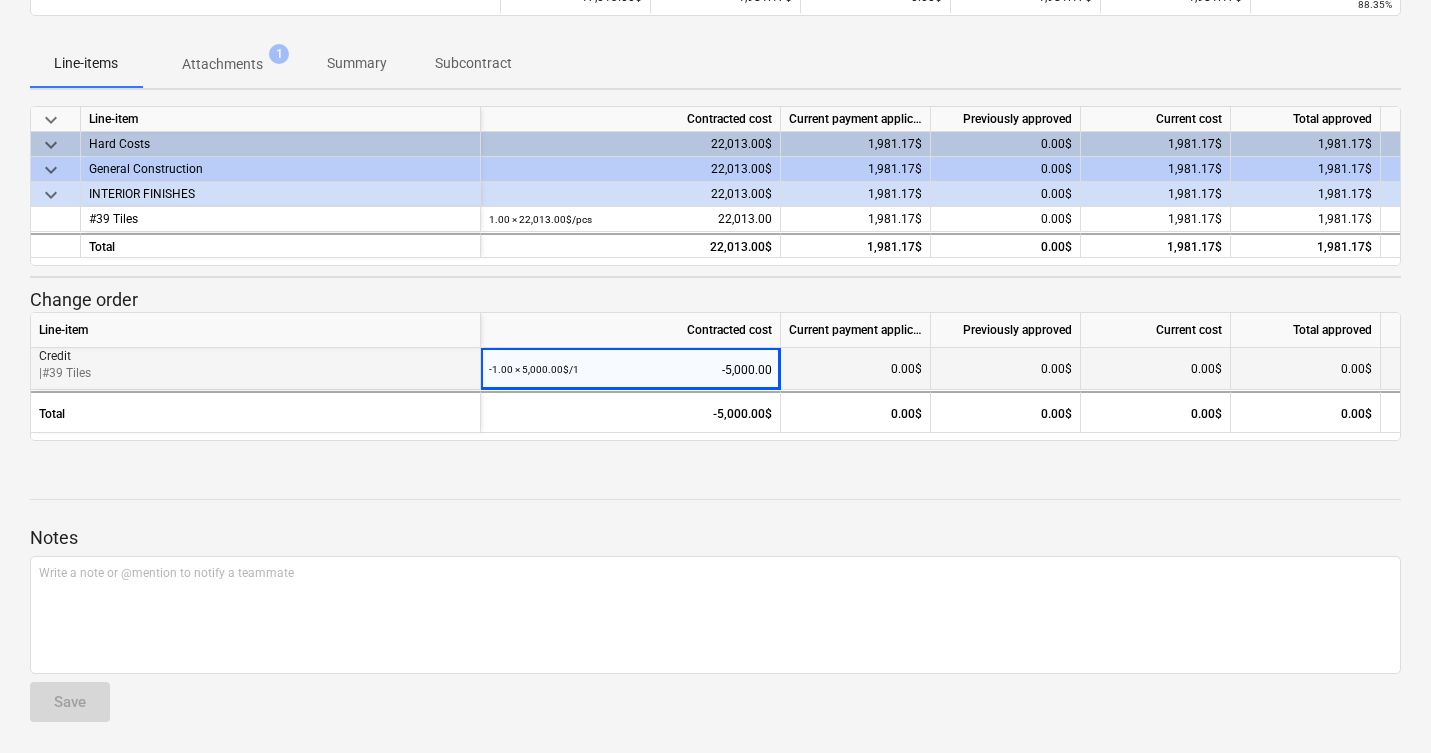click on "0.00$" at bounding box center [856, 369] 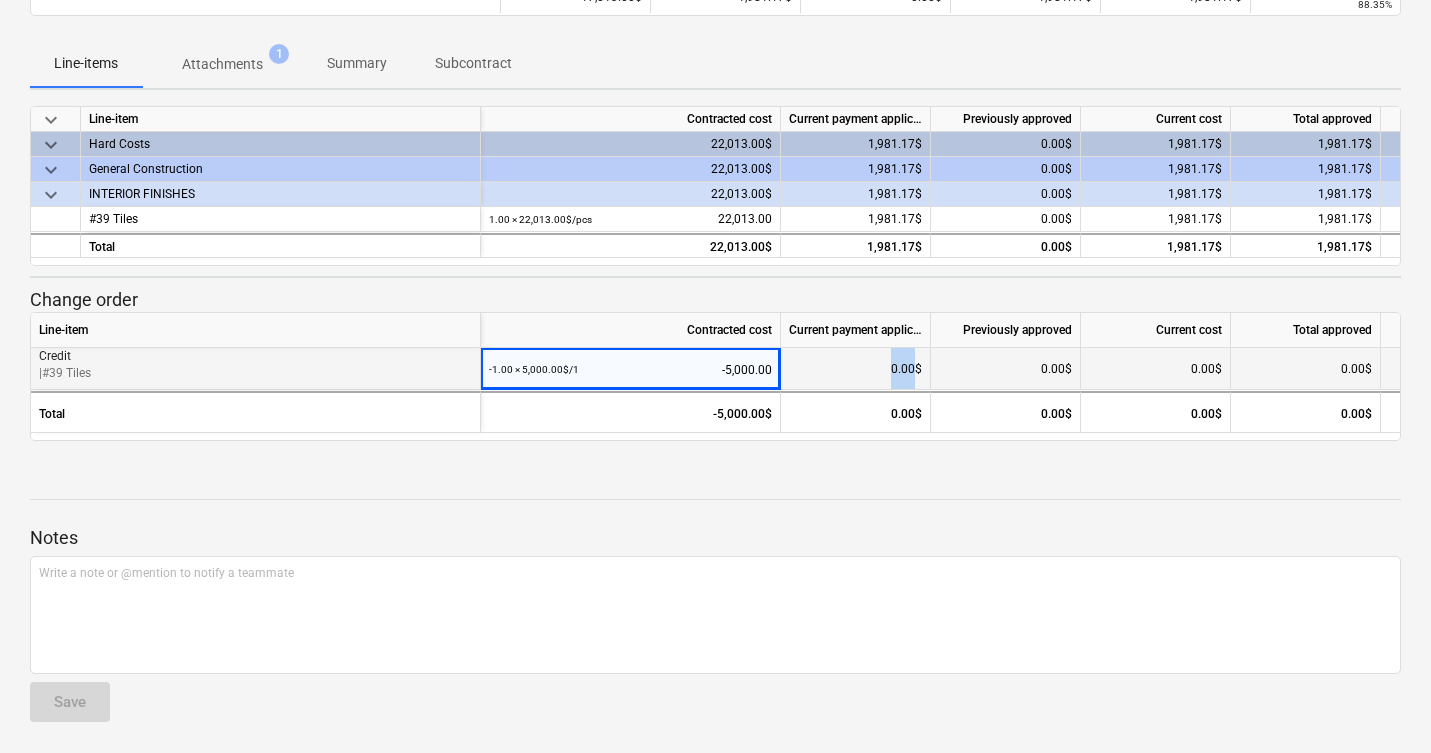 click on "0.00$" at bounding box center (856, 369) 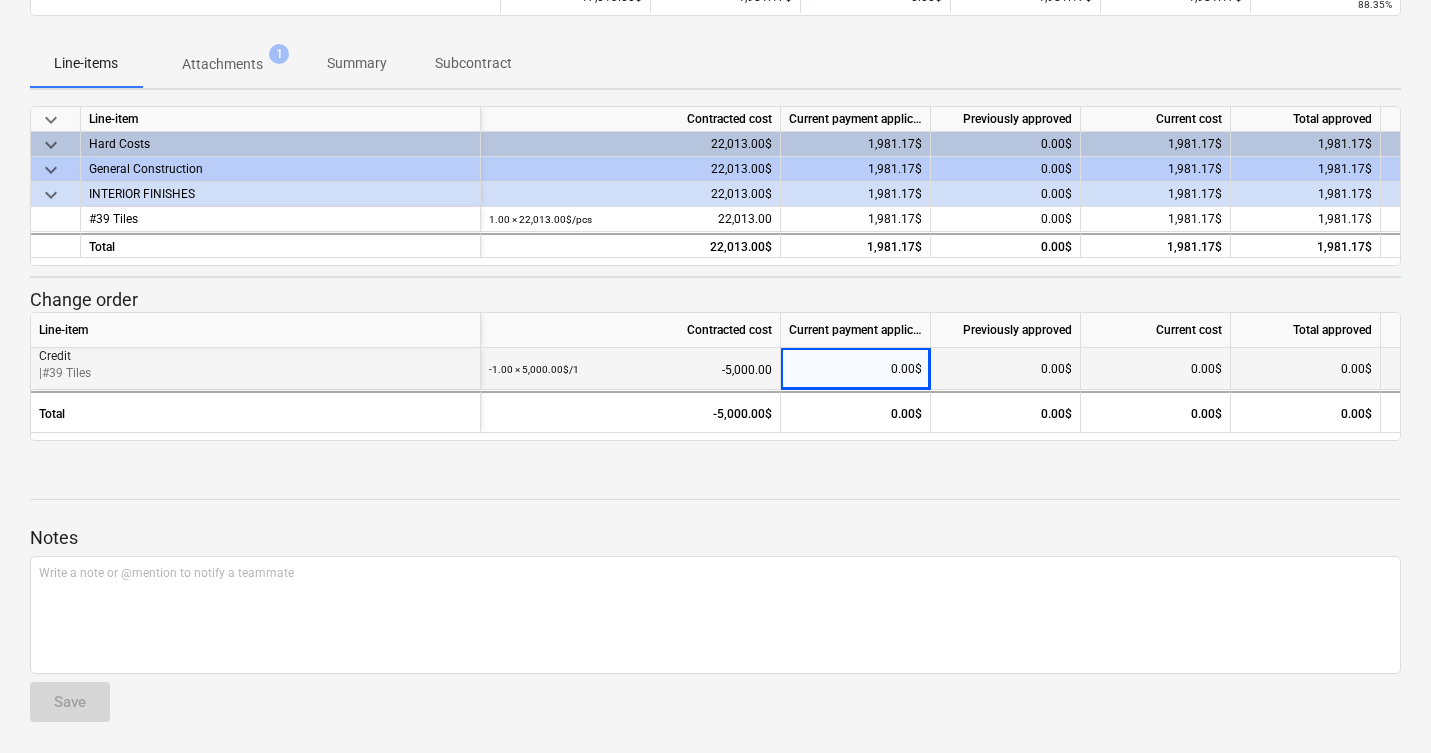 click on "0.00$" at bounding box center (1006, 369) 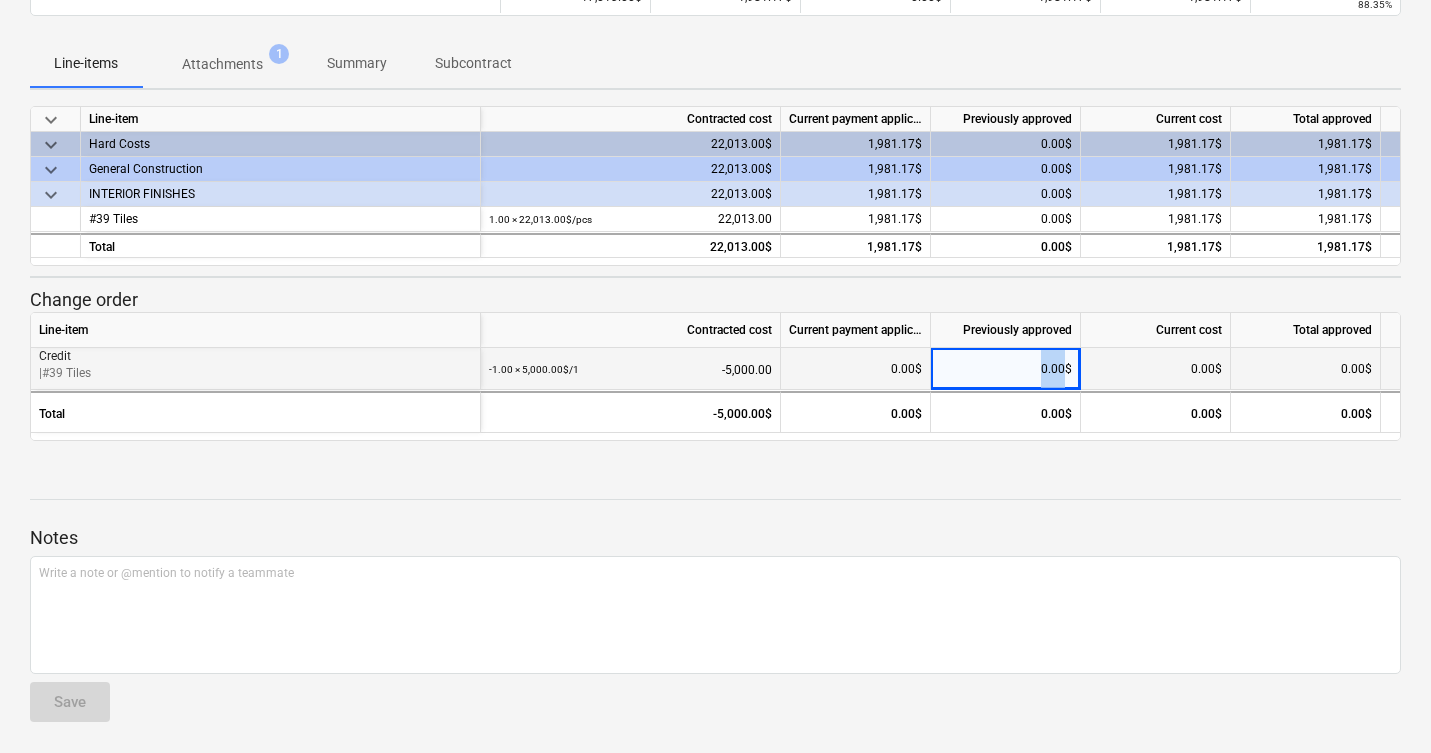 click on "0.00$" at bounding box center [1006, 369] 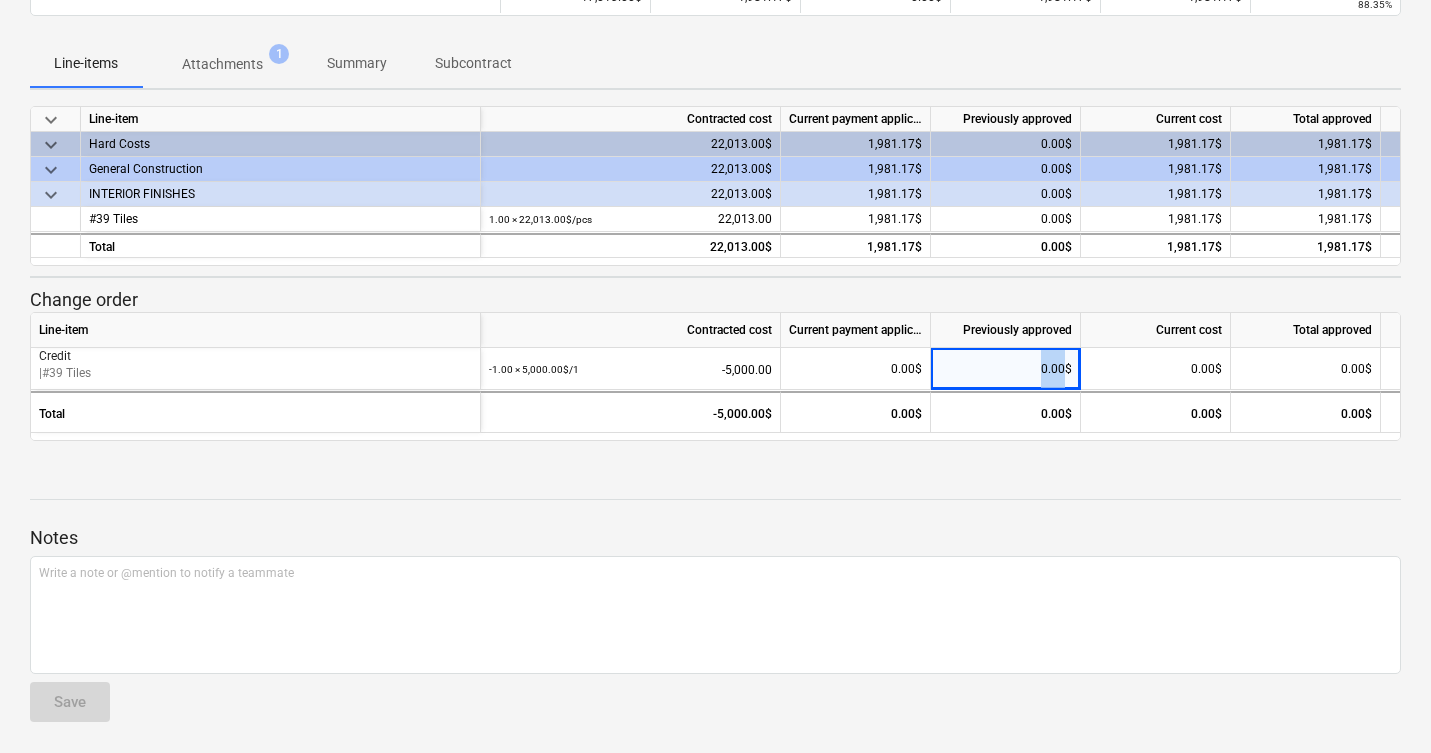 scroll, scrollTop: 0, scrollLeft: 131, axis: horizontal 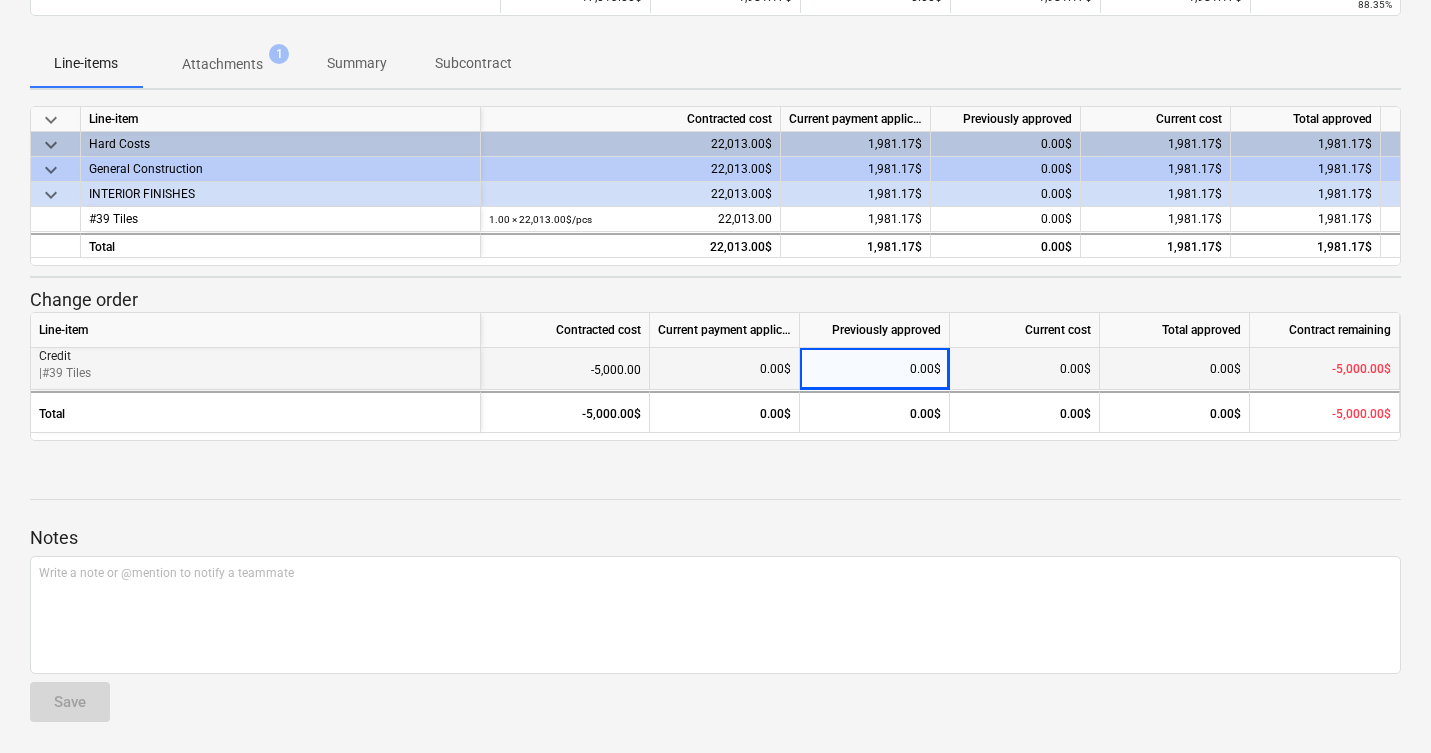 click on "-5,000.00$" at bounding box center [1324, 369] 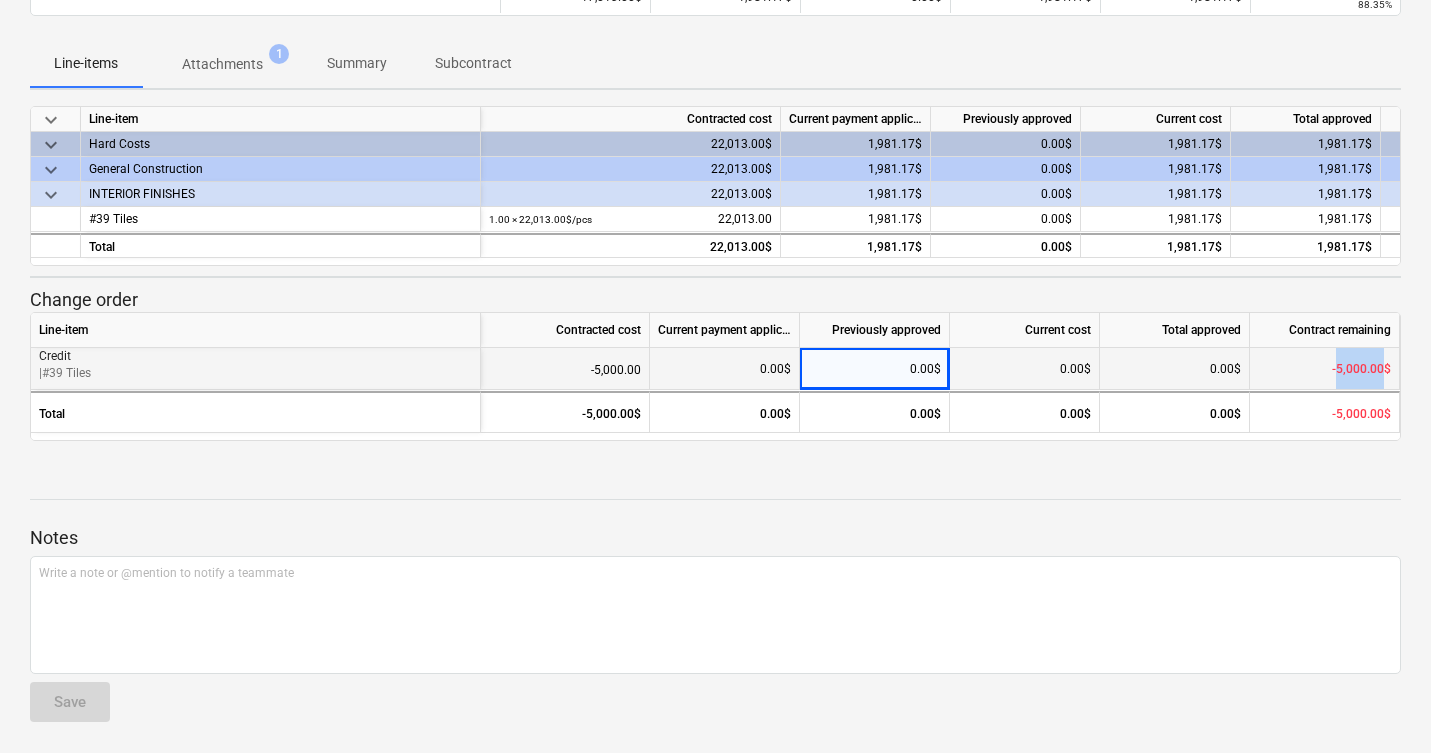 click on "-5,000.00$" at bounding box center [1324, 369] 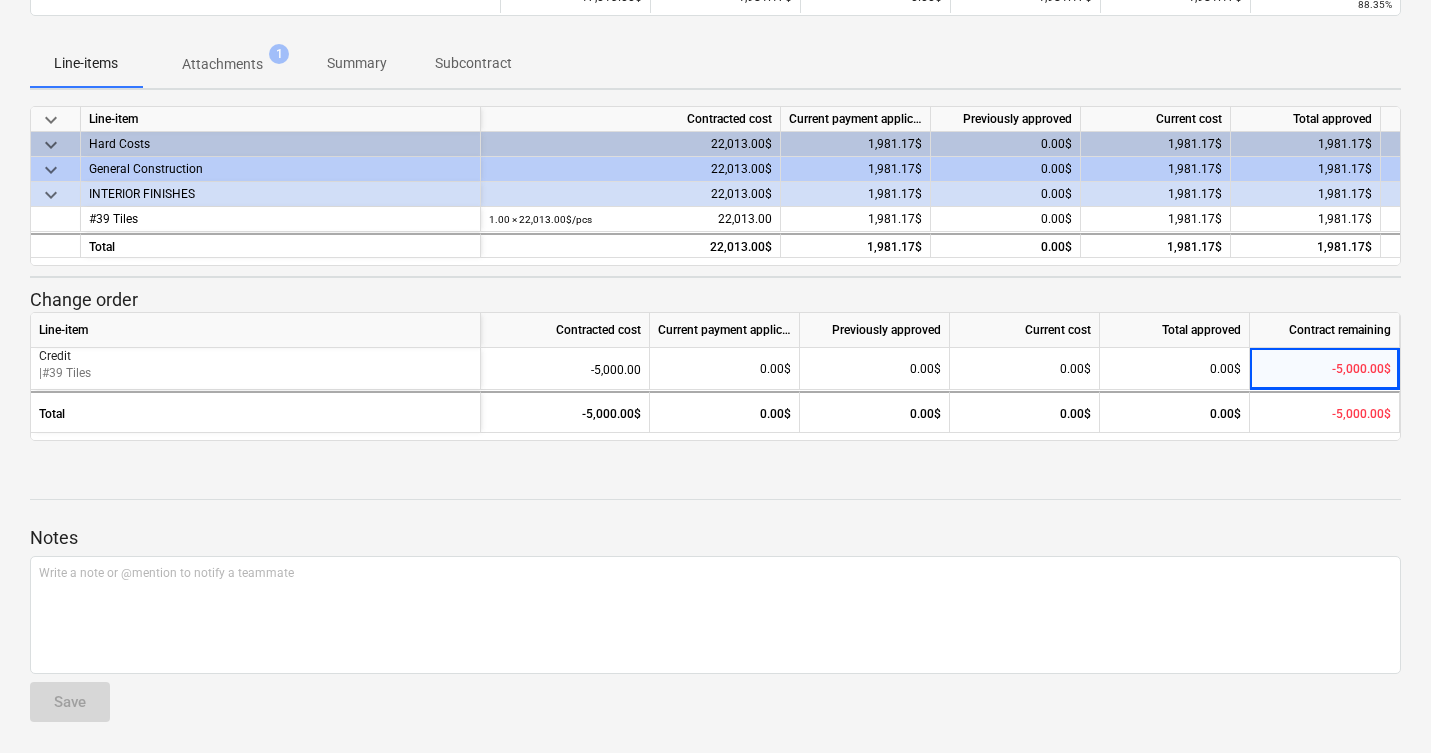 drag, startPoint x: 1298, startPoint y: 446, endPoint x: 1303, endPoint y: 455, distance: 10.29563 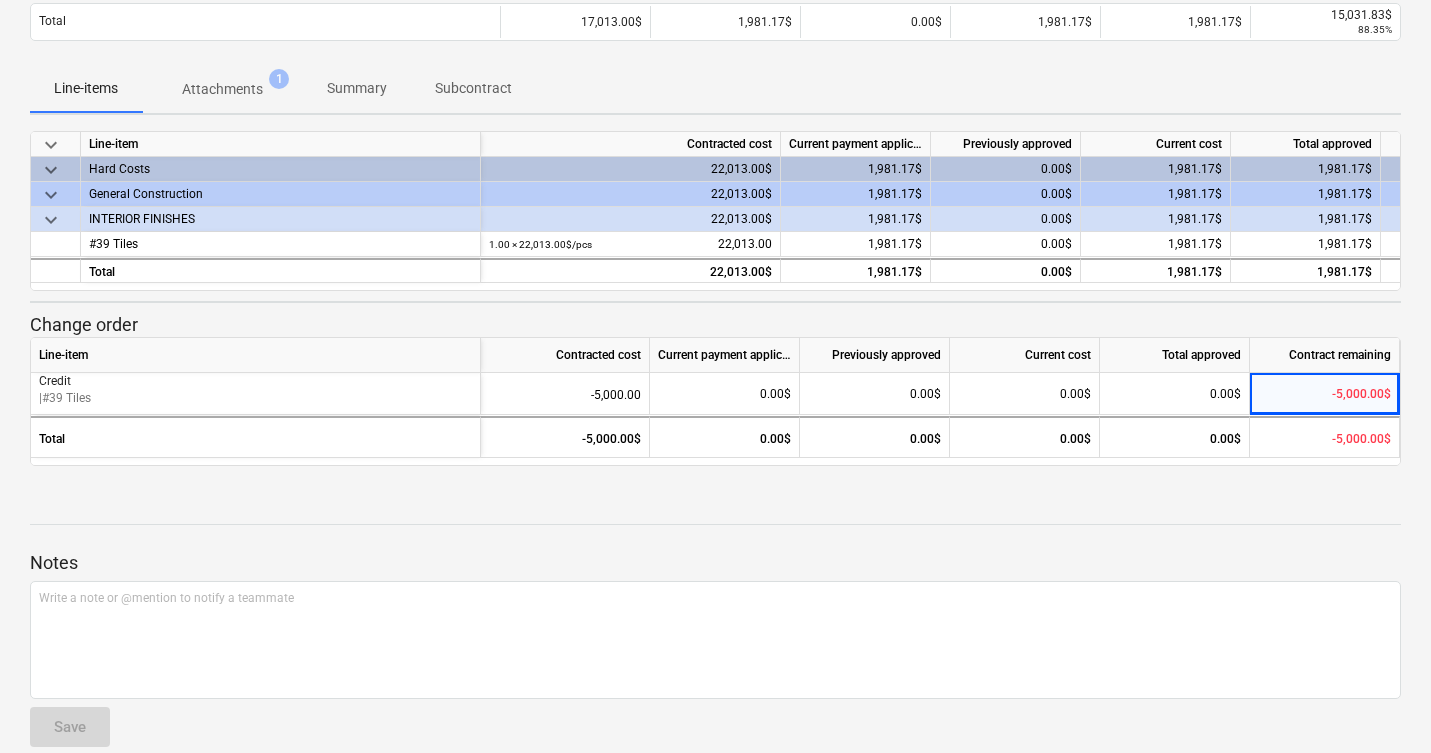 click on "Attachments" at bounding box center [222, 89] 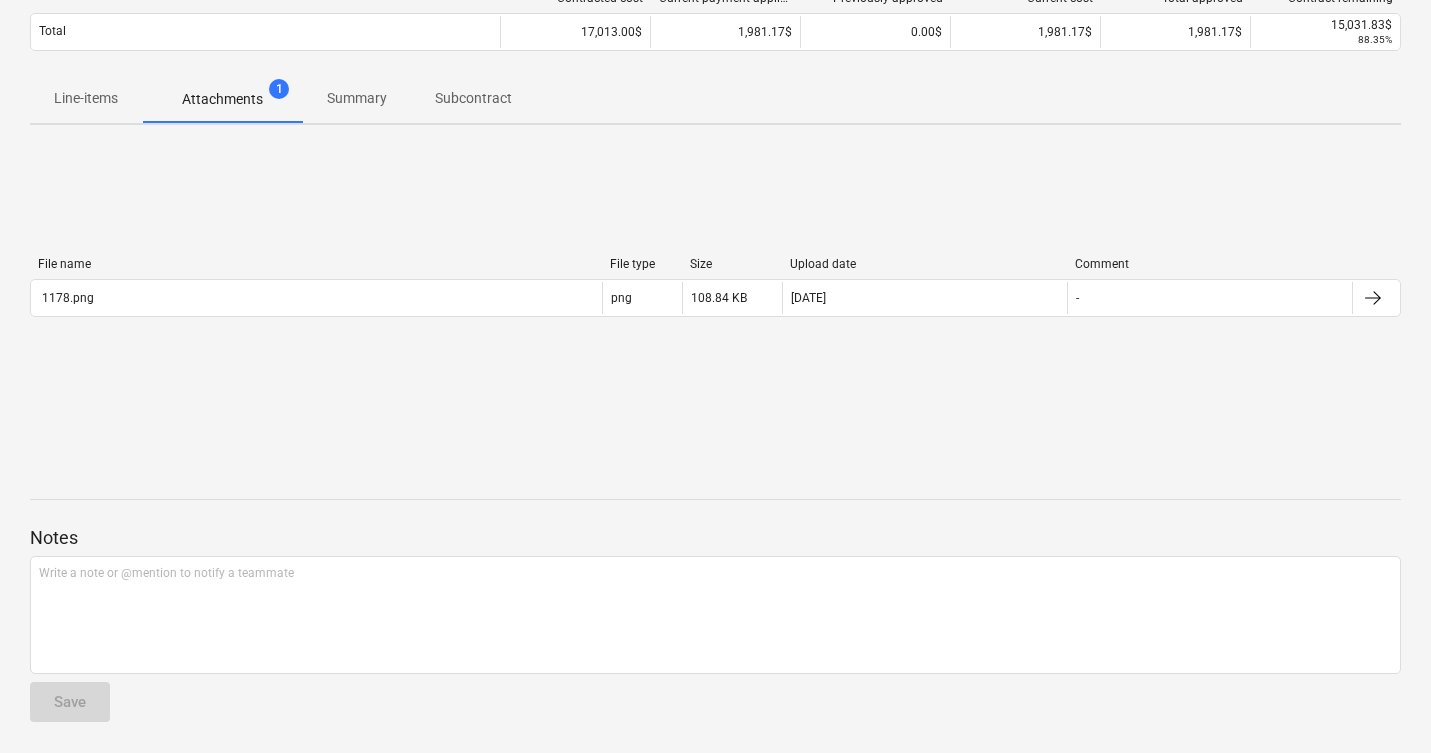 click on "Summary" at bounding box center (357, 98) 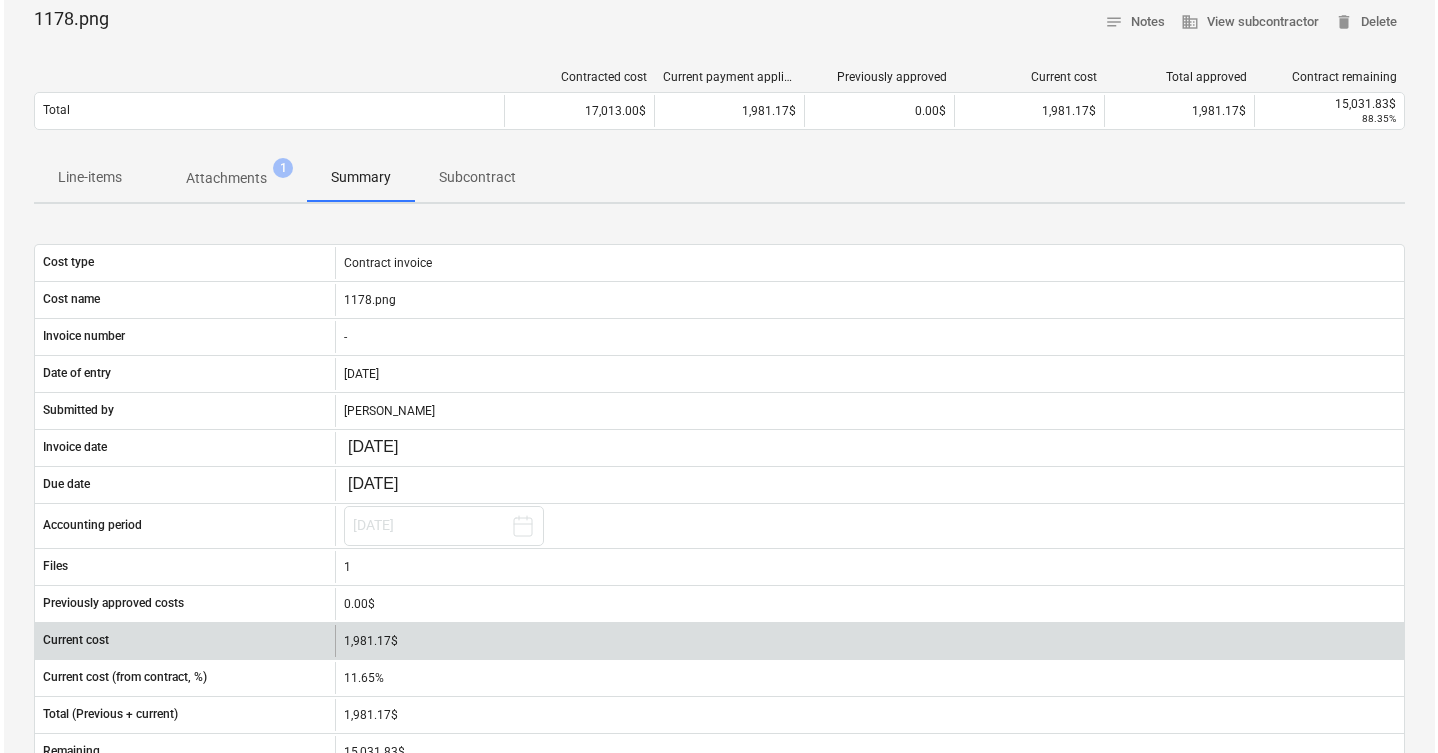 scroll, scrollTop: 0, scrollLeft: 0, axis: both 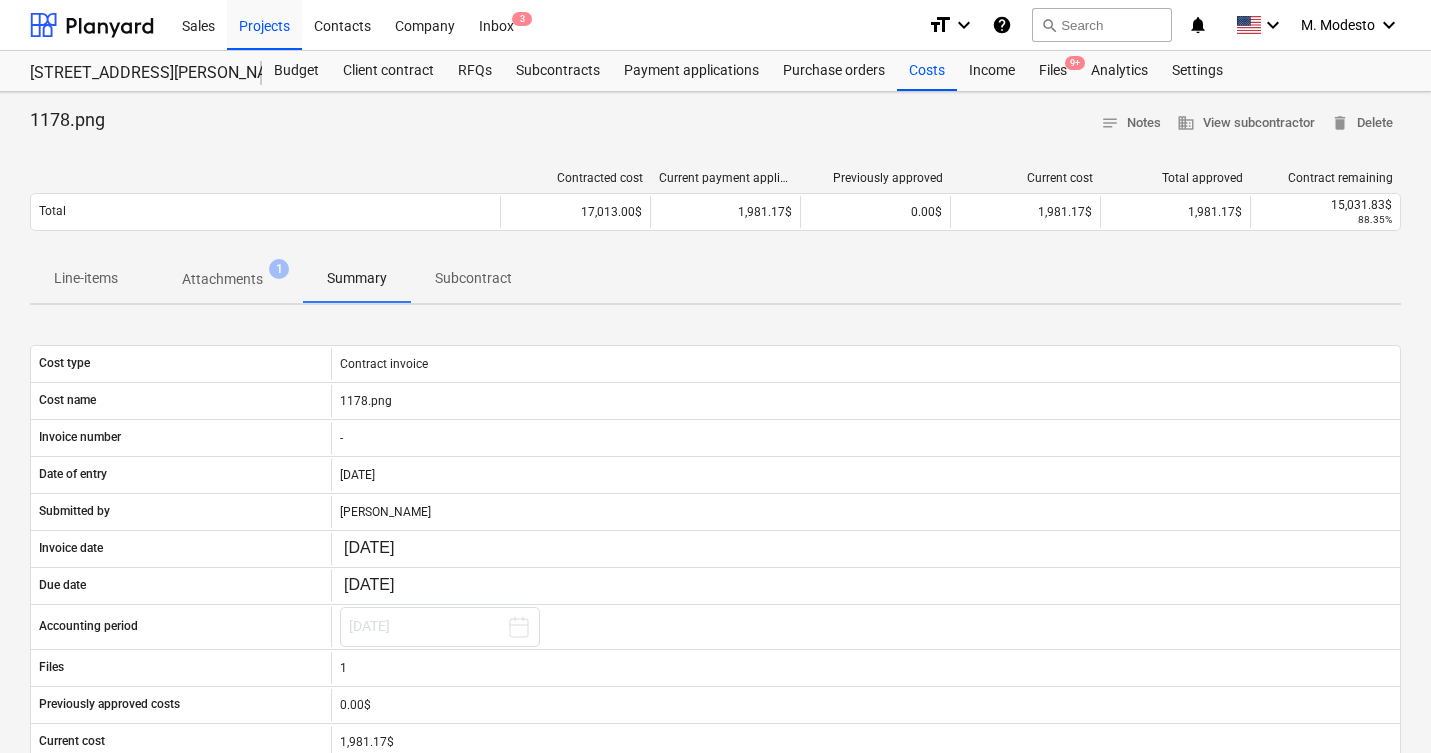 click on "Line-items" at bounding box center [86, 278] 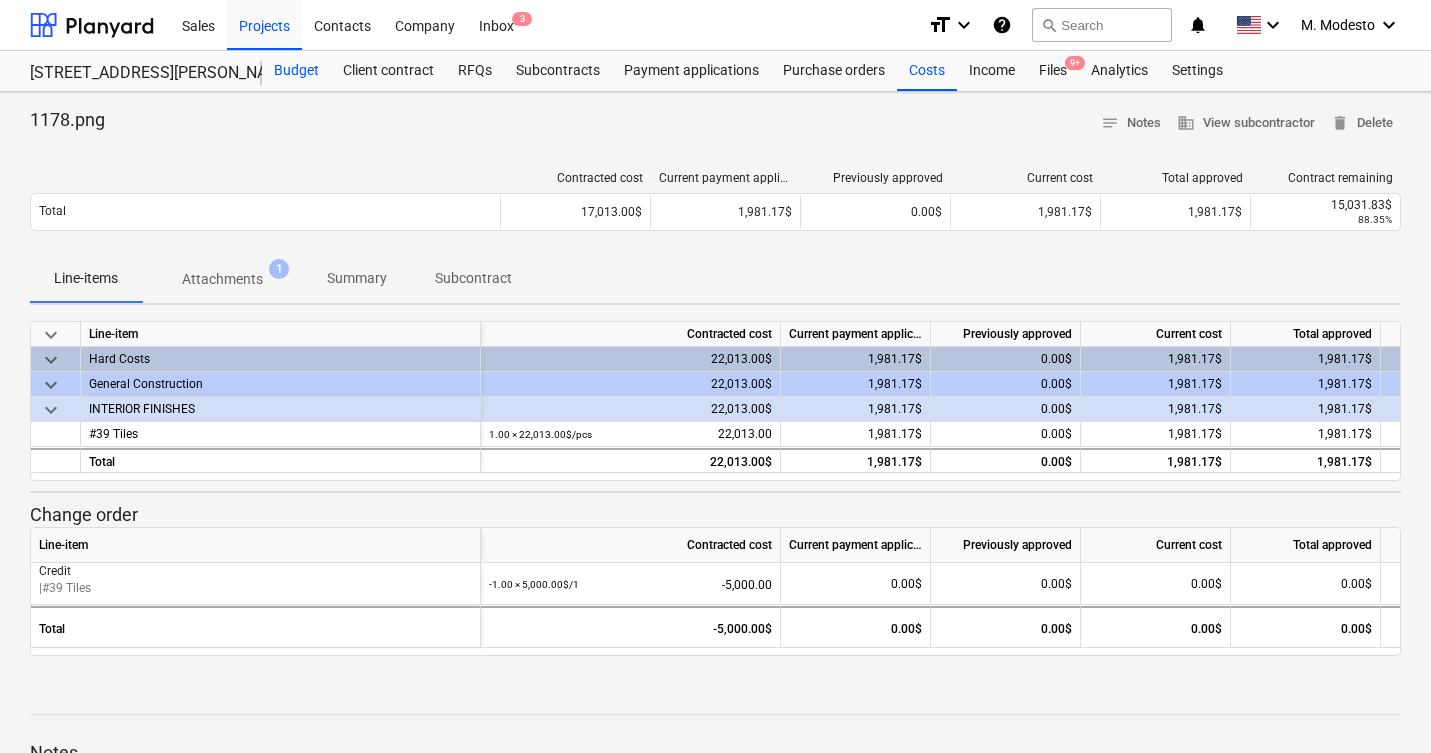 click on "Budget" at bounding box center [296, 71] 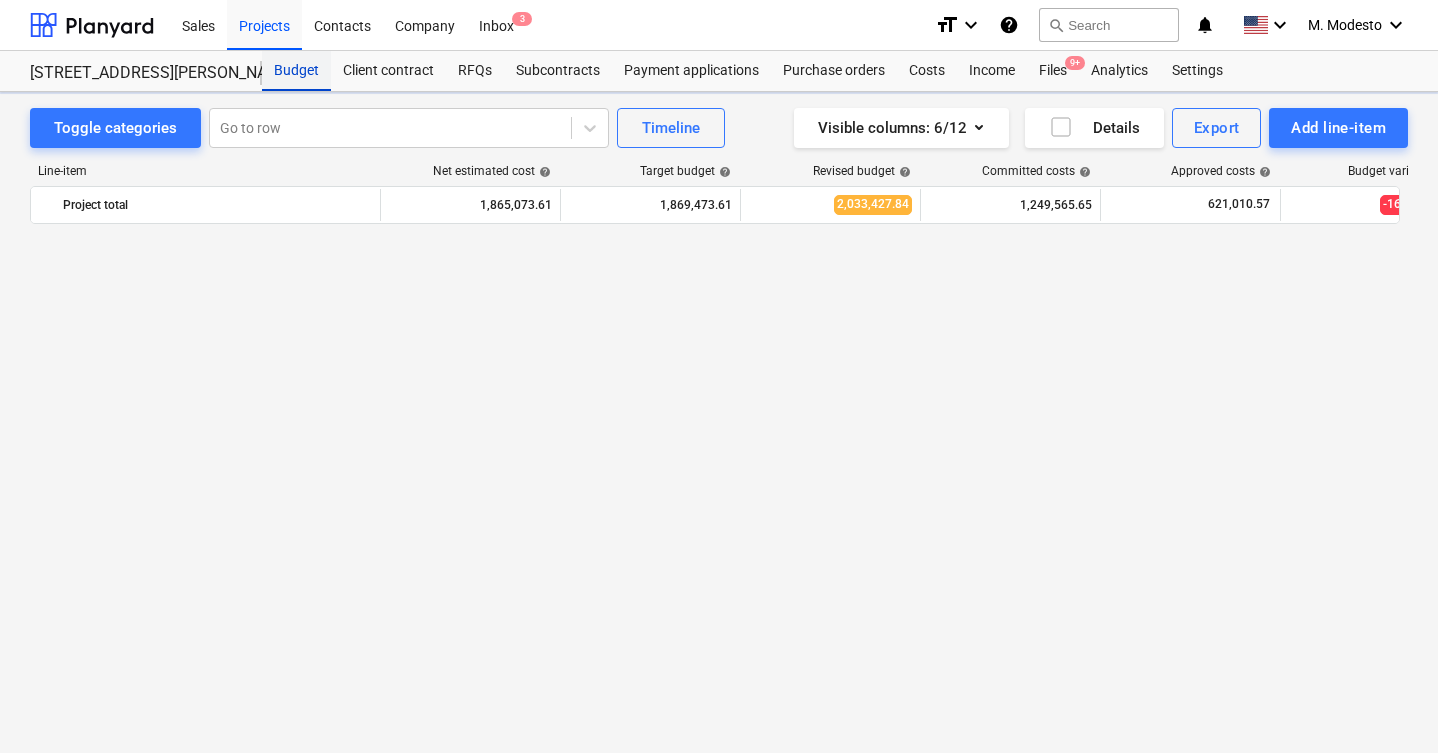 scroll, scrollTop: 3447, scrollLeft: 0, axis: vertical 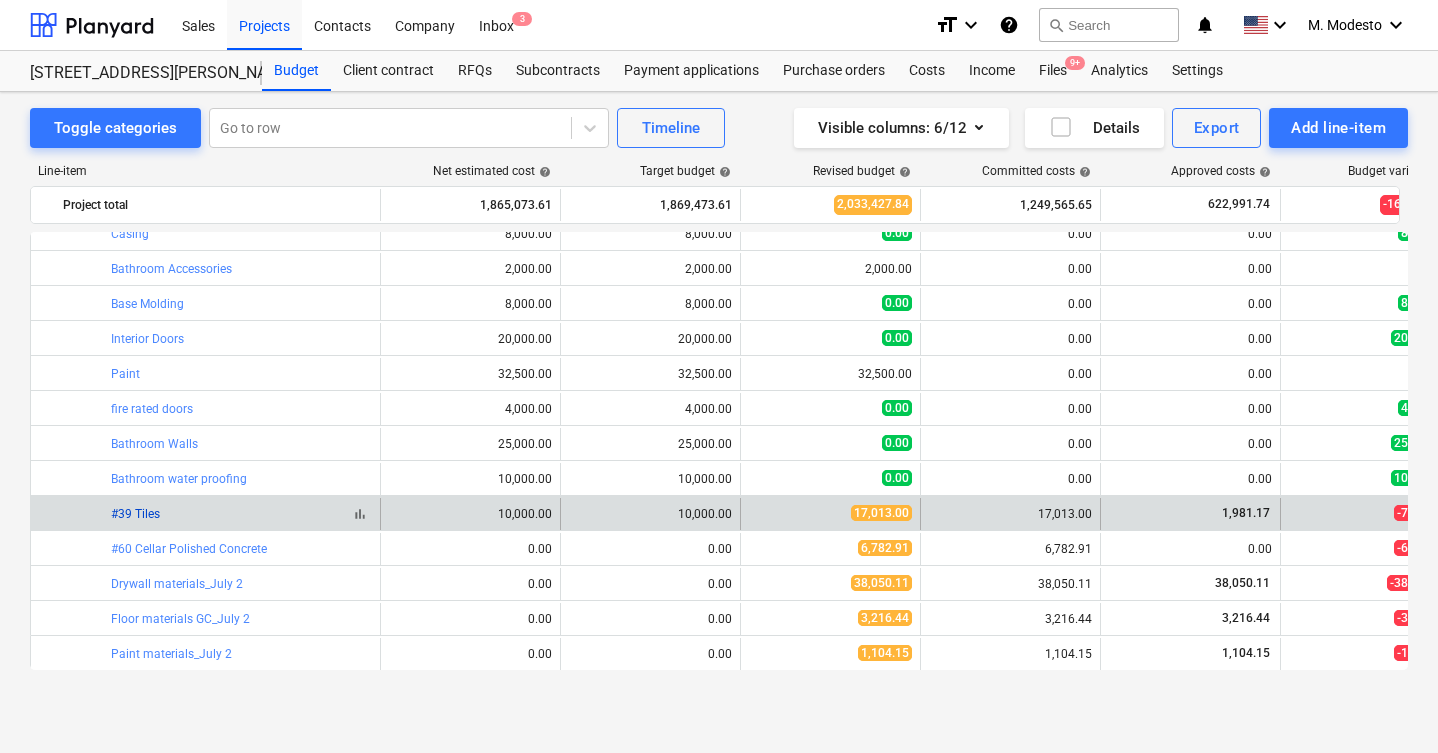click on "#39 Tiles" at bounding box center [135, 514] 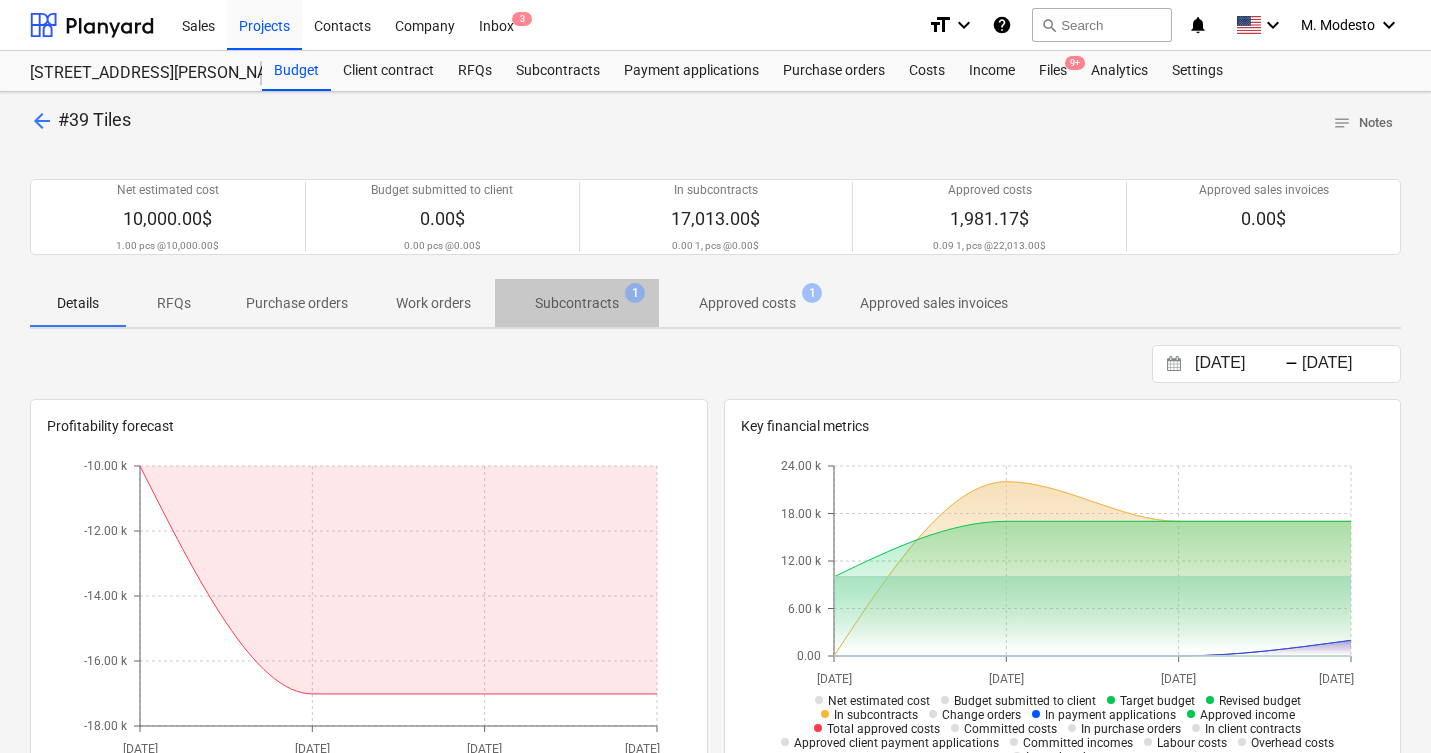 click on "Subcontracts" at bounding box center (577, 303) 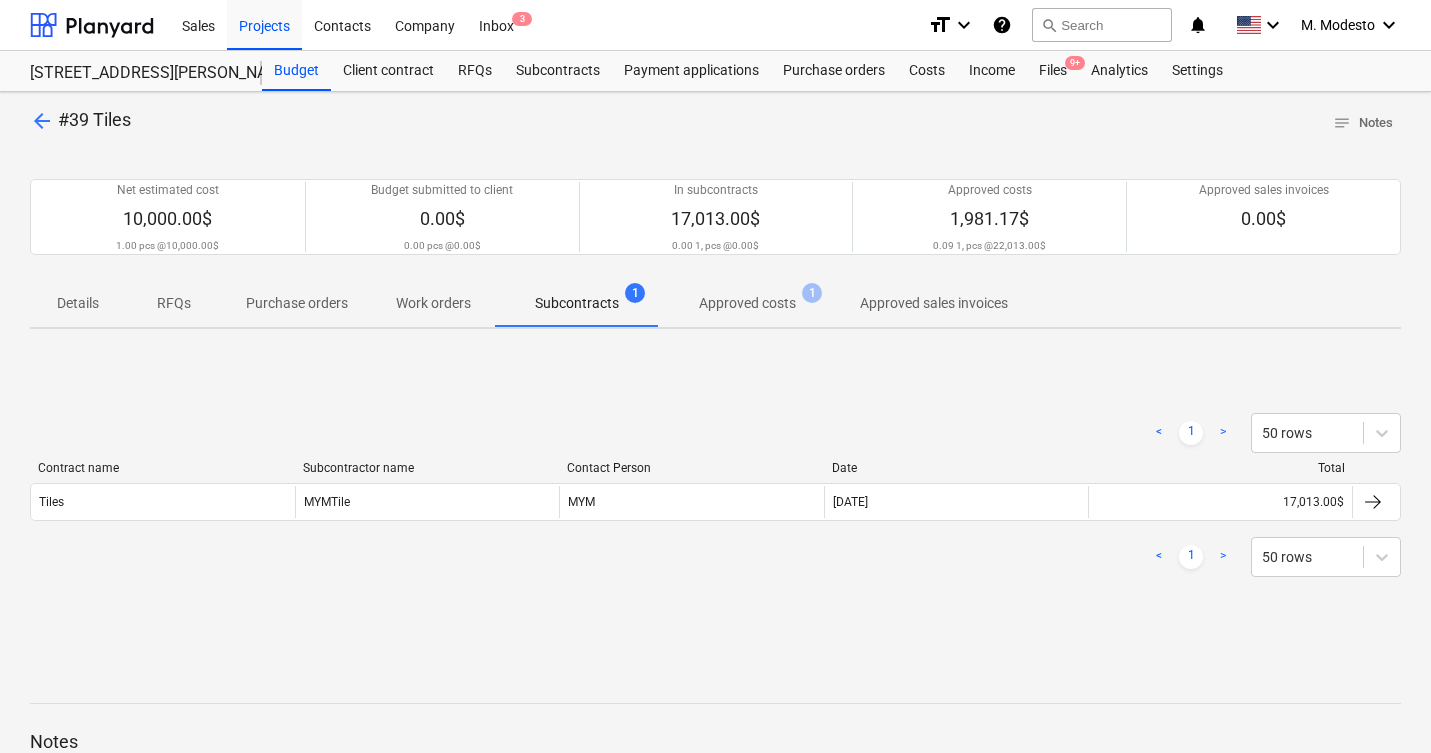 click on "Contract name Subcontractor name Contact Person Date Total" at bounding box center [715, 472] 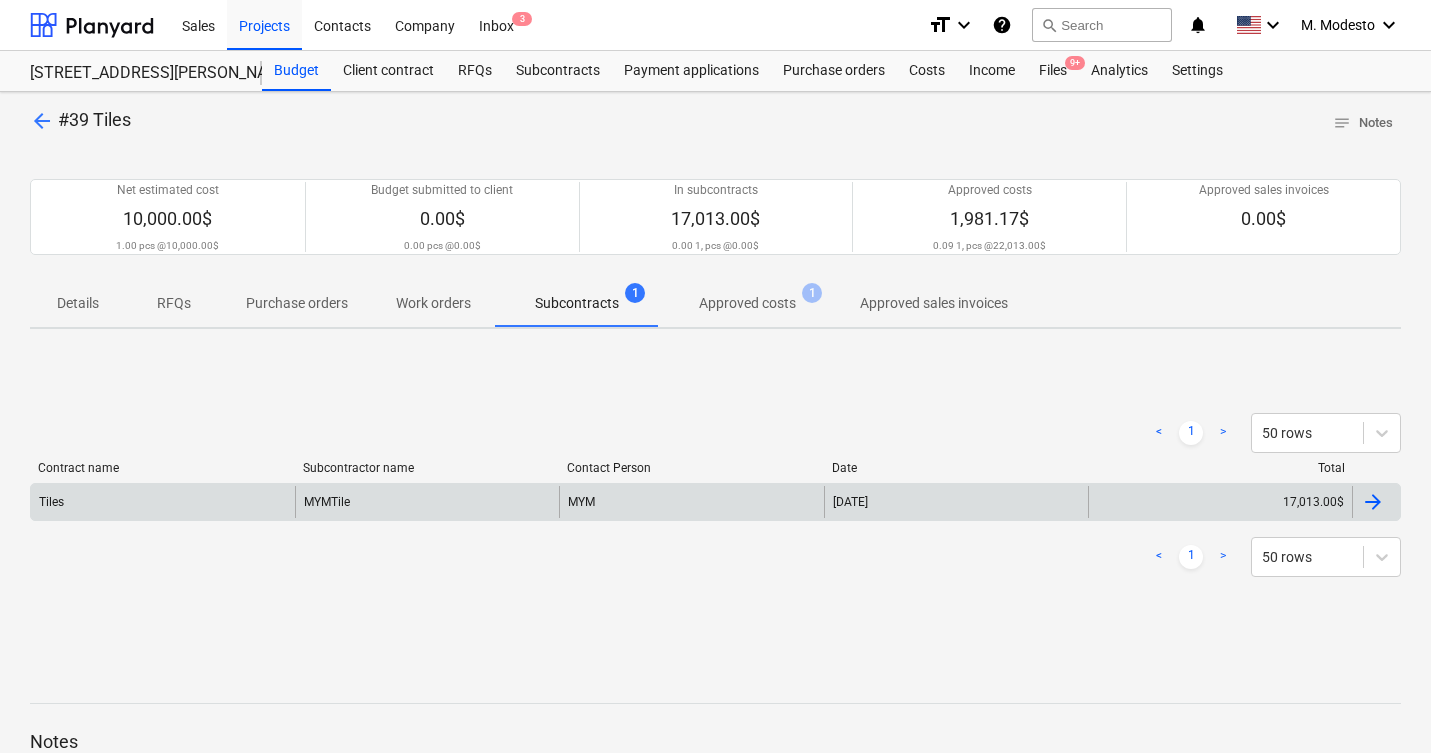 click on "02 Jun 2025" at bounding box center [956, 502] 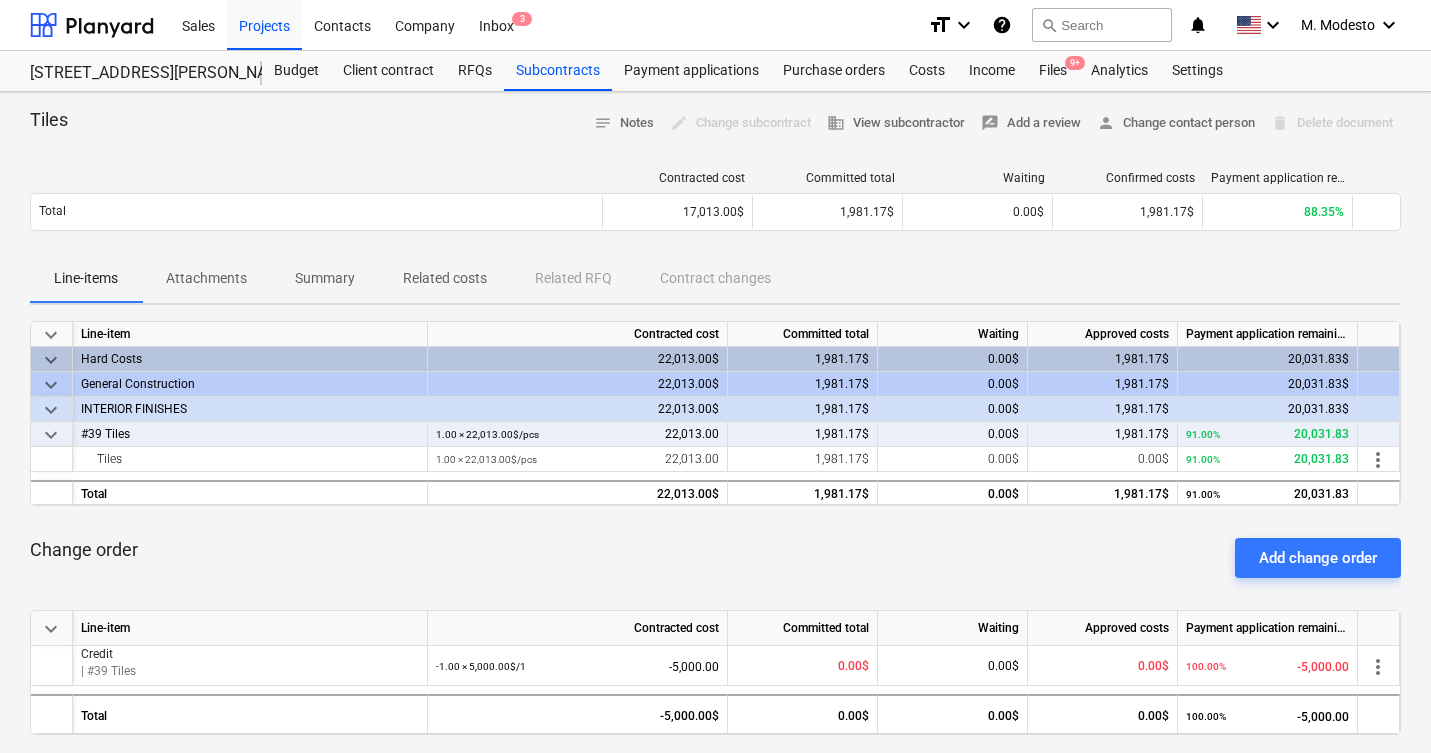 click on "Related costs" at bounding box center [445, 278] 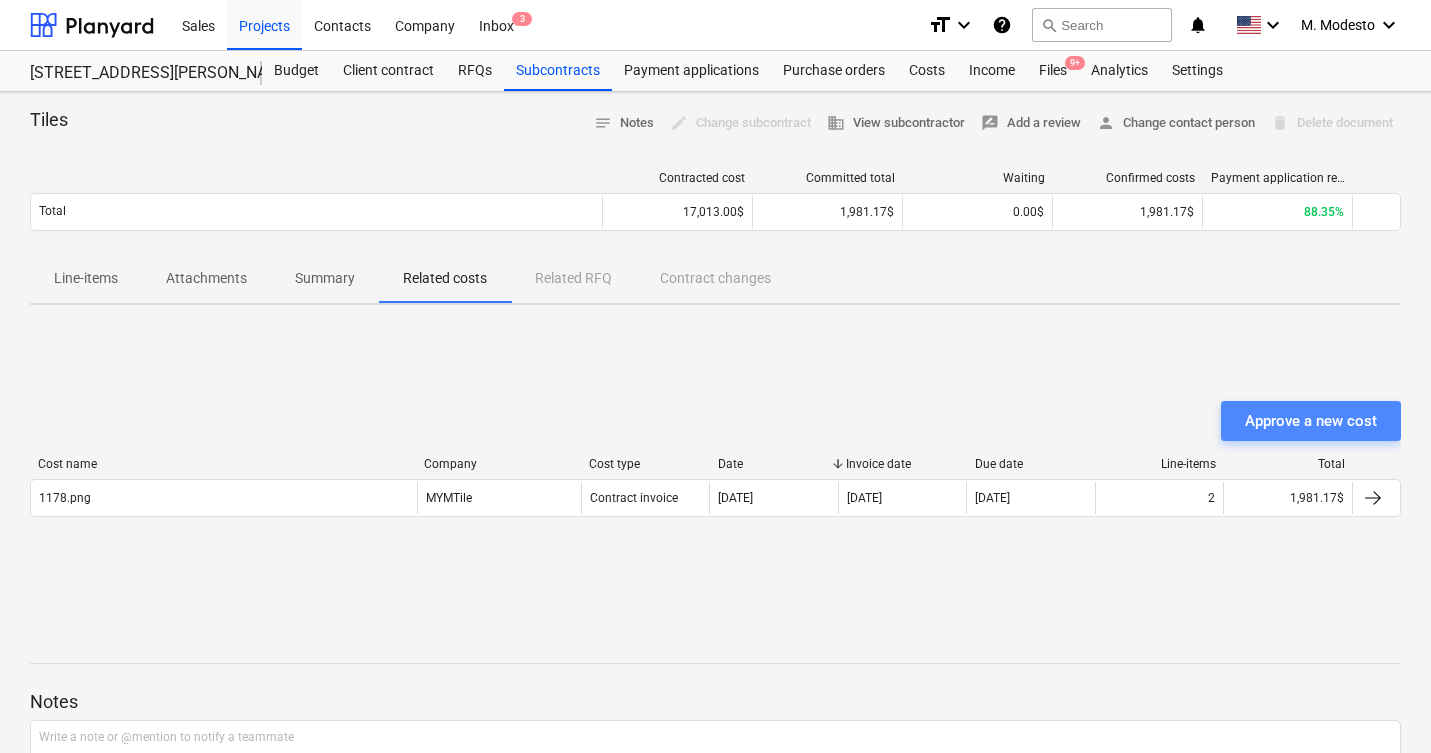 click on "Approve a new cost" at bounding box center (1311, 421) 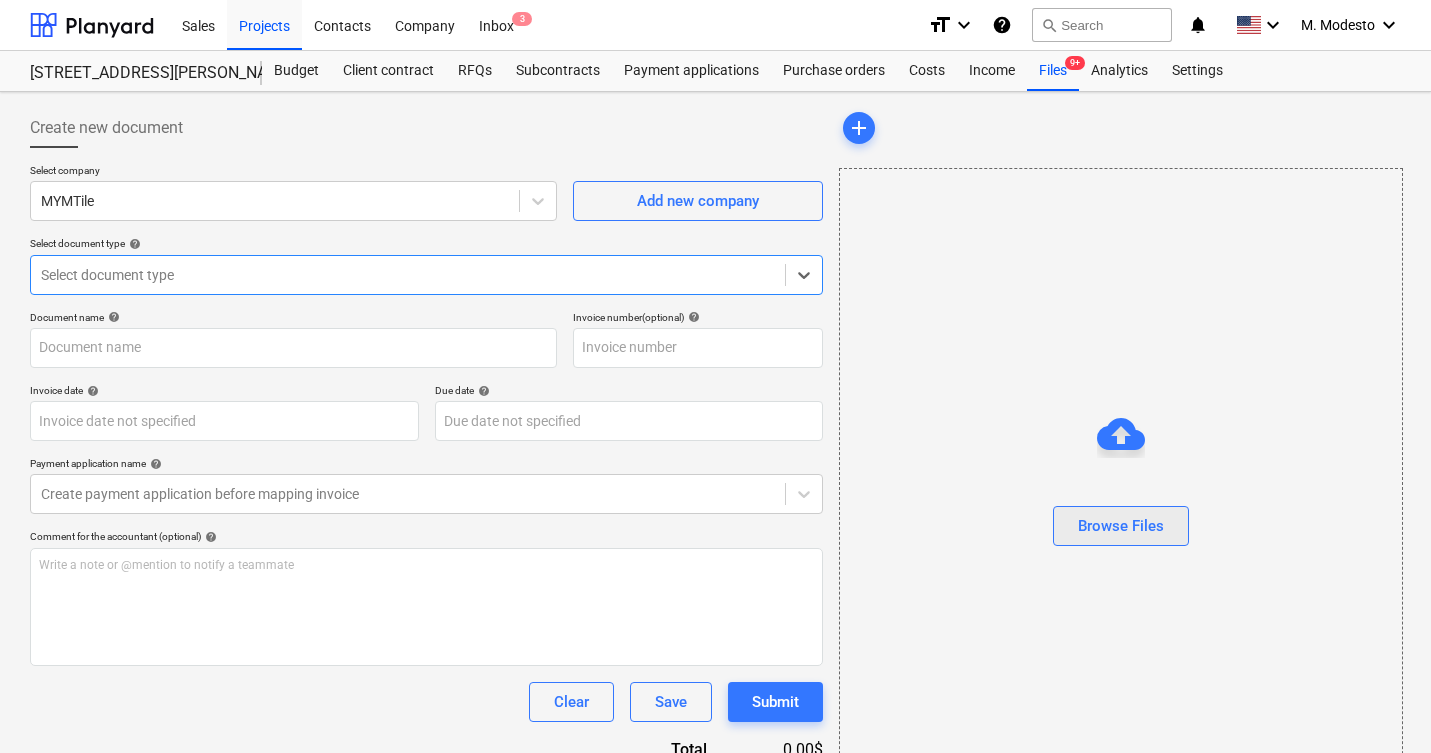 click on "Browse Files" at bounding box center [1121, 526] 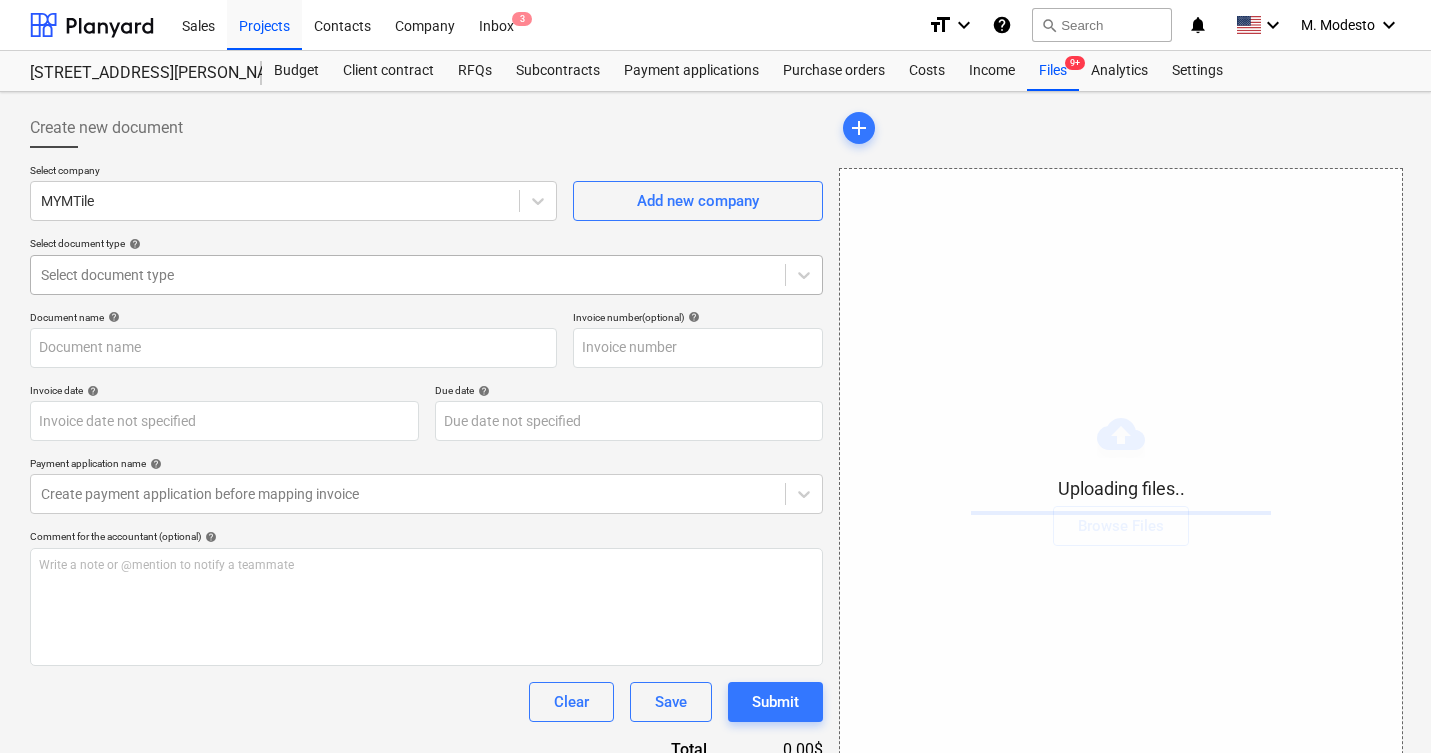 click at bounding box center (408, 275) 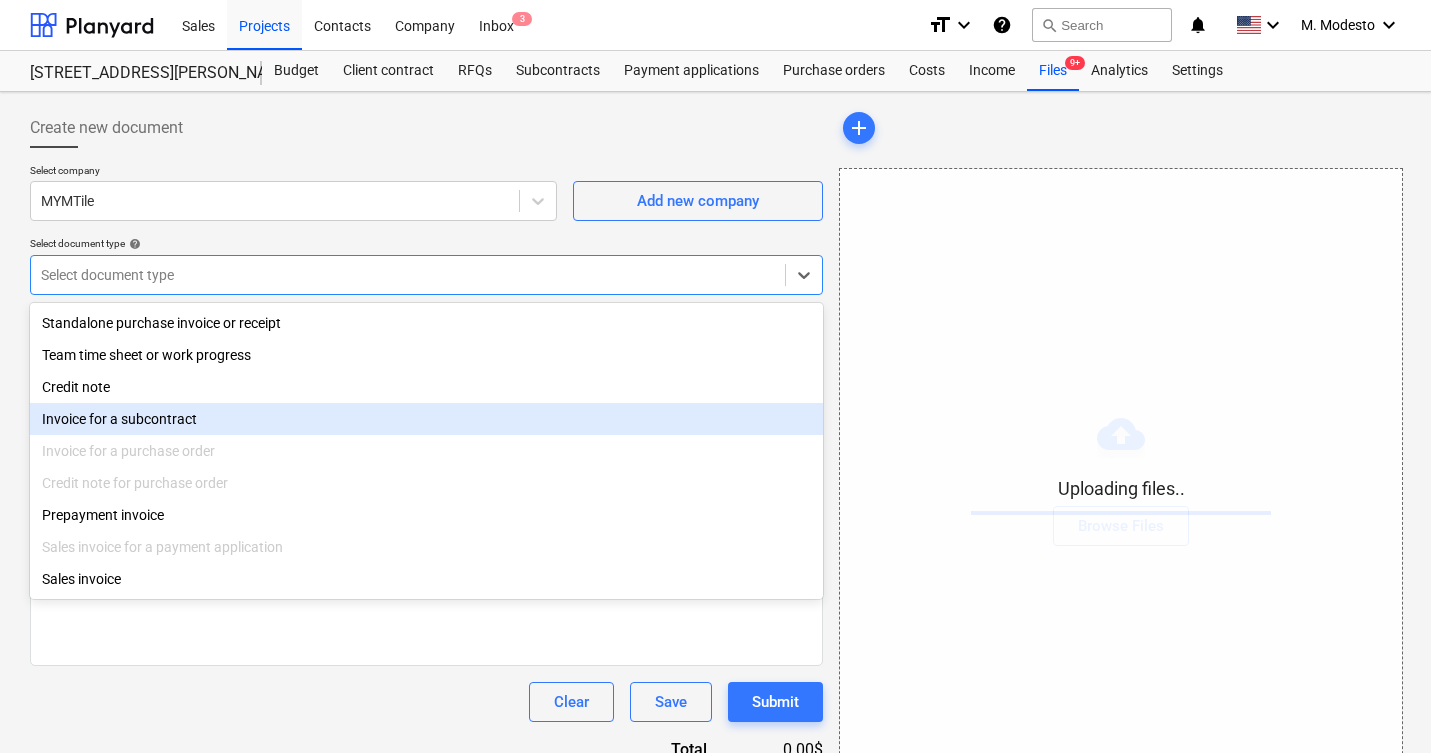 click on "Invoice for a subcontract" at bounding box center [426, 419] 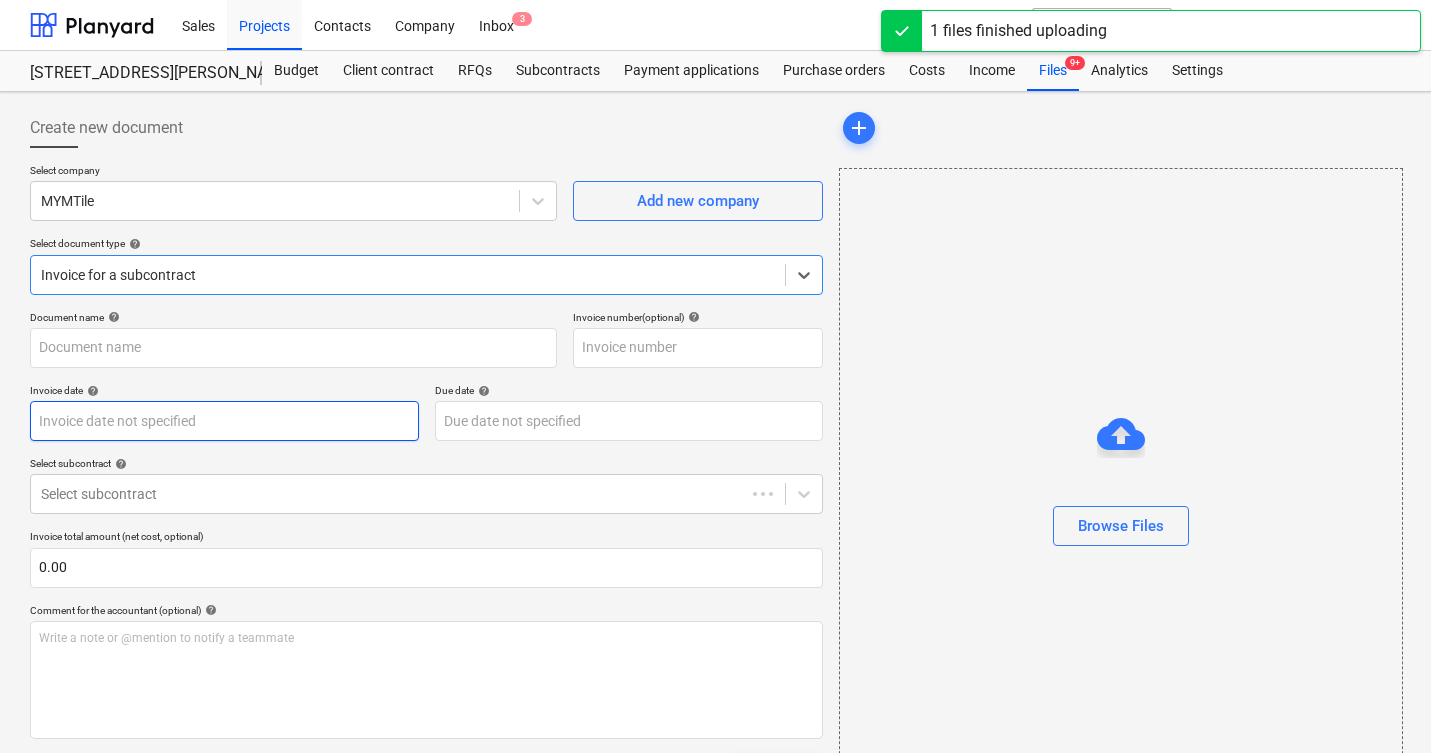 type on "1167.png" 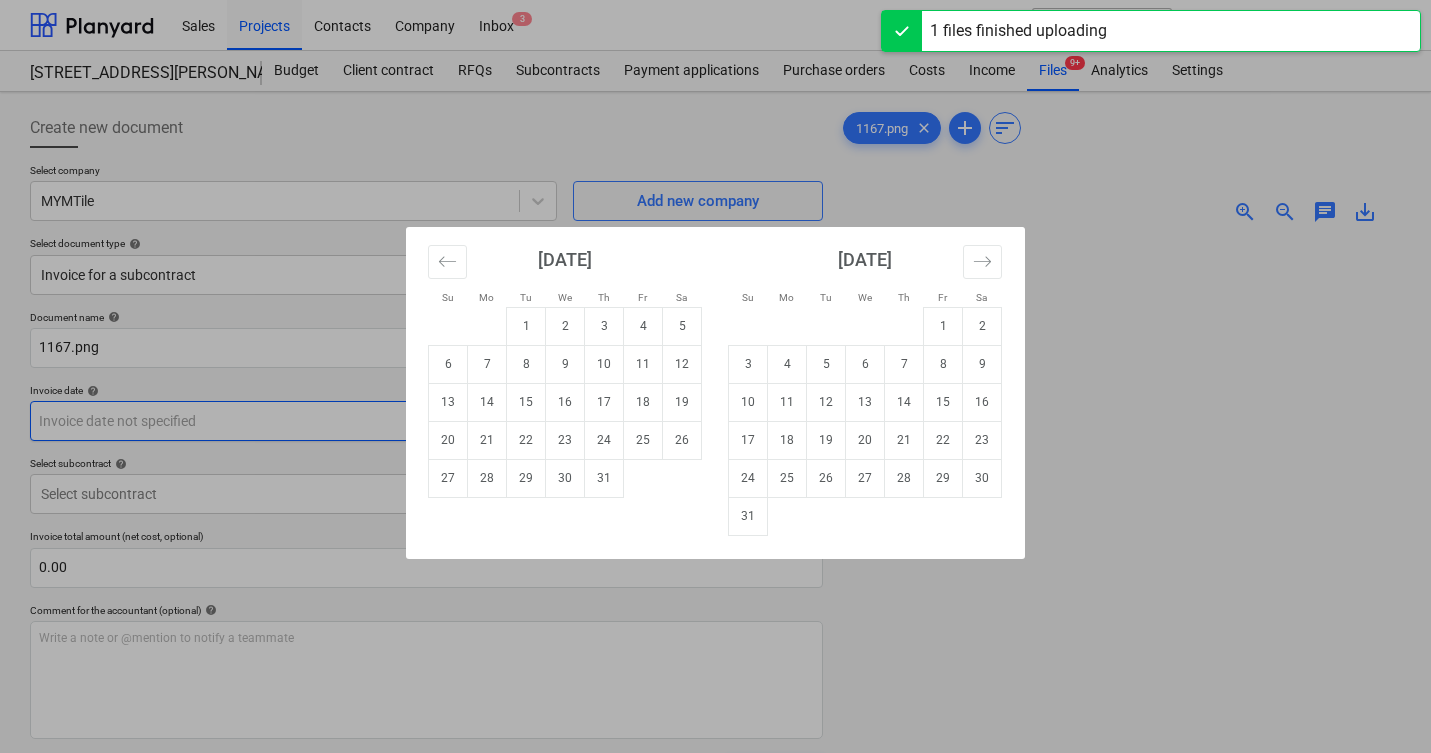 click on "Sales Projects Contacts Company Inbox 3 format_size keyboard_arrow_down help search Search notifications 0 keyboard_arrow_down M. Modesto keyboard_arrow_down 506 Henry Street 506 Henry Street Budget Client contract RFQs Subcontracts Payment applications Purchase orders Costs Income Files 9+ Analytics Settings Create new document Select company MYMTile   Add new company Select document type help Invoice for a subcontract Document name help 1167.png Invoice number  (optional) help Invoice date help Press the down arrow key to interact with the calendar and
select a date. Press the question mark key to get the keyboard shortcuts for changing dates. Due date help Press the down arrow key to interact with the calendar and
select a date. Press the question mark key to get the keyboard shortcuts for changing dates. Select subcontract help Select subcontract Invoice total amount (net cost, optional) 0.00 Comment for the accountant (optional) help Write a note or @mention to notify a teammate ﻿ Clear Save" at bounding box center (715, 376) 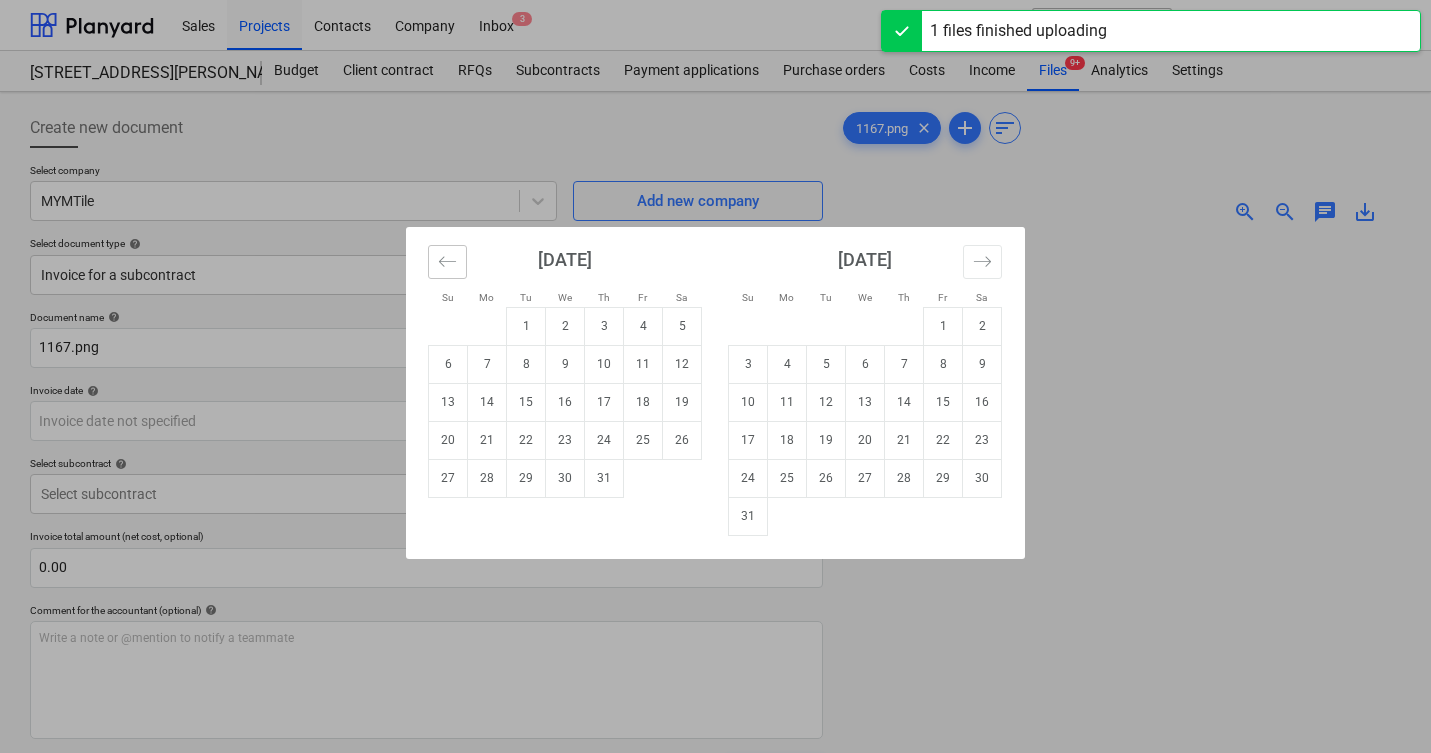 click 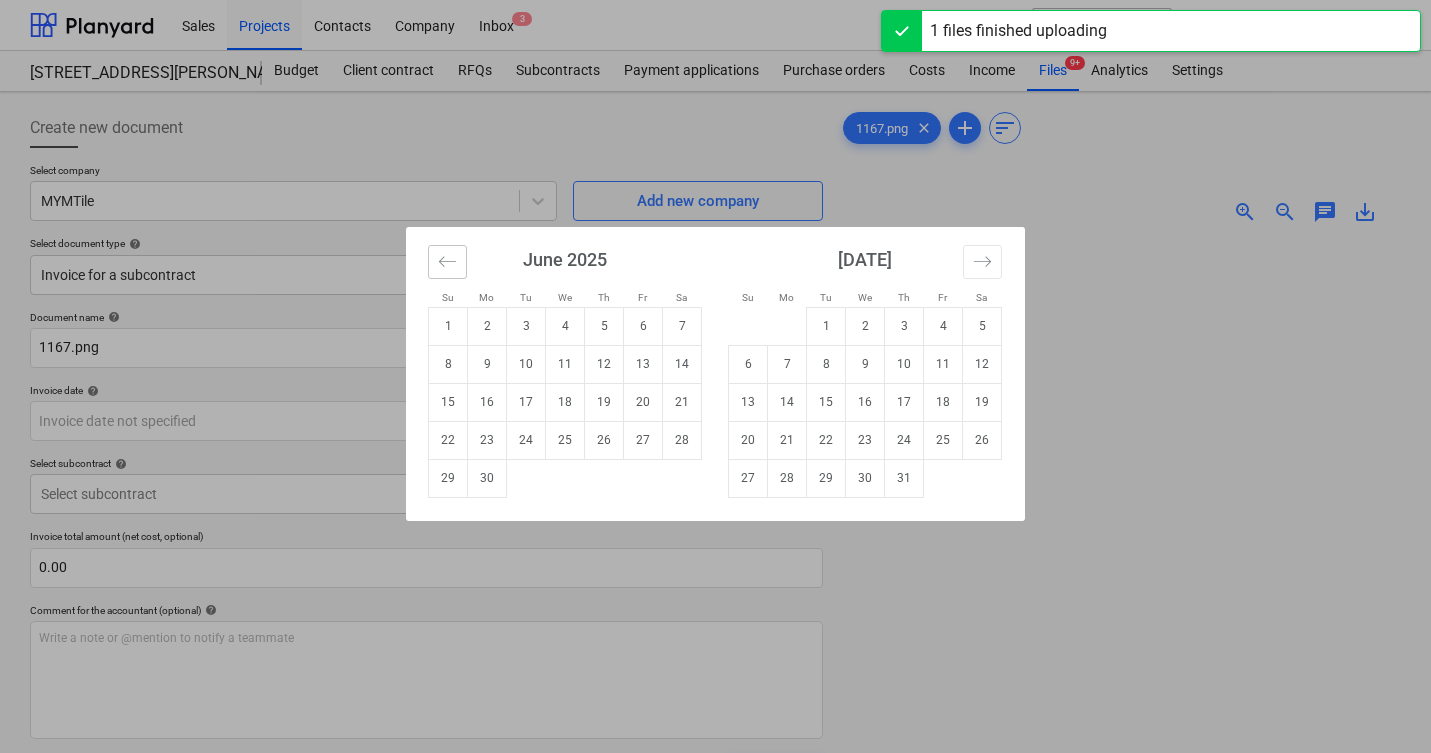 click 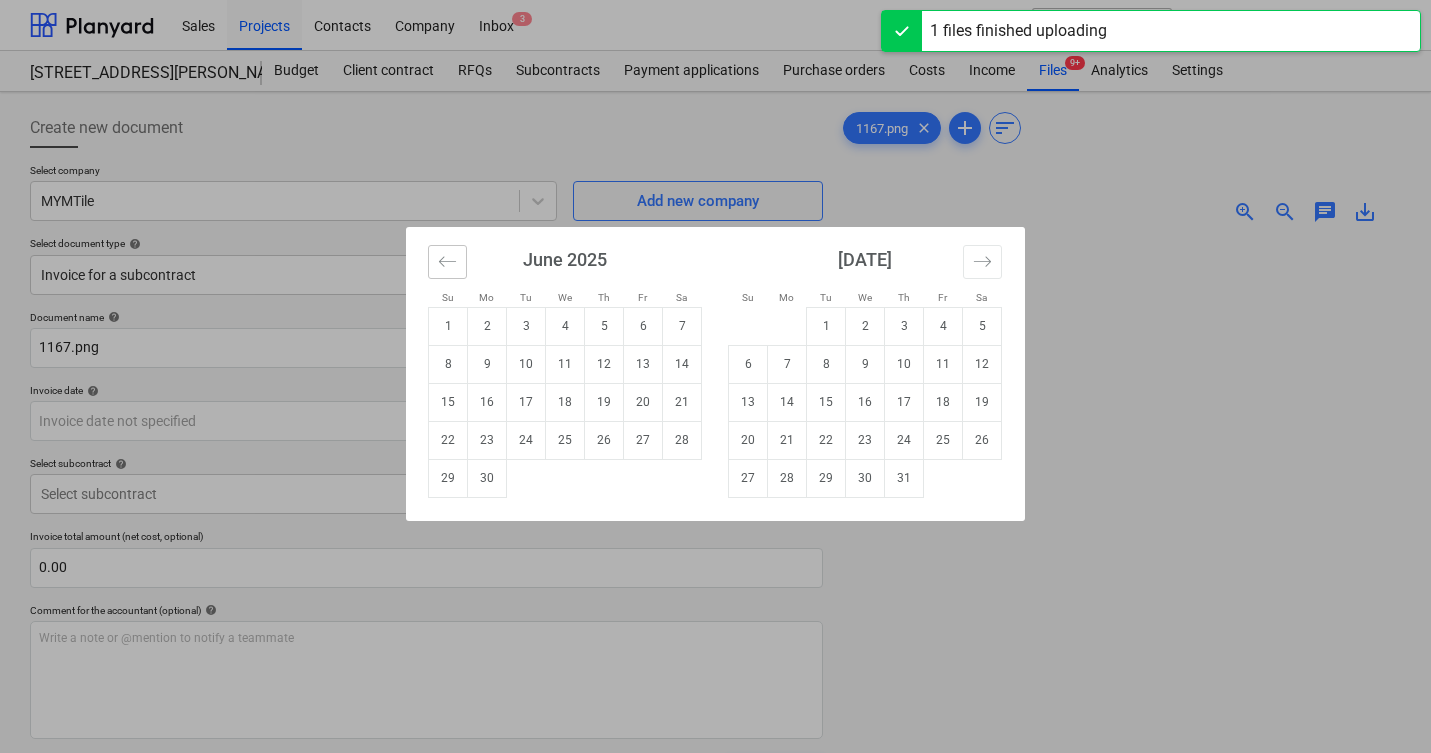 click 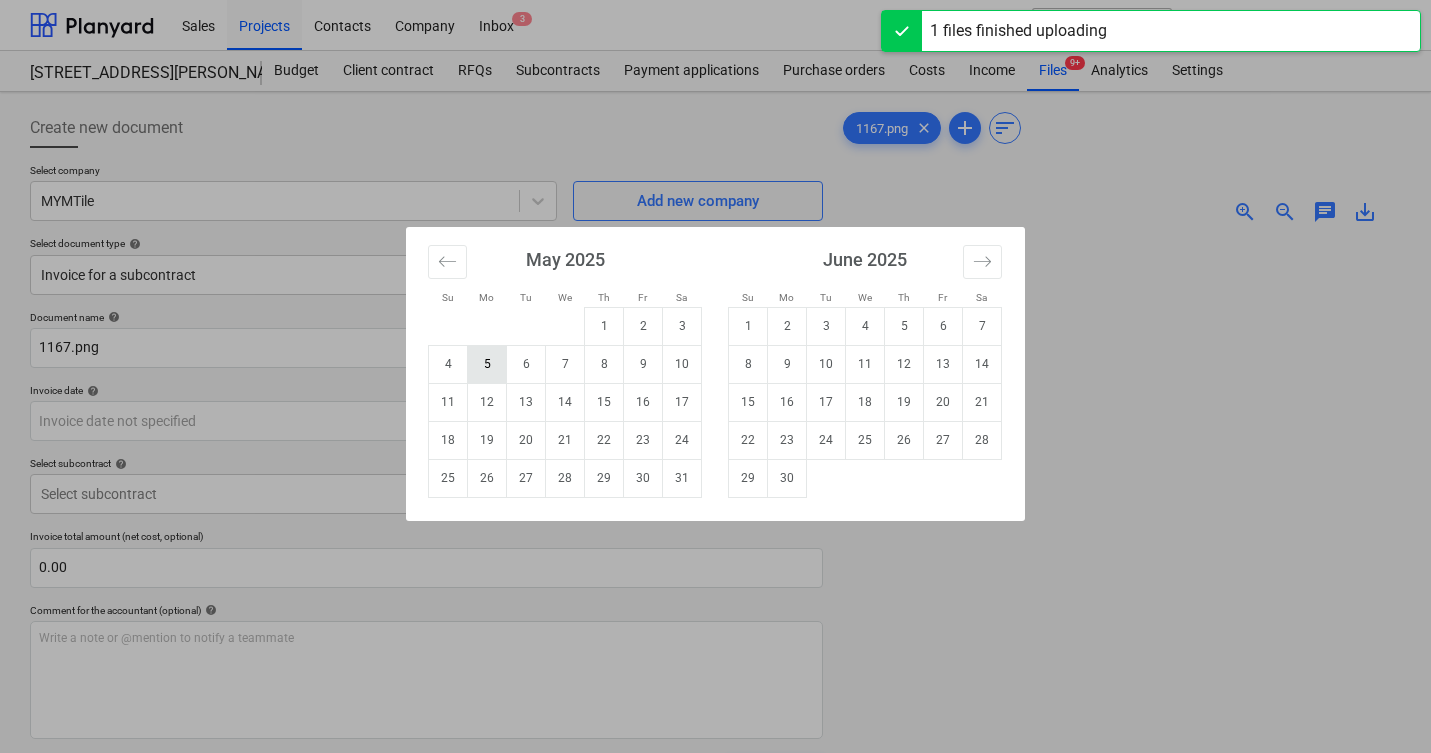 click on "5" at bounding box center [487, 364] 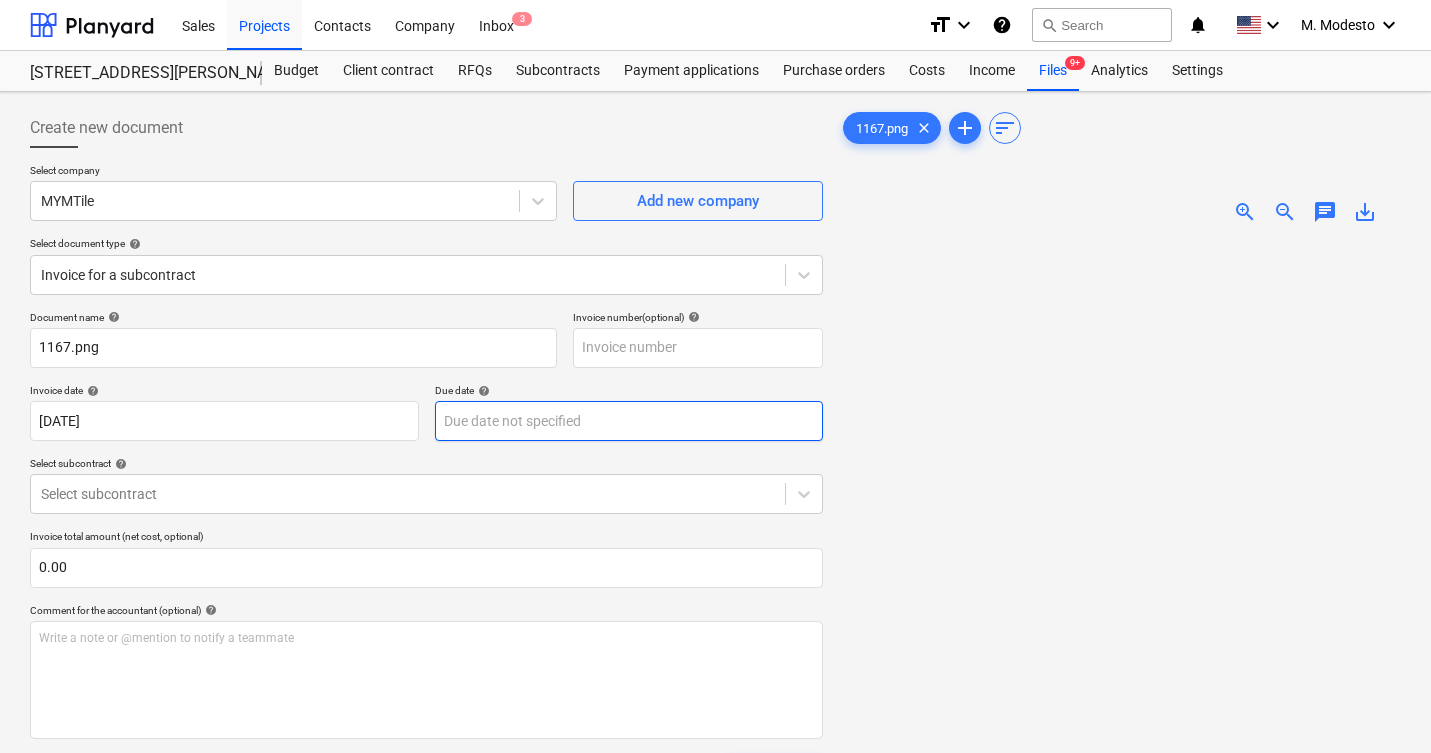 click on "Sales Projects Contacts Company Inbox 3 format_size keyboard_arrow_down help search Search notifications 0 keyboard_arrow_down M. Modesto keyboard_arrow_down 506 Henry Street 506 Henry Street Budget Client contract RFQs Subcontracts Payment applications Purchase orders Costs Income Files 9+ Analytics Settings Create new document Select company MYMTile   Add new company Select document type help Invoice for a subcontract Document name help 1167.png Invoice number  (optional) help Invoice date help 05 May 2025 05.05.2025 Press the down arrow key to interact with the calendar and
select a date. Press the question mark key to get the keyboard shortcuts for changing dates. Due date help Press the down arrow key to interact with the calendar and
select a date. Press the question mark key to get the keyboard shortcuts for changing dates. Select subcontract help Select subcontract Invoice total amount (net cost, optional) 0.00 Comment for the accountant (optional) help ﻿ Clear Save Submit Total 0.00$ add" at bounding box center [715, 376] 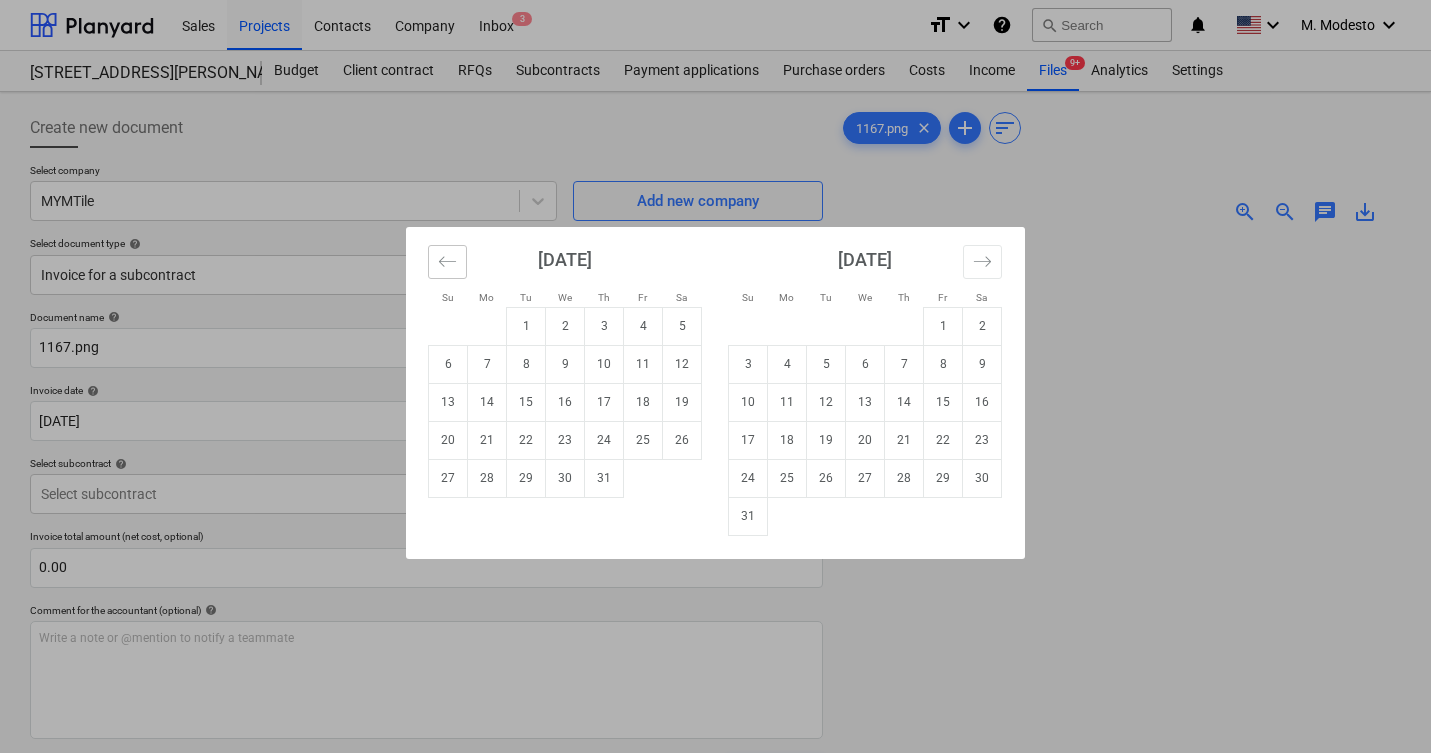 click 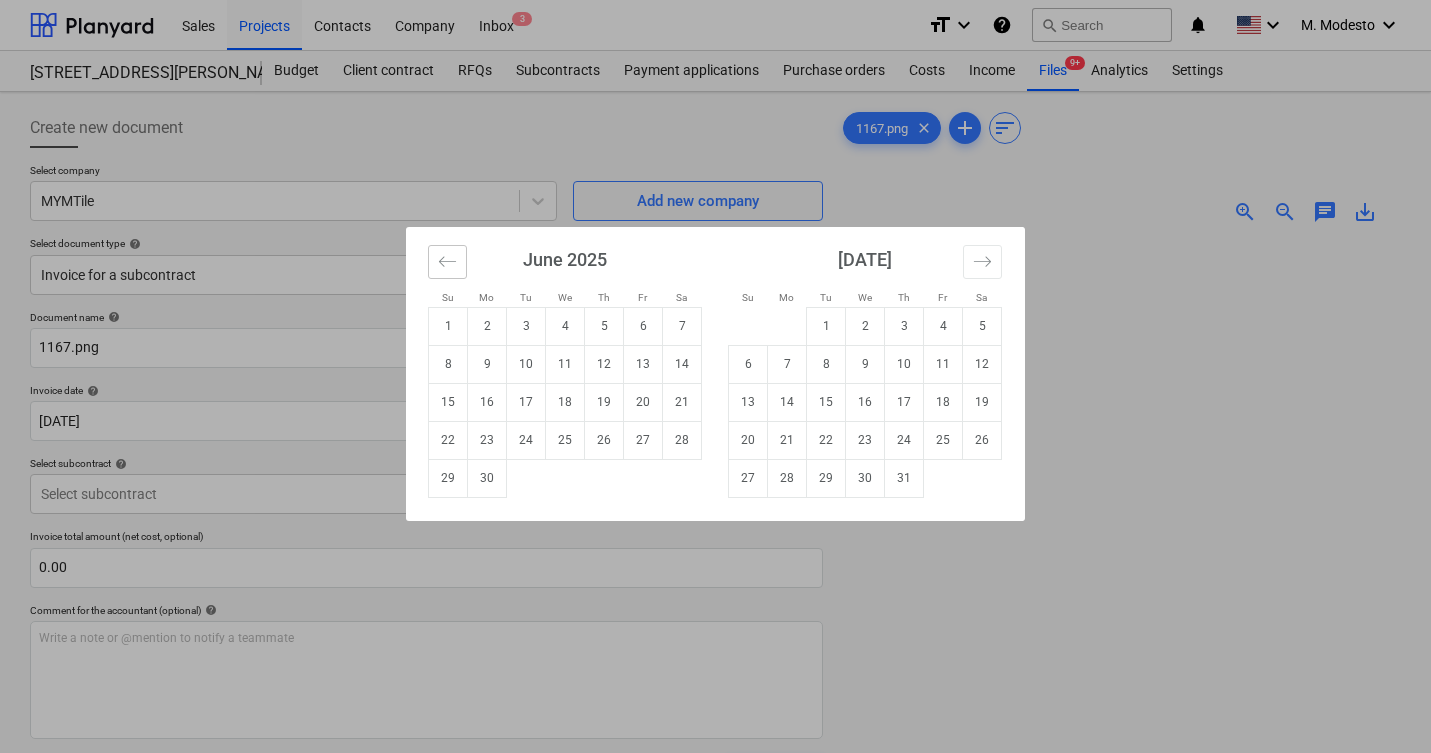 click 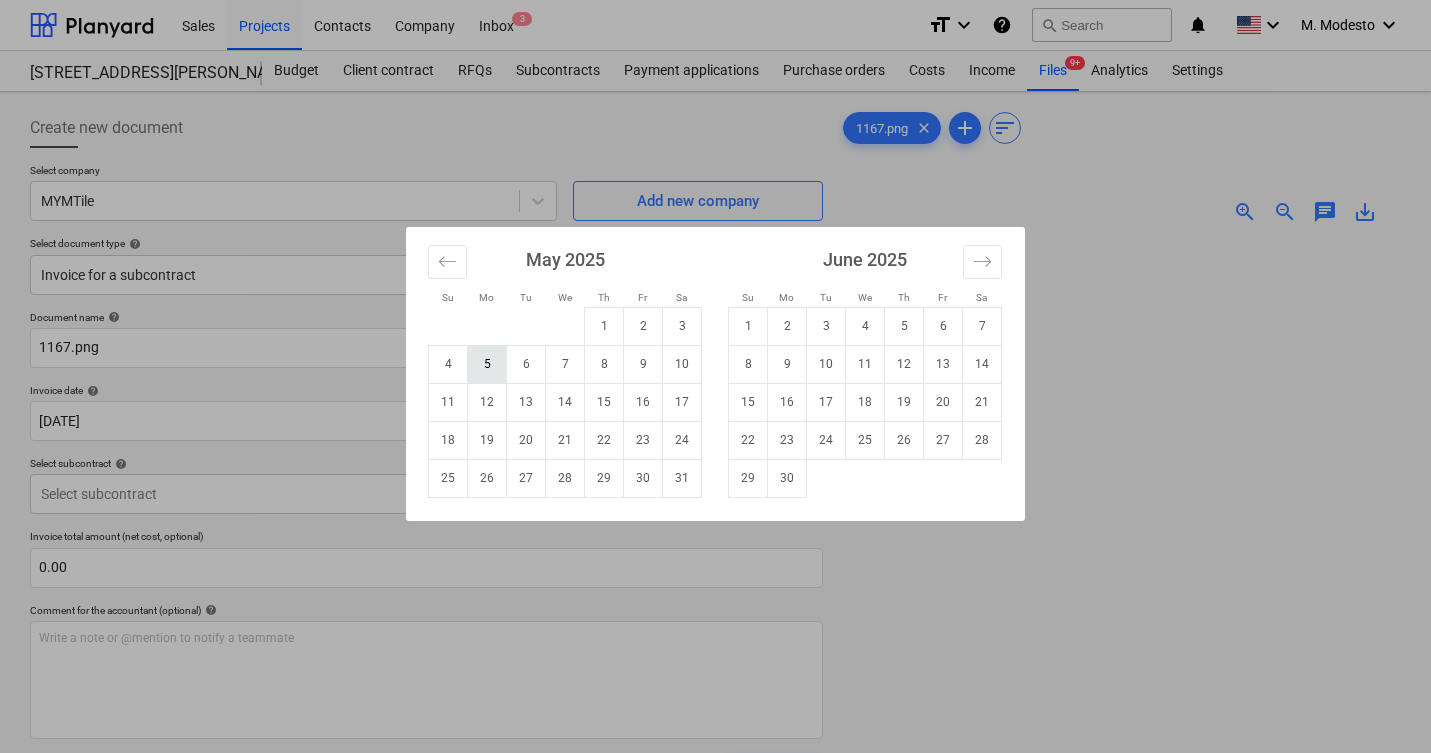 click on "5" at bounding box center [487, 364] 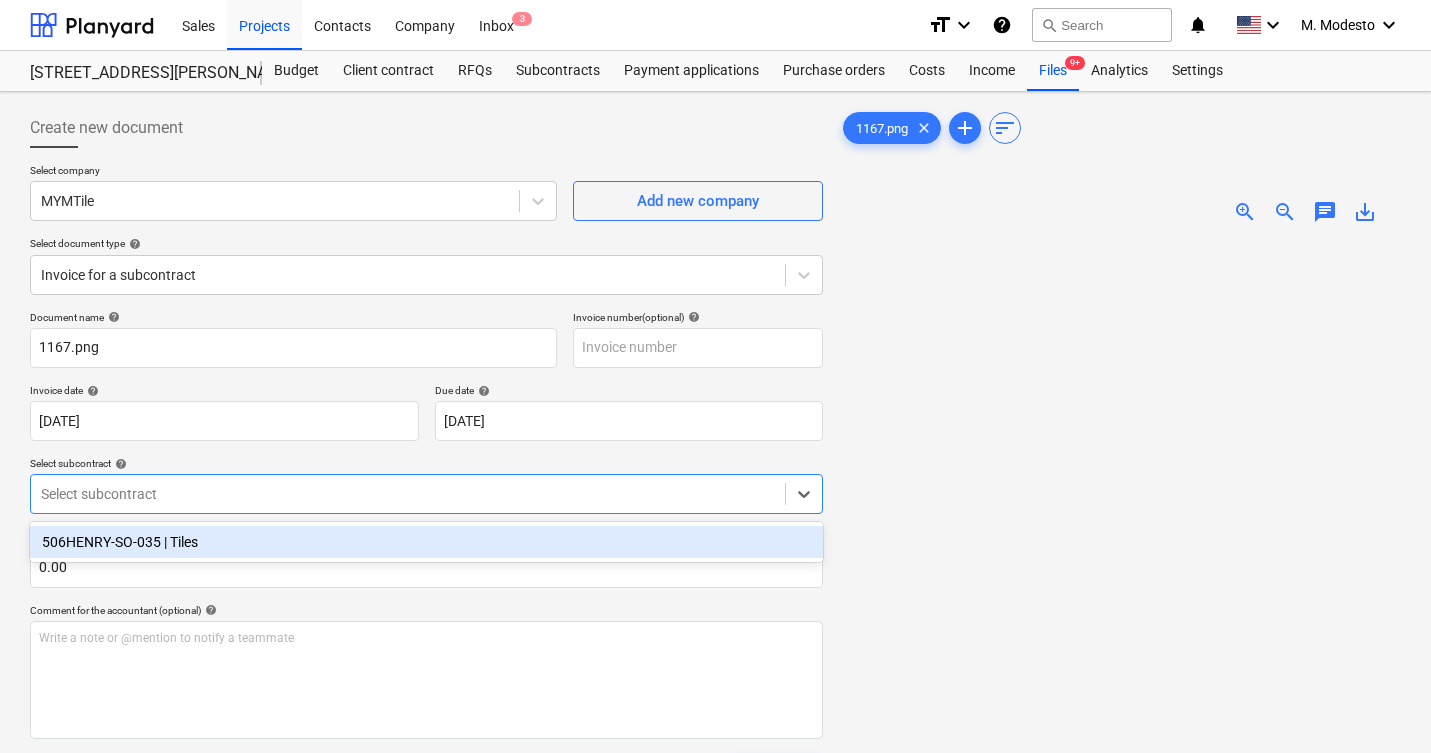 click at bounding box center [408, 494] 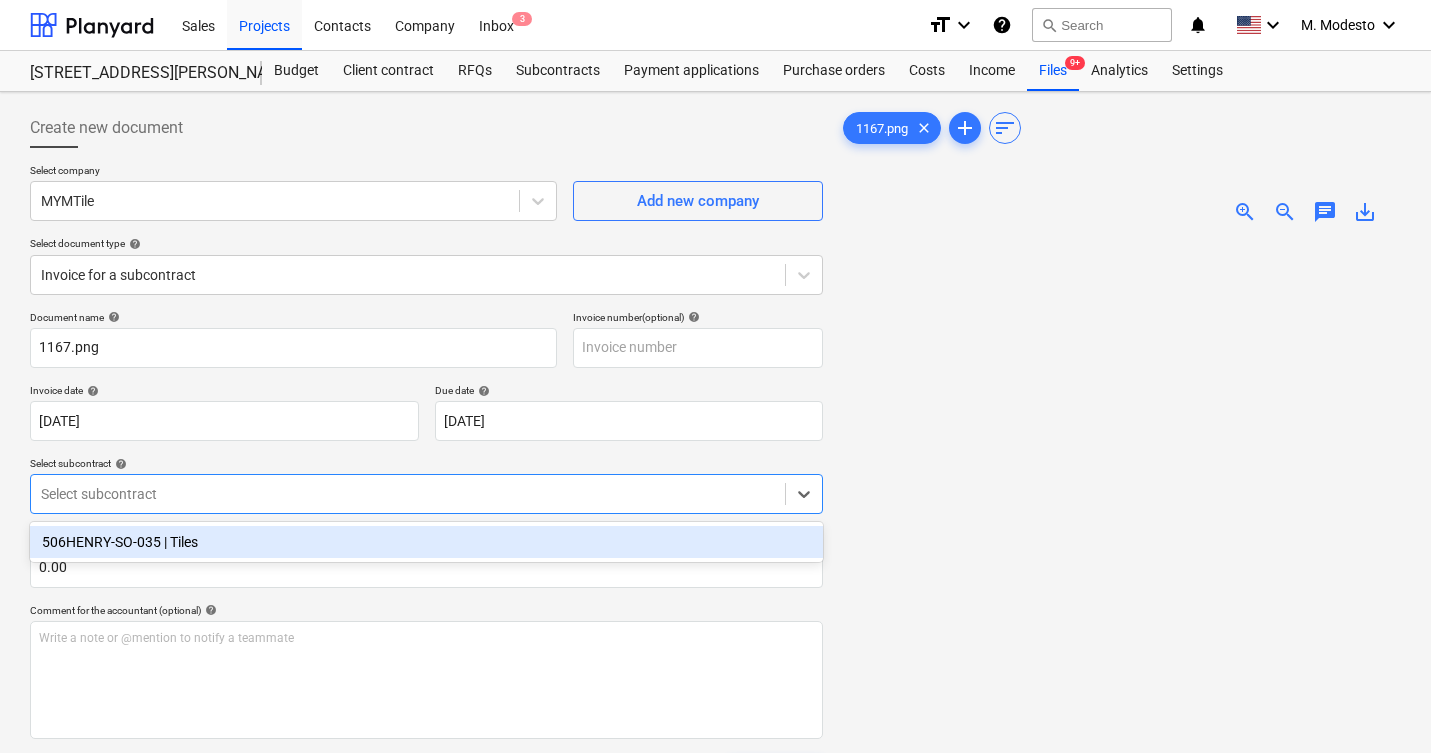 click on "506HENRY-SO-035 | Tiles" at bounding box center [426, 542] 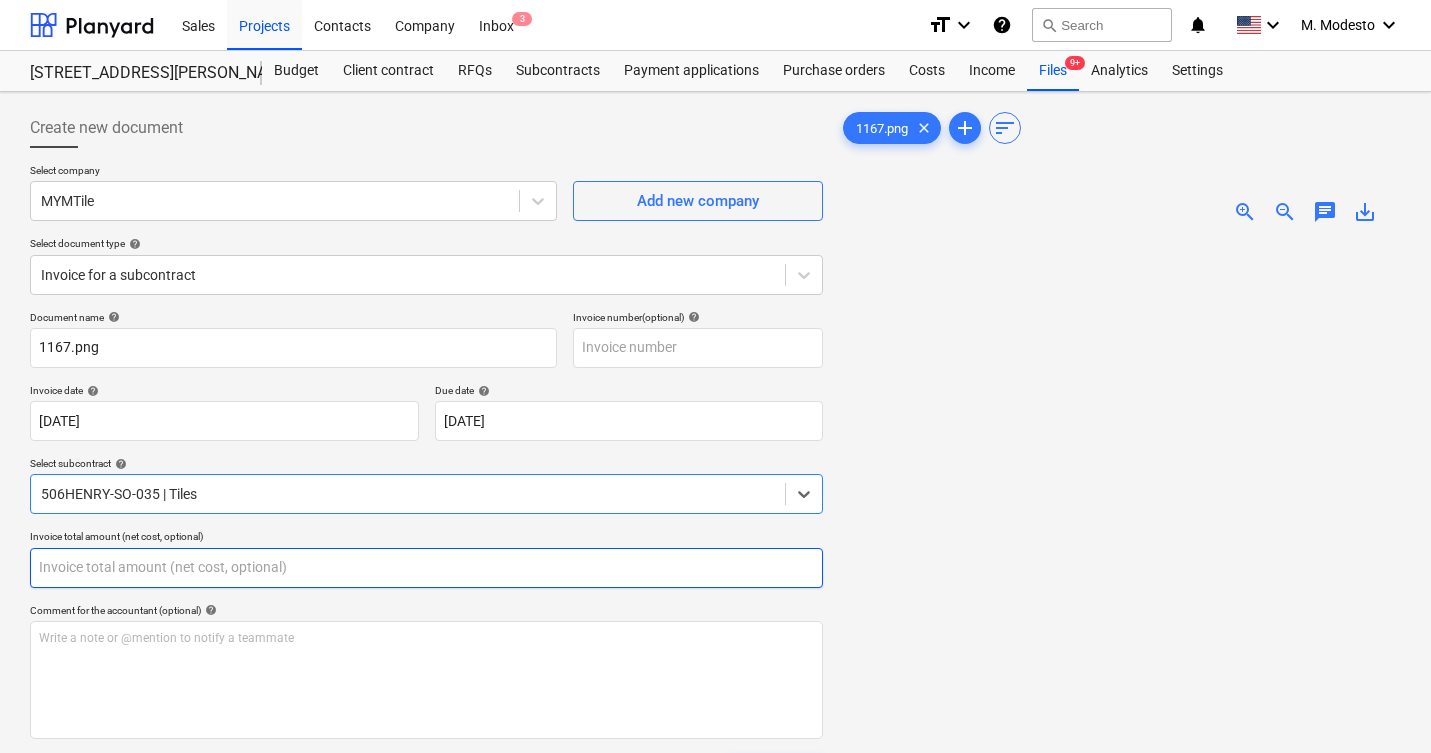 click at bounding box center (426, 568) 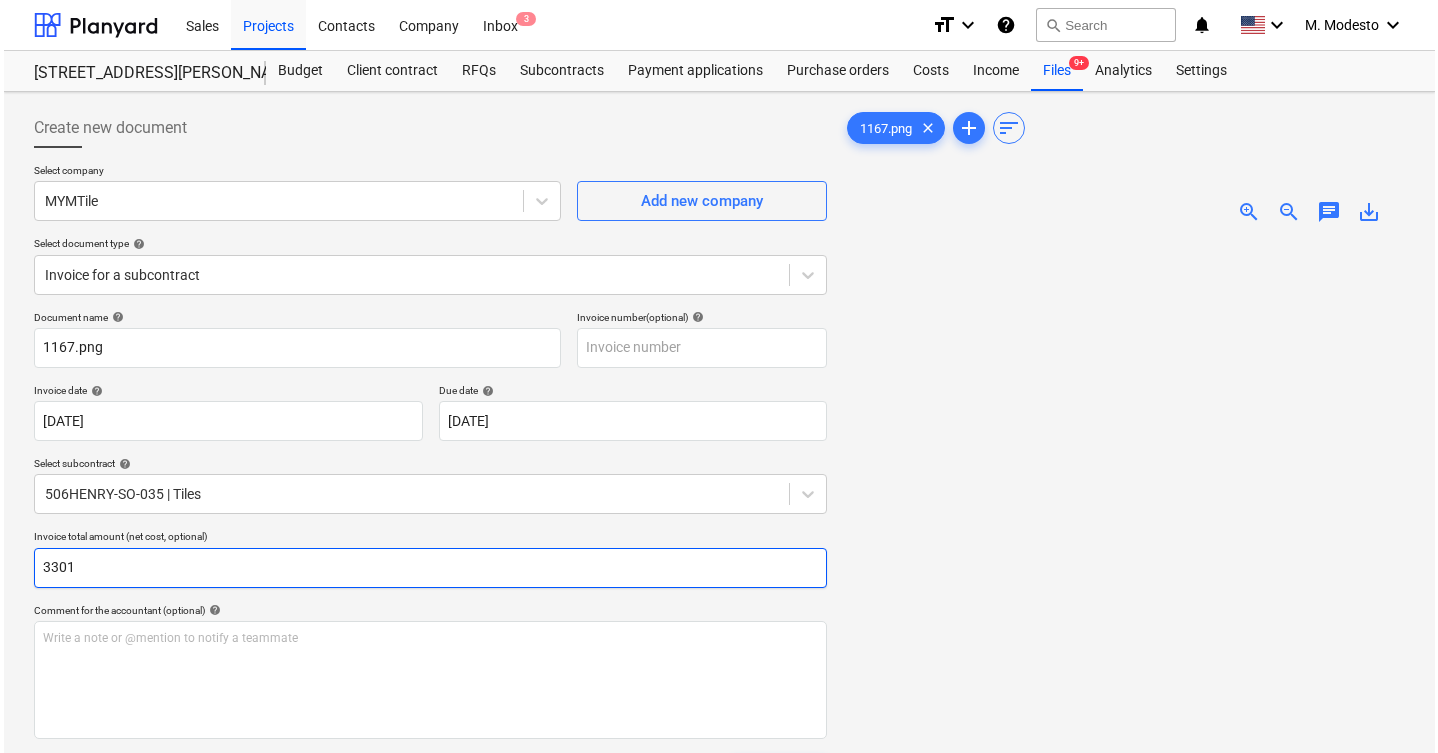 scroll, scrollTop: 425, scrollLeft: 0, axis: vertical 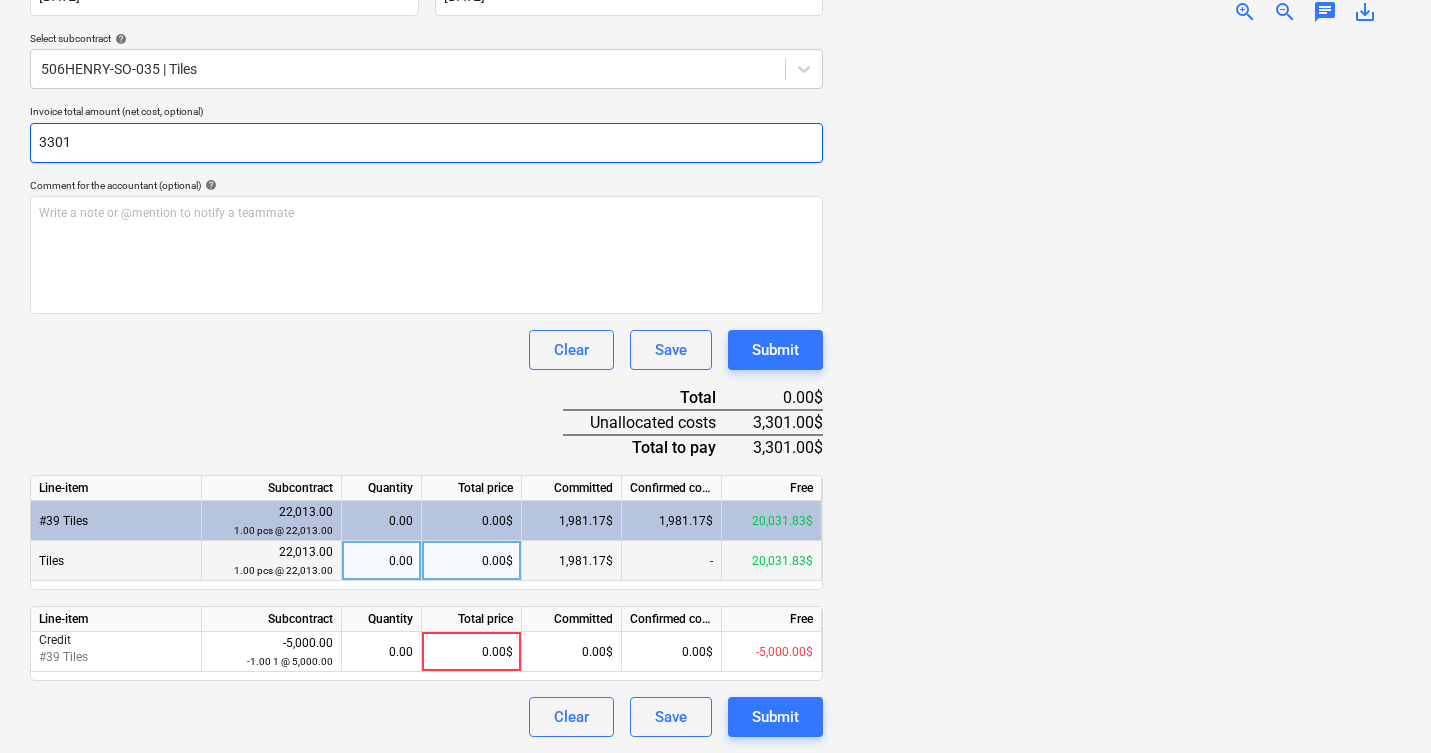 type on "3301" 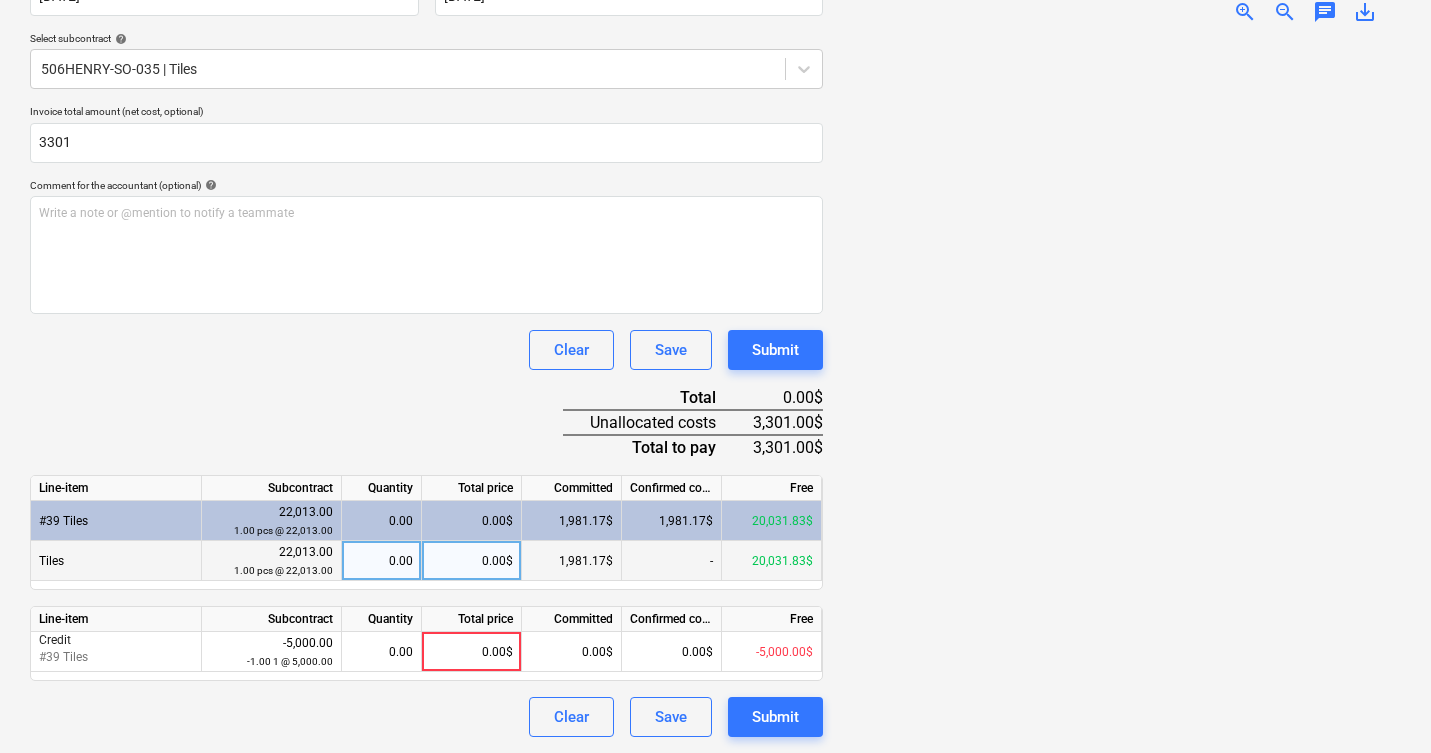 click on "0.00$" at bounding box center (472, 561) 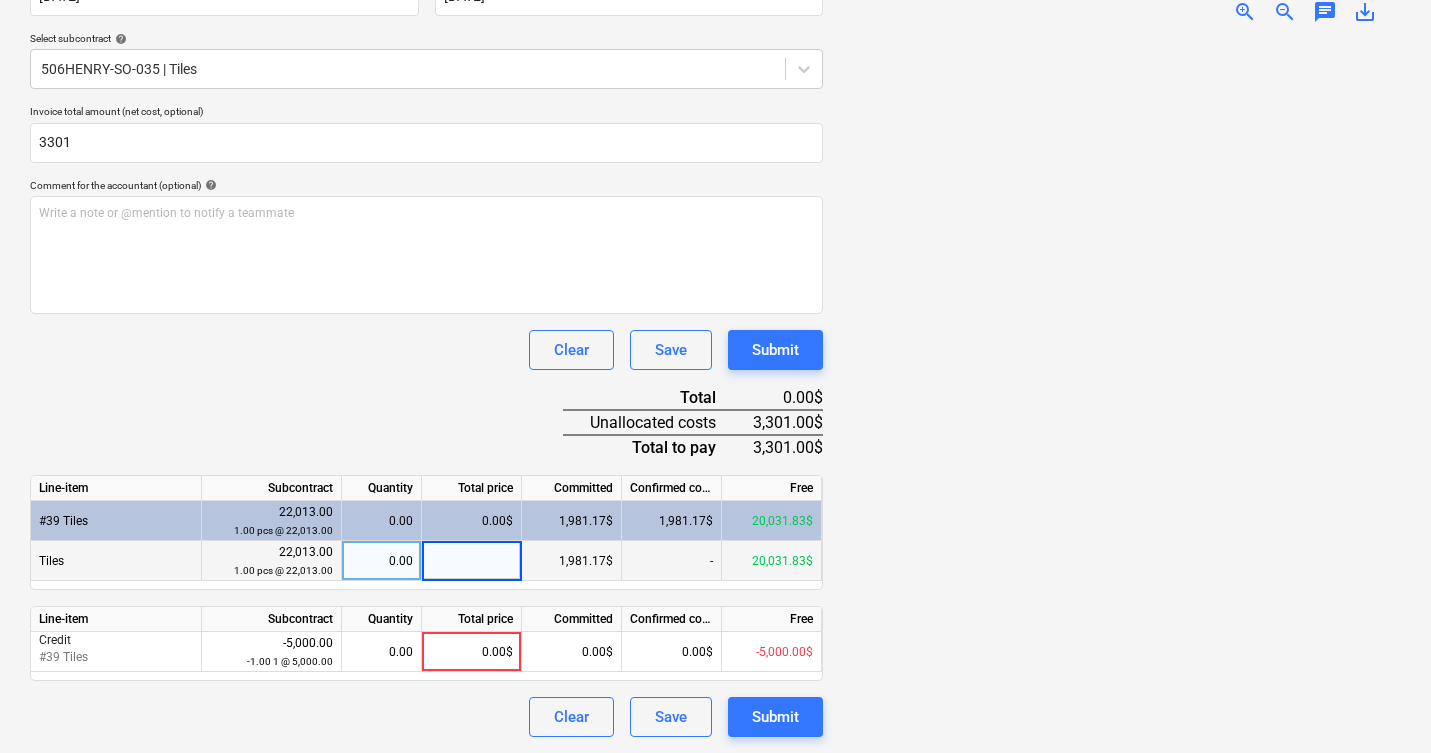 type on "3,301.00" 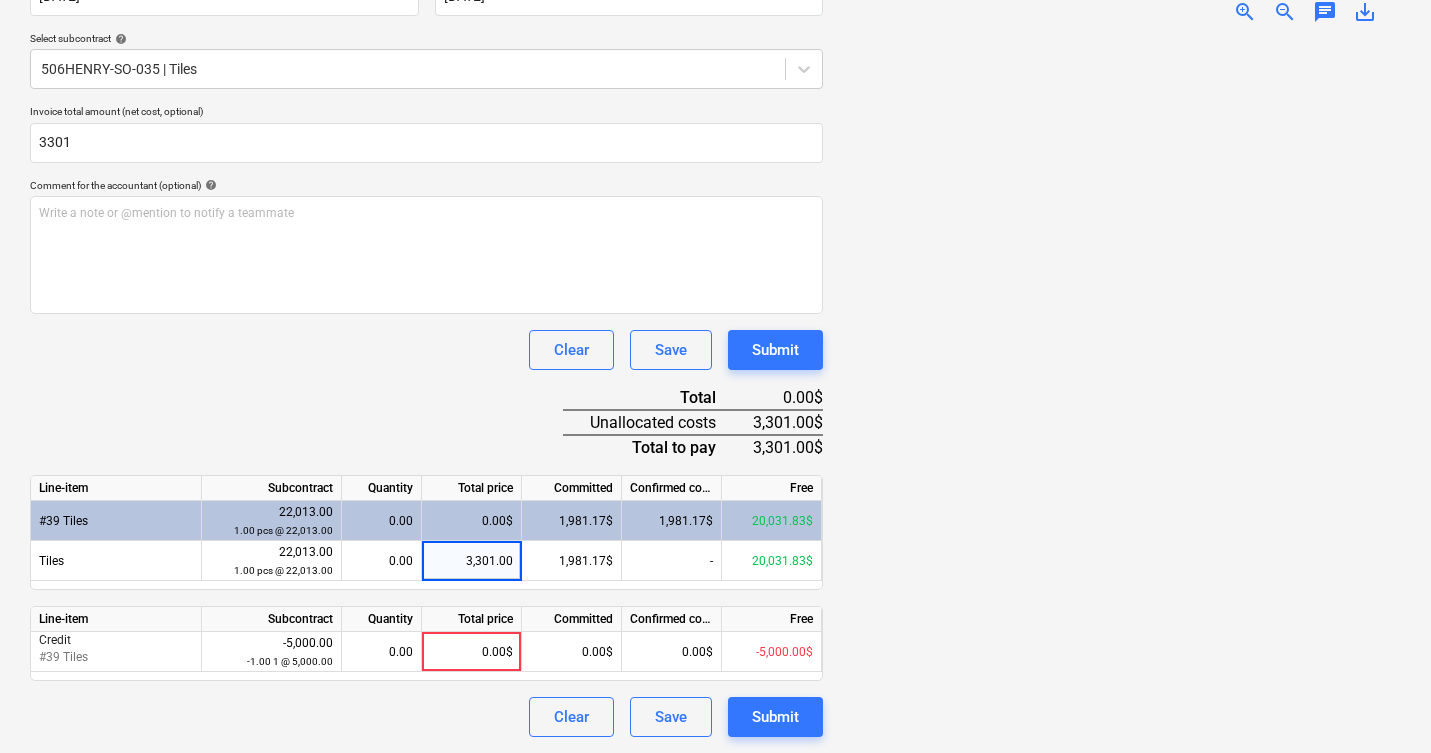 click at bounding box center [1120, 388] 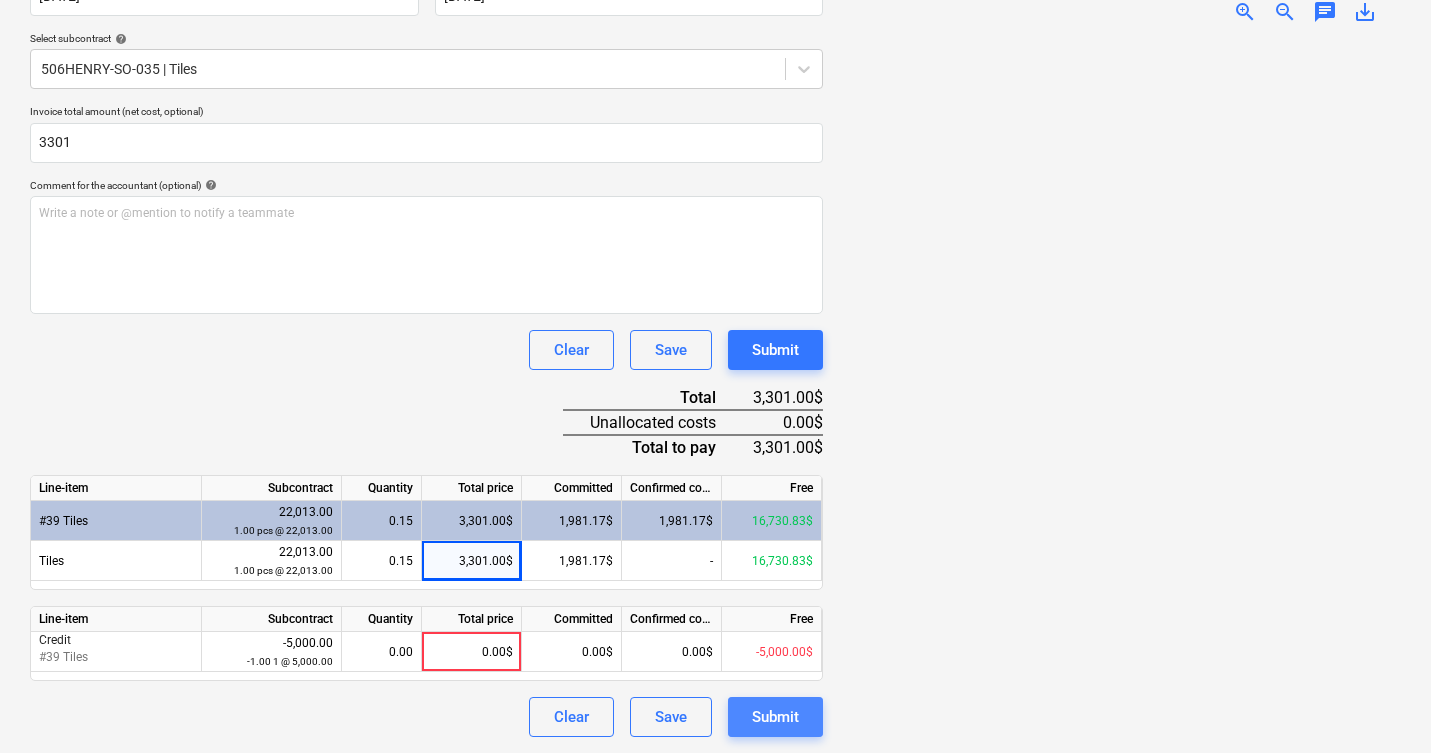 click on "Submit" at bounding box center [775, 717] 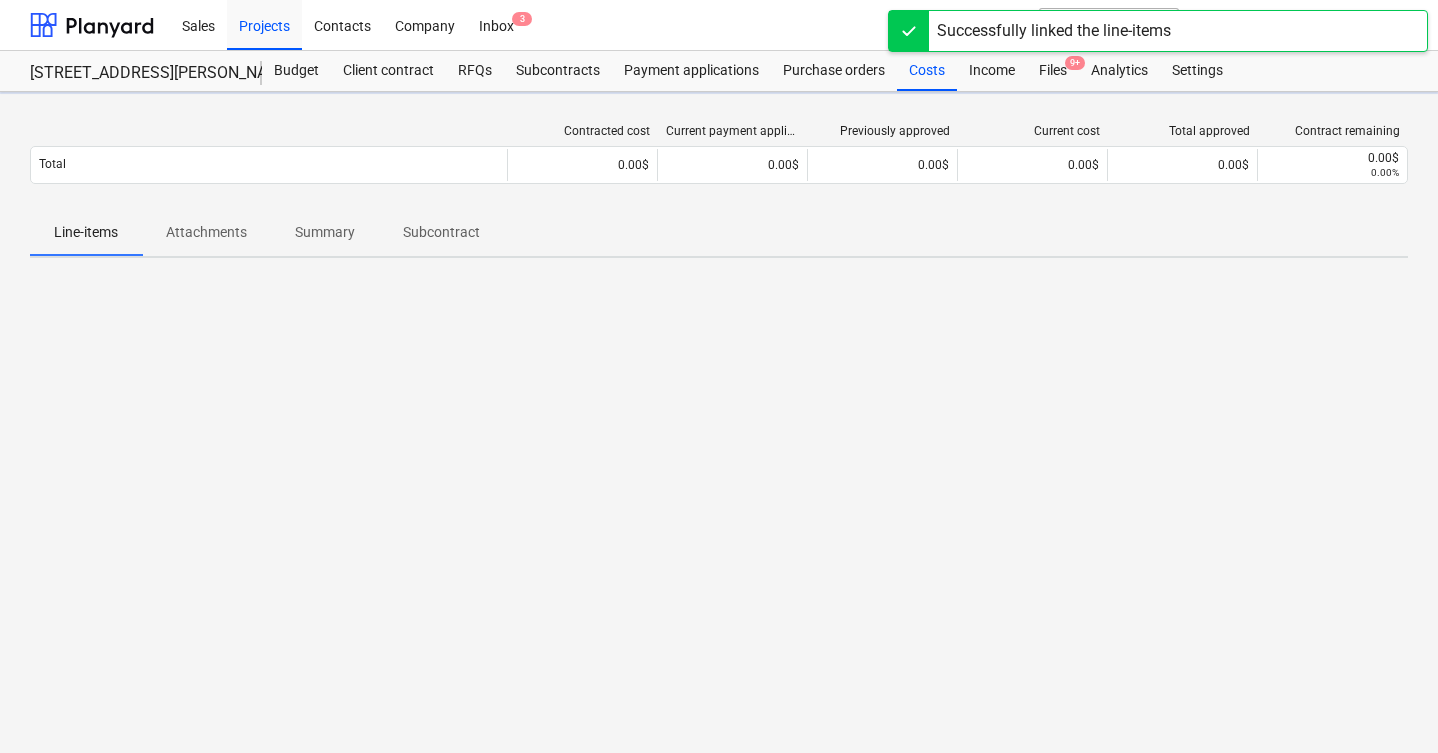 scroll, scrollTop: 0, scrollLeft: 0, axis: both 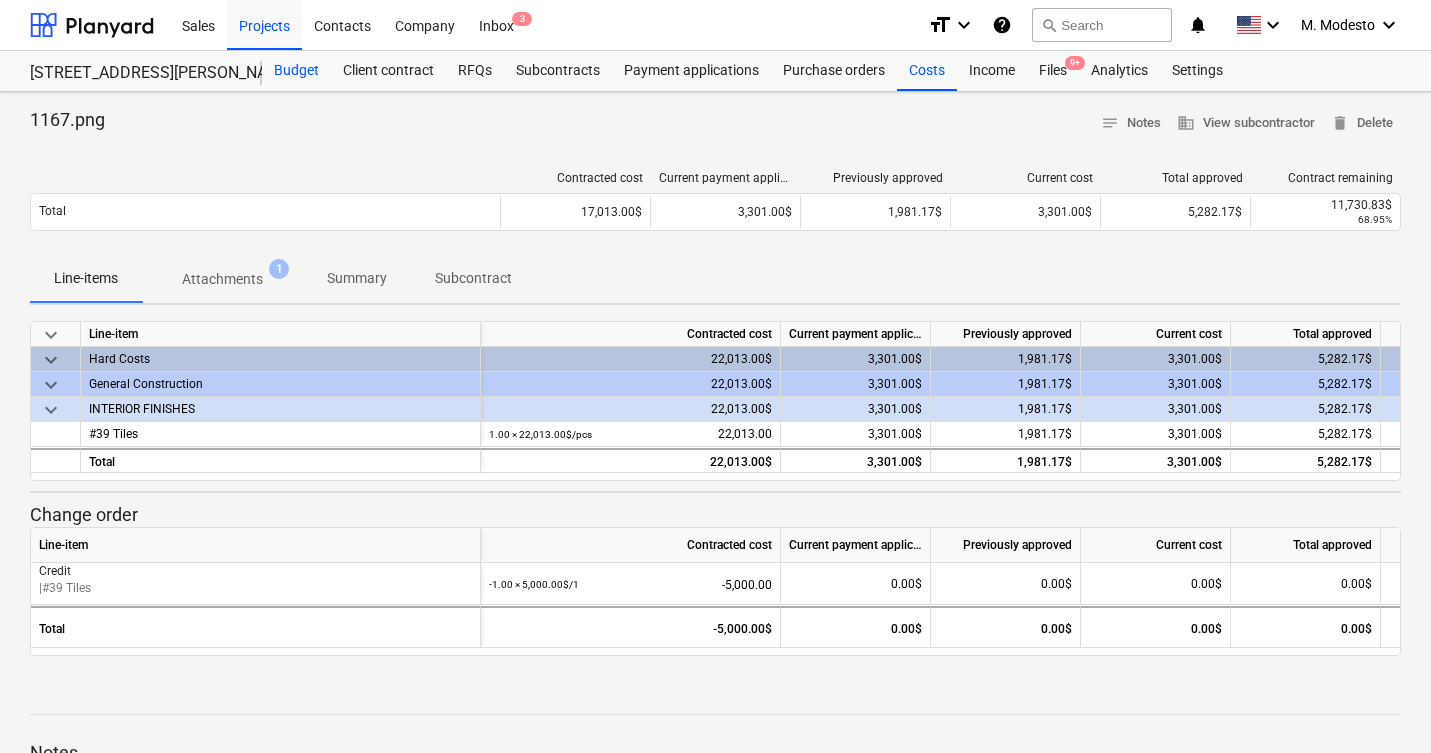 click on "Budget" at bounding box center (296, 71) 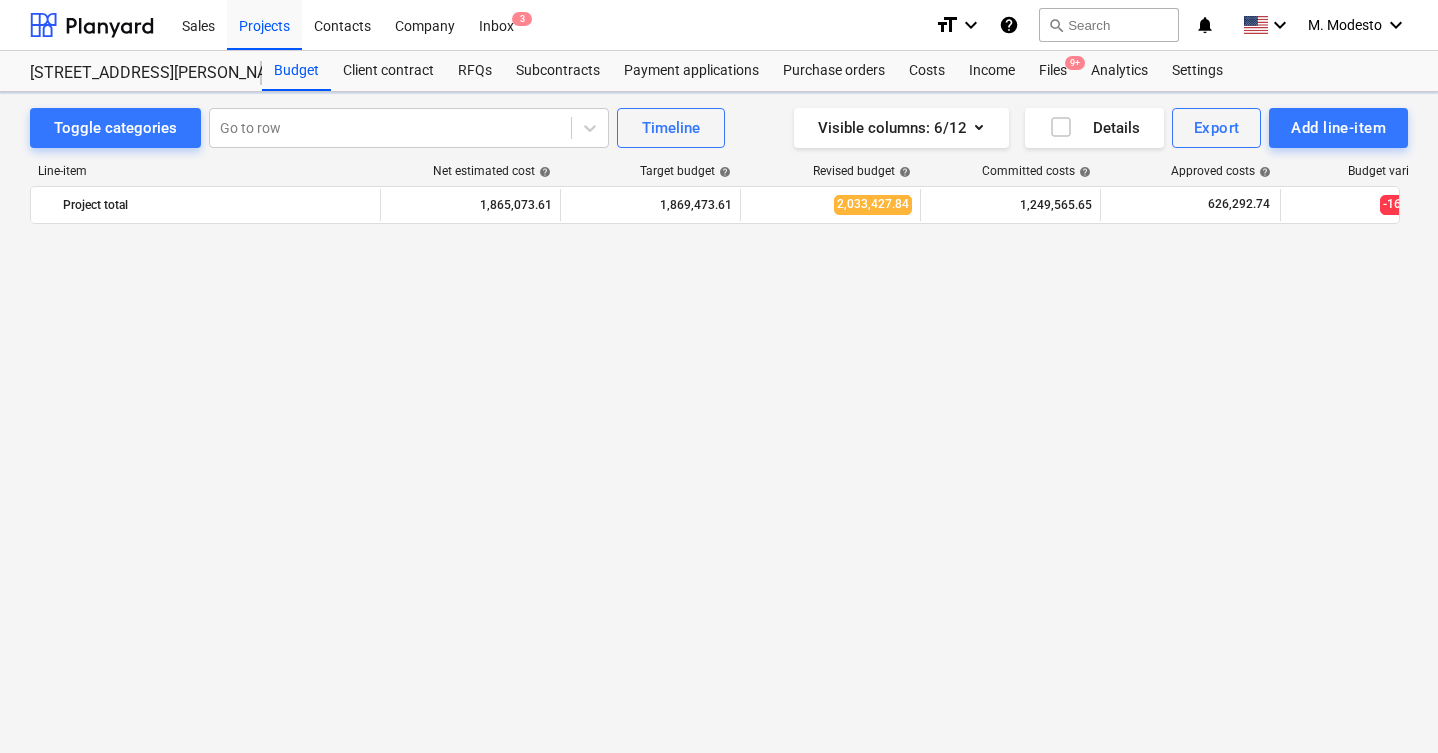 scroll, scrollTop: 3447, scrollLeft: 0, axis: vertical 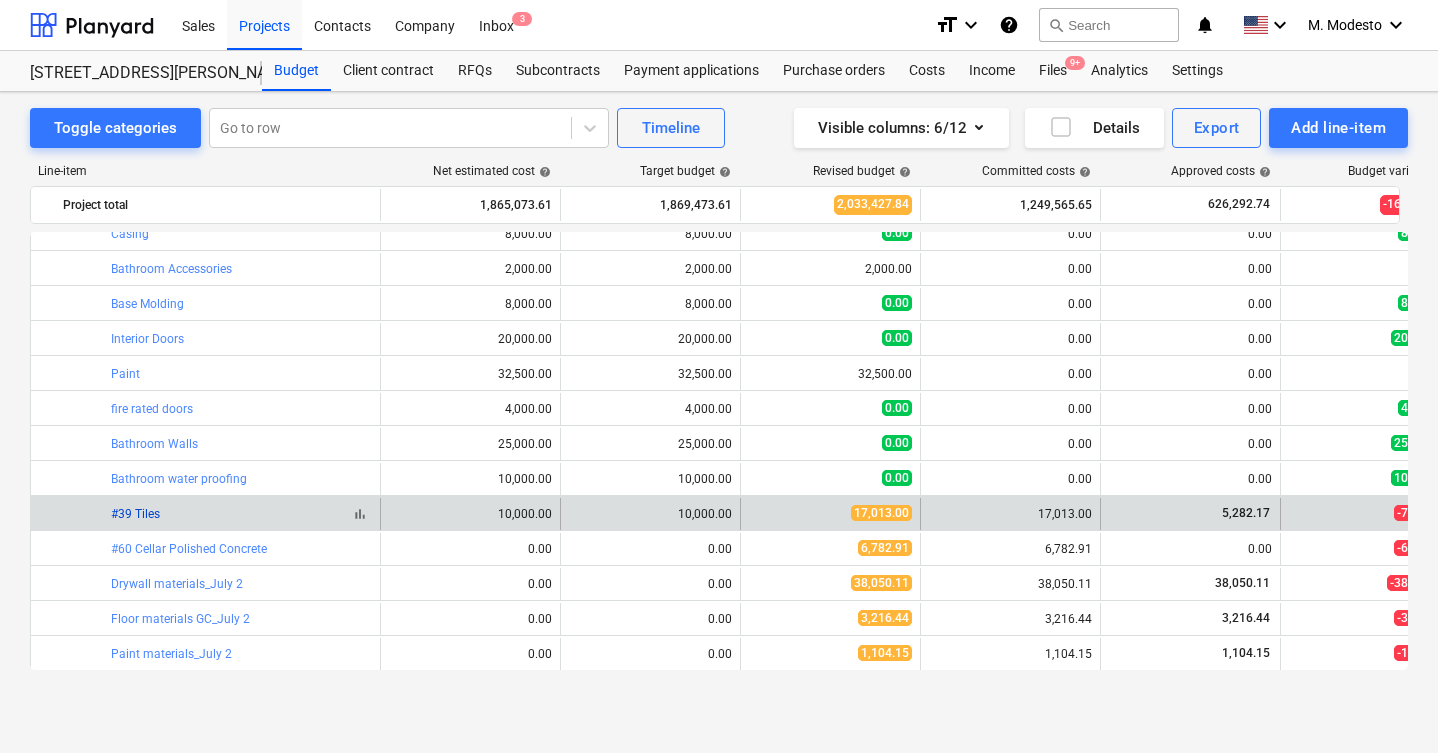 click on "#39 Tiles" at bounding box center [135, 514] 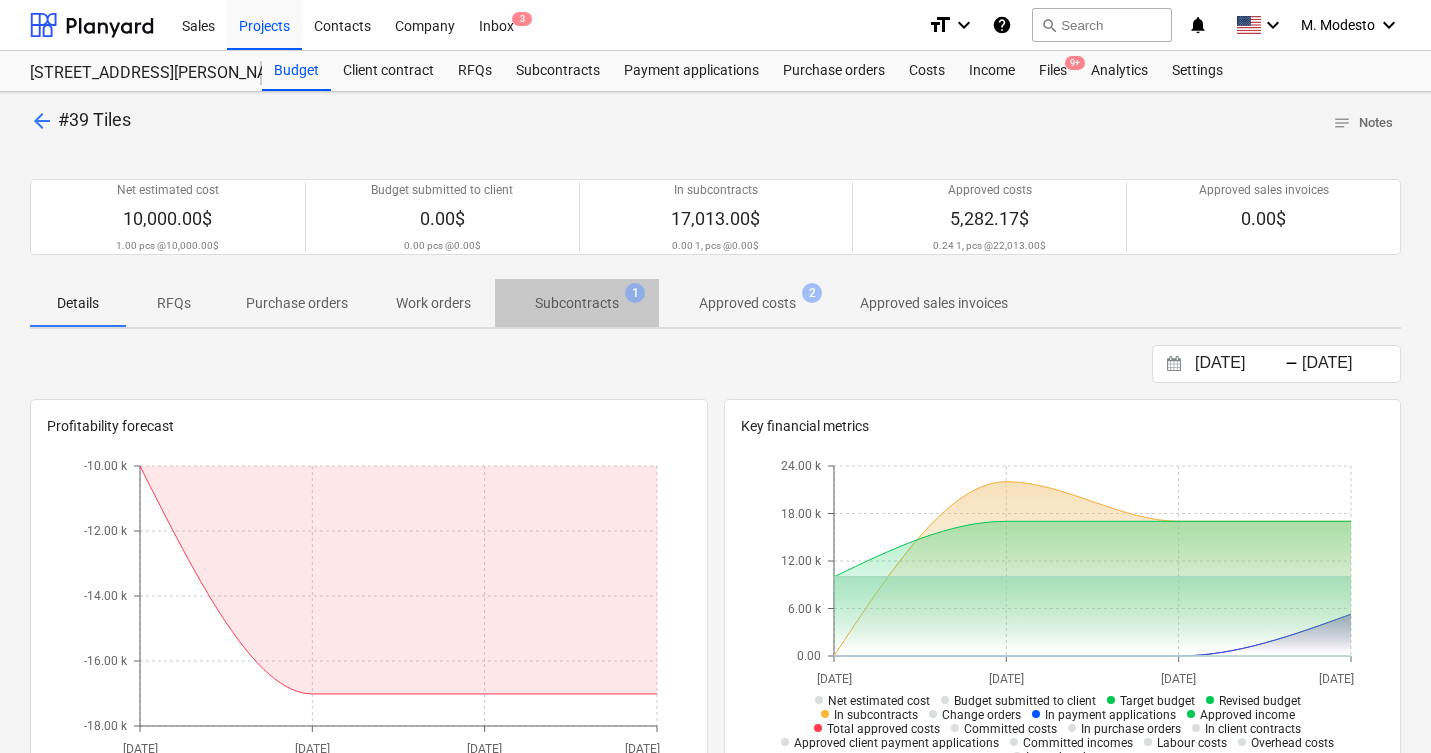 click on "Subcontracts 1" at bounding box center (577, 303) 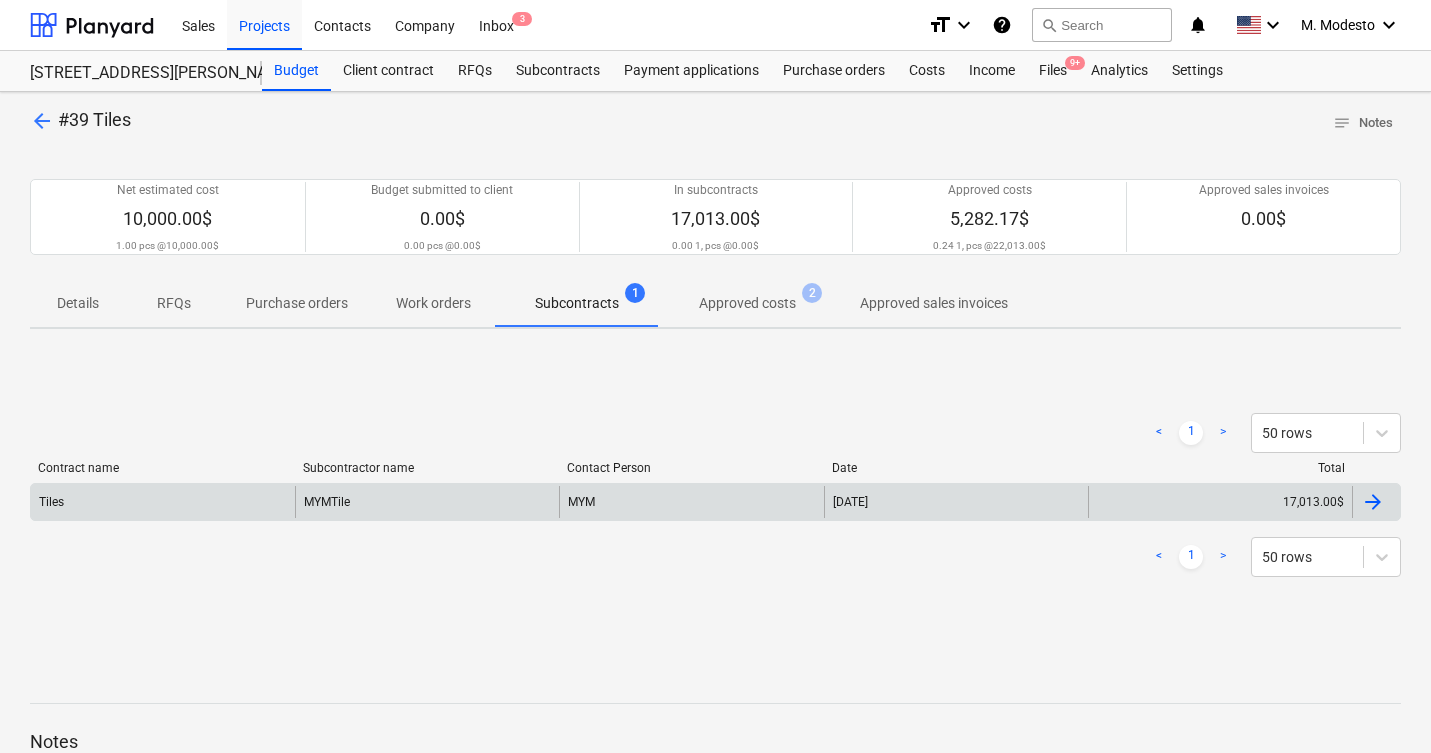 click on "02 Jun 2025" at bounding box center (956, 502) 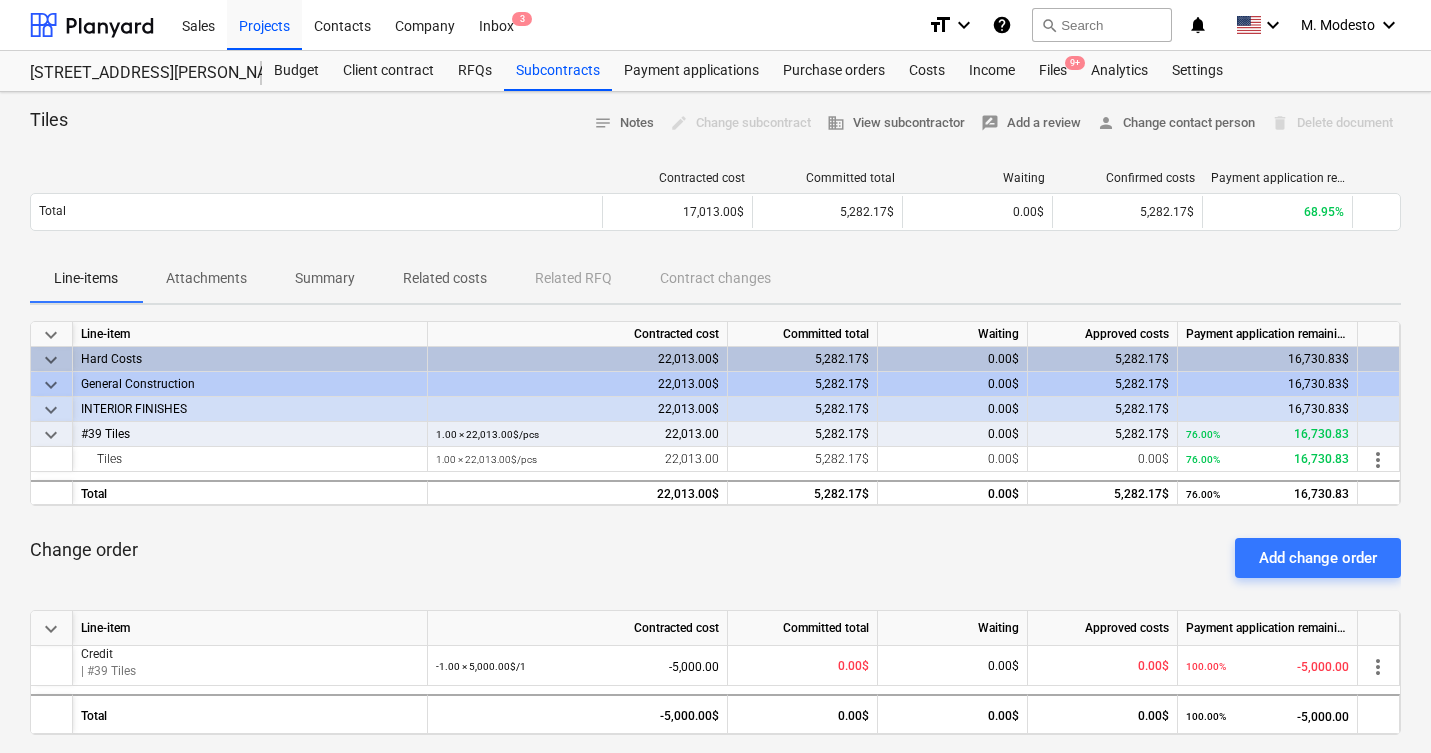 click on "Related costs" at bounding box center (445, 278) 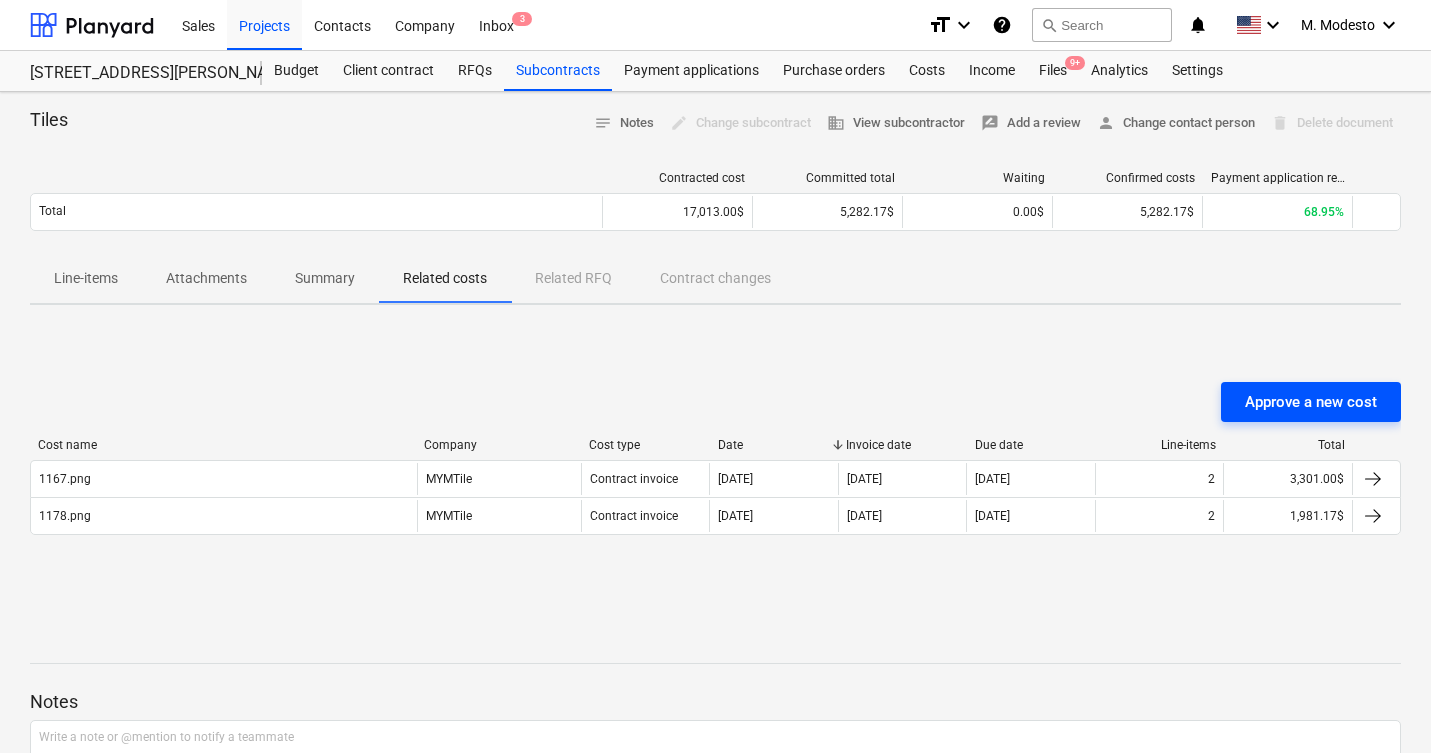 click on "Approve a new cost" at bounding box center (1311, 402) 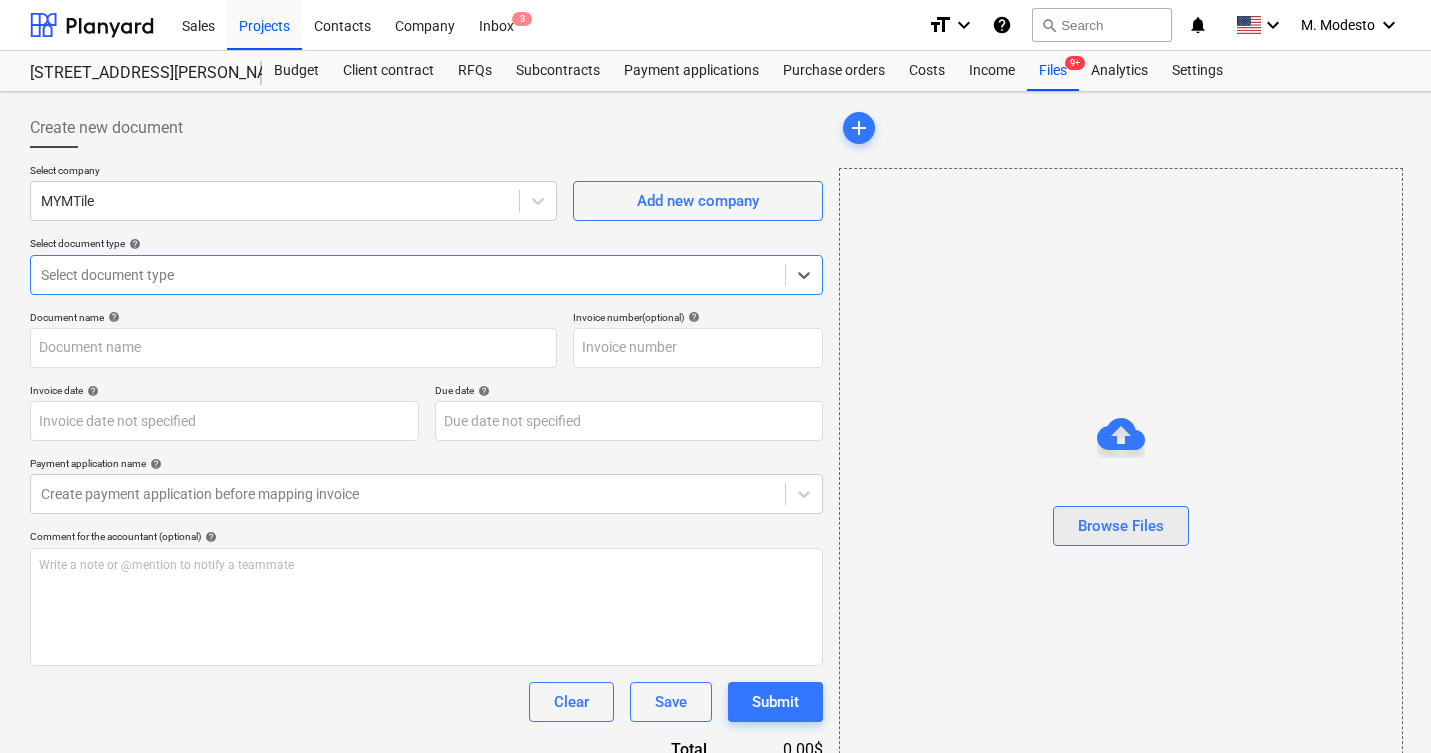 click on "Browse Files" at bounding box center [1121, 526] 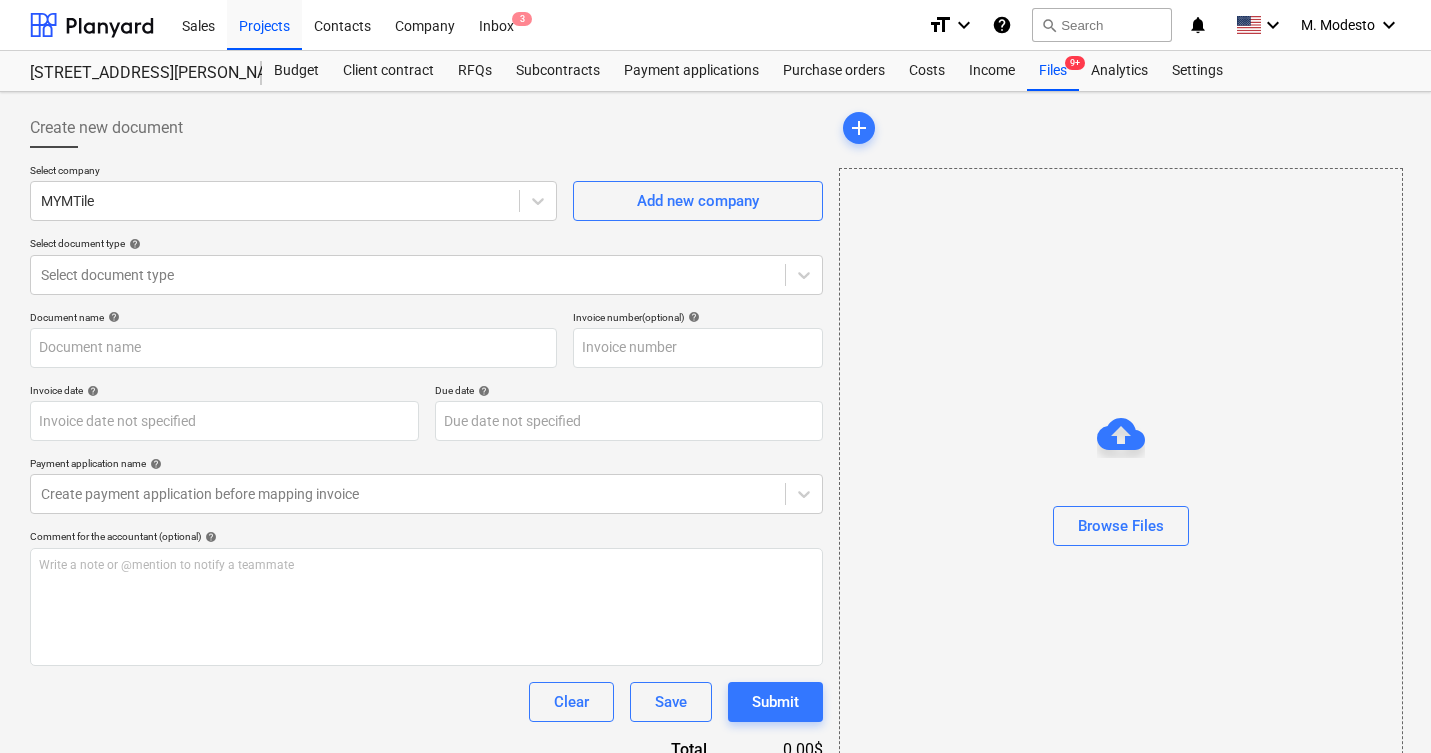 type on "1150.png" 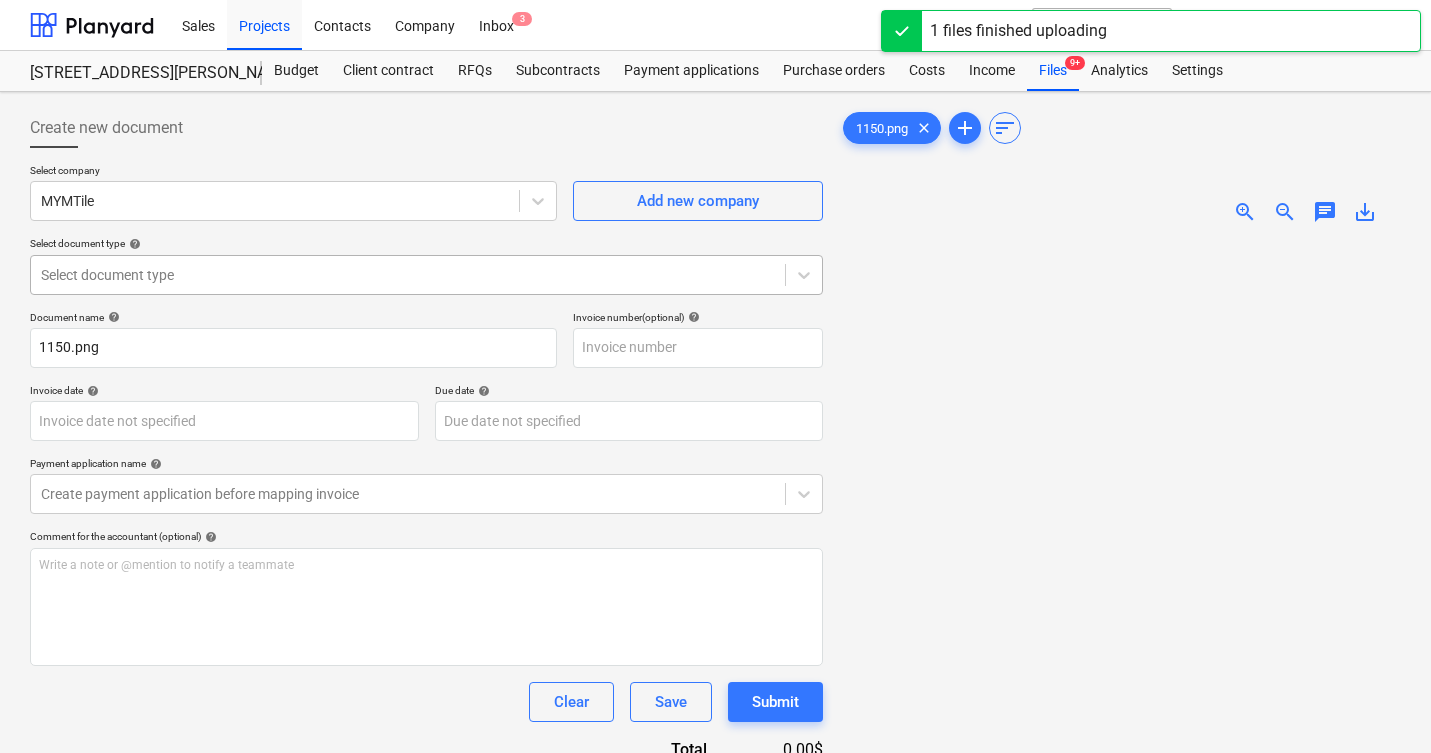 drag, startPoint x: 257, startPoint y: 284, endPoint x: 270, endPoint y: 285, distance: 13.038404 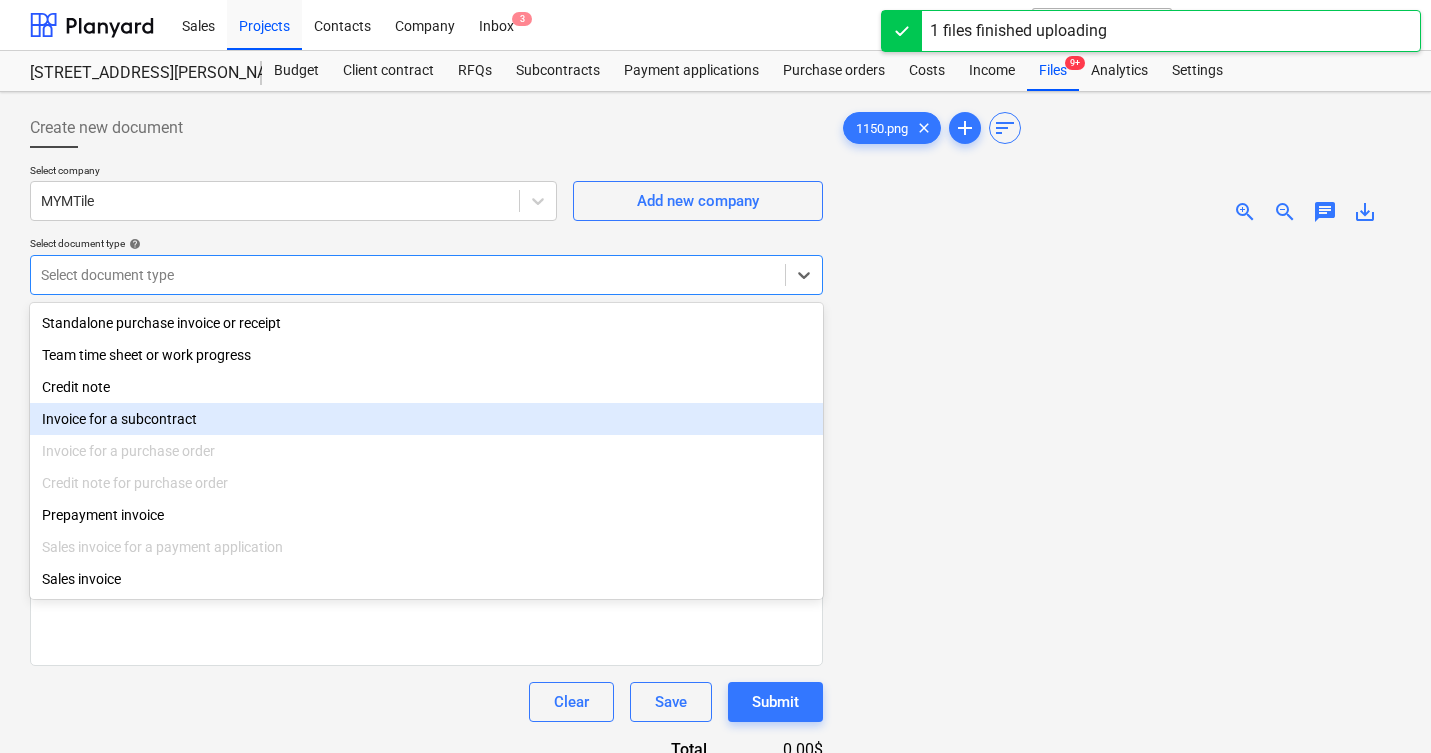 click on "Invoice for a subcontract" at bounding box center (426, 419) 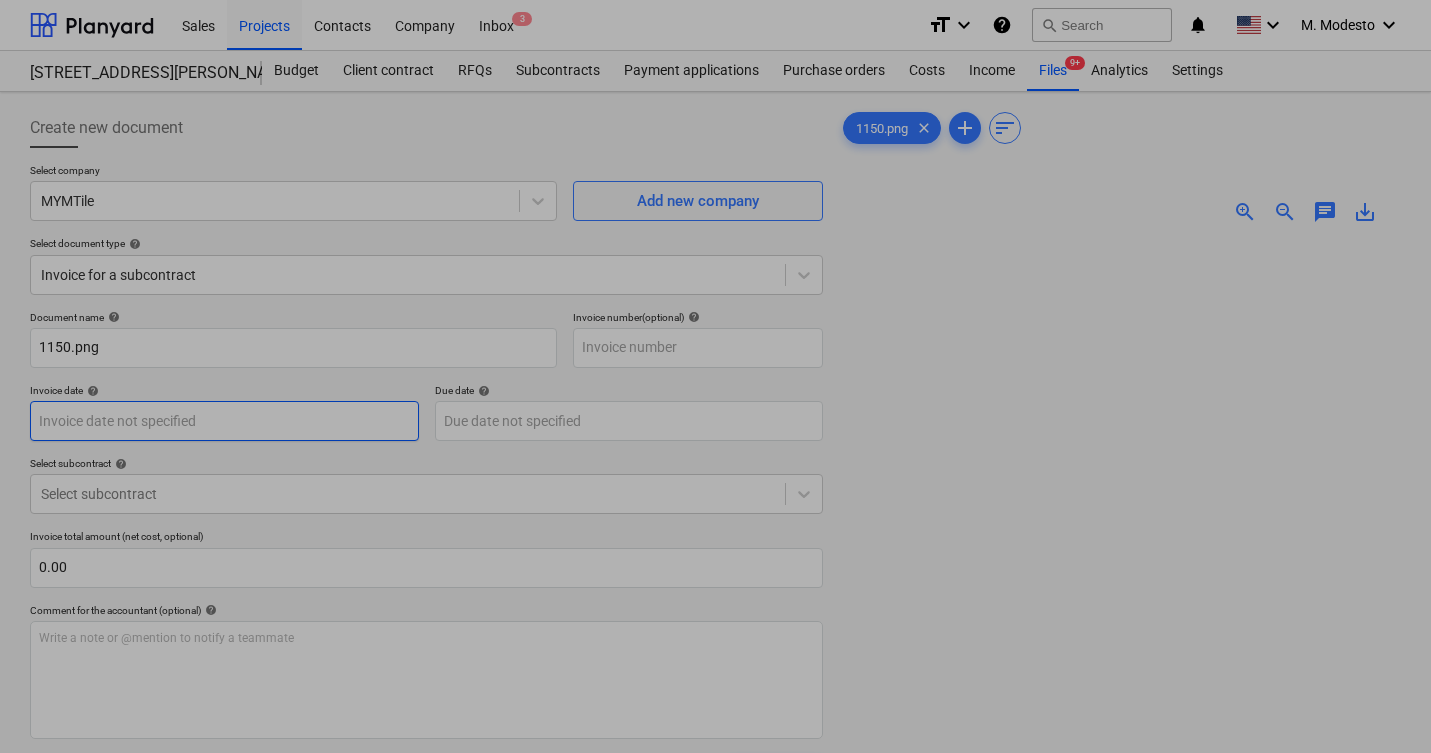 click on "Sales Projects Contacts Company Inbox 3 format_size keyboard_arrow_down help search Search notifications 0 keyboard_arrow_down M. Modesto keyboard_arrow_down 506 Henry Street 506 Henry Street Budget Client contract RFQs Subcontracts Payment applications Purchase orders Costs Income Files 9+ Analytics Settings Create new document Select company MYMTile   Add new company Select document type help Invoice for a subcontract Document name help 1150.png Invoice number  (optional) help Invoice date help Press the down arrow key to interact with the calendar and
select a date. Press the question mark key to get the keyboard shortcuts for changing dates. Due date help Press the down arrow key to interact with the calendar and
select a date. Press the question mark key to get the keyboard shortcuts for changing dates. Select subcontract help Select subcontract Invoice total amount (net cost, optional) 0.00 Comment for the accountant (optional) help Write a note or @mention to notify a teammate ﻿ Clear Save" at bounding box center [715, 376] 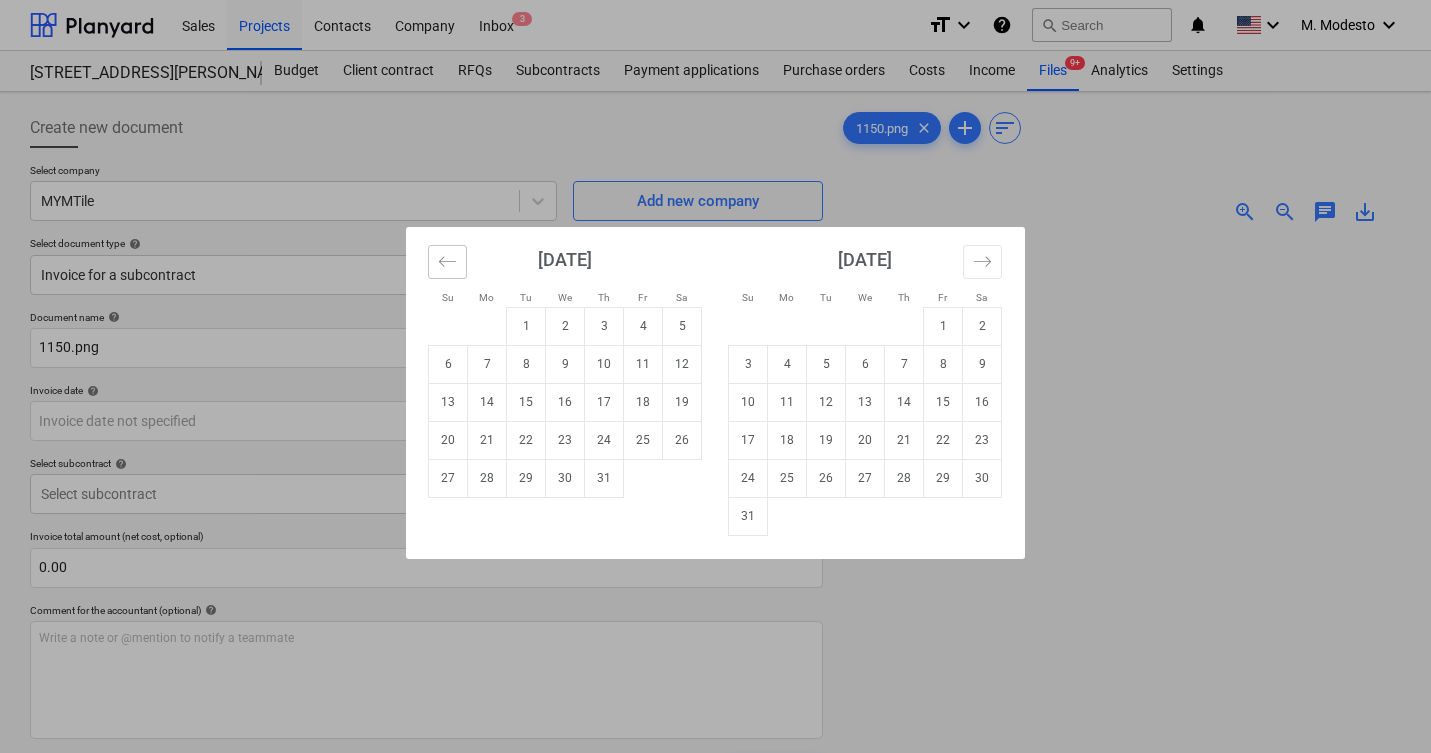 click at bounding box center [447, 262] 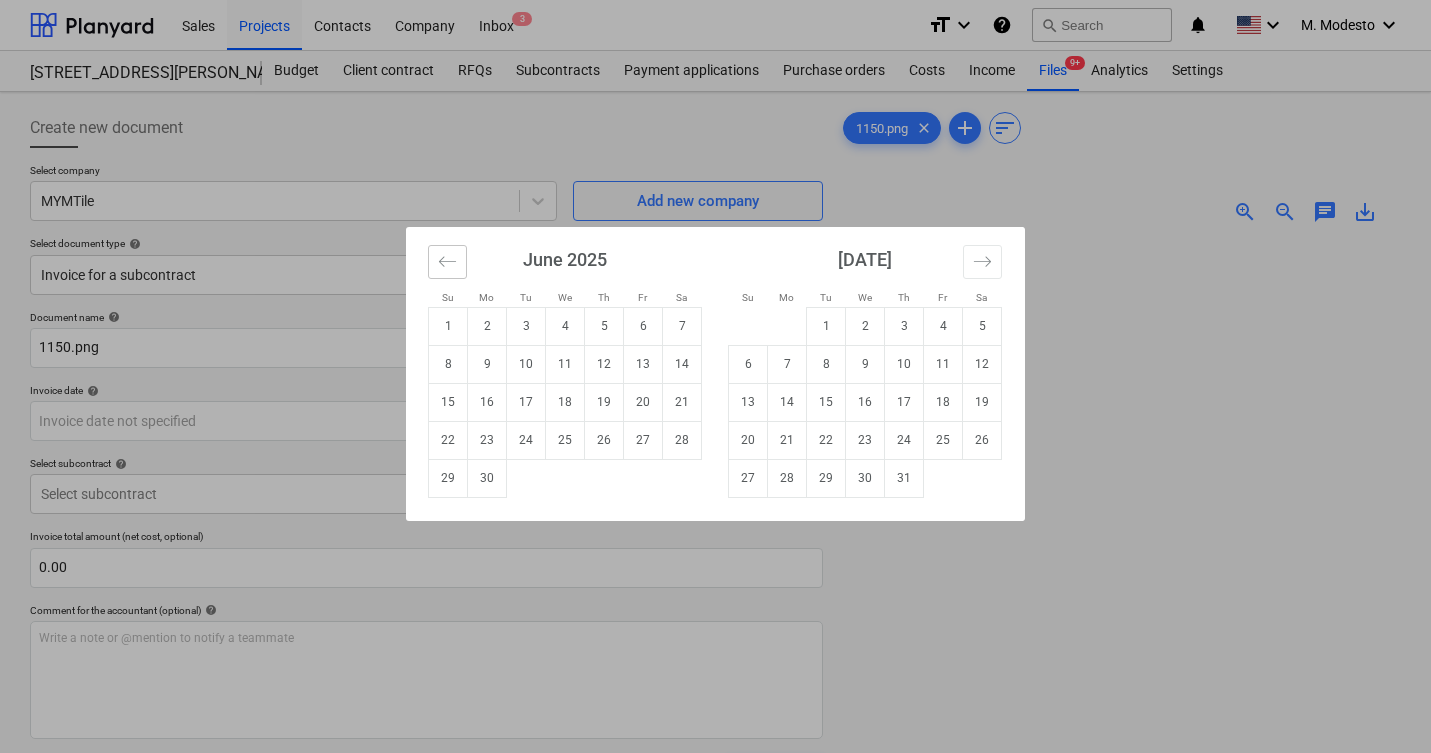 click at bounding box center (447, 262) 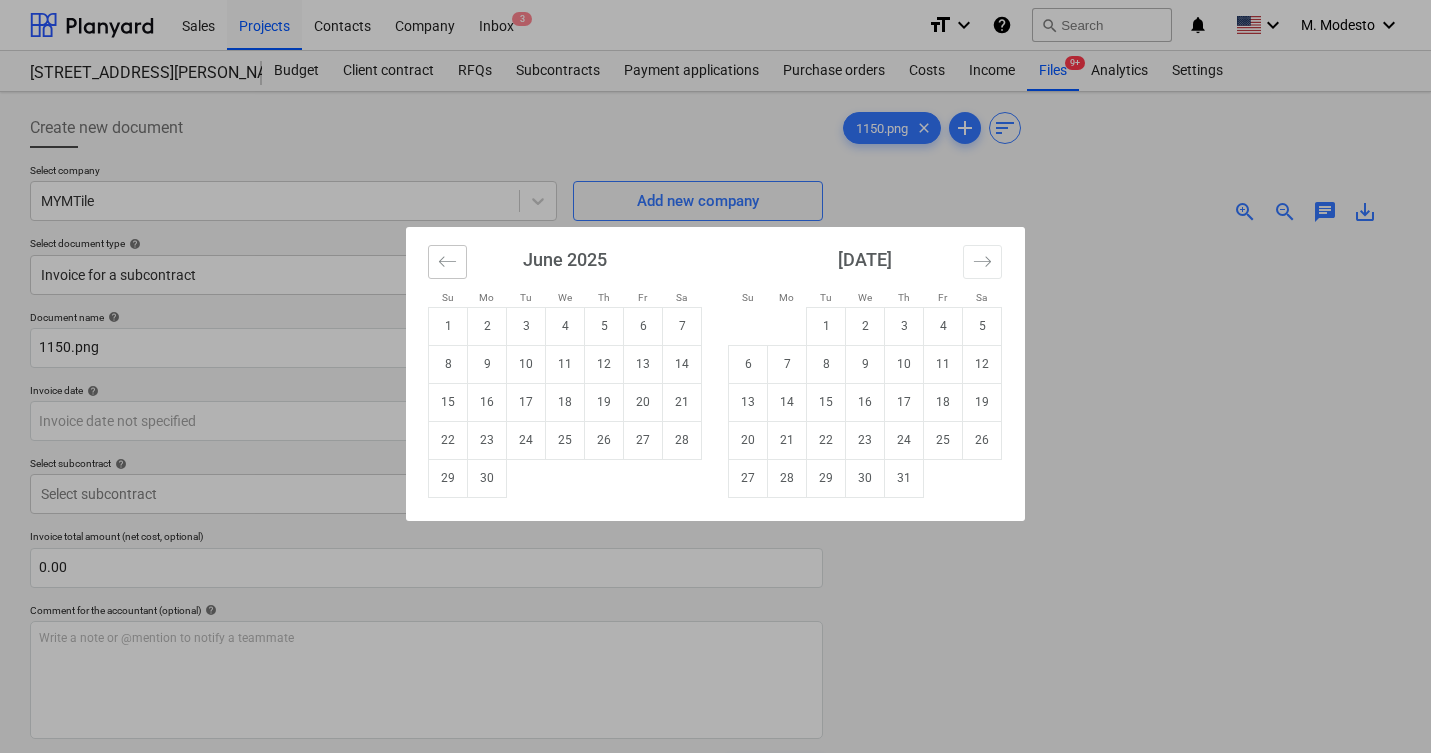 click at bounding box center [447, 262] 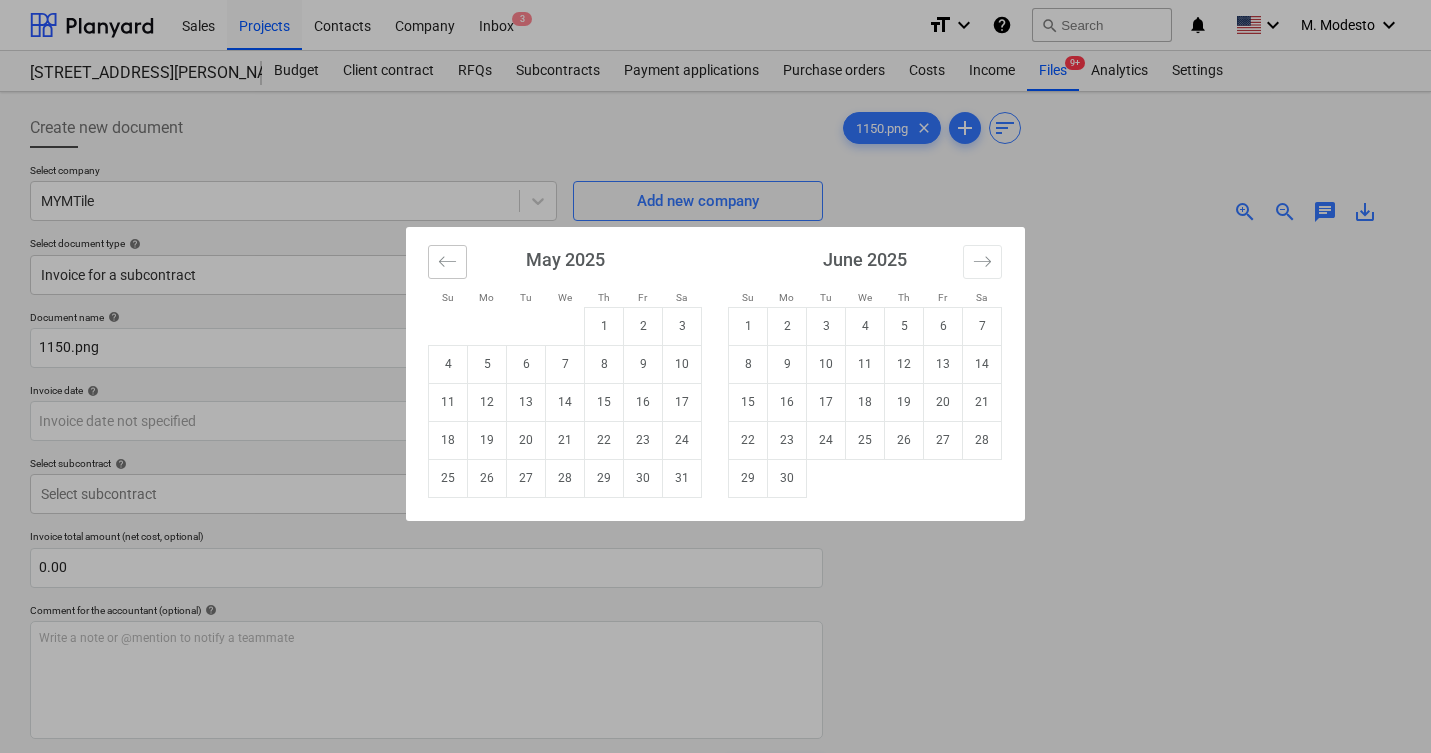click at bounding box center [447, 262] 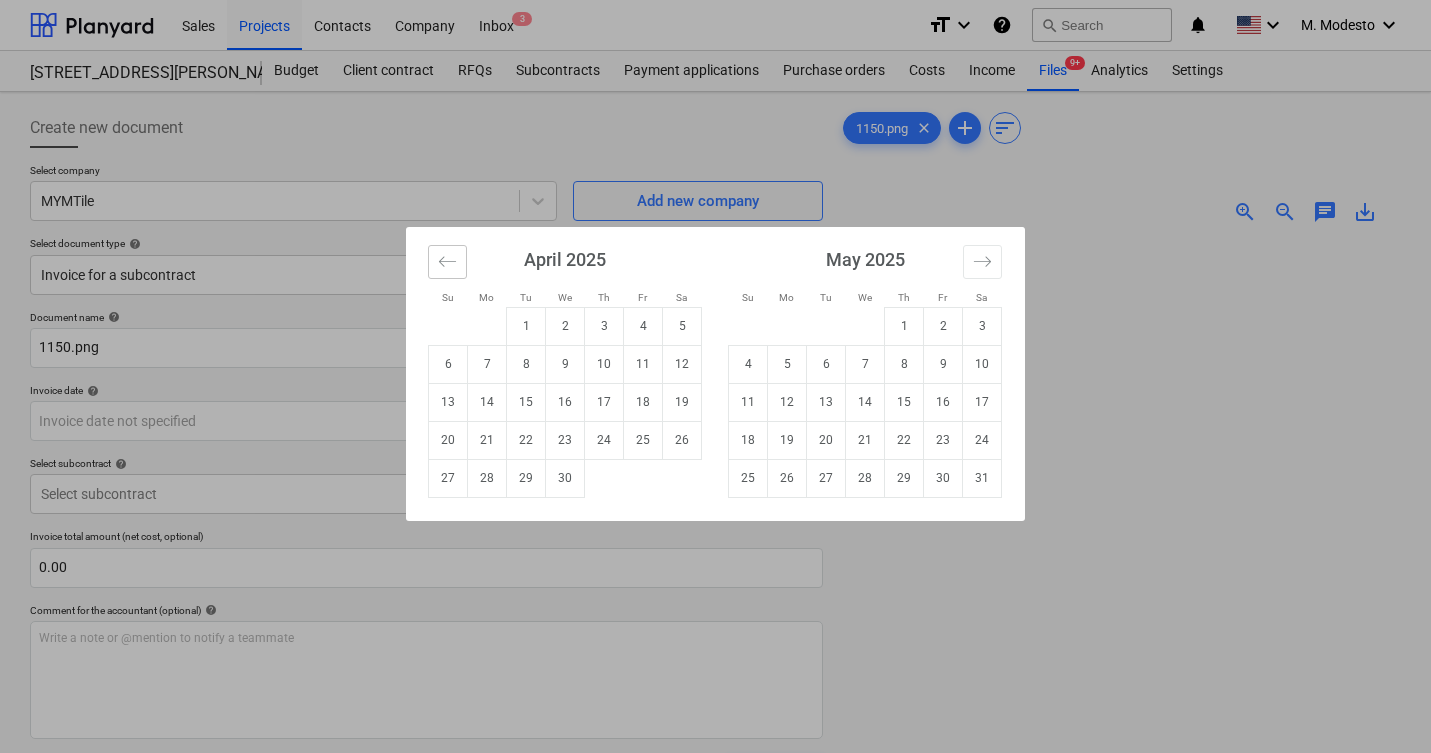 click at bounding box center [447, 262] 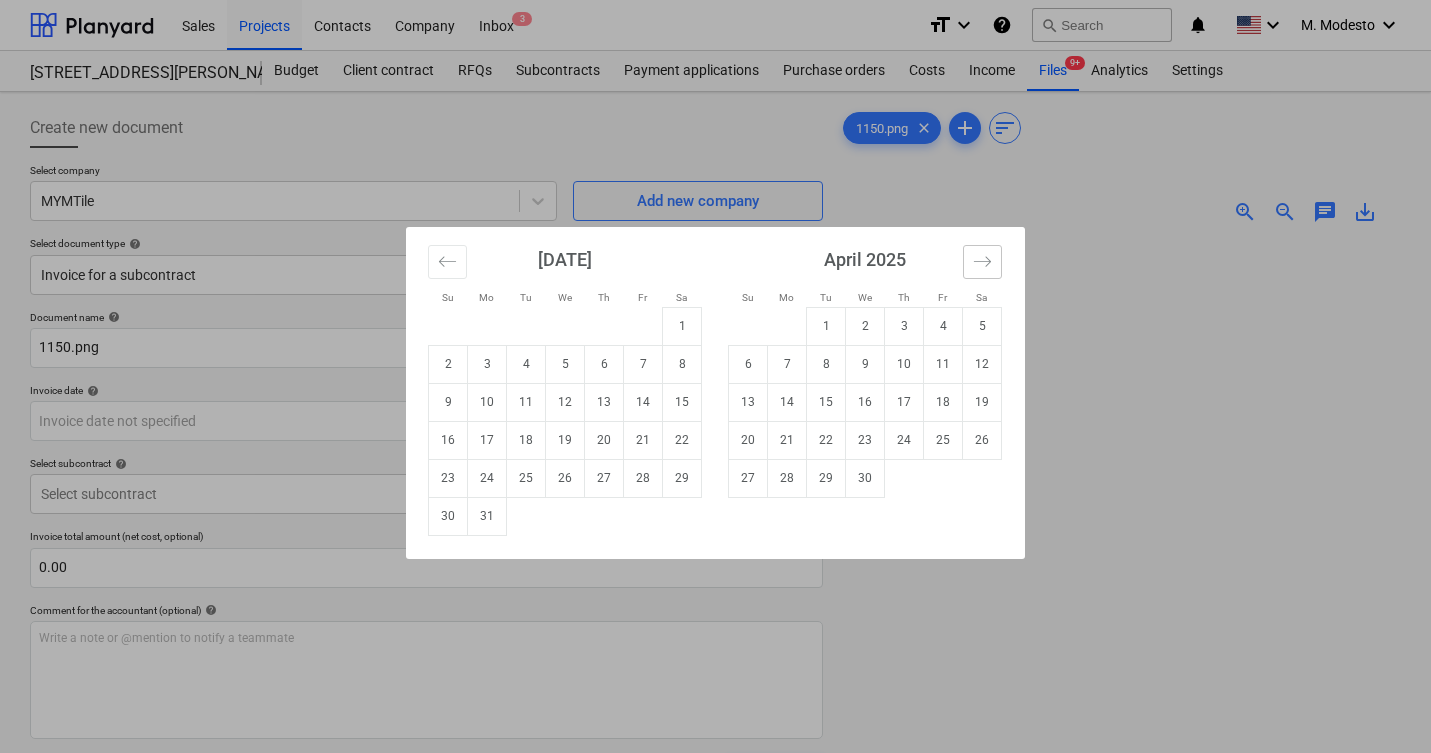 click 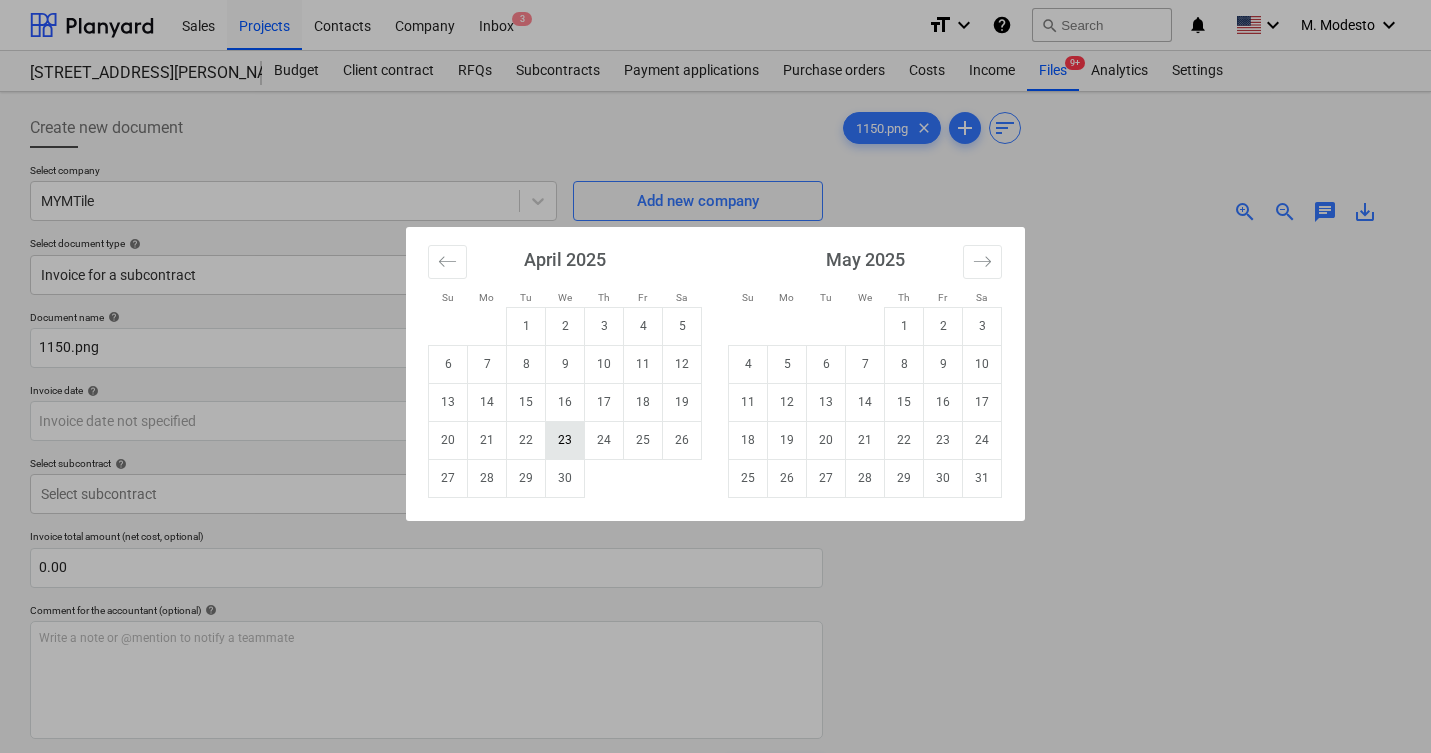 click on "23" at bounding box center (565, 440) 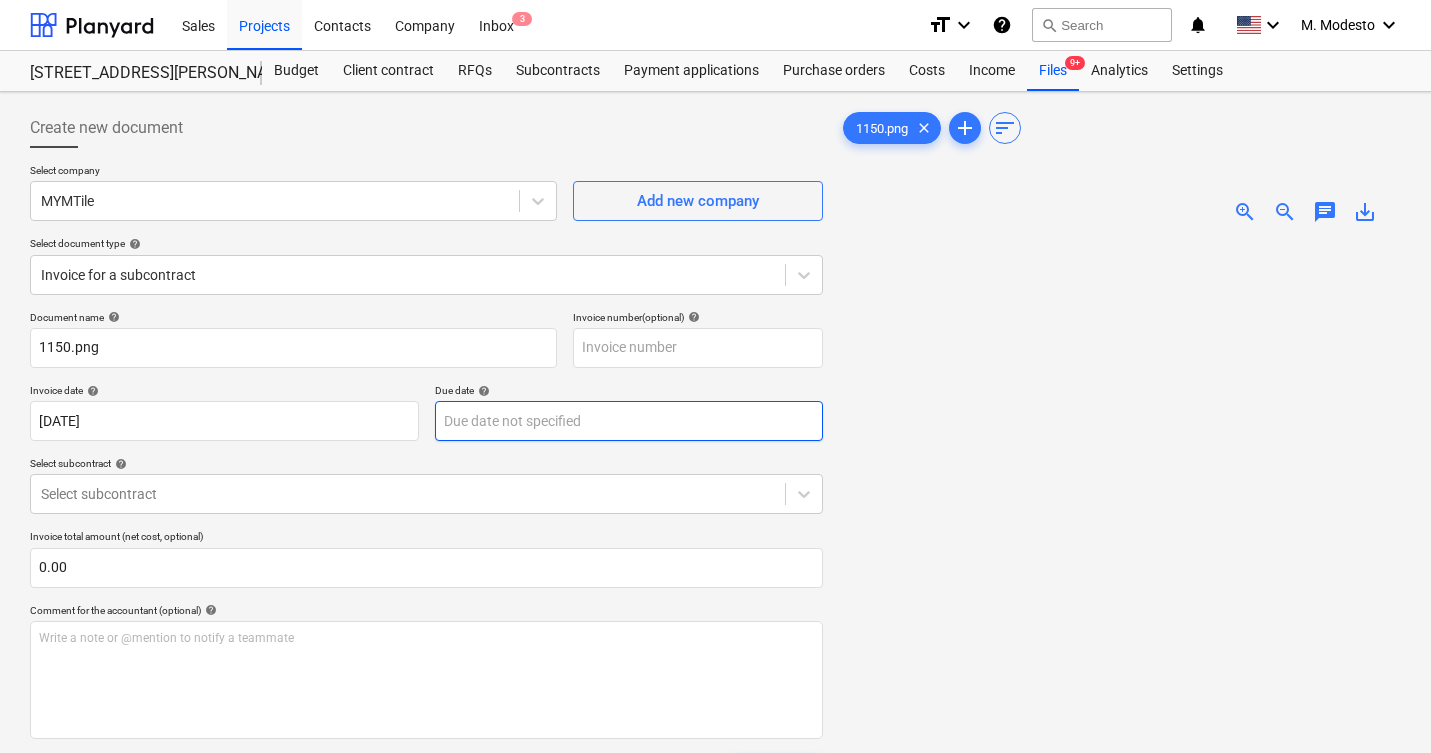 click on "Sales Projects Contacts Company Inbox 3 format_size keyboard_arrow_down help search Search notifications 0 keyboard_arrow_down M. Modesto keyboard_arrow_down 506 Henry Street 506 Henry Street Budget Client contract RFQs Subcontracts Payment applications Purchase orders Costs Income Files 9+ Analytics Settings Create new document Select company MYMTile   Add new company Select document type help Invoice for a subcontract Document name help 1150.png Invoice number  (optional) help Invoice date help 23 Apr 2025 23.04.2025 Press the down arrow key to interact with the calendar and
select a date. Press the question mark key to get the keyboard shortcuts for changing dates. Due date help Press the down arrow key to interact with the calendar and
select a date. Press the question mark key to get the keyboard shortcuts for changing dates. Select subcontract help Select subcontract Invoice total amount (net cost, optional) 0.00 Comment for the accountant (optional) help ﻿ Clear Save Submit Total 0.00$ add" at bounding box center [715, 376] 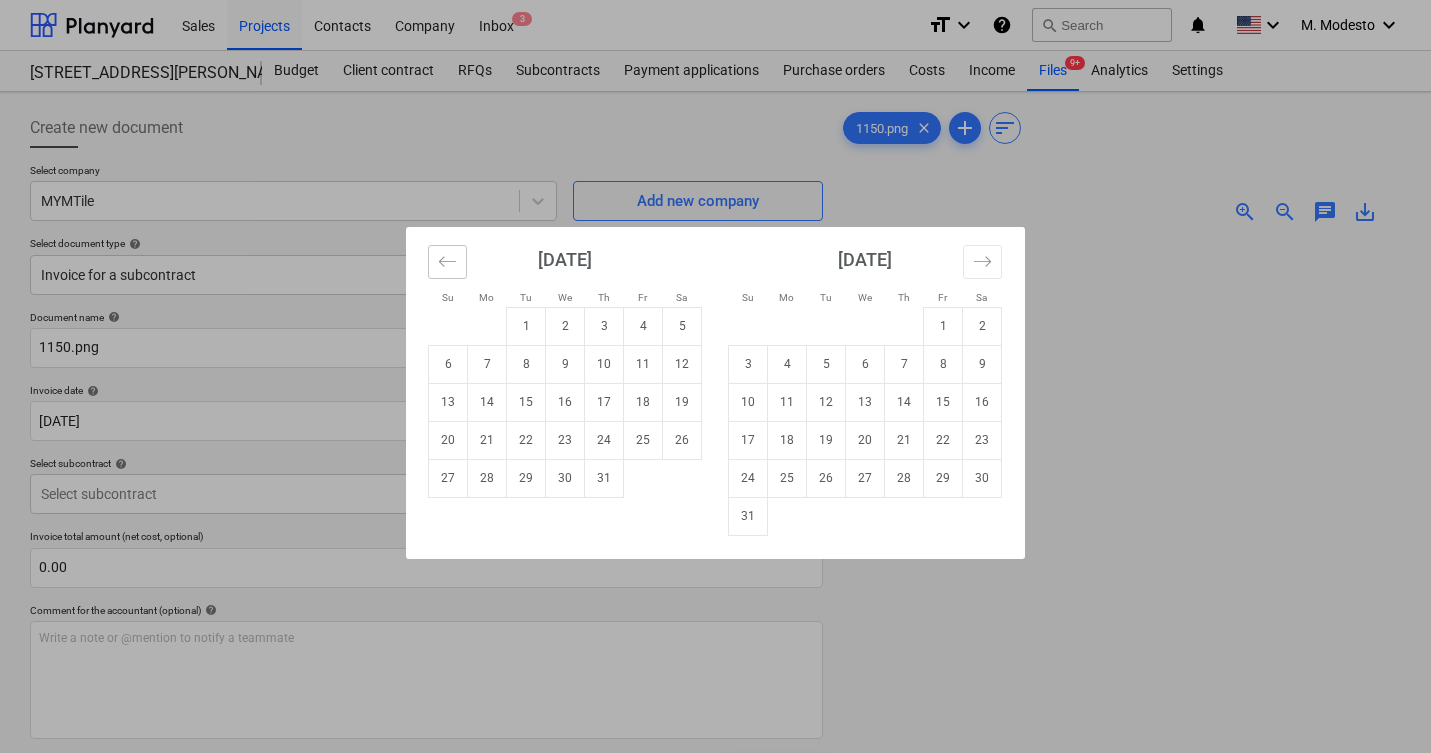 click 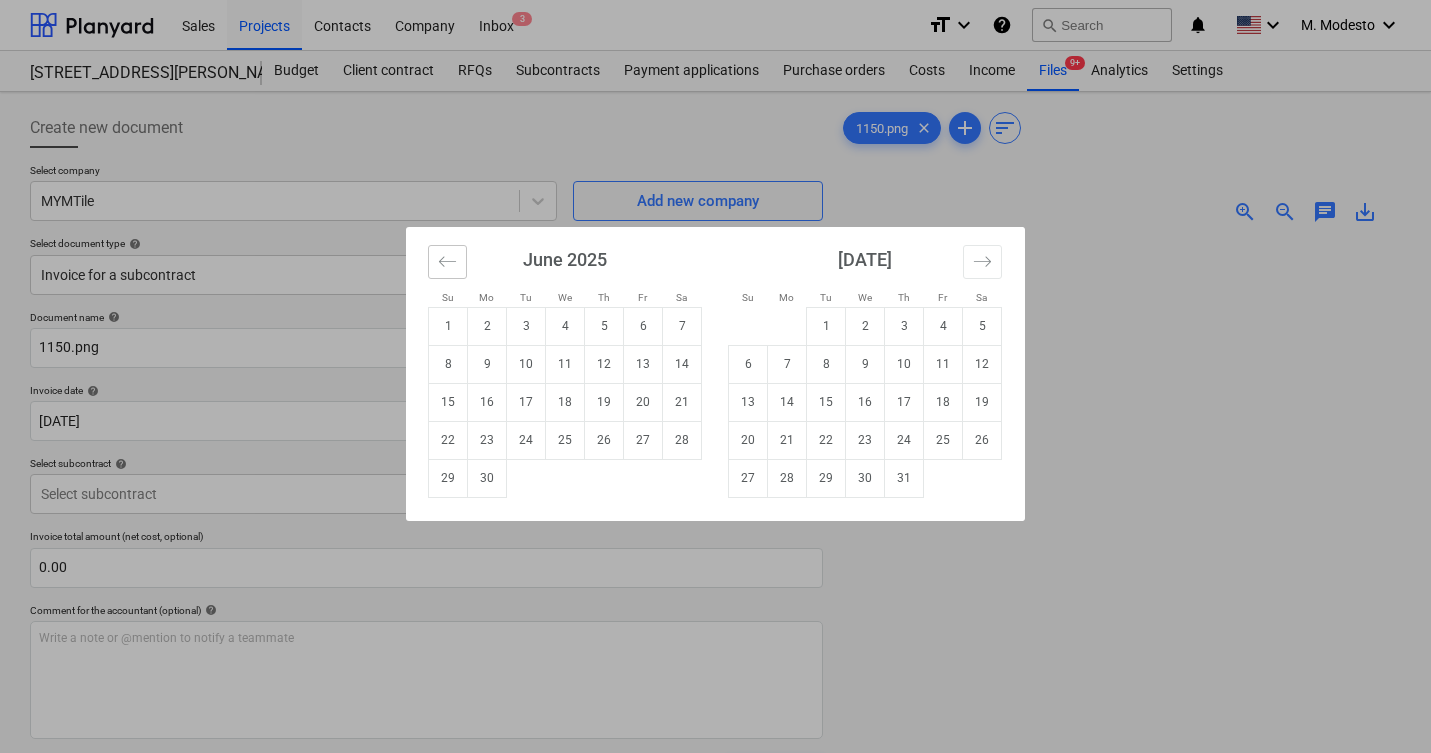 click 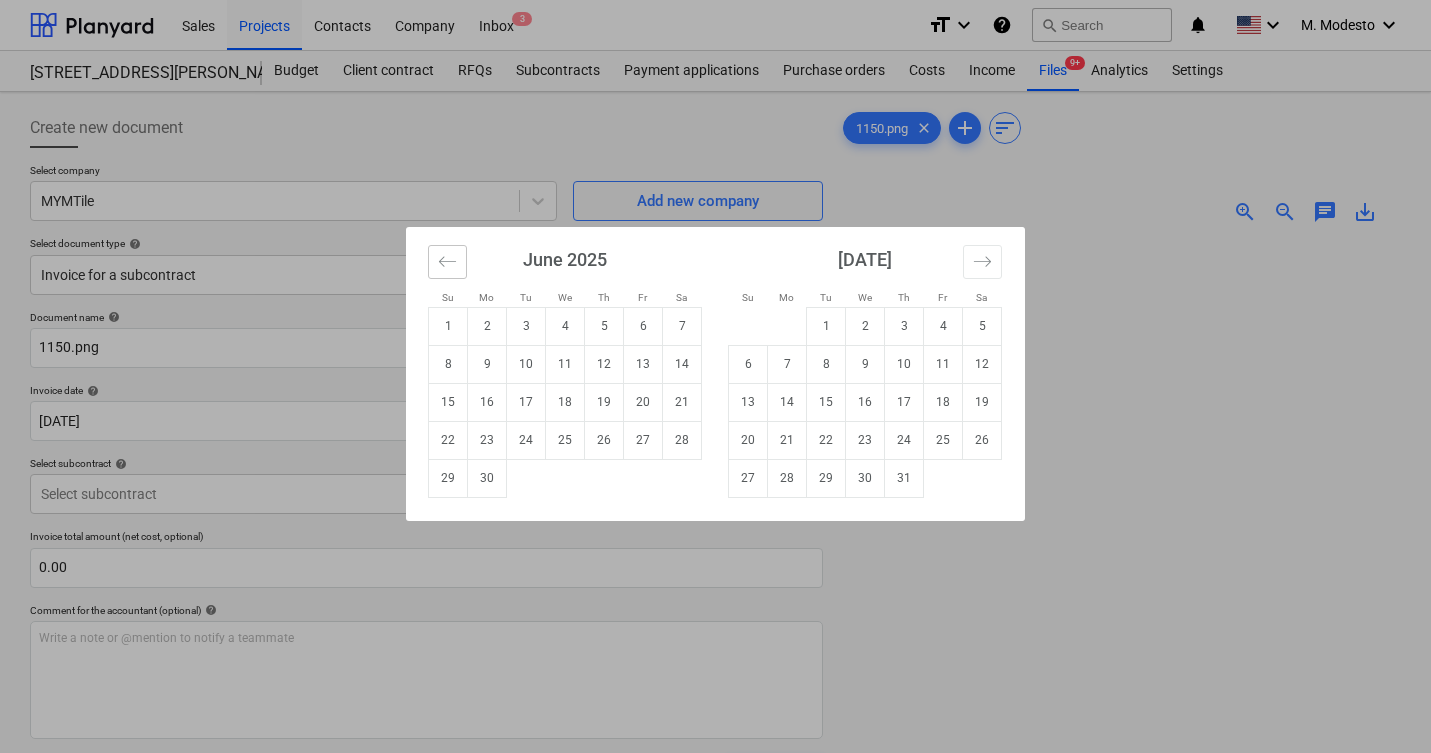 click 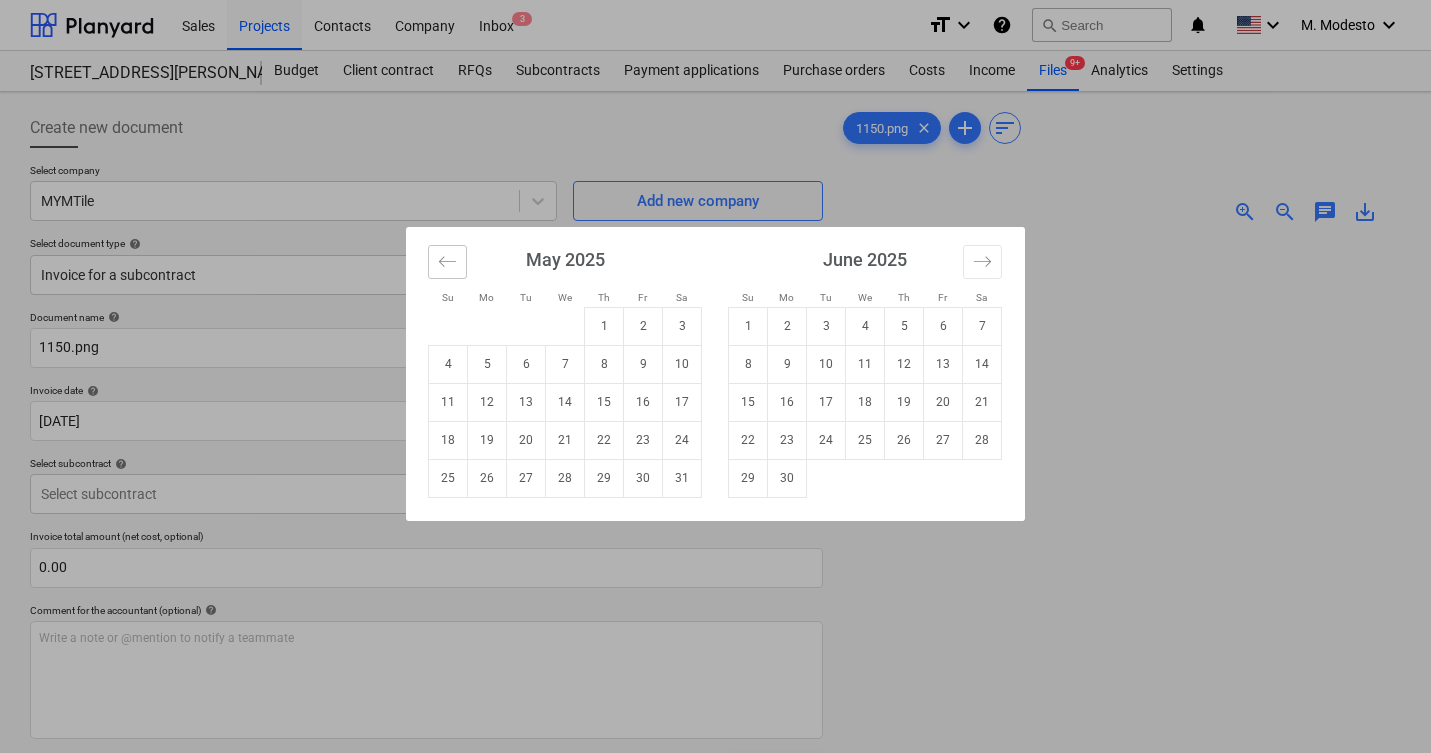 click 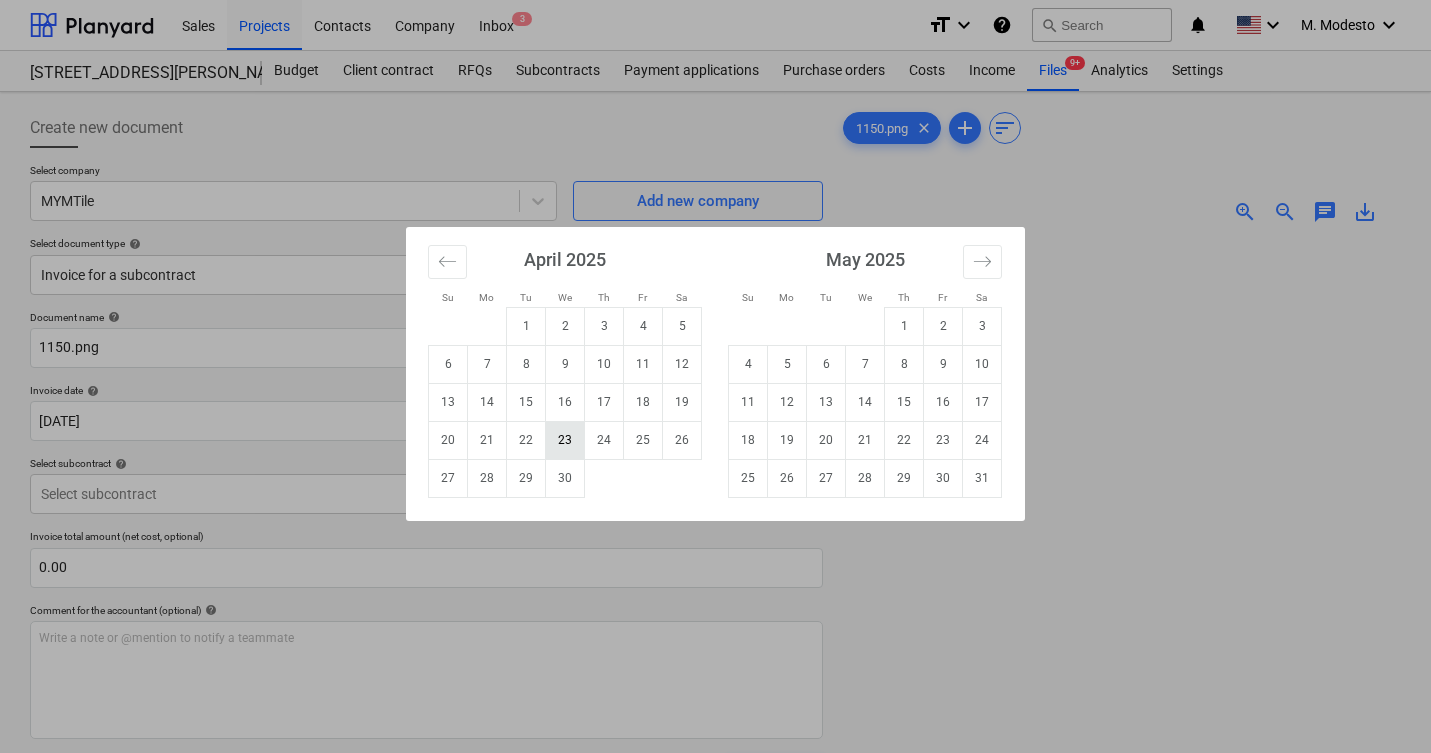 click on "23" at bounding box center (565, 440) 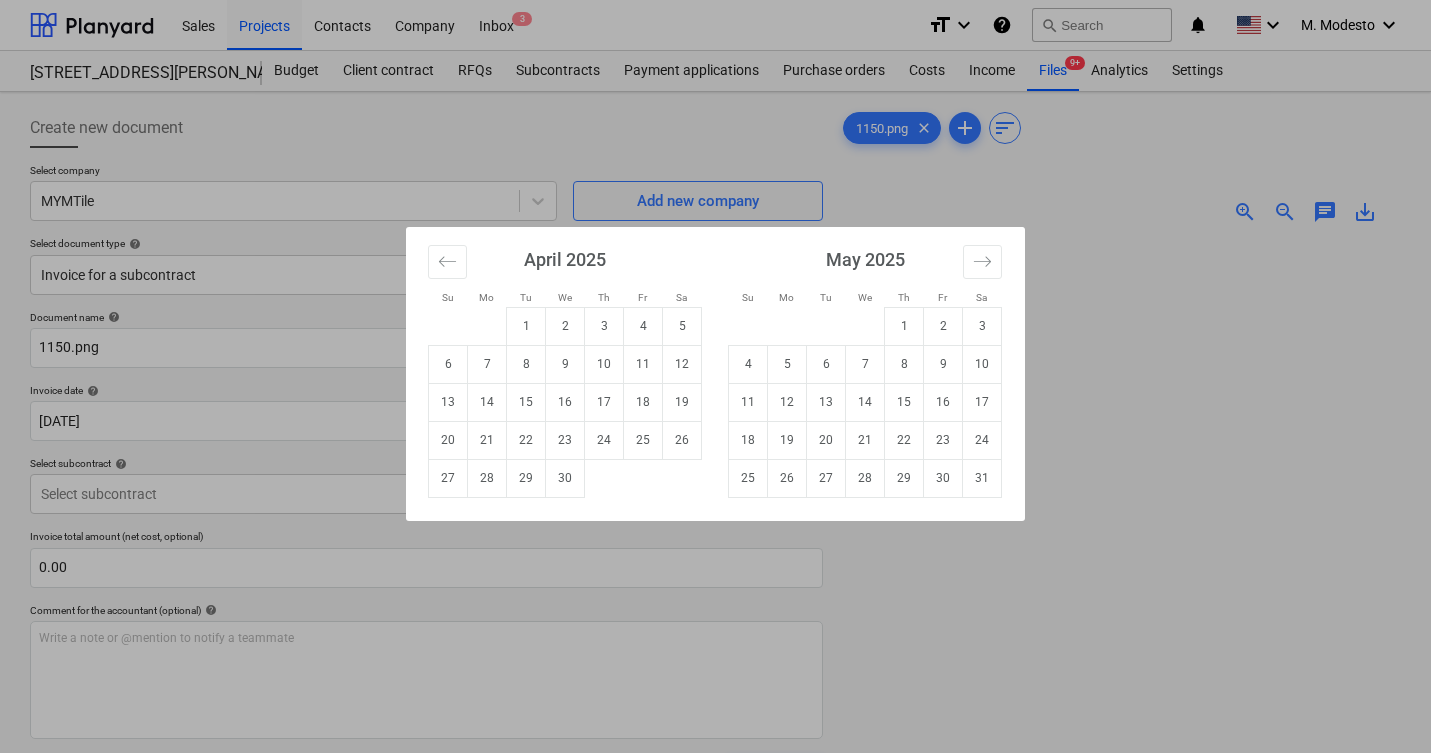 type on "23 Apr 2025" 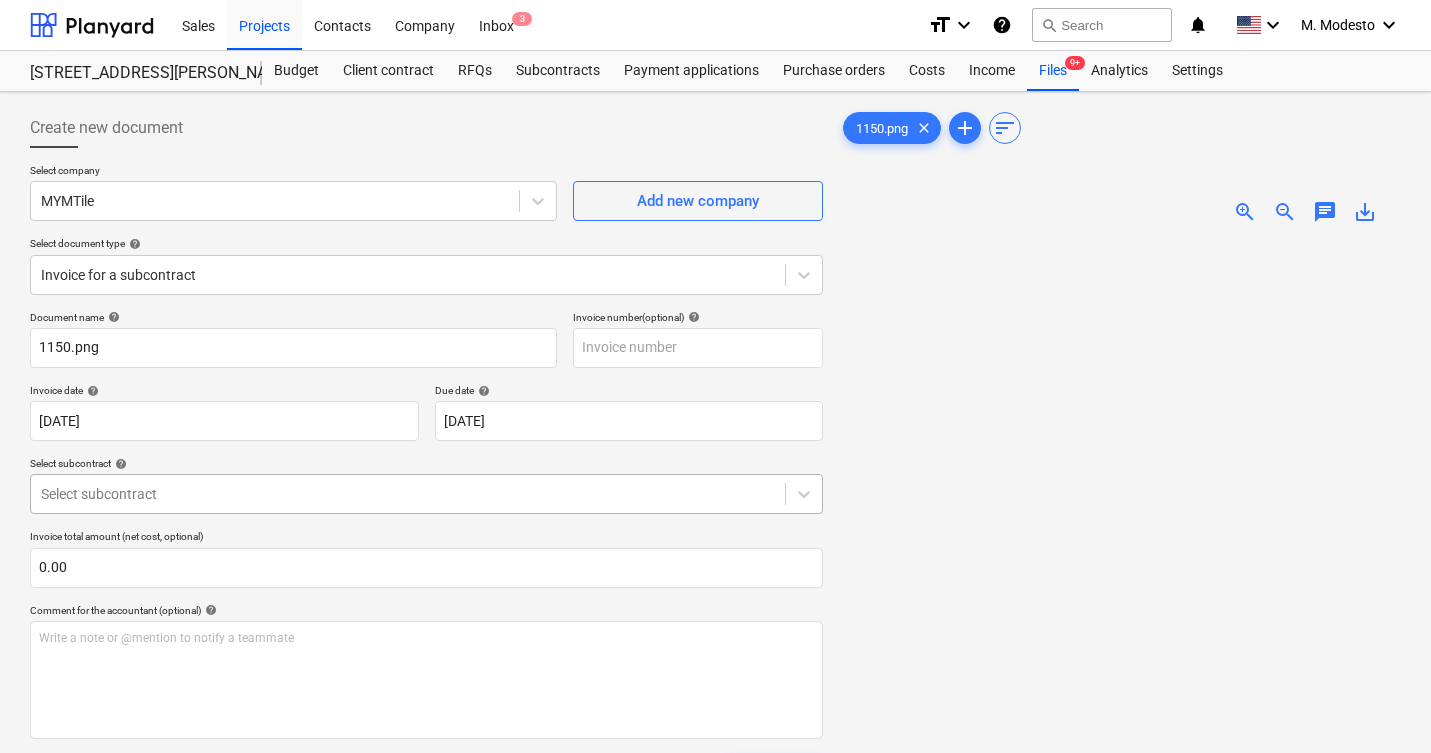click at bounding box center [408, 494] 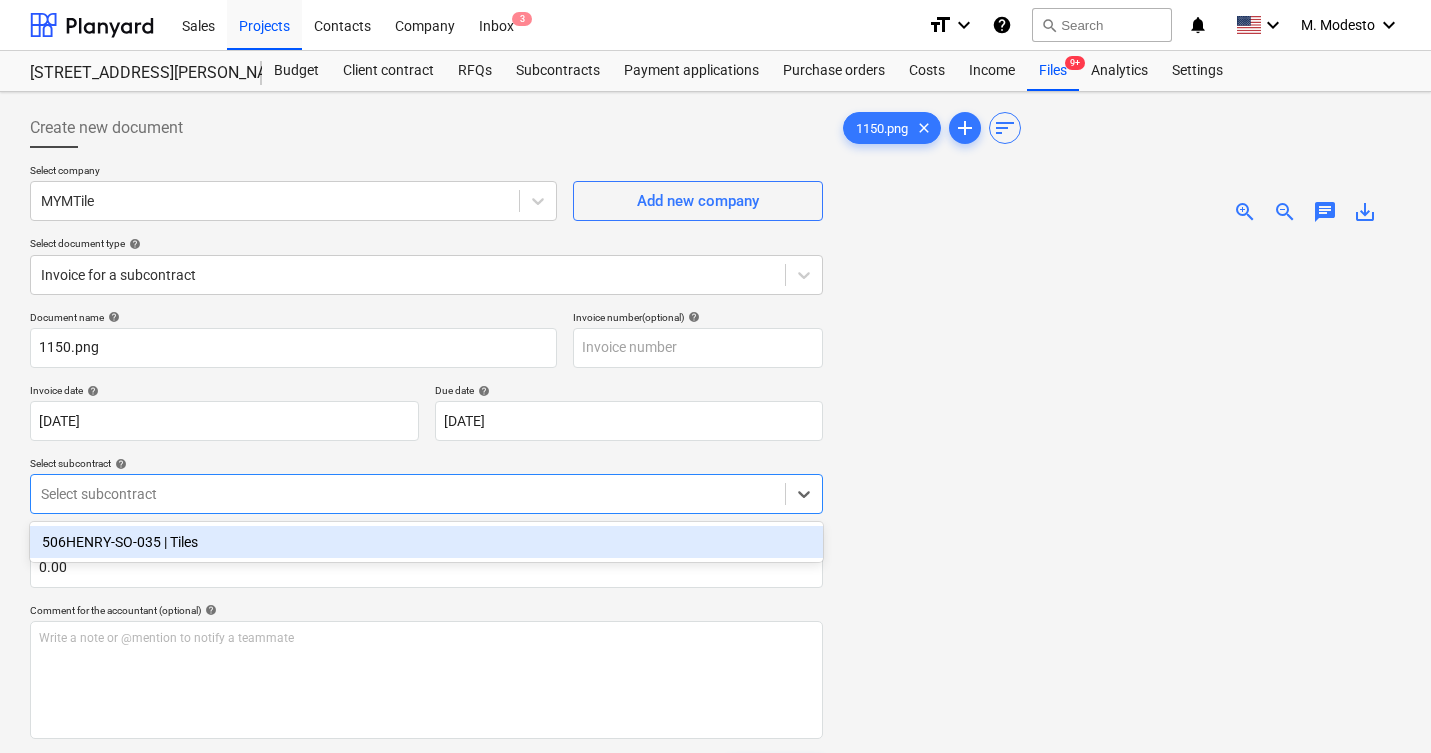 click on "506HENRY-SO-035 | Tiles" at bounding box center [426, 542] 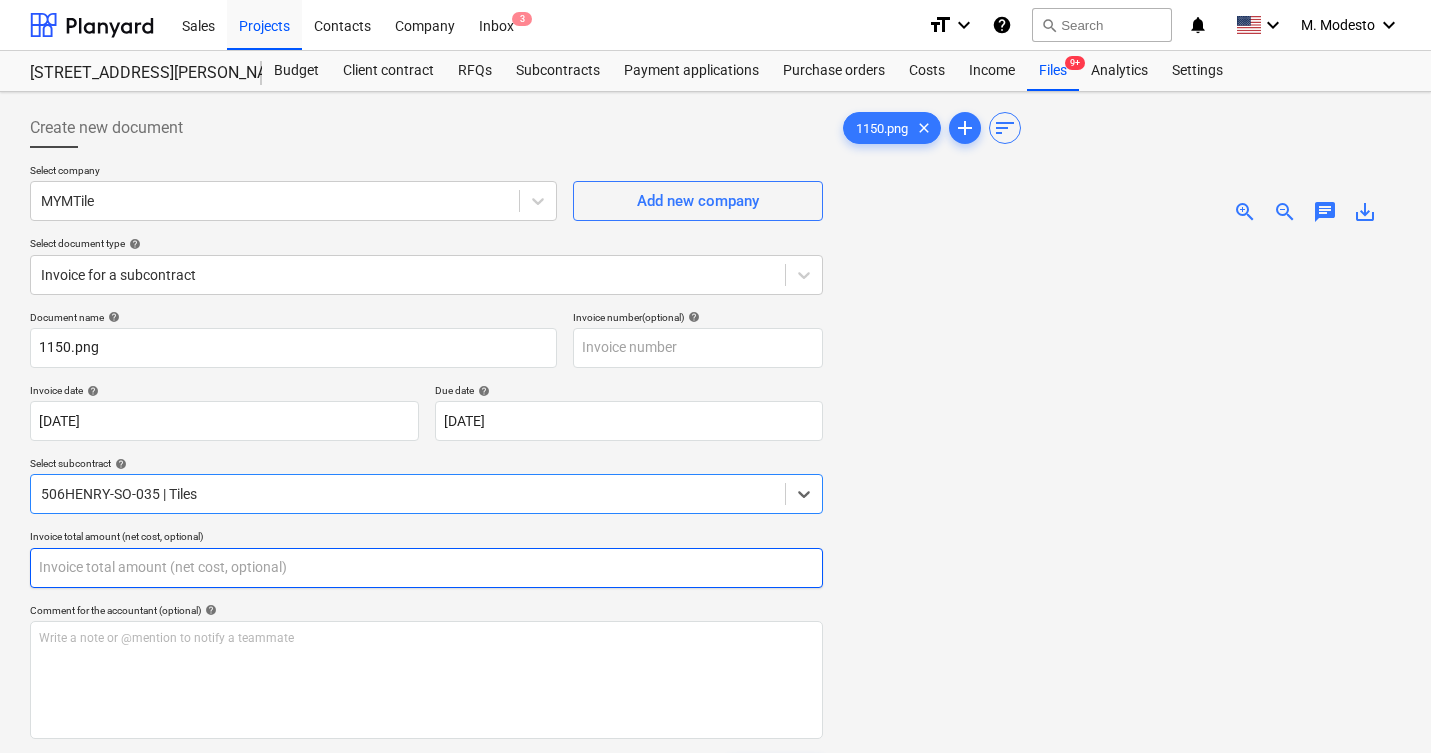 click at bounding box center [426, 568] 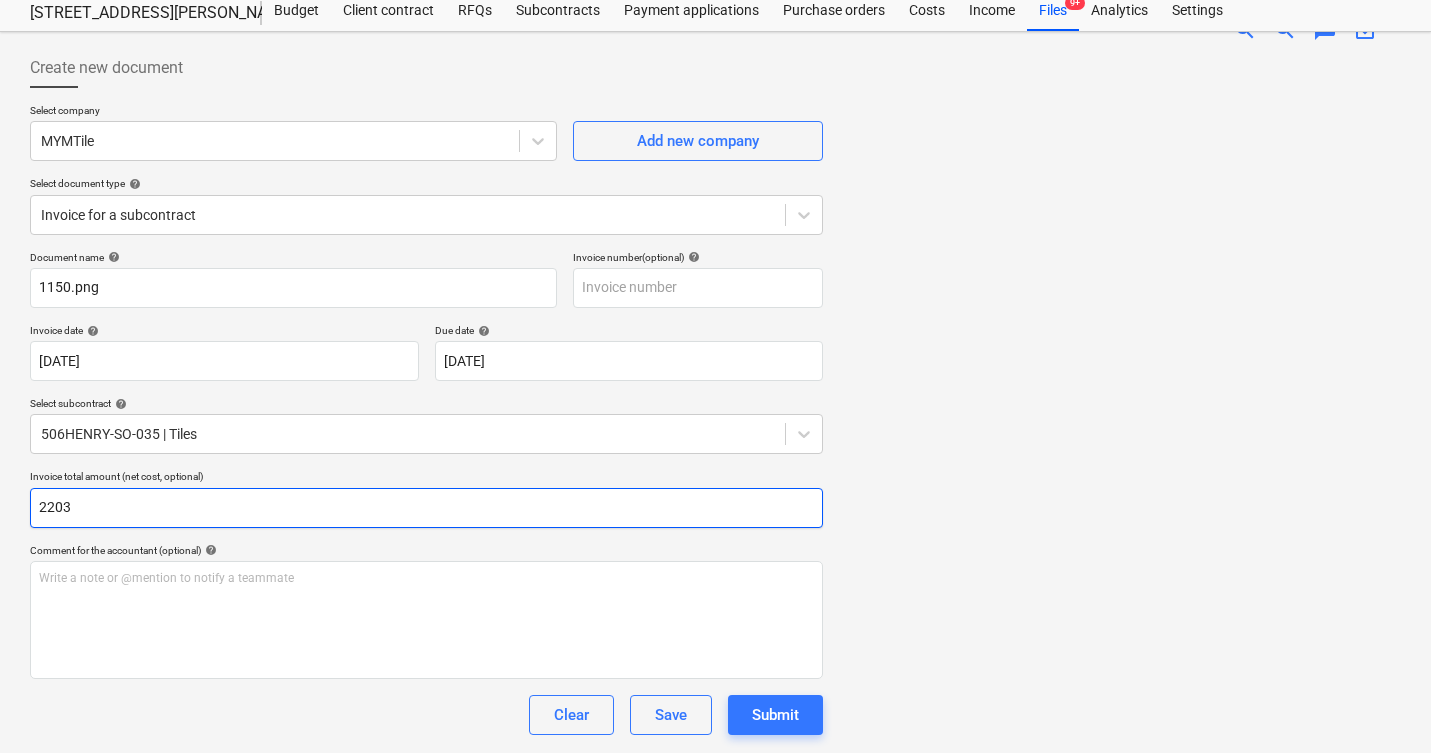 scroll, scrollTop: 320, scrollLeft: 0, axis: vertical 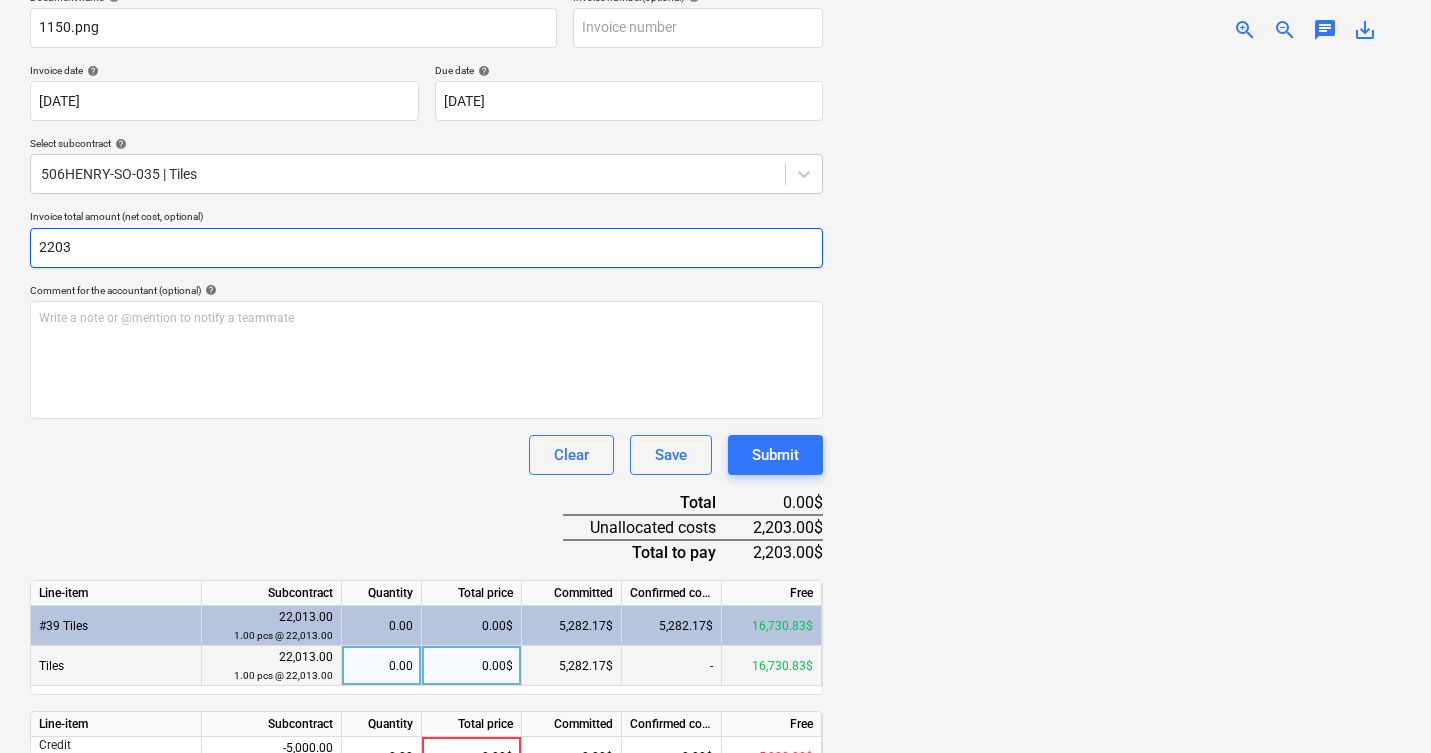 type on "2203" 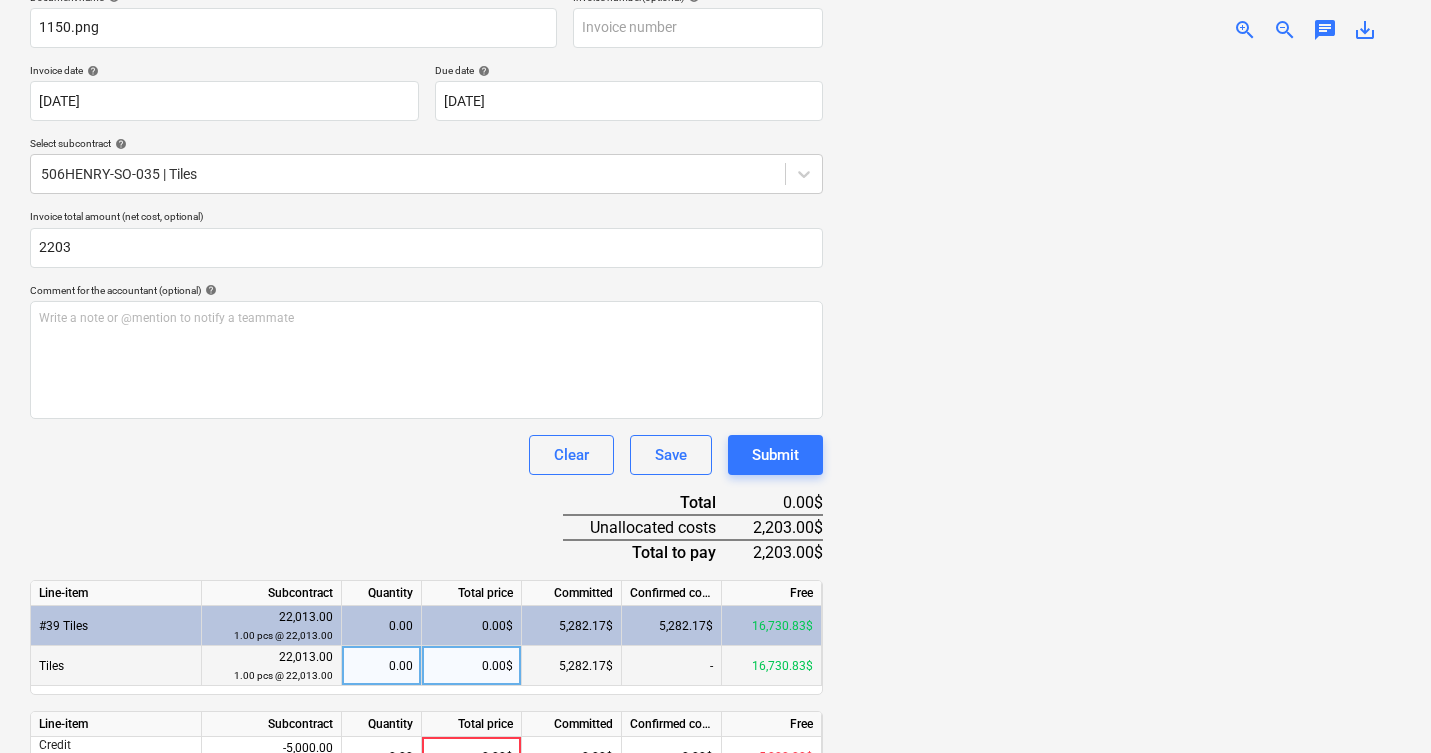 click on "0.00$" at bounding box center (472, 666) 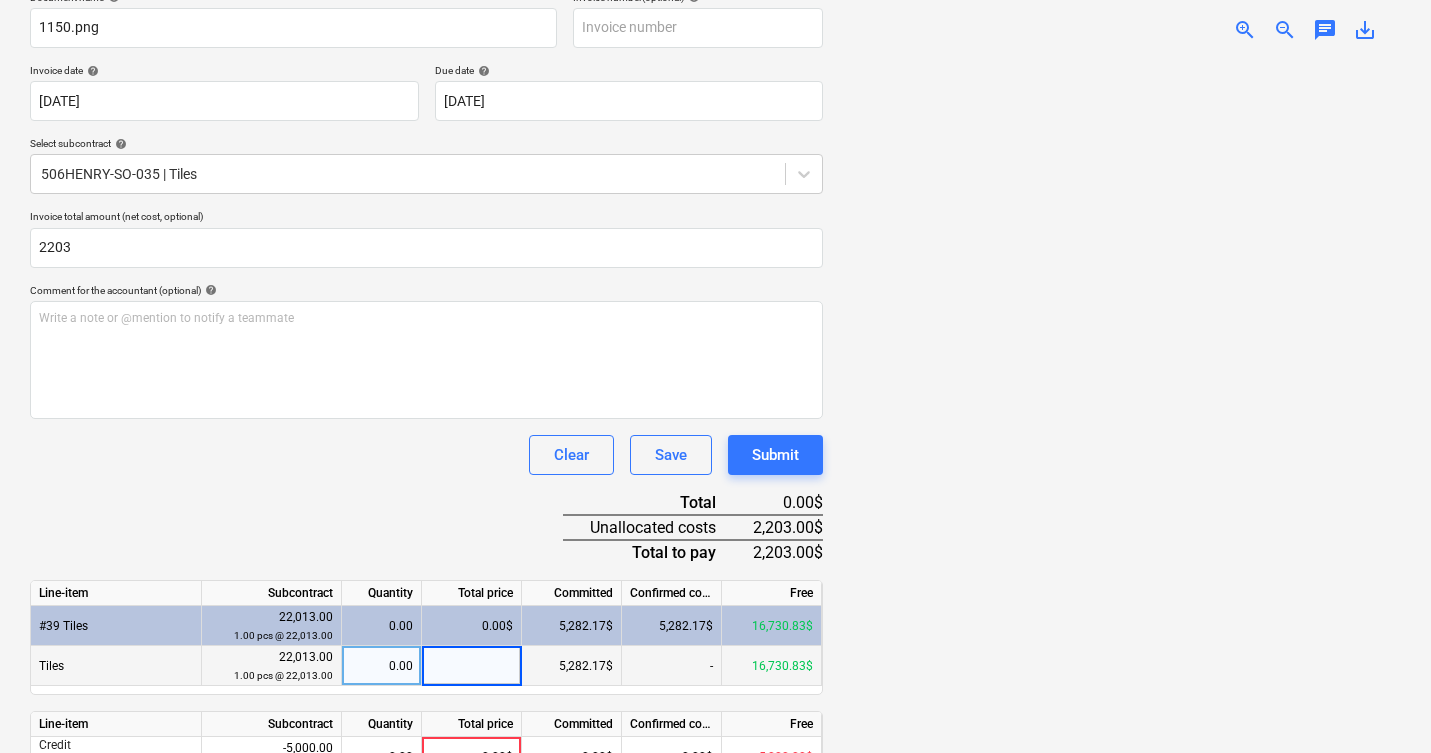 type on "2,203.00" 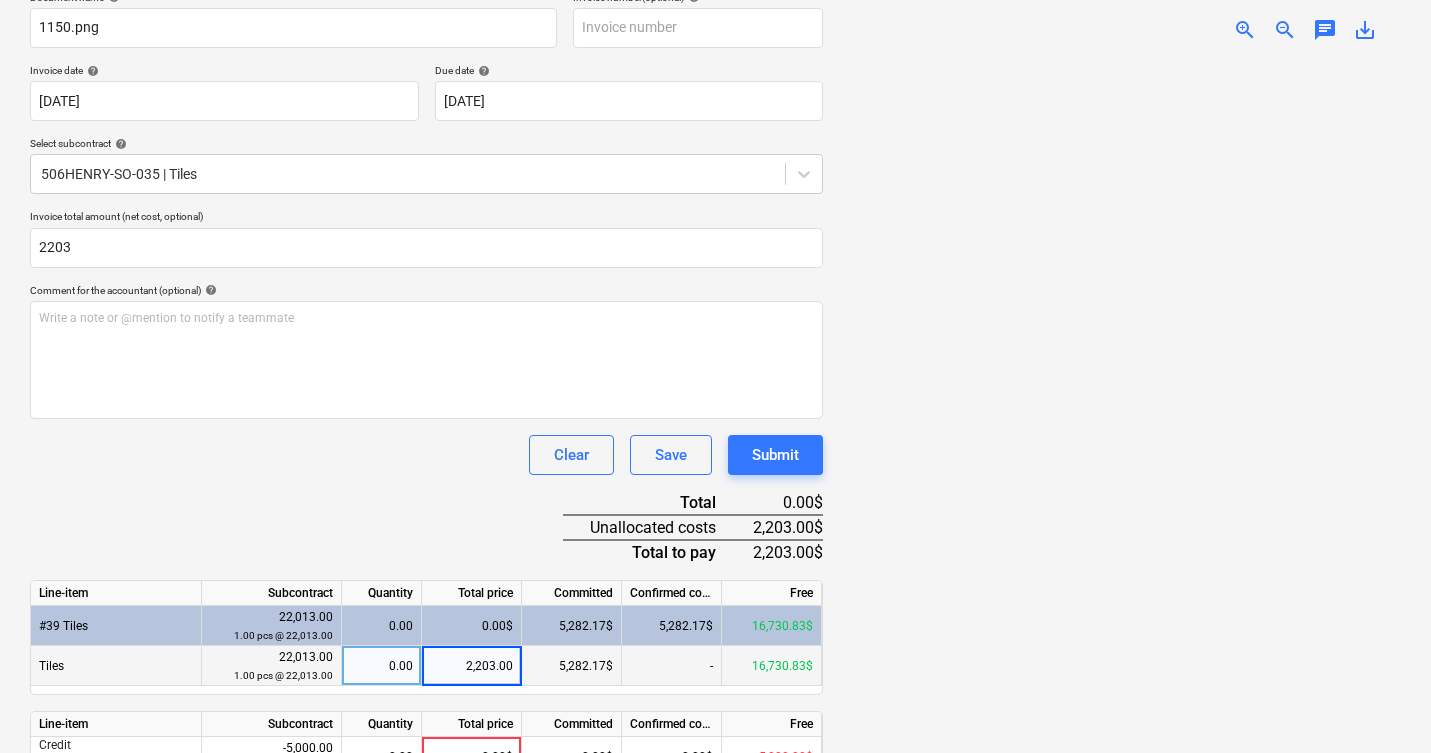 click at bounding box center (1120, 406) 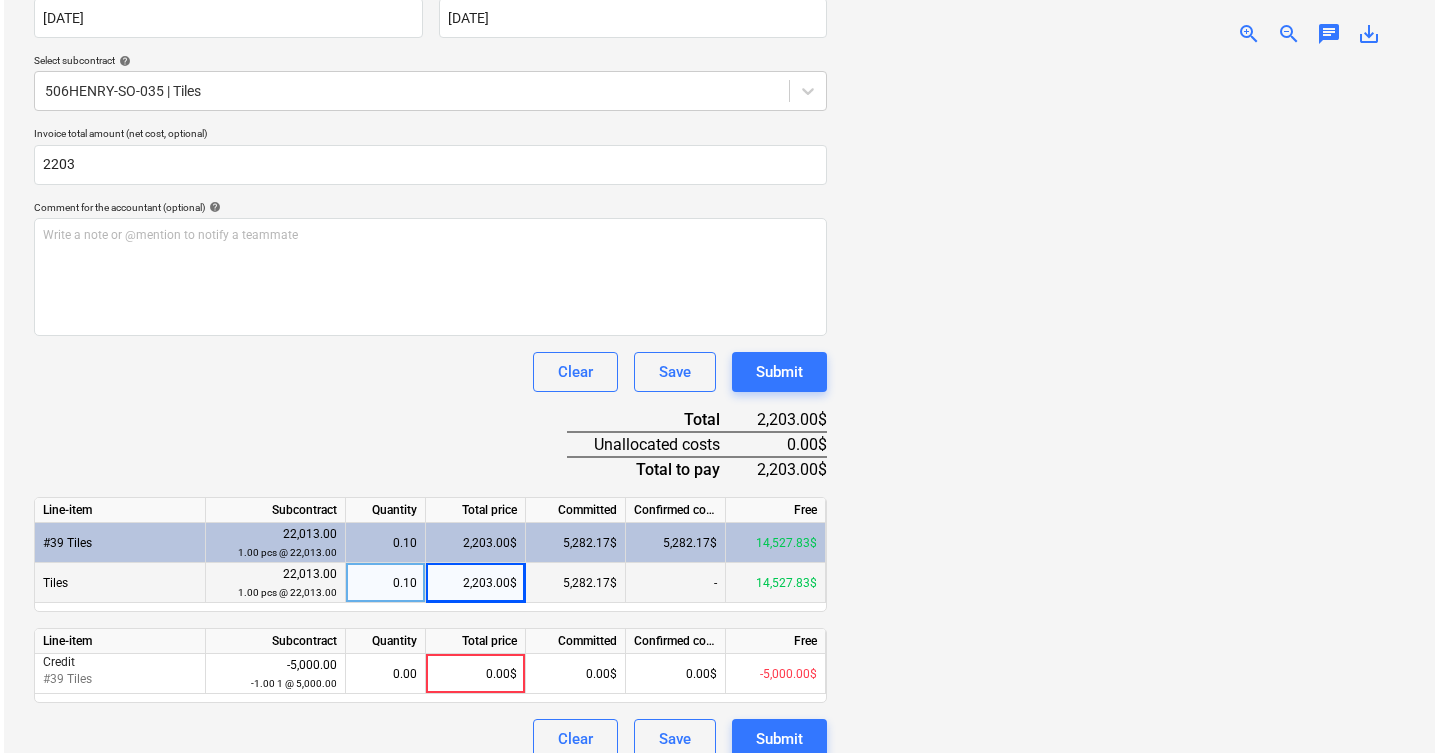 scroll, scrollTop: 425, scrollLeft: 0, axis: vertical 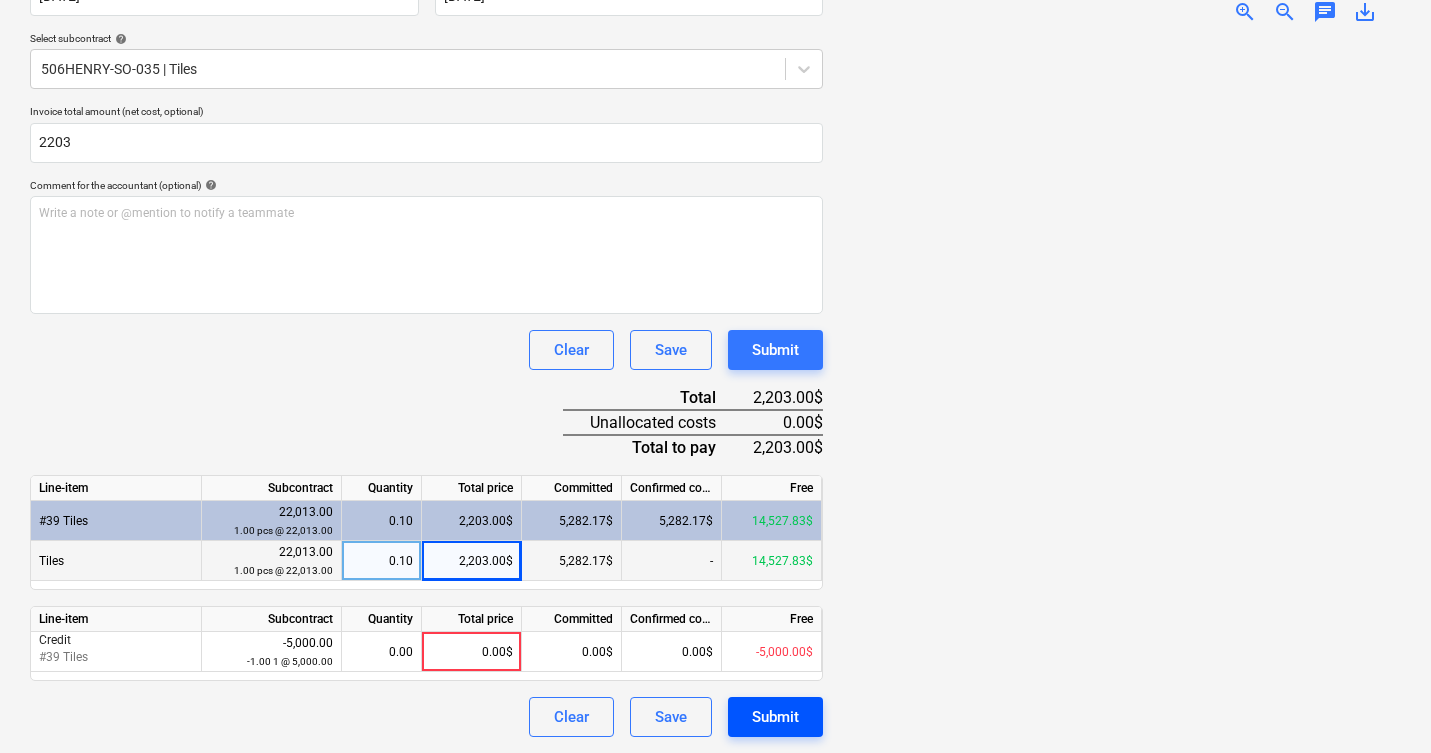 click on "Submit" at bounding box center (775, 717) 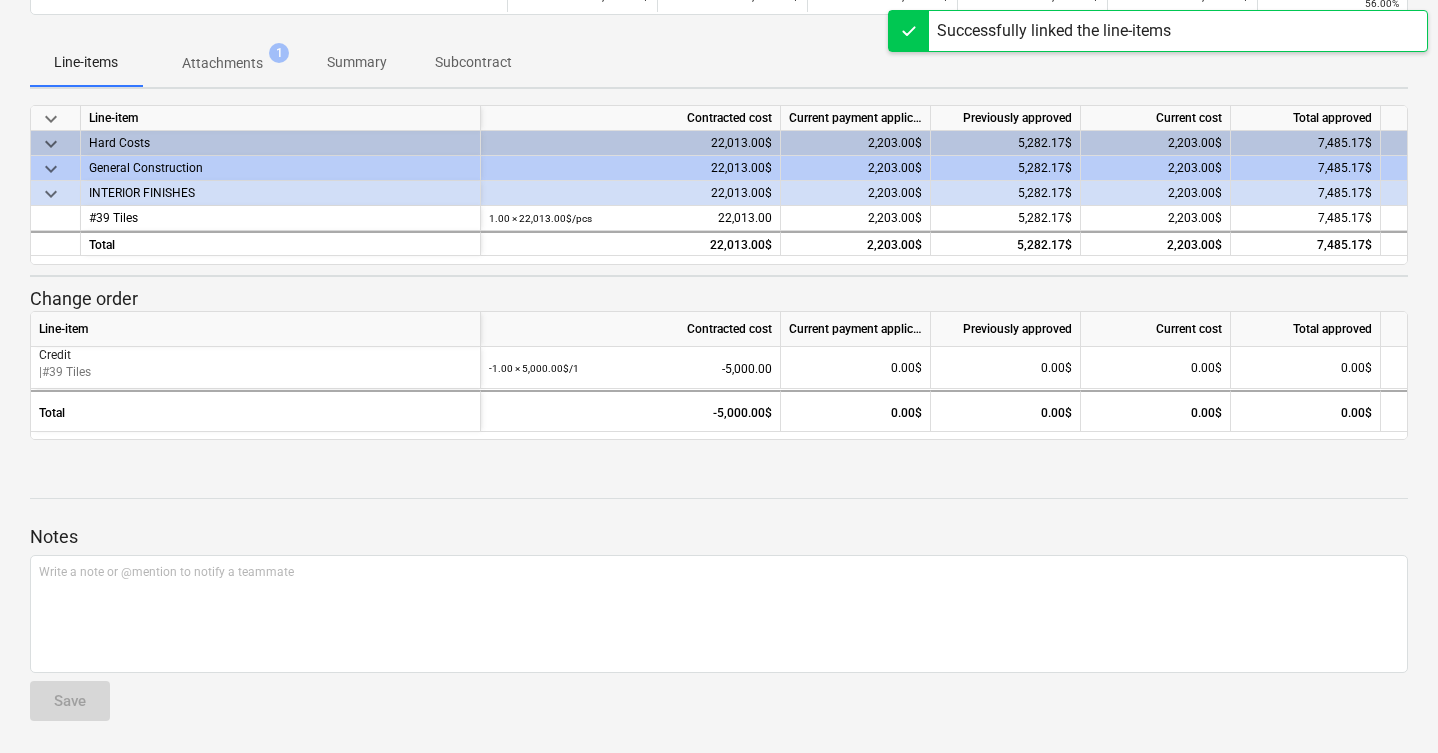 scroll, scrollTop: 0, scrollLeft: 0, axis: both 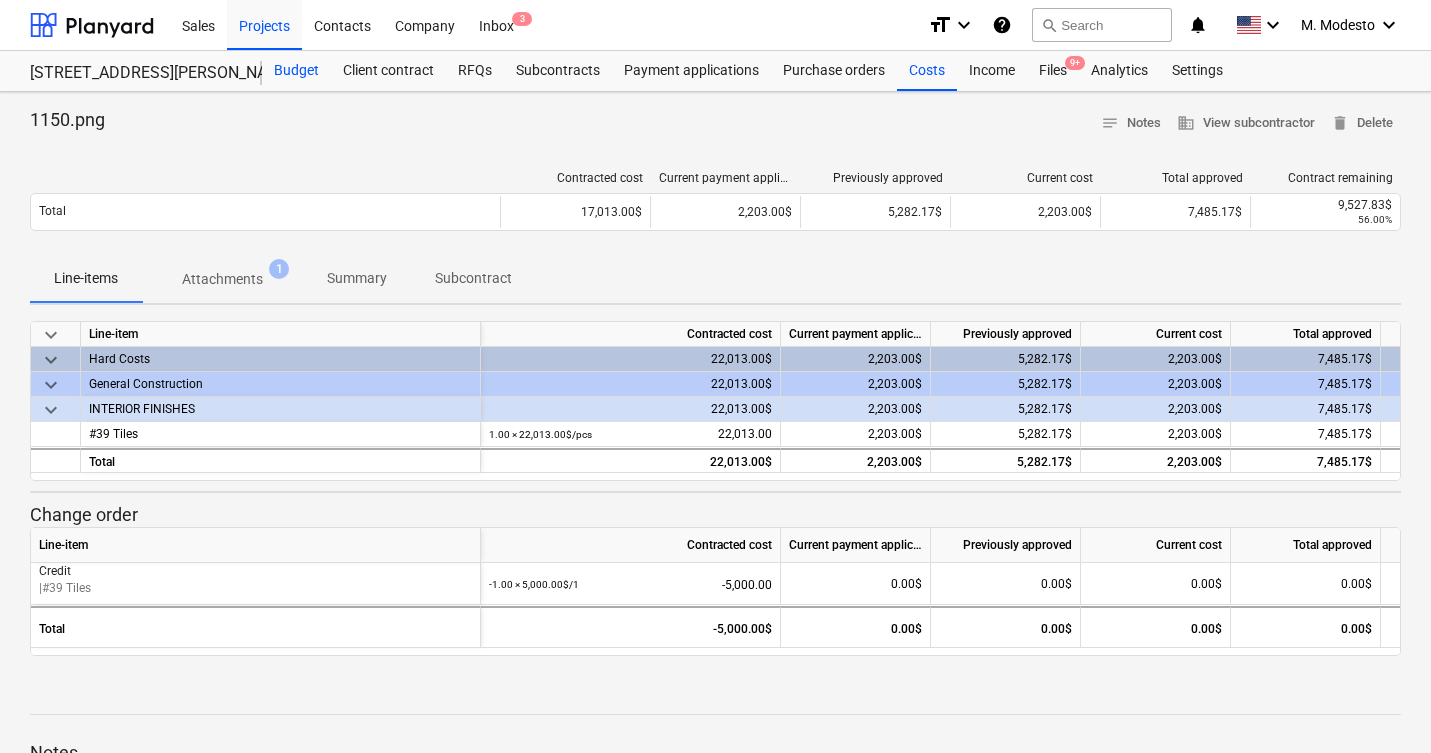 click on "Budget" at bounding box center [296, 71] 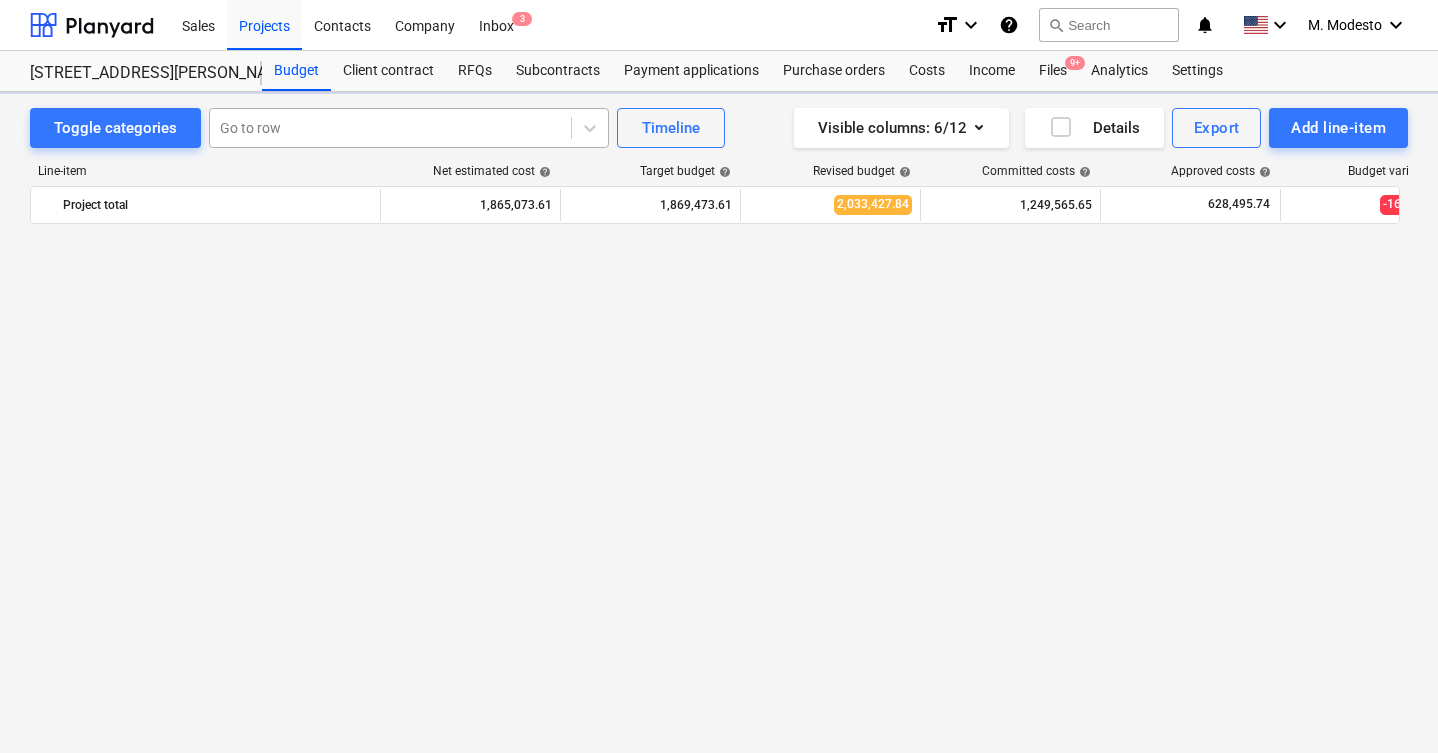 scroll, scrollTop: 3447, scrollLeft: 0, axis: vertical 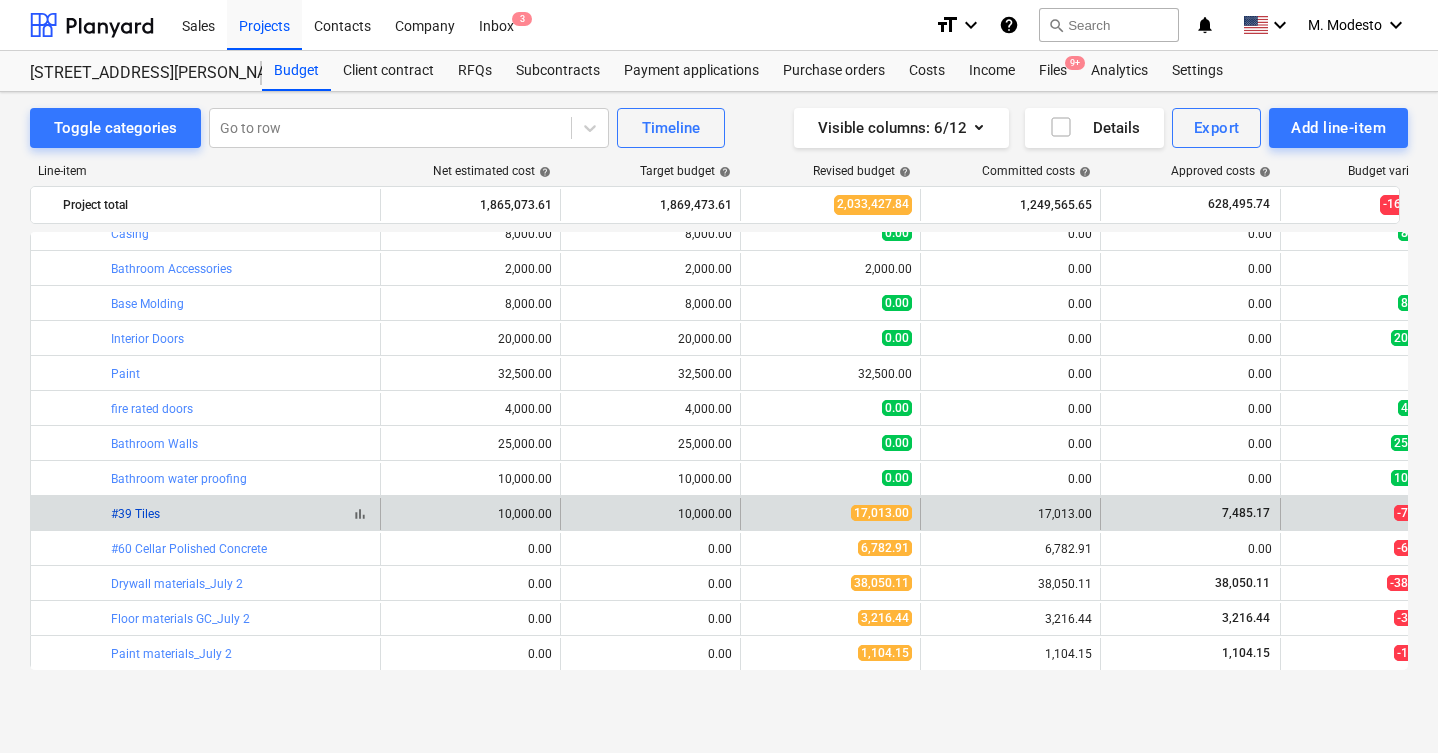 click on "#39 Tiles" at bounding box center [135, 514] 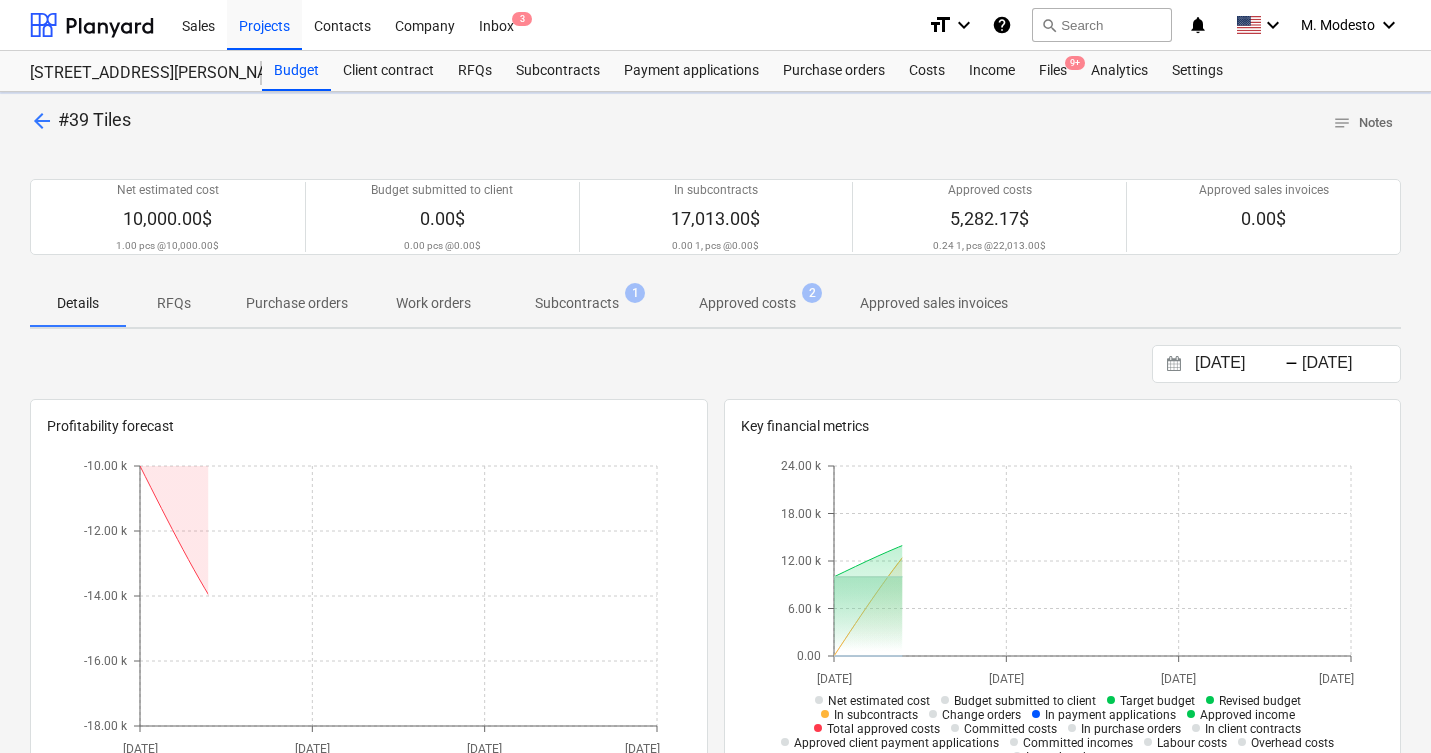 click on "Subcontracts" at bounding box center (577, 303) 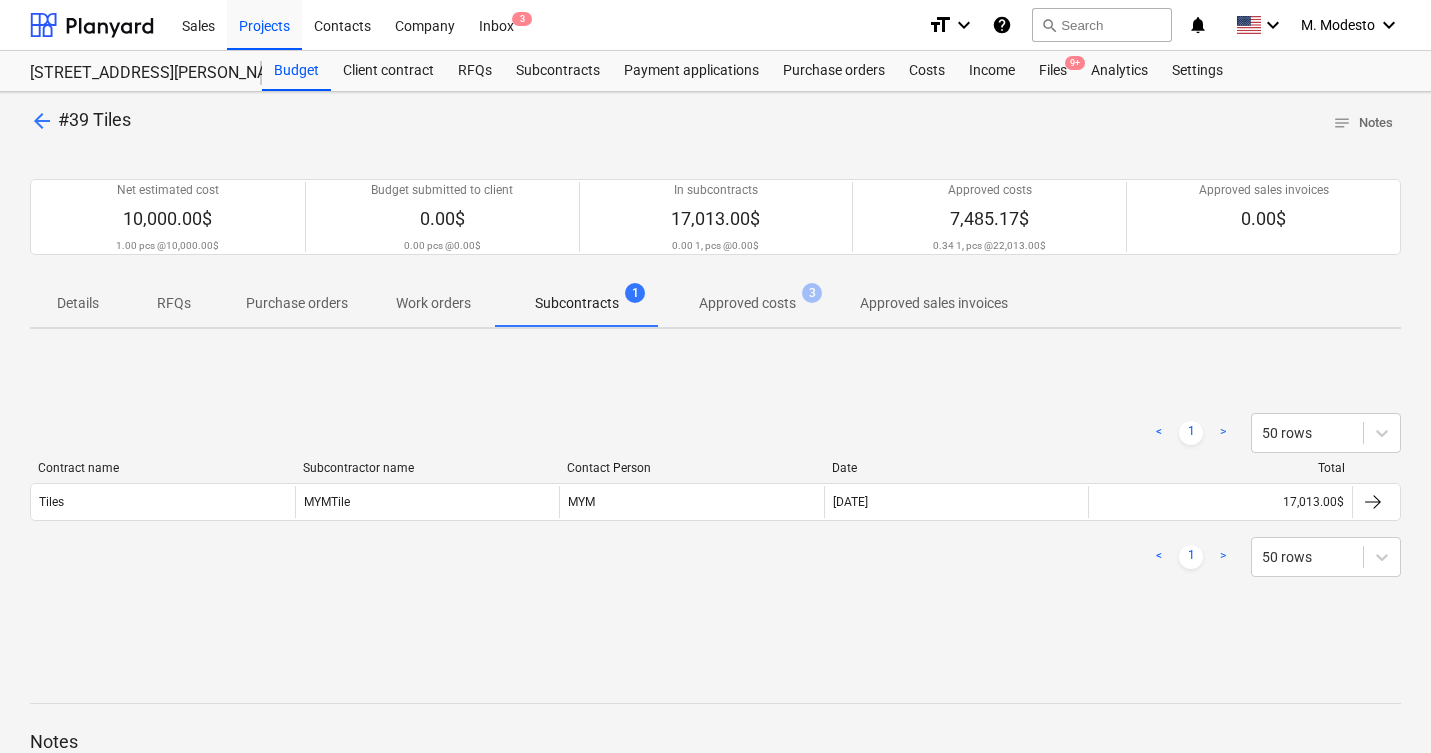 click on "< 1 > 50 rows" at bounding box center (715, 557) 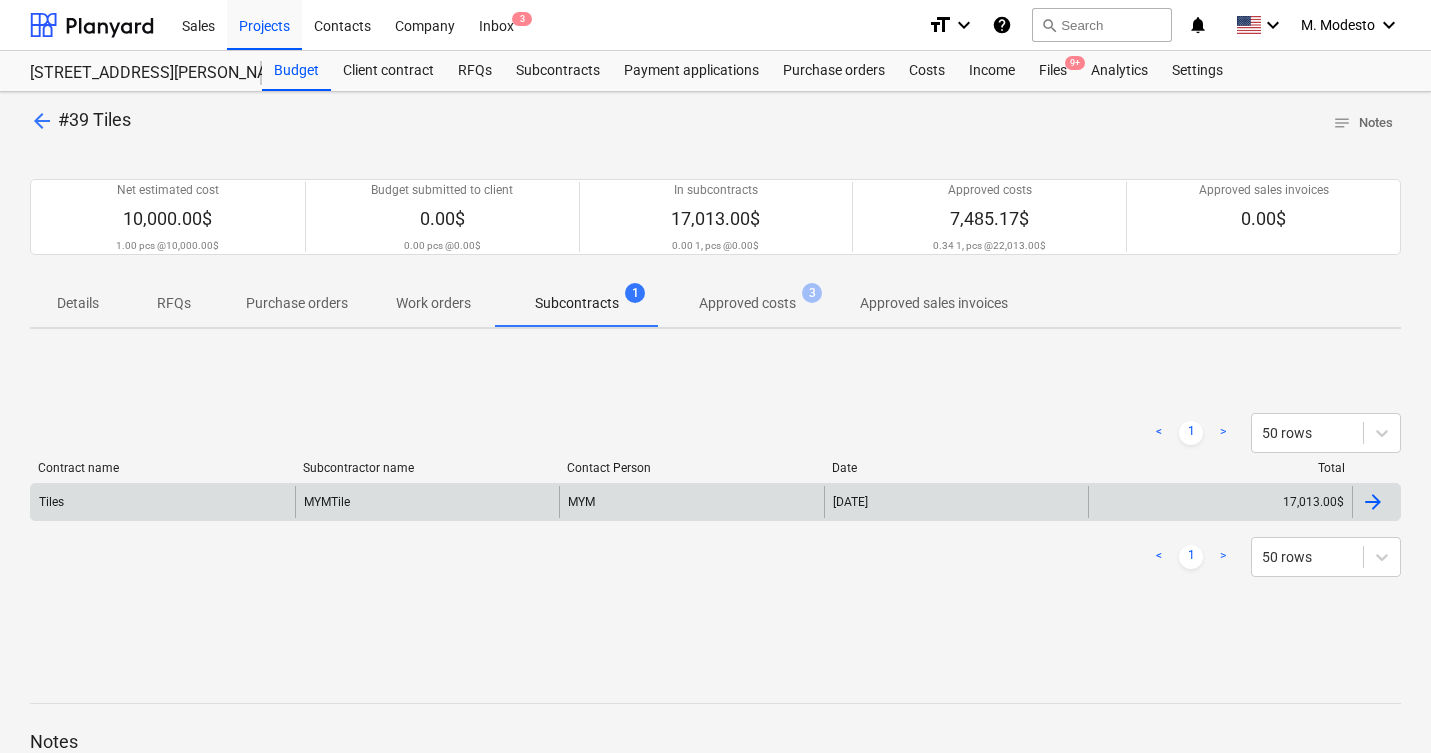 click on "MYM" at bounding box center [691, 502] 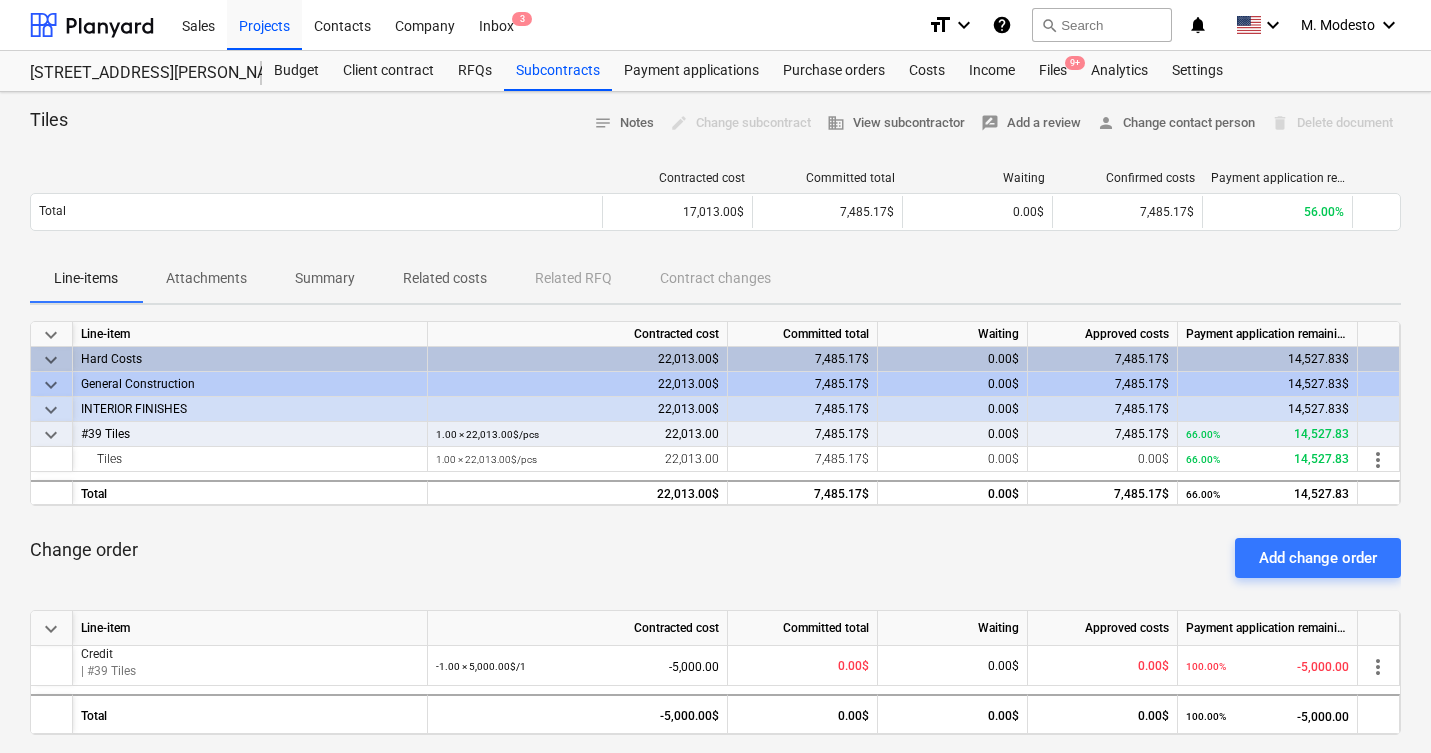click on "Related costs" at bounding box center (445, 278) 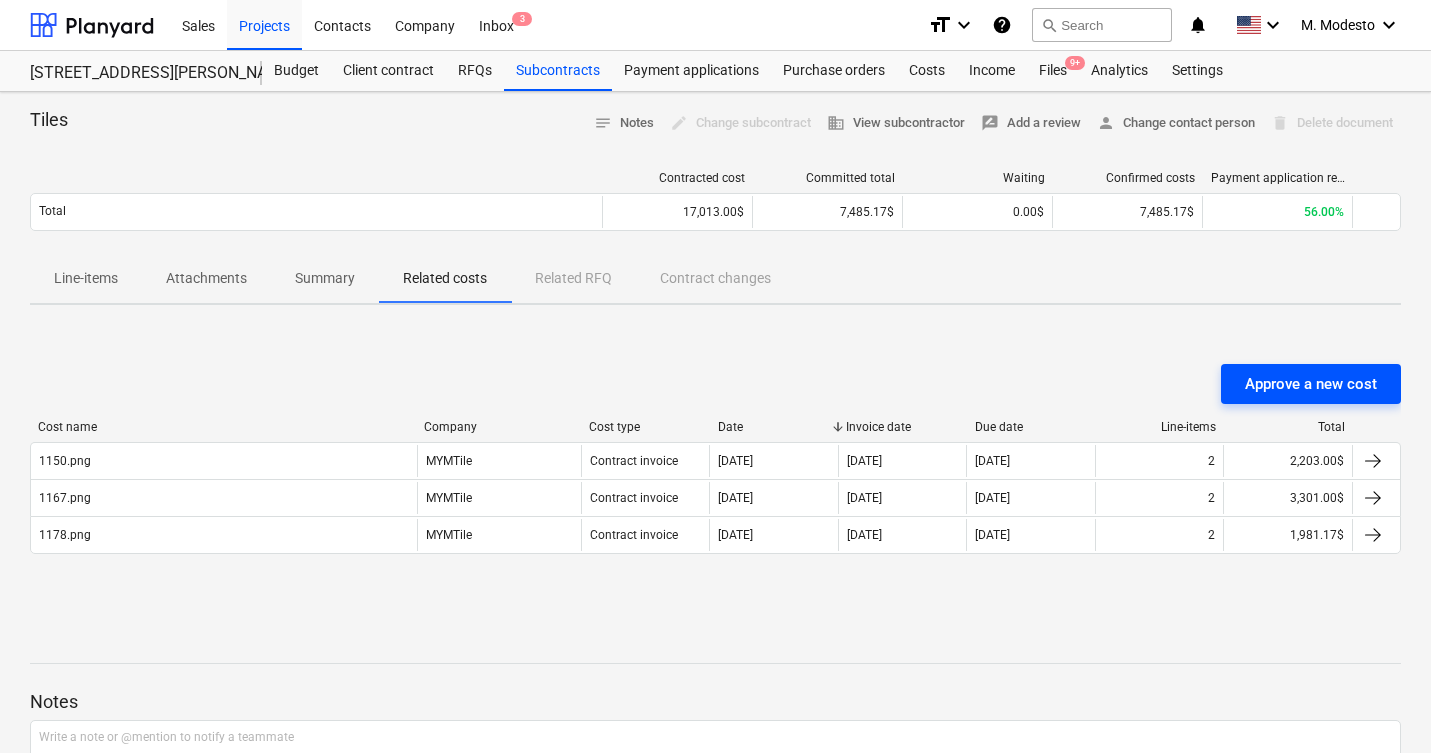 click on "Approve a new cost" at bounding box center (1311, 384) 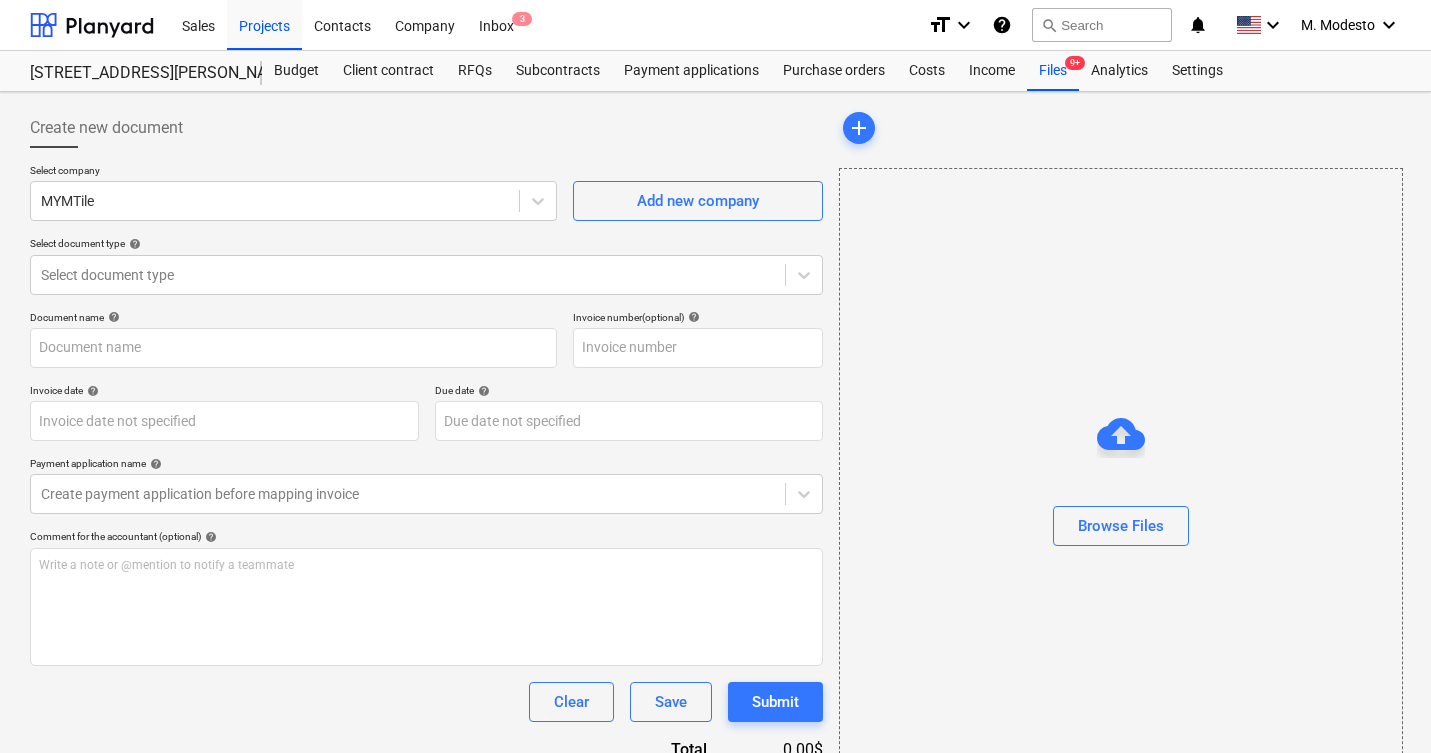 click at bounding box center (1121, 490) 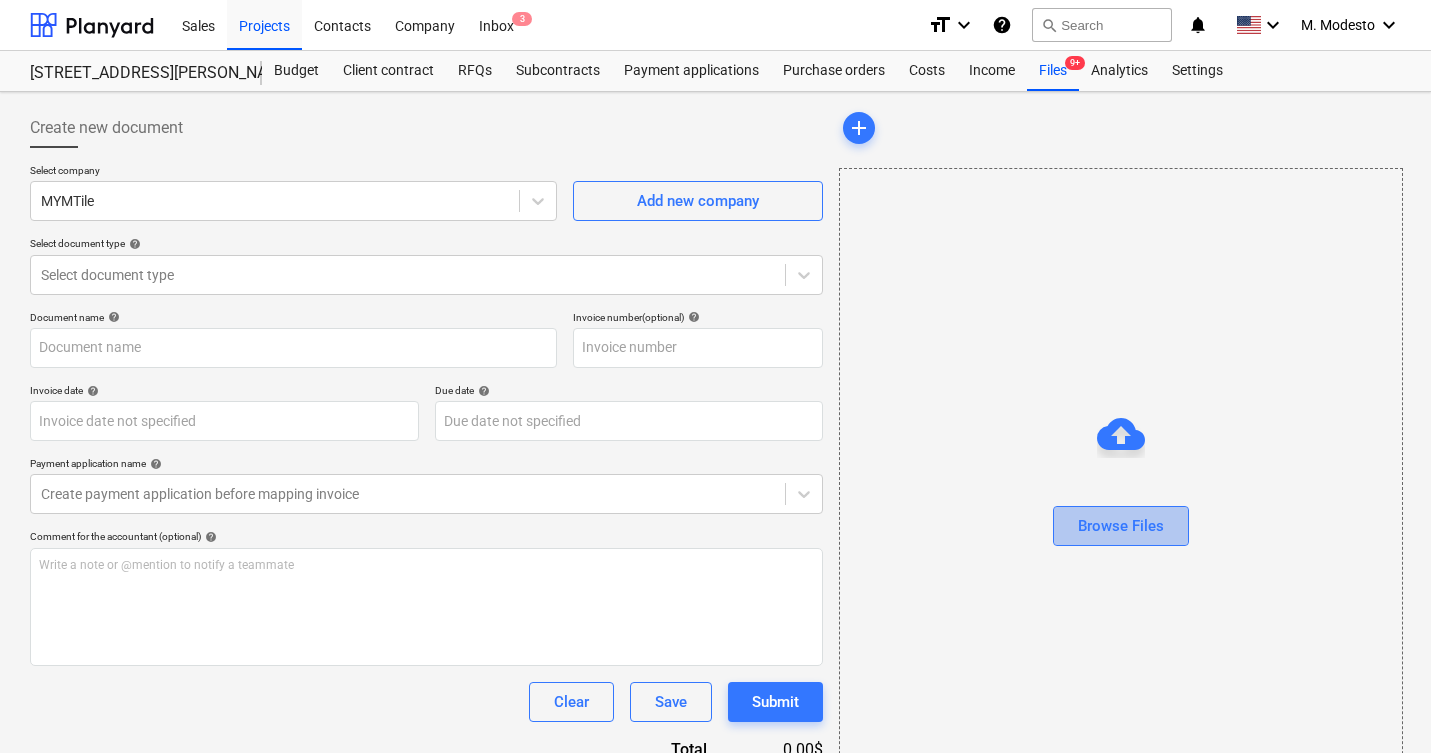 click on "Browse Files" at bounding box center (1121, 526) 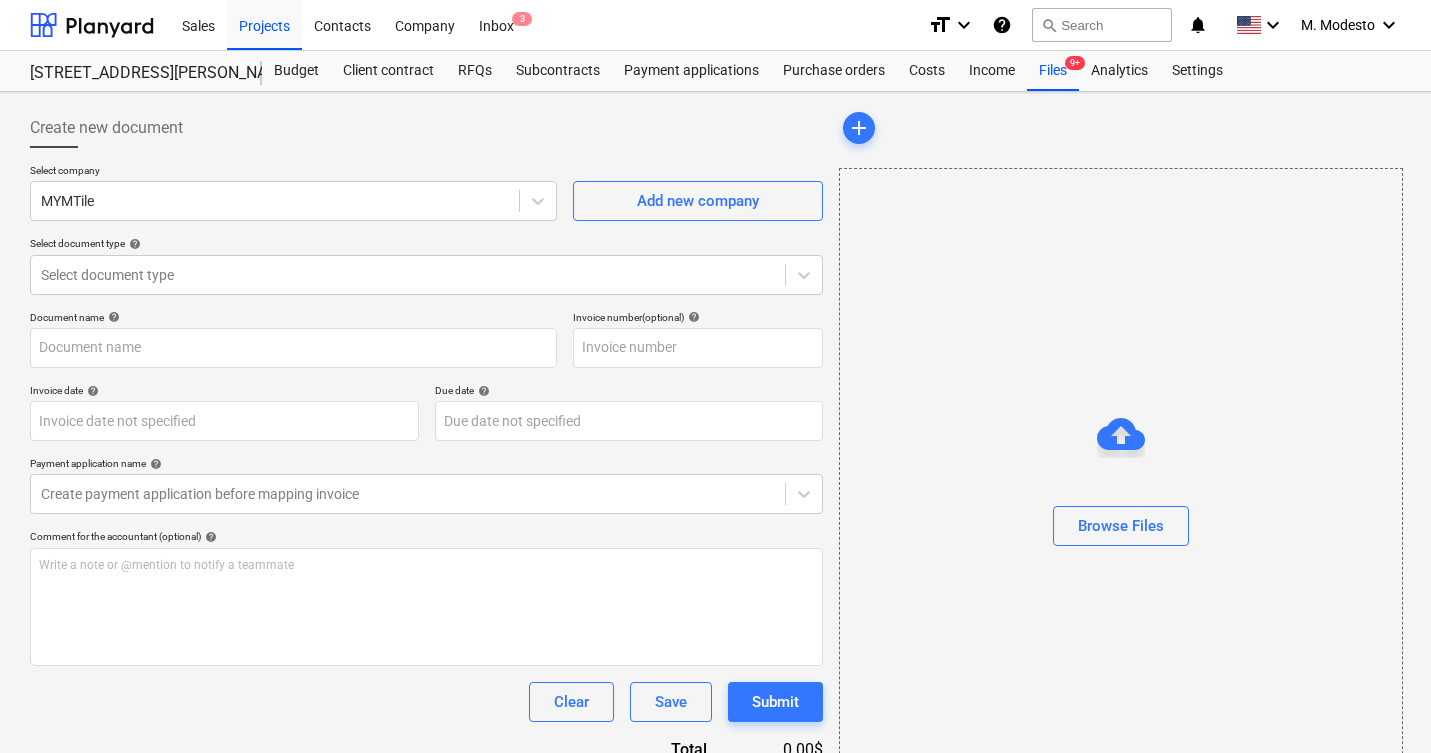 type on "1144.png" 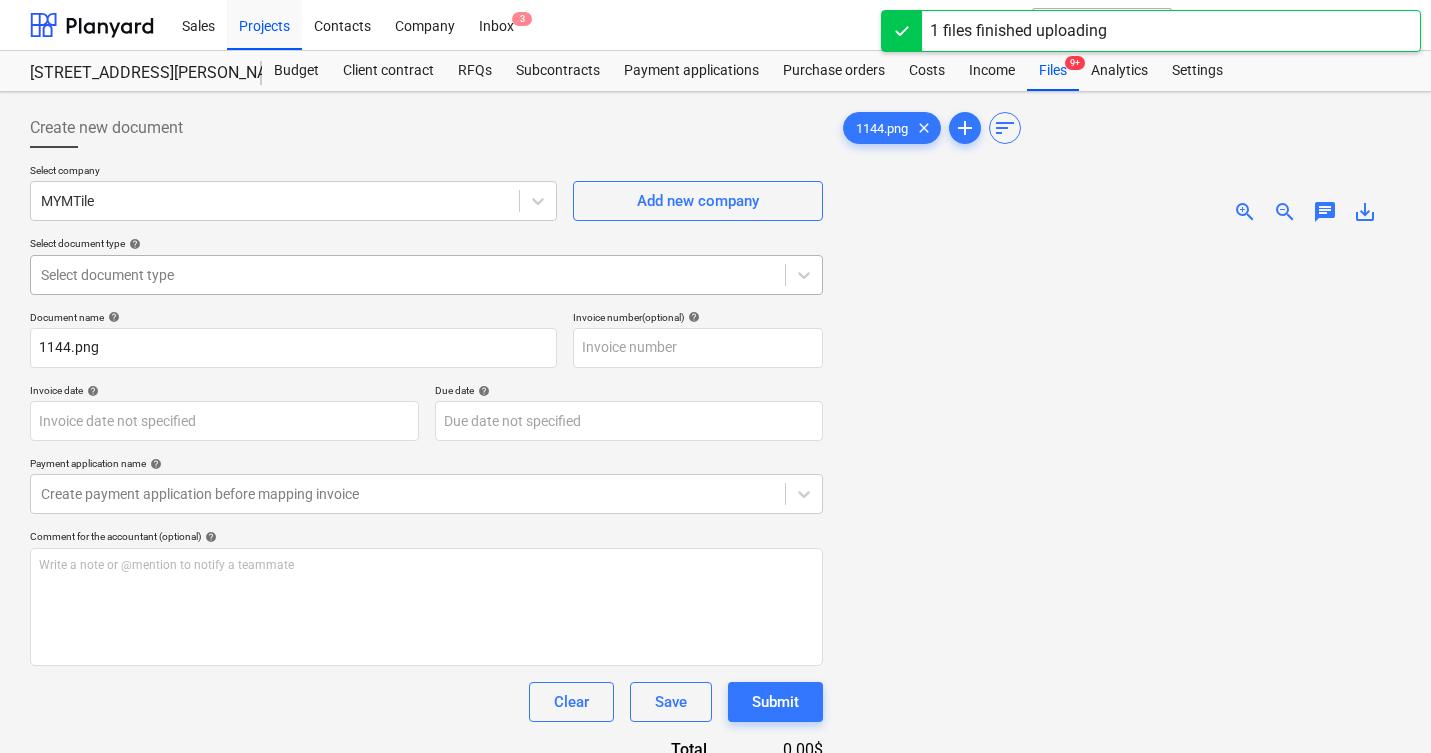 click on "Select document type" at bounding box center (408, 275) 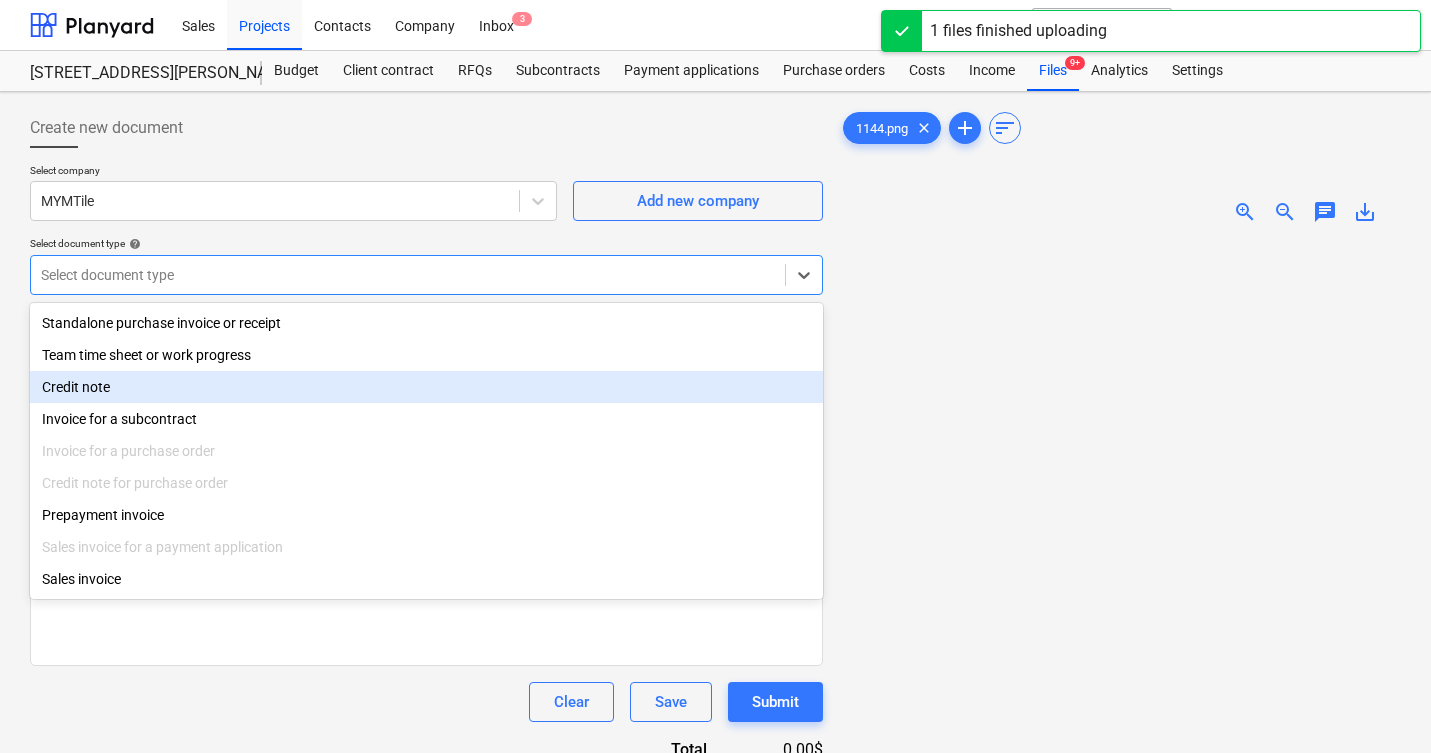 click on "Invoice for a subcontract" at bounding box center [426, 419] 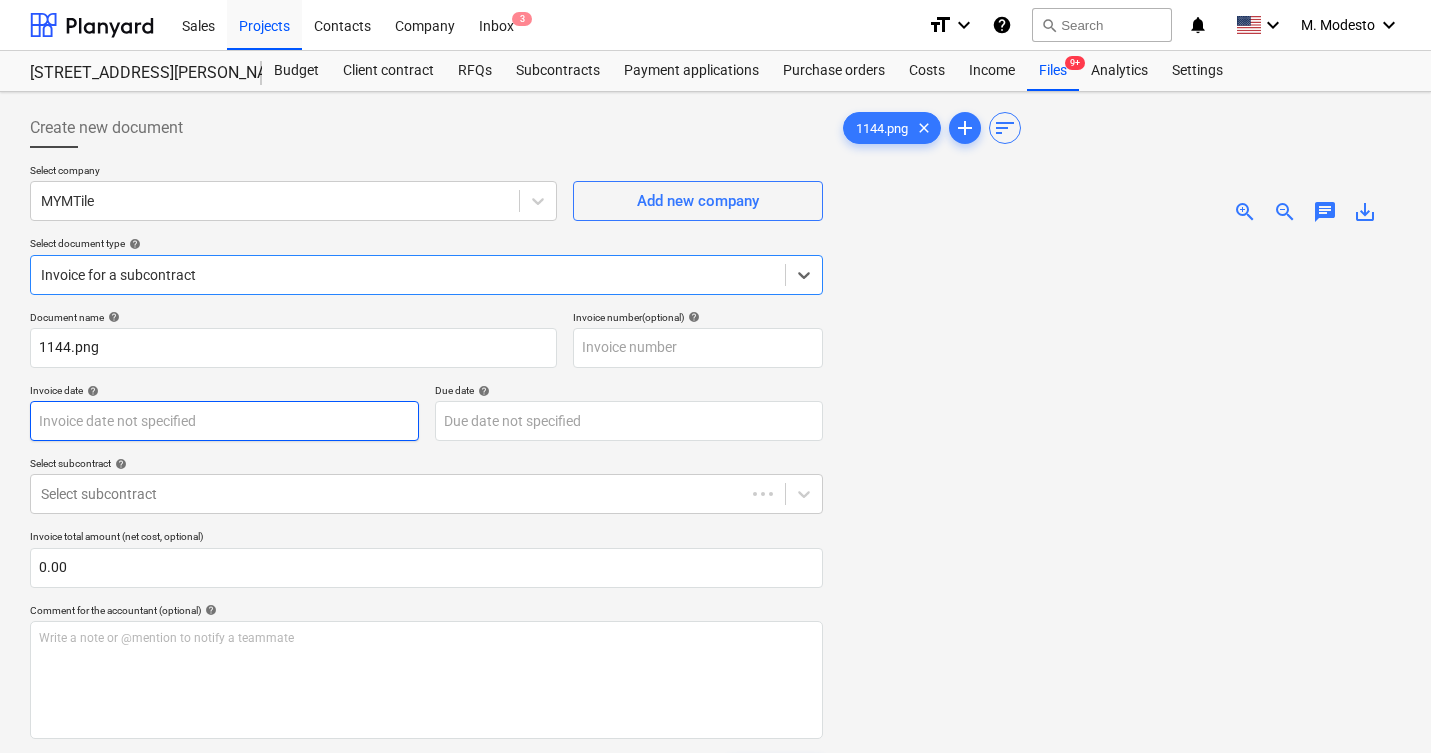 click on "Sales Projects Contacts Company Inbox 3 format_size keyboard_arrow_down help search Search notifications 0 keyboard_arrow_down M. Modesto keyboard_arrow_down 506 Henry Street 506 Henry Street Budget Client contract RFQs Subcontracts Payment applications Purchase orders Costs Income Files 9+ Analytics Settings Create new document Select company MYMTile   Add new company Select document type help option Invoice for a subcontract, selected.   Select is focused ,type to refine list, press Down to open the menu,  Invoice for a subcontract Document name help 1144.png Invoice number  (optional) help Invoice date help Press the down arrow key to interact with the calendar and
select a date. Press the question mark key to get the keyboard shortcuts for changing dates. Due date help Press the down arrow key to interact with the calendar and
select a date. Press the question mark key to get the keyboard shortcuts for changing dates. Select subcontract help Select subcontract 0.00 help ﻿ Clear Save Submit add" at bounding box center [715, 376] 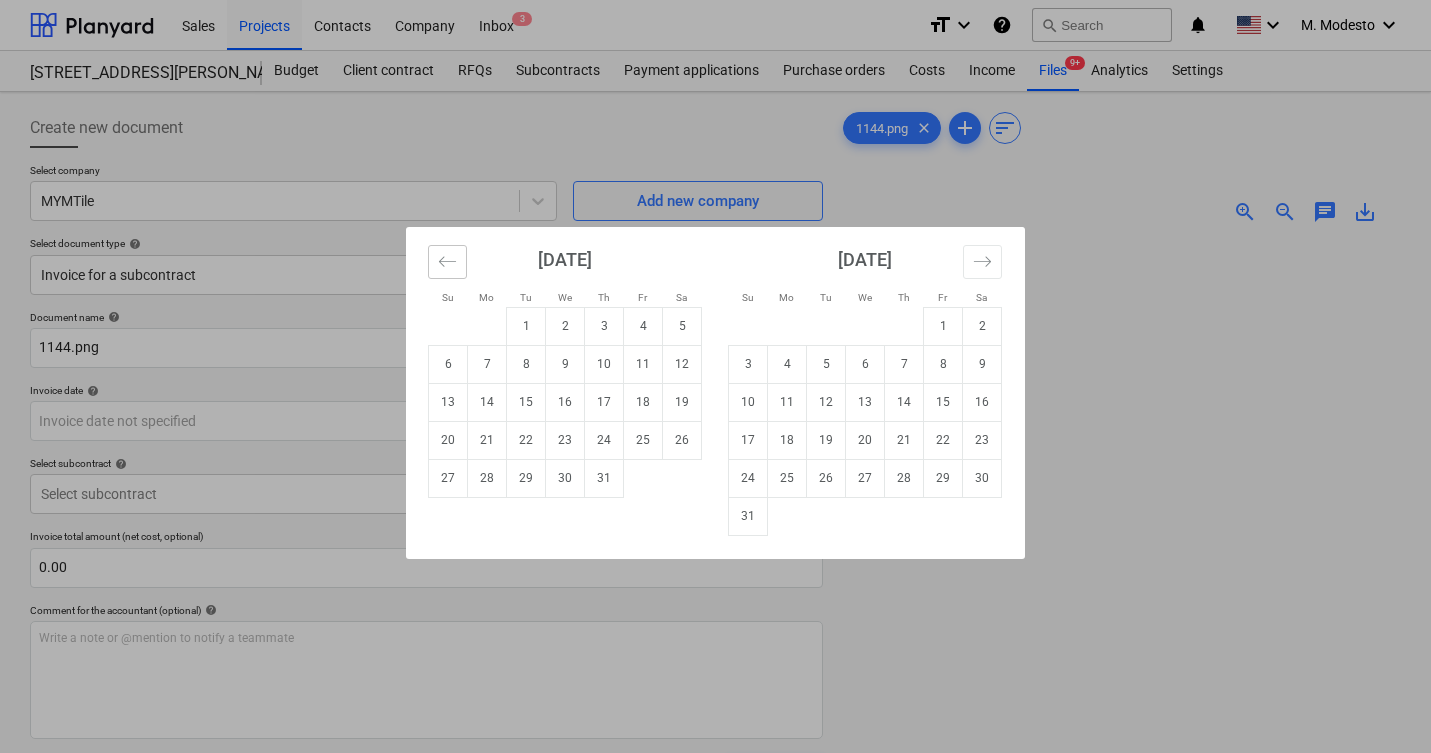 click 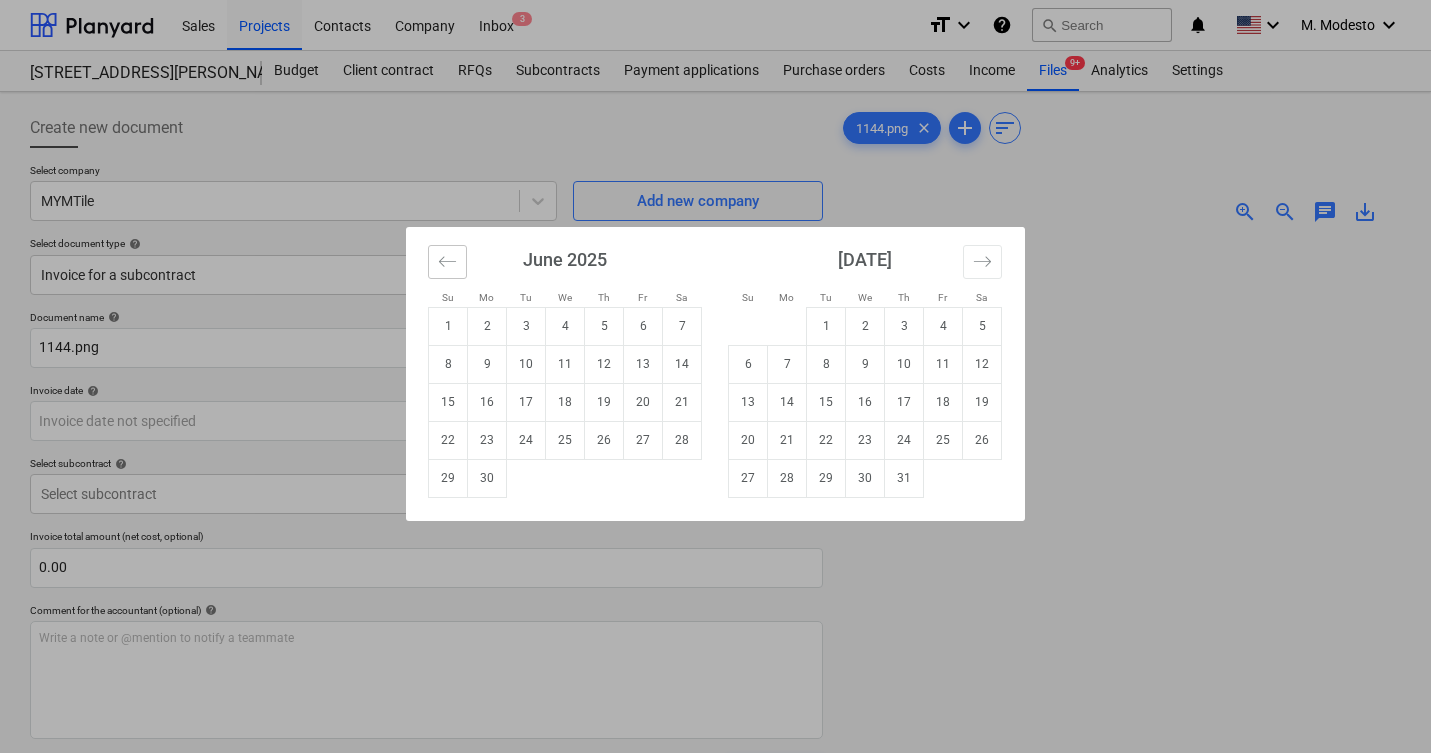 click 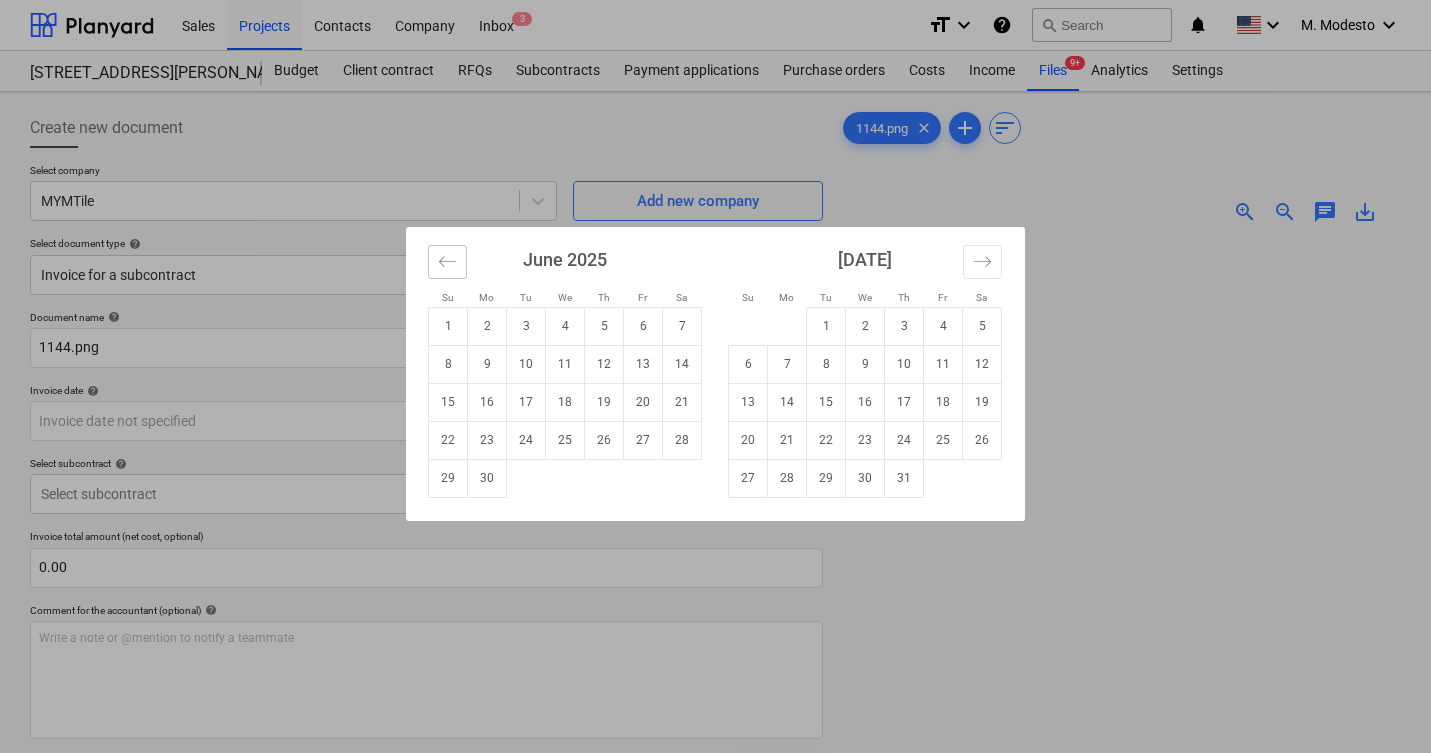 click 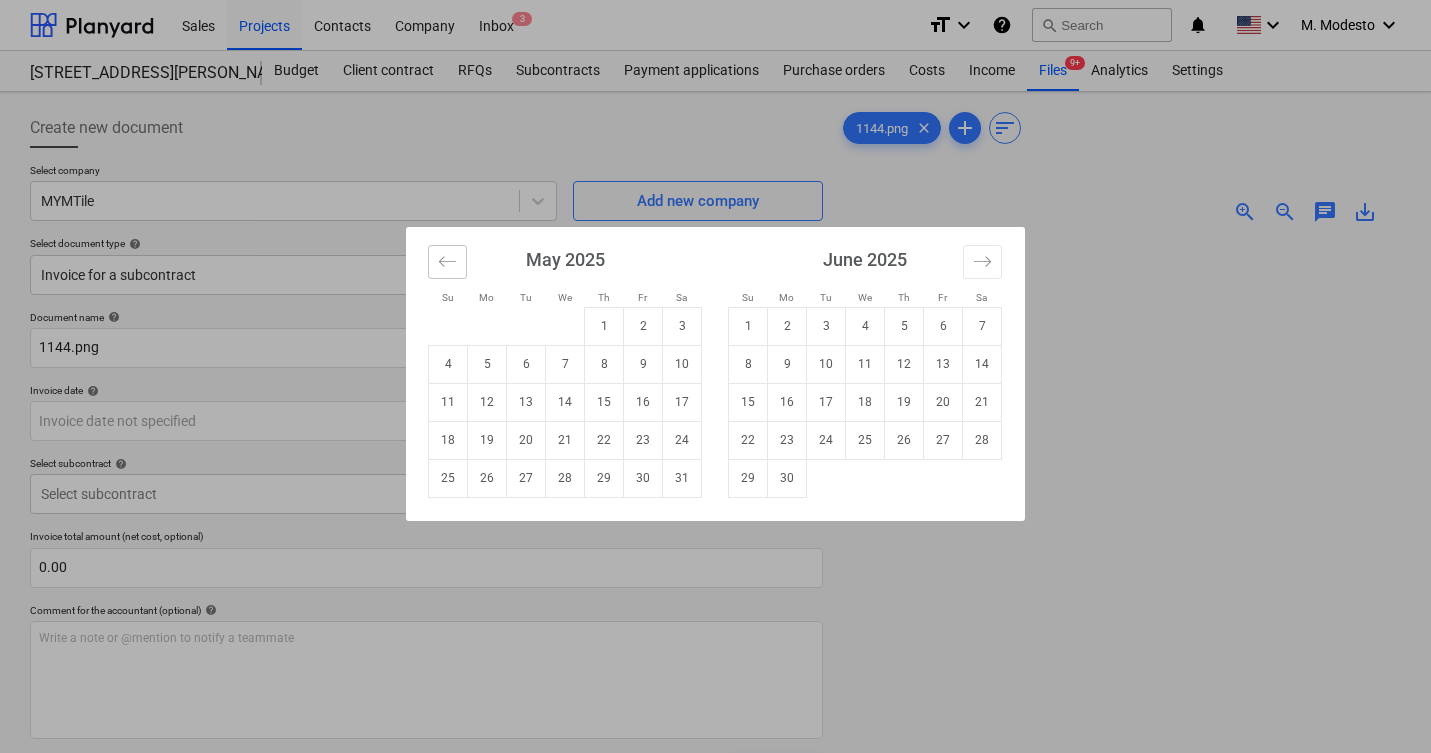 click 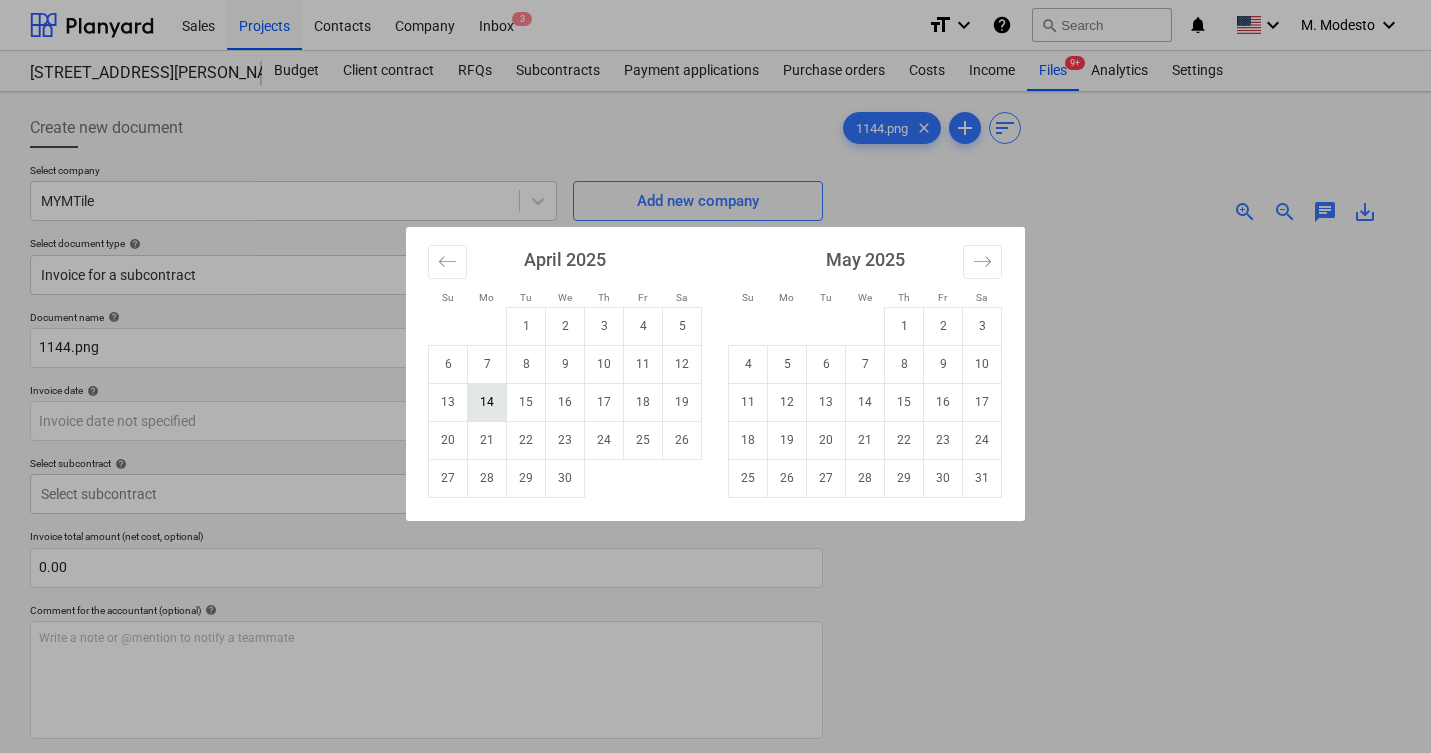 click on "14" at bounding box center (487, 402) 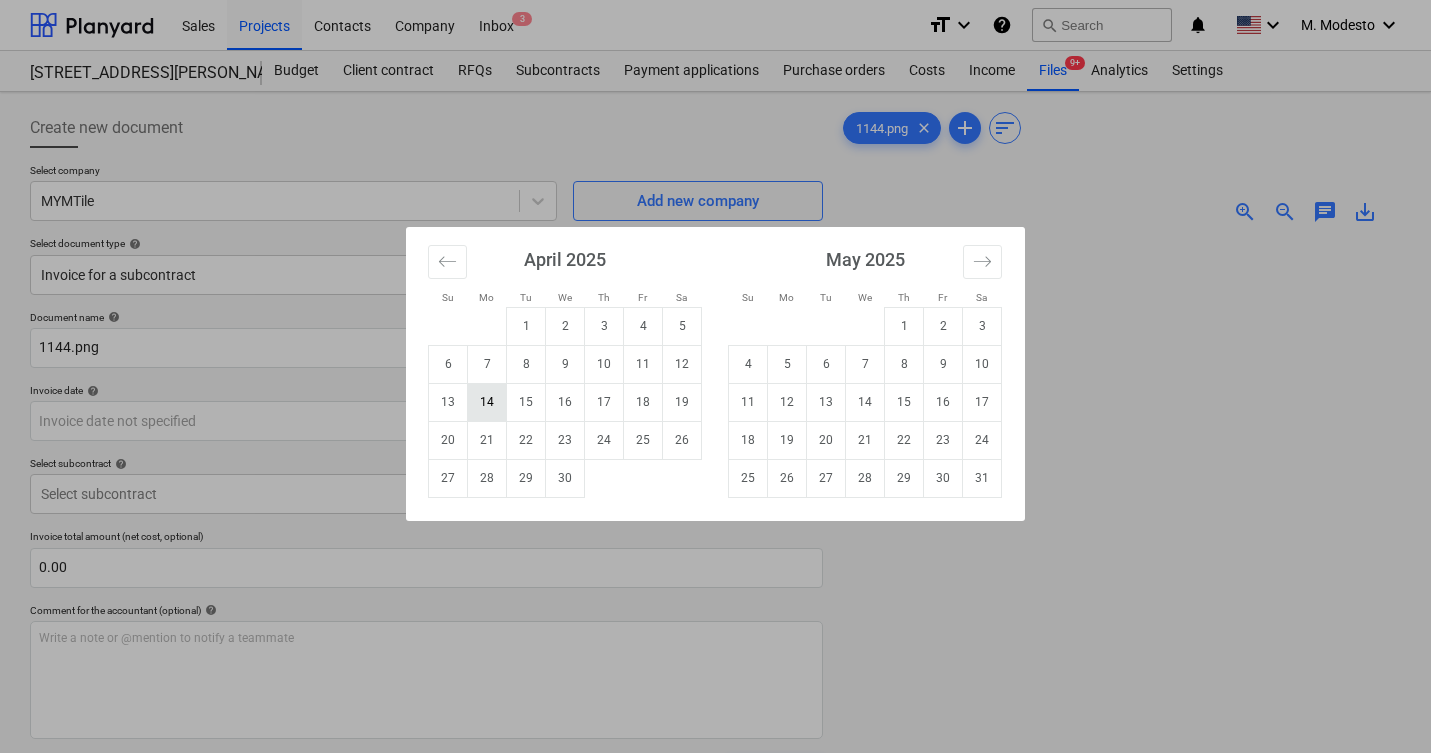 type on "14 Apr 2025" 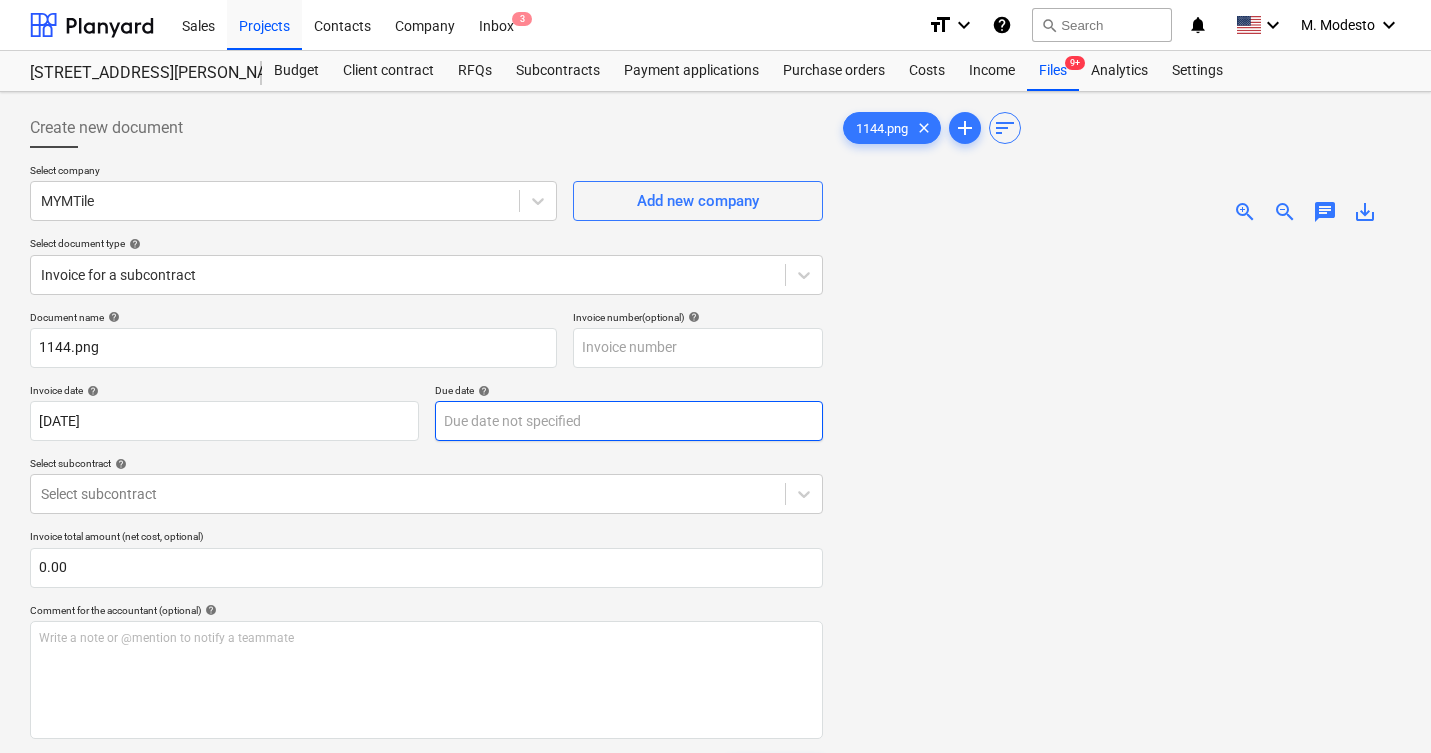 click on "Sales Projects Contacts Company Inbox 3 format_size keyboard_arrow_down help search Search notifications 0 keyboard_arrow_down M. Modesto keyboard_arrow_down 506 Henry Street 506 Henry Street Budget Client contract RFQs Subcontracts Payment applications Purchase orders Costs Income Files 9+ Analytics Settings Create new document Select company MYMTile   Add new company Select document type help Invoice for a subcontract Document name help 1144.png Invoice number  (optional) help Invoice date help 14 Apr 2025 14.04.2025 Press the down arrow key to interact with the calendar and
select a date. Press the question mark key to get the keyboard shortcuts for changing dates. Due date help Press the down arrow key to interact with the calendar and
select a date. Press the question mark key to get the keyboard shortcuts for changing dates. Select subcontract help Select subcontract Invoice total amount (net cost, optional) 0.00 Comment for the accountant (optional) help ﻿ Clear Save Submit Total 0.00$ add" at bounding box center (715, 376) 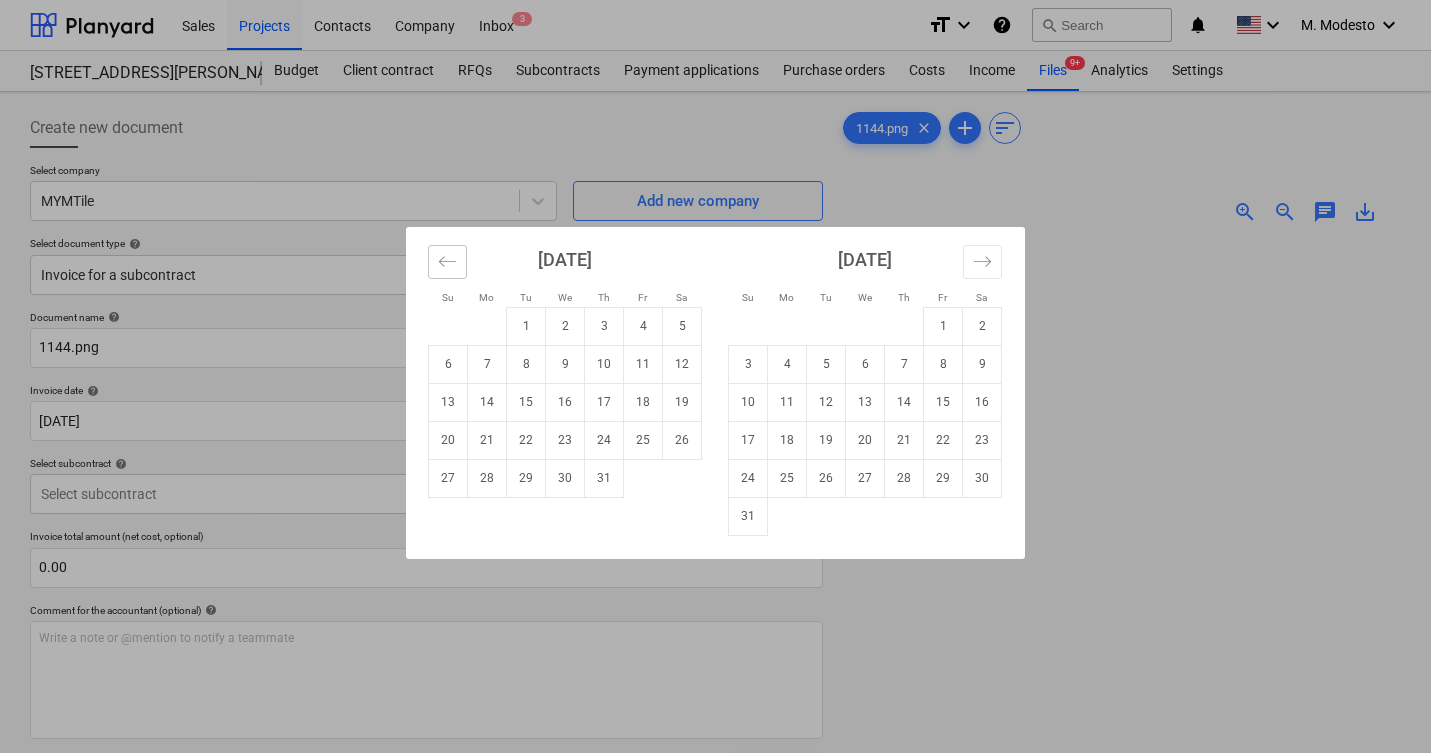 click 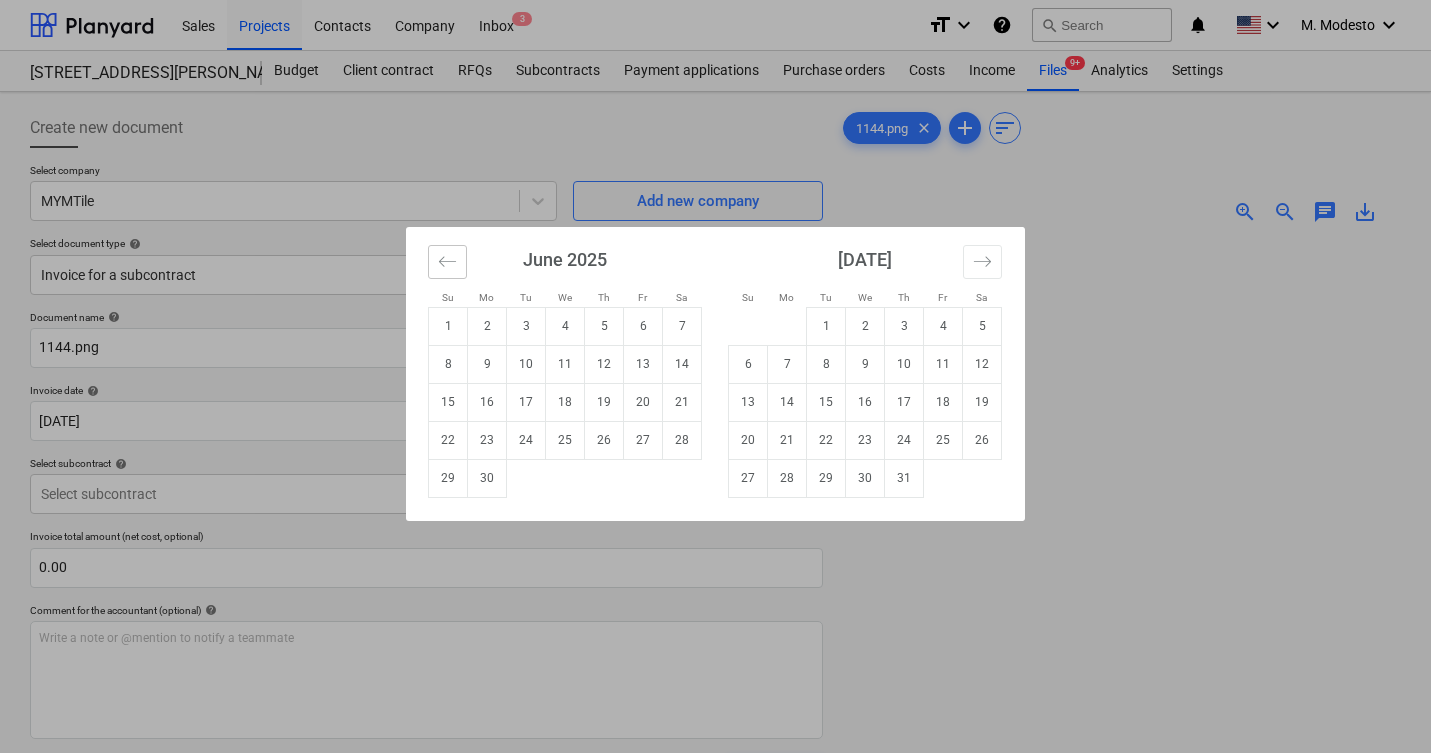 click 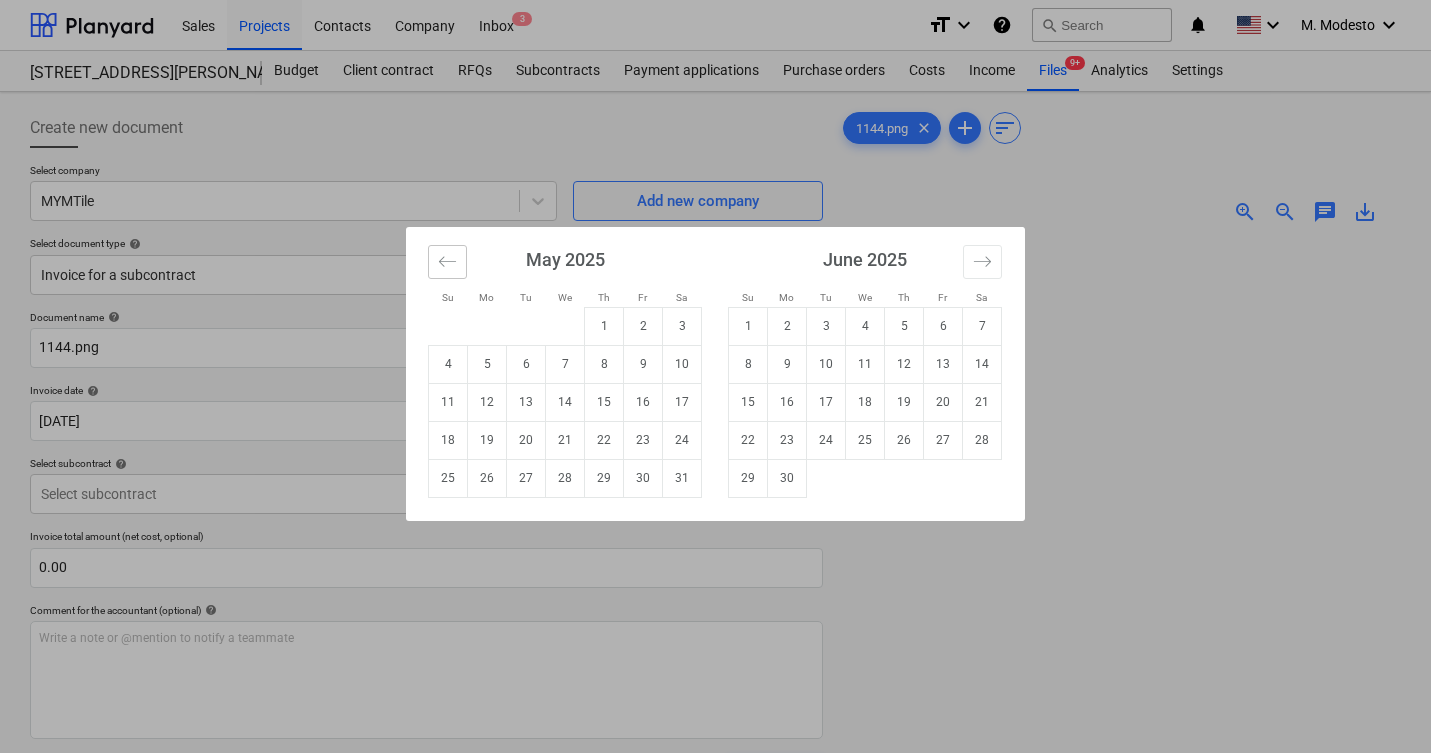 click 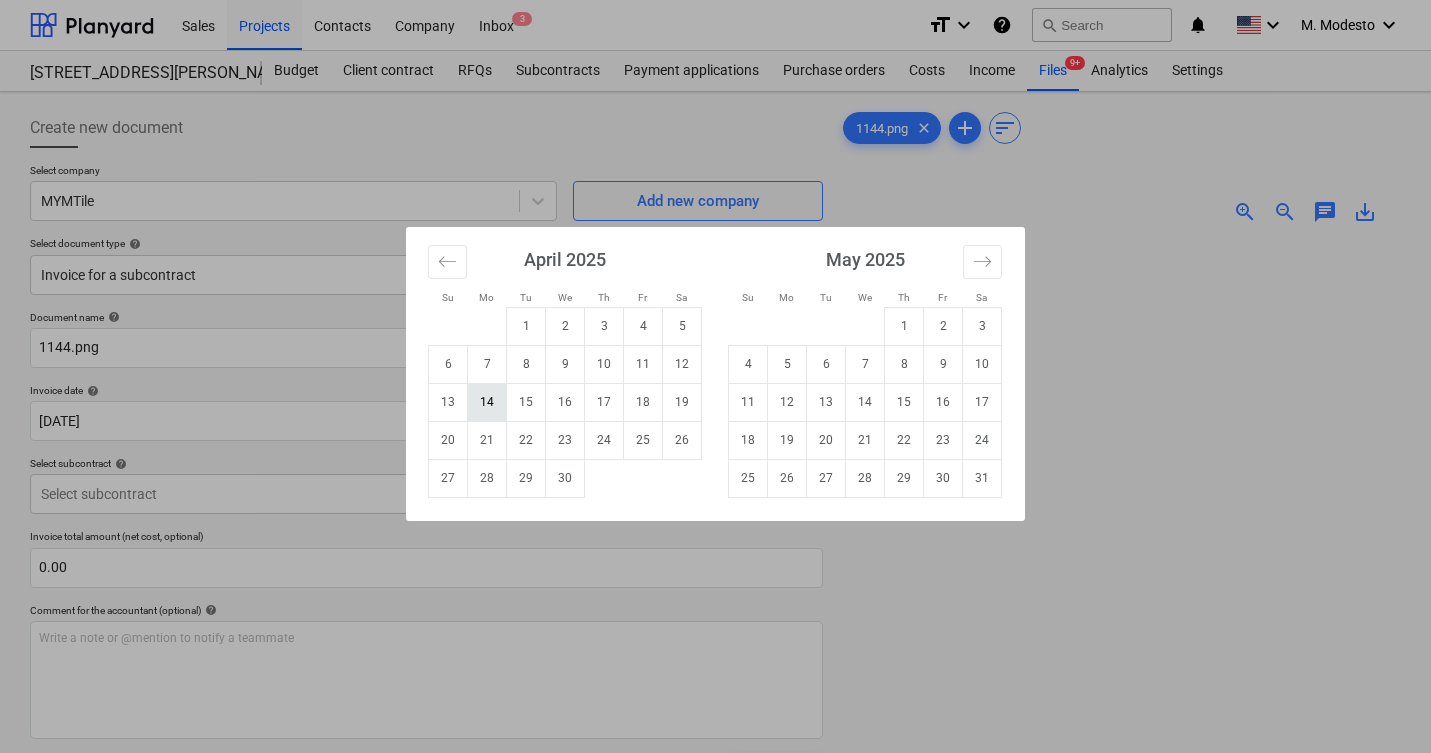 click on "14" at bounding box center [487, 402] 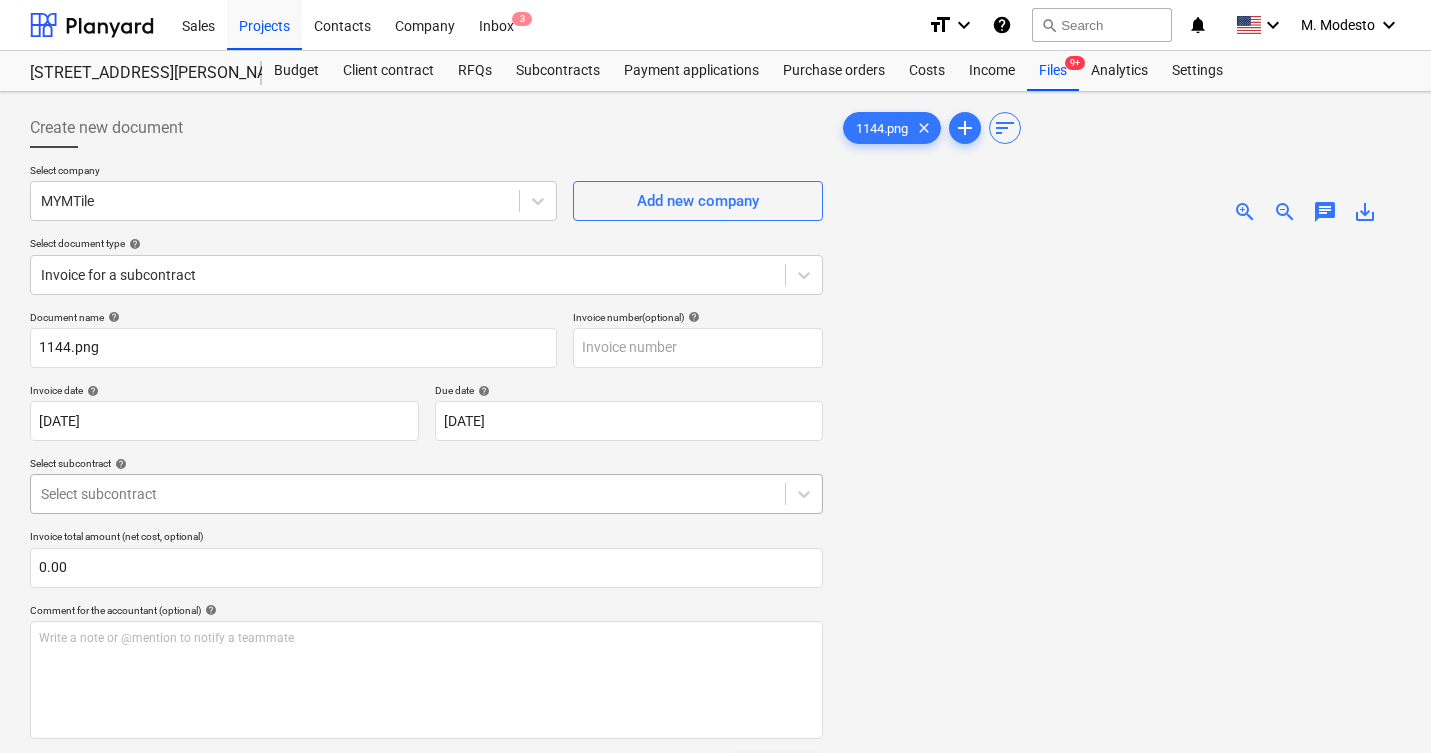 click at bounding box center [408, 494] 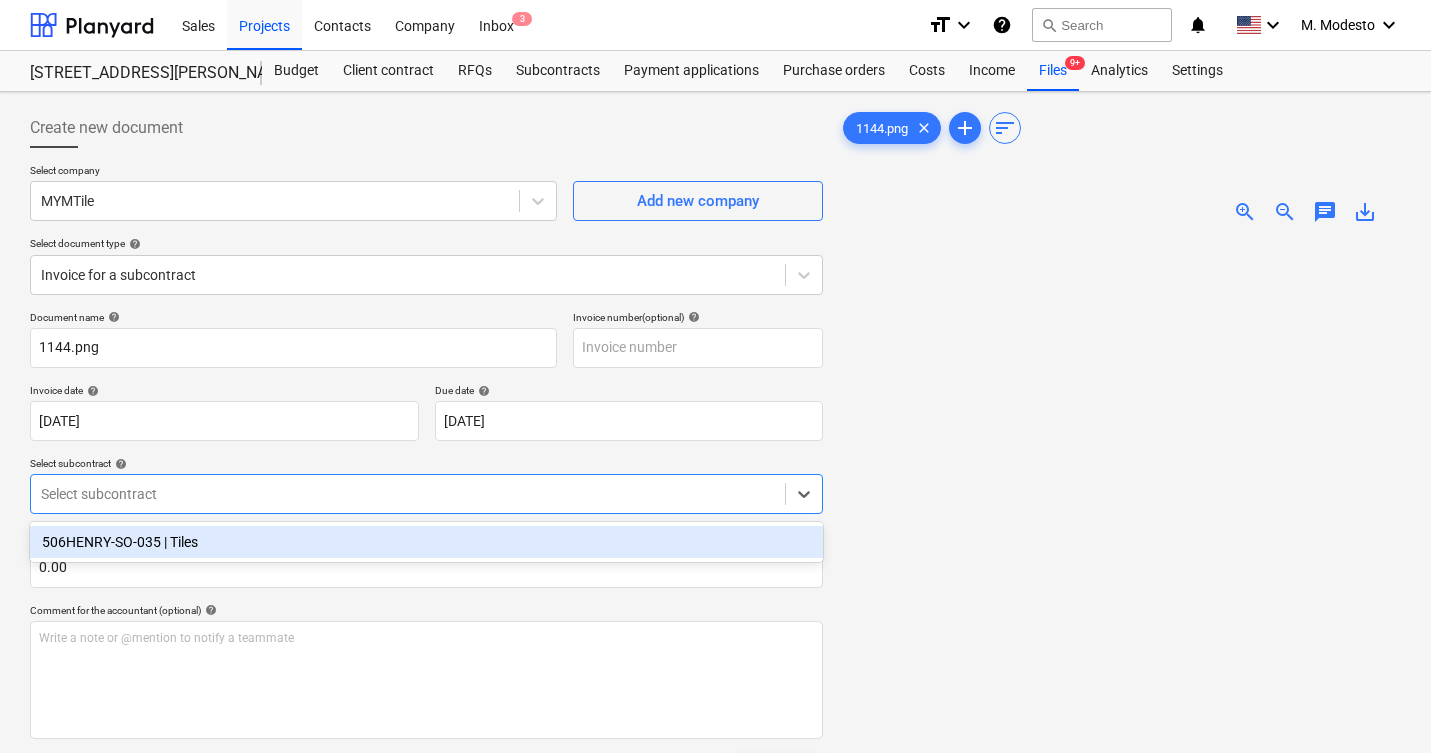 click on "506HENRY-SO-035 | Tiles" at bounding box center [426, 542] 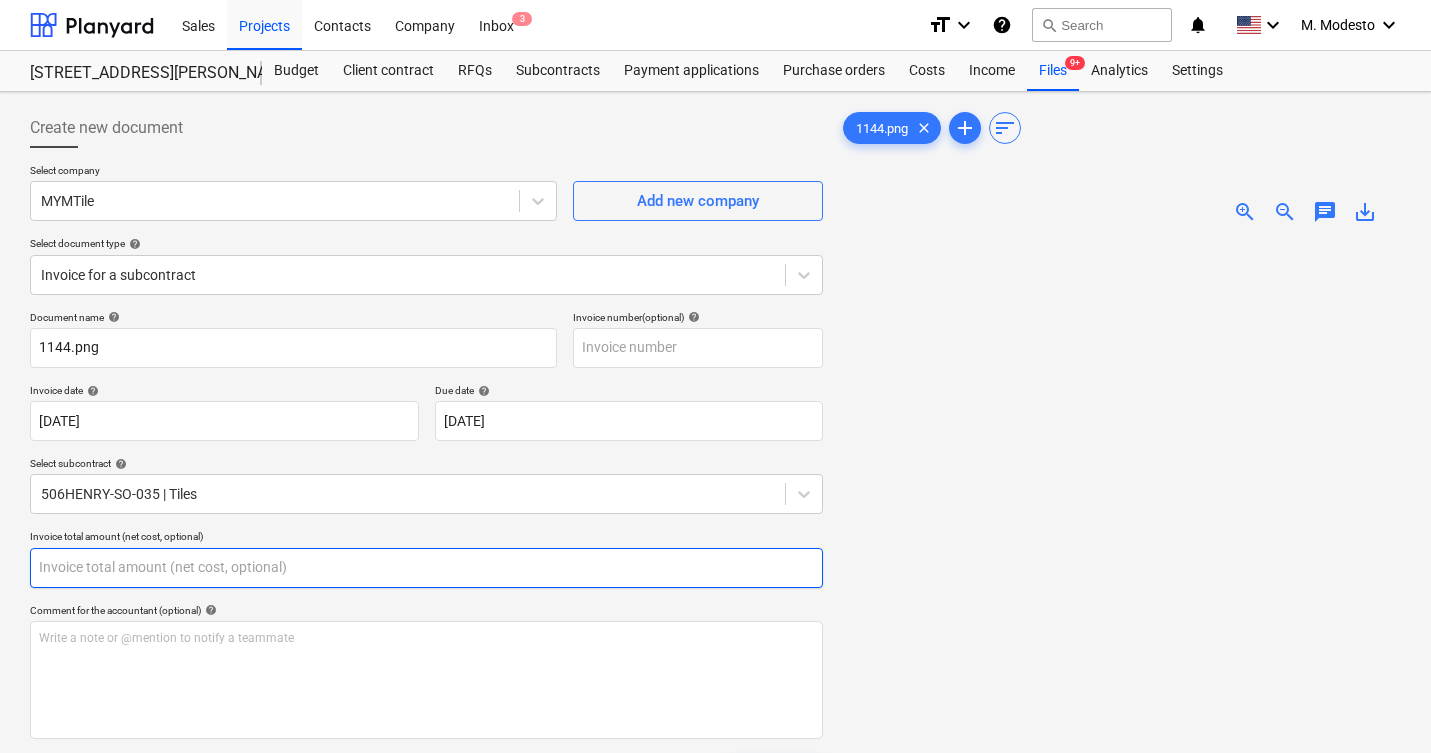 click at bounding box center (426, 568) 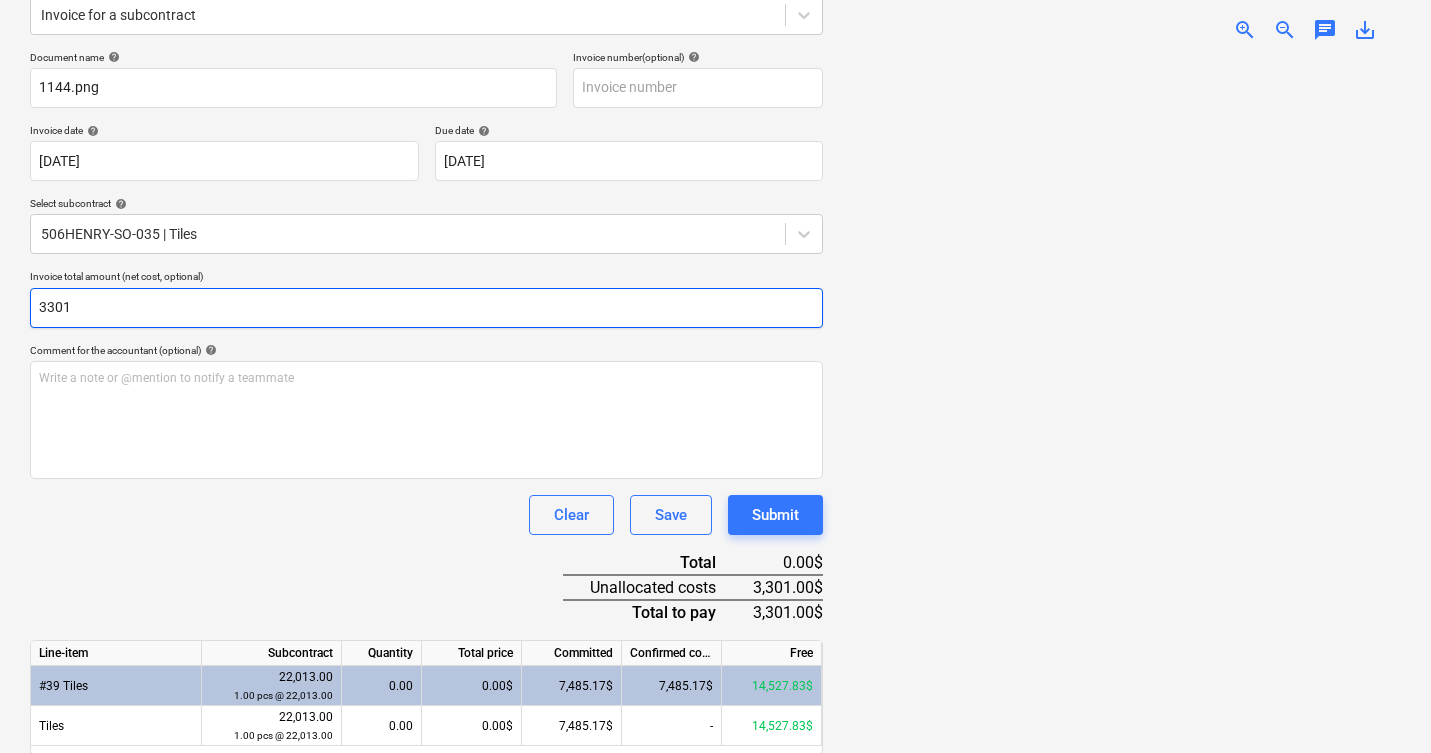 scroll, scrollTop: 373, scrollLeft: 0, axis: vertical 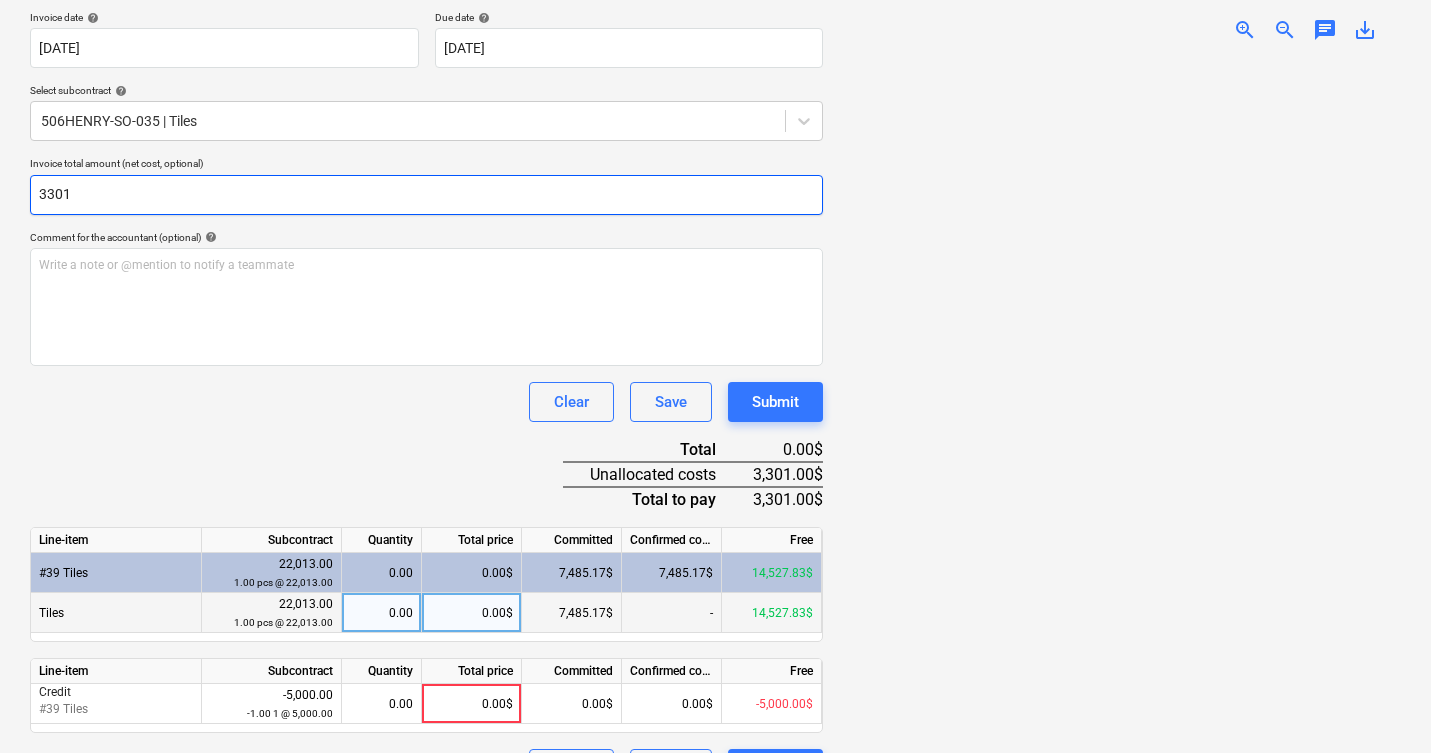 type on "3301" 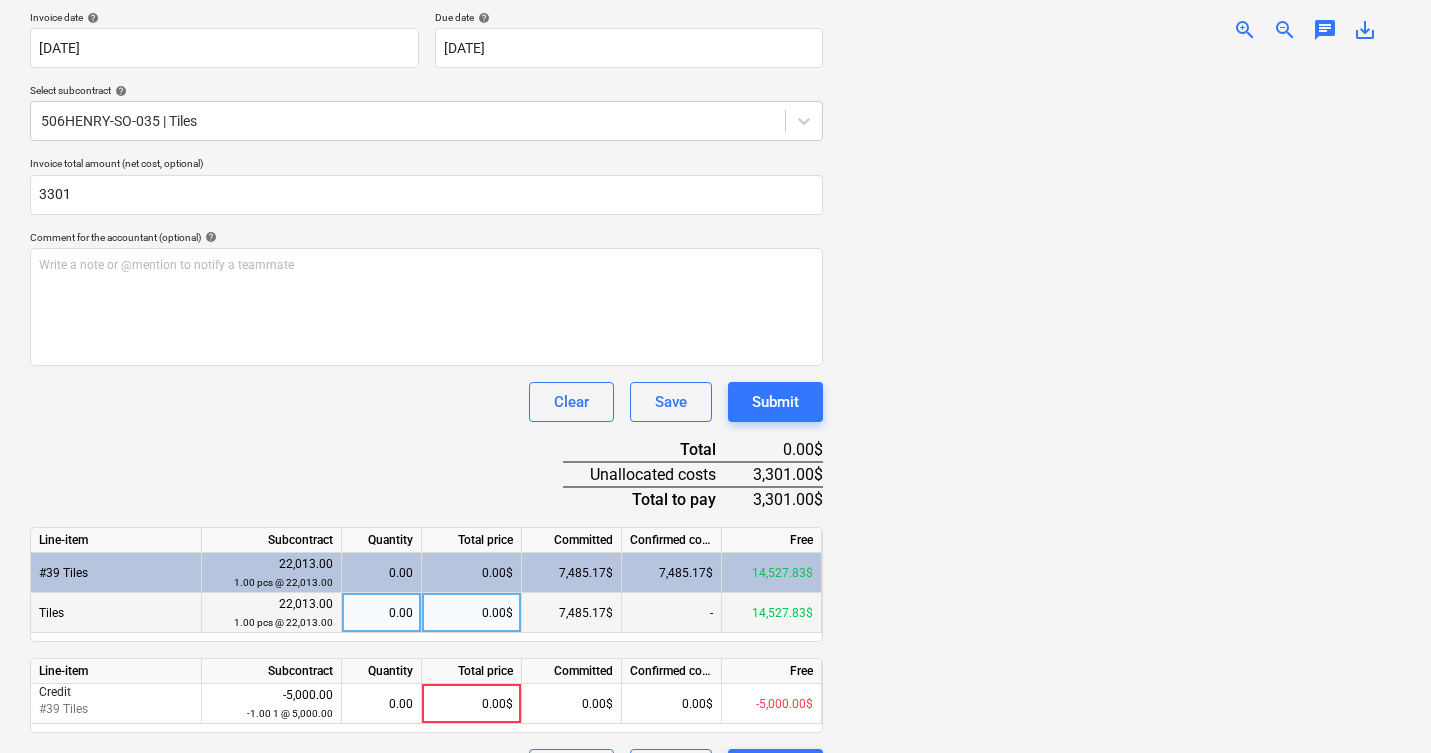 click on "0.00$" at bounding box center [472, 613] 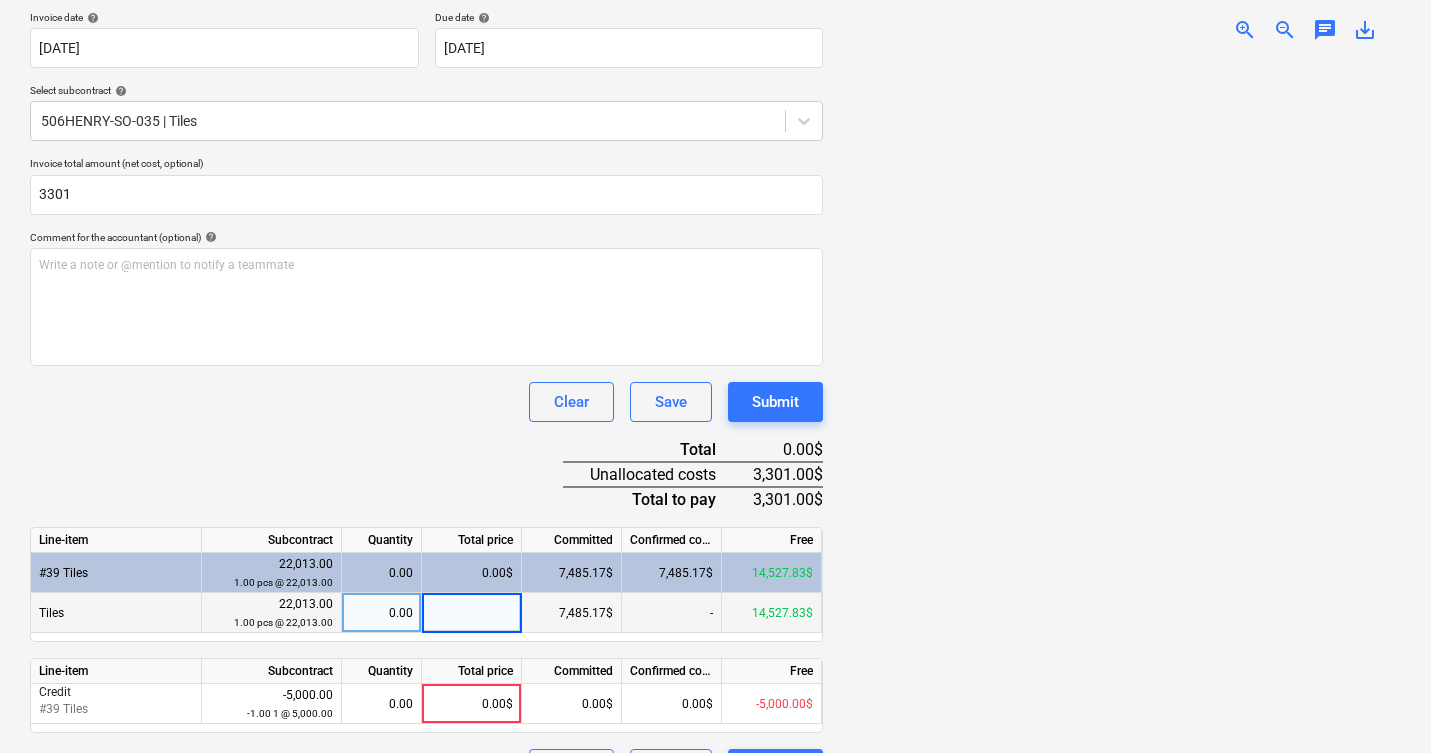 type on "3,301.00" 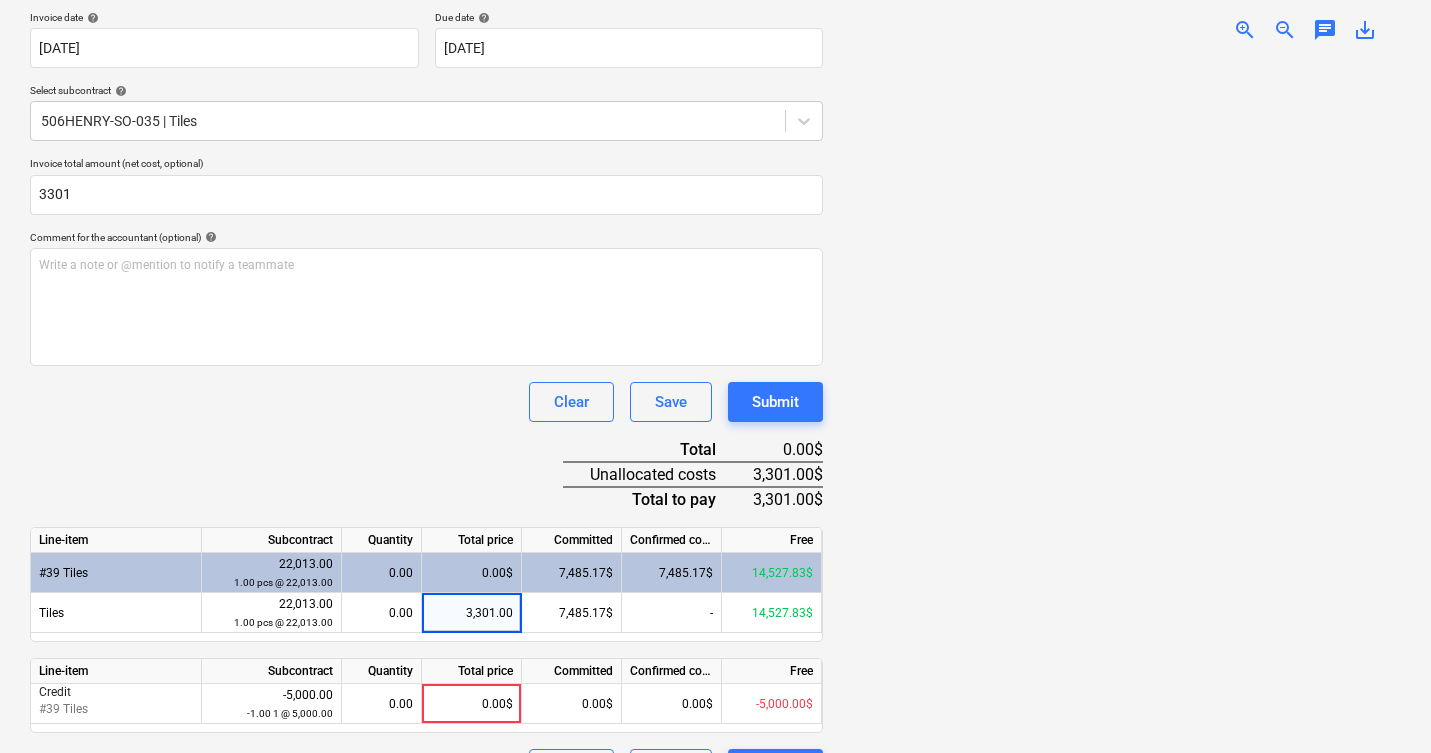 click at bounding box center (1120, 406) 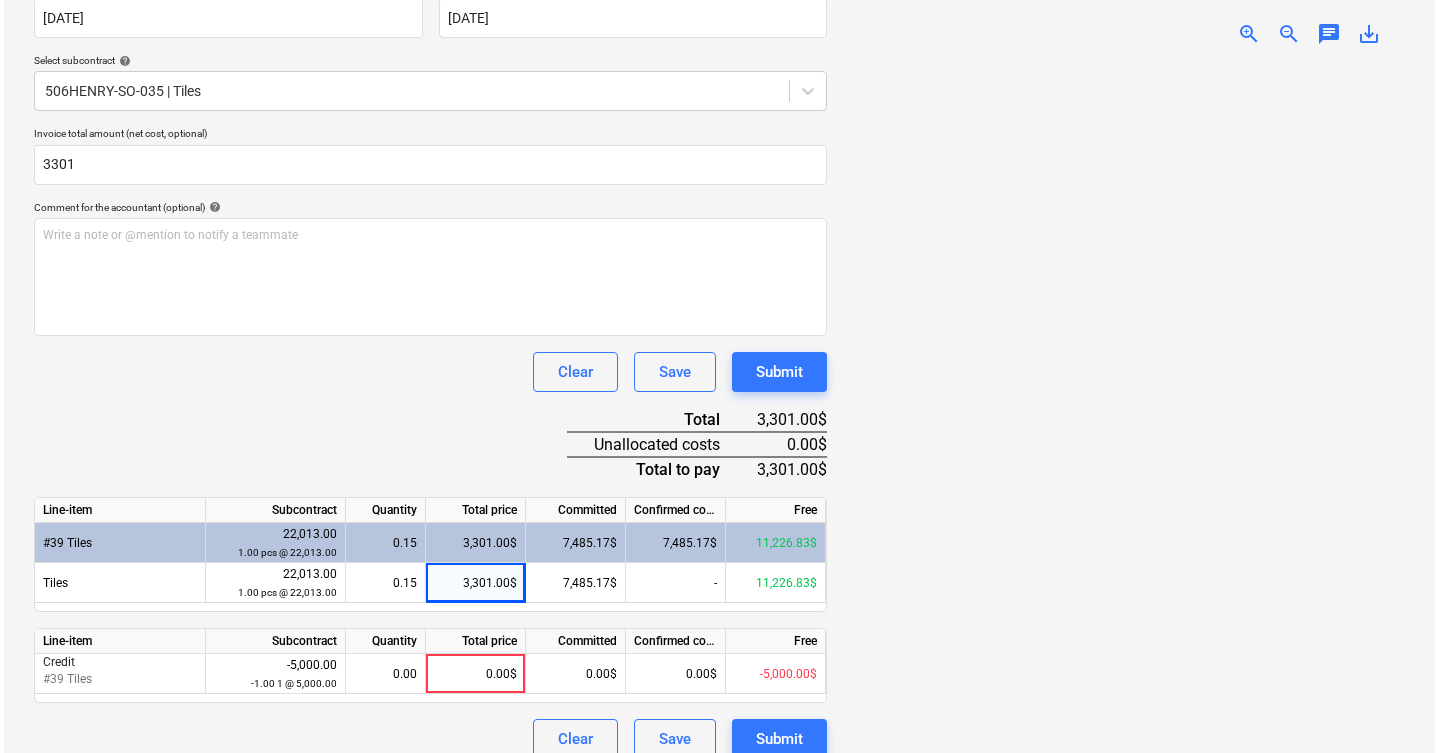 scroll, scrollTop: 425, scrollLeft: 0, axis: vertical 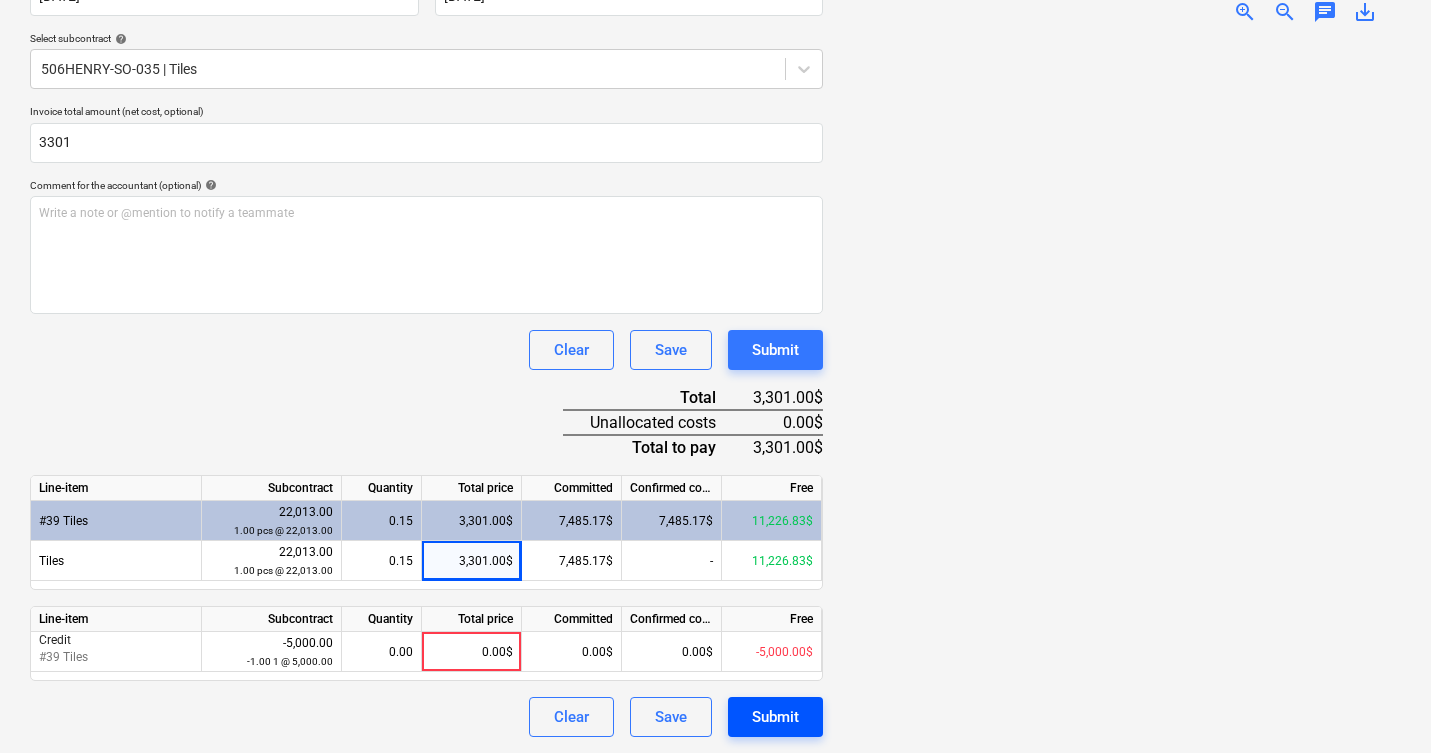 click on "Submit" at bounding box center [775, 717] 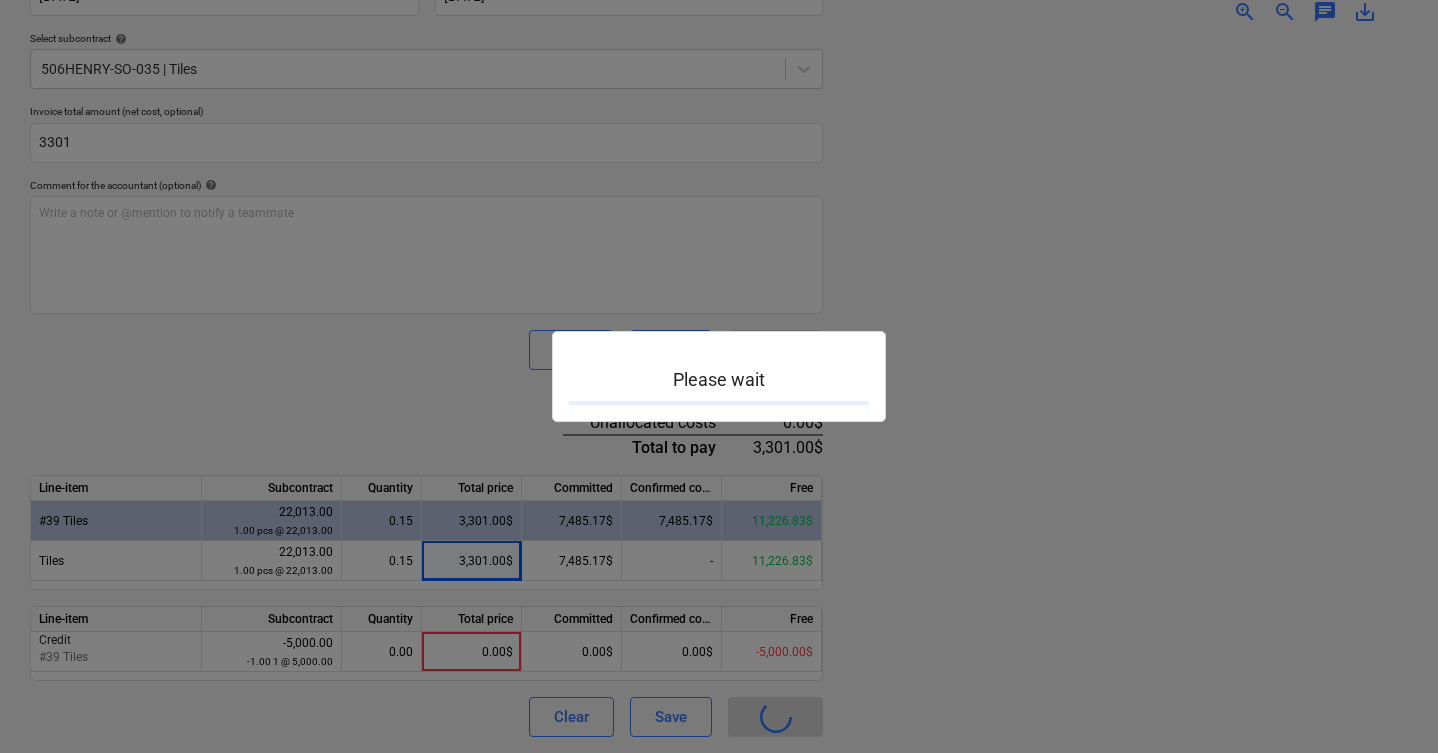 scroll, scrollTop: 0, scrollLeft: 0, axis: both 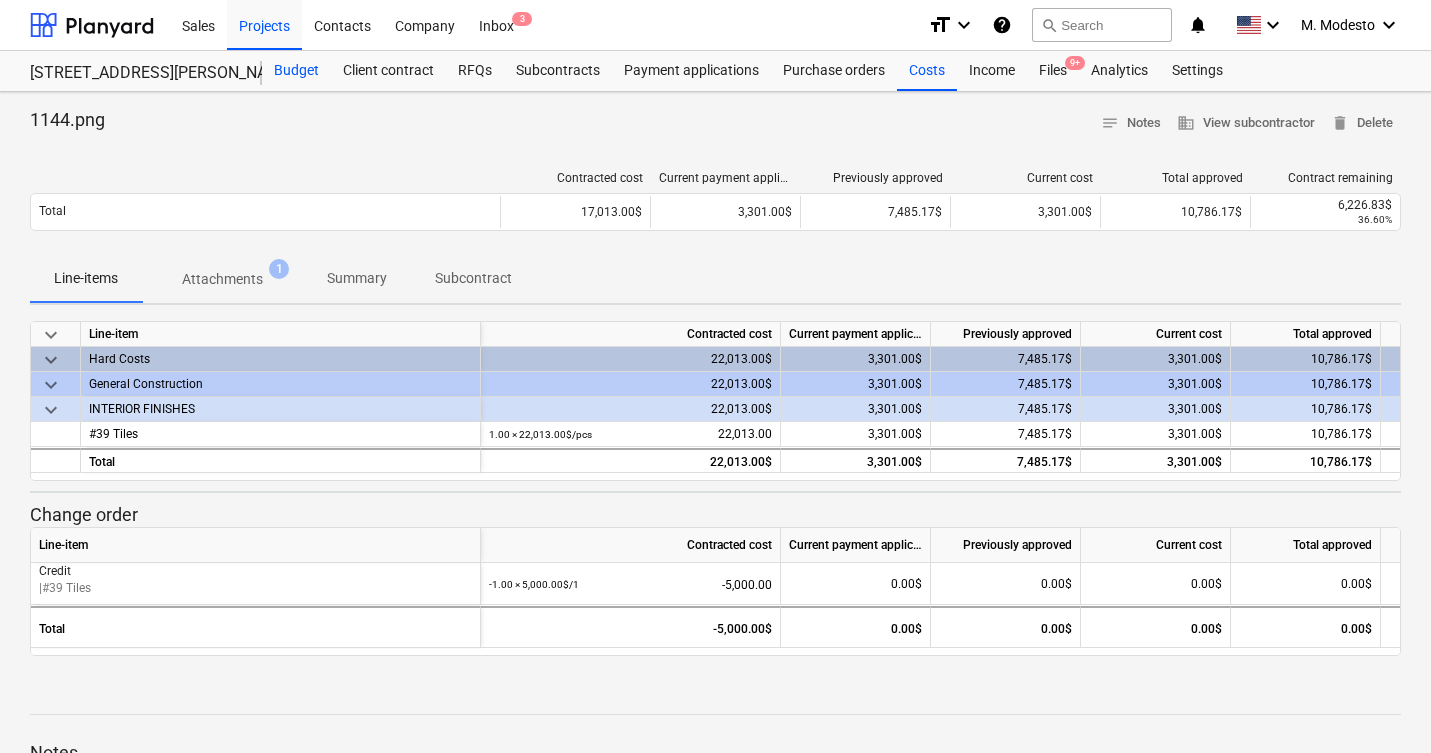 click on "Budget" at bounding box center [296, 71] 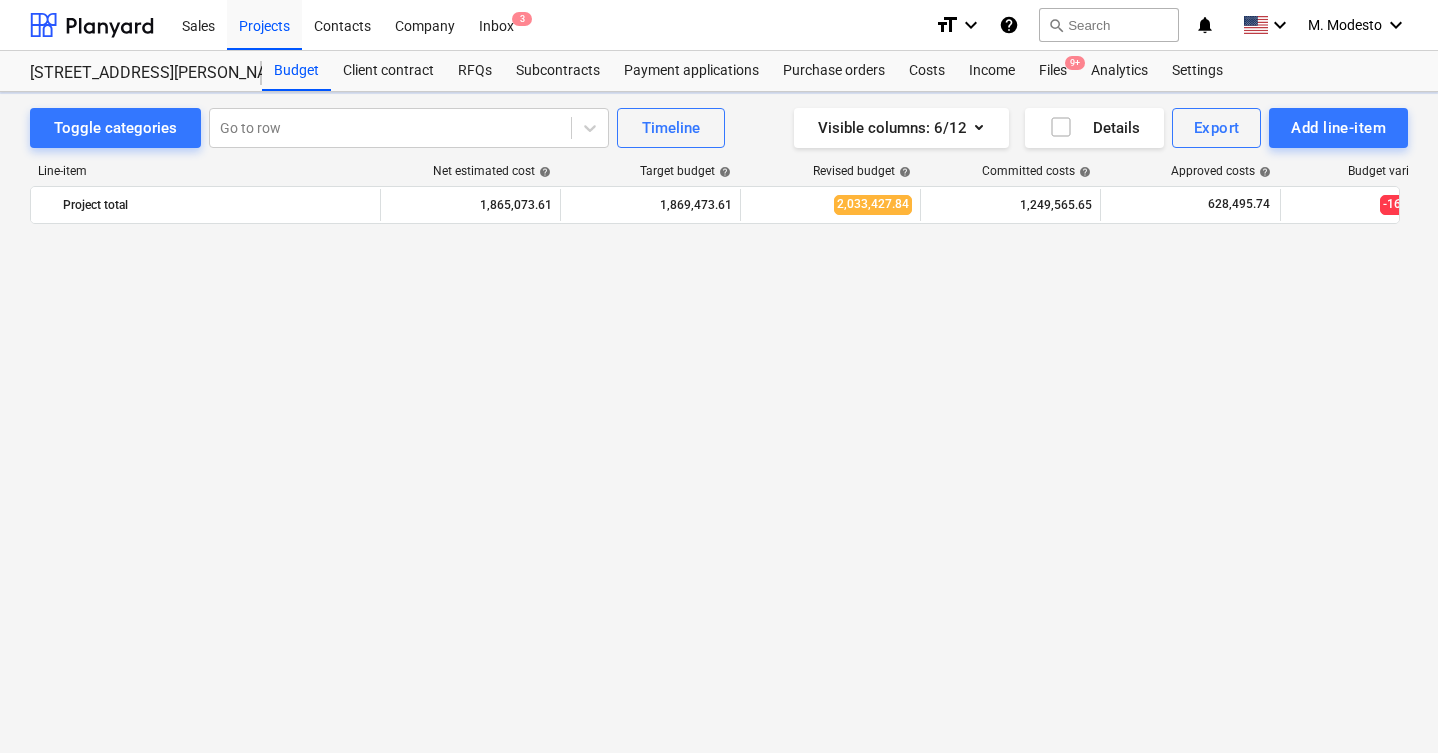 scroll, scrollTop: 3447, scrollLeft: 0, axis: vertical 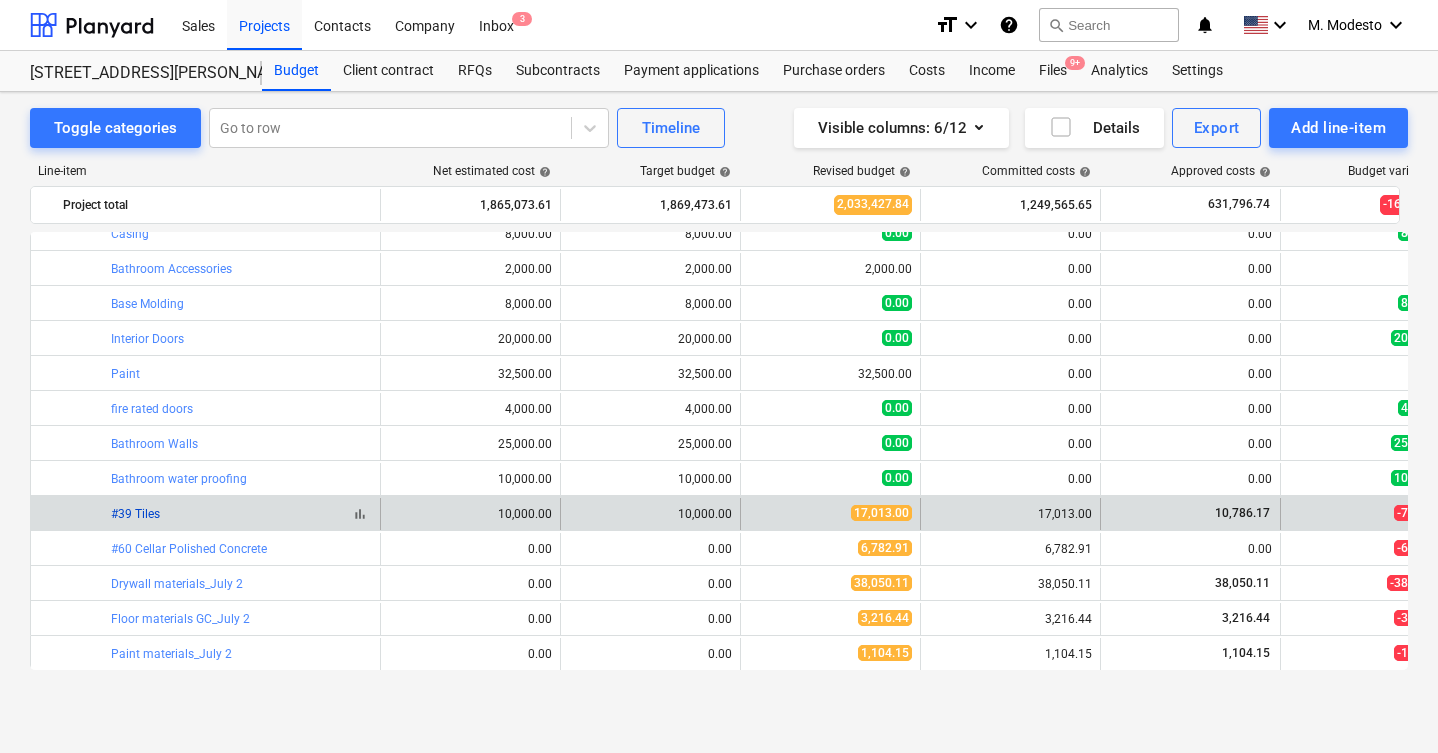 click on "#39 Tiles" at bounding box center [135, 514] 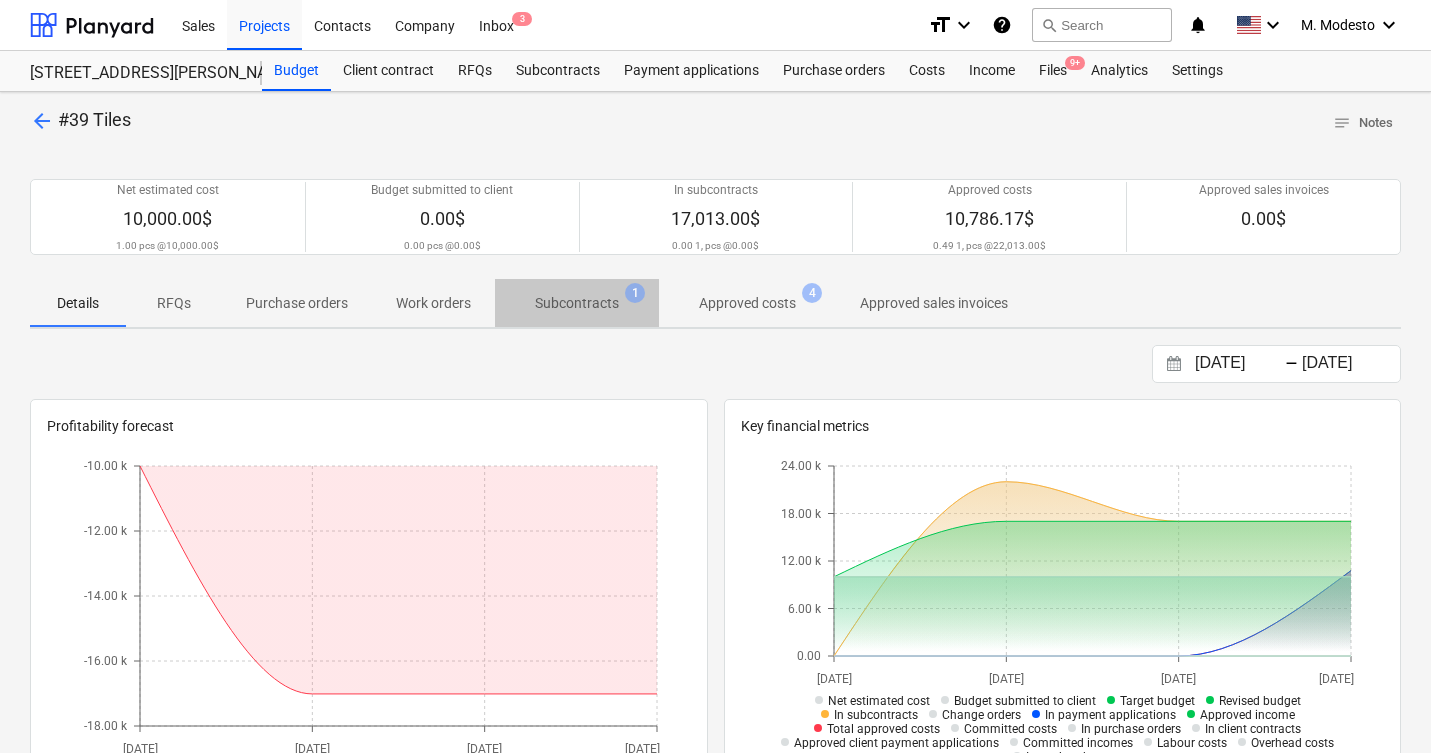 click on "Subcontracts 1" at bounding box center (577, 303) 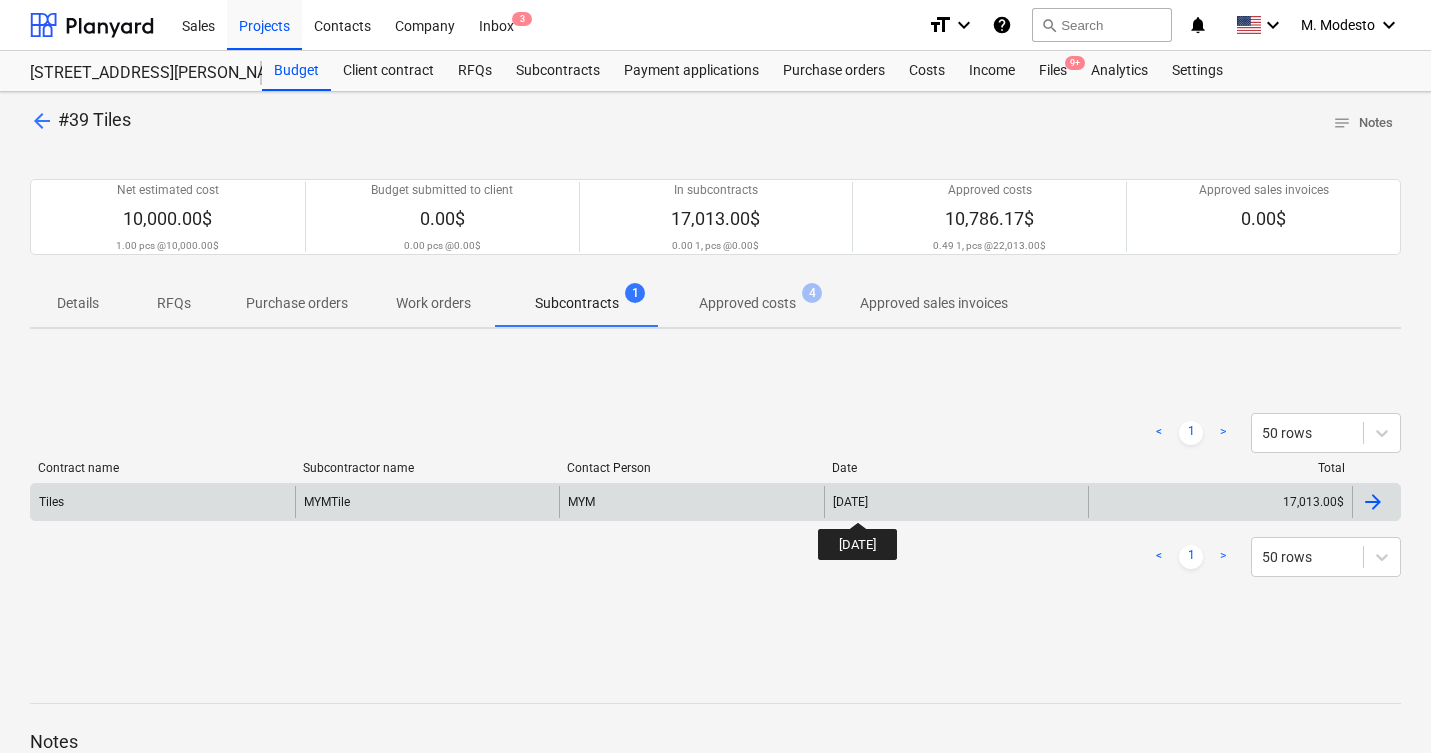 click on "02 Jun 2025" at bounding box center (850, 502) 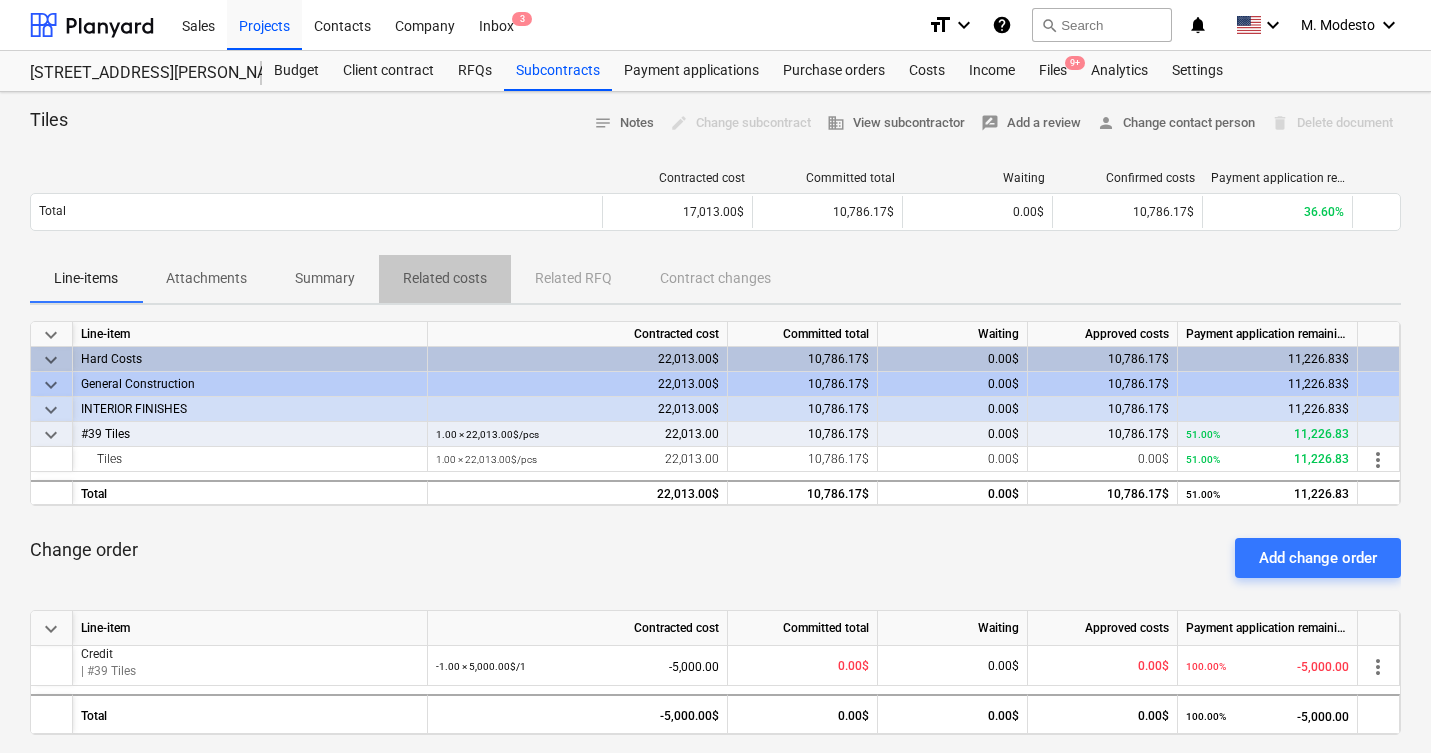 click on "Related costs" at bounding box center (445, 278) 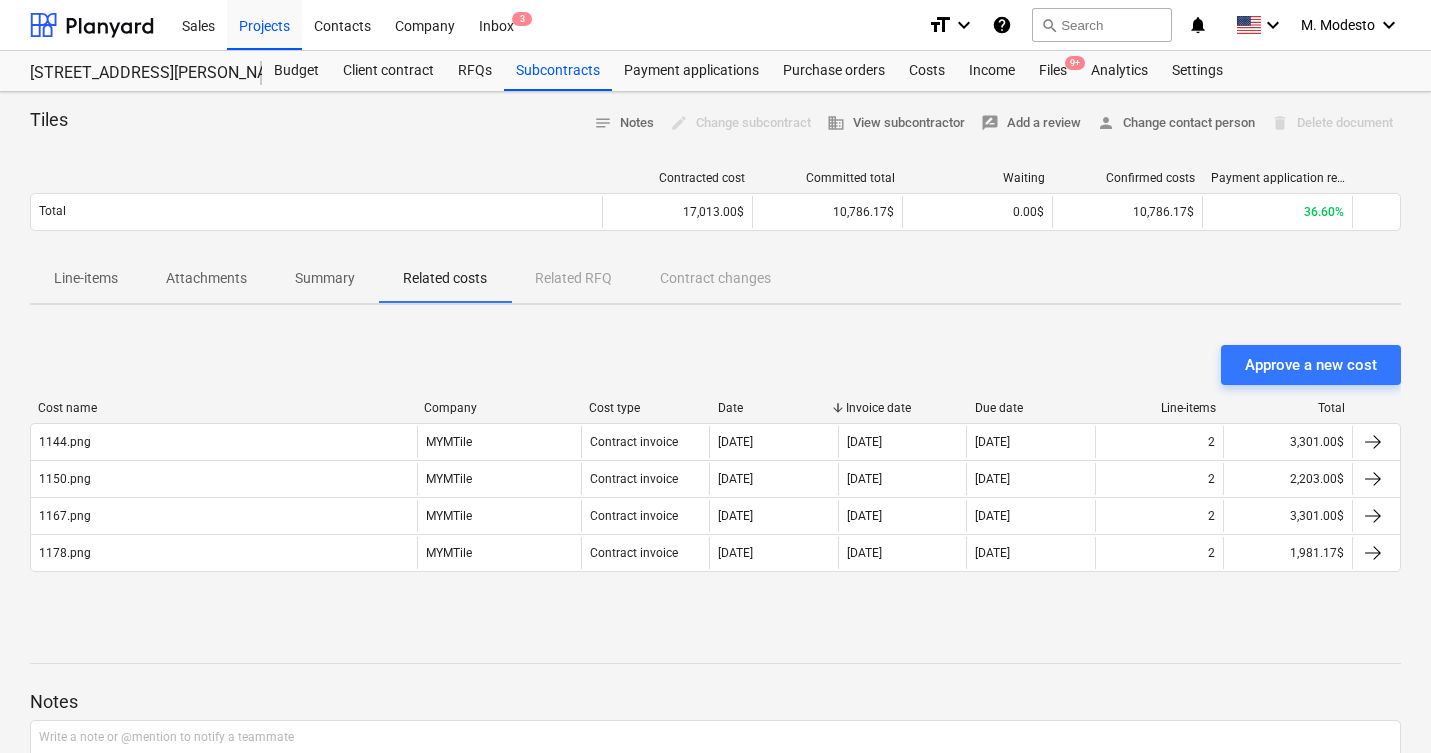 click on "Cost name Company Cost type Date Invoice date Due date Line-items Total 1144.png MYMTile Contract invoice 16 Jul 2025 14 Apr 2025 14 Apr 2025 2 3,301.00$ 1150.png MYMTile Contract invoice 16 Jul 2025 23 Apr 2025 23 Apr 2025 2 2,203.00$ 1167.png MYMTile Contract invoice 16 Jul 2025 05 May 2025 05 May 2025 2 3,301.00$ 1178.png MYMTile Contract invoice 16 Jul 2025 12 May 2025 12 May 2025 2 1,981.17$ Please wait" at bounding box center (715, 490) 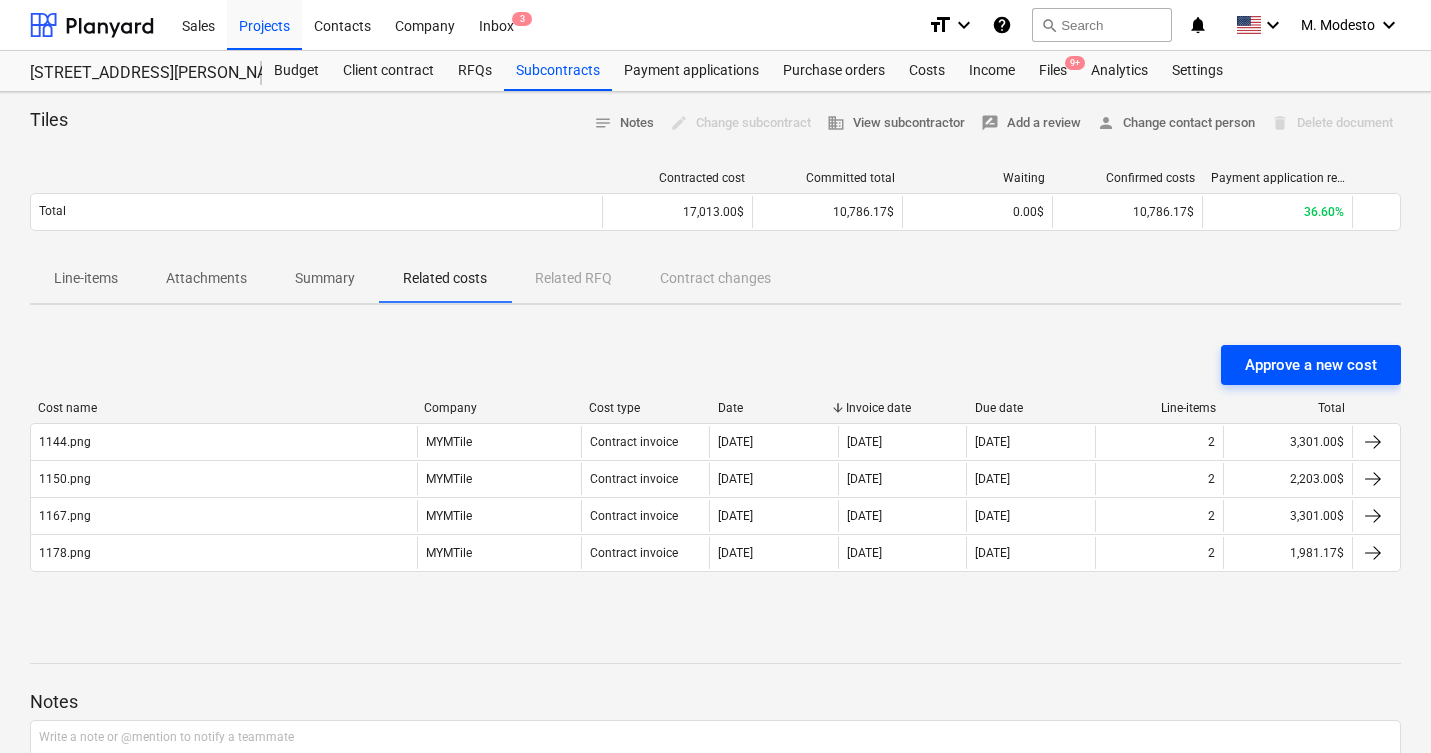 click on "Approve a new cost" at bounding box center [1311, 365] 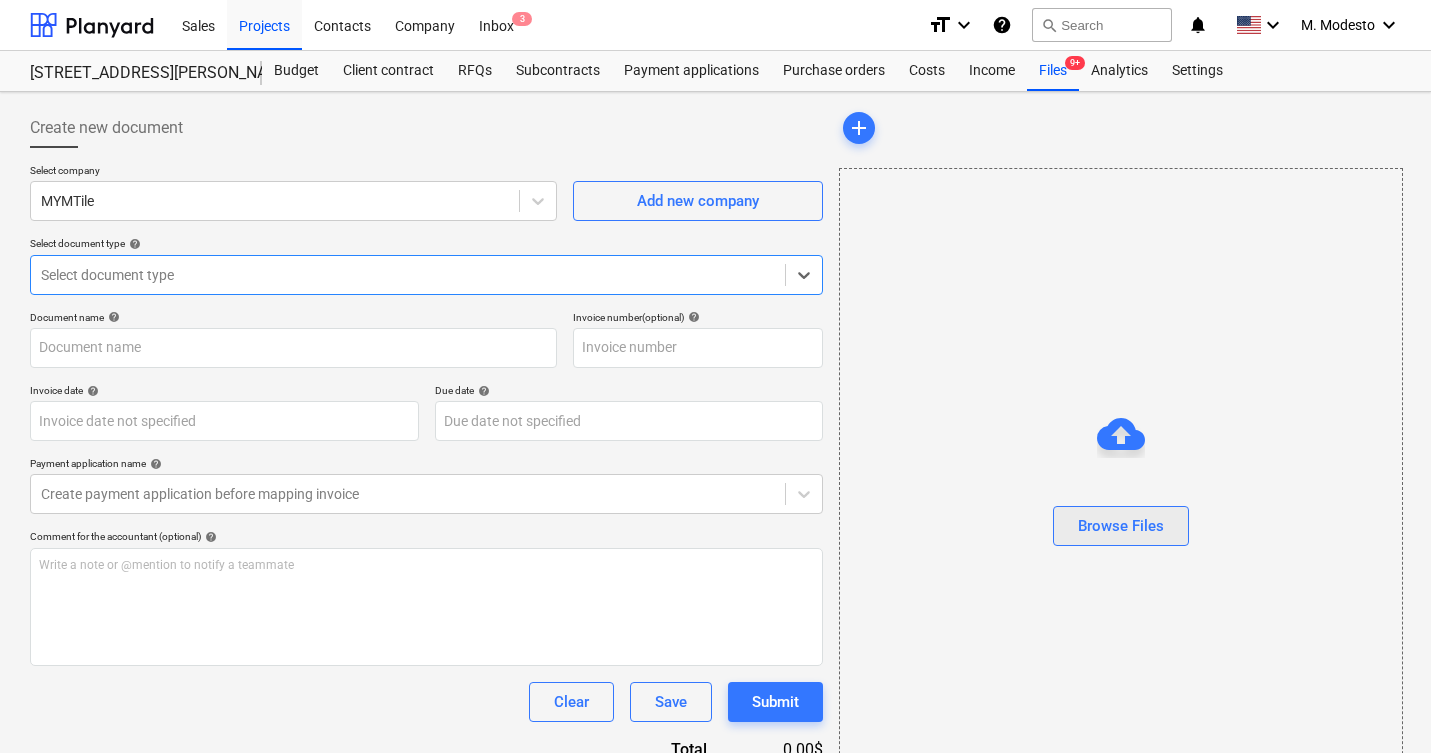 click on "Browse Files" at bounding box center [1121, 526] 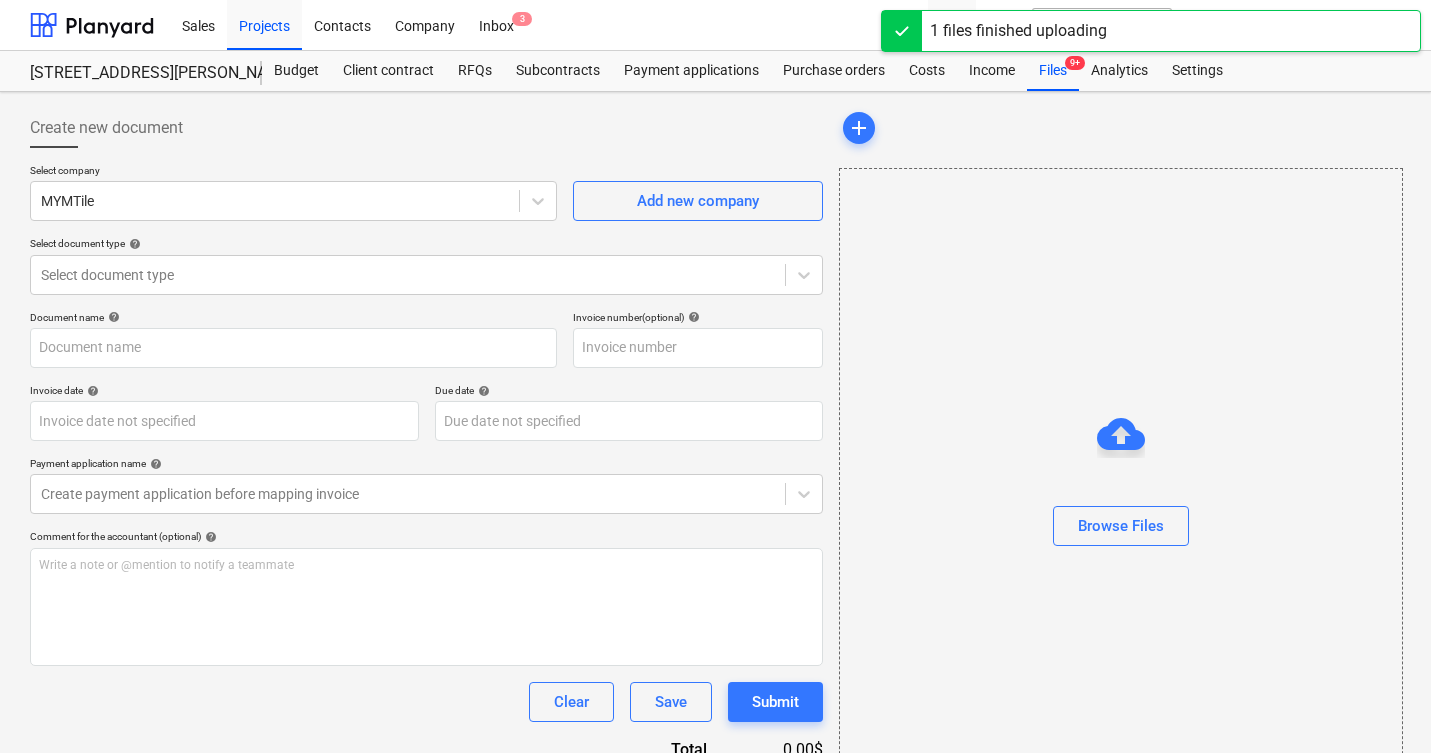 type on "1116.png" 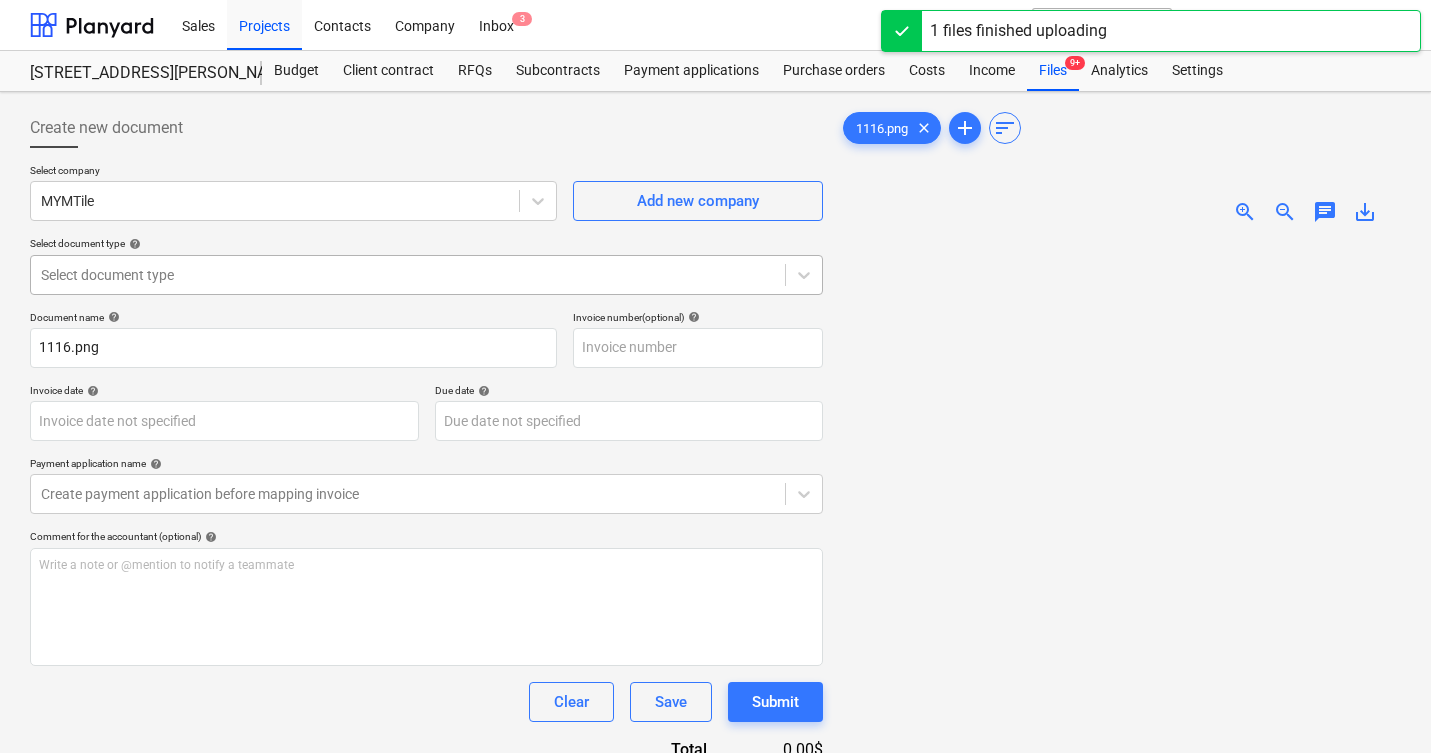 click at bounding box center [408, 275] 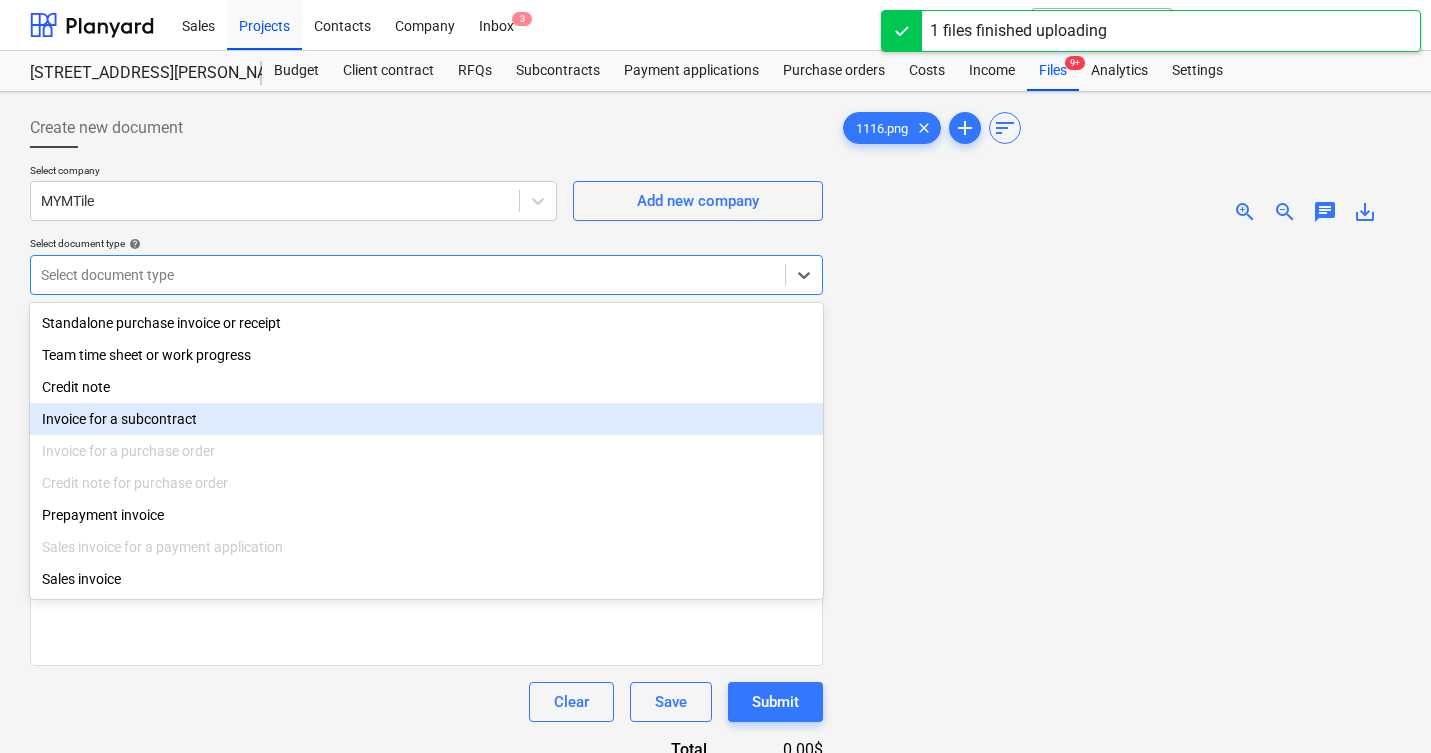 click on "Invoice for a subcontract" at bounding box center (426, 419) 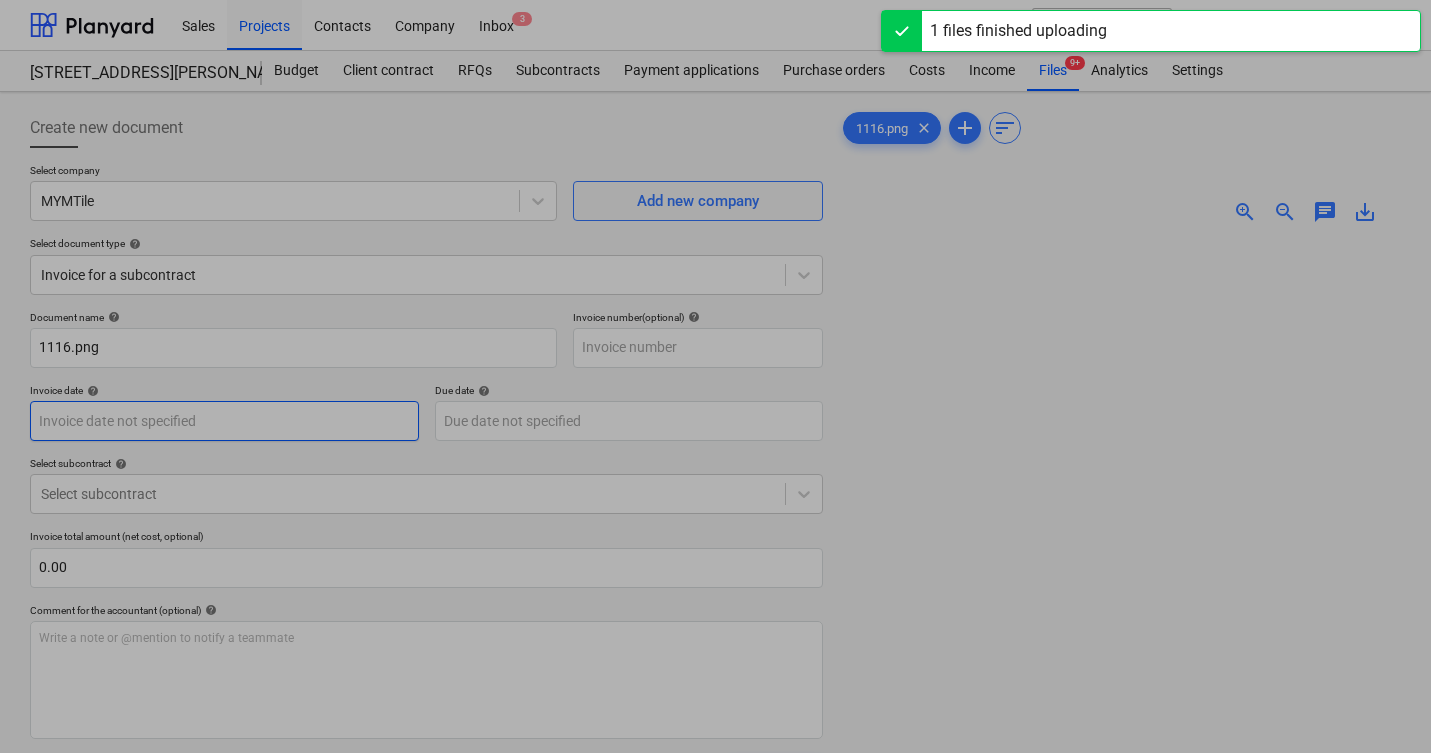 click on "Sales Projects Contacts Company Inbox 3 format_size keyboard_arrow_down help search Search notifications 0 keyboard_arrow_down M. Modesto keyboard_arrow_down 506 Henry Street 506 Henry Street Budget Client contract RFQs Subcontracts Payment applications Purchase orders Costs Income Files 9+ Analytics Settings Create new document Select company MYMTile   Add new company Select document type help Invoice for a subcontract Document name help 1116.png Invoice number  (optional) help Invoice date help Press the down arrow key to interact with the calendar and
select a date. Press the question mark key to get the keyboard shortcuts for changing dates. Due date help Press the down arrow key to interact with the calendar and
select a date. Press the question mark key to get the keyboard shortcuts for changing dates. Select subcontract help Select subcontract Invoice total amount (net cost, optional) 0.00 Comment for the accountant (optional) help Write a note or @mention to notify a teammate ﻿ Clear Save" at bounding box center (715, 376) 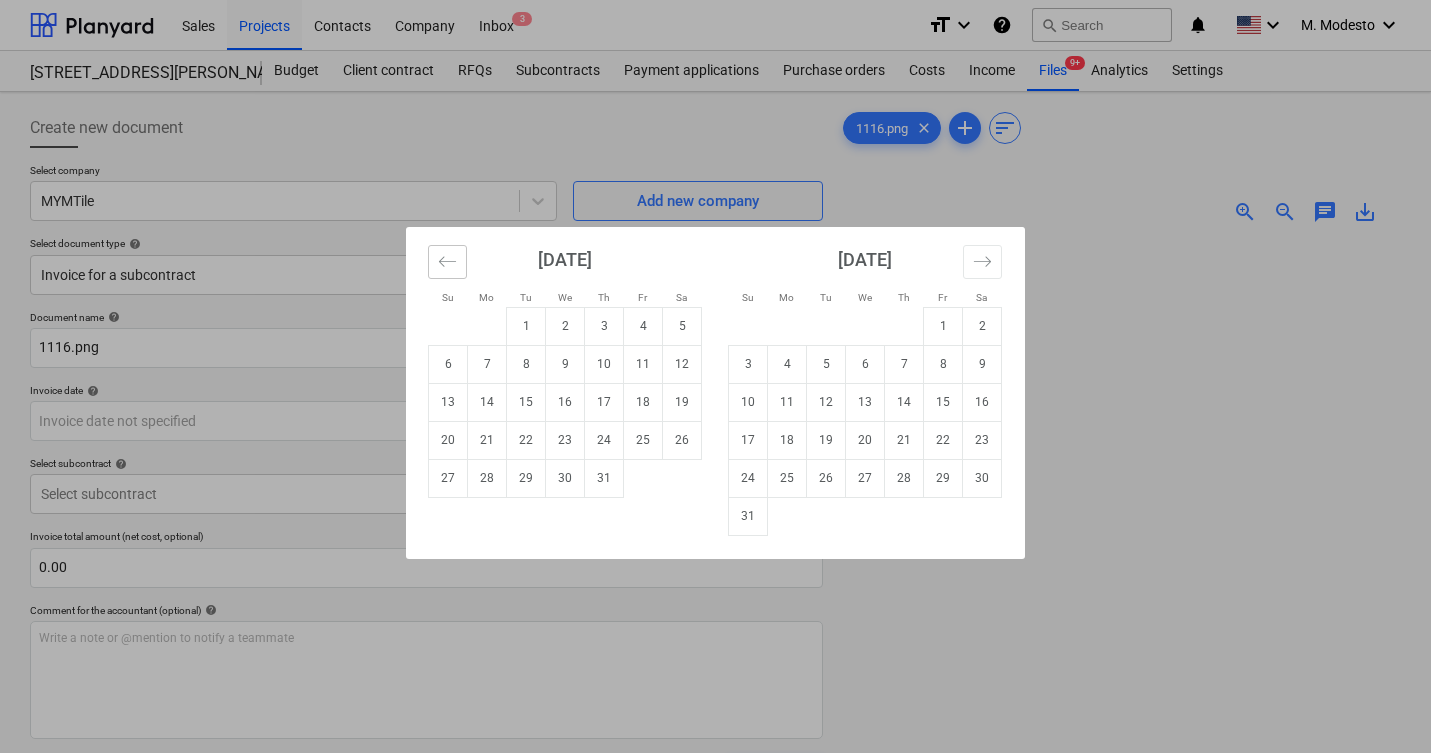 click 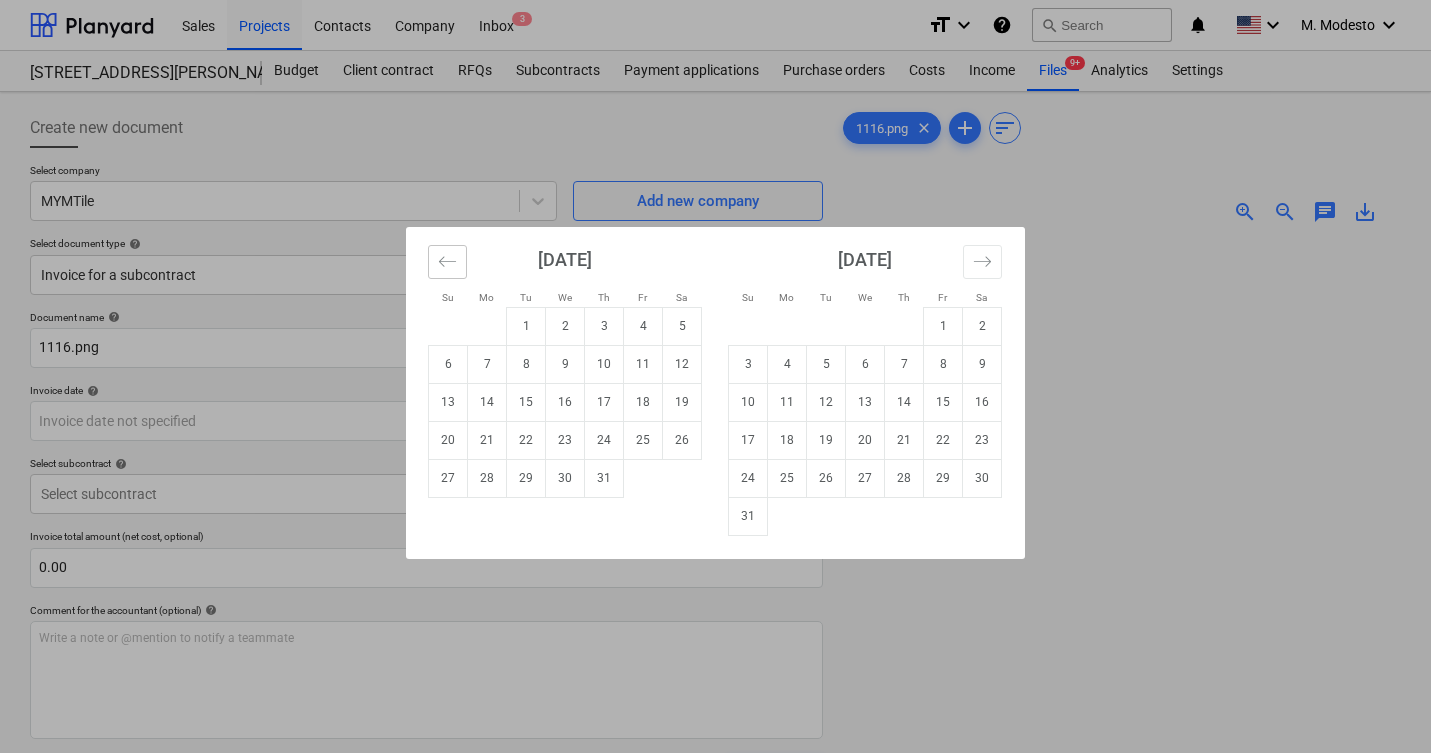click 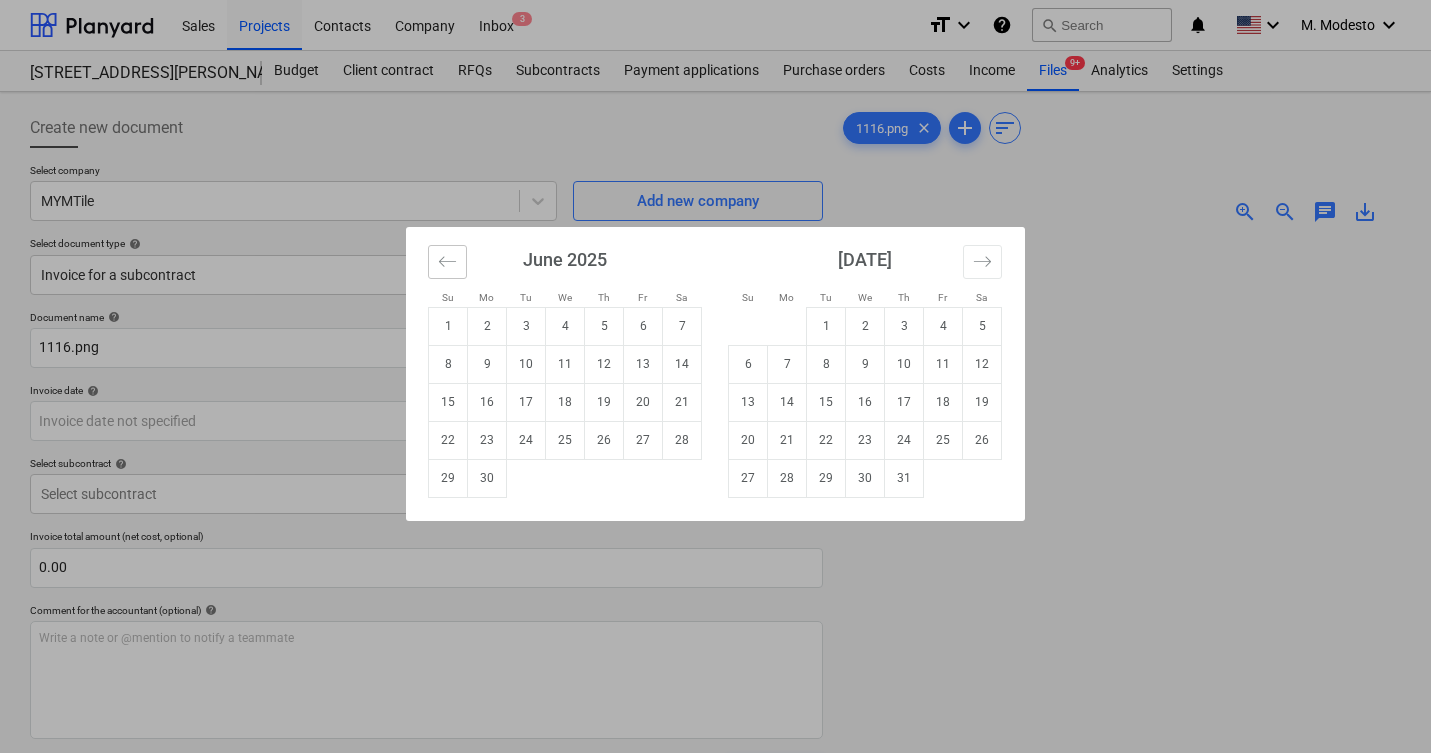click 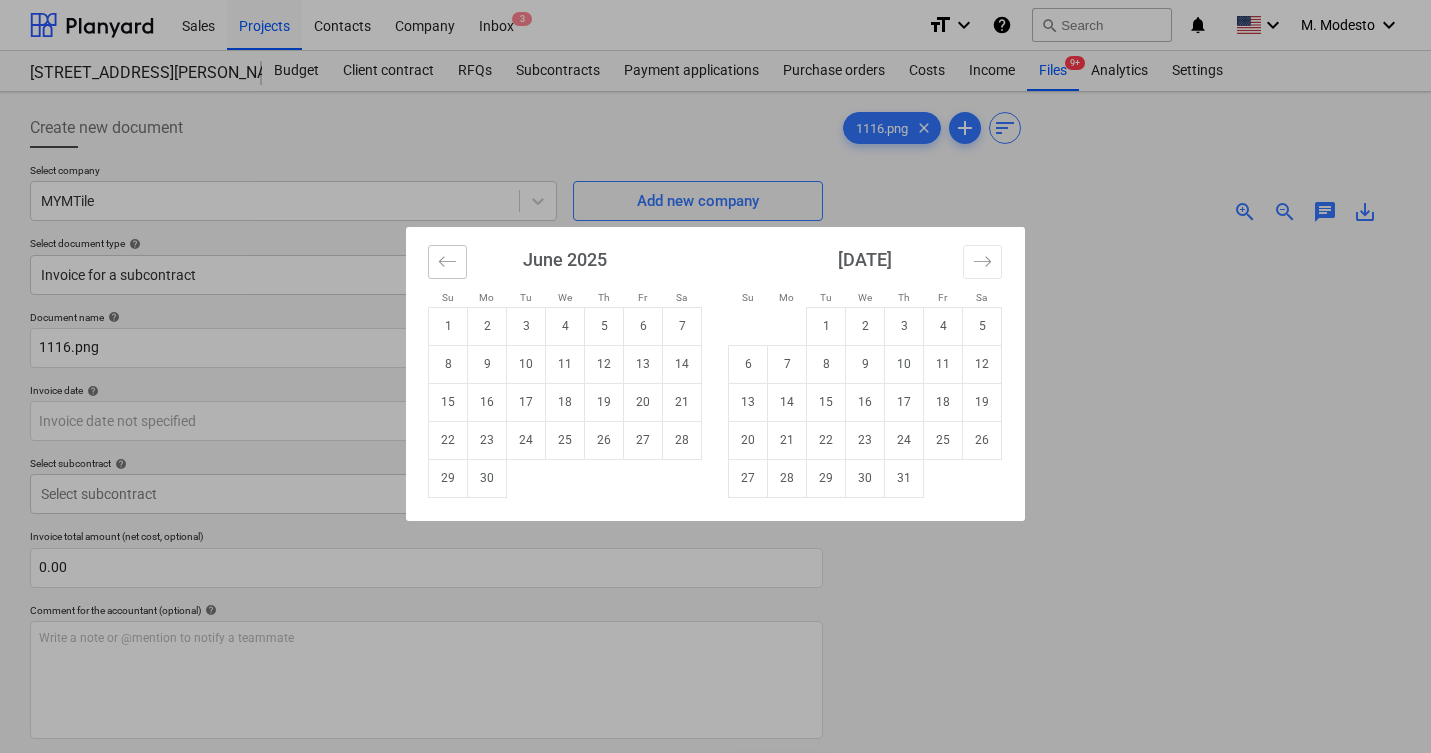 click 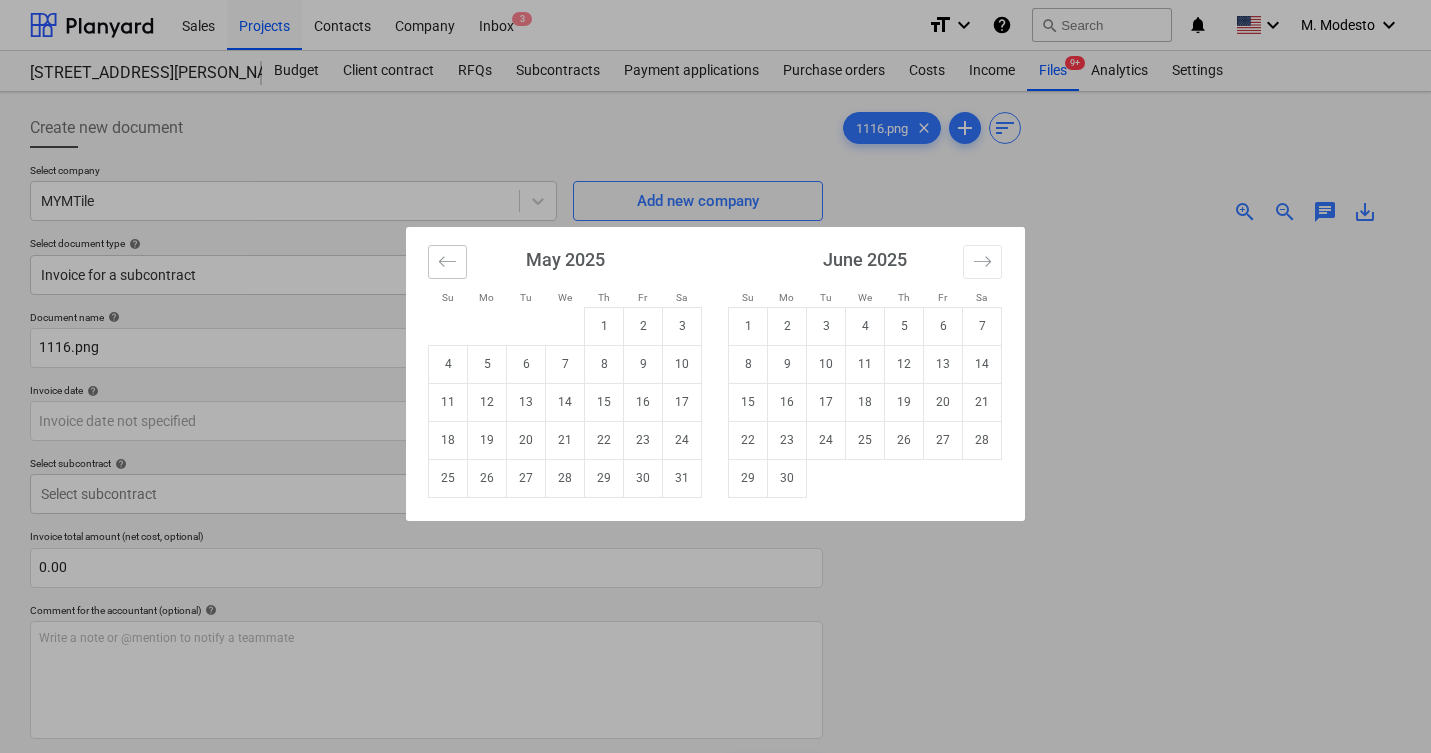 click 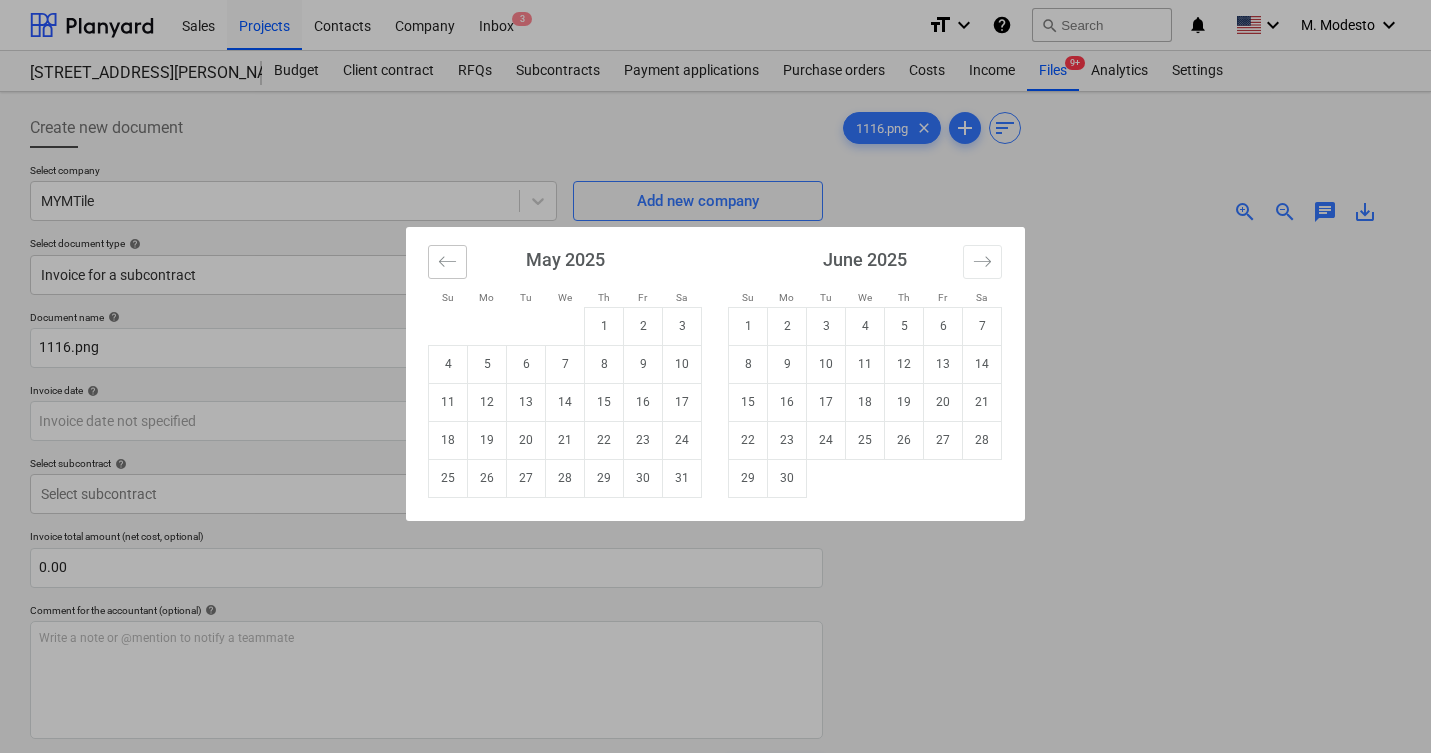 click 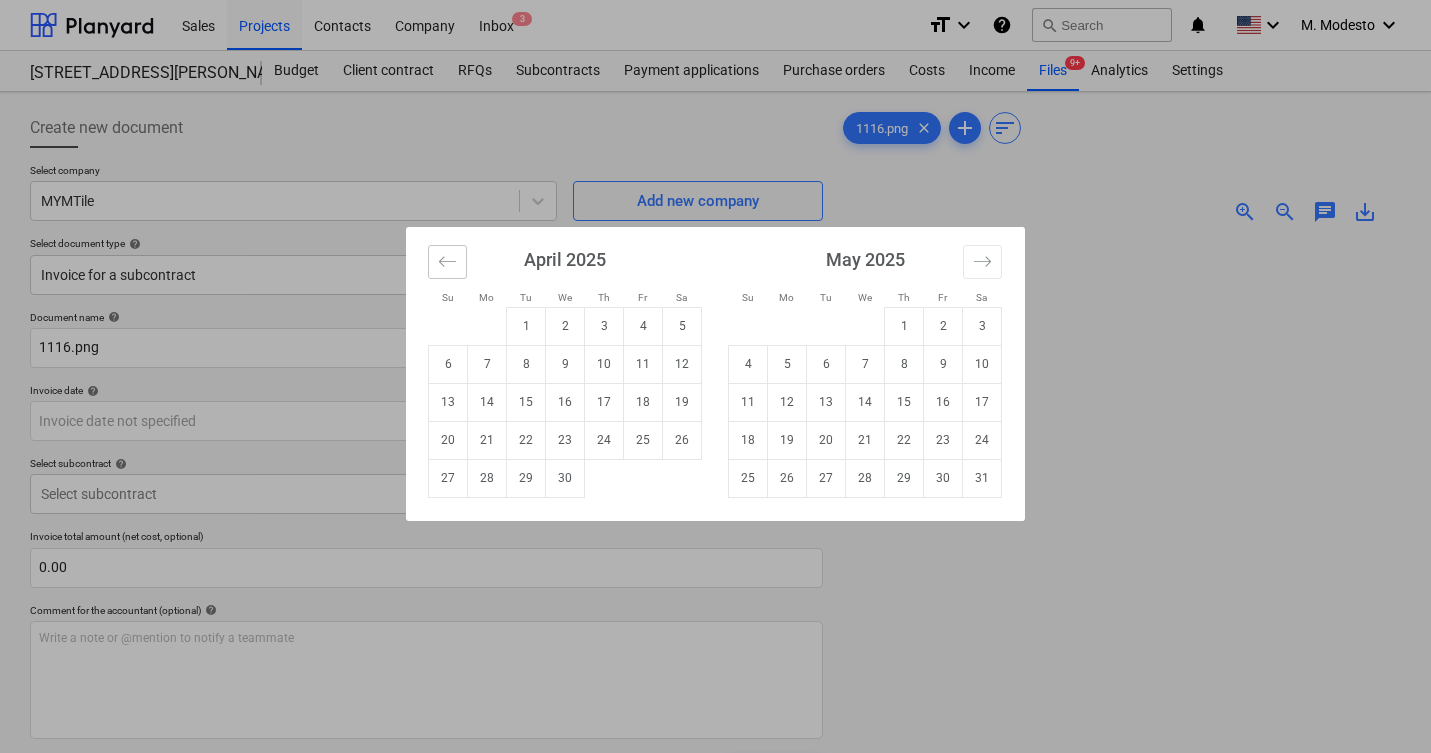 click 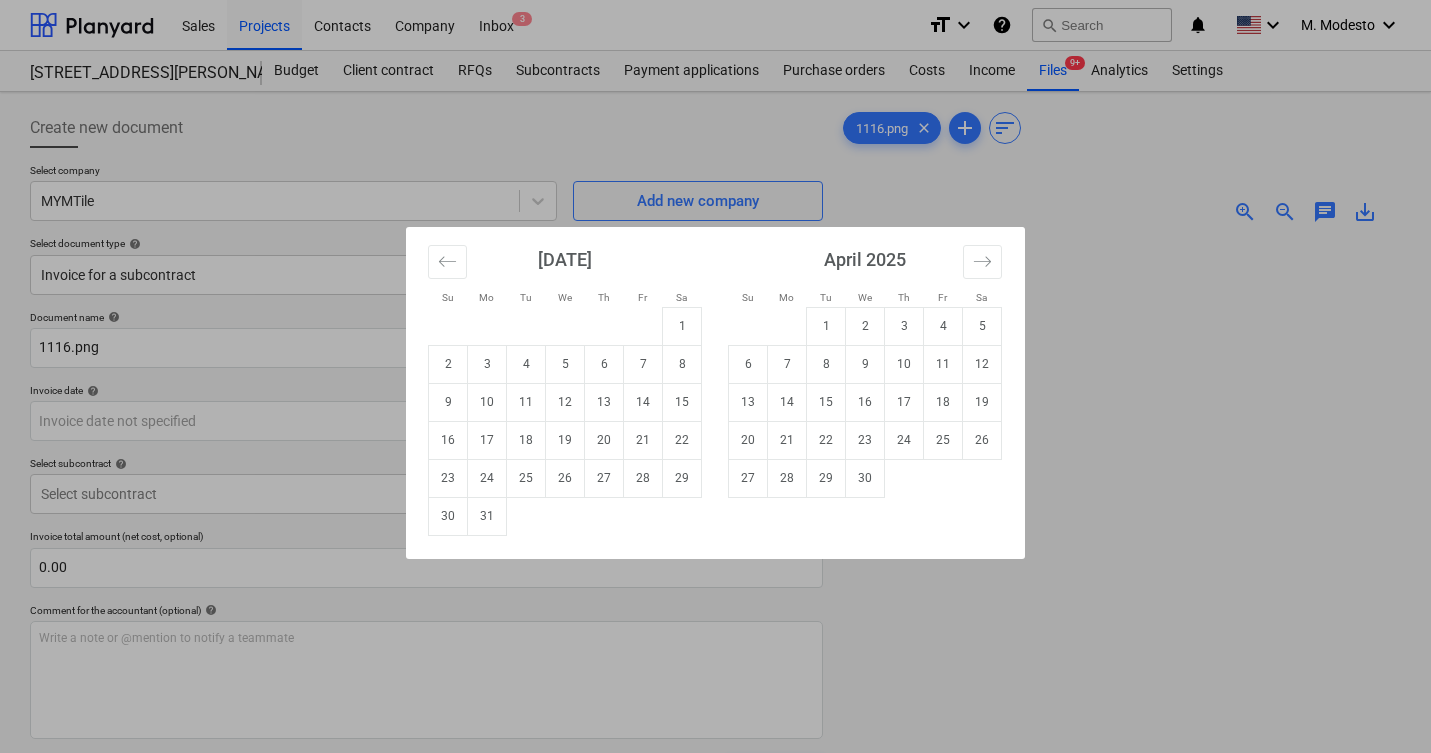 click on "27" at bounding box center [604, 478] 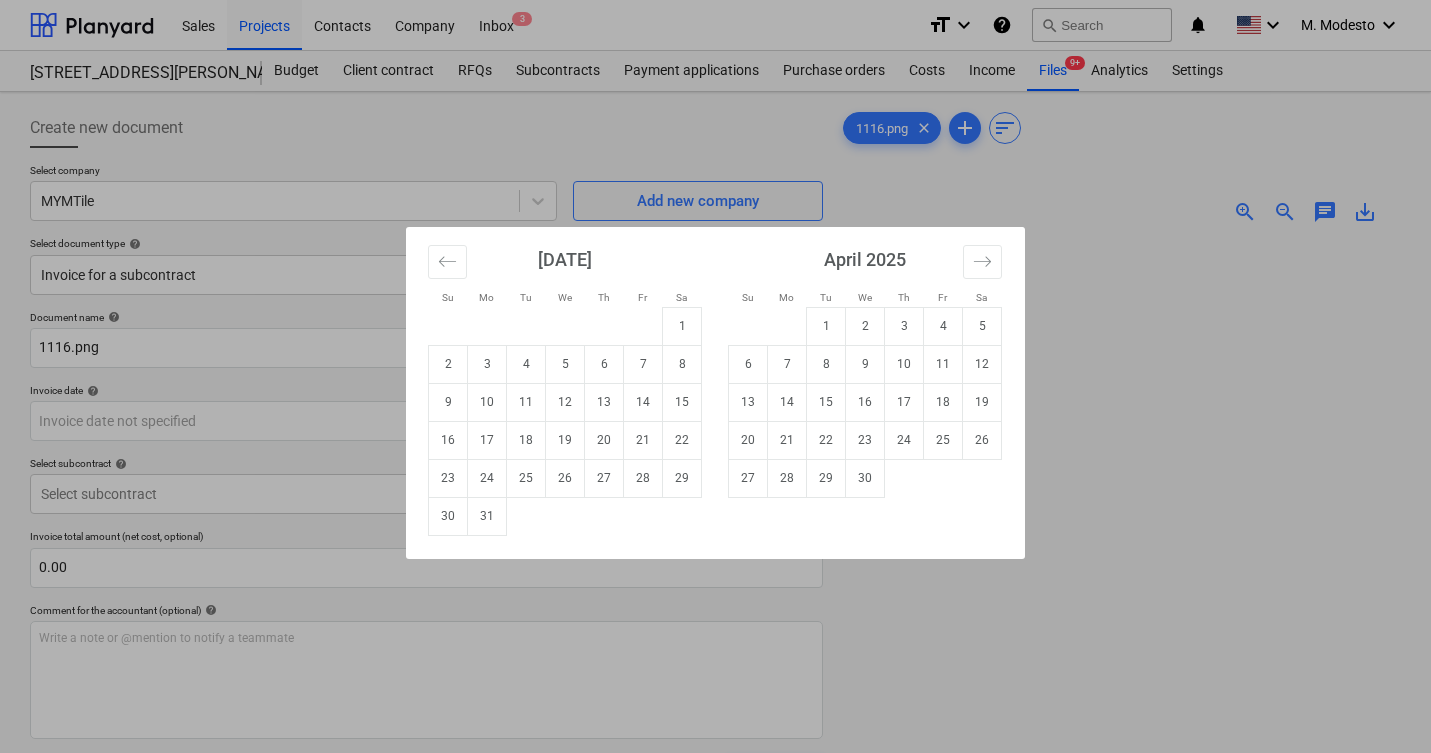 type on "27 Mar 2025" 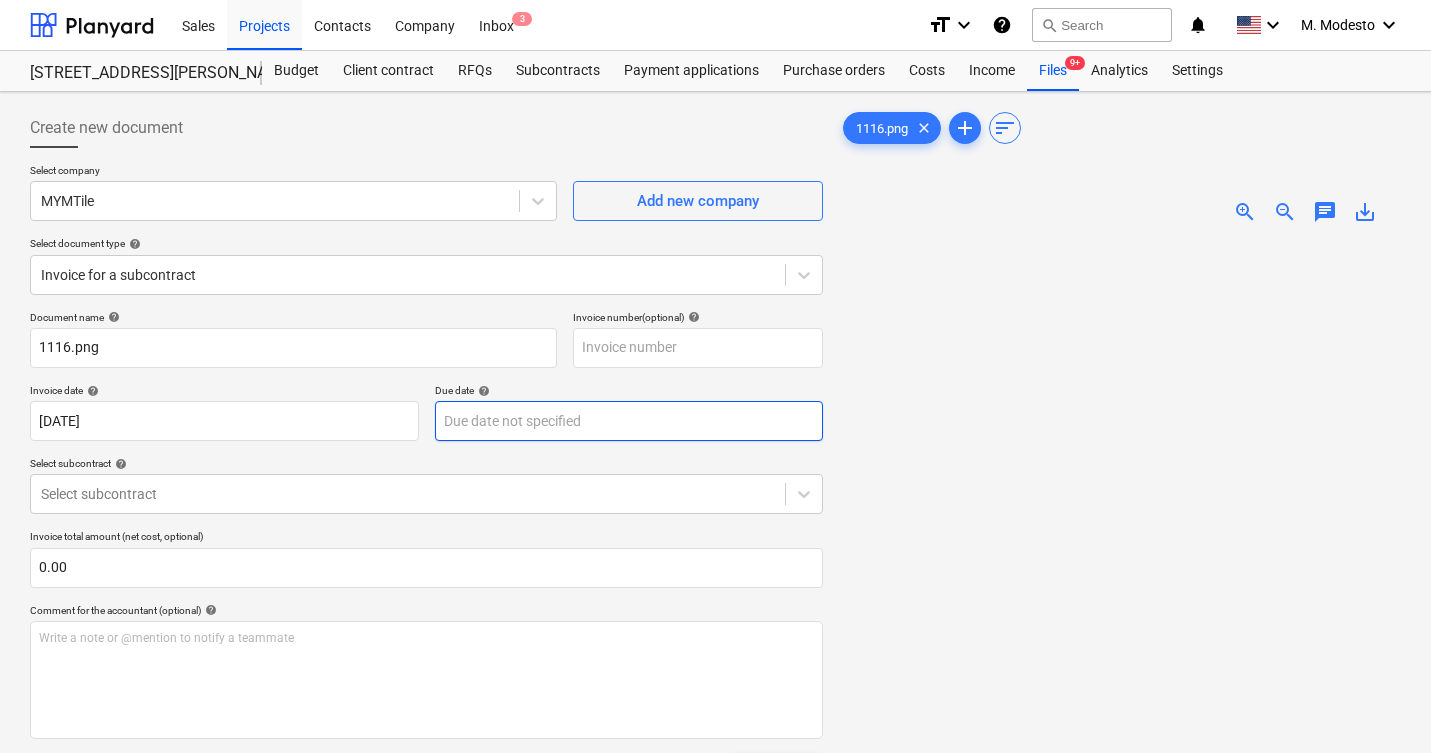 click on "Sales Projects Contacts Company Inbox 3 format_size keyboard_arrow_down help search Search notifications 0 keyboard_arrow_down M. Modesto keyboard_arrow_down 506 Henry Street 506 Henry Street Budget Client contract RFQs Subcontracts Payment applications Purchase orders Costs Income Files 9+ Analytics Settings Create new document Select company MYMTile   Add new company Select document type help Invoice for a subcontract Document name help 1116.png Invoice number  (optional) help Invoice date help 27 Mar 2025 27.03.2025 Press the down arrow key to interact with the calendar and
select a date. Press the question mark key to get the keyboard shortcuts for changing dates. Due date help Press the down arrow key to interact with the calendar and
select a date. Press the question mark key to get the keyboard shortcuts for changing dates. Select subcontract help Select subcontract Invoice total amount (net cost, optional) 0.00 Comment for the accountant (optional) help ﻿ Clear Save Submit Total 0.00$ add" at bounding box center [715, 376] 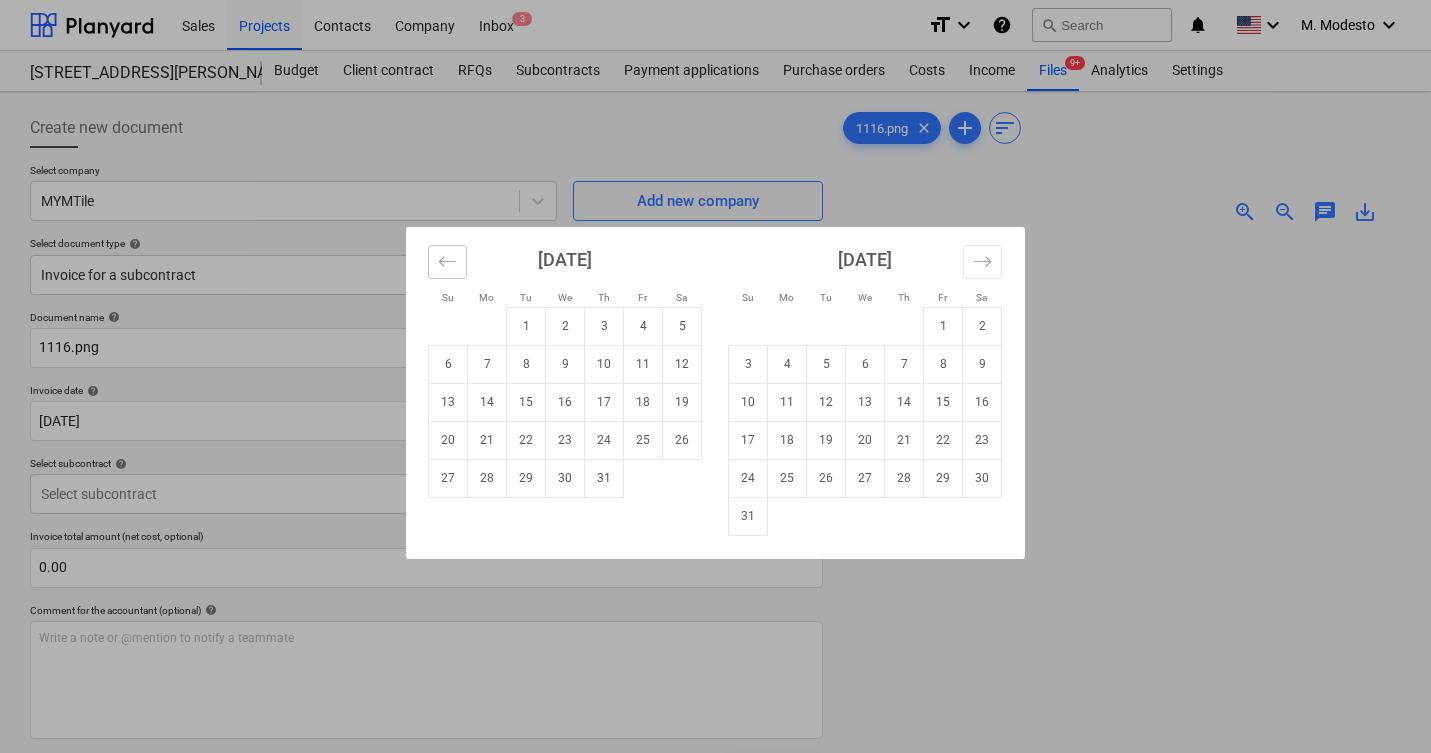 click 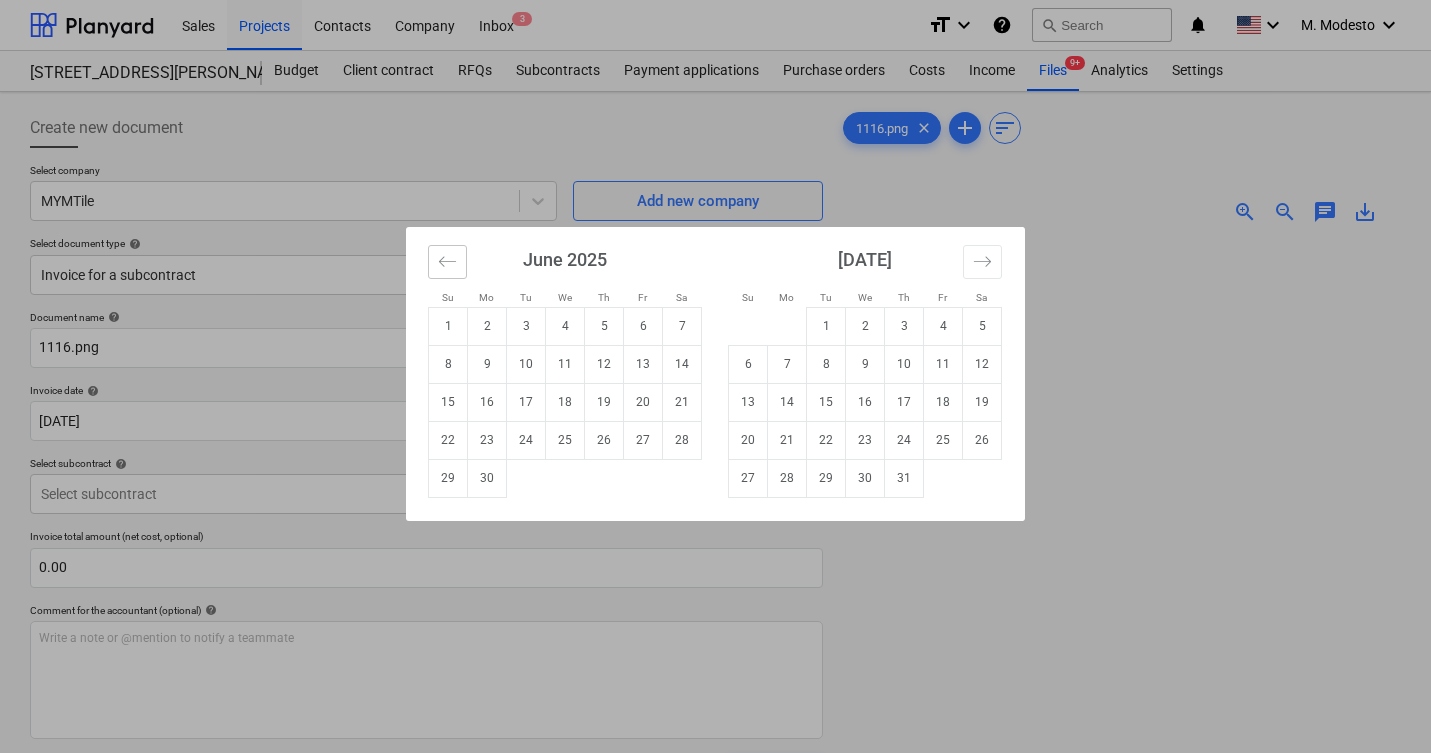 click 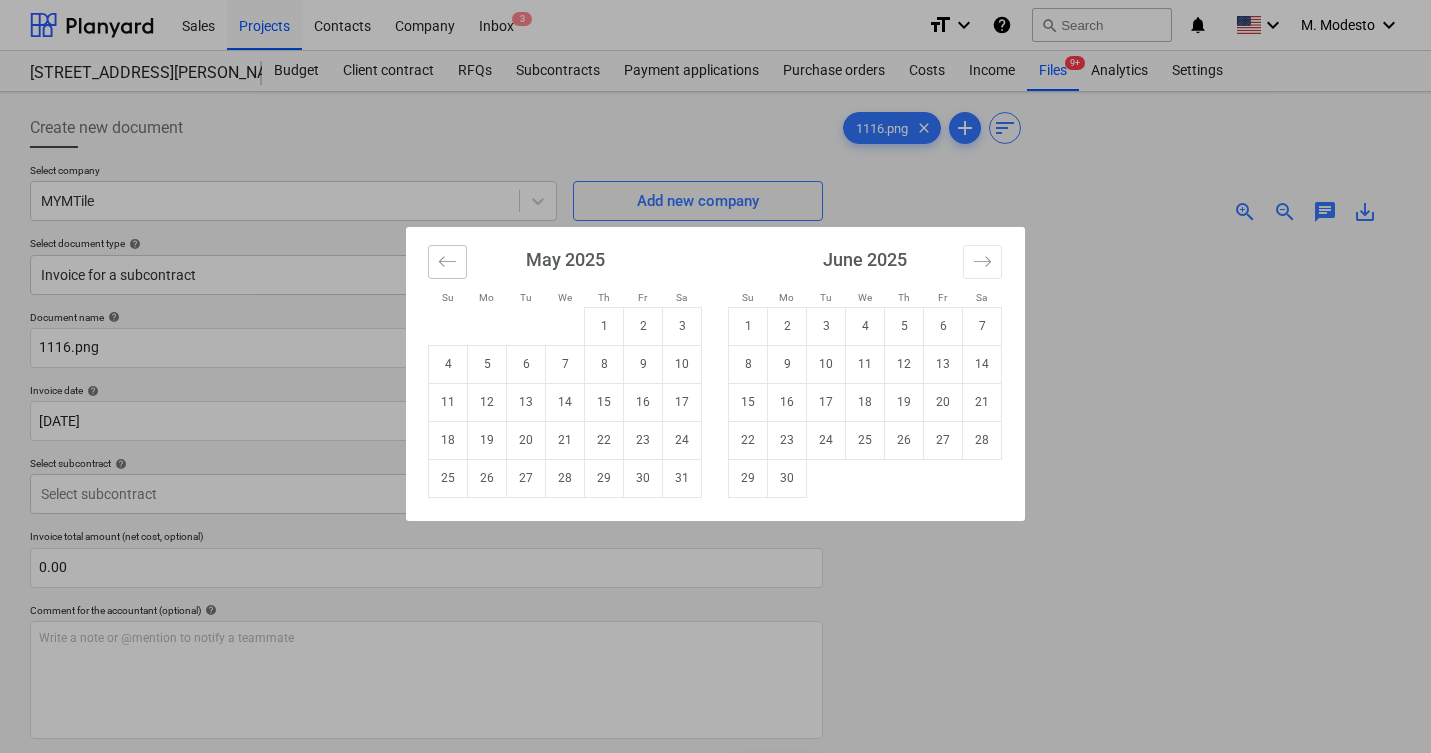 click 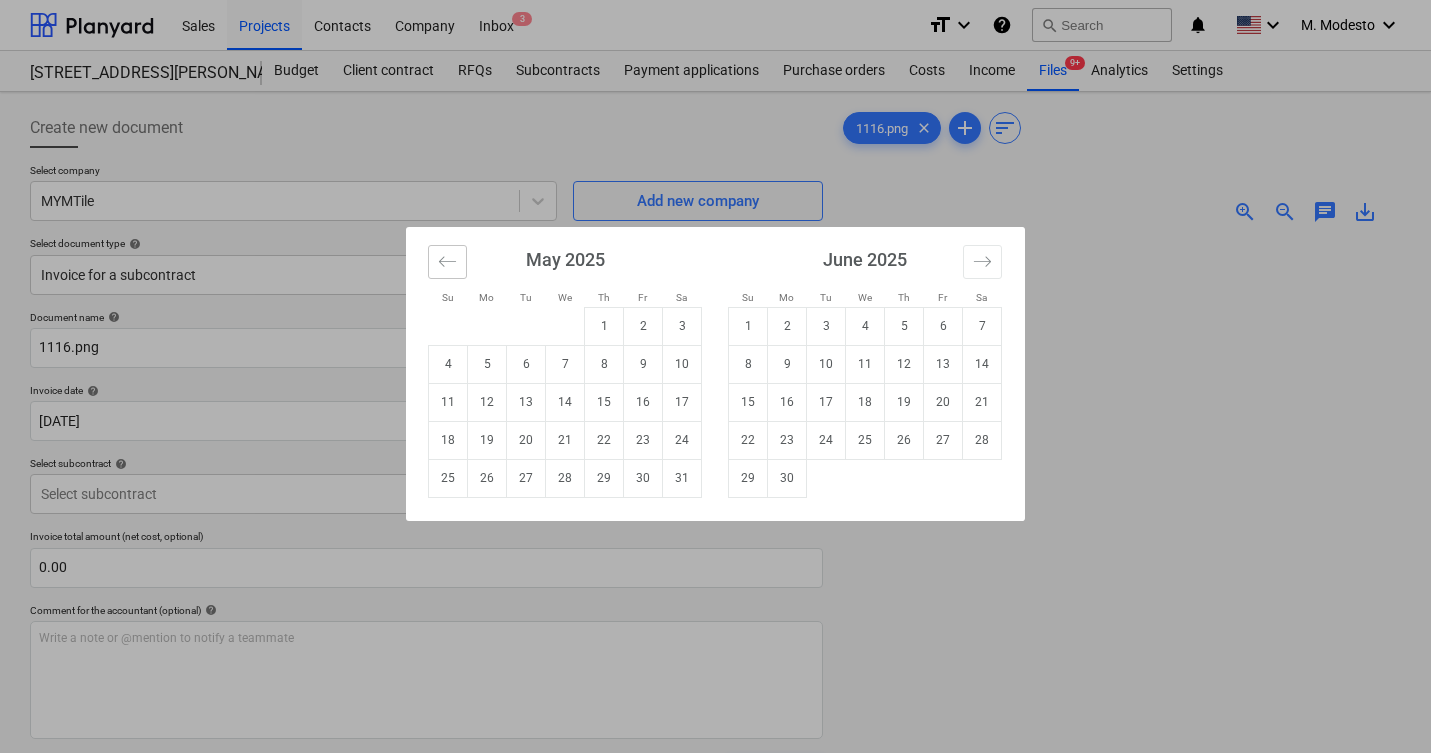 click 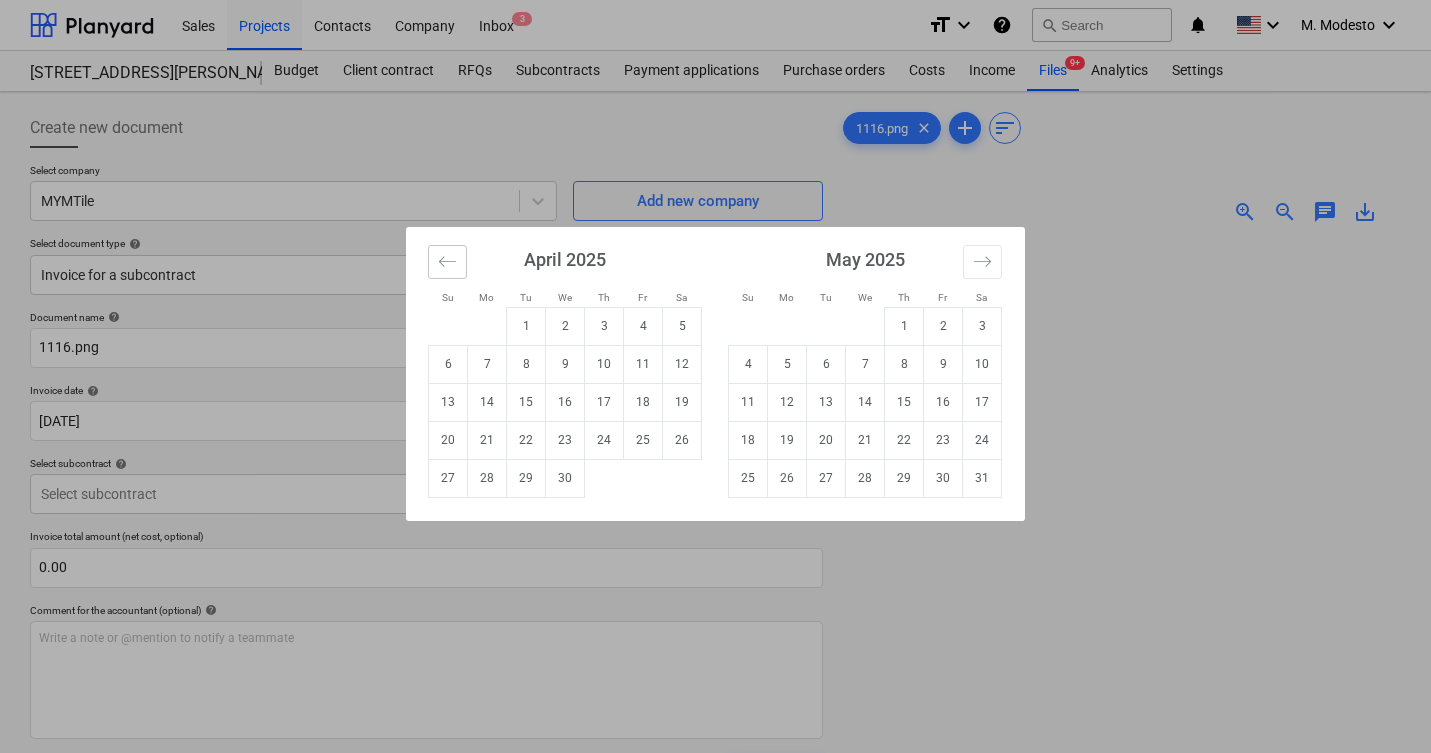 click 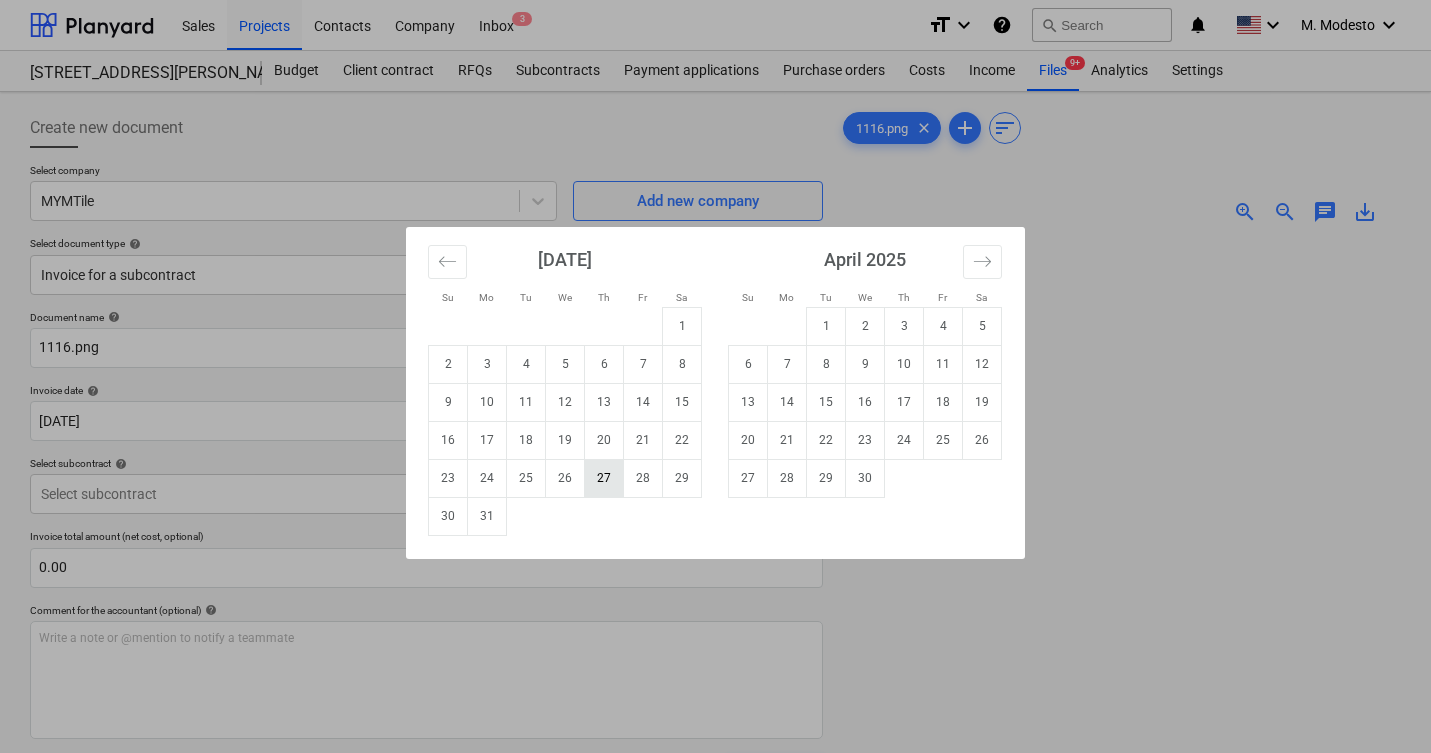 click on "27" at bounding box center (604, 478) 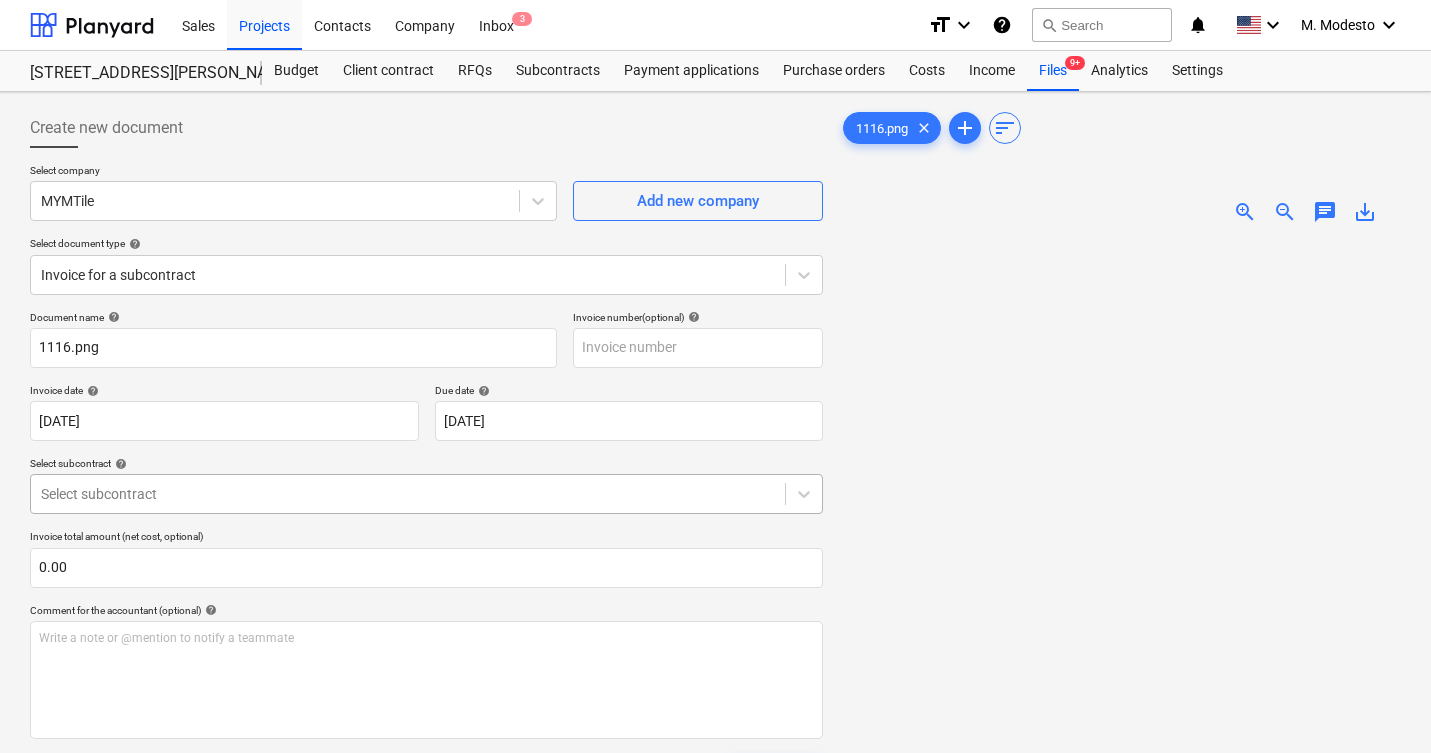 click at bounding box center (408, 494) 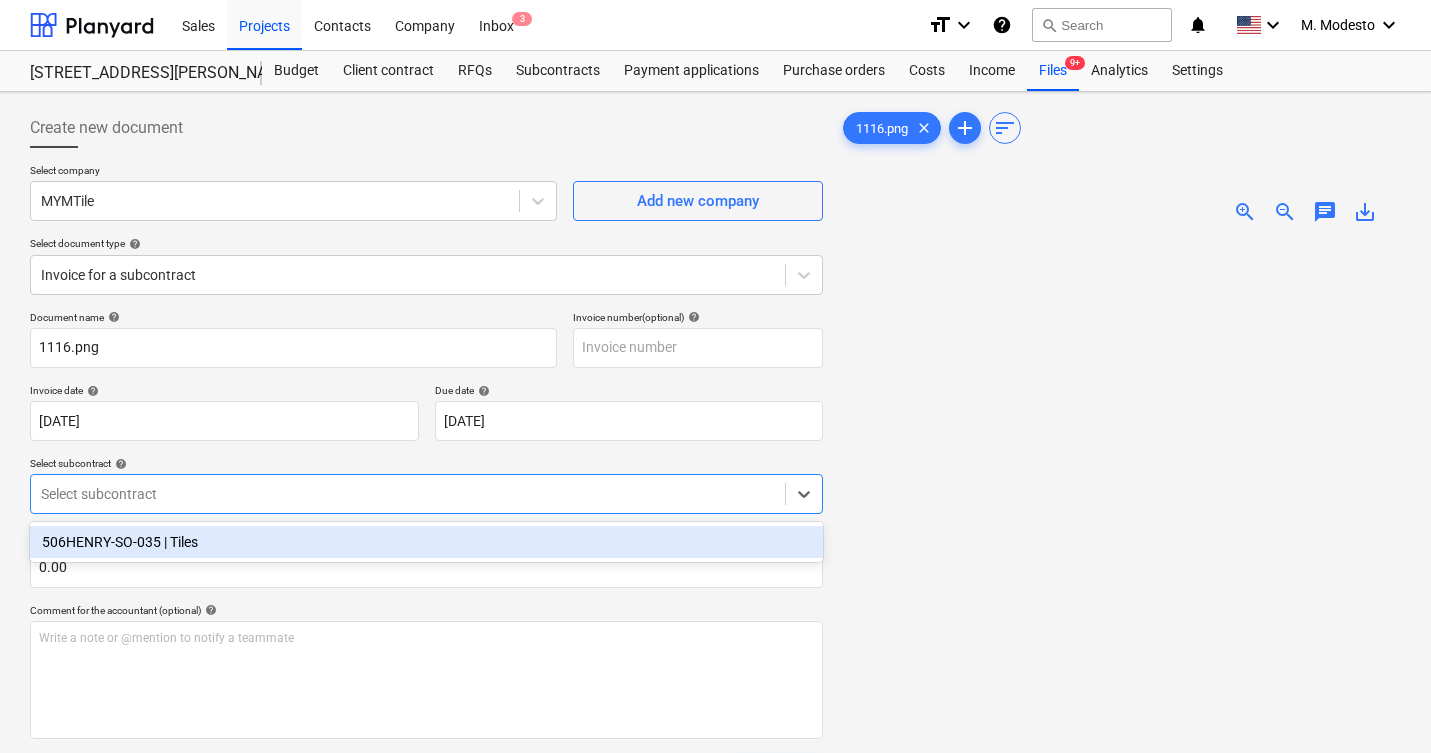 click on "506HENRY-SO-035 | Tiles" at bounding box center (426, 542) 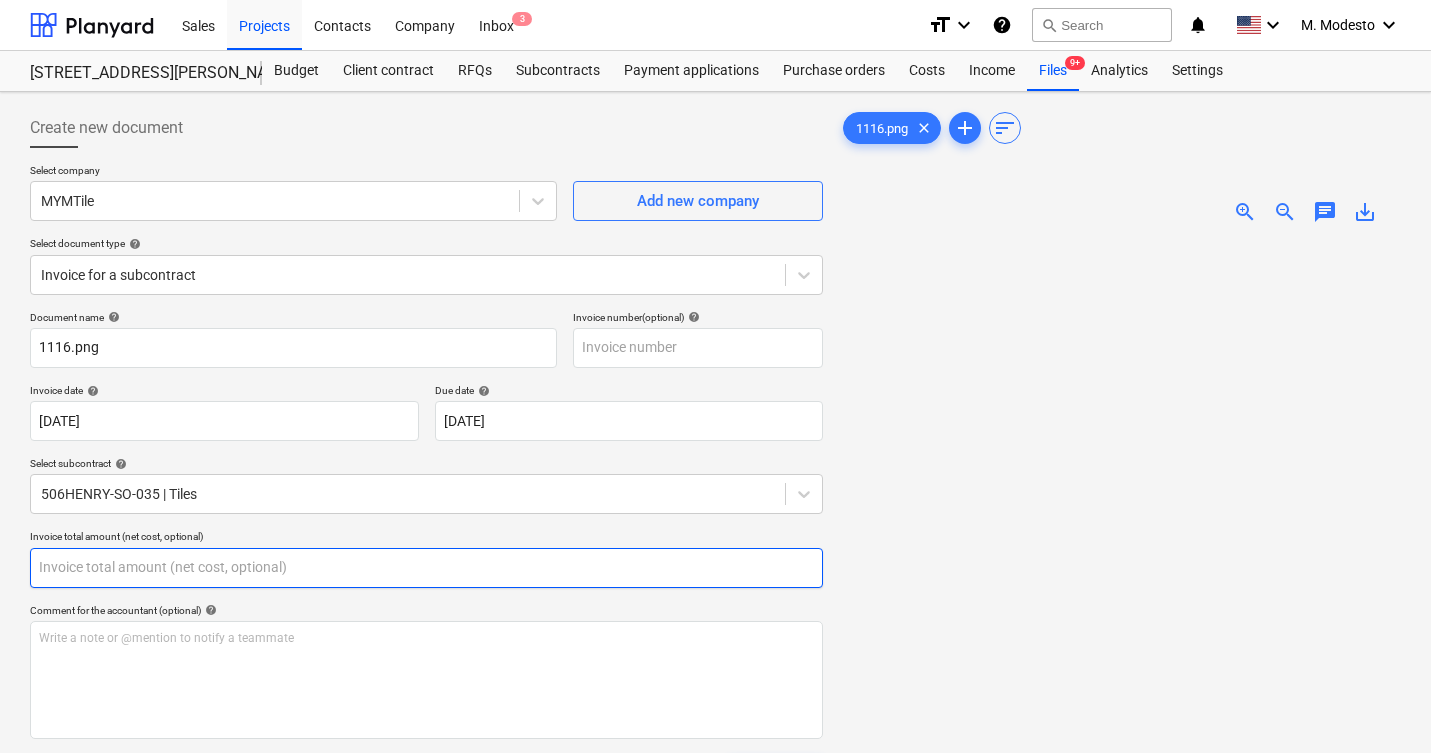 click at bounding box center [426, 568] 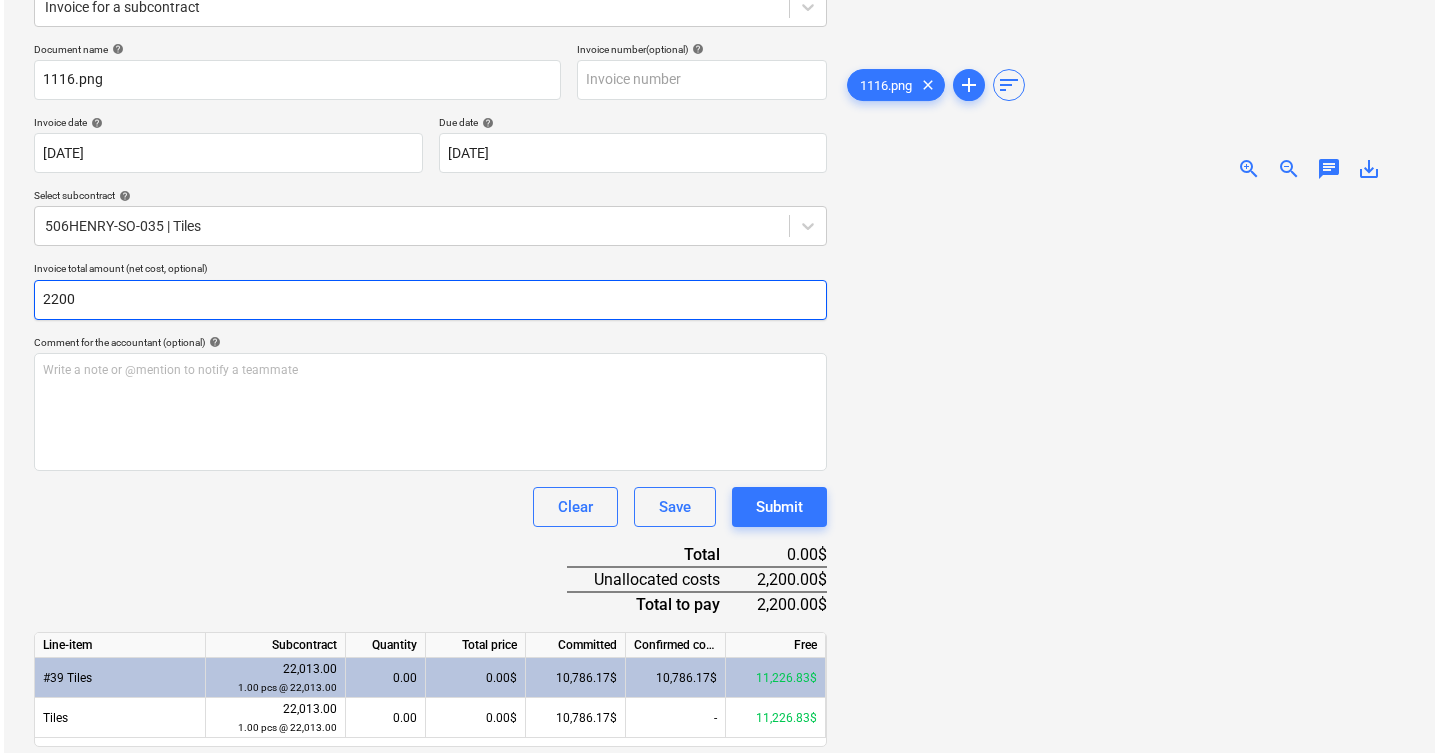 scroll, scrollTop: 425, scrollLeft: 0, axis: vertical 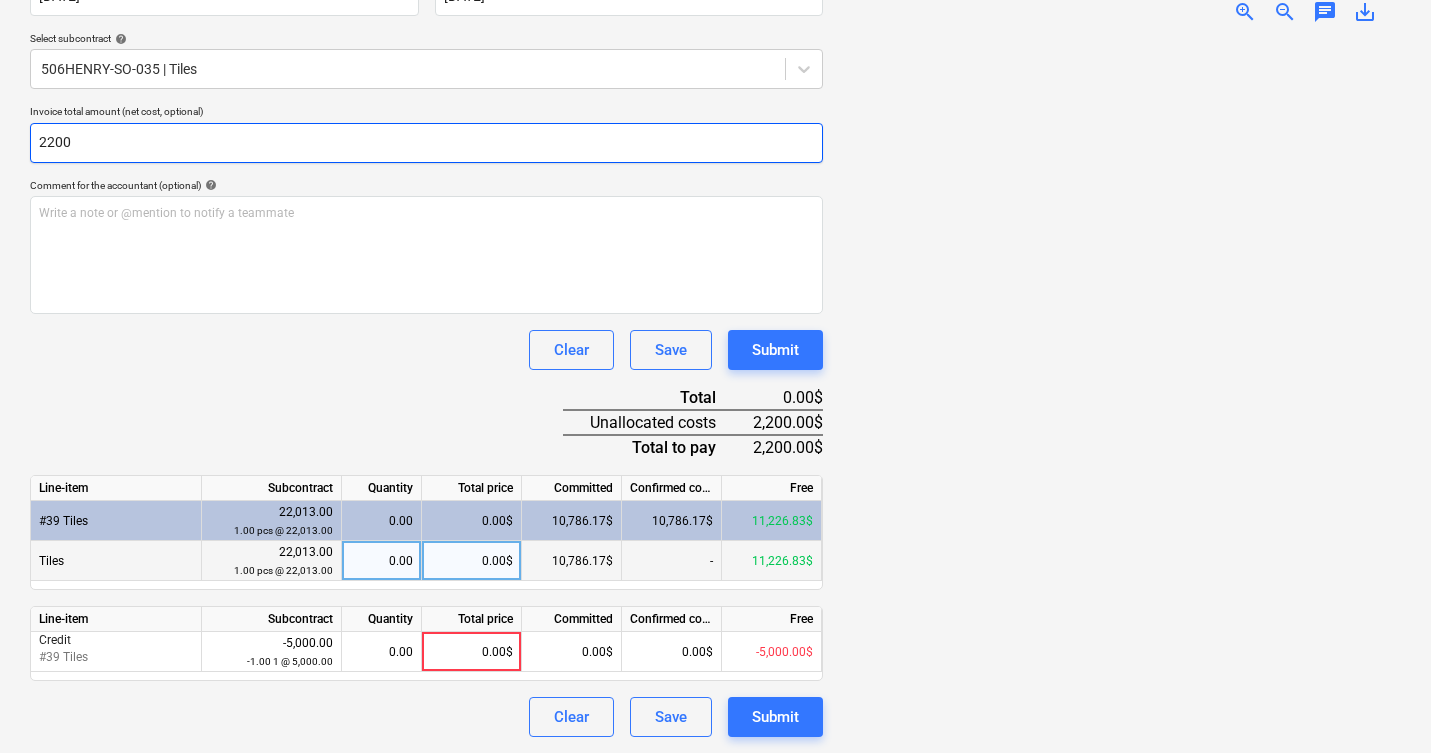 type on "2200" 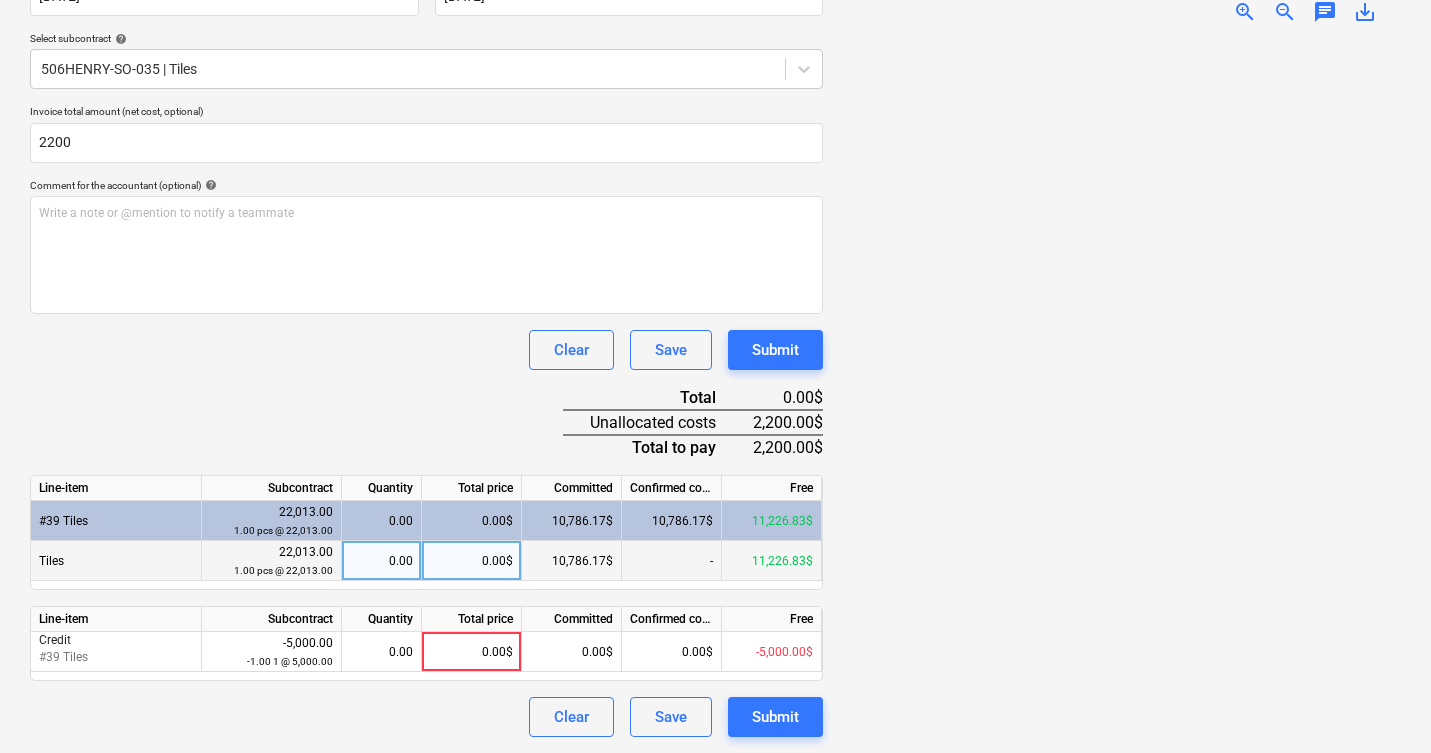 click on "0.00$" at bounding box center (472, 561) 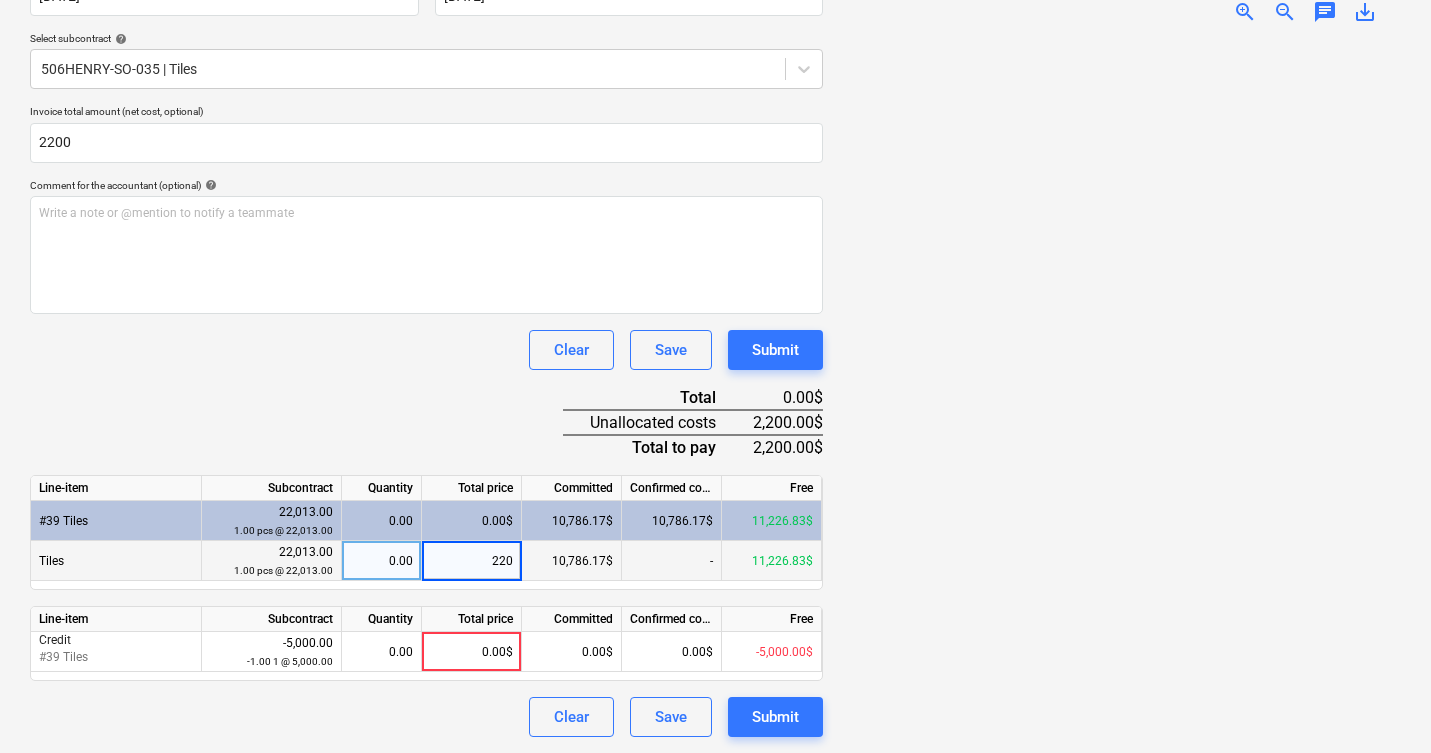 type on "2200" 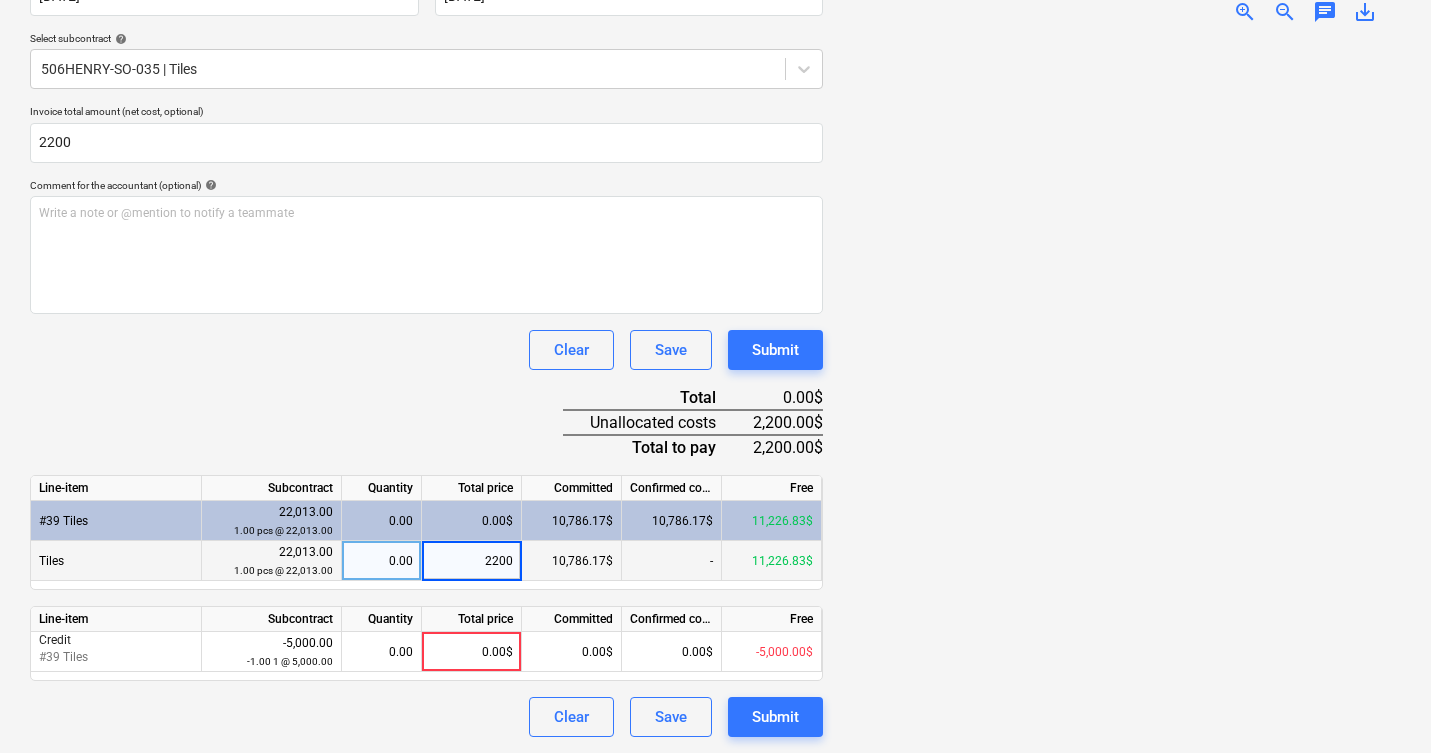 click at bounding box center [1120, 388] 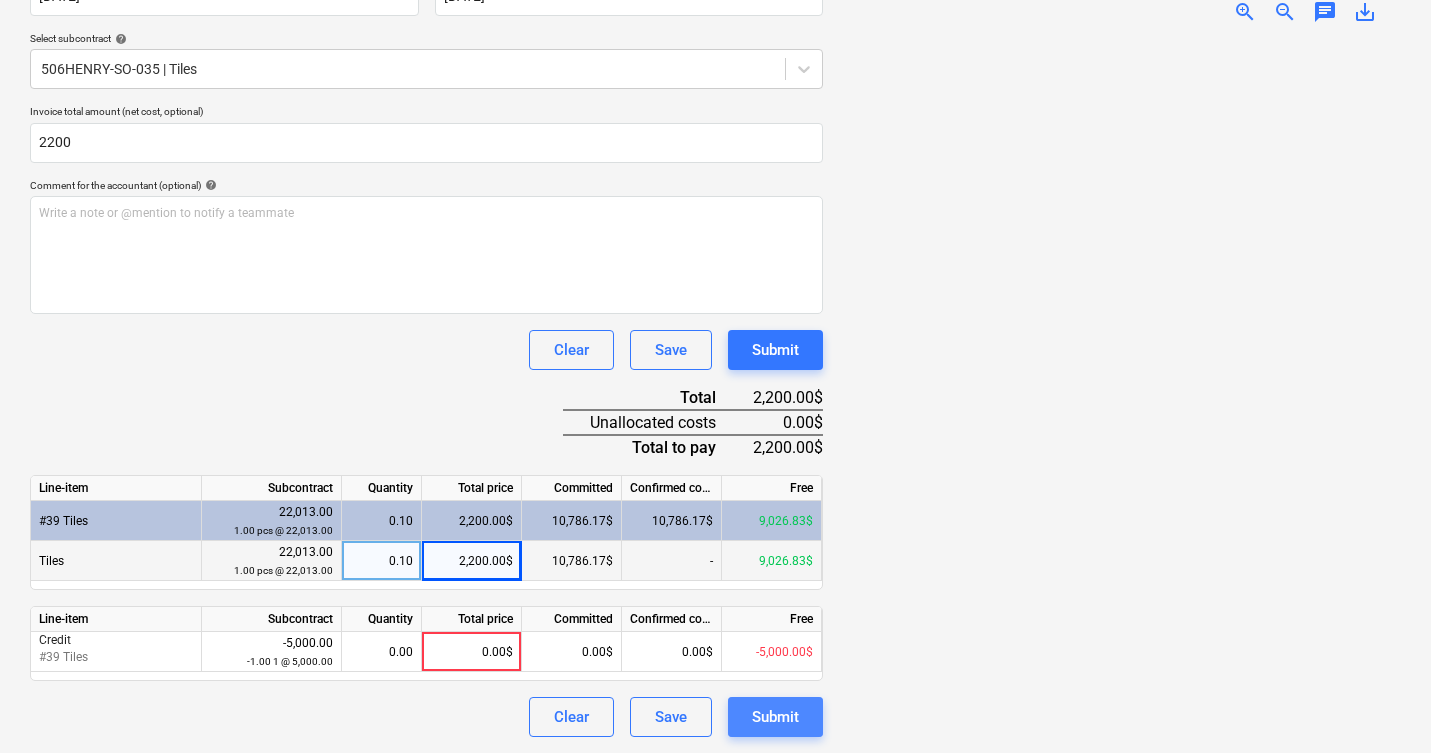 click on "Submit" at bounding box center [775, 717] 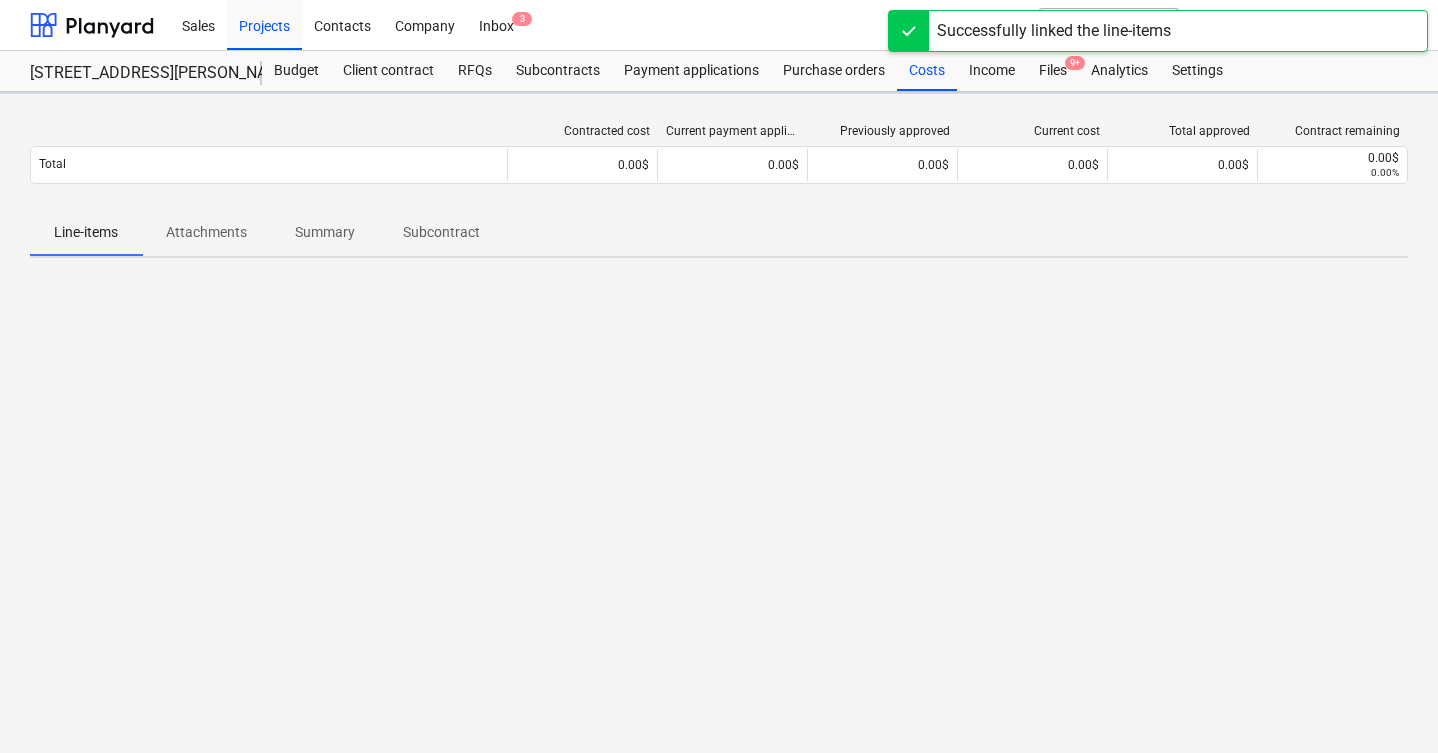 scroll, scrollTop: 0, scrollLeft: 0, axis: both 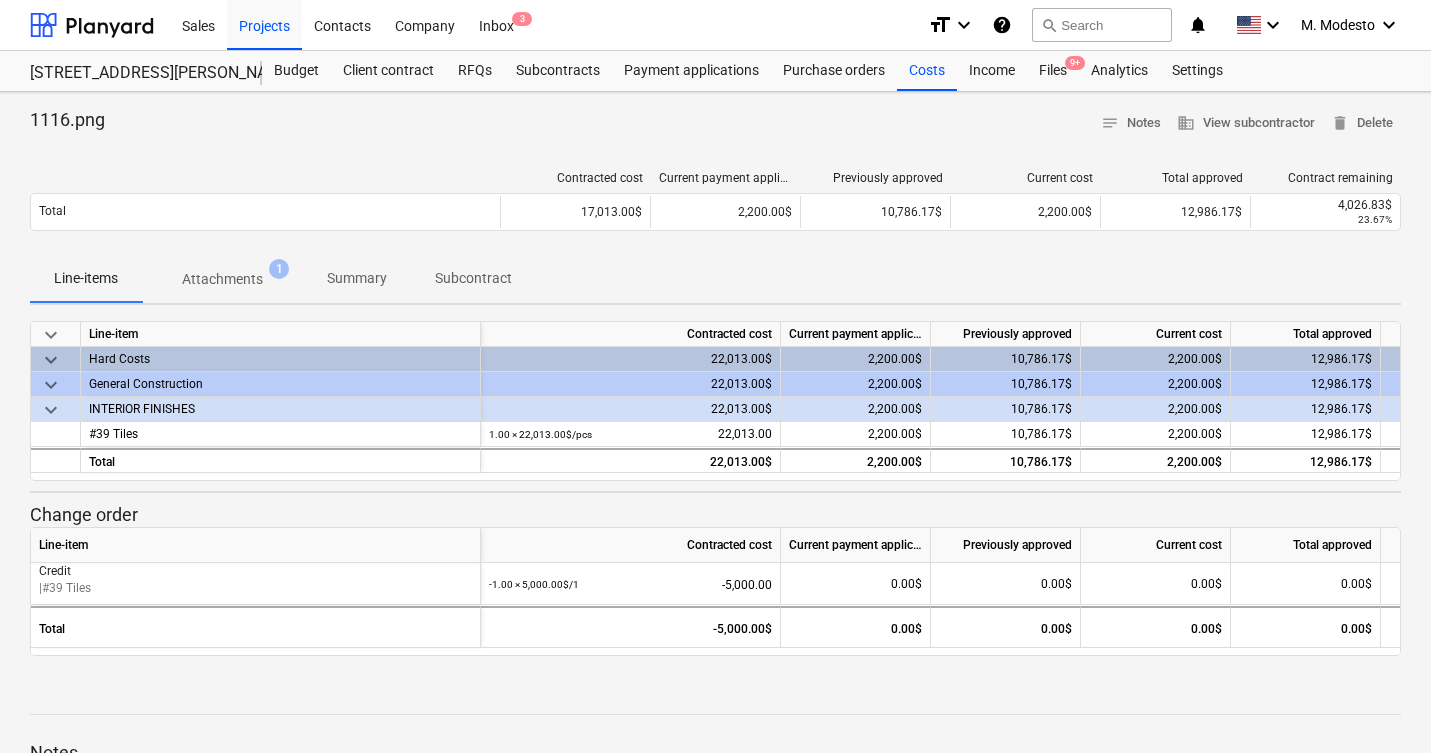 click on "506 Henry Street 506 Henry Street" at bounding box center [146, 71] 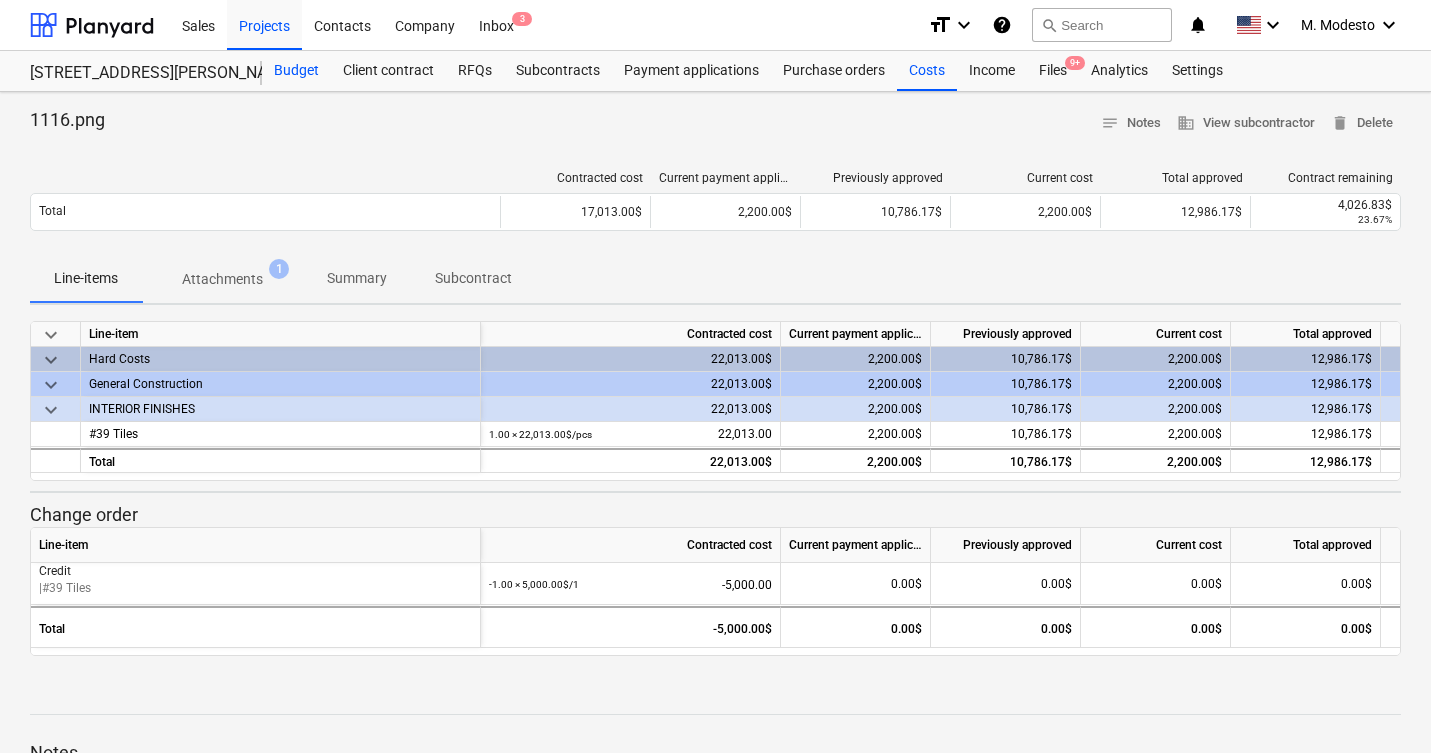 click on "Budget" at bounding box center [296, 71] 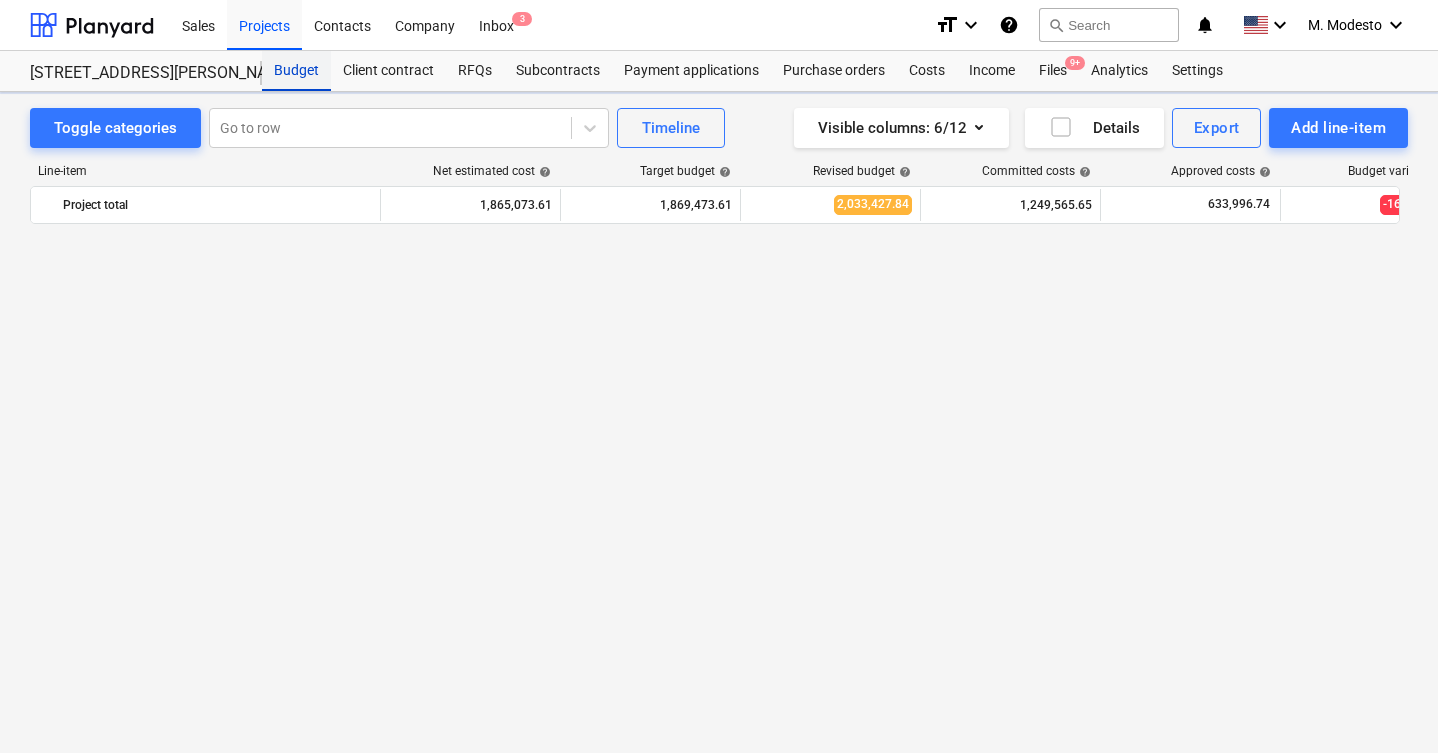 scroll, scrollTop: 3447, scrollLeft: 0, axis: vertical 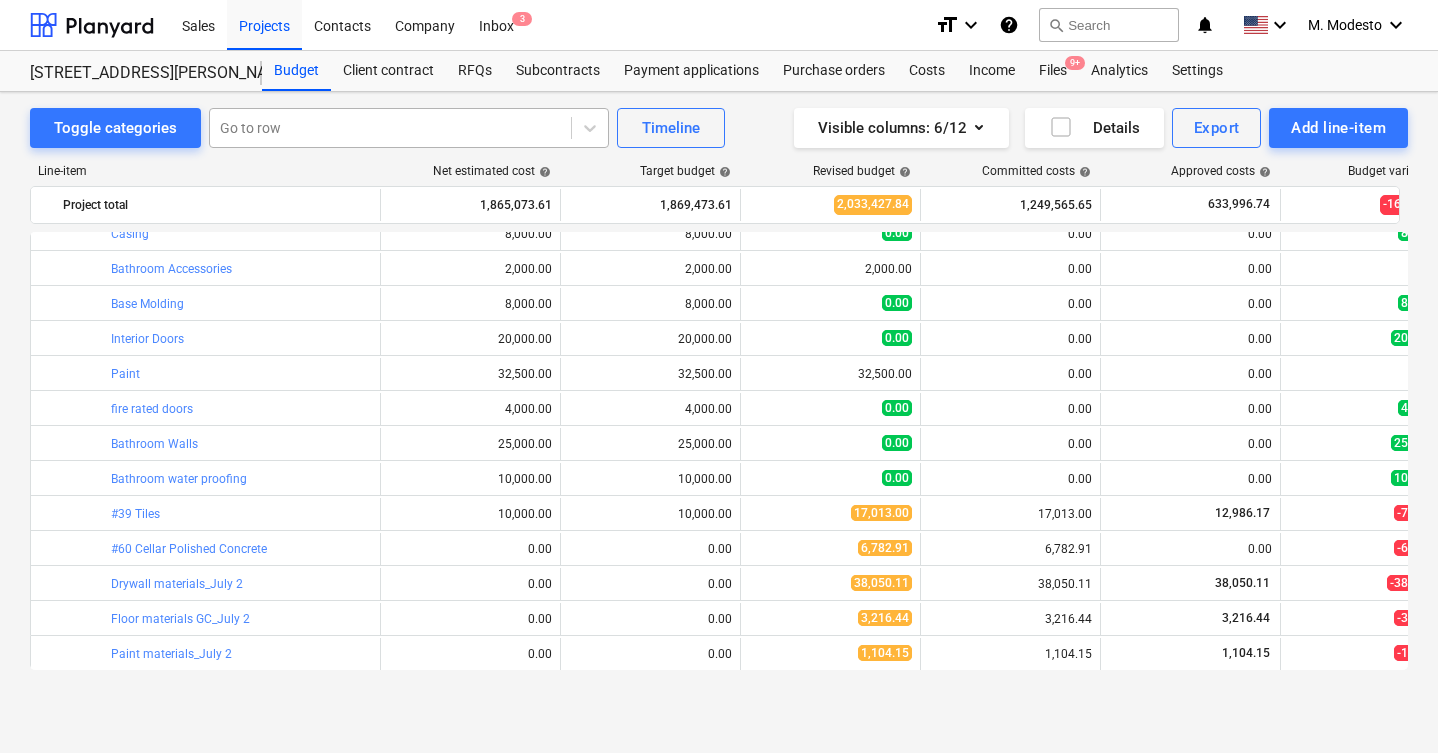 click at bounding box center [390, 128] 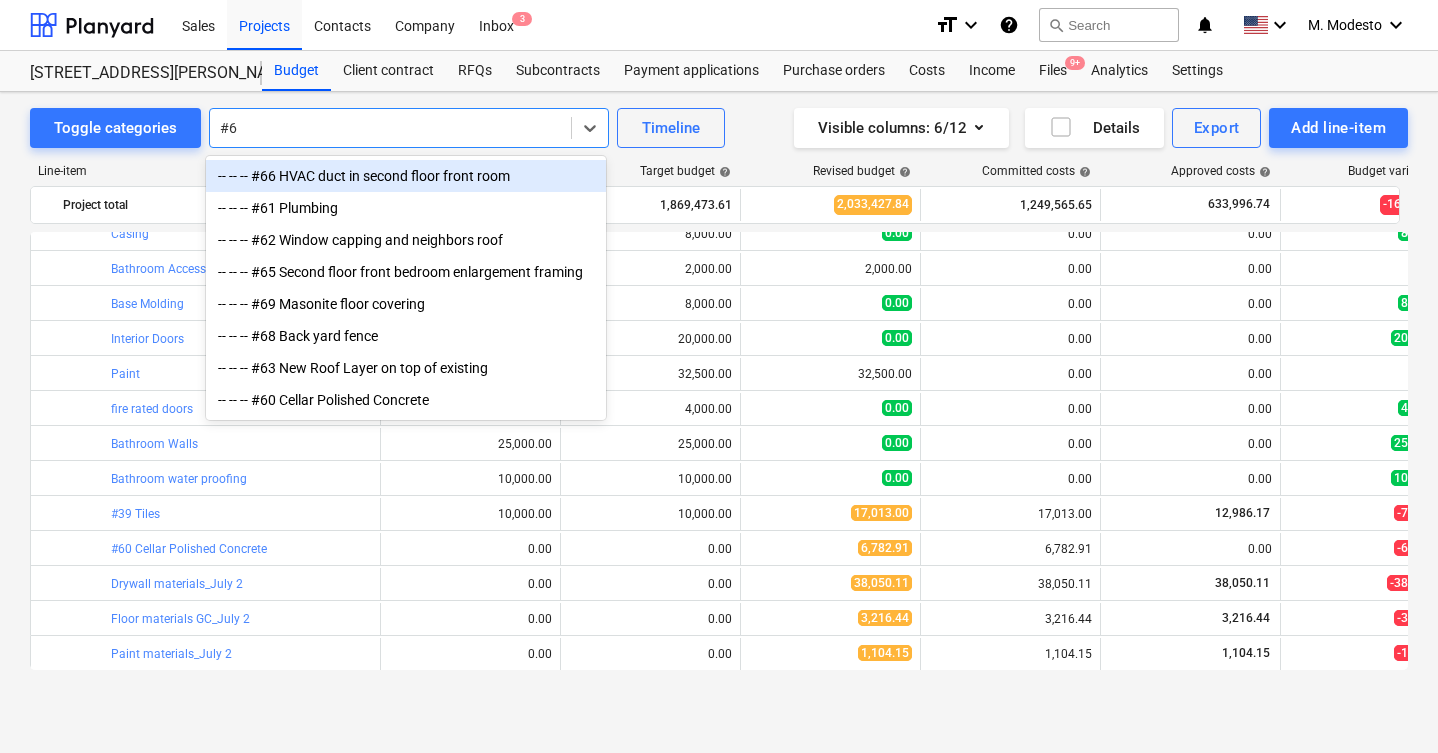 type on "#63" 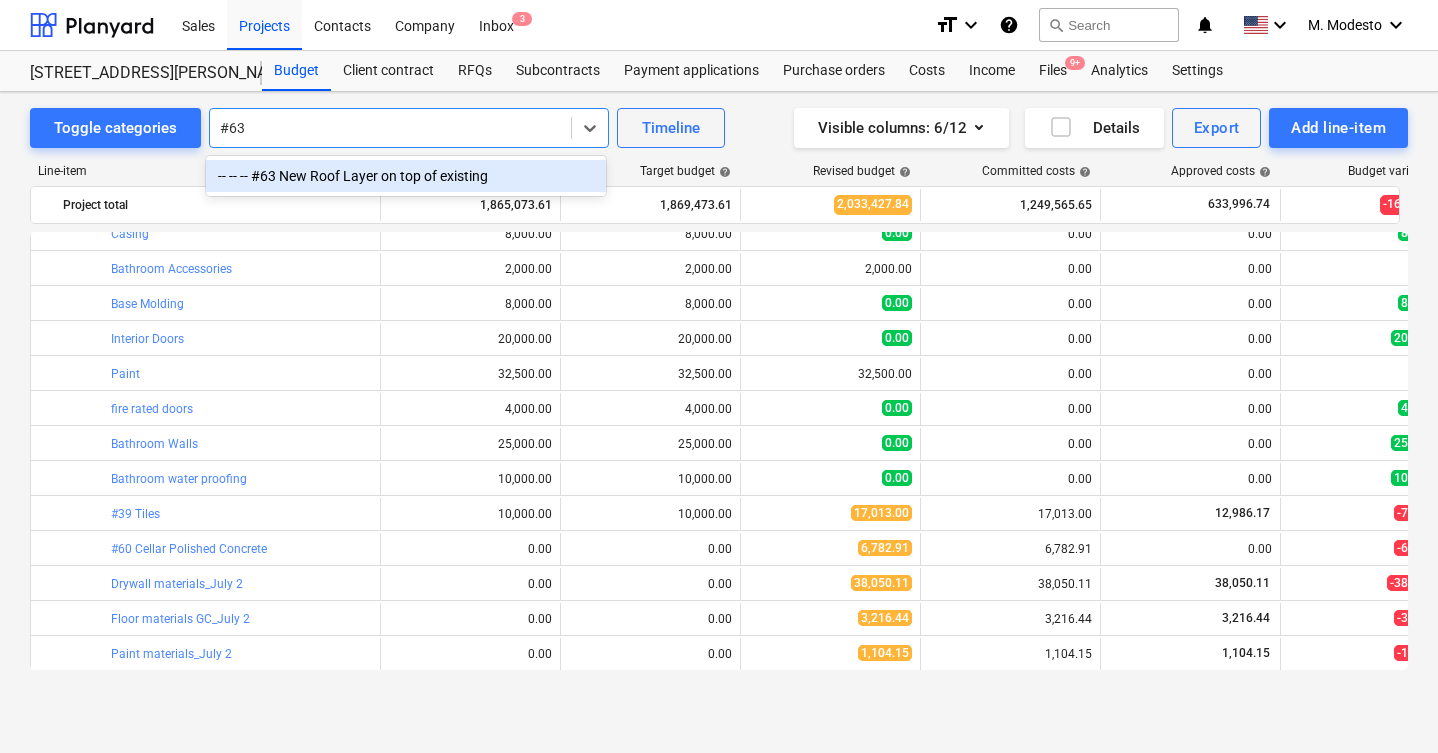 click on "-- -- --   #63 New Roof Layer on top of existing" at bounding box center (406, 176) 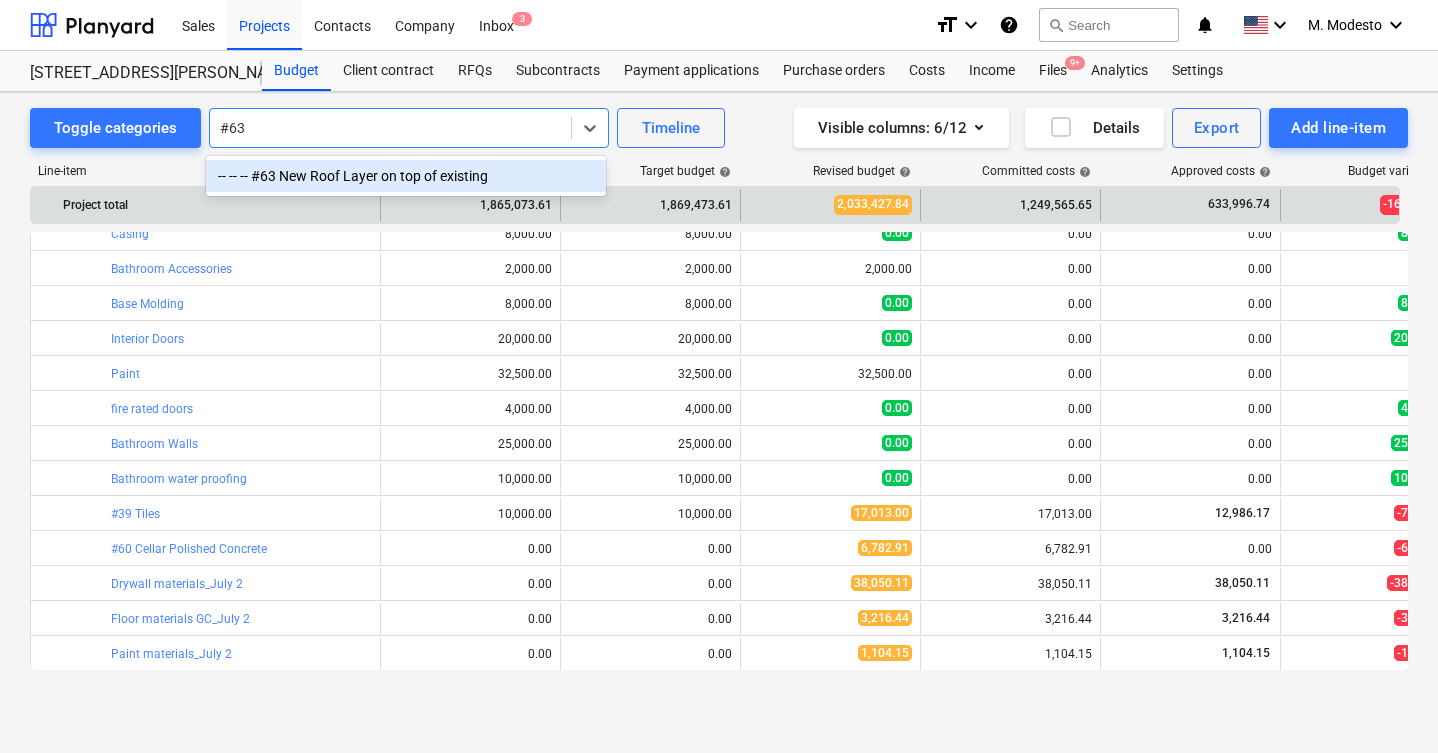 type 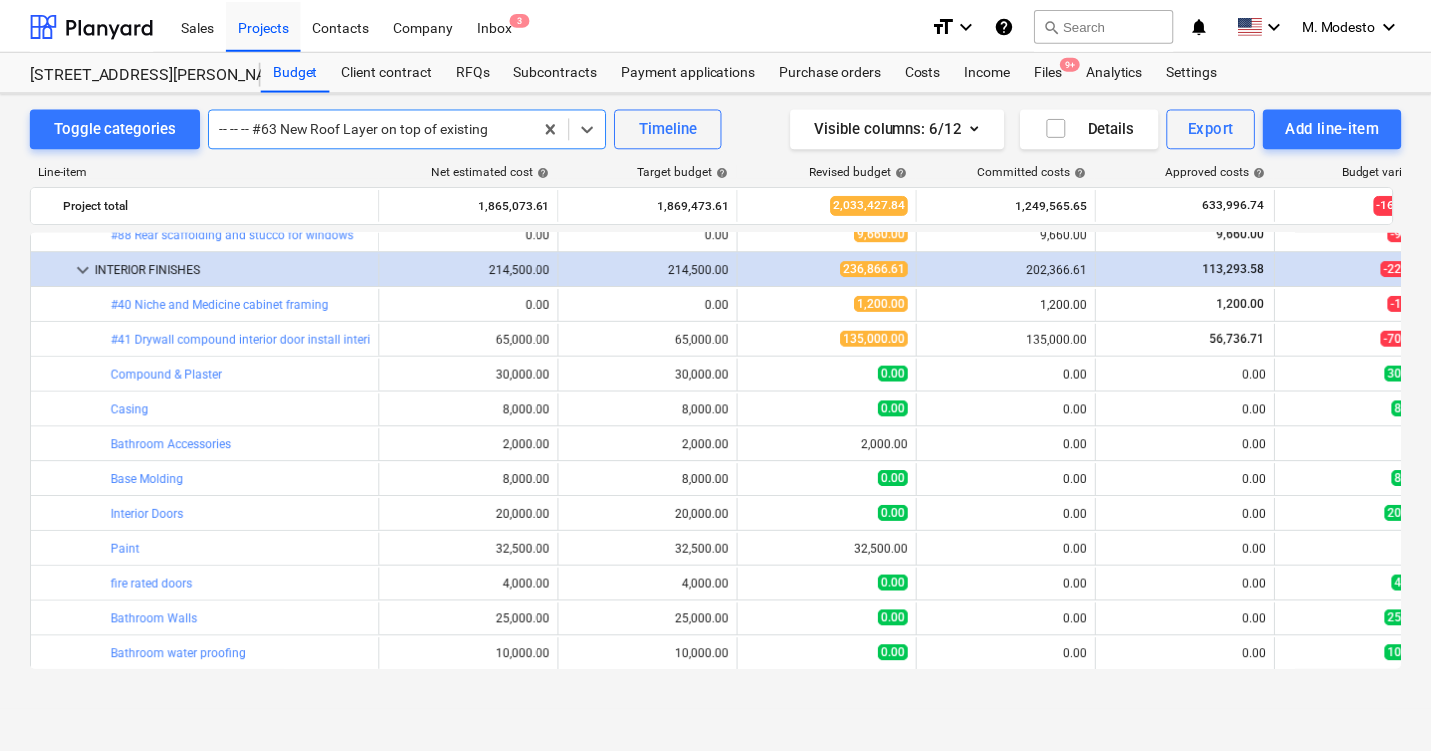 scroll, scrollTop: 3185, scrollLeft: 0, axis: vertical 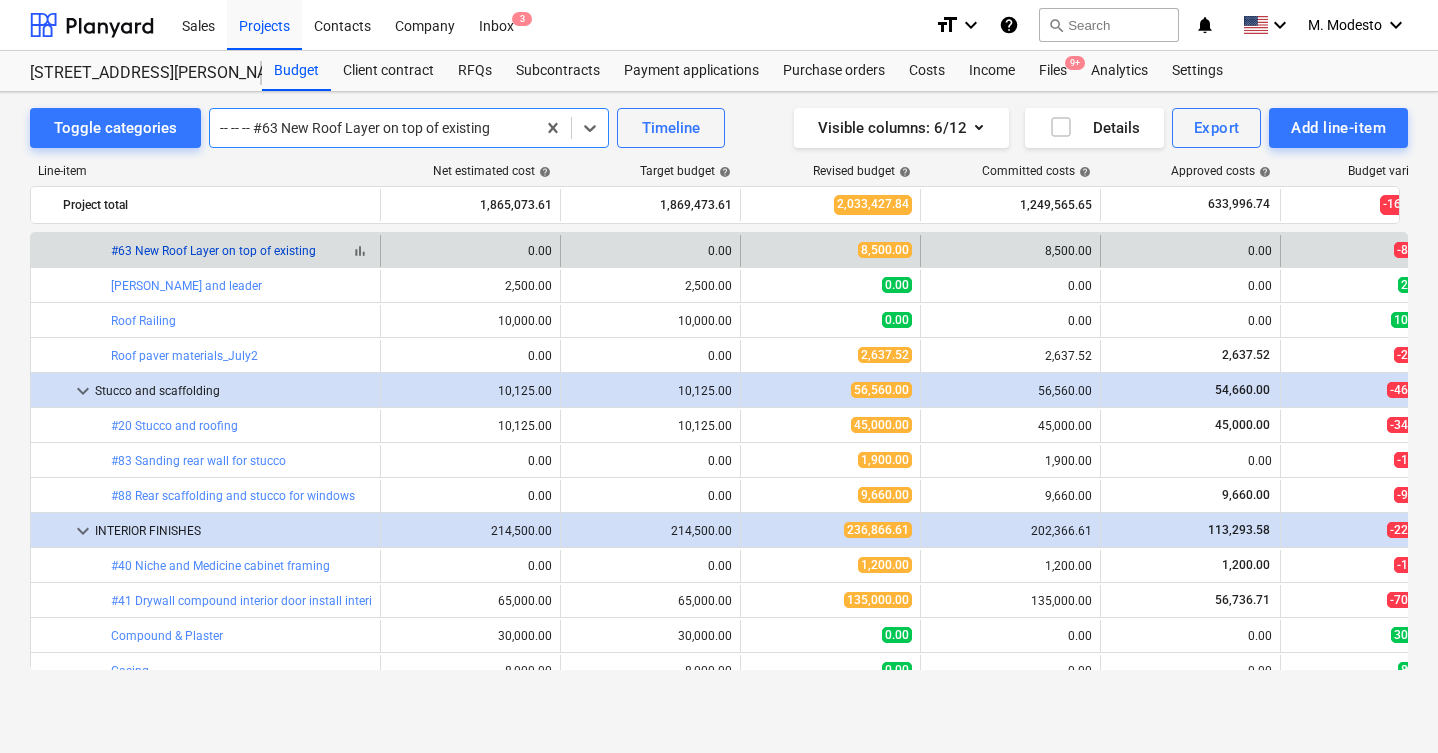 click on "#63 New Roof Layer on top of existing" at bounding box center [213, 251] 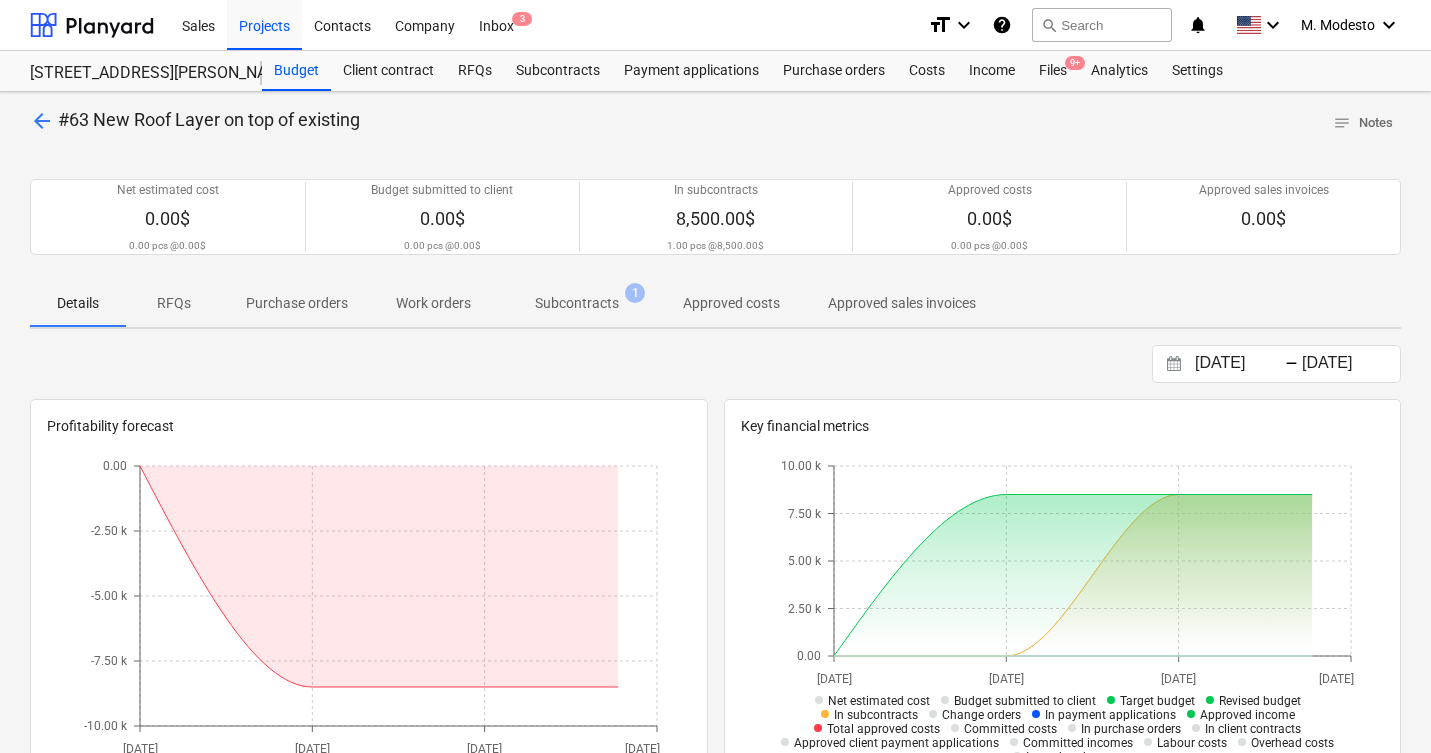 click on "Subcontracts" at bounding box center (577, 303) 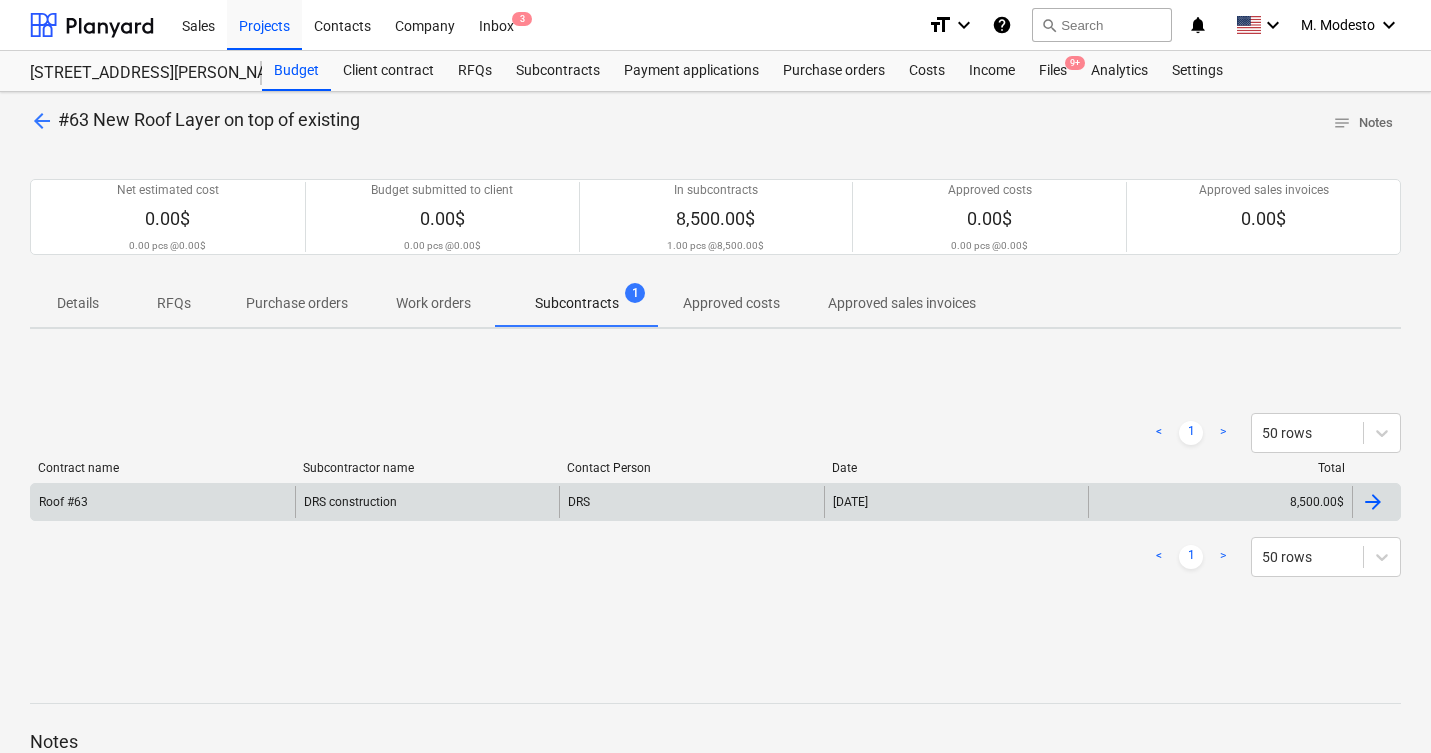 click on "DRS" at bounding box center (691, 502) 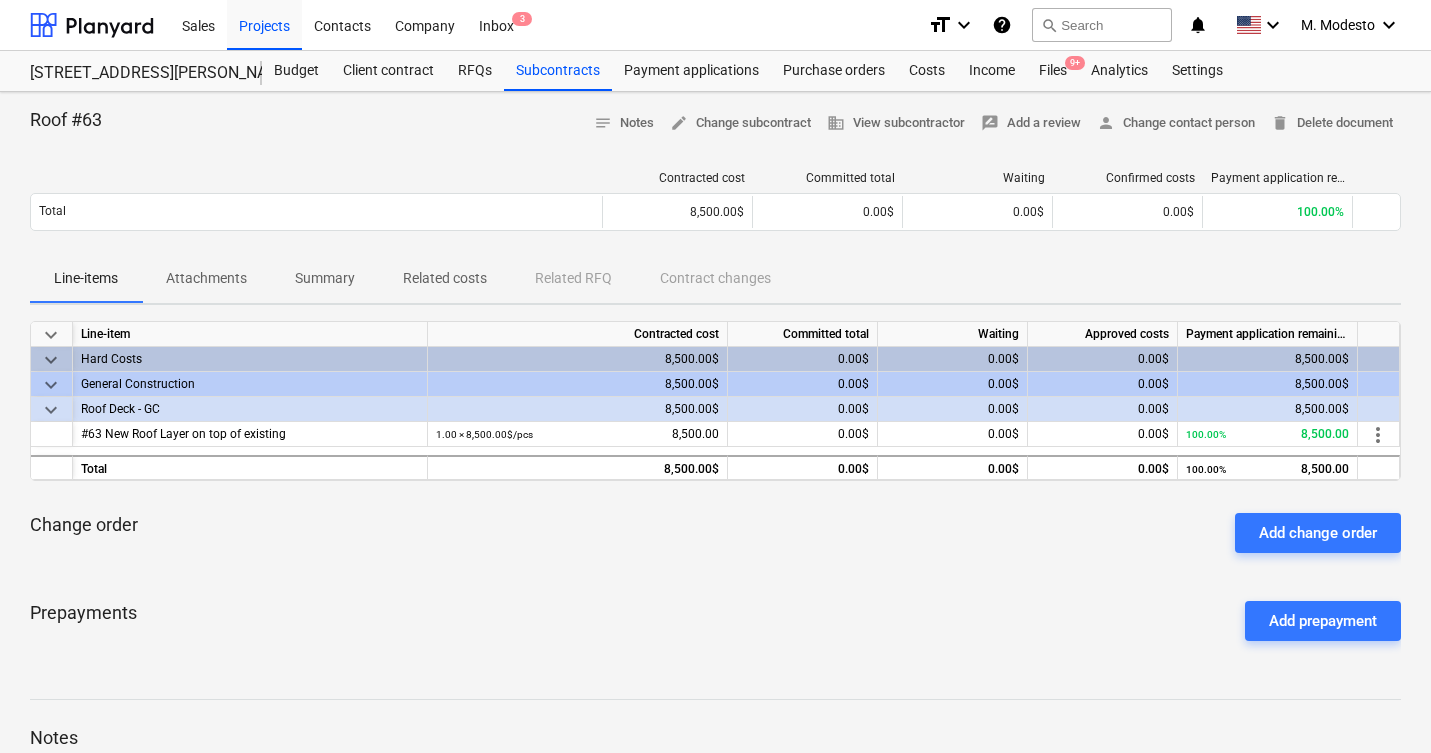 click on "Related costs" at bounding box center (445, 278) 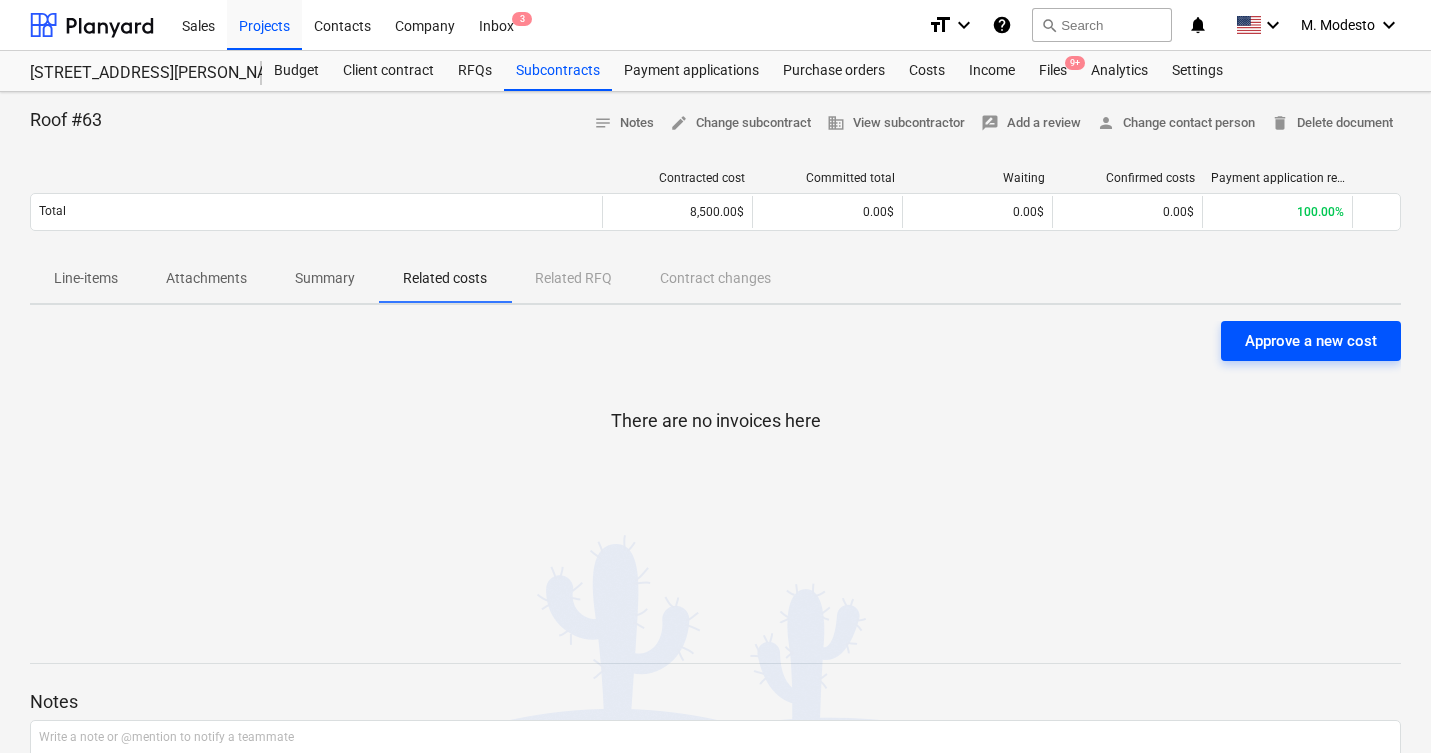click on "Approve a new cost" at bounding box center [1311, 341] 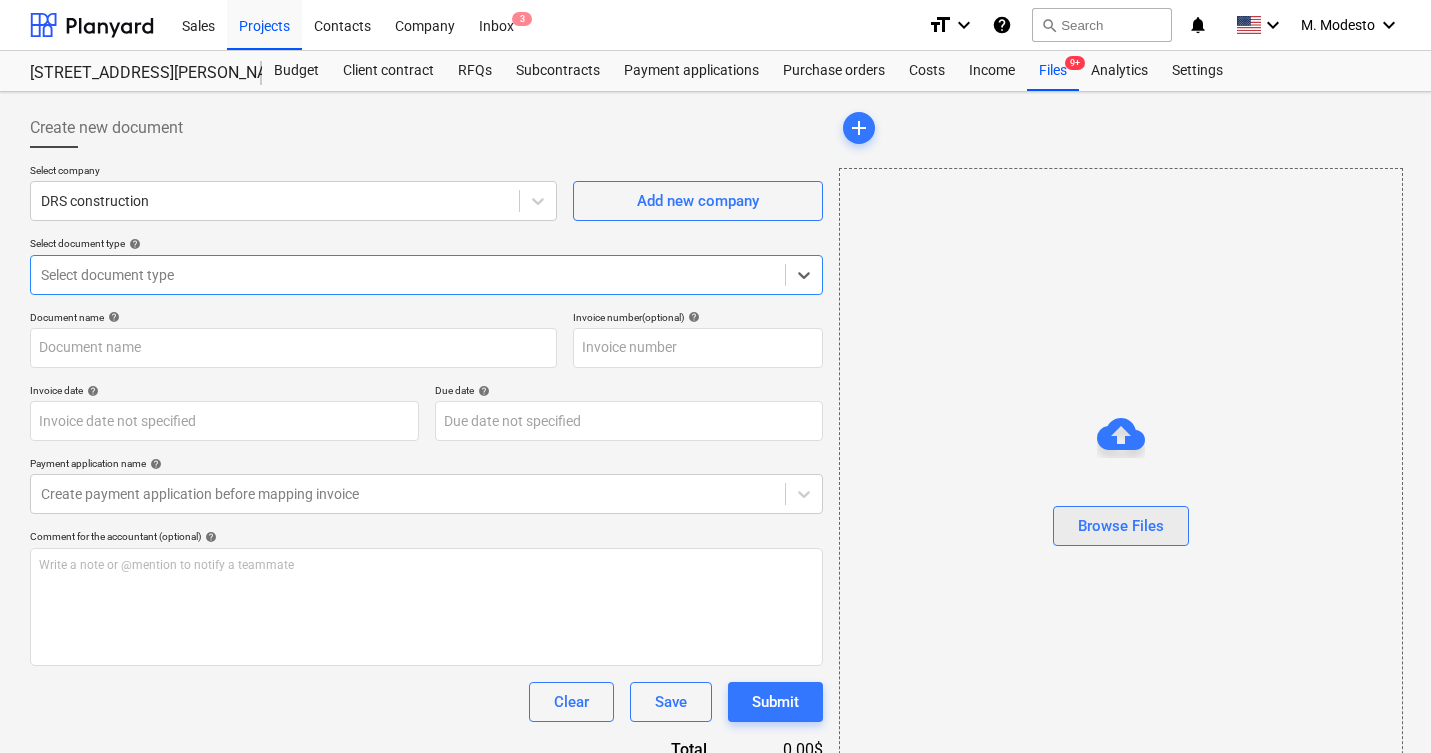 click on "Browse Files" at bounding box center [1121, 526] 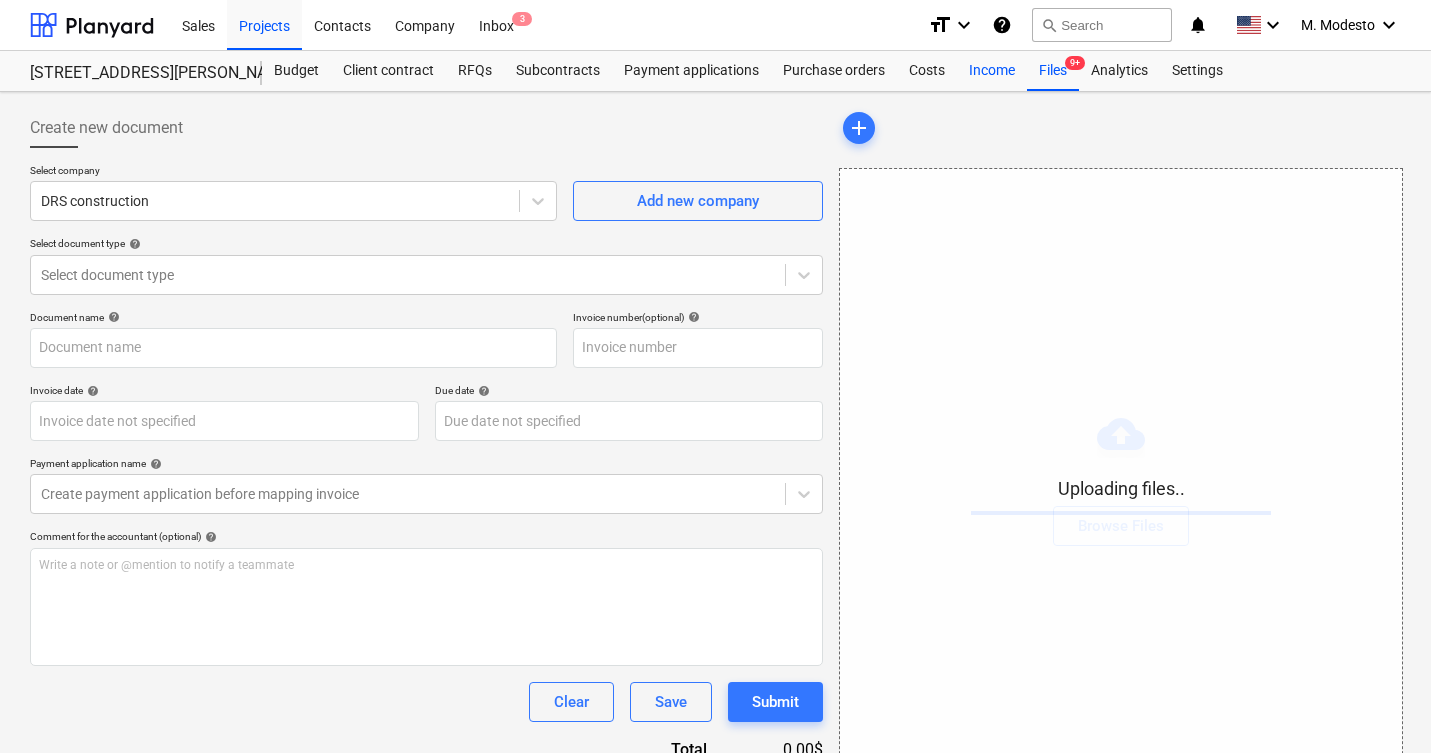 type on "1130.png" 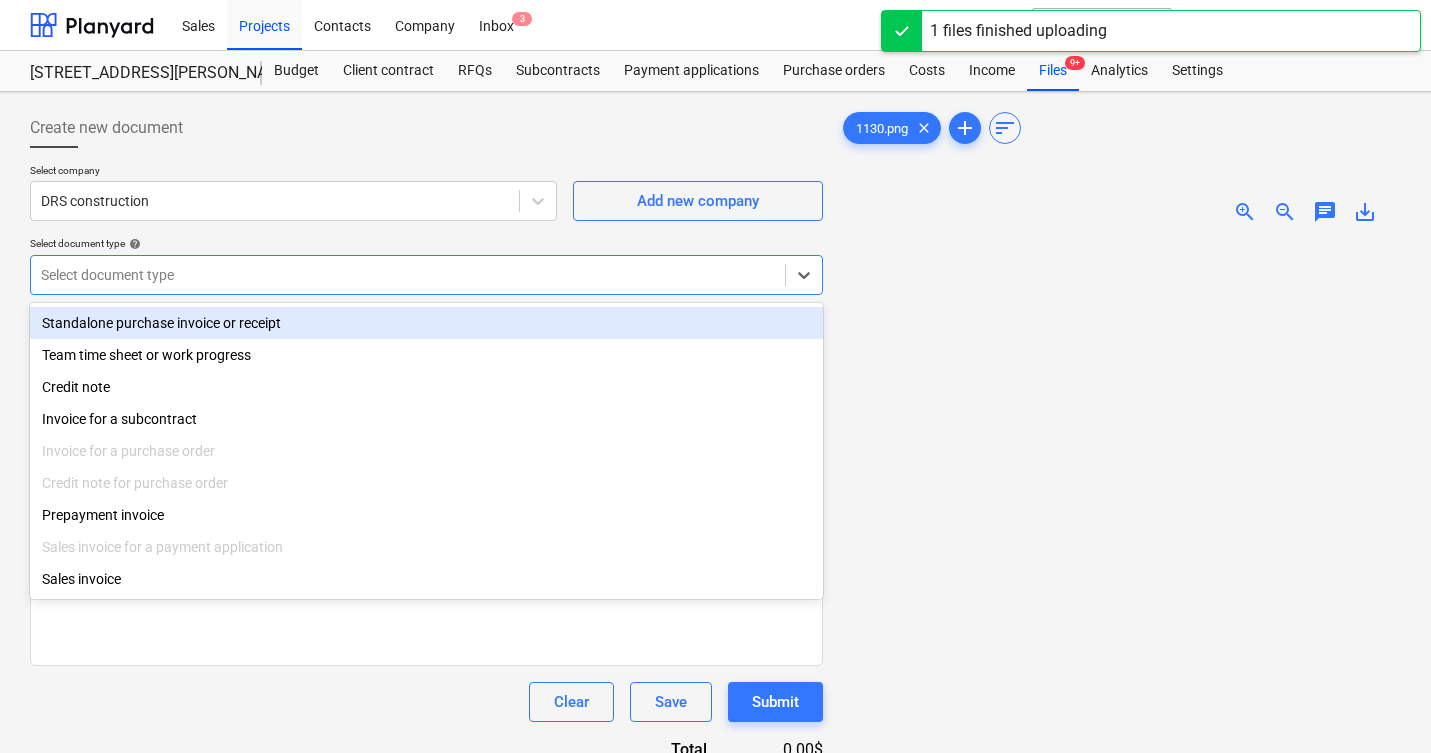 drag, startPoint x: 175, startPoint y: 266, endPoint x: 188, endPoint y: 314, distance: 49.729267 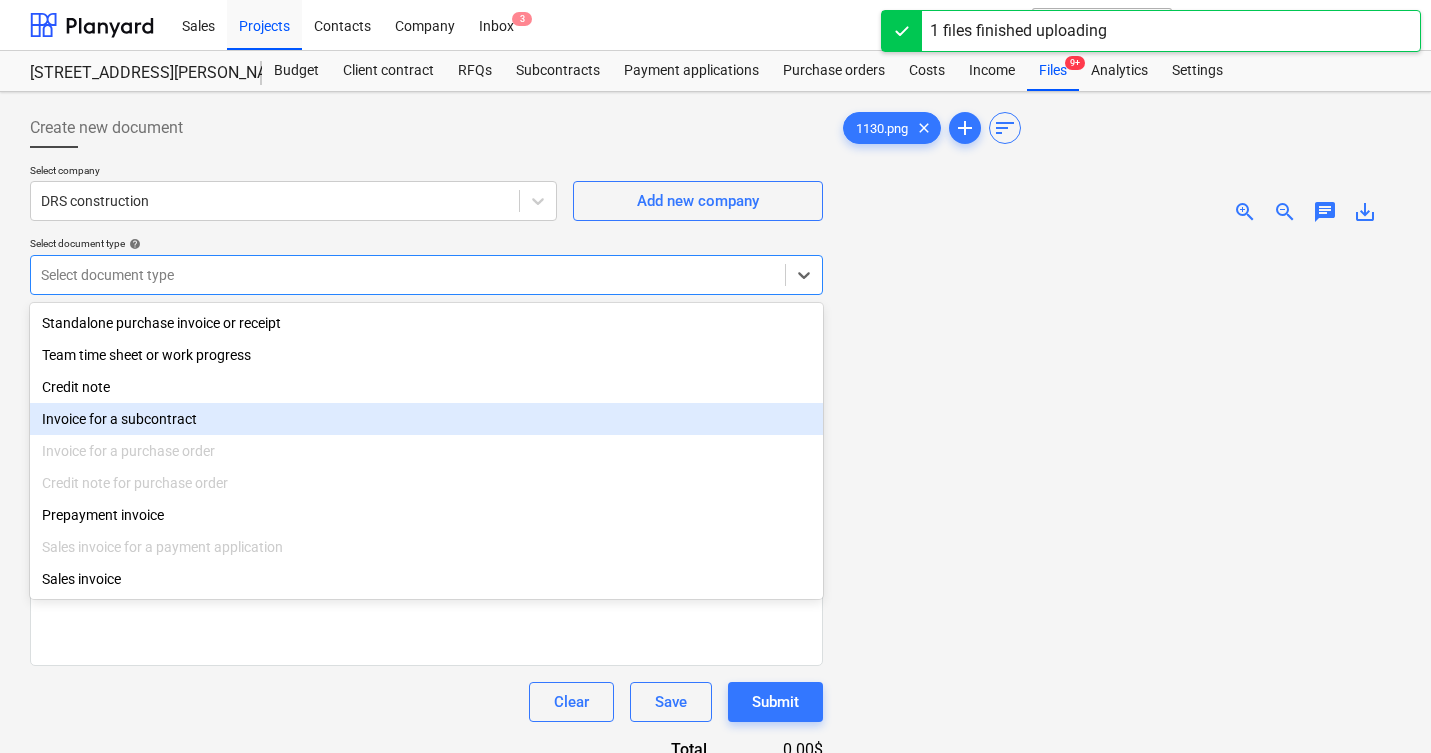 click on "Invoice for a subcontract" at bounding box center (426, 419) 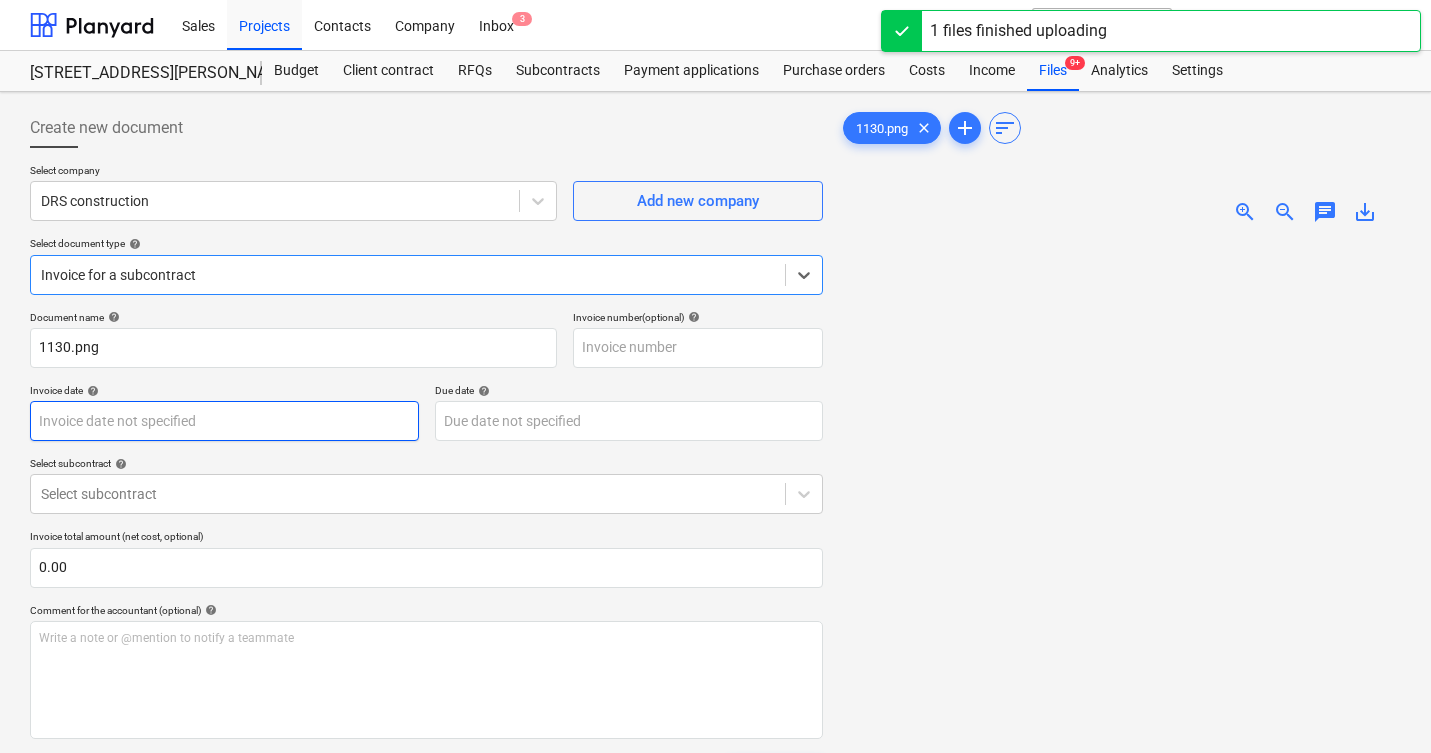 click on "Sales Projects Contacts Company Inbox 3 format_size keyboard_arrow_down help search Search notifications 0 keyboard_arrow_down M. Modesto keyboard_arrow_down 506 Henry Street 506 Henry Street Budget Client contract RFQs Subcontracts Payment applications Purchase orders Costs Income Files 9+ Analytics Settings Create new document Select company DRS construction   Add new company Select document type help option Invoice for a subcontract, selected.   Select is focused ,type to refine list, press Down to open the menu,  Invoice for a subcontract Document name help 1130.png Invoice number  (optional) help Invoice date help Press the down arrow key to interact with the calendar and
select a date. Press the question mark key to get the keyboard shortcuts for changing dates. Due date help Press the down arrow key to interact with the calendar and
select a date. Press the question mark key to get the keyboard shortcuts for changing dates. Select subcontract help Select subcontract 0.00 help ﻿ Clear Save 0" at bounding box center [715, 376] 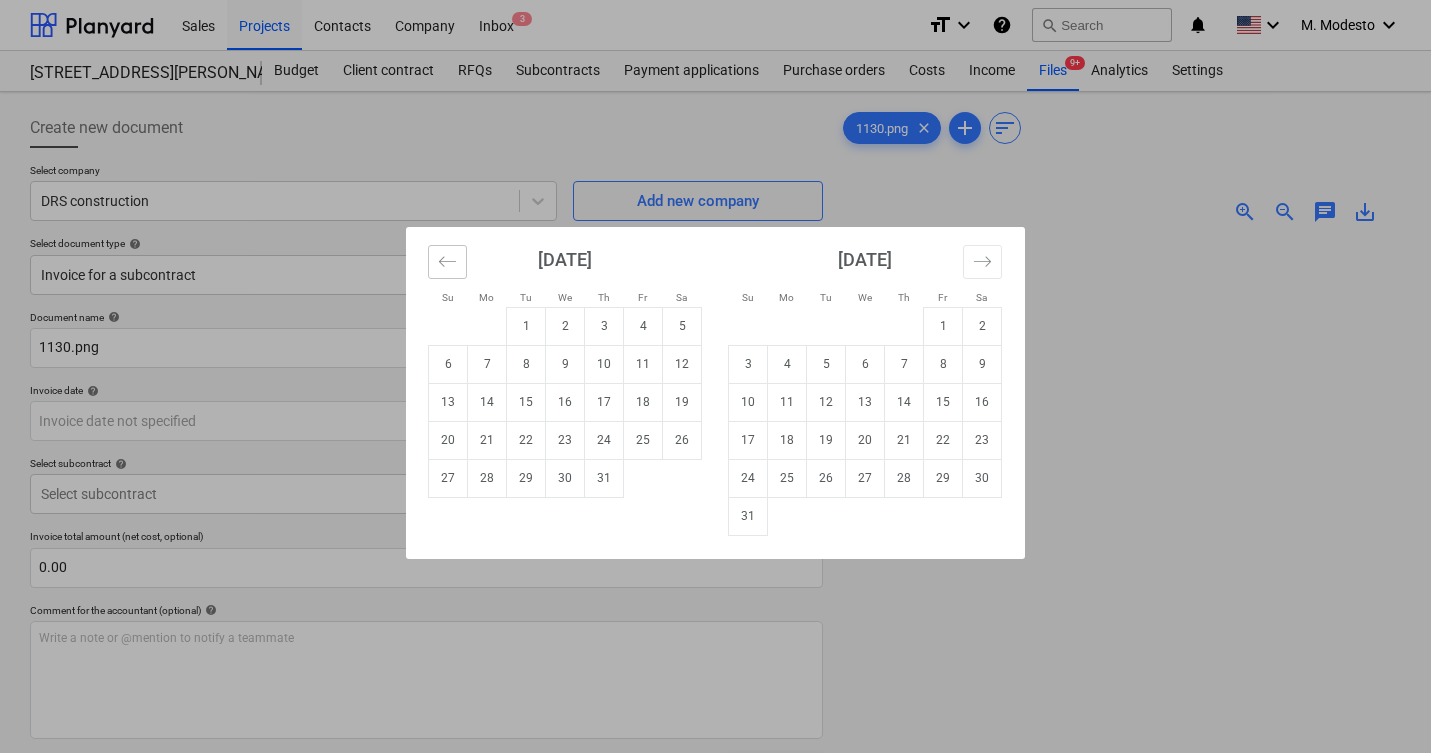 click at bounding box center (447, 262) 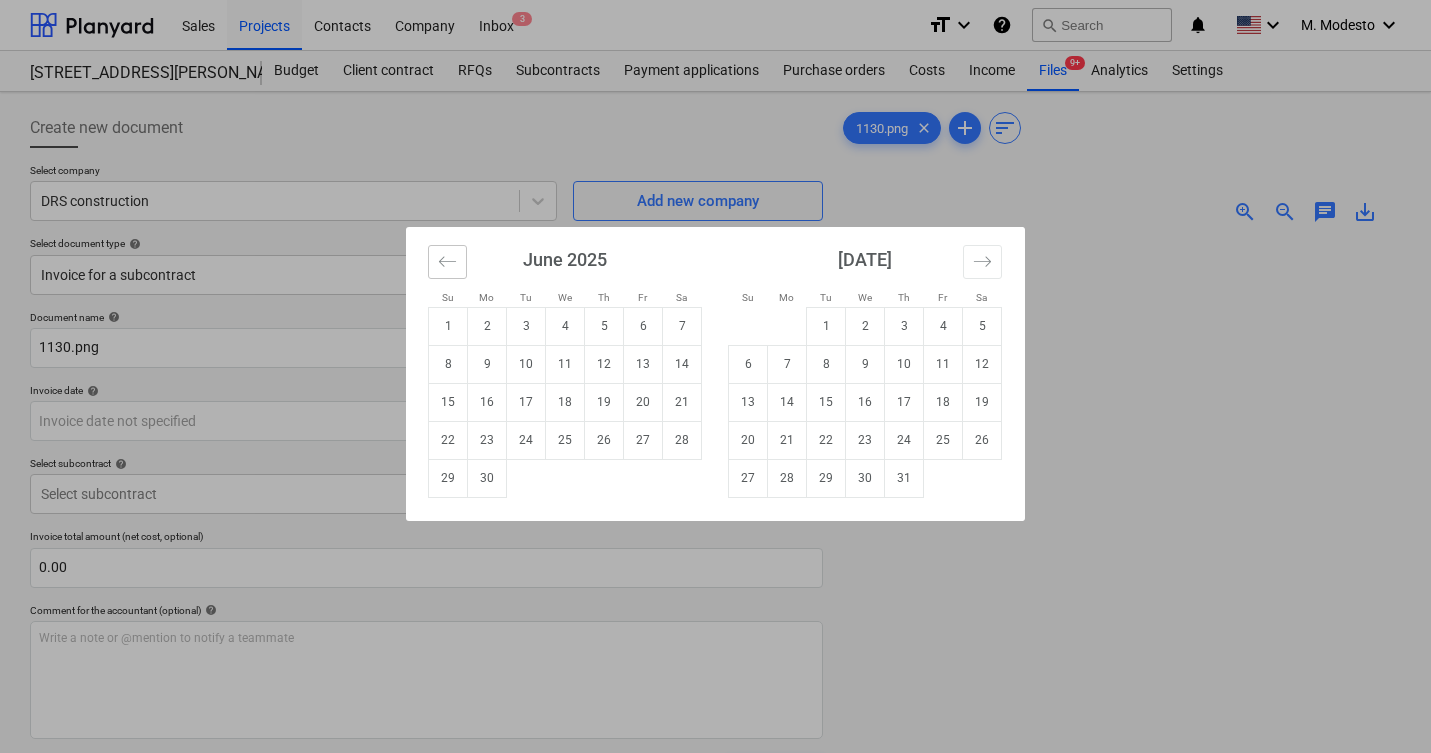 click at bounding box center [447, 262] 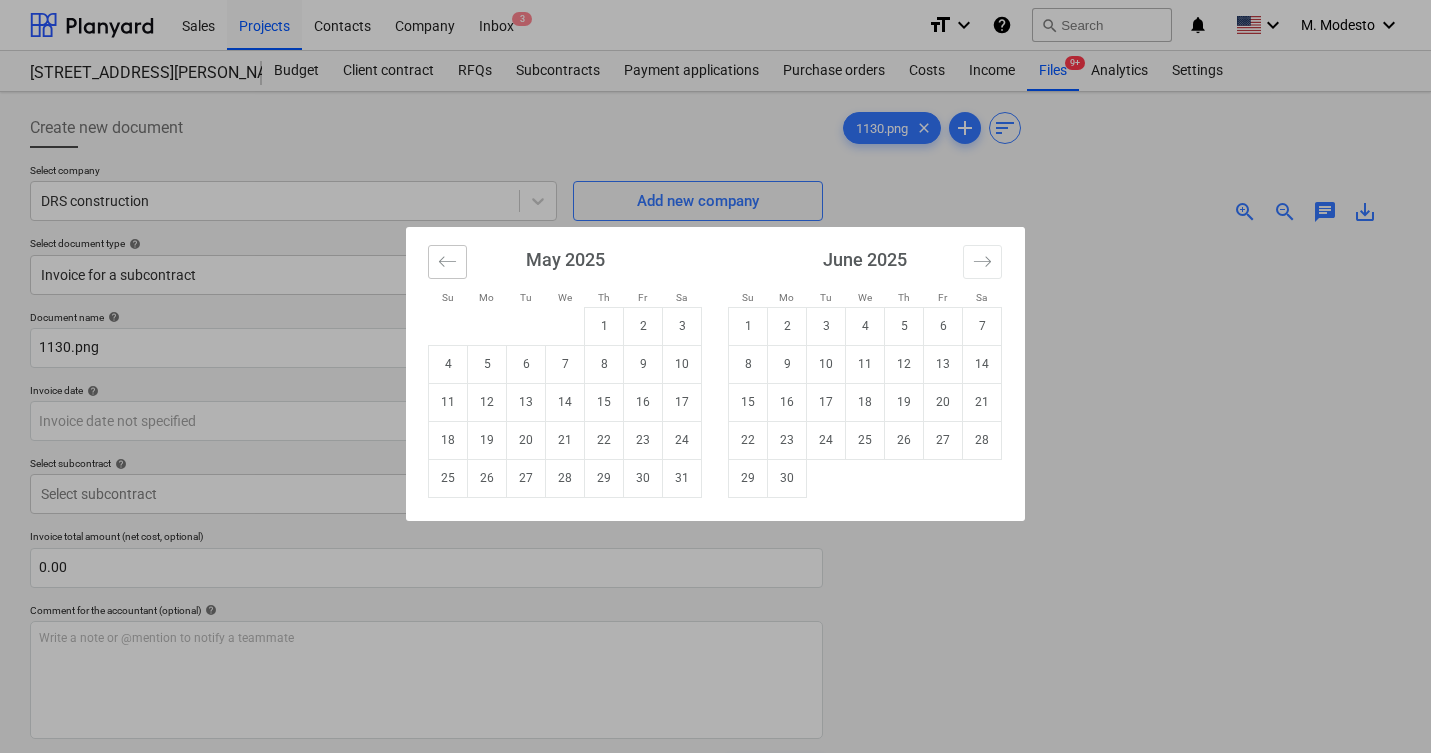 click at bounding box center (447, 262) 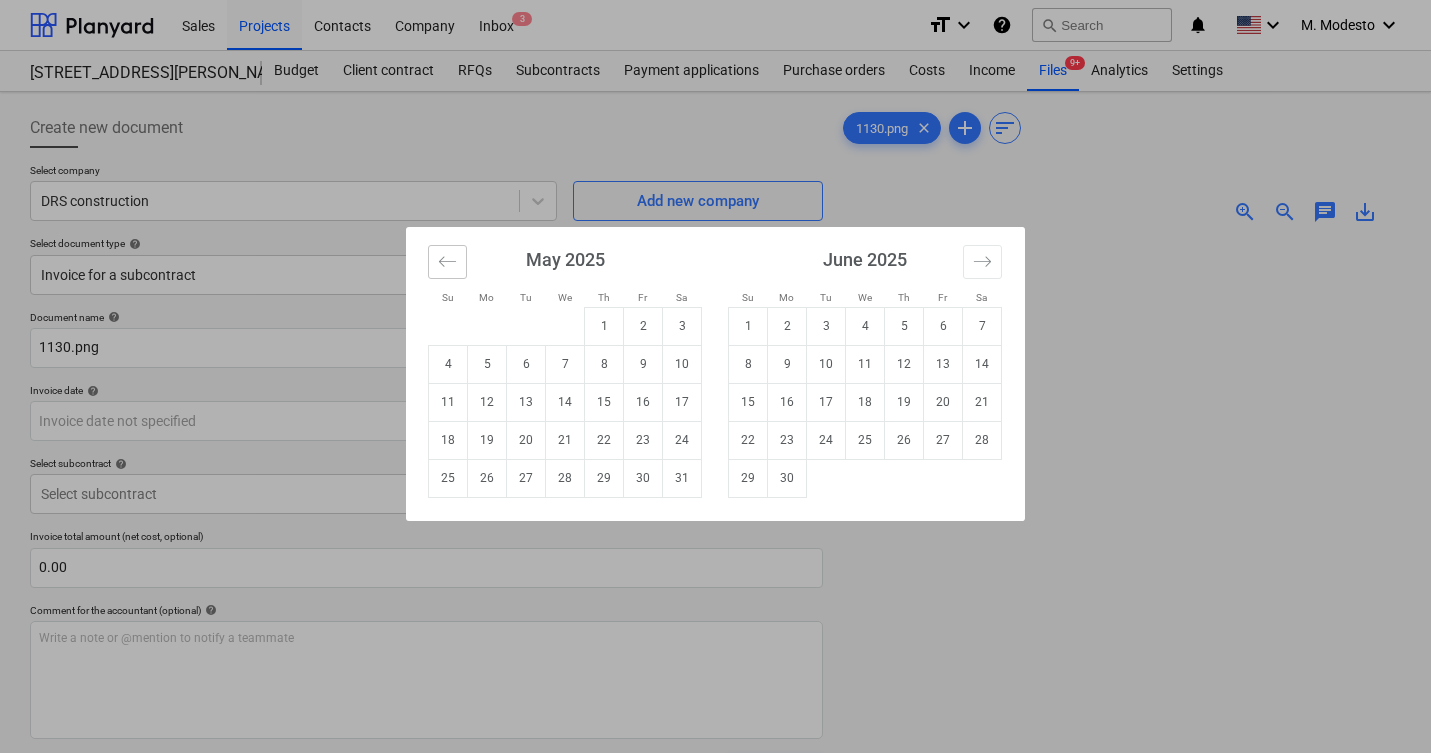 click at bounding box center (447, 262) 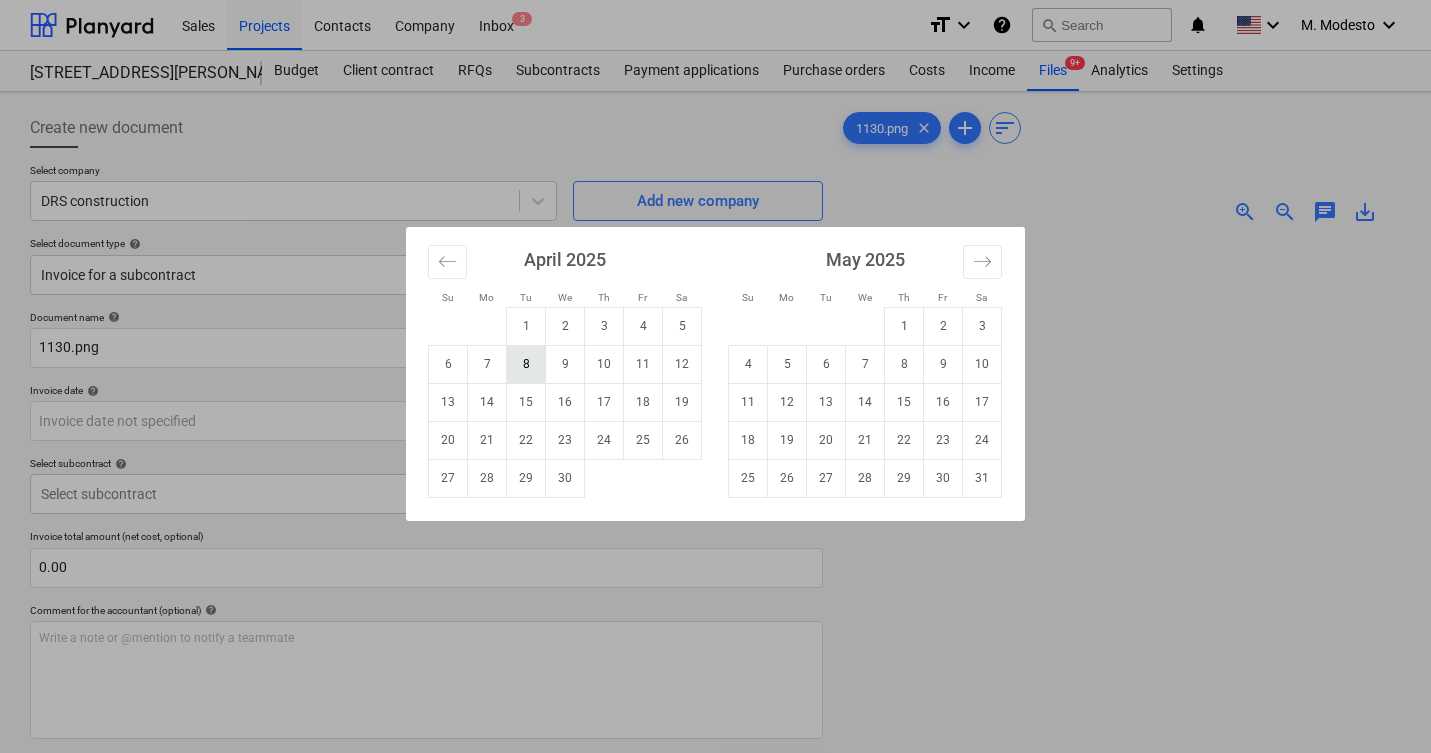 click on "8" at bounding box center (526, 364) 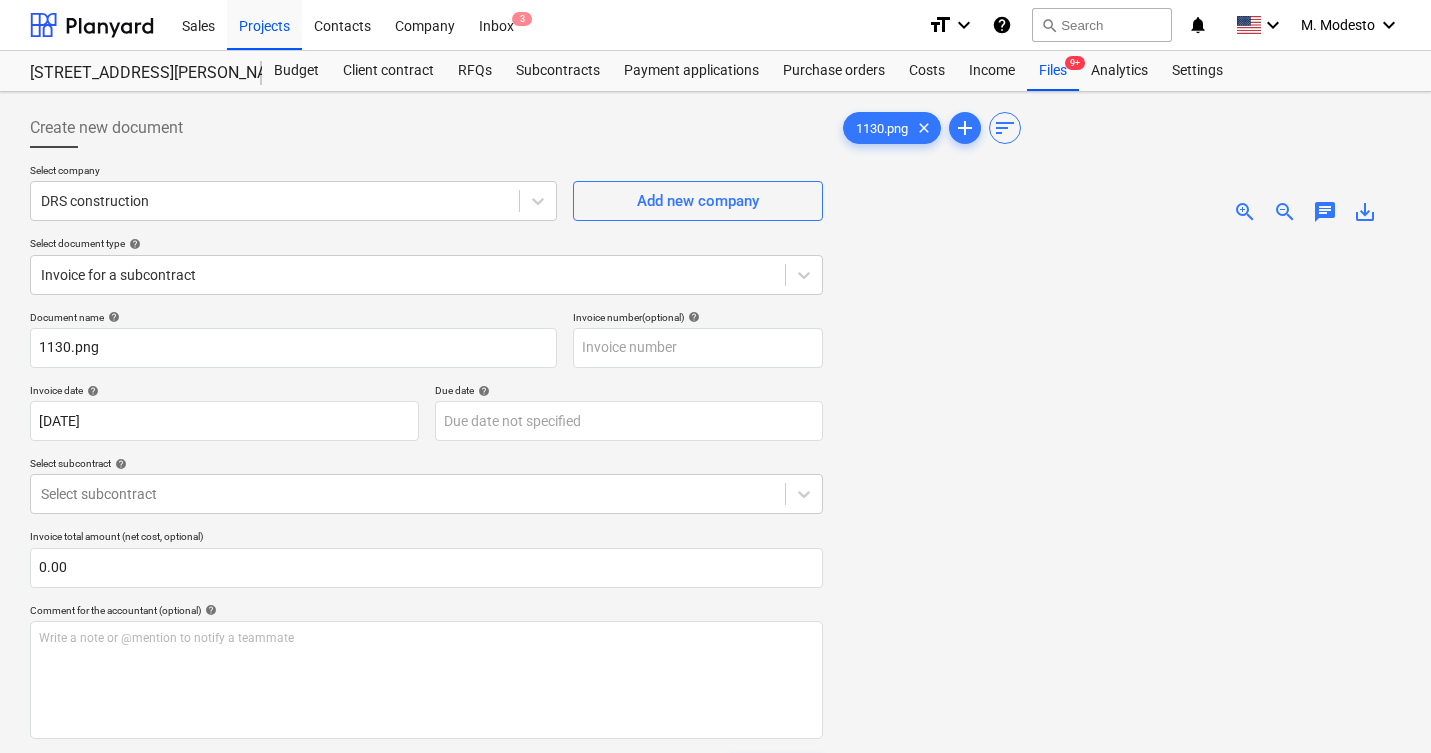click on "Document name help 1130.png Invoice number  (optional) help Invoice date help 08 Apr 2025 08.04.2025 Press the down arrow key to interact with the calendar and
select a date. Press the question mark key to get the keyboard shortcuts for changing dates. Due date help Press the down arrow key to interact with the calendar and
select a date. Press the question mark key to get the keyboard shortcuts for changing dates. Select subcontract help Select subcontract Invoice total amount (net cost, optional) 0.00 Comment for the accountant (optional) help Write a note or @mention to notify a teammate ﻿ Clear Save Submit Total 0.00$" at bounding box center (426, 572) 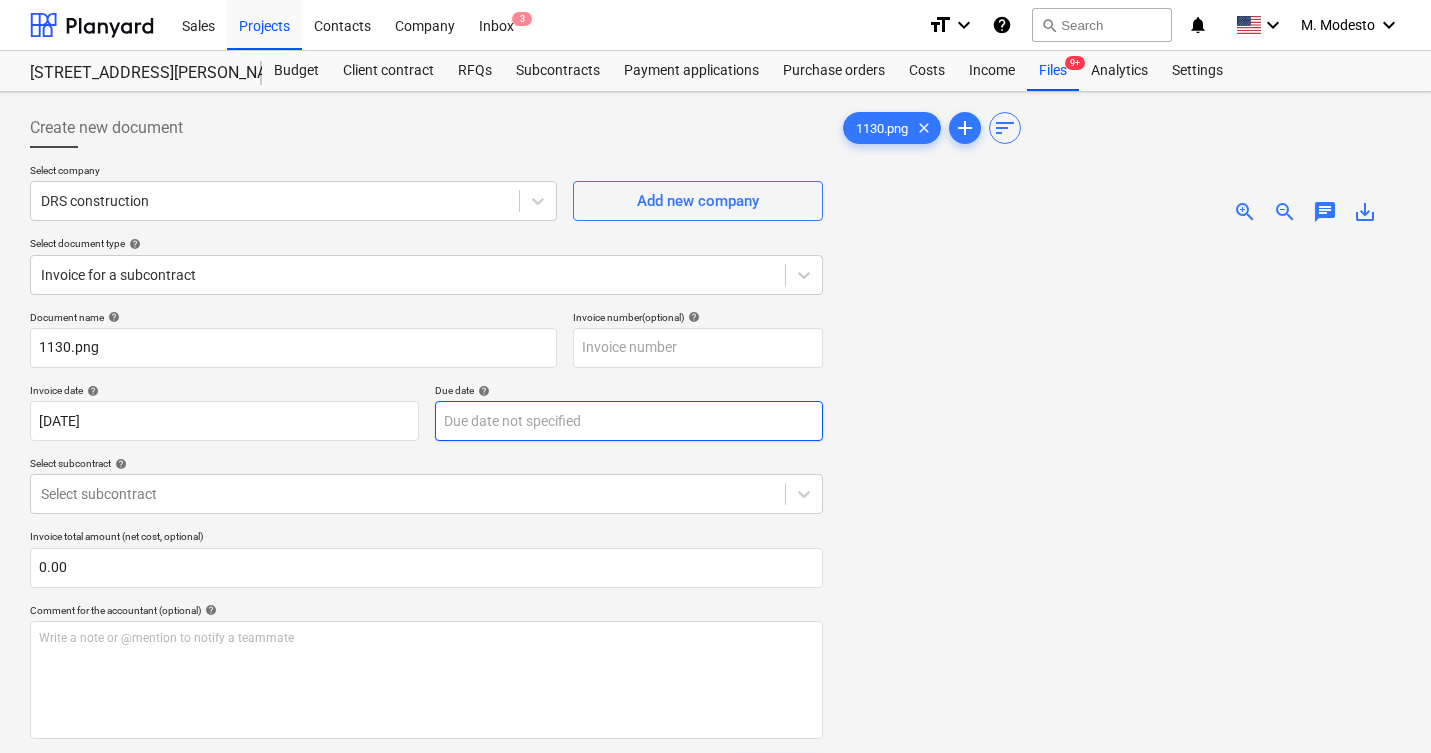 click on "Sales Projects Contacts Company Inbox 3 format_size keyboard_arrow_down help search Search notifications 0 keyboard_arrow_down M. Modesto keyboard_arrow_down 506 Henry Street 506 Henry Street Budget Client contract RFQs Subcontracts Payment applications Purchase orders Costs Income Files 9+ Analytics Settings Create new document Select company DRS construction   Add new company Select document type help Invoice for a subcontract Document name help 1130.png Invoice number  (optional) help Invoice date help 08 Apr 2025 08.04.2025 Press the down arrow key to interact with the calendar and
select a date. Press the question mark key to get the keyboard shortcuts for changing dates. Due date help Press the down arrow key to interact with the calendar and
select a date. Press the question mark key to get the keyboard shortcuts for changing dates. Select subcontract help Select subcontract Invoice total amount (net cost, optional) 0.00 Comment for the accountant (optional) help ﻿ Clear Save Submit Total 0" at bounding box center (715, 376) 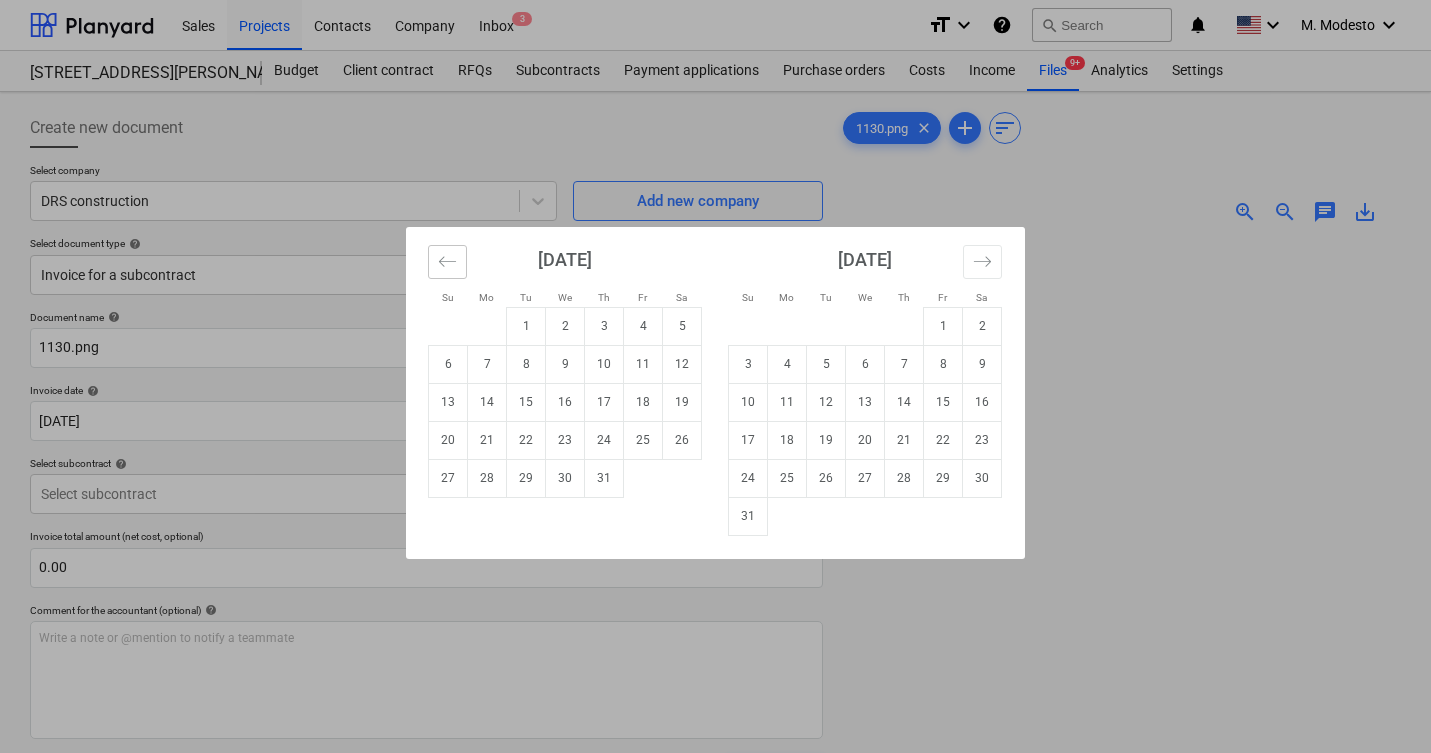 click at bounding box center [447, 262] 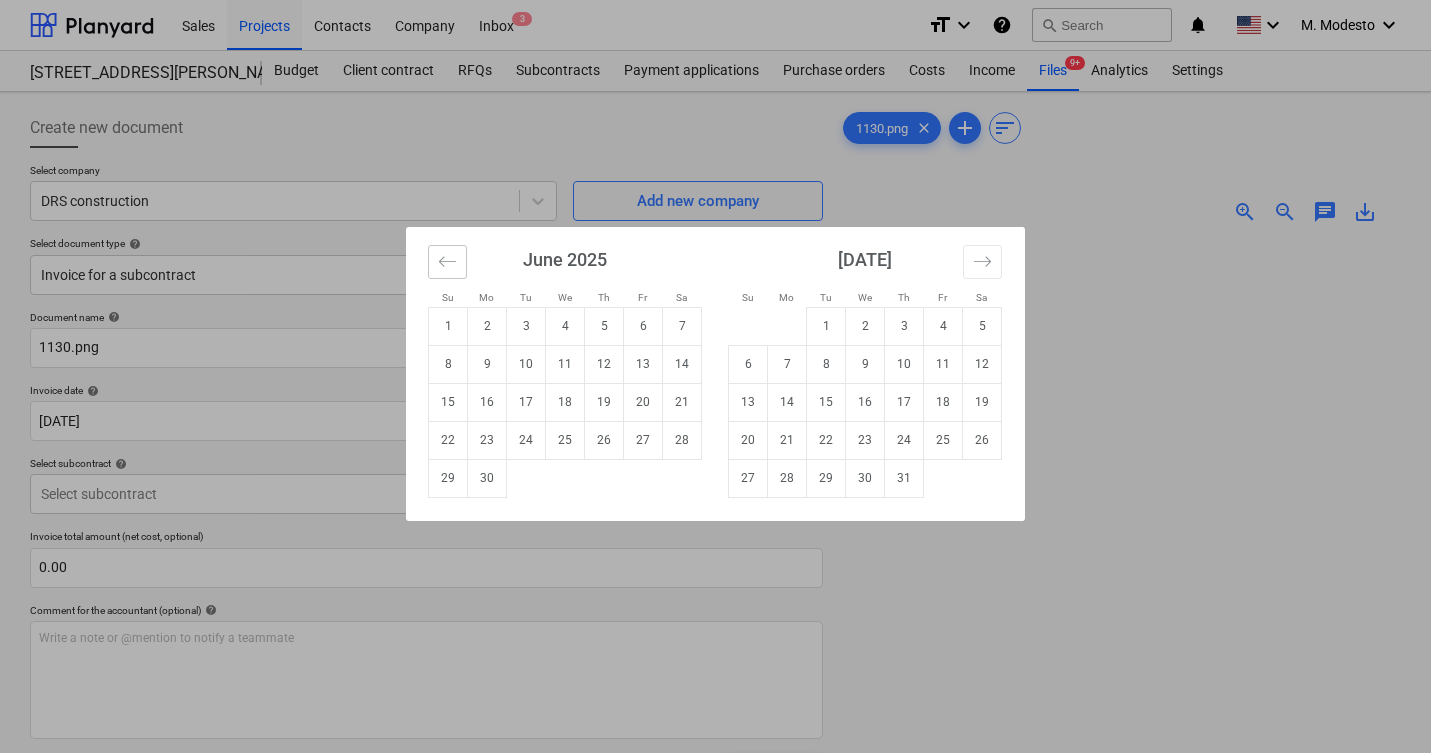 click at bounding box center (447, 262) 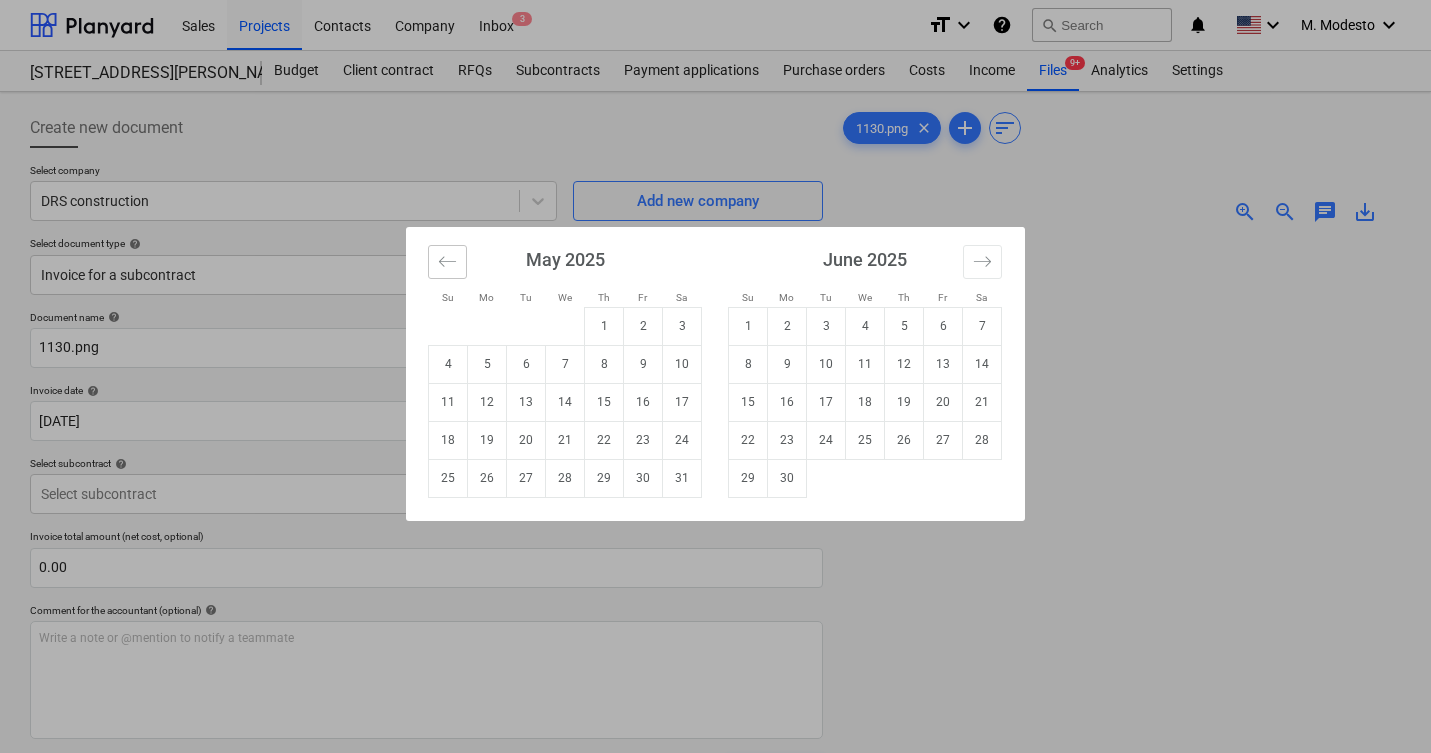 click at bounding box center [447, 262] 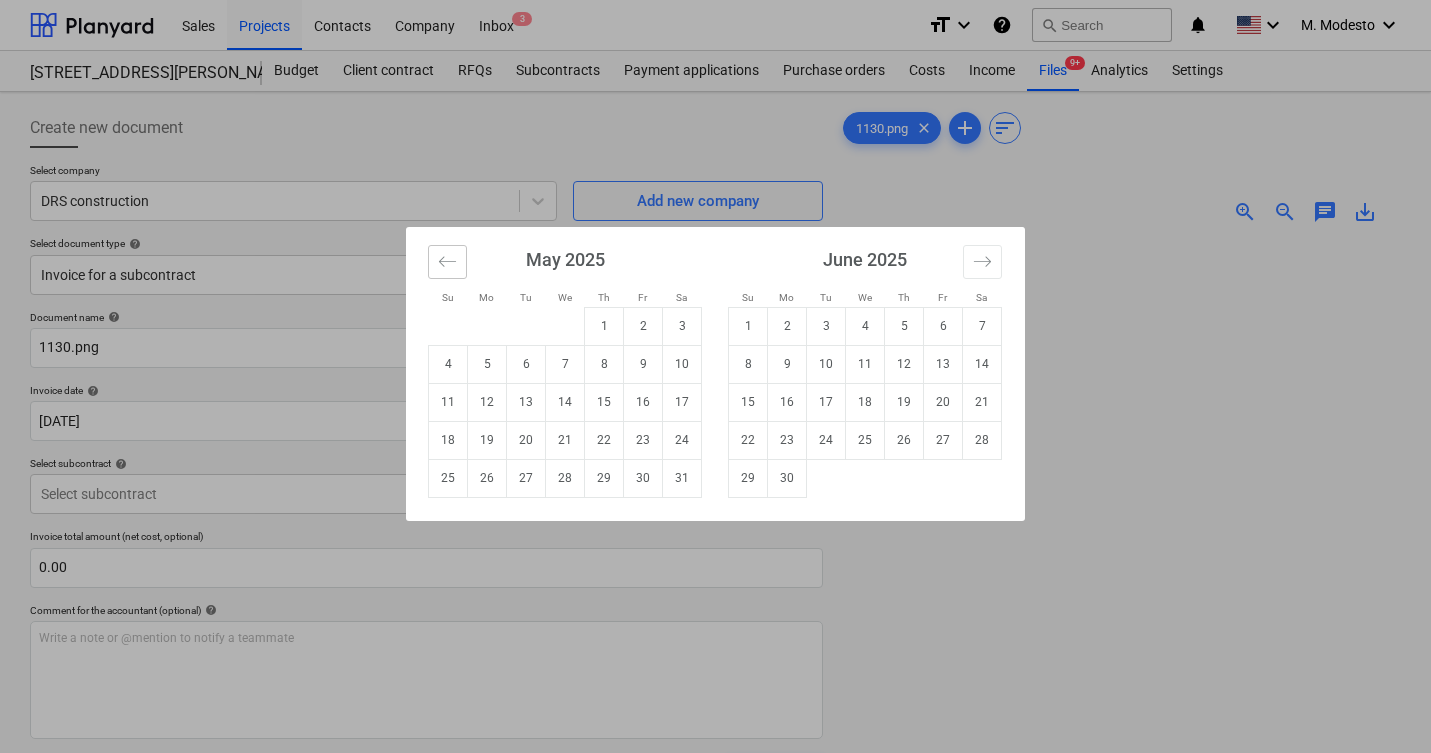 click at bounding box center [447, 262] 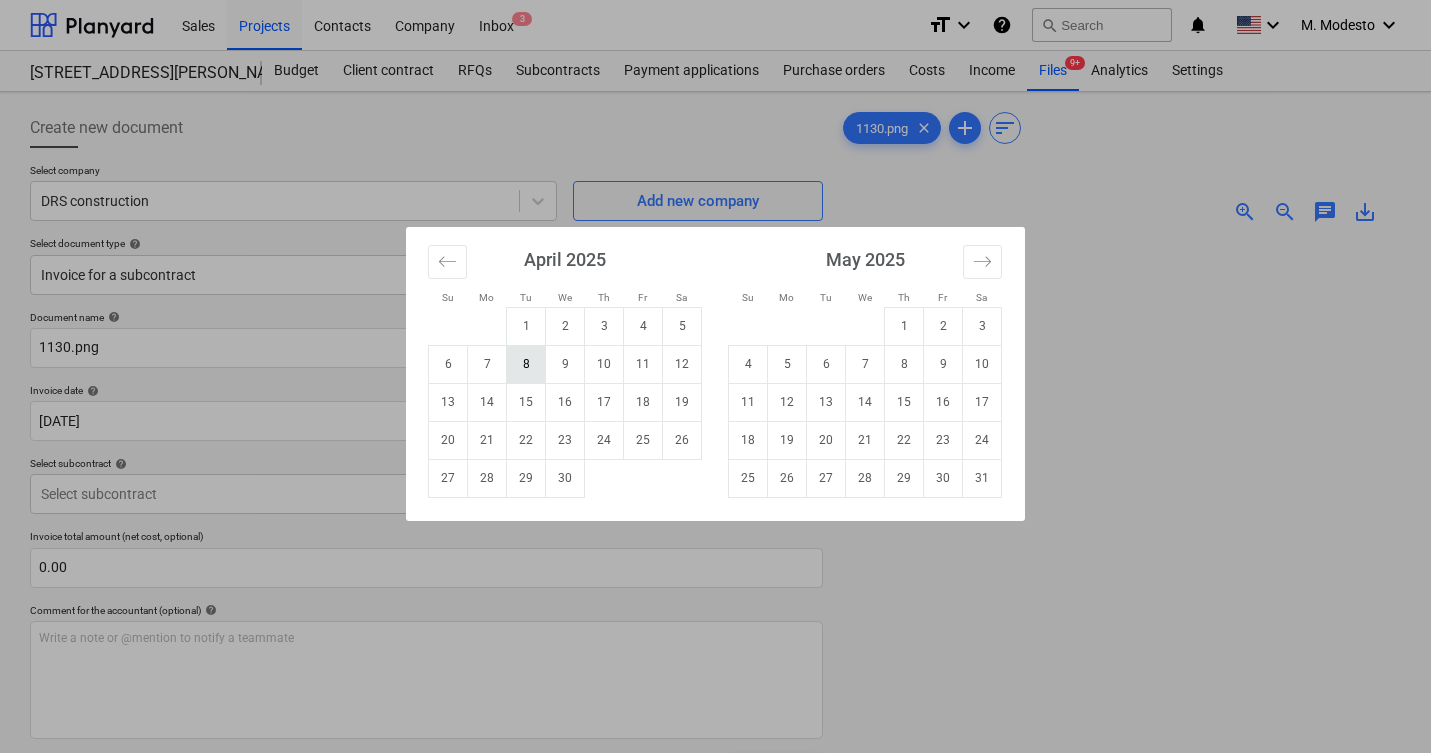 click on "8" at bounding box center [526, 364] 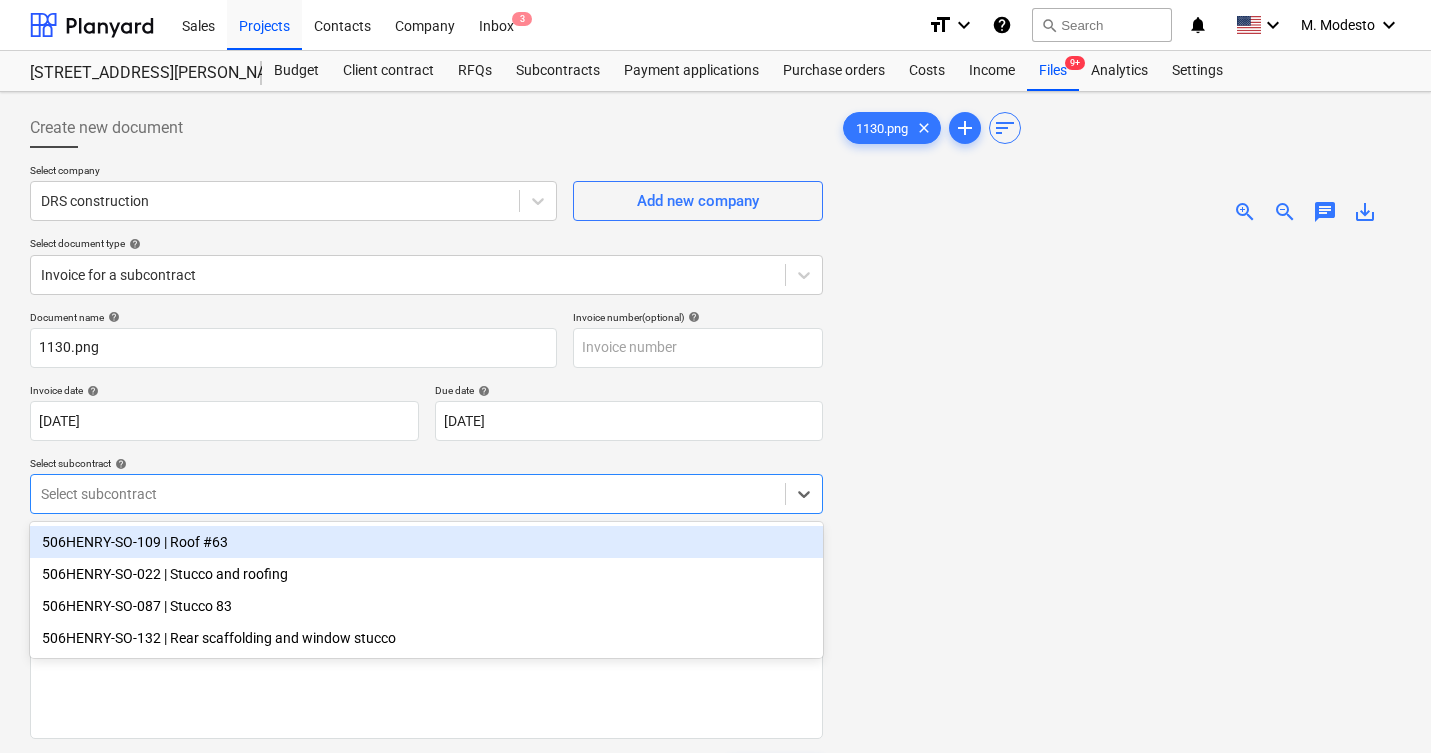 click at bounding box center [408, 494] 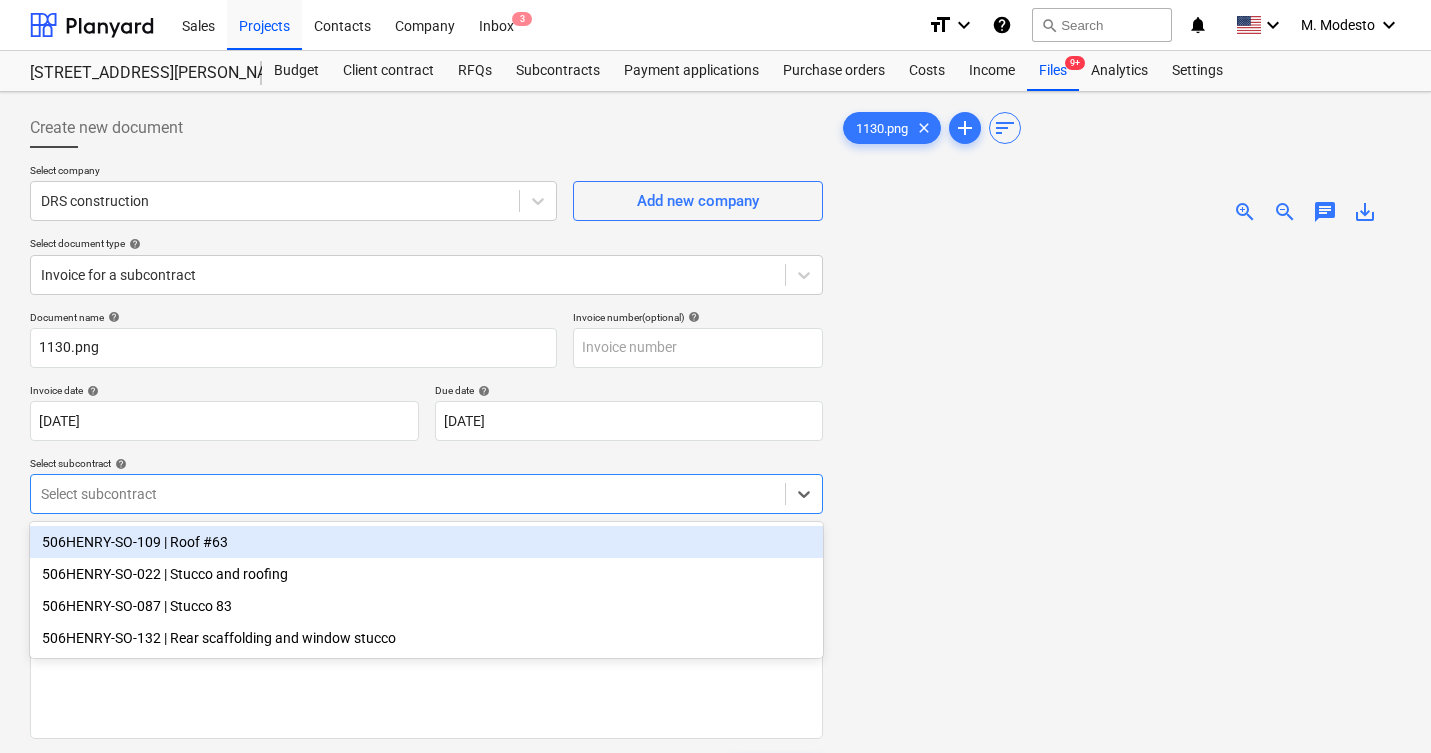 click on "506HENRY-SO-109 | Roof #63" at bounding box center [426, 542] 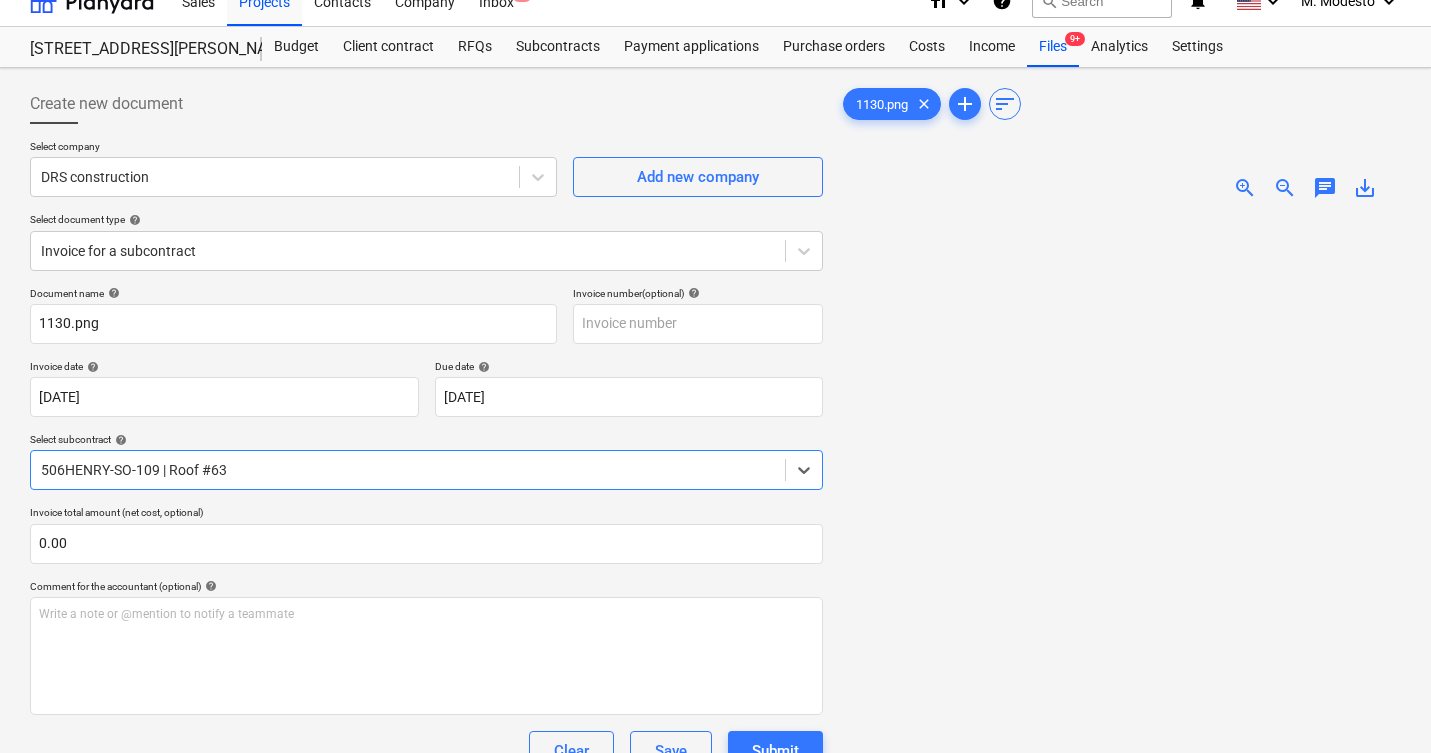 scroll, scrollTop: 244, scrollLeft: 0, axis: vertical 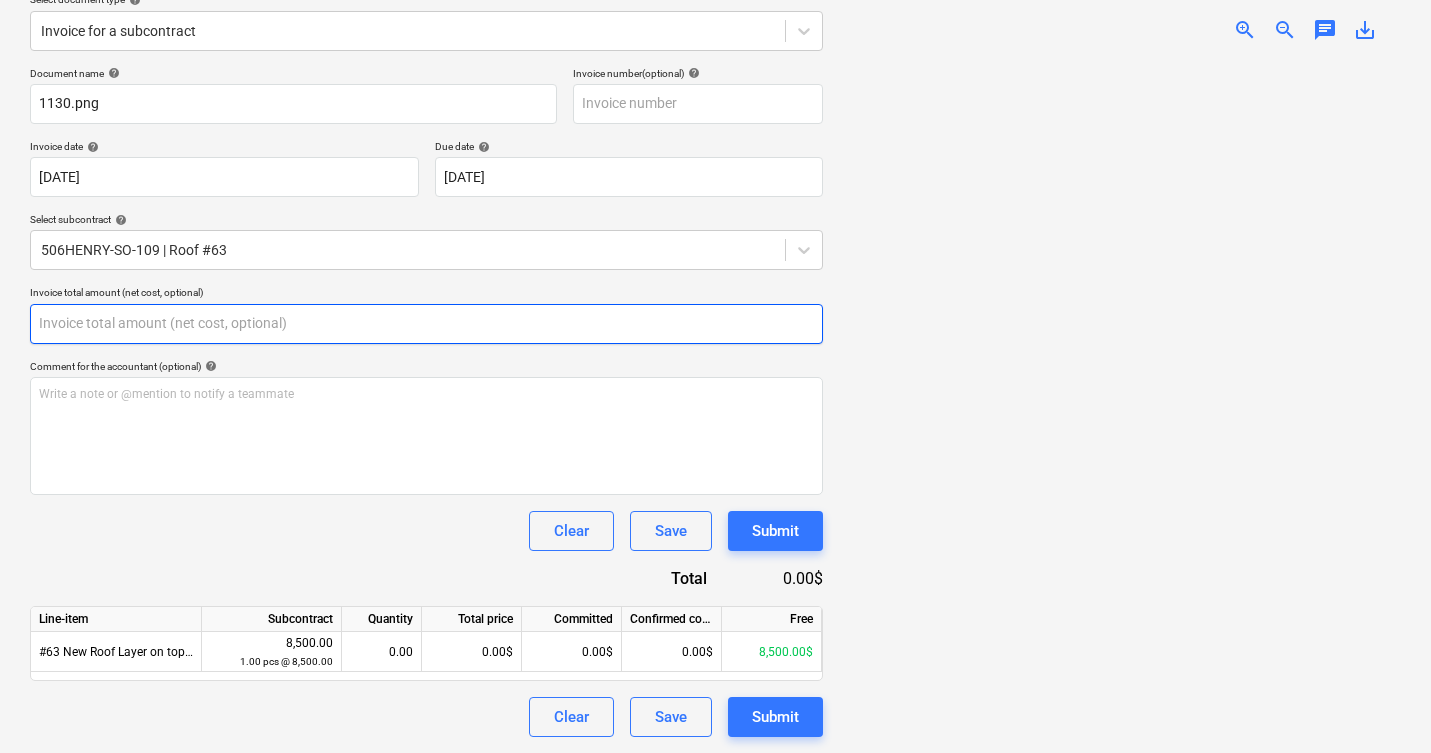 click at bounding box center [426, 324] 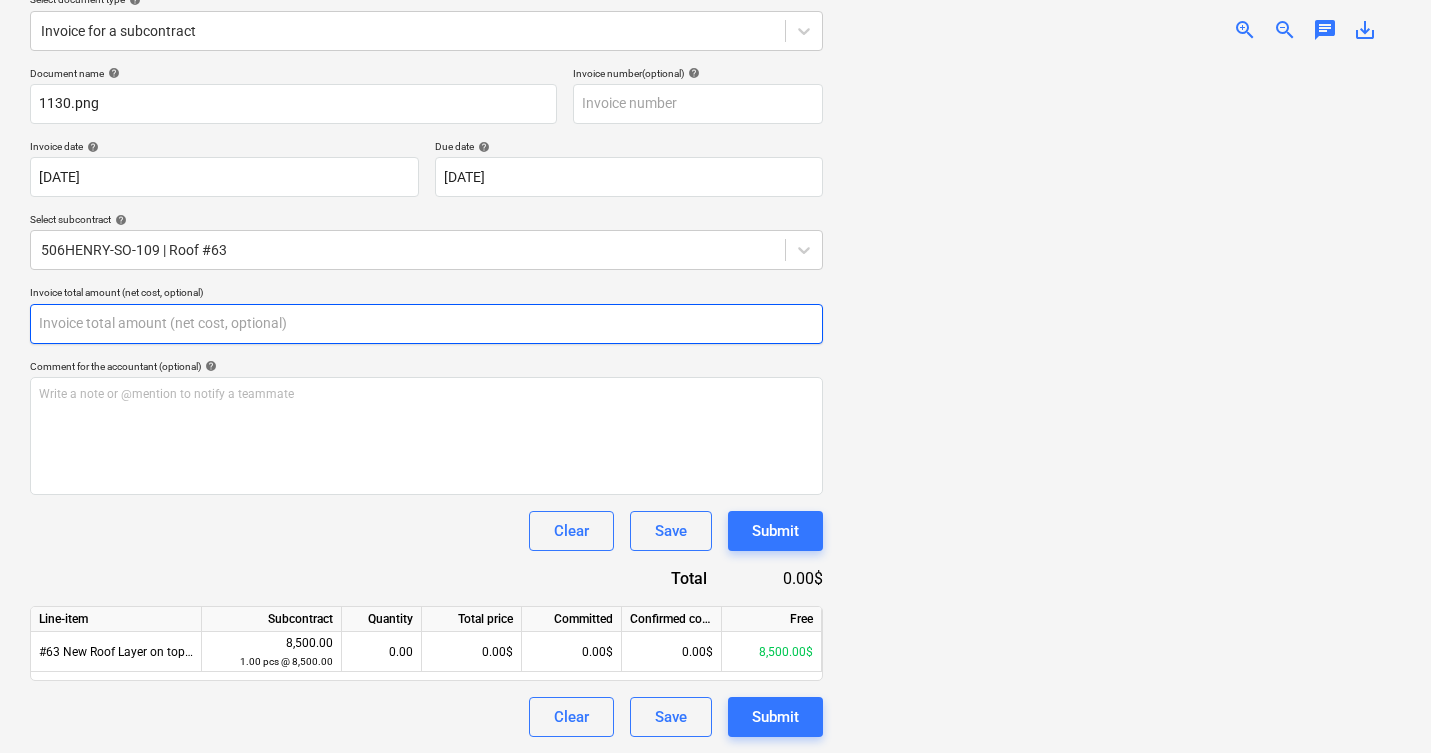 paste on "5,525.00" 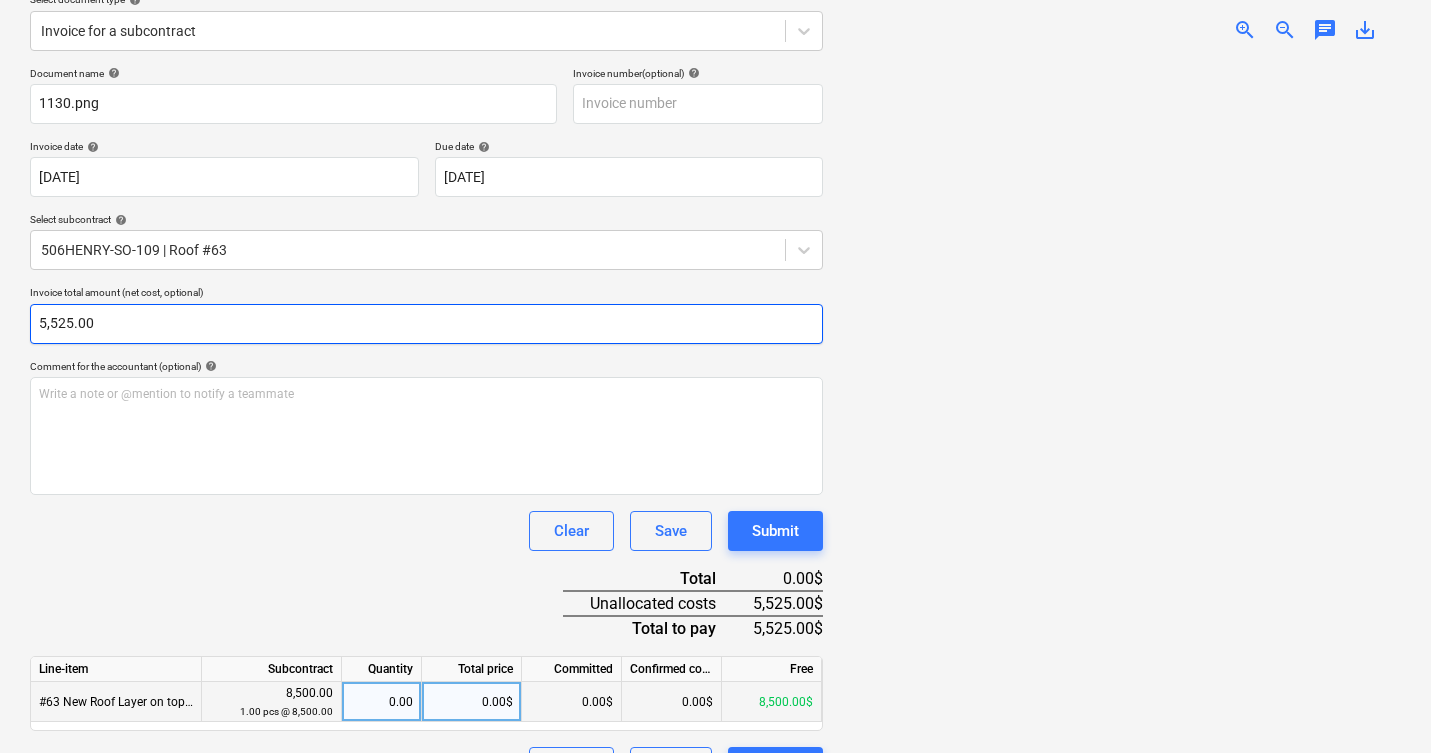 type on "5,525.00" 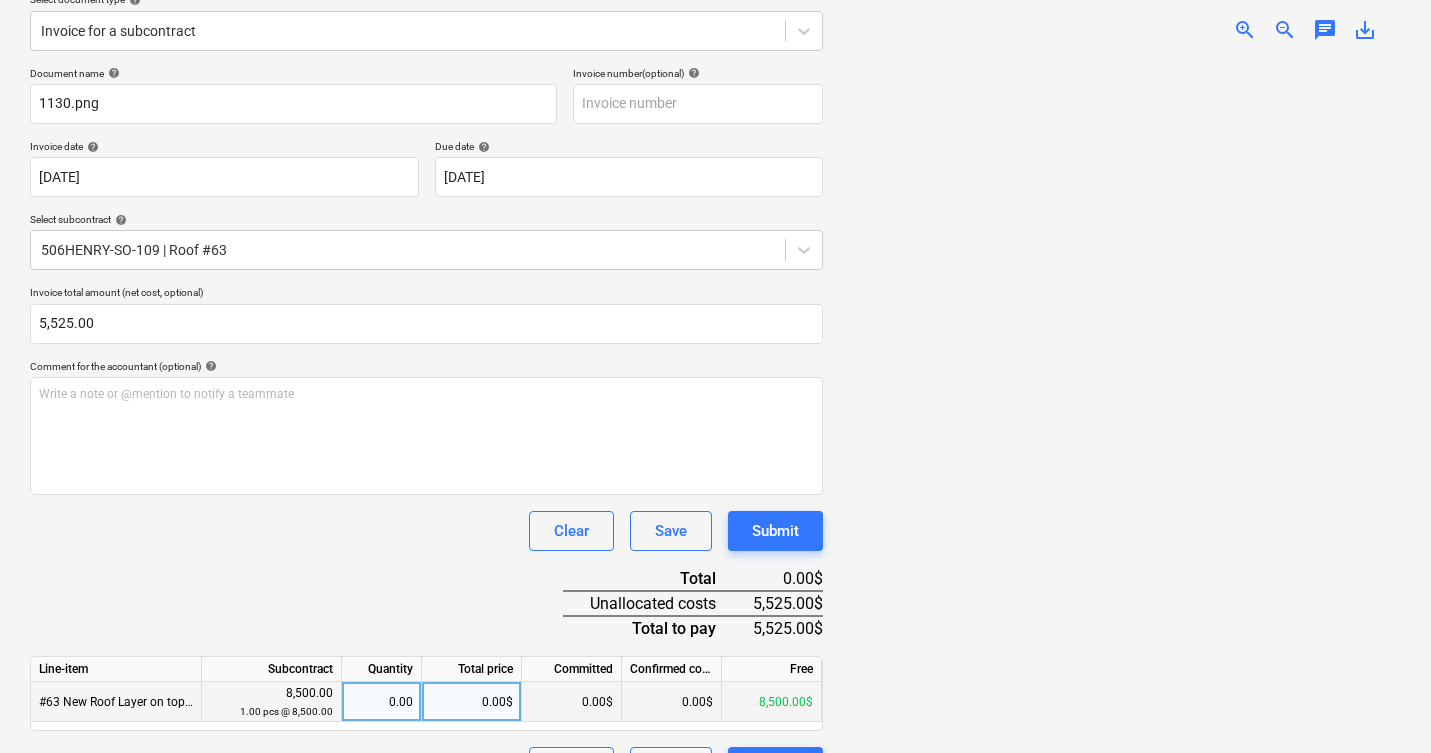 click on "0.00$" at bounding box center (472, 702) 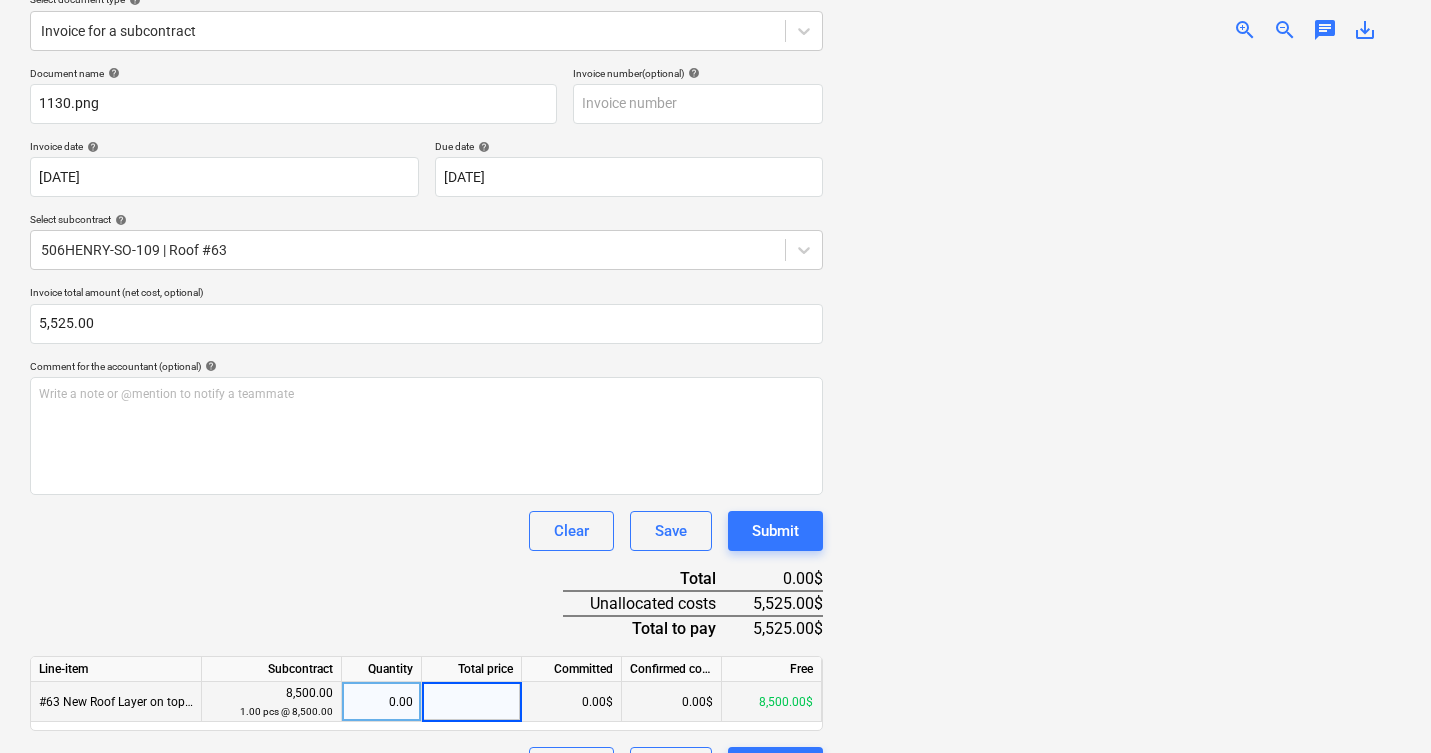 type on "5,525.00" 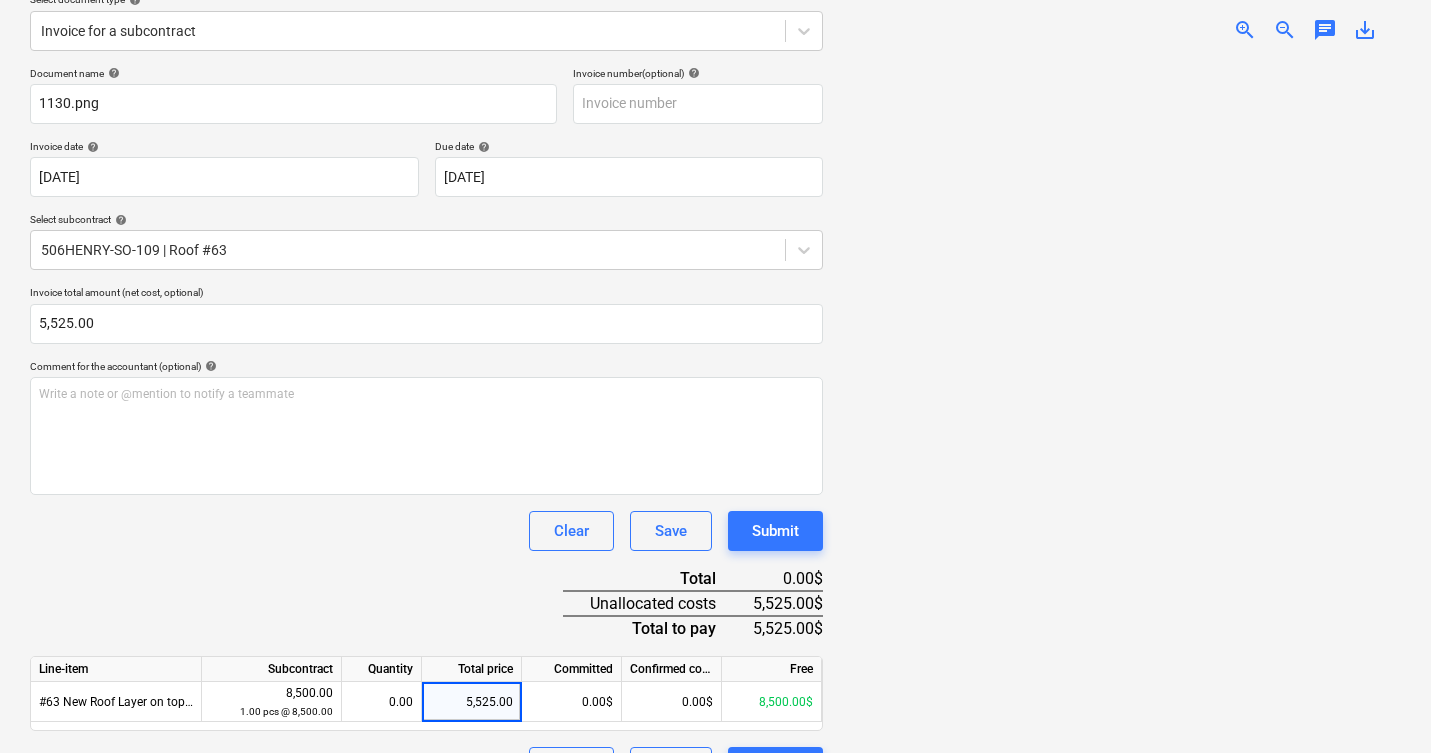 click at bounding box center [1120, 406] 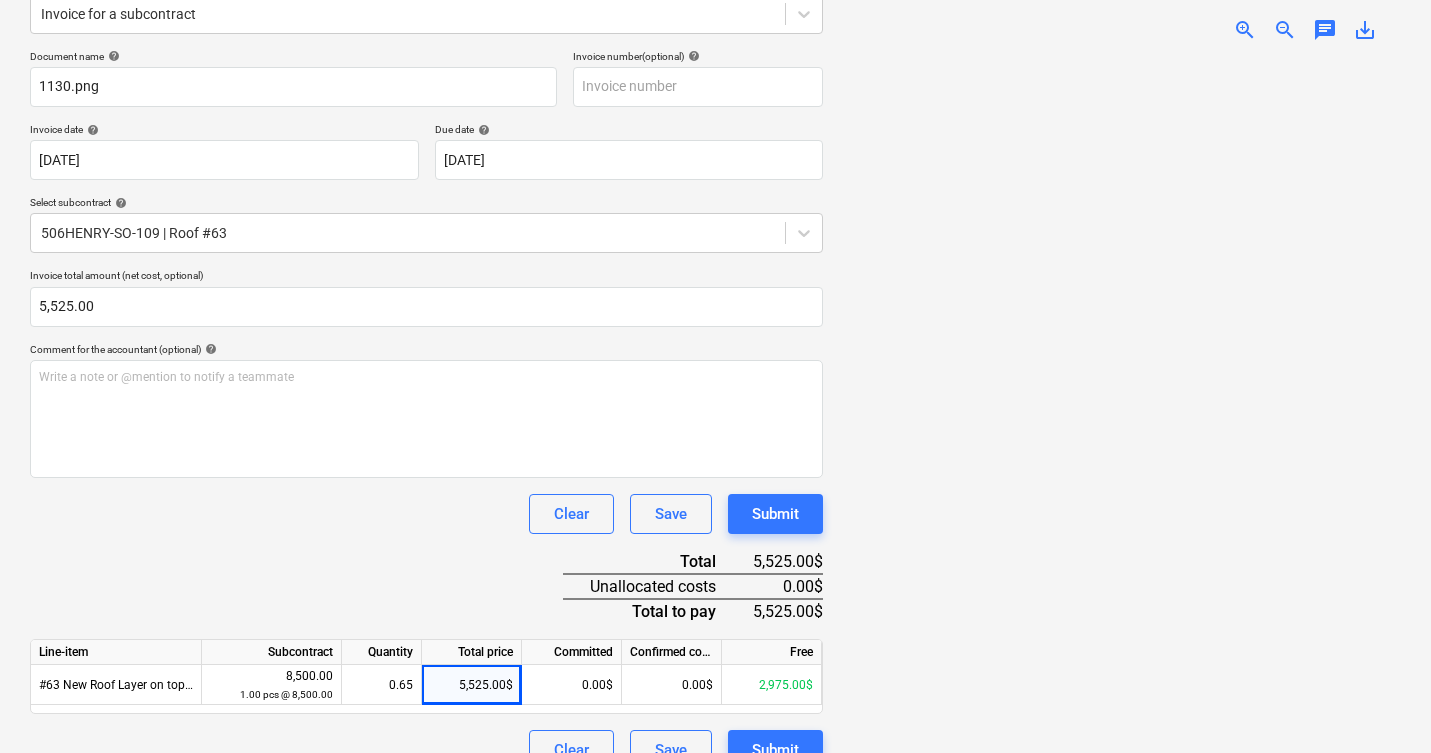 scroll, scrollTop: 271, scrollLeft: 0, axis: vertical 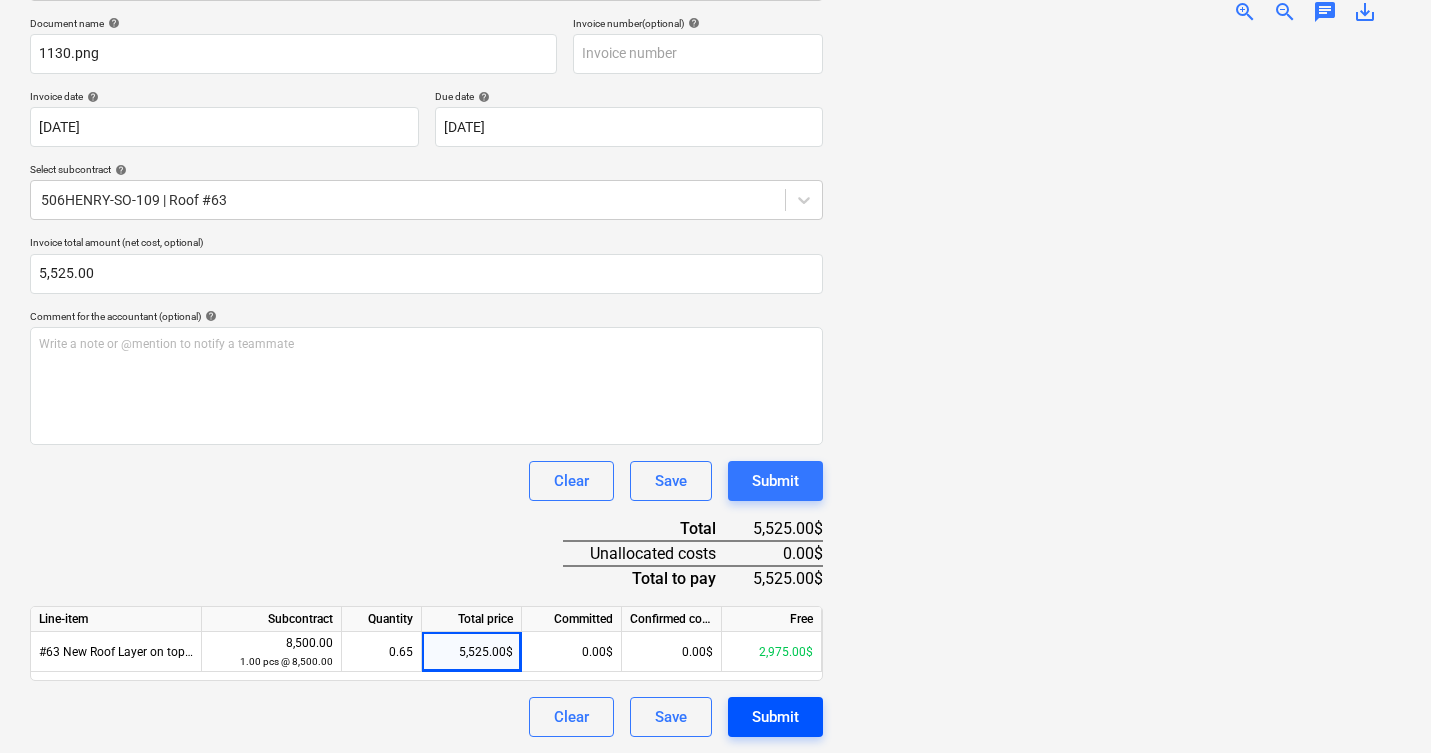 click on "Submit" at bounding box center (775, 717) 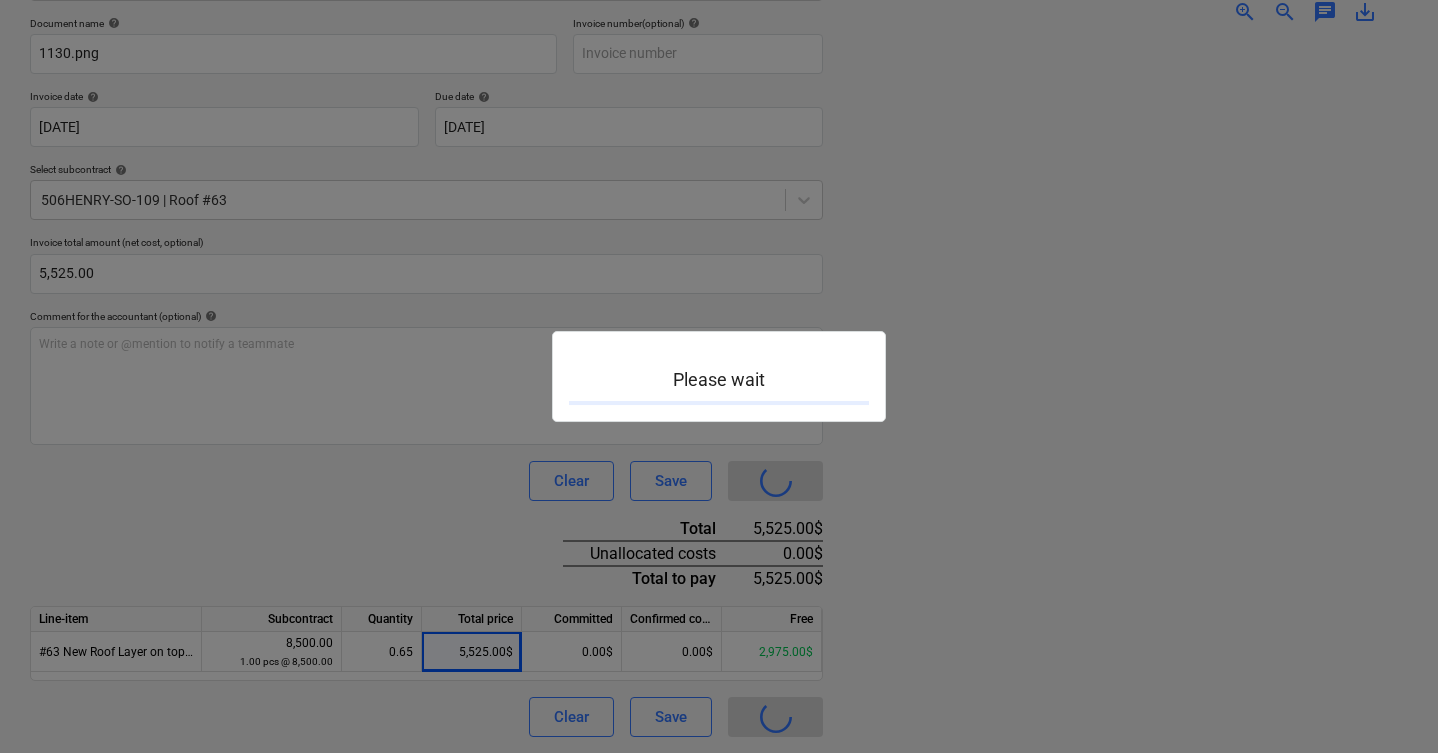 scroll, scrollTop: 0, scrollLeft: 0, axis: both 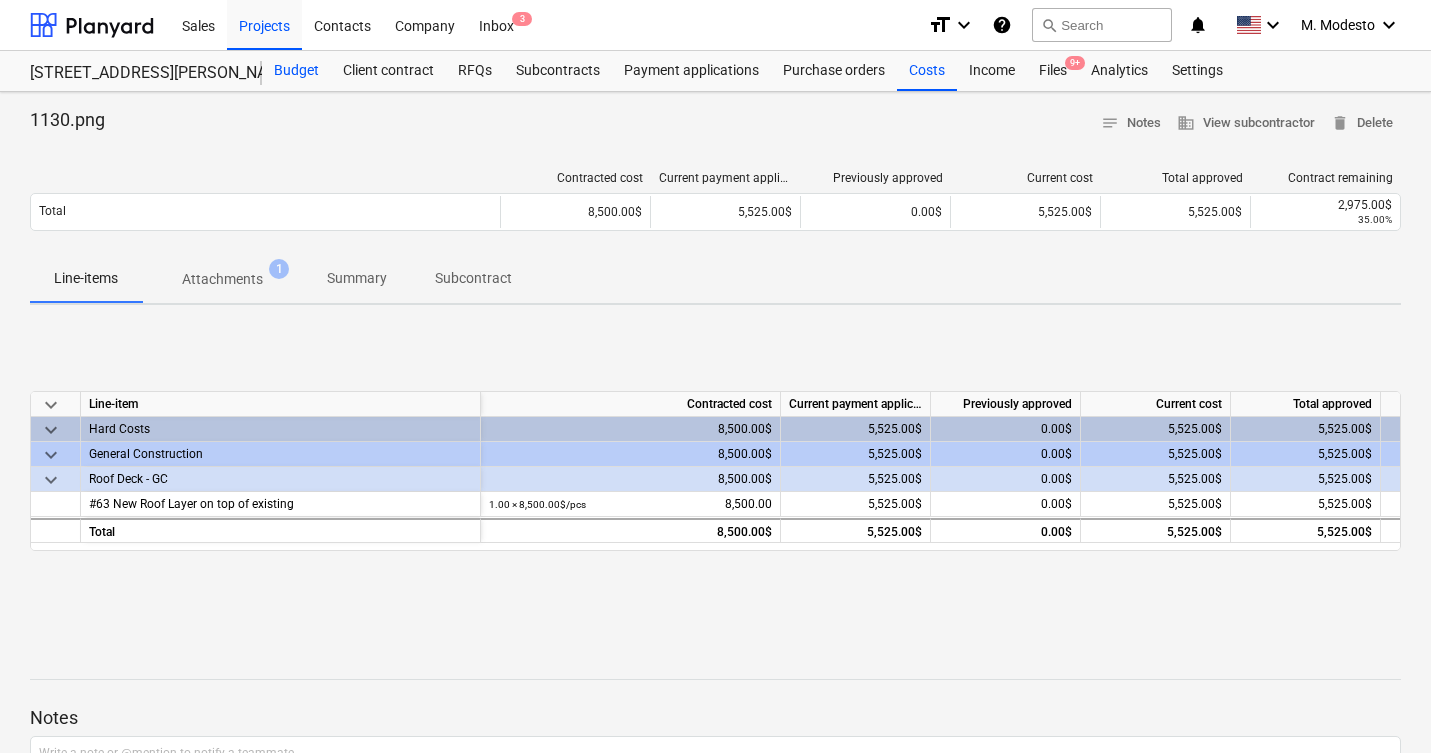 click on "Budget" at bounding box center (296, 71) 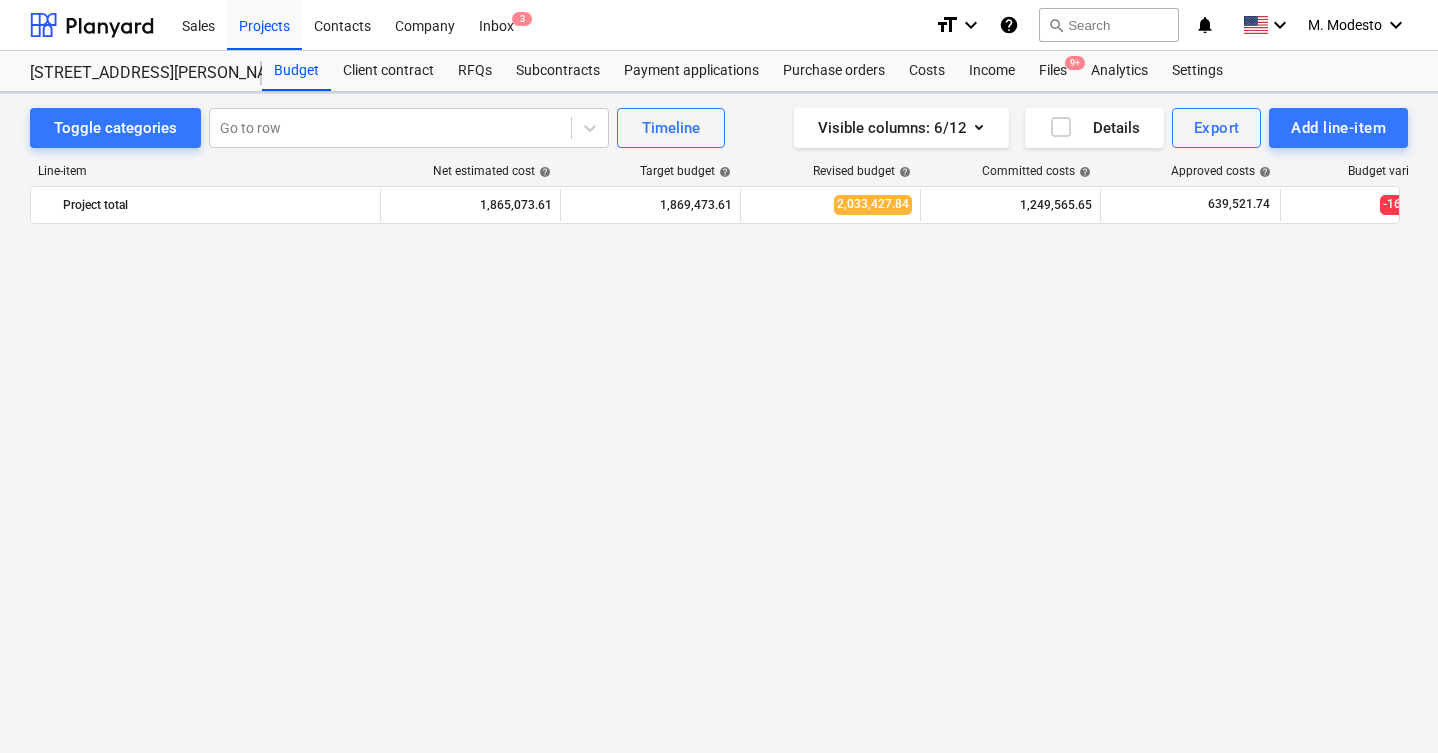 scroll, scrollTop: 3185, scrollLeft: 0, axis: vertical 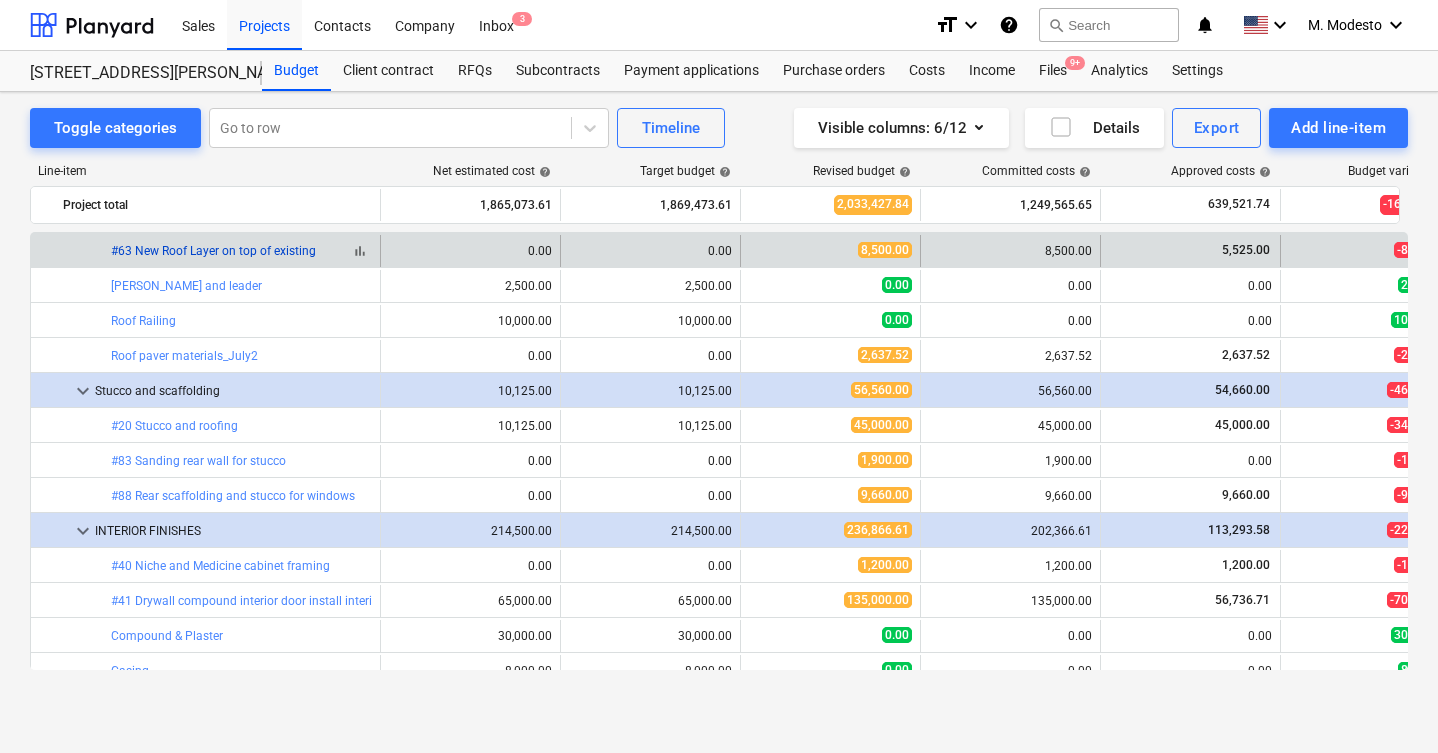 click on "#63 New Roof Layer on top of existing" at bounding box center (213, 251) 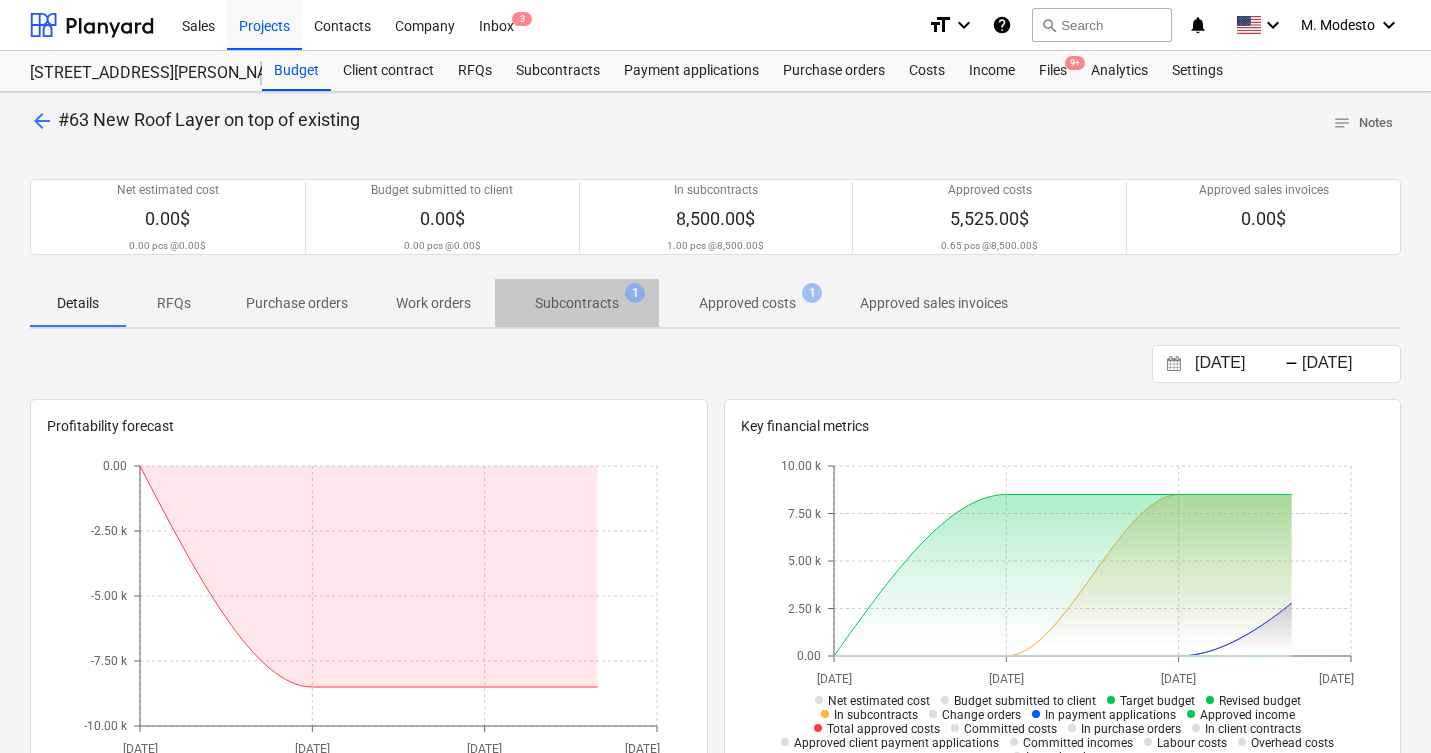 click on "Subcontracts" at bounding box center (577, 303) 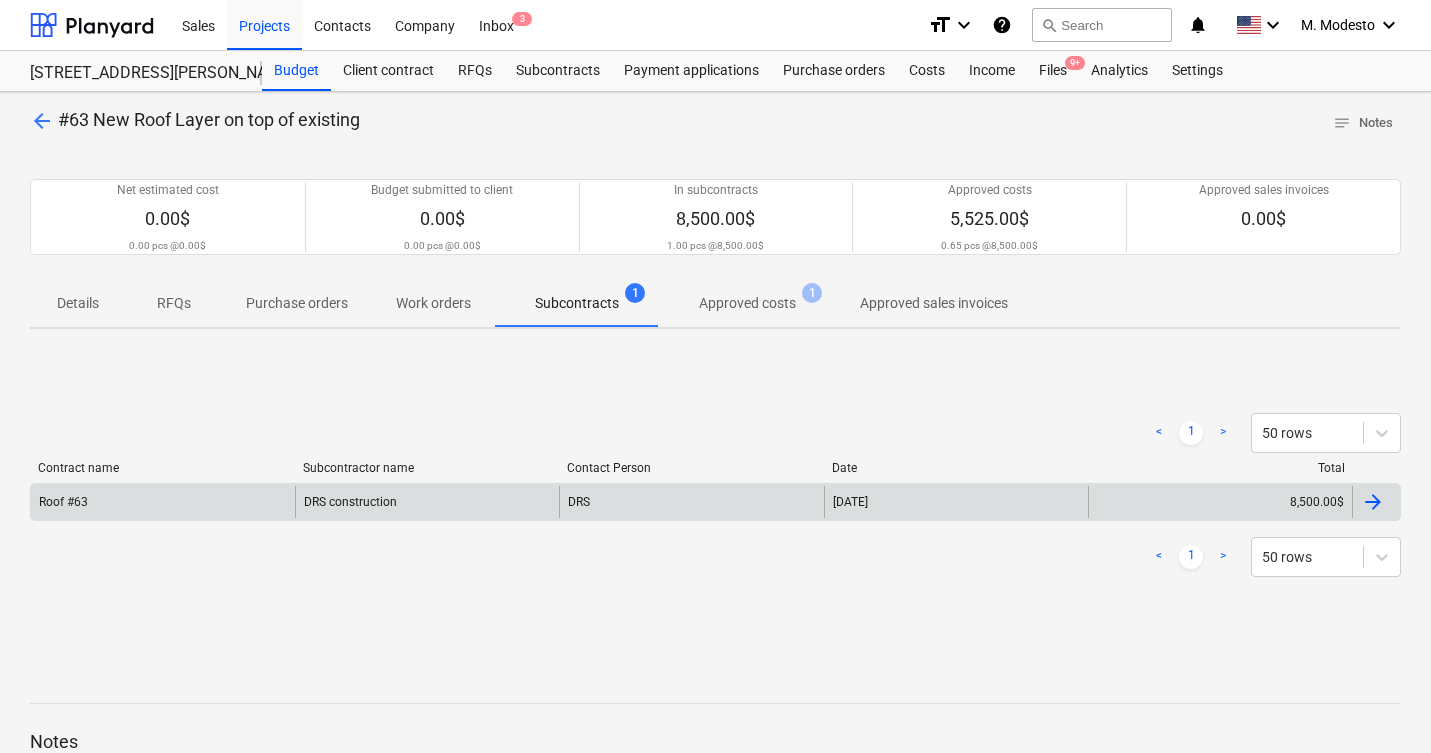 click on "DRS" at bounding box center [691, 502] 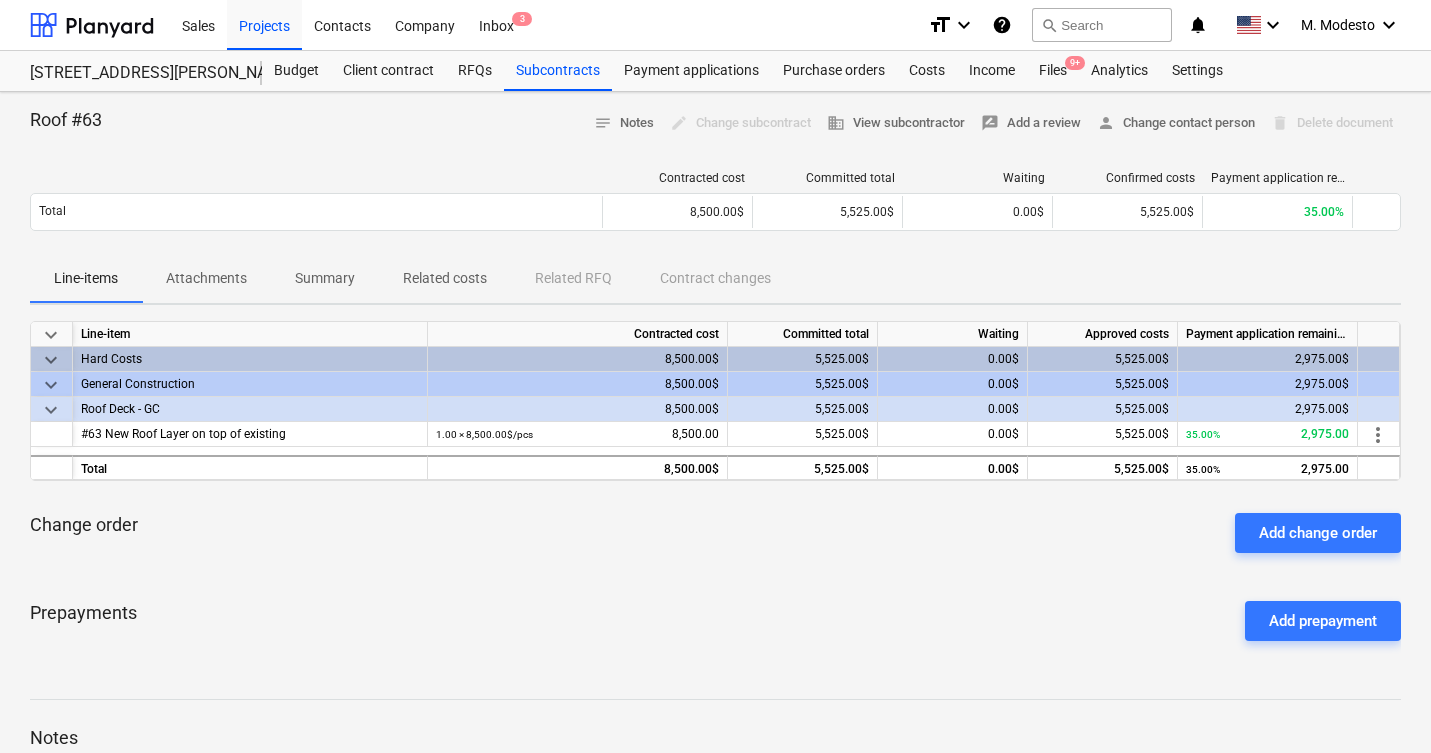 click on "Related costs" at bounding box center (445, 278) 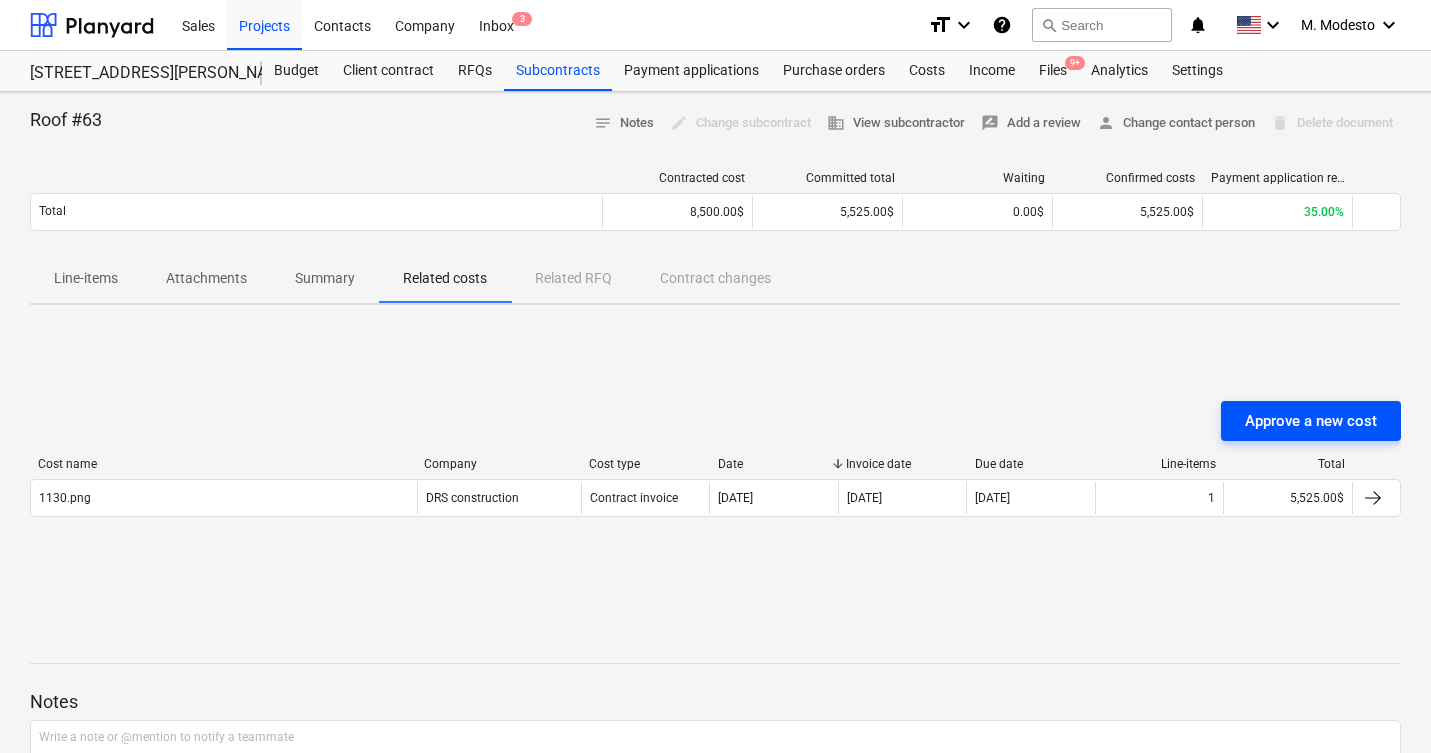 click on "Approve a new cost" at bounding box center [1311, 421] 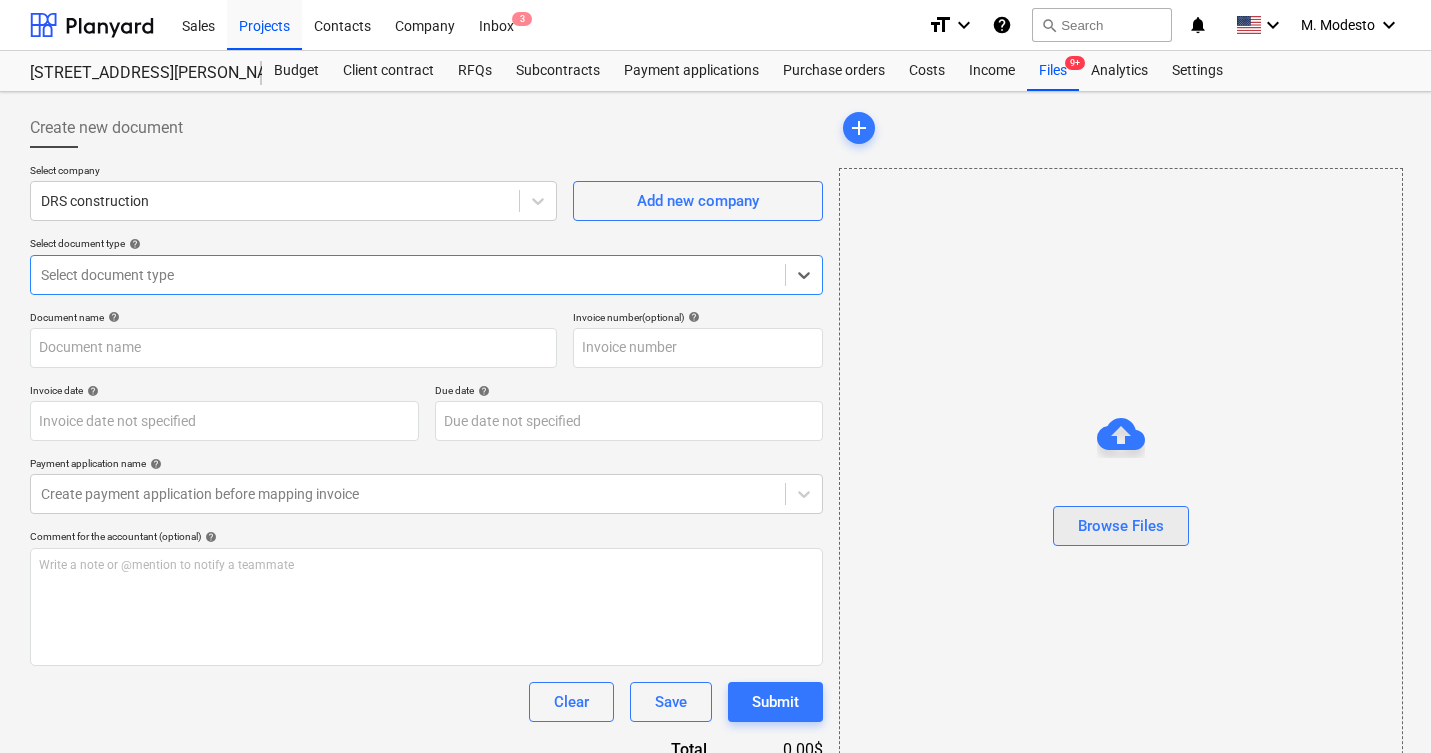 click on "Browse Files" at bounding box center [1121, 526] 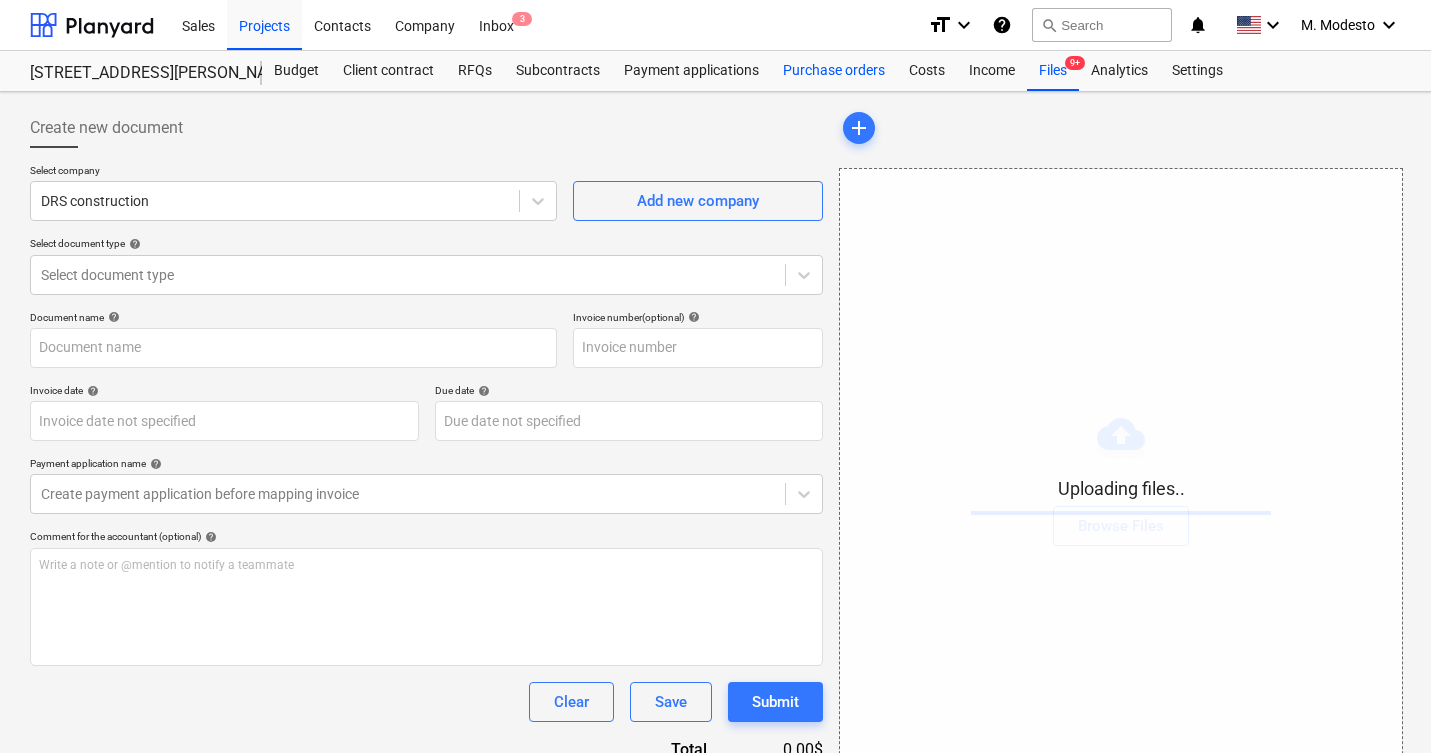 type on "1140.png" 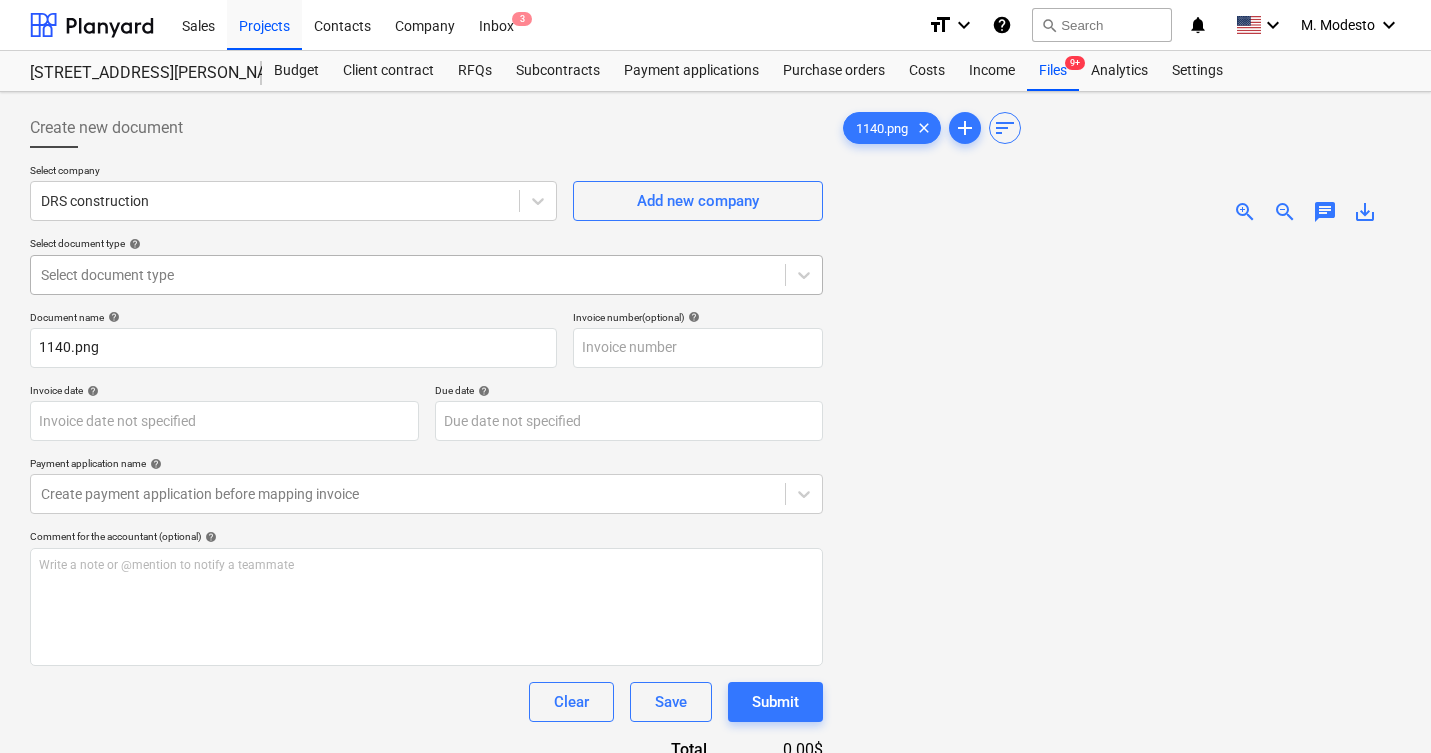click at bounding box center [408, 275] 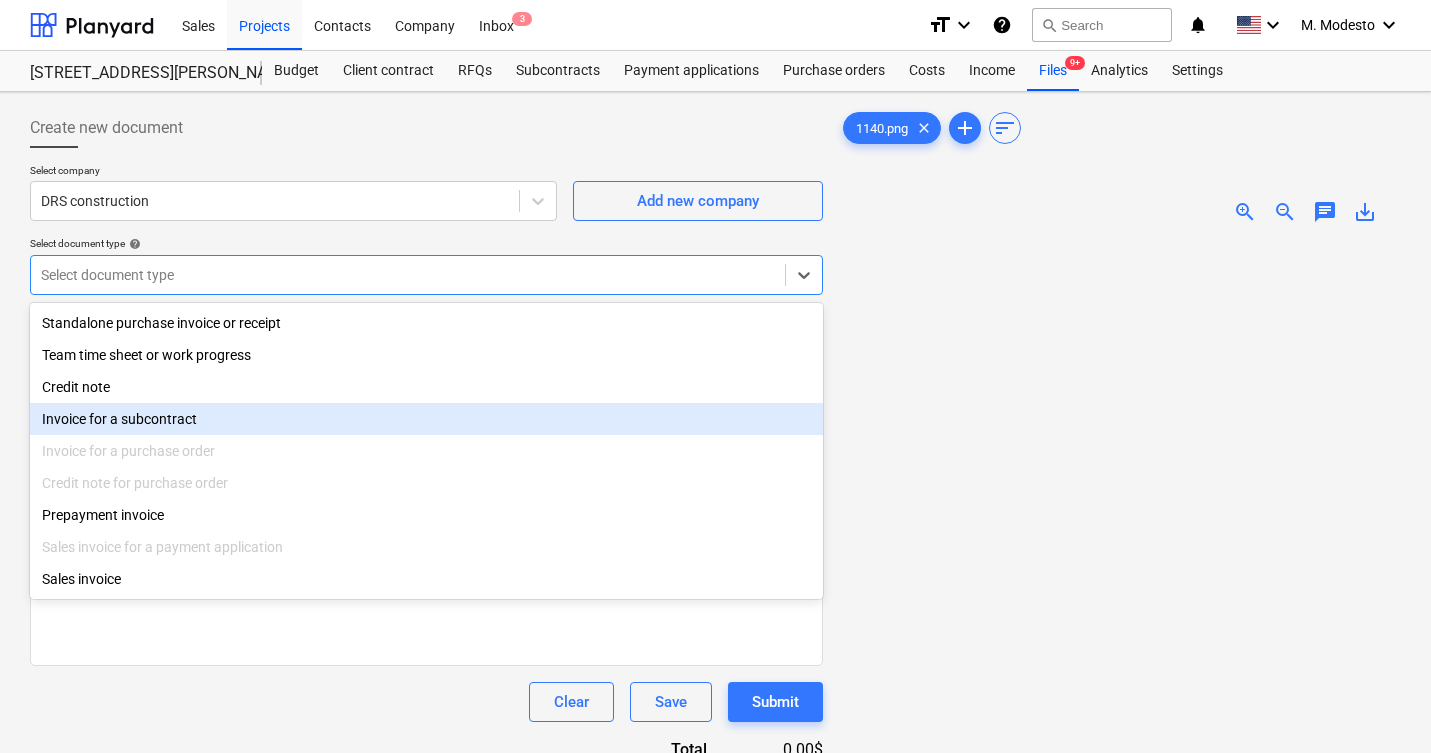 click on "Invoice for a subcontract" at bounding box center [426, 419] 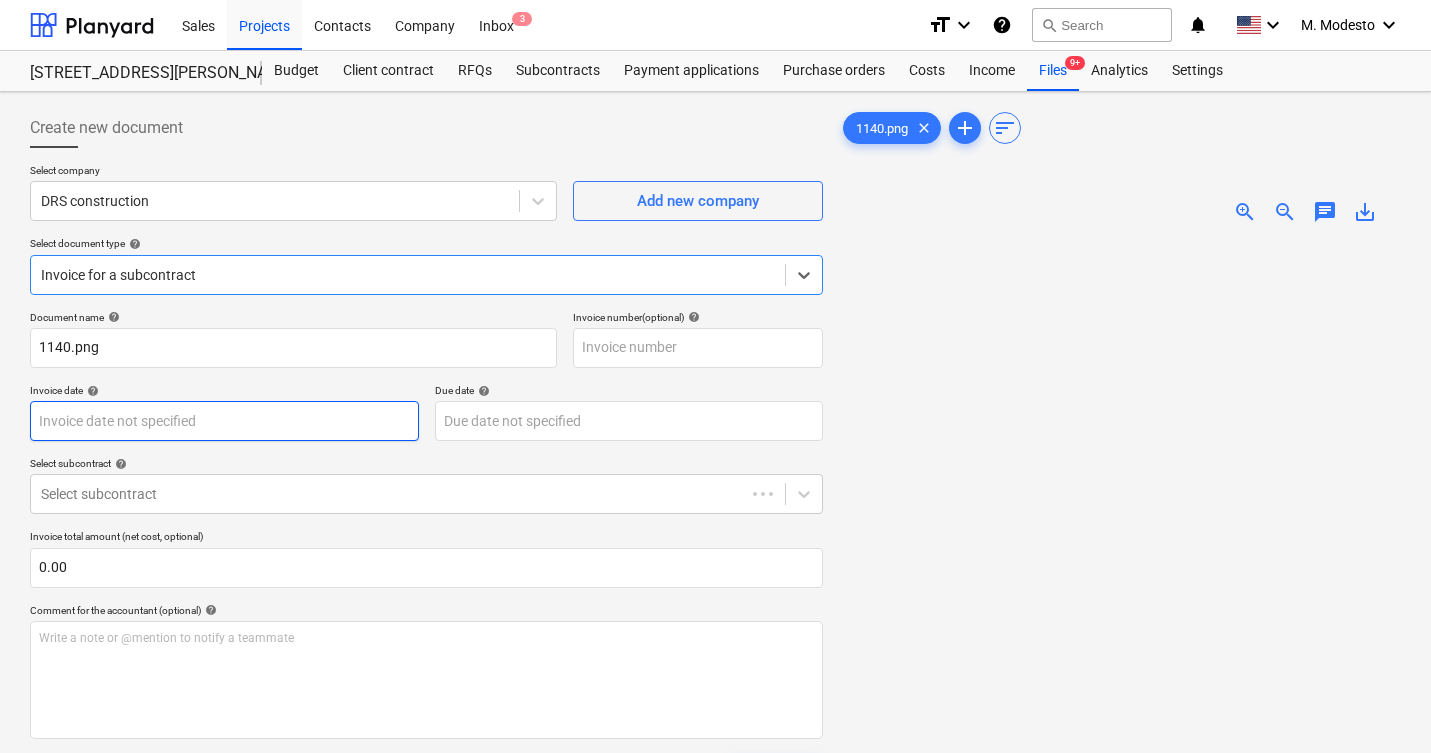 click on "Sales Projects Contacts Company Inbox 3 format_size keyboard_arrow_down help search Search notifications 0 keyboard_arrow_down M. Modesto keyboard_arrow_down 506 Henry Street 506 Henry Street Budget Client contract RFQs Subcontracts Payment applications Purchase orders Costs Income Files 9+ Analytics Settings Create new document Select company DRS construction   Add new company Select document type help option Invoice for a subcontract, selected.   Select is focused ,type to refine list, press Down to open the menu,  Invoice for a subcontract Document name help 1140.png Invoice number  (optional) help Invoice date help Press the down arrow key to interact with the calendar and
select a date. Press the question mark key to get the keyboard shortcuts for changing dates. Due date help Press the down arrow key to interact with the calendar and
select a date. Press the question mark key to get the keyboard shortcuts for changing dates. Select subcontract help Select subcontract 0.00 help ﻿ Clear Save 0" at bounding box center (715, 376) 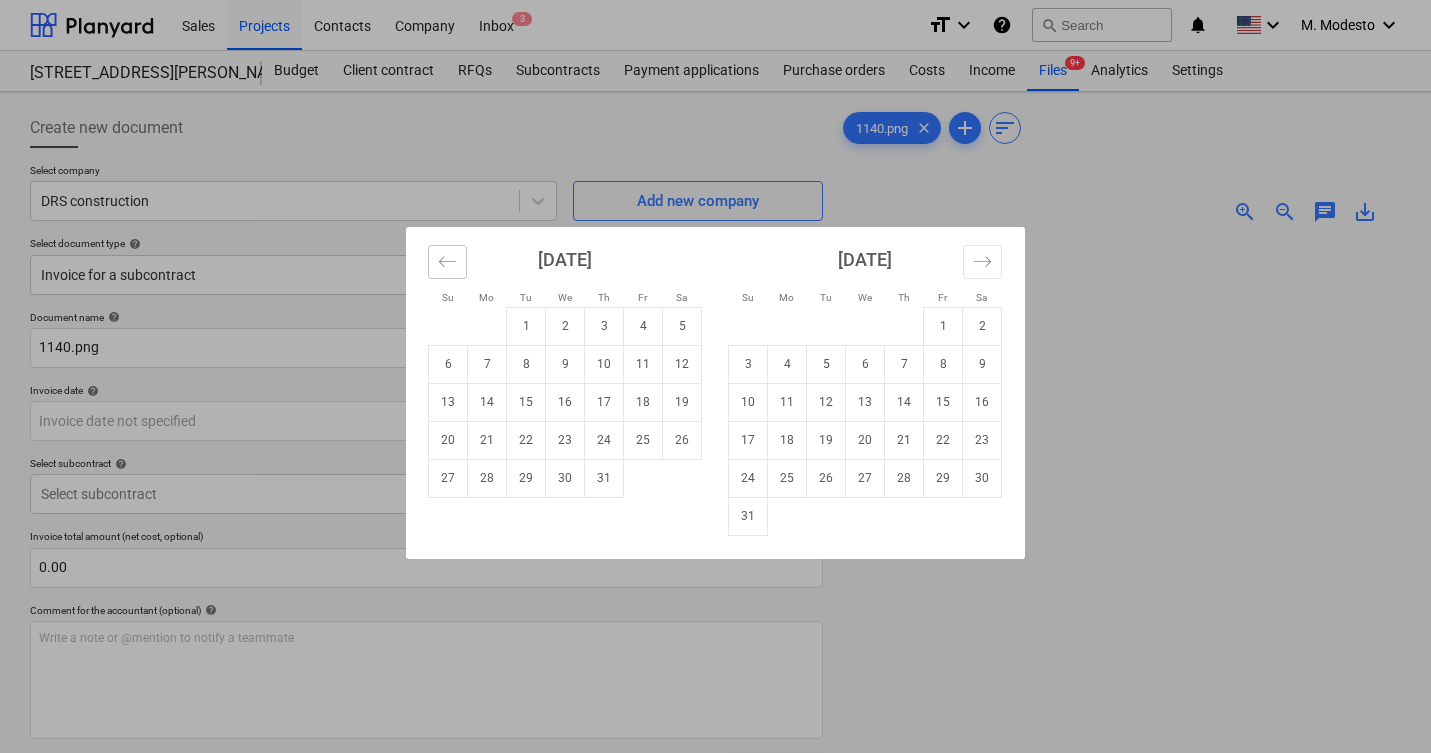 click 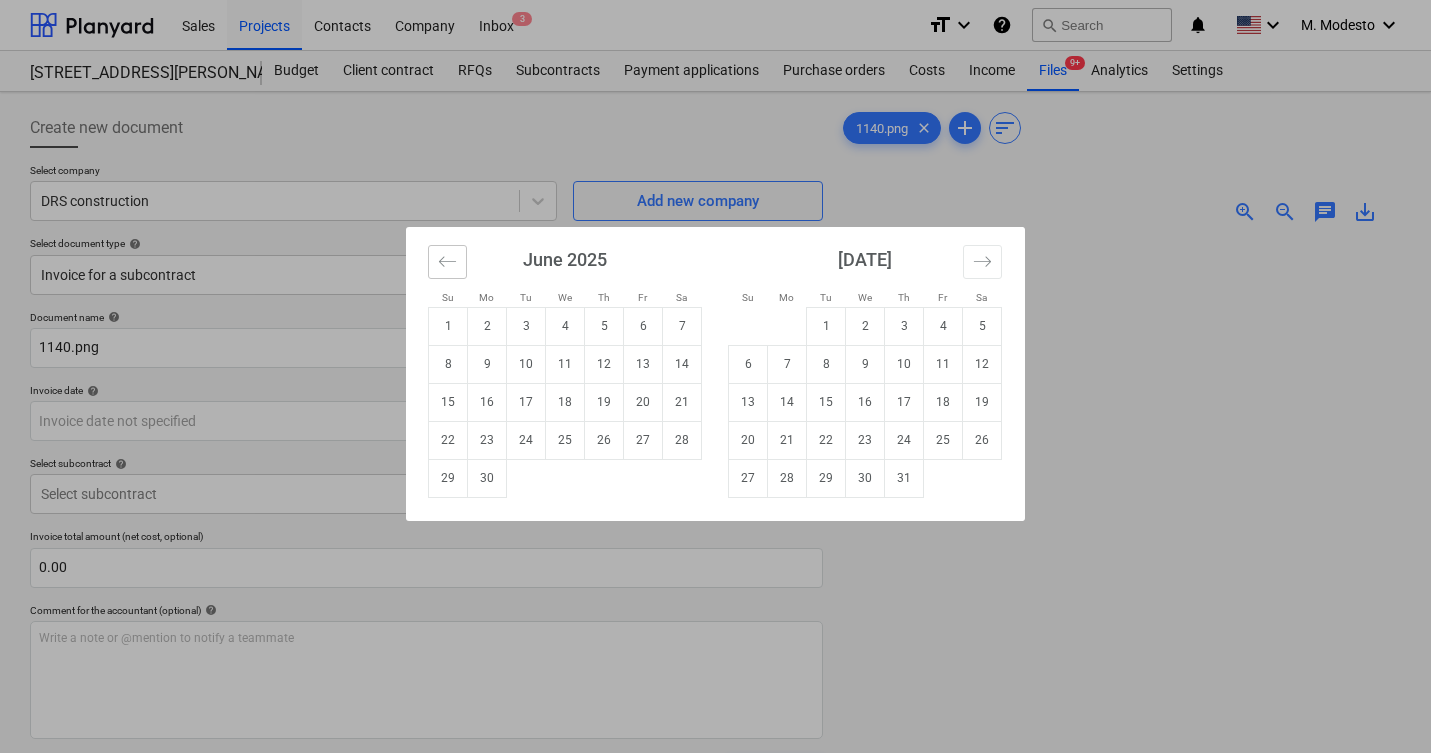click 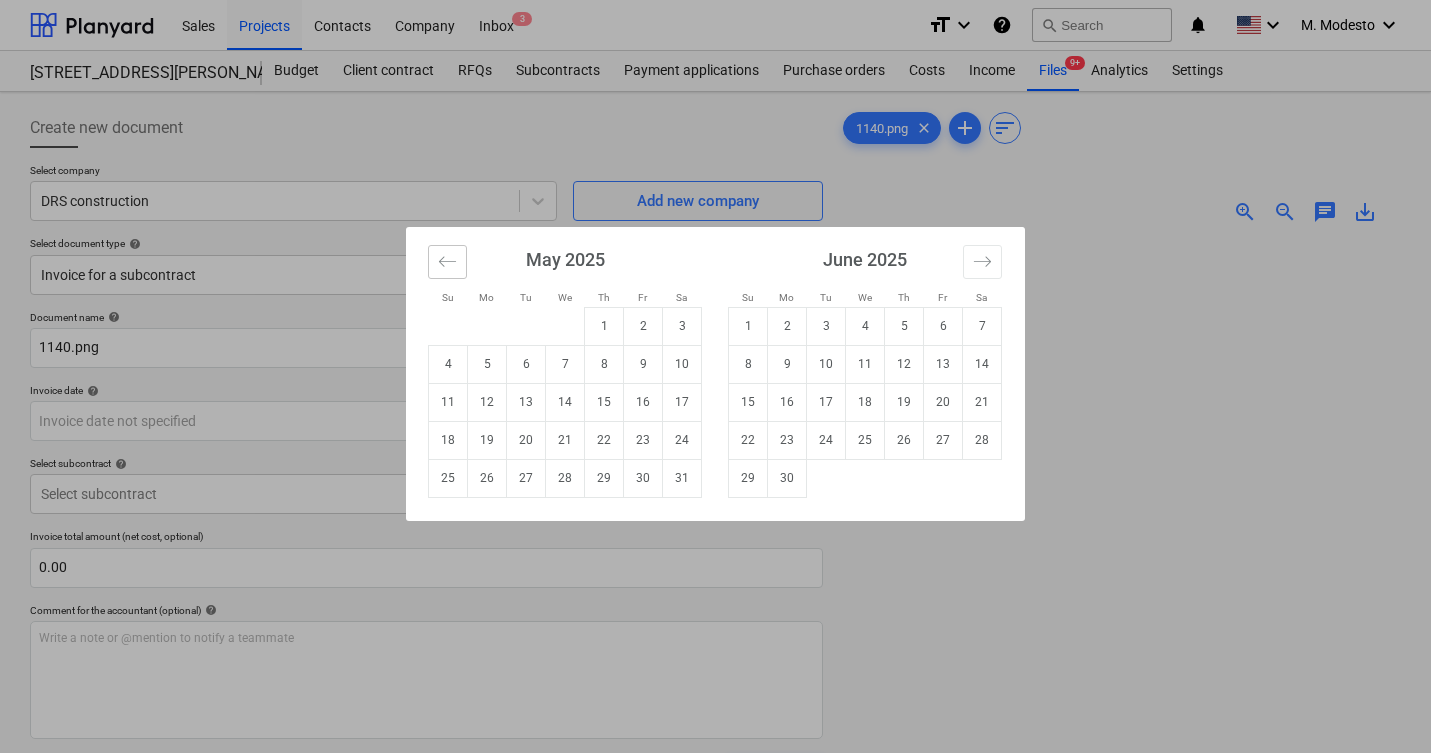 click 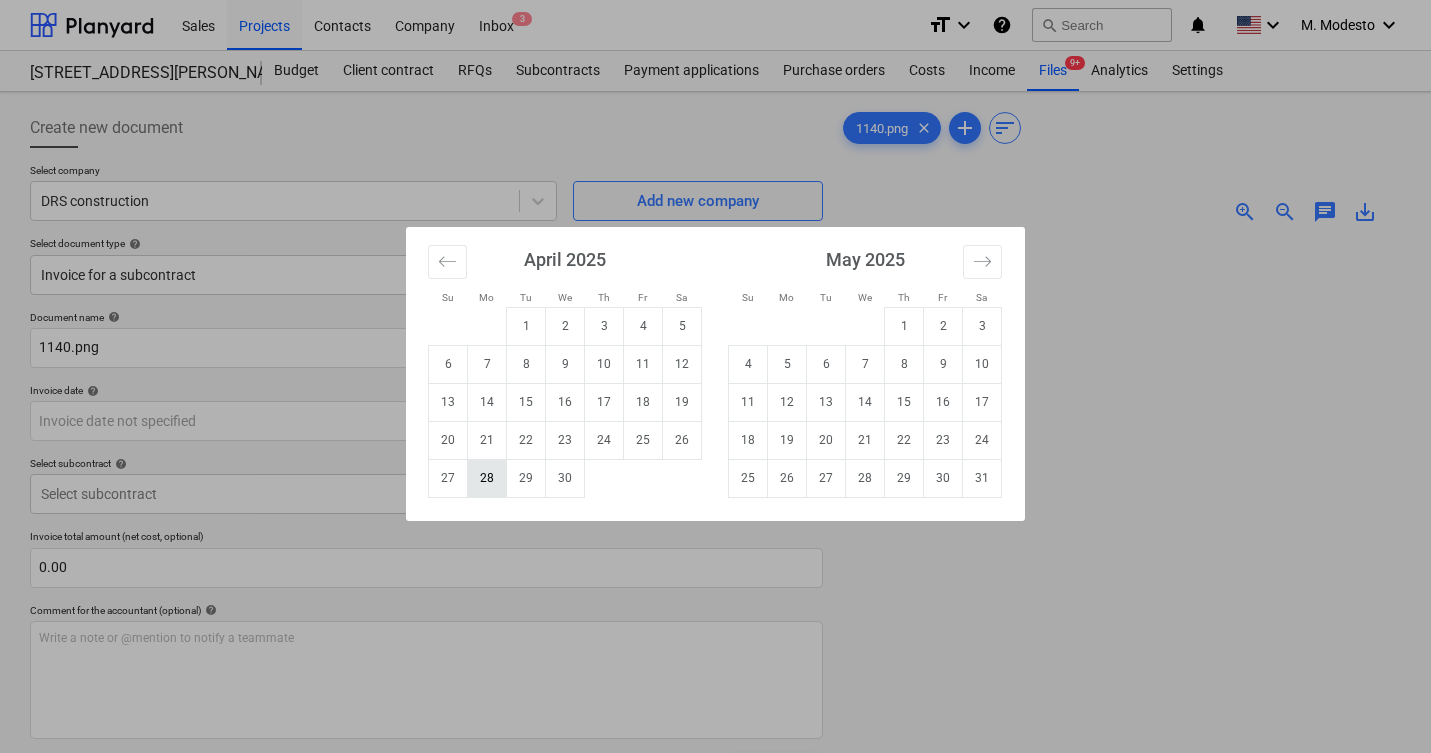 click on "28" at bounding box center [487, 478] 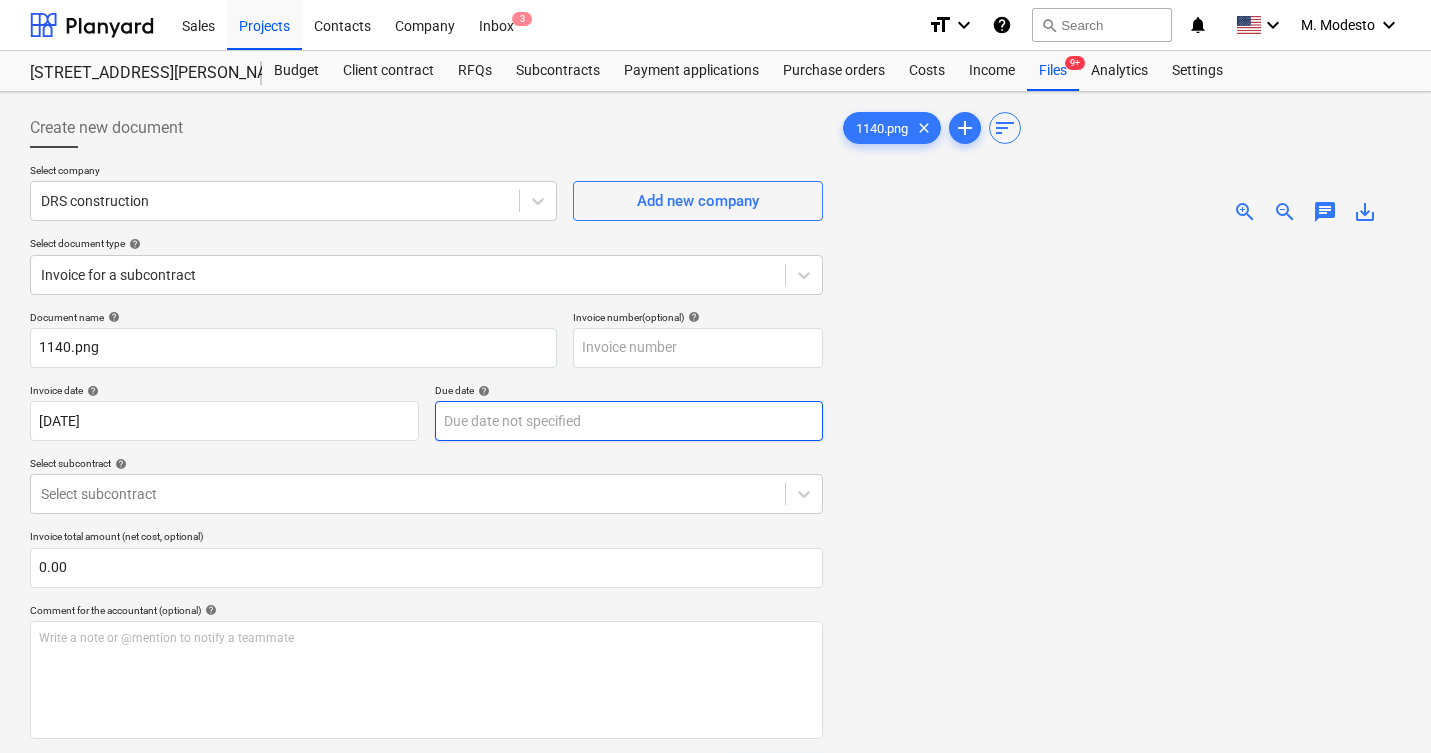 click on "Sales Projects Contacts Company Inbox 3 format_size keyboard_arrow_down help search Search notifications 0 keyboard_arrow_down M. Modesto keyboard_arrow_down 506 Henry Street 506 Henry Street Budget Client contract RFQs Subcontracts Payment applications Purchase orders Costs Income Files 9+ Analytics Settings Create new document Select company DRS construction   Add new company Select document type help Invoice for a subcontract Document name help 1140.png Invoice number  (optional) help Invoice date help 28 Apr 2025 28.04.2025 Press the down arrow key to interact with the calendar and
select a date. Press the question mark key to get the keyboard shortcuts for changing dates. Due date help Press the down arrow key to interact with the calendar and
select a date. Press the question mark key to get the keyboard shortcuts for changing dates. Select subcontract help Select subcontract Invoice total amount (net cost, optional) 0.00 Comment for the accountant (optional) help ﻿ Clear Save Submit Total 0" at bounding box center [715, 376] 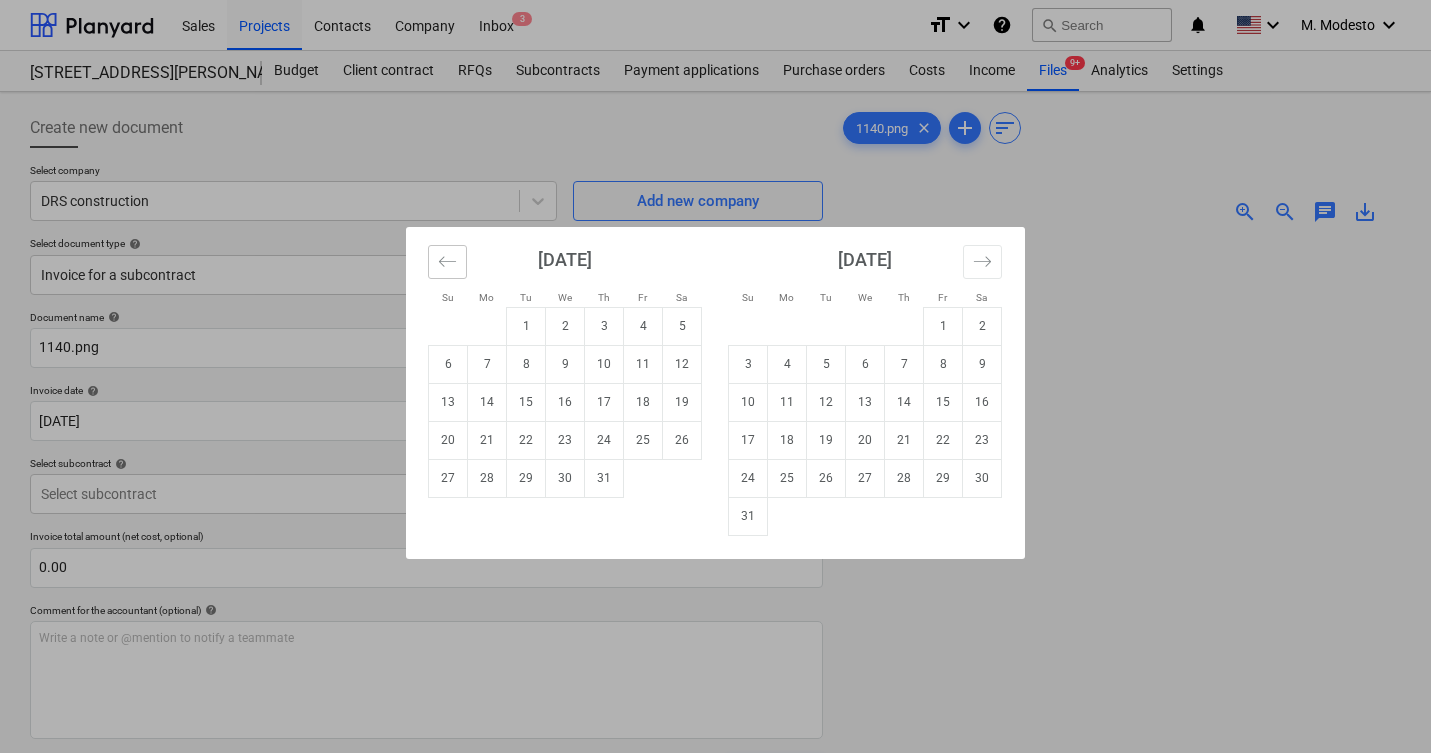 click 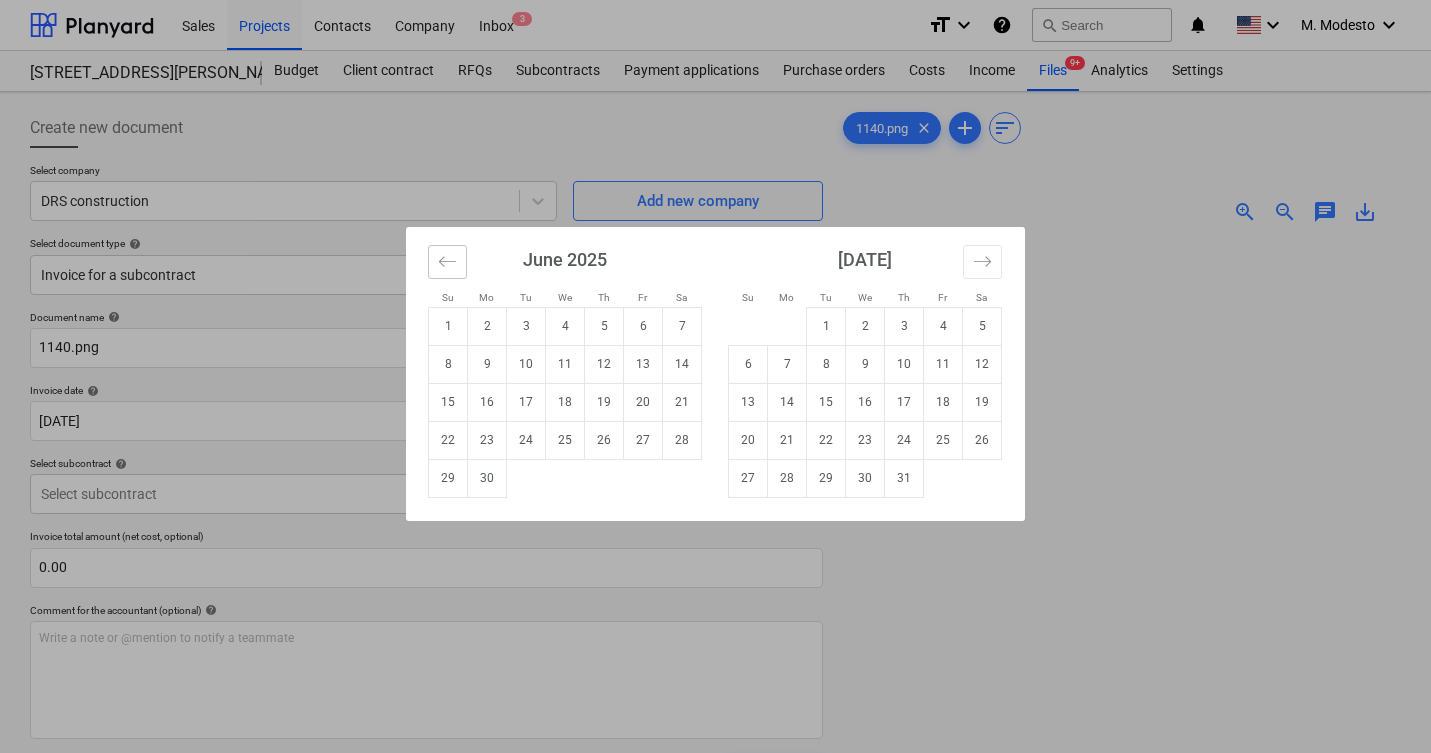 click 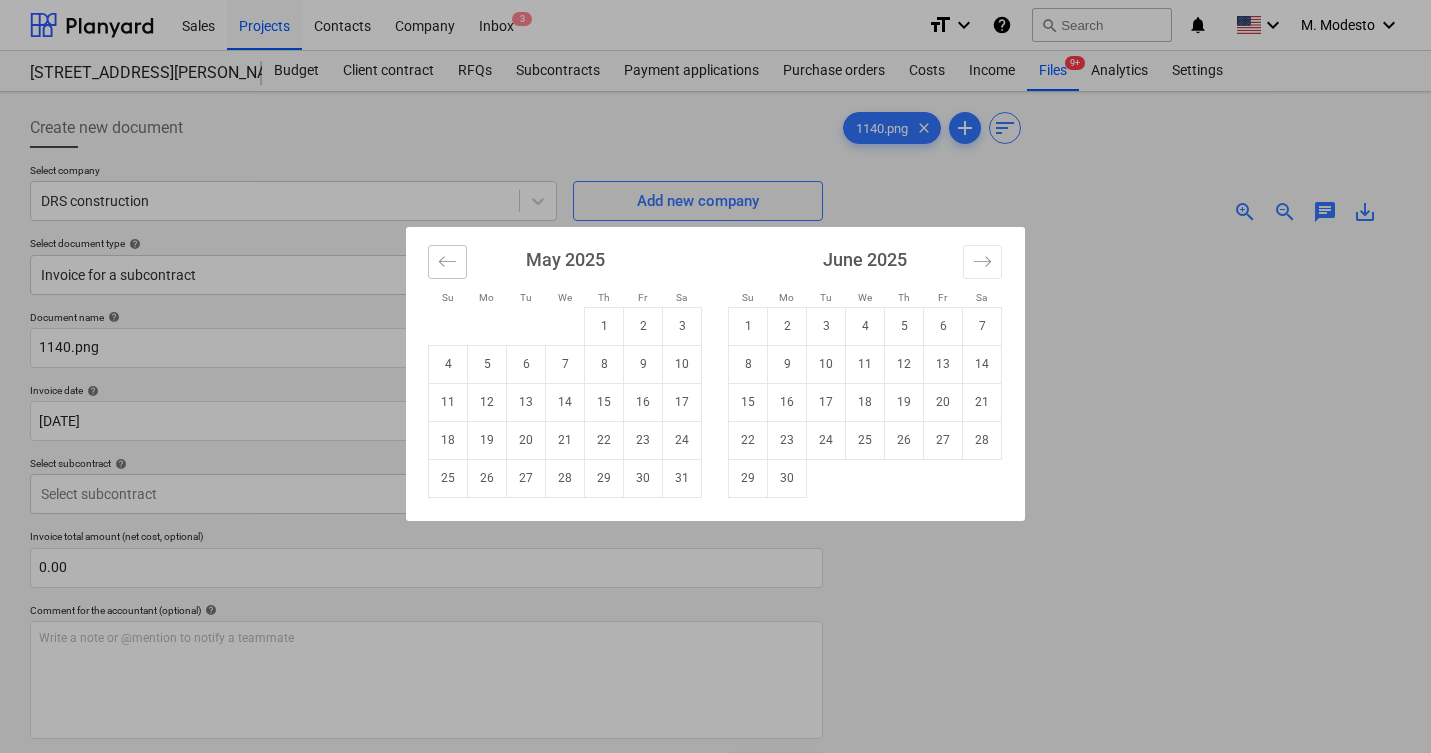 click 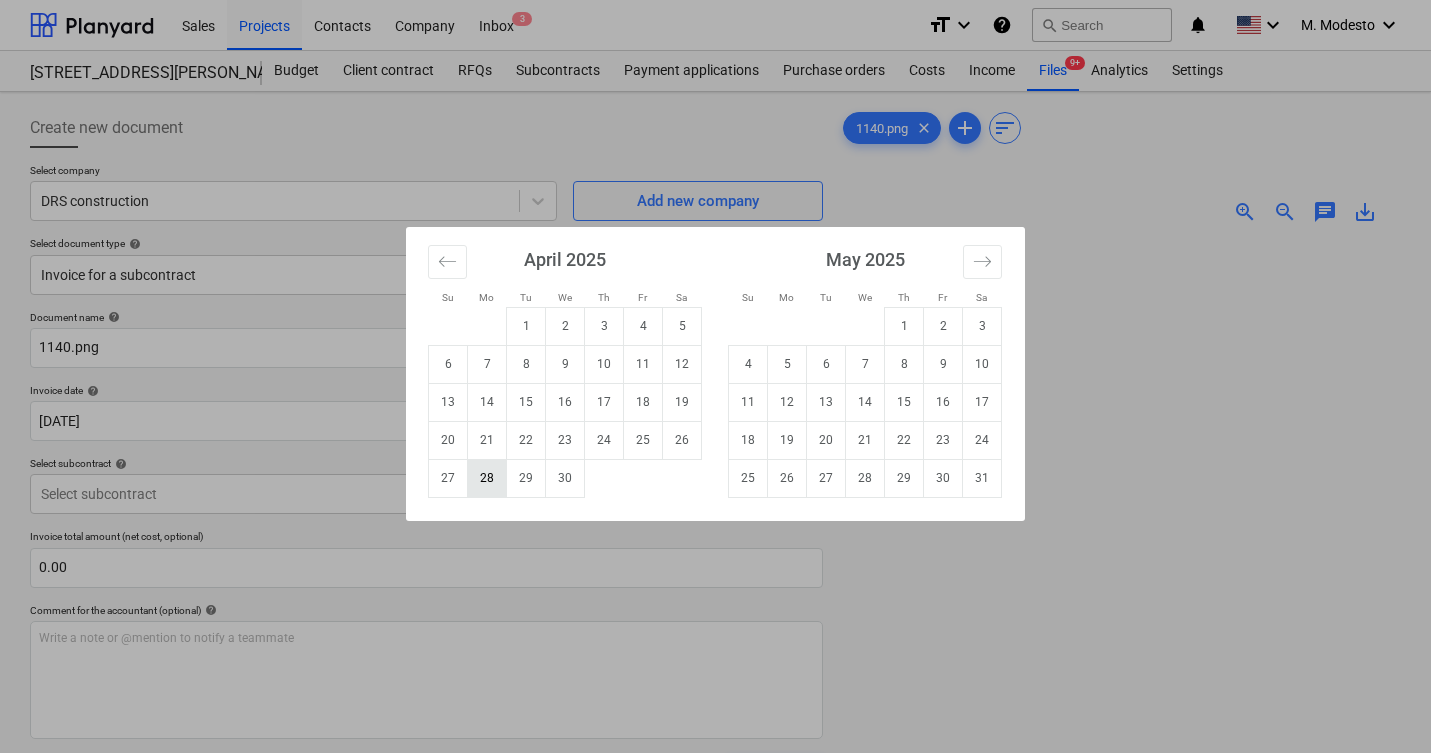 click on "28" at bounding box center (487, 478) 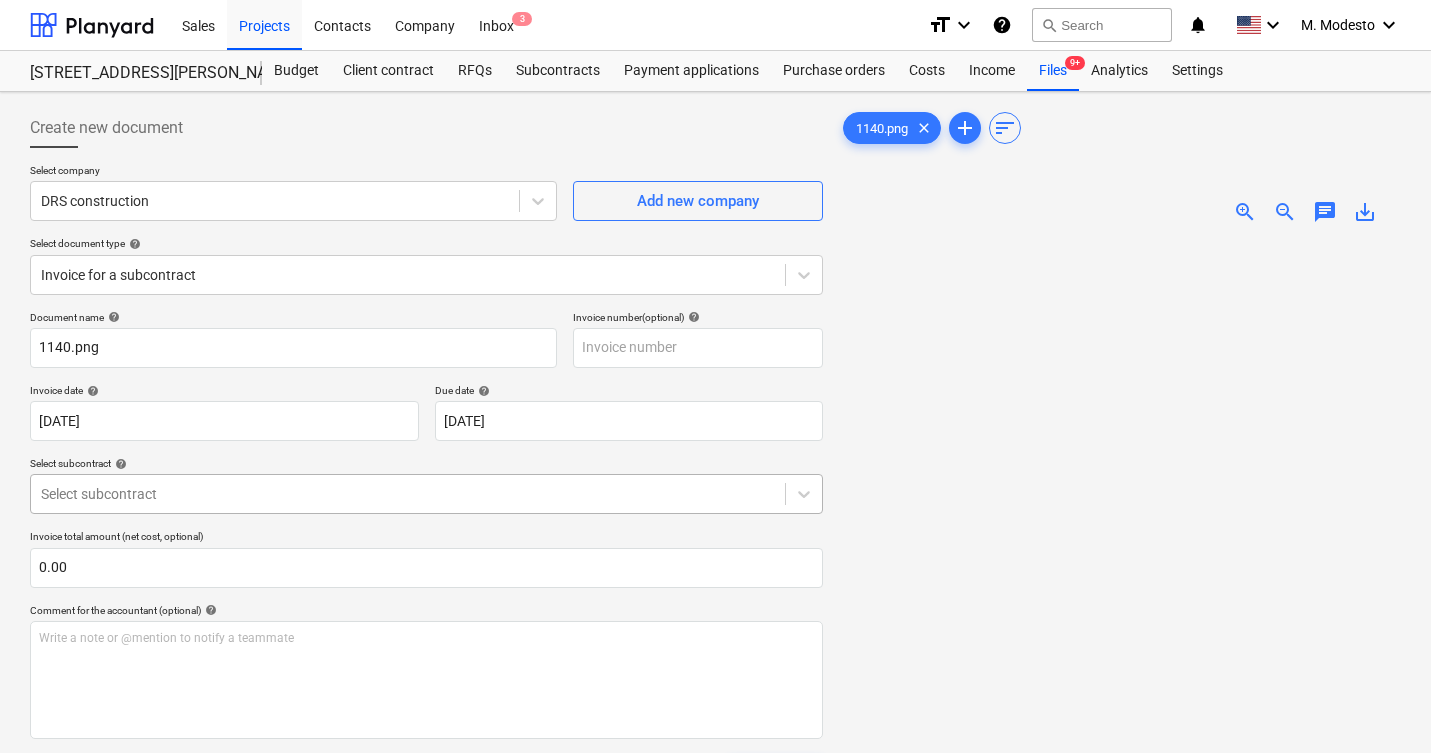 click at bounding box center (408, 494) 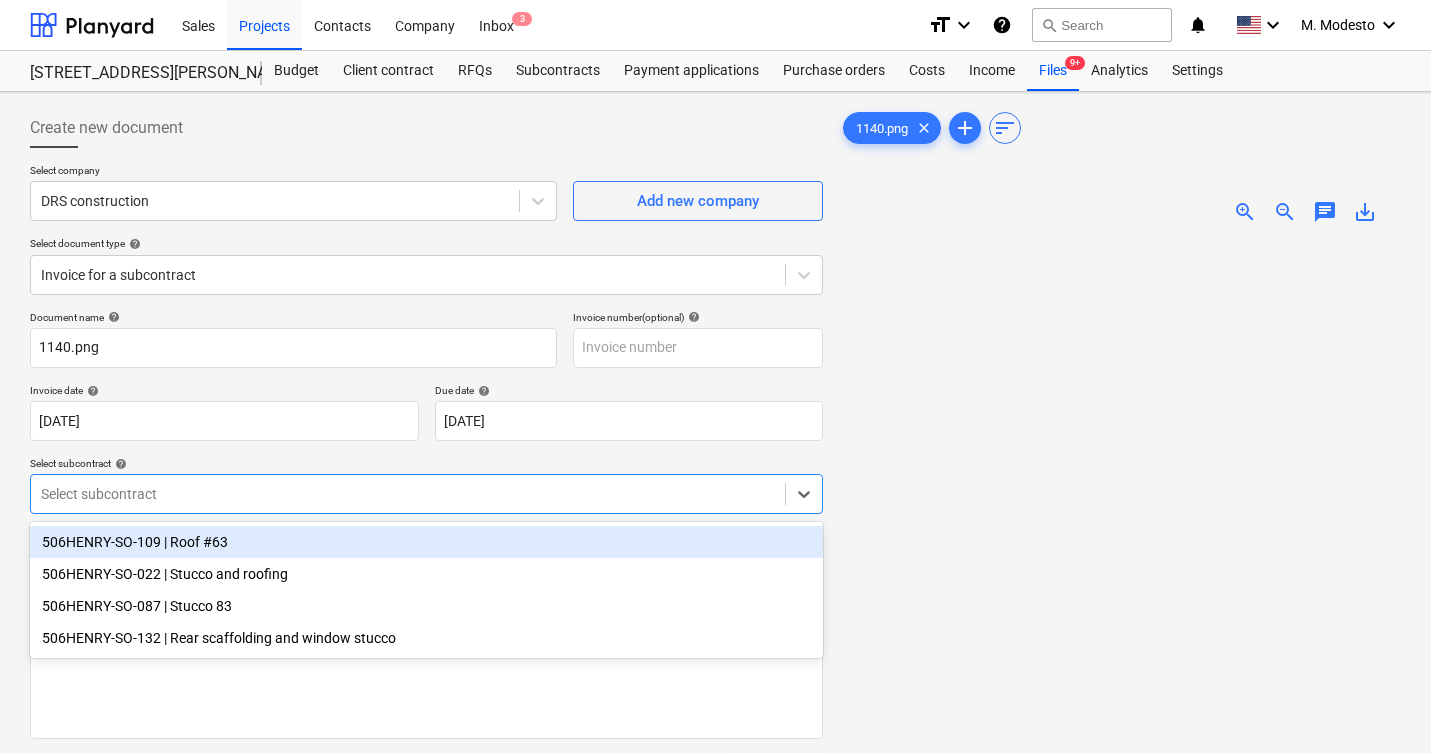 click on "506HENRY-SO-109 | Roof #63" at bounding box center (426, 542) 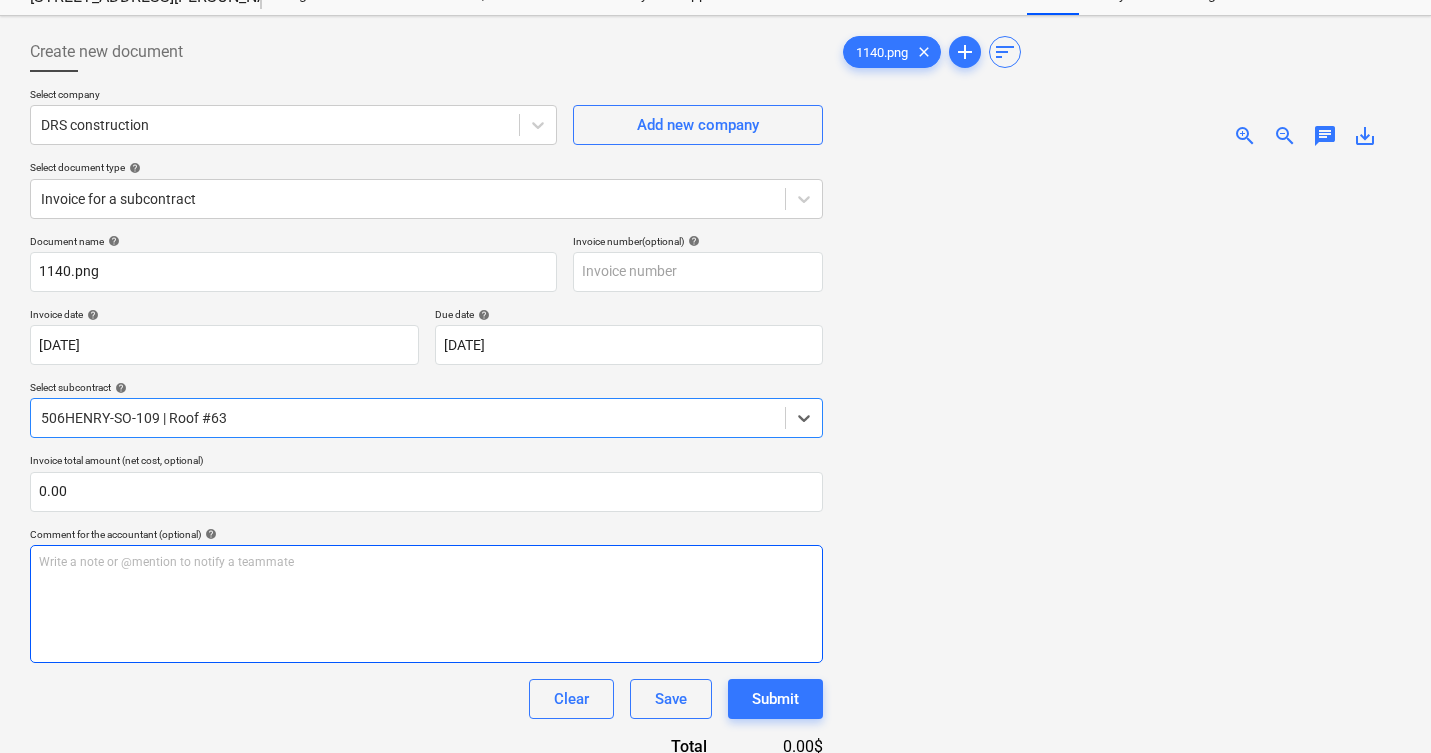 scroll, scrollTop: 91, scrollLeft: 0, axis: vertical 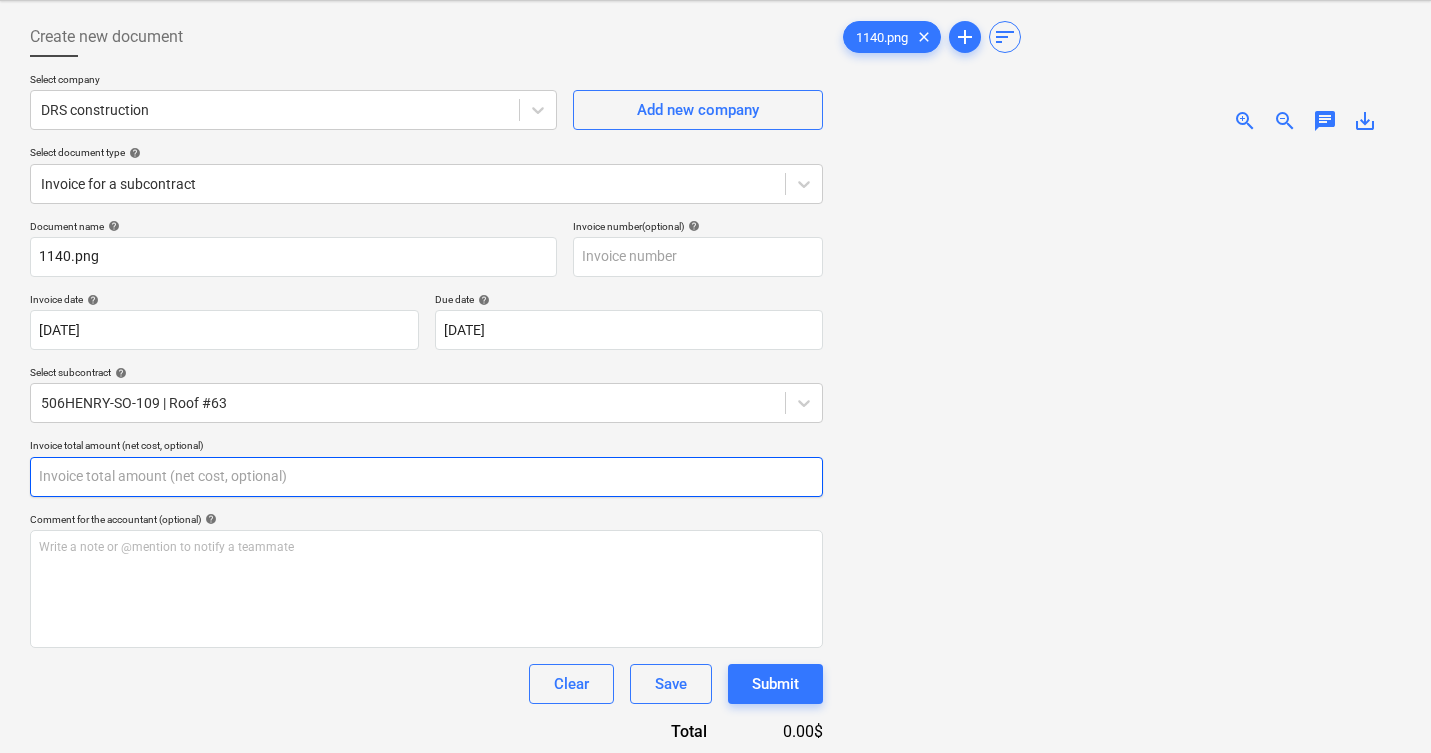 click at bounding box center (426, 477) 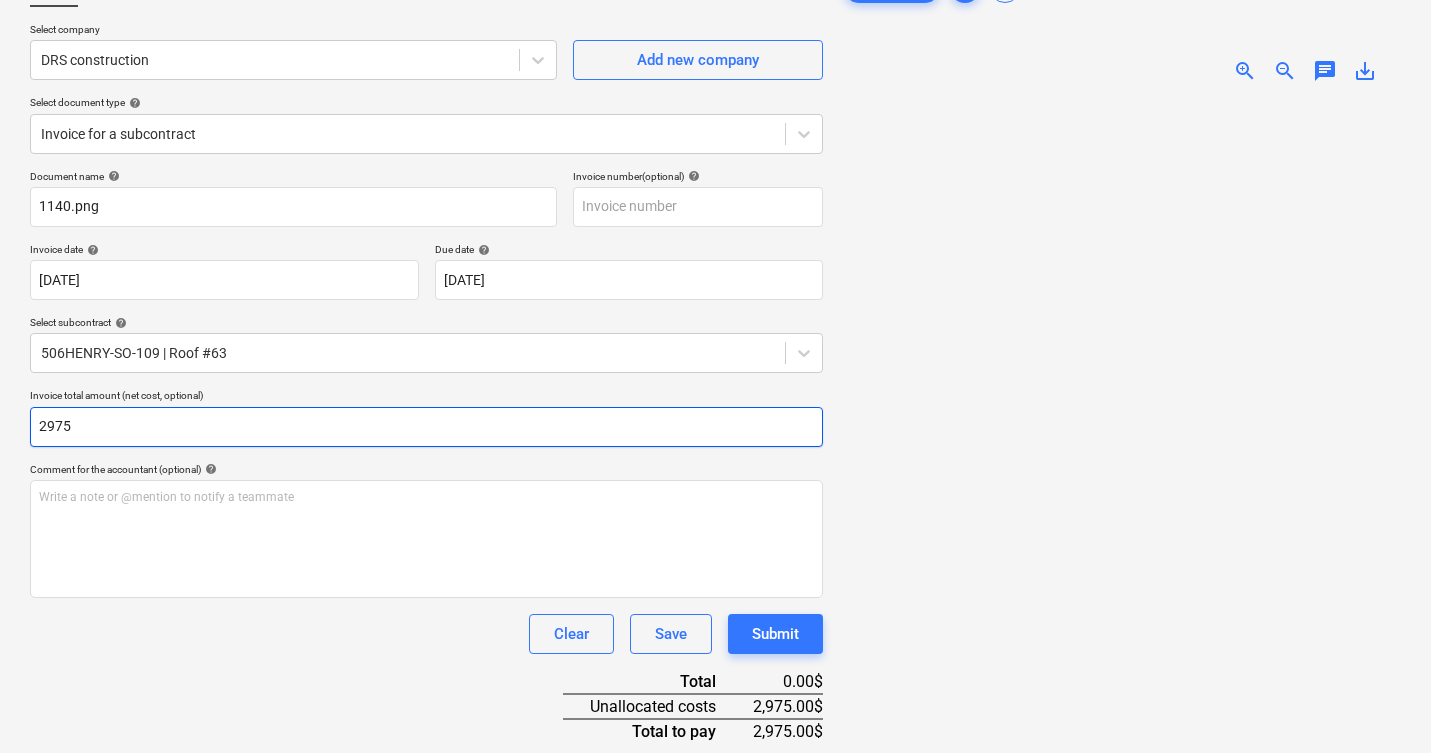 scroll, scrollTop: 260, scrollLeft: 0, axis: vertical 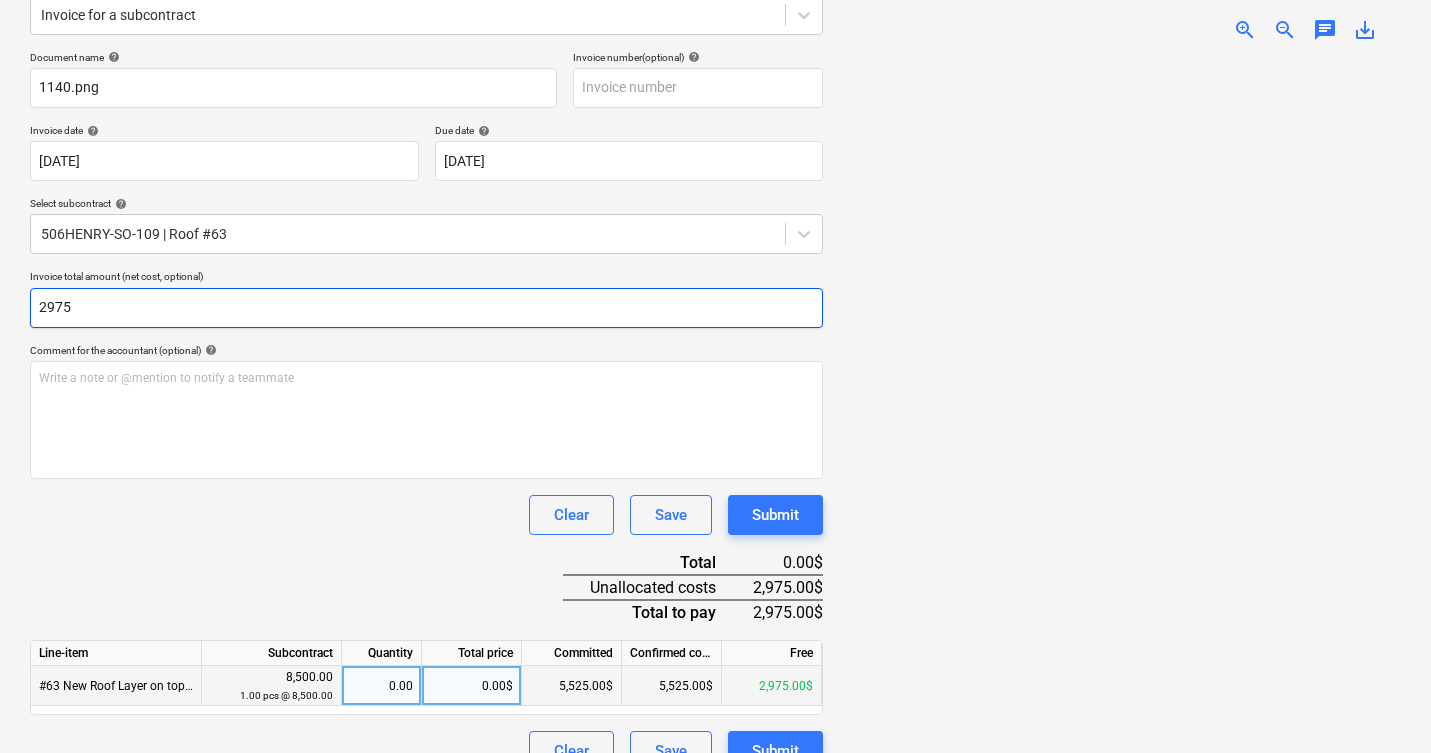 type on "2975" 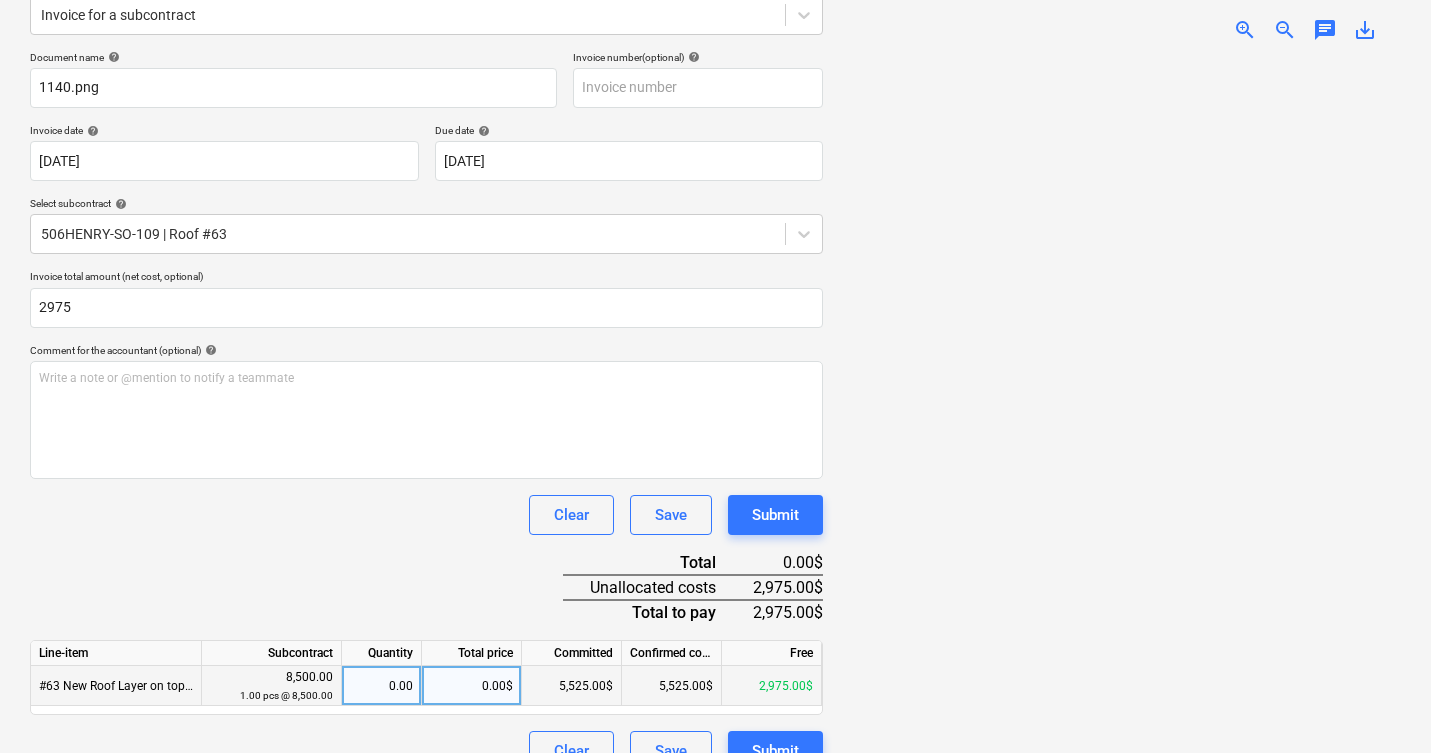 click on "0.00$" at bounding box center (472, 686) 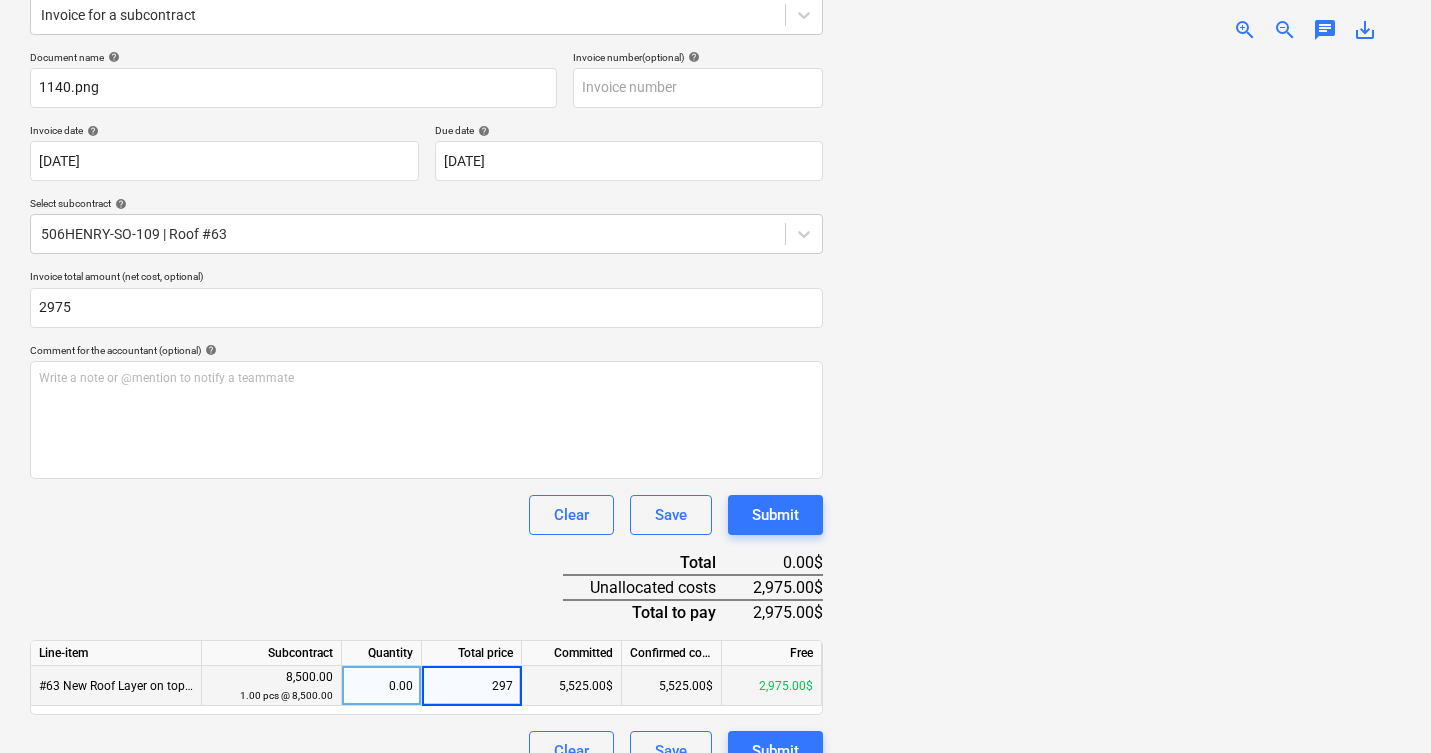 type on "2975" 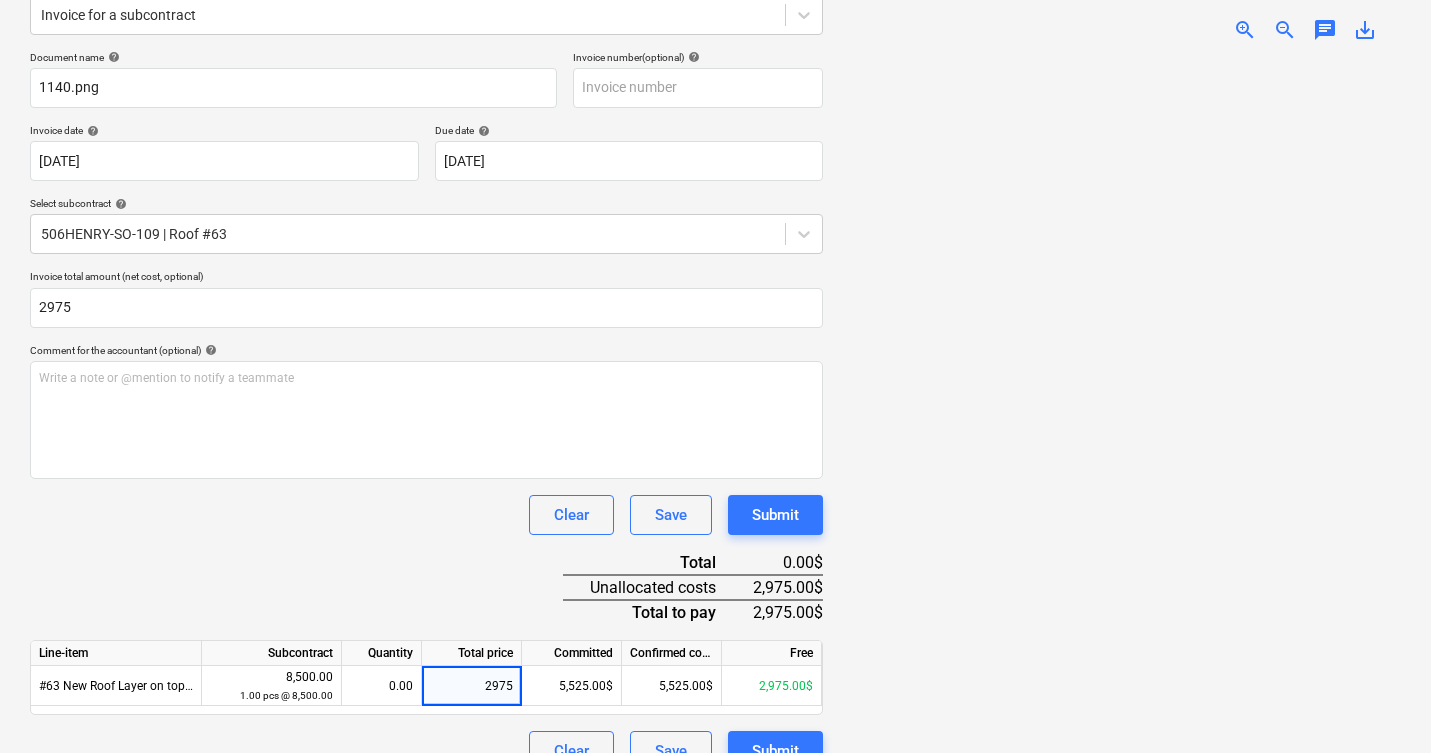 click at bounding box center (1120, 406) 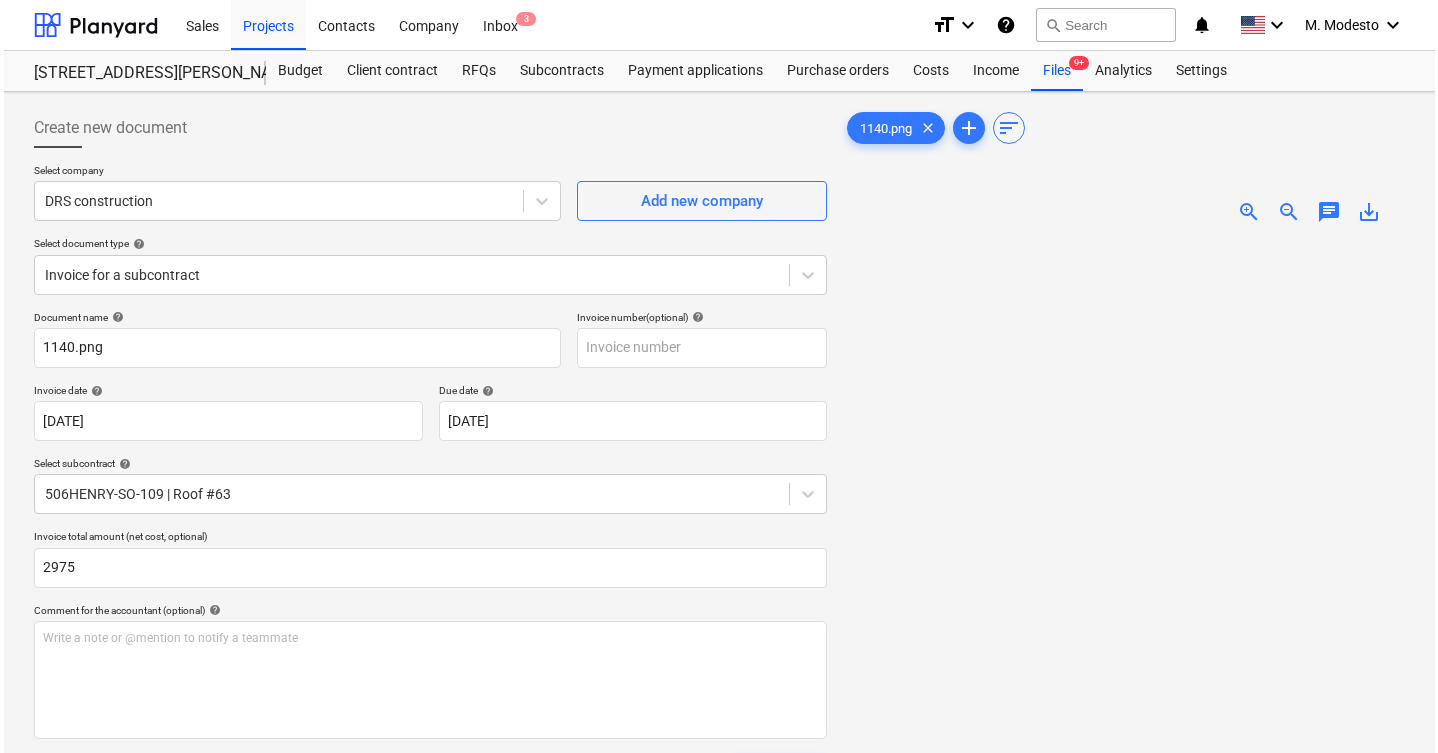scroll, scrollTop: 294, scrollLeft: 0, axis: vertical 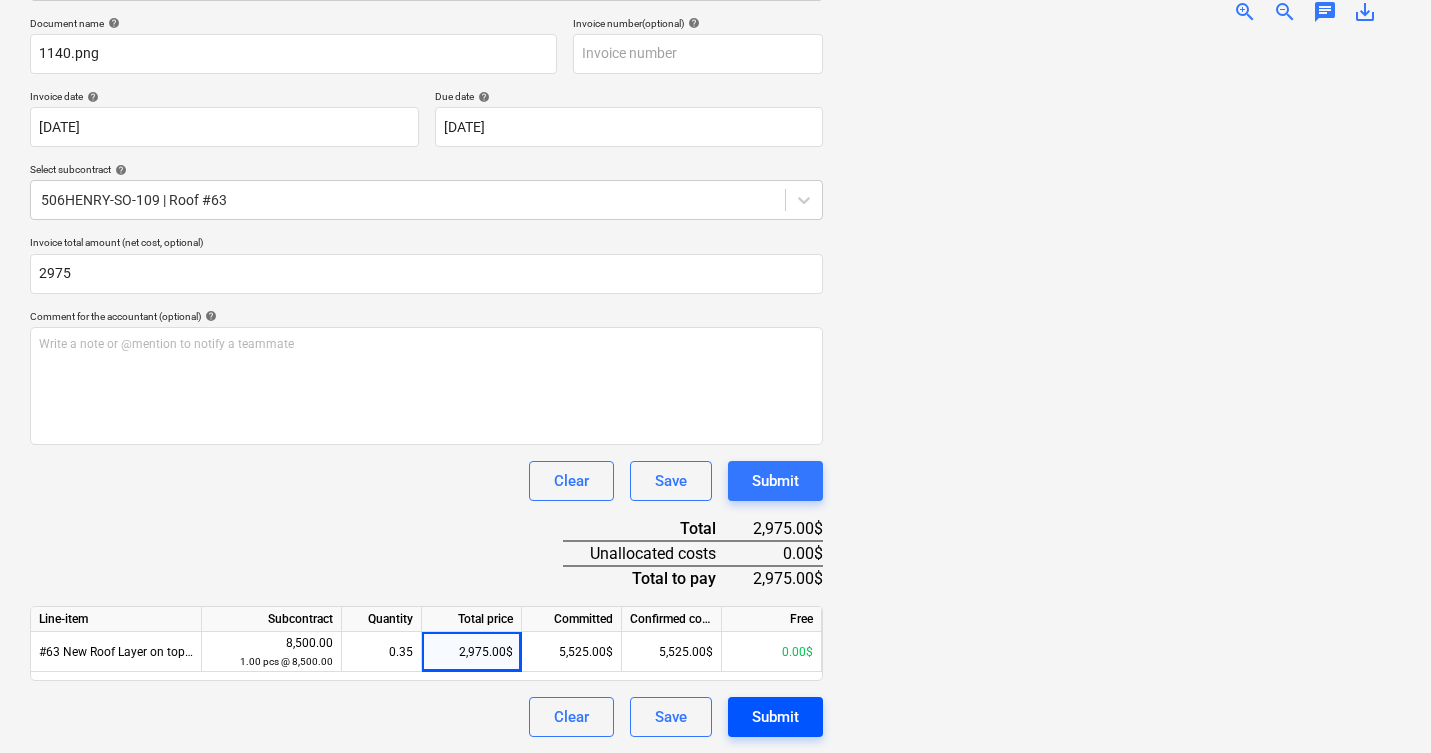 click on "Submit" at bounding box center [775, 717] 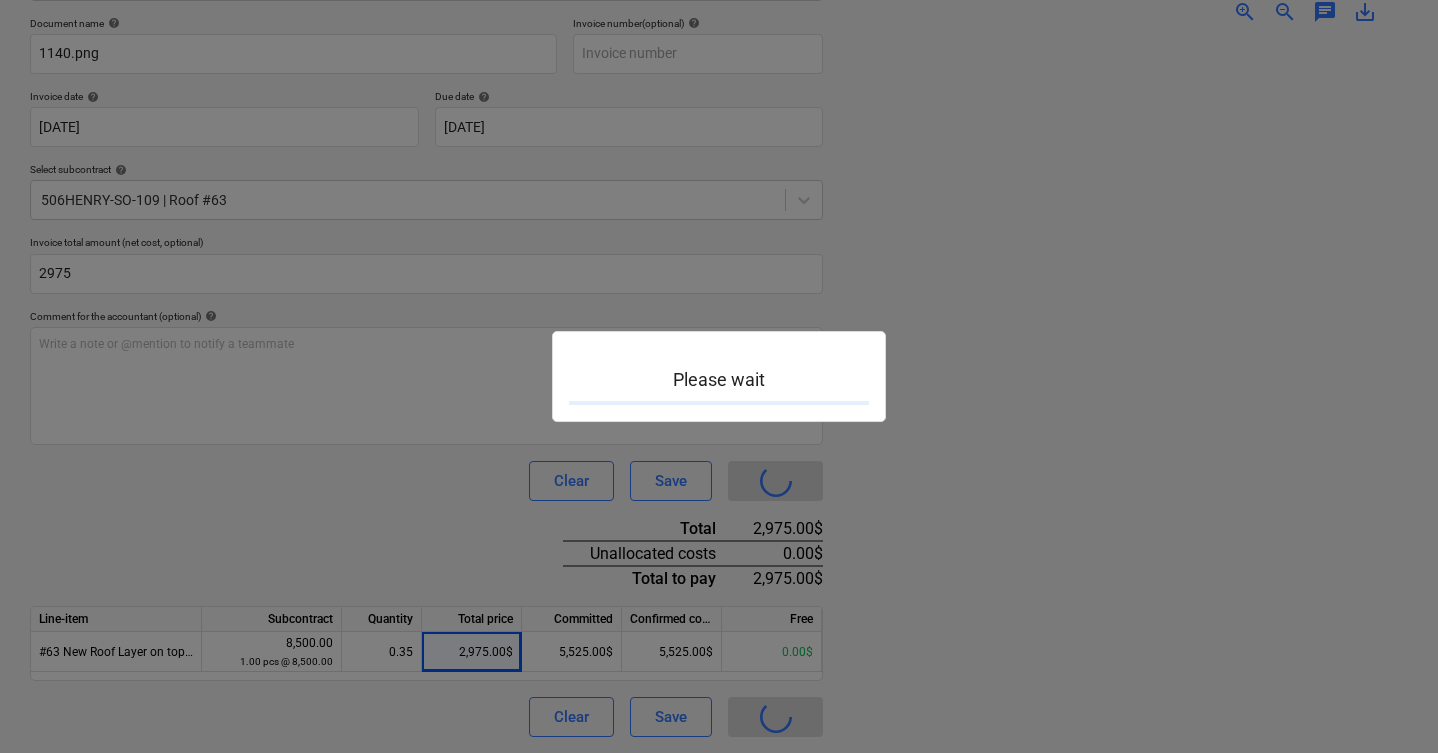 scroll, scrollTop: 0, scrollLeft: 0, axis: both 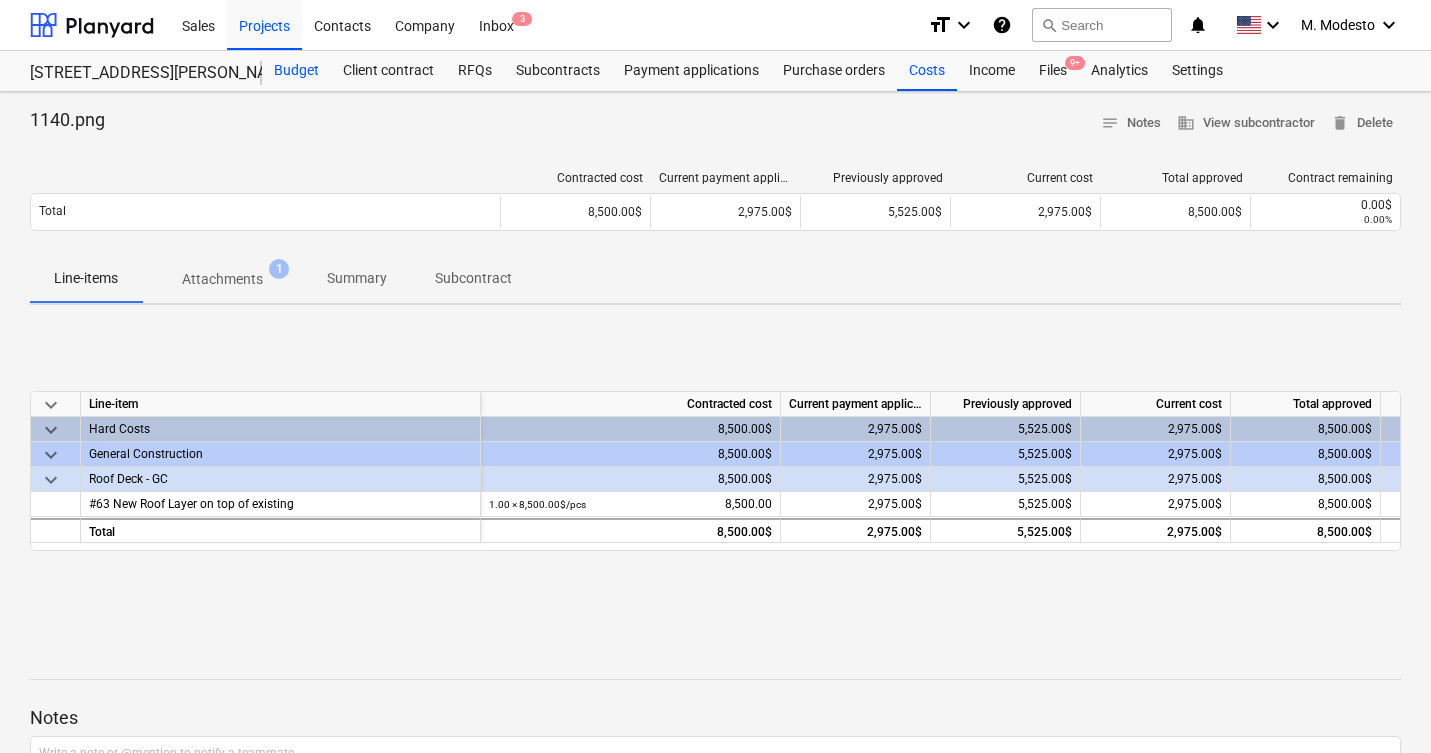 click on "Budget" at bounding box center [296, 71] 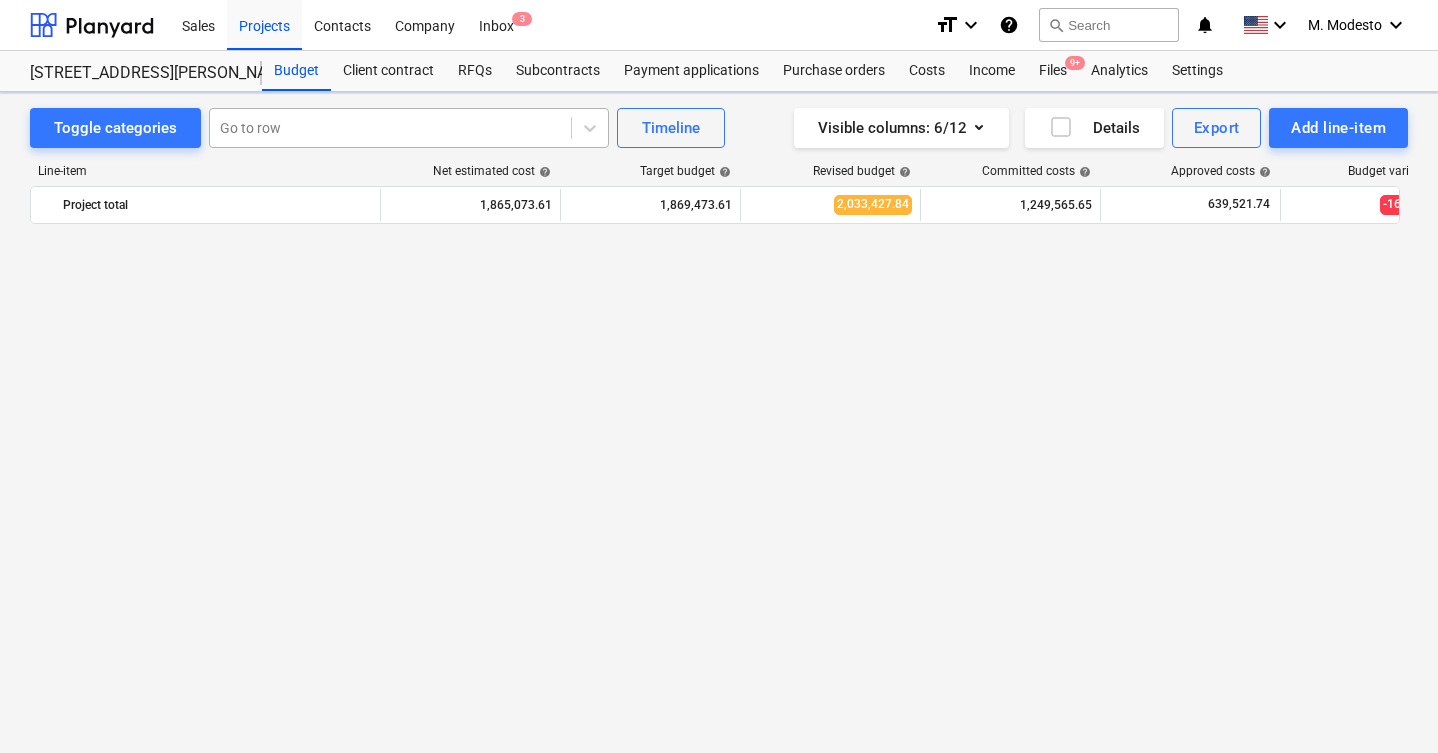 scroll, scrollTop: 3185, scrollLeft: 0, axis: vertical 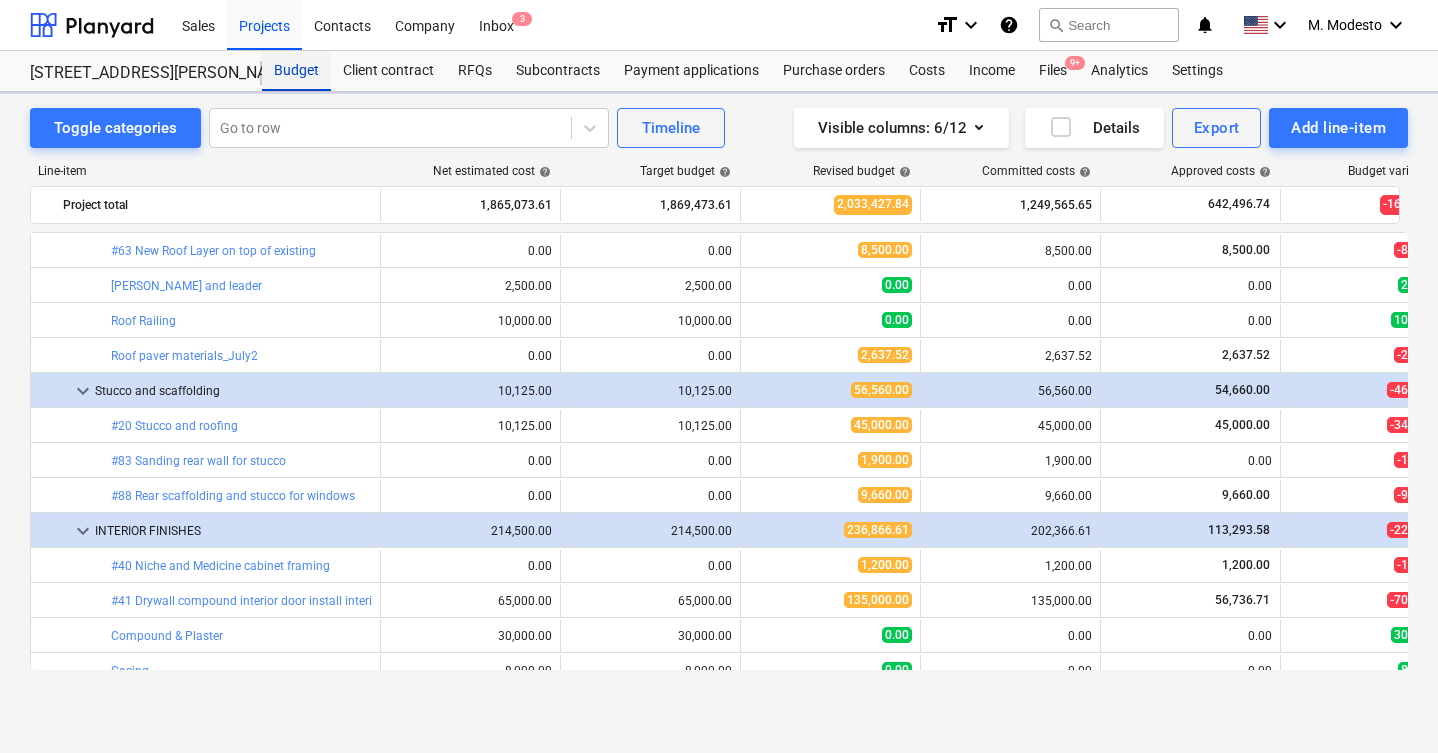 click on "Budget" at bounding box center (296, 71) 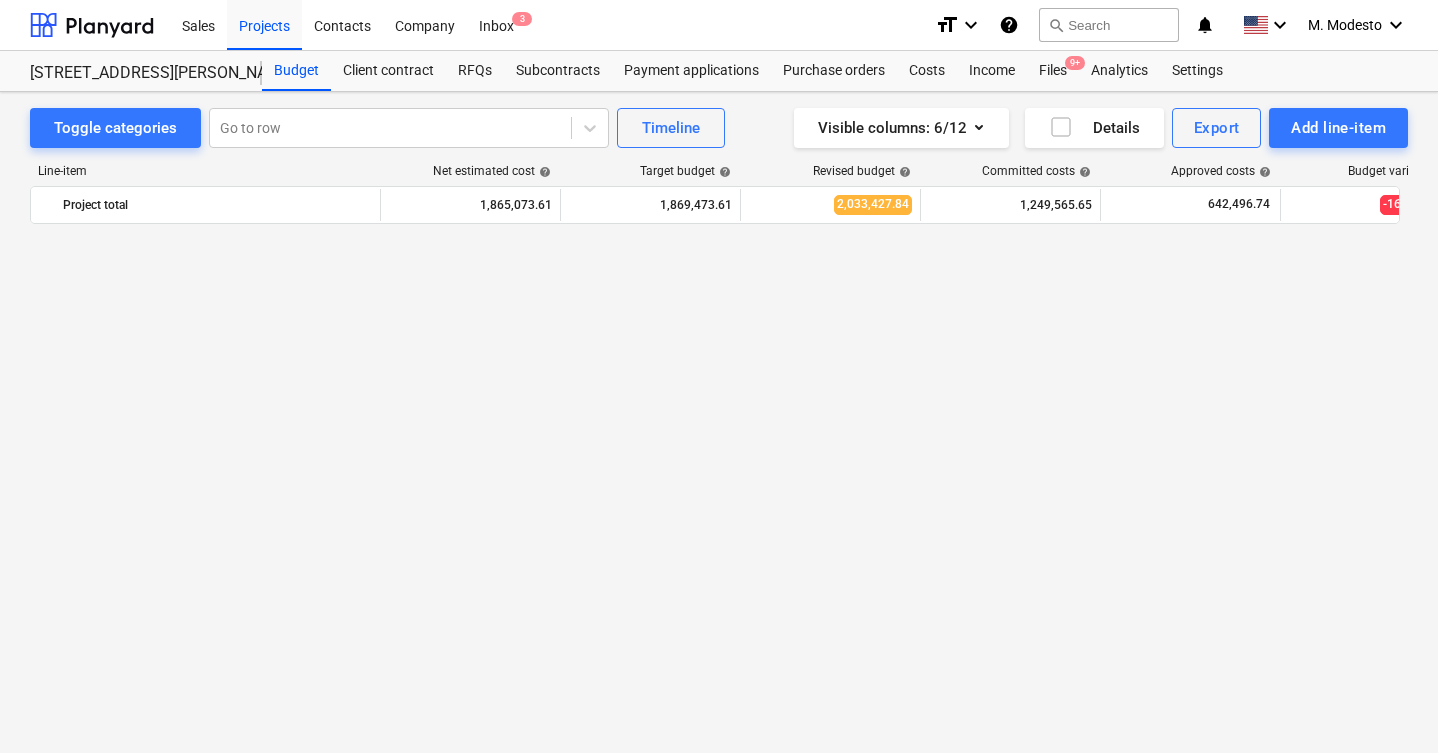 scroll, scrollTop: 3185, scrollLeft: 0, axis: vertical 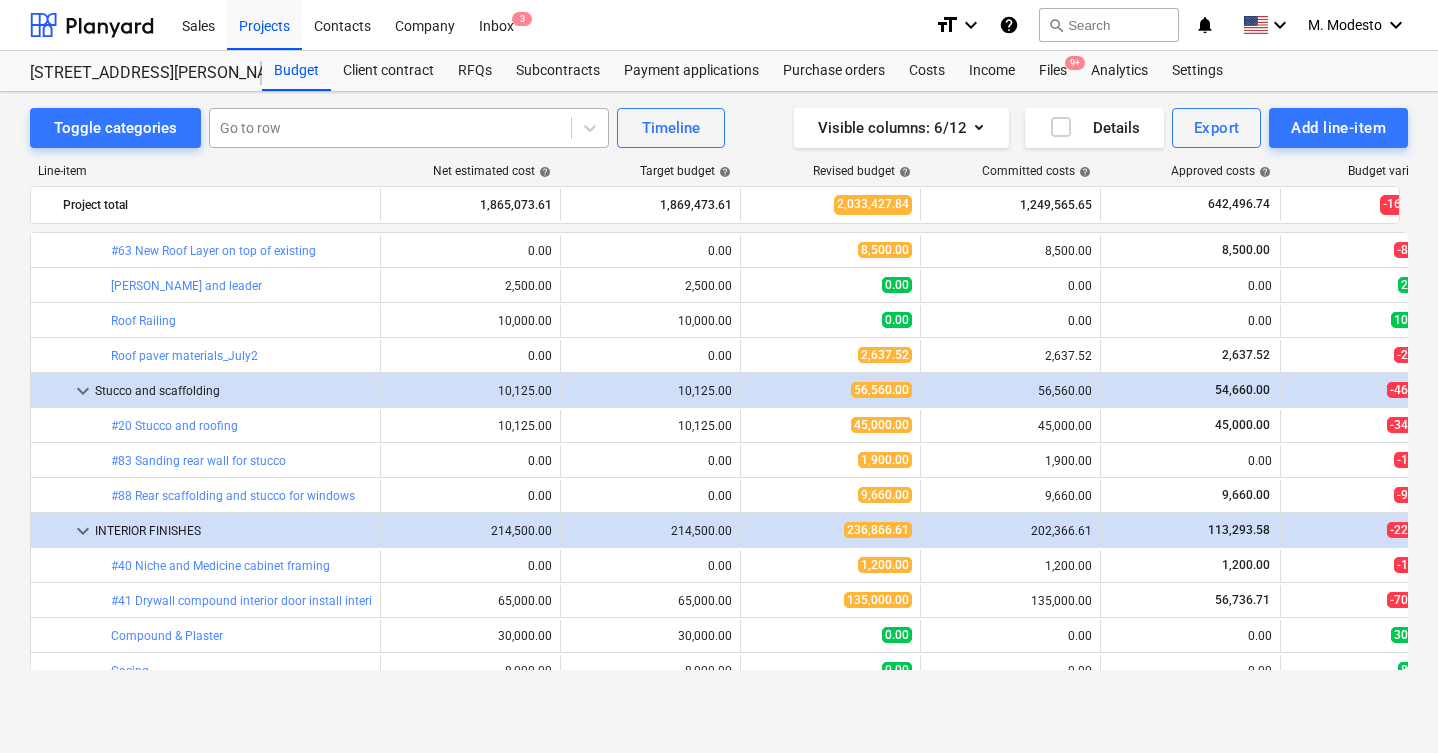 click at bounding box center (390, 128) 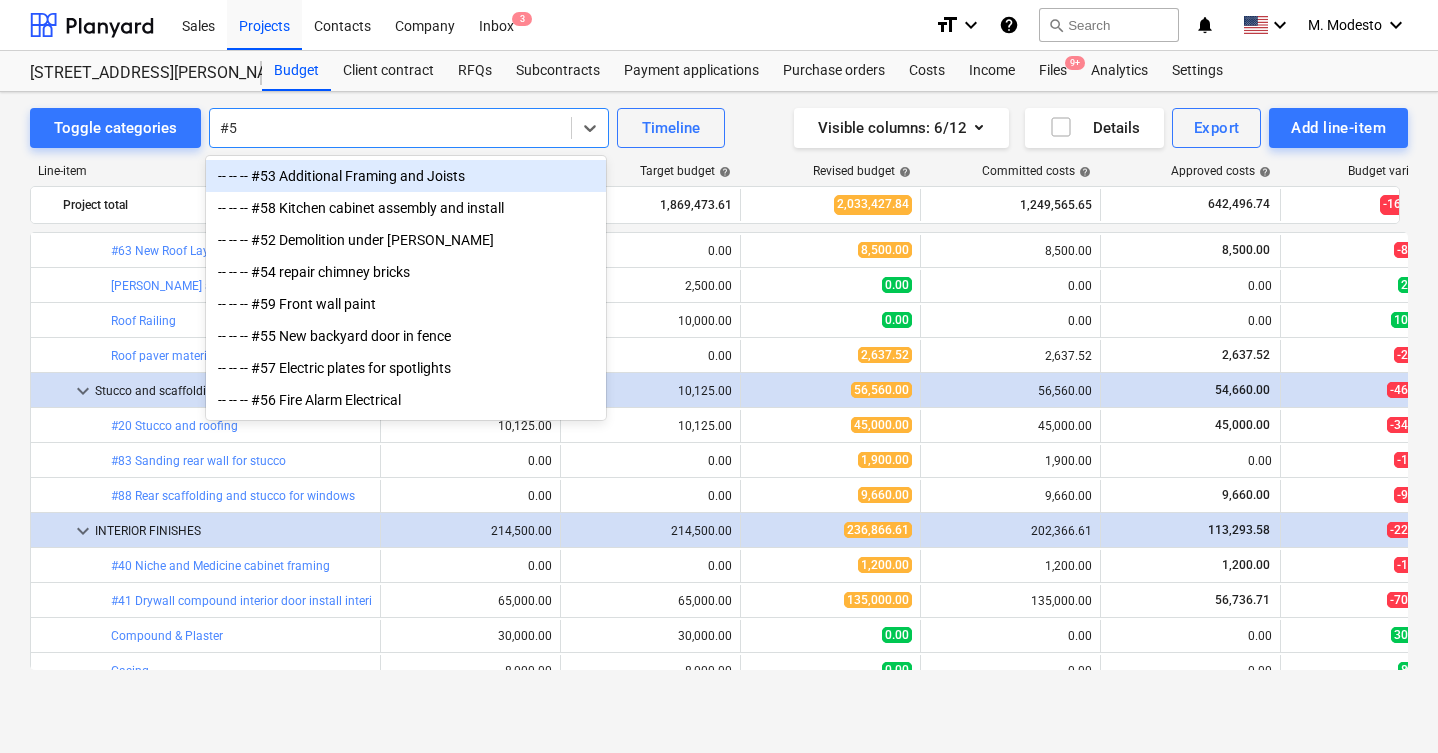 type on "#59" 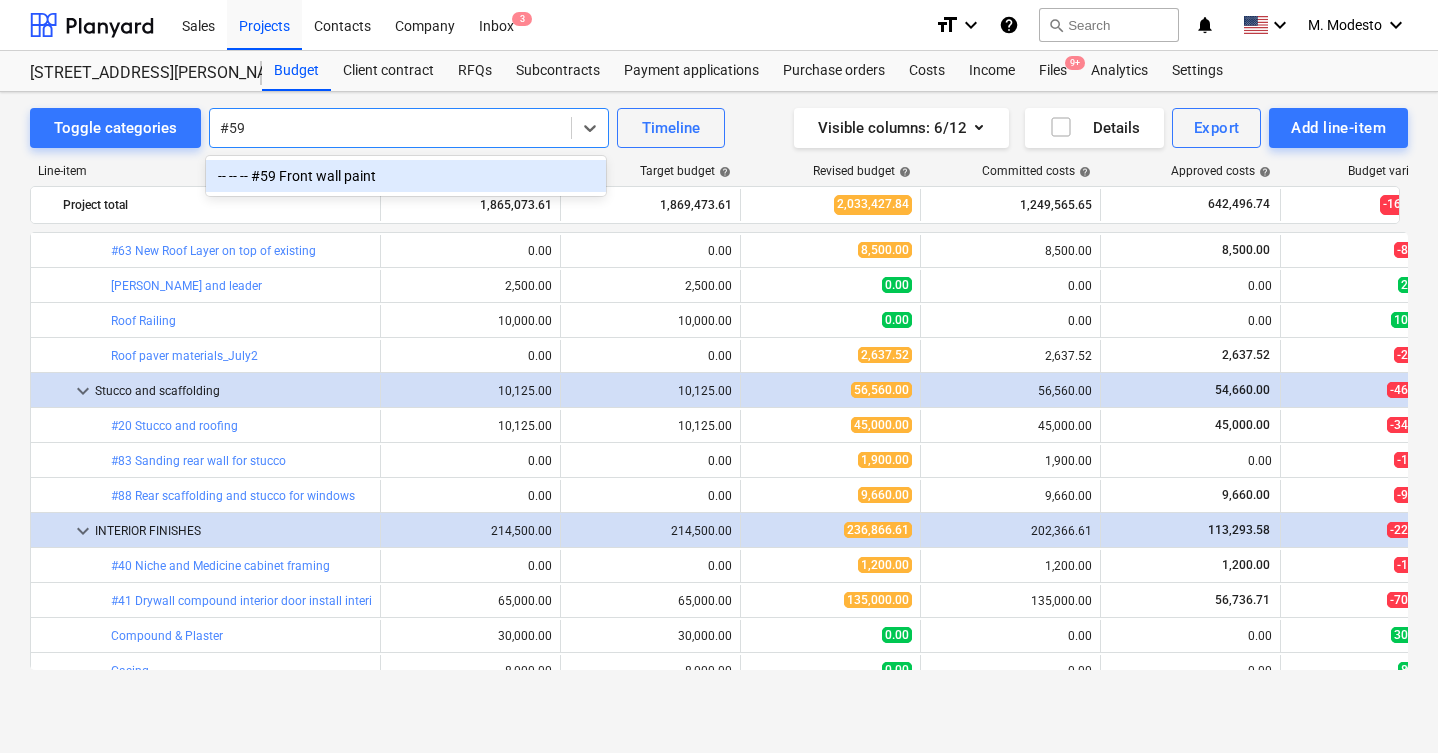 click on "-- -- --   #59 Front wall paint" at bounding box center [406, 176] 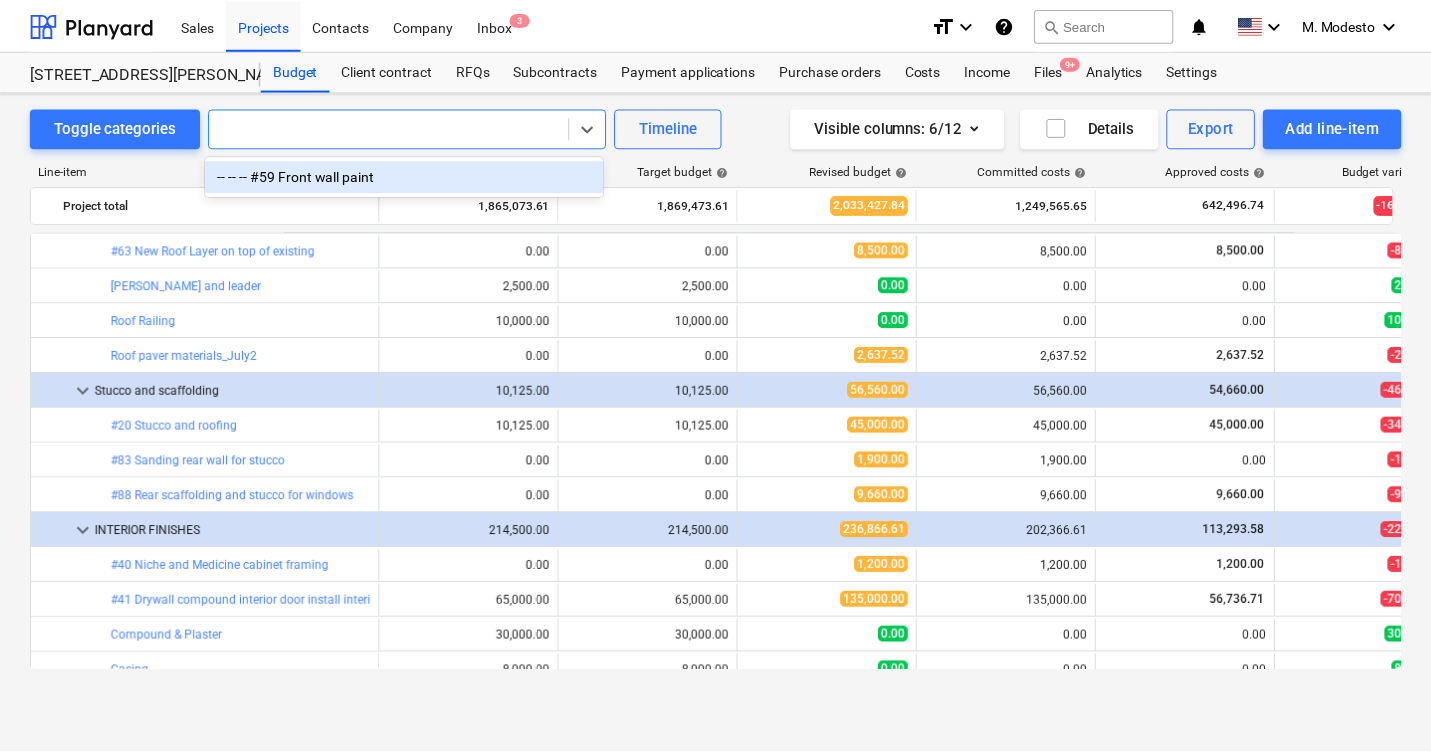 scroll, scrollTop: 2660, scrollLeft: 0, axis: vertical 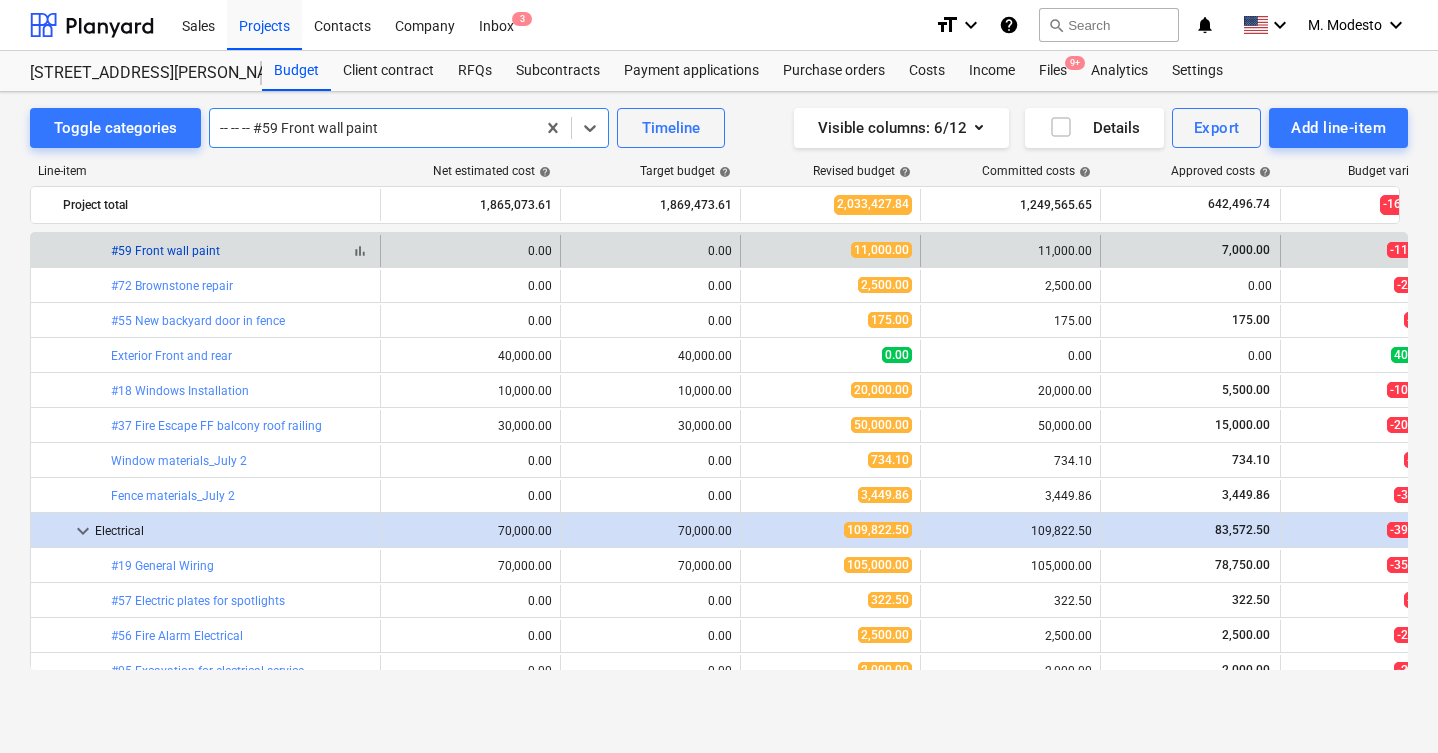 click on "#59 Front wall paint" at bounding box center (165, 251) 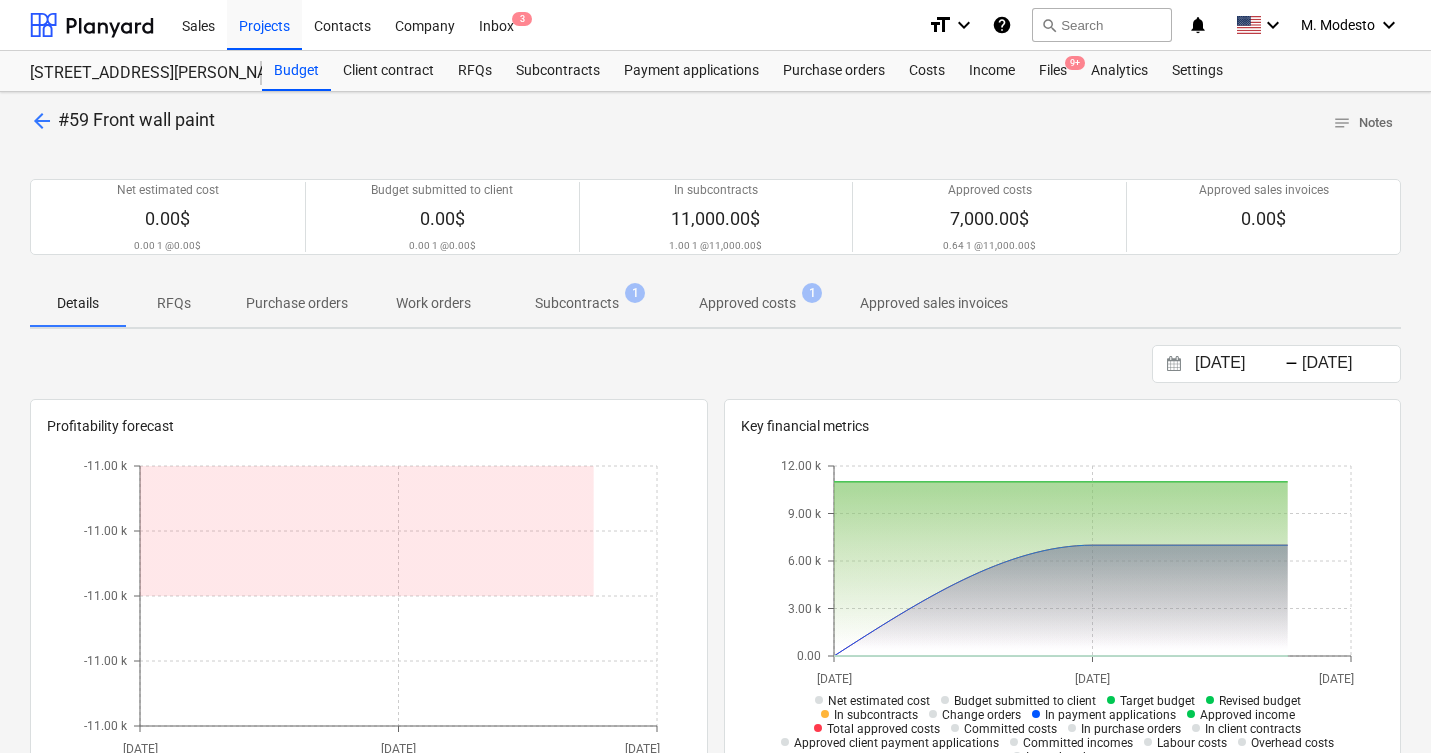 click on "Subcontracts" at bounding box center (577, 303) 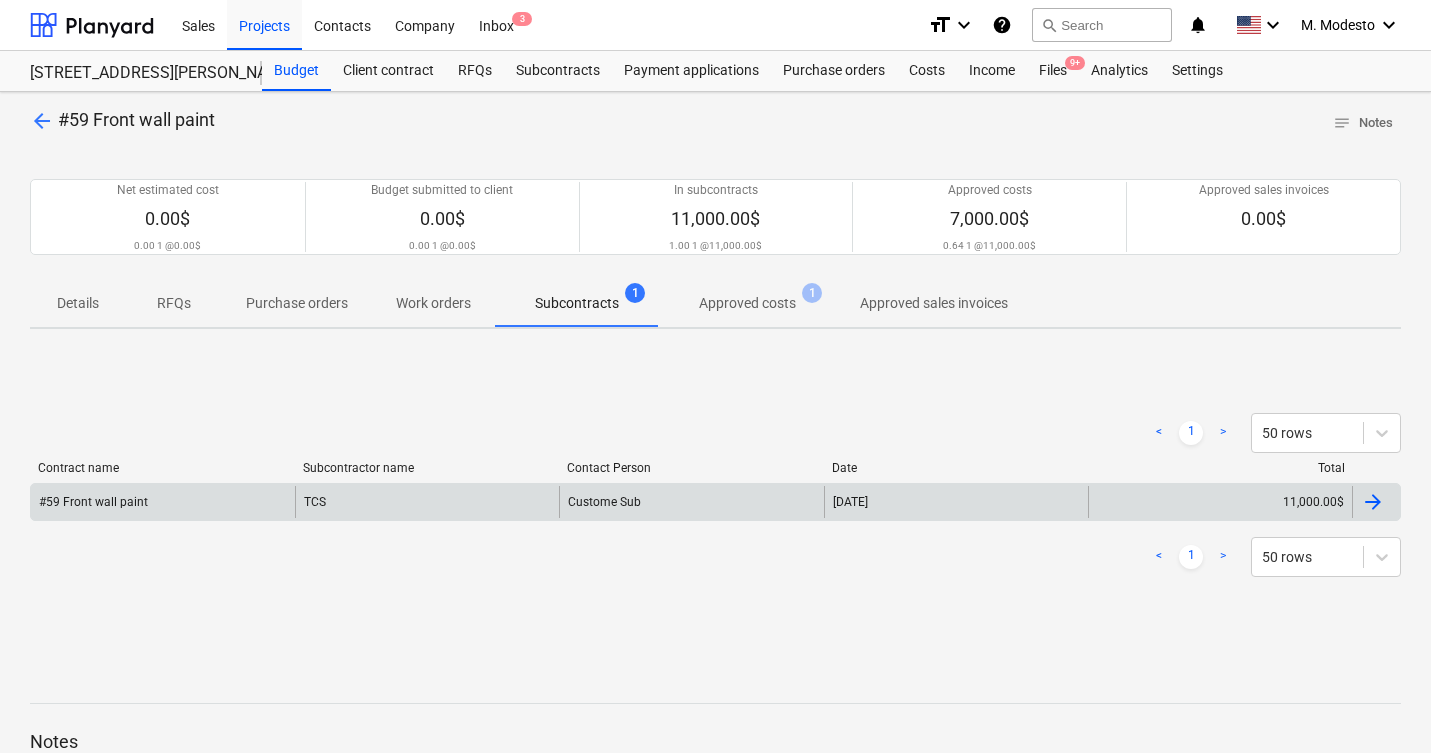 click on "#59 Front wall paint TCS Custome Sub  04 Jun 2025 11,000.00$" at bounding box center (715, 502) 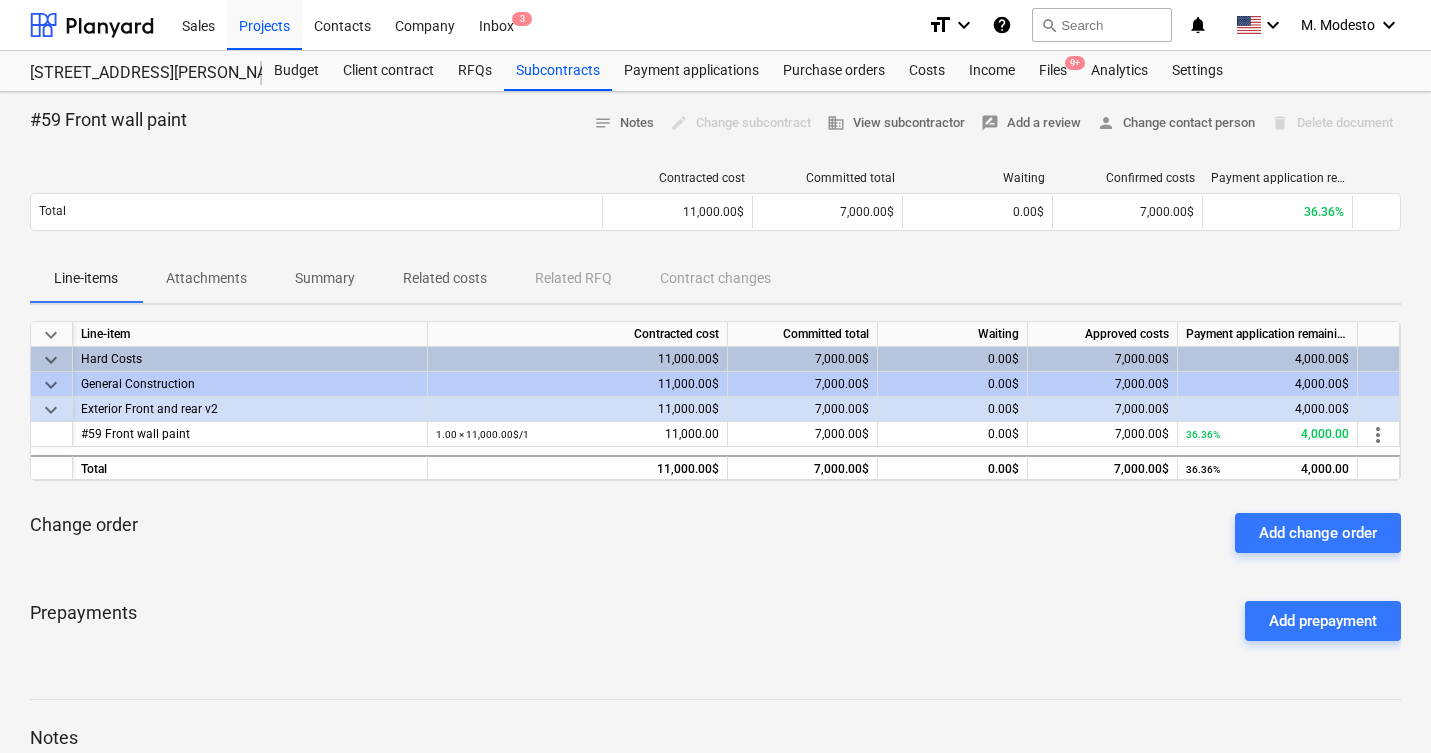 click on "Related costs" at bounding box center [445, 278] 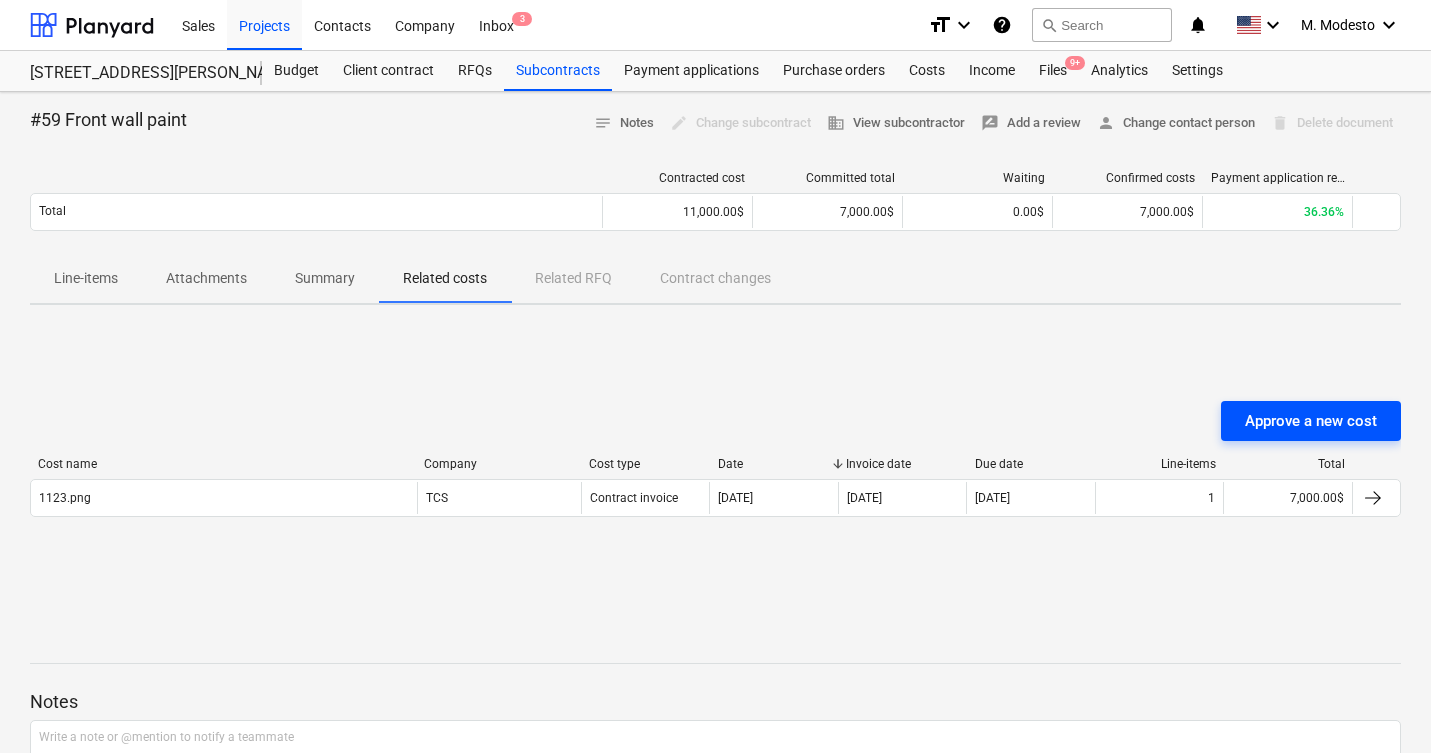click on "Approve a new cost" at bounding box center [1311, 421] 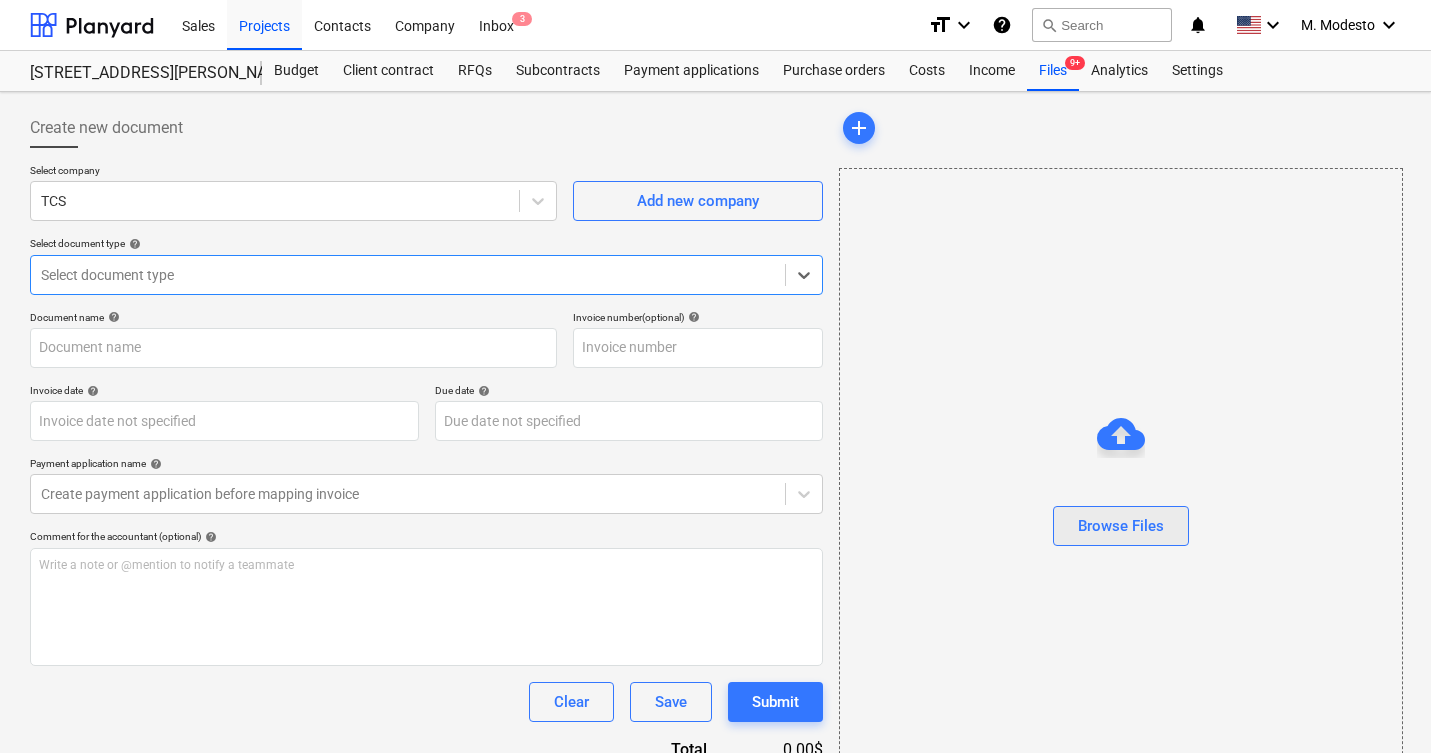 click on "Browse Files" at bounding box center (1121, 526) 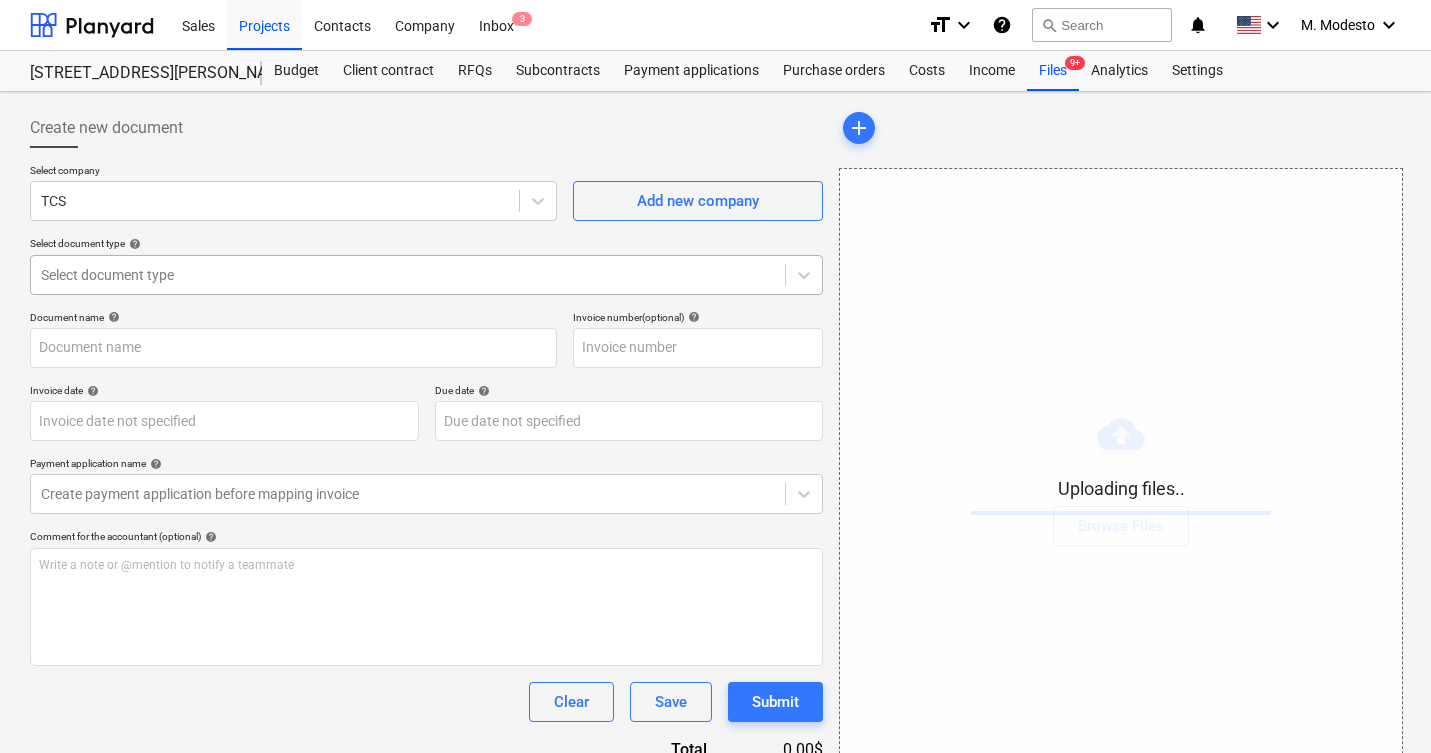 click on "Select document type" at bounding box center (408, 275) 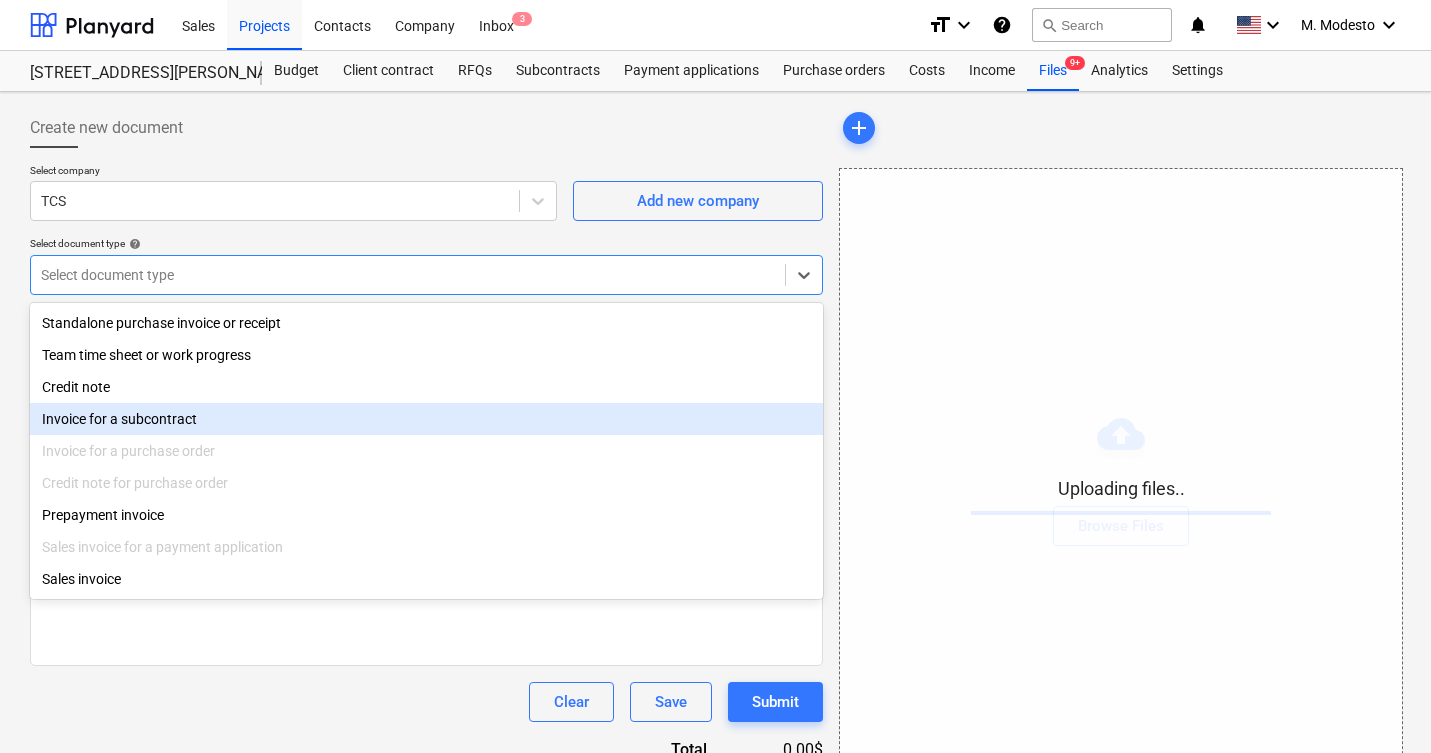 click on "Invoice for a subcontract" at bounding box center (426, 419) 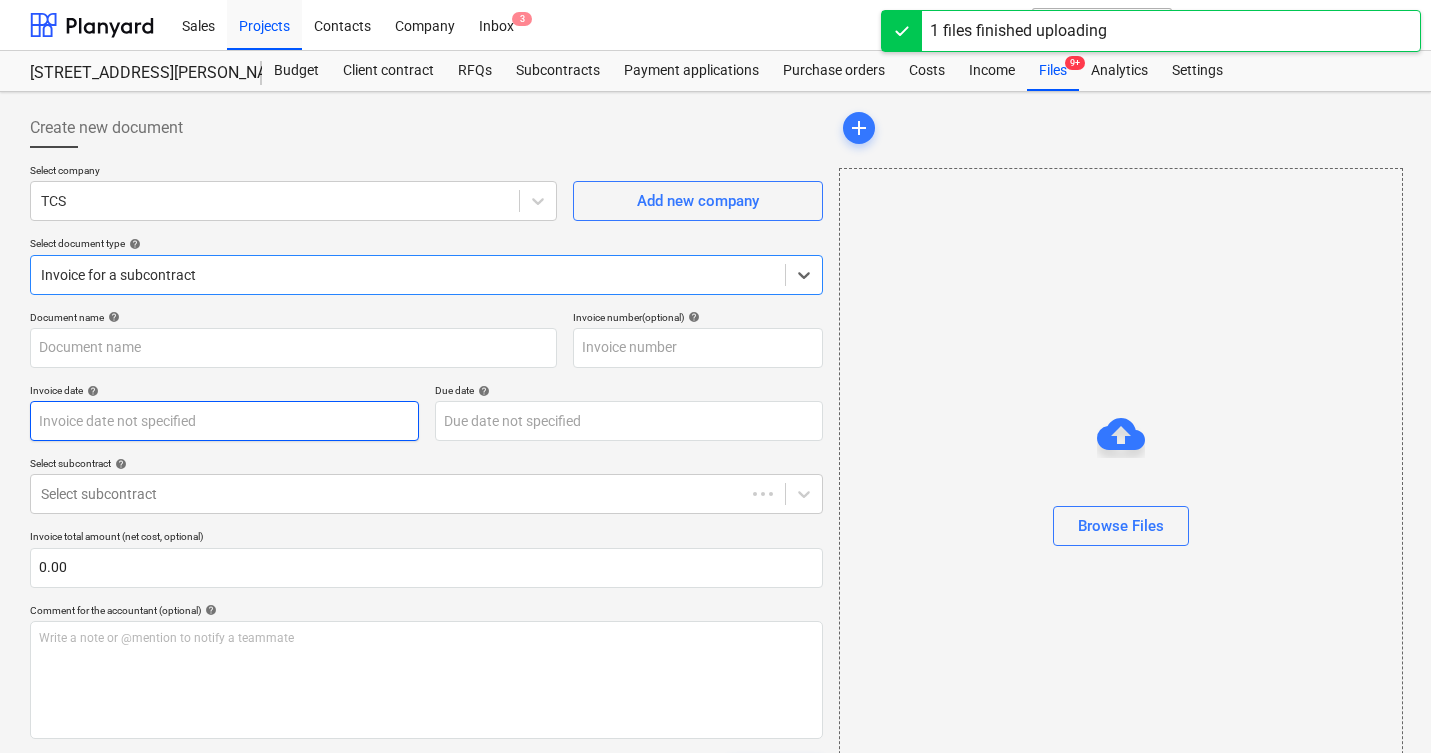 type on "1131.png" 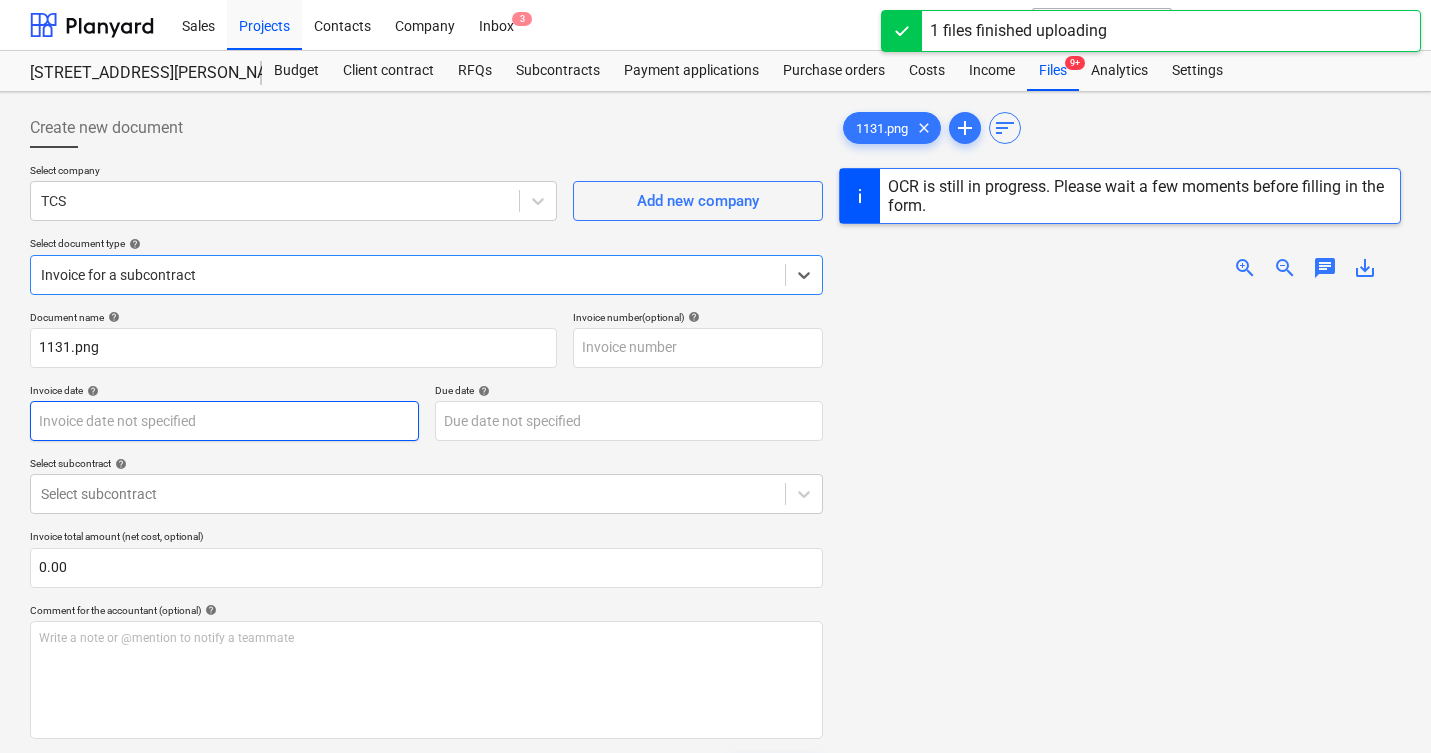 click on "Sales Projects Contacts Company Inbox 3 format_size keyboard_arrow_down help search Search notifications 0 keyboard_arrow_down M. Modesto keyboard_arrow_down 506 Henry Street 506 Henry Street Budget Client contract RFQs Subcontracts Payment applications Purchase orders Costs Income Files 9+ Analytics Settings Create new document Select company TCS   Add new company Select document type help option Invoice for a subcontract, selected.   Select is focused ,type to refine list, press Down to open the menu,  Invoice for a subcontract Document name help 1131.png Invoice number  (optional) help Invoice date help Press the down arrow key to interact with the calendar and
select a date. Press the question mark key to get the keyboard shortcuts for changing dates. Due date help Press the down arrow key to interact with the calendar and
select a date. Press the question mark key to get the keyboard shortcuts for changing dates. Select subcontract help Select subcontract 0.00 help ﻿ Clear Save Submit Total 0" at bounding box center (715, 376) 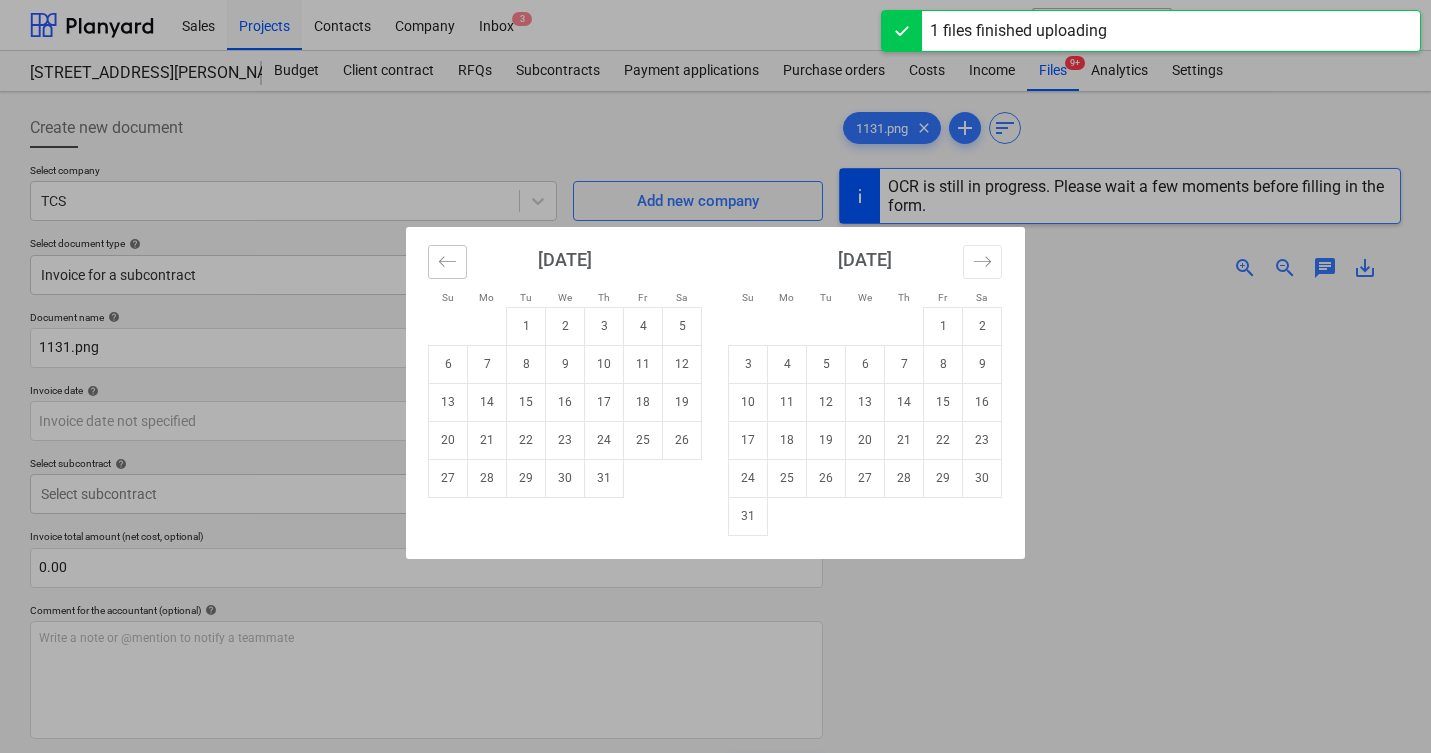 click 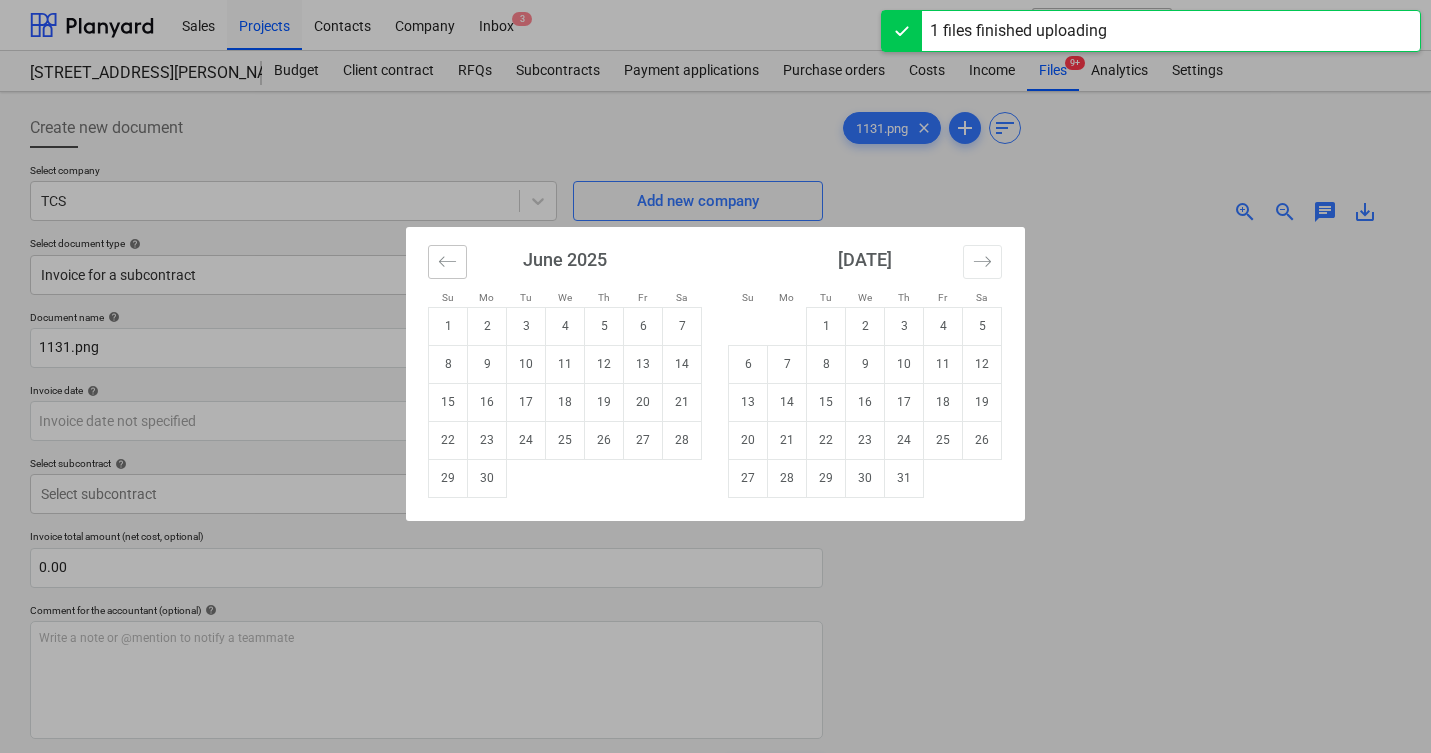 click 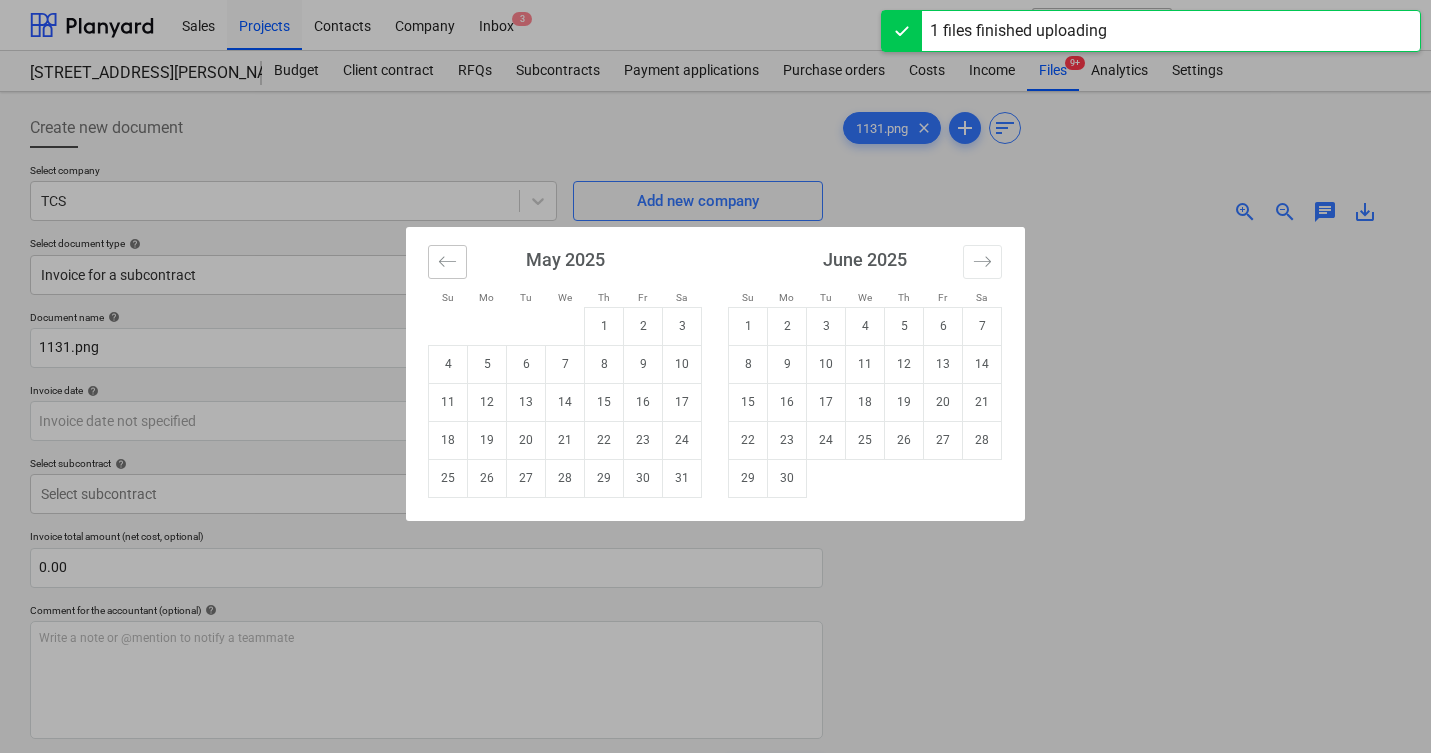 click 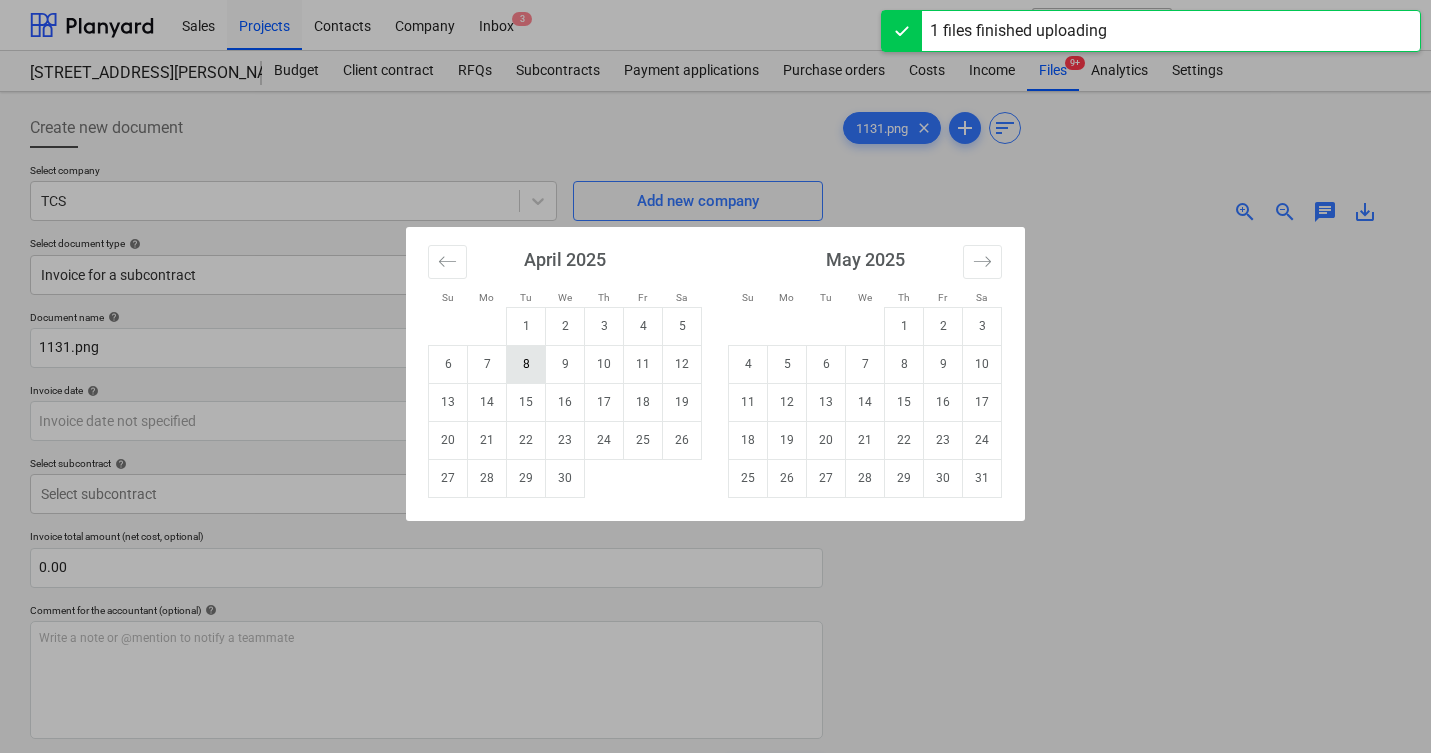 click on "8" at bounding box center (526, 364) 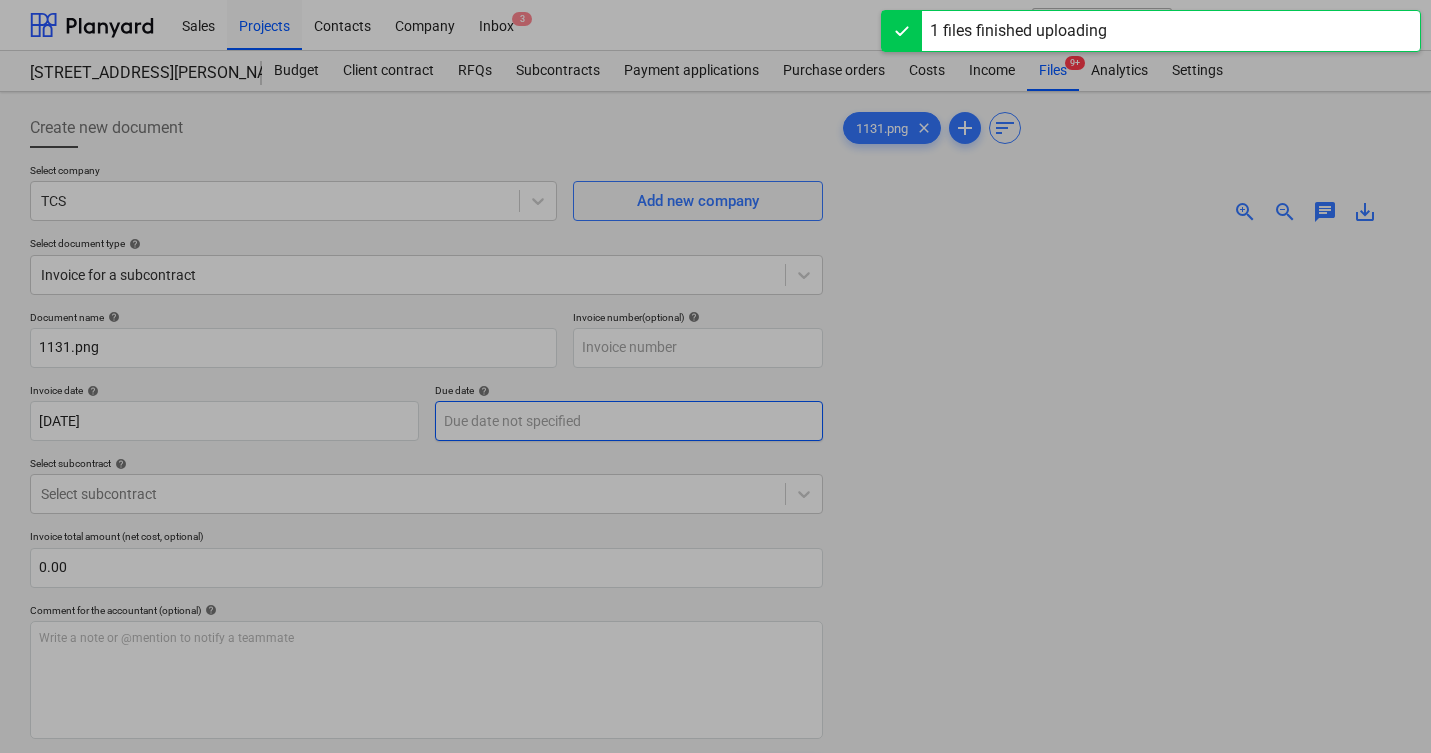 click on "Sales Projects Contacts Company Inbox 3 format_size keyboard_arrow_down help search Search notifications 0 keyboard_arrow_down M. Modesto keyboard_arrow_down 506 Henry Street 506 Henry Street Budget Client contract RFQs Subcontracts Payment applications Purchase orders Costs Income Files 9+ Analytics Settings Create new document Select company TCS   Add new company Select document type help Invoice for a subcontract Document name help 1131.png Invoice number  (optional) help Invoice date help 08 Apr 2025 08.04.2025 Press the down arrow key to interact with the calendar and
select a date. Press the question mark key to get the keyboard shortcuts for changing dates. Due date help Press the down arrow key to interact with the calendar and
select a date. Press the question mark key to get the keyboard shortcuts for changing dates. Select subcontract help Select subcontract Invoice total amount (net cost, optional) 0.00 Comment for the accountant (optional) help ﻿ Clear Save Submit Total 0.00$ 1131.png" at bounding box center [715, 376] 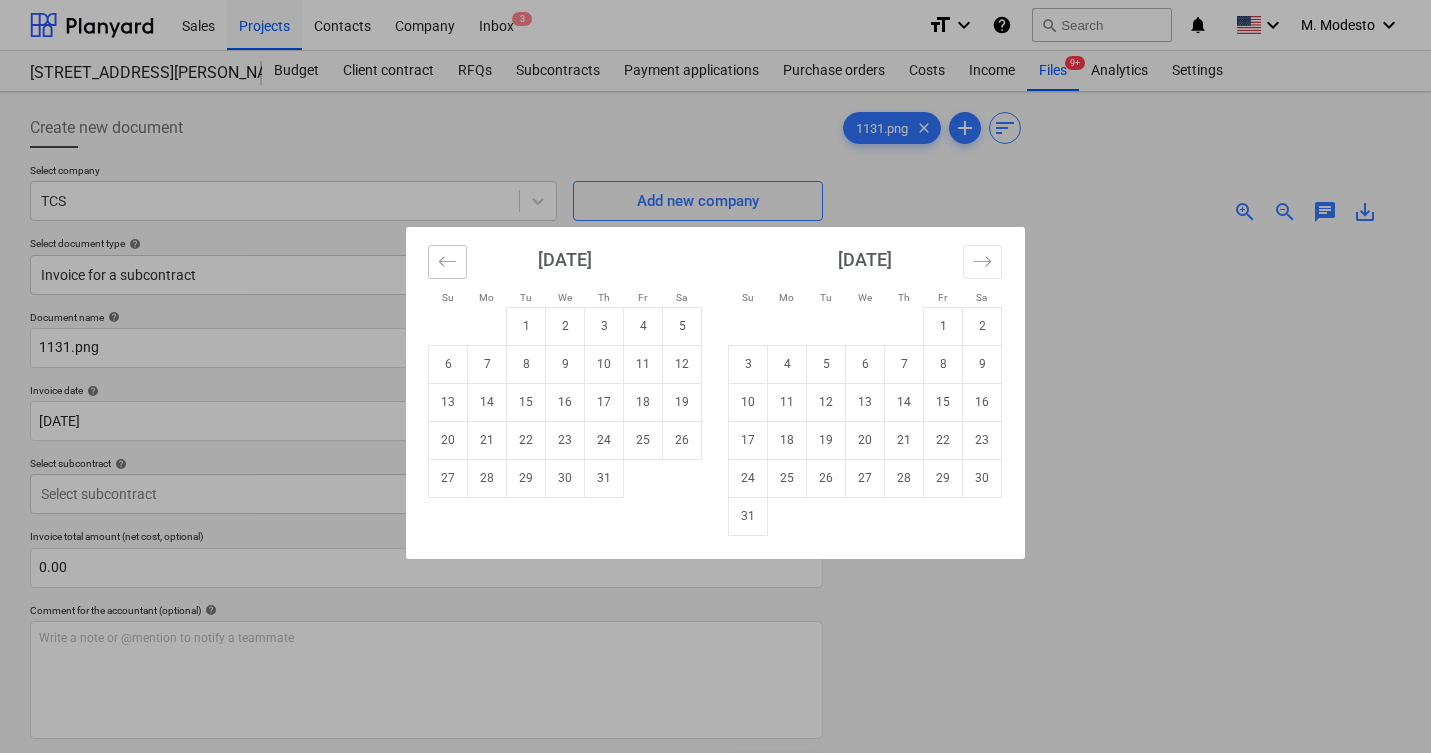 click at bounding box center [447, 262] 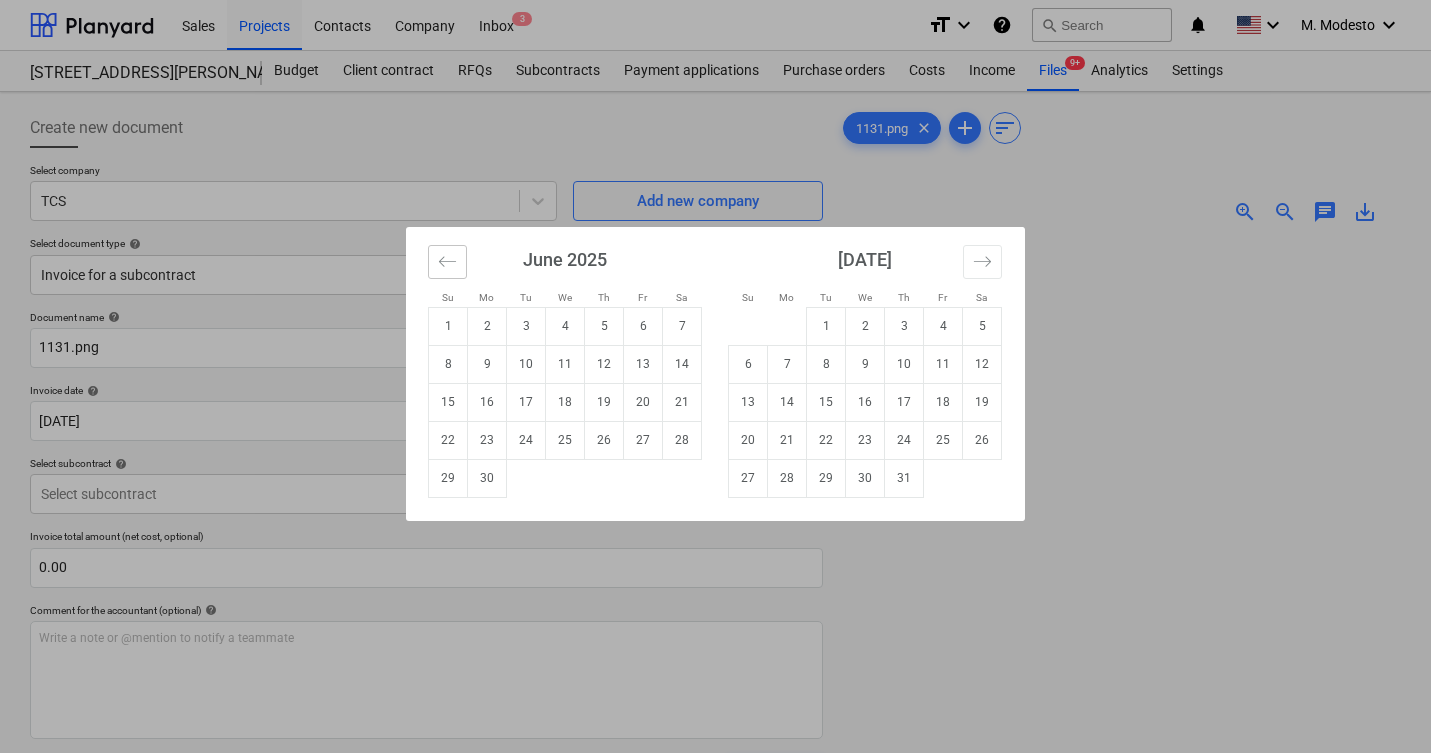 click at bounding box center [447, 262] 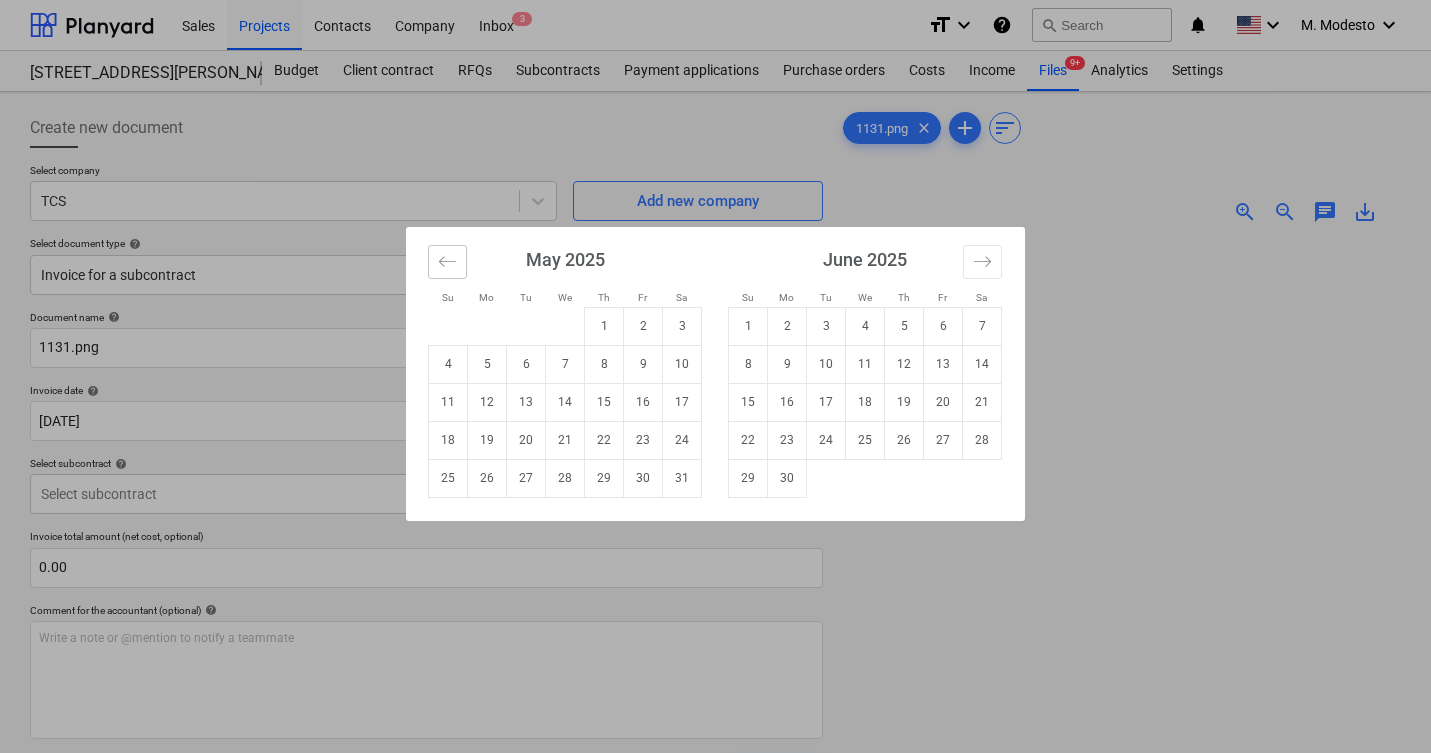click at bounding box center (447, 262) 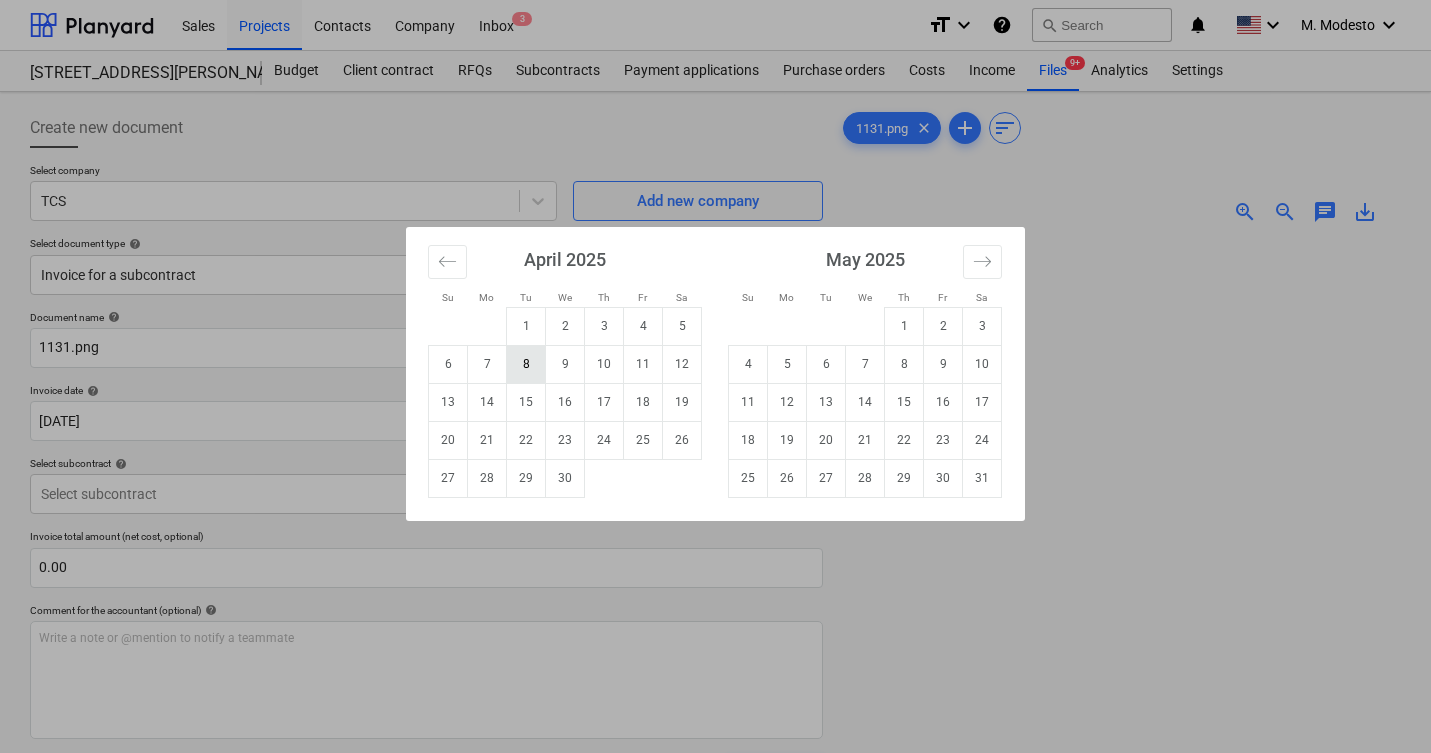 click on "8" at bounding box center (526, 364) 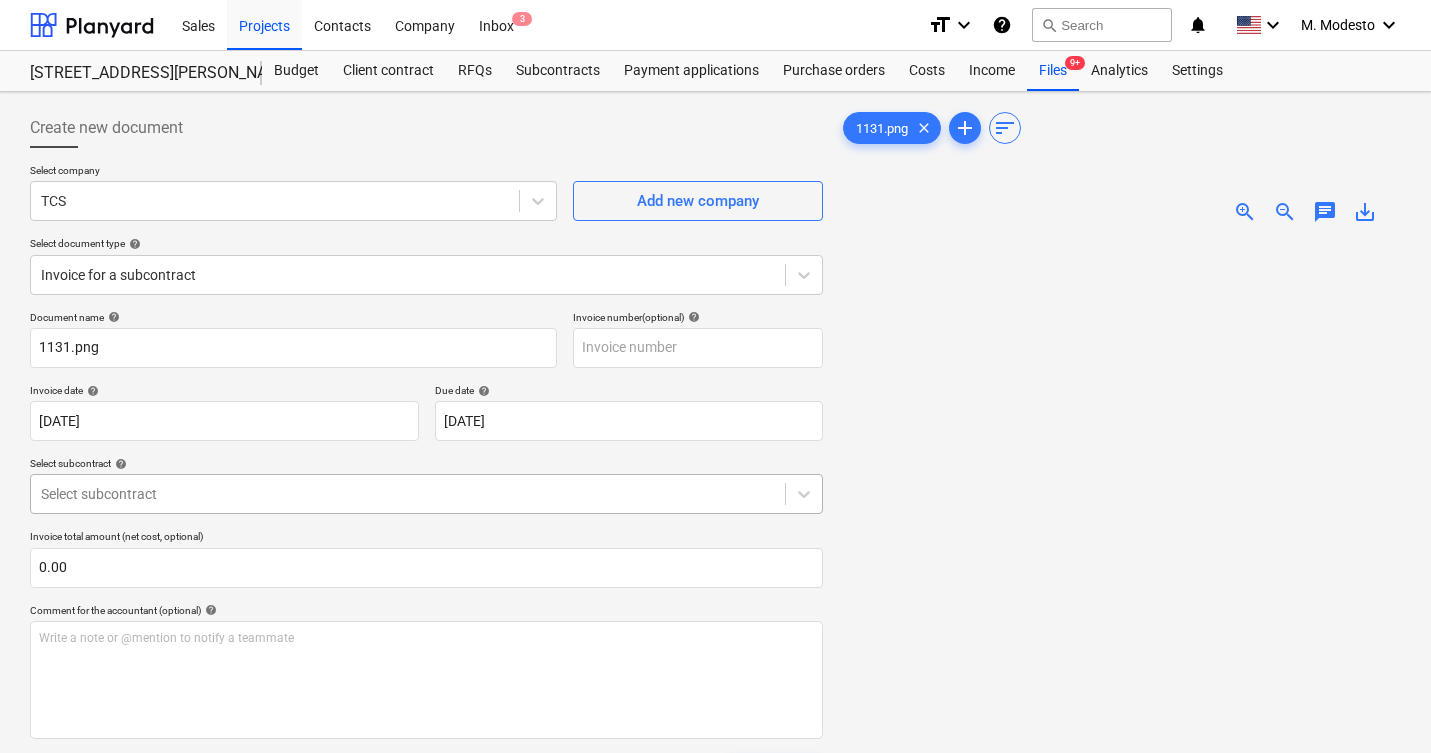 click on "Sales Projects Contacts Company Inbox 3 format_size keyboard_arrow_down help search Search notifications 0 keyboard_arrow_down M. Modesto keyboard_arrow_down 506 Henry Street 506 Henry Street Budget Client contract RFQs Subcontracts Payment applications Purchase orders Costs Income Files 9+ Analytics Settings Create new document Select company TCS   Add new company Select document type help Invoice for a subcontract Document name help 1131.png Invoice number  (optional) help Invoice date help 08 Apr 2025 08.04.2025 Press the down arrow key to interact with the calendar and
select a date. Press the question mark key to get the keyboard shortcuts for changing dates. Due date help 08 Apr 2025 08.04.2025 Press the down arrow key to interact with the calendar and
select a date. Press the question mark key to get the keyboard shortcuts for changing dates. Select subcontract help Select subcontract Invoice total amount (net cost, optional) 0.00 Comment for the accountant (optional) help ﻿ Clear Save add" at bounding box center [715, 376] 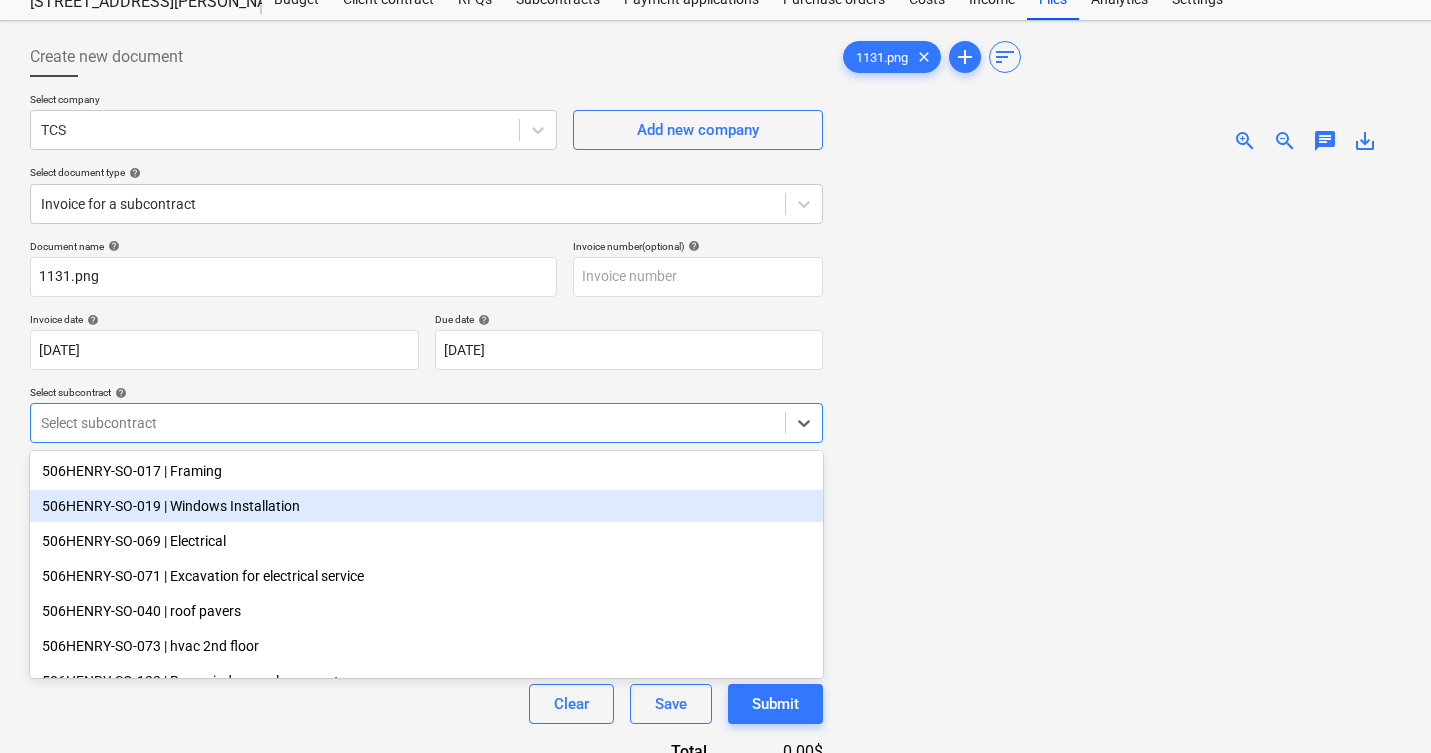scroll, scrollTop: 81, scrollLeft: 0, axis: vertical 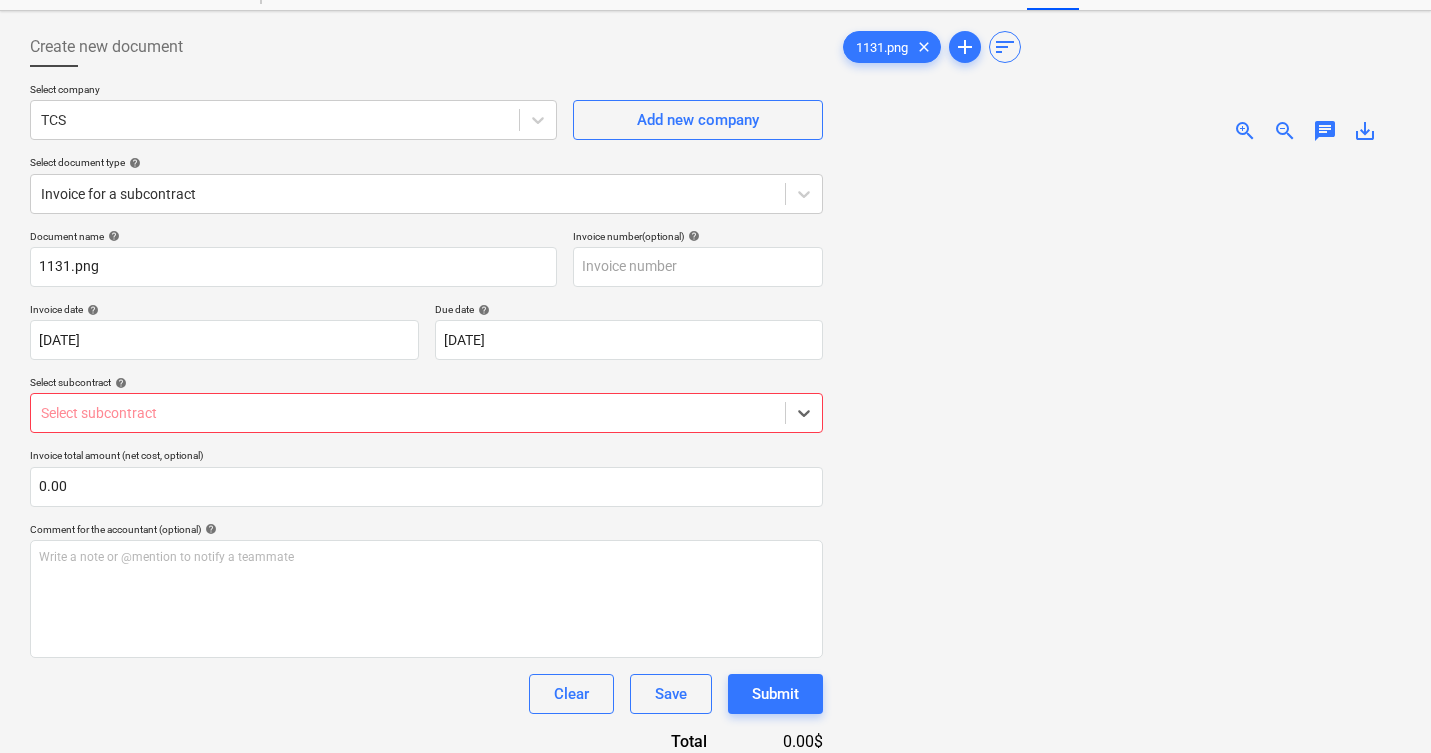click at bounding box center (408, 413) 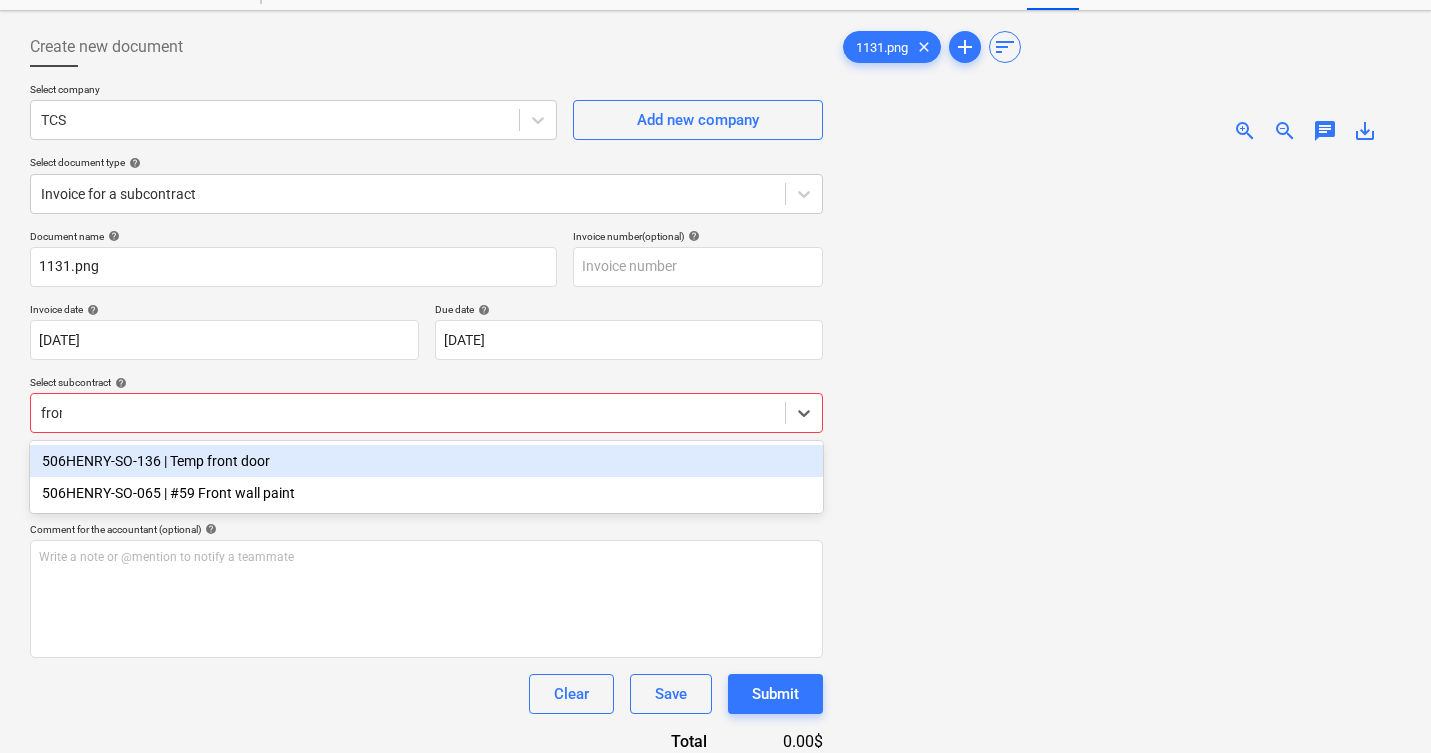 type on "front" 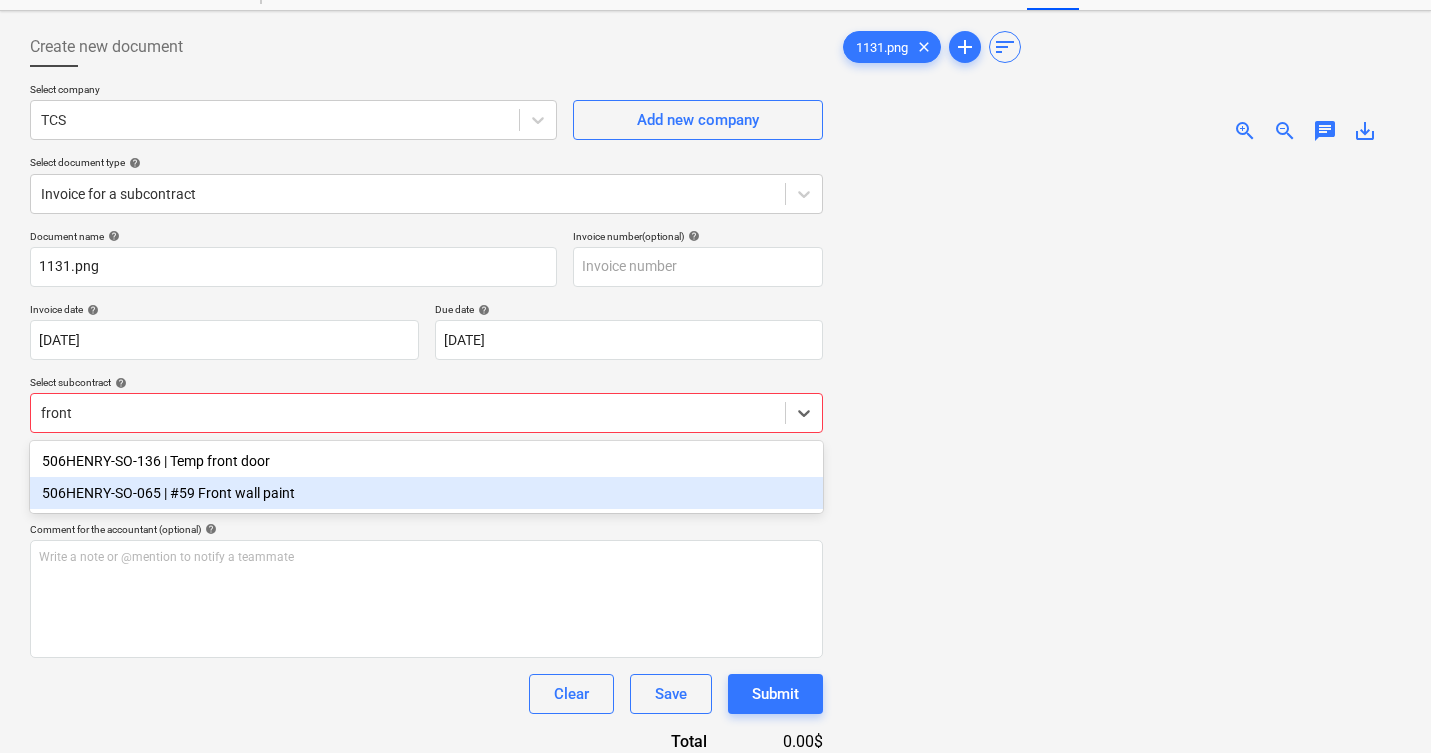 click on "506HENRY-SO-065 |  #59 Front wall paint" at bounding box center (426, 493) 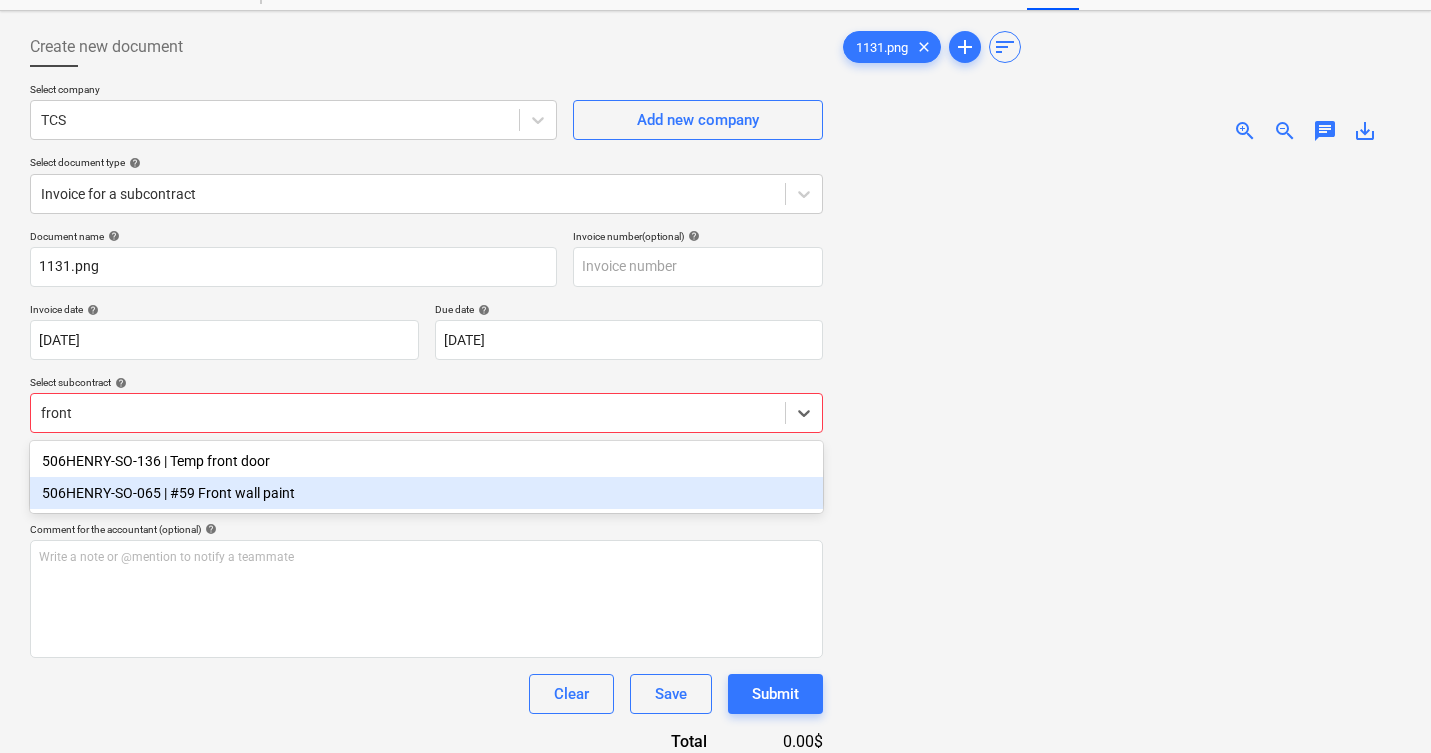 type 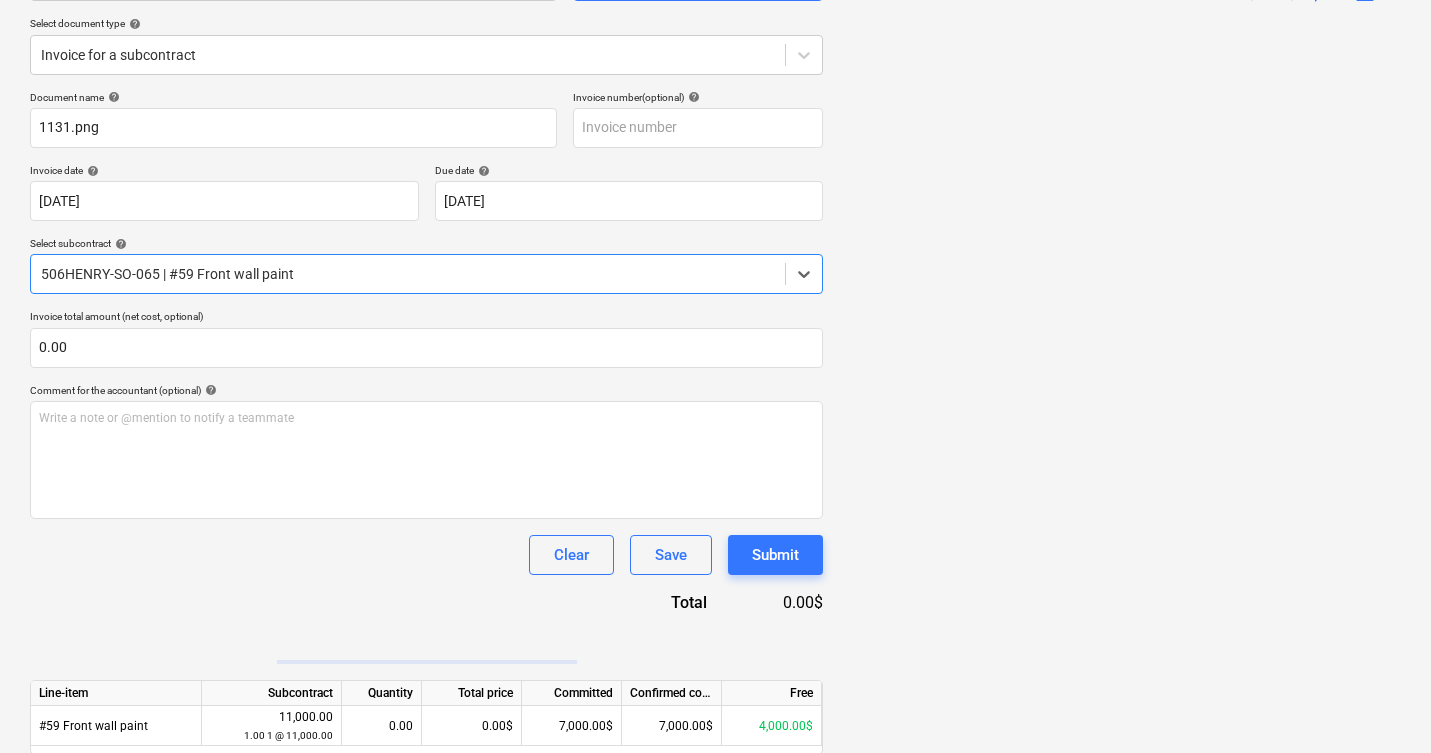 scroll, scrollTop: 244, scrollLeft: 0, axis: vertical 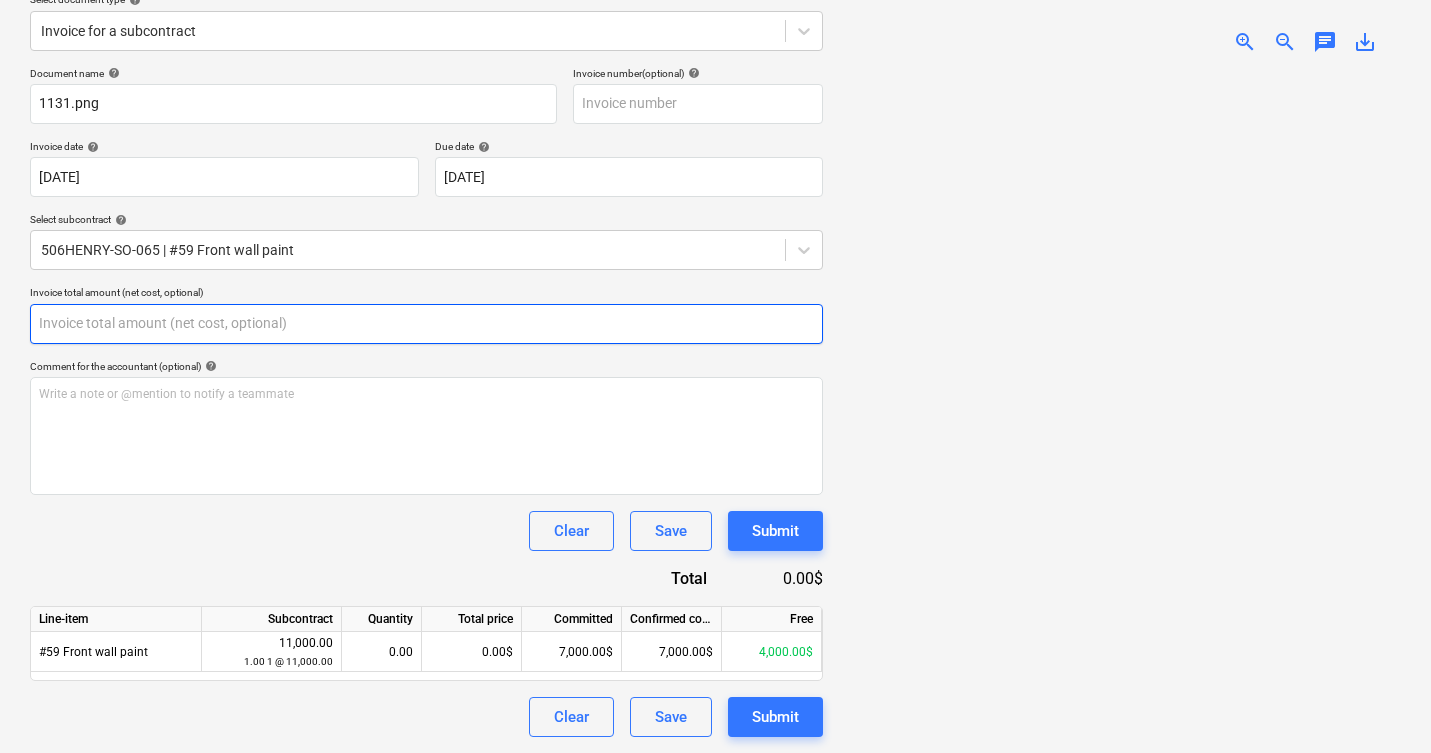 click at bounding box center (426, 324) 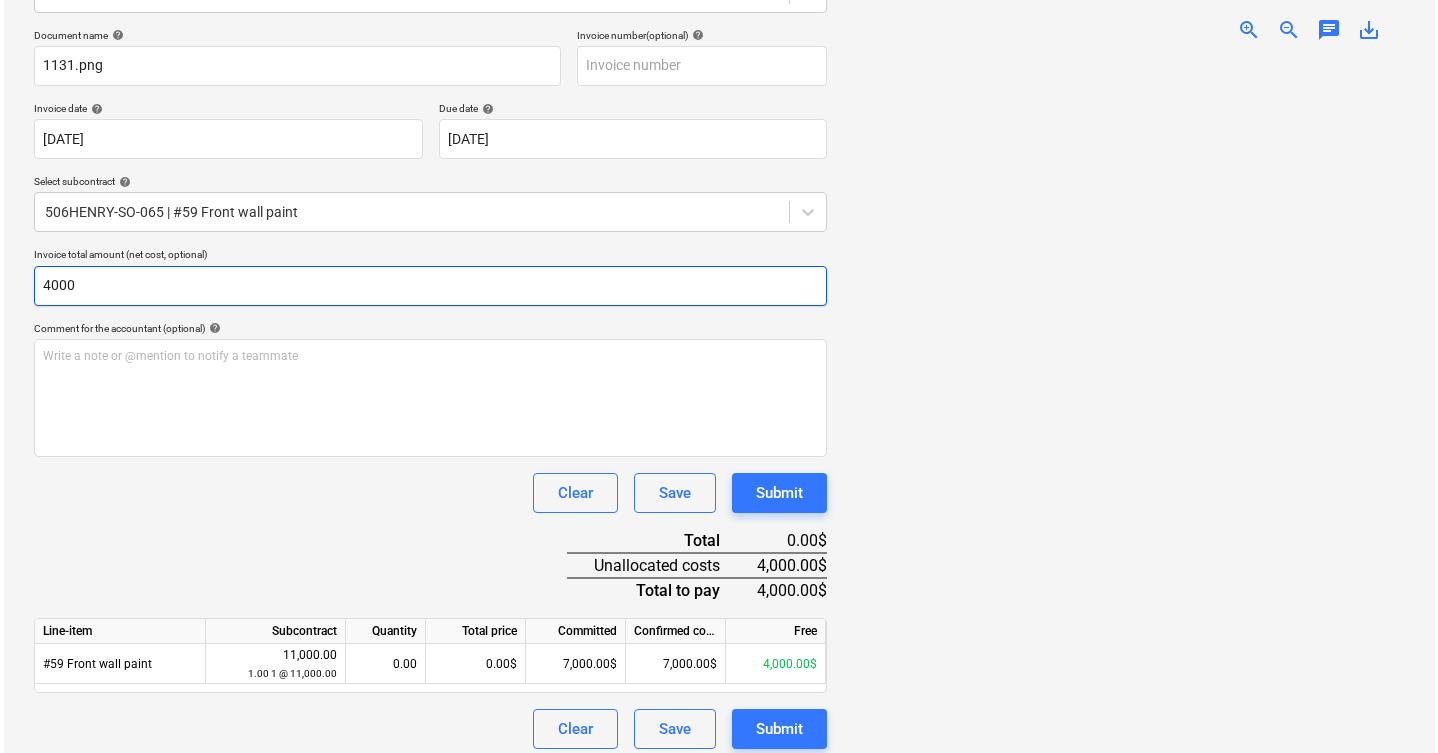 scroll, scrollTop: 294, scrollLeft: 0, axis: vertical 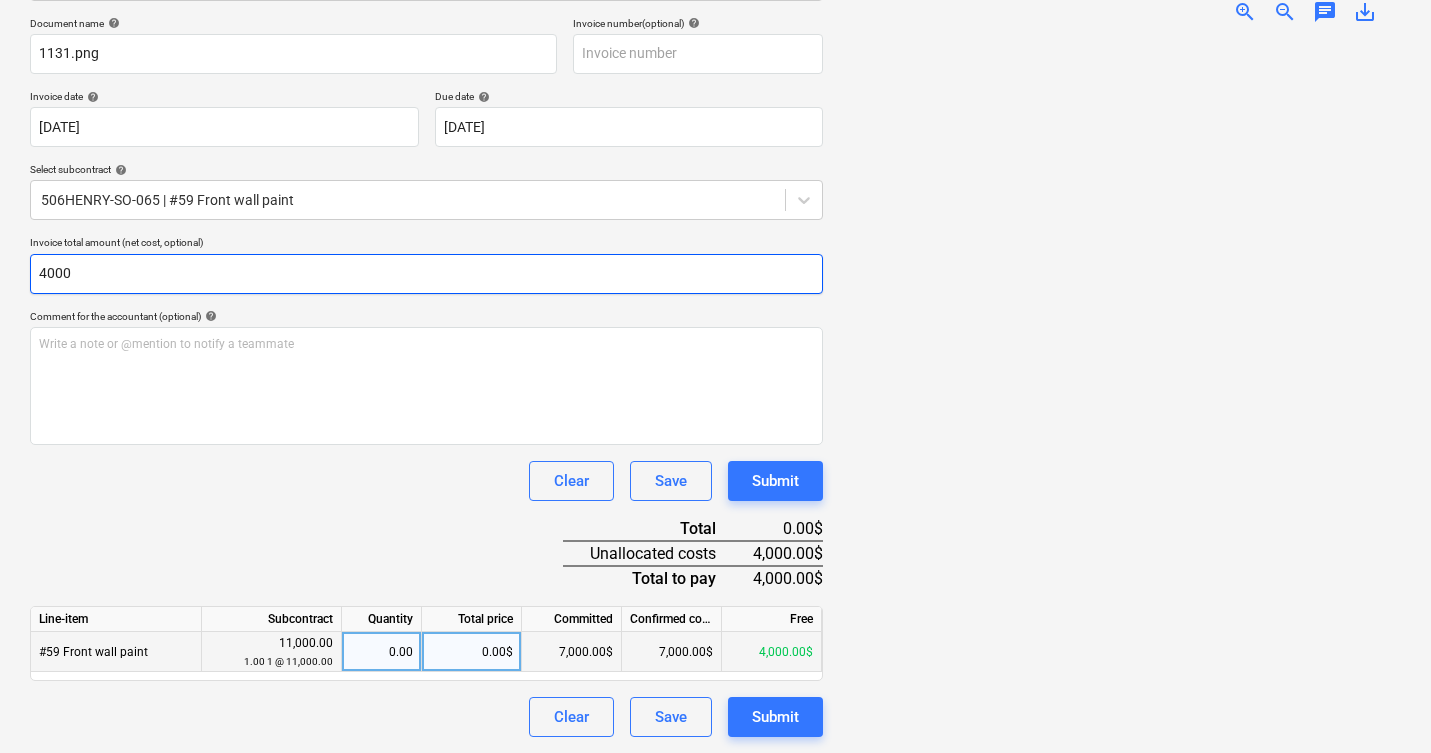 type on "4000" 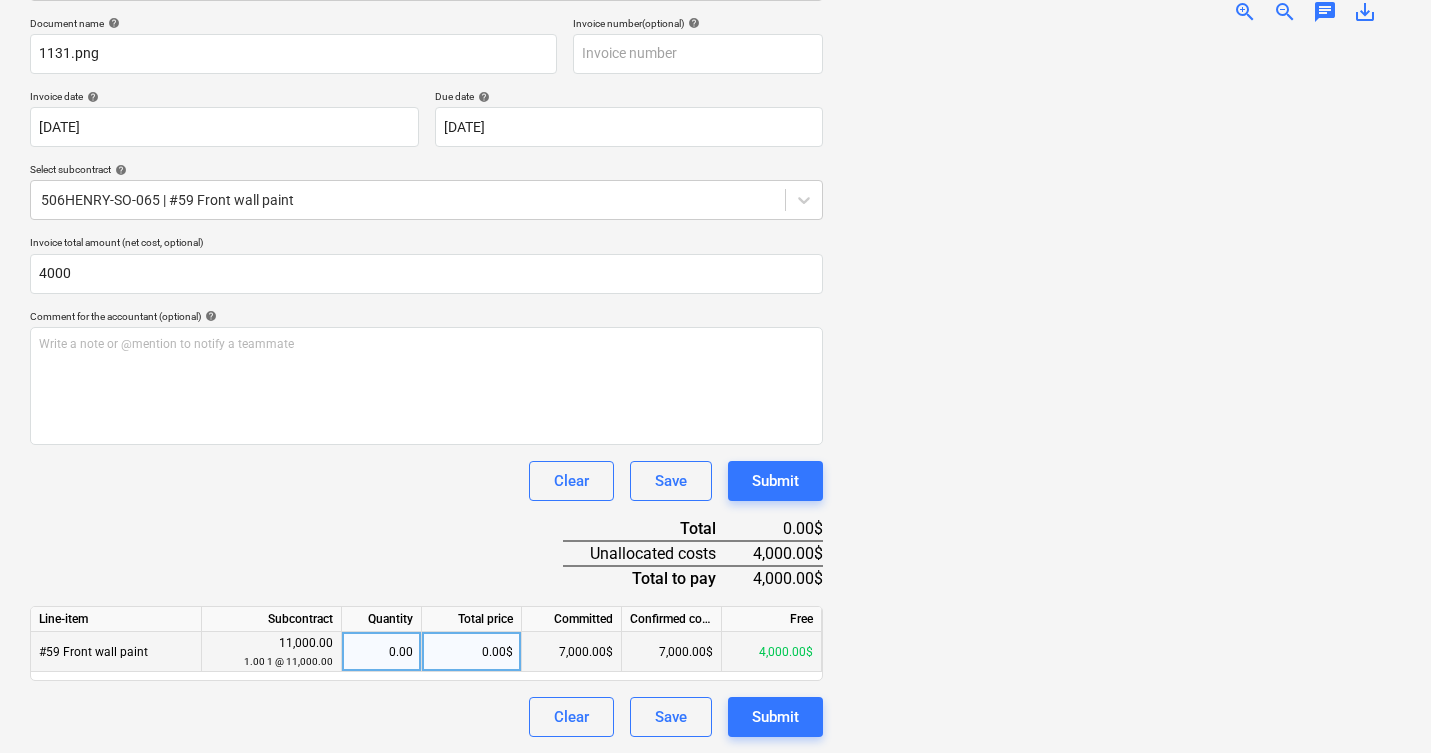 click on "0.00$" at bounding box center (472, 652) 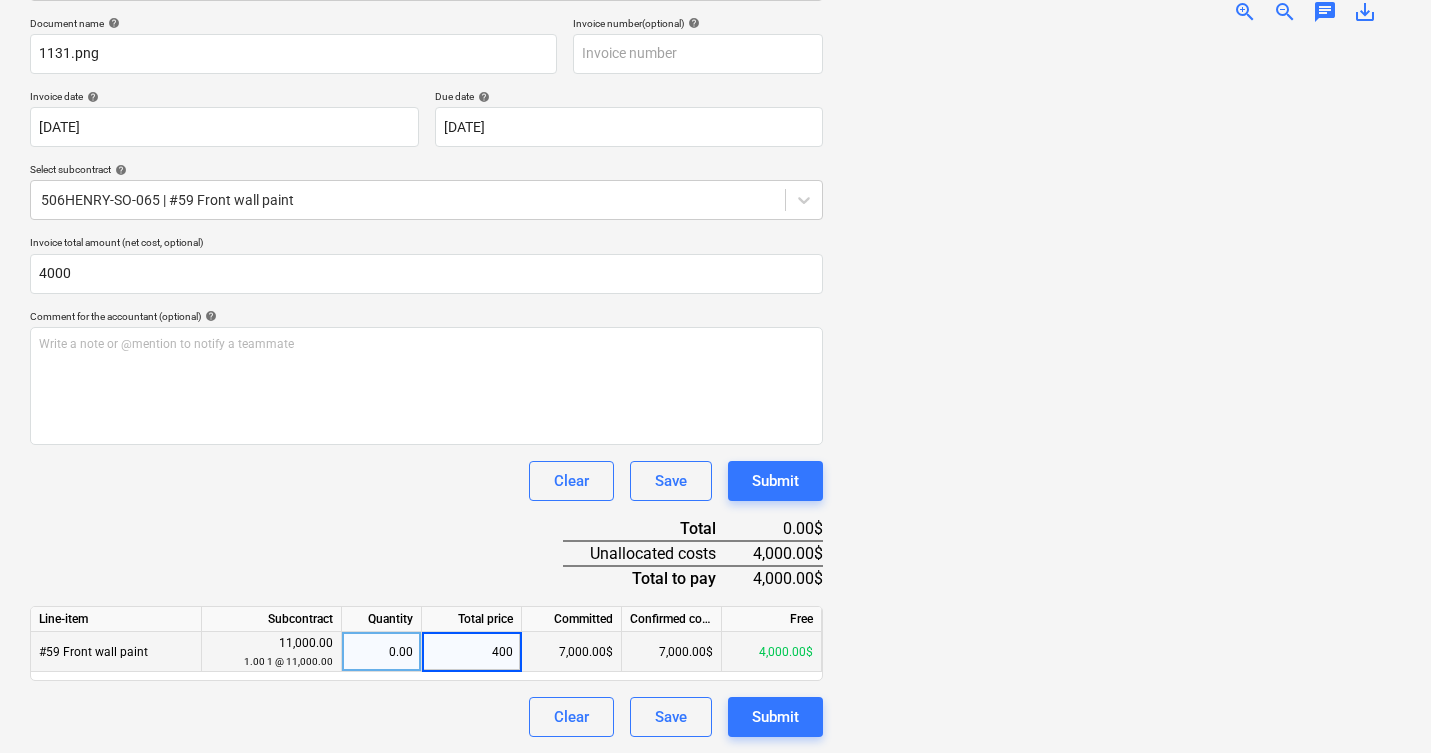 type on "4000" 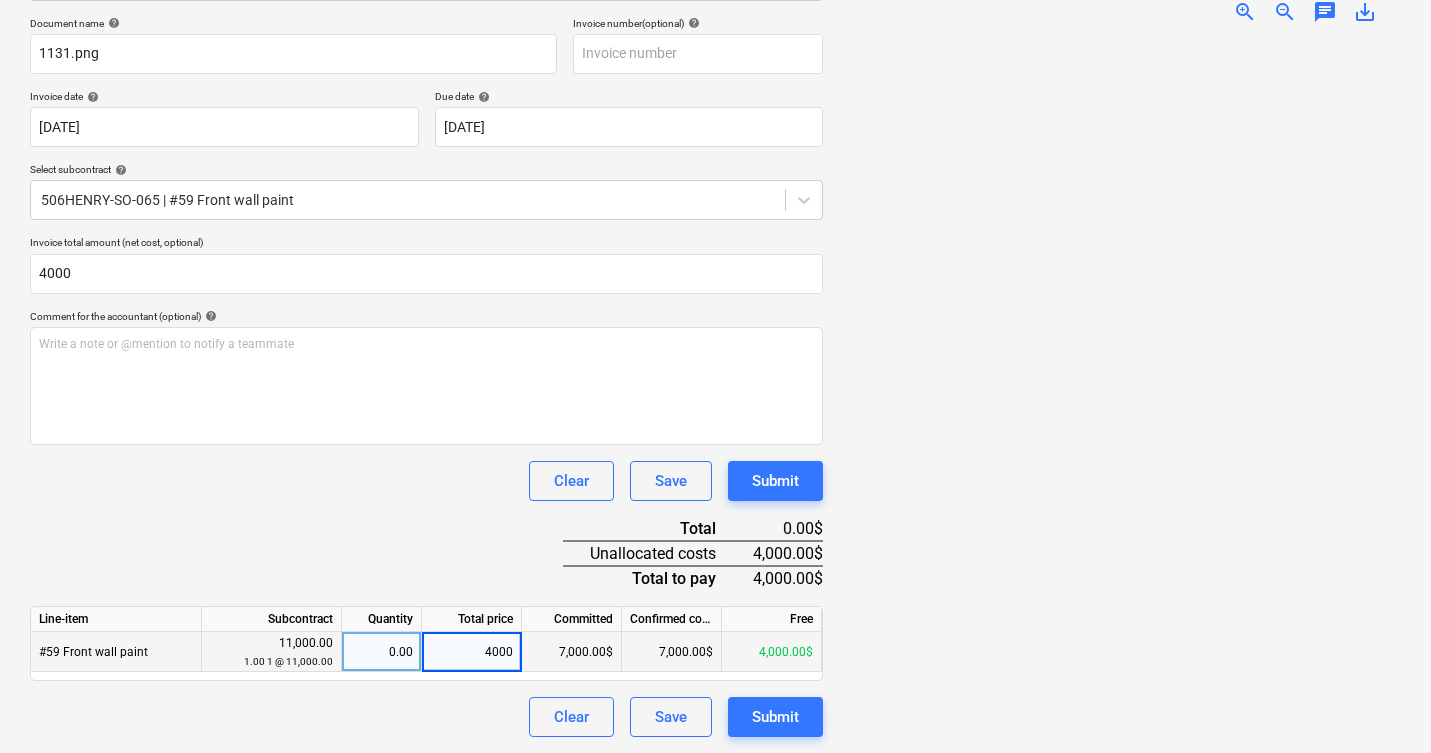 click at bounding box center (1120, 388) 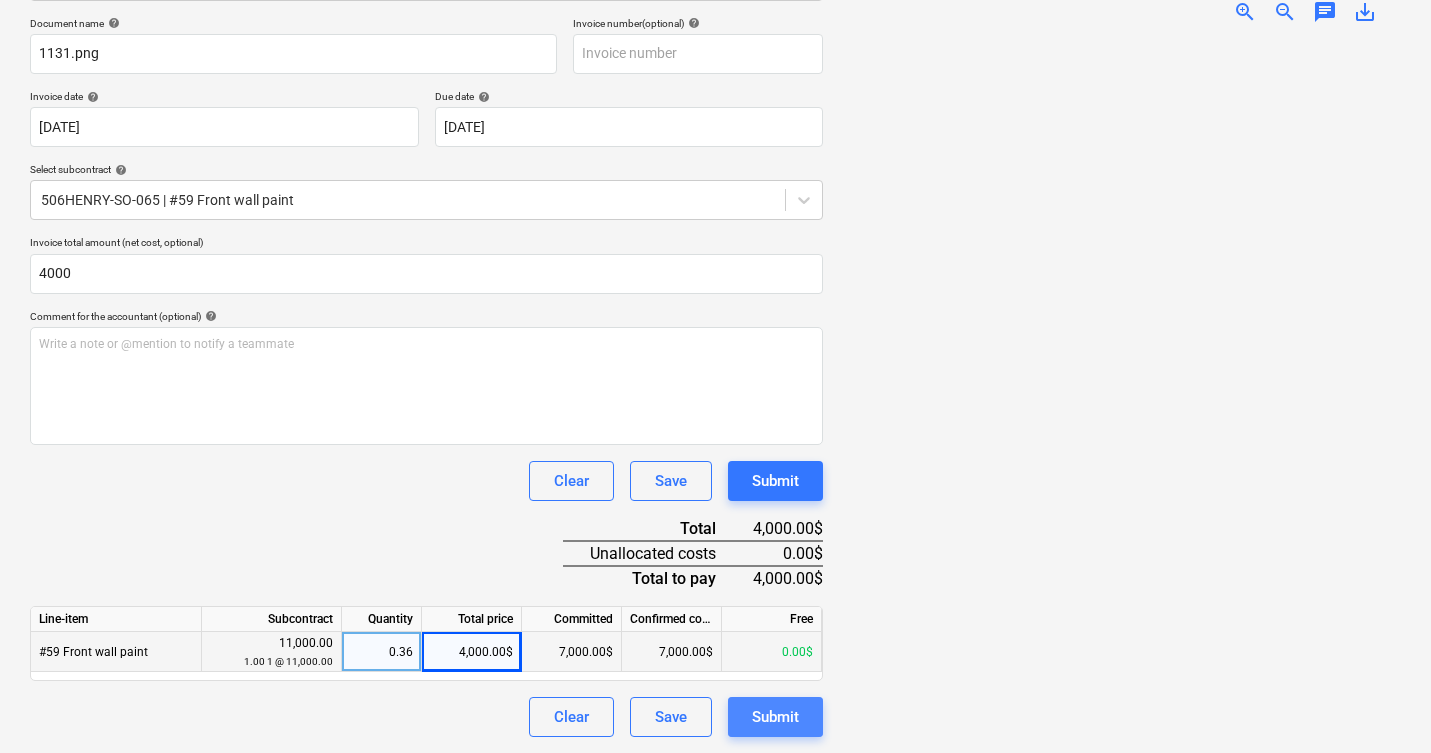 click on "Submit" at bounding box center [775, 717] 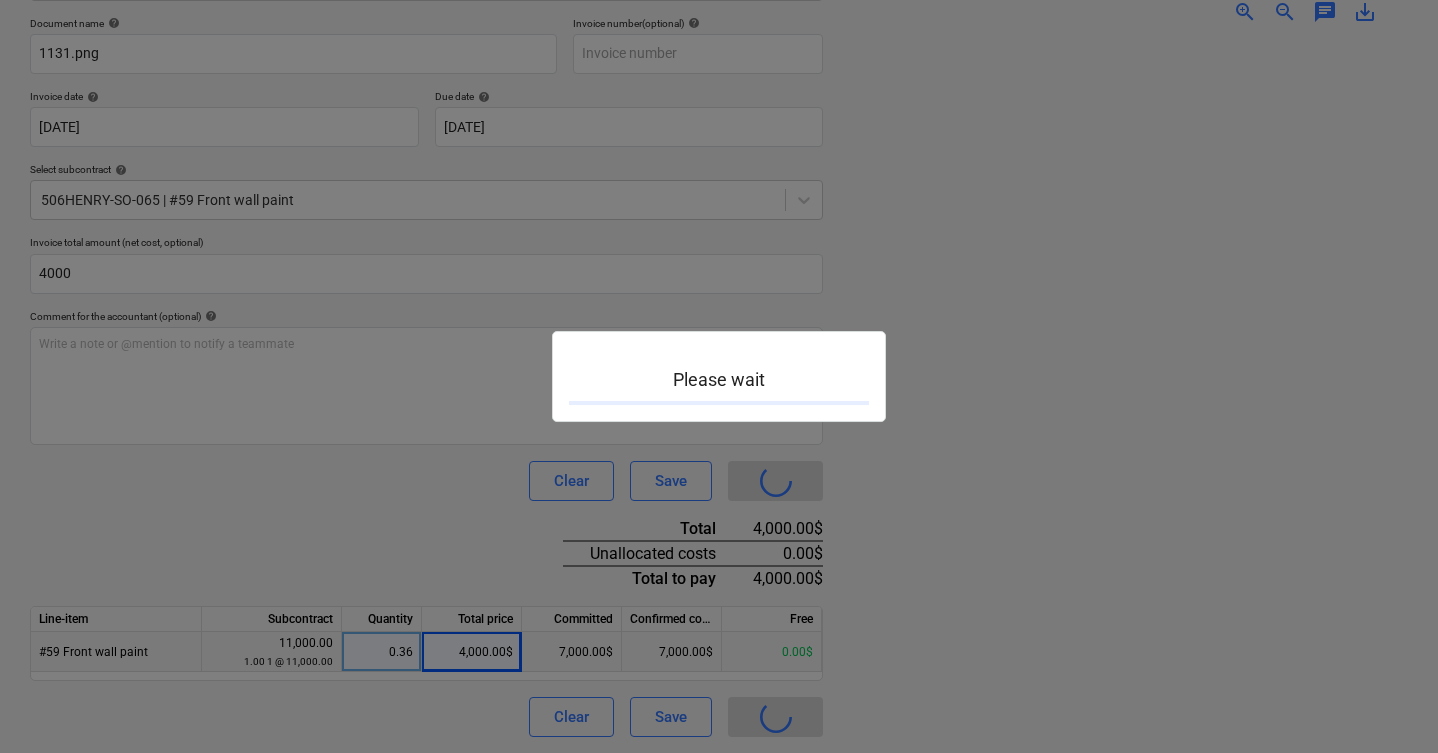 scroll, scrollTop: 0, scrollLeft: 0, axis: both 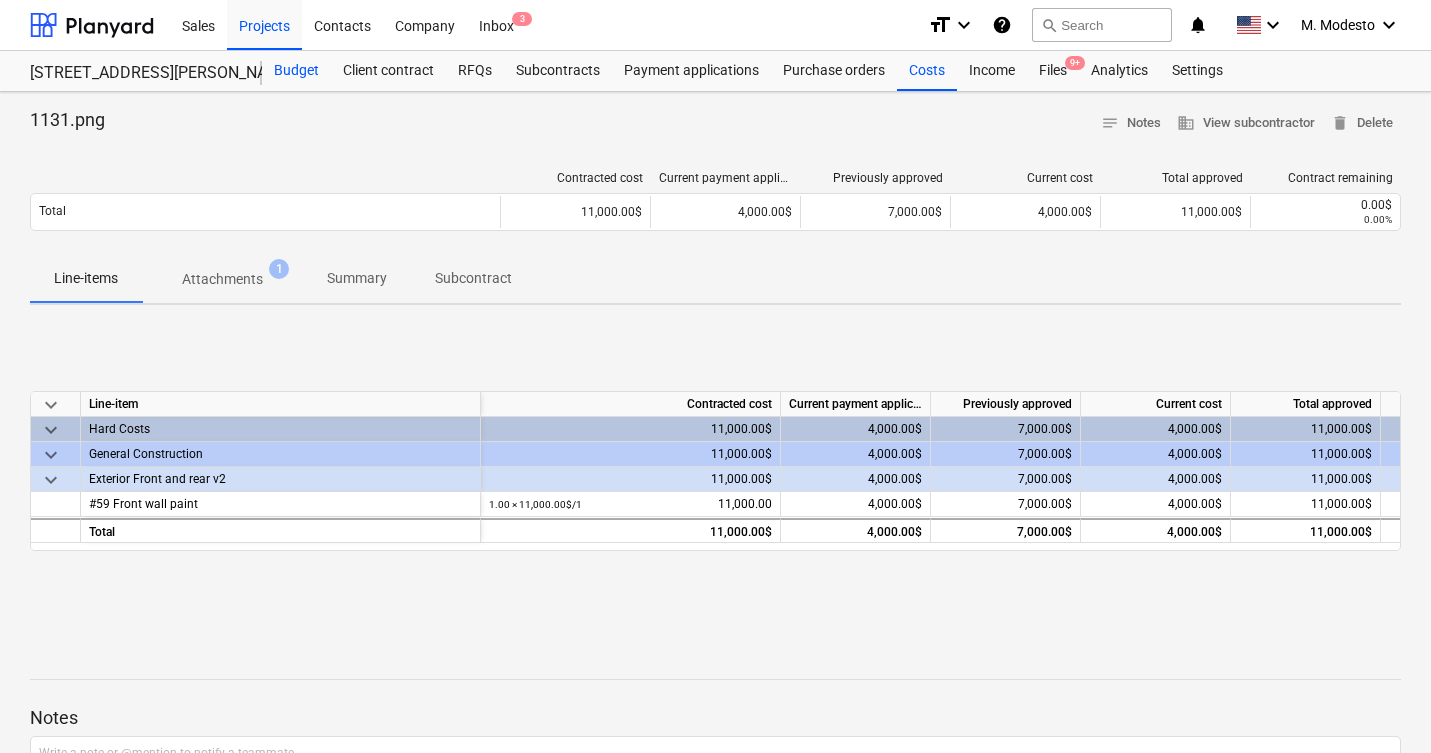 click on "Budget" at bounding box center (296, 71) 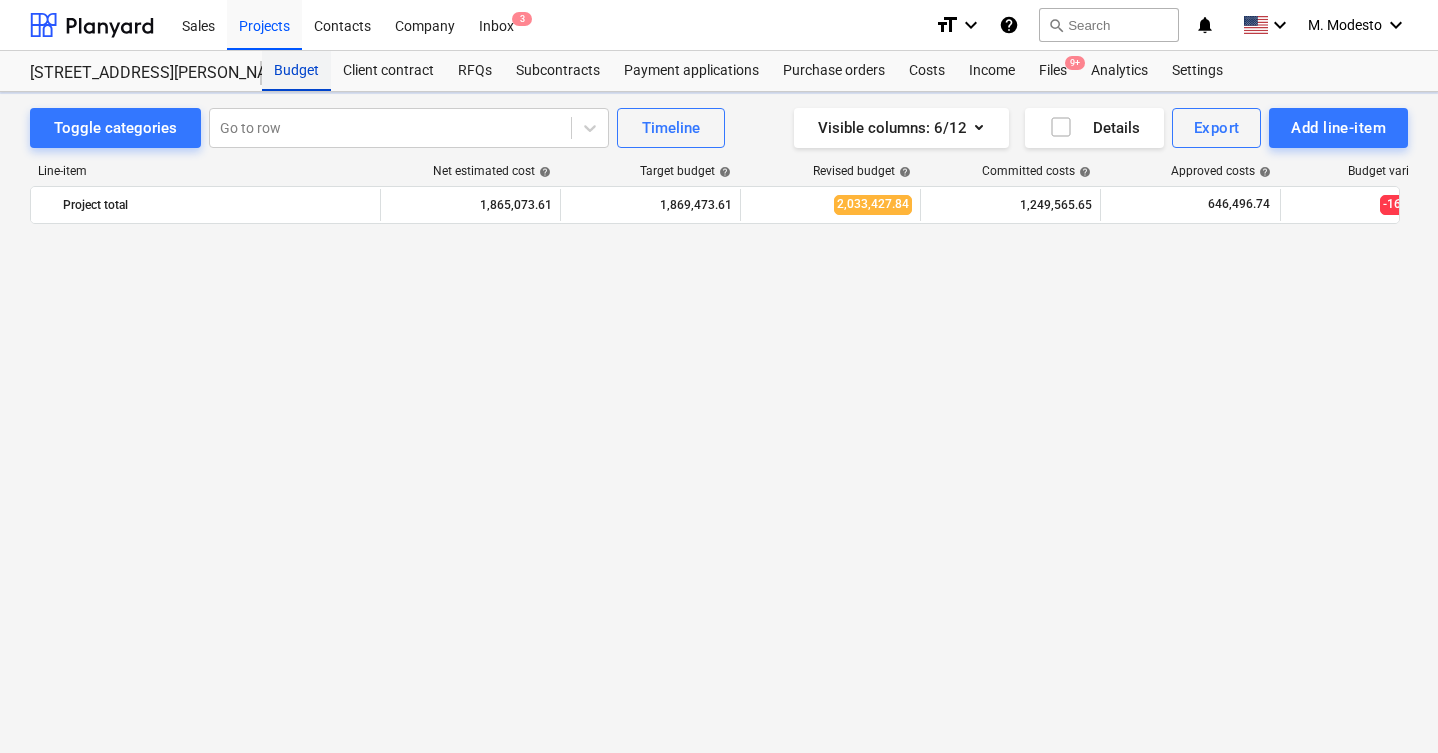 scroll, scrollTop: 2660, scrollLeft: 0, axis: vertical 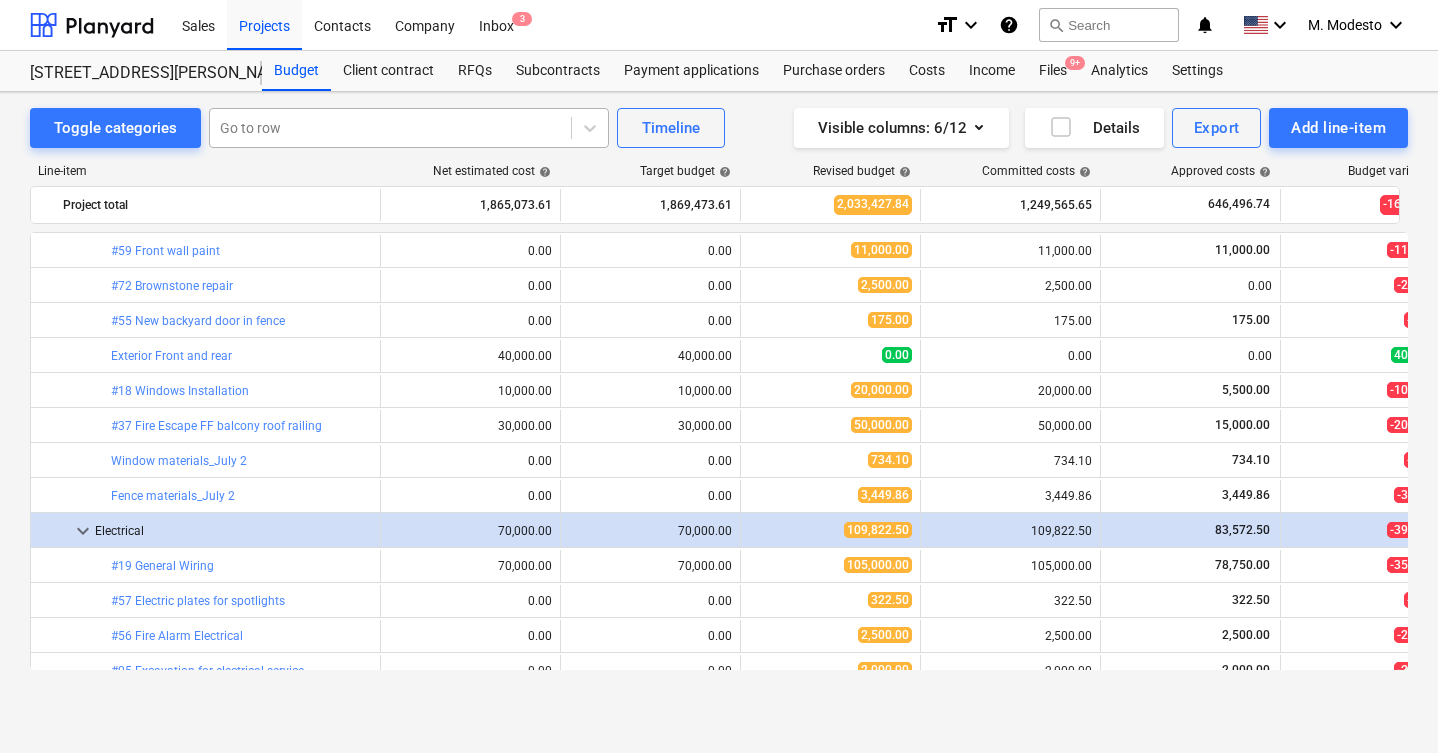 click on "Go to row" at bounding box center (390, 128) 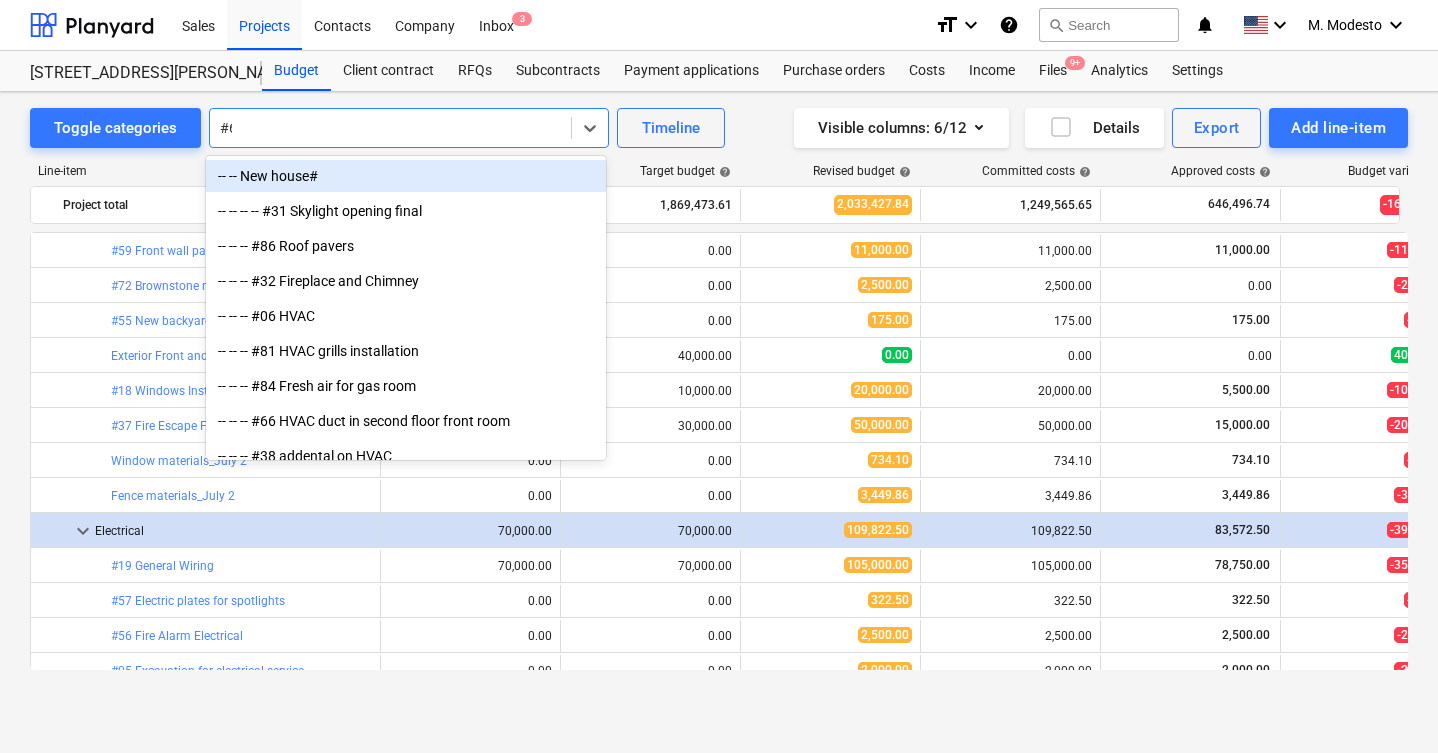 type on "#65" 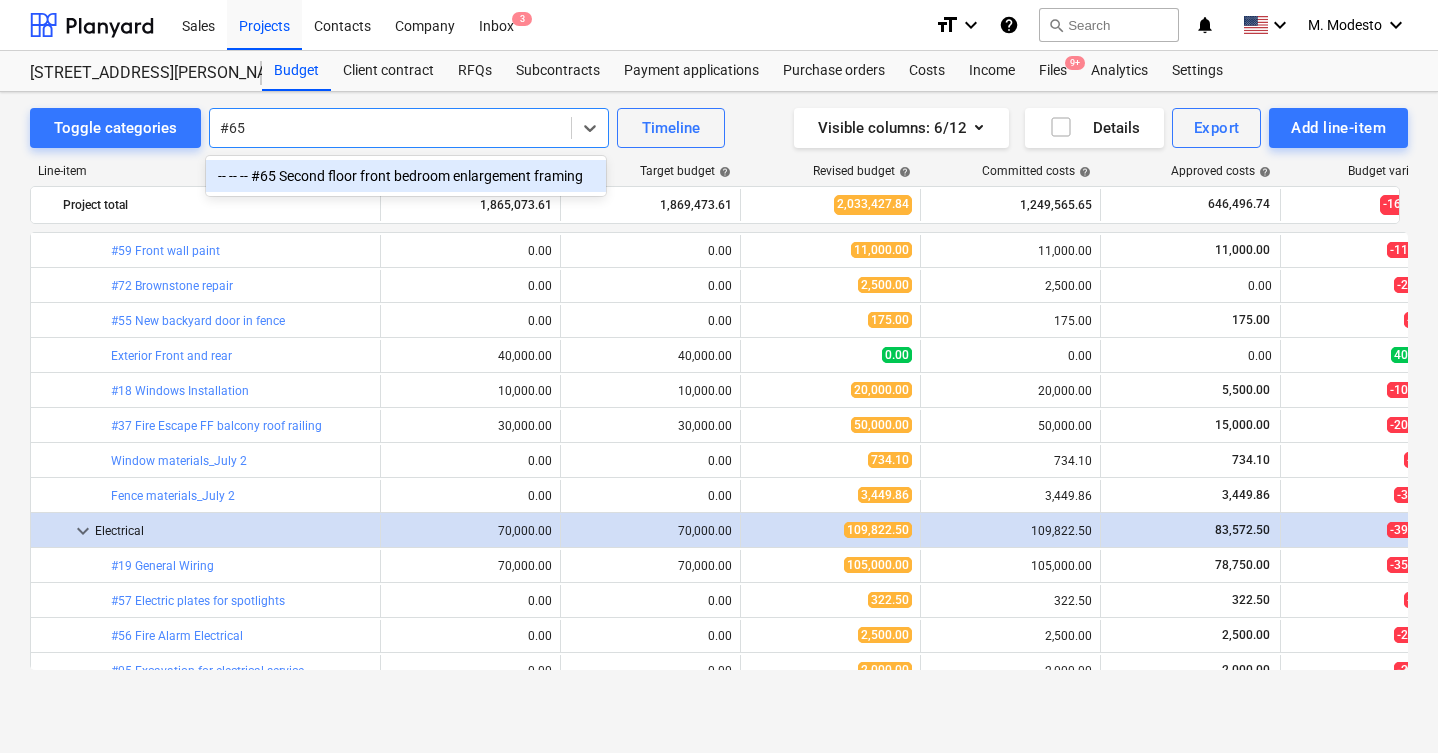 click on "-- -- --   #65 Second floor front bedroom enlargement framing" at bounding box center (406, 176) 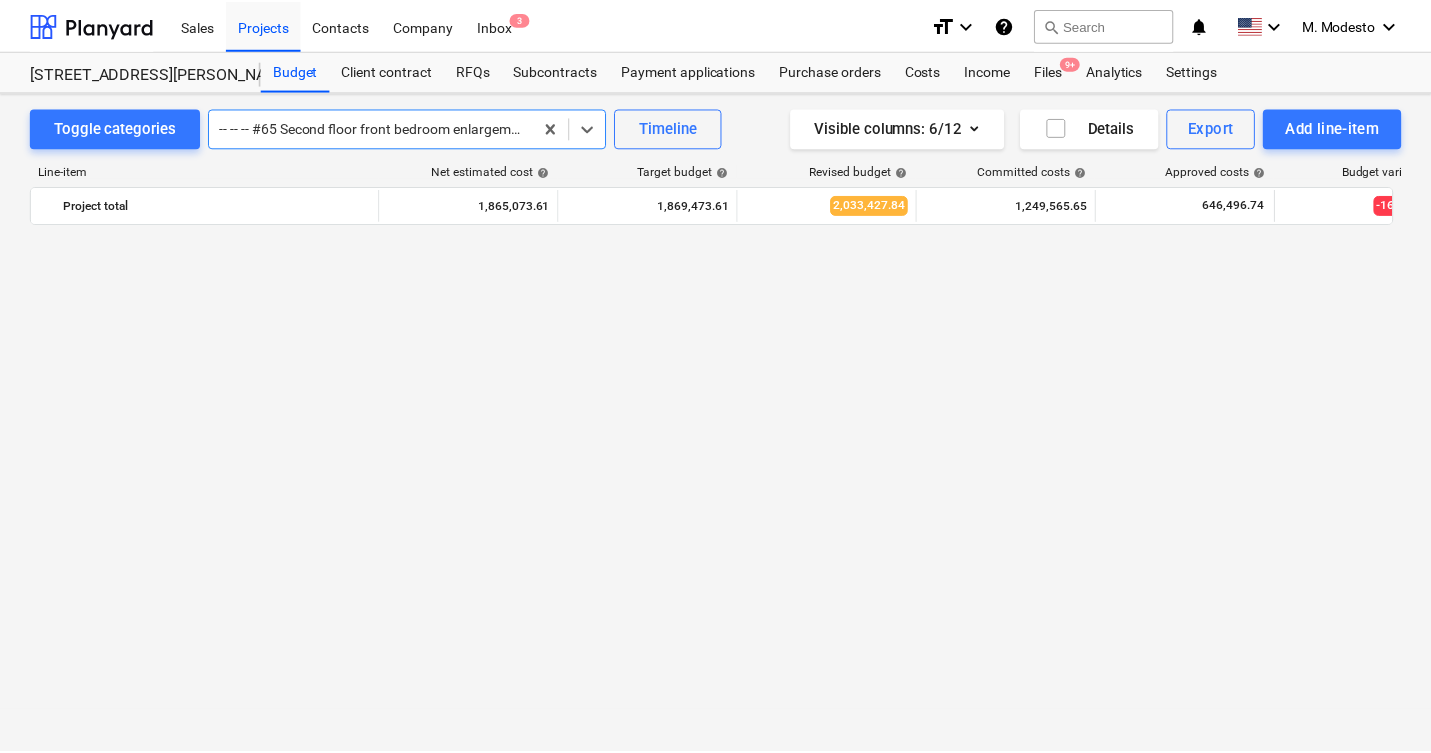 scroll, scrollTop: 1435, scrollLeft: 0, axis: vertical 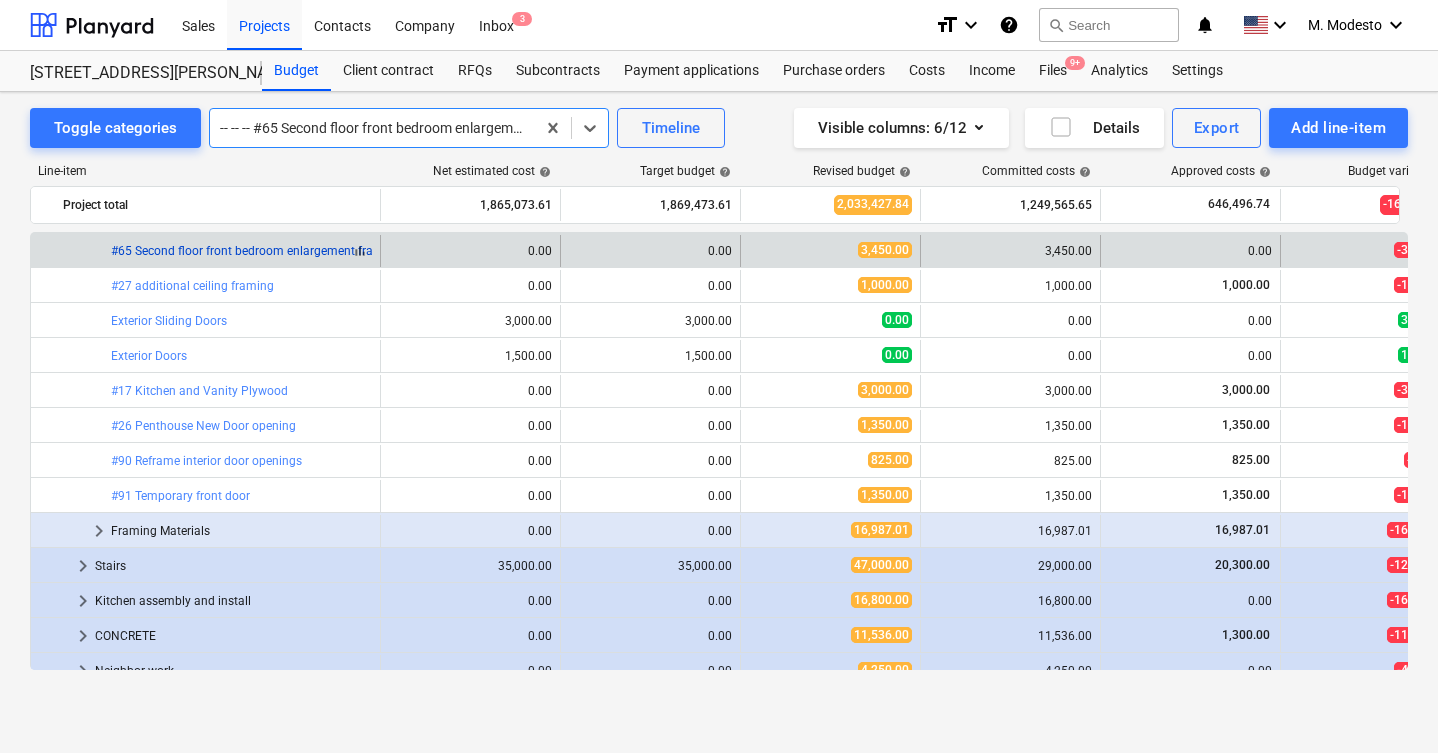 click on "#65 Second floor front bedroom enlargement framing" at bounding box center [256, 251] 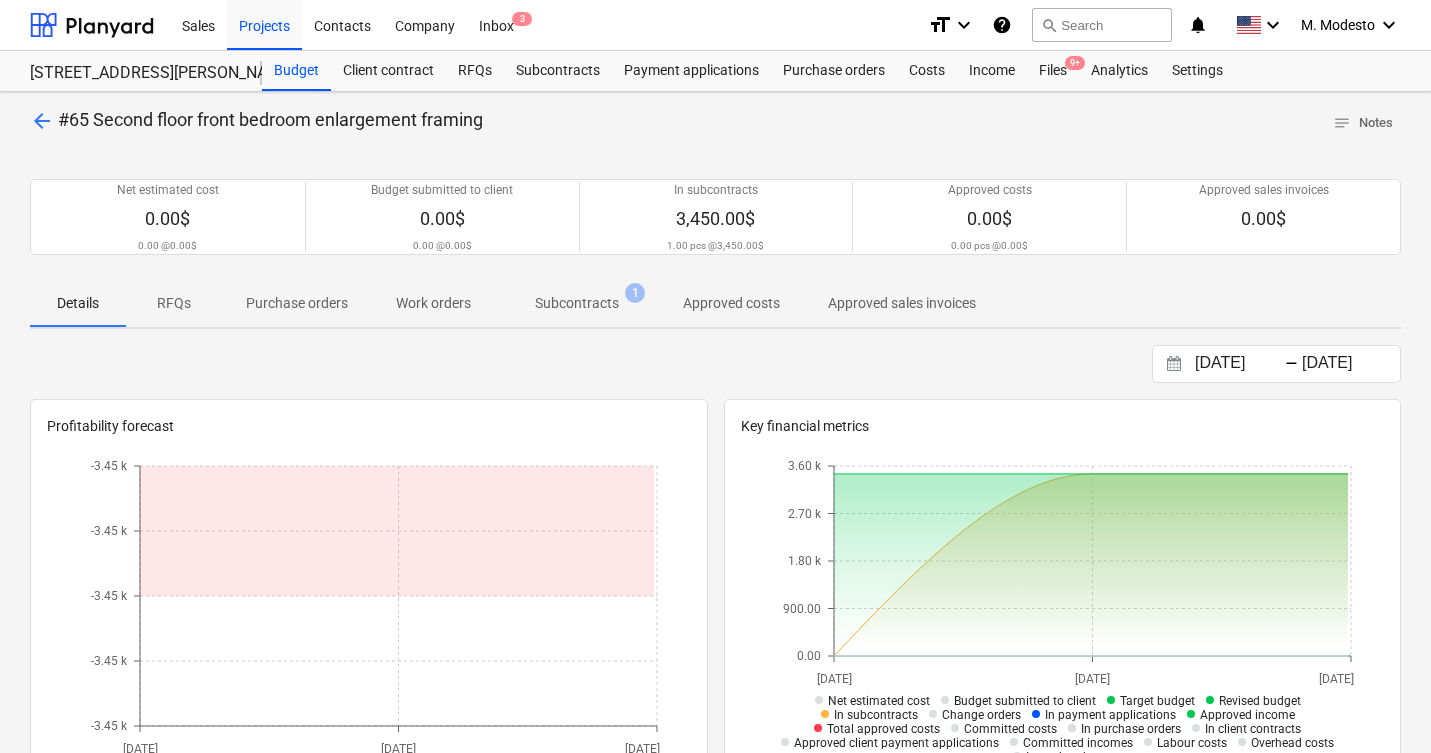 click on "Subcontracts" at bounding box center (577, 303) 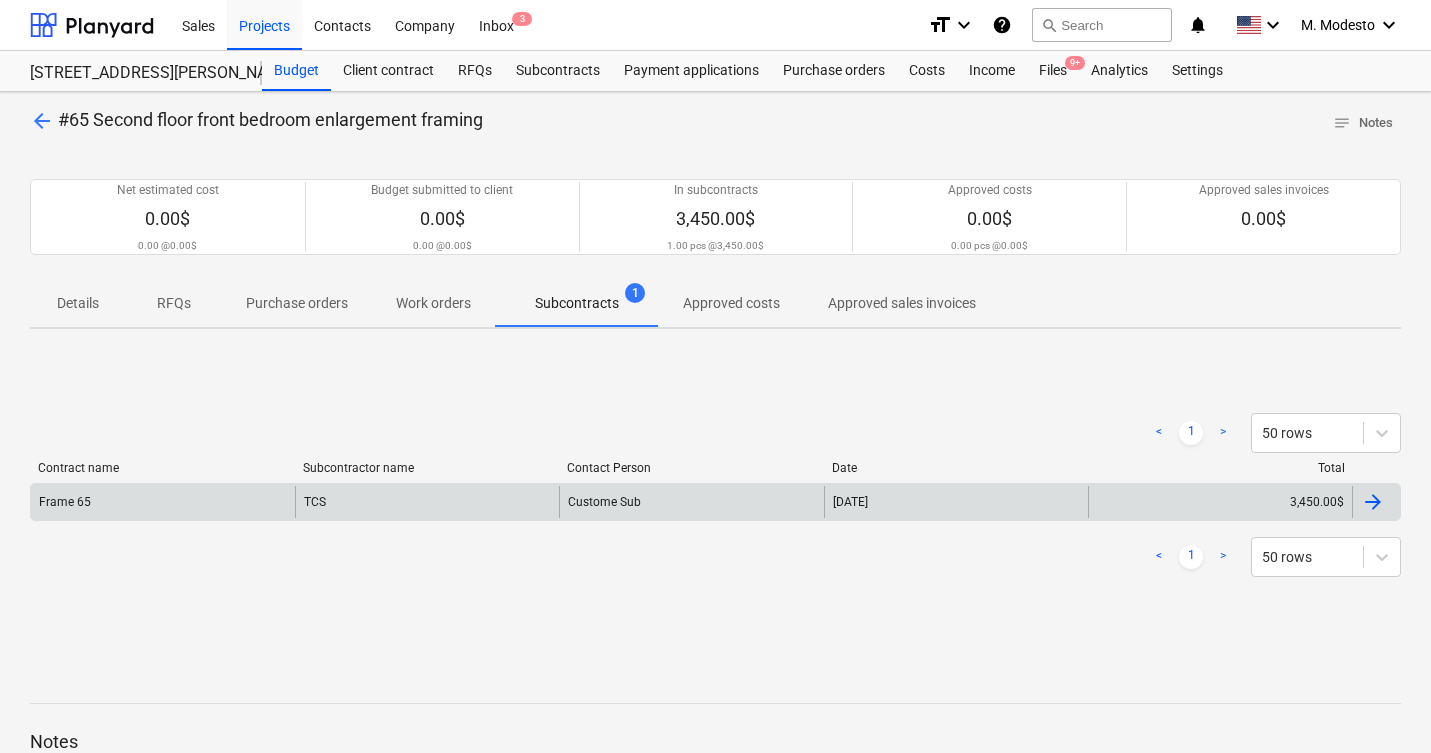 click on "Custome Sub" at bounding box center [691, 502] 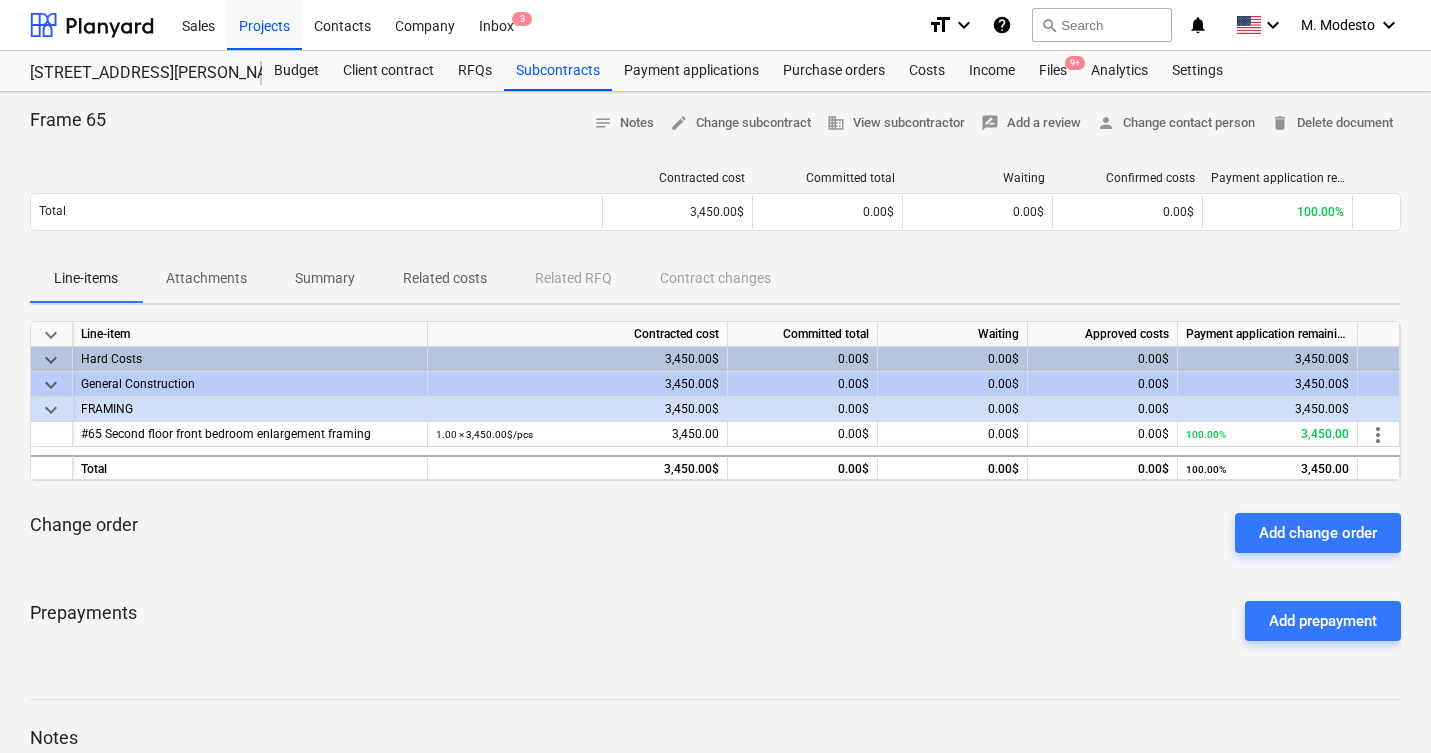 click on "Related costs" at bounding box center [445, 278] 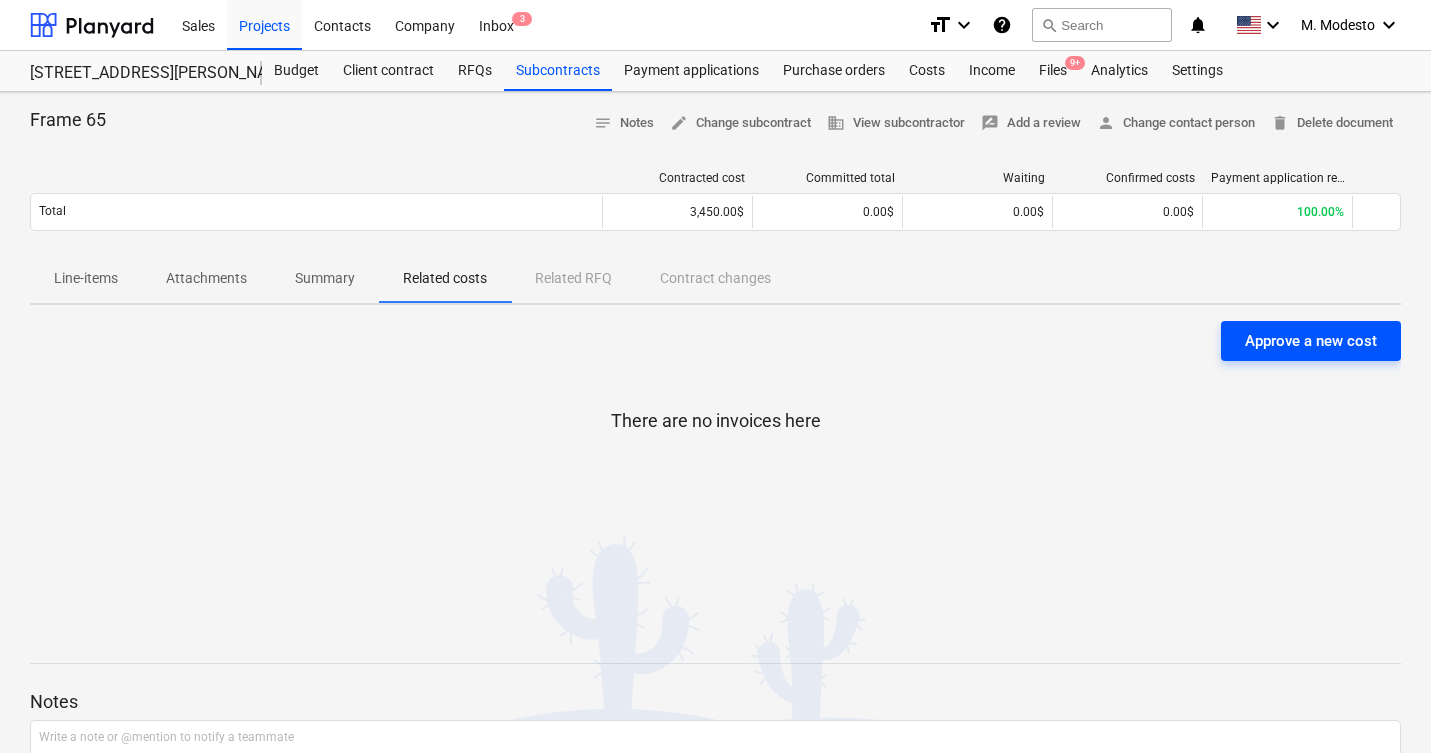 click on "Approve a new cost" at bounding box center (1311, 341) 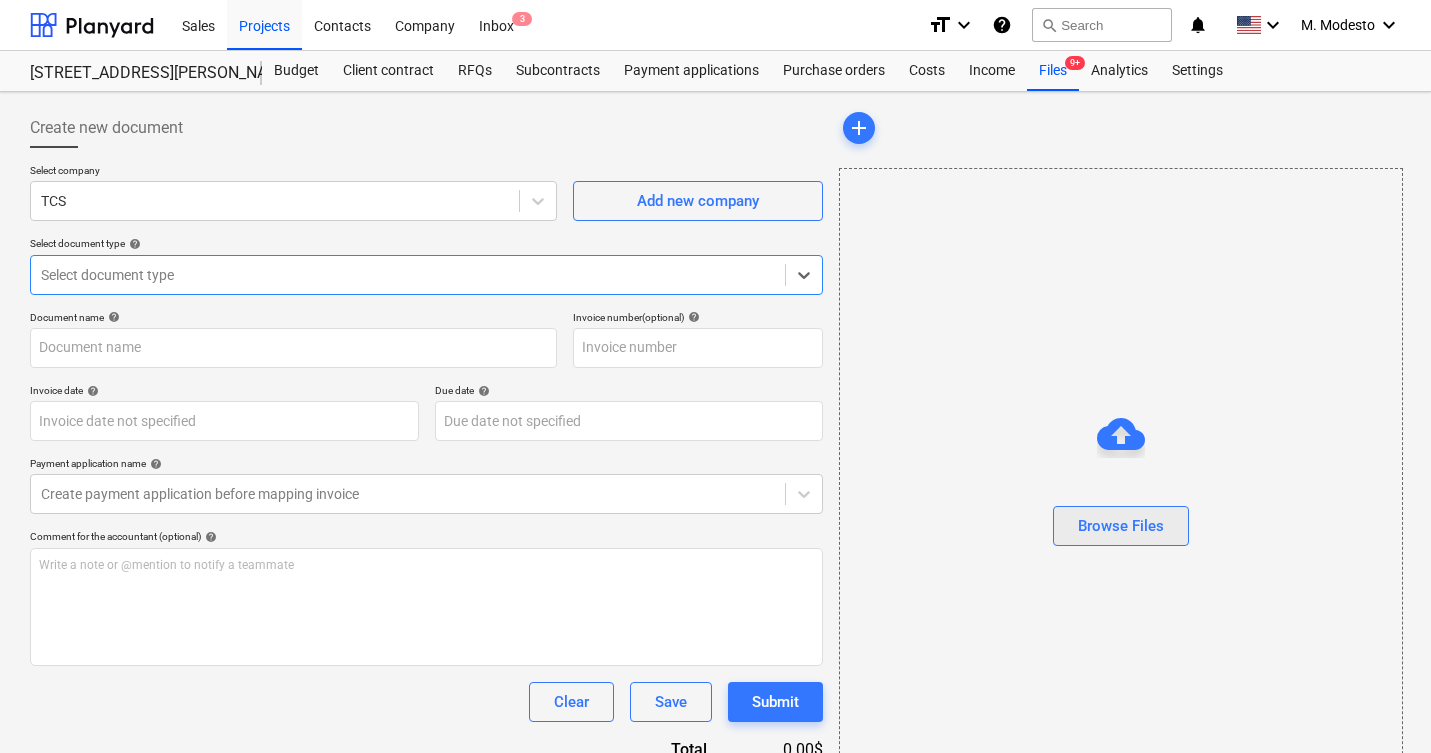 click on "Browse Files" at bounding box center [1121, 526] 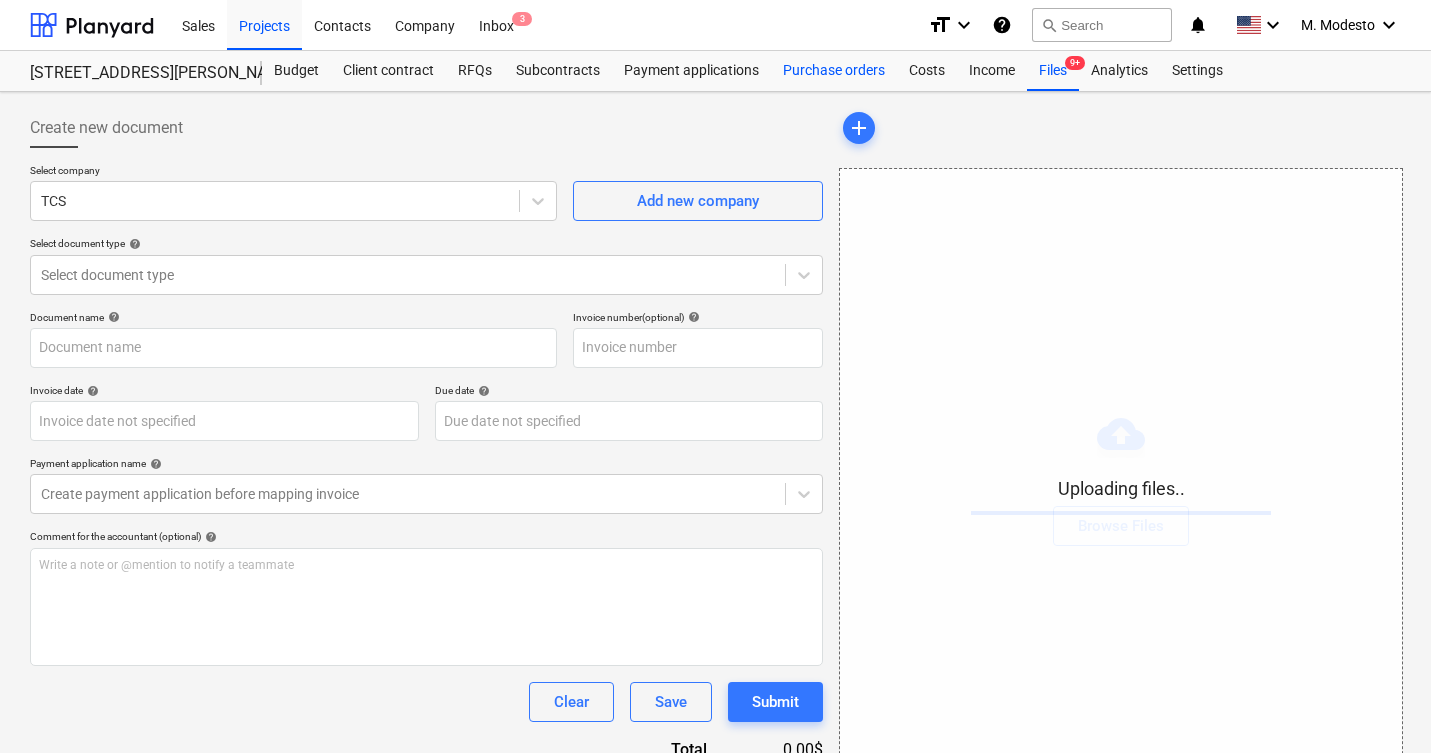 type on "1134.png" 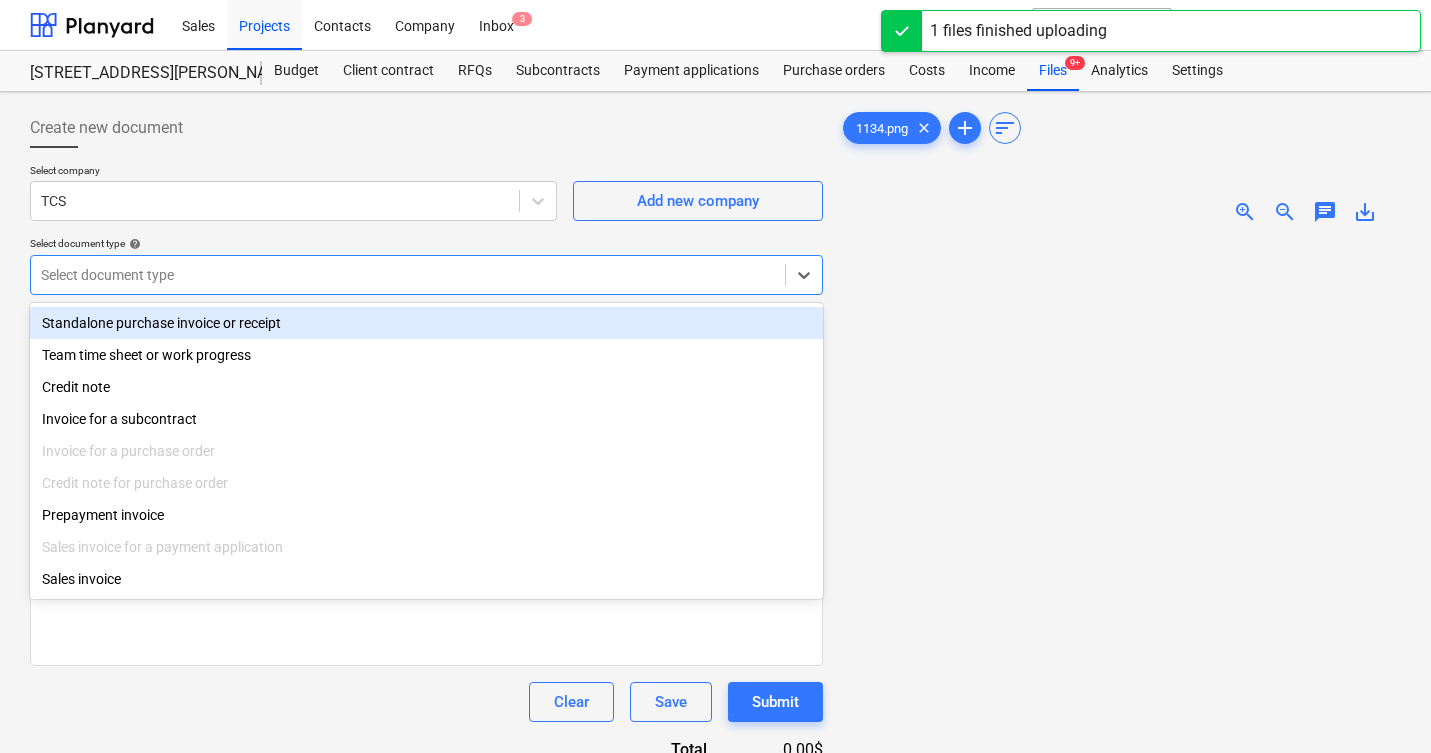 click at bounding box center [408, 275] 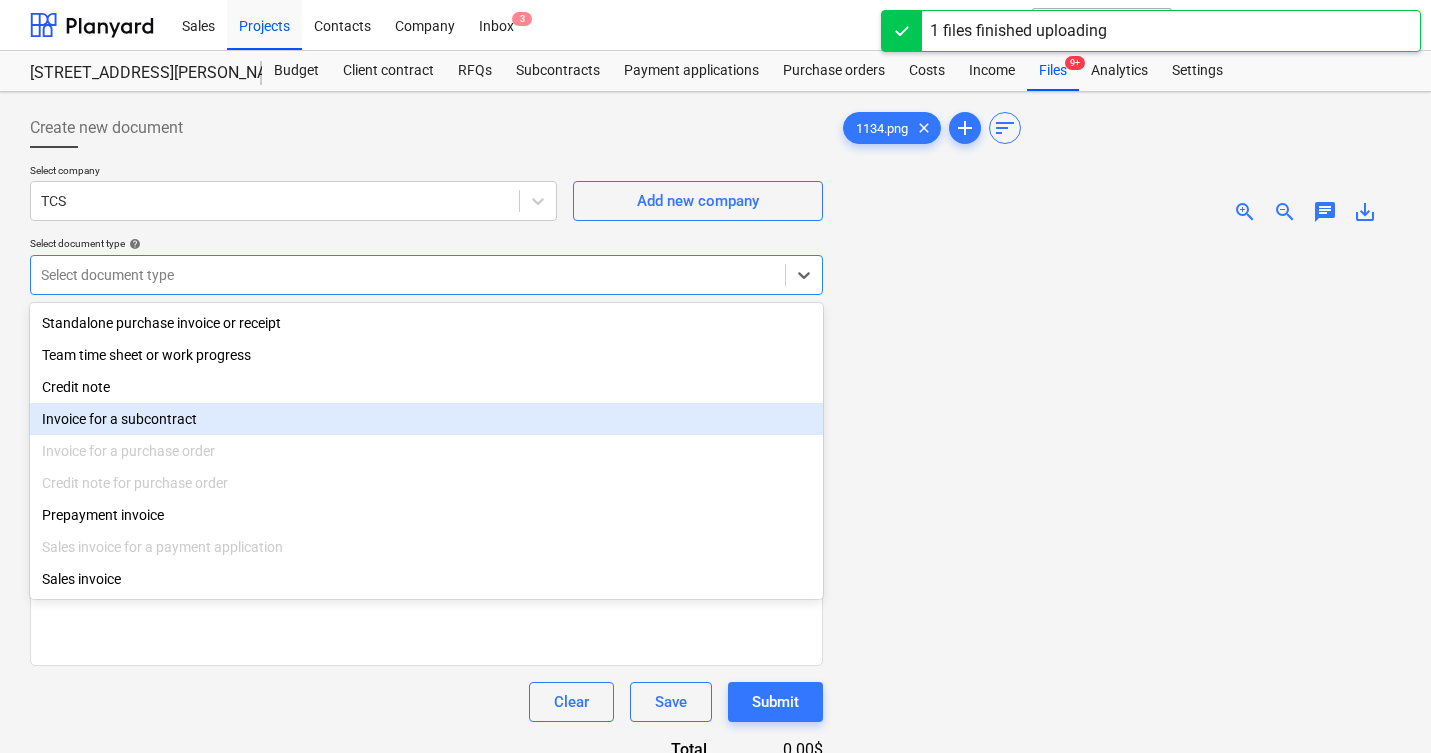 click on "Invoice for a subcontract" at bounding box center (426, 419) 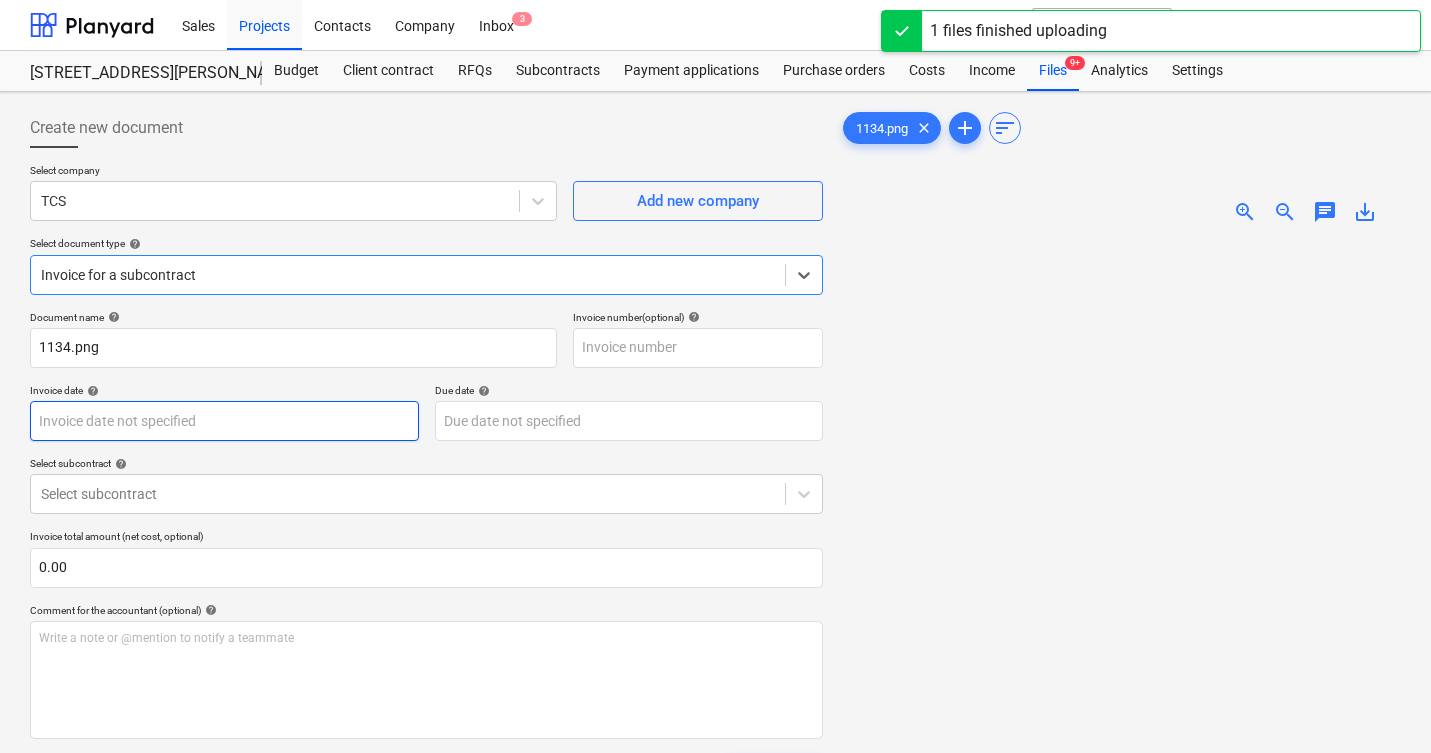 click on "Sales Projects Contacts Company Inbox 3 format_size keyboard_arrow_down help search Search notifications 0 keyboard_arrow_down M. Modesto keyboard_arrow_down 506 Henry Street 506 Henry Street Budget Client contract RFQs Subcontracts Payment applications Purchase orders Costs Income Files 9+ Analytics Settings Create new document Select company TCS   Add new company Select document type help option Invoice for a subcontract, selected.   Select is focused ,type to refine list, press Down to open the menu,  Invoice for a subcontract Document name help 1134.png Invoice number  (optional) help Invoice date help Press the down arrow key to interact with the calendar and
select a date. Press the question mark key to get the keyboard shortcuts for changing dates. Due date help Press the down arrow key to interact with the calendar and
select a date. Press the question mark key to get the keyboard shortcuts for changing dates. Select subcontract help Select subcontract 0.00 help ﻿ Clear Save Submit Total 0" at bounding box center (715, 376) 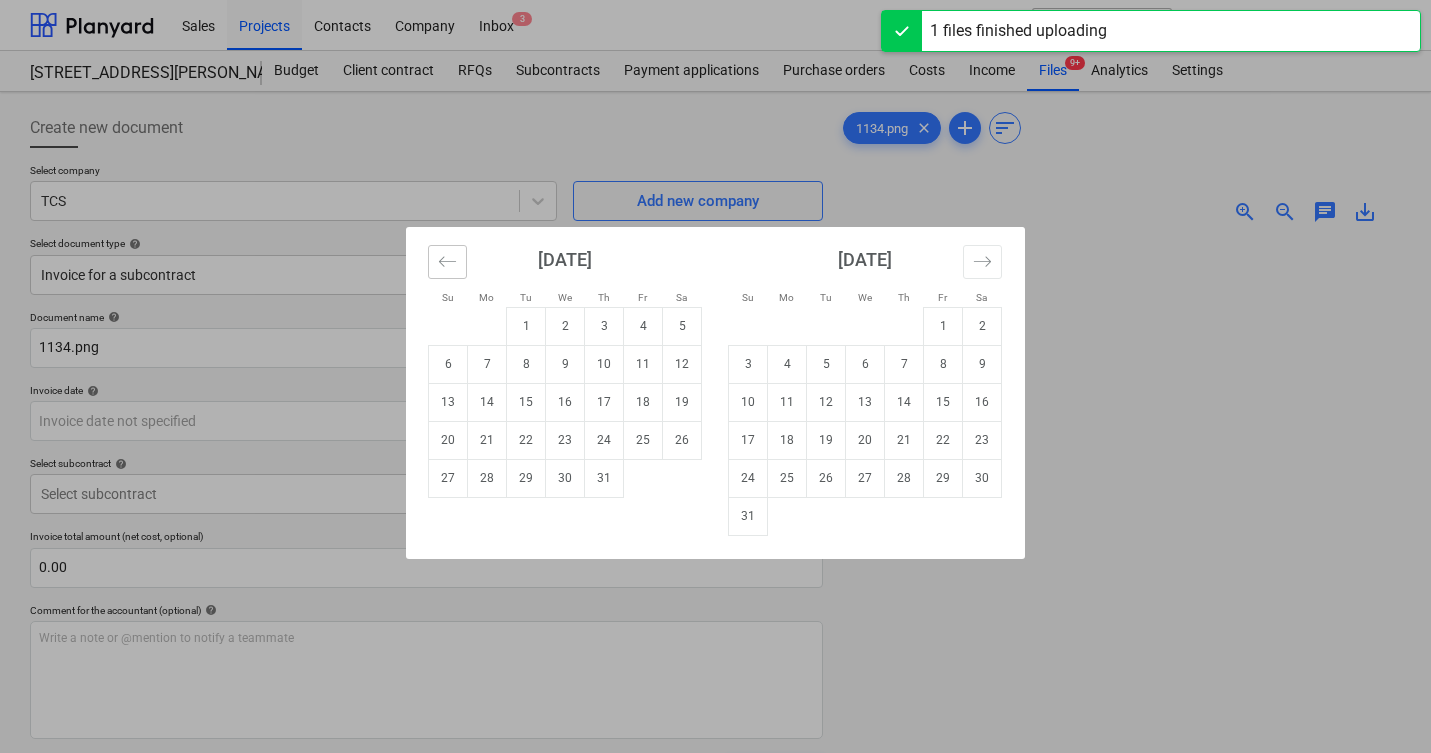 click 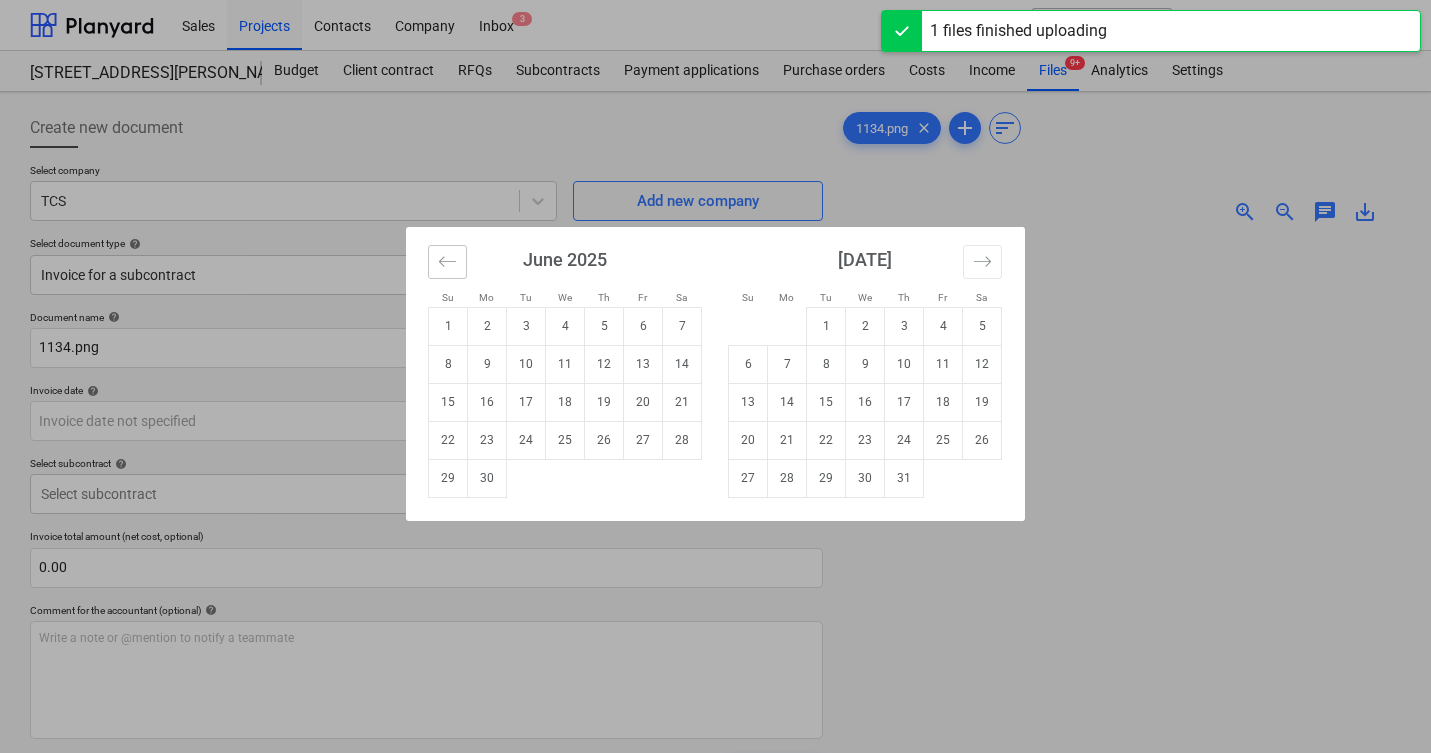 click 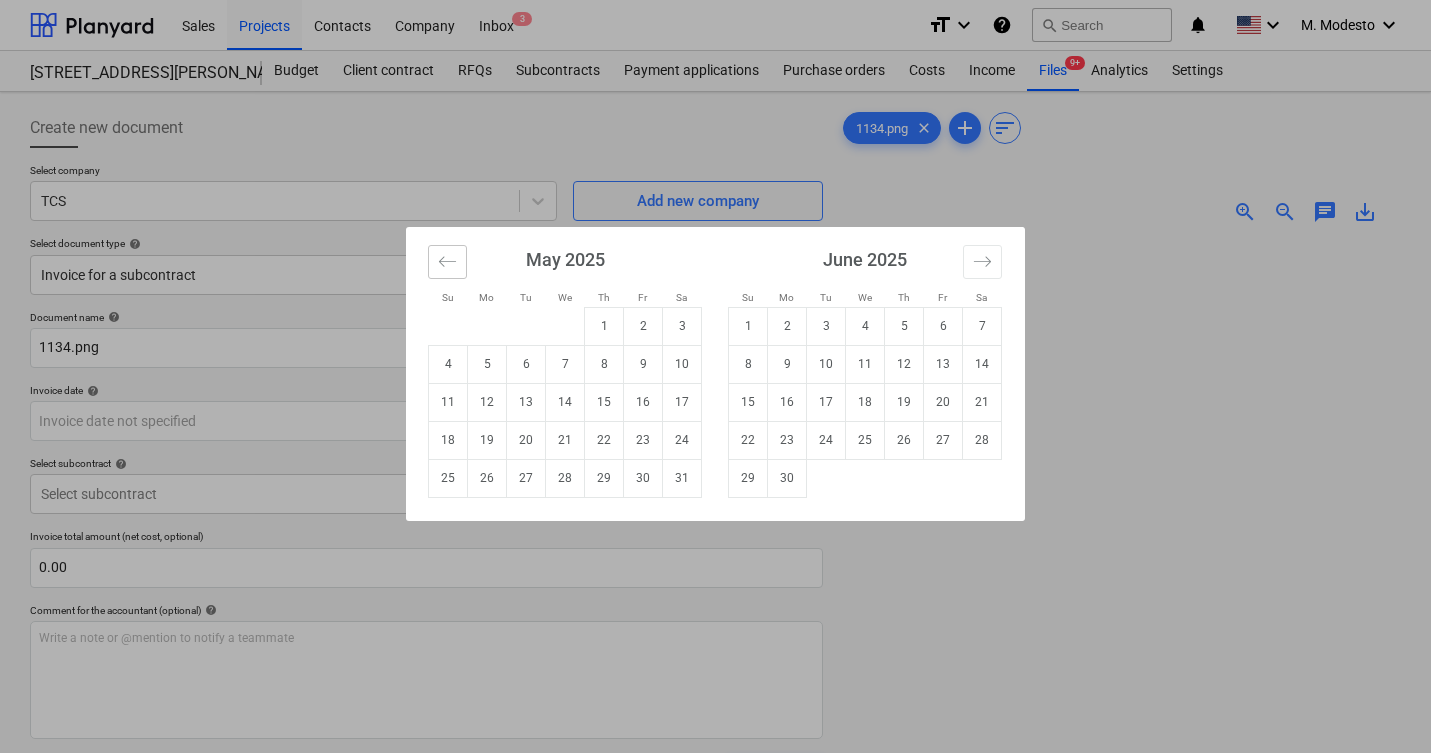 click 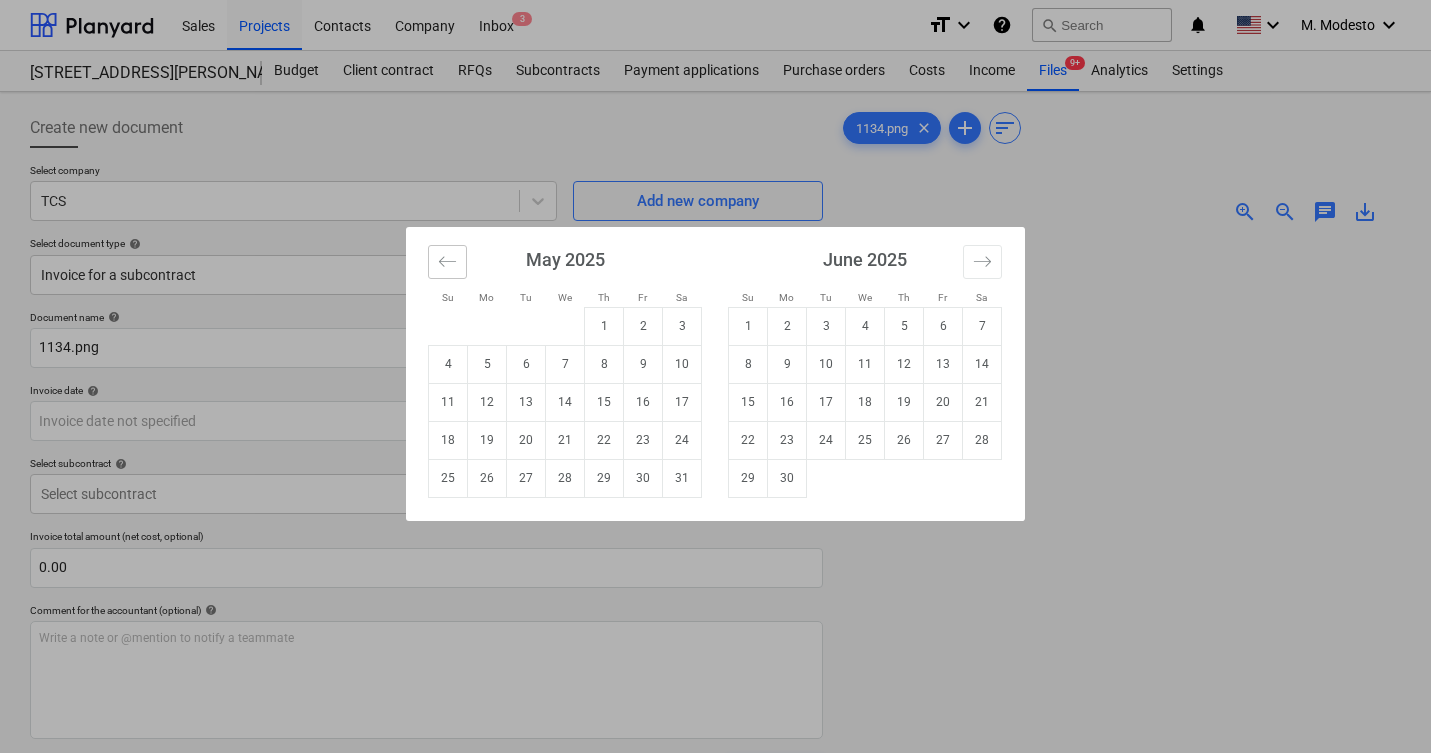 click 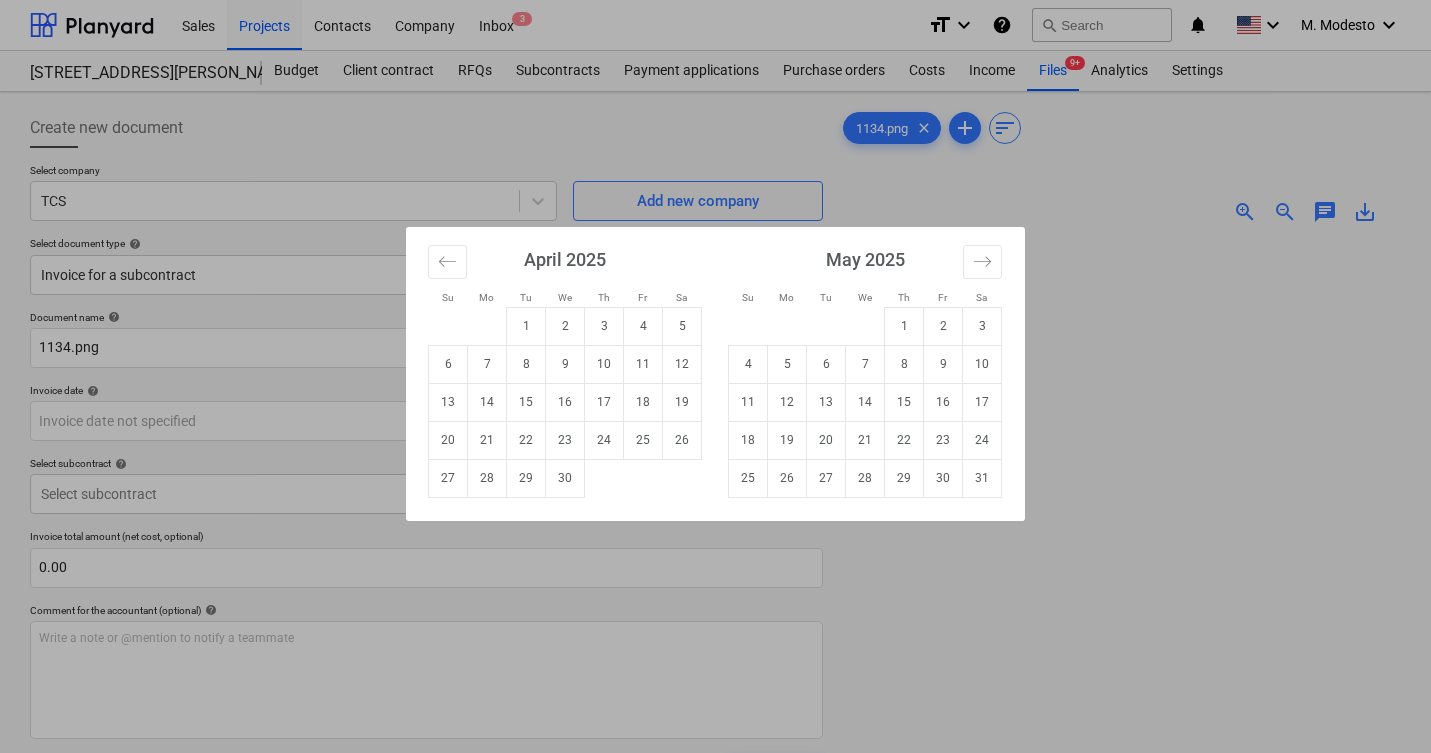 drag, startPoint x: 529, startPoint y: 372, endPoint x: 511, endPoint y: 384, distance: 21.633308 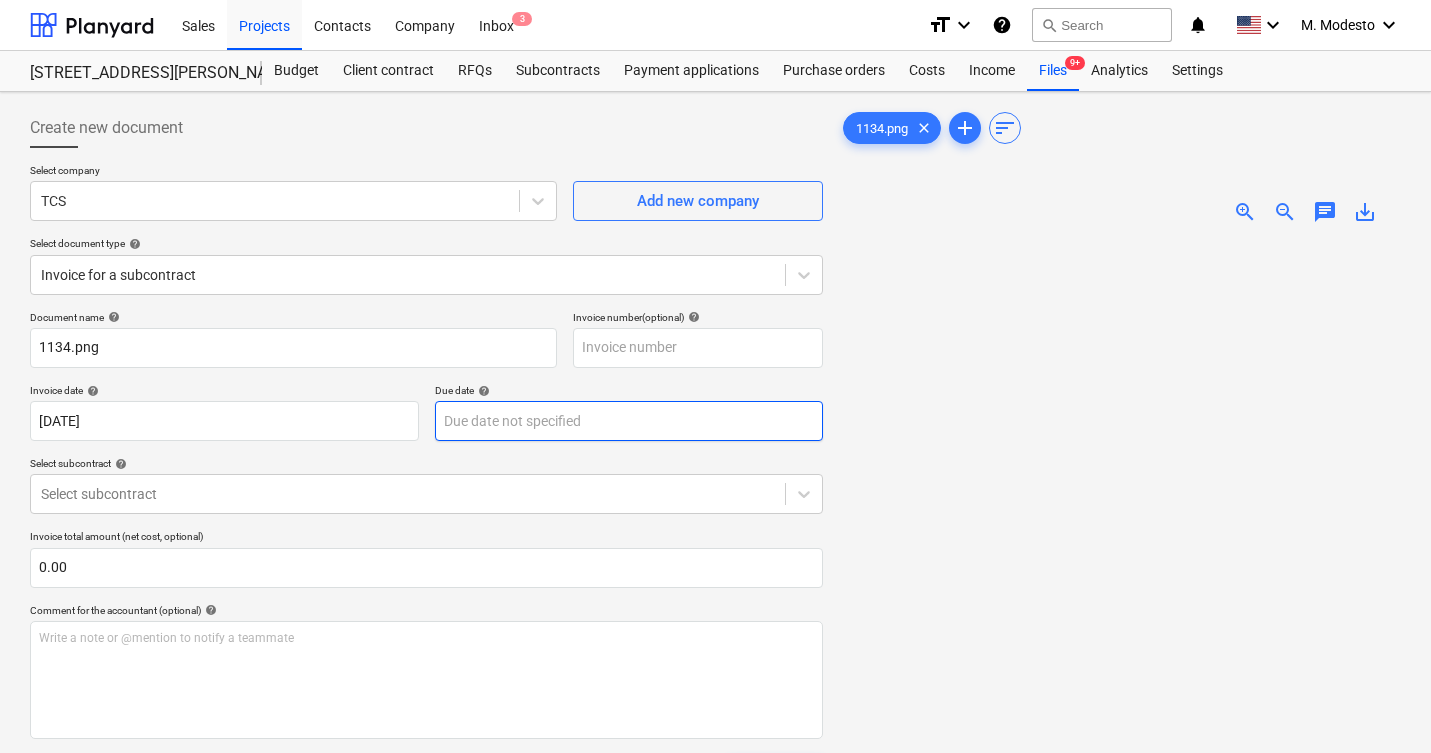 click on "Sales Projects Contacts Company Inbox 3 format_size keyboard_arrow_down help search Search notifications 0 keyboard_arrow_down M. Modesto keyboard_arrow_down 506 Henry Street 506 Henry Street Budget Client contract RFQs Subcontracts Payment applications Purchase orders Costs Income Files 9+ Analytics Settings Create new document Select company TCS   Add new company Select document type help Invoice for a subcontract Document name help 1134.png Invoice number  (optional) help Invoice date help 08 Apr 2025 08.04.2025 Press the down arrow key to interact with the calendar and
select a date. Press the question mark key to get the keyboard shortcuts for changing dates. Due date help Press the down arrow key to interact with the calendar and
select a date. Press the question mark key to get the keyboard shortcuts for changing dates. Select subcontract help Select subcontract Invoice total amount (net cost, optional) 0.00 Comment for the accountant (optional) help ﻿ Clear Save Submit Total 0.00$ 1134.png" at bounding box center (715, 376) 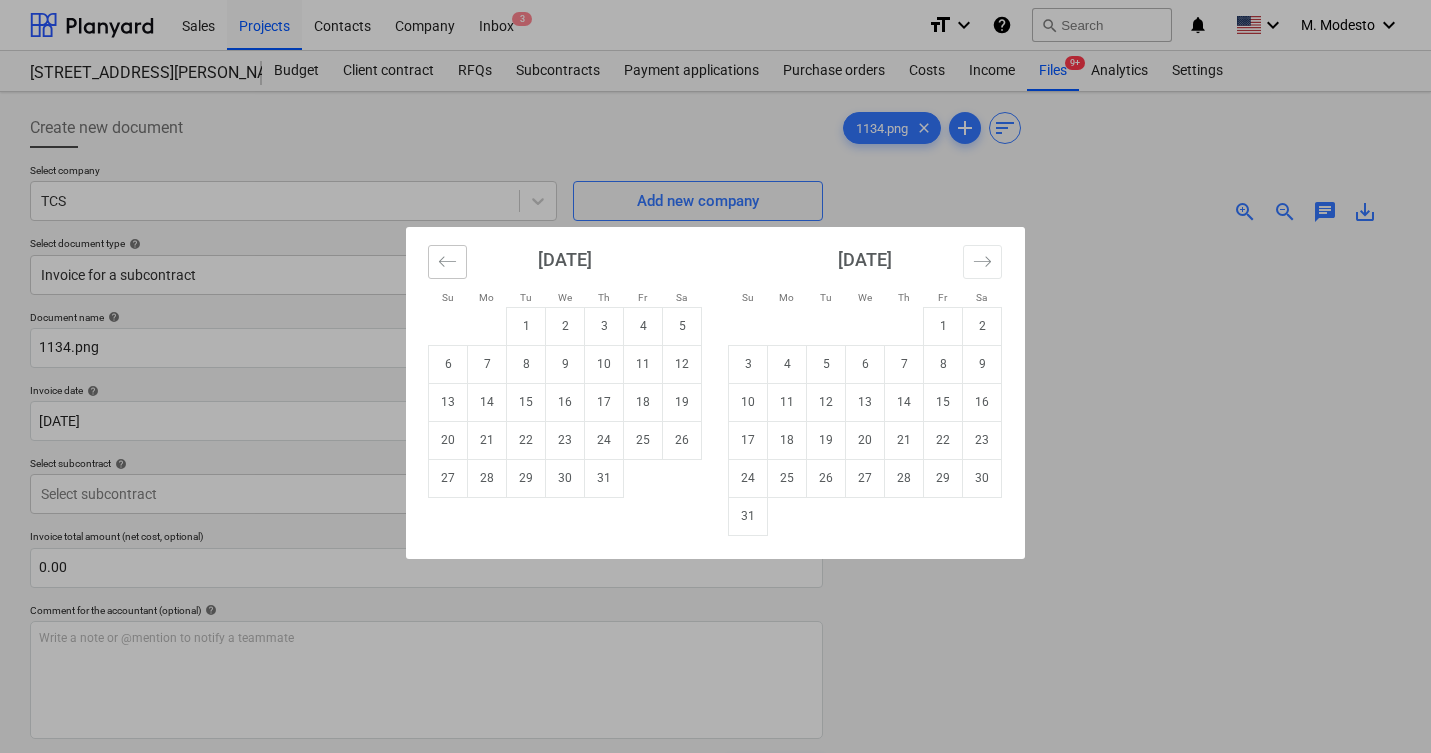 click 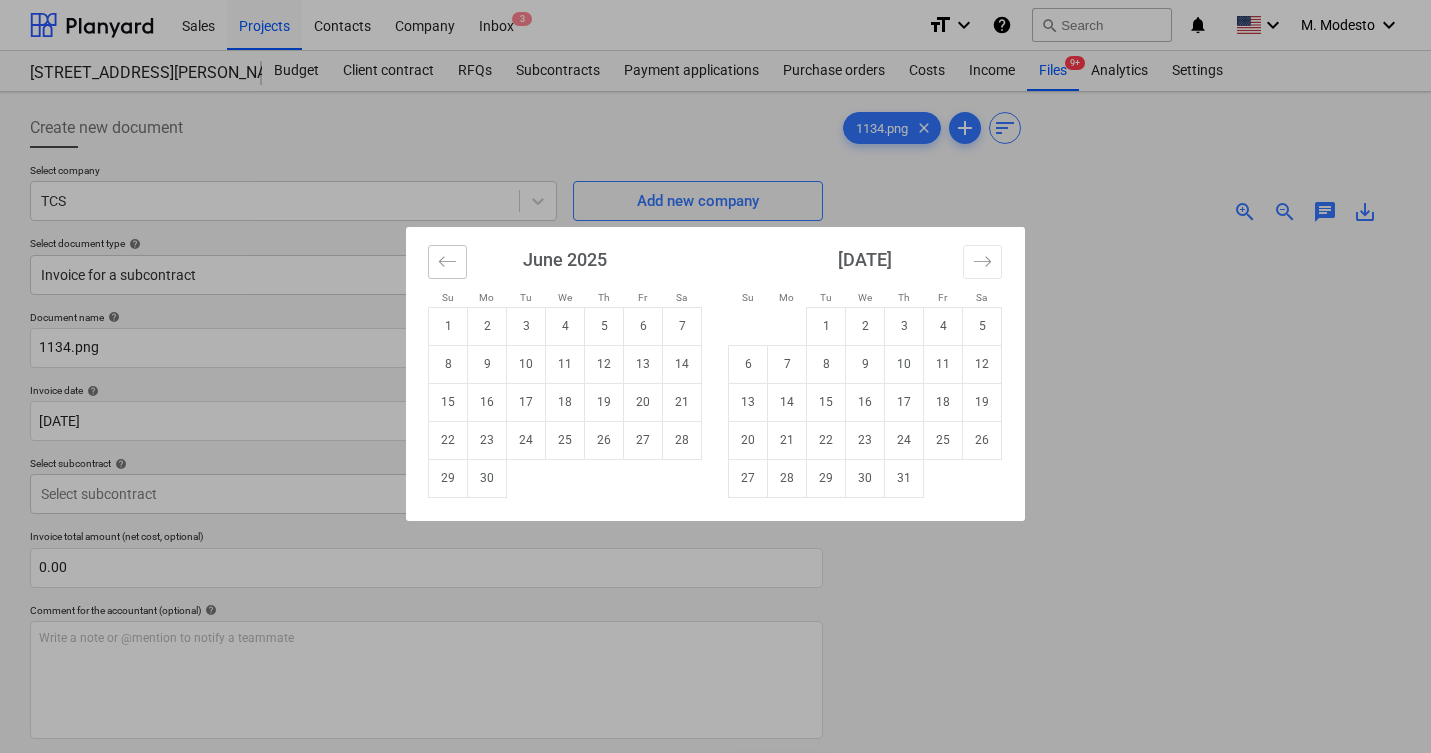 click 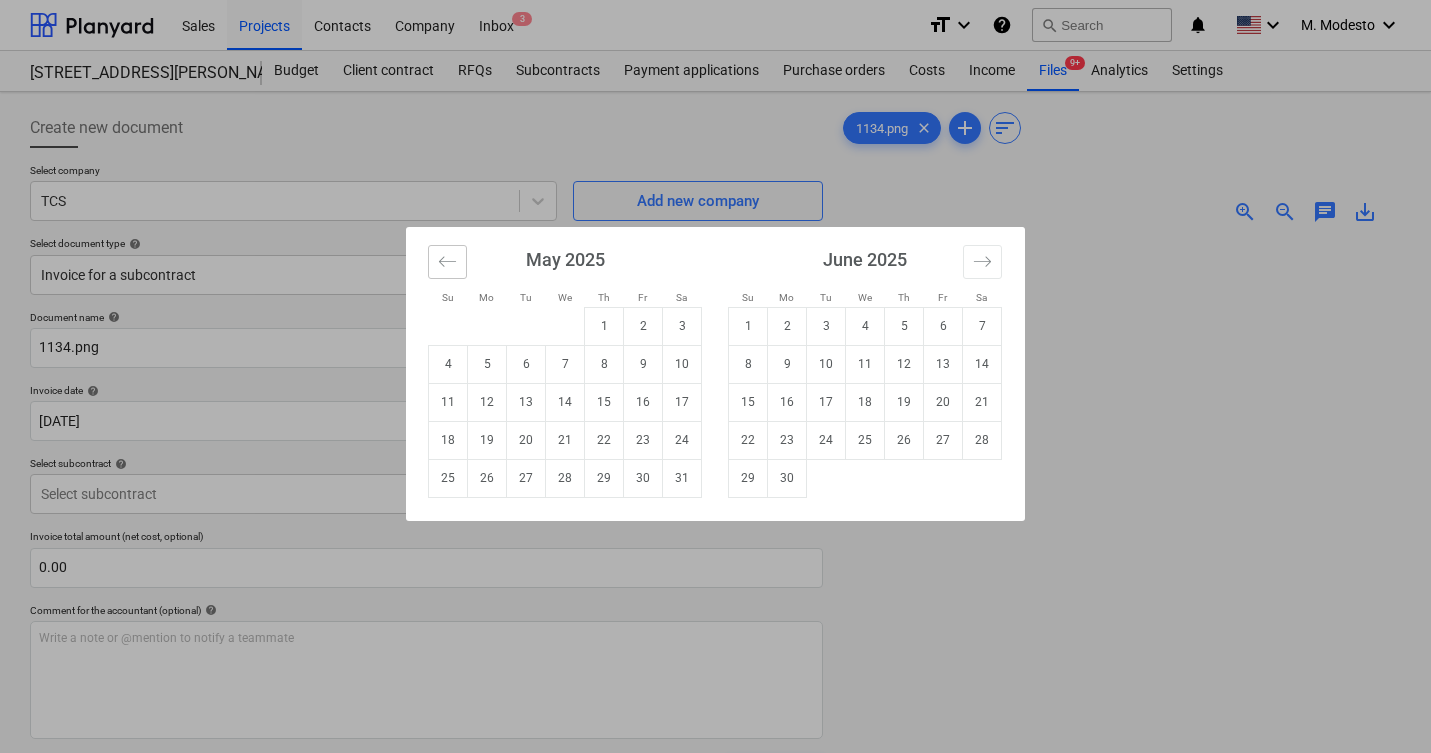 click 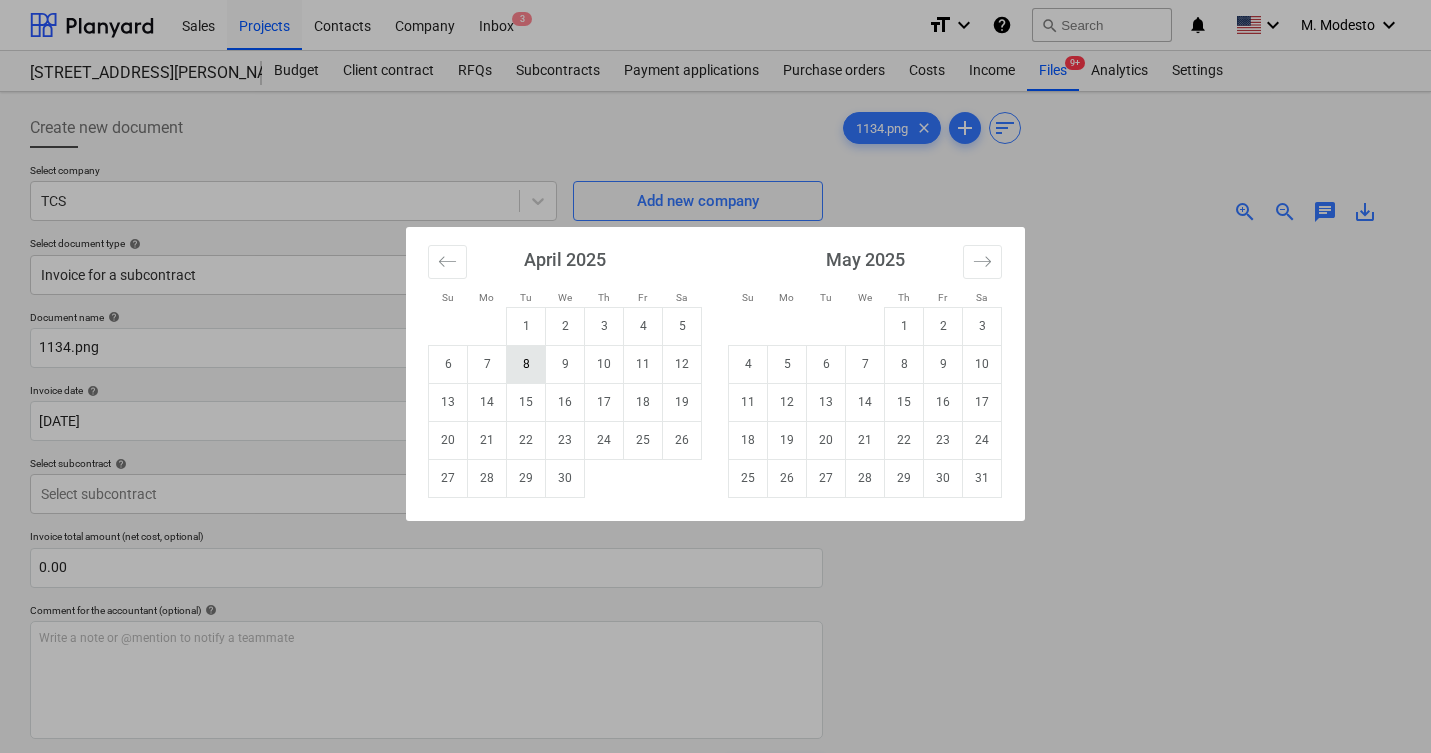 click on "8" at bounding box center [526, 364] 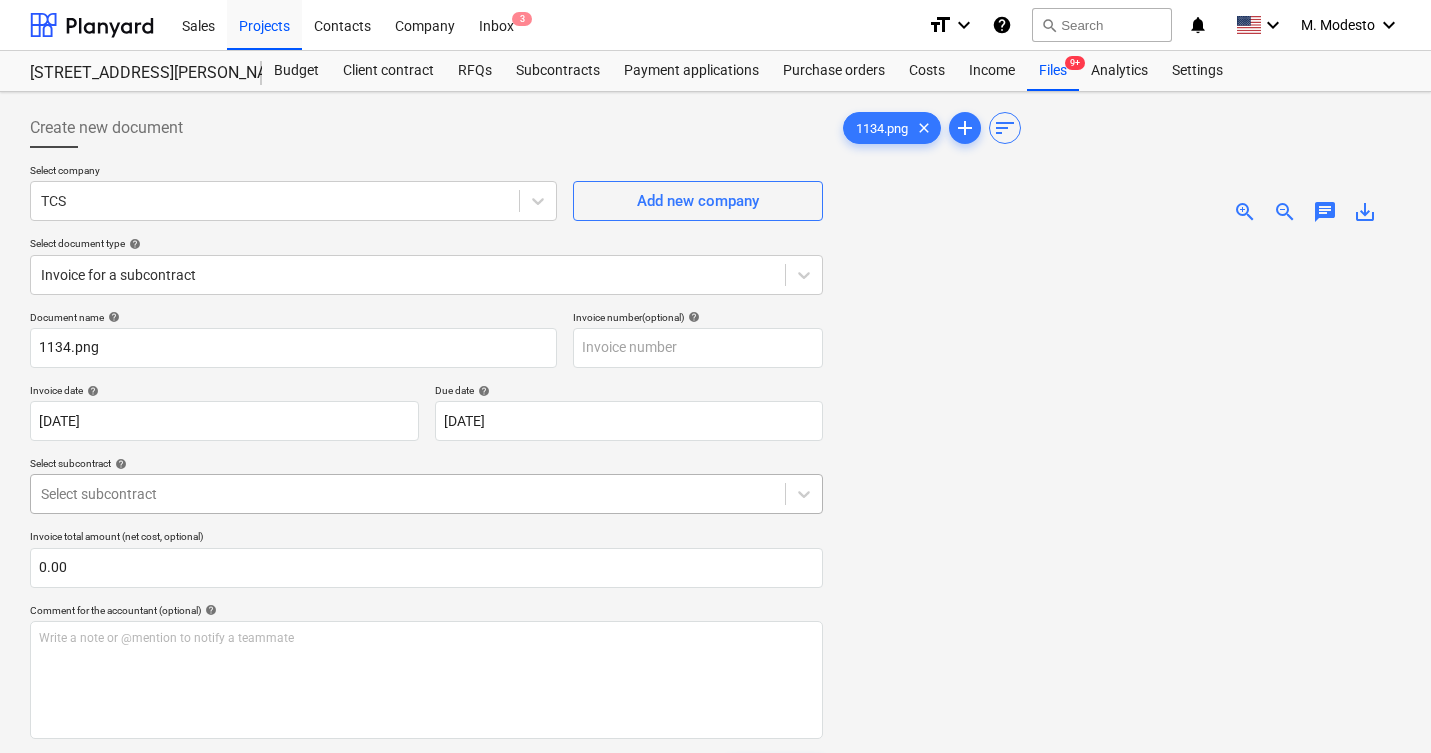 click on "Sales Projects Contacts Company Inbox 3 format_size keyboard_arrow_down help search Search notifications 0 keyboard_arrow_down M. Modesto keyboard_arrow_down 506 Henry Street 506 Henry Street Budget Client contract RFQs Subcontracts Payment applications Purchase orders Costs Income Files 9+ Analytics Settings Create new document Select company TCS   Add new company Select document type help Invoice for a subcontract Document name help 1134.png Invoice number  (optional) help Invoice date help 08 Apr 2025 08.04.2025 Press the down arrow key to interact with the calendar and
select a date. Press the question mark key to get the keyboard shortcuts for changing dates. Due date help 08 Apr 2025 08.04.2025 Press the down arrow key to interact with the calendar and
select a date. Press the question mark key to get the keyboard shortcuts for changing dates. Select subcontract help Select subcontract Invoice total amount (net cost, optional) 0.00 Comment for the accountant (optional) help ﻿ Clear Save add" at bounding box center (715, 376) 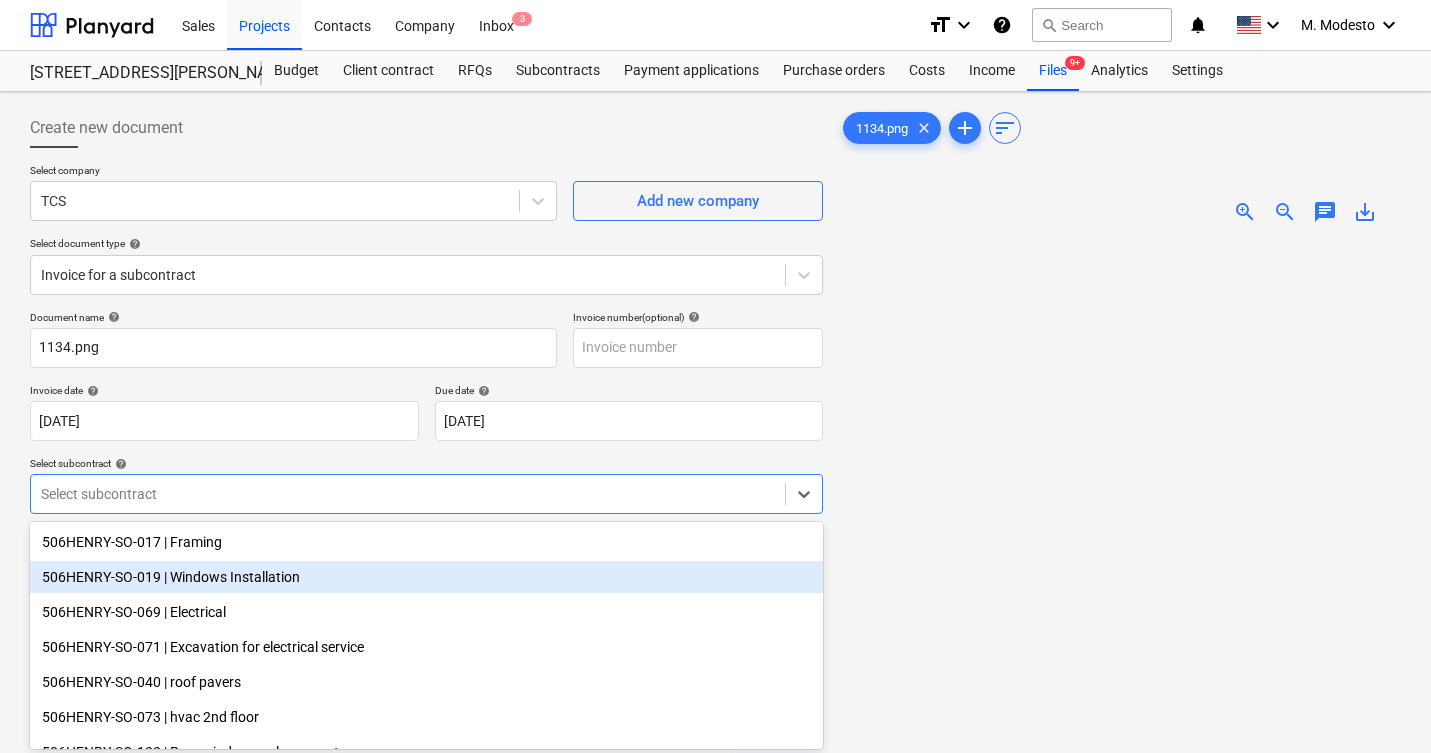 scroll, scrollTop: 81, scrollLeft: 0, axis: vertical 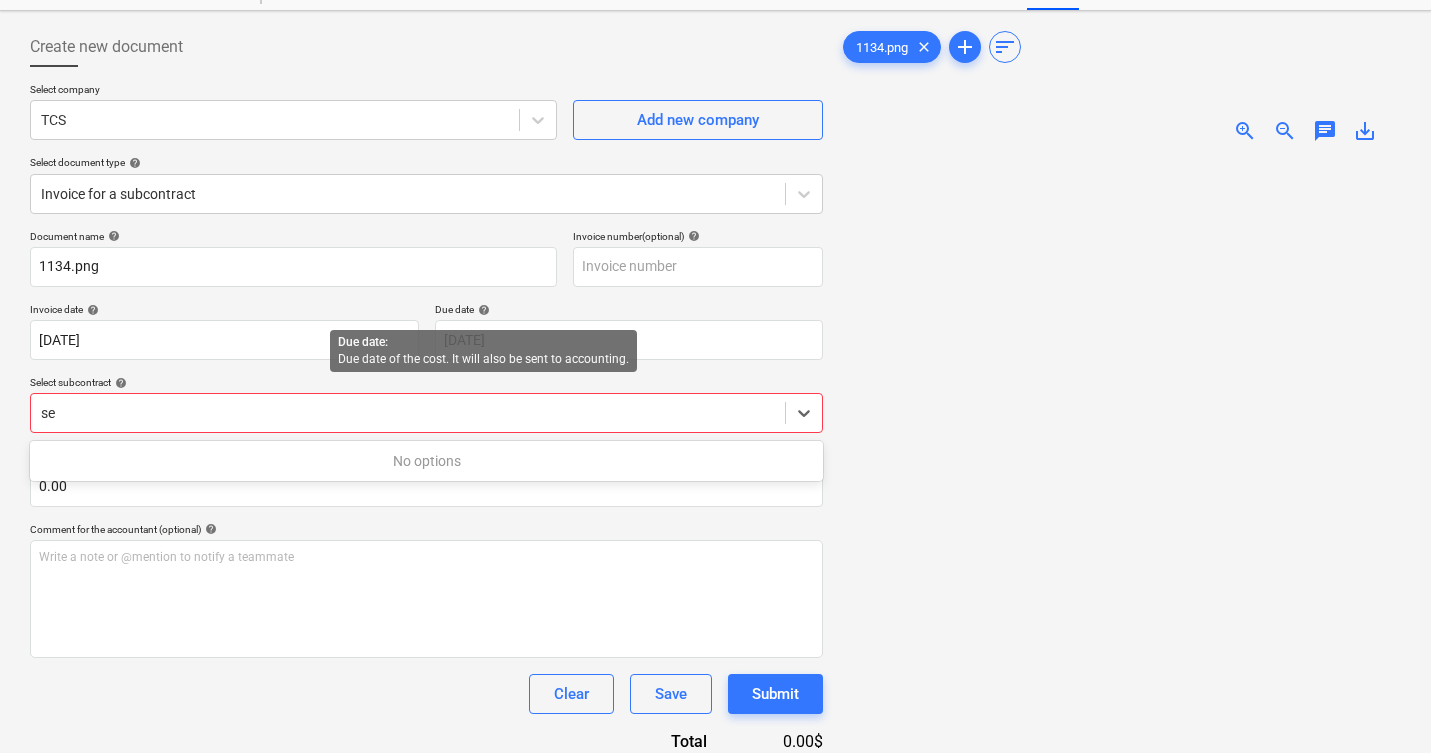 type on "s" 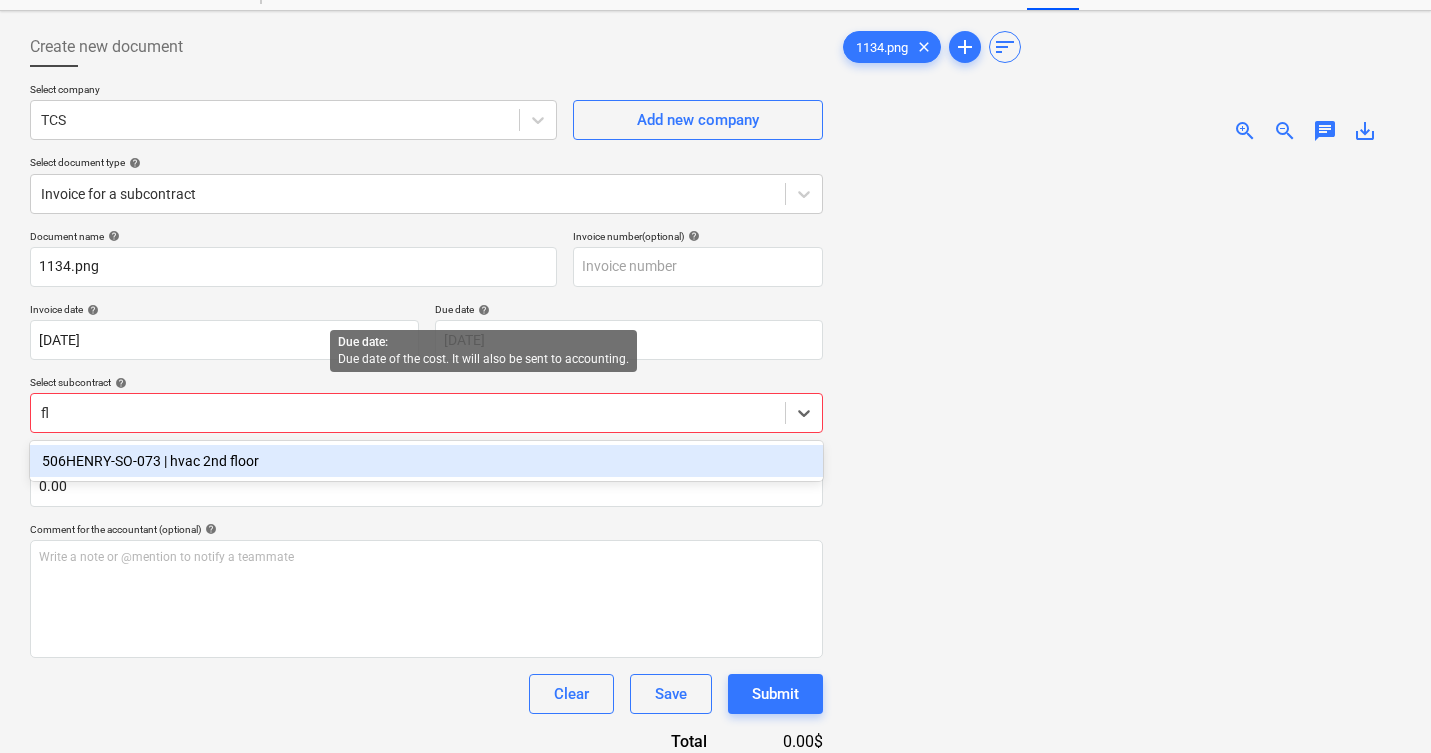 type on "flo" 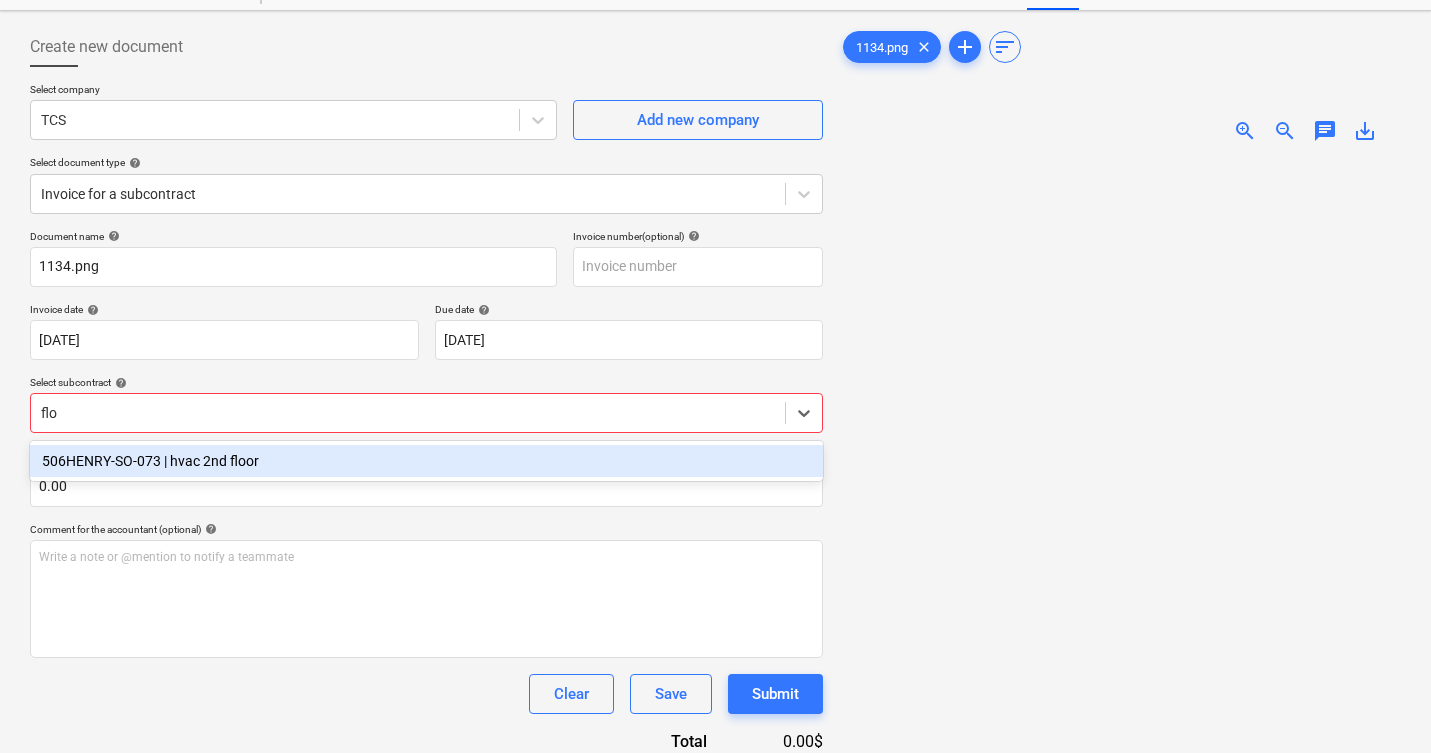 click on "506HENRY-SO-073 | hvac 2nd floor" at bounding box center [426, 461] 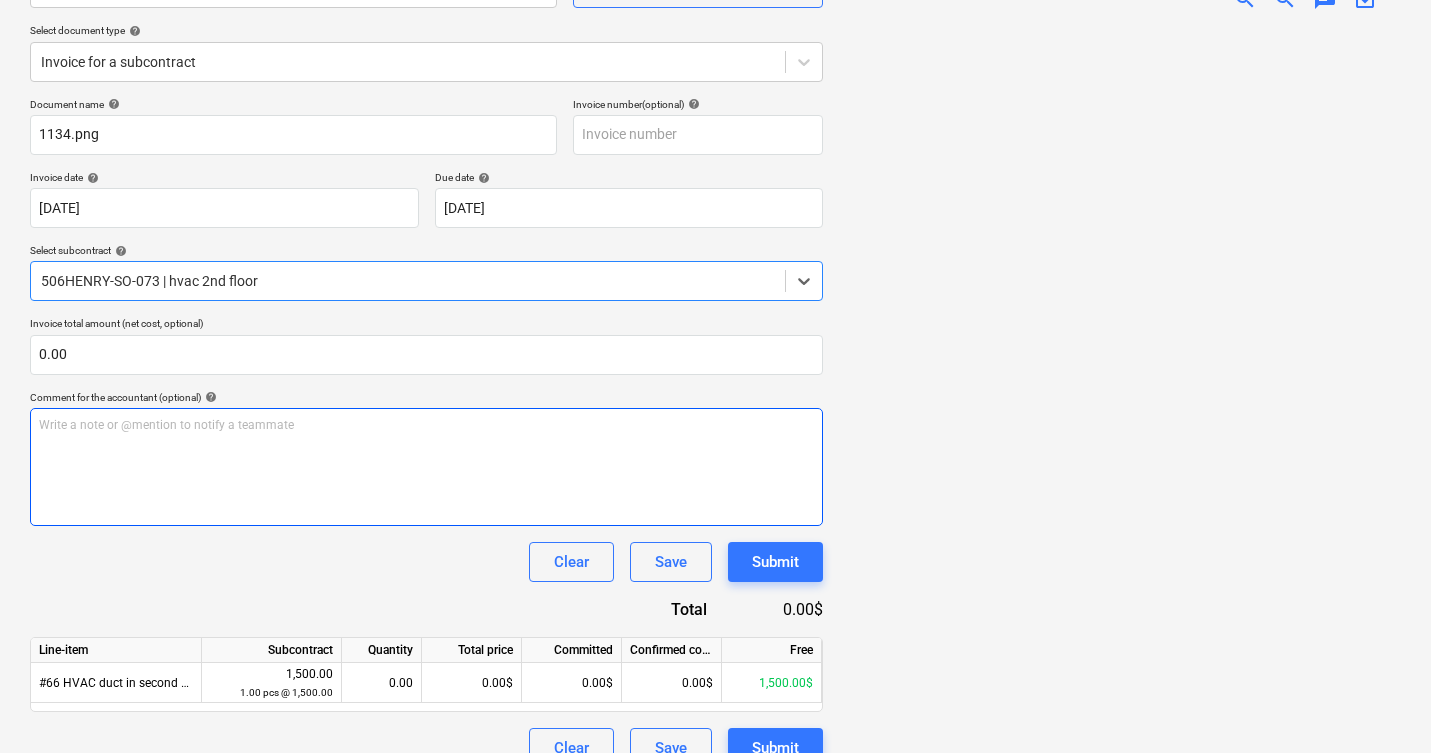 scroll, scrollTop: 244, scrollLeft: 0, axis: vertical 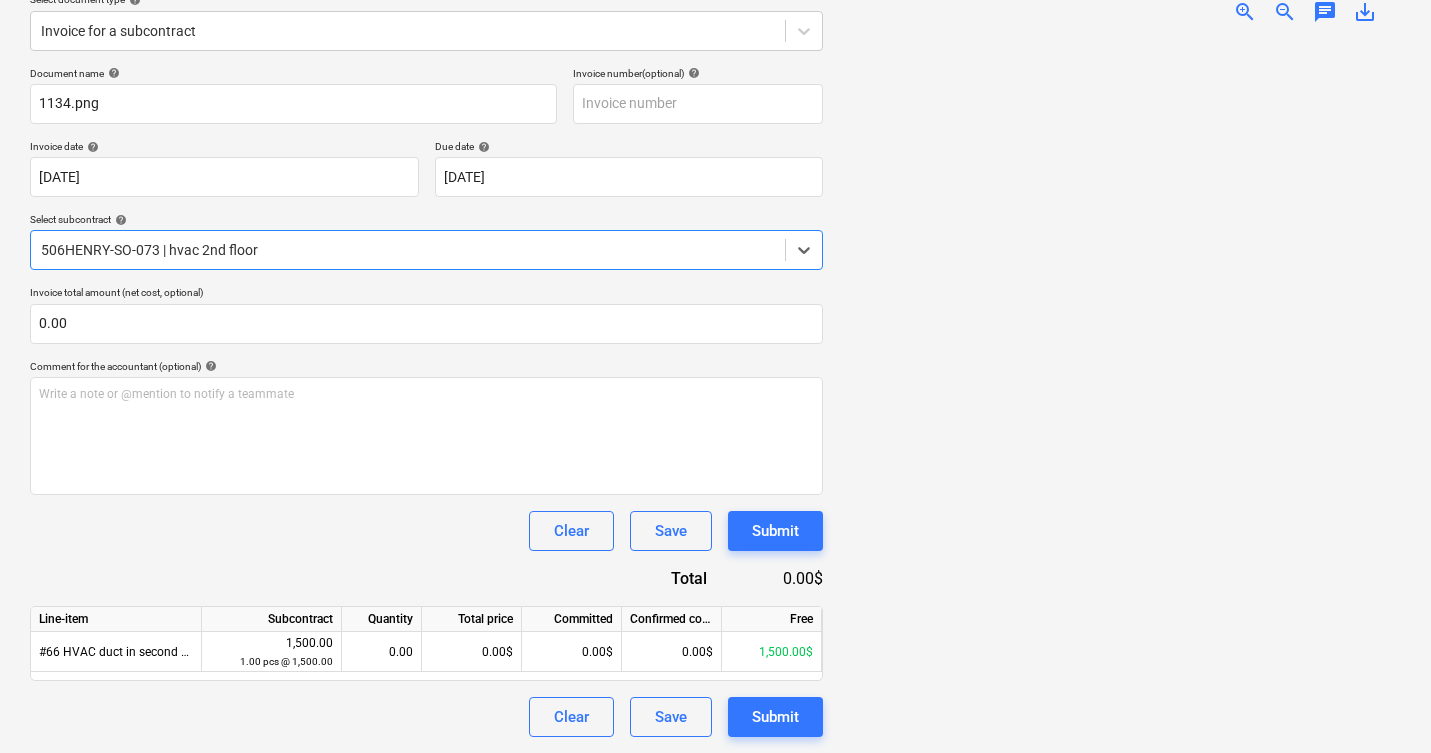 click at bounding box center (408, 250) 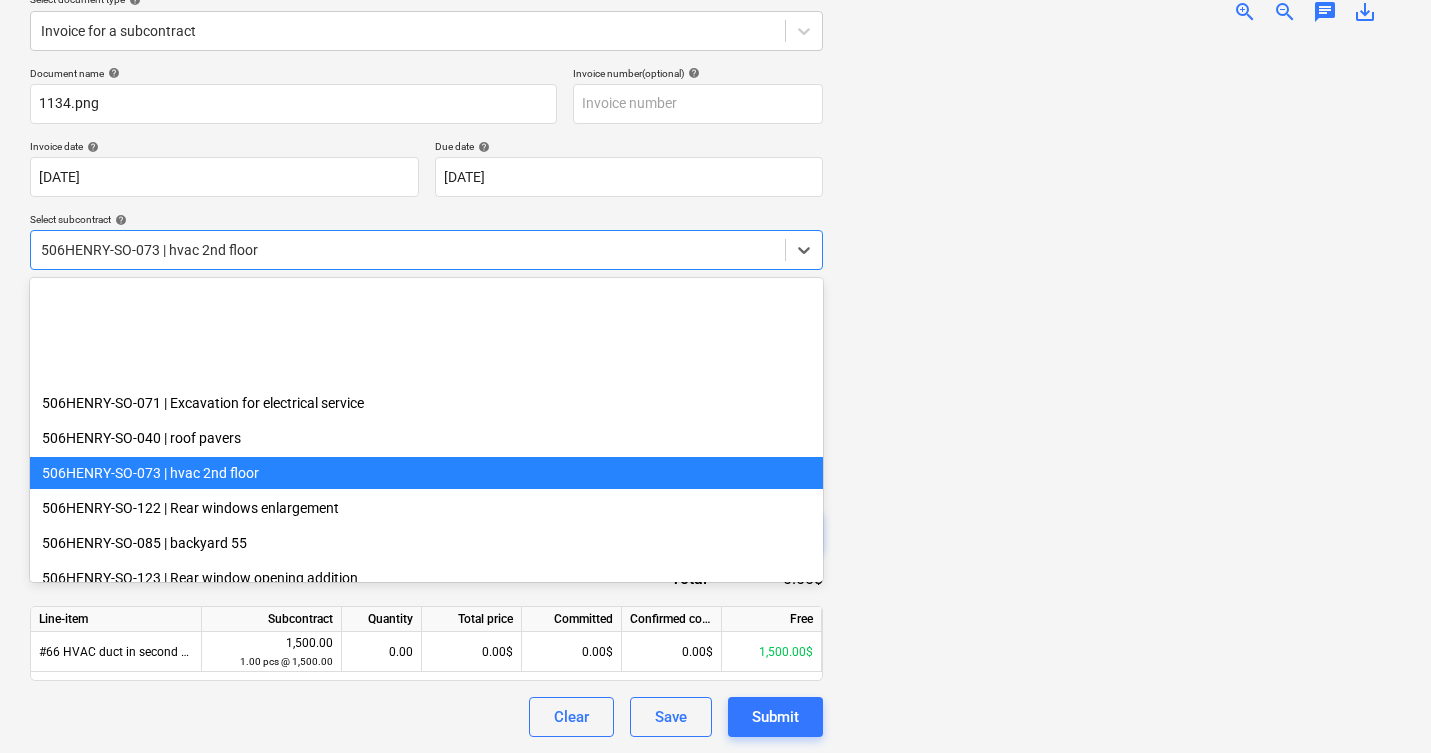 scroll, scrollTop: 175, scrollLeft: 0, axis: vertical 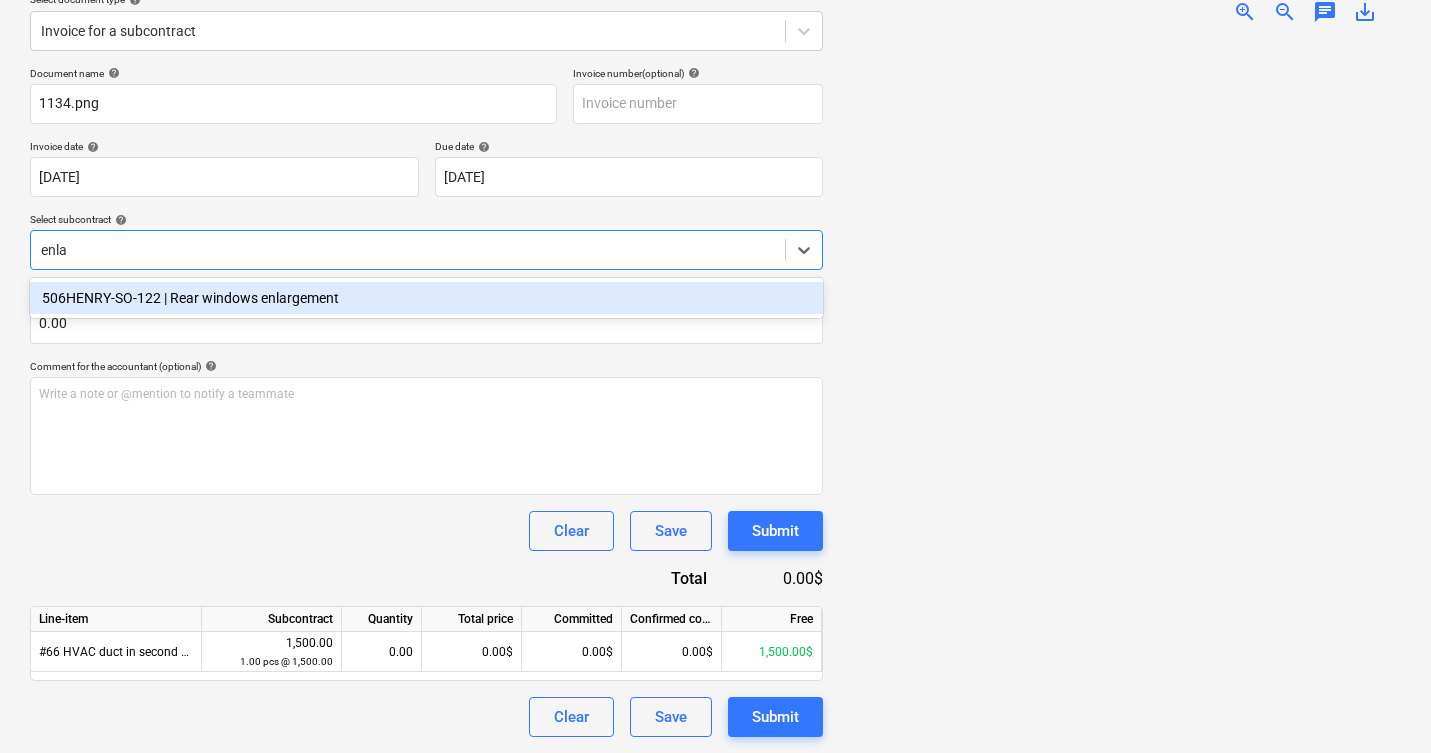 type on "enlar" 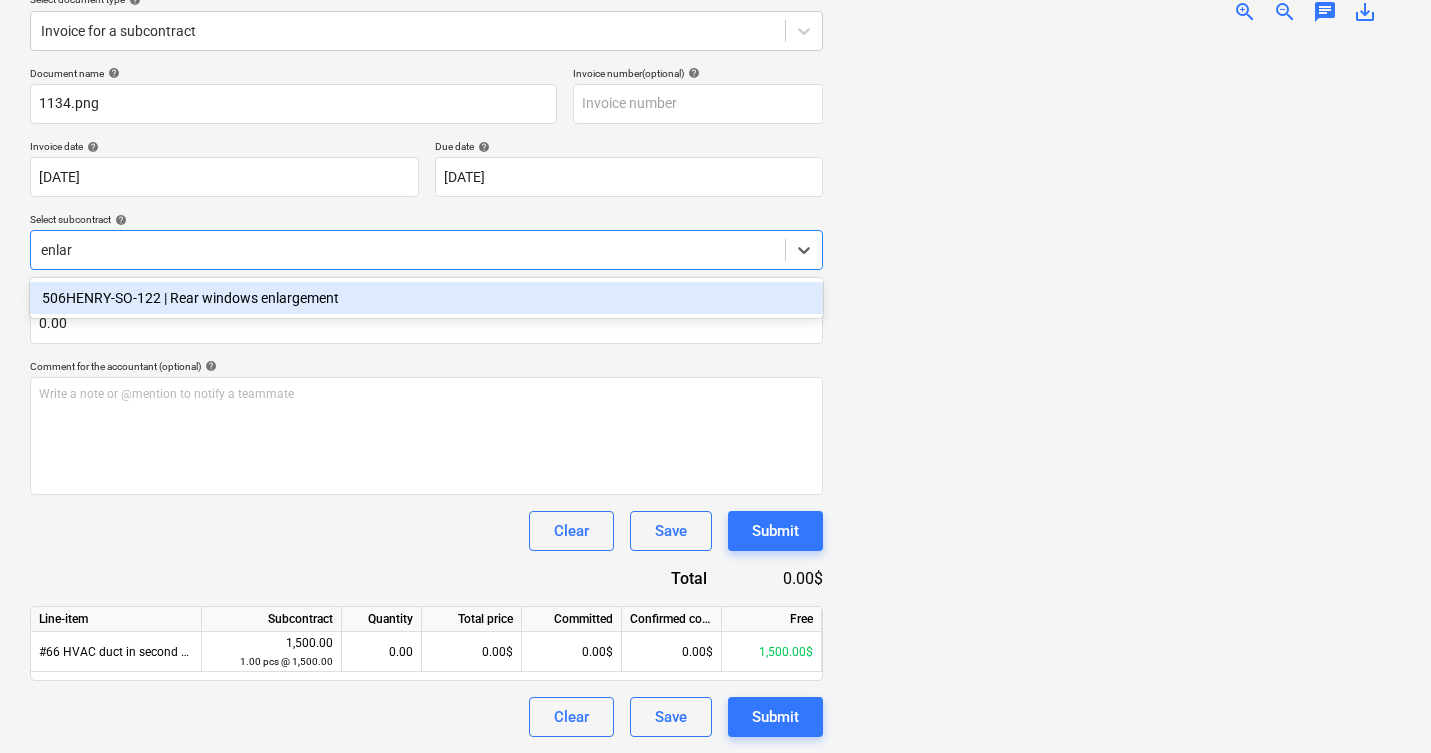 click on "506HENRY-SO-122 | Rear windows enlargement" at bounding box center (426, 298) 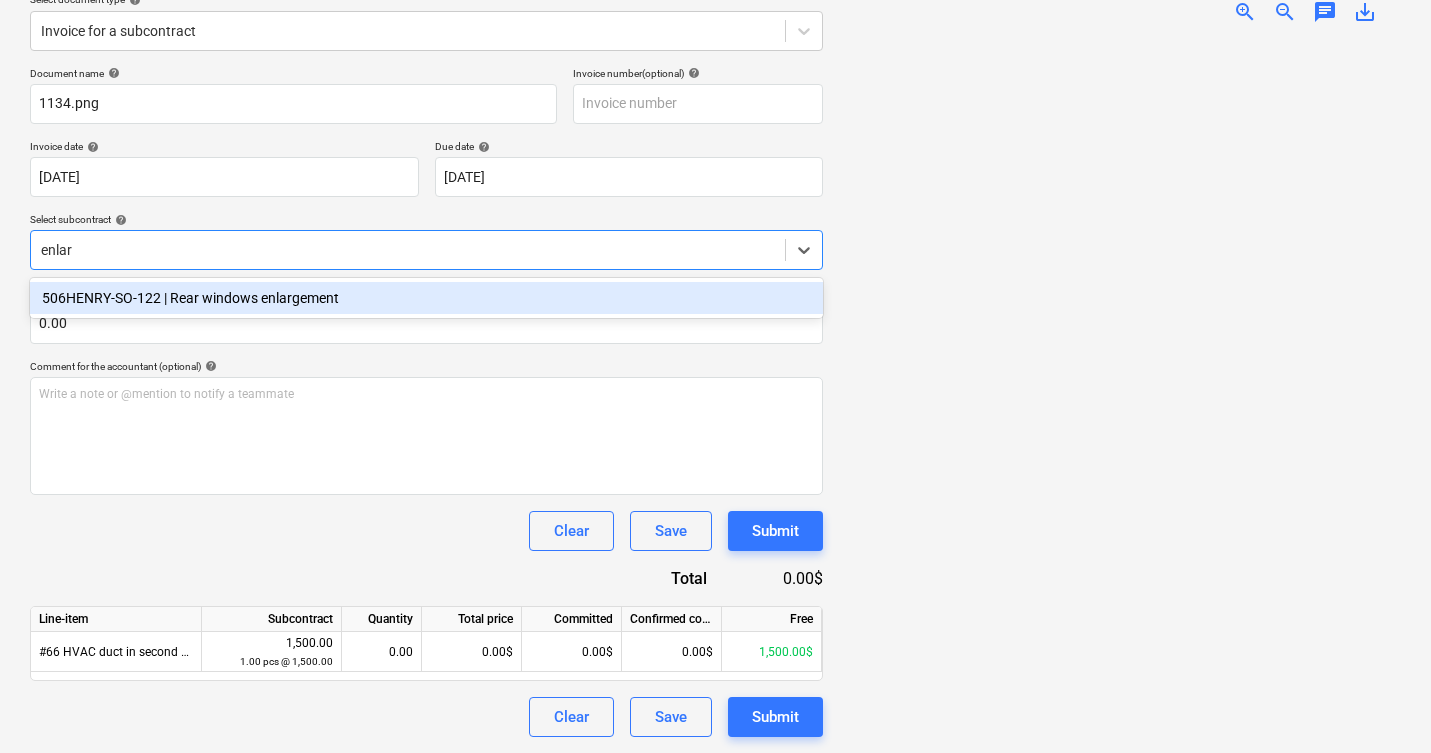 scroll, scrollTop: 228, scrollLeft: 0, axis: vertical 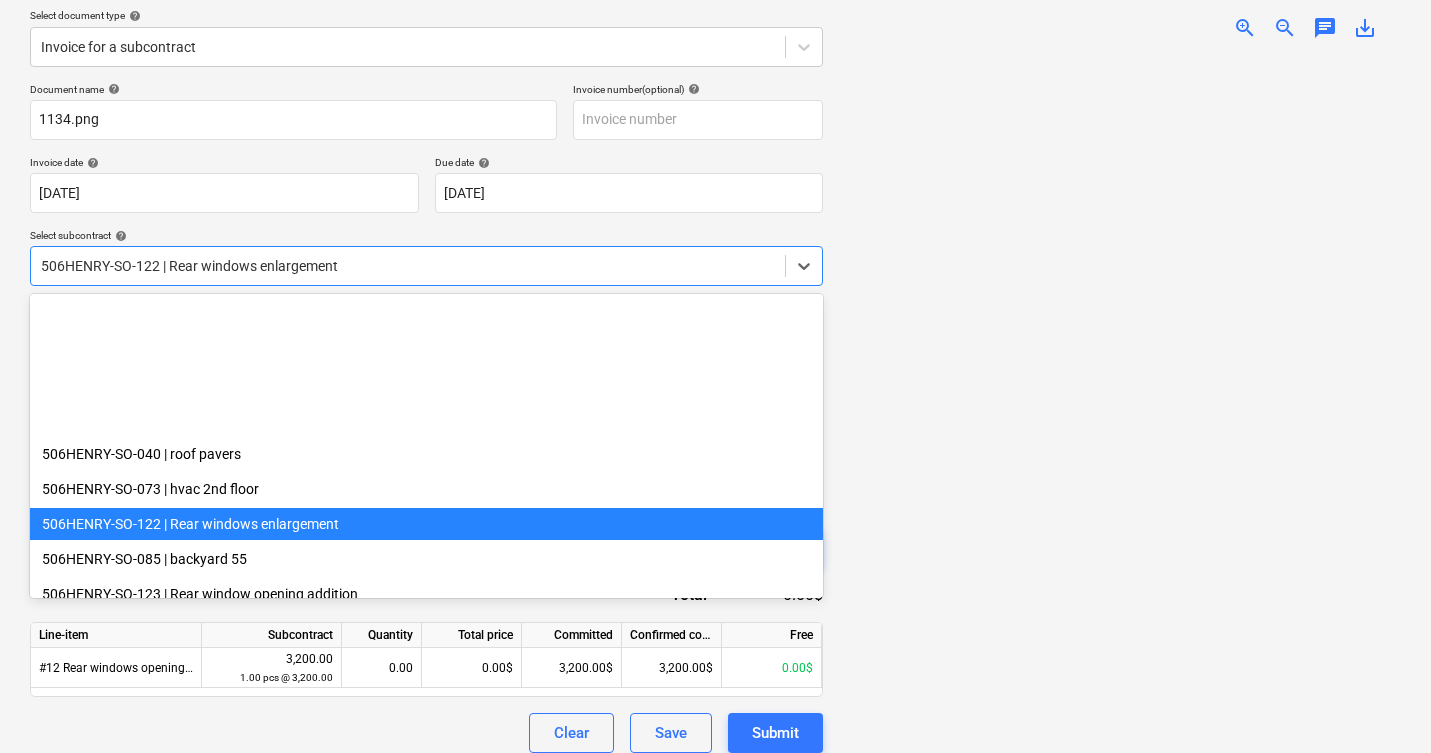 click at bounding box center (408, 266) 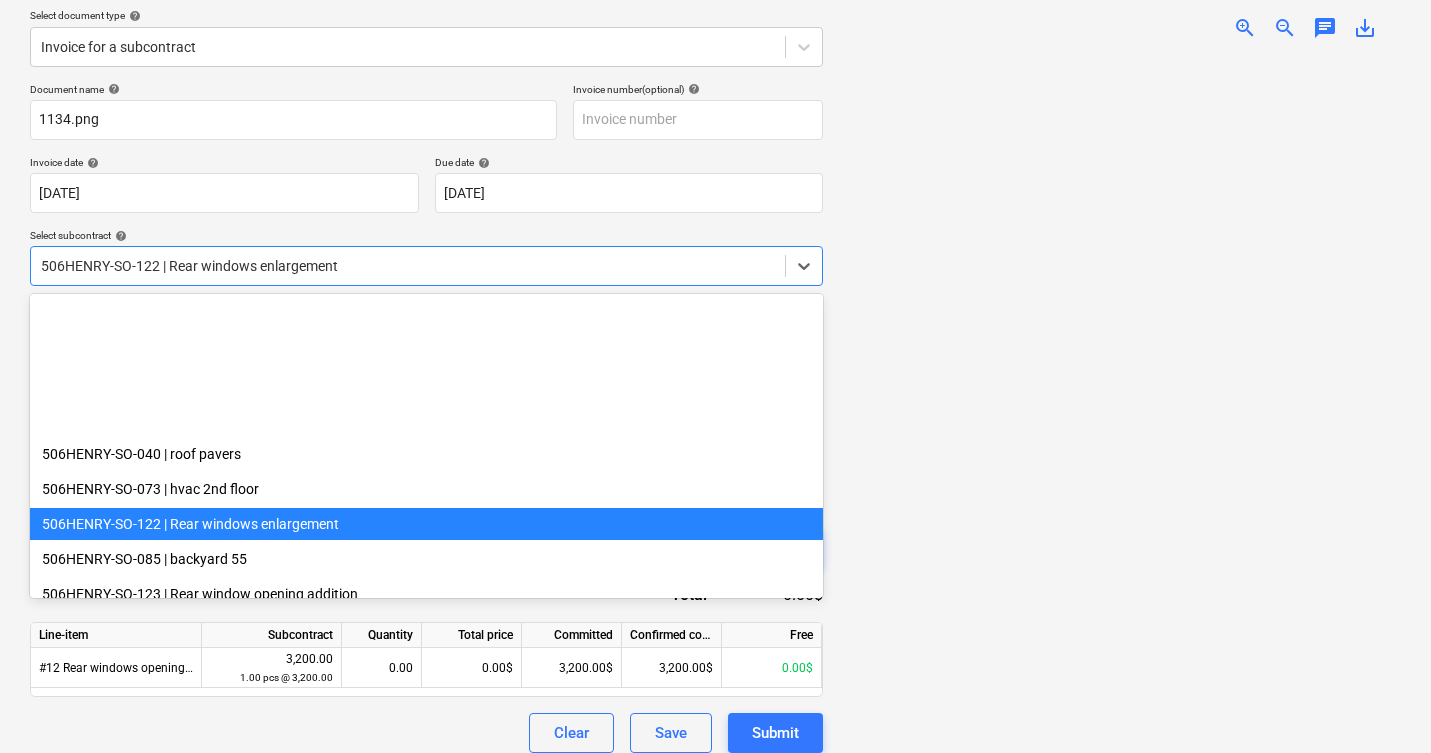 scroll, scrollTop: 210, scrollLeft: 0, axis: vertical 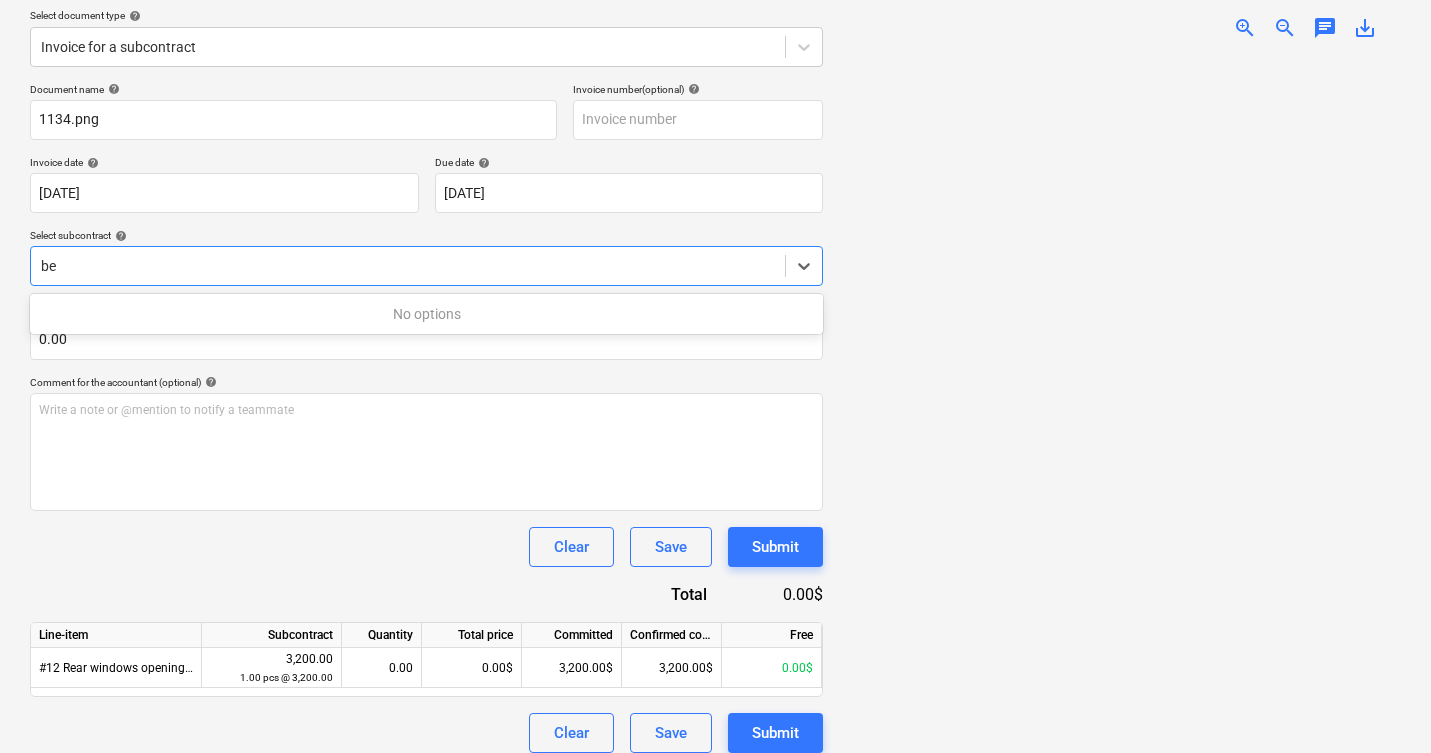 type on "b" 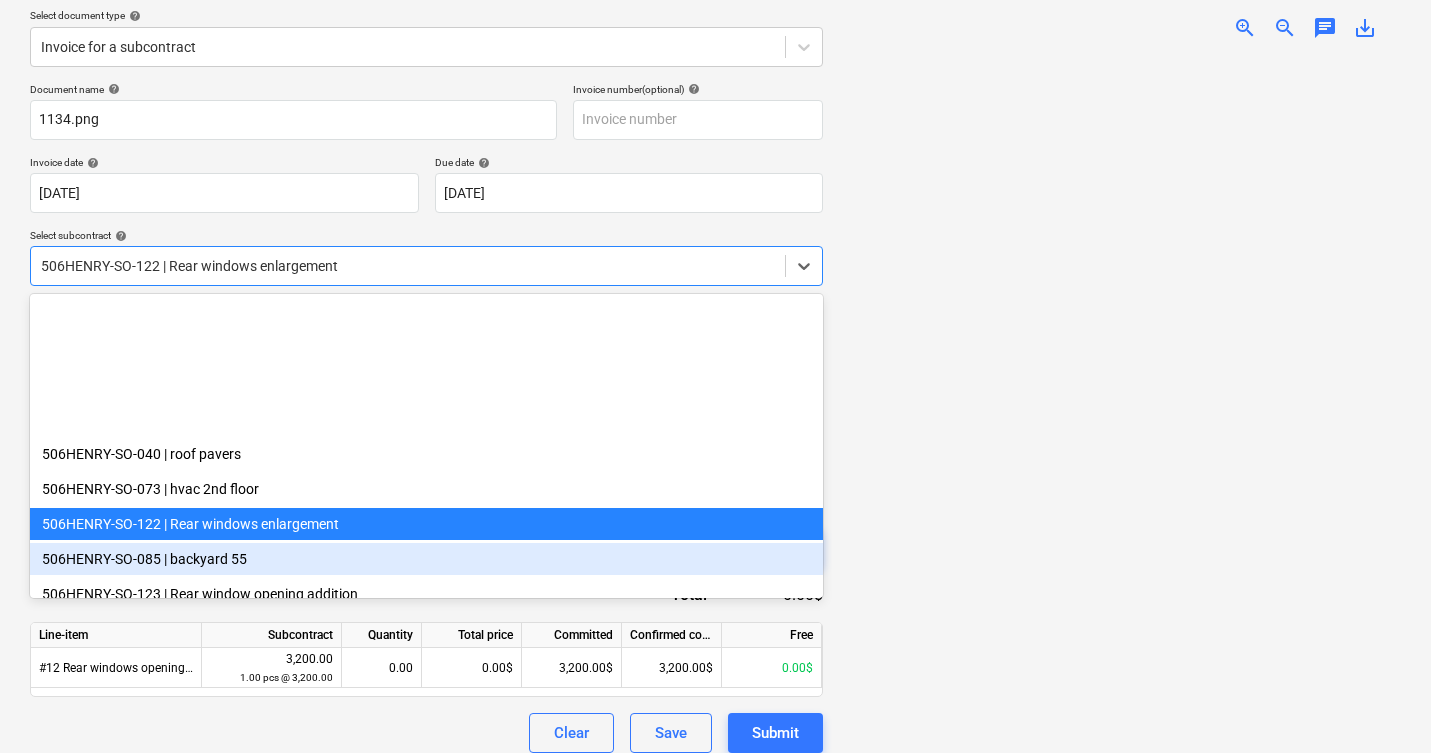 scroll, scrollTop: 210, scrollLeft: 0, axis: vertical 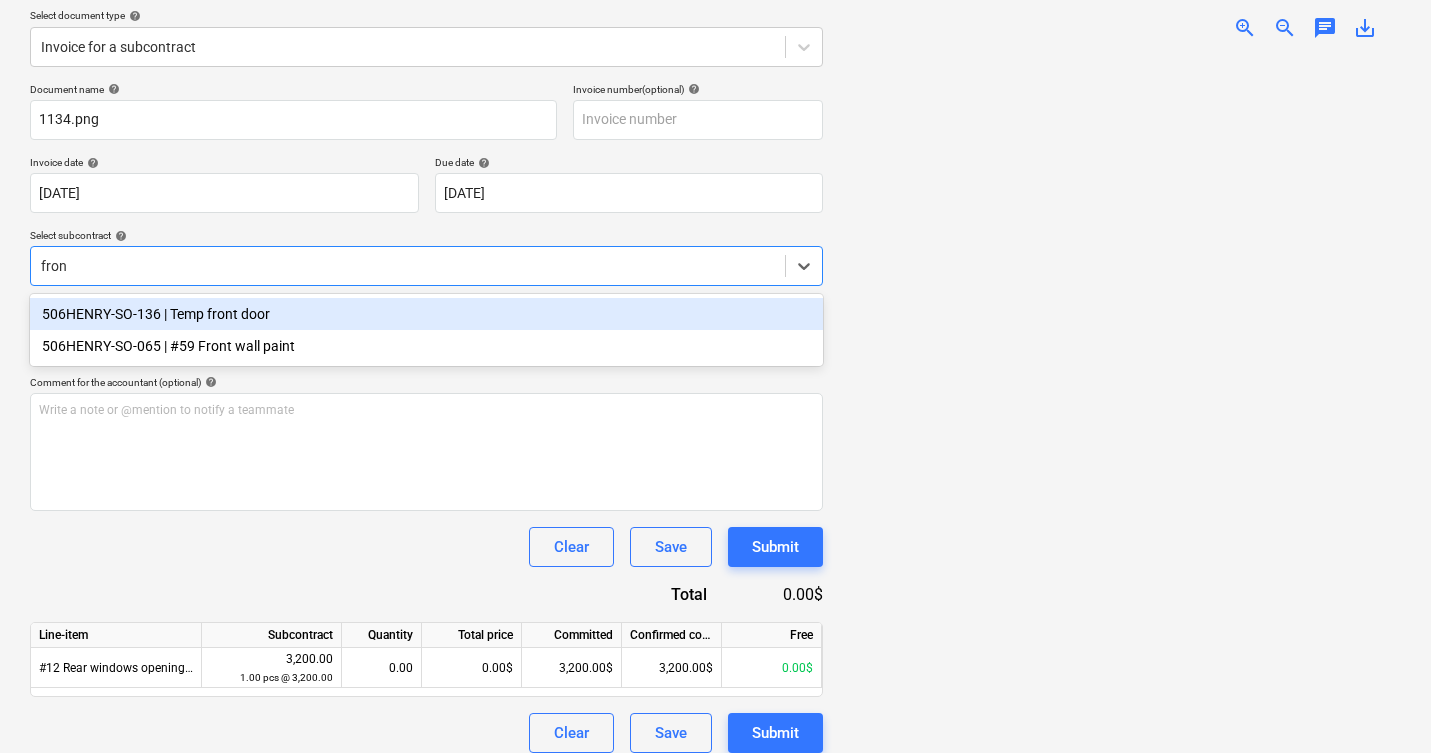 type on "fron" 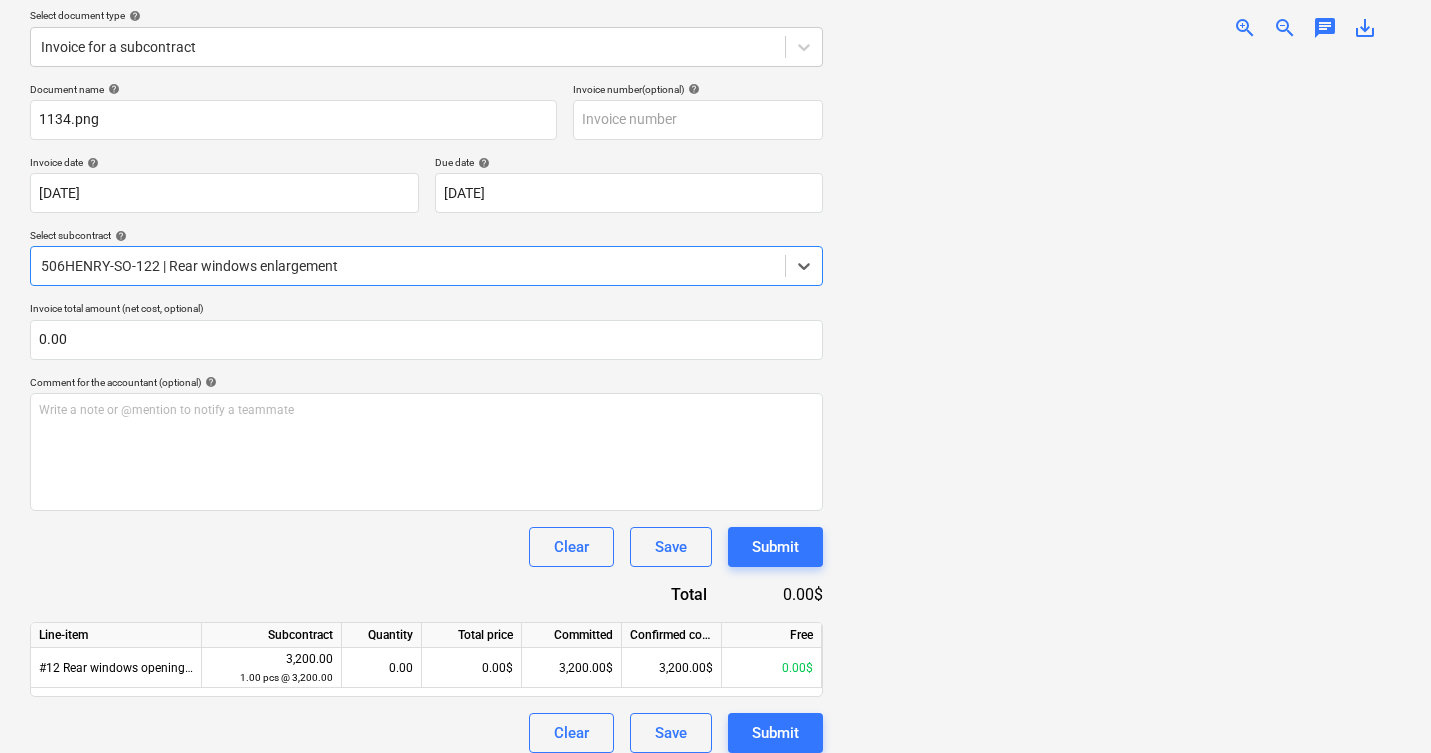 click at bounding box center (408, 266) 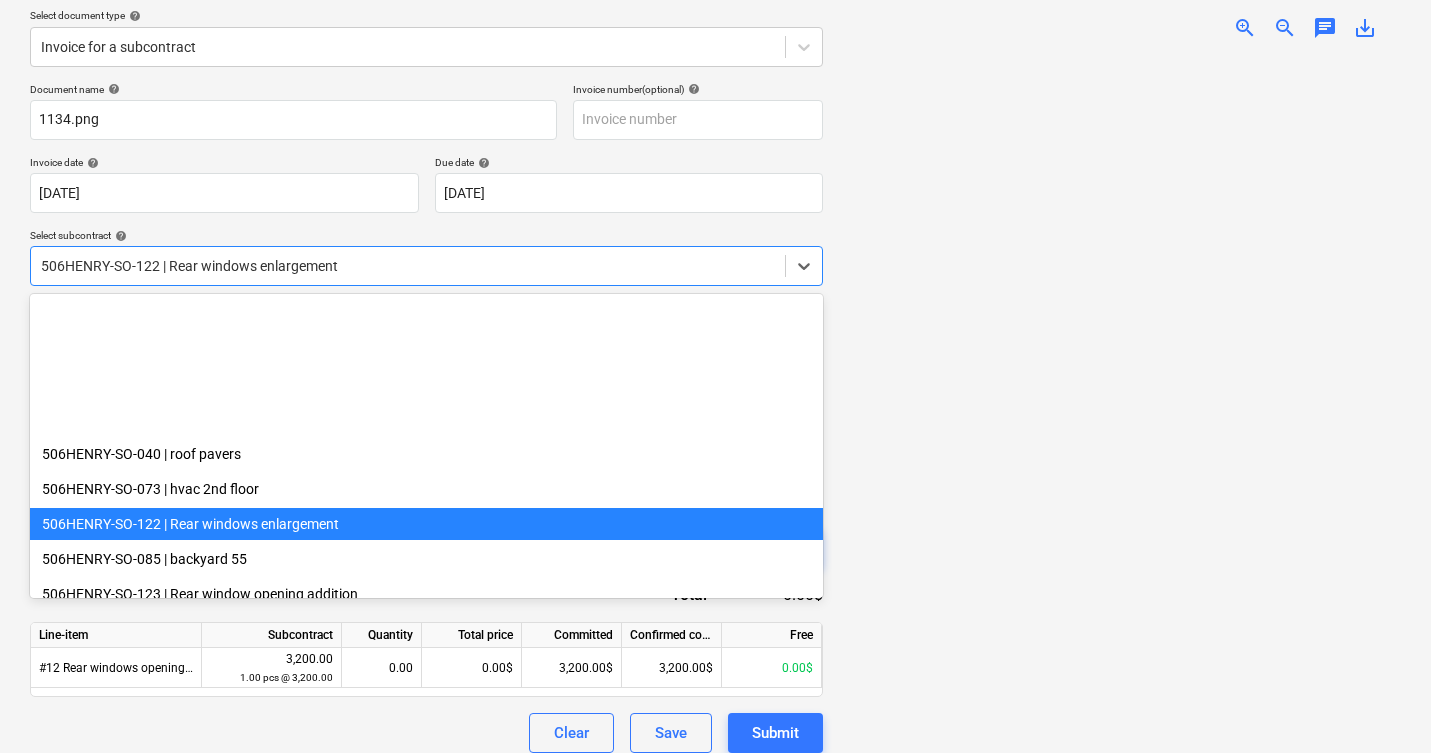 scroll, scrollTop: 210, scrollLeft: 0, axis: vertical 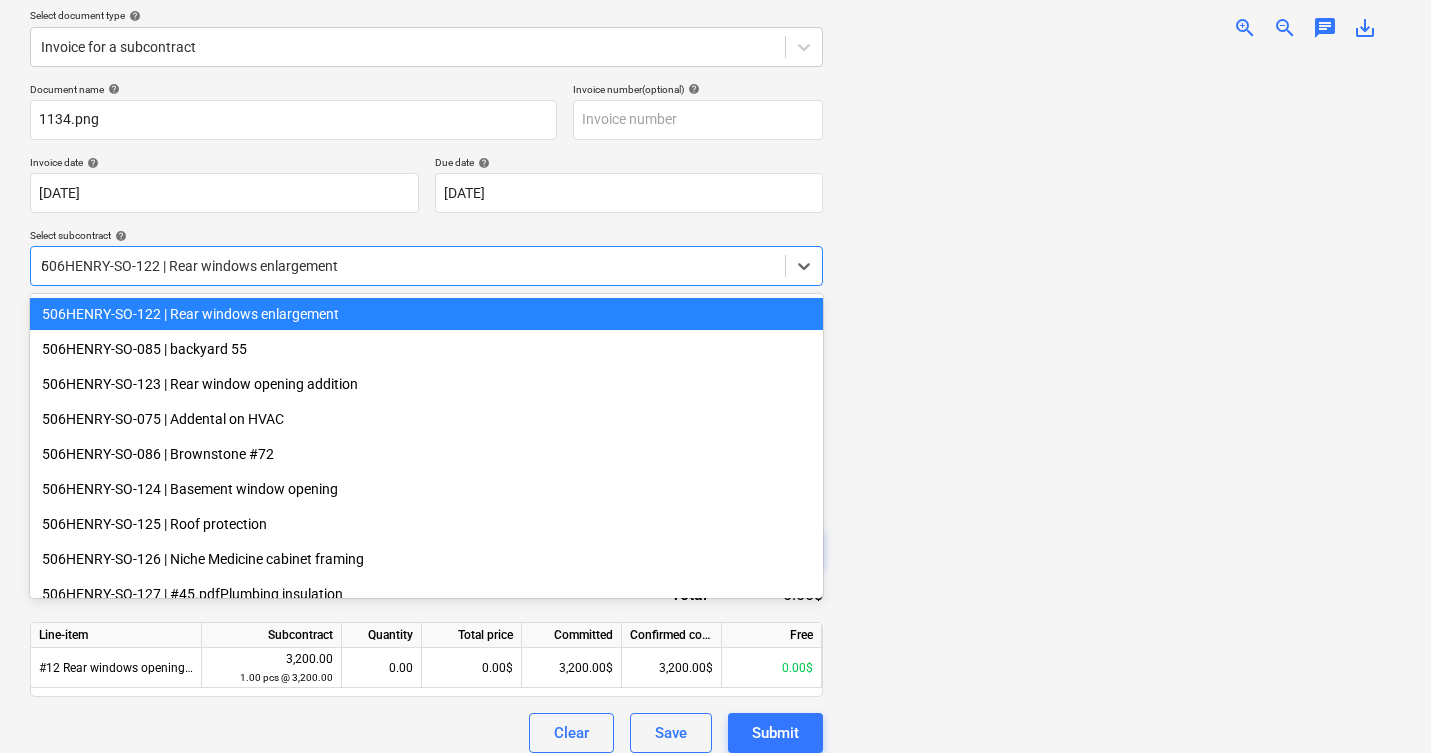 type on "65" 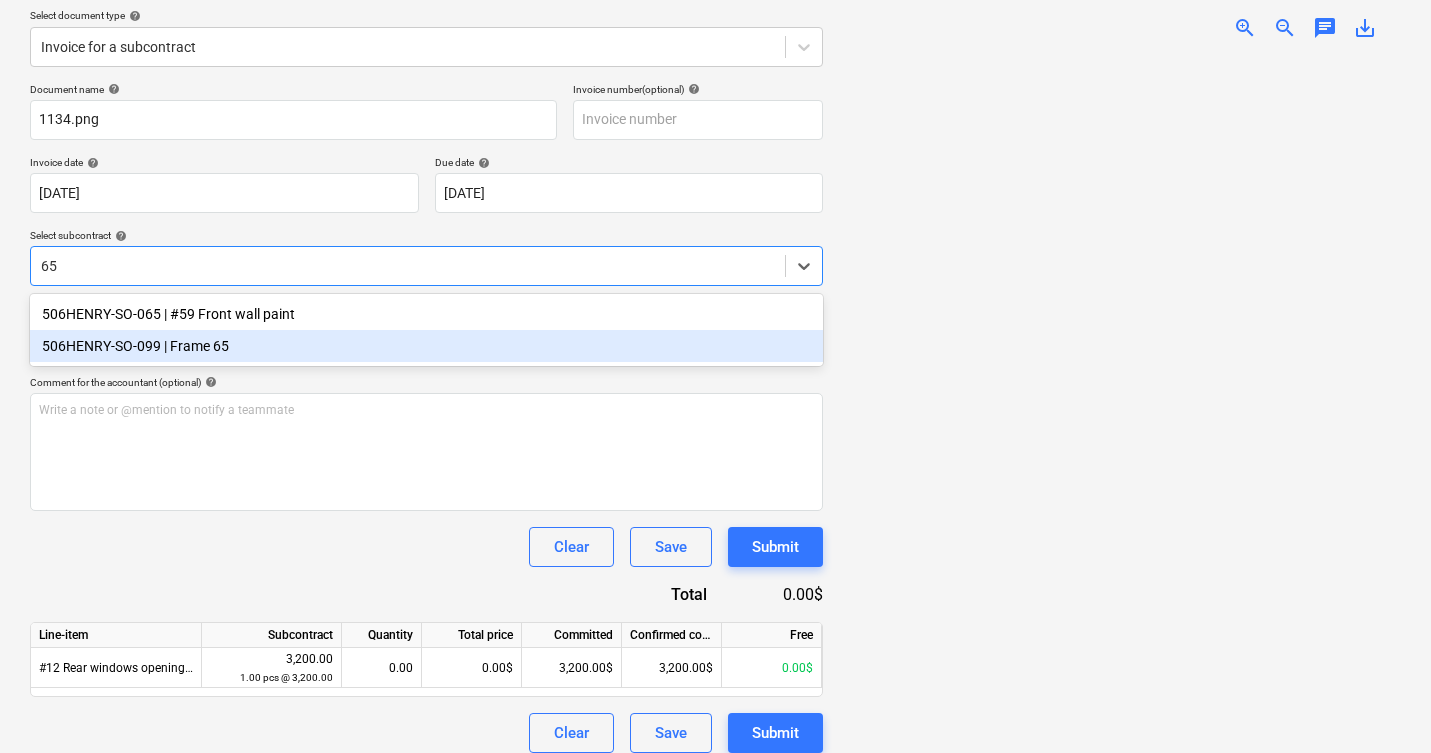 click on "506HENRY-SO-099 | Frame 65" at bounding box center [426, 346] 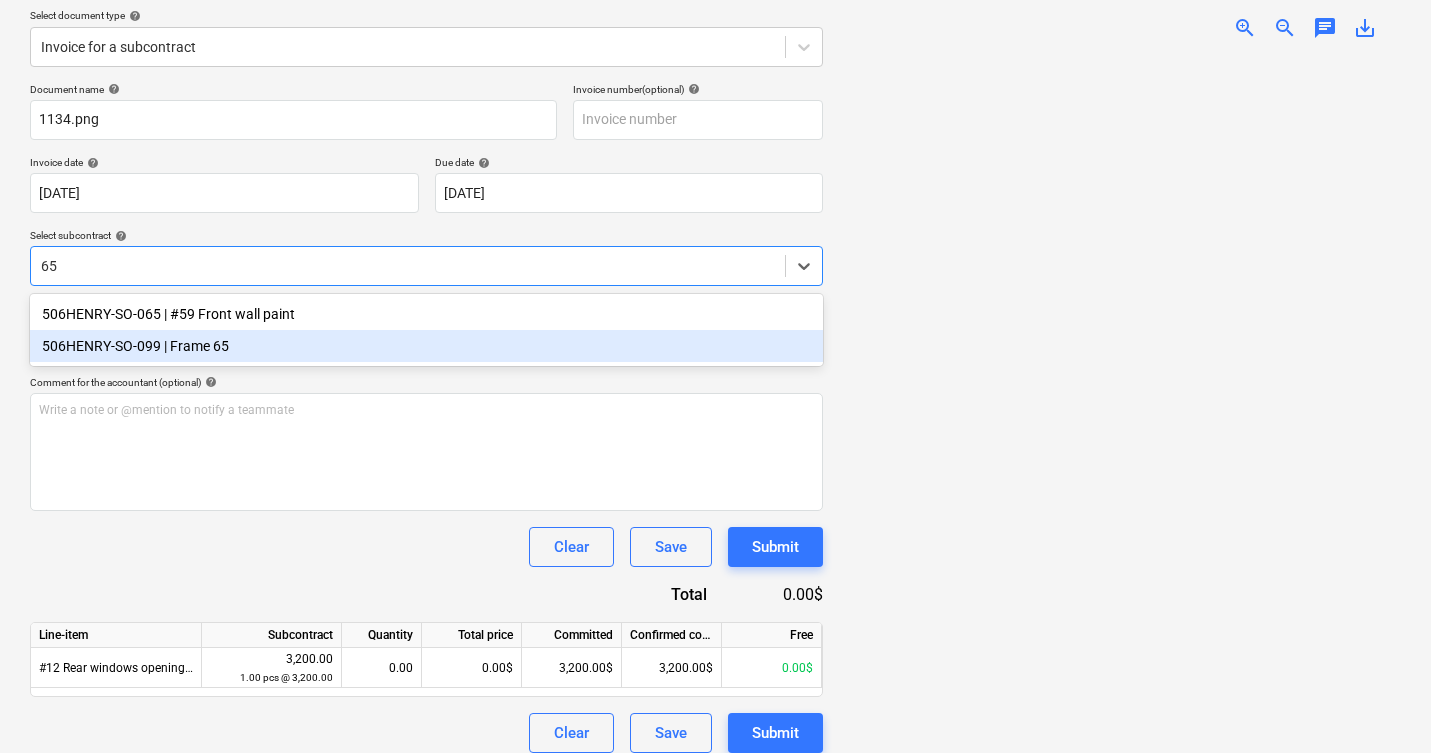 type 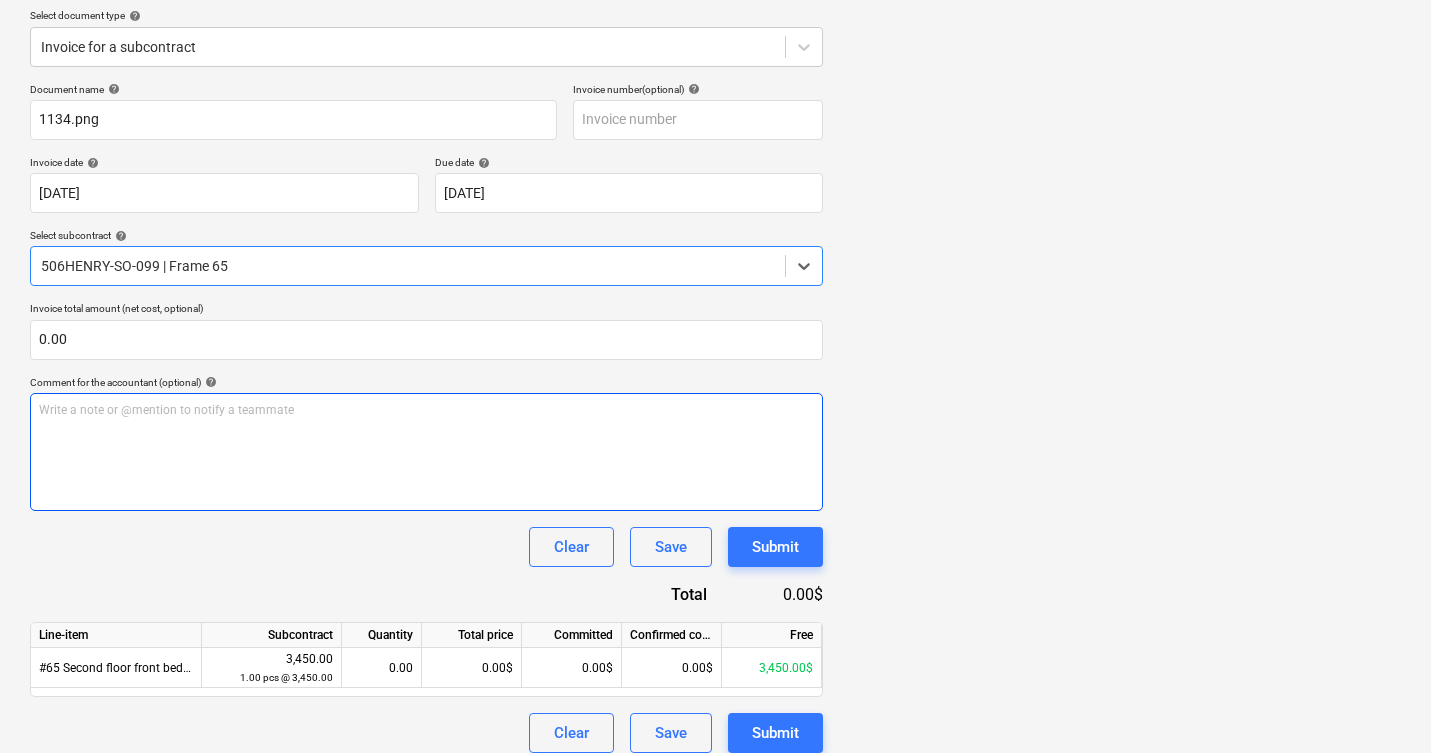 scroll, scrollTop: 244, scrollLeft: 0, axis: vertical 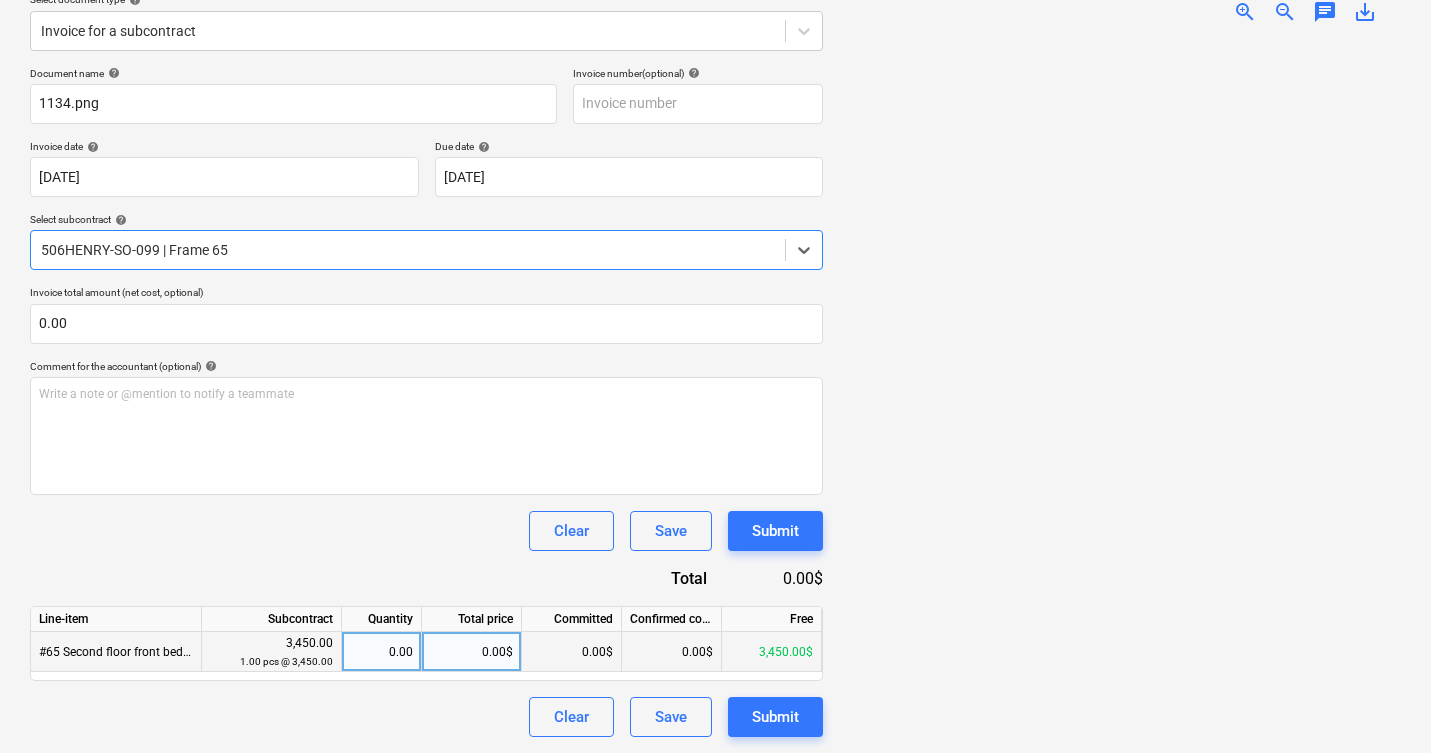 click on "0.00$" at bounding box center (472, 652) 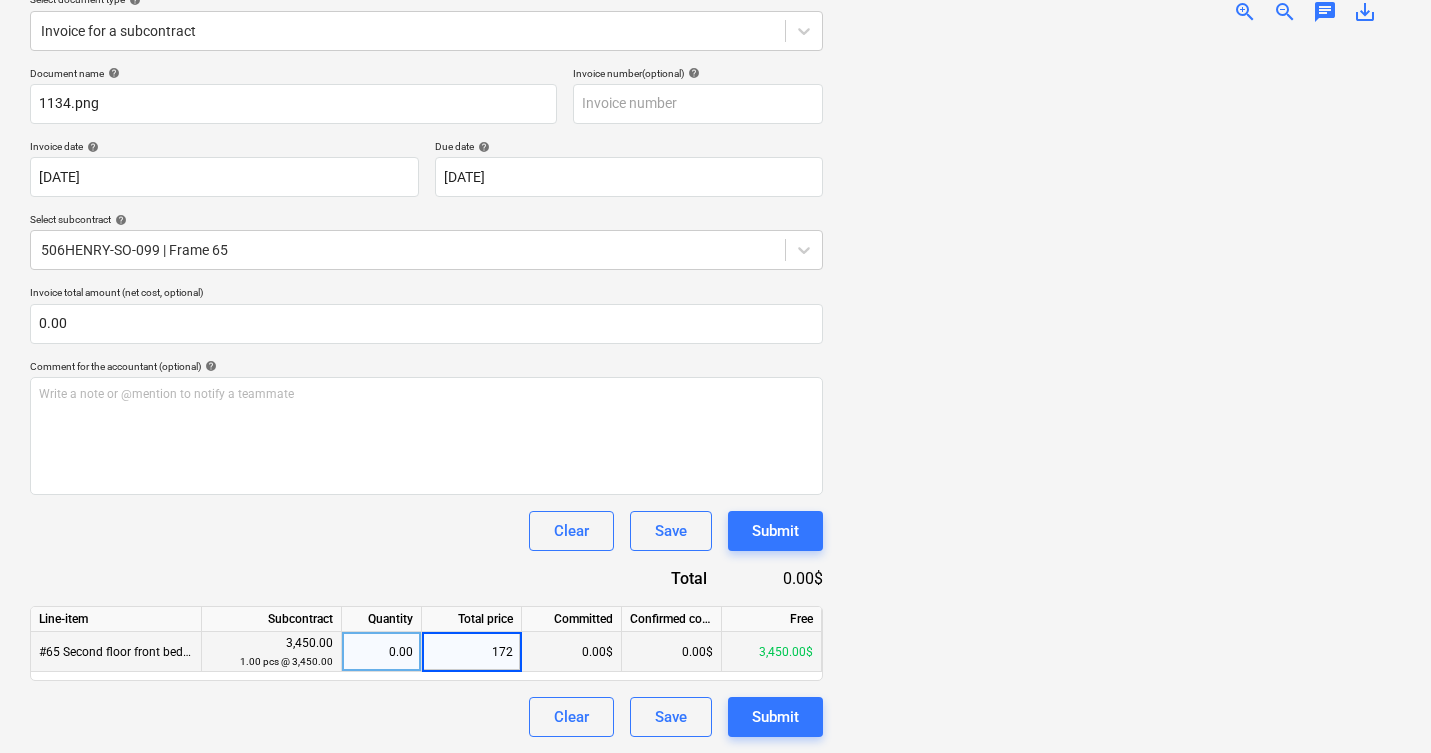 type on "1725" 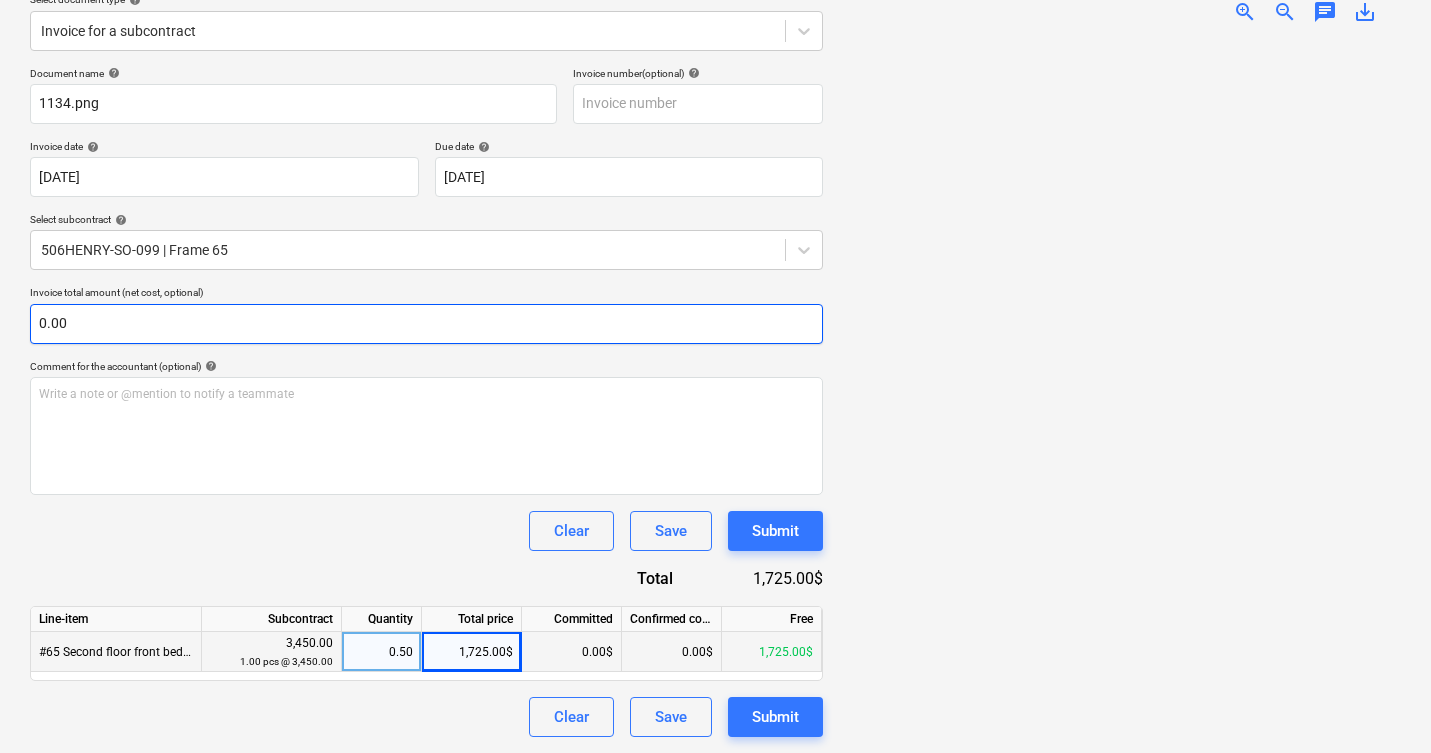 click on "0.00" at bounding box center (426, 324) 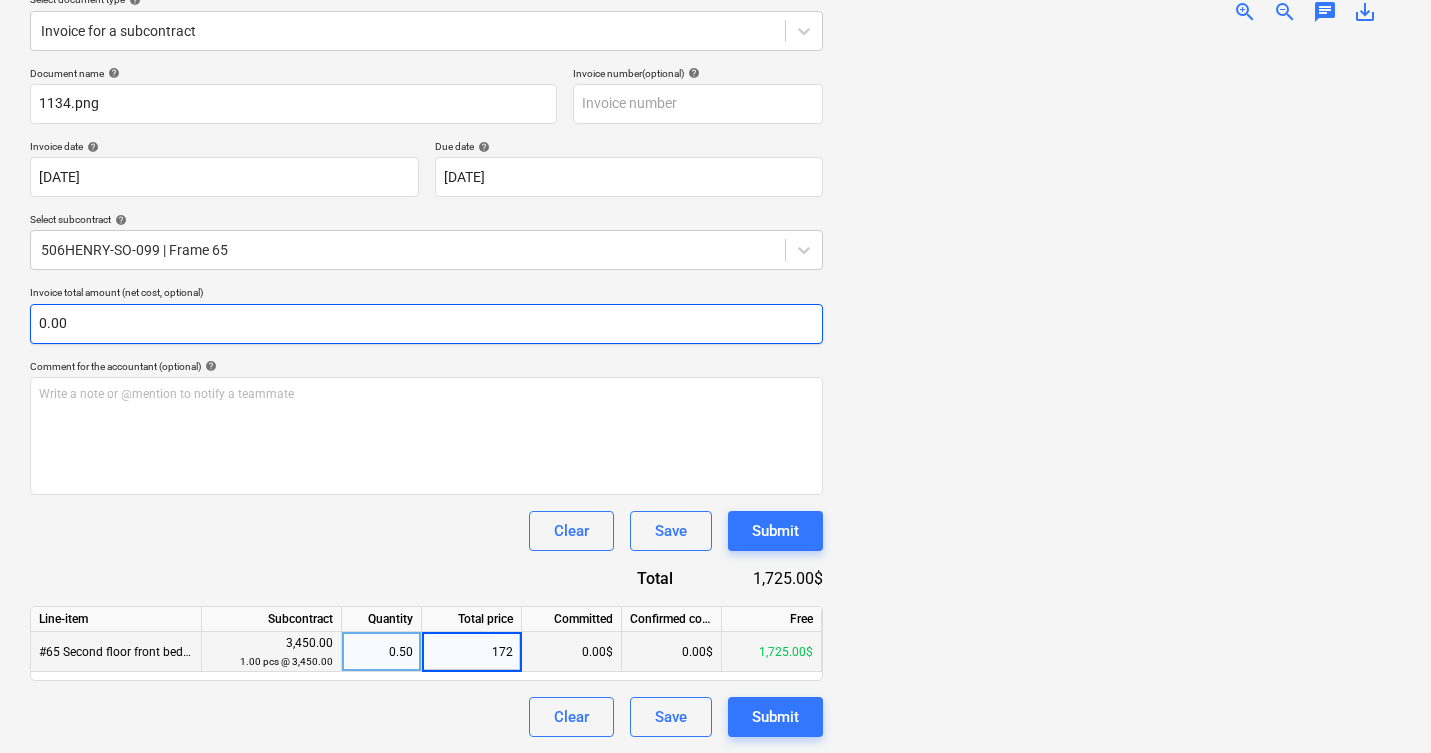 type on "1725" 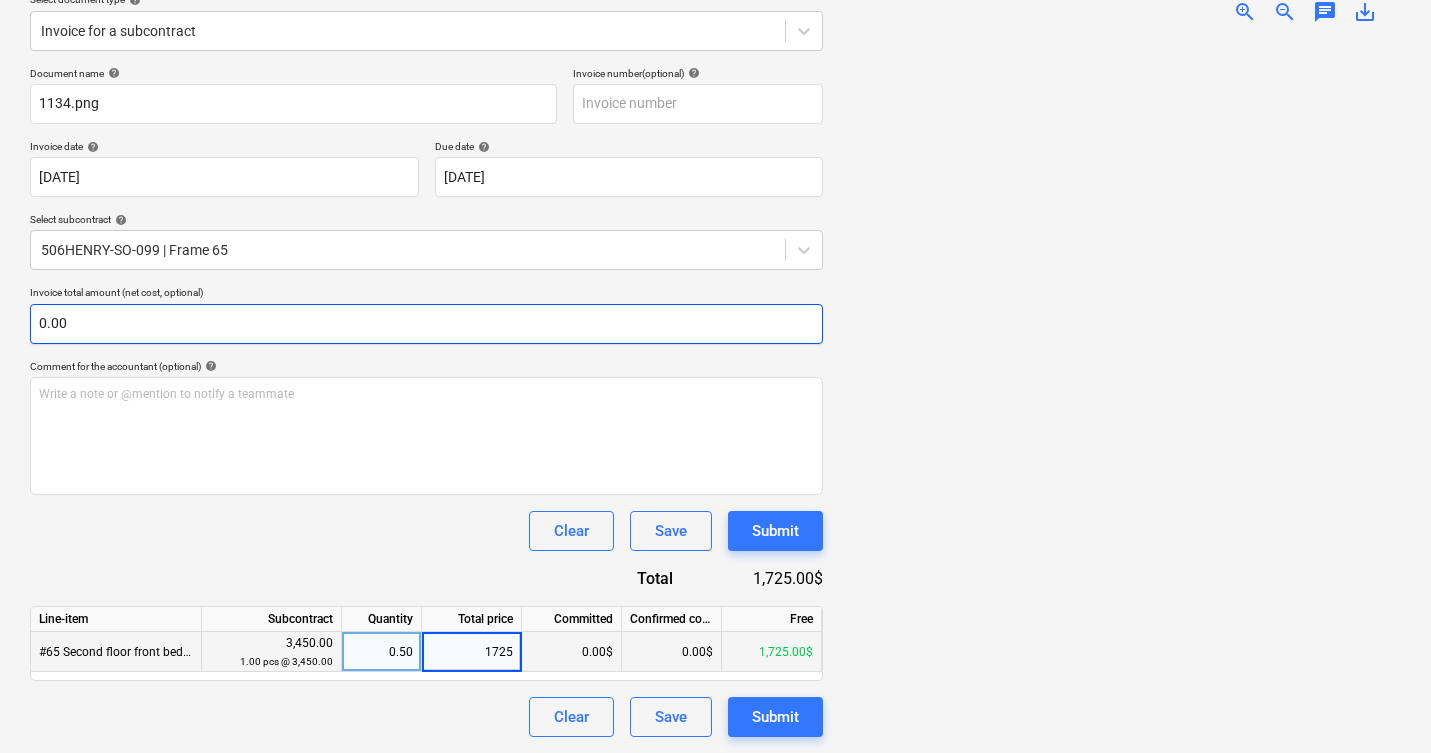 click on "0.00" at bounding box center [426, 324] 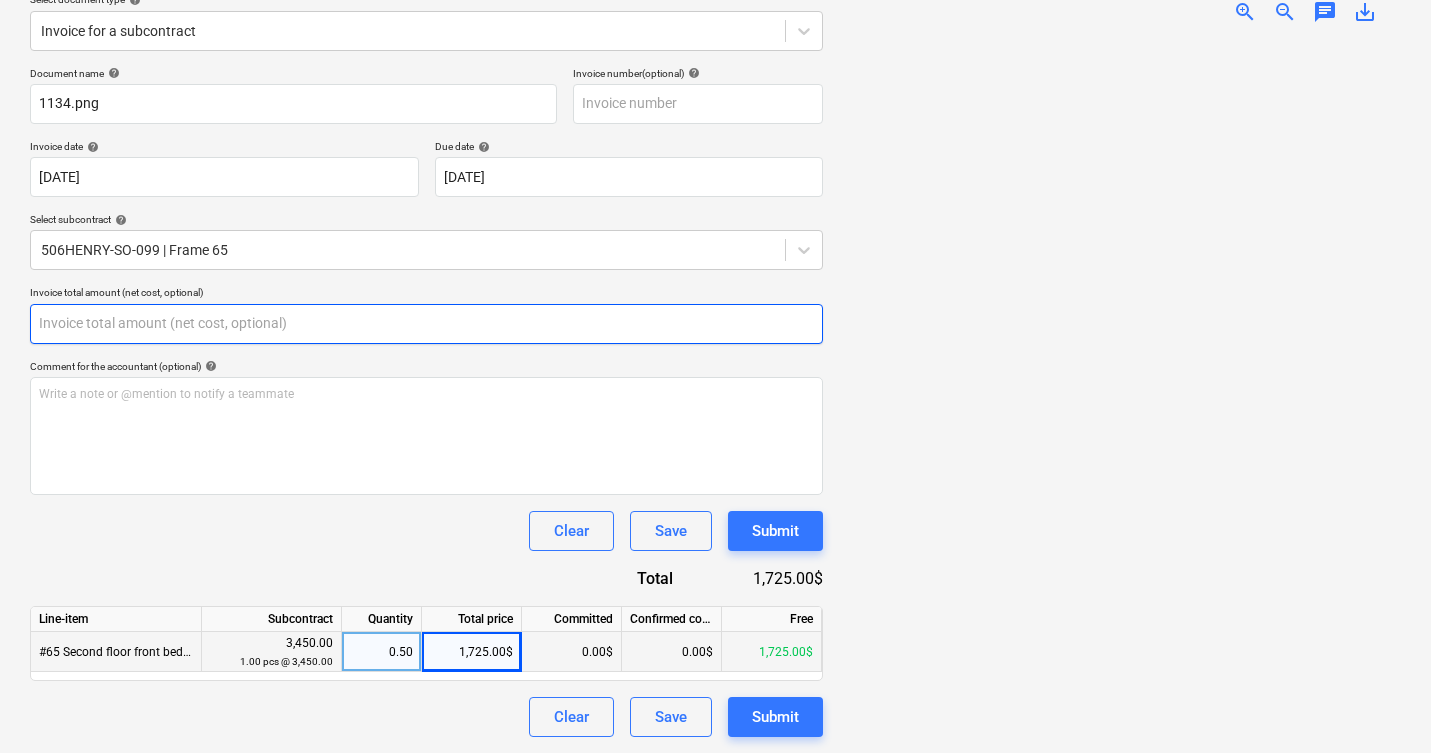 click at bounding box center [426, 324] 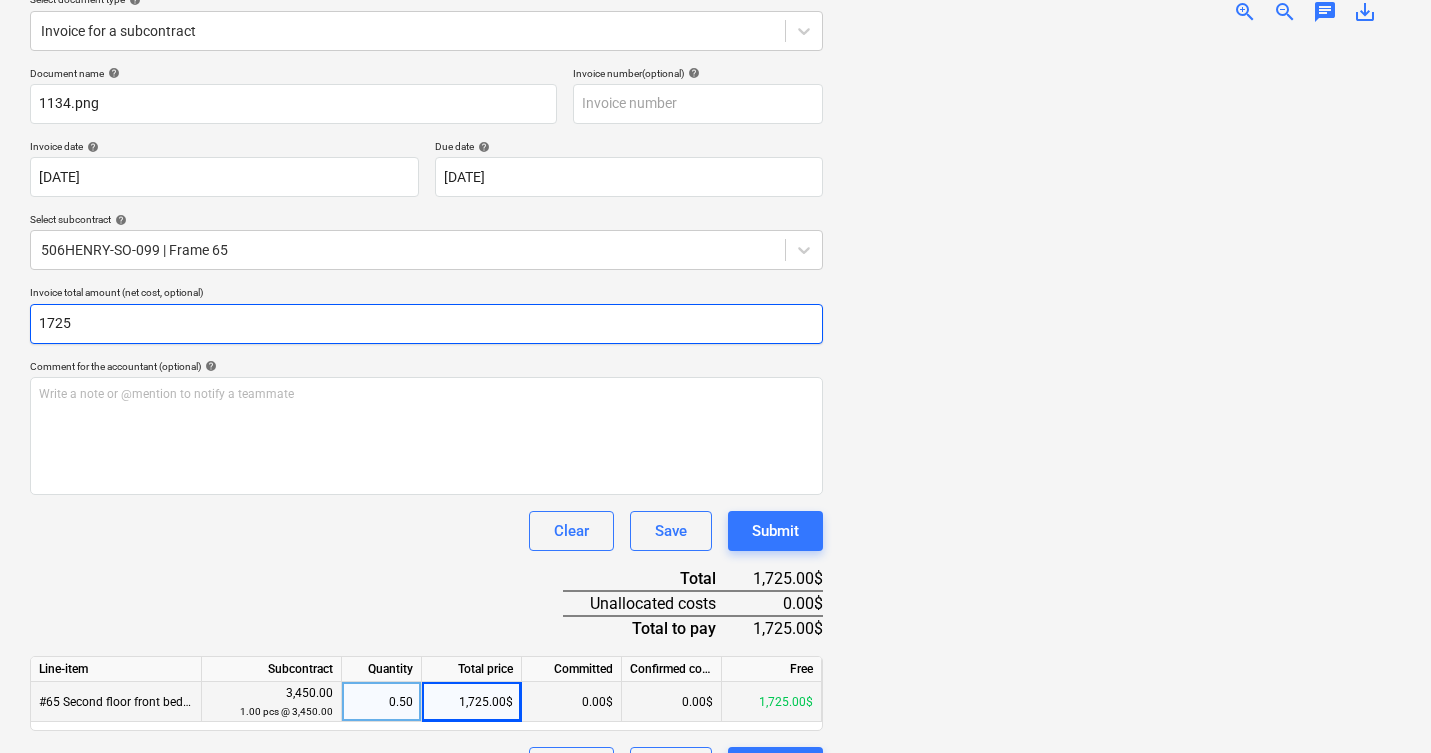 type on "1725" 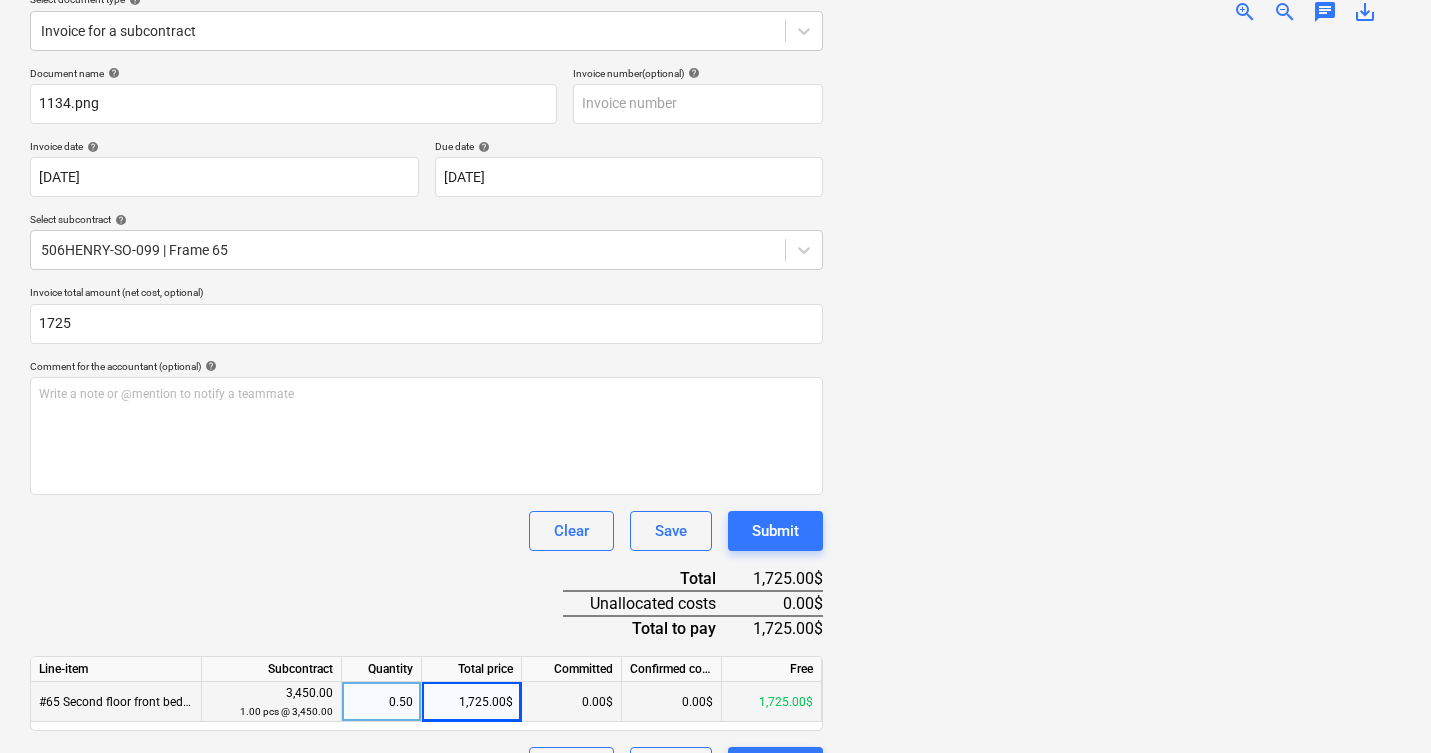 click at bounding box center [1120, 388] 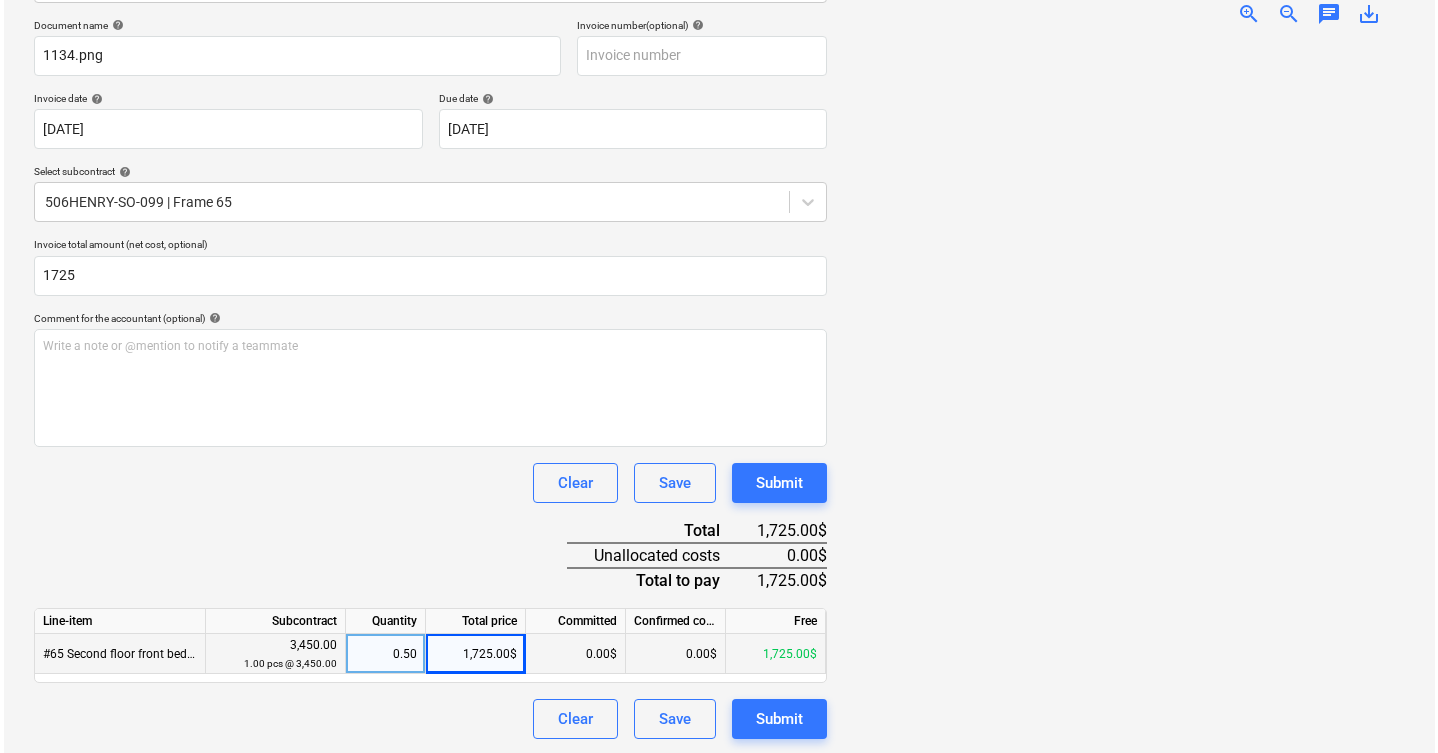 scroll, scrollTop: 294, scrollLeft: 0, axis: vertical 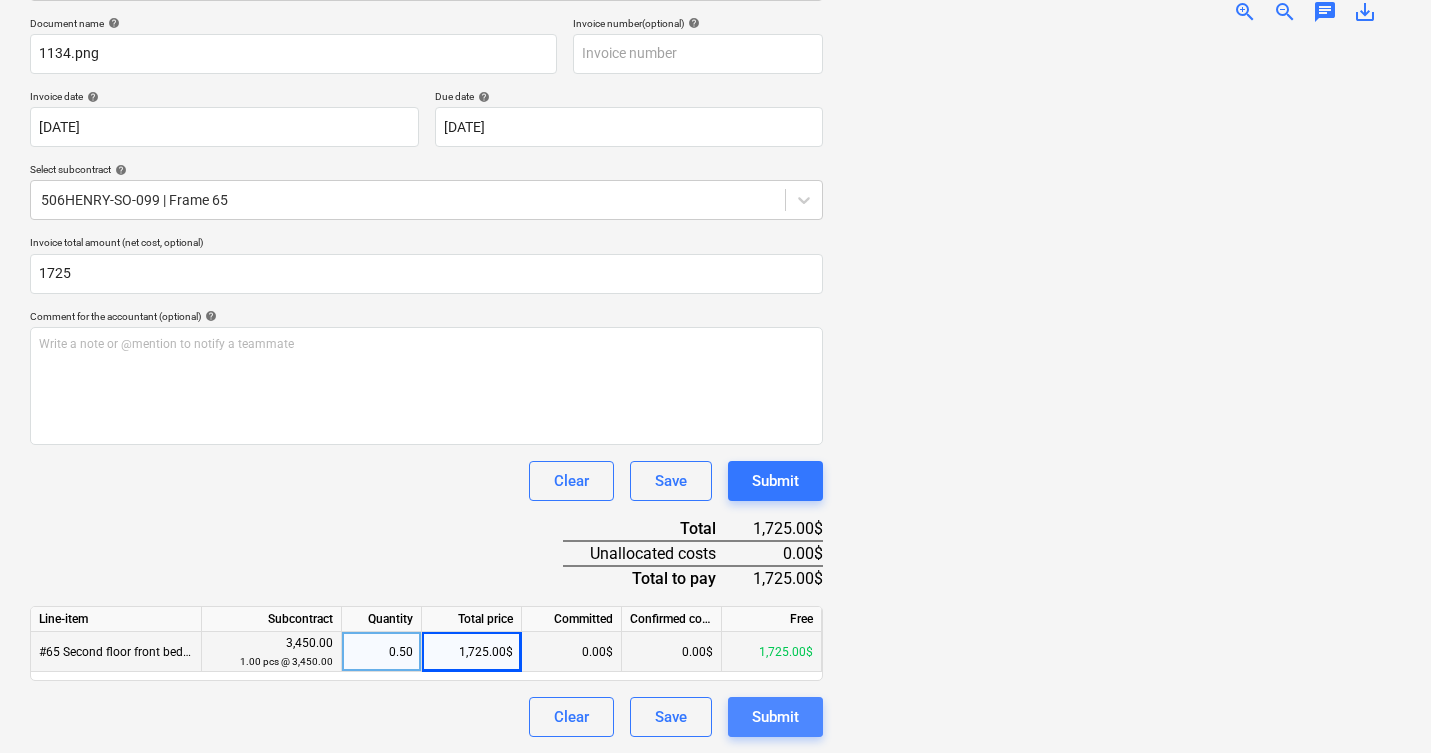 click on "Submit" at bounding box center (775, 717) 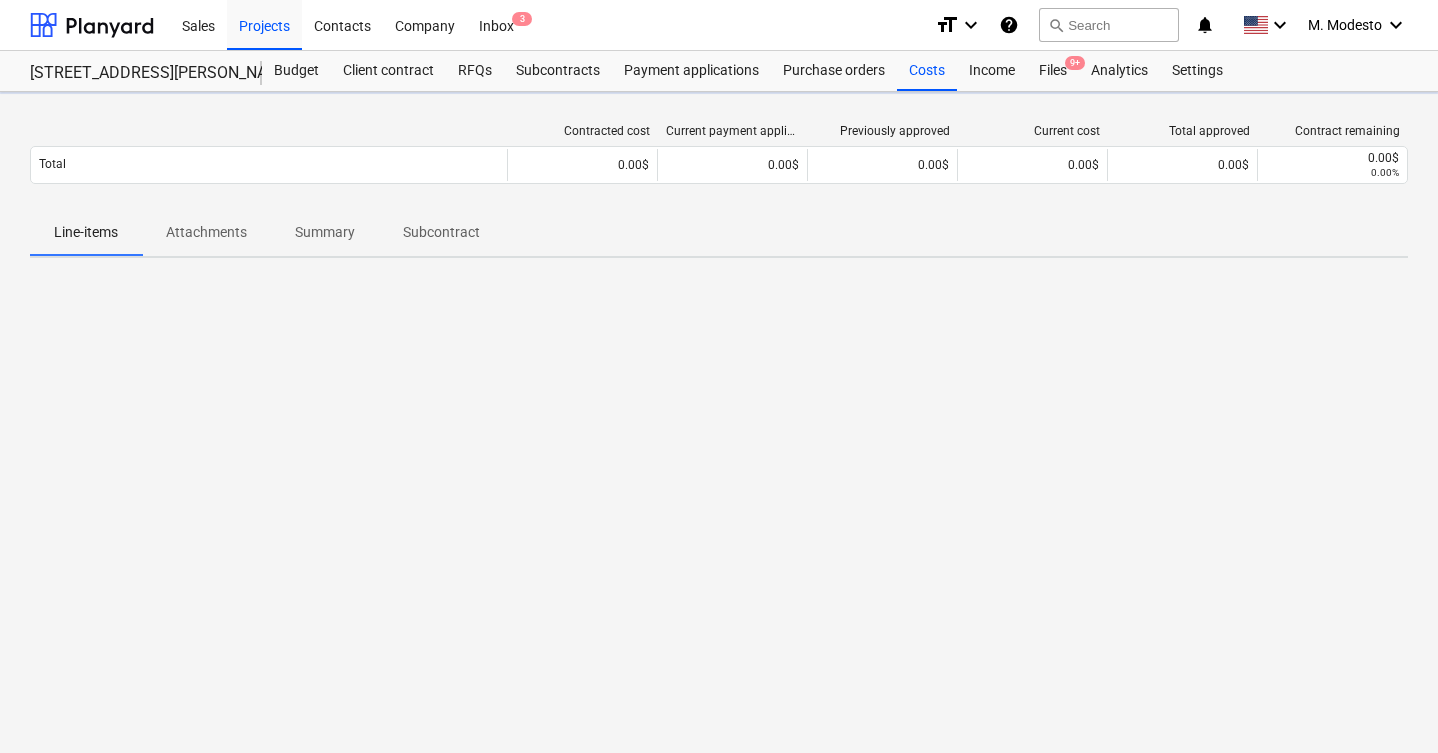 scroll, scrollTop: 0, scrollLeft: 0, axis: both 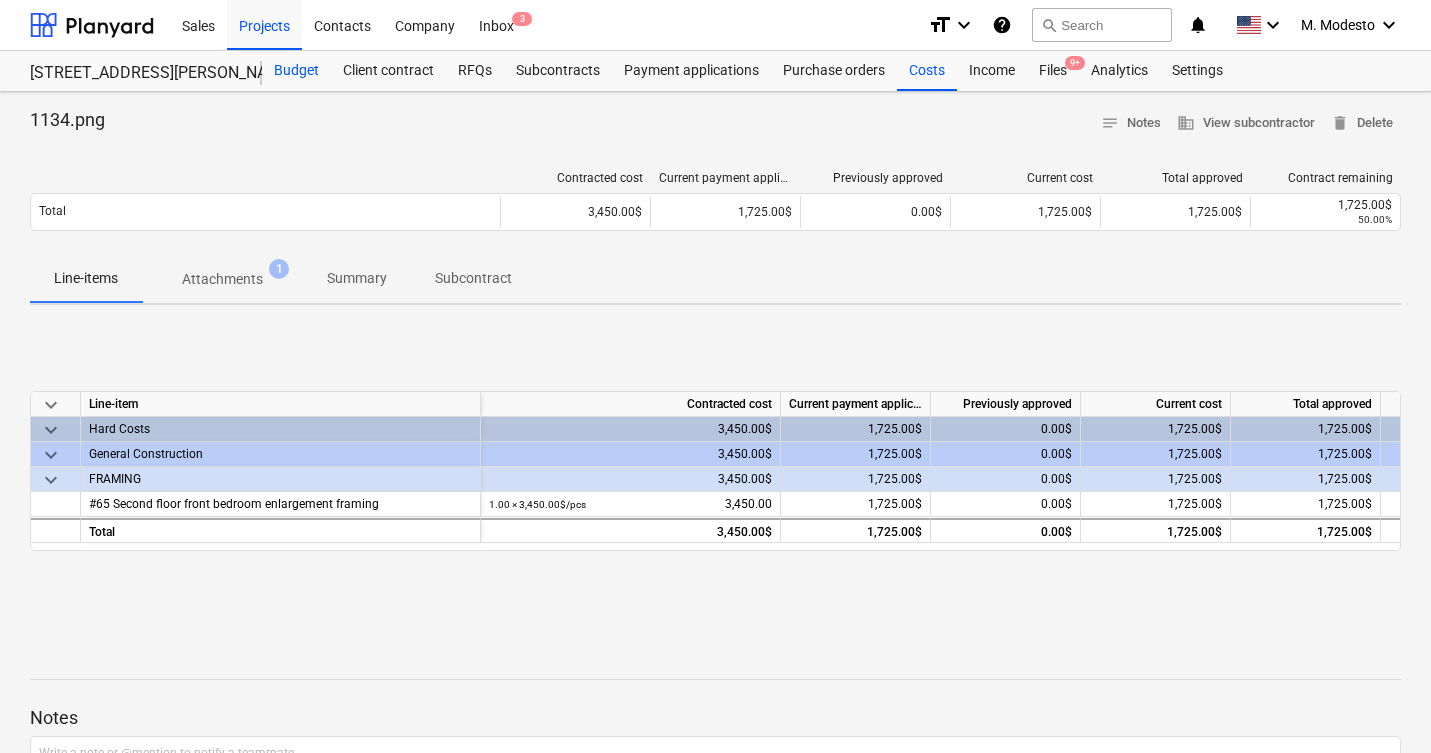 click on "Budget" at bounding box center [296, 71] 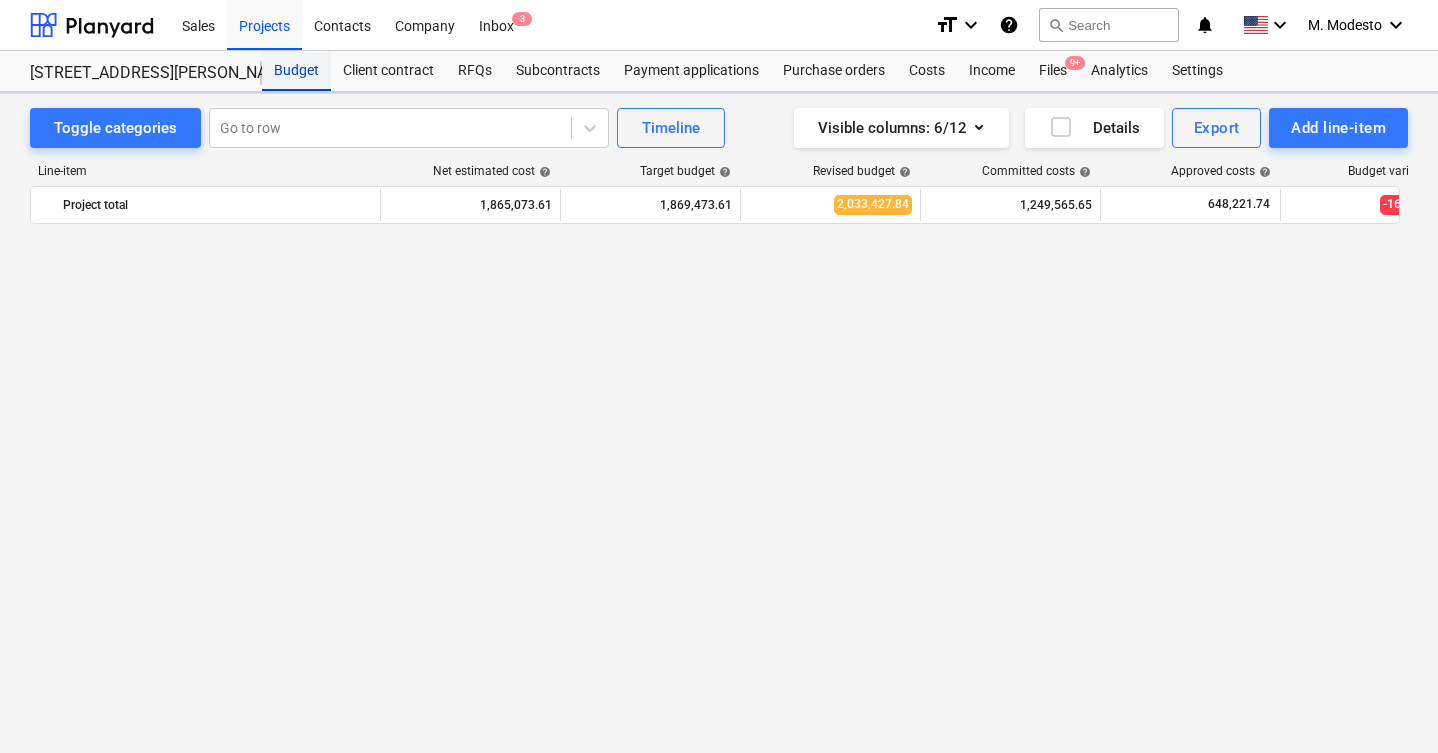 scroll, scrollTop: 1435, scrollLeft: 0, axis: vertical 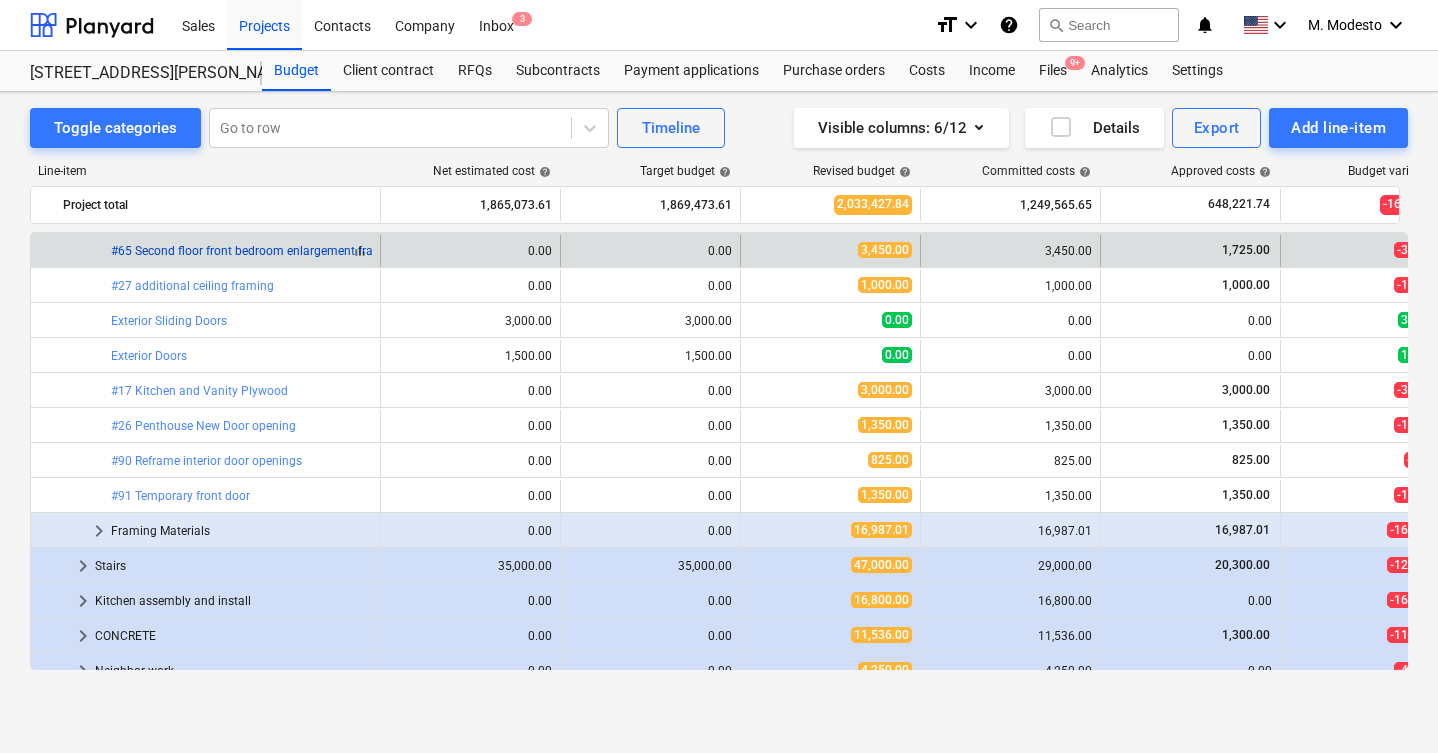 click on "#65 Second floor front bedroom enlargement framing" at bounding box center [256, 251] 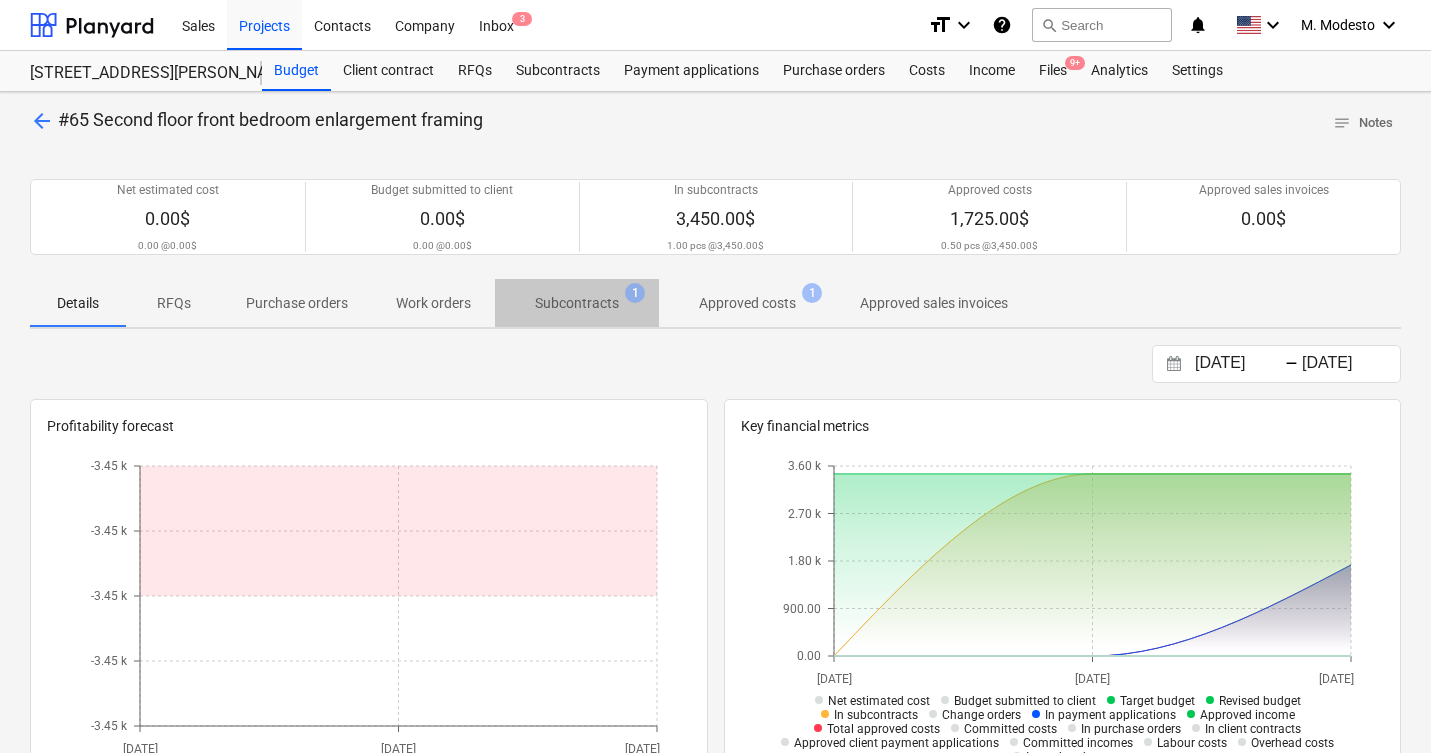 click on "Subcontracts 1" at bounding box center (577, 303) 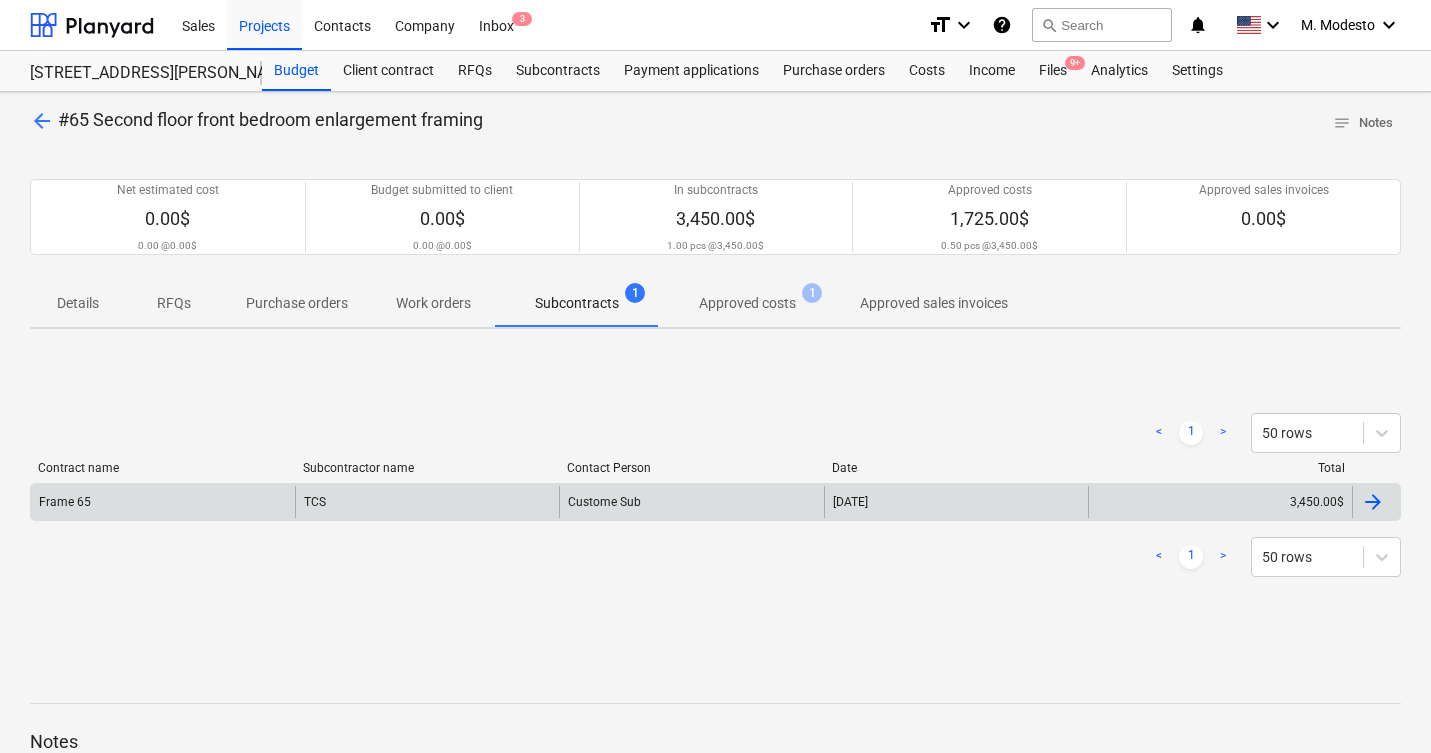 click on "Custome Sub" at bounding box center (691, 502) 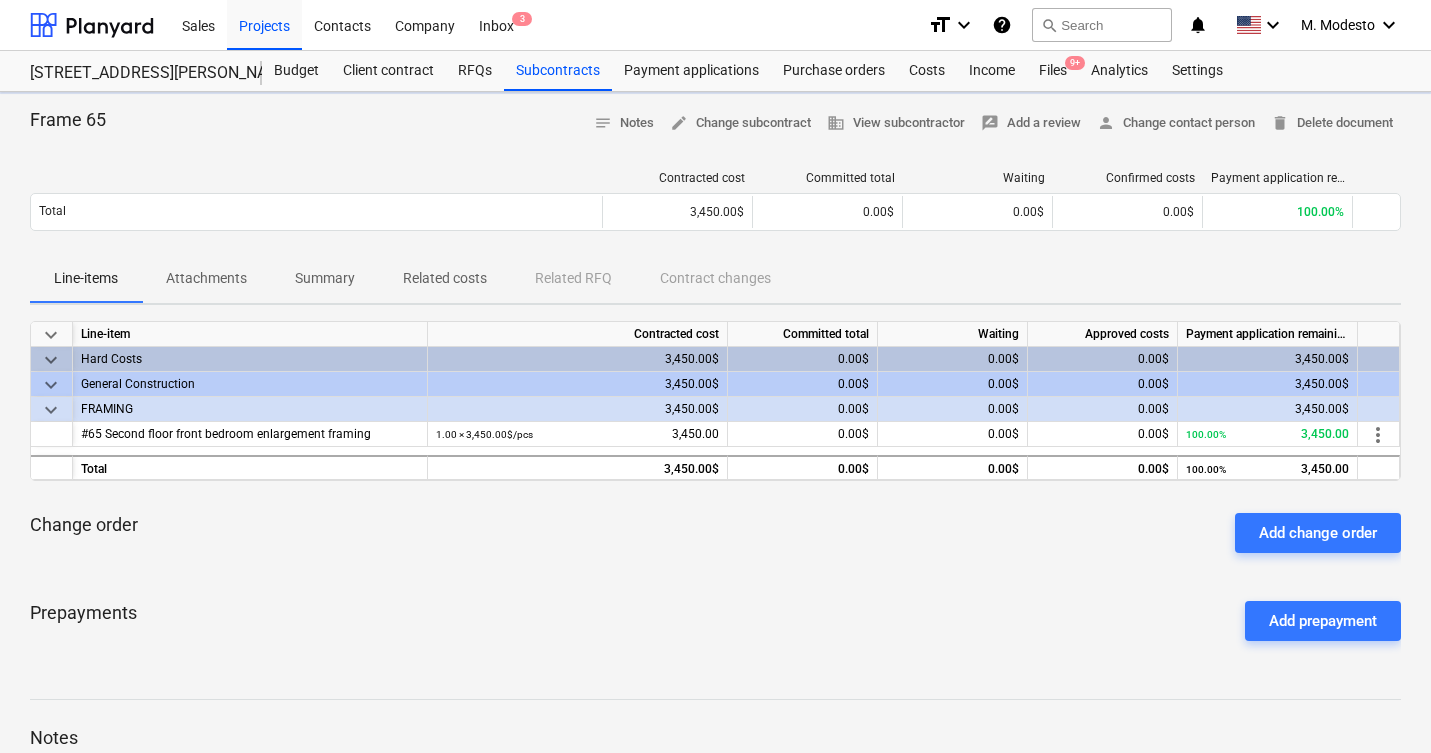 click on "Related costs" at bounding box center [445, 278] 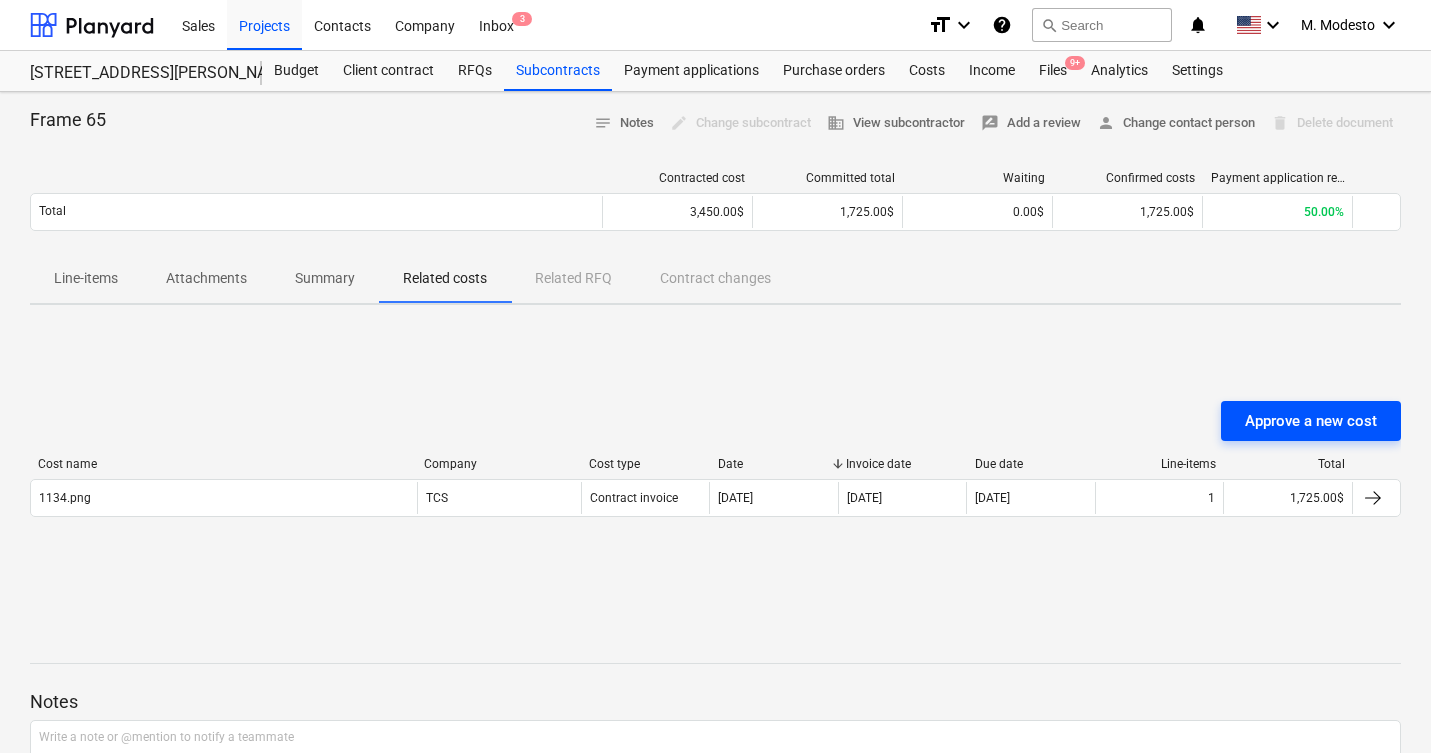 click on "Approve a new cost" at bounding box center (1311, 421) 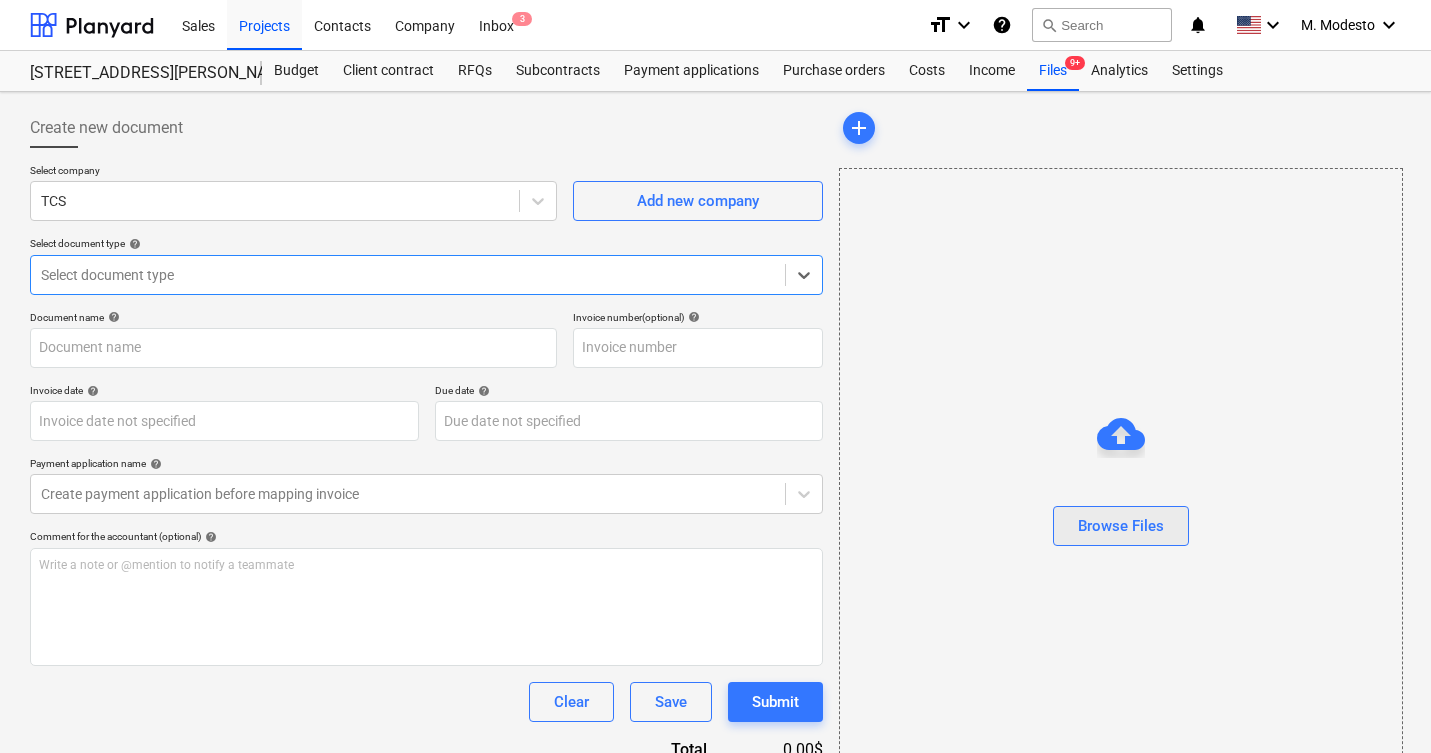 click on "Browse Files" at bounding box center [1121, 526] 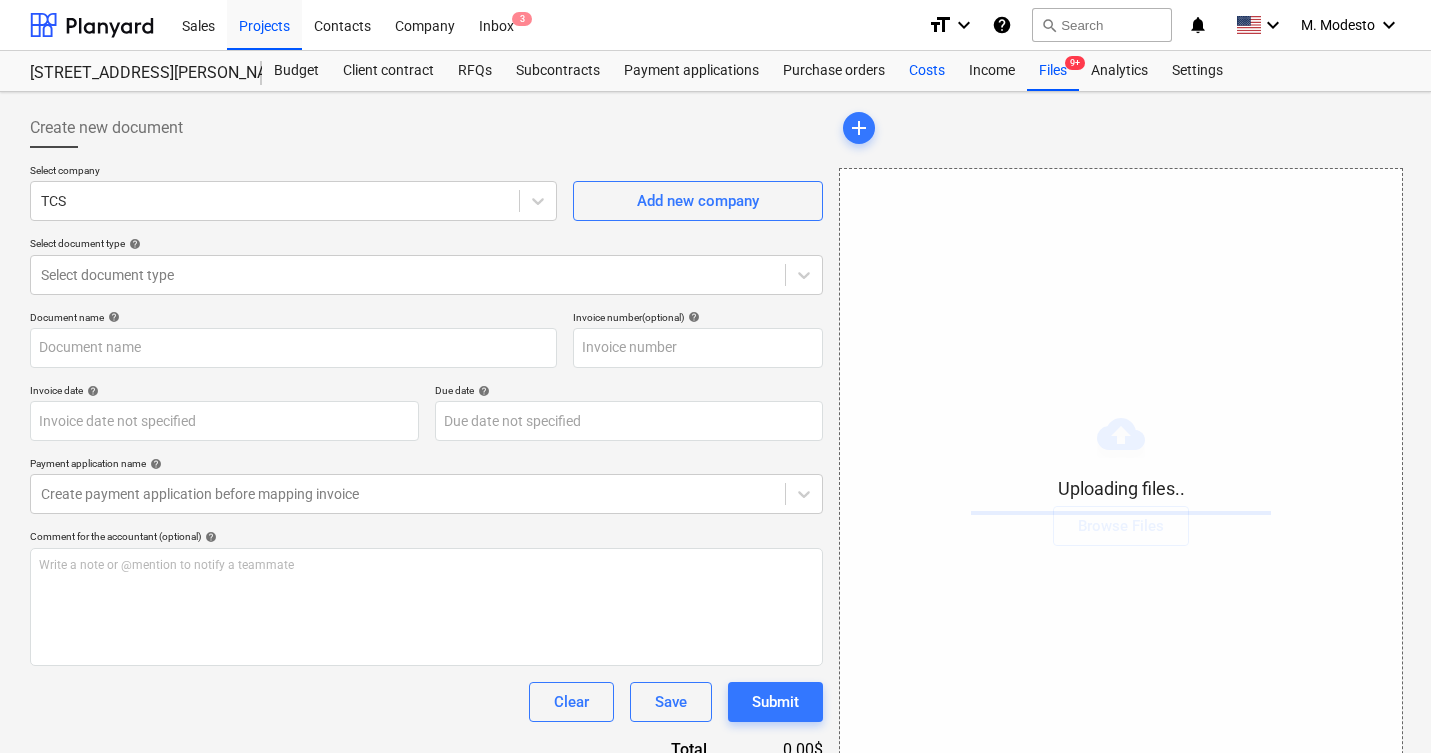 type on "1146.png" 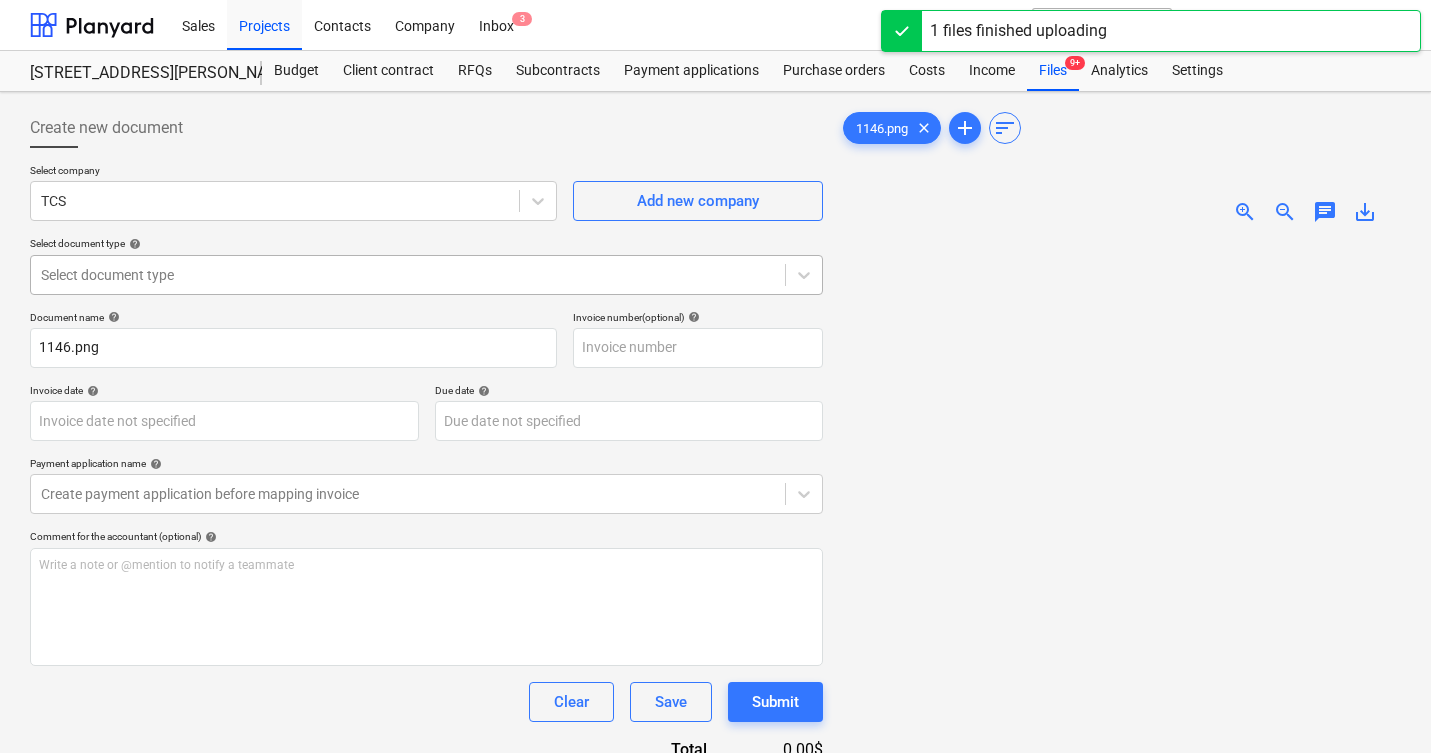 click at bounding box center (408, 275) 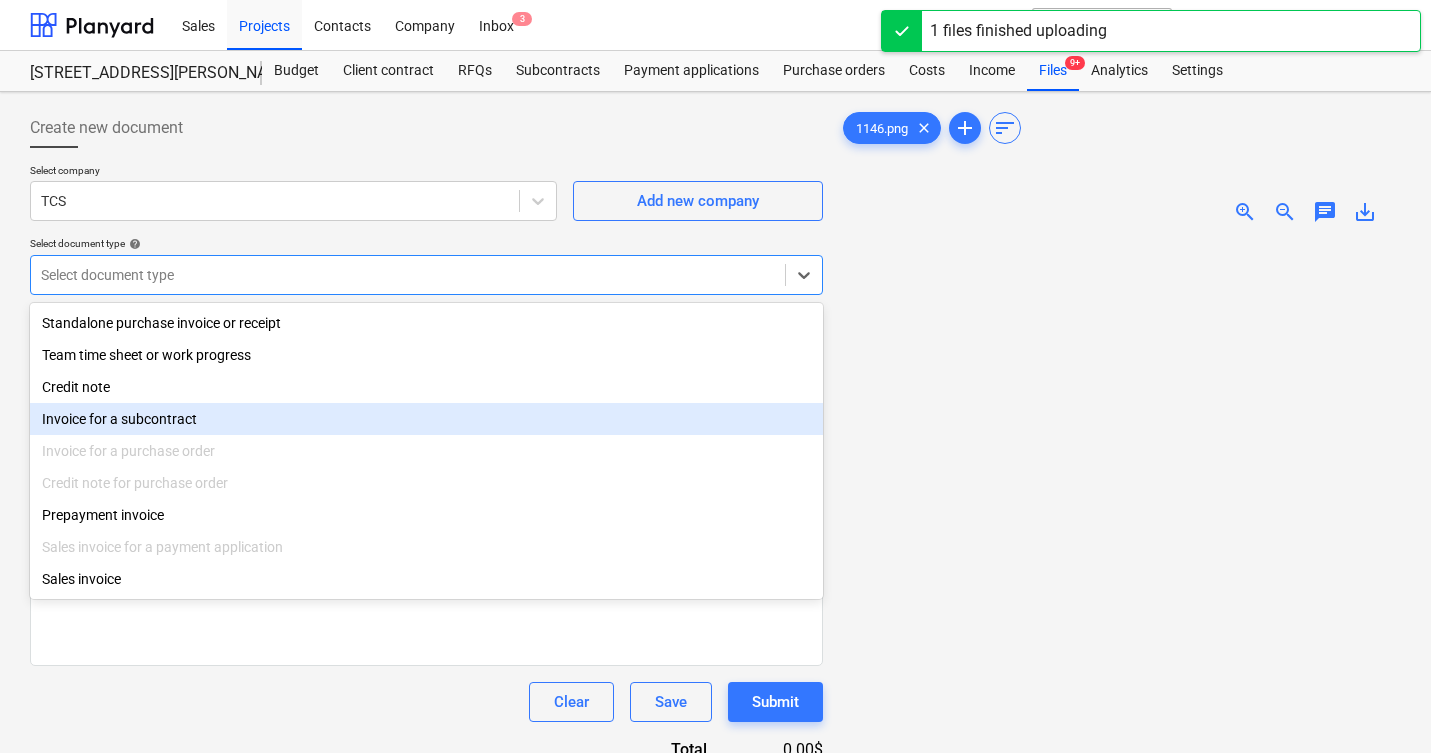 click on "Invoice for a subcontract" at bounding box center [426, 419] 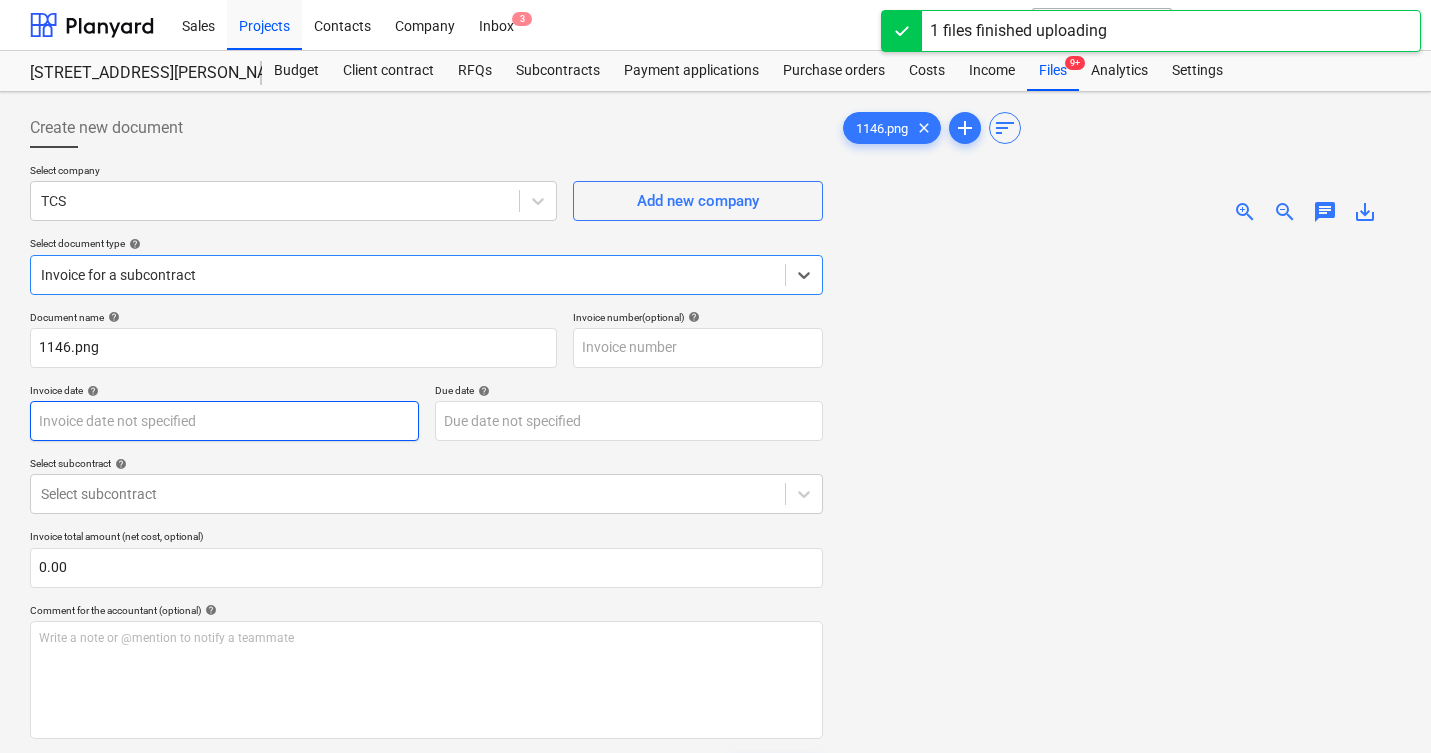 click on "Sales Projects Contacts Company Inbox 3 format_size keyboard_arrow_down help search Search notifications 0 keyboard_arrow_down M. Modesto keyboard_arrow_down 506 Henry Street 506 Henry Street Budget Client contract RFQs Subcontracts Payment applications Purchase orders Costs Income Files 9+ Analytics Settings Create new document Select company TCS   Add new company Select document type help option Invoice for a subcontract, selected.   Select is focused ,type to refine list, press Down to open the menu,  Invoice for a subcontract Document name help 1146.png Invoice number  (optional) help Invoice date help Press the down arrow key to interact with the calendar and
select a date. Press the question mark key to get the keyboard shortcuts for changing dates. Due date help Press the down arrow key to interact with the calendar and
select a date. Press the question mark key to get the keyboard shortcuts for changing dates. Select subcontract help Select subcontract 0.00 help ﻿ Clear Save Submit Total 0" at bounding box center [715, 376] 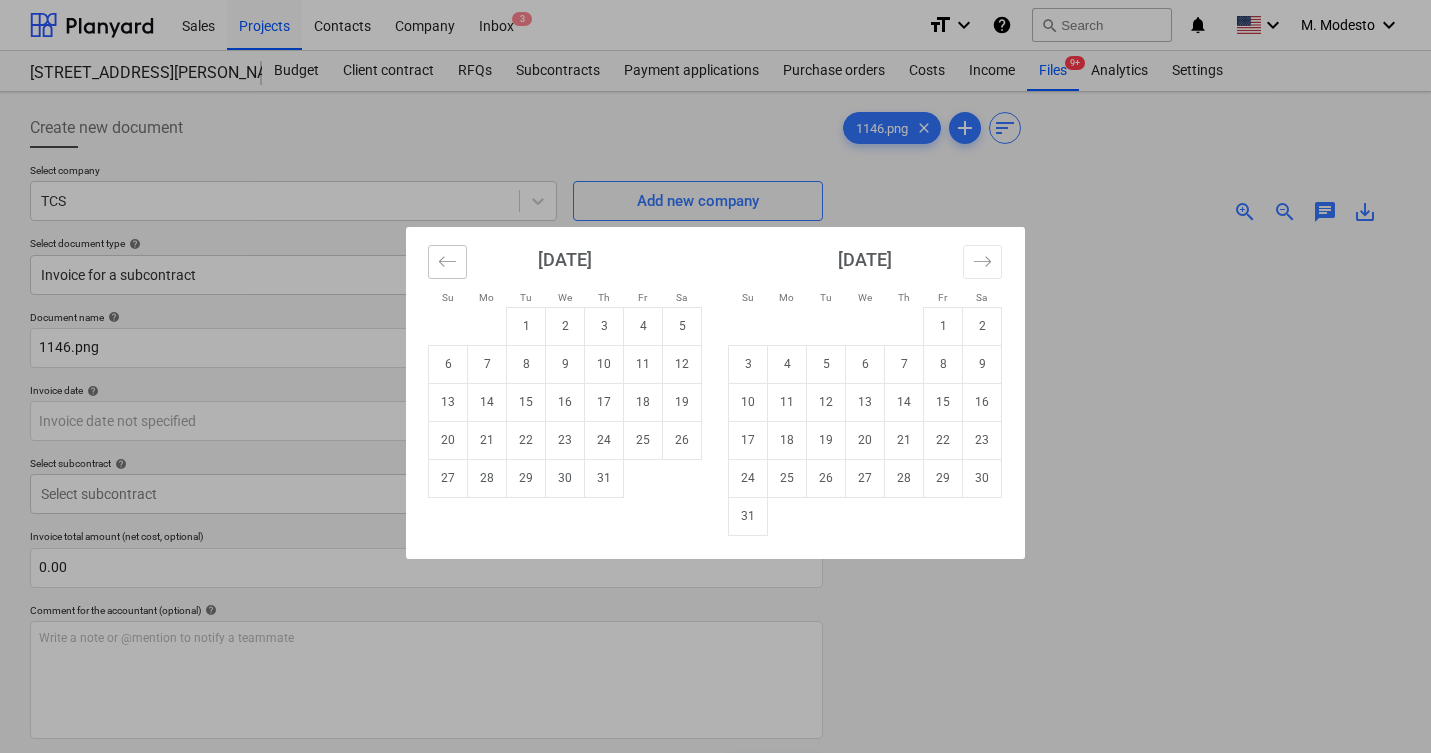 click at bounding box center (447, 262) 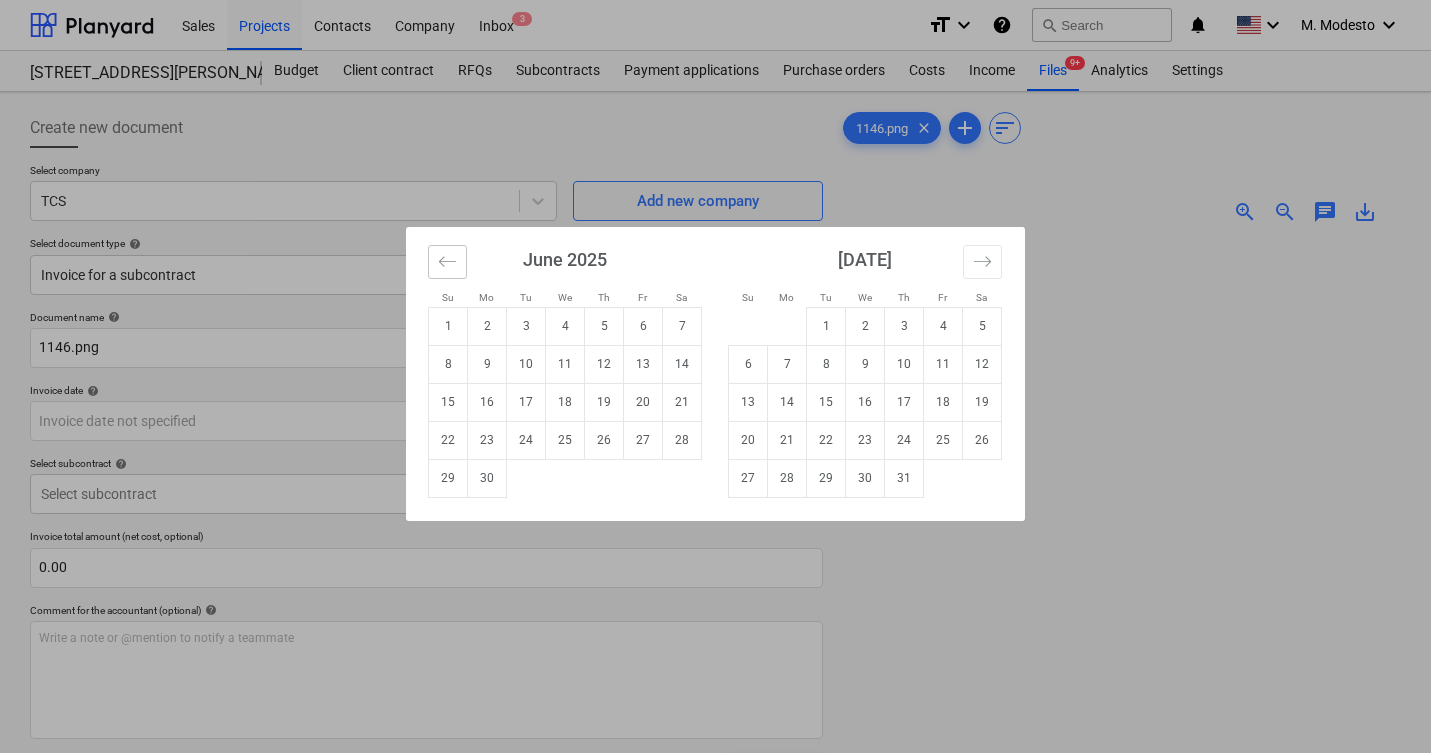 click at bounding box center [447, 262] 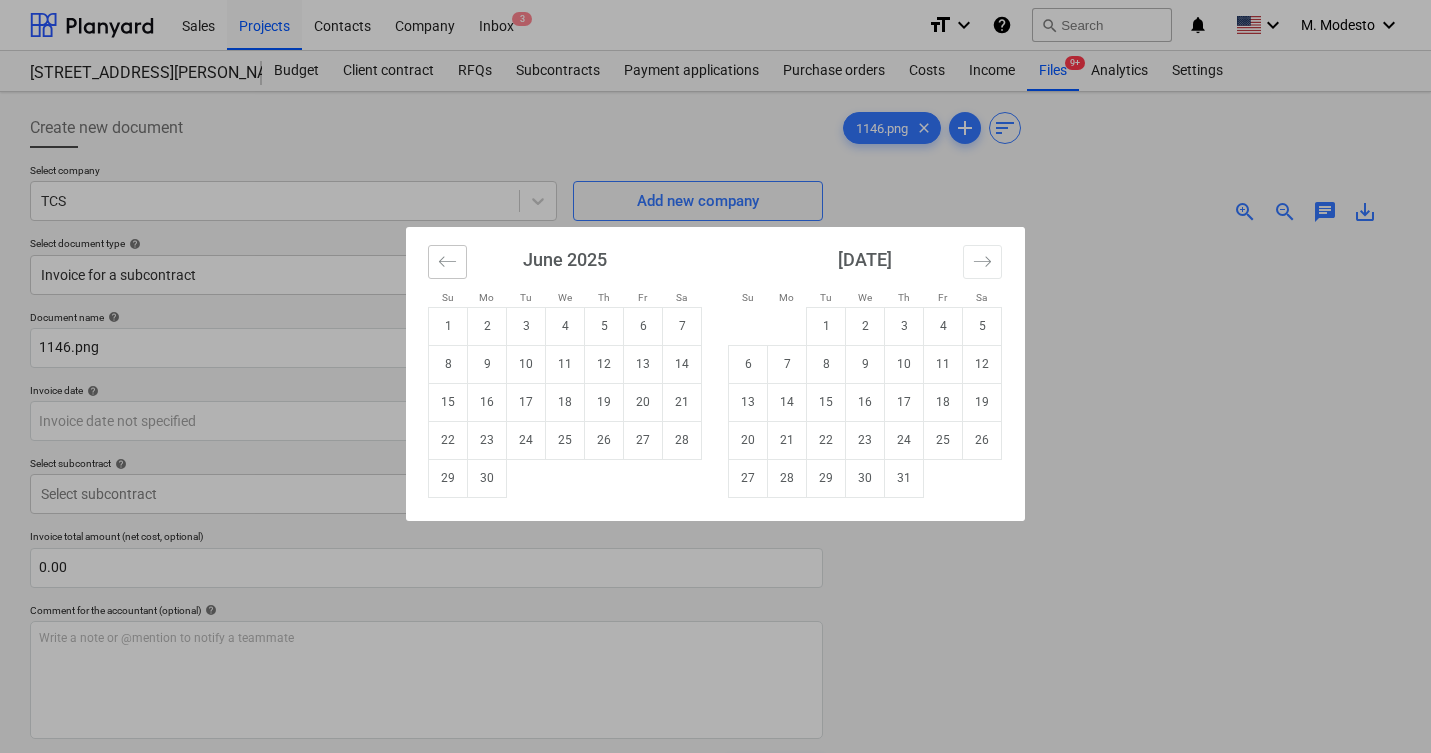 click at bounding box center [447, 262] 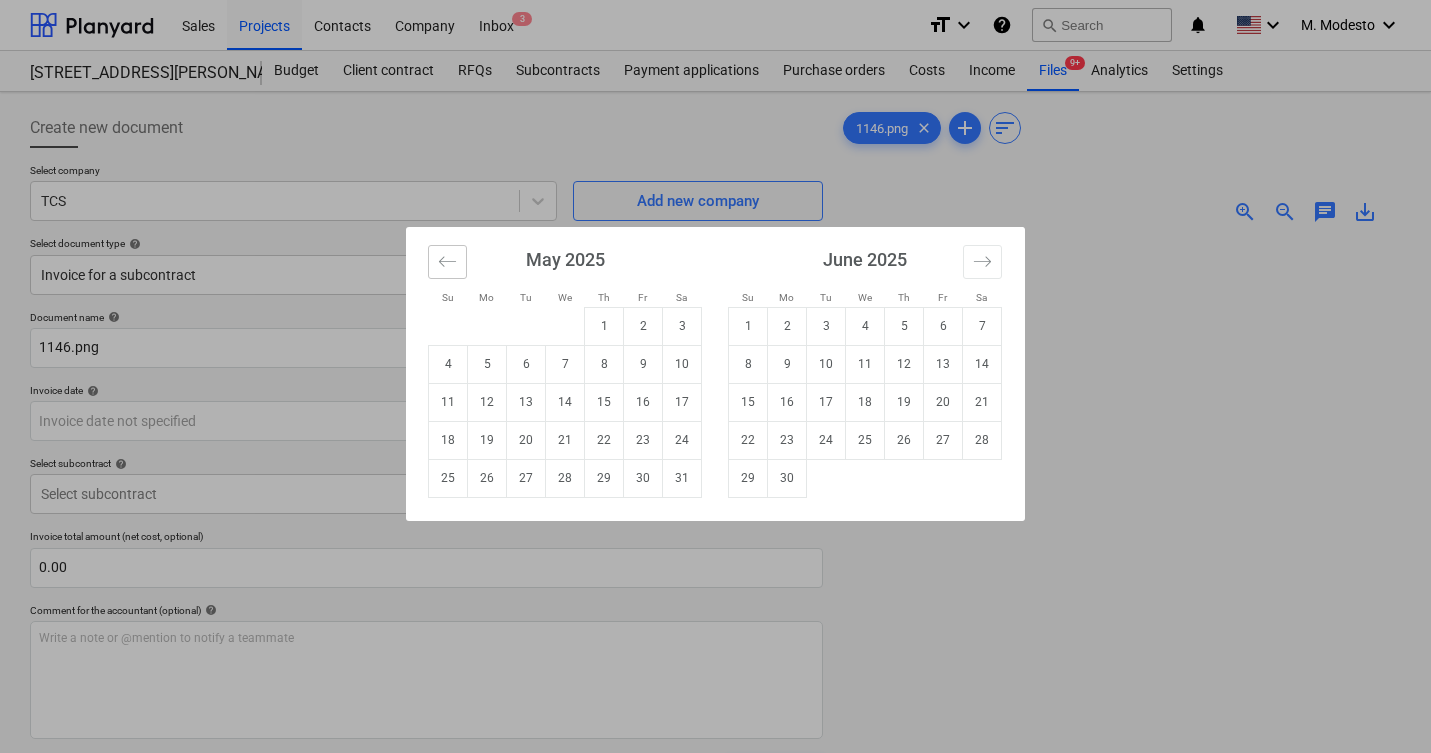 click at bounding box center (447, 262) 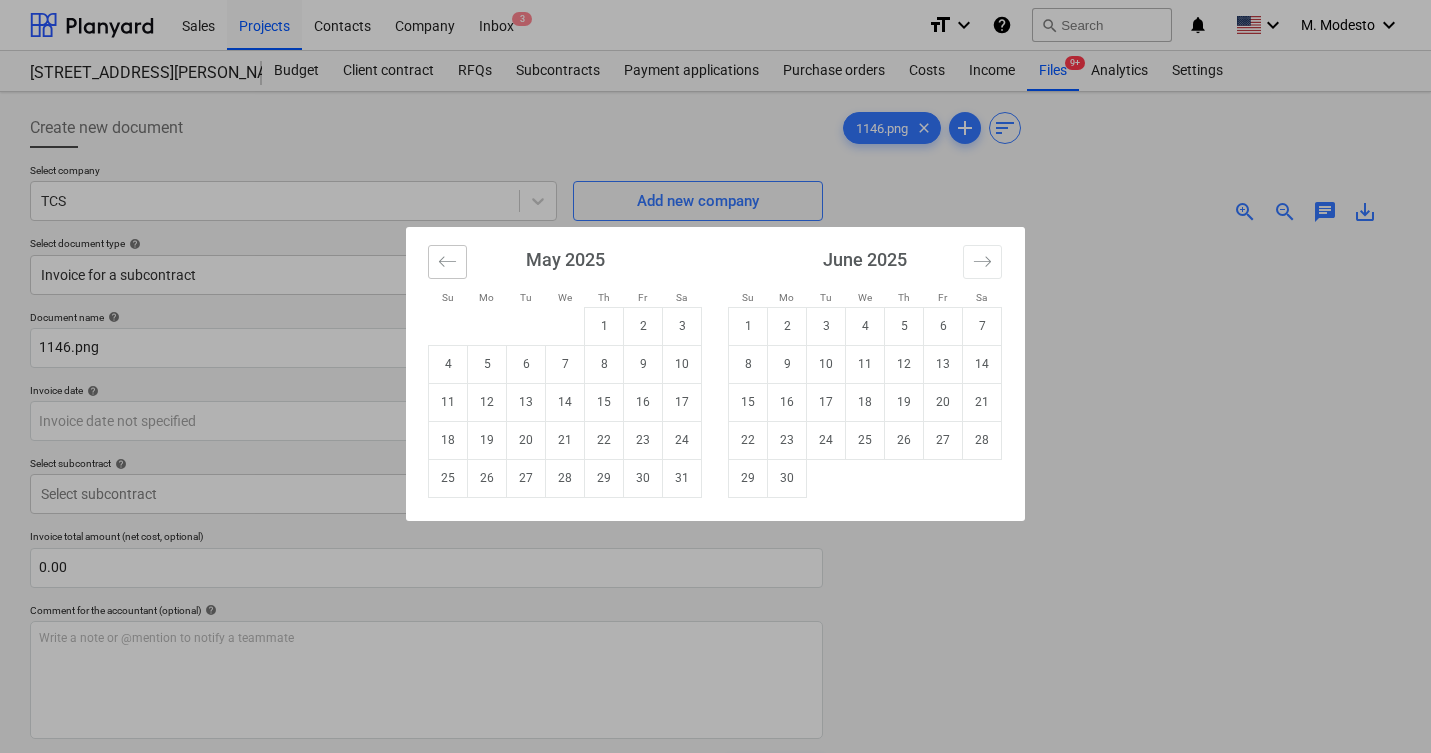 click at bounding box center (447, 262) 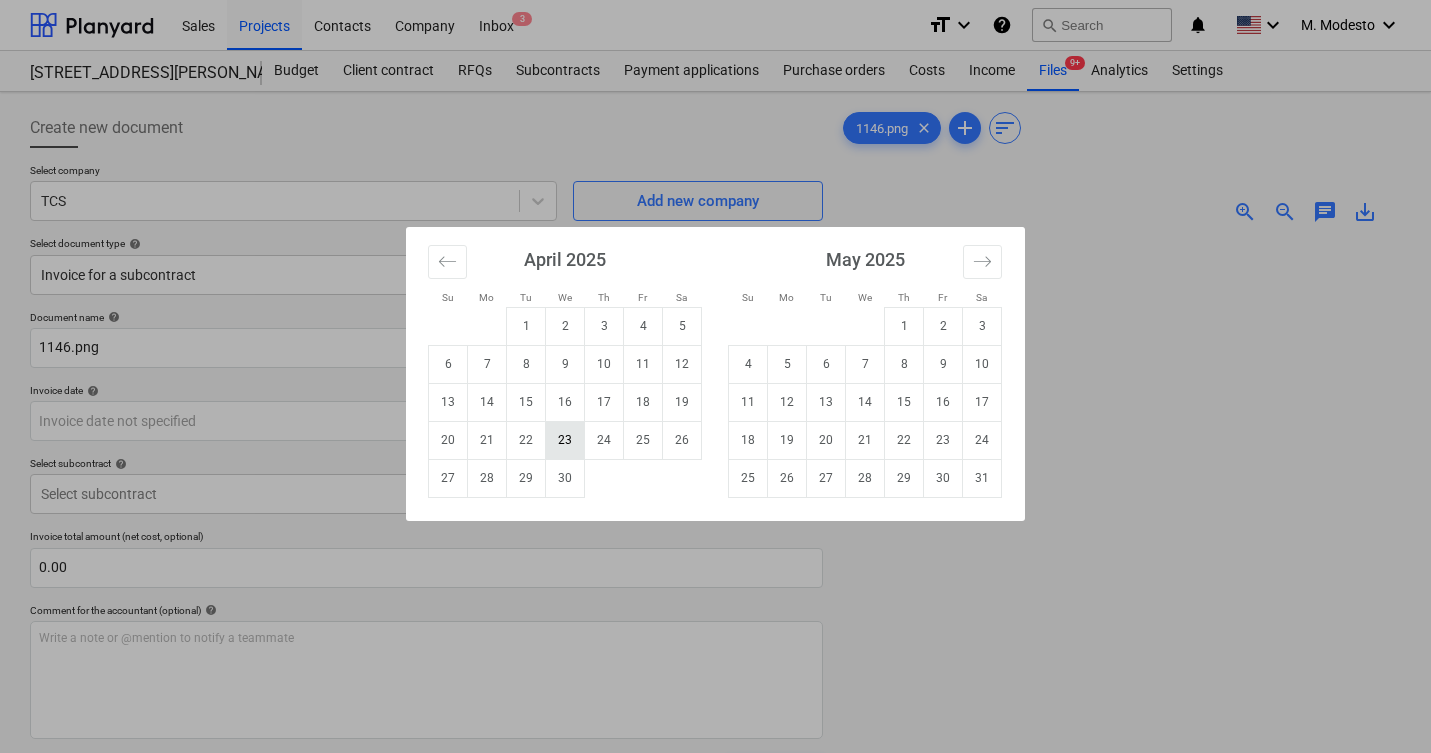 click on "23" at bounding box center [565, 440] 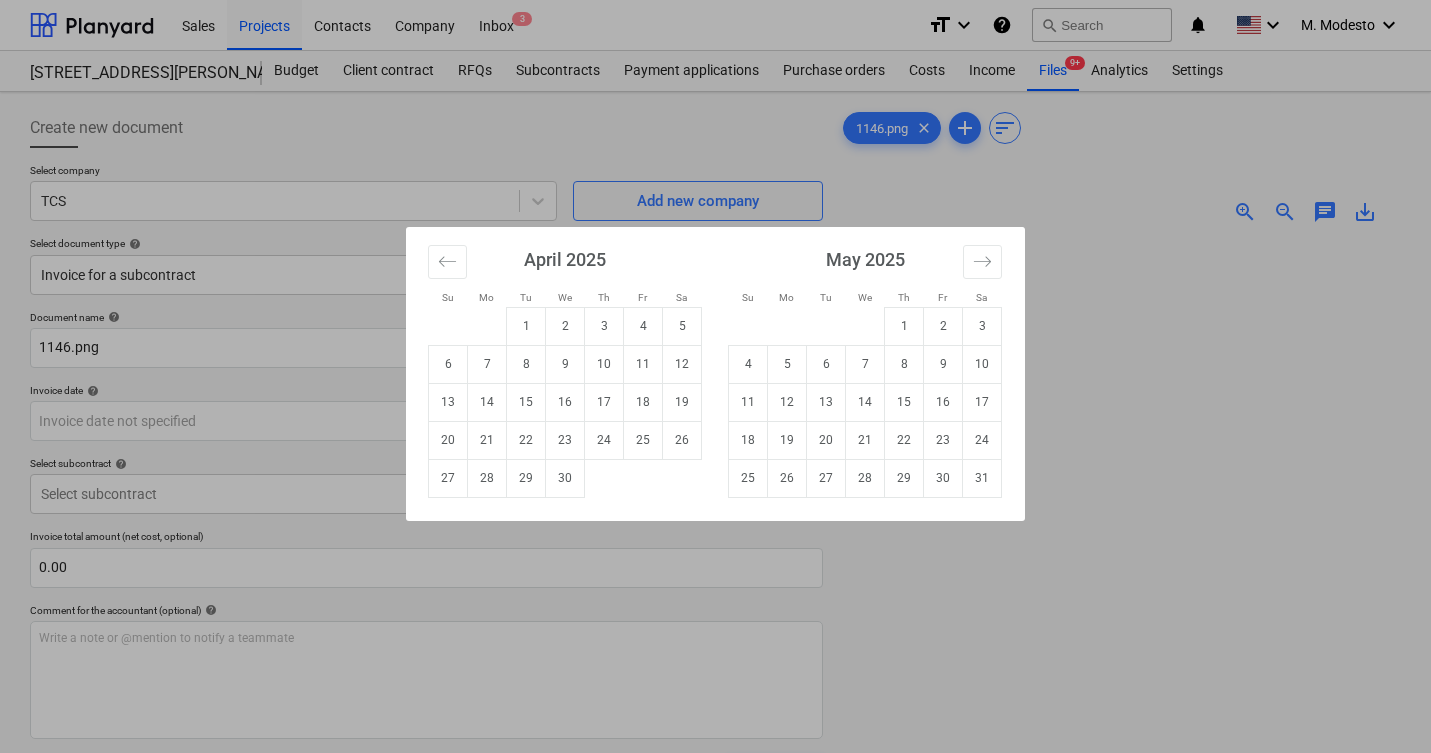 type on "23 Apr 2025" 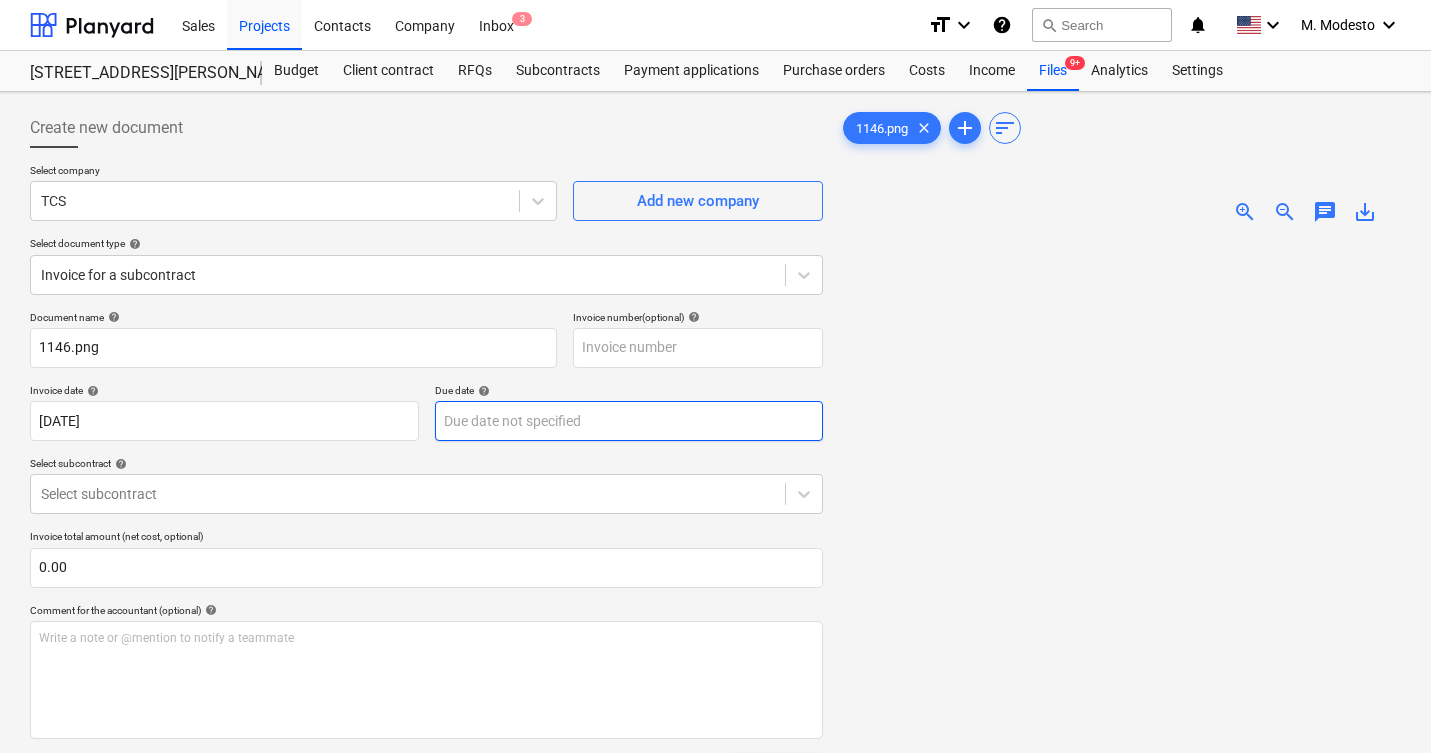 click on "Sales Projects Contacts Company Inbox 3 format_size keyboard_arrow_down help search Search notifications 0 keyboard_arrow_down M. Modesto keyboard_arrow_down 506 Henry Street 506 Henry Street Budget Client contract RFQs Subcontracts Payment applications Purchase orders Costs Income Files 9+ Analytics Settings Create new document Select company TCS   Add new company Select document type help Invoice for a subcontract Document name help 1146.png Invoice number  (optional) help Invoice date help 23 Apr 2025 23.04.2025 Press the down arrow key to interact with the calendar and
select a date. Press the question mark key to get the keyboard shortcuts for changing dates. Due date help Press the down arrow key to interact with the calendar and
select a date. Press the question mark key to get the keyboard shortcuts for changing dates. Select subcontract help Select subcontract Invoice total amount (net cost, optional) 0.00 Comment for the accountant (optional) help ﻿ Clear Save Submit Total 0.00$ 1146.png" at bounding box center (715, 376) 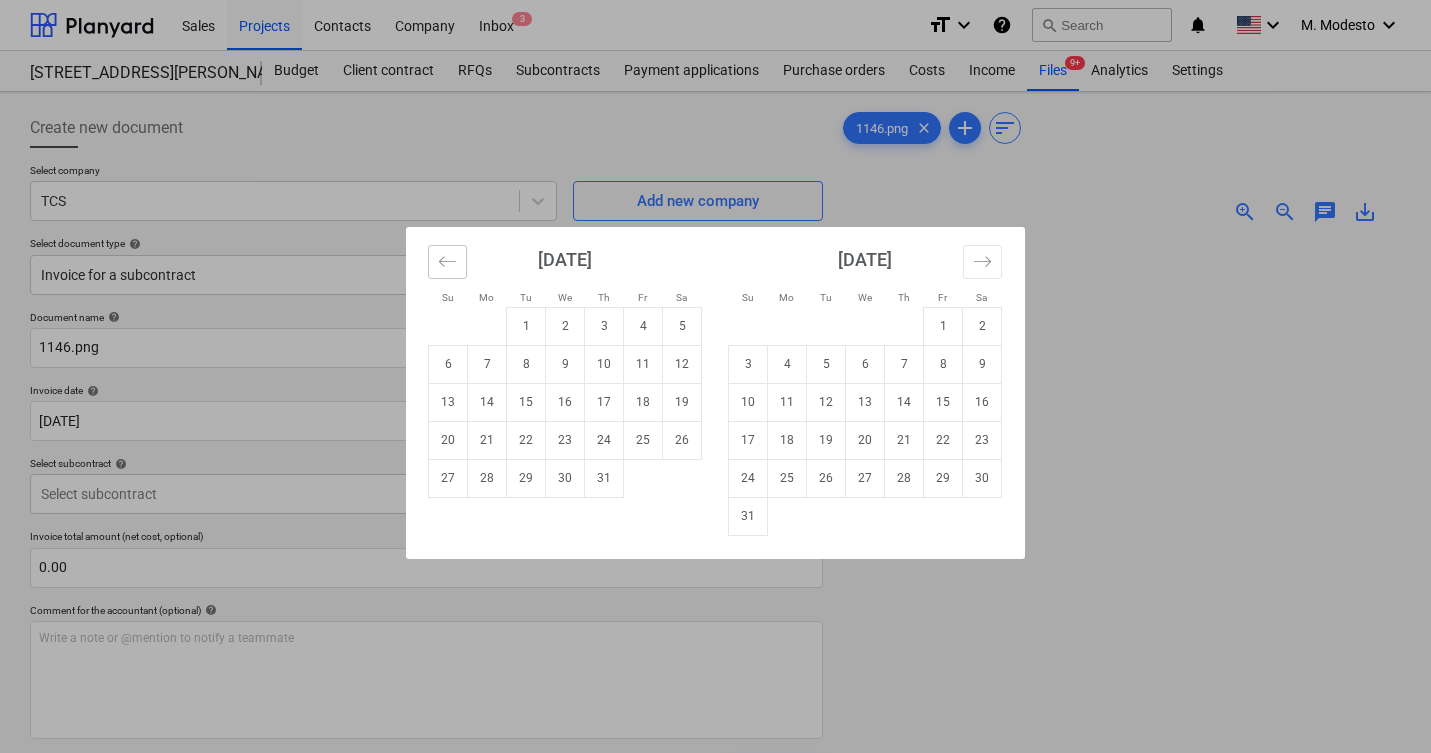 click 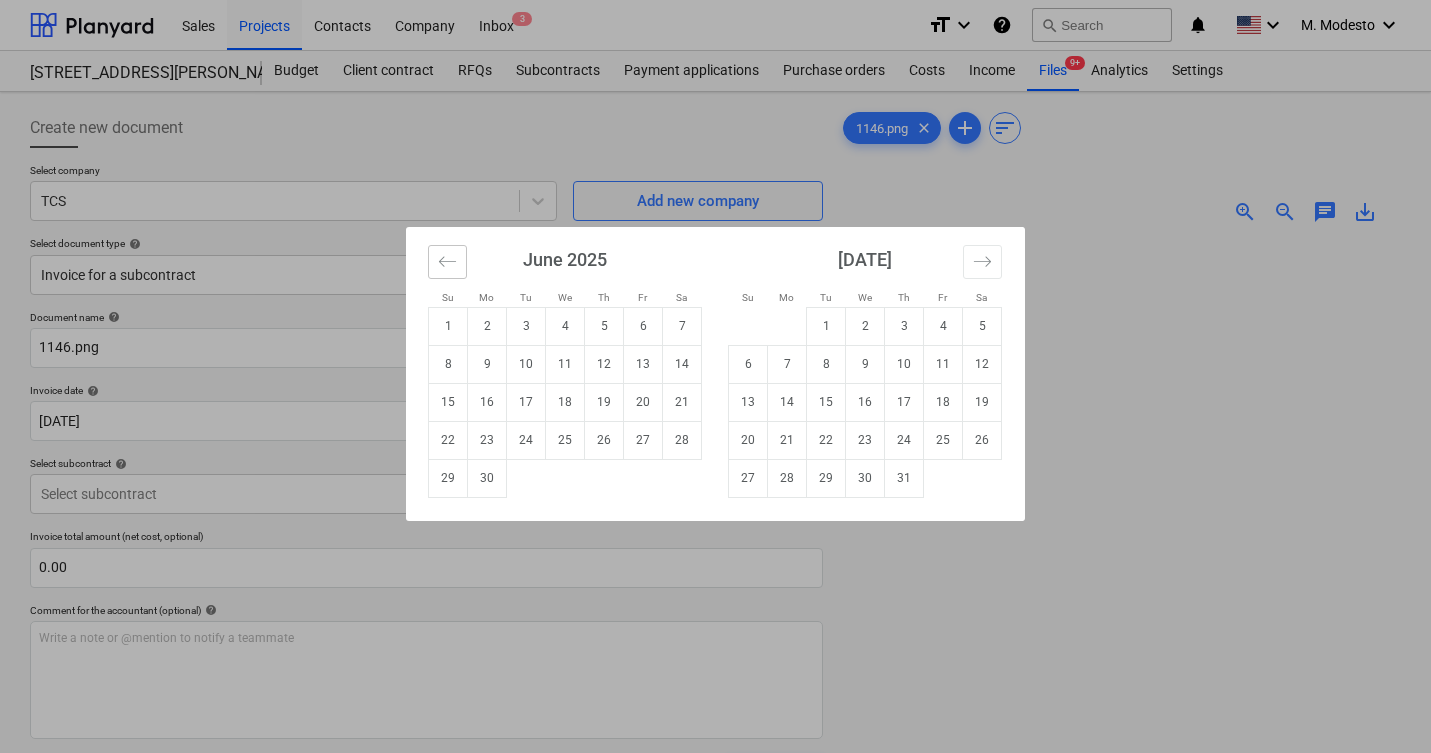 click 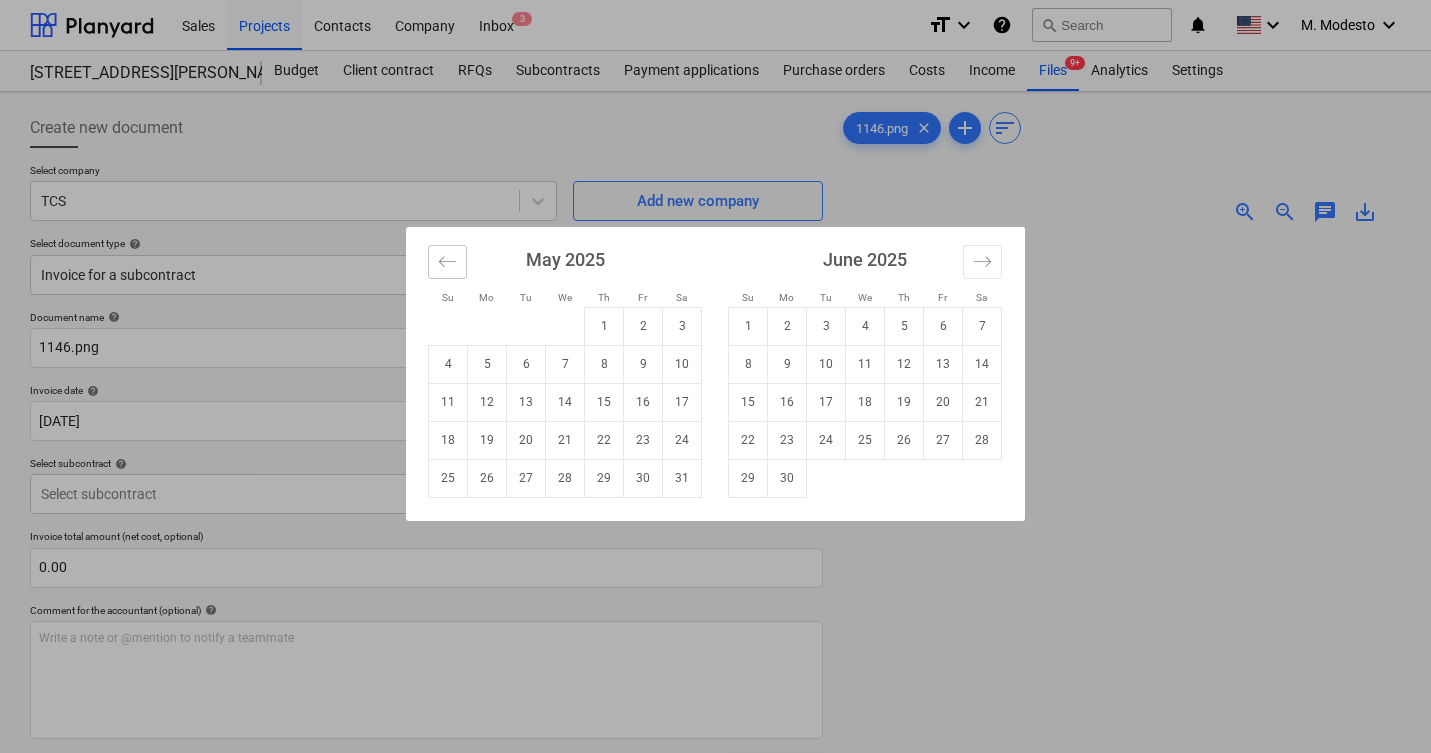 click 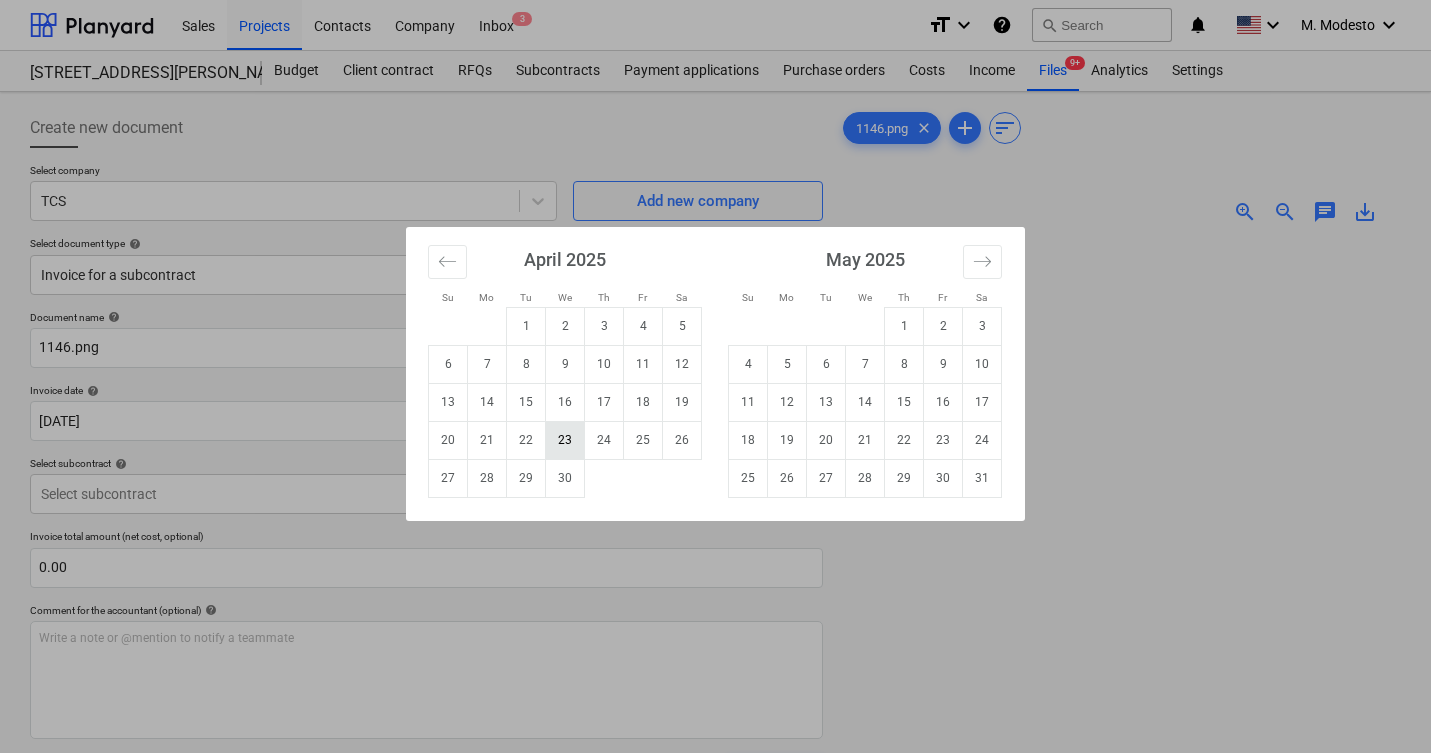 click on "23" at bounding box center [565, 440] 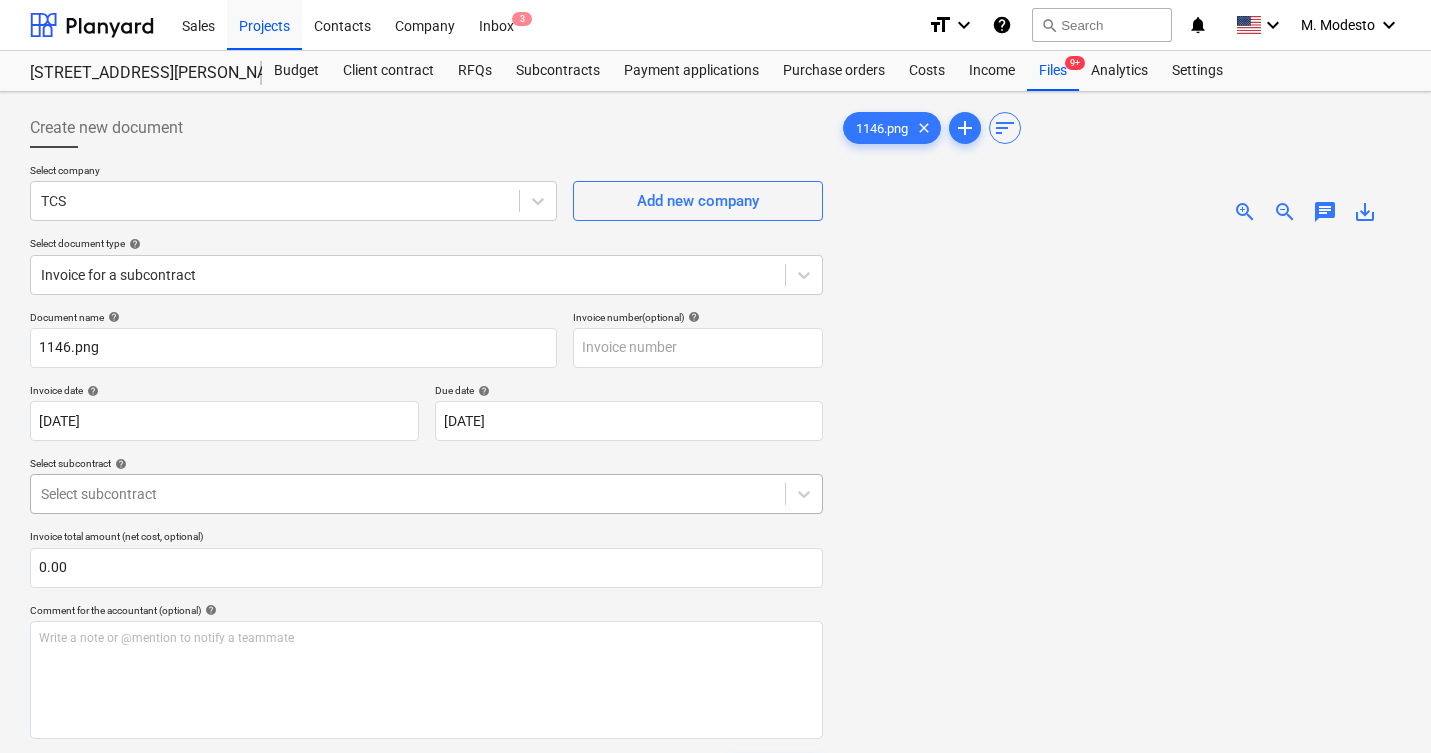 click on "Sales Projects Contacts Company Inbox 3 format_size keyboard_arrow_down help search Search notifications 0 keyboard_arrow_down M. Modesto keyboard_arrow_down 506 Henry Street 506 Henry Street Budget Client contract RFQs Subcontracts Payment applications Purchase orders Costs Income Files 9+ Analytics Settings Create new document Select company TCS   Add new company Select document type help Invoice for a subcontract Document name help 1146.png Invoice number  (optional) help Invoice date help 23 Apr 2025 23.04.2025 Press the down arrow key to interact with the calendar and
select a date. Press the question mark key to get the keyboard shortcuts for changing dates. Due date help 23 Apr 2025 23.04.2025 Press the down arrow key to interact with the calendar and
select a date. Press the question mark key to get the keyboard shortcuts for changing dates. Select subcontract help Select subcontract Invoice total amount (net cost, optional) 0.00 Comment for the accountant (optional) help ﻿ Clear Save add" at bounding box center (715, 376) 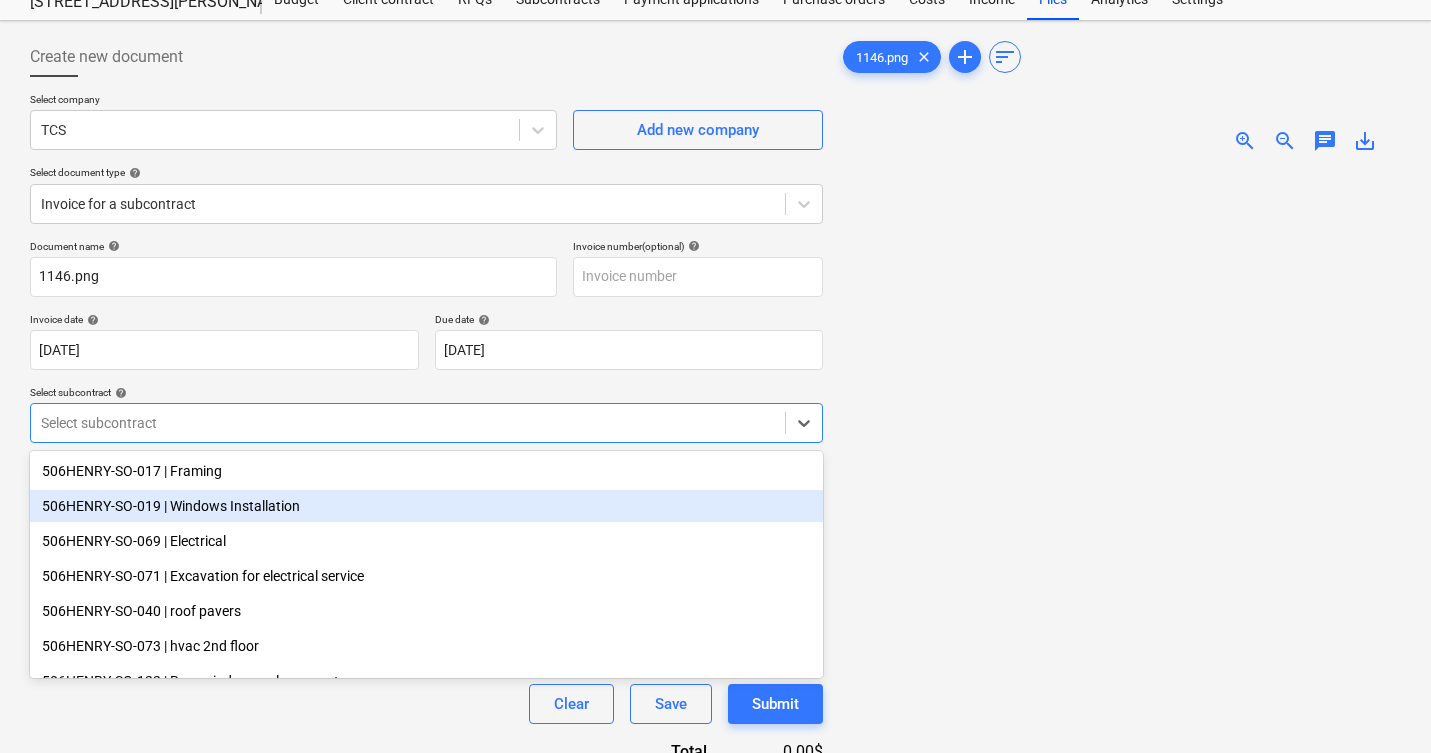 scroll, scrollTop: 81, scrollLeft: 0, axis: vertical 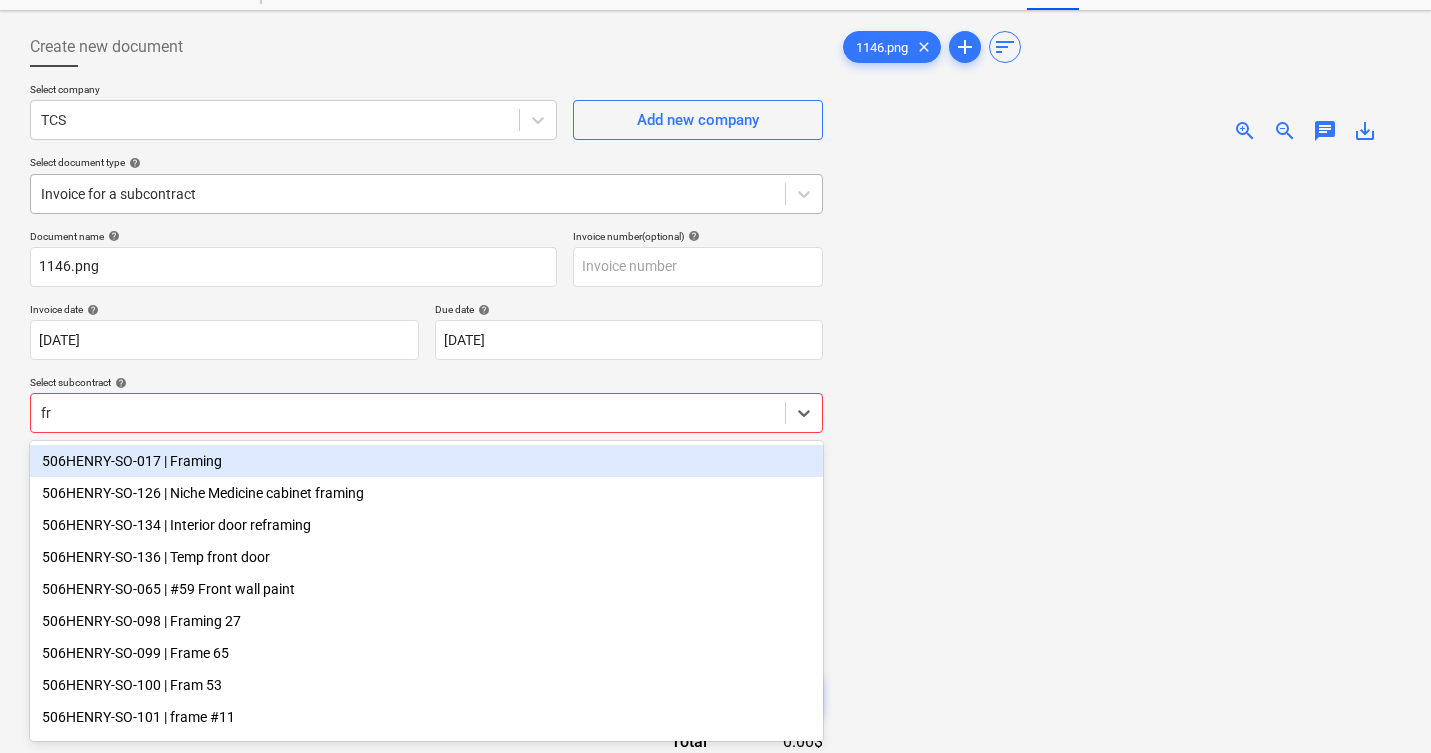 type on "fro" 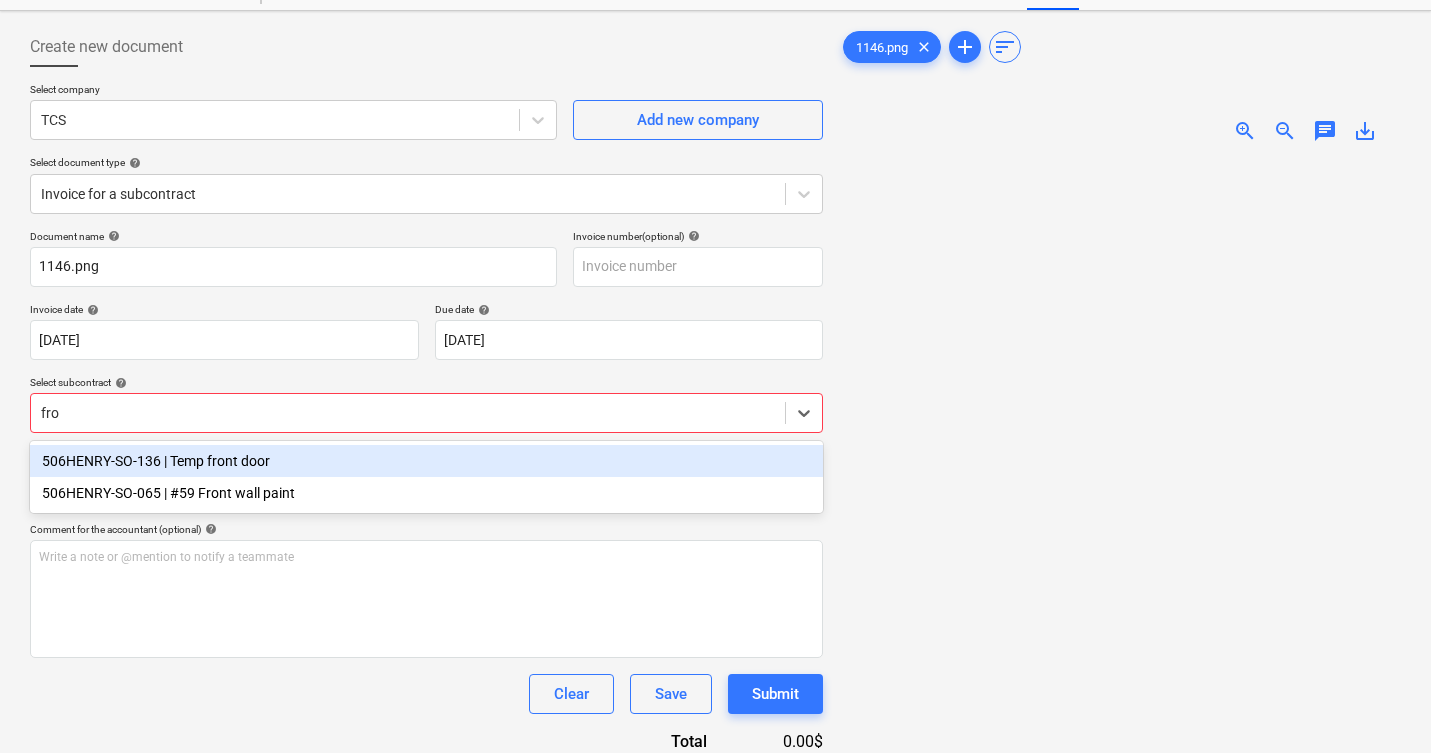 click on "506HENRY-SO-136 | Temp front door" at bounding box center (426, 461) 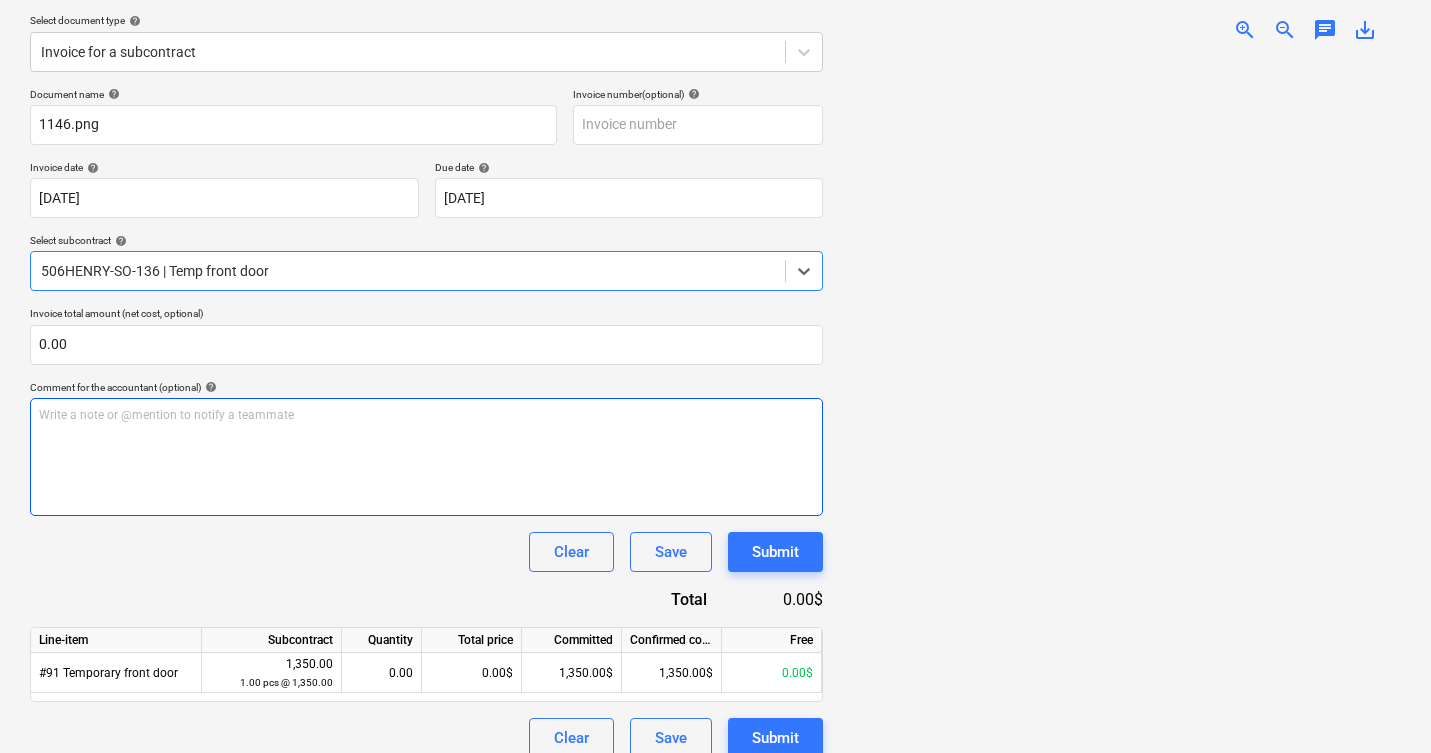 scroll, scrollTop: 224, scrollLeft: 0, axis: vertical 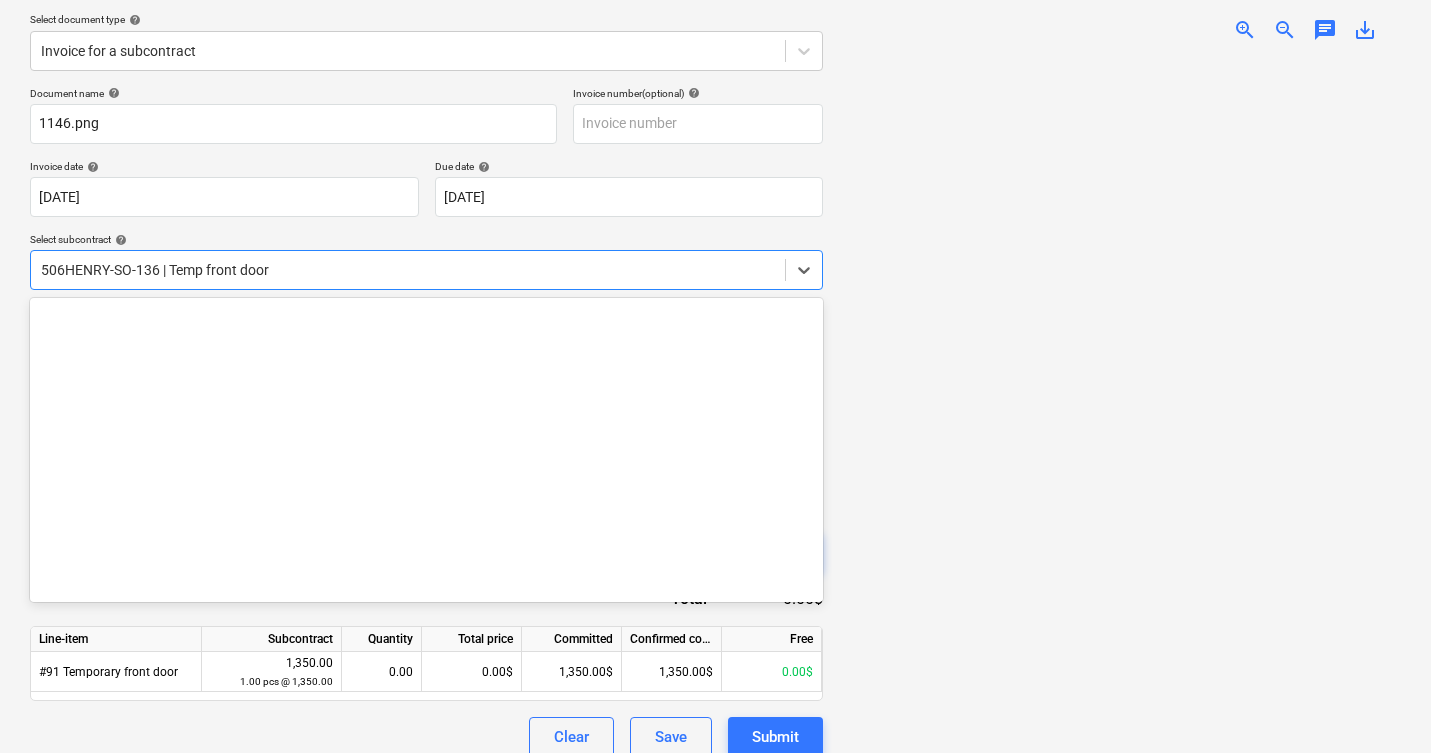 click at bounding box center (408, 270) 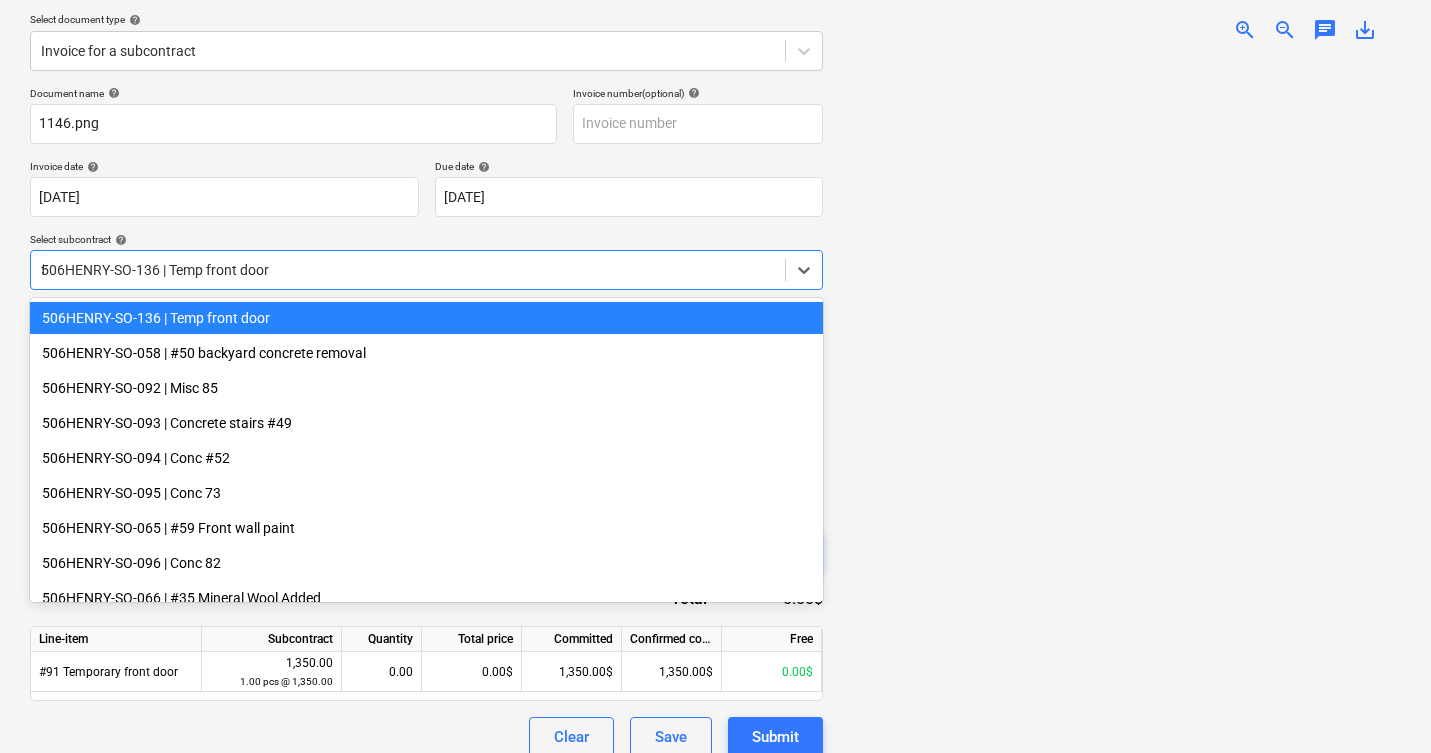 scroll, scrollTop: 470, scrollLeft: 0, axis: vertical 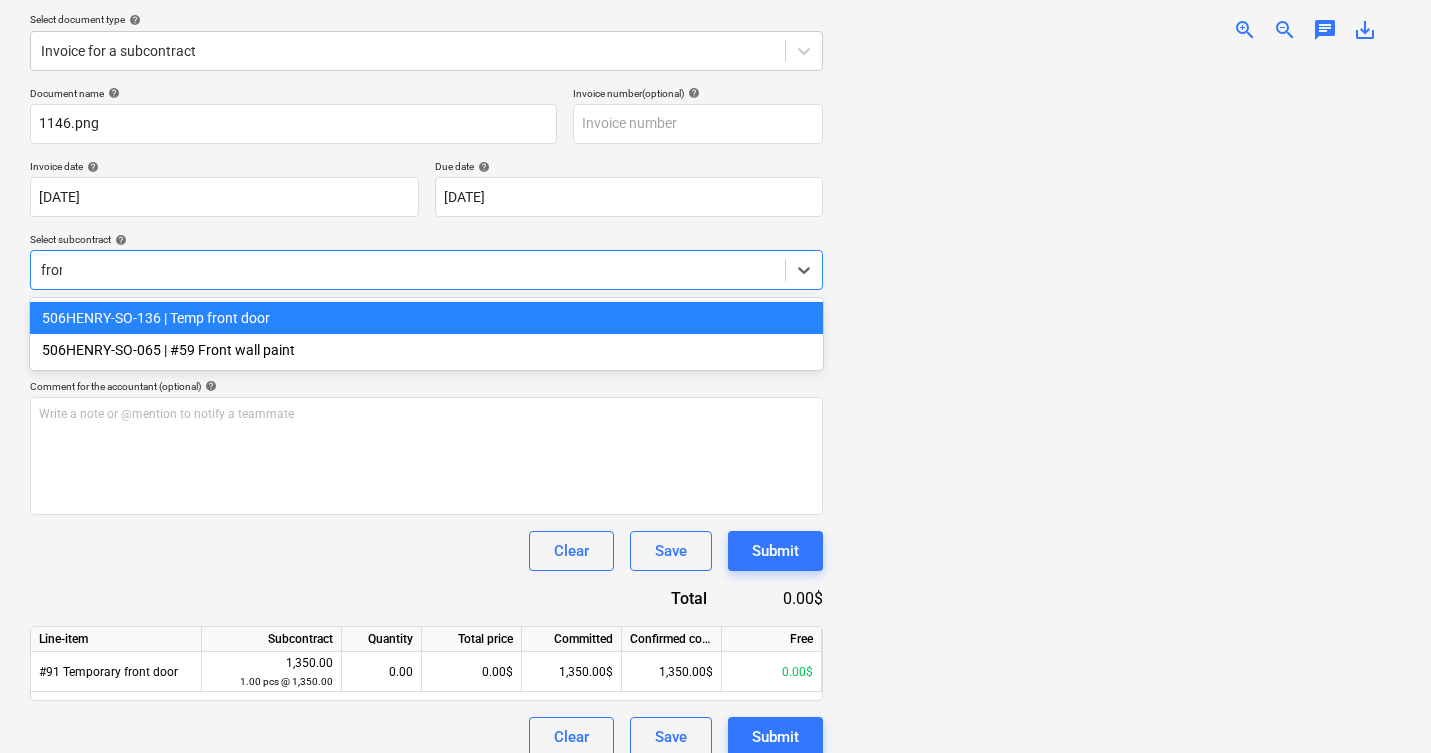 type on "front" 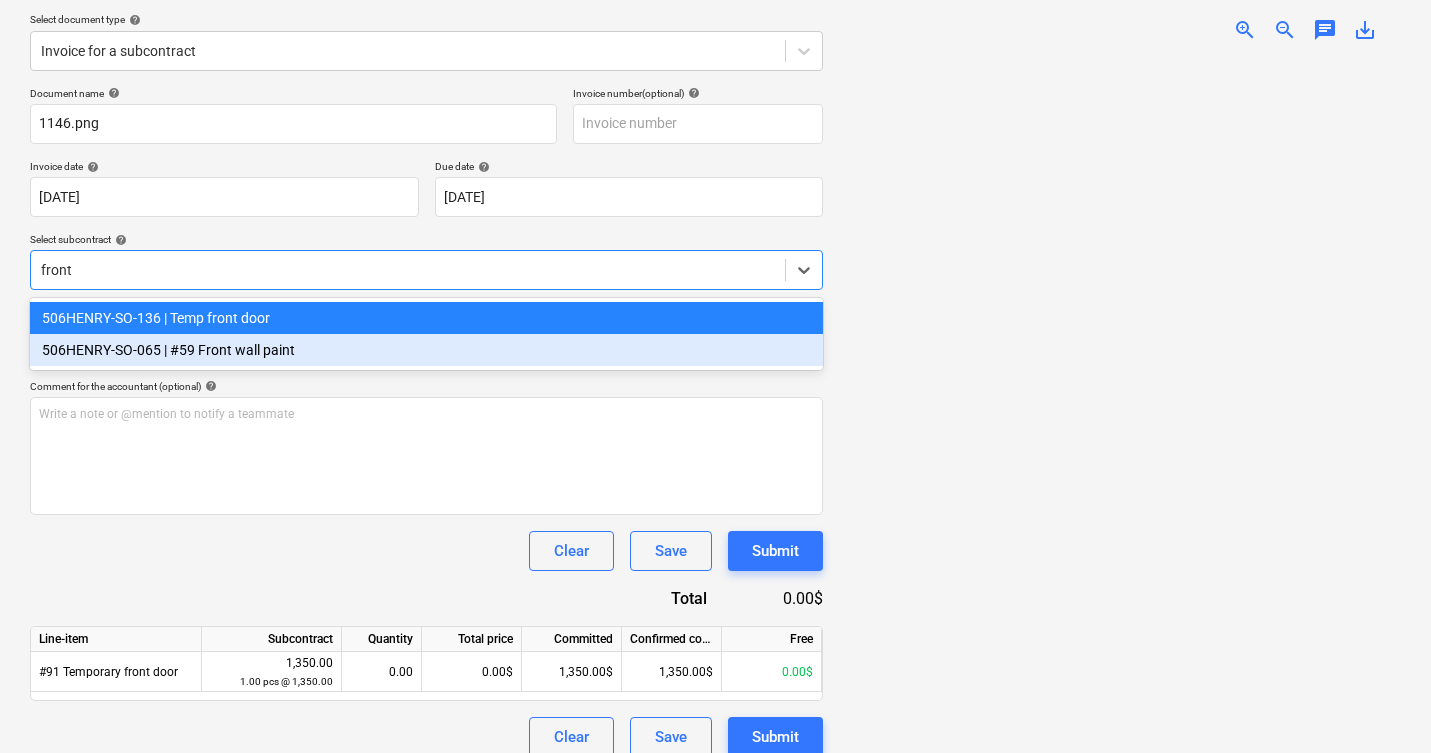 click on "506HENRY-SO-065 |  #59 Front wall paint" at bounding box center (426, 350) 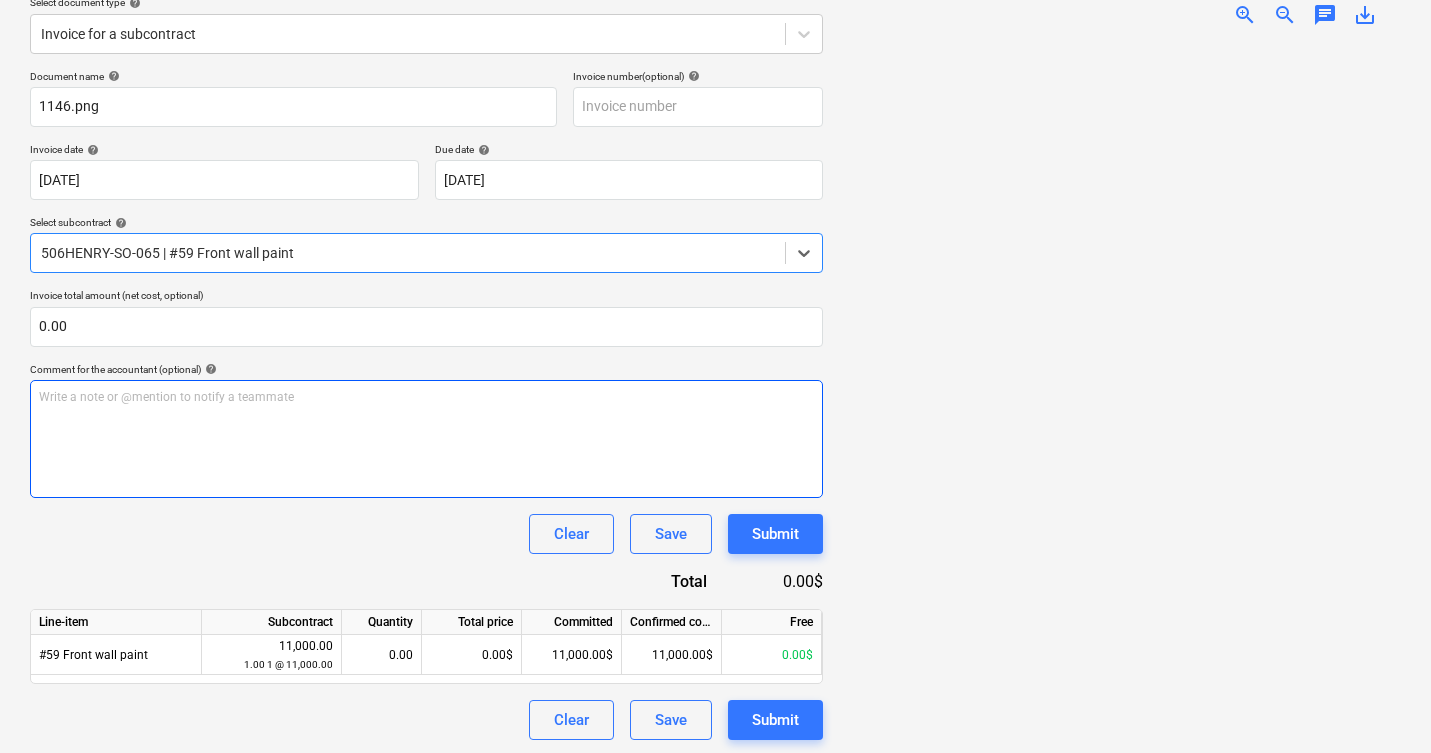 scroll, scrollTop: 244, scrollLeft: 0, axis: vertical 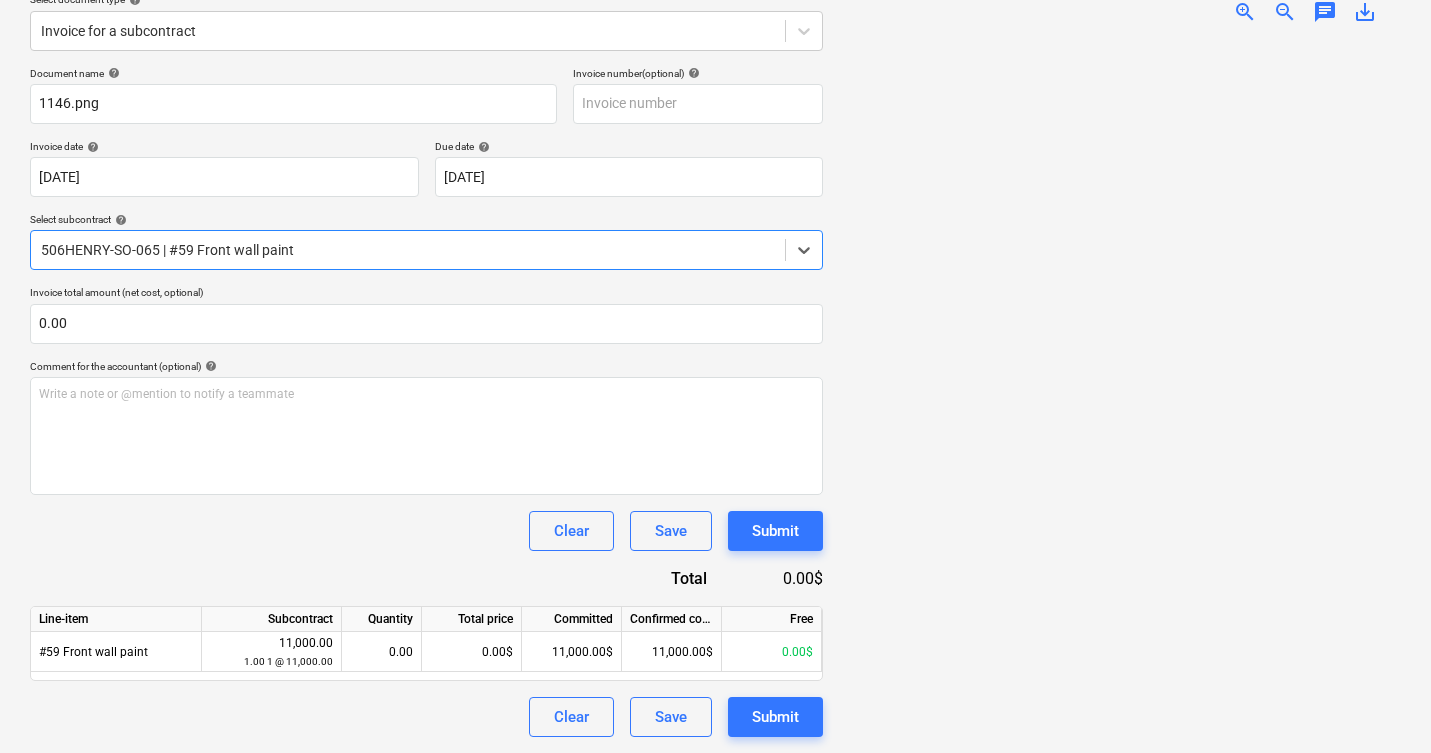 click at bounding box center [408, 250] 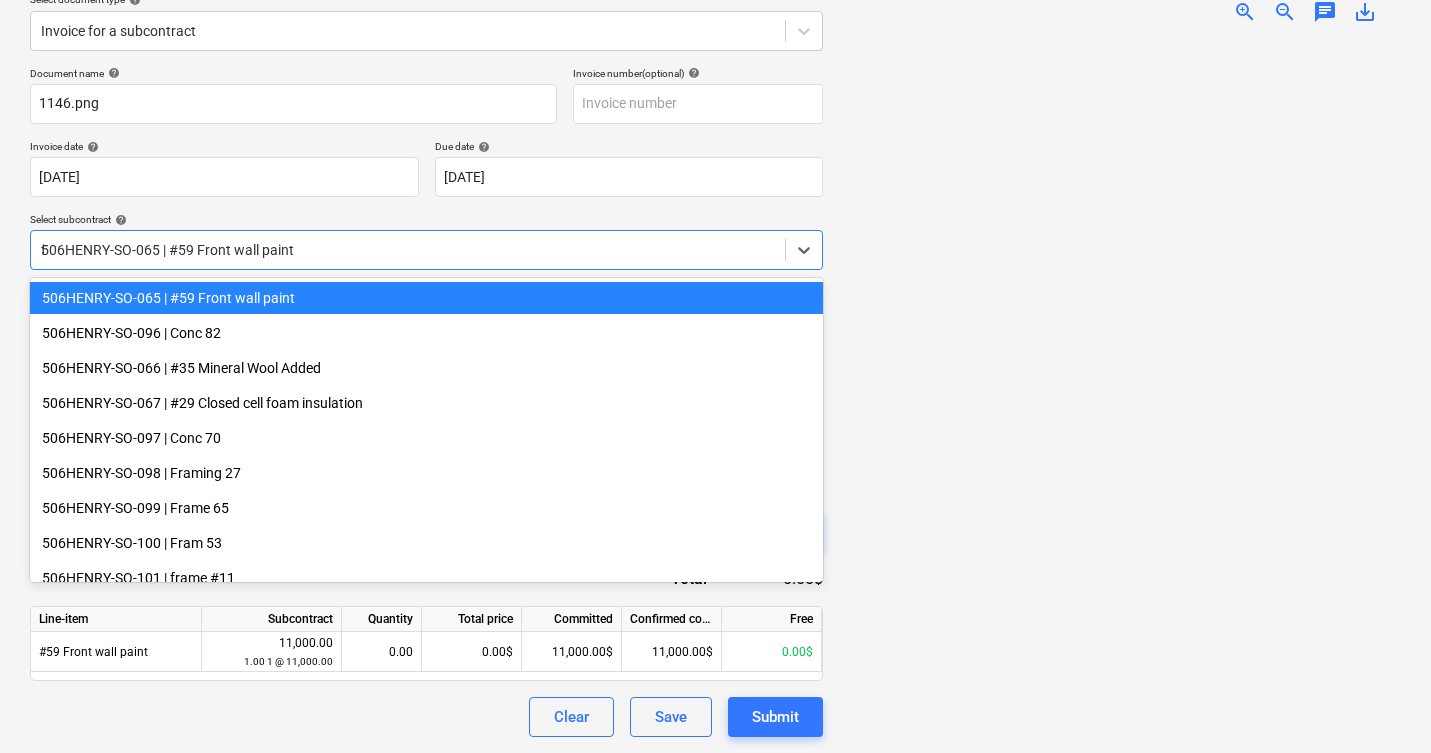 scroll, scrollTop: 470, scrollLeft: 0, axis: vertical 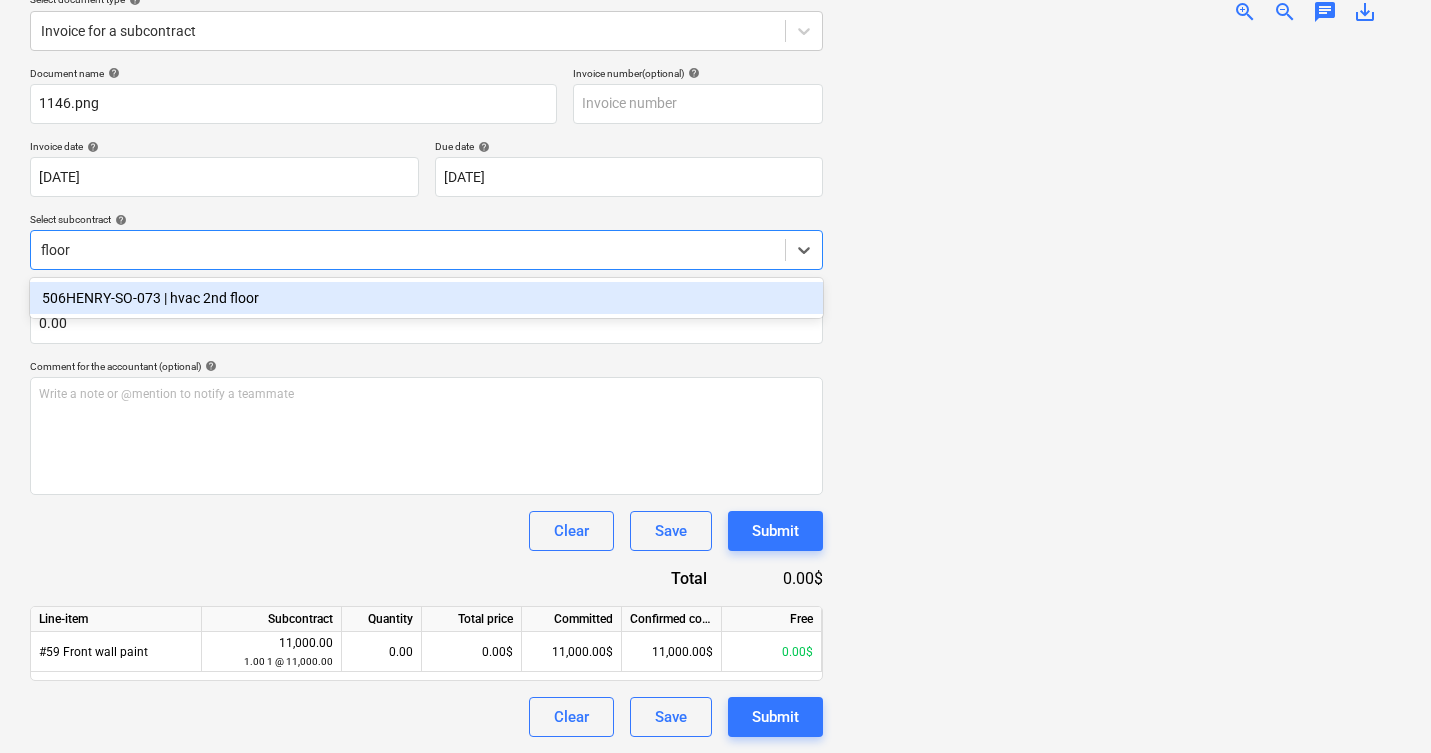 type on "floor" 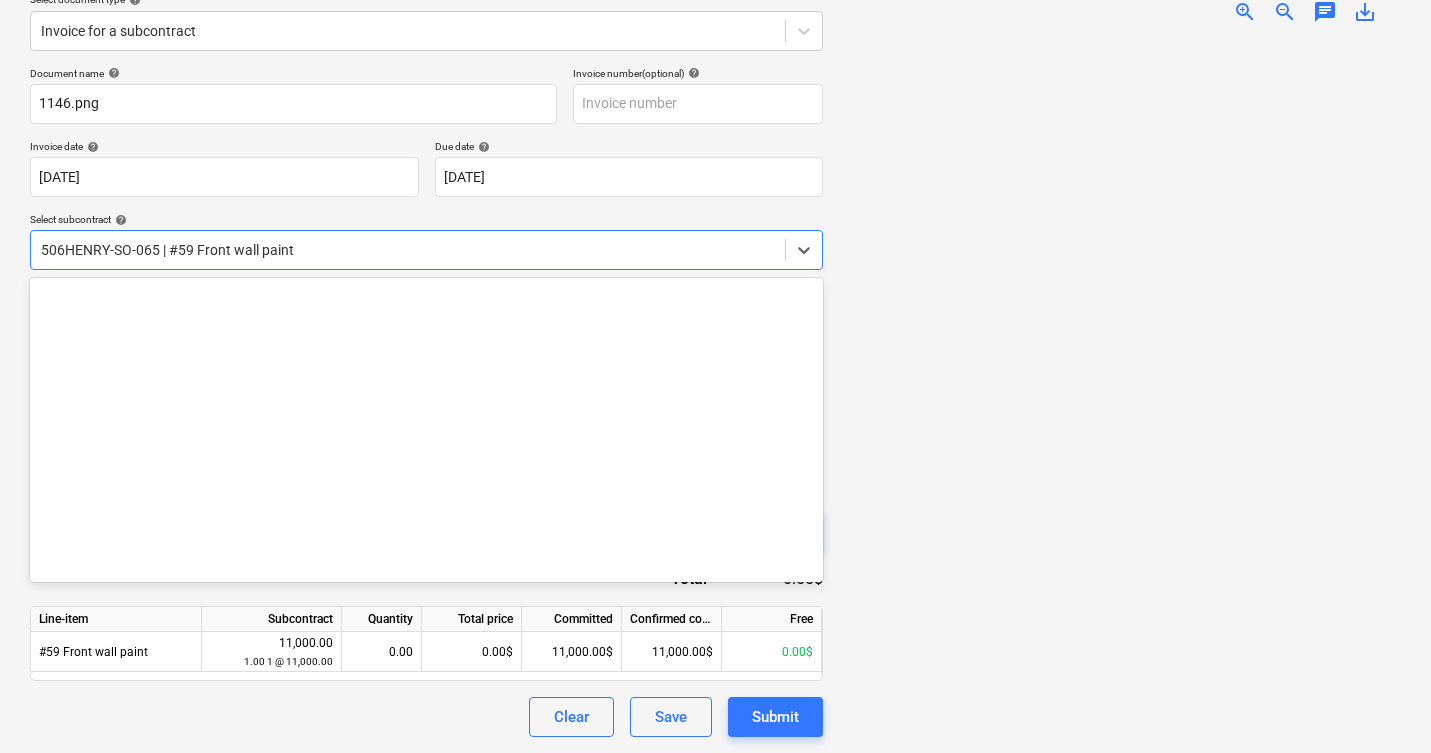 click at bounding box center [408, 250] 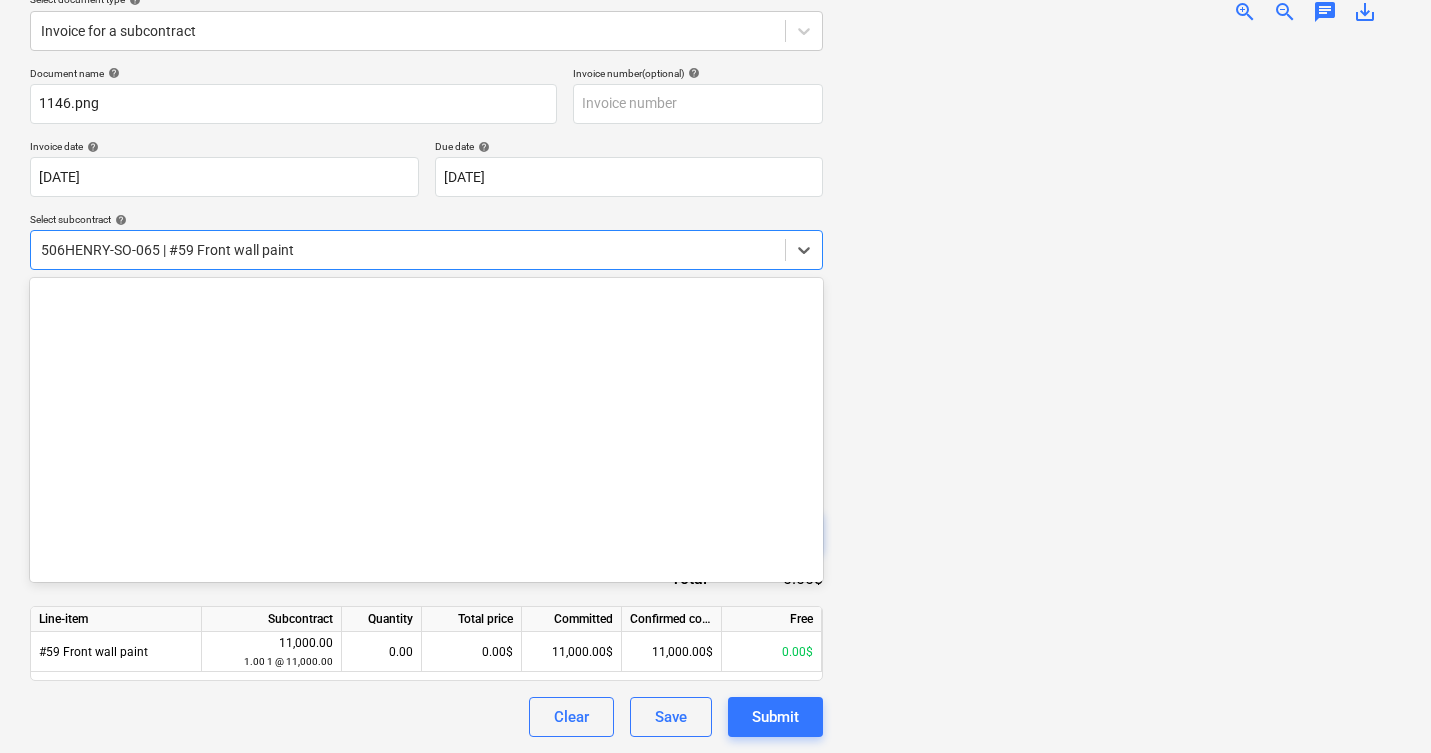 scroll, scrollTop: 1155, scrollLeft: 0, axis: vertical 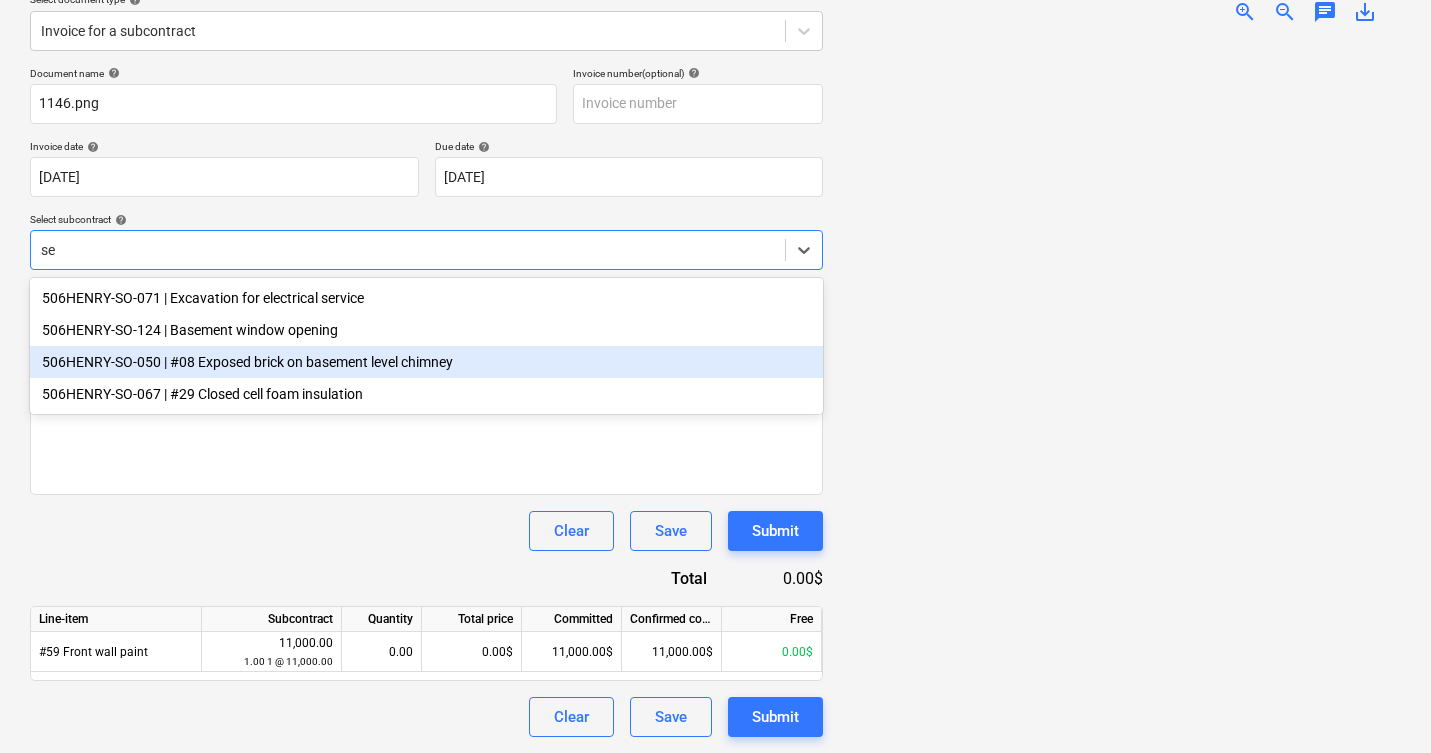 type on "s" 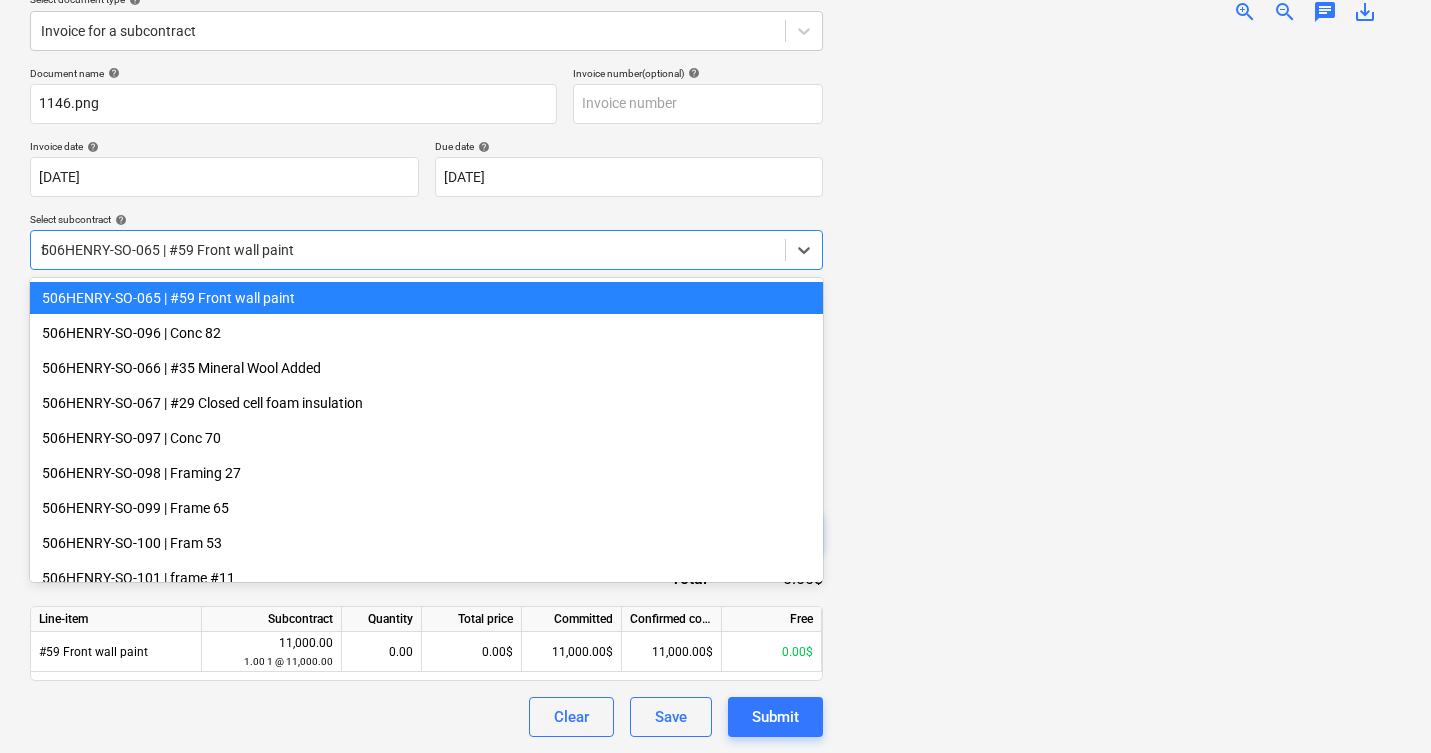 scroll, scrollTop: 0, scrollLeft: 0, axis: both 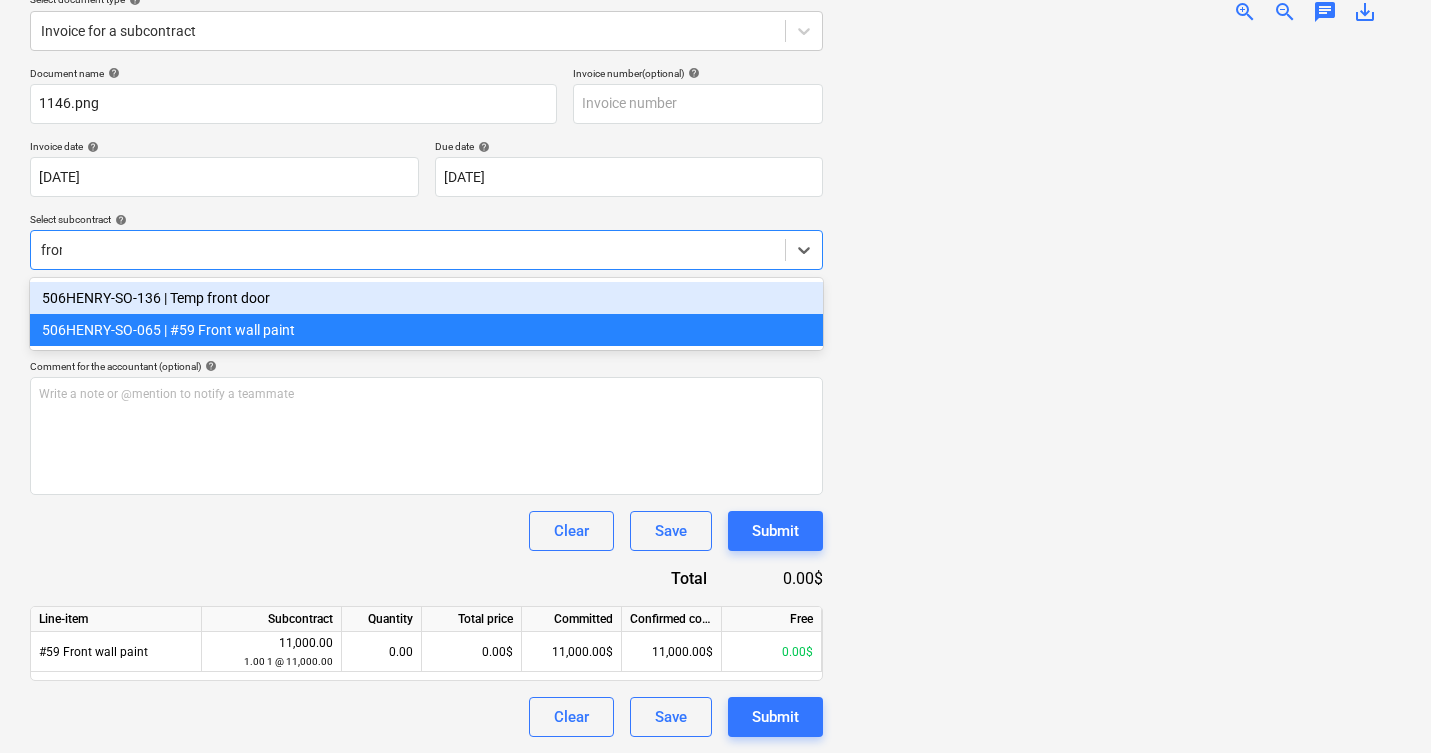 type on "front" 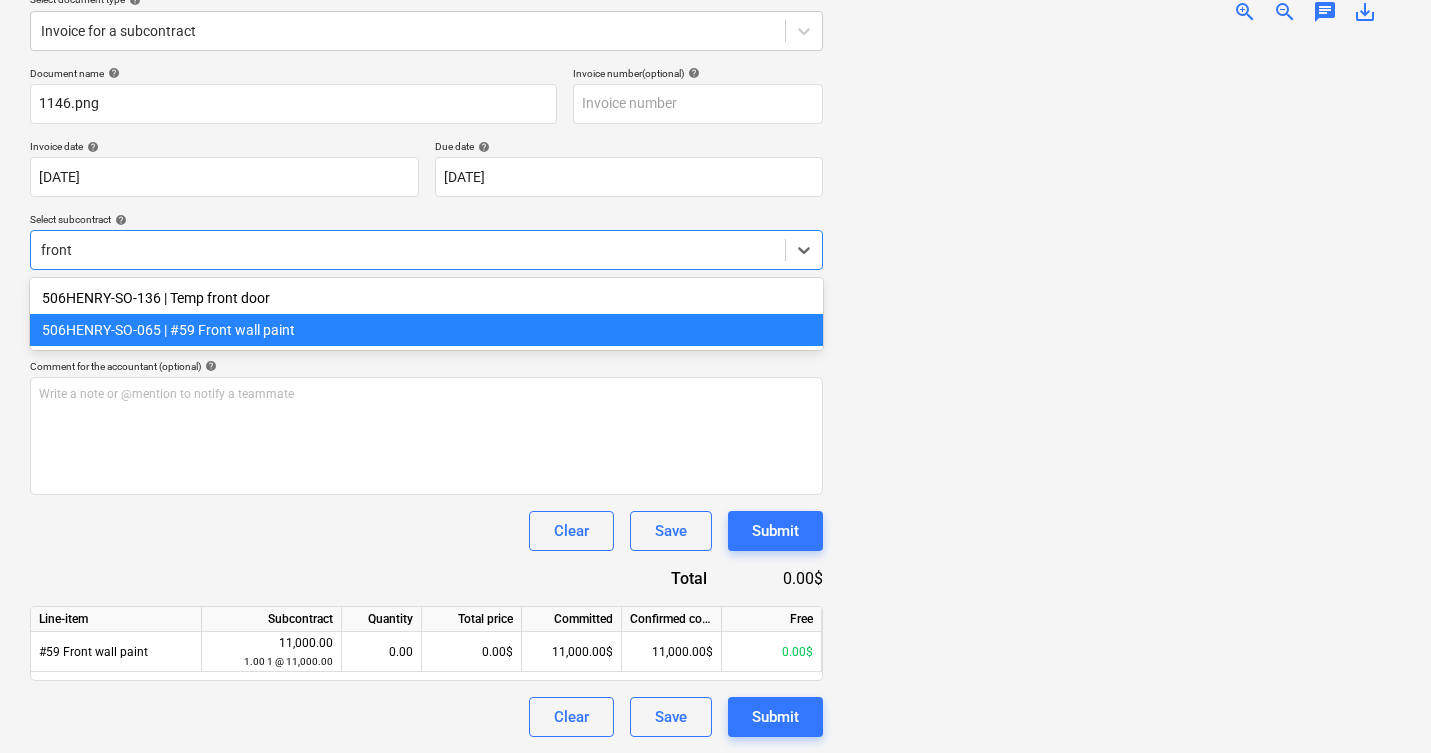 click on "506HENRY-SO-065 |  #59 Front wall paint" at bounding box center [426, 330] 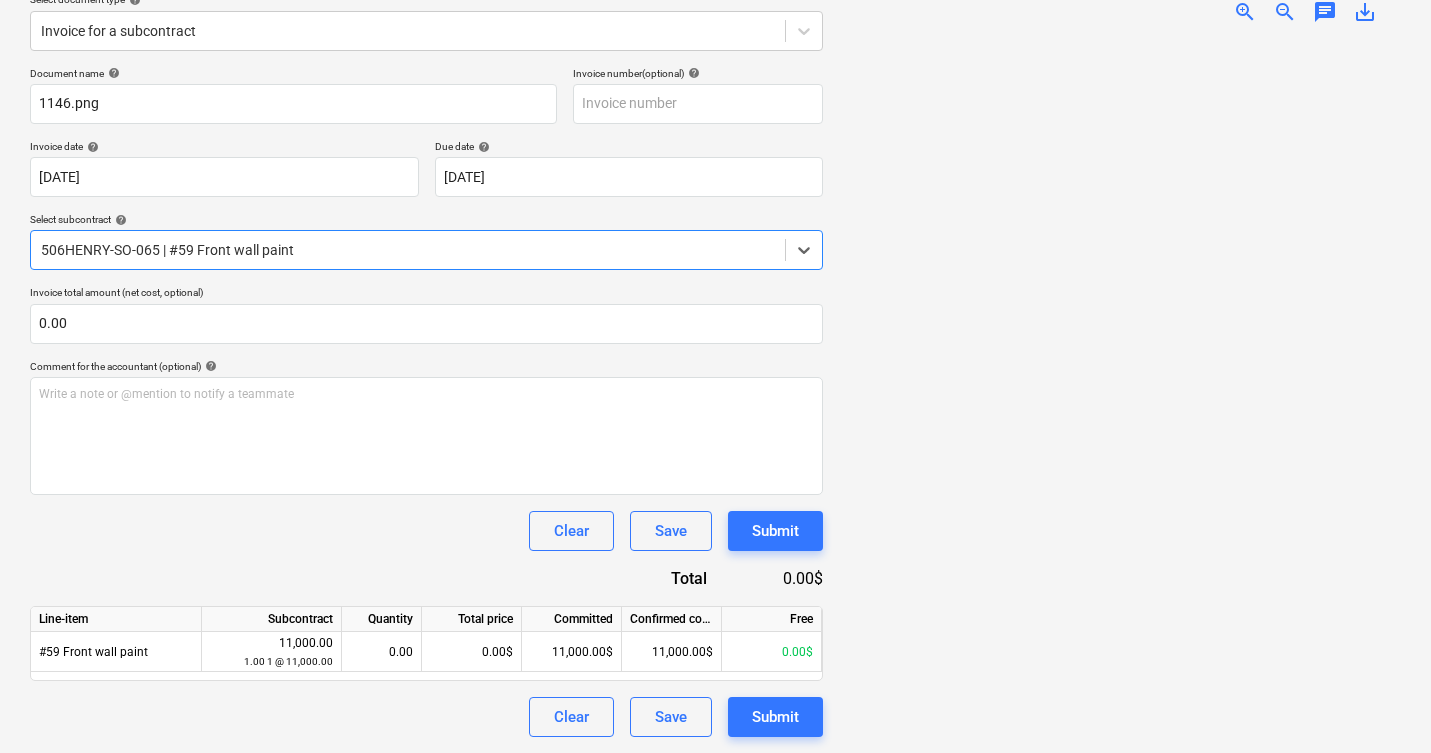 click at bounding box center (408, 250) 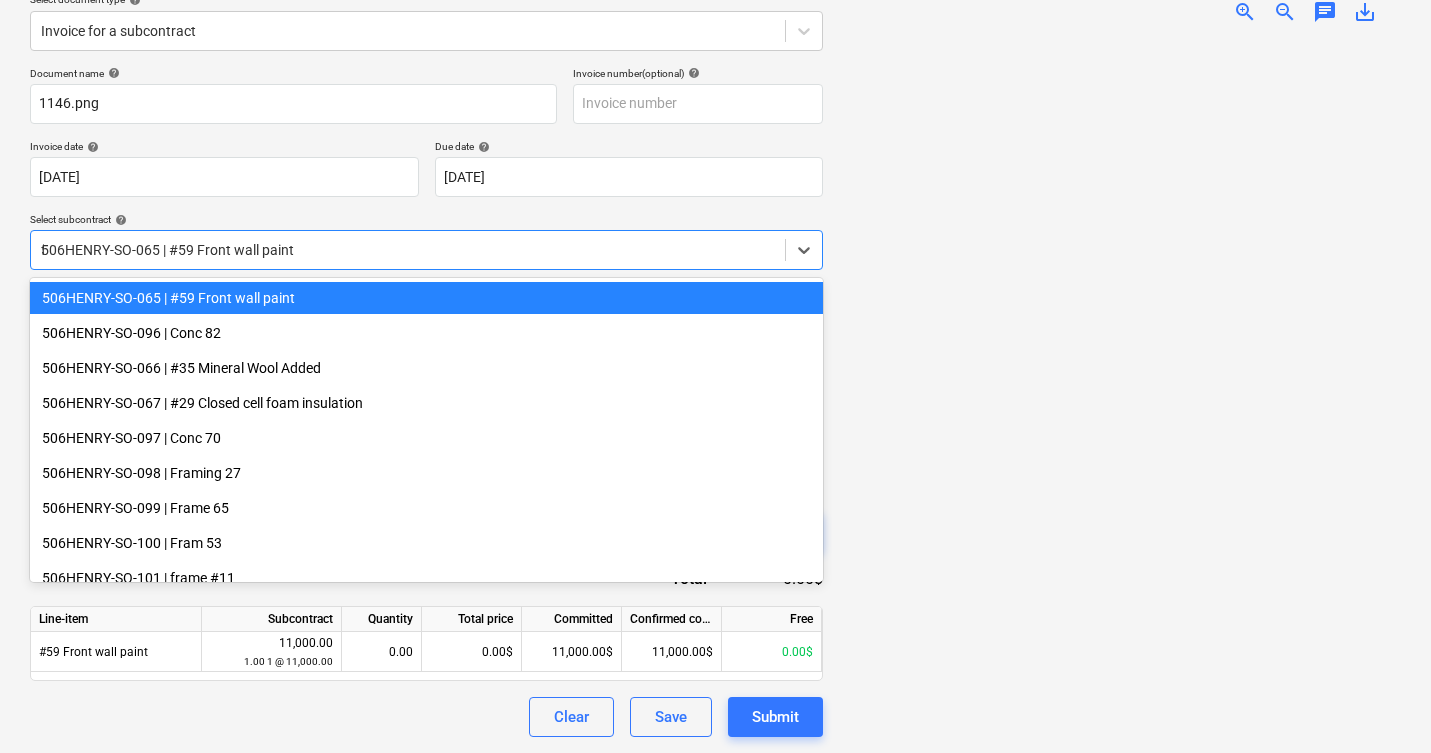 scroll, scrollTop: 0, scrollLeft: 0, axis: both 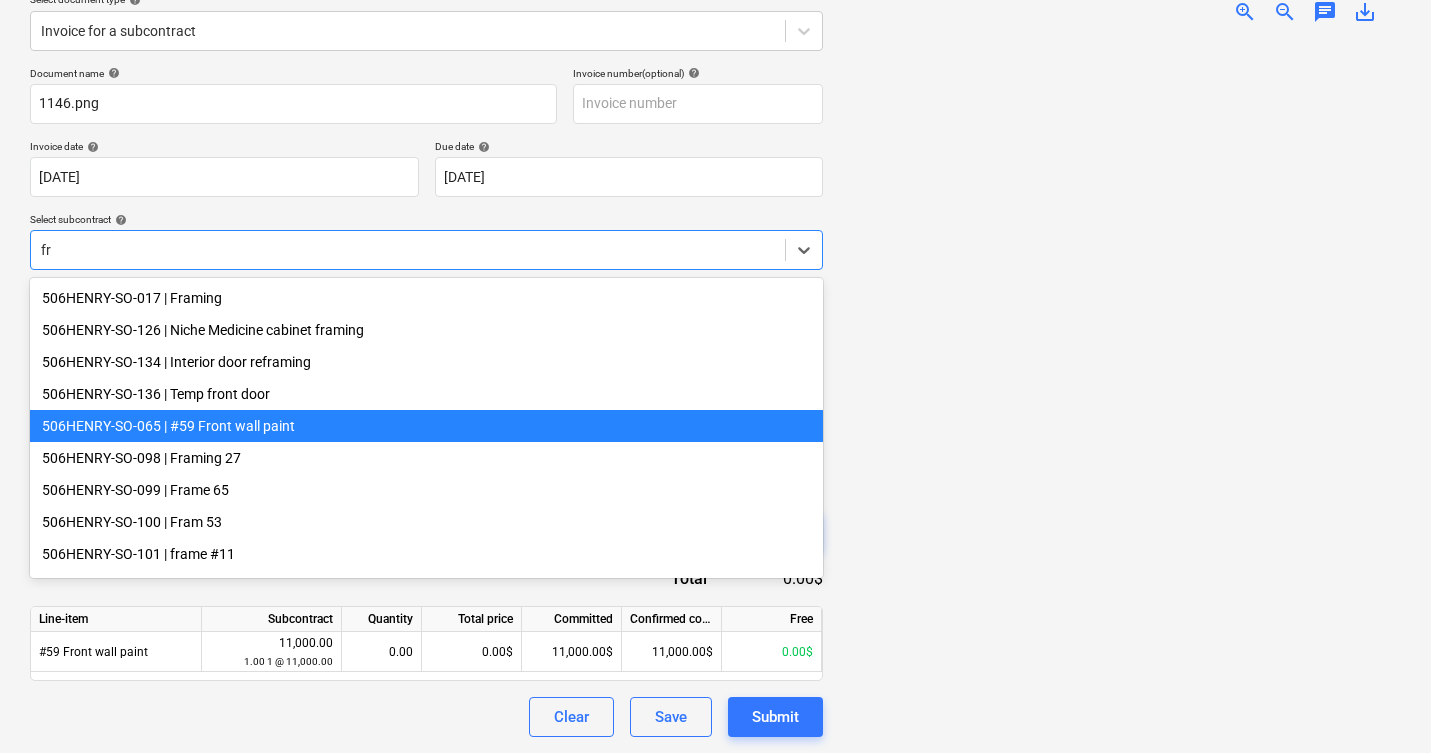 type on "fro" 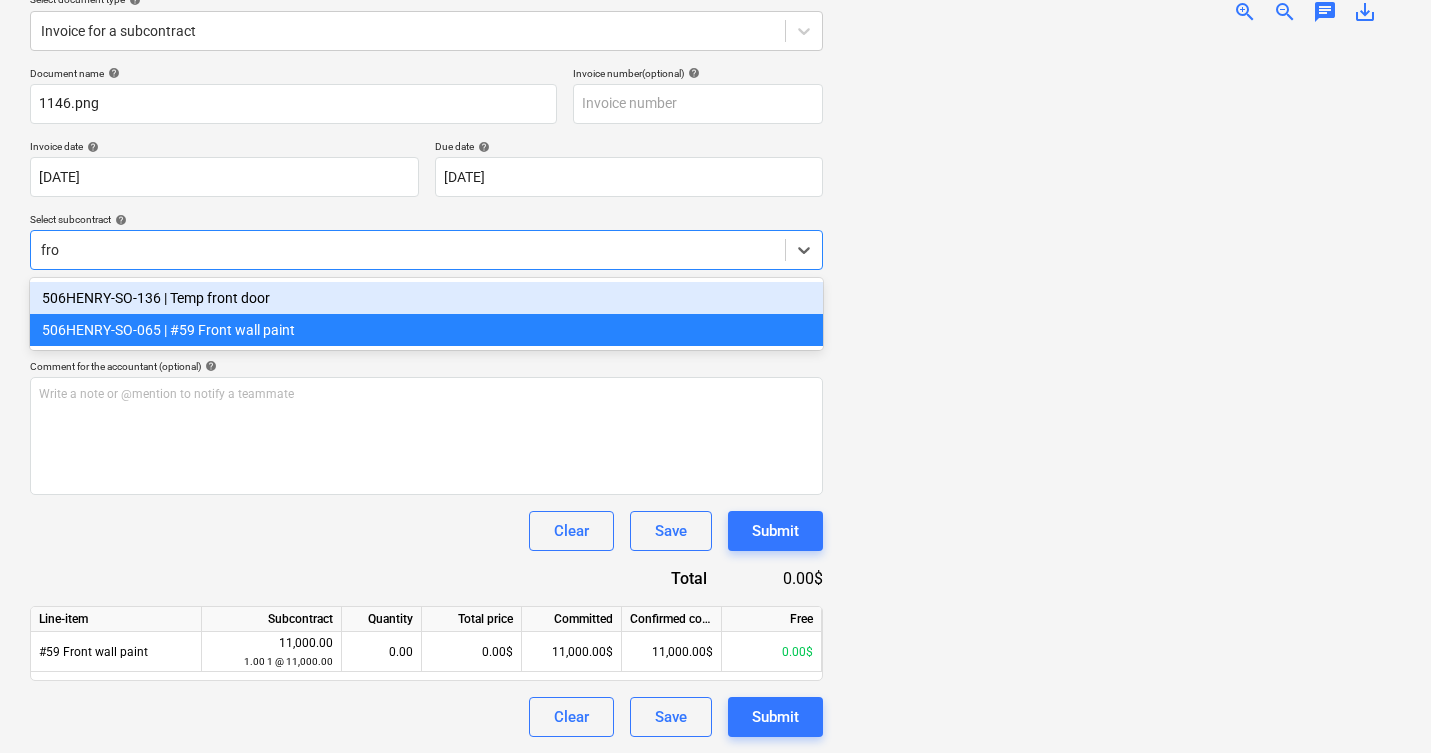 click on "506HENRY-SO-136 | Temp front door" at bounding box center [426, 298] 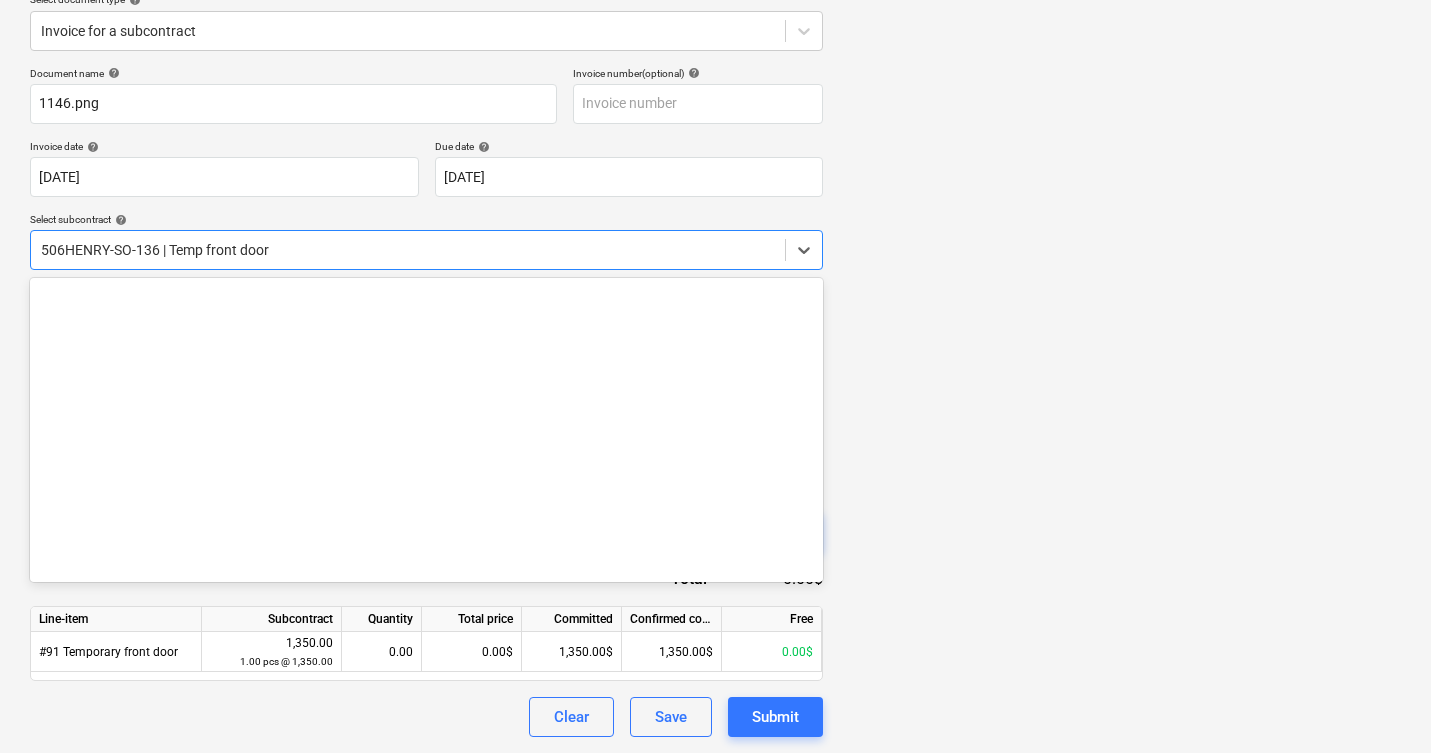 click at bounding box center [408, 250] 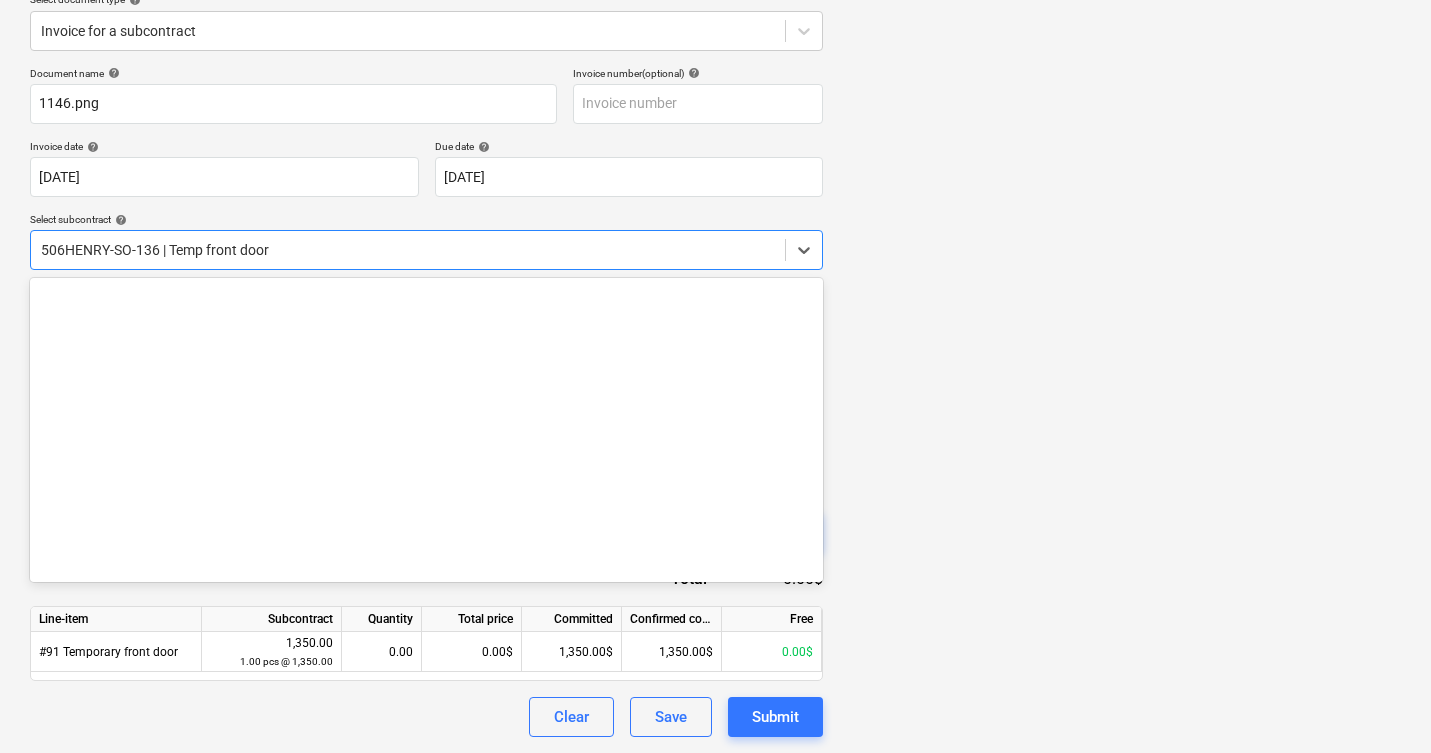 scroll, scrollTop: 945, scrollLeft: 0, axis: vertical 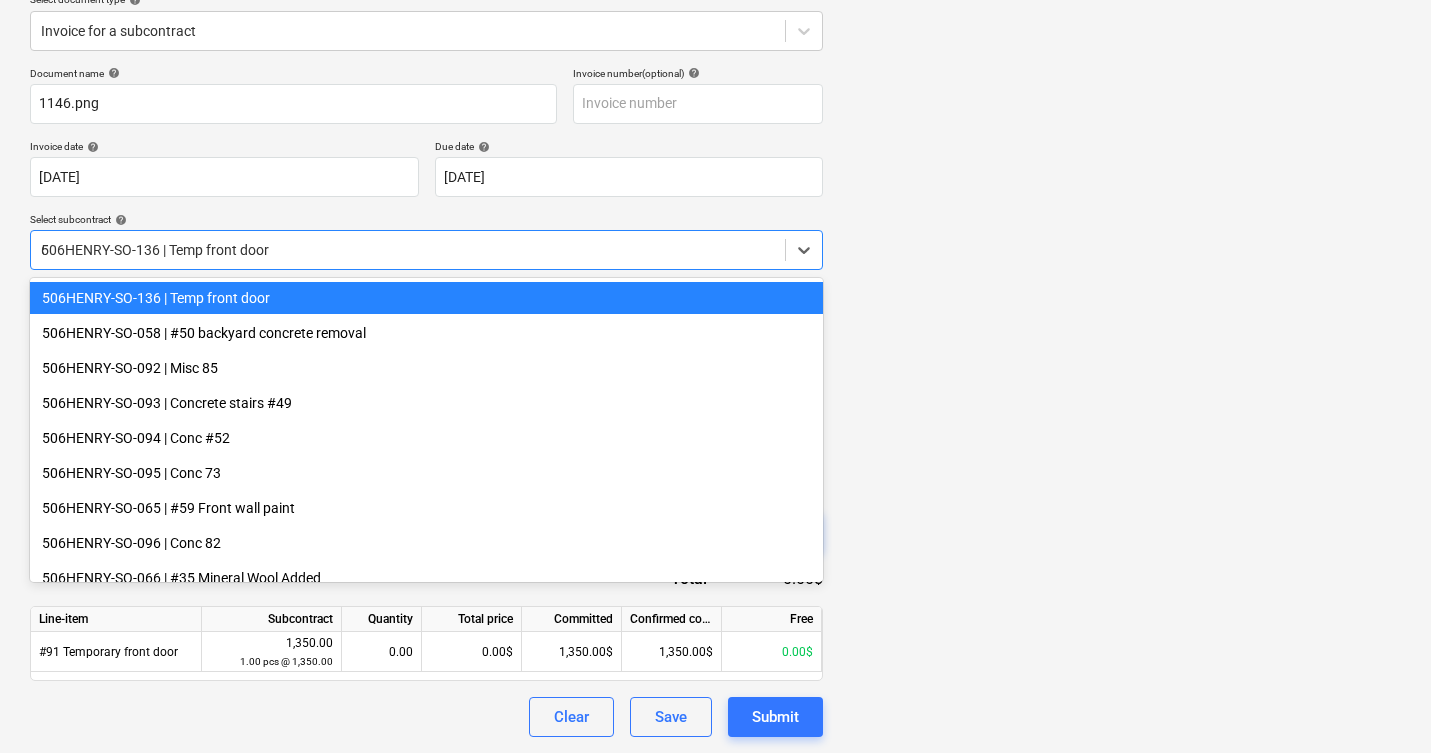 type on "65" 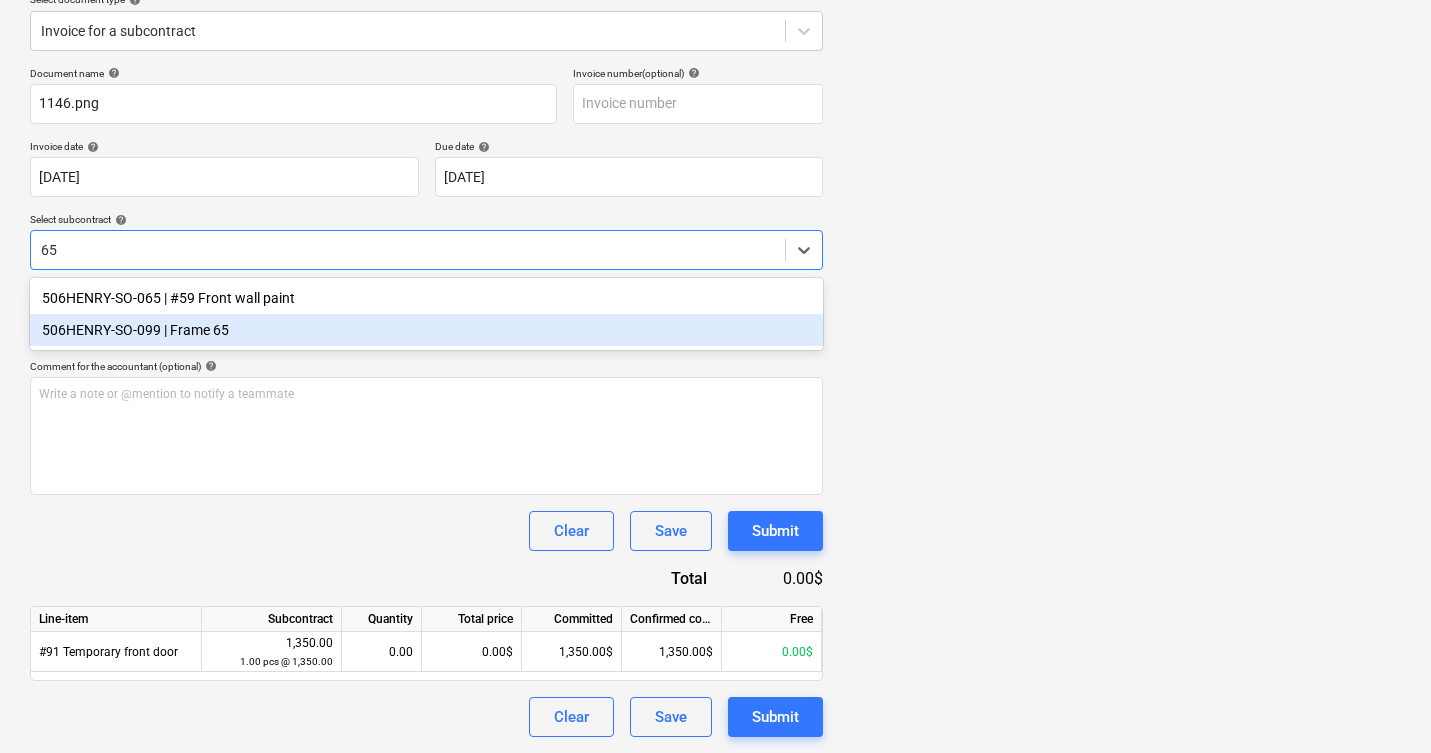 click on "506HENRY-SO-099 | Frame 65" at bounding box center (426, 330) 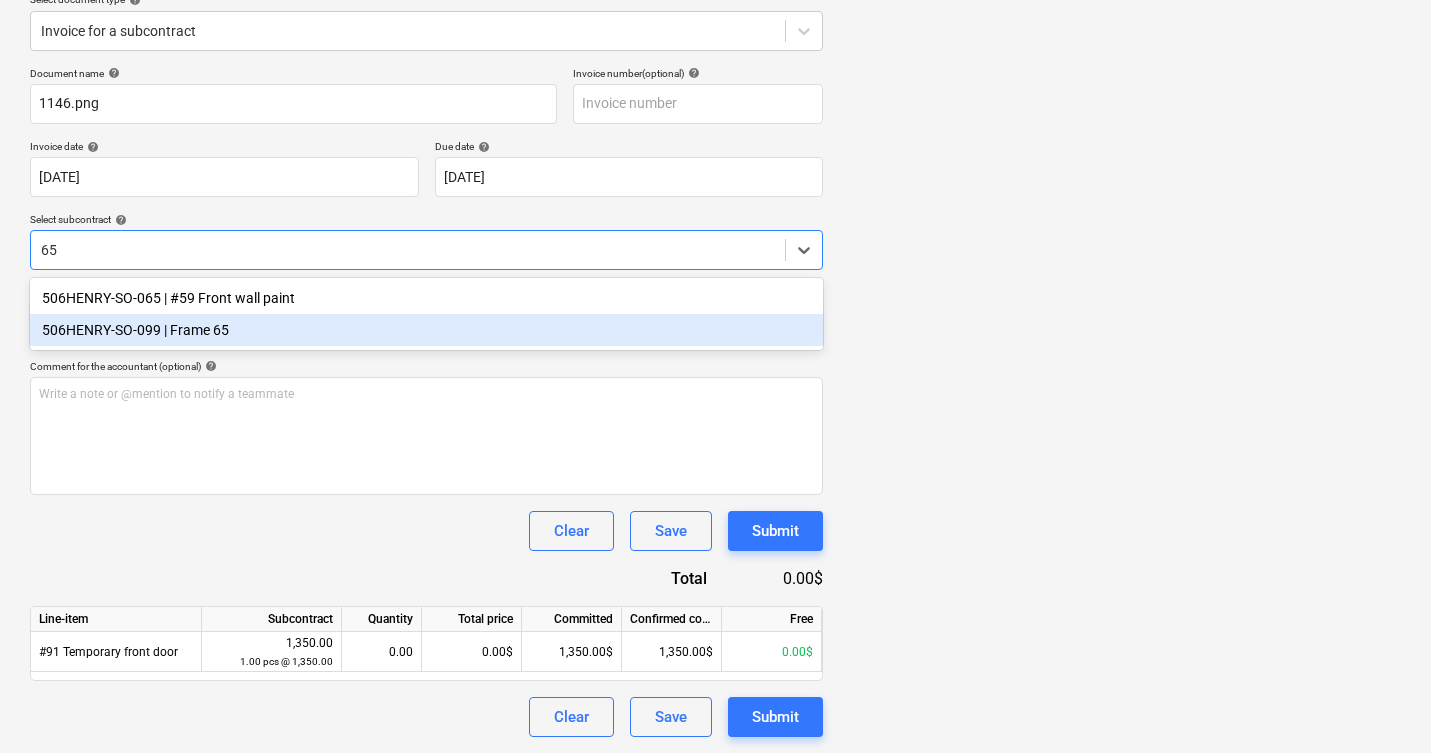 type 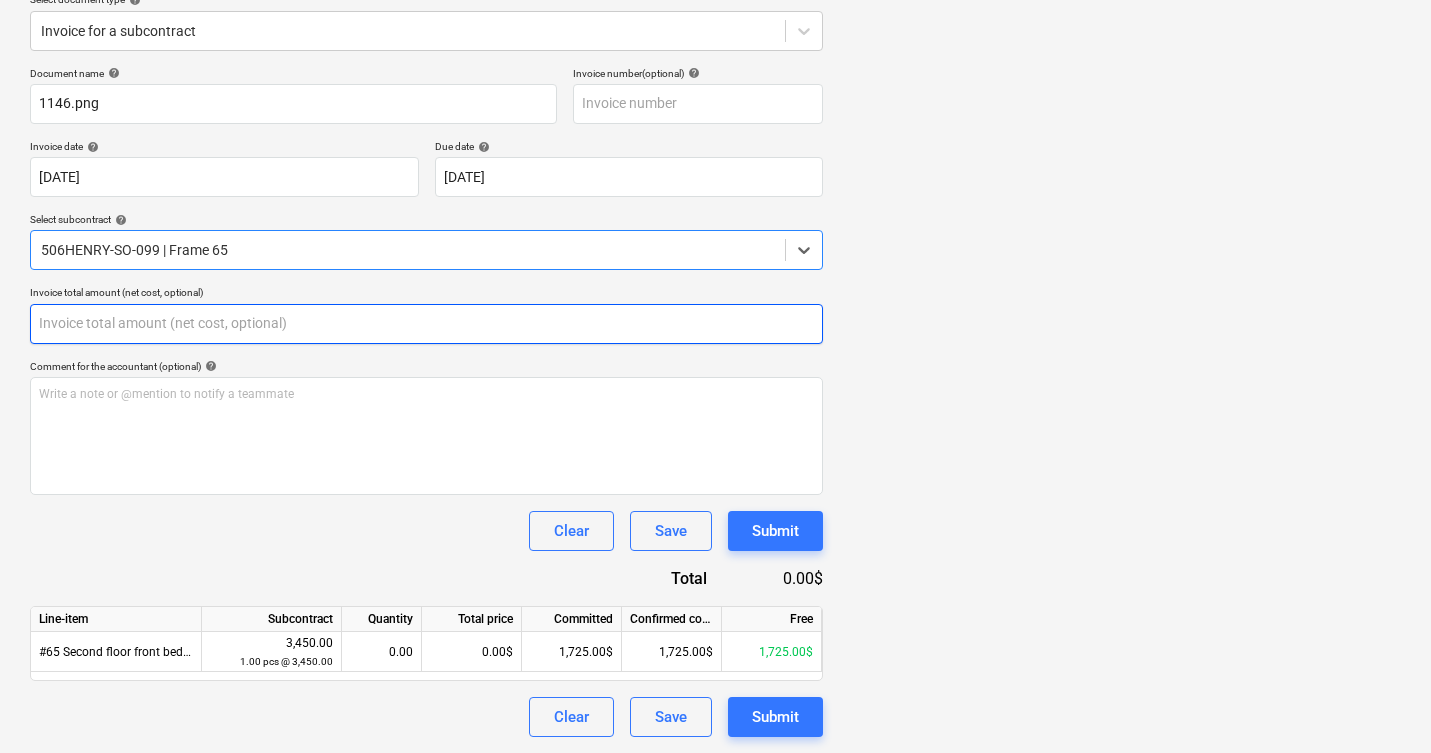 click at bounding box center (426, 324) 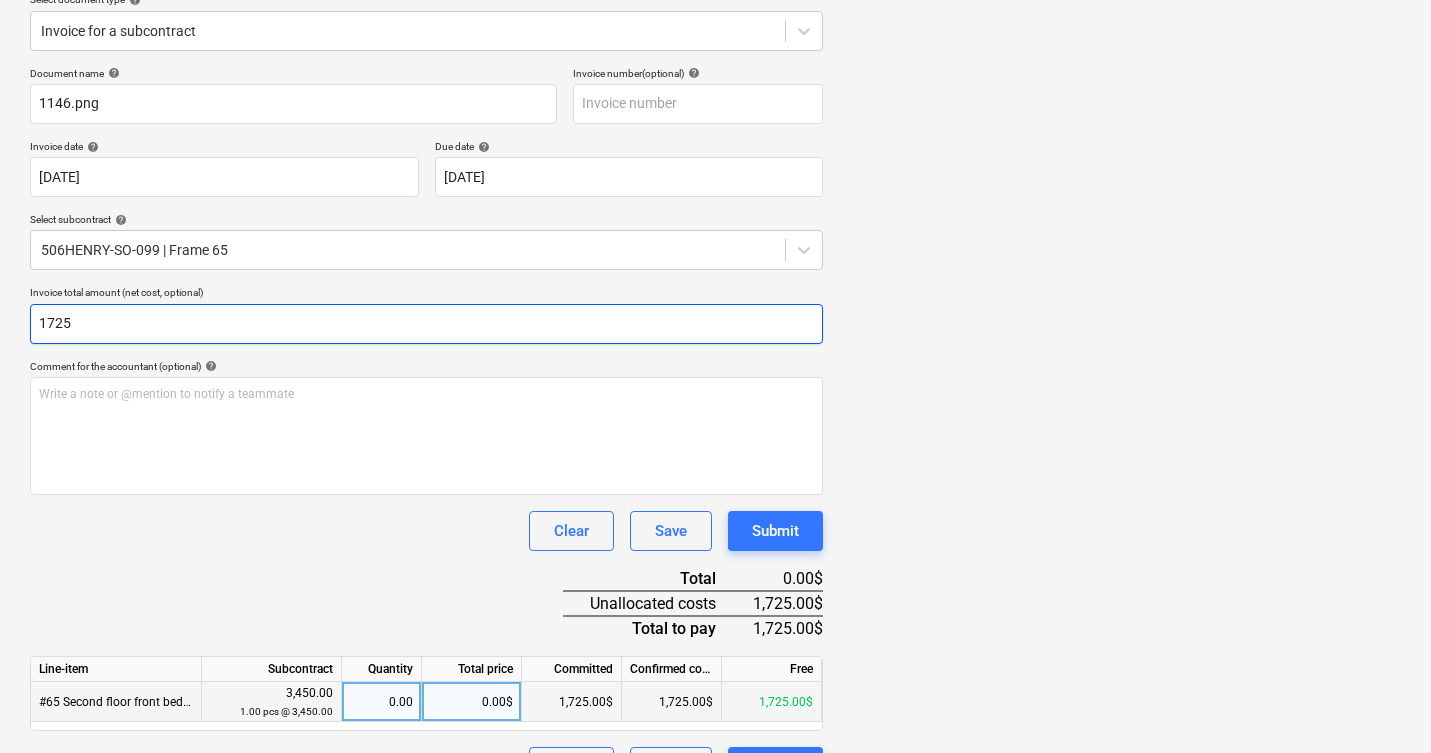 type on "1725" 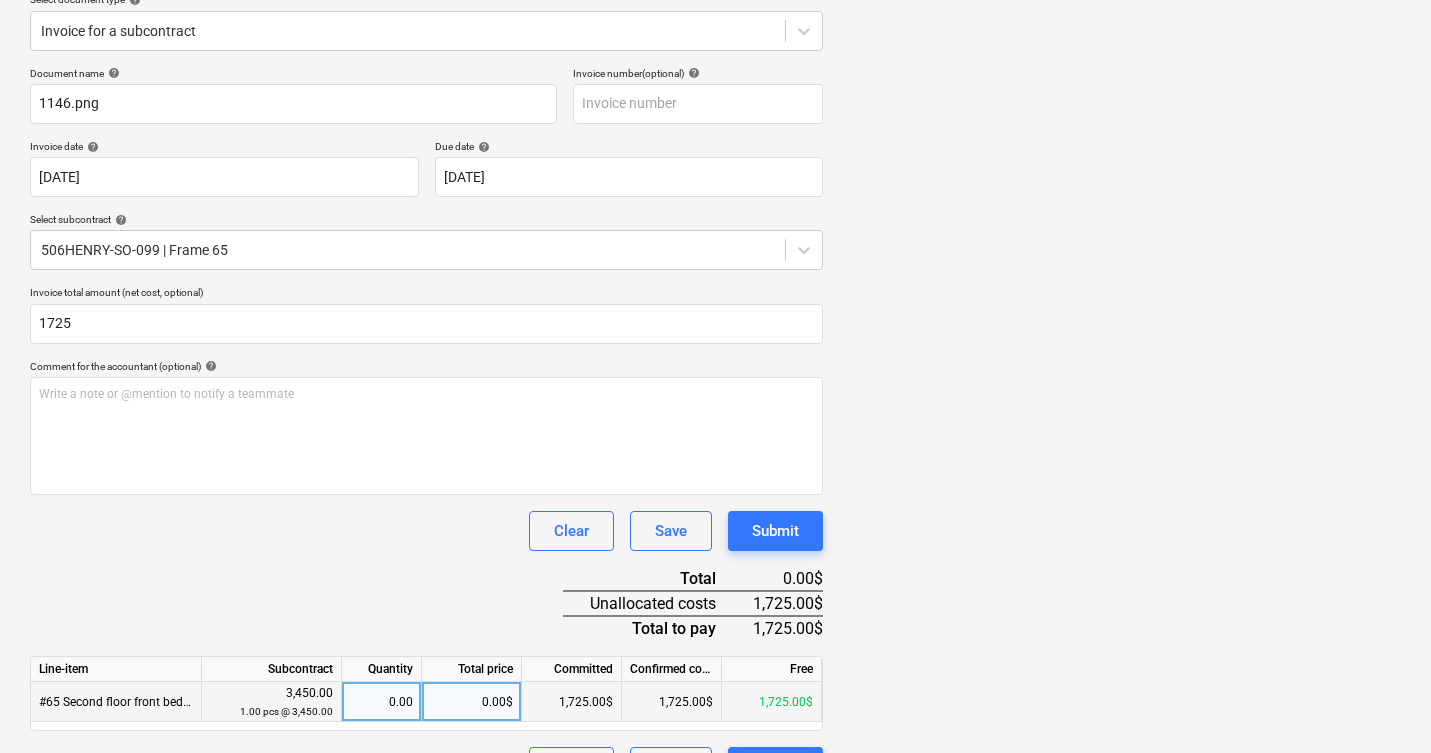 click on "0.00$" at bounding box center (472, 702) 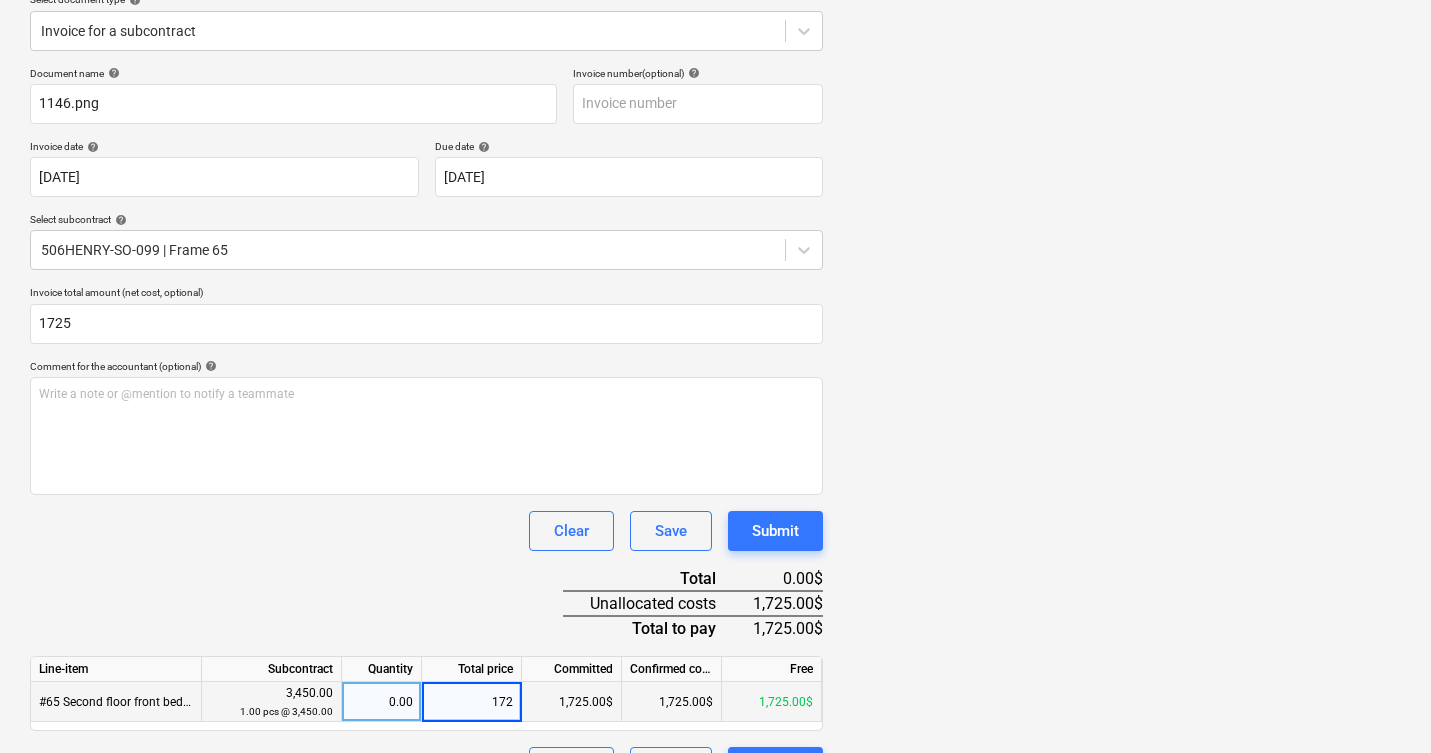 type on "1725" 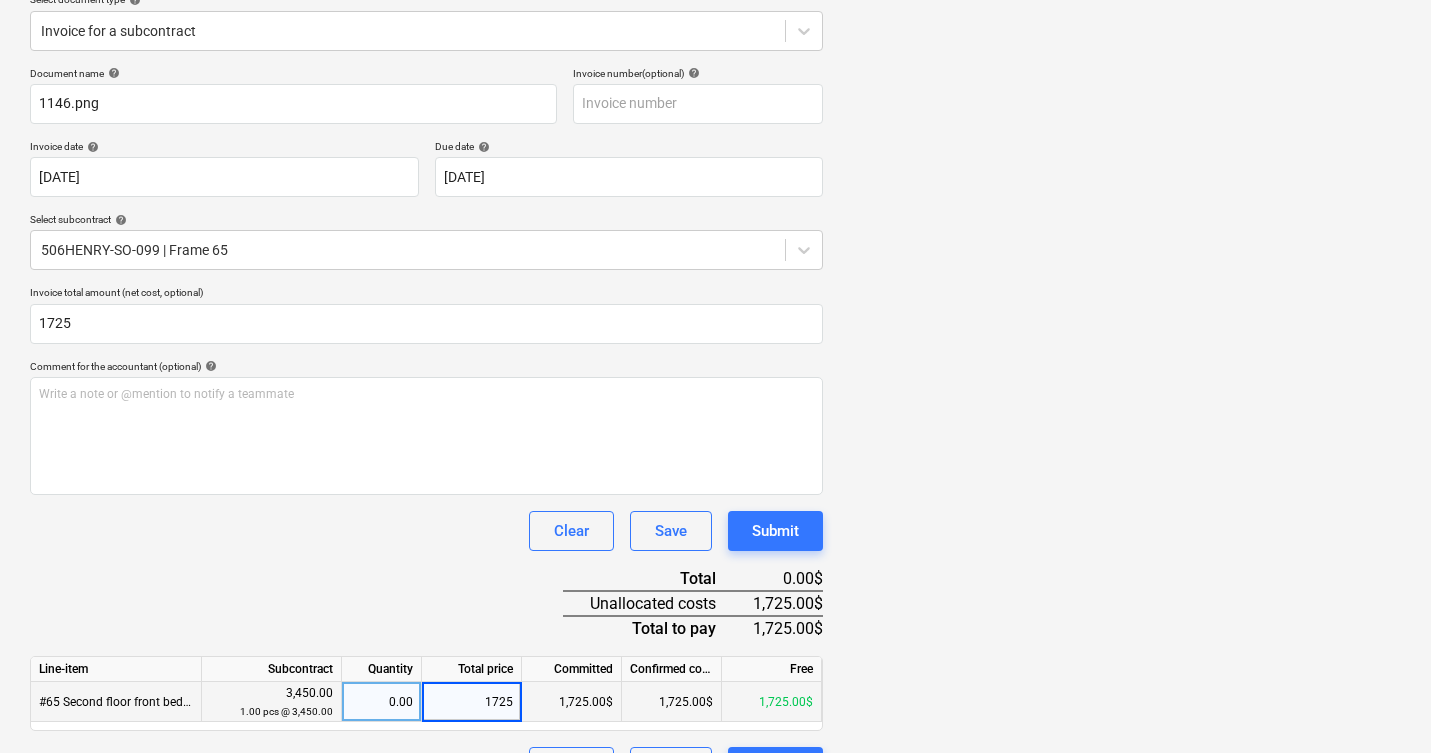 click at bounding box center [1120, 344] 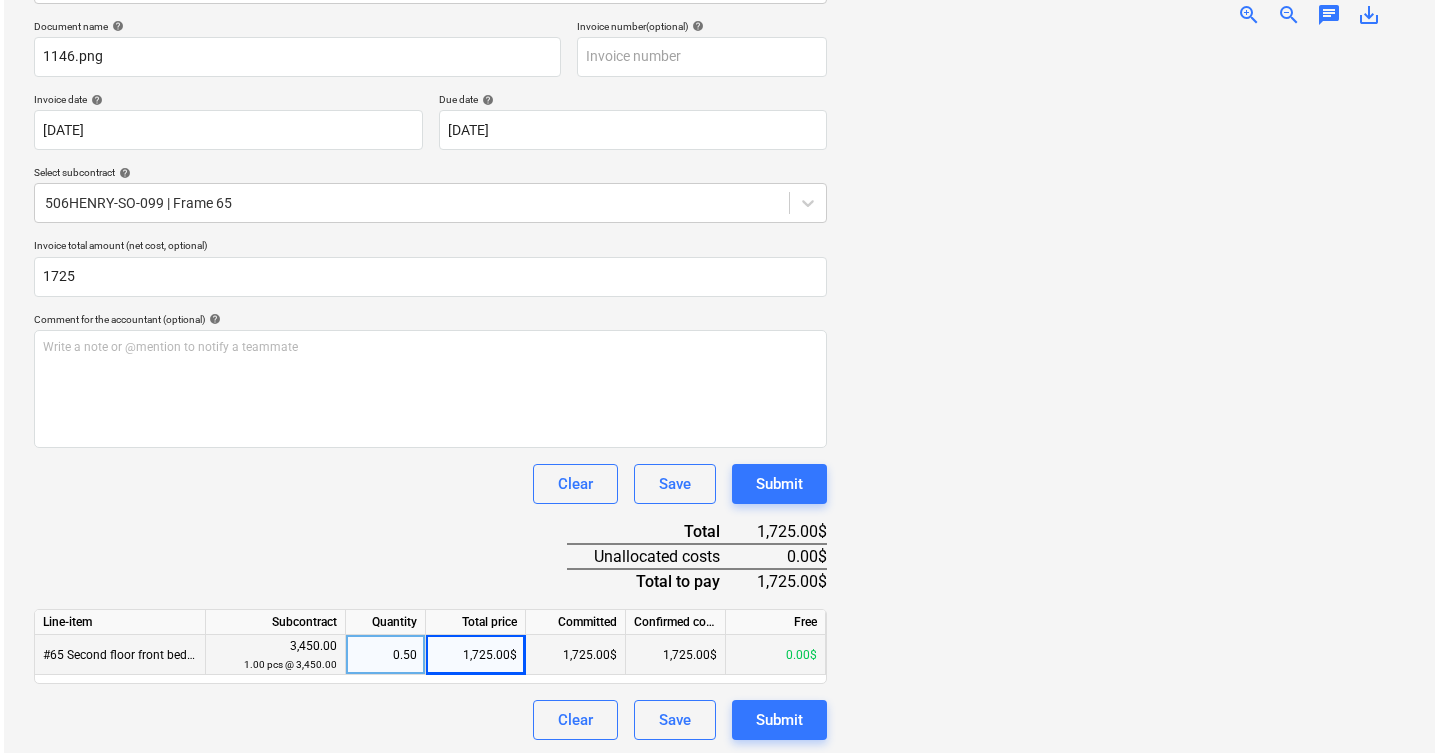 scroll, scrollTop: 294, scrollLeft: 0, axis: vertical 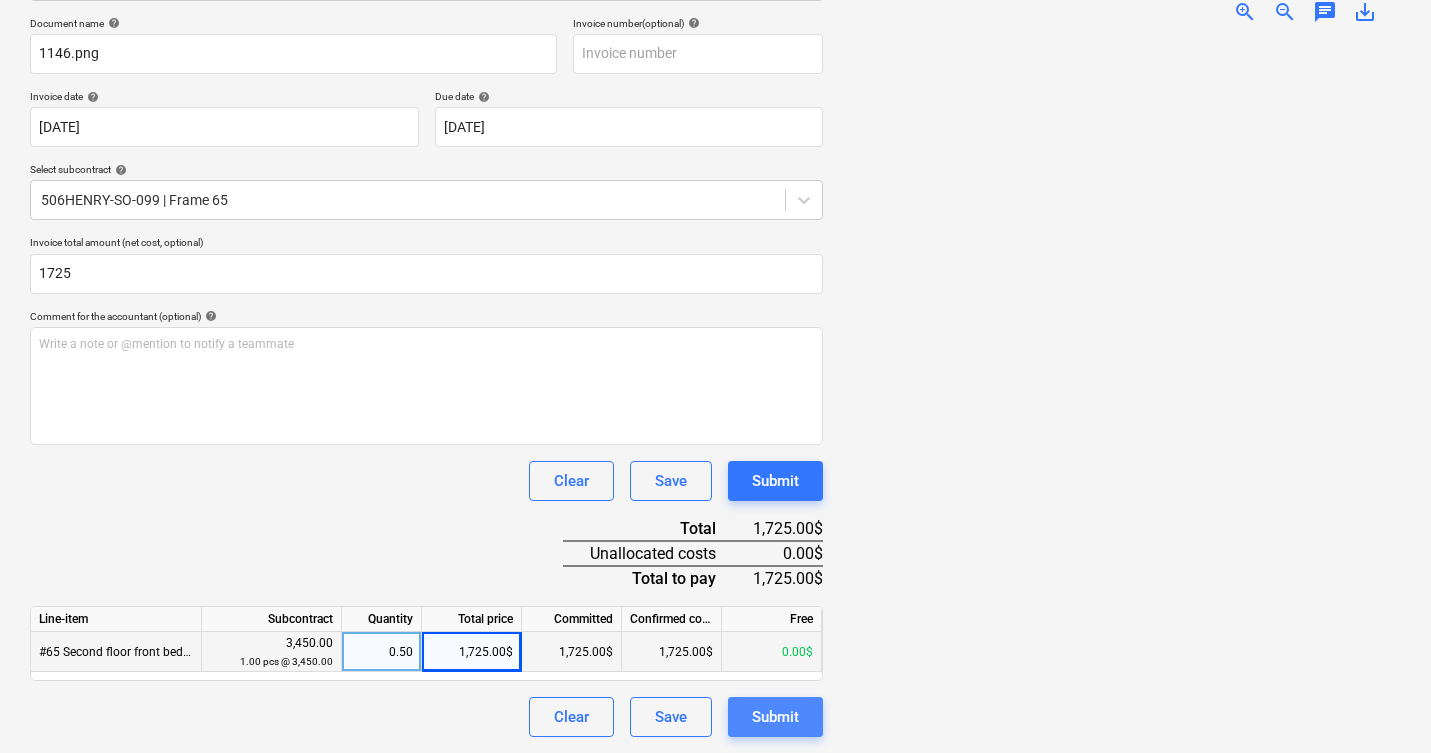 click on "Submit" at bounding box center [775, 717] 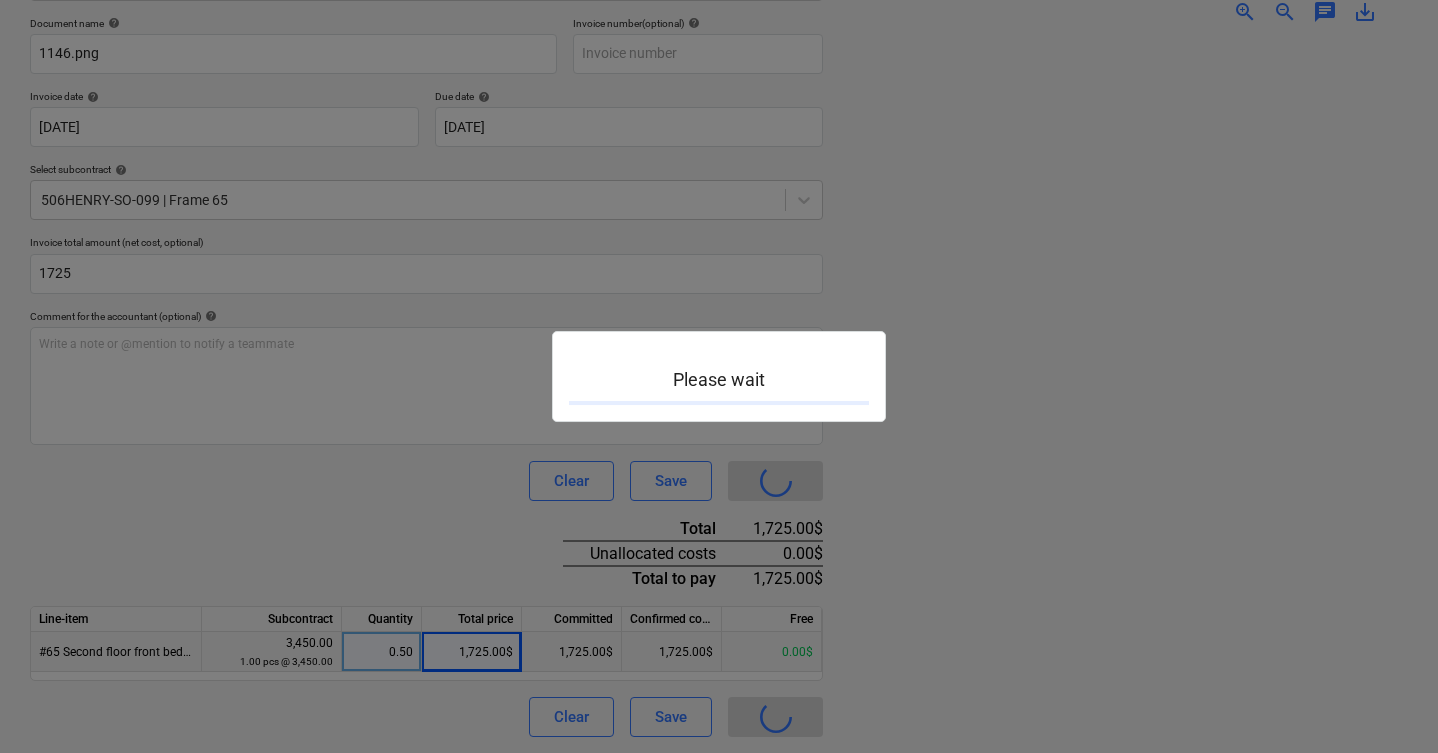 scroll, scrollTop: 0, scrollLeft: 0, axis: both 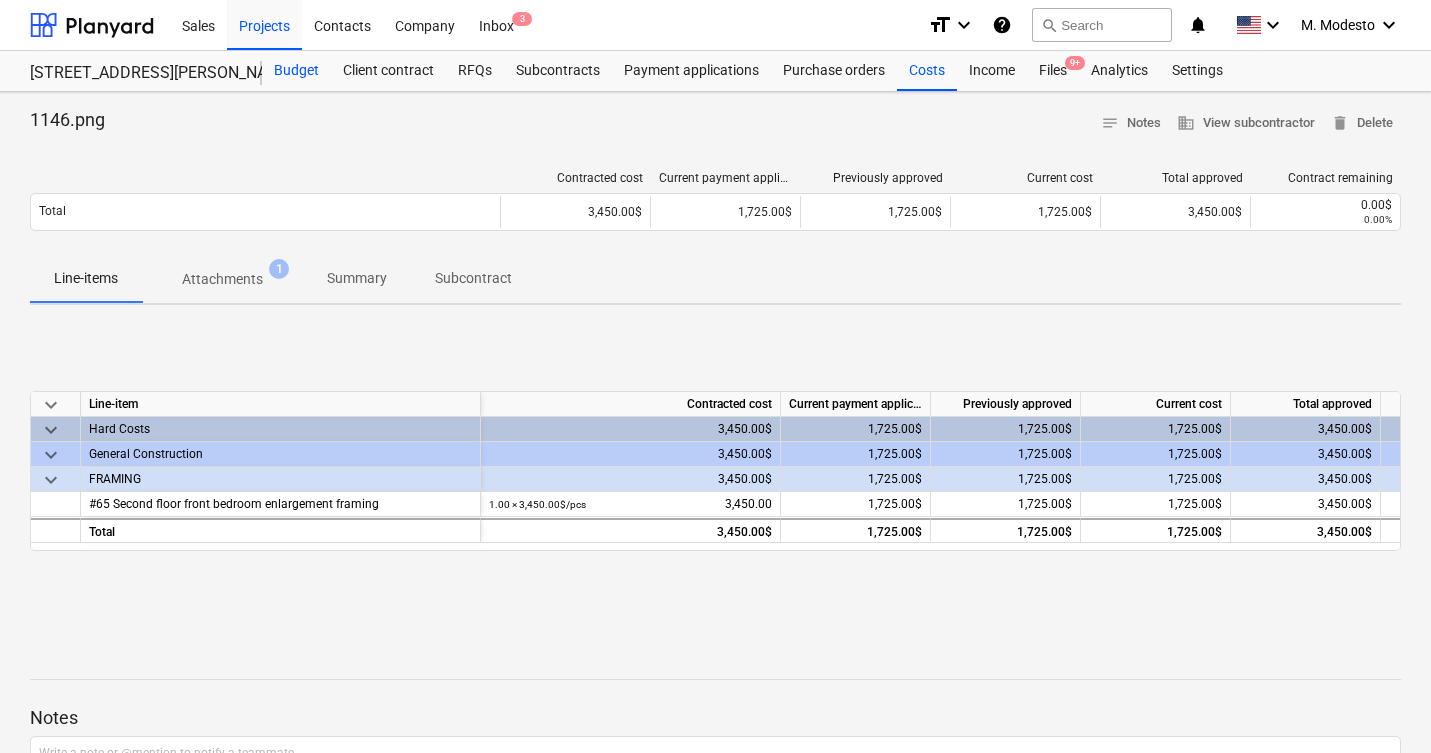 click on "Budget" at bounding box center [296, 71] 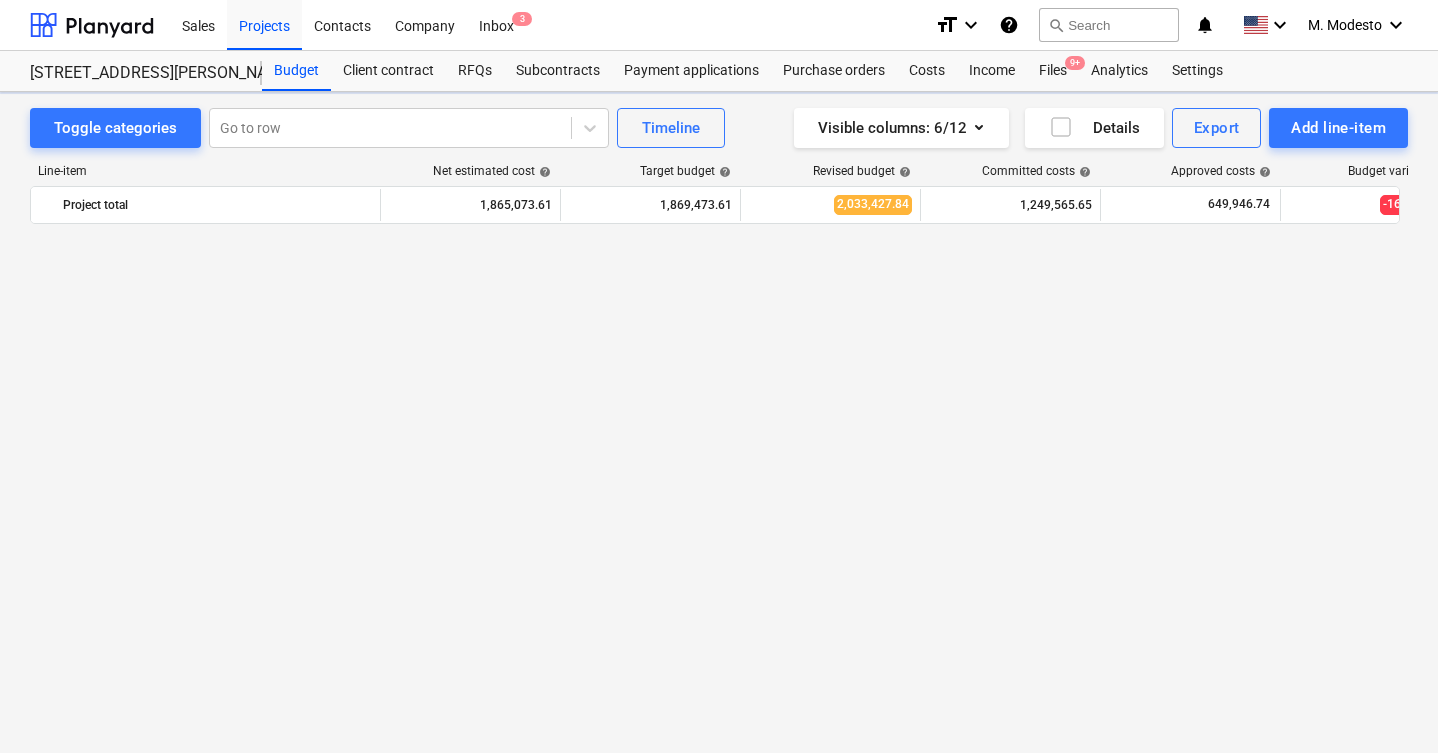 scroll, scrollTop: 1435, scrollLeft: 0, axis: vertical 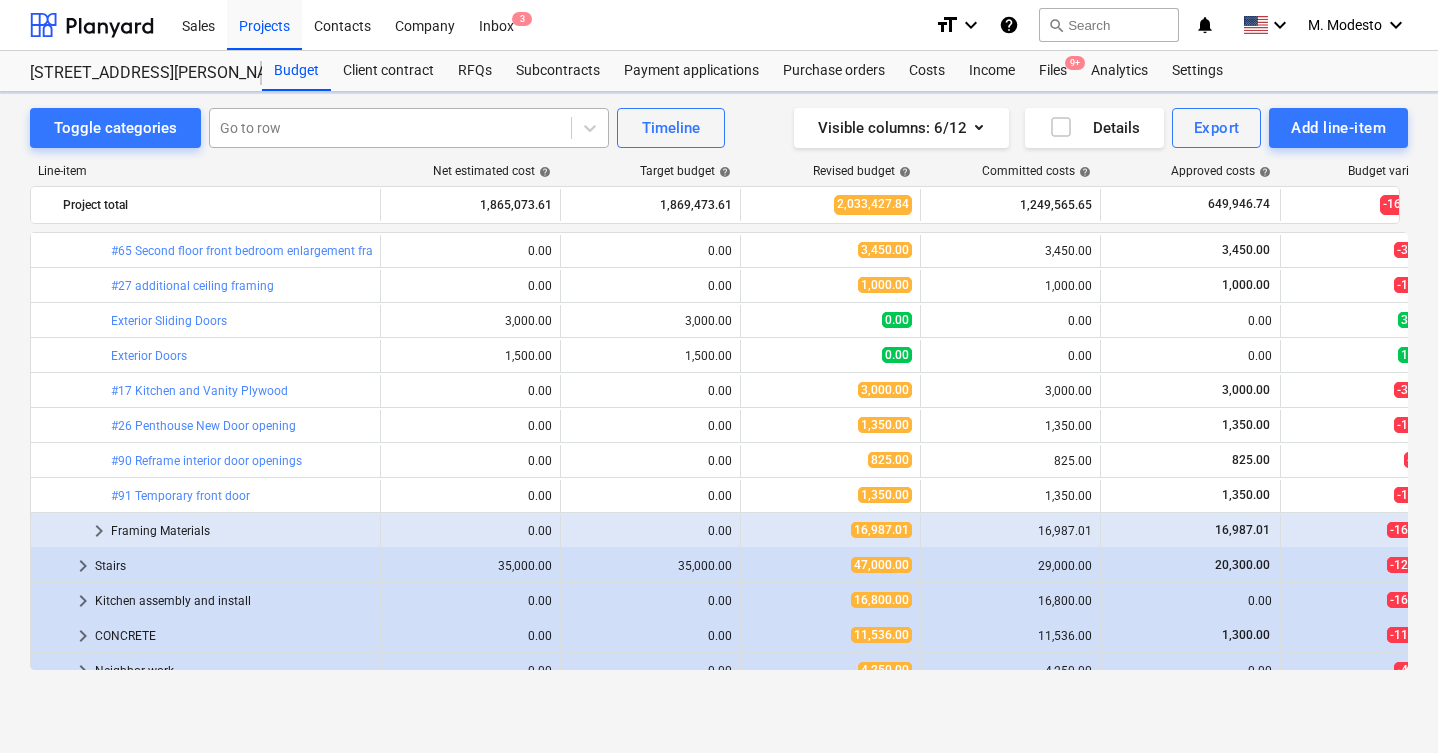 click at bounding box center [390, 128] 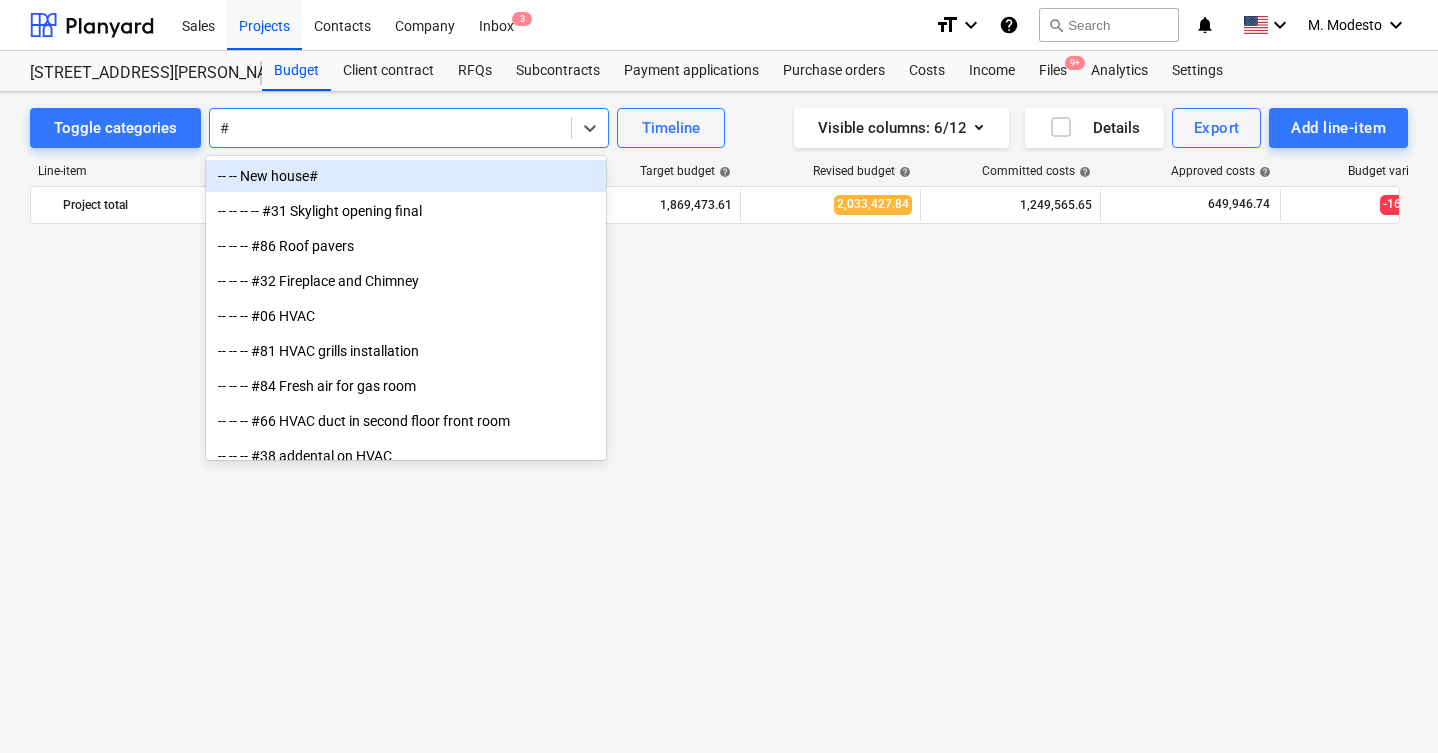 scroll, scrollTop: 1435, scrollLeft: 0, axis: vertical 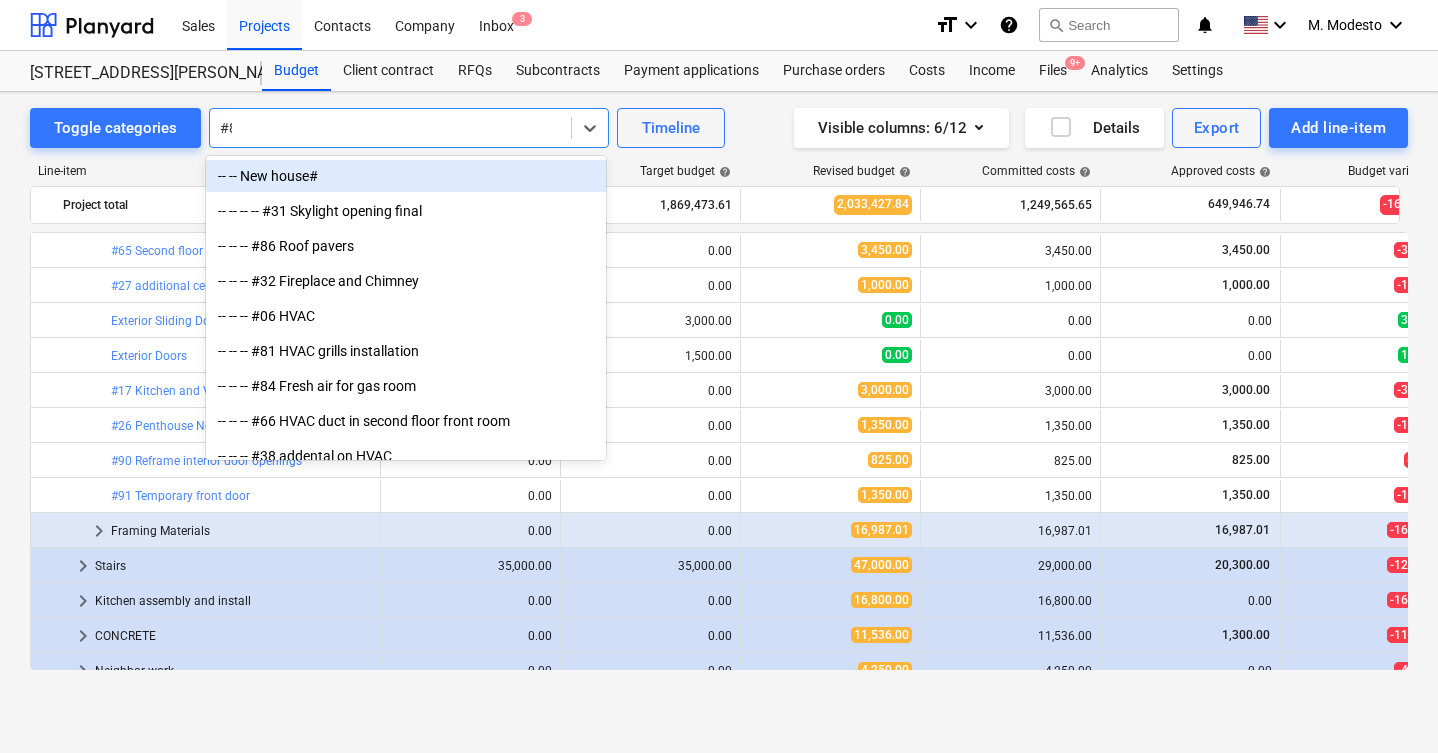 type on "#85" 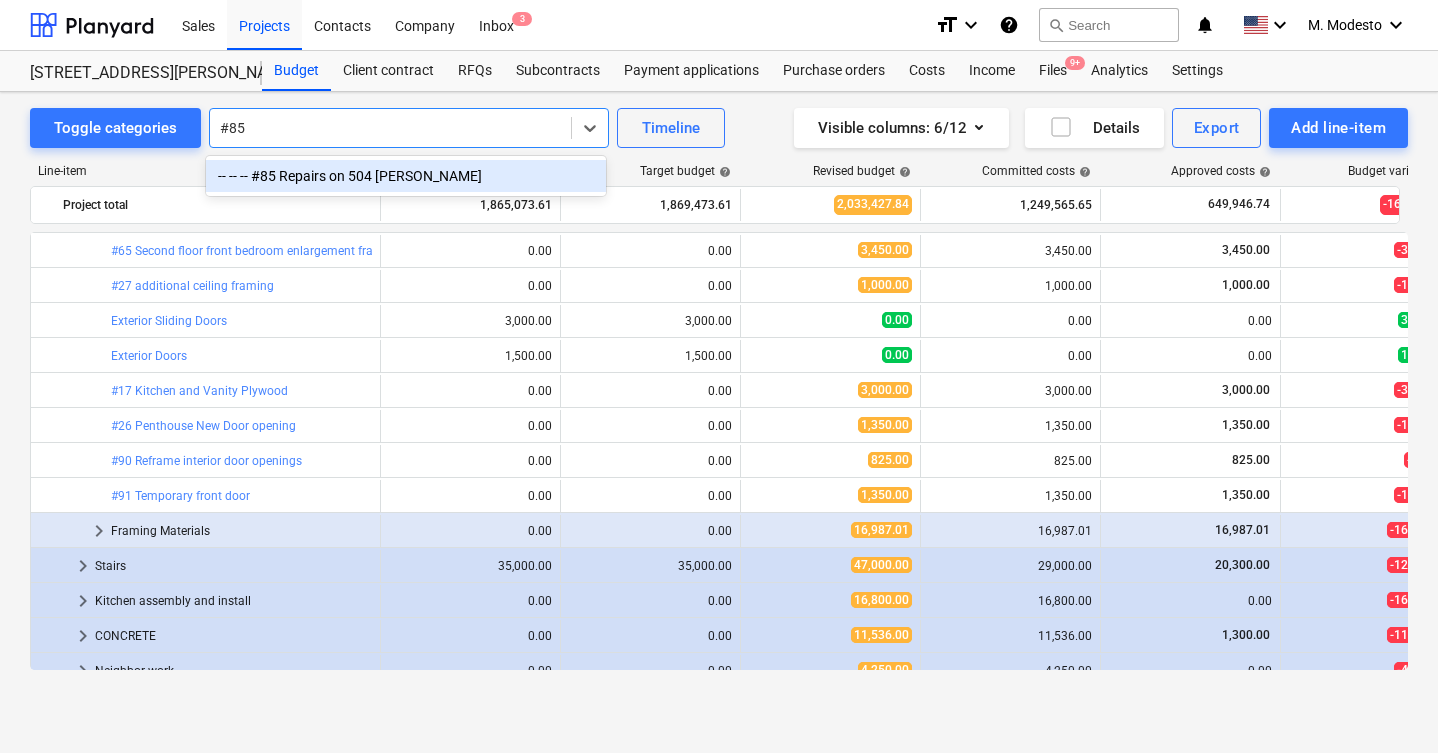 click on "-- -- --   #85 Repairs on 504 Henry" at bounding box center [406, 176] 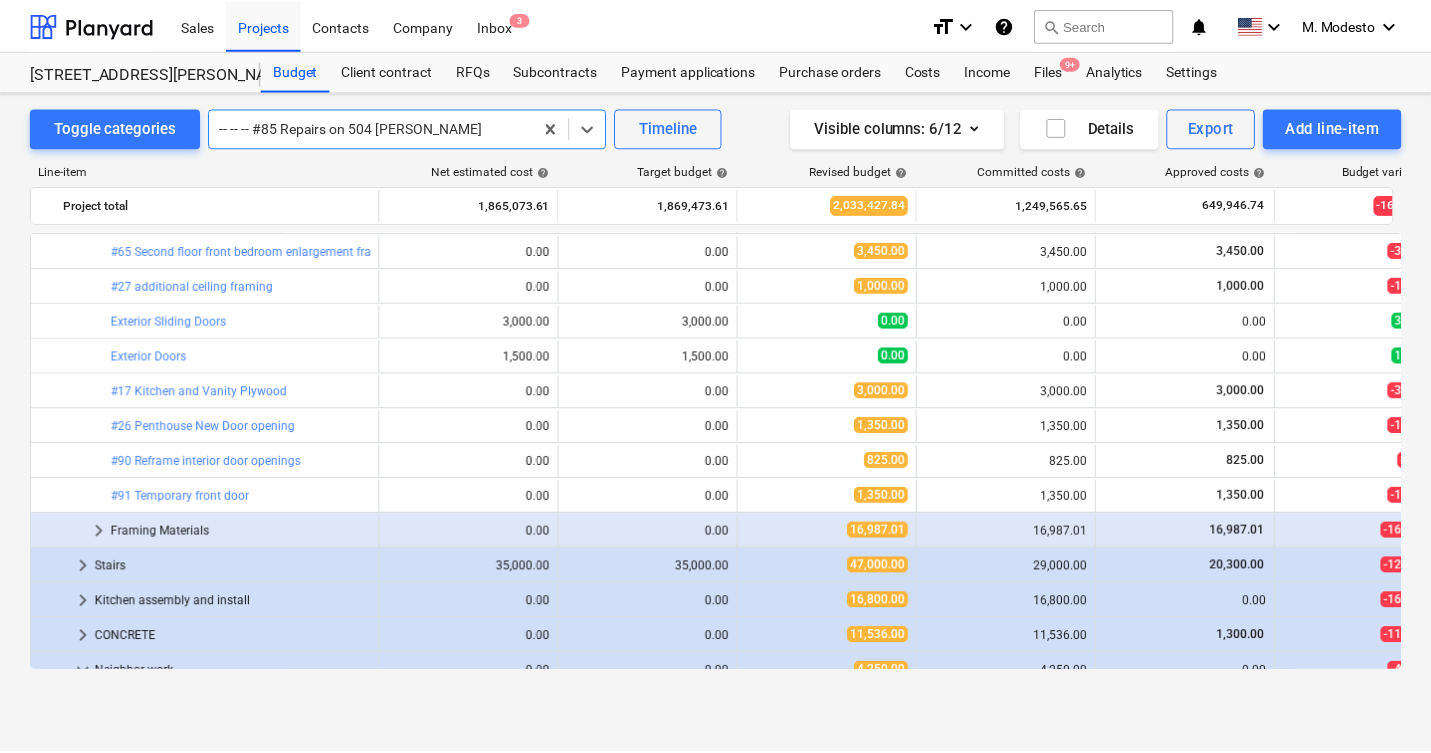 scroll, scrollTop: 1890, scrollLeft: 0, axis: vertical 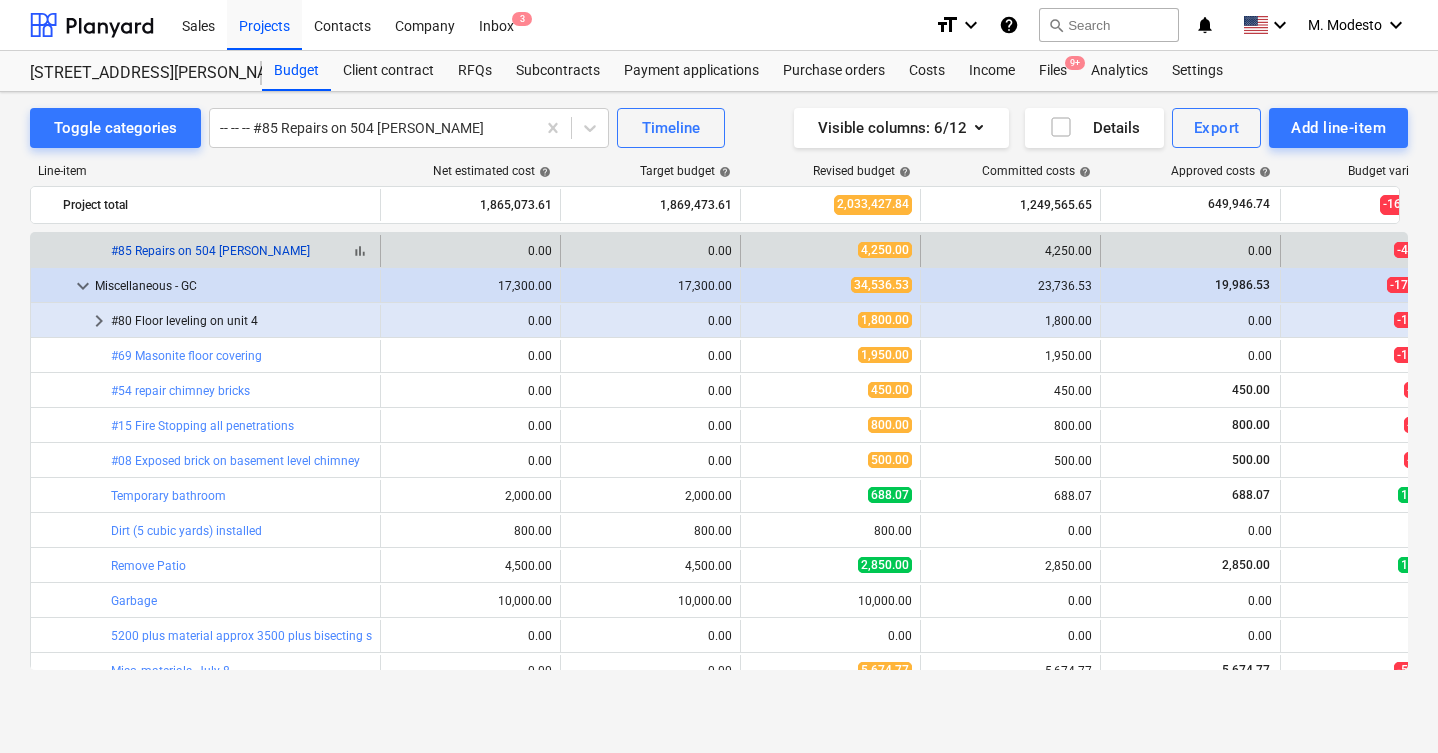 click on "#85 Repairs on 504 [PERSON_NAME]" at bounding box center (210, 251) 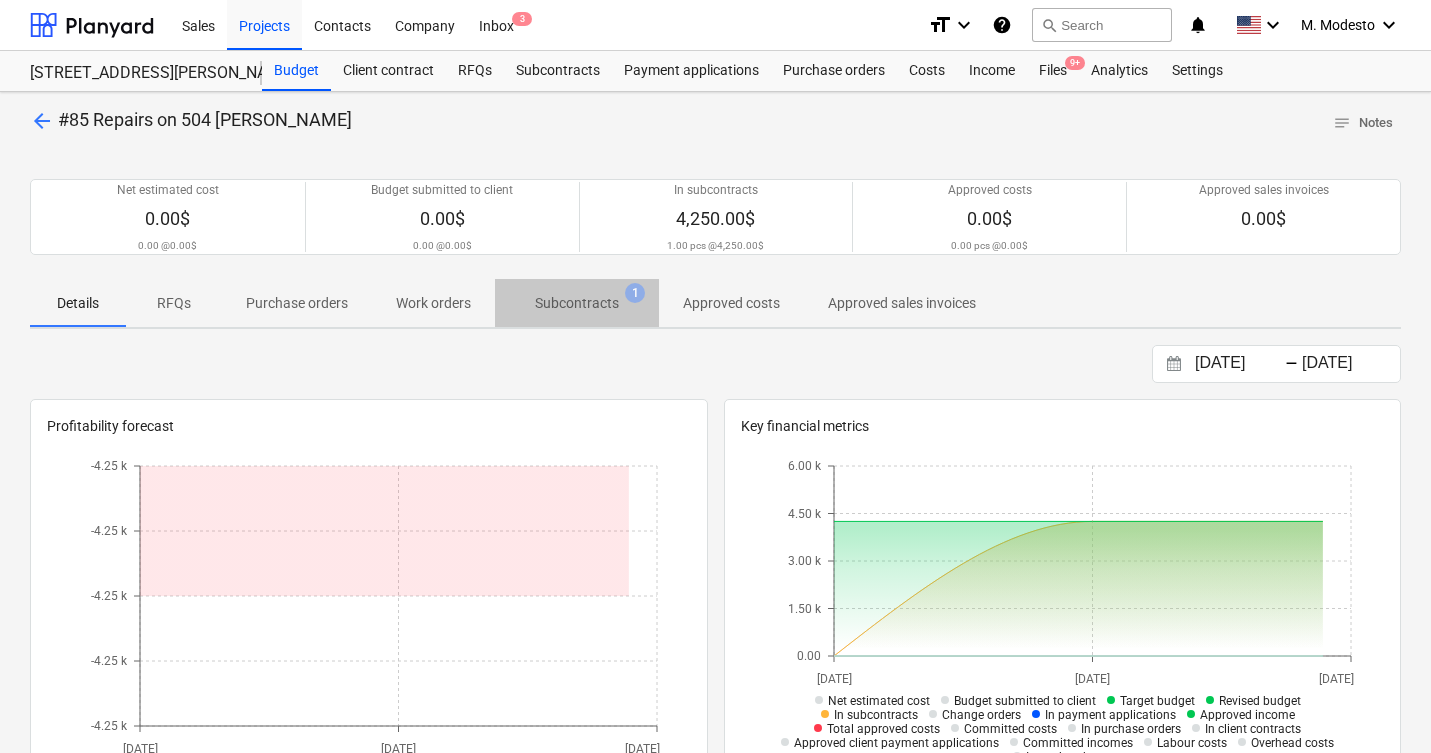 click on "Subcontracts" at bounding box center [577, 303] 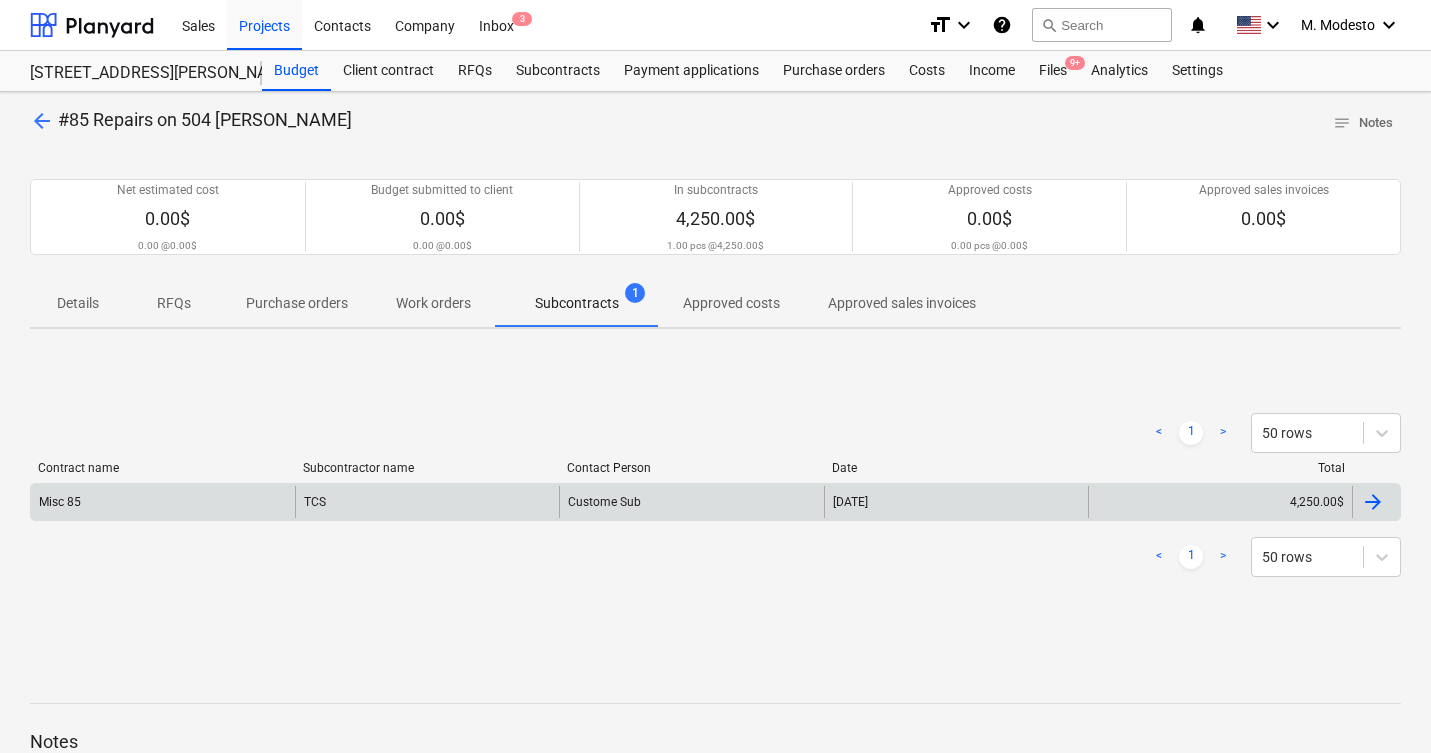 click on "14 Jun 2025" at bounding box center (956, 502) 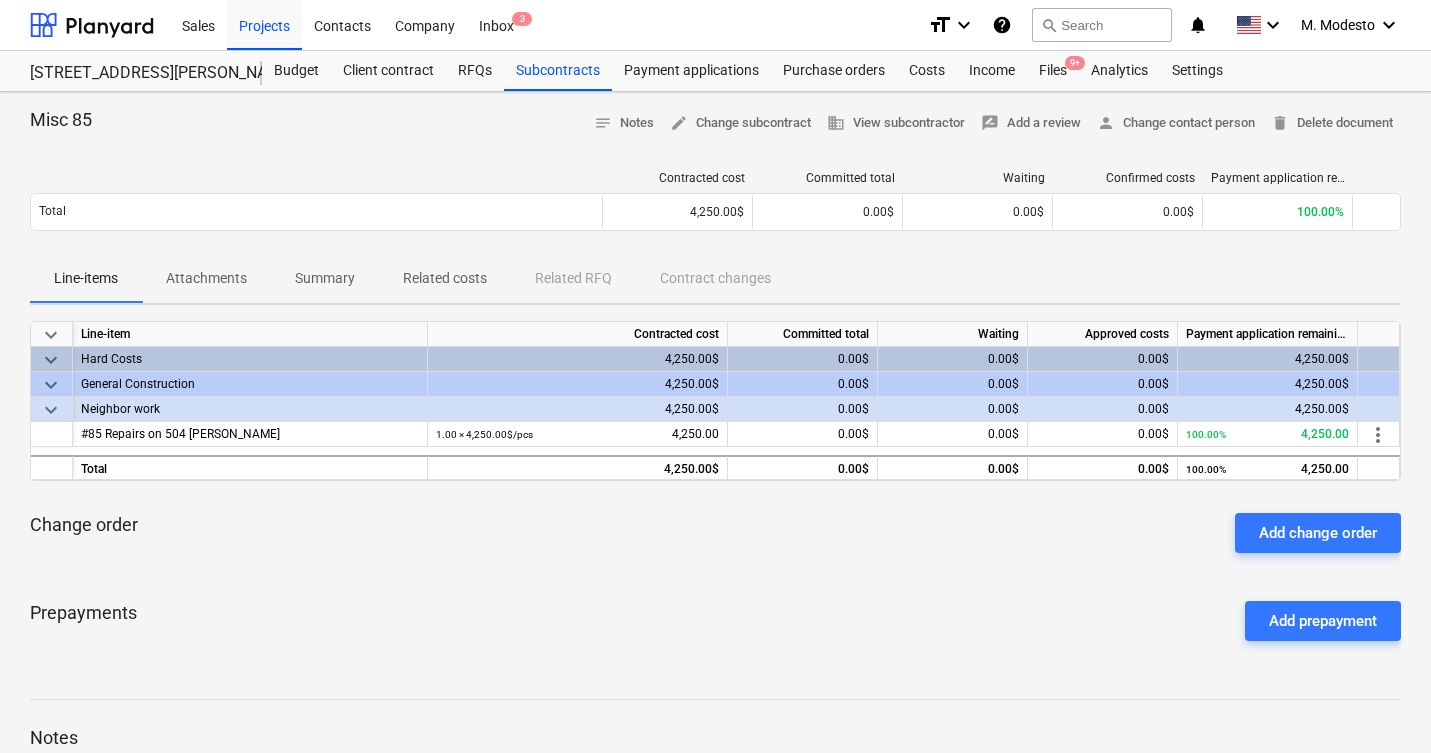 click on "Related costs" at bounding box center (445, 278) 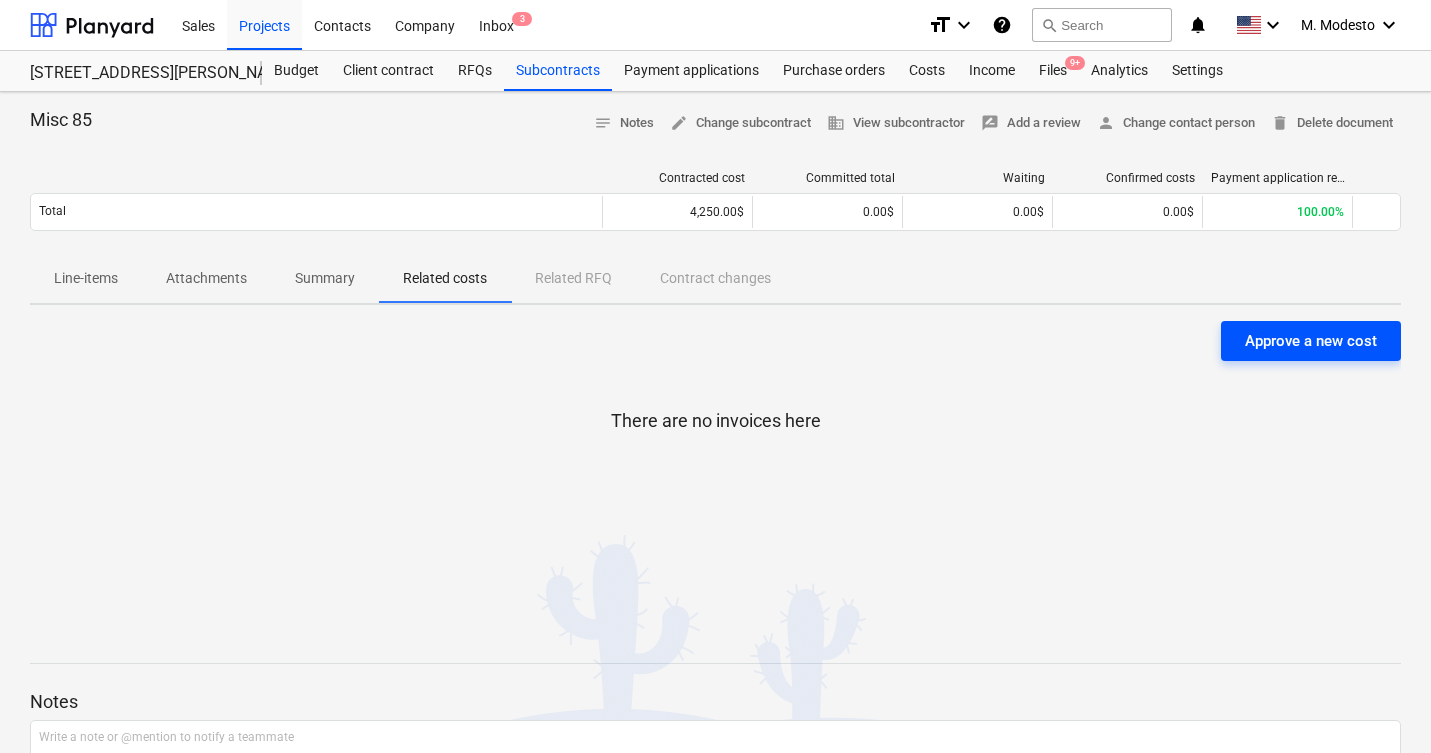 click on "Approve a new cost" at bounding box center [1311, 341] 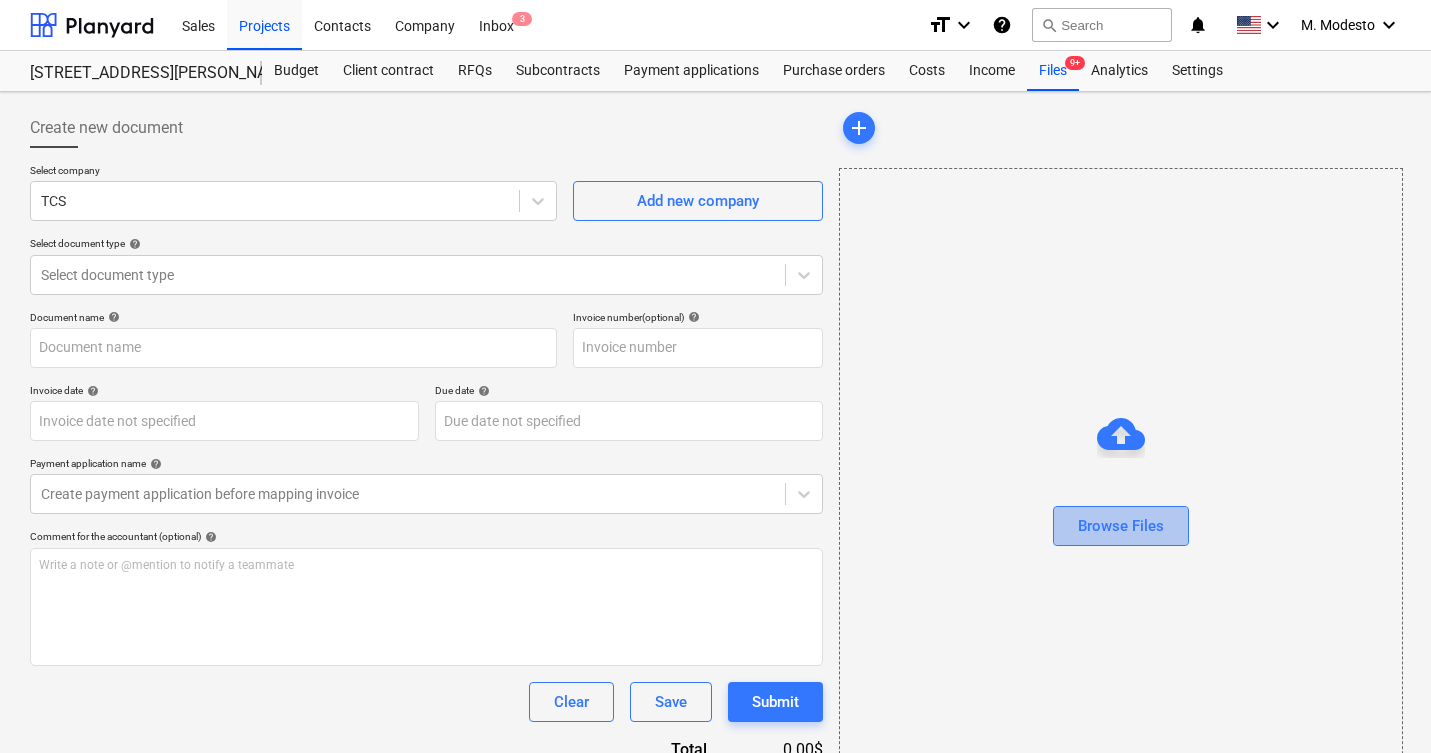 click on "Browse Files" at bounding box center [1121, 526] 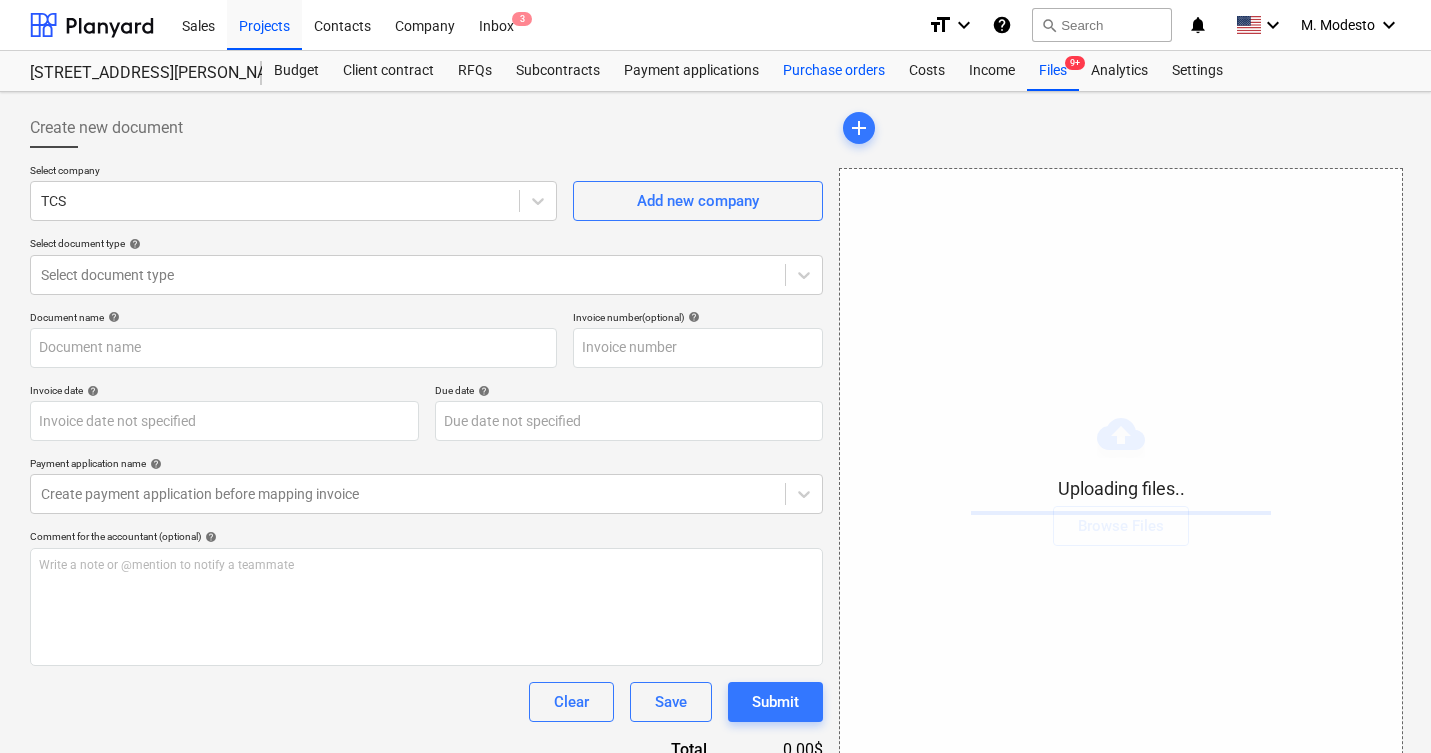 type on "1179.png" 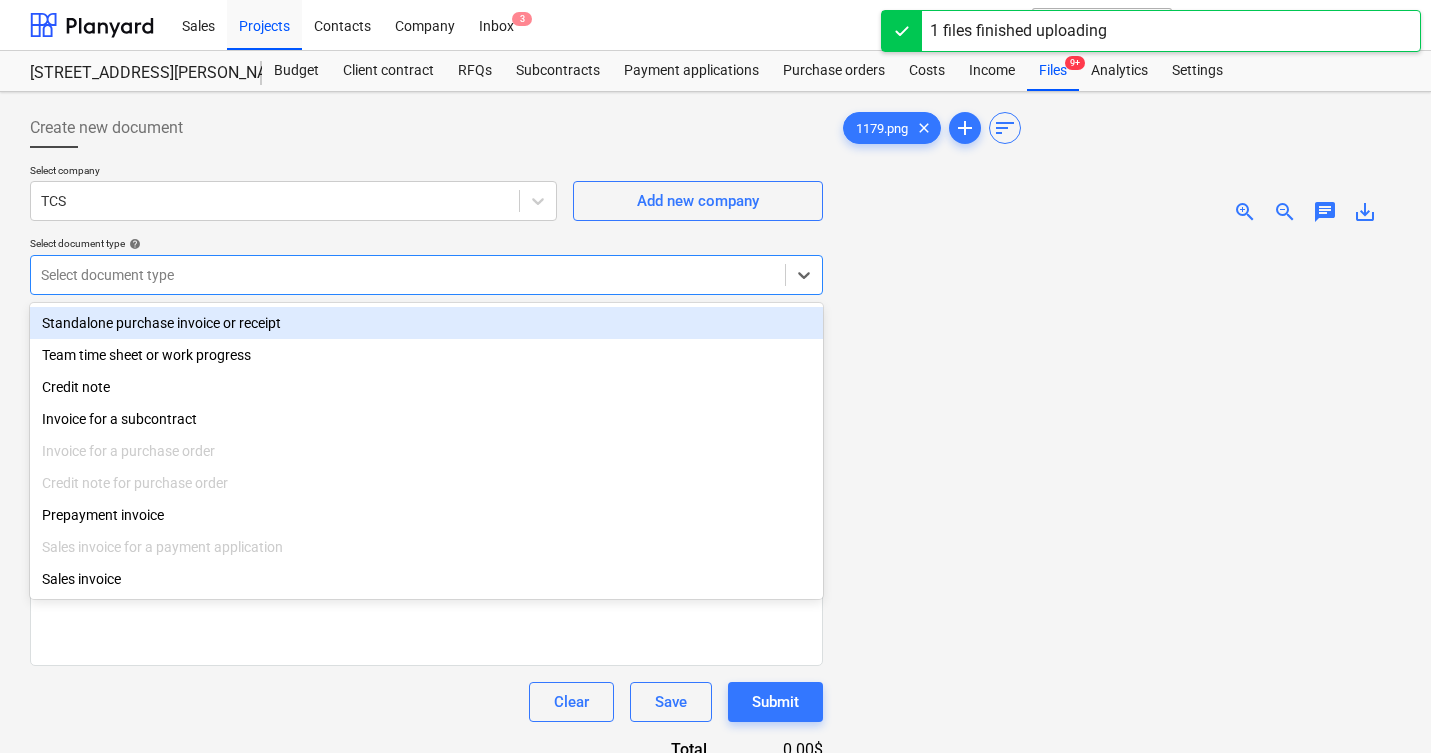 click at bounding box center [408, 275] 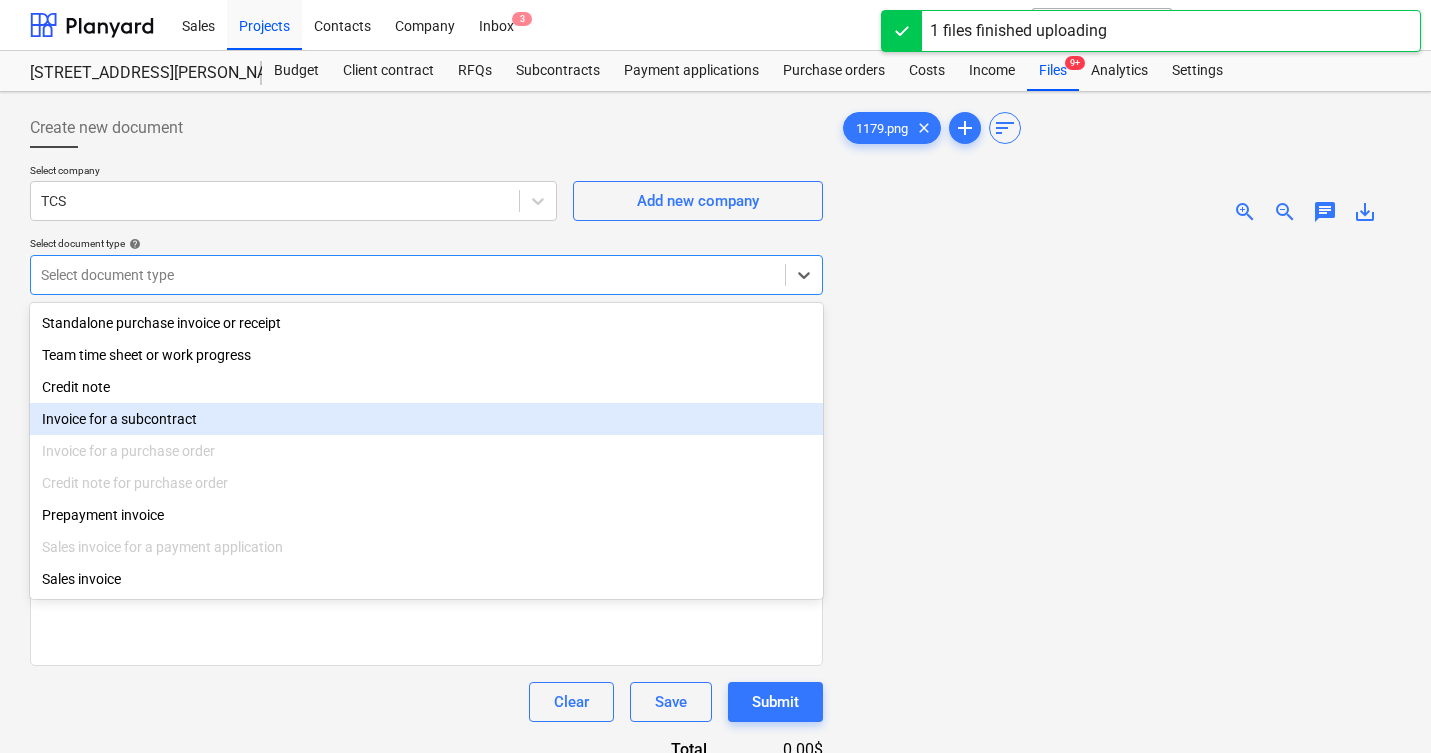 click on "Invoice for a subcontract" at bounding box center (426, 419) 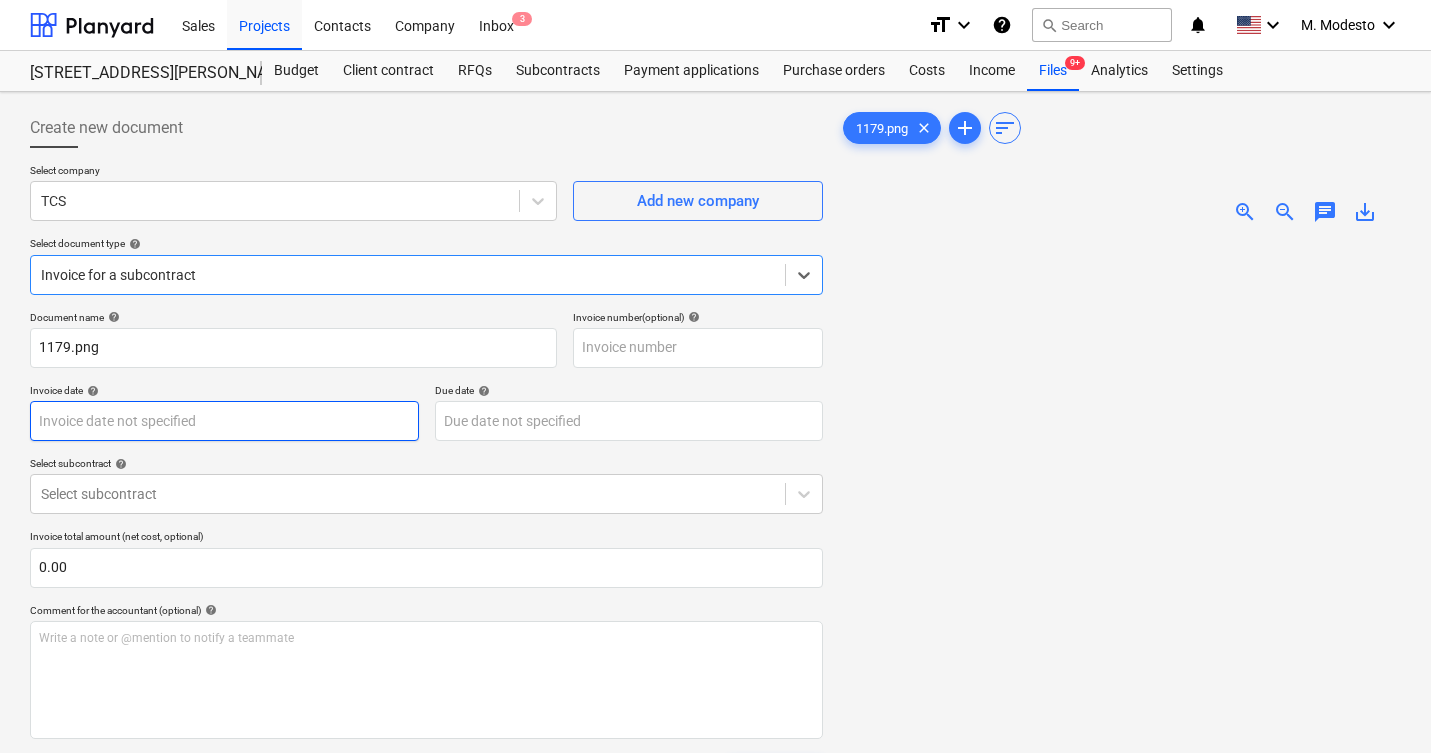 click on "Sales Projects Contacts Company Inbox 3 format_size keyboard_arrow_down help search Search notifications 0 keyboard_arrow_down M. Modesto keyboard_arrow_down 506 Henry Street 506 Henry Street Budget Client contract RFQs Subcontracts Payment applications Purchase orders Costs Income Files 9+ Analytics Settings Create new document Select company TCS   Add new company Select document type help option Invoice for a subcontract, selected.   Select is focused ,type to refine list, press Down to open the menu,  Invoice for a subcontract Document name help 1179.png Invoice number  (optional) help Invoice date help Press the down arrow key to interact with the calendar and
select a date. Press the question mark key to get the keyboard shortcuts for changing dates. Due date help Press the down arrow key to interact with the calendar and
select a date. Press the question mark key to get the keyboard shortcuts for changing dates. Select subcontract help Select subcontract 0.00 help ﻿ Clear Save Submit Total 0" at bounding box center (715, 376) 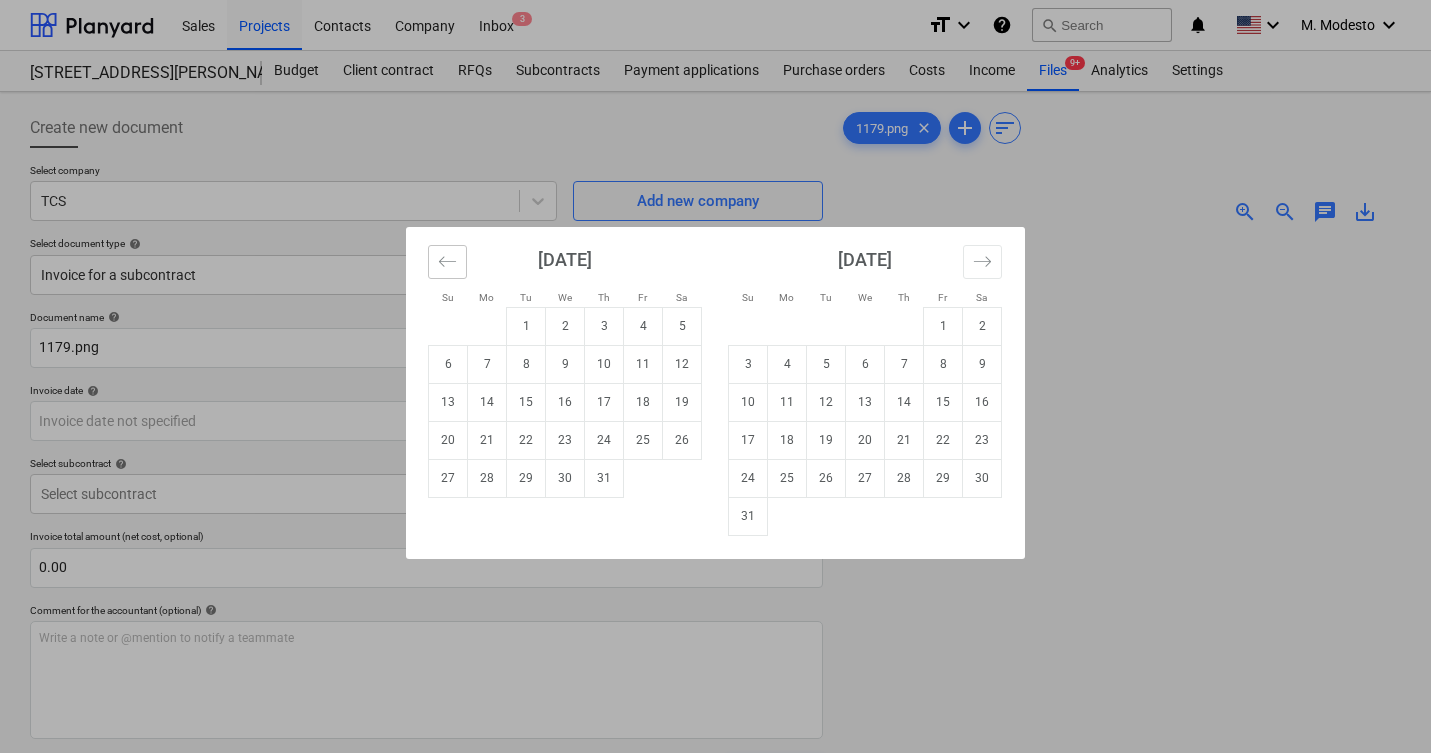 click at bounding box center (447, 262) 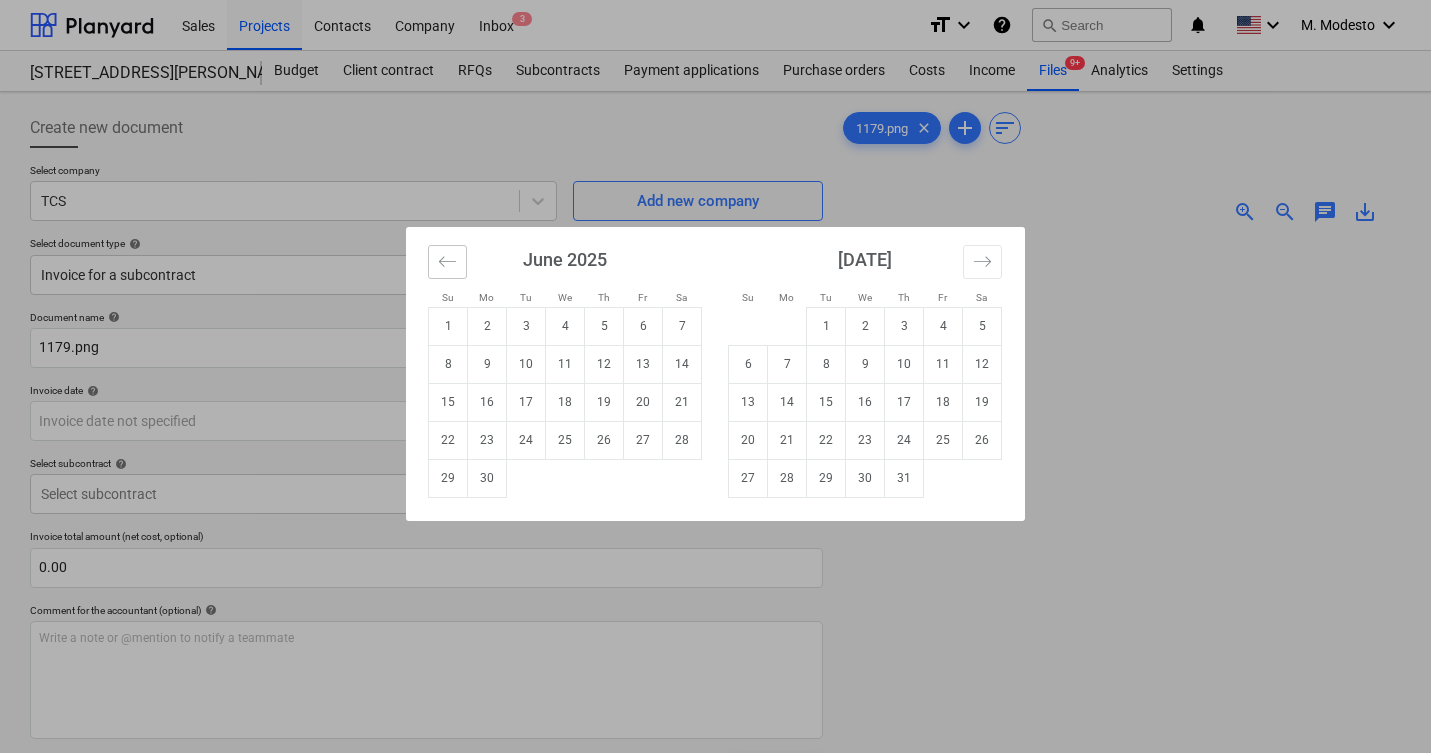 click at bounding box center (447, 262) 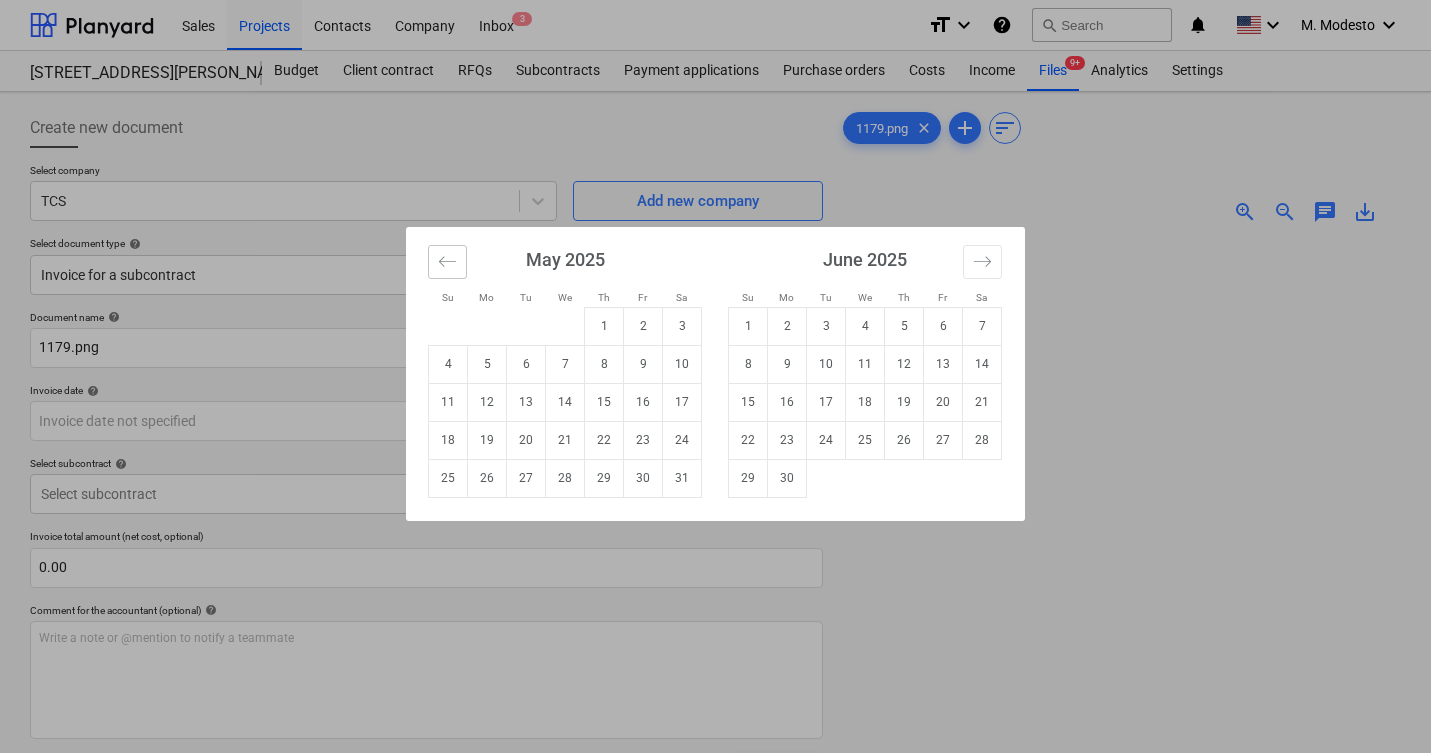 click at bounding box center (447, 262) 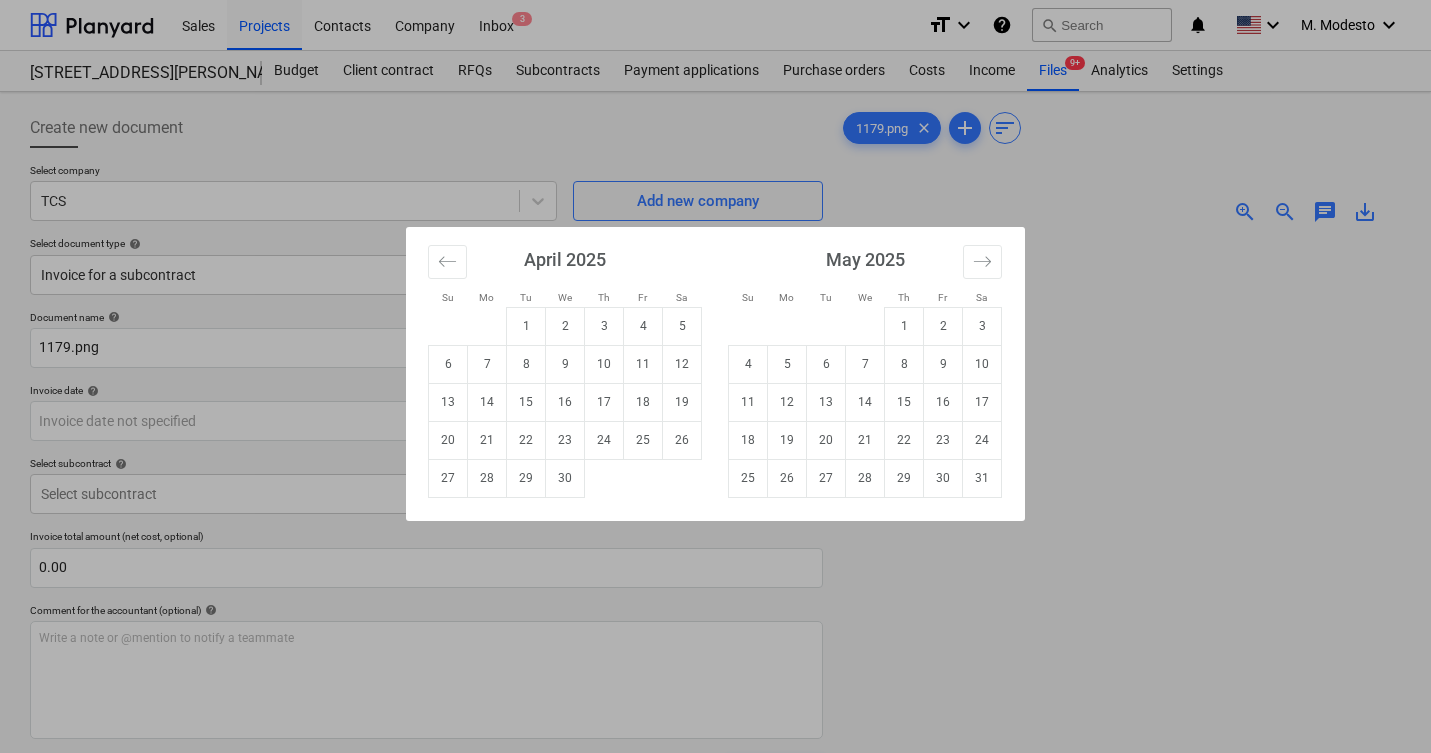 click at bounding box center (982, 262) 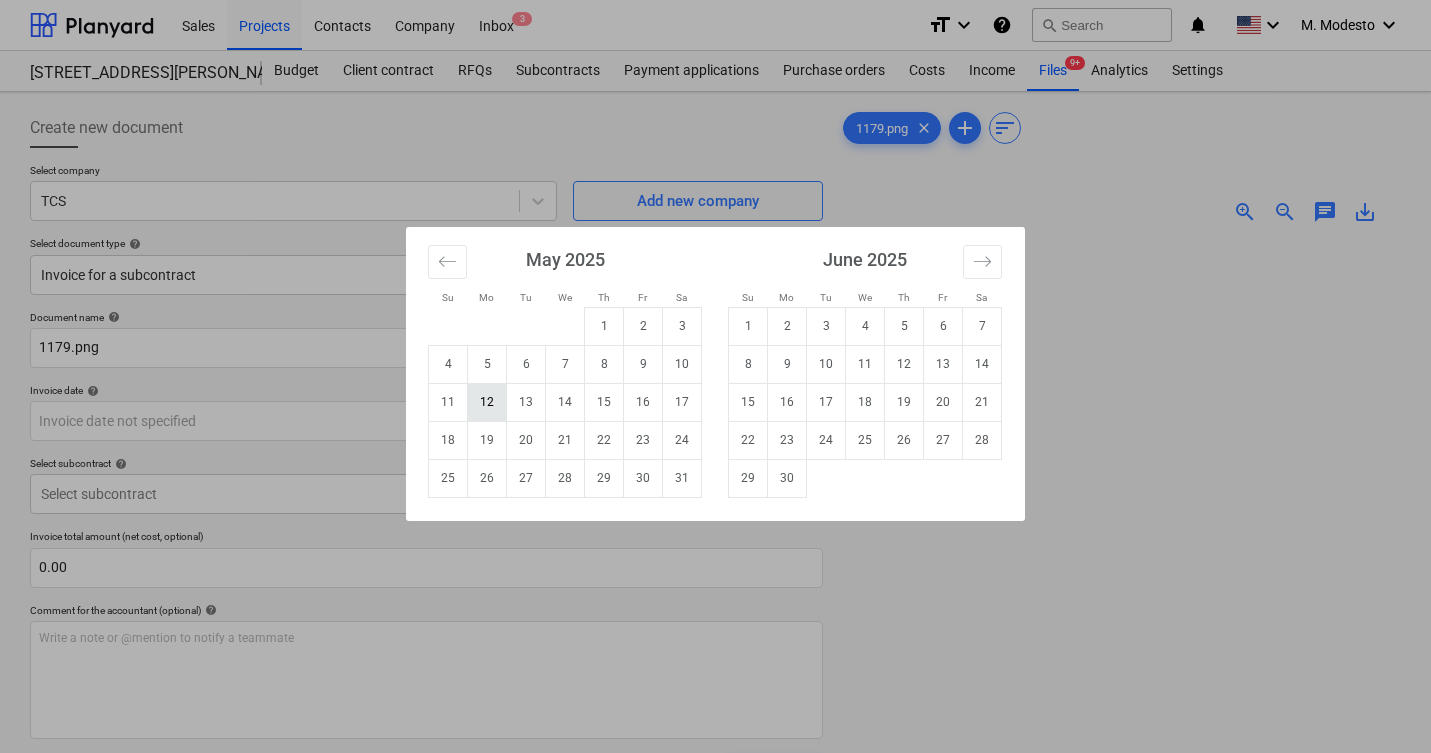 click on "12" at bounding box center [487, 402] 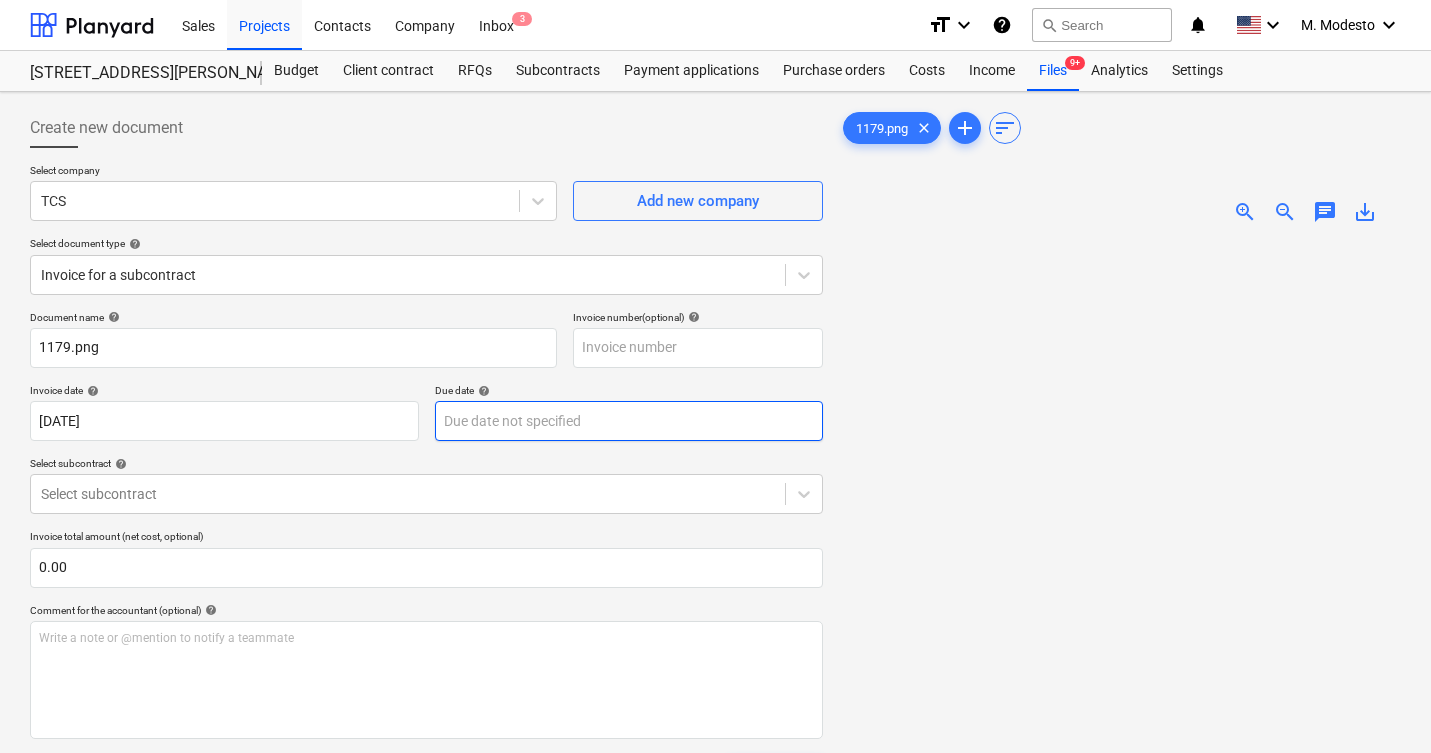 click on "Sales Projects Contacts Company Inbox 3 format_size keyboard_arrow_down help search Search notifications 0 keyboard_arrow_down M. Modesto keyboard_arrow_down 506 Henry Street 506 Henry Street Budget Client contract RFQs Subcontracts Payment applications Purchase orders Costs Income Files 9+ Analytics Settings Create new document Select company TCS   Add new company Select document type help Invoice for a subcontract Document name help 1179.png Invoice number  (optional) help Invoice date help 12 May 2025 12.05.2025 Press the down arrow key to interact with the calendar and
select a date. Press the question mark key to get the keyboard shortcuts for changing dates. Due date help Press the down arrow key to interact with the calendar and
select a date. Press the question mark key to get the keyboard shortcuts for changing dates. Select subcontract help Select subcontract Invoice total amount (net cost, optional) 0.00 Comment for the accountant (optional) help ﻿ Clear Save Submit Total 0.00$ 1179.png" at bounding box center (715, 376) 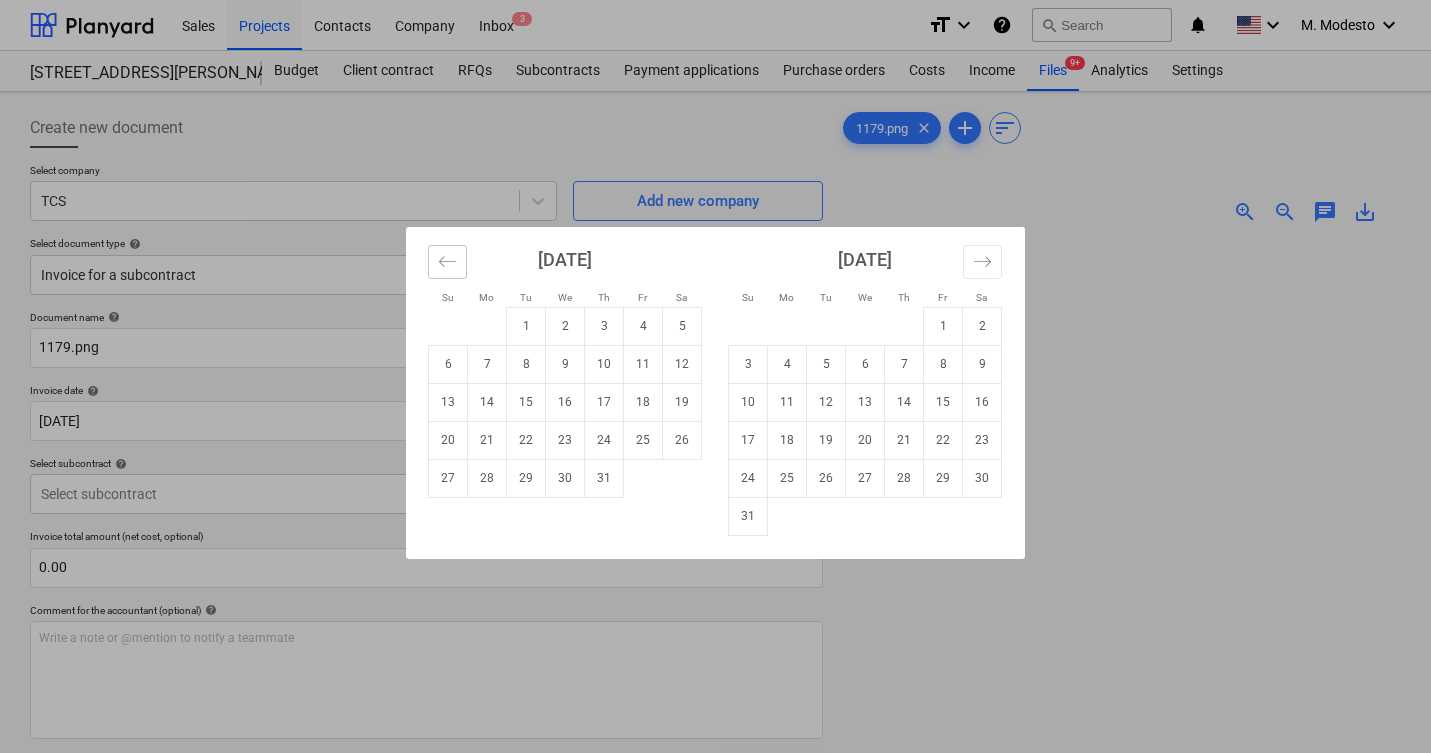 click 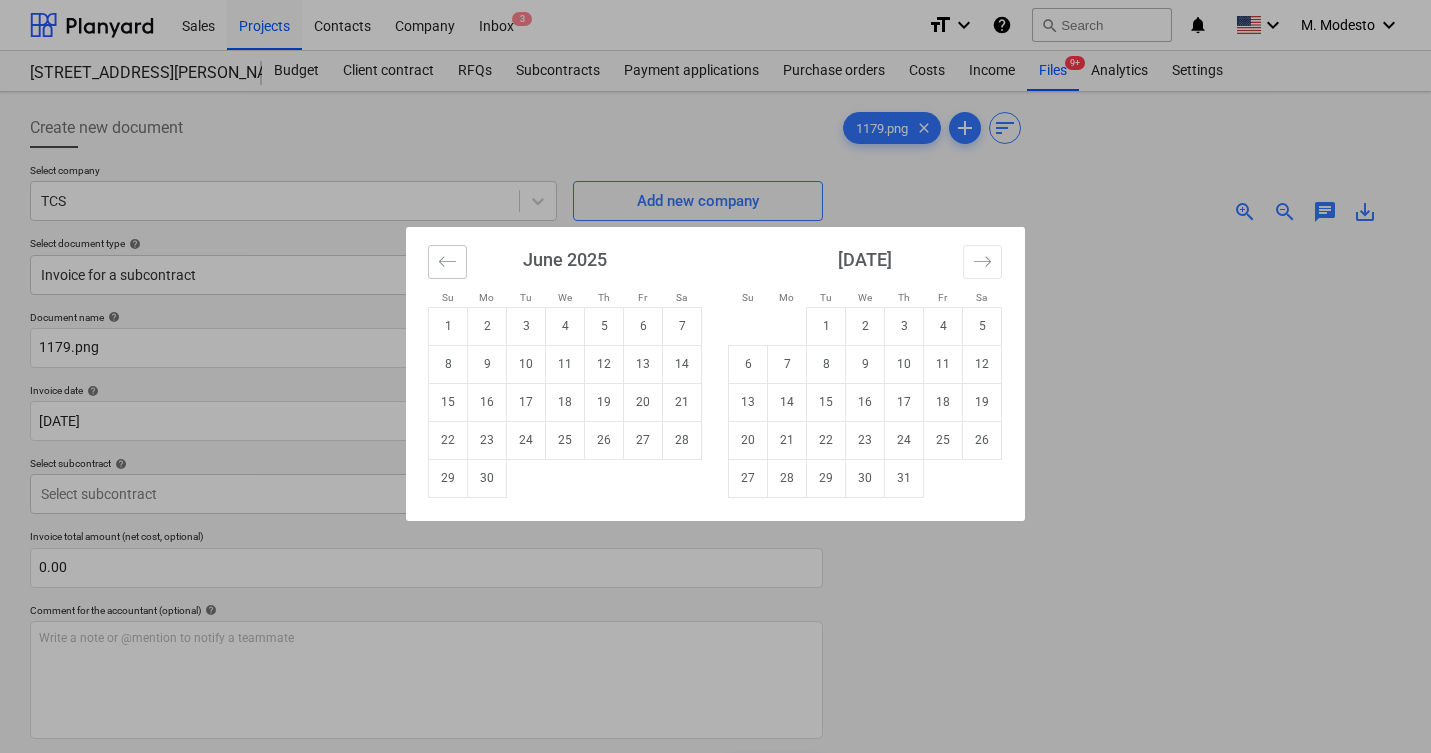 click 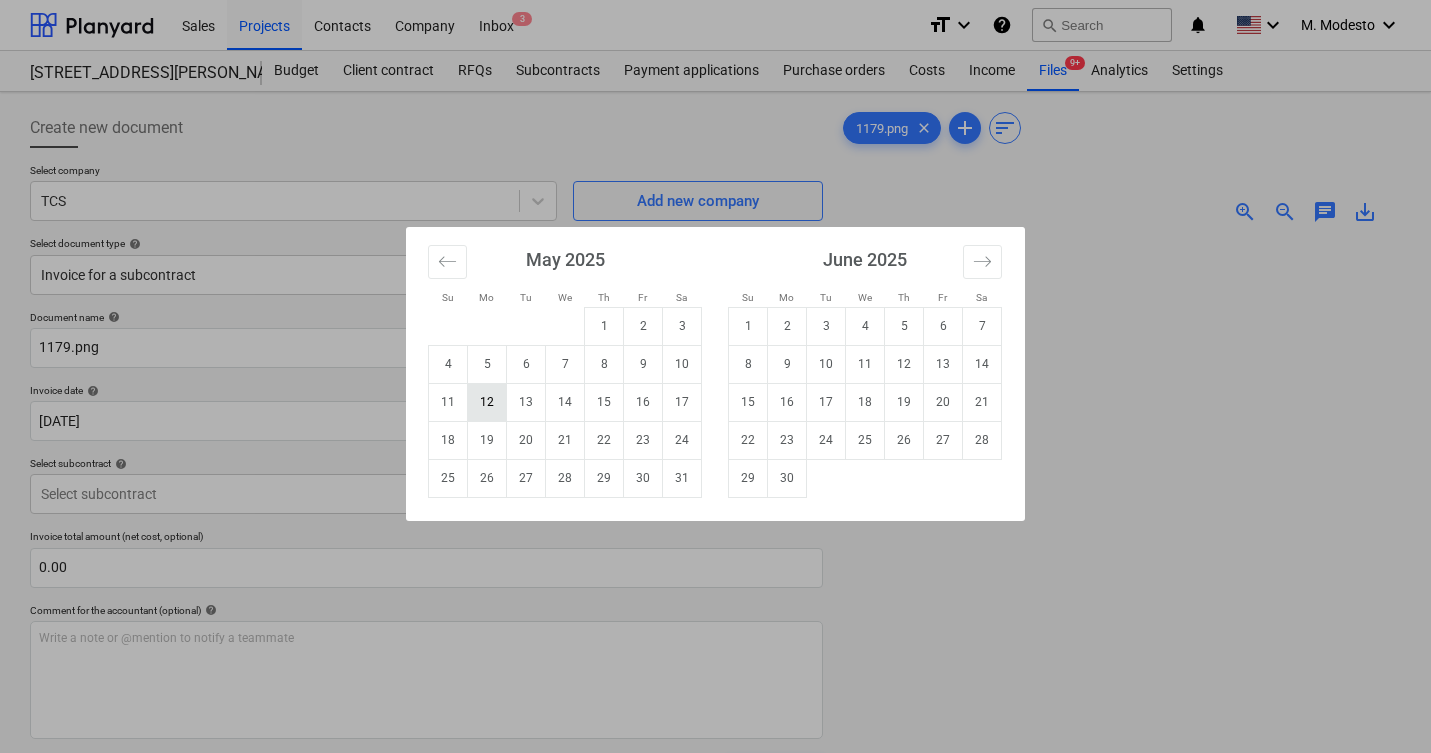 click on "12" at bounding box center (487, 402) 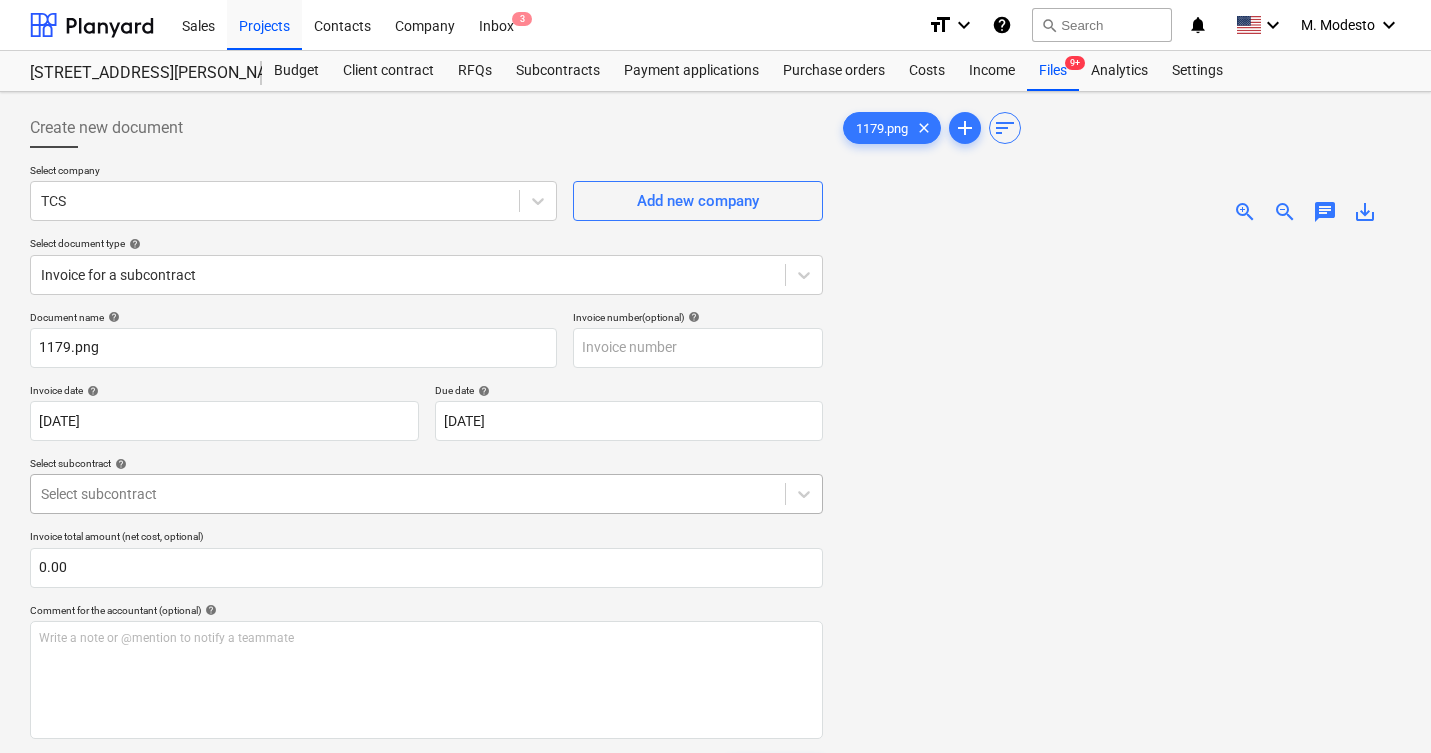 click on "Sales Projects Contacts Company Inbox 3 format_size keyboard_arrow_down help search Search notifications 0 keyboard_arrow_down M. Modesto keyboard_arrow_down 506 Henry Street 506 Henry Street Budget Client contract RFQs Subcontracts Payment applications Purchase orders Costs Income Files 9+ Analytics Settings Create new document Select company TCS   Add new company Select document type help Invoice for a subcontract Document name help 1179.png Invoice number  (optional) help Invoice date help 12 May 2025 12.05.2025 Press the down arrow key to interact with the calendar and
select a date. Press the question mark key to get the keyboard shortcuts for changing dates. Due date help 12 May 2025 12.05.2025 Press the down arrow key to interact with the calendar and
select a date. Press the question mark key to get the keyboard shortcuts for changing dates. Select subcontract help Select subcontract Invoice total amount (net cost, optional) 0.00 Comment for the accountant (optional) help ﻿ Clear Save add" at bounding box center [715, 376] 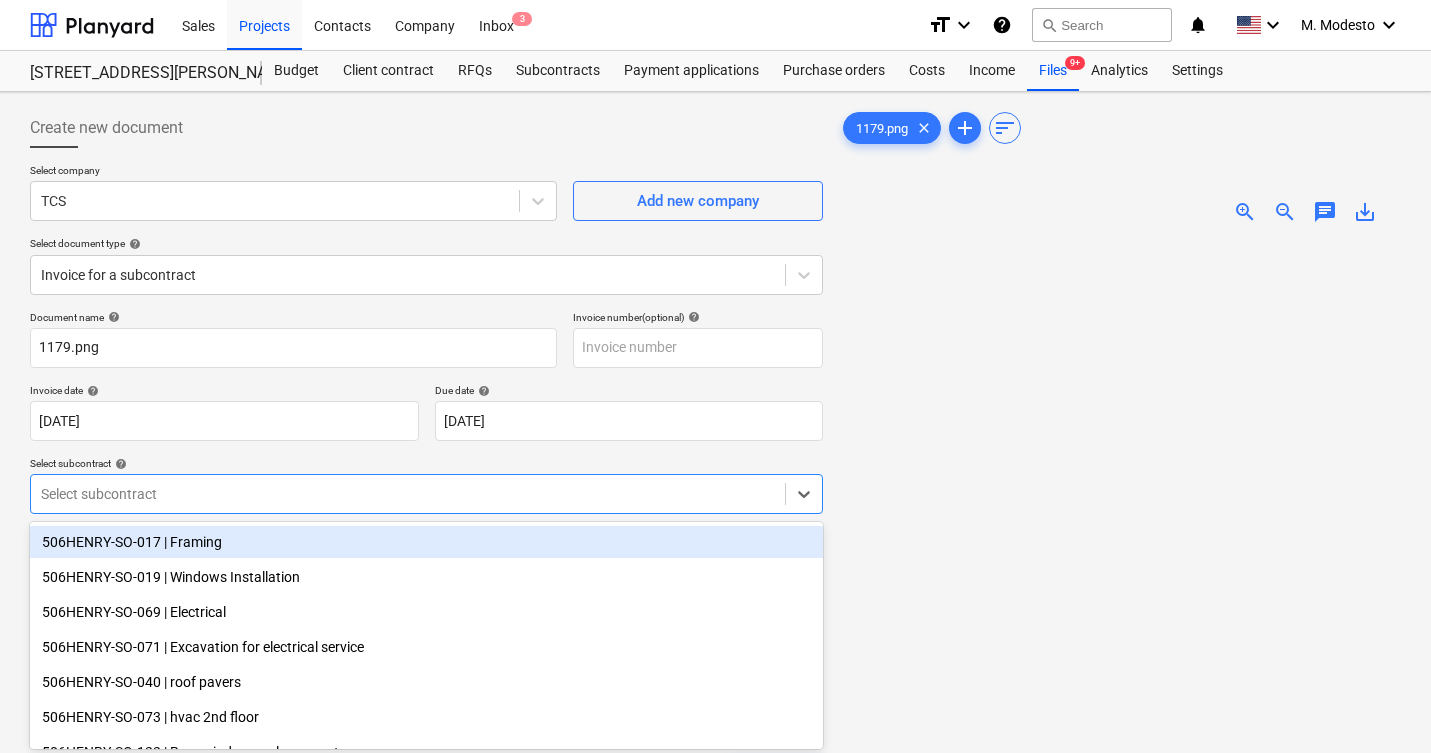 scroll, scrollTop: 81, scrollLeft: 0, axis: vertical 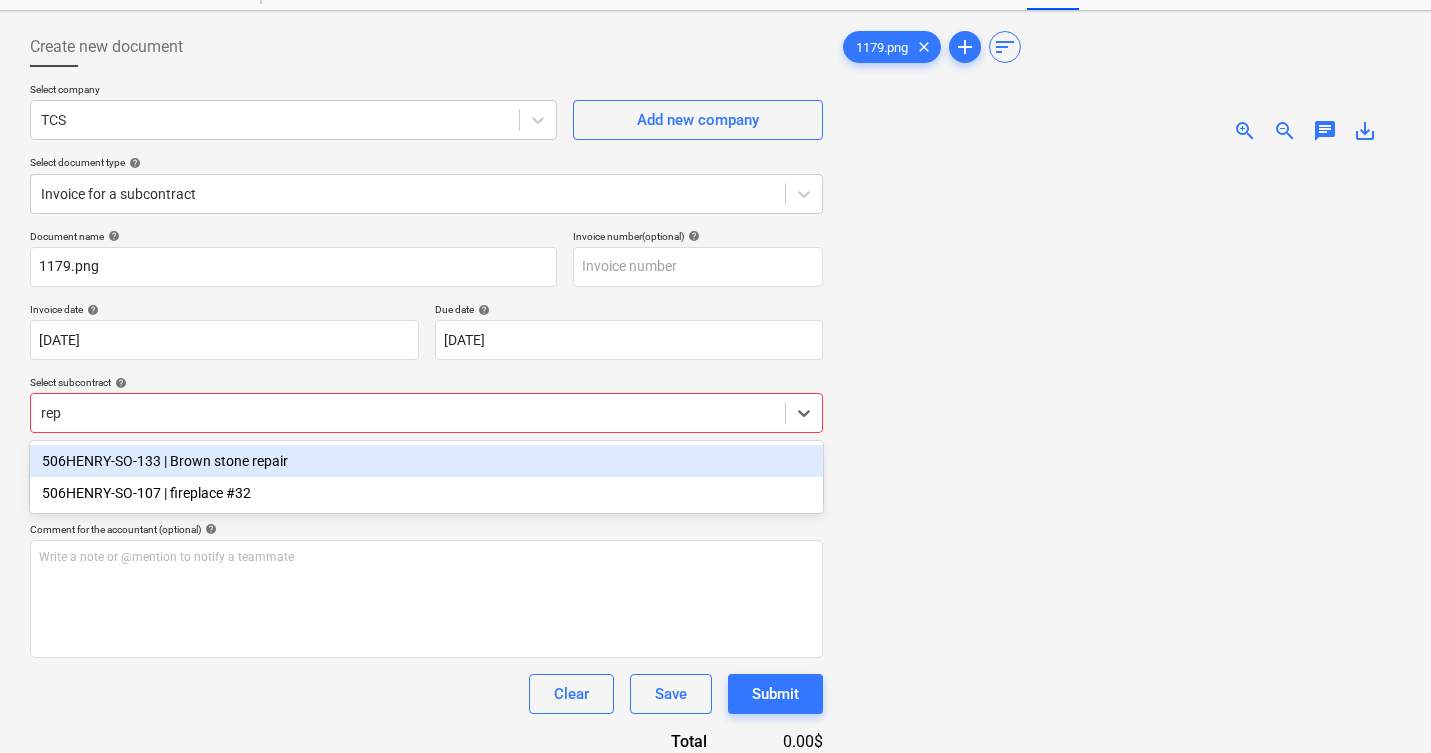 type on "repa" 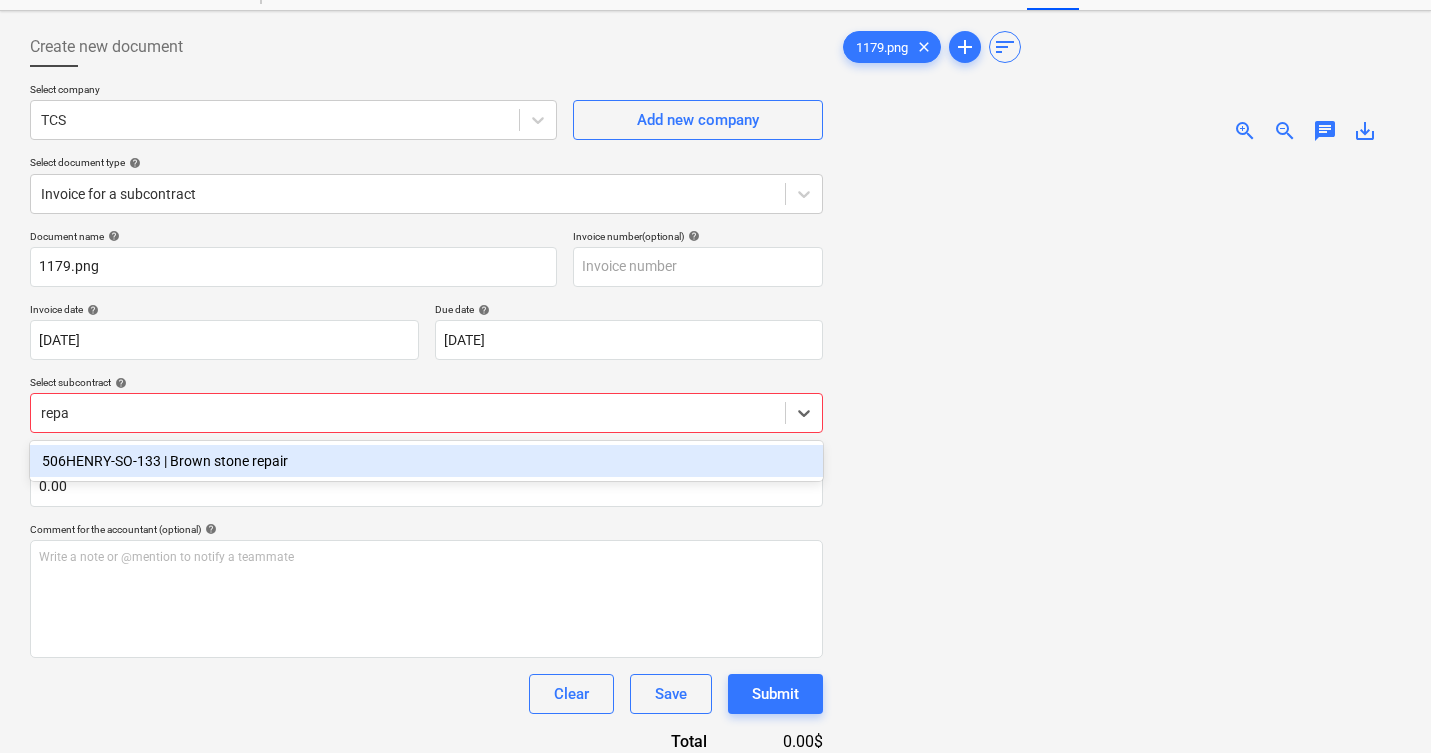 click on "506HENRY-SO-133 | Brown stone repair" at bounding box center (426, 461) 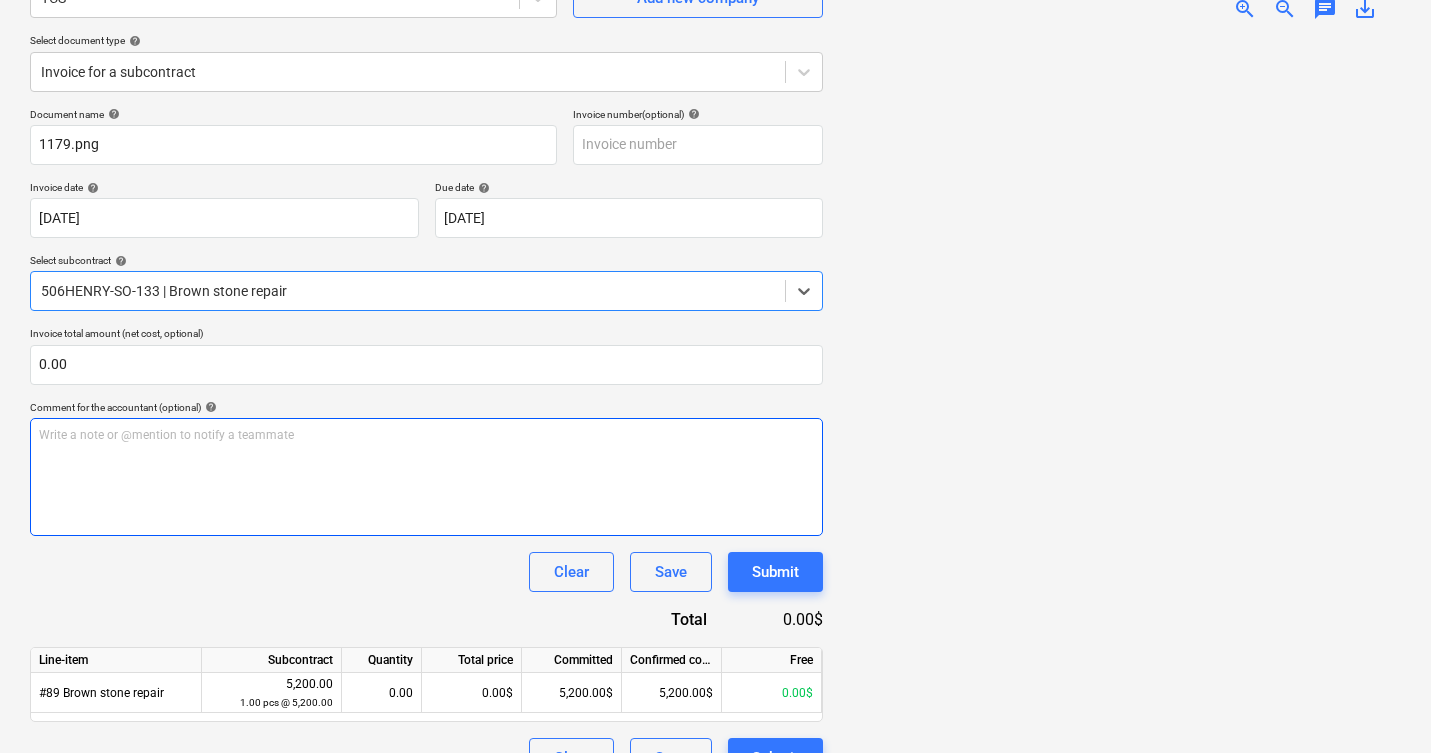 scroll, scrollTop: 204, scrollLeft: 0, axis: vertical 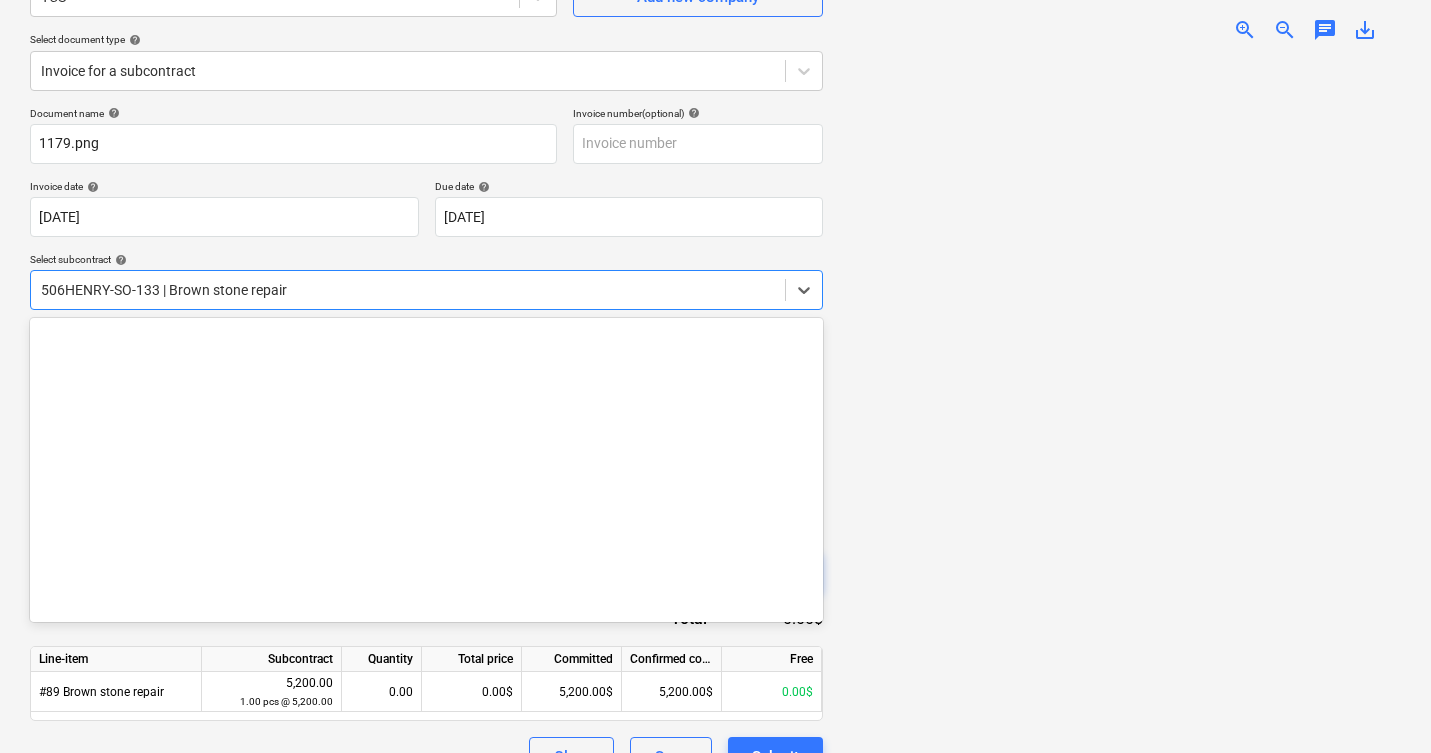 click at bounding box center [408, 290] 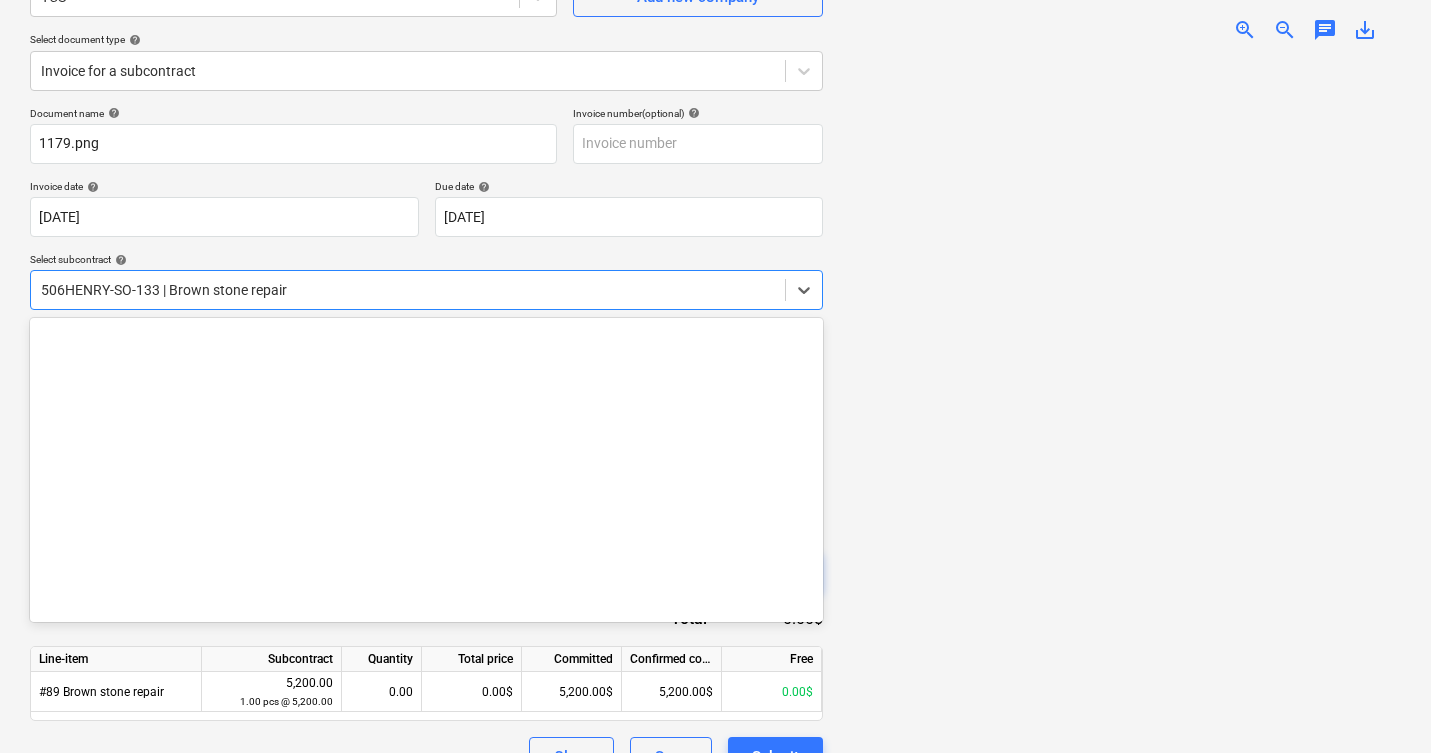 scroll, scrollTop: 735, scrollLeft: 0, axis: vertical 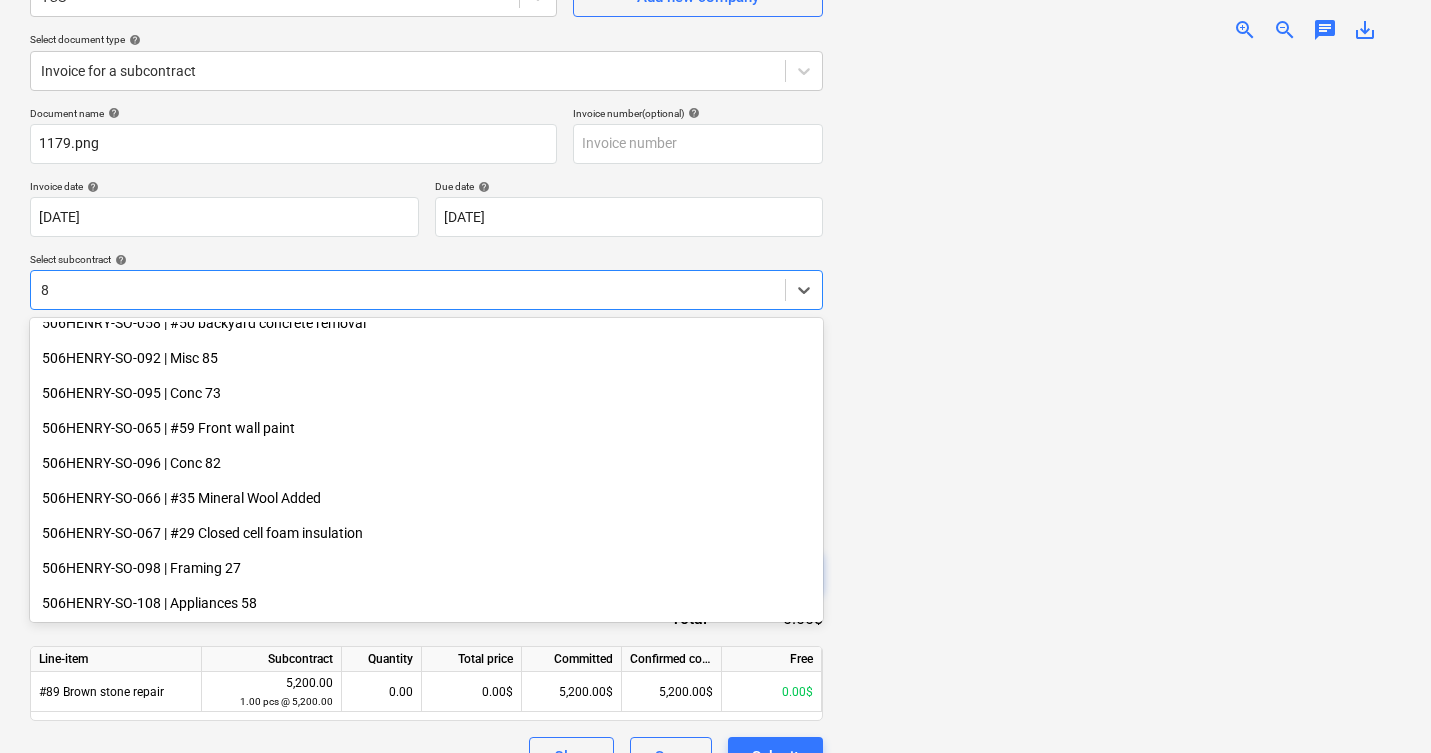 type on "85" 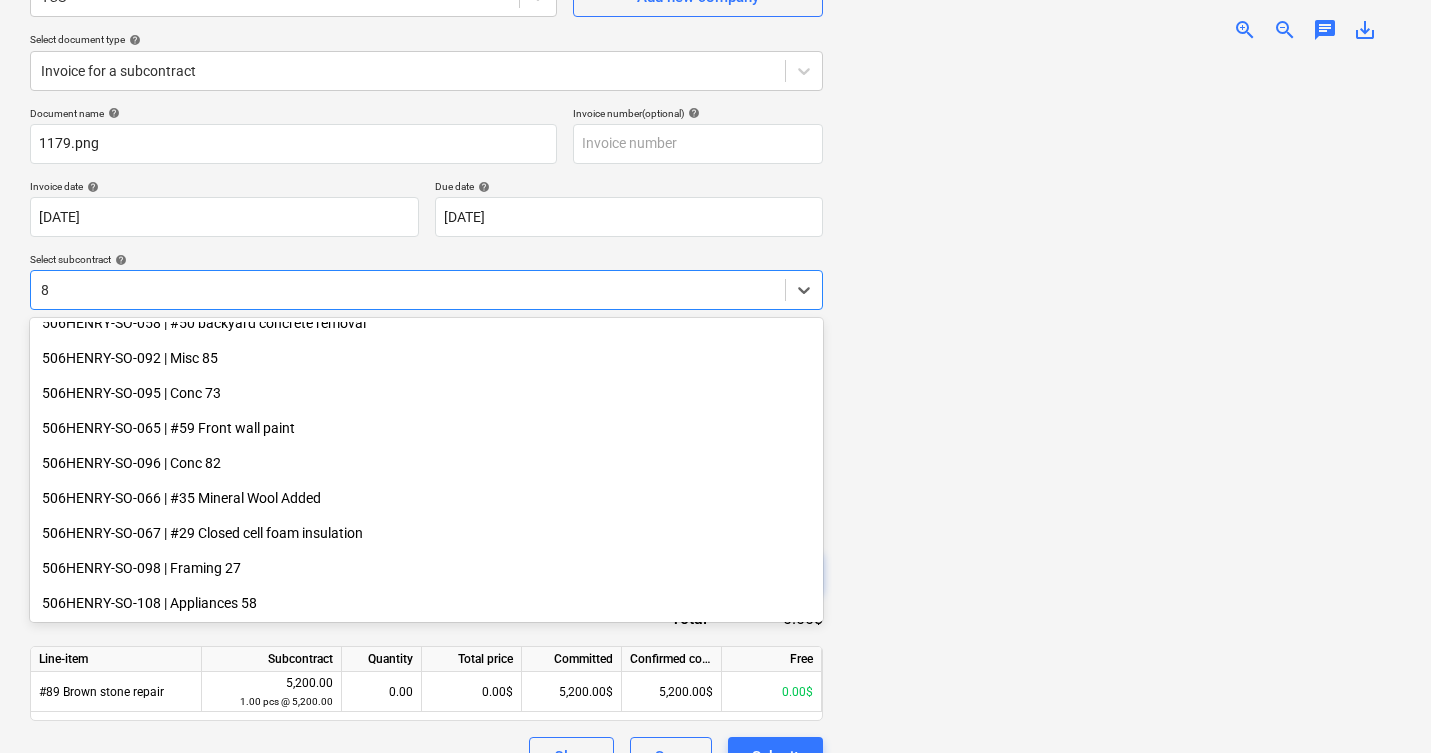 scroll, scrollTop: 0, scrollLeft: 0, axis: both 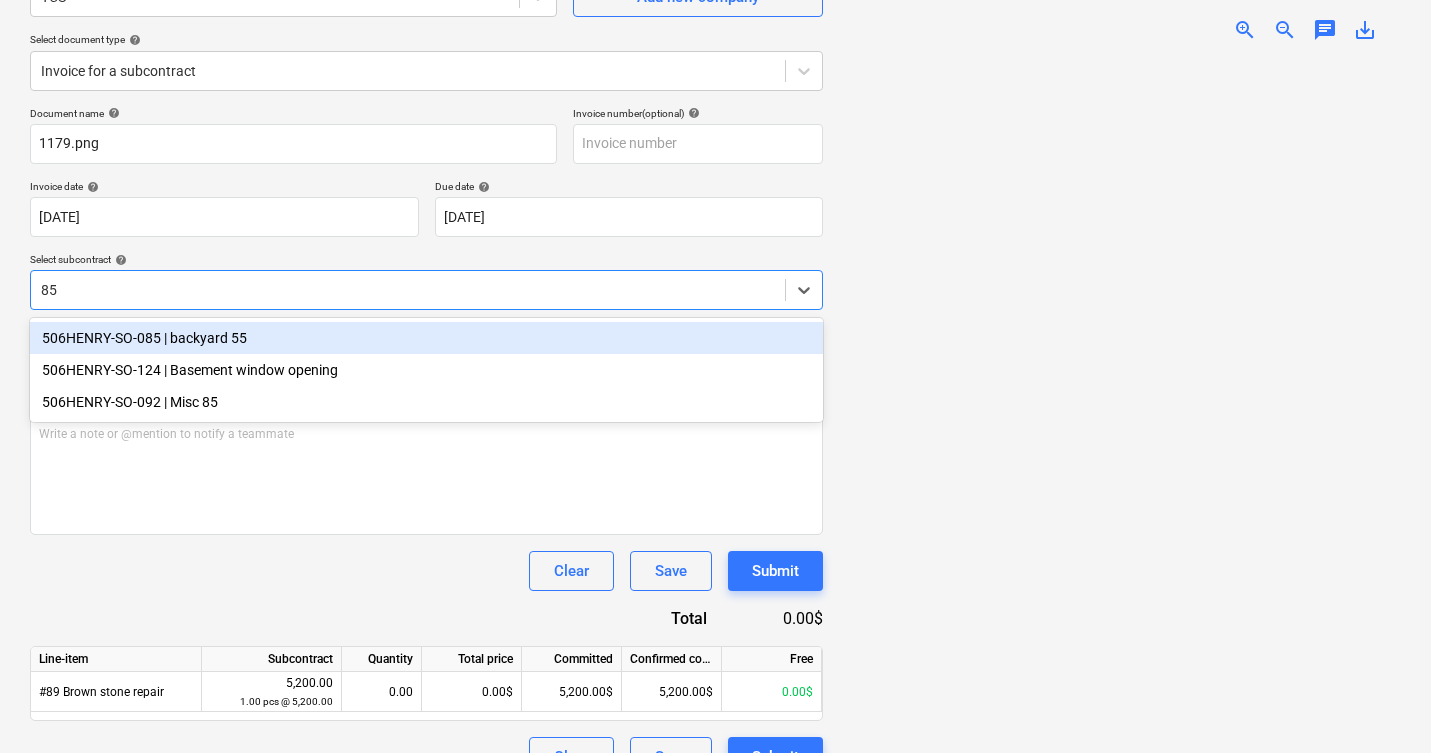 click on "506HENRY-SO-085 | backyard 55" at bounding box center [426, 338] 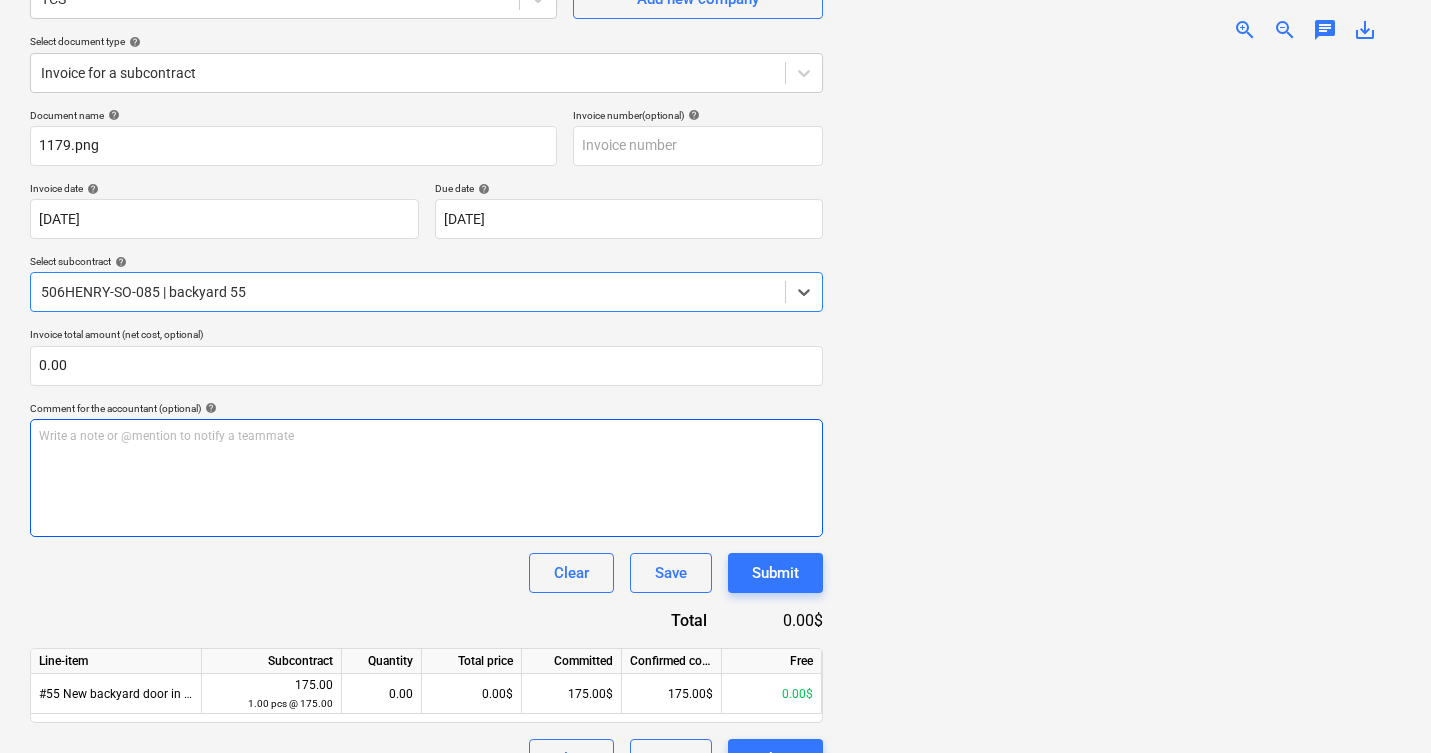scroll, scrollTop: 204, scrollLeft: 0, axis: vertical 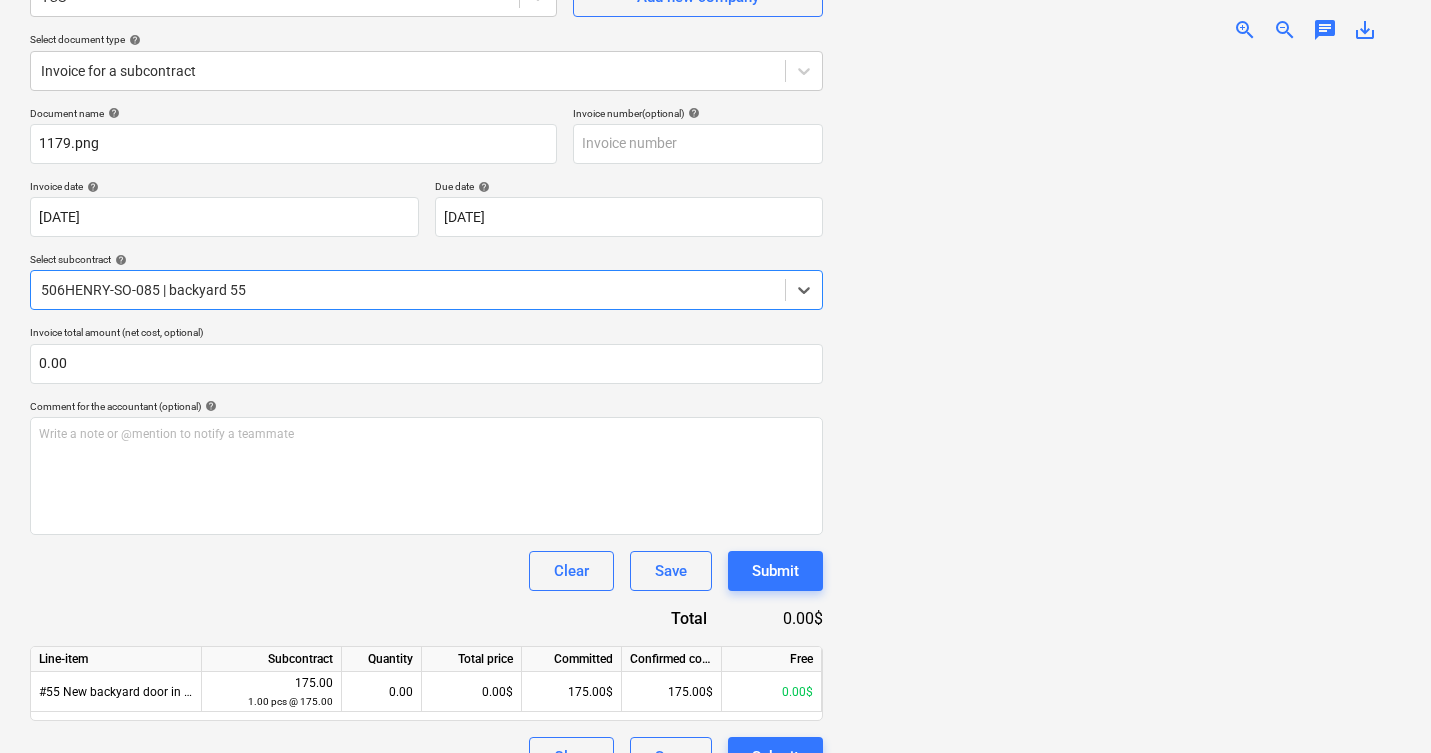 click at bounding box center (408, 290) 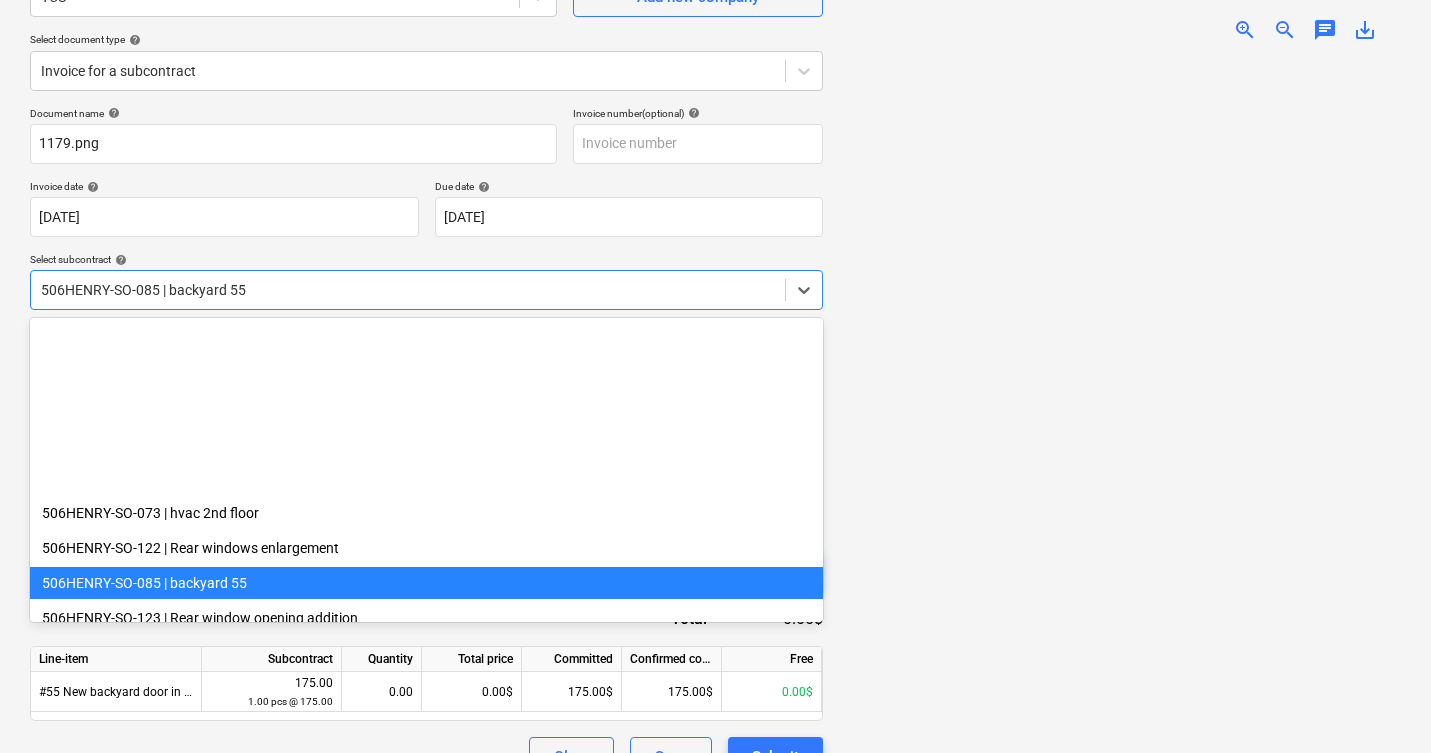 scroll, scrollTop: 245, scrollLeft: 0, axis: vertical 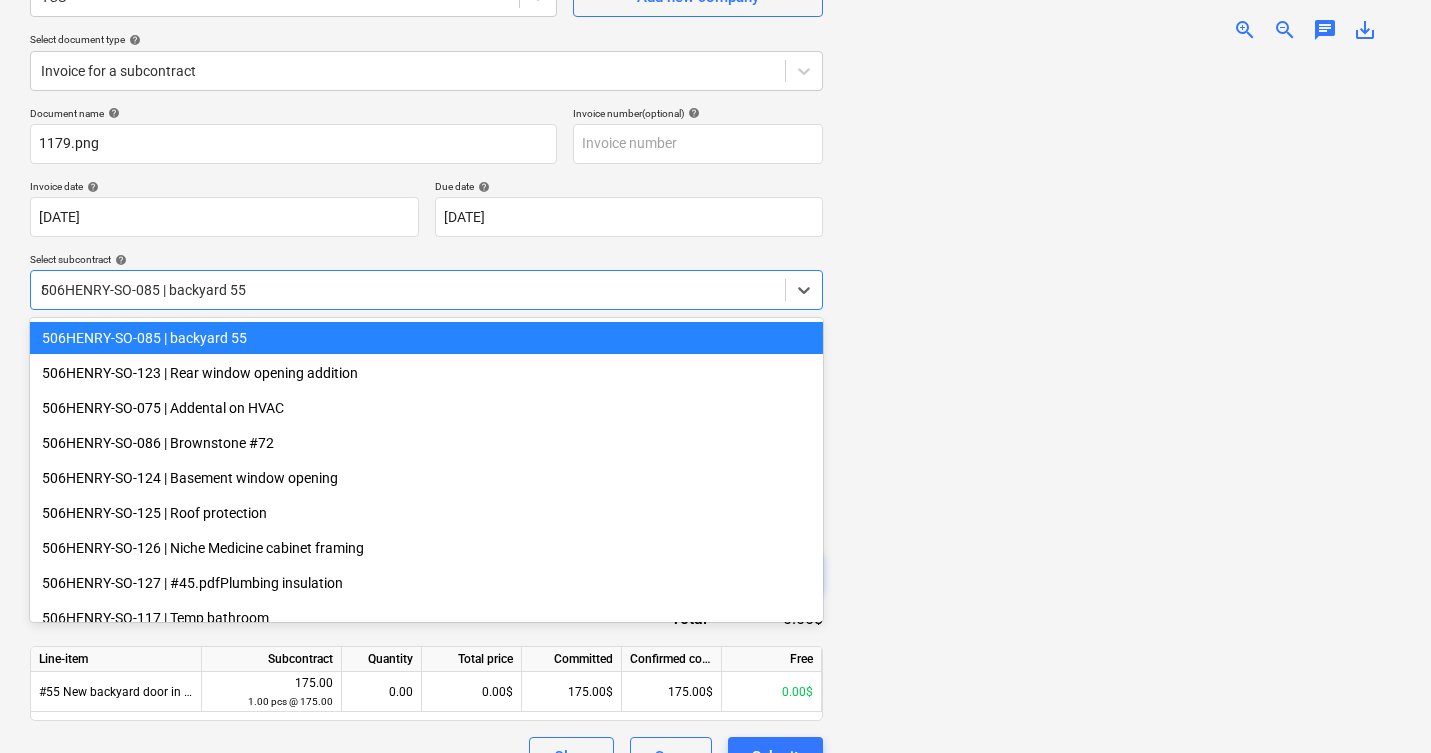 type on "85" 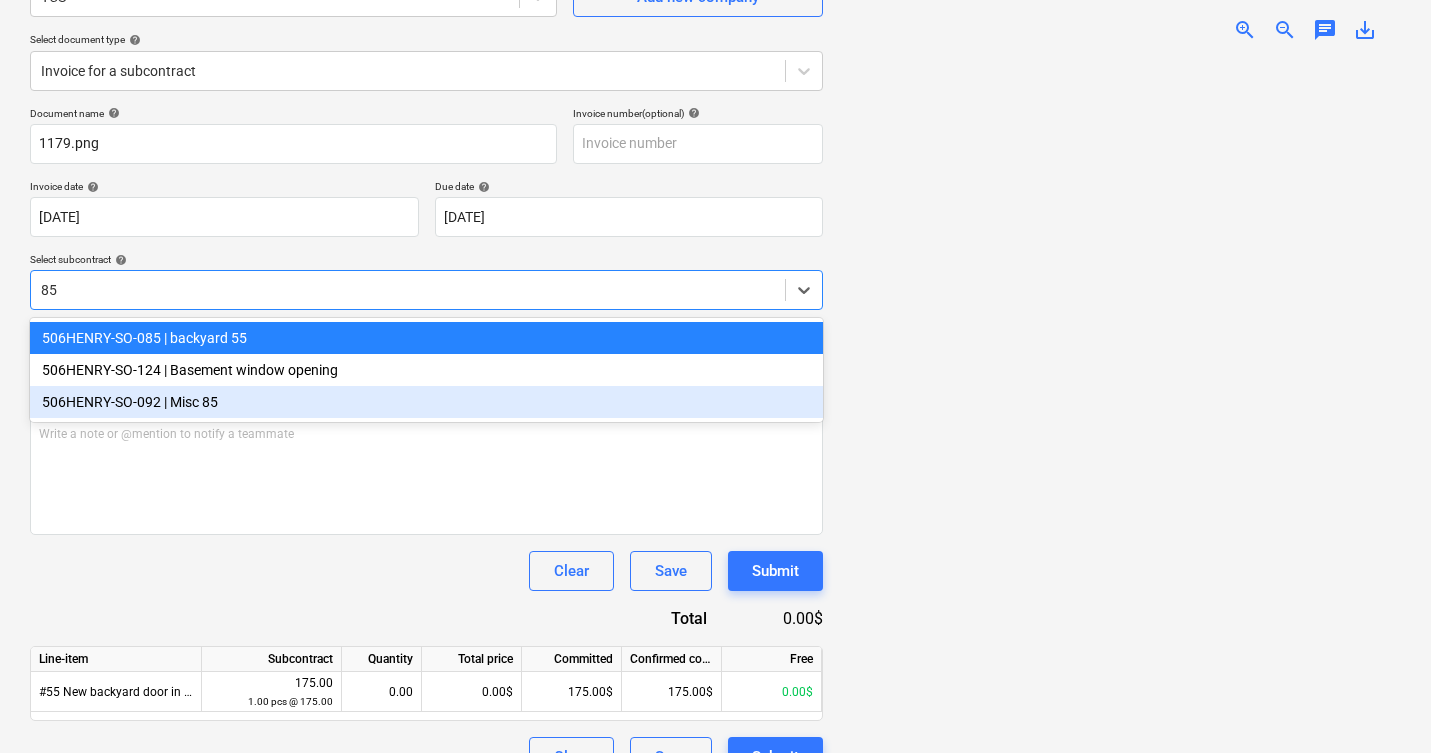 click on "506HENRY-SO-092 | Misc 85" at bounding box center (426, 402) 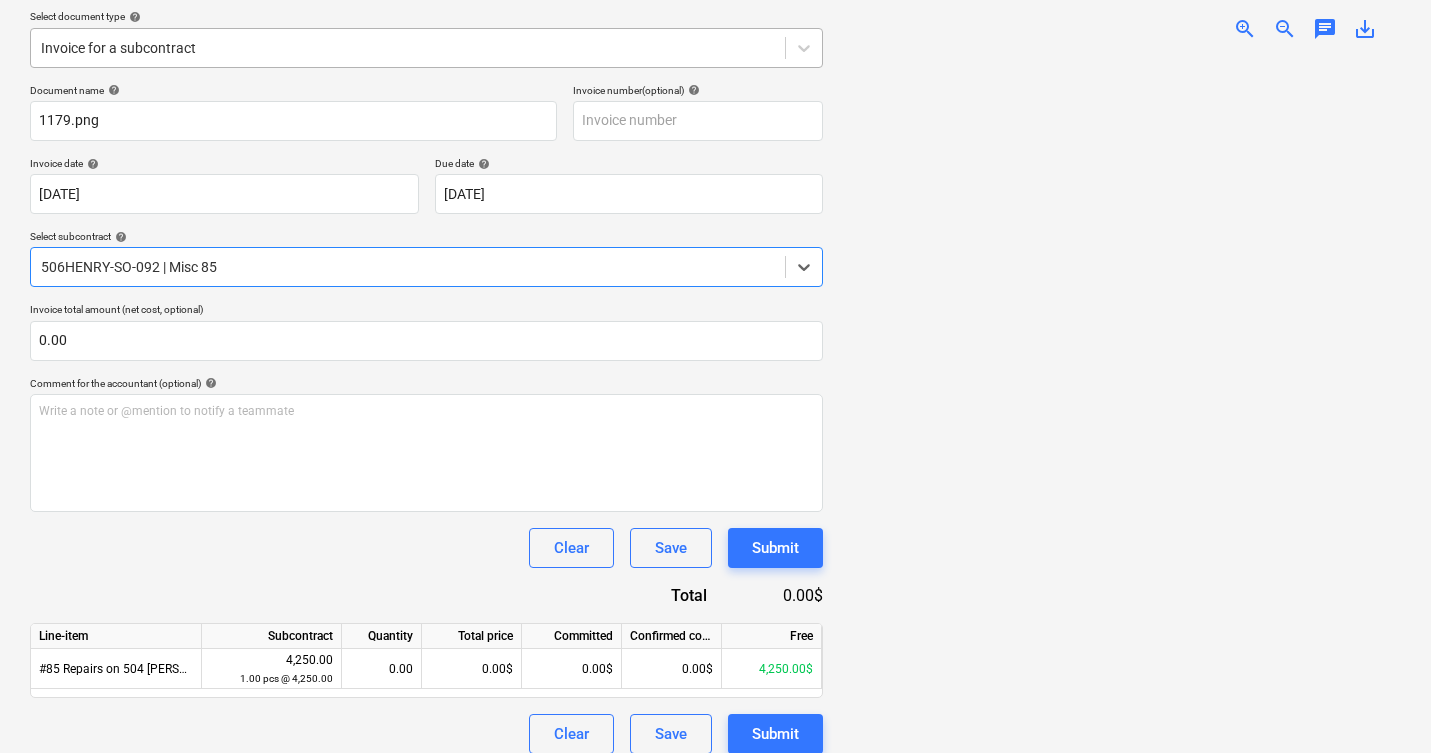 scroll, scrollTop: 243, scrollLeft: 0, axis: vertical 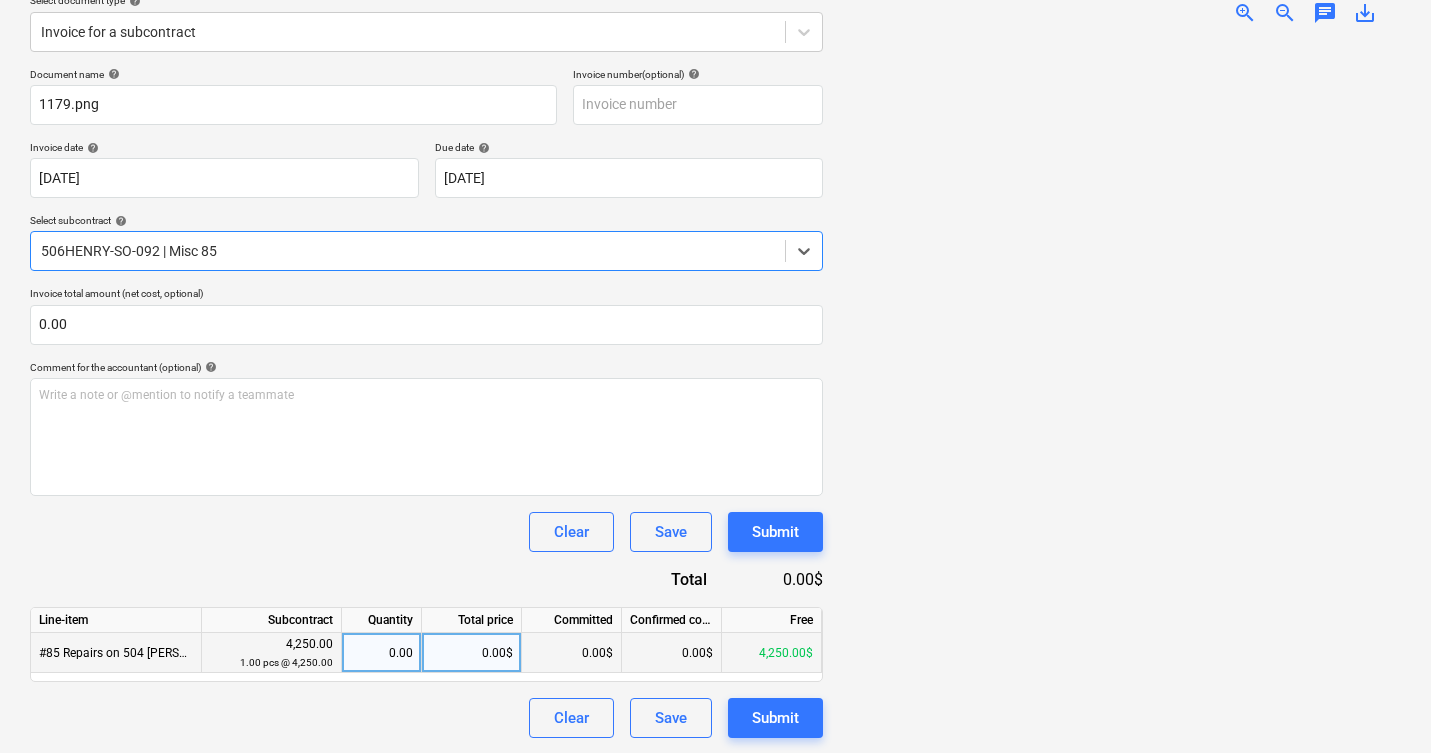 click on "0.00$" at bounding box center [472, 653] 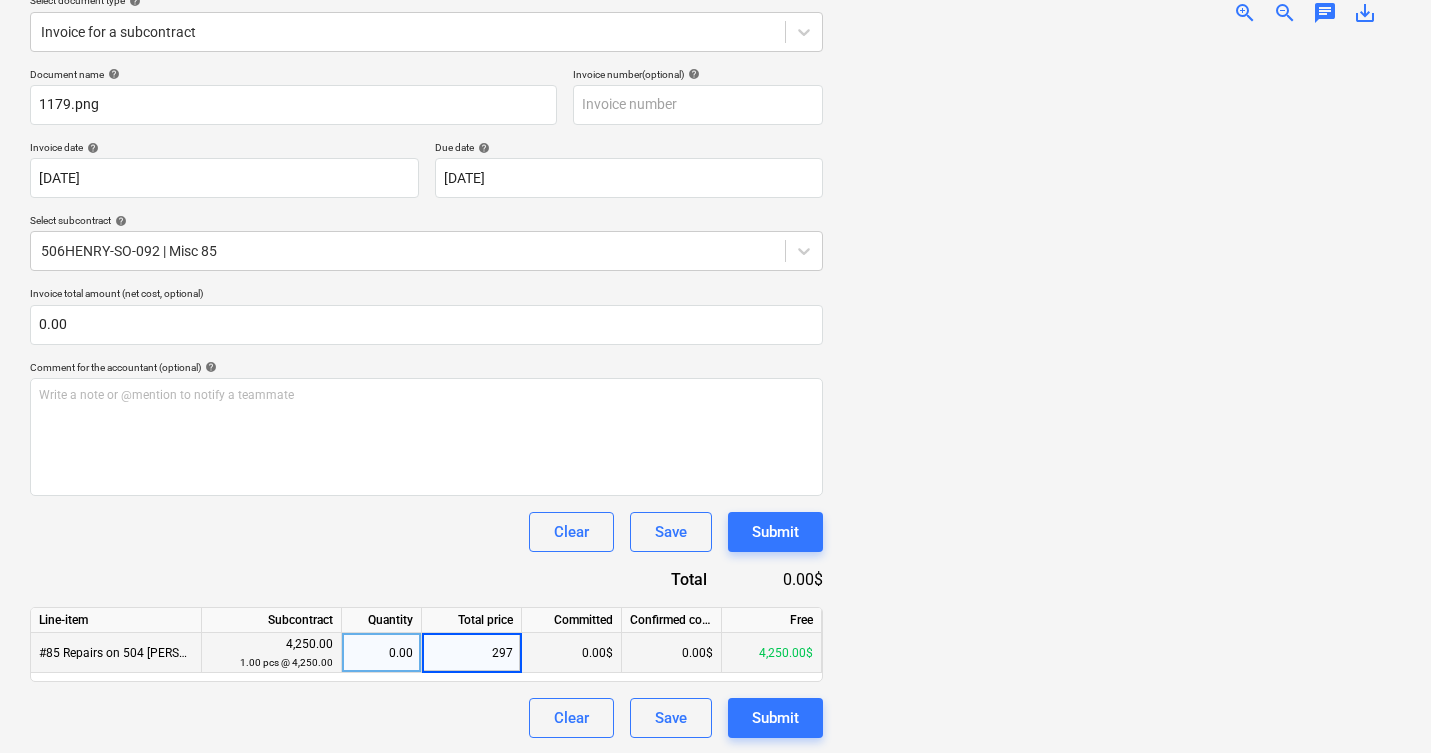 type on "2975" 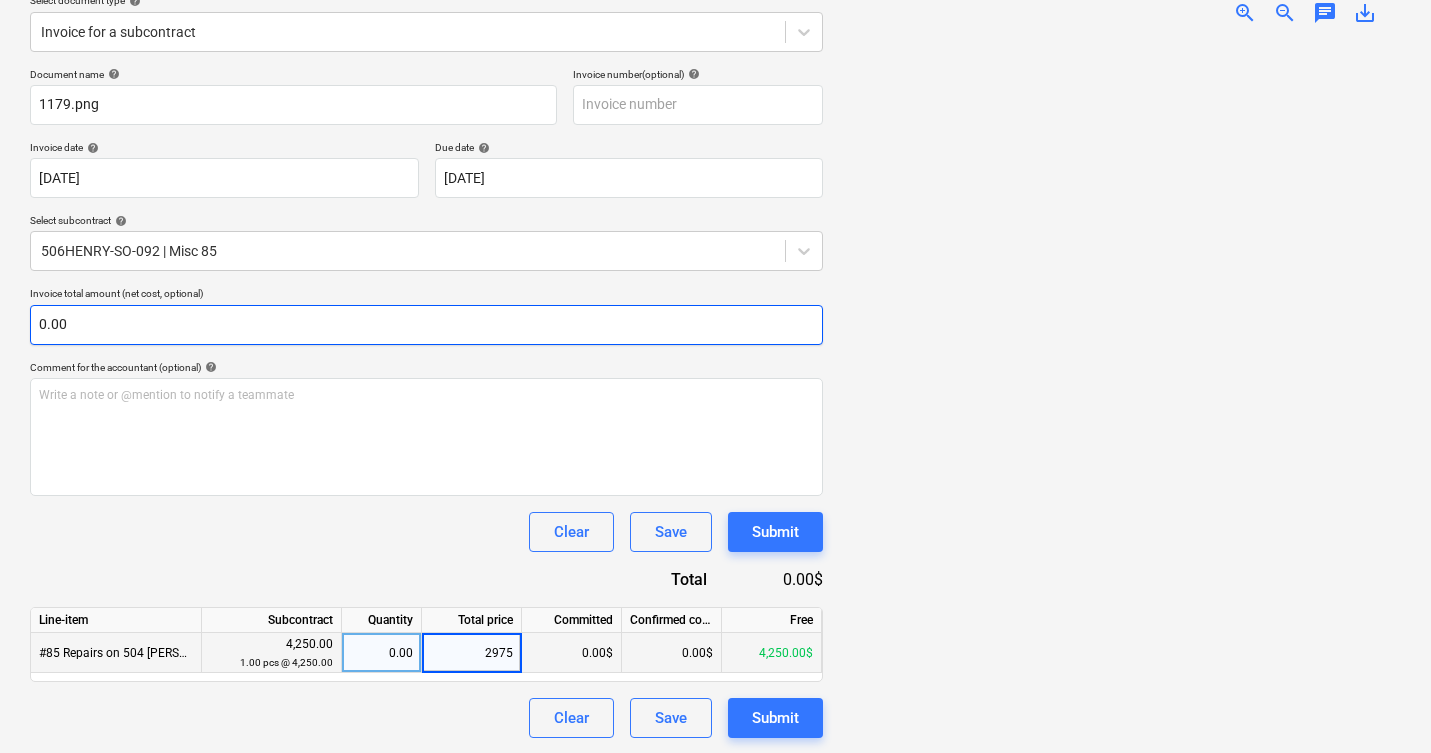 click on "0.00" at bounding box center (426, 325) 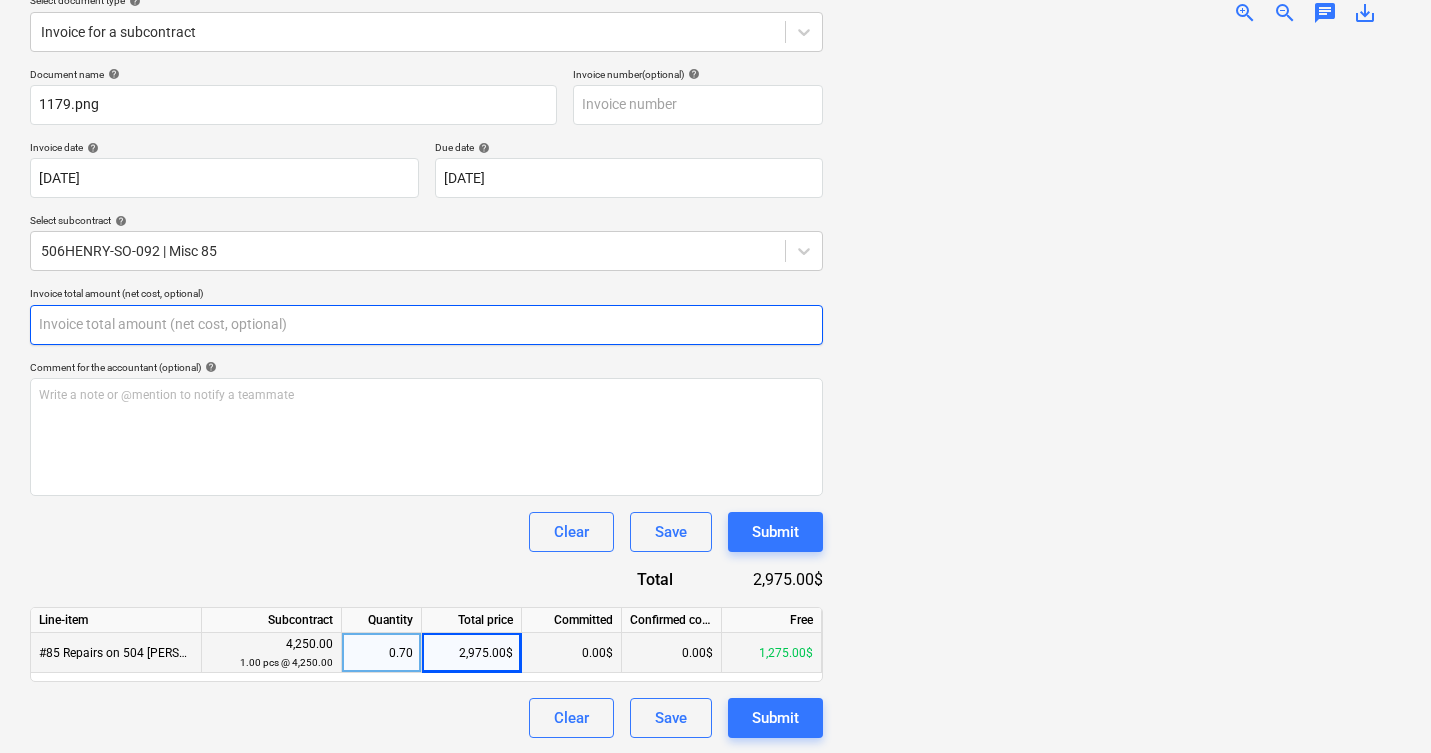 click at bounding box center (426, 325) 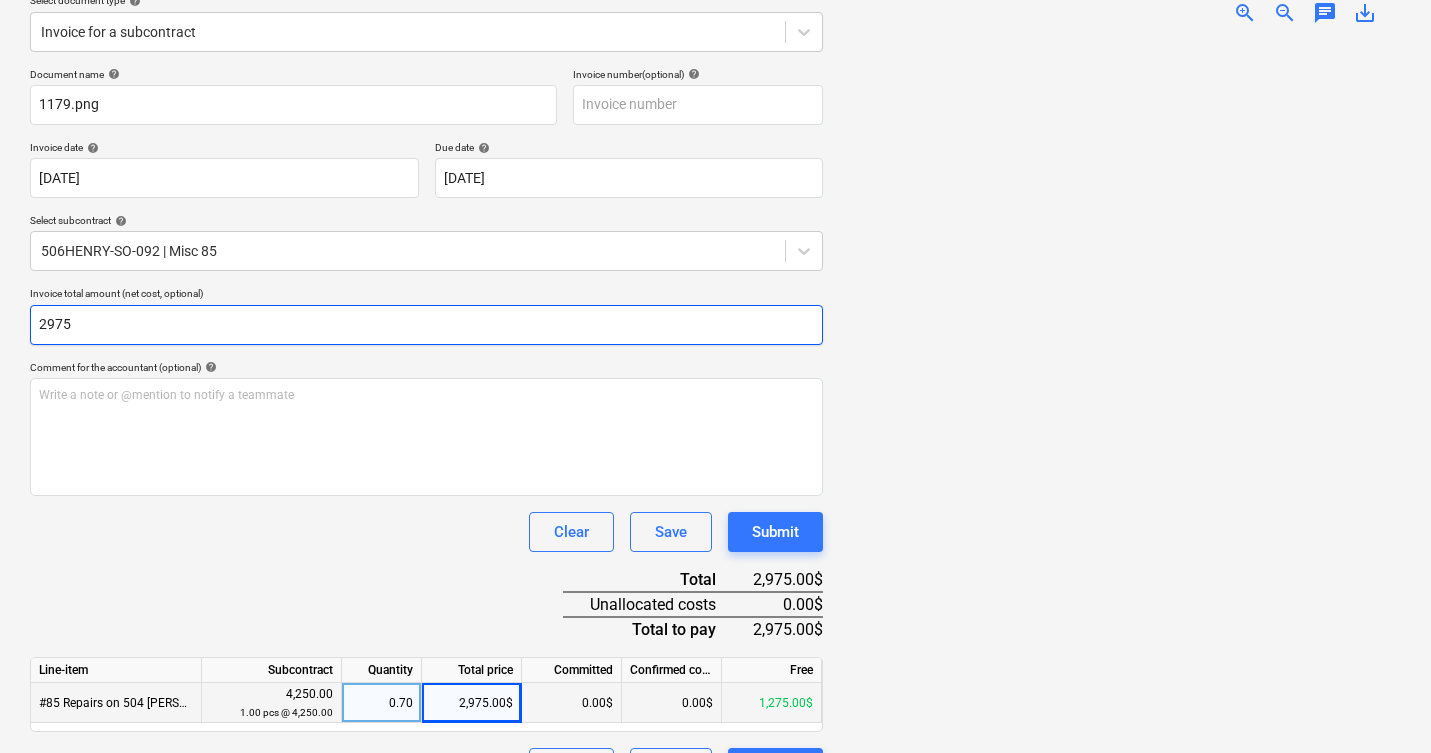 type on "2975" 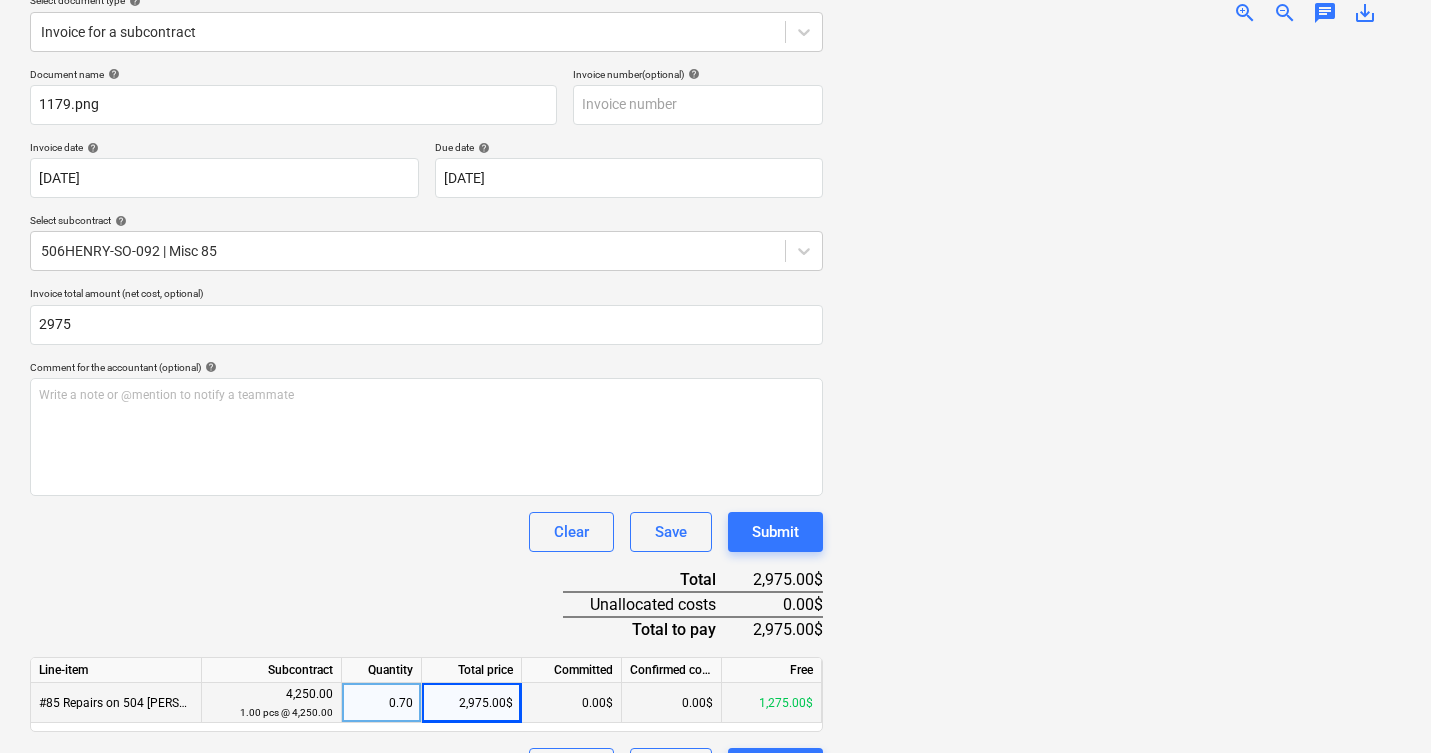 click at bounding box center [1120, 389] 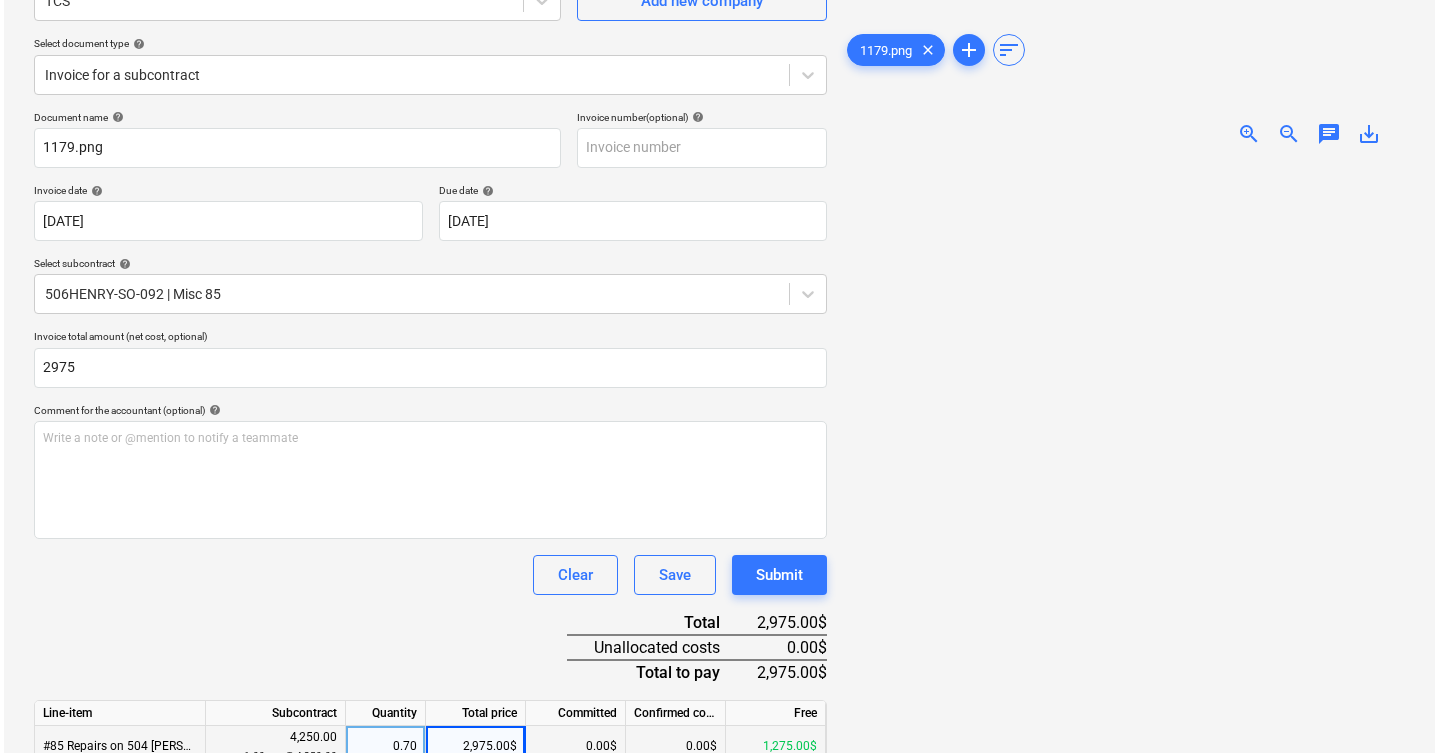 scroll, scrollTop: 294, scrollLeft: 0, axis: vertical 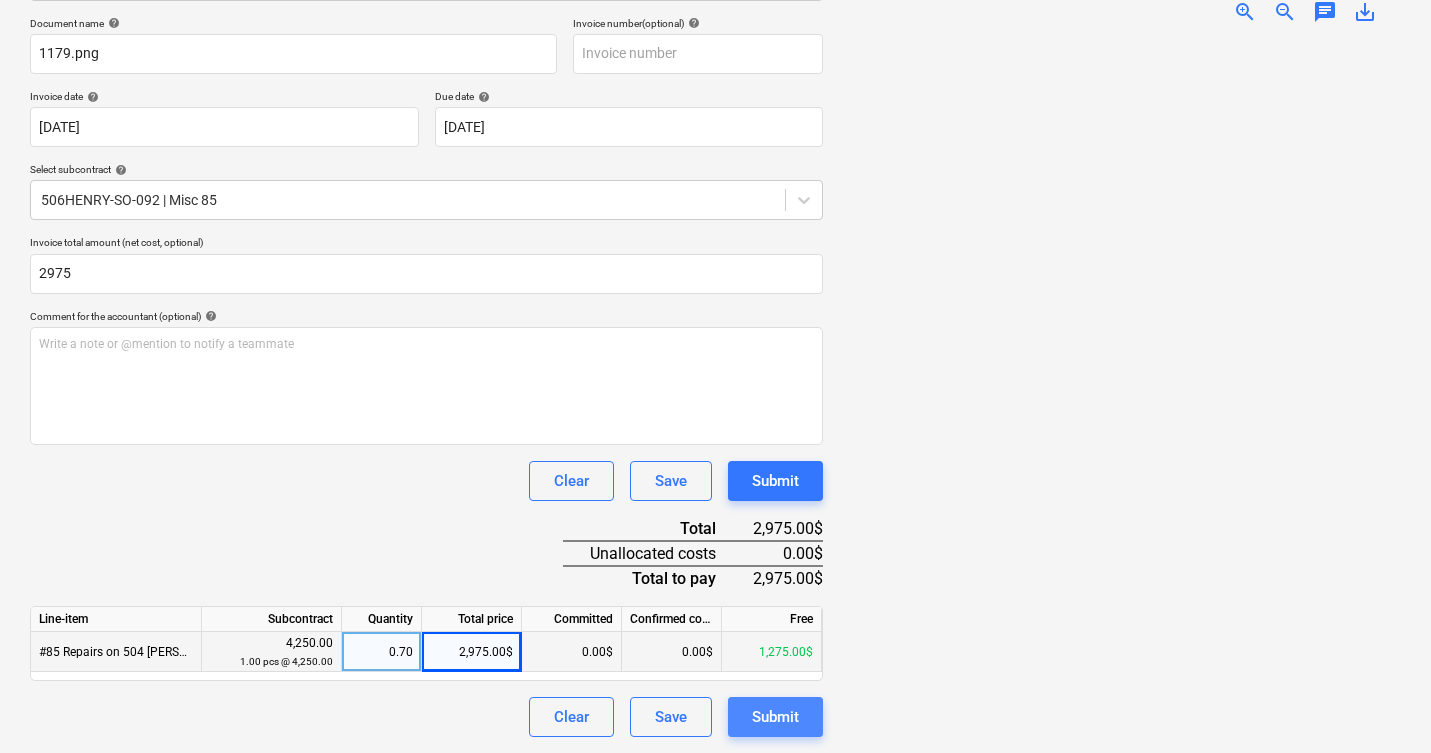 click on "Submit" at bounding box center (775, 717) 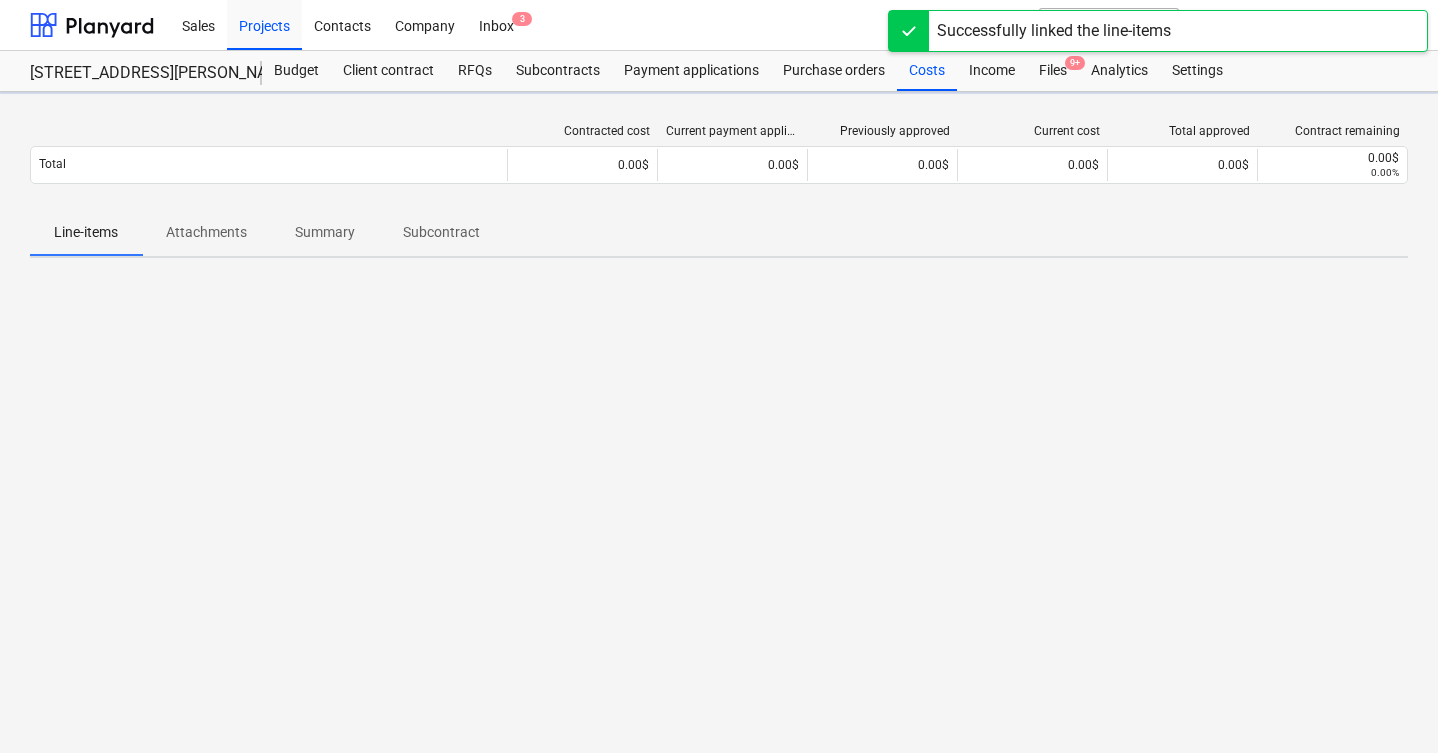 scroll, scrollTop: 0, scrollLeft: 0, axis: both 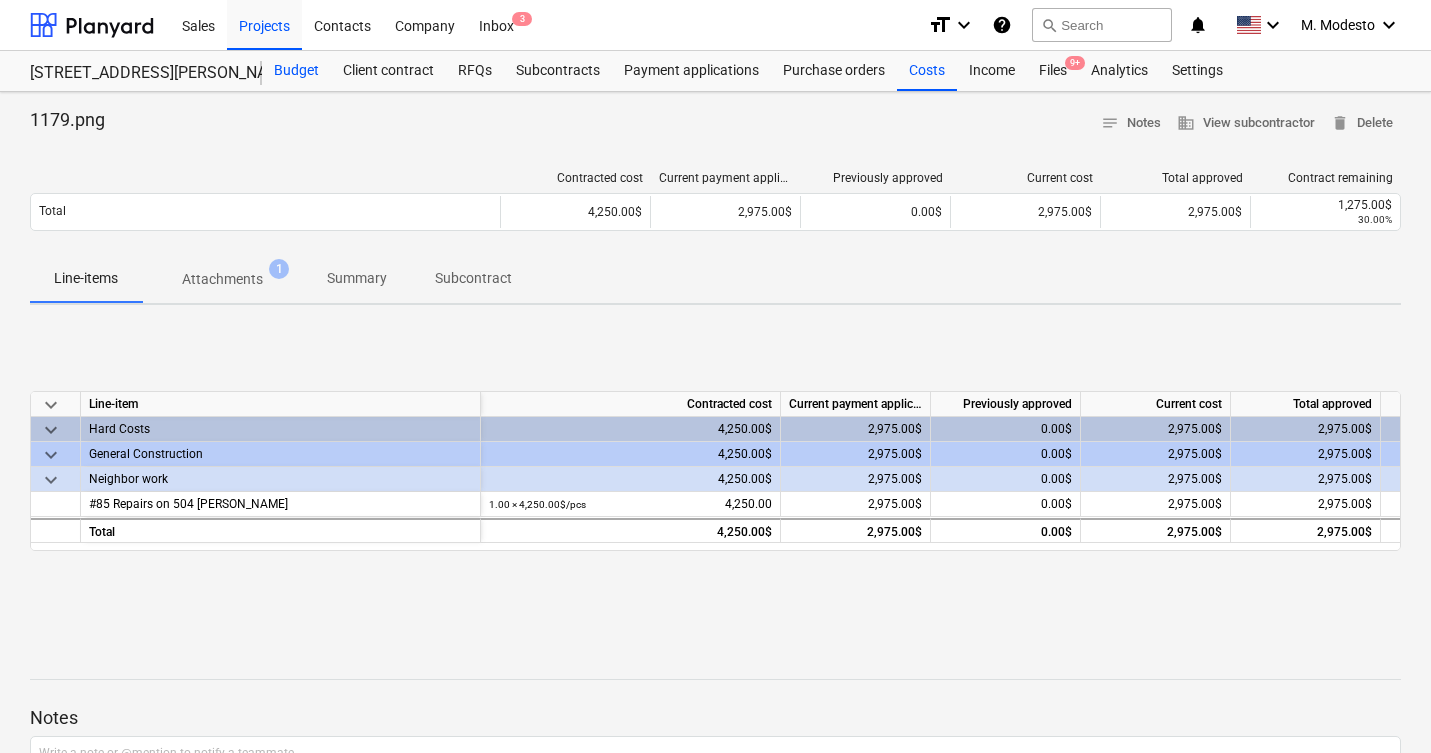 click on "Budget" at bounding box center (296, 71) 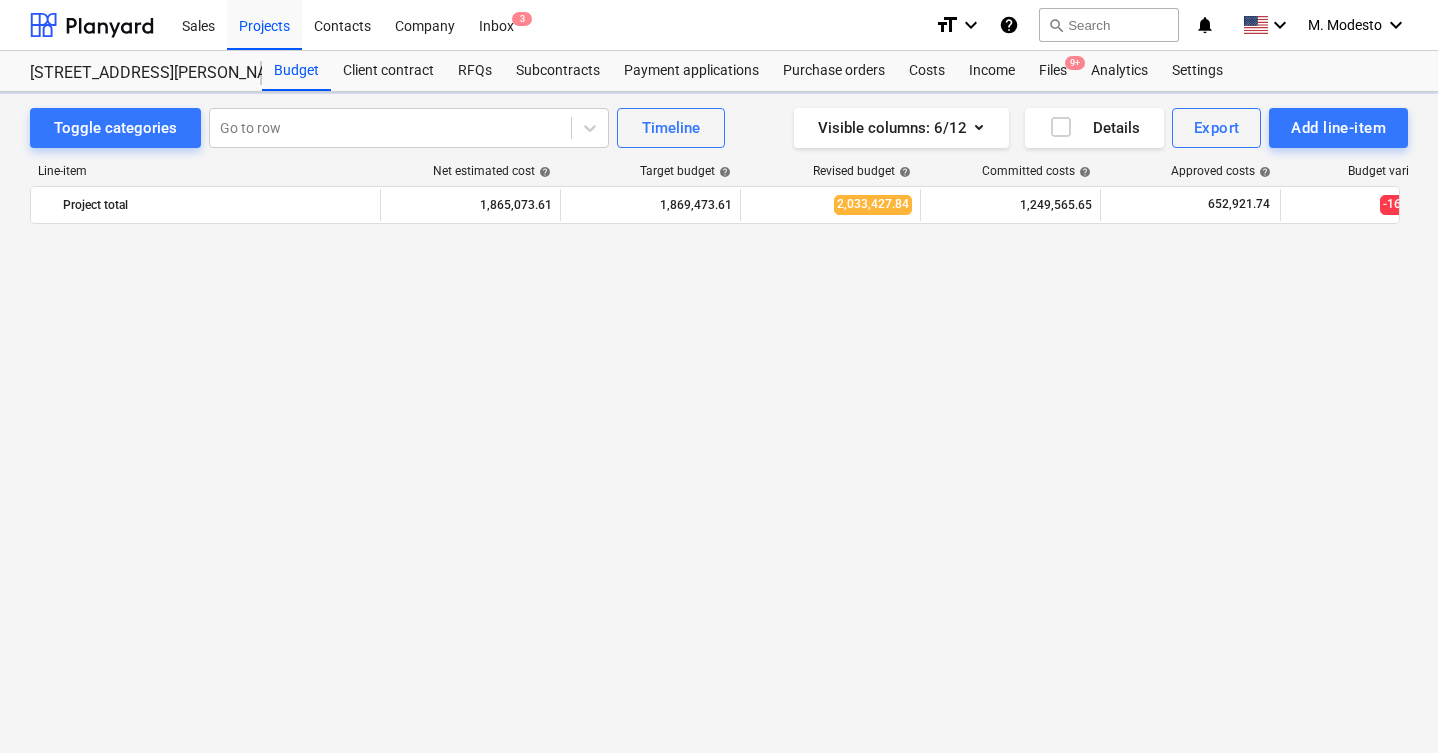 scroll, scrollTop: 1890, scrollLeft: 0, axis: vertical 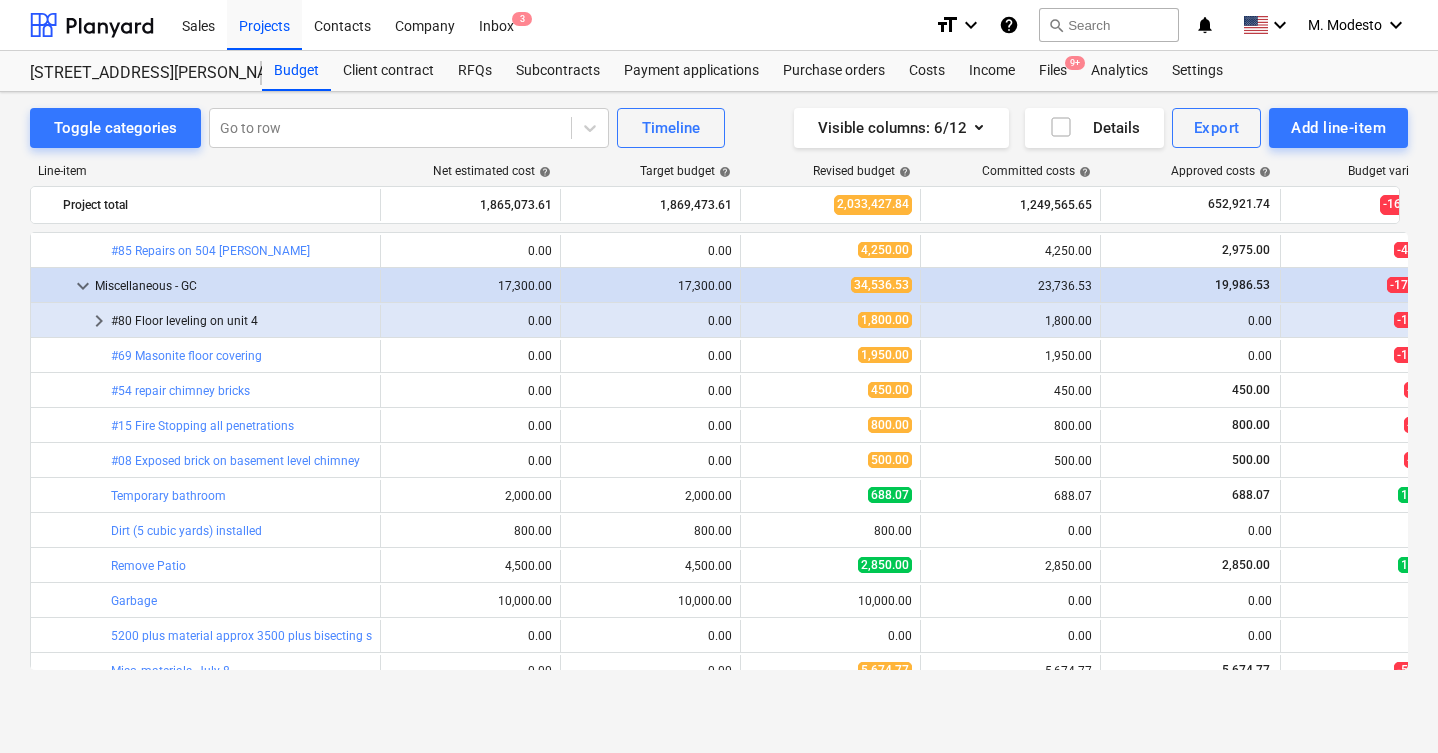 click on "#85 Repairs on 504 [PERSON_NAME]" at bounding box center (210, 251) 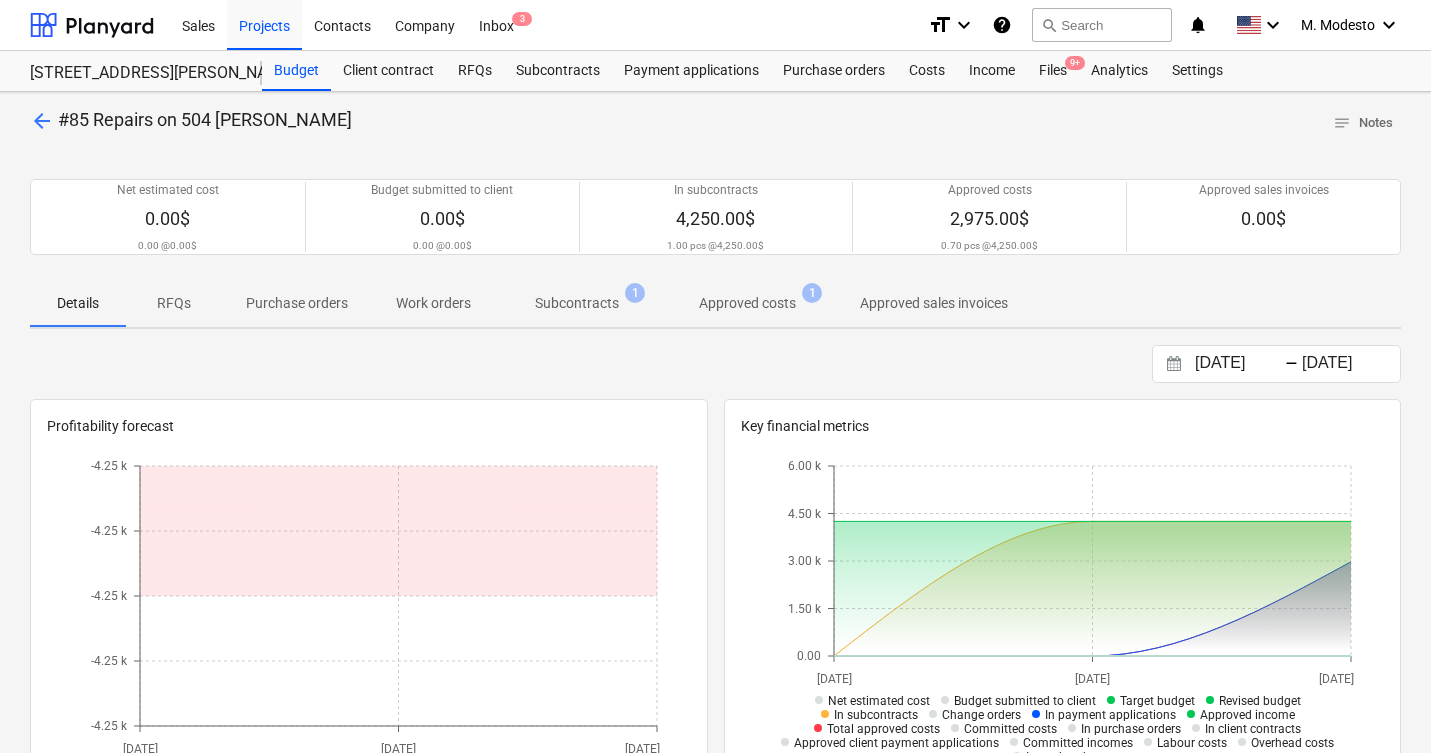 click on "Subcontracts 1" at bounding box center [577, 303] 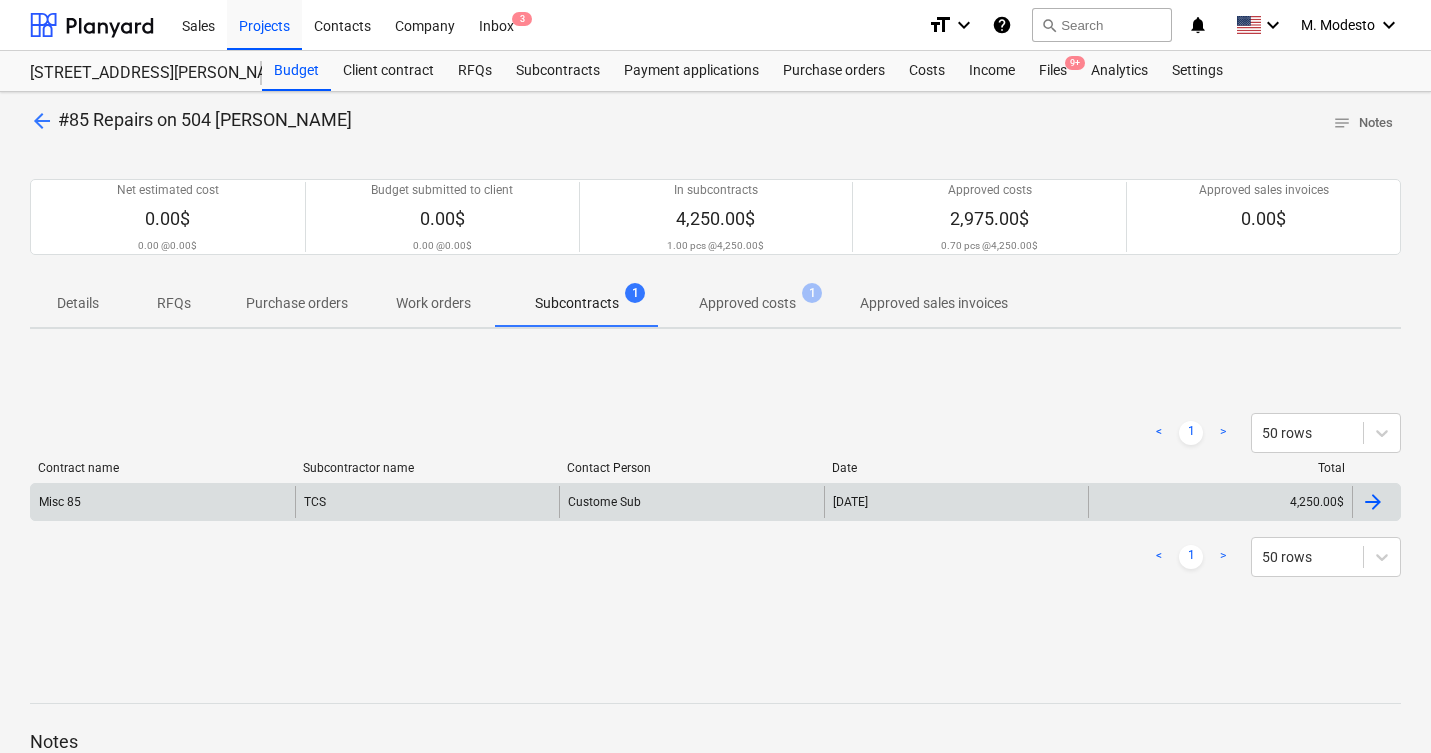 click on "Custome Sub" at bounding box center [691, 502] 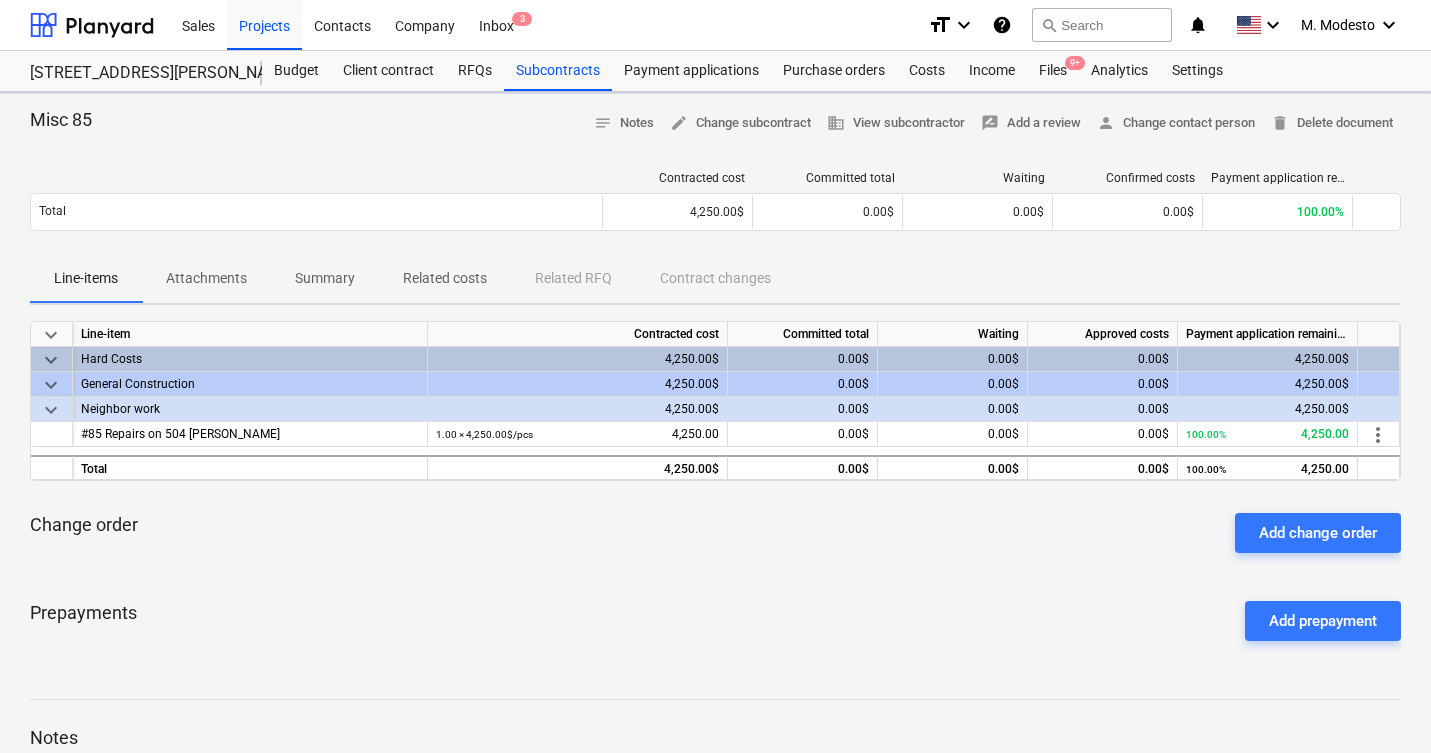 click on "Related costs" at bounding box center [445, 278] 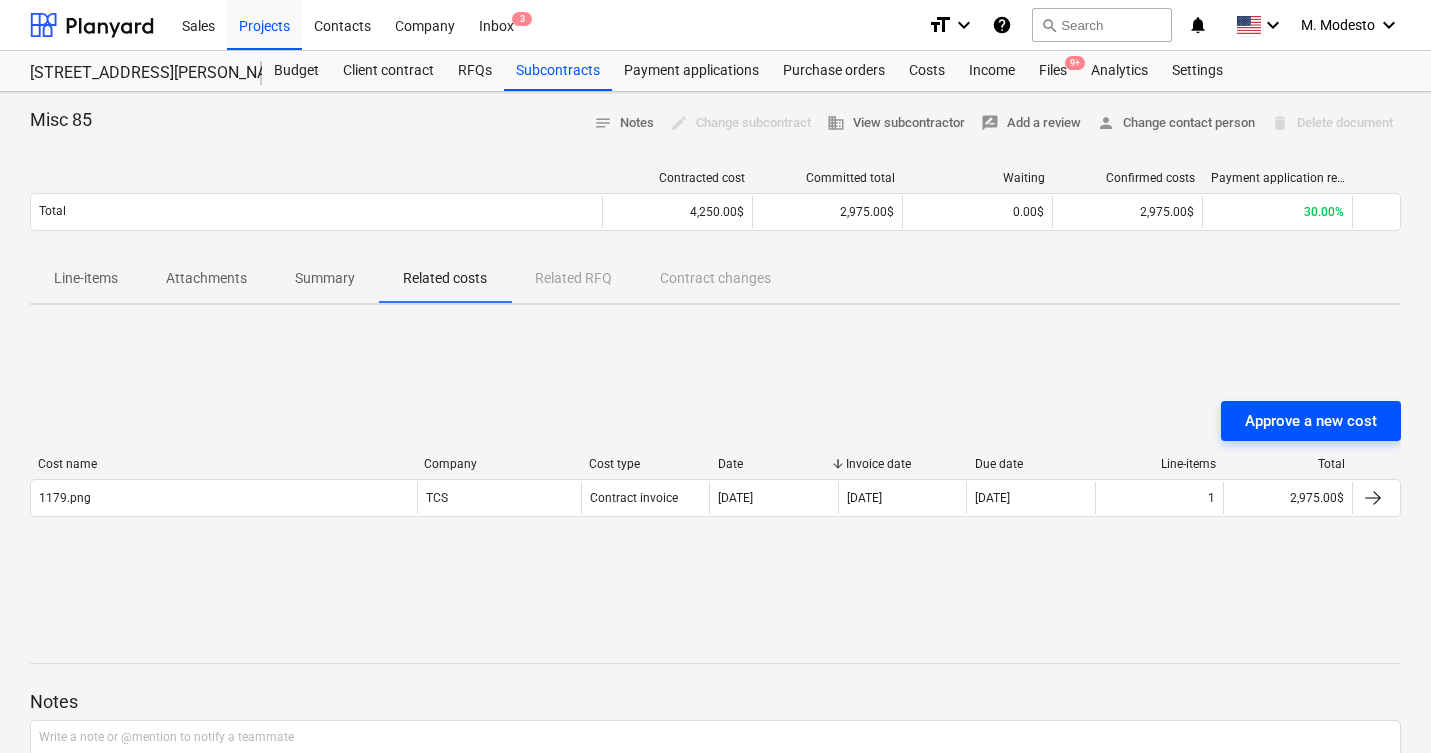 click on "Approve a new cost" at bounding box center (1311, 421) 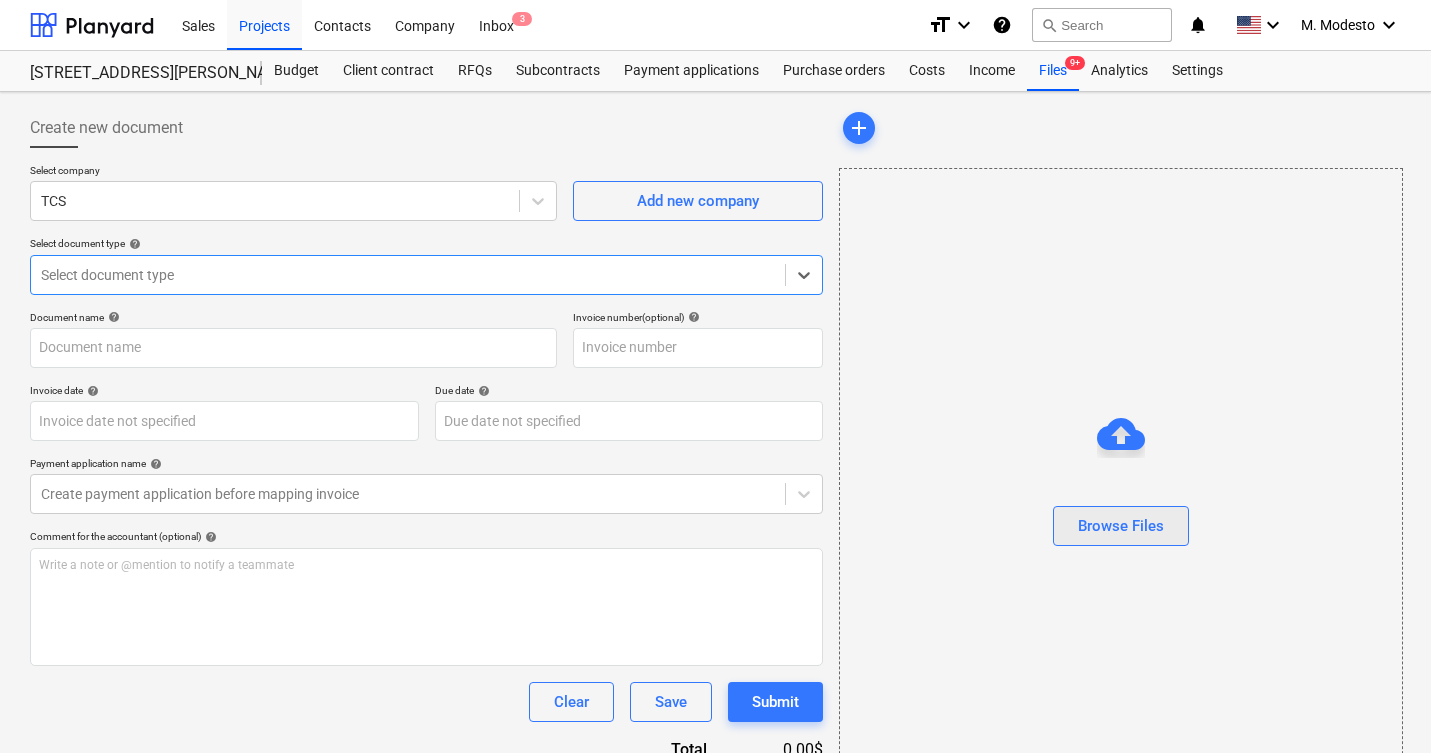 click on "Browse Files" at bounding box center [1121, 526] 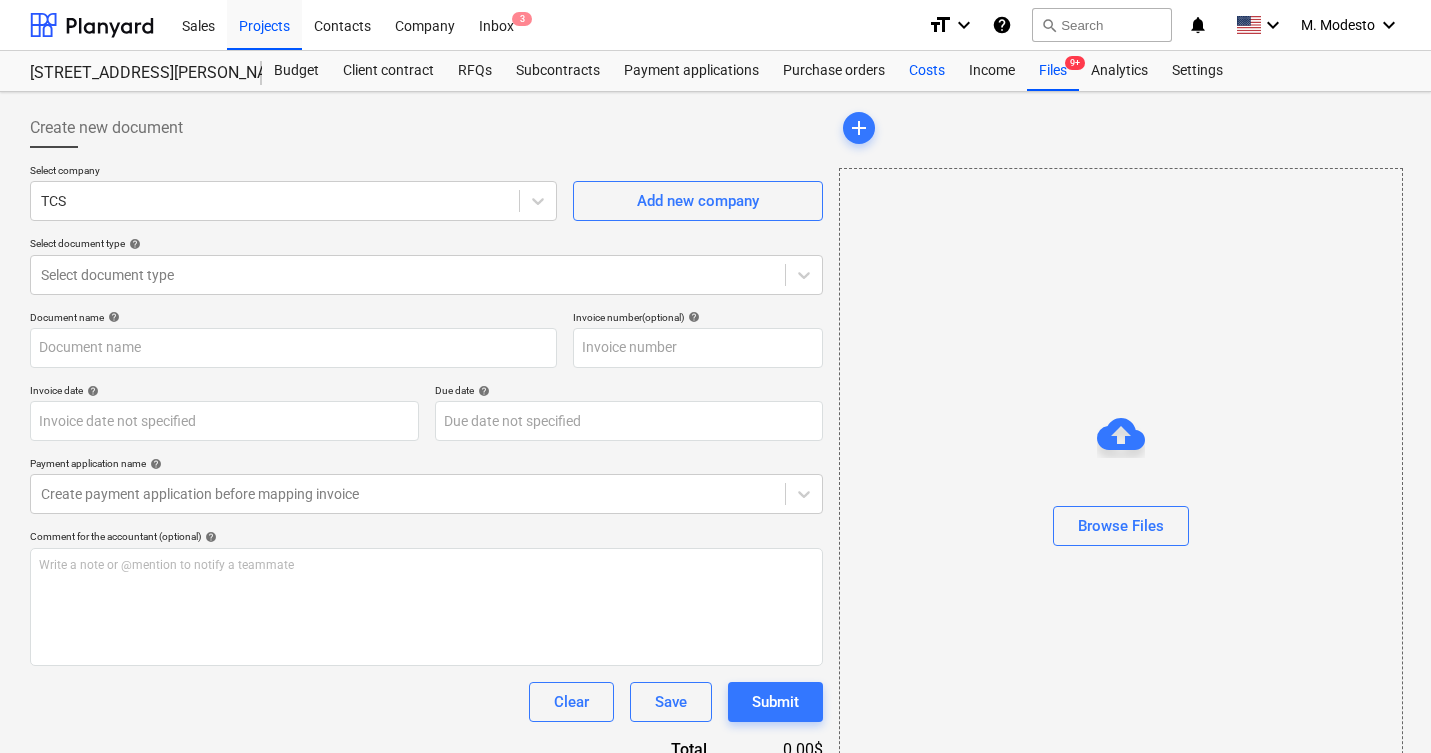 type on "1187.png" 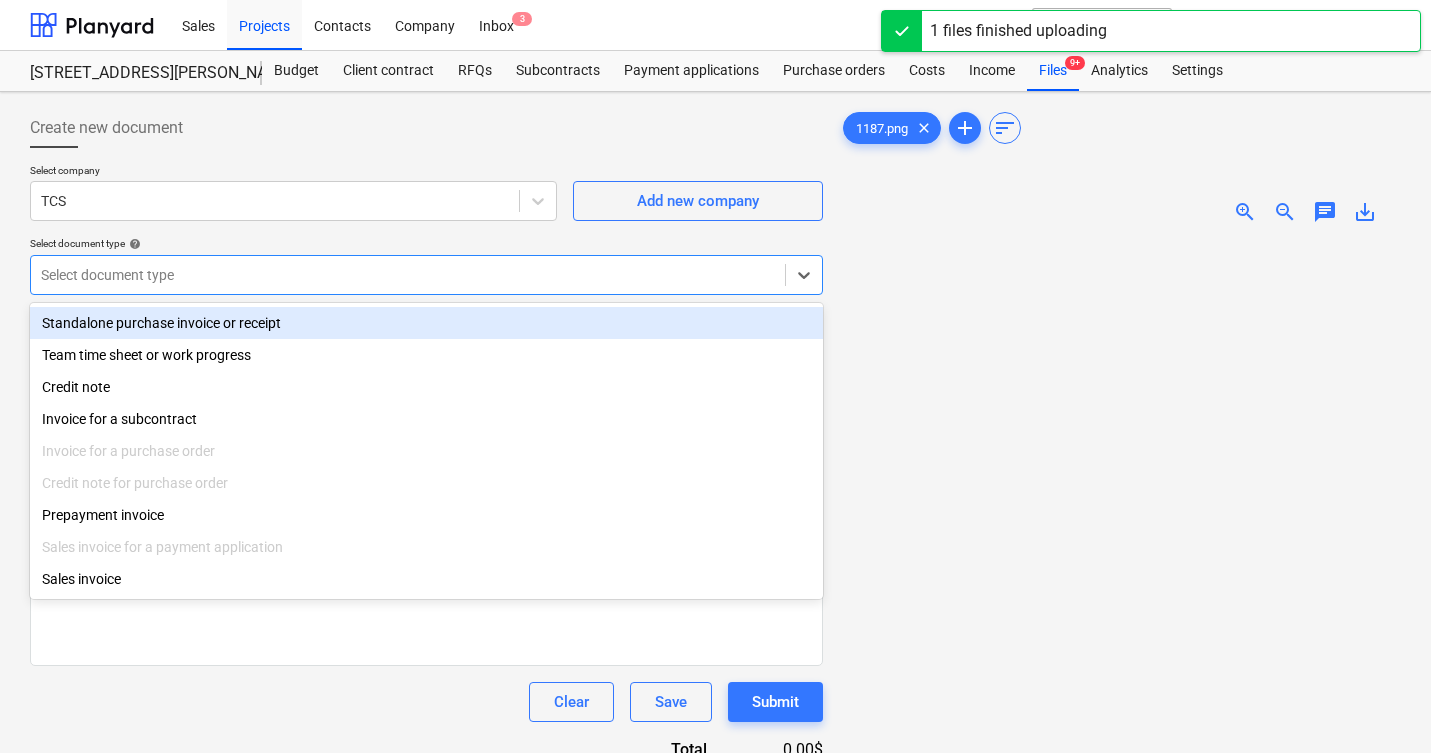 click at bounding box center [408, 275] 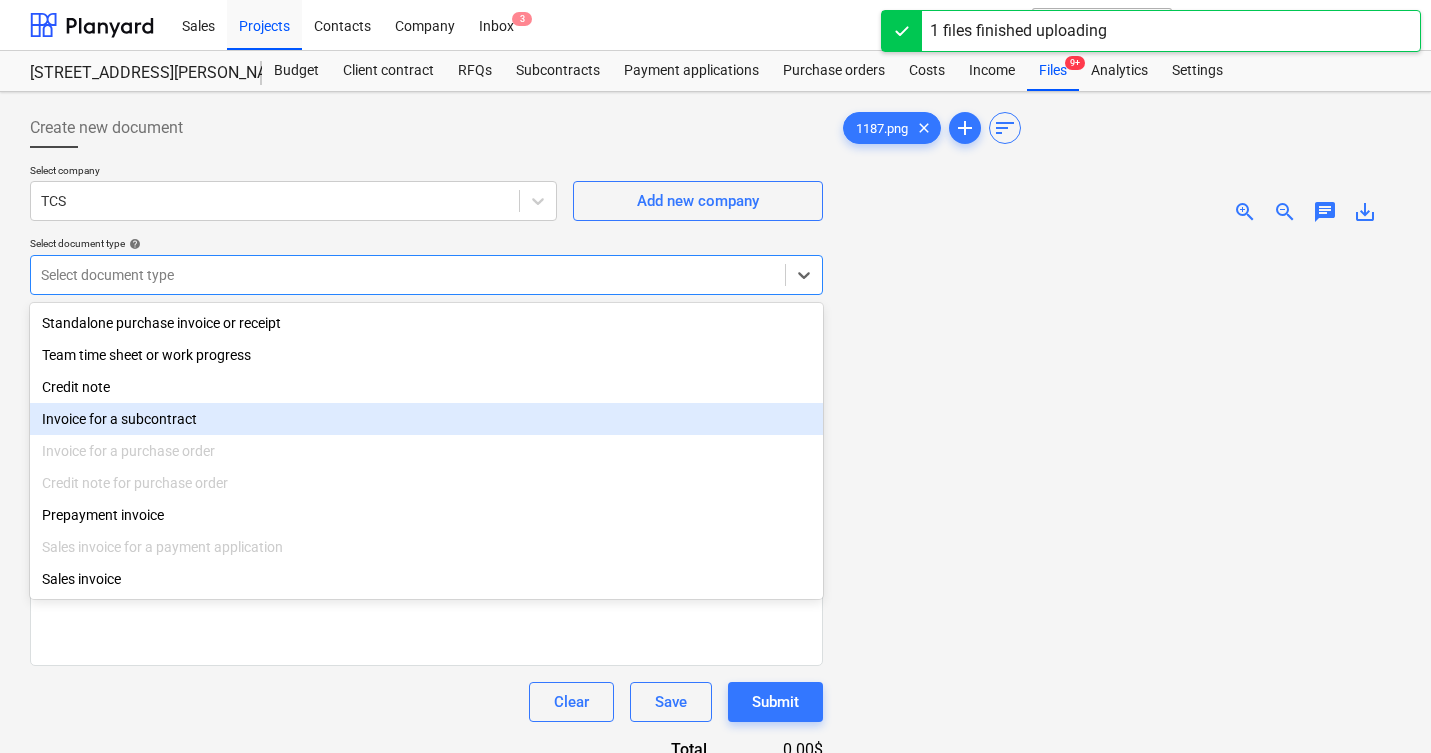 click on "Invoice for a subcontract" at bounding box center (426, 419) 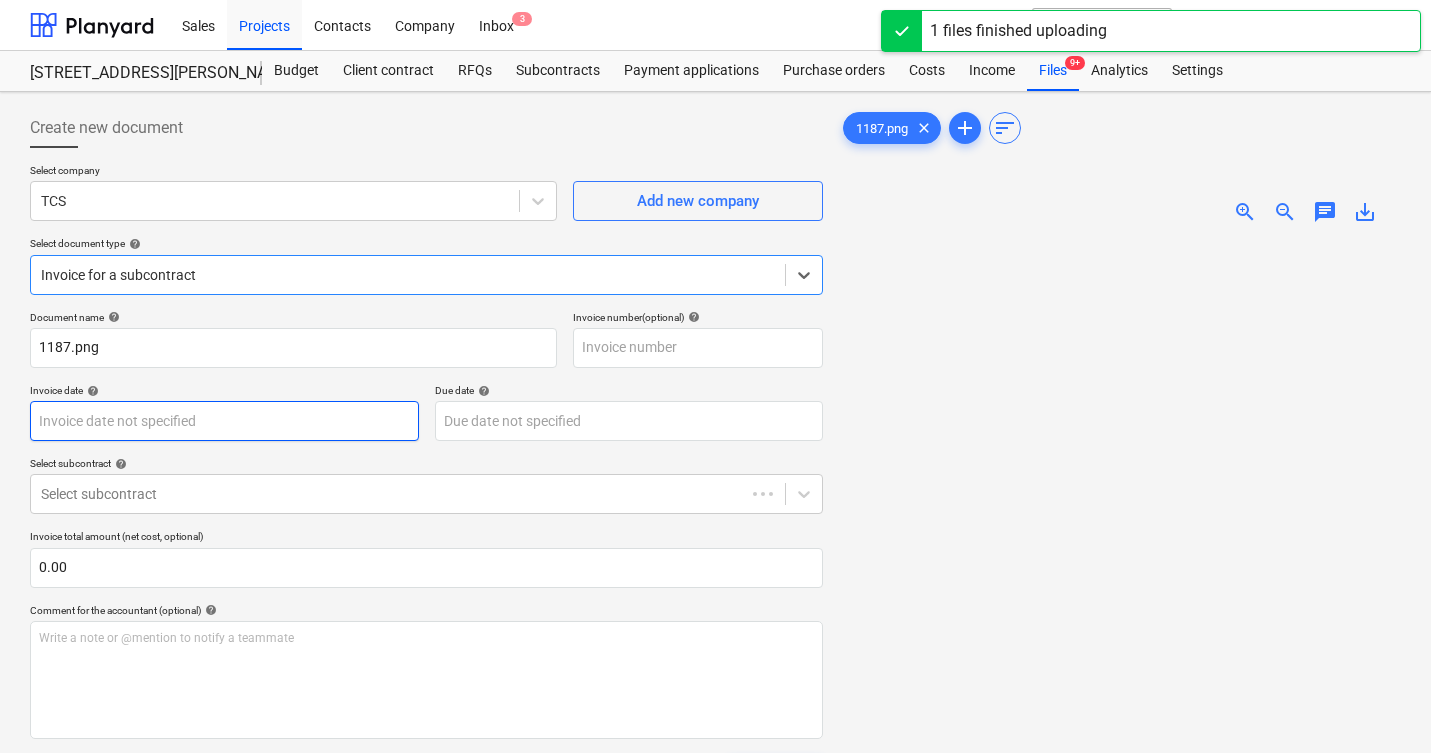 click on "Sales Projects Contacts Company Inbox 3 format_size keyboard_arrow_down help search Search notifications 0 keyboard_arrow_down M. Modesto keyboard_arrow_down 506 Henry Street 506 Henry Street Budget Client contract RFQs Subcontracts Payment applications Purchase orders Costs Income Files 9+ Analytics Settings Create new document Select company TCS   Add new company Select document type help option Invoice for a subcontract, selected.   Select is focused ,type to refine list, press Down to open the menu,  Invoice for a subcontract Document name help 1187.png Invoice number  (optional) help Invoice date help Press the down arrow key to interact with the calendar and
select a date. Press the question mark key to get the keyboard shortcuts for changing dates. Due date help Press the down arrow key to interact with the calendar and
select a date. Press the question mark key to get the keyboard shortcuts for changing dates. Select subcontract help Select subcontract 0.00 help ﻿ Clear Save Submit Total 0" at bounding box center (715, 376) 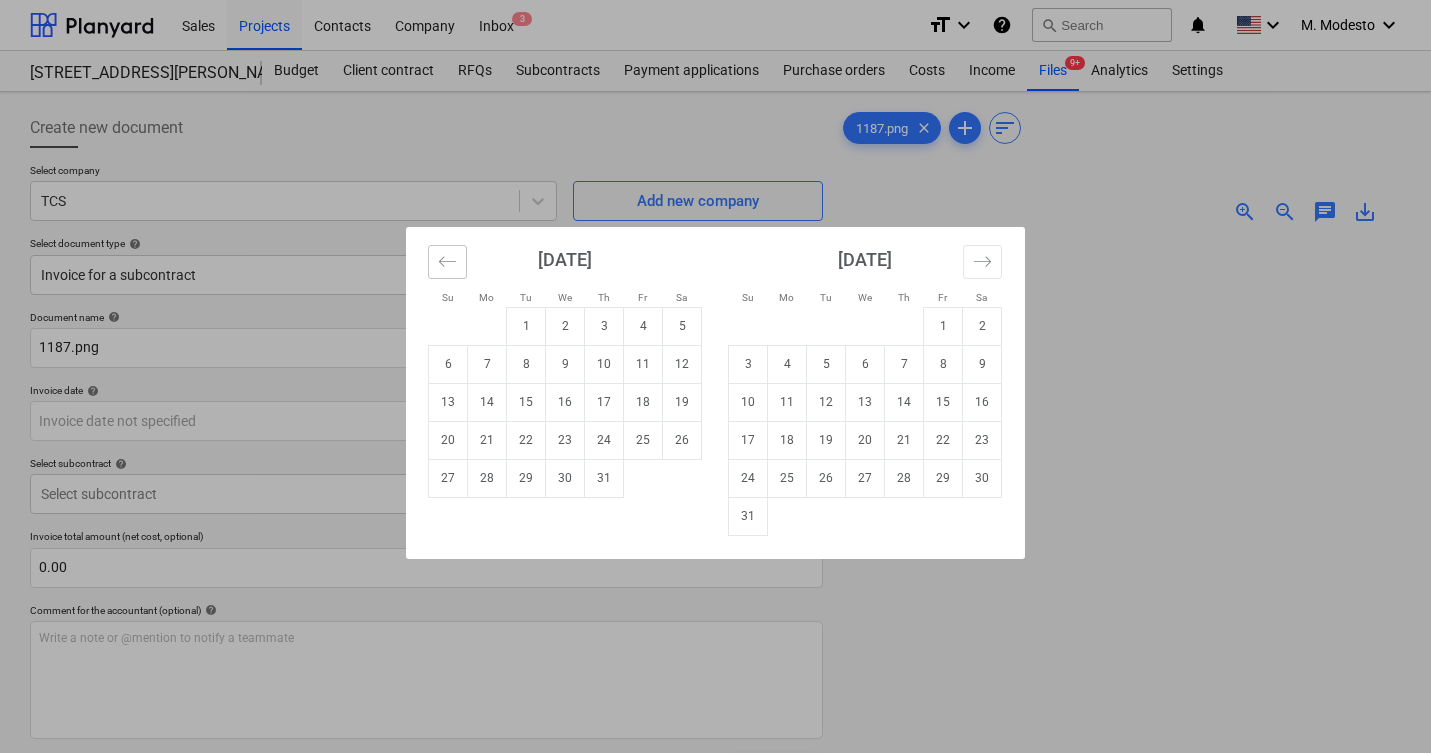 click at bounding box center [447, 262] 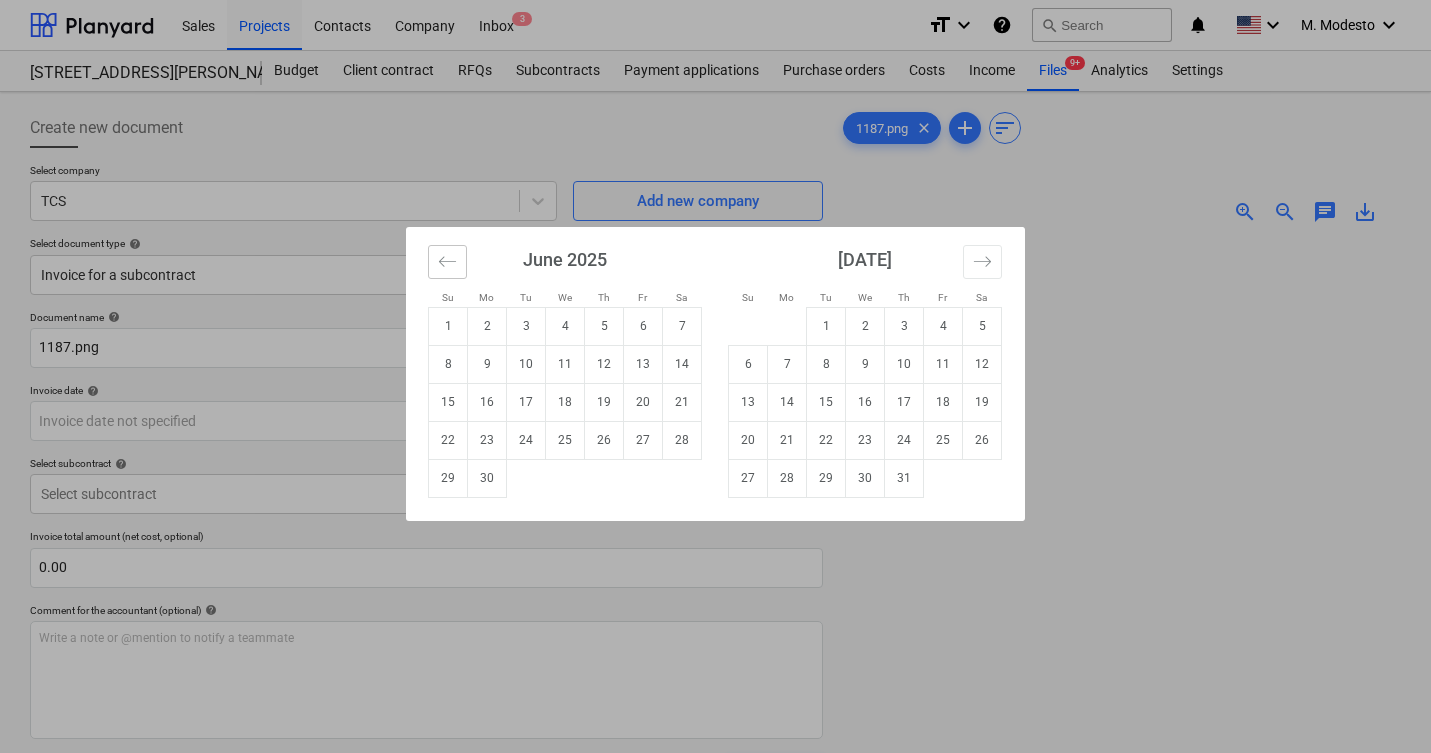 click at bounding box center (447, 262) 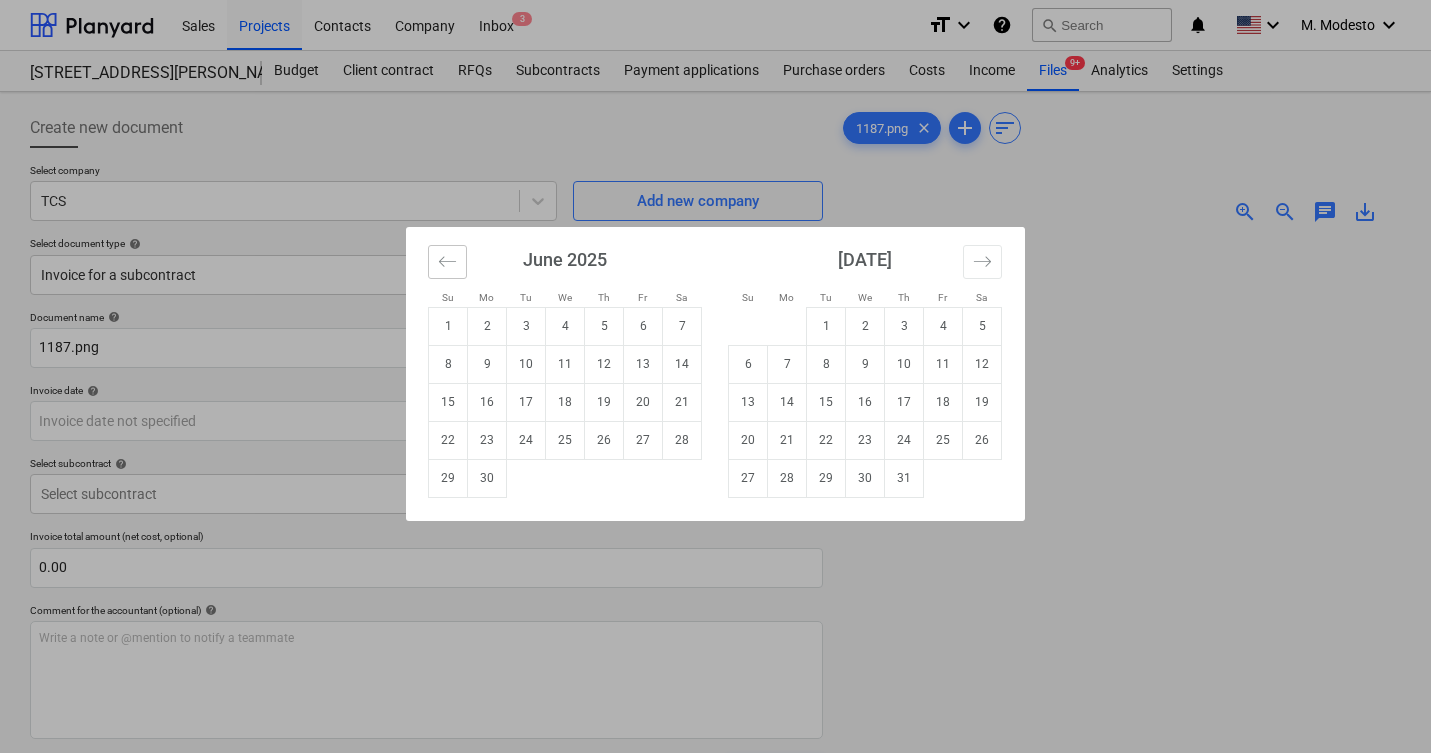 click at bounding box center (447, 262) 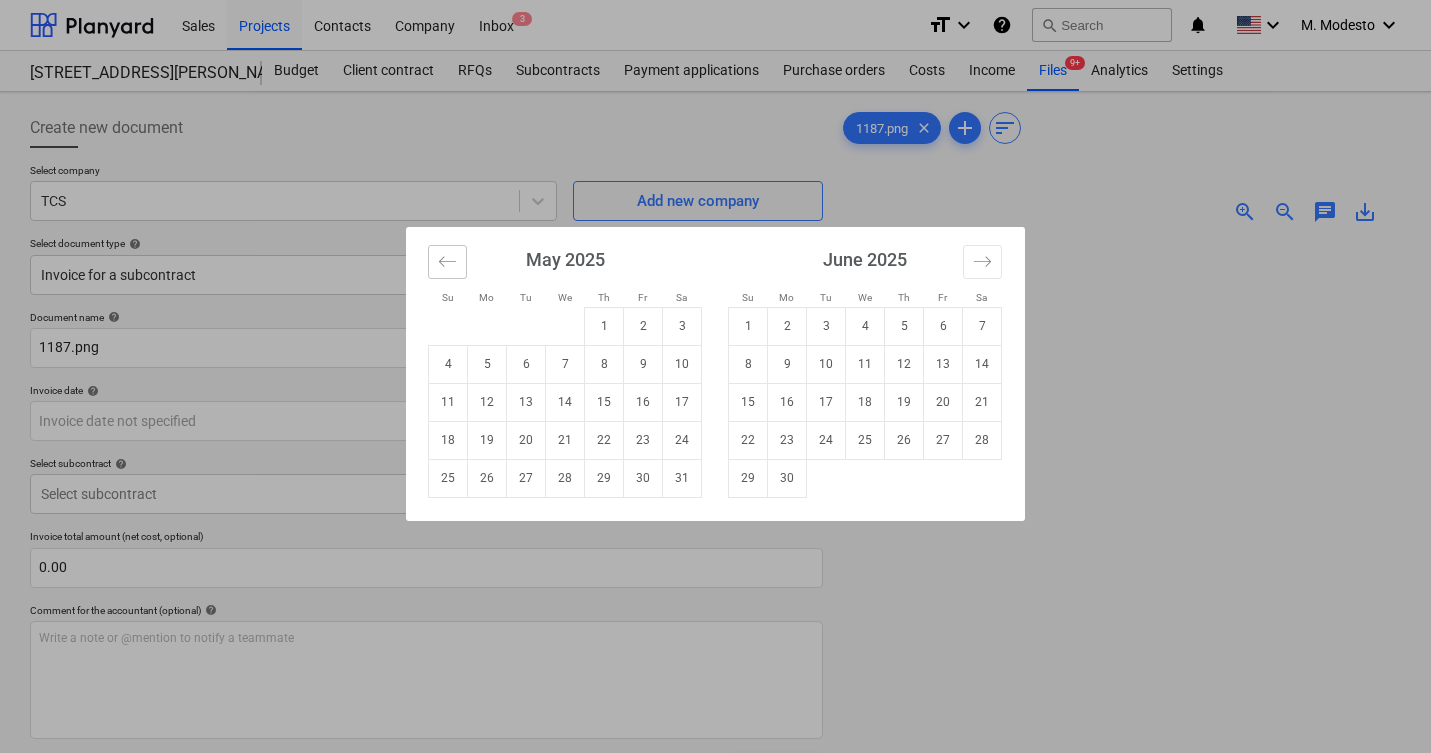 click at bounding box center (447, 262) 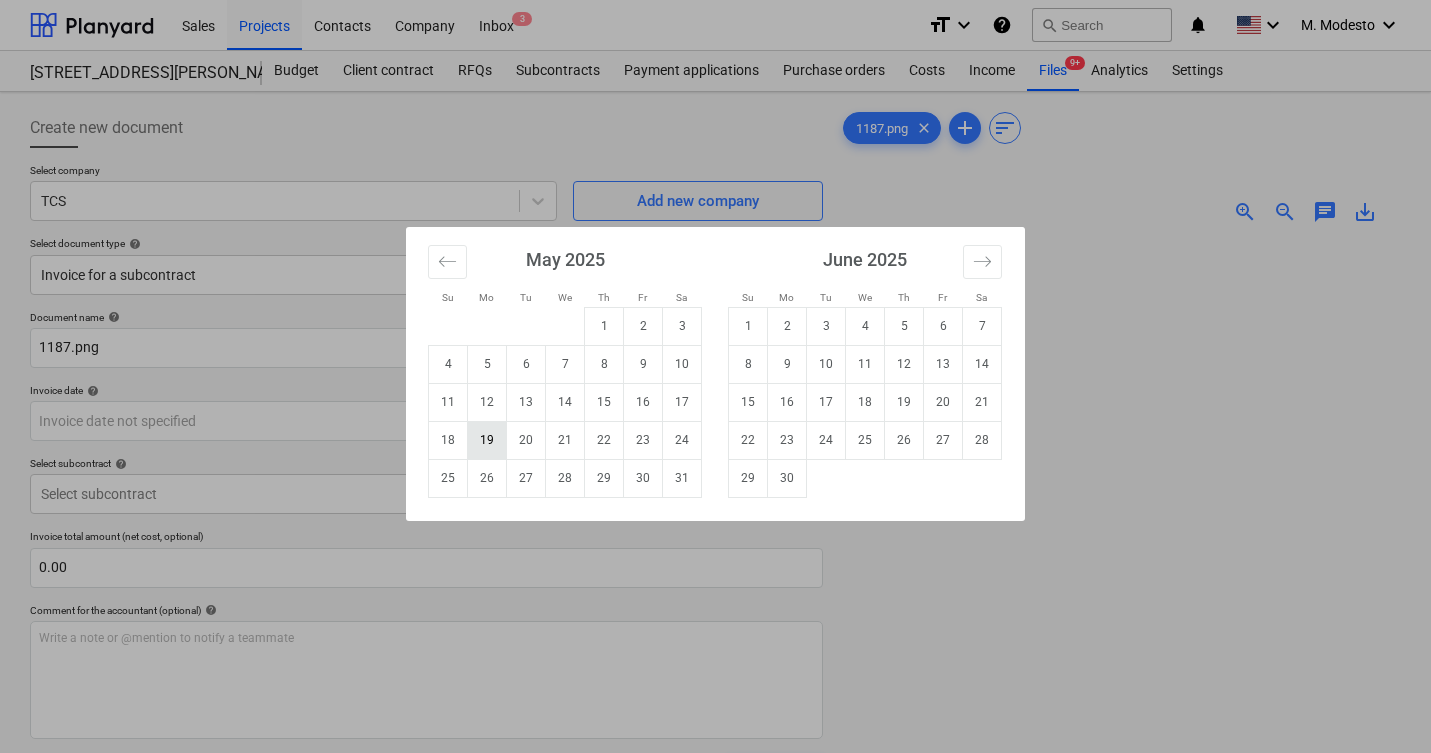 click on "19" at bounding box center (487, 440) 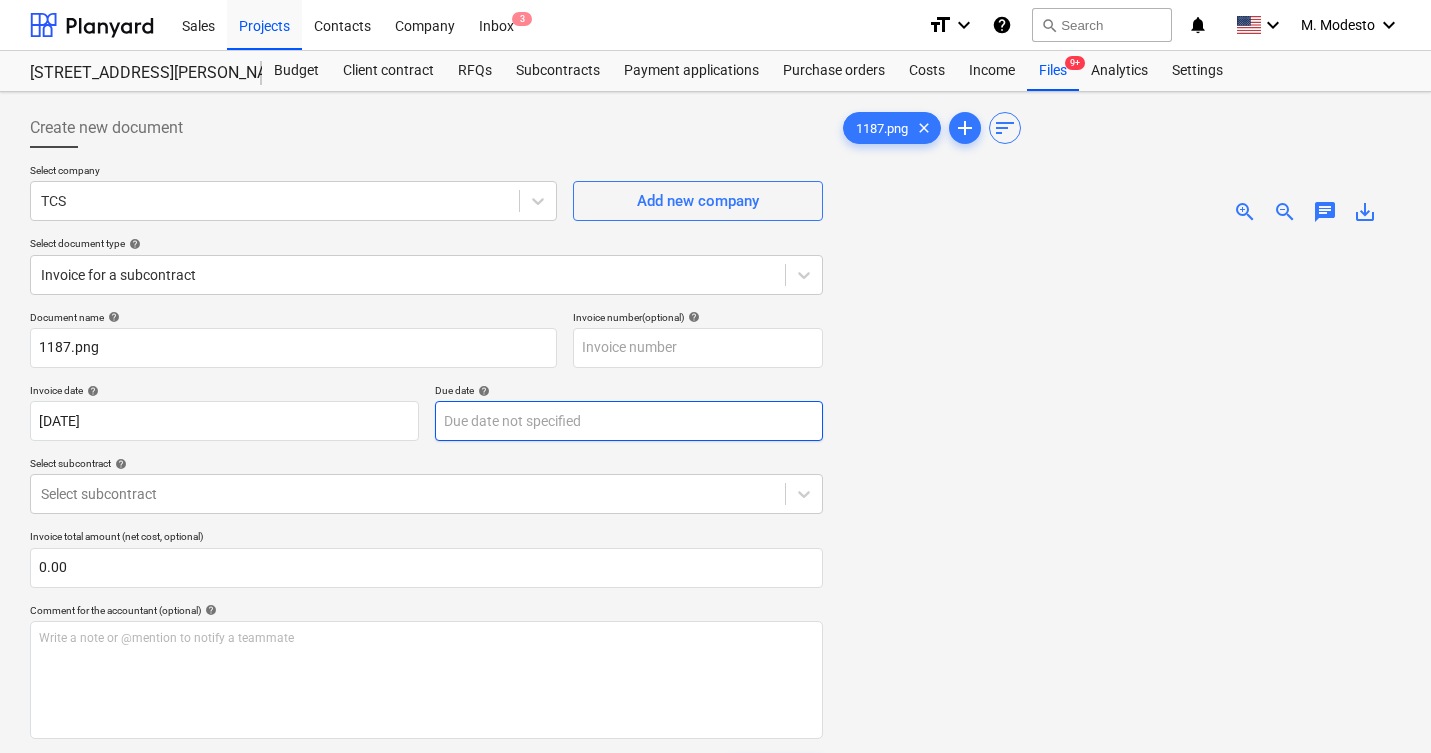 click on "Sales Projects Contacts Company Inbox 3 format_size keyboard_arrow_down help search Search notifications 0 keyboard_arrow_down M. Modesto keyboard_arrow_down 506 Henry Street 506 Henry Street Budget Client contract RFQs Subcontracts Payment applications Purchase orders Costs Income Files 9+ Analytics Settings Create new document Select company TCS   Add new company Select document type help Invoice for a subcontract Document name help 1187.png Invoice number  (optional) help Invoice date help 19 May 2025 19.05.2025 Press the down arrow key to interact with the calendar and
select a date. Press the question mark key to get the keyboard shortcuts for changing dates. Due date help Press the down arrow key to interact with the calendar and
select a date. Press the question mark key to get the keyboard shortcuts for changing dates. Select subcontract help Select subcontract Invoice total amount (net cost, optional) 0.00 Comment for the accountant (optional) help ﻿ Clear Save Submit Total 0.00$ 1187.png" at bounding box center [715, 376] 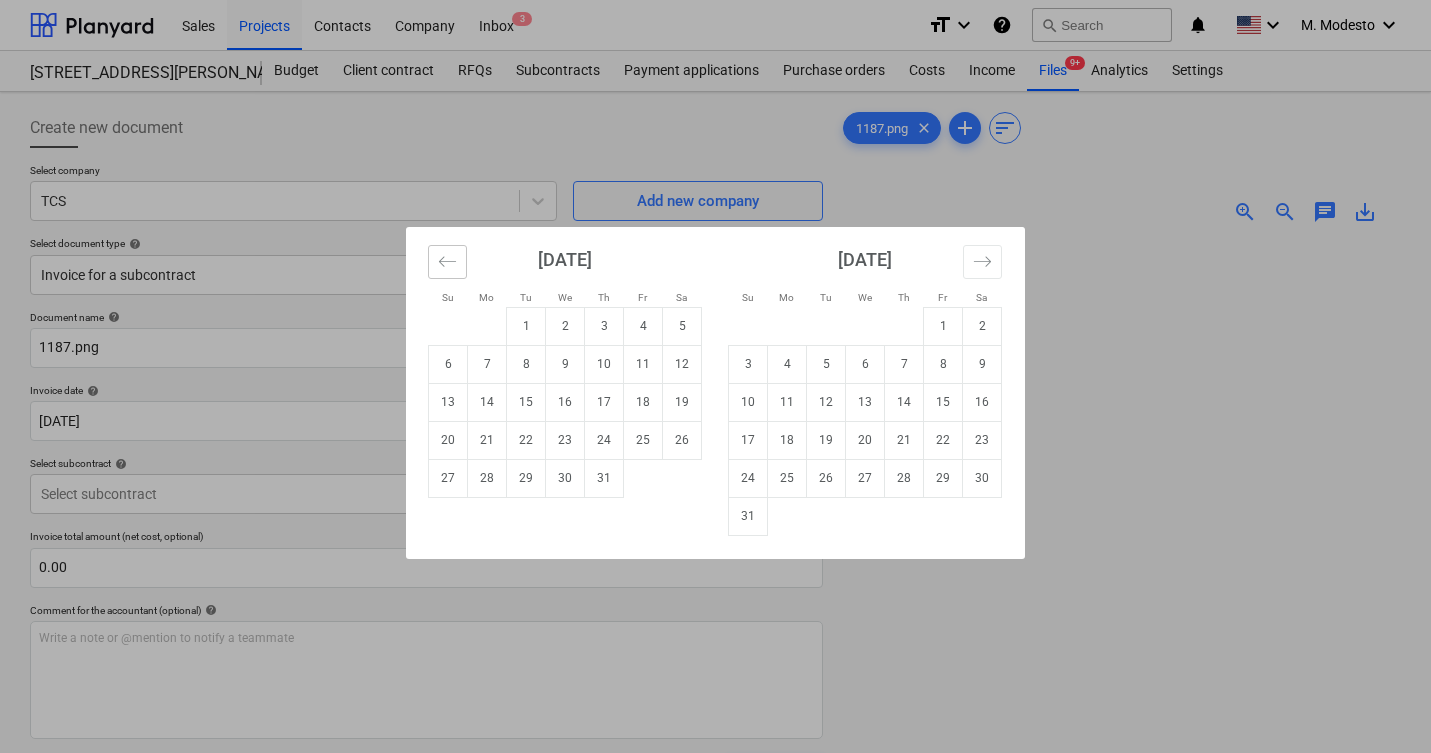 click 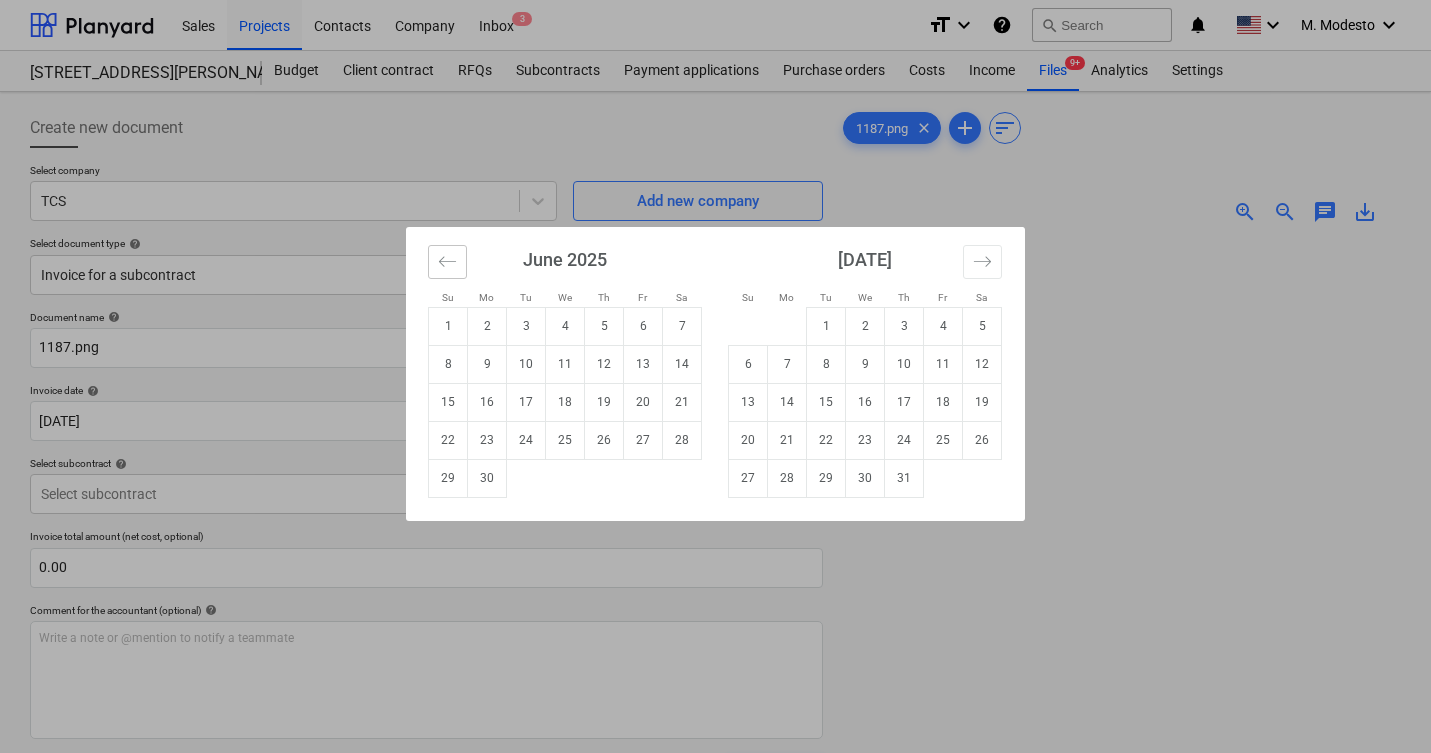 click 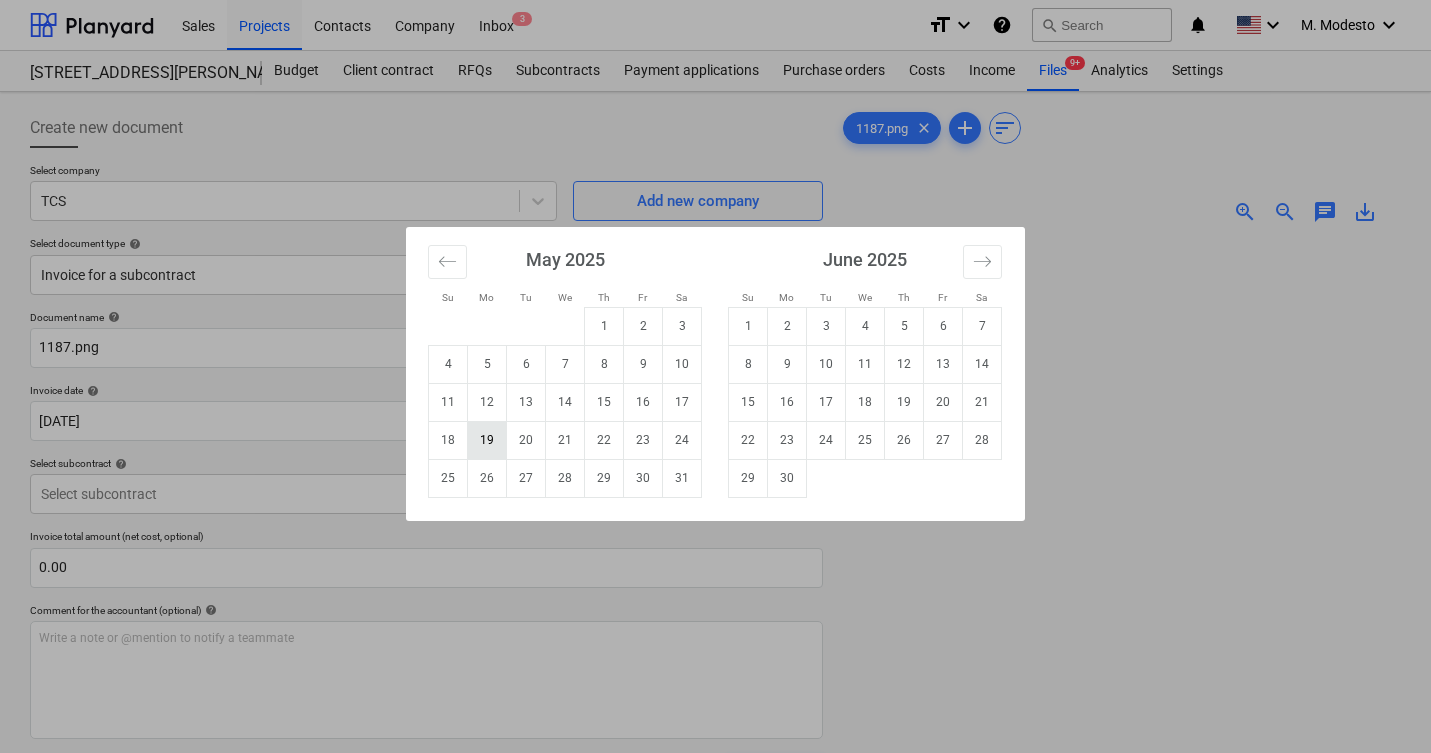 click on "19" at bounding box center (487, 440) 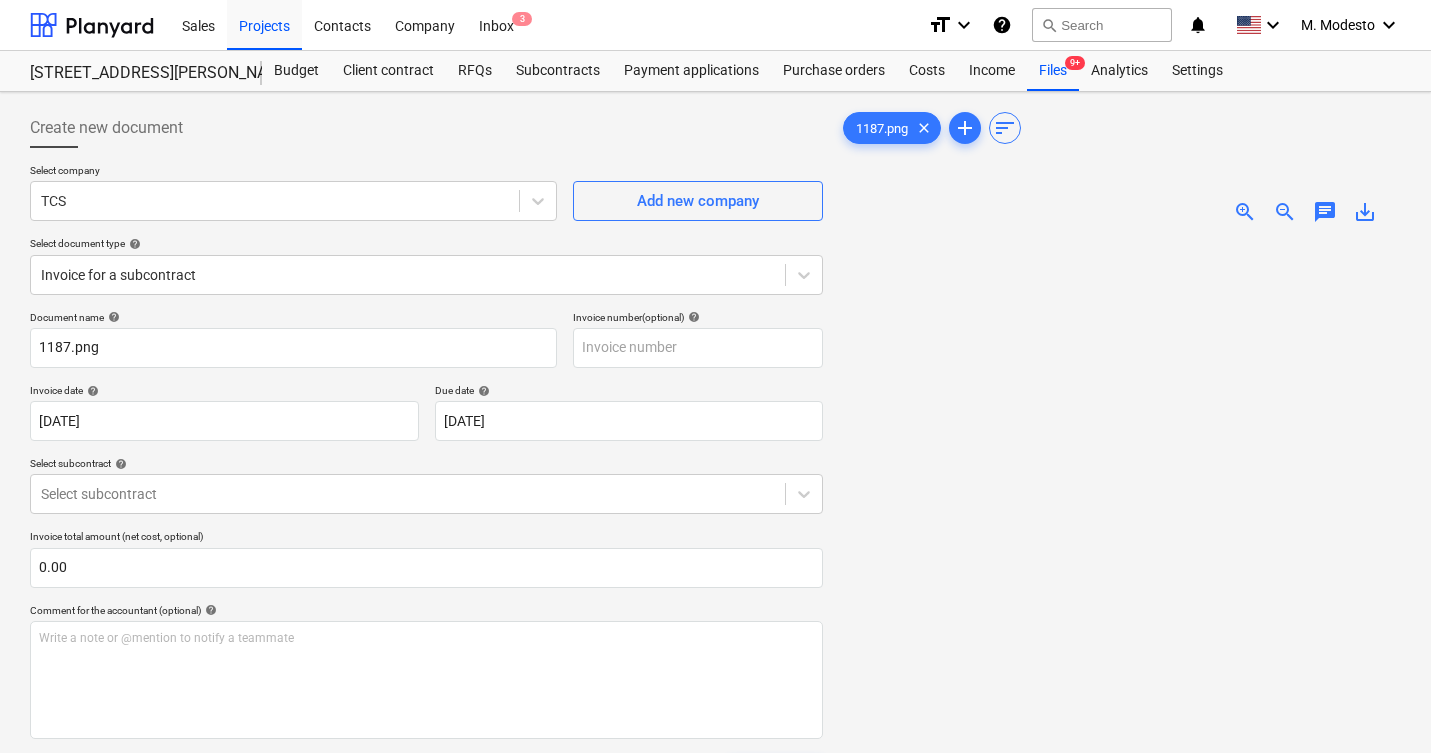 click on "Sales Projects Contacts Company Inbox 3 format_size keyboard_arrow_down help search Search notifications 0 keyboard_arrow_down M. Modesto keyboard_arrow_down 506 Henry Street 506 Henry Street Budget Client contract RFQs Subcontracts Payment applications Purchase orders Costs Income Files 9+ Analytics Settings Create new document Select company TCS   Add new company Select document type help Invoice for a subcontract Document name help 1187.png Invoice number  (optional) help Invoice date help 19 May 2025 19.05.2025 Press the down arrow key to interact with the calendar and
select a date. Press the question mark key to get the keyboard shortcuts for changing dates. Due date help 19 May 2025 19.05.2025 Press the down arrow key to interact with the calendar and
select a date. Press the question mark key to get the keyboard shortcuts for changing dates. Select subcontract help Select subcontract Invoice total amount (net cost, optional) 0.00 Comment for the accountant (optional) help ﻿ Clear Save add" at bounding box center (715, 376) 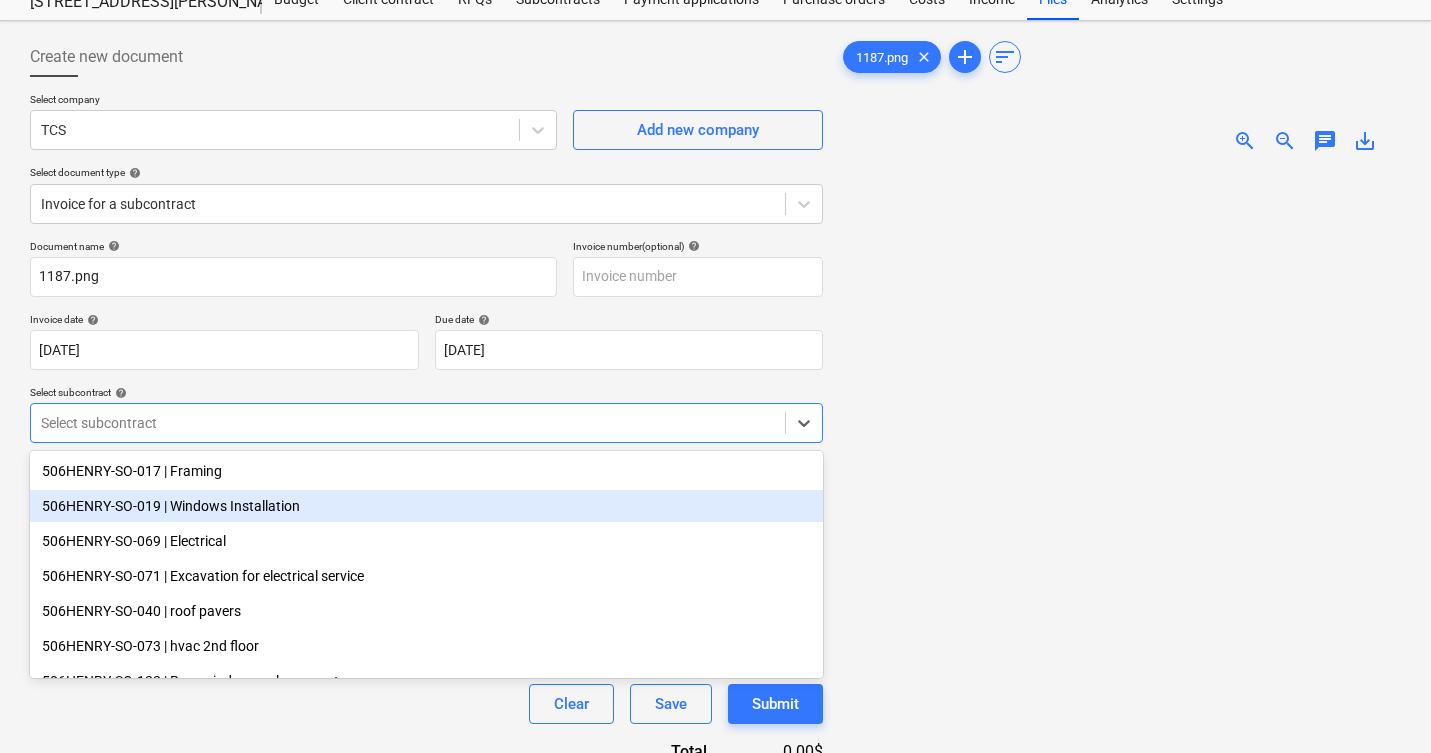 scroll, scrollTop: 81, scrollLeft: 0, axis: vertical 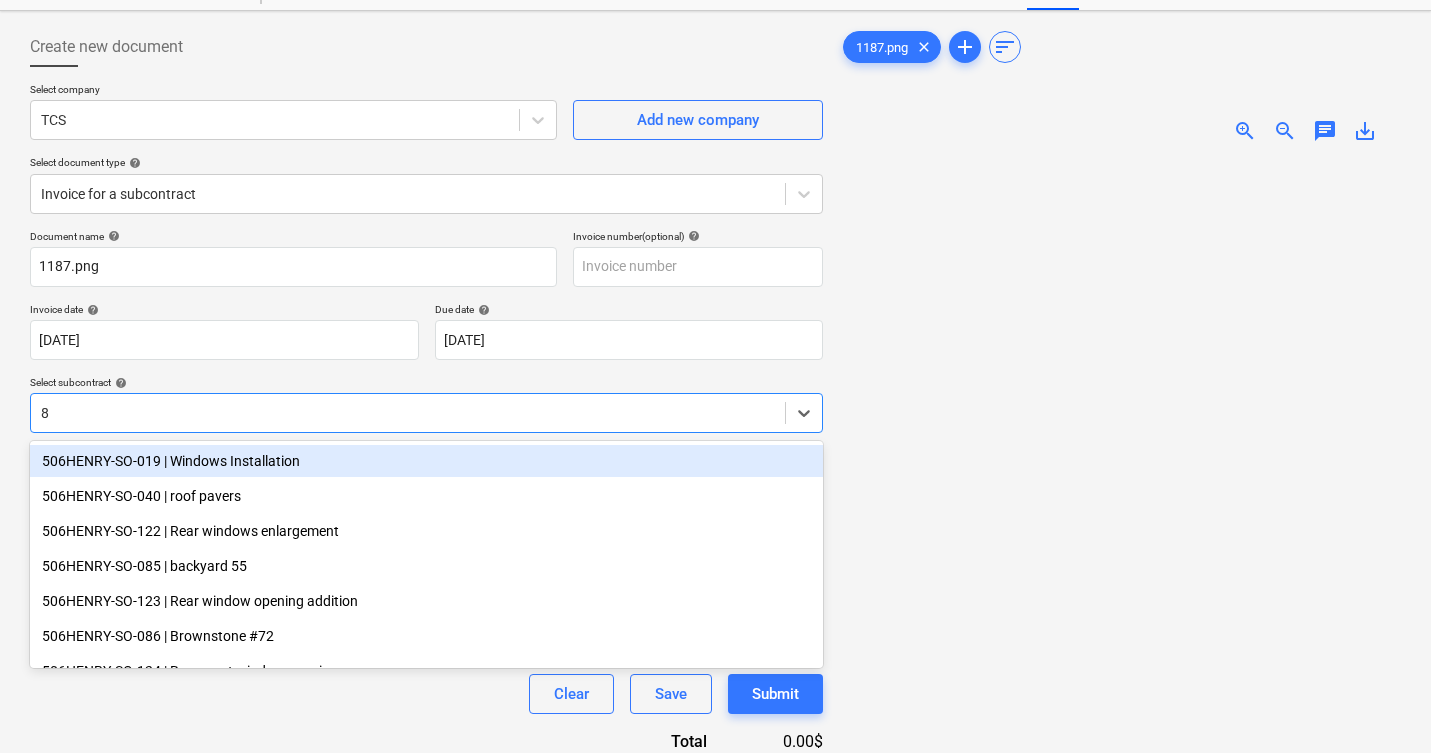 type on "85" 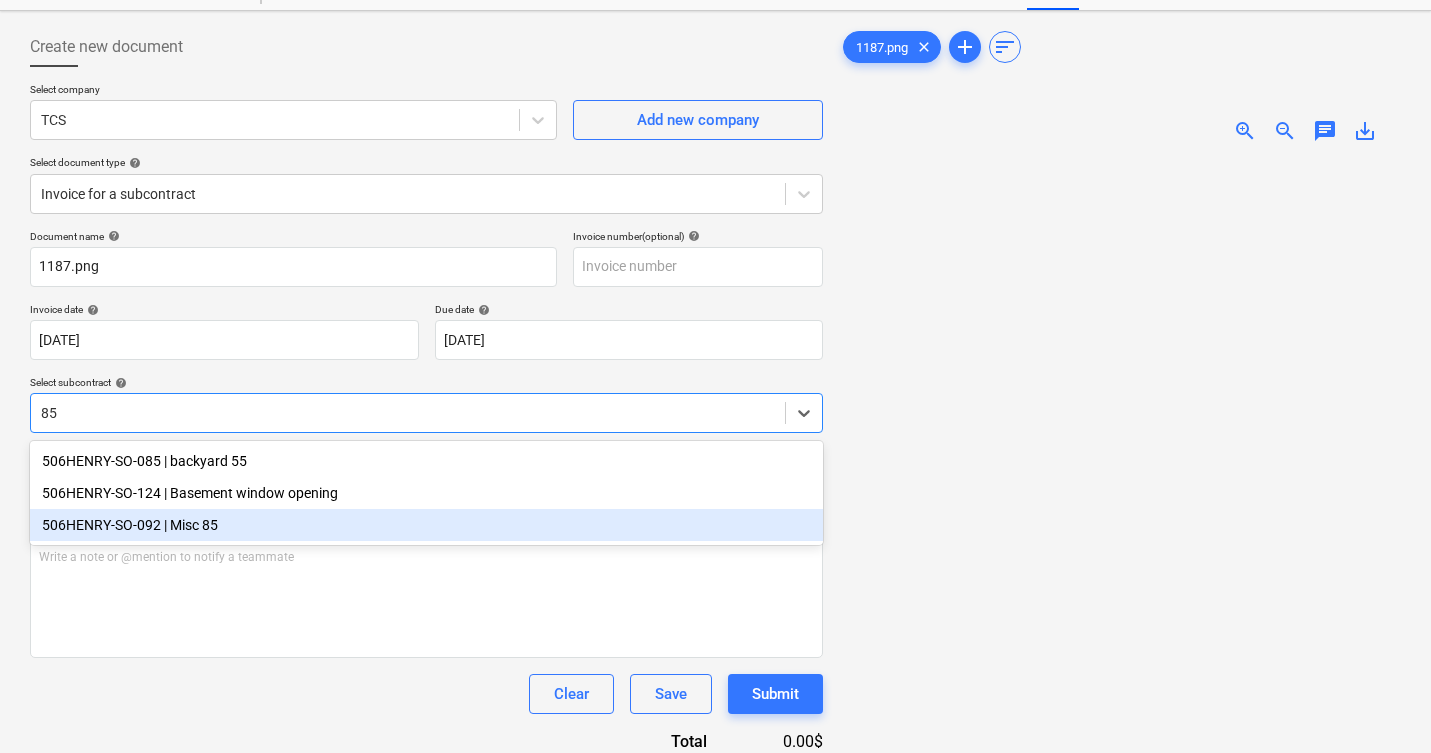 click on "506HENRY-SO-092 | Misc 85" at bounding box center [426, 525] 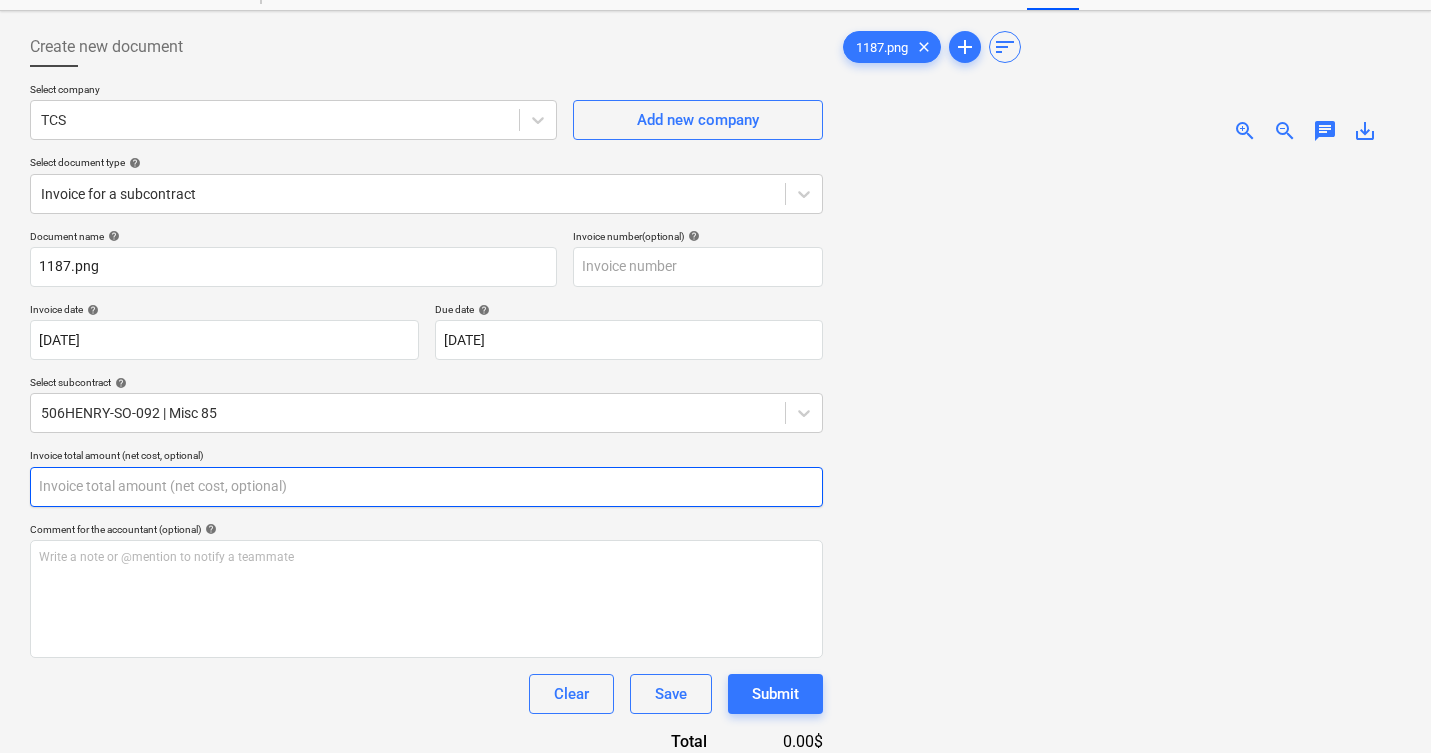 click at bounding box center (426, 487) 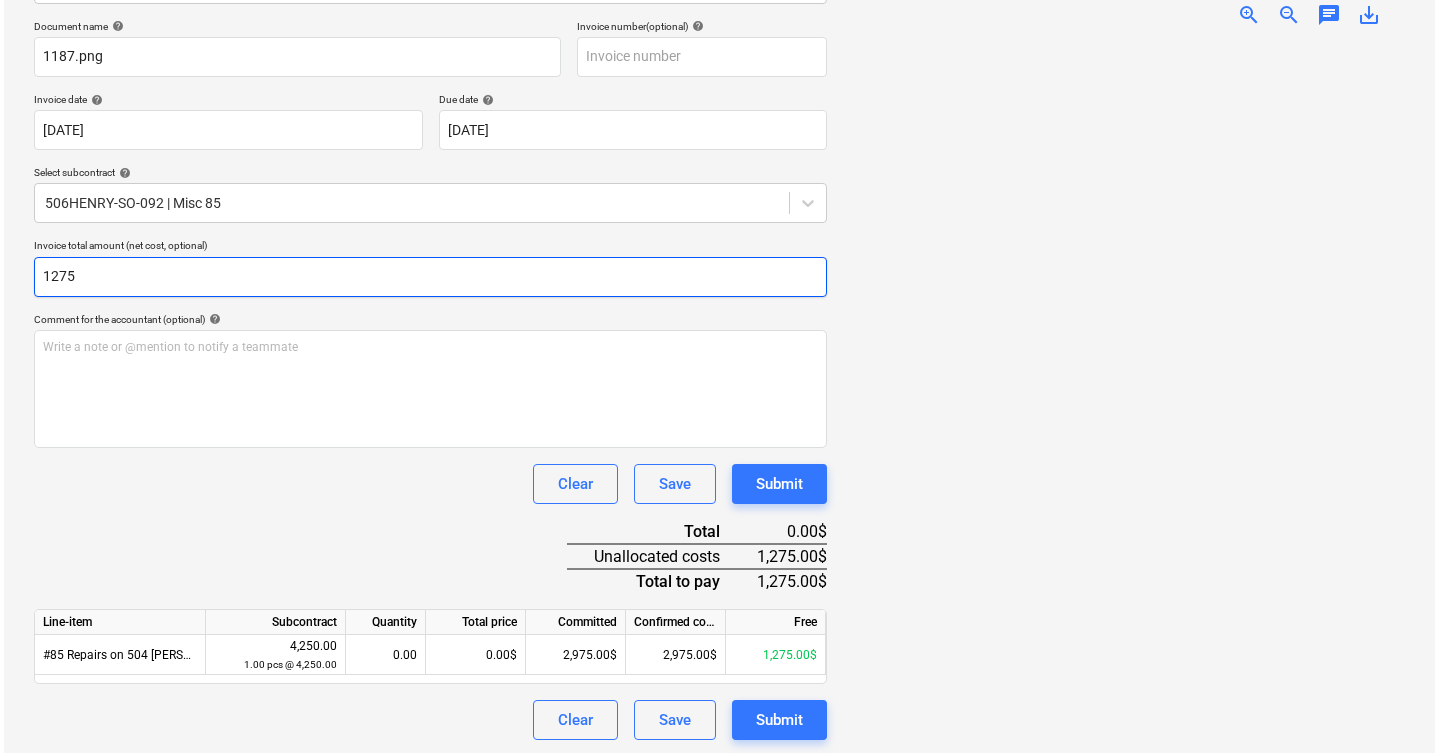 scroll, scrollTop: 294, scrollLeft: 0, axis: vertical 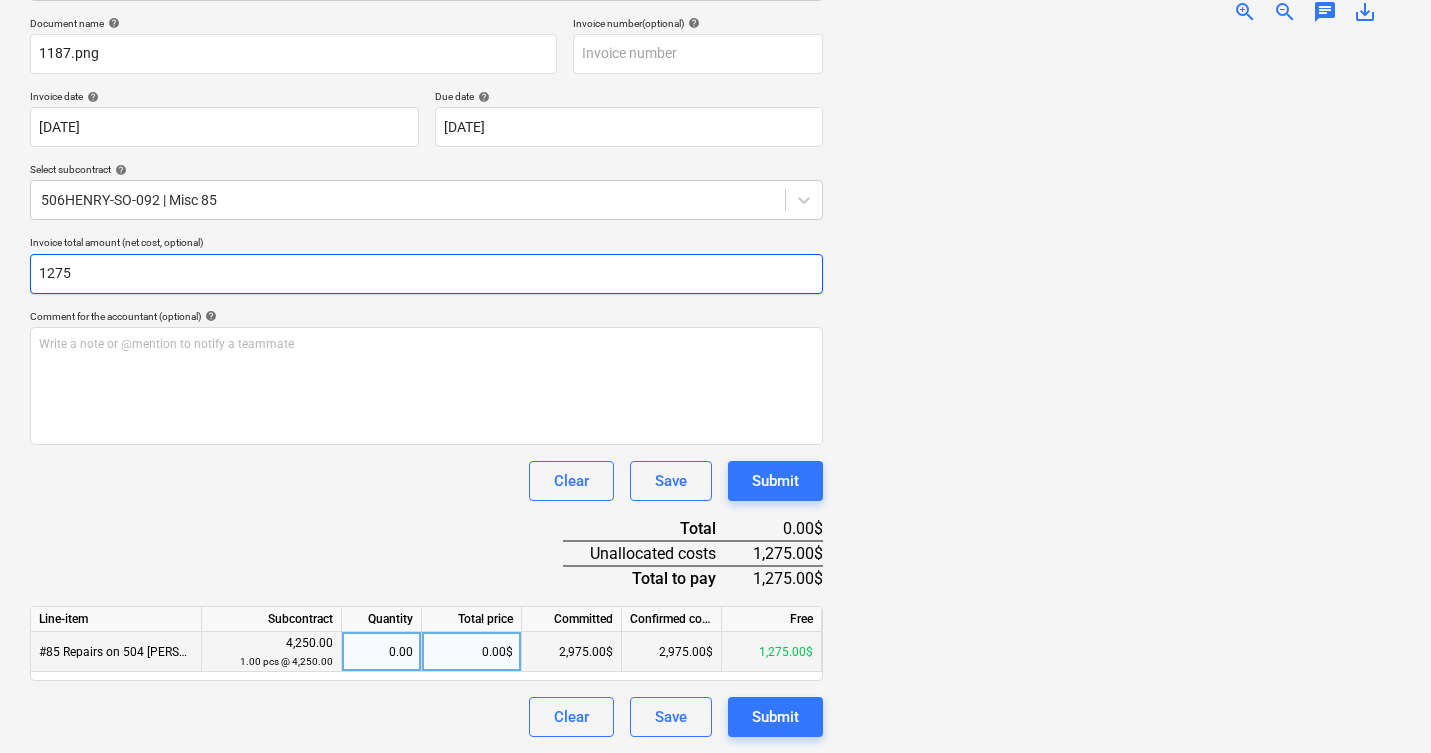 type on "1275" 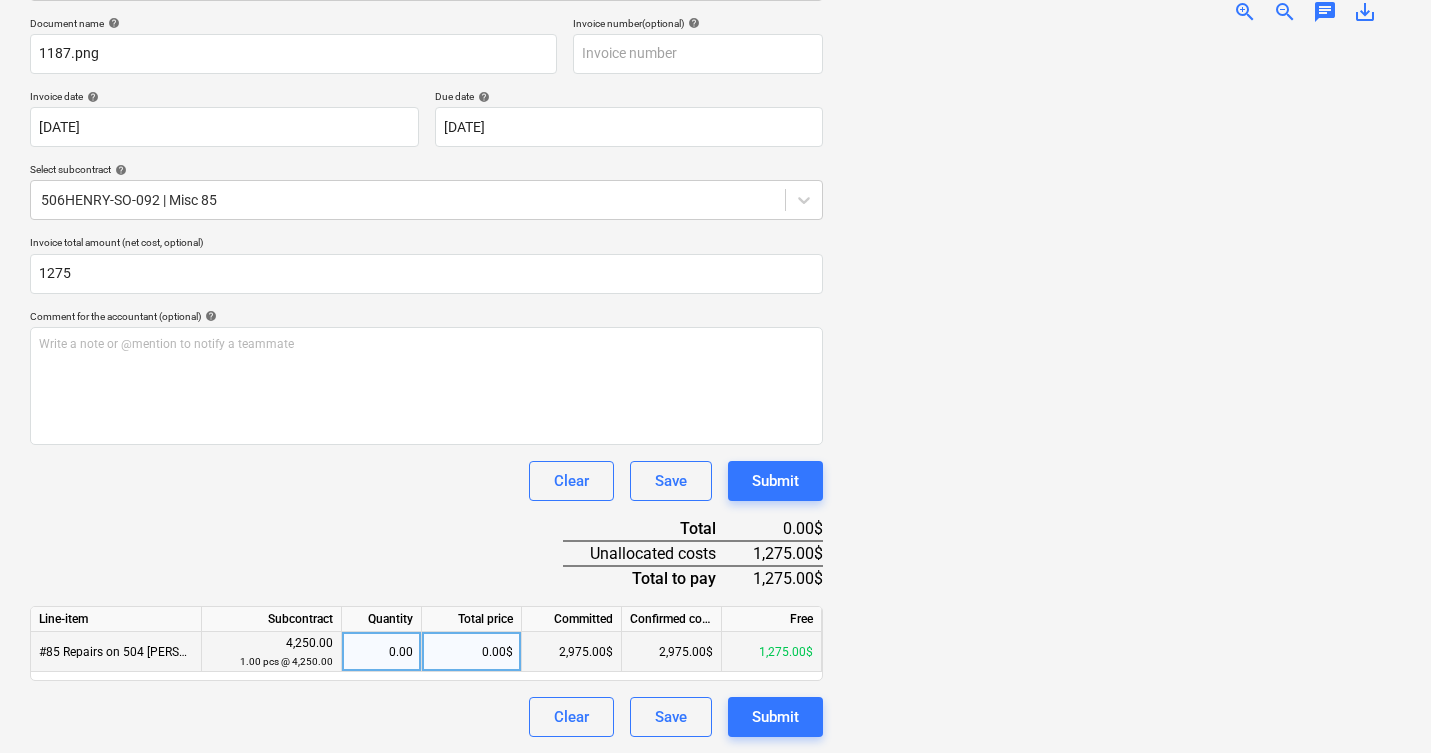 click on "0.00$" at bounding box center (472, 652) 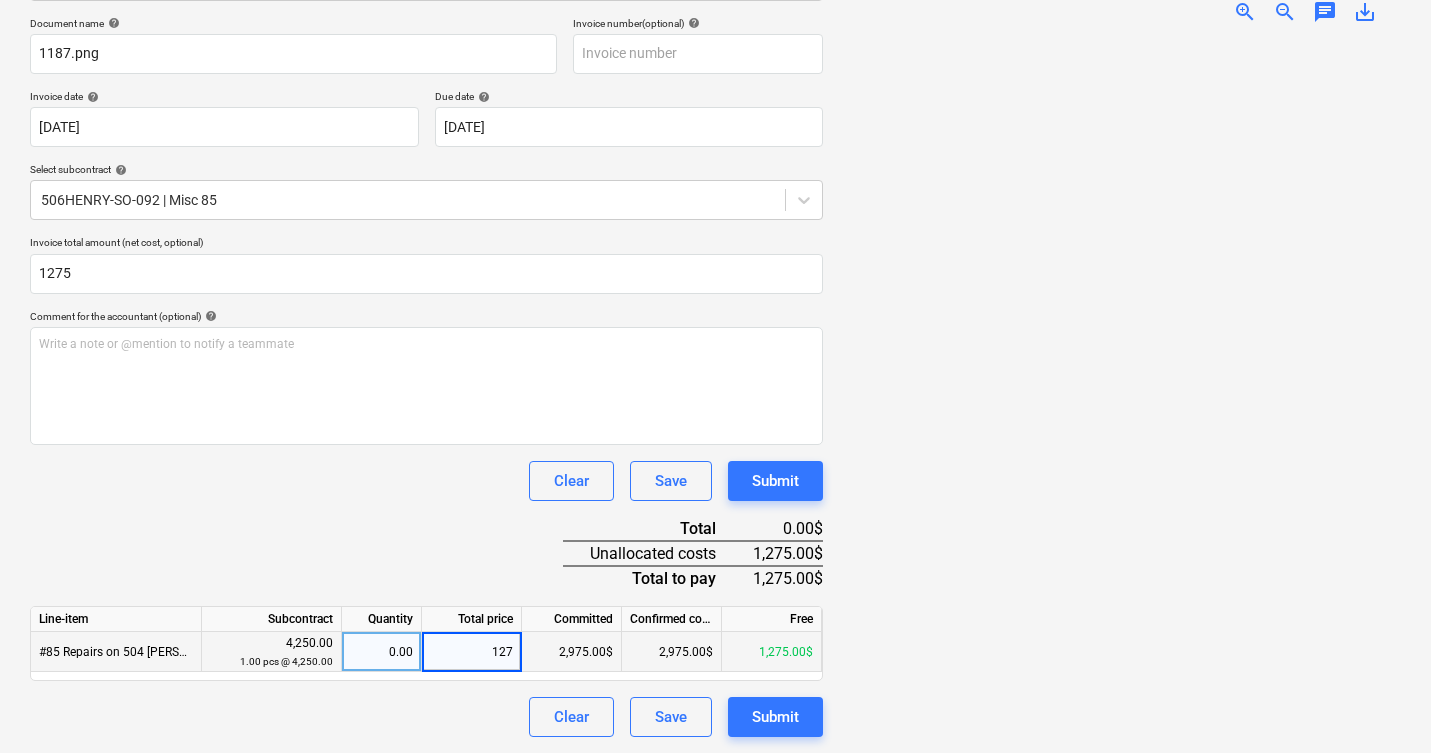 type on "1275" 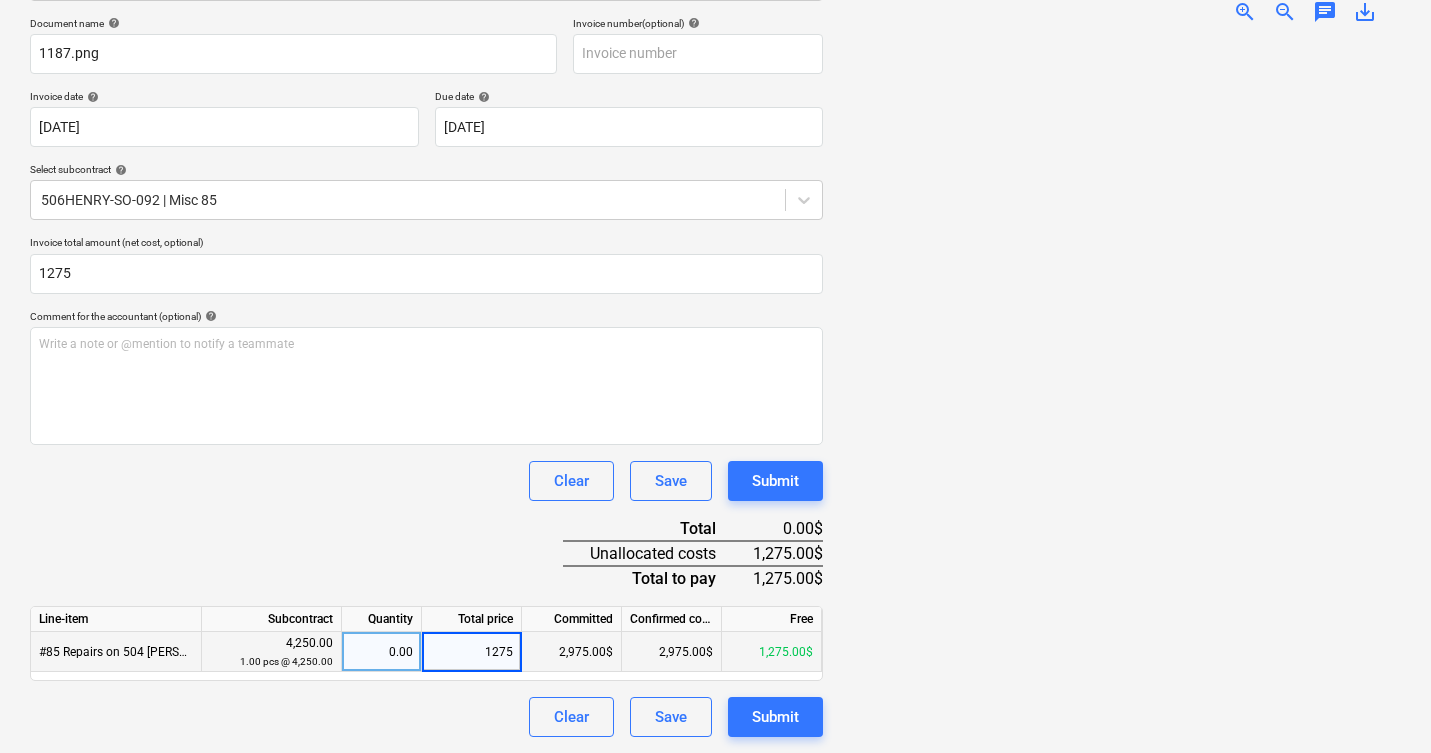 click at bounding box center (1120, 388) 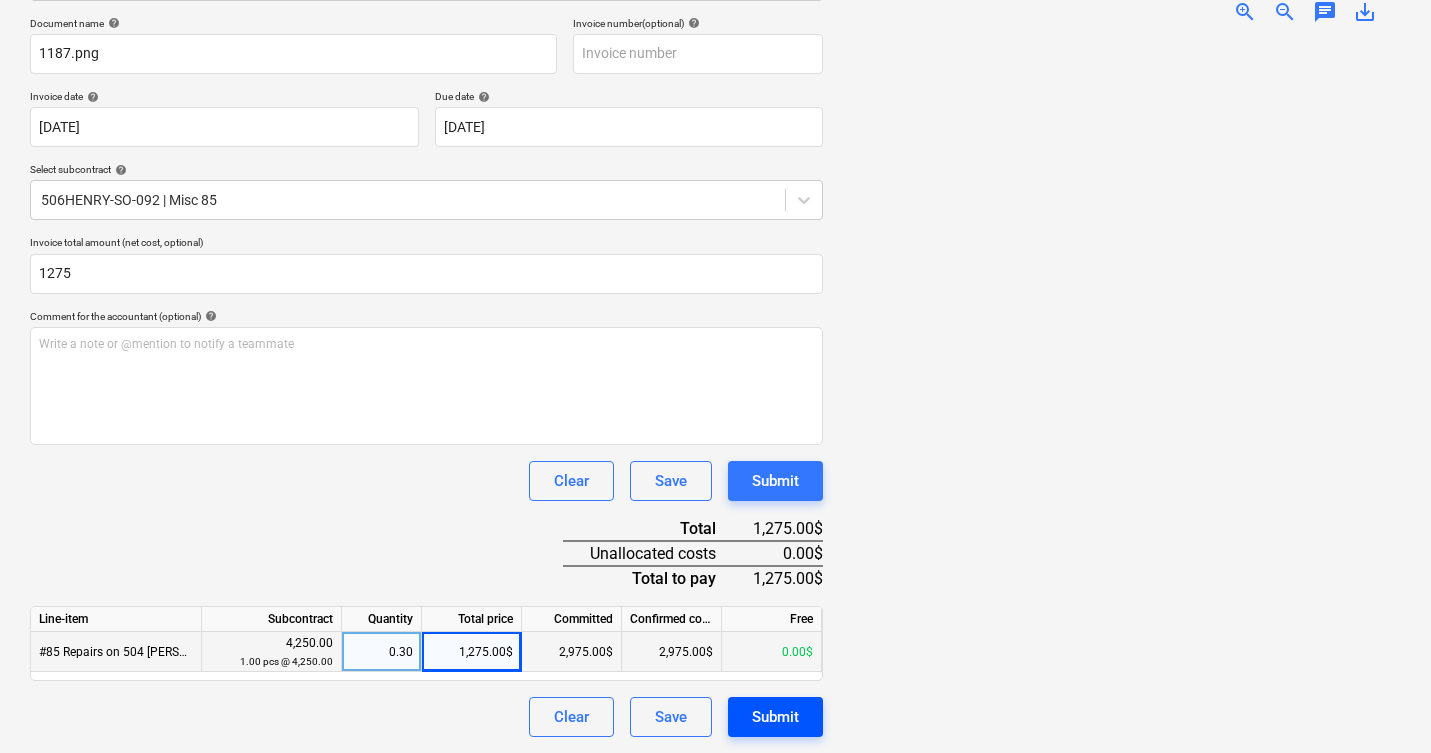 click on "Submit" at bounding box center [775, 717] 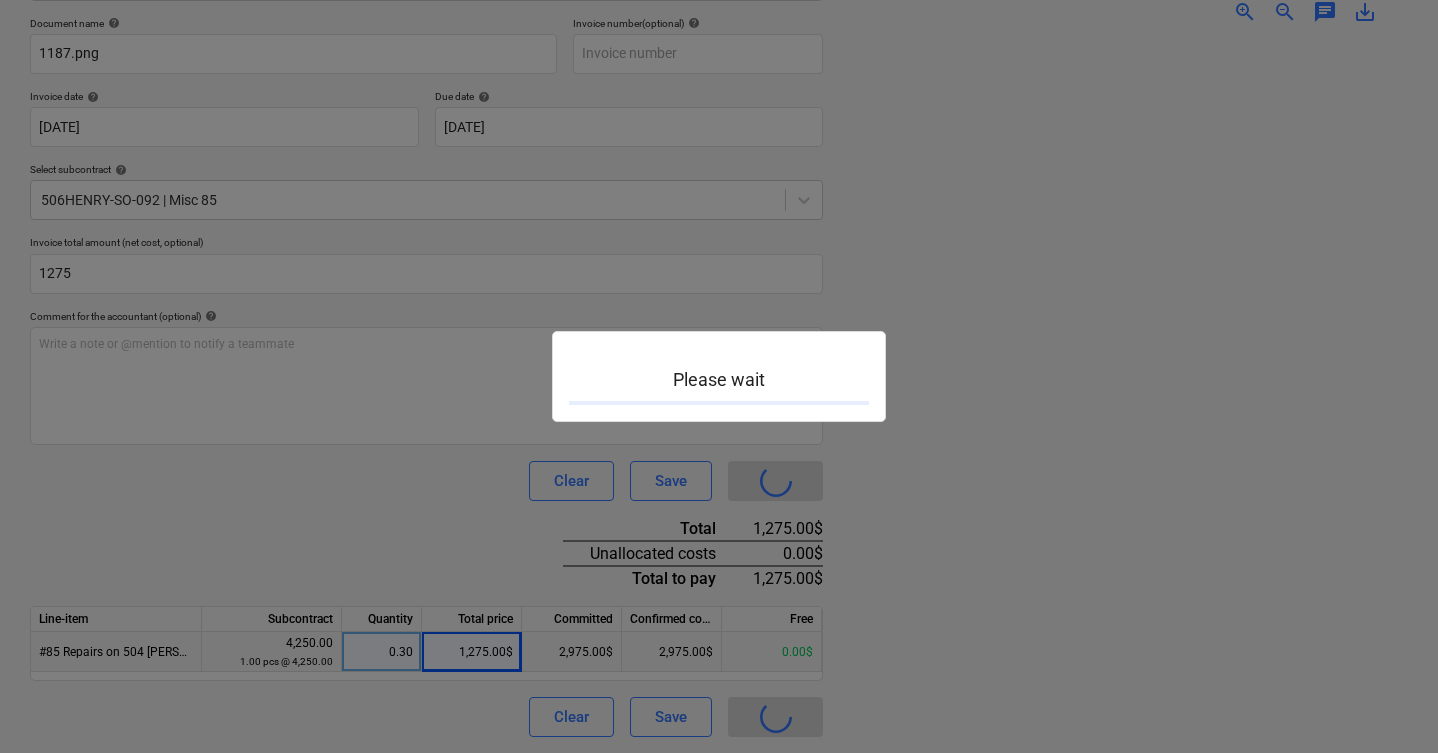 scroll, scrollTop: 0, scrollLeft: 0, axis: both 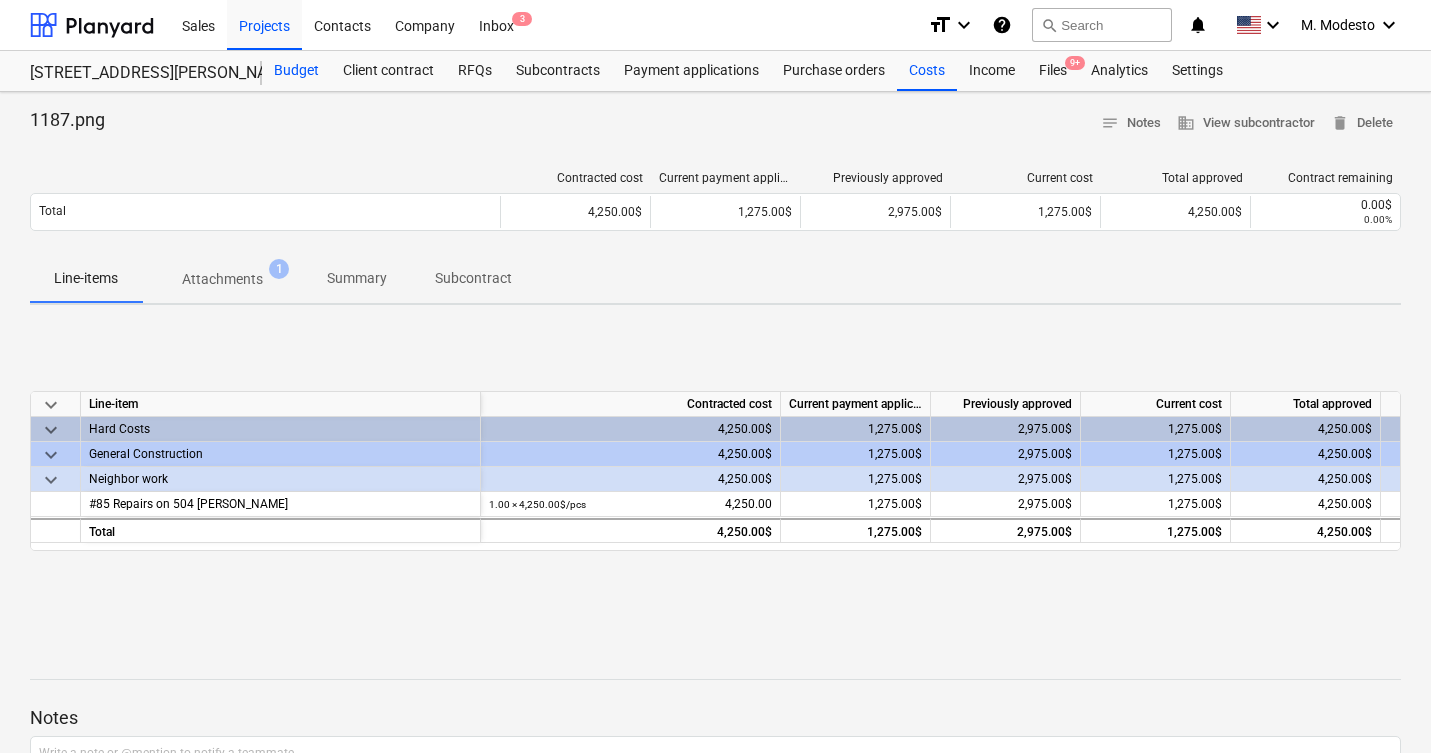 click on "Budget" at bounding box center (296, 71) 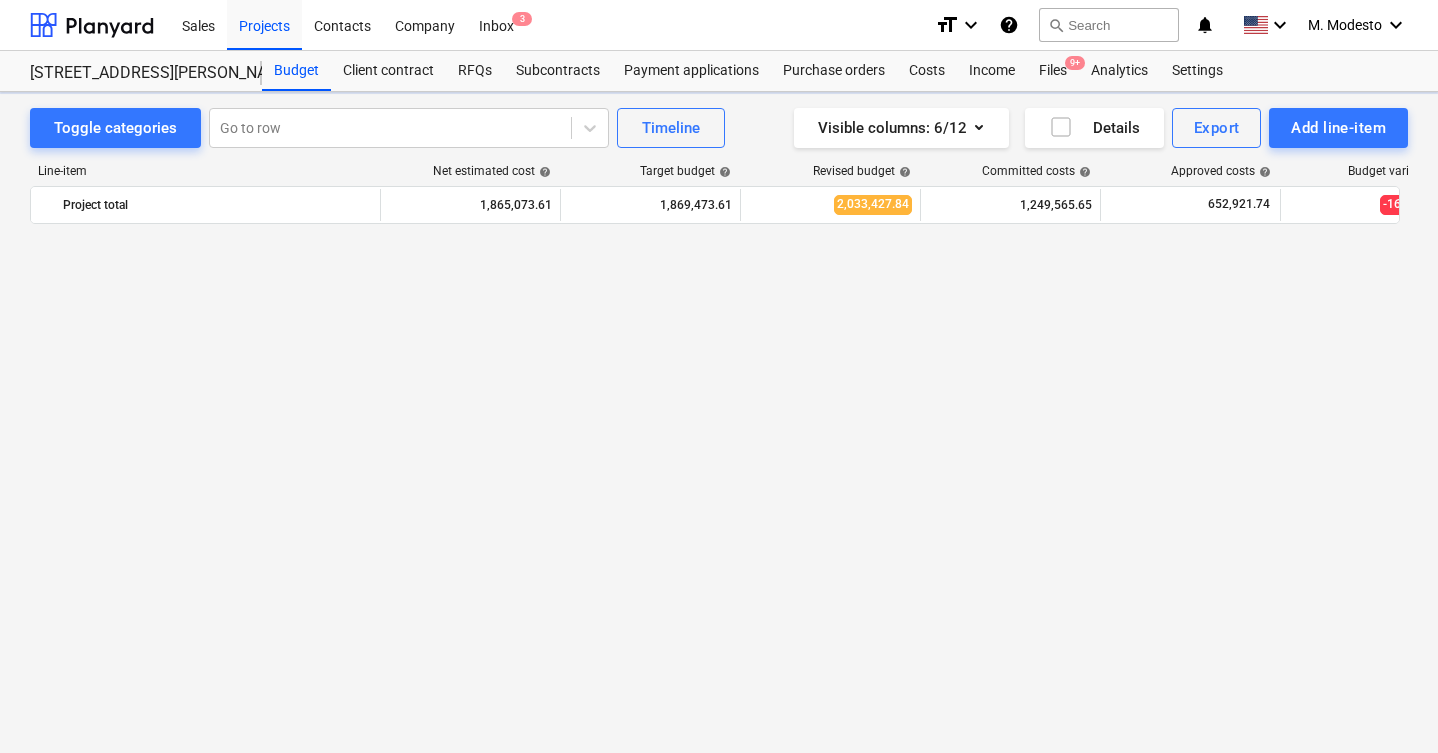 scroll, scrollTop: 1890, scrollLeft: 0, axis: vertical 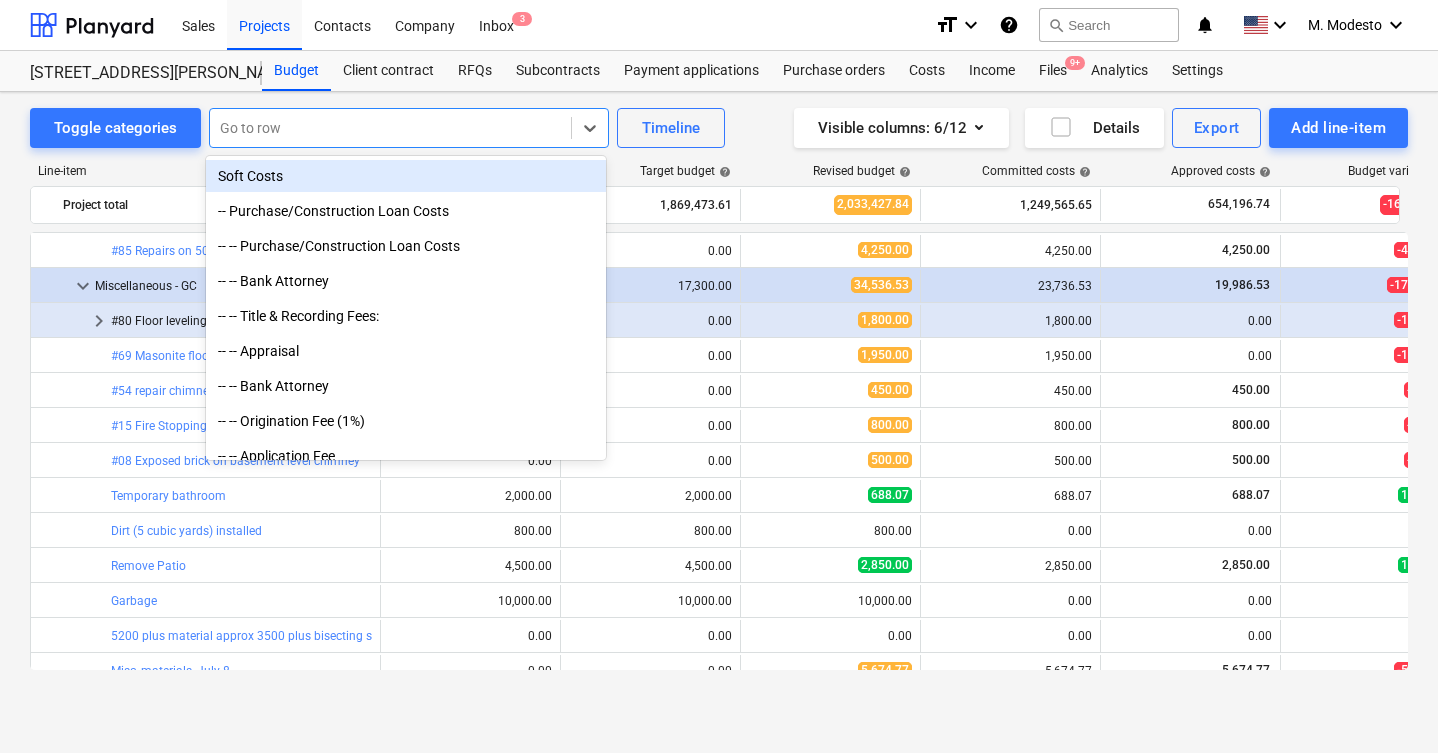 click at bounding box center [390, 128] 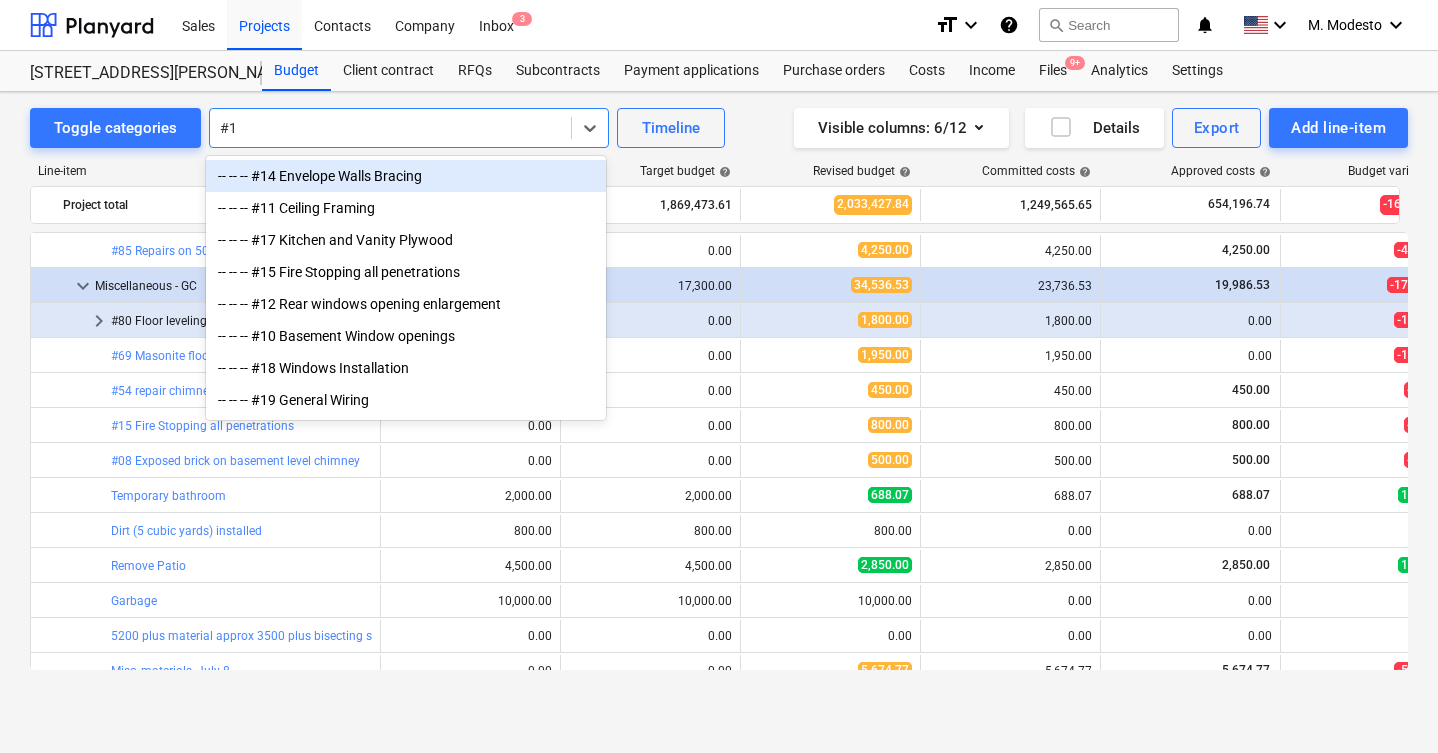 type on "#18" 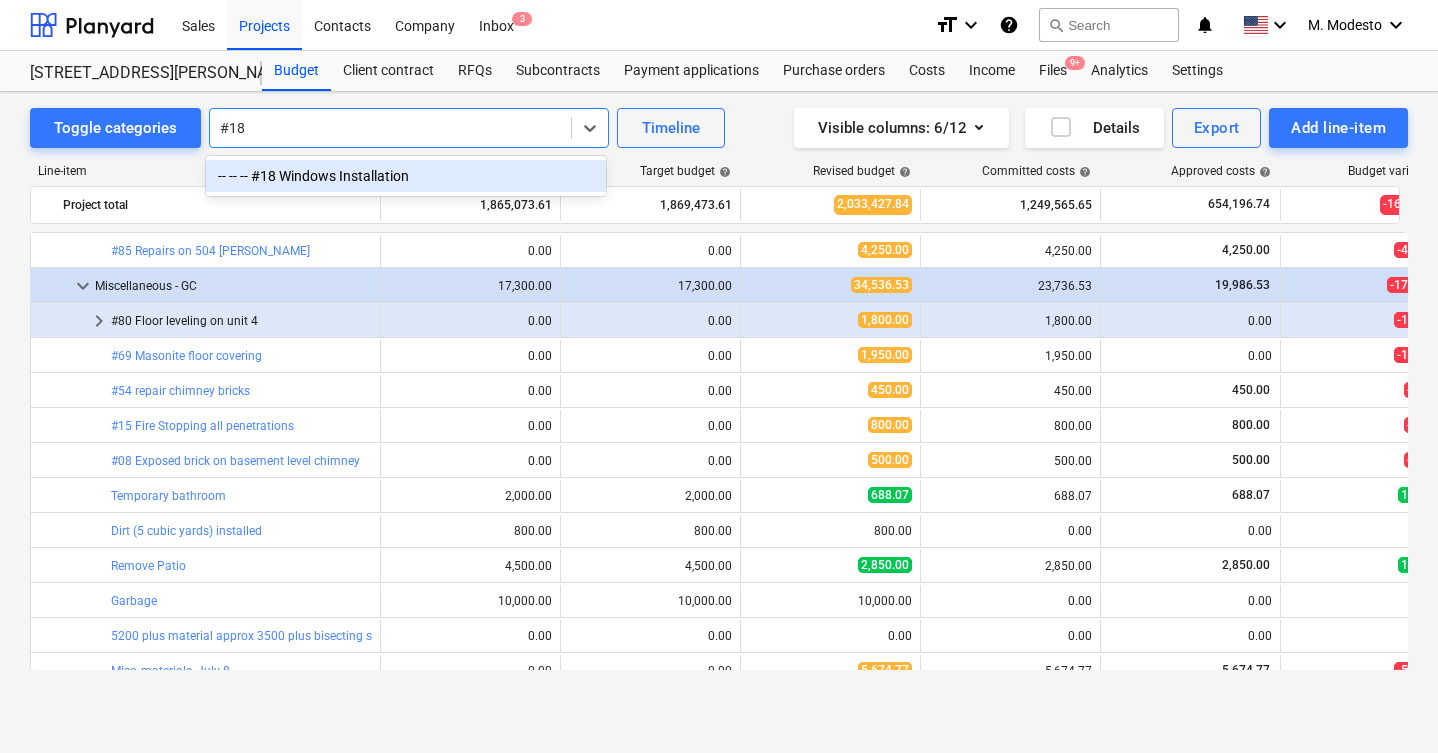 click on "-- -- --   #18 Windows Installation" at bounding box center (406, 176) 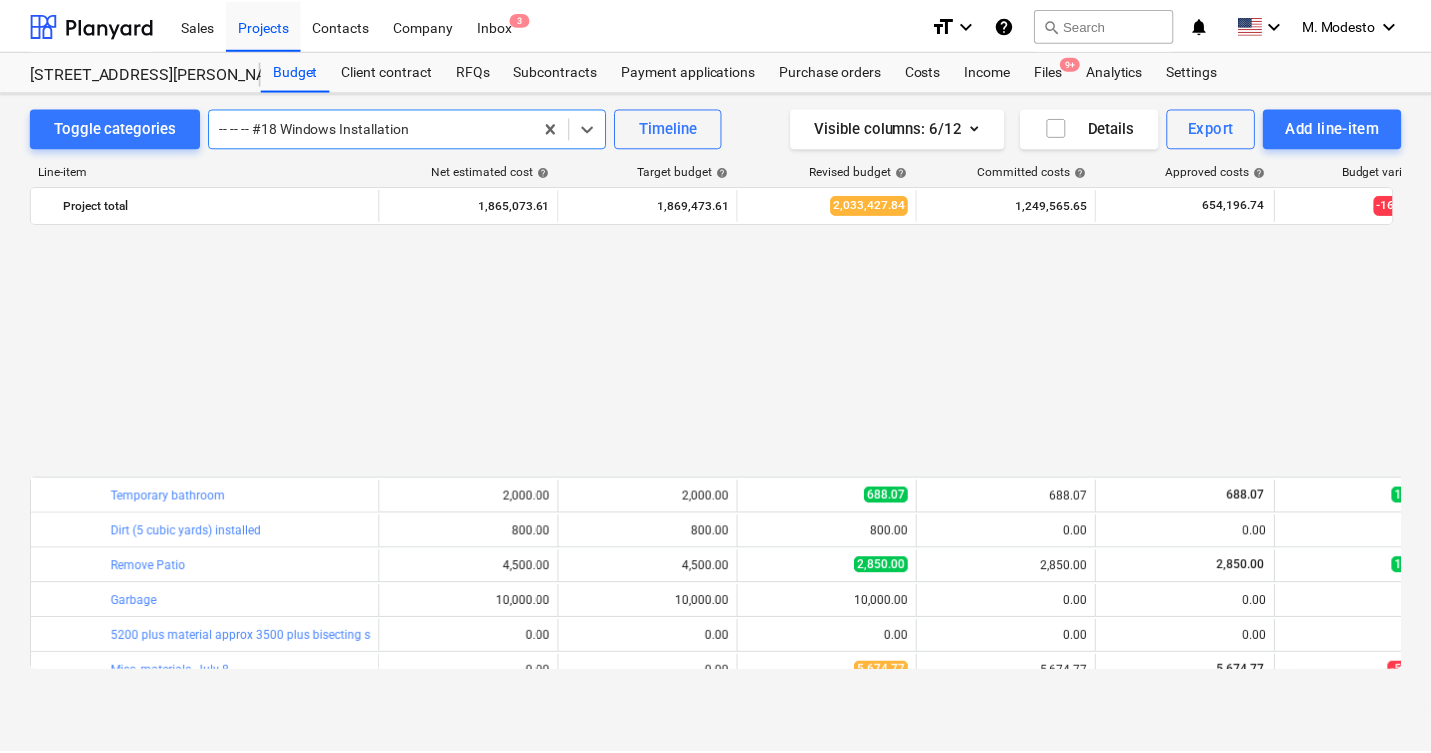 scroll, scrollTop: 2835, scrollLeft: 0, axis: vertical 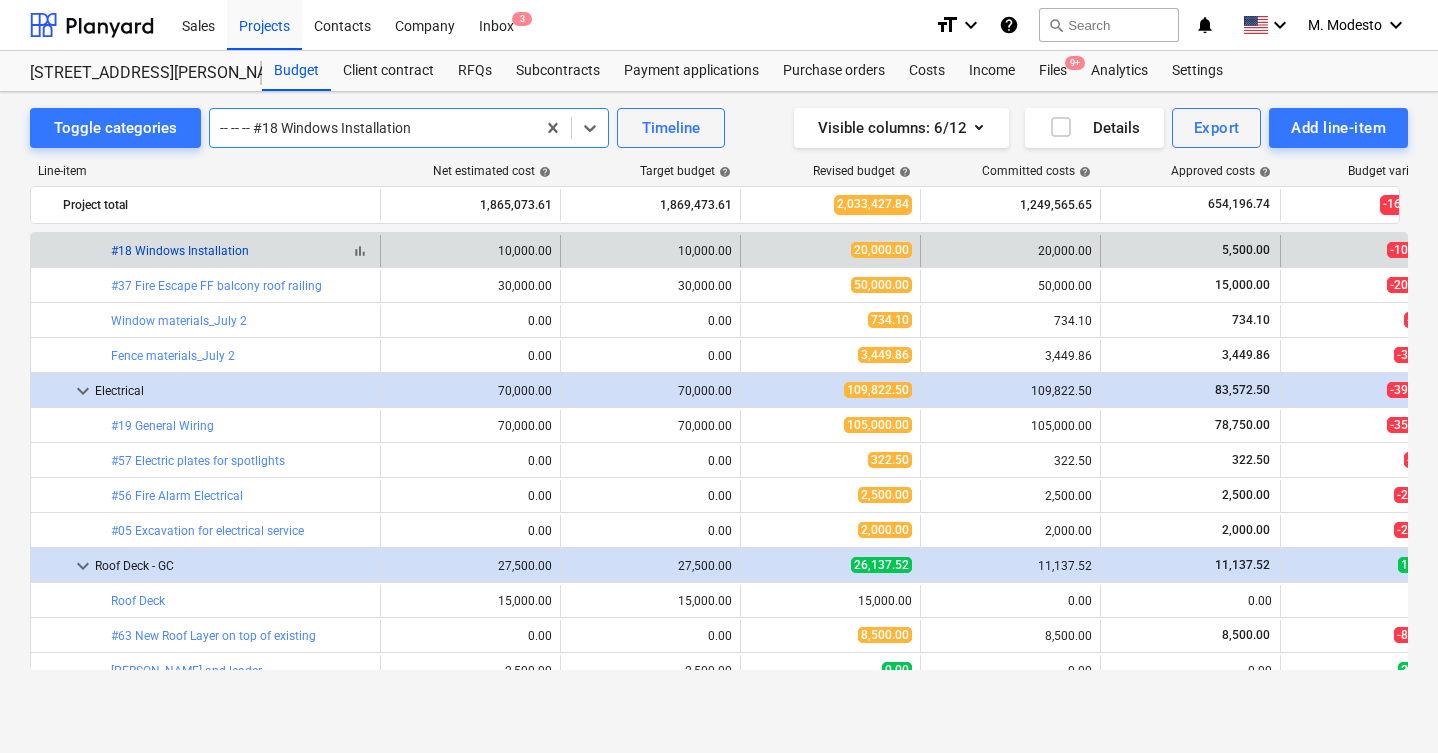 click on "#18 Windows Installation" at bounding box center [180, 251] 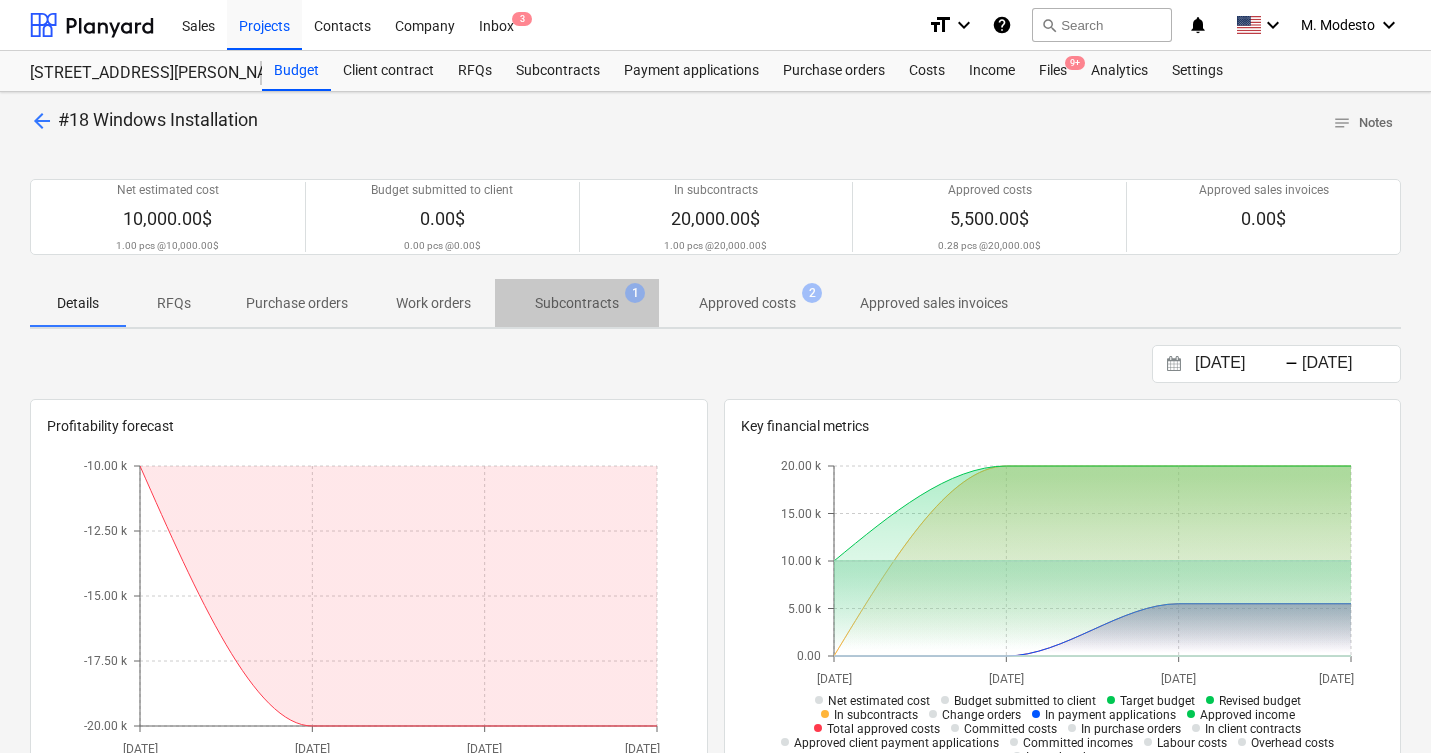 click on "Subcontracts" at bounding box center (577, 303) 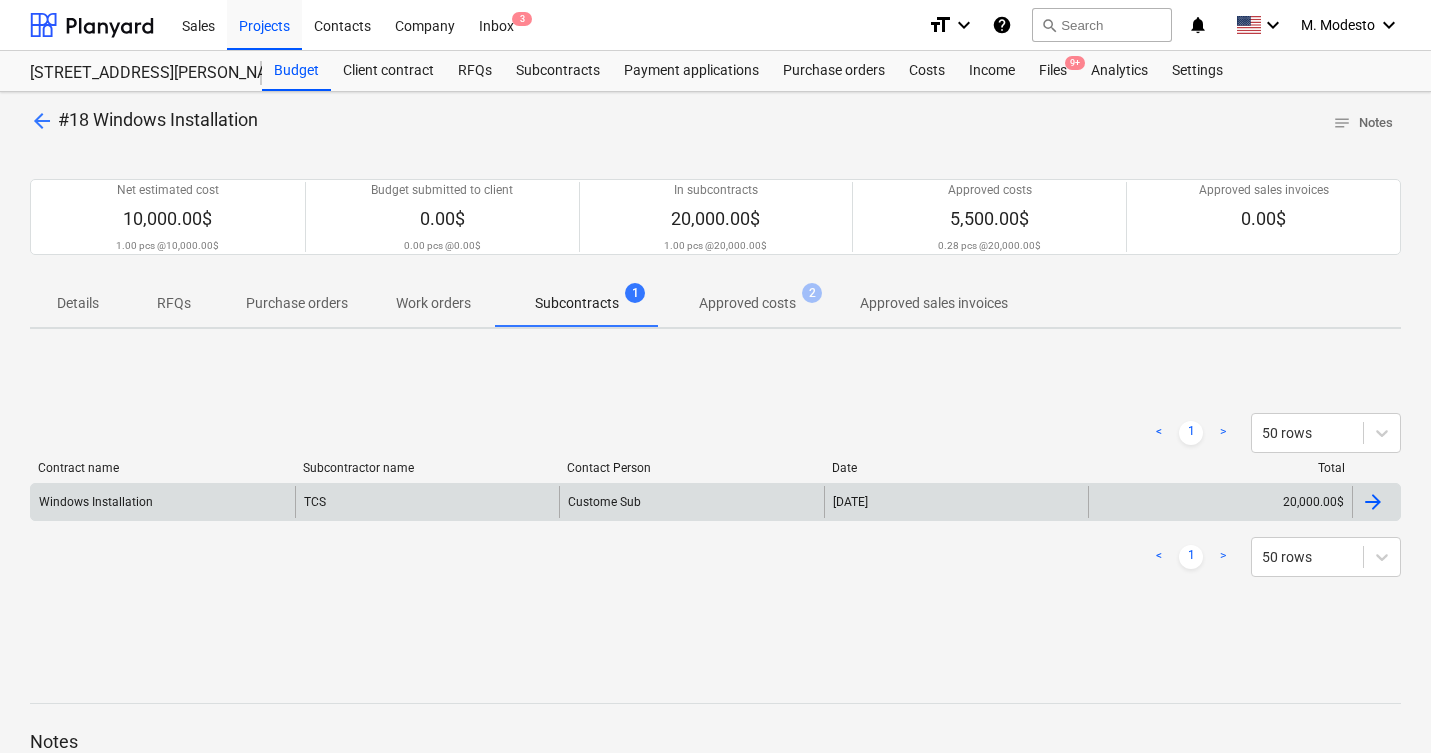 click on "Custome Sub" at bounding box center [691, 502] 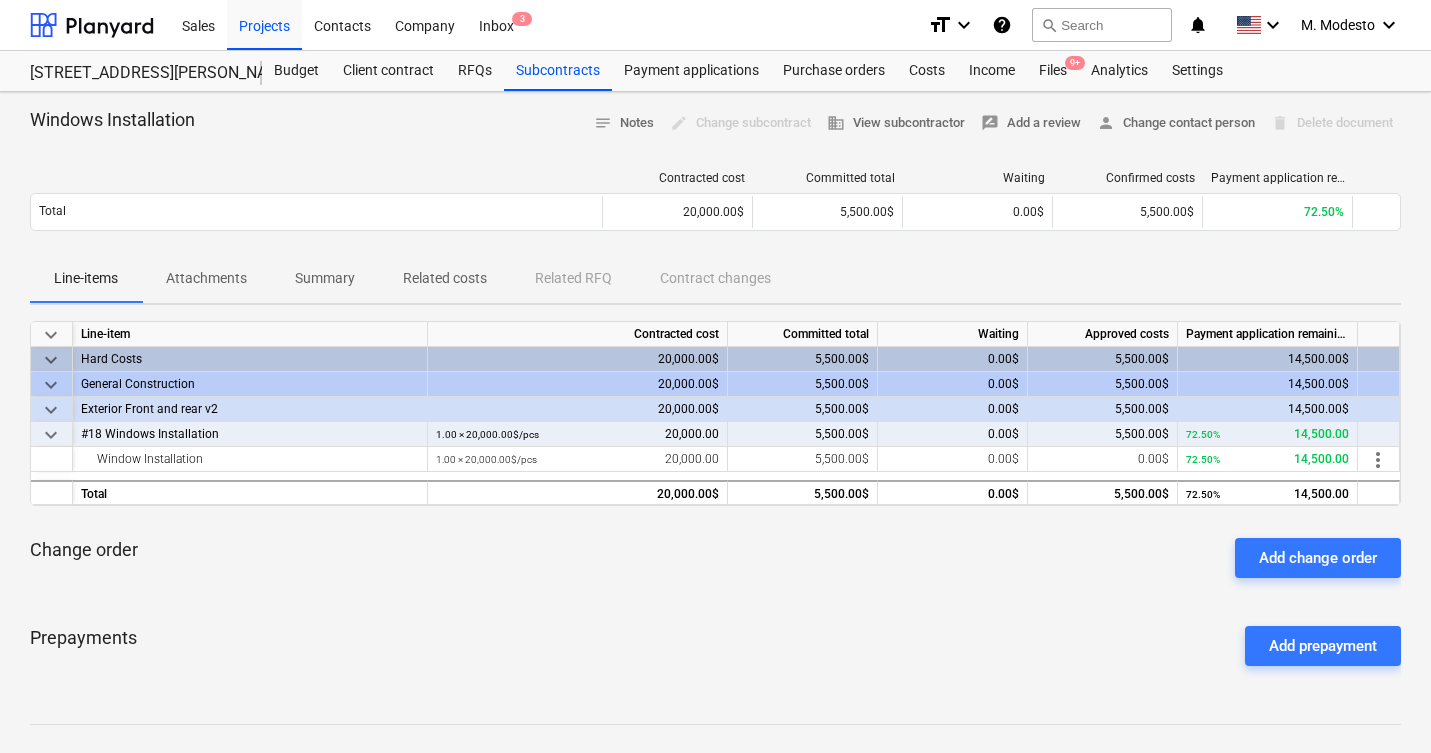 click on "Related costs" at bounding box center (445, 278) 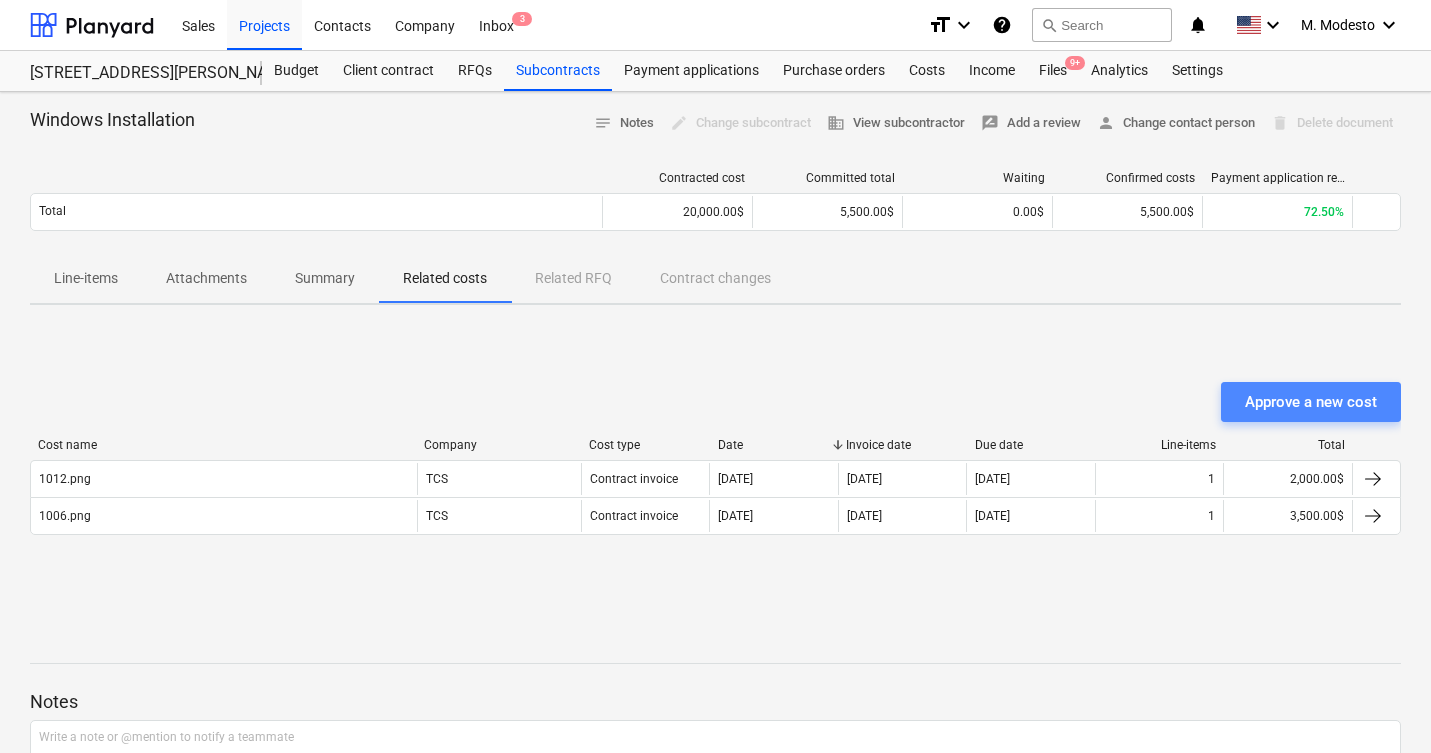click on "Approve a new cost" at bounding box center [1311, 402] 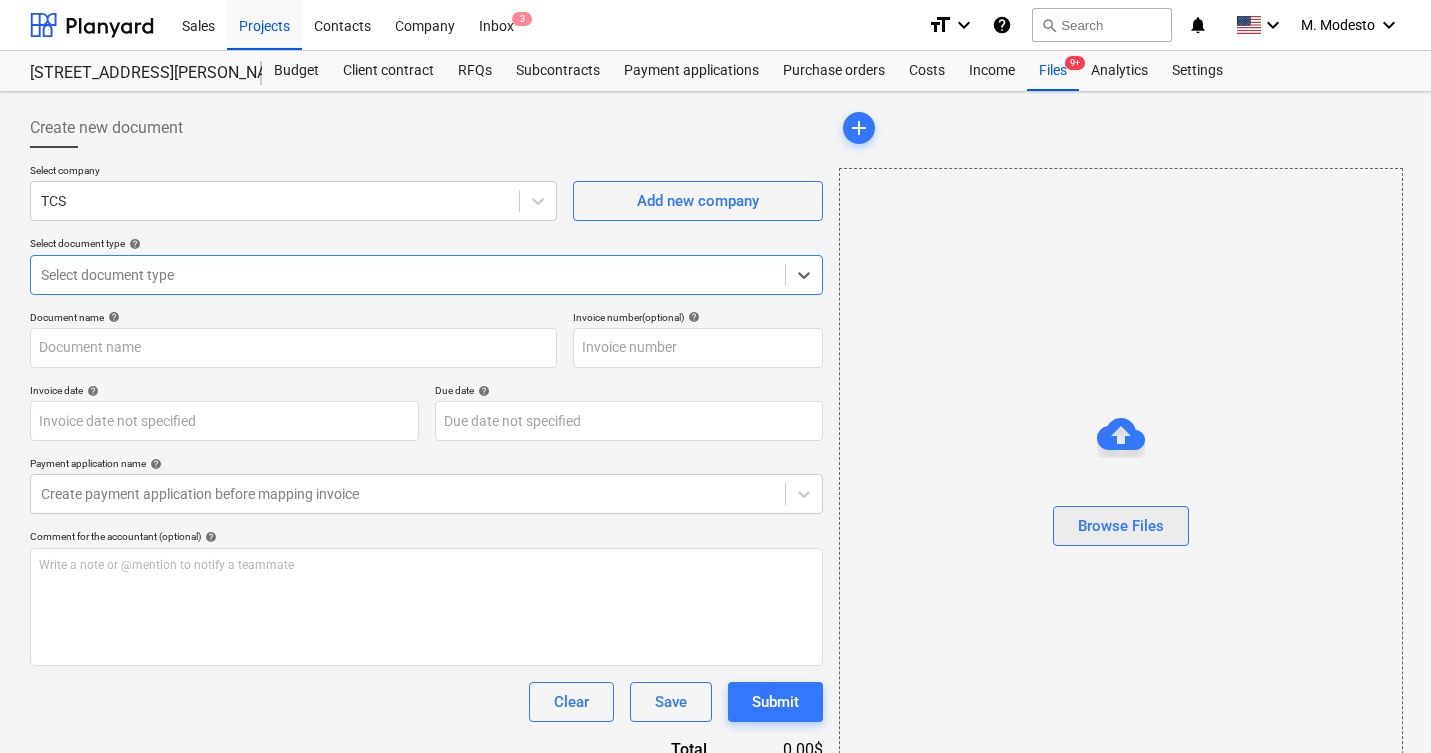 click on "Browse Files" at bounding box center (1121, 526) 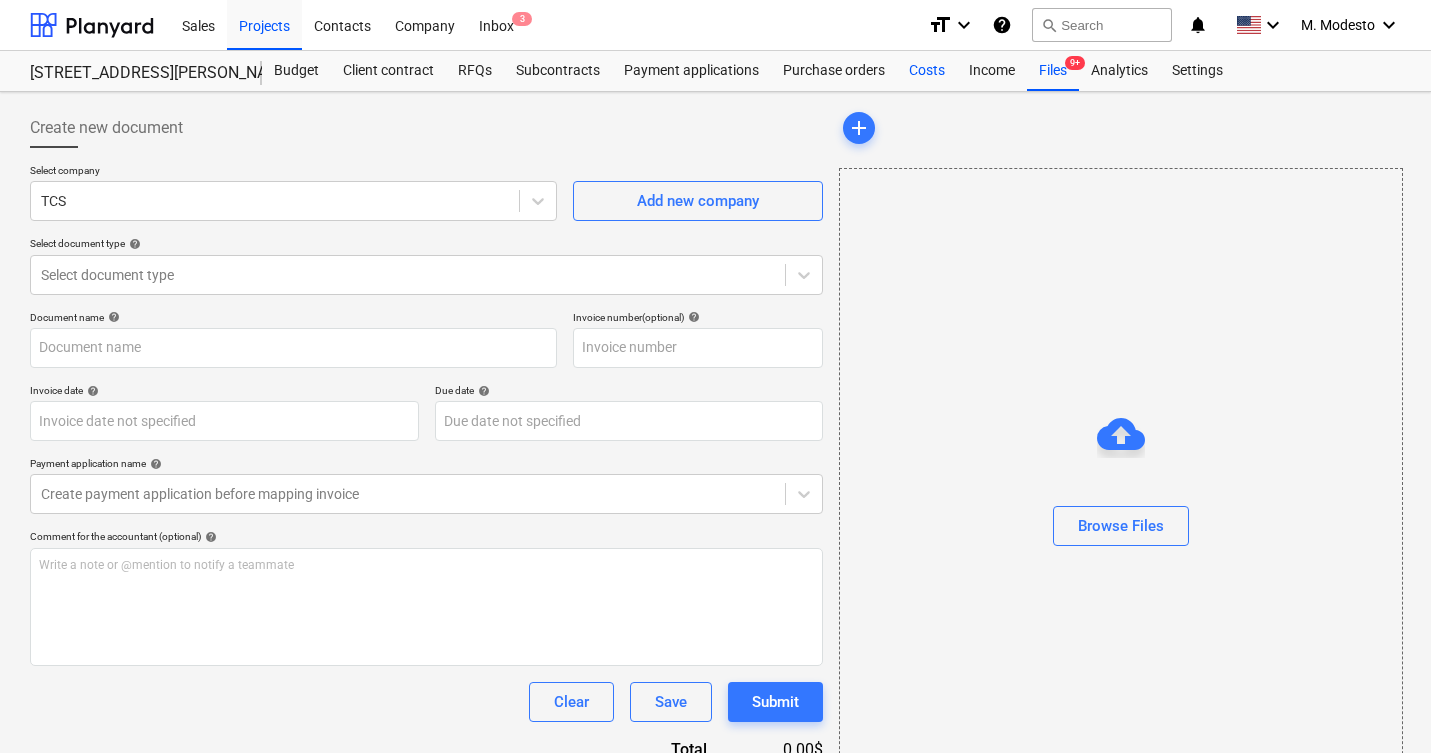 type on "1199.png" 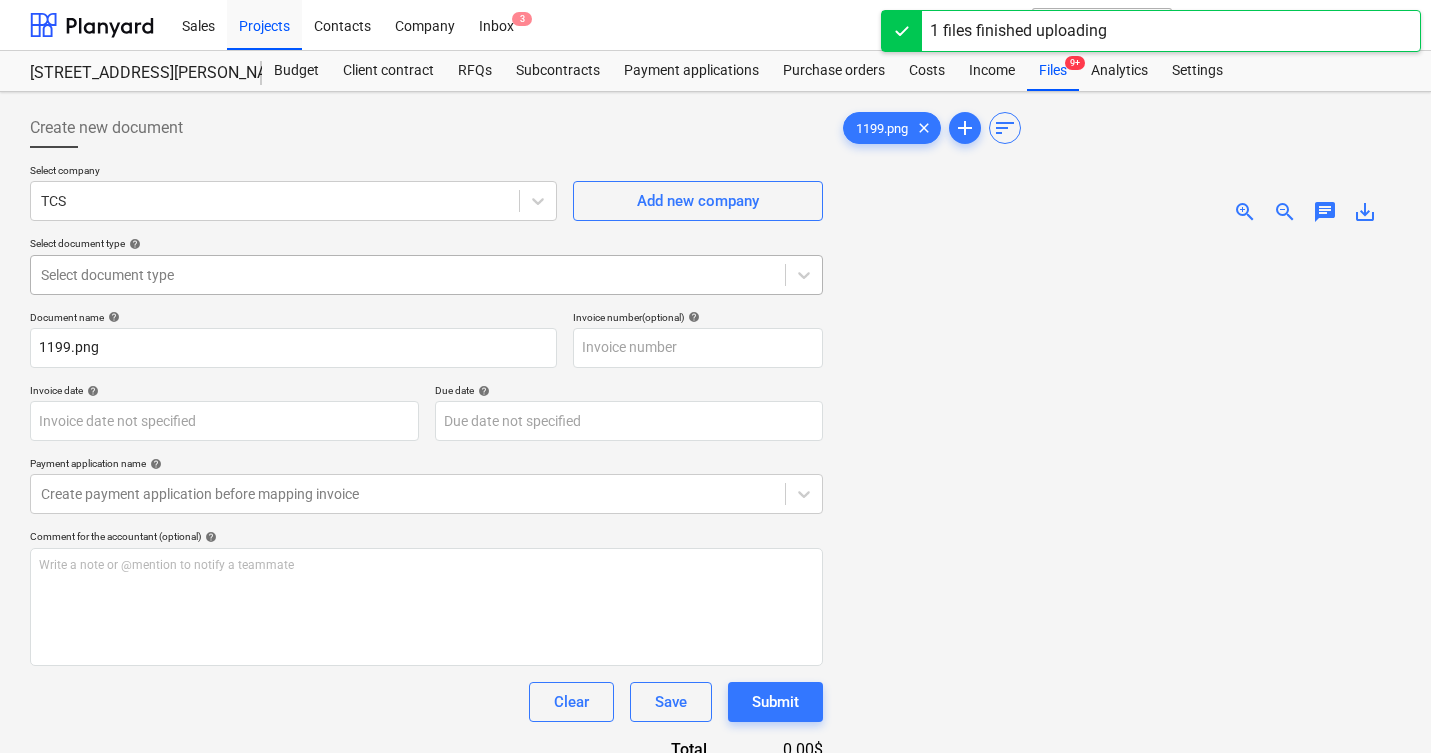 click at bounding box center (408, 275) 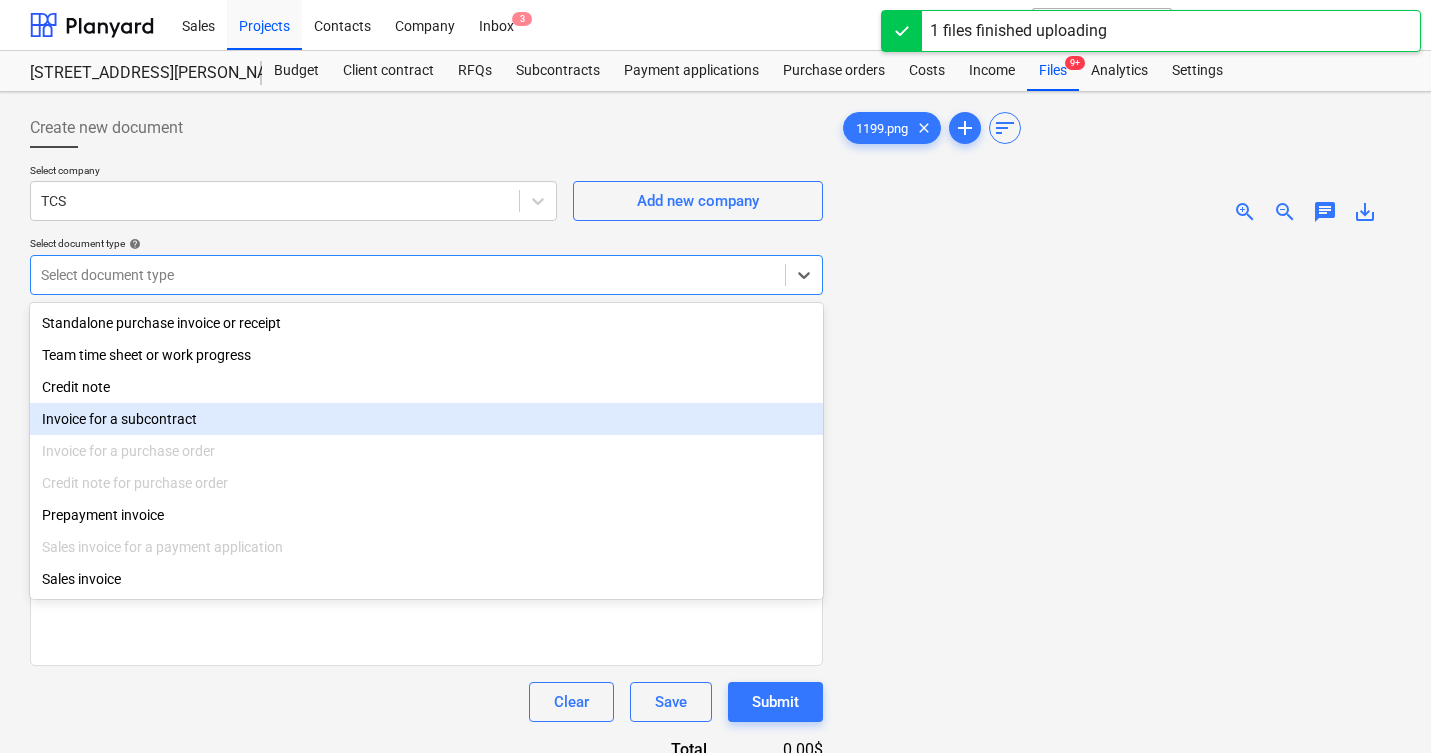 click on "Invoice for a subcontract" at bounding box center (426, 419) 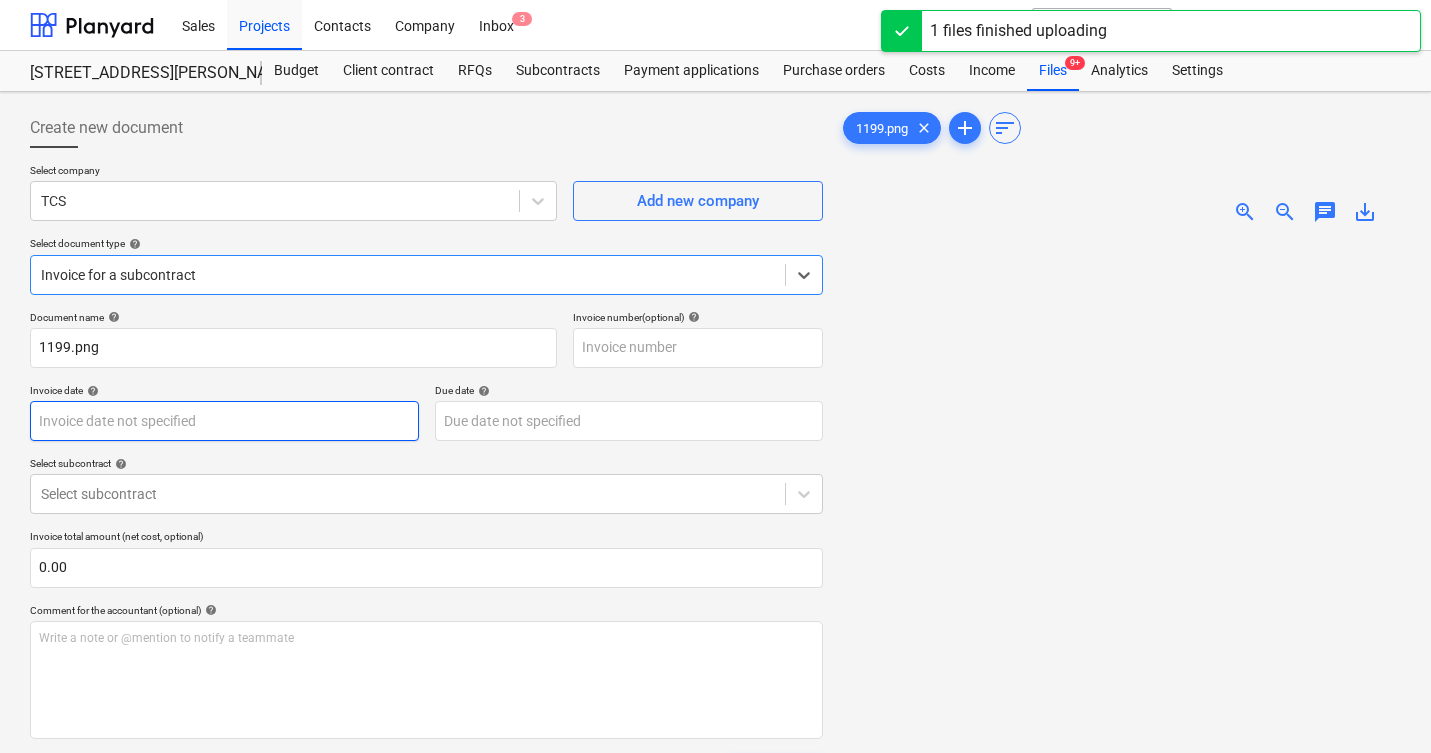 click on "Sales Projects Contacts Company Inbox 3 format_size keyboard_arrow_down help search Search notifications 0 keyboard_arrow_down M. Modesto keyboard_arrow_down 506 Henry Street 506 Henry Street Budget Client contract RFQs Subcontracts Payment applications Purchase orders Costs Income Files 9+ Analytics Settings Create new document Select company TCS   Add new company Select document type help option Invoice for a subcontract, selected.   Select is focused ,type to refine list, press Down to open the menu,  Invoice for a subcontract Document name help 1199.png Invoice number  (optional) help Invoice date help Press the down arrow key to interact with the calendar and
select a date. Press the question mark key to get the keyboard shortcuts for changing dates. Due date help Press the down arrow key to interact with the calendar and
select a date. Press the question mark key to get the keyboard shortcuts for changing dates. Select subcontract help Select subcontract 0.00 help ﻿ Clear Save Submit Total 0" at bounding box center [715, 376] 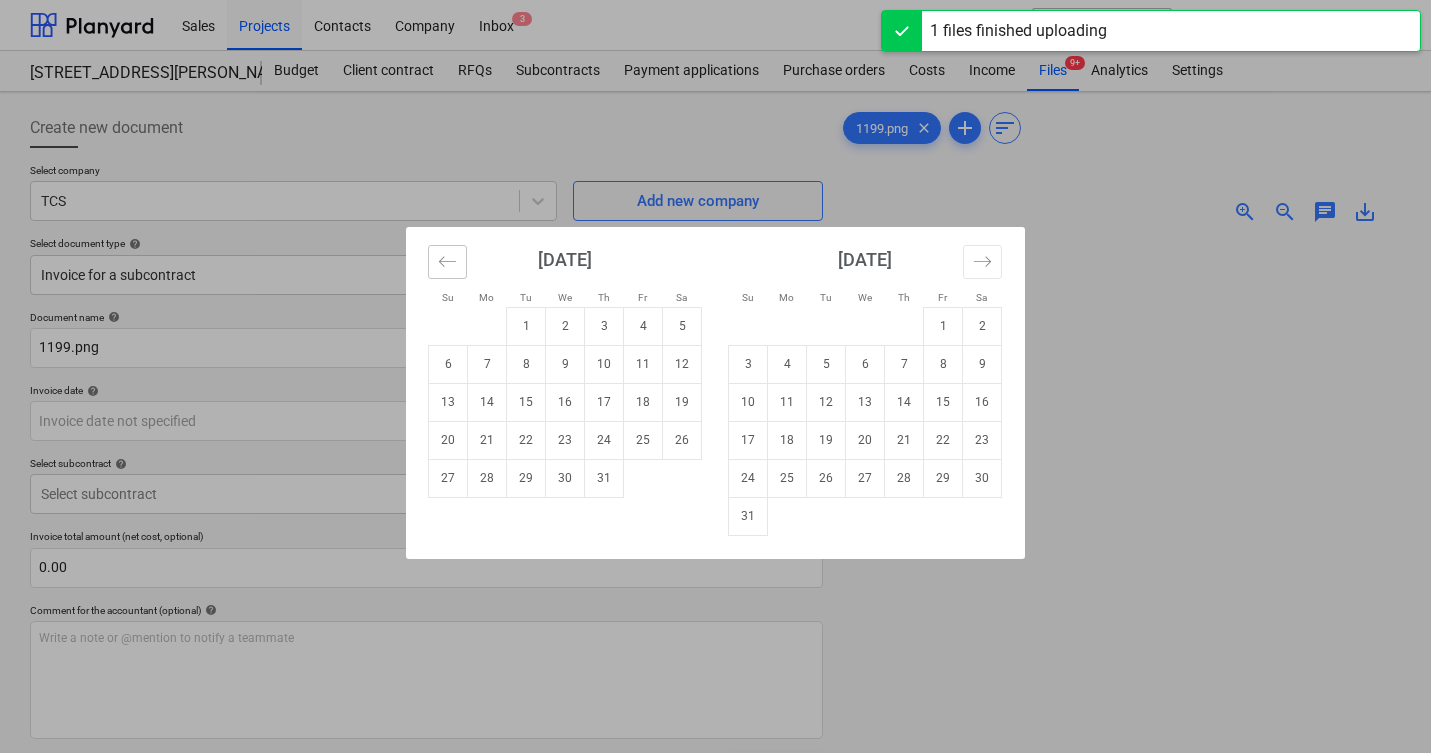 click at bounding box center [447, 262] 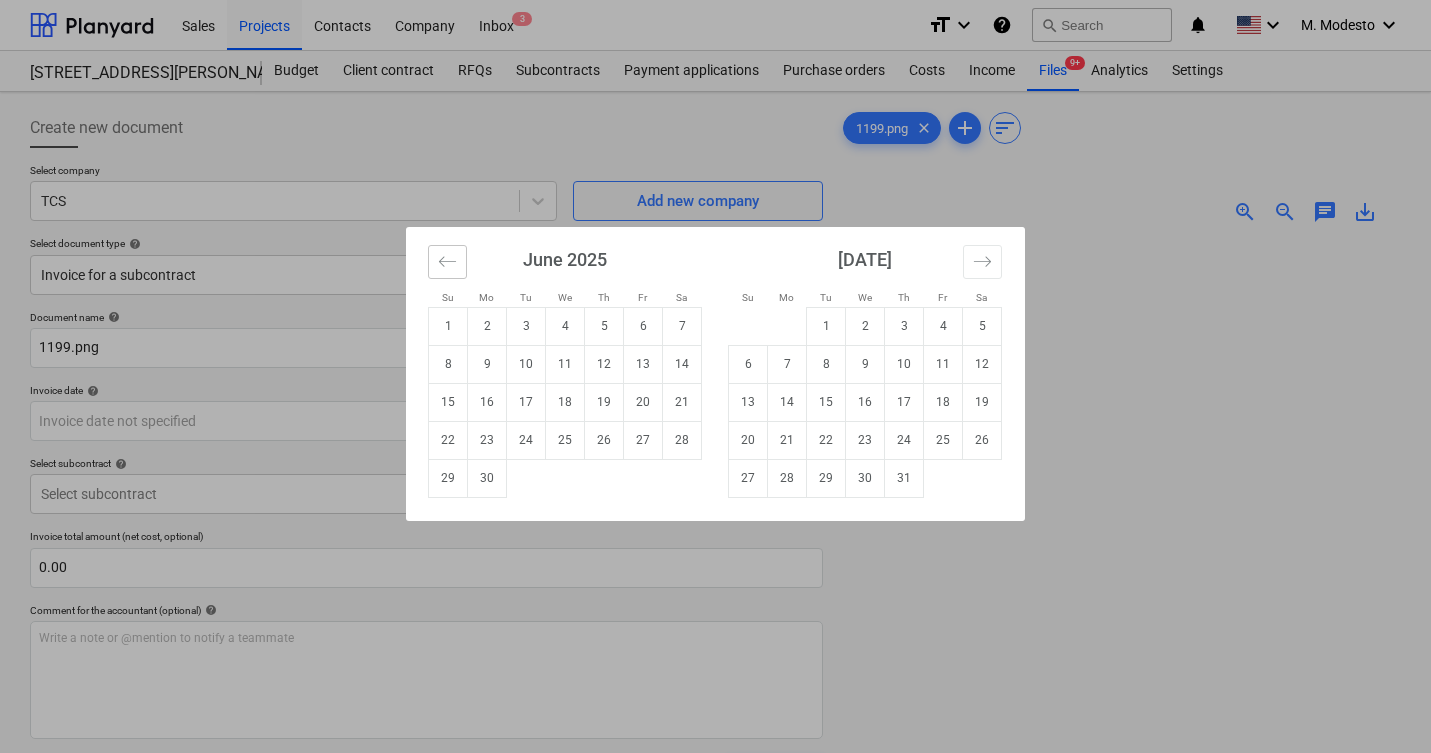 click at bounding box center [447, 262] 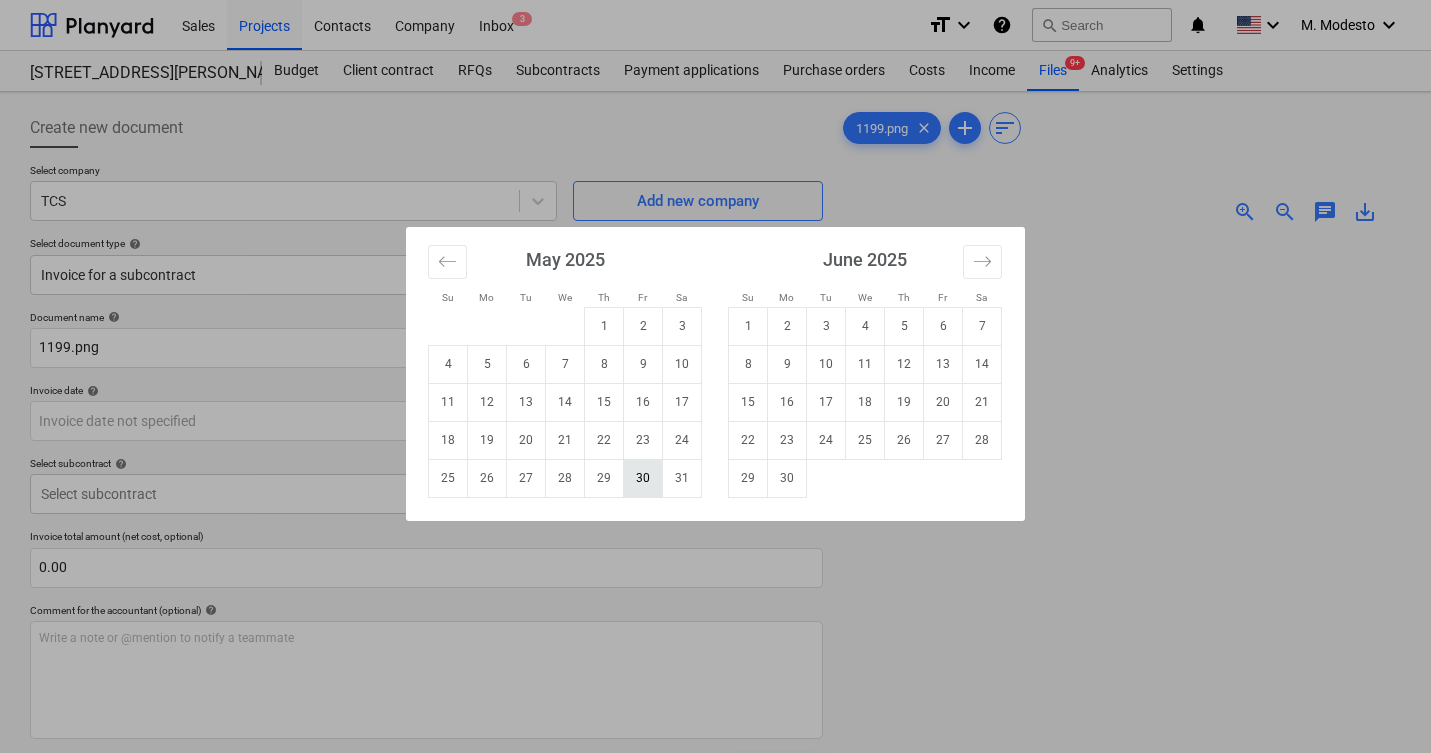 click on "30" at bounding box center [643, 478] 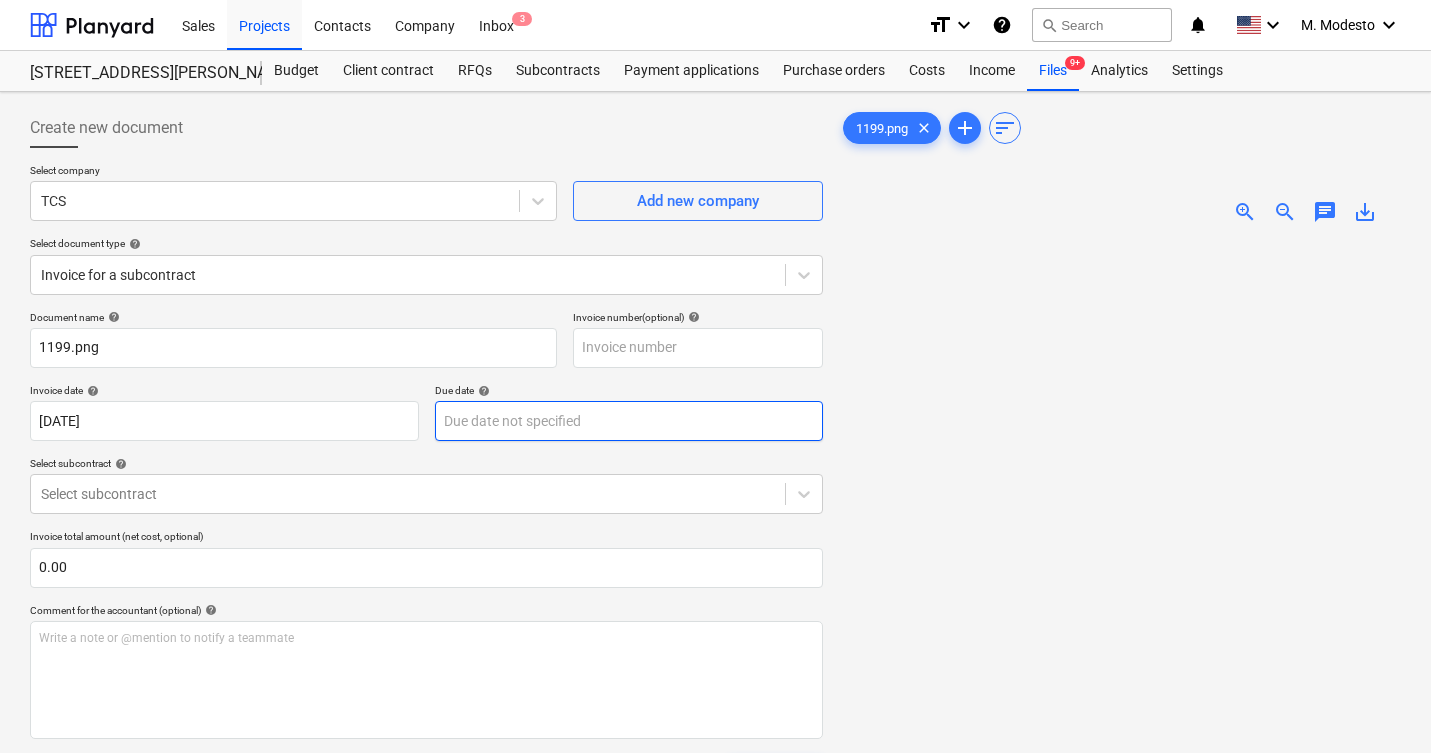 click on "Sales Projects Contacts Company Inbox 3 format_size keyboard_arrow_down help search Search notifications 0 keyboard_arrow_down M. Modesto keyboard_arrow_down 506 Henry Street 506 Henry Street Budget Client contract RFQs Subcontracts Payment applications Purchase orders Costs Income Files 9+ Analytics Settings Create new document Select company TCS   Add new company Select document type help Invoice for a subcontract Document name help 1199.png Invoice number  (optional) help Invoice date help 30 May 2025 30.05.2025 Press the down arrow key to interact with the calendar and
select a date. Press the question mark key to get the keyboard shortcuts for changing dates. Due date help Press the down arrow key to interact with the calendar and
select a date. Press the question mark key to get the keyboard shortcuts for changing dates. Select subcontract help Select subcontract Invoice total amount (net cost, optional) 0.00 Comment for the accountant (optional) help ﻿ Clear Save Submit Total 0.00$ 1199.png" at bounding box center (715, 376) 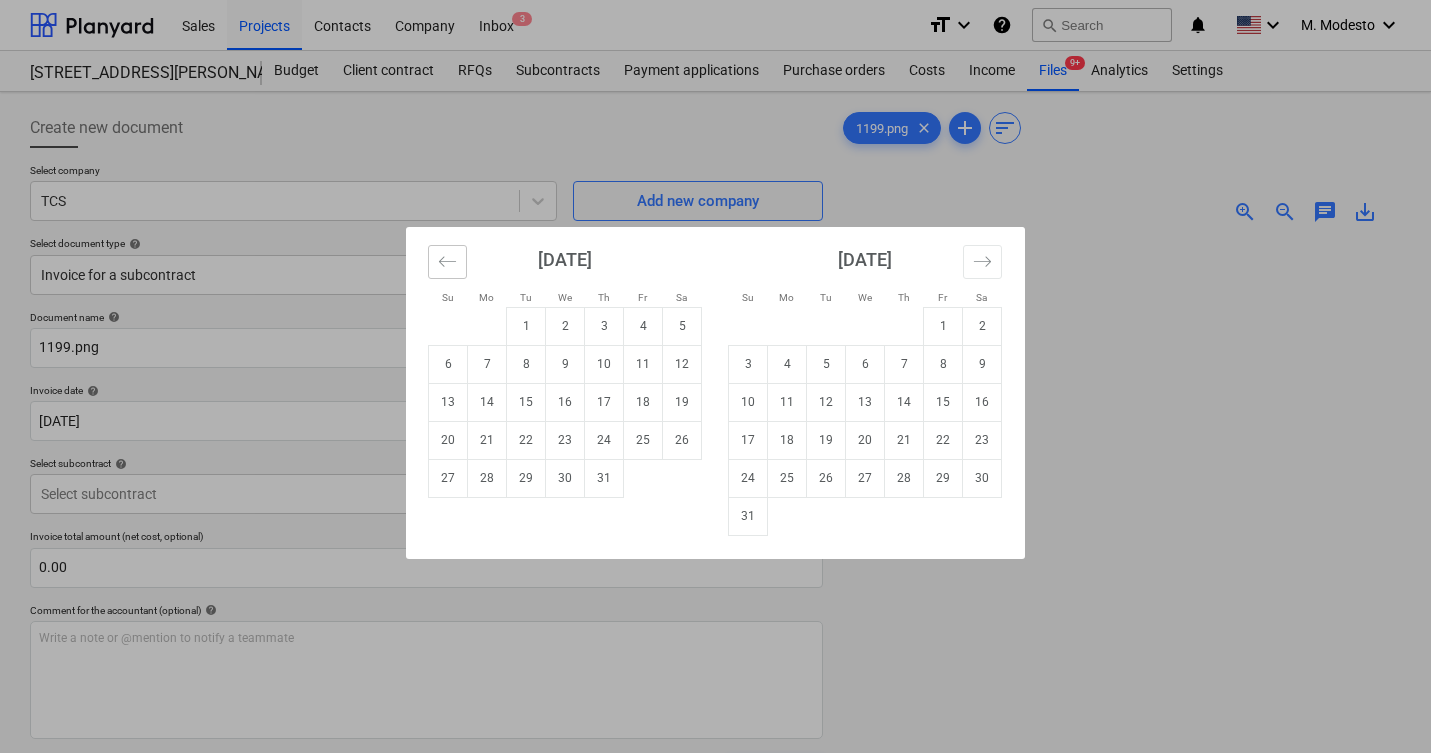 click 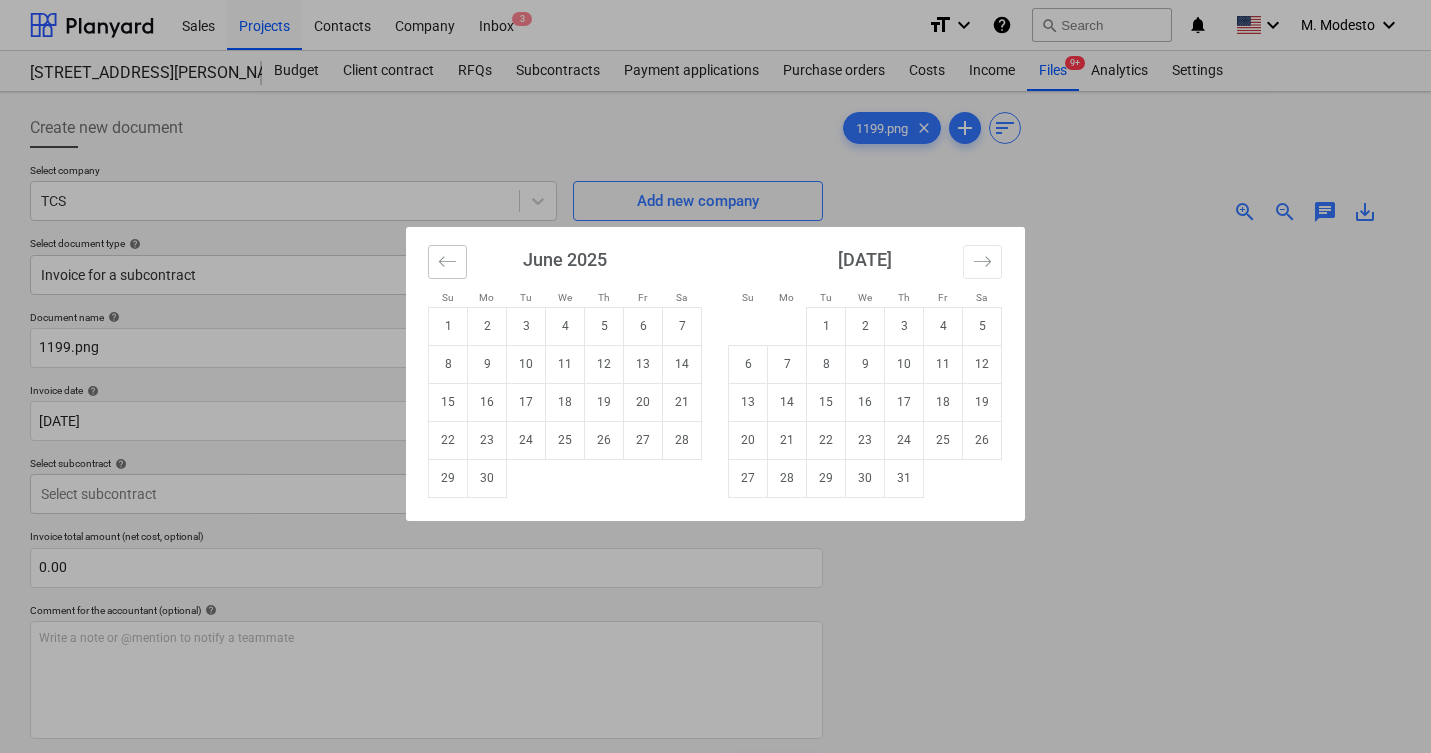 click 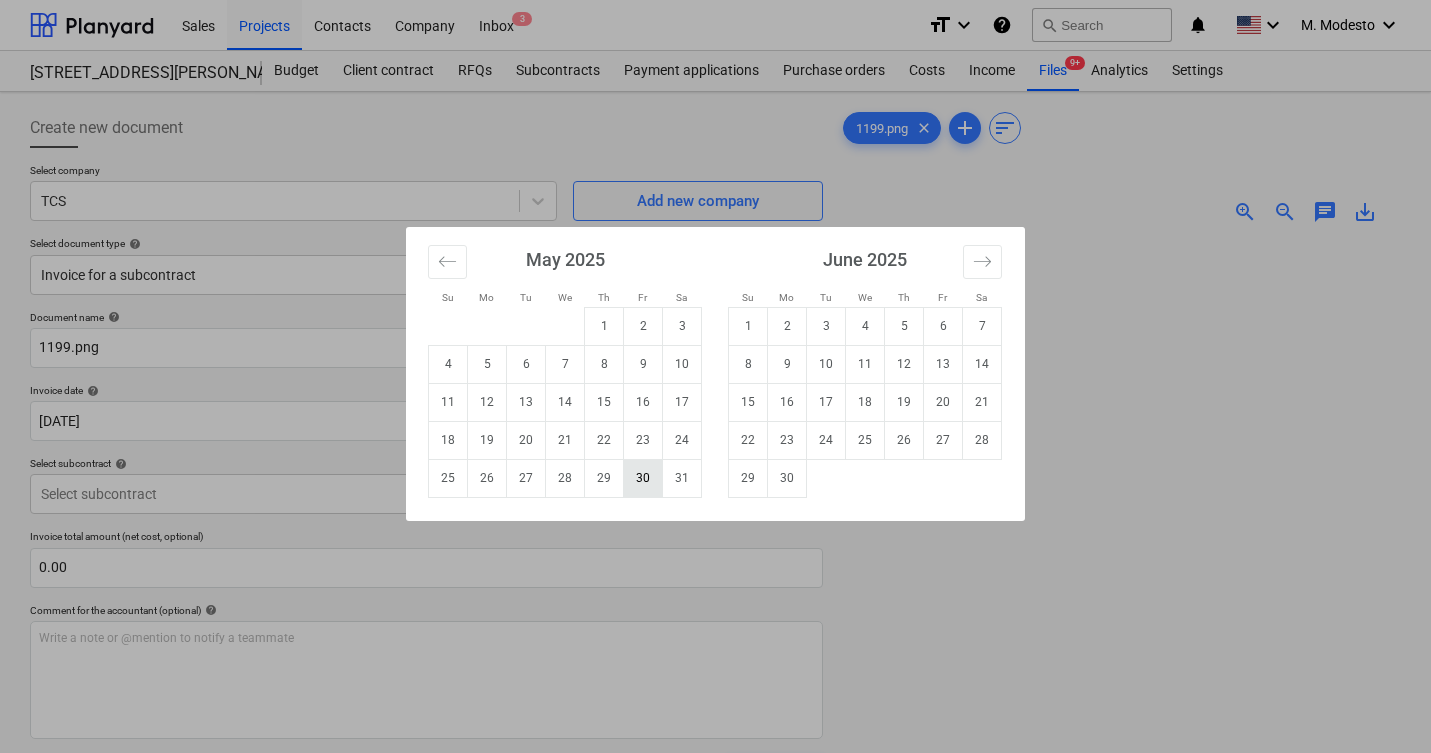 drag, startPoint x: 670, startPoint y: 480, endPoint x: 643, endPoint y: 480, distance: 27 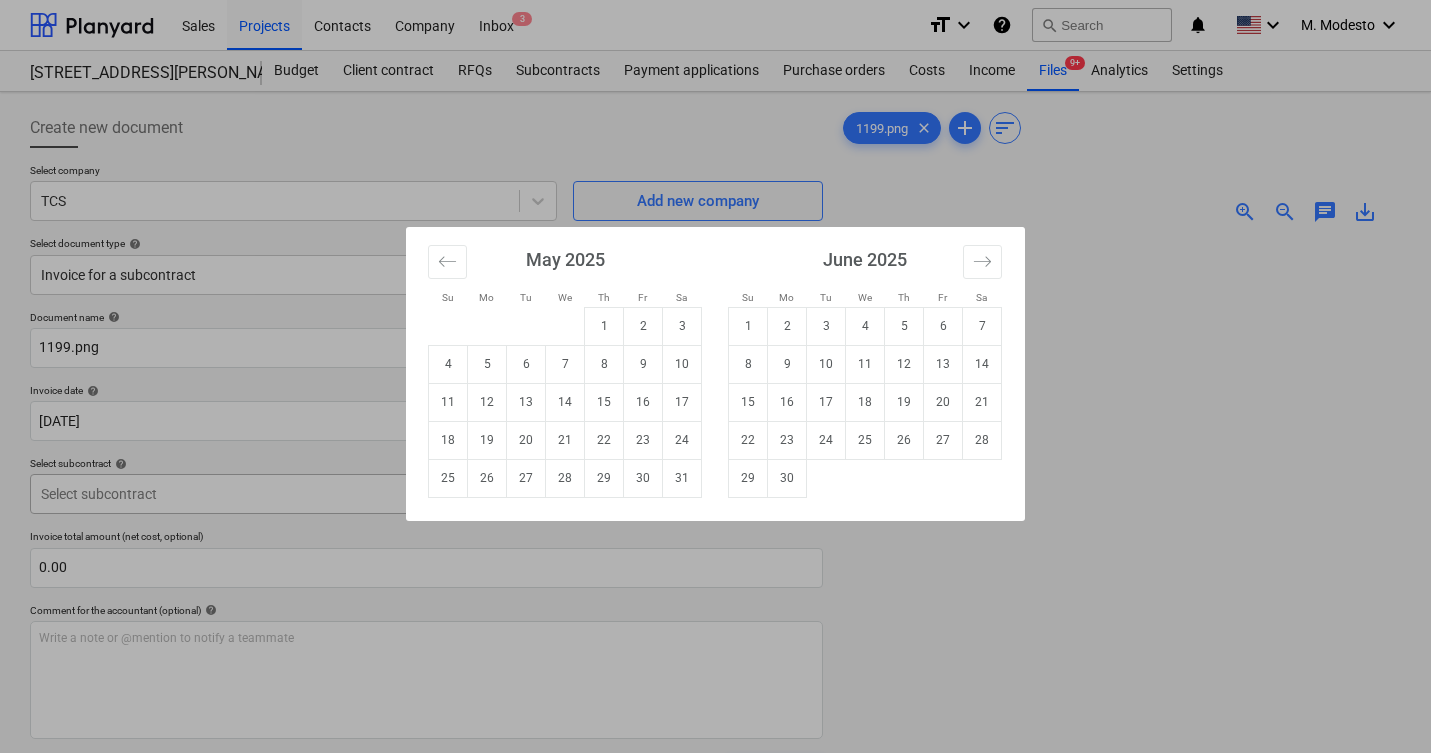 click on "30" at bounding box center [643, 478] 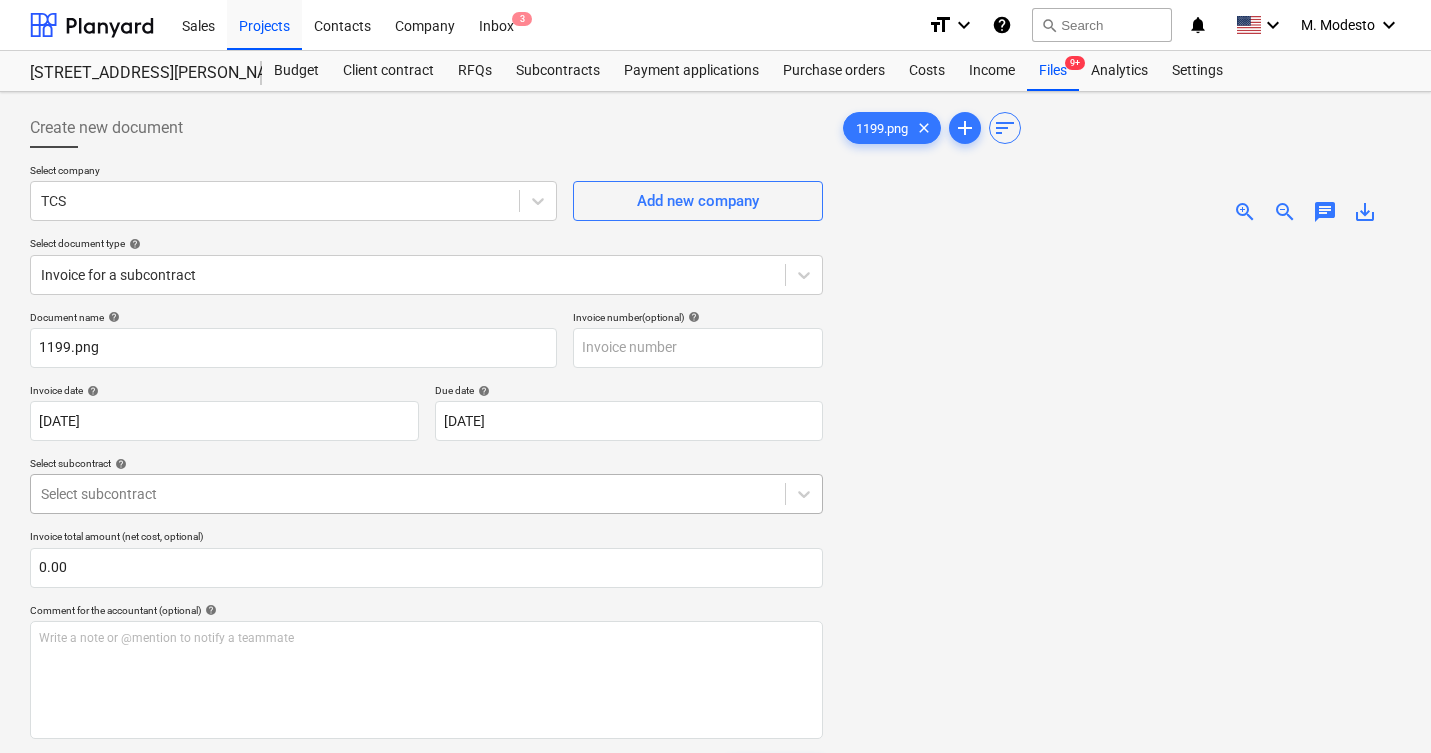 click on "Sales Projects Contacts Company Inbox 3 format_size keyboard_arrow_down help search Search notifications 0 keyboard_arrow_down M. Modesto keyboard_arrow_down 506 Henry Street 506 Henry Street Budget Client contract RFQs Subcontracts Payment applications Purchase orders Costs Income Files 9+ Analytics Settings Create new document Select company TCS   Add new company Select document type help Invoice for a subcontract Document name help 1199.png Invoice number  (optional) help Invoice date help 30 May 2025 30.05.2025 Press the down arrow key to interact with the calendar and
select a date. Press the question mark key to get the keyboard shortcuts for changing dates. Due date help 30 May 2025 30.05.2025 Press the down arrow key to interact with the calendar and
select a date. Press the question mark key to get the keyboard shortcuts for changing dates. Select subcontract help Select subcontract Invoice total amount (net cost, optional) 0.00 Comment for the accountant (optional) help ﻿ Clear Save add" at bounding box center (715, 376) 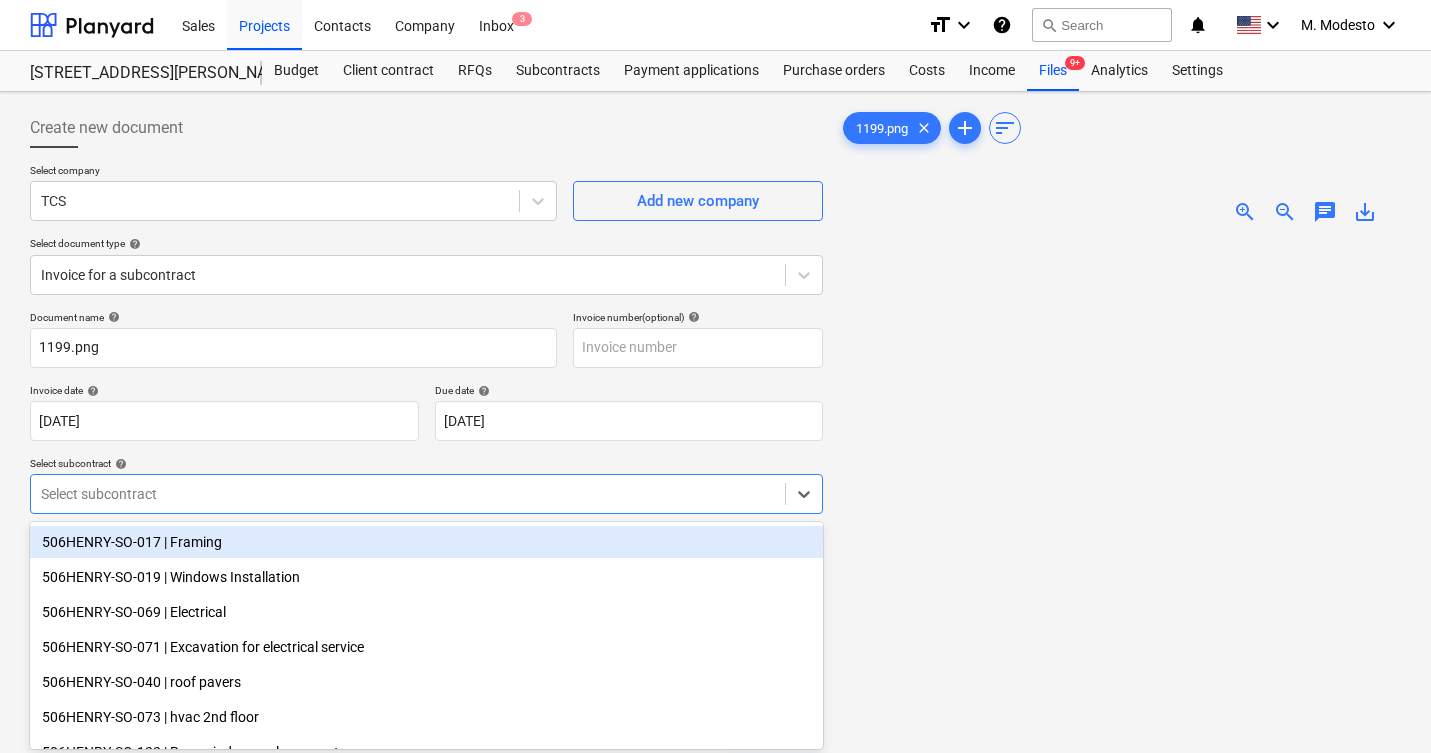 scroll, scrollTop: 81, scrollLeft: 0, axis: vertical 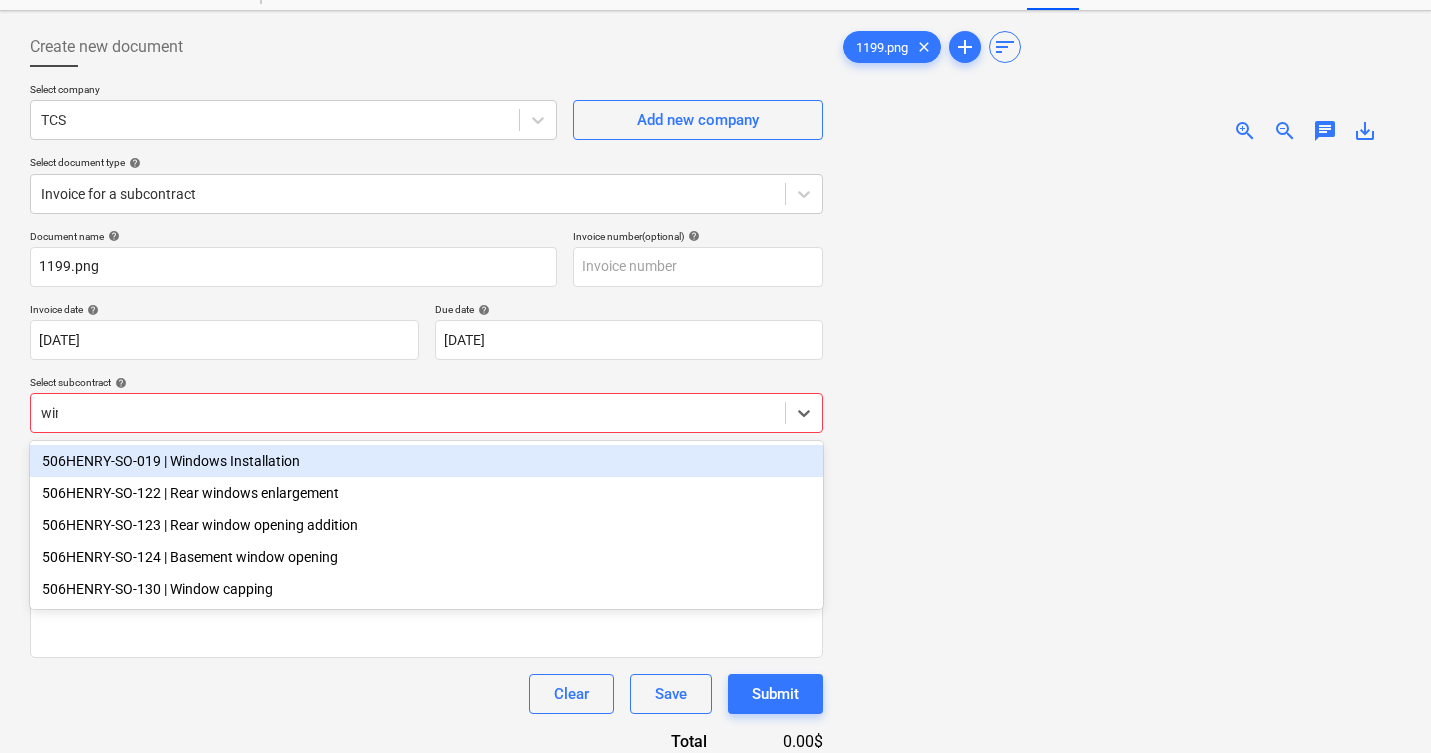 type on "windo" 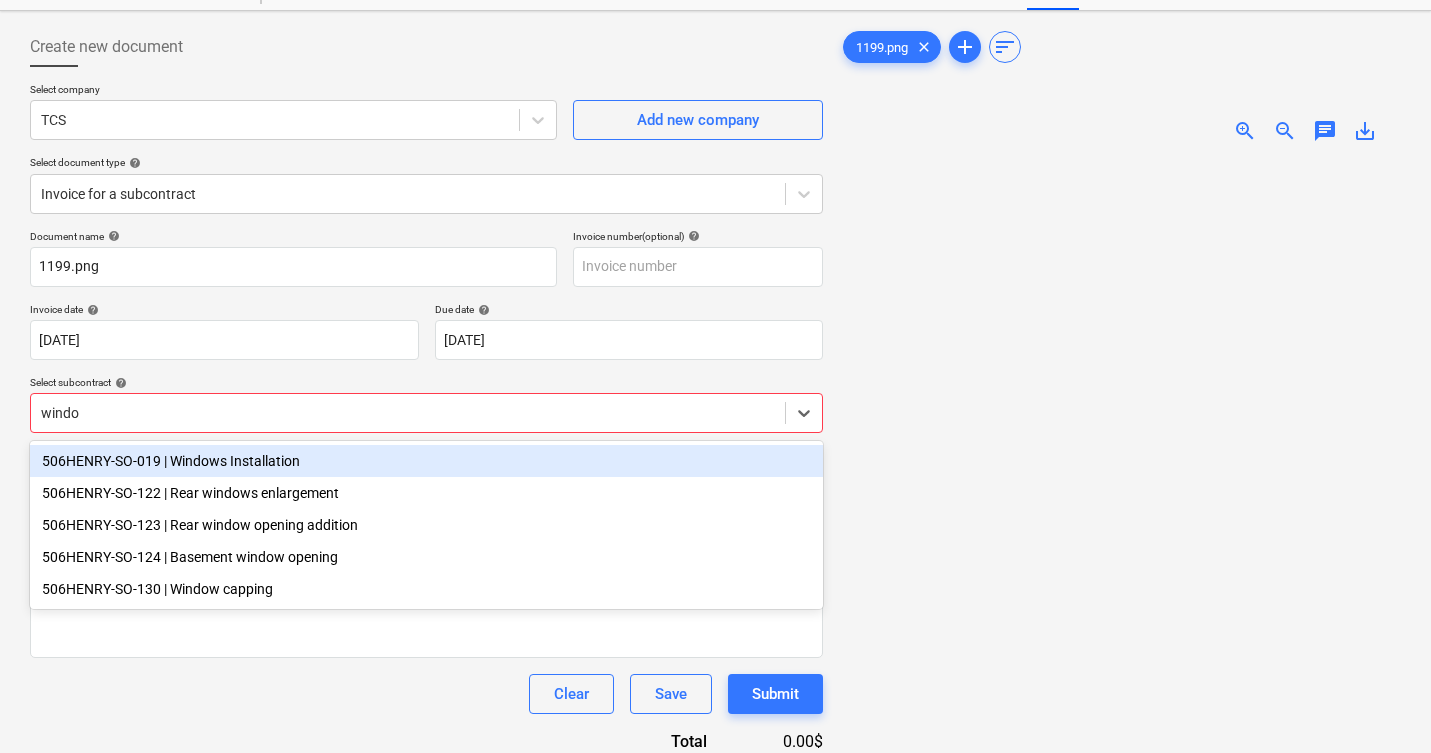 click on "506HENRY-SO-019 | Windows Installation" at bounding box center (426, 461) 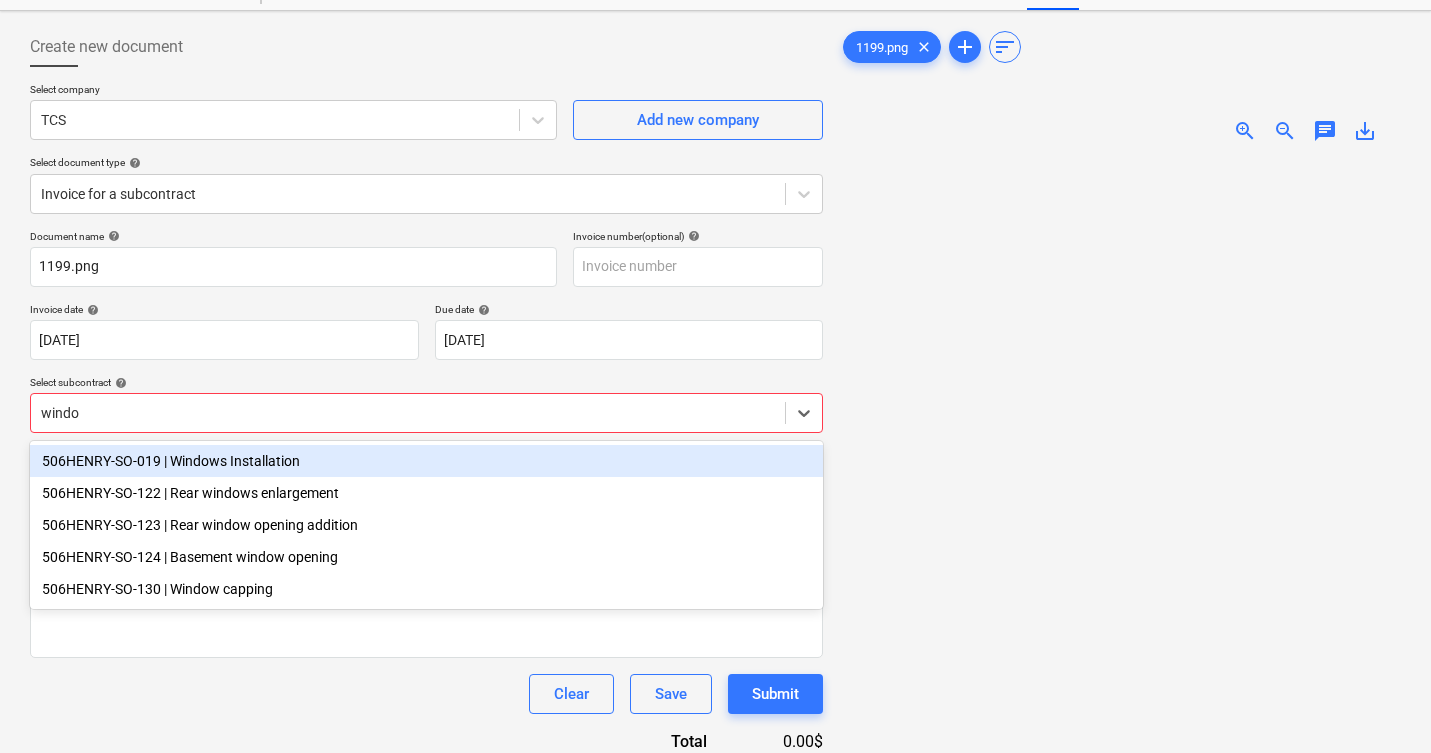 type 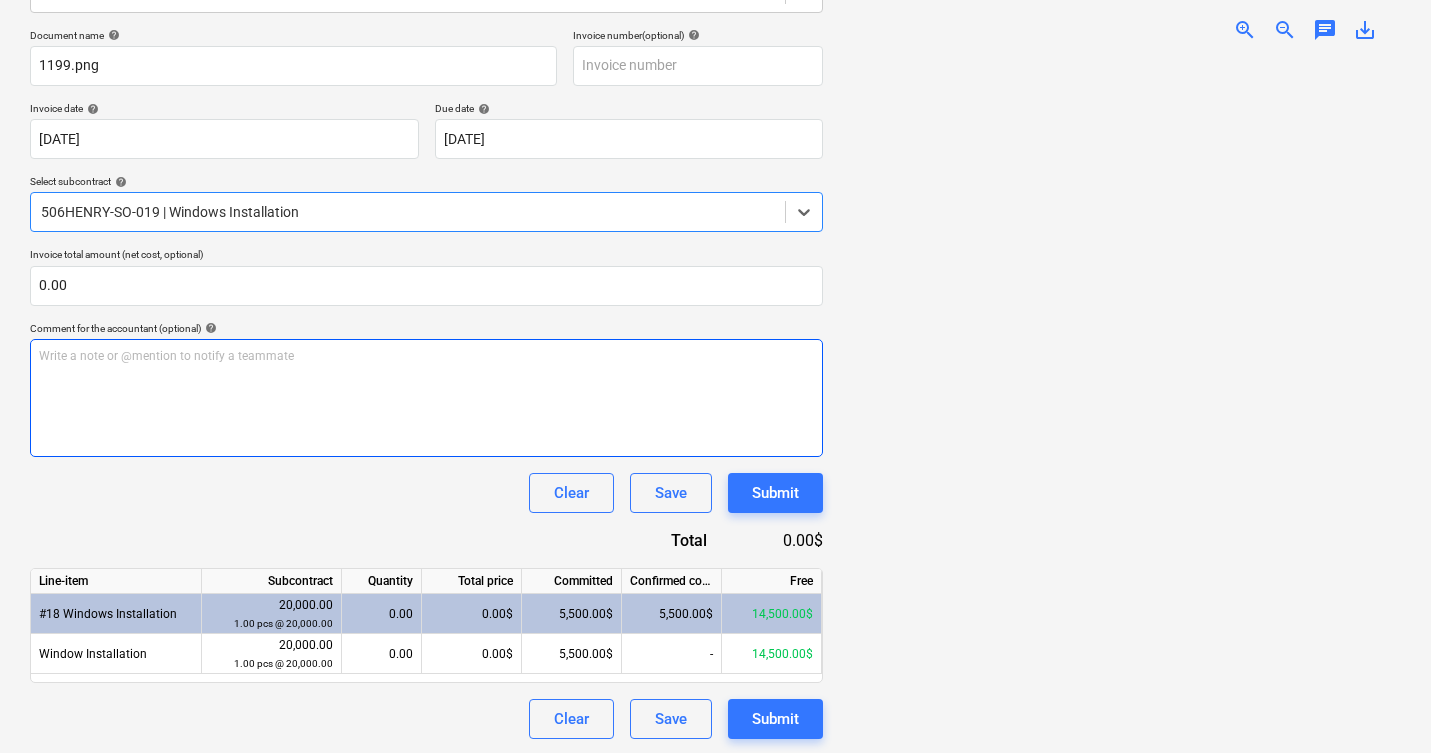 scroll, scrollTop: 284, scrollLeft: 0, axis: vertical 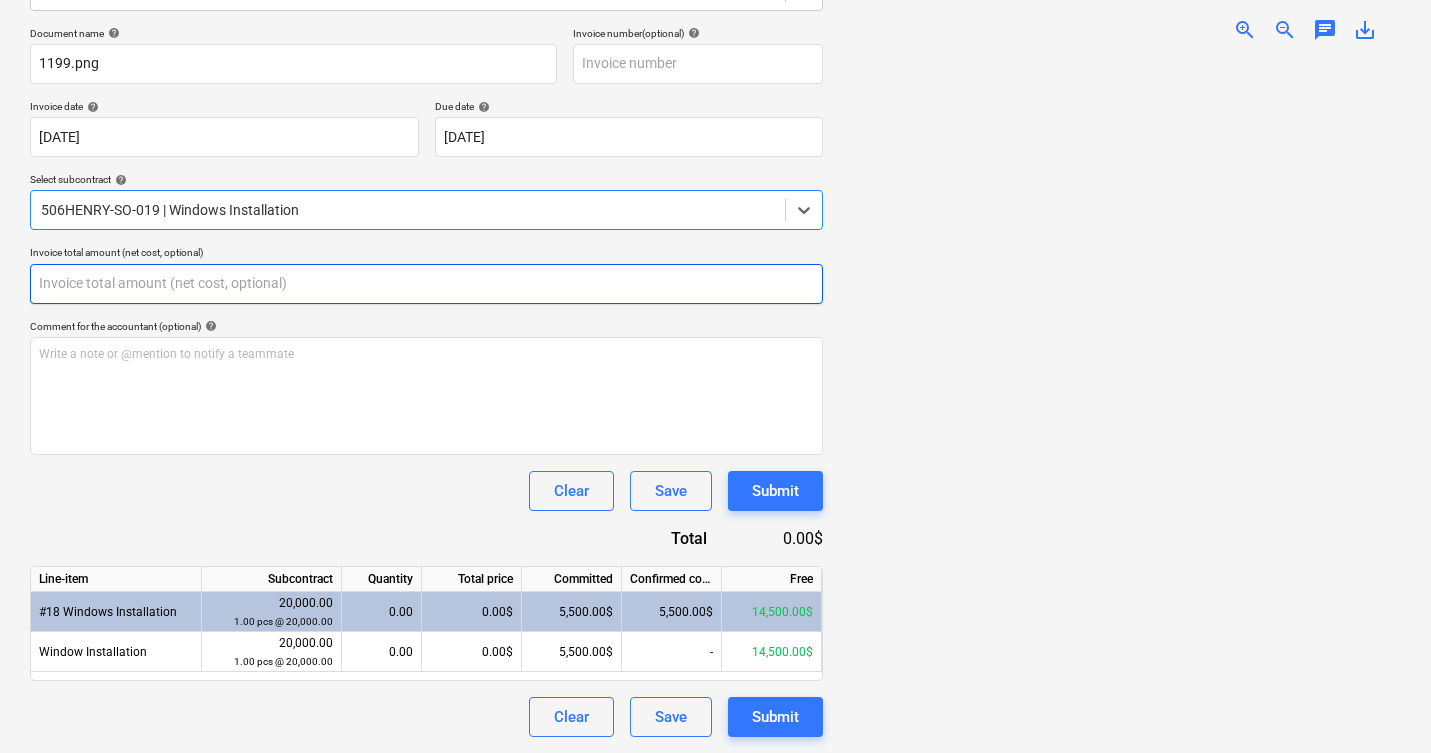 click at bounding box center (426, 284) 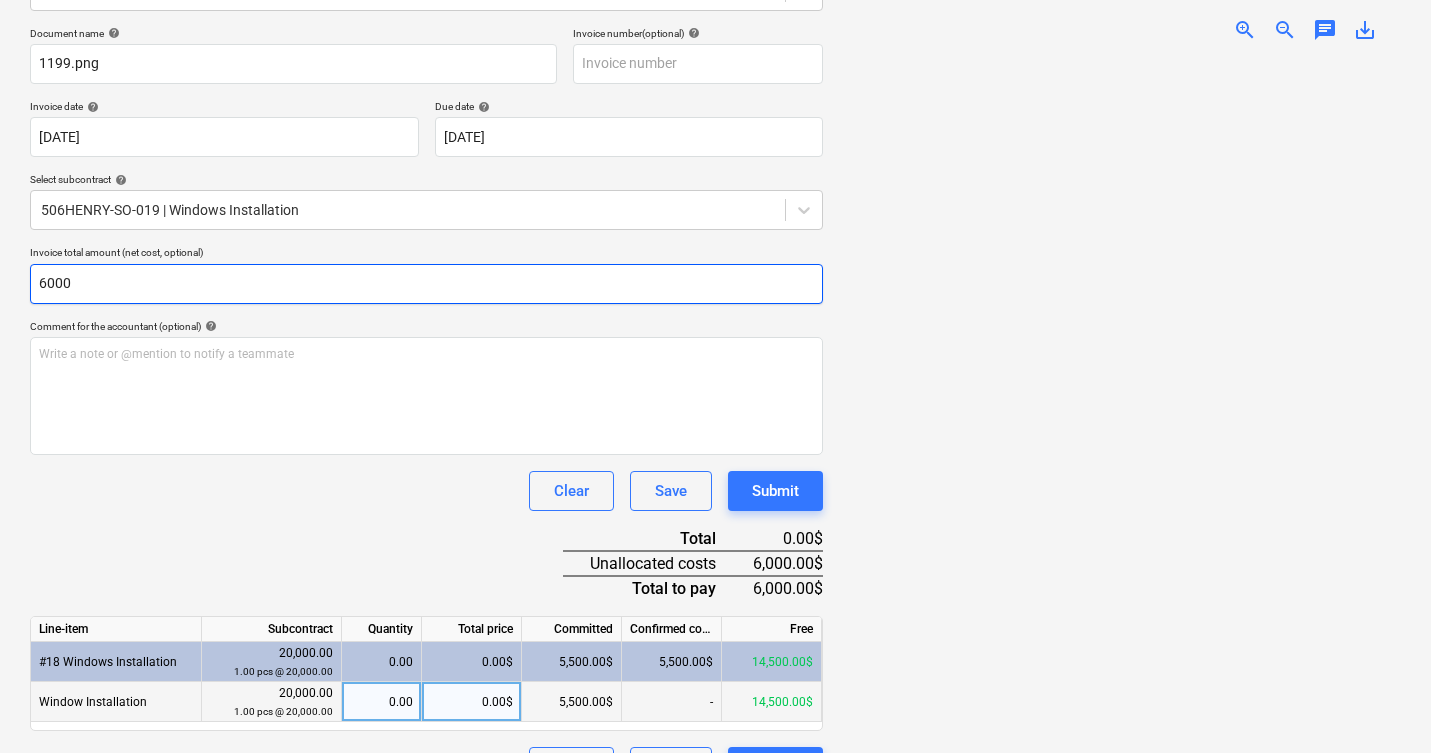 type on "6000" 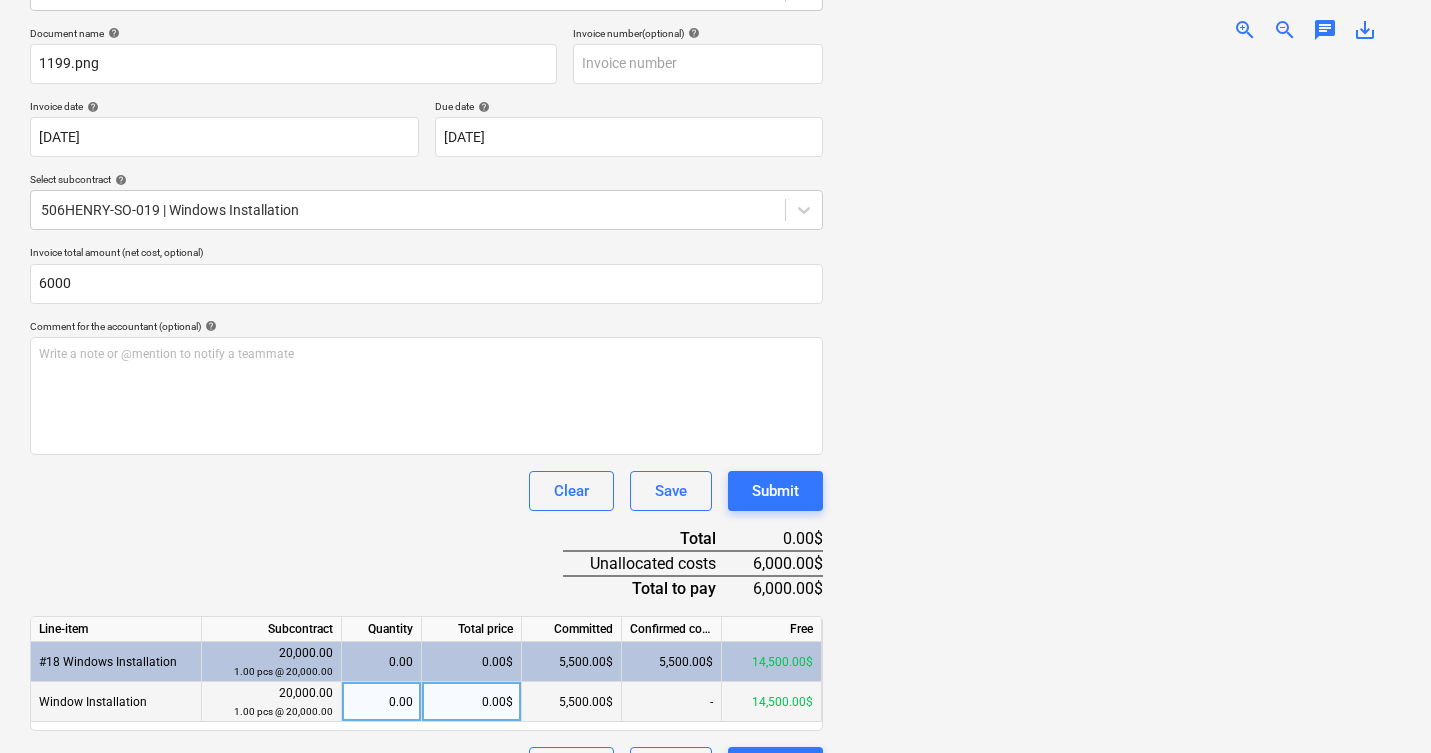 click on "0.00$" at bounding box center [472, 702] 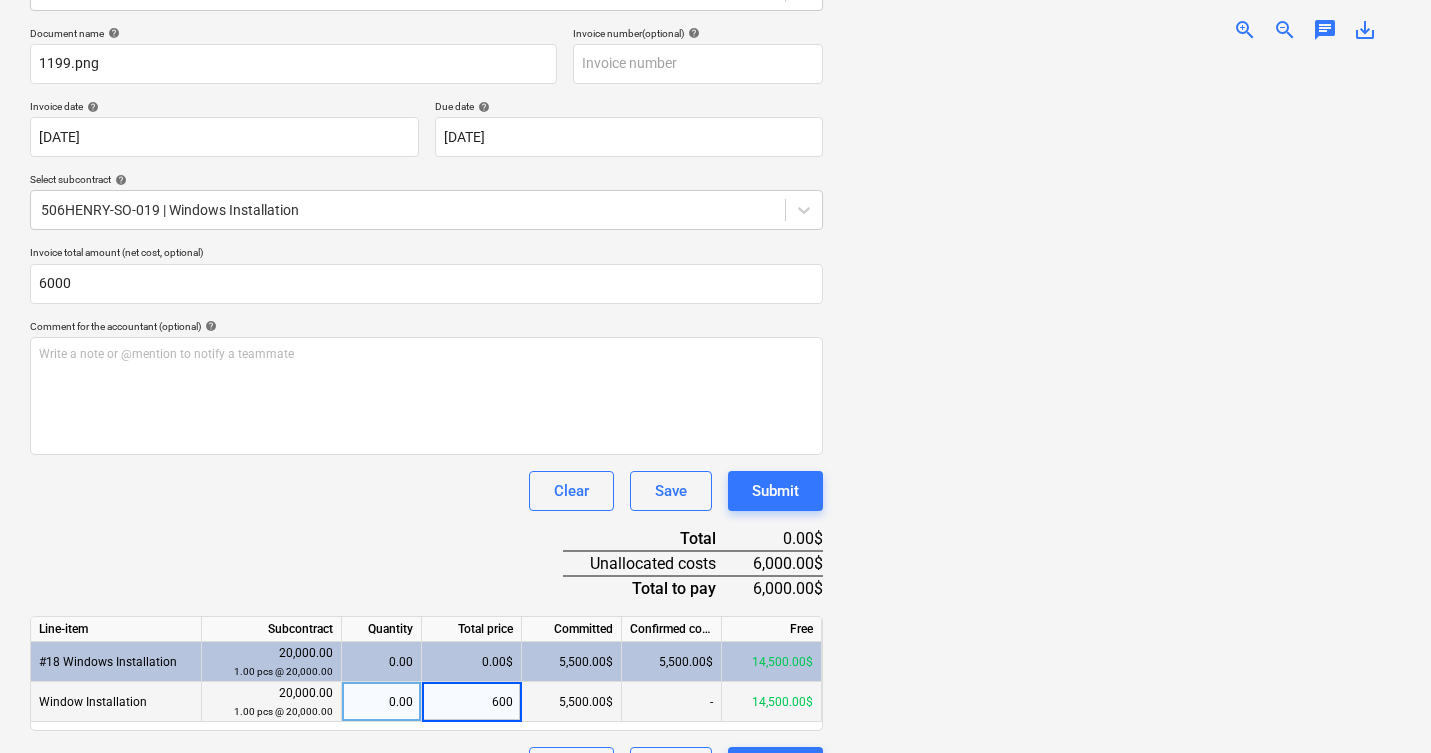 type on "6000" 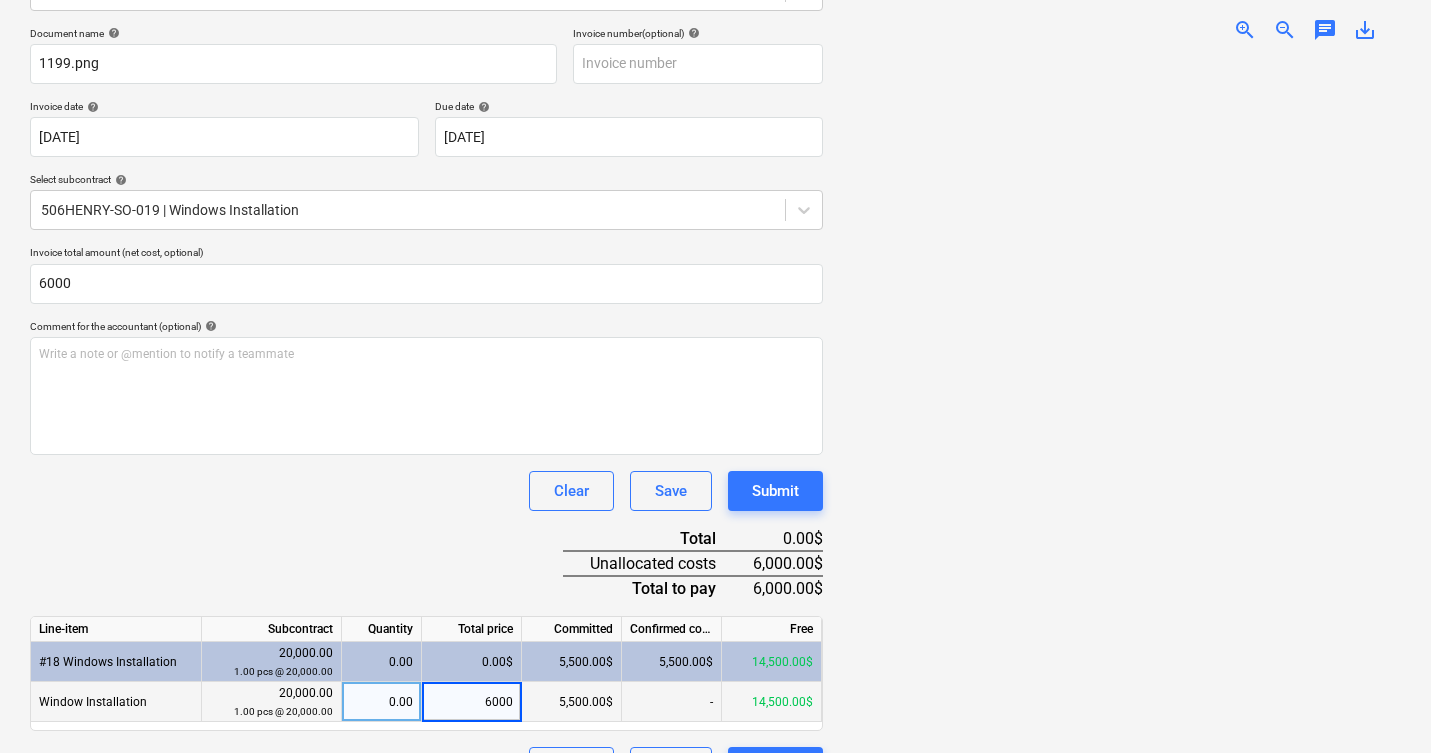 click at bounding box center (1120, 406) 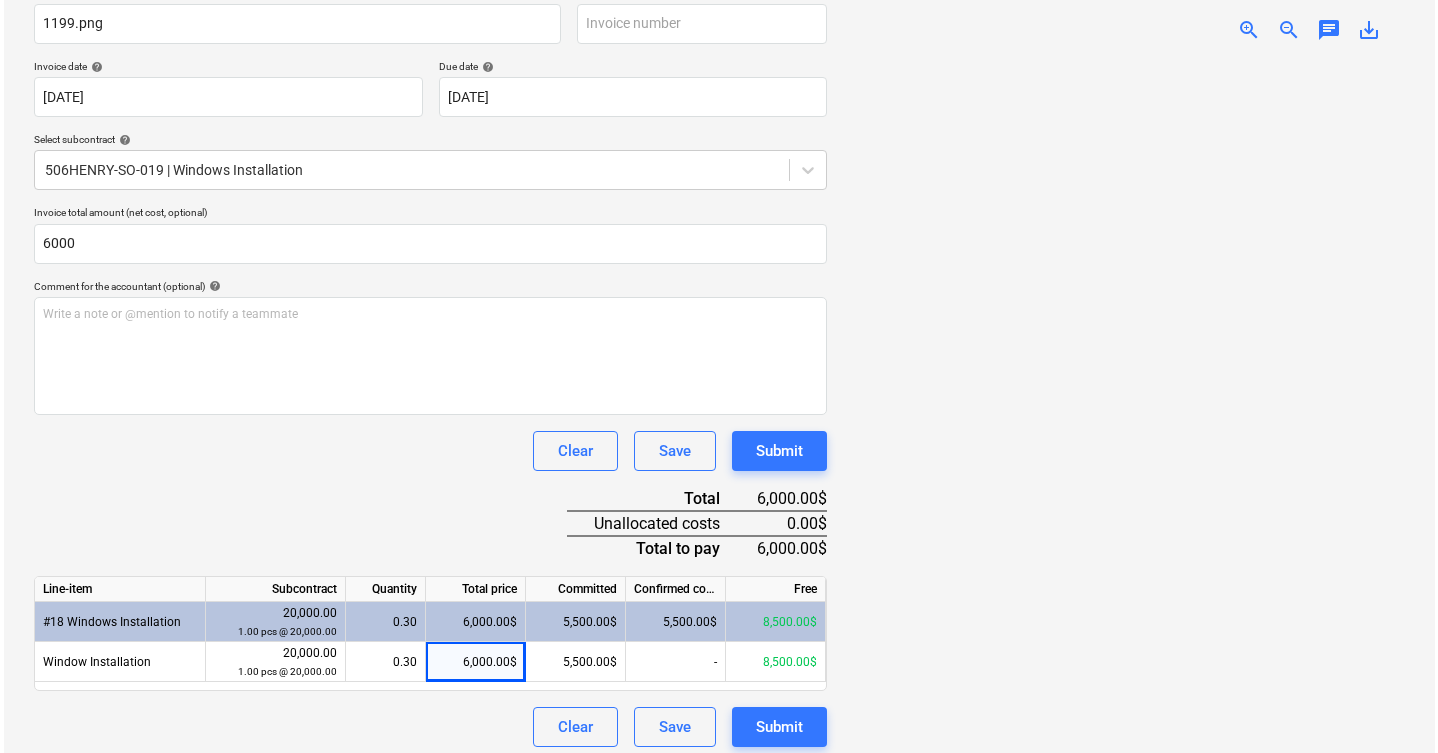 scroll, scrollTop: 334, scrollLeft: 0, axis: vertical 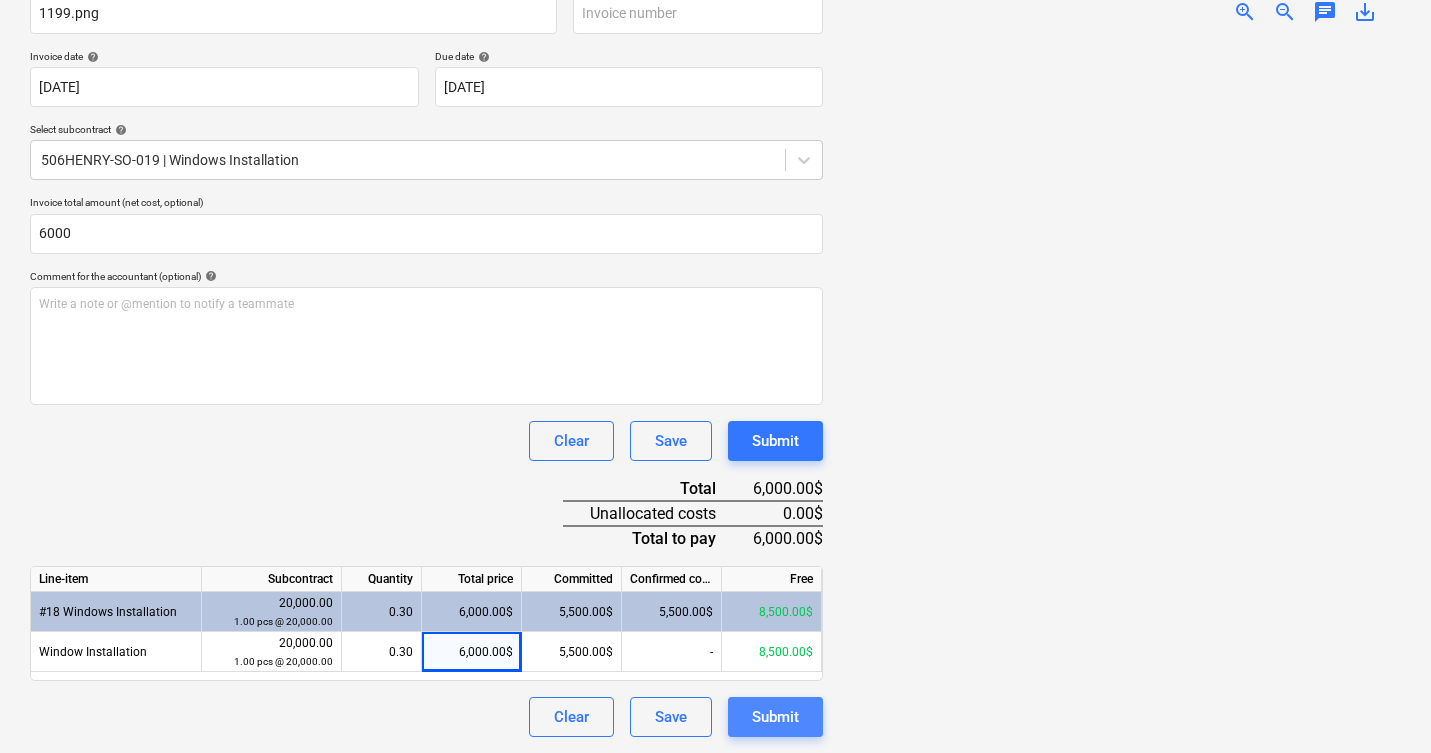 click on "Submit" at bounding box center (775, 717) 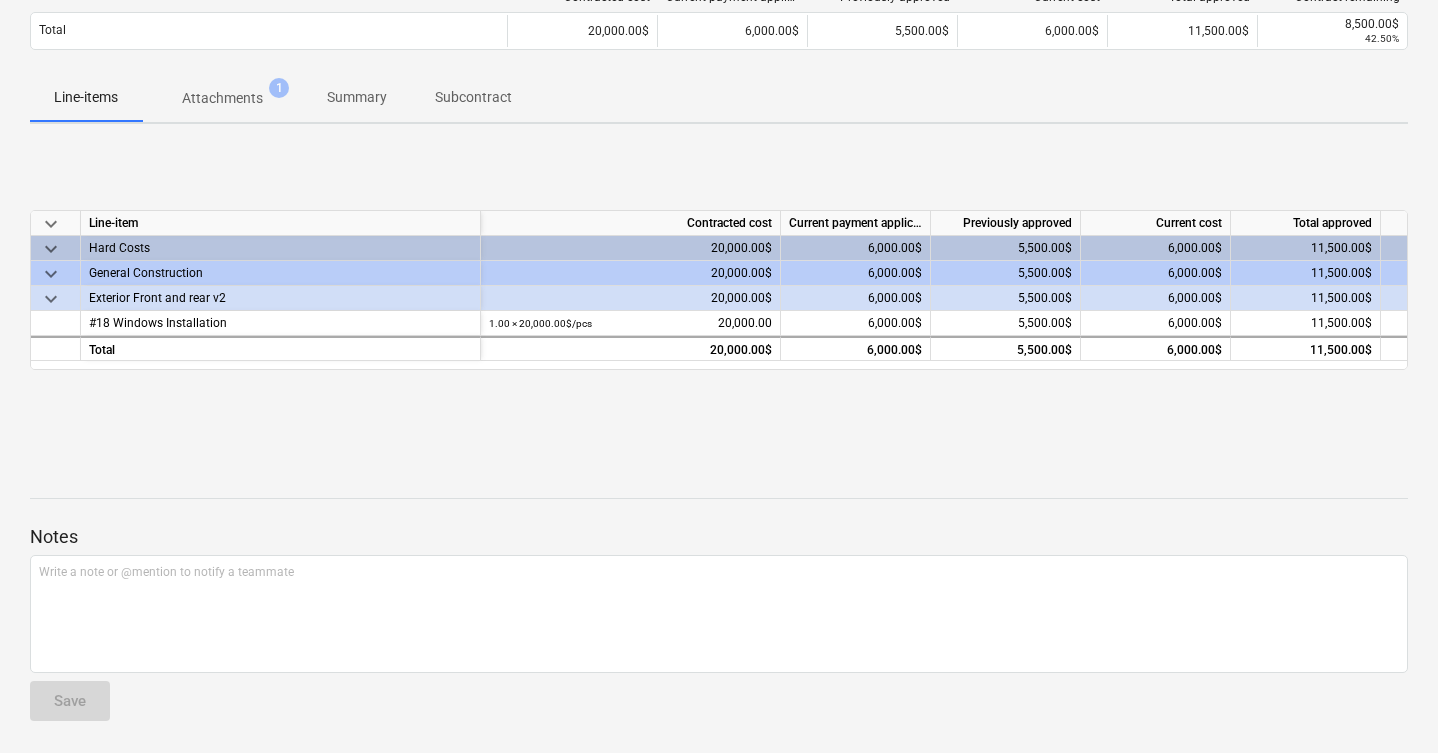 scroll, scrollTop: 0, scrollLeft: 0, axis: both 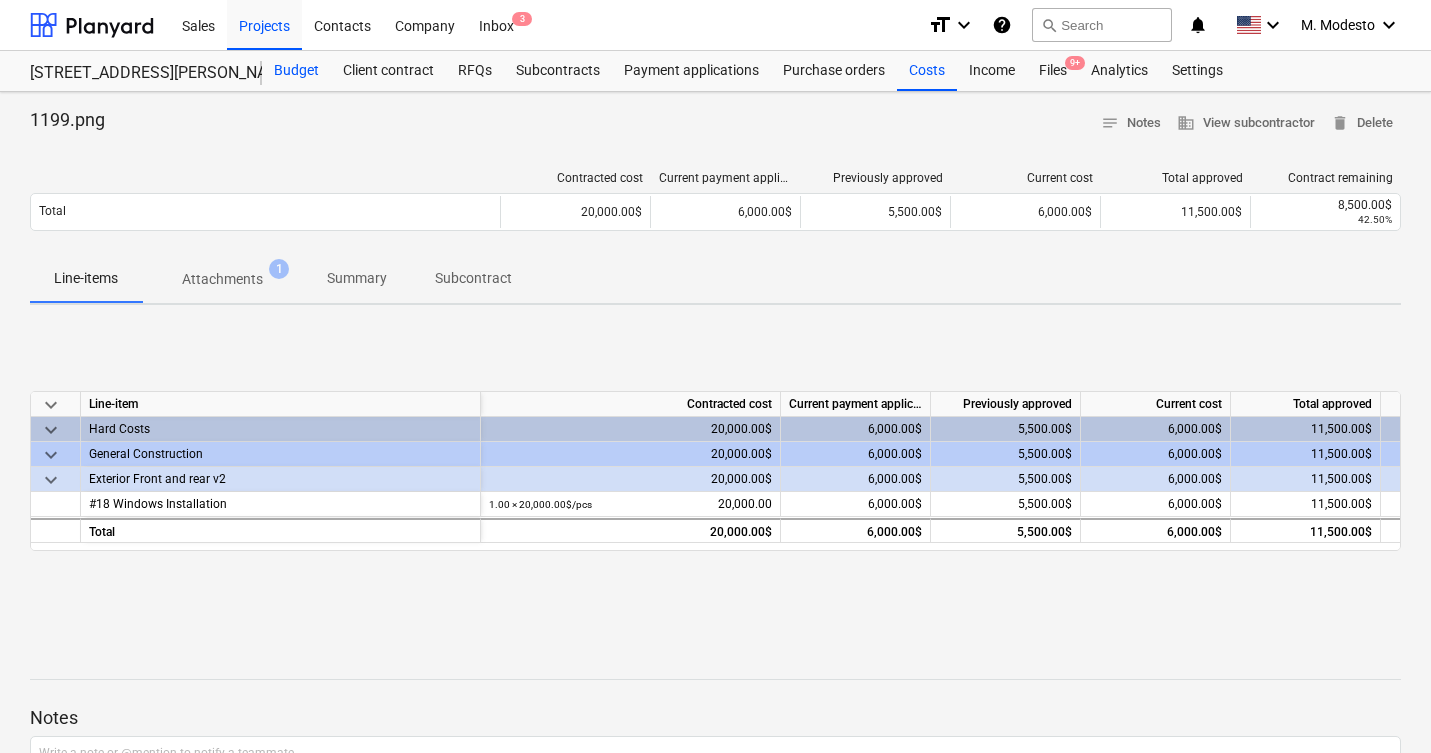 click on "Budget" at bounding box center (296, 71) 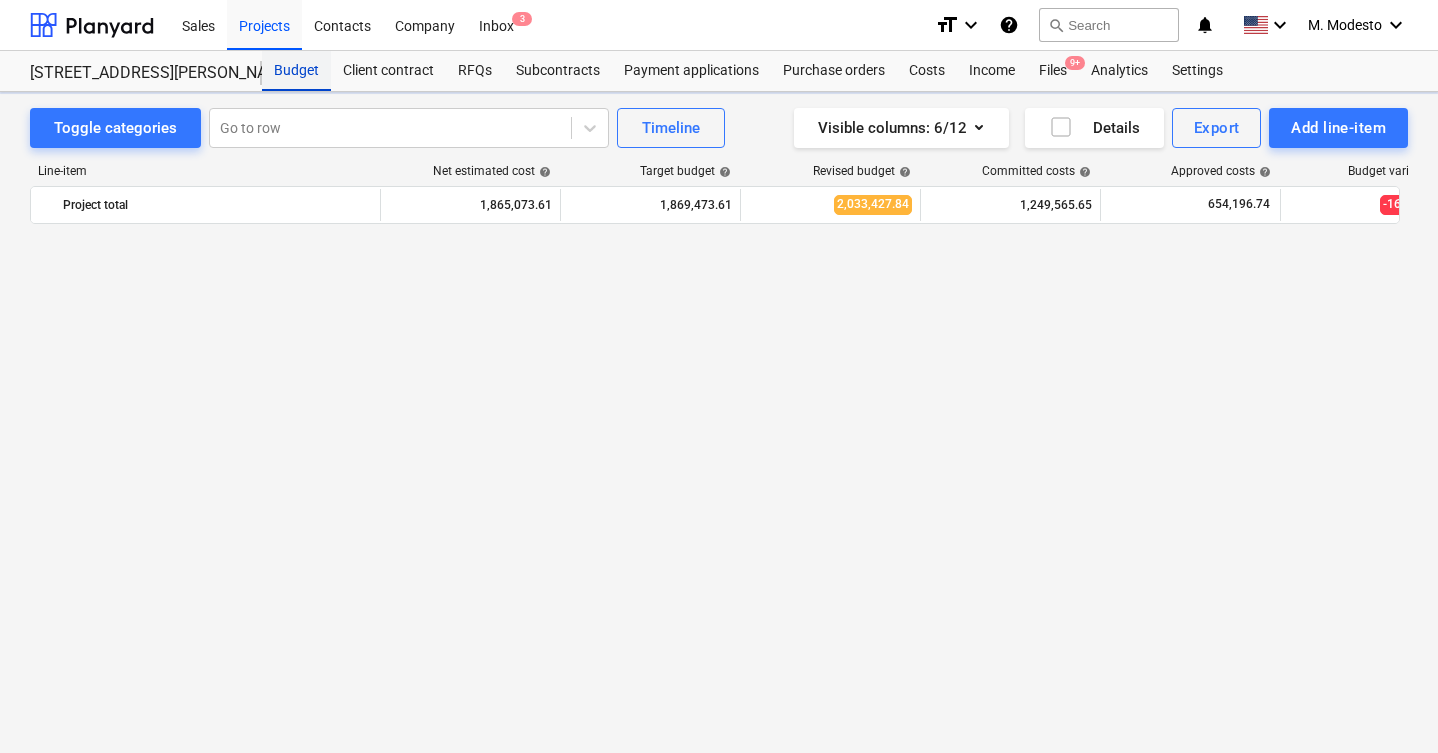 scroll, scrollTop: 2835, scrollLeft: 0, axis: vertical 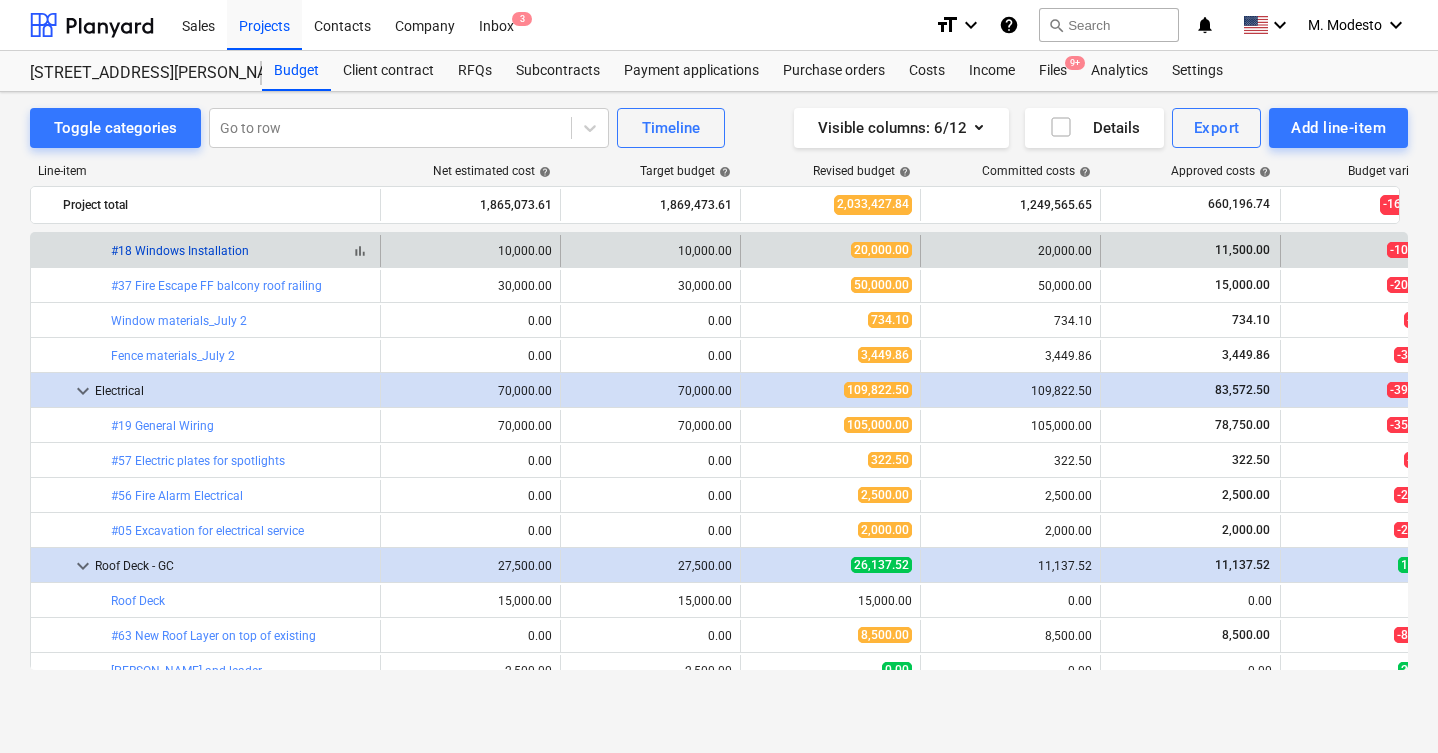click on "#18 Windows Installation" at bounding box center [180, 251] 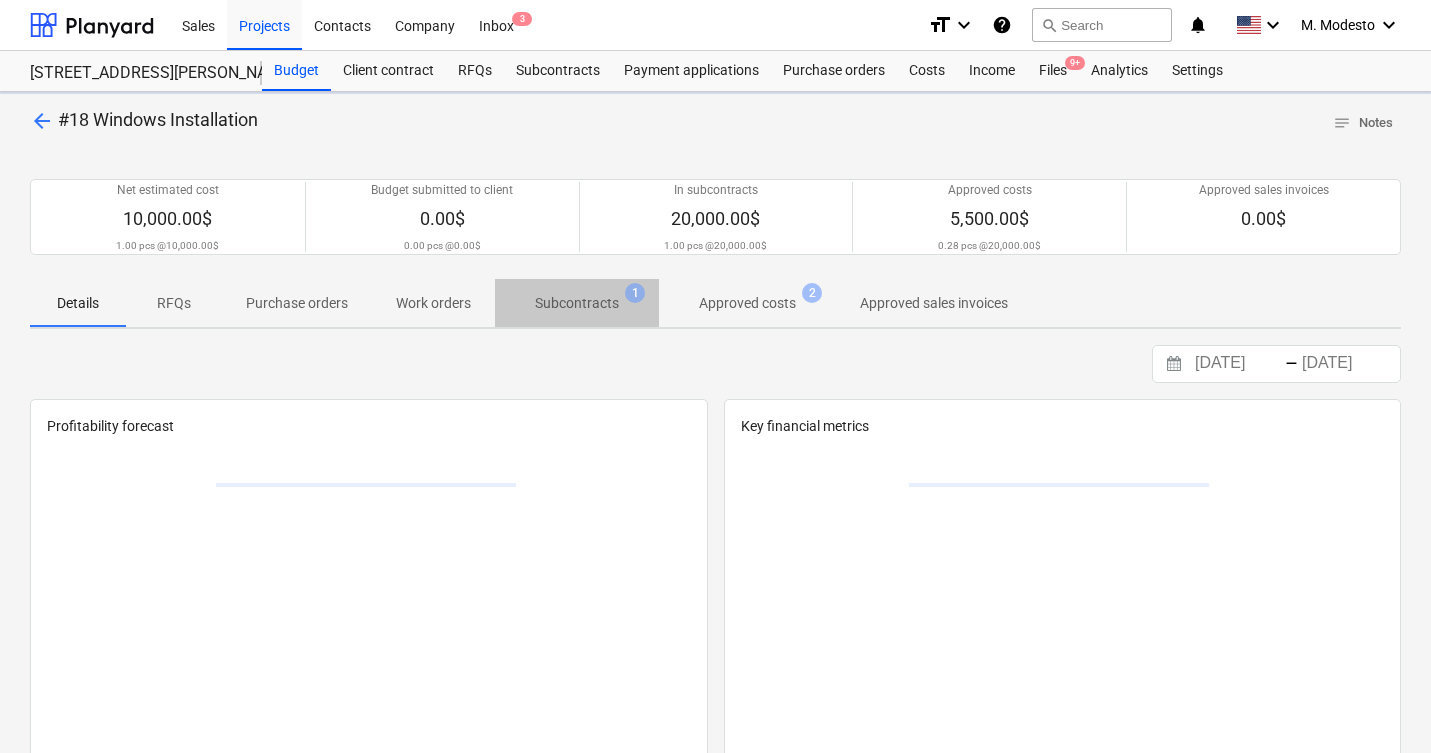 click on "Subcontracts" at bounding box center (577, 303) 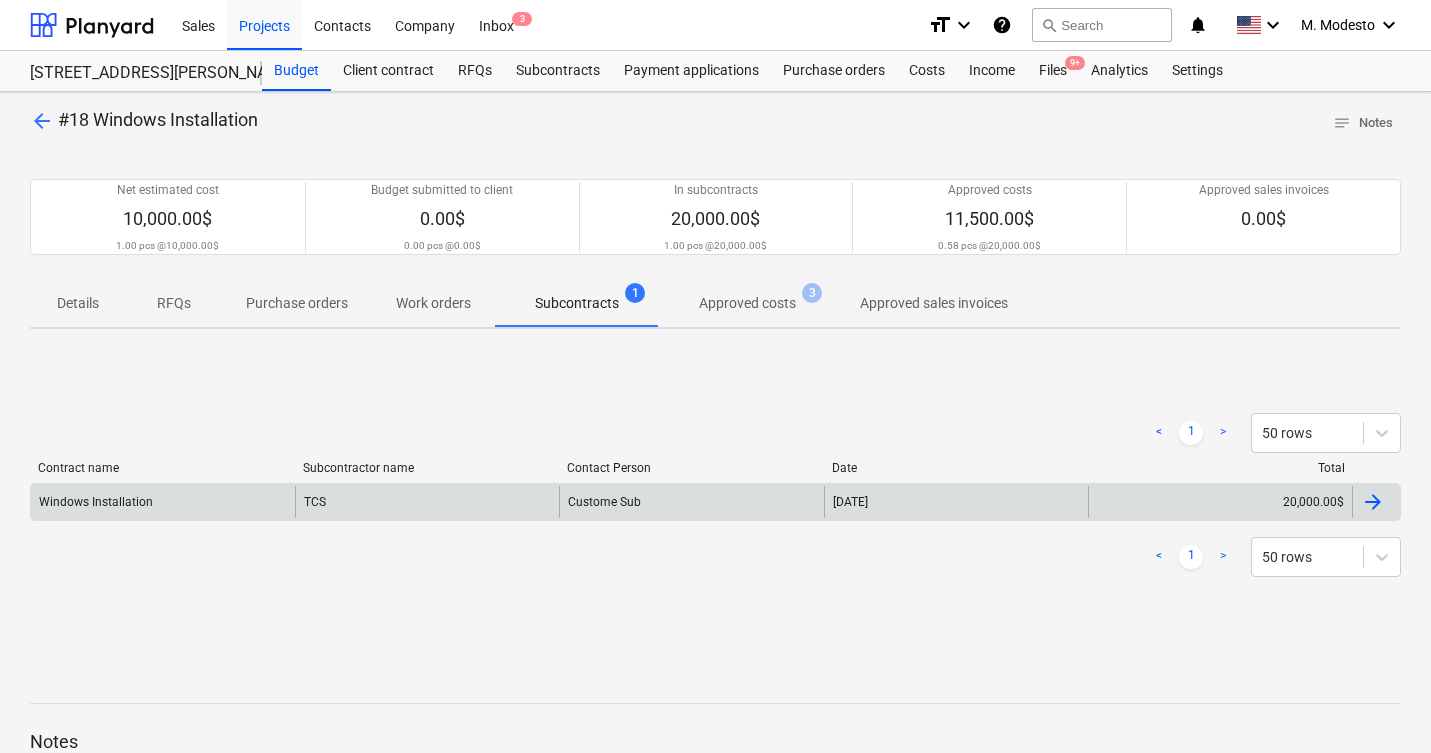 click on "Custome Sub" at bounding box center [691, 502] 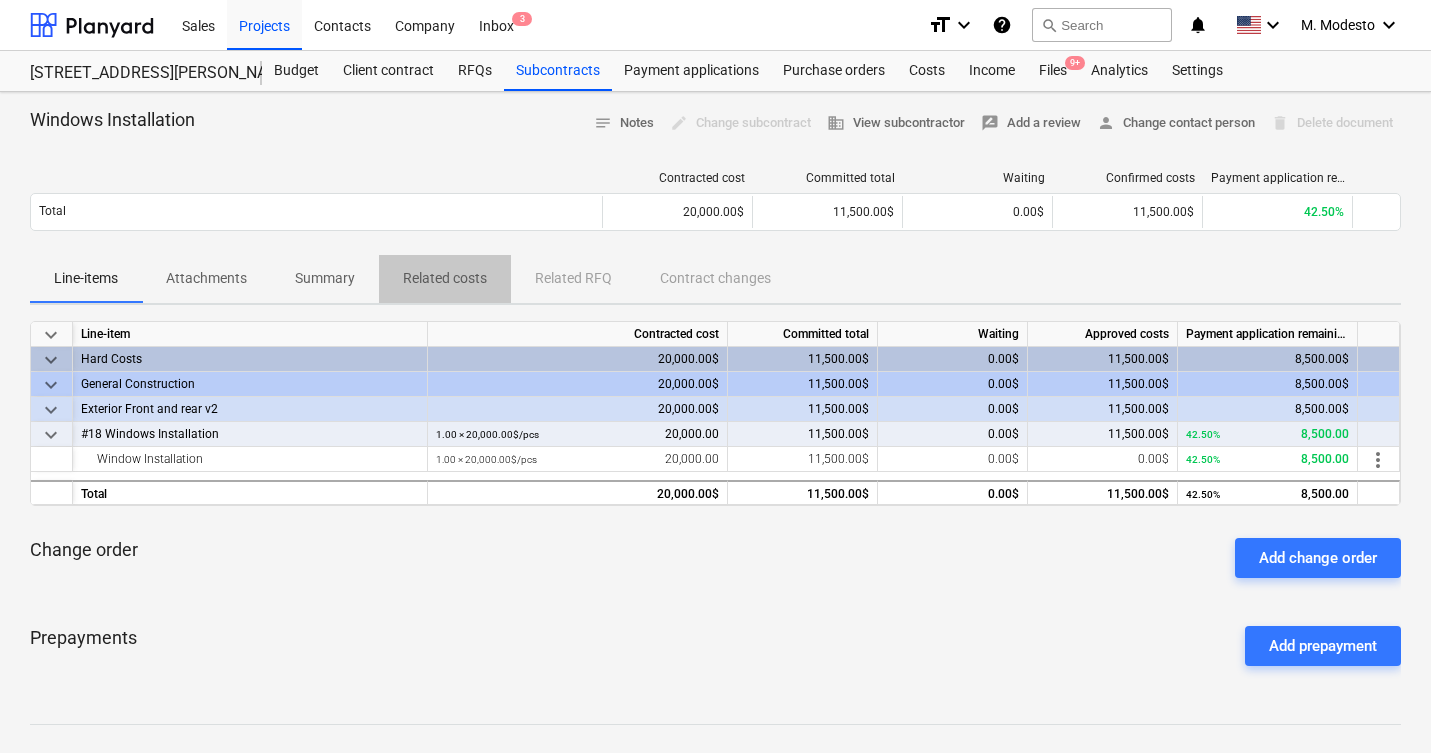 click on "Related costs" at bounding box center (445, 278) 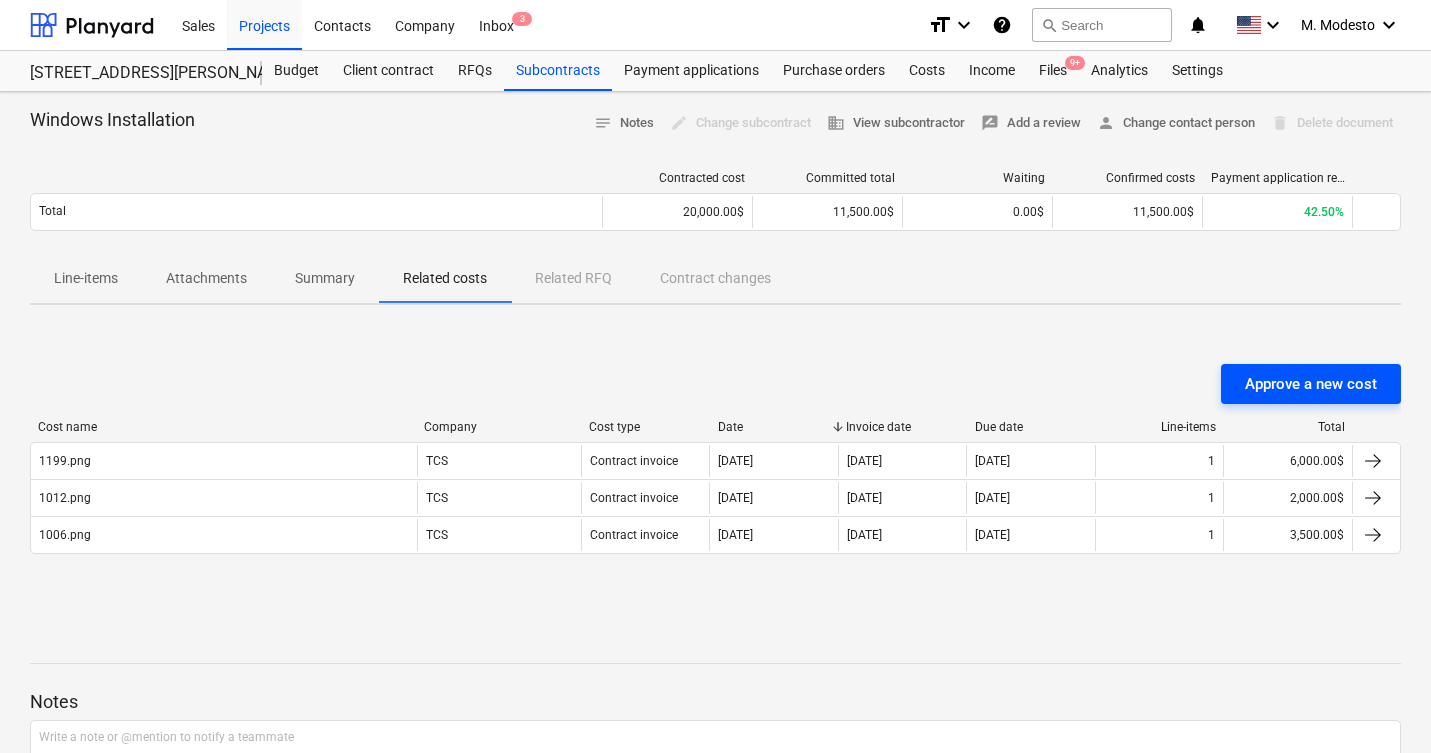 click on "Approve a new cost" at bounding box center (1311, 384) 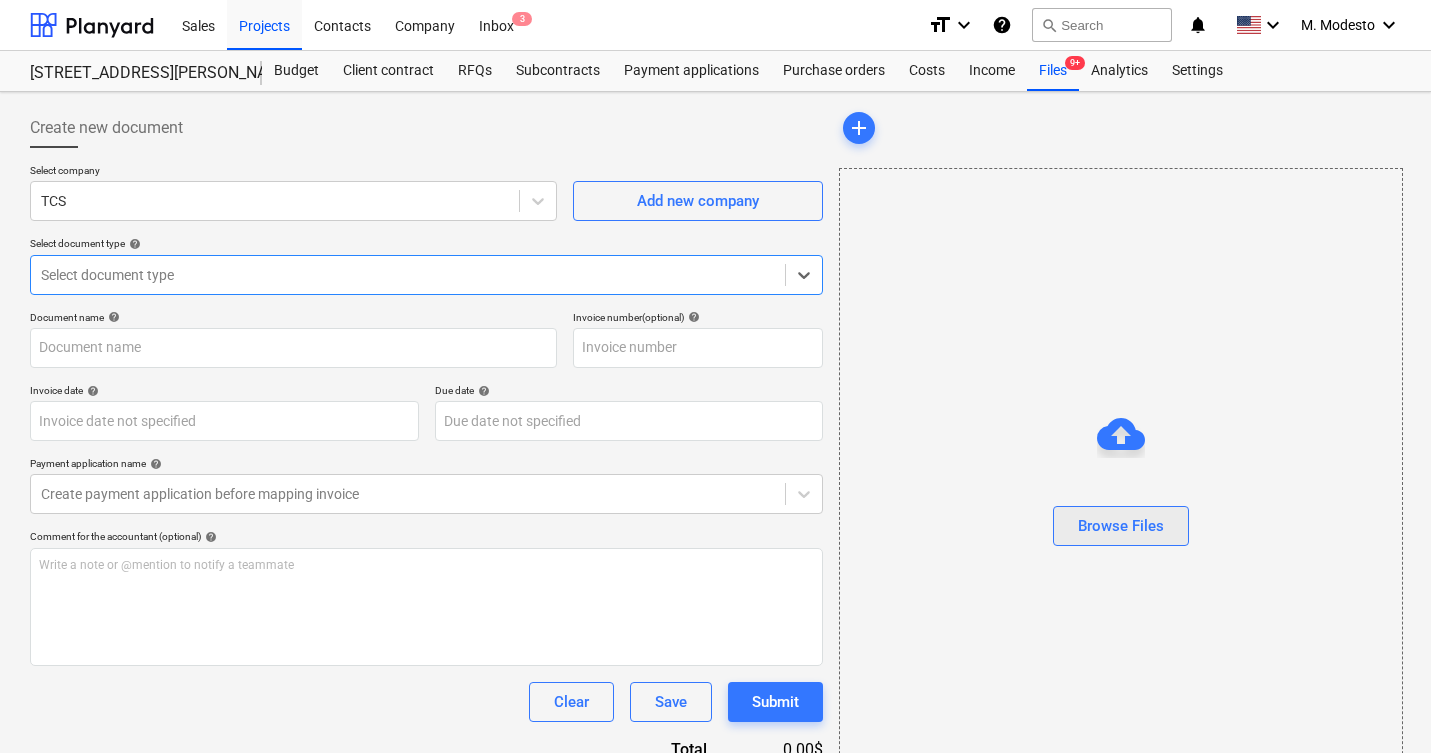 click on "Browse Files" at bounding box center (1121, 526) 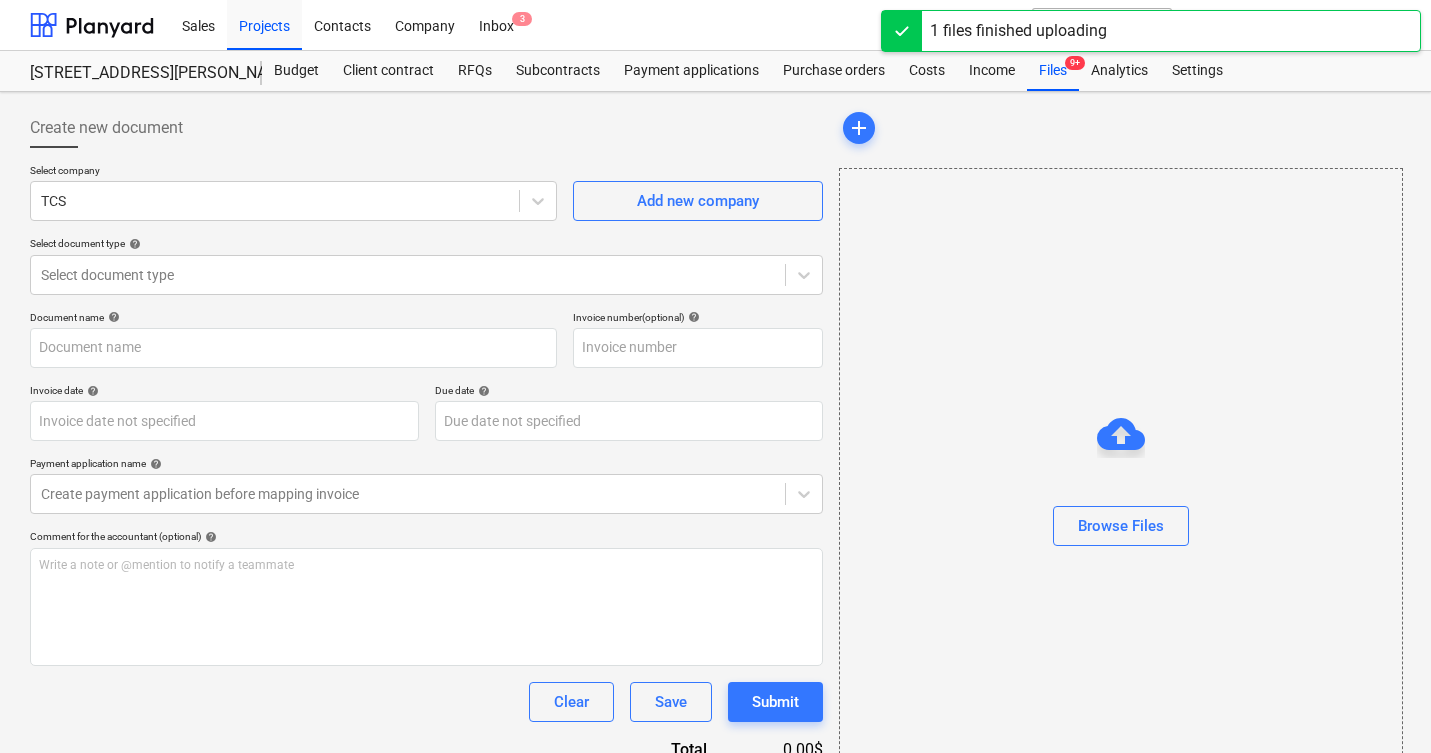 type on "1191.png" 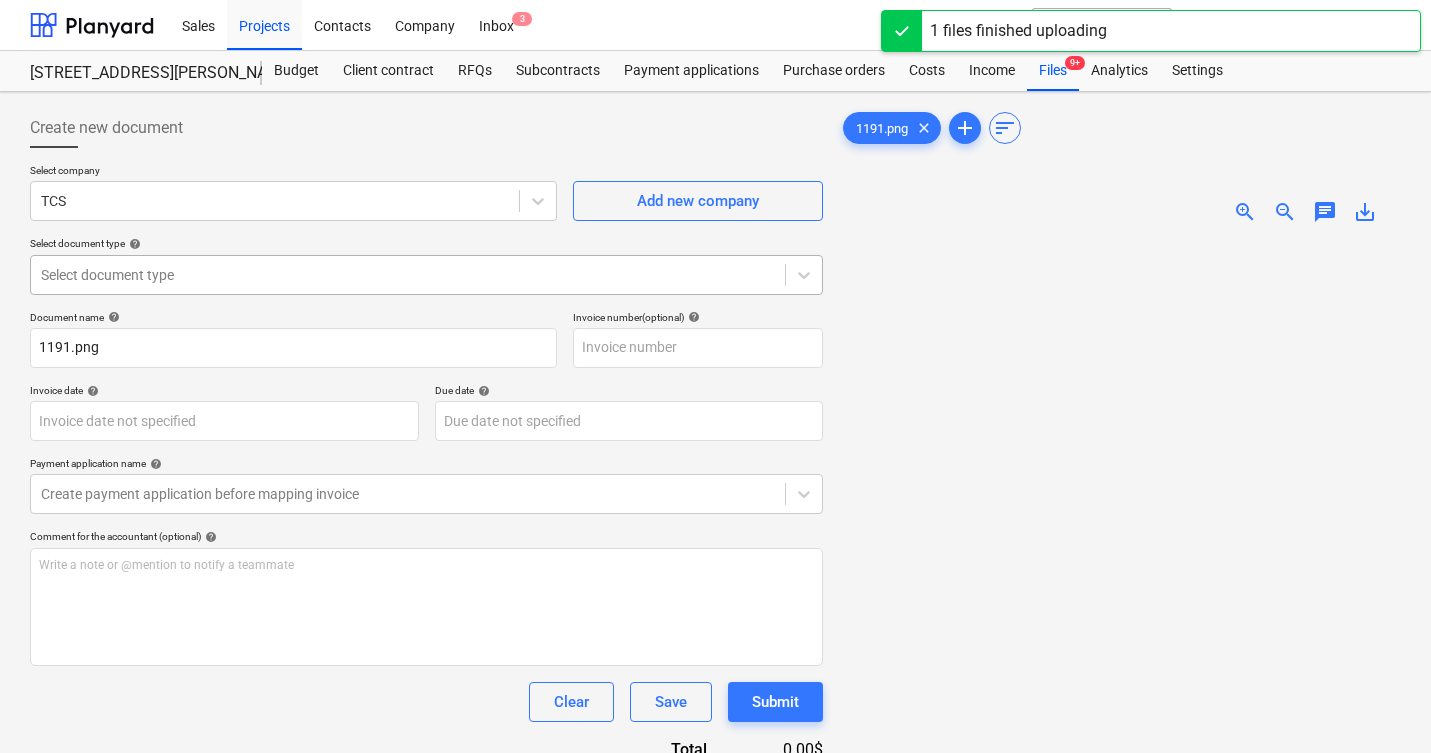 click at bounding box center (408, 275) 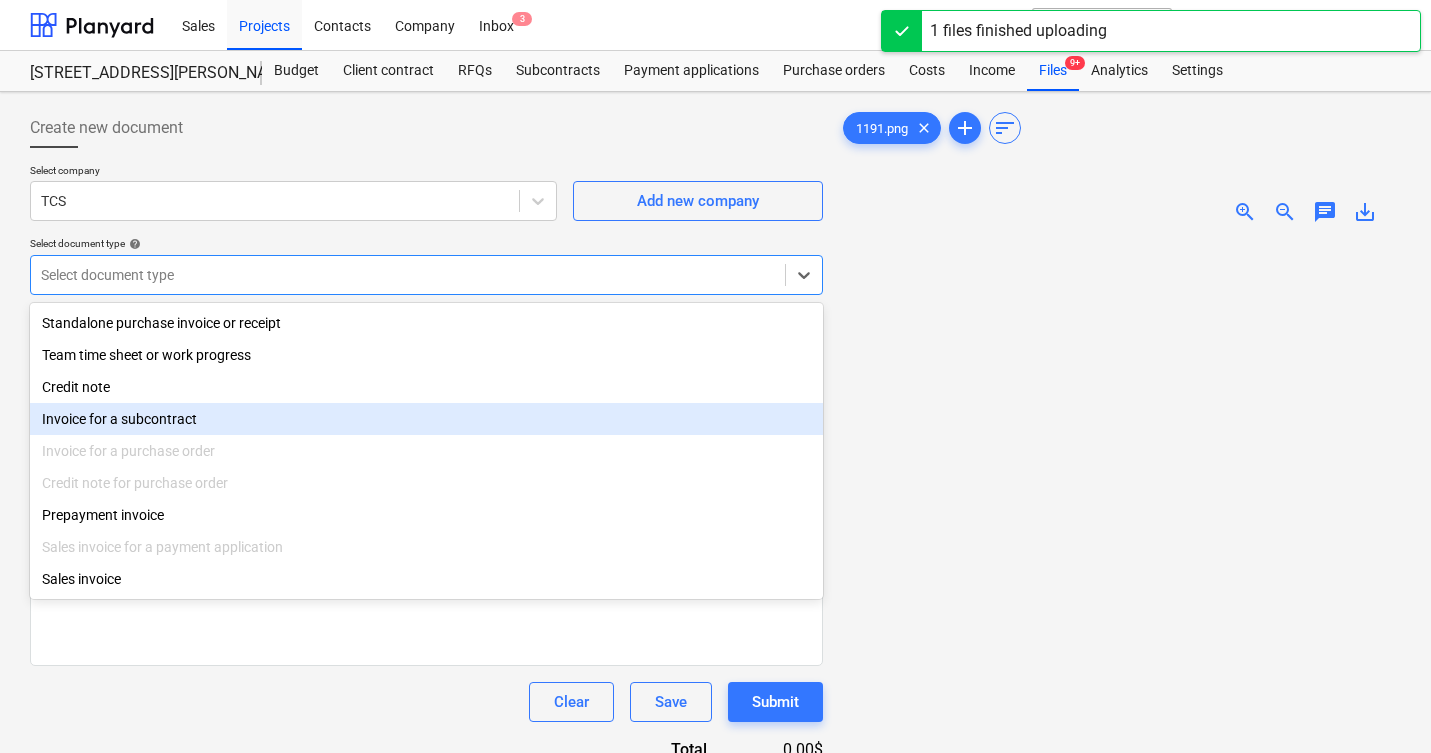click on "Invoice for a subcontract" at bounding box center [426, 419] 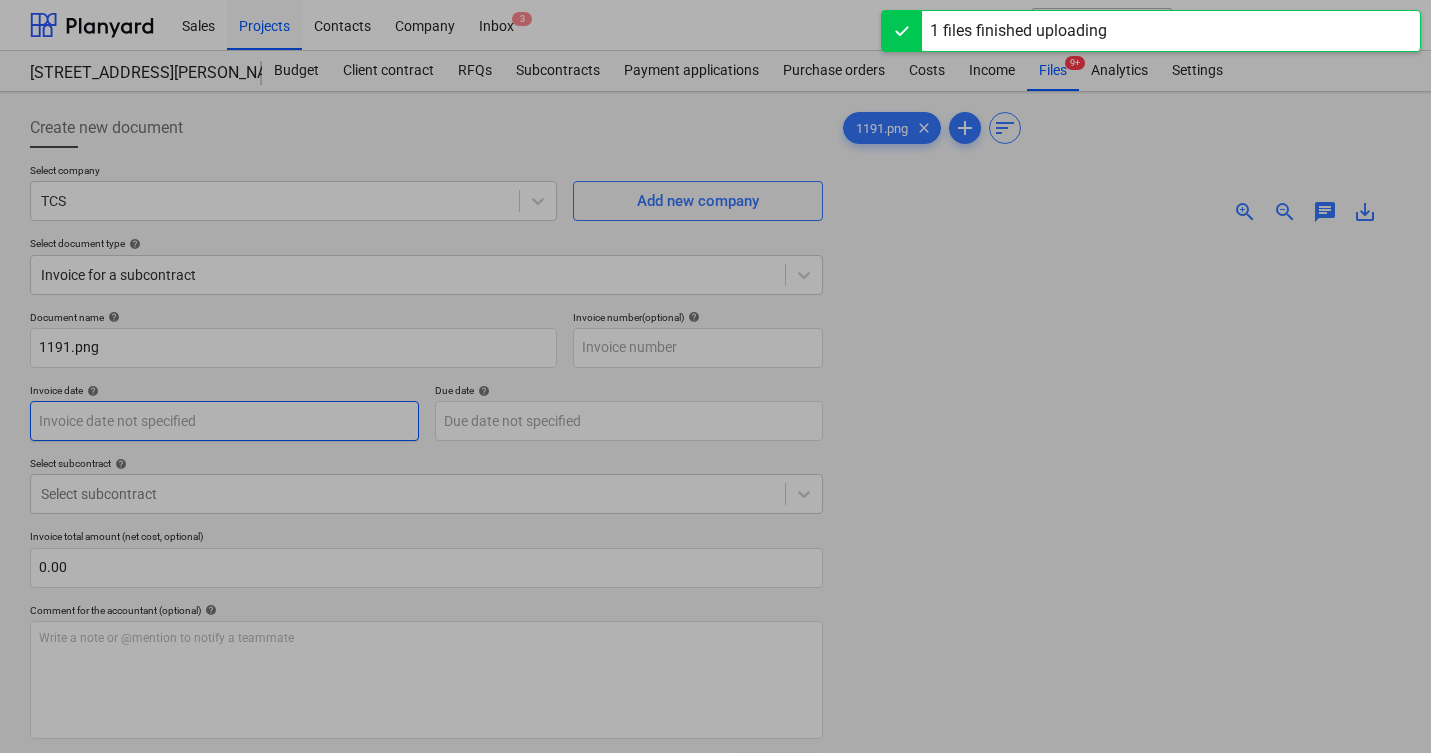 click on "Sales Projects Contacts Company Inbox 3 format_size keyboard_arrow_down help search Search notifications 0 keyboard_arrow_down M. Modesto keyboard_arrow_down 506 Henry Street 506 Henry Street Budget Client contract RFQs Subcontracts Payment applications Purchase orders Costs Income Files 9+ Analytics Settings Create new document Select company TCS   Add new company Select document type help Invoice for a subcontract Document name help 1191.png Invoice number  (optional) help Invoice date help Press the down arrow key to interact with the calendar and
select a date. Press the question mark key to get the keyboard shortcuts for changing dates. Due date help Press the down arrow key to interact with the calendar and
select a date. Press the question mark key to get the keyboard shortcuts for changing dates. Select subcontract help Select subcontract Invoice total amount (net cost, optional) 0.00 Comment for the accountant (optional) help Write a note or @mention to notify a teammate ﻿ Clear Save add" at bounding box center (715, 376) 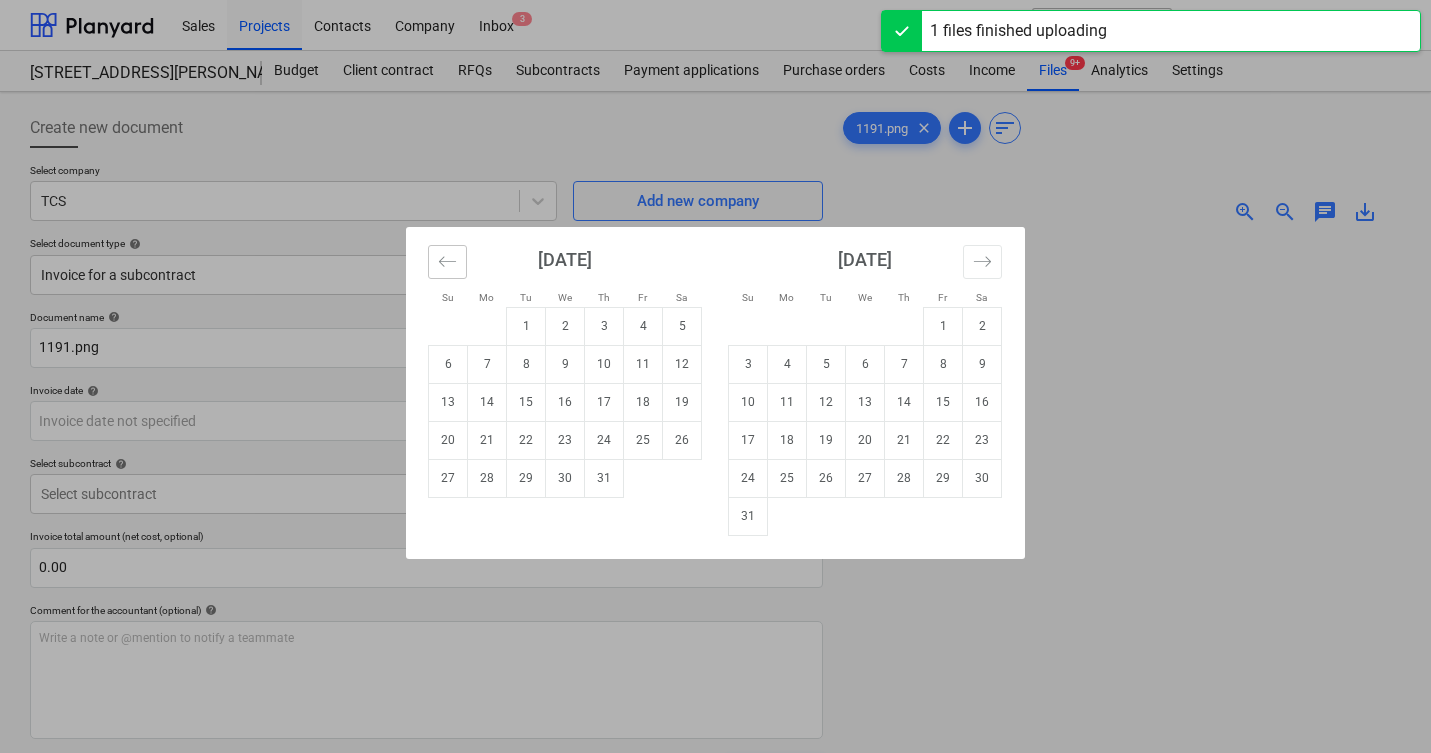 click 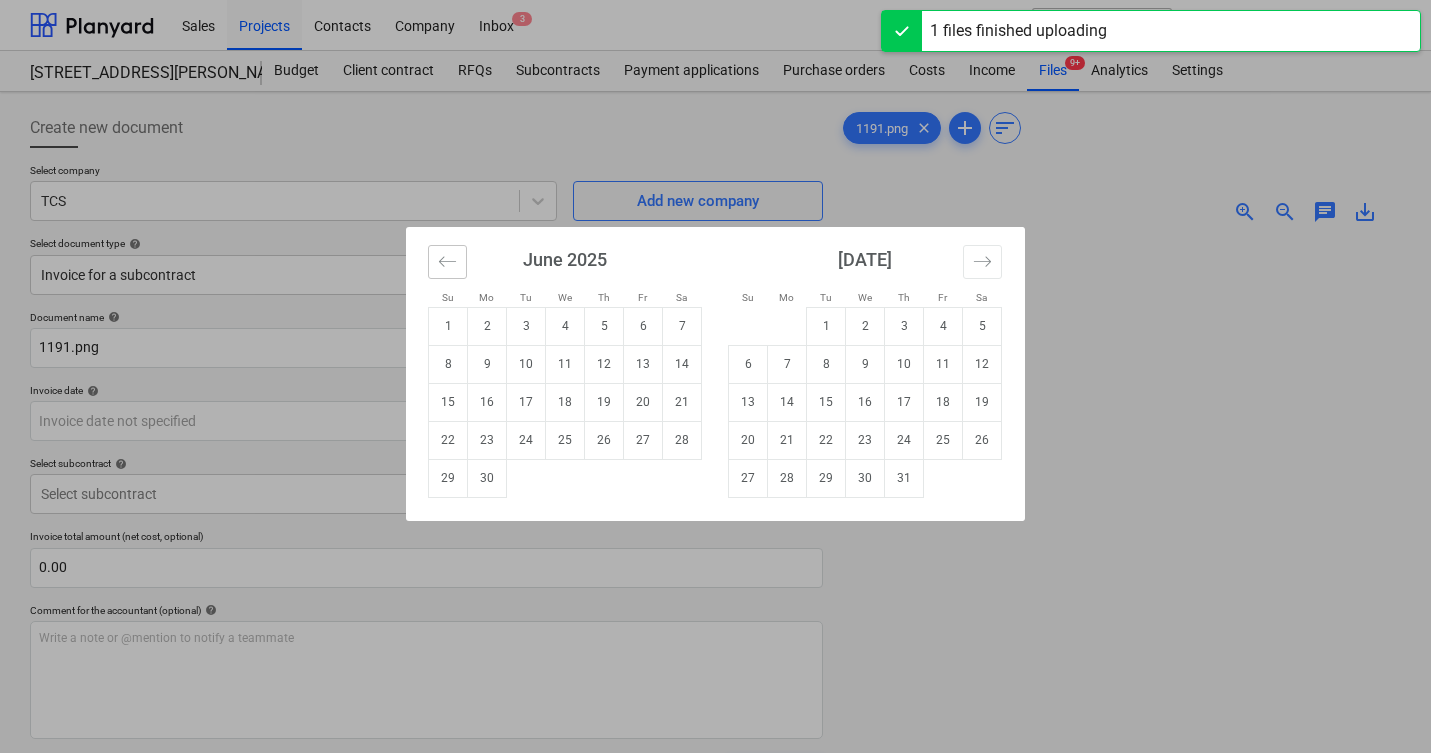 click 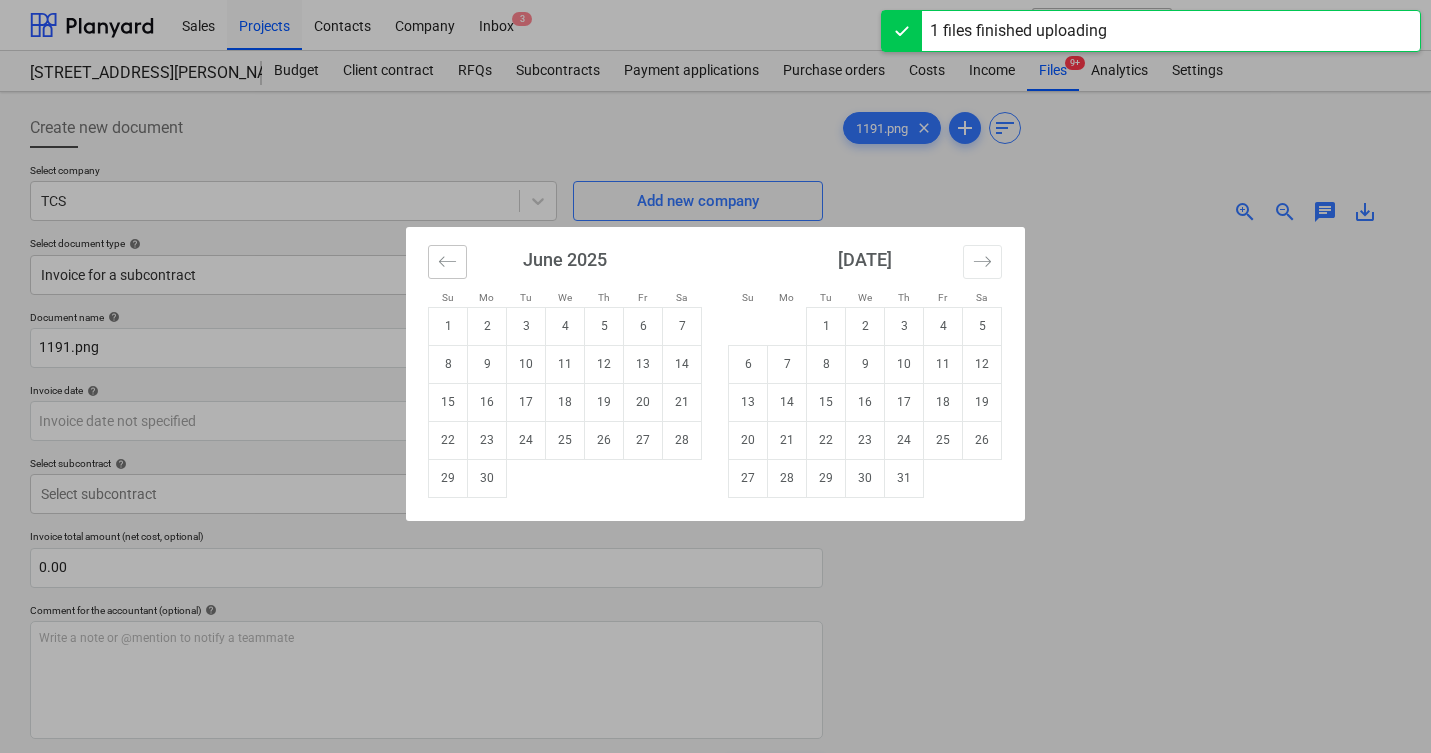 click 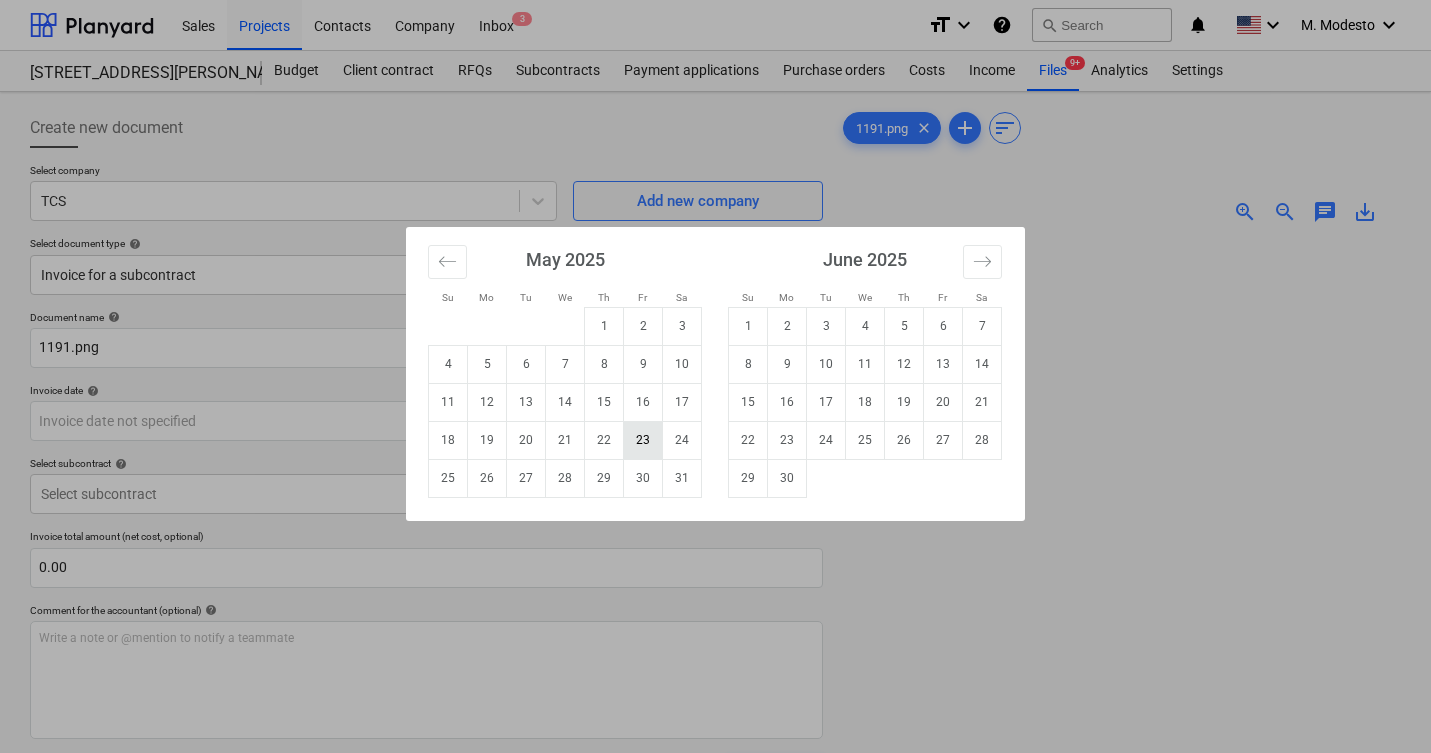 click on "23" at bounding box center [643, 440] 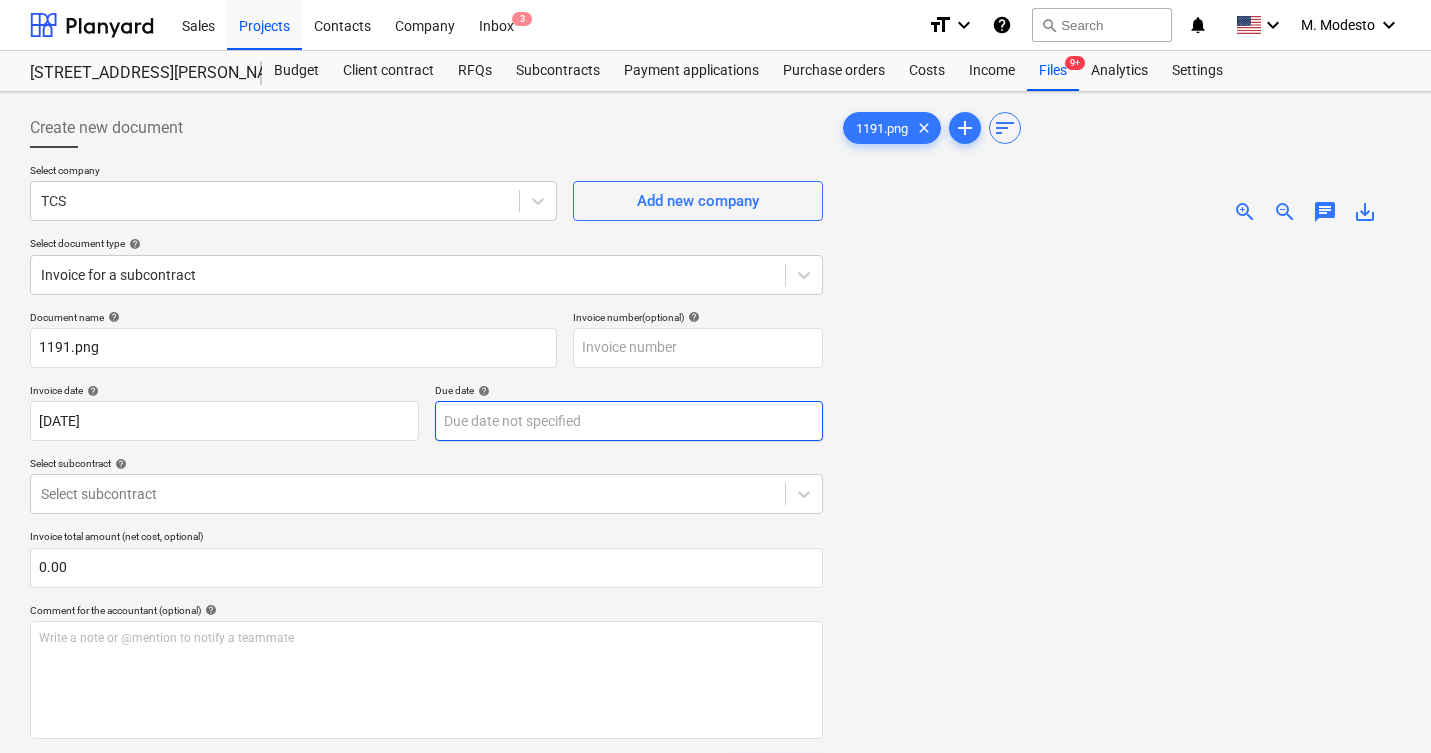 click on "Sales Projects Contacts Company Inbox 3 format_size keyboard_arrow_down help search Search notifications 0 keyboard_arrow_down M. Modesto keyboard_arrow_down 506 Henry Street 506 Henry Street Budget Client contract RFQs Subcontracts Payment applications Purchase orders Costs Income Files 9+ Analytics Settings Create new document Select company TCS   Add new company Select document type help Invoice for a subcontract Document name help 1191.png Invoice number  (optional) help Invoice date help 23 May 2025 23.05.2025 Press the down arrow key to interact with the calendar and
select a date. Press the question mark key to get the keyboard shortcuts for changing dates. Due date help Press the down arrow key to interact with the calendar and
select a date. Press the question mark key to get the keyboard shortcuts for changing dates. Select subcontract help Select subcontract Invoice total amount (net cost, optional) 0.00 Comment for the accountant (optional) help ﻿ Clear Save Submit Total 0.00$ 1191.png" at bounding box center [715, 376] 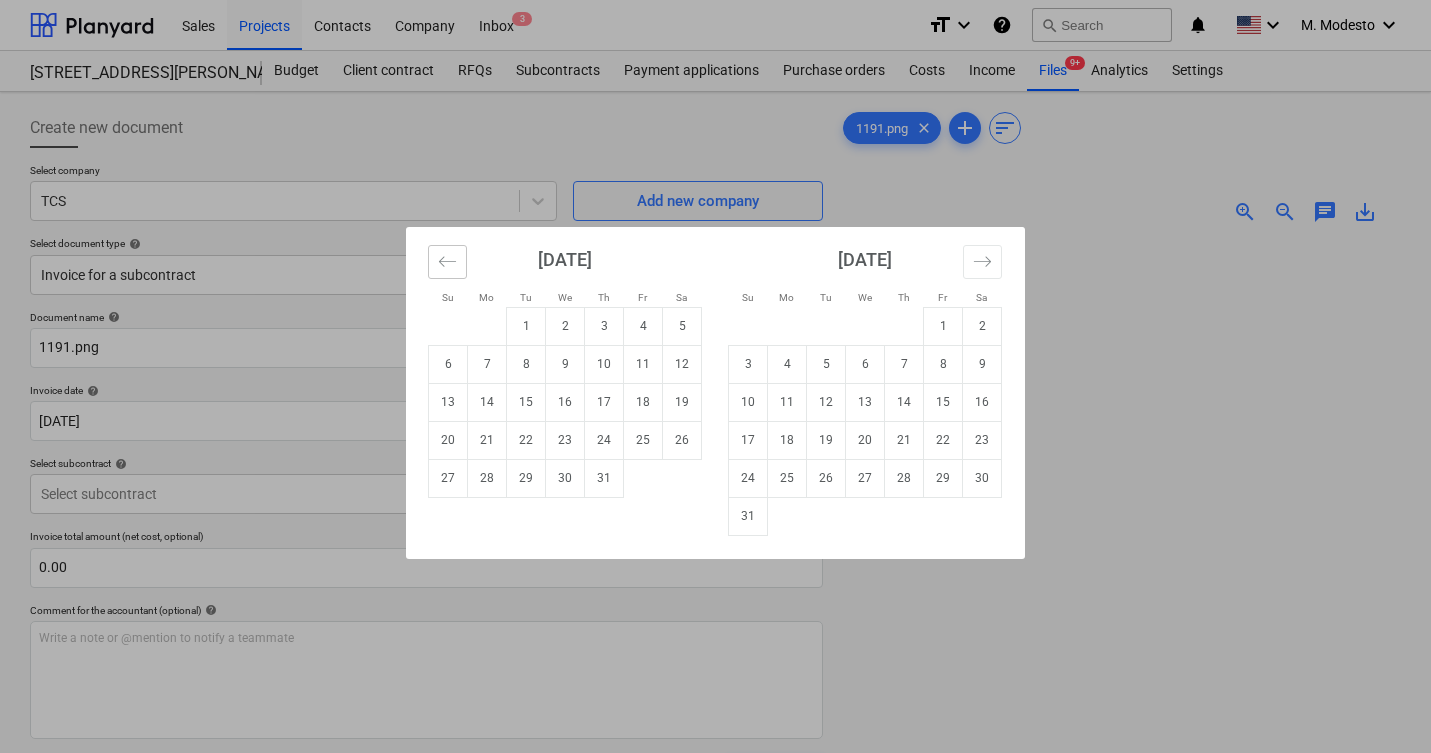 click 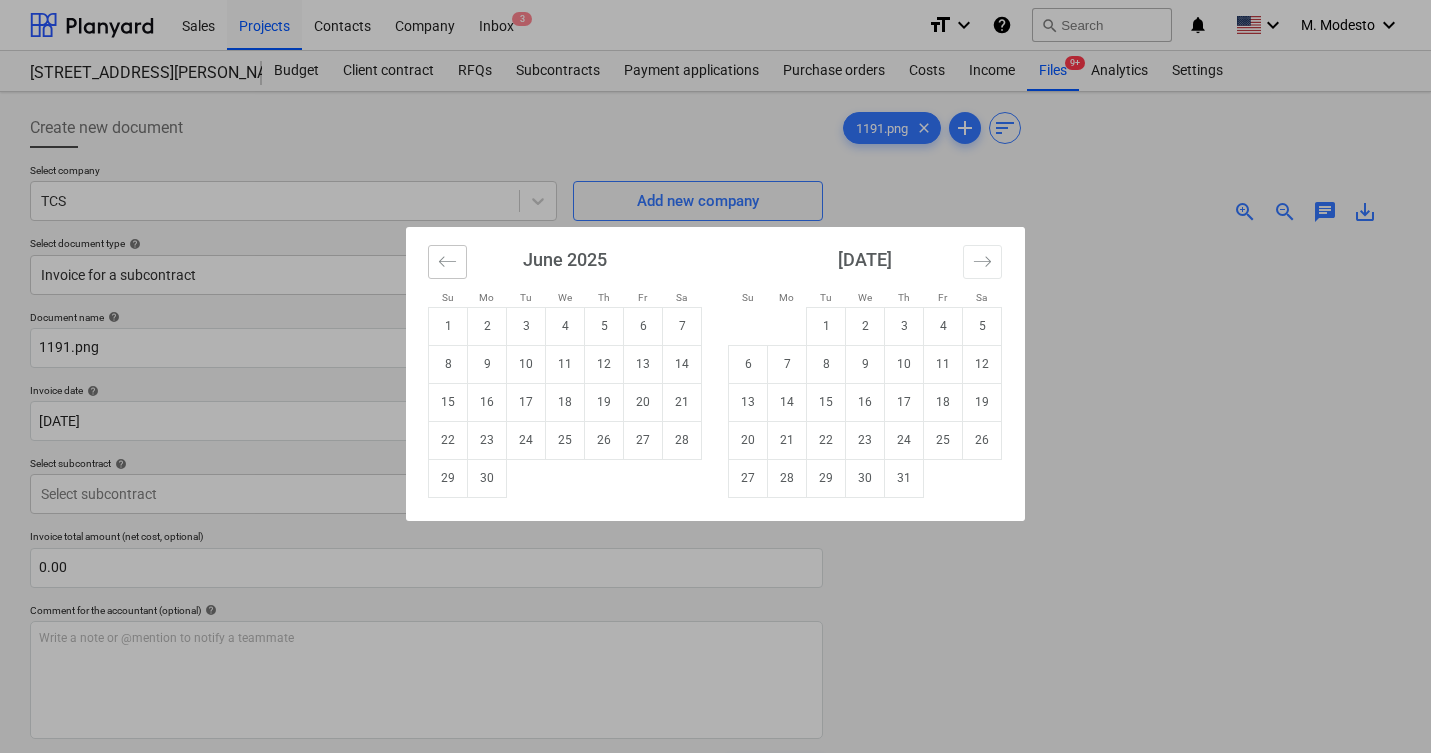 click 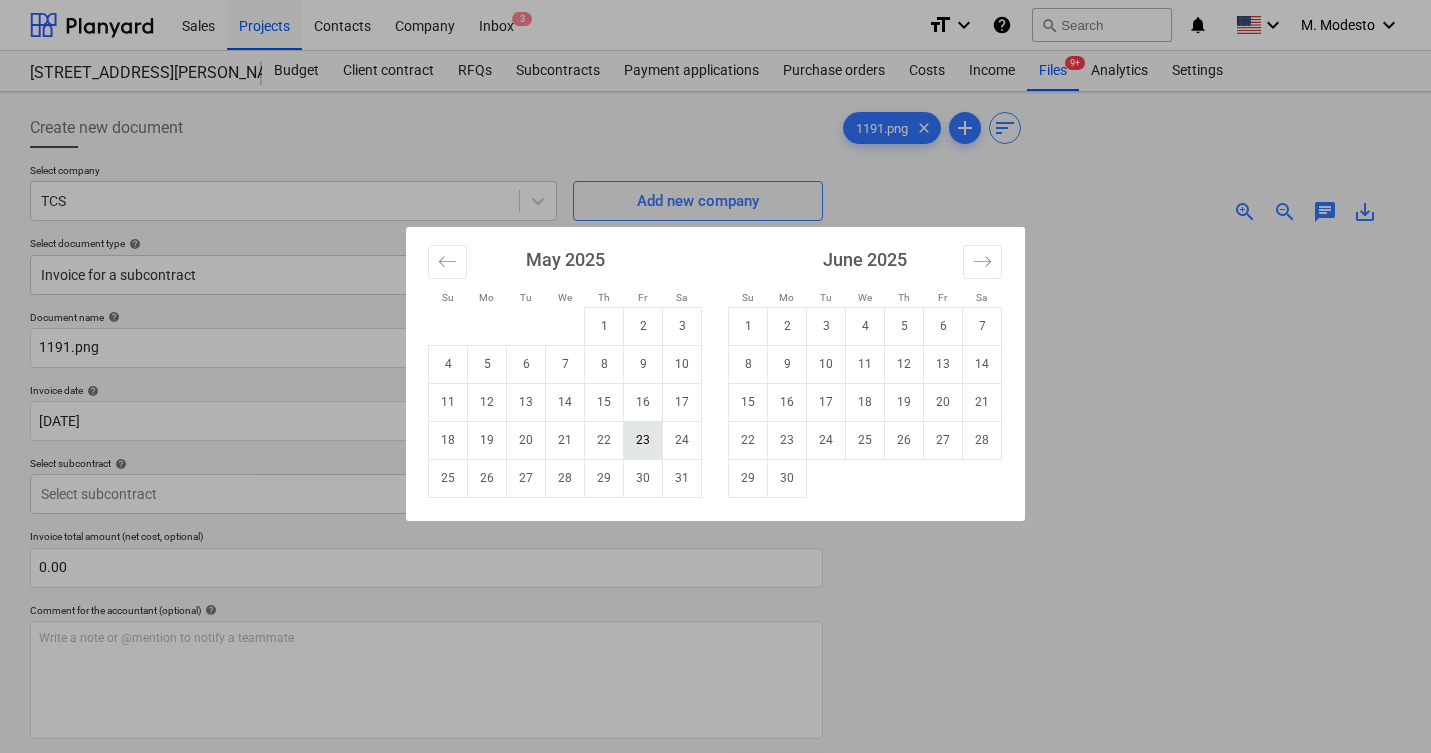 click on "23" at bounding box center (643, 440) 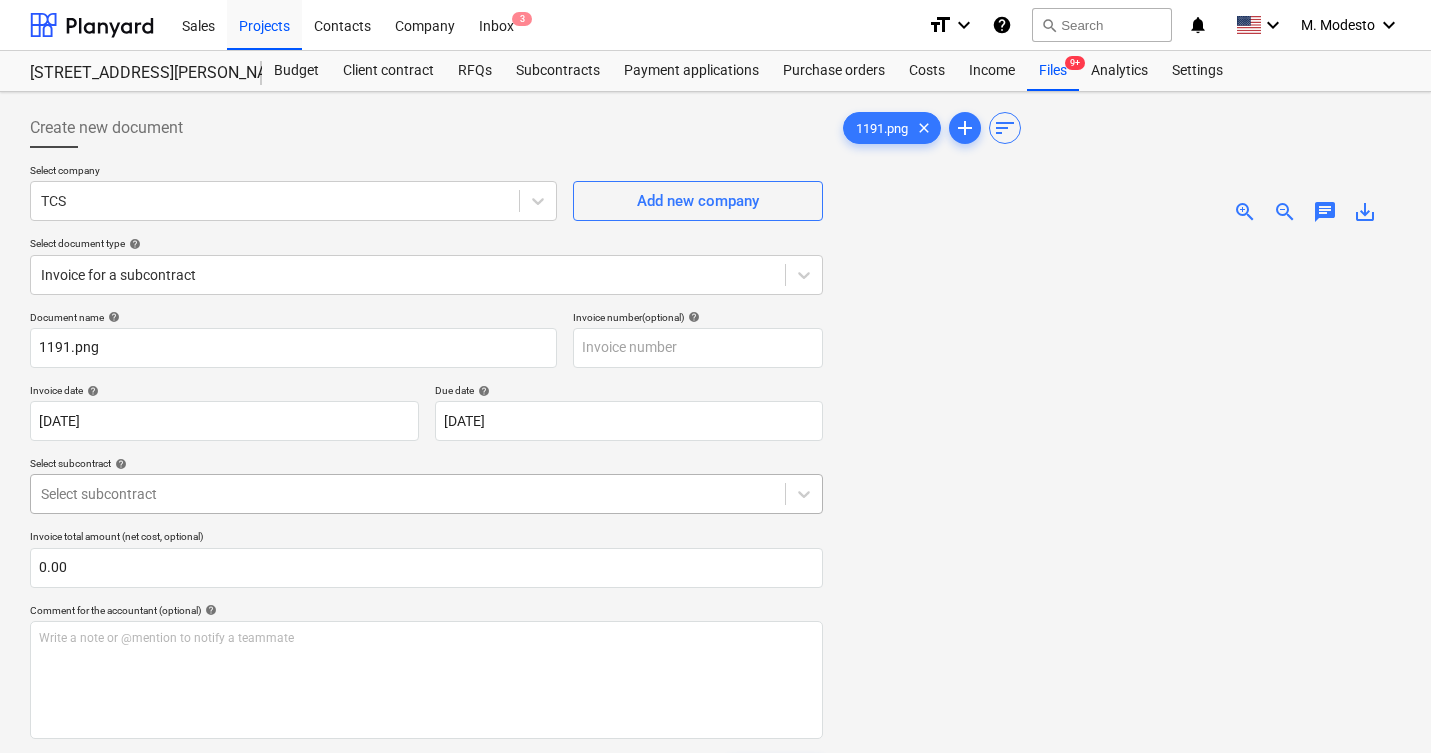 click on "Sales Projects Contacts Company Inbox 3 format_size keyboard_arrow_down help search Search notifications 0 keyboard_arrow_down M. Modesto keyboard_arrow_down 506 Henry Street 506 Henry Street Budget Client contract RFQs Subcontracts Payment applications Purchase orders Costs Income Files 9+ Analytics Settings Create new document Select company TCS   Add new company Select document type help Invoice for a subcontract Document name help 1191.png Invoice number  (optional) help Invoice date help 23 May 2025 23.05.2025 Press the down arrow key to interact with the calendar and
select a date. Press the question mark key to get the keyboard shortcuts for changing dates. Due date help 23 May 2025 23.05.2025 Press the down arrow key to interact with the calendar and
select a date. Press the question mark key to get the keyboard shortcuts for changing dates. Select subcontract help Select subcontract Invoice total amount (net cost, optional) 0.00 Comment for the accountant (optional) help ﻿ Clear Save add" at bounding box center (715, 376) 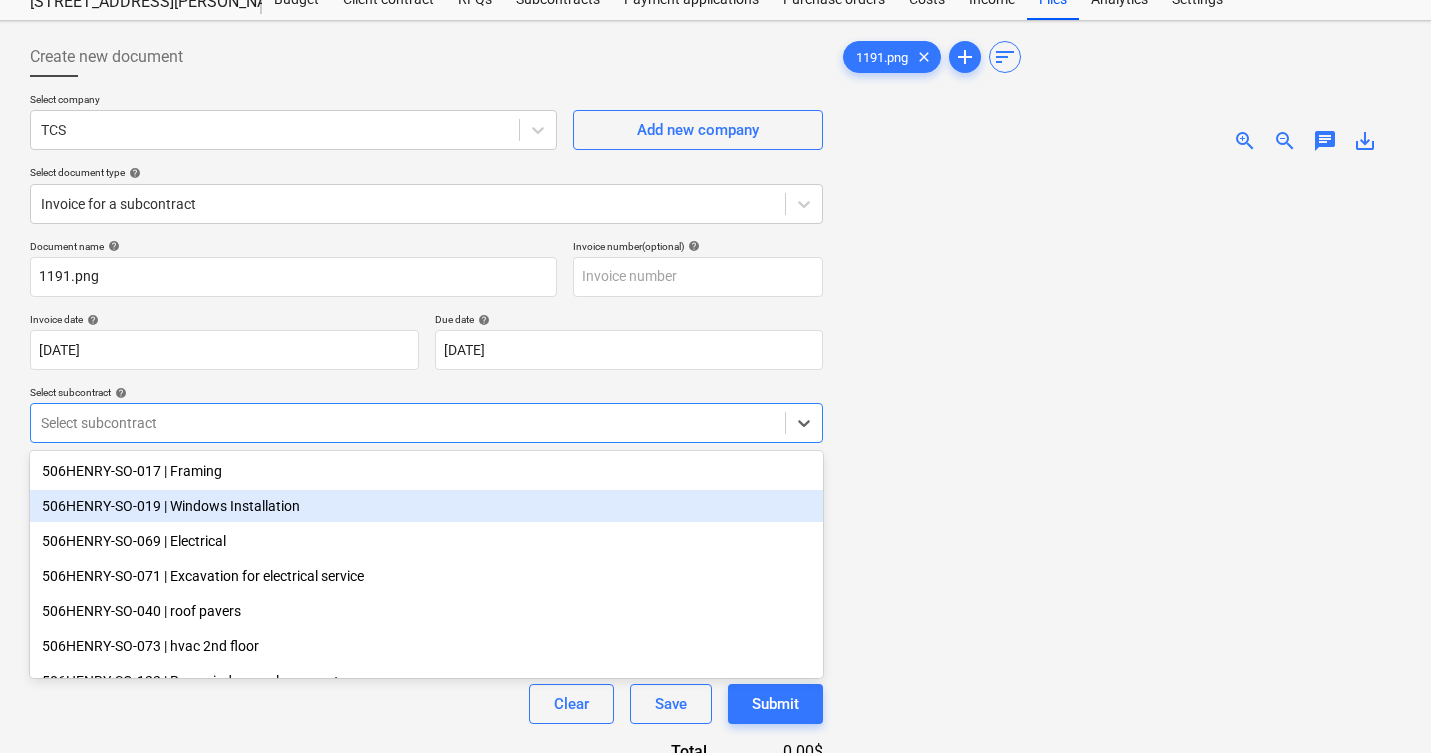 scroll, scrollTop: 81, scrollLeft: 0, axis: vertical 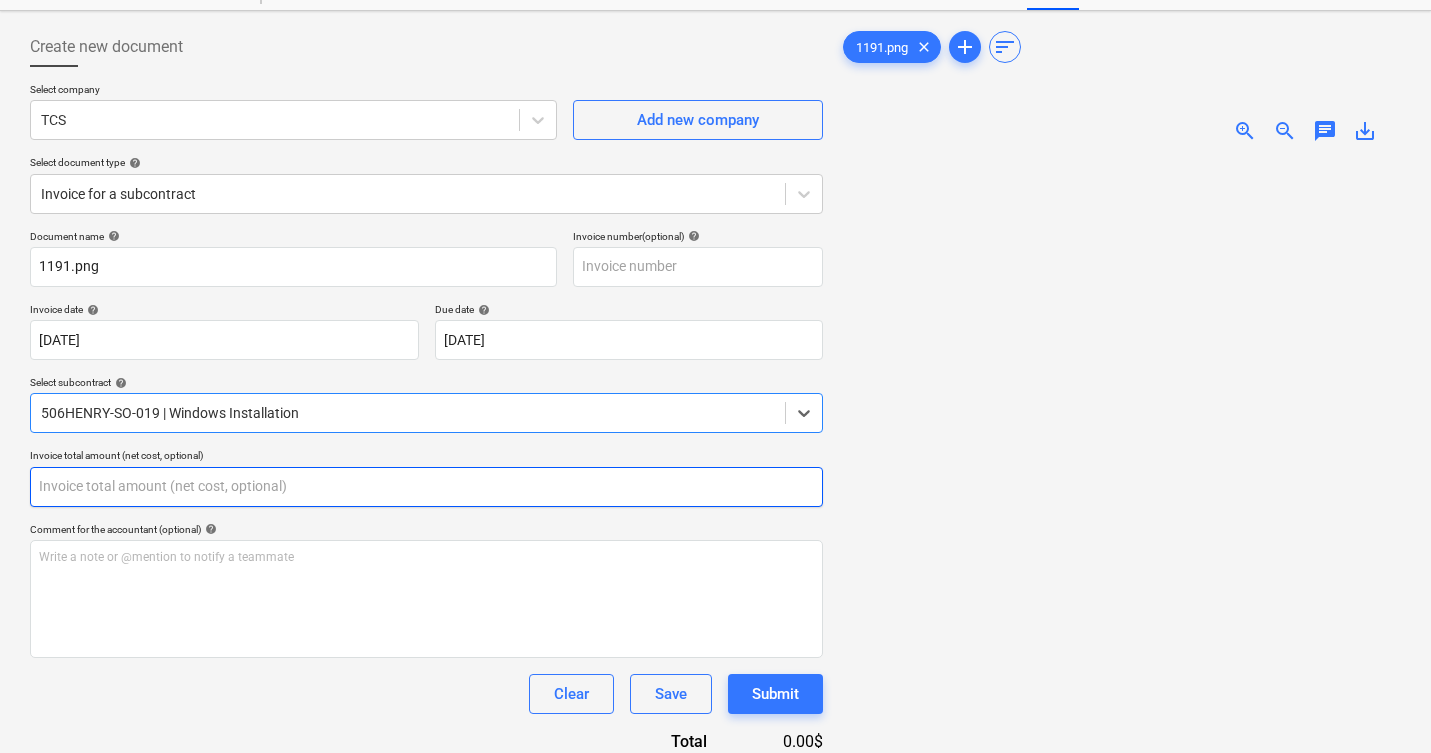 click at bounding box center [426, 487] 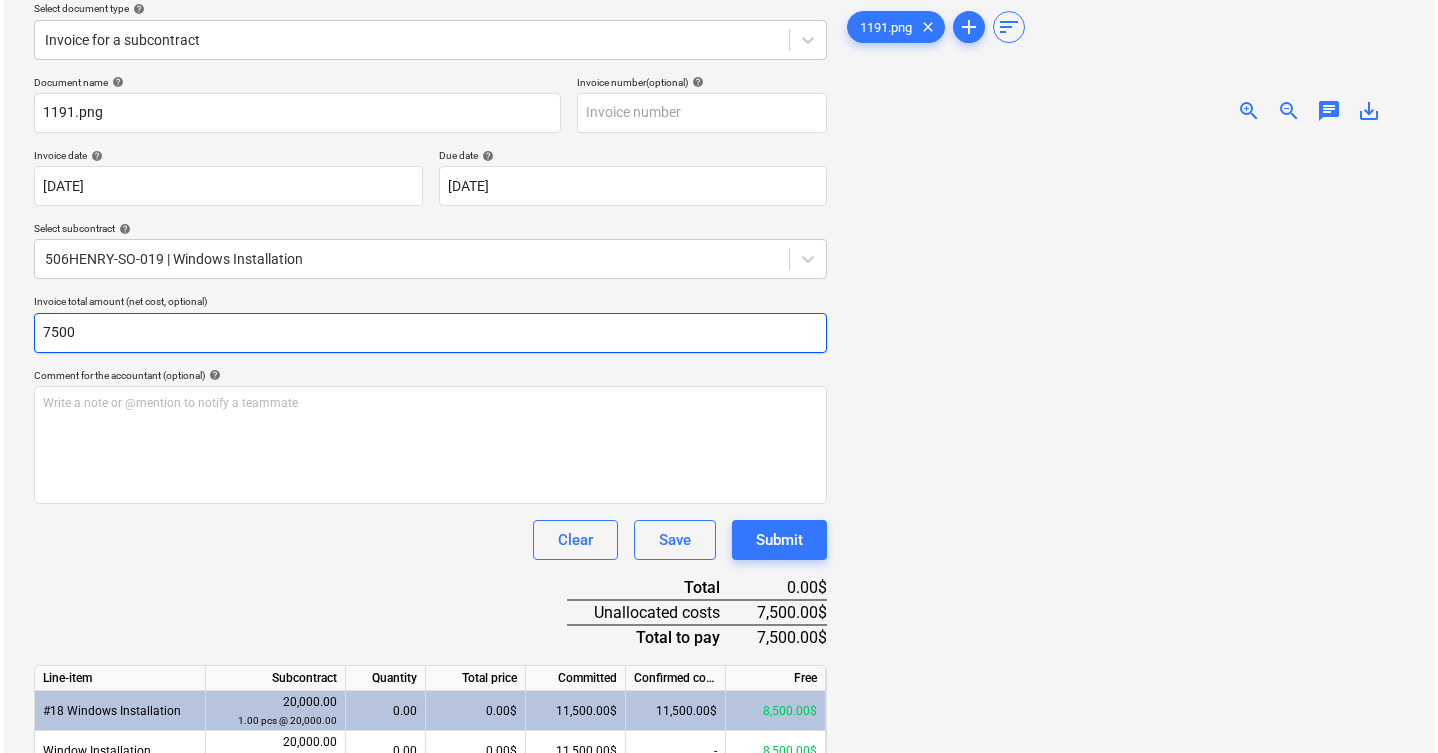 scroll, scrollTop: 334, scrollLeft: 0, axis: vertical 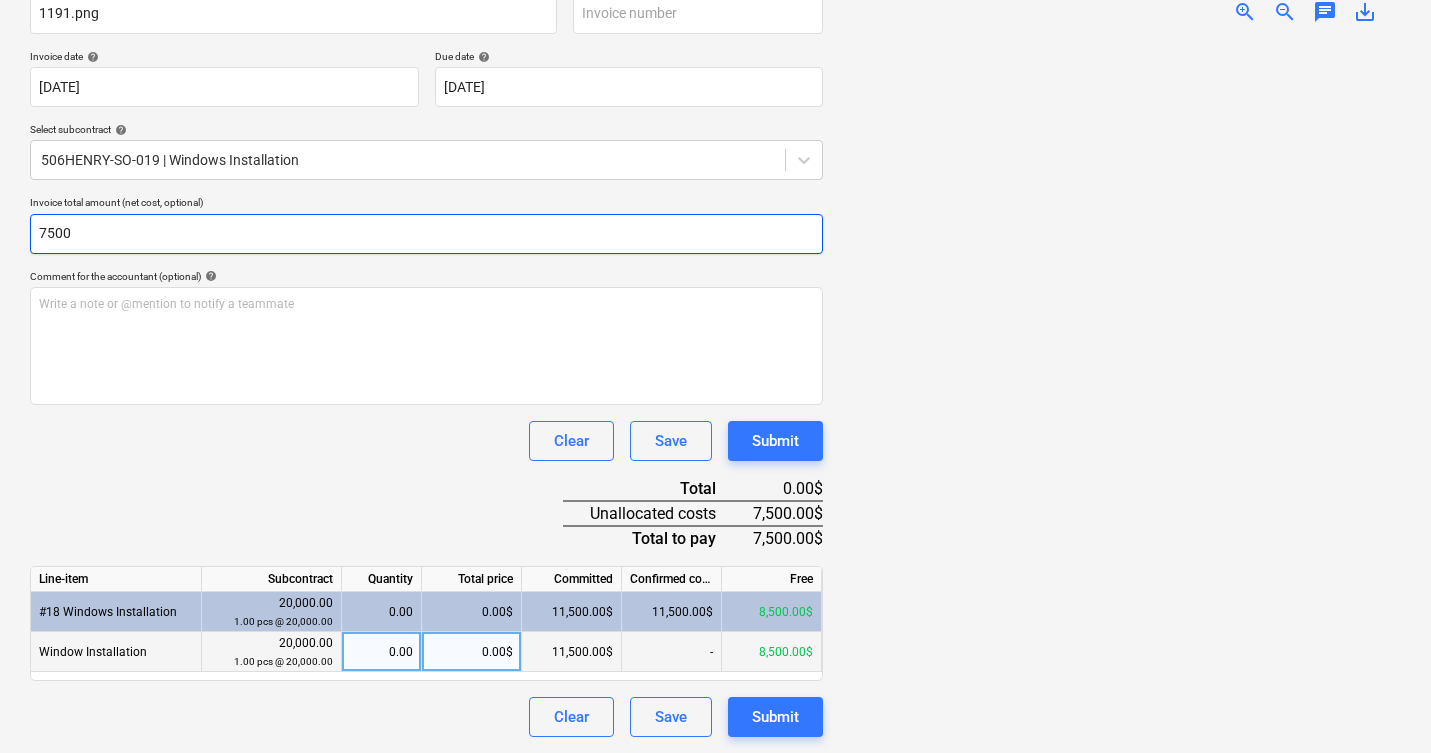 type on "7500" 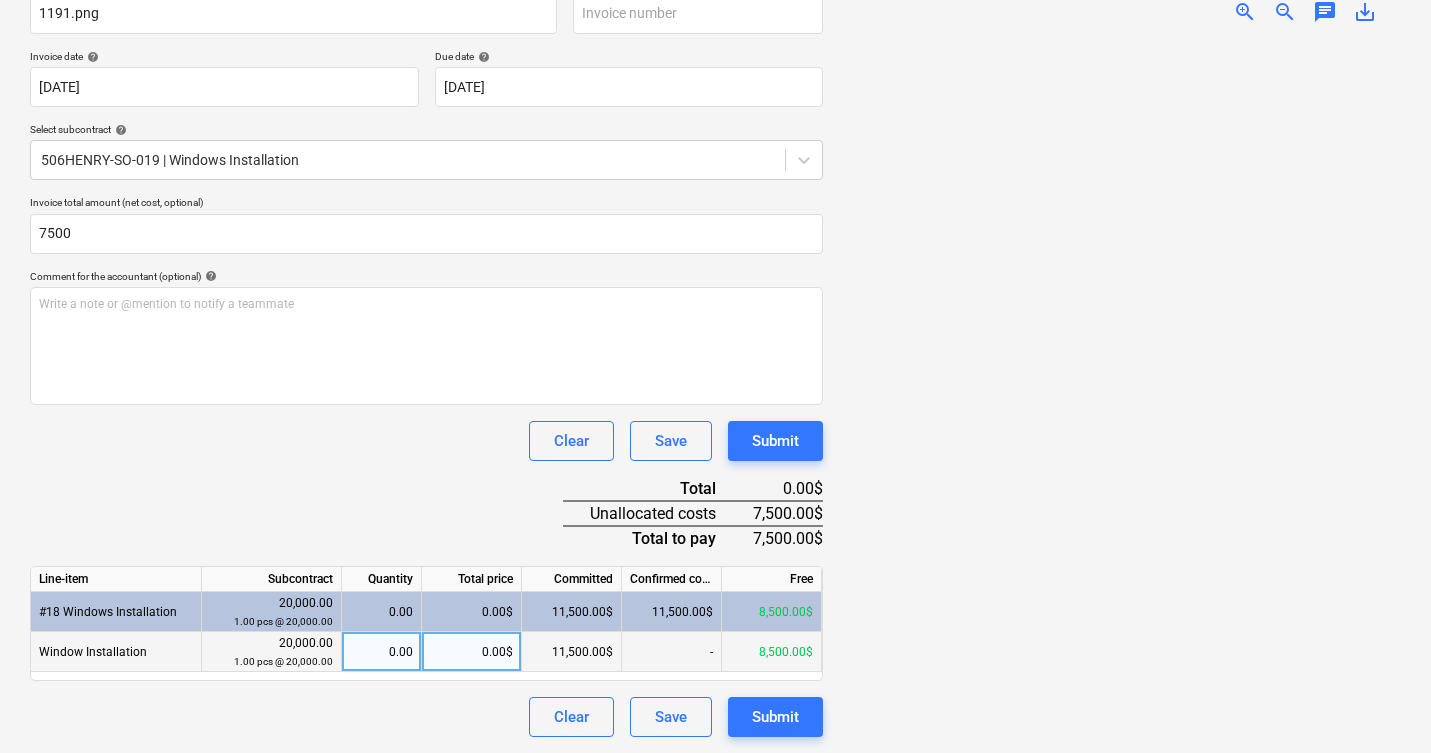 click on "0.00$" at bounding box center [472, 652] 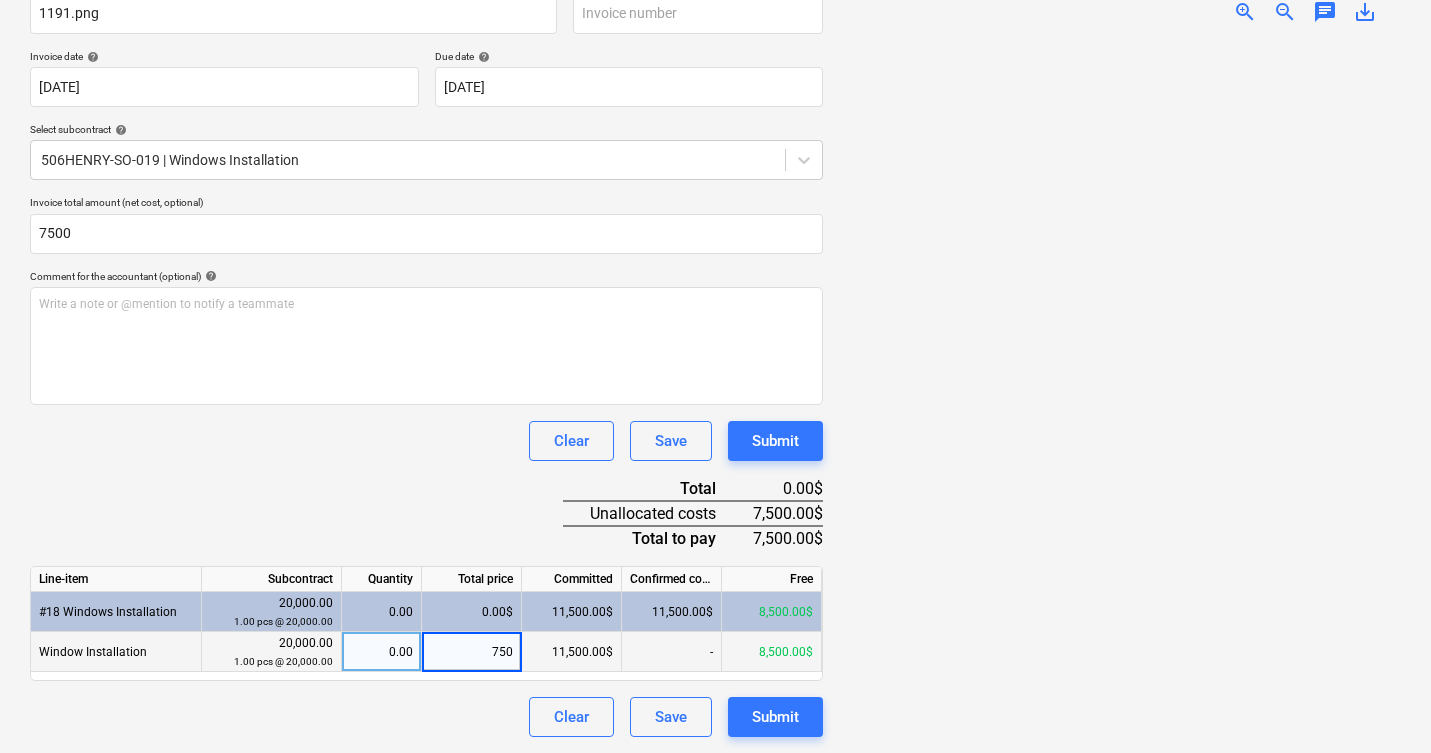 type on "7500" 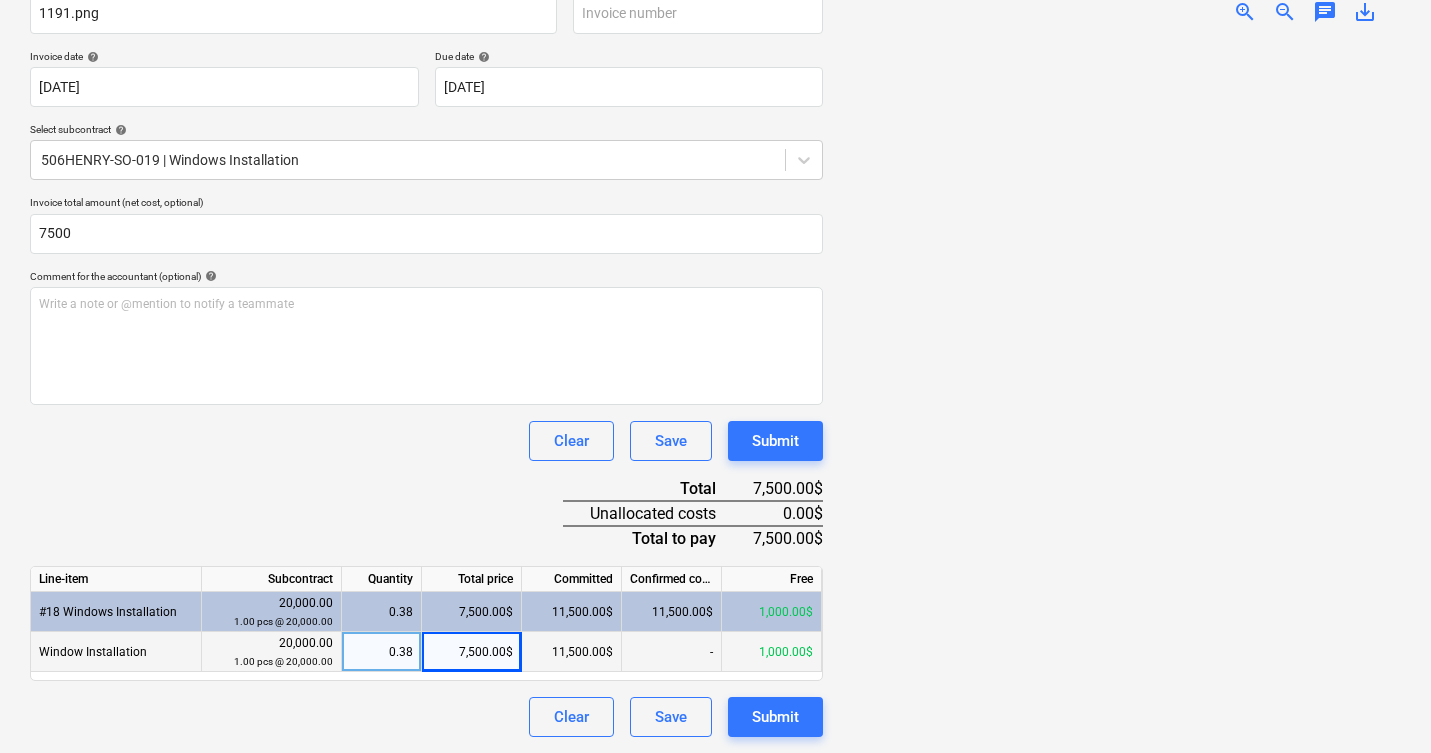 drag, startPoint x: 992, startPoint y: 638, endPoint x: 1003, endPoint y: 638, distance: 11 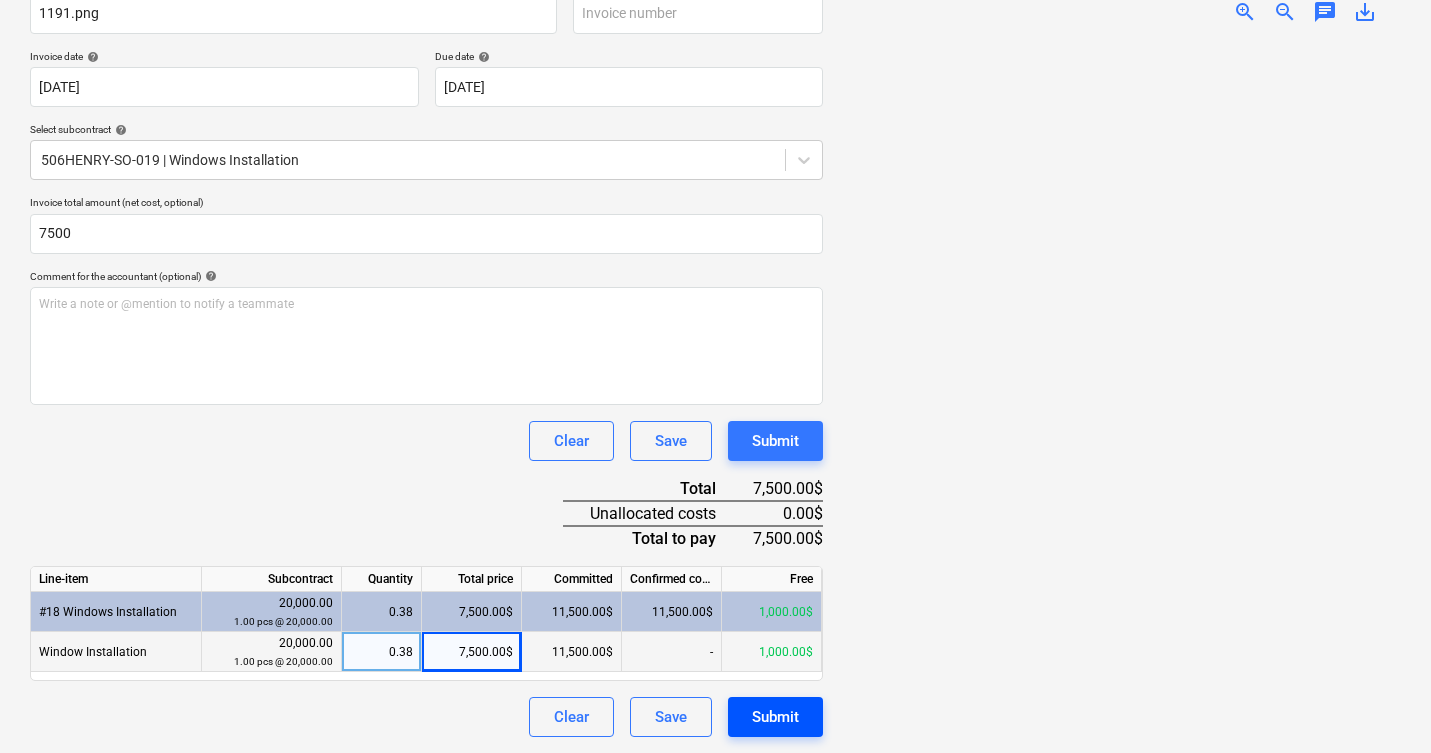 click on "Submit" at bounding box center (775, 717) 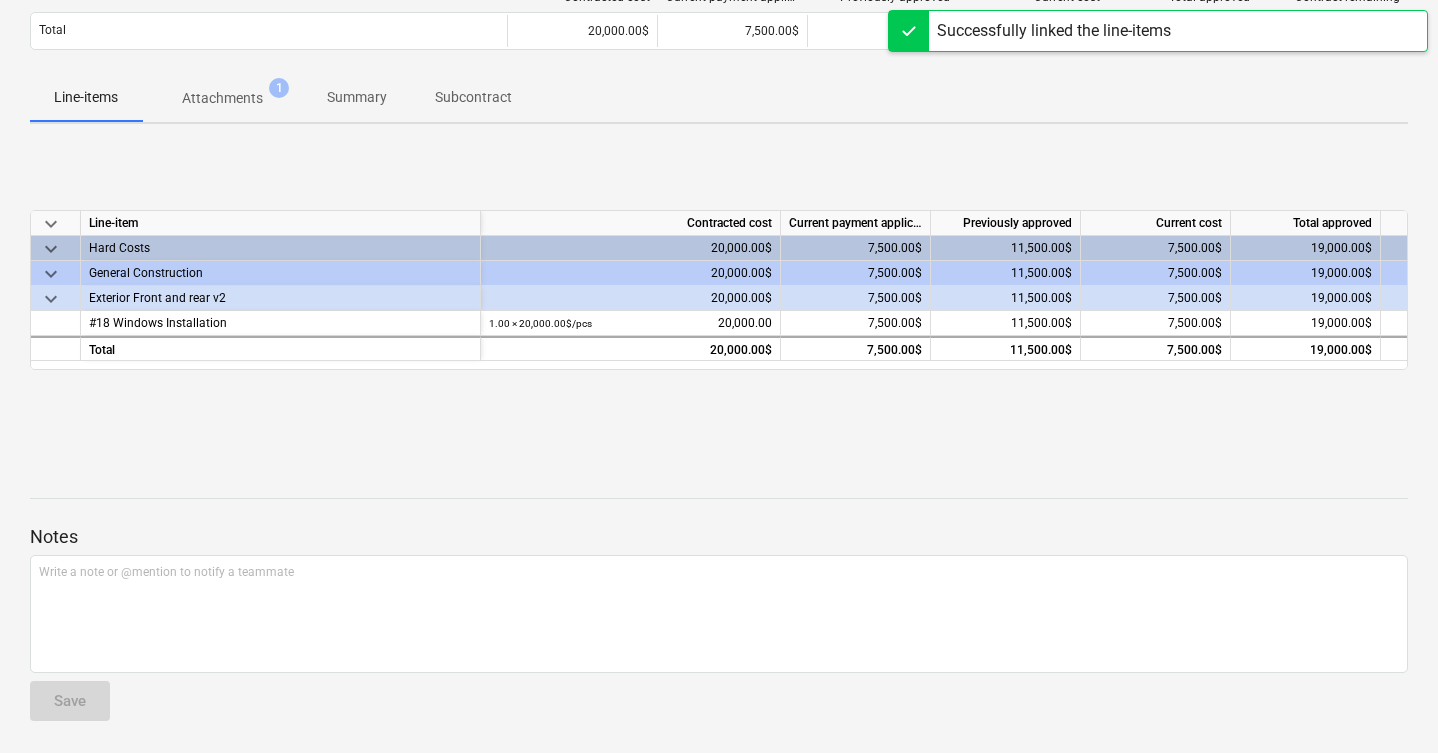 scroll, scrollTop: 0, scrollLeft: 0, axis: both 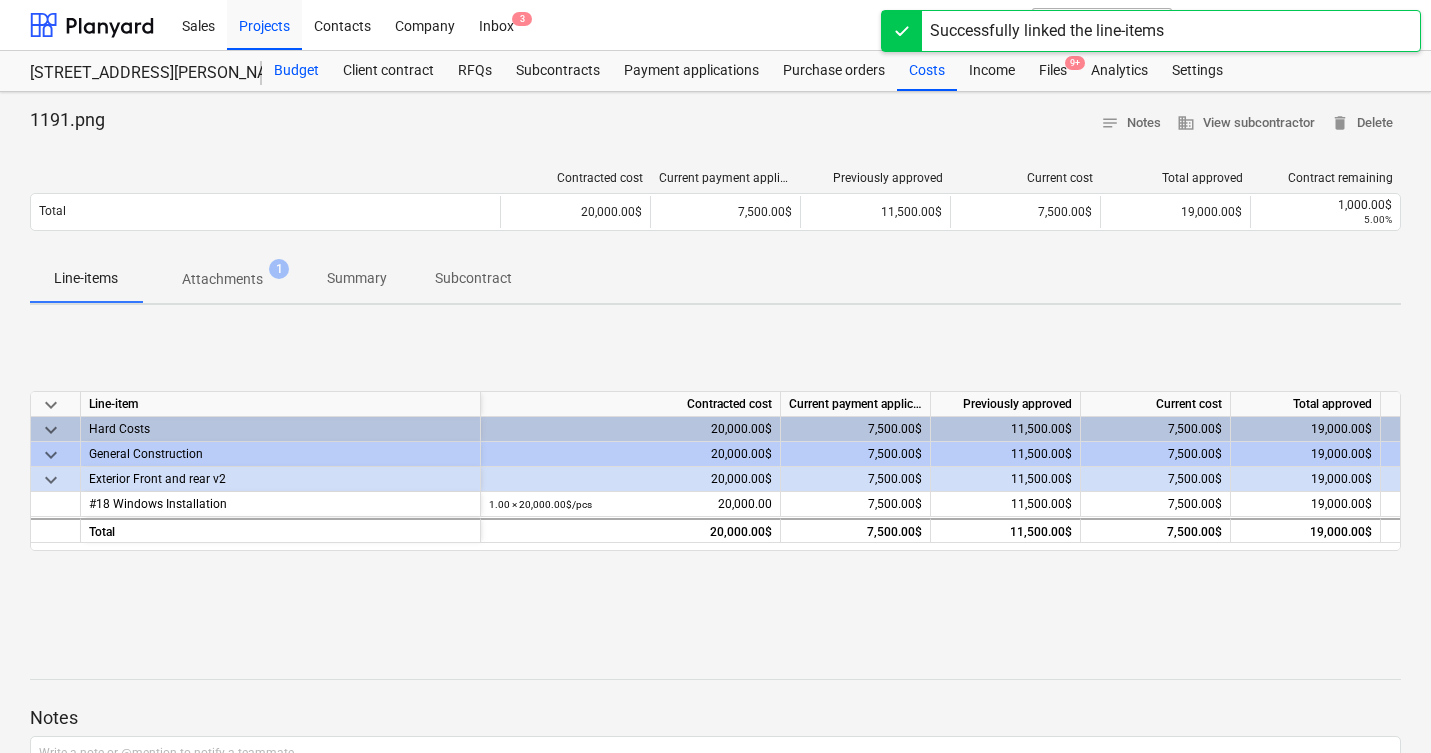 click on "Budget" at bounding box center (296, 71) 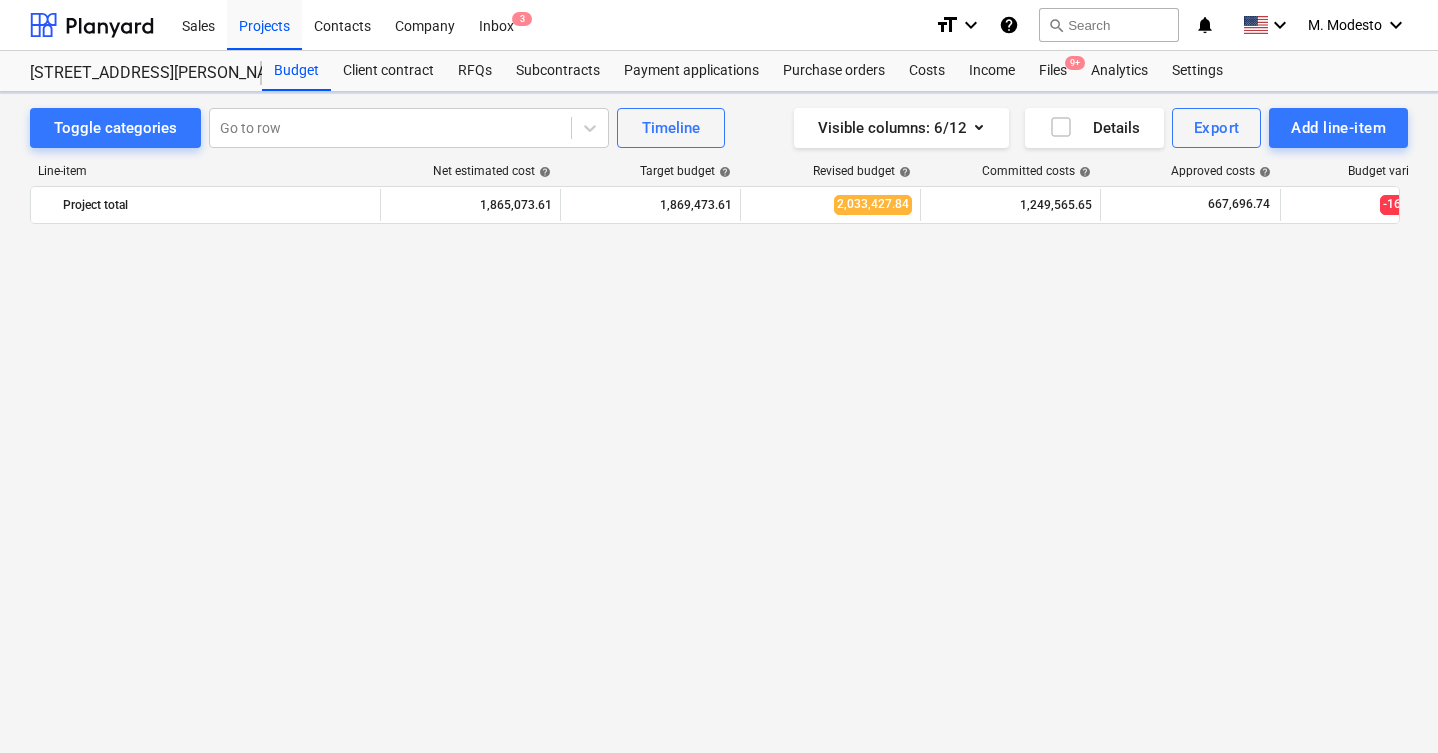 scroll, scrollTop: 2835, scrollLeft: 0, axis: vertical 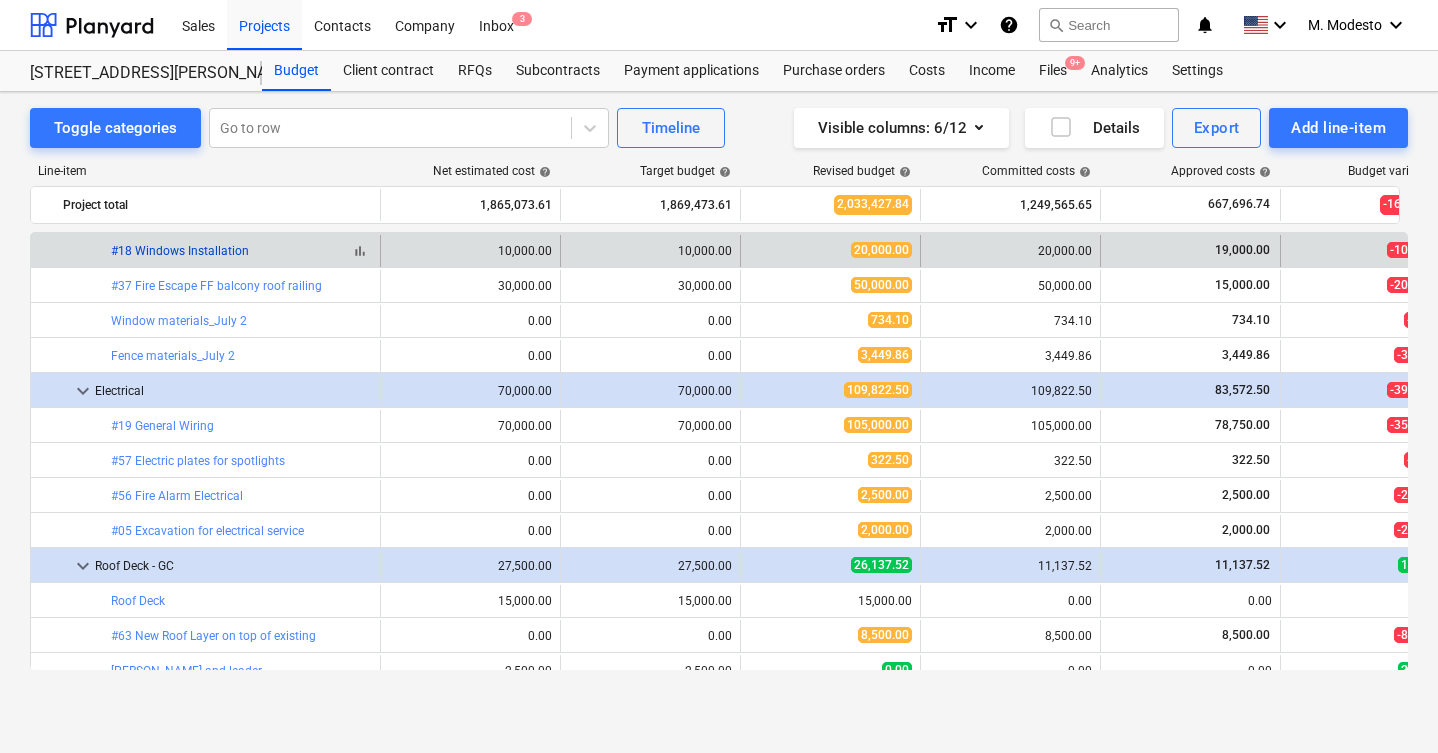 click on "#18 Windows Installation" at bounding box center (180, 251) 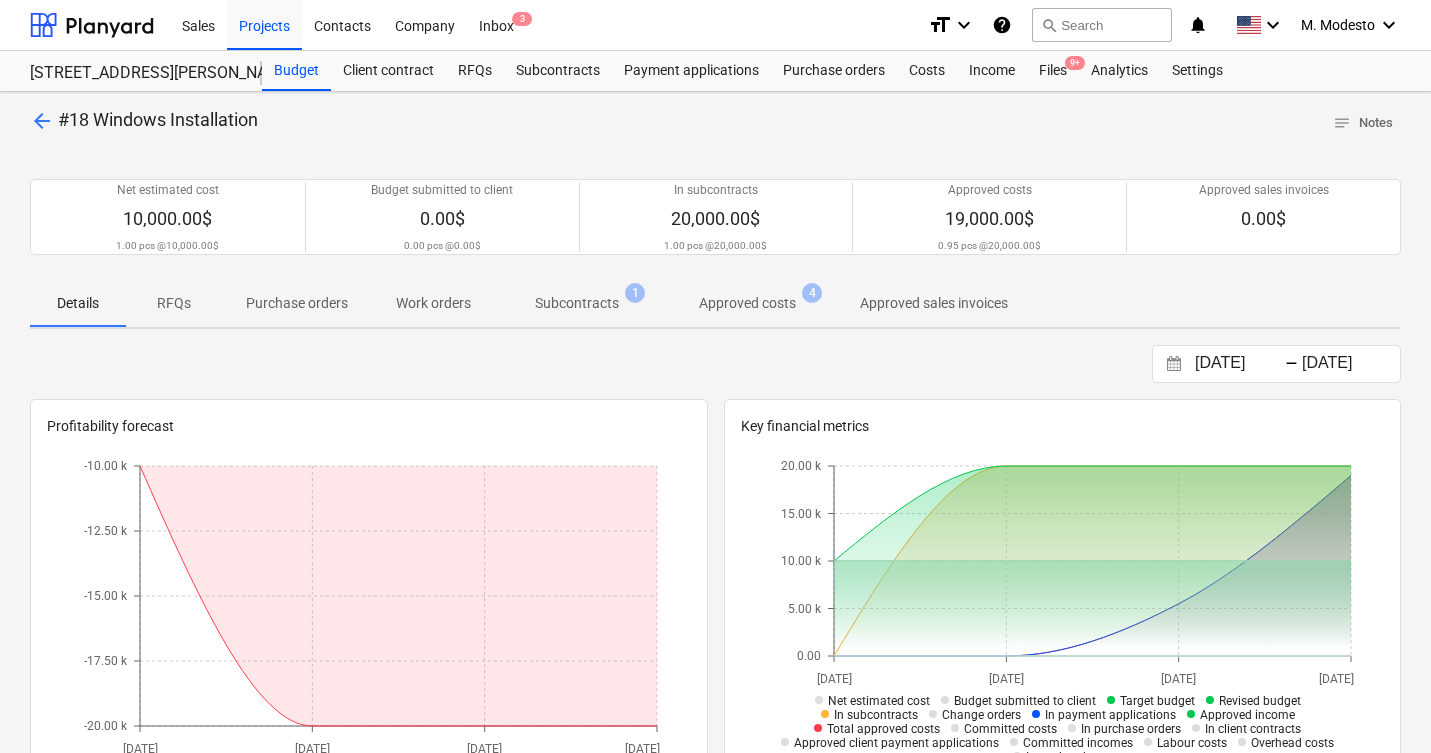 click on "Subcontracts" at bounding box center [577, 303] 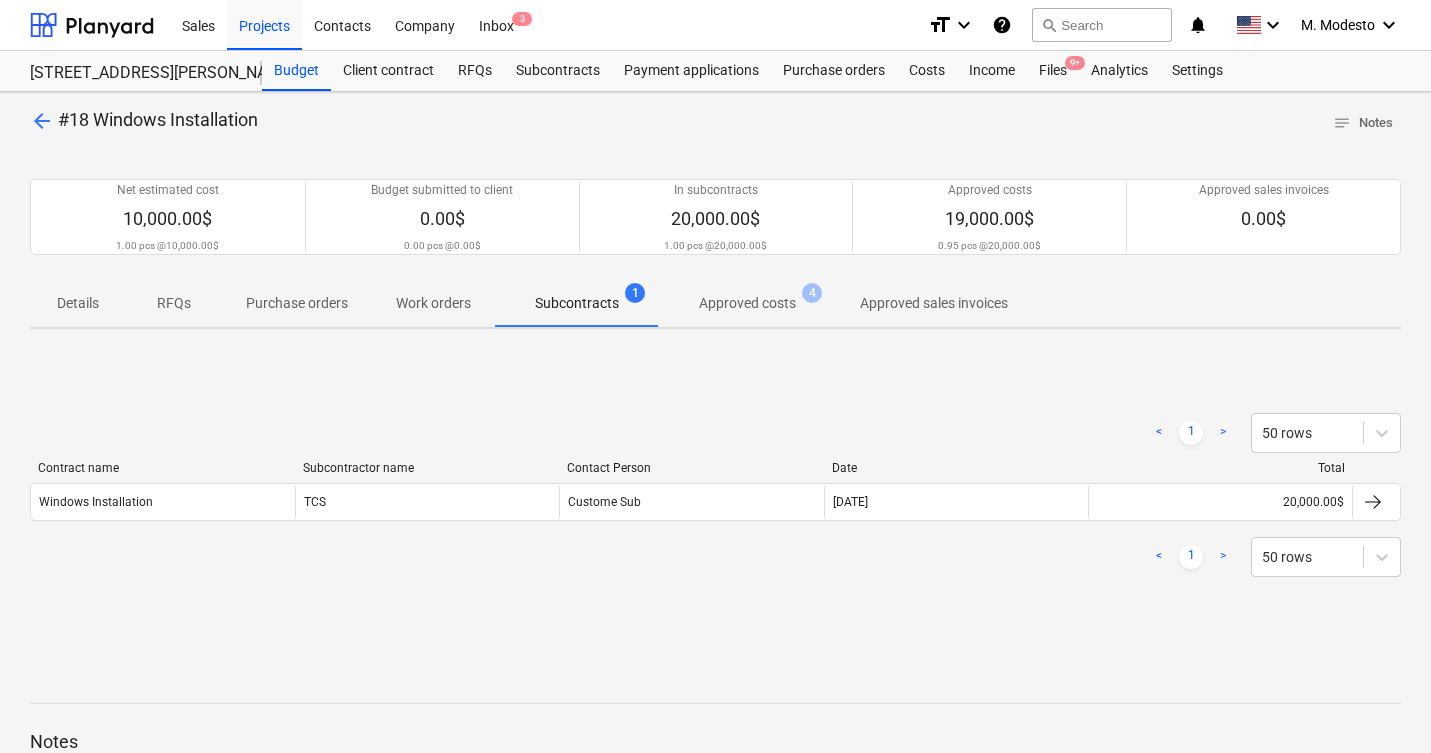 click on "Contract name Subcontractor name Contact Person Date Total" at bounding box center [715, 472] 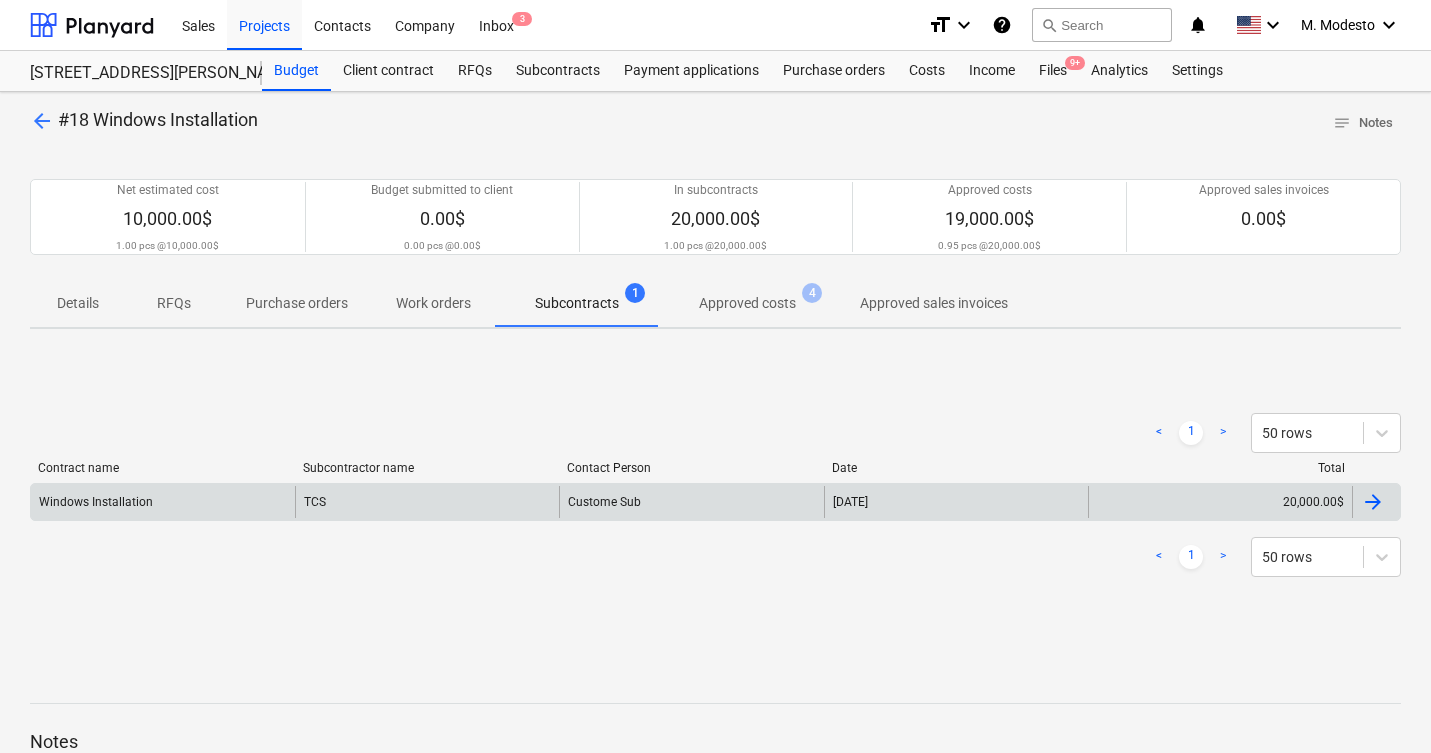 click on "Custome Sub" at bounding box center [691, 502] 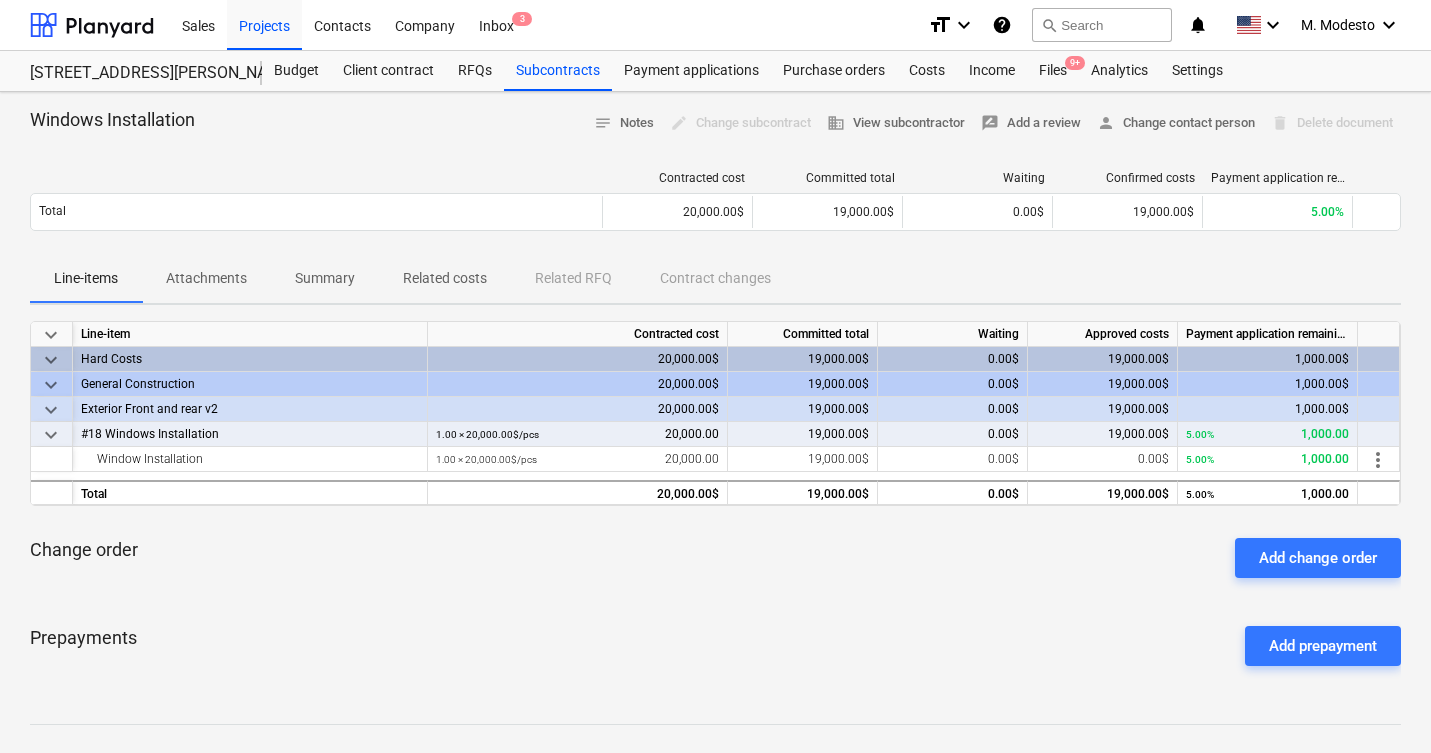 click on "Related costs" at bounding box center [445, 278] 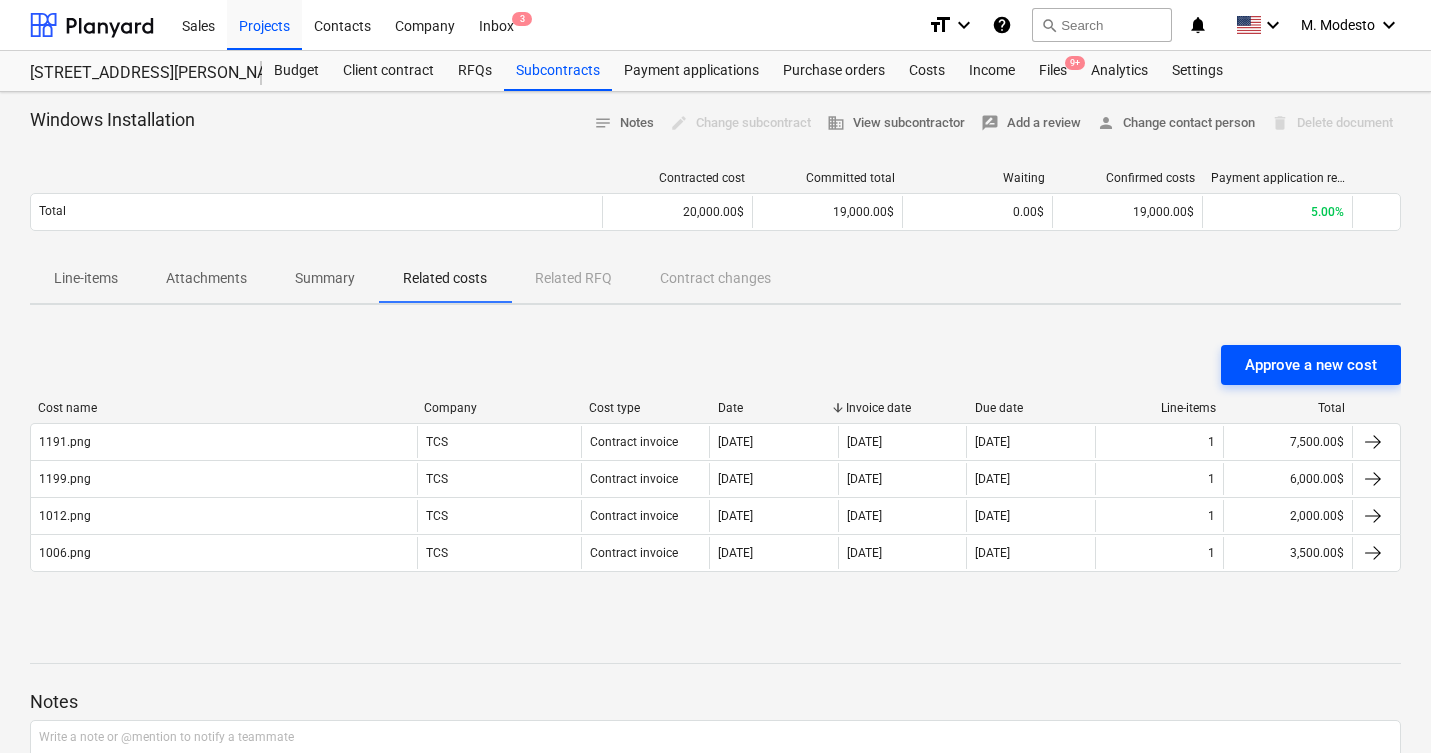 click on "Approve a new cost" at bounding box center (1311, 365) 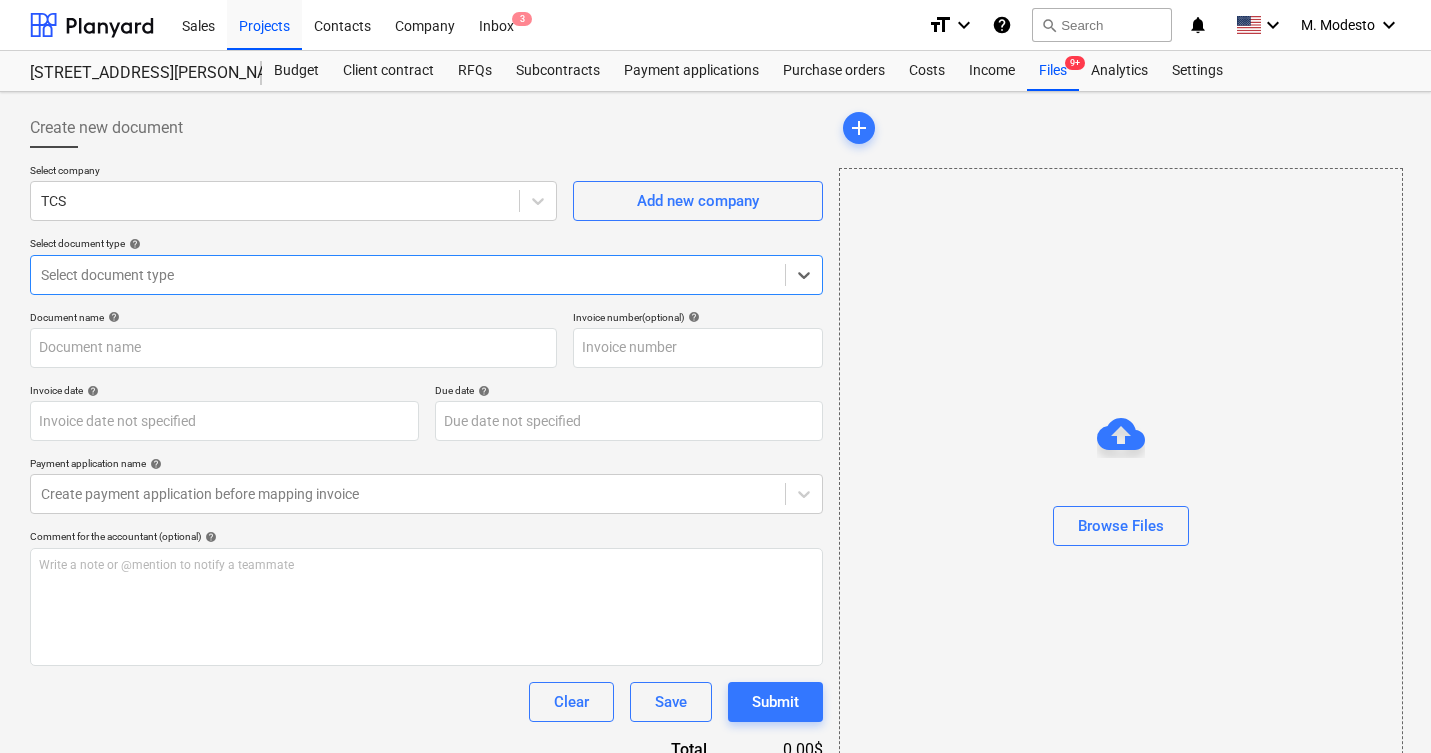 click at bounding box center [1121, 490] 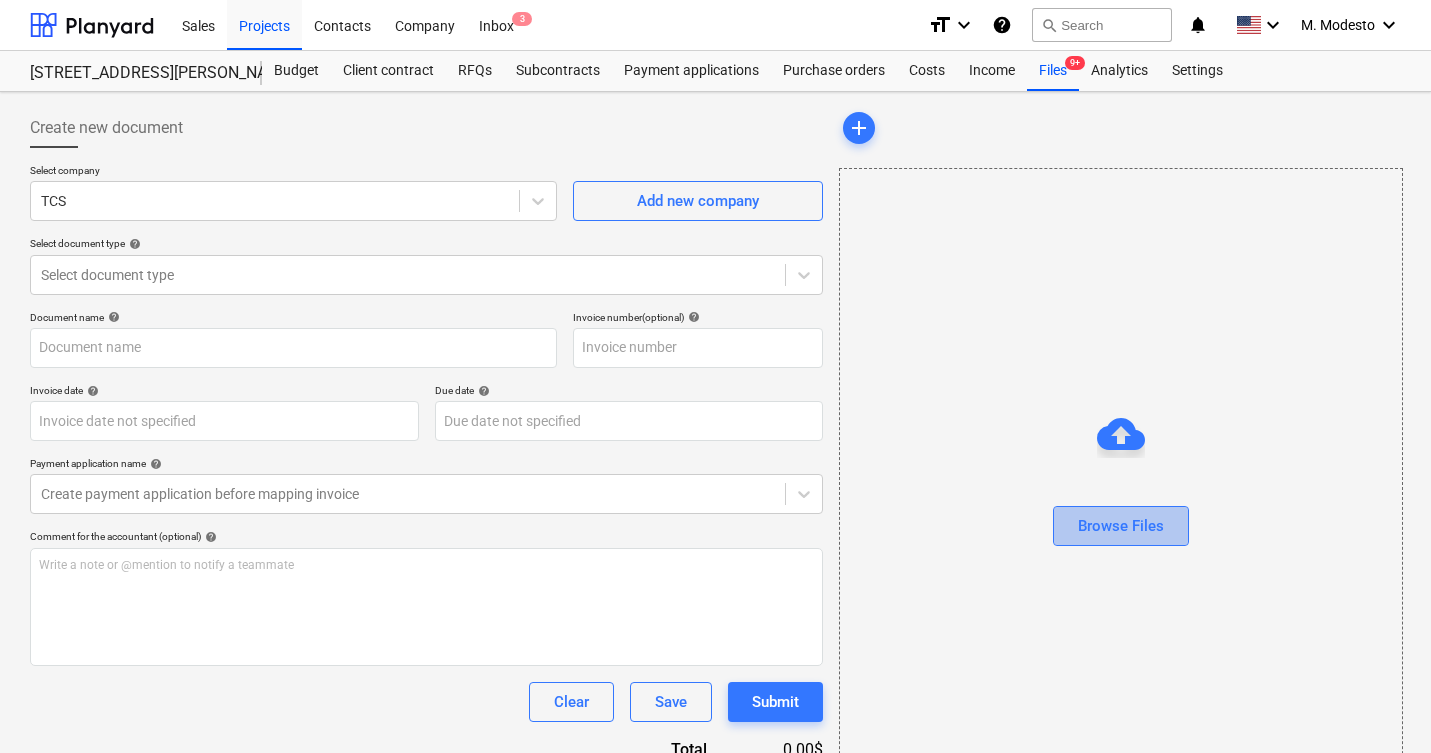 click on "Browse Files" at bounding box center [1121, 526] 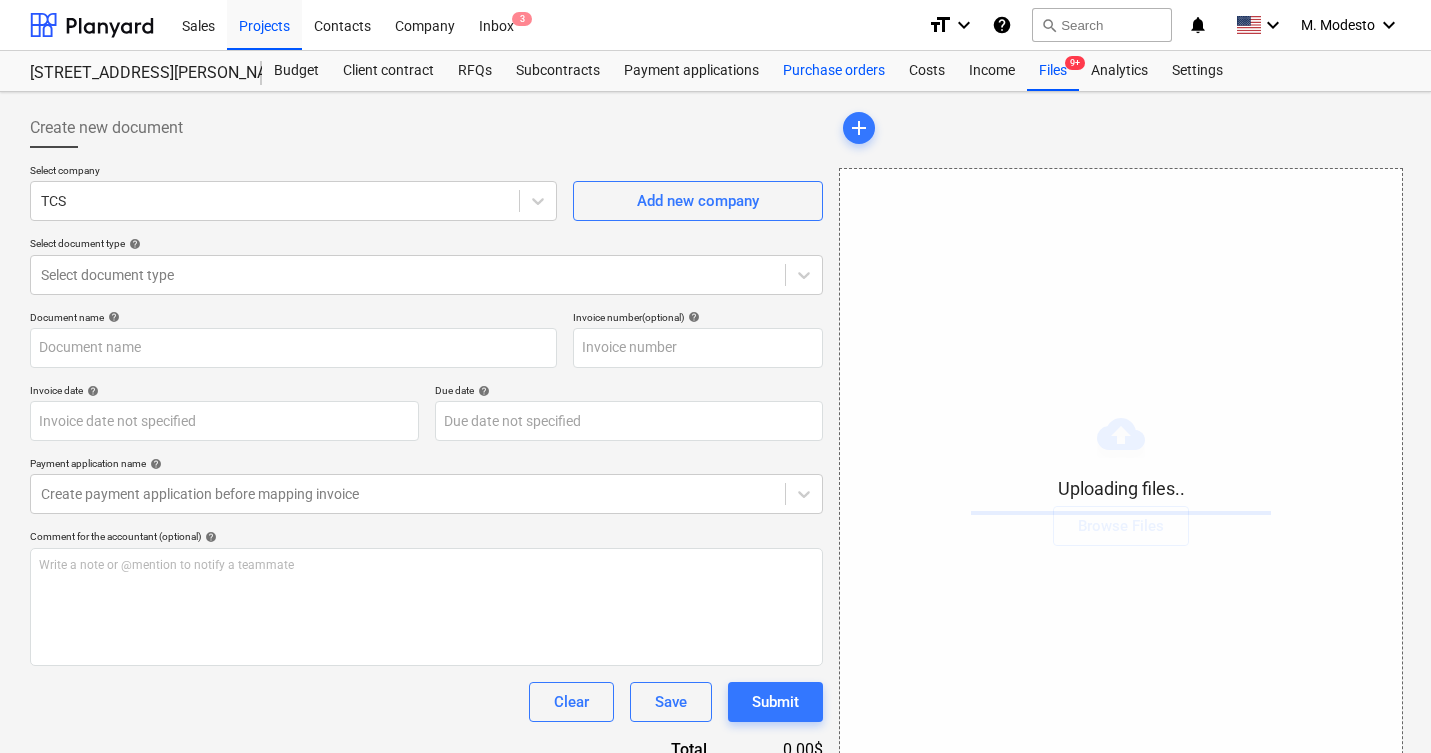 type on "1220.png" 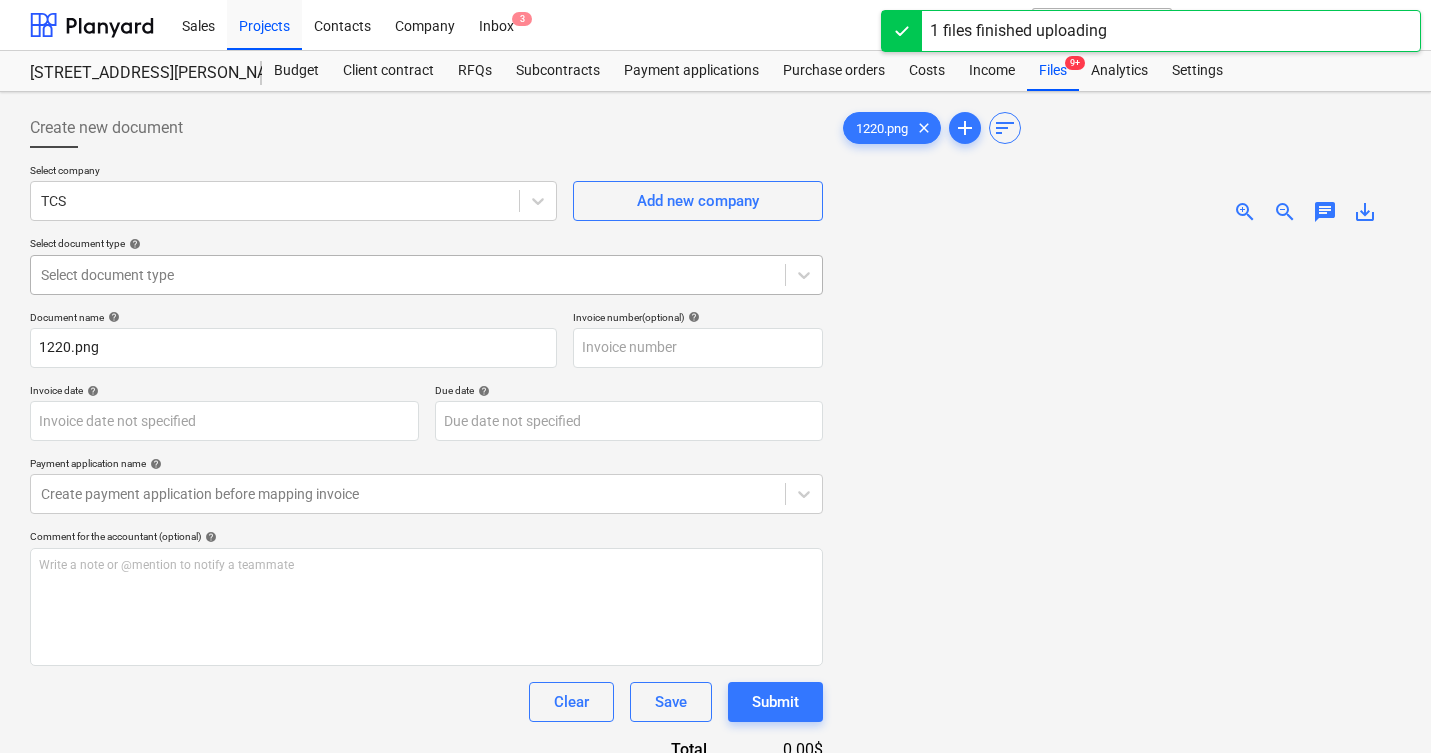 click at bounding box center (408, 275) 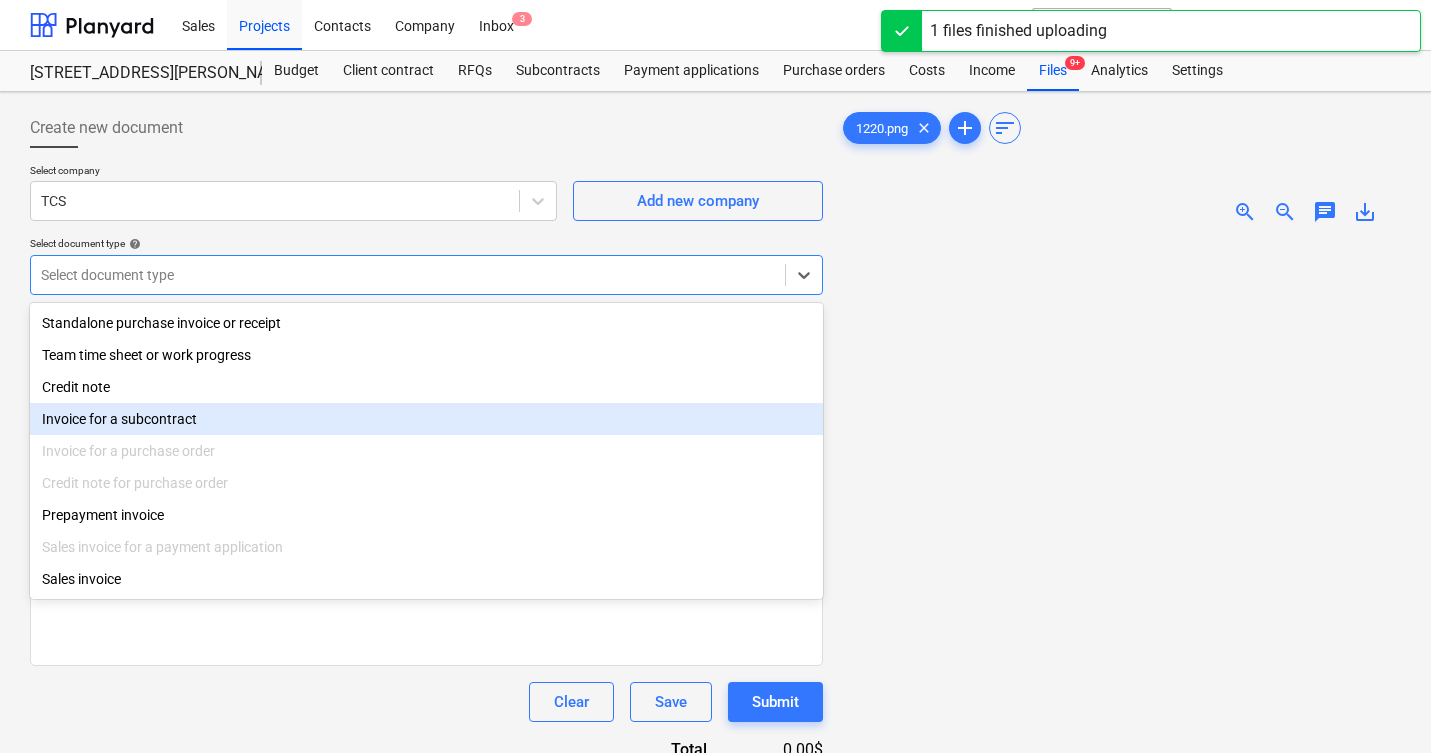 drag, startPoint x: 309, startPoint y: 368, endPoint x: 280, endPoint y: 420, distance: 59.5399 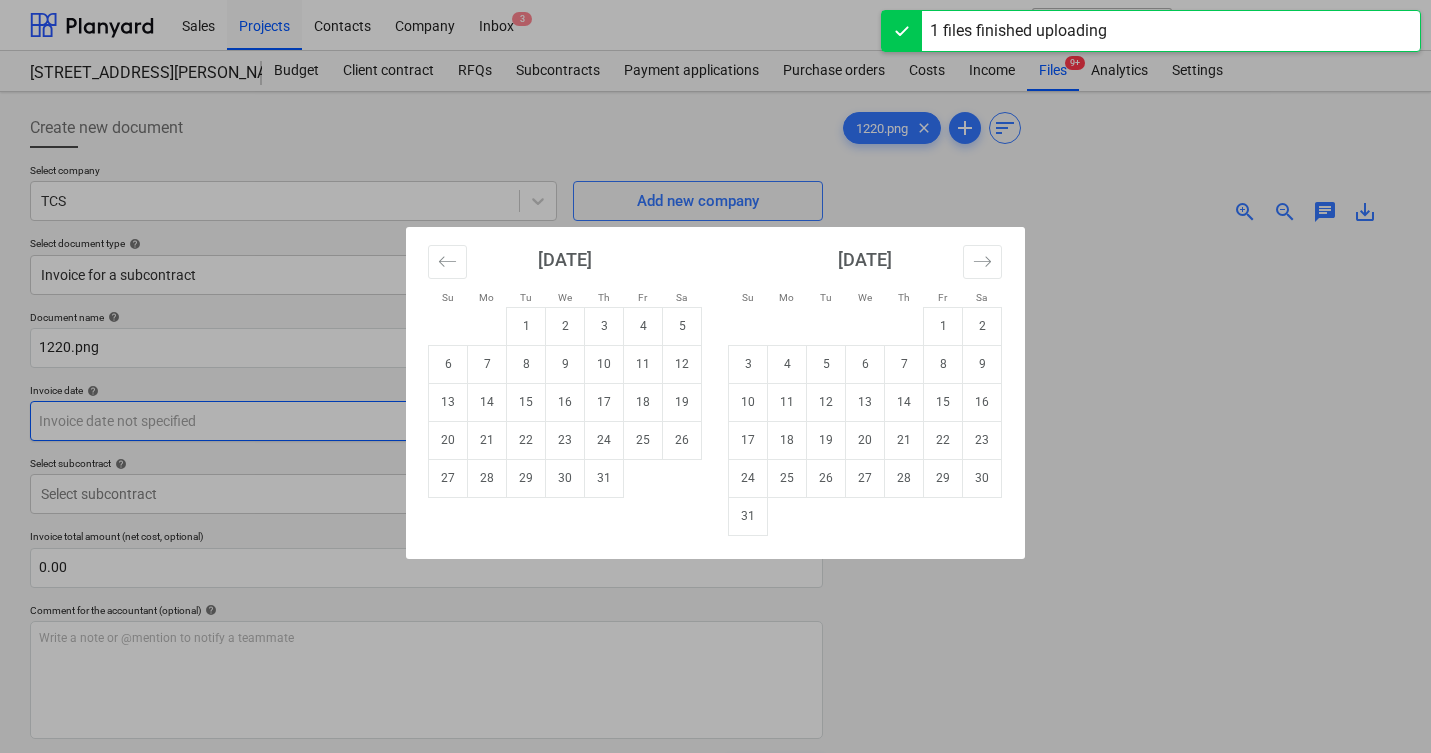click on "Sales Projects Contacts Company Inbox 3 format_size keyboard_arrow_down help search Search notifications 0 keyboard_arrow_down M. Modesto keyboard_arrow_down 506 Henry Street 506 Henry Street Budget Client contract RFQs Subcontracts Payment applications Purchase orders Costs Income Files 9+ Analytics Settings Create new document Select company TCS   Add new company Select document type help Invoice for a subcontract Document name help 1220.png Invoice number  (optional) help Invoice date help Press the down arrow key to interact with the calendar and
select a date. Press the question mark key to get the keyboard shortcuts for changing dates. Due date help Press the down arrow key to interact with the calendar and
select a date. Press the question mark key to get the keyboard shortcuts for changing dates. Select subcontract help Select subcontract Invoice total amount (net cost, optional) 0.00 Comment for the accountant (optional) help Write a note or @mention to notify a teammate ﻿ Clear Save add" at bounding box center (715, 376) 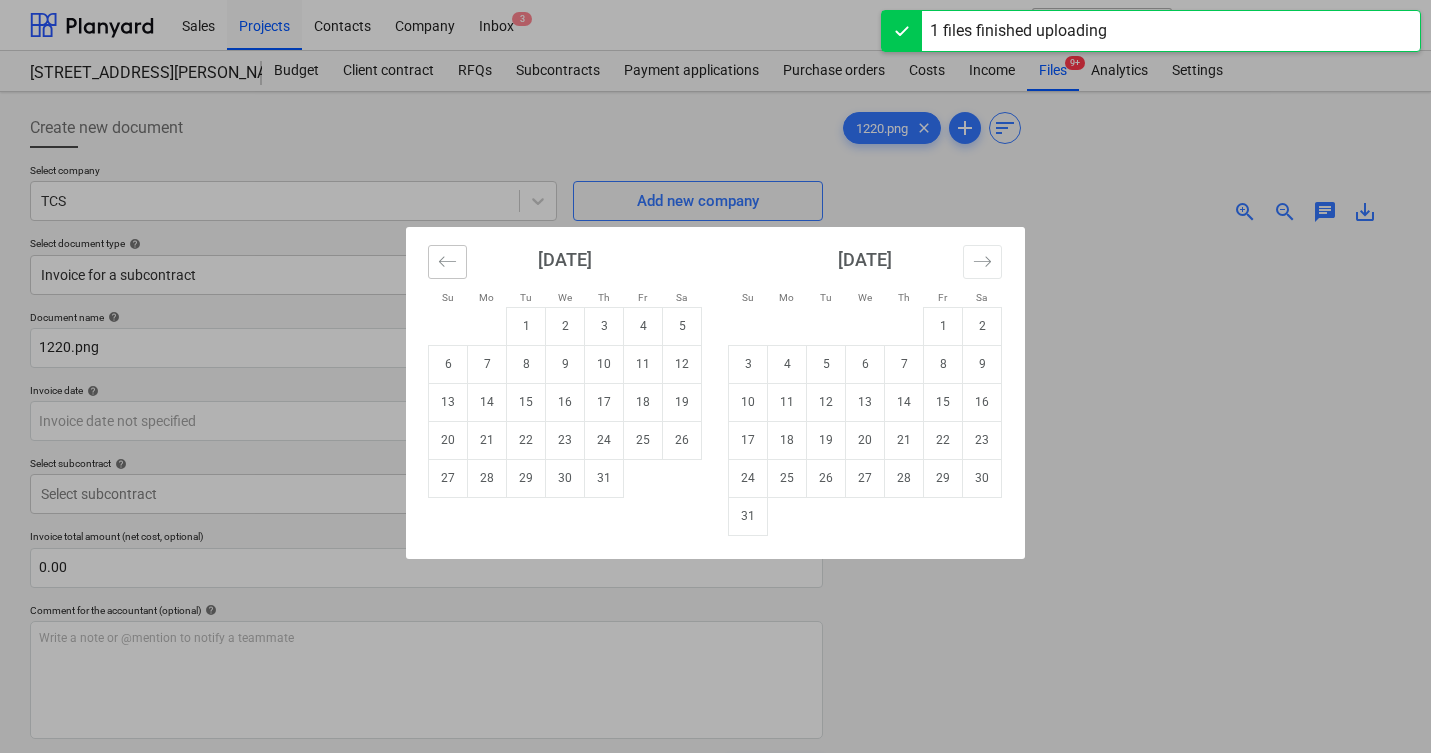click 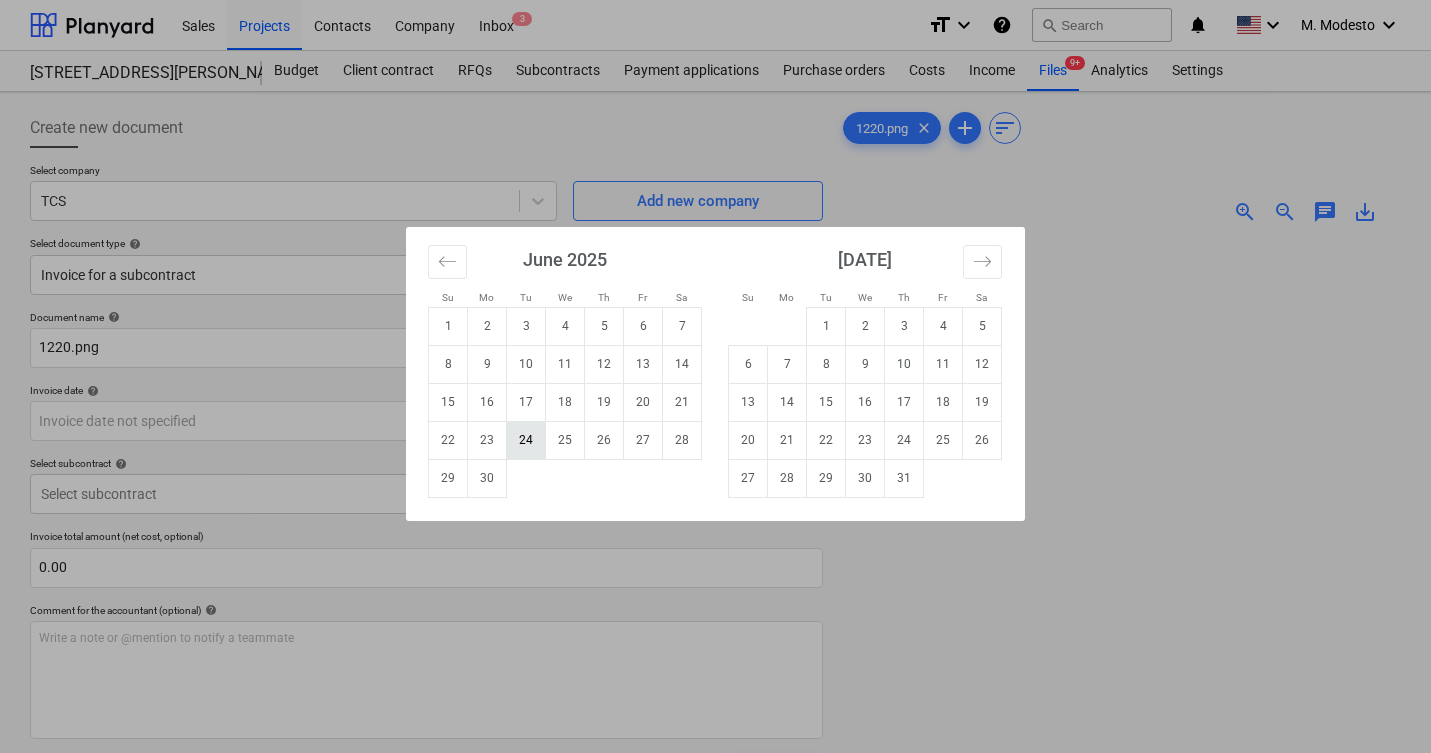 click on "24" at bounding box center [526, 440] 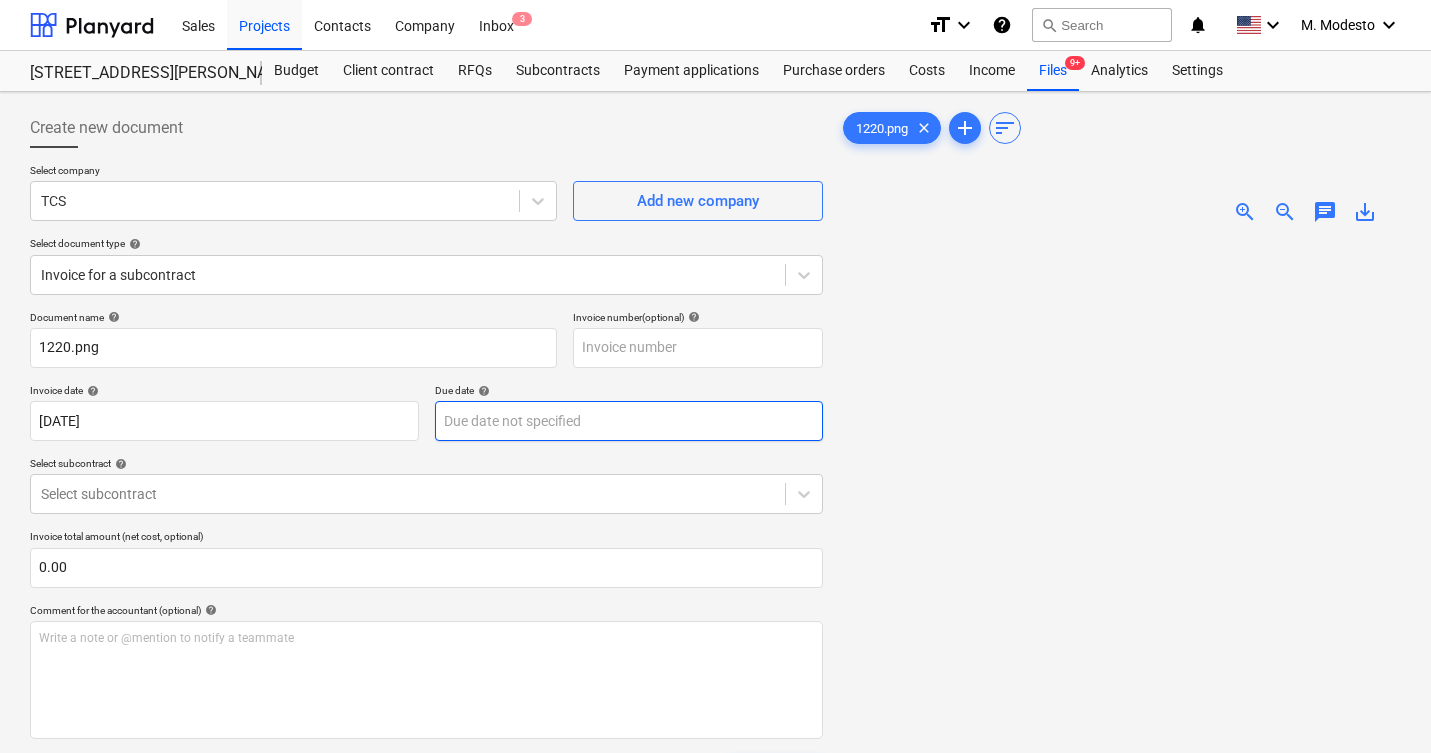 click on "Sales Projects Contacts Company Inbox 3 format_size keyboard_arrow_down help search Search notifications 0 keyboard_arrow_down M. Modesto keyboard_arrow_down 506 Henry Street 506 Henry Street Budget Client contract RFQs Subcontracts Payment applications Purchase orders Costs Income Files 9+ Analytics Settings Create new document Select company TCS   Add new company Select document type help Invoice for a subcontract Document name help 1220.png Invoice number  (optional) help Invoice date help 24 Jun 2025 24.06.2025 Press the down arrow key to interact with the calendar and
select a date. Press the question mark key to get the keyboard shortcuts for changing dates. Due date help Press the down arrow key to interact with the calendar and
select a date. Press the question mark key to get the keyboard shortcuts for changing dates. Select subcontract help Select subcontract Invoice total amount (net cost, optional) 0.00 Comment for the accountant (optional) help ﻿ Clear Save Submit Total 0.00$ 1220.png" at bounding box center [715, 376] 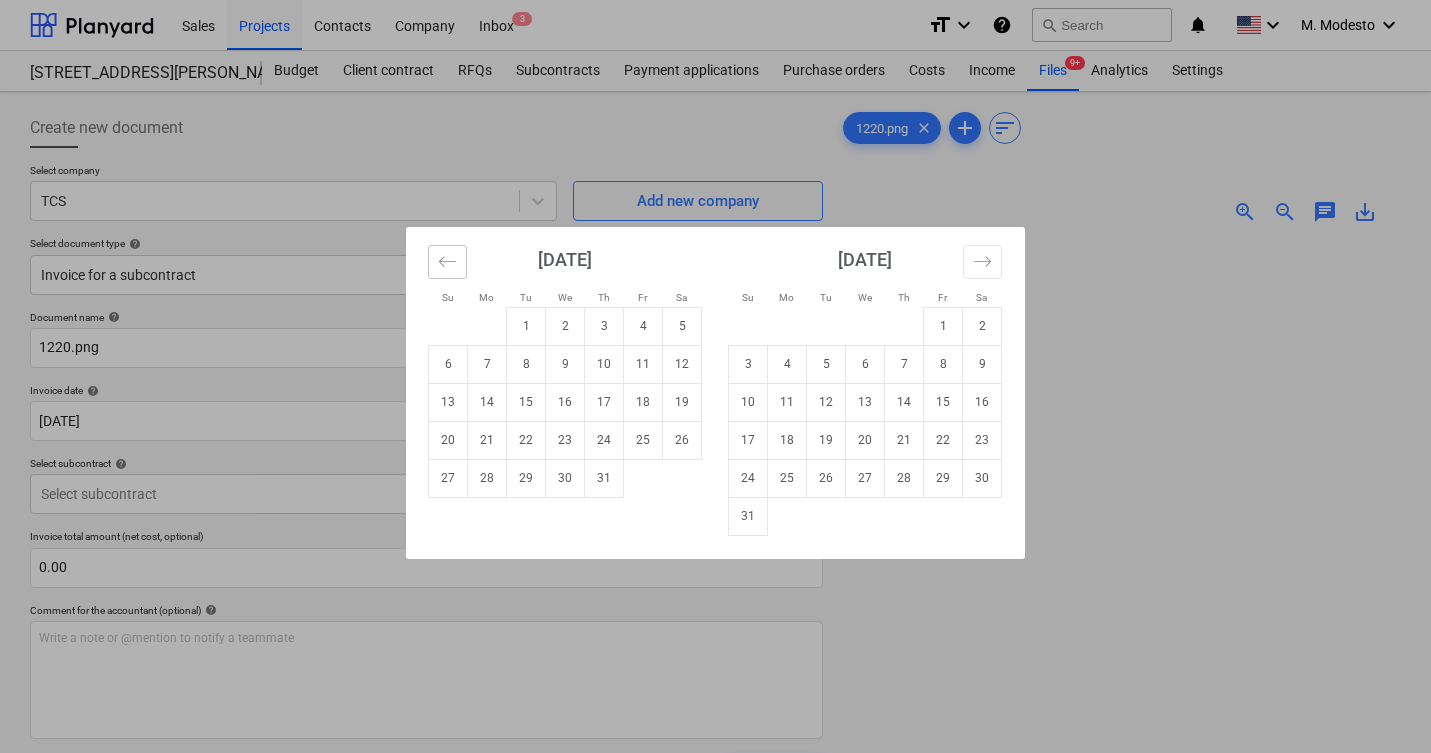 click 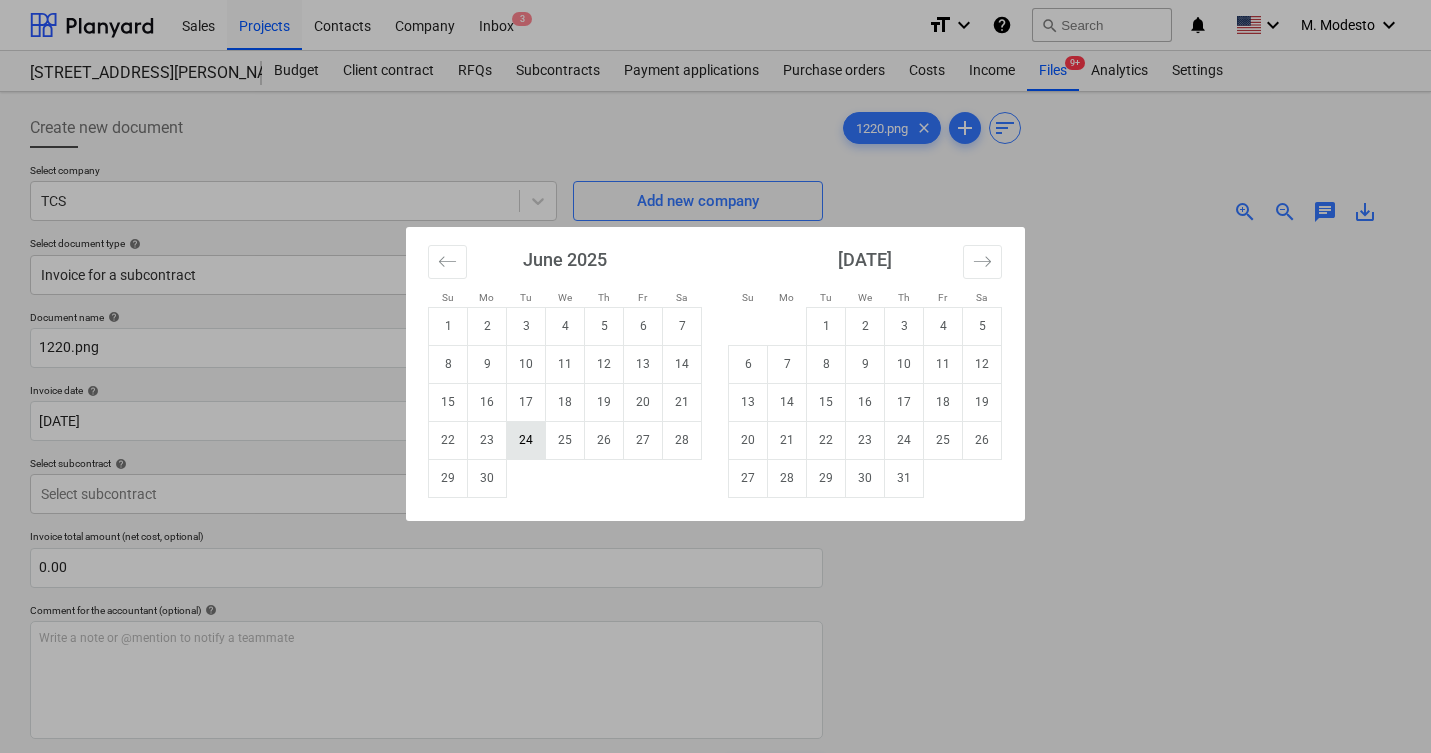 click on "24" at bounding box center [526, 440] 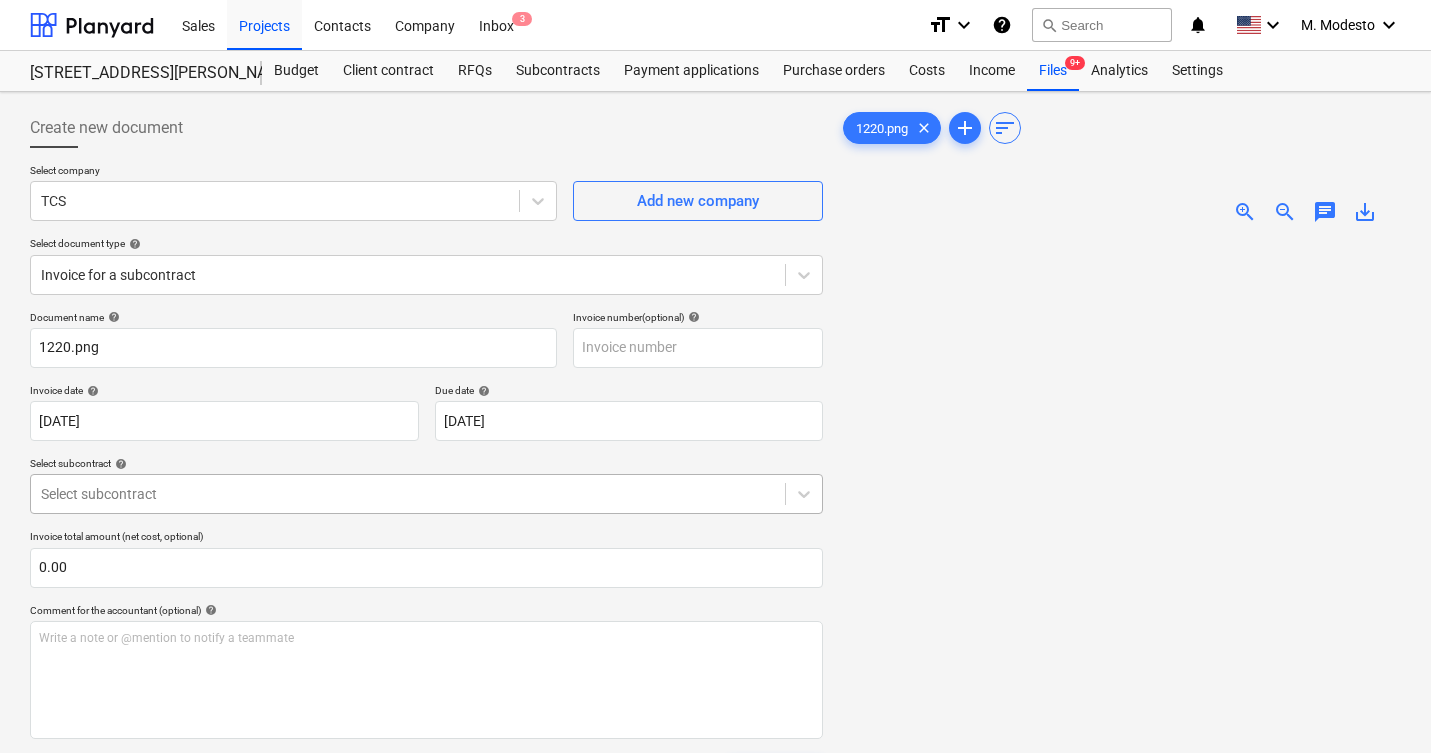 click on "Sales Projects Contacts Company Inbox 3 format_size keyboard_arrow_down help search Search notifications 0 keyboard_arrow_down M. Modesto keyboard_arrow_down 506 Henry Street 506 Henry Street Budget Client contract RFQs Subcontracts Payment applications Purchase orders Costs Income Files 9+ Analytics Settings Create new document Select company TCS   Add new company Select document type help Invoice for a subcontract Document name help 1220.png Invoice number  (optional) help Invoice date help 24 Jun 2025 24.06.2025 Press the down arrow key to interact with the calendar and
select a date. Press the question mark key to get the keyboard shortcuts for changing dates. Due date help 24 Jun 2025 24.06.2025 Press the down arrow key to interact with the calendar and
select a date. Press the question mark key to get the keyboard shortcuts for changing dates. Select subcontract help Select subcontract Invoice total amount (net cost, optional) 0.00 Comment for the accountant (optional) help ﻿ Clear Save add" at bounding box center (715, 376) 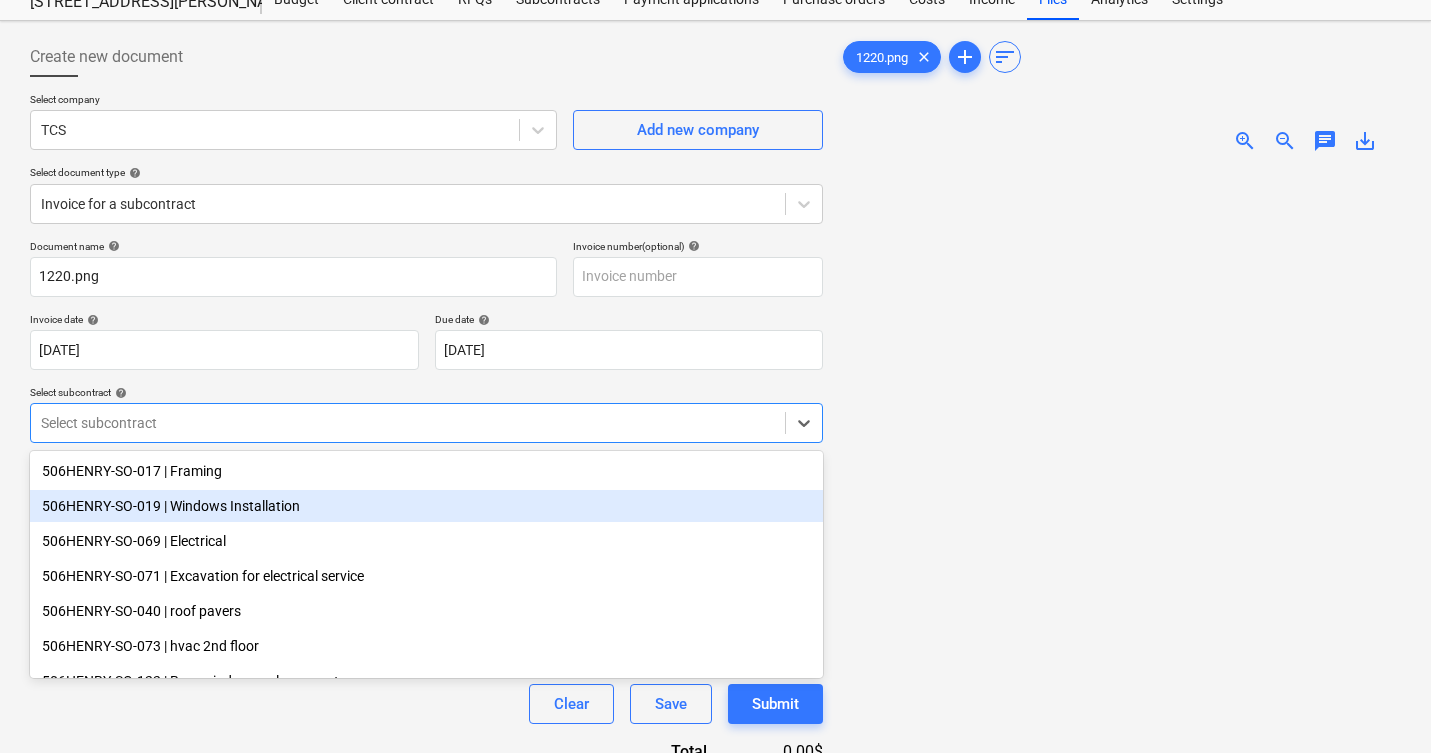 scroll, scrollTop: 81, scrollLeft: 0, axis: vertical 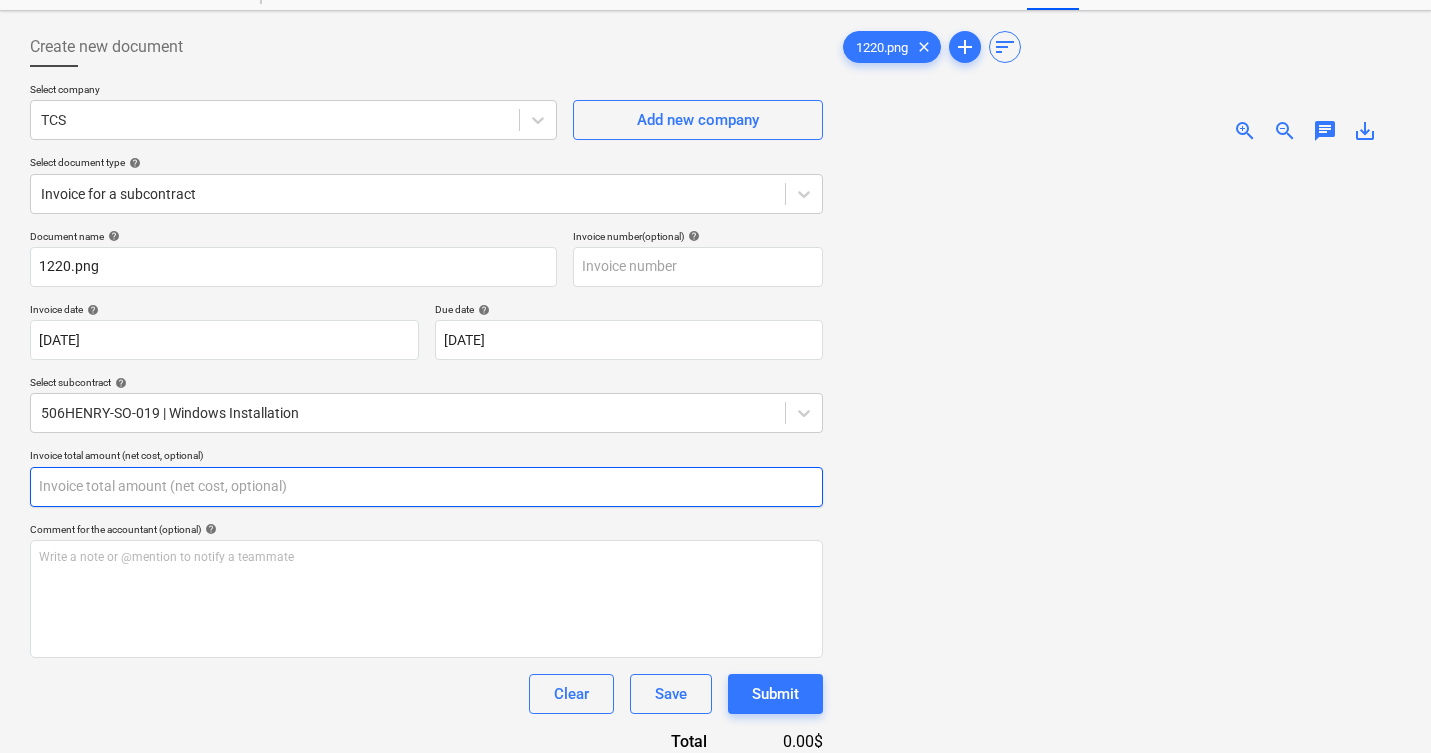 click at bounding box center [426, 487] 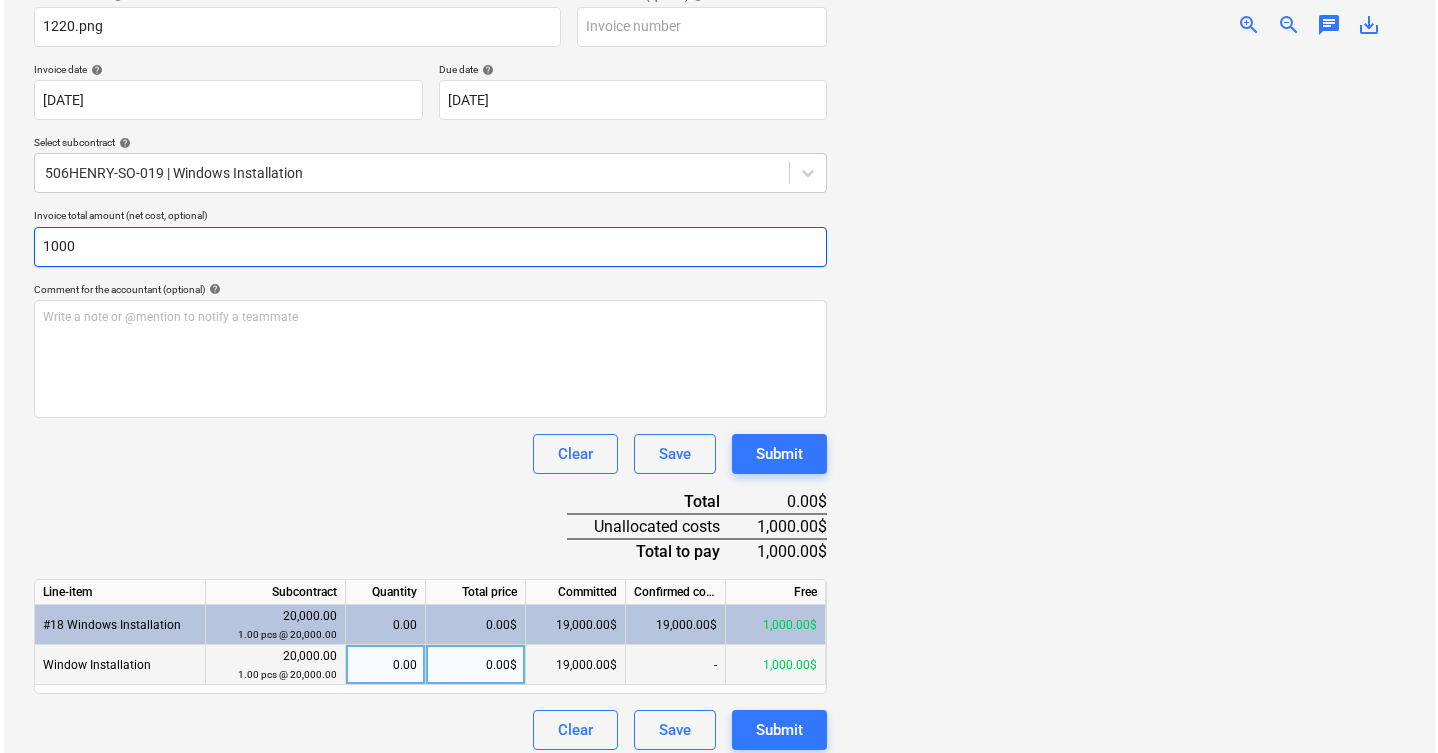 scroll, scrollTop: 334, scrollLeft: 0, axis: vertical 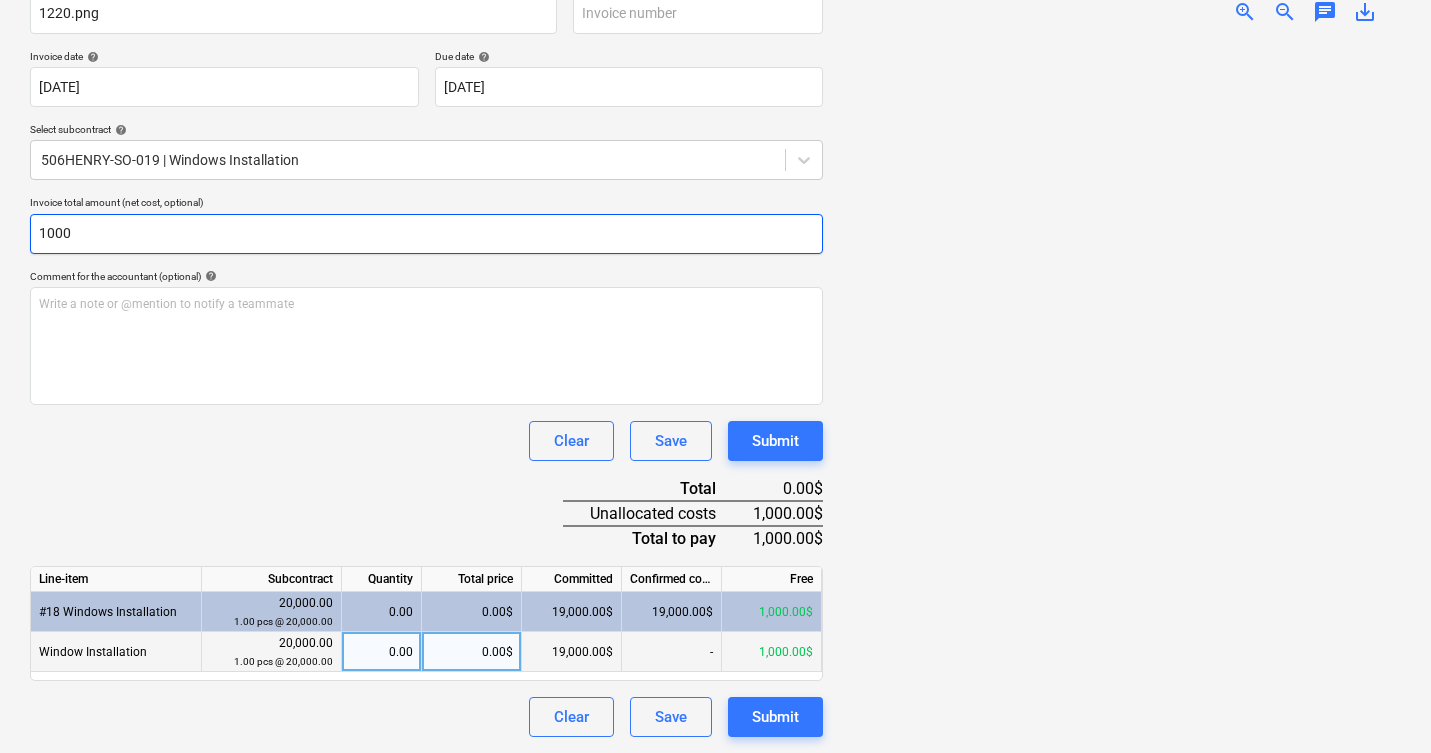 type on "1000" 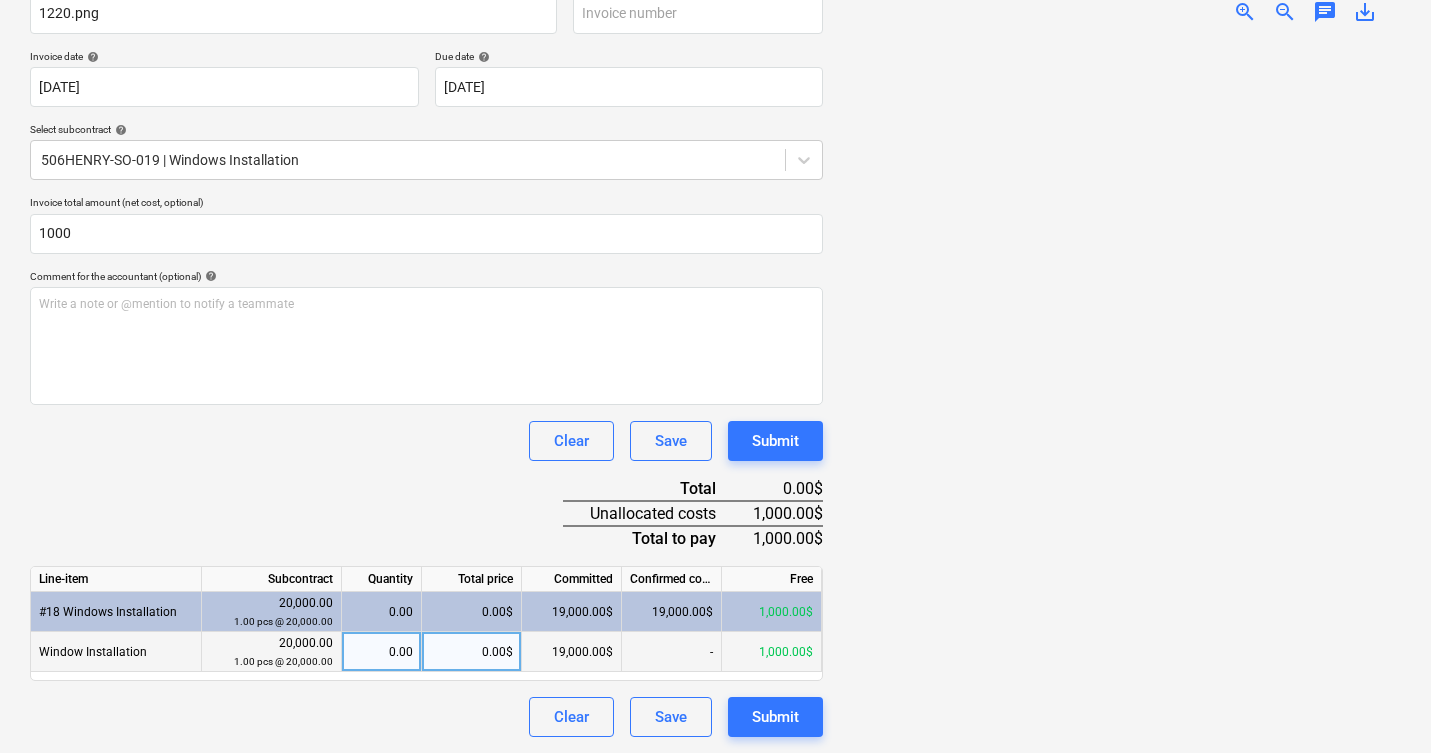 click on "0.00$" at bounding box center (472, 652) 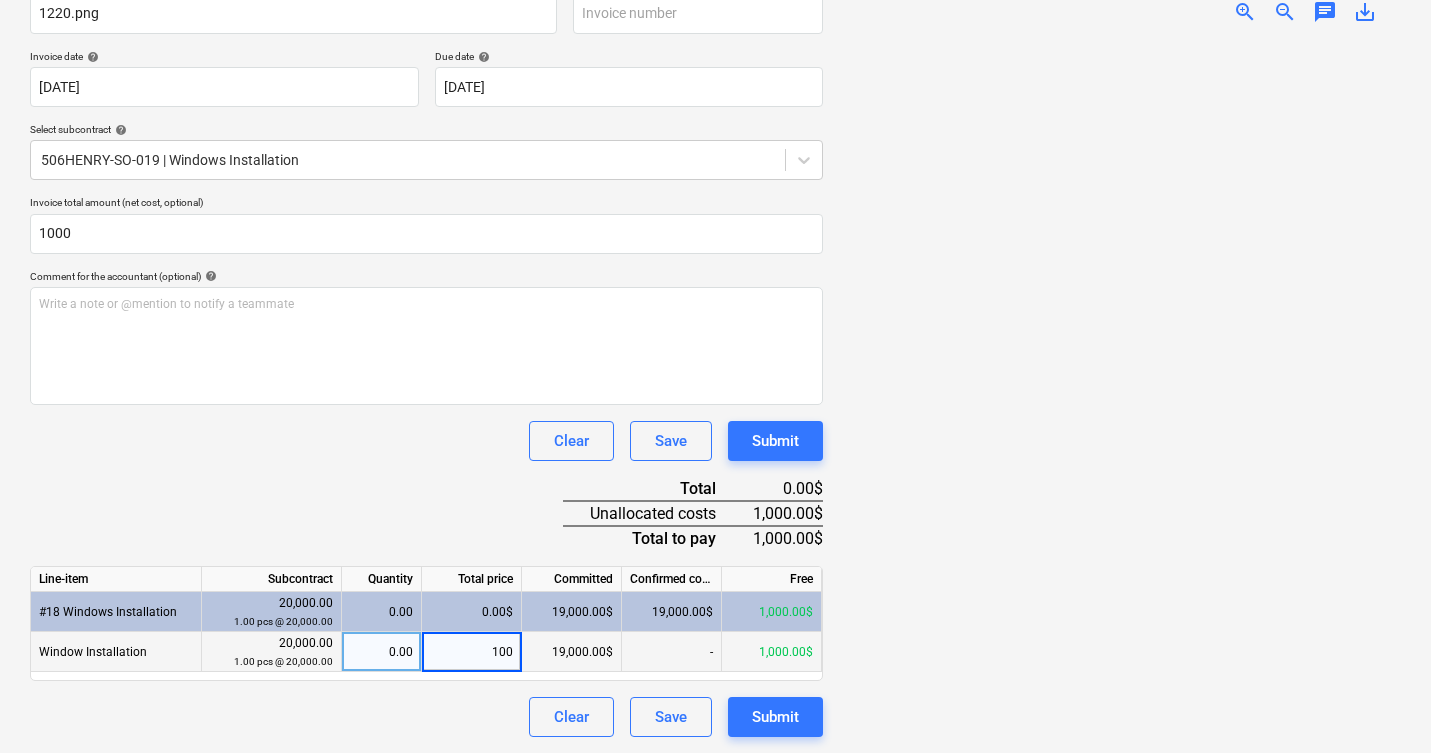 type on "1000" 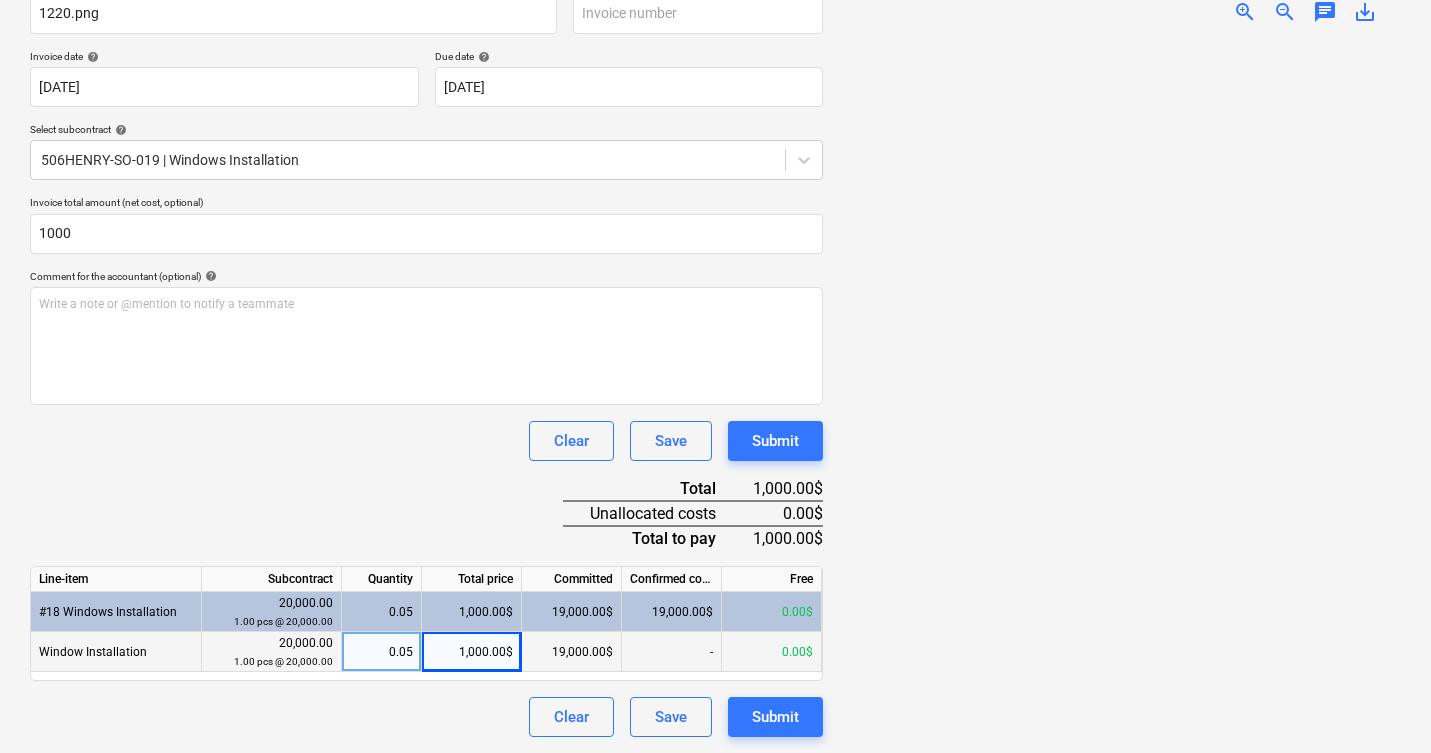 click at bounding box center (1120, 388) 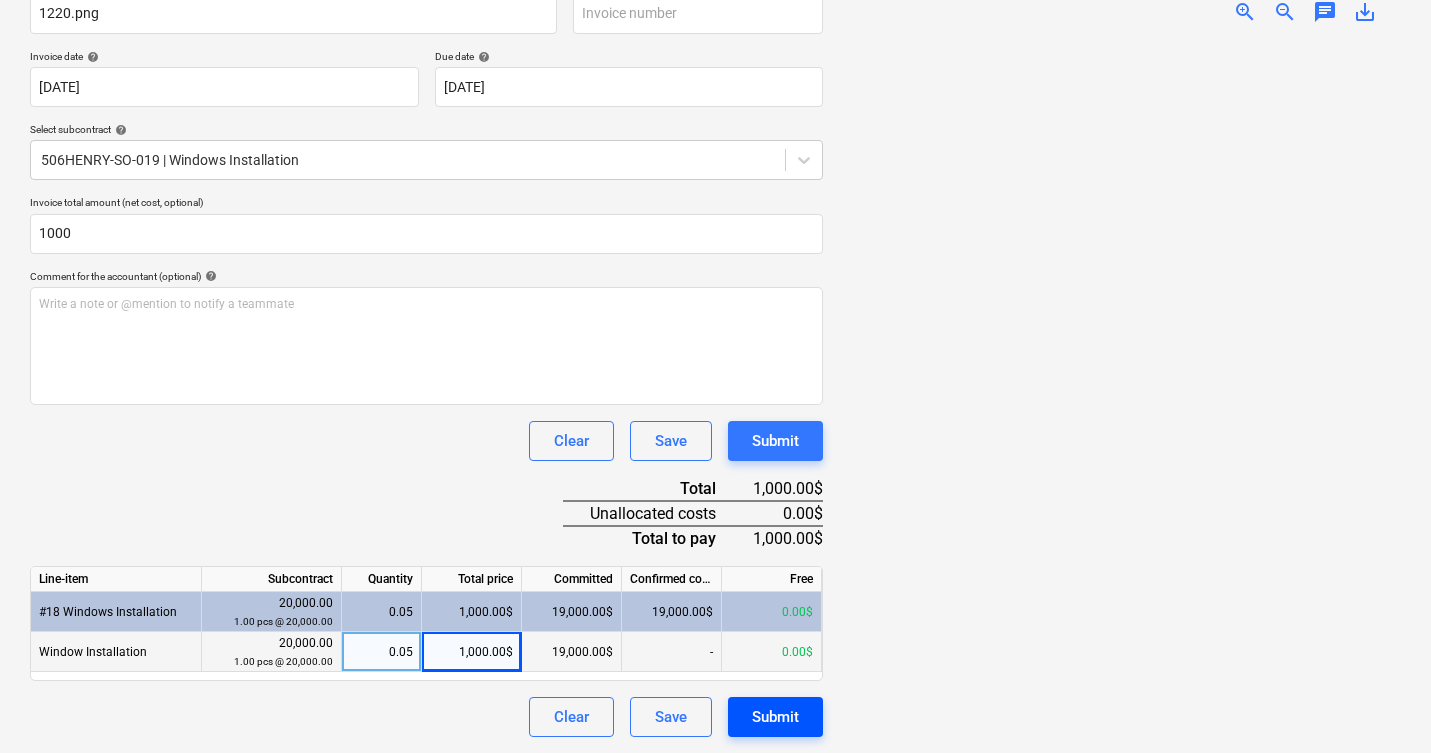 click on "Submit" at bounding box center (775, 717) 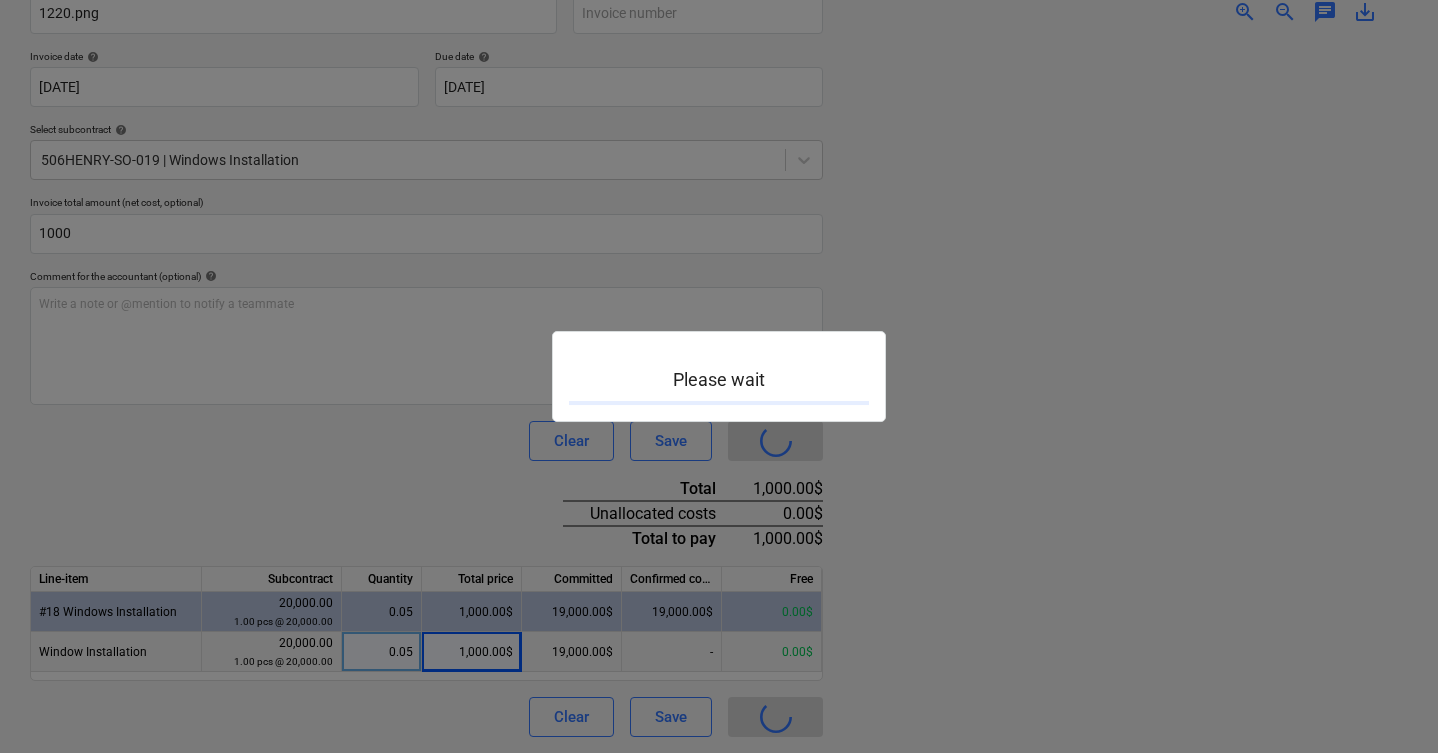 scroll, scrollTop: 0, scrollLeft: 0, axis: both 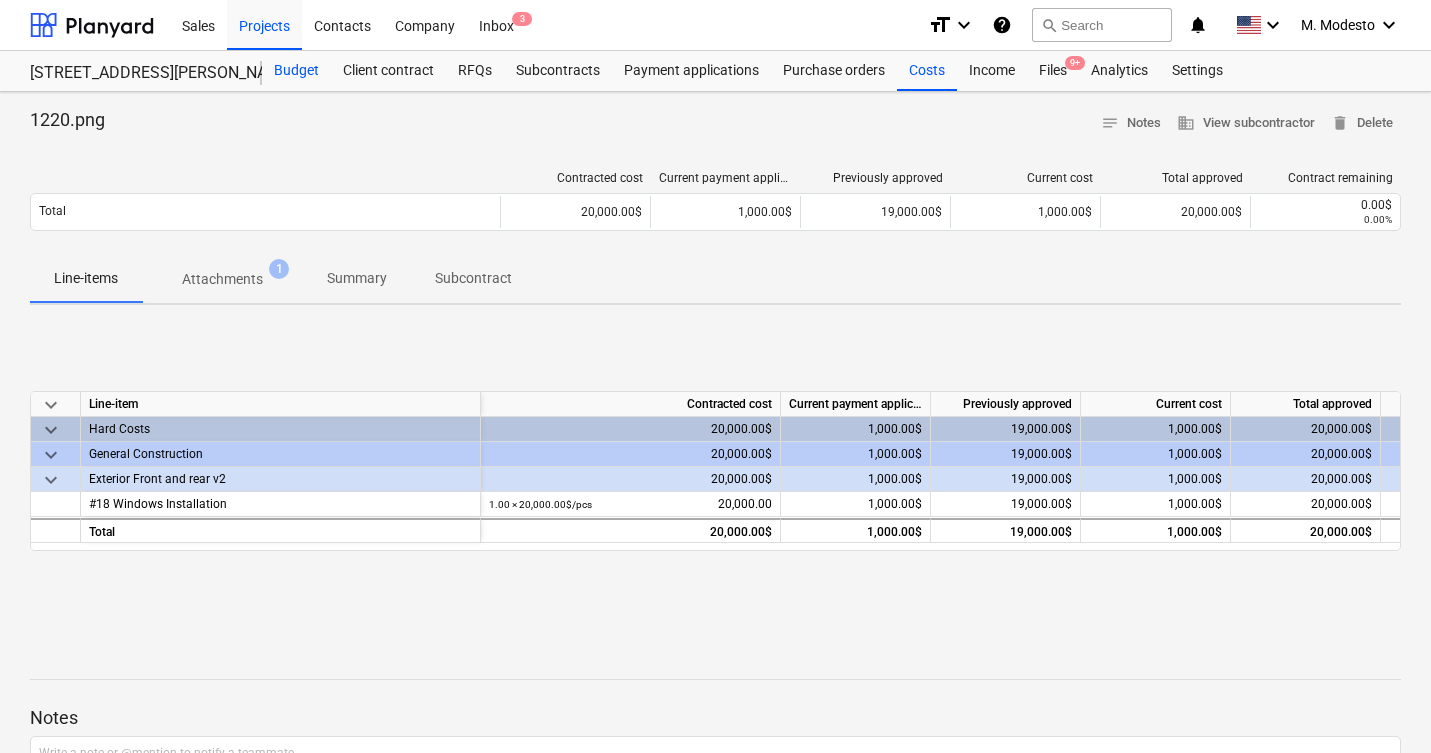 click on "Budget" at bounding box center (296, 71) 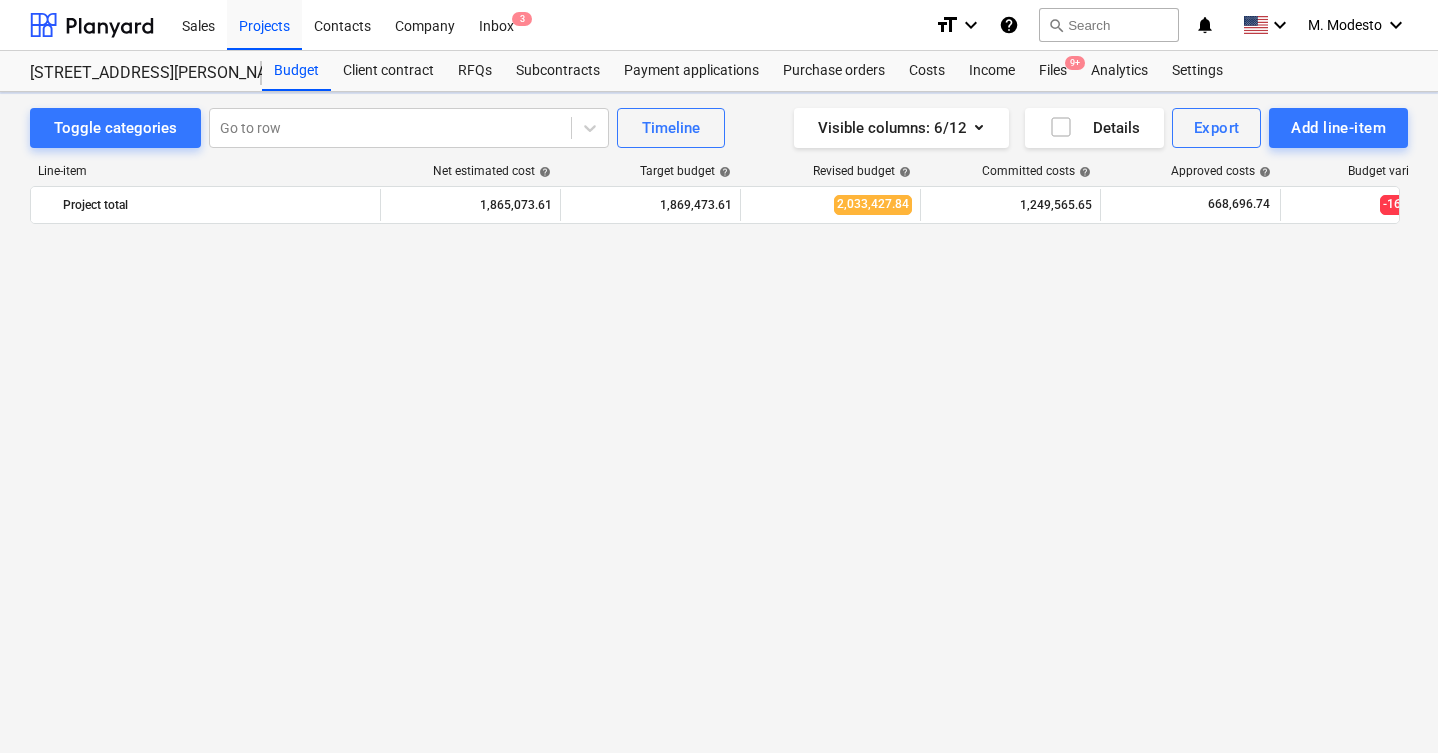 scroll, scrollTop: 2835, scrollLeft: 0, axis: vertical 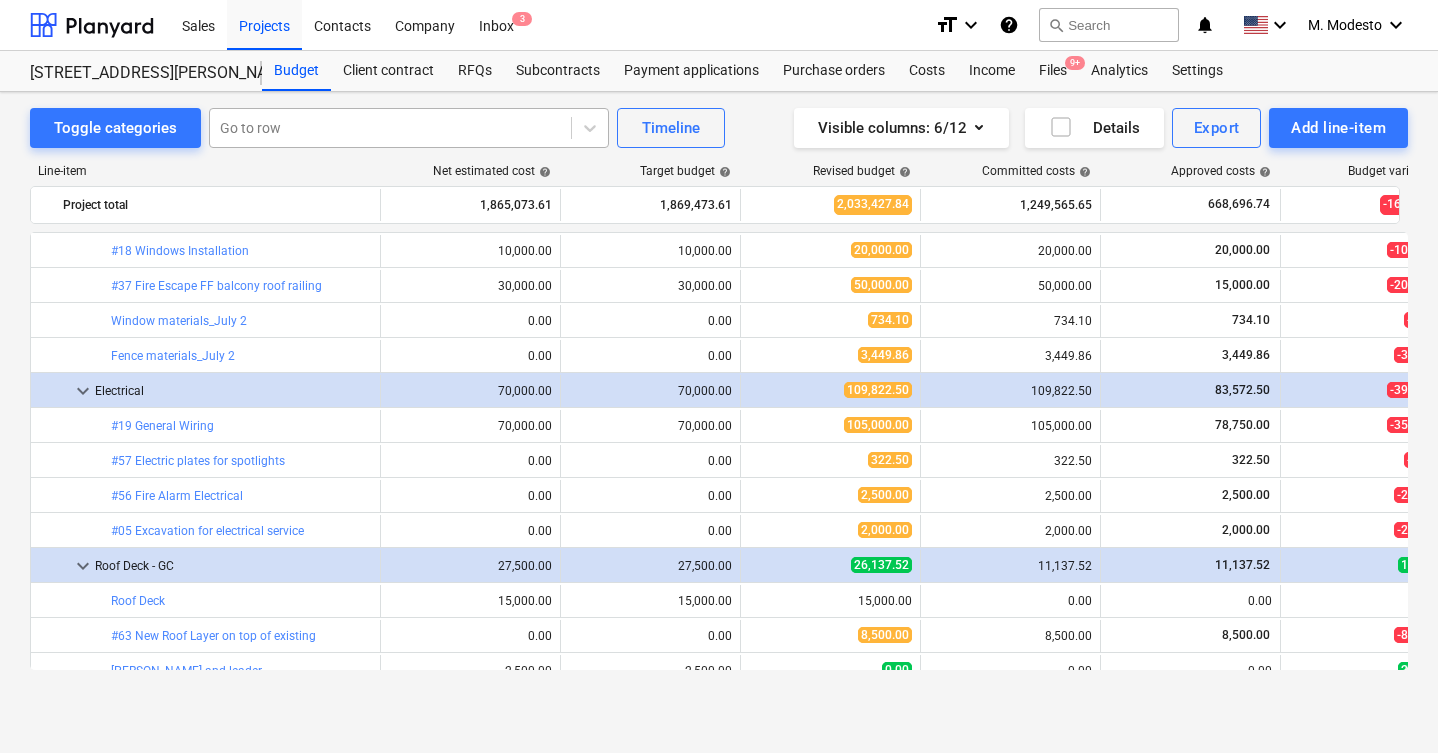 click at bounding box center (390, 128) 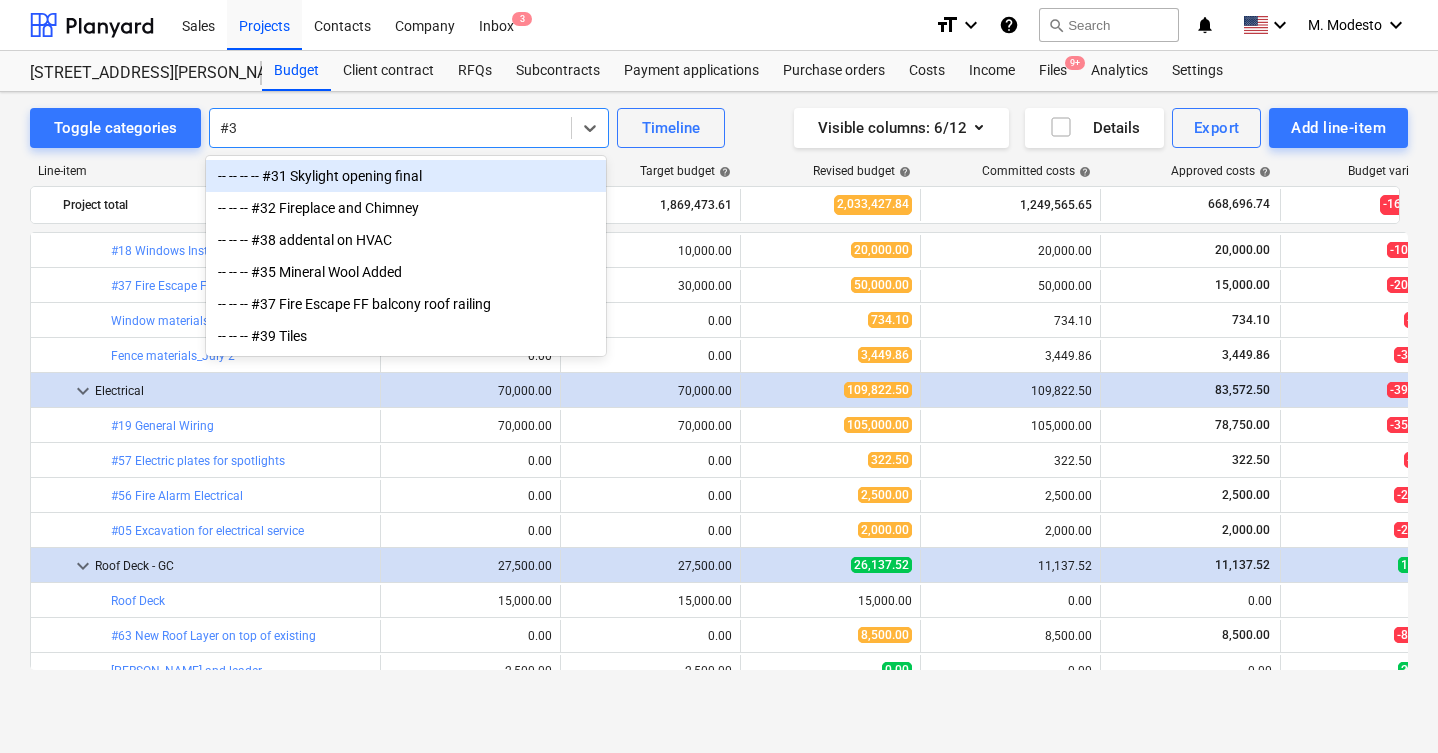 type on "#31" 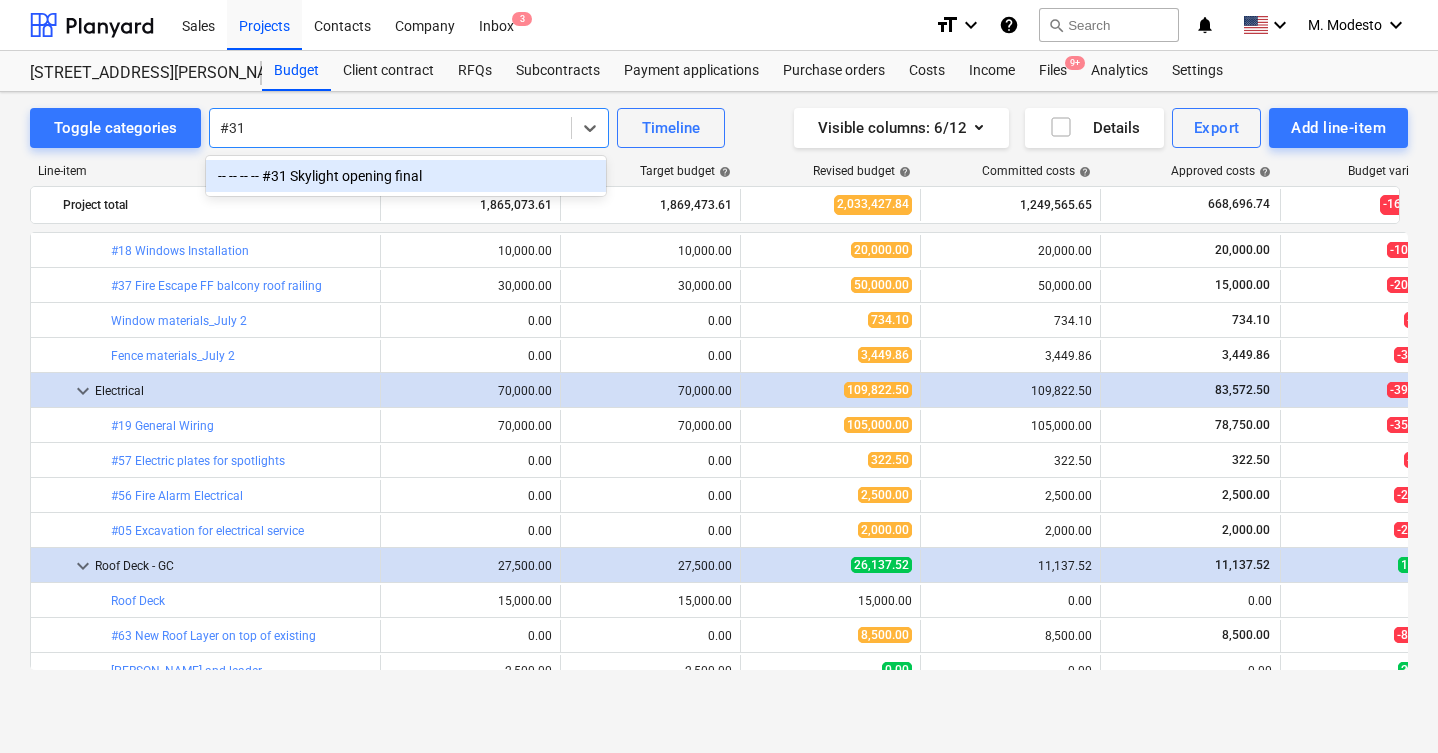 click on "-- -- -- --   #31 Skylight opening final" at bounding box center [406, 176] 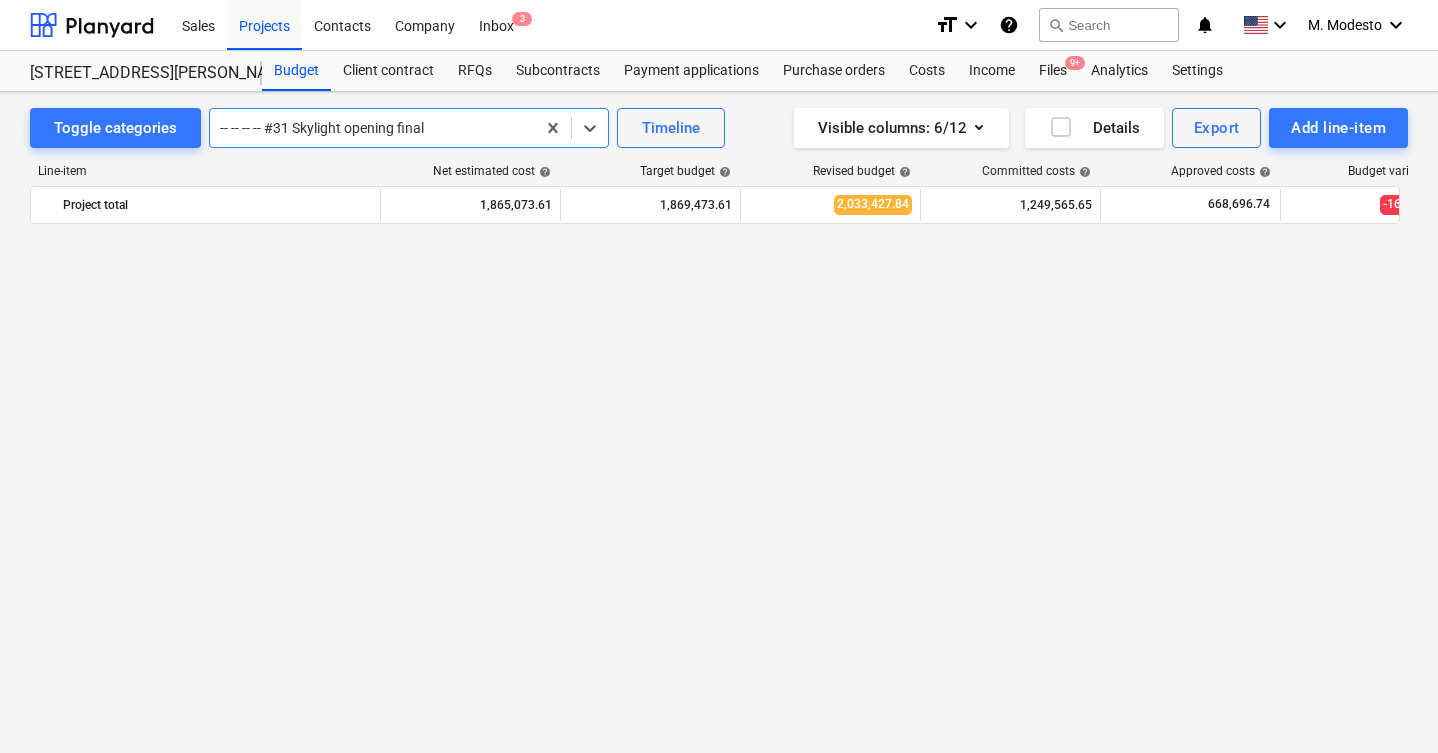 scroll, scrollTop: 490, scrollLeft: 0, axis: vertical 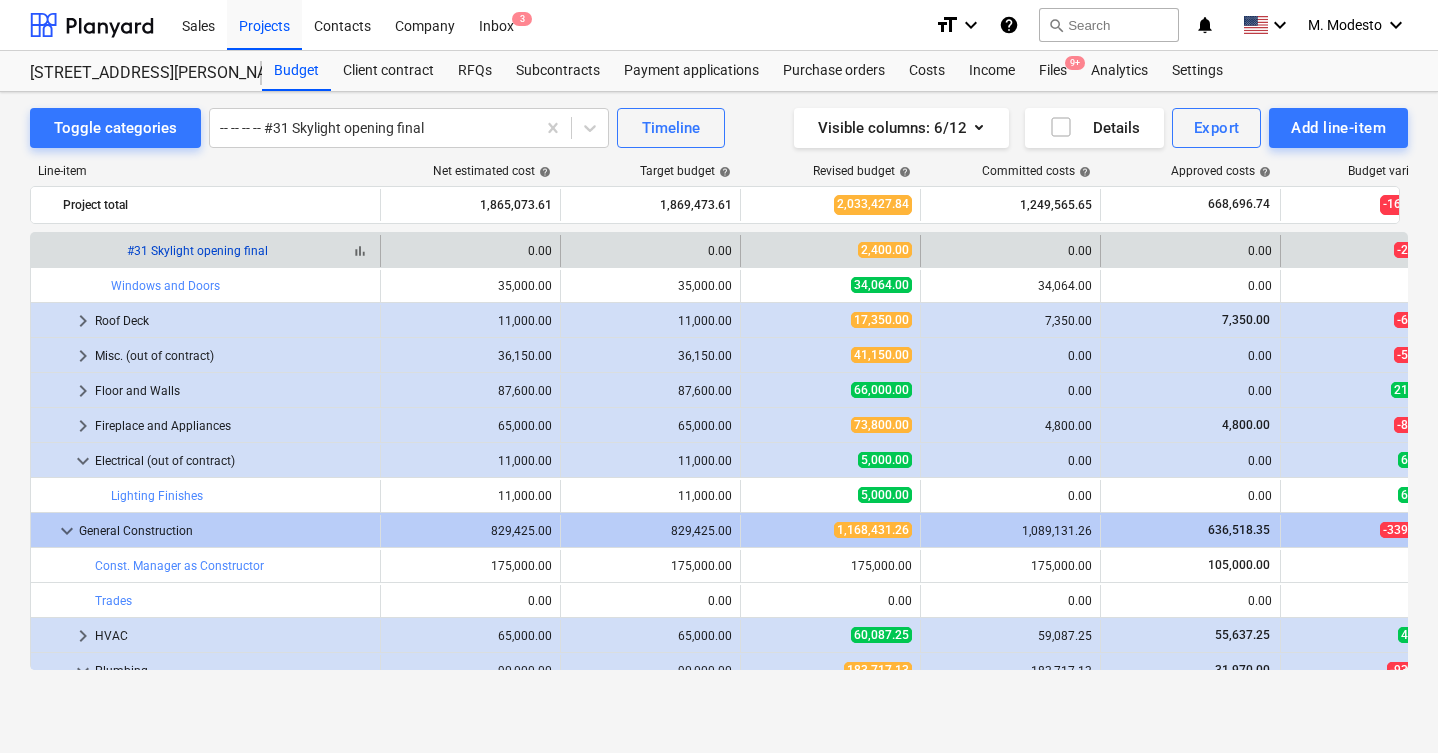 click on "#31 Skylight opening final" at bounding box center (197, 251) 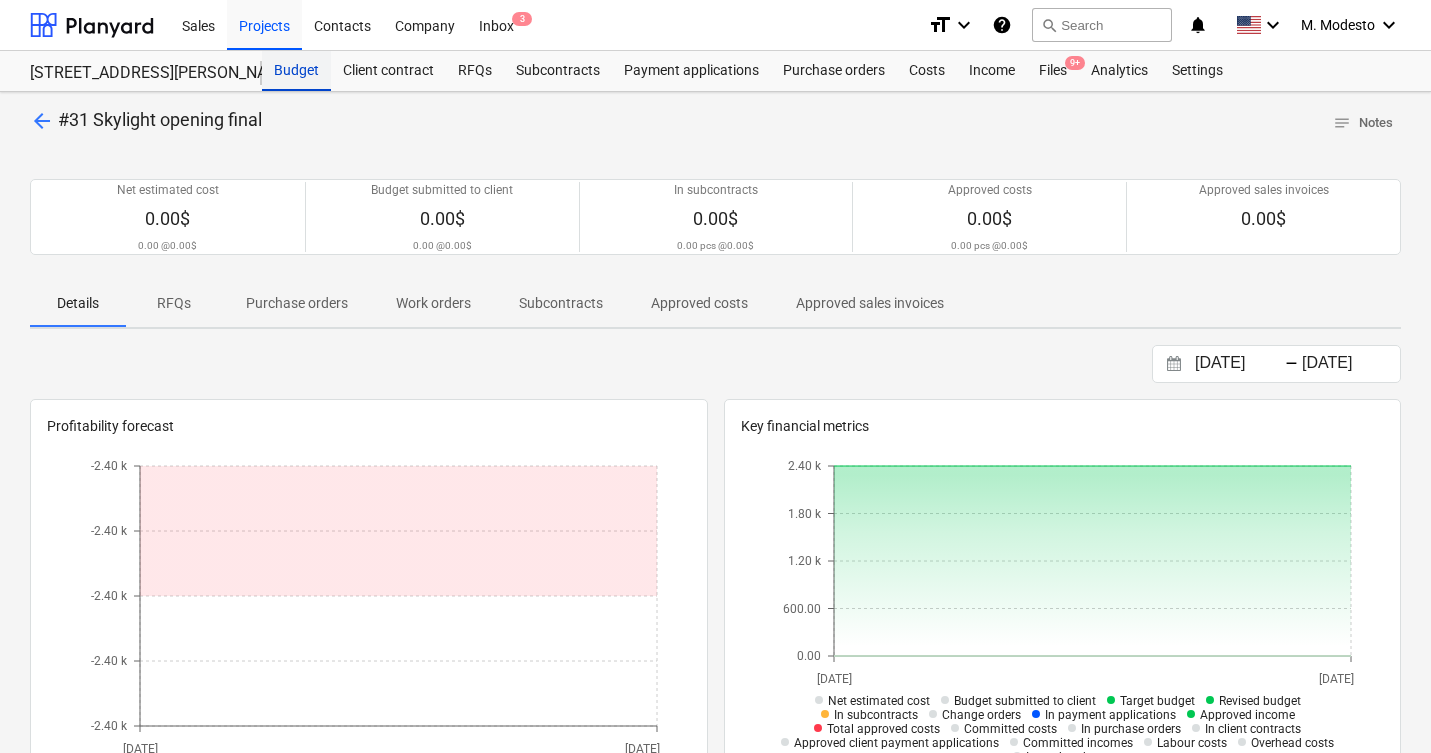 click on "Budget" at bounding box center [296, 71] 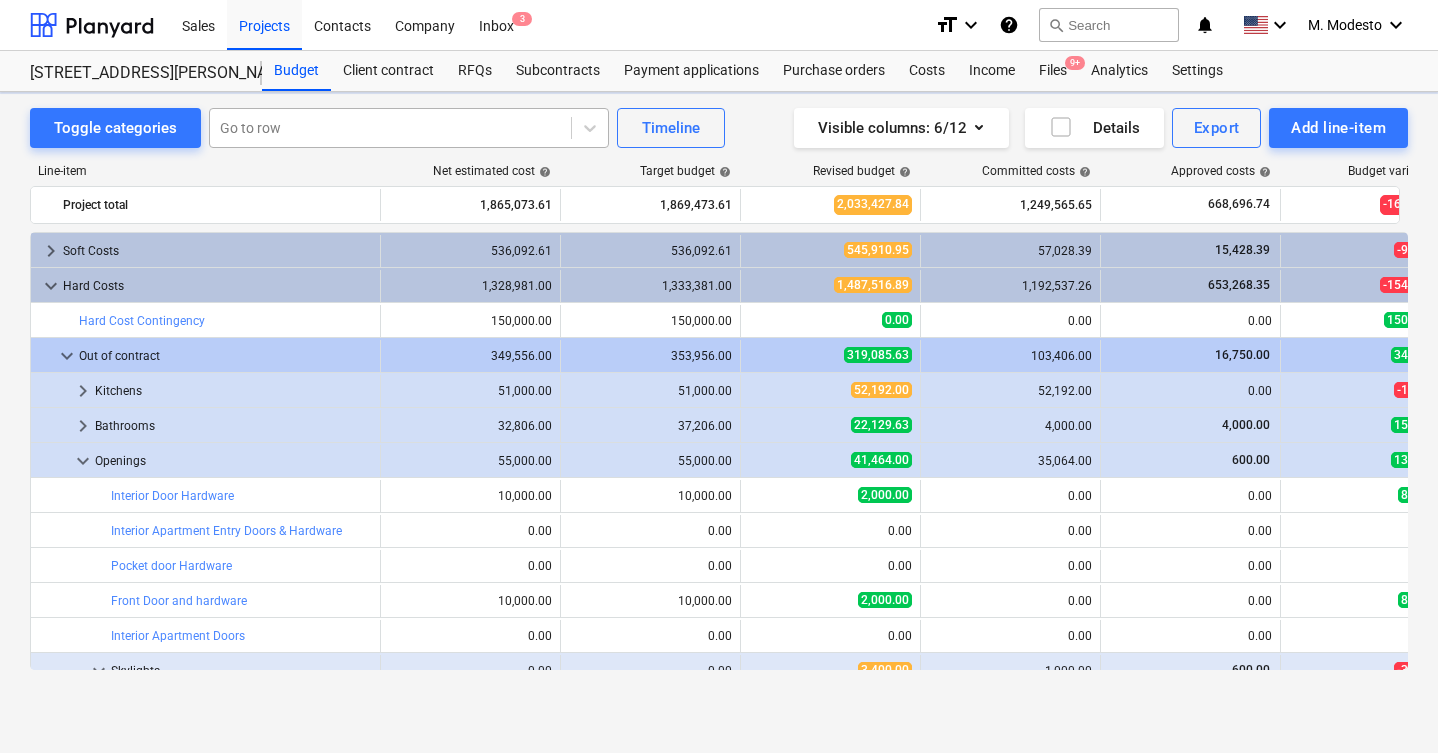 scroll, scrollTop: 490, scrollLeft: 0, axis: vertical 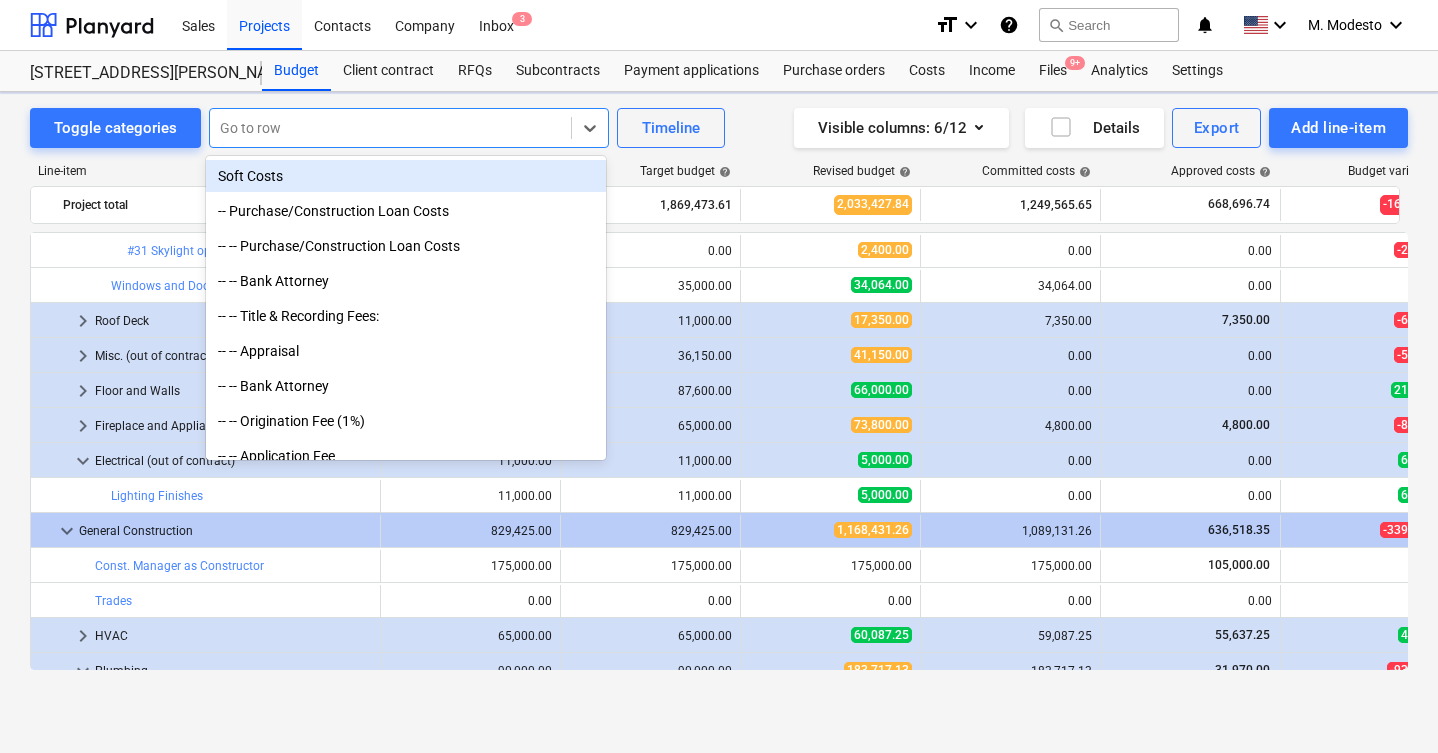 click at bounding box center (390, 128) 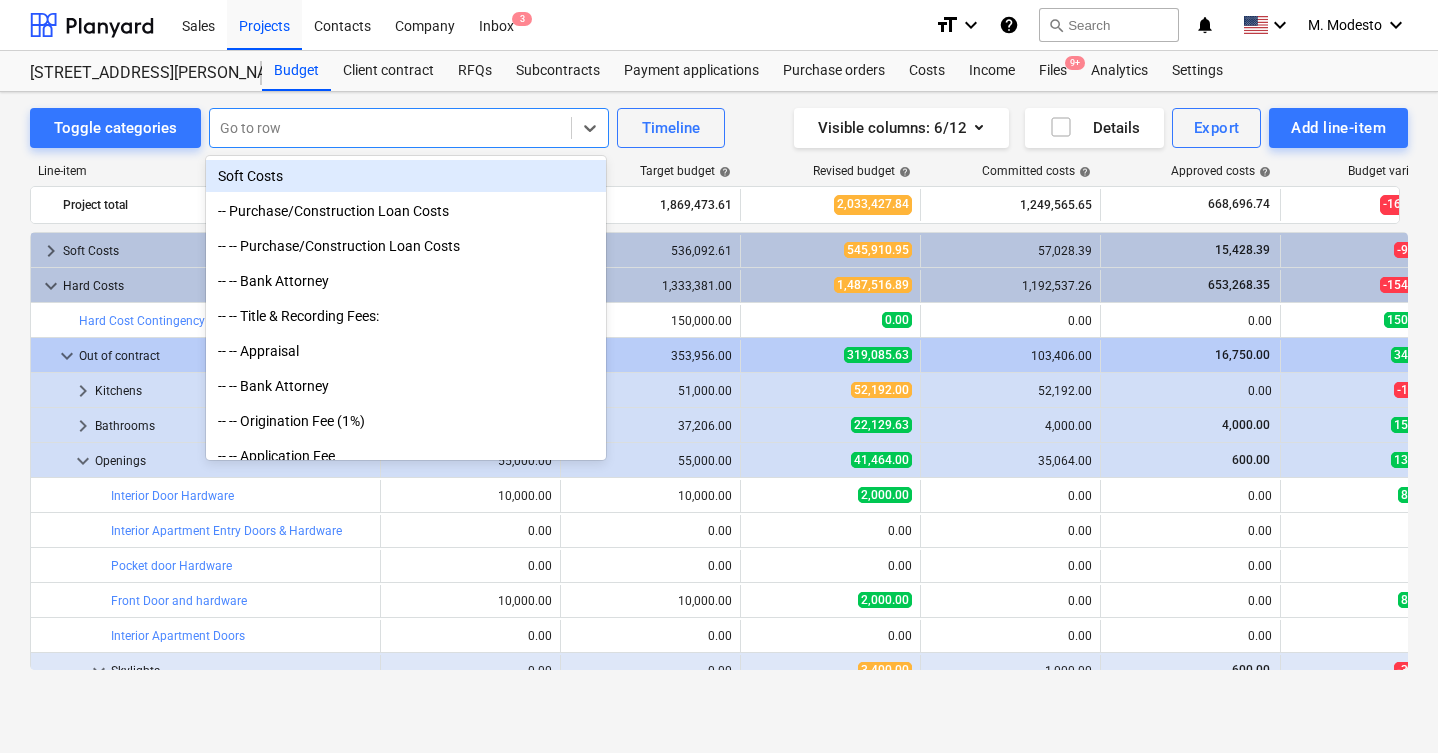scroll, scrollTop: 490, scrollLeft: 0, axis: vertical 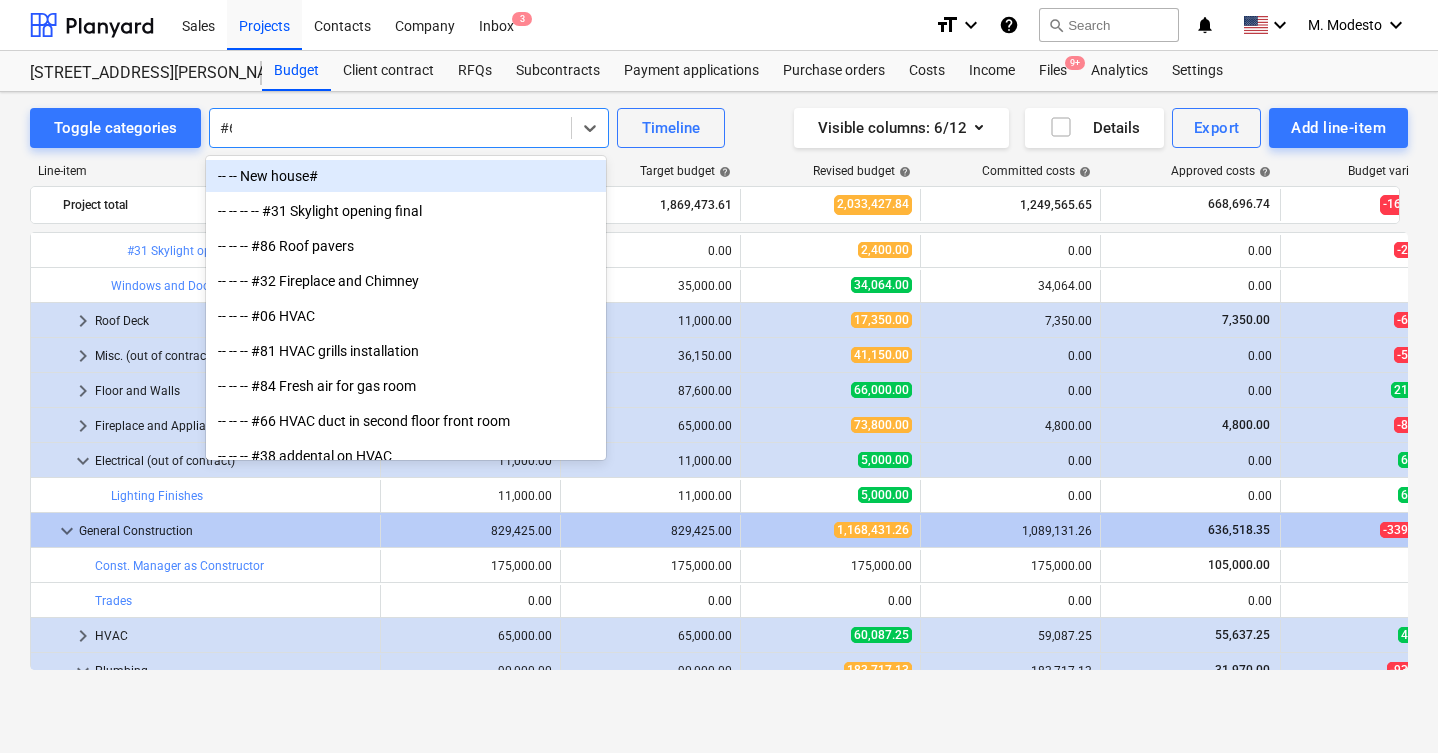 type on "#66" 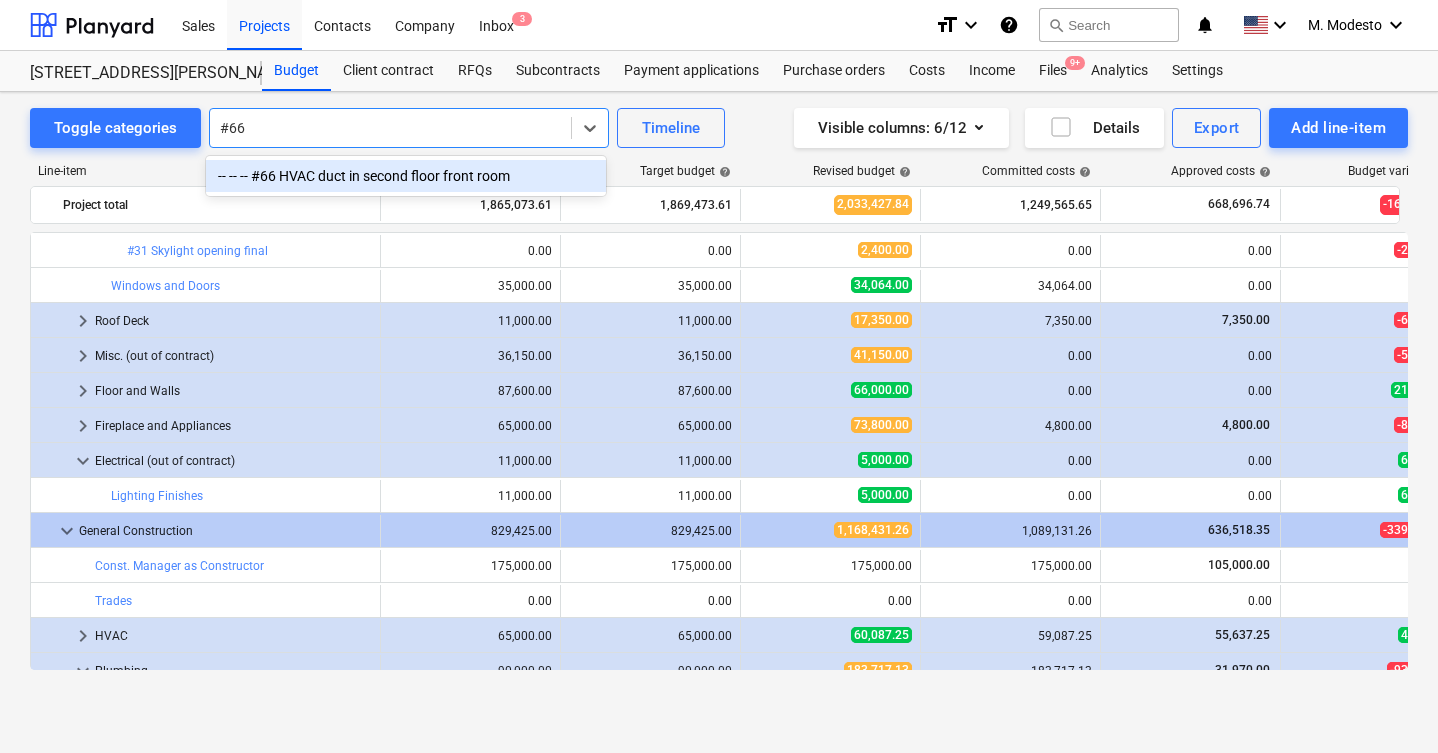 click on "-- -- --   #66 HVAC duct in second floor front room" at bounding box center [406, 176] 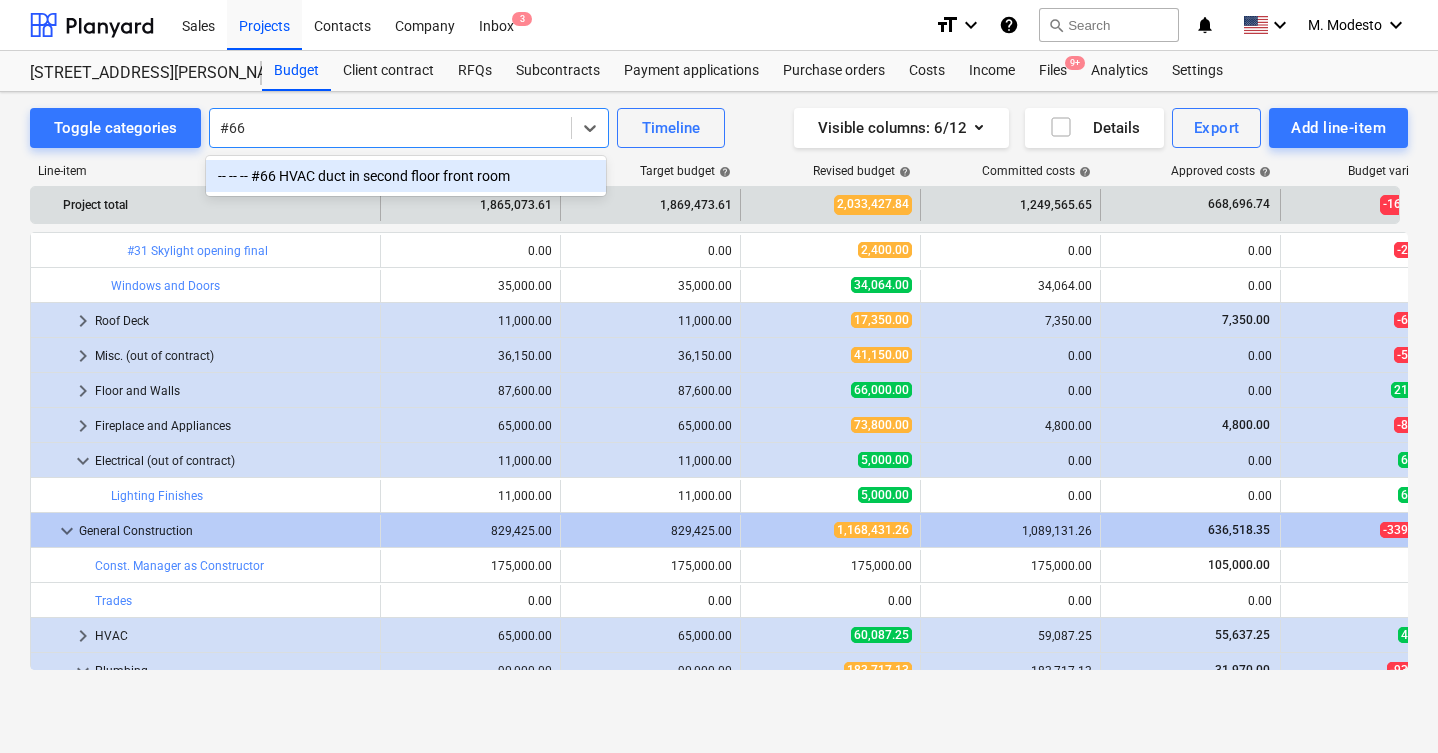 type 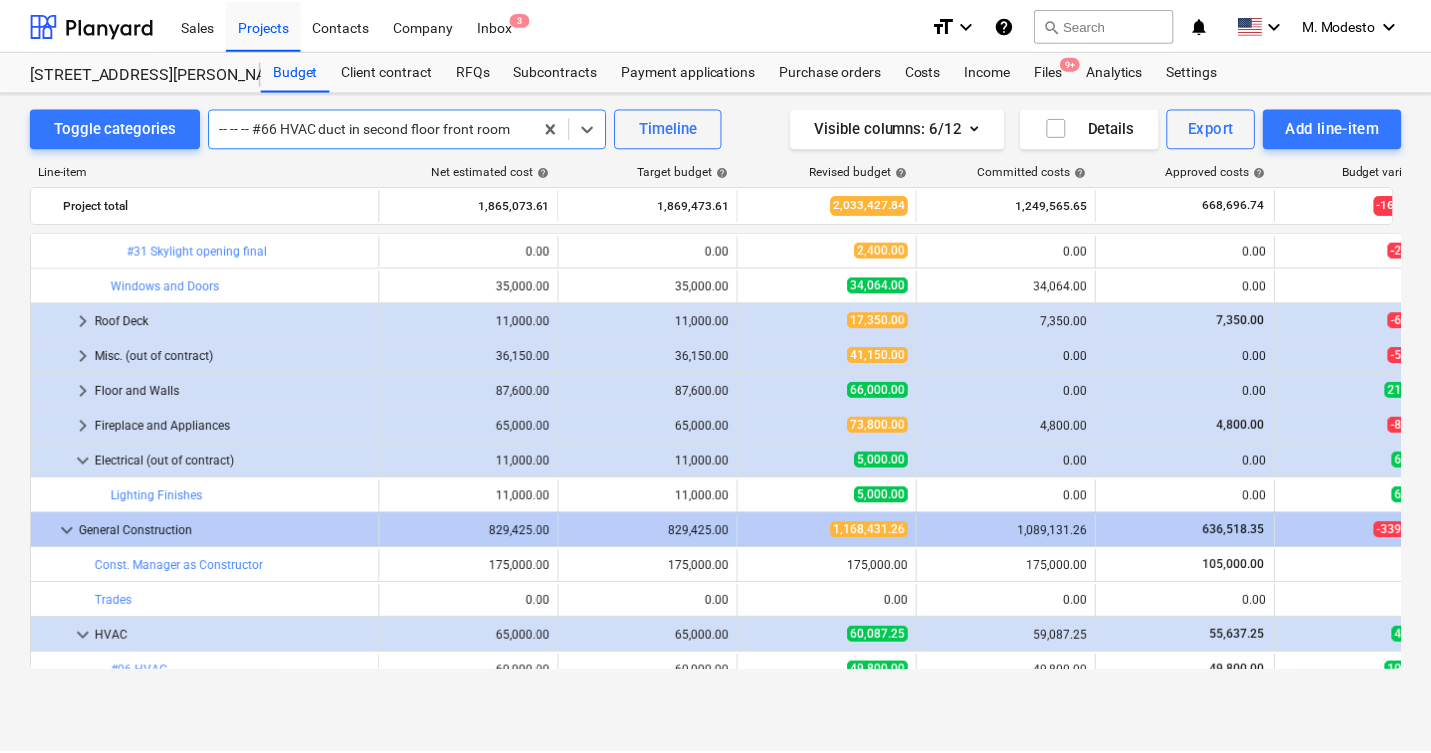 scroll, scrollTop: 1015, scrollLeft: 0, axis: vertical 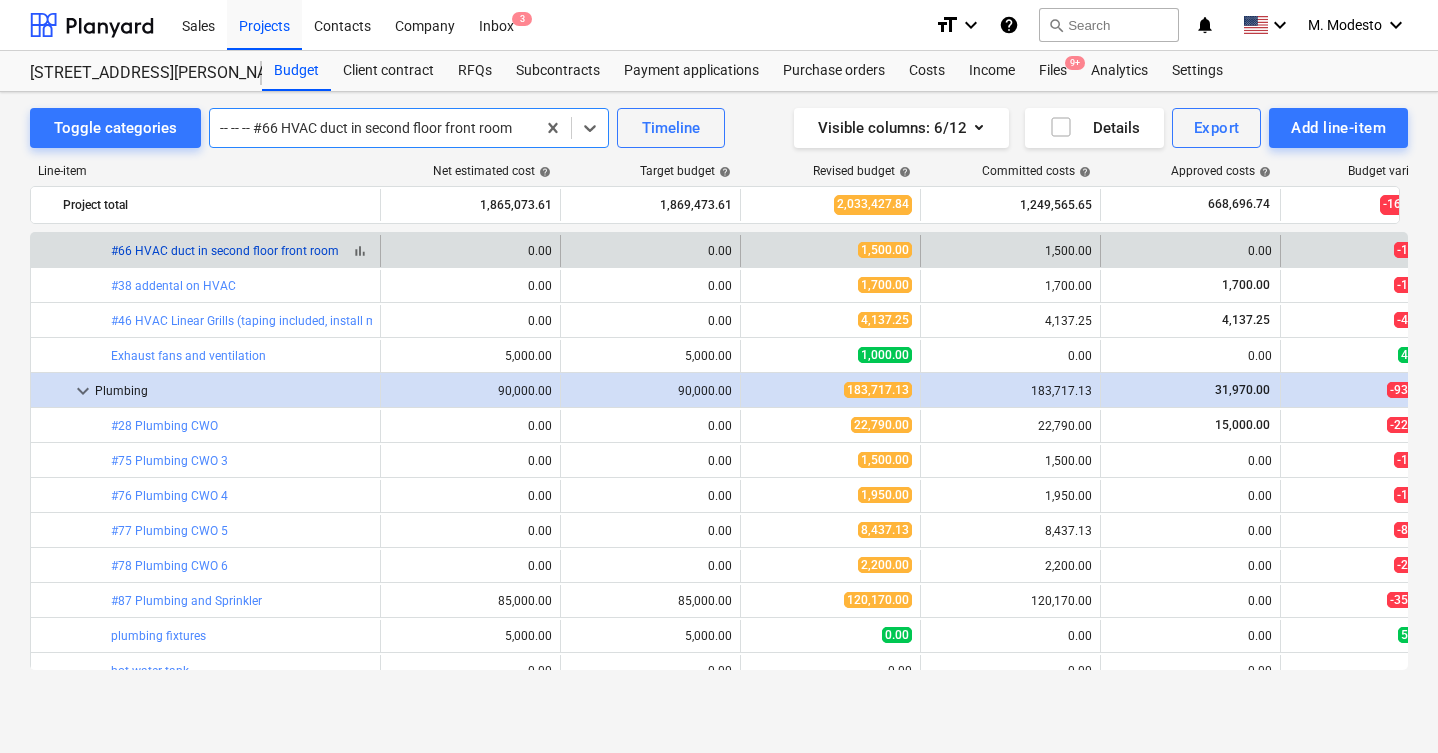 click on "#66 HVAC duct in second floor front room" at bounding box center (225, 251) 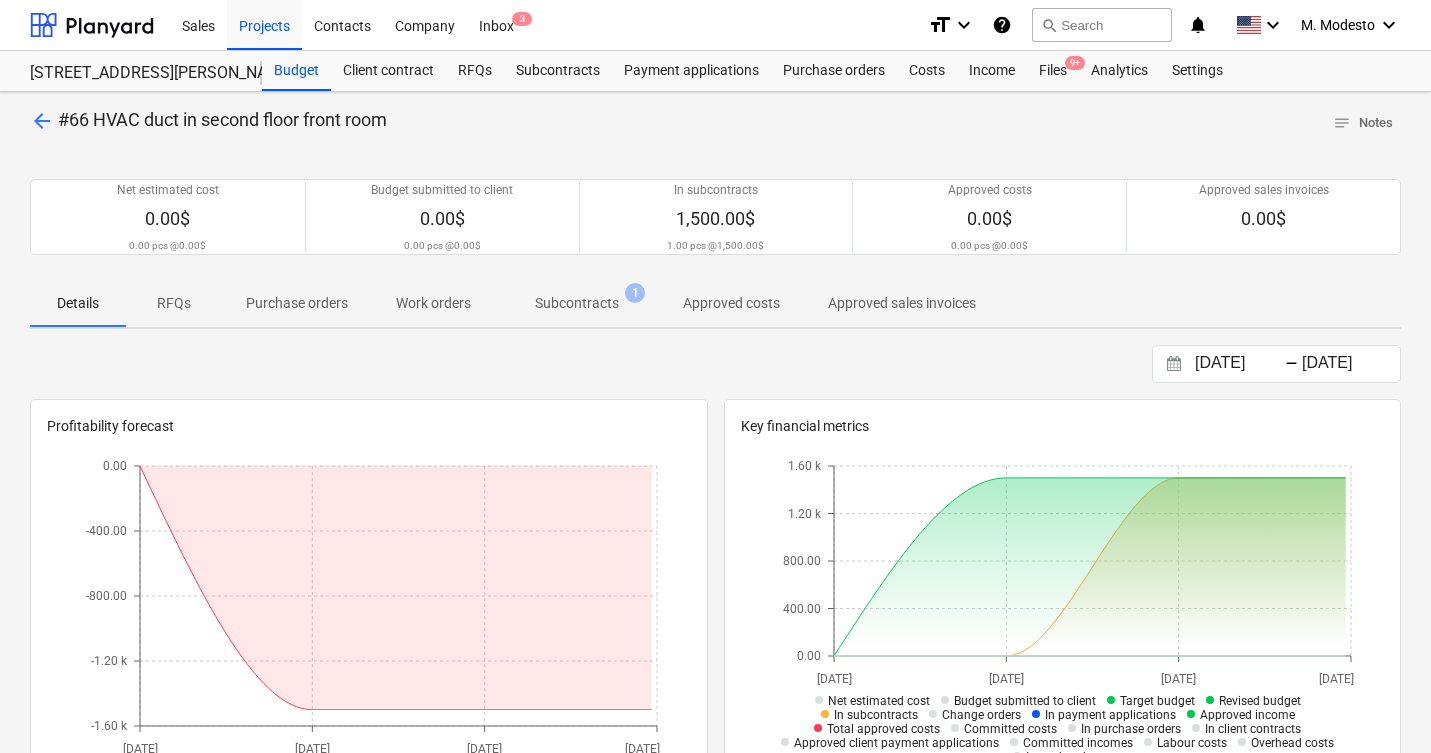 click on "Subcontracts 1" at bounding box center [577, 303] 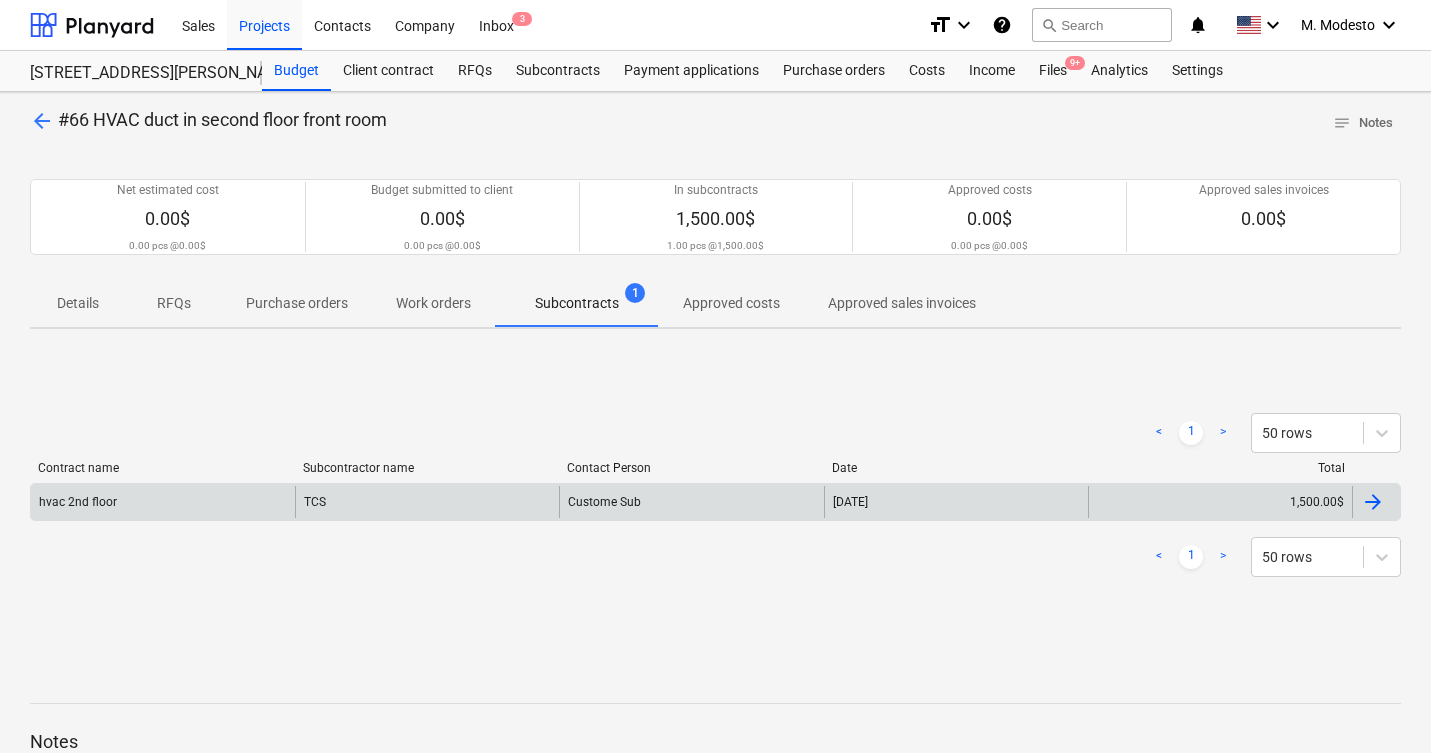click on "Custome Sub" at bounding box center (691, 502) 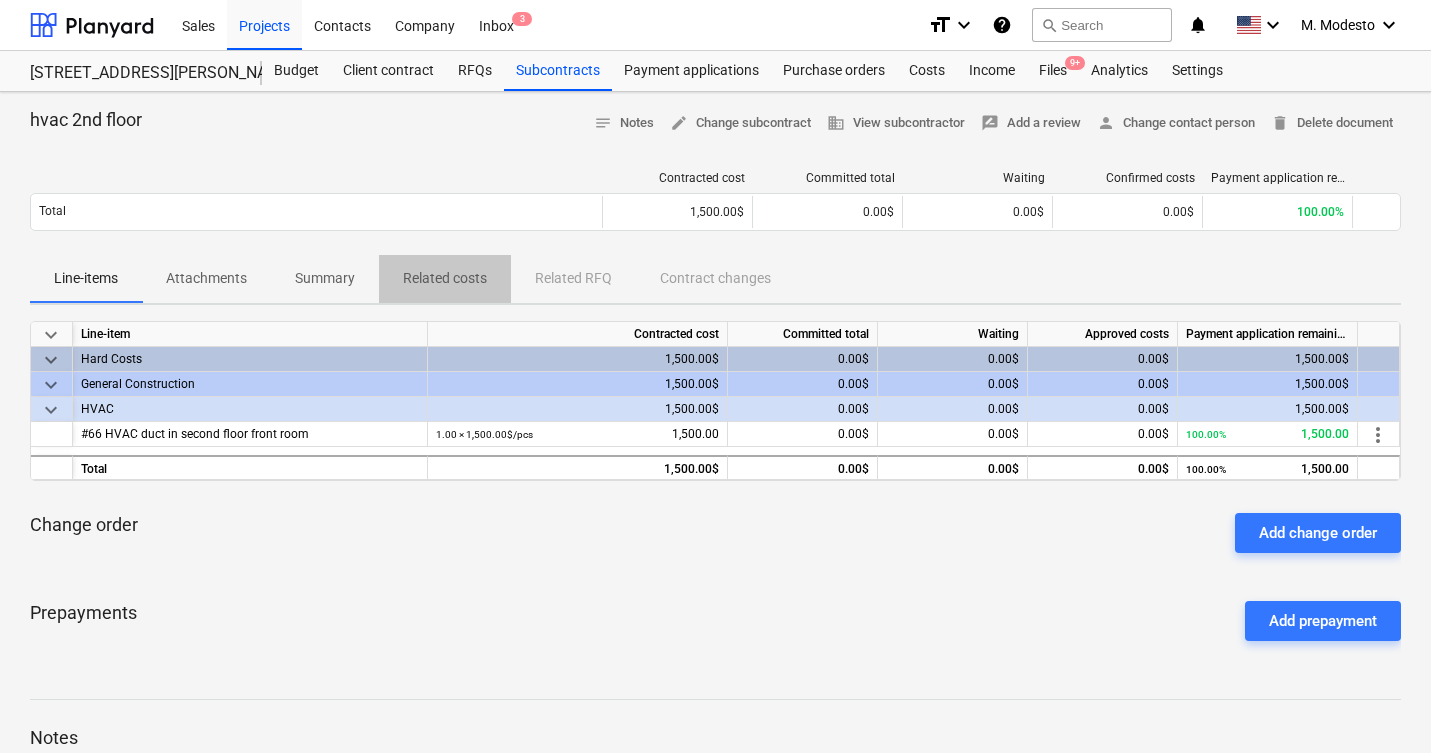 click on "Related costs" at bounding box center (445, 278) 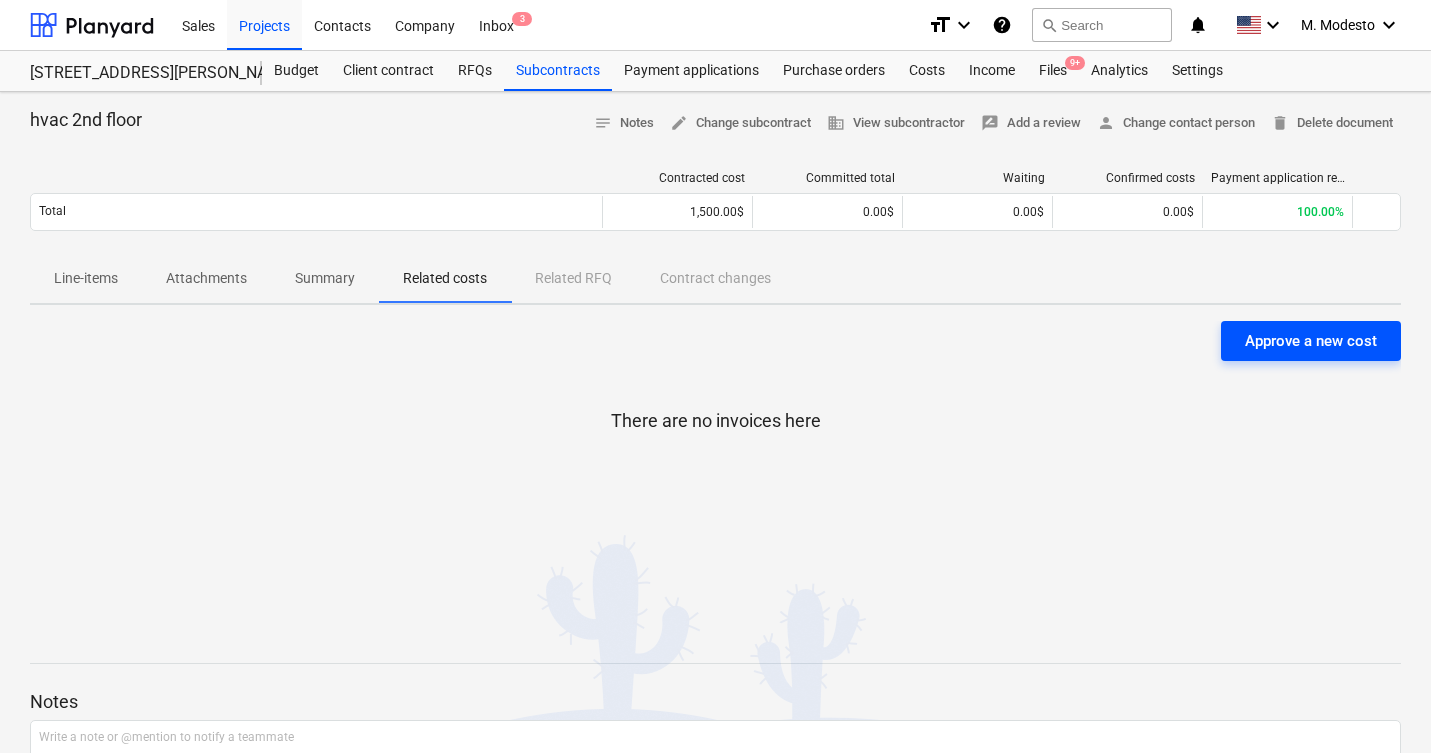 click on "Approve a new cost" at bounding box center (1311, 341) 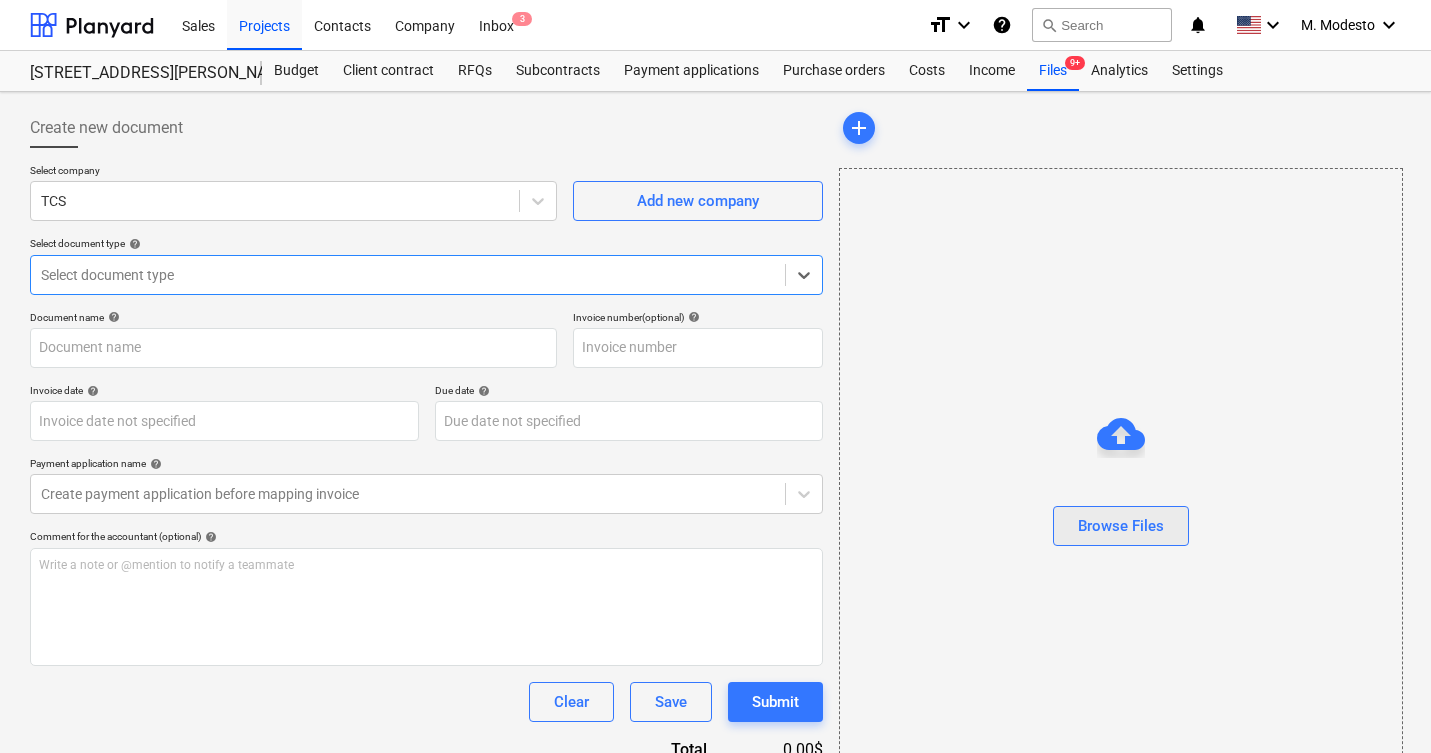 click on "Browse Files" at bounding box center (1121, 526) 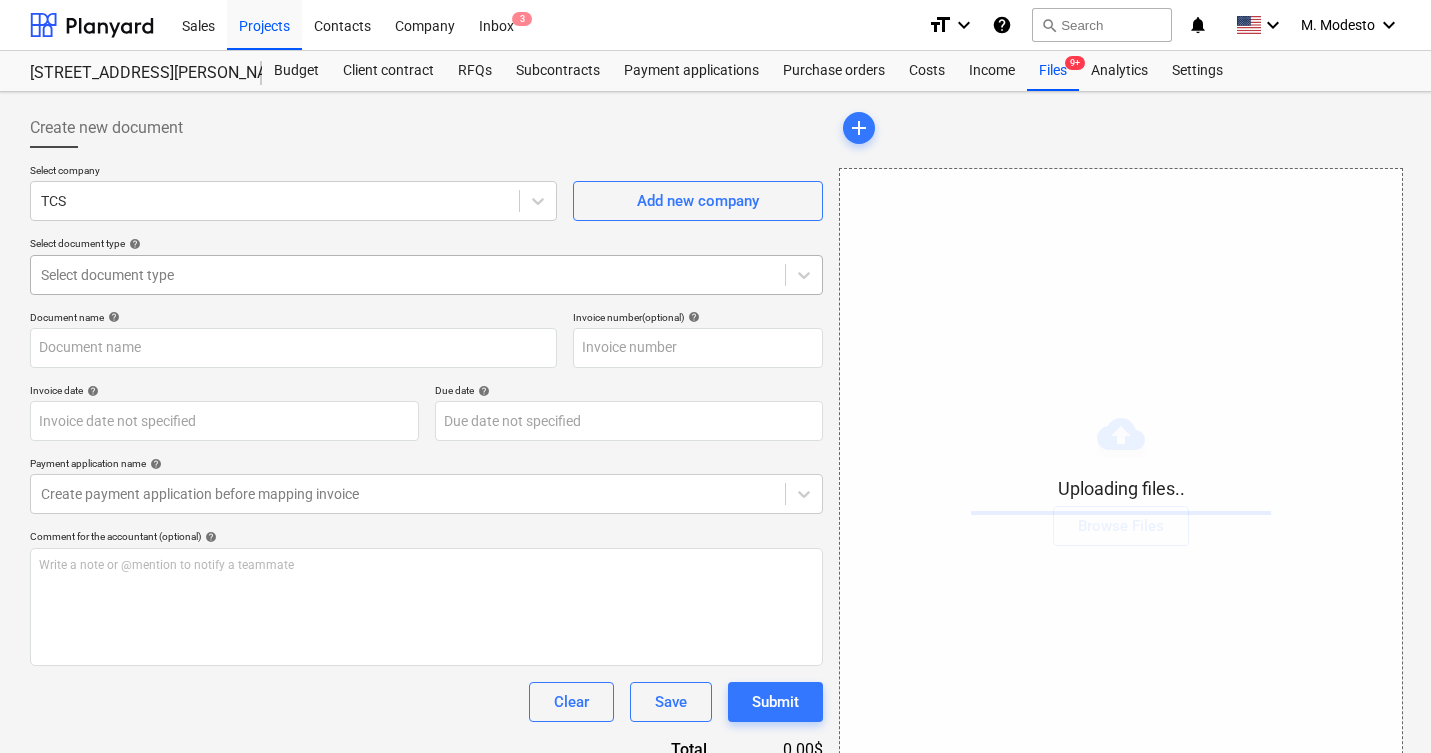 click at bounding box center [408, 275] 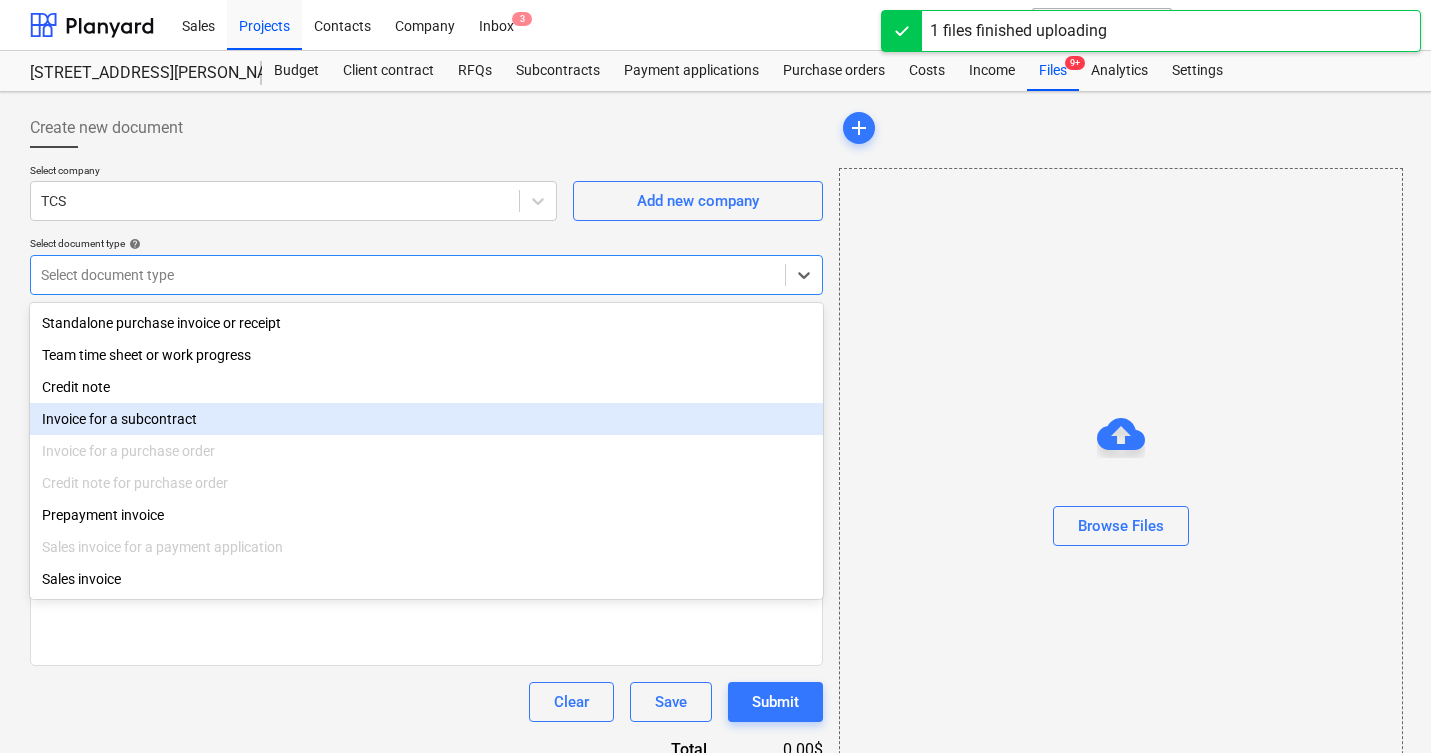 click on "Invoice for a subcontract" at bounding box center [426, 419] 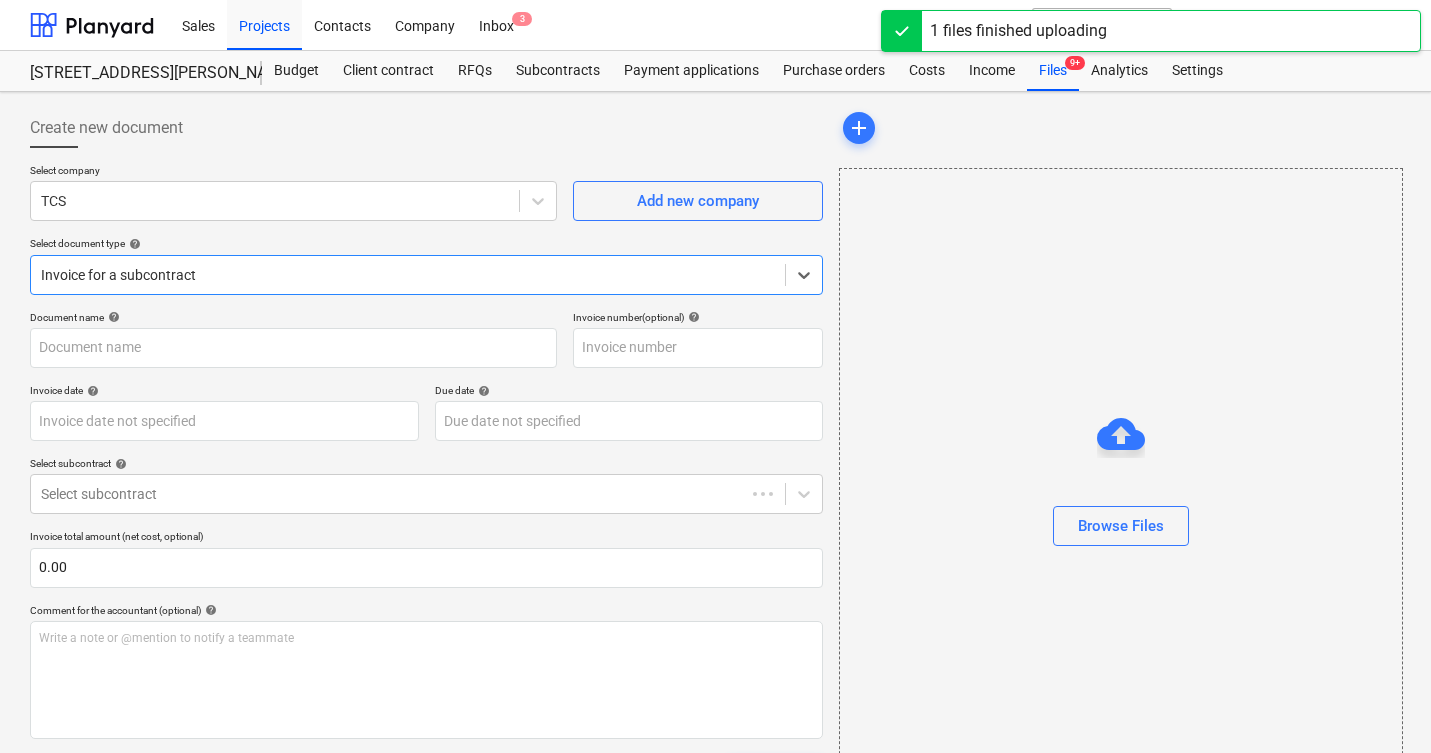 type on "1136.png" 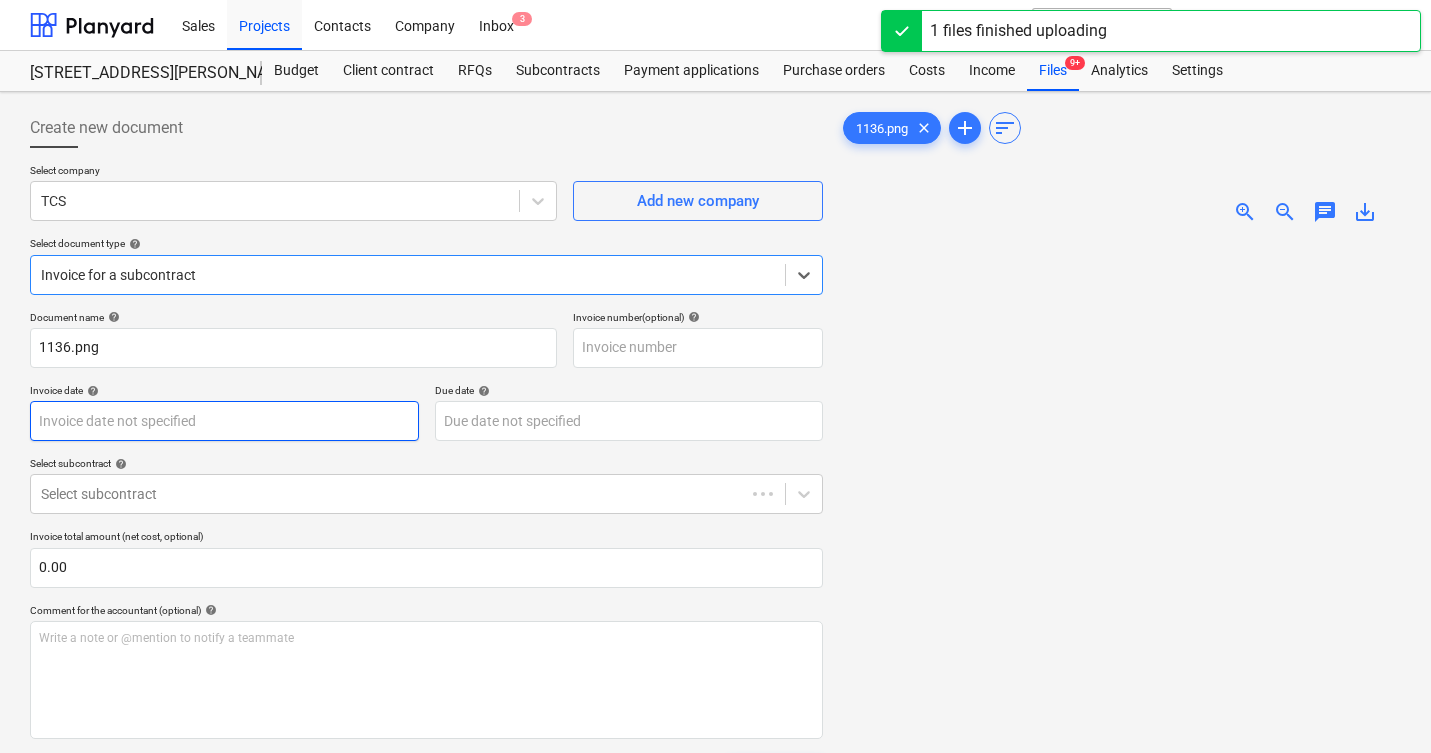 click on "Sales Projects Contacts Company Inbox 3 format_size keyboard_arrow_down help search Search notifications 0 keyboard_arrow_down M. Modesto keyboard_arrow_down 506 Henry Street 506 Henry Street Budget Client contract RFQs Subcontracts Payment applications Purchase orders Costs Income Files 9+ Analytics Settings Create new document Select company TCS   Add new company Select document type help option Invoice for a subcontract, selected.   Select is focused ,type to refine list, press Down to open the menu,  Invoice for a subcontract Document name help 1136.png Invoice number  (optional) help Invoice date help Press the down arrow key to interact with the calendar and
select a date. Press the question mark key to get the keyboard shortcuts for changing dates. Due date help Press the down arrow key to interact with the calendar and
select a date. Press the question mark key to get the keyboard shortcuts for changing dates. Select subcontract help Select subcontract 0.00 help ﻿ Clear Save Submit Total 0" at bounding box center (715, 376) 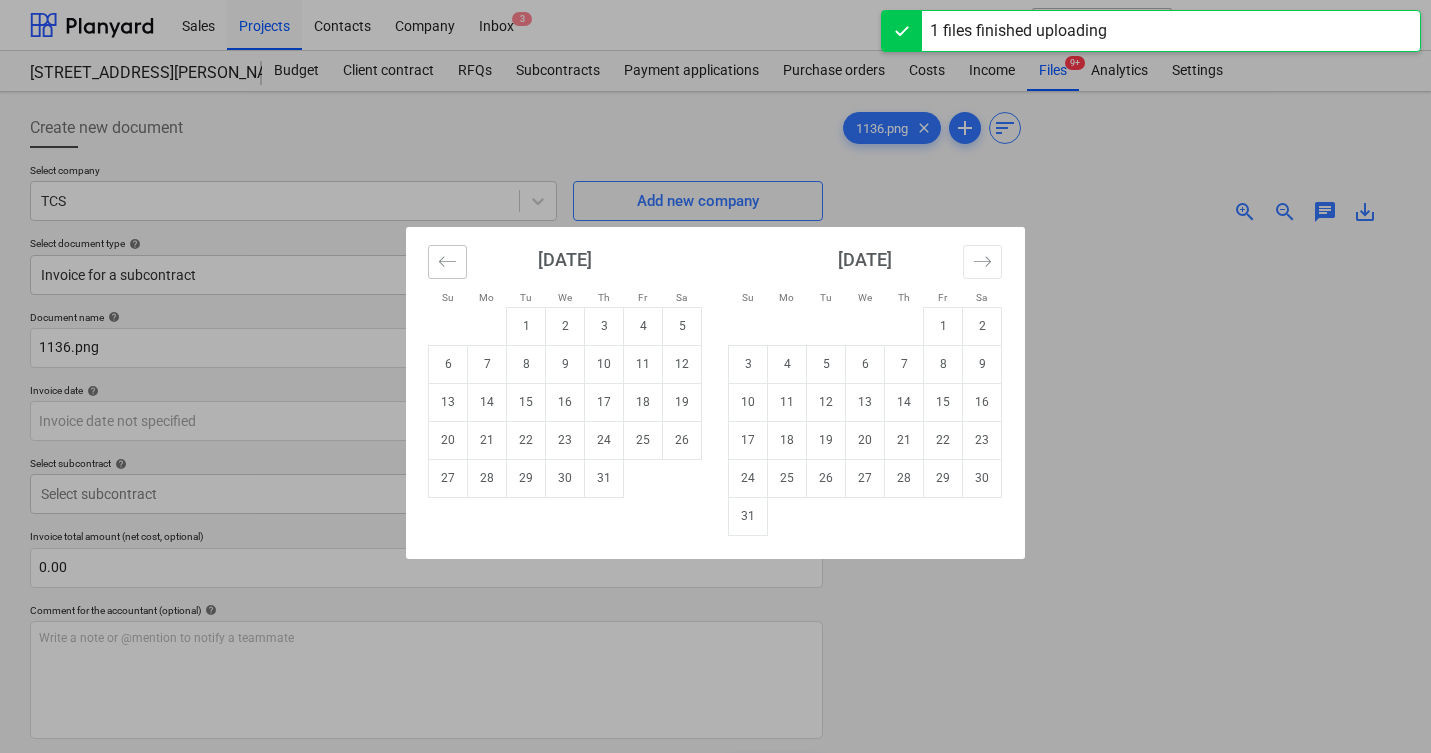 click 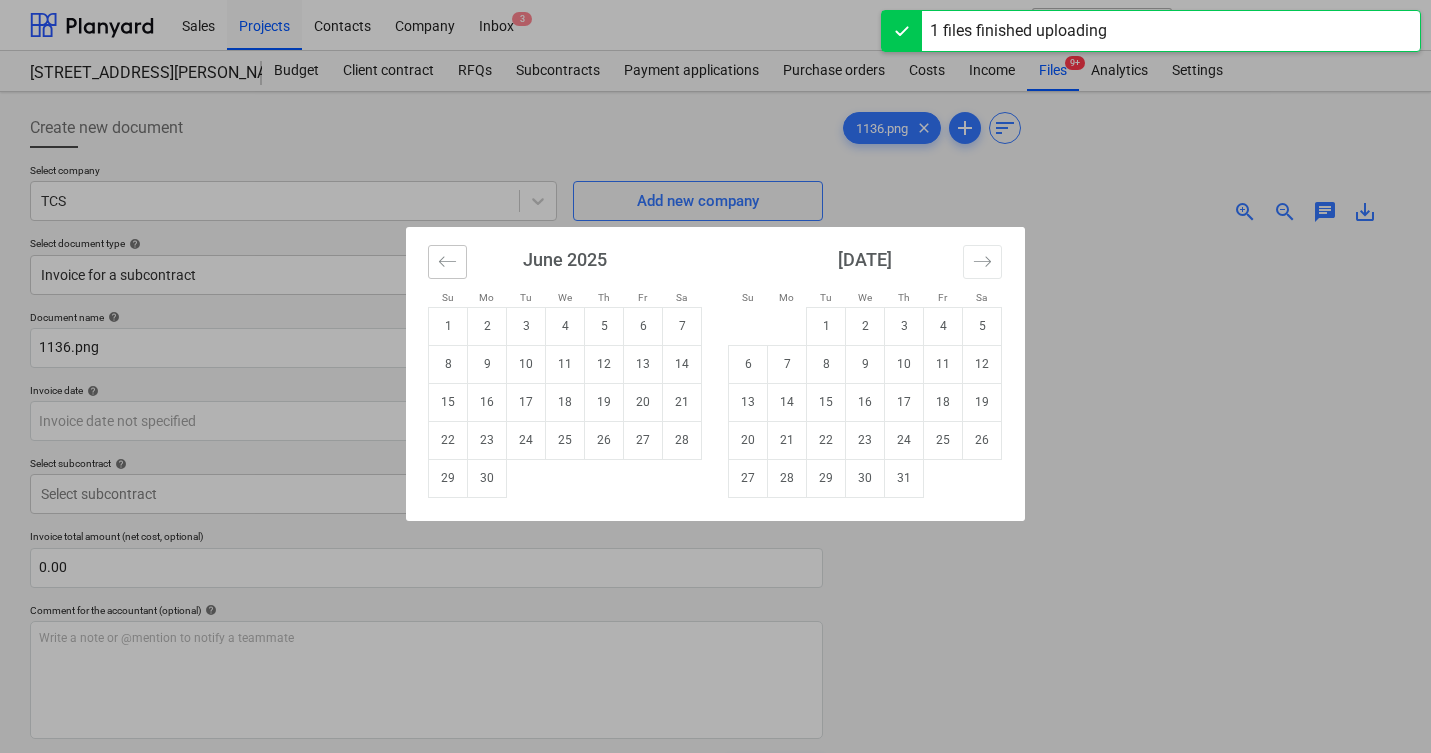 click 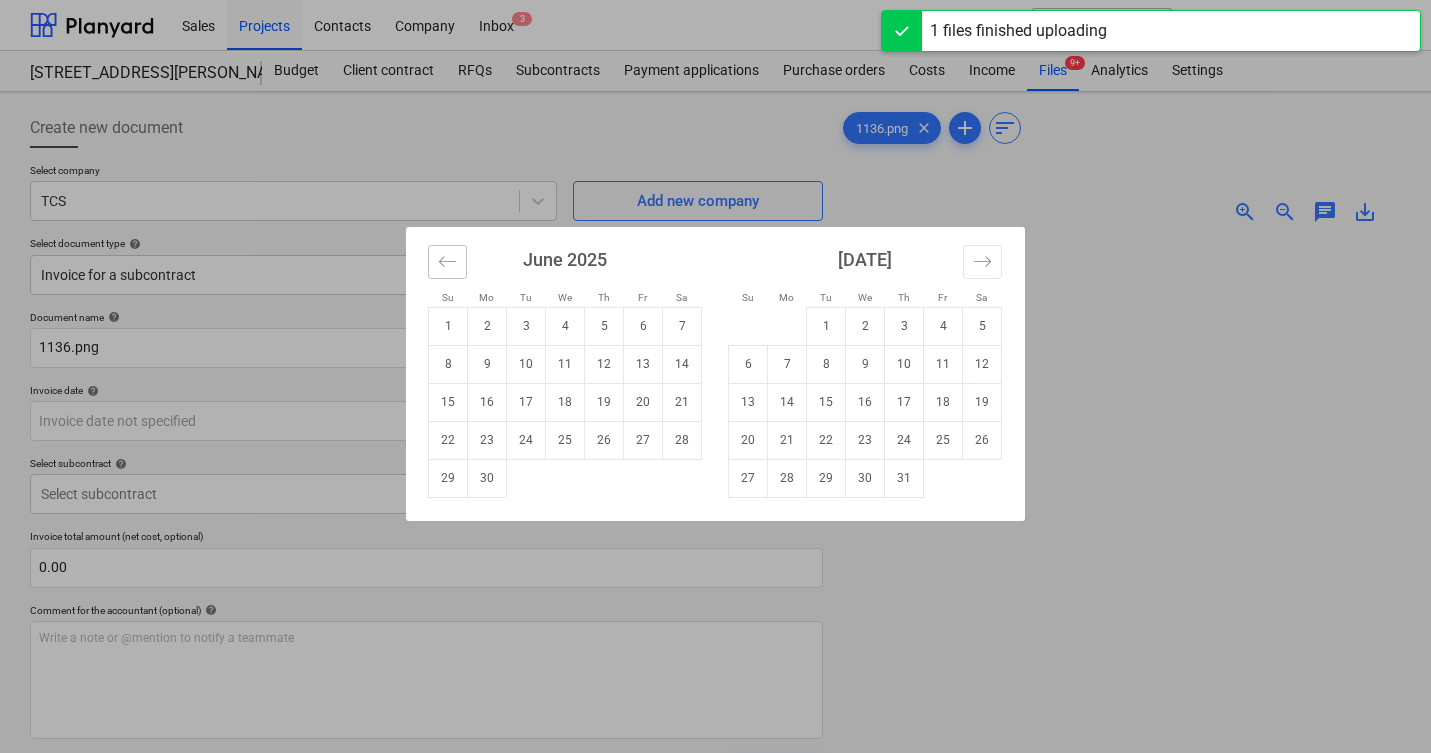 click 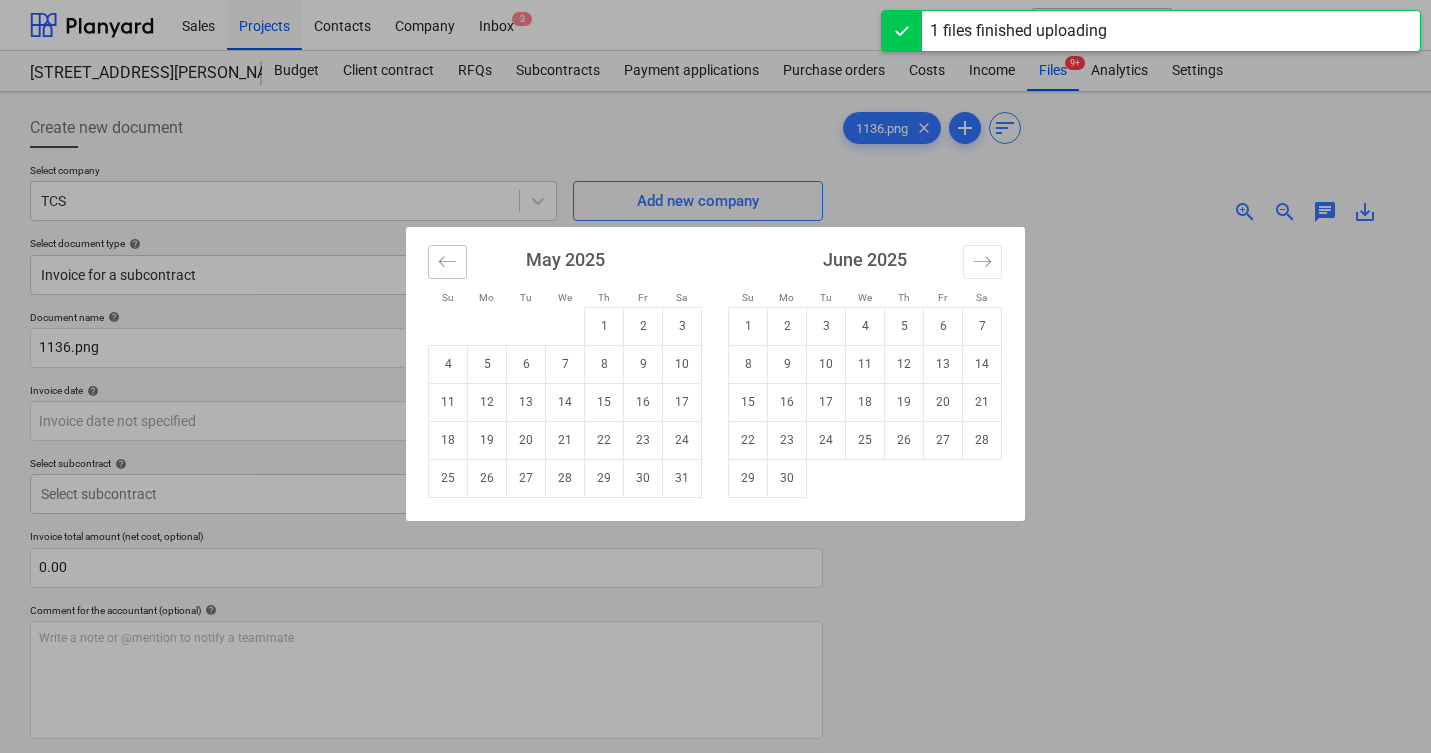 click at bounding box center (447, 262) 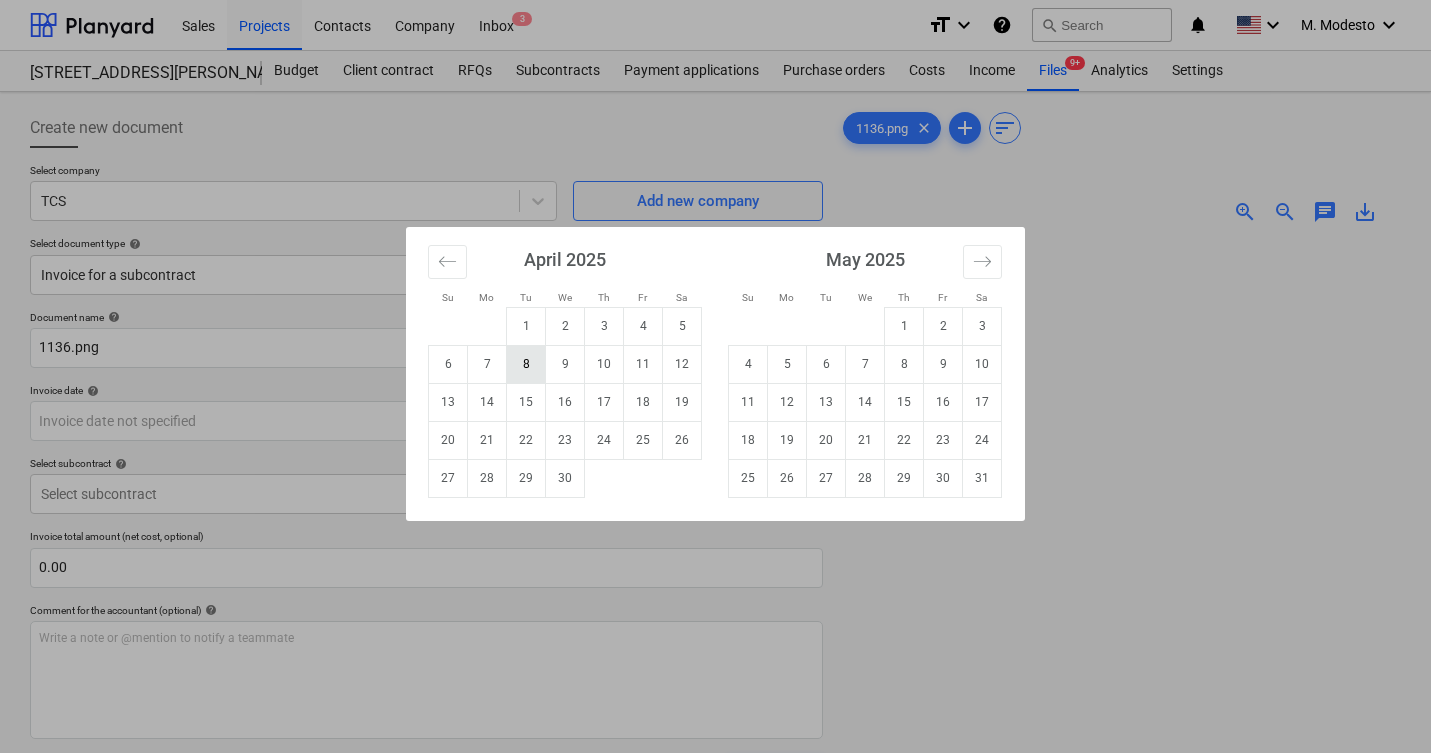 click on "8" at bounding box center (526, 364) 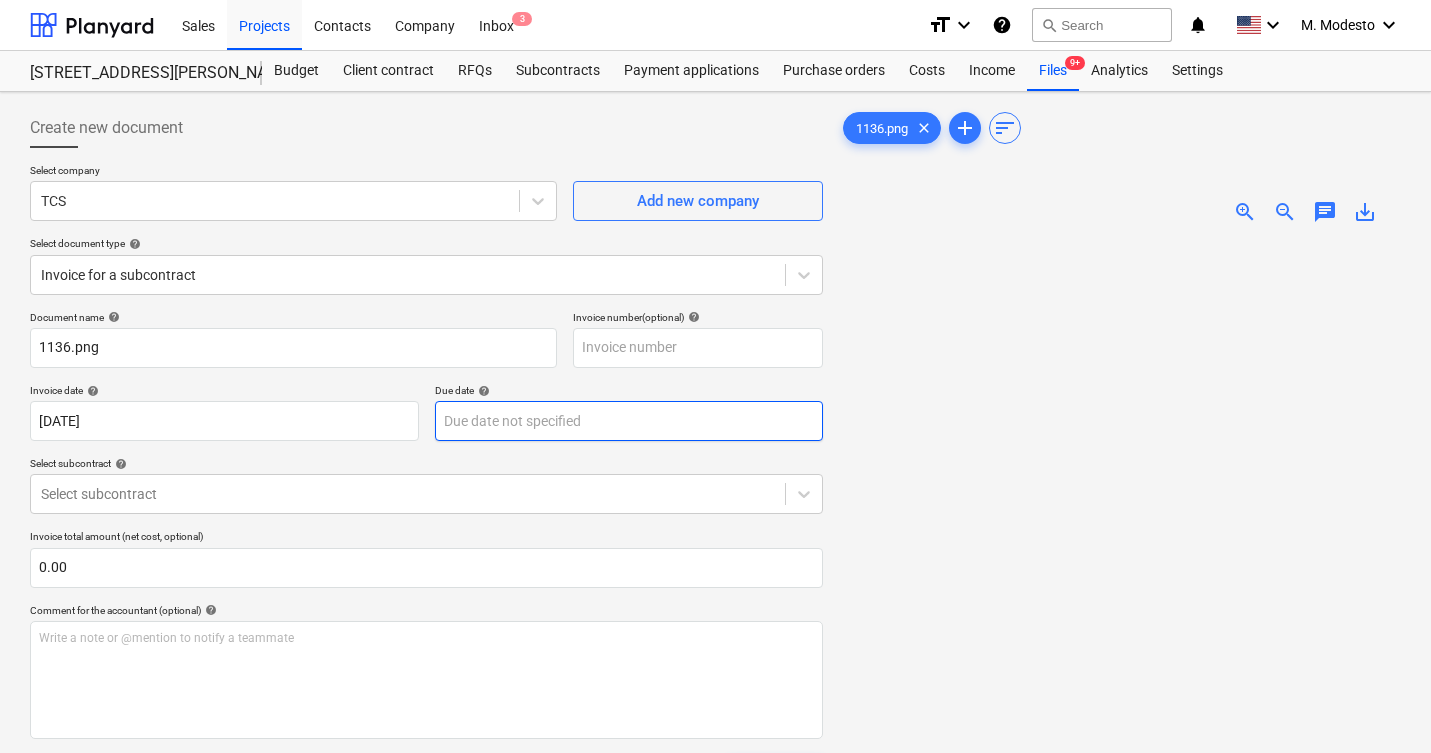 click on "Sales Projects Contacts Company Inbox 3 format_size keyboard_arrow_down help search Search notifications 0 keyboard_arrow_down M. Modesto keyboard_arrow_down 506 Henry Street 506 Henry Street Budget Client contract RFQs Subcontracts Payment applications Purchase orders Costs Income Files 9+ Analytics Settings Create new document Select company TCS   Add new company Select document type help Invoice for a subcontract Document name help 1136.png Invoice number  (optional) help Invoice date help 08 Apr 2025 08.04.2025 Press the down arrow key to interact with the calendar and
select a date. Press the question mark key to get the keyboard shortcuts for changing dates. Due date help Press the down arrow key to interact with the calendar and
select a date. Press the question mark key to get the keyboard shortcuts for changing dates. Select subcontract help Select subcontract Invoice total amount (net cost, optional) 0.00 Comment for the accountant (optional) help ﻿ Clear Save Submit Total 0.00$ 1136.png" at bounding box center [715, 376] 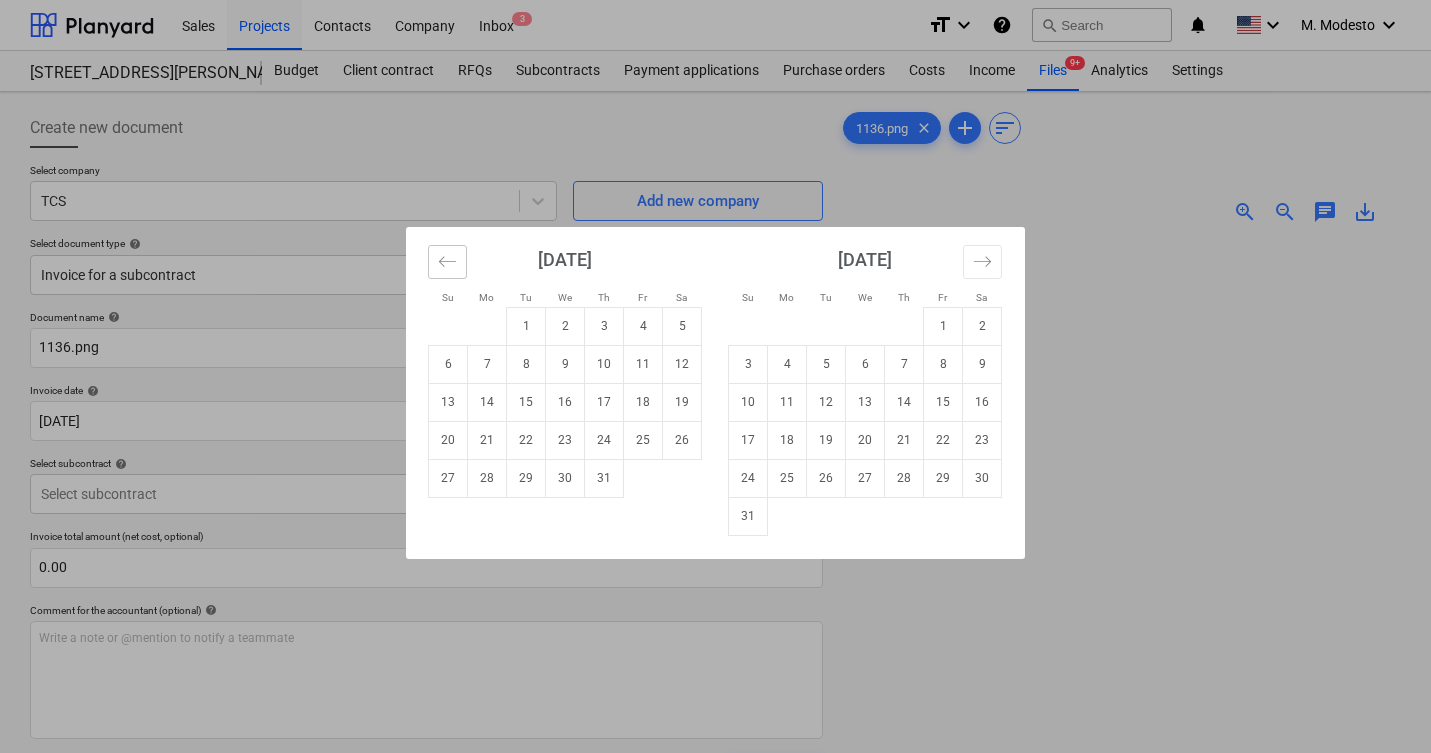 click at bounding box center (447, 262) 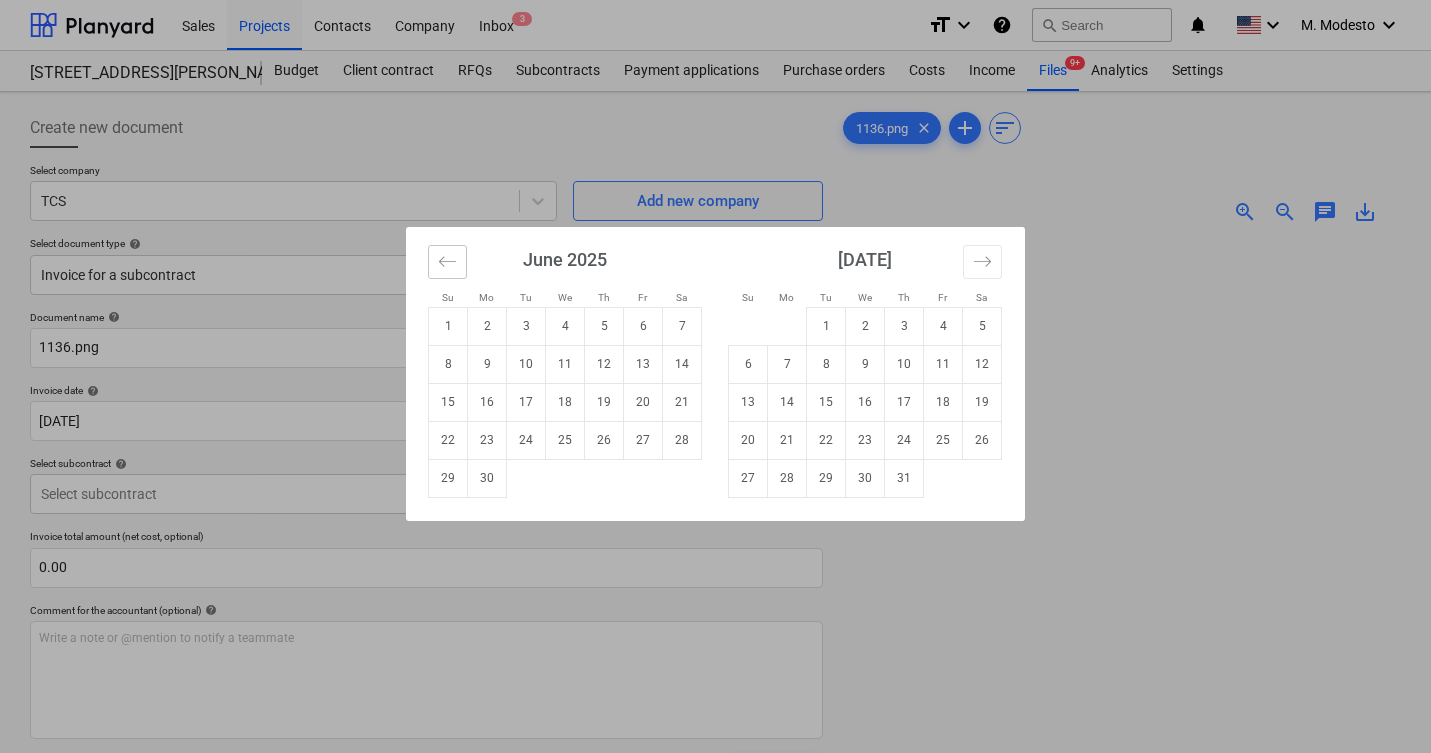 click at bounding box center (447, 262) 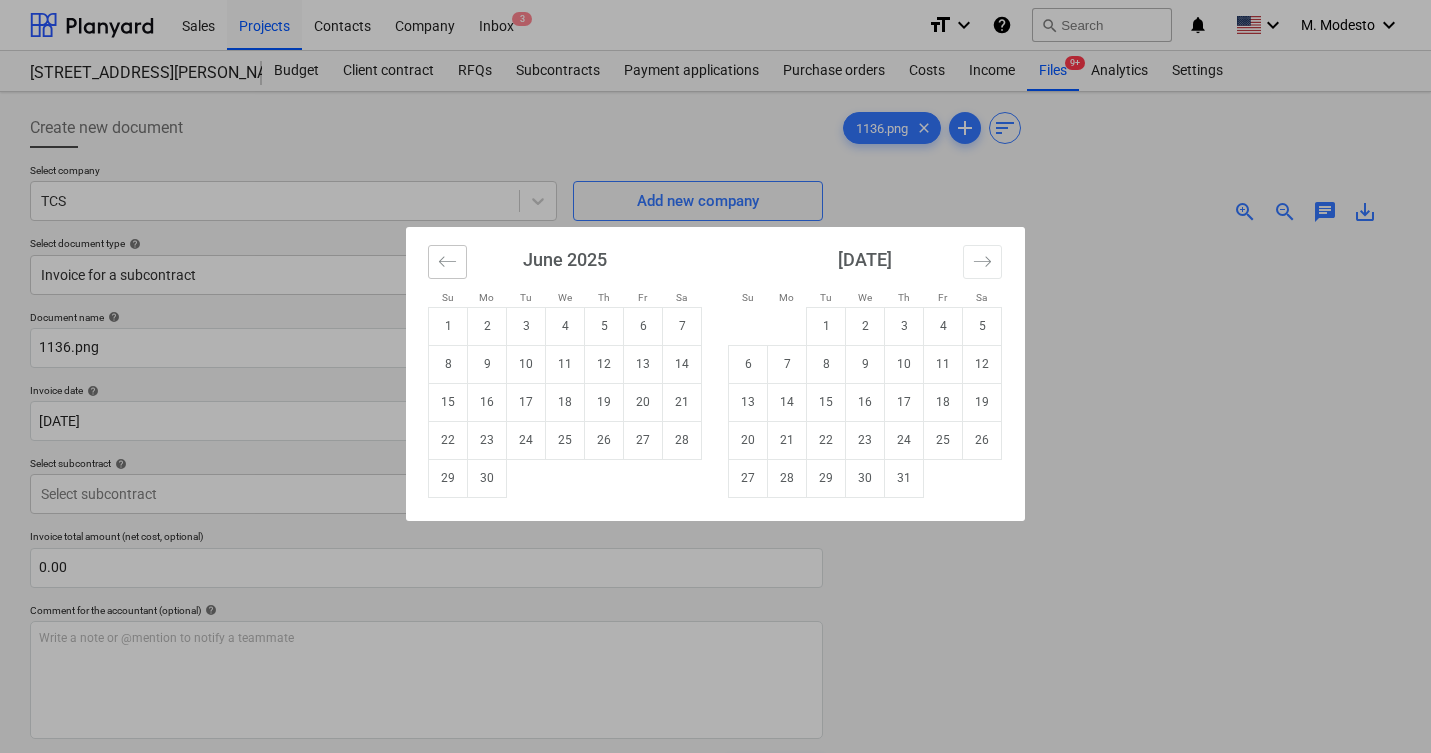 click at bounding box center (447, 262) 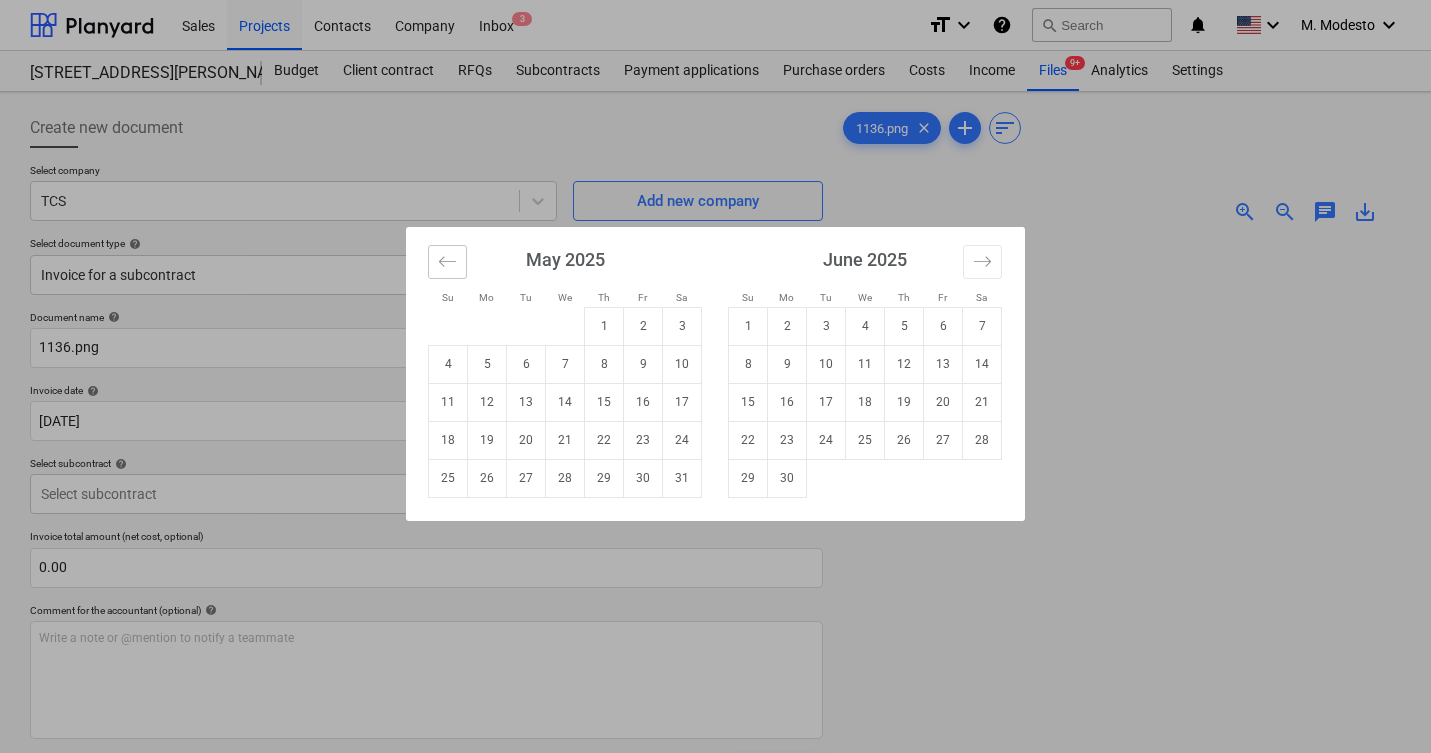 click at bounding box center (447, 262) 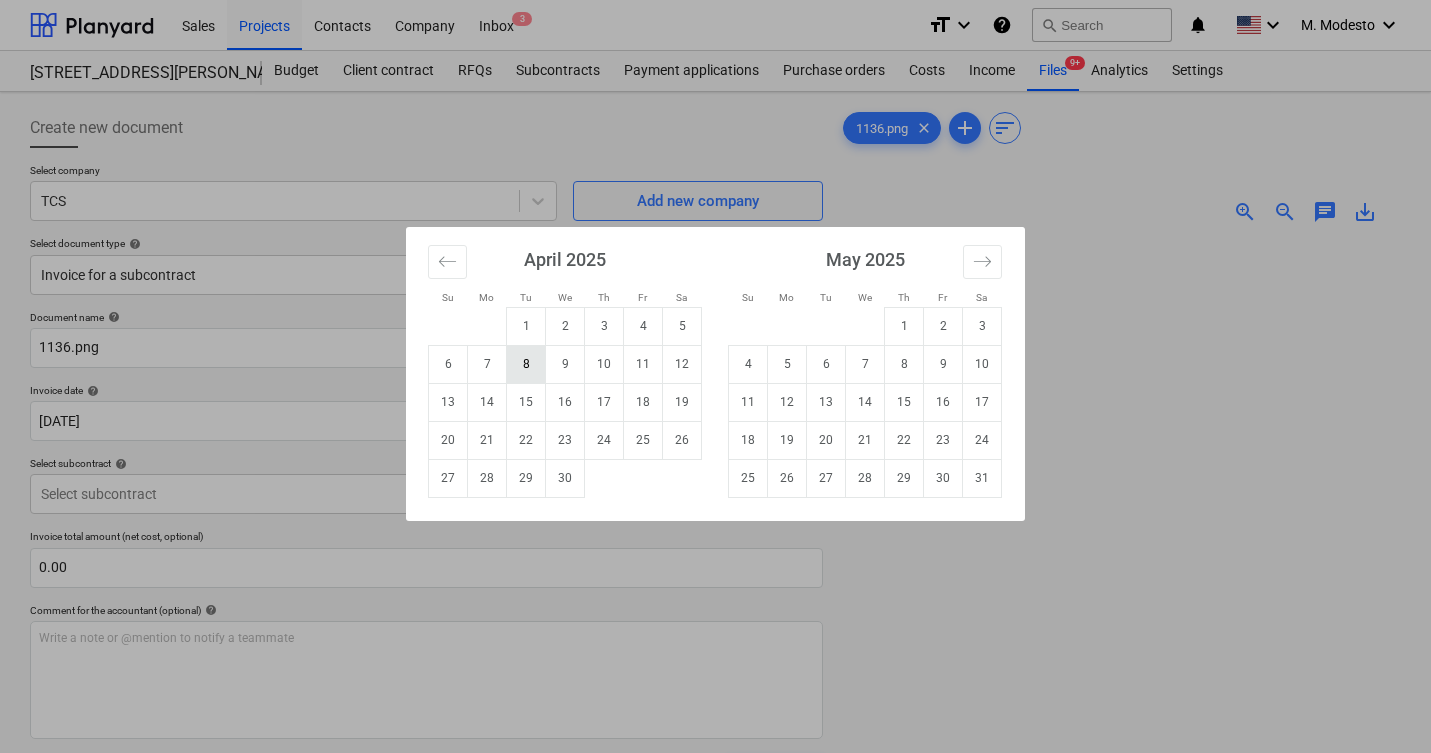 click on "8" at bounding box center [526, 364] 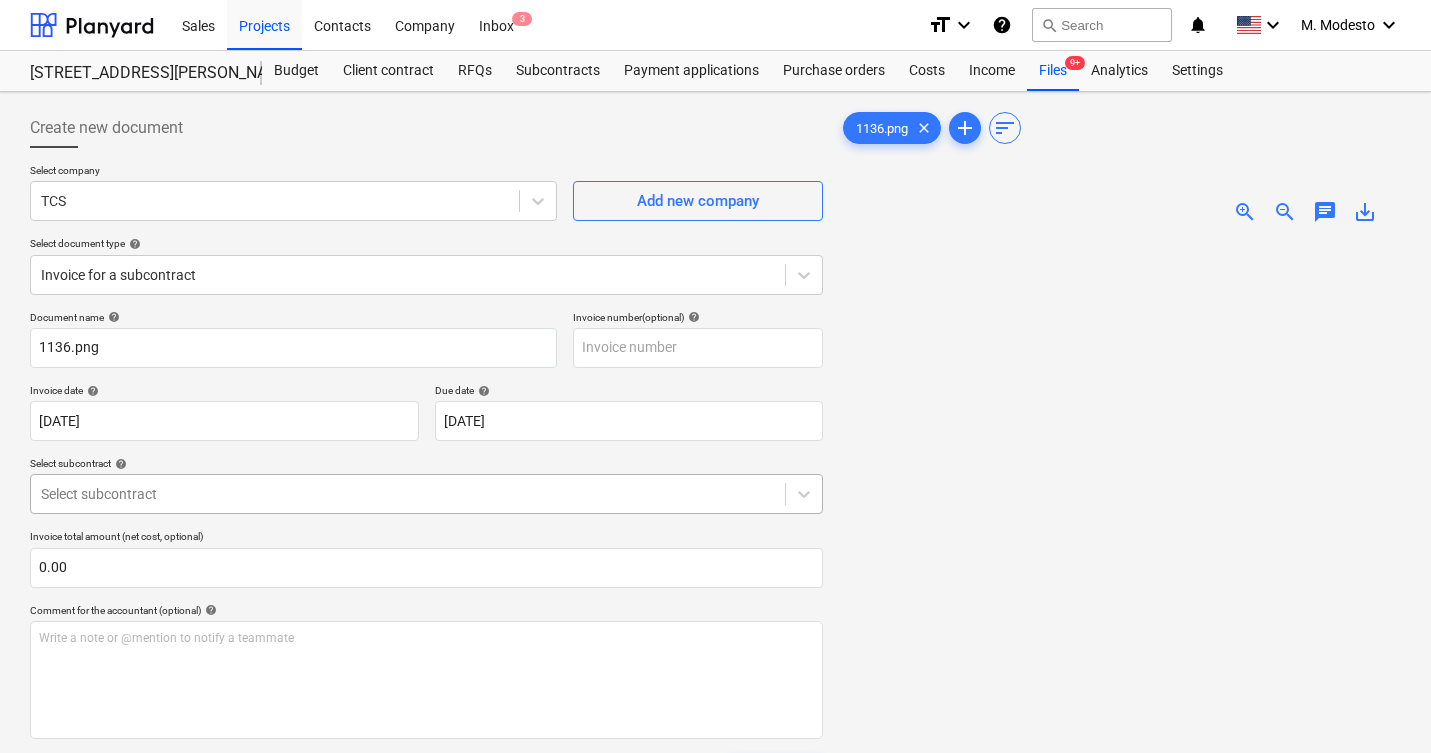 click on "Sales Projects Contacts Company Inbox 3 format_size keyboard_arrow_down help search Search notifications 0 keyboard_arrow_down M. Modesto keyboard_arrow_down 506 Henry Street 506 Henry Street Budget Client contract RFQs Subcontracts Payment applications Purchase orders Costs Income Files 9+ Analytics Settings Create new document Select company TCS   Add new company Select document type help Invoice for a subcontract Document name help 1136.png Invoice number  (optional) help Invoice date help 08 Apr 2025 08.04.2025 Press the down arrow key to interact with the calendar and
select a date. Press the question mark key to get the keyboard shortcuts for changing dates. Due date help 08 Apr 2025 08.04.2025 Press the down arrow key to interact with the calendar and
select a date. Press the question mark key to get the keyboard shortcuts for changing dates. Select subcontract help Select subcontract Invoice total amount (net cost, optional) 0.00 Comment for the accountant (optional) help ﻿ Clear Save add" at bounding box center [715, 376] 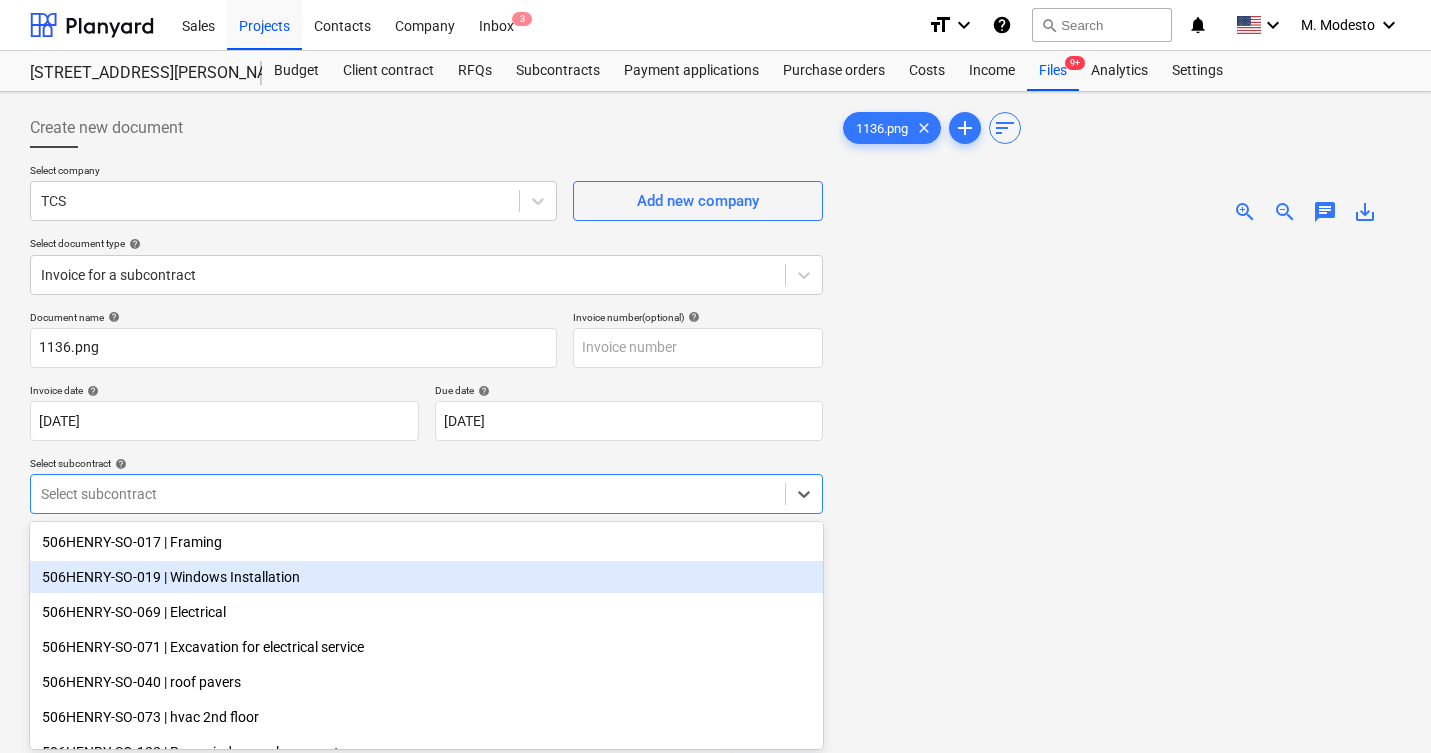 scroll, scrollTop: 81, scrollLeft: 0, axis: vertical 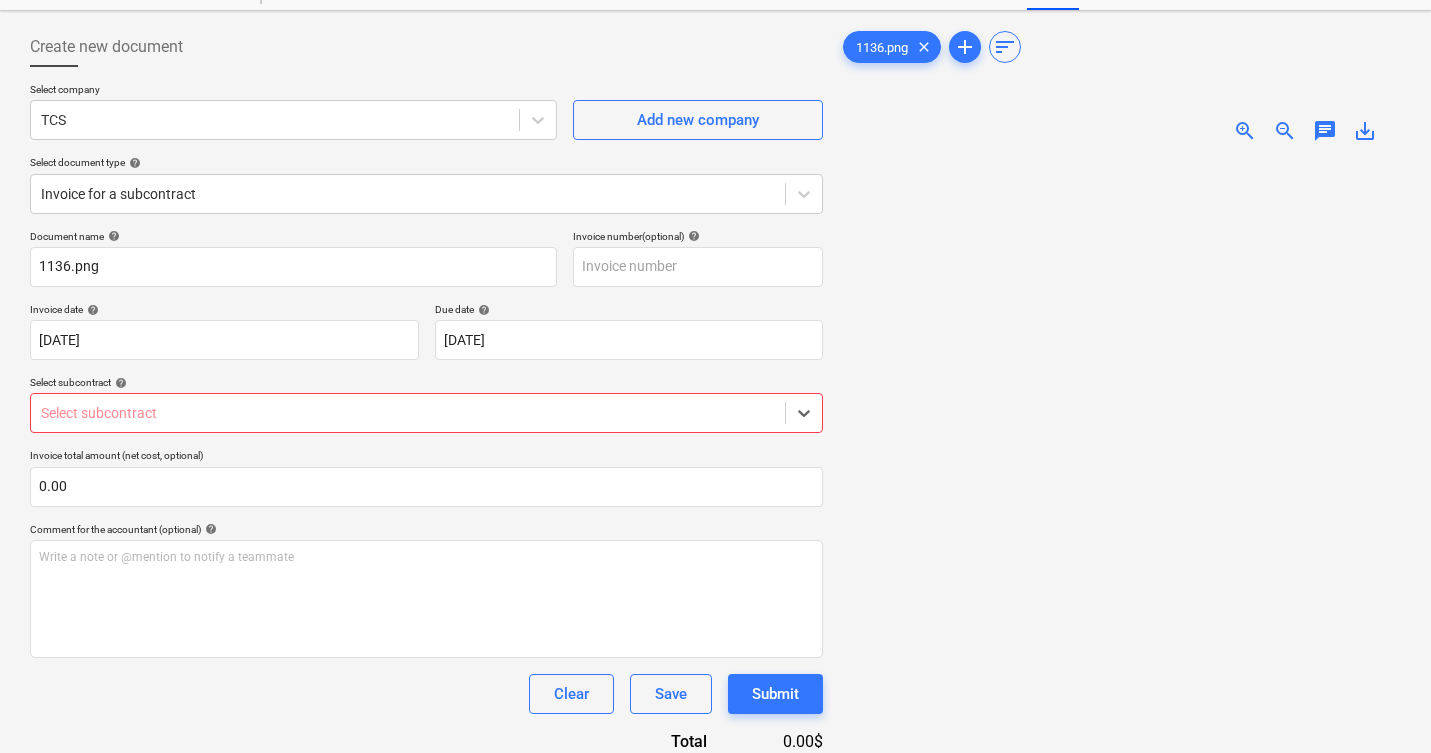click on "Select subcontract" at bounding box center [408, 413] 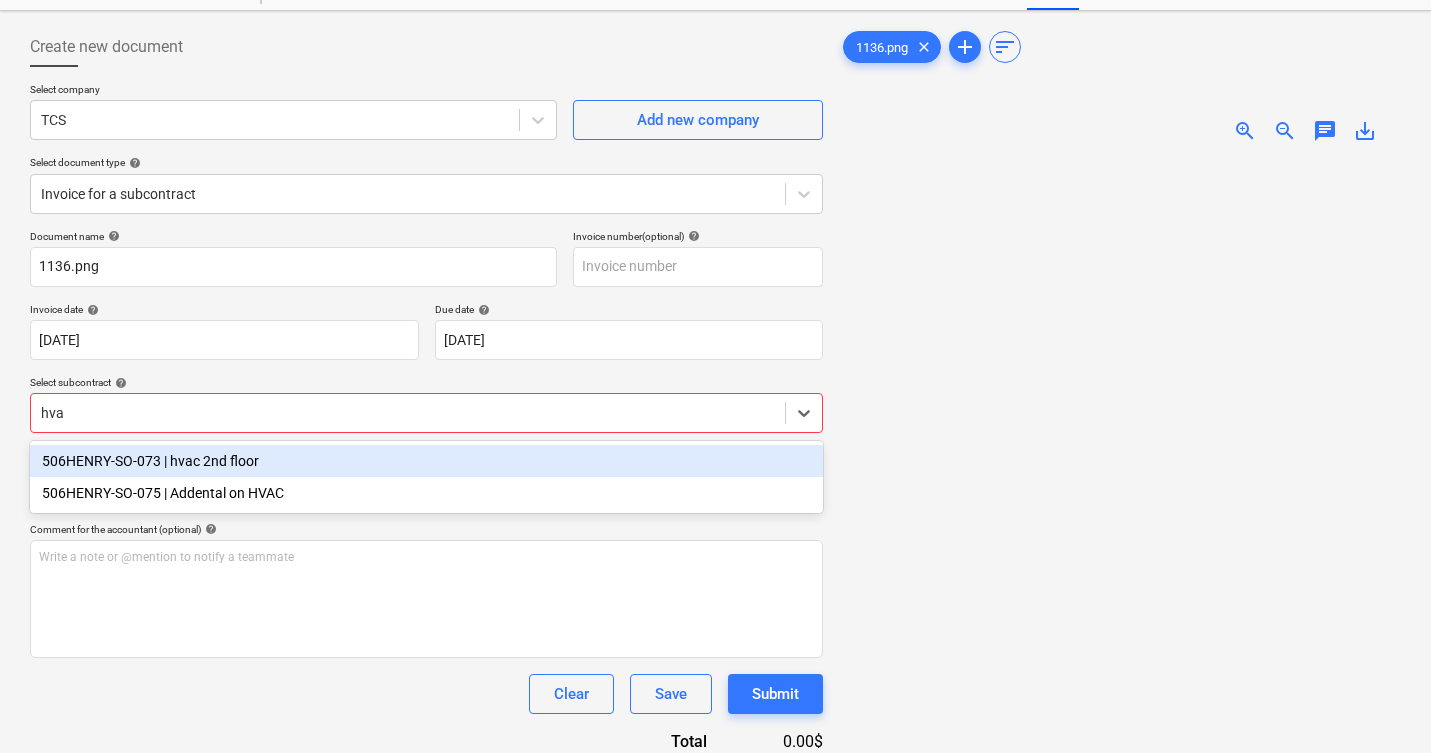 type on "hvac" 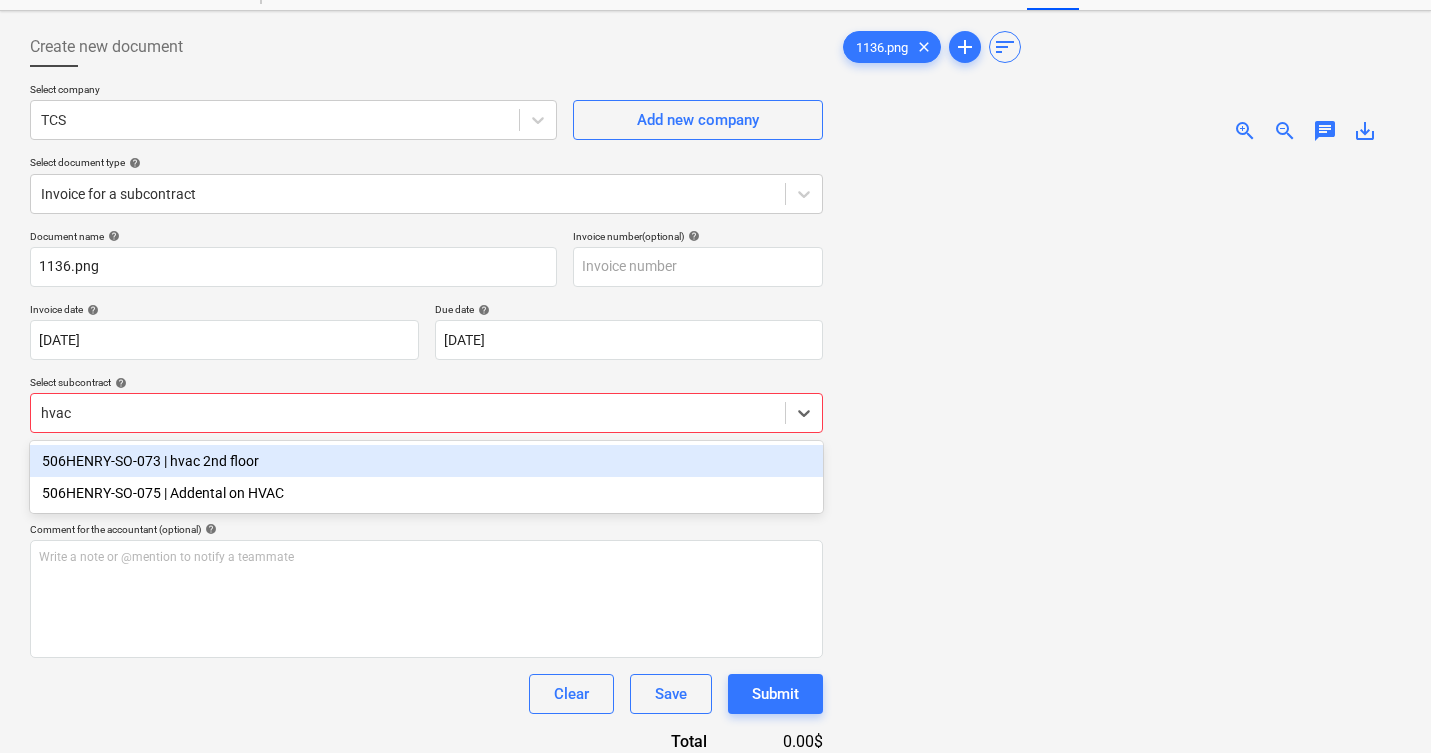 click on "506HENRY-SO-073 | hvac 2nd floor" at bounding box center [426, 461] 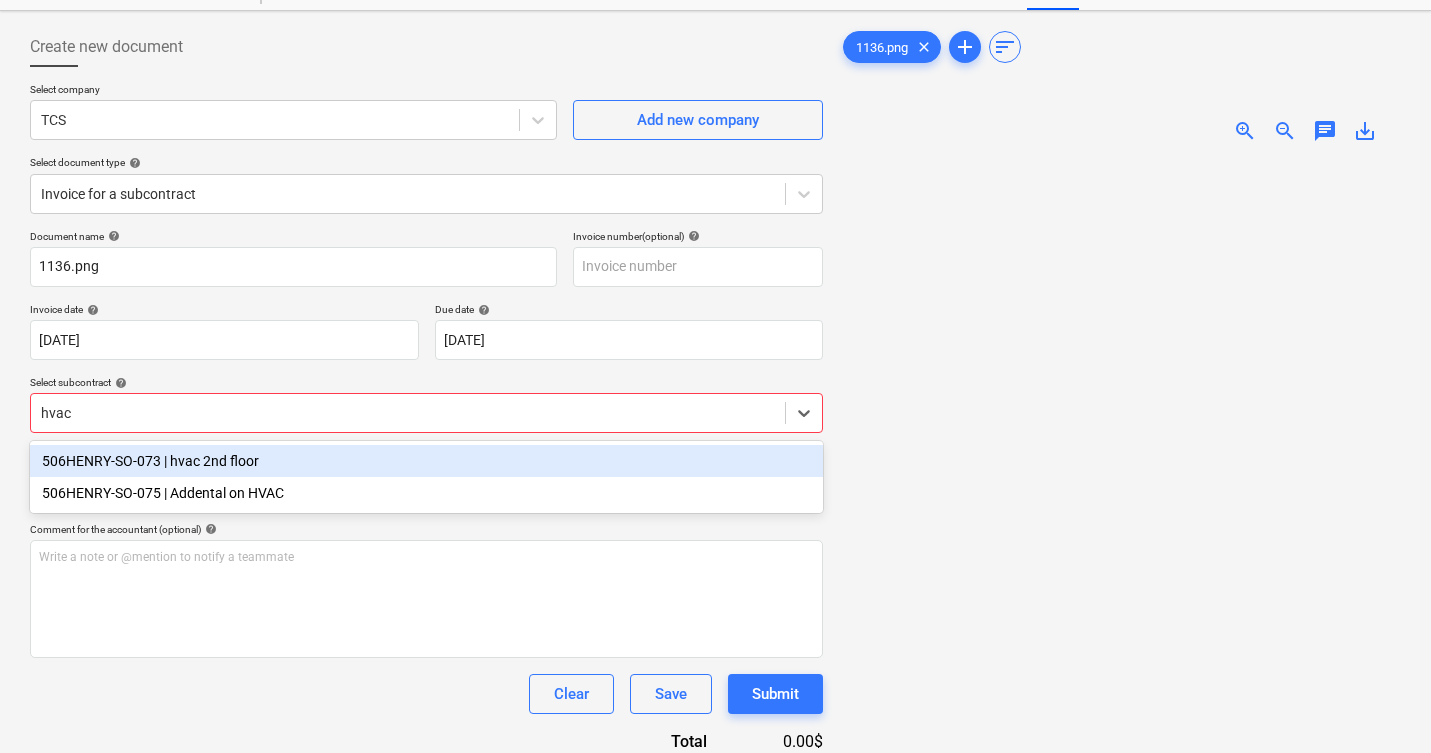 type 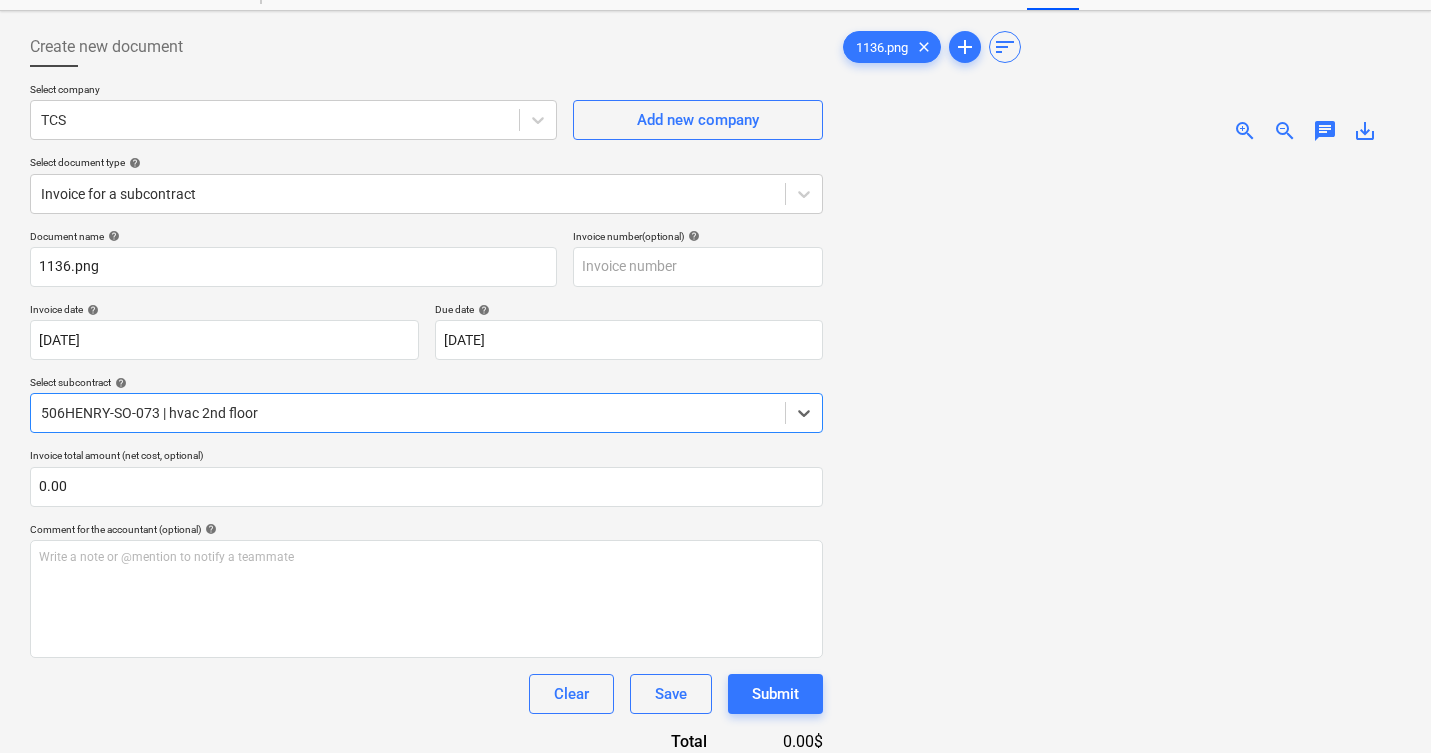 scroll, scrollTop: 244, scrollLeft: 0, axis: vertical 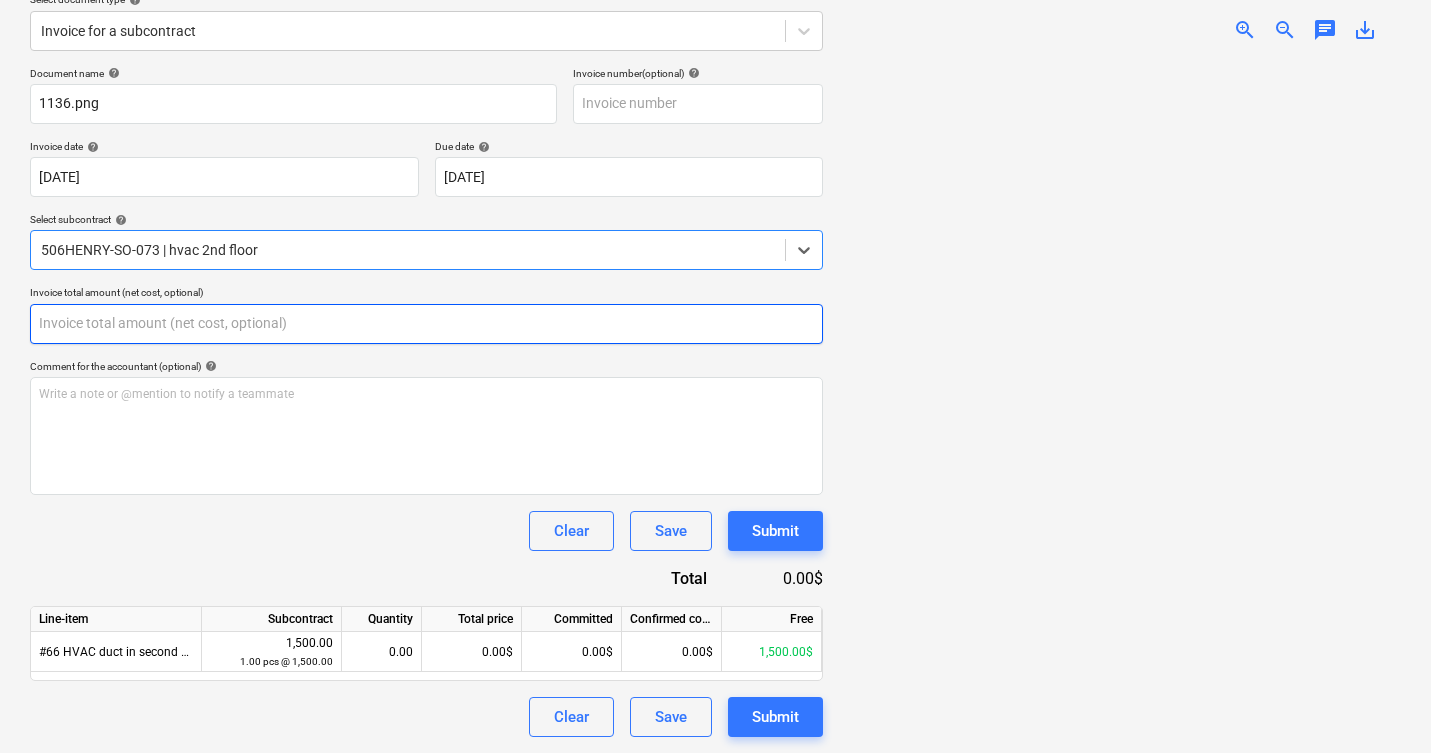 click at bounding box center [426, 324] 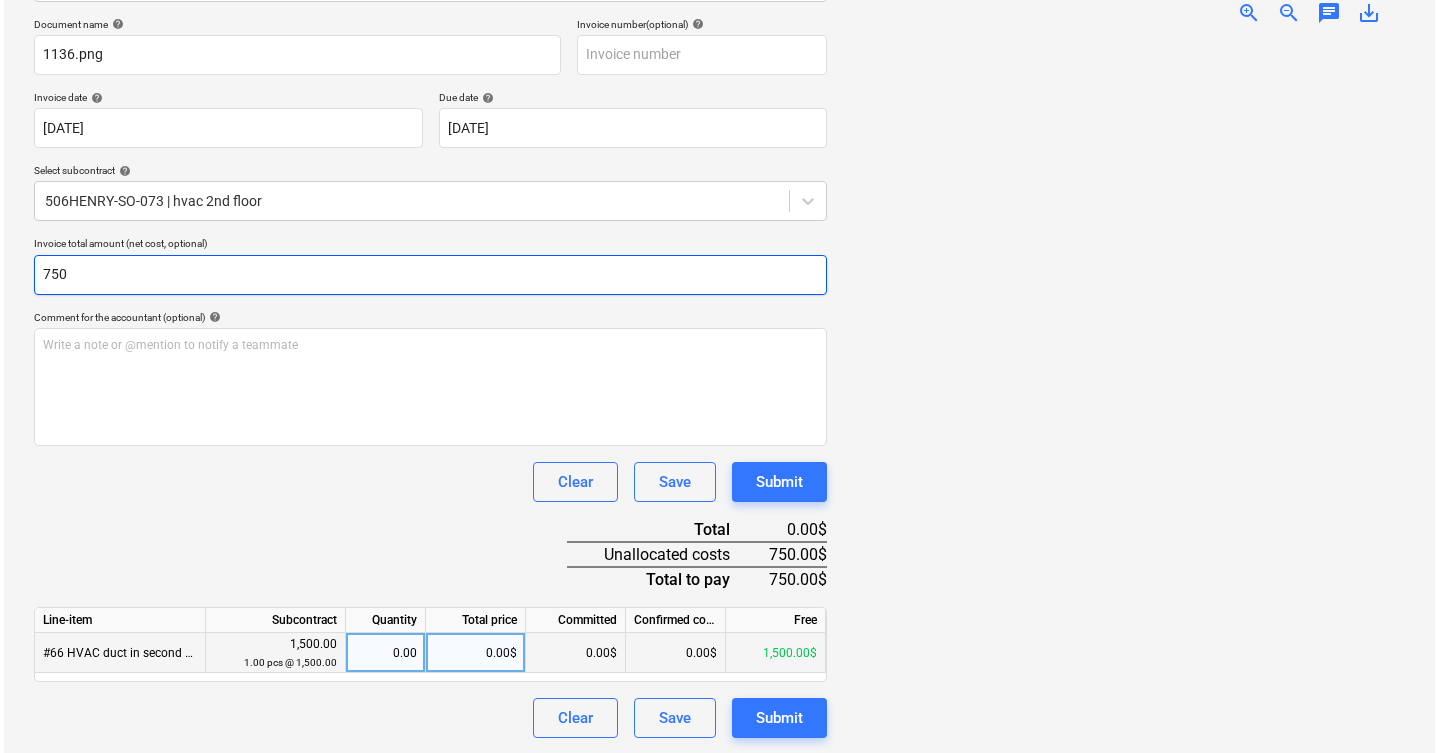 scroll, scrollTop: 294, scrollLeft: 0, axis: vertical 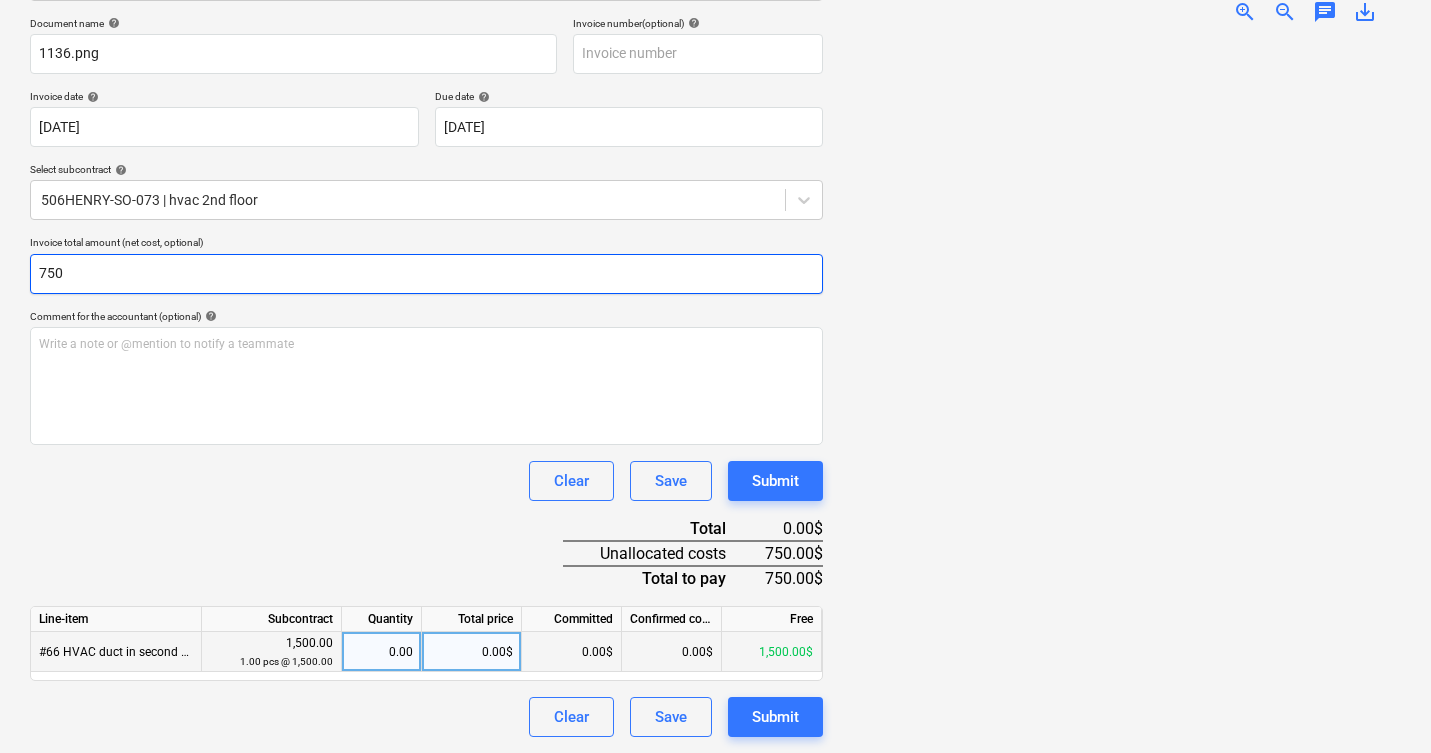 type on "750" 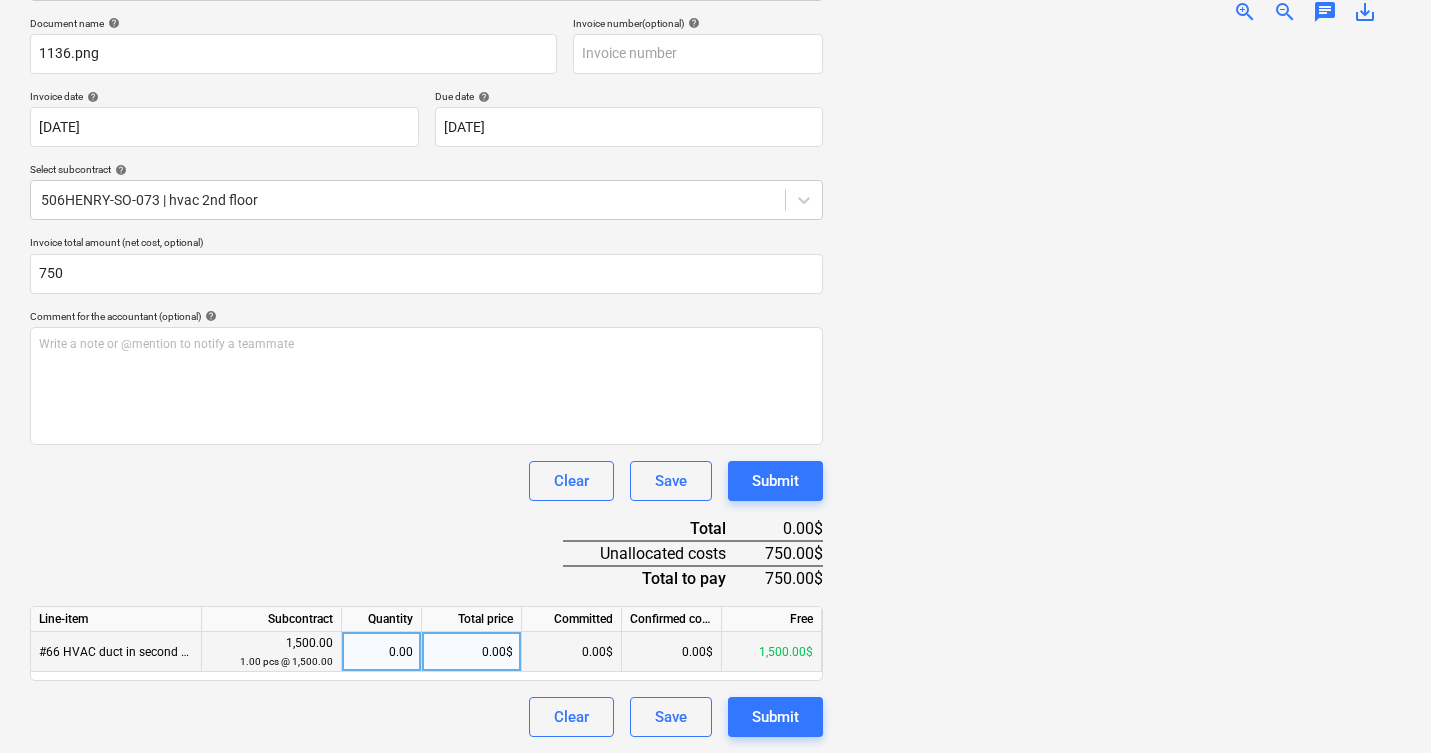 click on "0.00$" at bounding box center [472, 652] 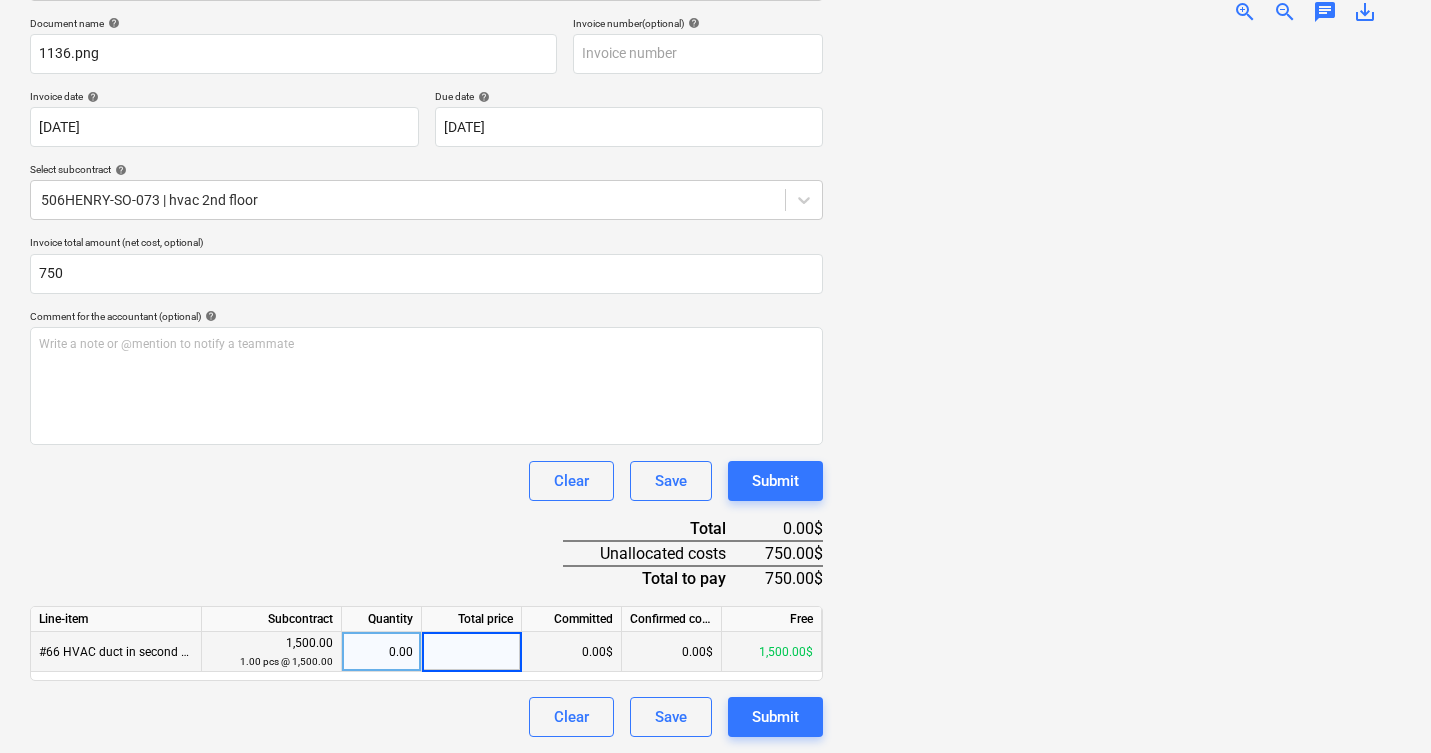 type on "8" 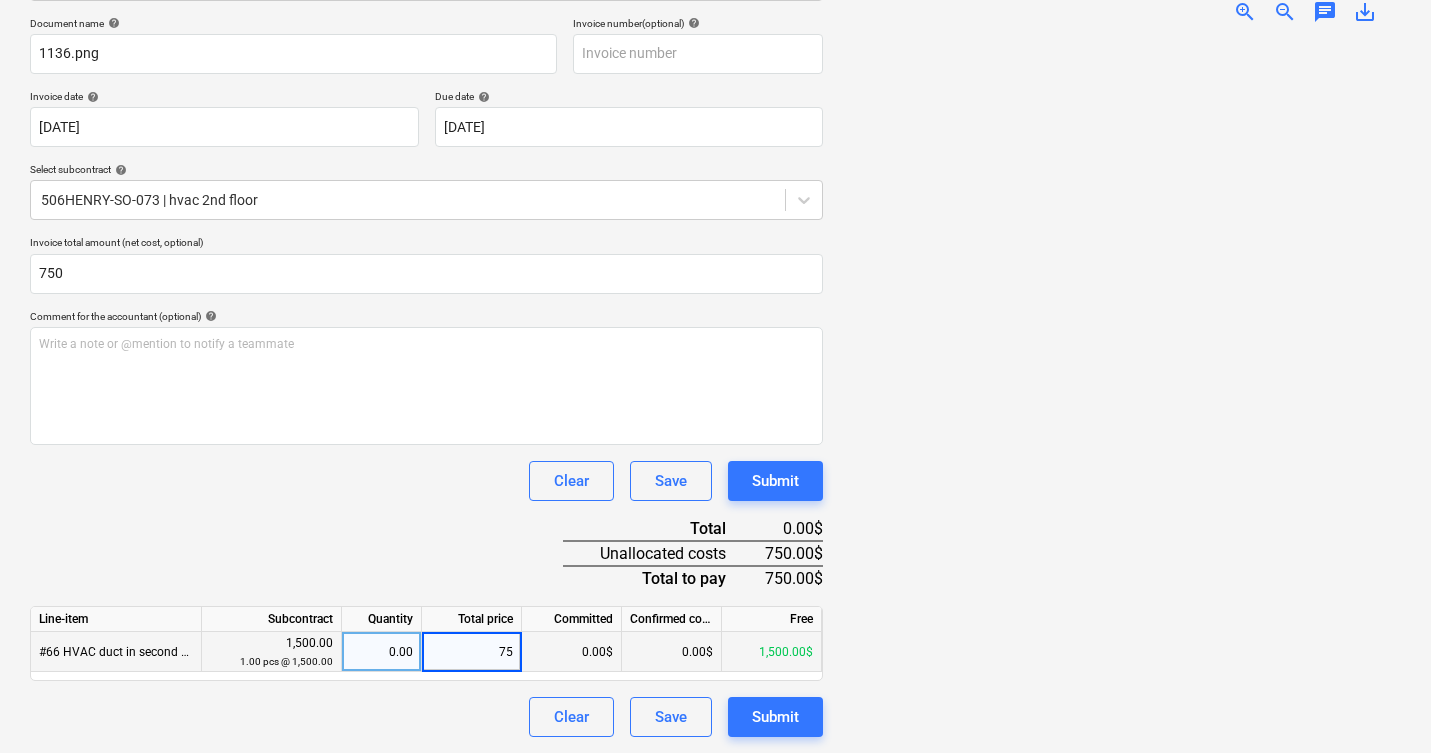 type on "750" 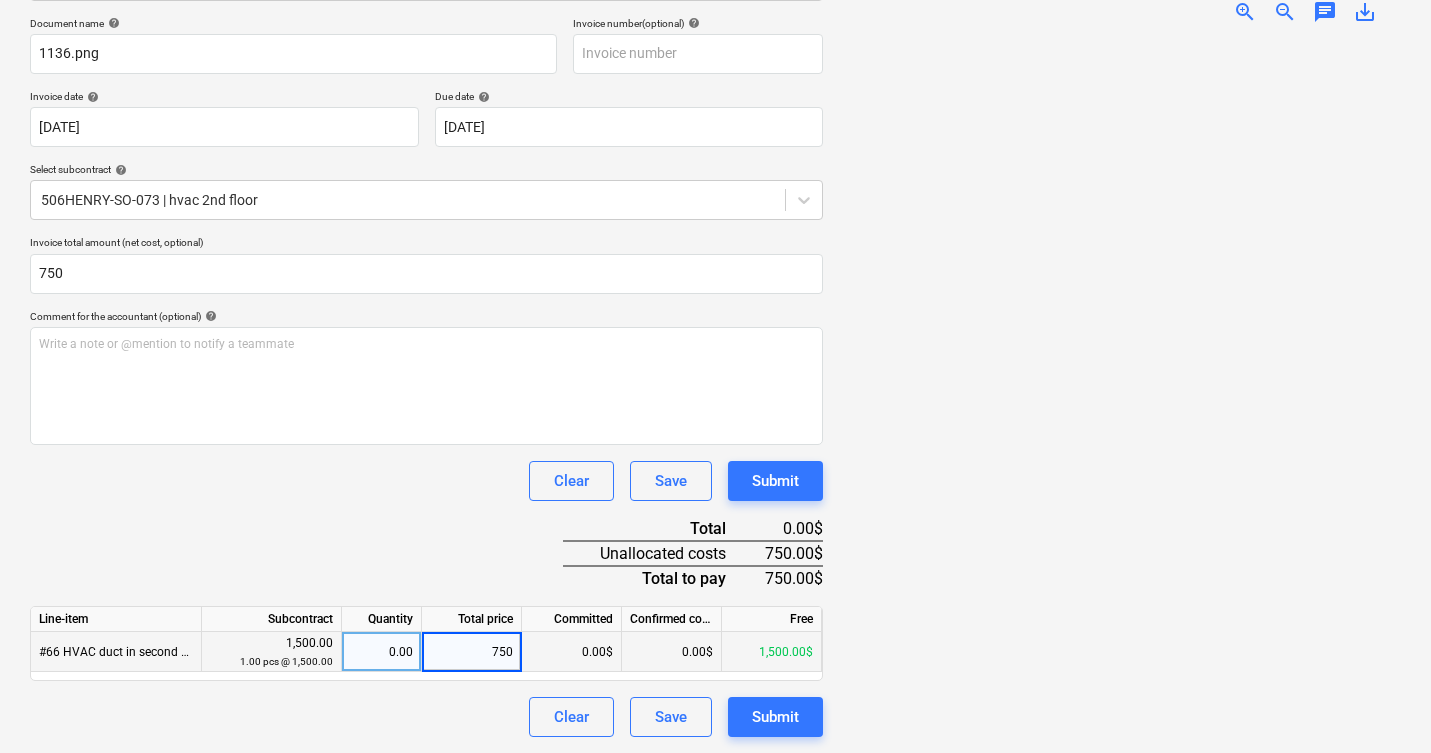 click at bounding box center [1120, 388] 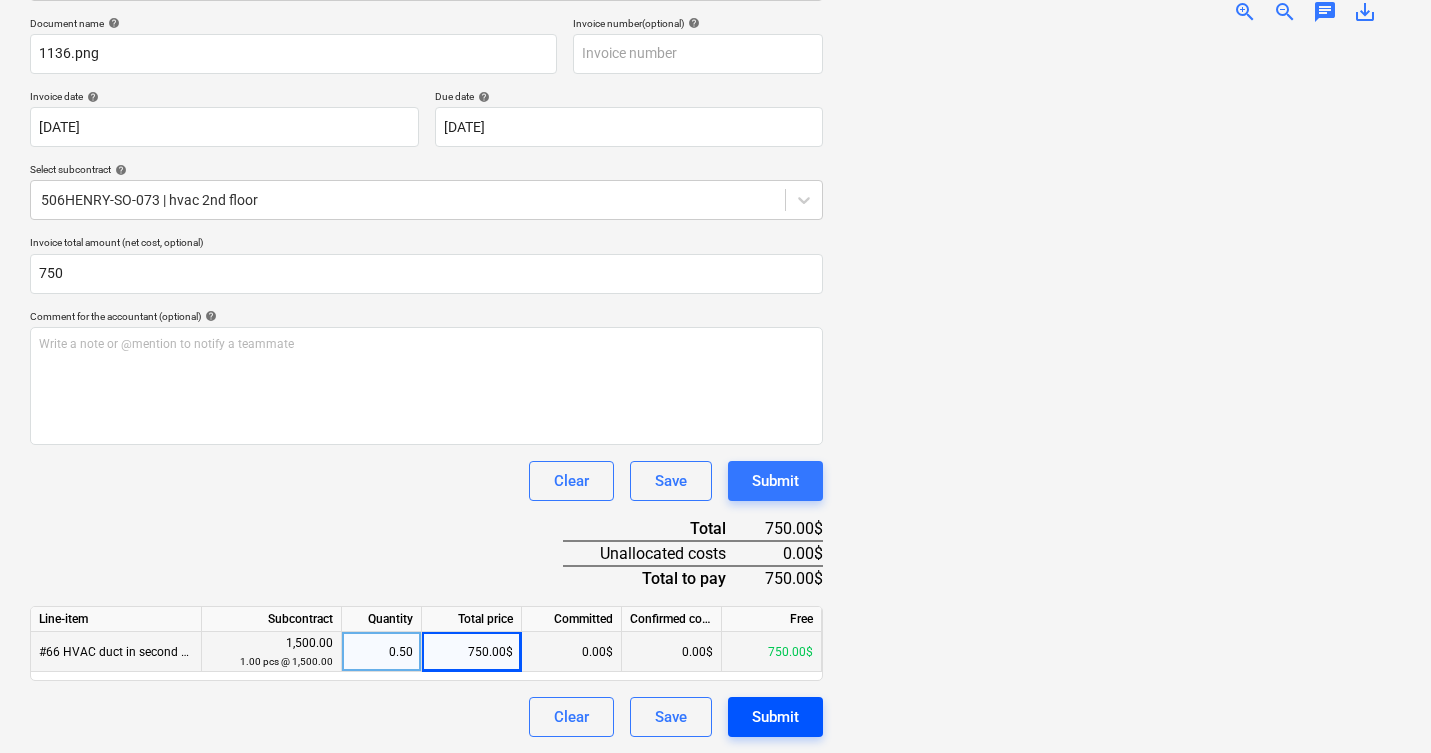 click on "Submit" at bounding box center (775, 717) 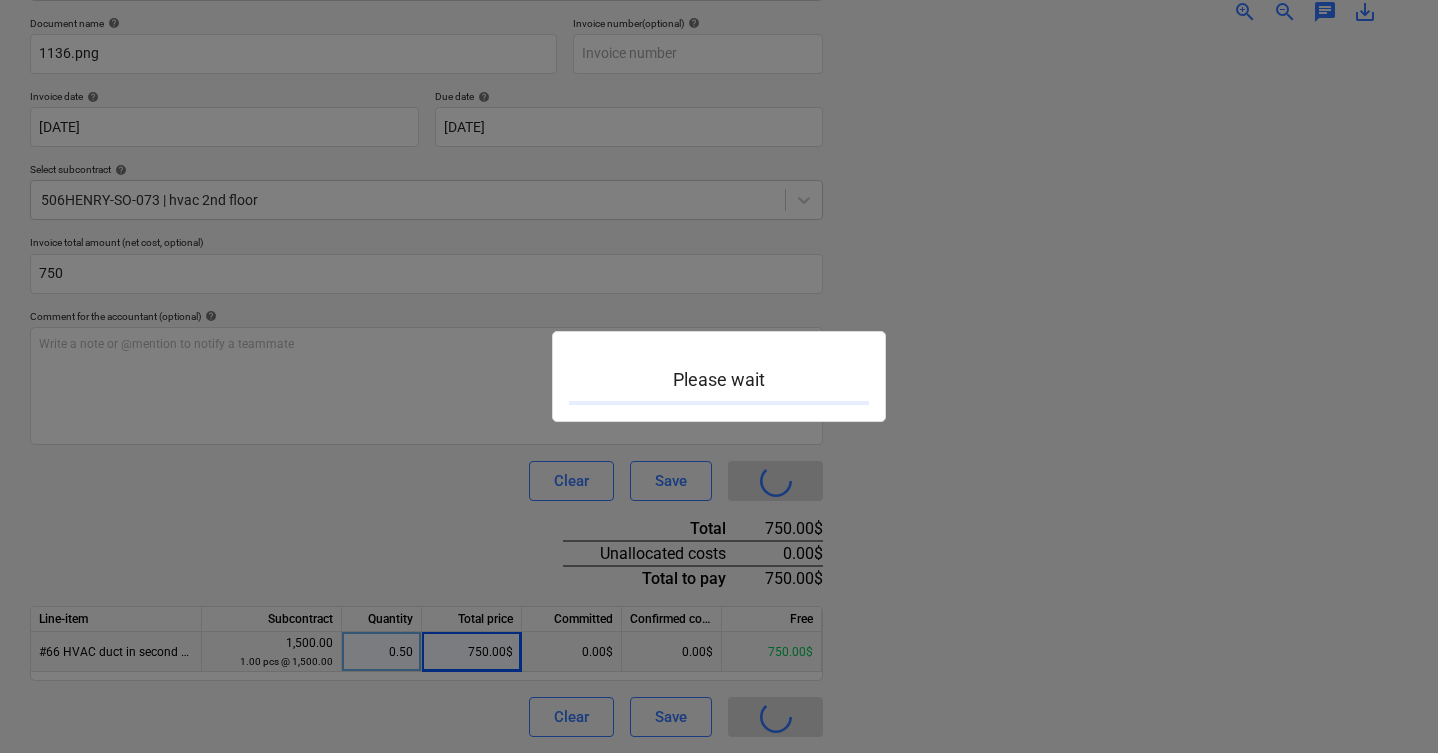 scroll, scrollTop: 0, scrollLeft: 0, axis: both 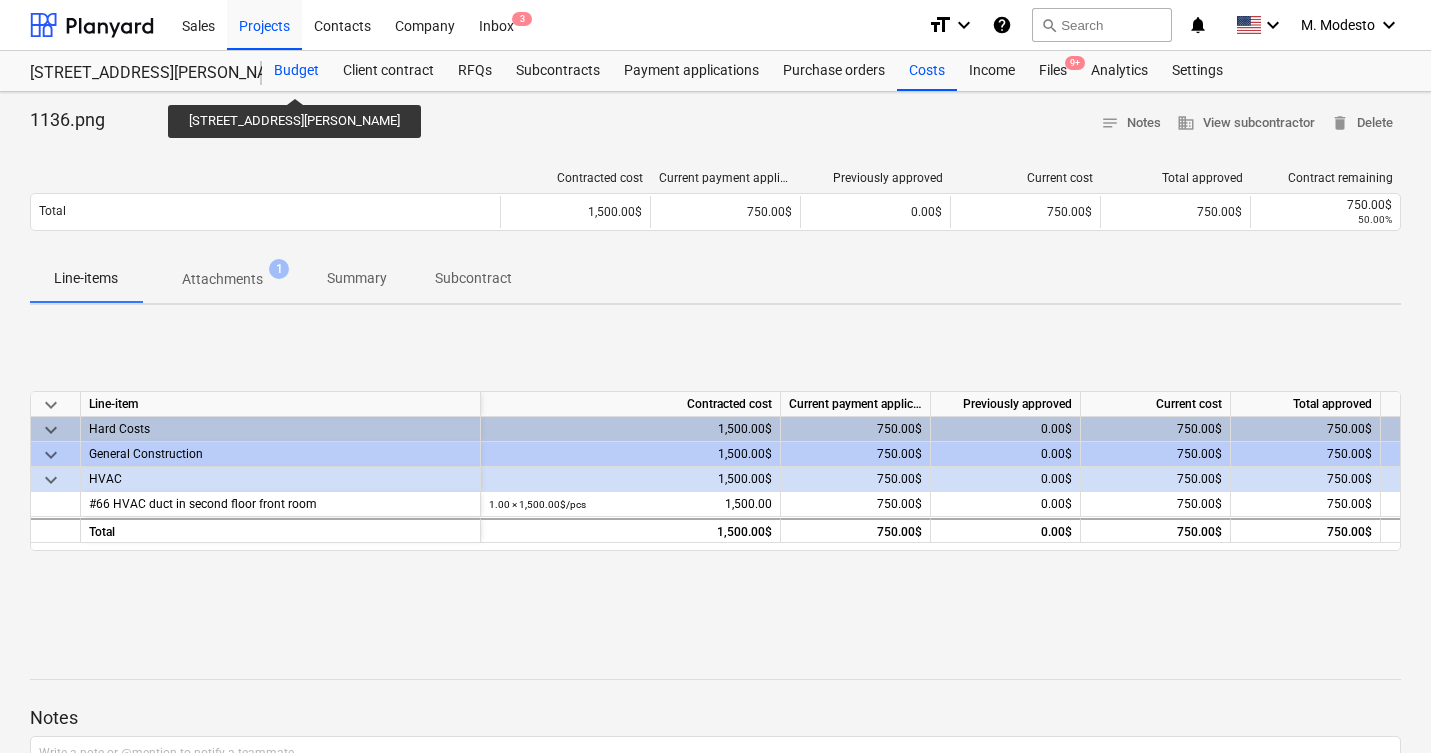 click on "Budget" at bounding box center [296, 71] 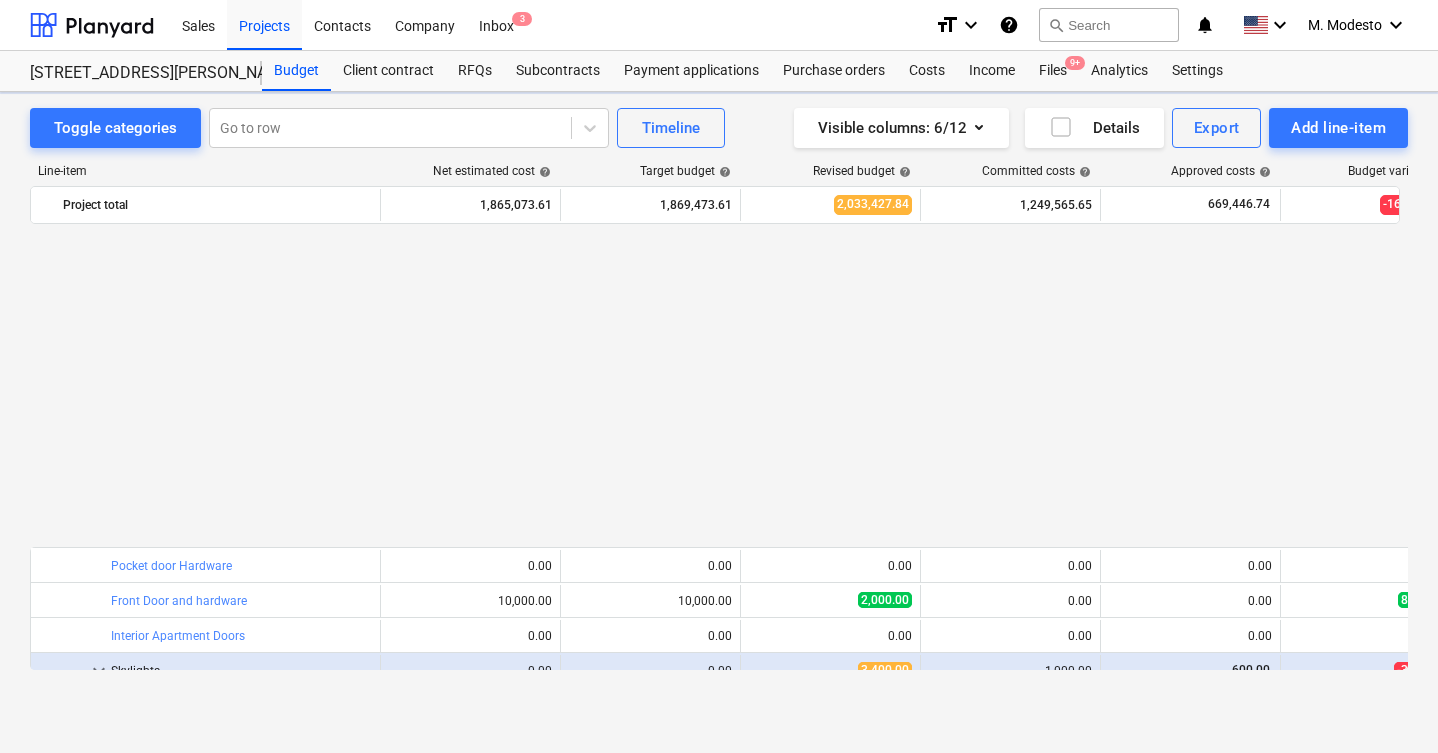 scroll, scrollTop: 1015, scrollLeft: 0, axis: vertical 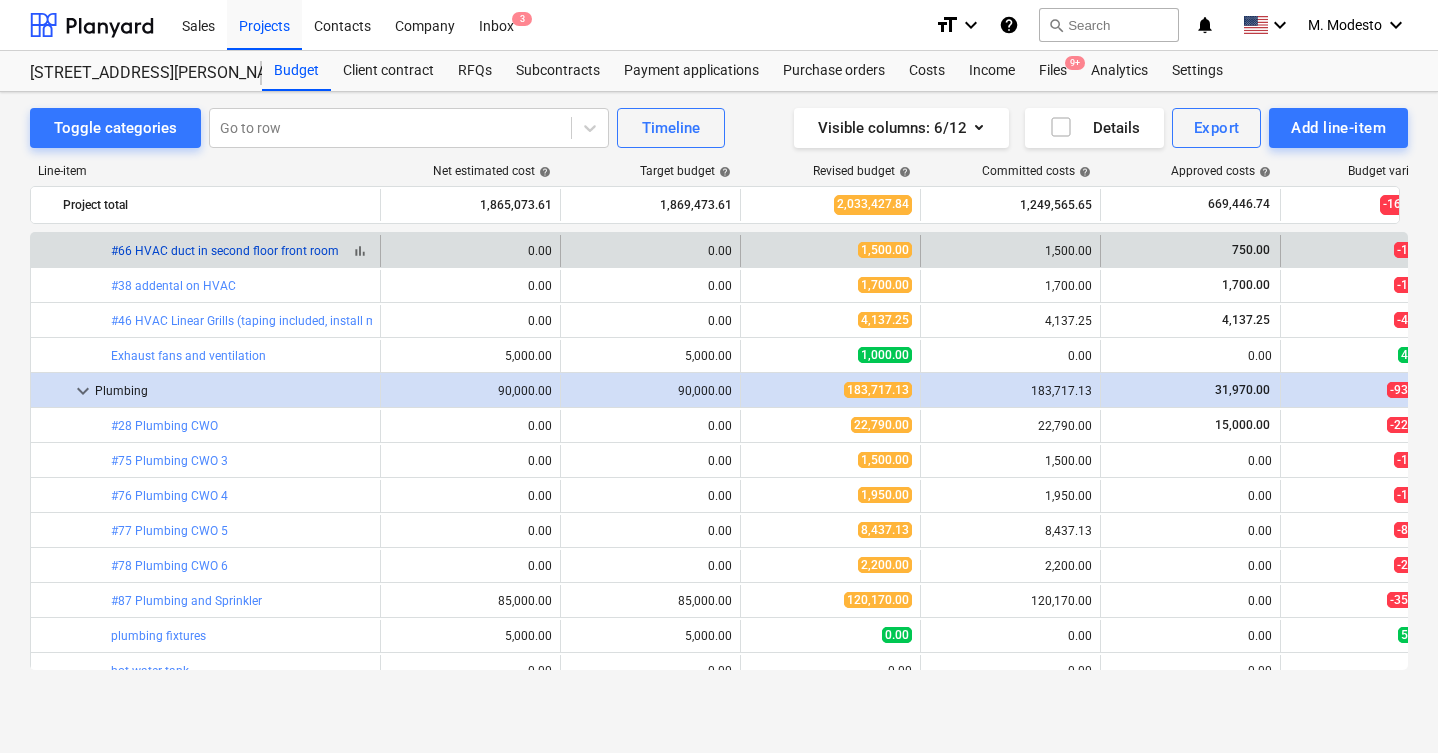 click on "#66 HVAC duct in second floor front room" at bounding box center (225, 251) 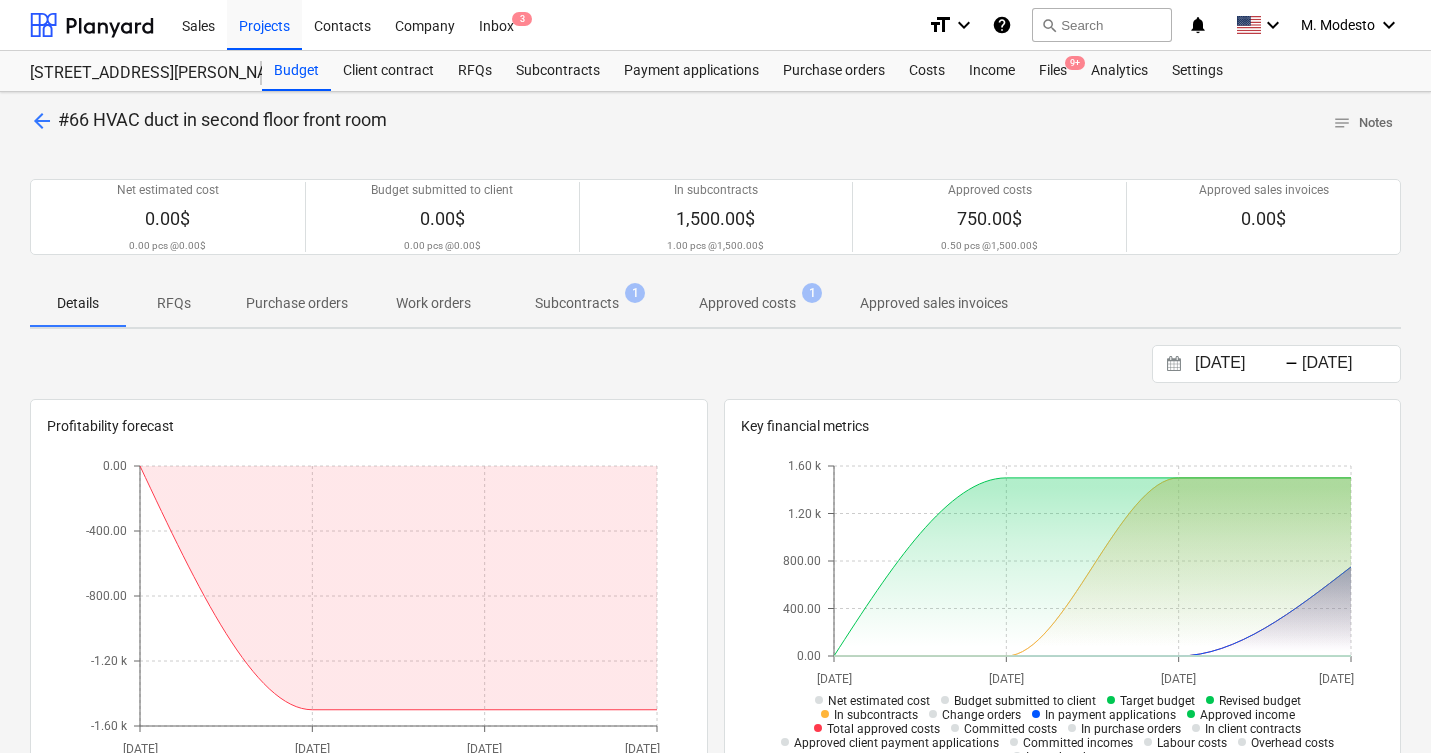 click on "Subcontracts" at bounding box center (577, 303) 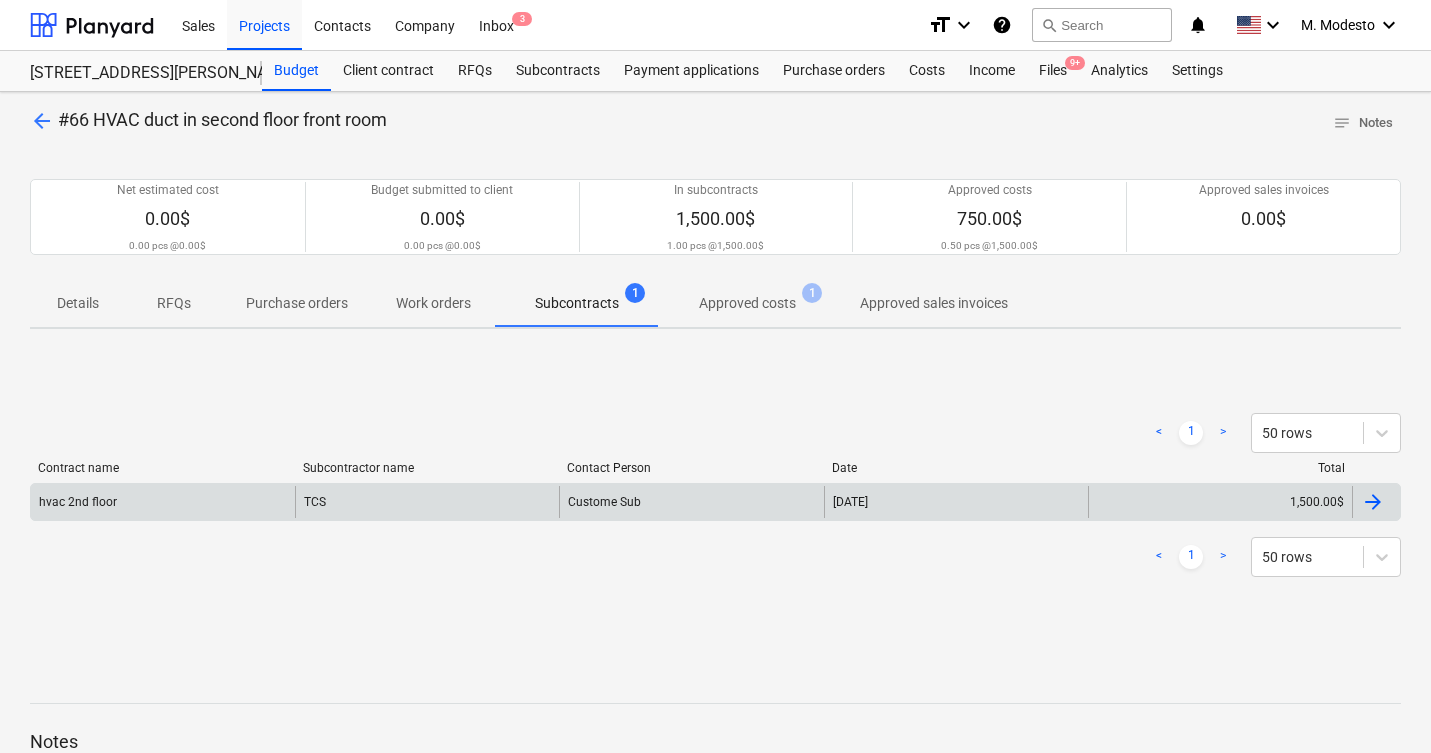 click on "11 Jun 2025" at bounding box center (956, 502) 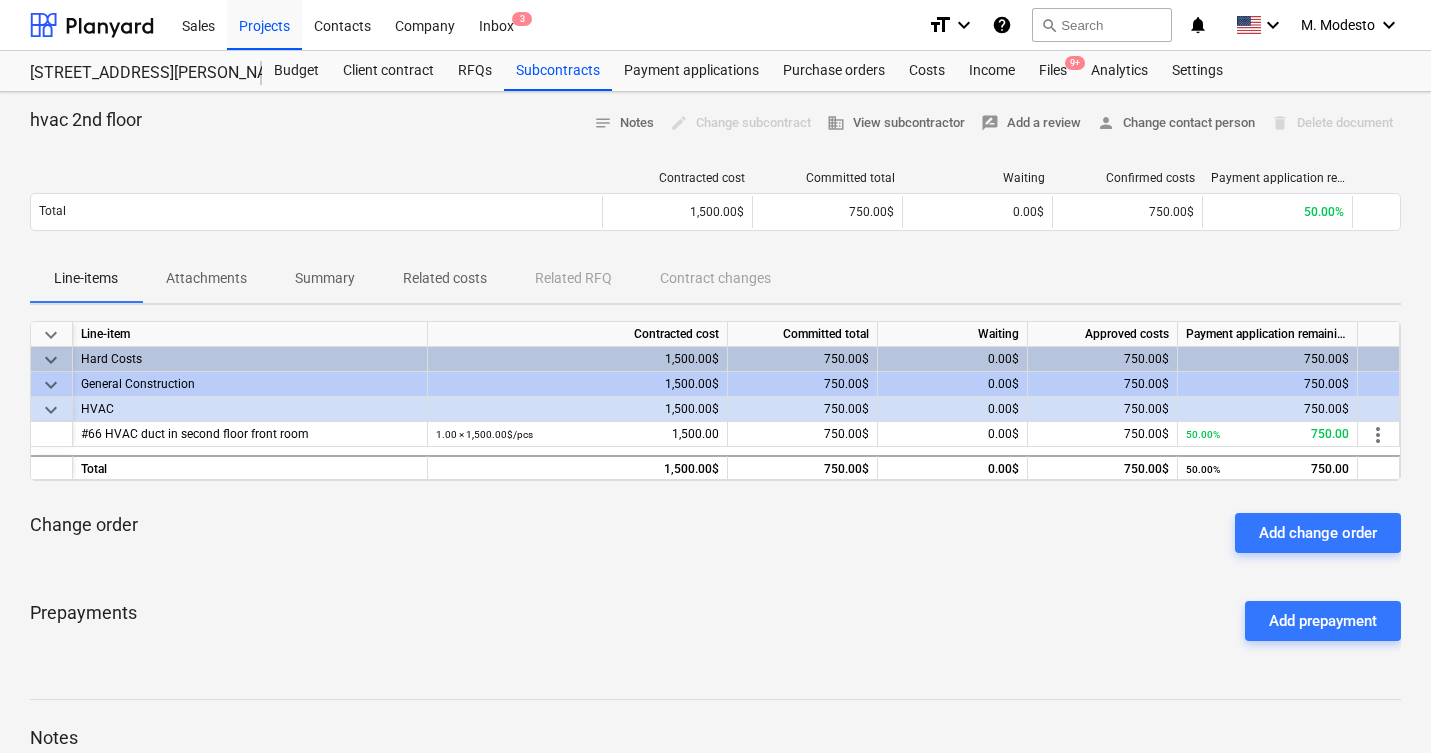 click on "Related costs" at bounding box center (445, 278) 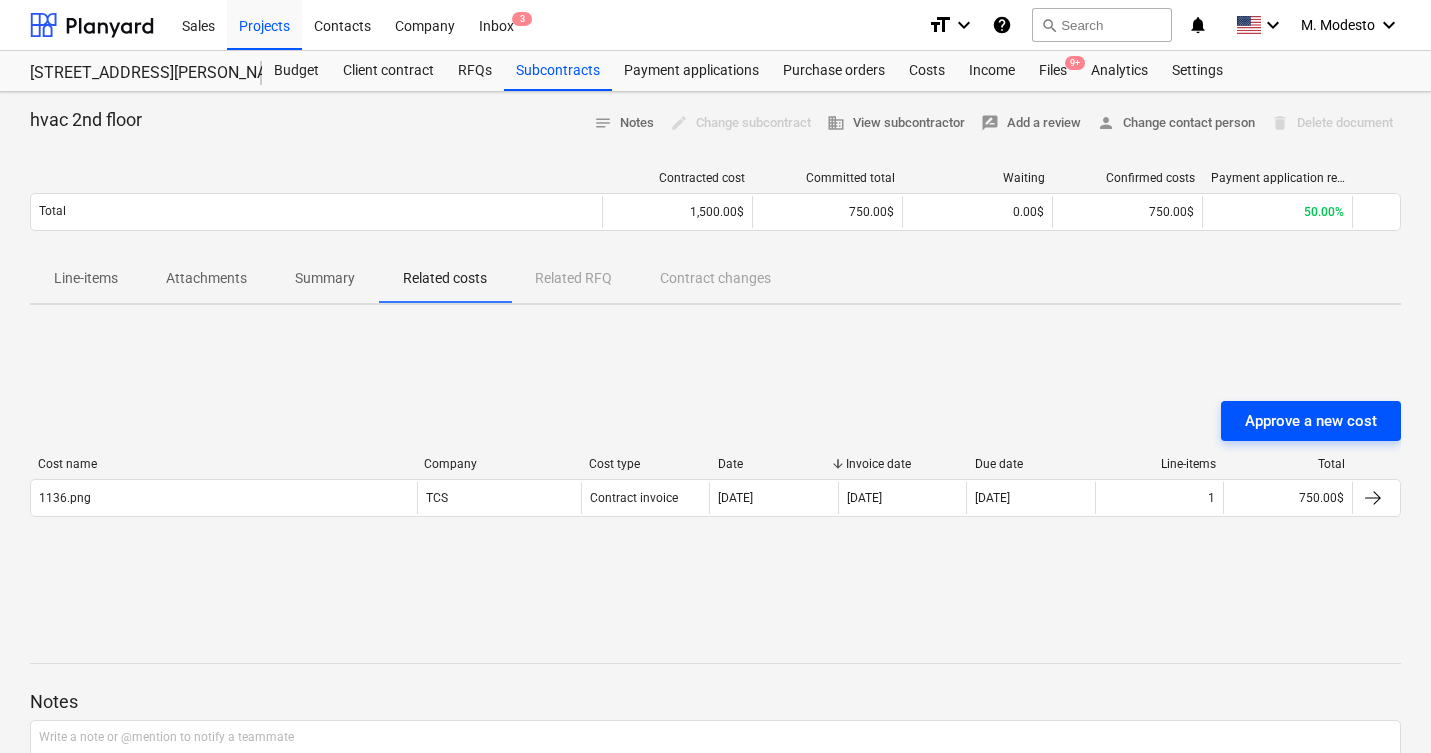 click on "Approve a new cost" at bounding box center [1311, 421] 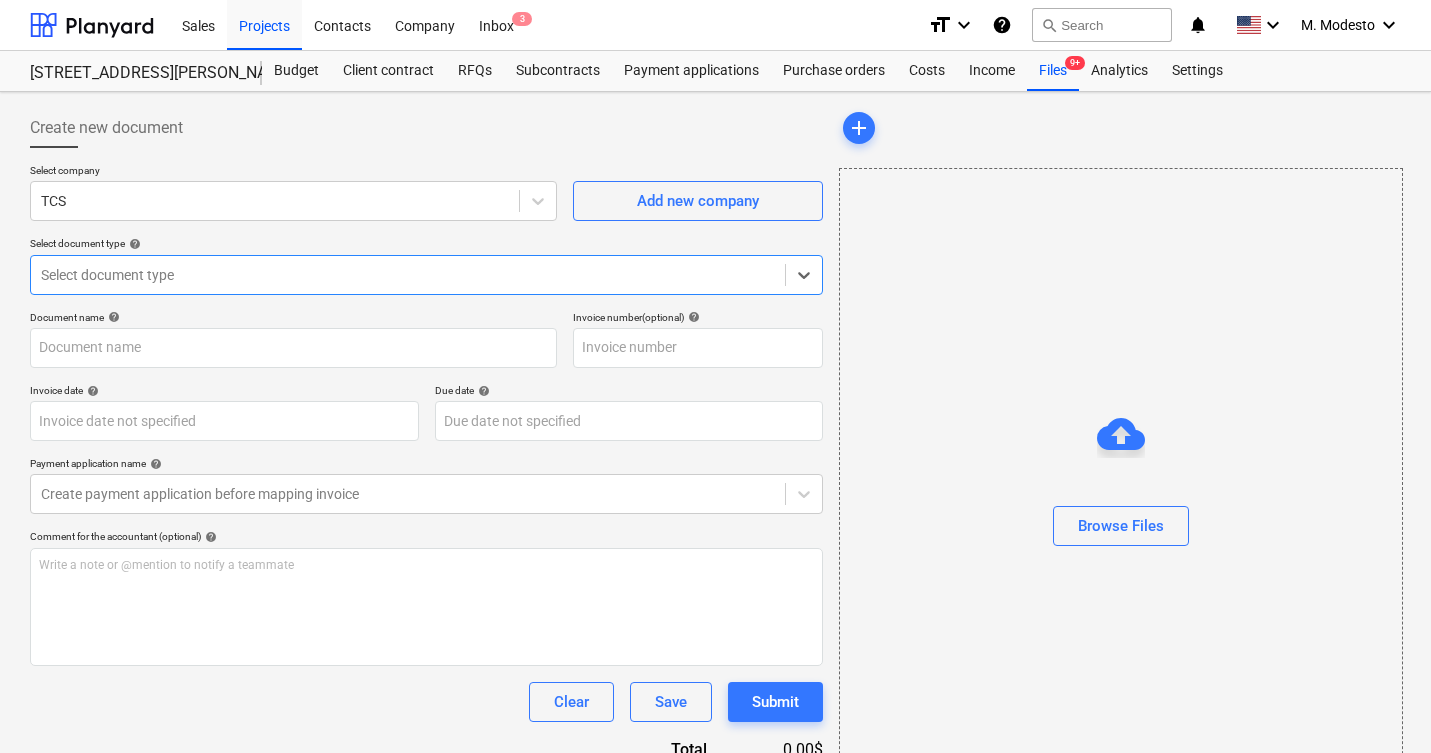 click at bounding box center [1121, 490] 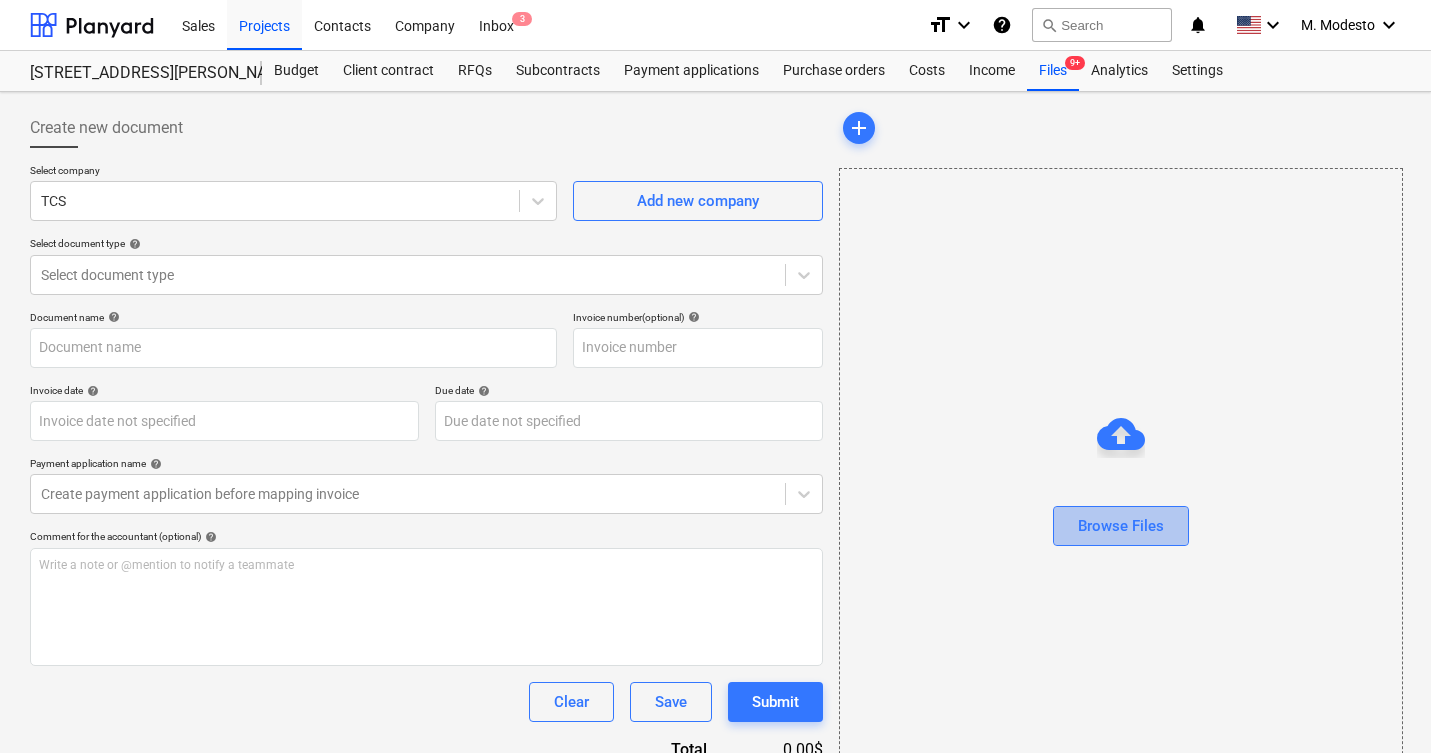 click on "Browse Files" at bounding box center [1121, 526] 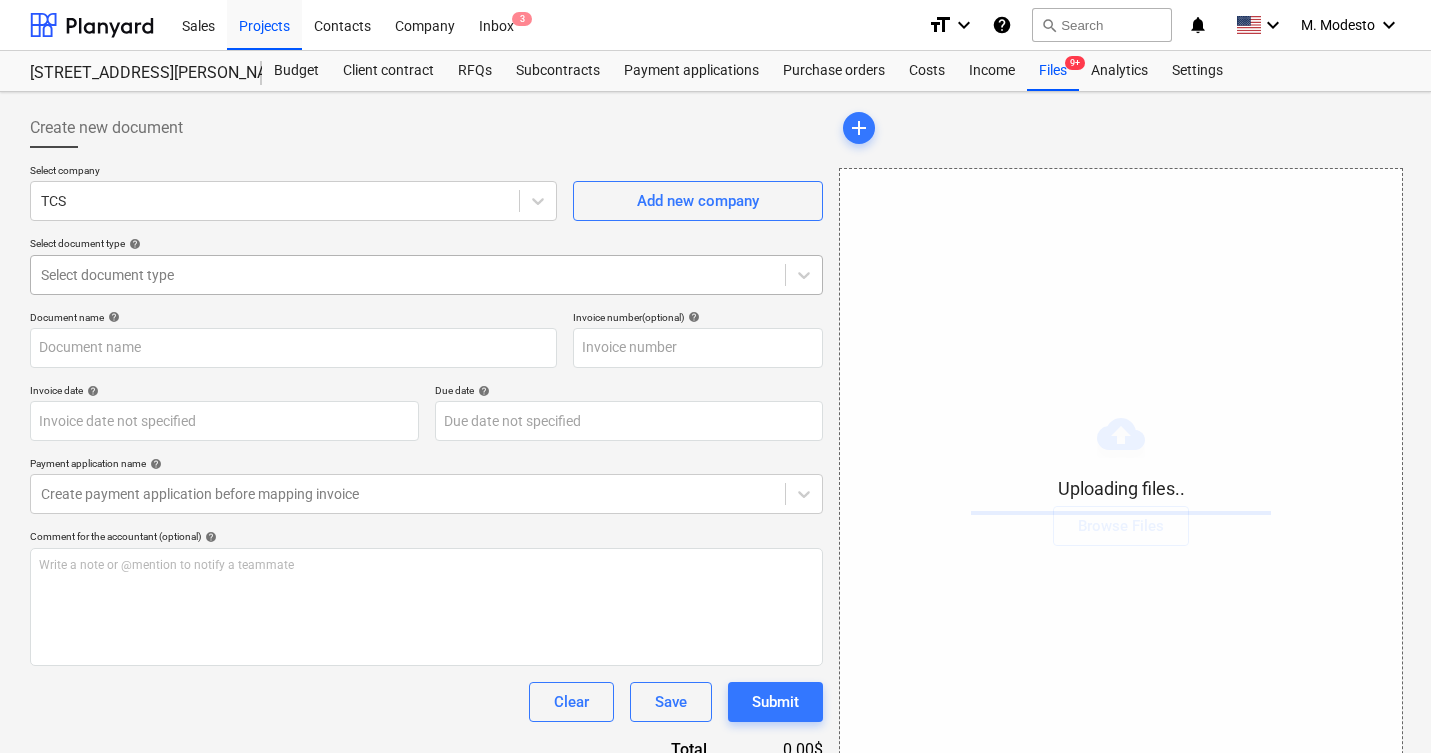 click at bounding box center [408, 275] 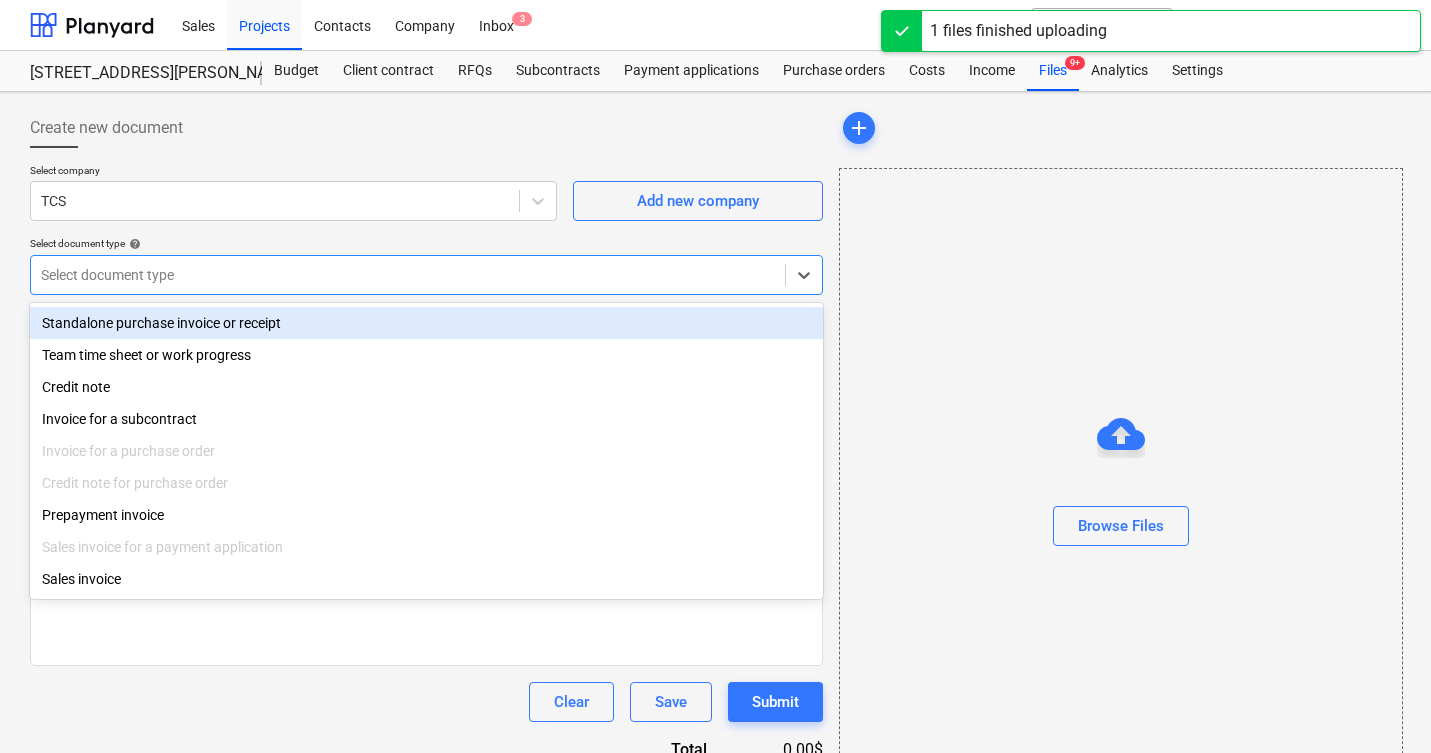 type on "1147.png" 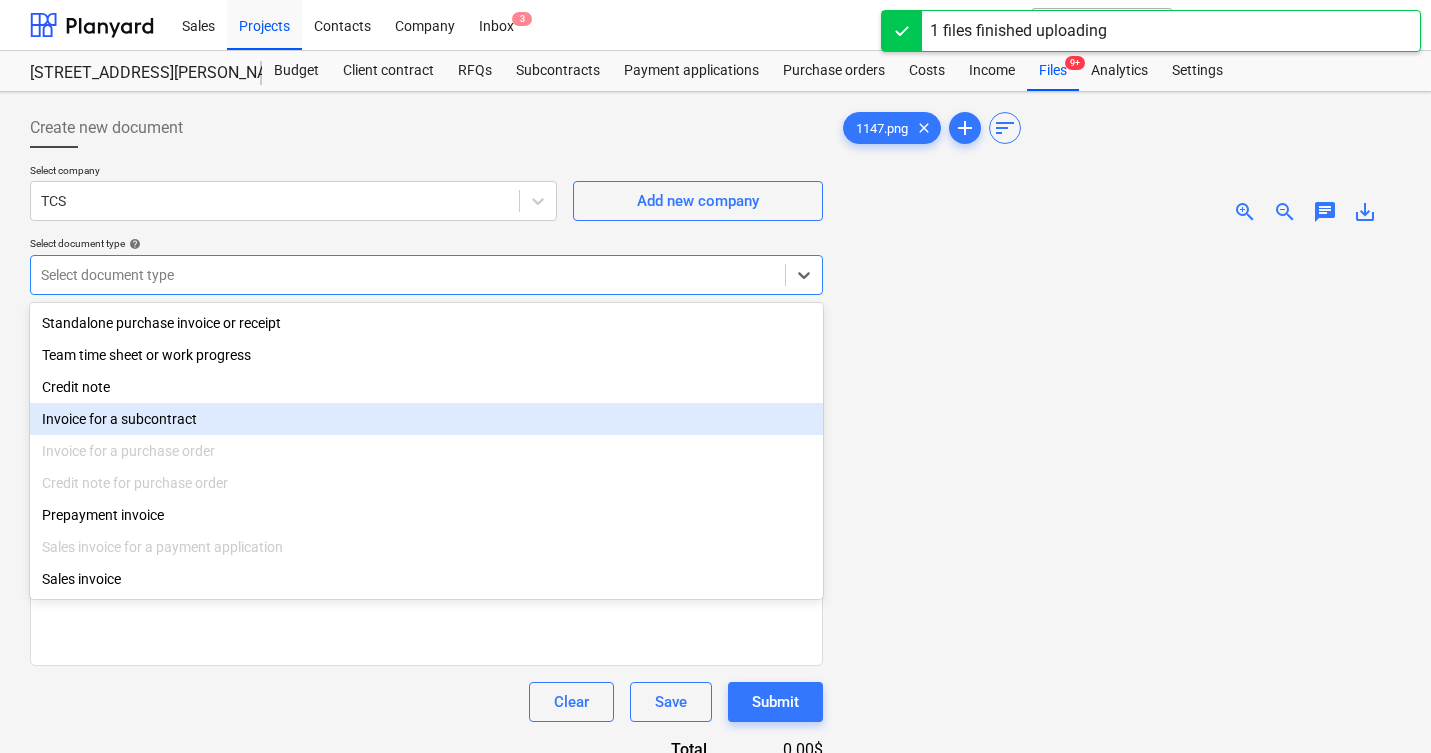 click on "Invoice for a subcontract" at bounding box center (426, 419) 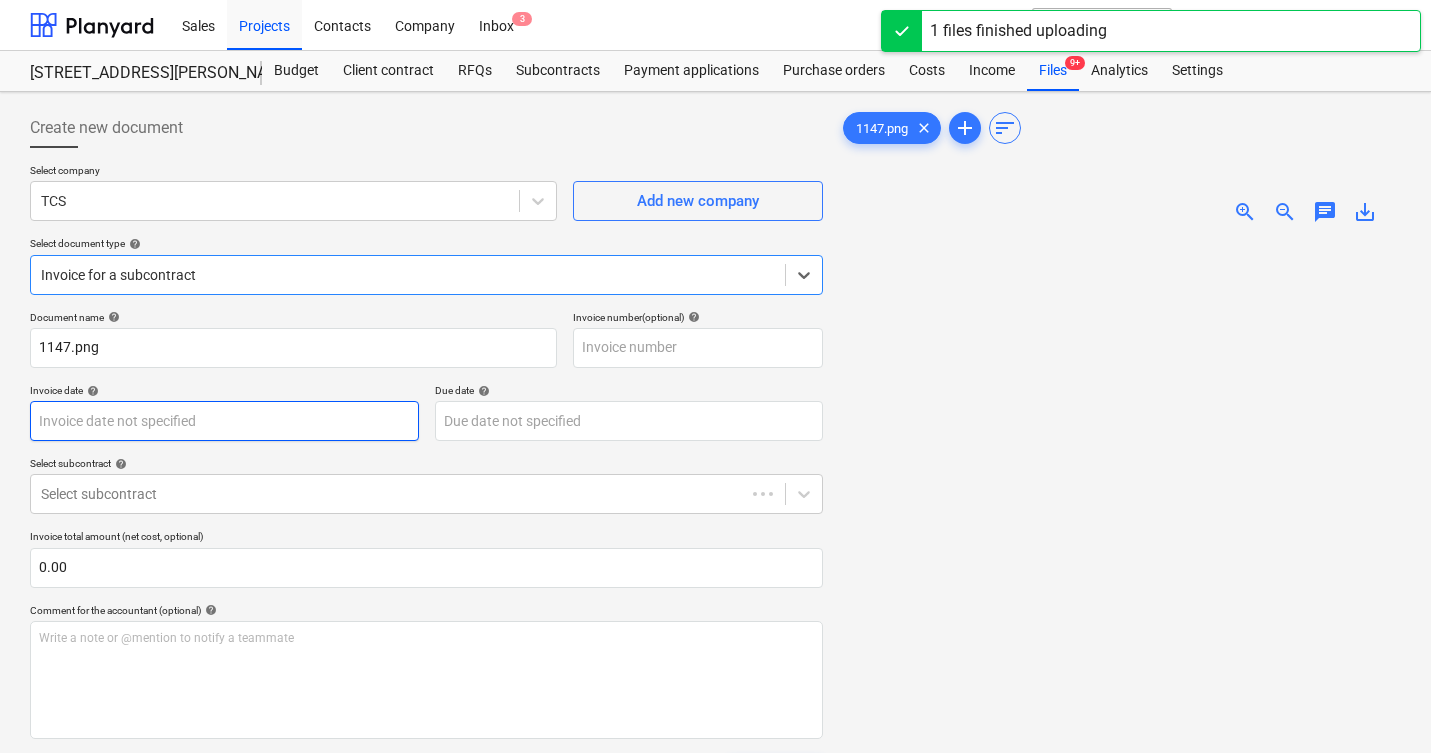 click on "Sales Projects Contacts Company Inbox 3 format_size keyboard_arrow_down help search Search notifications 0 keyboard_arrow_down M. Modesto keyboard_arrow_down 506 Henry Street 506 Henry Street Budget Client contract RFQs Subcontracts Payment applications Purchase orders Costs Income Files 9+ Analytics Settings Create new document Select company TCS   Add new company Select document type help option Invoice for a subcontract, selected.   Select is focused ,type to refine list, press Down to open the menu,  Invoice for a subcontract Document name help 1147.png Invoice number  (optional) help Invoice date help Press the down arrow key to interact with the calendar and
select a date. Press the question mark key to get the keyboard shortcuts for changing dates. Due date help Press the down arrow key to interact with the calendar and
select a date. Press the question mark key to get the keyboard shortcuts for changing dates. Select subcontract help Select subcontract 0.00 help ﻿ Clear Save Submit Total 0" at bounding box center [715, 376] 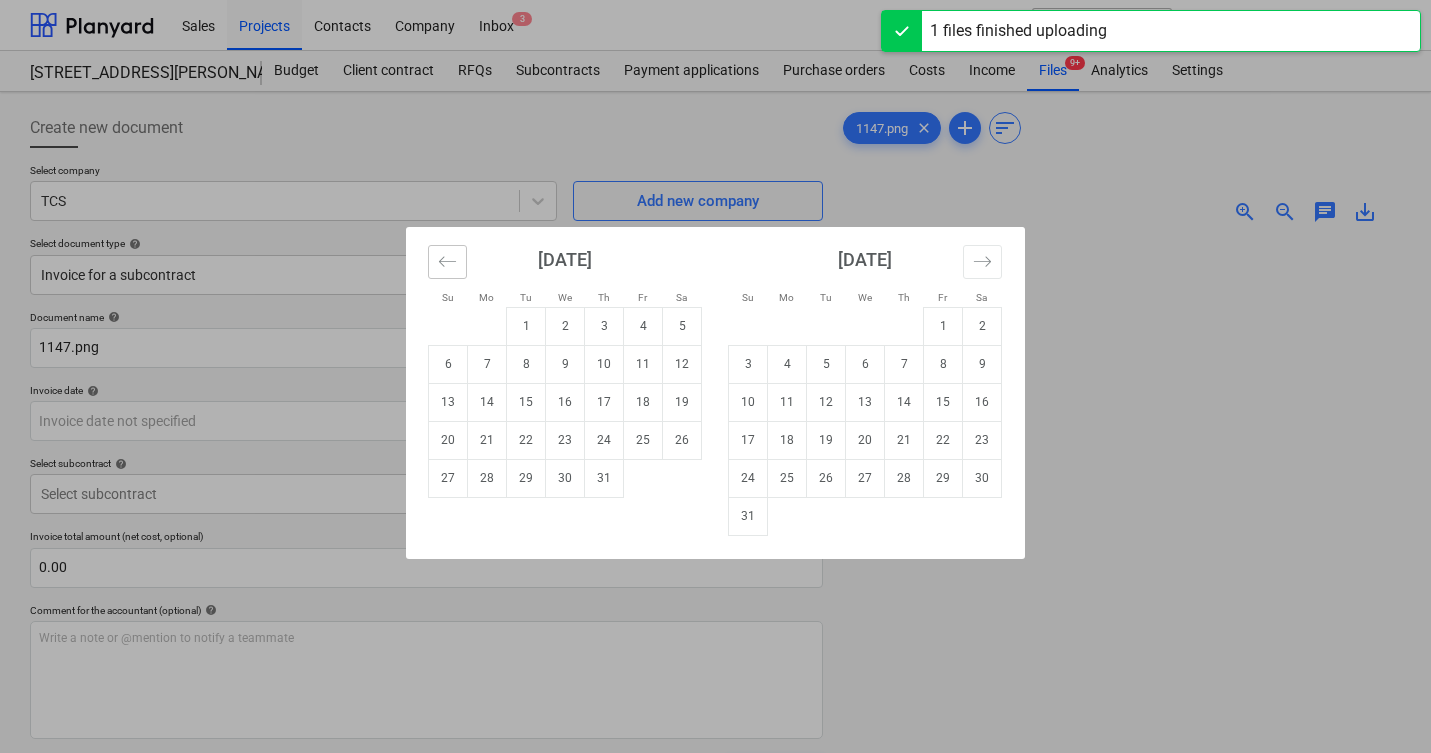 click 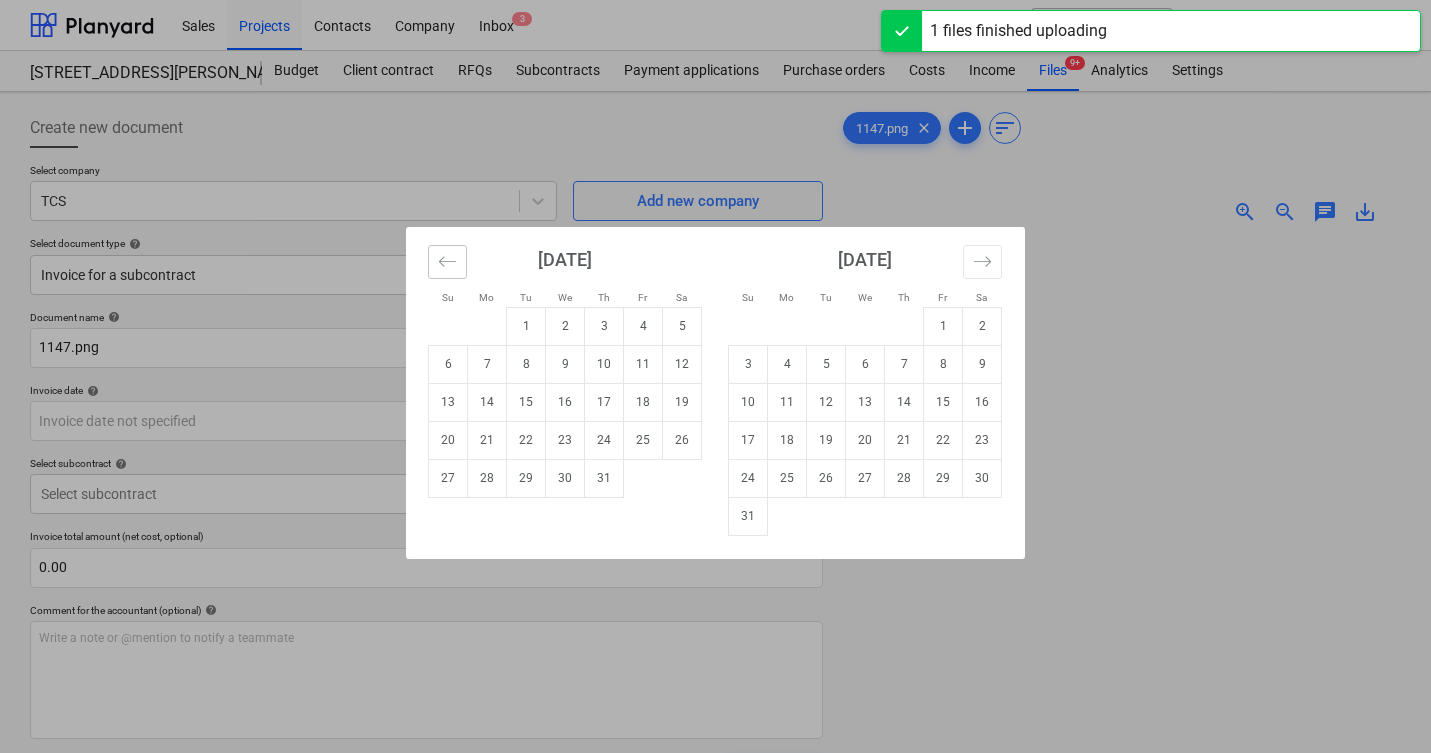 click 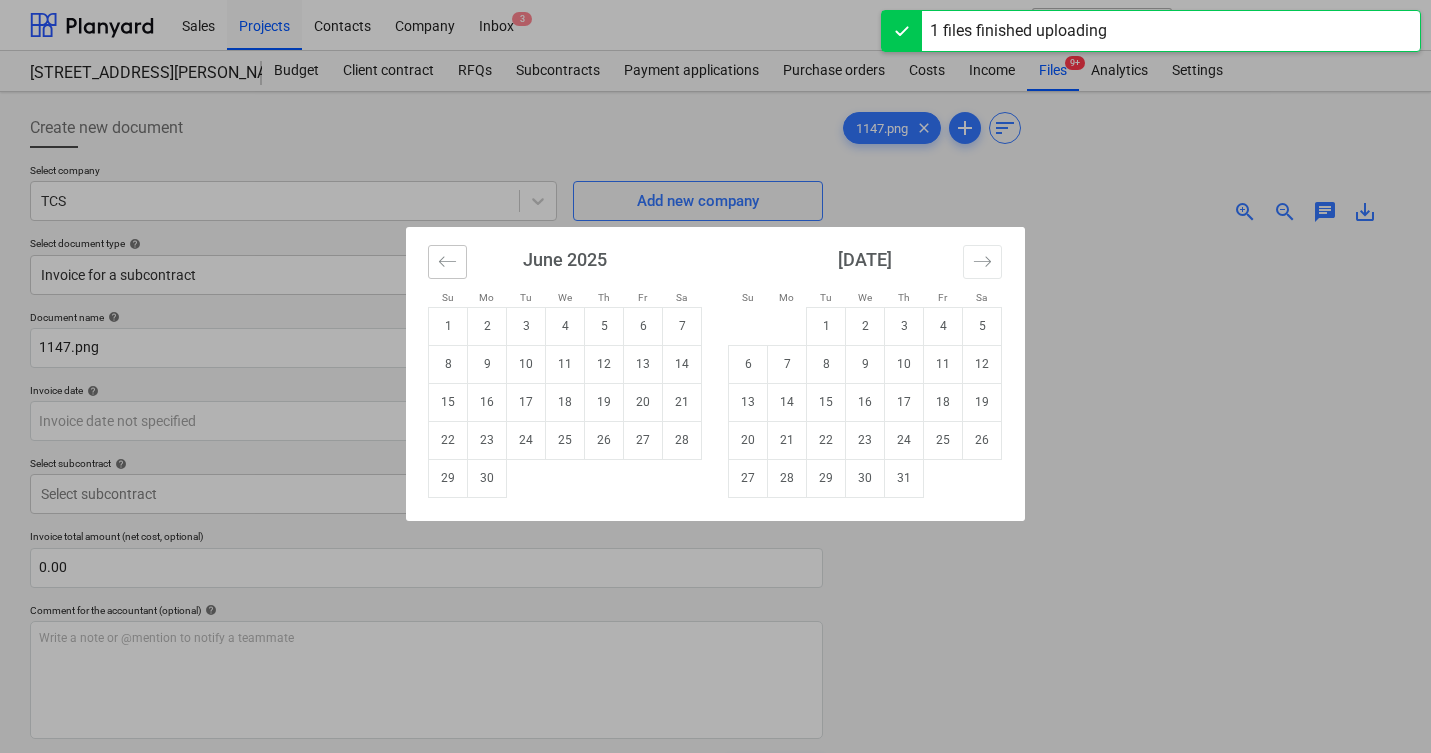 click 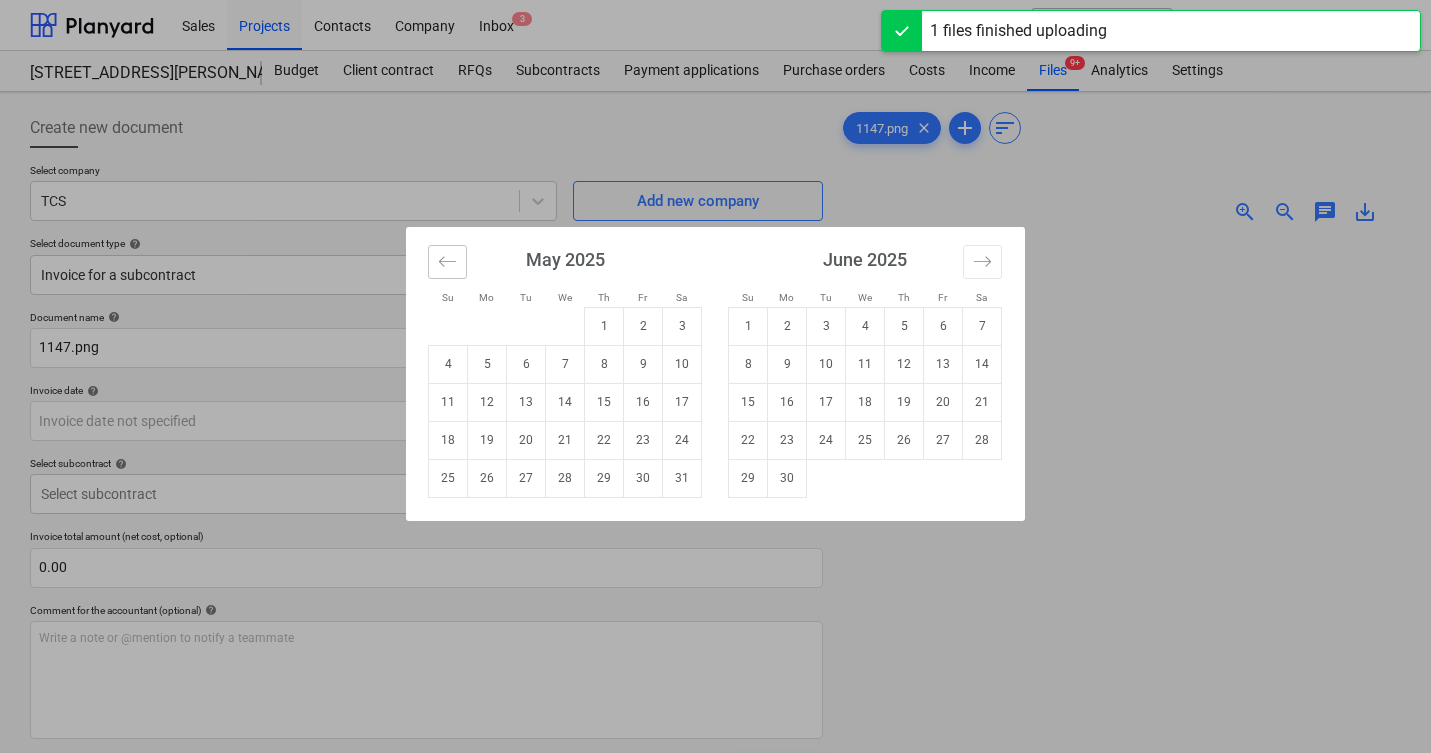 click at bounding box center [447, 262] 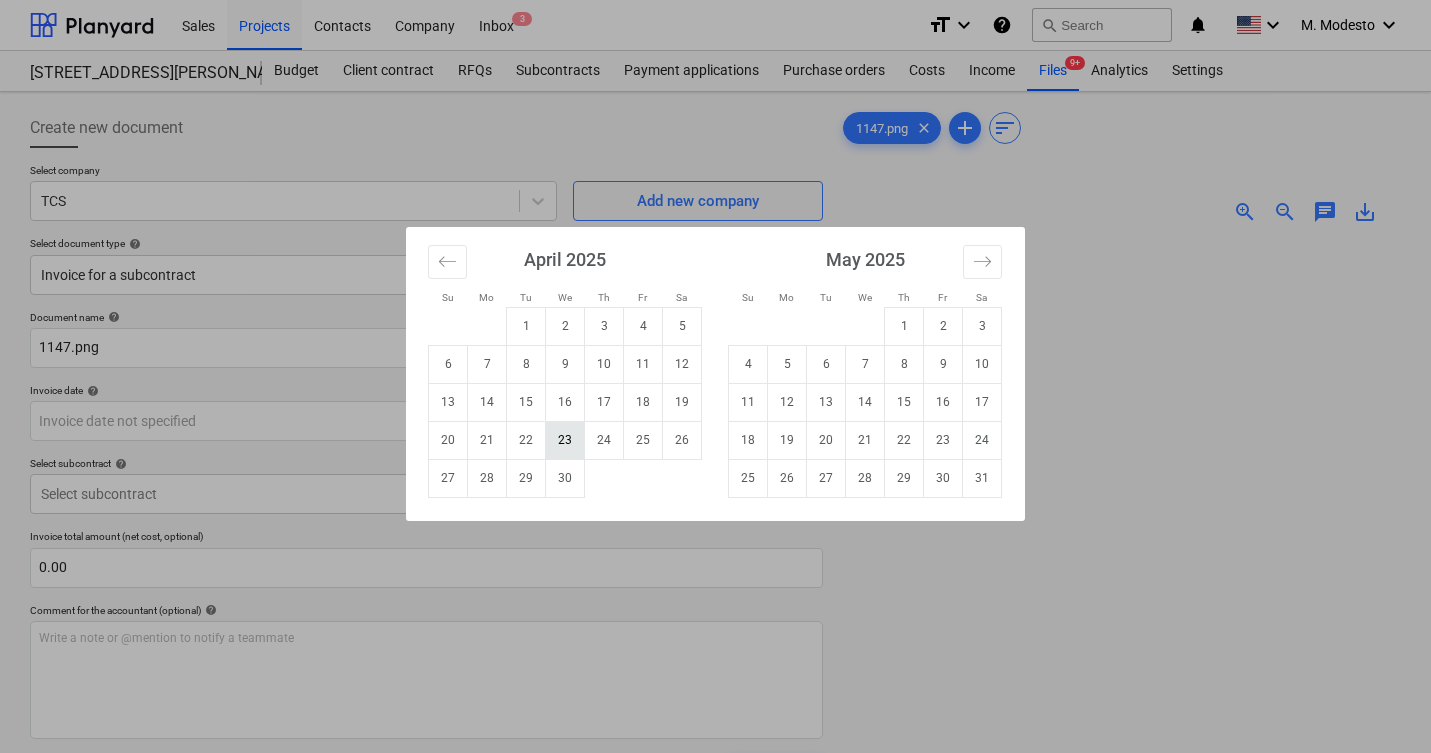 click on "23" at bounding box center [565, 440] 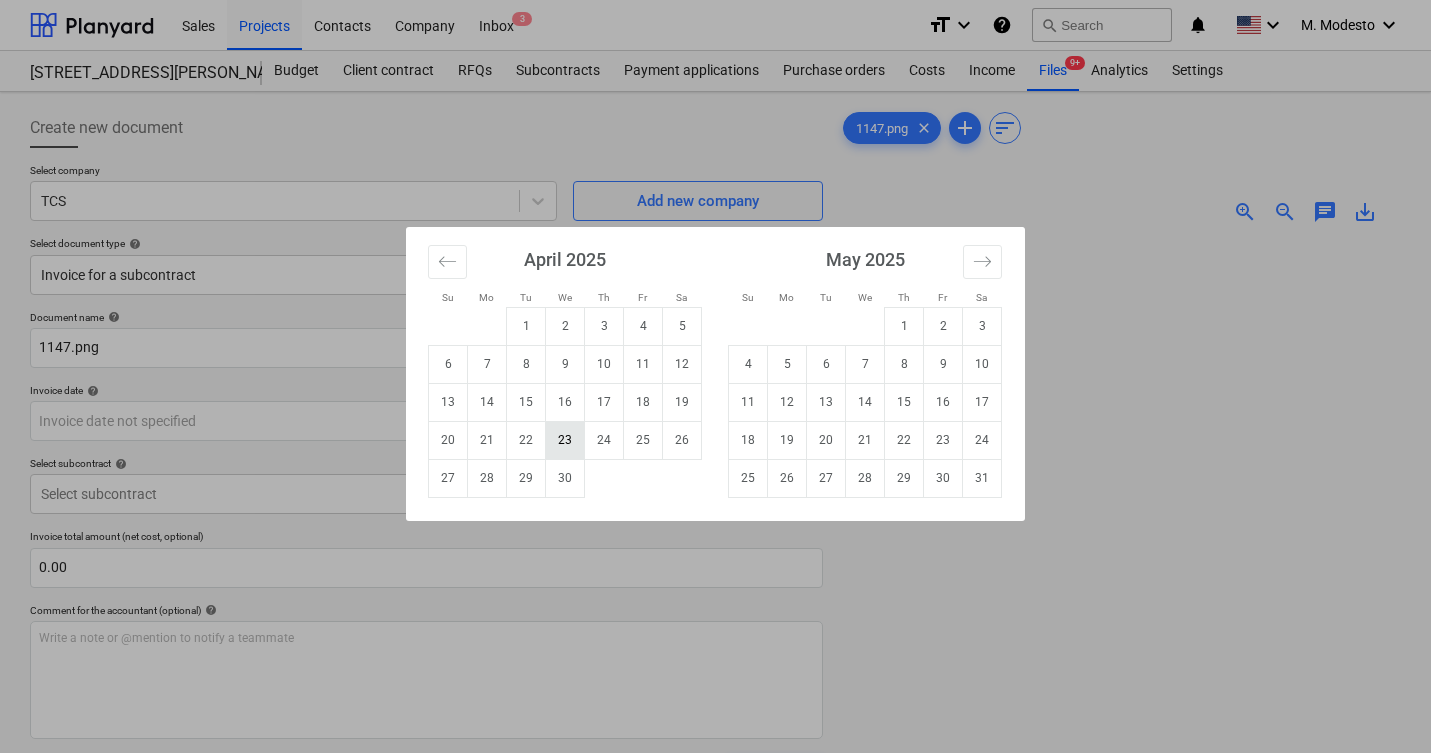 type on "23 Apr 2025" 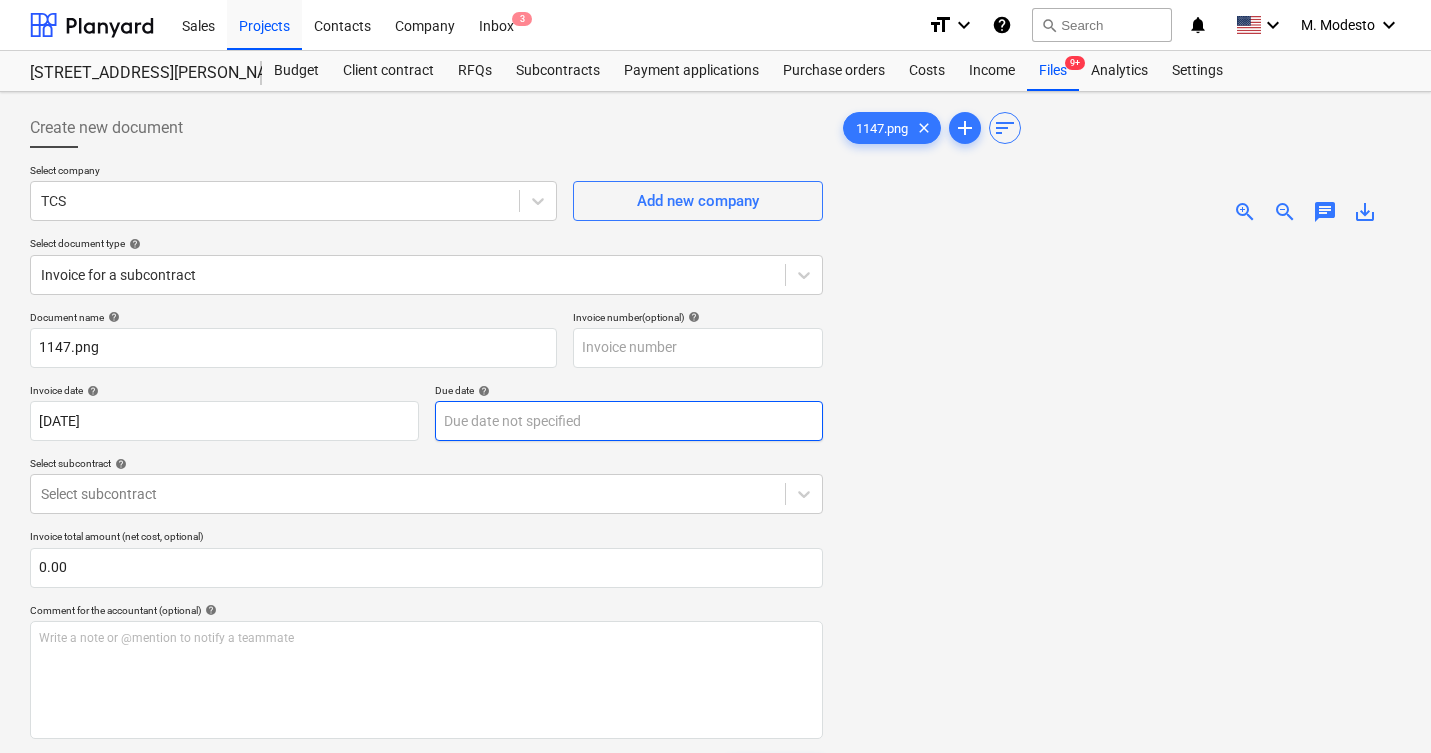 click on "Sales Projects Contacts Company Inbox 3 format_size keyboard_arrow_down help search Search notifications 0 keyboard_arrow_down M. Modesto keyboard_arrow_down 506 Henry Street 506 Henry Street Budget Client contract RFQs Subcontracts Payment applications Purchase orders Costs Income Files 9+ Analytics Settings Create new document Select company TCS   Add new company Select document type help Invoice for a subcontract Document name help 1147.png Invoice number  (optional) help Invoice date help 23 Apr 2025 23.04.2025 Press the down arrow key to interact with the calendar and
select a date. Press the question mark key to get the keyboard shortcuts for changing dates. Due date help Press the down arrow key to interact with the calendar and
select a date. Press the question mark key to get the keyboard shortcuts for changing dates. Select subcontract help Select subcontract Invoice total amount (net cost, optional) 0.00 Comment for the accountant (optional) help ﻿ Clear Save Submit Total 0.00$ 1147.png" at bounding box center (715, 376) 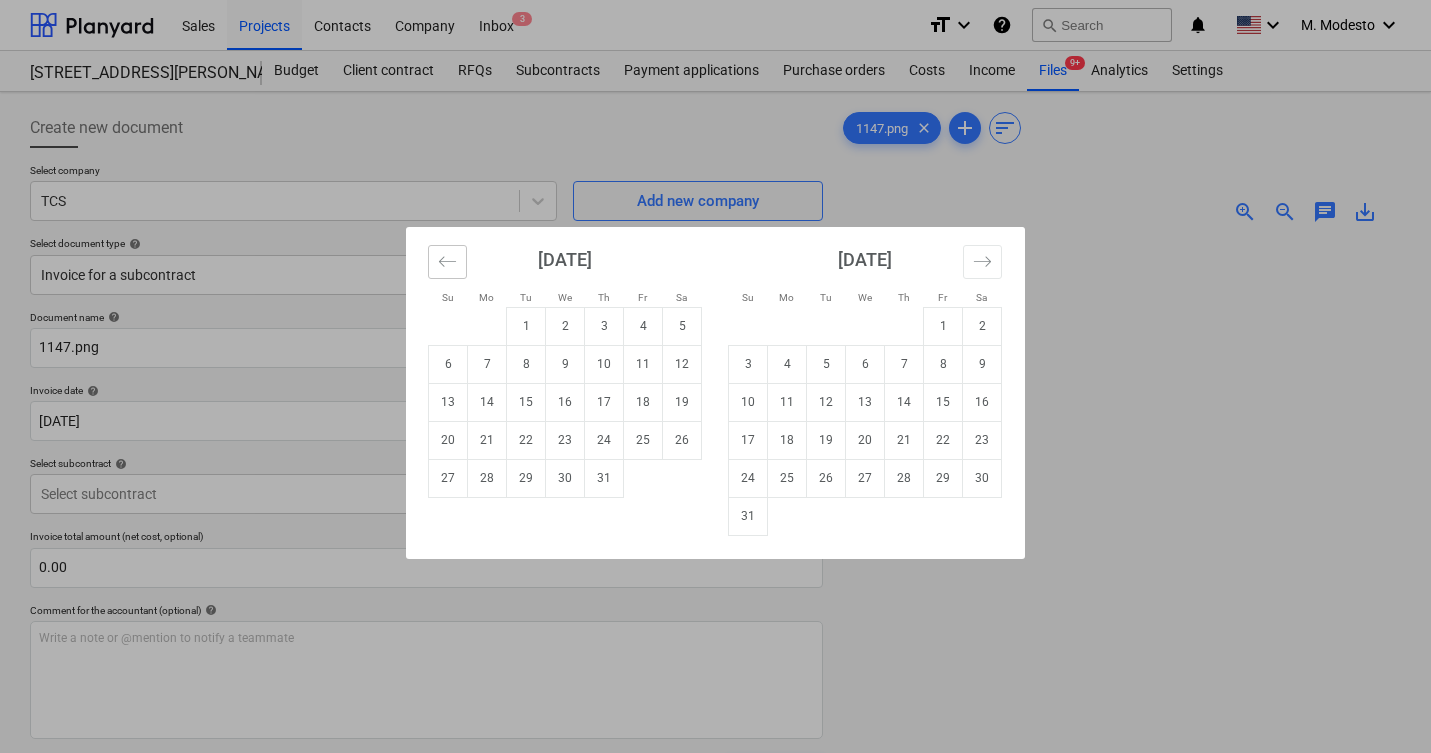 click at bounding box center (447, 262) 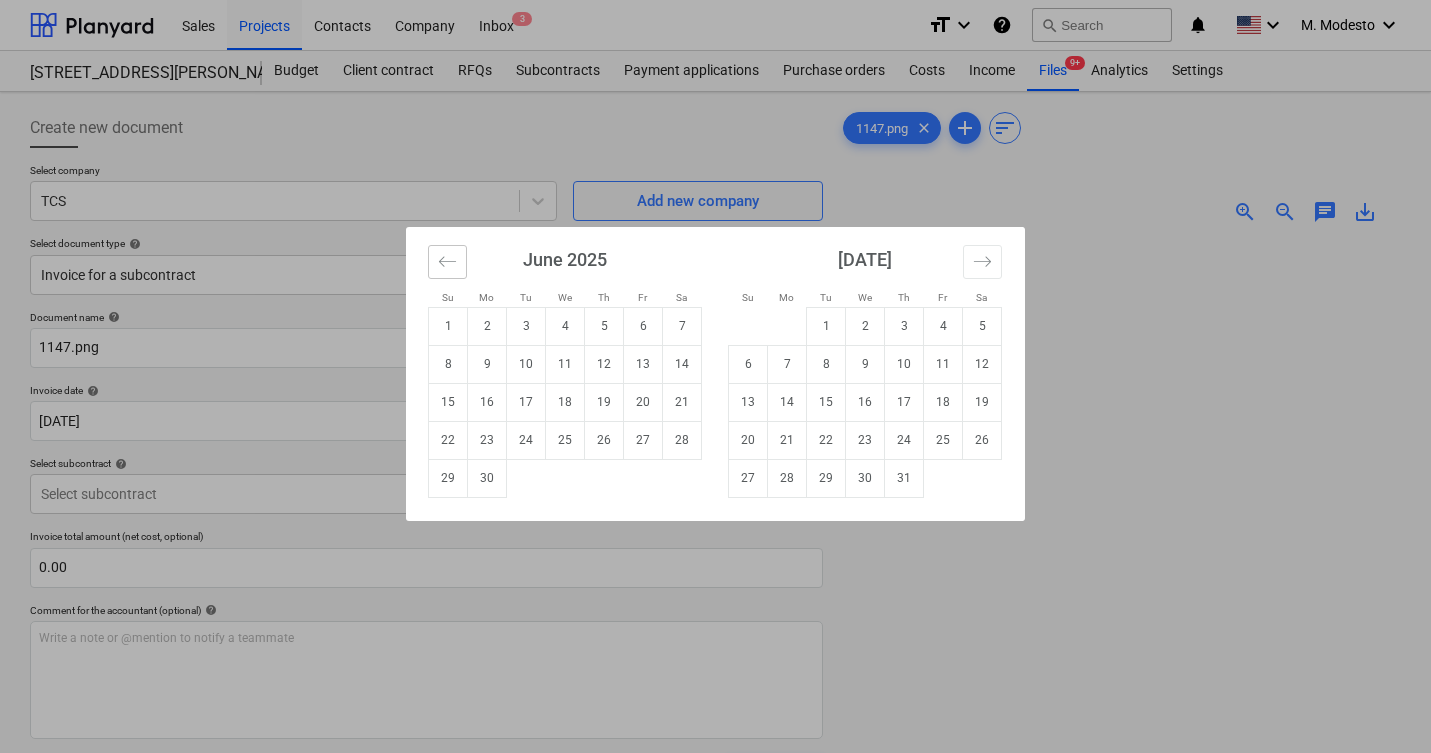 click at bounding box center (447, 262) 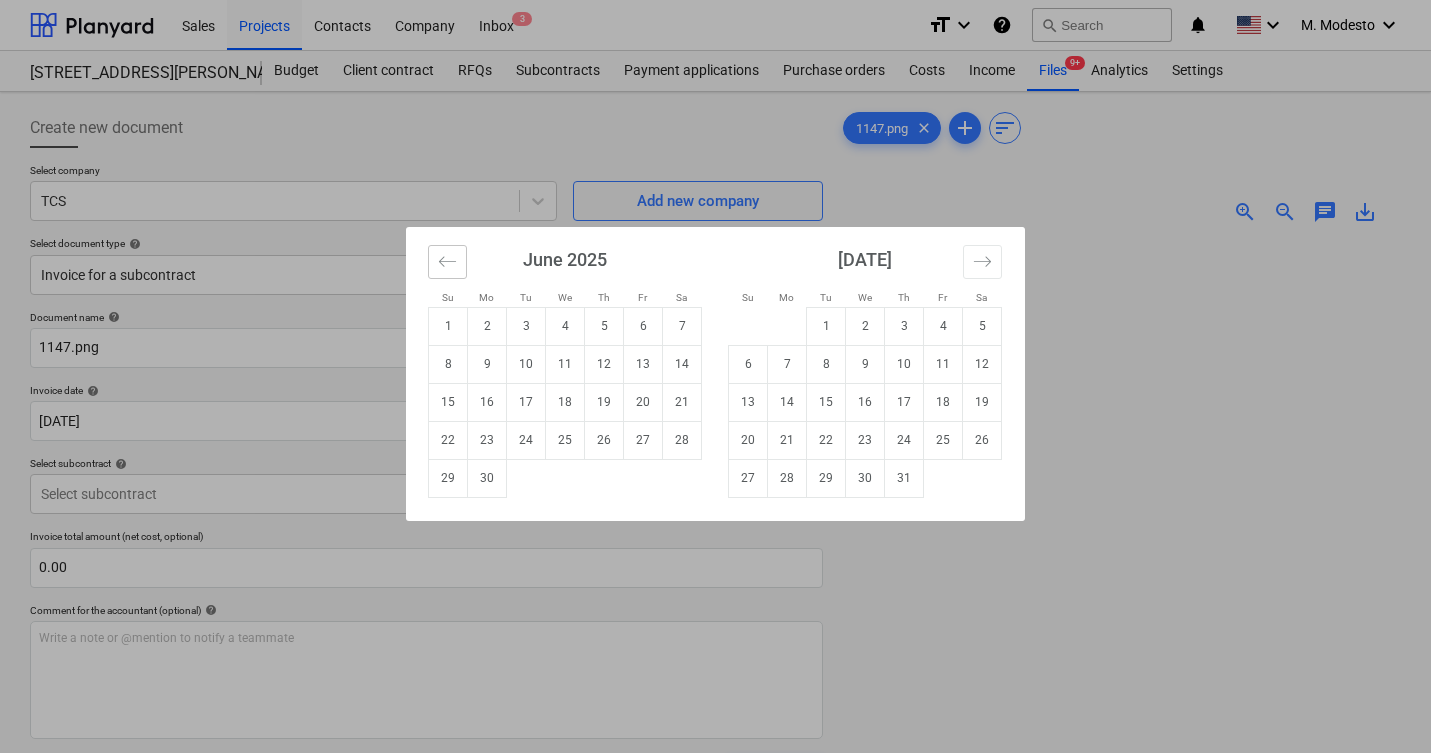 click at bounding box center (447, 262) 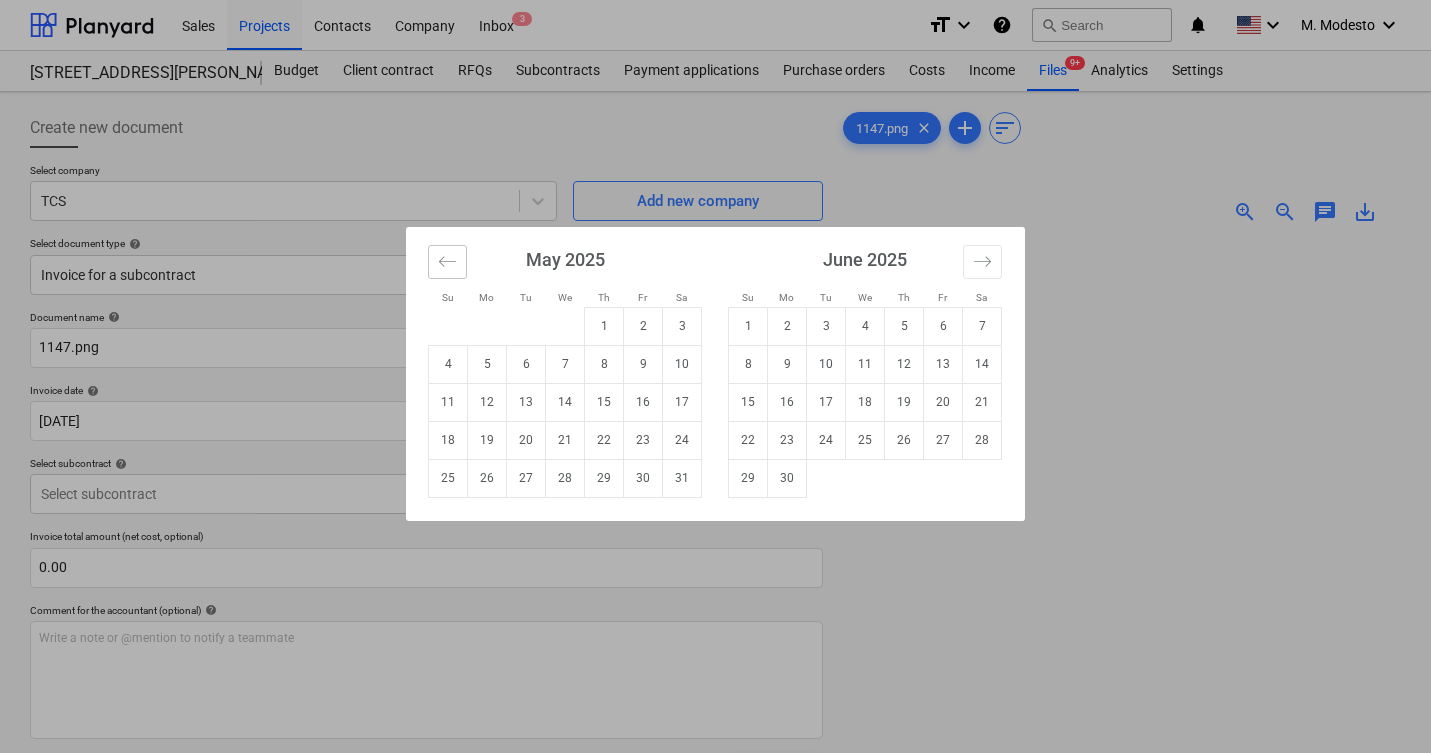 click at bounding box center [447, 262] 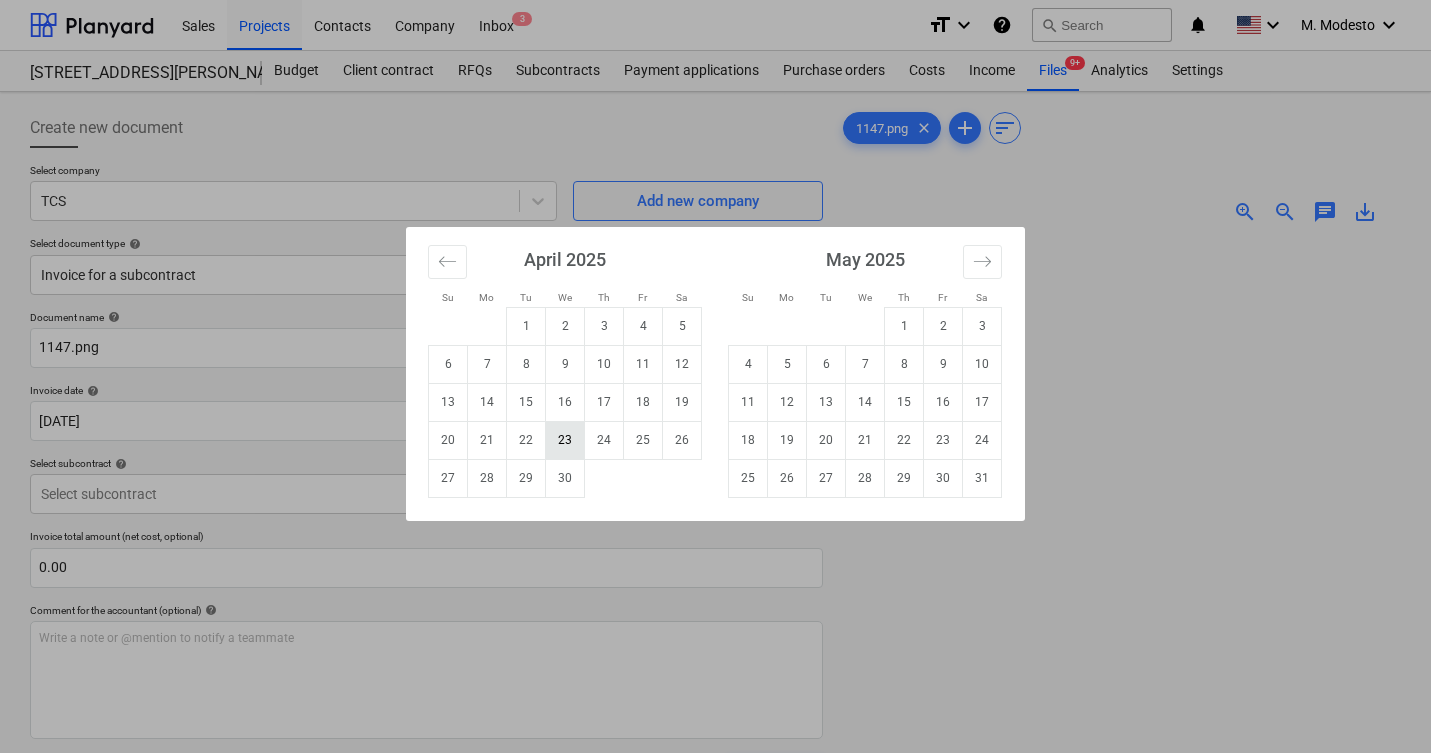 click on "23" at bounding box center (565, 440) 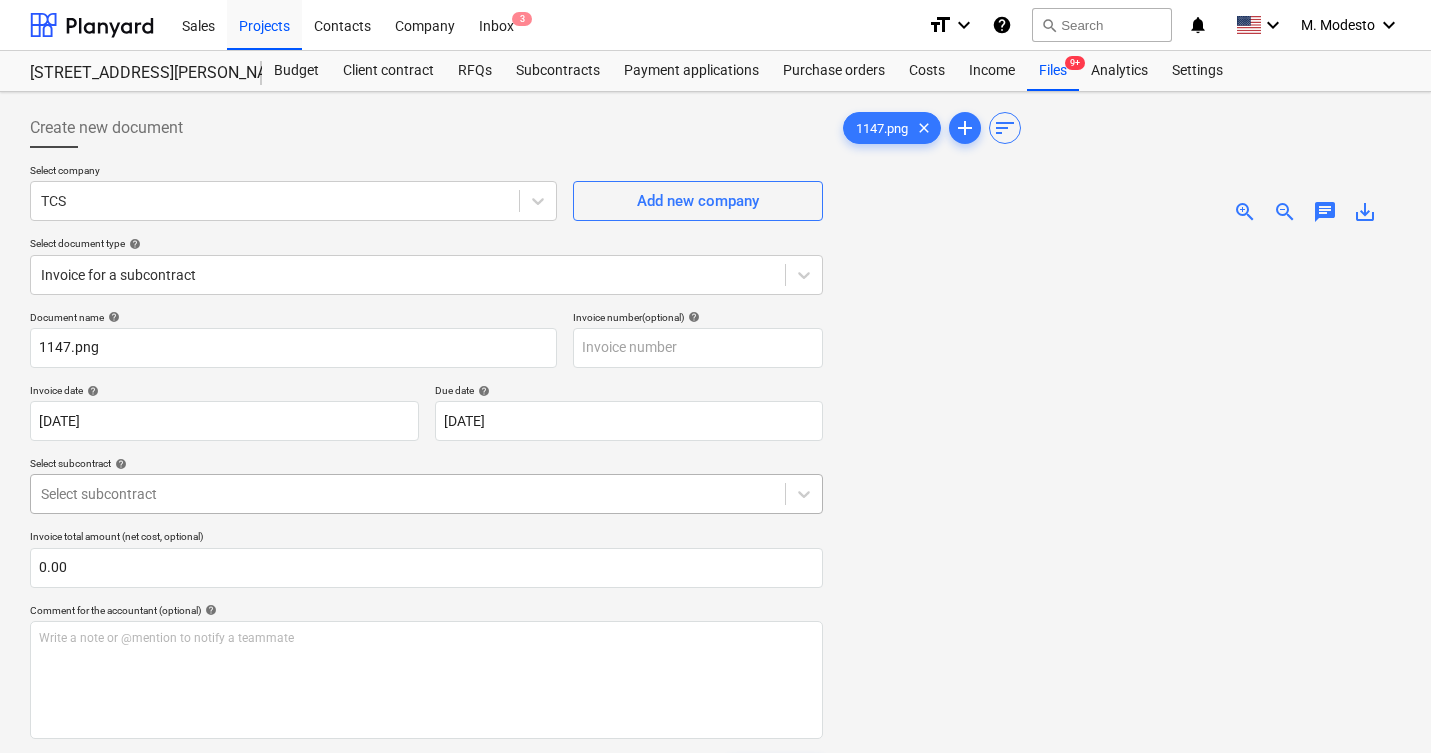 click on "Sales Projects Contacts Company Inbox 3 format_size keyboard_arrow_down help search Search notifications 0 keyboard_arrow_down M. Modesto keyboard_arrow_down 506 Henry Street 506 Henry Street Budget Client contract RFQs Subcontracts Payment applications Purchase orders Costs Income Files 9+ Analytics Settings Create new document Select company TCS   Add new company Select document type help Invoice for a subcontract Document name help 1147.png Invoice number  (optional) help Invoice date help 23 Apr 2025 23.04.2025 Press the down arrow key to interact with the calendar and
select a date. Press the question mark key to get the keyboard shortcuts for changing dates. Due date help 23 Apr 2025 23.04.2025 Press the down arrow key to interact with the calendar and
select a date. Press the question mark key to get the keyboard shortcuts for changing dates. Select subcontract help Select subcontract Invoice total amount (net cost, optional) 0.00 Comment for the accountant (optional) help ﻿ Clear Save add" at bounding box center (715, 376) 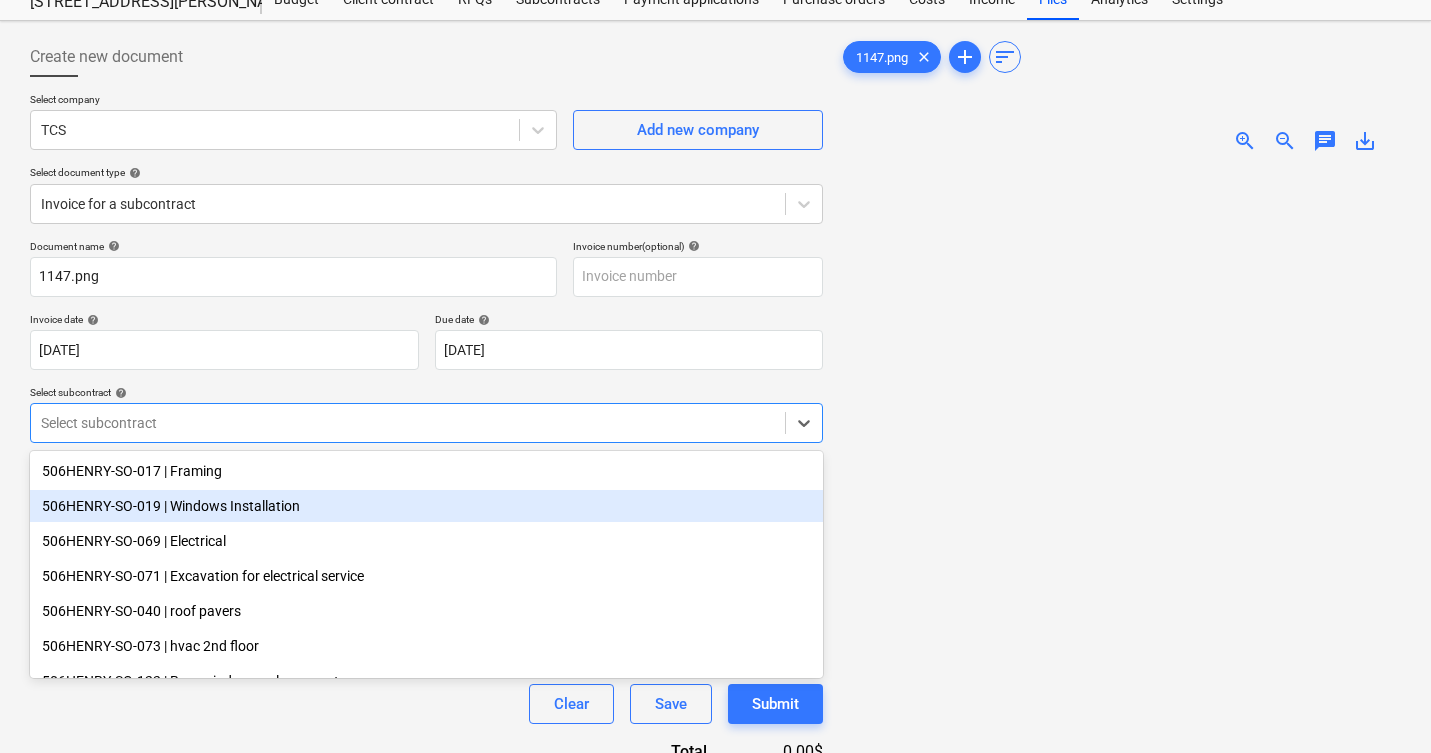 scroll, scrollTop: 81, scrollLeft: 0, axis: vertical 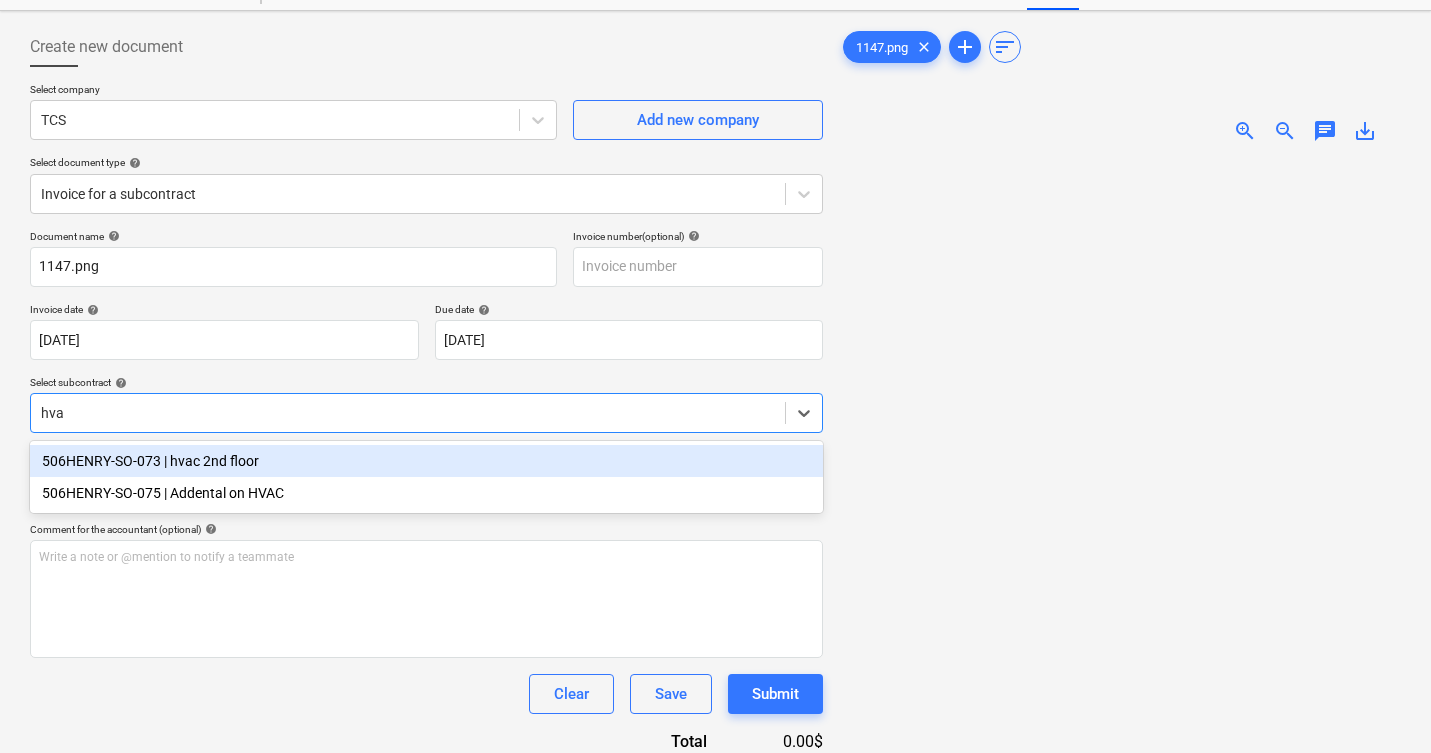 type on "hvac" 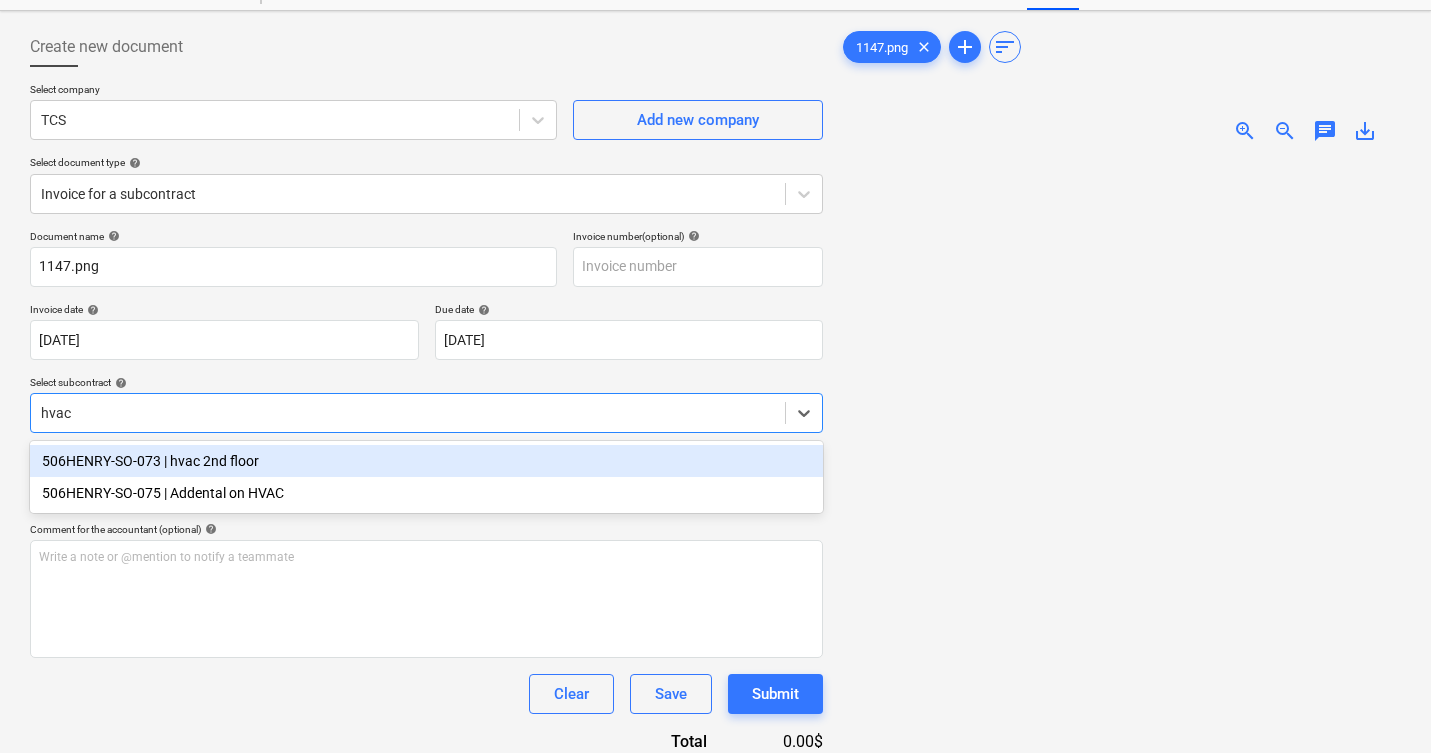 click on "506HENRY-SO-073 | hvac 2nd floor" at bounding box center (426, 461) 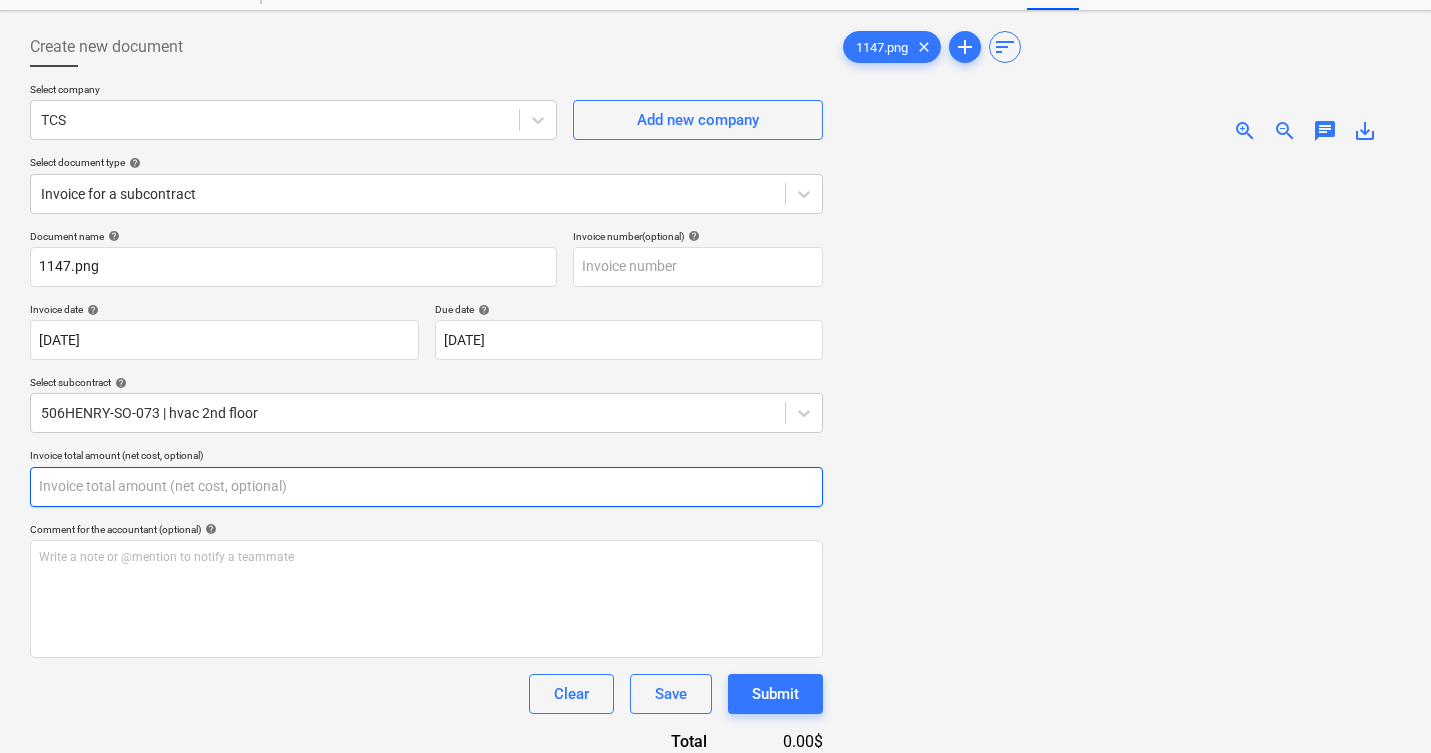 click at bounding box center [426, 487] 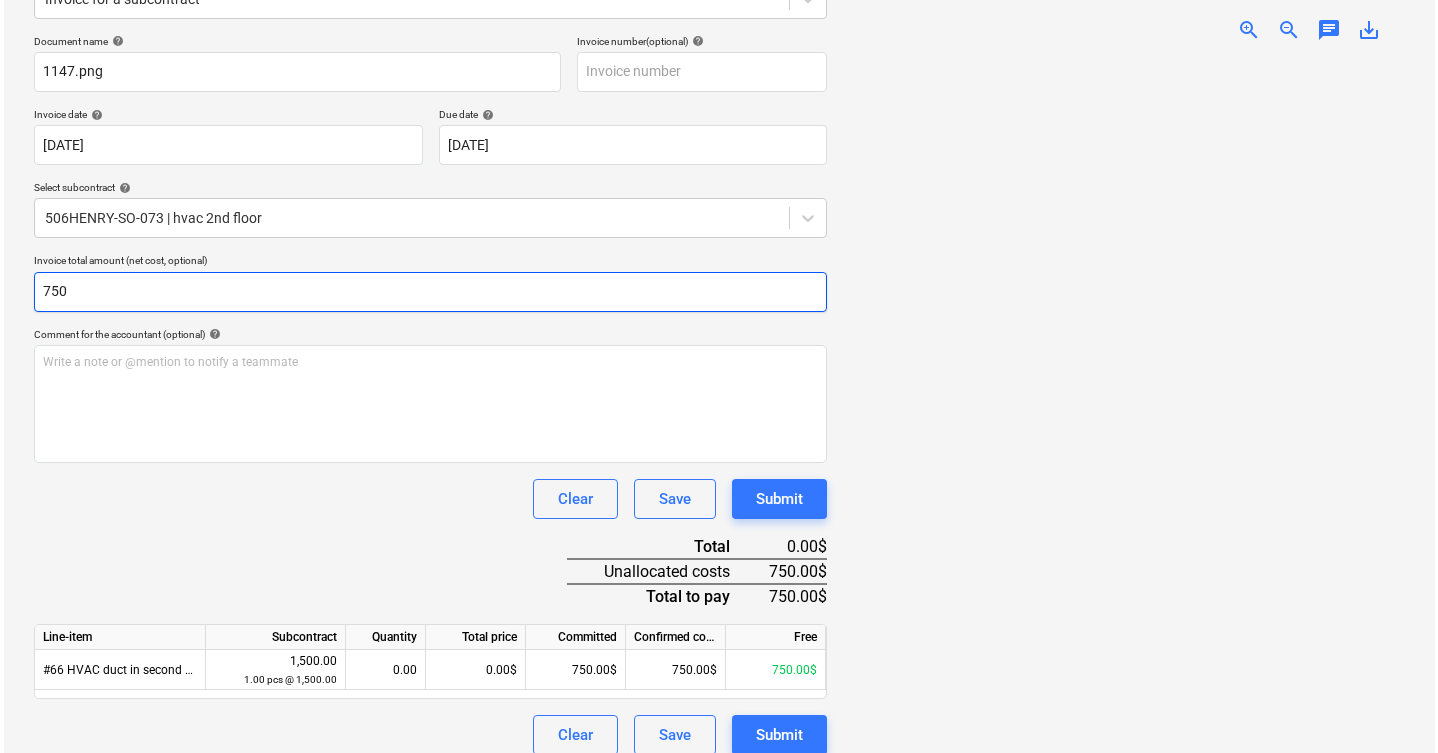 scroll, scrollTop: 294, scrollLeft: 0, axis: vertical 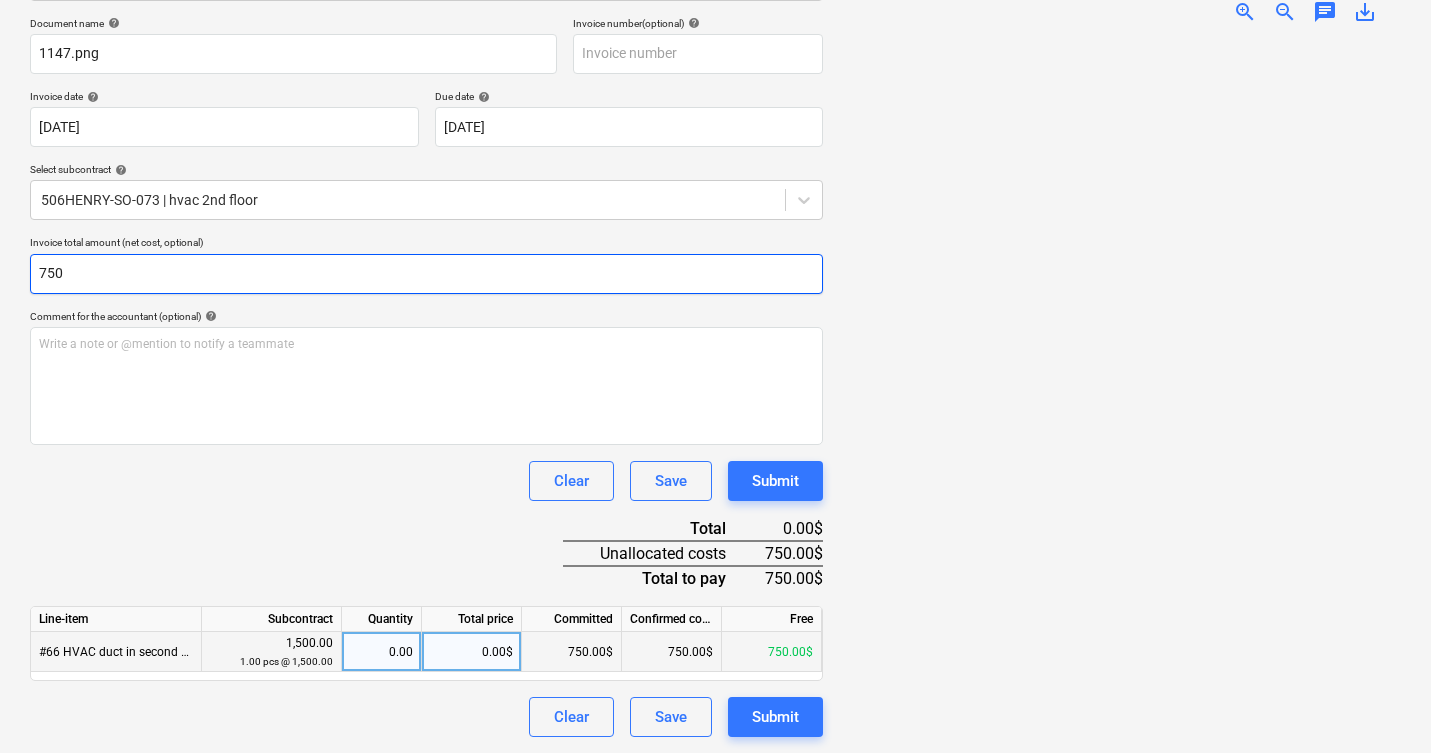 type on "750" 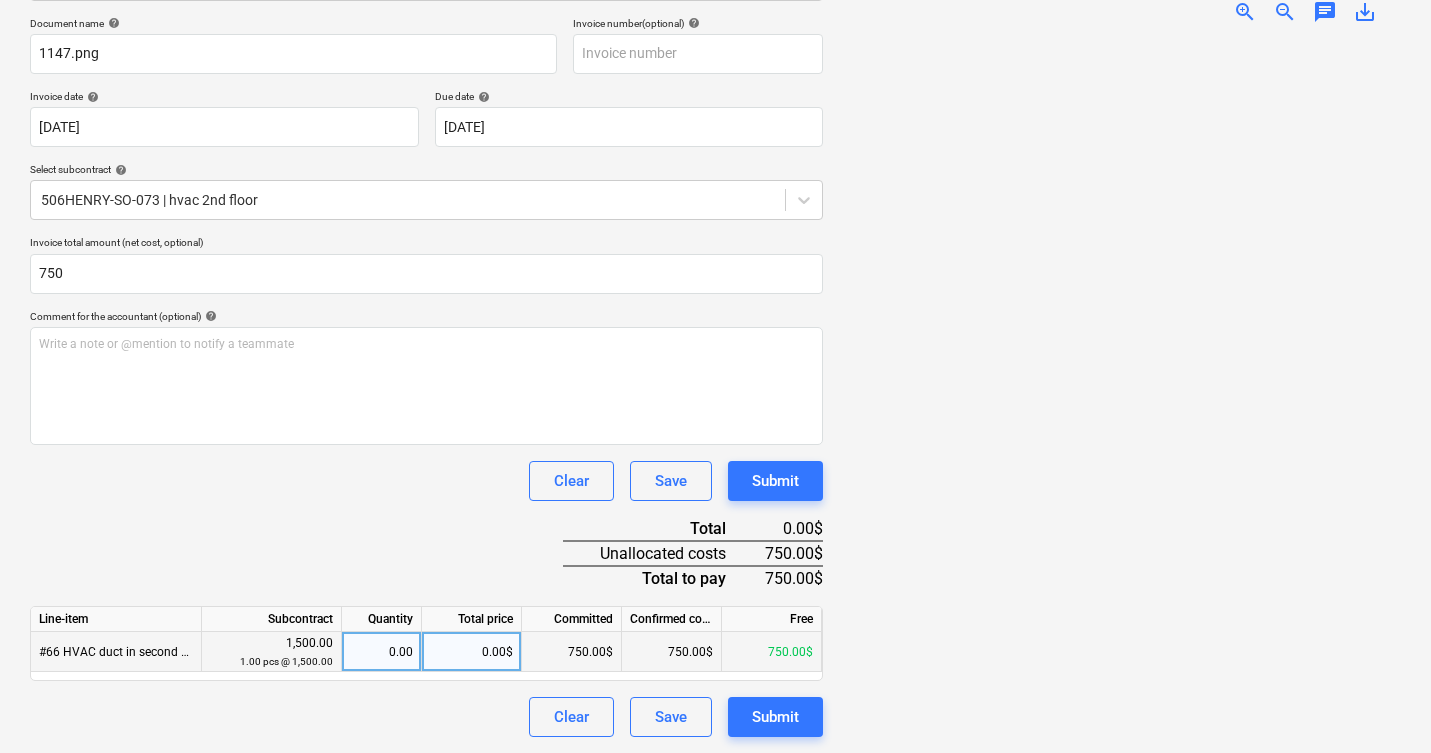 click on "0.00$" at bounding box center (472, 652) 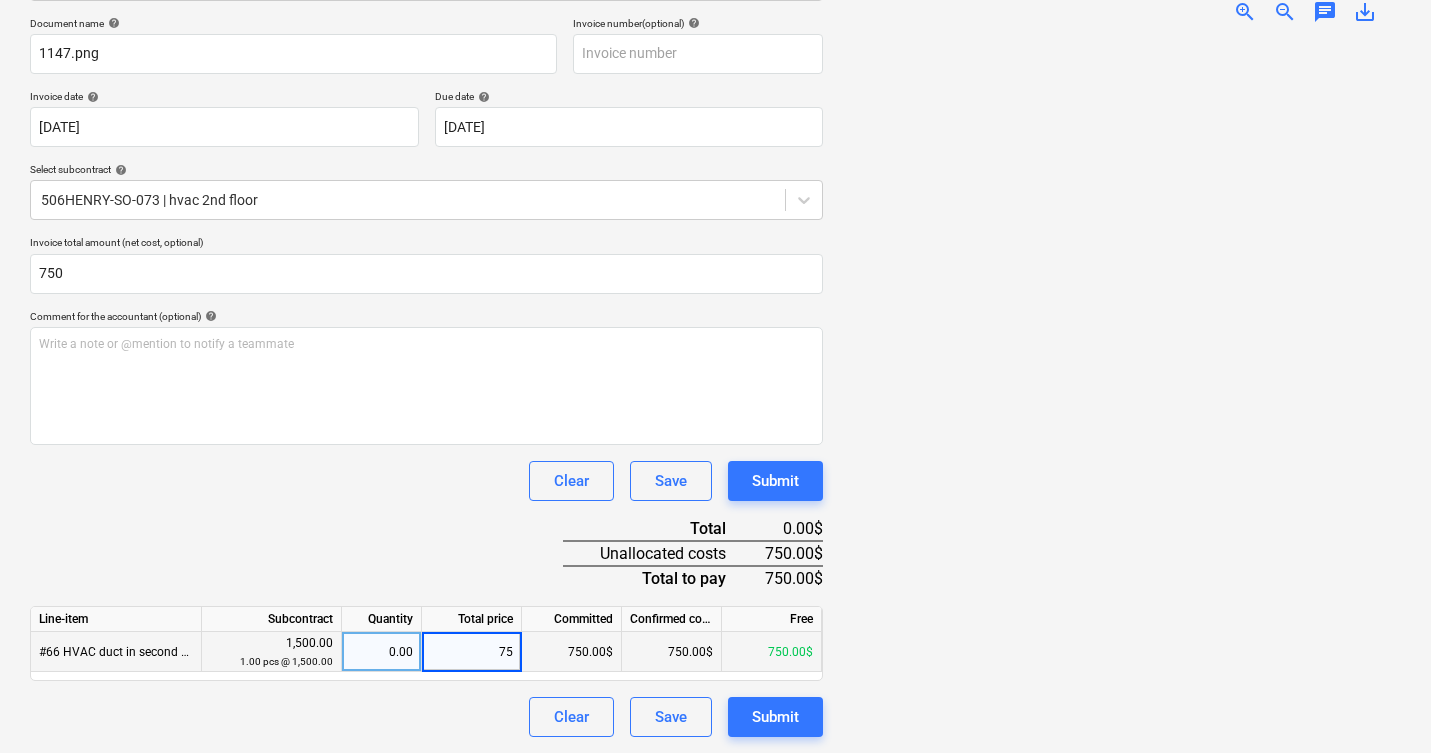 type on "750" 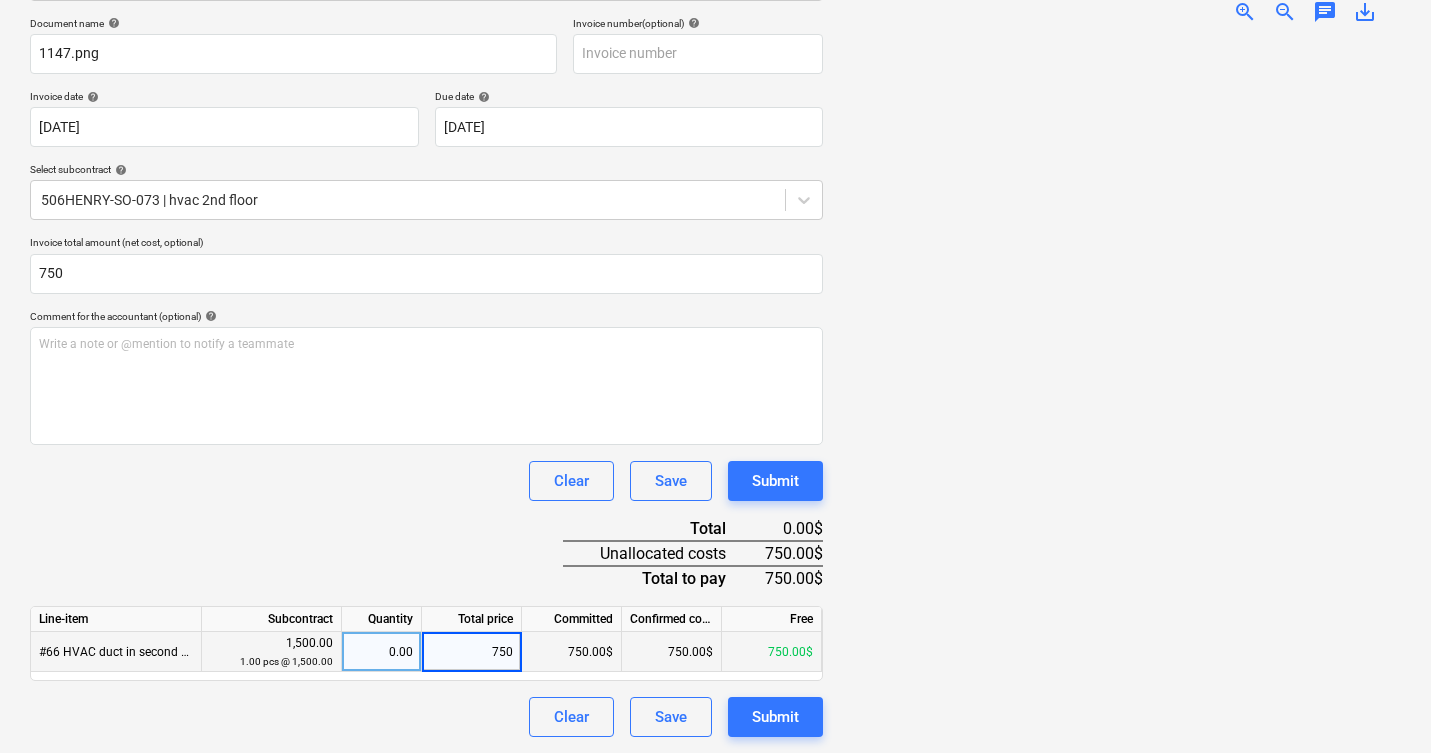 click at bounding box center [1120, 388] 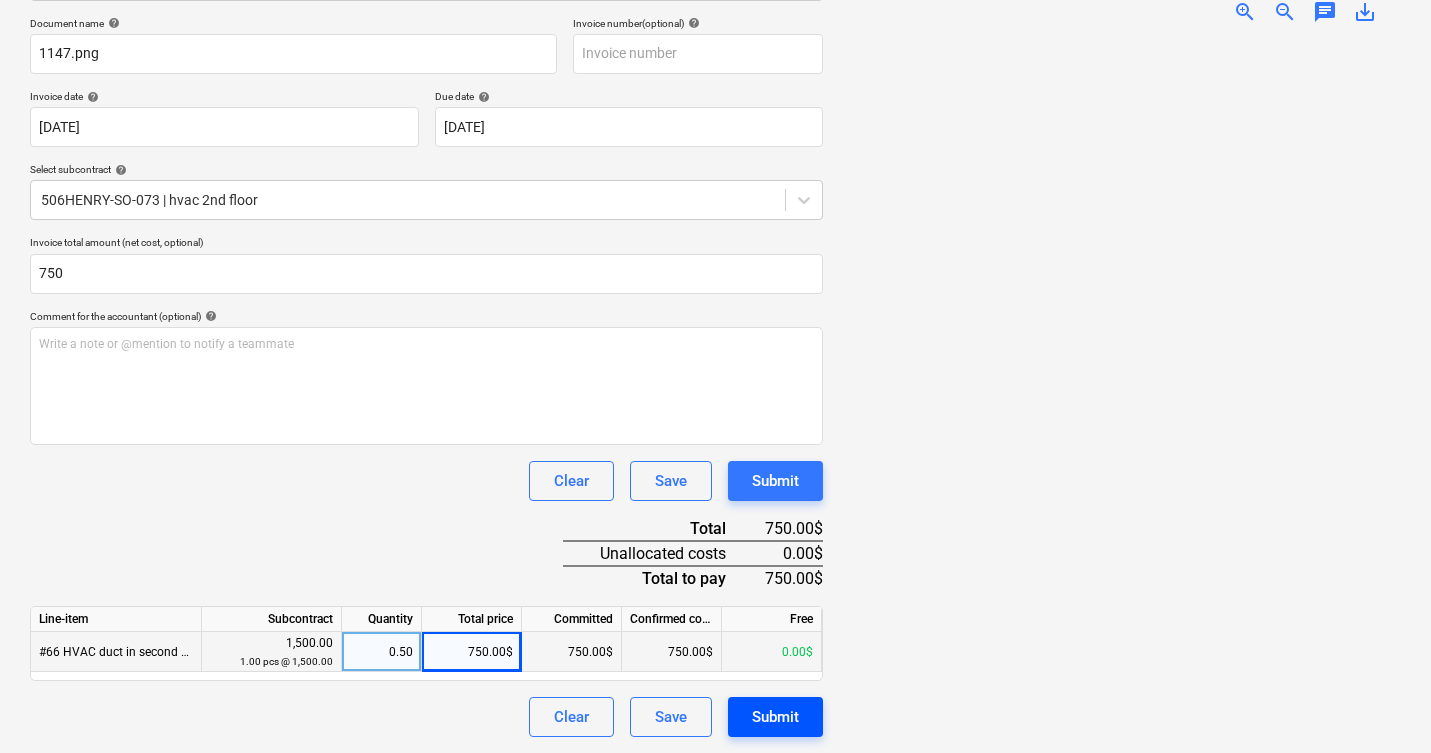 click on "Submit" at bounding box center [775, 717] 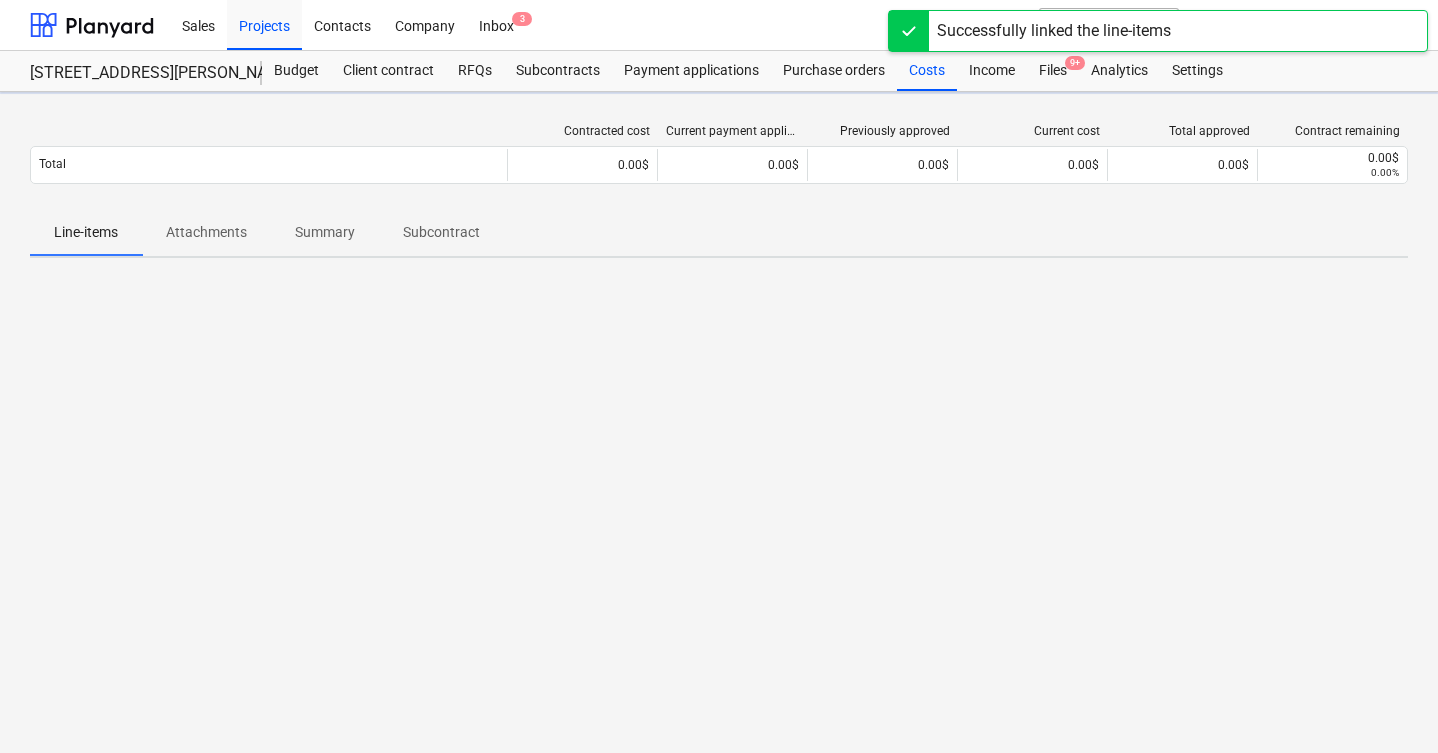 scroll, scrollTop: 0, scrollLeft: 0, axis: both 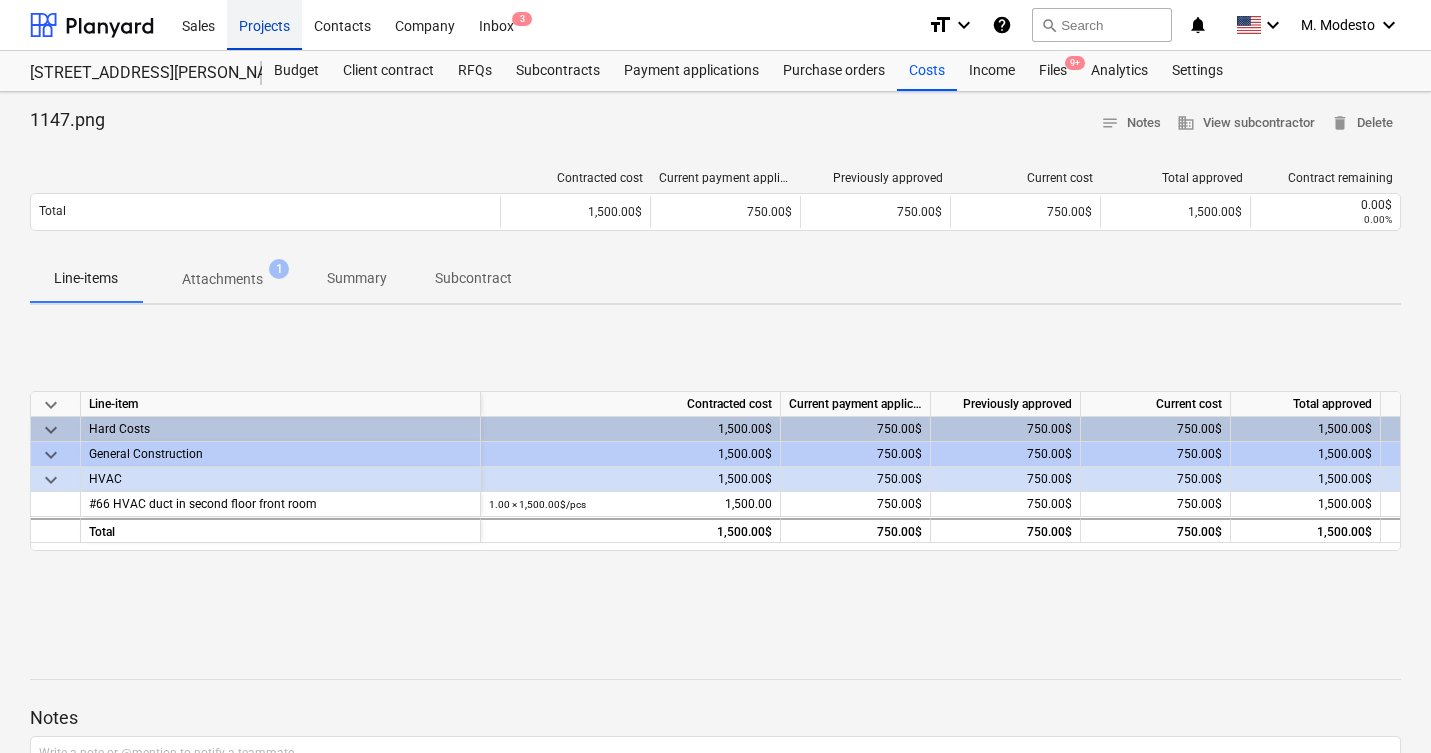 click on "Projects" at bounding box center [264, 24] 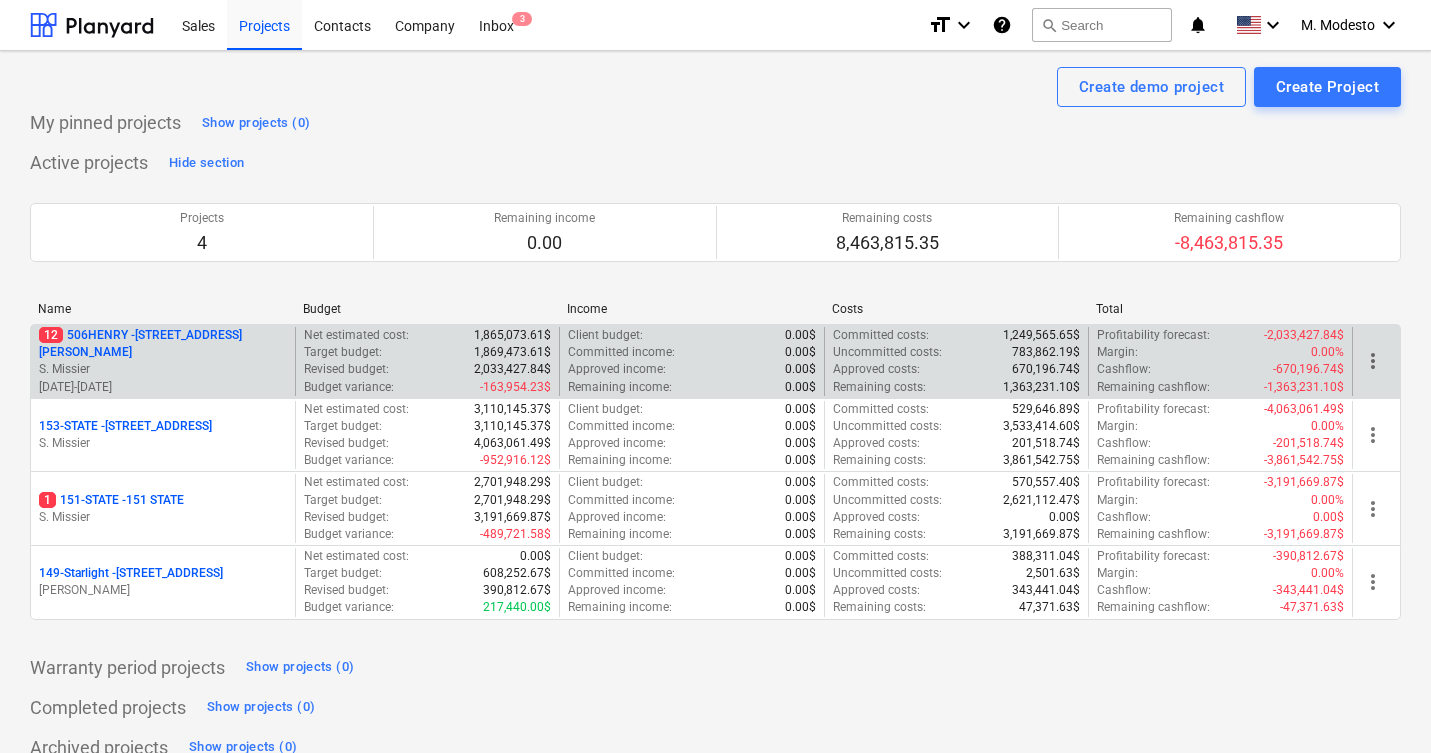 click on "12  506HENRY -  506 Henry Street" at bounding box center (163, 344) 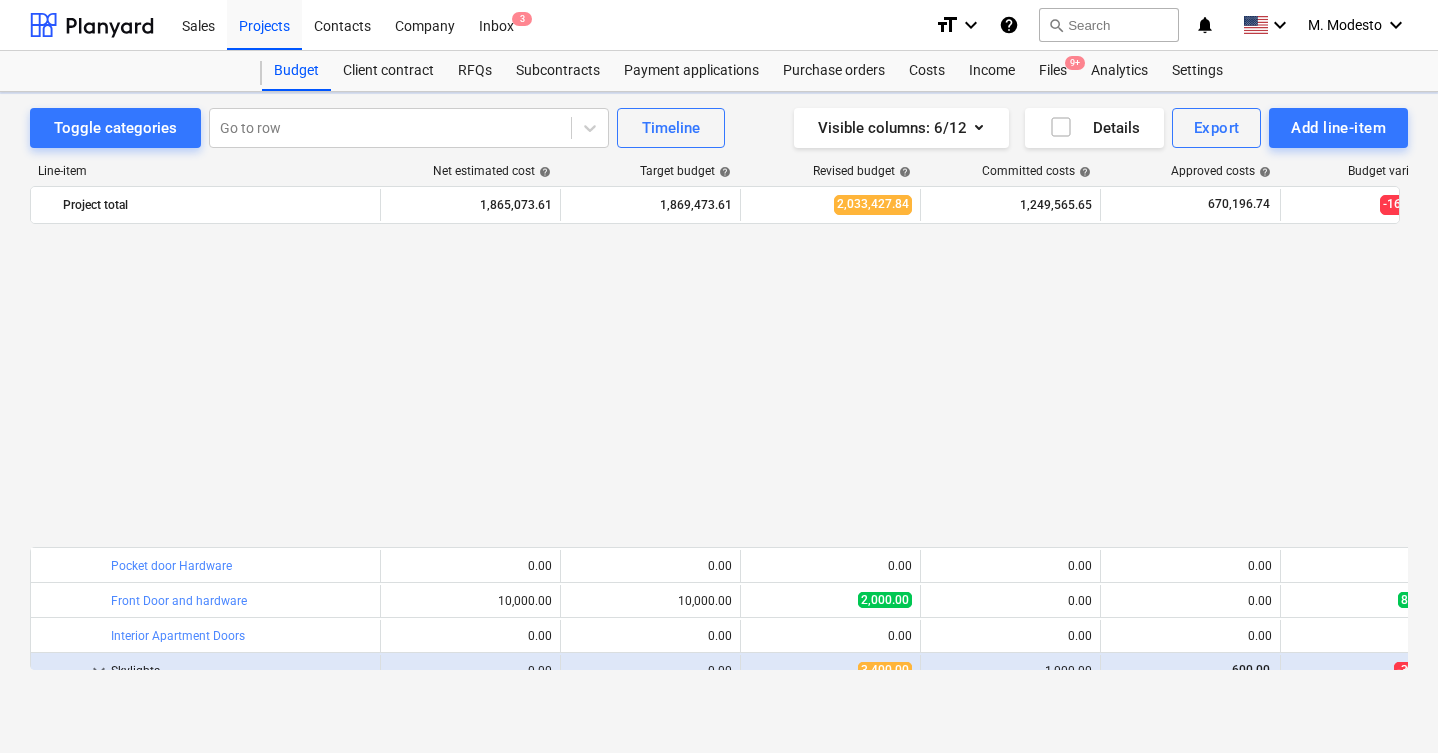 scroll, scrollTop: 1015, scrollLeft: 0, axis: vertical 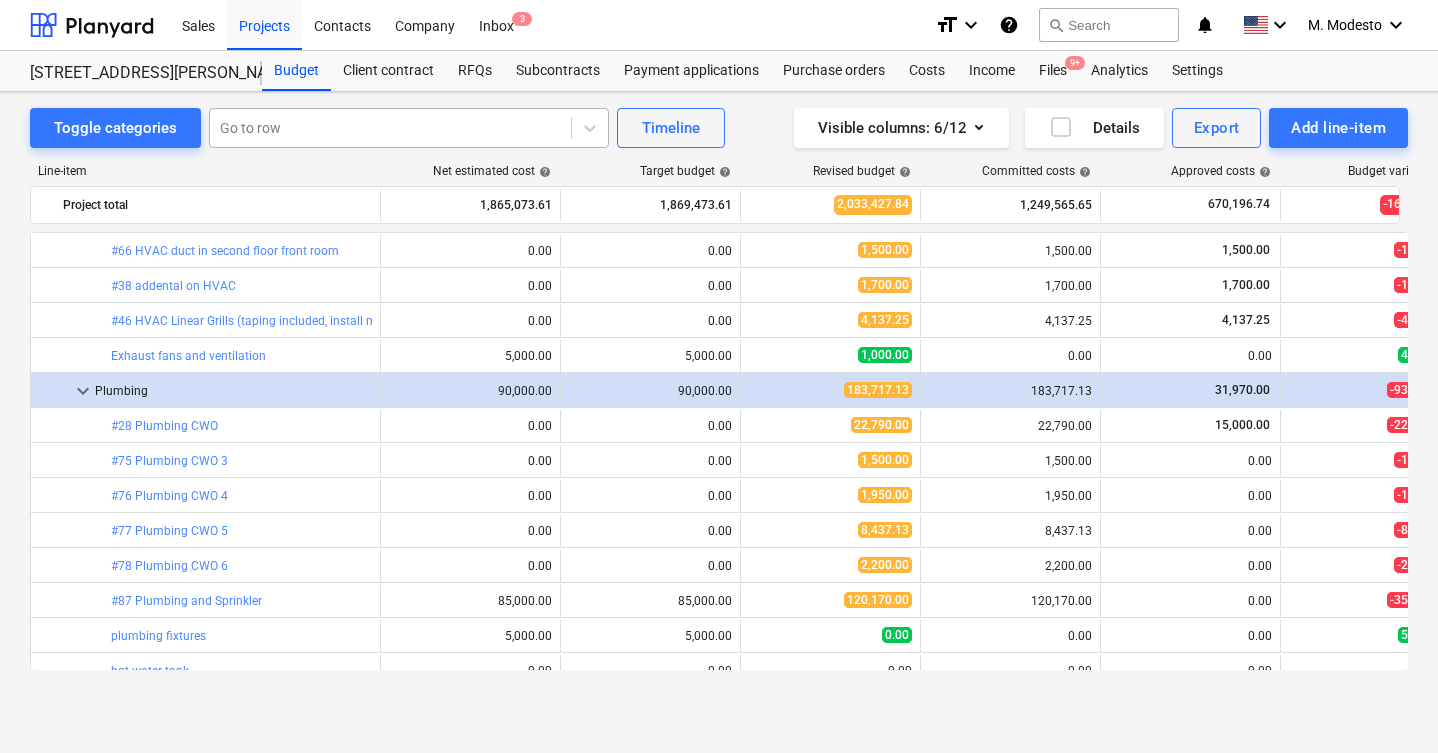 click at bounding box center [390, 128] 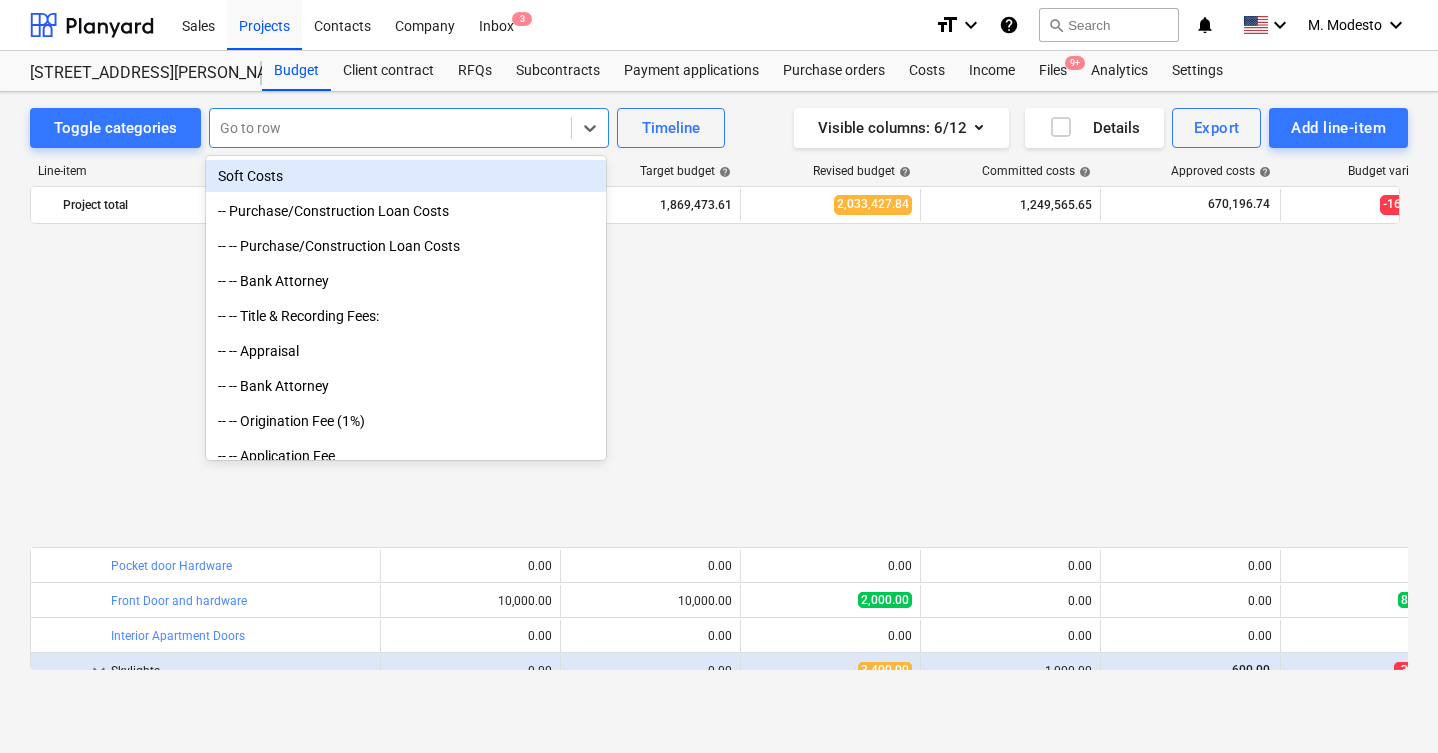 scroll, scrollTop: 1015, scrollLeft: 0, axis: vertical 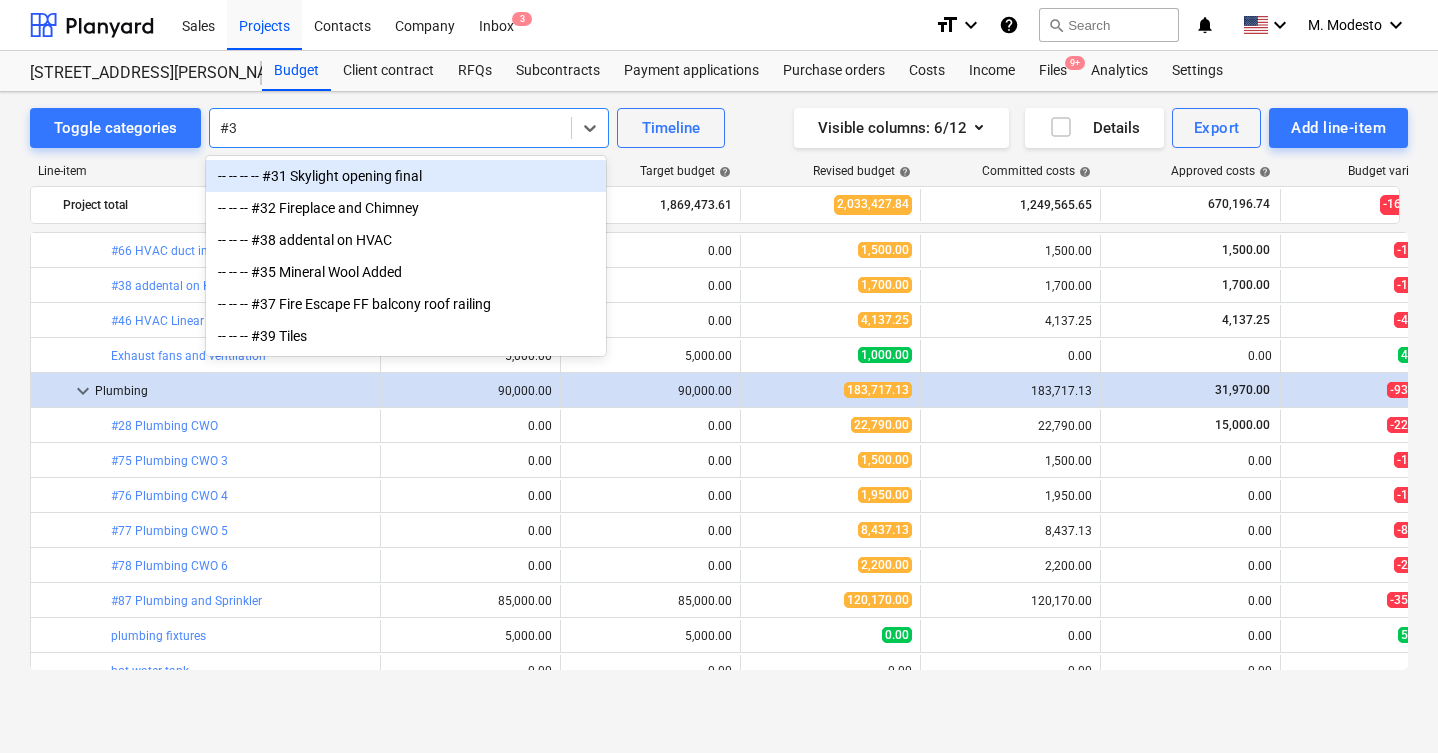 type on "#37" 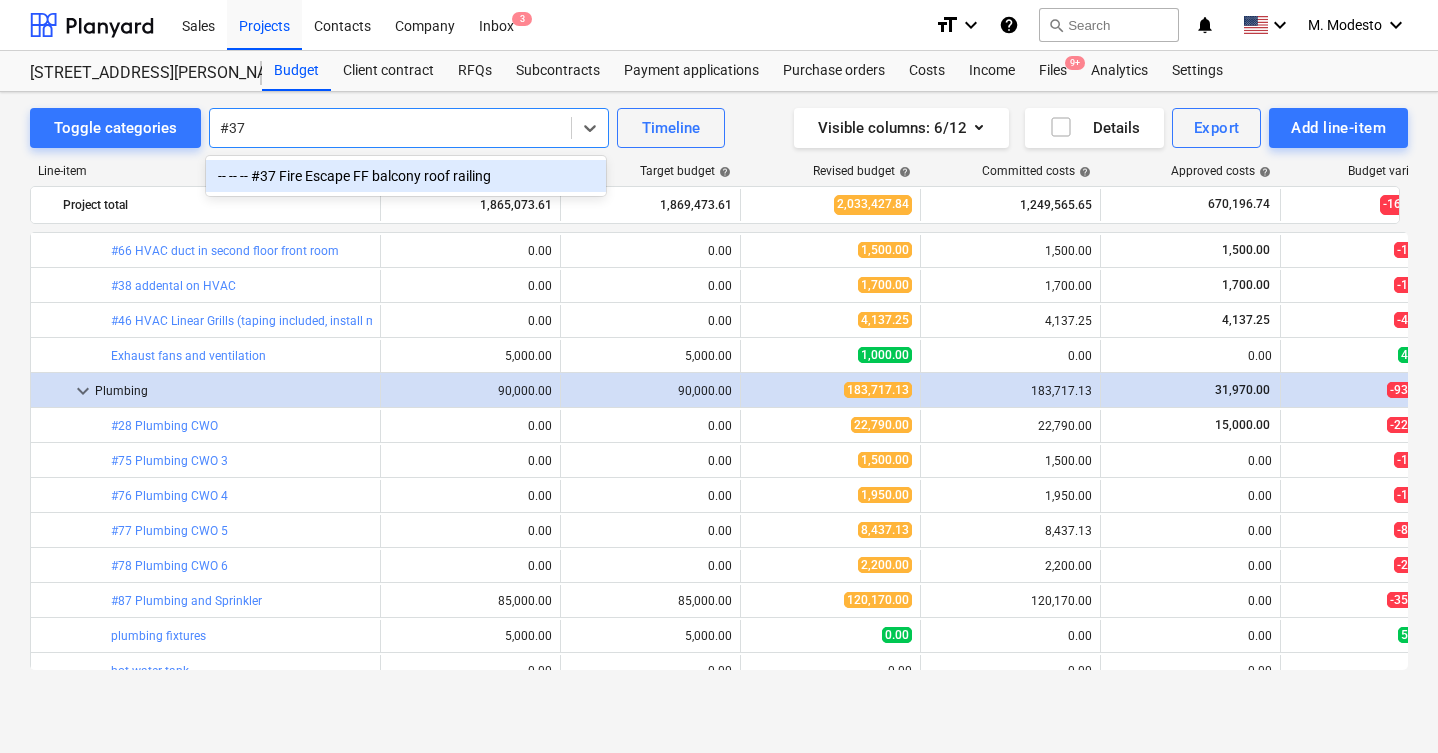 click on "-- -- --   #37 Fire Escape FF balcony roof railing" at bounding box center (406, 176) 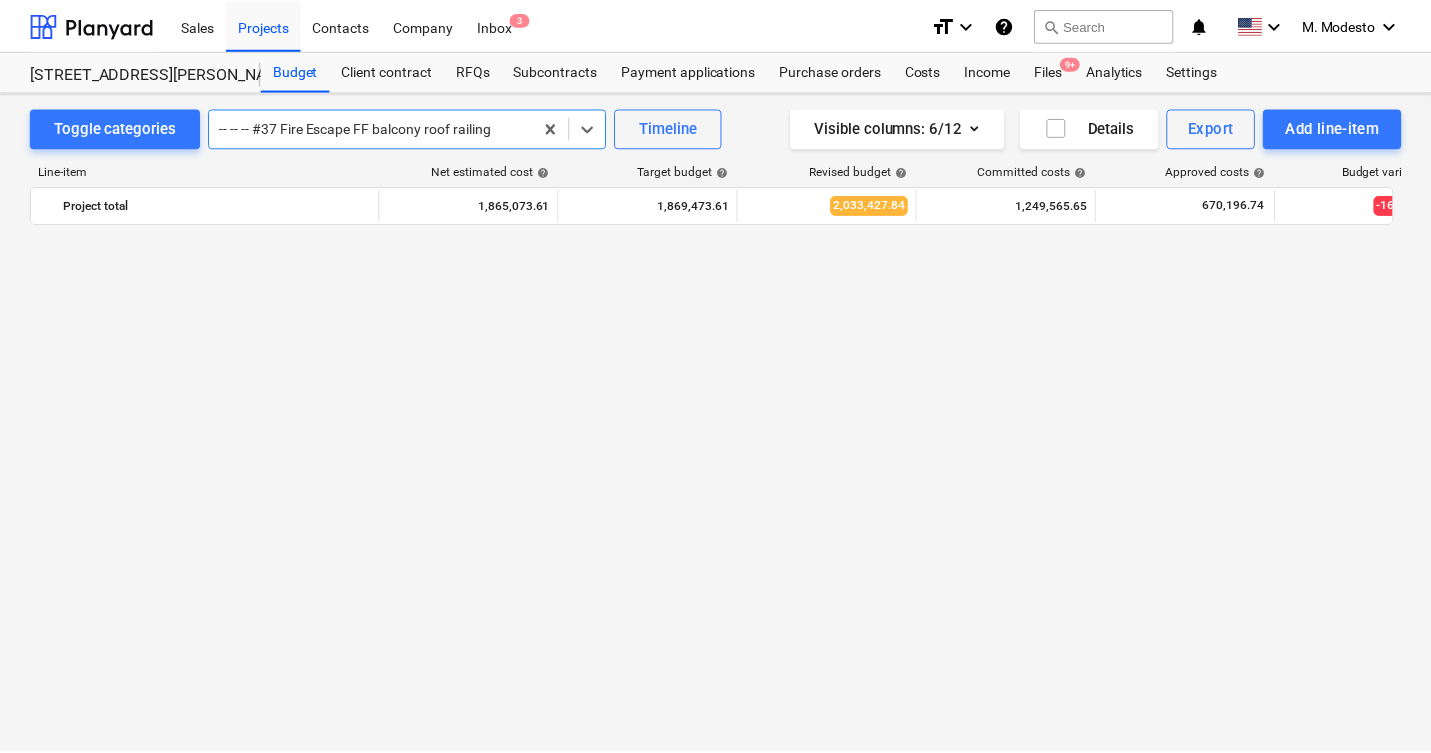 scroll, scrollTop: 3430, scrollLeft: 0, axis: vertical 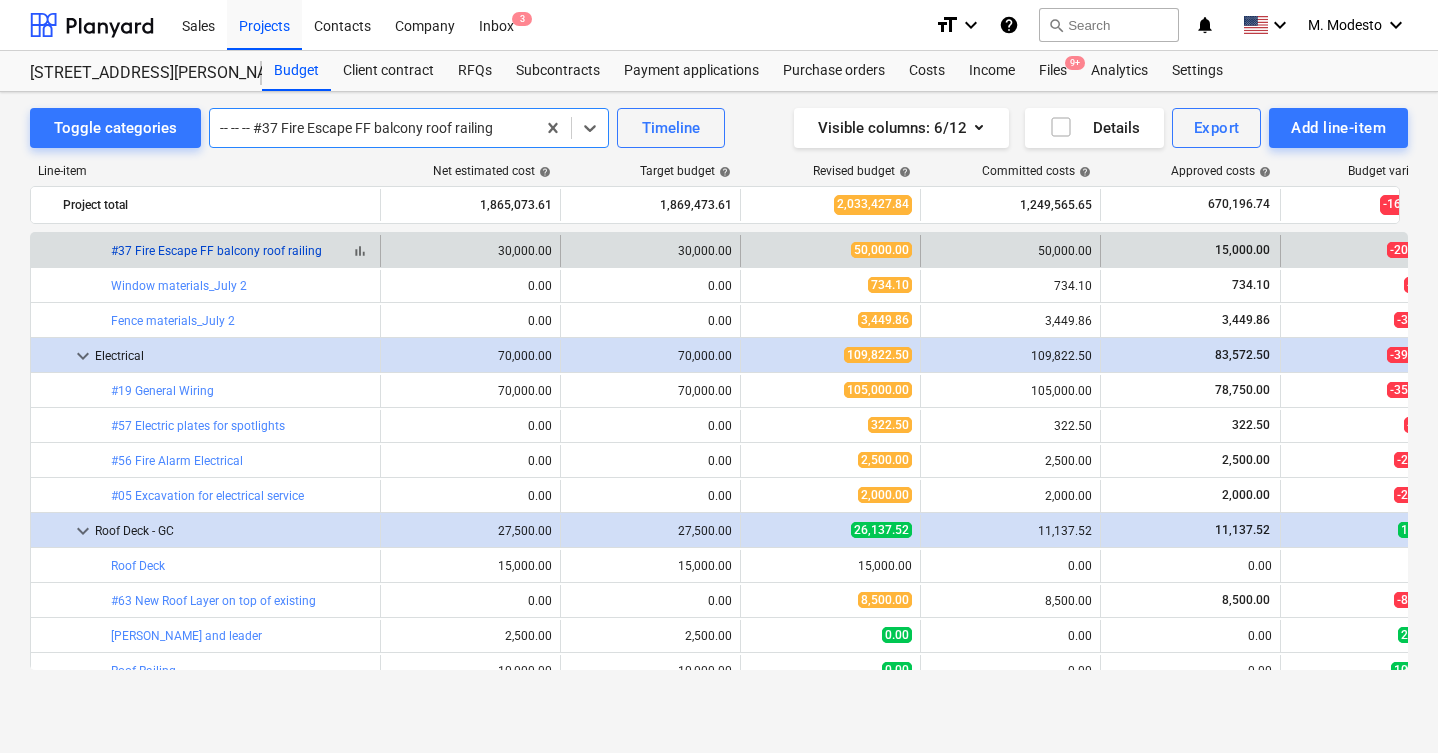click on "#37 Fire Escape FF balcony roof railing" at bounding box center [216, 251] 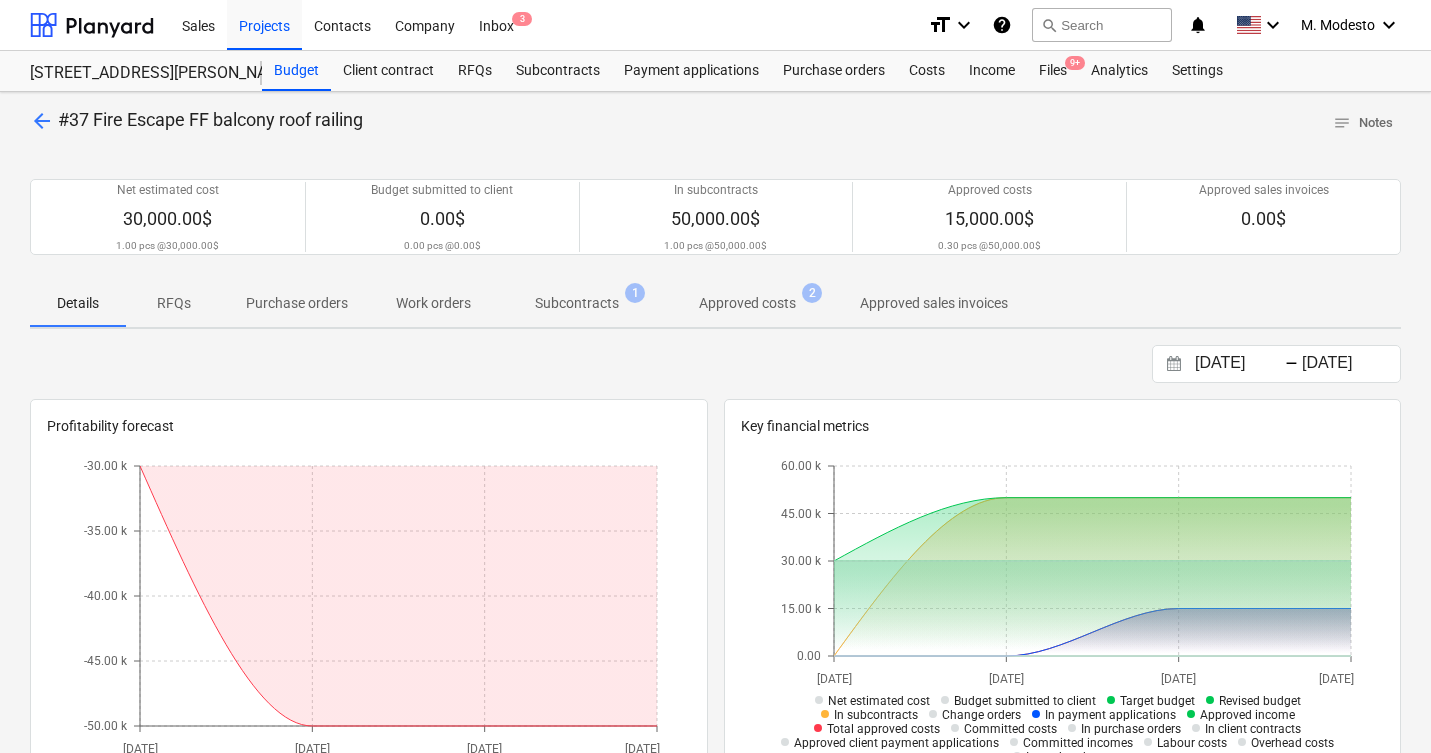 click on "Subcontracts" at bounding box center (577, 303) 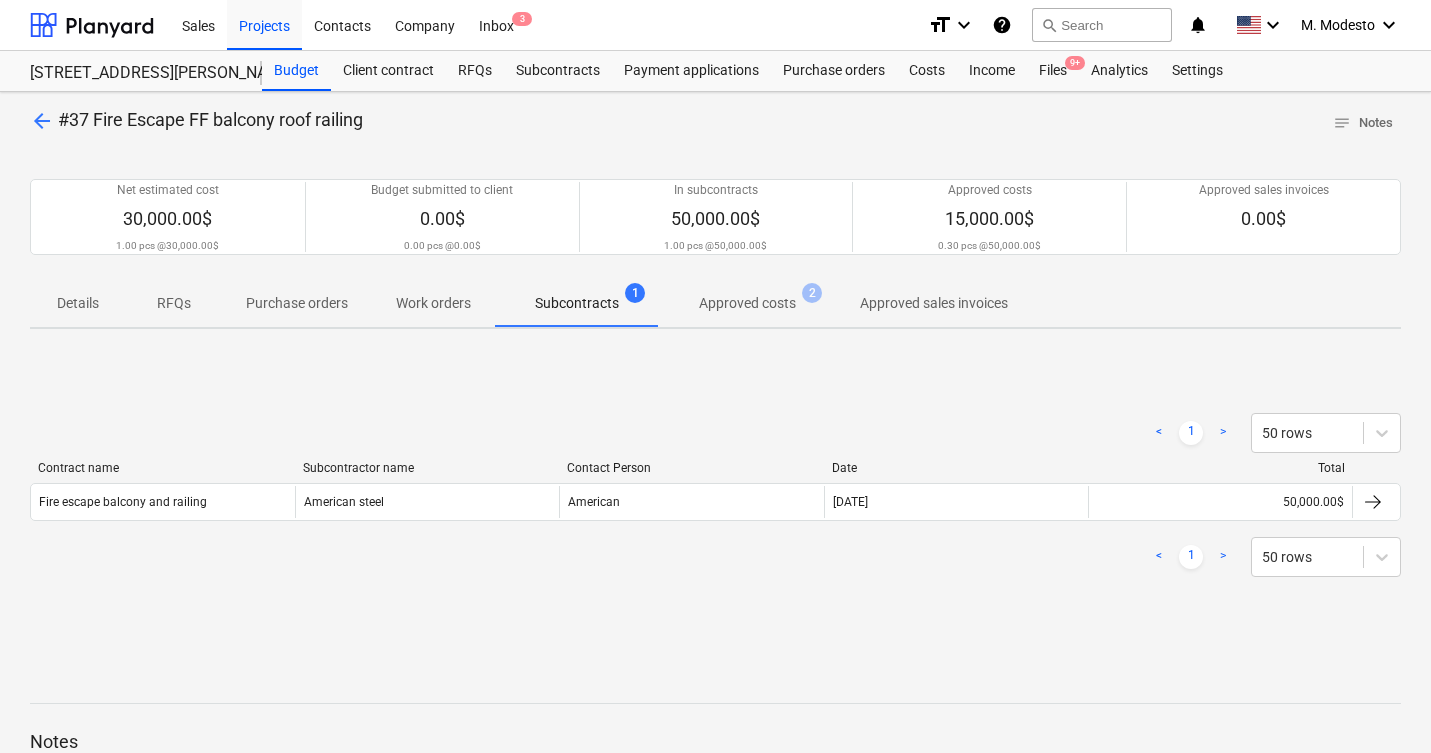 click on "American" at bounding box center (691, 502) 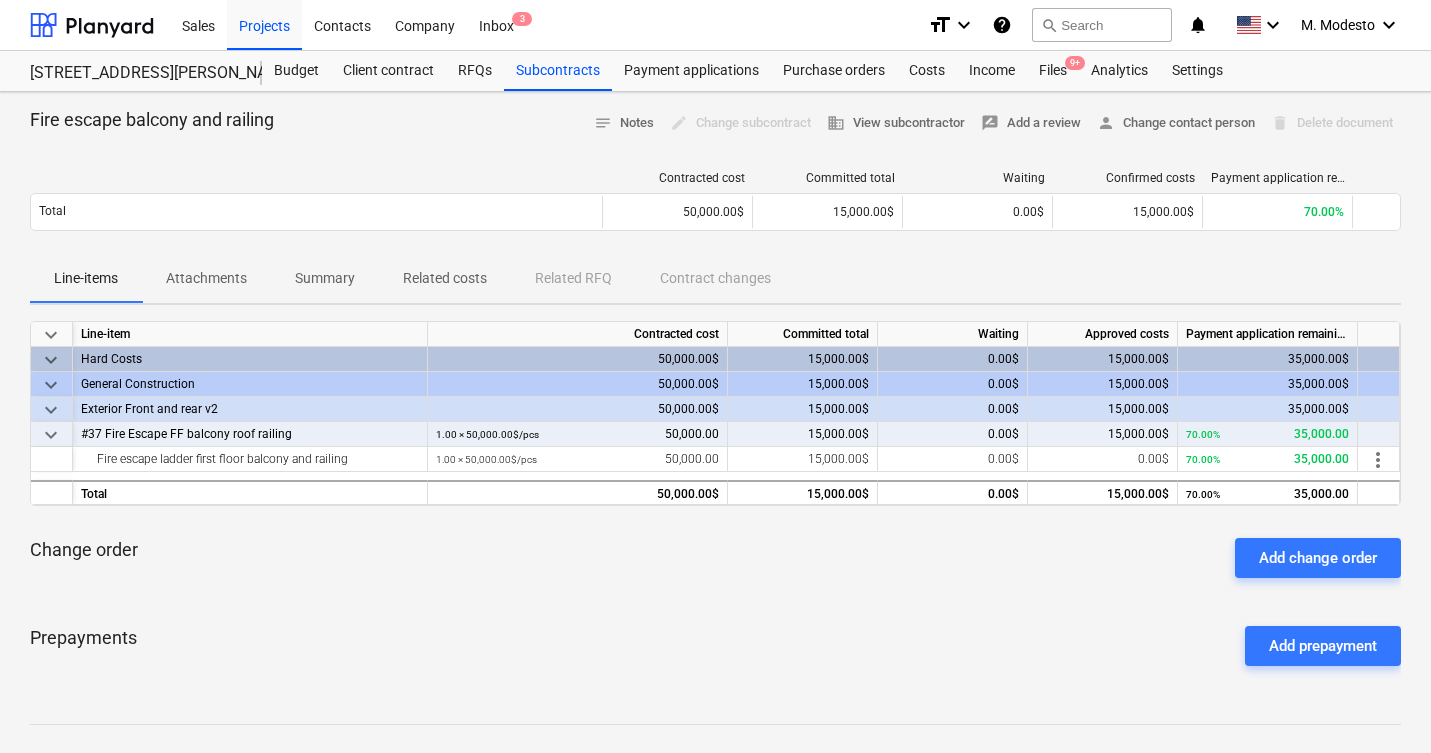 click on "Related costs" at bounding box center [445, 278] 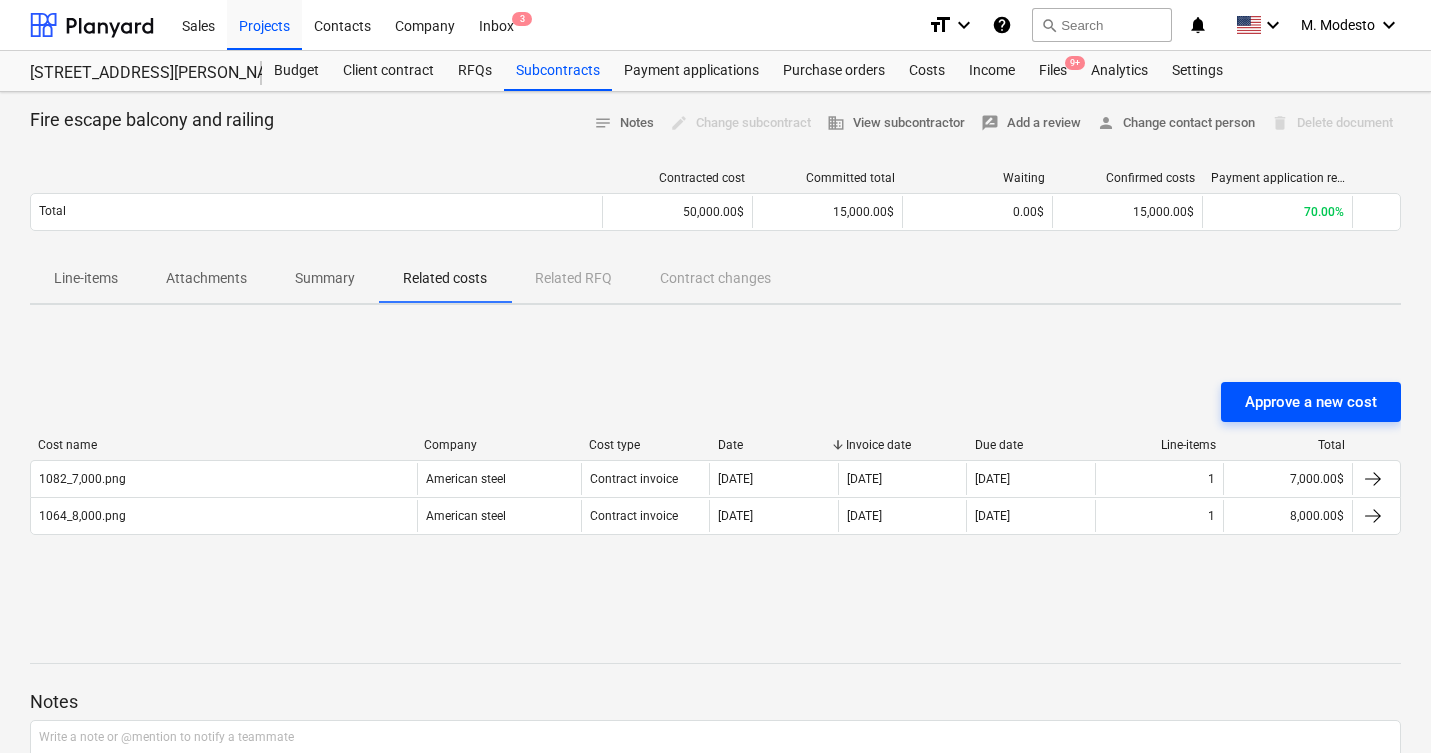click on "Approve a new cost" at bounding box center [1311, 402] 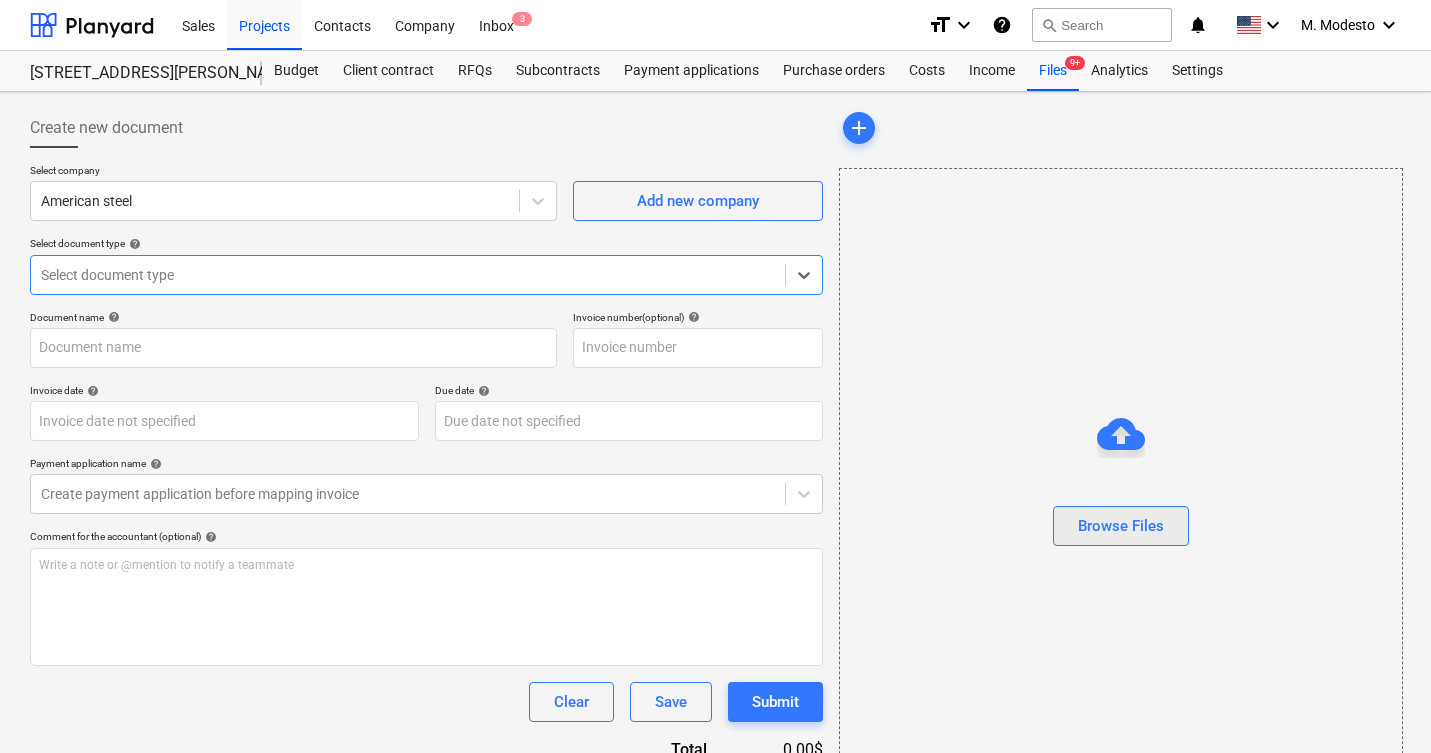 click on "Browse Files" at bounding box center [1121, 526] 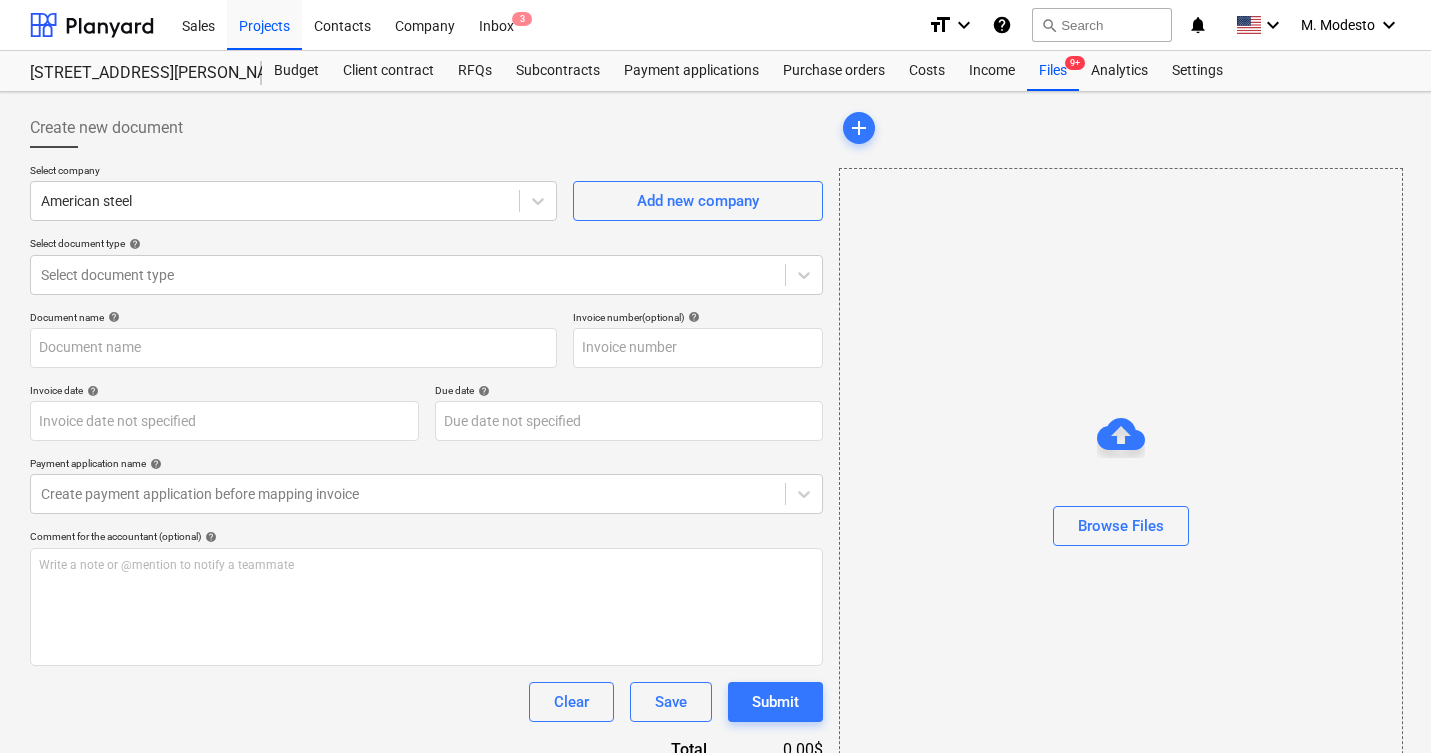 type on "1171.png" 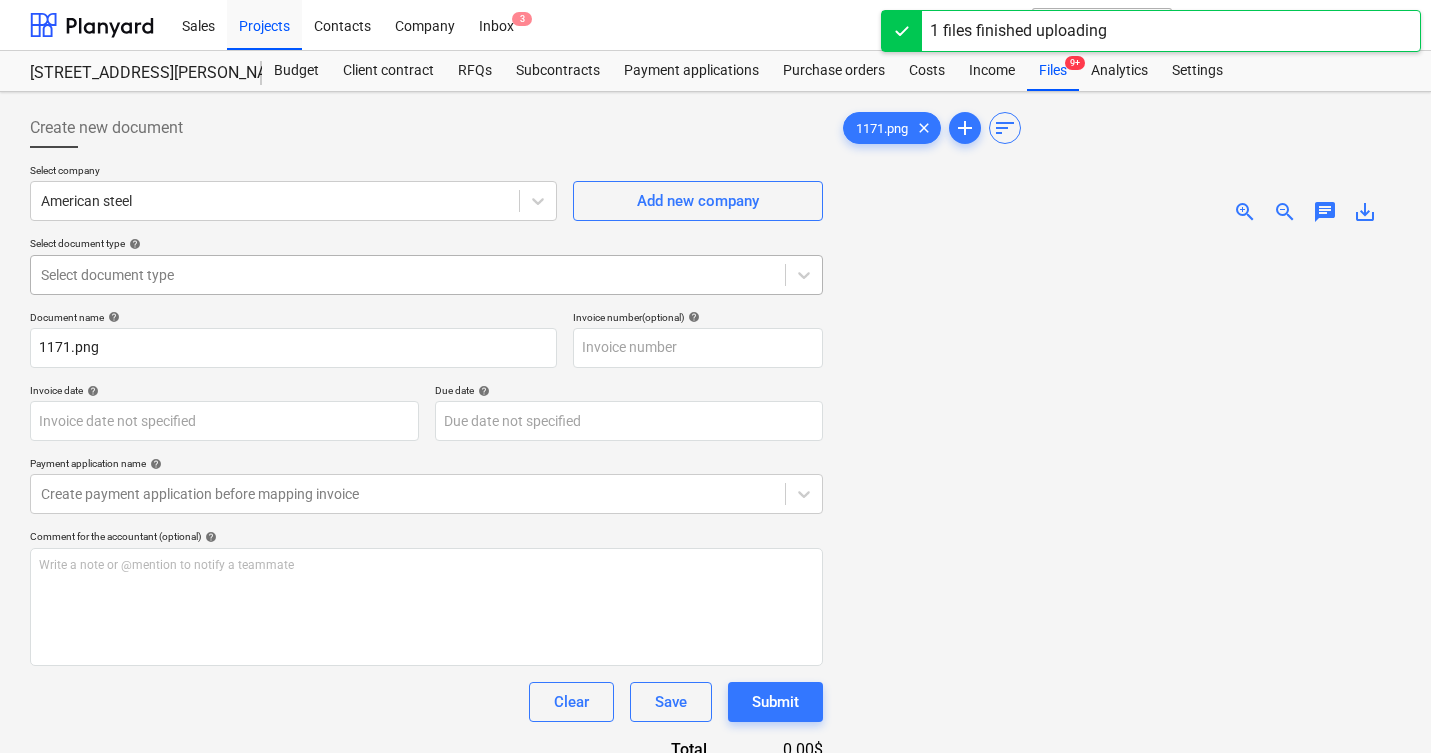 click at bounding box center (408, 275) 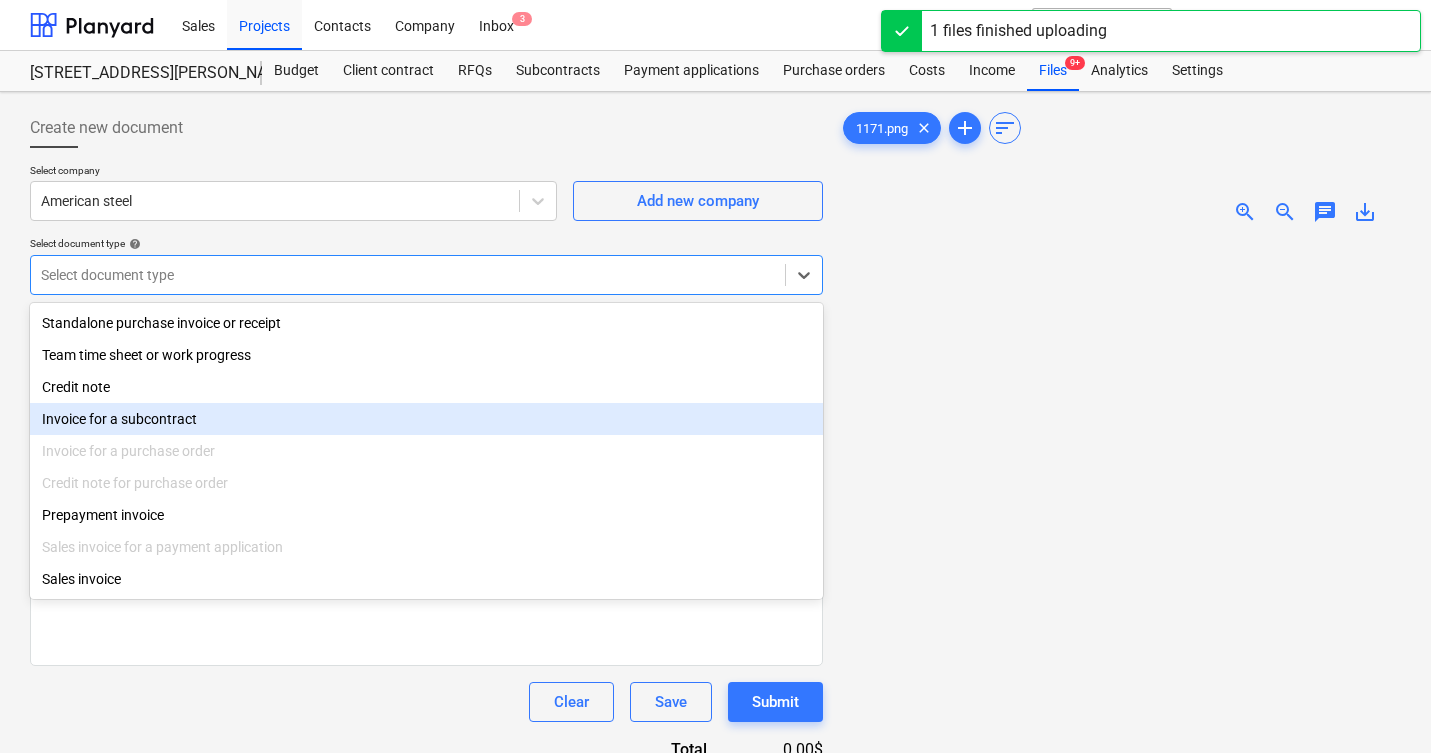 click on "Invoice for a subcontract" at bounding box center (426, 419) 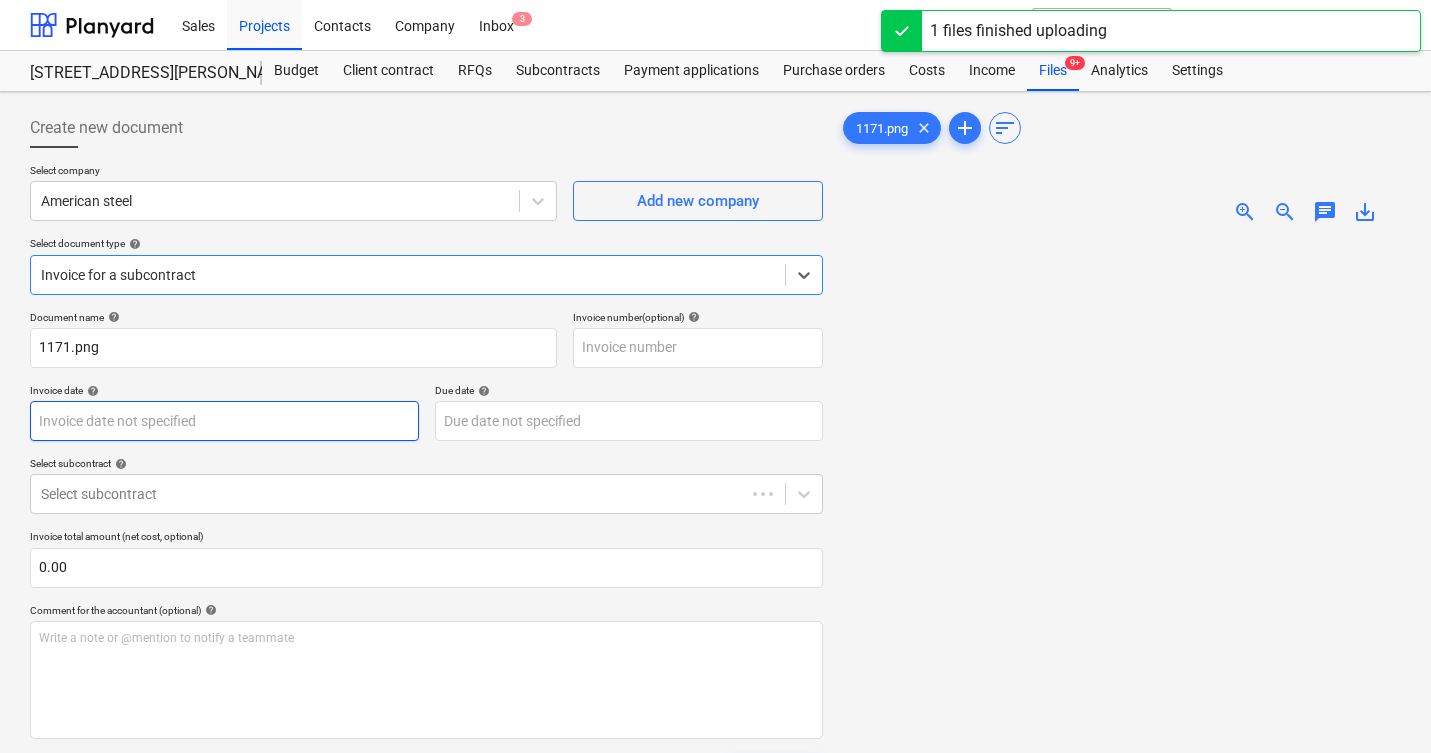 click on "Sales Projects Contacts Company Inbox 3 format_size keyboard_arrow_down help search Search notifications 0 keyboard_arrow_down M. Modesto keyboard_arrow_down 506 Henry Street Budget Client contract RFQs Subcontracts Payment applications Purchase orders Costs Income Files 9+ Analytics Settings Create new document Select company American steel   Add new company Select document type help option Invoice for a subcontract, selected.   Select is focused ,type to refine list, press Down to open the menu,  Invoice for a subcontract Document name help 1171.png Invoice number  (optional) help Invoice date help Press the down arrow key to interact with the calendar and
select a date. Press the question mark key to get the keyboard shortcuts for changing dates. Due date help Press the down arrow key to interact with the calendar and
select a date. Press the question mark key to get the keyboard shortcuts for changing dates. Select subcontract help Select subcontract Invoice total amount (net cost, optional) ﻿" at bounding box center [715, 376] 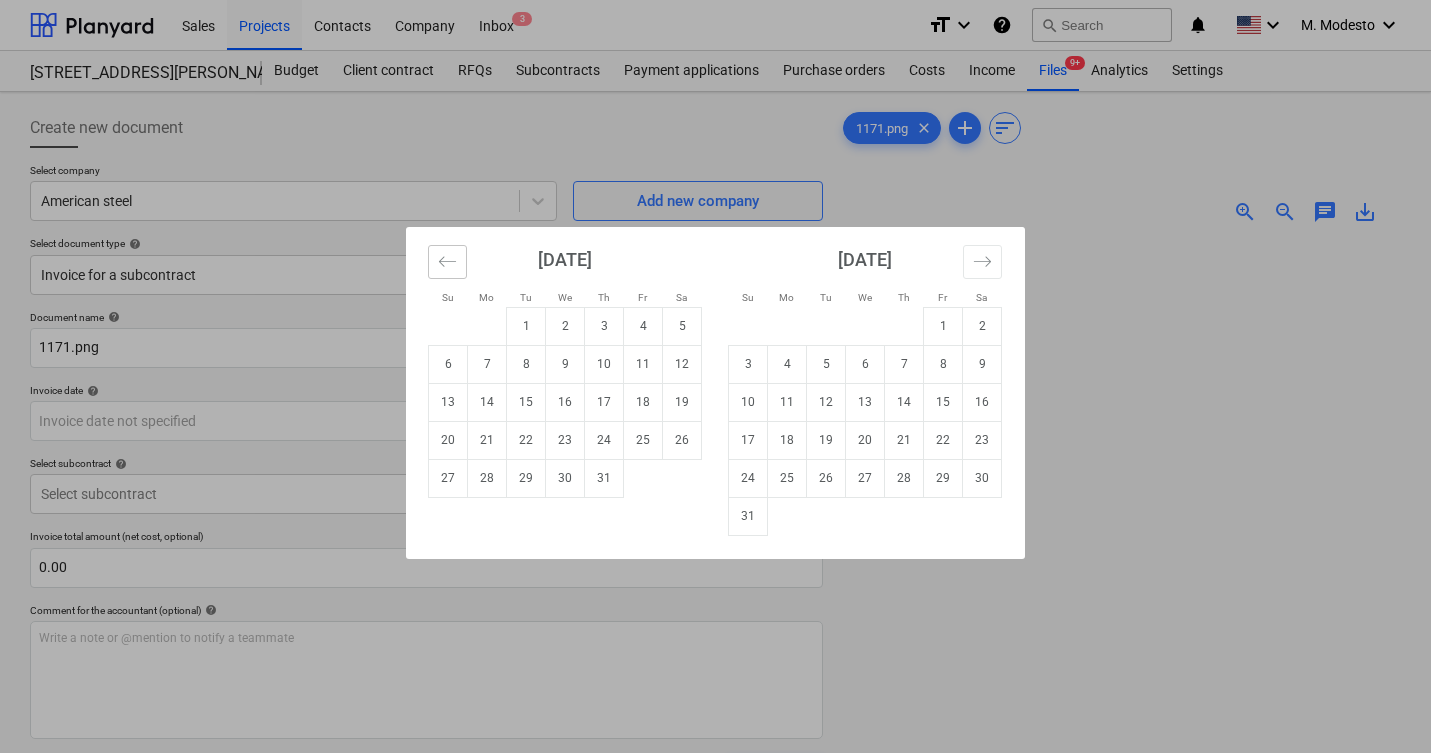 click 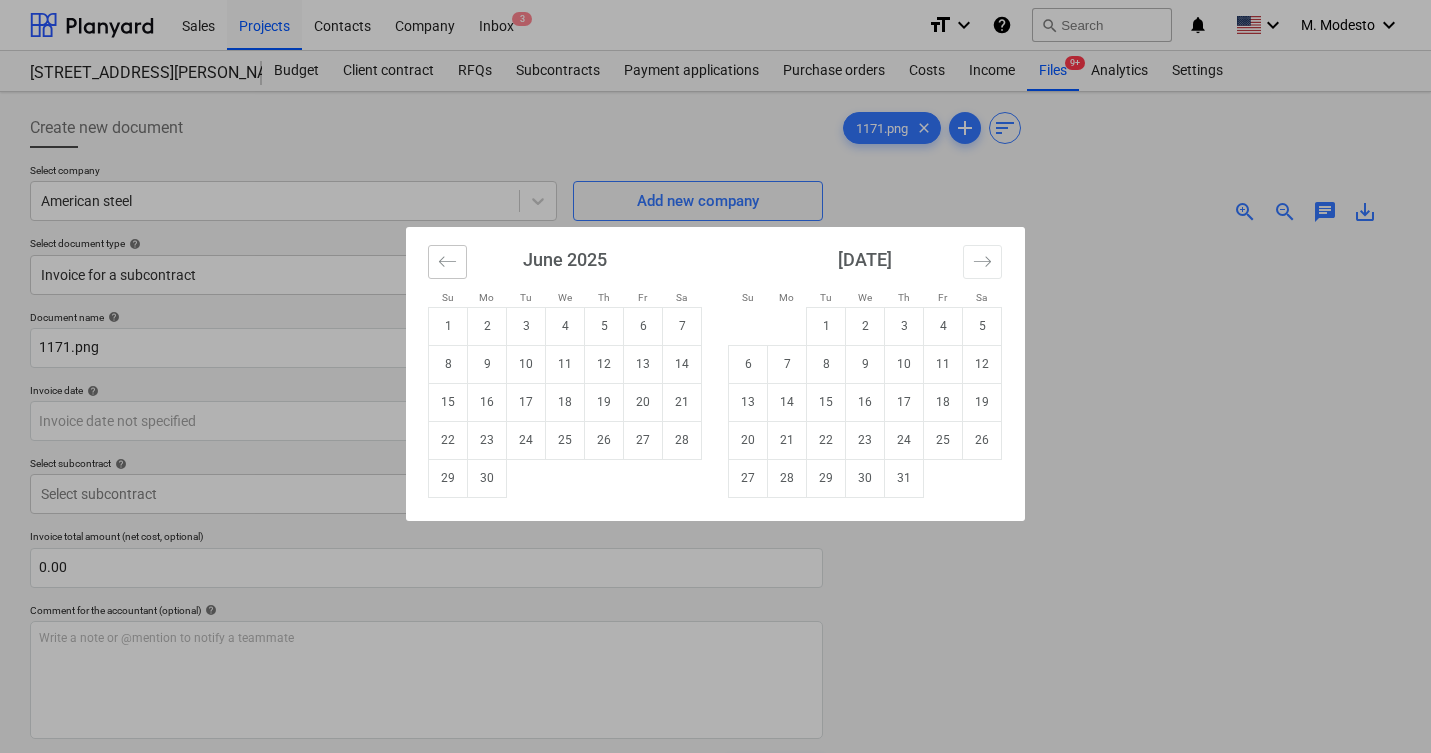 click 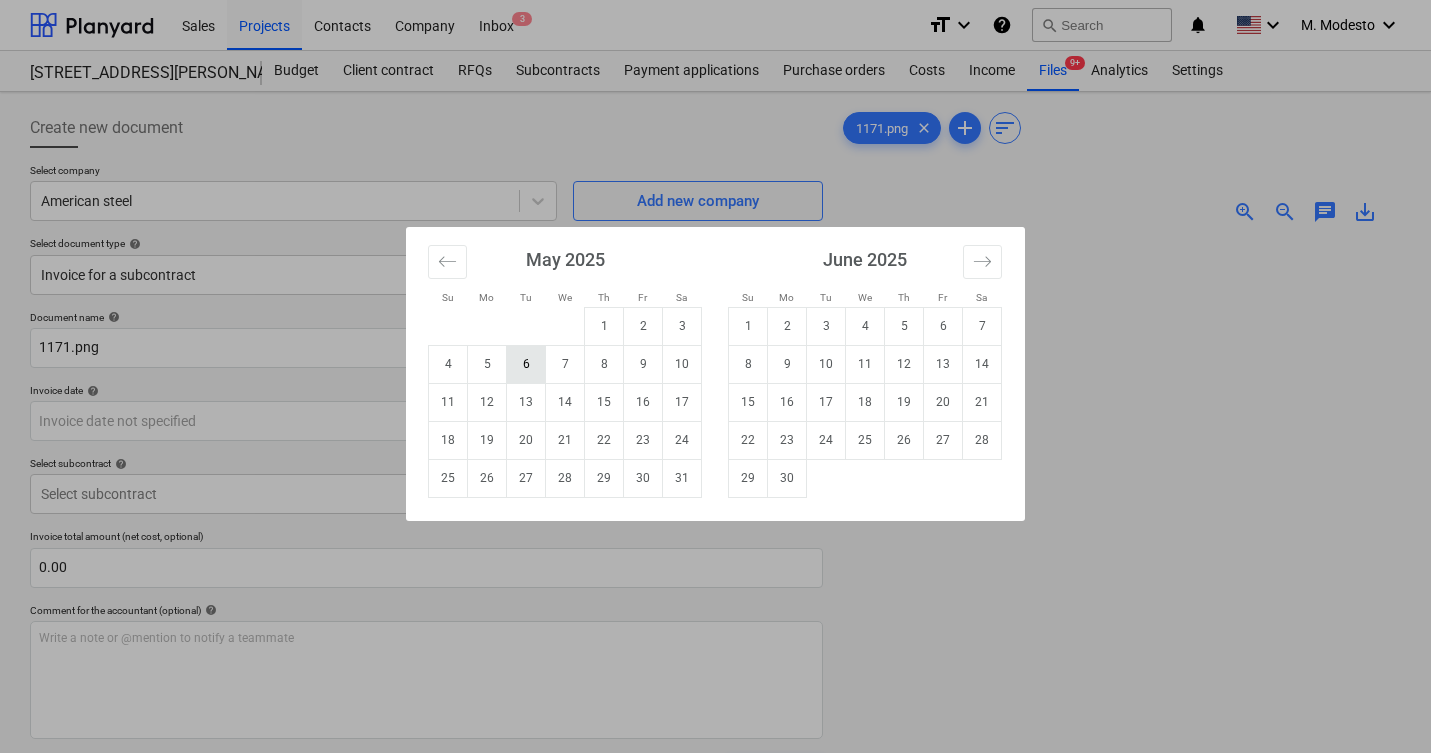 click on "6" at bounding box center [526, 364] 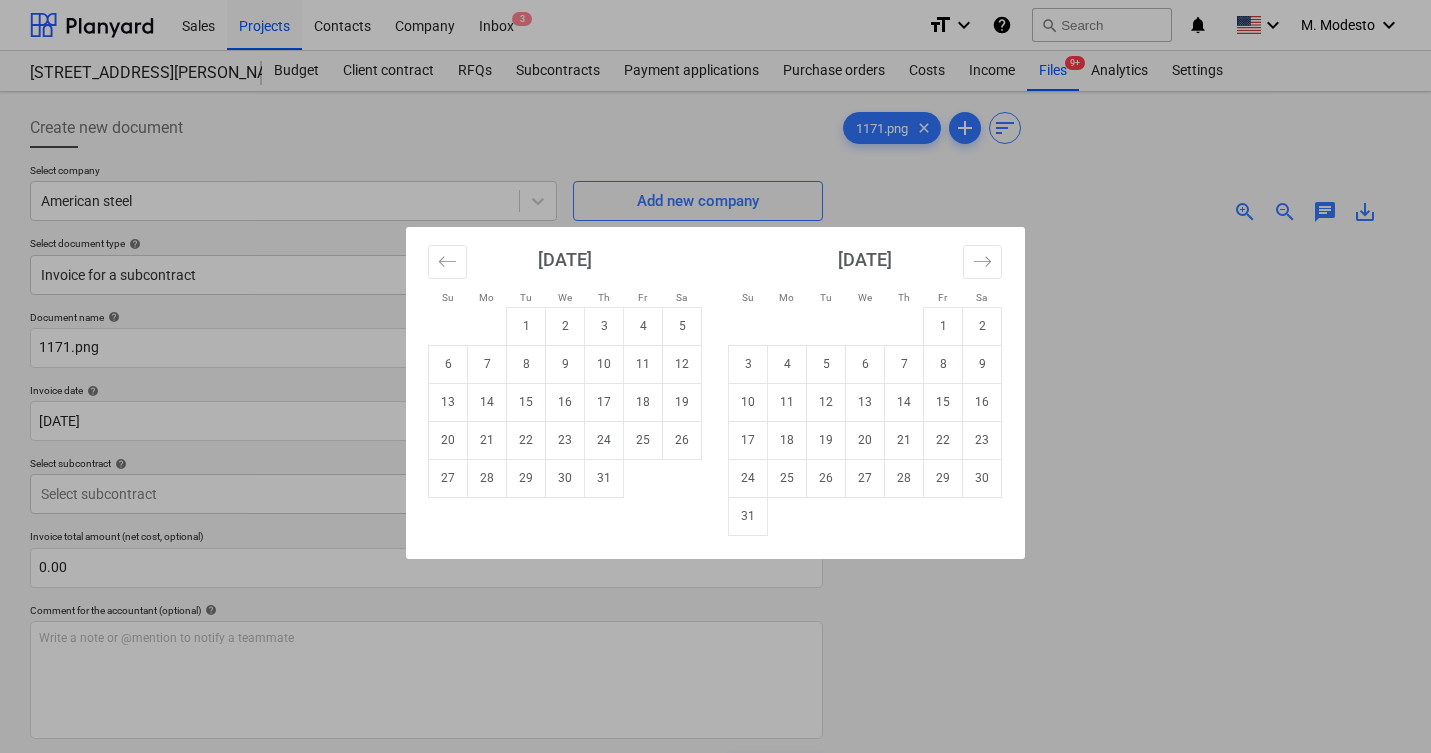 click on "Sales Projects Contacts Company Inbox 3 format_size keyboard_arrow_down help search Search notifications 0 keyboard_arrow_down M. Modesto keyboard_arrow_down 506 Henry Street Budget Client contract RFQs Subcontracts Payment applications Purchase orders Costs Income Files 9+ Analytics Settings Create new document Select company American steel   Add new company Select document type help Invoice for a subcontract Document name help 1171.png Invoice number  (optional) help Invoice date help 06 May 2025 06.05.2025 Press the down arrow key to interact with the calendar and
select a date. Press the question mark key to get the keyboard shortcuts for changing dates. Due date help Press the down arrow key to interact with the calendar and
select a date. Press the question mark key to get the keyboard shortcuts for changing dates. Select subcontract help Select subcontract Invoice total amount (net cost, optional) 0.00 Comment for the accountant (optional) help Write a note or @mention to notify a teammate 0" at bounding box center (715, 376) 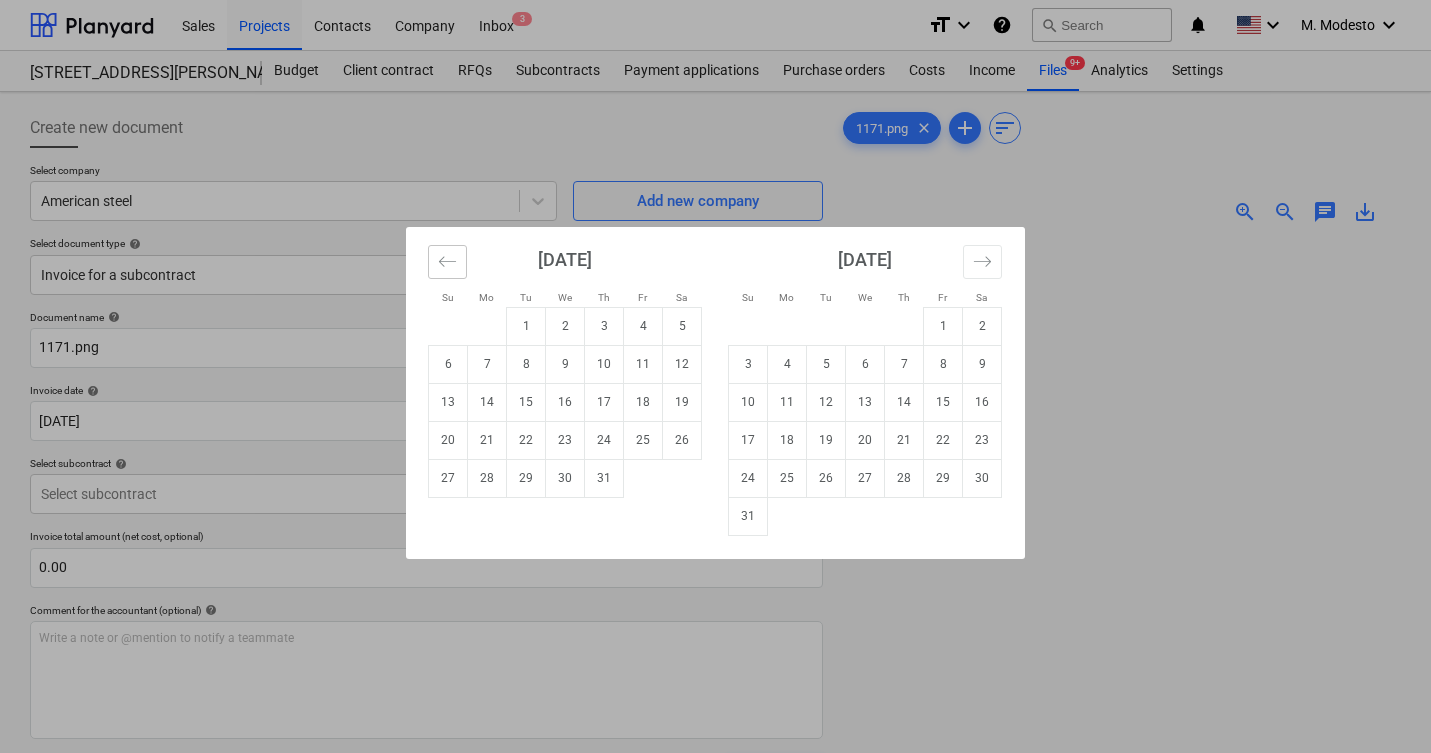 click 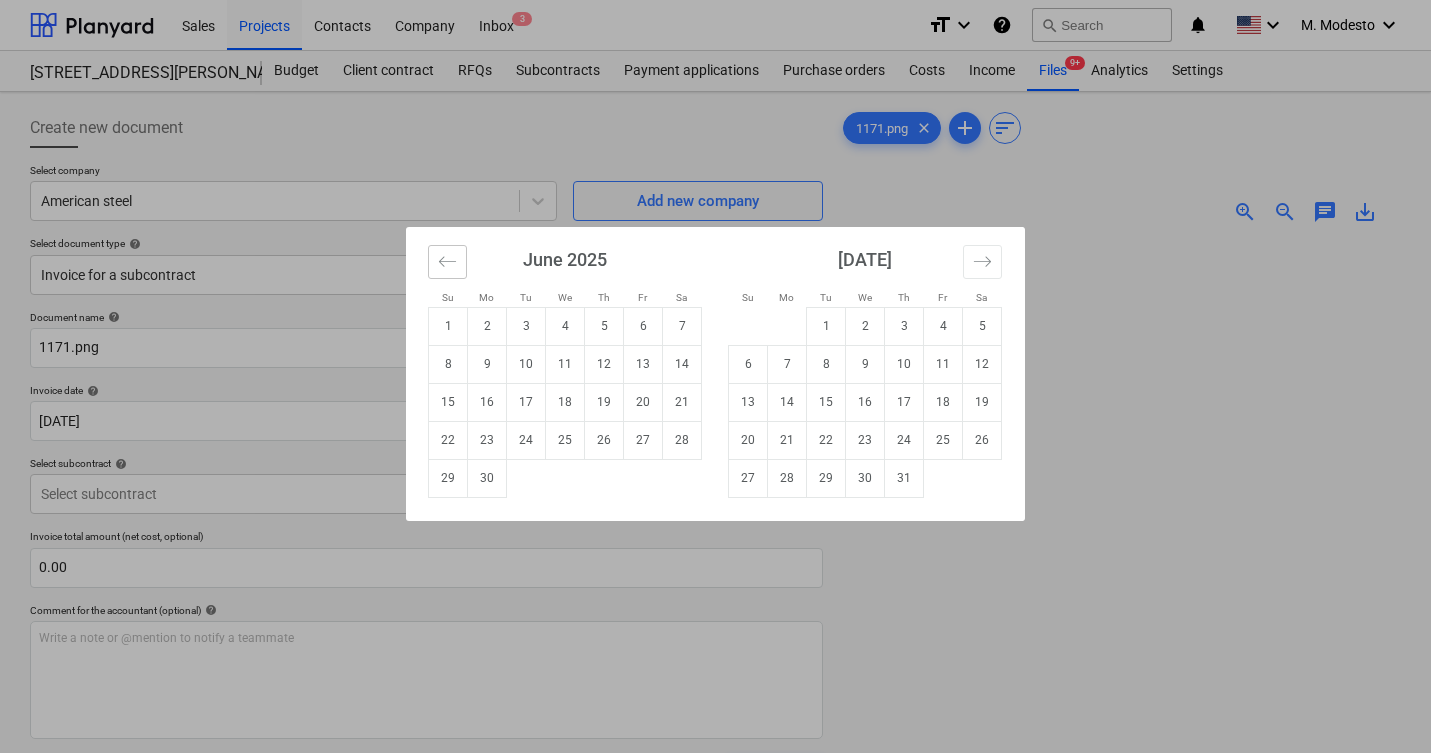 click 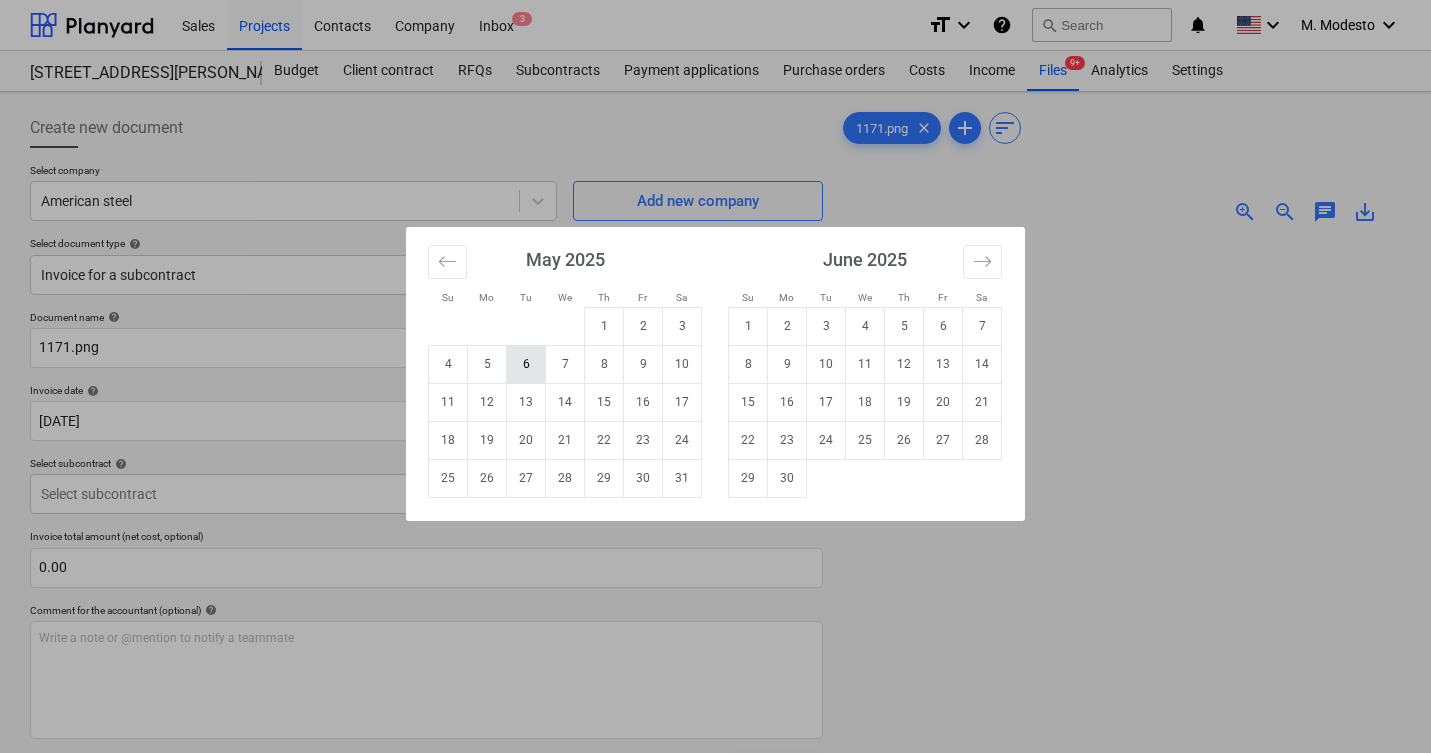 click on "6" at bounding box center (526, 364) 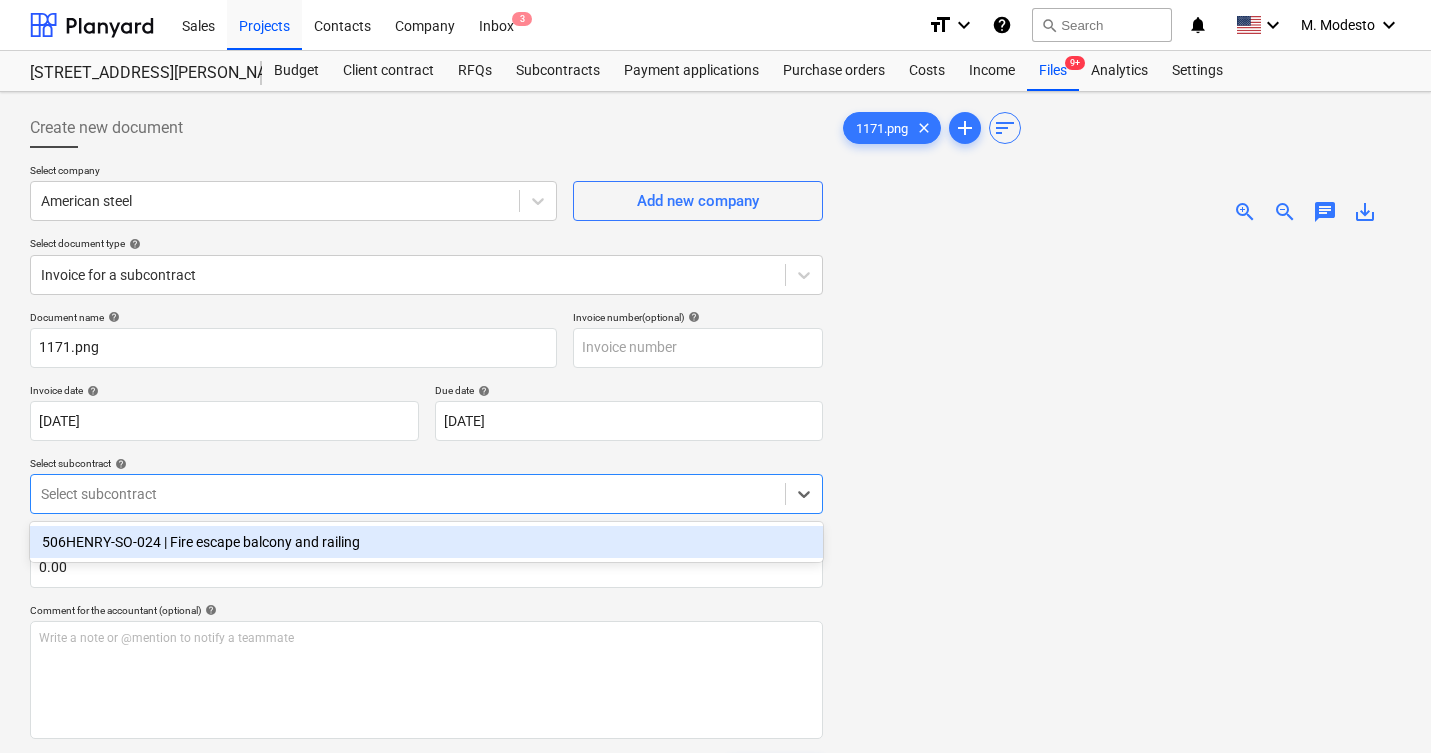 click at bounding box center (408, 494) 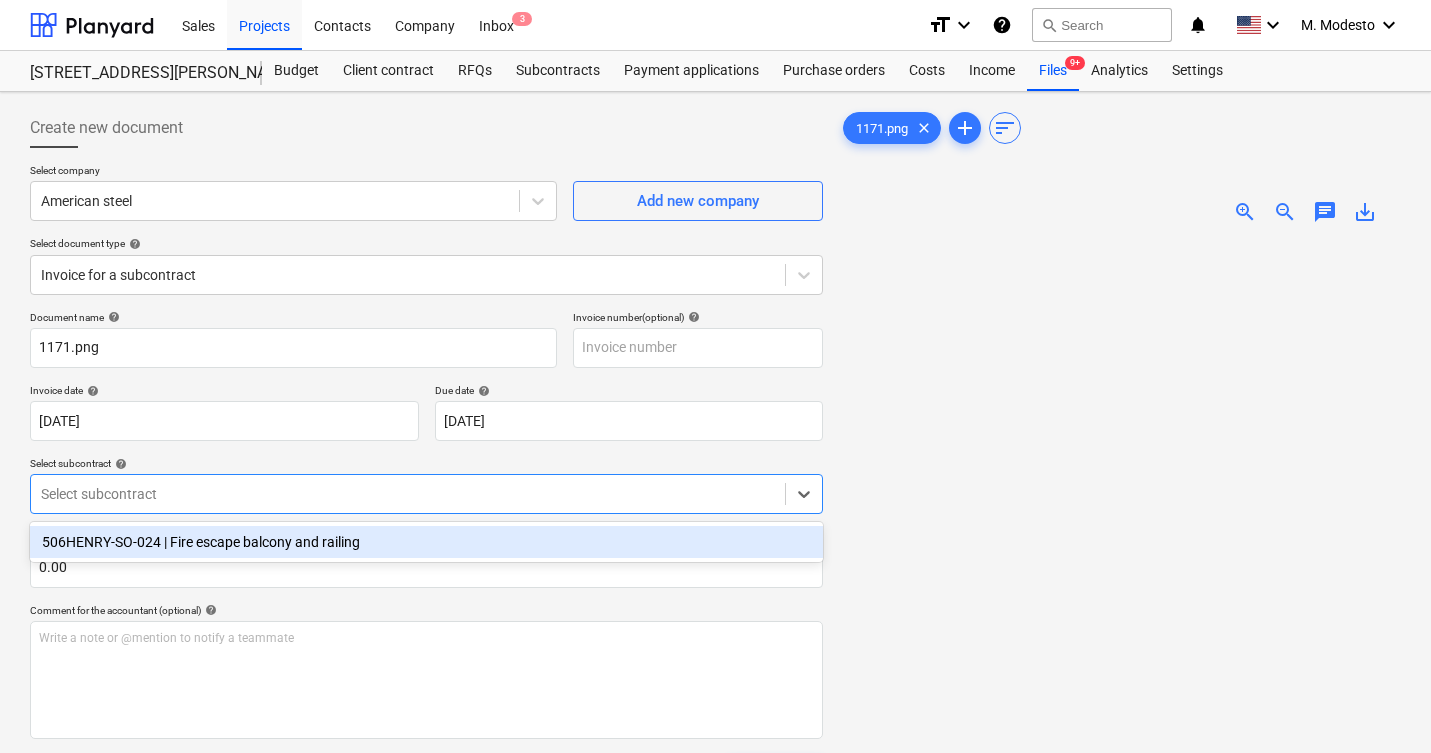 click on "506HENRY-SO-024 | Fire escape balcony and railing" at bounding box center [426, 542] 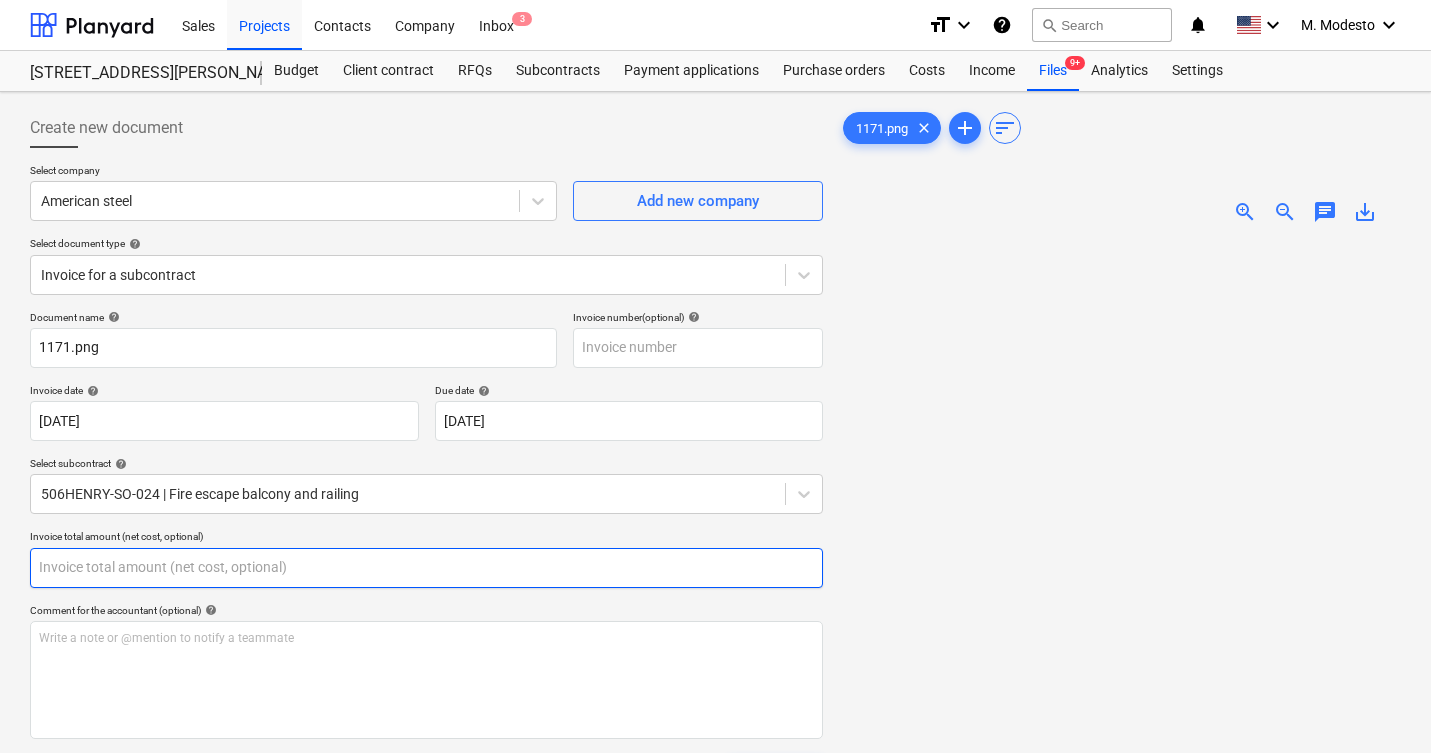 click at bounding box center (426, 568) 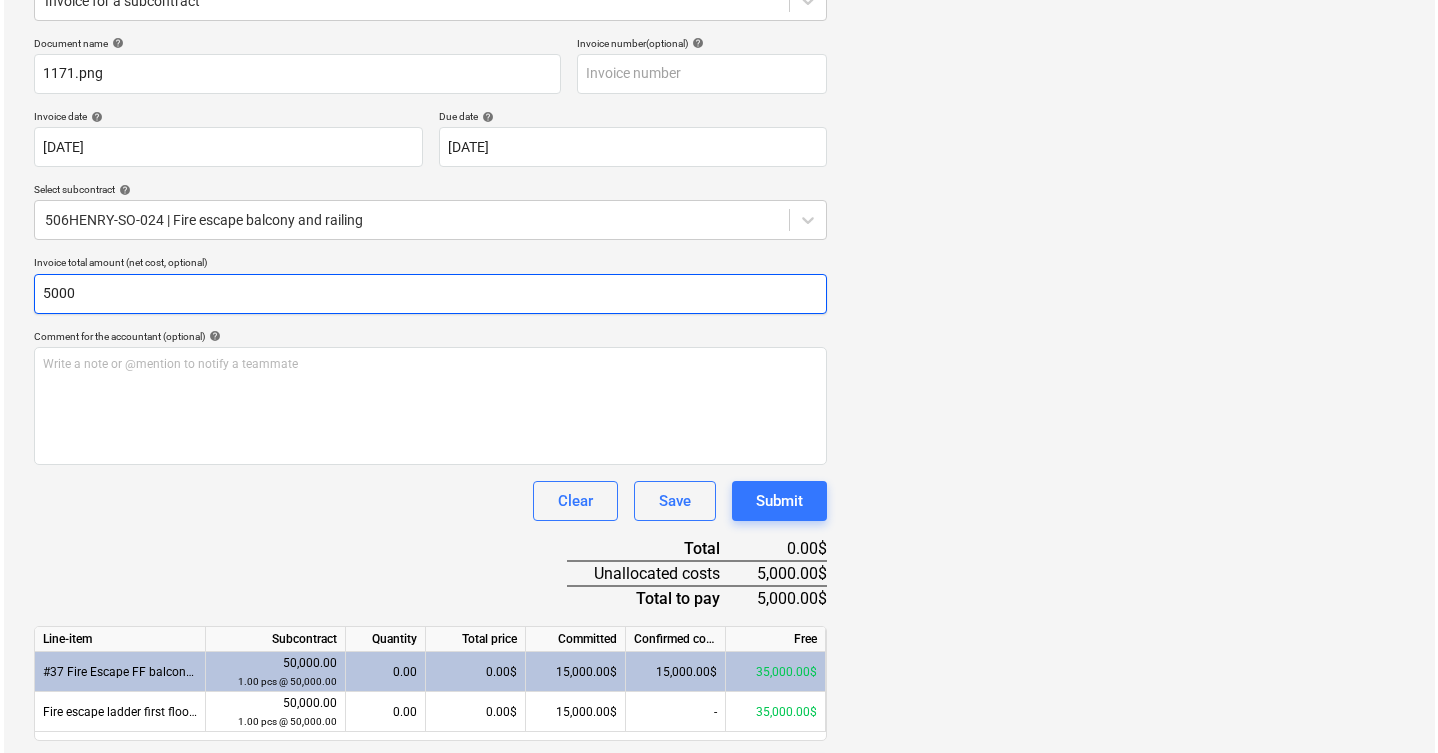 scroll, scrollTop: 334, scrollLeft: 0, axis: vertical 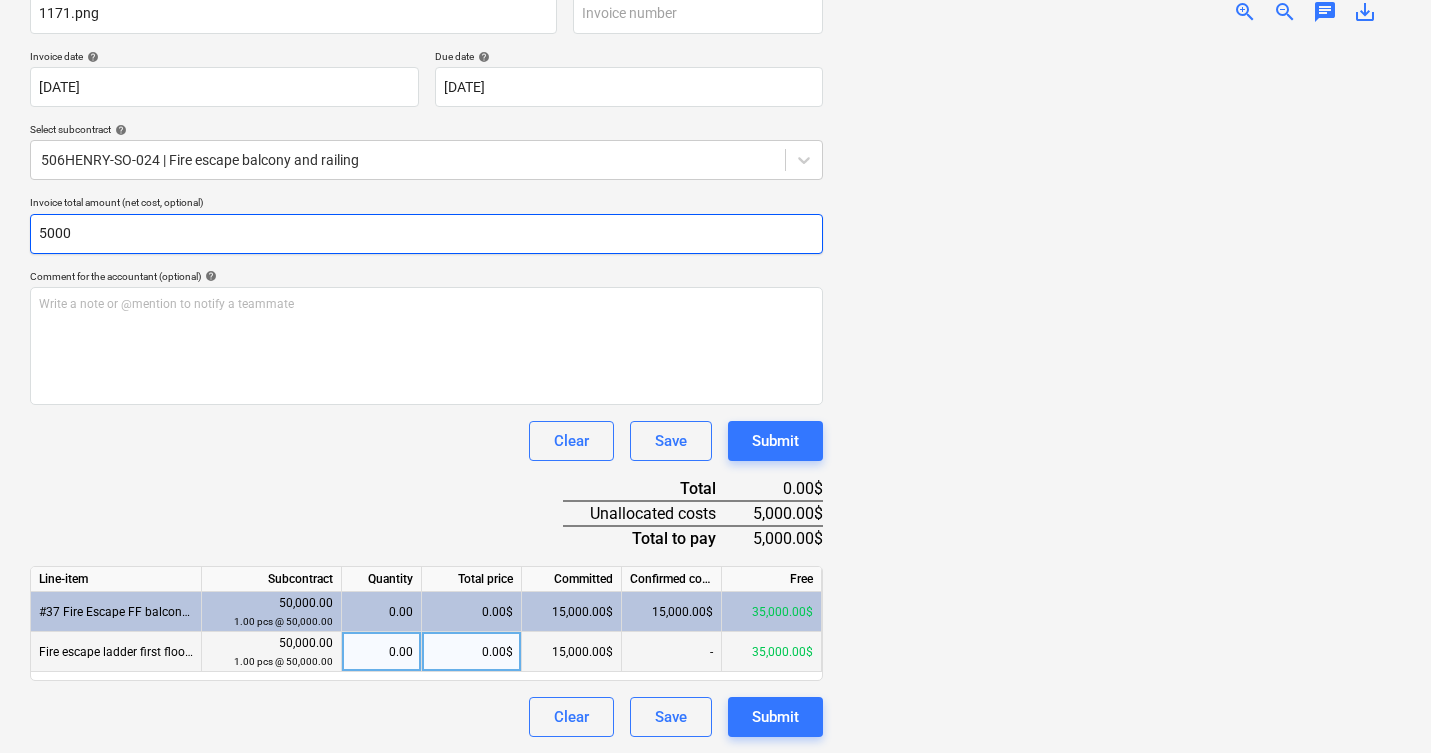 type on "5000" 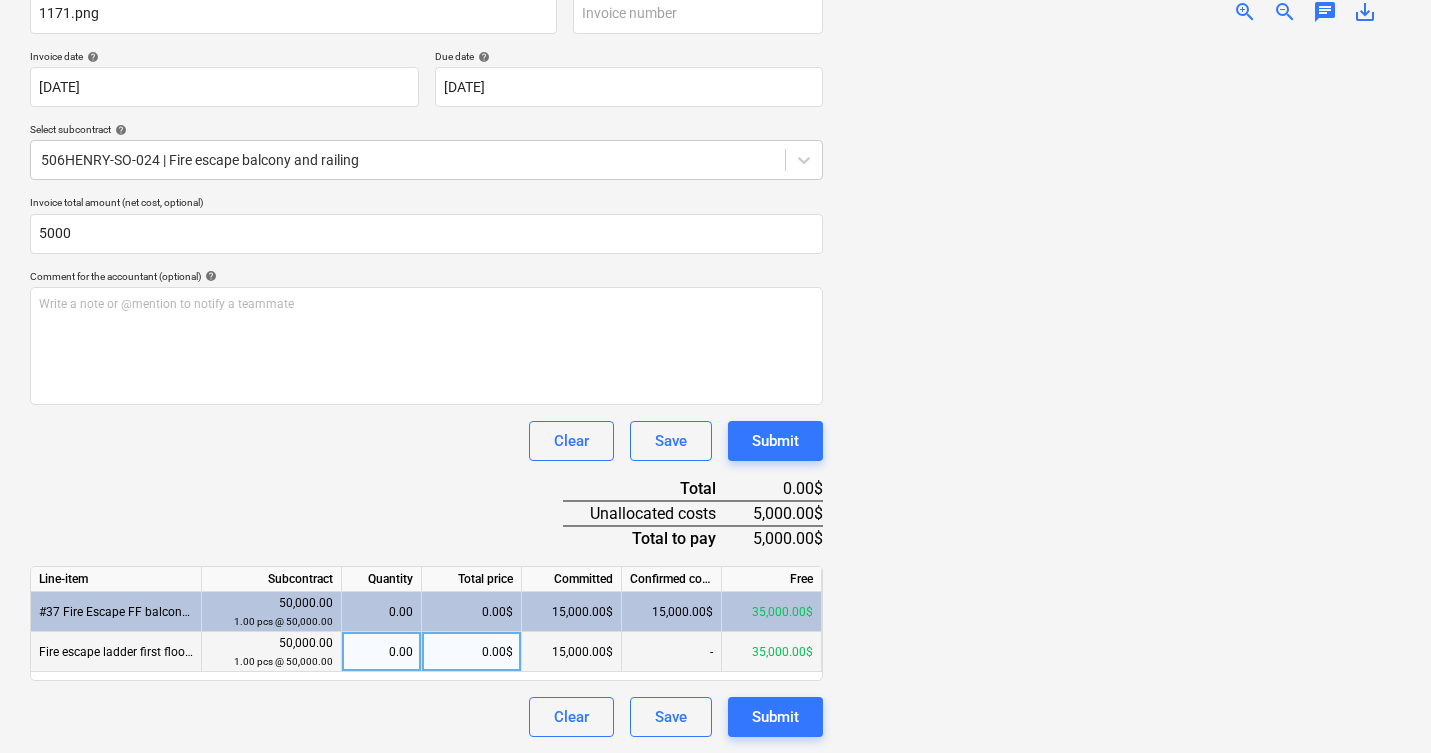 click on "0.00$" at bounding box center [472, 652] 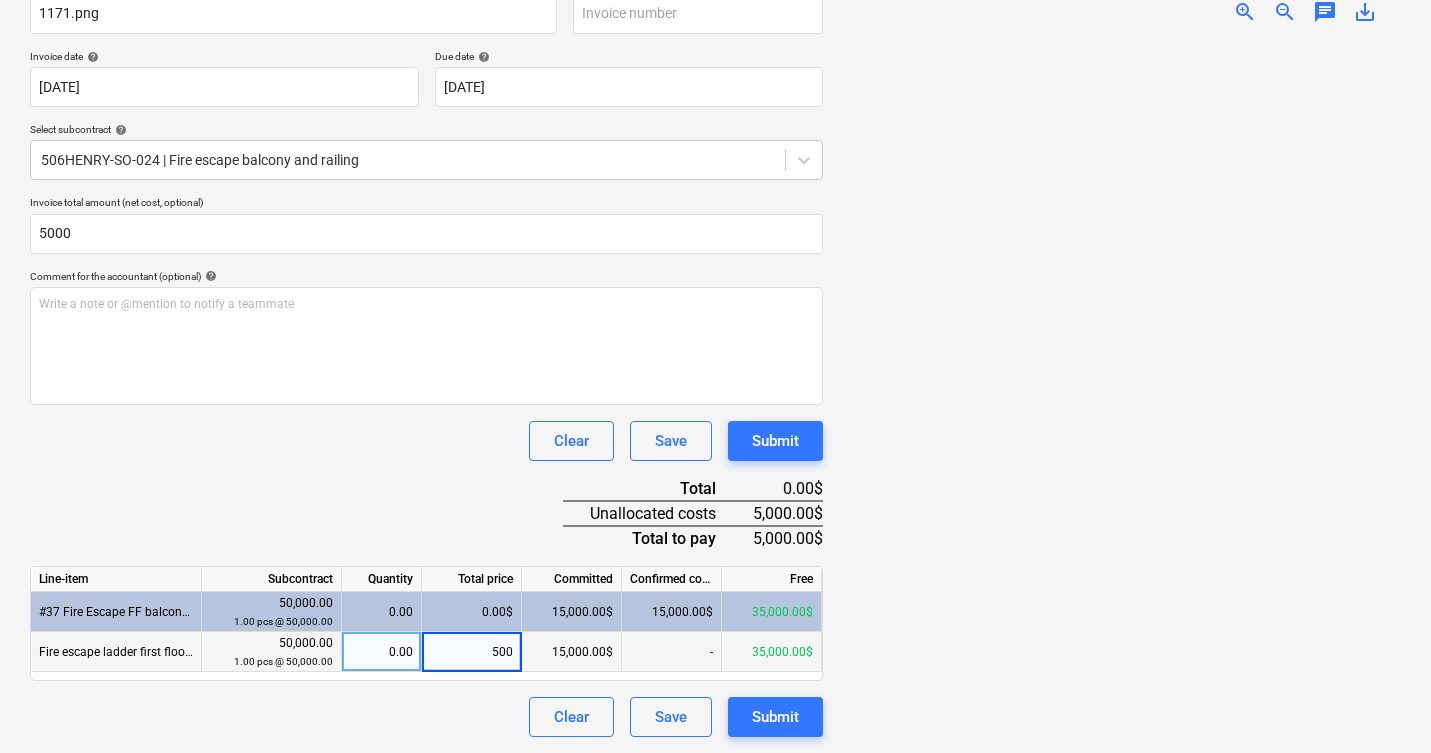 type on "5000" 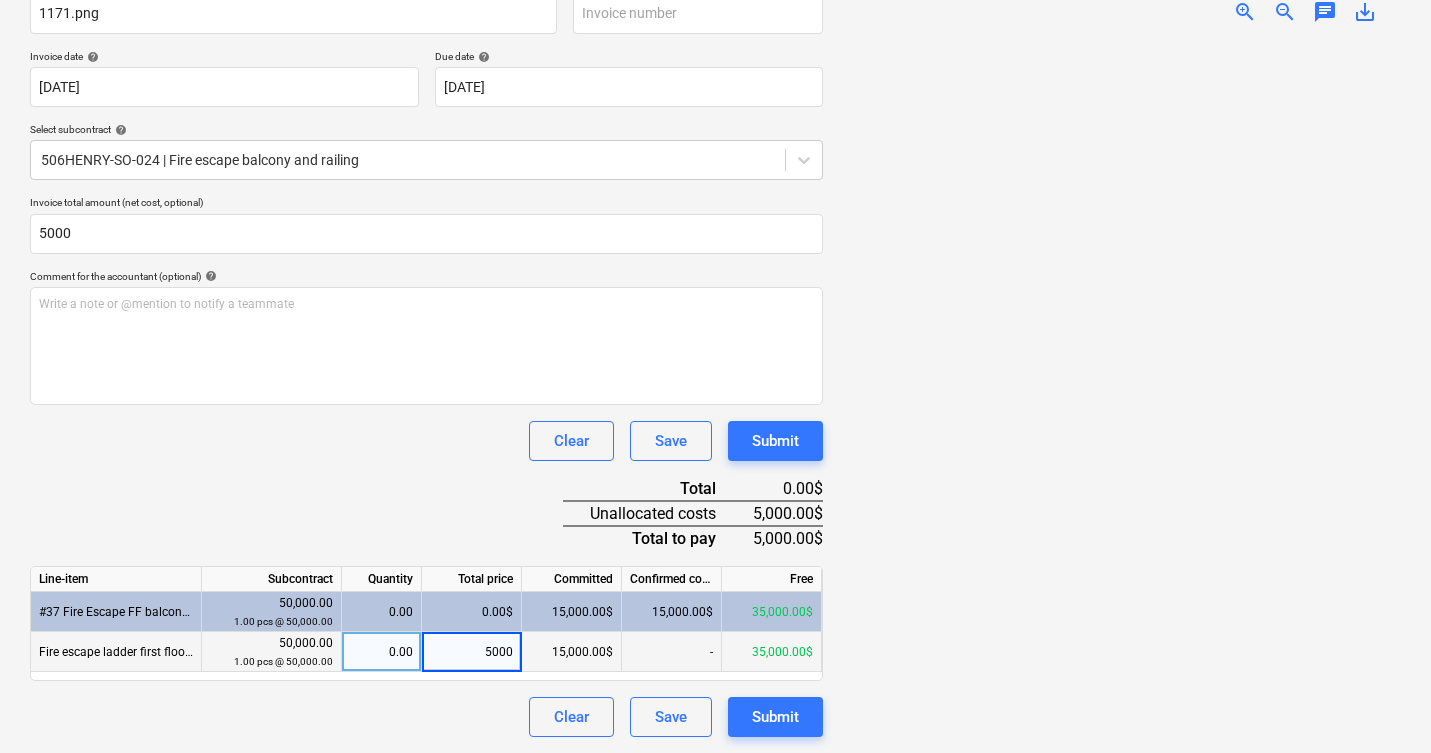 click at bounding box center (1120, 388) 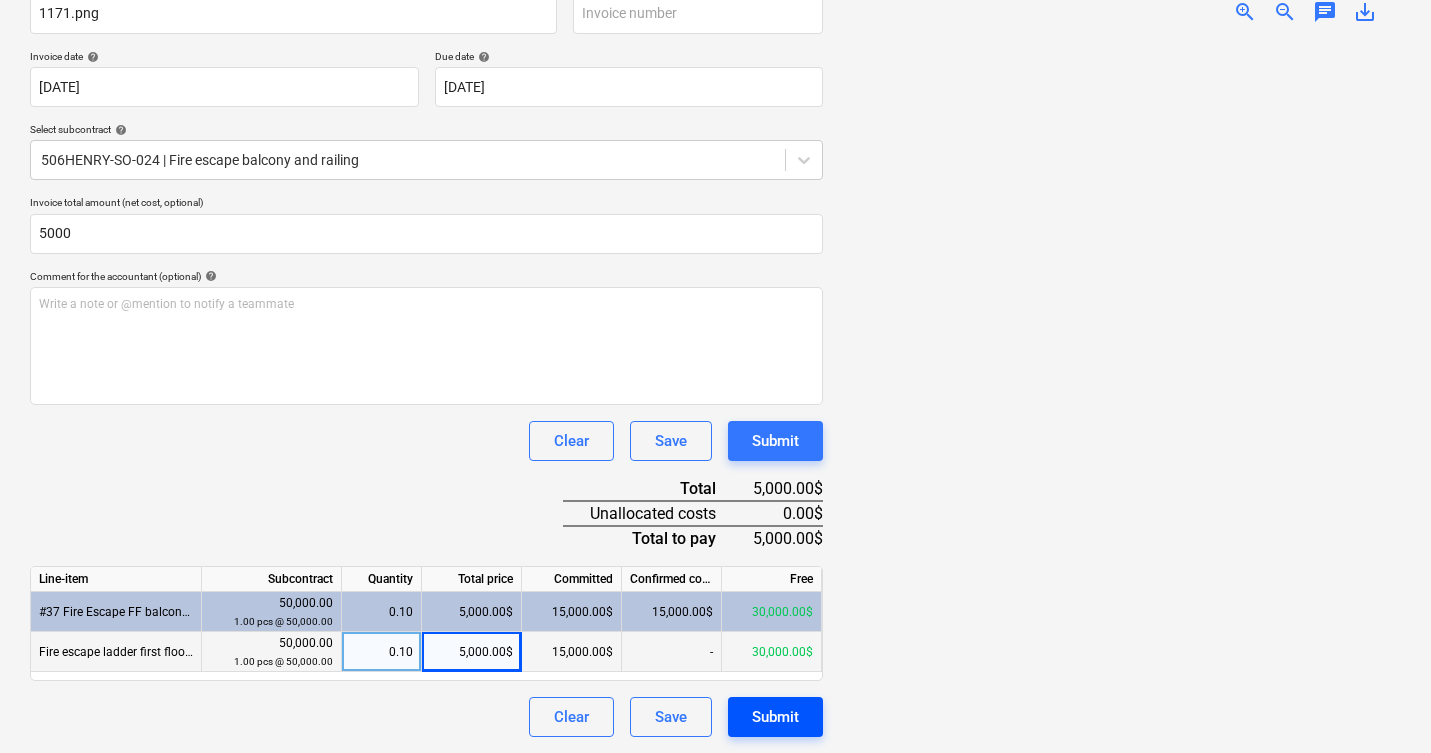 click on "Submit" at bounding box center [775, 717] 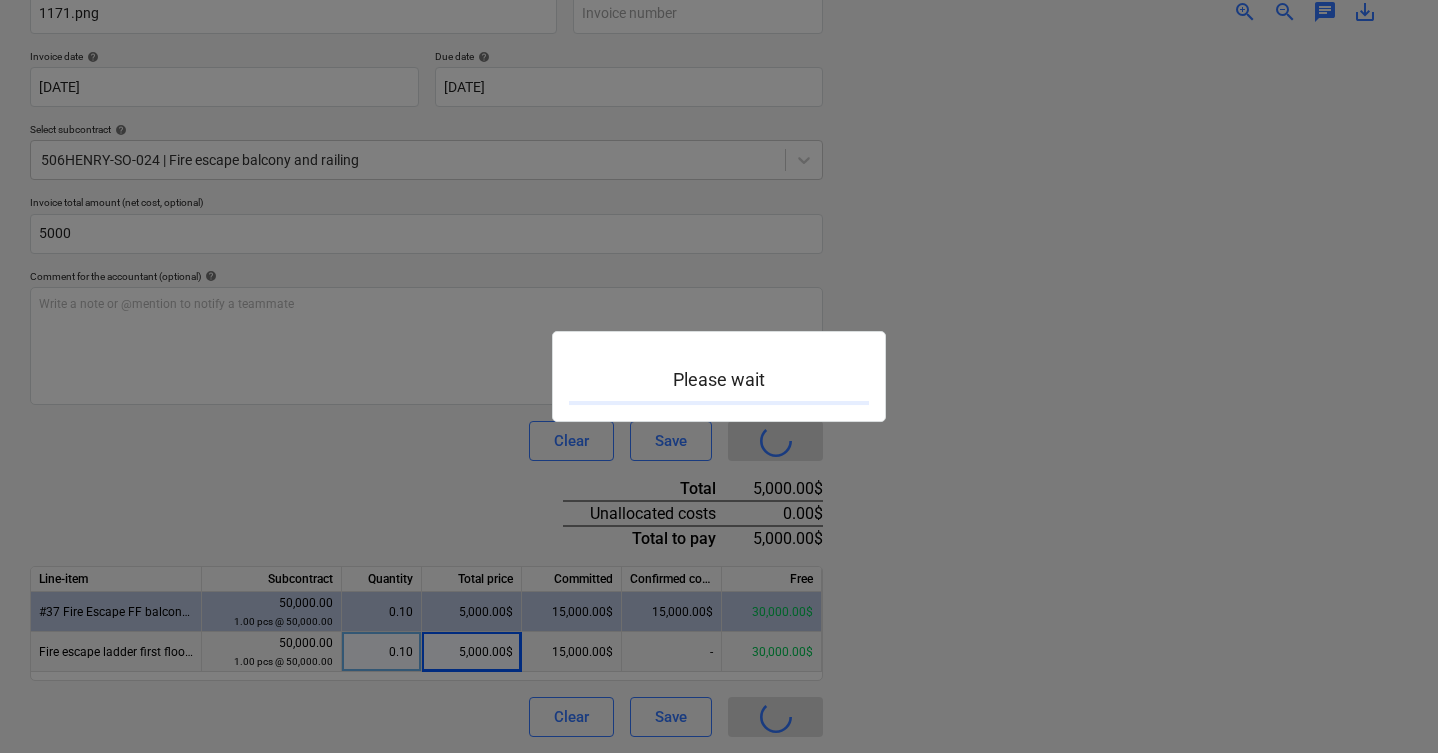 scroll, scrollTop: 0, scrollLeft: 0, axis: both 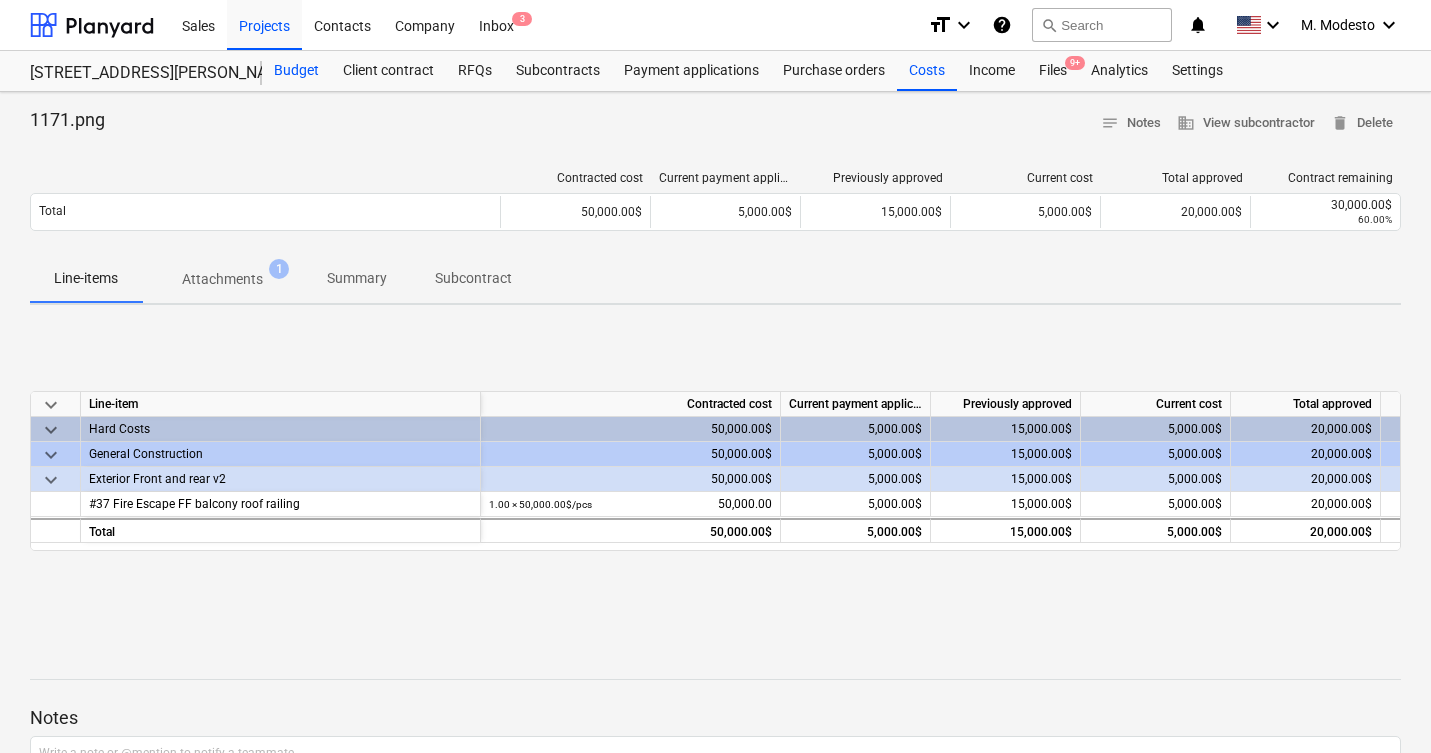 click on "Budget" at bounding box center [296, 71] 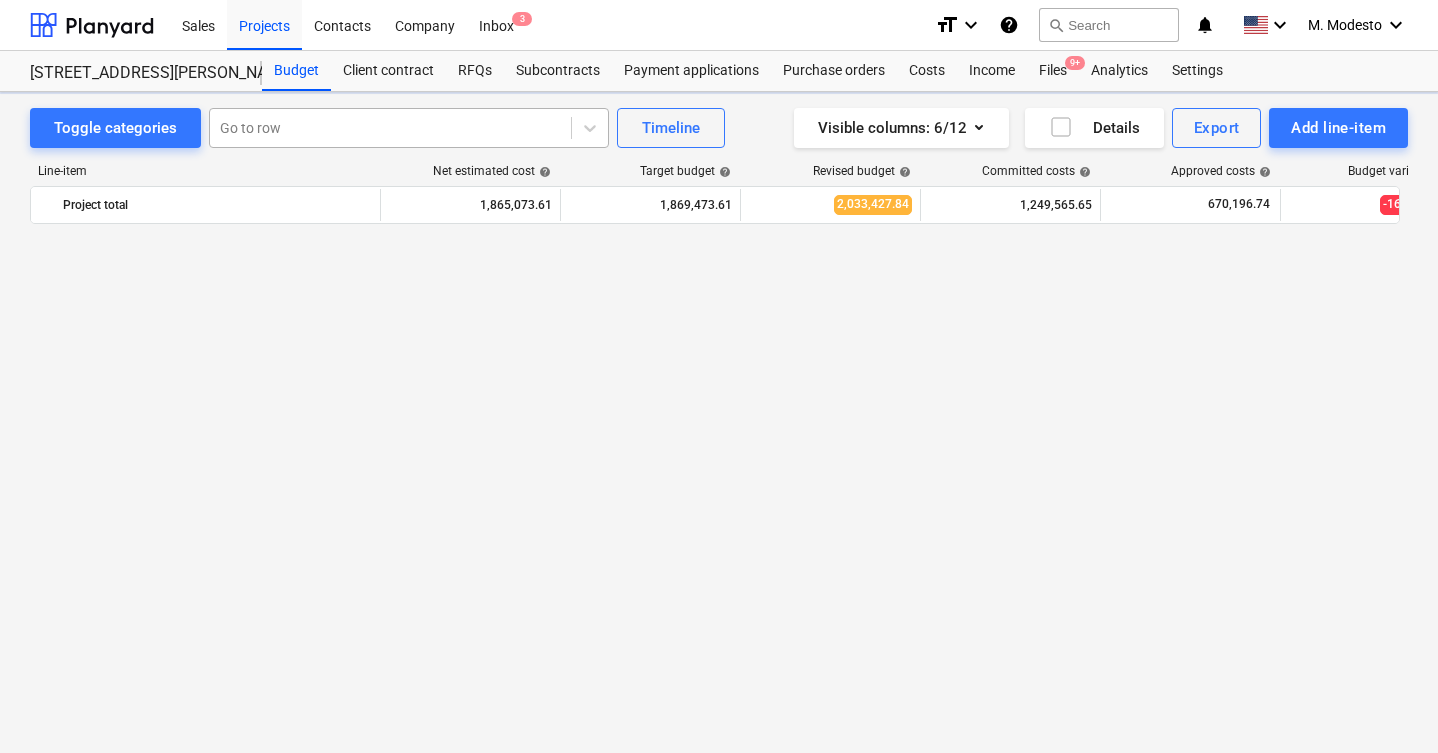 scroll, scrollTop: 3430, scrollLeft: 0, axis: vertical 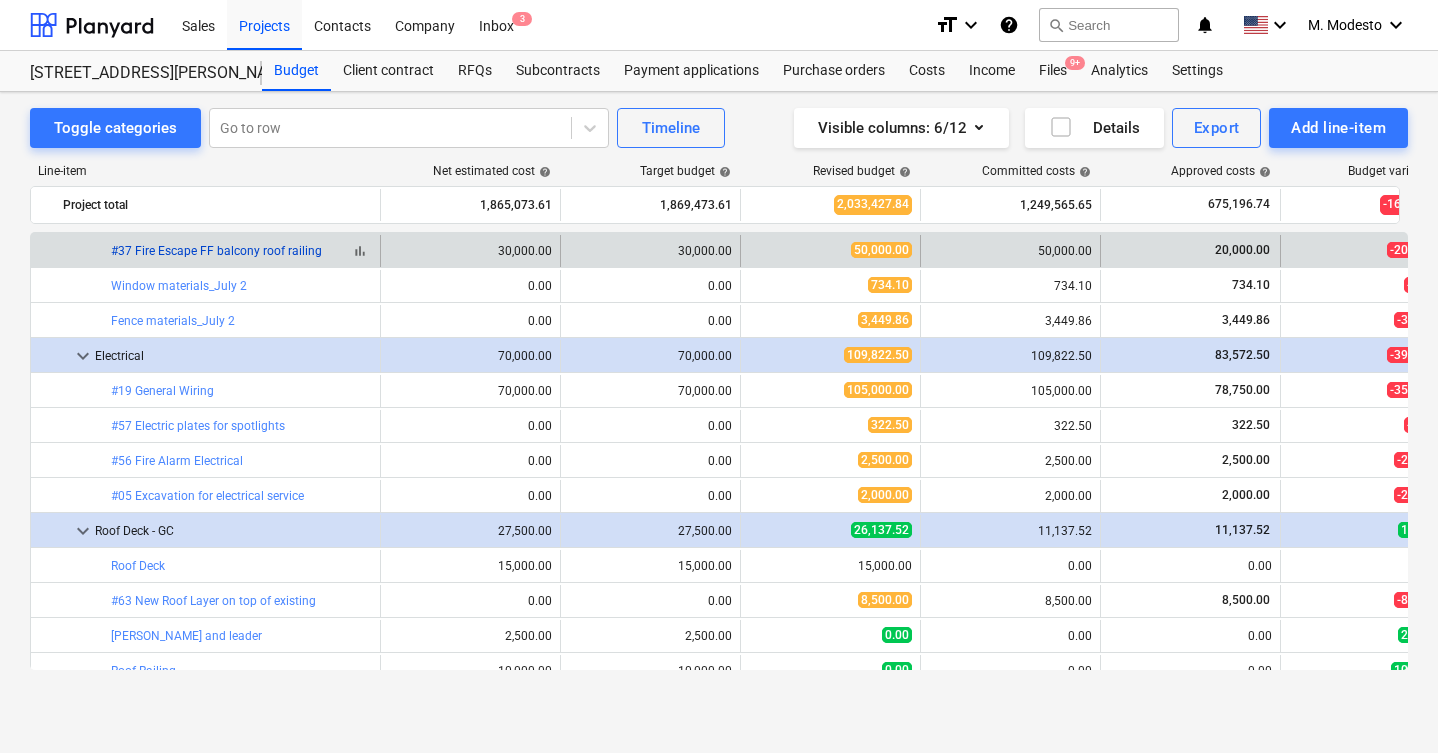 click on "#37 Fire Escape FF balcony roof railing" at bounding box center [216, 251] 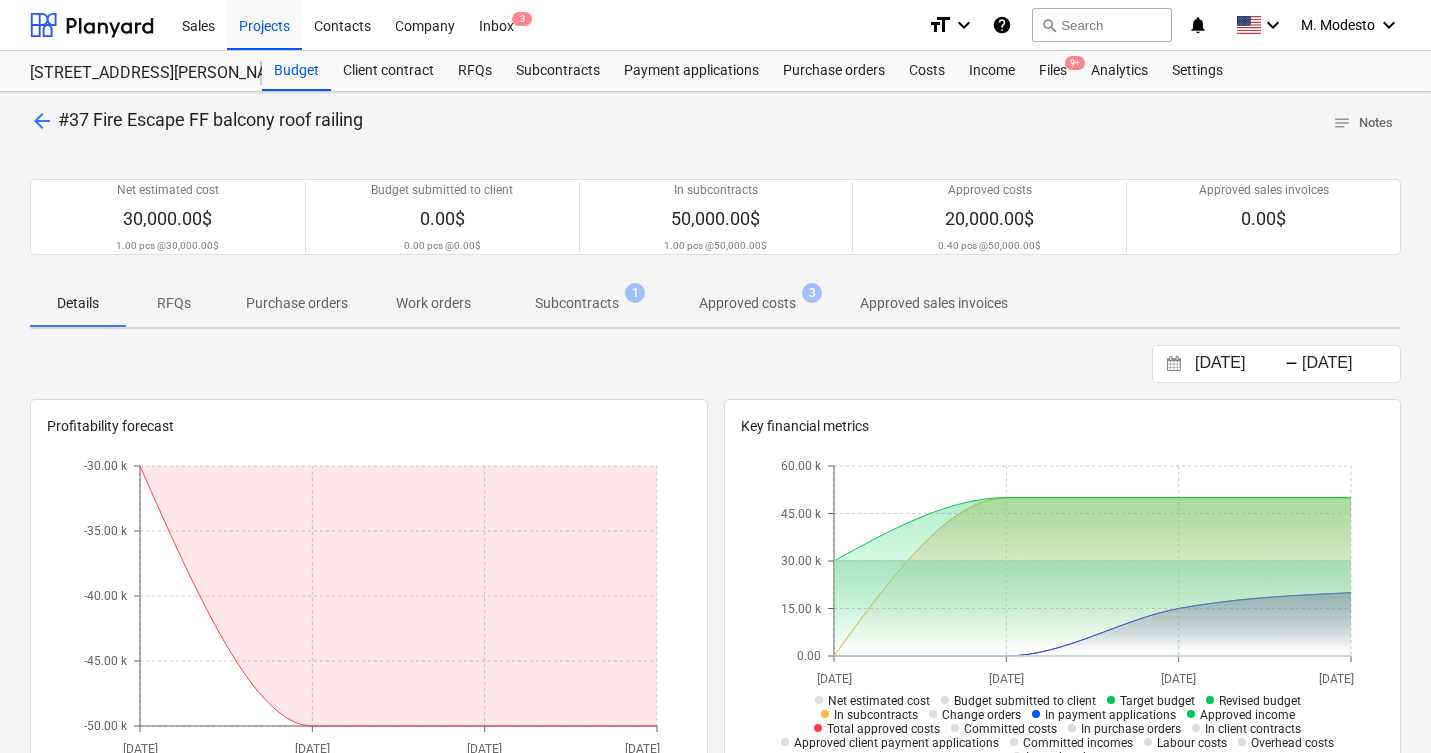 click on "Subcontracts 1" at bounding box center [577, 303] 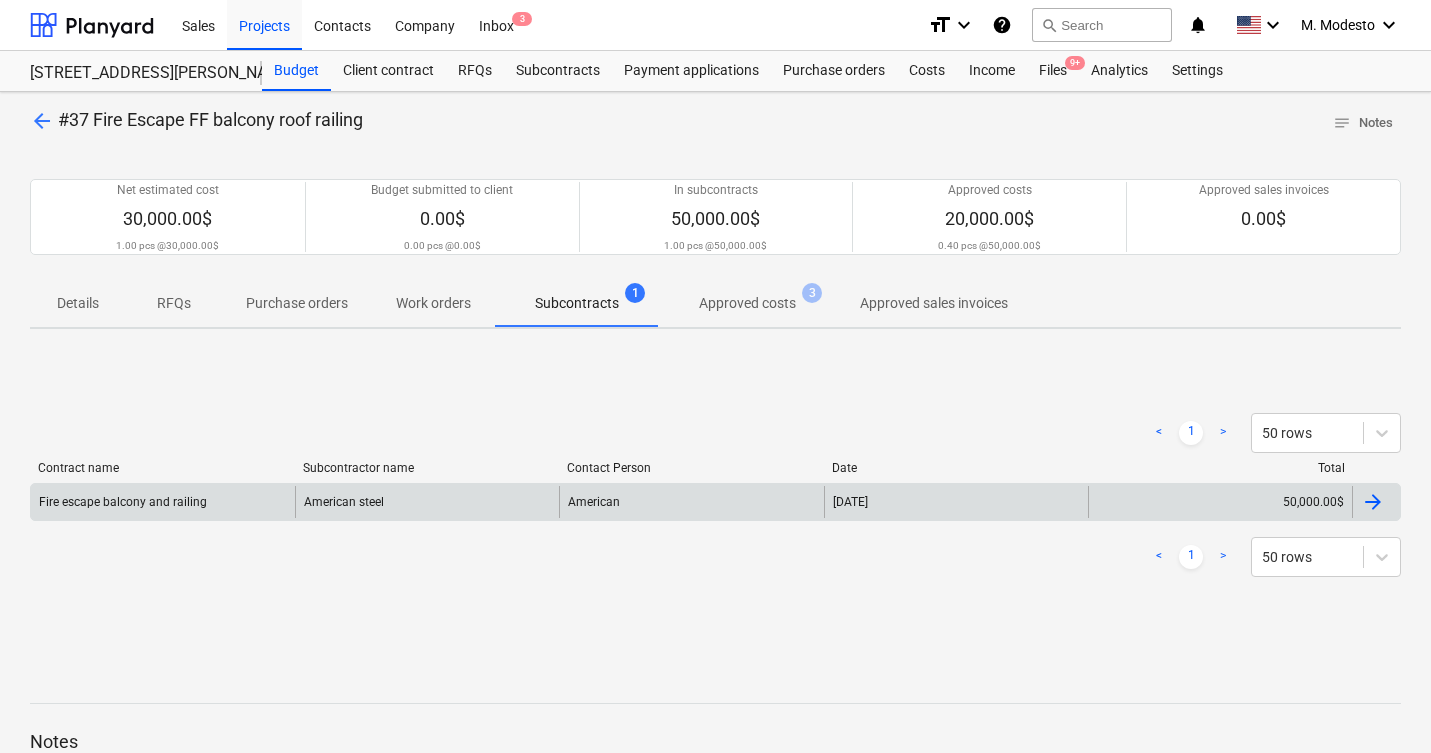 click on "American" at bounding box center [691, 502] 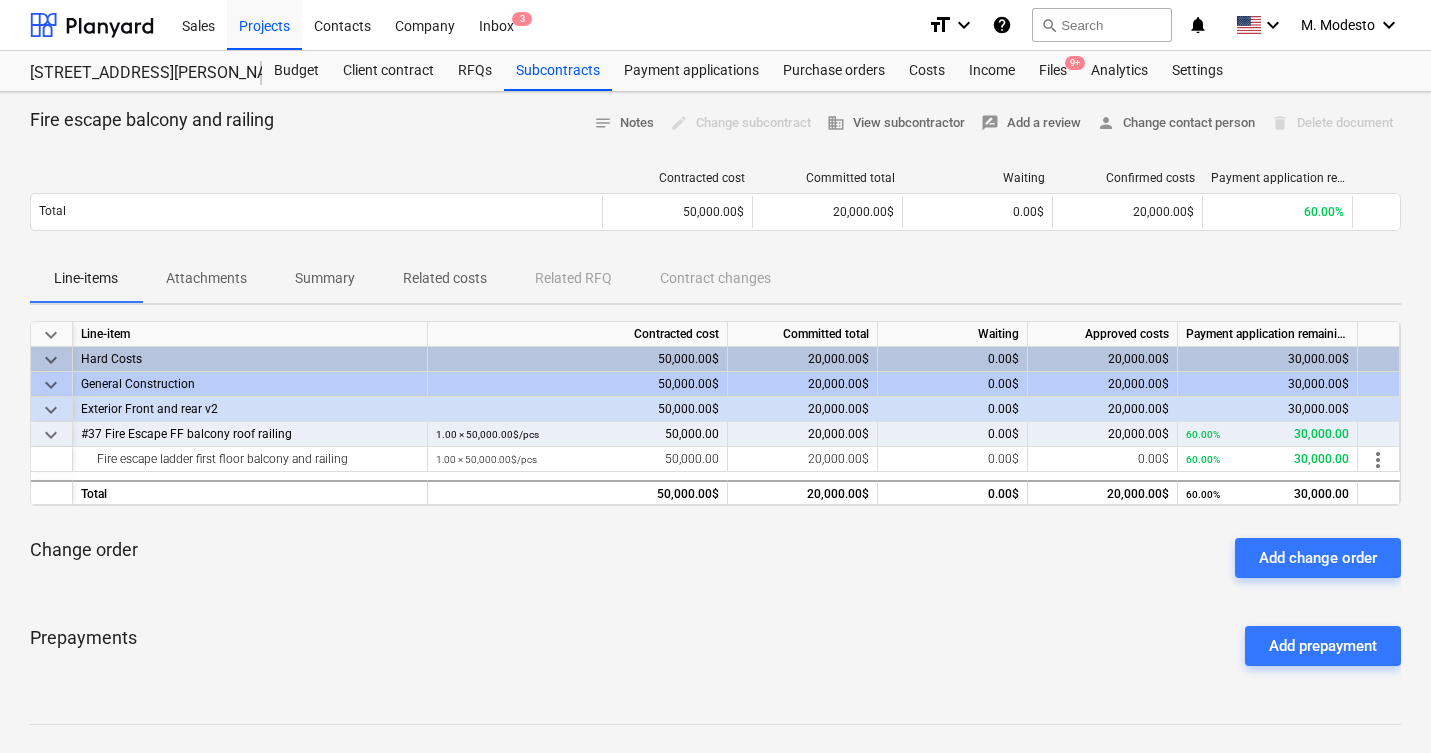 click on "Related costs" at bounding box center [445, 278] 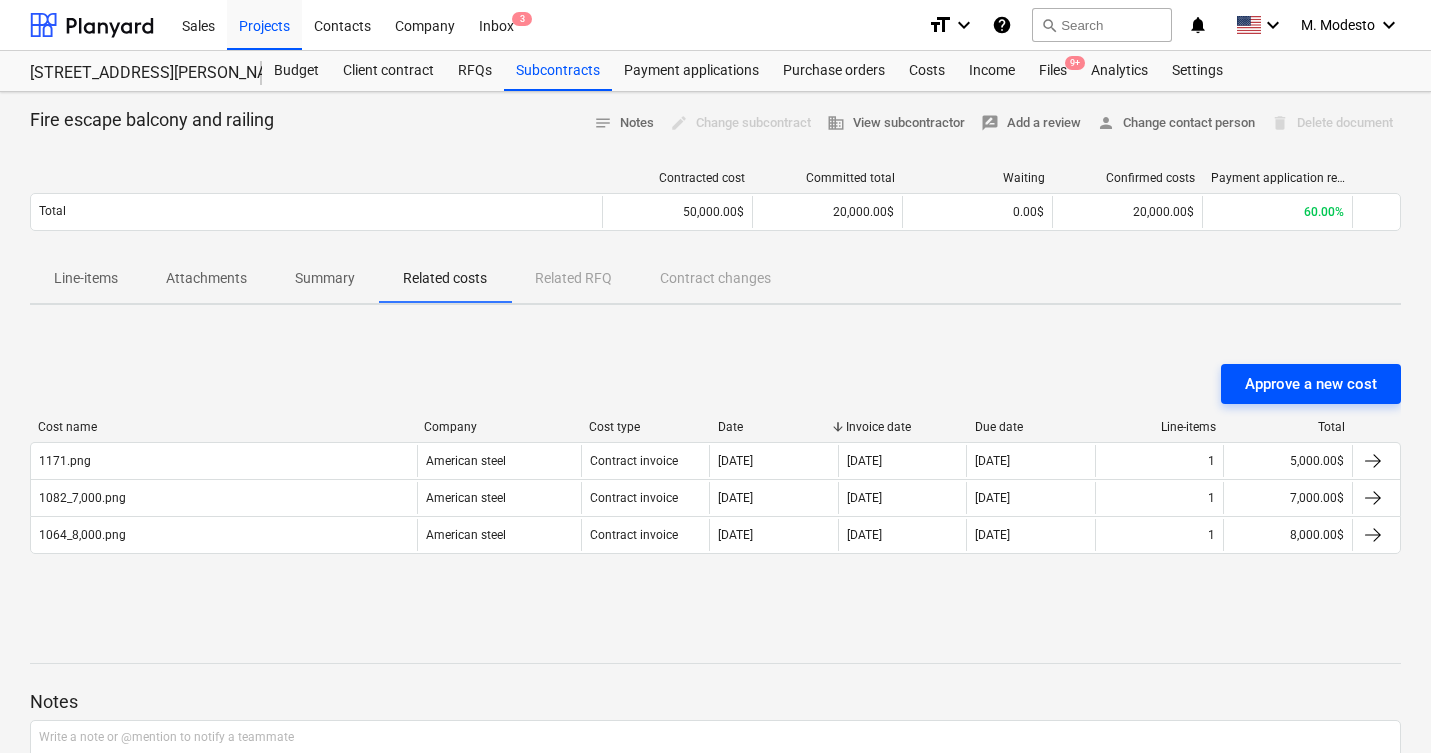 click on "Approve a new cost" at bounding box center (1311, 384) 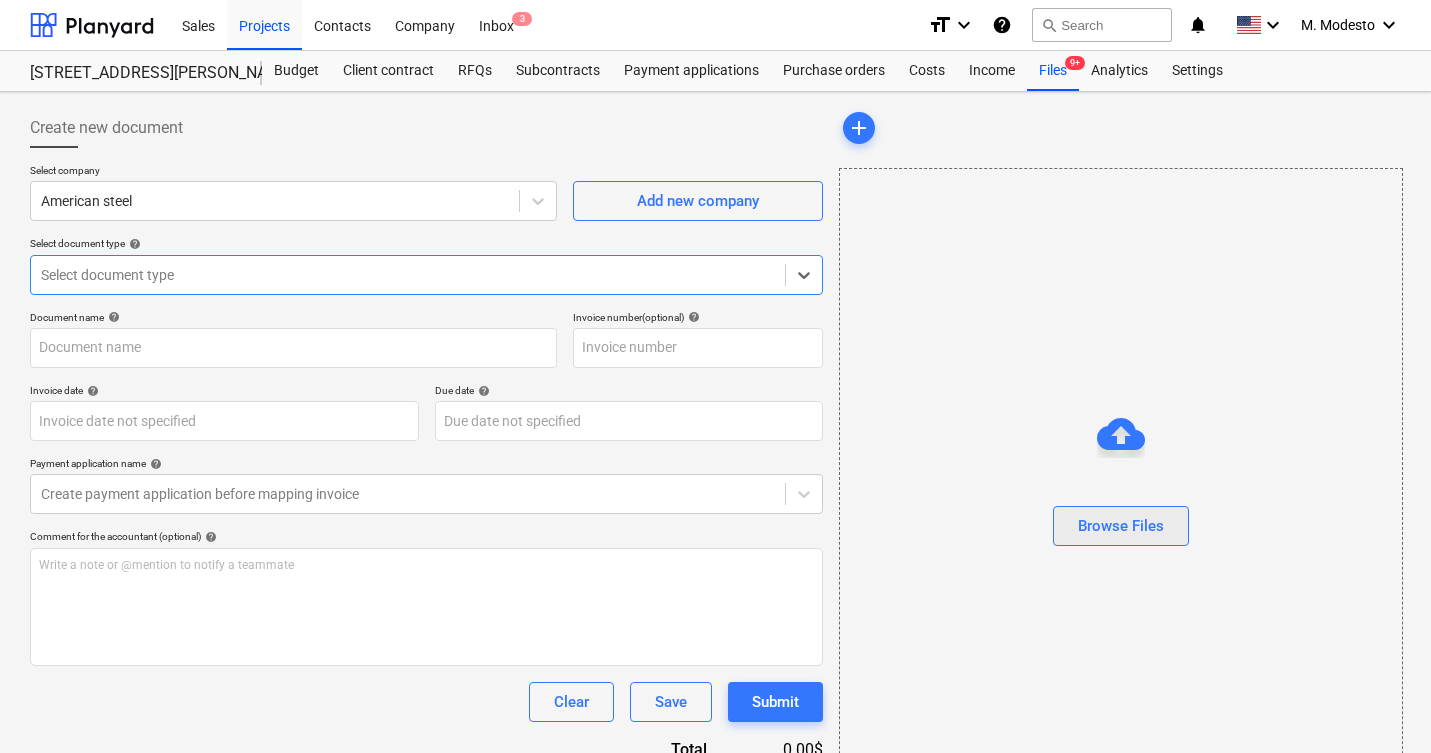 click on "Browse Files" at bounding box center [1121, 526] 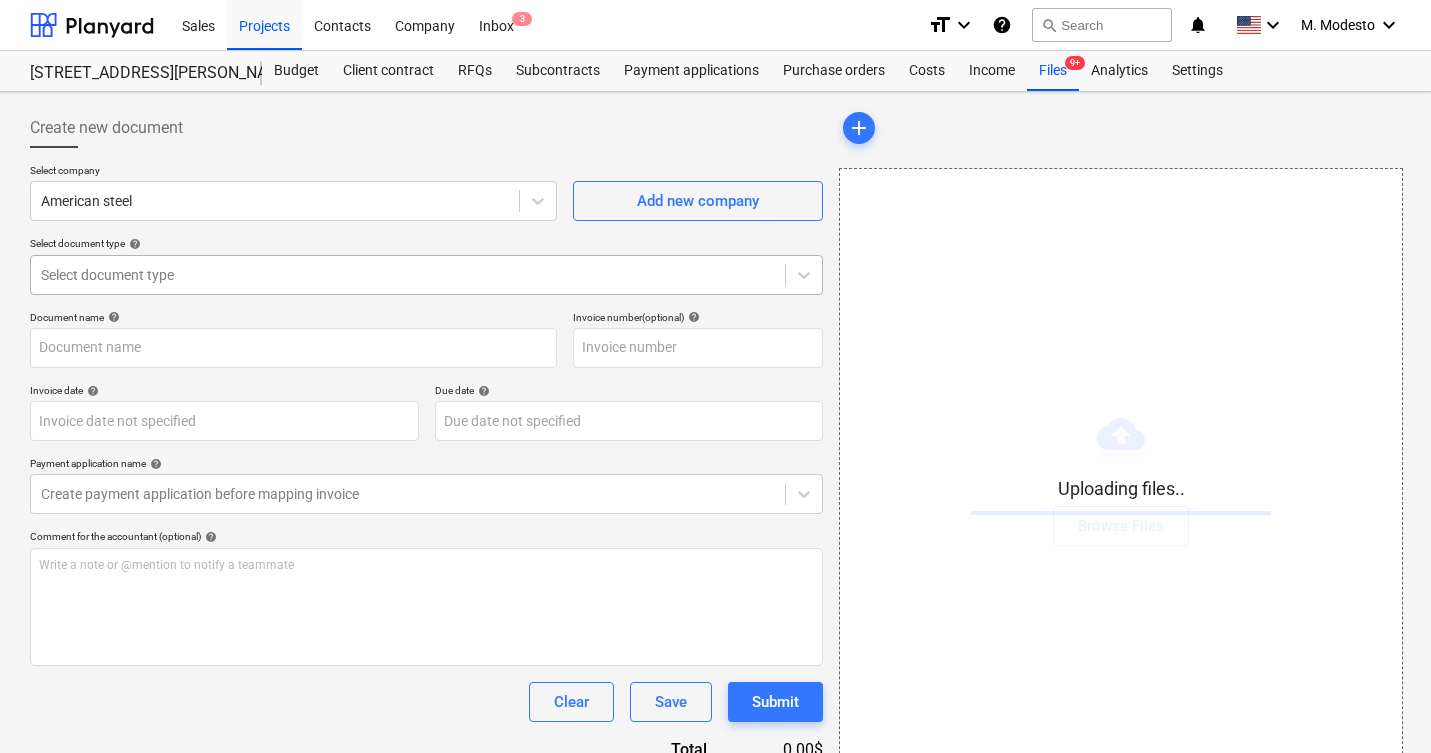 click at bounding box center [408, 275] 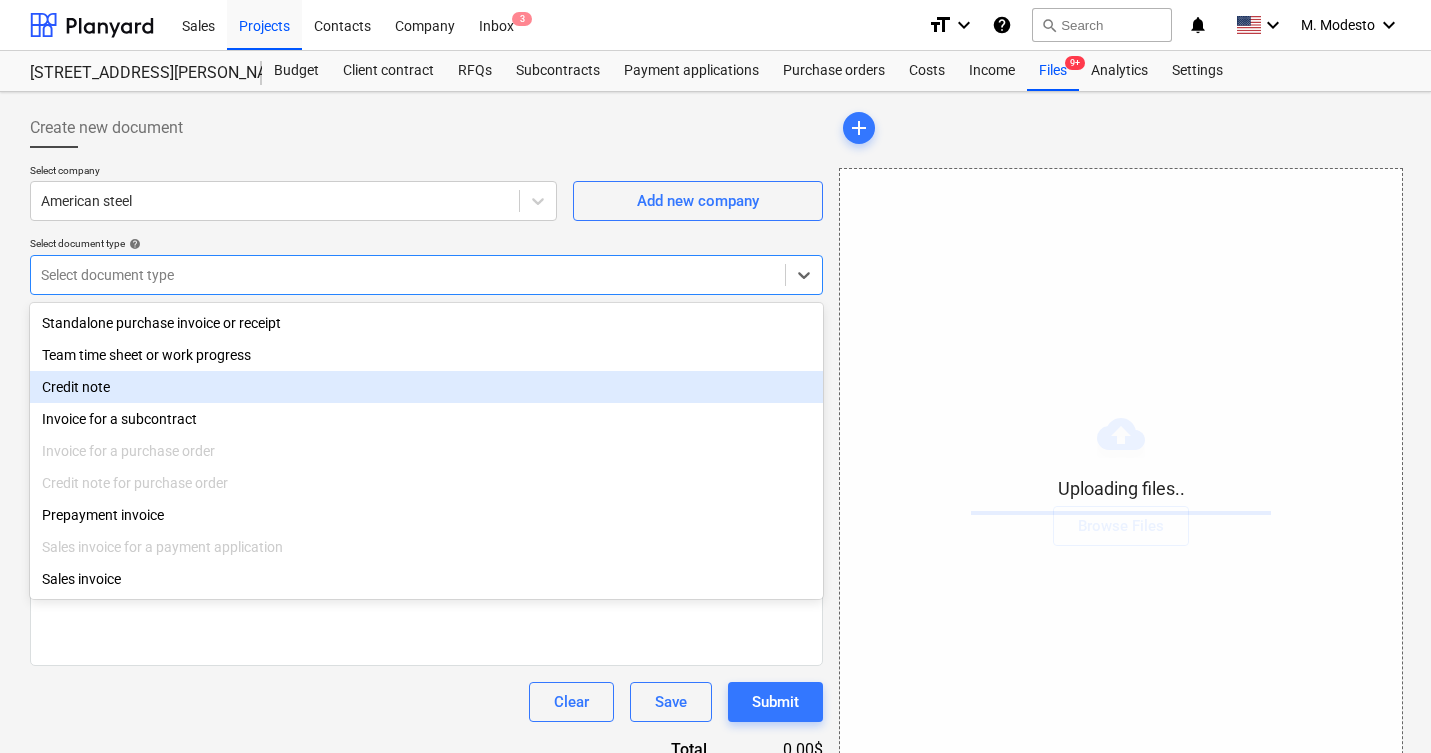 click on "Invoice for a subcontract" at bounding box center [426, 419] 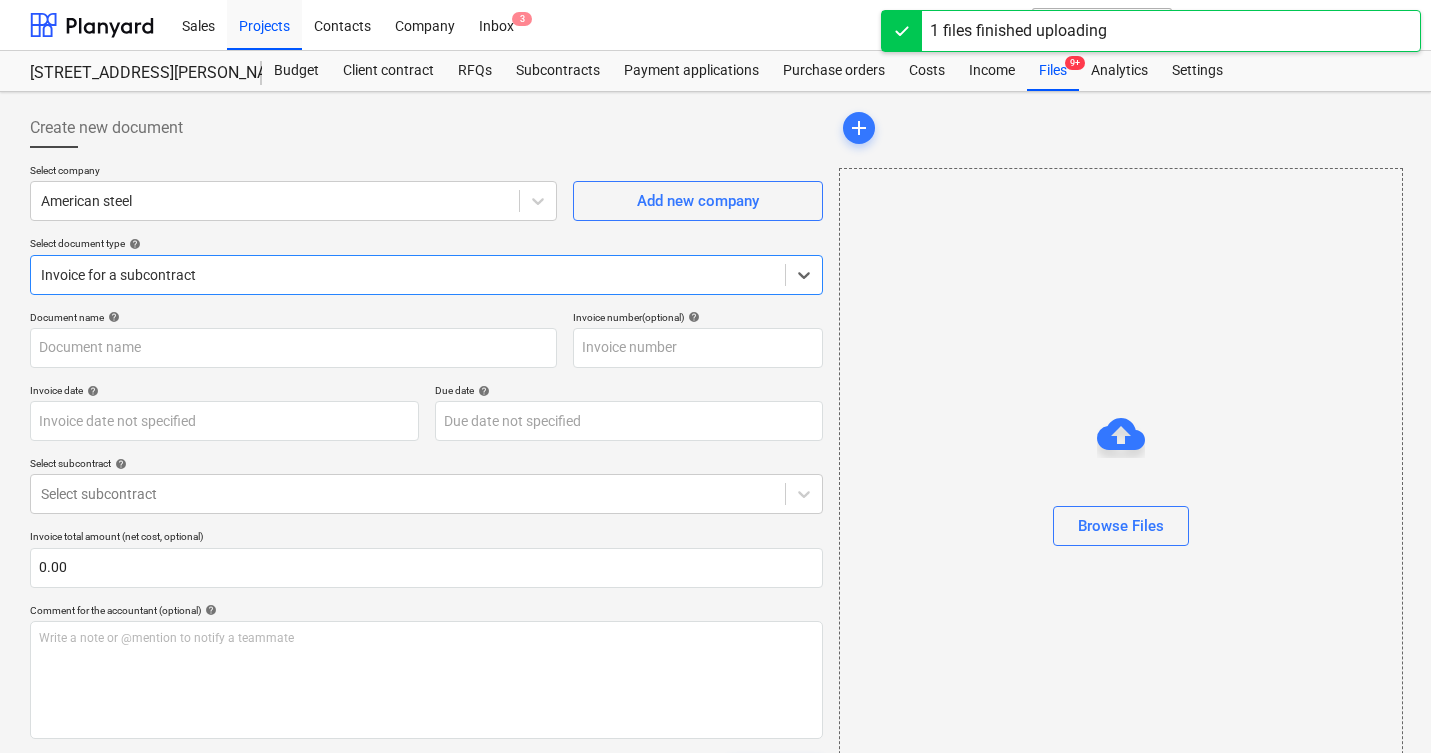 type on "1184.png" 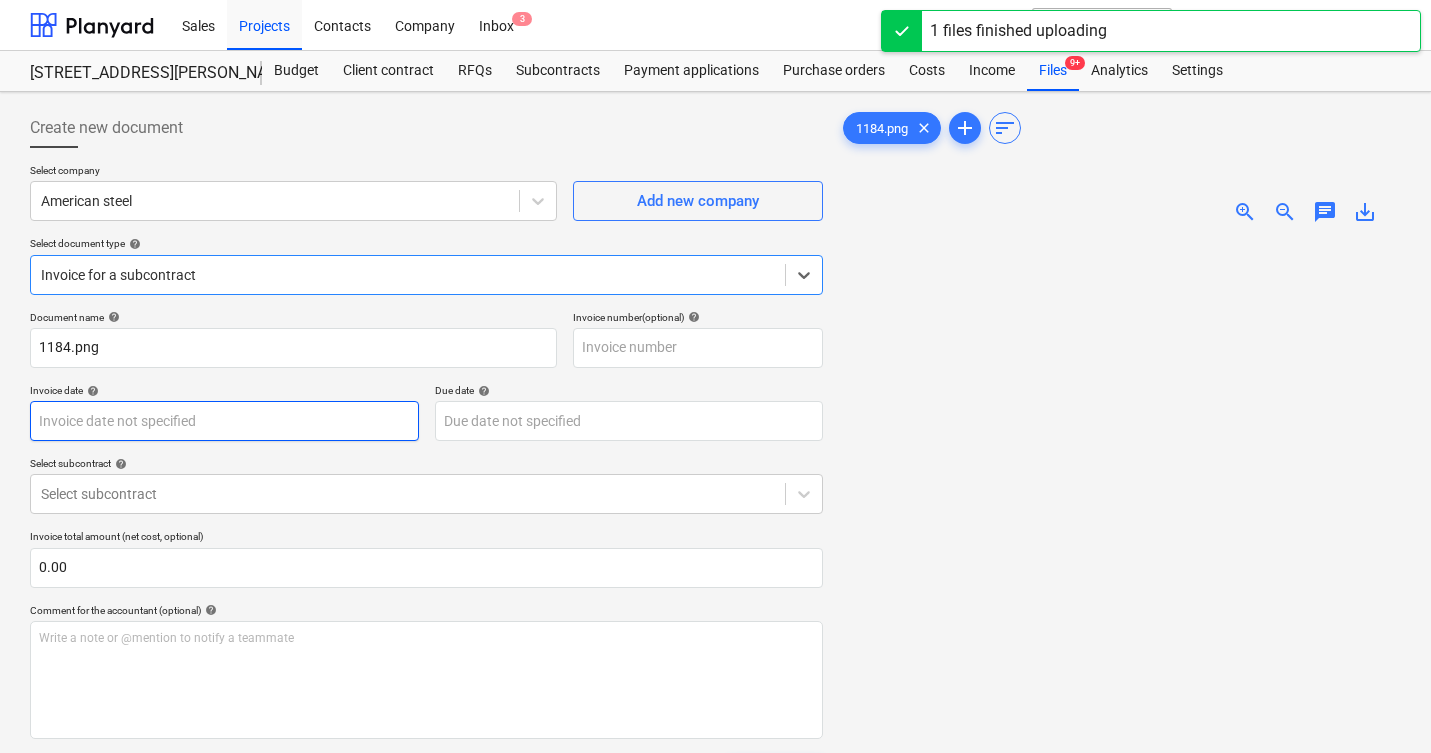 click on "Sales Projects Contacts Company Inbox 3 format_size keyboard_arrow_down help search Search notifications 0 keyboard_arrow_down M. Modesto keyboard_arrow_down 506 Henry Street Budget Client contract RFQs Subcontracts Payment applications Purchase orders Costs Income Files 9+ Analytics Settings Create new document Select company American steel   Add new company Select document type help option Invoice for a subcontract, selected.   Select is focused ,type to refine list, press Down to open the menu,  Invoice for a subcontract Document name help 1184.png Invoice number  (optional) help Invoice date help Press the down arrow key to interact with the calendar and
select a date. Press the question mark key to get the keyboard shortcuts for changing dates. Due date help Press the down arrow key to interact with the calendar and
select a date. Press the question mark key to get the keyboard shortcuts for changing dates. Select subcontract help Select subcontract Invoice total amount (net cost, optional) ﻿" at bounding box center [715, 376] 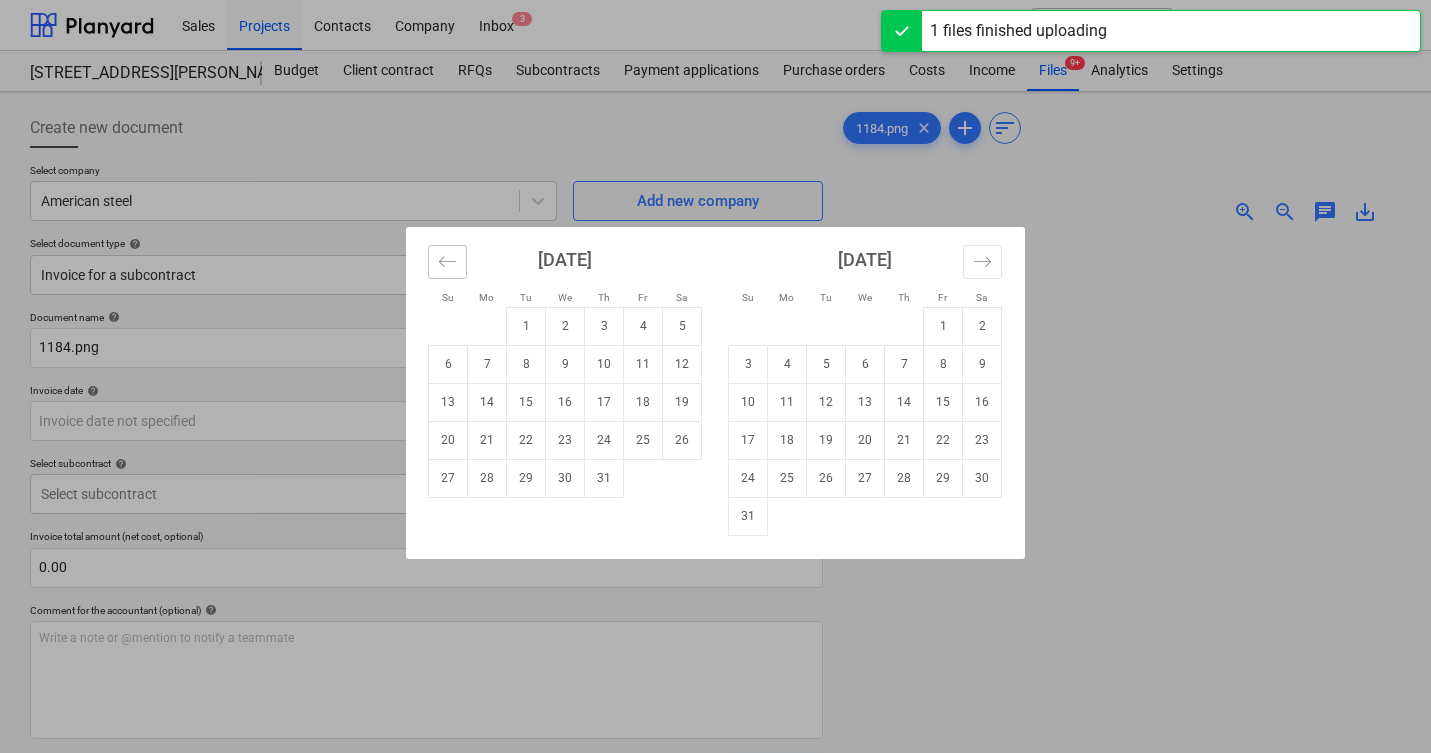 click at bounding box center (447, 262) 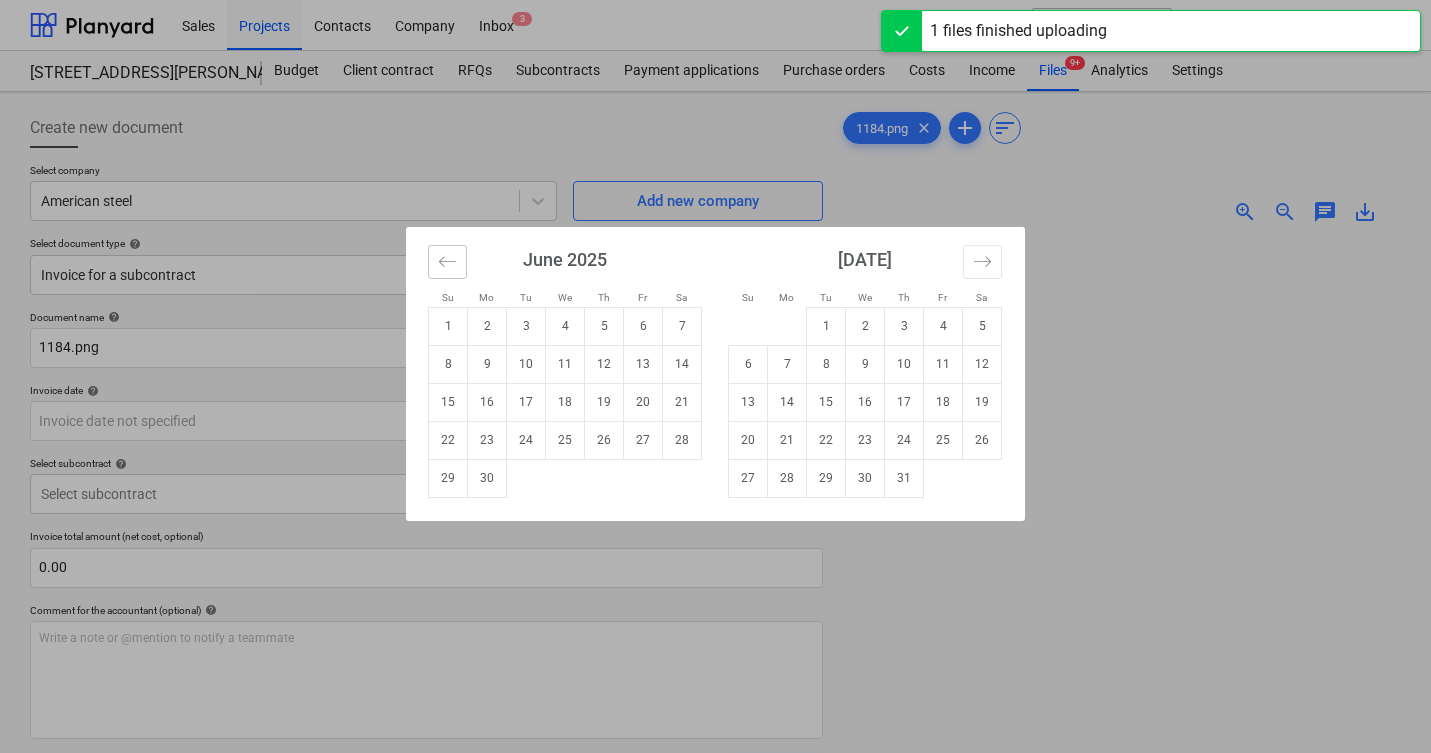 click at bounding box center (447, 262) 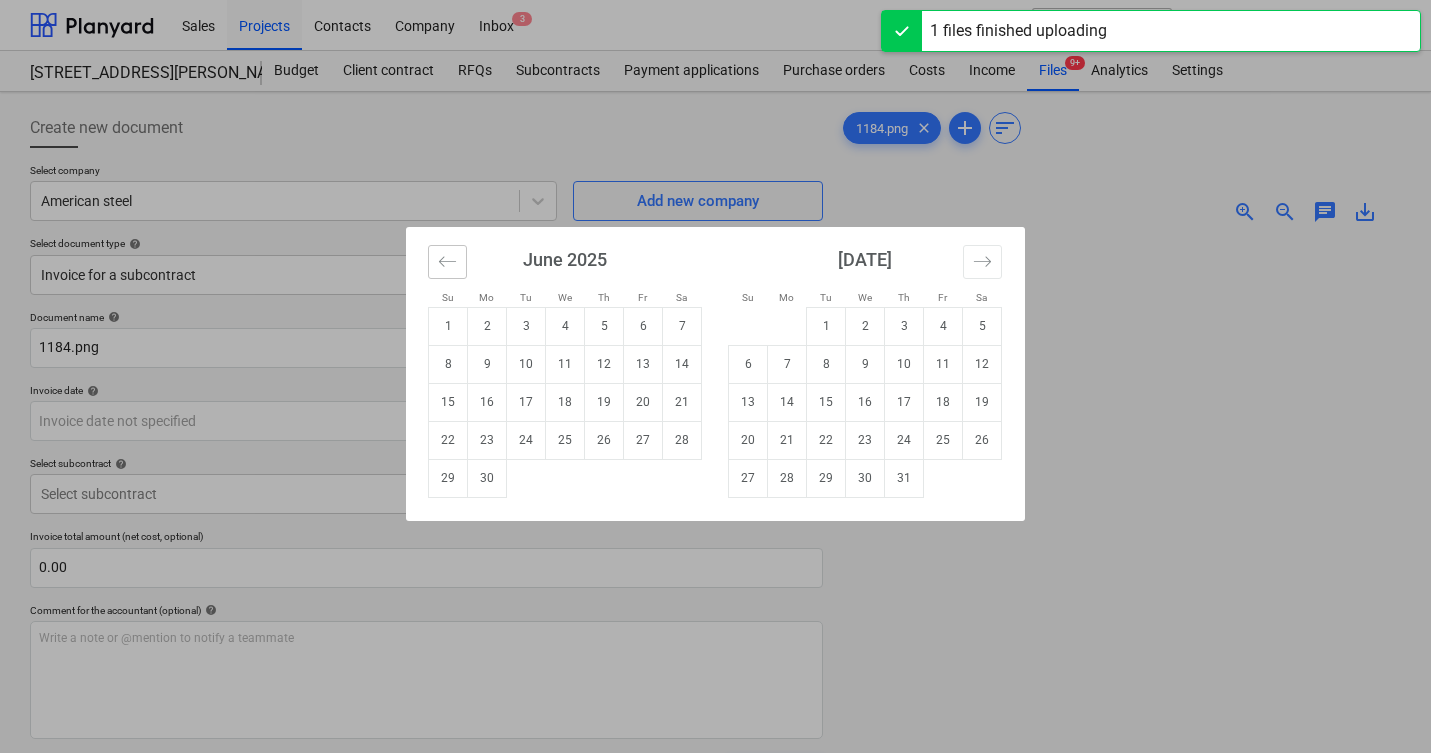 click at bounding box center [447, 262] 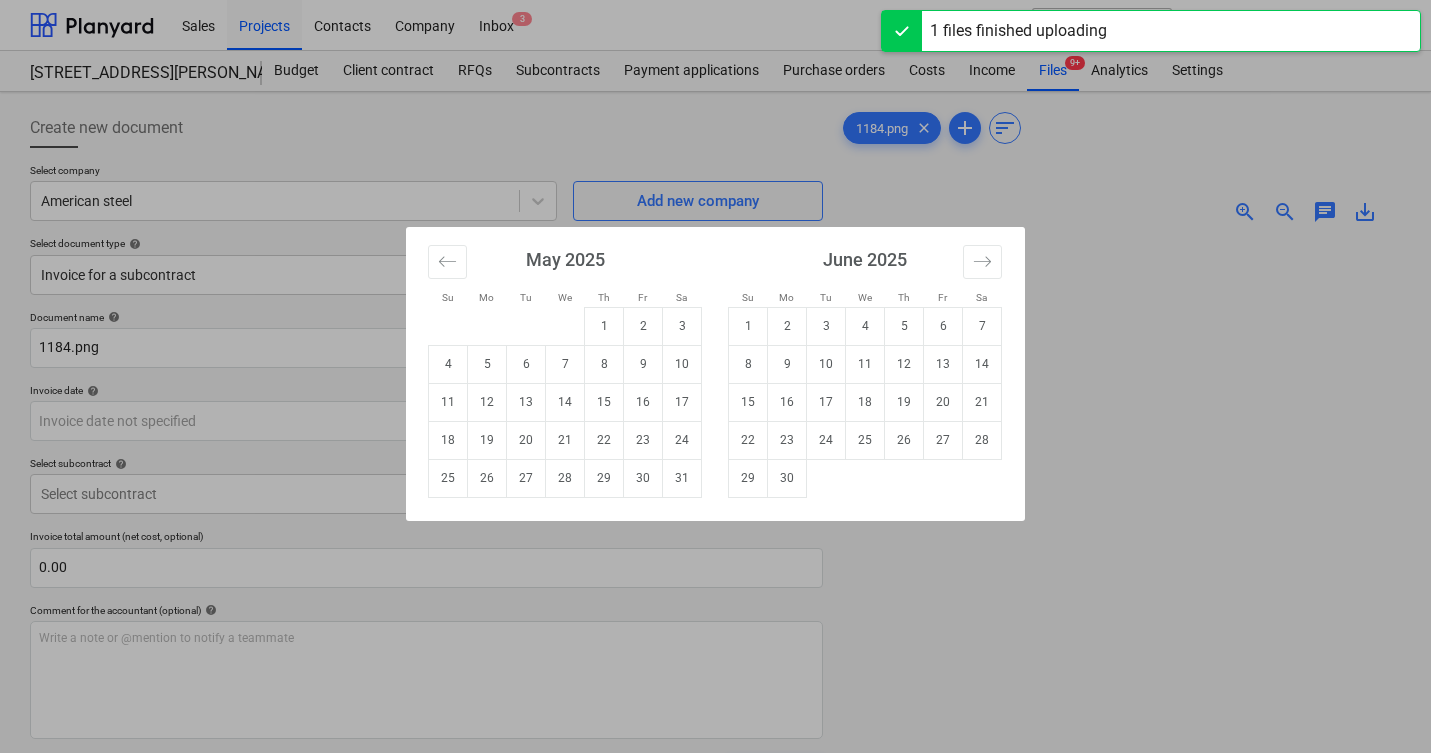 click on "20" at bounding box center [526, 440] 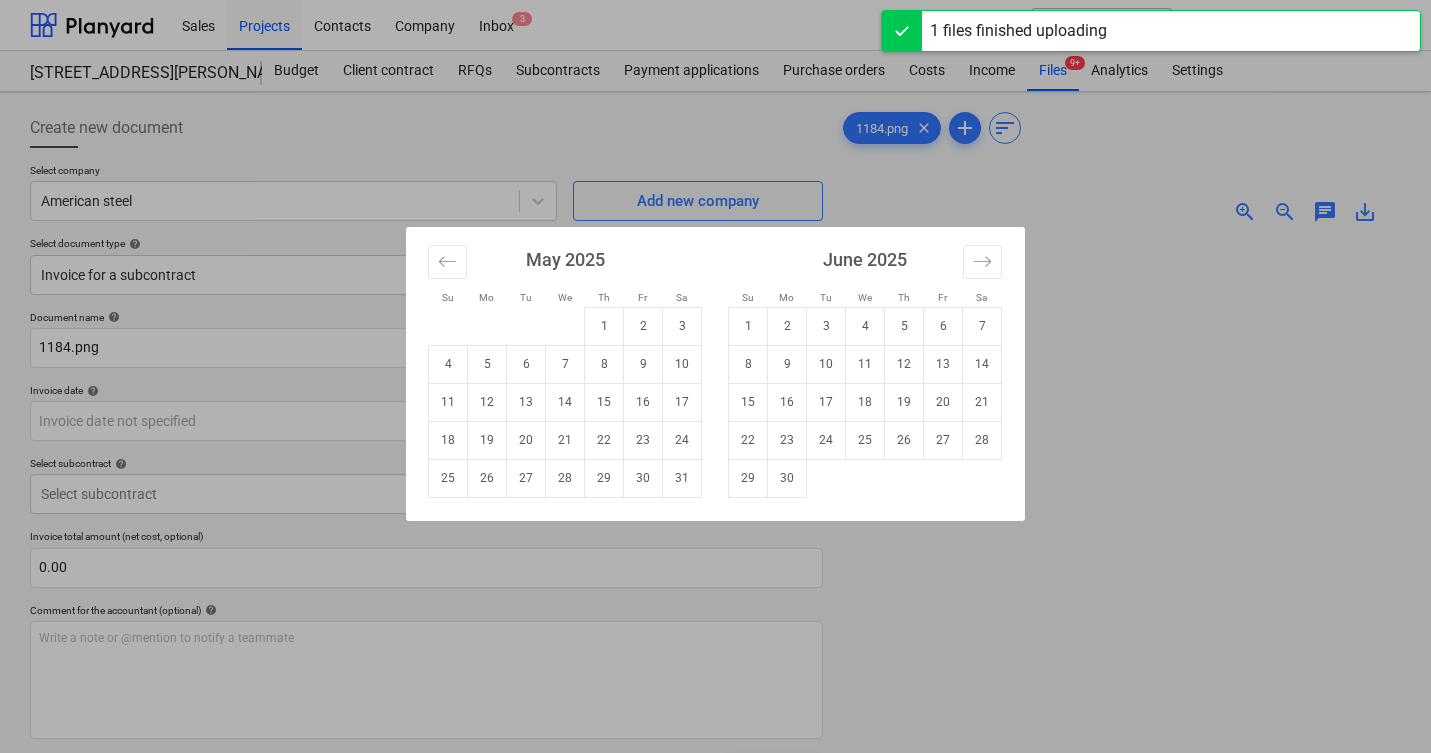 type on "20 May 2025" 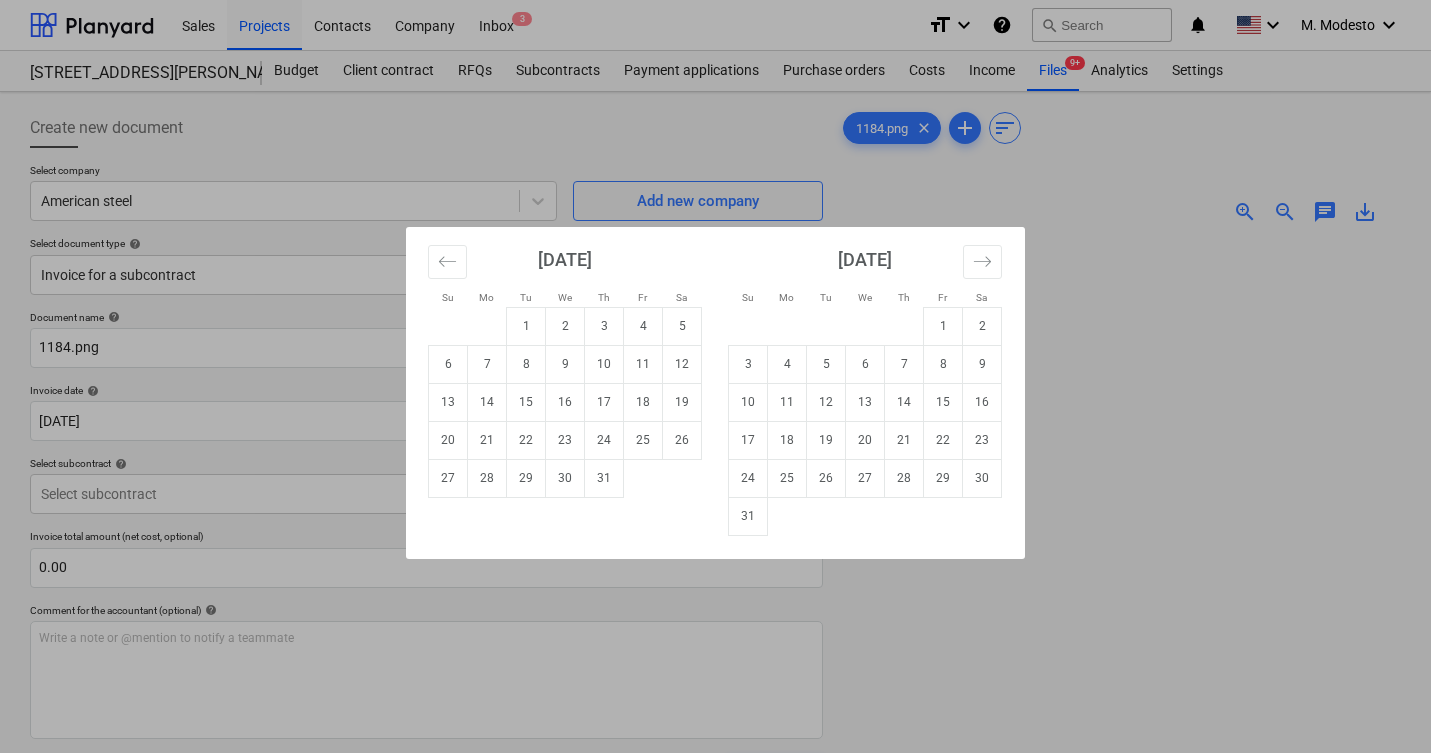 click on "Sales Projects Contacts Company Inbox 3 format_size keyboard_arrow_down help search Search notifications 0 keyboard_arrow_down M. Modesto keyboard_arrow_down 506 Henry Street Budget Client contract RFQs Subcontracts Payment applications Purchase orders Costs Income Files 9+ Analytics Settings Create new document Select company American steel   Add new company Select document type help Invoice for a subcontract Document name help 1184.png Invoice number  (optional) help Invoice date help 20 May 2025 20.05.2025 Press the down arrow key to interact with the calendar and
select a date. Press the question mark key to get the keyboard shortcuts for changing dates. Due date help Press the down arrow key to interact with the calendar and
select a date. Press the question mark key to get the keyboard shortcuts for changing dates. Select subcontract help Select subcontract Invoice total amount (net cost, optional) 0.00 Comment for the accountant (optional) help Write a note or @mention to notify a teammate 0" at bounding box center [715, 376] 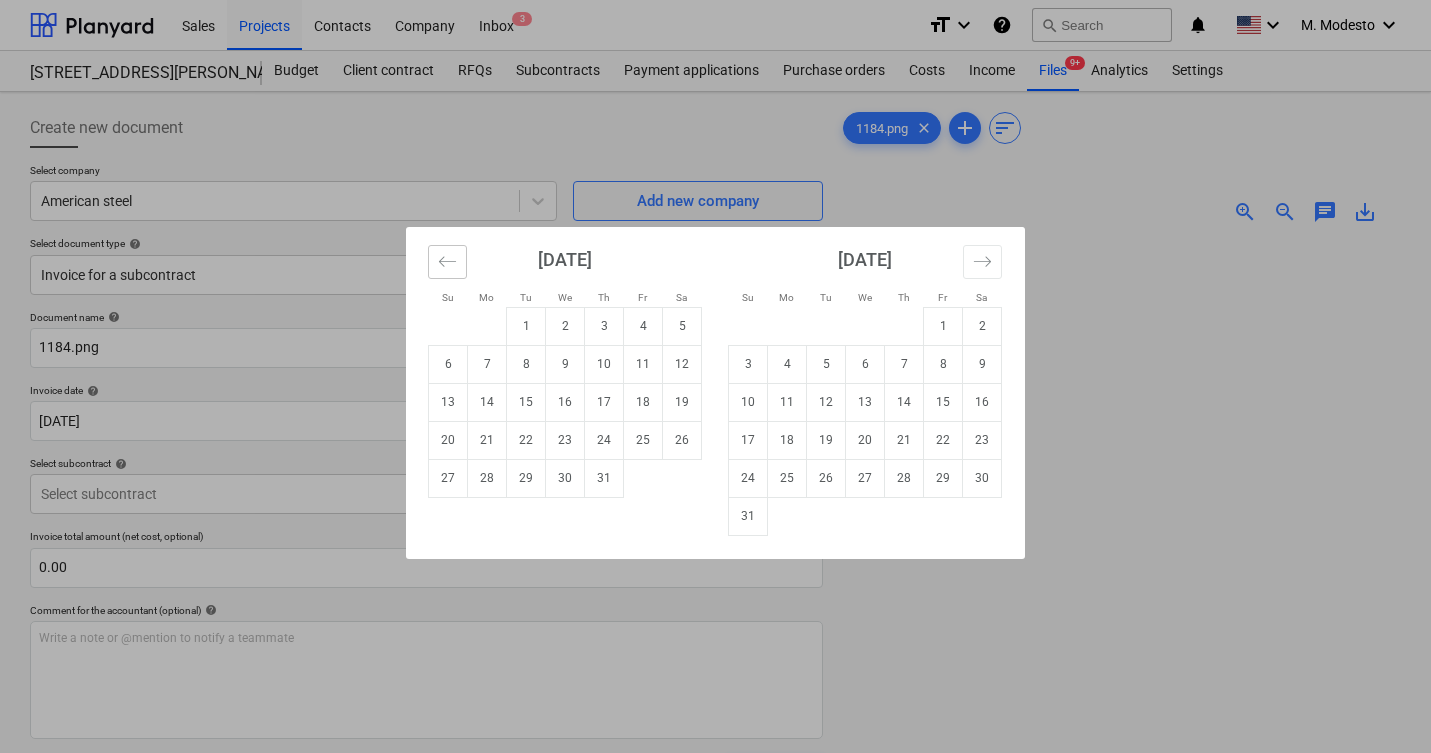 click 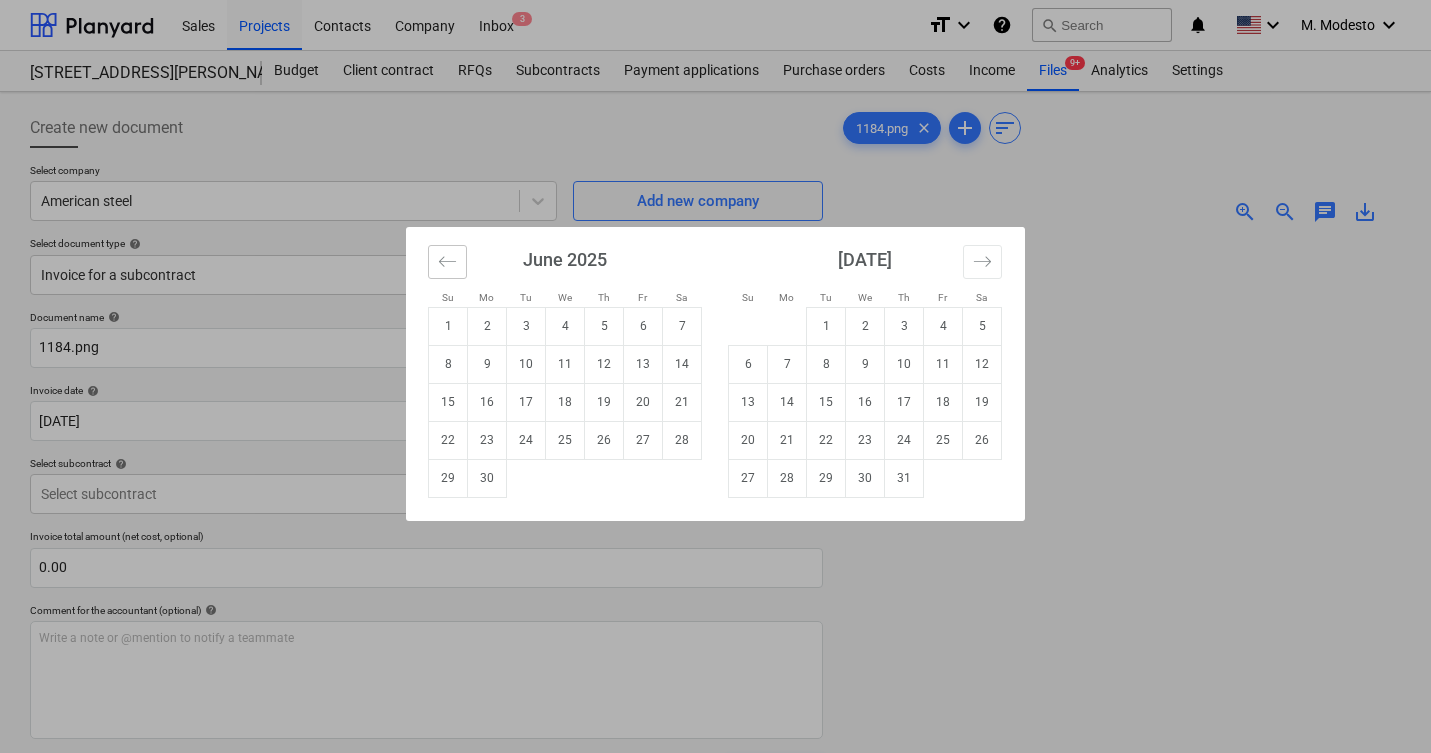click 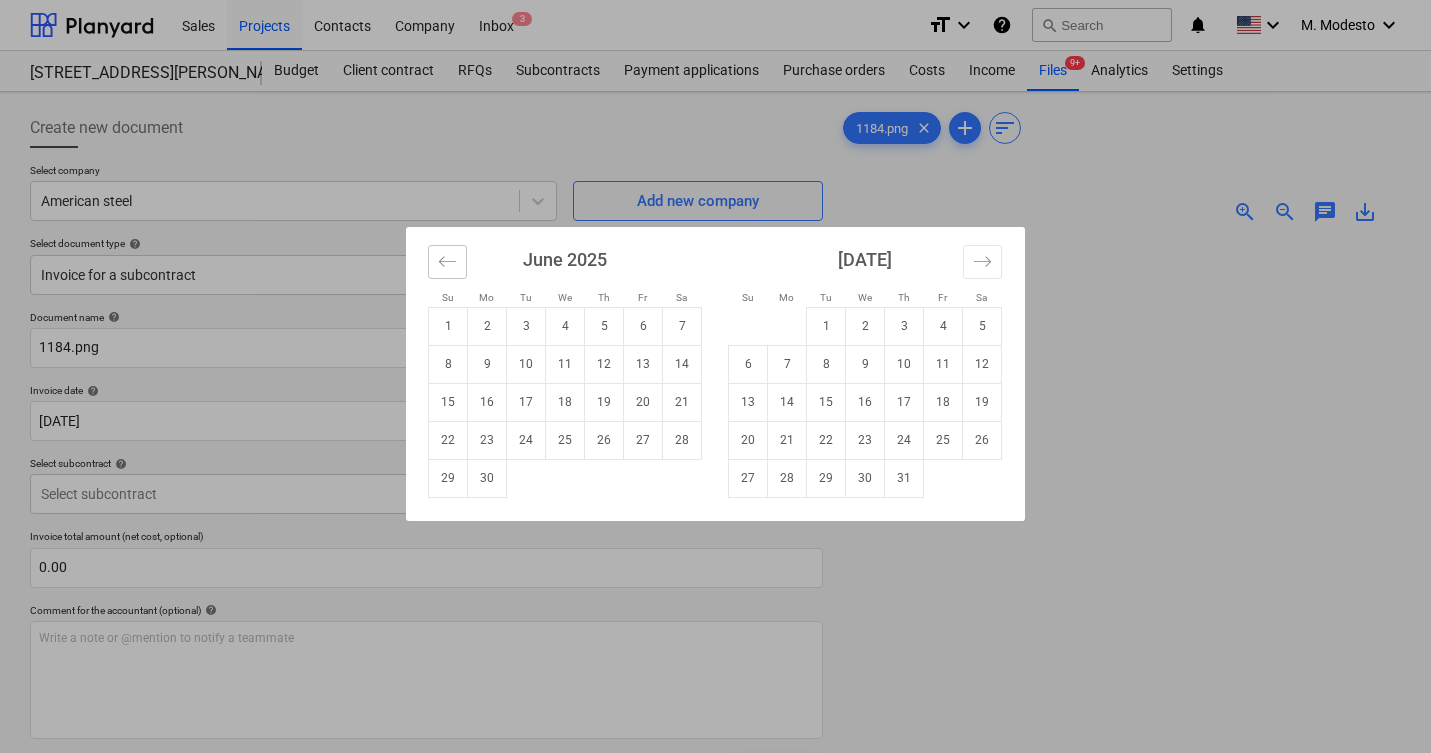 click 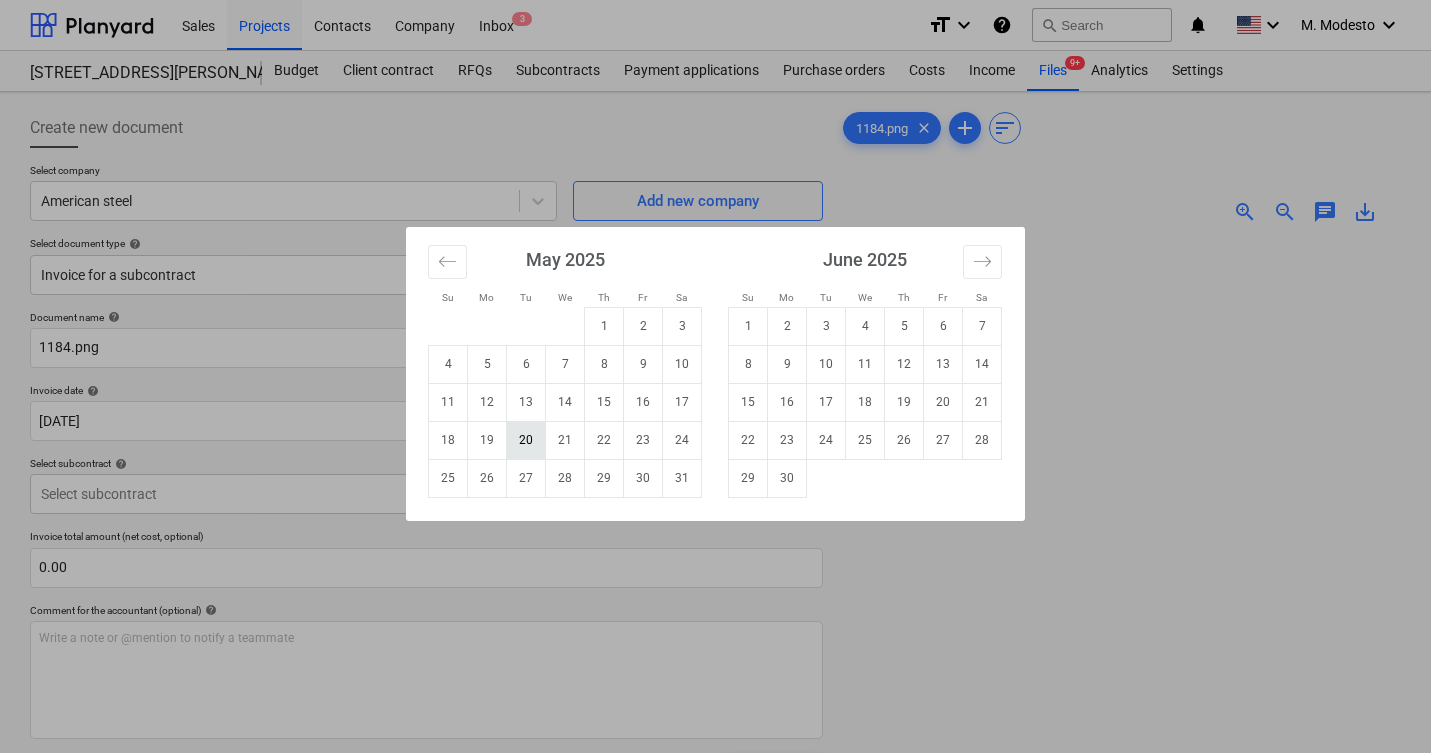 click on "20" at bounding box center [526, 440] 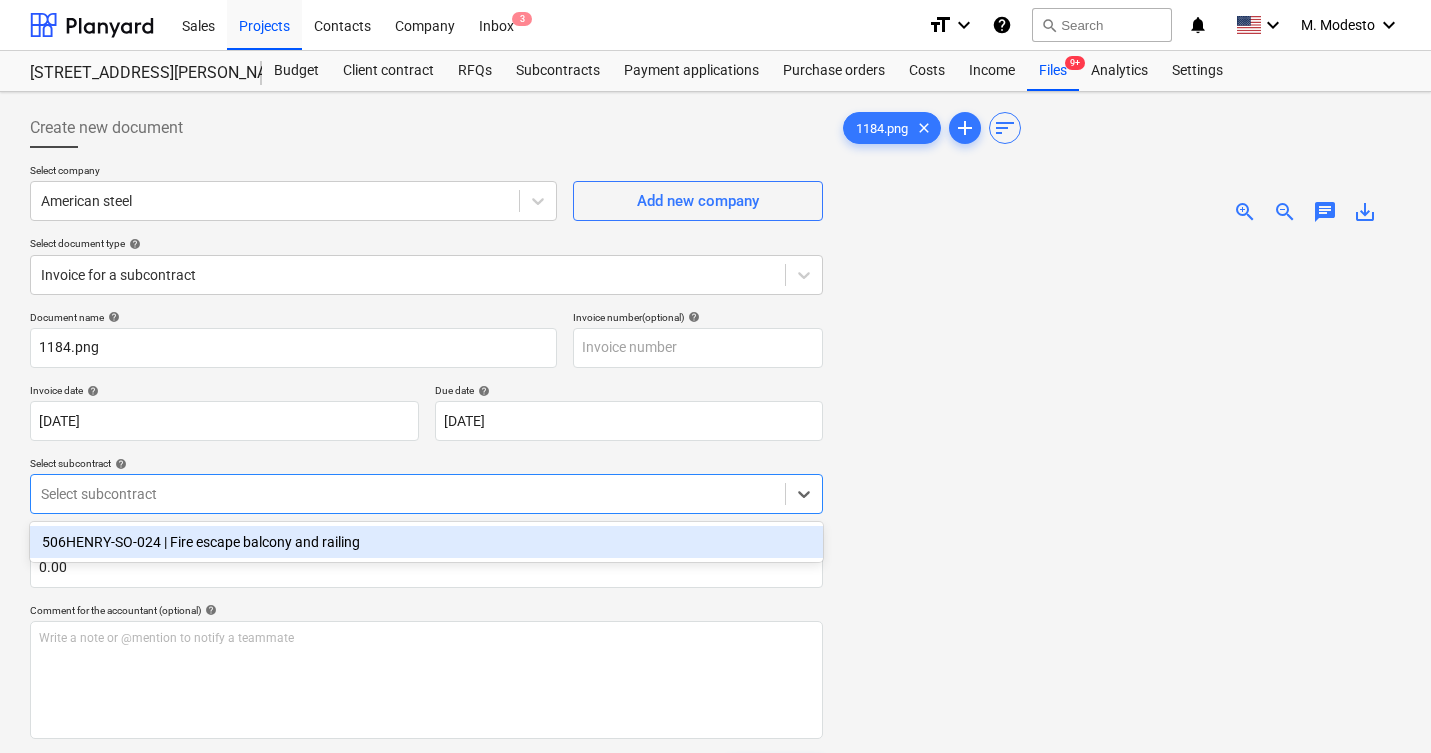 click on "Select subcontract" at bounding box center (426, 494) 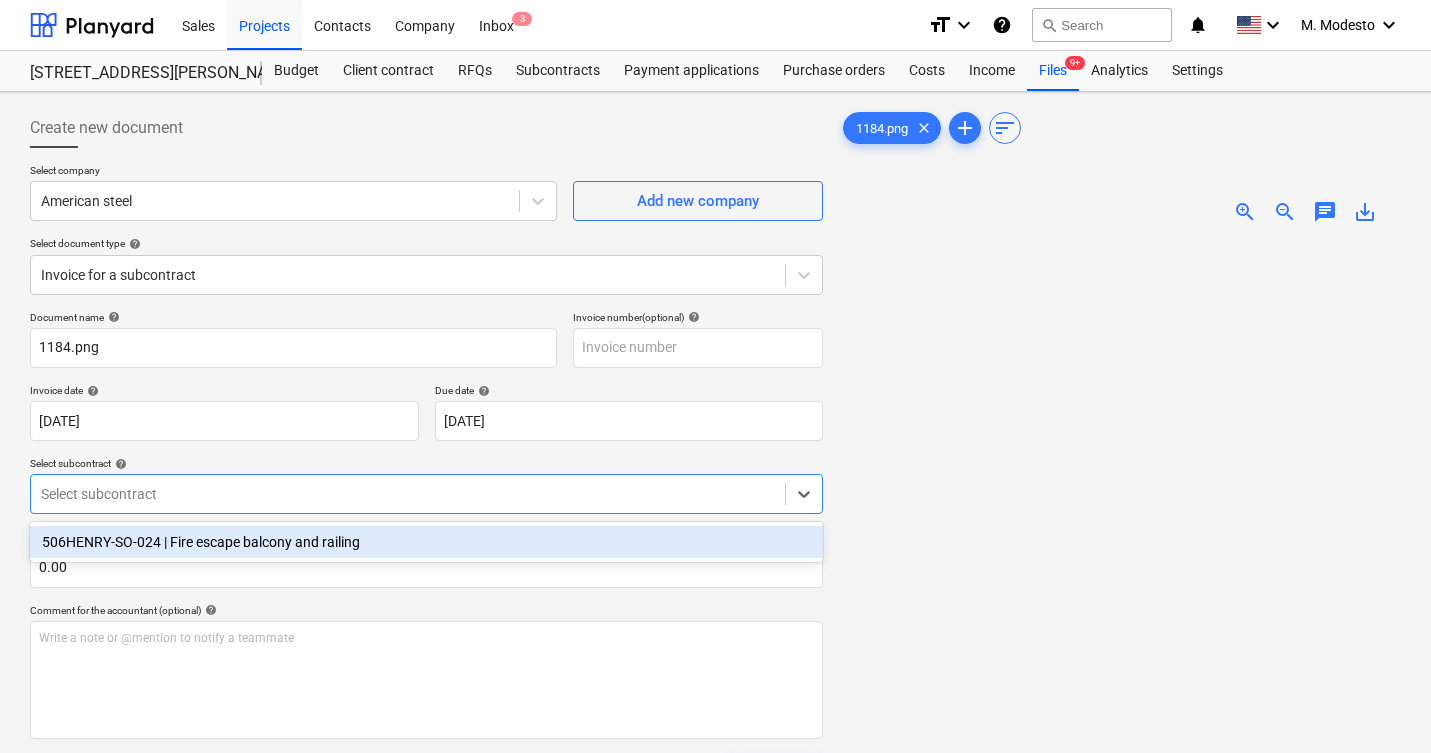 click on "506HENRY-SO-024 | Fire escape balcony and railing" at bounding box center (426, 542) 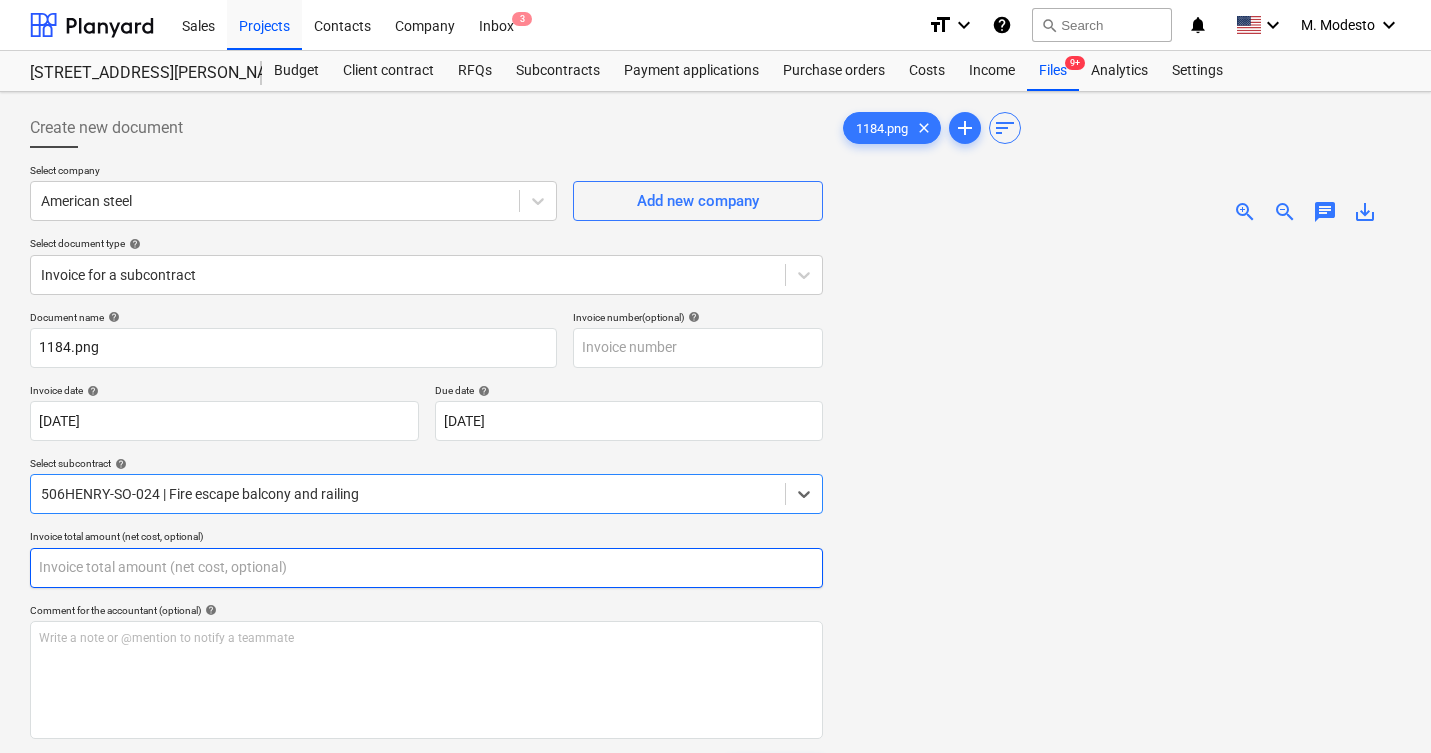 click at bounding box center [426, 568] 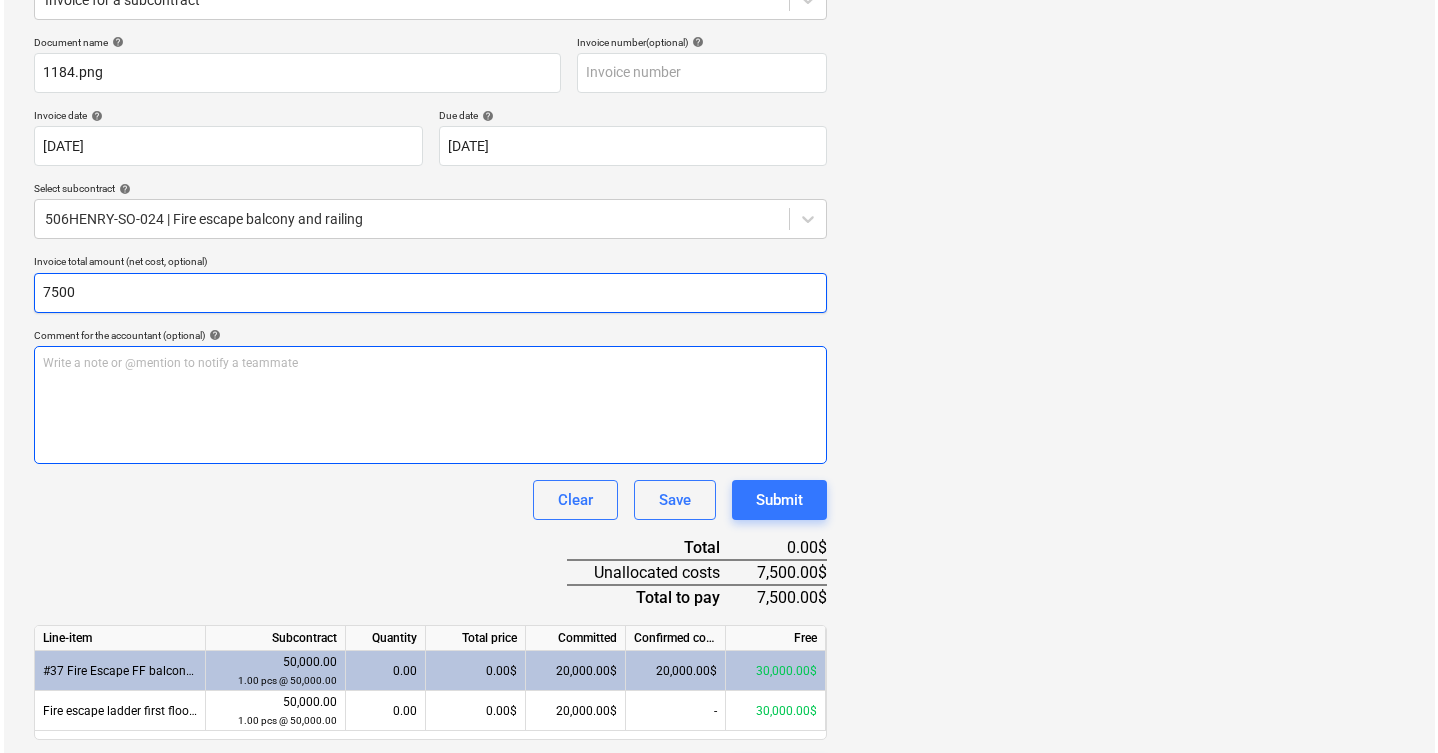 scroll, scrollTop: 334, scrollLeft: 0, axis: vertical 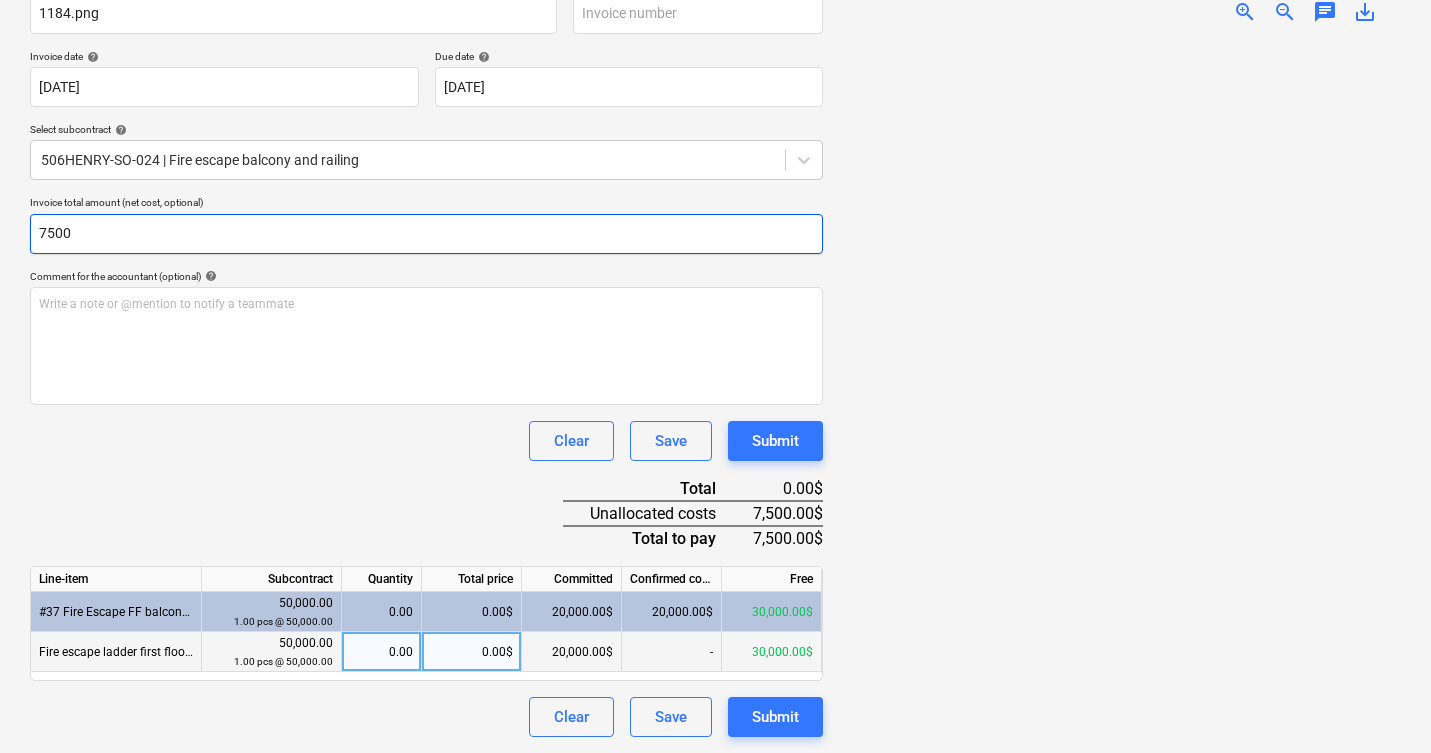 type on "7500" 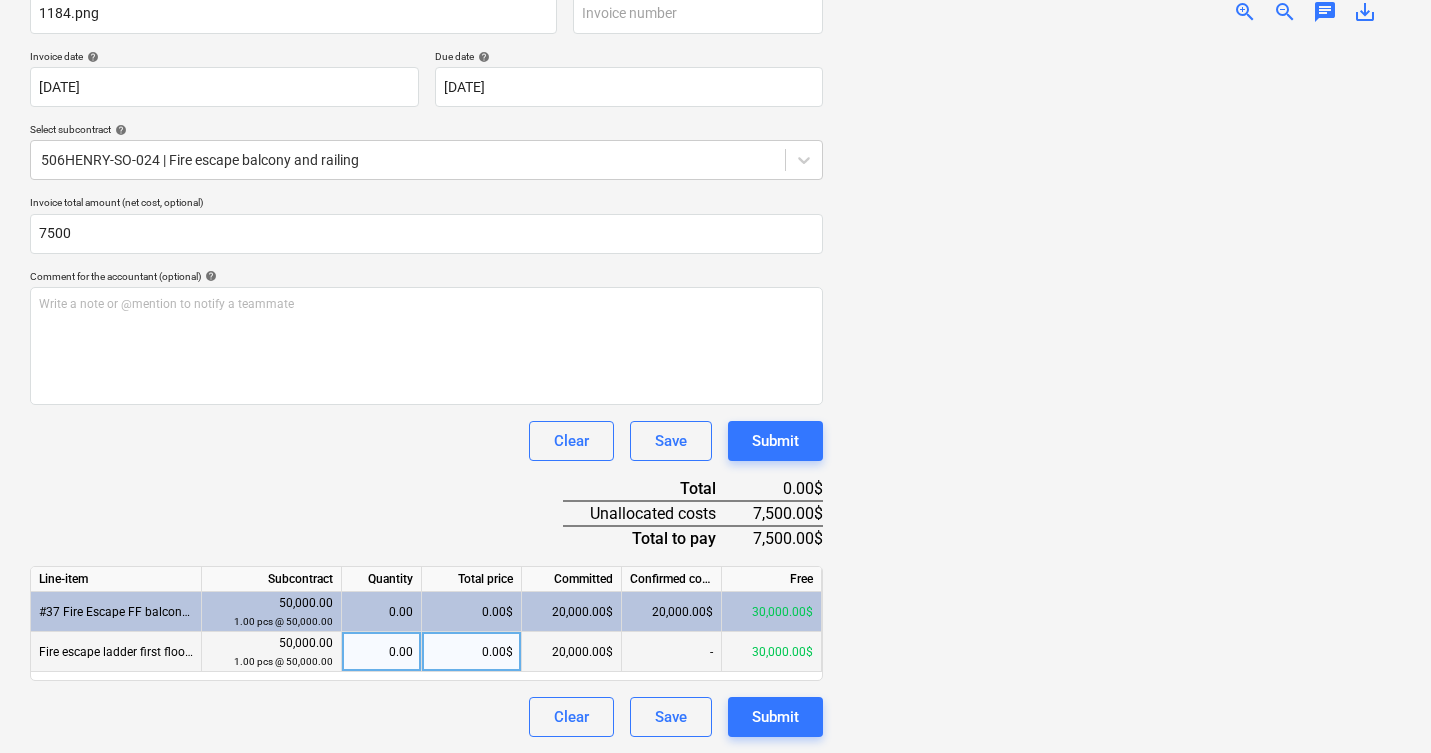 click on "0.00$" at bounding box center (472, 652) 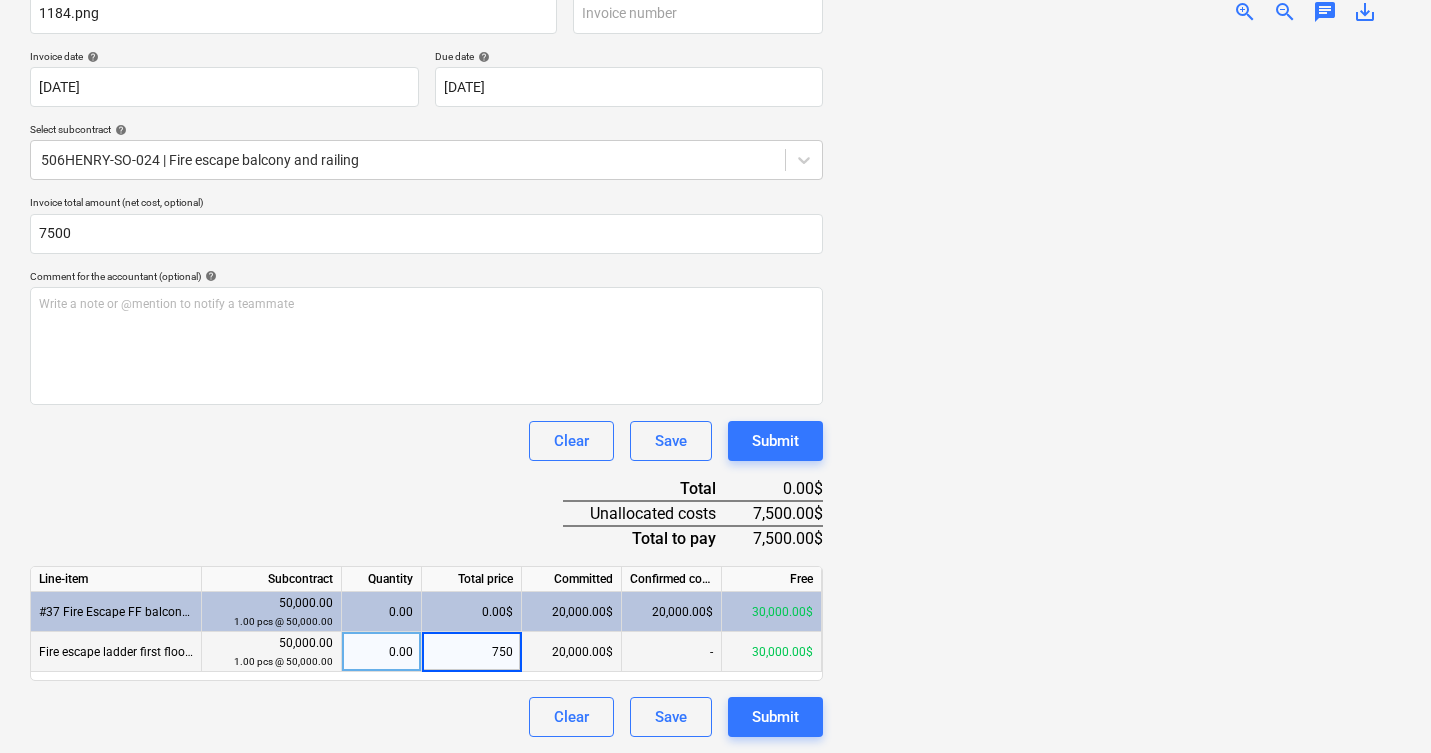 type on "7500" 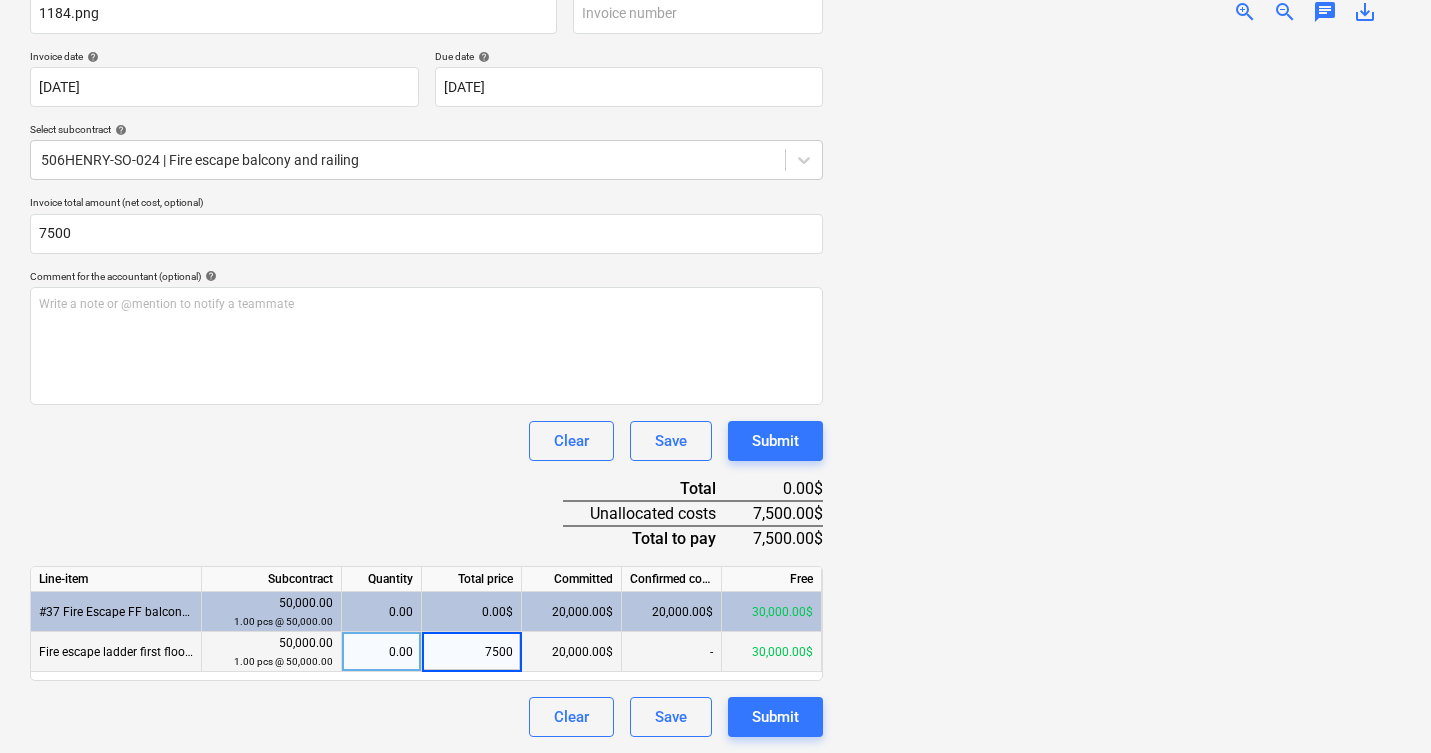 click at bounding box center [1120, 388] 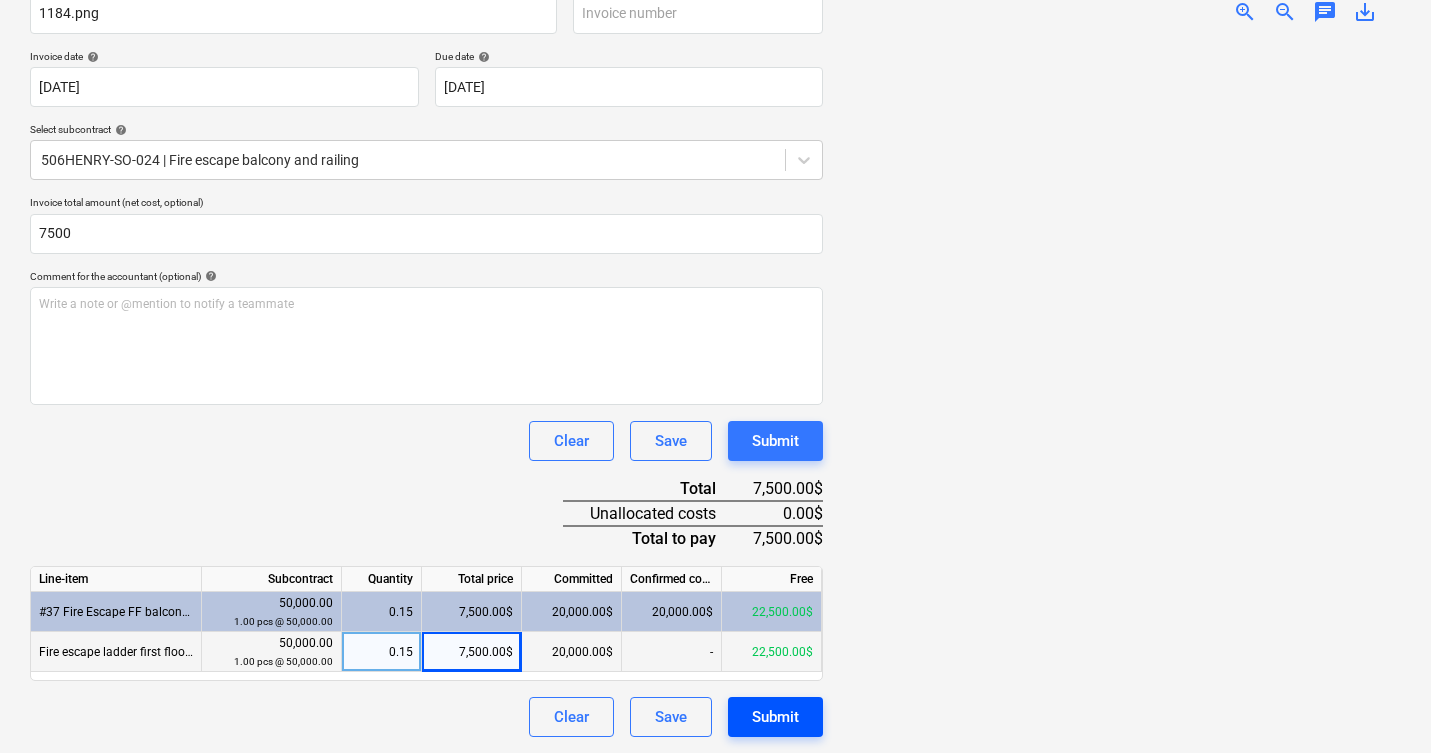 click on "Submit" at bounding box center (775, 717) 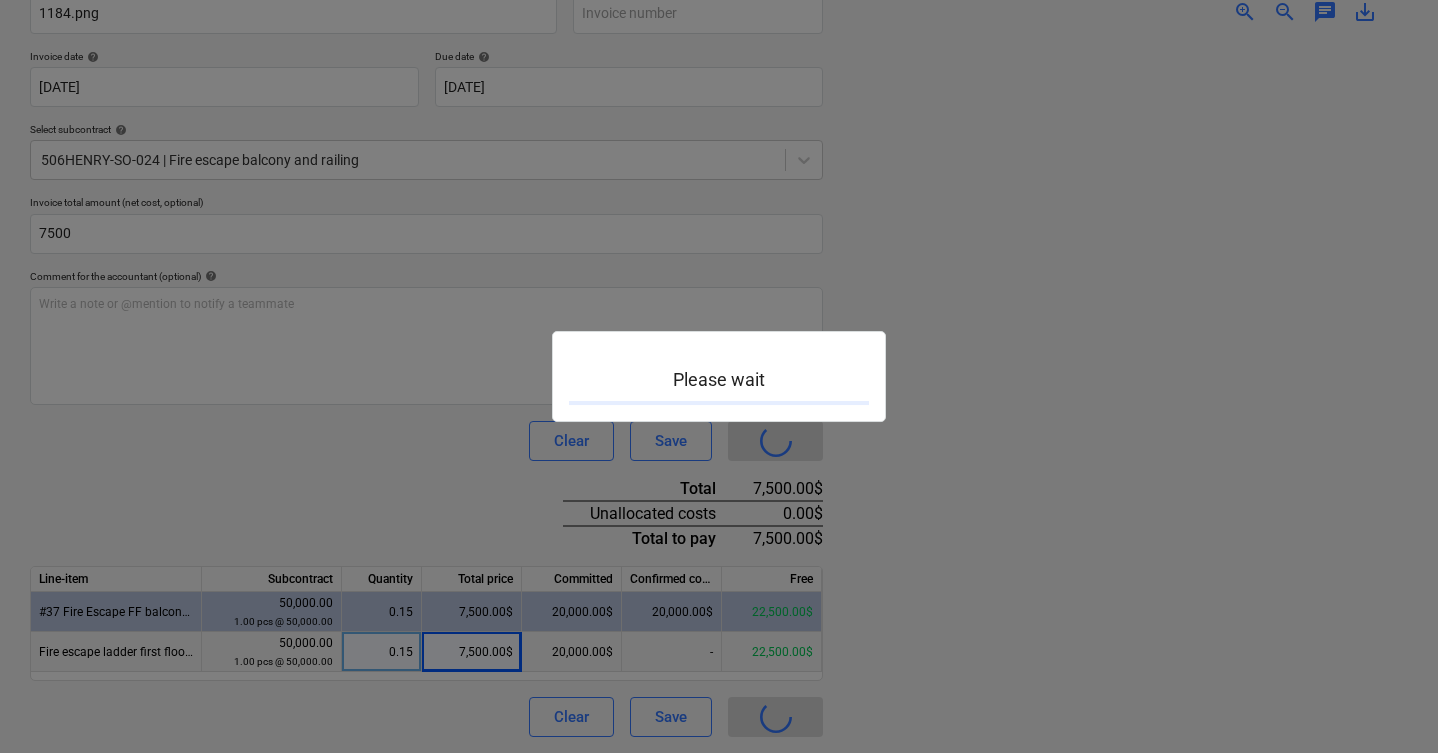 scroll, scrollTop: 0, scrollLeft: 0, axis: both 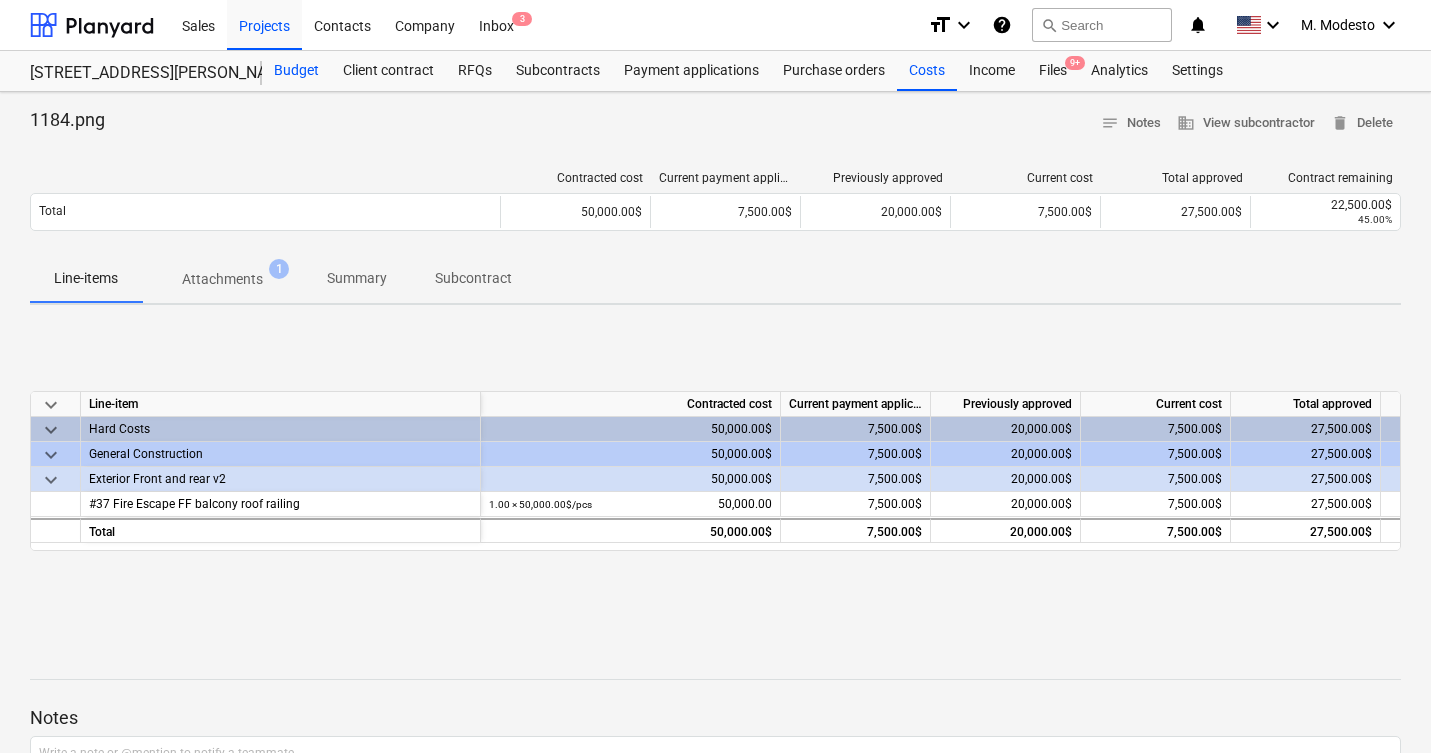 click on "Budget" at bounding box center [296, 71] 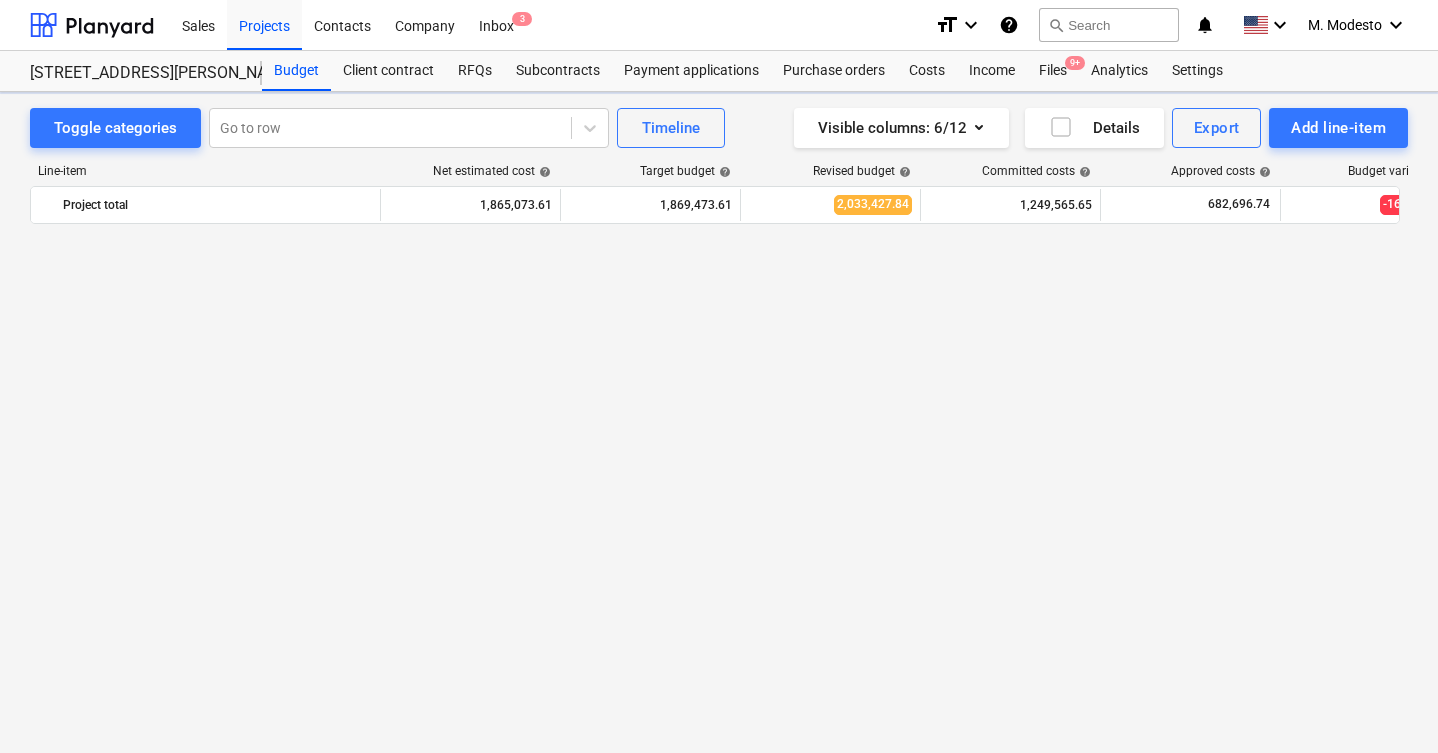 scroll, scrollTop: 3430, scrollLeft: 0, axis: vertical 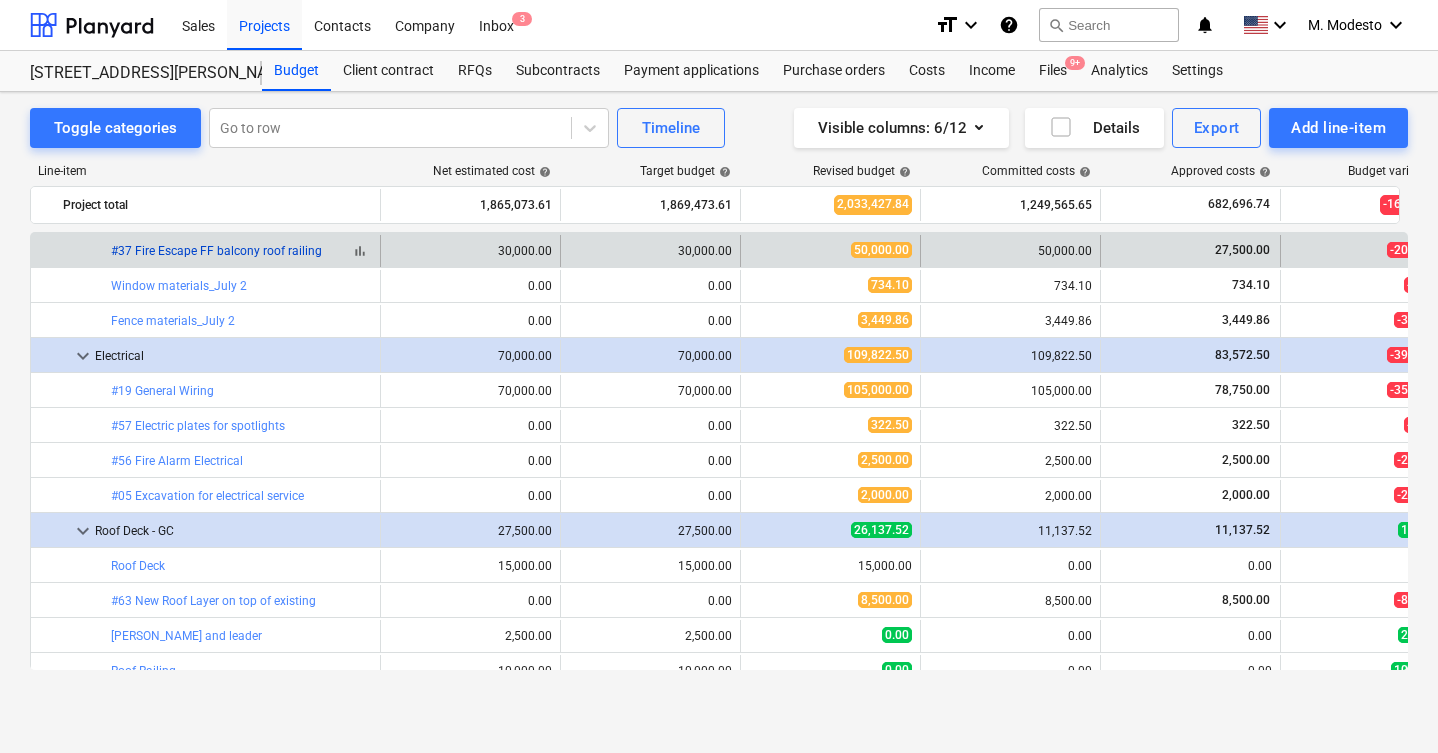click on "#37 Fire Escape FF balcony roof railing" at bounding box center [216, 251] 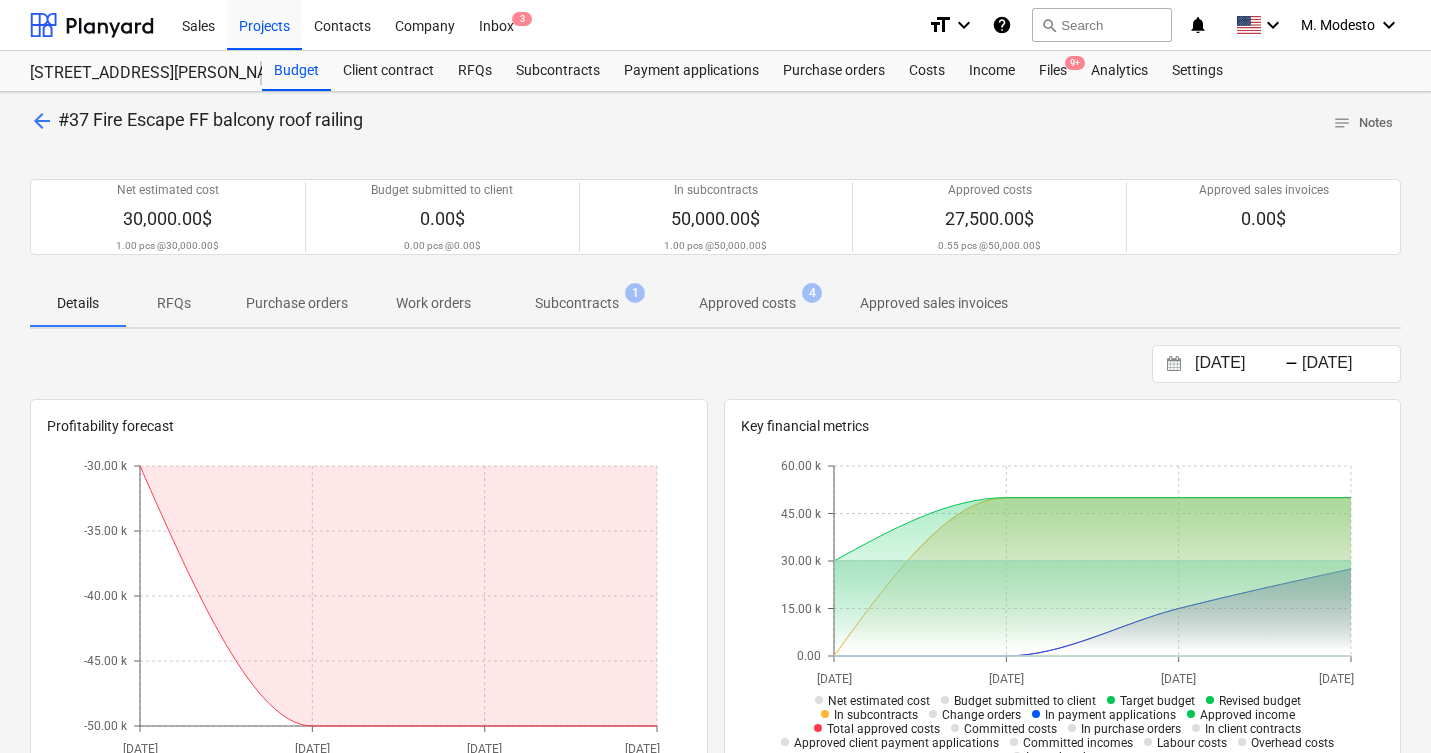 click on "Subcontracts" at bounding box center [577, 303] 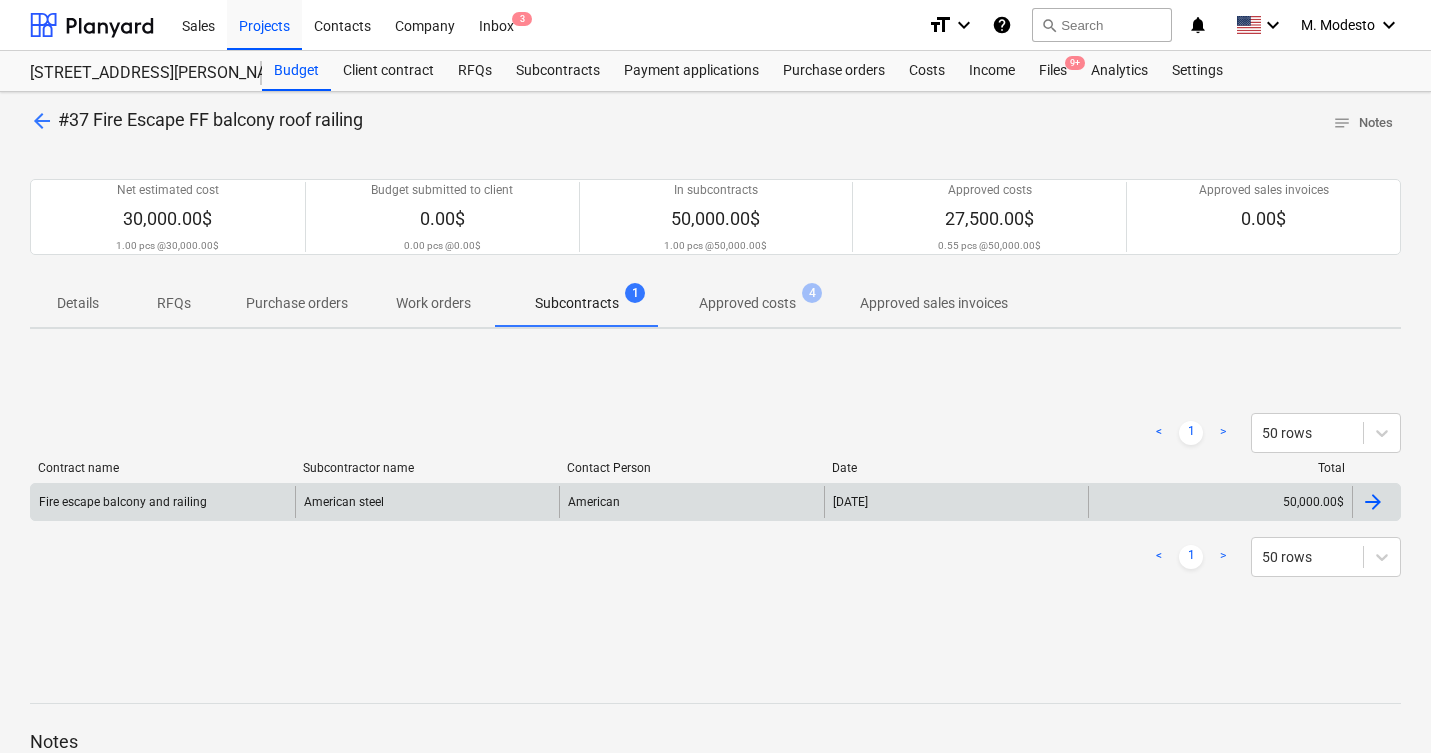 click on "American" at bounding box center [691, 502] 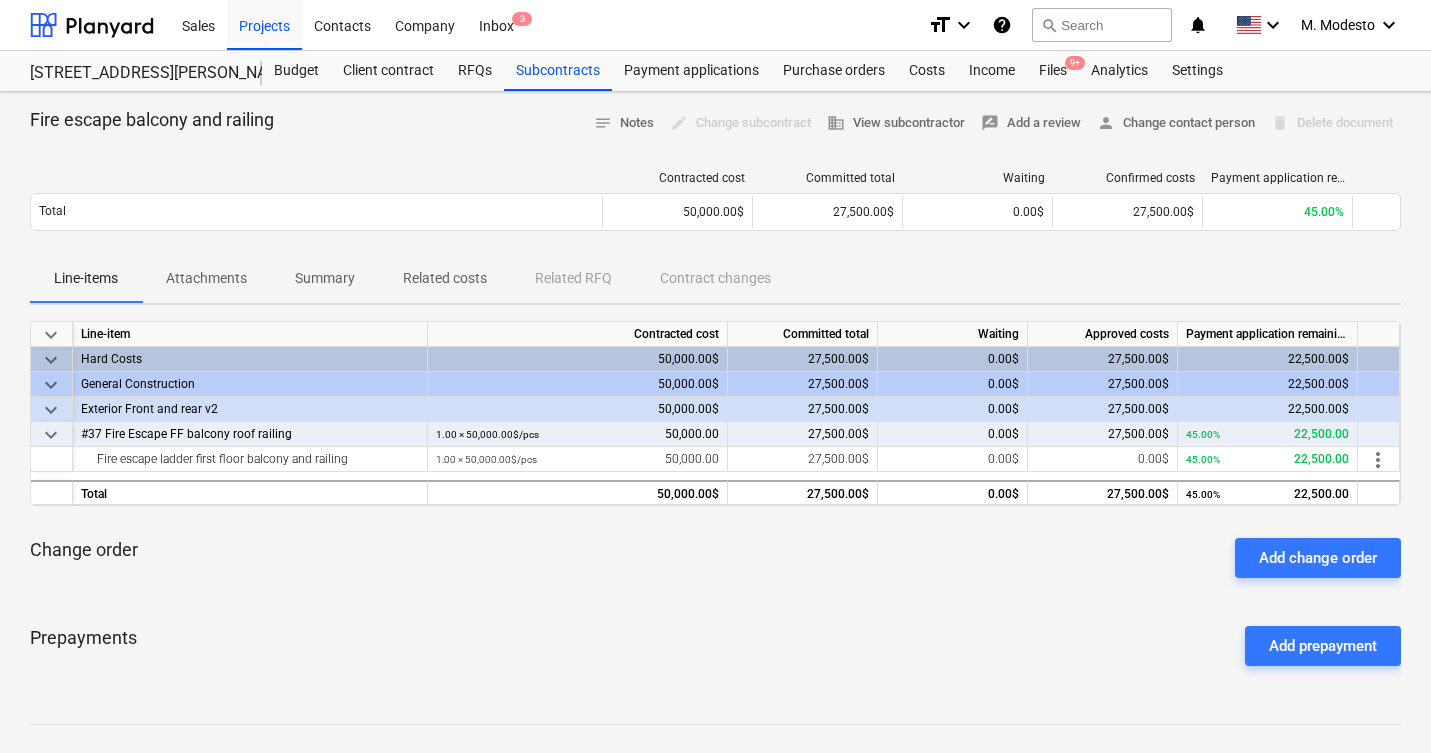 click on "Related costs" at bounding box center (445, 278) 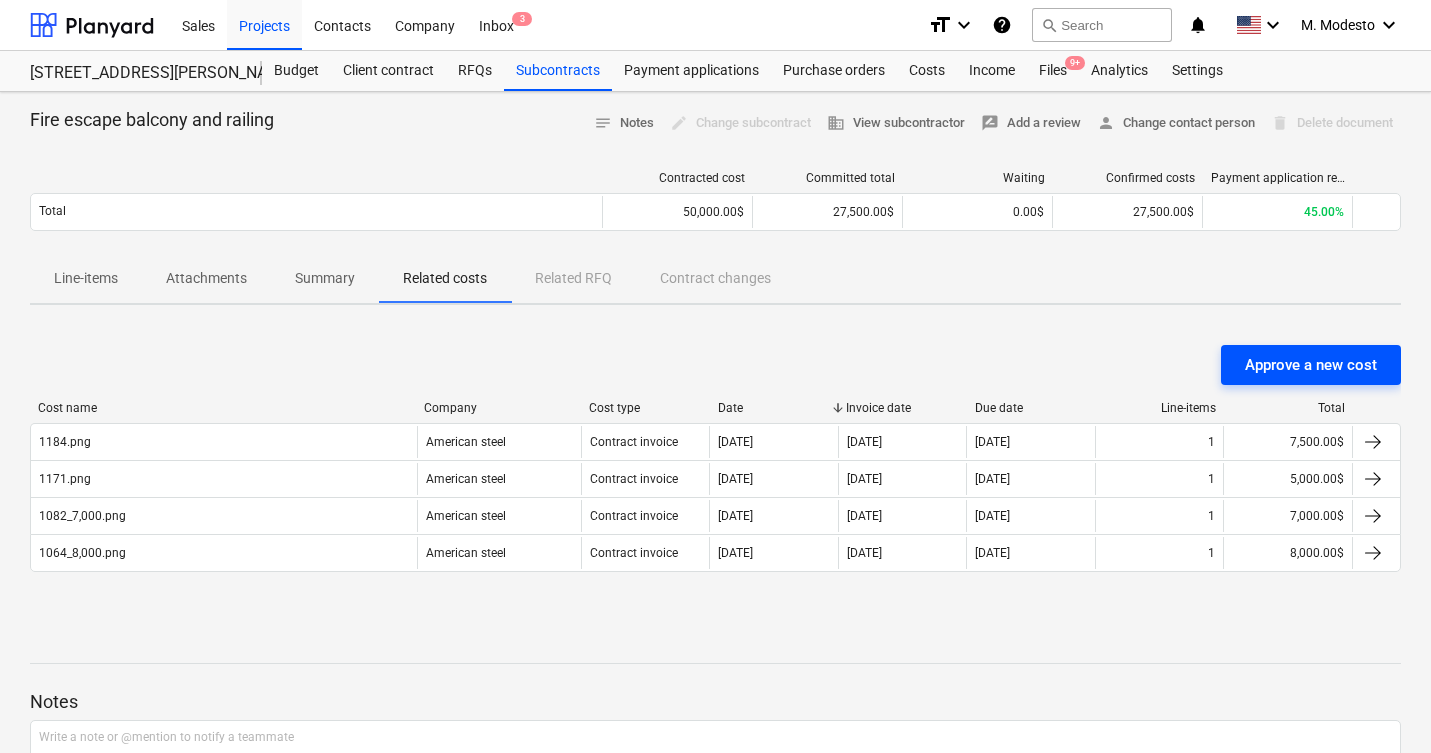 click on "Approve a new cost" at bounding box center [1311, 365] 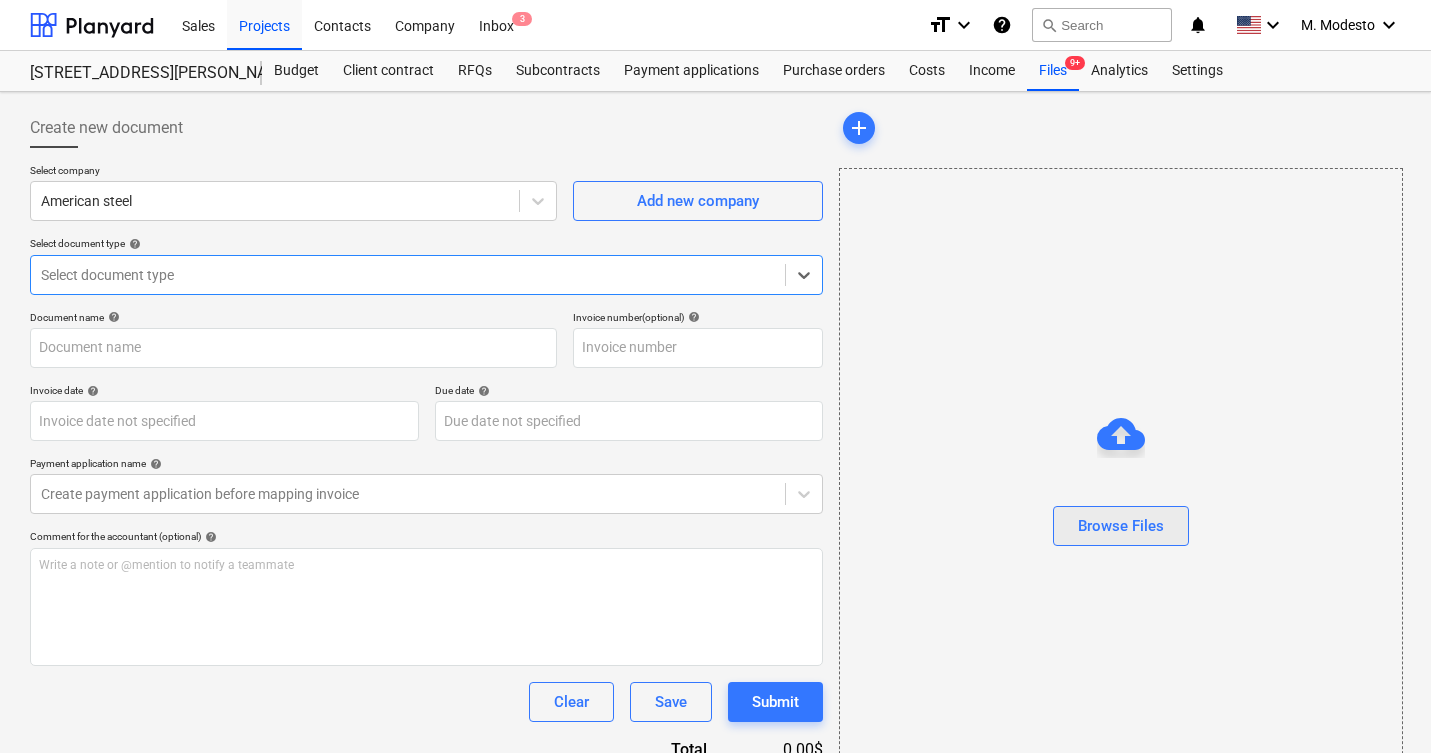 click on "Browse Files" at bounding box center (1121, 526) 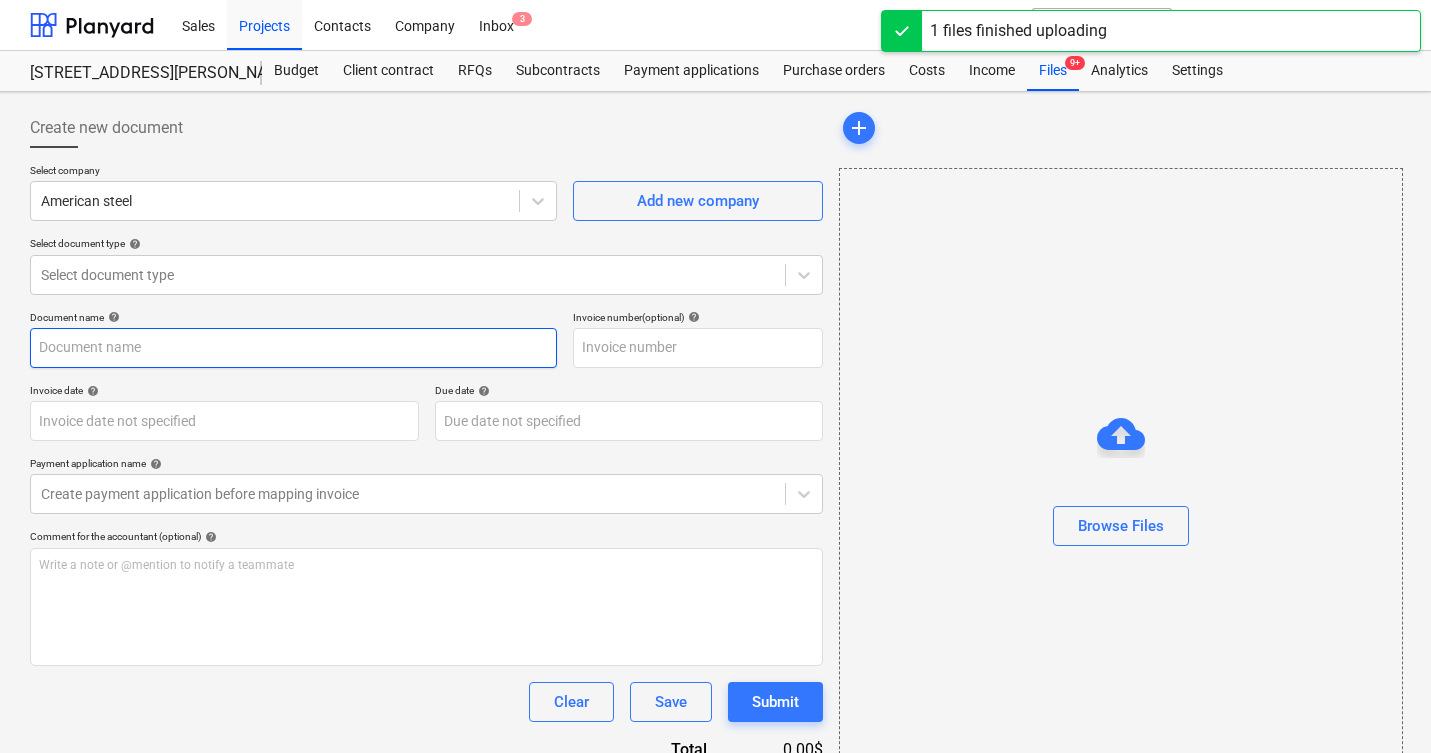 type on "1189.png" 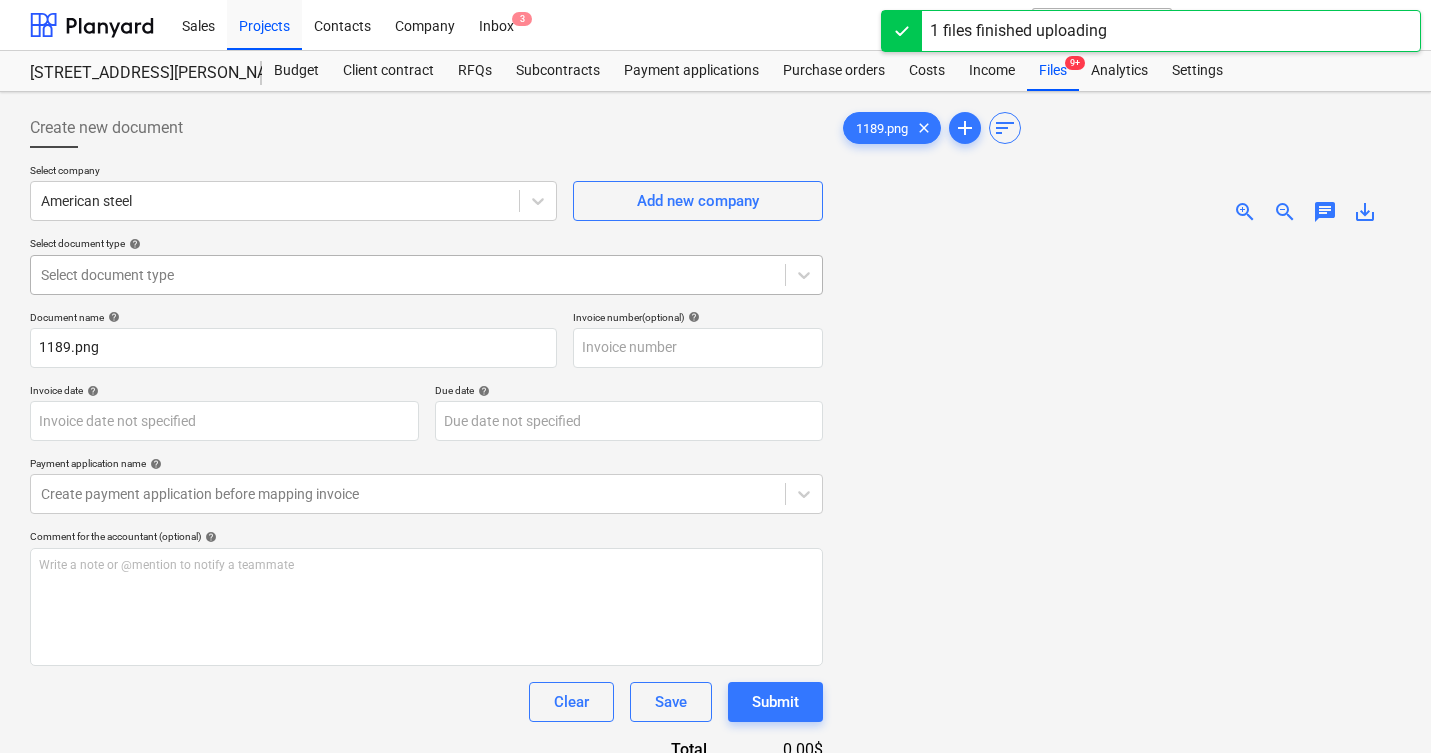 click on "Select document type" at bounding box center (408, 275) 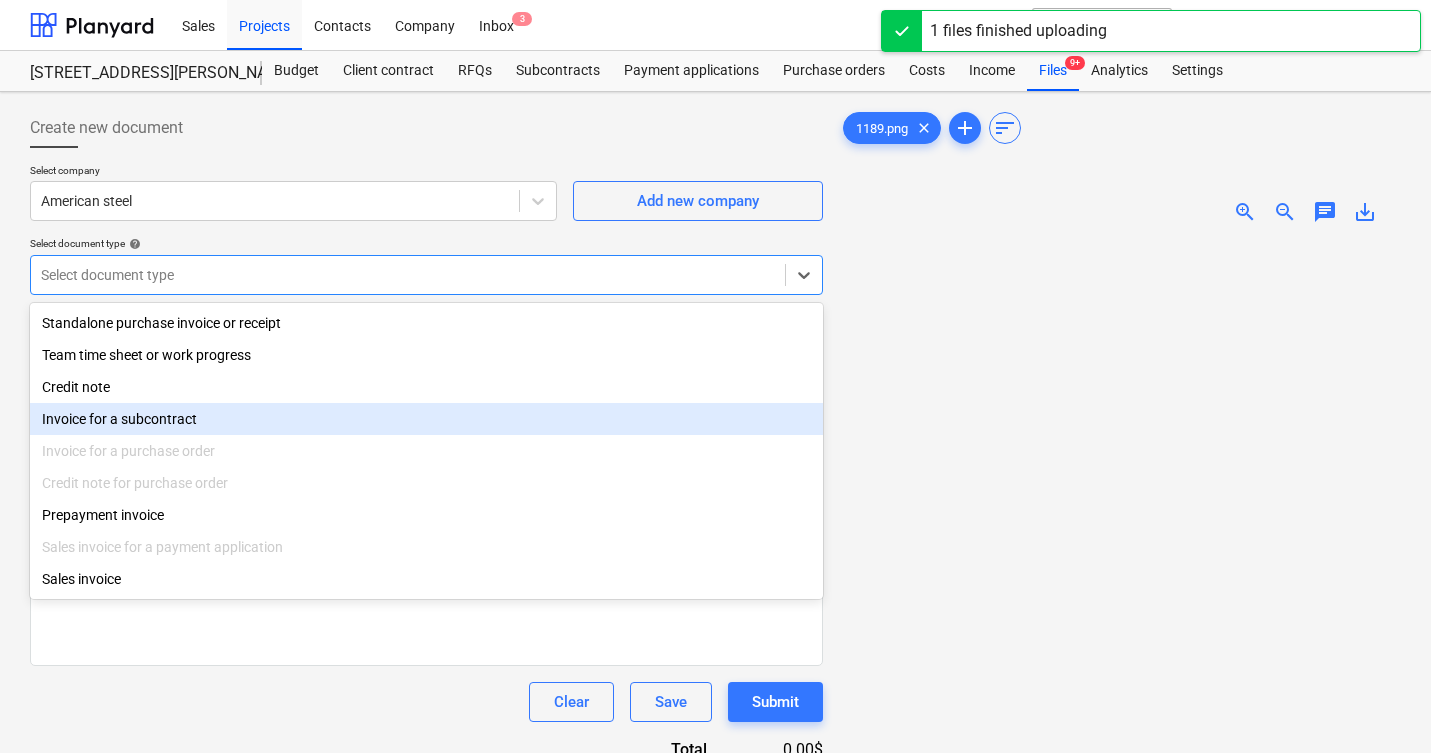 click on "Invoice for a subcontract" at bounding box center [426, 419] 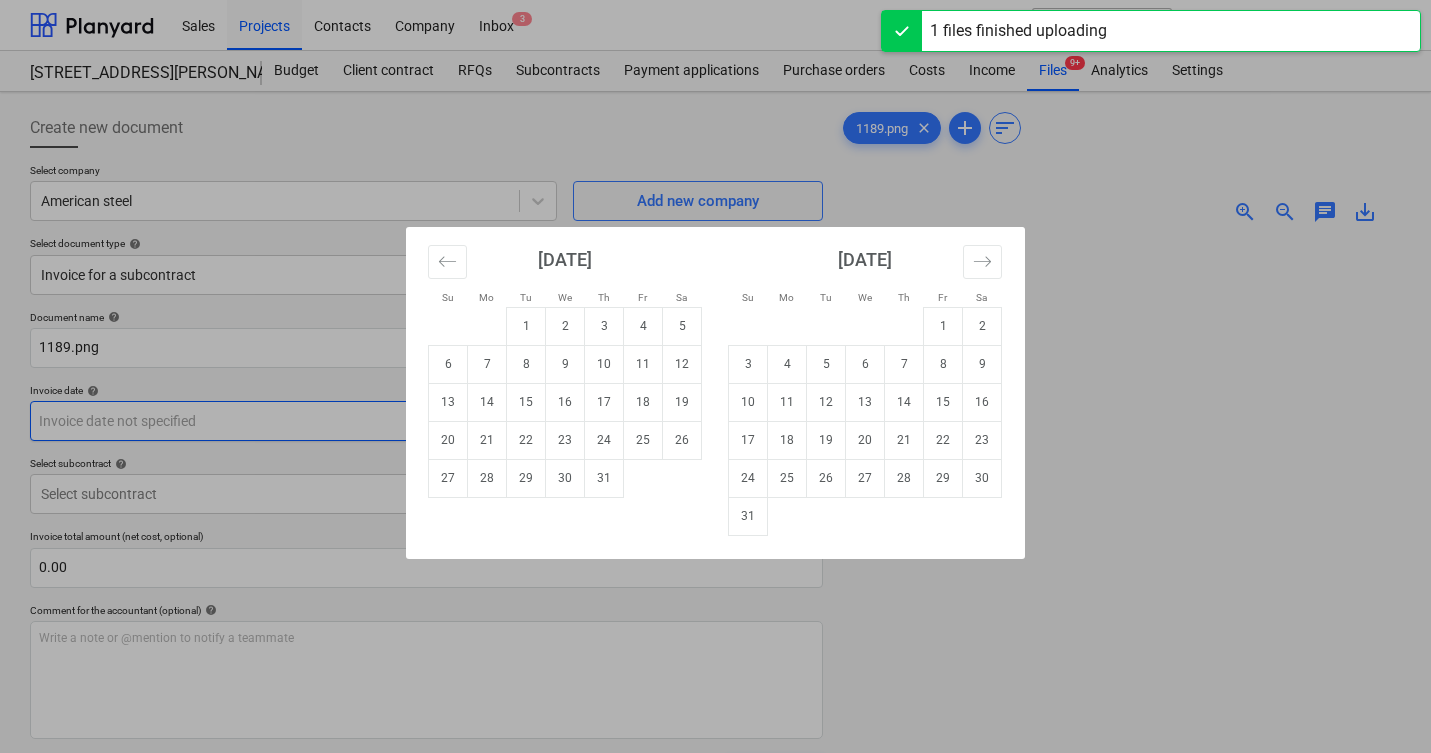 click on "Sales Projects Contacts Company Inbox 3 format_size keyboard_arrow_down help search Search notifications 0 keyboard_arrow_down M. Modesto keyboard_arrow_down 506 Henry Street Budget Client contract RFQs Subcontracts Payment applications Purchase orders Costs Income Files 9+ Analytics Settings Create new document Select company American steel   Add new company Select document type help Invoice for a subcontract Document name help 1189.png Invoice number  (optional) help Invoice date help Press the down arrow key to interact with the calendar and
select a date. Press the question mark key to get the keyboard shortcuts for changing dates. Due date help Press the down arrow key to interact with the calendar and
select a date. Press the question mark key to get the keyboard shortcuts for changing dates. Select subcontract help Select subcontract Invoice total amount (net cost, optional) 0.00 Comment for the accountant (optional) help Write a note or @mention to notify a teammate ﻿ Clear Save Submit add" at bounding box center (715, 376) 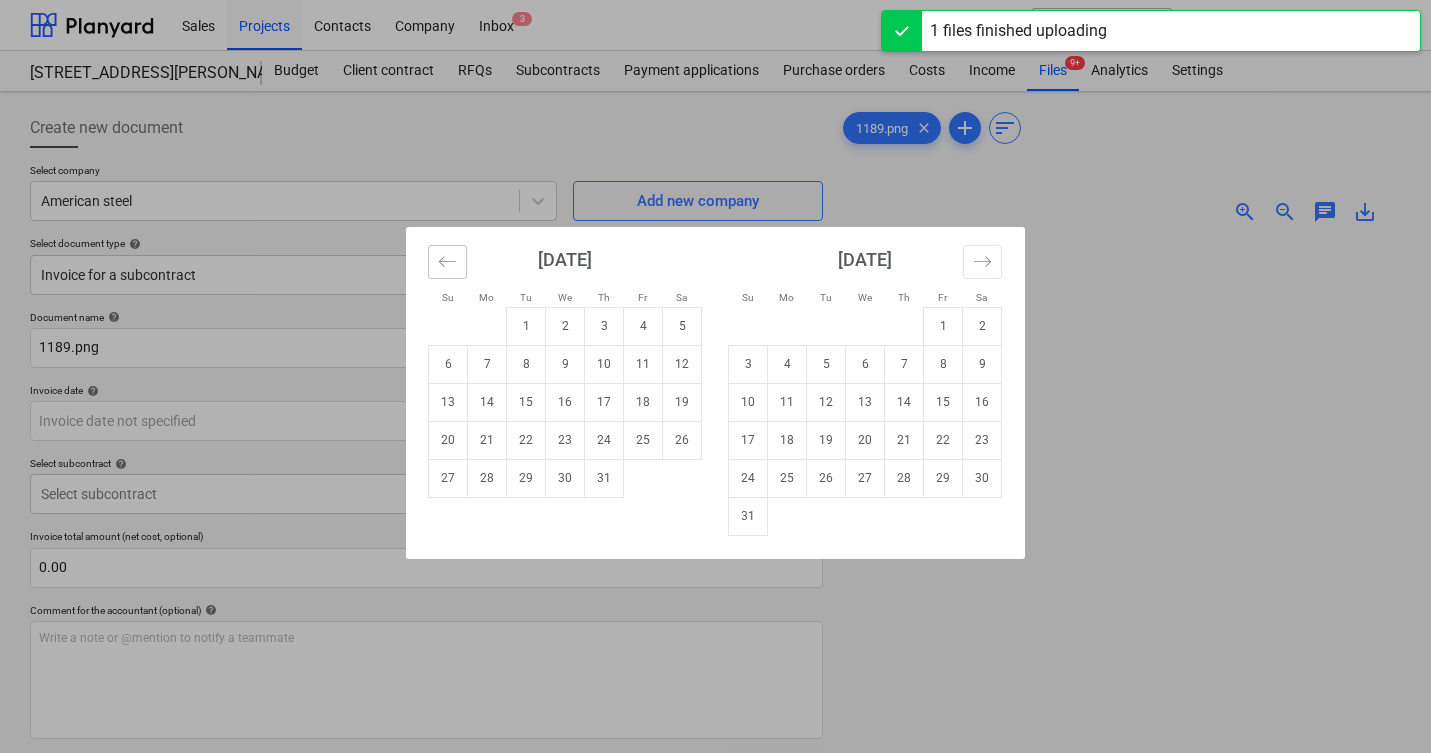 click at bounding box center [447, 262] 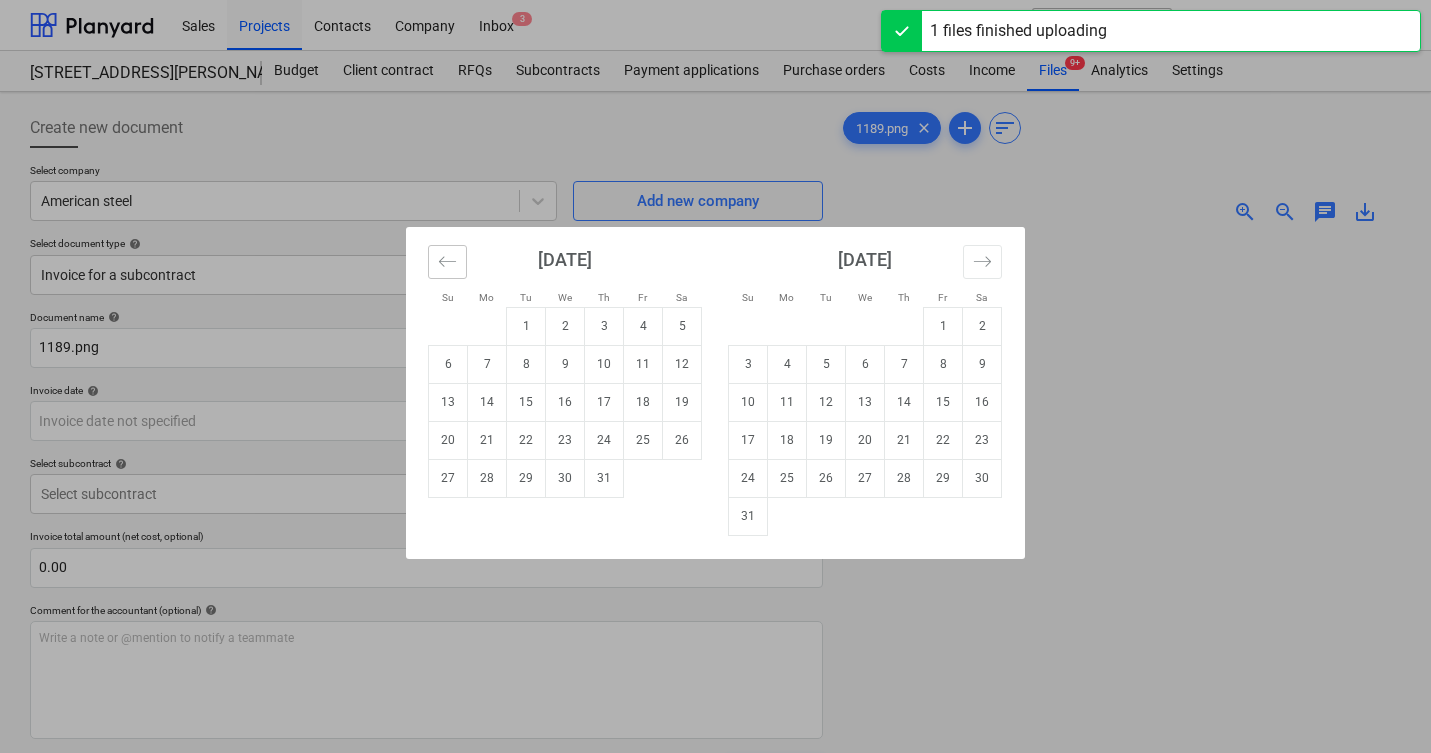 click at bounding box center (447, 262) 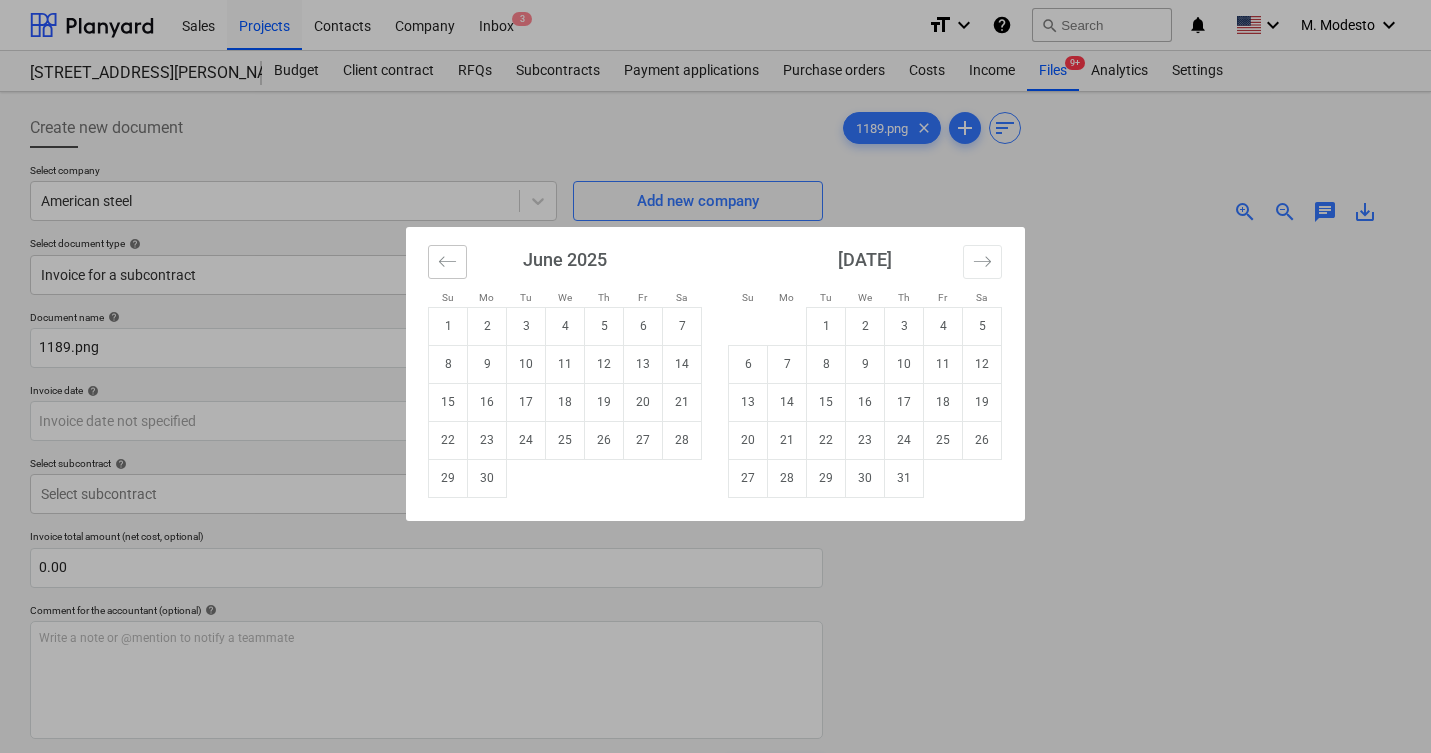 click at bounding box center (447, 262) 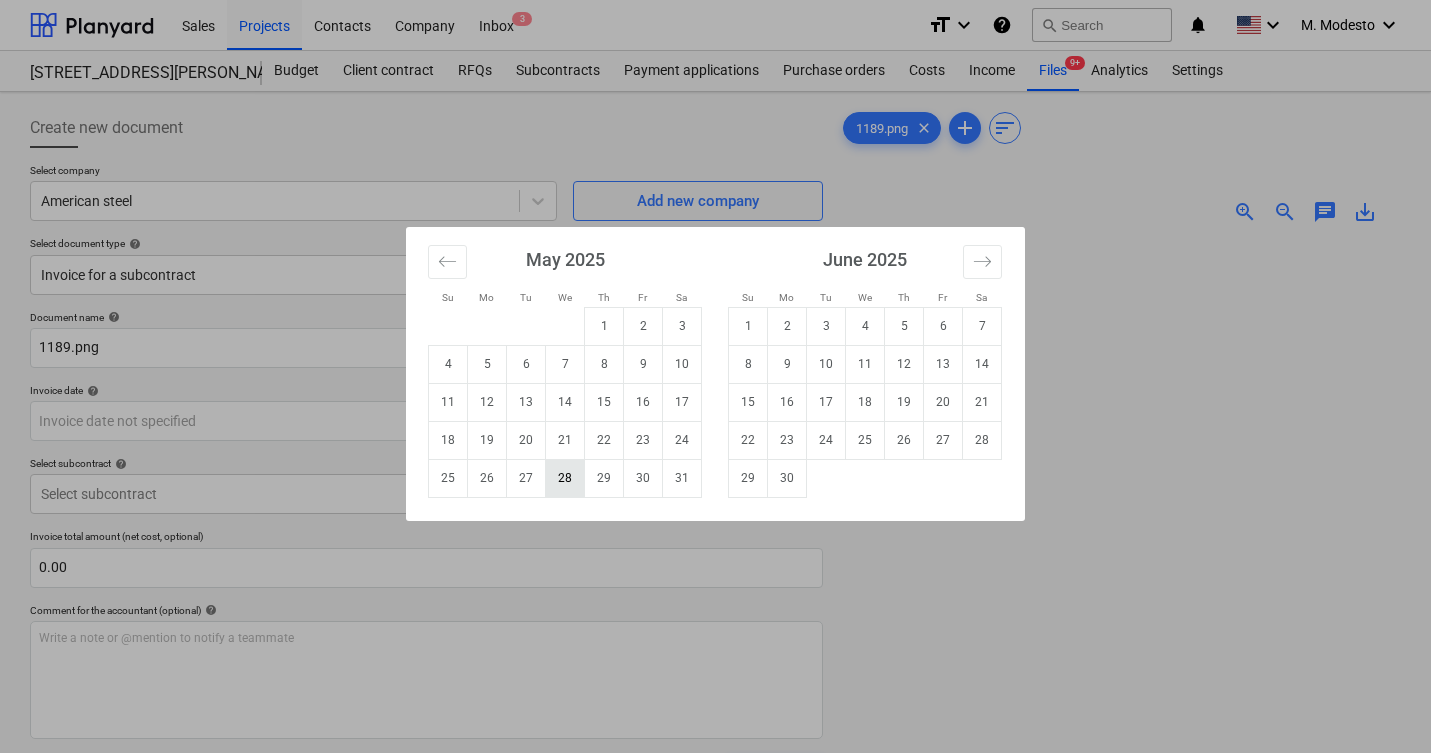 click on "28" at bounding box center (565, 478) 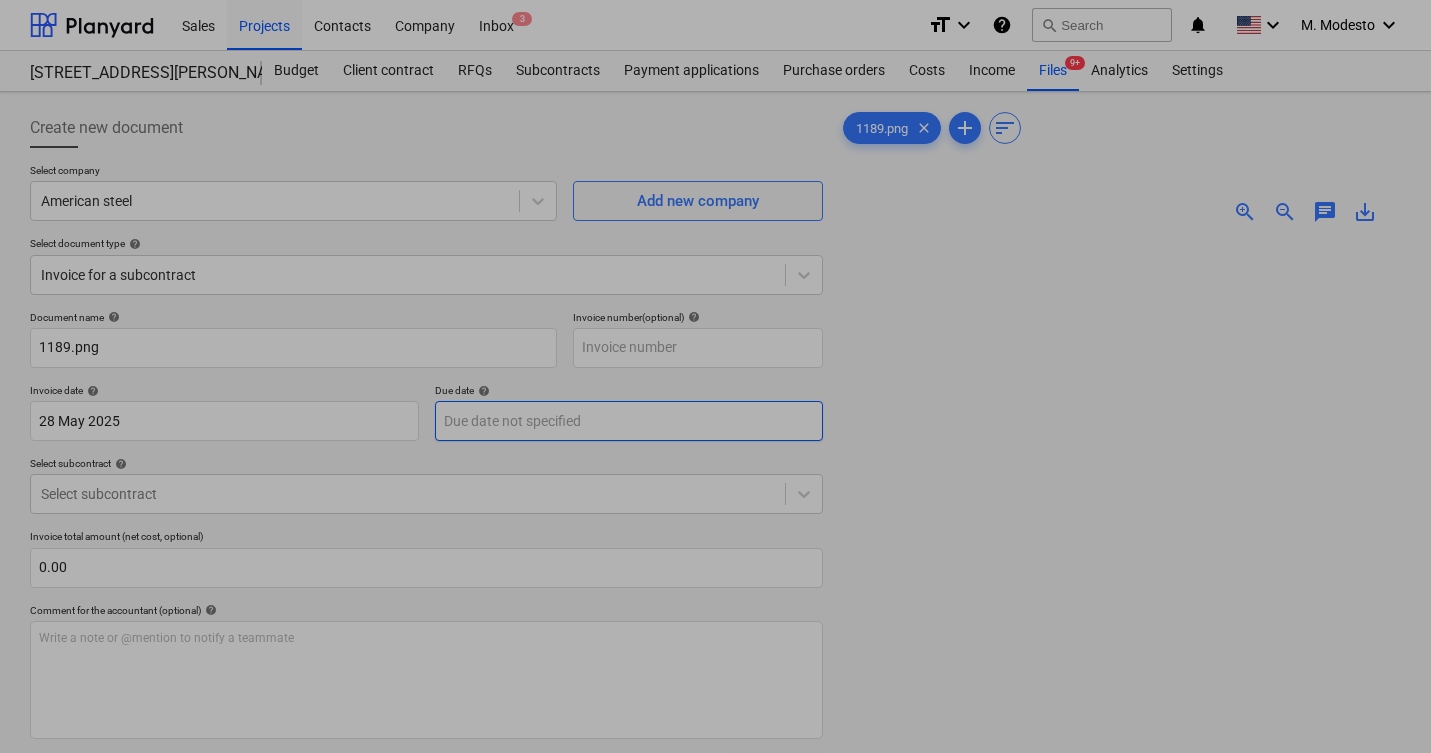 click on "Sales Projects Contacts Company Inbox 3 format_size keyboard_arrow_down help search Search notifications 0 keyboard_arrow_down M. Modesto keyboard_arrow_down 506 Henry Street Budget Client contract RFQs Subcontracts Payment applications Purchase orders Costs Income Files 9+ Analytics Settings Create new document Select company American steel   Add new company Select document type help Invoice for a subcontract Document name help 1189.png Invoice number  (optional) help Invoice date help 28 May 2025 28.05.2025 Press the down arrow key to interact with the calendar and
select a date. Press the question mark key to get the keyboard shortcuts for changing dates. Due date help Press the down arrow key to interact with the calendar and
select a date. Press the question mark key to get the keyboard shortcuts for changing dates. Select subcontract help Select subcontract Invoice total amount (net cost, optional) 0.00 Comment for the accountant (optional) help Write a note or @mention to notify a teammate 0" at bounding box center (715, 376) 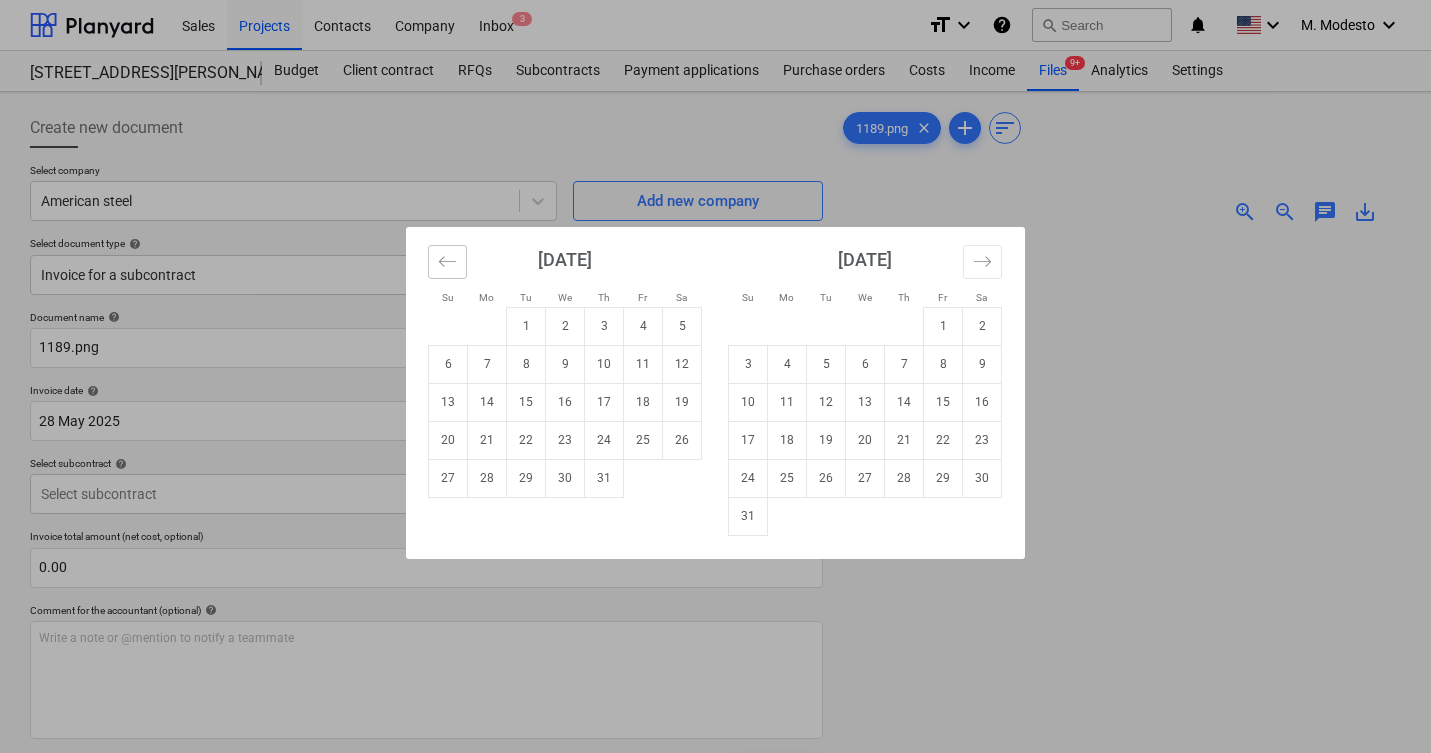 click at bounding box center (447, 262) 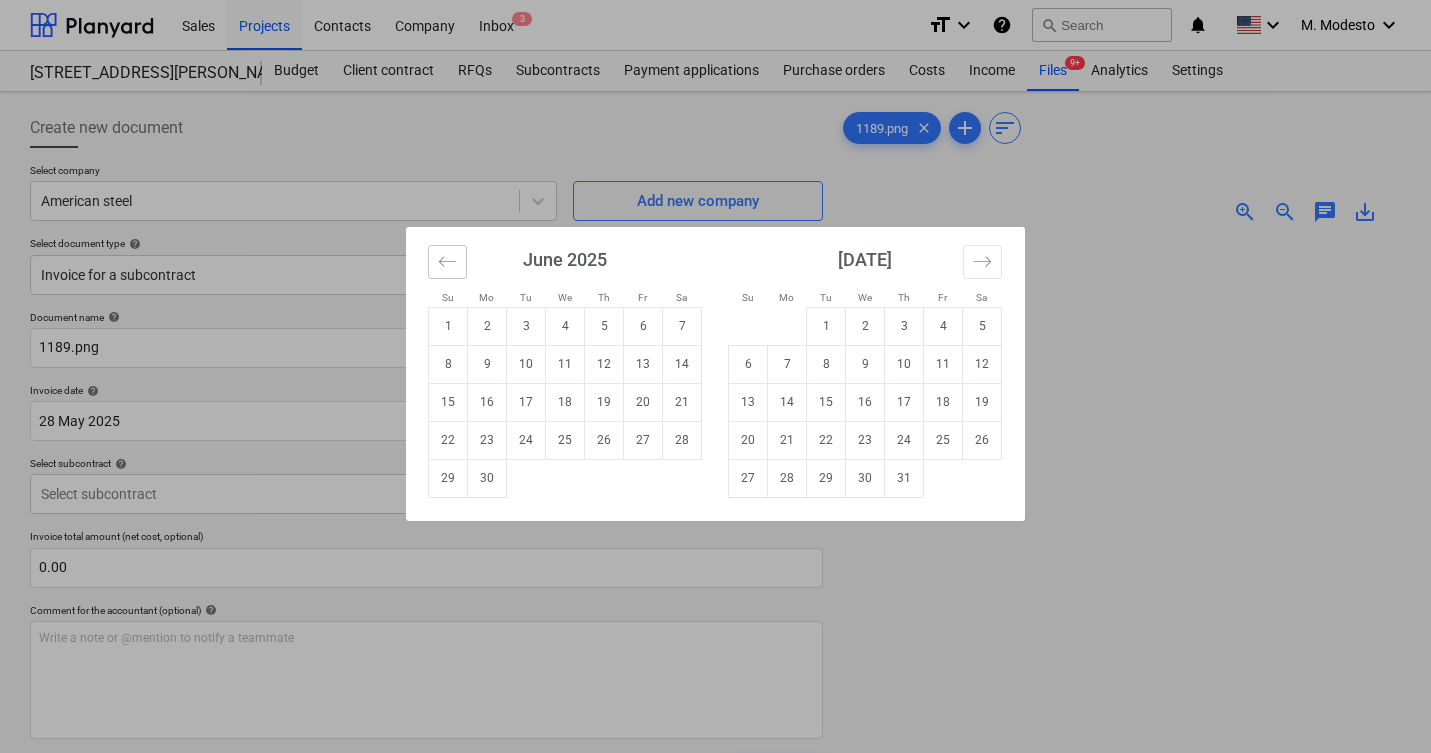 click at bounding box center (447, 262) 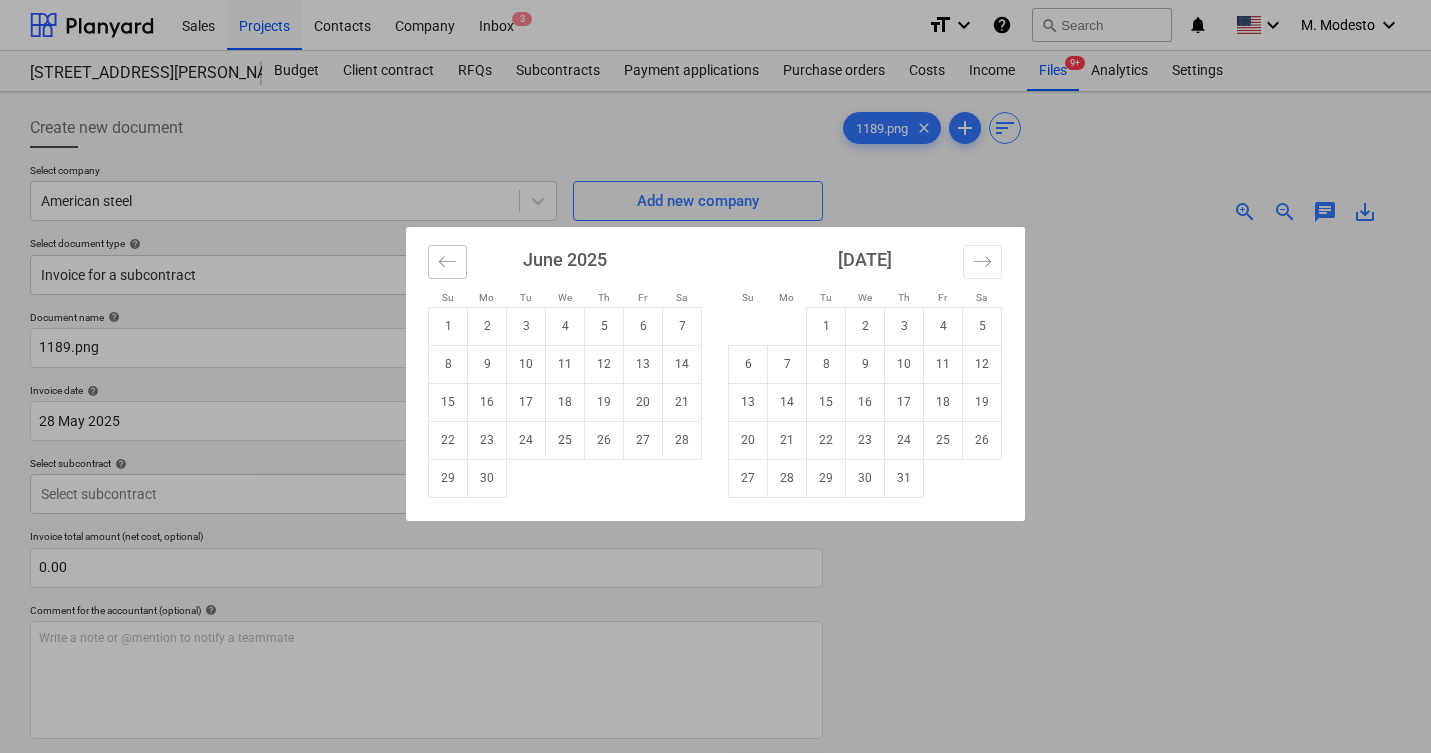 click at bounding box center [447, 262] 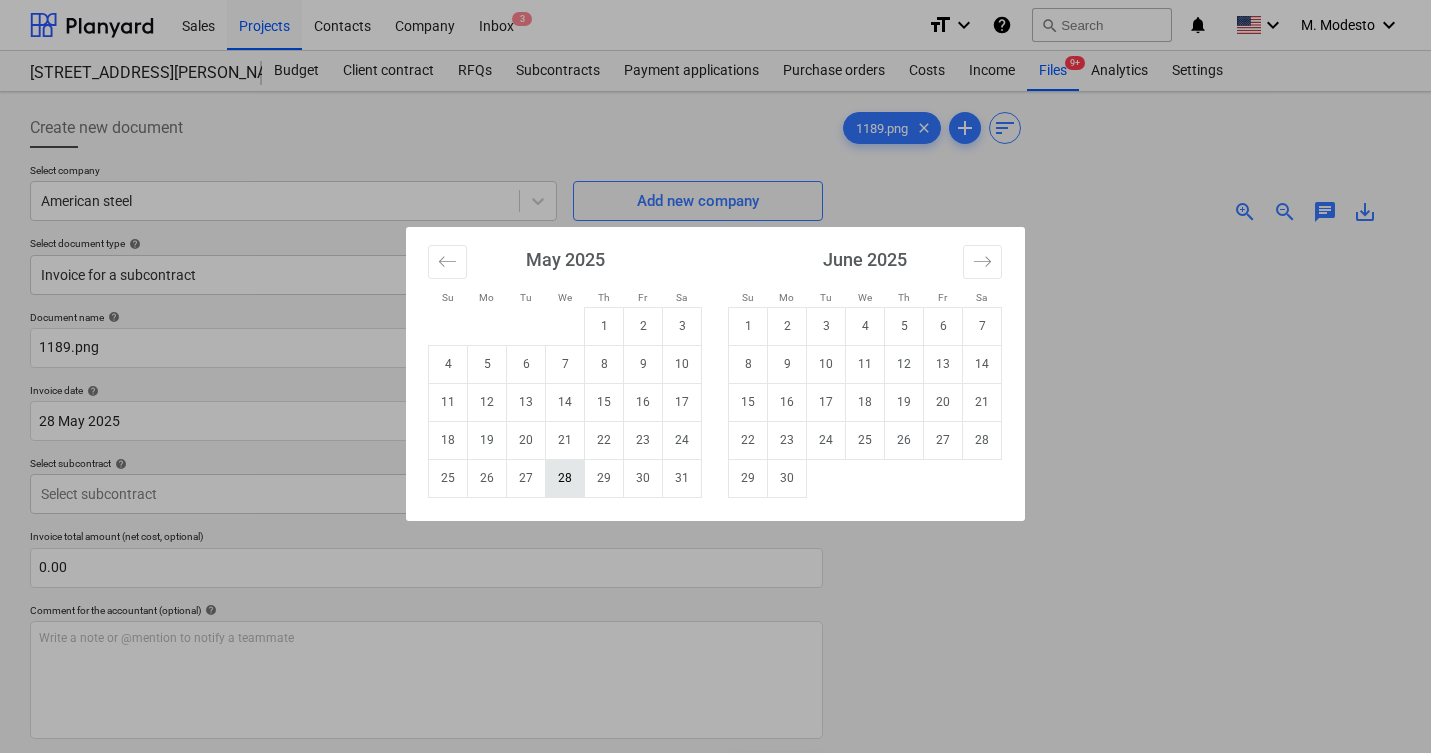 click on "28" at bounding box center (565, 478) 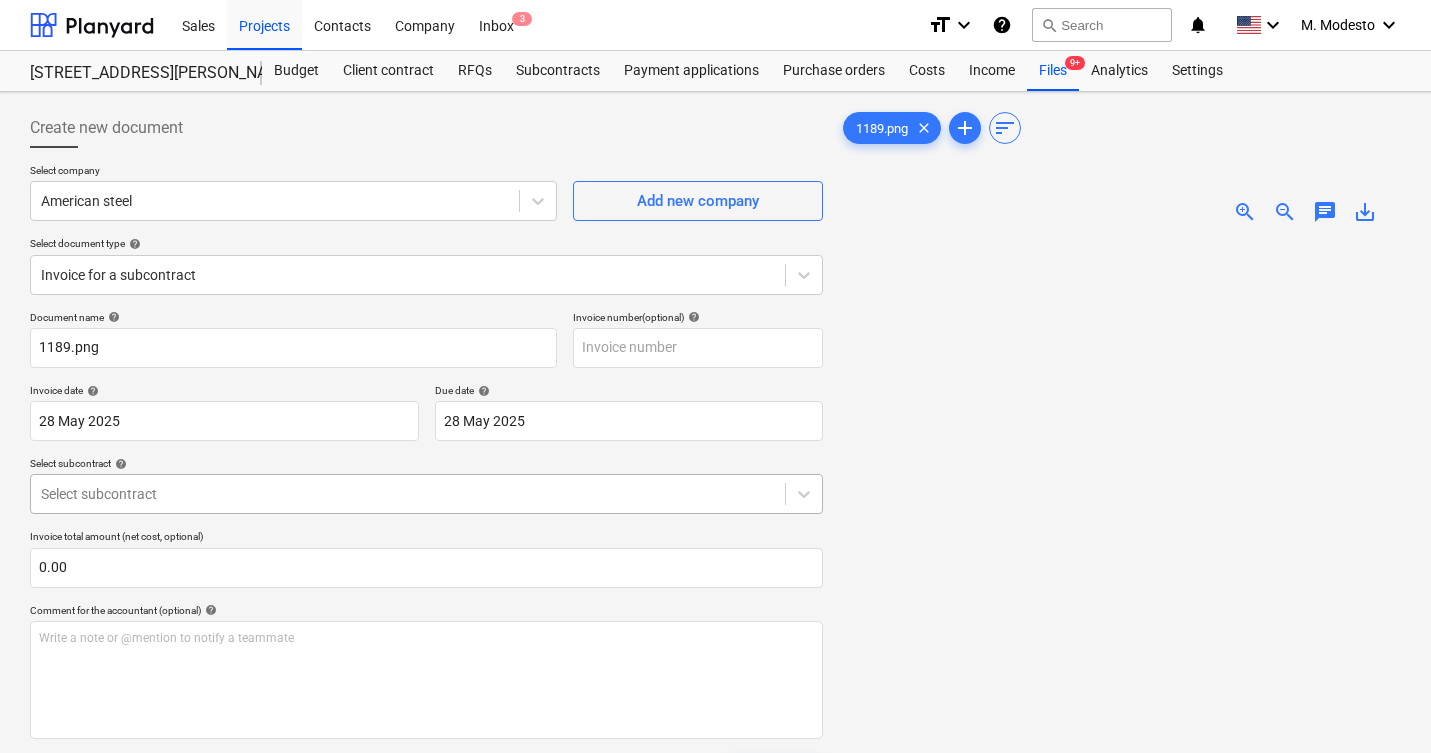 click at bounding box center [408, 494] 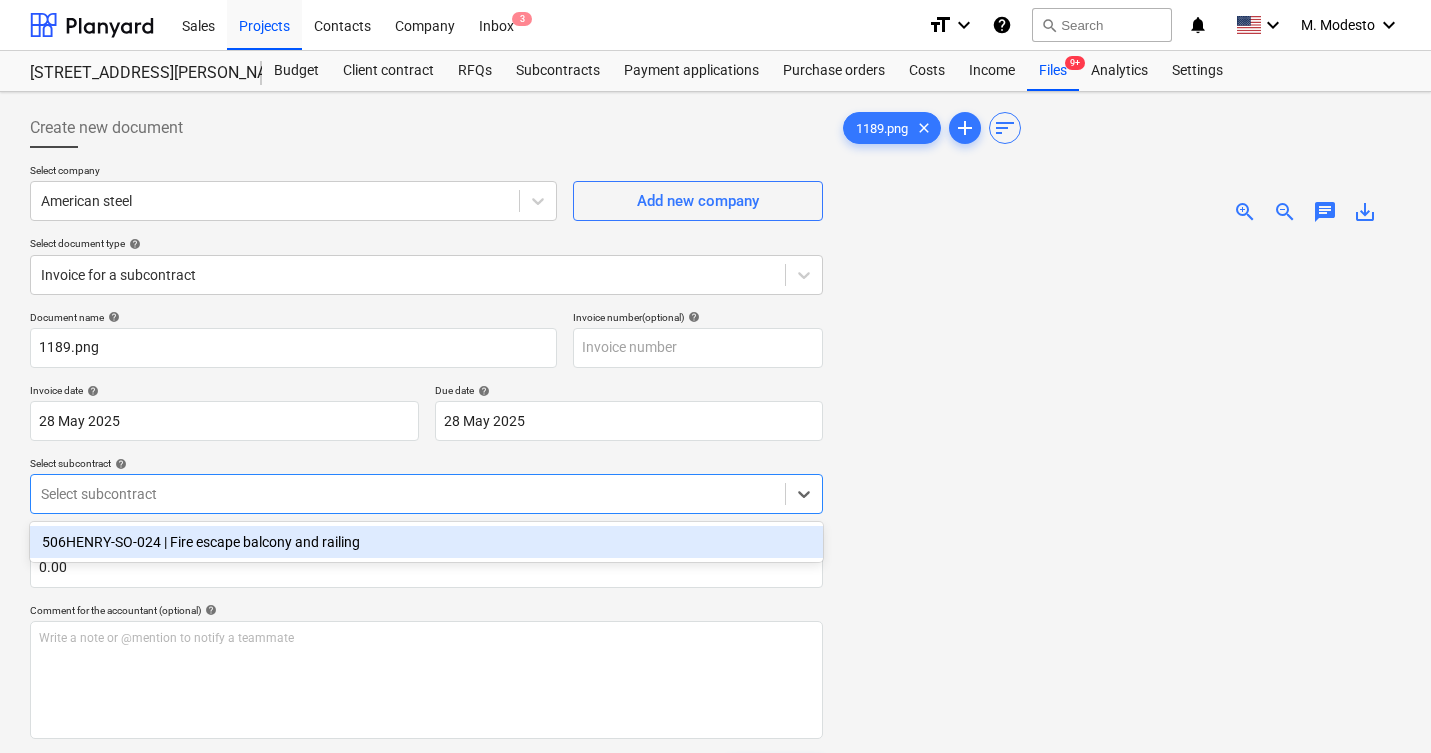 click on "506HENRY-SO-024 | Fire escape balcony and railing" at bounding box center (426, 542) 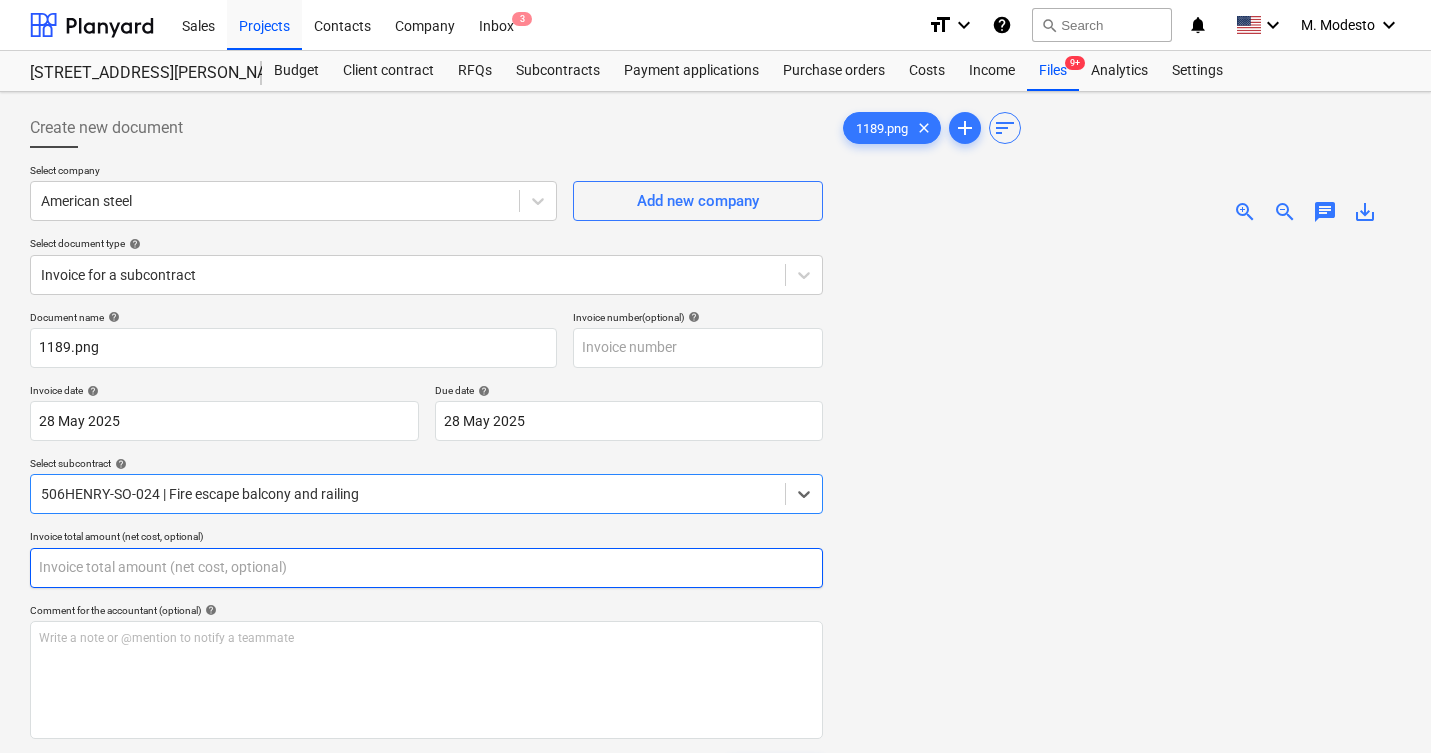 click at bounding box center (426, 568) 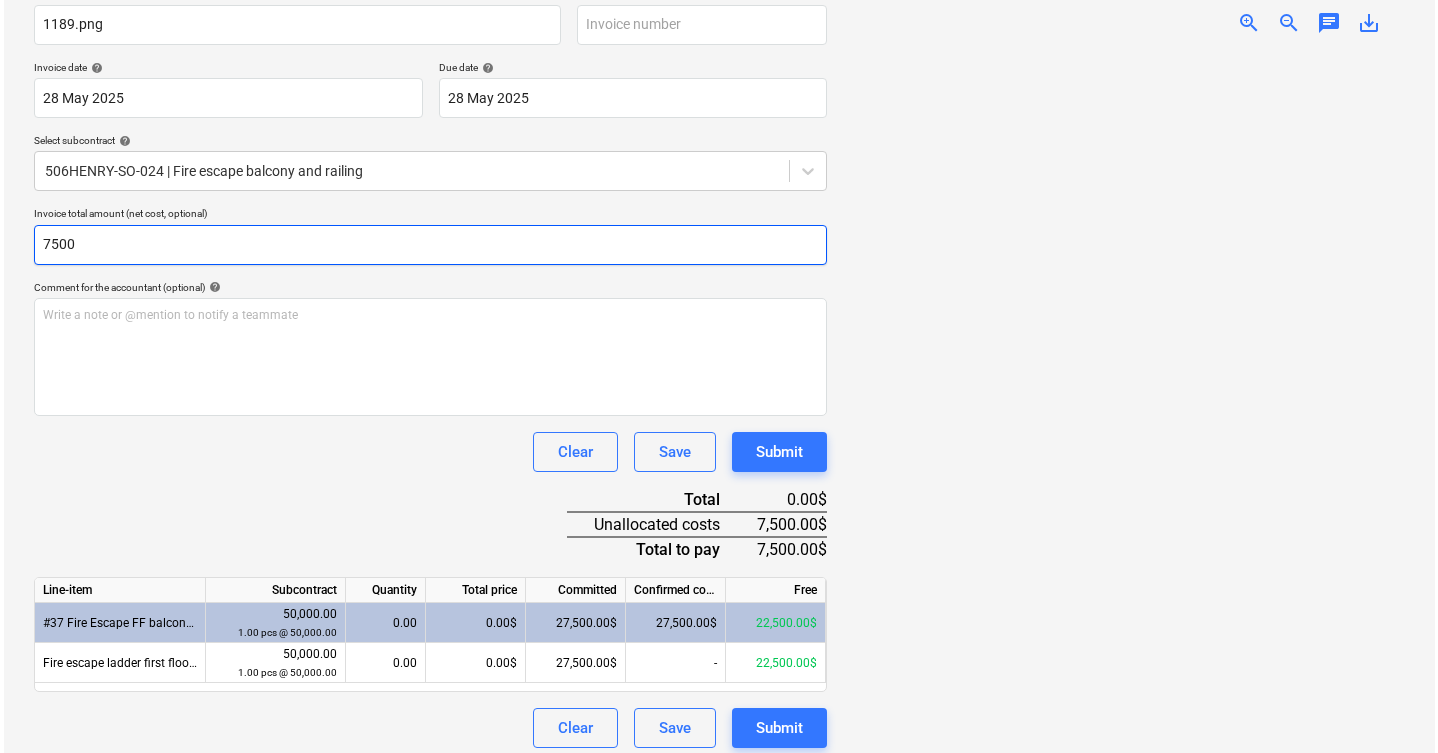 scroll, scrollTop: 334, scrollLeft: 0, axis: vertical 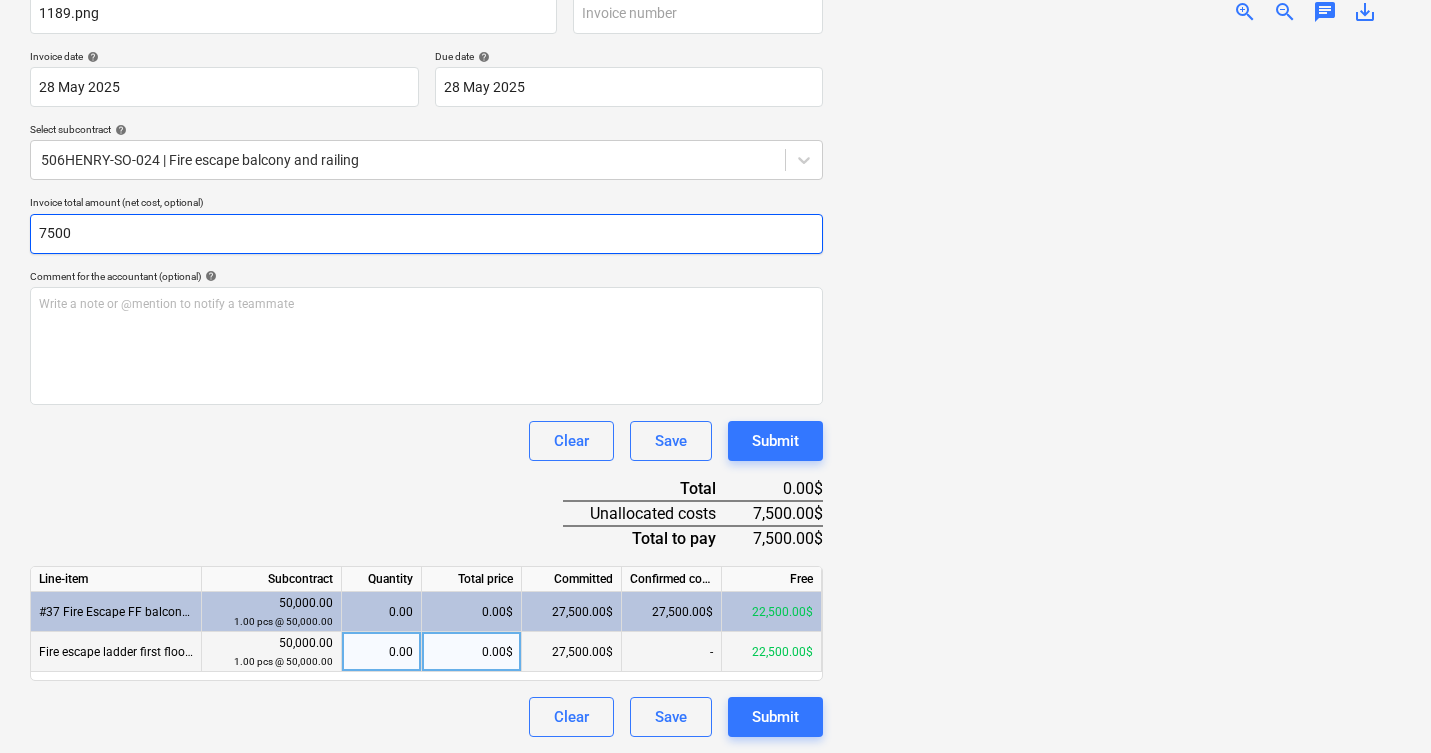 type on "7500" 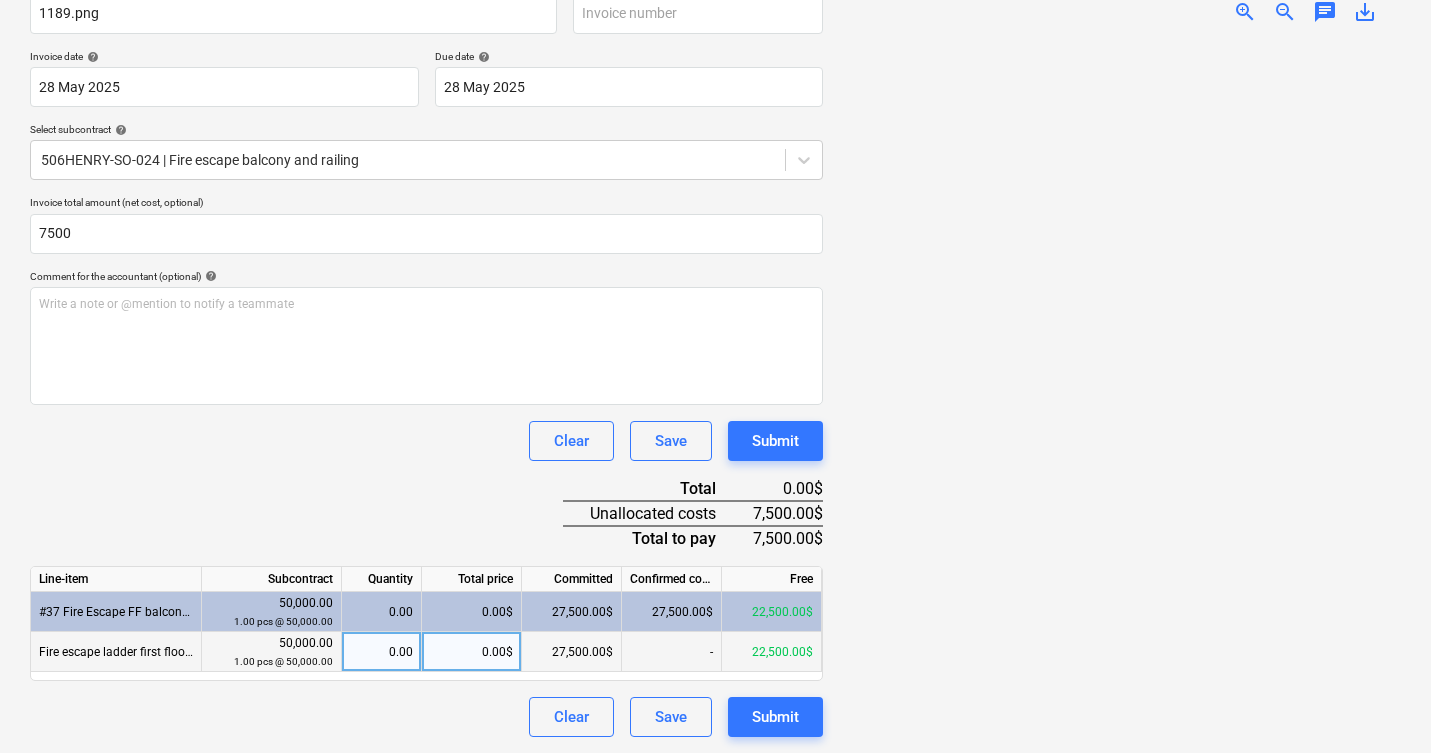 click on "0.00$" at bounding box center (472, 652) 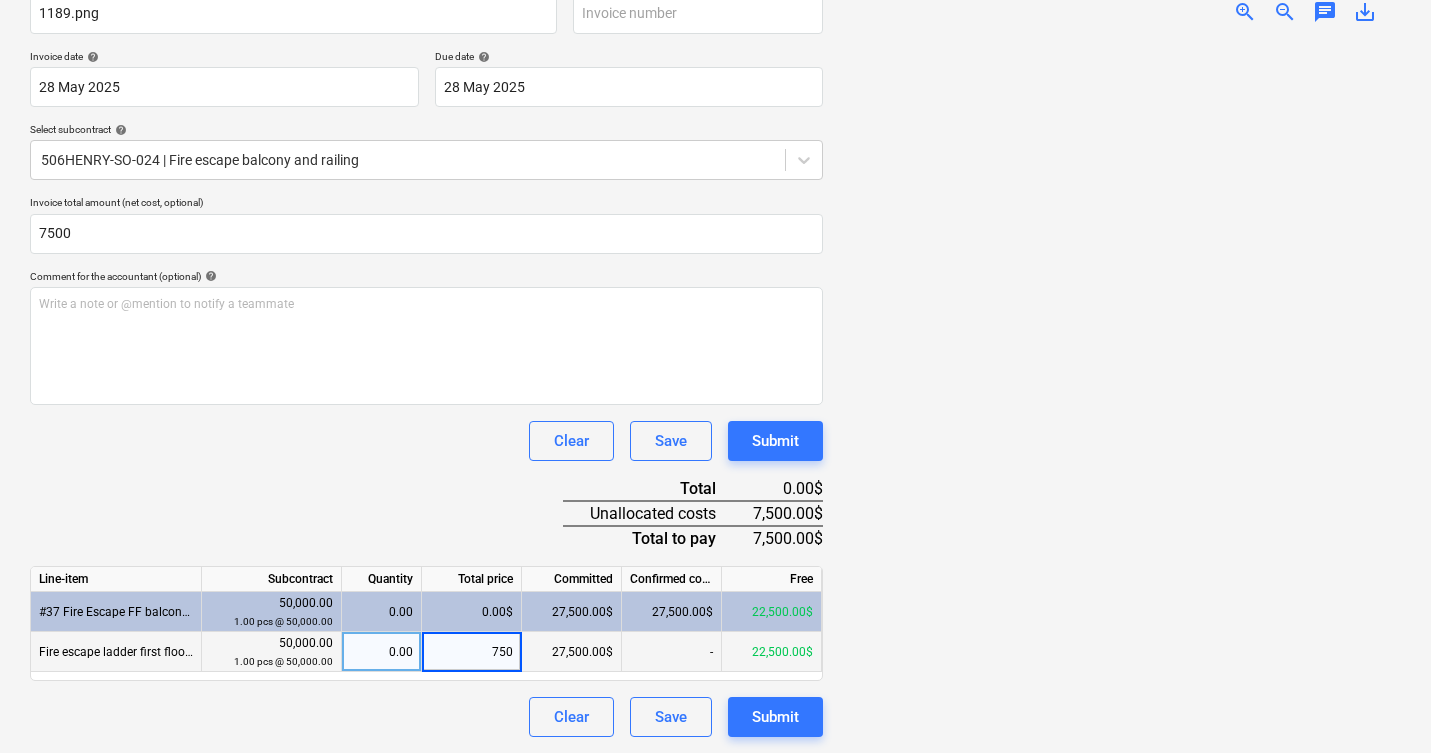 type on "7500" 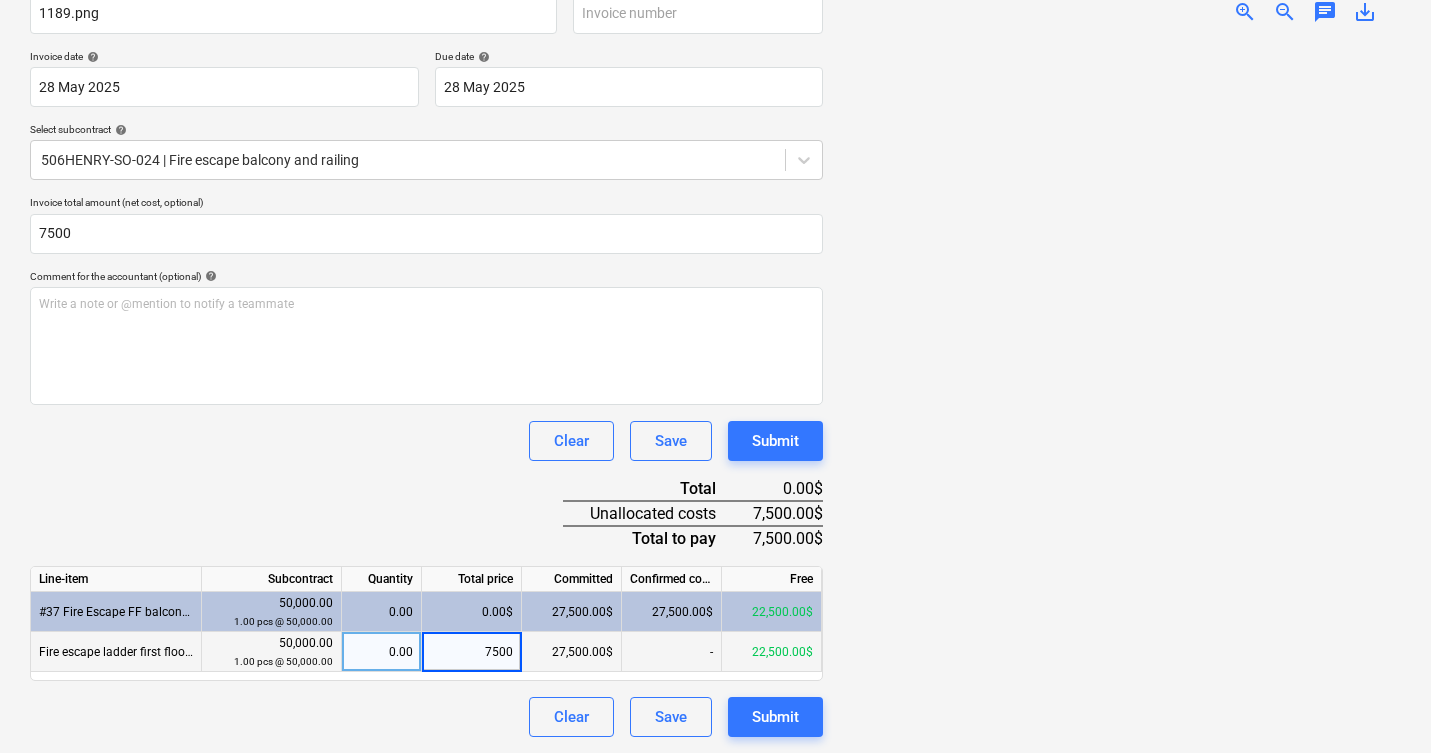 click at bounding box center [1120, 388] 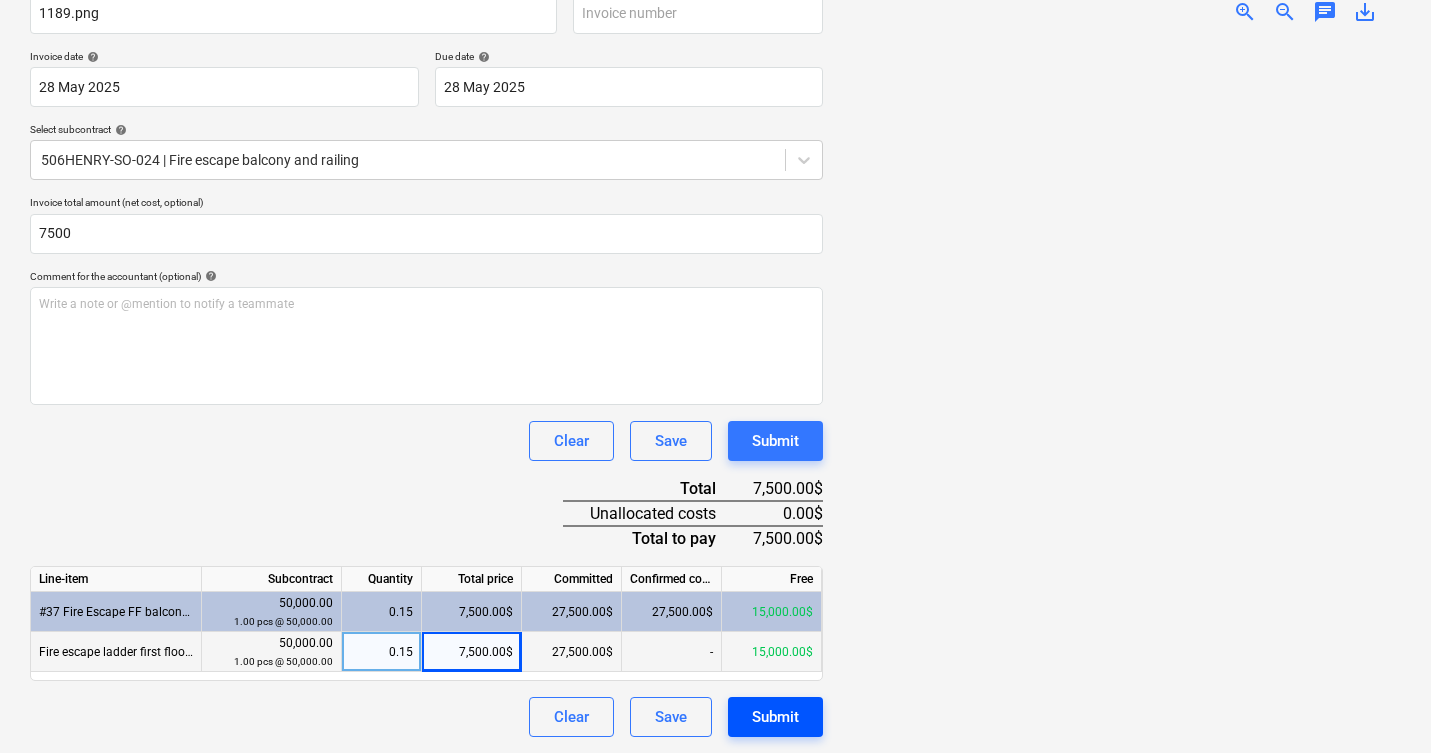 click on "Submit" at bounding box center (775, 717) 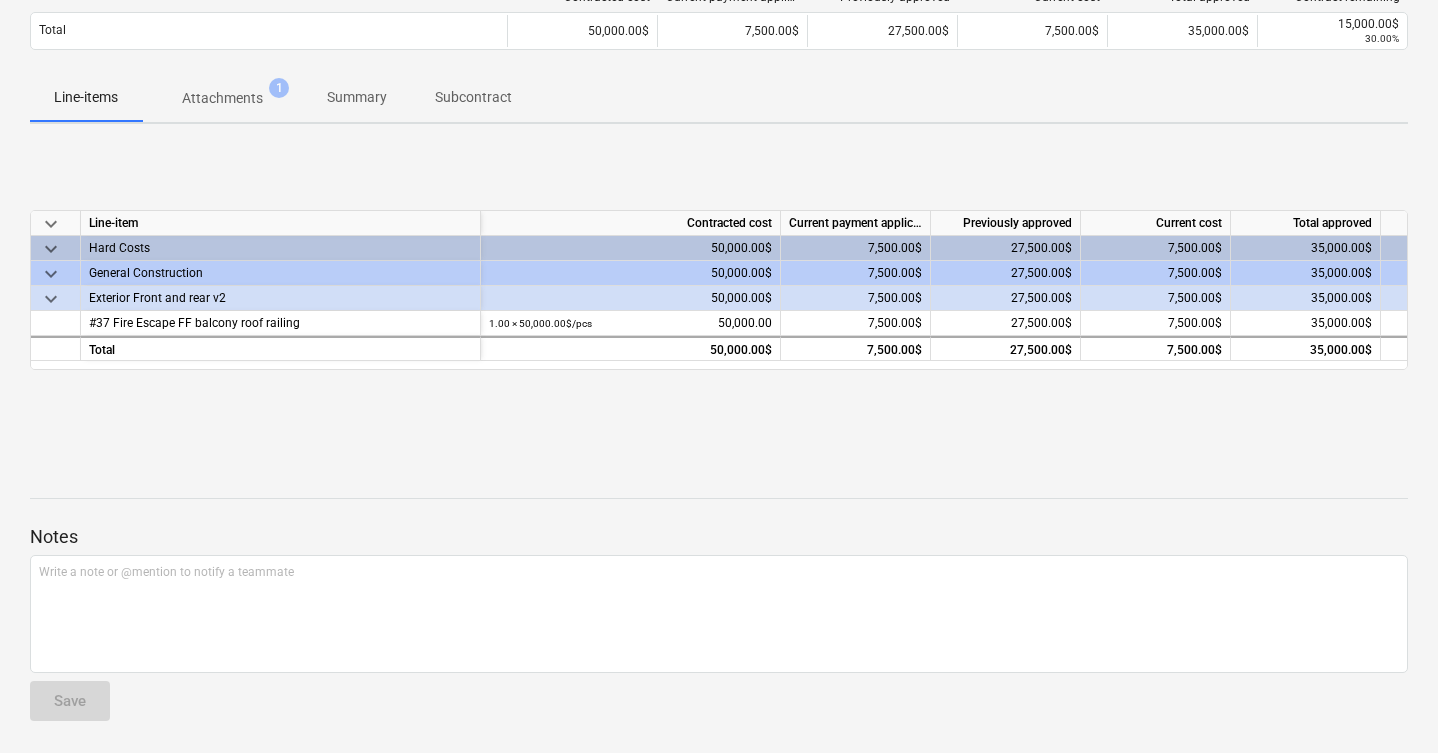 scroll, scrollTop: 0, scrollLeft: 0, axis: both 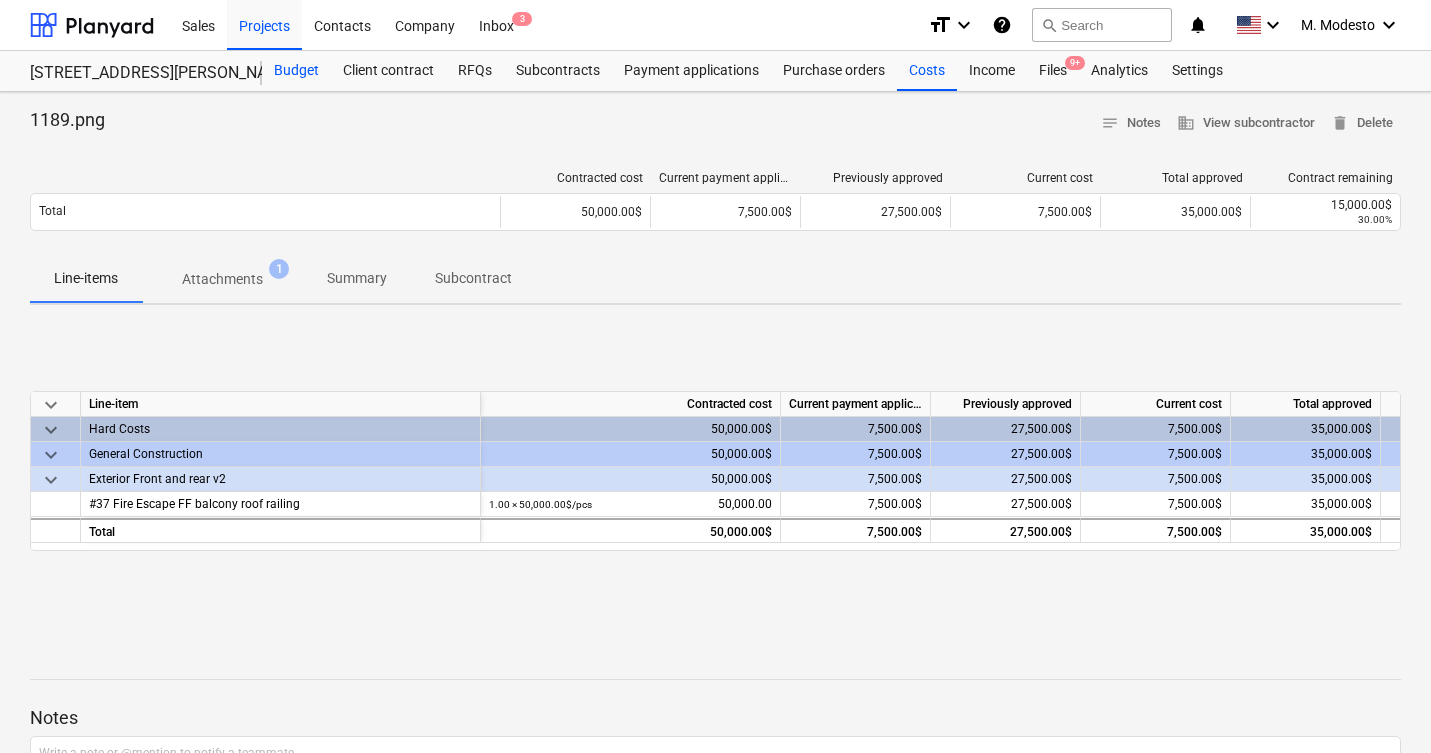 click on "Budget" at bounding box center [296, 71] 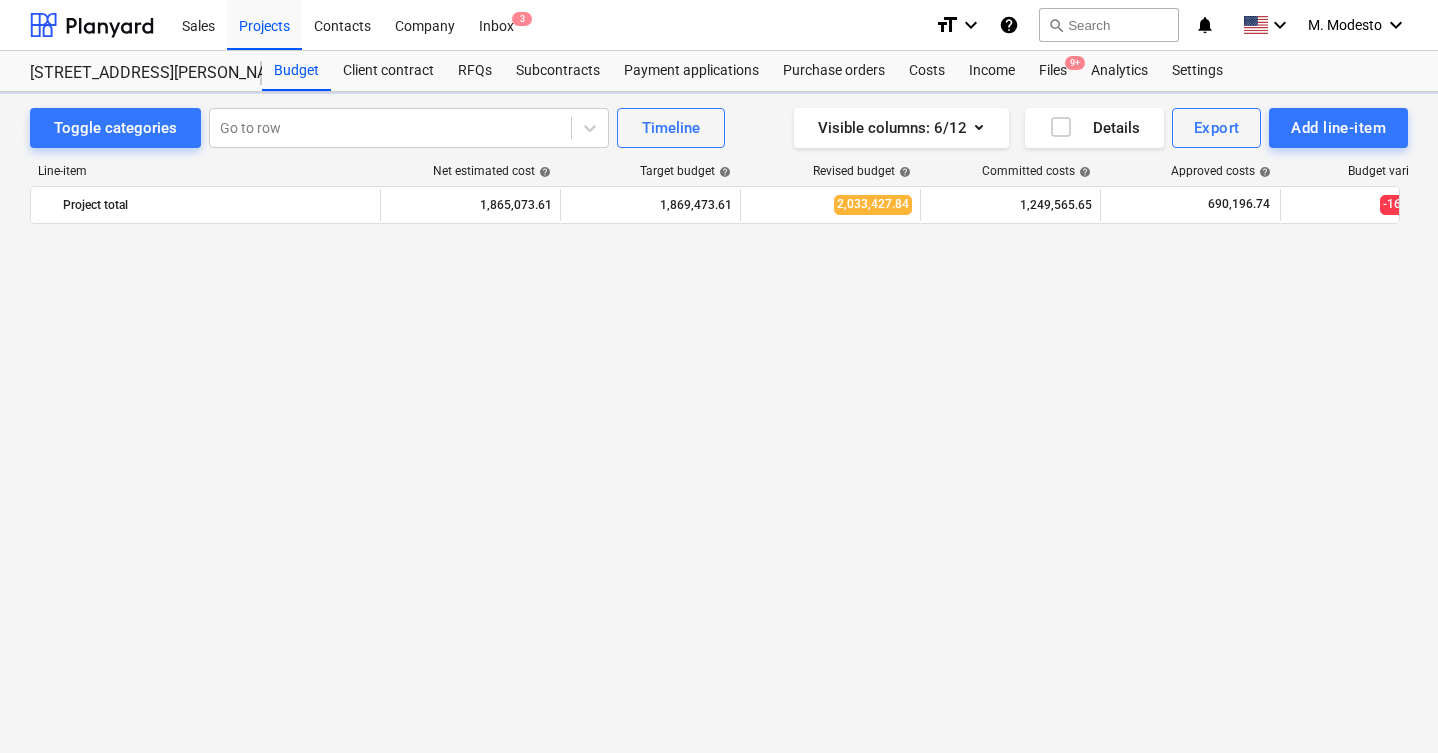 scroll, scrollTop: 3430, scrollLeft: 0, axis: vertical 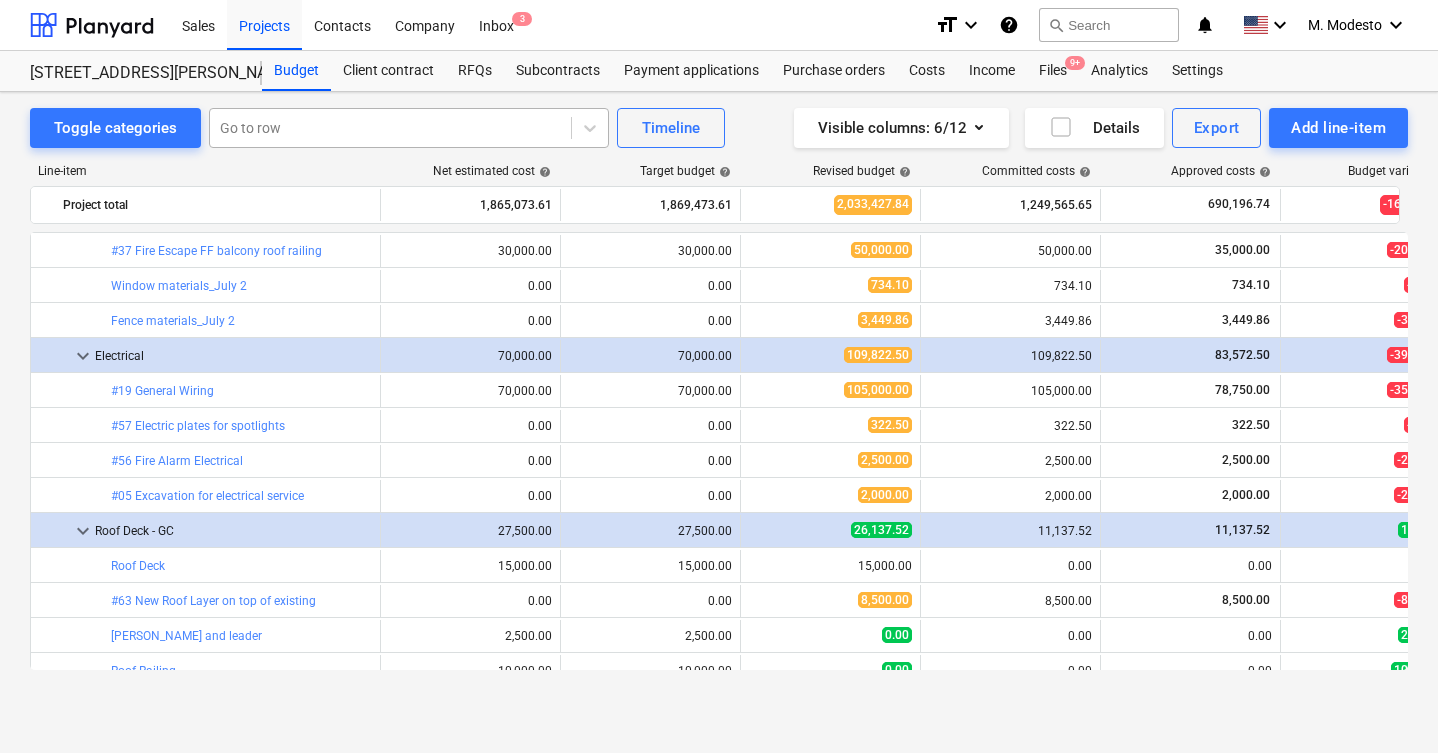 click at bounding box center [390, 128] 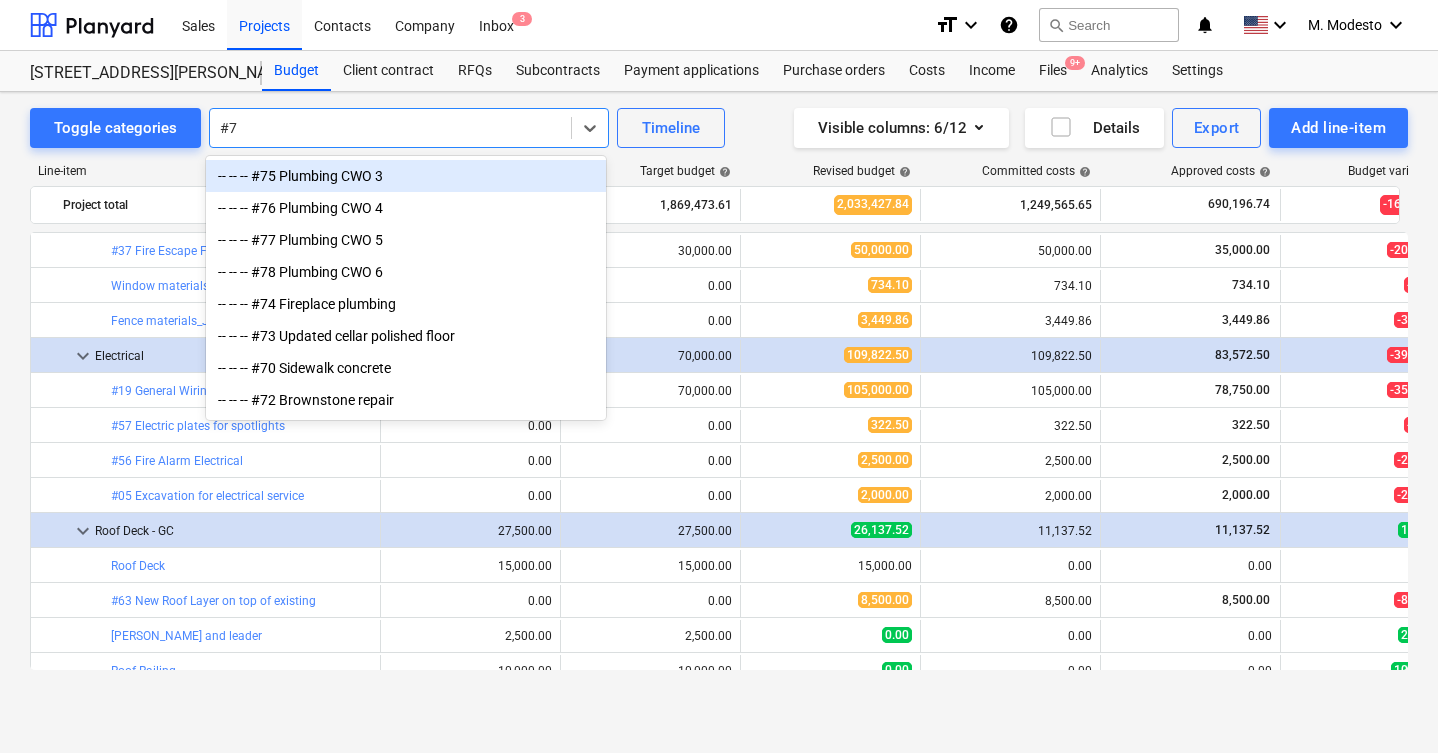 type on "#73" 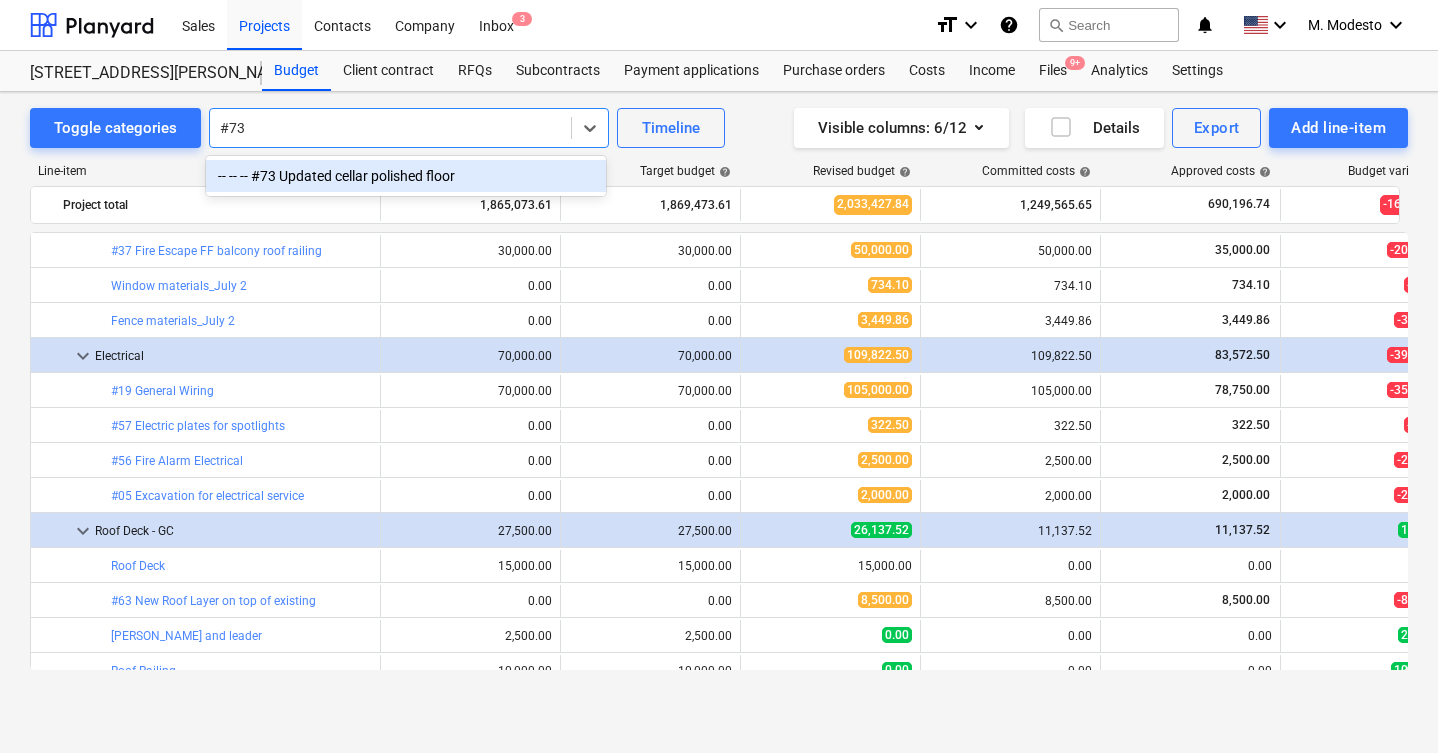 click on "-- -- --   #73 Updated cellar polished floor" at bounding box center [406, 176] 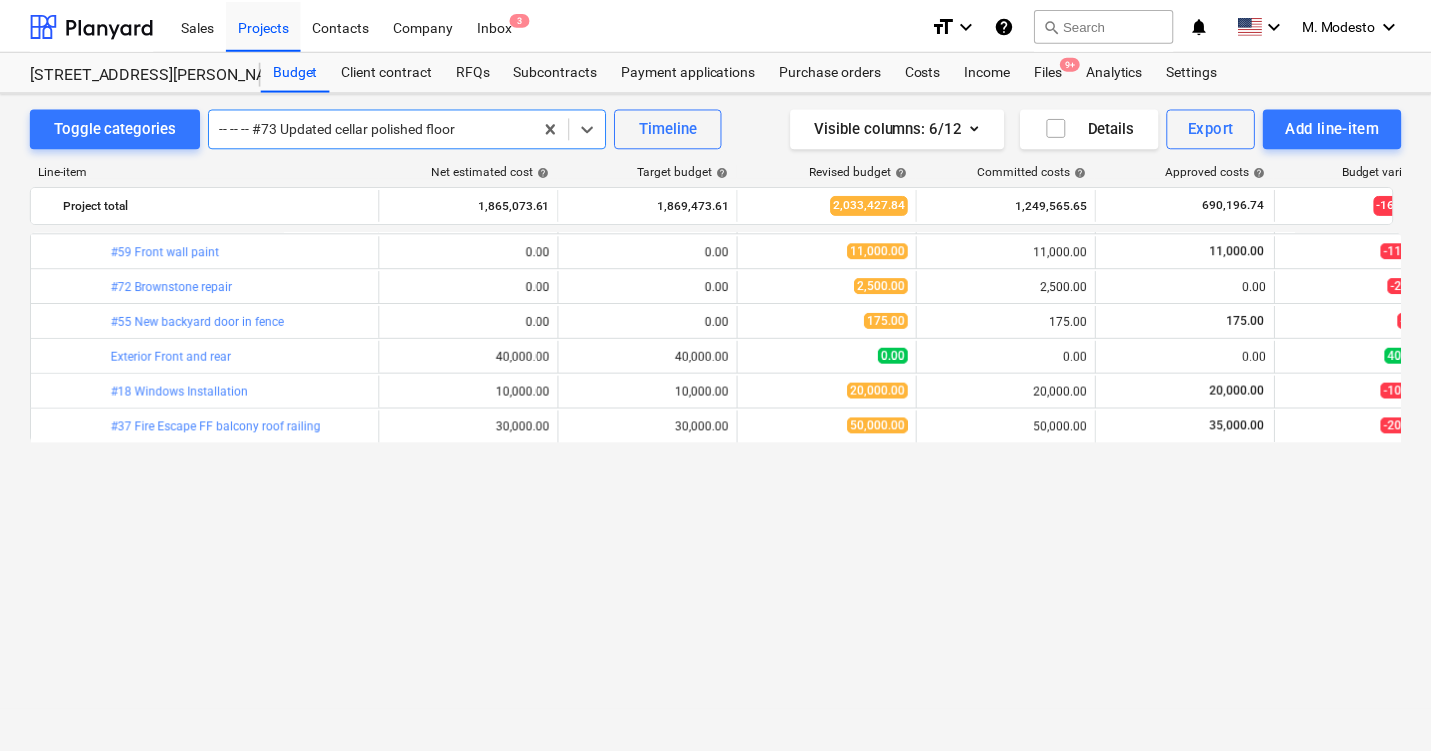 scroll, scrollTop: 2485, scrollLeft: 0, axis: vertical 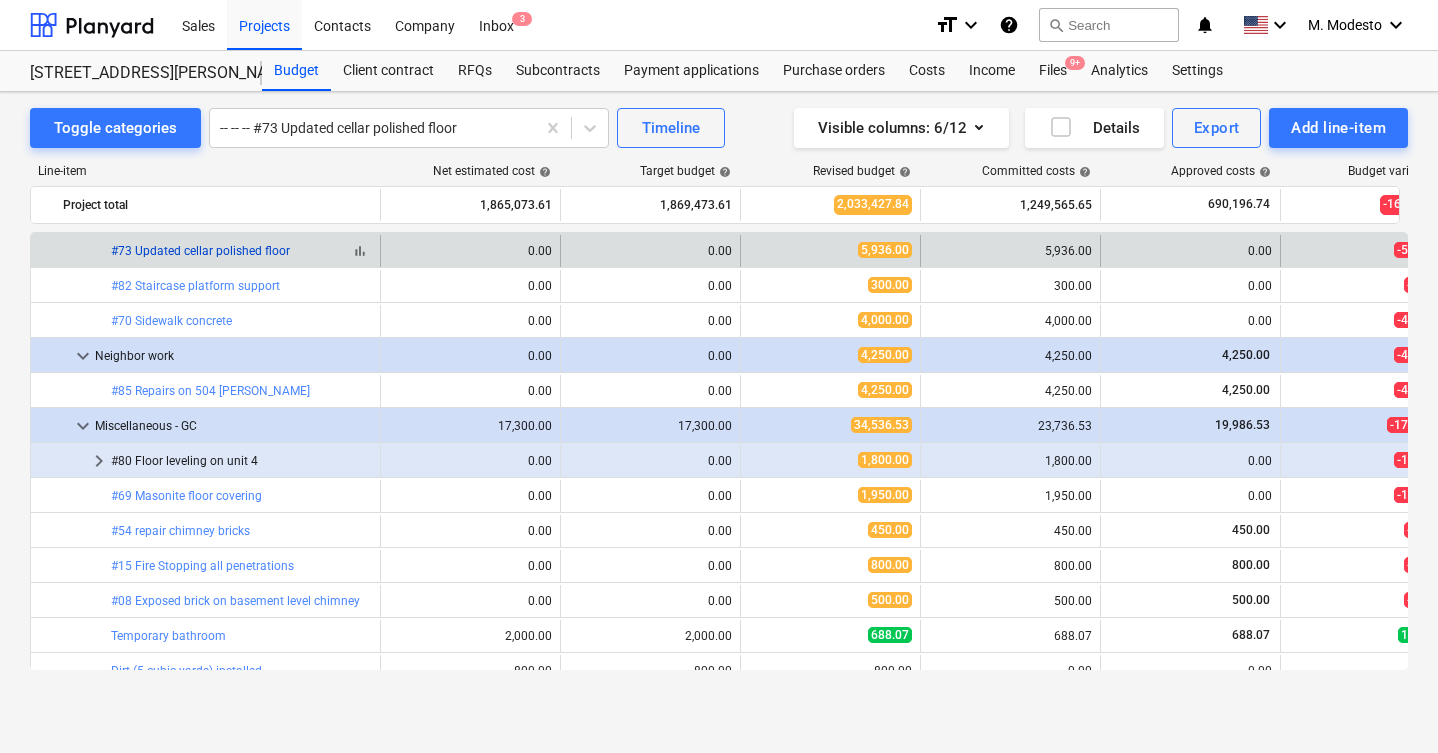 click on "#73 Updated cellar polished floor" at bounding box center [200, 251] 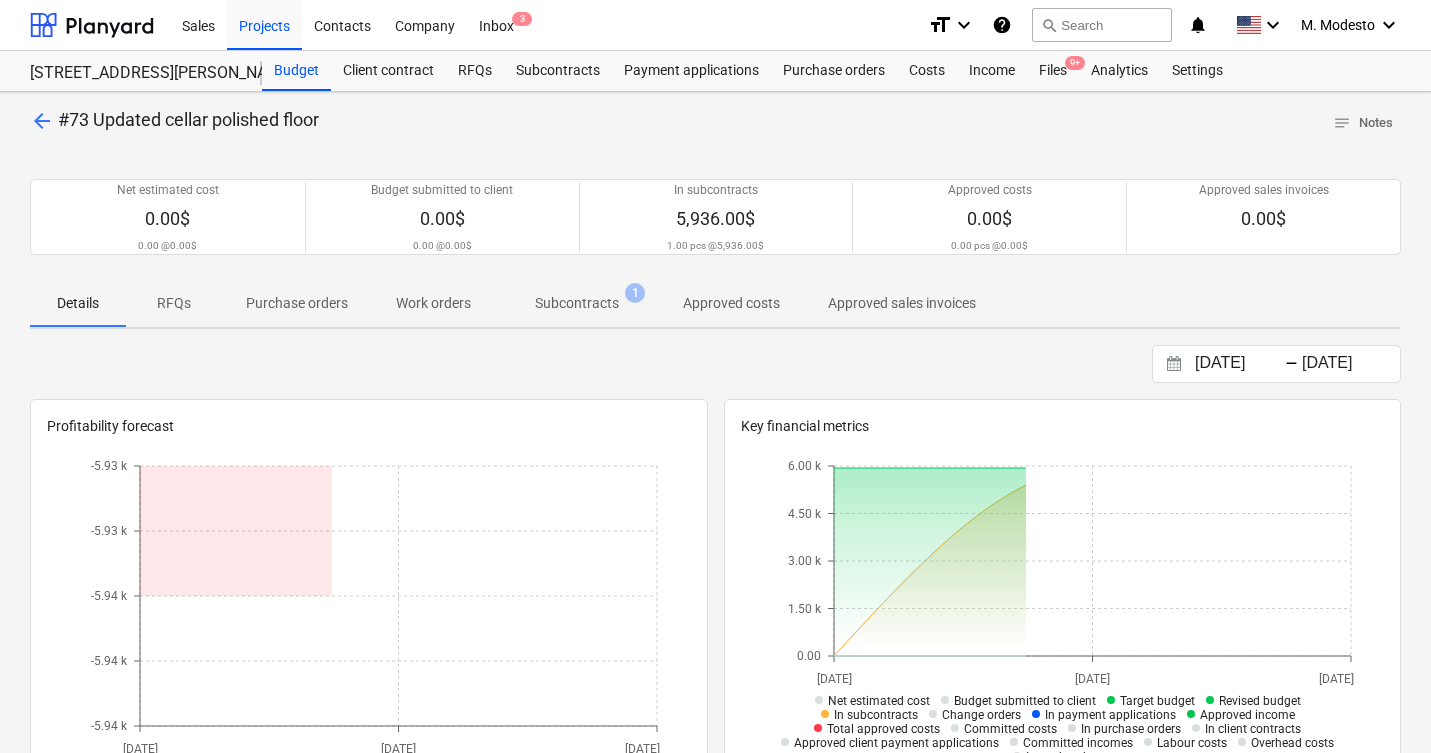 click on "Subcontracts" at bounding box center (577, 303) 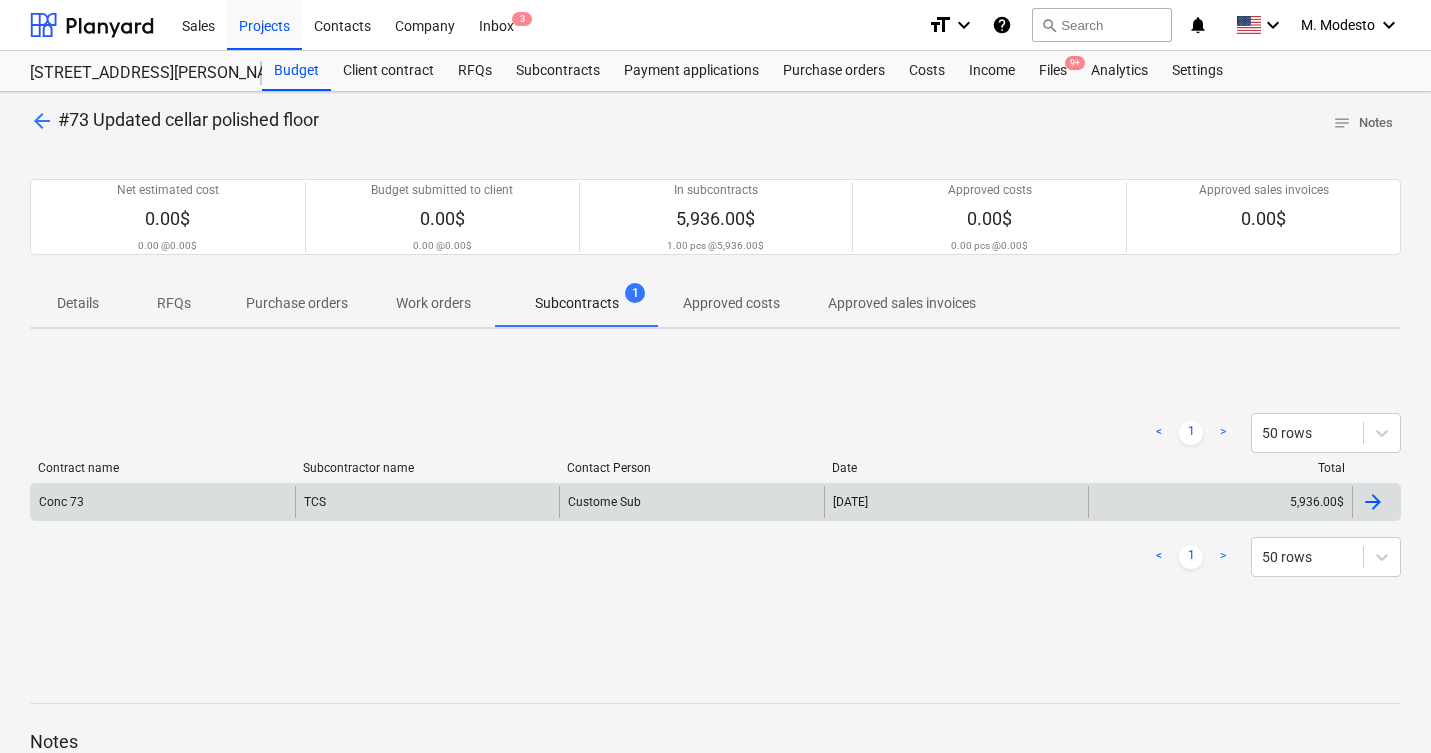 click on "Custome Sub" at bounding box center [691, 502] 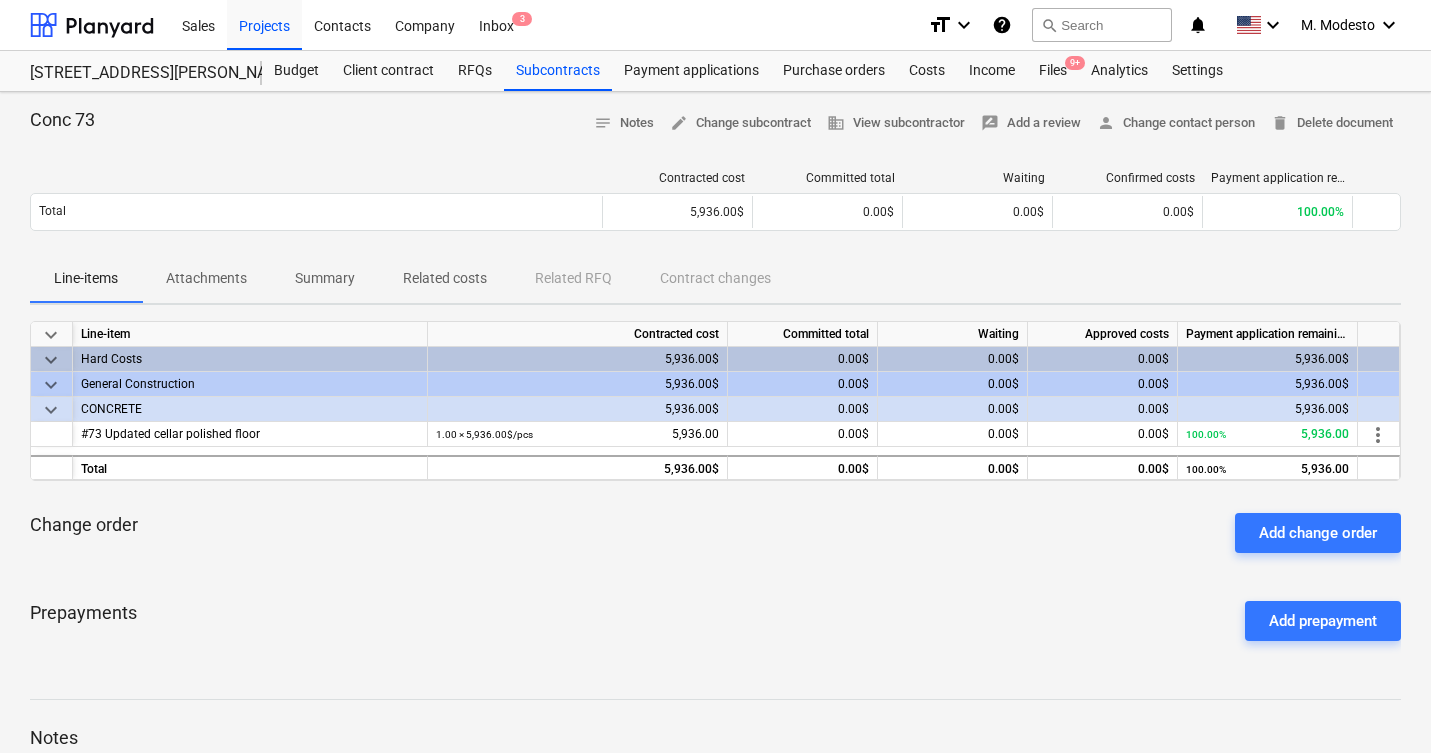 click on "Related costs" at bounding box center [445, 278] 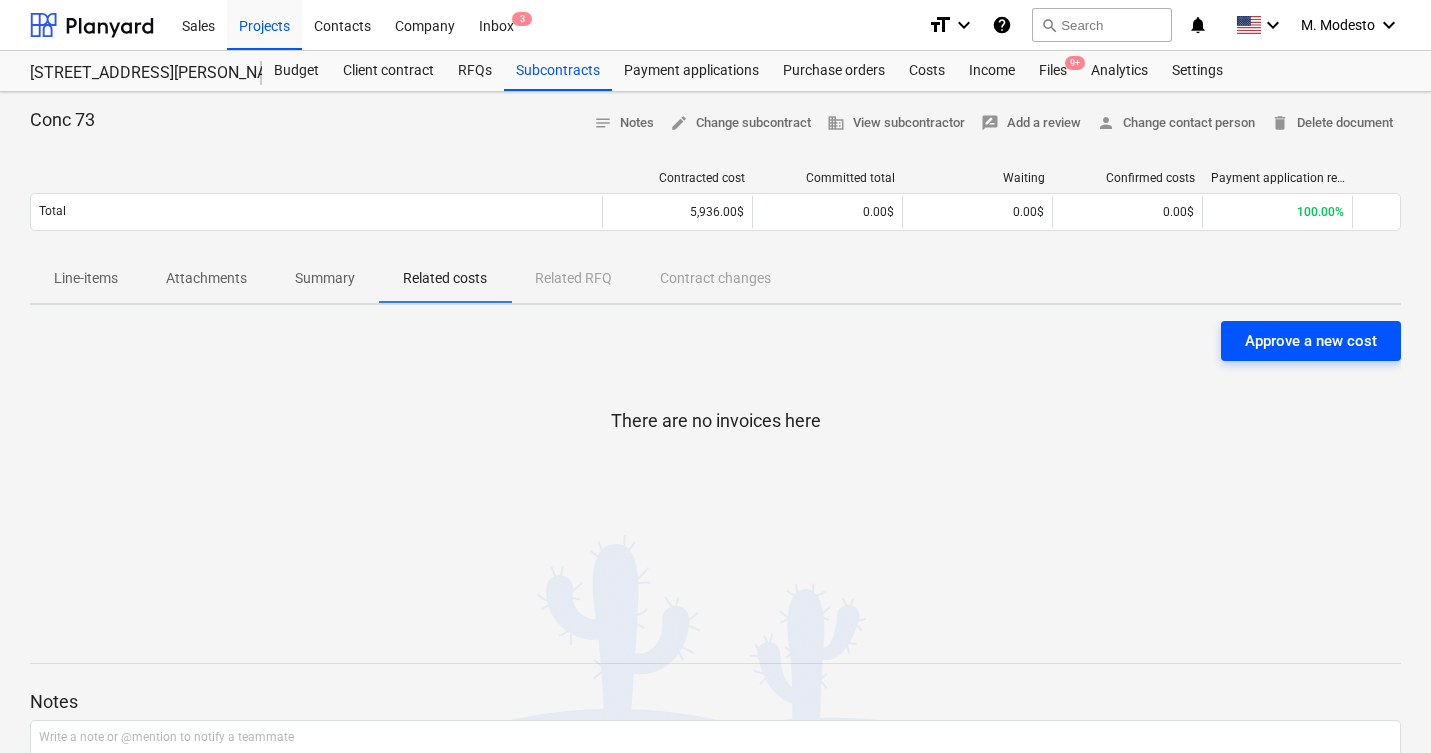 click on "Approve a new cost" at bounding box center (1311, 341) 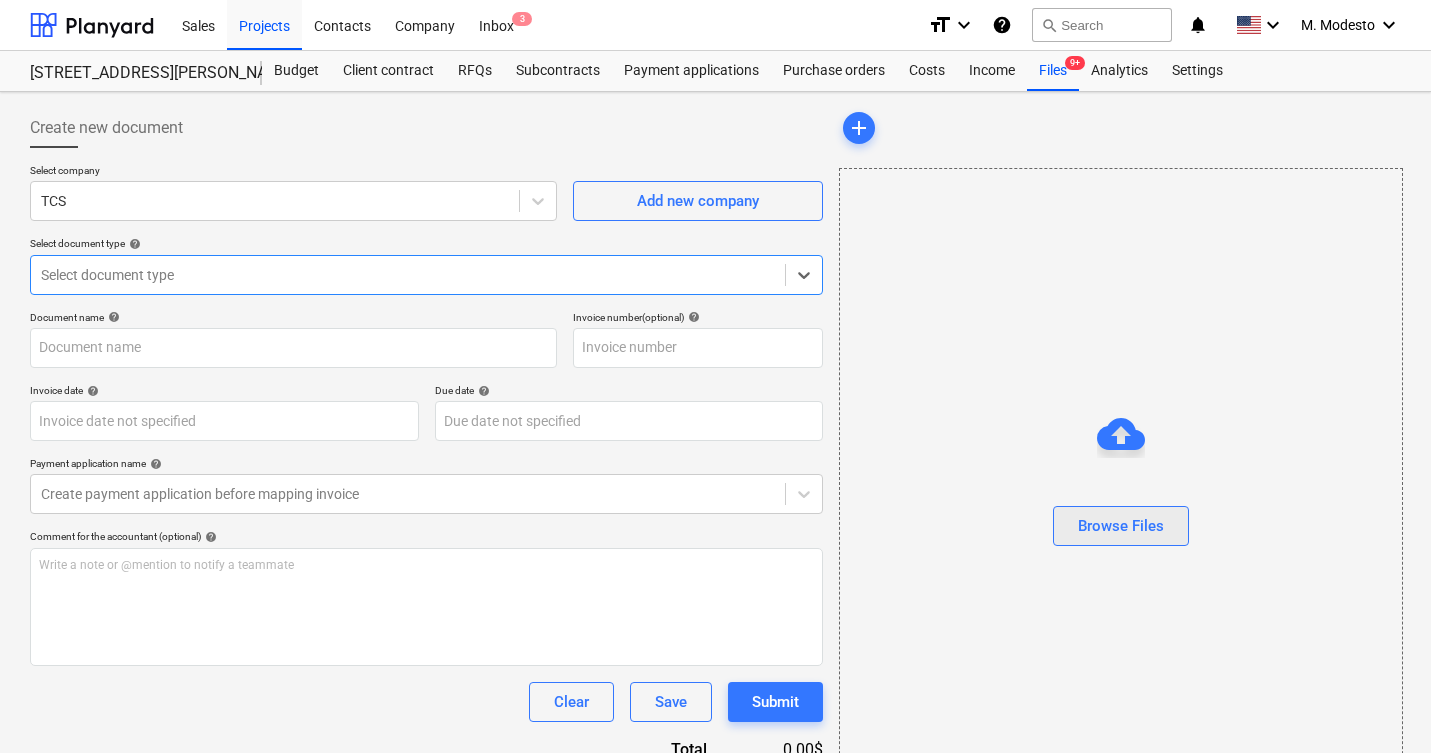 click on "Browse Files" at bounding box center [1121, 526] 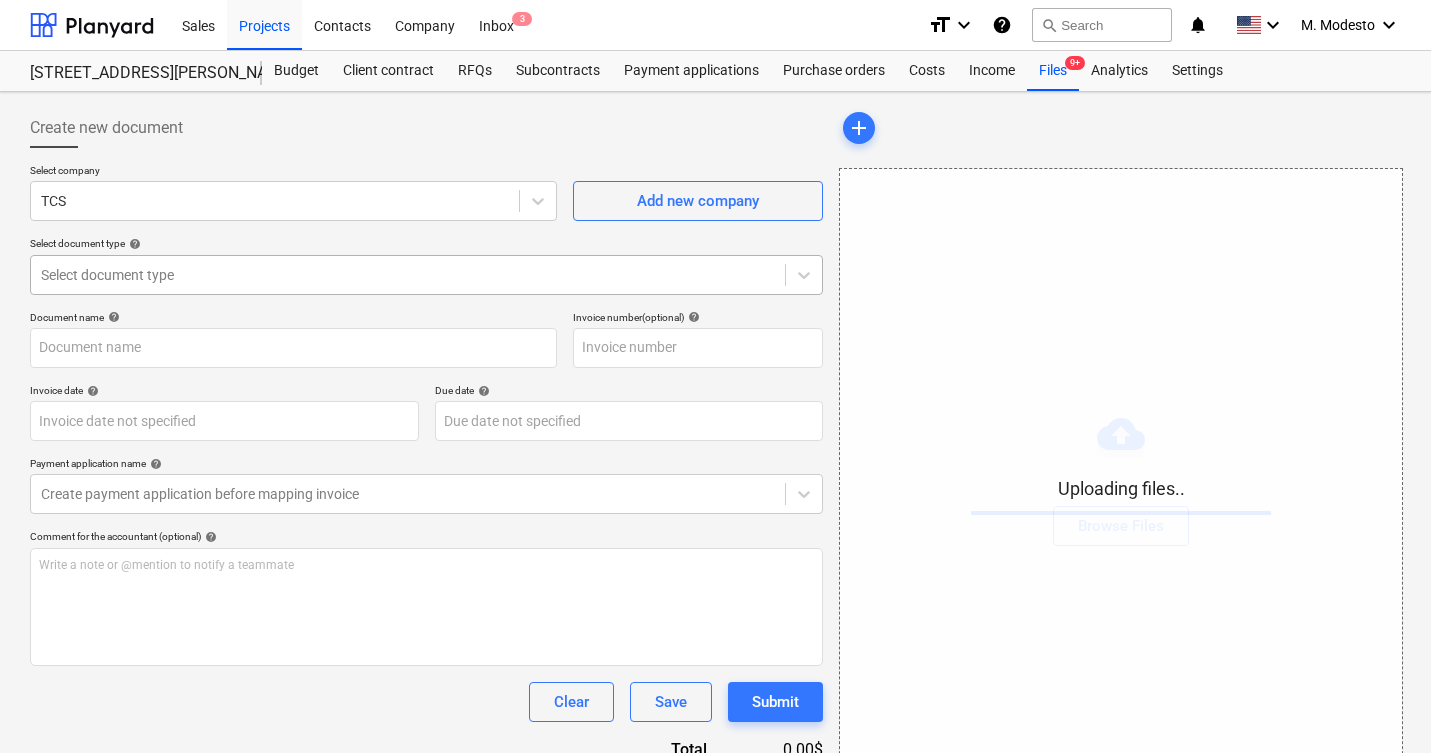 click on "Select document type" at bounding box center (408, 275) 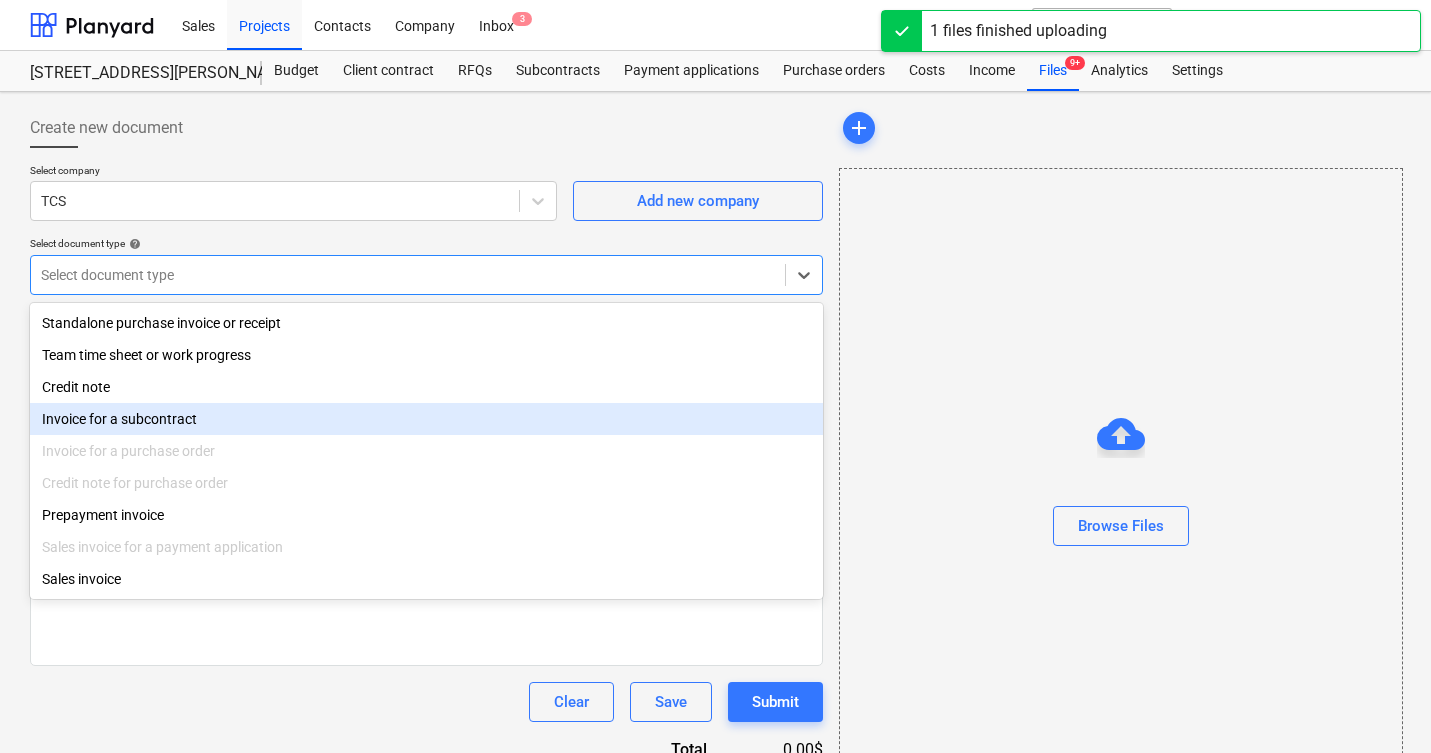 click on "Invoice for a subcontract" at bounding box center (426, 419) 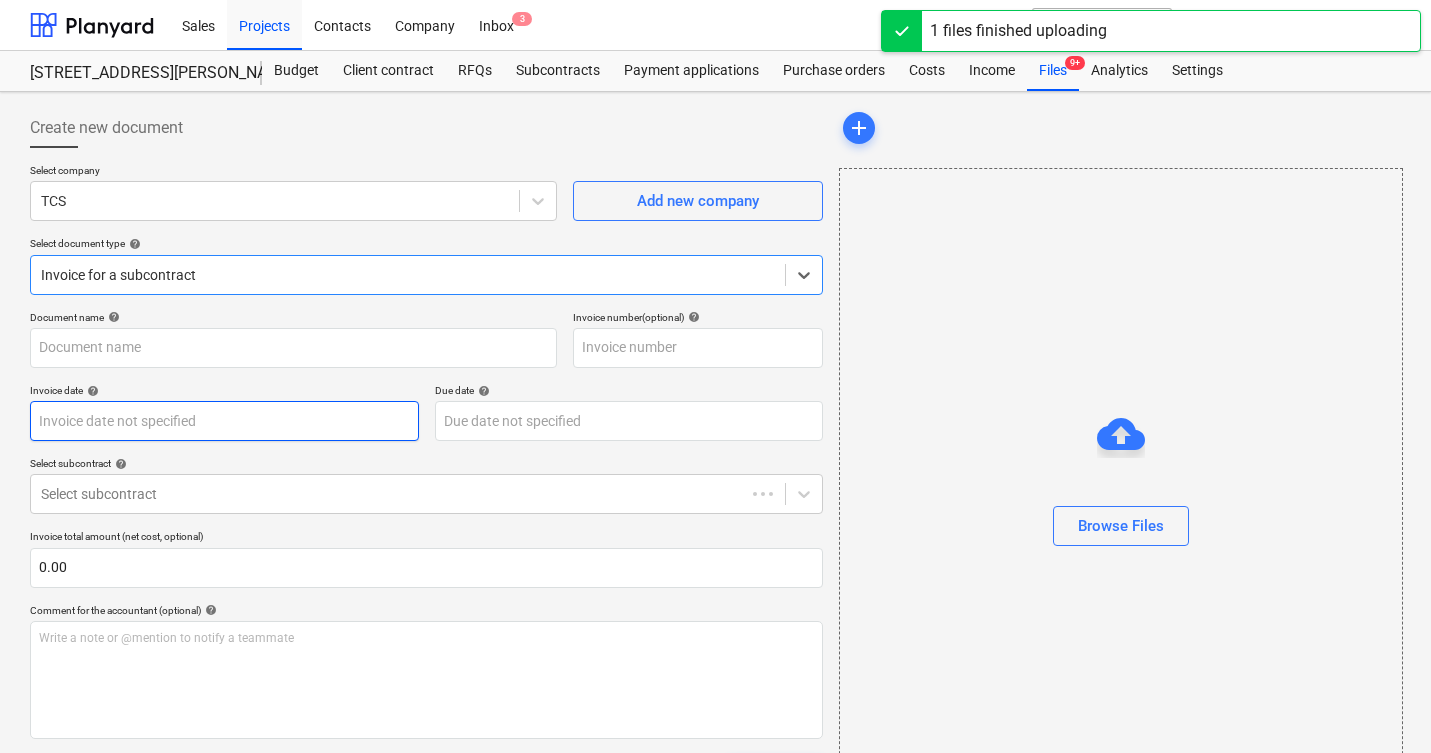 type on "1141.png" 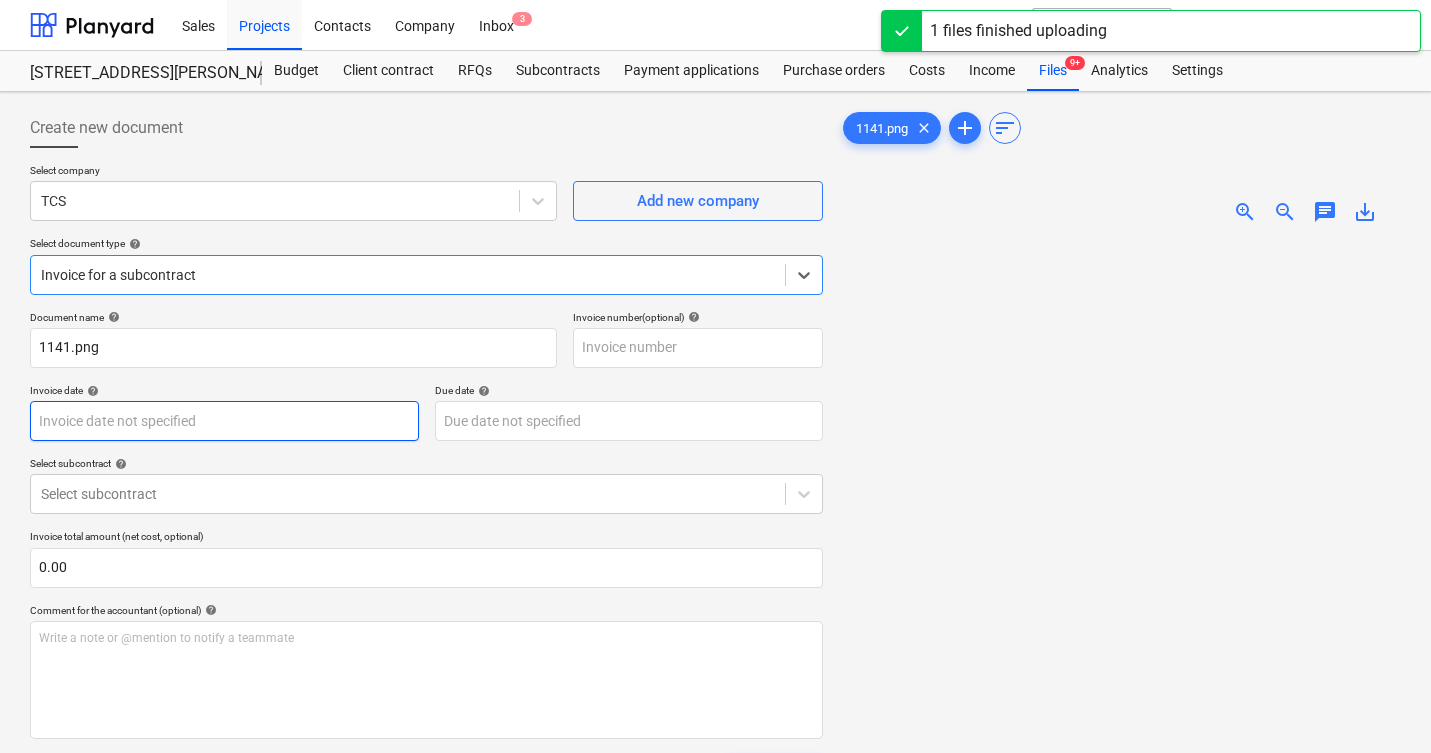 click on "Sales Projects Contacts Company Inbox 3 format_size keyboard_arrow_down help search Search notifications 0 keyboard_arrow_down M. Modesto keyboard_arrow_down 506 Henry Street Budget Client contract RFQs Subcontracts Payment applications Purchase orders Costs Income Files 9+ Analytics Settings Create new document Select company TCS   Add new company Select document type help option Invoice for a subcontract, selected.   Select is focused ,type to refine list, press Down to open the menu,  Invoice for a subcontract Document name help 1141.png Invoice number  (optional) help Invoice date help Press the down arrow key to interact with the calendar and
select a date. Press the question mark key to get the keyboard shortcuts for changing dates. Due date help Press the down arrow key to interact with the calendar and
select a date. Press the question mark key to get the keyboard shortcuts for changing dates. Select subcontract help Select subcontract Invoice total amount (net cost, optional) 0.00 help ﻿" at bounding box center (715, 376) 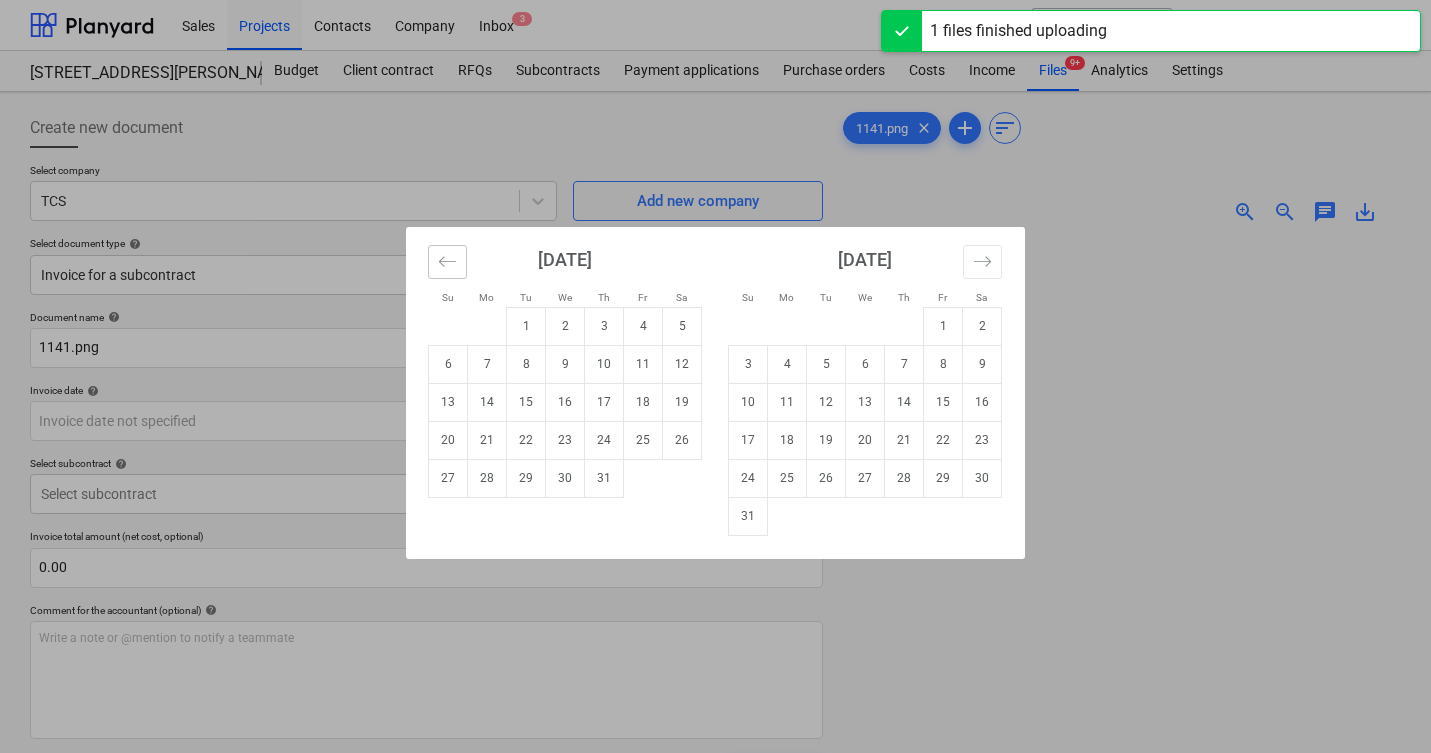 click at bounding box center (447, 262) 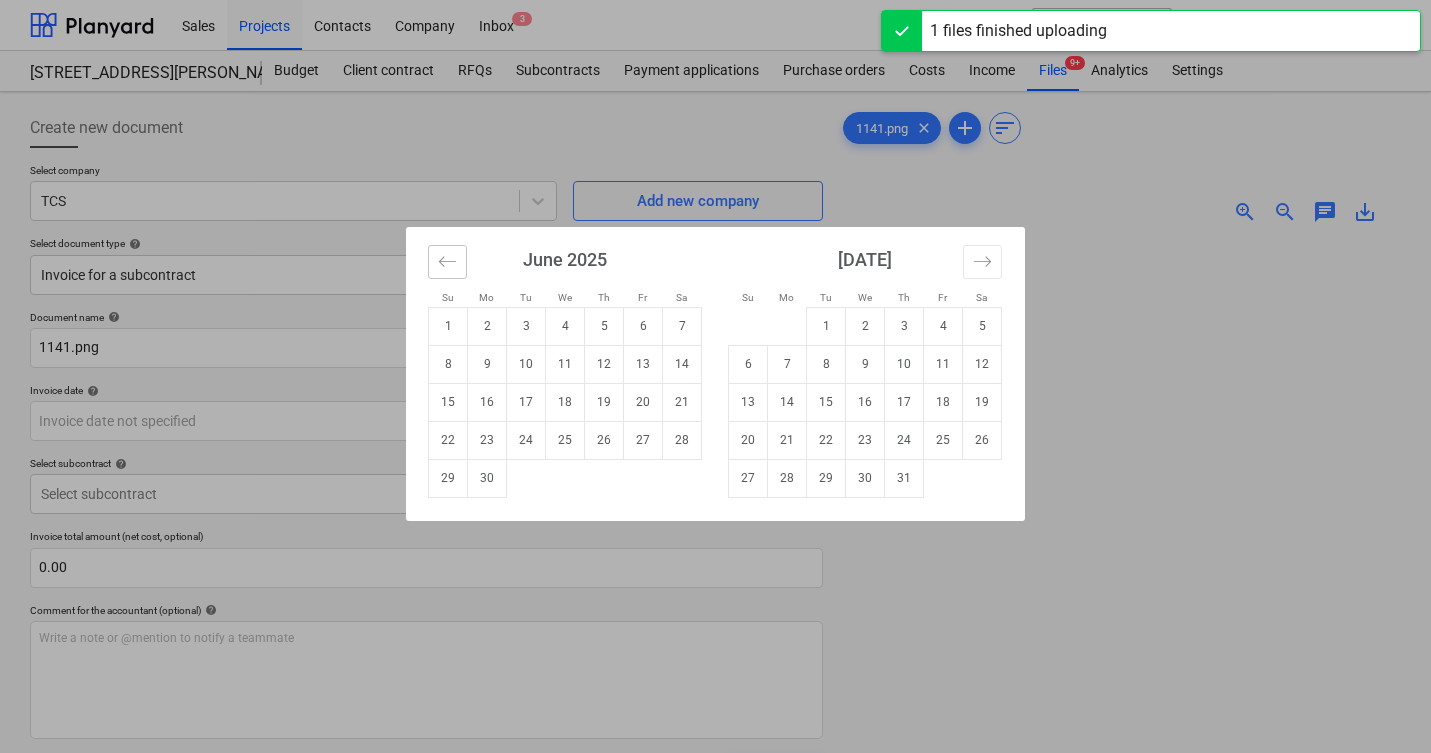click at bounding box center (447, 262) 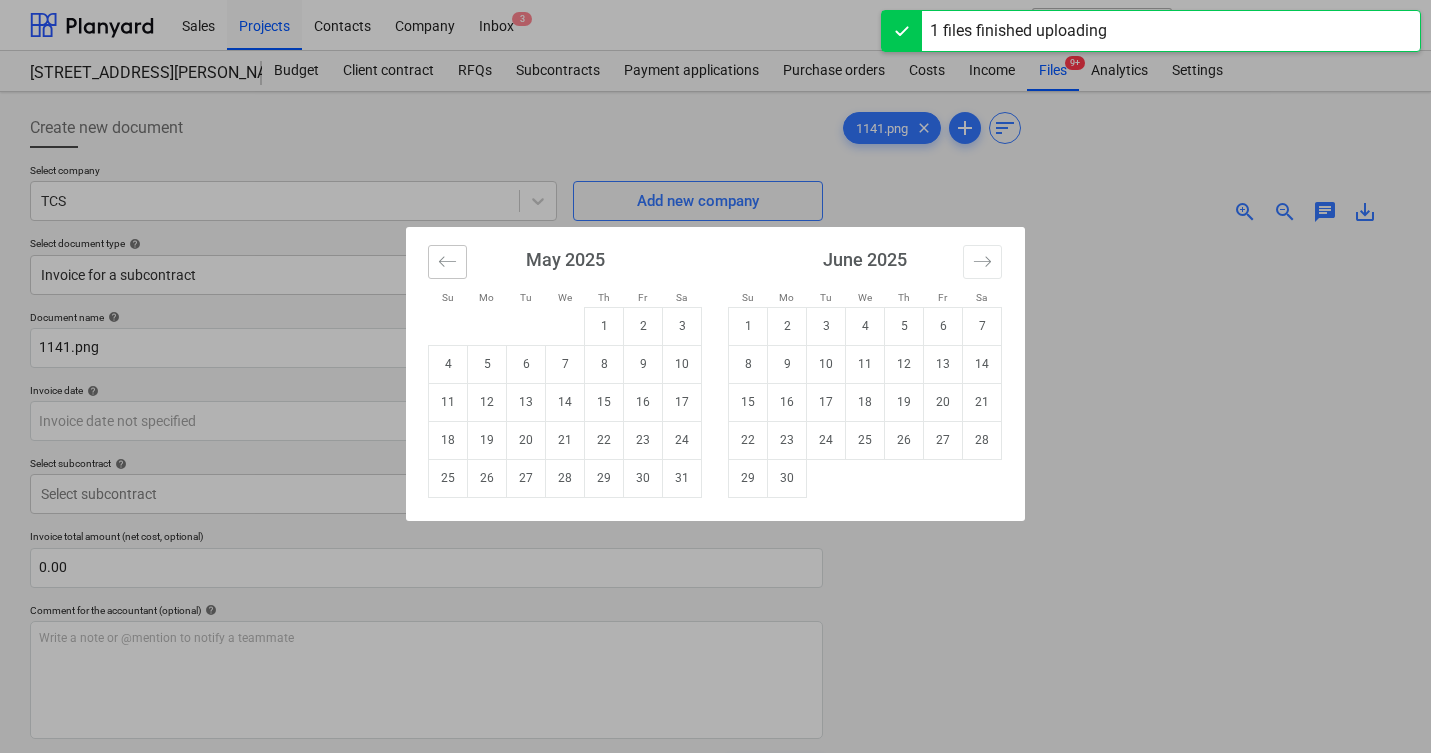 click at bounding box center [447, 262] 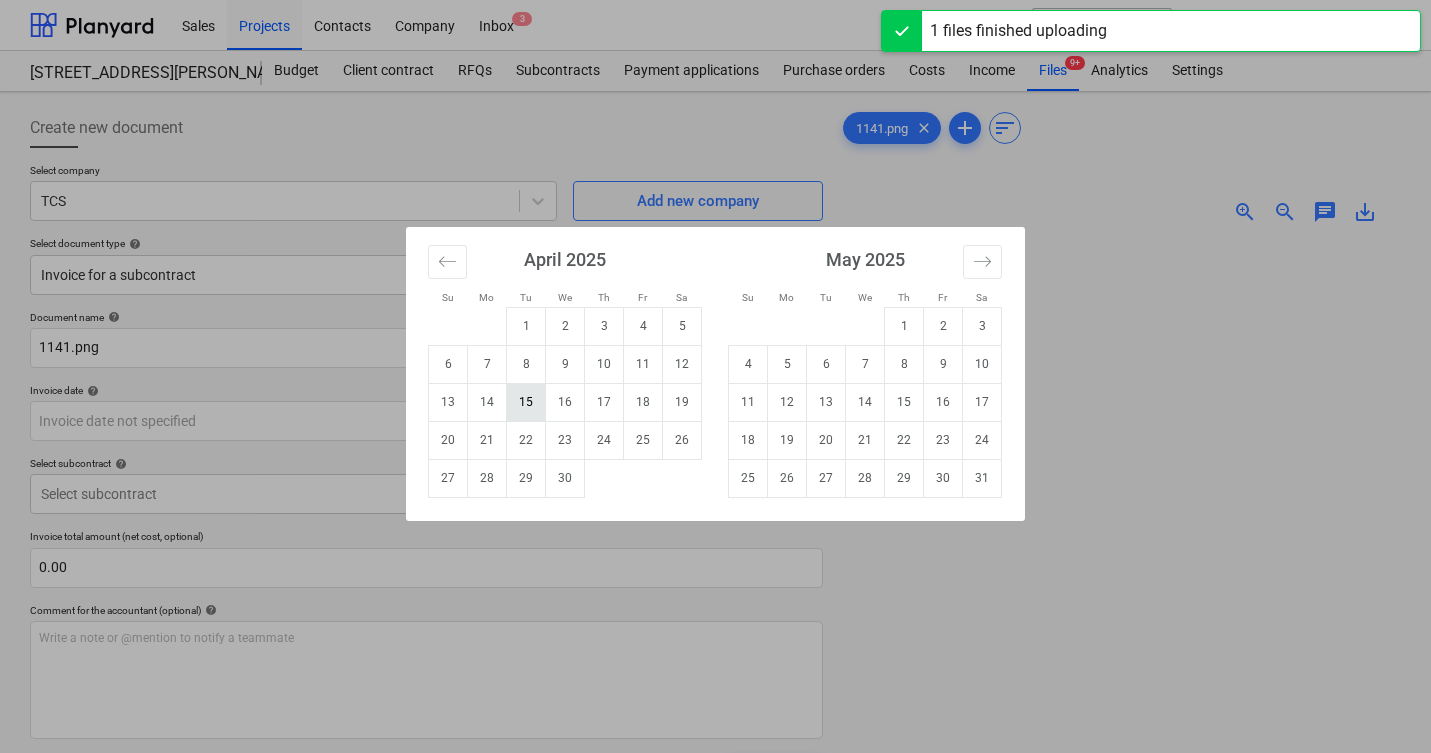 click on "15" at bounding box center [526, 402] 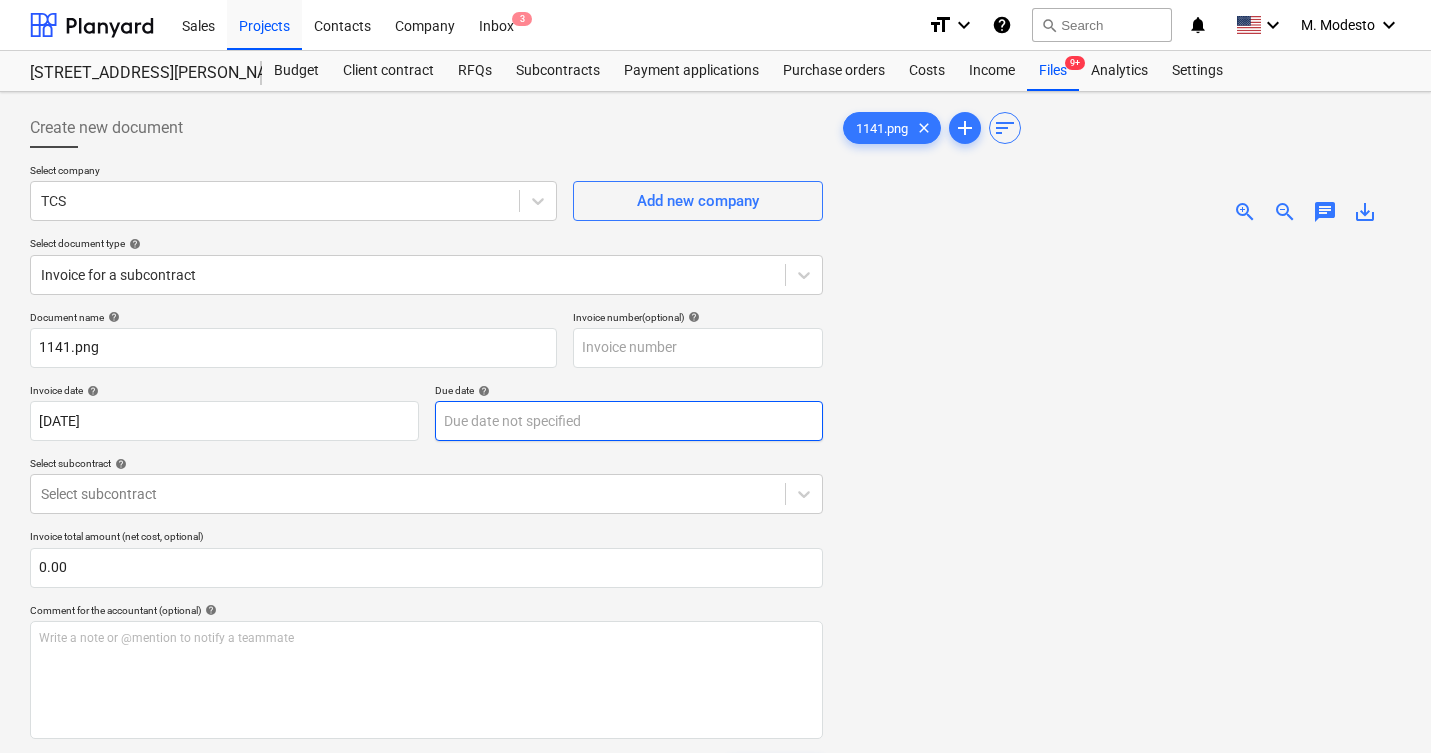 click on "Sales Projects Contacts Company Inbox 3 format_size keyboard_arrow_down help search Search notifications 0 keyboard_arrow_down M. Modesto keyboard_arrow_down 506 Henry Street Budget Client contract RFQs Subcontracts Payment applications Purchase orders Costs Income Files 9+ Analytics Settings Create new document Select company TCS   Add new company Select document type help Invoice for a subcontract Document name help 1141.png Invoice number  (optional) help Invoice date help 15 Apr 2025 15.04.2025 Press the down arrow key to interact with the calendar and
select a date. Press the question mark key to get the keyboard shortcuts for changing dates. Due date help Press the down arrow key to interact with the calendar and
select a date. Press the question mark key to get the keyboard shortcuts for changing dates. Select subcontract help Select subcontract Invoice total amount (net cost, optional) 0.00 Comment for the accountant (optional) help Write a note or @mention to notify a teammate ﻿ Clear add" at bounding box center (715, 376) 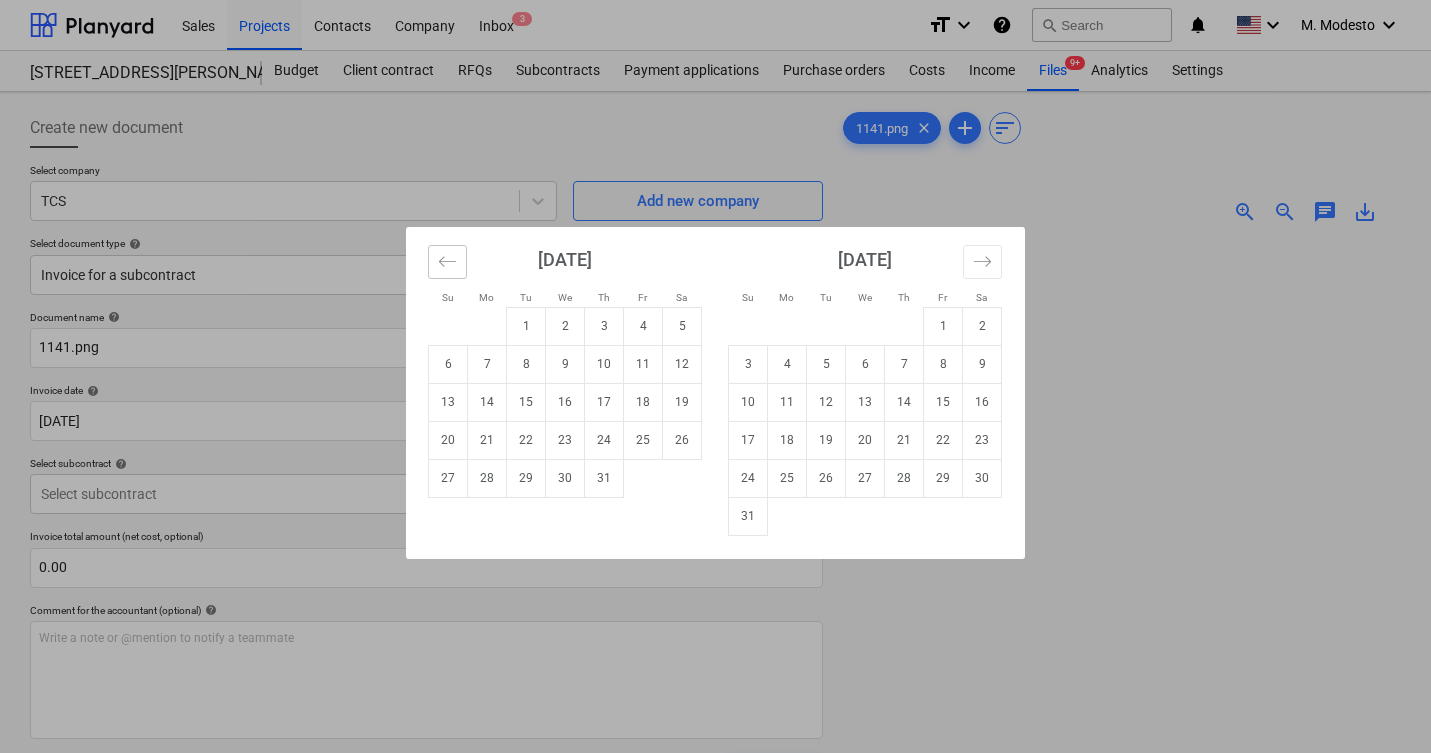 click 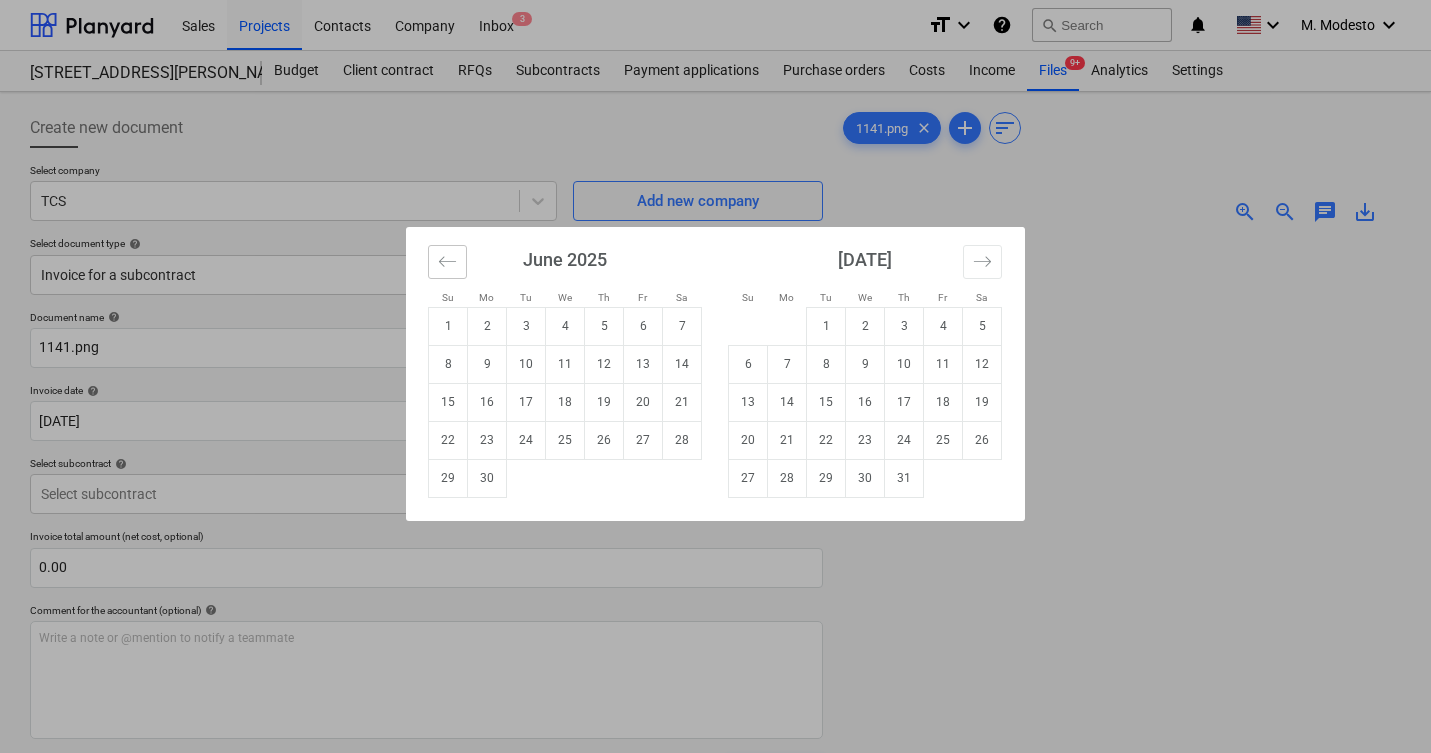 click 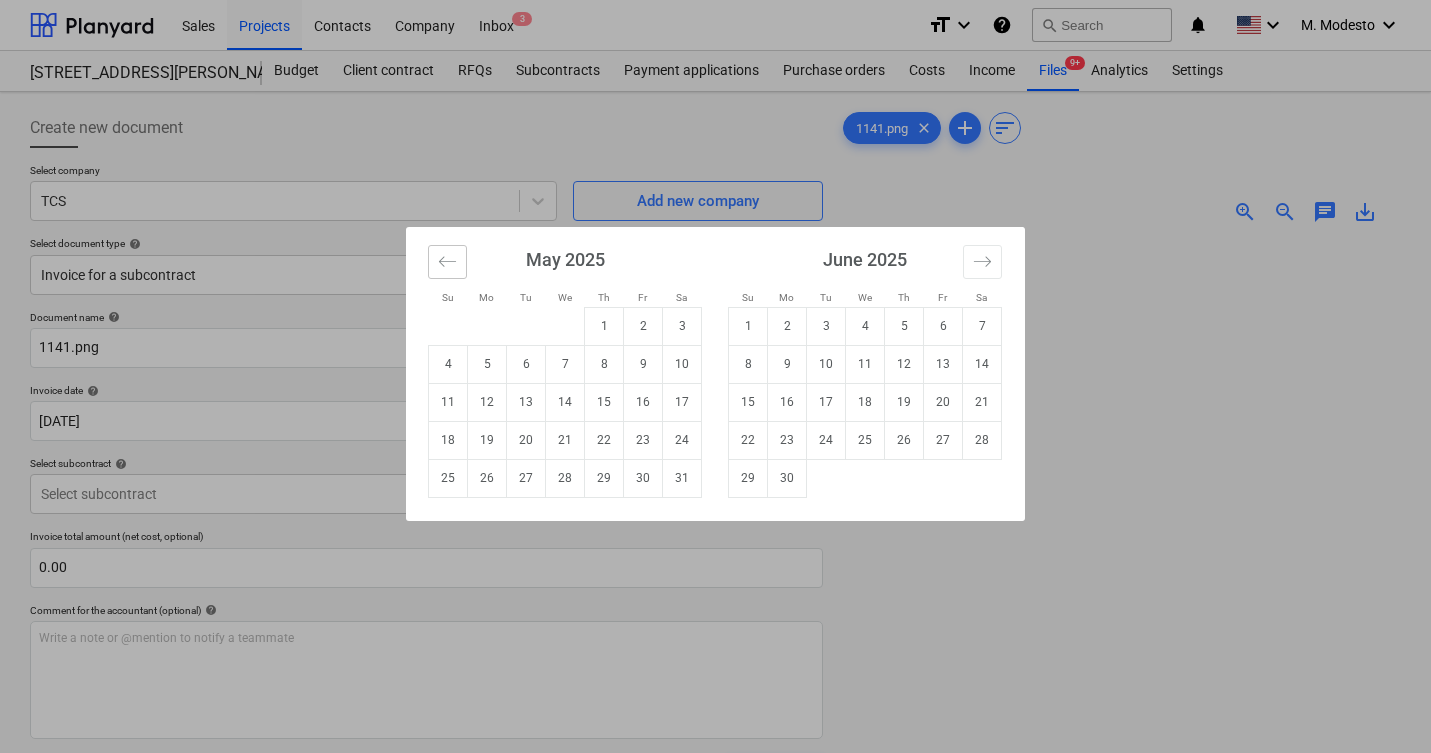 click 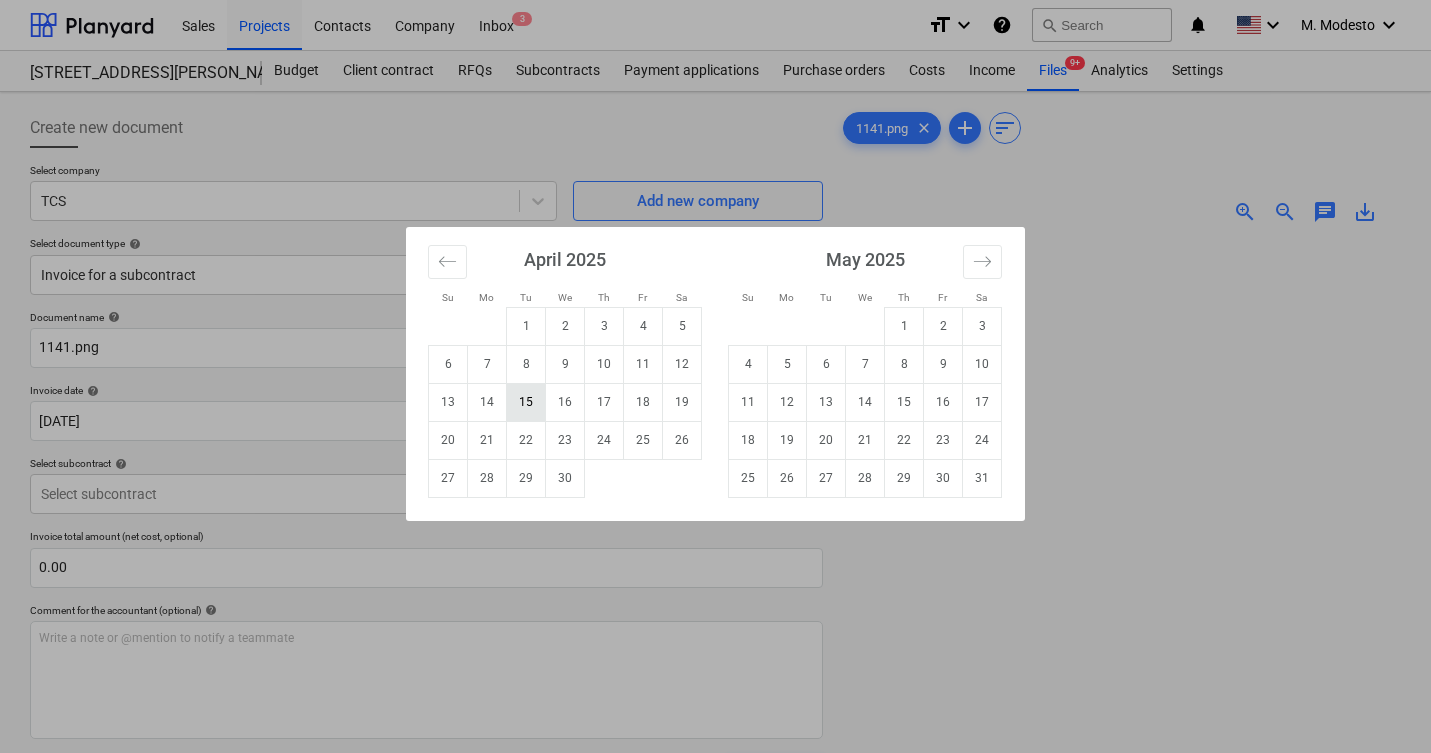 click on "15" at bounding box center [526, 402] 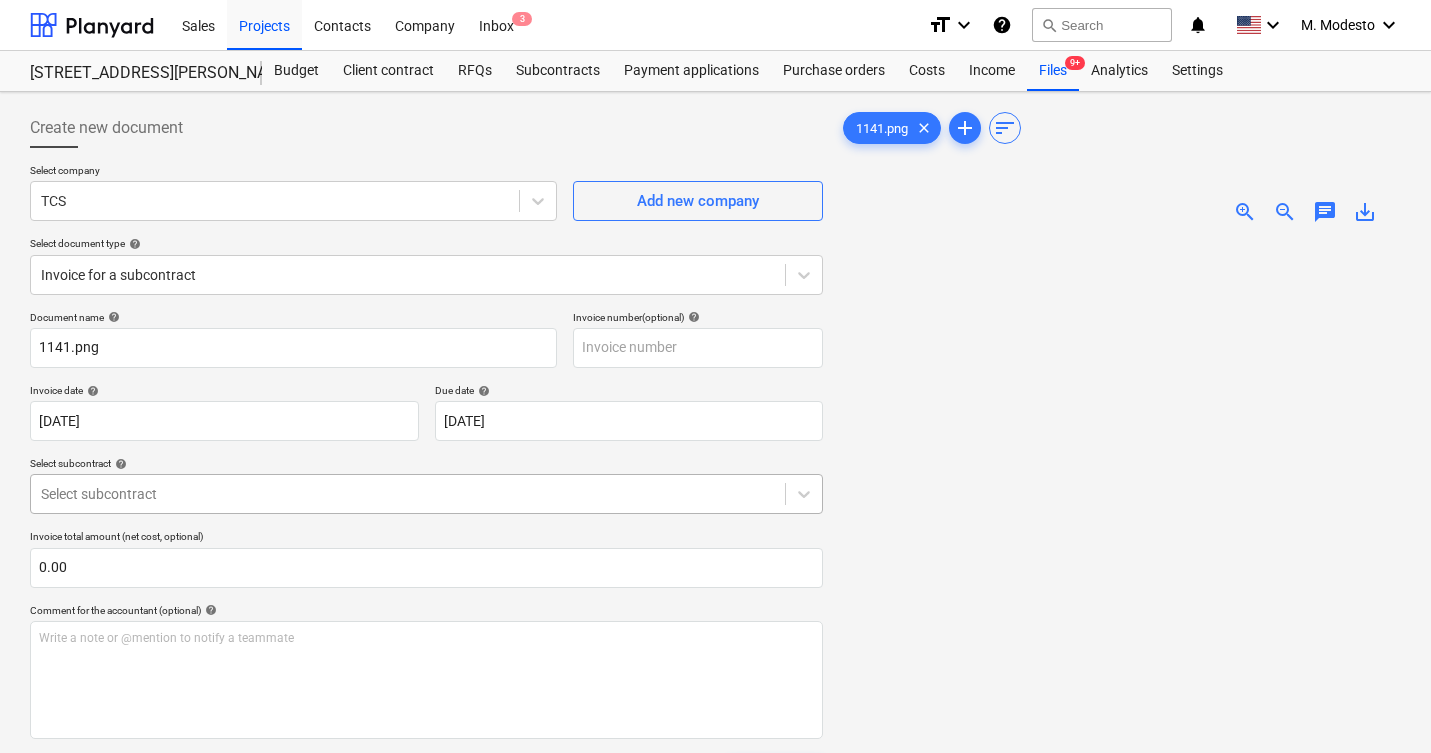 click on "Sales Projects Contacts Company Inbox 3 format_size keyboard_arrow_down help search Search notifications 0 keyboard_arrow_down M. Modesto keyboard_arrow_down 506 Henry Street Budget Client contract RFQs Subcontracts Payment applications Purchase orders Costs Income Files 9+ Analytics Settings Create new document Select company TCS   Add new company Select document type help Invoice for a subcontract Document name help 1141.png Invoice number  (optional) help Invoice date help 15 Apr 2025 15.04.2025 Press the down arrow key to interact with the calendar and
select a date. Press the question mark key to get the keyboard shortcuts for changing dates. Due date help 15 Apr 2025 15.04.2025 Press the down arrow key to interact with the calendar and
select a date. Press the question mark key to get the keyboard shortcuts for changing dates. Select subcontract help Select subcontract Invoice total amount (net cost, optional) 0.00 Comment for the accountant (optional) help ﻿ Clear Save Submit Total 0.00$ 0" at bounding box center [715, 376] 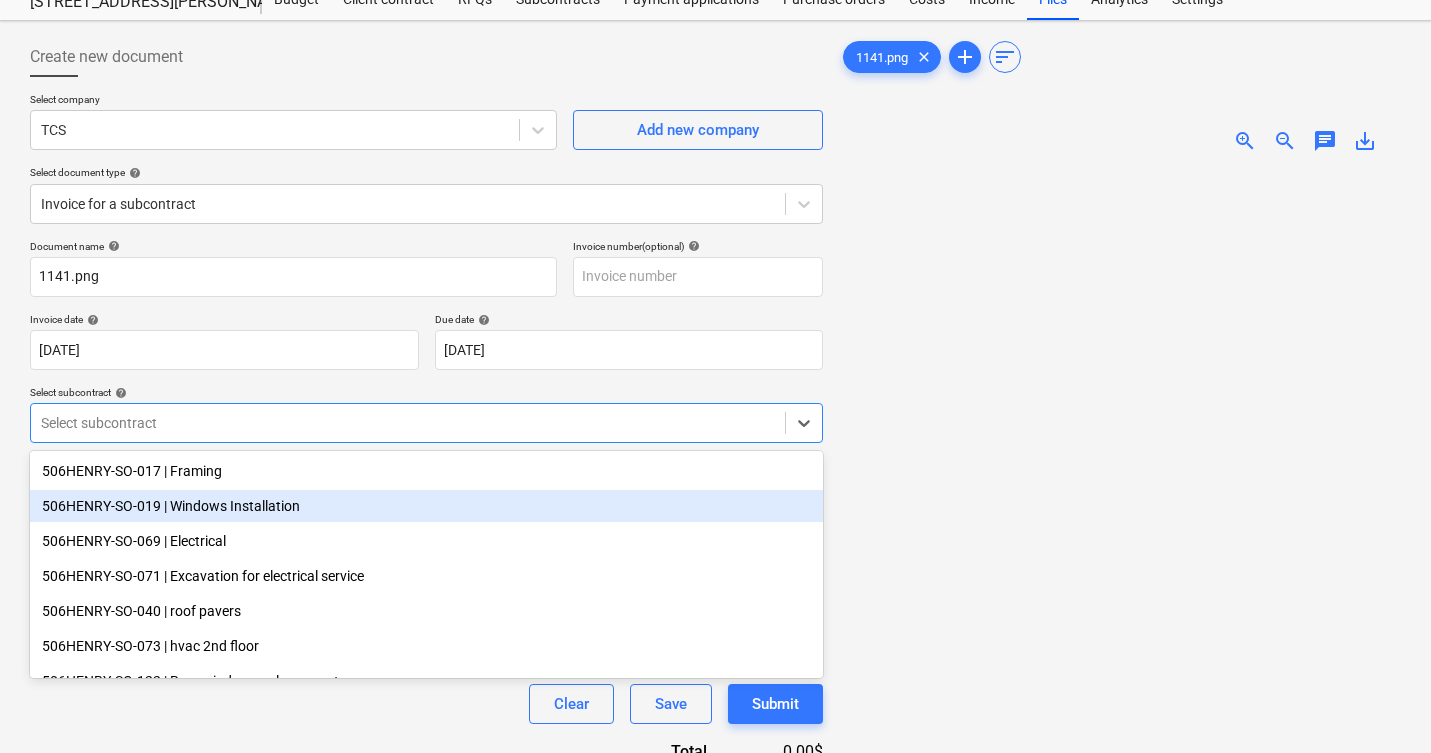 scroll, scrollTop: 81, scrollLeft: 0, axis: vertical 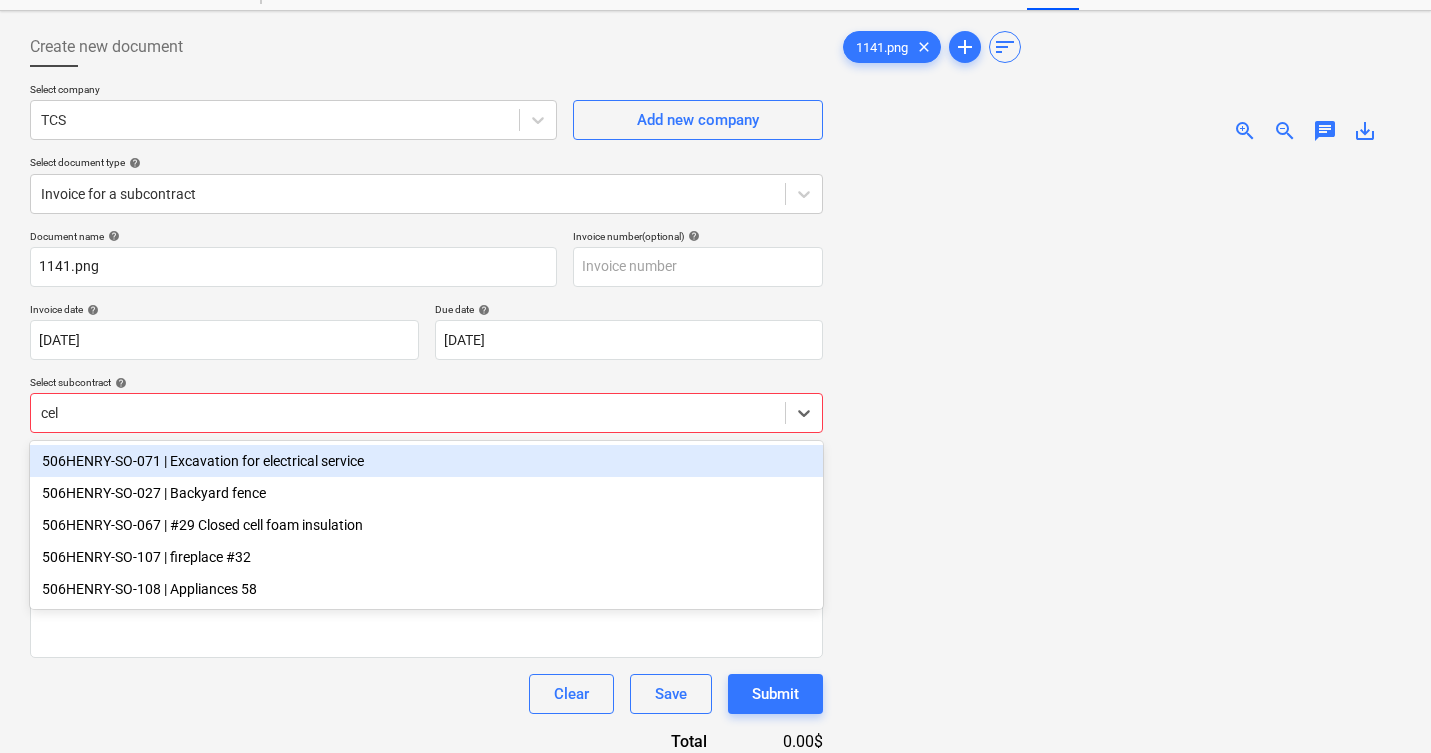 type on "cell" 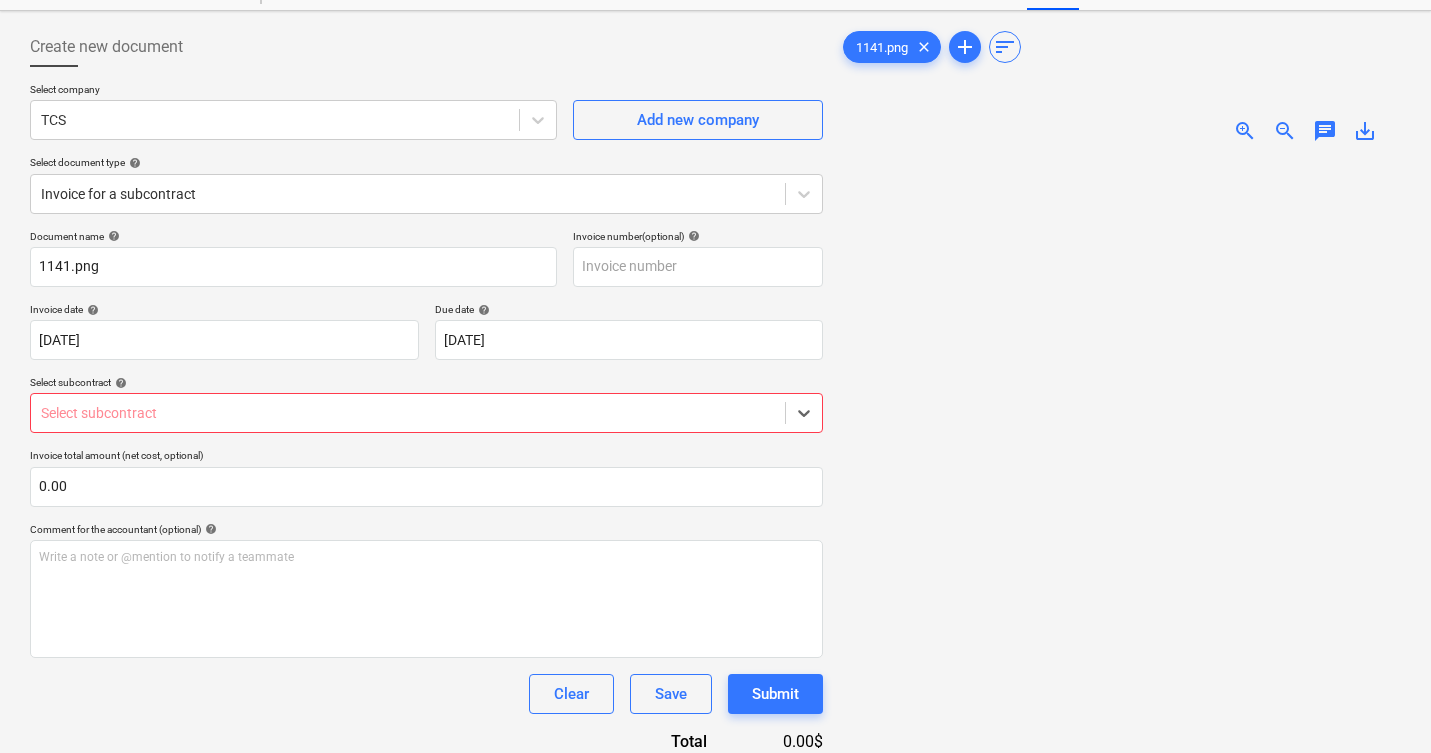 drag, startPoint x: 120, startPoint y: 408, endPoint x: 63, endPoint y: 404, distance: 57.14018 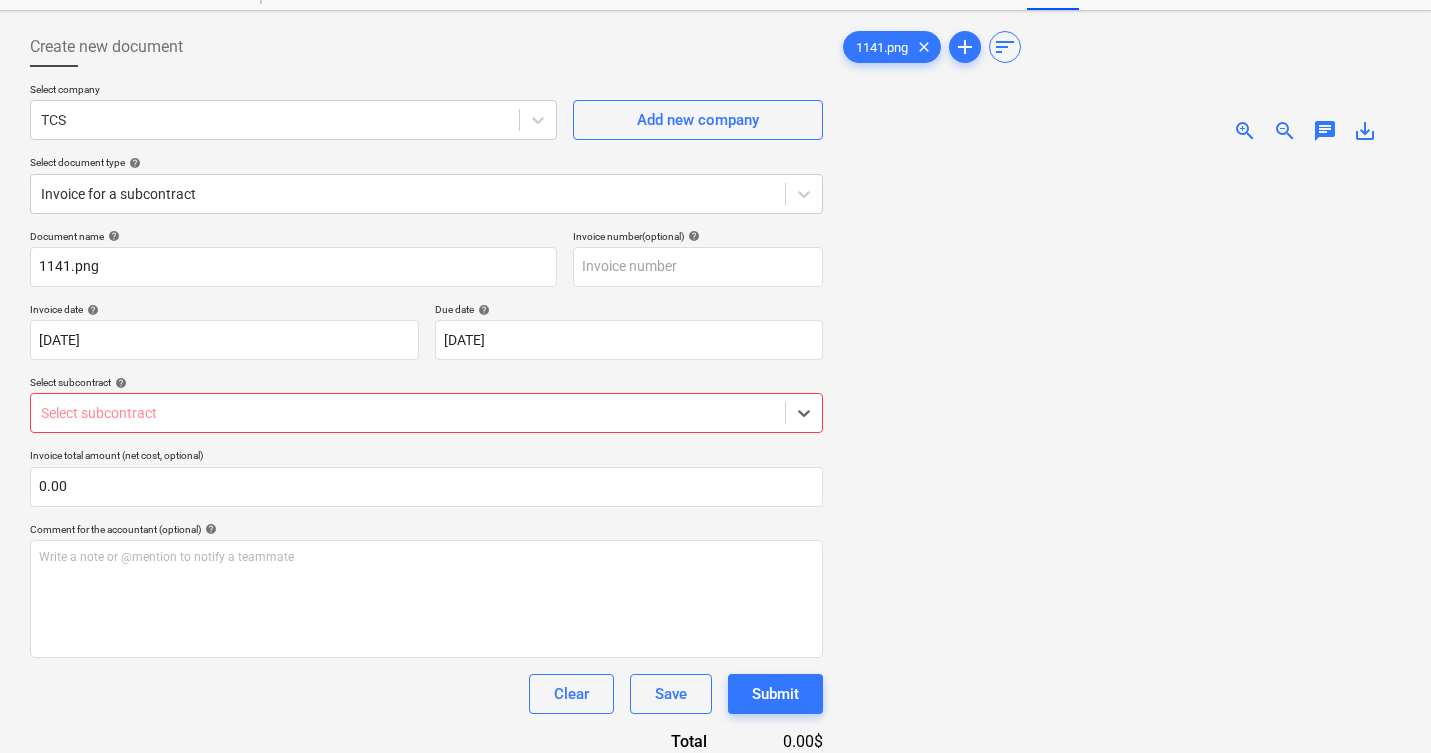 click at bounding box center [408, 413] 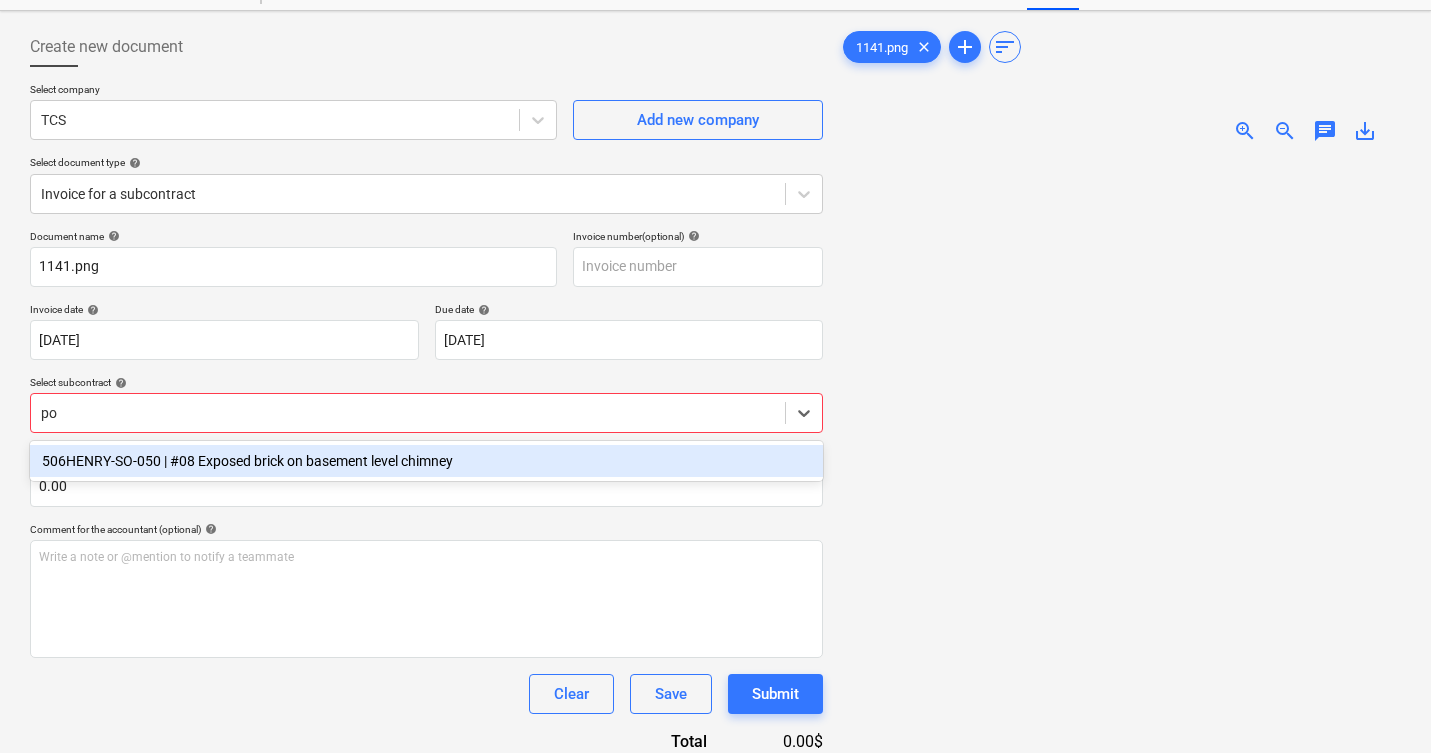 type on "p" 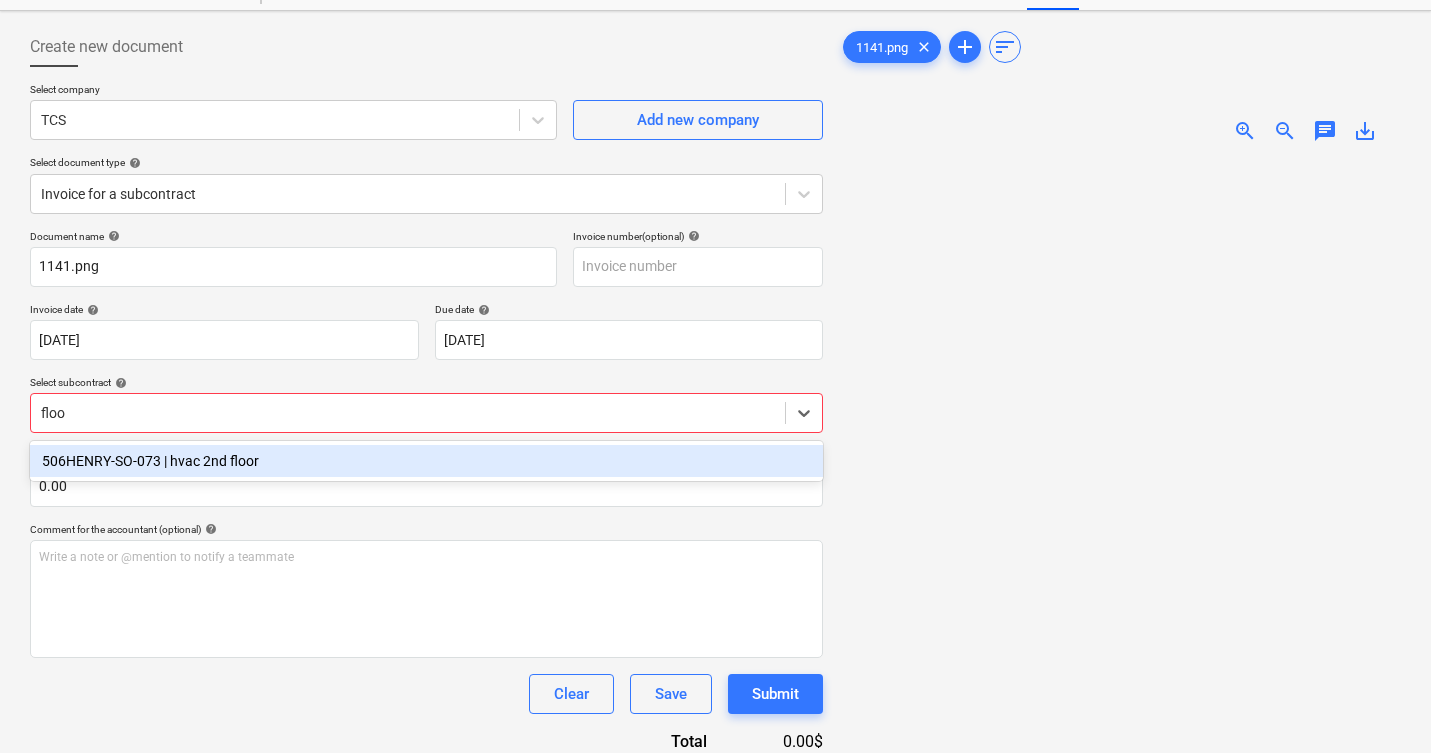 type on "floor" 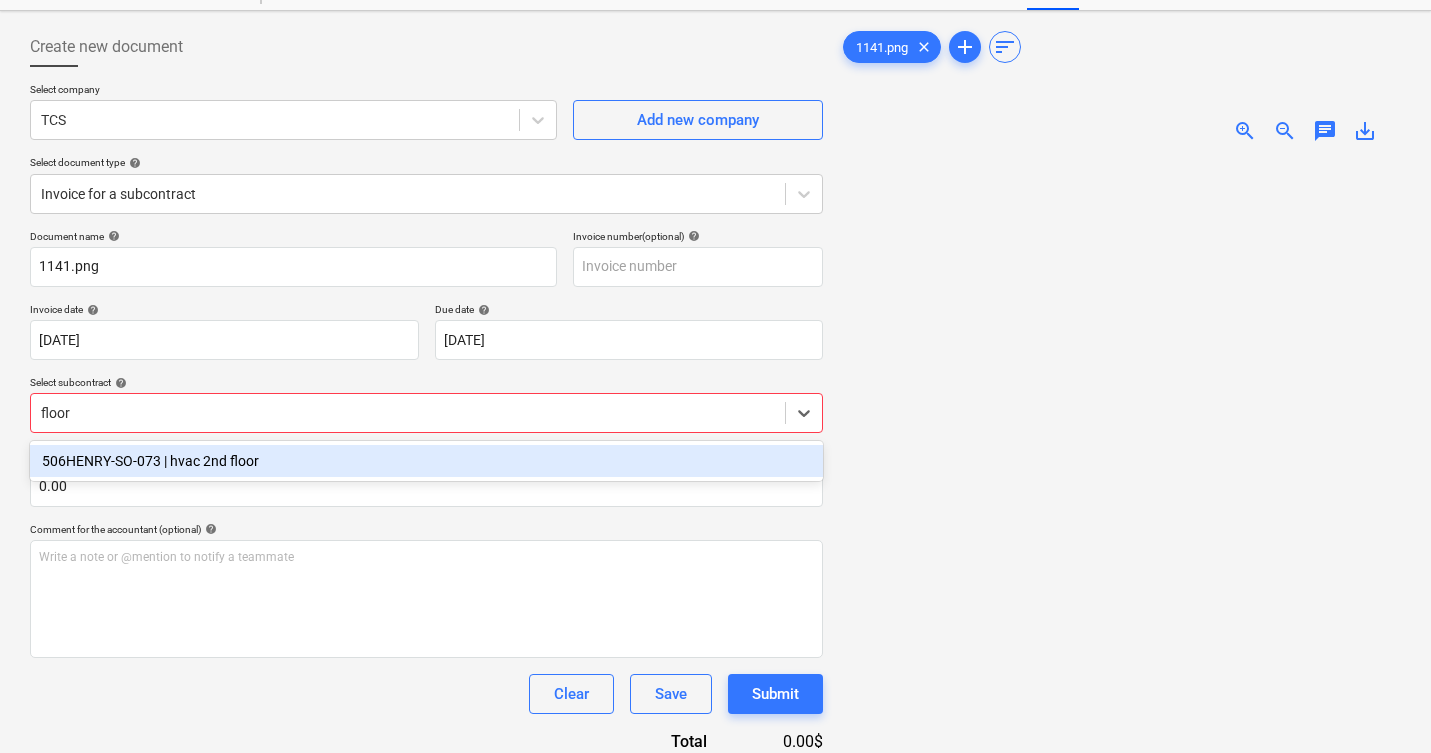 click on "506HENRY-SO-073 | hvac 2nd floor" at bounding box center (426, 461) 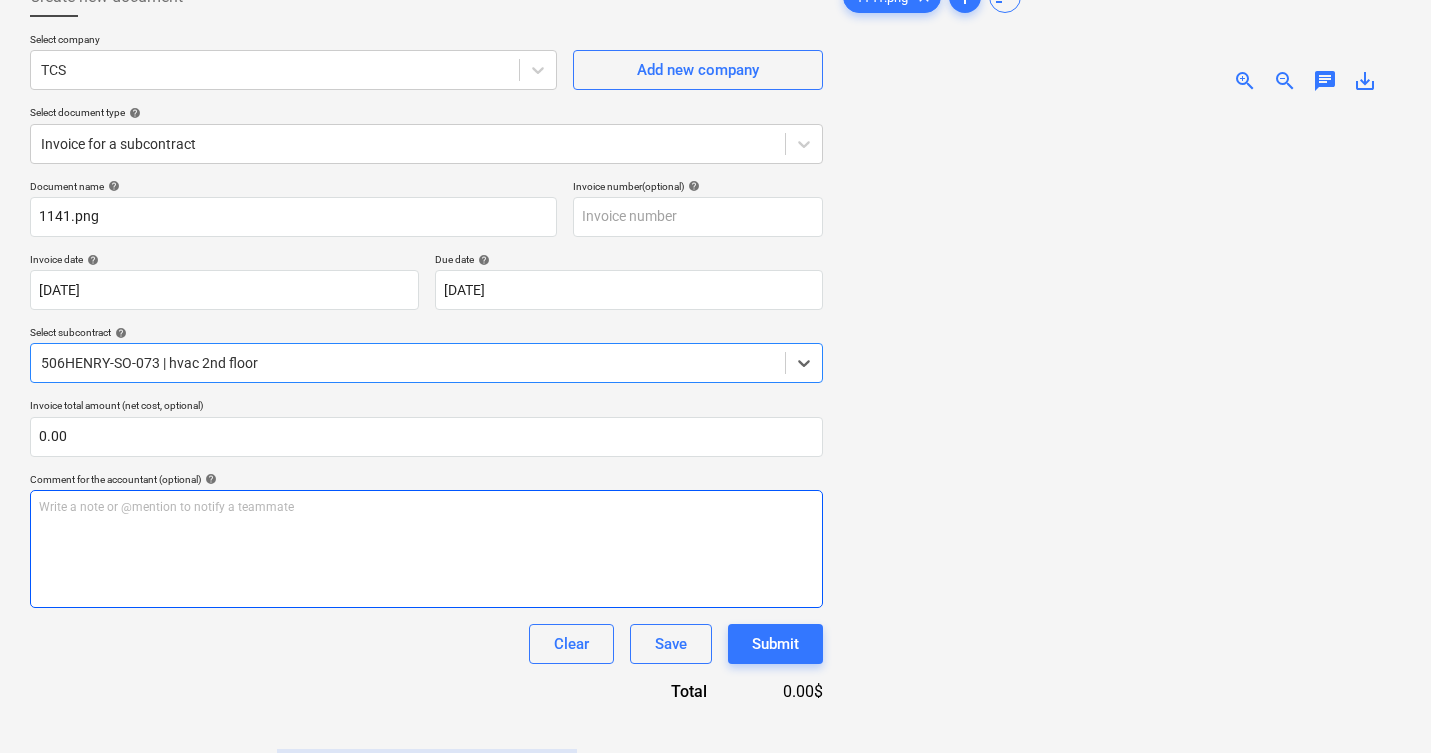 scroll, scrollTop: 200, scrollLeft: 0, axis: vertical 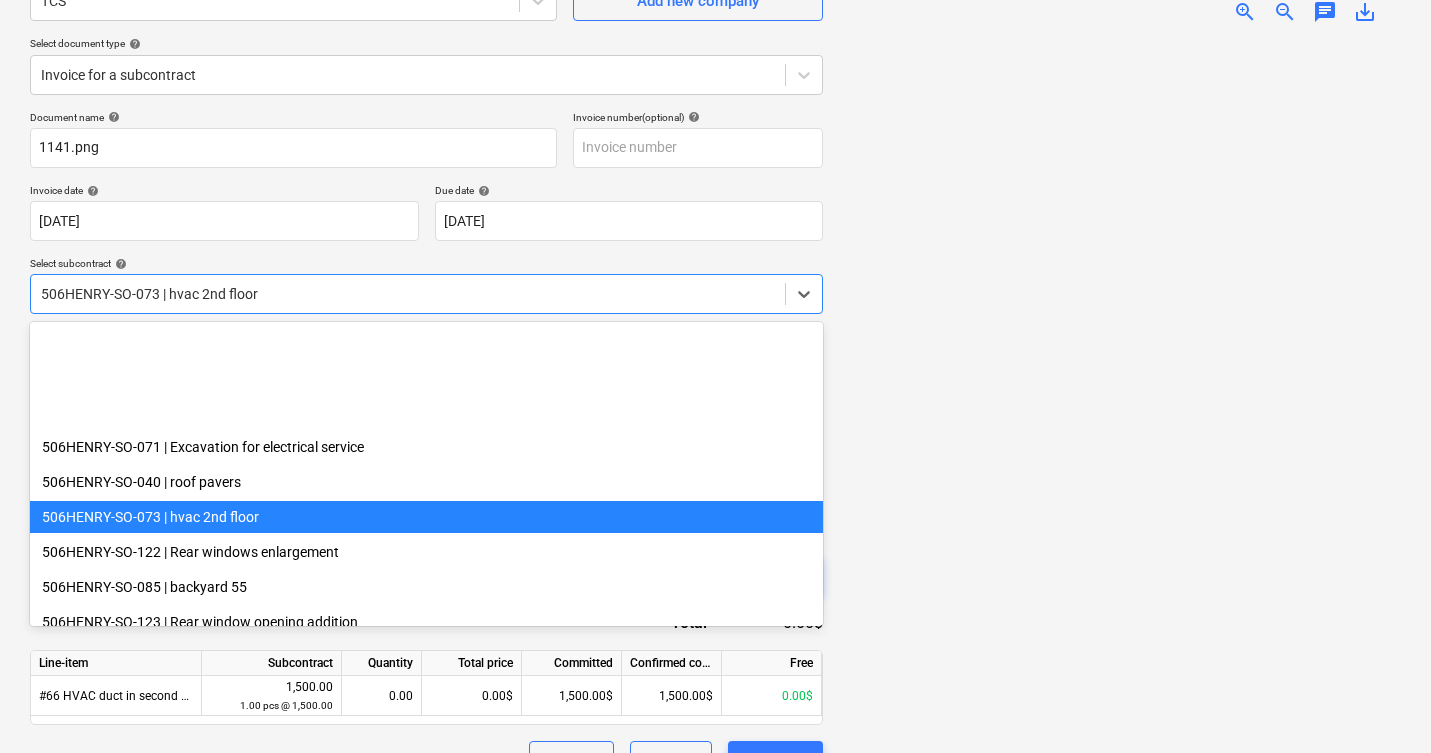 click at bounding box center (408, 294) 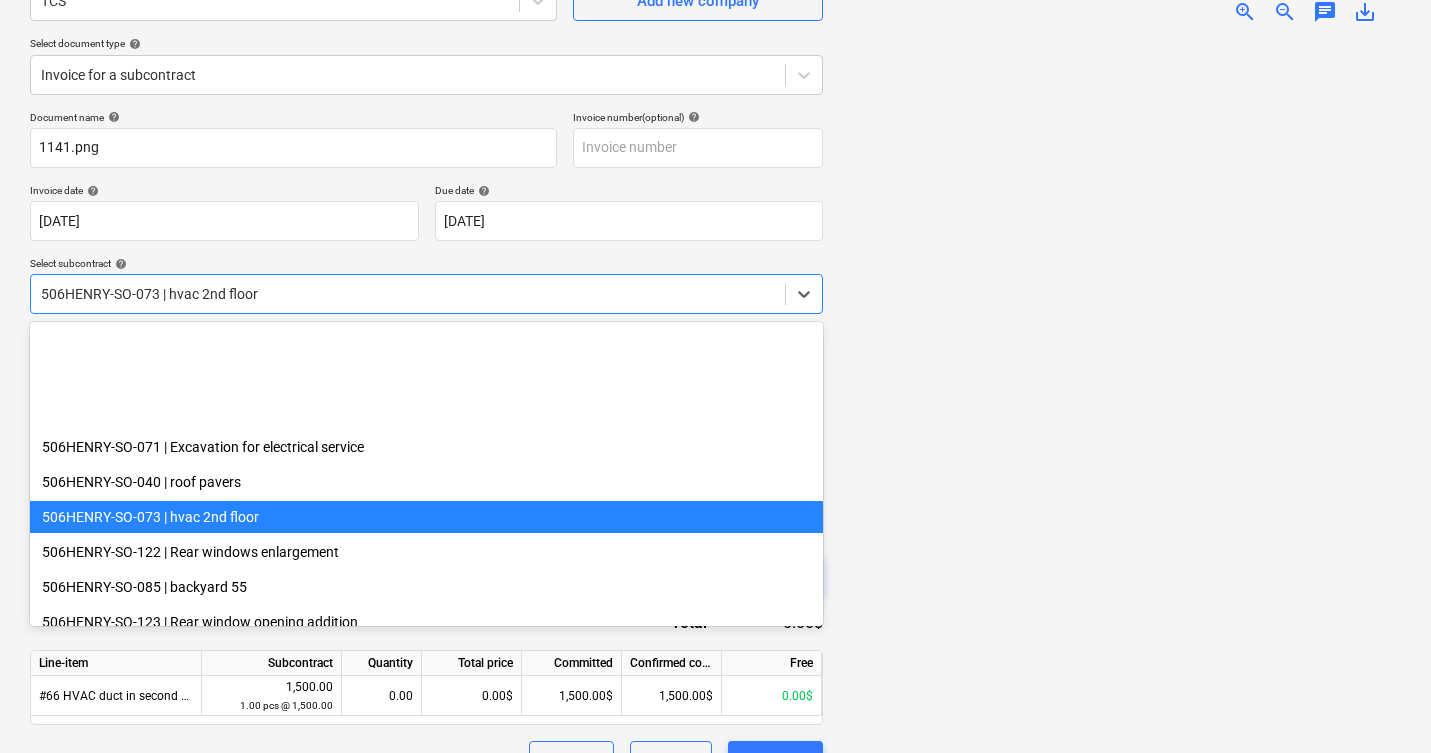 scroll, scrollTop: 175, scrollLeft: 0, axis: vertical 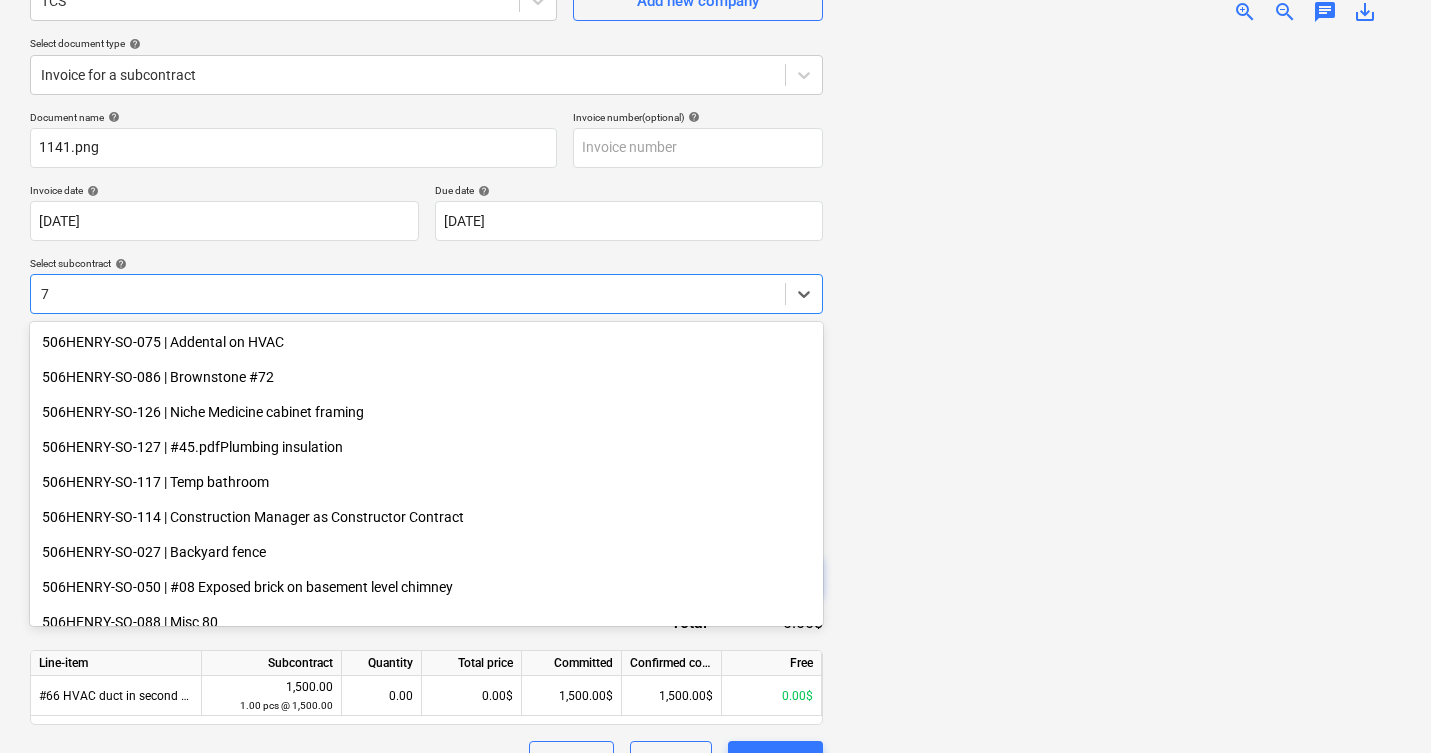 type on "73" 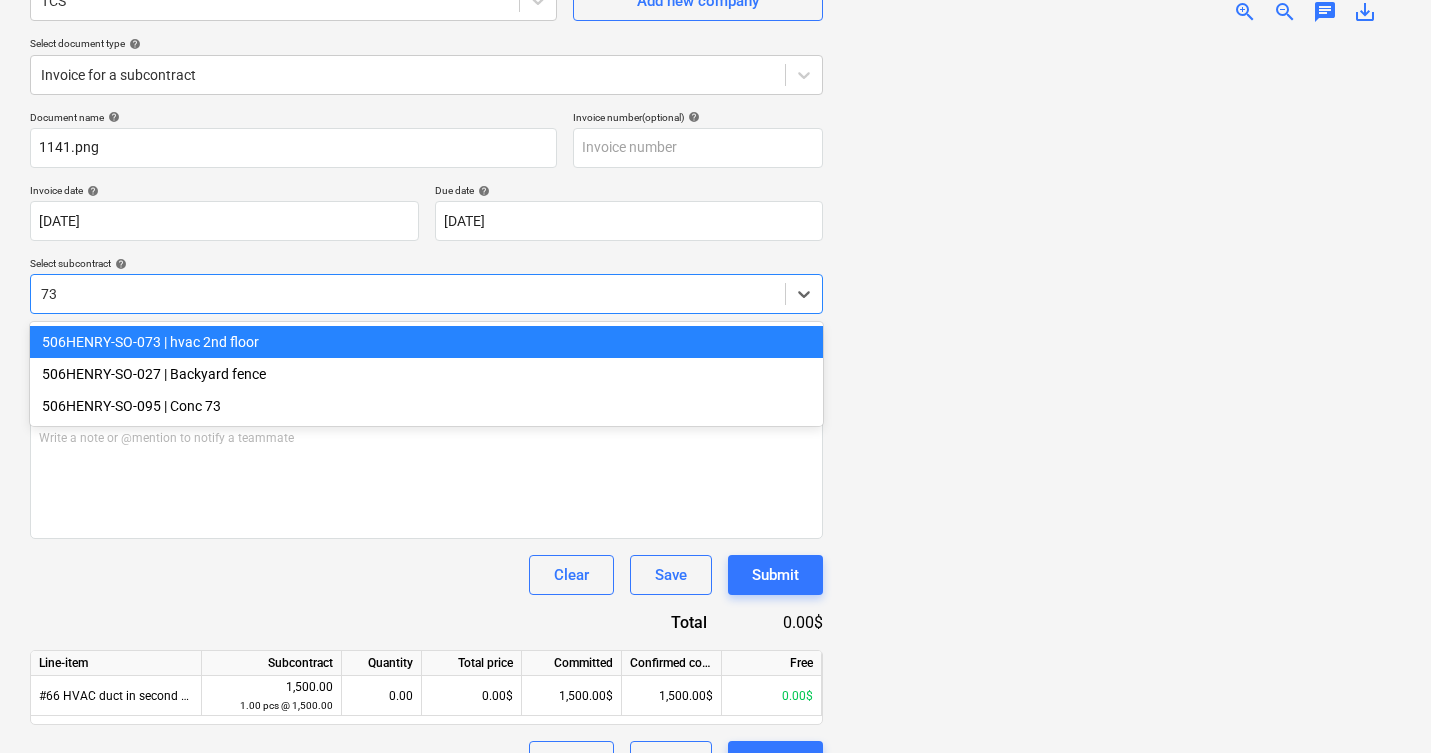 click on "506HENRY-SO-073 | hvac 2nd floor" at bounding box center [426, 342] 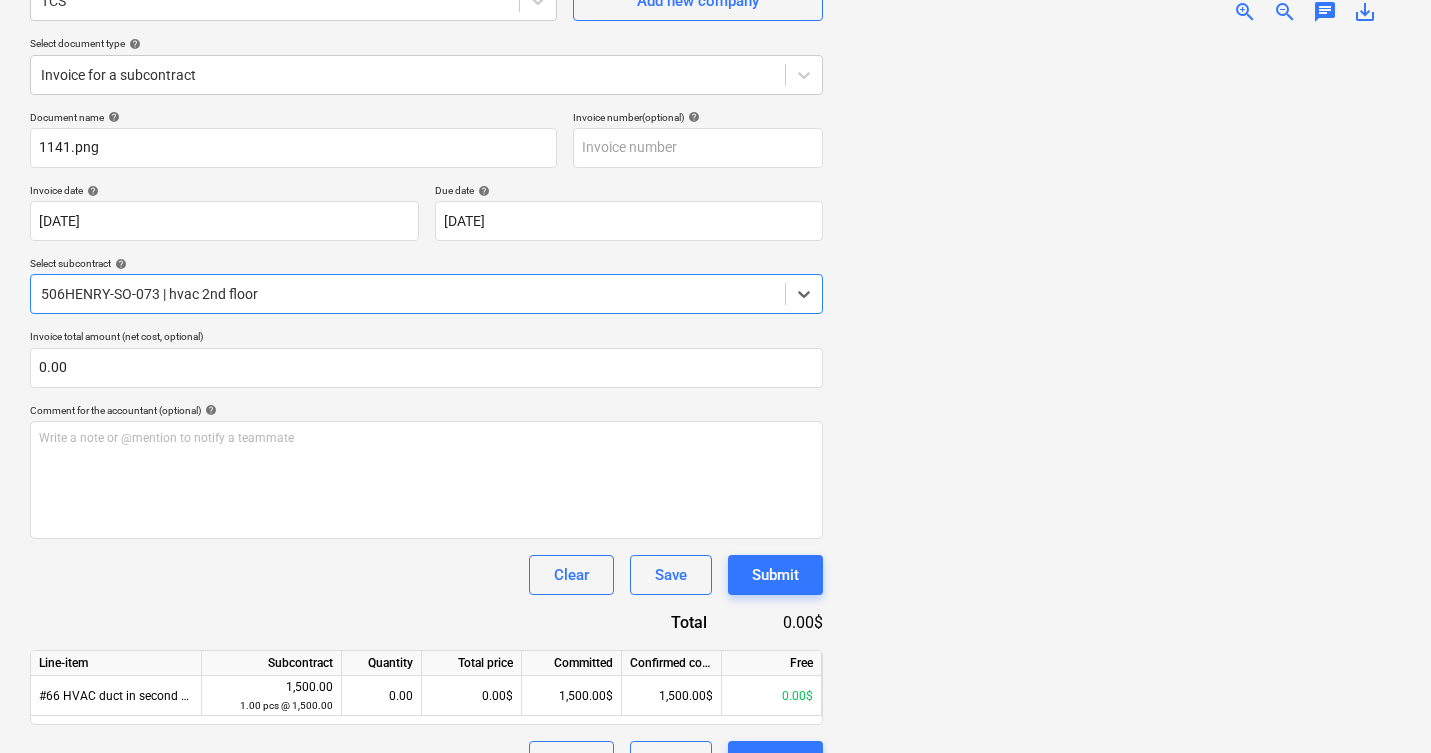 click at bounding box center (408, 294) 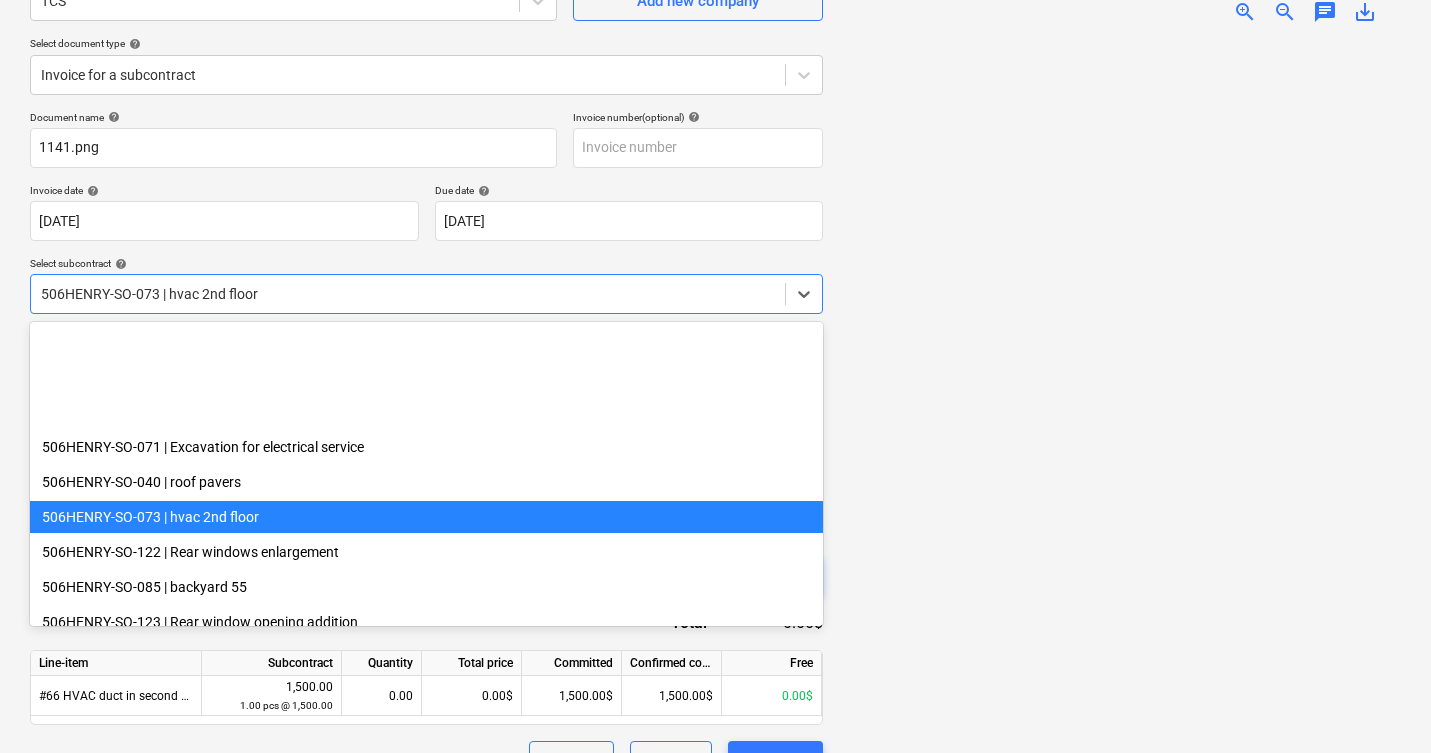 scroll, scrollTop: 175, scrollLeft: 0, axis: vertical 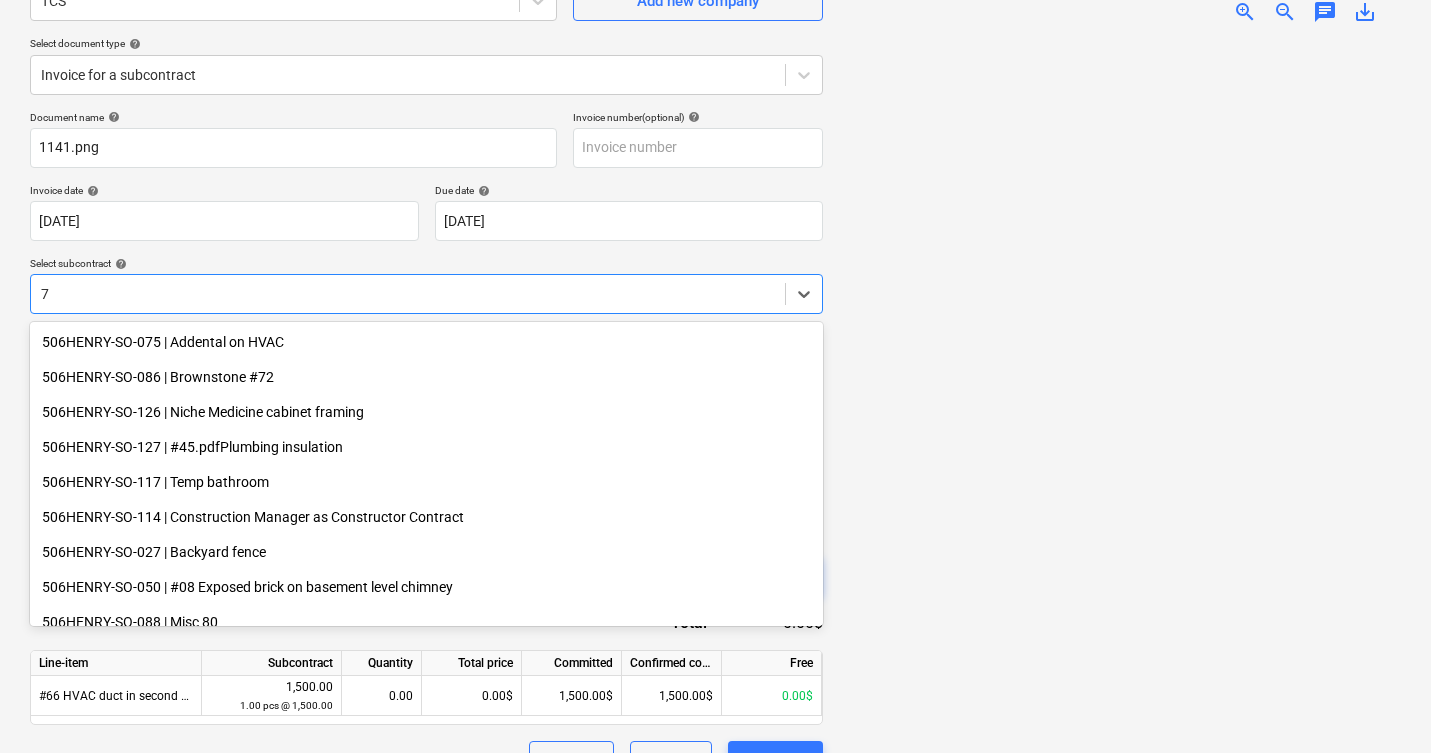 type on "73" 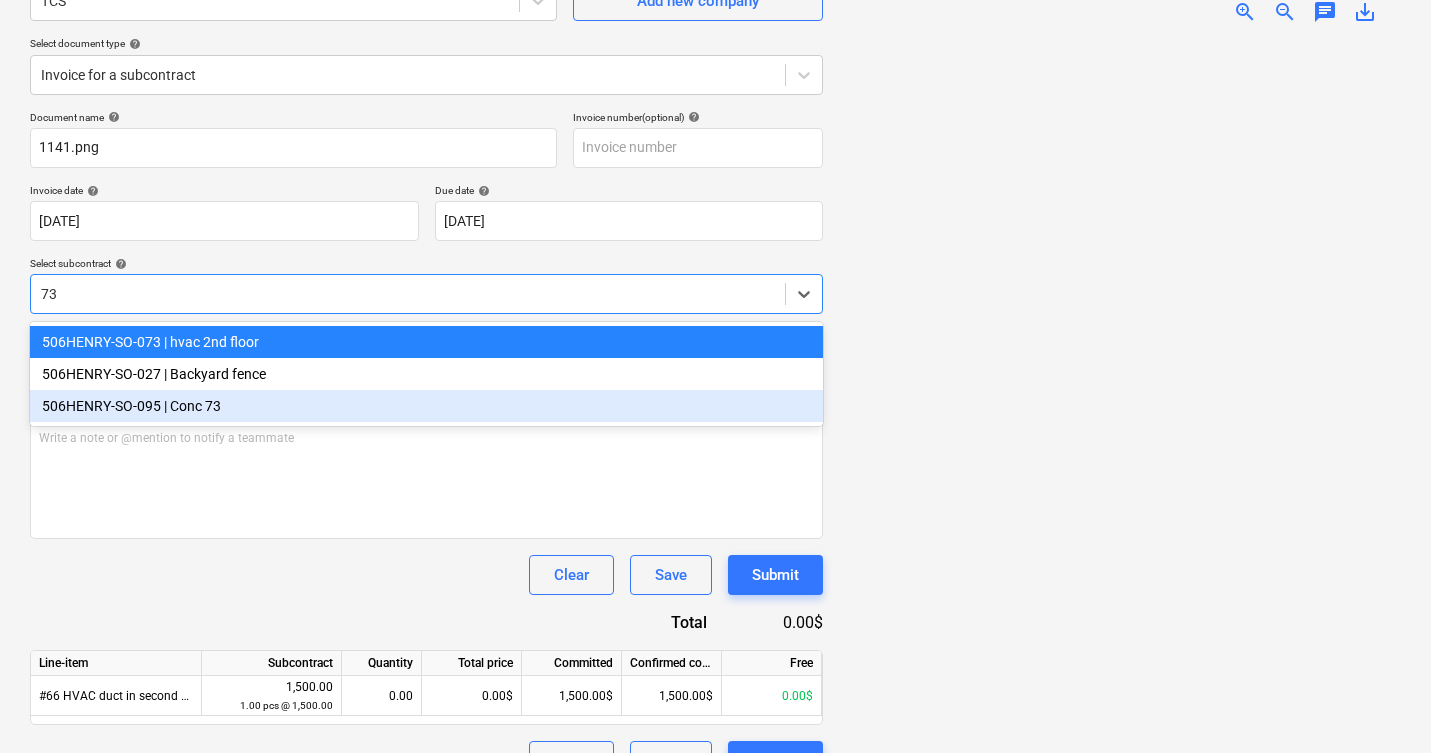 click on "506HENRY-SO-095 | Conc 73" at bounding box center [426, 406] 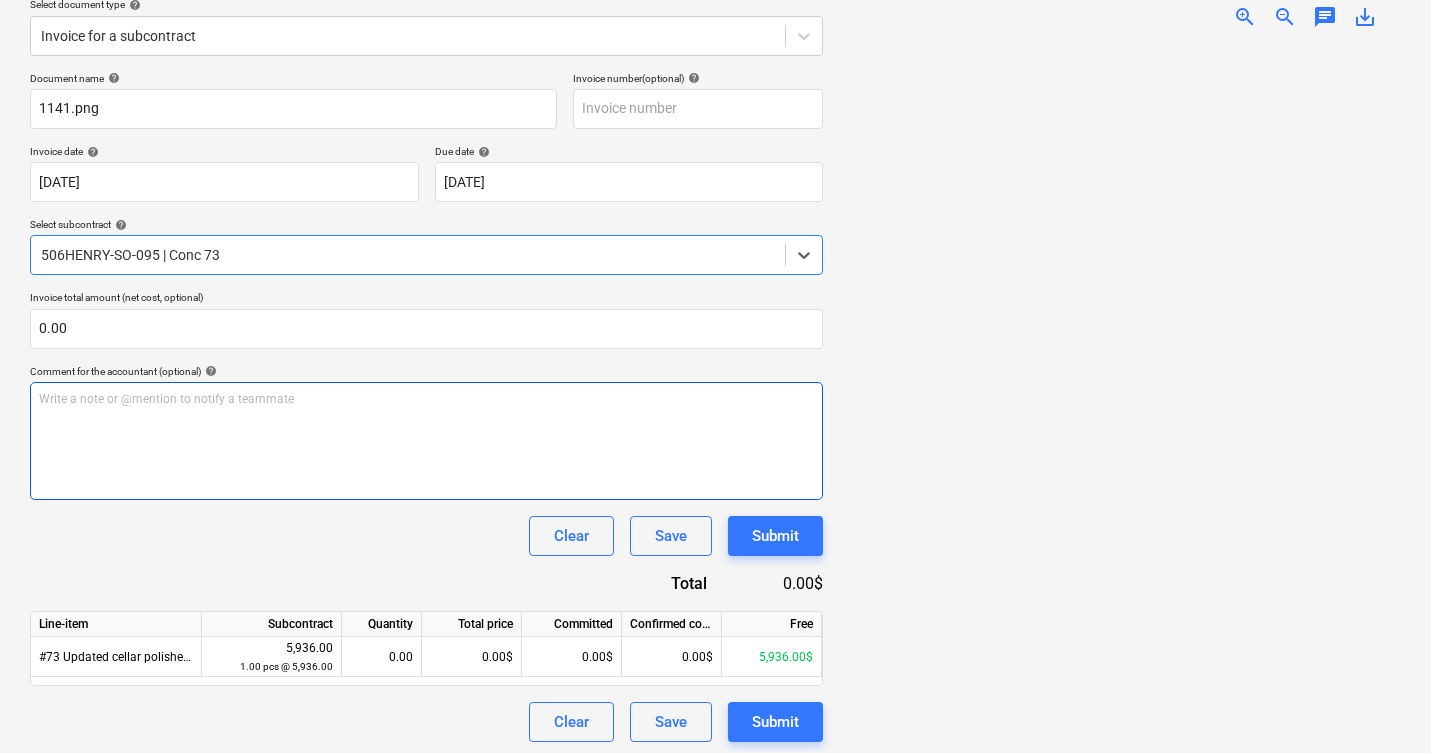 scroll, scrollTop: 244, scrollLeft: 0, axis: vertical 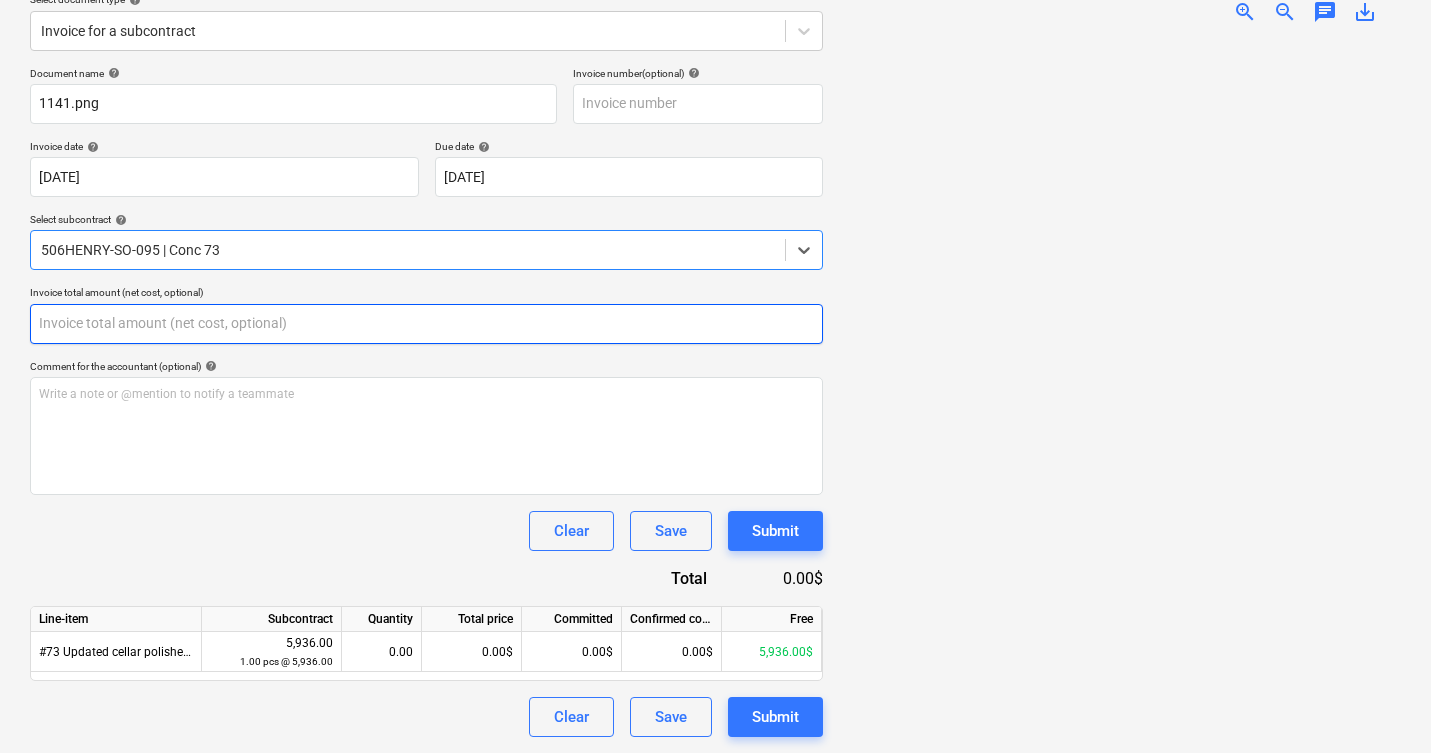 click at bounding box center [426, 324] 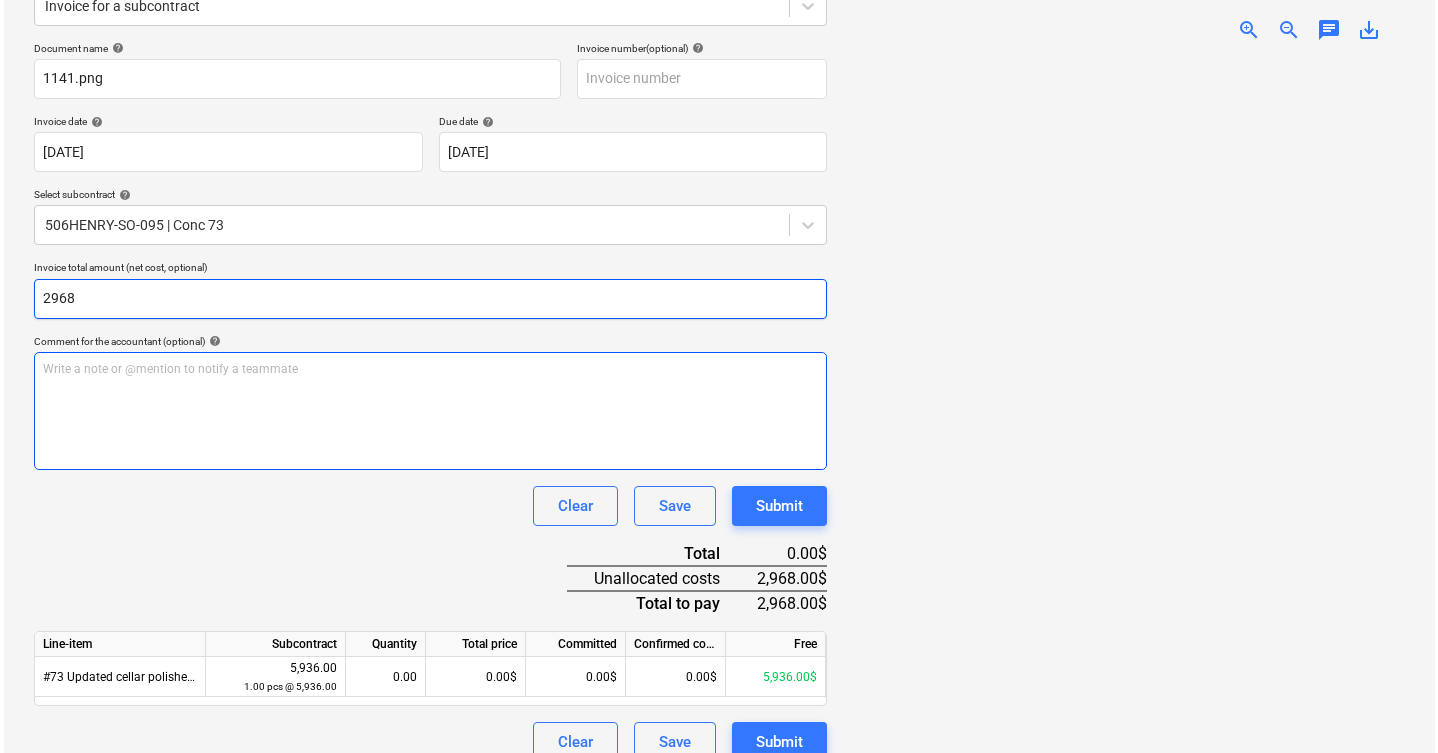 scroll, scrollTop: 294, scrollLeft: 0, axis: vertical 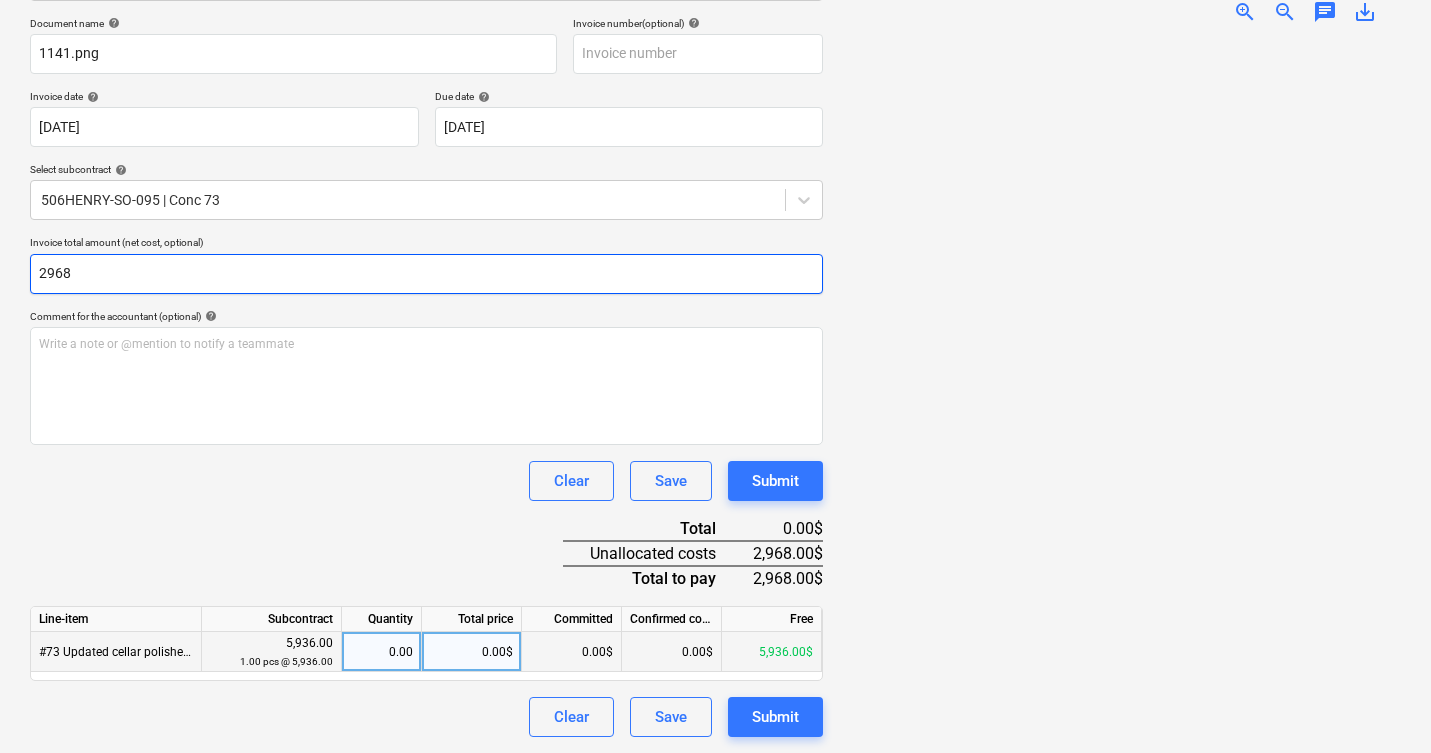 type on "2968" 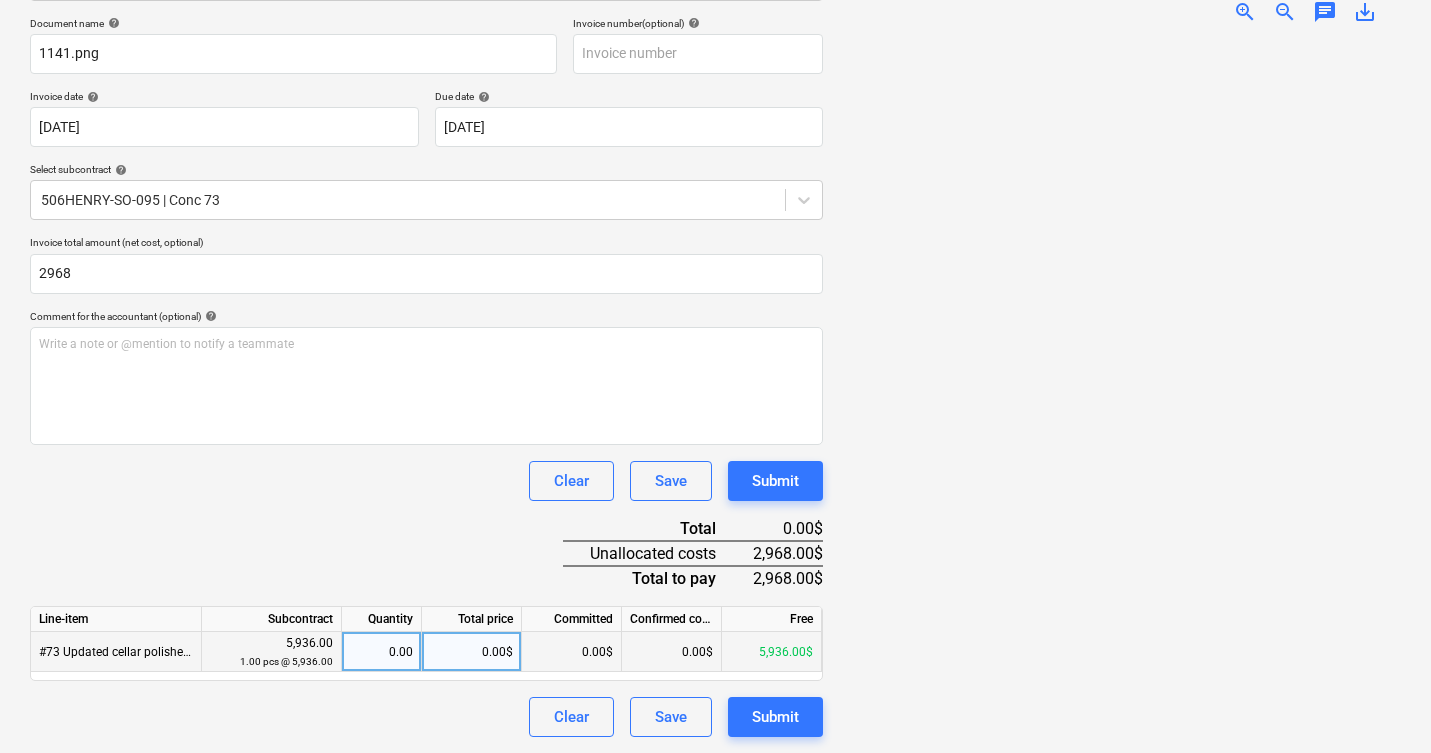 click on "0.00$" at bounding box center [472, 652] 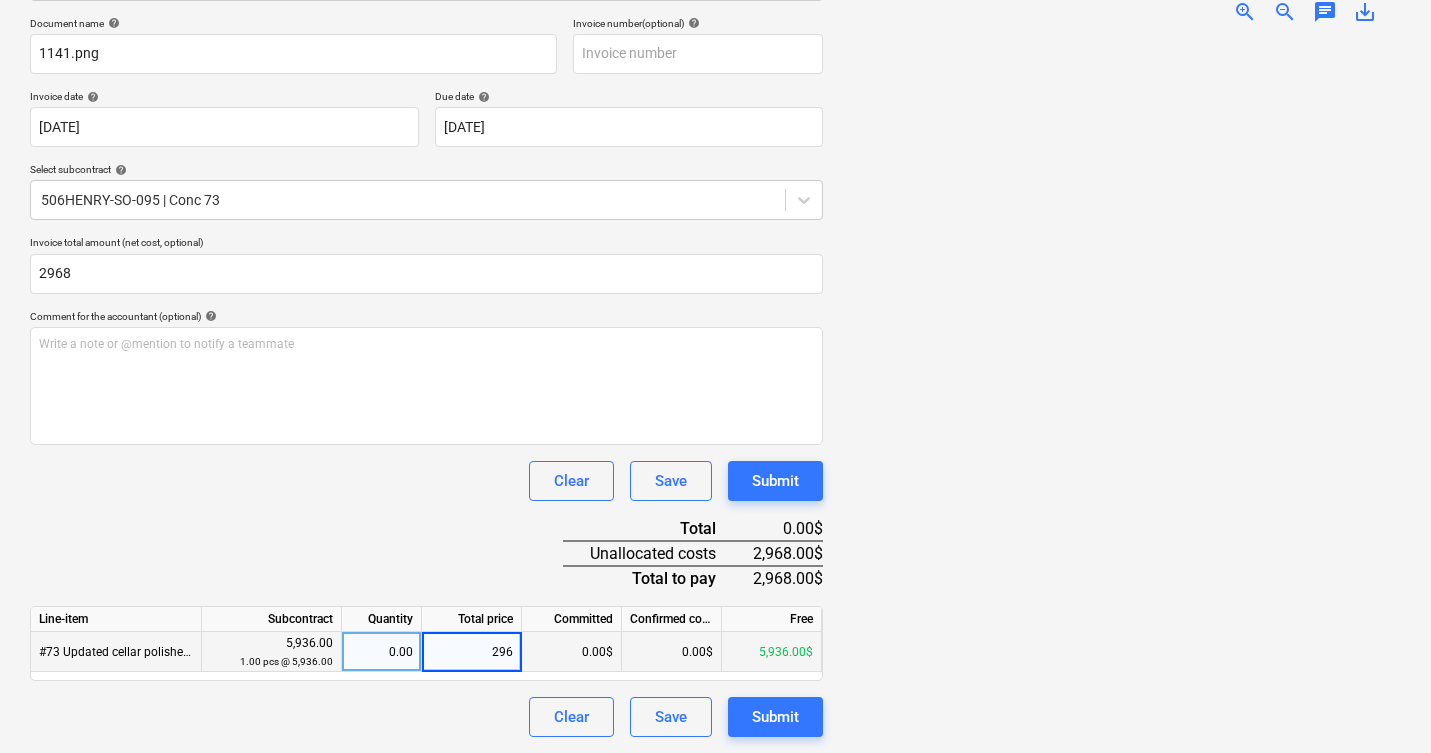 type on "2968" 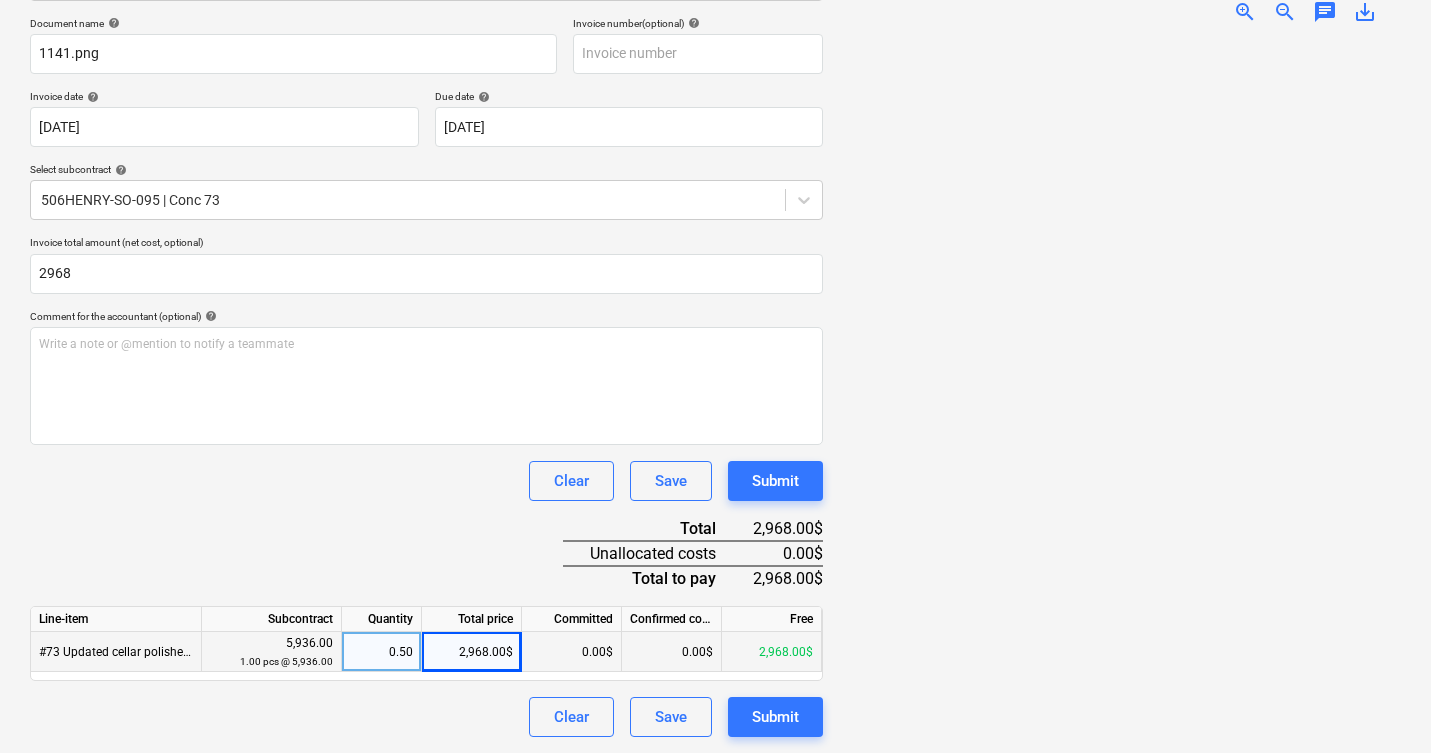 click at bounding box center (1120, 388) 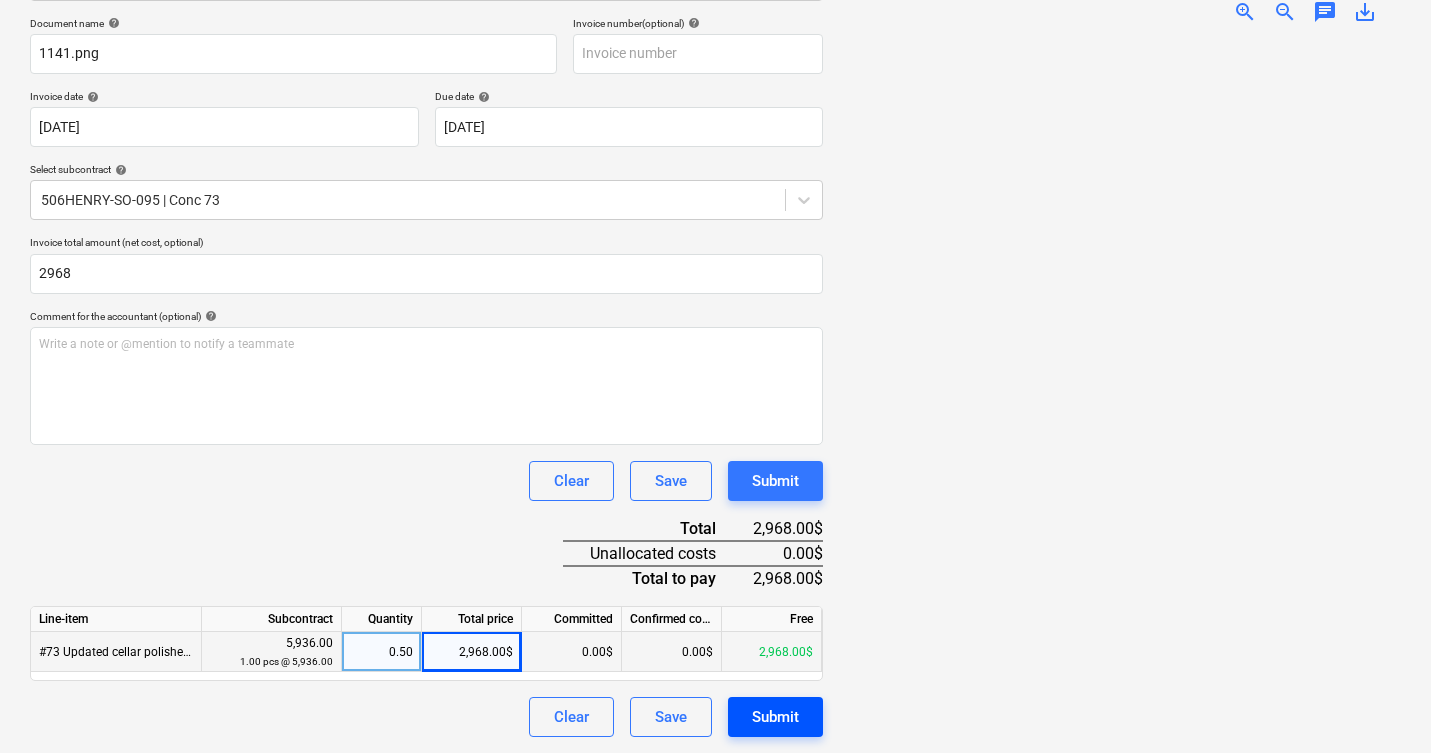 click on "Submit" at bounding box center (775, 717) 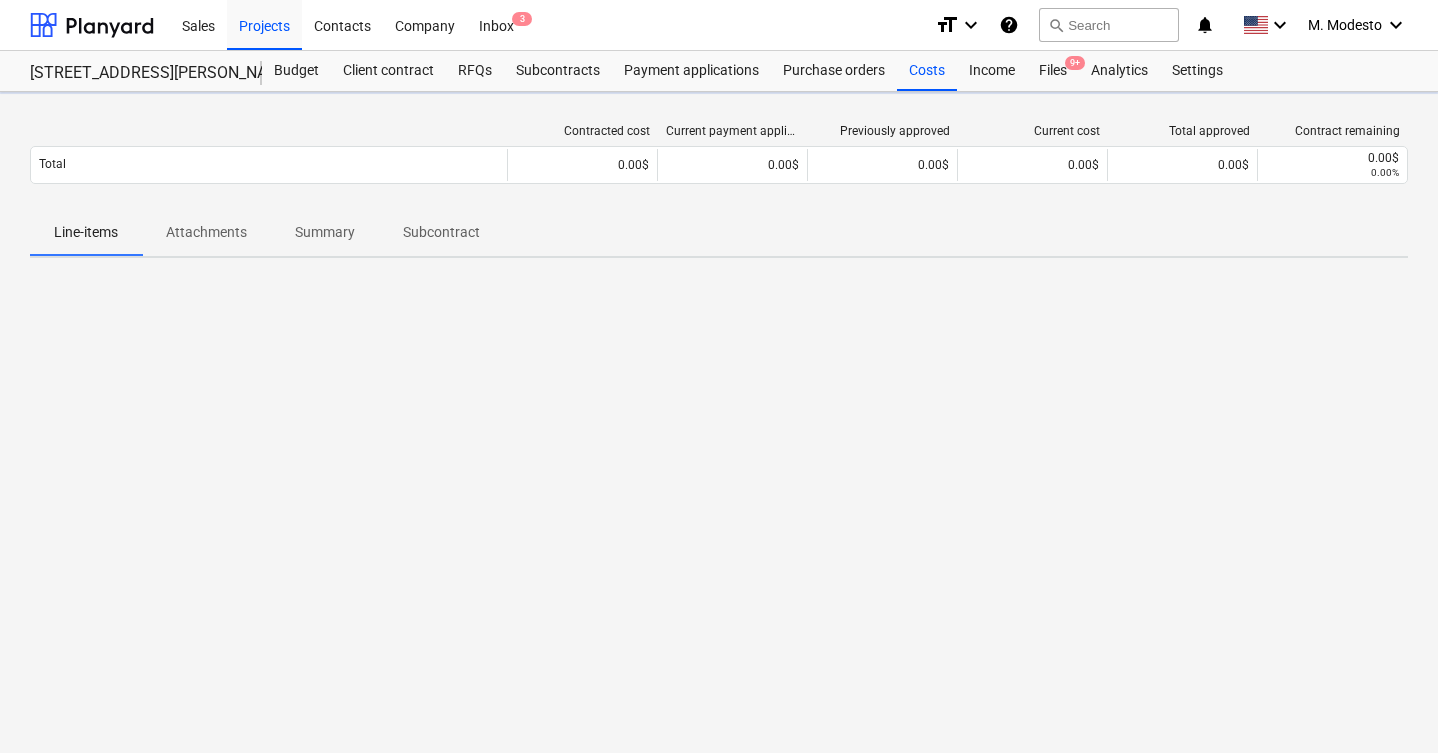 scroll, scrollTop: 0, scrollLeft: 0, axis: both 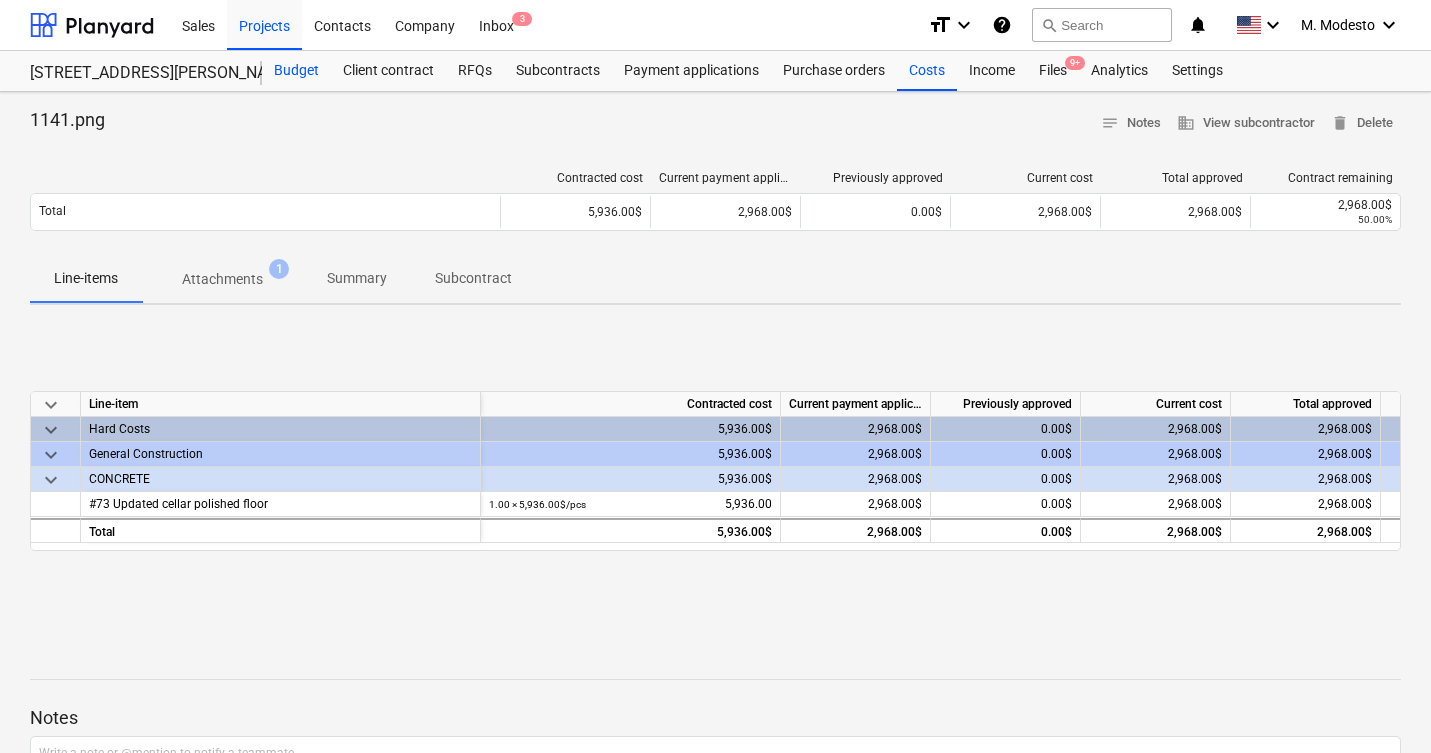 click on "Budget" at bounding box center [296, 71] 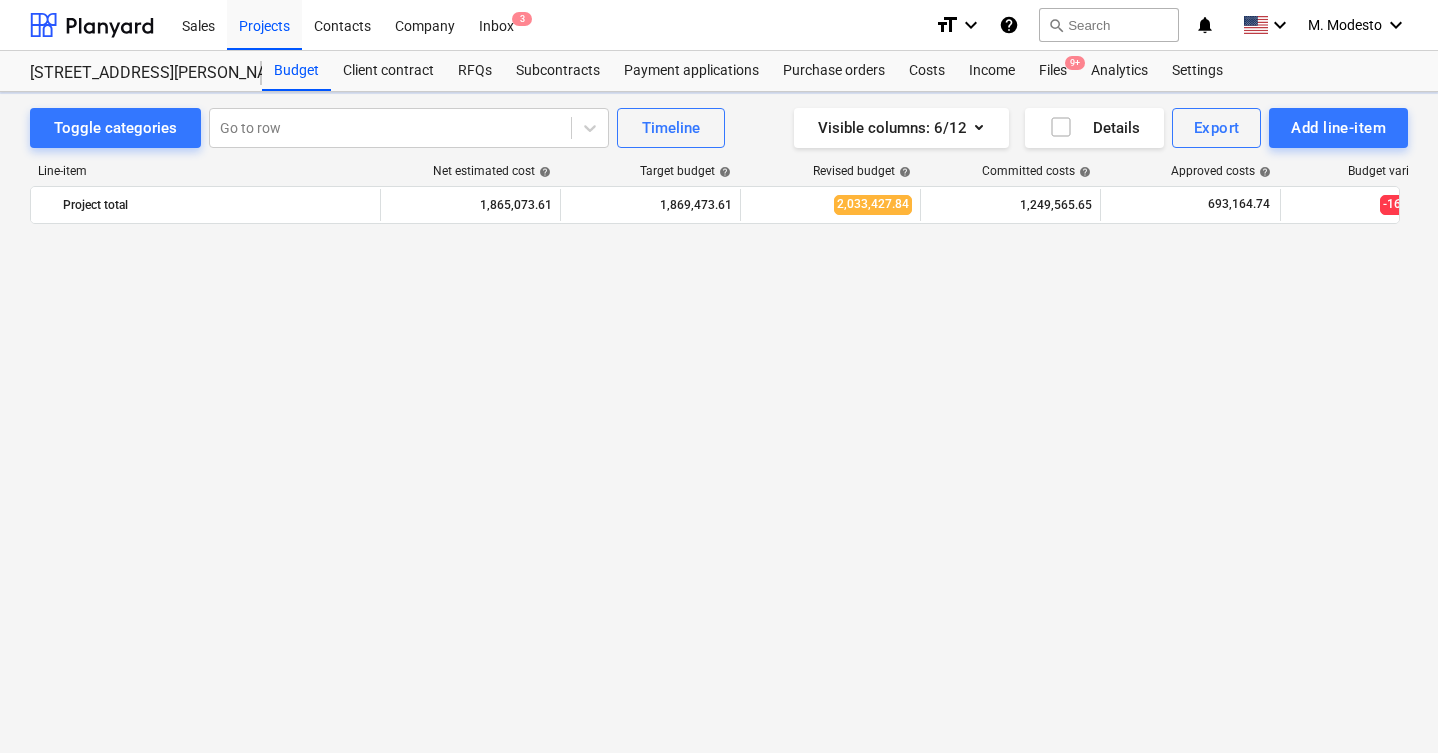 scroll, scrollTop: 2485, scrollLeft: 0, axis: vertical 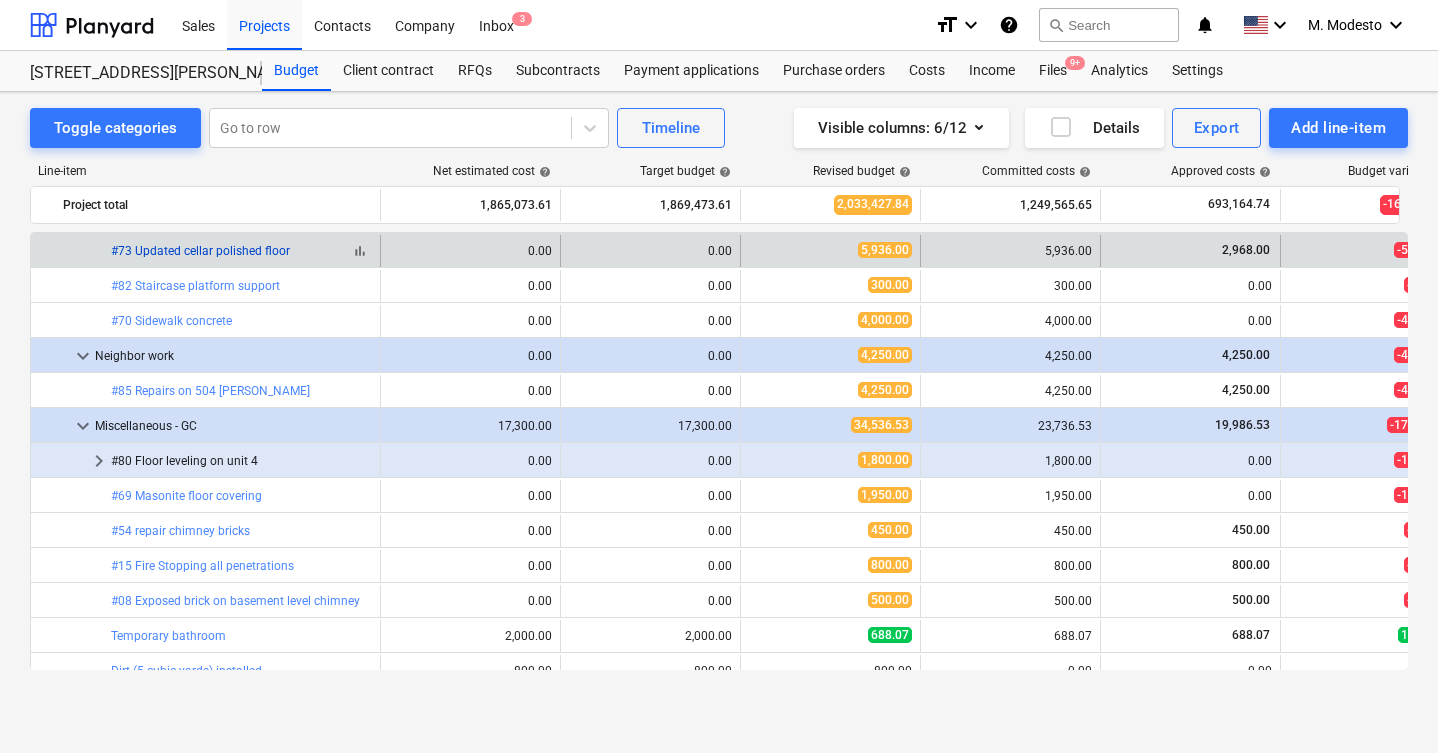 click on "#73 Updated cellar polished floor" at bounding box center [200, 251] 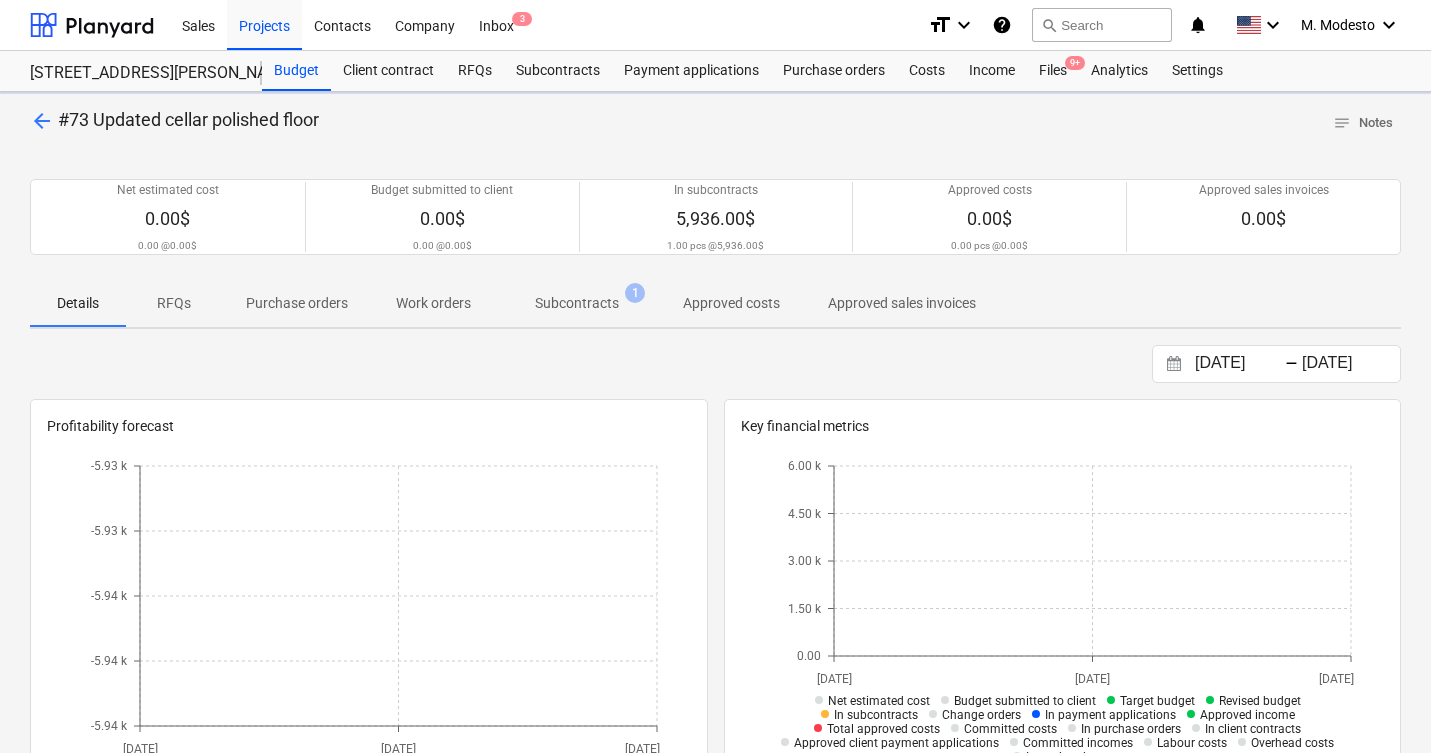 click on "Subcontracts" at bounding box center (577, 303) 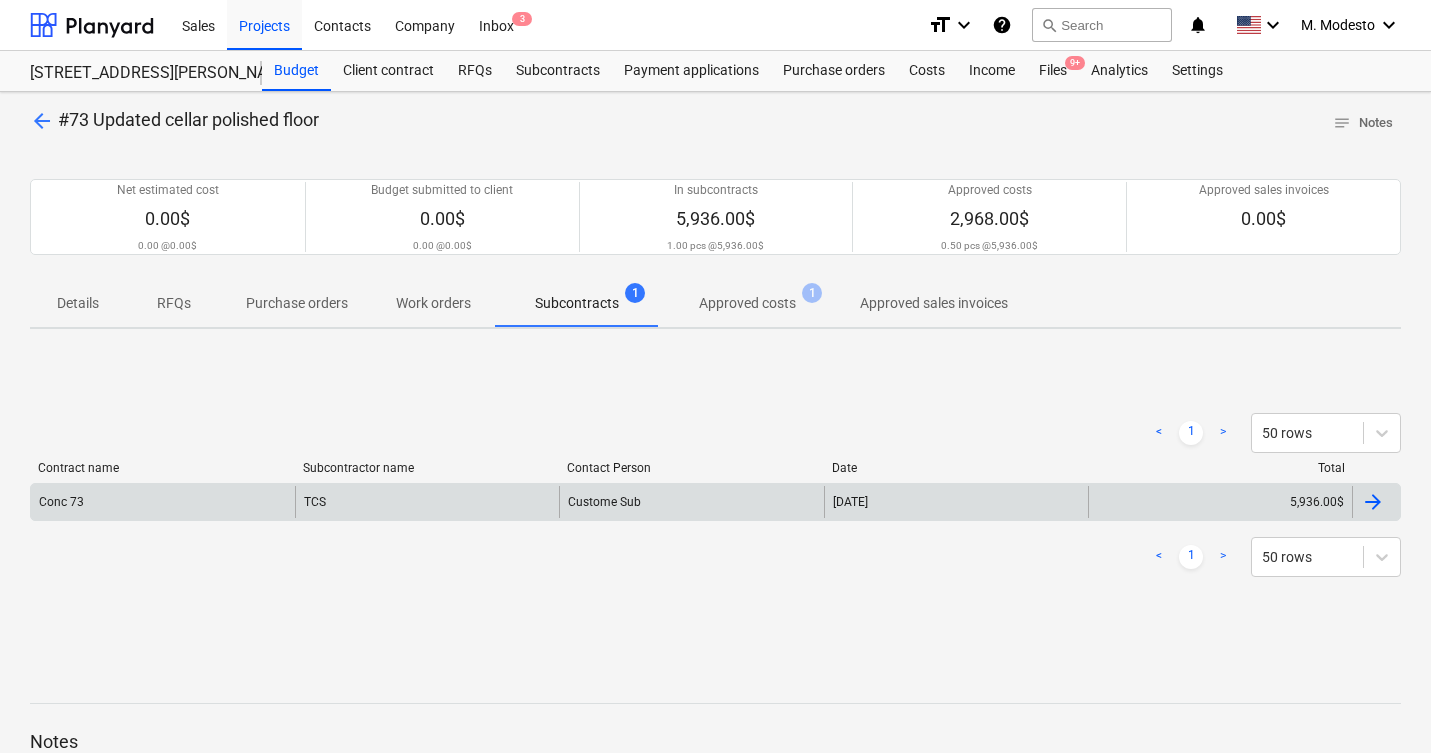 click on "Custome Sub" at bounding box center [691, 502] 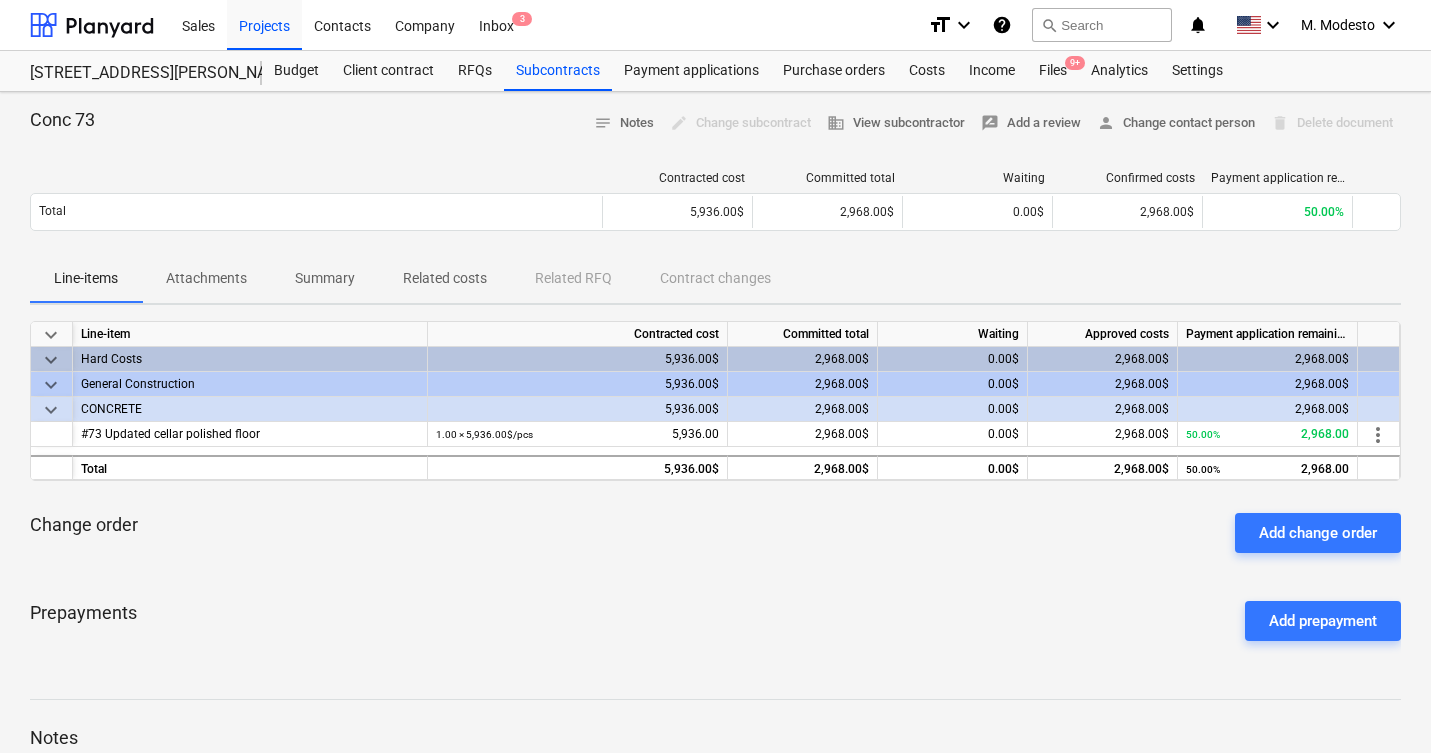 click on "Related costs" at bounding box center [445, 278] 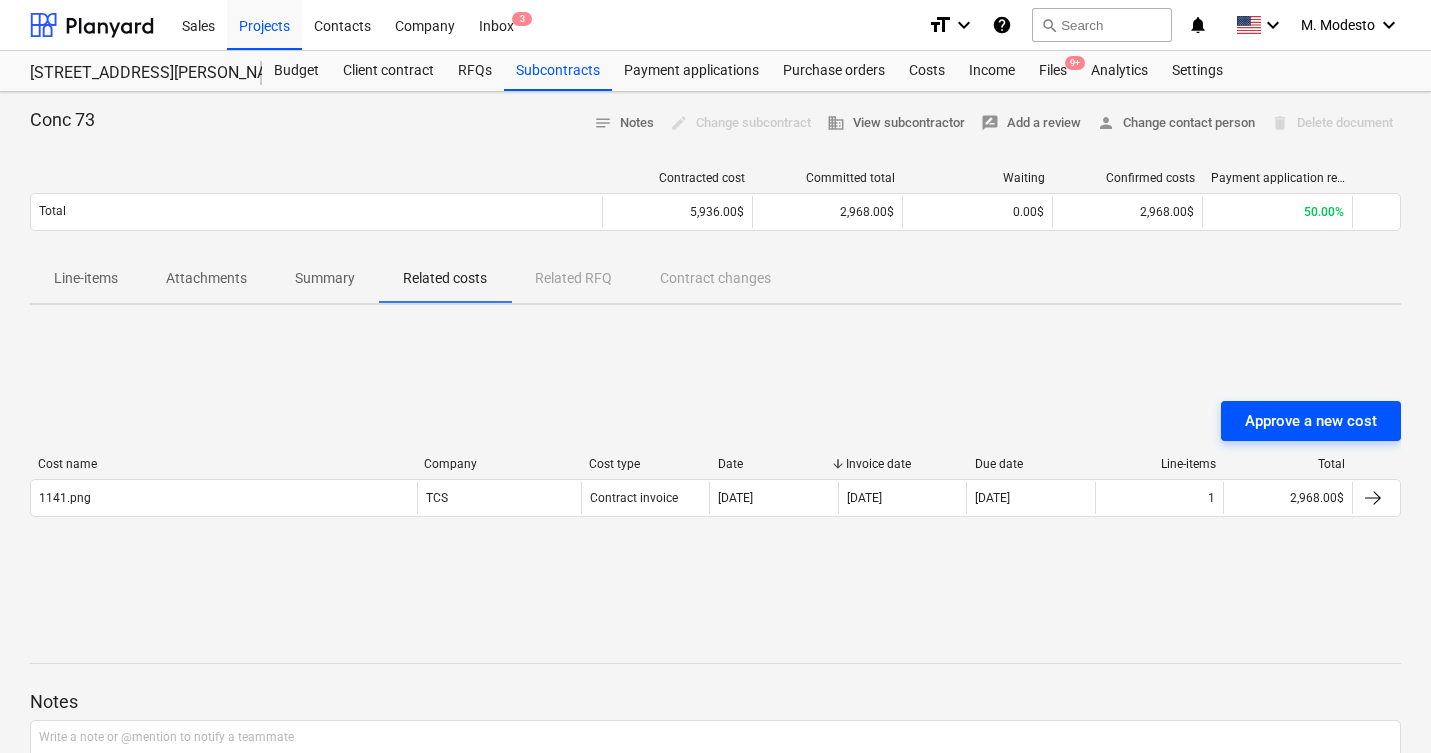 click on "Approve a new cost" at bounding box center [1311, 421] 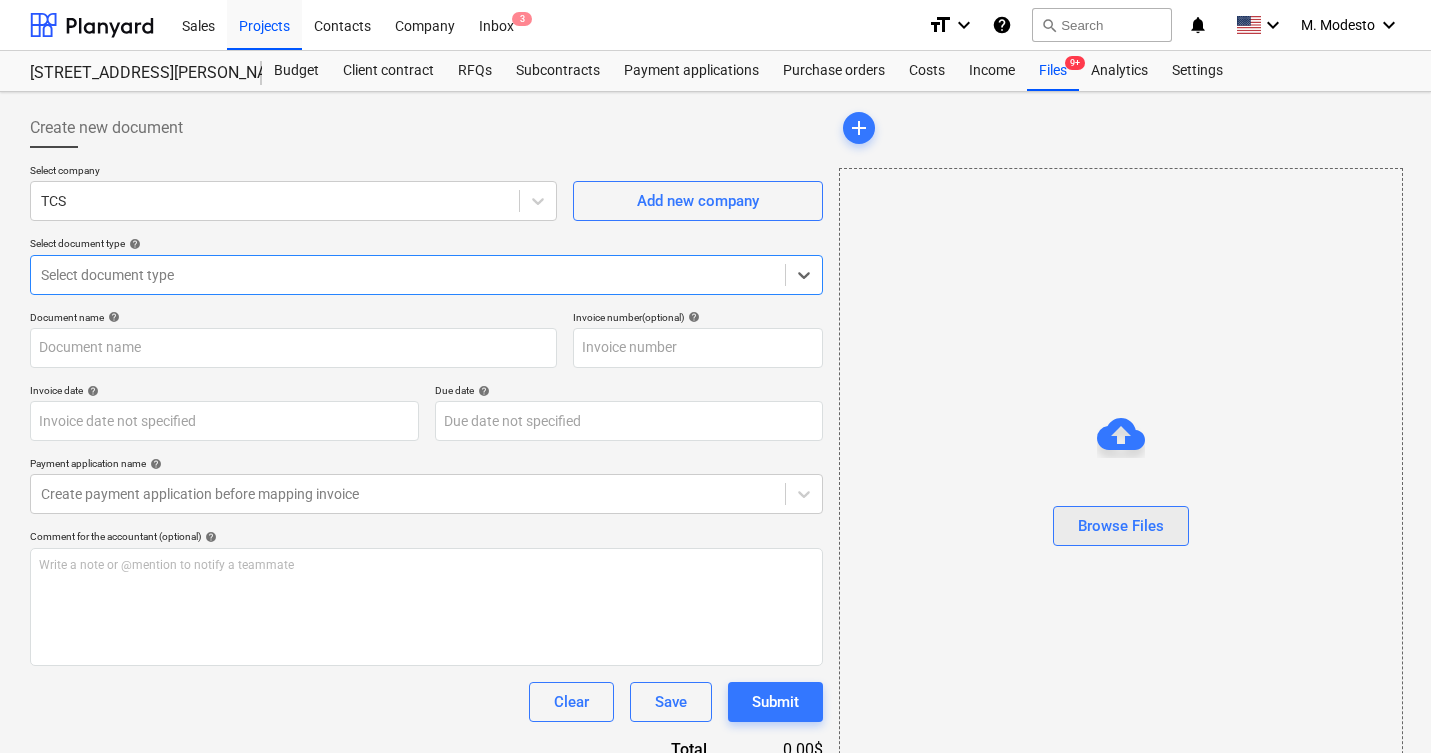 click on "Browse Files" at bounding box center (1121, 526) 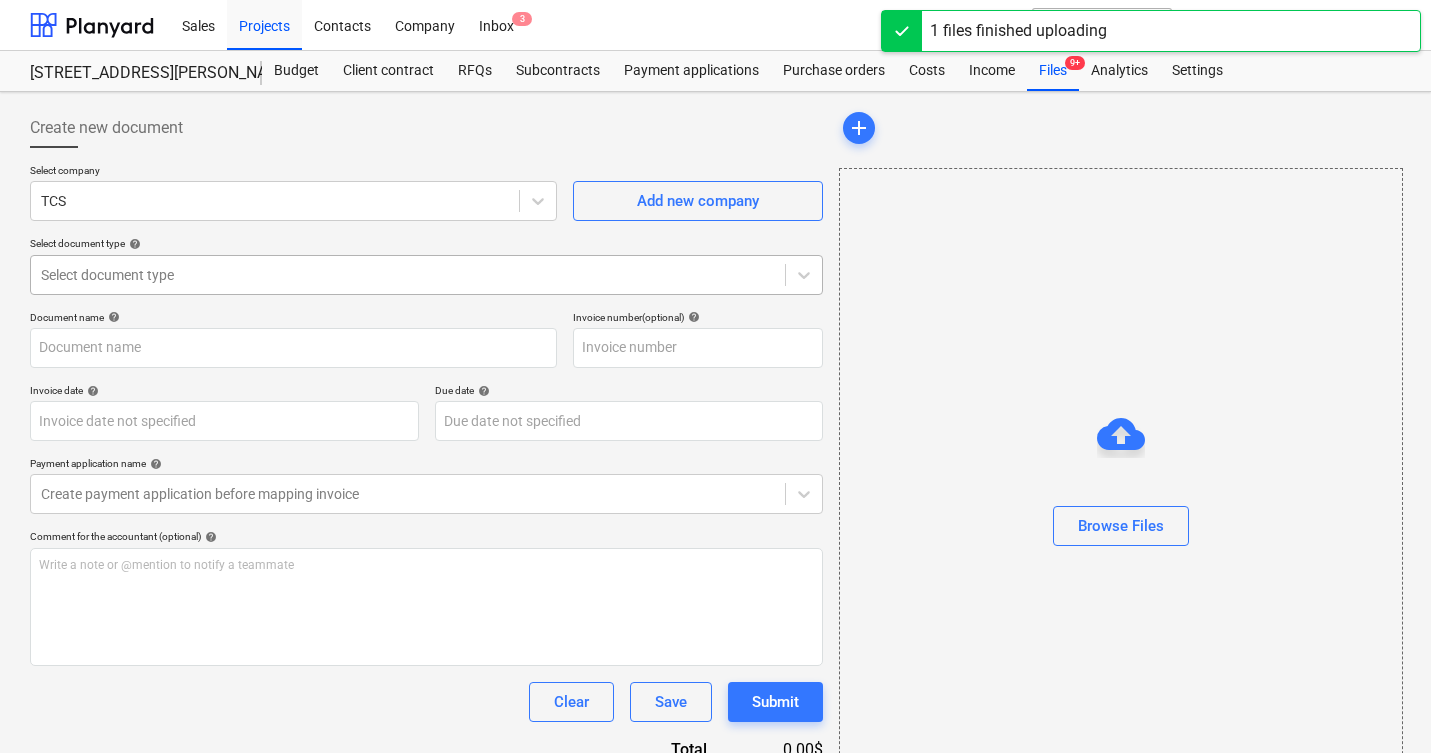 click at bounding box center [408, 275] 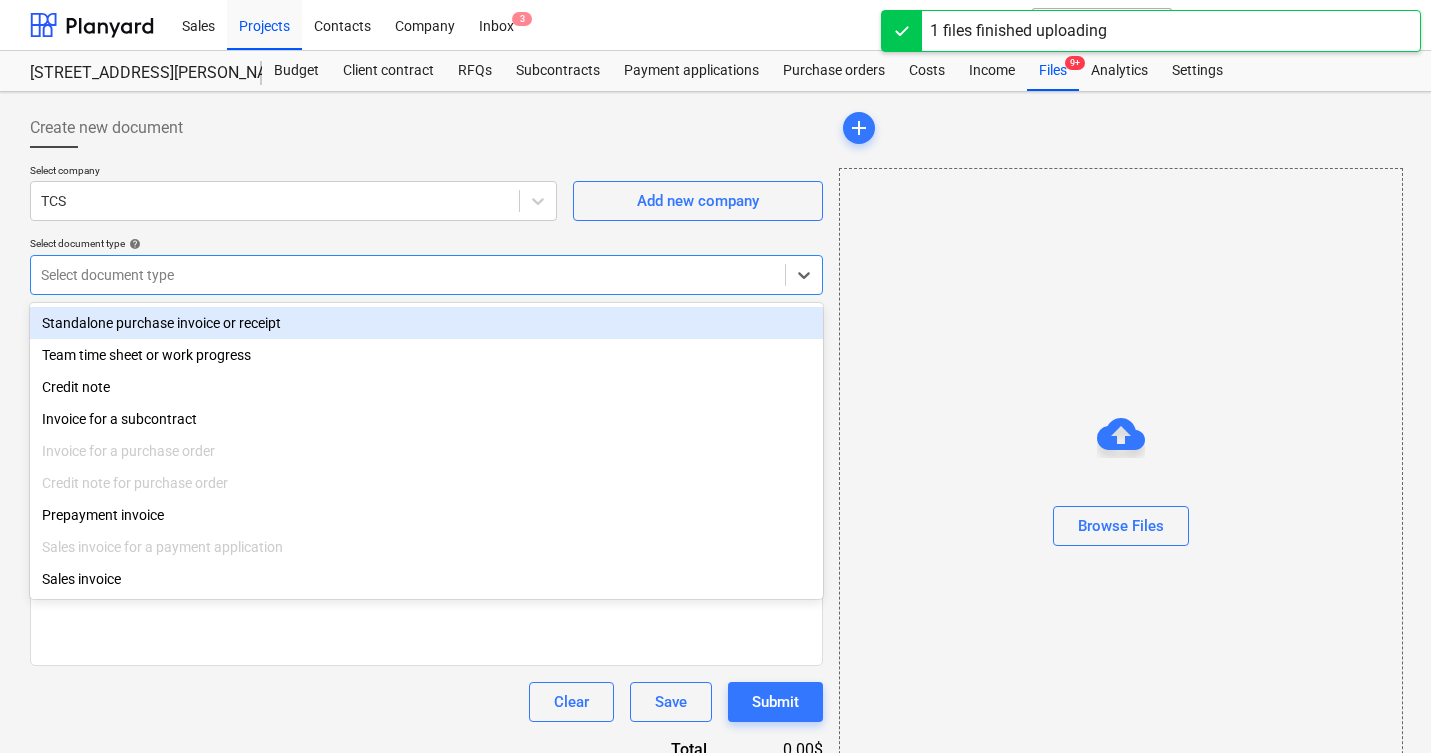 type on "1161.png" 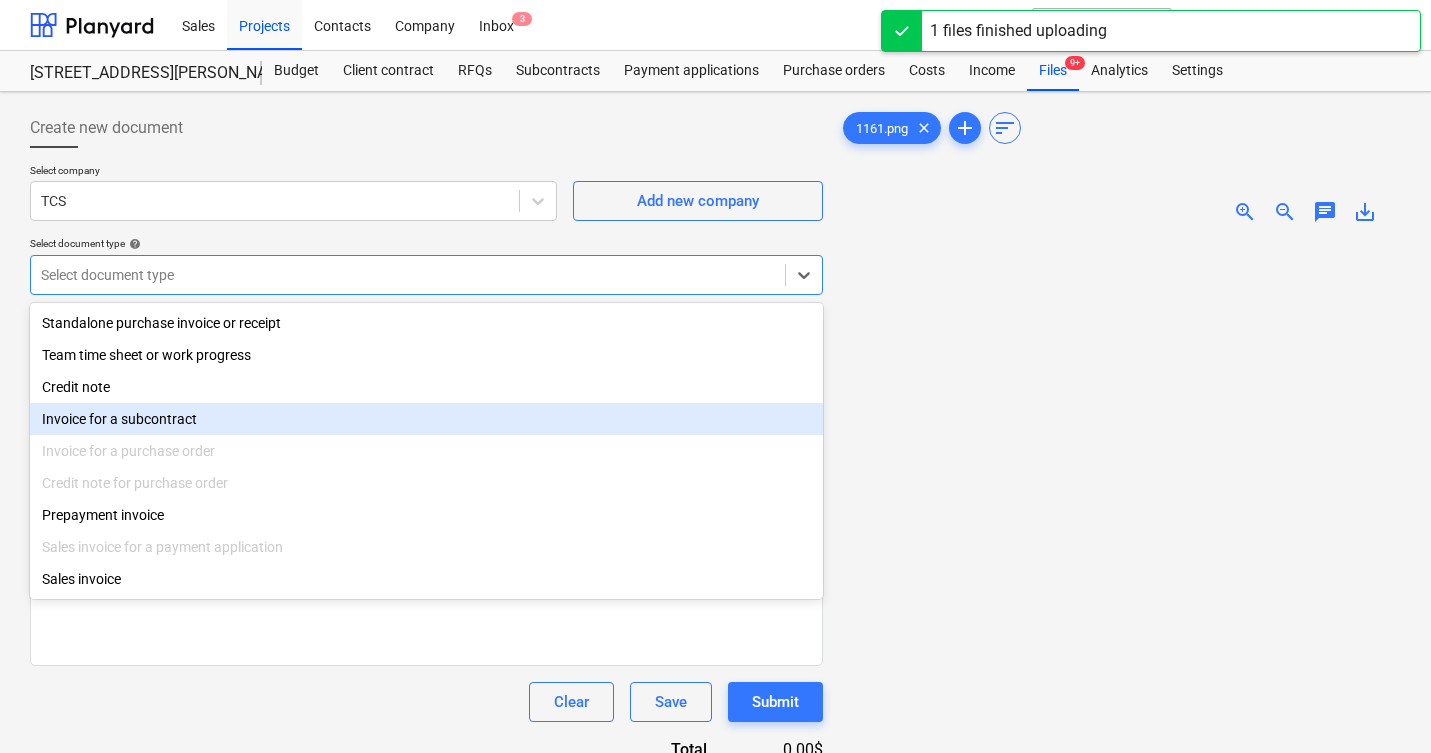 click on "Invoice for a subcontract" at bounding box center [426, 419] 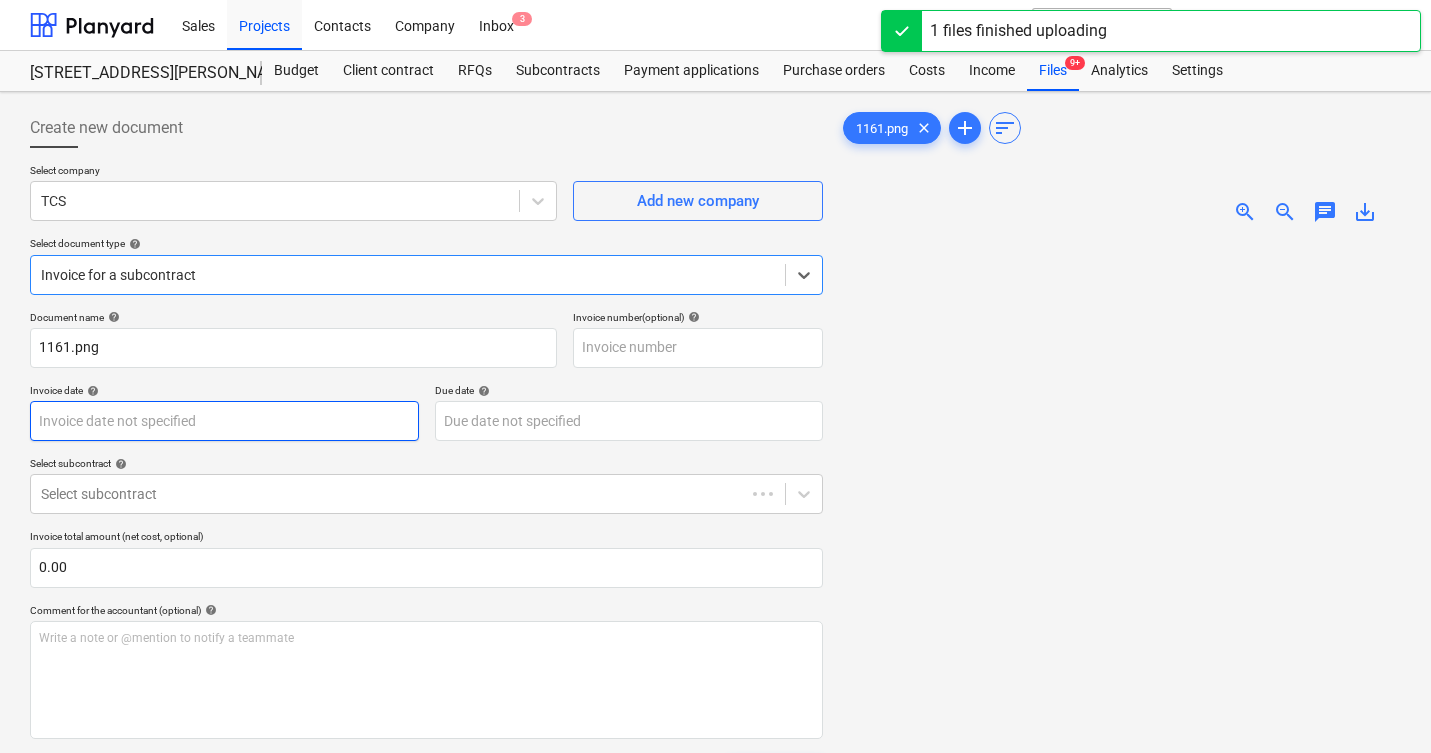 click on "Sales Projects Contacts Company Inbox 3 format_size keyboard_arrow_down help search Search notifications 0 keyboard_arrow_down M. Modesto keyboard_arrow_down 506 Henry Street Budget Client contract RFQs Subcontracts Payment applications Purchase orders Costs Income Files 9+ Analytics Settings Create new document Select company TCS   Add new company Select document type help option Invoice for a subcontract, selected.   Select is focused ,type to refine list, press Down to open the menu,  Invoice for a subcontract Document name help 1161.png Invoice number  (optional) help Invoice date help Press the down arrow key to interact with the calendar and
select a date. Press the question mark key to get the keyboard shortcuts for changing dates. Due date help Press the down arrow key to interact with the calendar and
select a date. Press the question mark key to get the keyboard shortcuts for changing dates. Select subcontract help Select subcontract Invoice total amount (net cost, optional) 0.00 help ﻿" at bounding box center (715, 376) 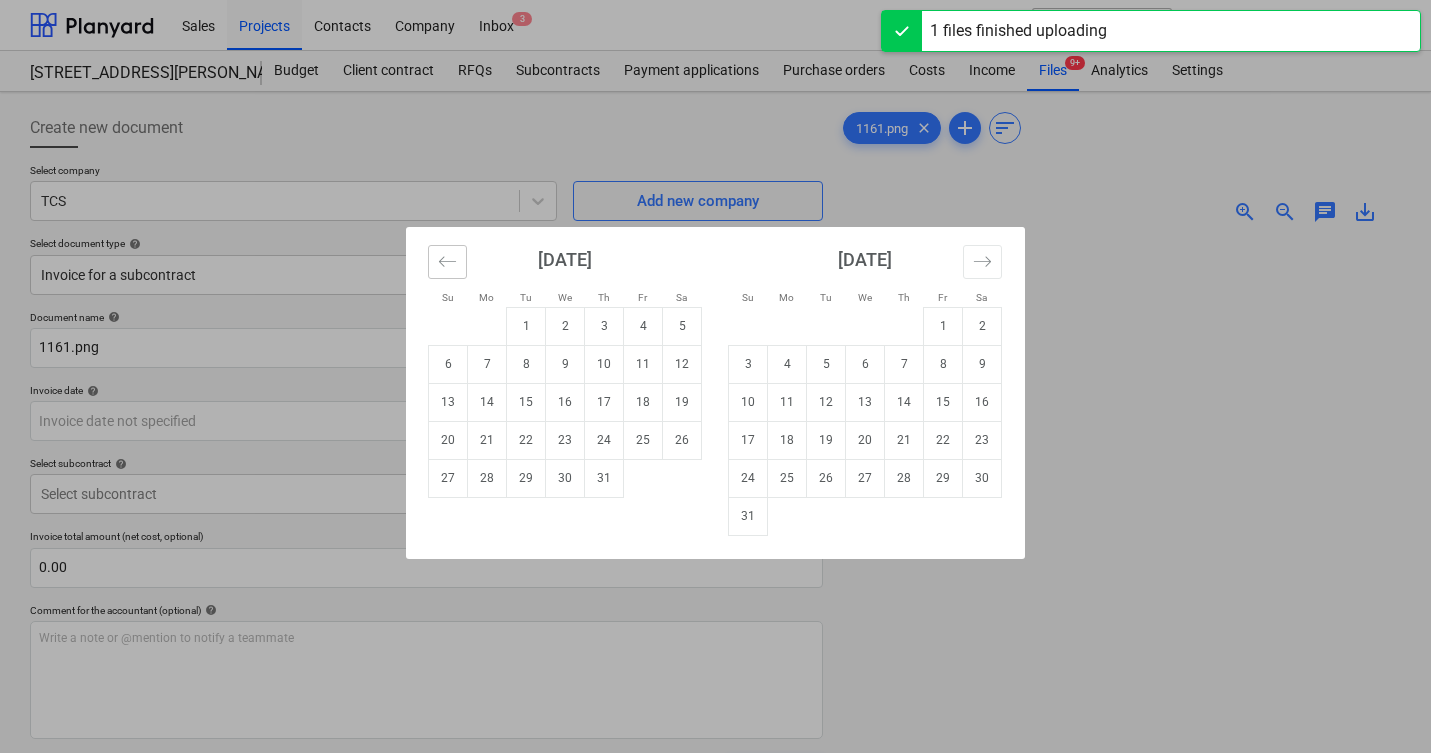 click at bounding box center (447, 262) 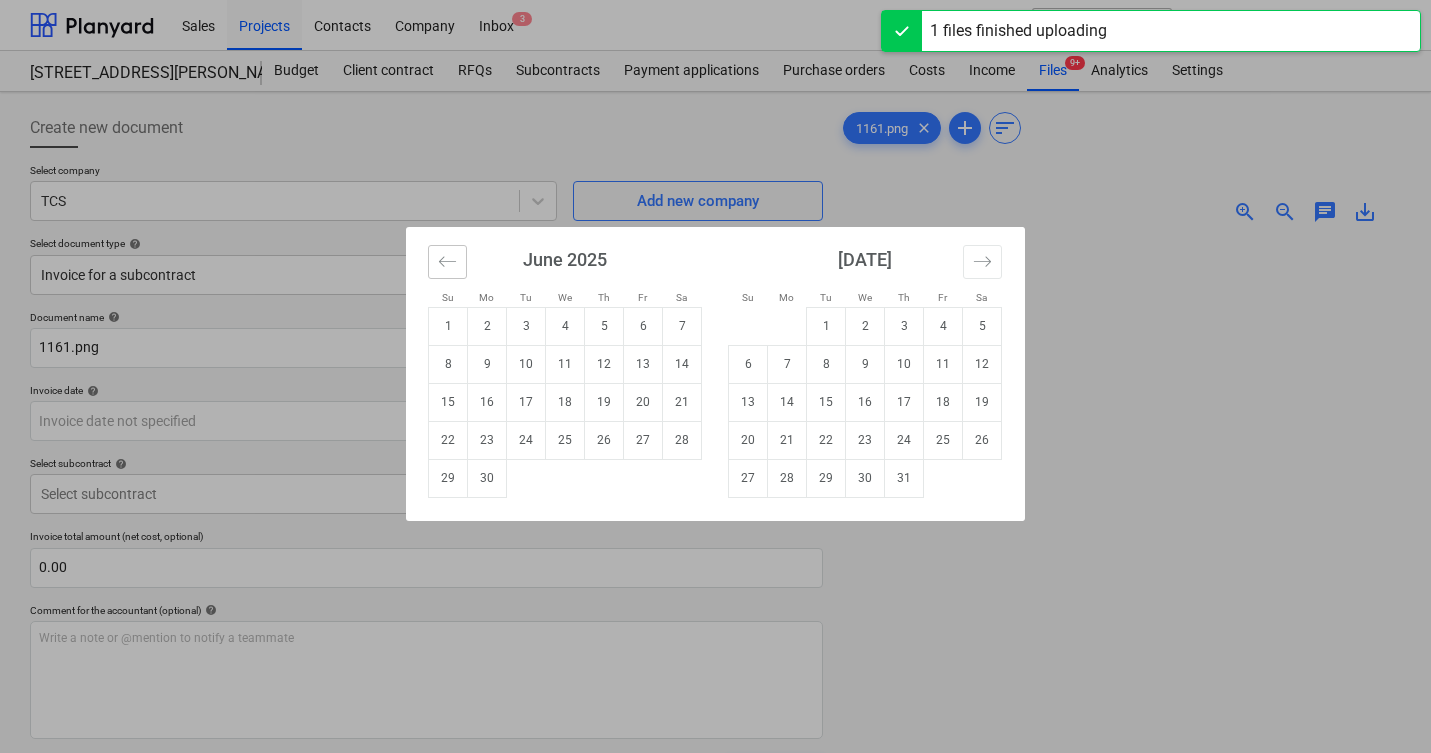 click at bounding box center [447, 262] 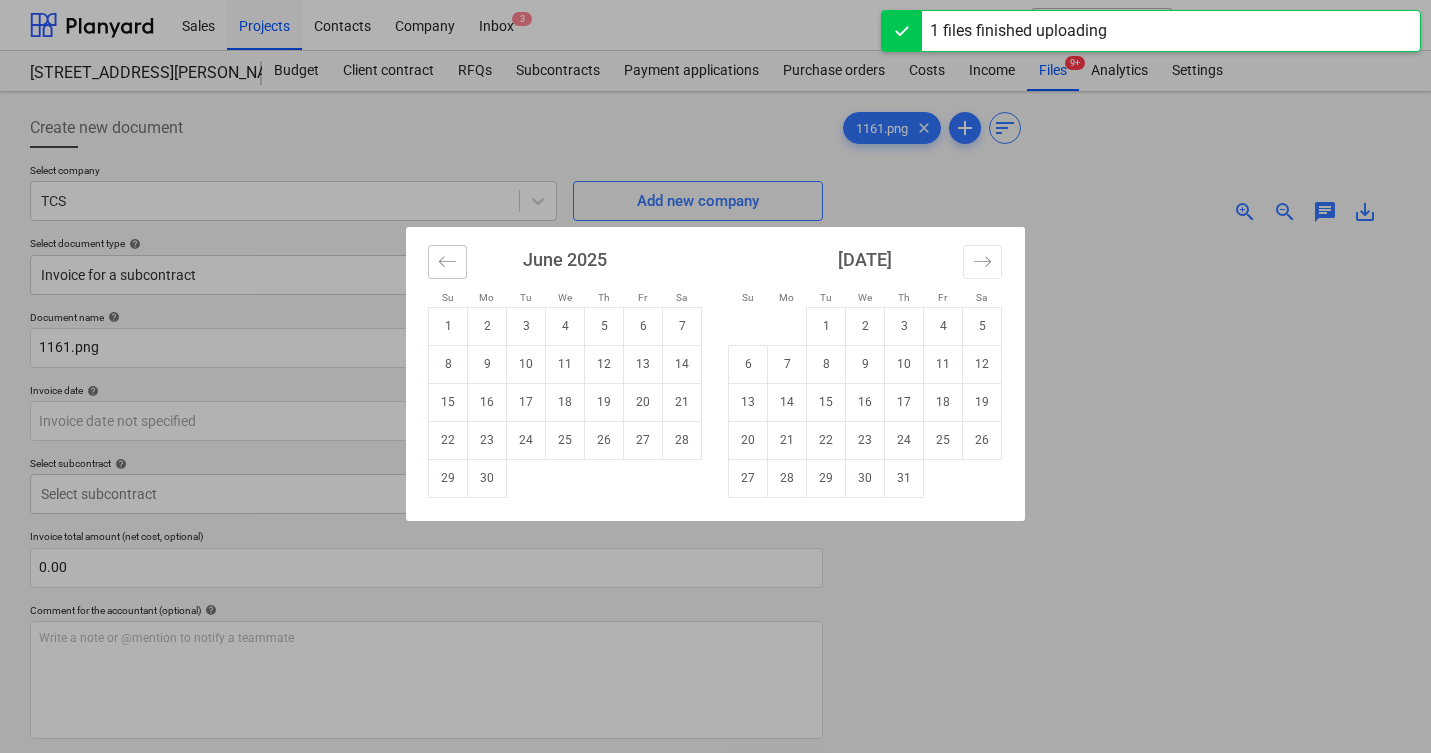 click at bounding box center [447, 262] 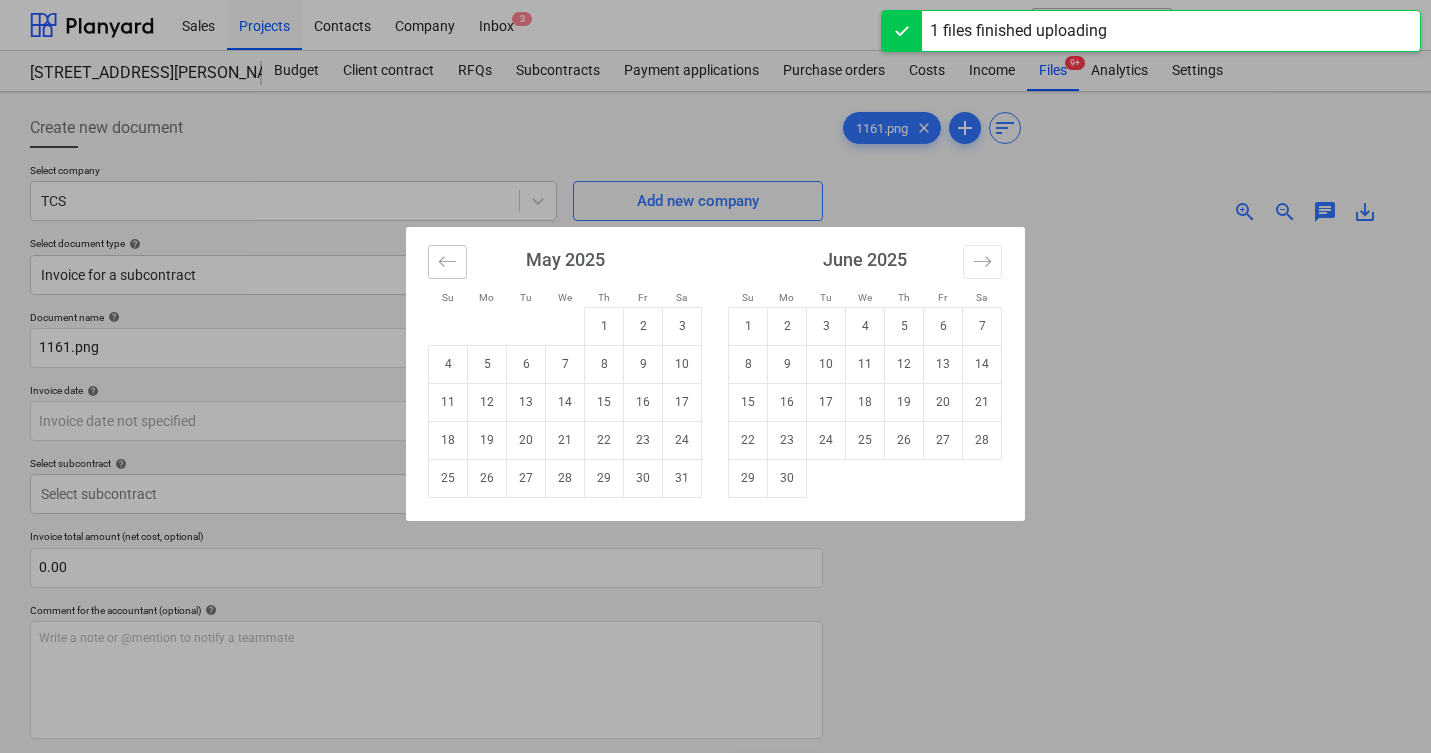 click at bounding box center (447, 262) 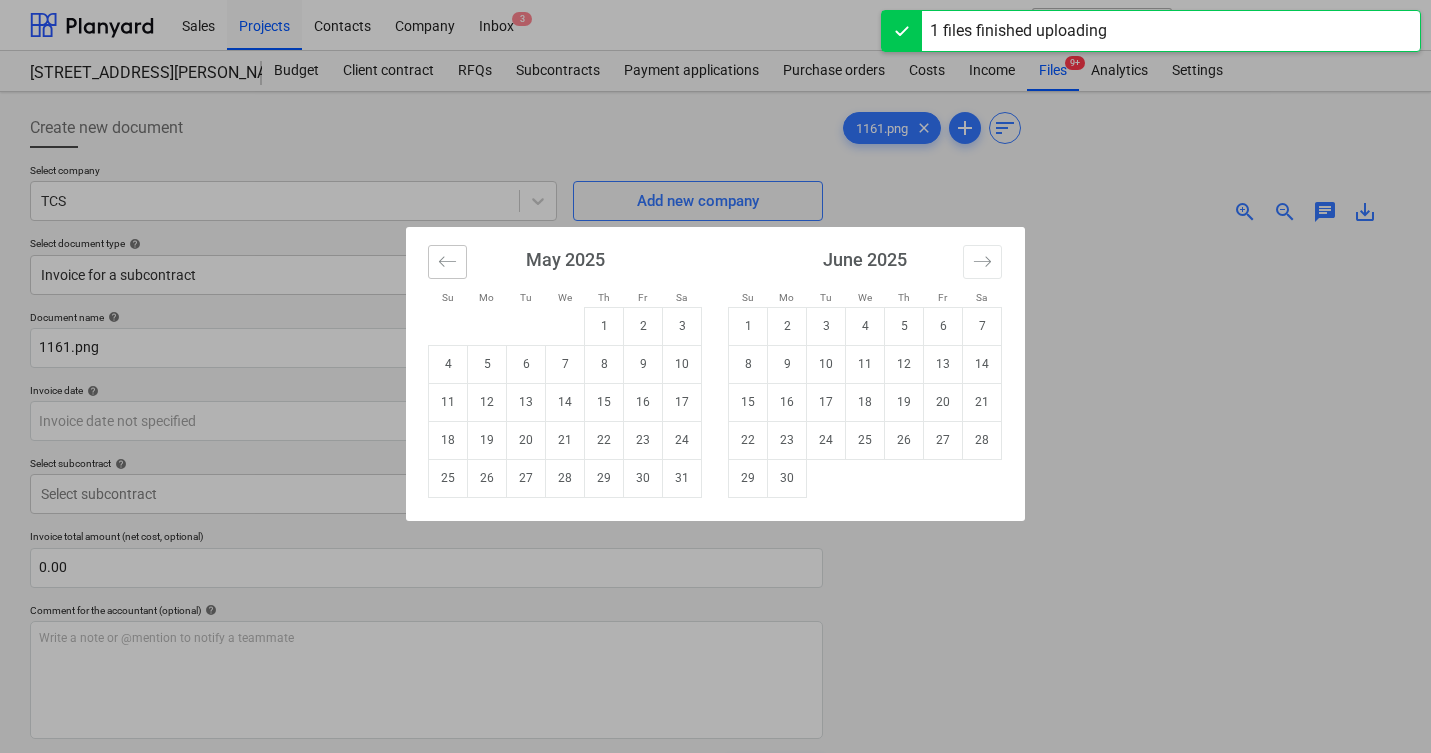click at bounding box center (447, 262) 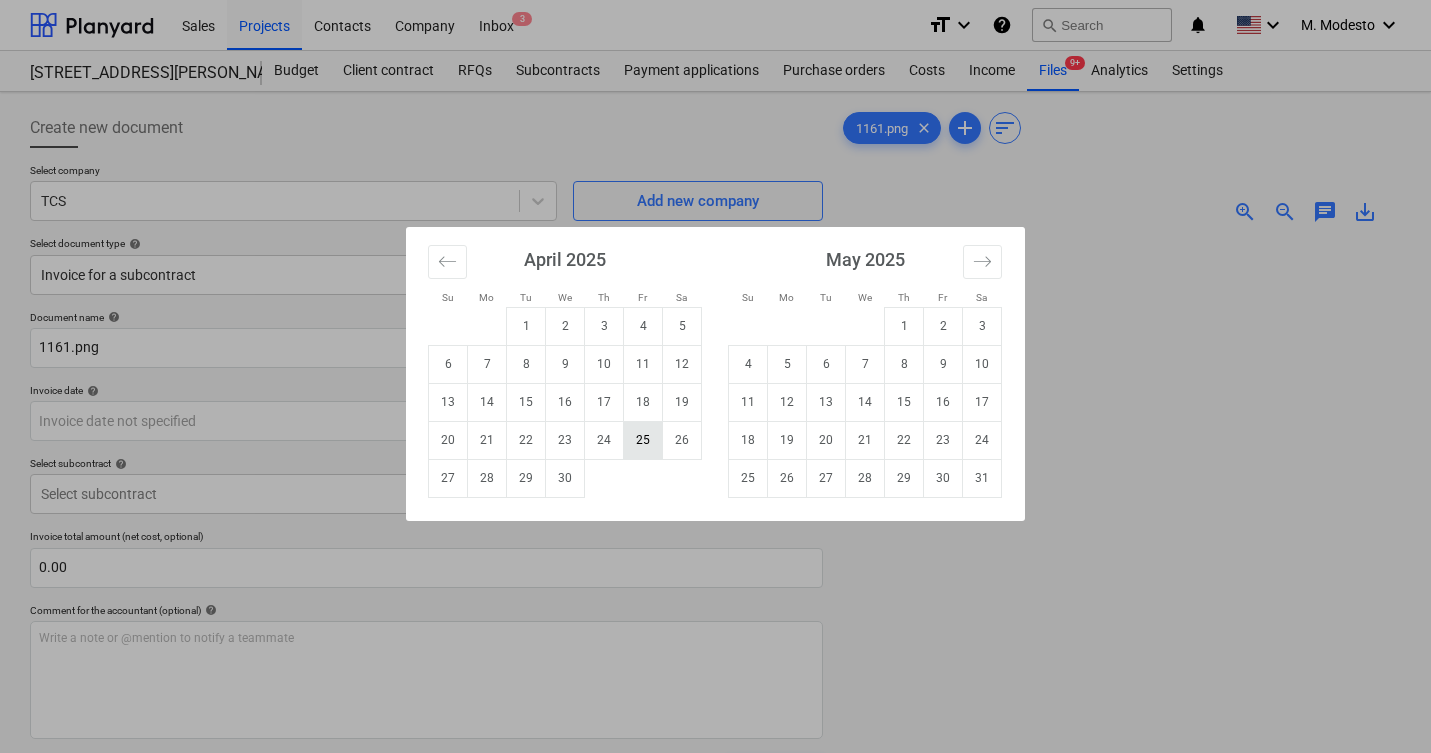 click on "25" at bounding box center [643, 440] 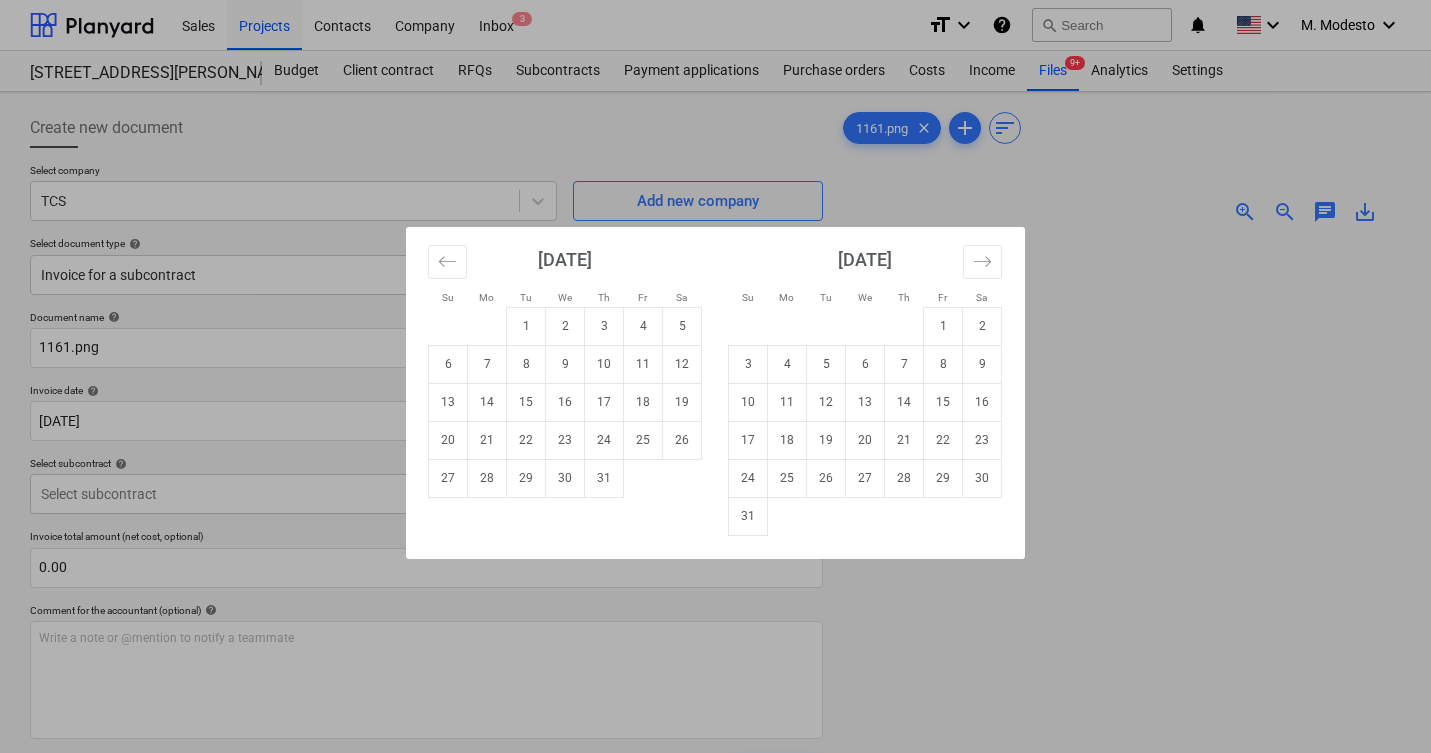 click on "Sales Projects Contacts Company Inbox 3 format_size keyboard_arrow_down help search Search notifications 0 keyboard_arrow_down M. Modesto keyboard_arrow_down 506 Henry Street Budget Client contract RFQs Subcontracts Payment applications Purchase orders Costs Income Files 9+ Analytics Settings Create new document Select company TCS   Add new company Select document type help Invoice for a subcontract Document name help 1161.png Invoice number  (optional) help Invoice date help 25 Apr 2025 25.04.2025 Press the down arrow key to interact with the calendar and
select a date. Press the question mark key to get the keyboard shortcuts for changing dates. Due date help Press the down arrow key to interact with the calendar and
select a date. Press the question mark key to get the keyboard shortcuts for changing dates. Select subcontract help Select subcontract Invoice total amount (net cost, optional) 0.00 Comment for the accountant (optional) help Write a note or @mention to notify a teammate ﻿ Clear add" at bounding box center (715, 376) 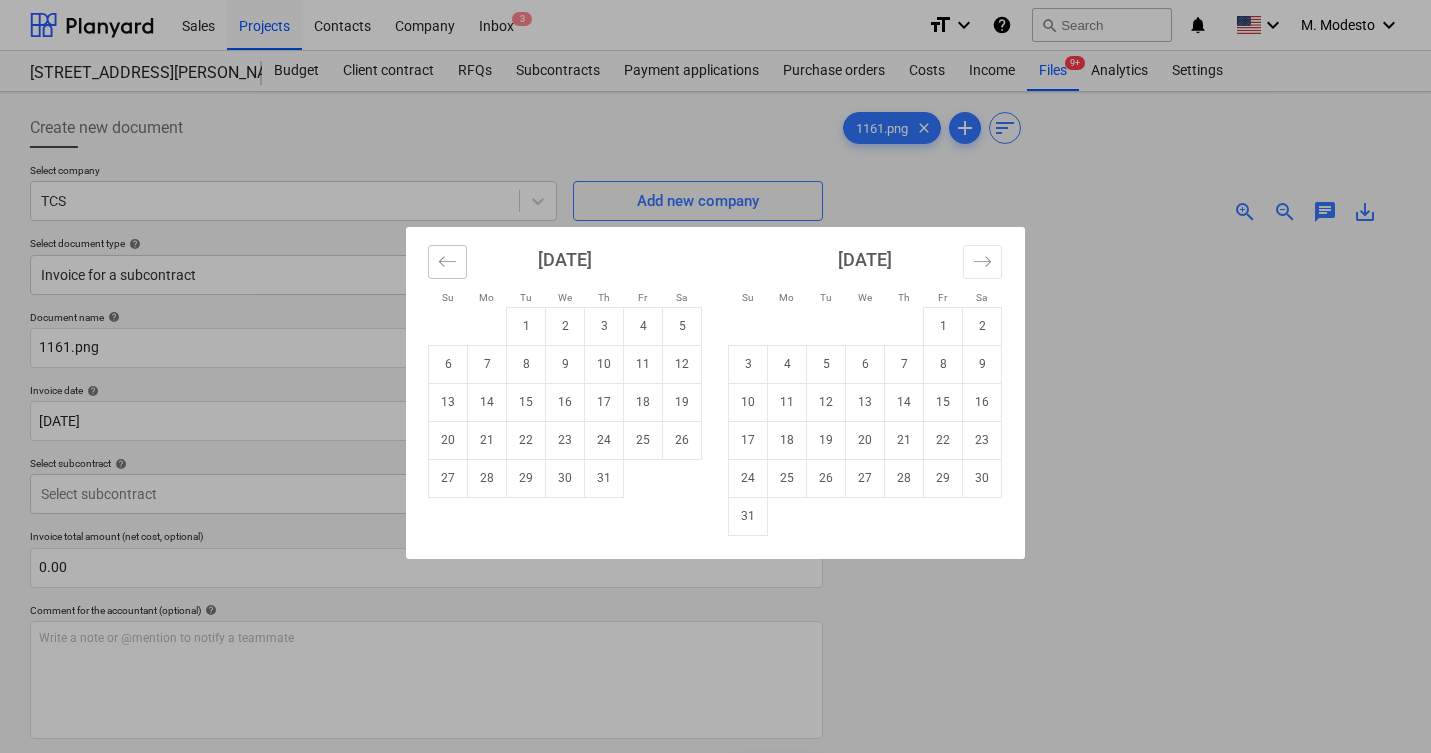 click at bounding box center [447, 262] 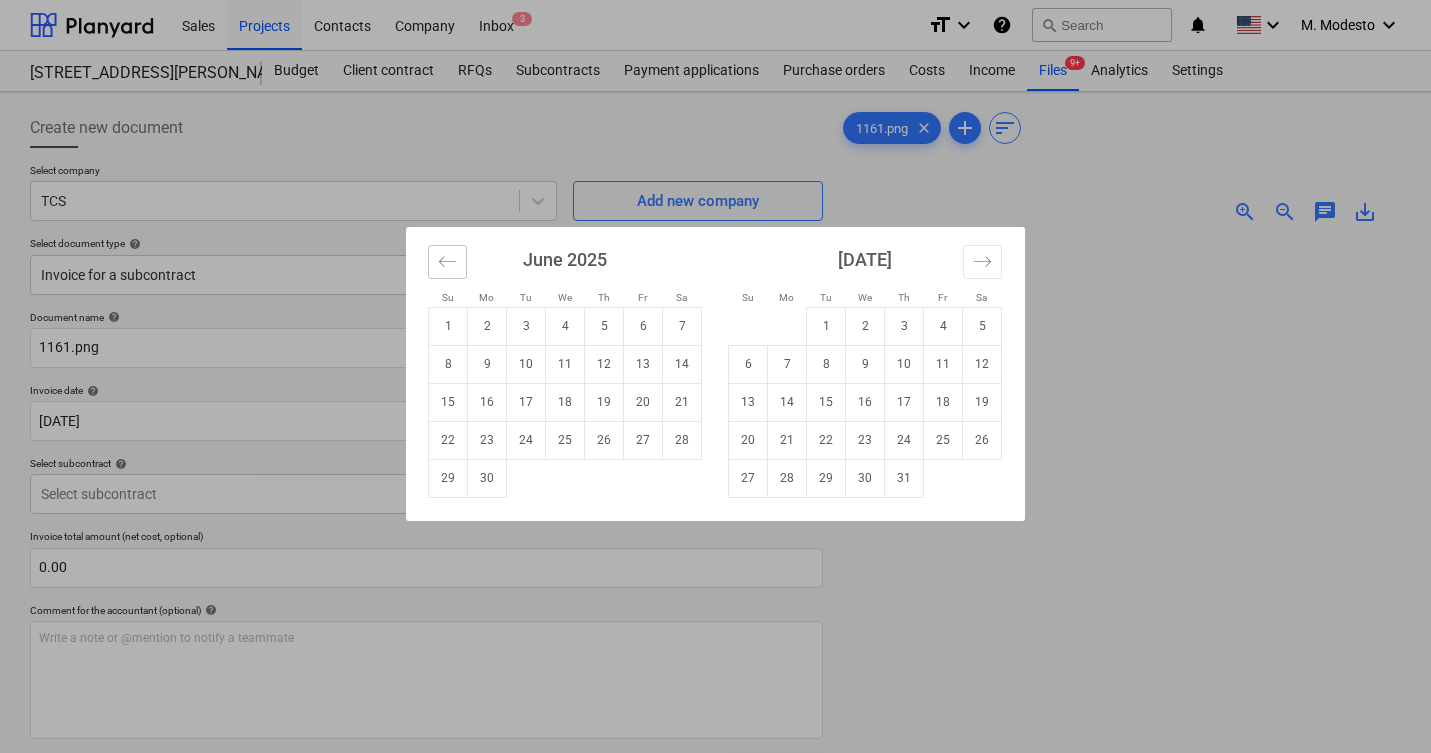 click at bounding box center [447, 262] 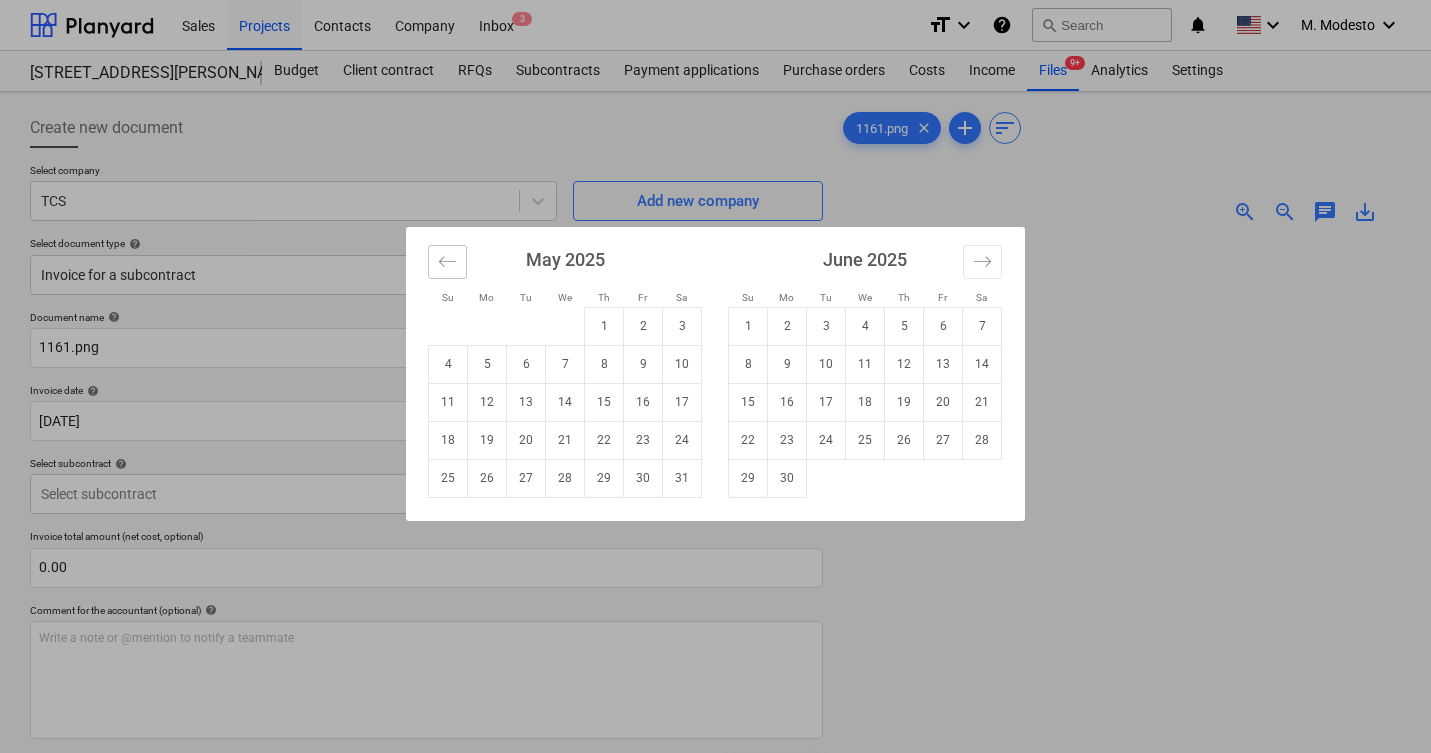 click at bounding box center [447, 262] 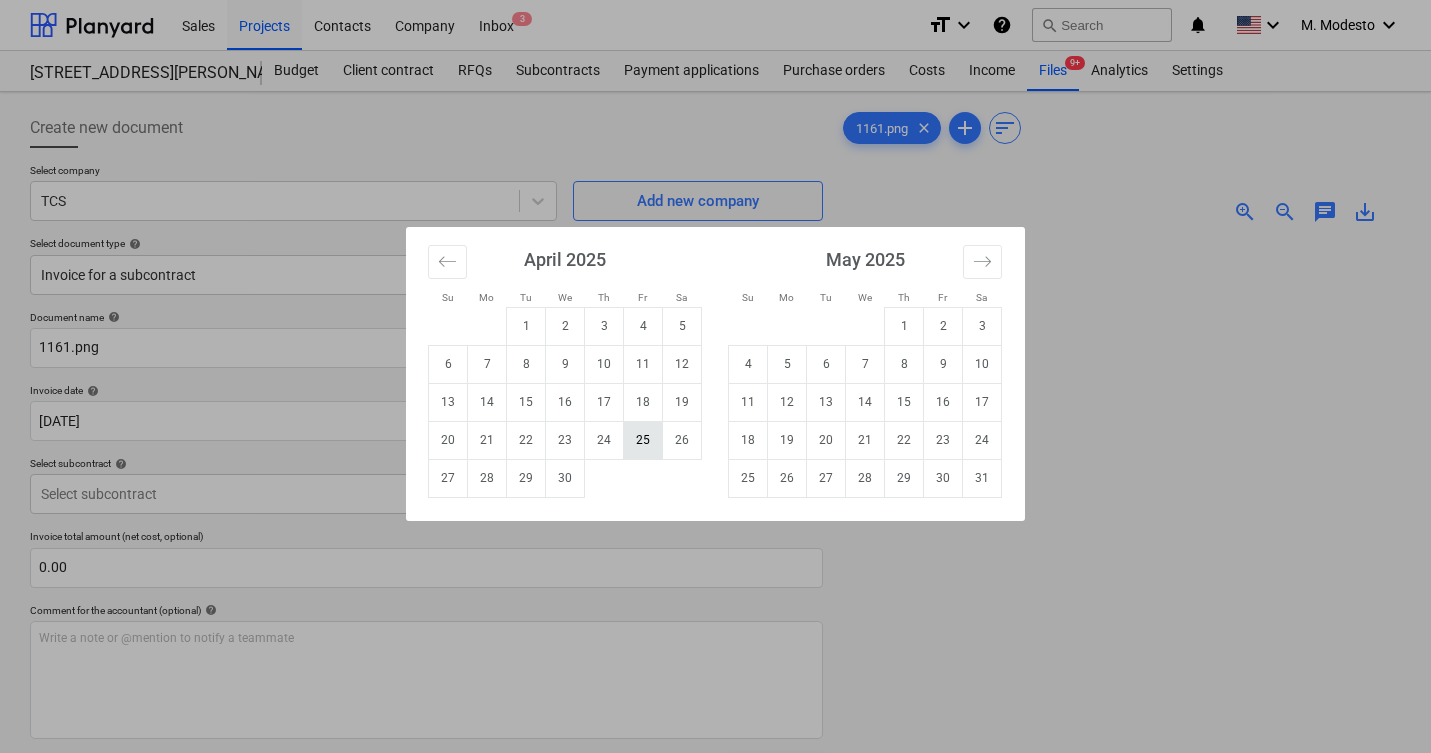 click on "25" at bounding box center (643, 440) 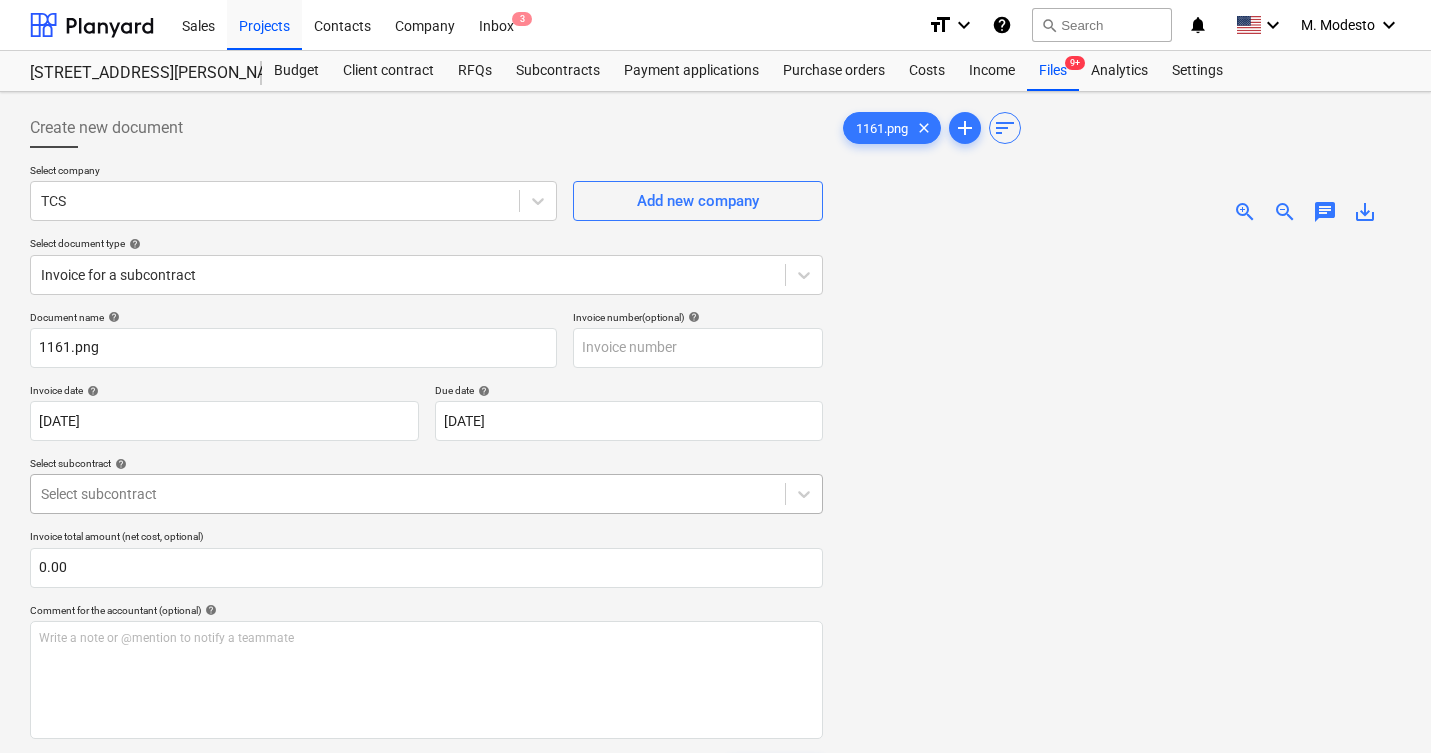 click on "Sales Projects Contacts Company Inbox 3 format_size keyboard_arrow_down help search Search notifications 0 keyboard_arrow_down M. Modesto keyboard_arrow_down 506 Henry Street Budget Client contract RFQs Subcontracts Payment applications Purchase orders Costs Income Files 9+ Analytics Settings Create new document Select company TCS   Add new company Select document type help Invoice for a subcontract Document name help 1161.png Invoice number  (optional) help Invoice date help 25 Apr 2025 25.04.2025 Press the down arrow key to interact with the calendar and
select a date. Press the question mark key to get the keyboard shortcuts for changing dates. Due date help 25 Apr 2025 25.04.2025 Press the down arrow key to interact with the calendar and
select a date. Press the question mark key to get the keyboard shortcuts for changing dates. Select subcontract help Select subcontract Invoice total amount (net cost, optional) 0.00 Comment for the accountant (optional) help ﻿ Clear Save Submit Total 0.00$ 0" at bounding box center (715, 376) 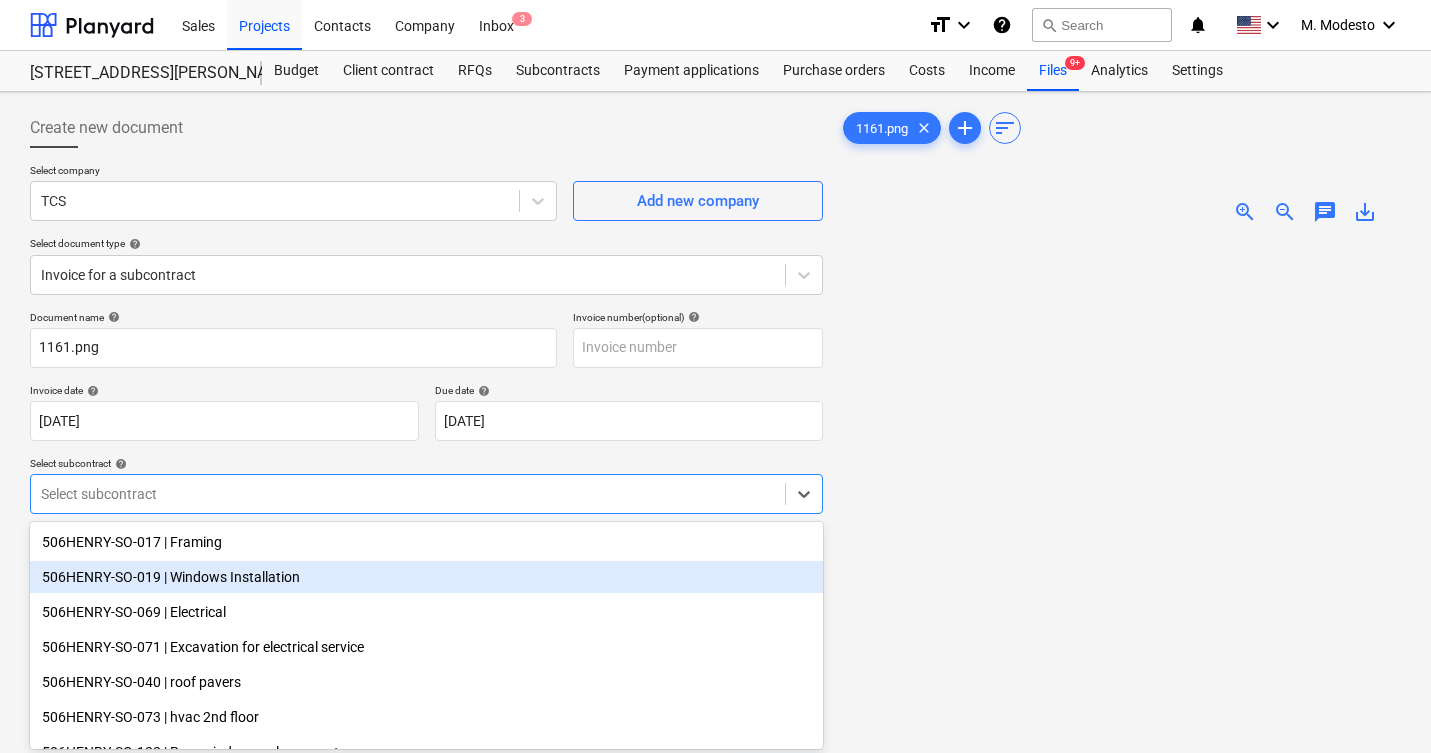 scroll, scrollTop: 81, scrollLeft: 0, axis: vertical 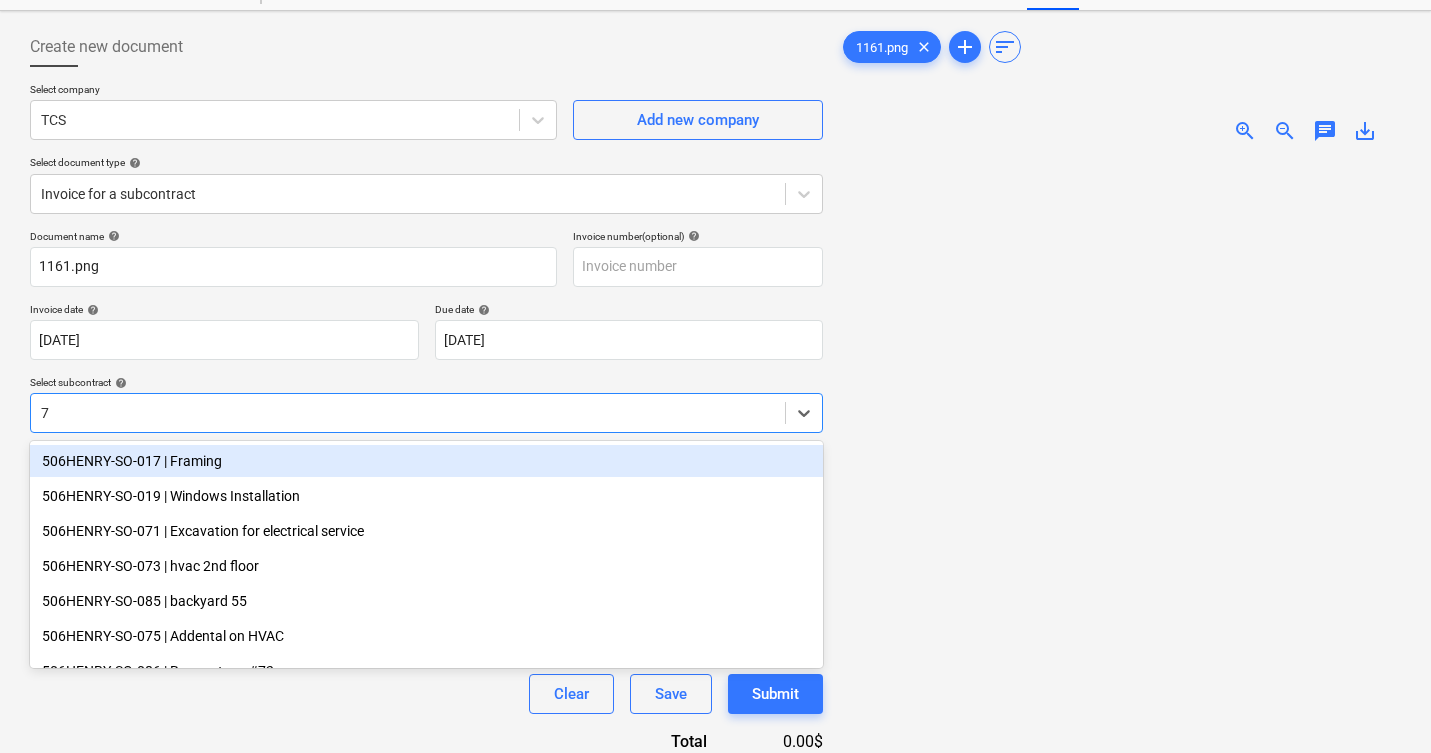 type on "73" 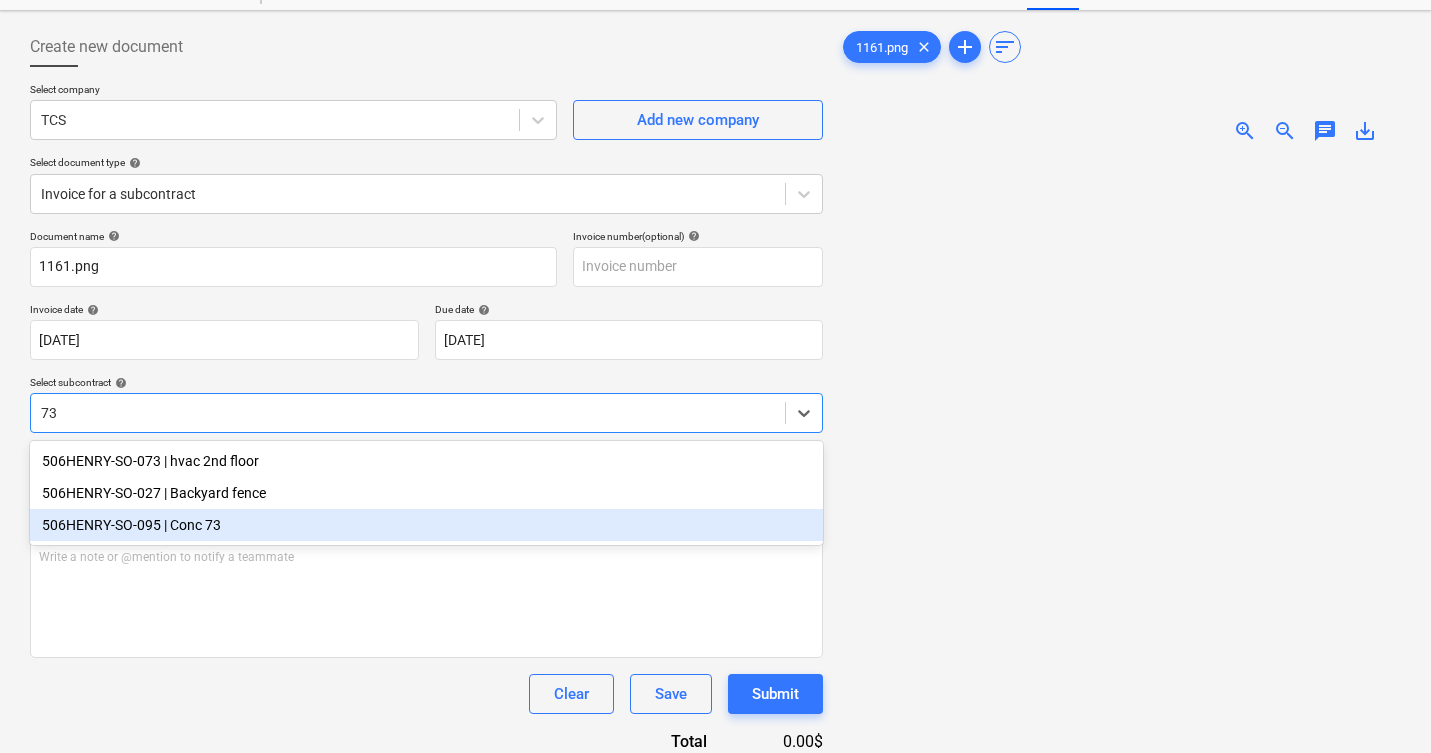 click on "506HENRY-SO-095 | Conc 73" at bounding box center (426, 525) 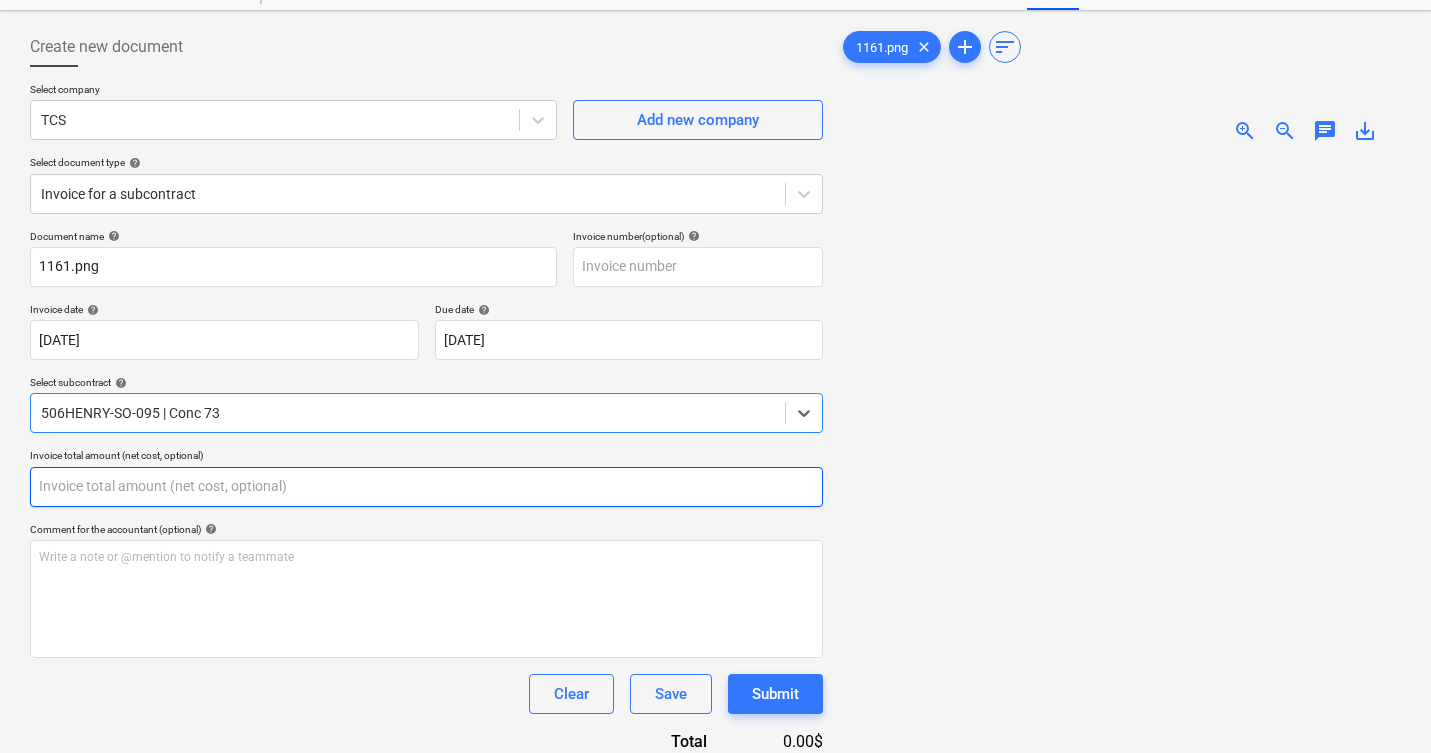 click at bounding box center (426, 487) 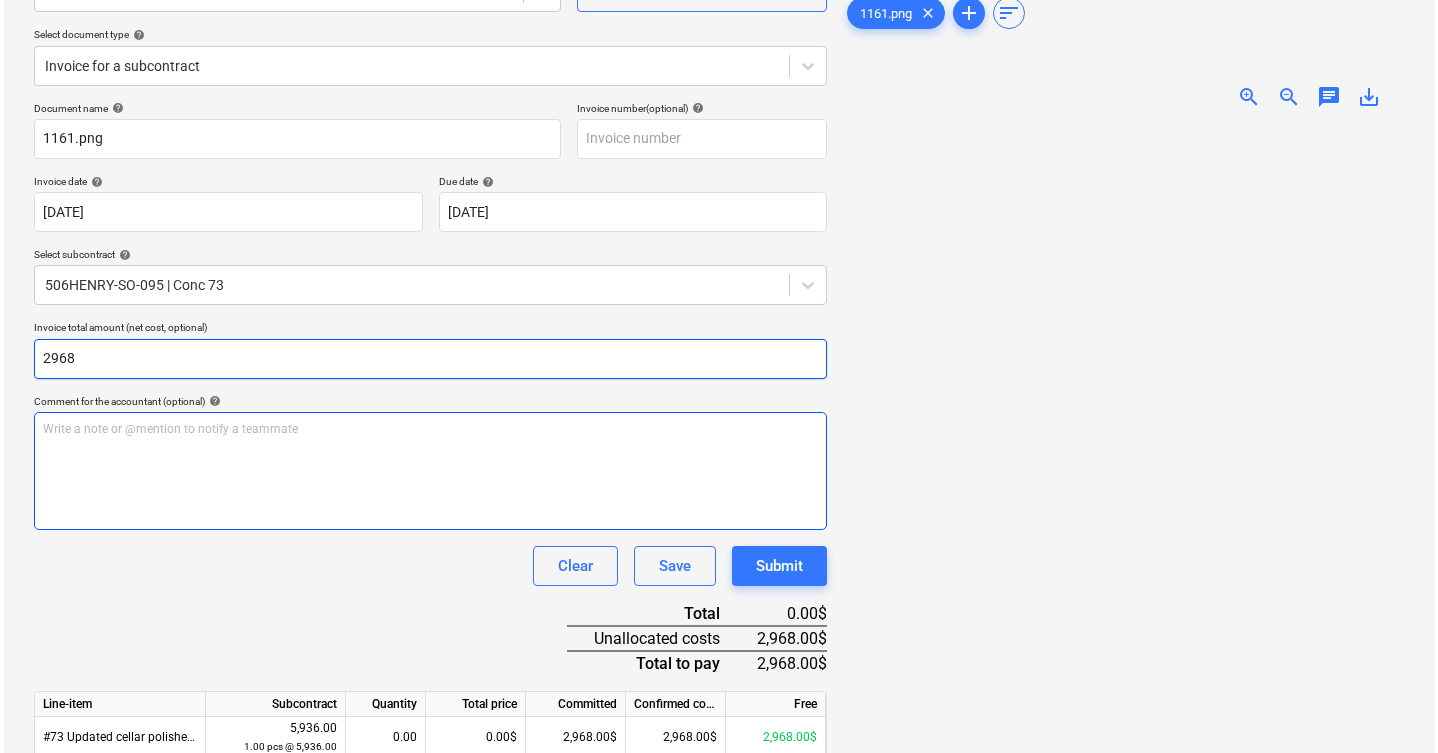 scroll, scrollTop: 294, scrollLeft: 0, axis: vertical 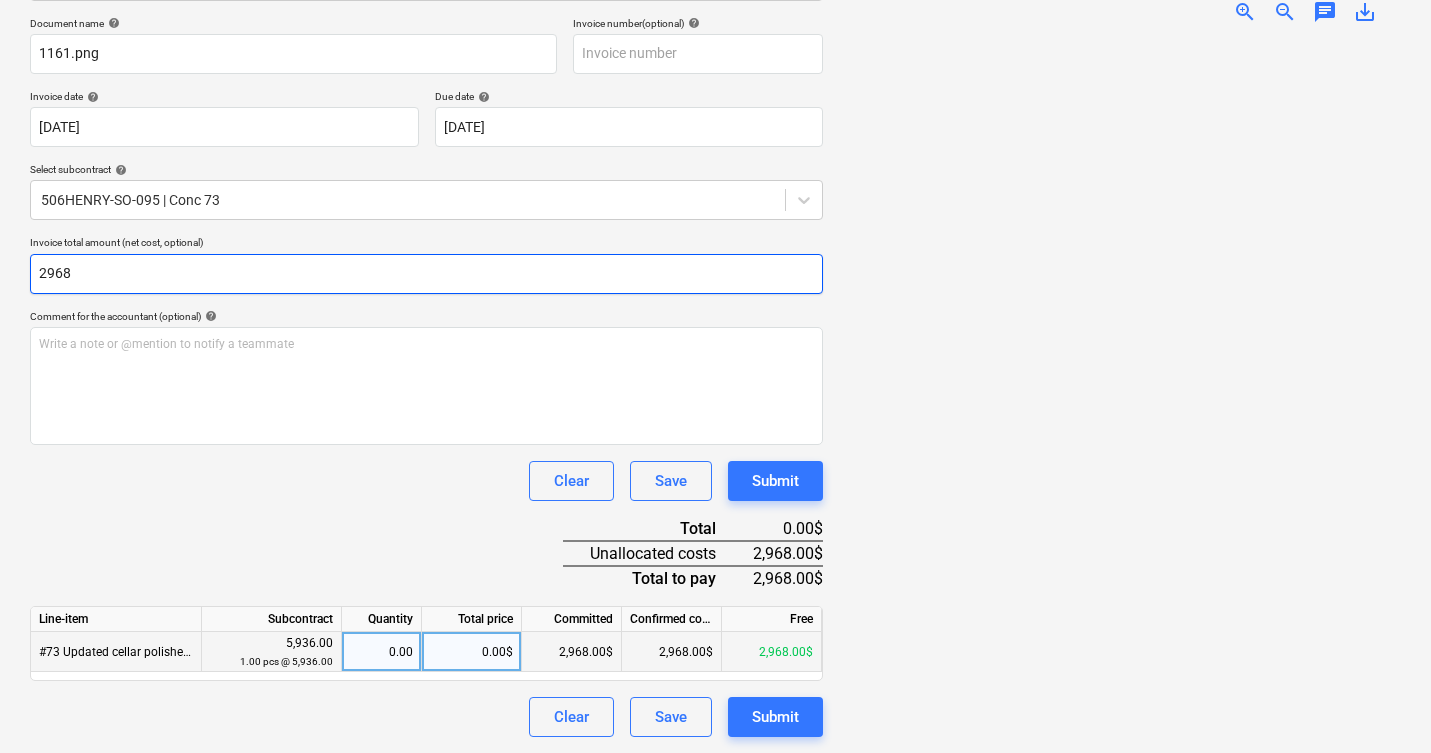 type on "2968" 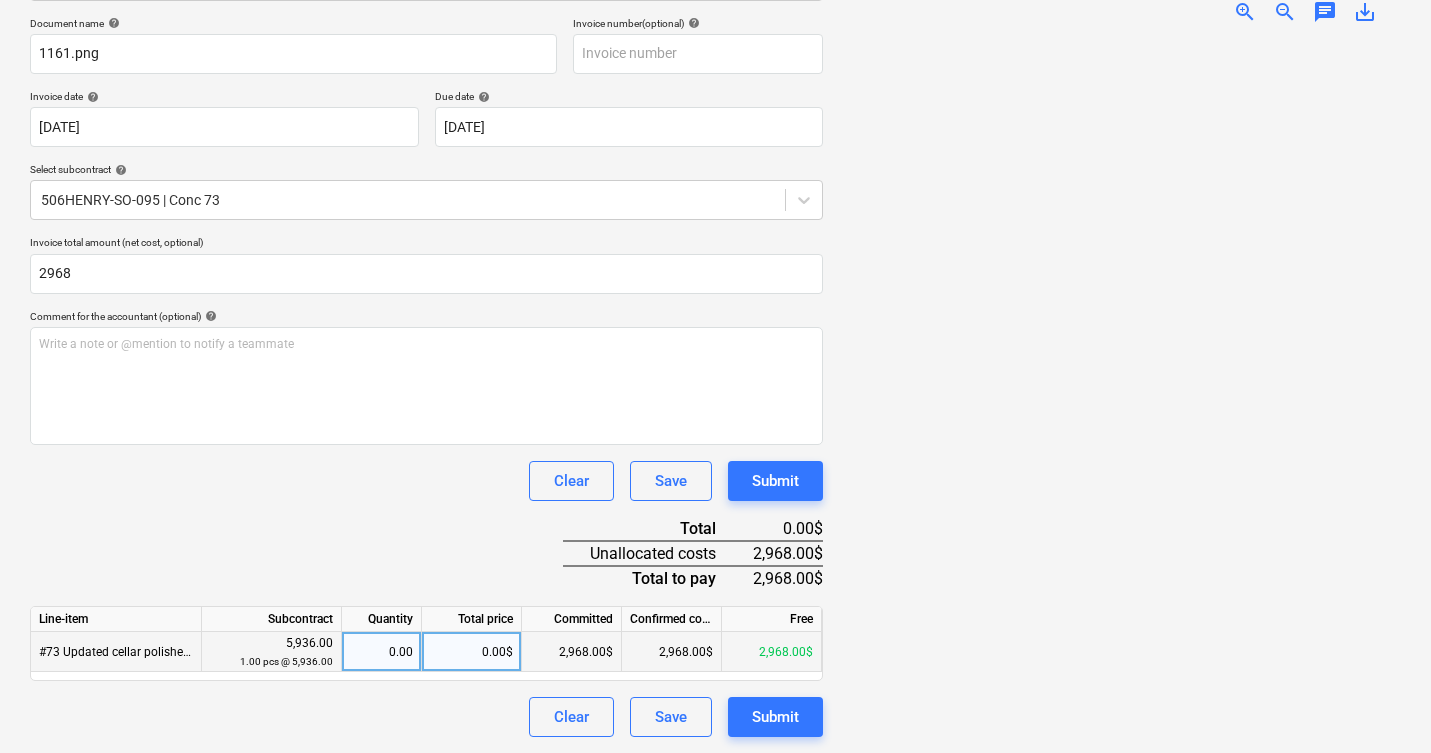 click on "0.00$" at bounding box center [472, 652] 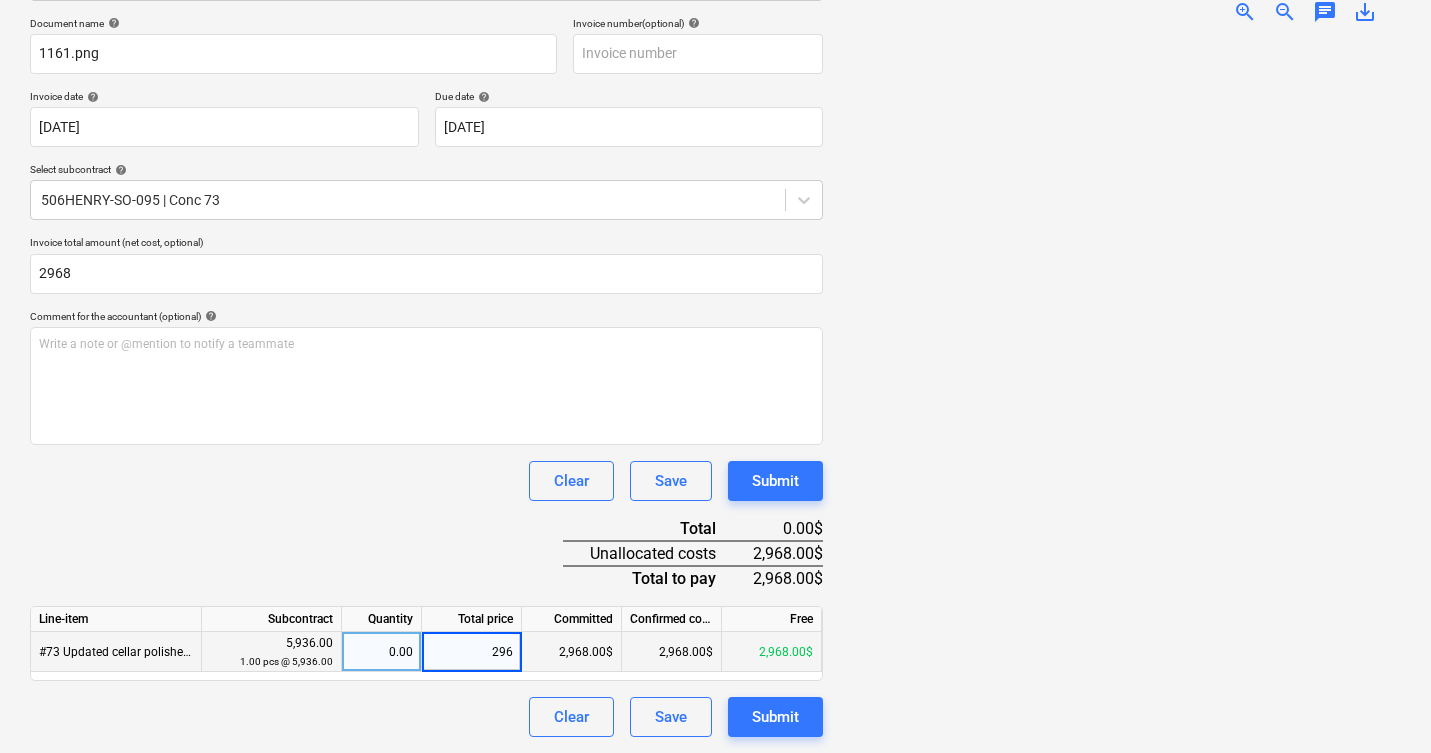 type on "2968" 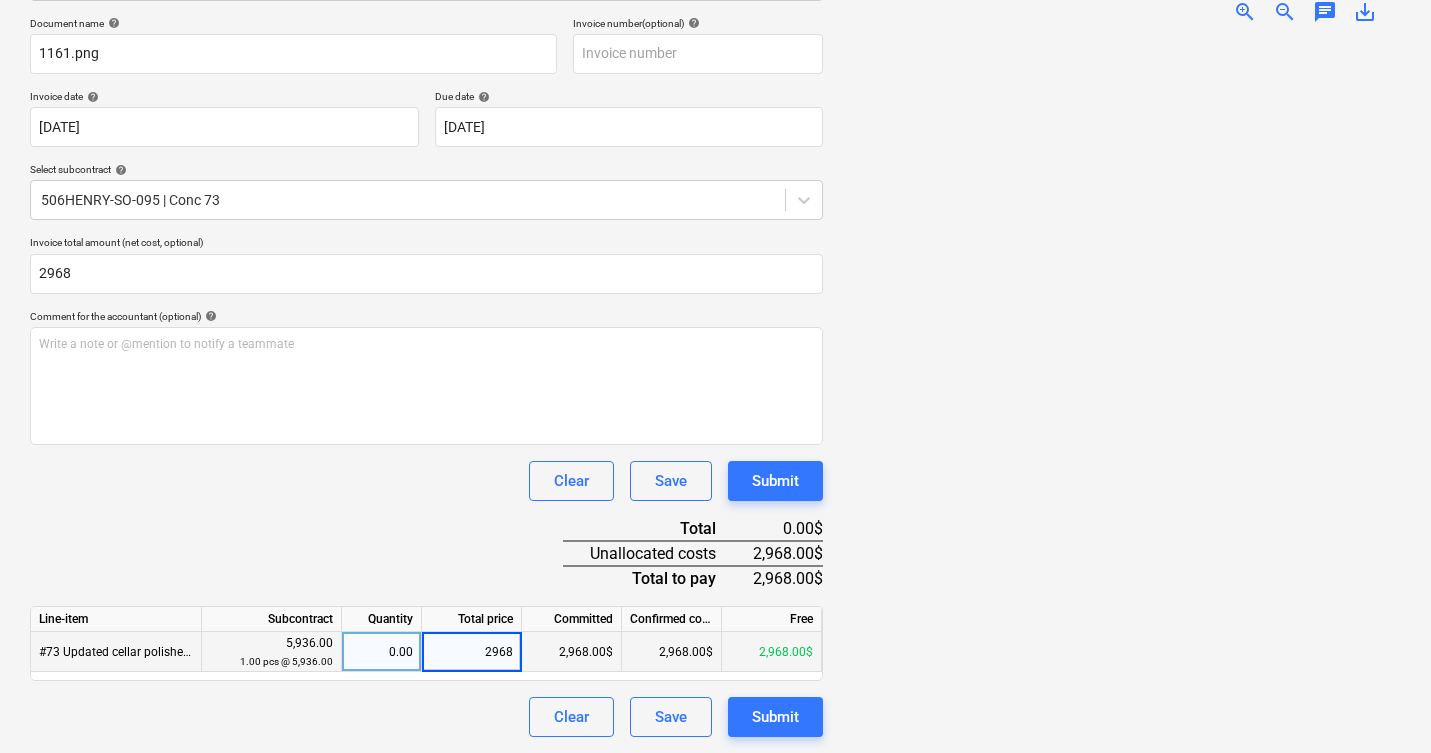 click at bounding box center (1120, 388) 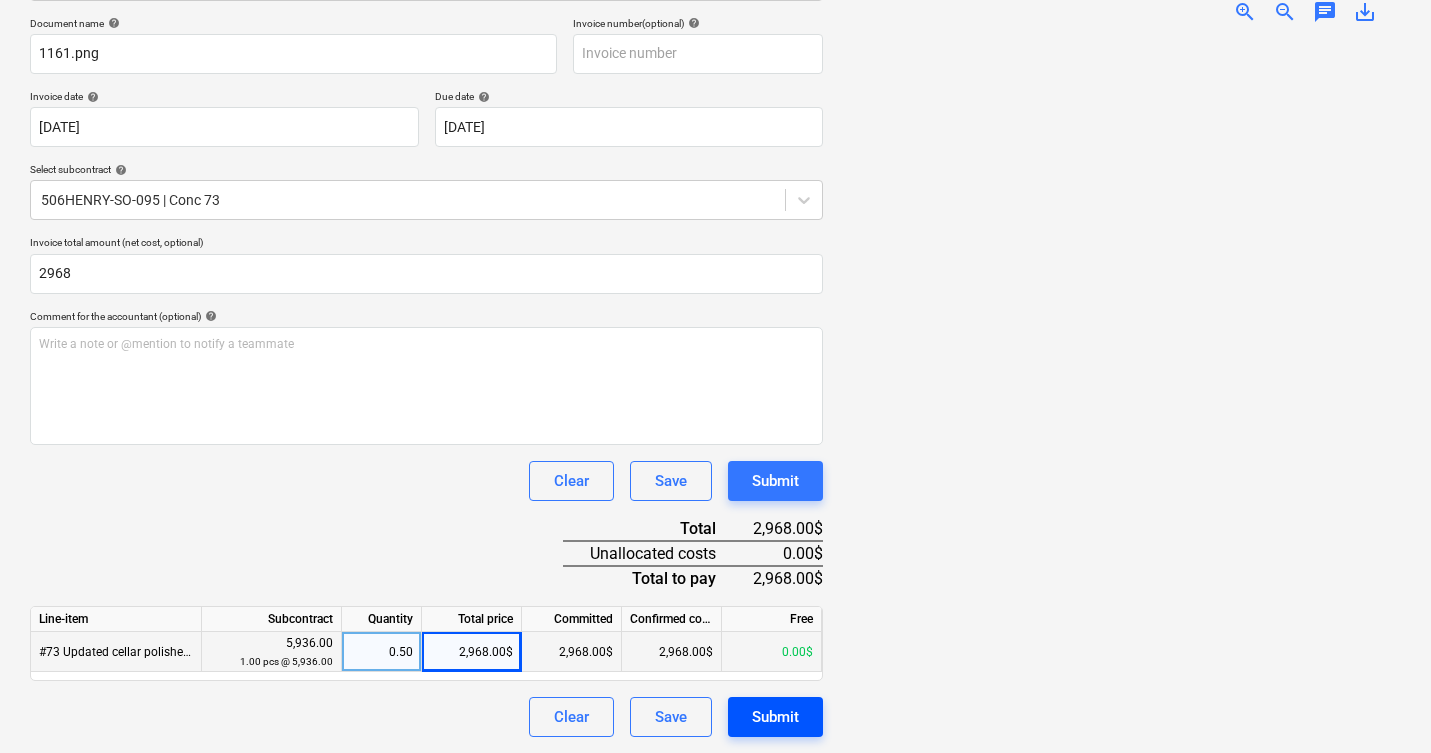 click on "Submit" at bounding box center [775, 717] 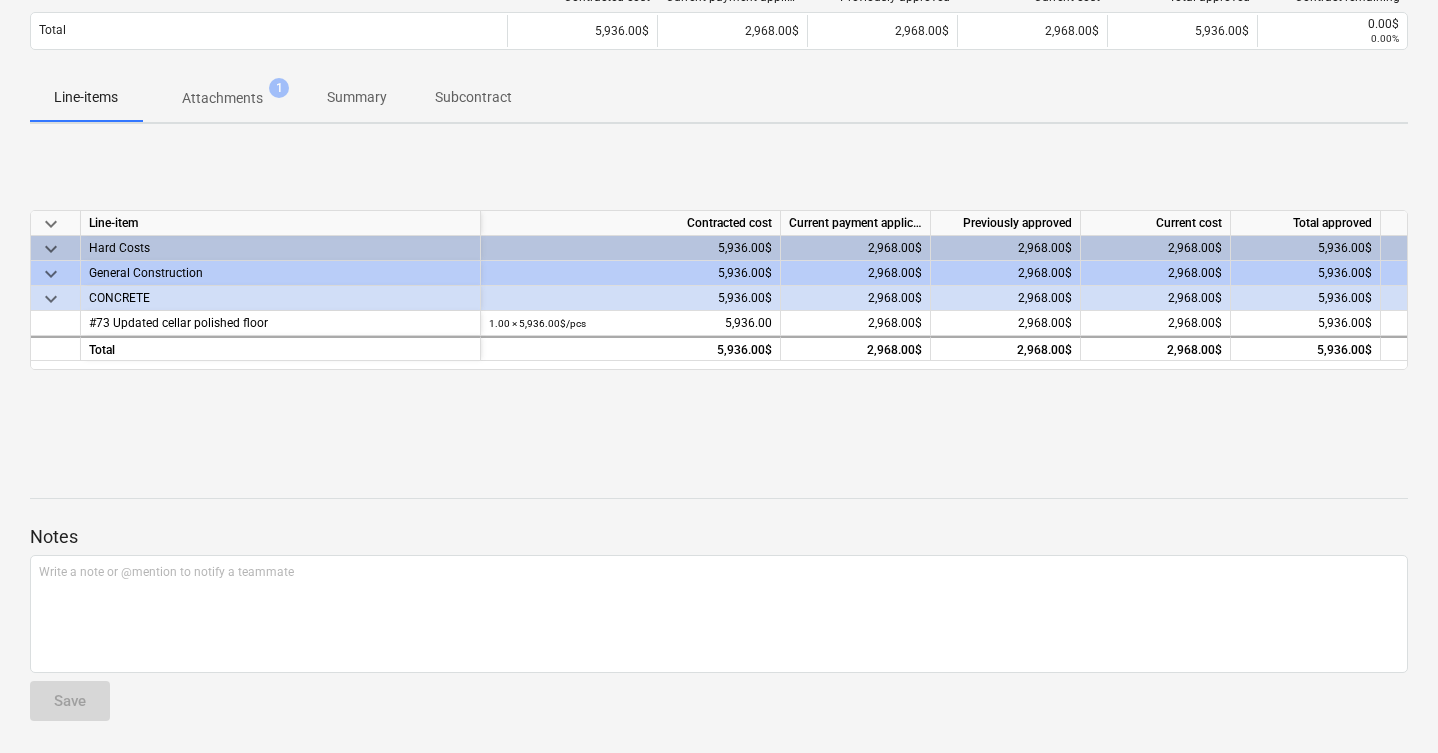 scroll, scrollTop: 0, scrollLeft: 0, axis: both 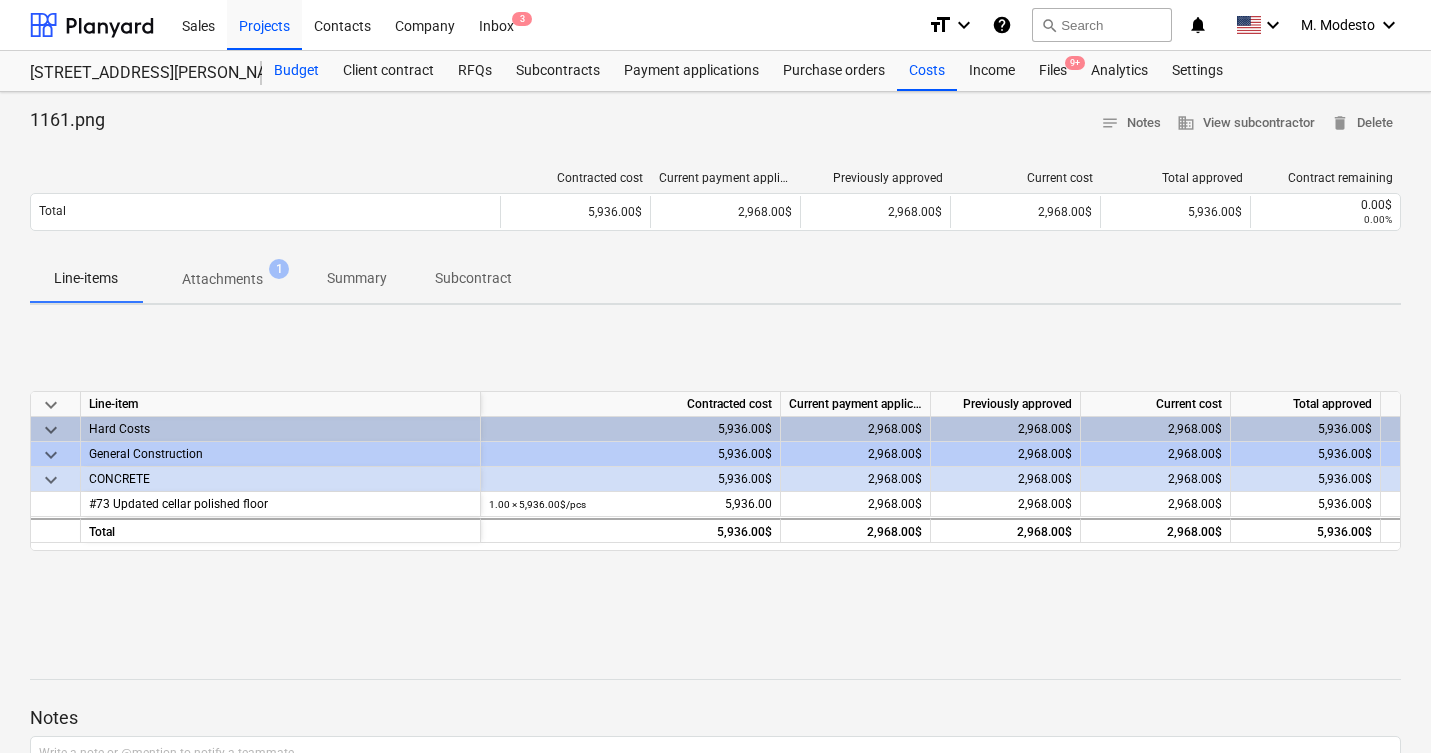 click on "Budget" at bounding box center (296, 71) 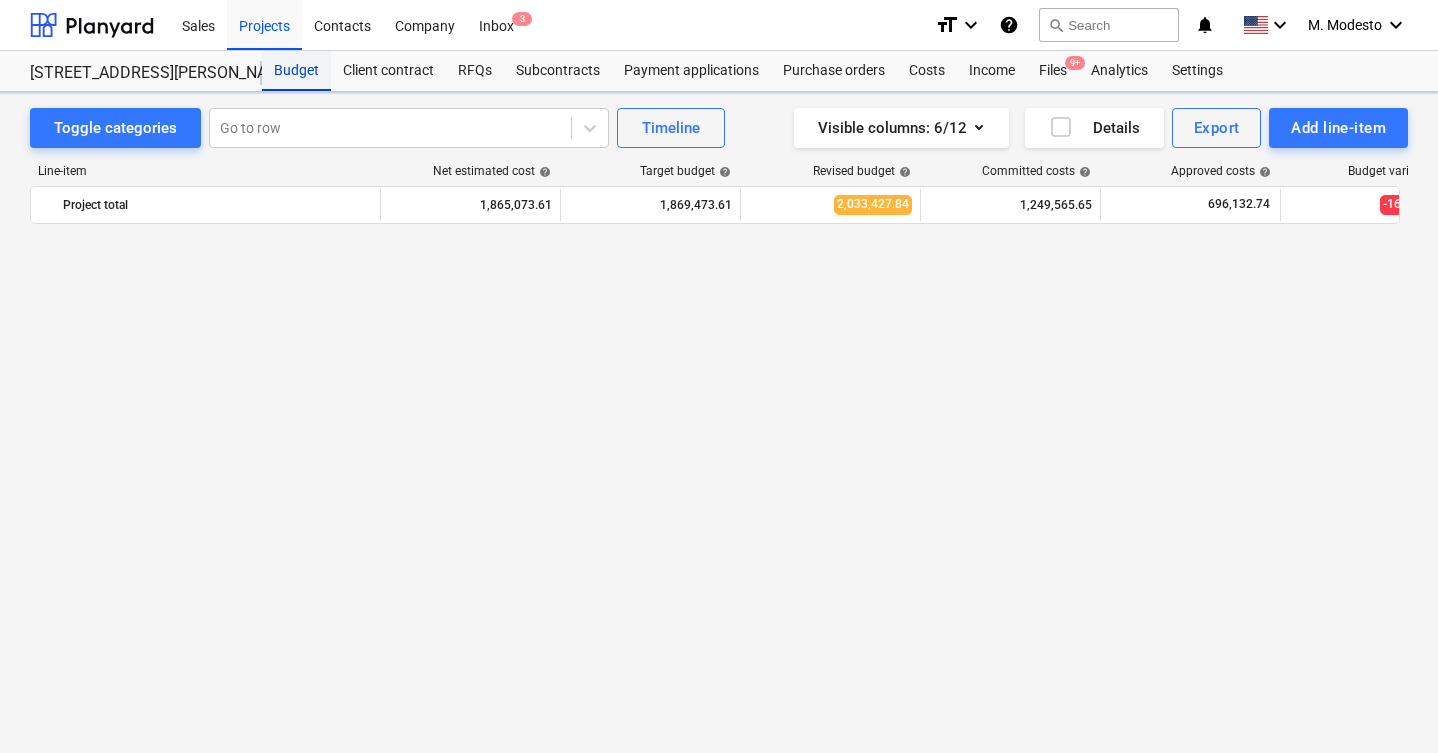 scroll, scrollTop: 2485, scrollLeft: 0, axis: vertical 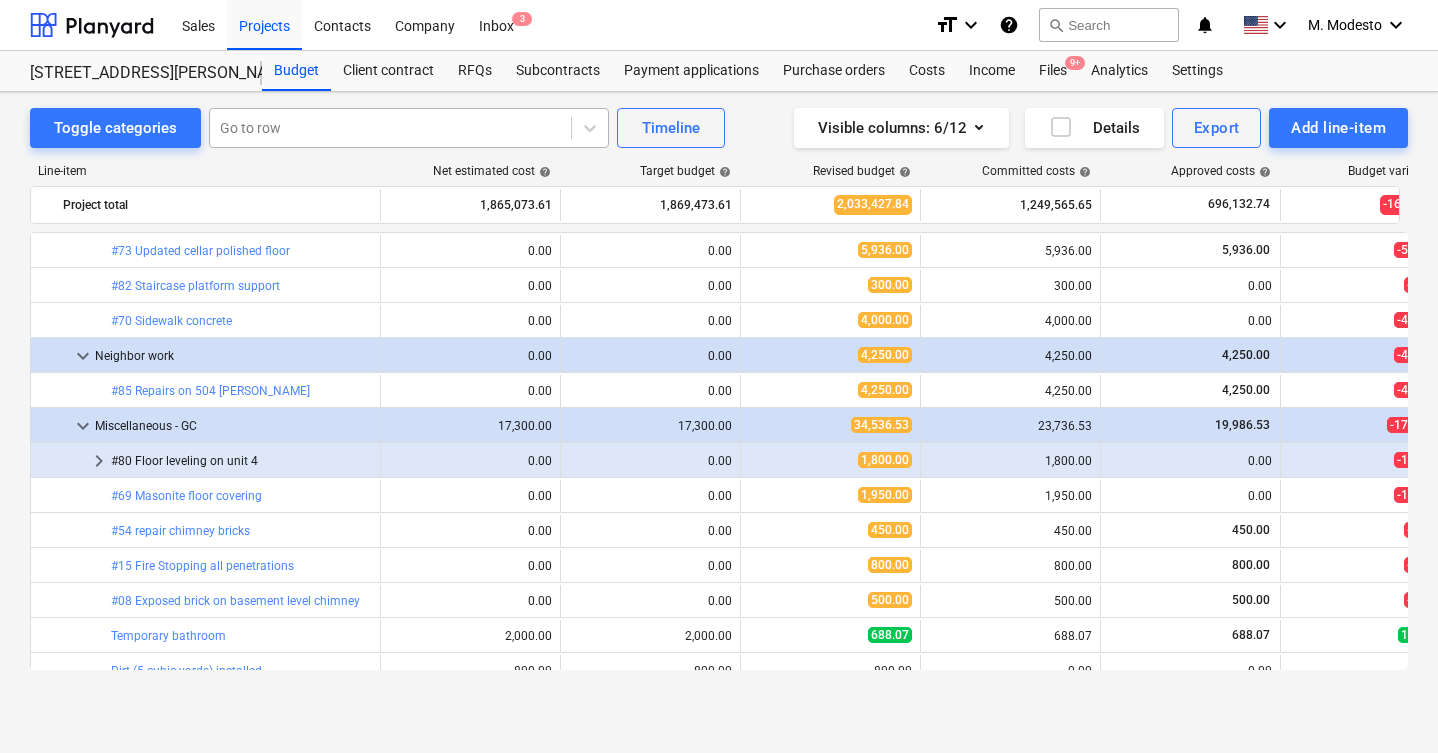 click at bounding box center (390, 128) 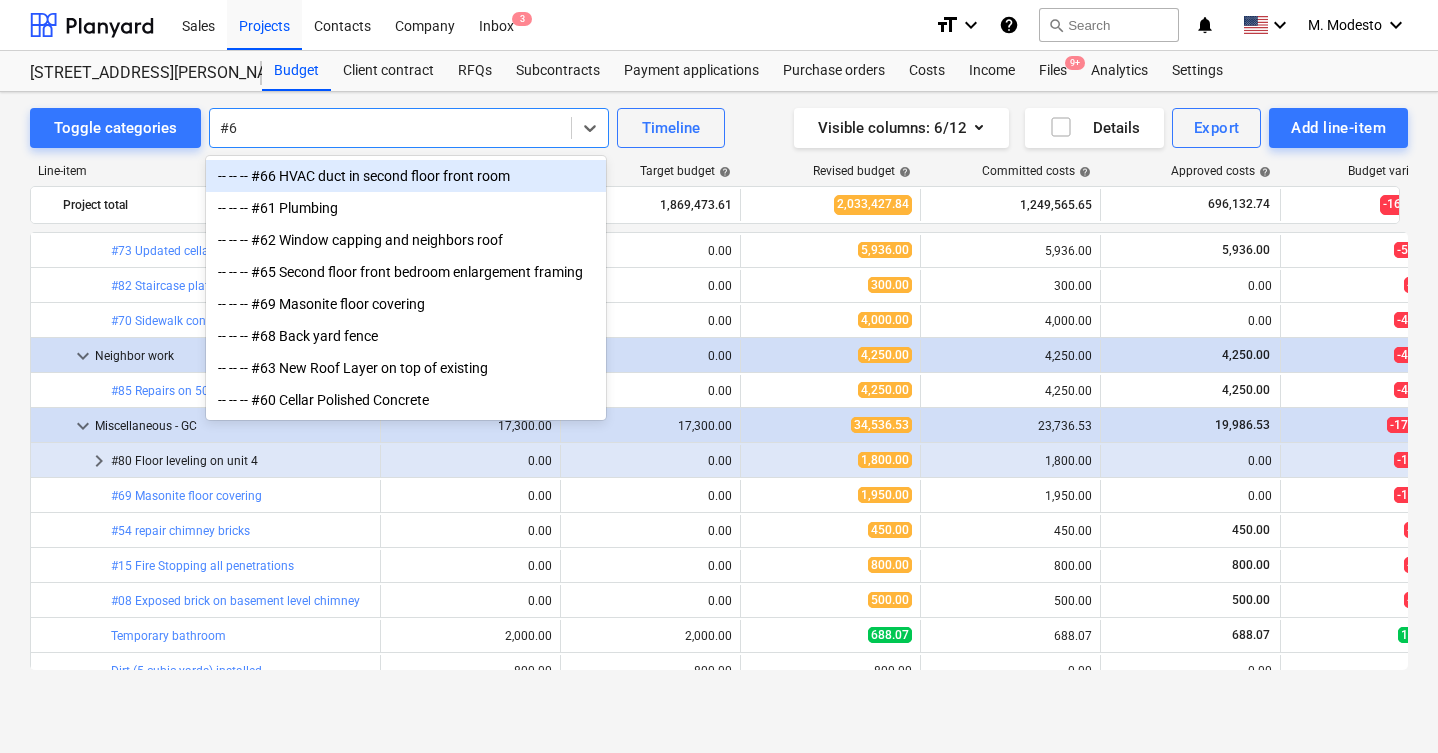 type on "#68" 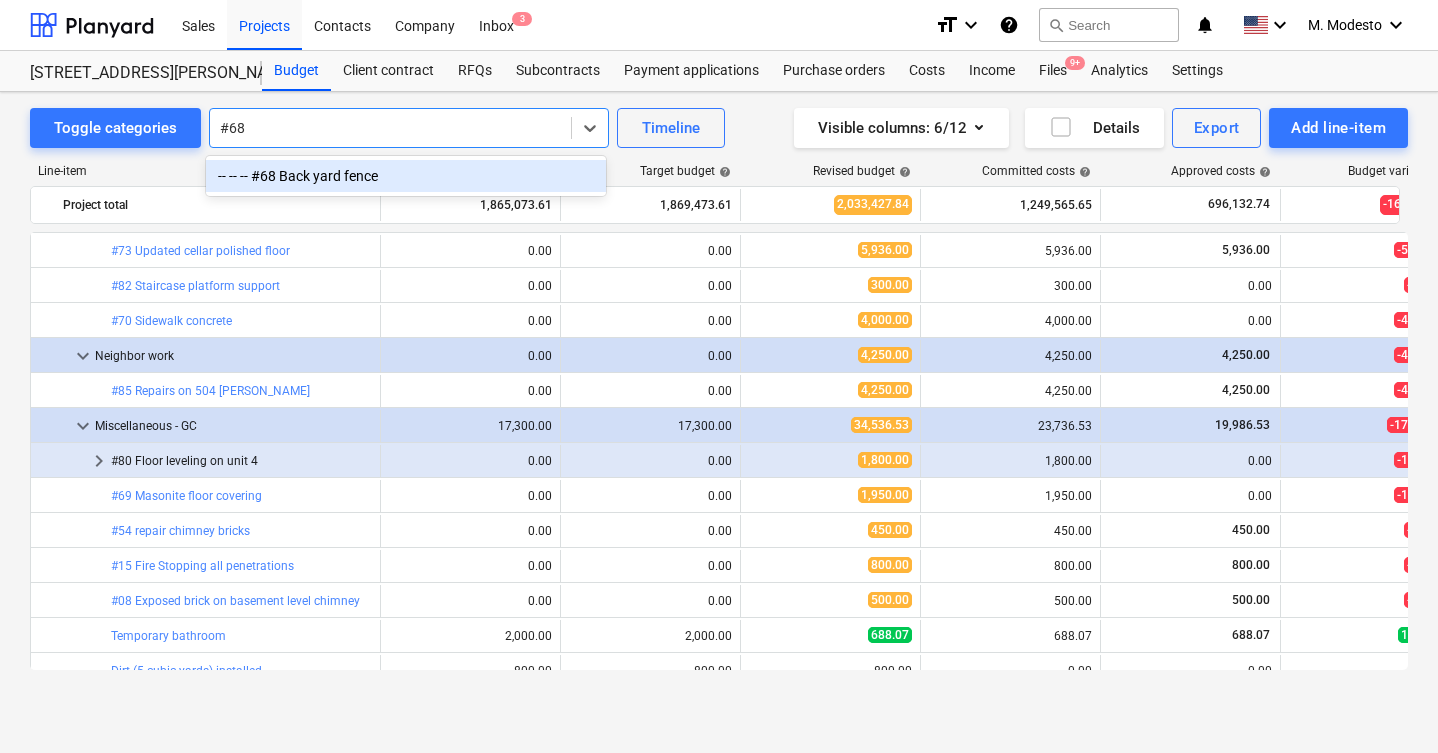 click on "-- -- --   #68 Back yard fence" at bounding box center [406, 176] 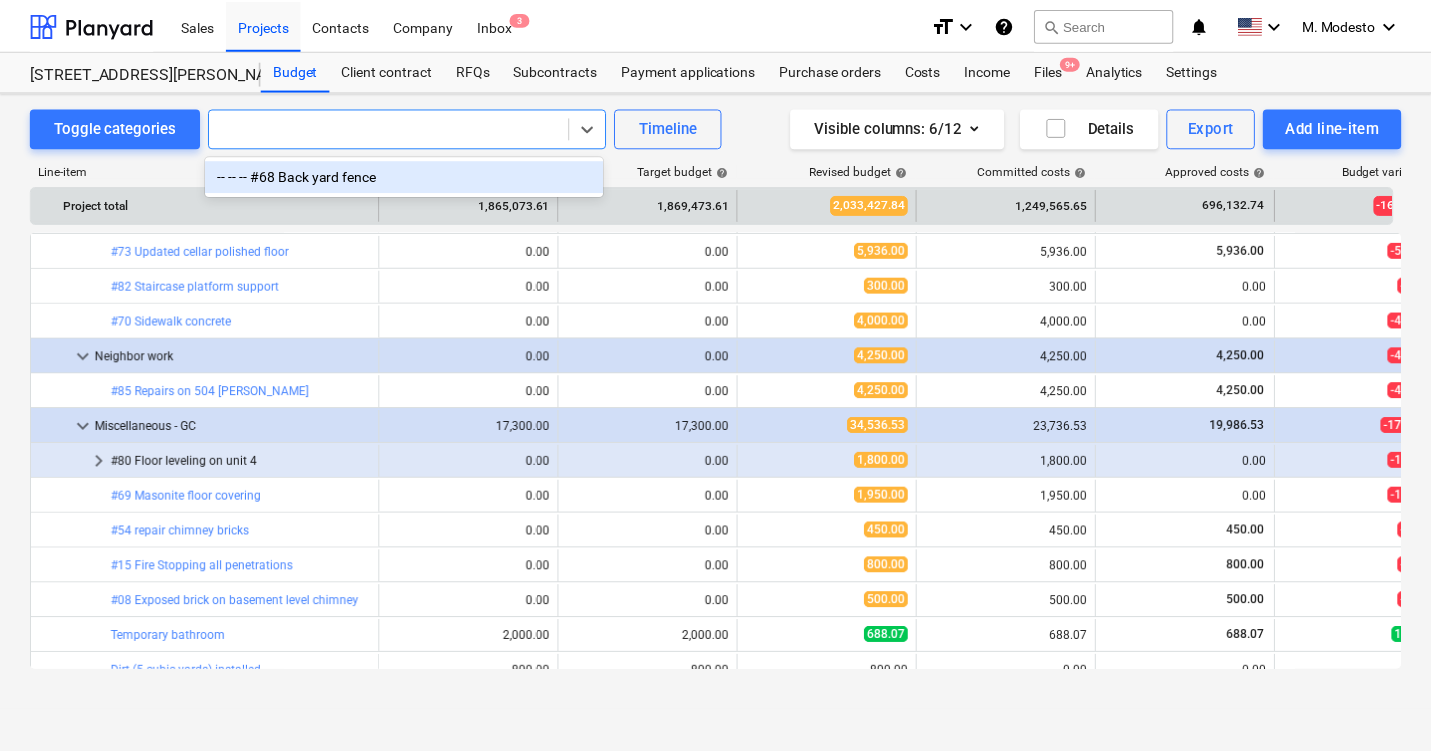 scroll, scrollTop: 3395, scrollLeft: 0, axis: vertical 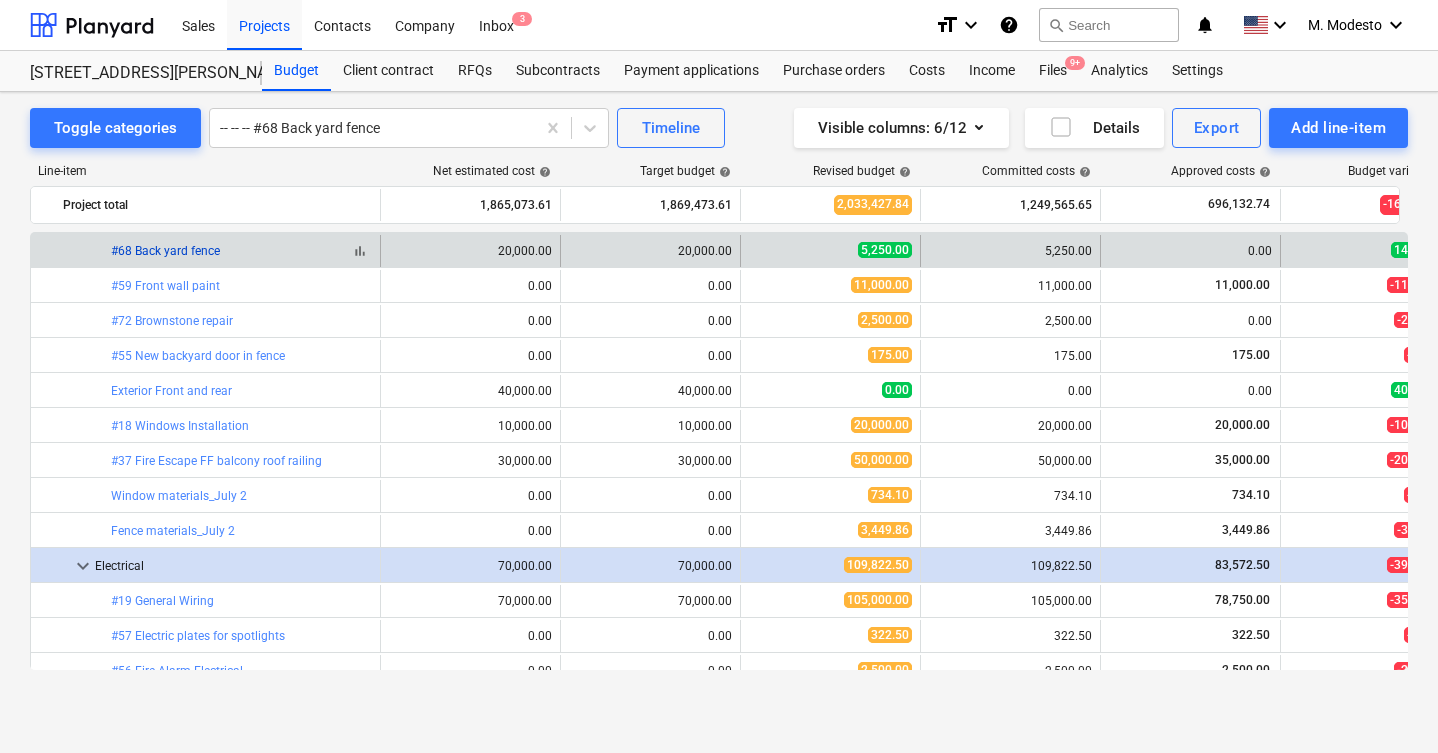 click on "#68 Back yard fence" at bounding box center [165, 251] 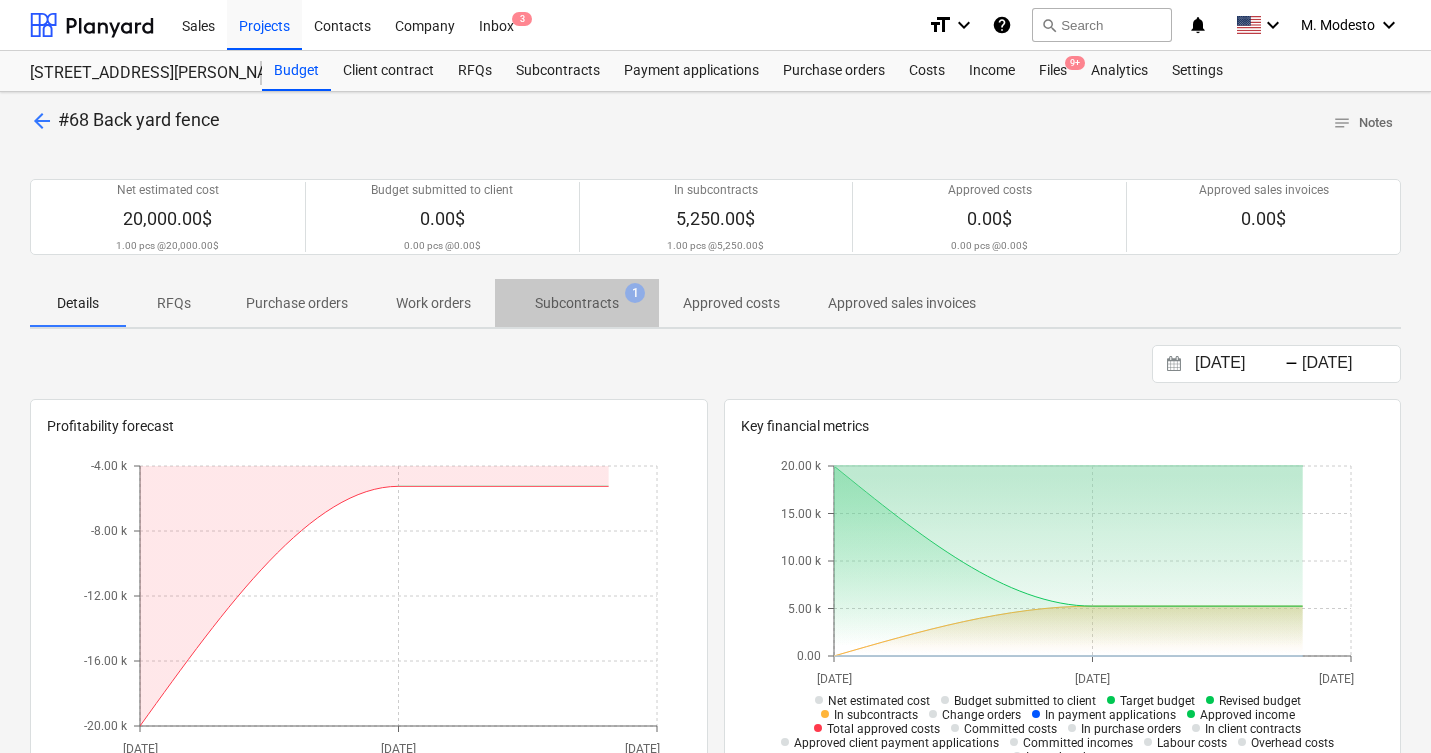 click on "Subcontracts" at bounding box center [577, 303] 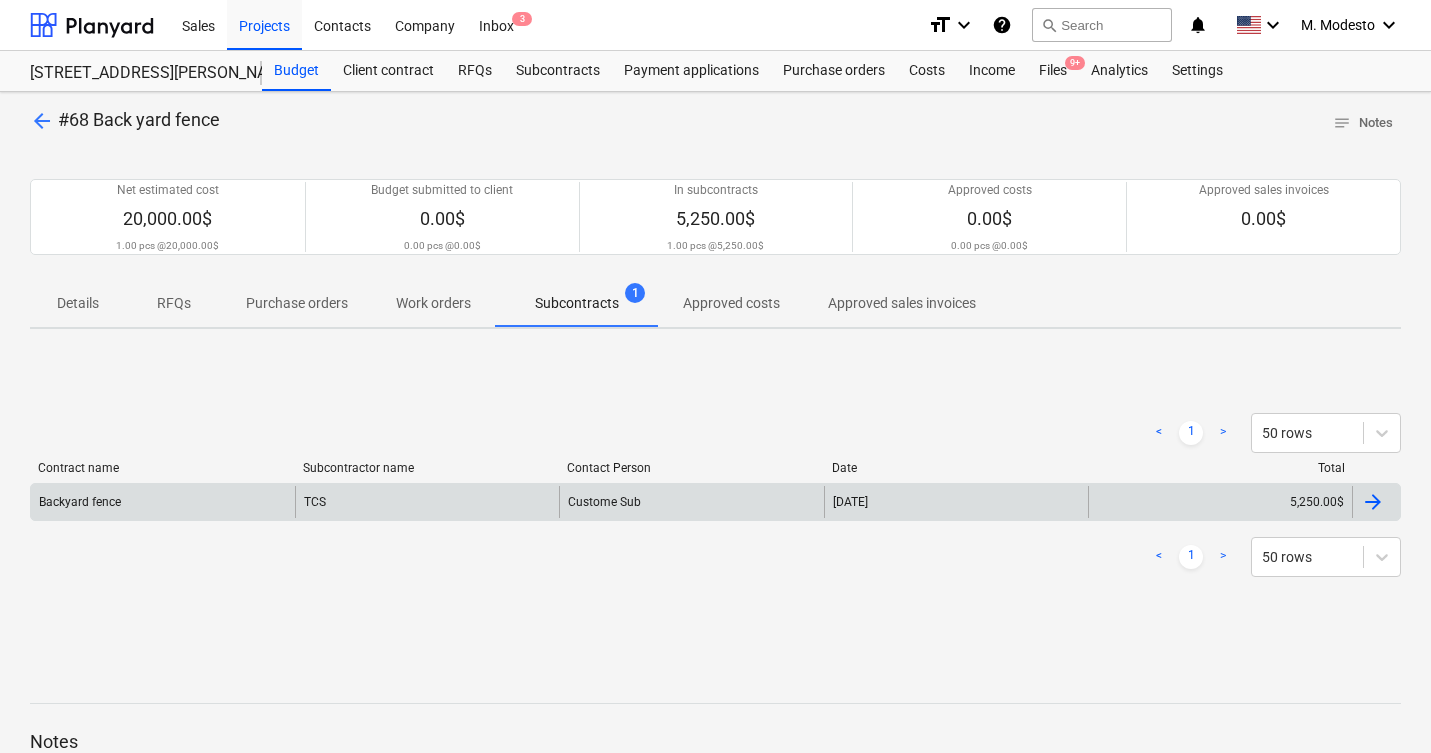 click on "21 May 2025" at bounding box center (956, 502) 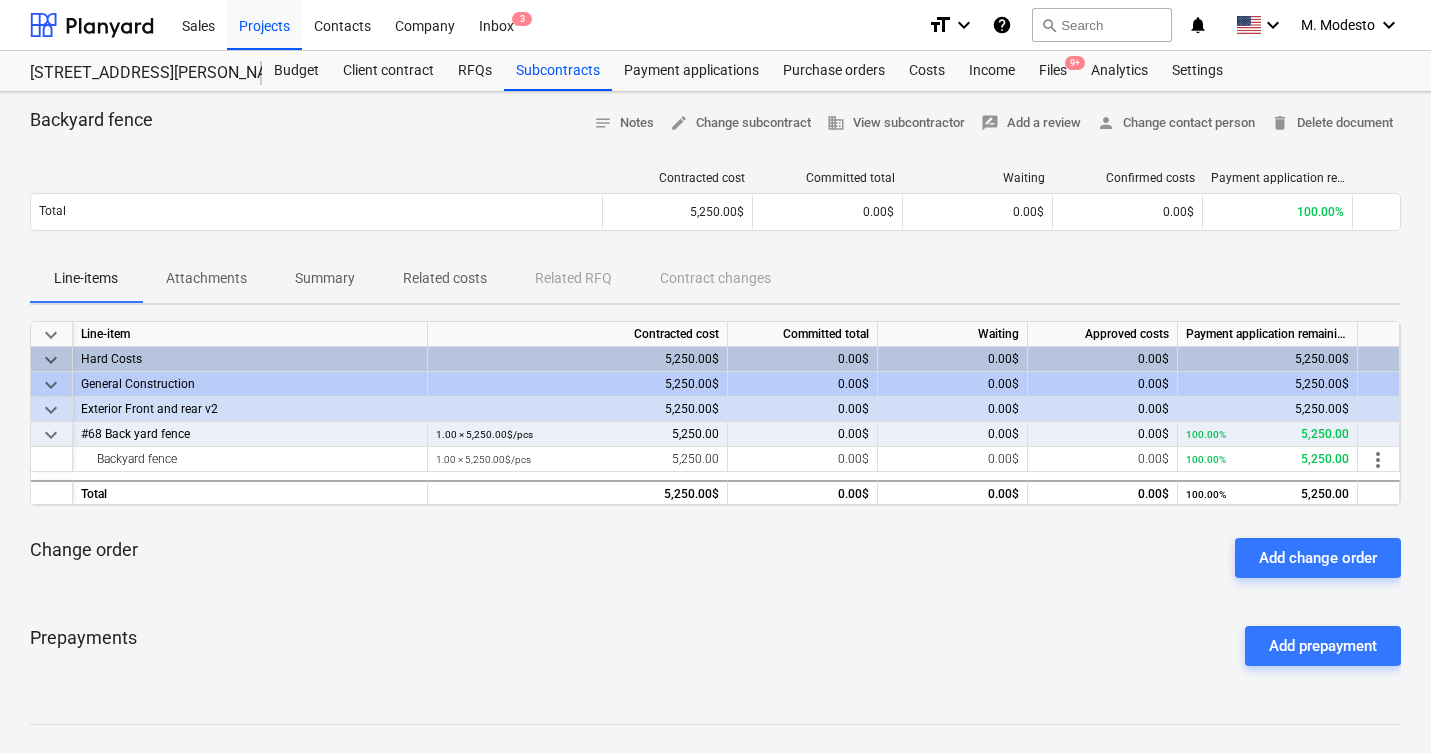 click on "Related costs" at bounding box center (445, 278) 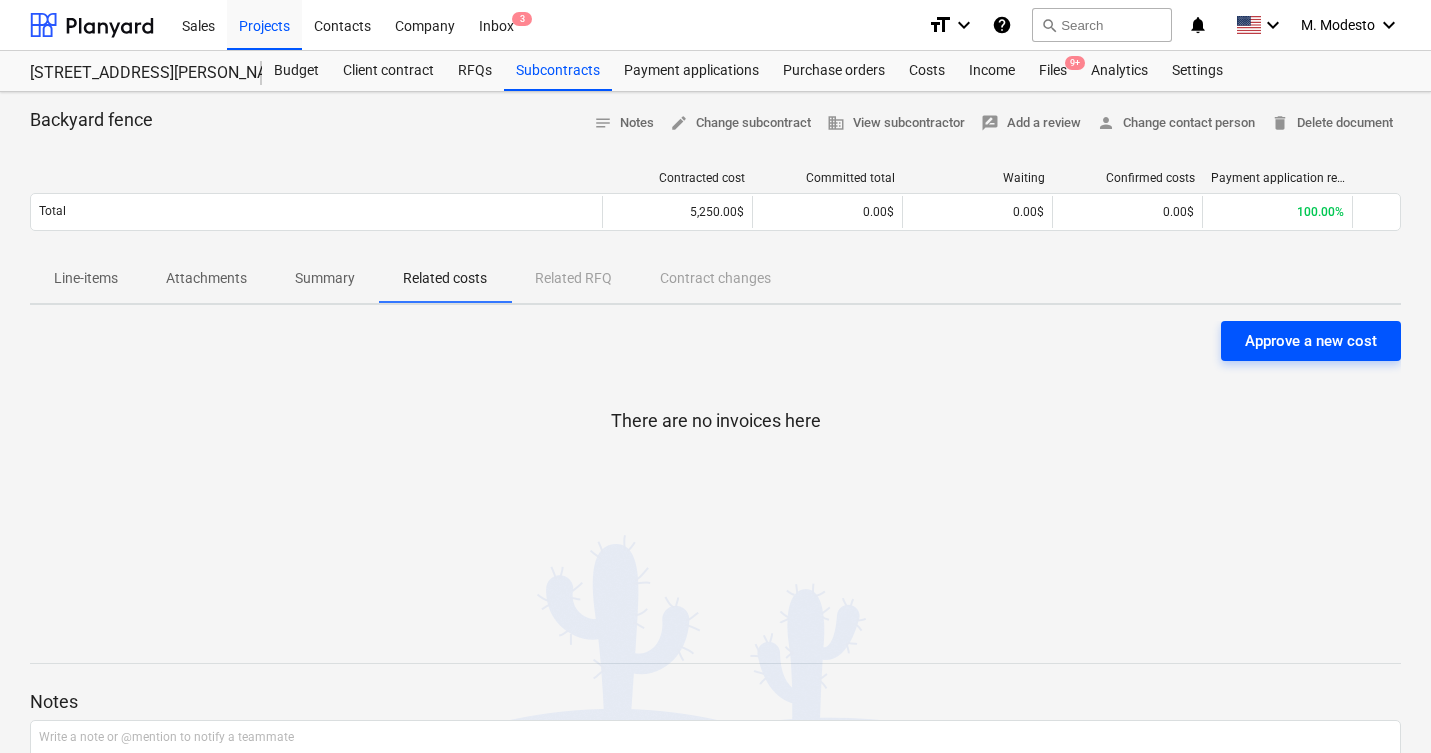 click on "Approve a new cost" at bounding box center (1311, 341) 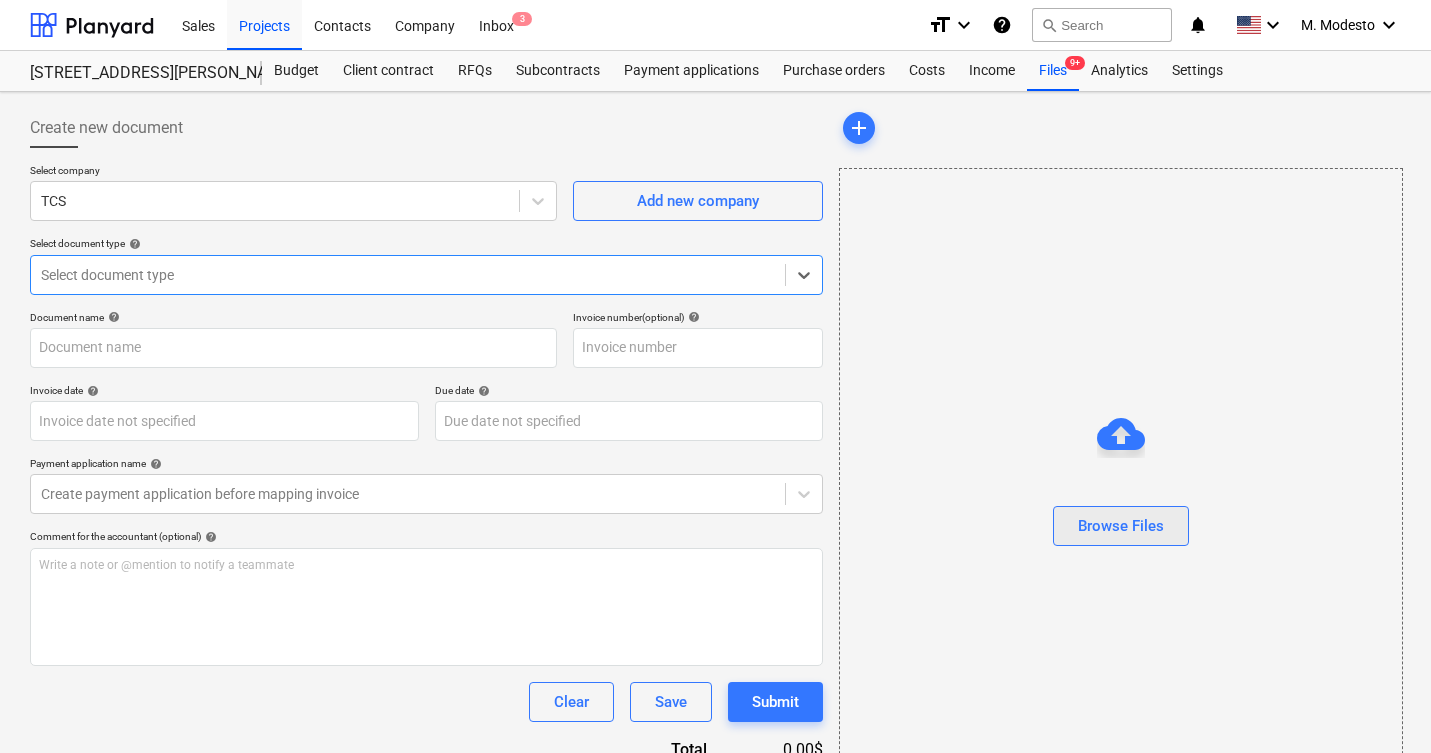click on "Browse Files" at bounding box center (1121, 526) 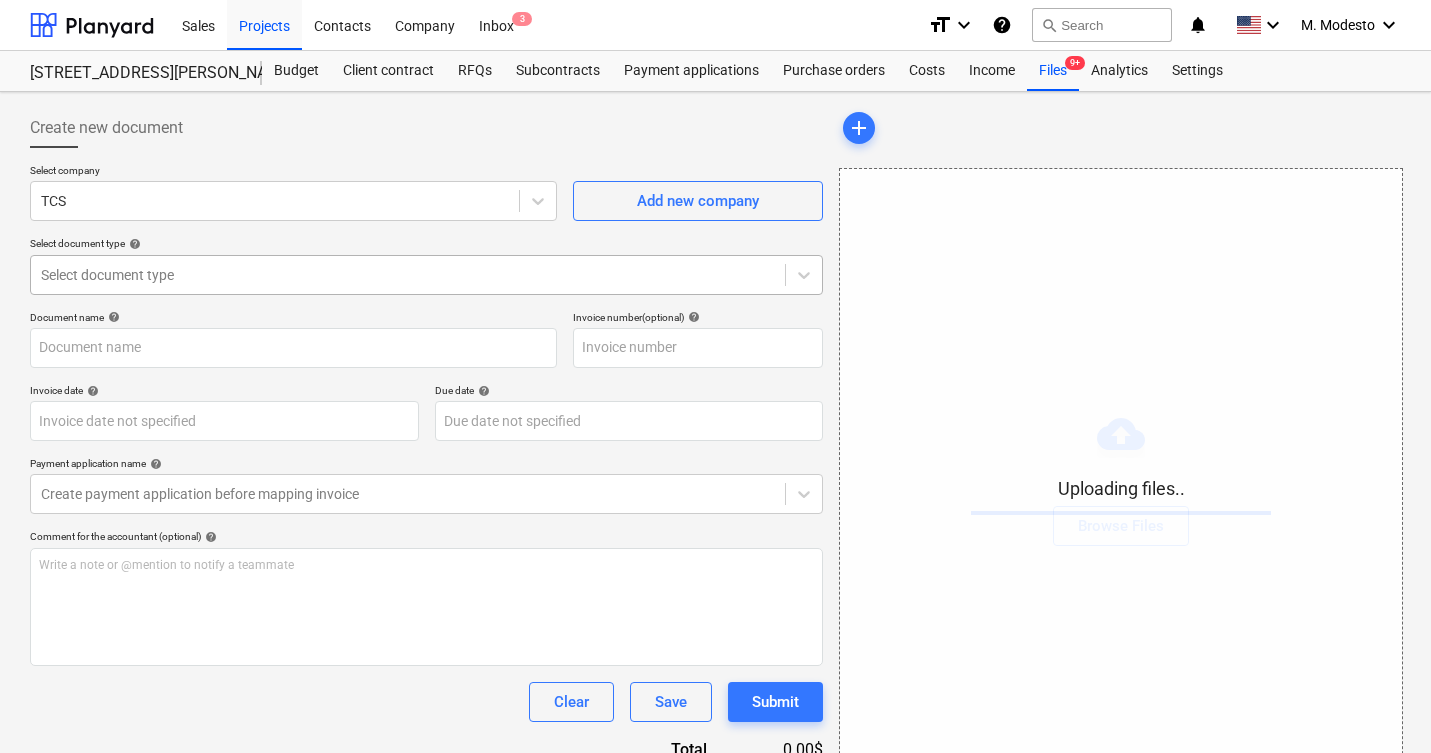 click at bounding box center (408, 275) 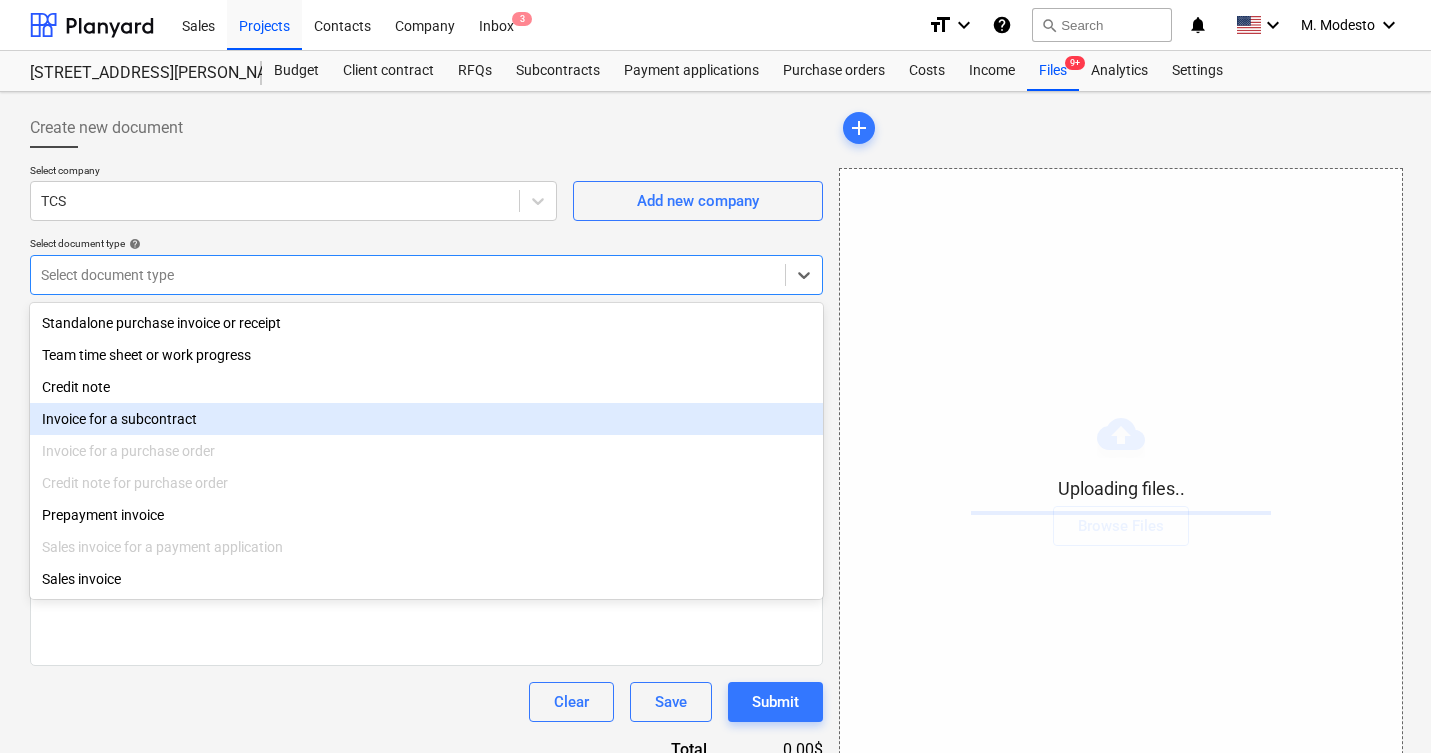 click on "Invoice for a subcontract" at bounding box center [426, 419] 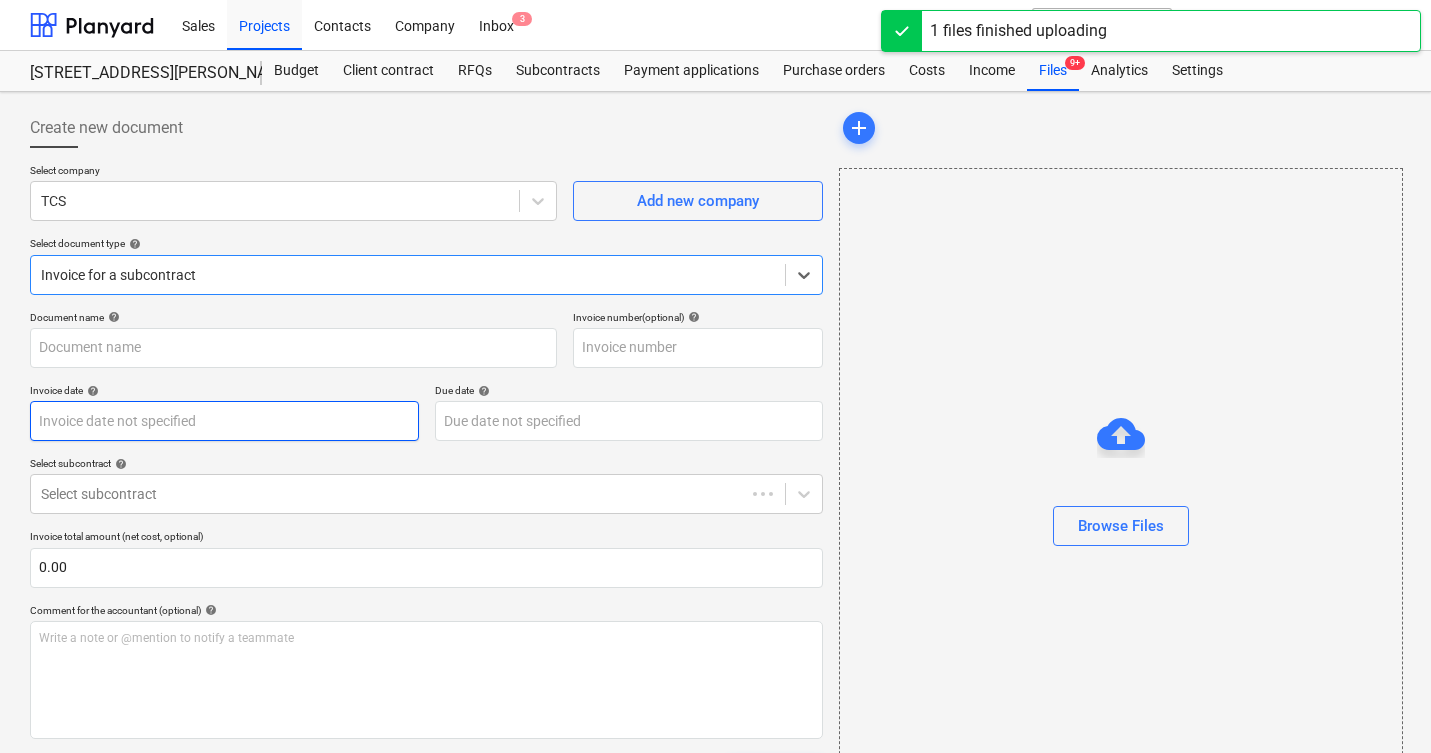 type on "1145.png" 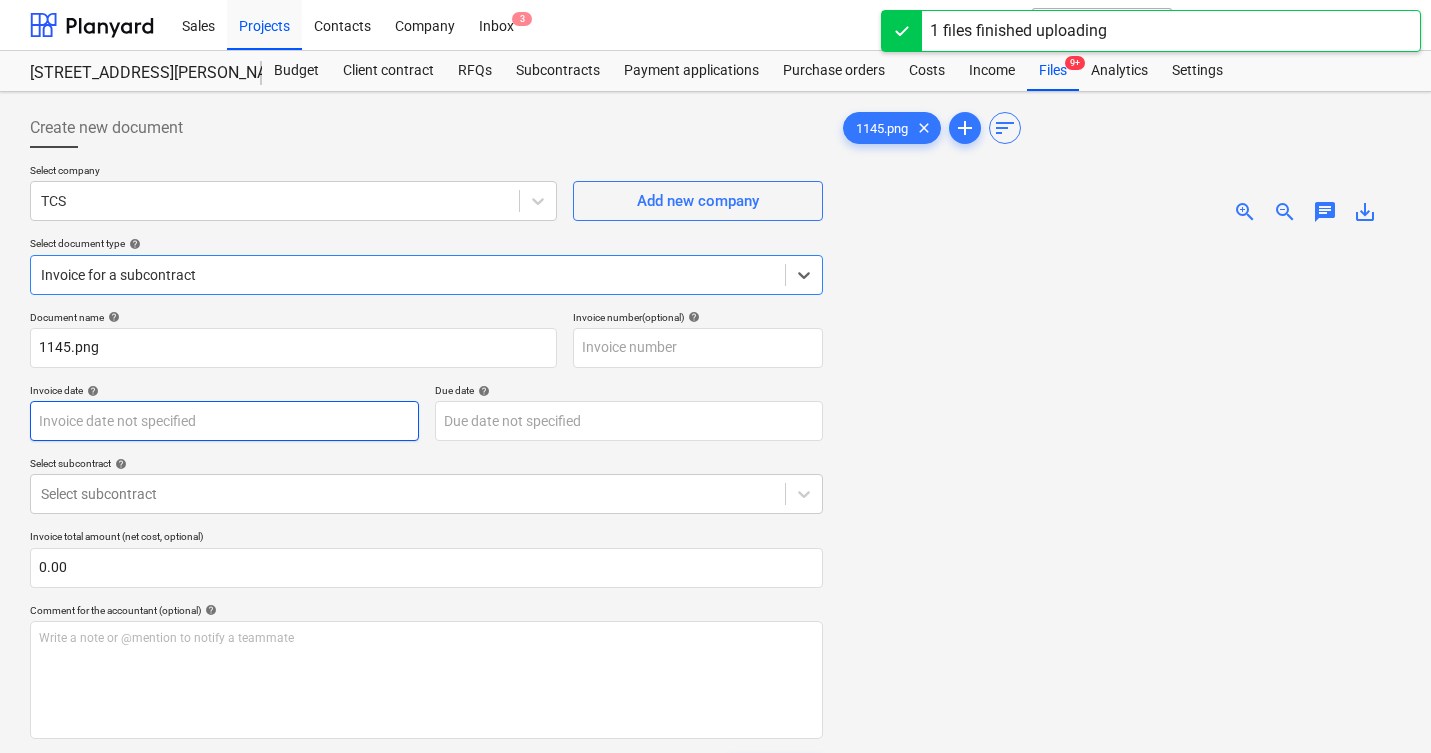 click on "Sales Projects Contacts Company Inbox 3 format_size keyboard_arrow_down help search Search notifications 0 keyboard_arrow_down M. Modesto keyboard_arrow_down 506 Henry Street Budget Client contract RFQs Subcontracts Payment applications Purchase orders Costs Income Files 9+ Analytics Settings Create new document Select company TCS   Add new company Select document type help option Invoice for a subcontract, selected.   Select is focused ,type to refine list, press Down to open the menu,  Invoice for a subcontract Document name help 1145.png Invoice number  (optional) help Invoice date help Press the down arrow key to interact with the calendar and
select a date. Press the question mark key to get the keyboard shortcuts for changing dates. Due date help Press the down arrow key to interact with the calendar and
select a date. Press the question mark key to get the keyboard shortcuts for changing dates. Select subcontract help Select subcontract Invoice total amount (net cost, optional) 0.00 help ﻿" at bounding box center [715, 376] 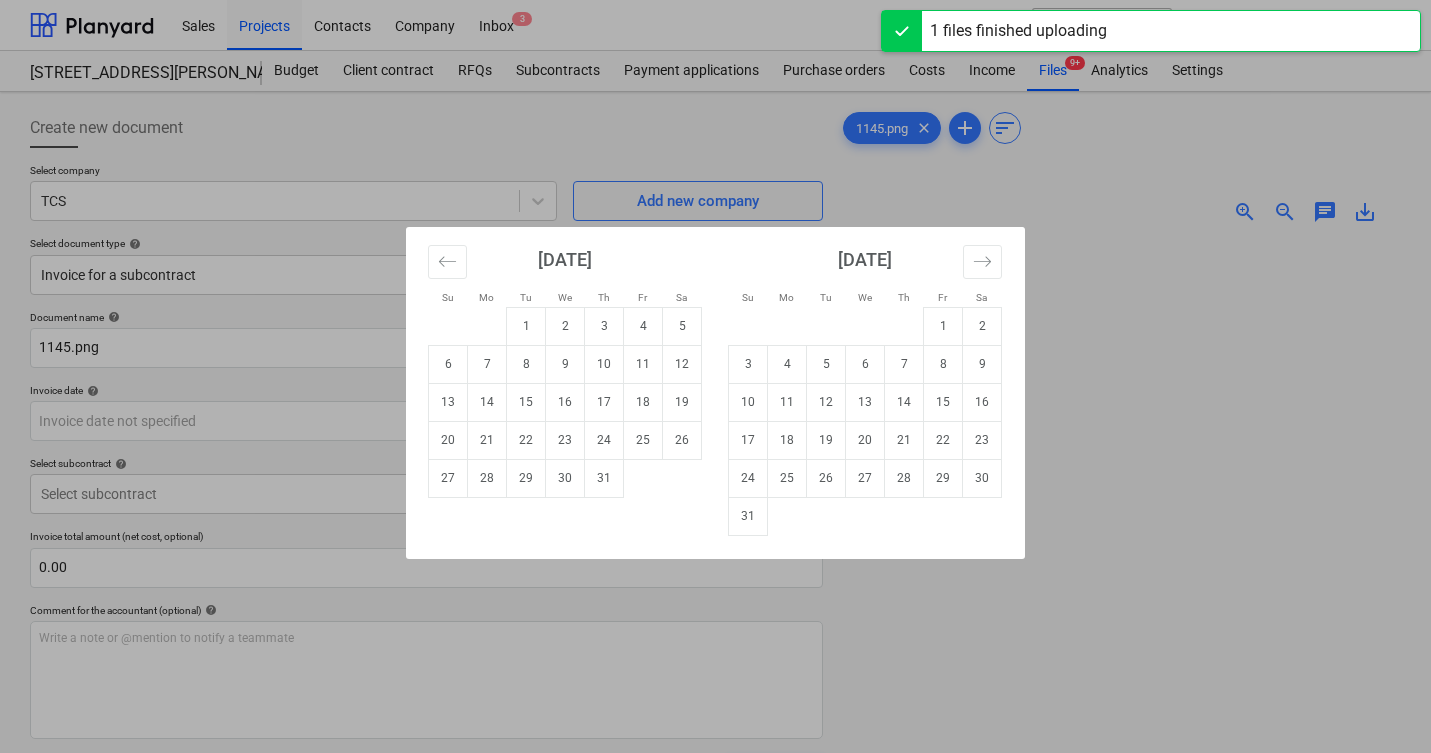 click on "July 2025" at bounding box center (565, 267) 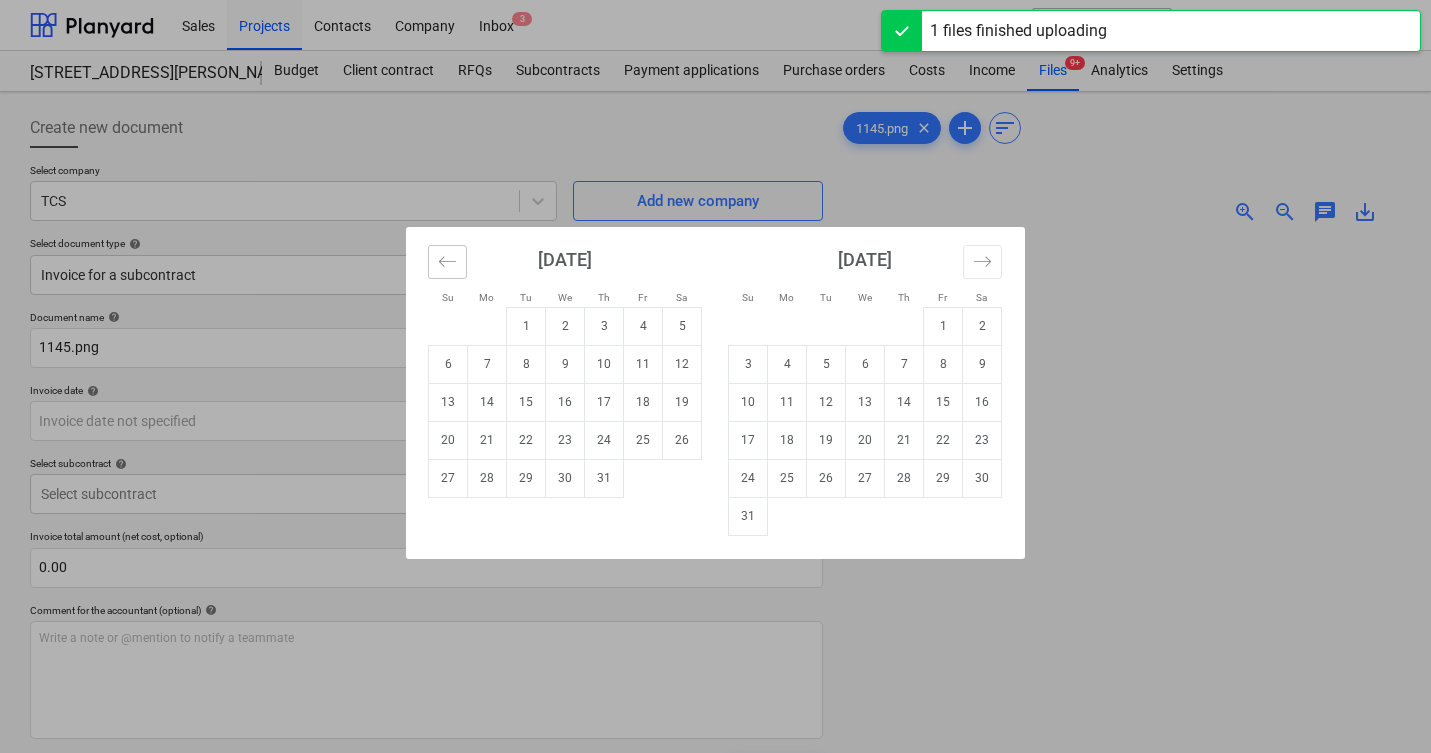 click at bounding box center [447, 262] 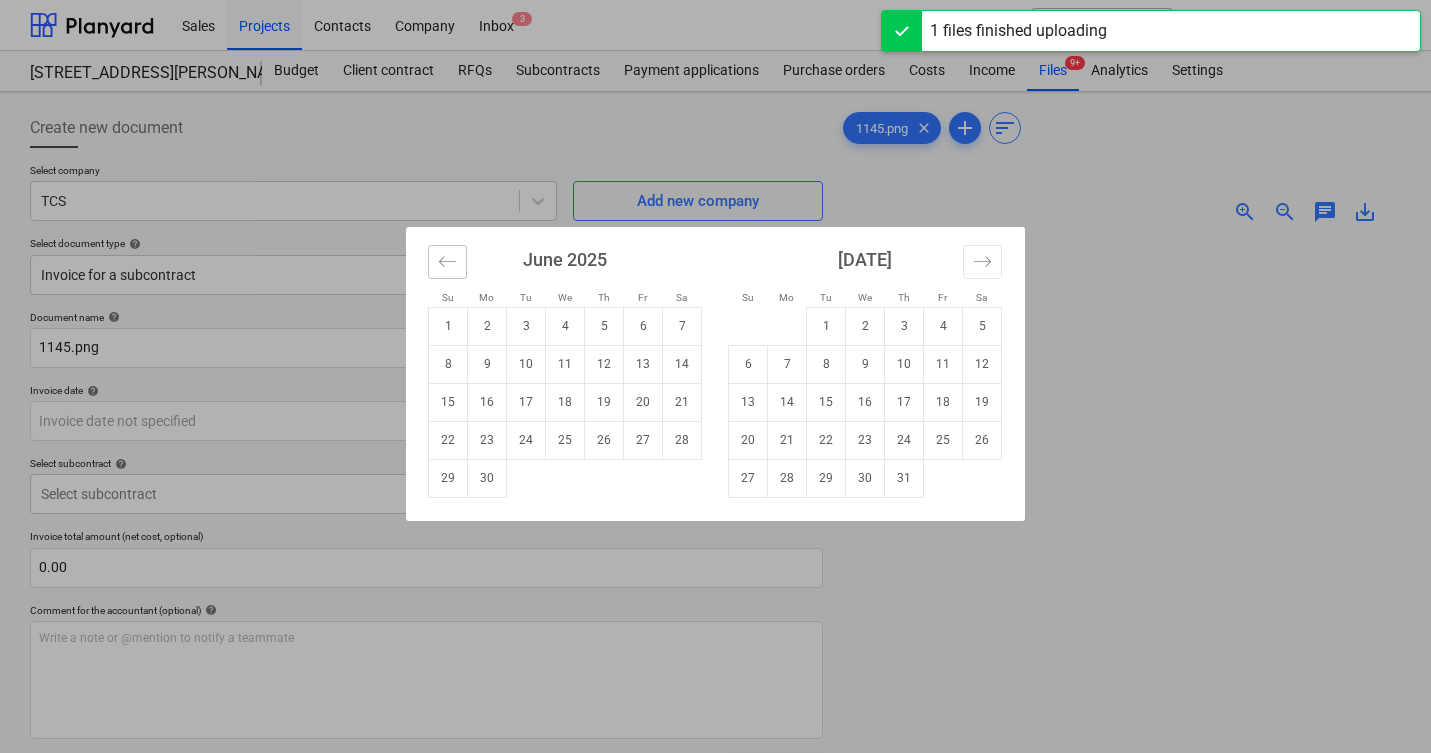 click at bounding box center [447, 262] 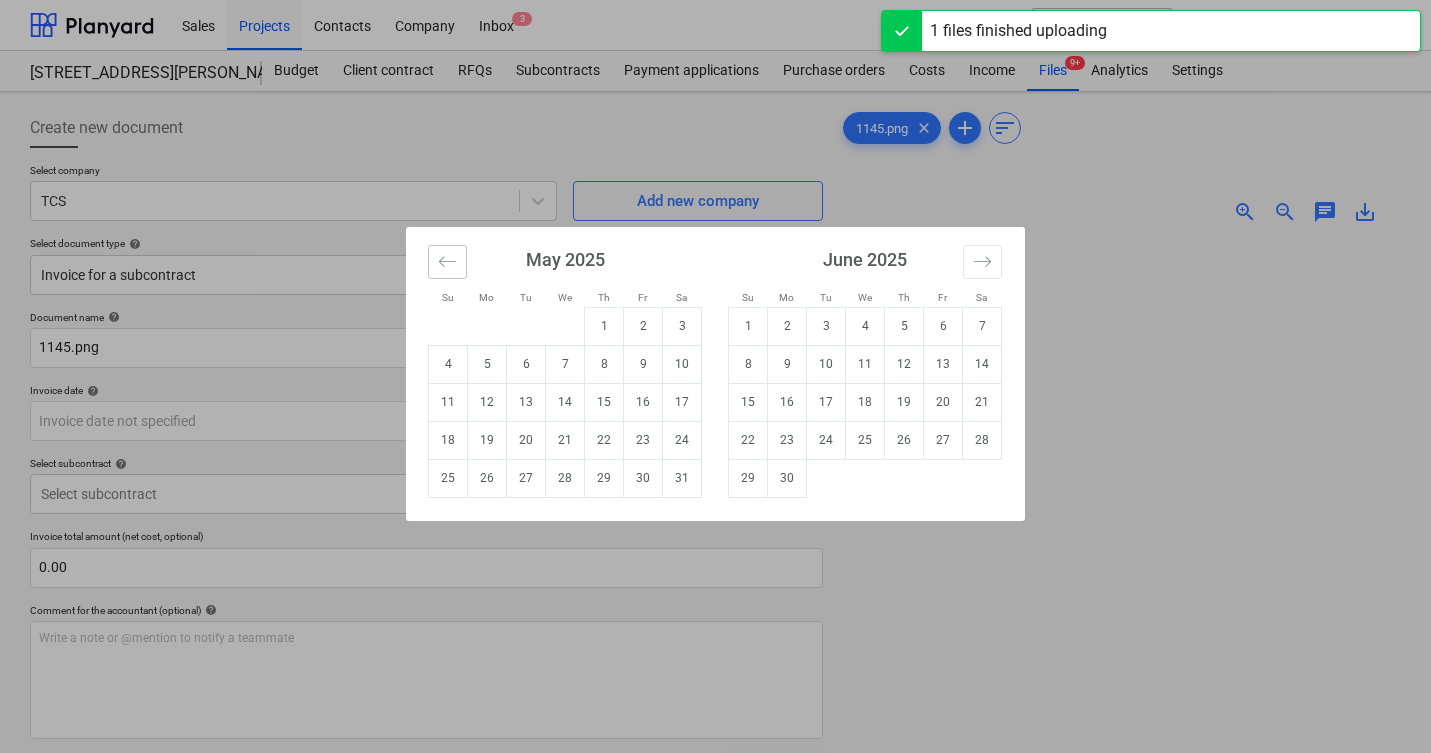 click at bounding box center [447, 262] 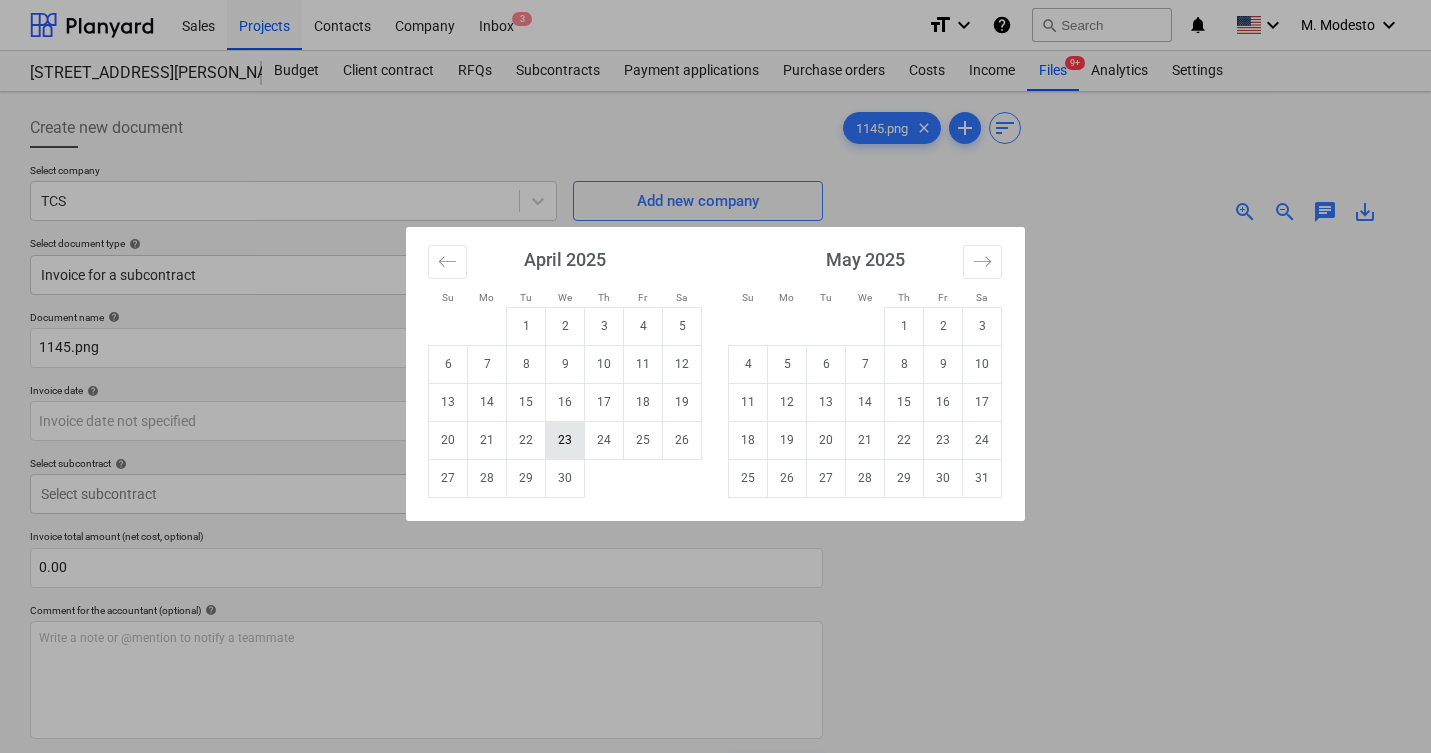 click on "23" at bounding box center (565, 440) 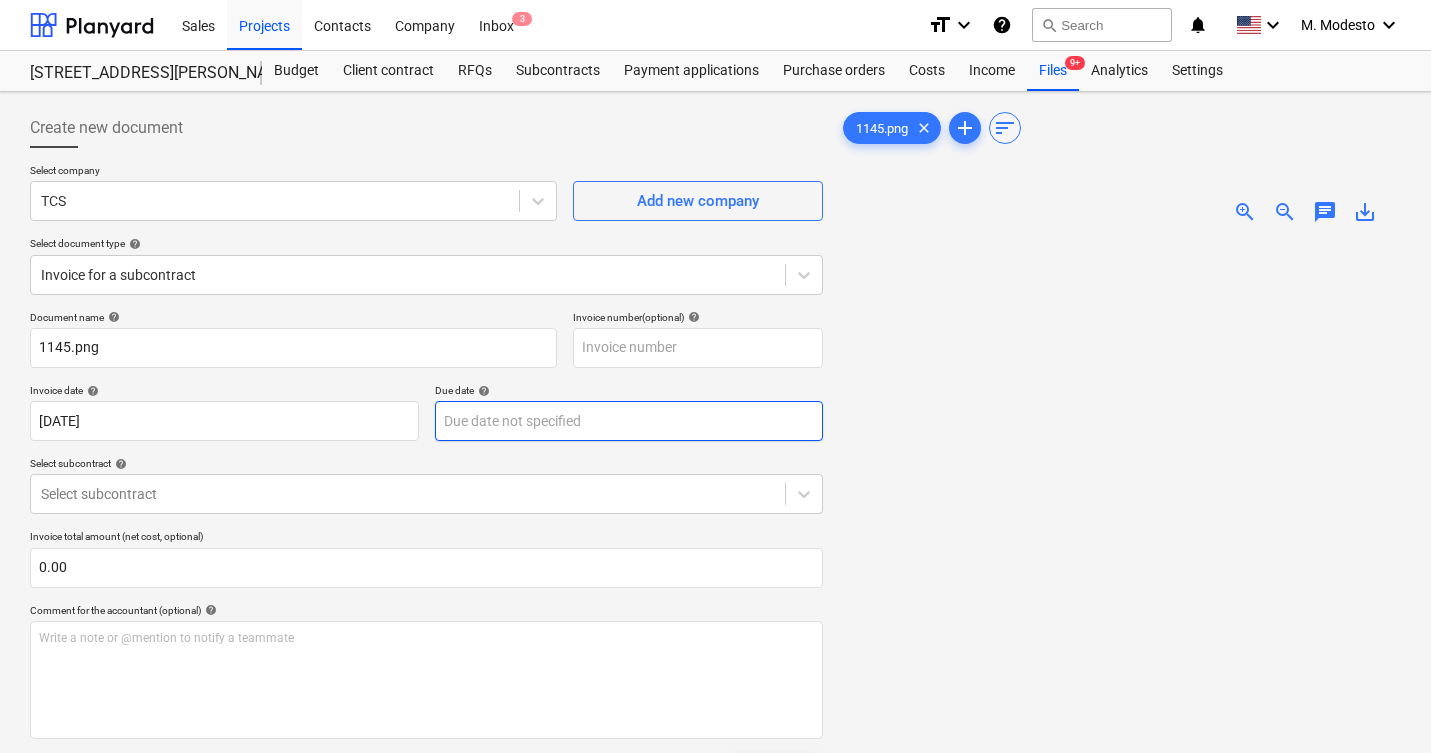 click on "Sales Projects Contacts Company Inbox 3 format_size keyboard_arrow_down help search Search notifications 0 keyboard_arrow_down M. Modesto keyboard_arrow_down 506 Henry Street Budget Client contract RFQs Subcontracts Payment applications Purchase orders Costs Income Files 9+ Analytics Settings Create new document Select company TCS   Add new company Select document type help Invoice for a subcontract Document name help 1145.png Invoice number  (optional) help Invoice date help 23 Apr 2025 23.04.2025 Press the down arrow key to interact with the calendar and
select a date. Press the question mark key to get the keyboard shortcuts for changing dates. Due date help Press the down arrow key to interact with the calendar and
select a date. Press the question mark key to get the keyboard shortcuts for changing dates. Select subcontract help Select subcontract Invoice total amount (net cost, optional) 0.00 Comment for the accountant (optional) help Write a note or @mention to notify a teammate ﻿ Clear add" at bounding box center [715, 376] 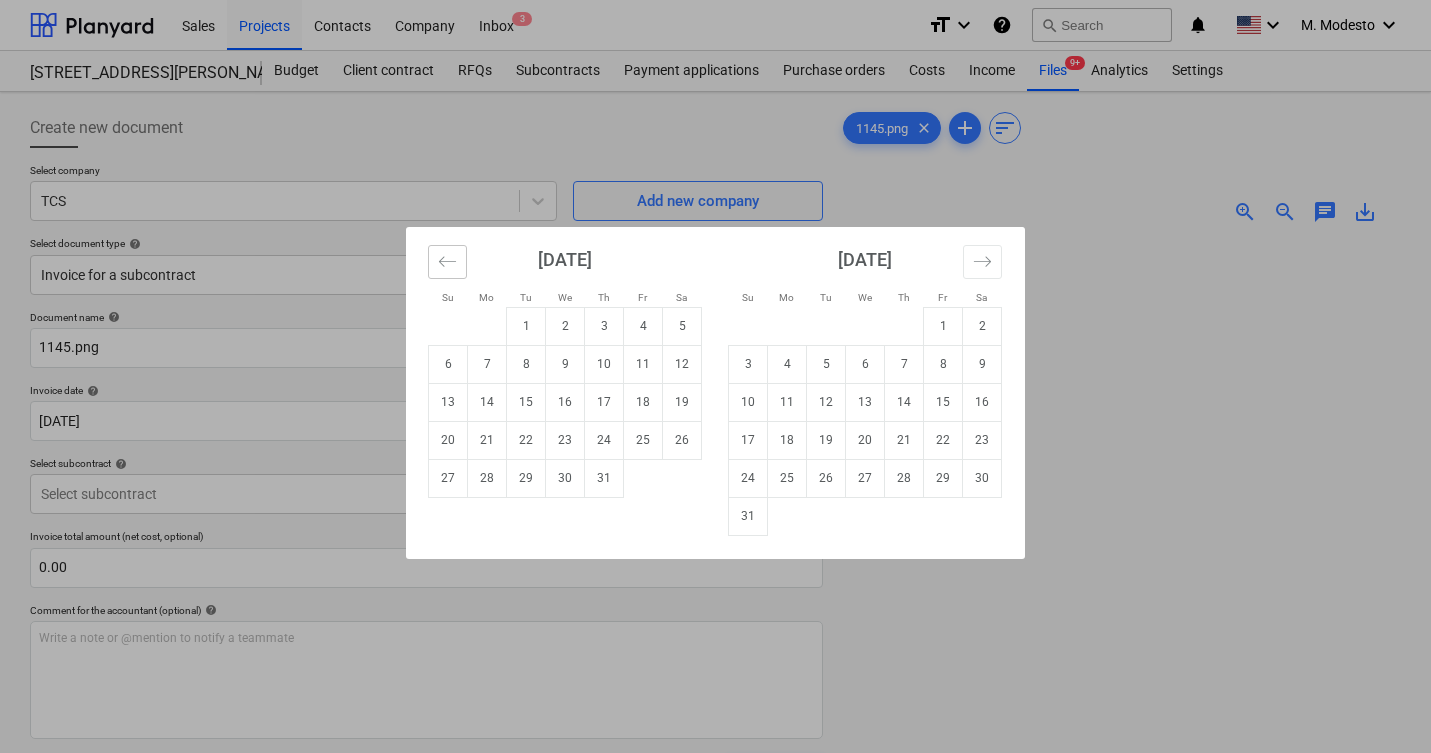 click 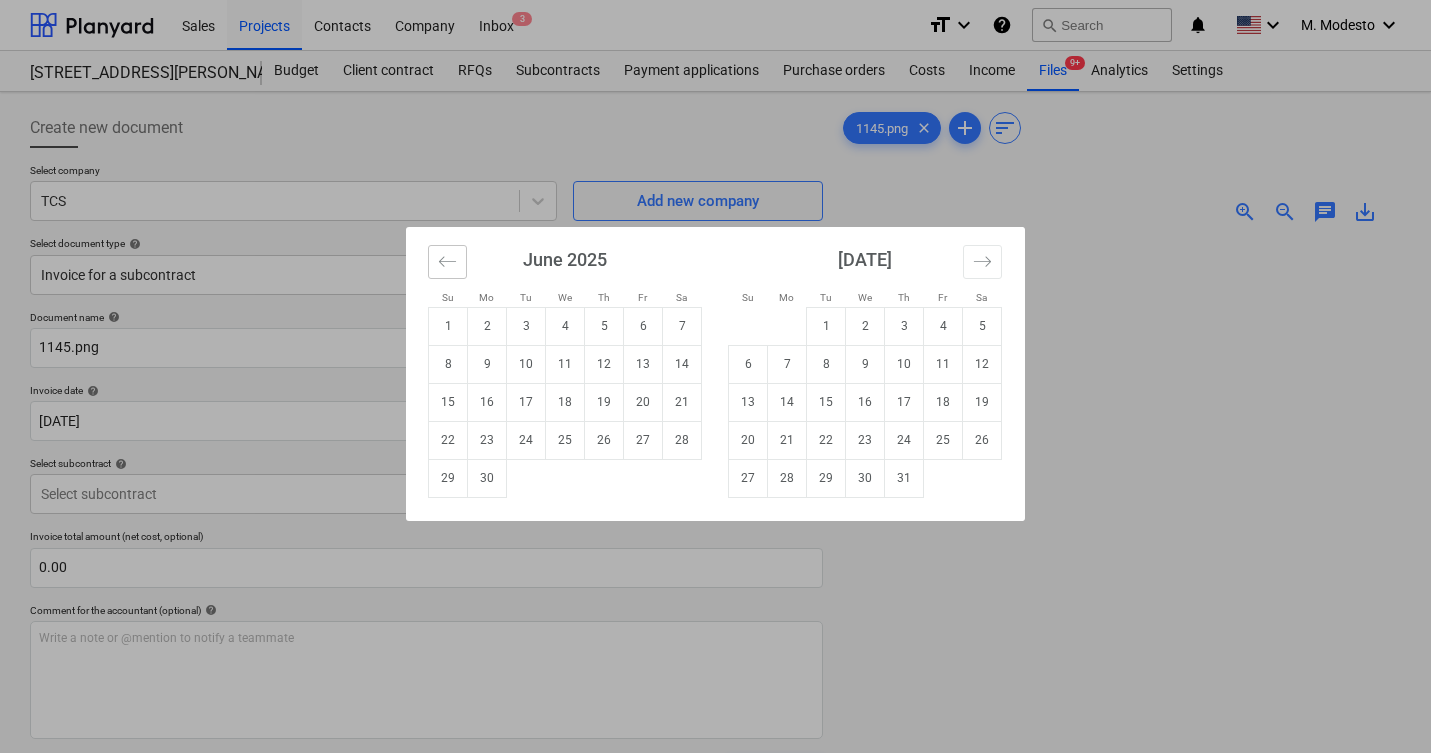click 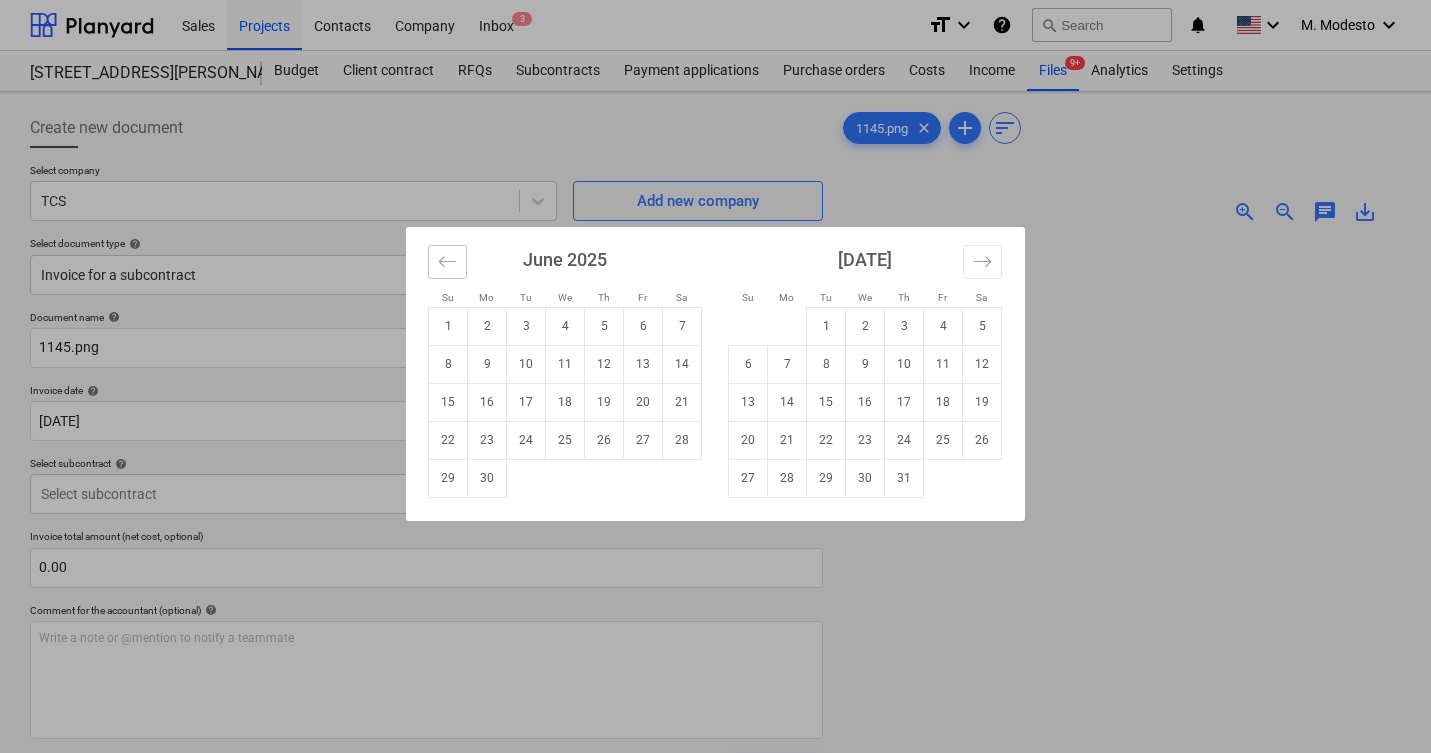 click 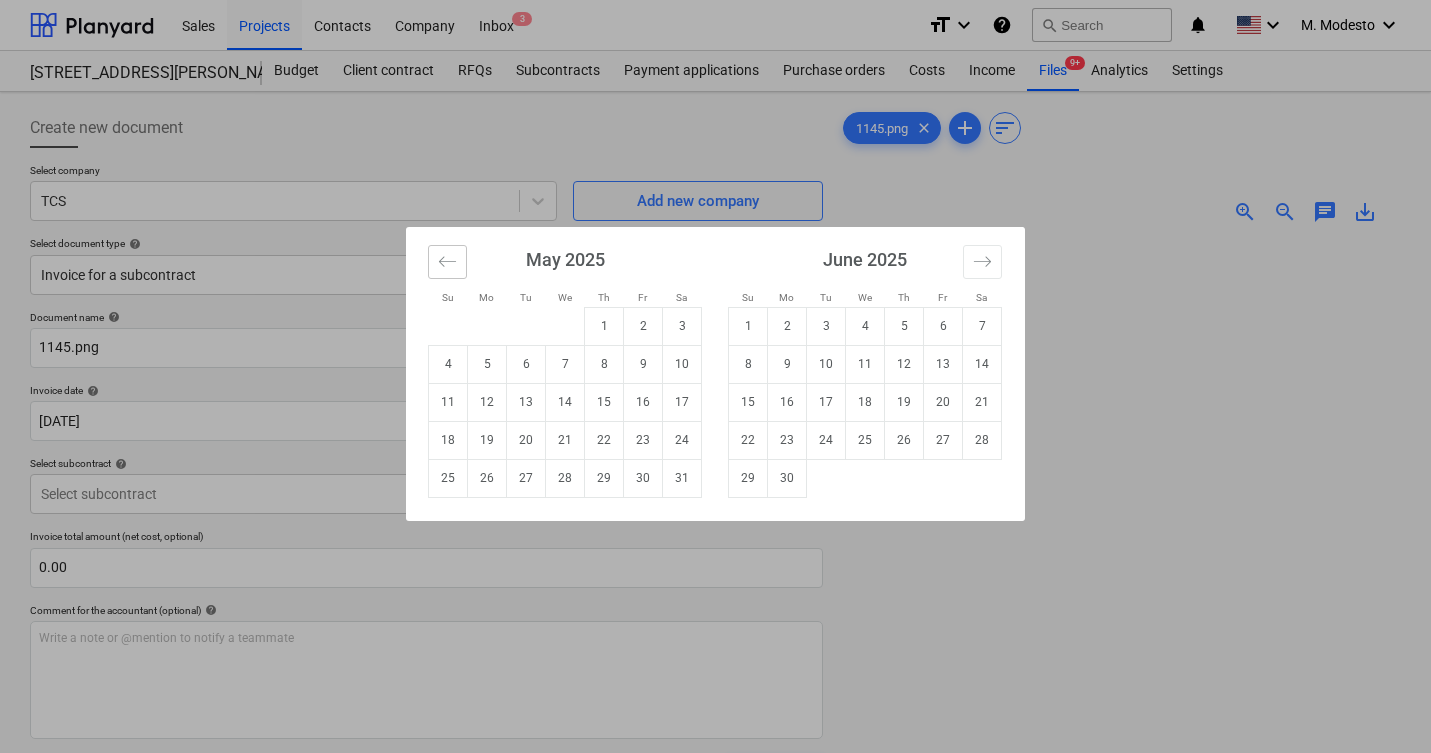 click 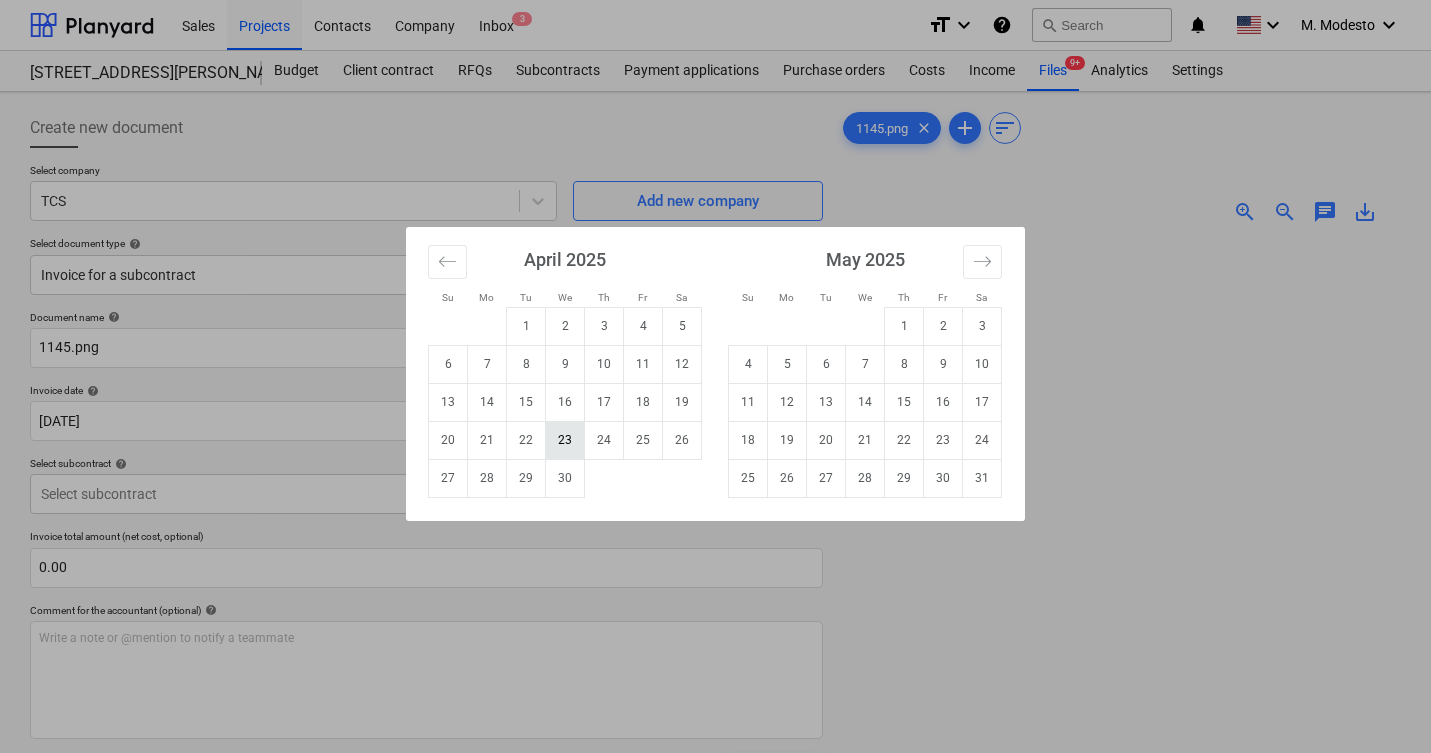 click on "23" at bounding box center [565, 440] 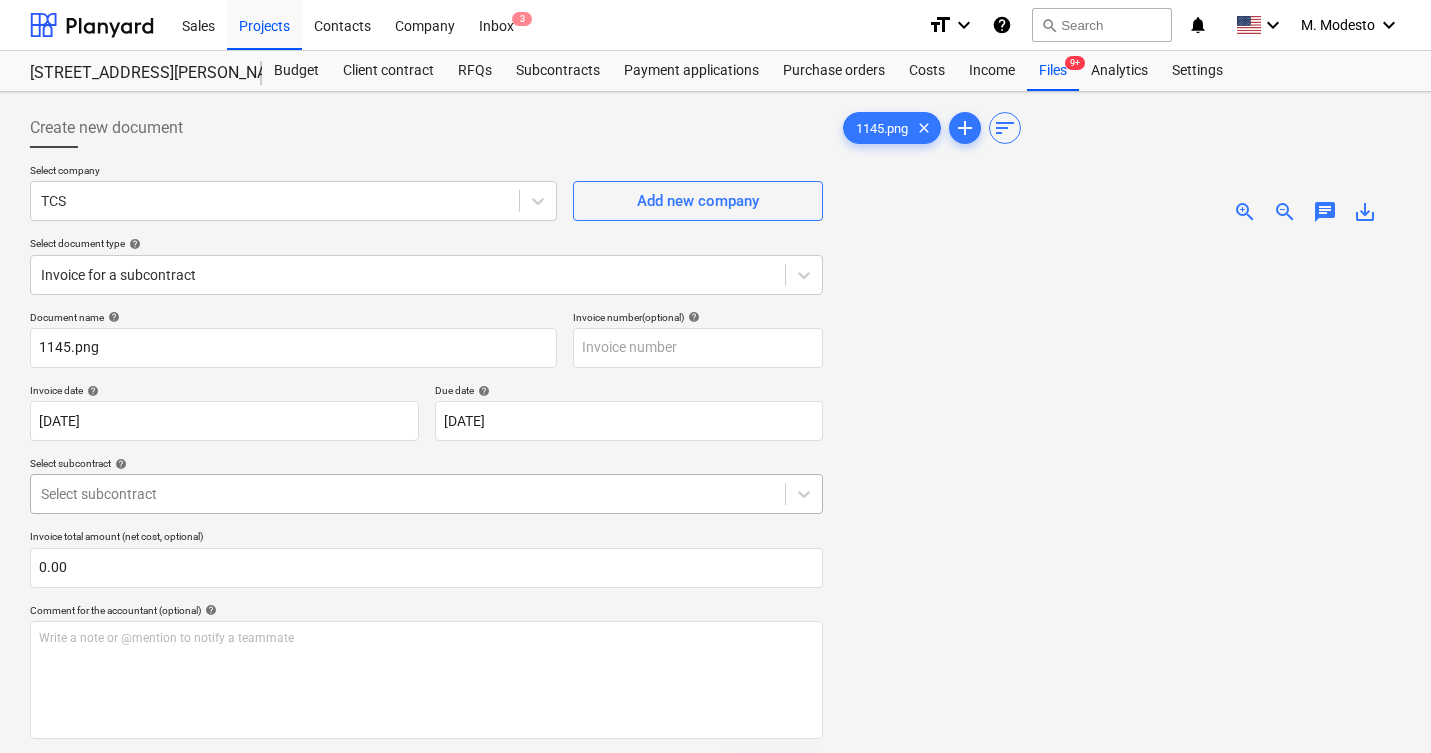 click on "Sales Projects Contacts Company Inbox 3 format_size keyboard_arrow_down help search Search notifications 0 keyboard_arrow_down M. Modesto keyboard_arrow_down 506 Henry Street Budget Client contract RFQs Subcontracts Payment applications Purchase orders Costs Income Files 9+ Analytics Settings Create new document Select company TCS   Add new company Select document type help Invoice for a subcontract Document name help 1145.png Invoice number  (optional) help Invoice date help 23 Apr 2025 23.04.2025 Press the down arrow key to interact with the calendar and
select a date. Press the question mark key to get the keyboard shortcuts for changing dates. Due date help 23 Apr 2025 23.04.2025 Press the down arrow key to interact with the calendar and
select a date. Press the question mark key to get the keyboard shortcuts for changing dates. Select subcontract help Select subcontract Invoice total amount (net cost, optional) 0.00 Comment for the accountant (optional) help ﻿ Clear Save Submit Total 0.00$ 0" at bounding box center (715, 376) 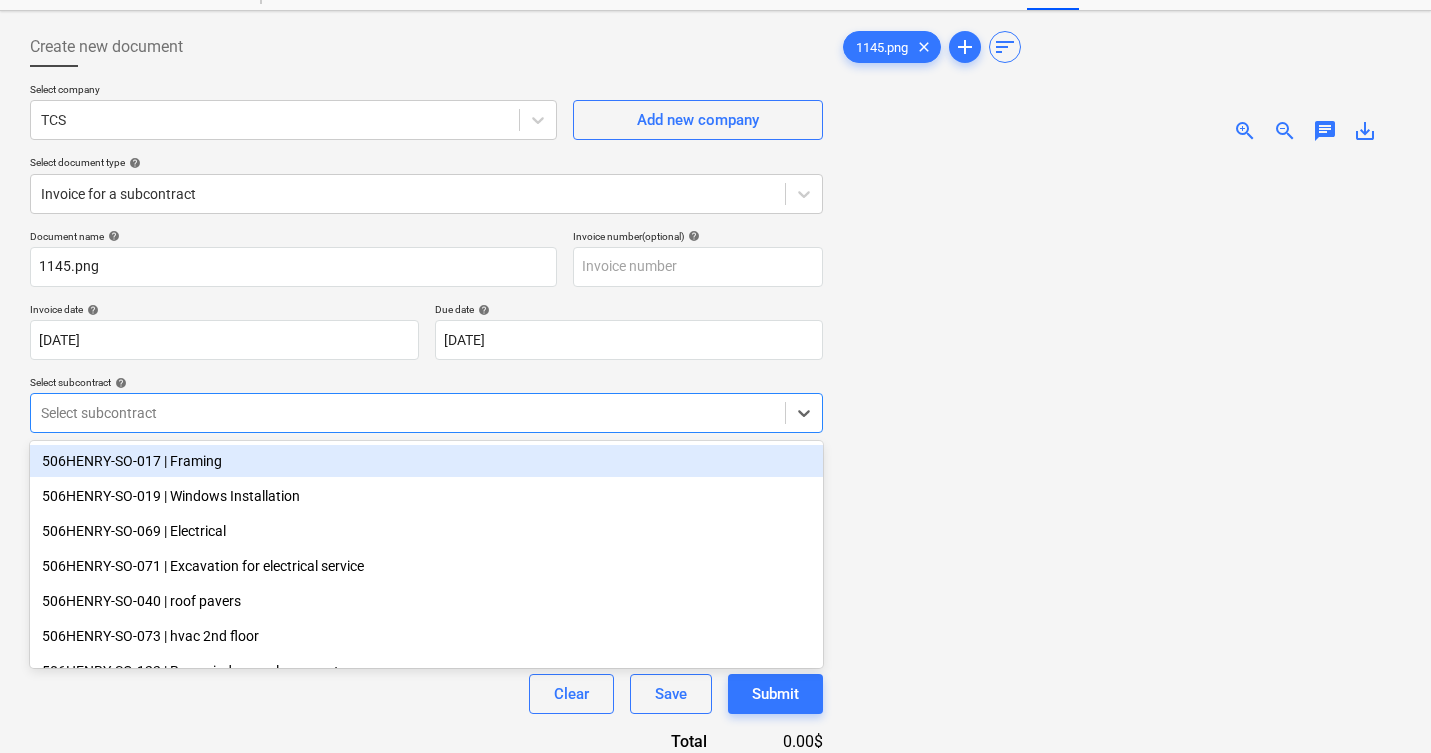 scroll, scrollTop: 81, scrollLeft: 0, axis: vertical 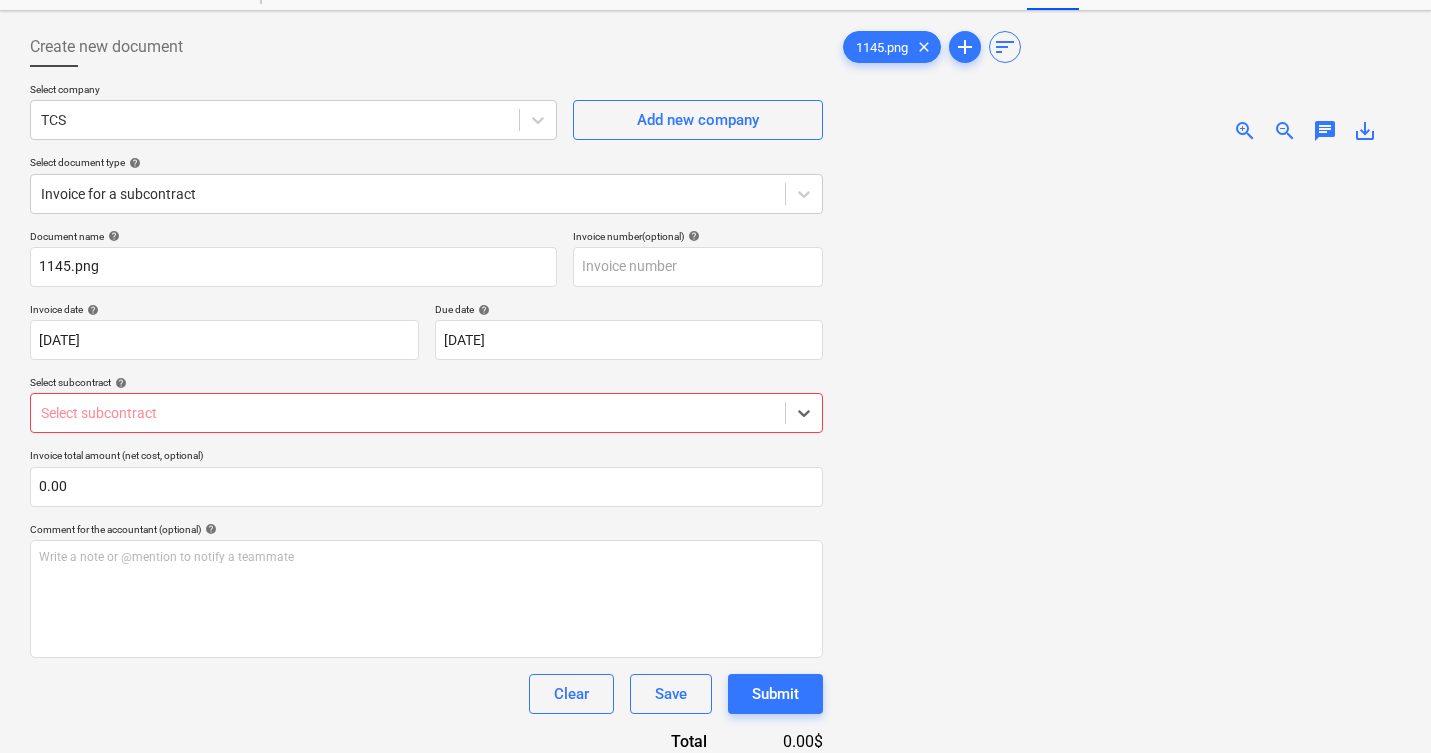 click at bounding box center [408, 413] 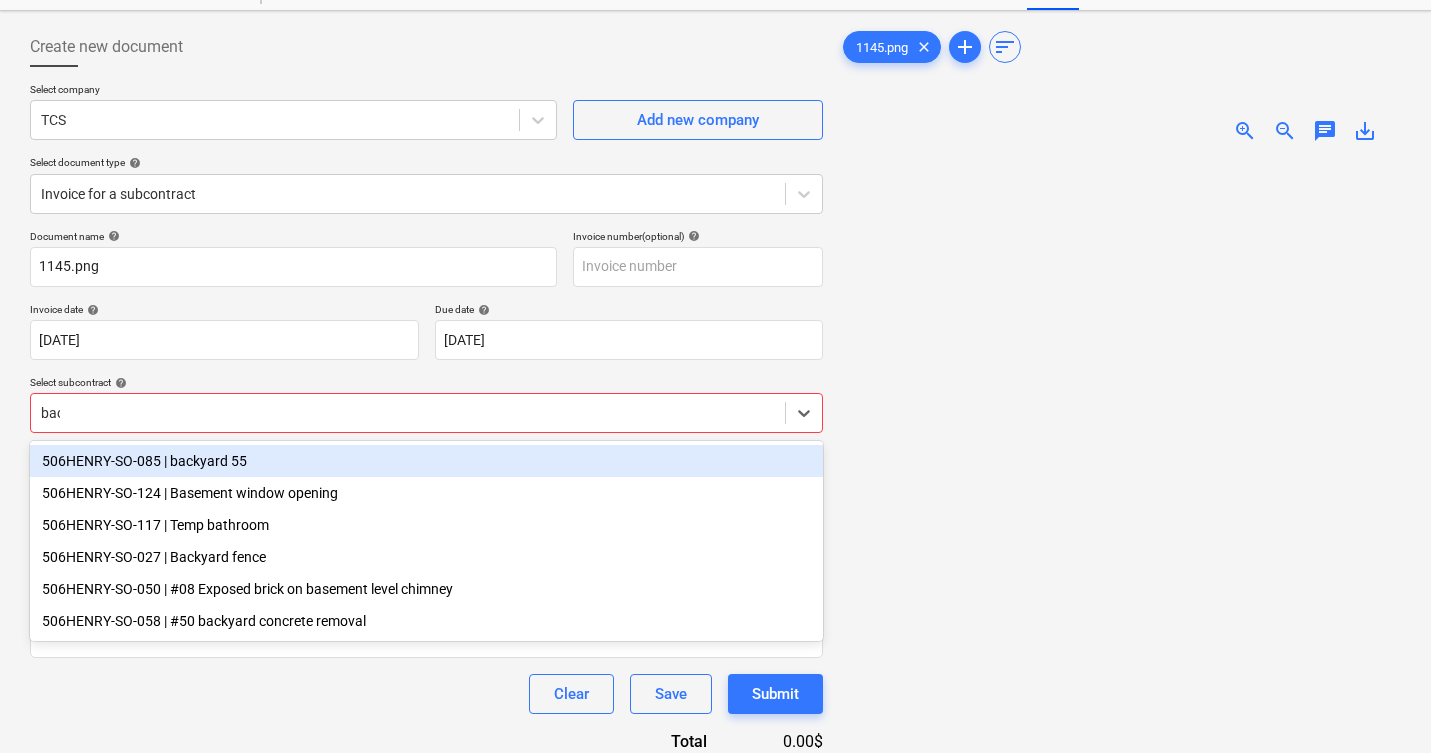 type on "back" 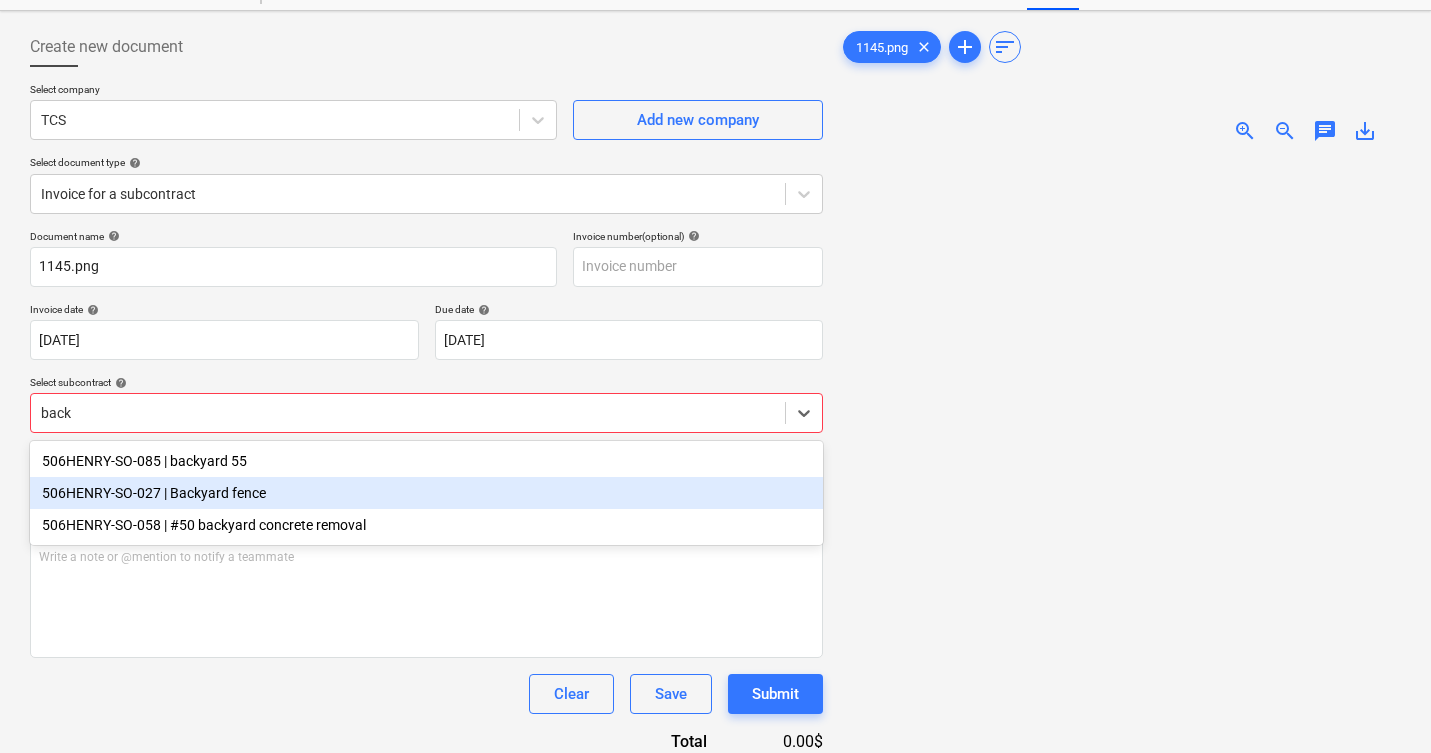 click on "506HENRY-SO-027 | Backyard fence" at bounding box center [426, 493] 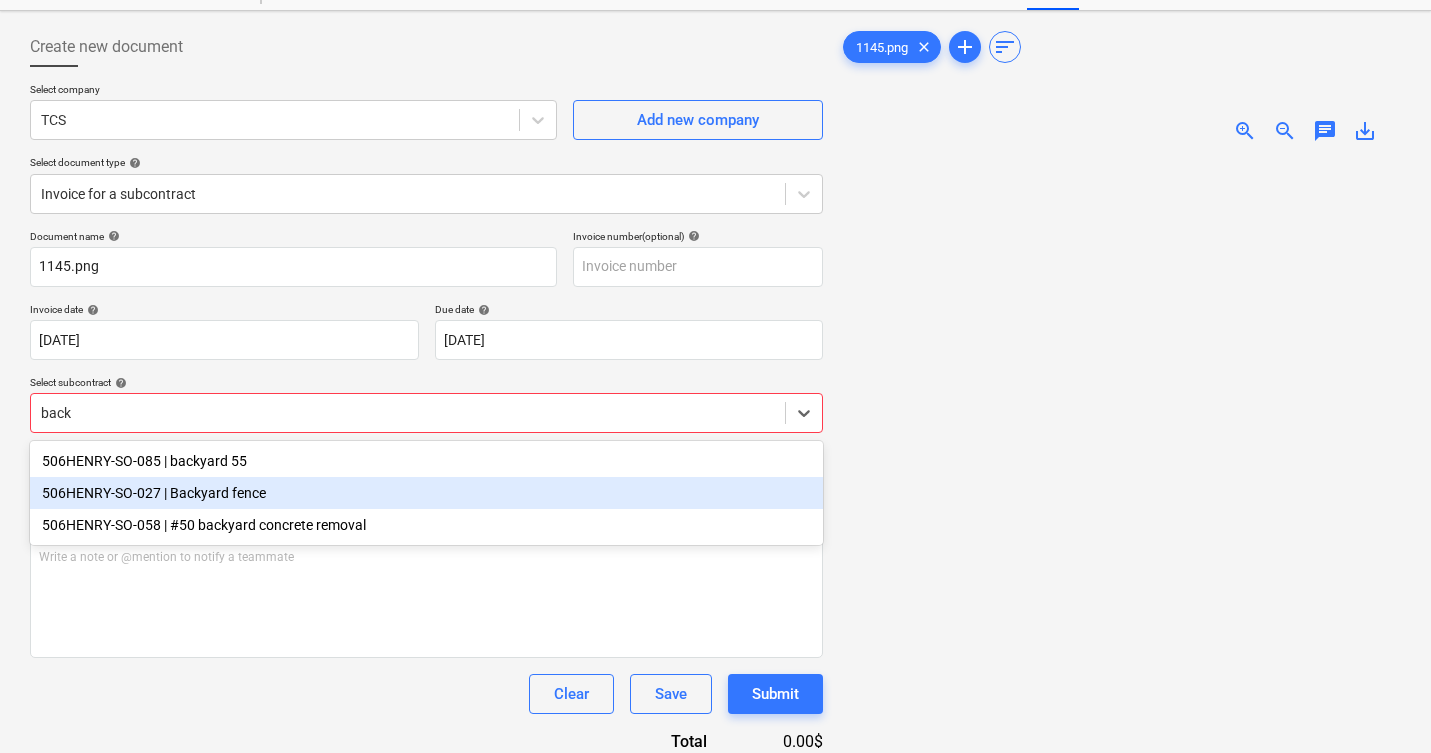 type 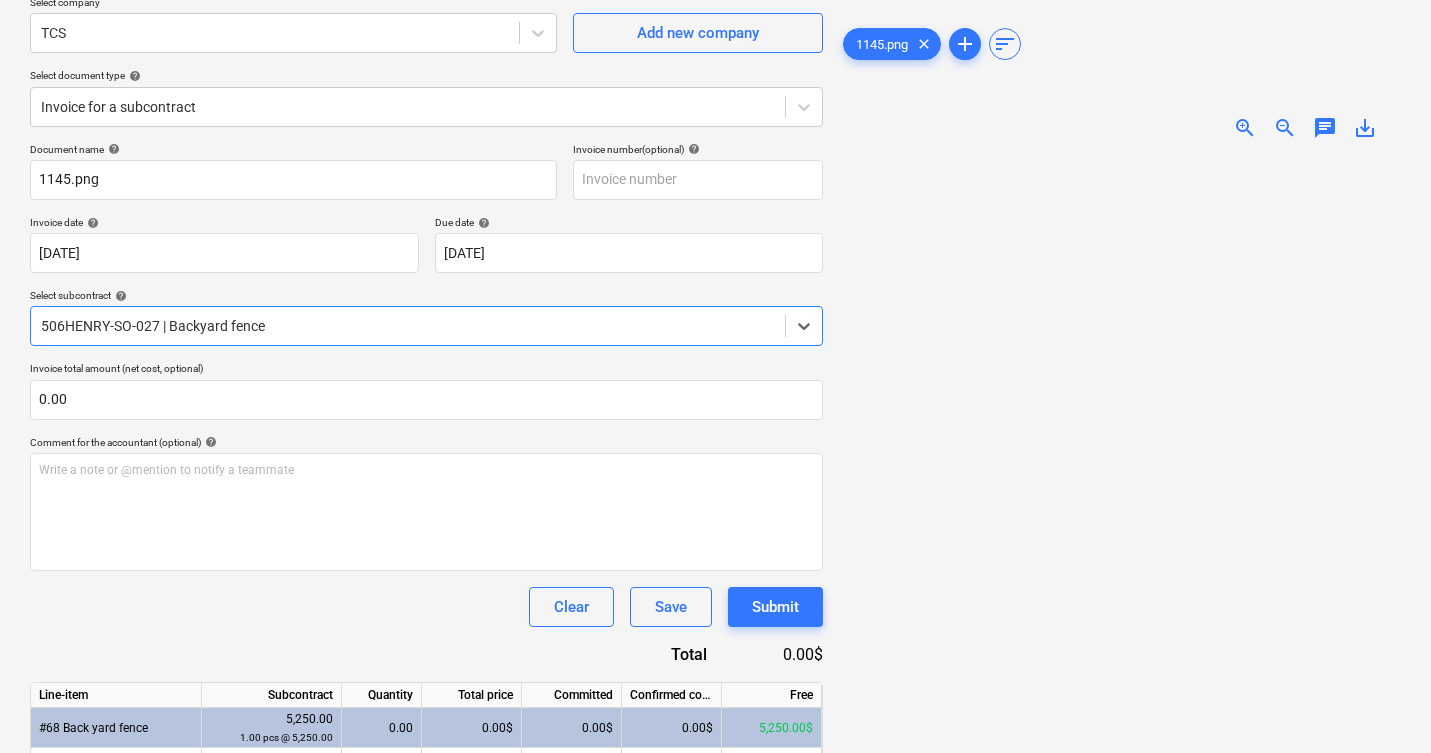 scroll, scrollTop: 164, scrollLeft: 0, axis: vertical 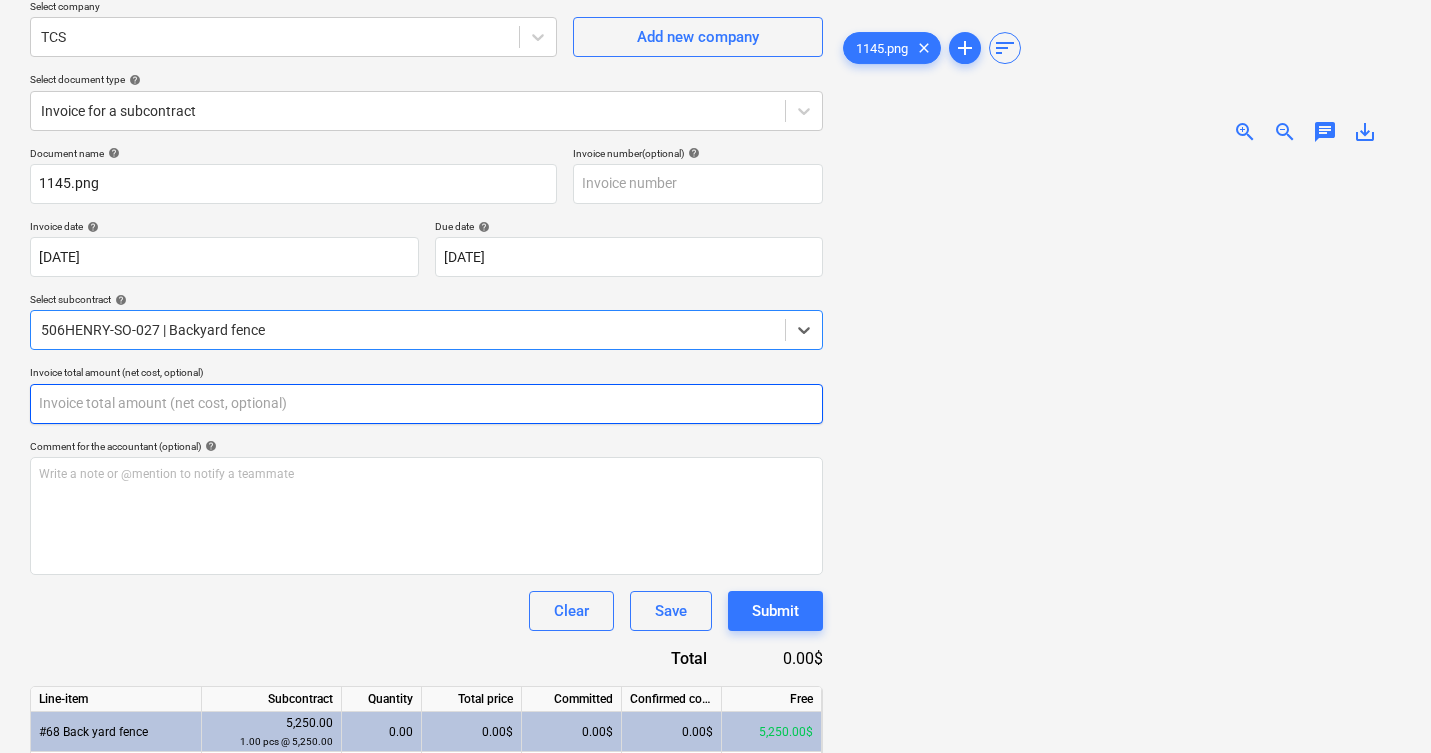 click at bounding box center [426, 404] 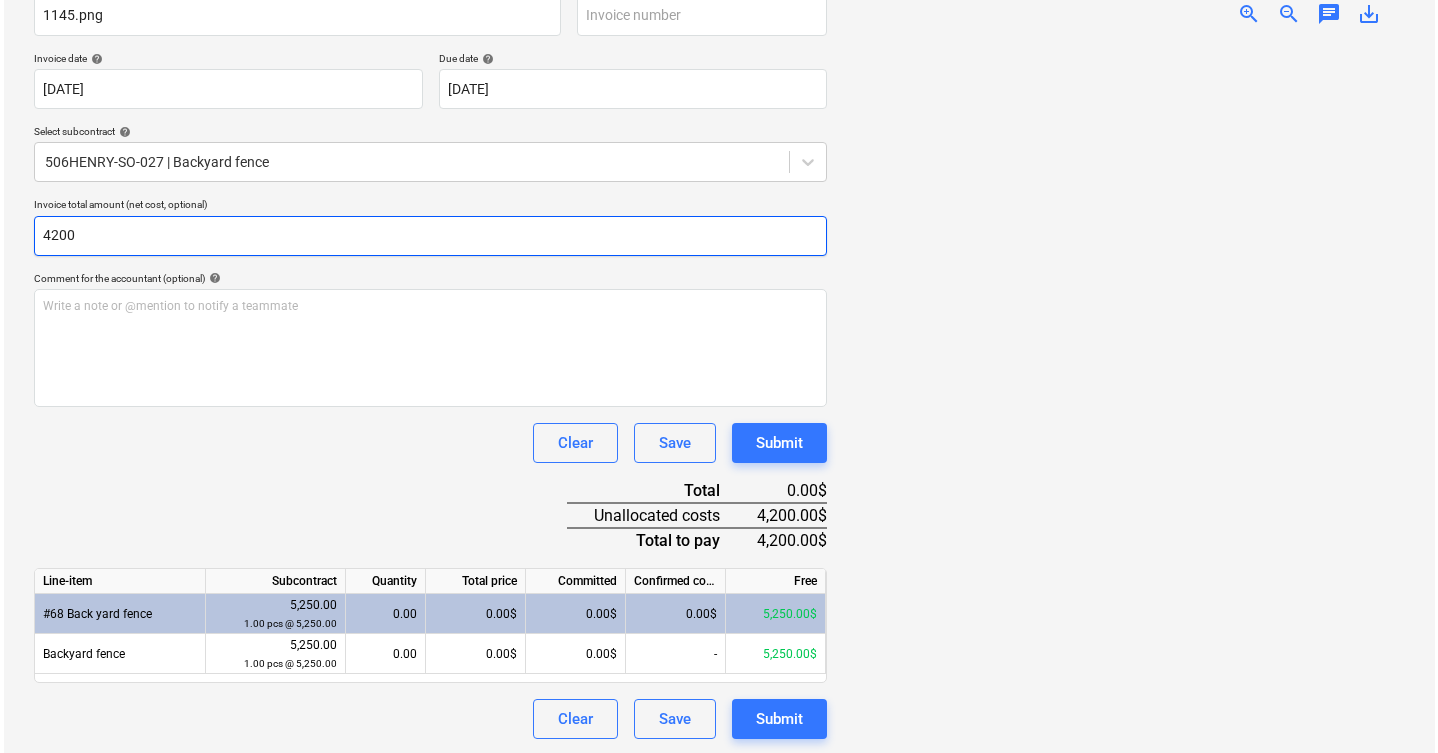 scroll, scrollTop: 334, scrollLeft: 0, axis: vertical 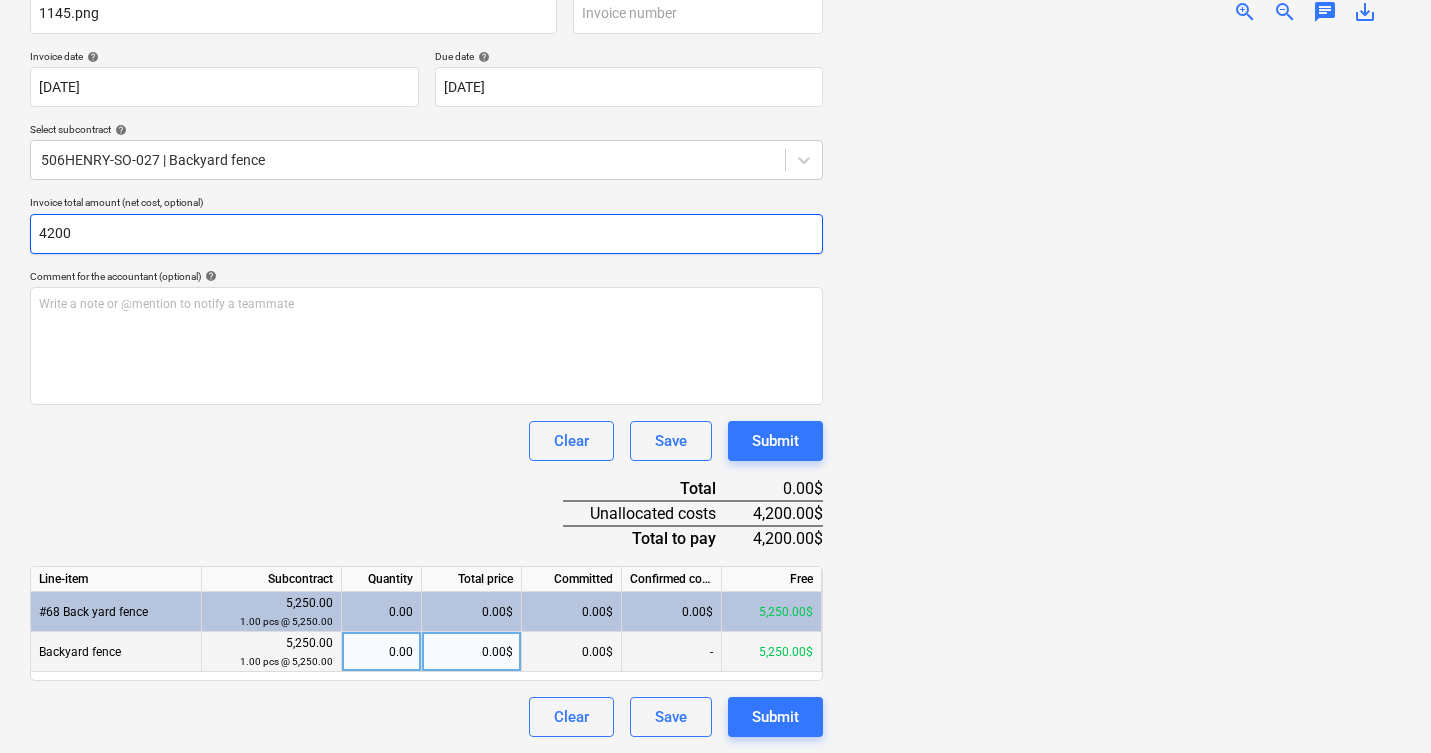 type on "4200" 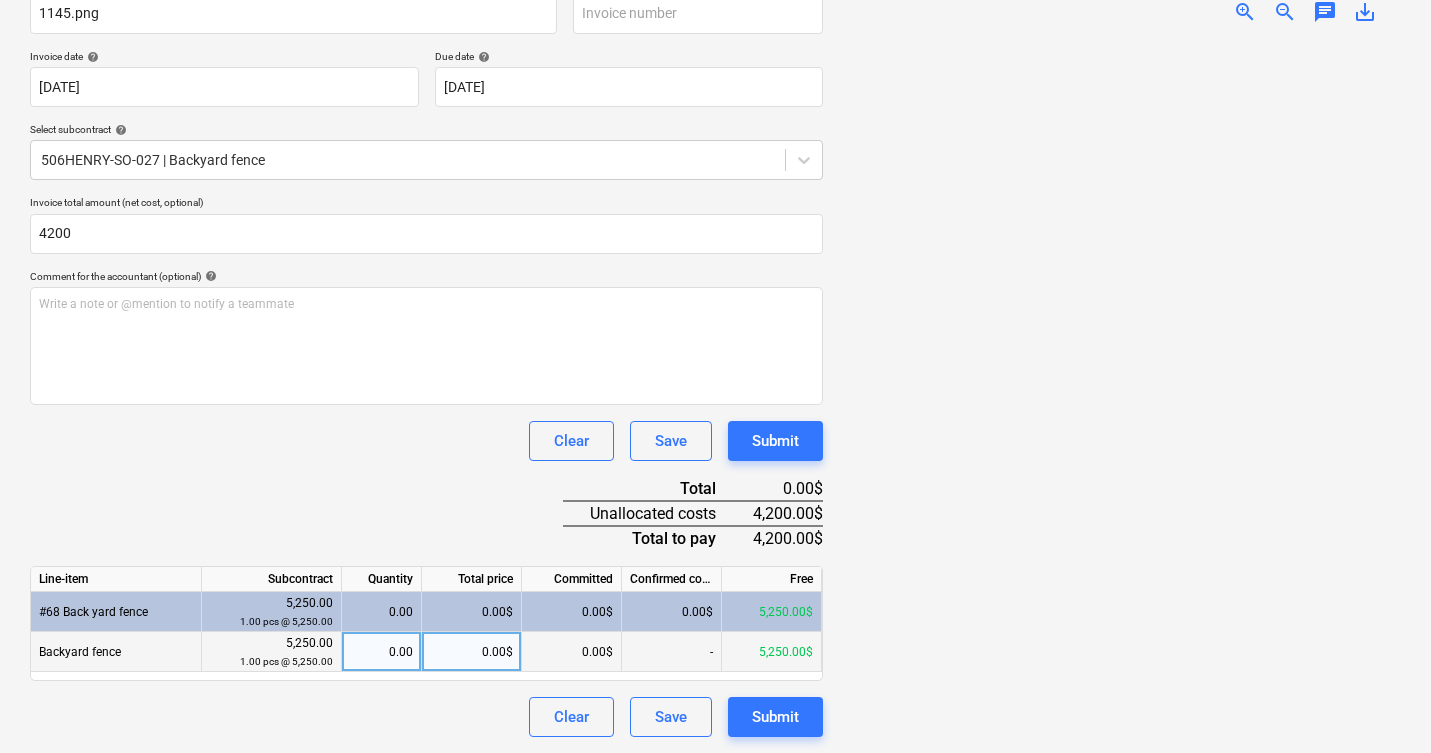click on "0.00$" at bounding box center (472, 652) 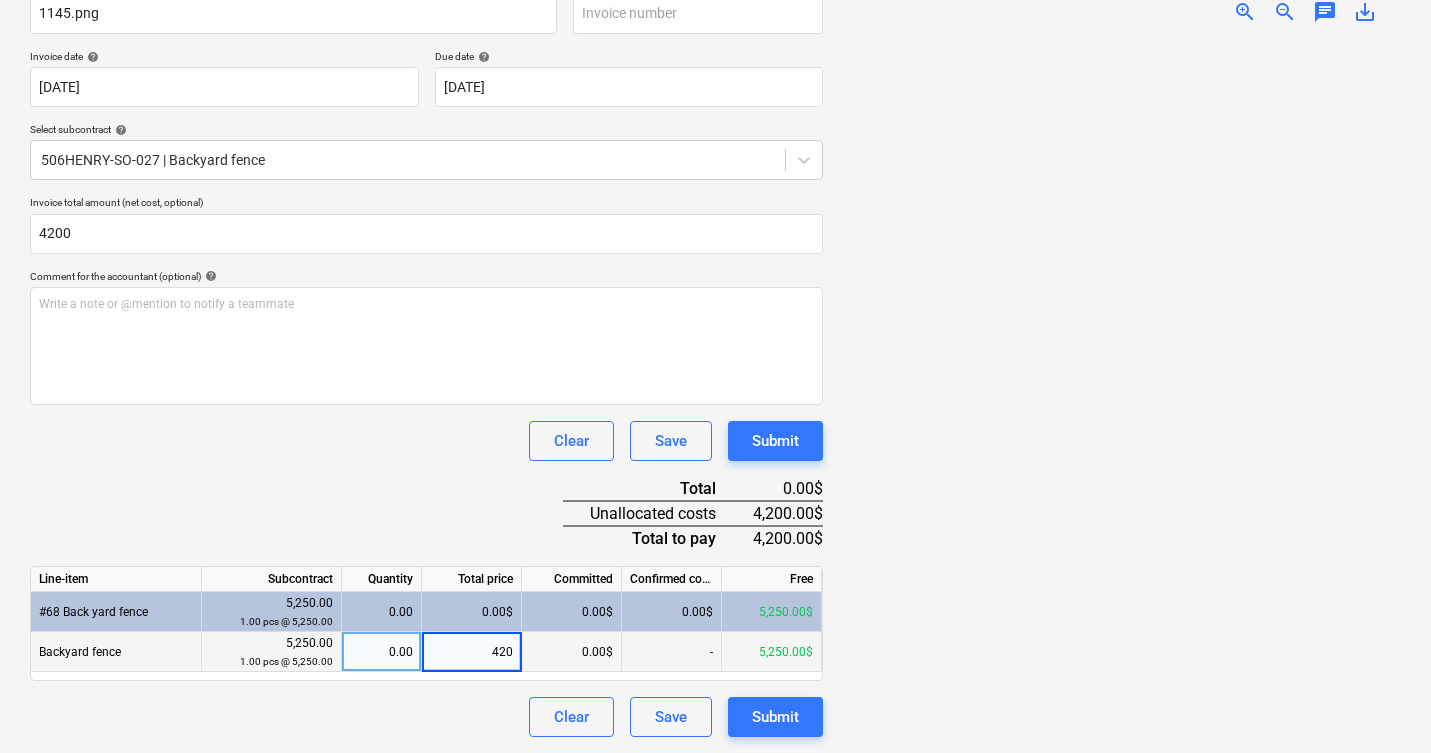 type on "4200" 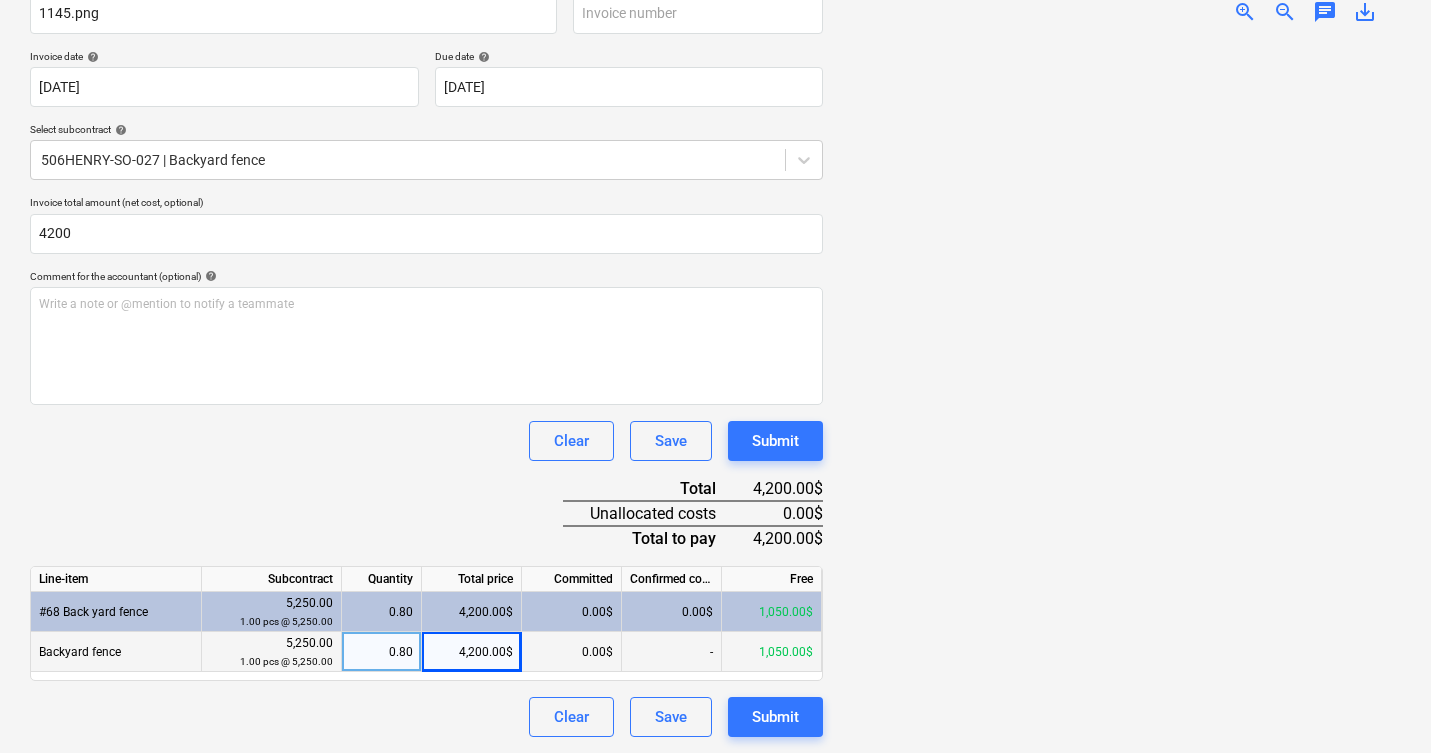 click at bounding box center (1120, 388) 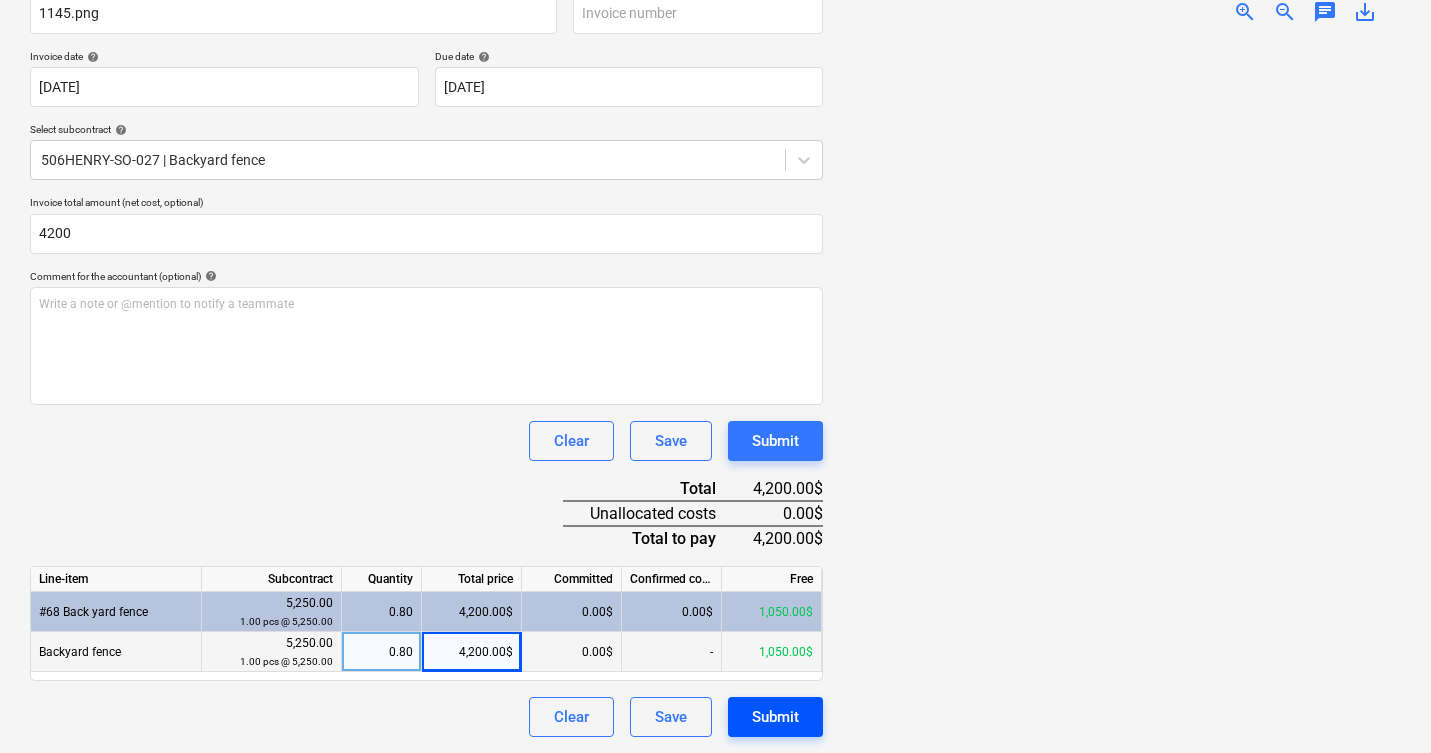 click on "Submit" at bounding box center (775, 717) 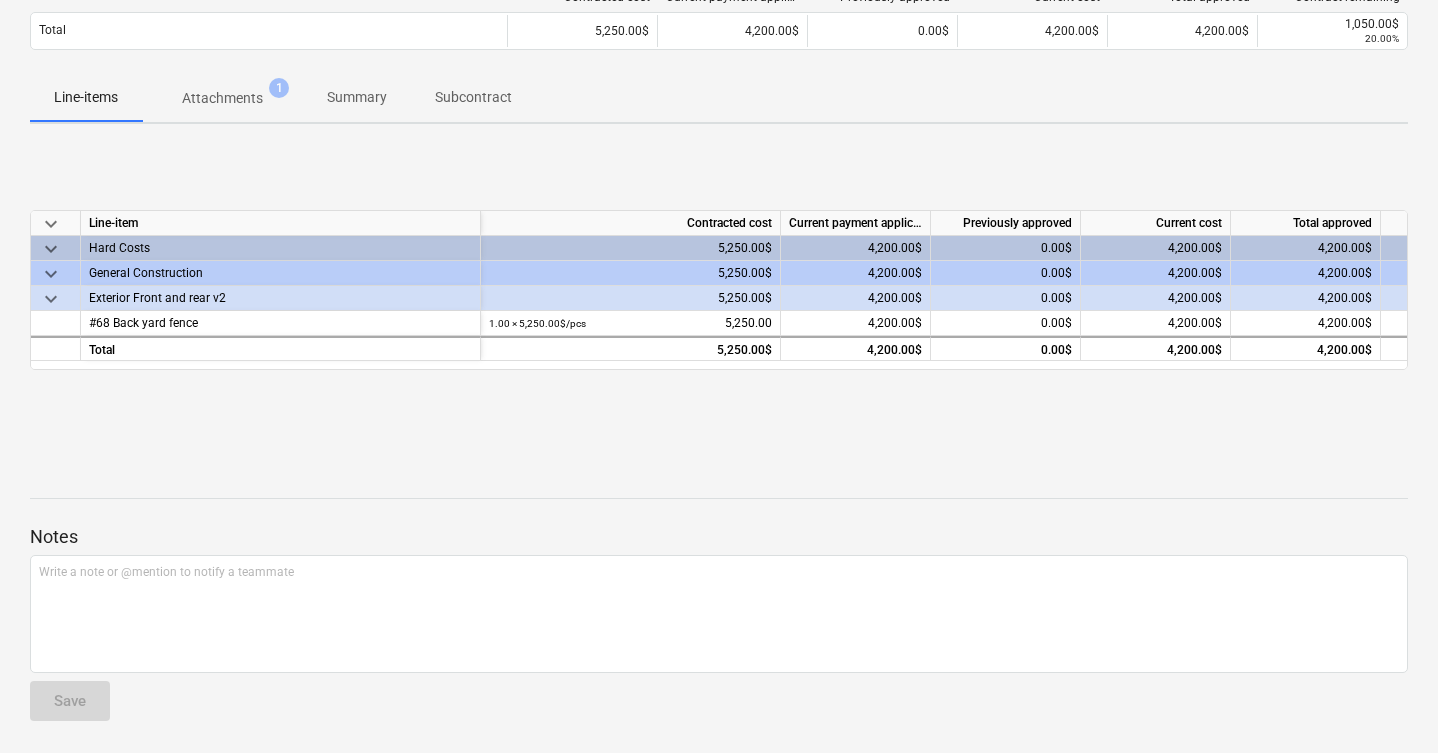scroll, scrollTop: 0, scrollLeft: 0, axis: both 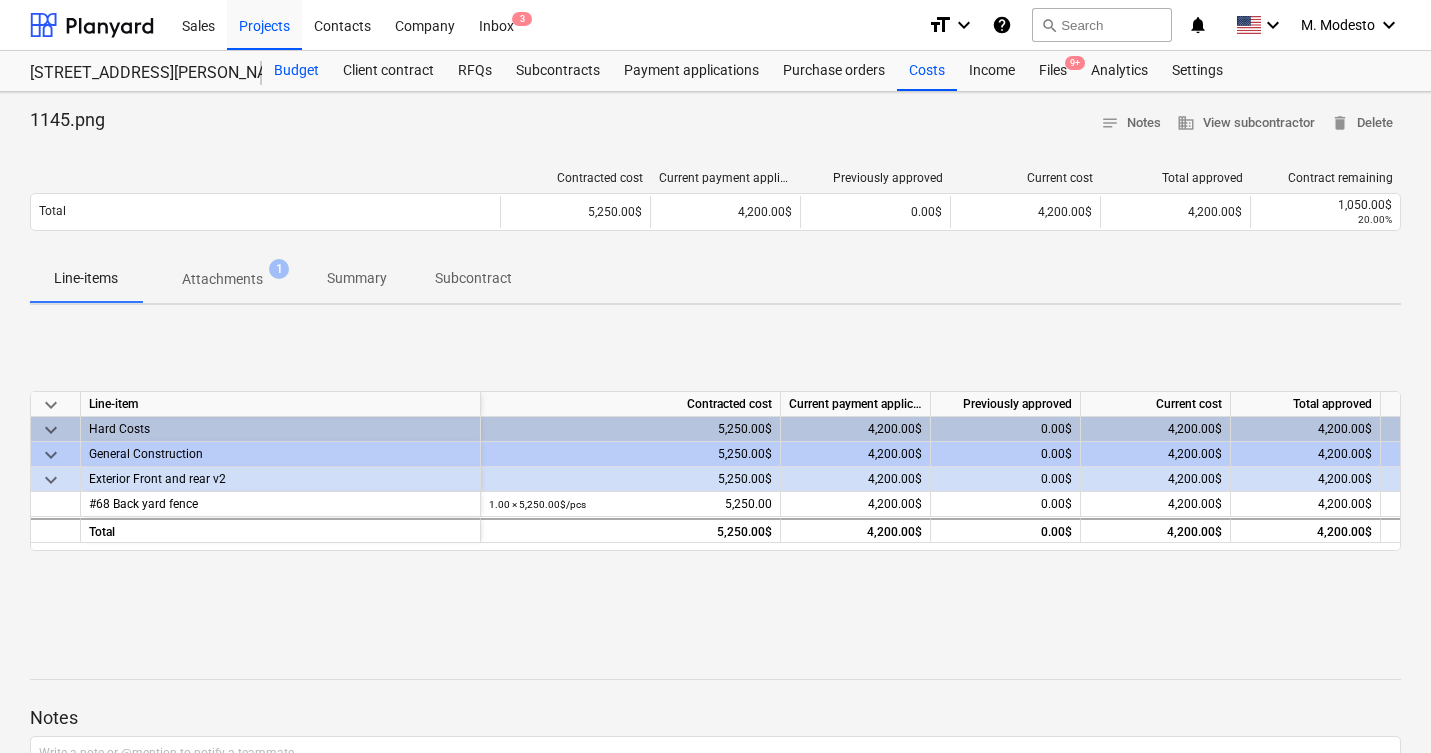 click on "Budget" at bounding box center (296, 71) 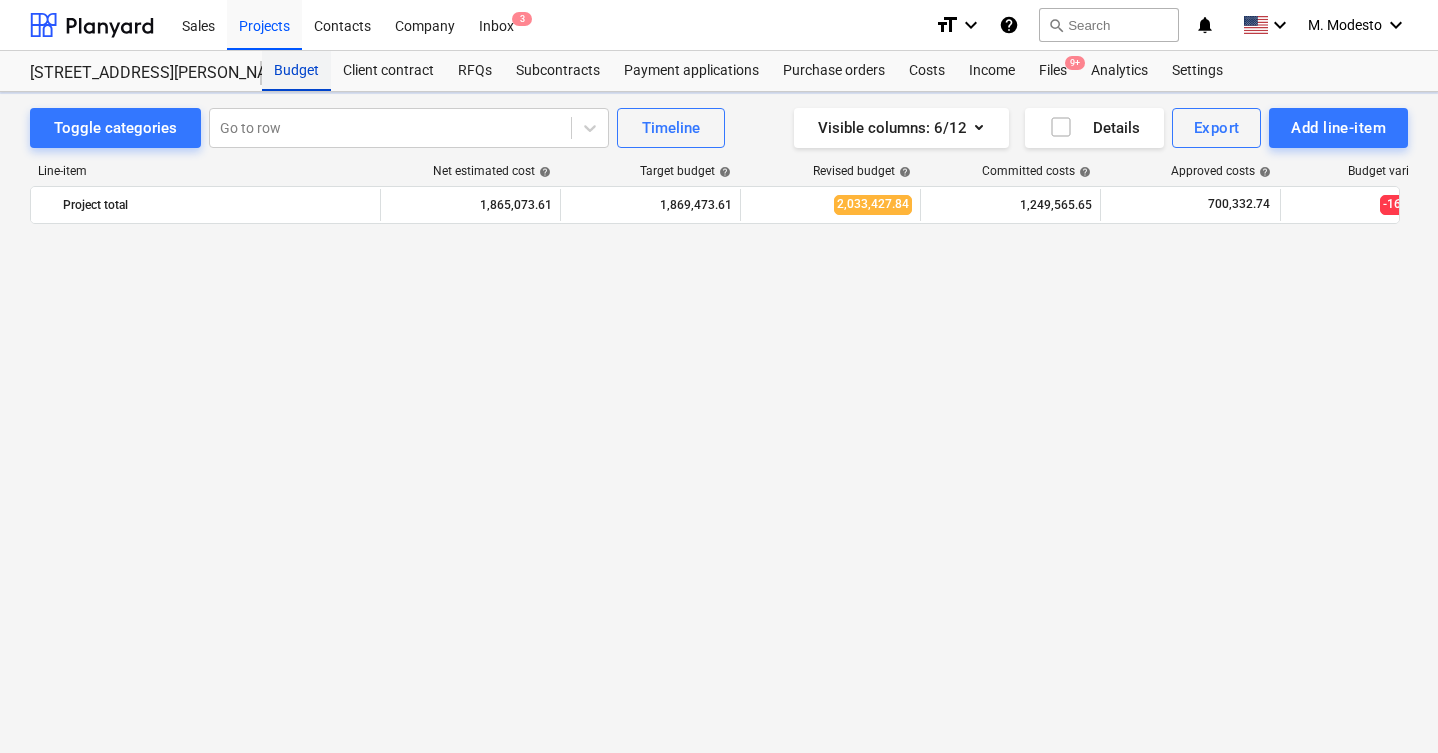 scroll, scrollTop: 3395, scrollLeft: 0, axis: vertical 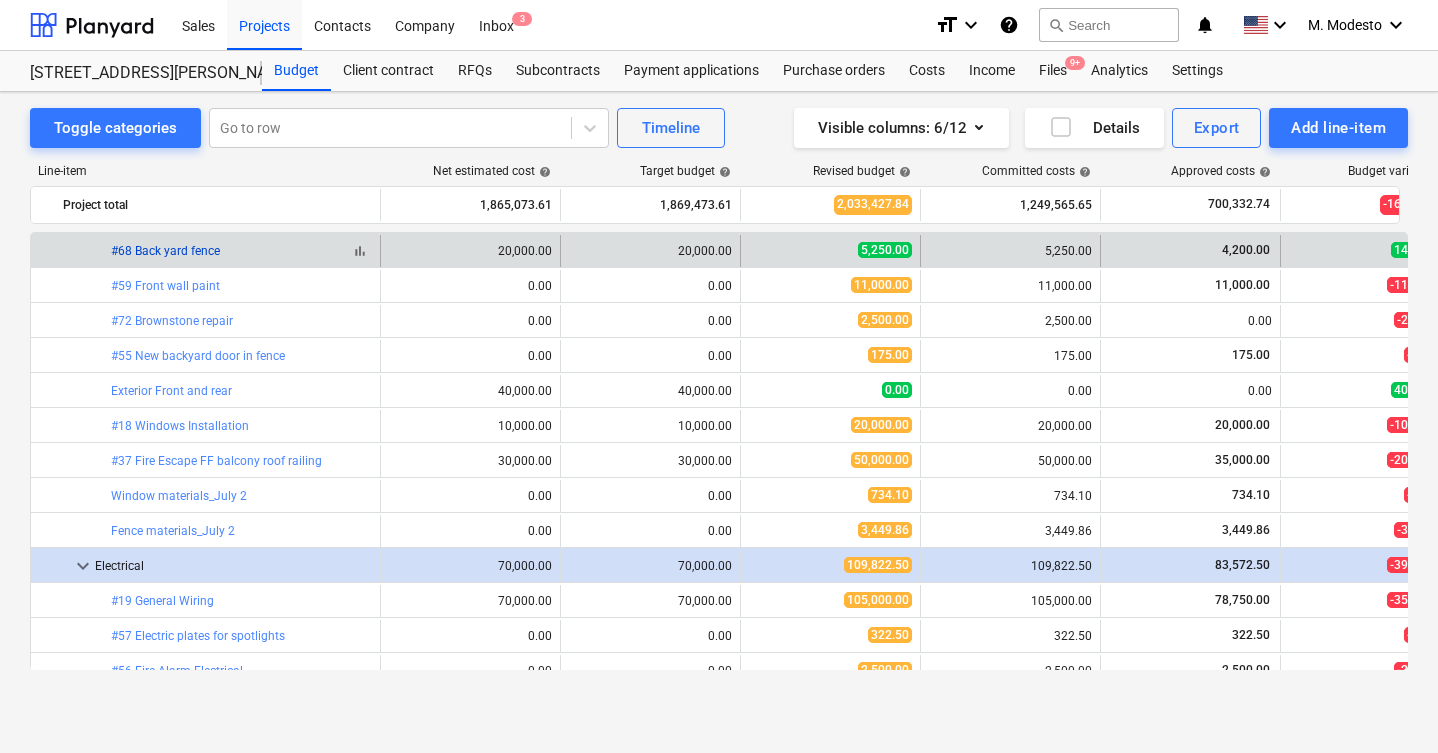 click on "#68 Back yard fence" at bounding box center (165, 251) 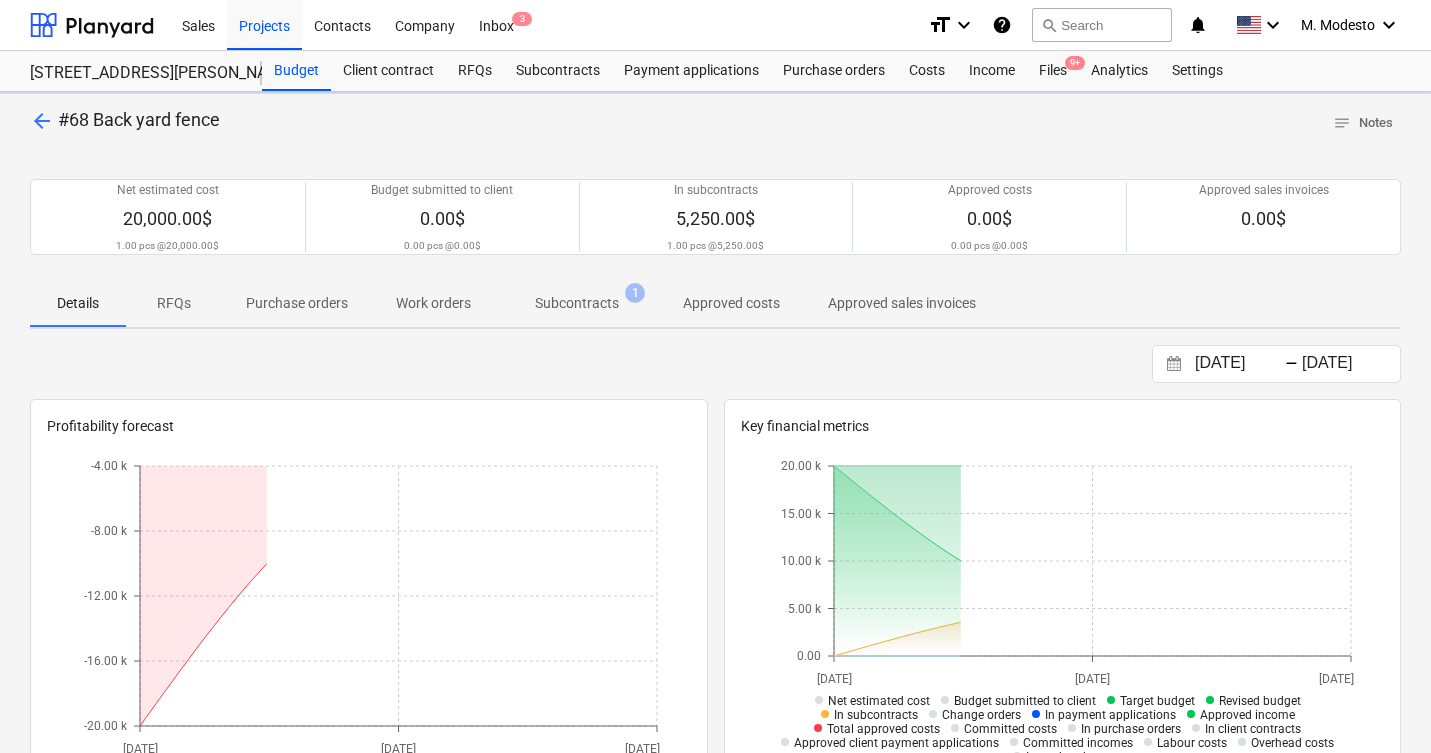 click on "Subcontracts" at bounding box center (577, 303) 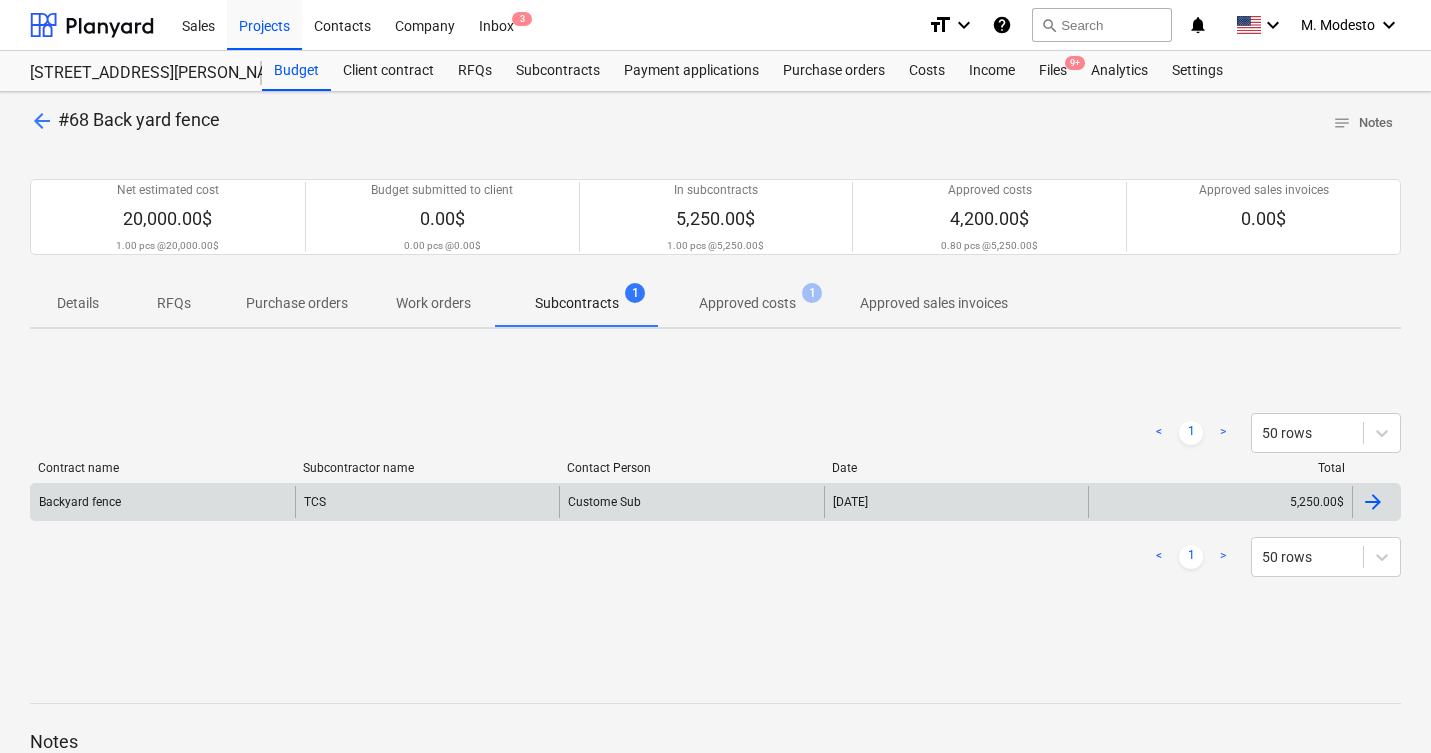 click on "Custome Sub" at bounding box center [691, 502] 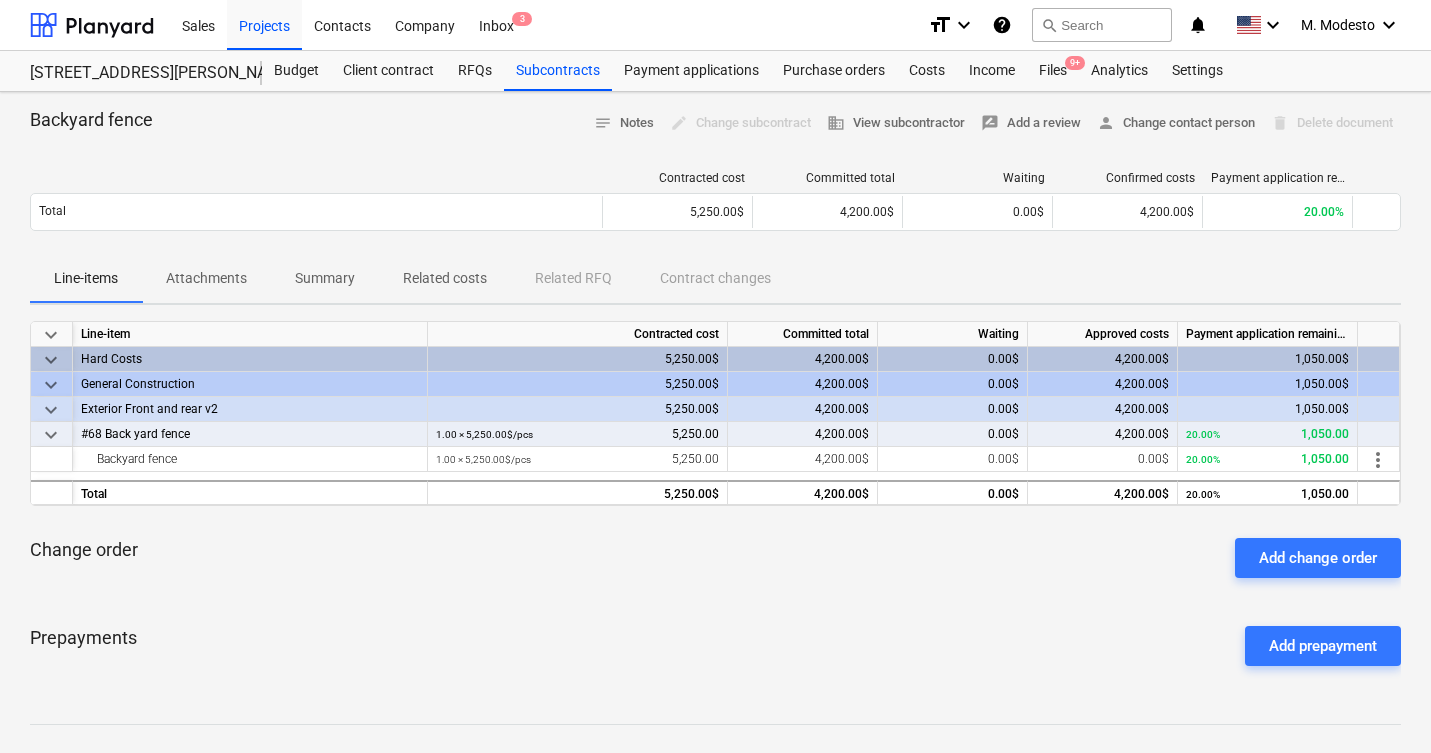 click on "Related costs" at bounding box center [445, 278] 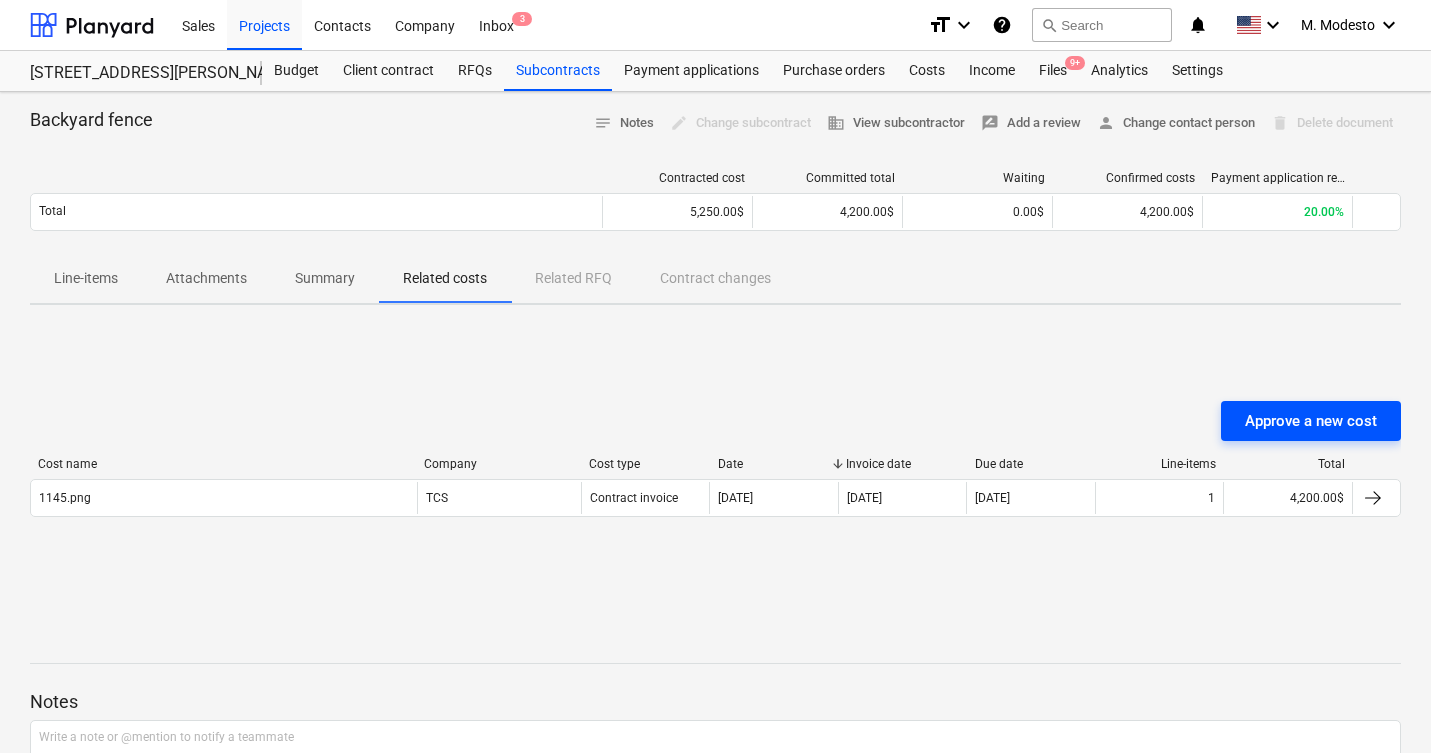 click on "Approve a new cost" at bounding box center [1311, 421] 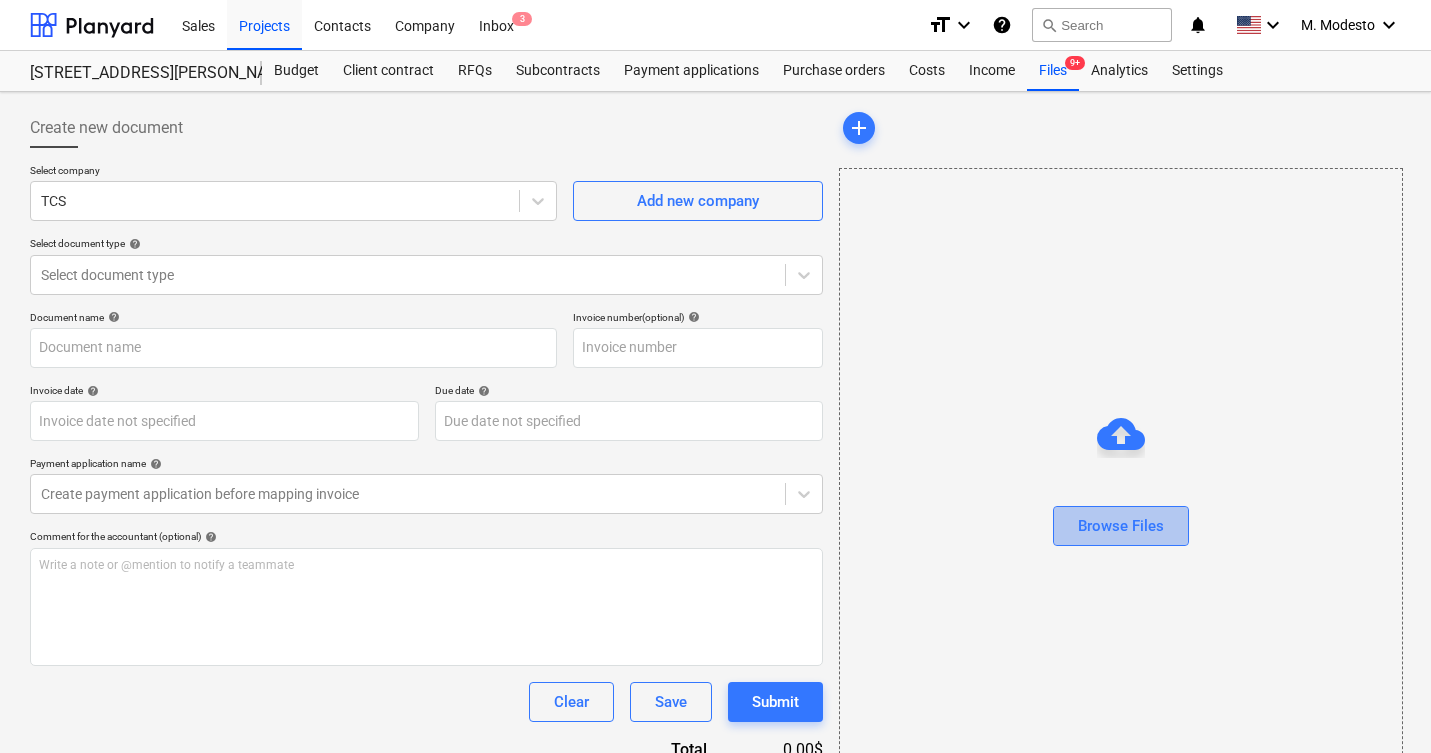 click on "Browse Files" at bounding box center (1121, 526) 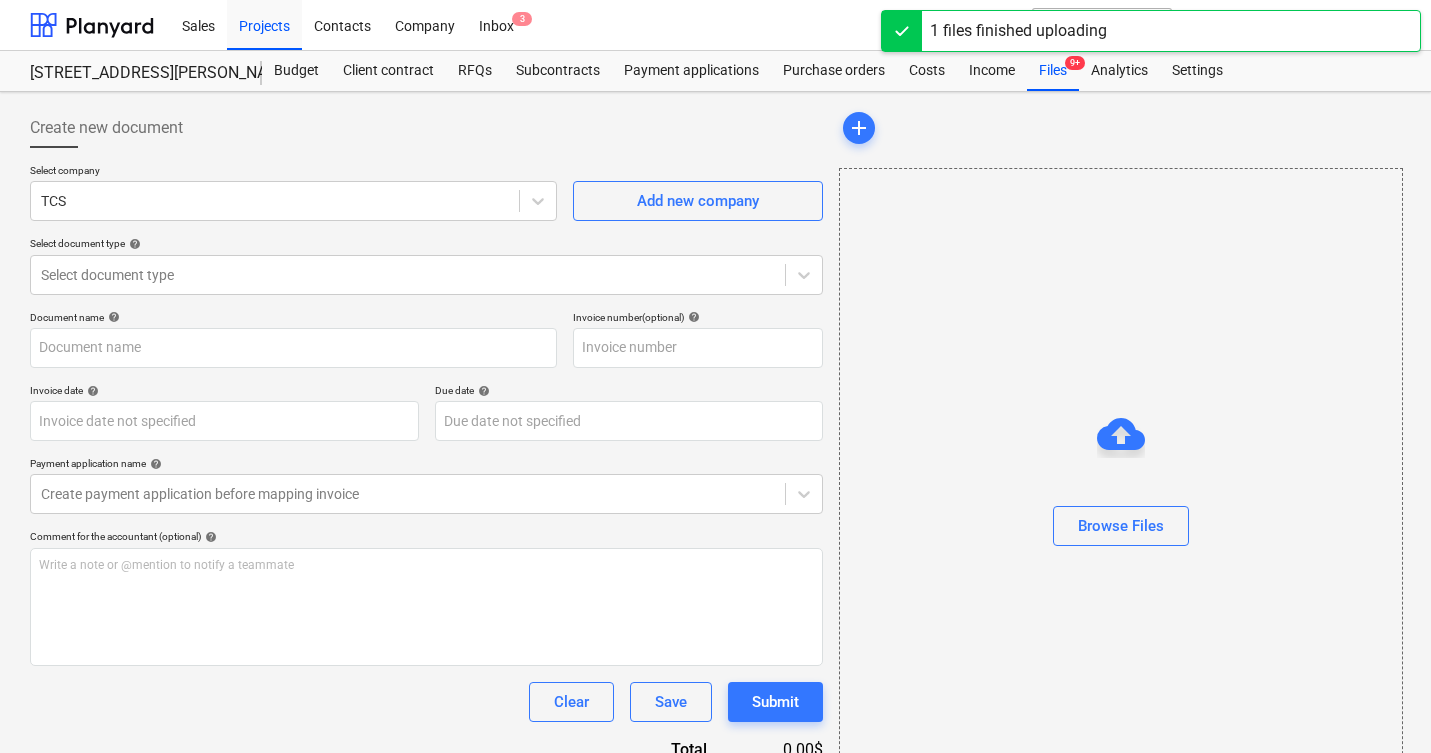 type on "1153.png" 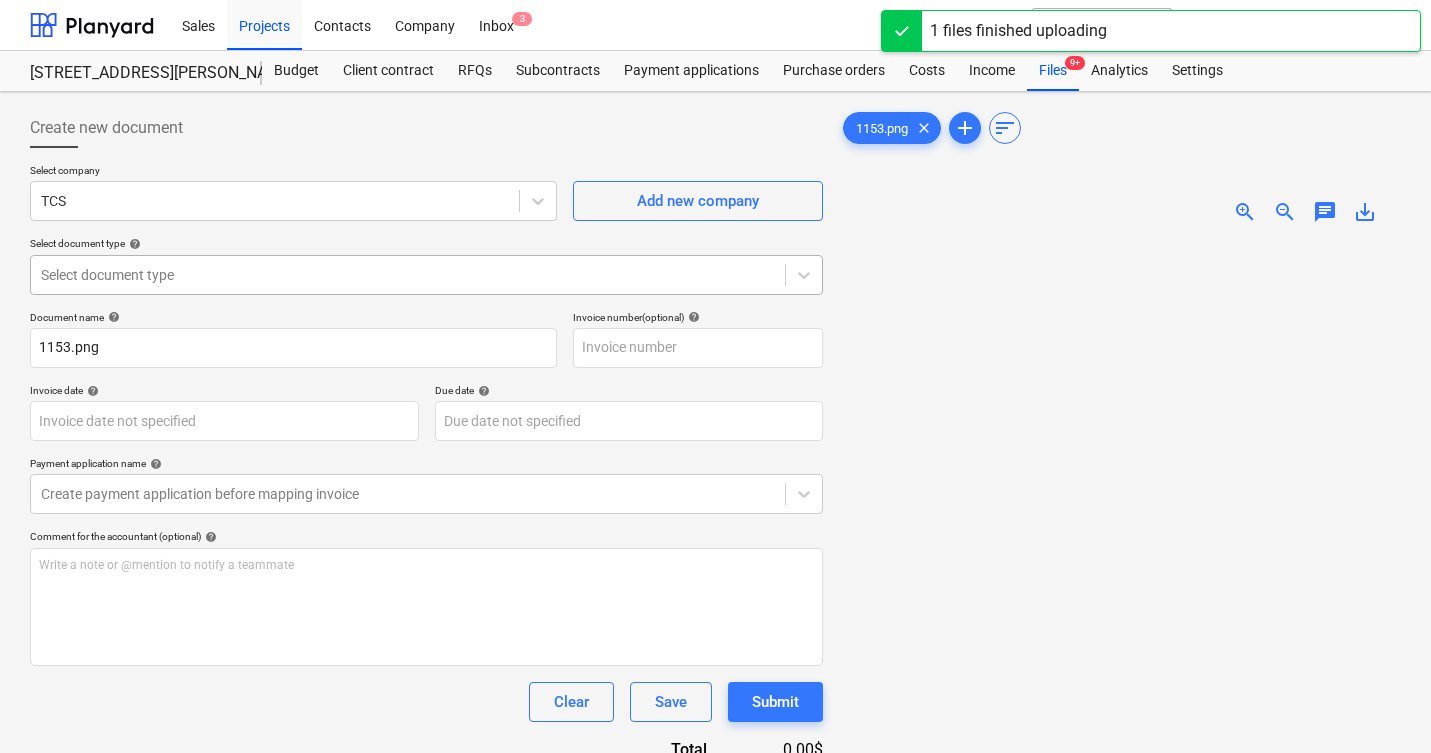 click at bounding box center (408, 275) 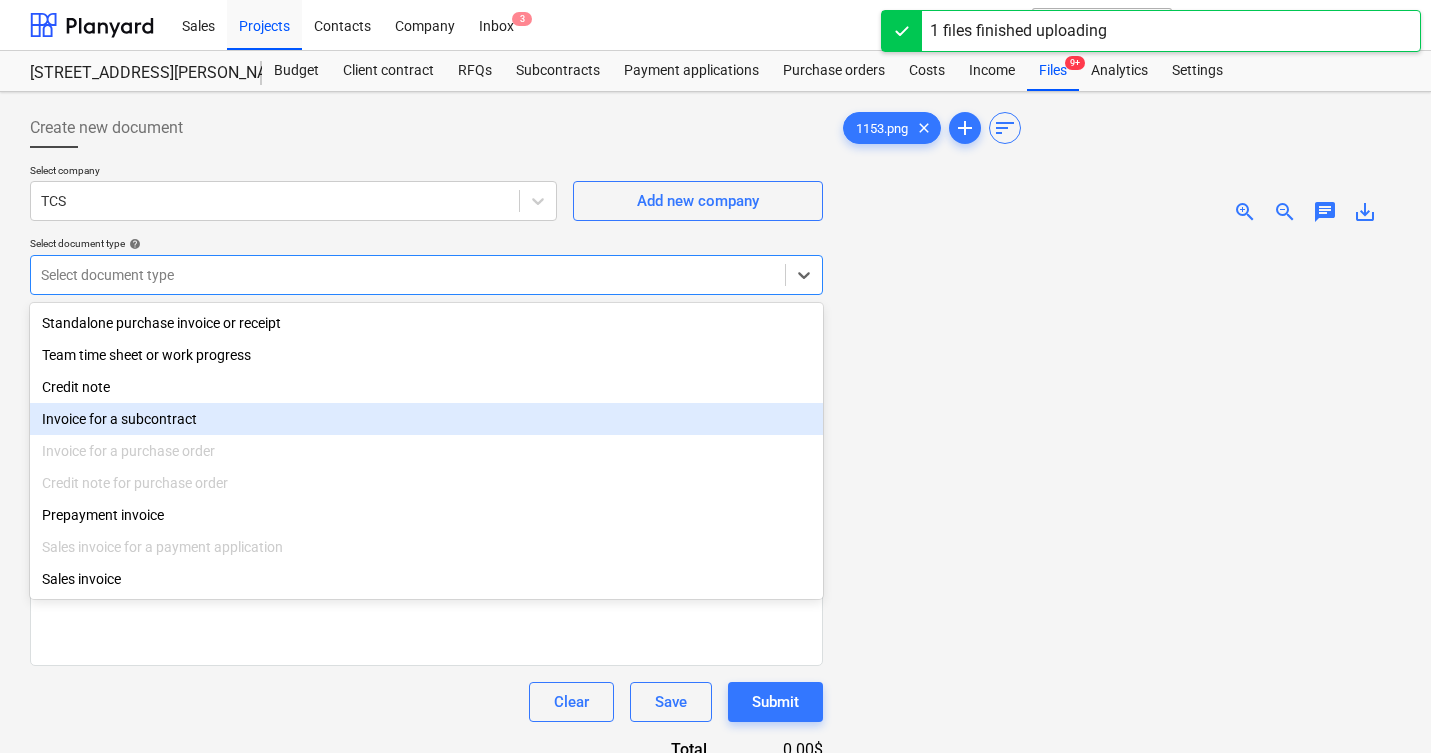 click on "Invoice for a subcontract" at bounding box center (426, 419) 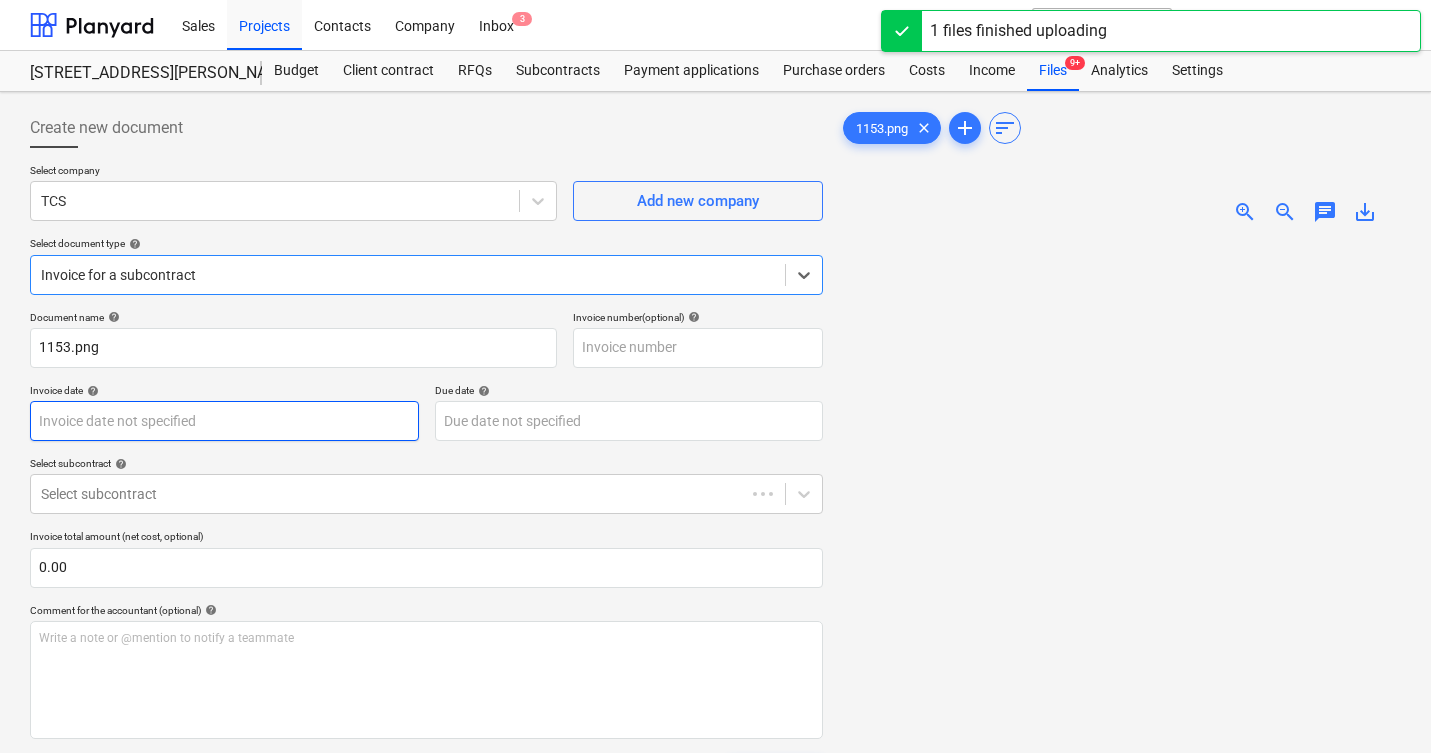 click on "Sales Projects Contacts Company Inbox 3 format_size keyboard_arrow_down help search Search notifications 0 keyboard_arrow_down M. Modesto keyboard_arrow_down 506 Henry Street Budget Client contract RFQs Subcontracts Payment applications Purchase orders Costs Income Files 9+ Analytics Settings Create new document Select company TCS   Add new company Select document type help option Invoice for a subcontract, selected.   Select is focused ,type to refine list, press Down to open the menu,  Invoice for a subcontract Document name help 1153.png Invoice number  (optional) help Invoice date help Press the down arrow key to interact with the calendar and
select a date. Press the question mark key to get the keyboard shortcuts for changing dates. Due date help Press the down arrow key to interact with the calendar and
select a date. Press the question mark key to get the keyboard shortcuts for changing dates. Select subcontract help Select subcontract Invoice total amount (net cost, optional) 0.00 help ﻿" at bounding box center (715, 376) 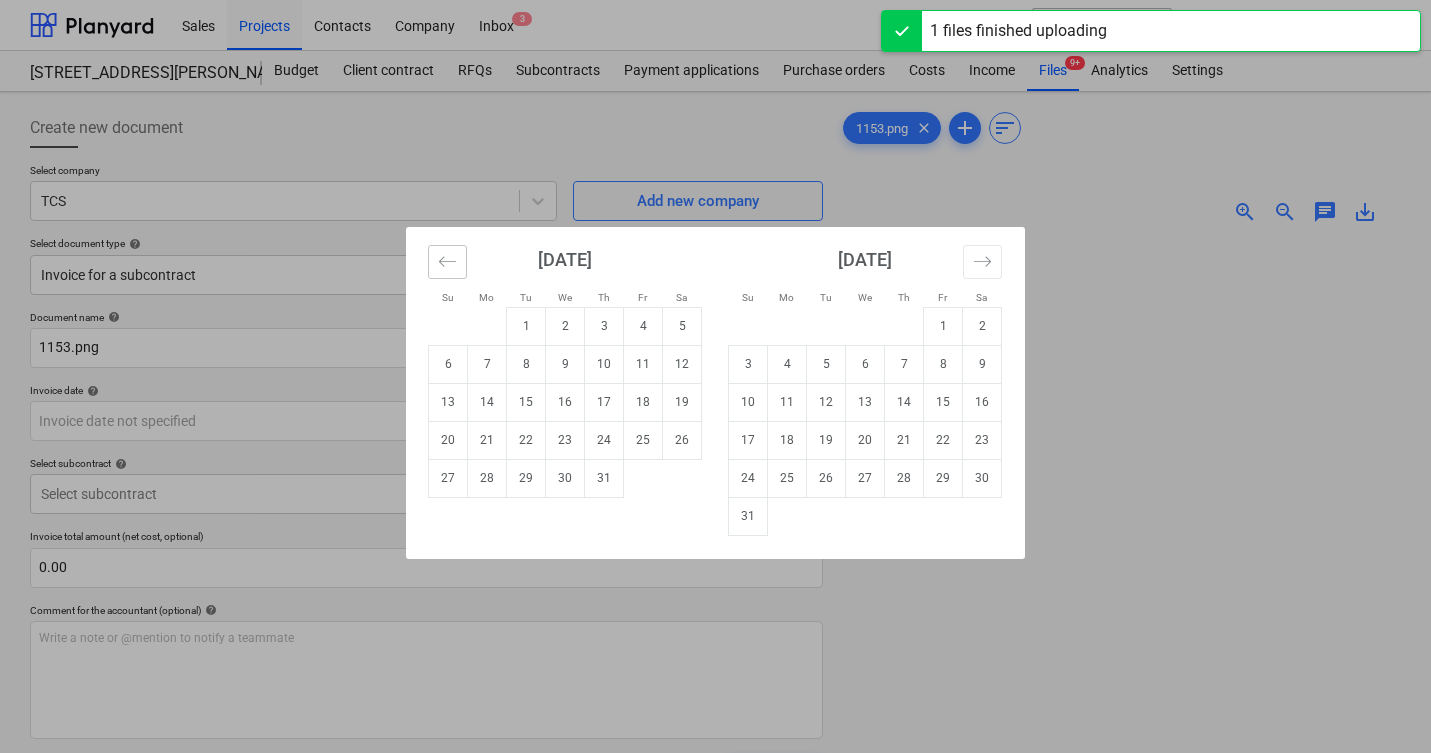click 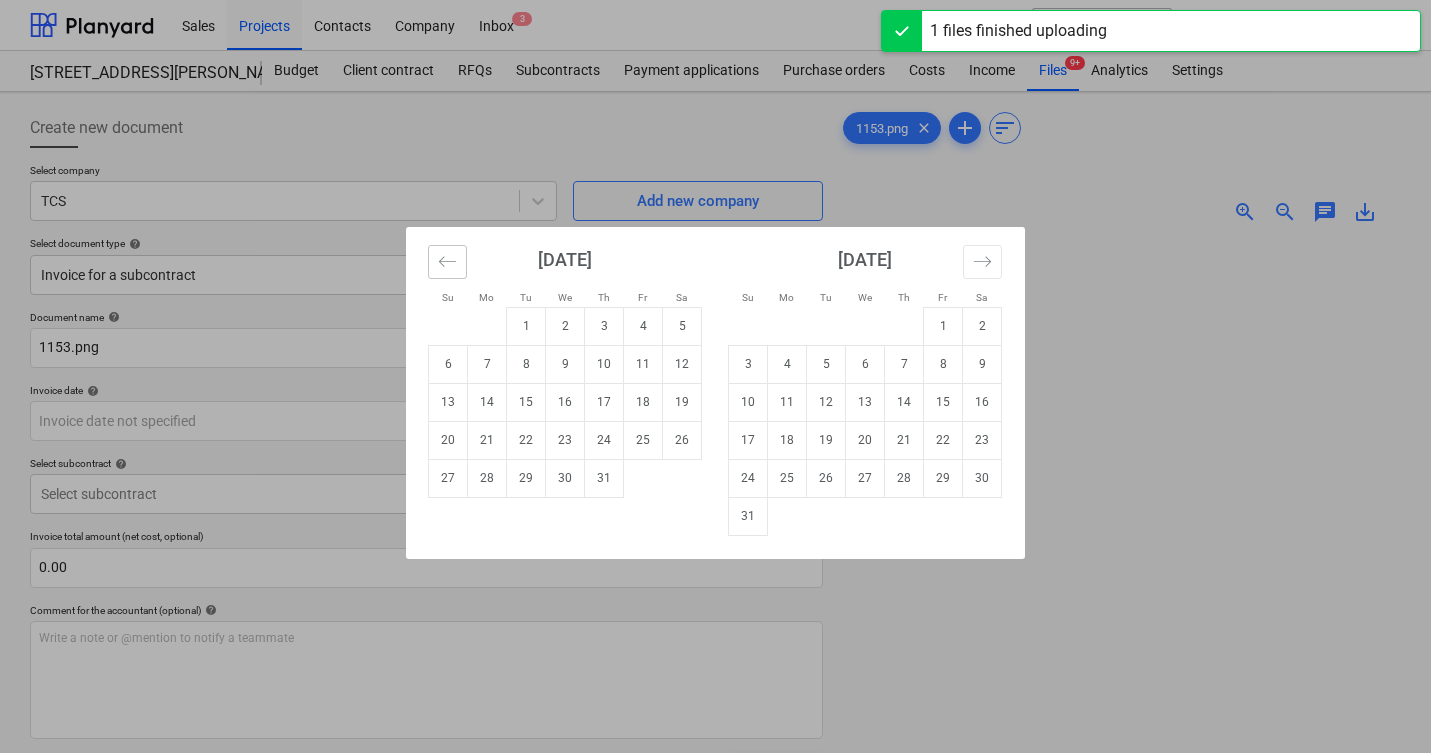 click 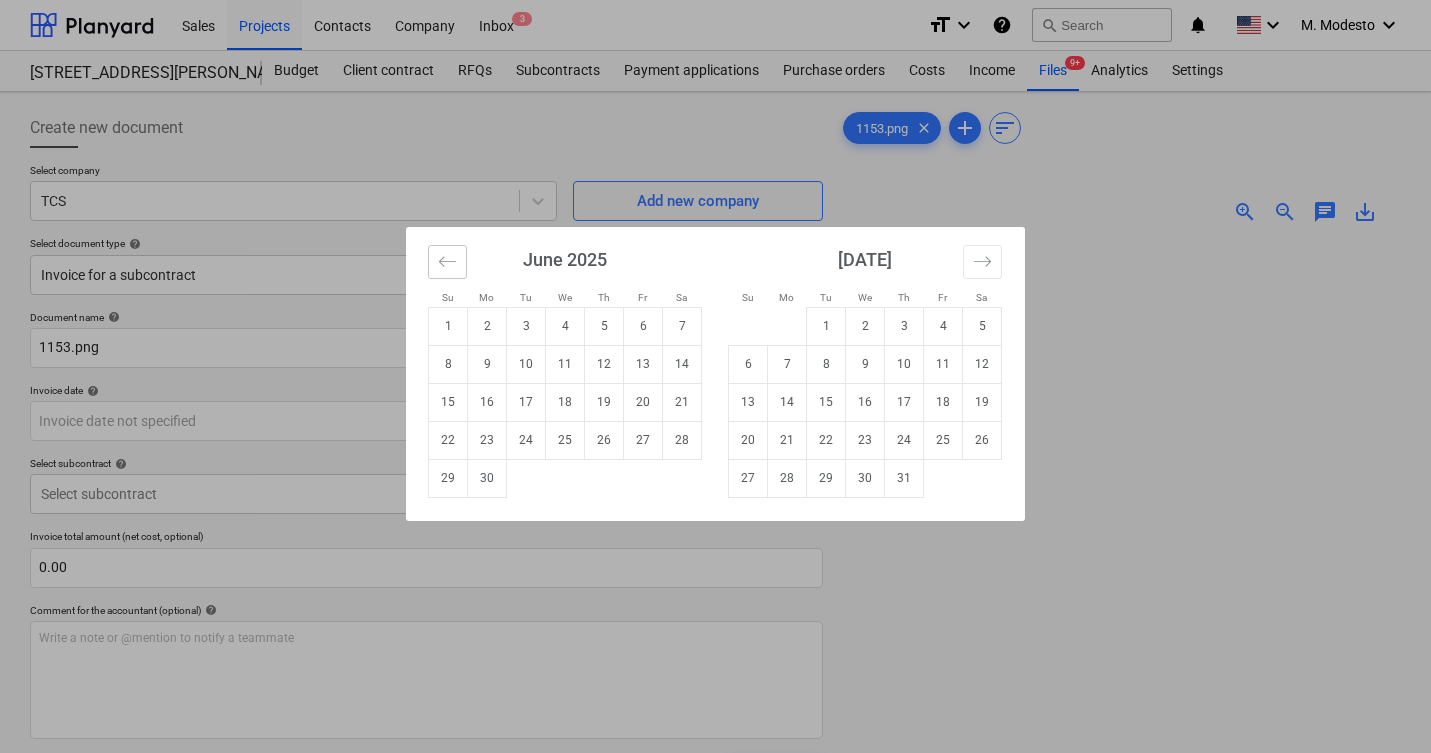 click 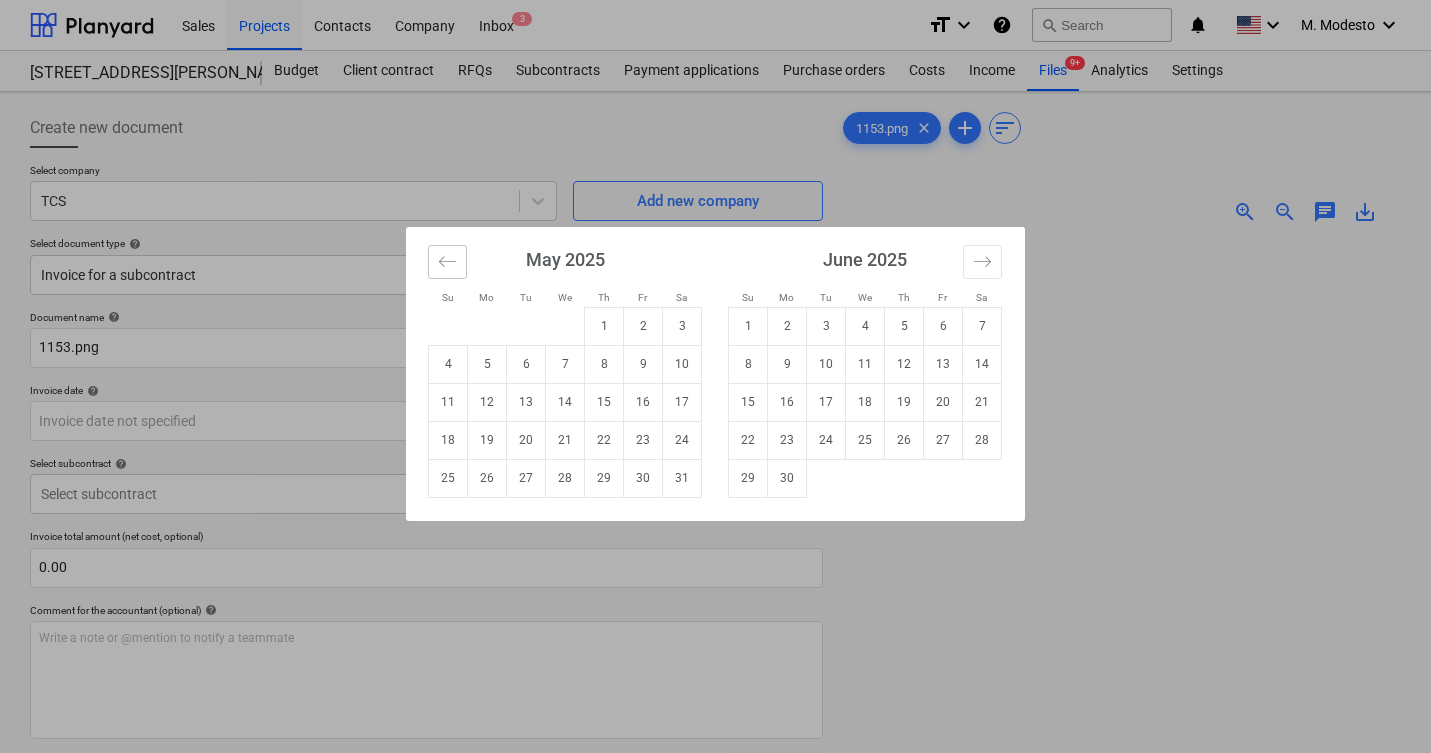 click 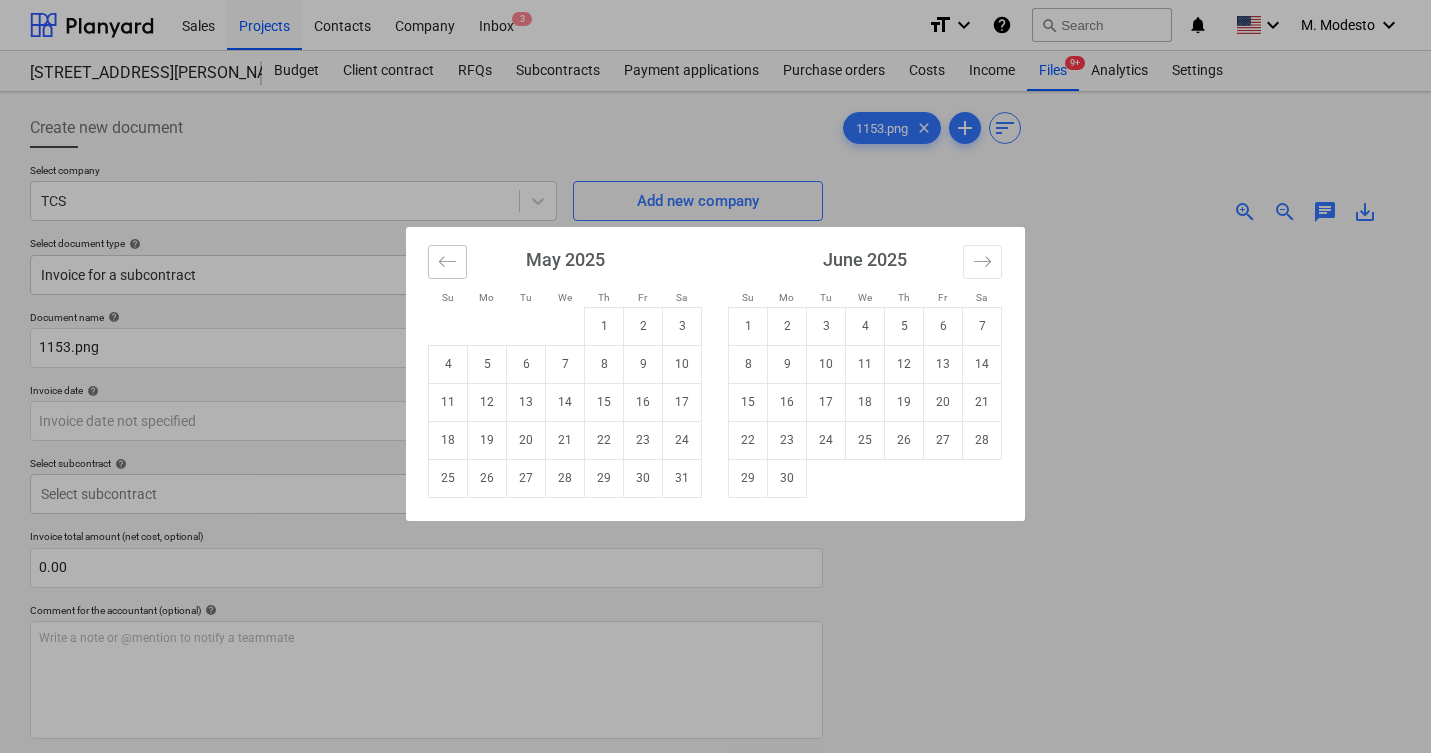 click 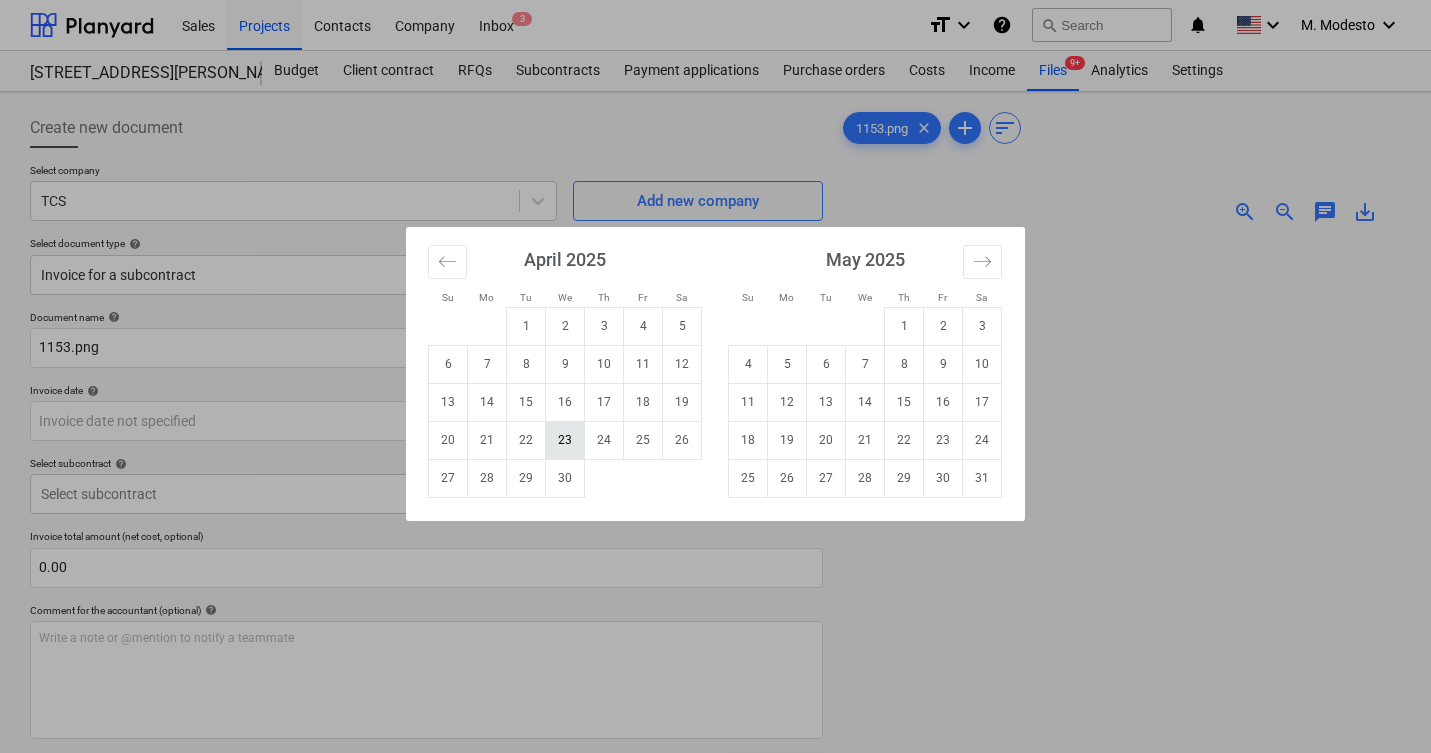 click on "23" at bounding box center (565, 440) 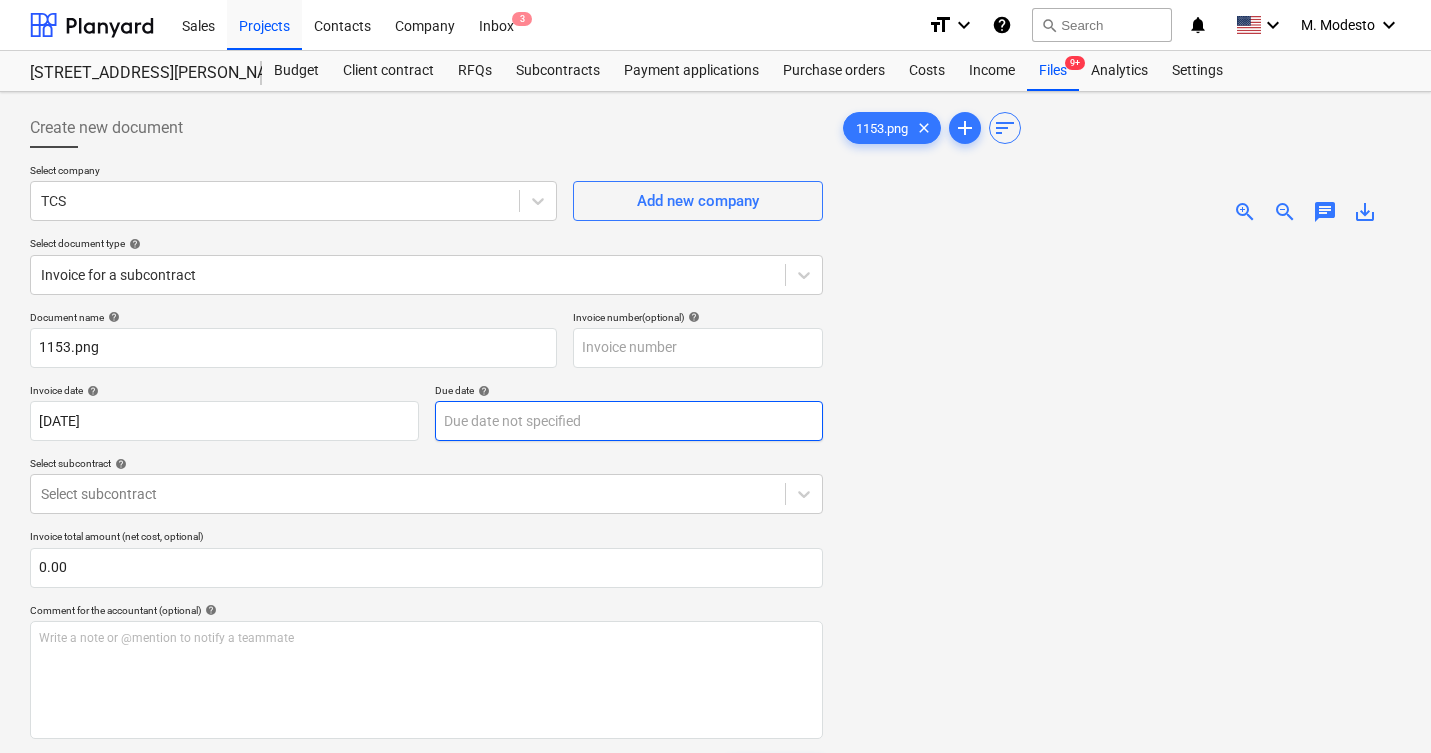 click on "Sales Projects Contacts Company Inbox 3 format_size keyboard_arrow_down help search Search notifications 0 keyboard_arrow_down M. Modesto keyboard_arrow_down 506 Henry Street Budget Client contract RFQs Subcontracts Payment applications Purchase orders Costs Income Files 9+ Analytics Settings Create new document Select company TCS   Add new company Select document type help Invoice for a subcontract Document name help 1153.png Invoice number  (optional) help Invoice date help 23 Apr 2025 23.04.2025 Press the down arrow key to interact with the calendar and
select a date. Press the question mark key to get the keyboard shortcuts for changing dates. Due date help Press the down arrow key to interact with the calendar and
select a date. Press the question mark key to get the keyboard shortcuts for changing dates. Select subcontract help Select subcontract Invoice total amount (net cost, optional) 0.00 Comment for the accountant (optional) help Write a note or @mention to notify a teammate ﻿ Clear add" at bounding box center [715, 376] 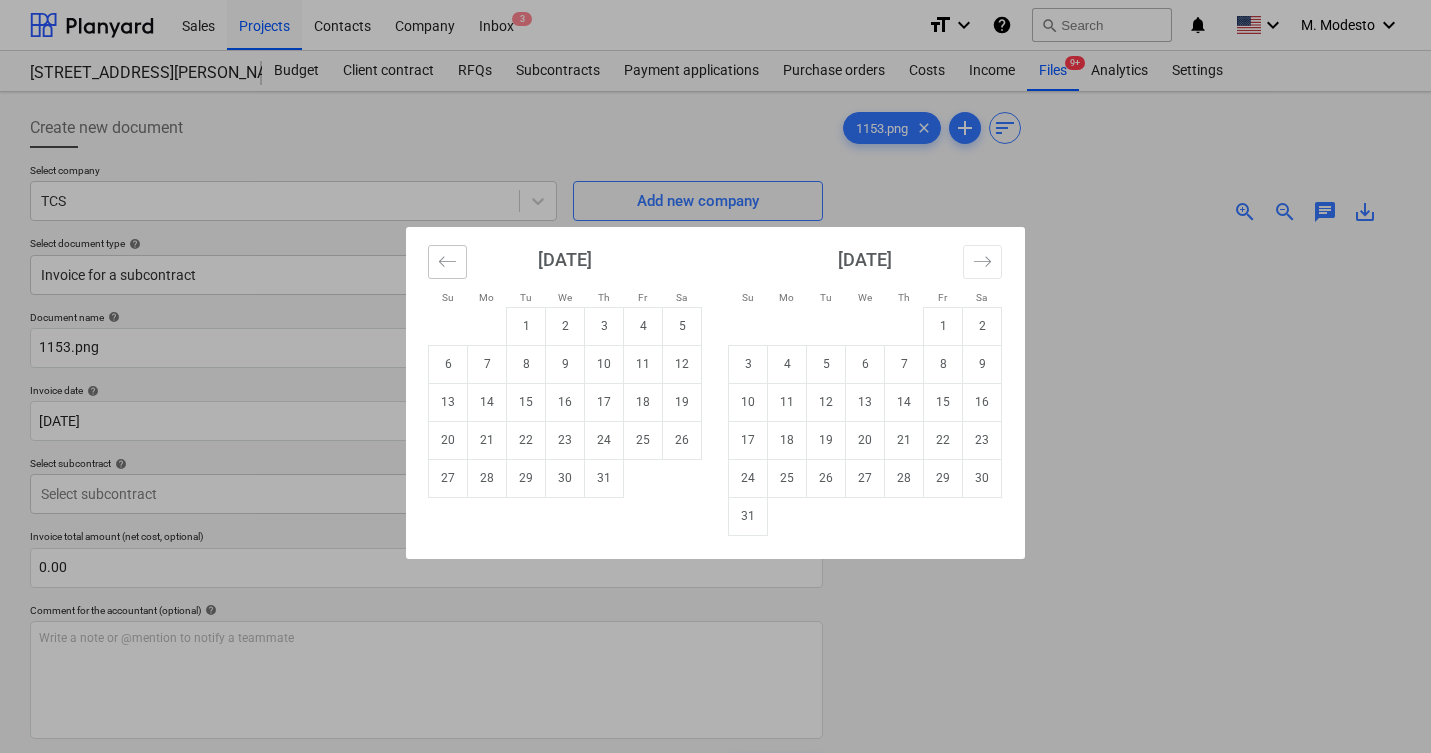 click 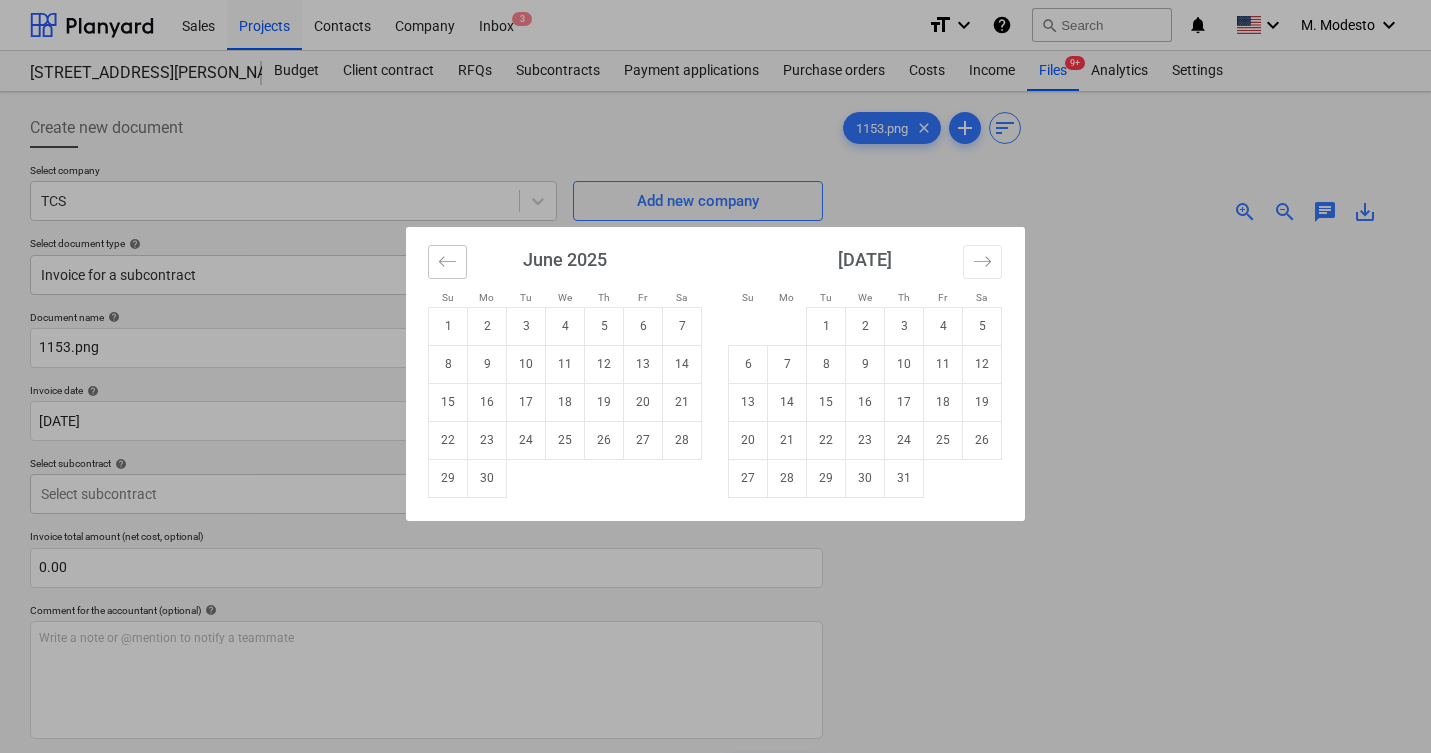 click 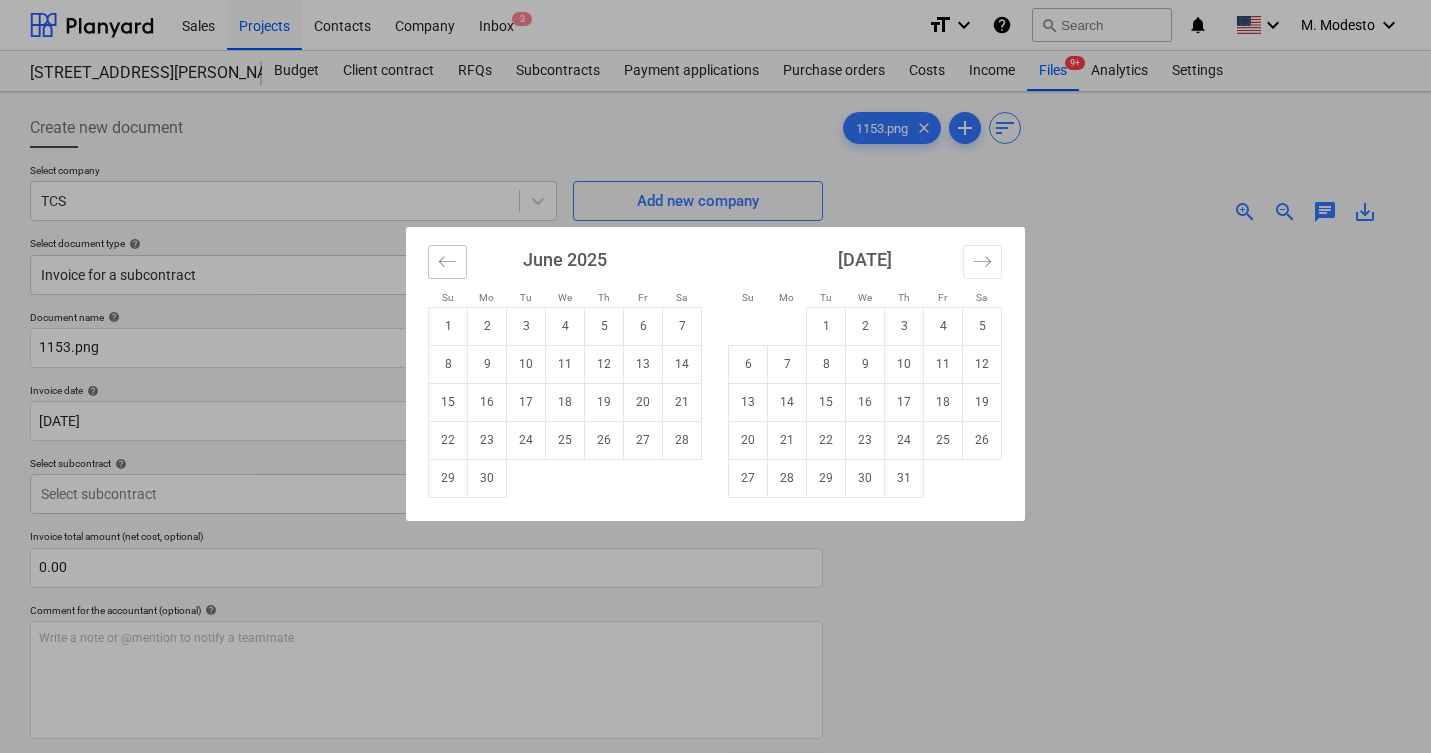 click 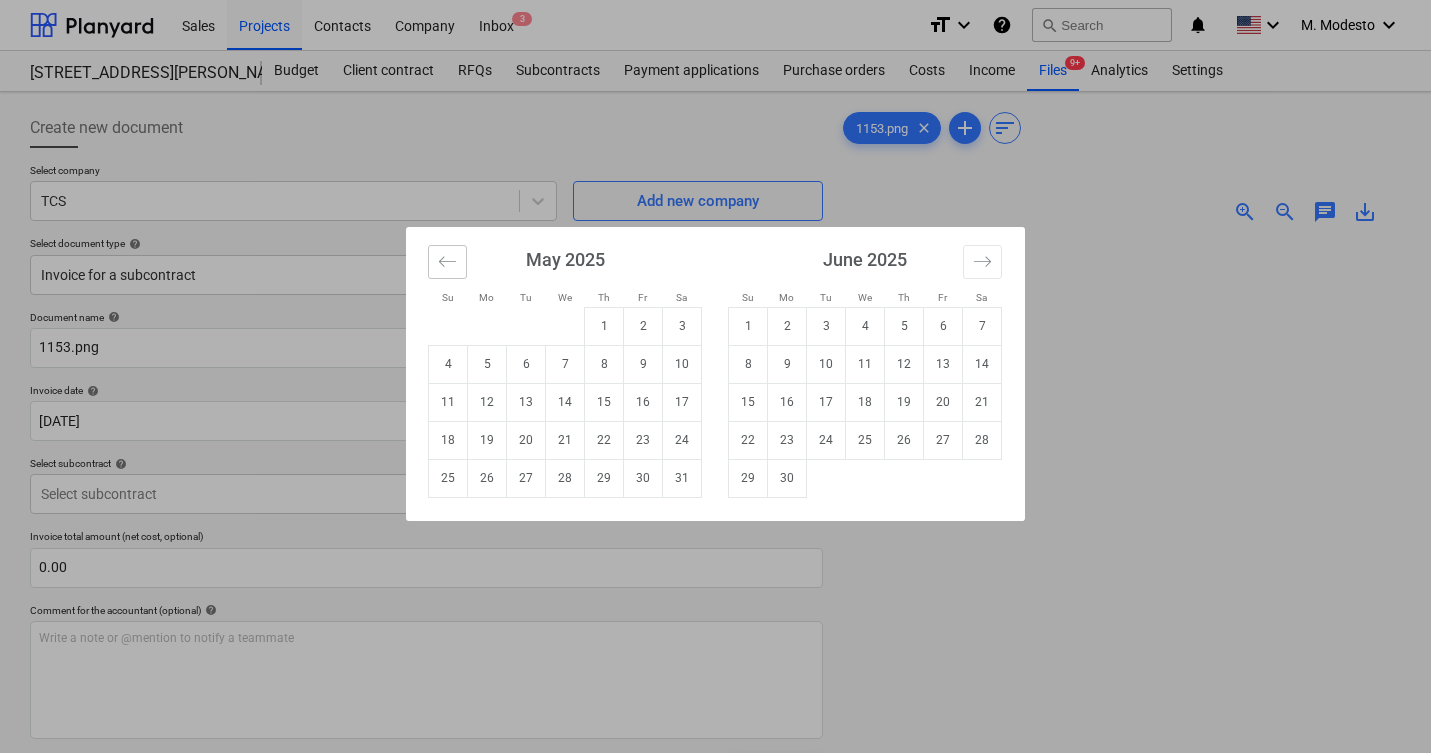 click 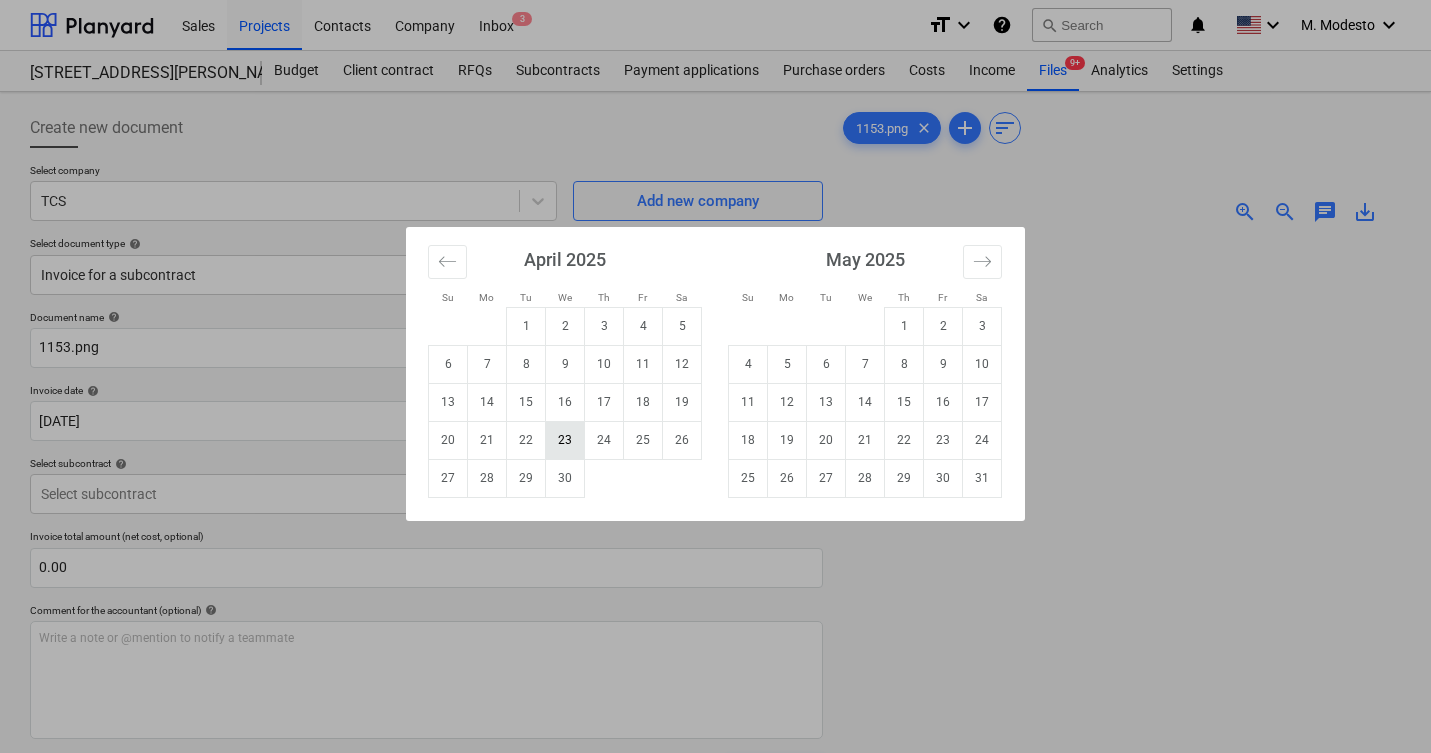 click on "23" at bounding box center (565, 440) 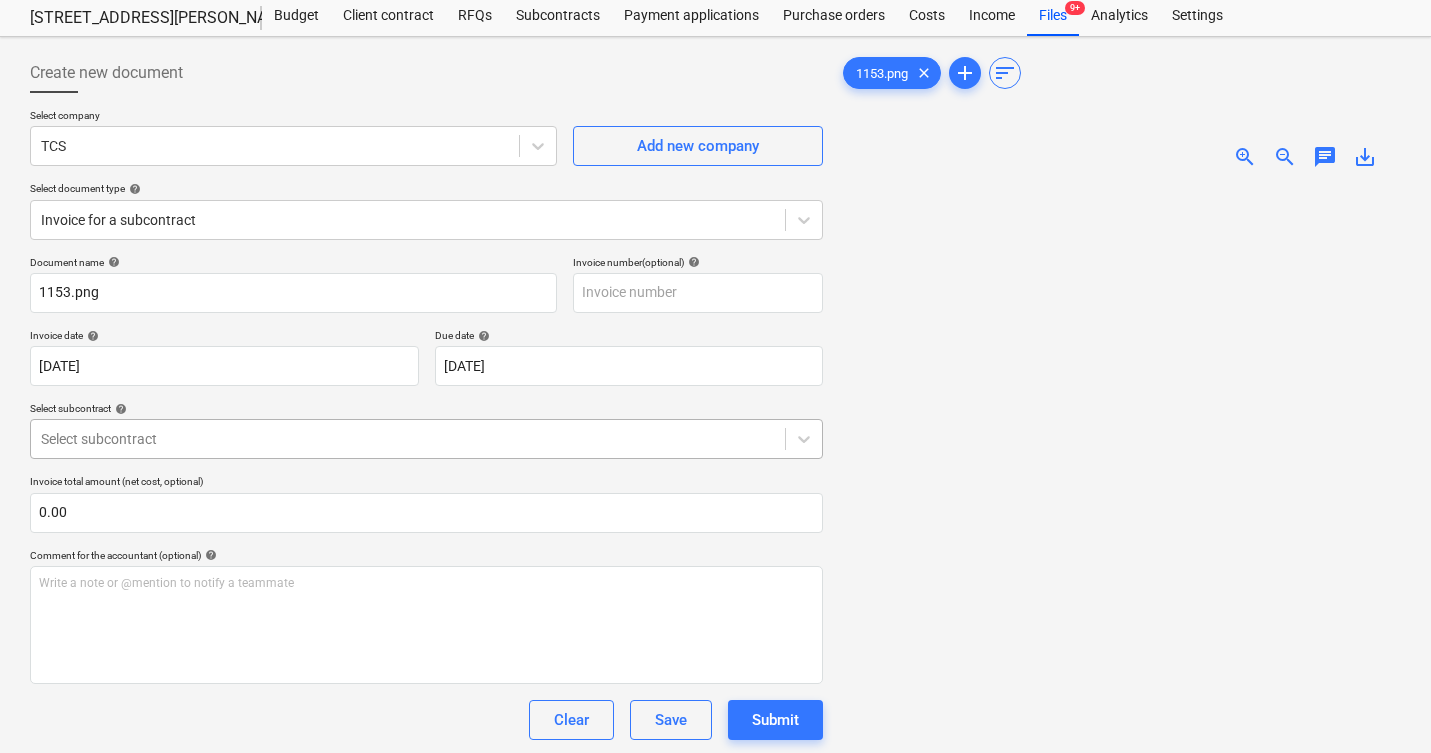 click on "Sales Projects Contacts Company Inbox 3 format_size keyboard_arrow_down help search Search notifications 0 keyboard_arrow_down M. Modesto keyboard_arrow_down 506 Henry Street Budget Client contract RFQs Subcontracts Payment applications Purchase orders Costs Income Files 9+ Analytics Settings Create new document Select company TCS   Add new company Select document type help Invoice for a subcontract Document name help 1153.png Invoice number  (optional) help Invoice date help 23 Apr 2025 23.04.2025 Press the down arrow key to interact with the calendar and
select a date. Press the question mark key to get the keyboard shortcuts for changing dates. Due date help 23 Apr 2025 23.04.2025 Press the down arrow key to interact with the calendar and
select a date. Press the question mark key to get the keyboard shortcuts for changing dates. Select subcontract help Select subcontract Invoice total amount (net cost, optional) 0.00 Comment for the accountant (optional) help ﻿ Clear Save Submit Total 0.00$ 0" at bounding box center [715, 321] 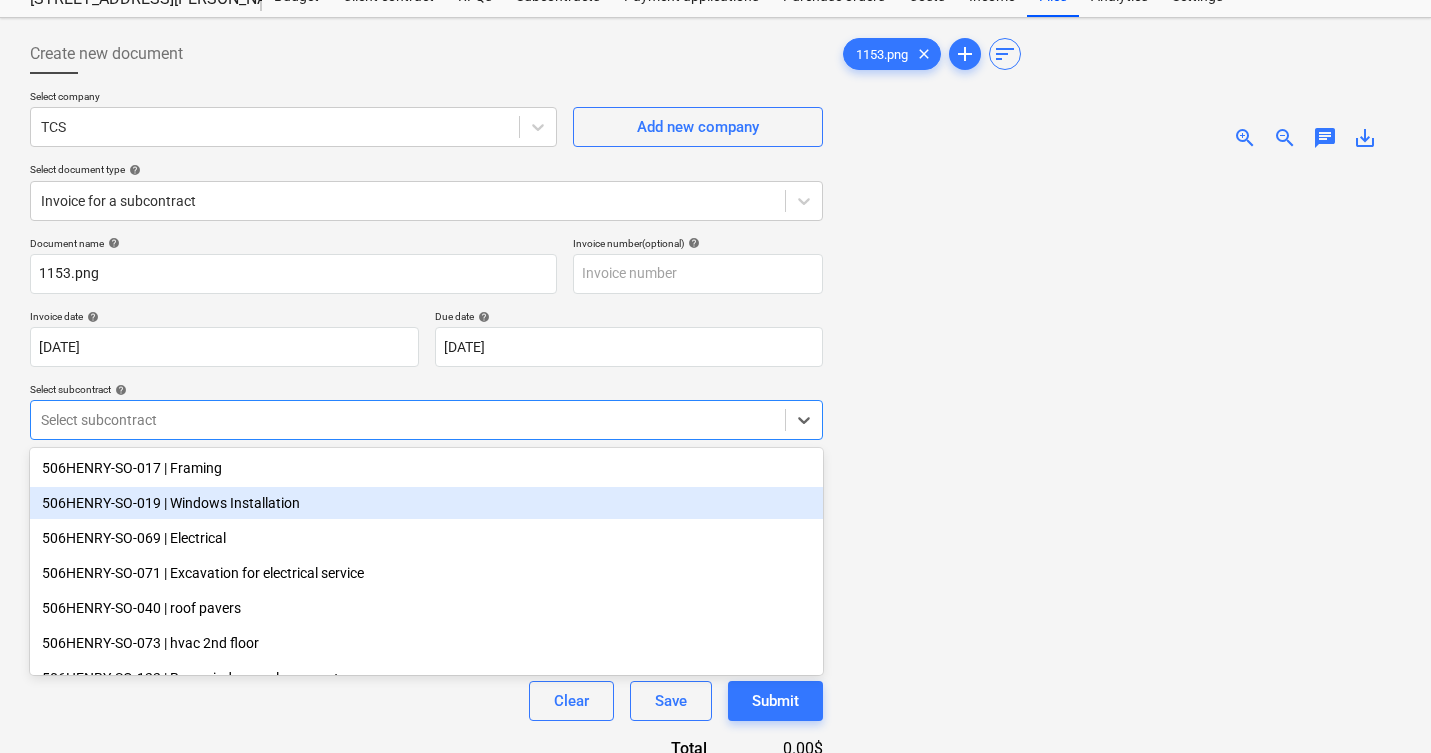 scroll, scrollTop: 81, scrollLeft: 0, axis: vertical 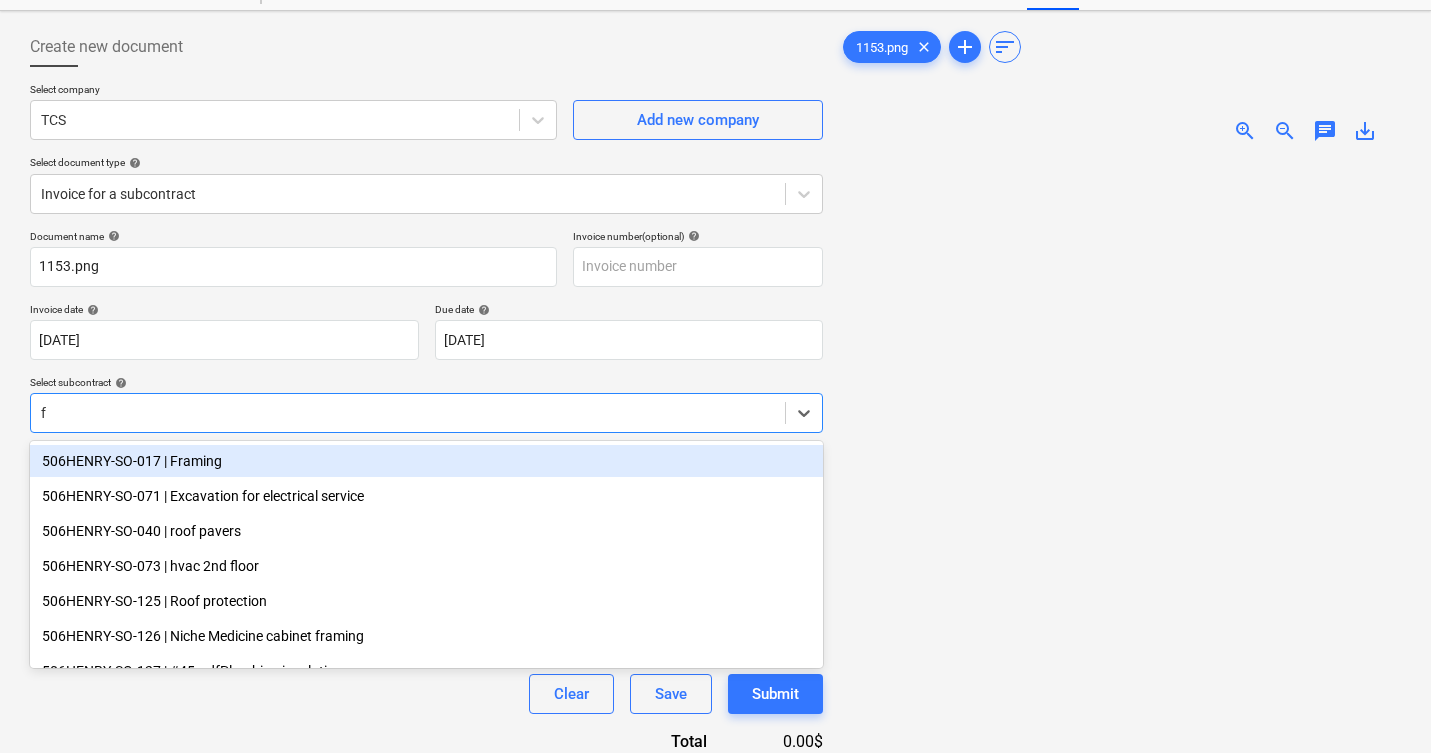 type on "fe" 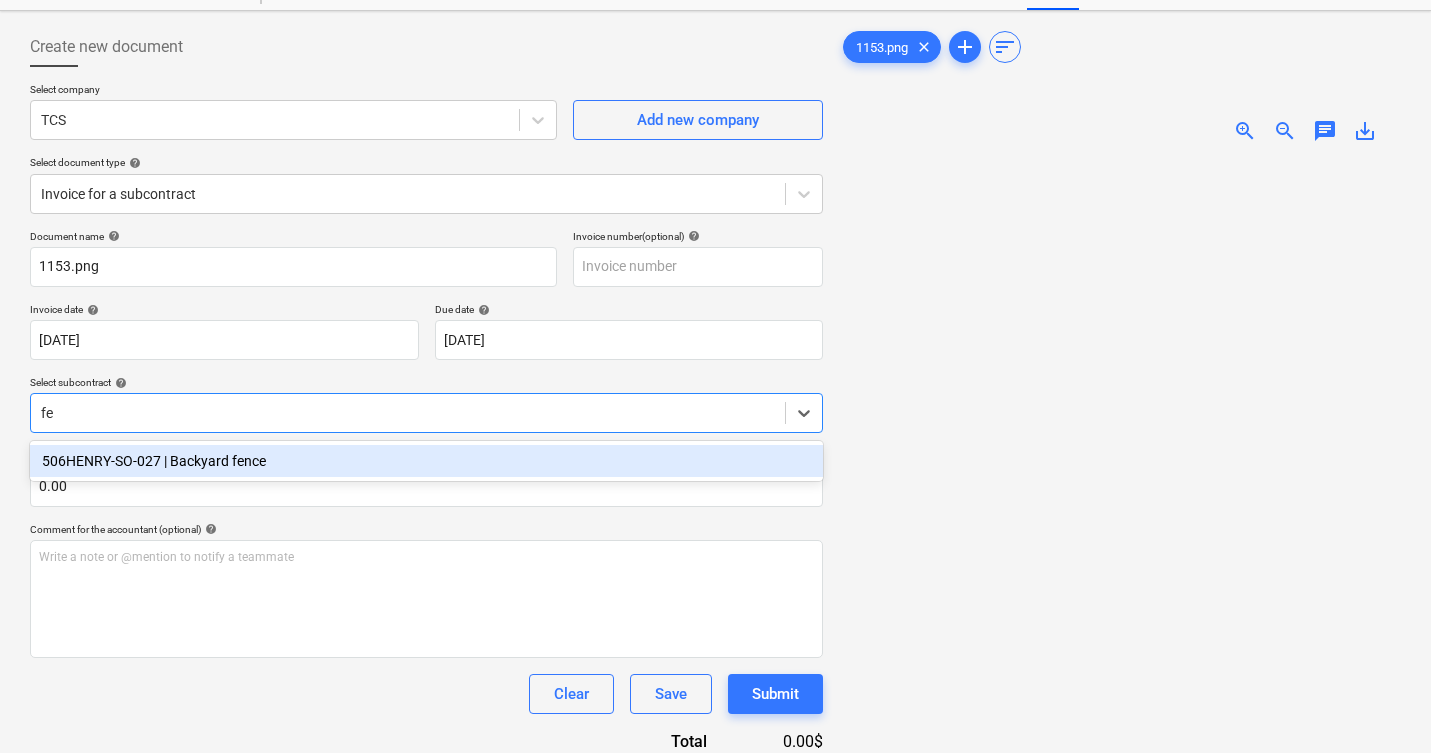 click on "506HENRY-SO-027 | Backyard fence" at bounding box center [426, 461] 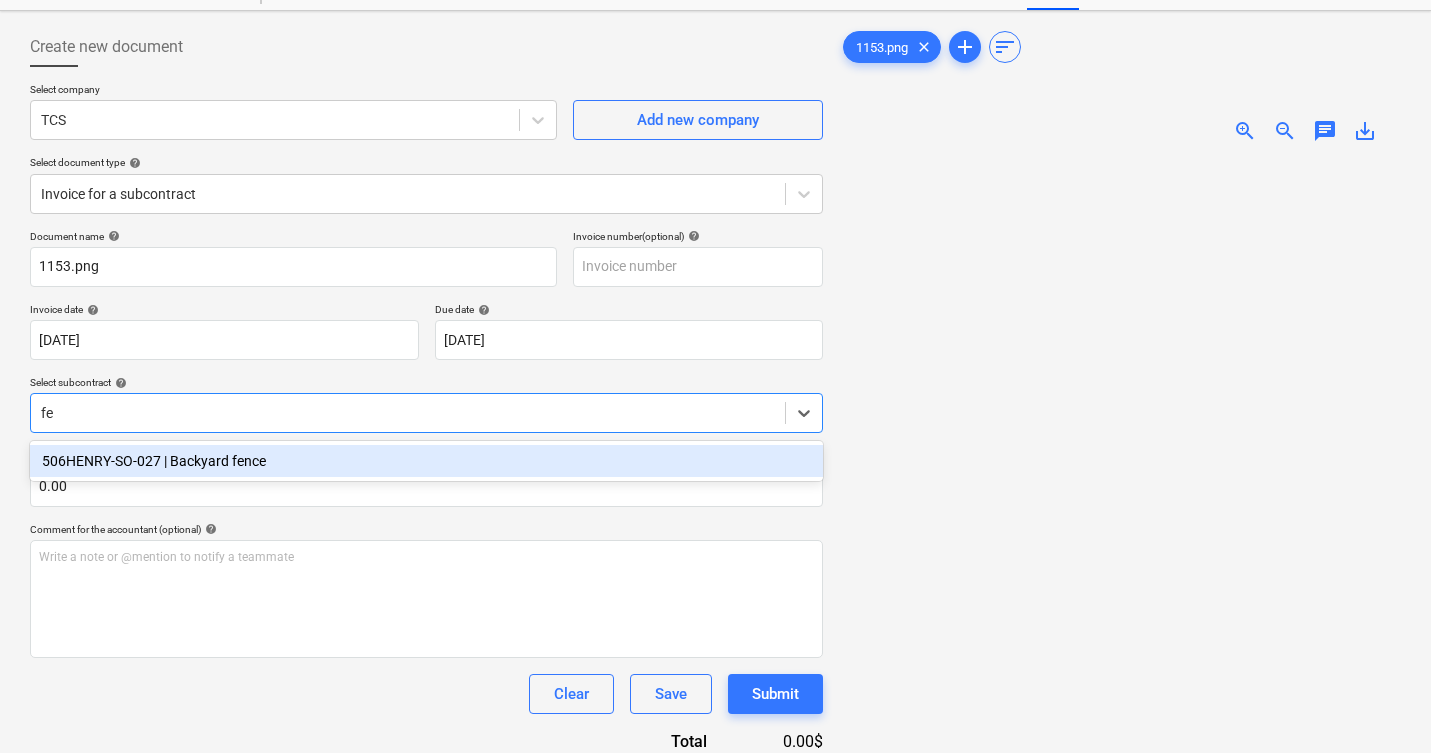type 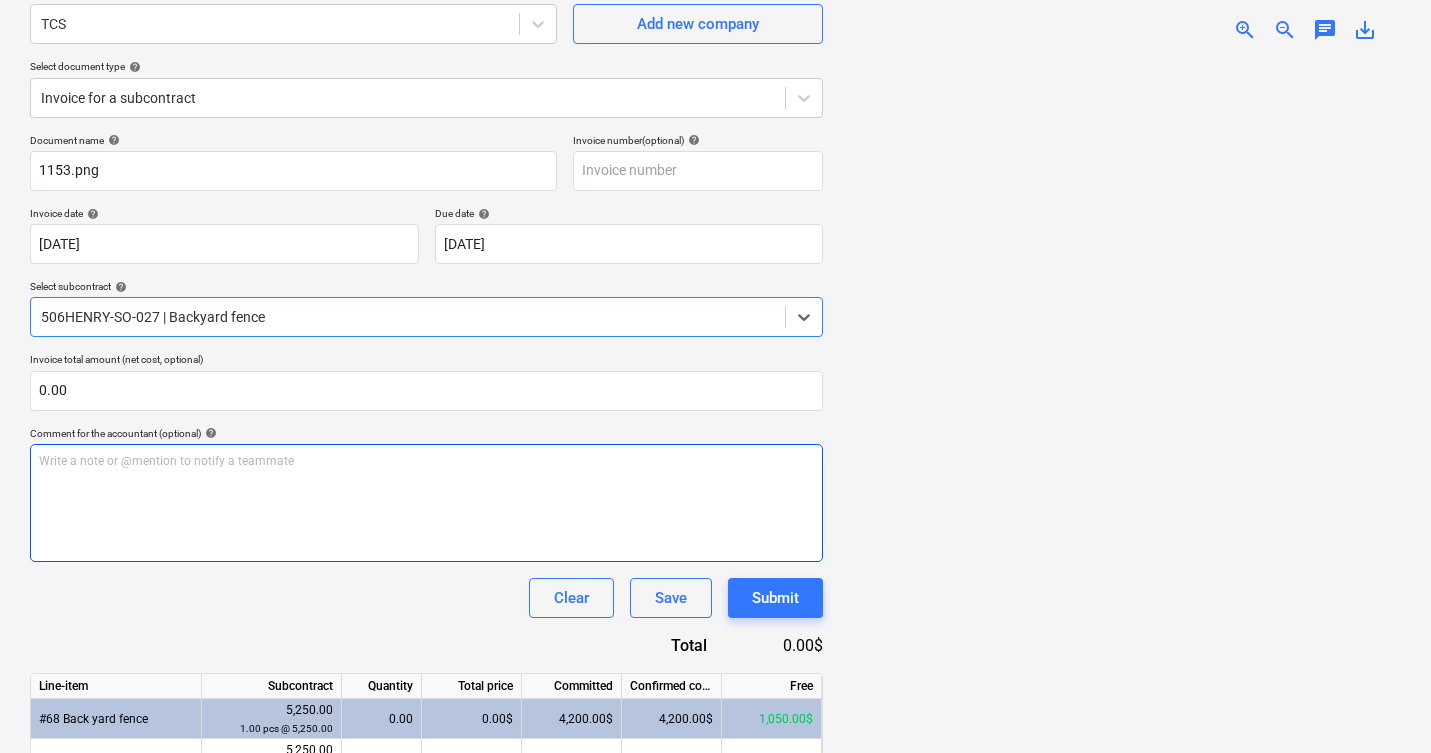 scroll, scrollTop: 188, scrollLeft: 0, axis: vertical 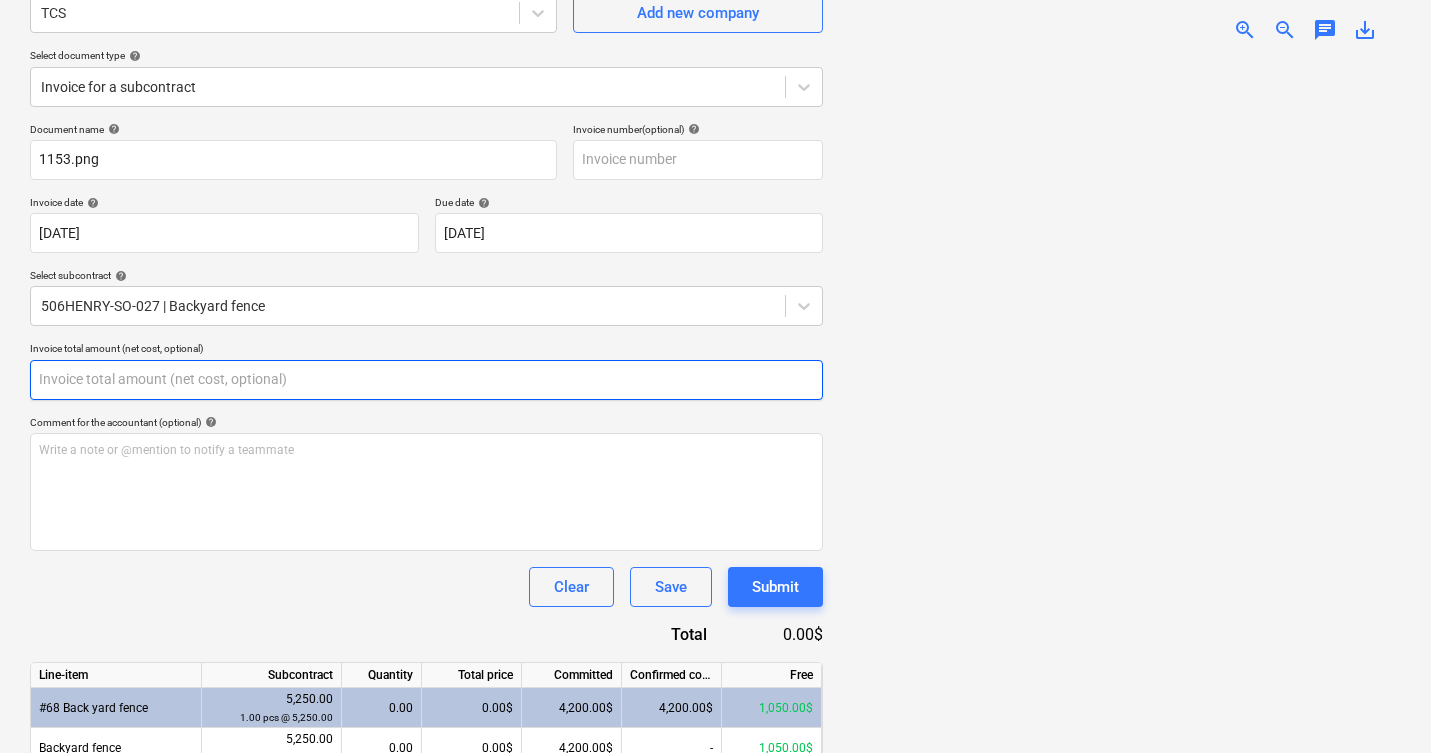 click at bounding box center (426, 380) 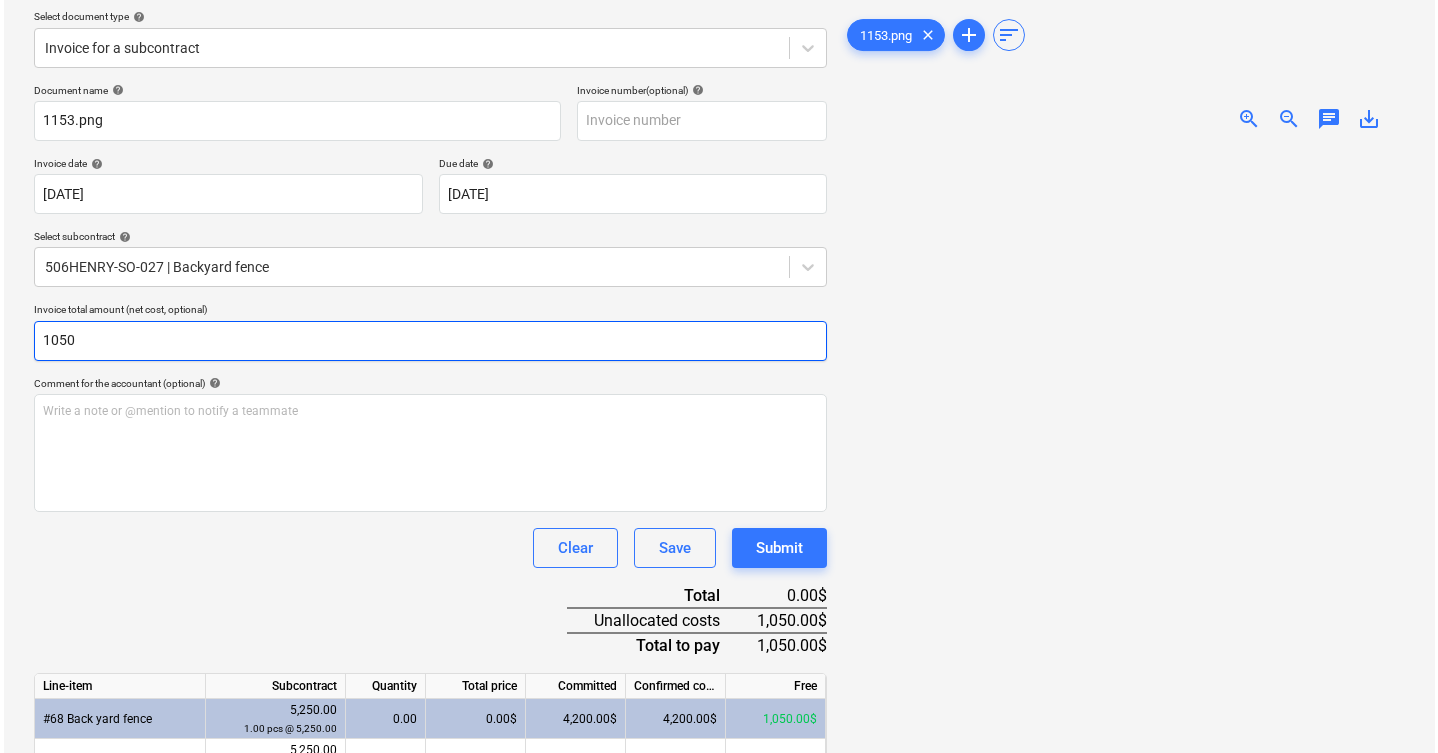scroll, scrollTop: 334, scrollLeft: 0, axis: vertical 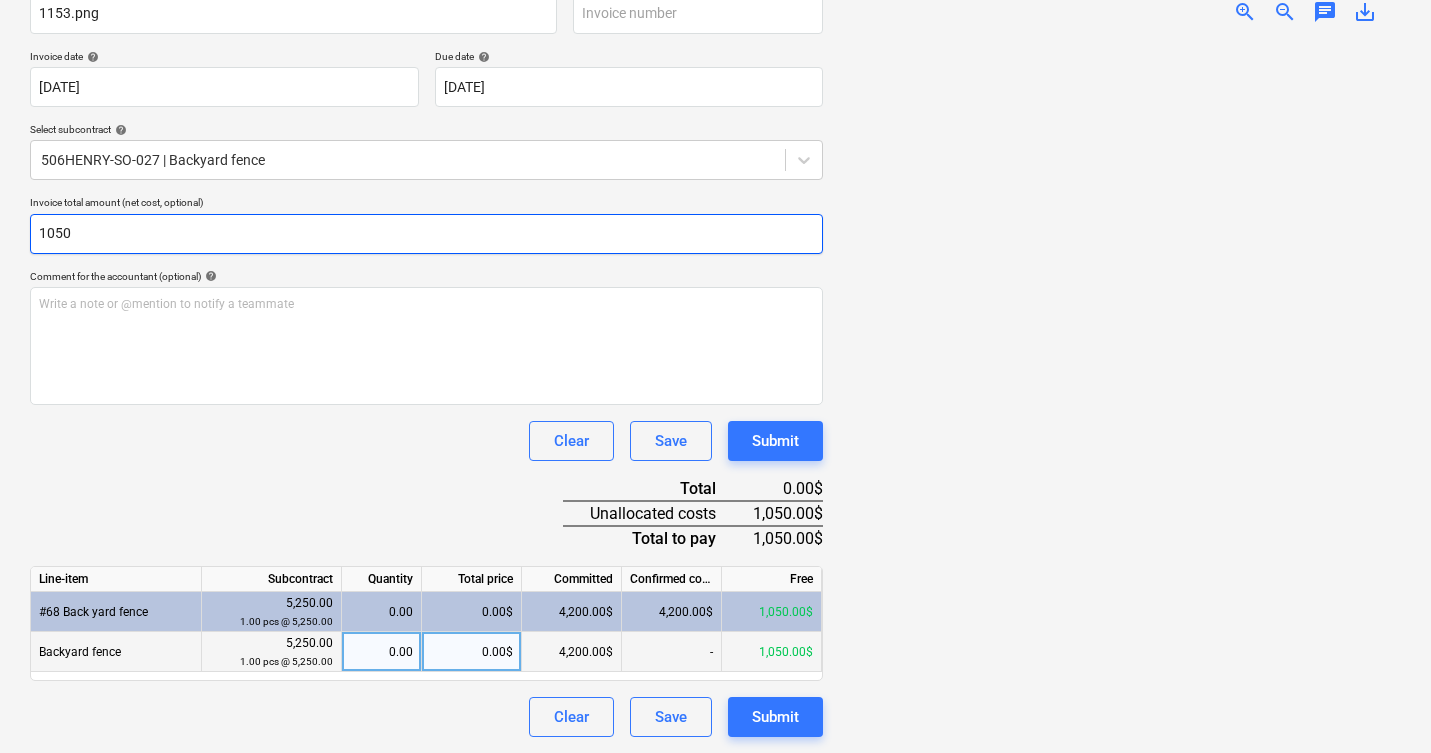 type on "1050" 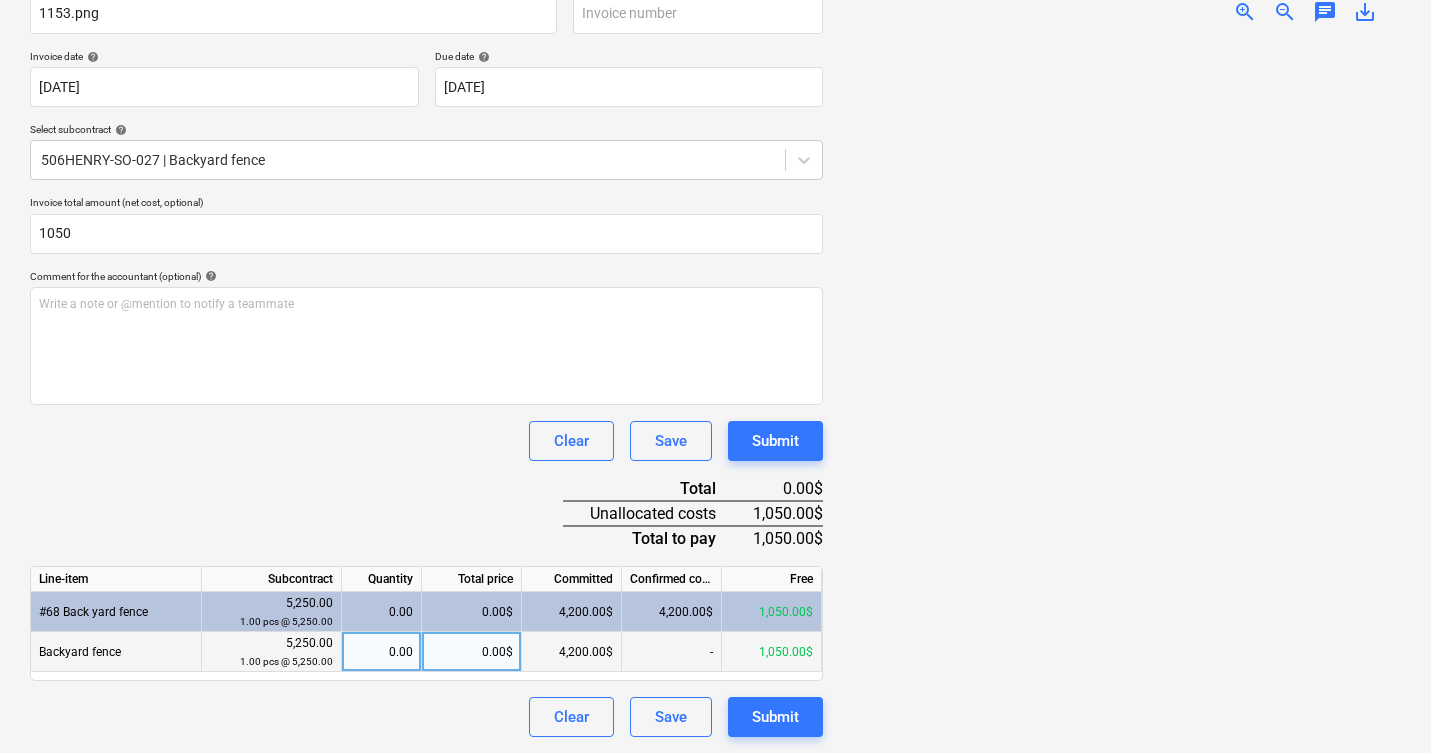click on "0.00$" at bounding box center (472, 652) 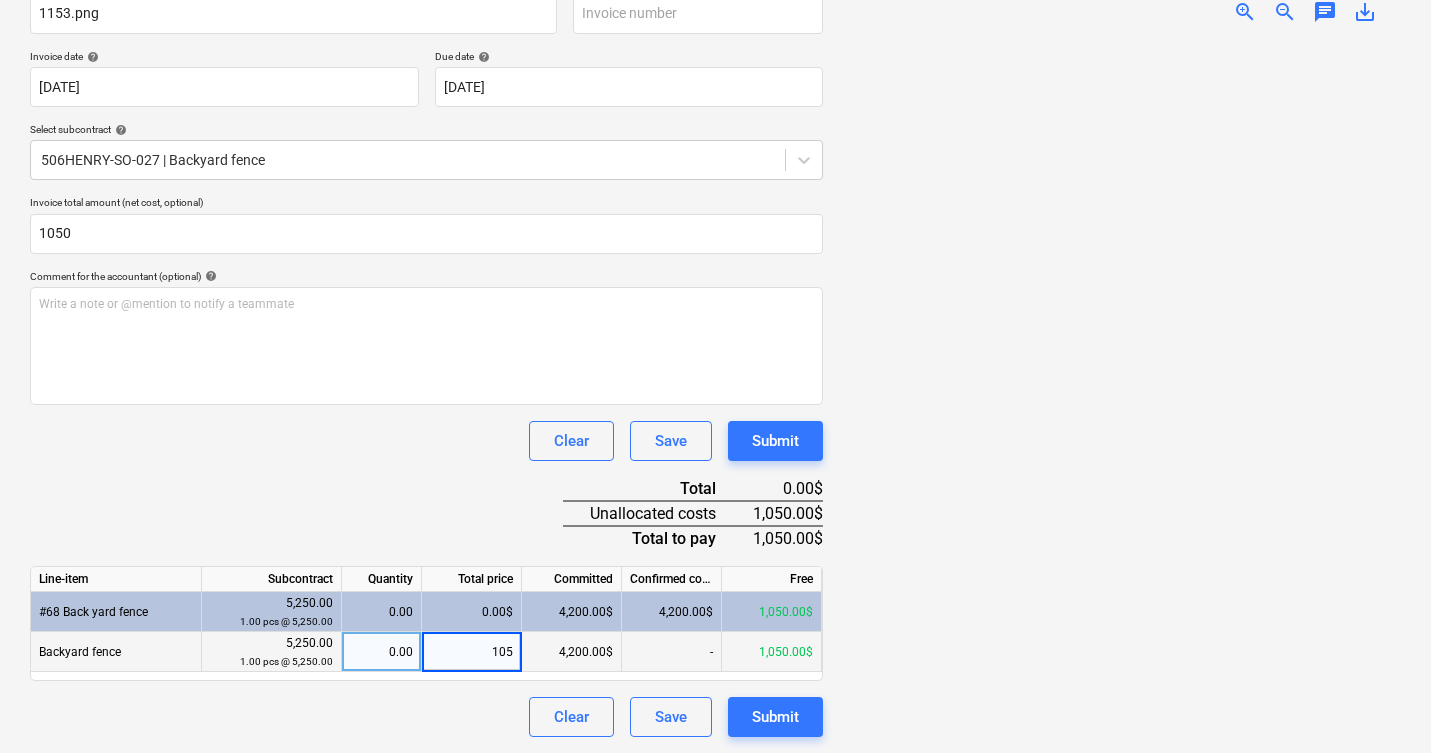 type on "1050" 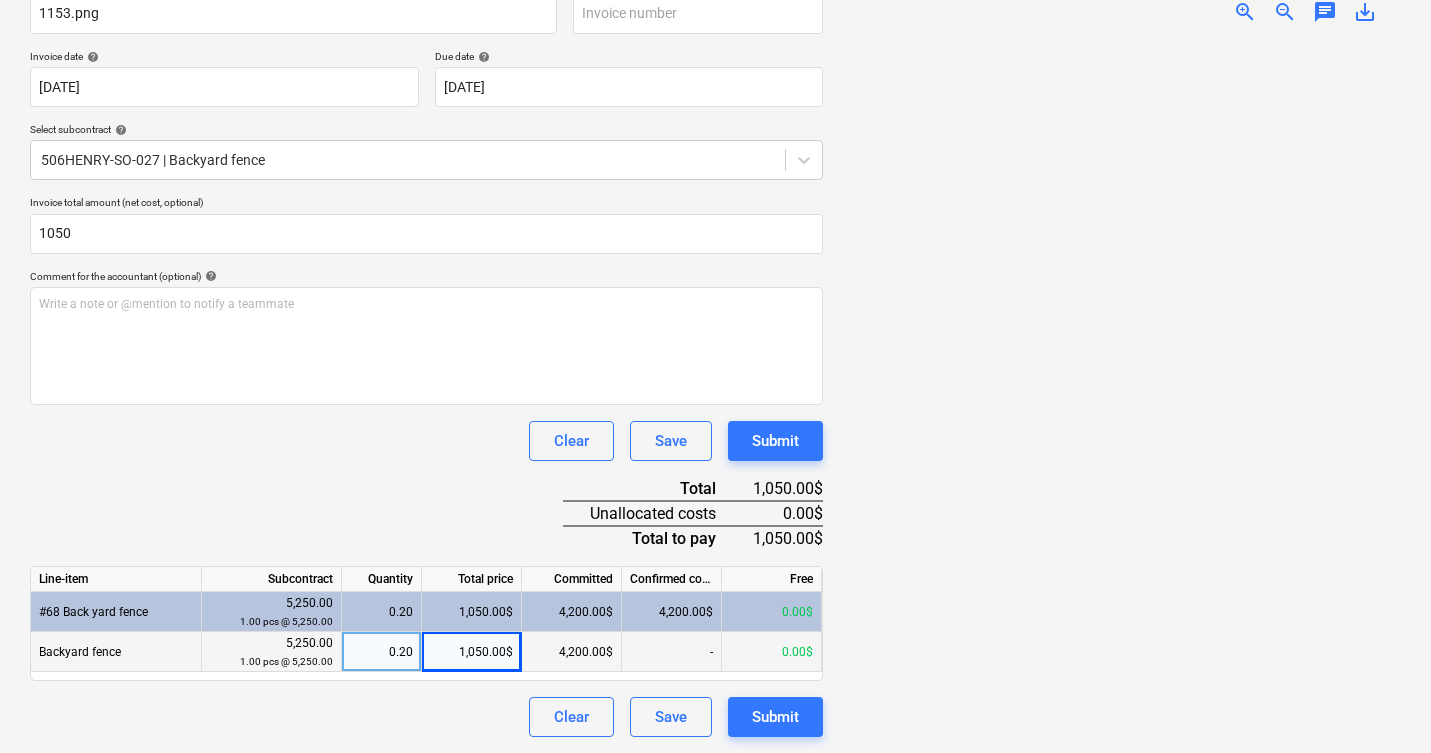 click at bounding box center [1120, 388] 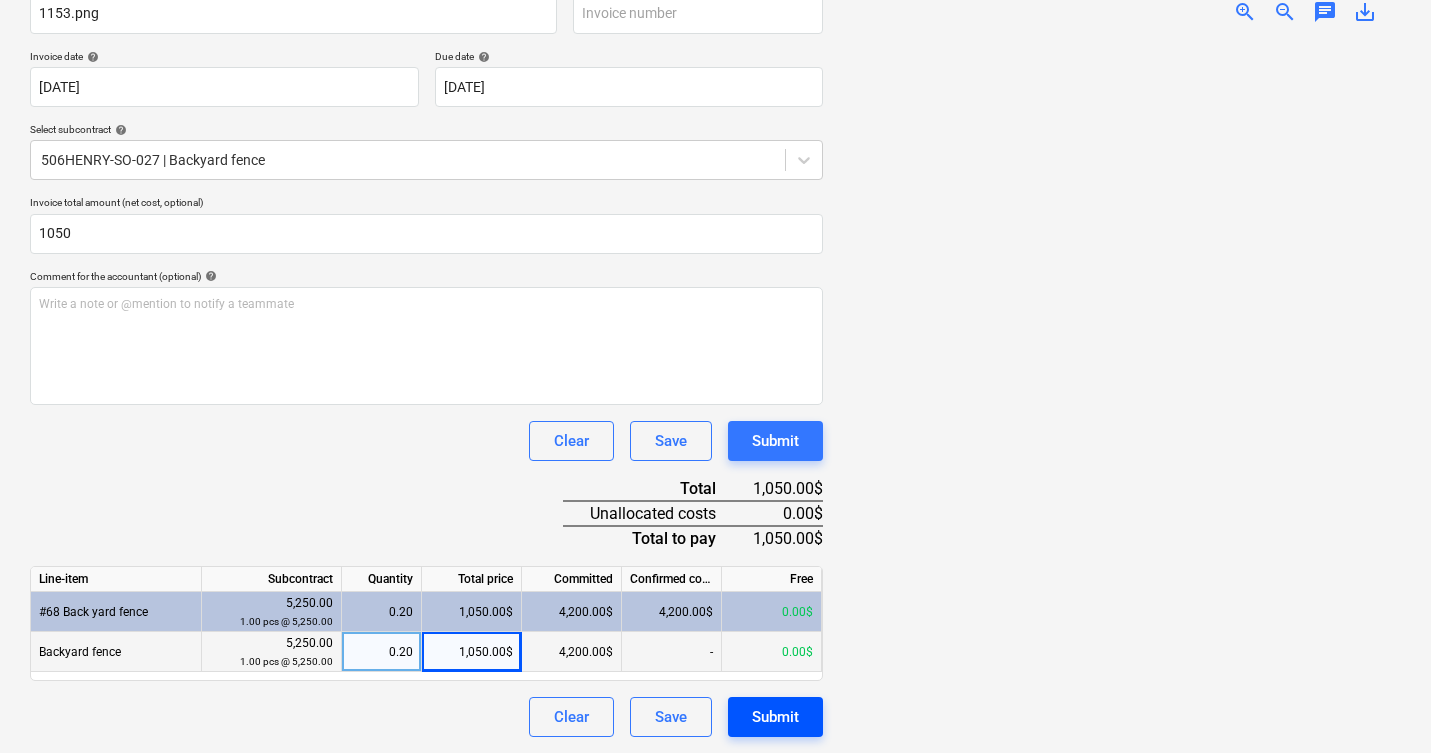 click on "Submit" at bounding box center [775, 717] 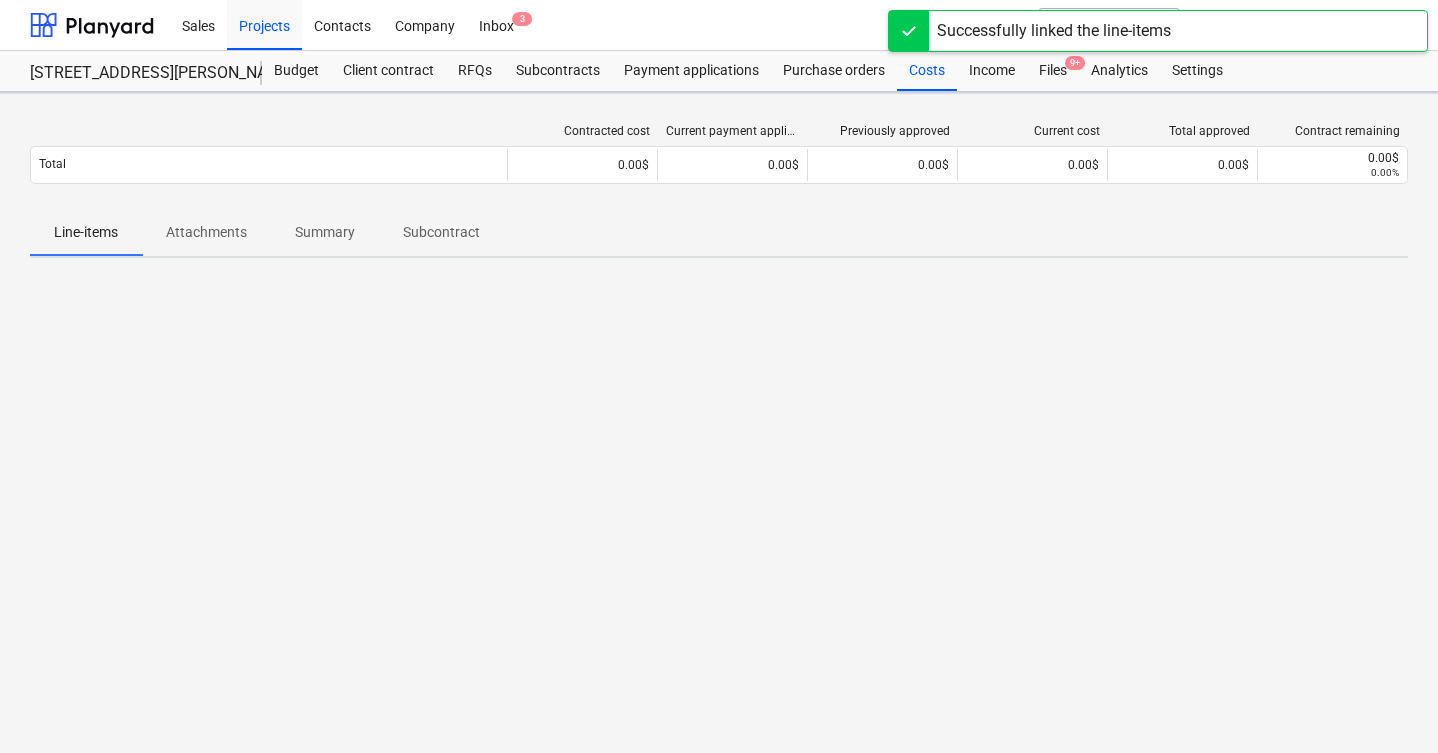 scroll, scrollTop: 0, scrollLeft: 0, axis: both 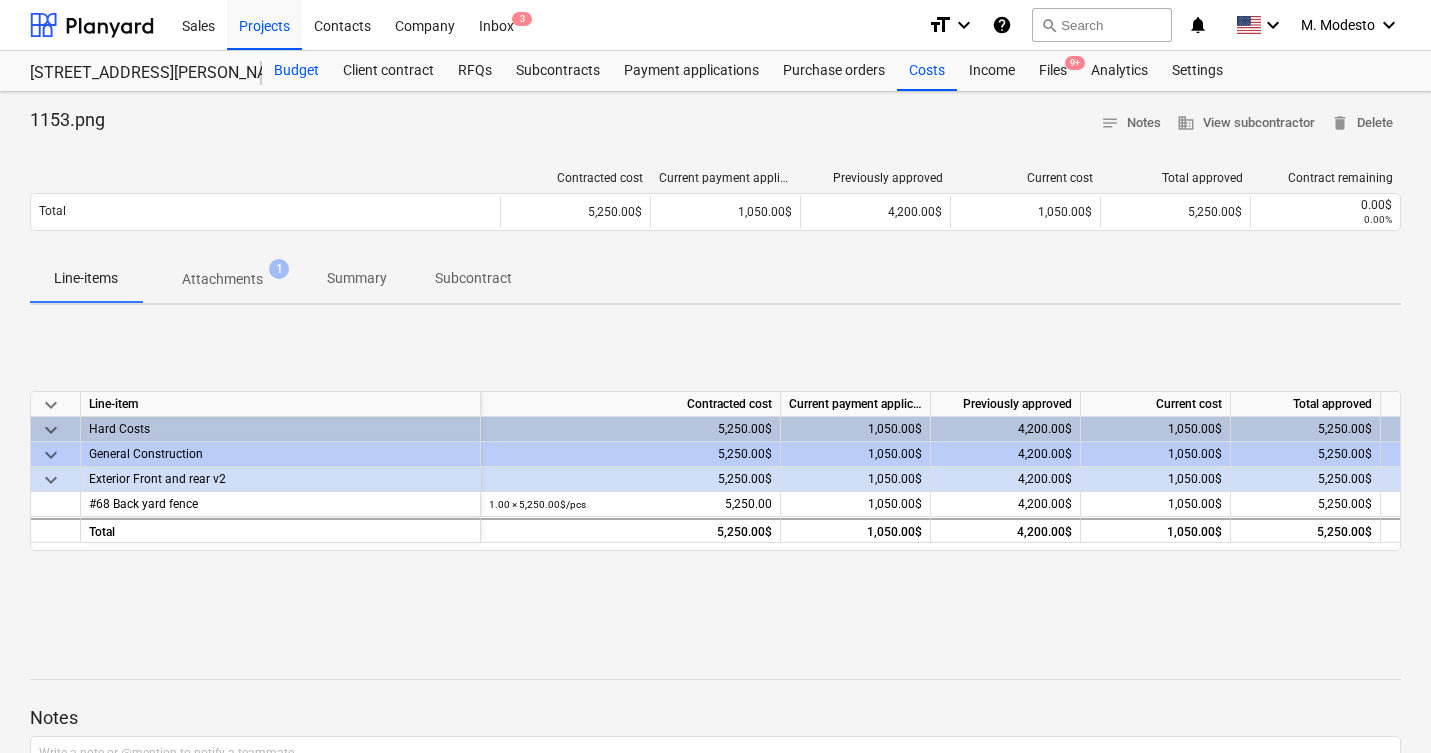 click on "Budget" at bounding box center [296, 71] 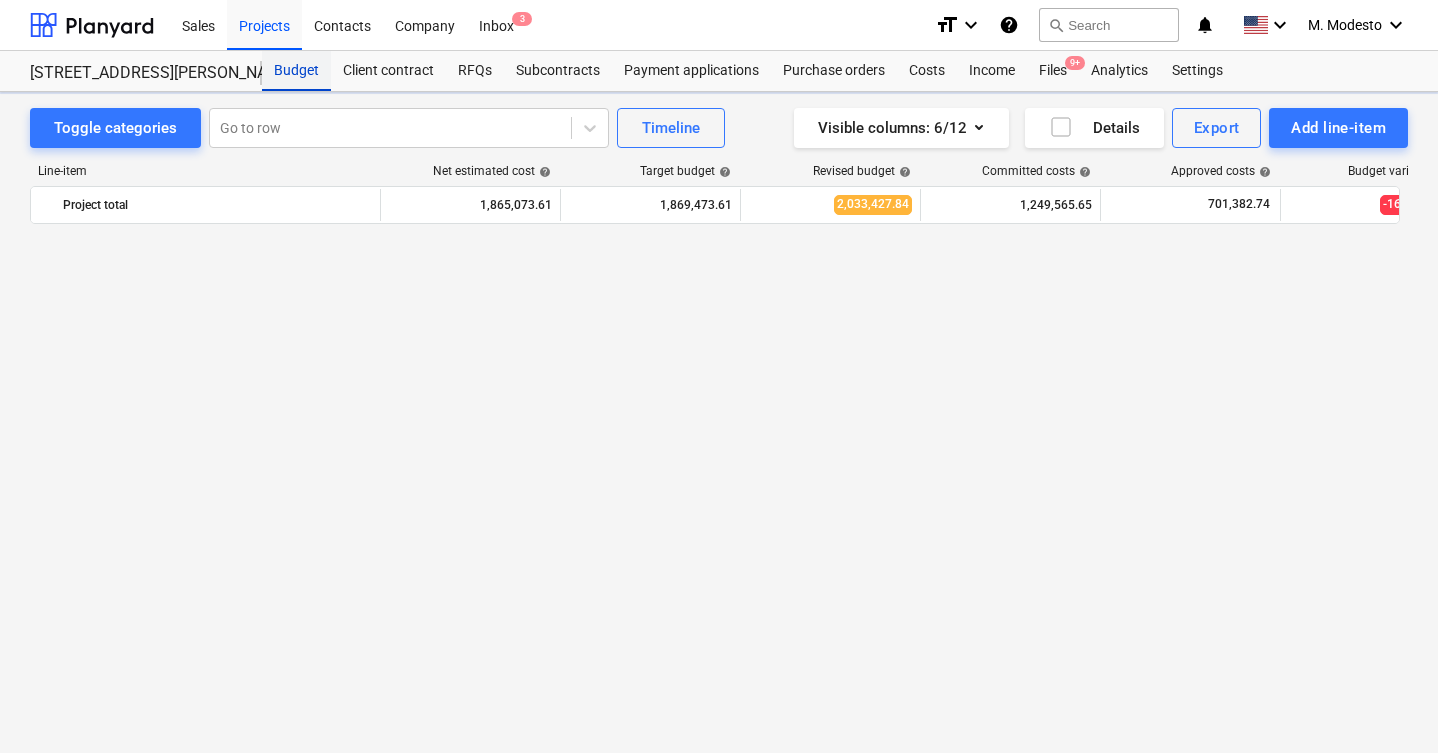 scroll, scrollTop: 3395, scrollLeft: 0, axis: vertical 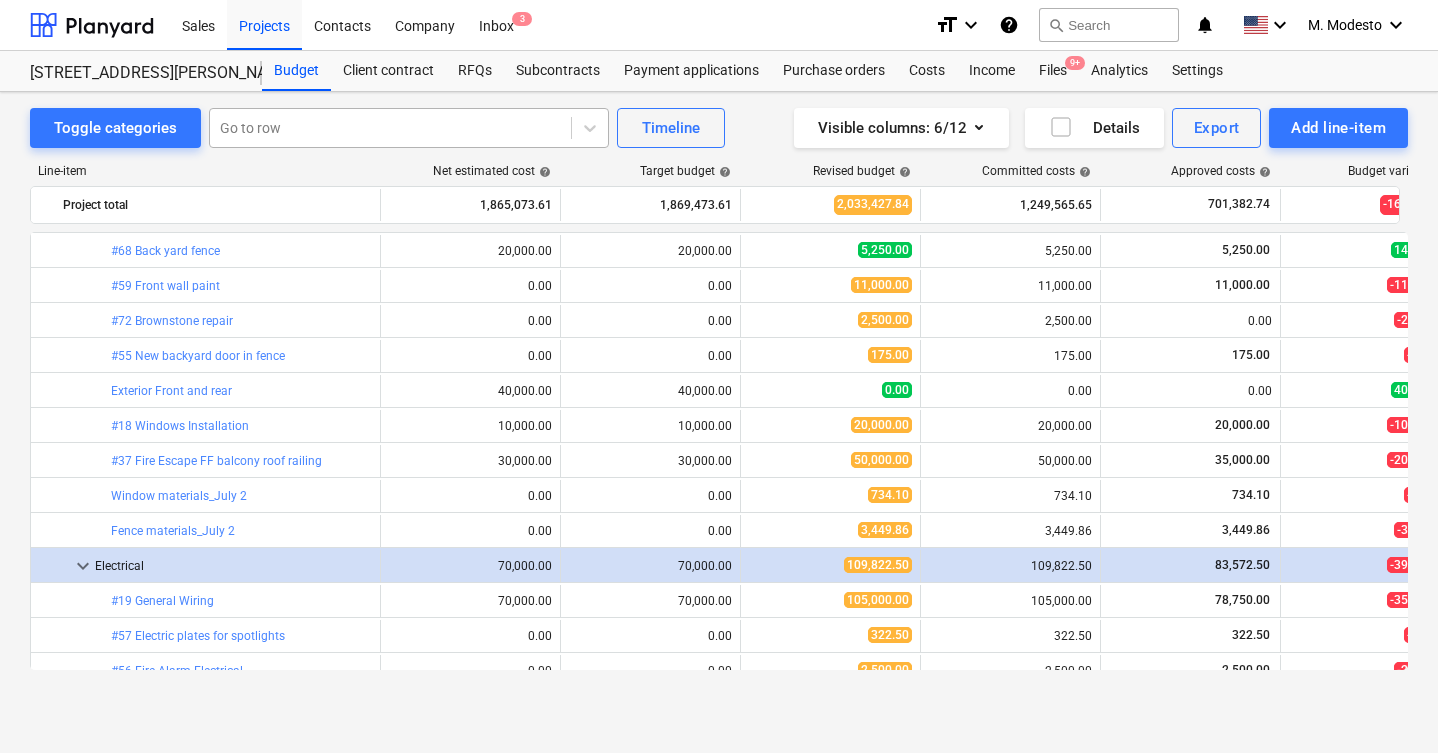 click on "Go to row" at bounding box center (409, 128) 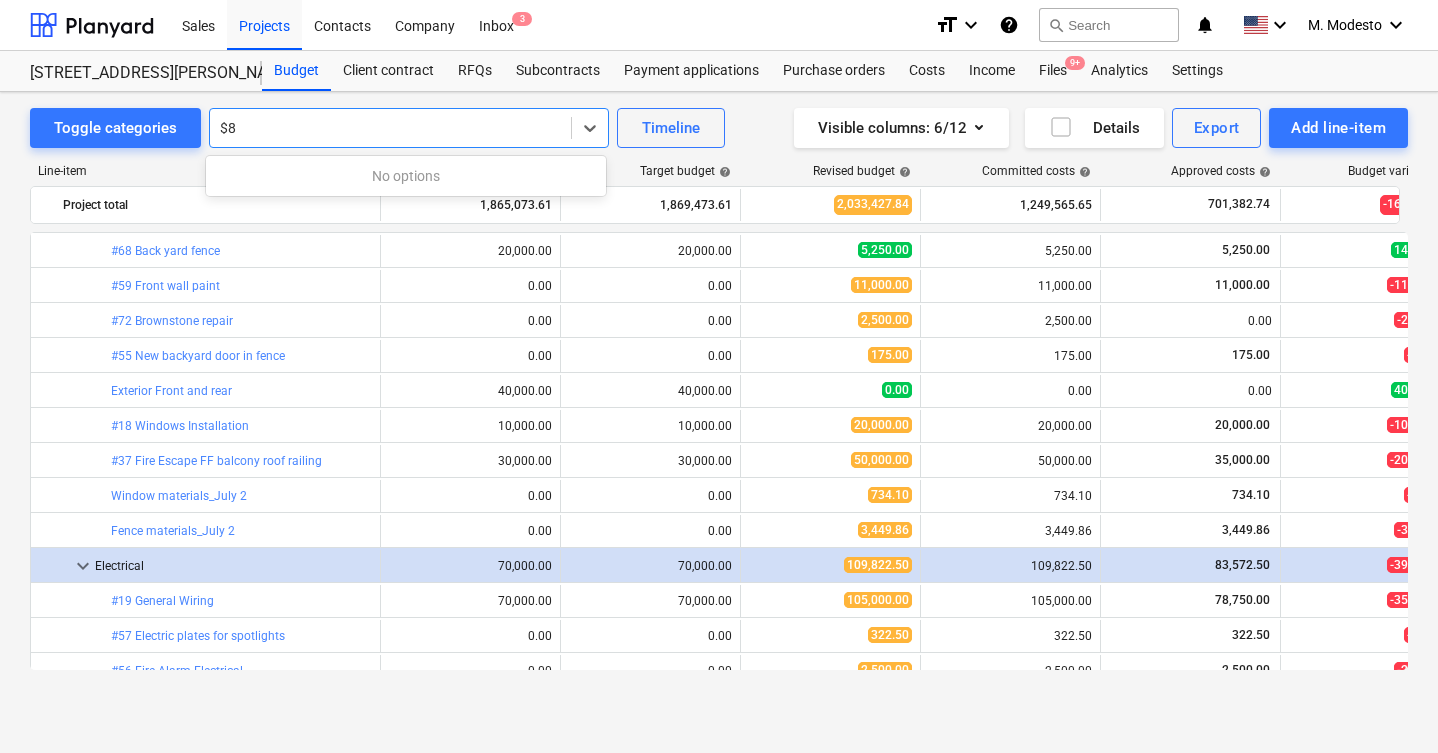 type on "$" 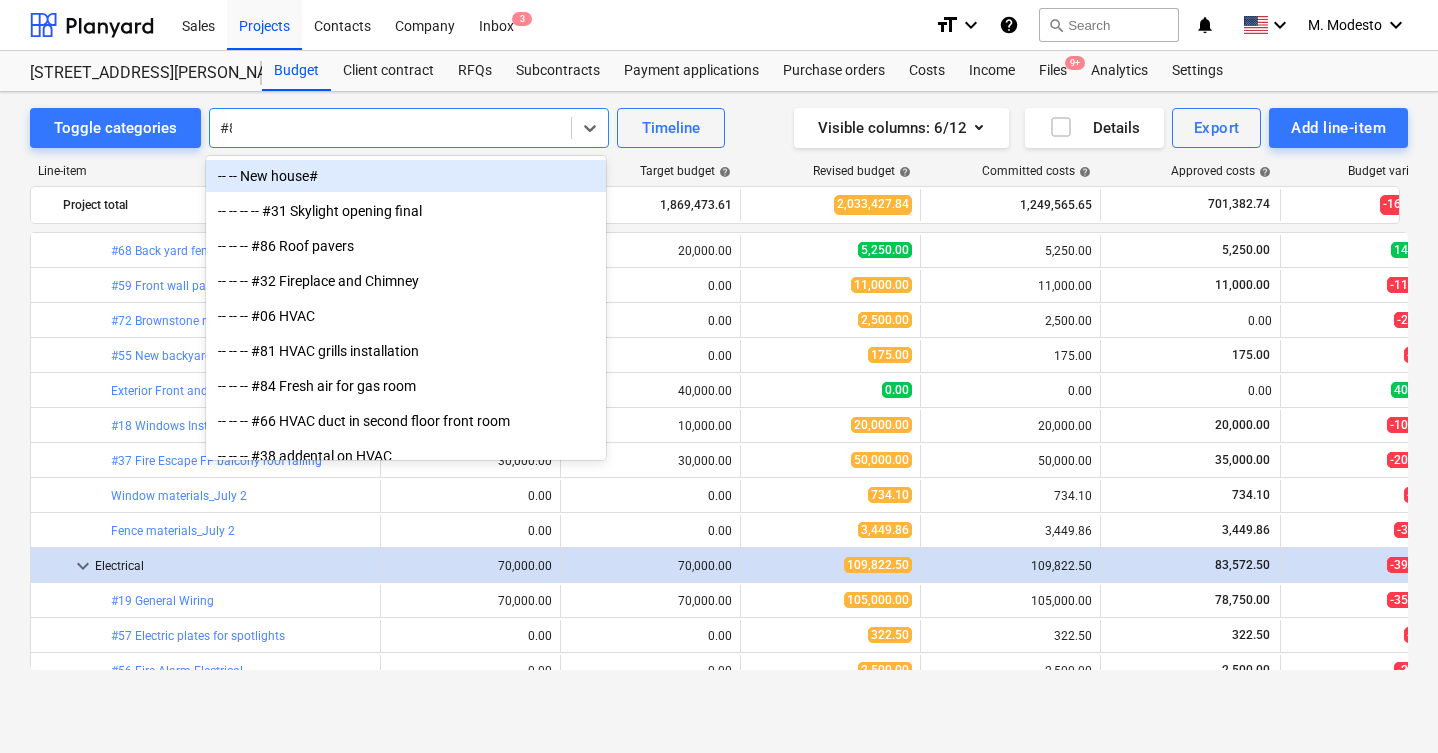 type on "#80" 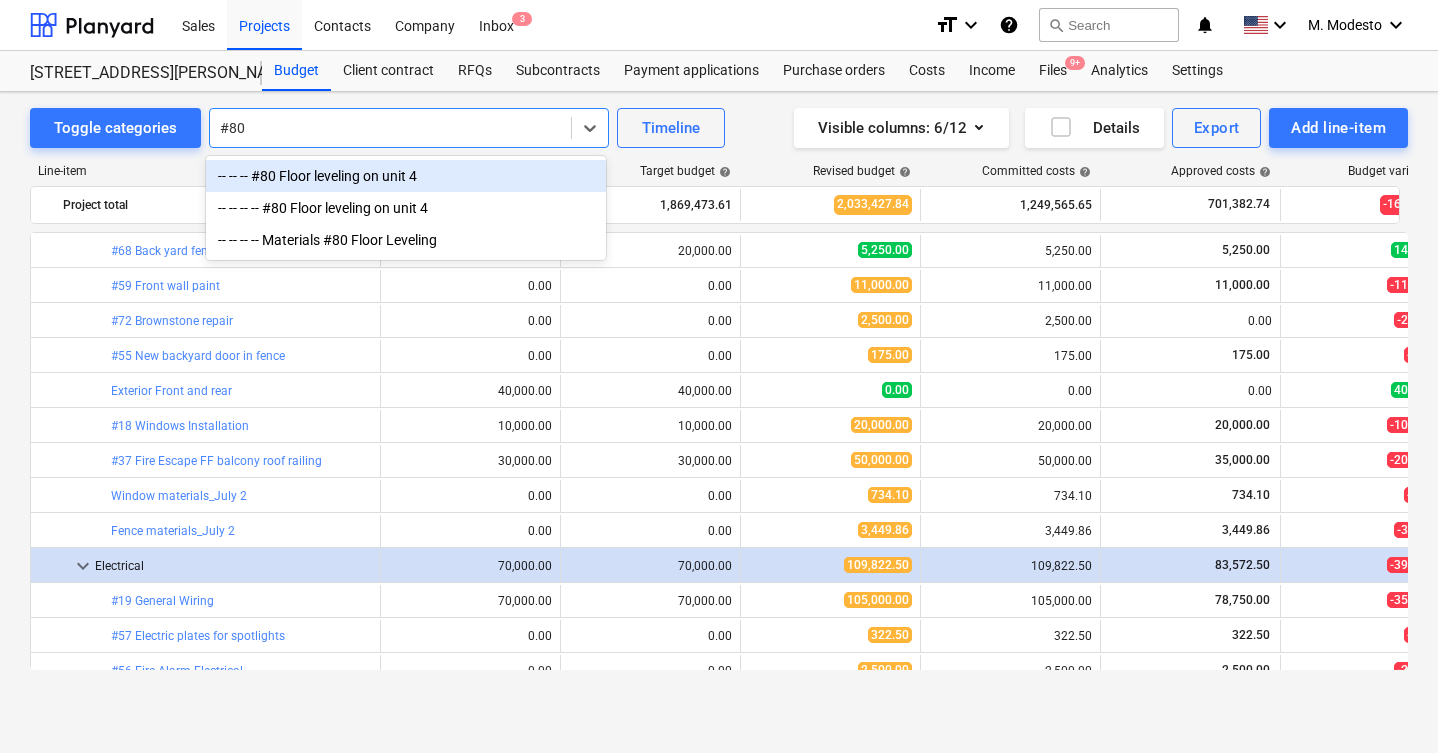 click on "-- -- --   #80 Floor leveling on unit 4" at bounding box center (406, 176) 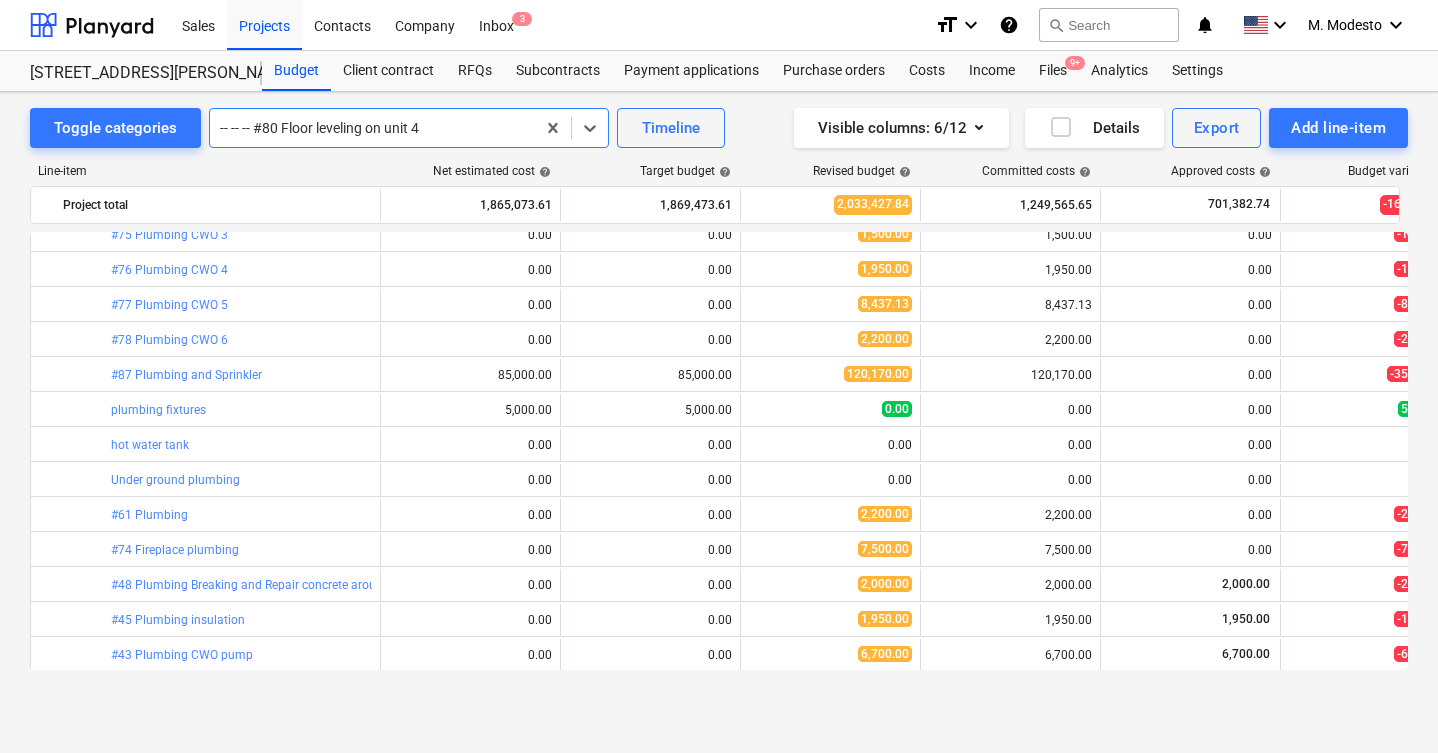 scroll, scrollTop: 599, scrollLeft: 0, axis: vertical 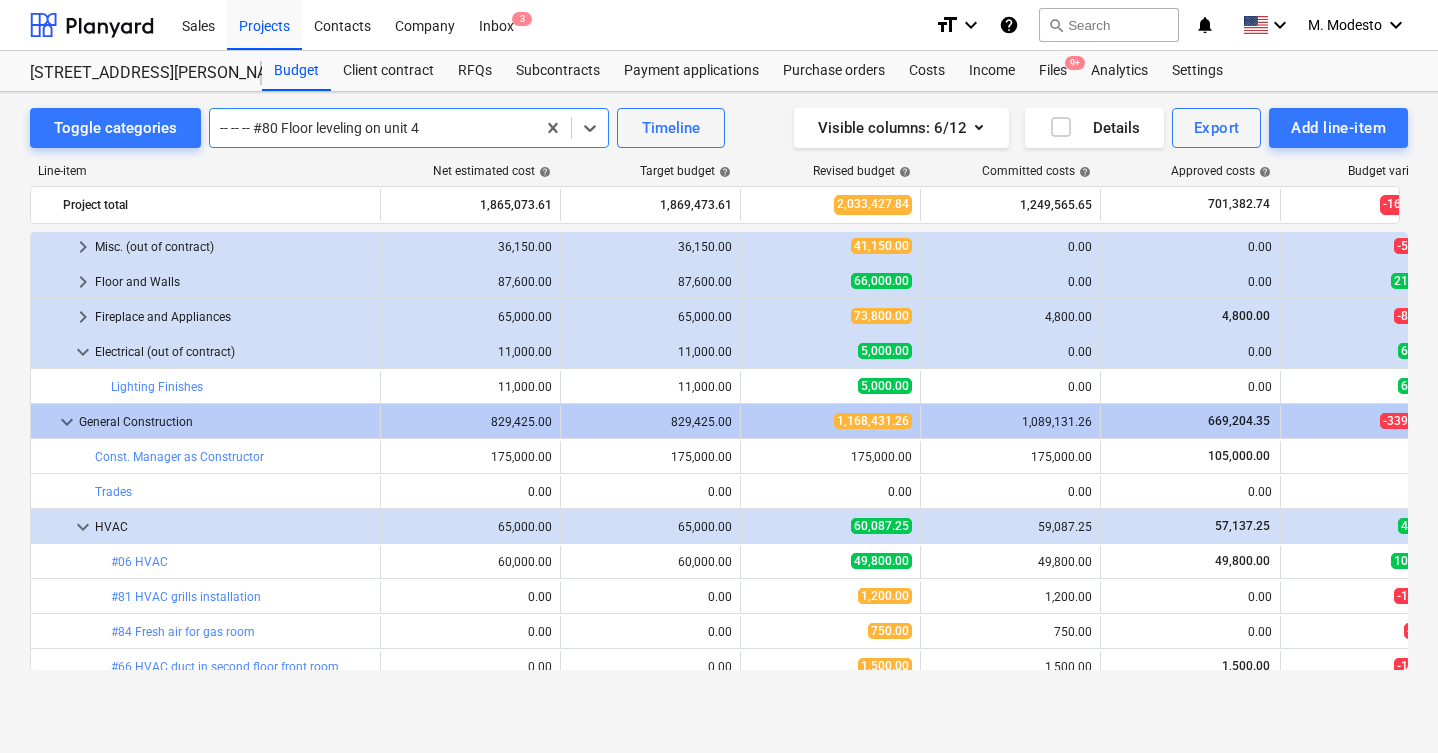 click at bounding box center (372, 128) 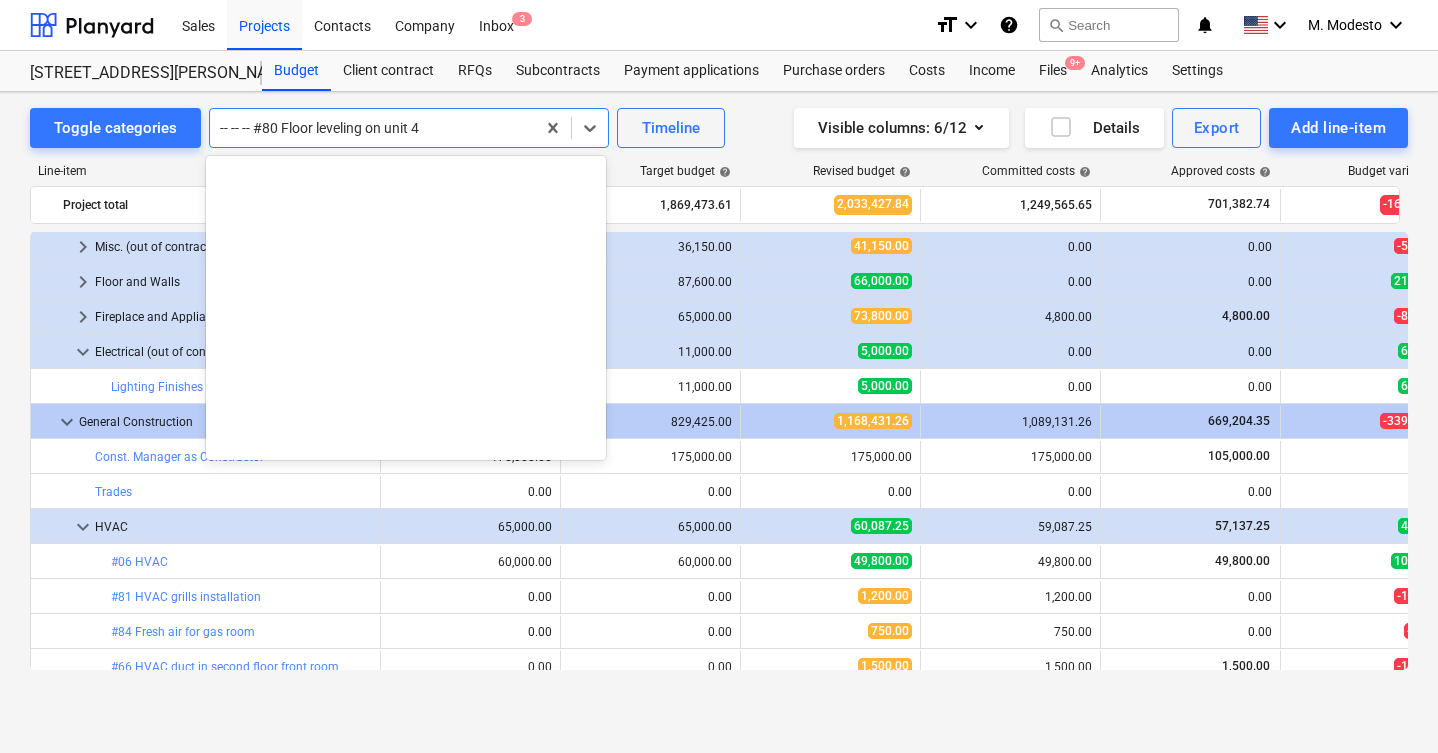 scroll, scrollTop: 6615, scrollLeft: 0, axis: vertical 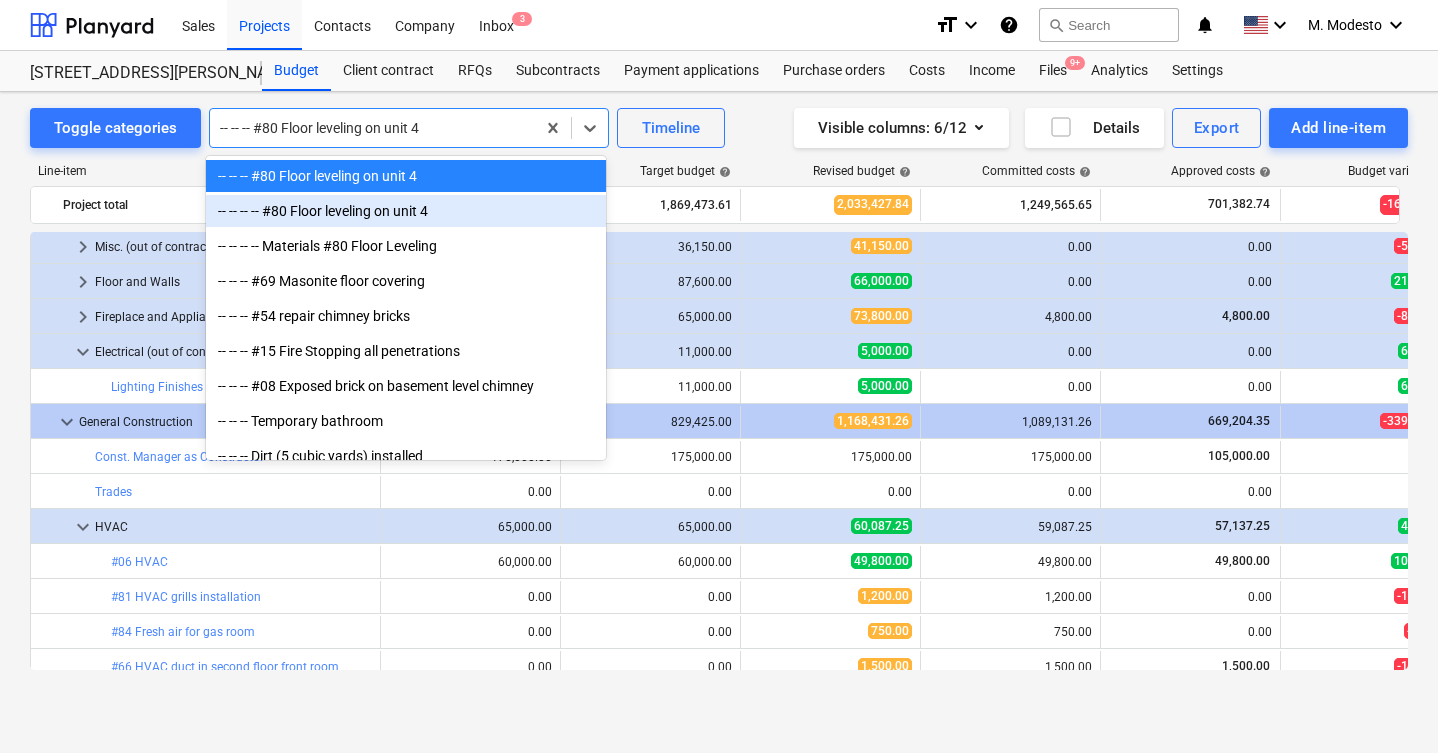 click on "-- -- -- --   #80 Floor leveling on unit 4" at bounding box center (406, 211) 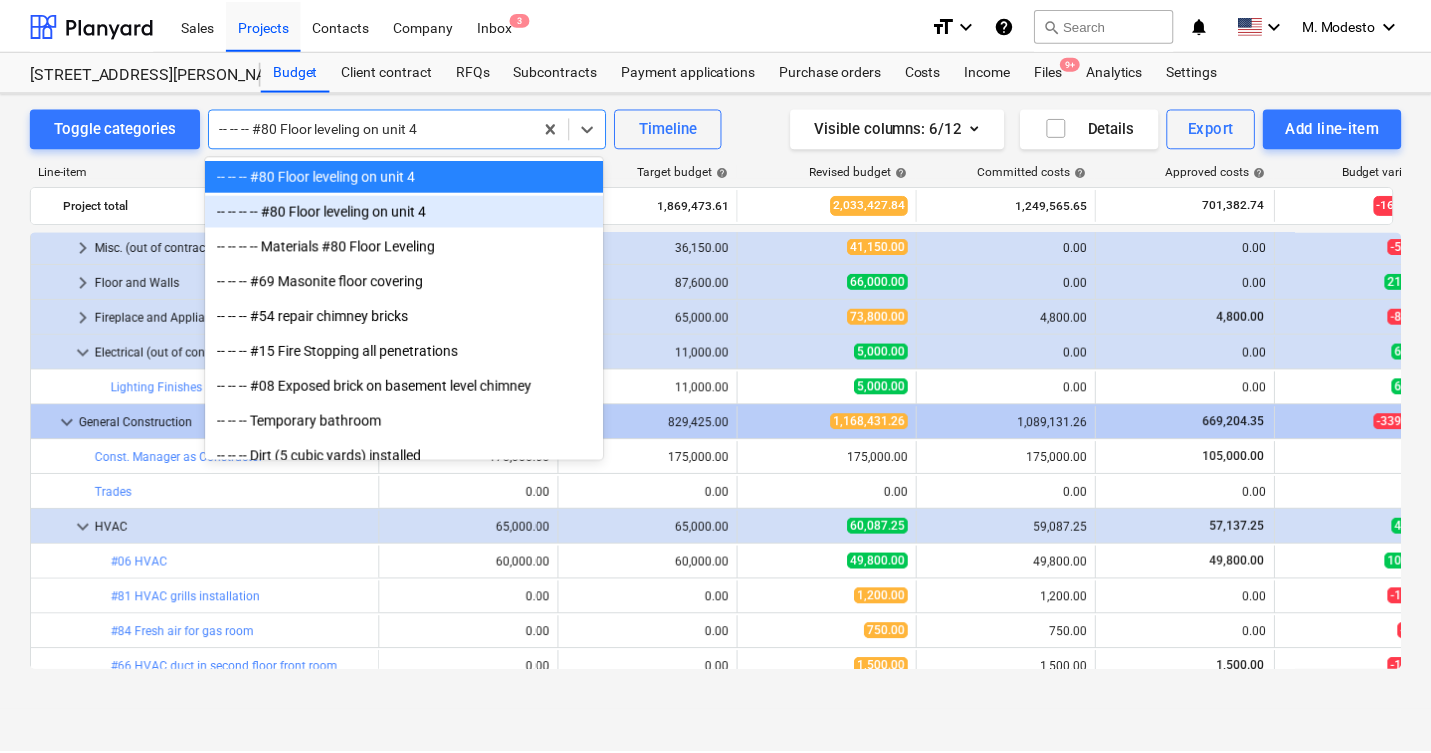 scroll, scrollTop: 2730, scrollLeft: 0, axis: vertical 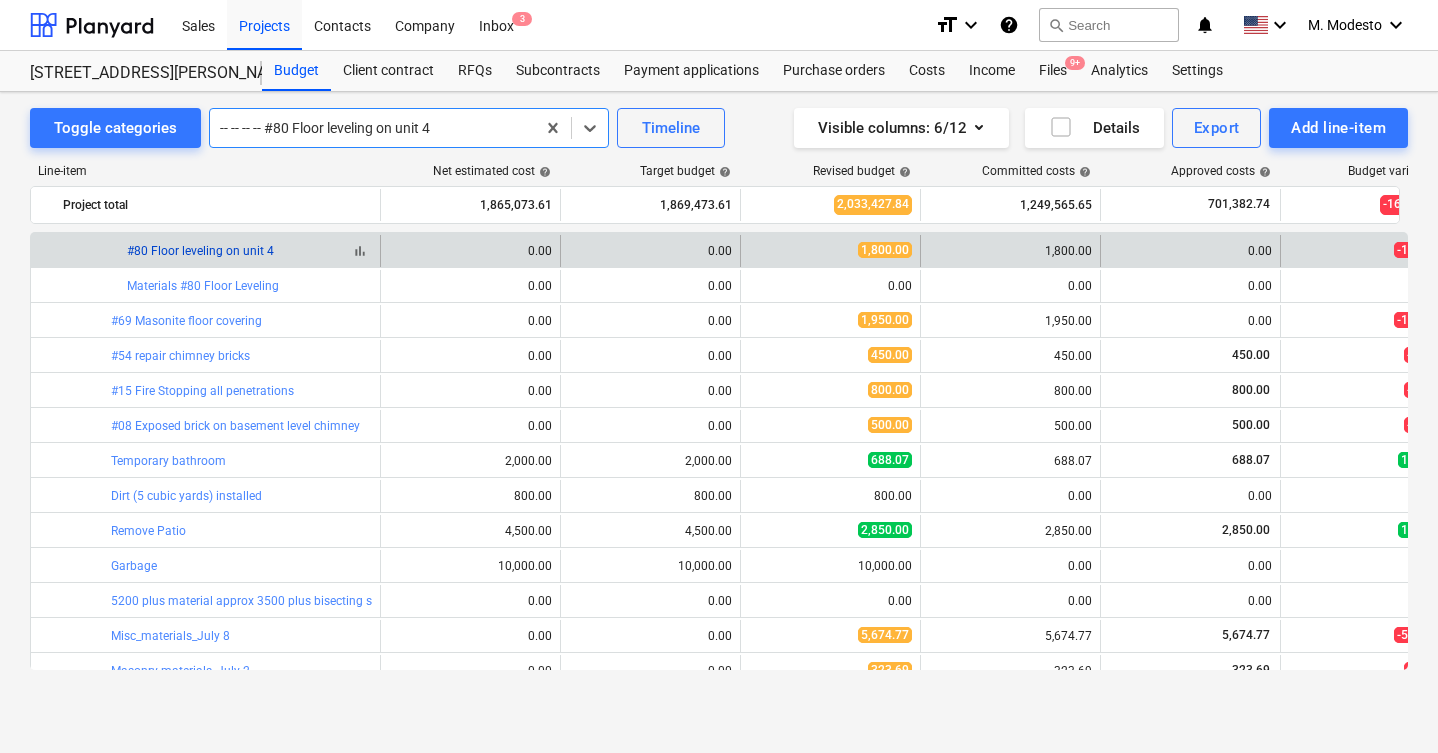 click on "#80 Floor leveling on unit 4" at bounding box center [200, 251] 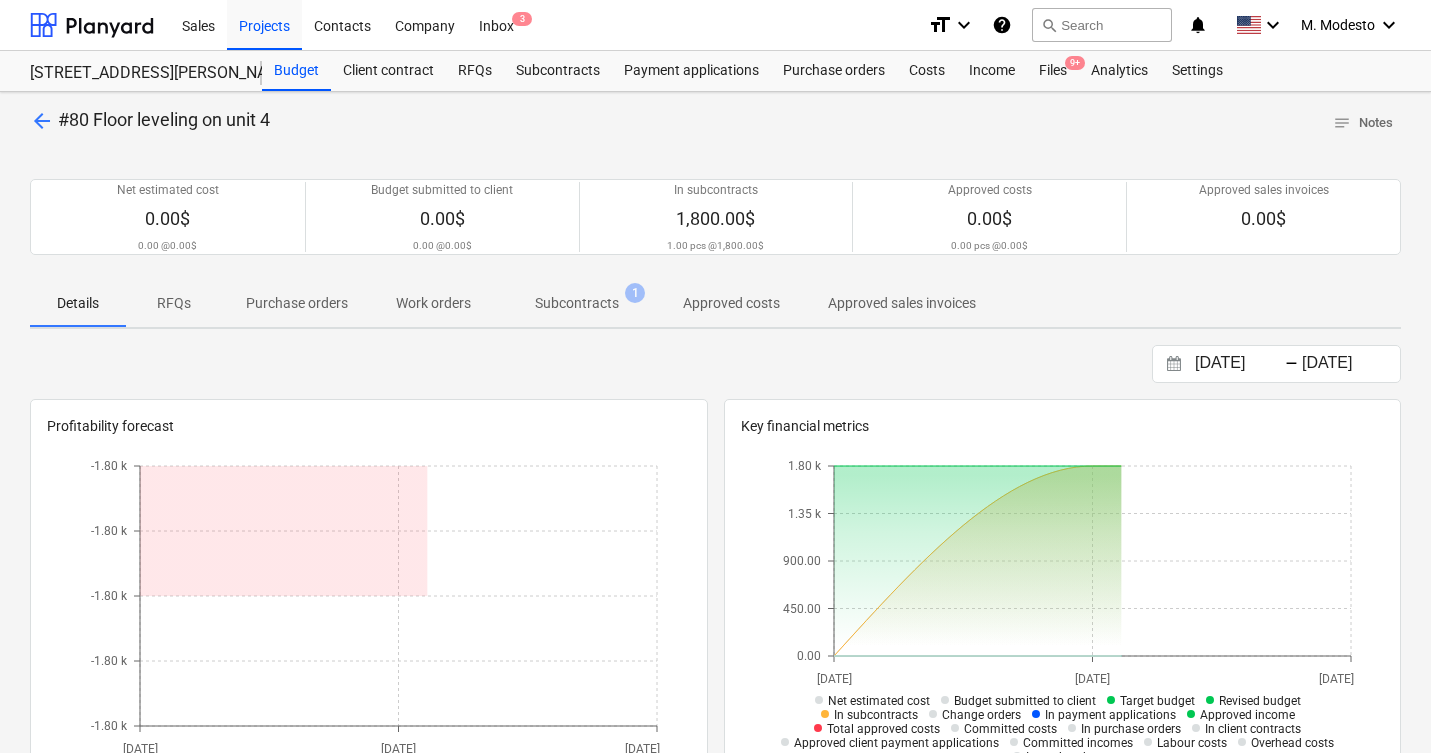 click on "Subcontracts 1" at bounding box center (577, 303) 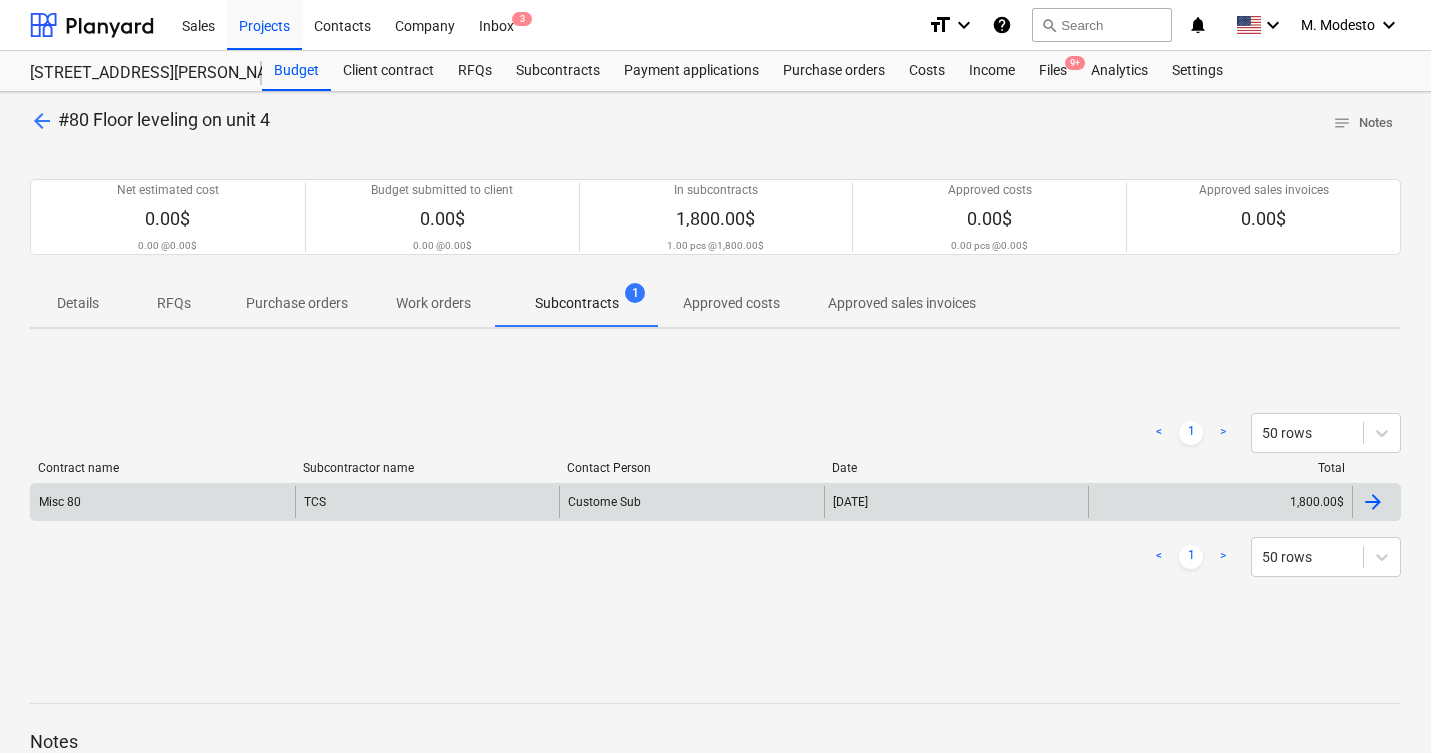 click on "Custome Sub" at bounding box center (691, 502) 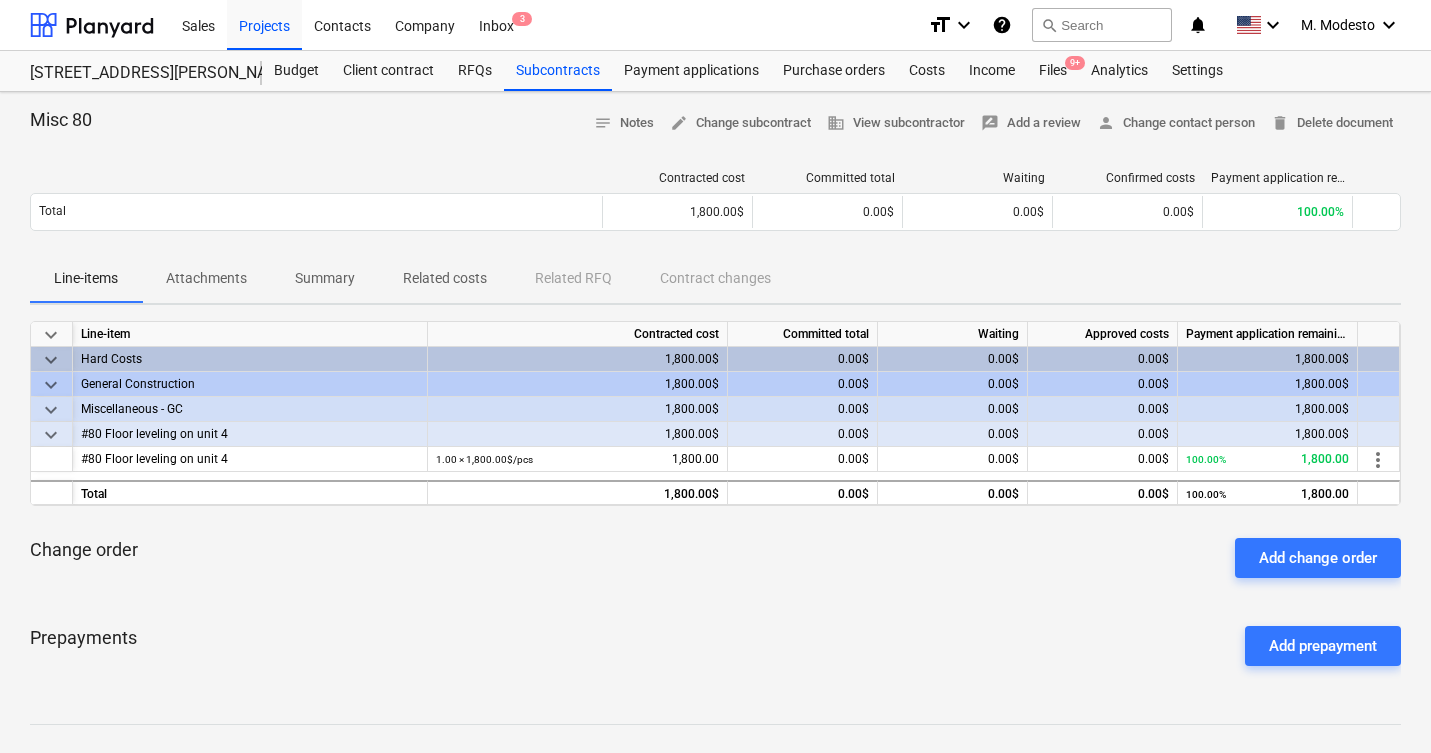 click on "Related costs" at bounding box center (445, 279) 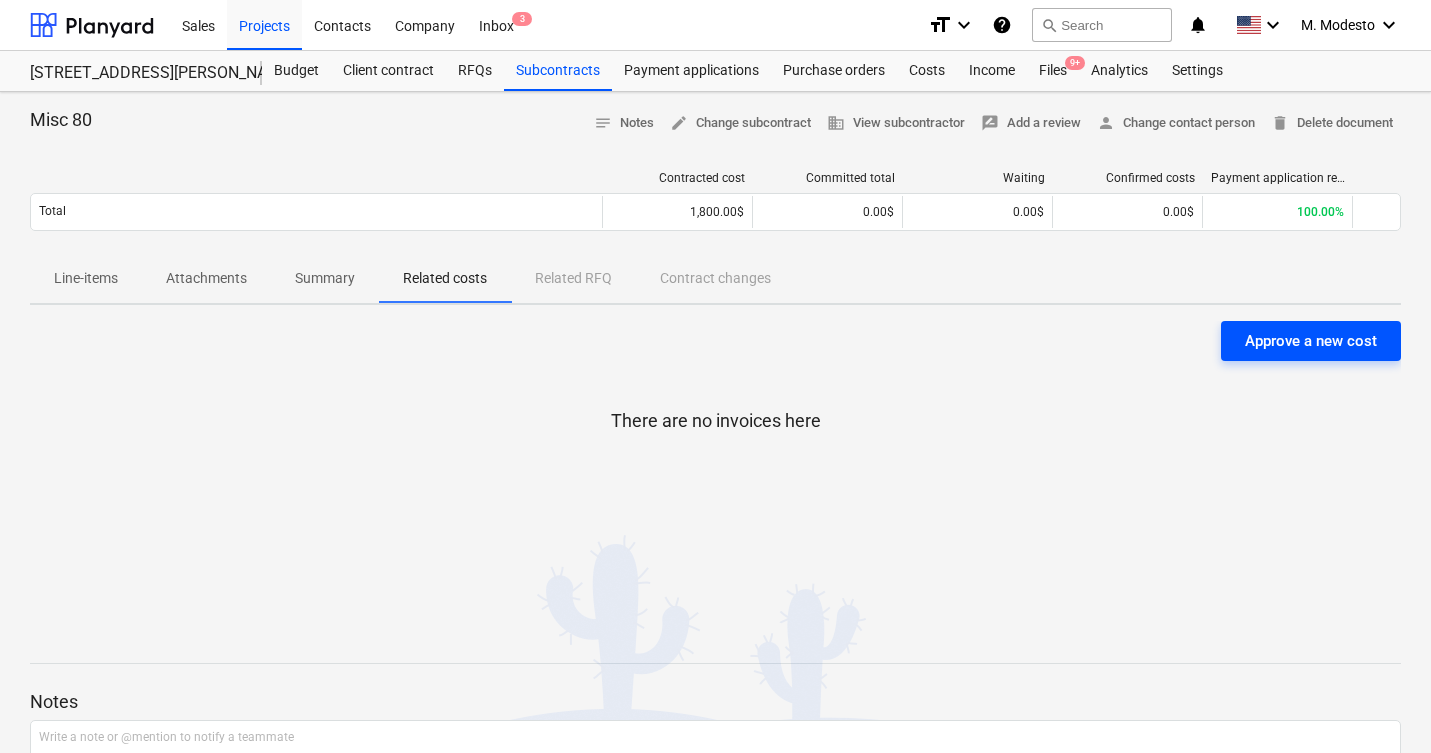 click on "Approve a new cost" at bounding box center [1311, 341] 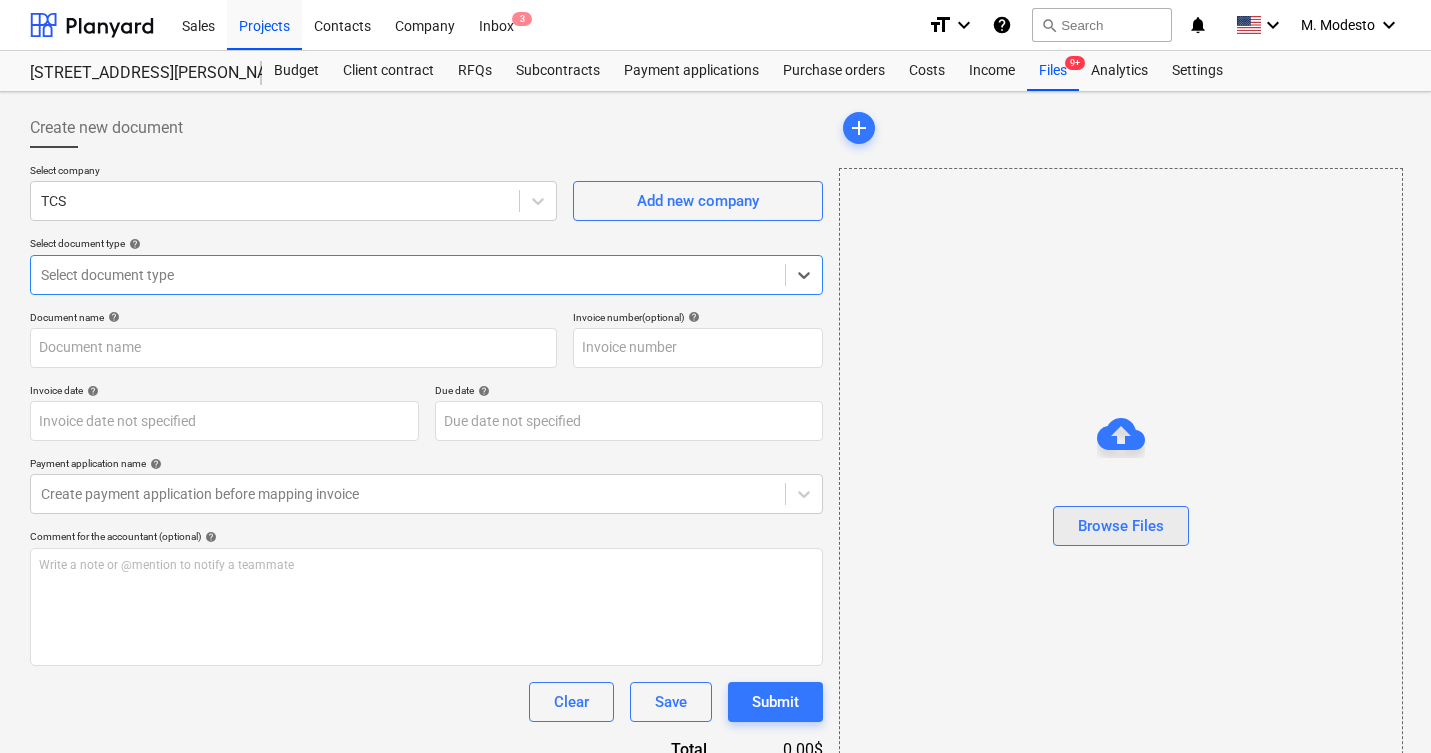click on "Browse Files" at bounding box center [1121, 526] 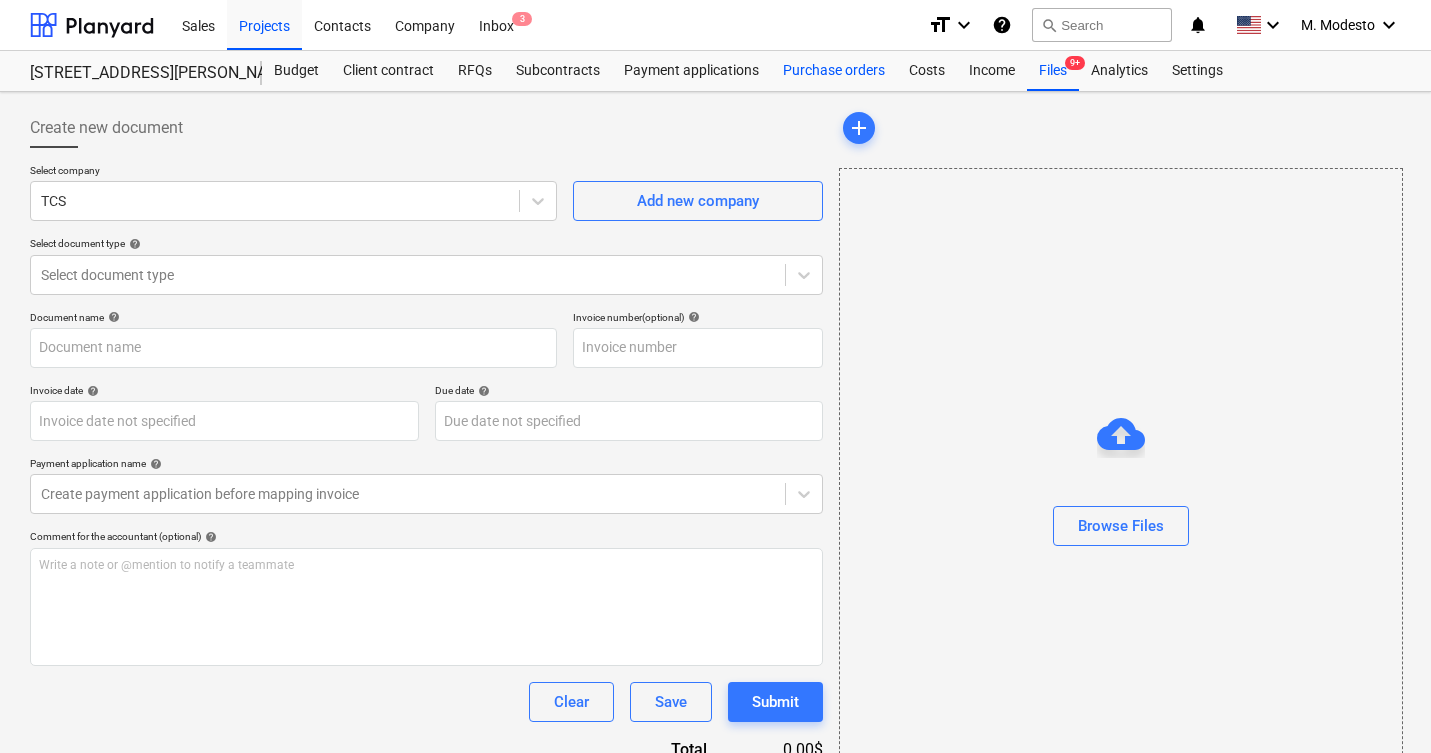 type on "1152.png" 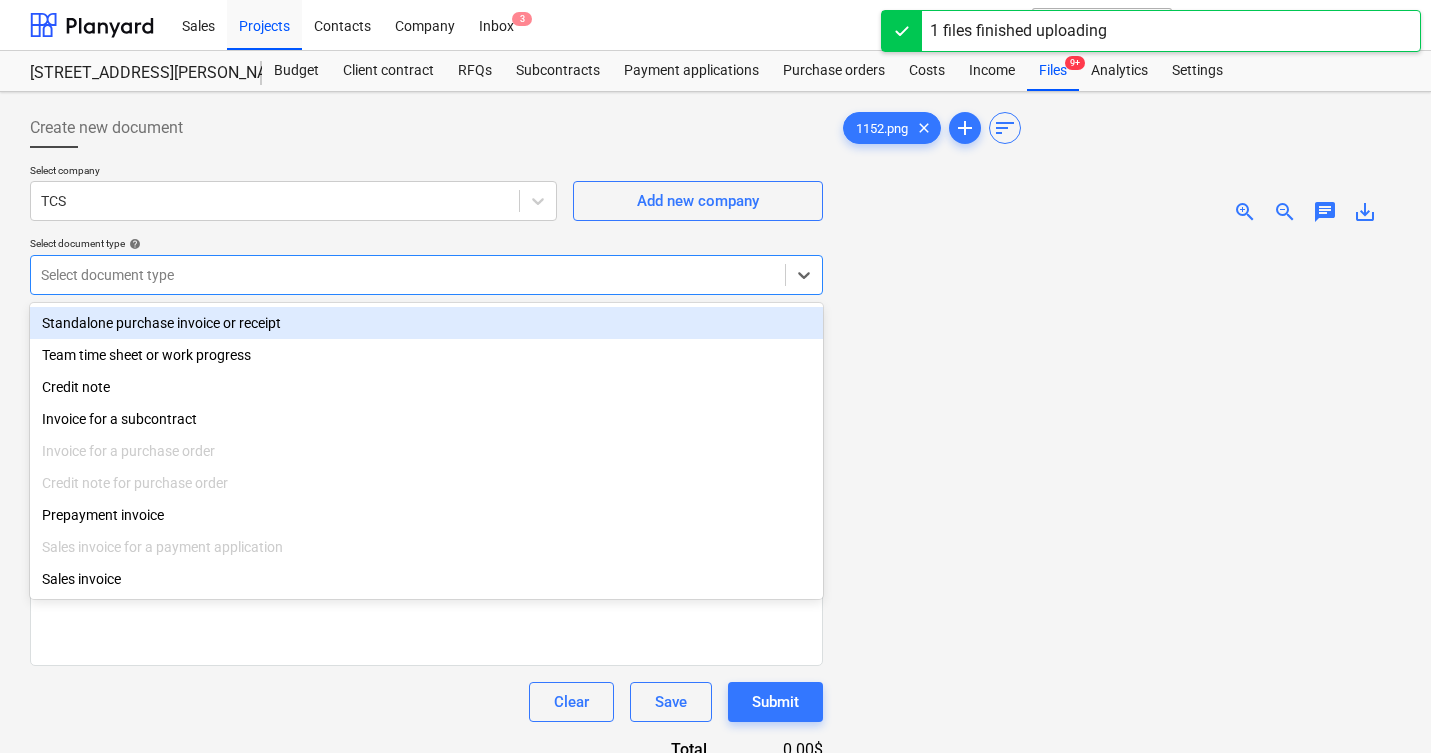 click at bounding box center (408, 275) 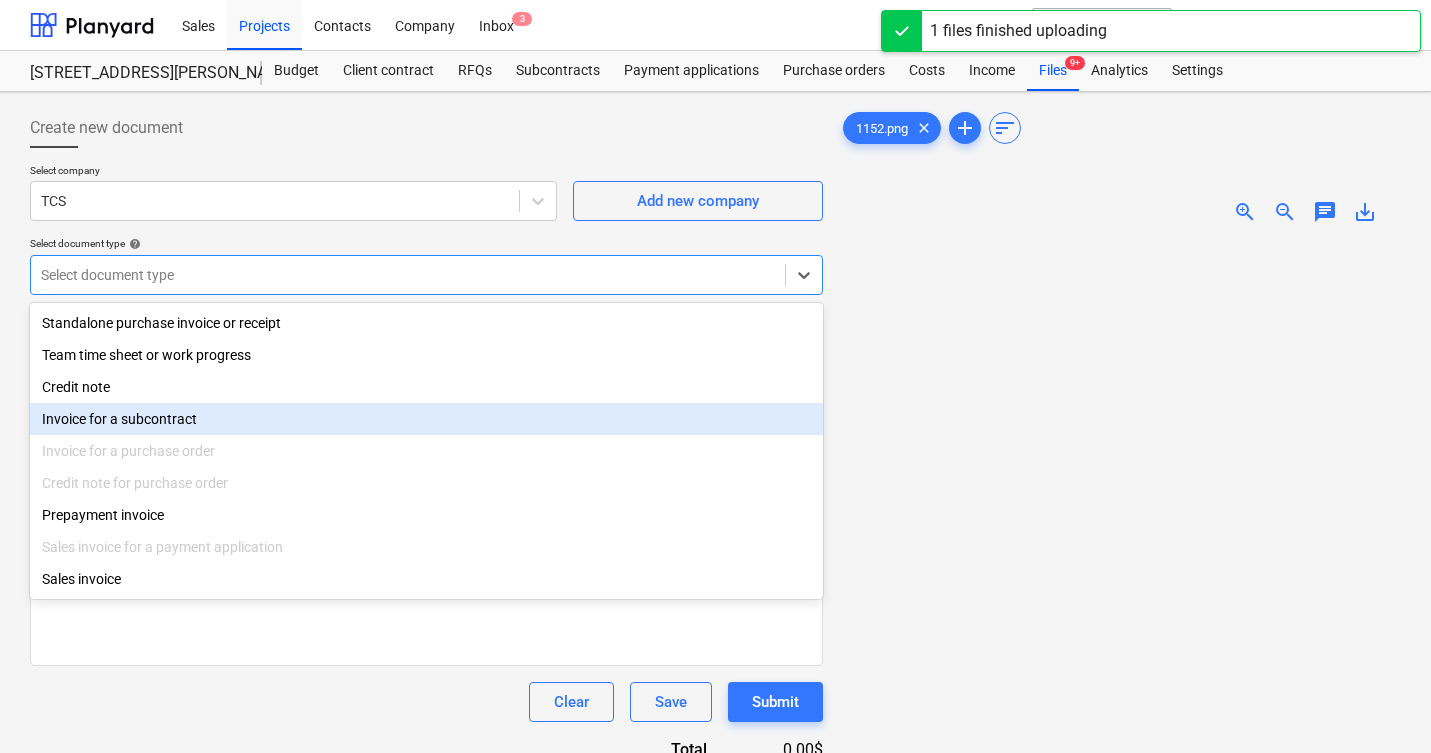 click on "Invoice for a subcontract" at bounding box center (426, 419) 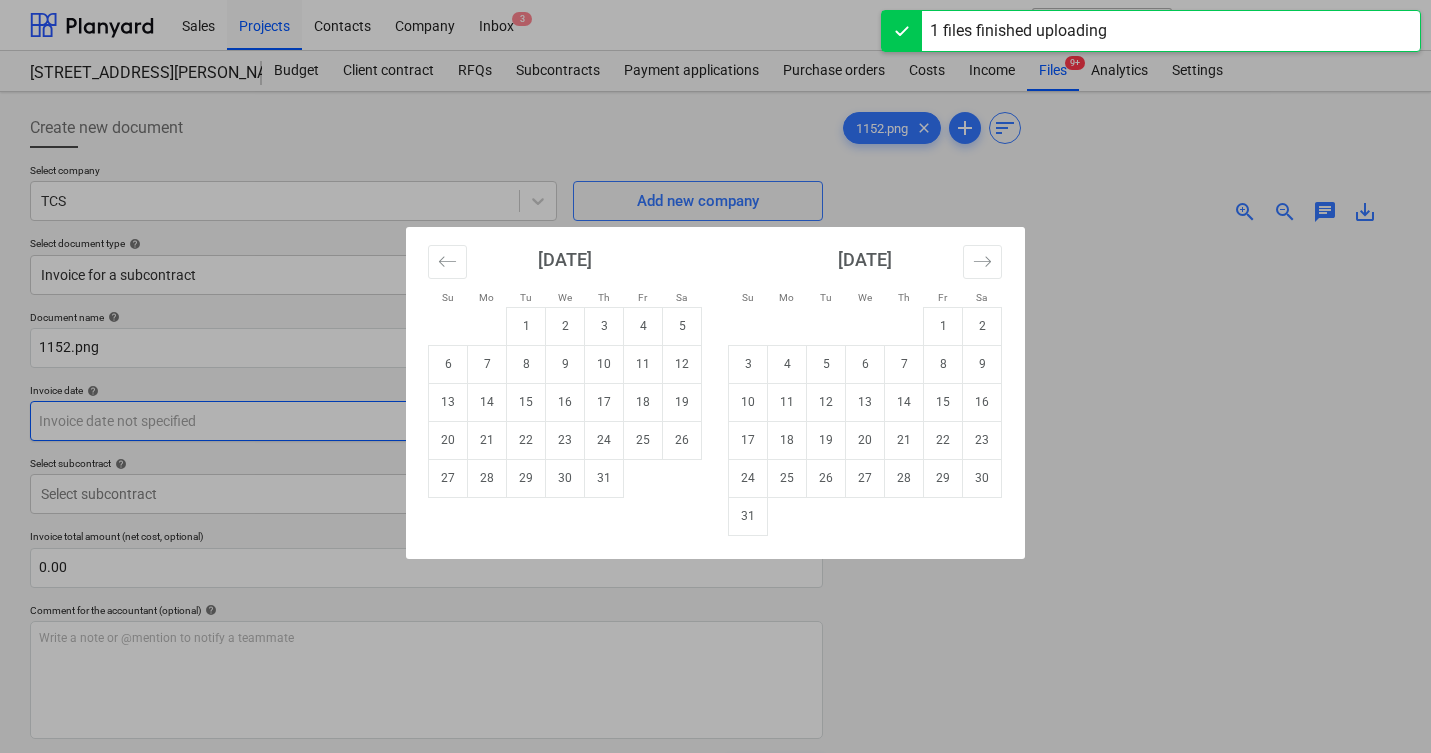 click on "Sales Projects Contacts Company Inbox 3 format_size keyboard_arrow_down help search Search notifications 0 keyboard_arrow_down M. Modesto keyboard_arrow_down 506 Henry Street Budget Client contract RFQs Subcontracts Payment applications Purchase orders Costs Income Files 9+ Analytics Settings Create new document Select company TCS   Add new company Select document type help Invoice for a subcontract Document name help 1152.png Invoice number  (optional) help Invoice date help Press the down arrow key to interact with the calendar and
select a date. Press the question mark key to get the keyboard shortcuts for changing dates. Due date help Press the down arrow key to interact with the calendar and
select a date. Press the question mark key to get the keyboard shortcuts for changing dates. Select subcontract help Select subcontract Invoice total amount (net cost, optional) 0.00 Comment for the accountant (optional) help Write a note or @mention to notify a teammate ﻿ Clear Save Submit Total 0.00$ 0" at bounding box center [715, 376] 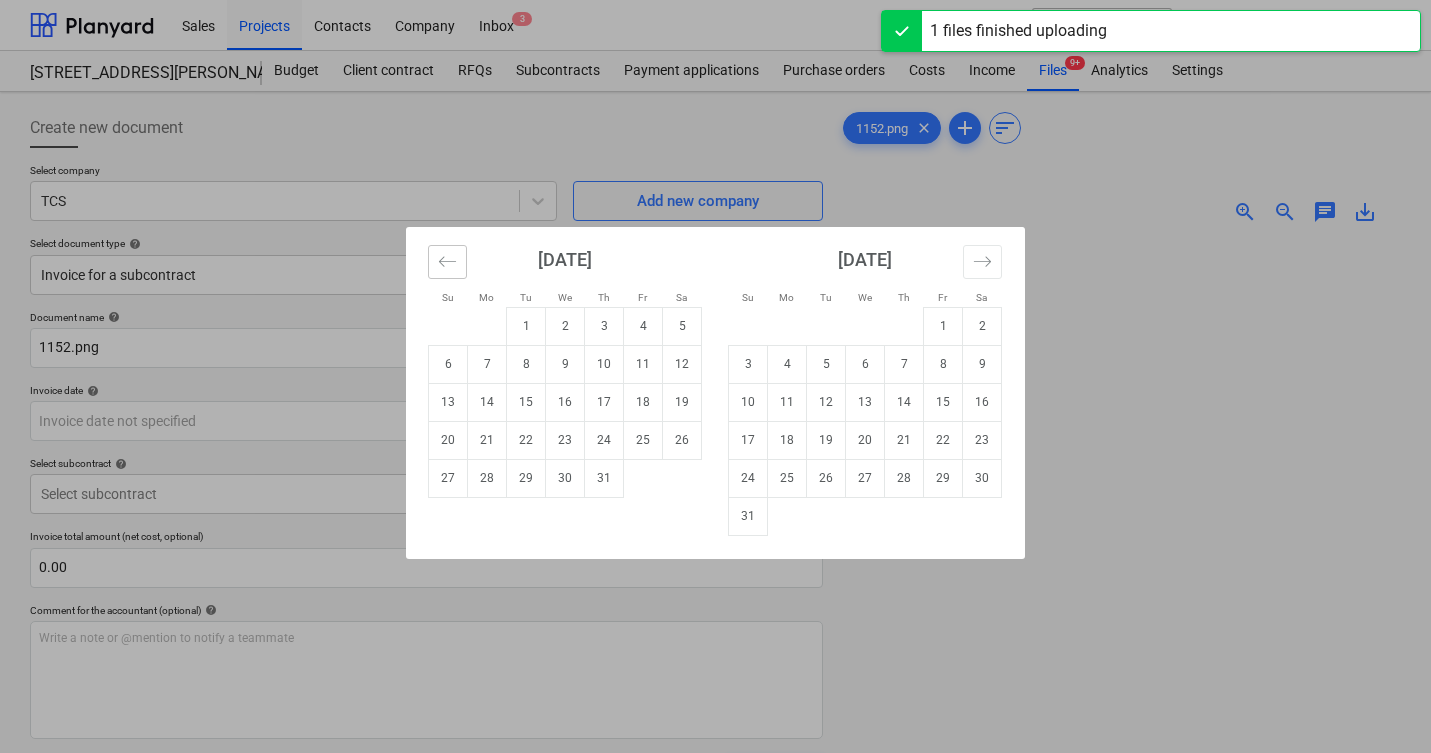 click at bounding box center (447, 262) 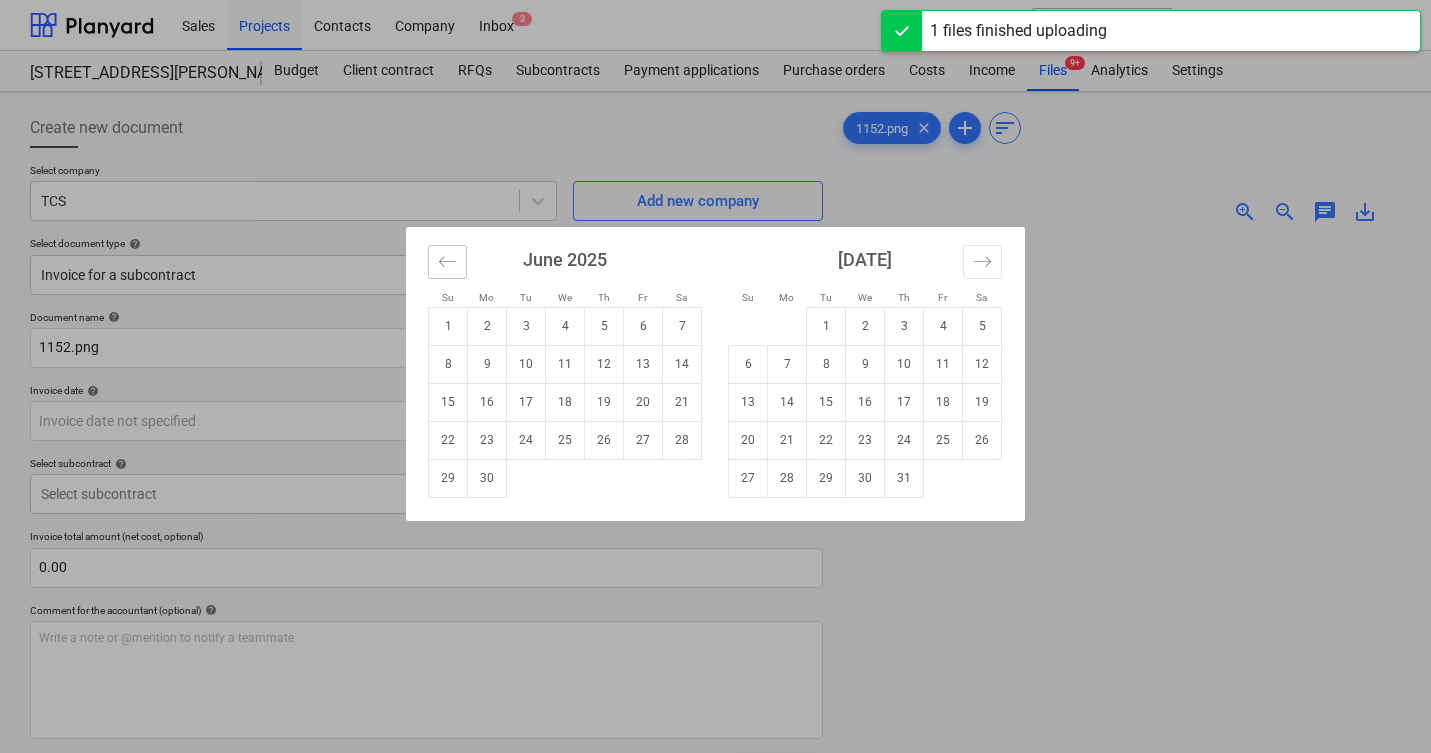 click at bounding box center (447, 262) 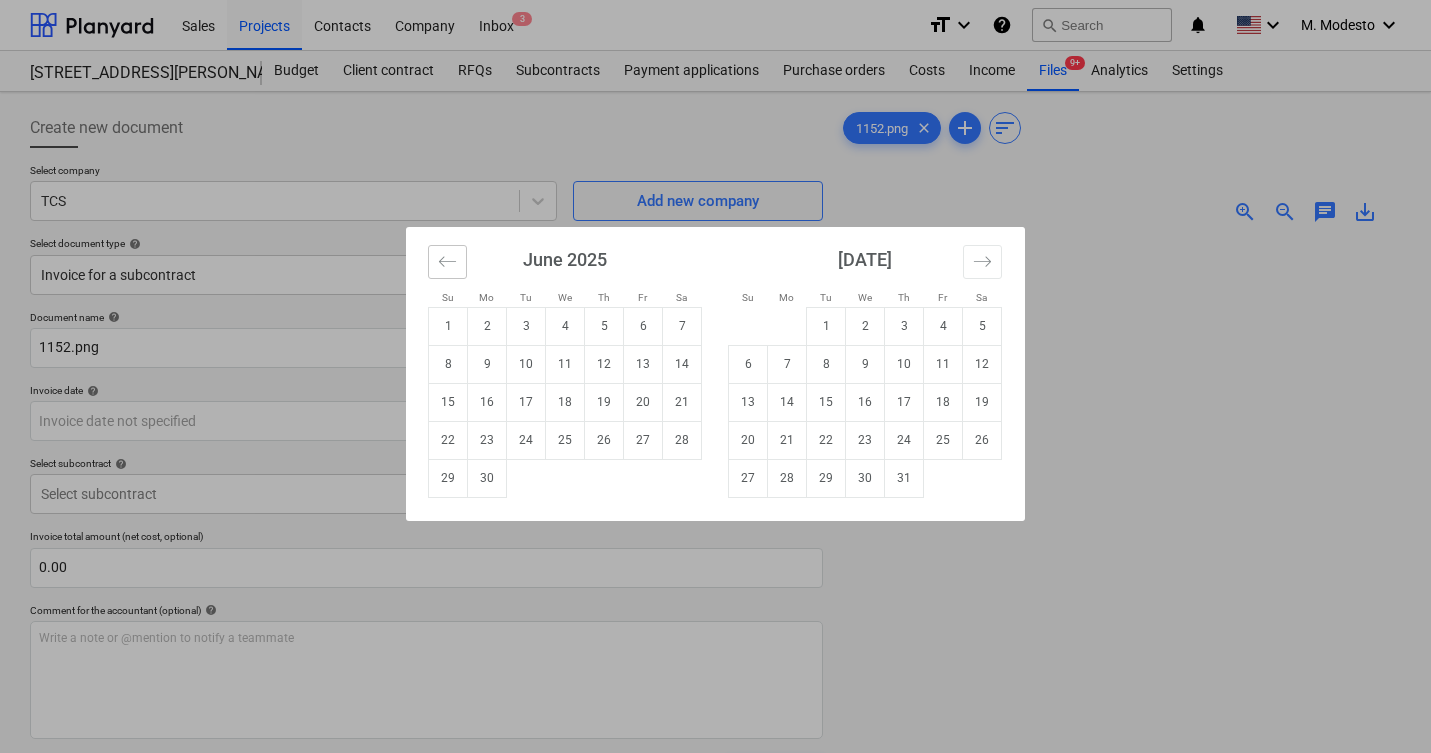click at bounding box center (447, 262) 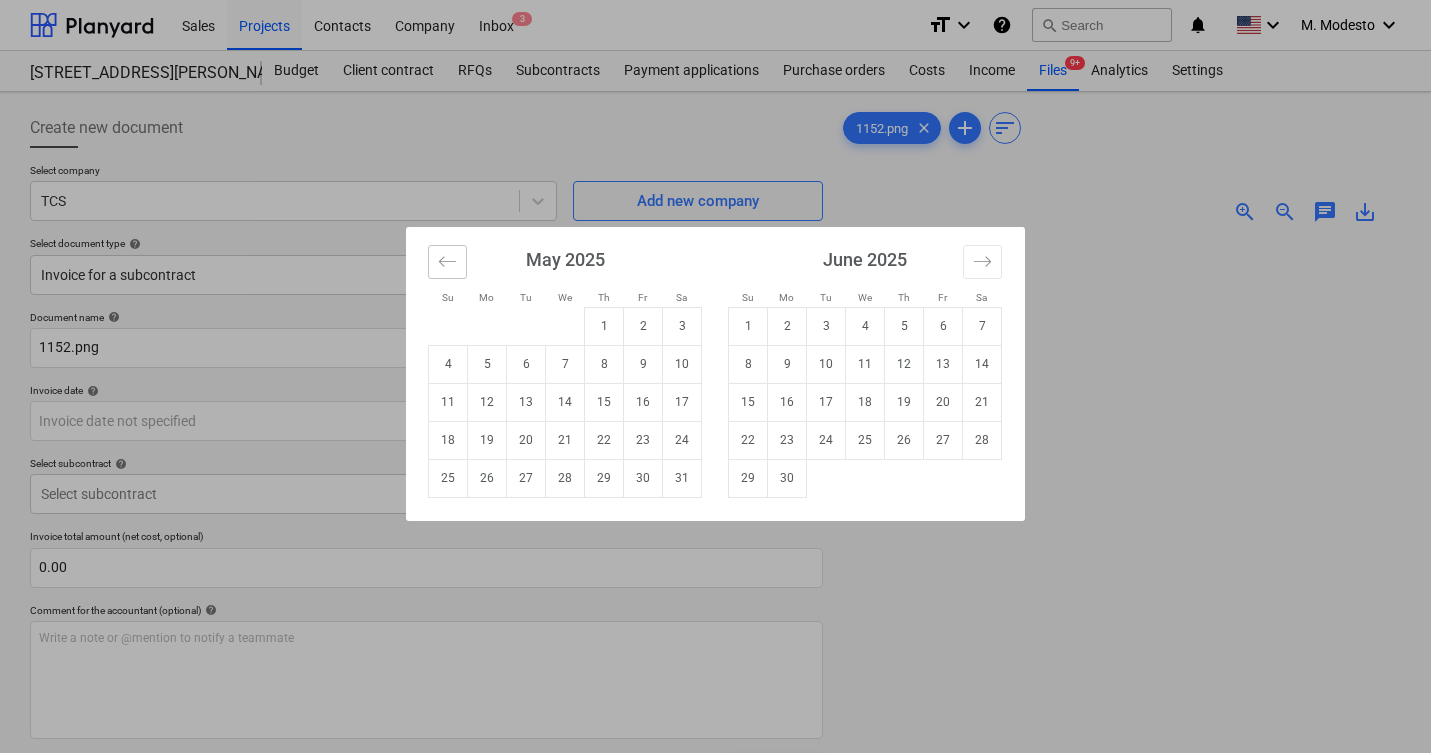 click at bounding box center [447, 262] 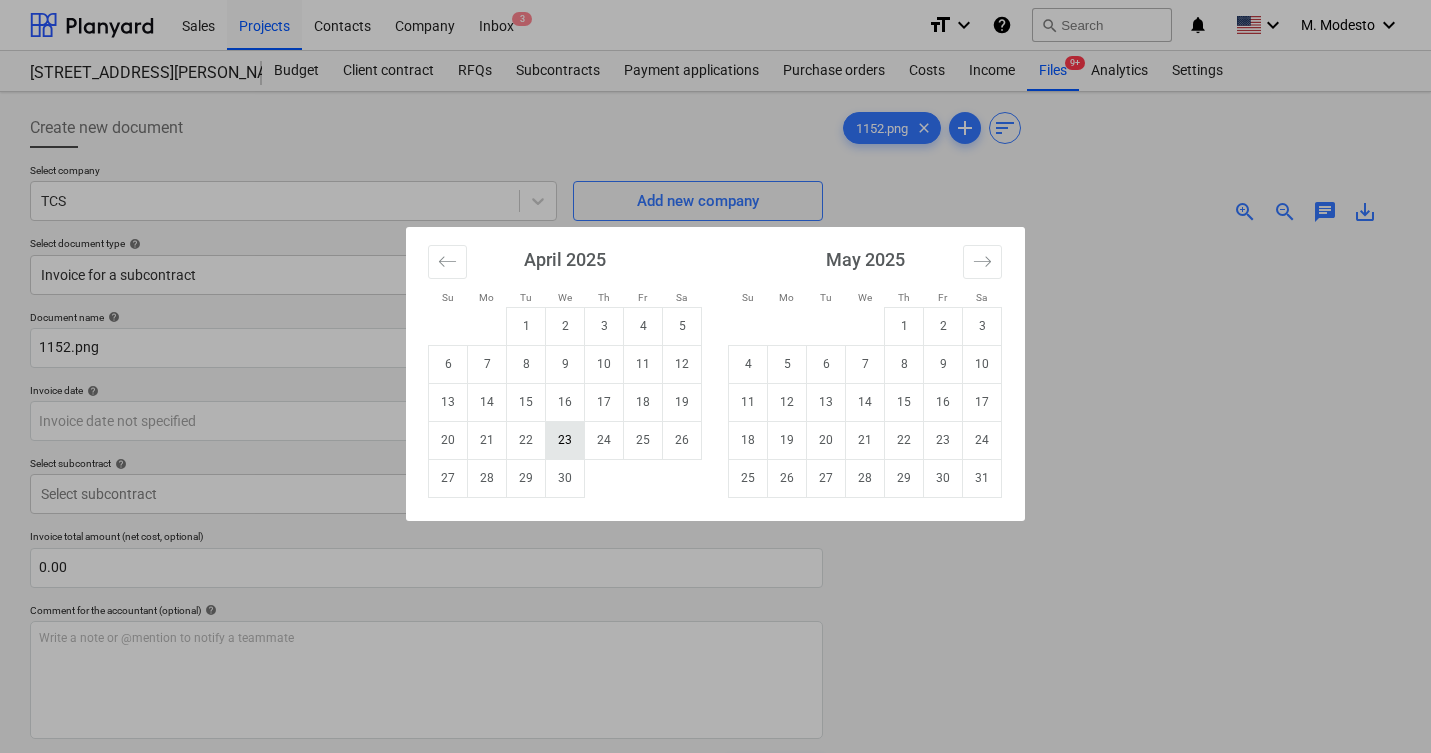 click on "23" at bounding box center (565, 440) 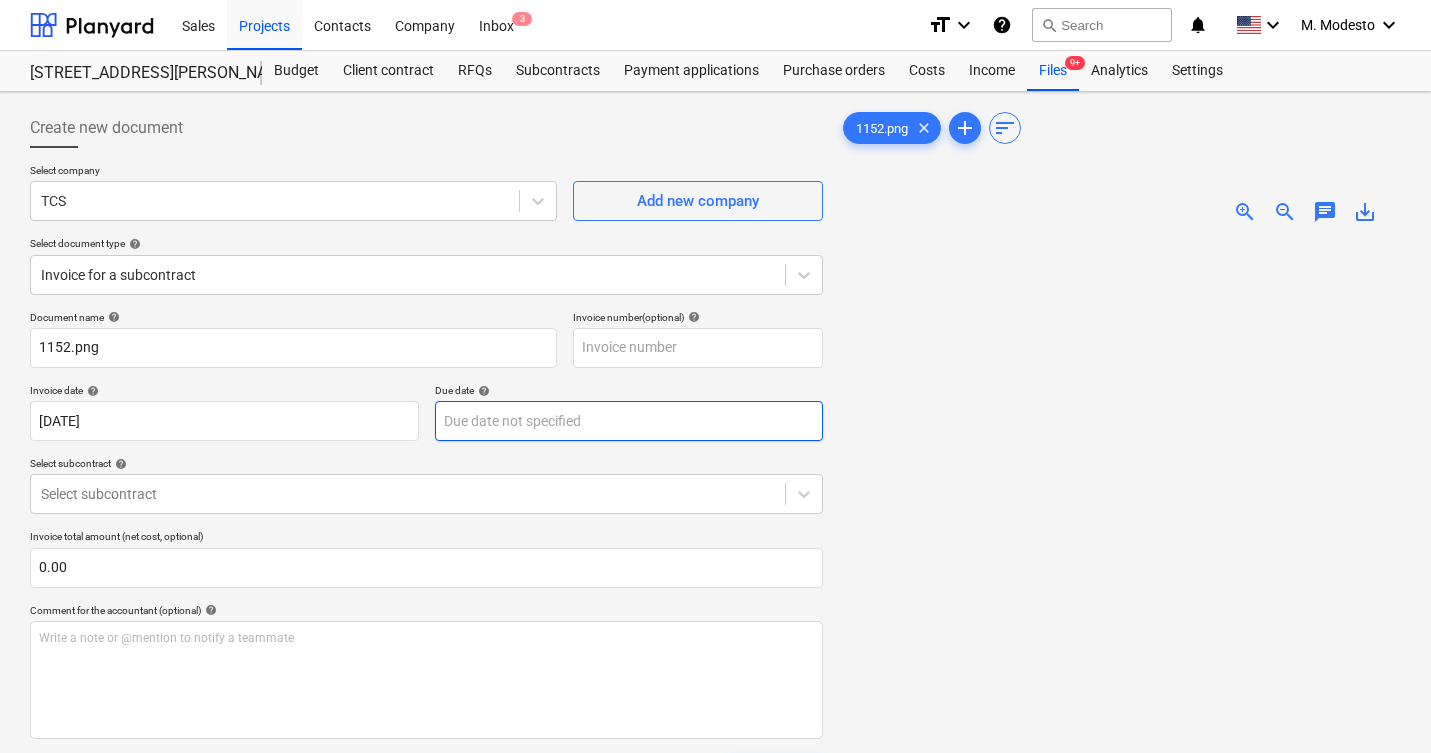 click on "Sales Projects Contacts Company Inbox 3 format_size keyboard_arrow_down help search Search notifications 0 keyboard_arrow_down M. Modesto keyboard_arrow_down 506 Henry Street Budget Client contract RFQs Subcontracts Payment applications Purchase orders Costs Income Files 9+ Analytics Settings Create new document Select company TCS   Add new company Select document type help Invoice for a subcontract Document name help 1152.png Invoice number  (optional) help Invoice date help 23 Apr 2025 23.04.2025 Press the down arrow key to interact with the calendar and
select a date. Press the question mark key to get the keyboard shortcuts for changing dates. Due date help Press the down arrow key to interact with the calendar and
select a date. Press the question mark key to get the keyboard shortcuts for changing dates. Select subcontract help Select subcontract Invoice total amount (net cost, optional) 0.00 Comment for the accountant (optional) help Write a note or @mention to notify a teammate ﻿ Clear add" at bounding box center [715, 376] 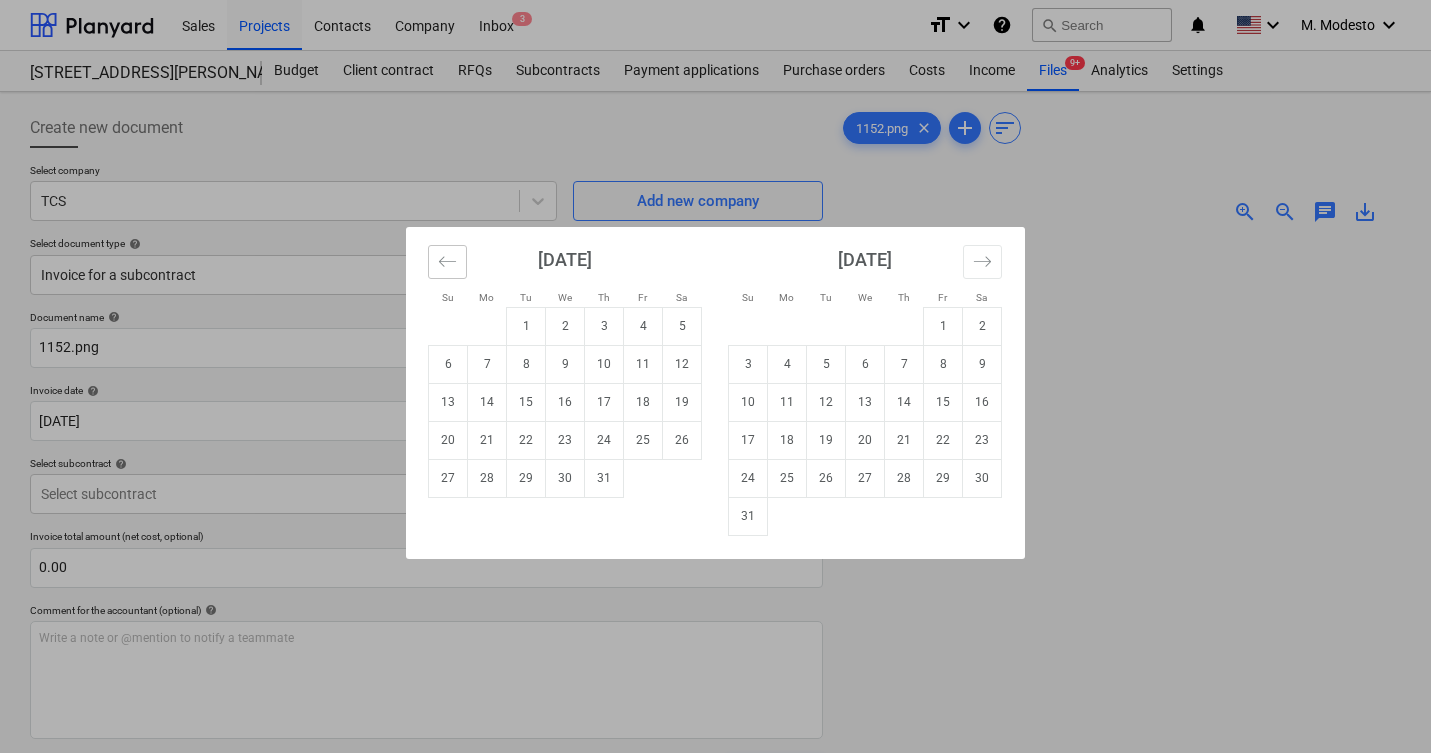 click 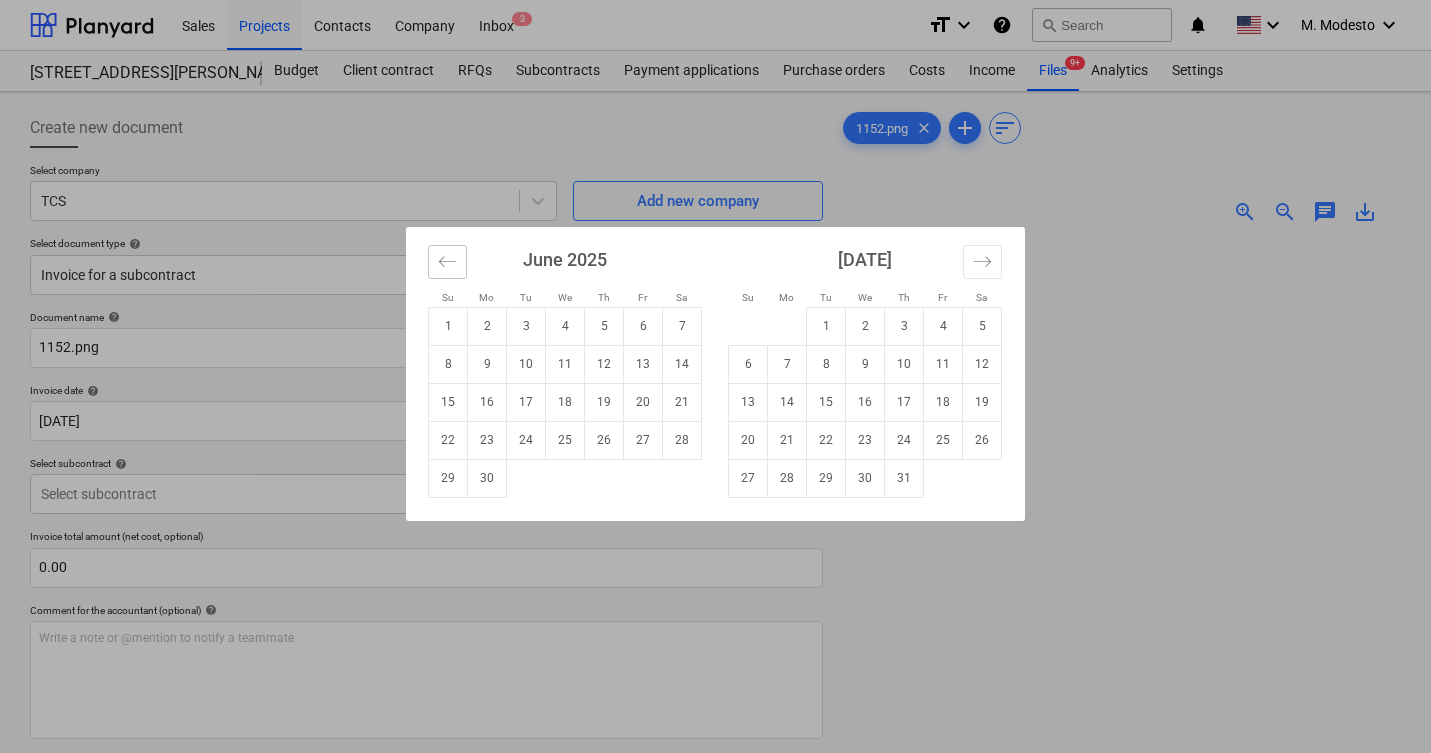 click 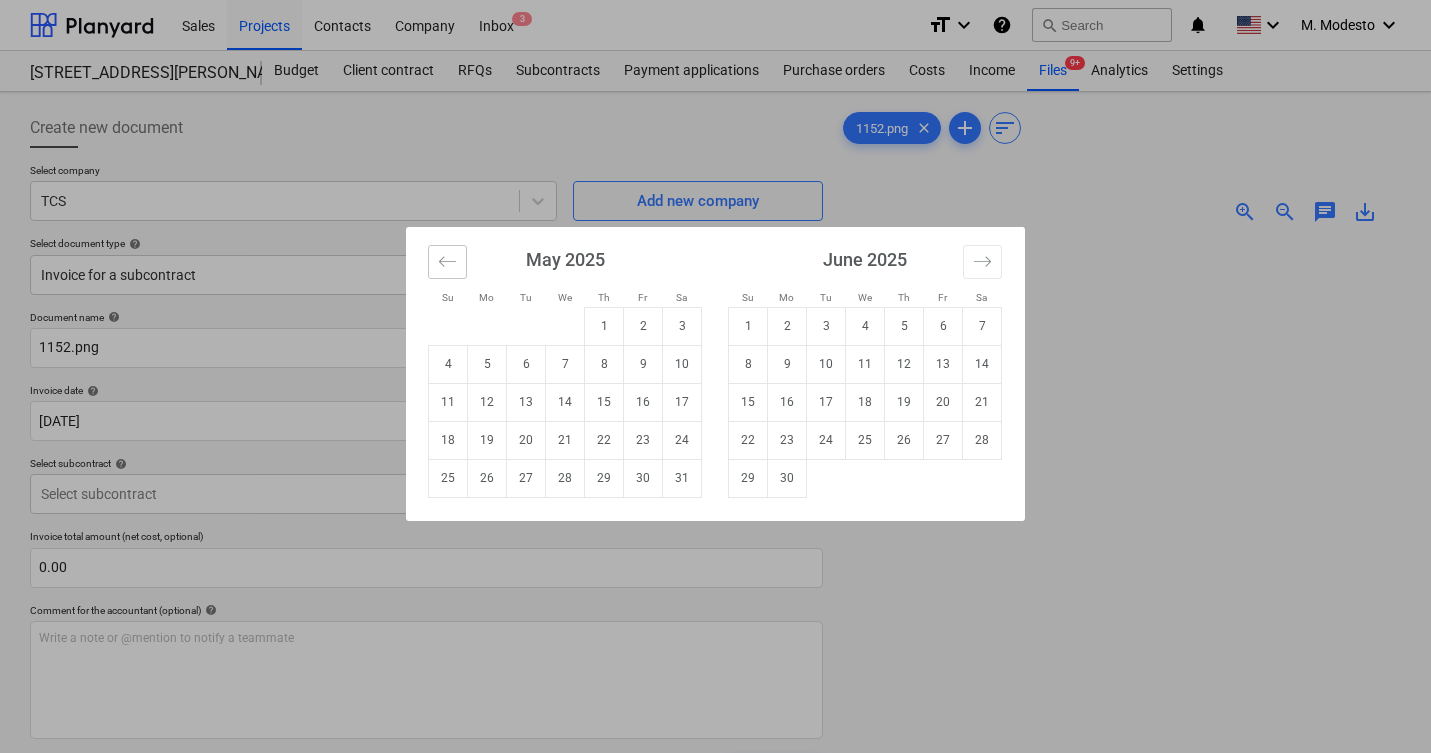 click 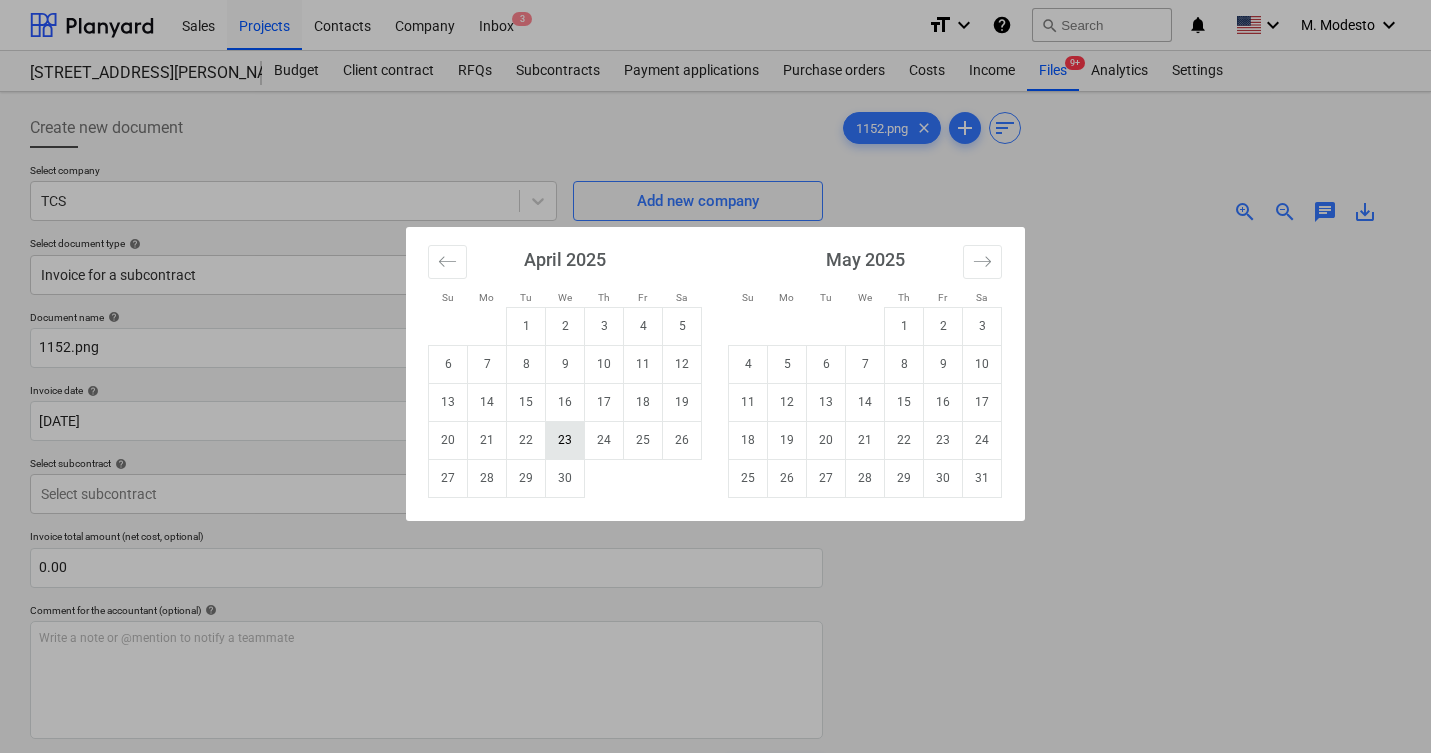 click on "23" at bounding box center (565, 440) 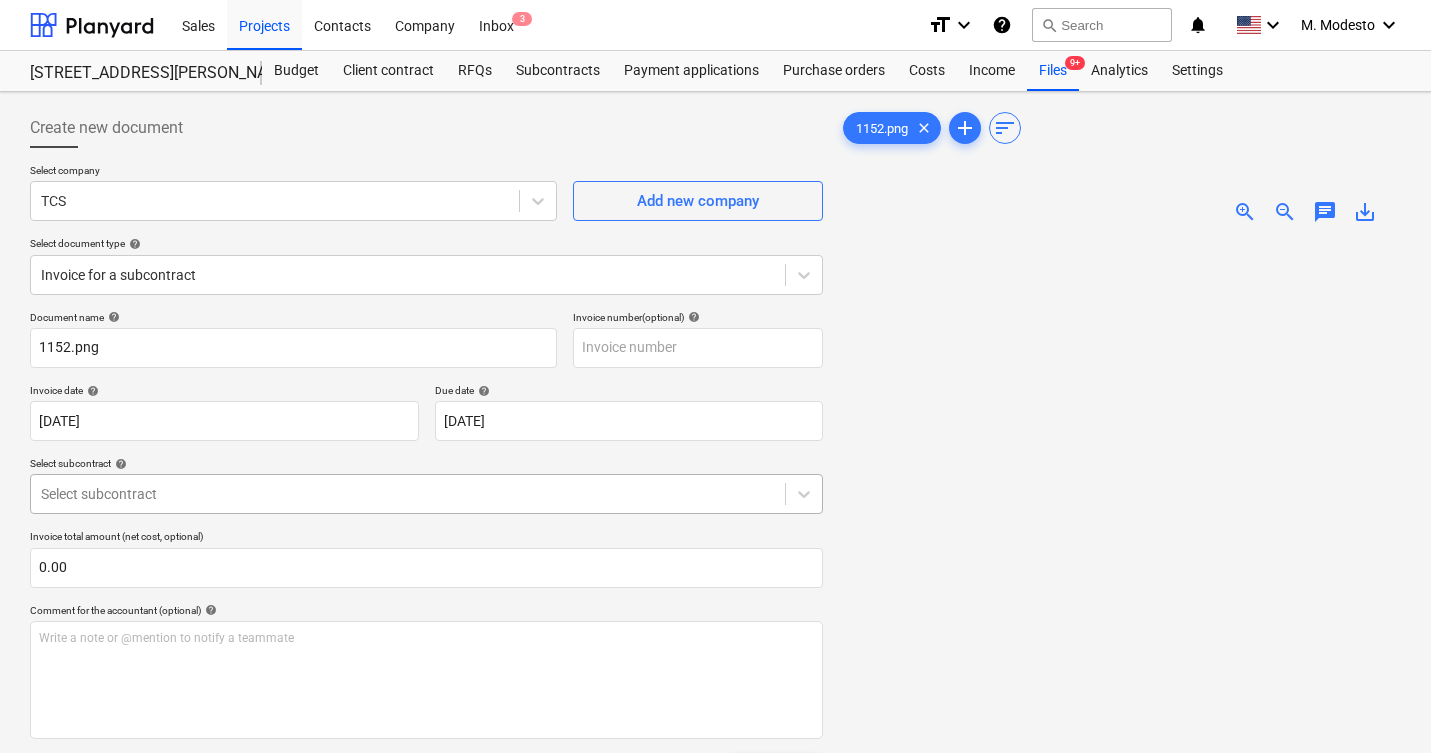 click on "Sales Projects Contacts Company Inbox 3 format_size keyboard_arrow_down help search Search notifications 0 keyboard_arrow_down M. Modesto keyboard_arrow_down 506 Henry Street Budget Client contract RFQs Subcontracts Payment applications Purchase orders Costs Income Files 9+ Analytics Settings Create new document Select company TCS   Add new company Select document type help Invoice for a subcontract Document name help 1152.png Invoice number  (optional) help Invoice date help 23 Apr 2025 23.04.2025 Press the down arrow key to interact with the calendar and
select a date. Press the question mark key to get the keyboard shortcuts for changing dates. Due date help 23 Apr 2025 23.04.2025 Press the down arrow key to interact with the calendar and
select a date. Press the question mark key to get the keyboard shortcuts for changing dates. Select subcontract help Select subcontract Invoice total amount (net cost, optional) 0.00 Comment for the accountant (optional) help ﻿ Clear Save Submit Total 0.00$ 0" at bounding box center (715, 376) 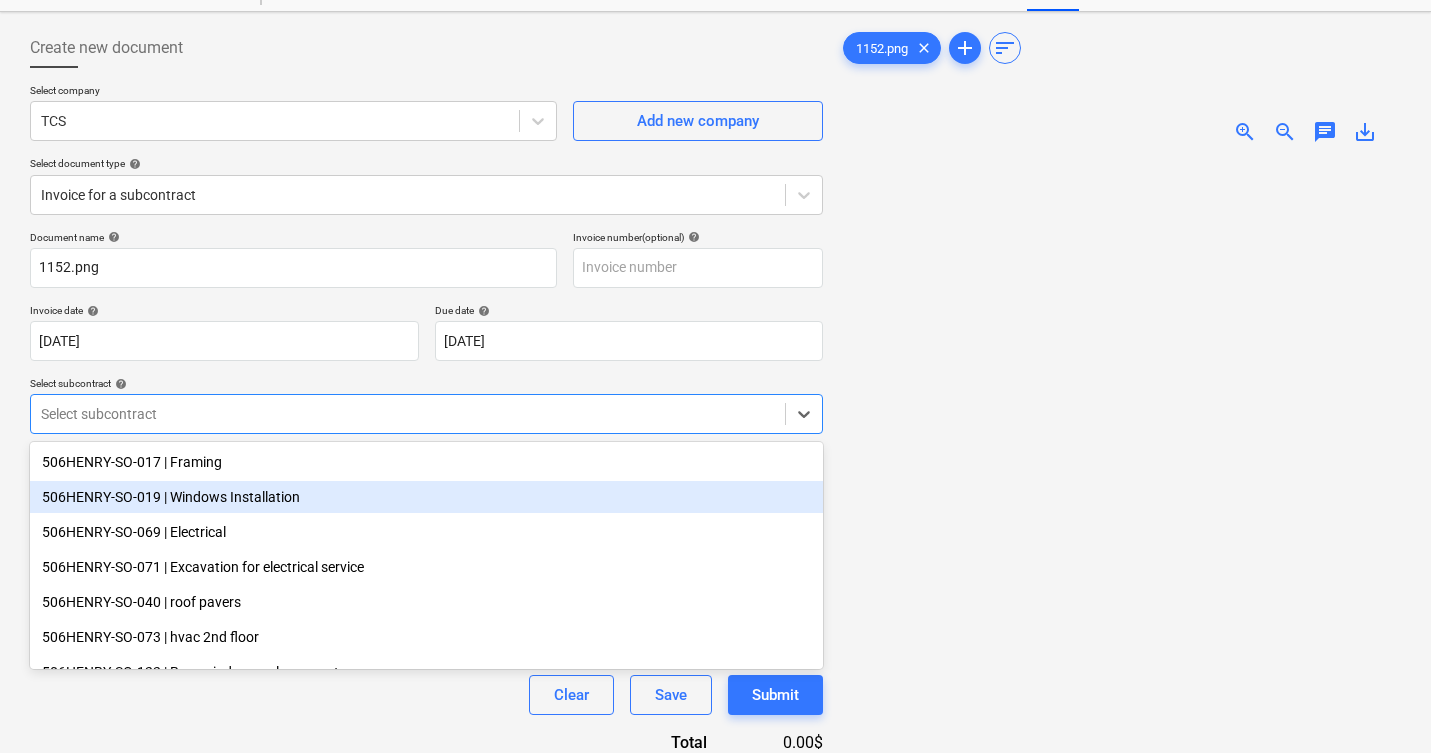 scroll, scrollTop: 81, scrollLeft: 0, axis: vertical 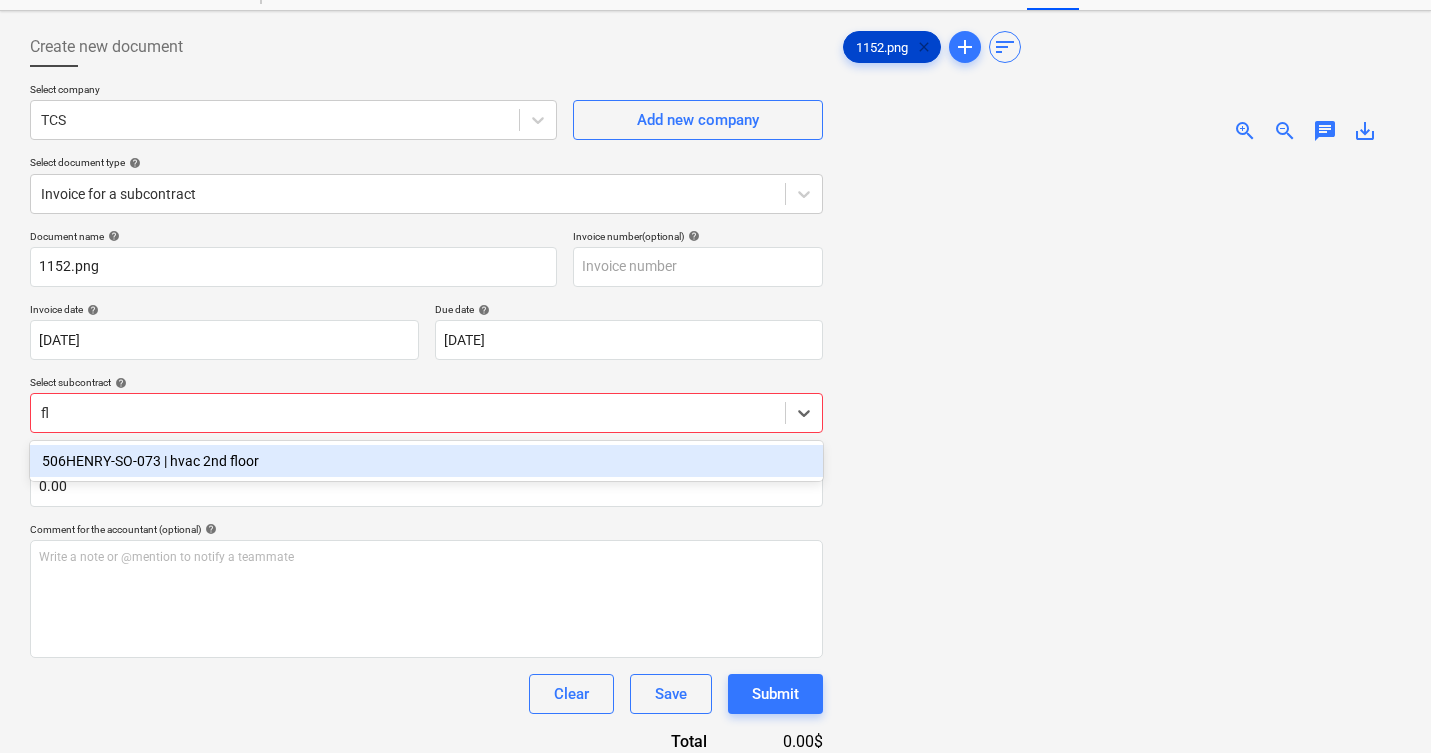 type on "f" 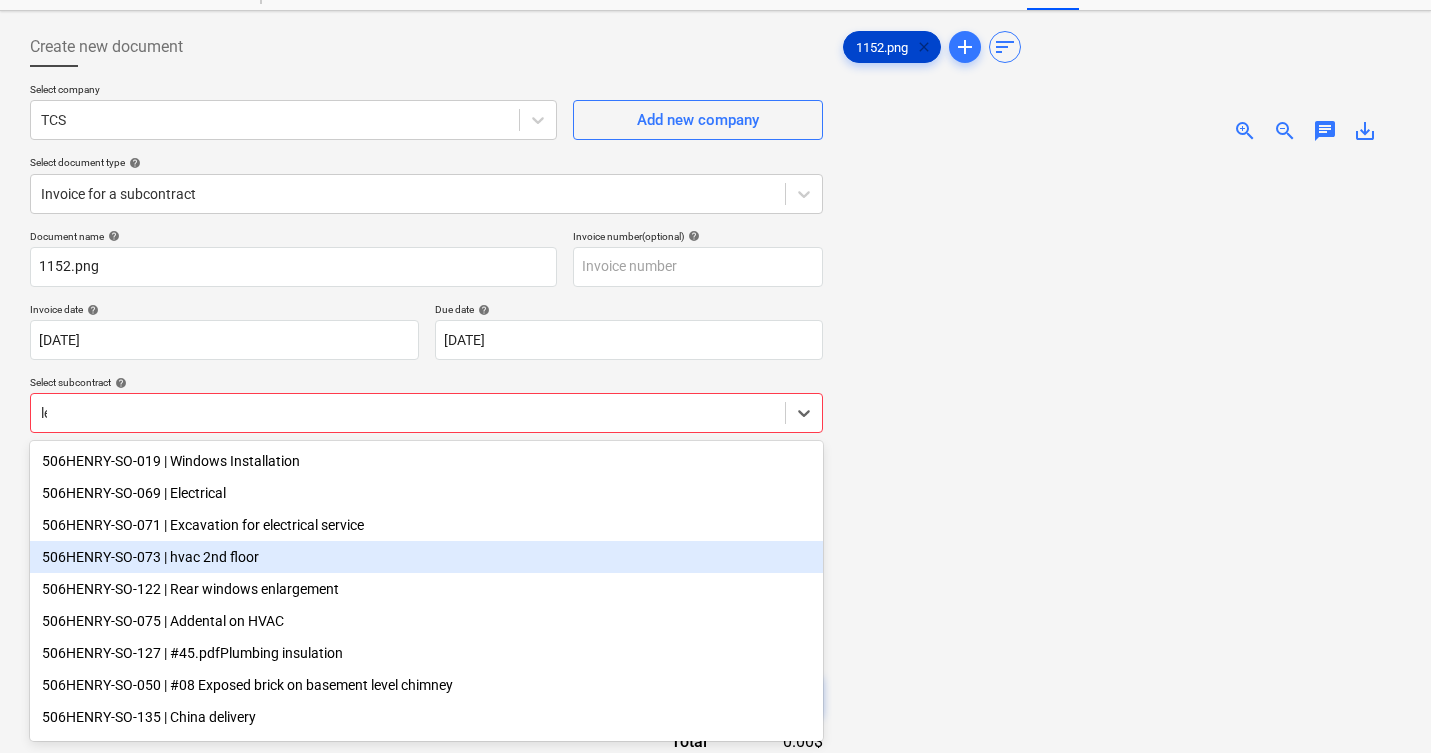 type on "lev" 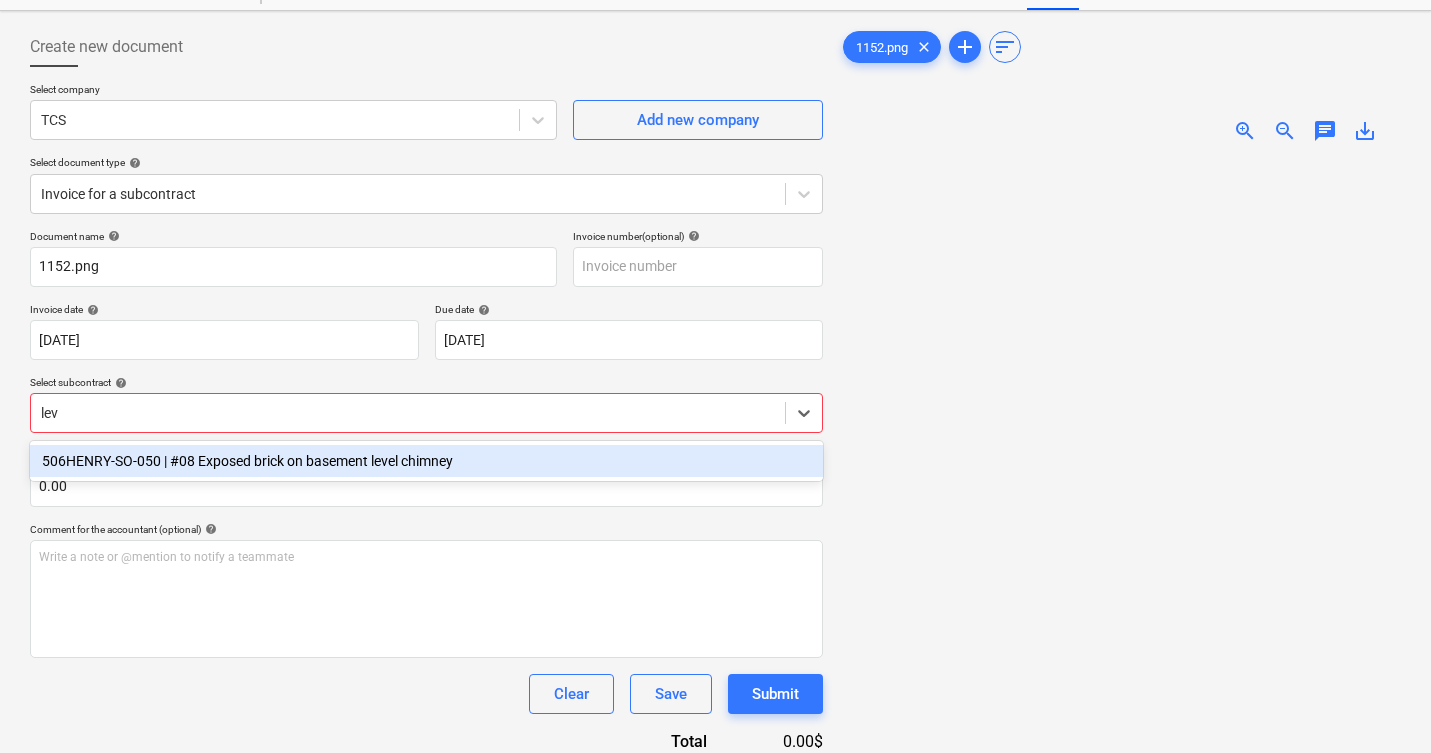 click on "506HENRY-SO-050 |  #08 Exposed brick on basement level chimney" at bounding box center (426, 461) 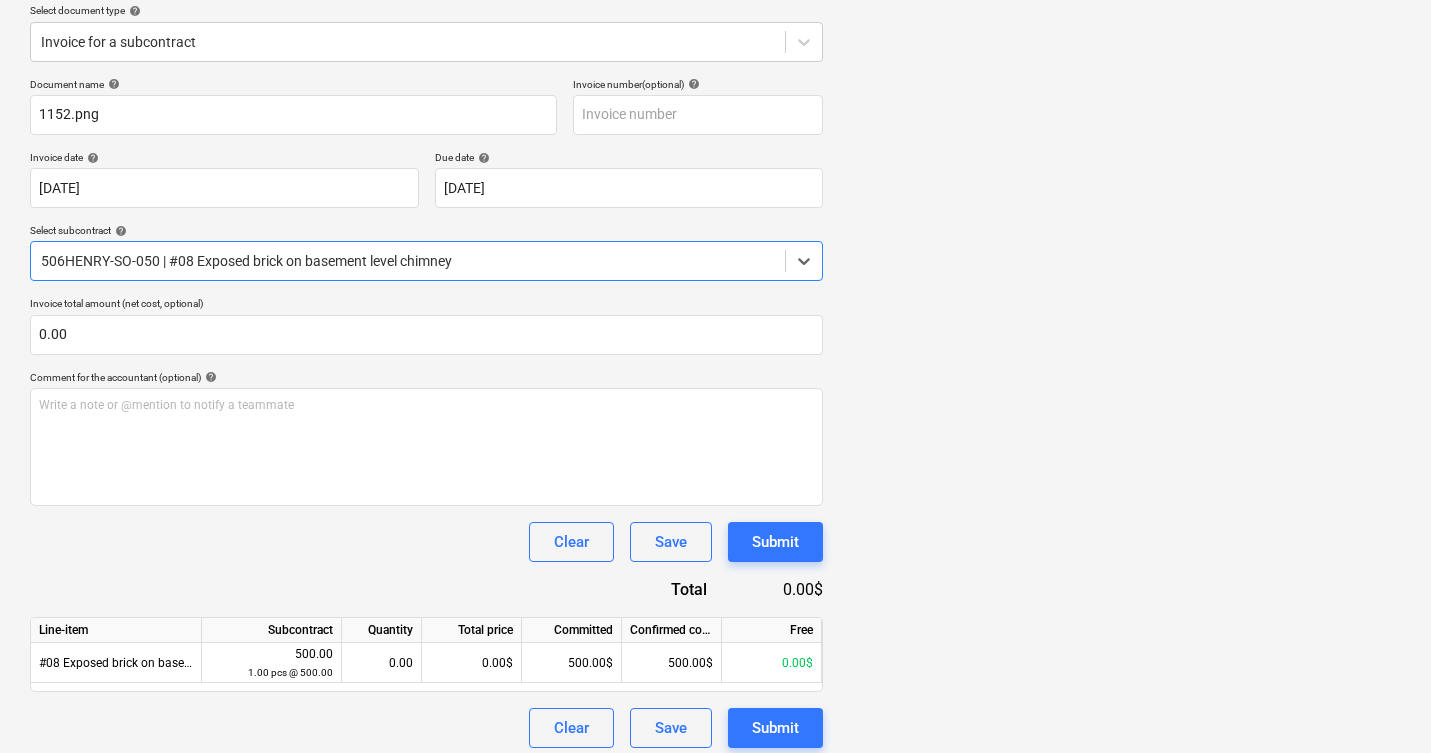 scroll, scrollTop: 244, scrollLeft: 0, axis: vertical 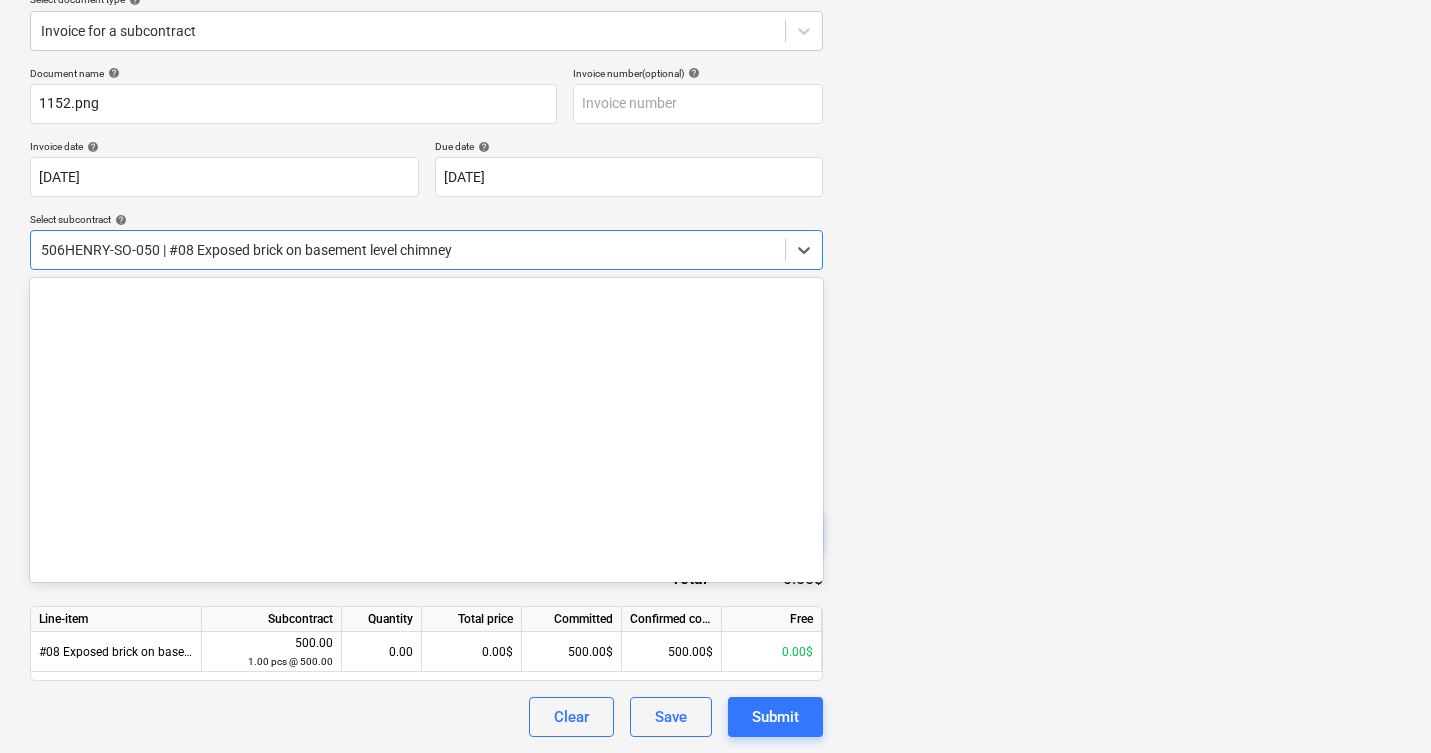 click at bounding box center (408, 250) 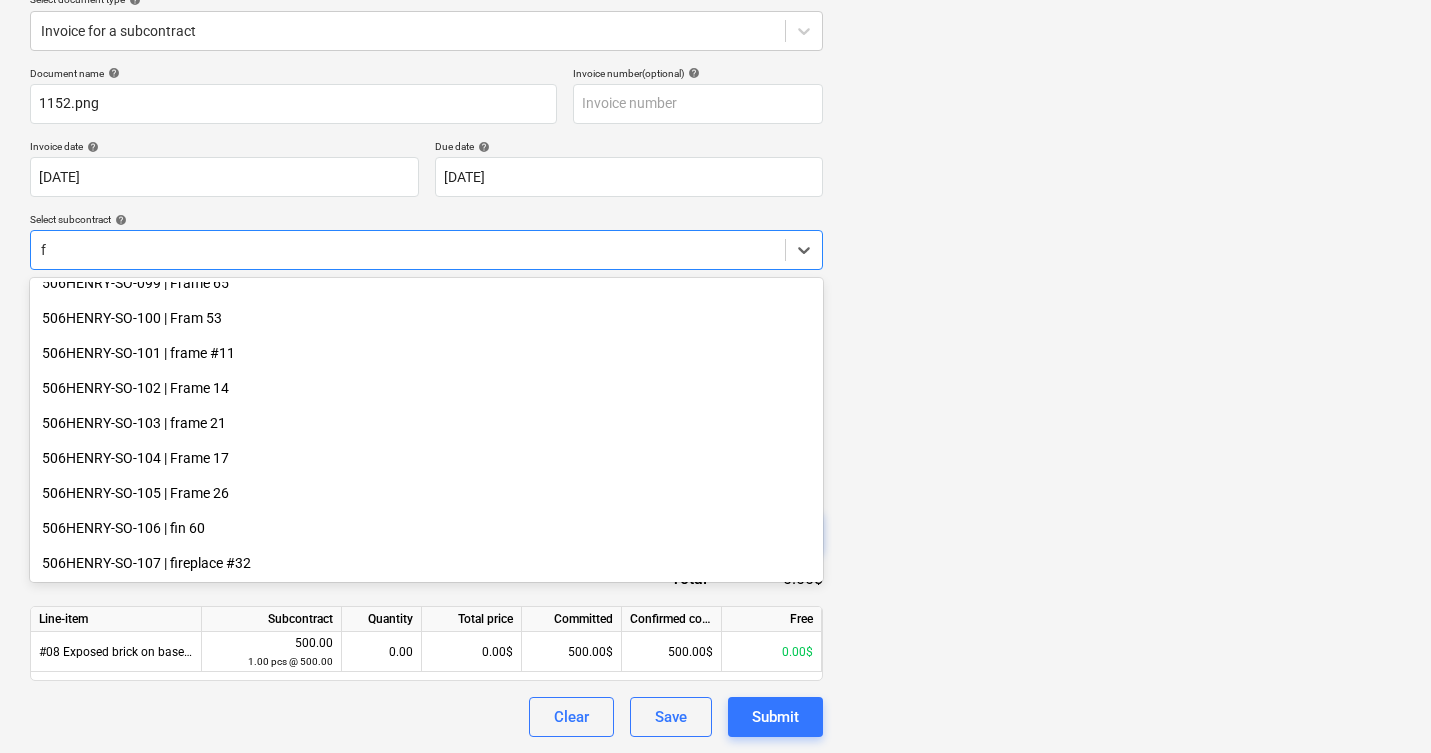 scroll, scrollTop: 470, scrollLeft: 0, axis: vertical 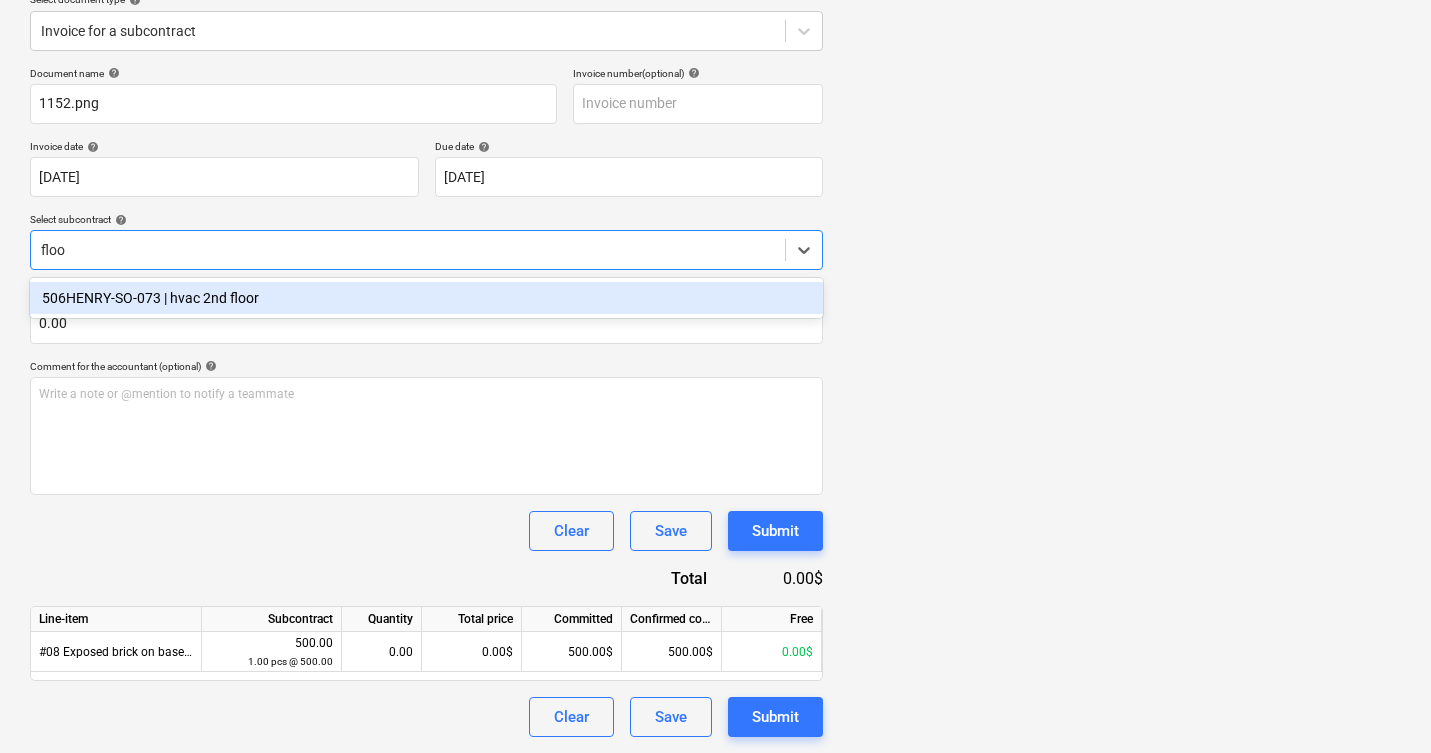 type on "floor" 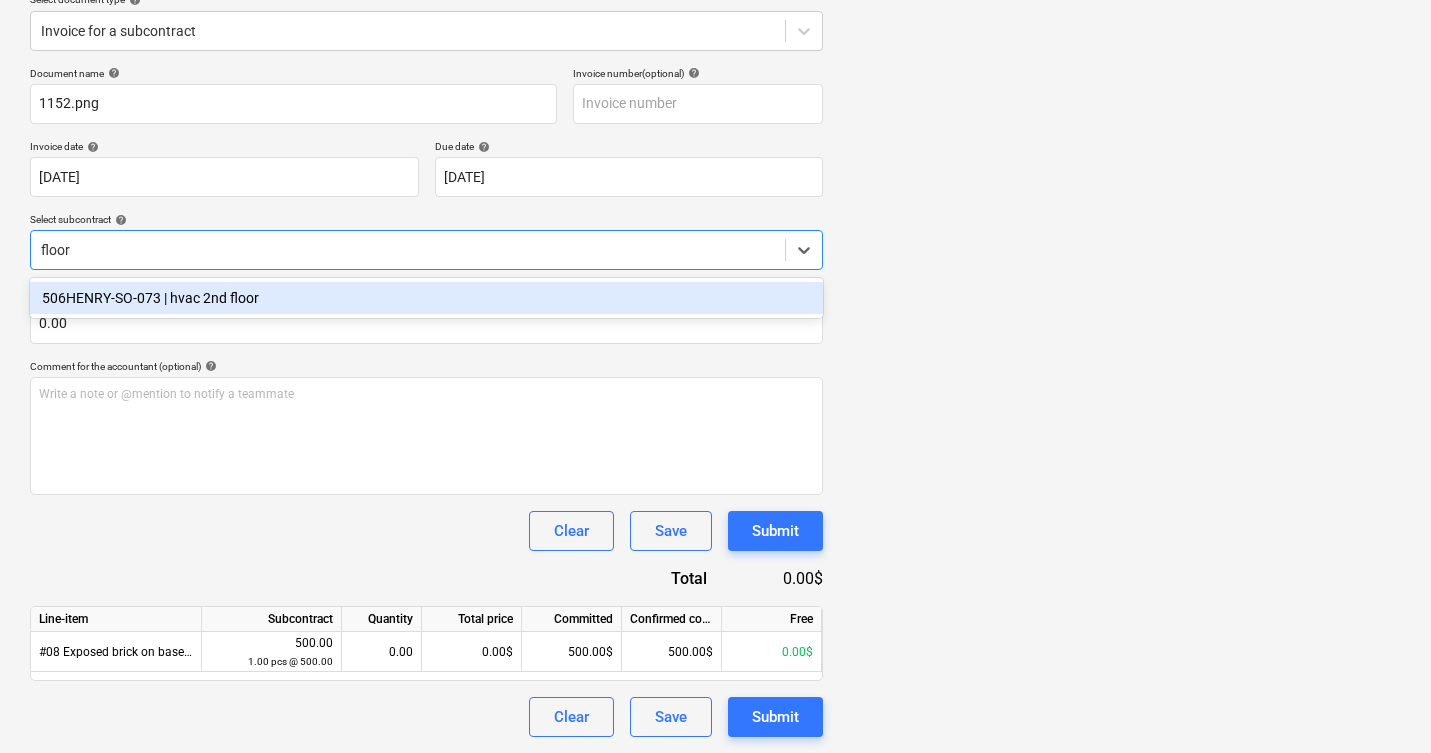 click on "506HENRY-SO-073 | hvac 2nd floor" at bounding box center (426, 298) 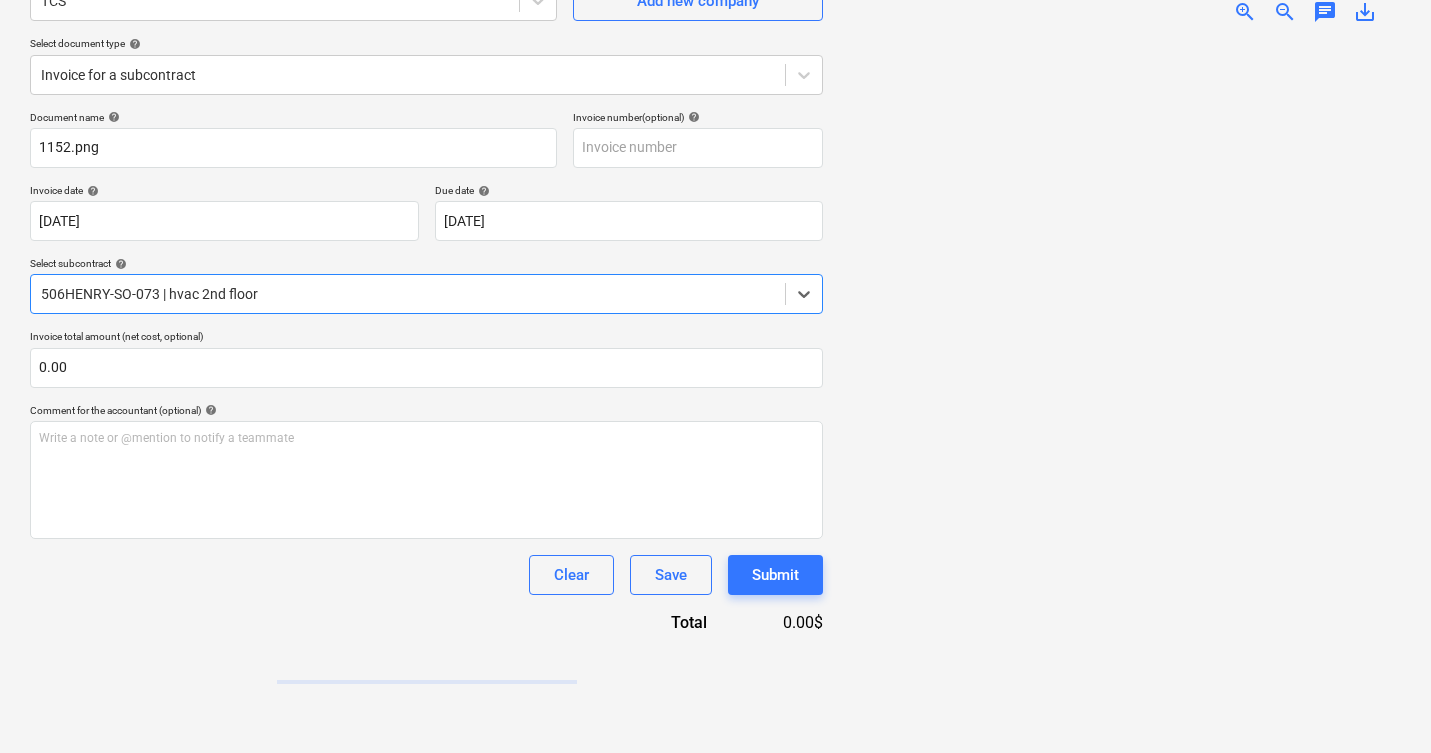 scroll, scrollTop: 200, scrollLeft: 0, axis: vertical 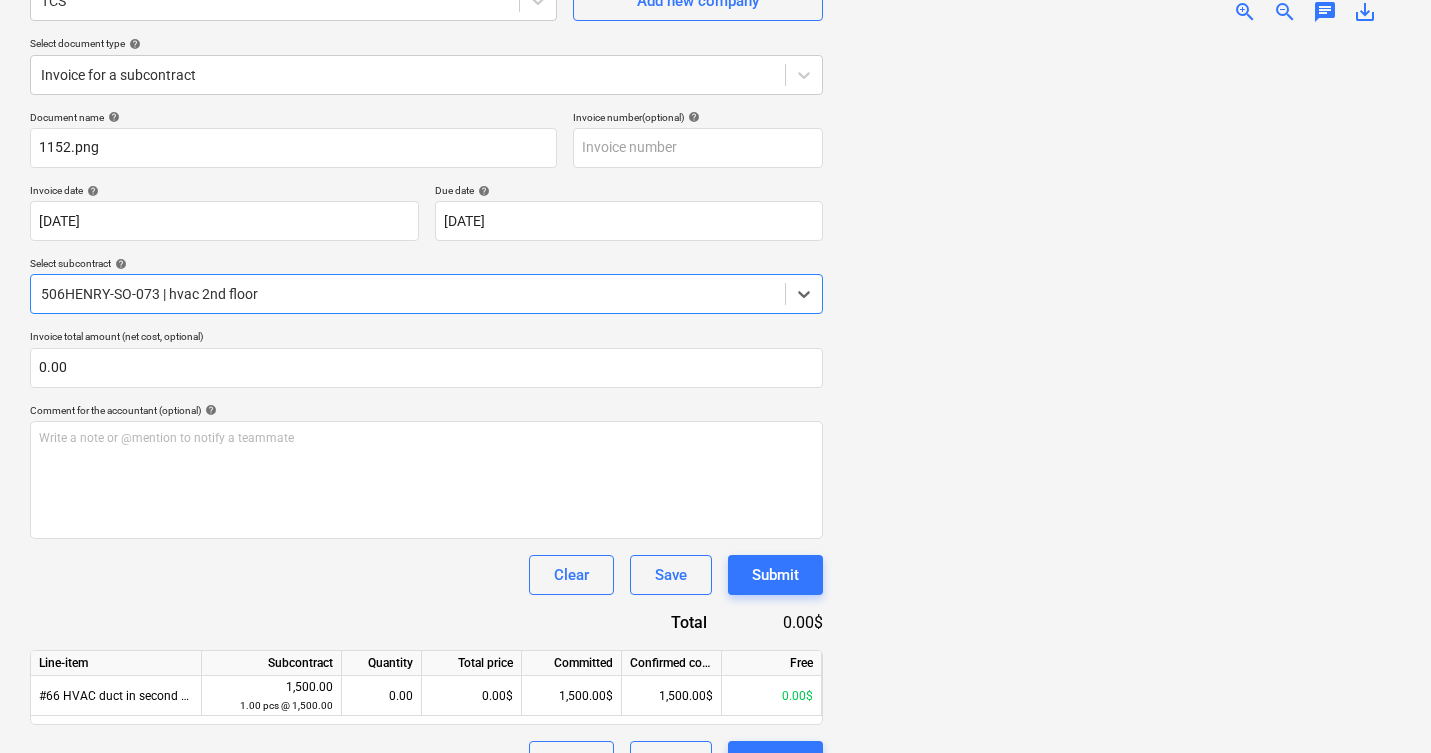 click at bounding box center [408, 294] 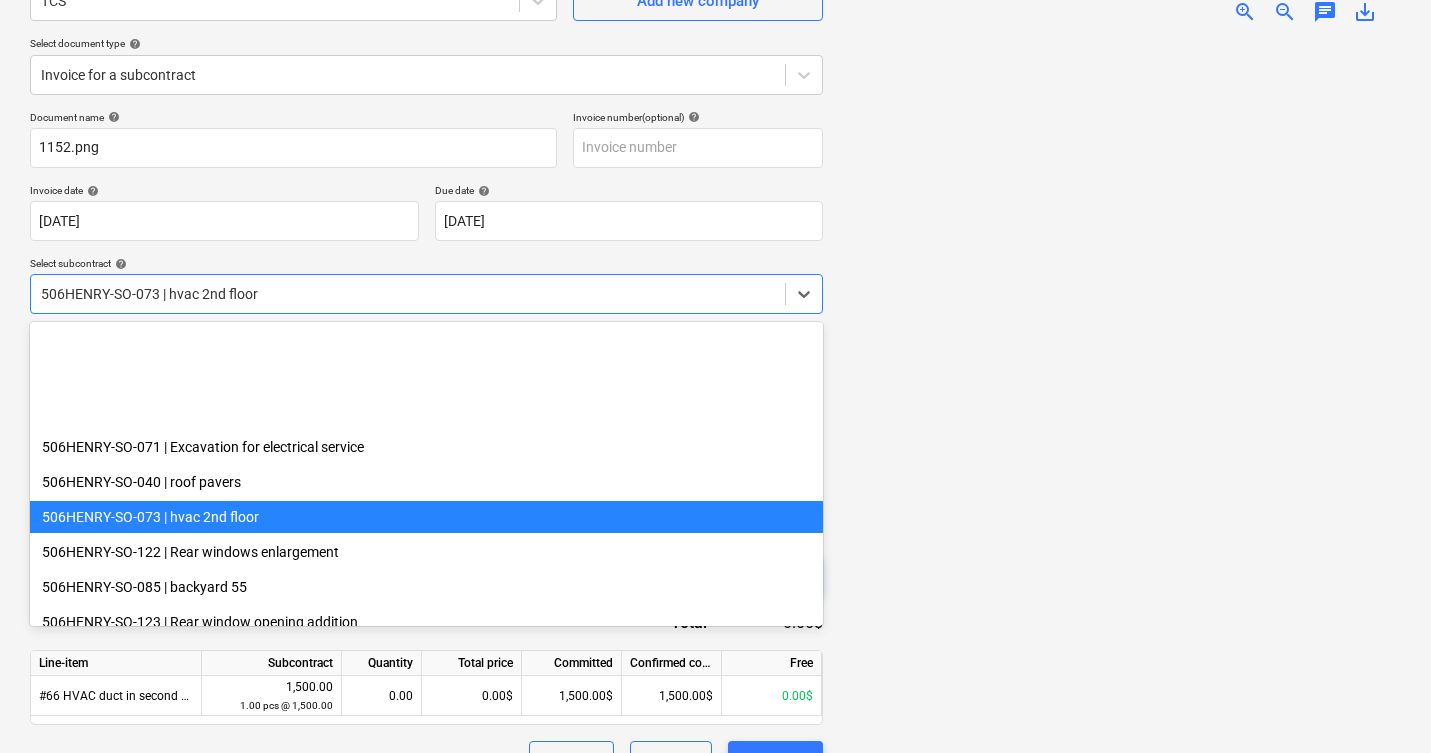 scroll, scrollTop: 175, scrollLeft: 0, axis: vertical 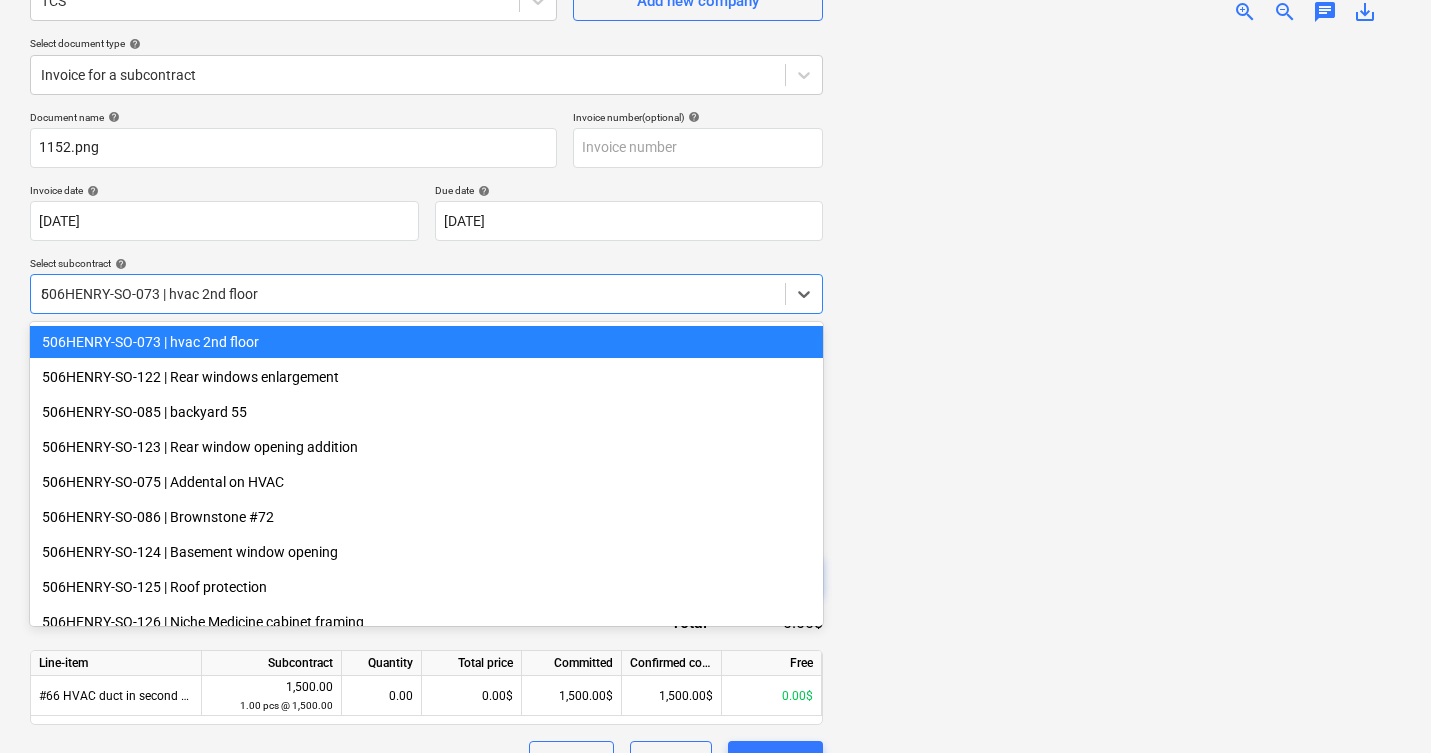 type on "80" 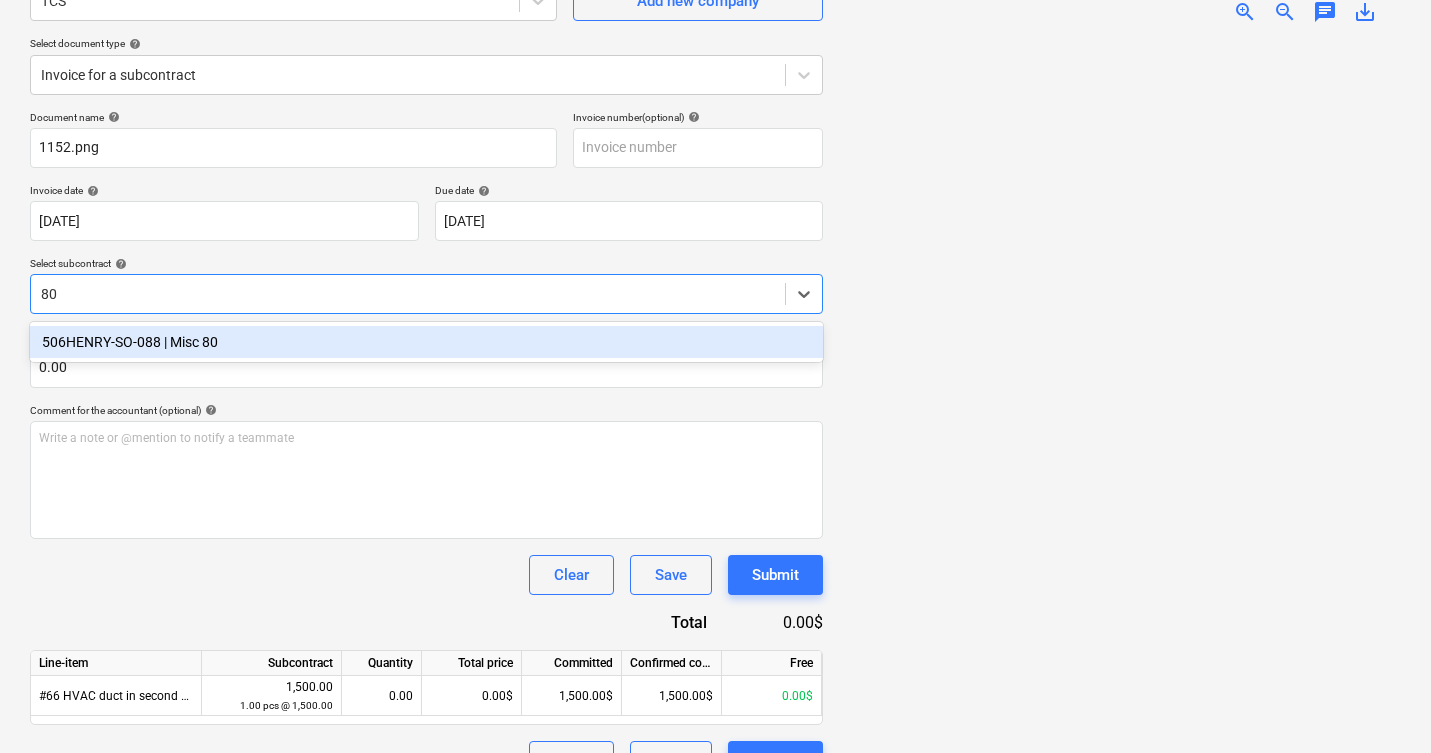 click on "506HENRY-SO-088 | Misc 80" at bounding box center (426, 342) 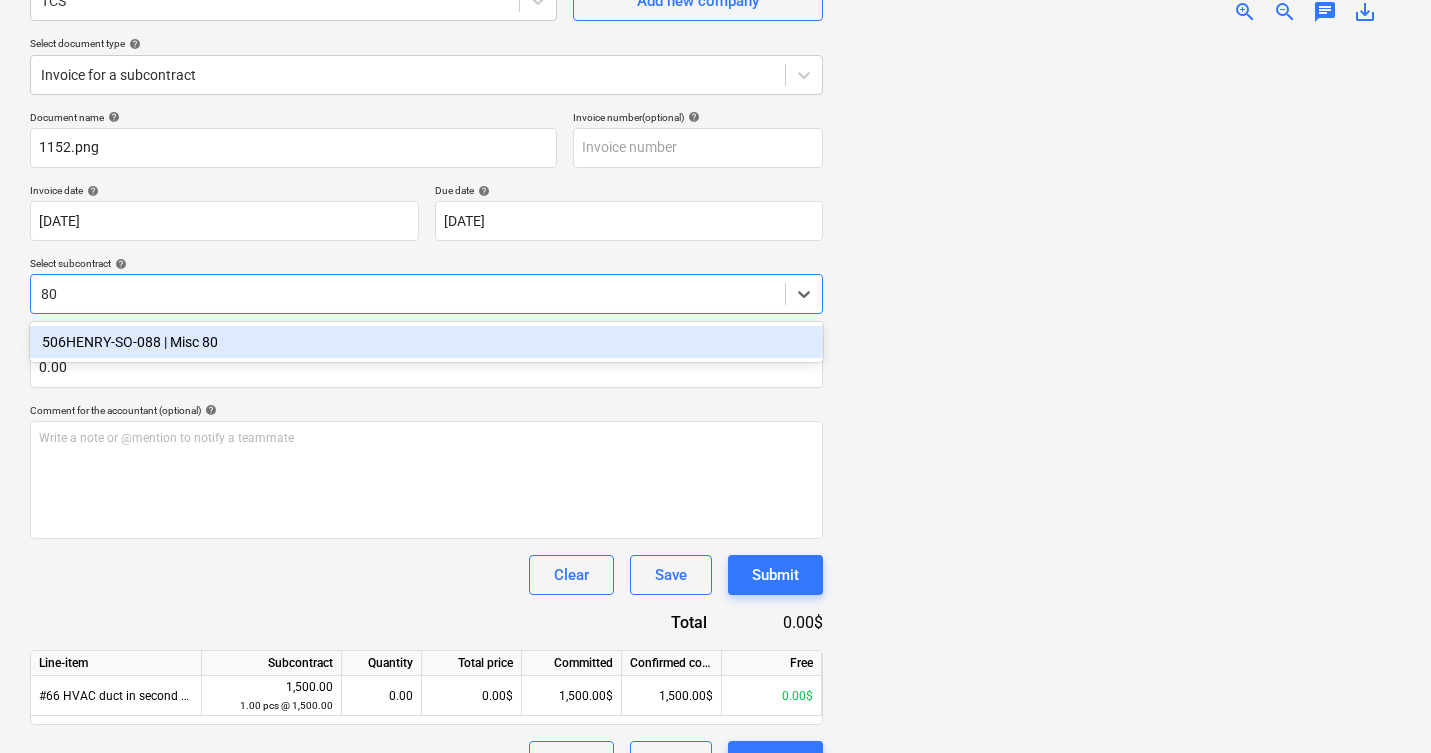 type 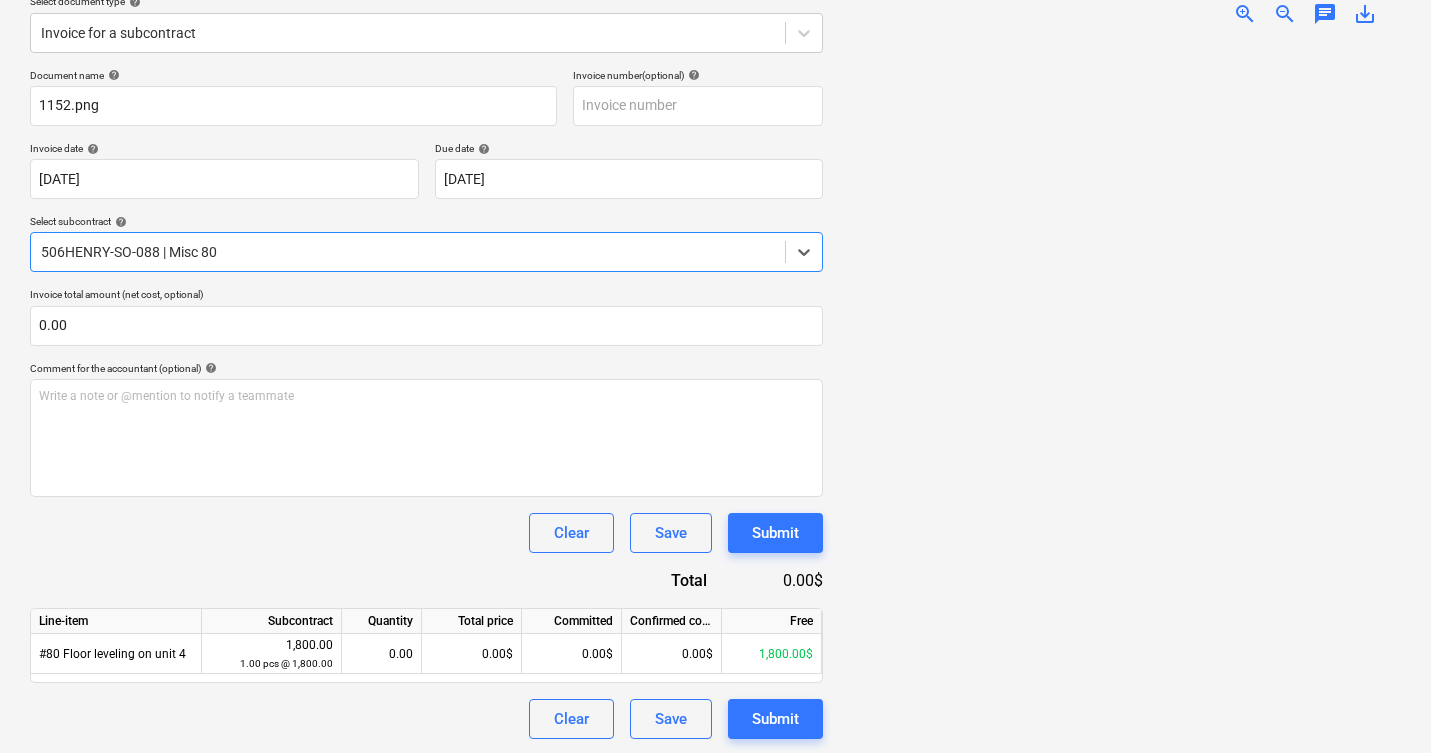scroll, scrollTop: 242, scrollLeft: 0, axis: vertical 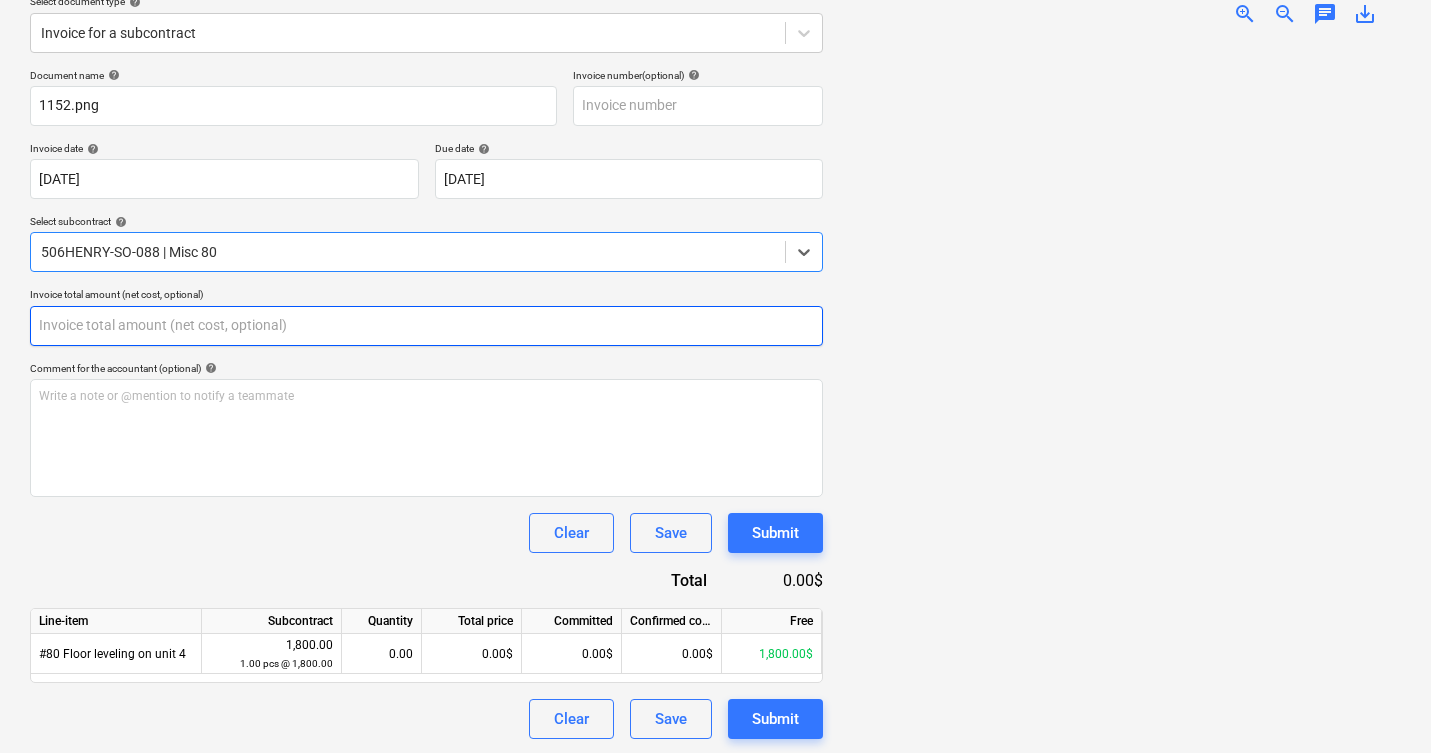 click at bounding box center [426, 326] 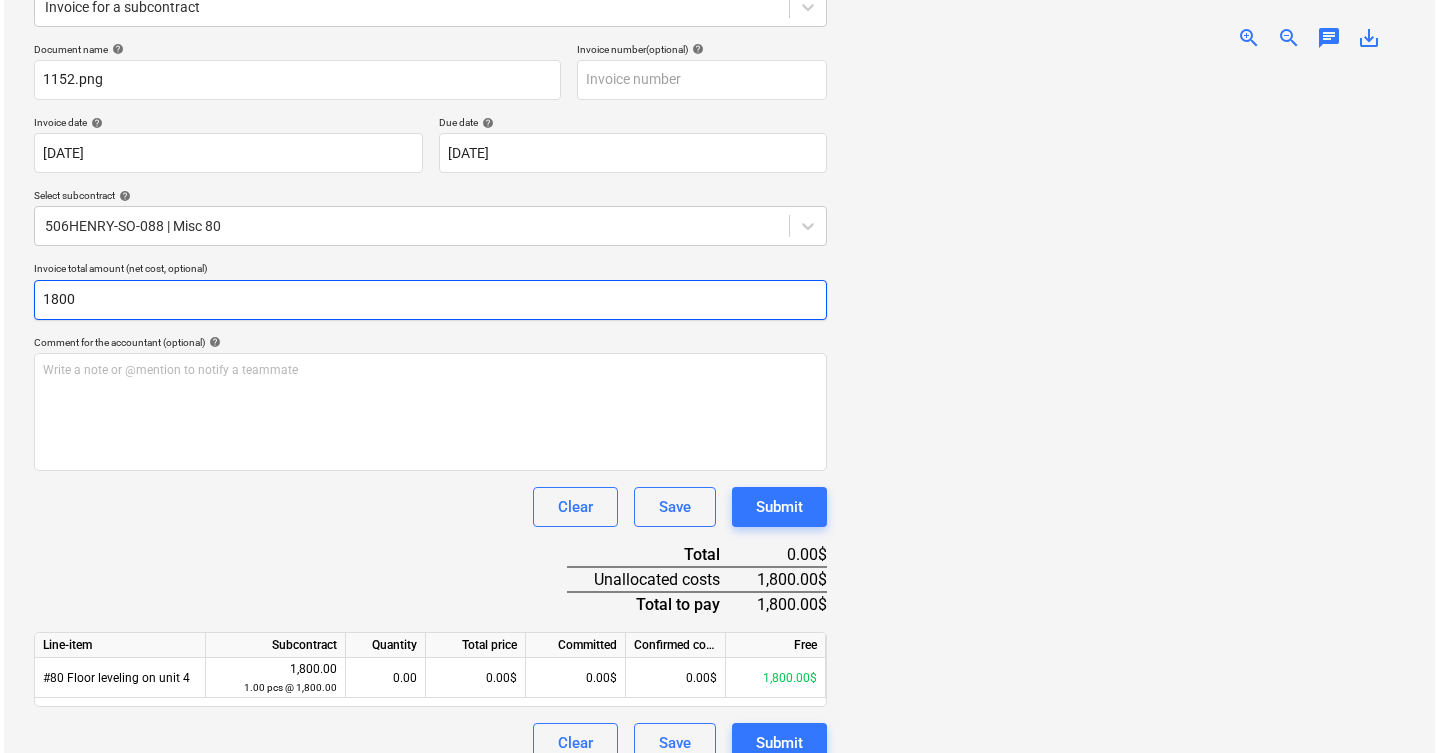 scroll, scrollTop: 294, scrollLeft: 0, axis: vertical 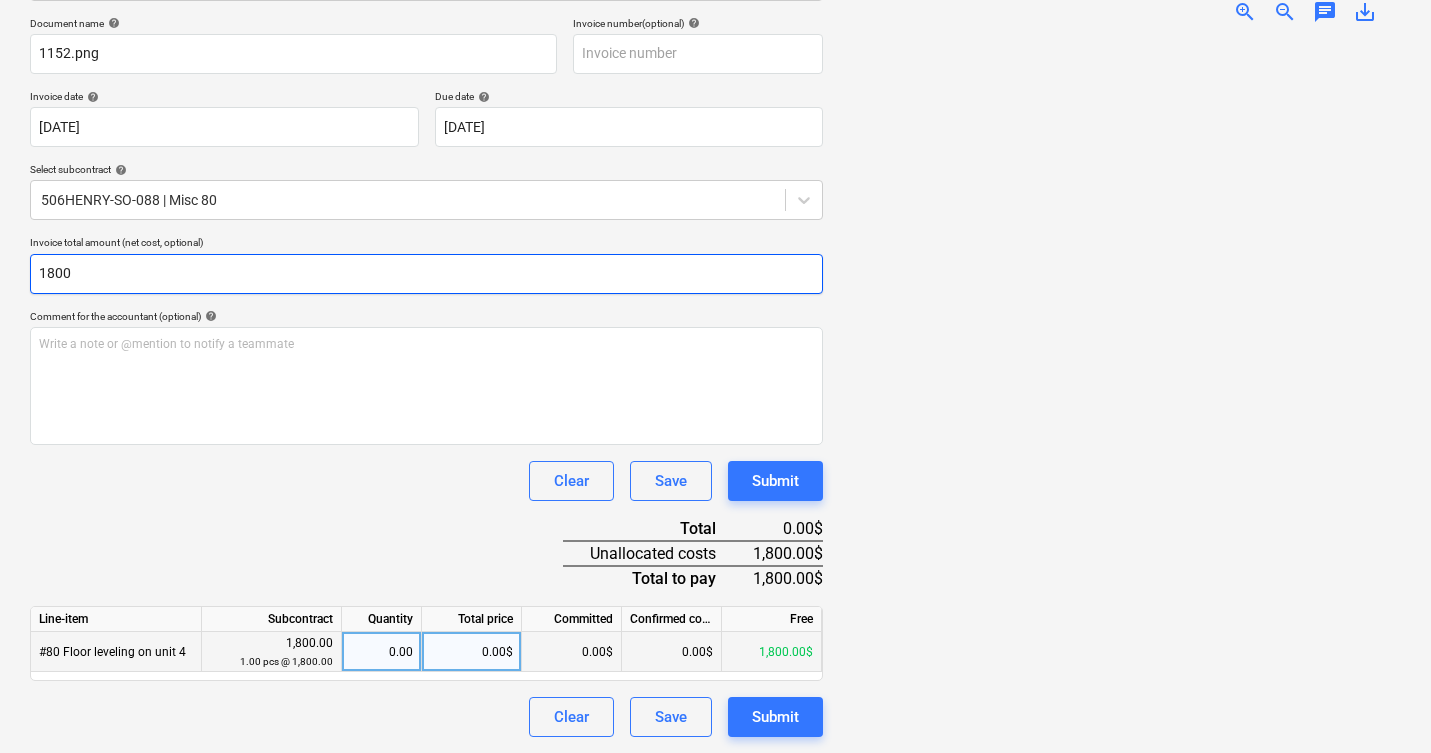 type on "1800" 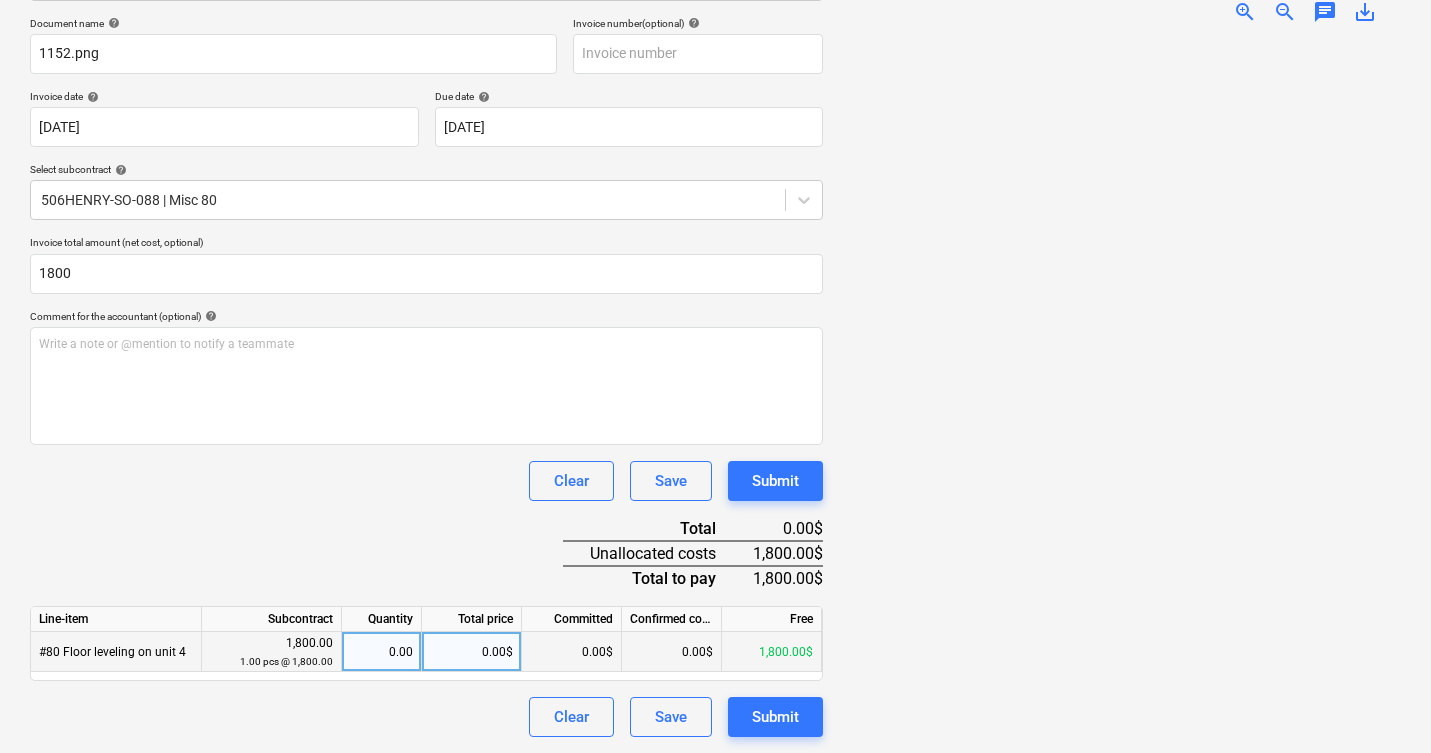 click on "0.00$" at bounding box center [472, 652] 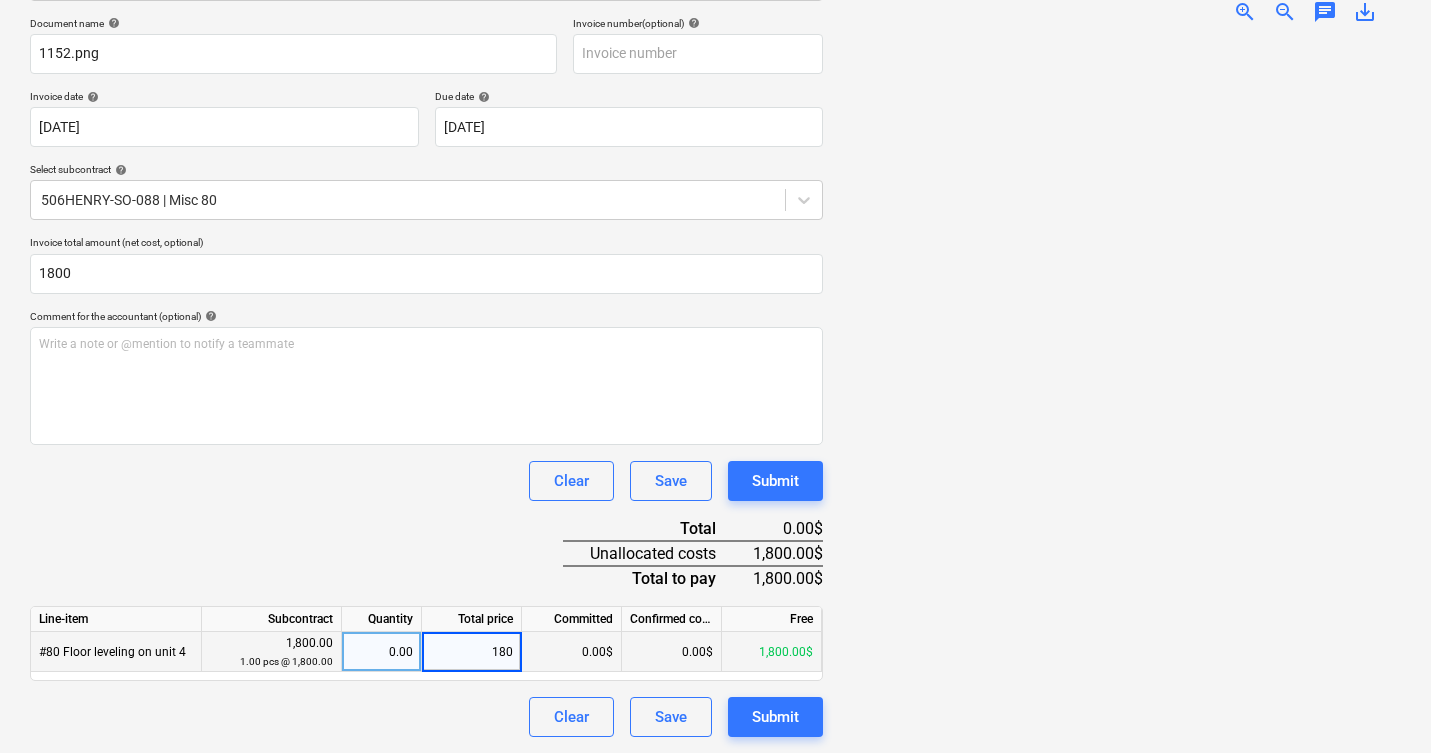type on "1800" 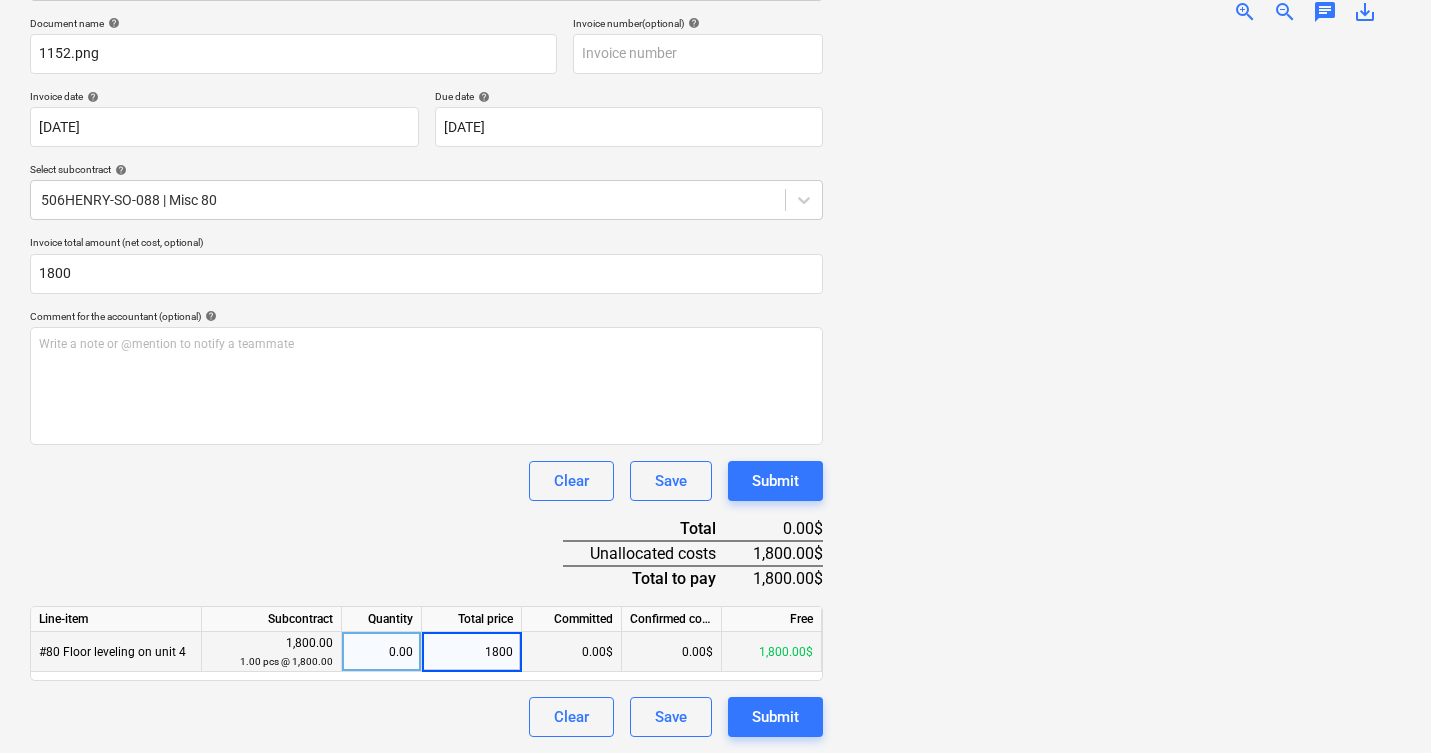 click at bounding box center [1120, 388] 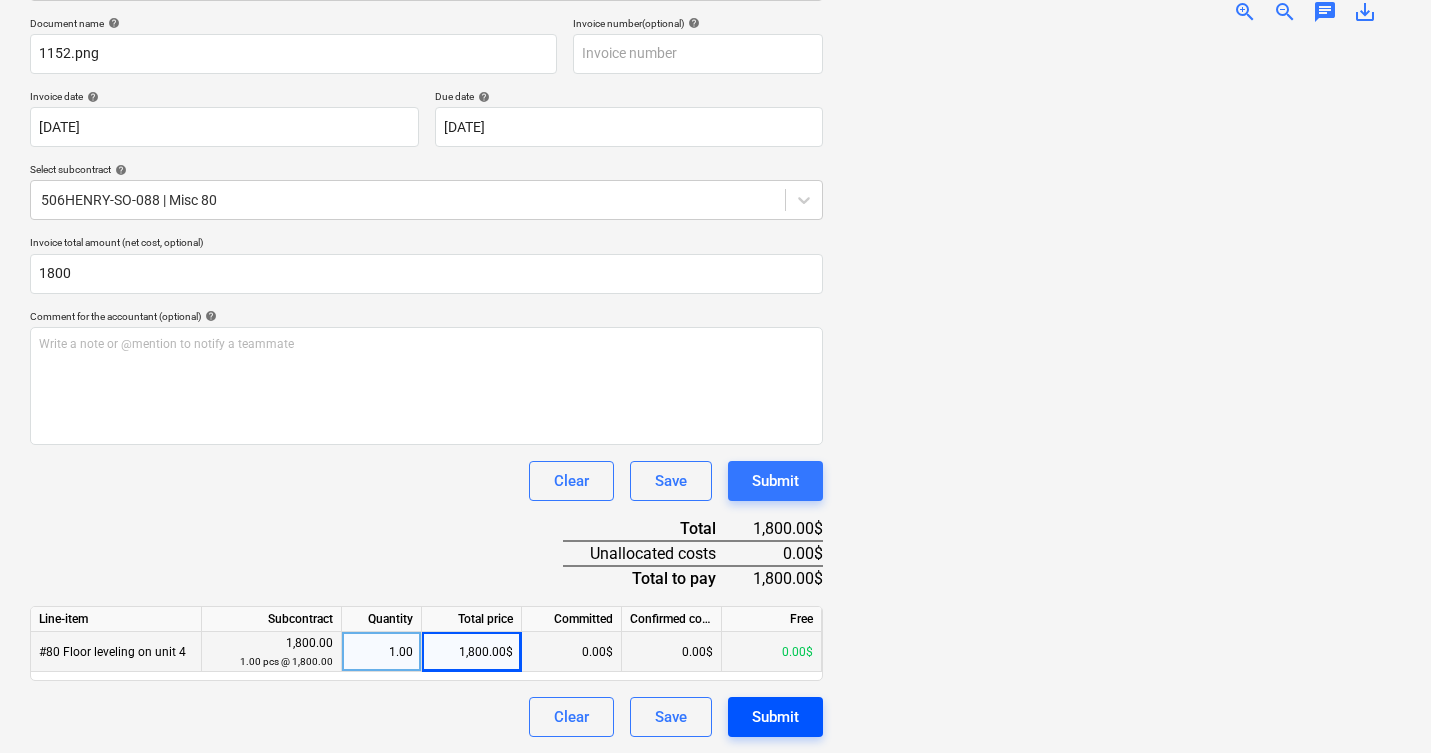 click on "Submit" at bounding box center (775, 717) 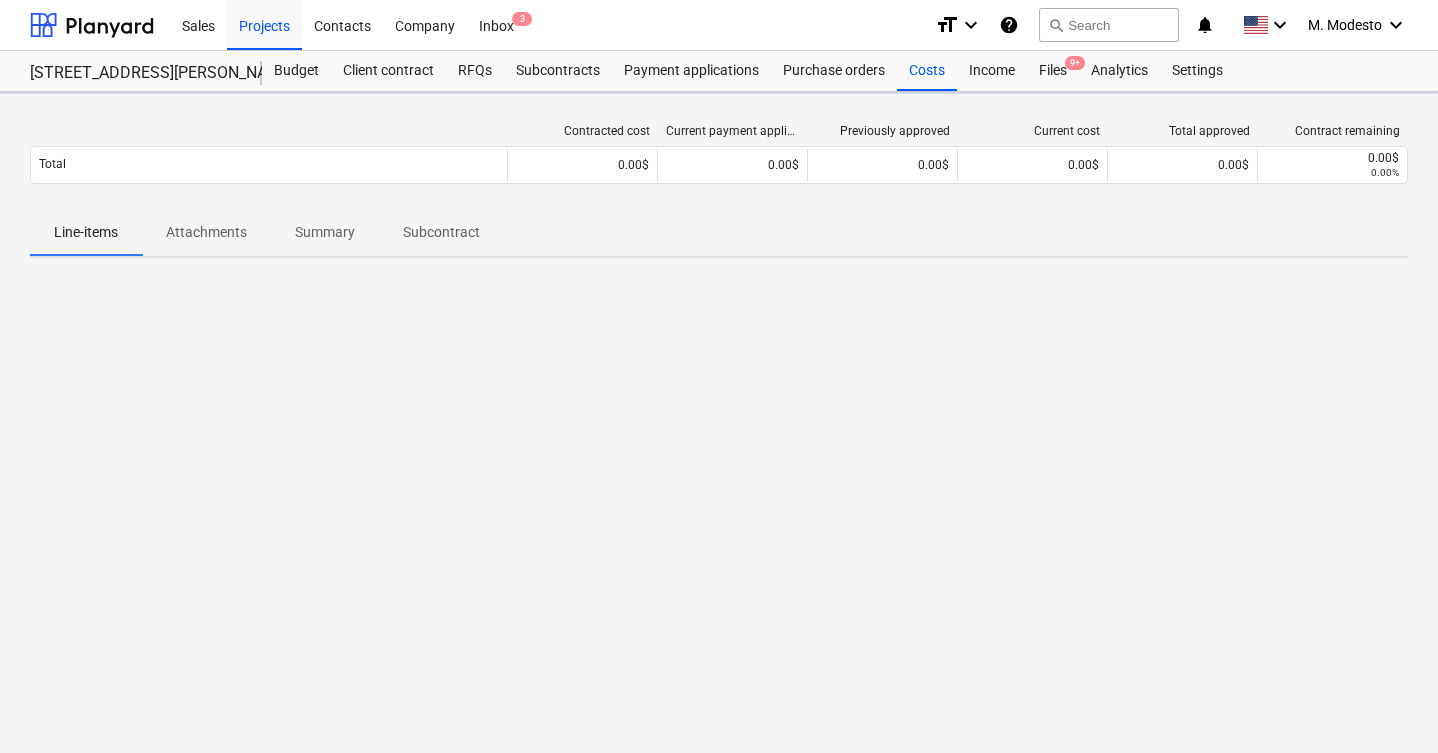 scroll, scrollTop: 0, scrollLeft: 0, axis: both 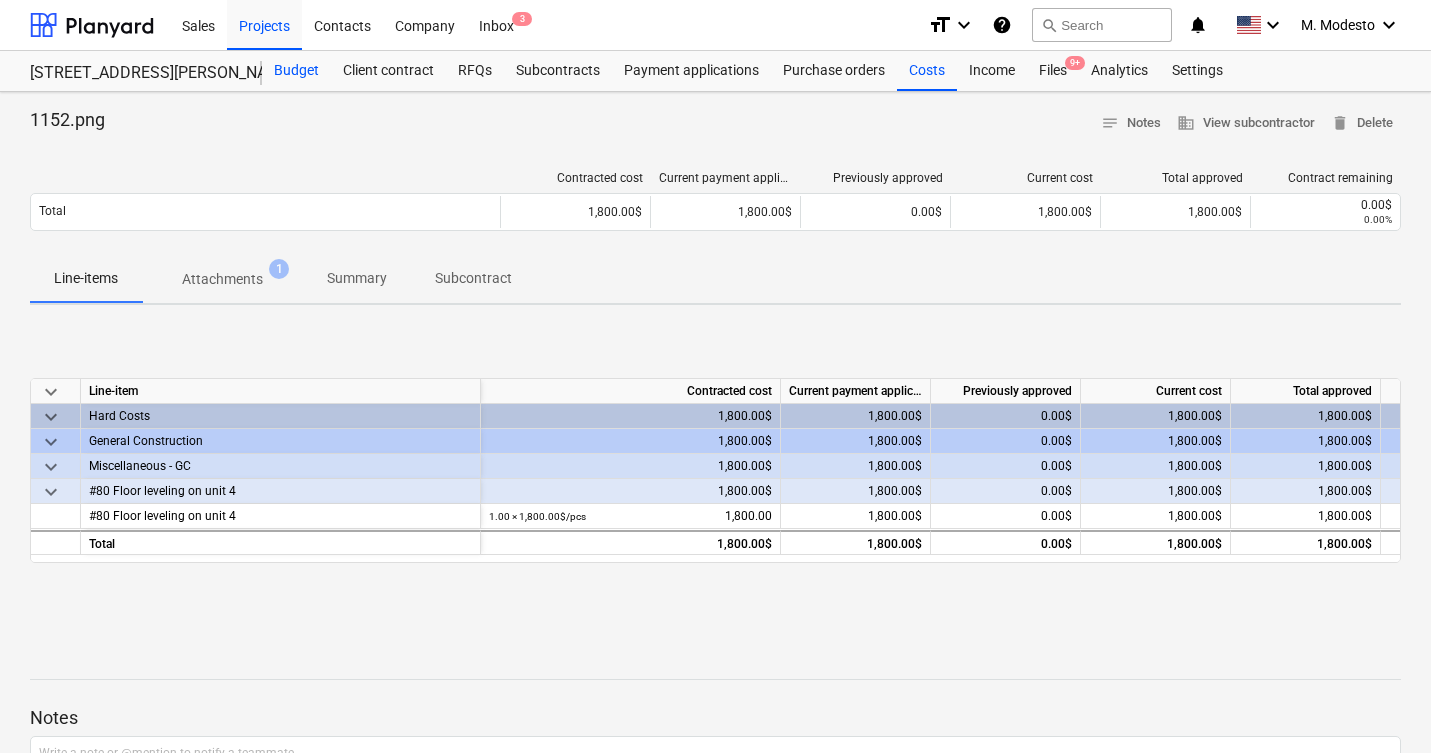 click on "Budget" at bounding box center [296, 71] 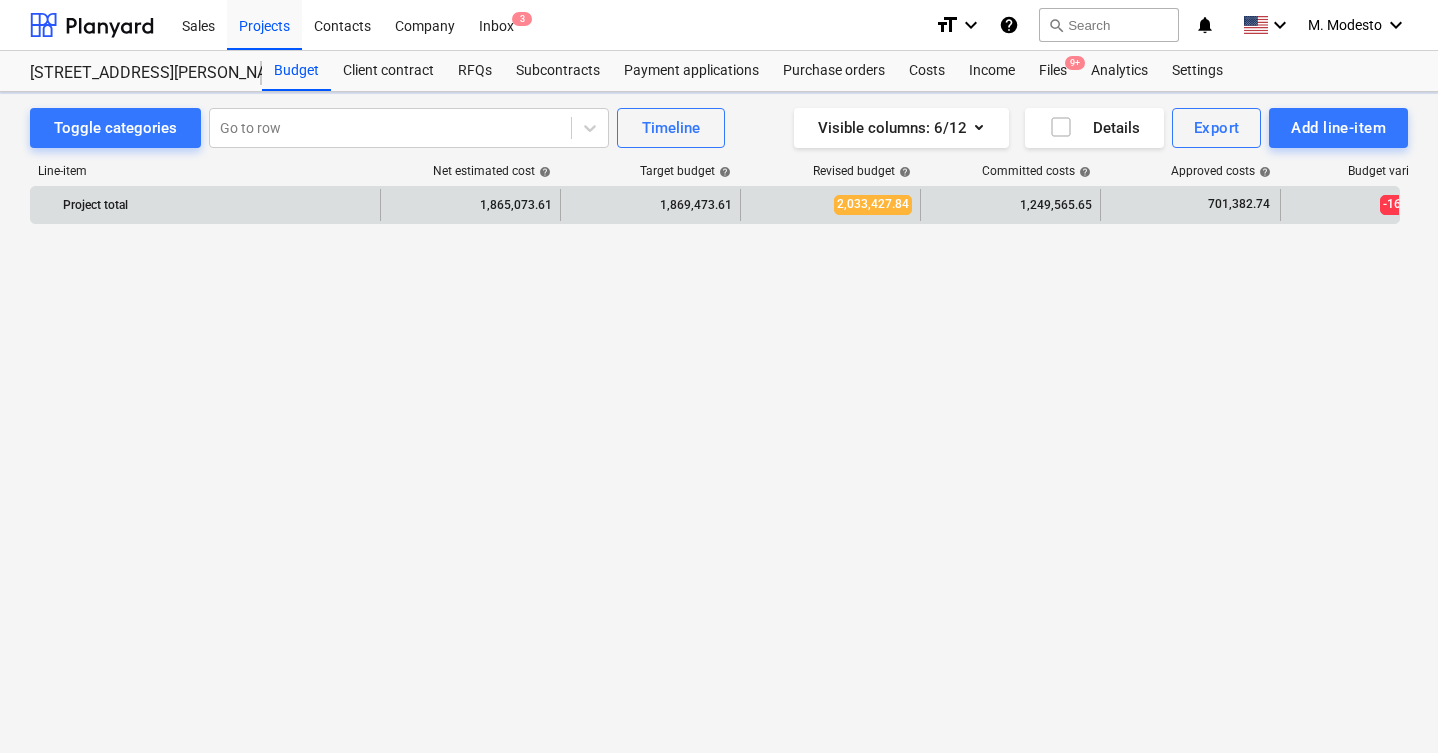 scroll, scrollTop: 2730, scrollLeft: 0, axis: vertical 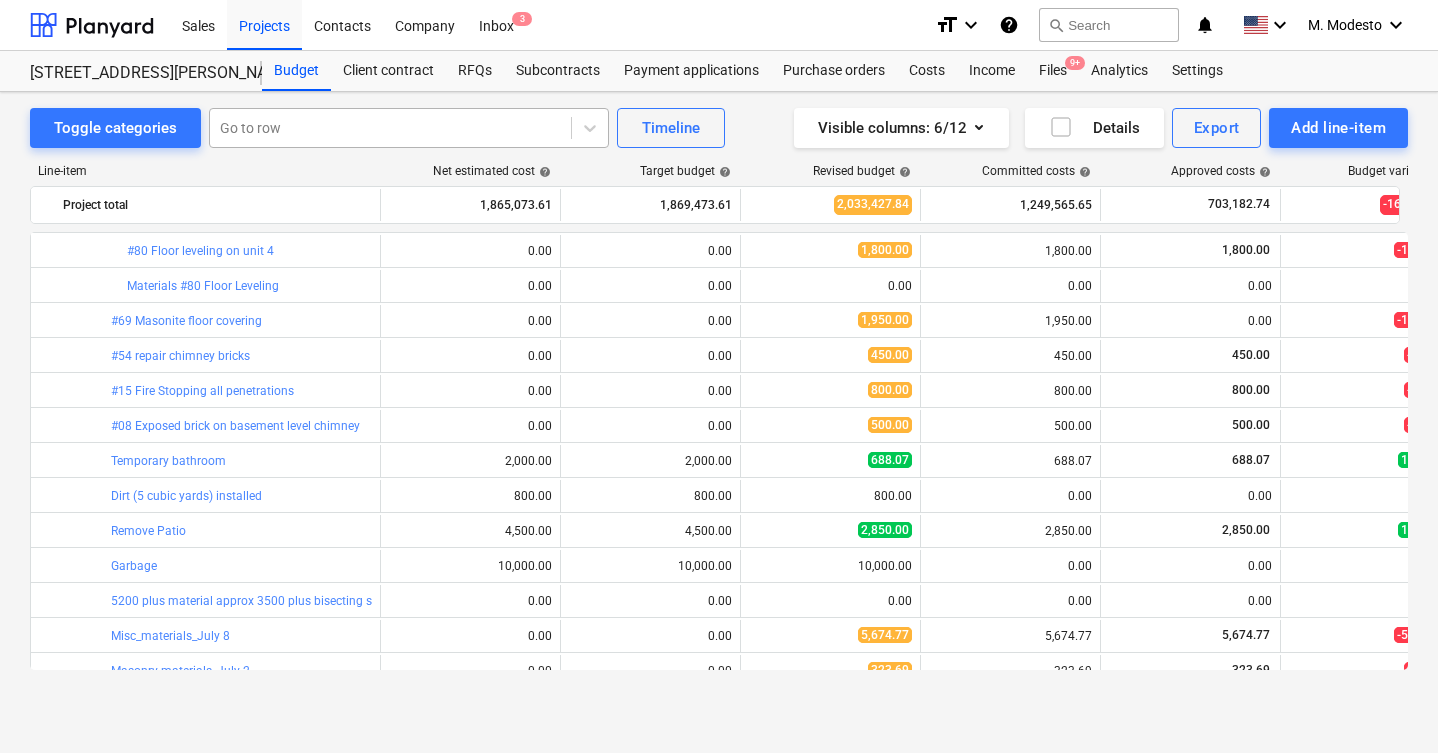 click at bounding box center (390, 128) 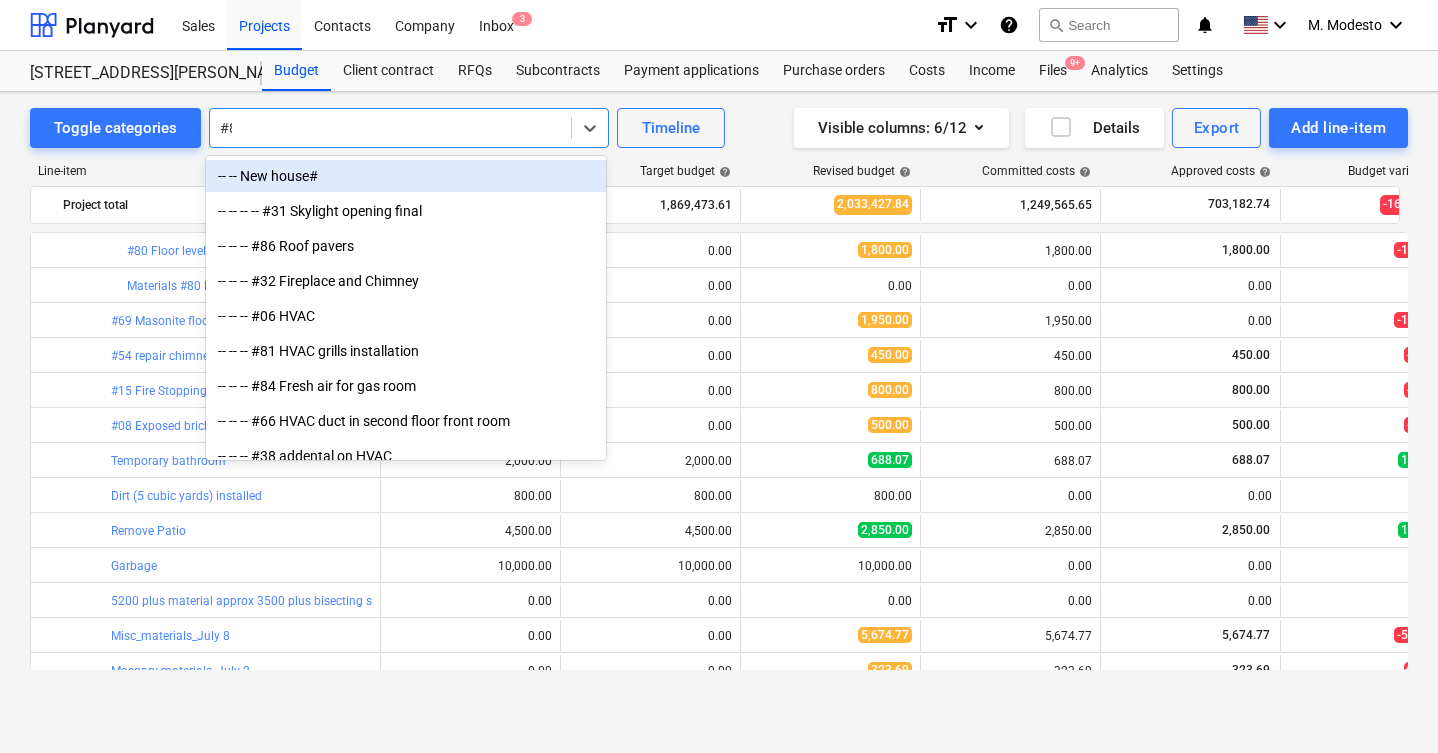 type on "#81" 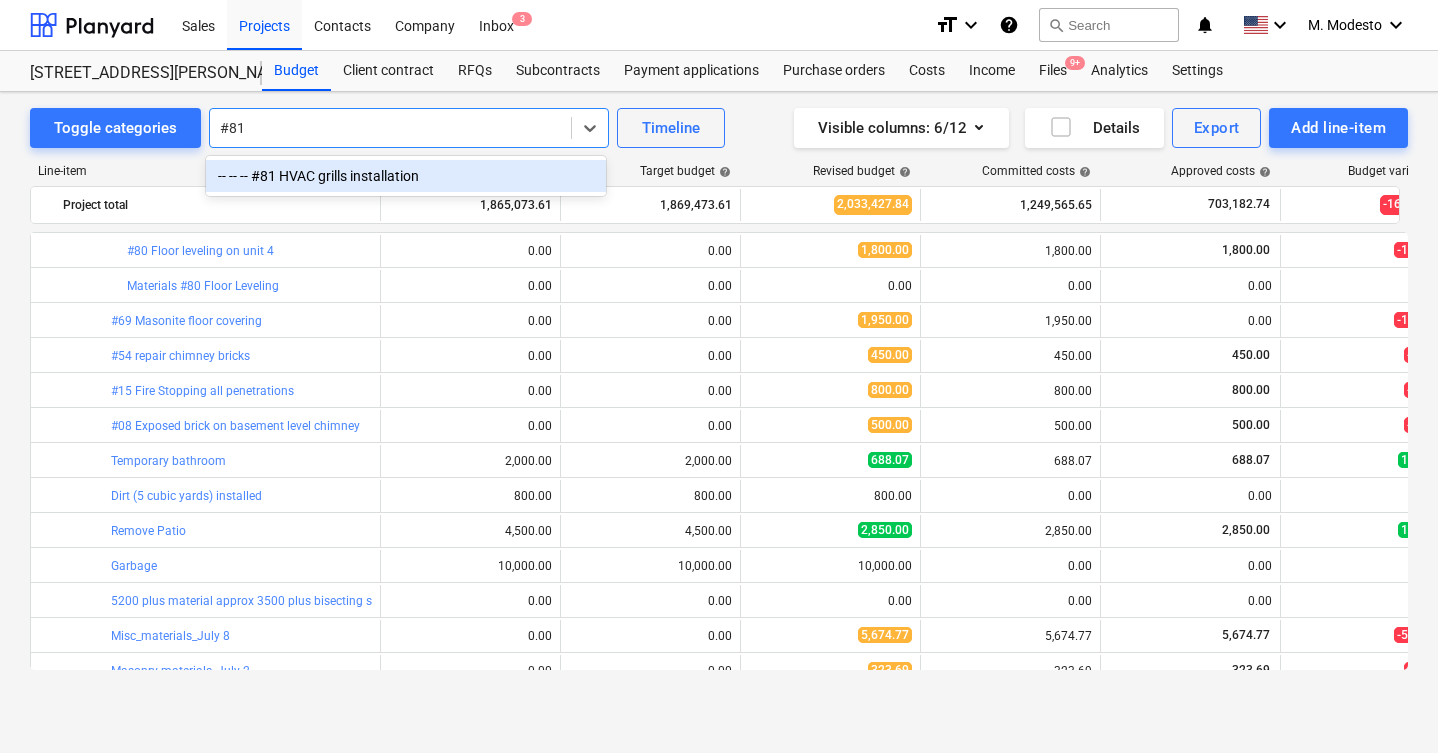 click on "-- -- --   #81 HVAC grills installation" at bounding box center (406, 176) 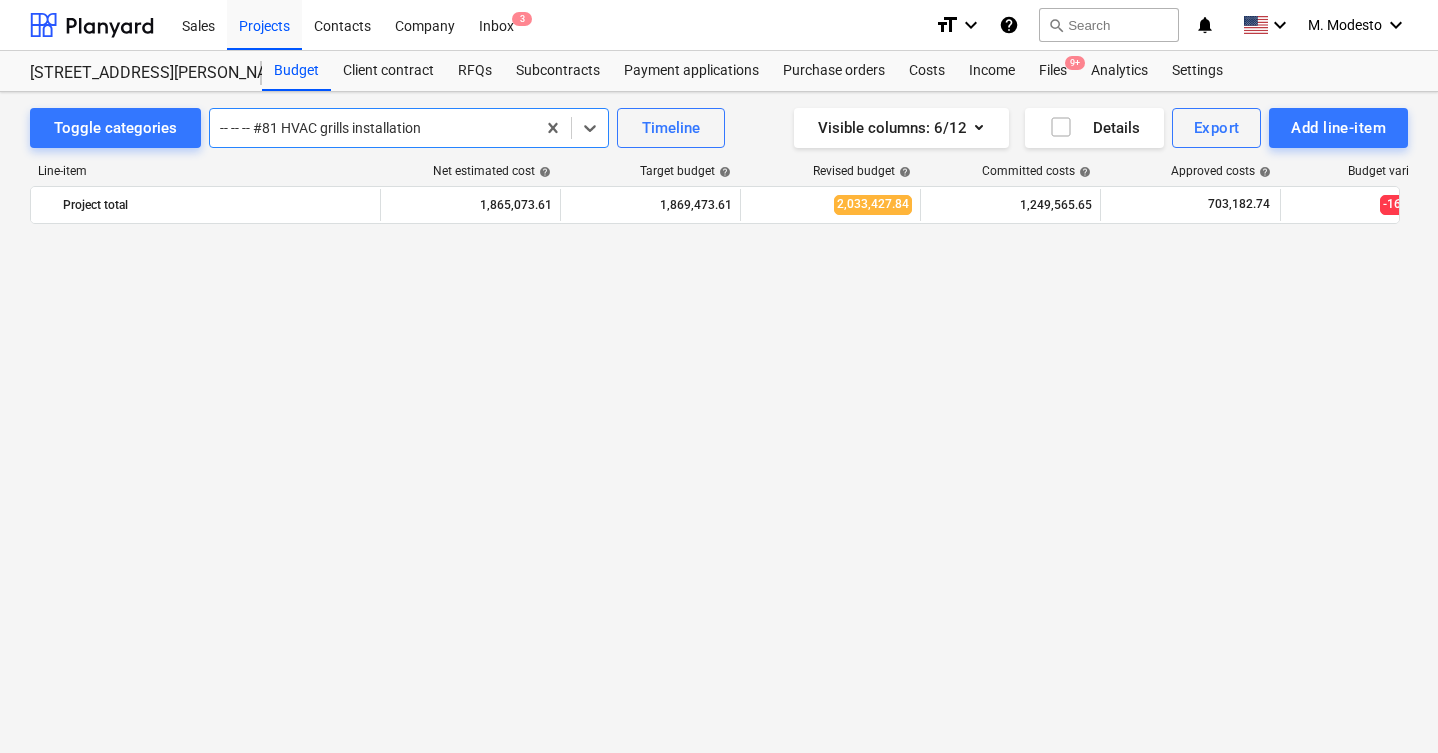 scroll, scrollTop: 945, scrollLeft: 0, axis: vertical 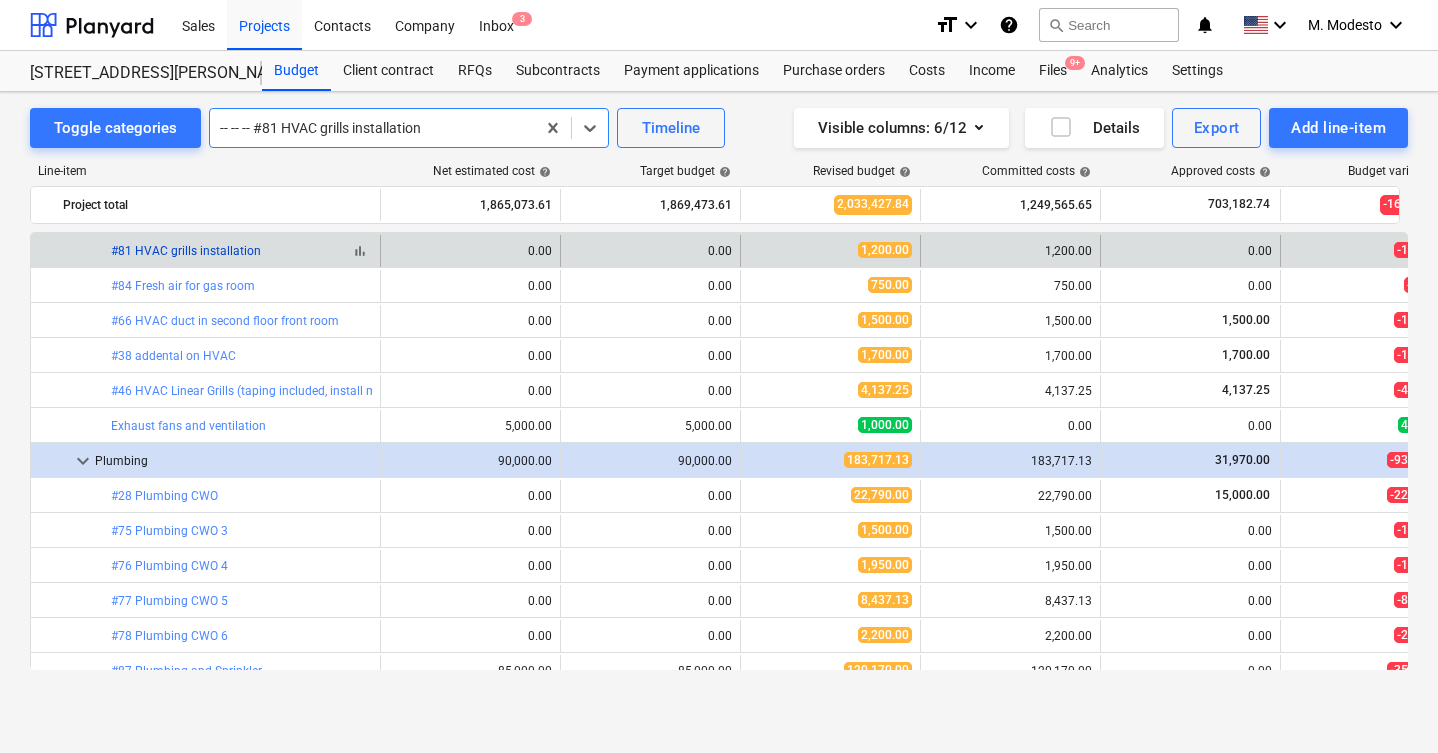 click on "#81 HVAC grills installation" at bounding box center (186, 251) 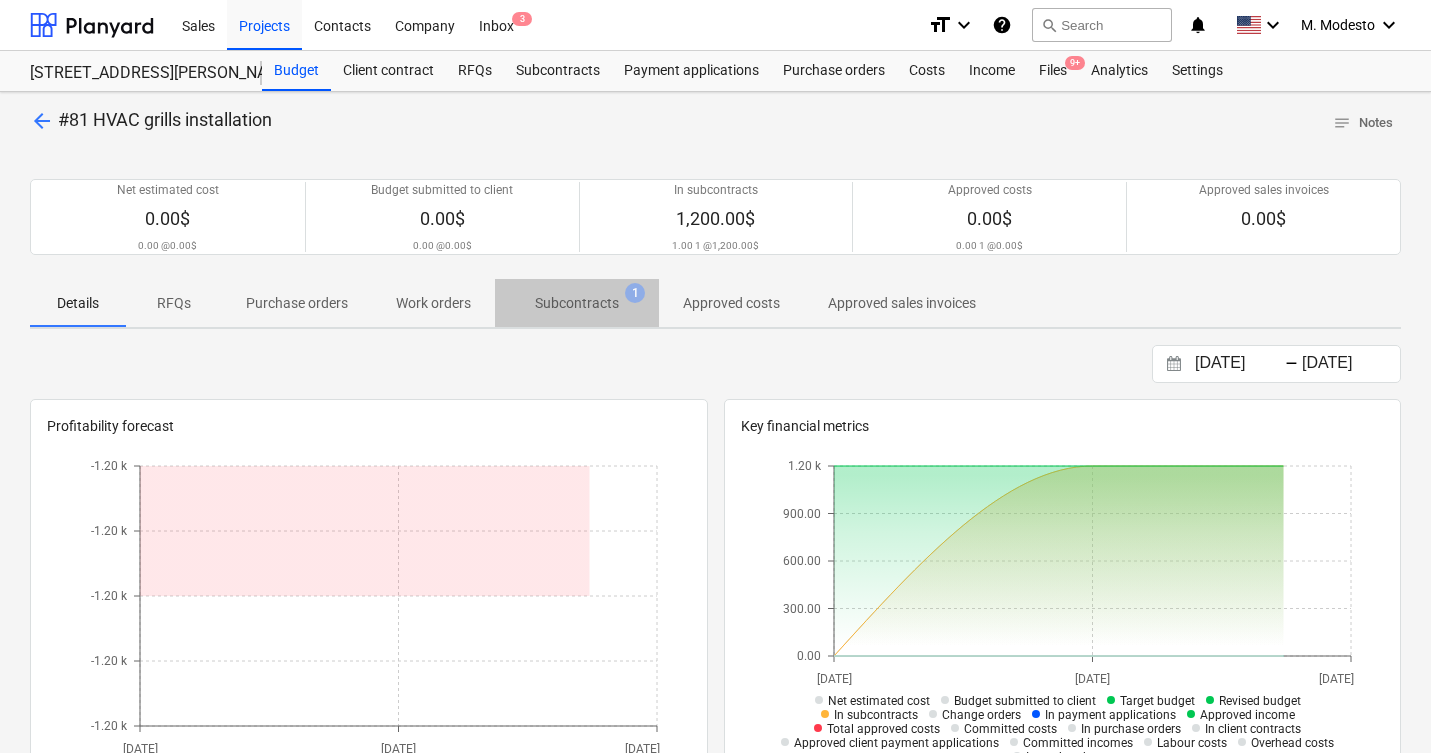 click on "Subcontracts 1" at bounding box center [577, 303] 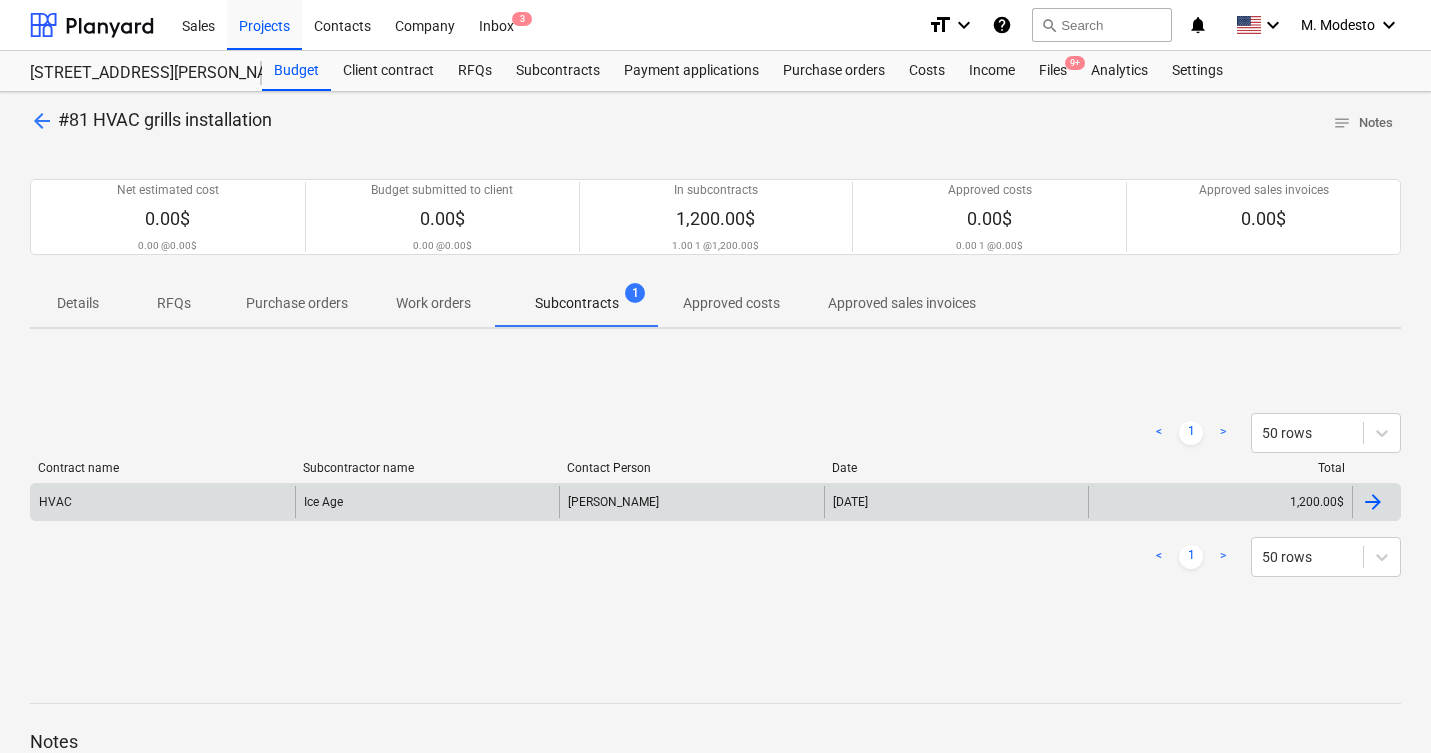 click on "Alexander" at bounding box center (691, 502) 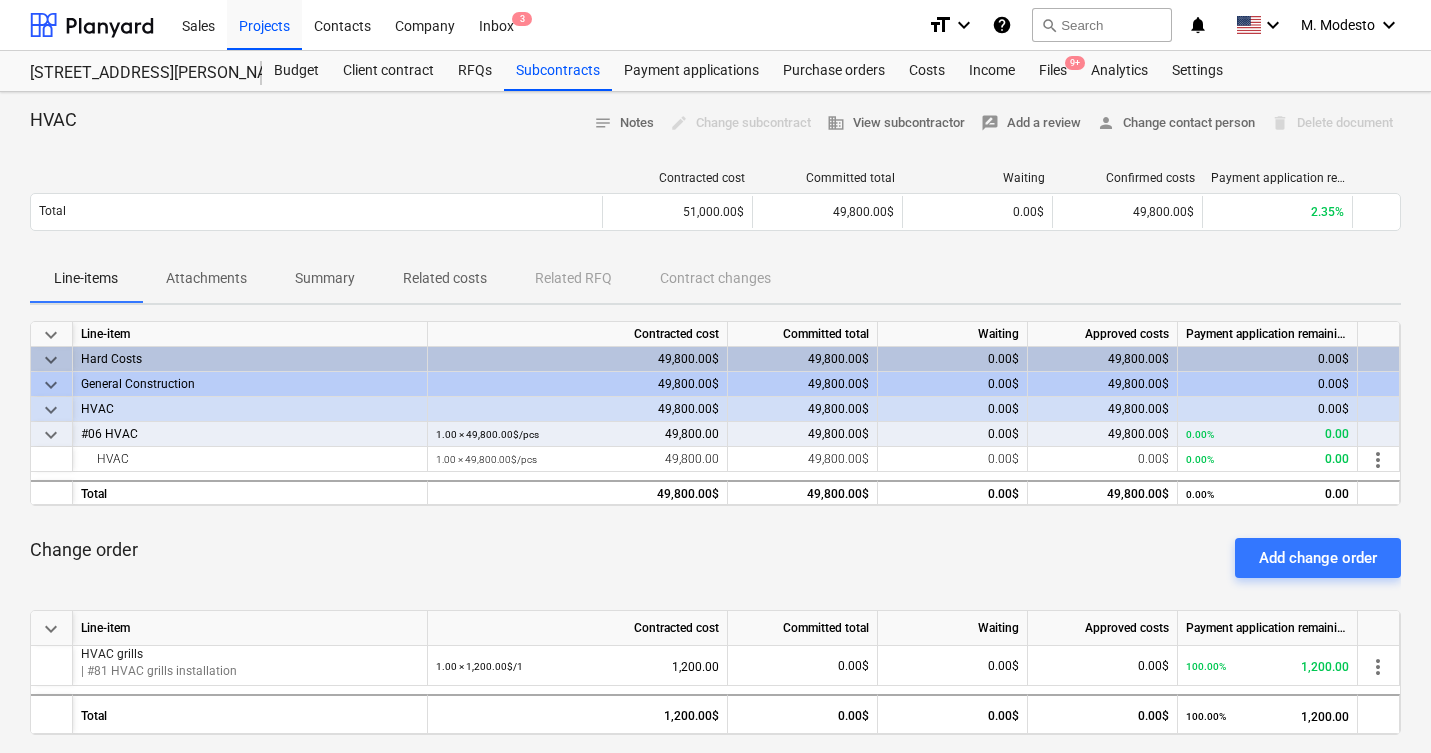 click on "Related costs" at bounding box center [445, 278] 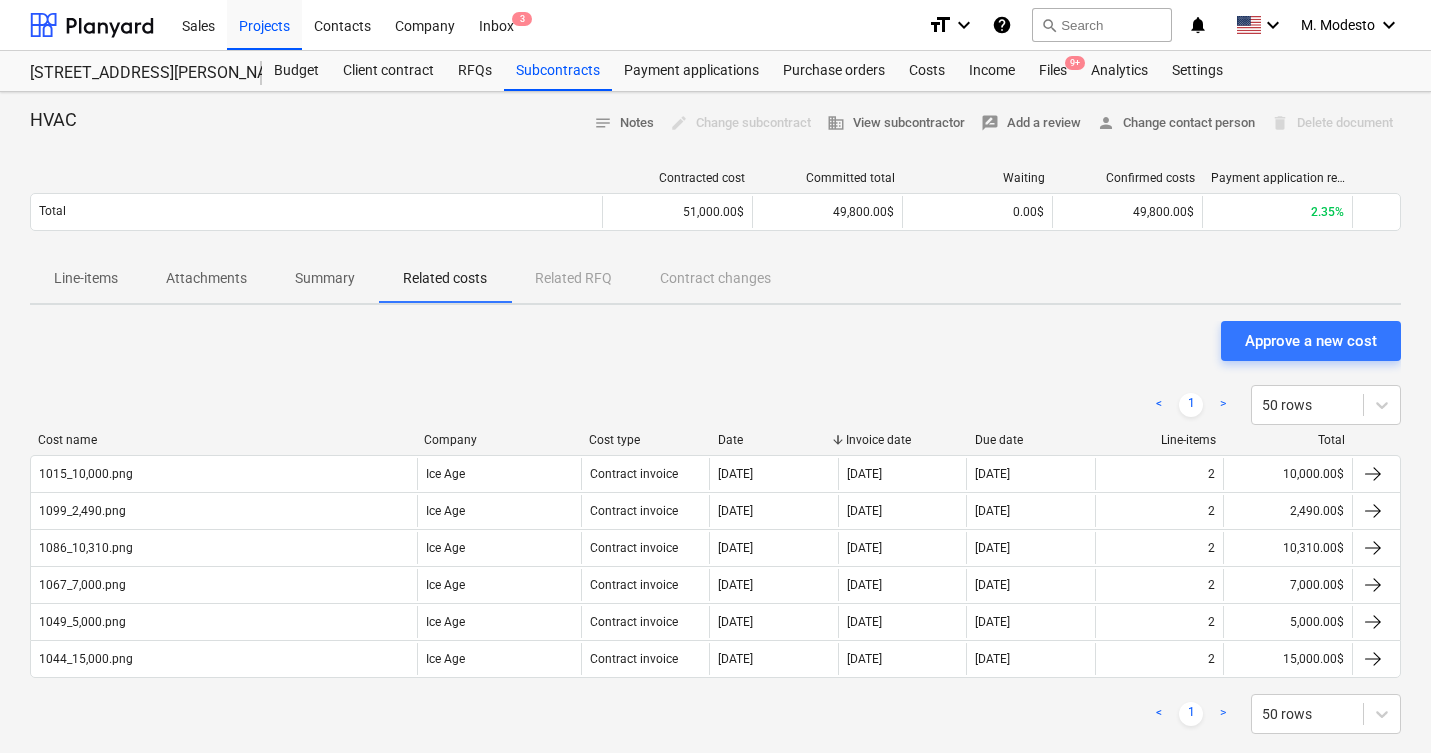 drag, startPoint x: 1268, startPoint y: 339, endPoint x: 650, endPoint y: 318, distance: 618.3567 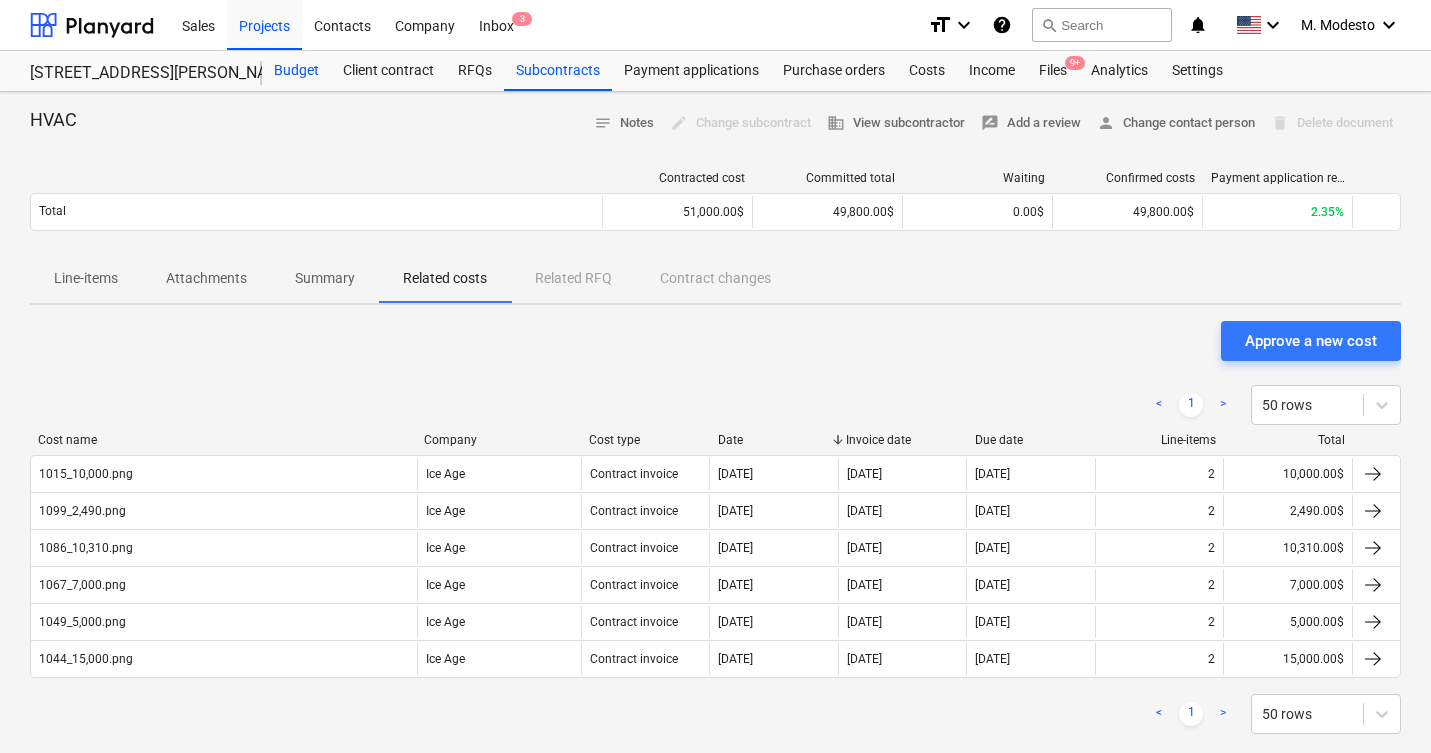 click on "Budget" at bounding box center (296, 71) 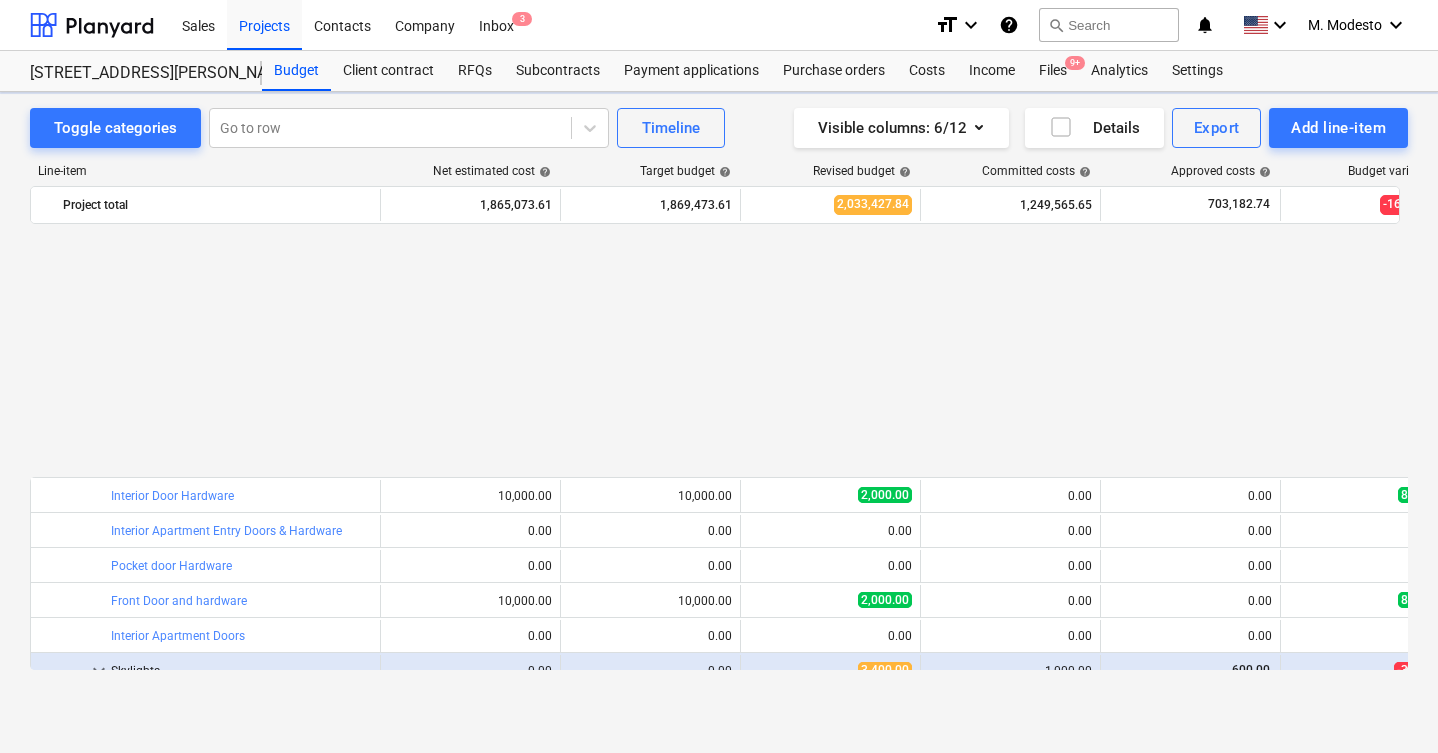 scroll, scrollTop: 945, scrollLeft: 0, axis: vertical 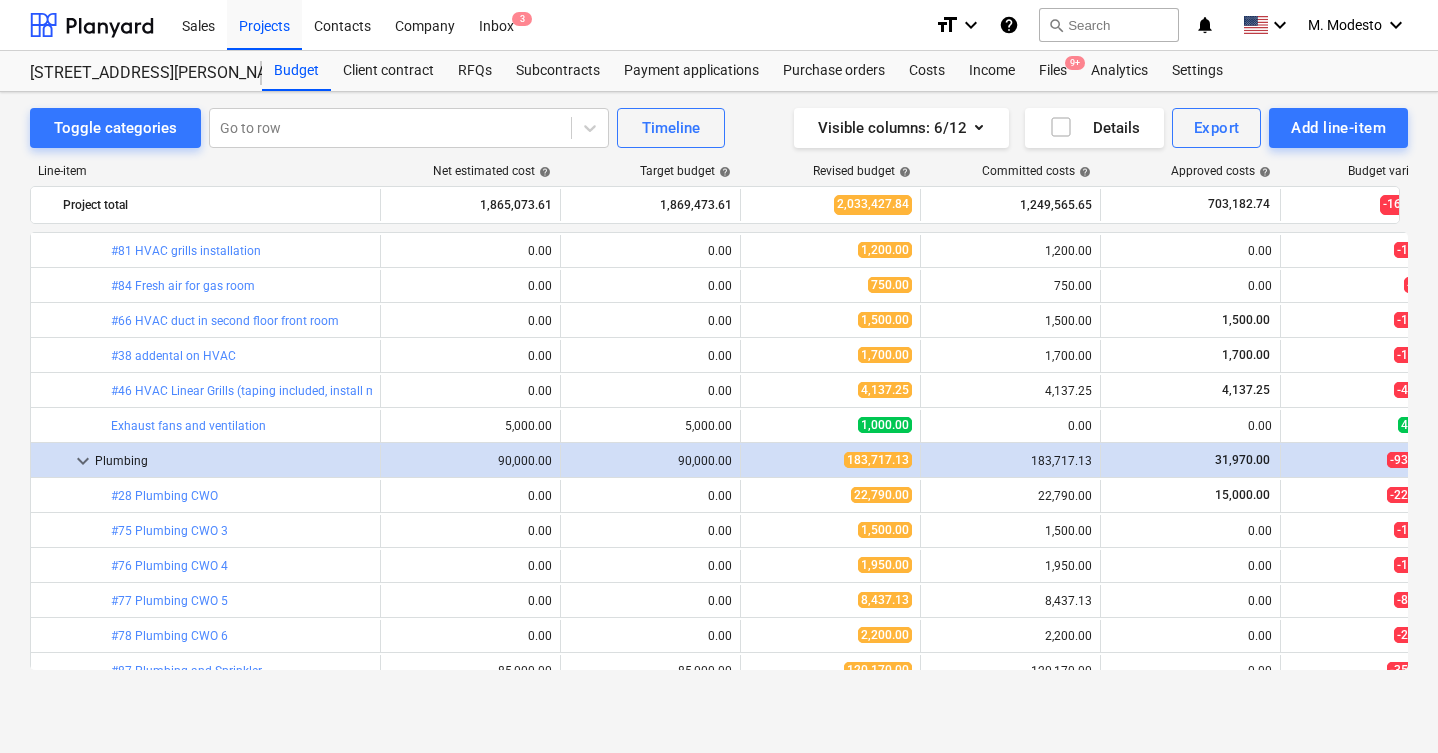 click on "#81 HVAC grills installation" at bounding box center [186, 251] 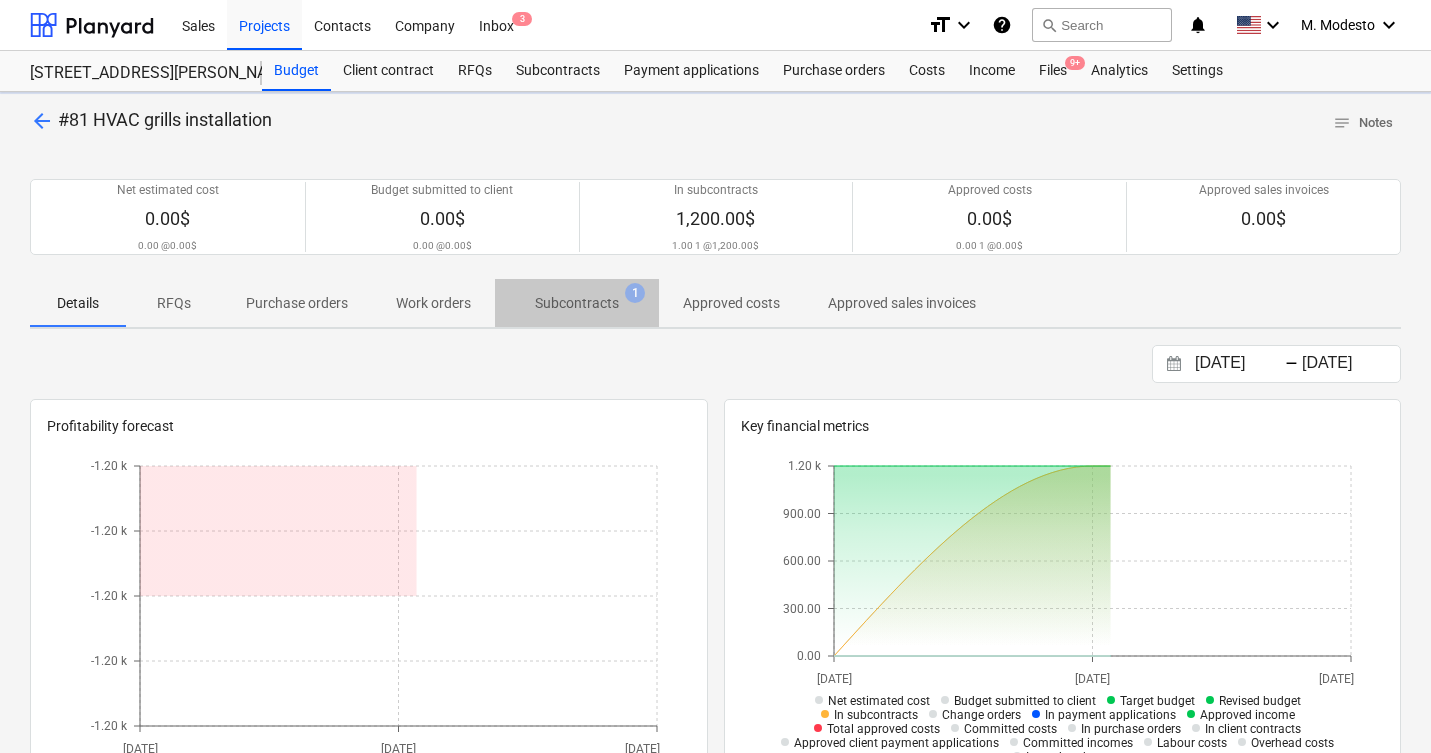 click on "Subcontracts 1" at bounding box center [577, 303] 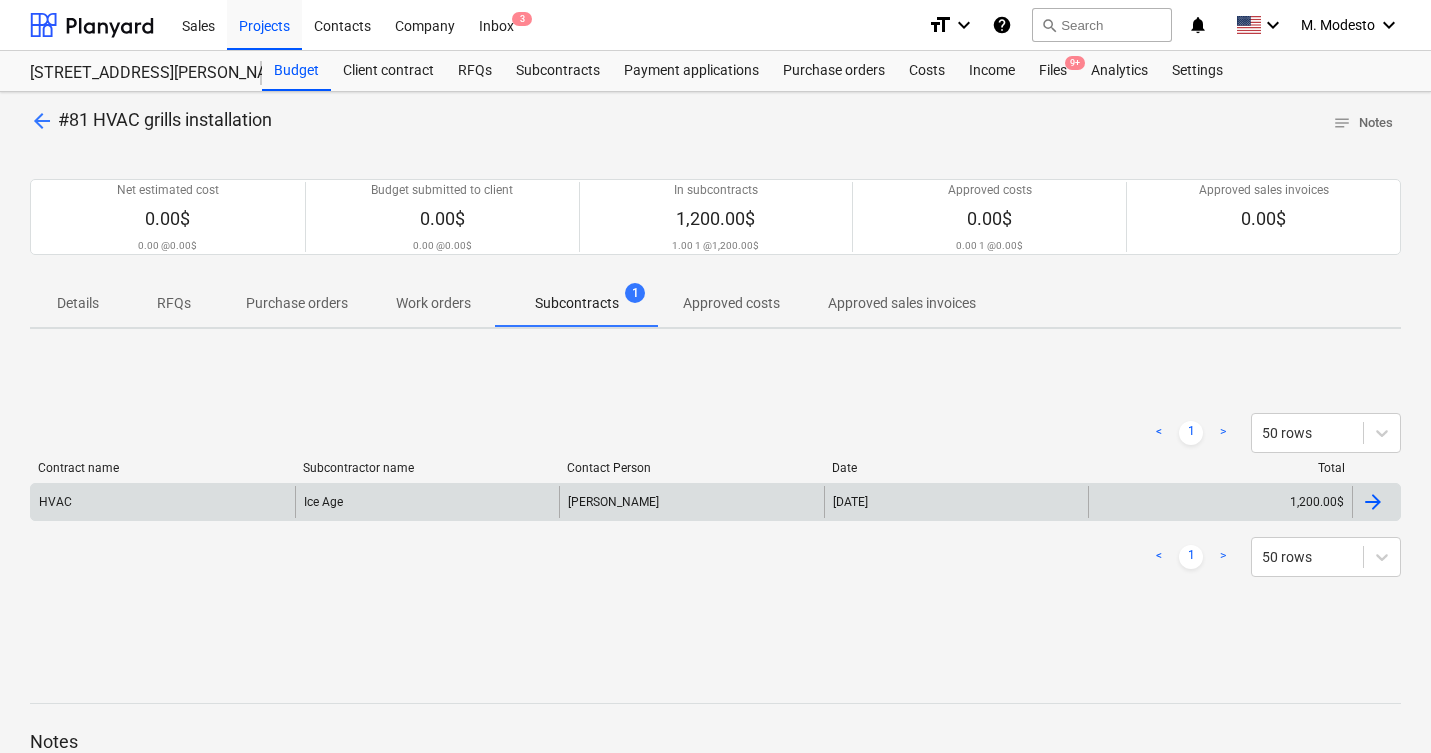 click on "Alexander" at bounding box center [691, 502] 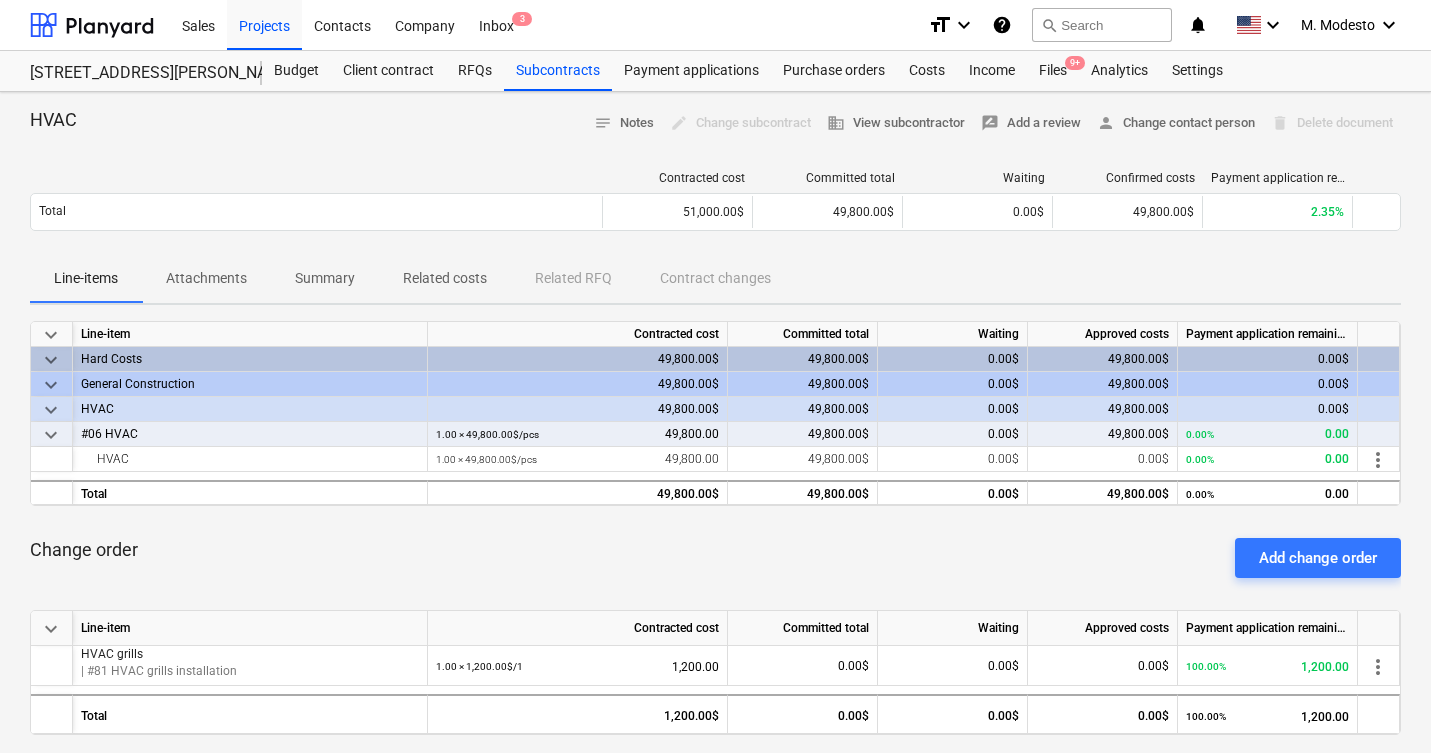 click on "Related costs" at bounding box center [445, 278] 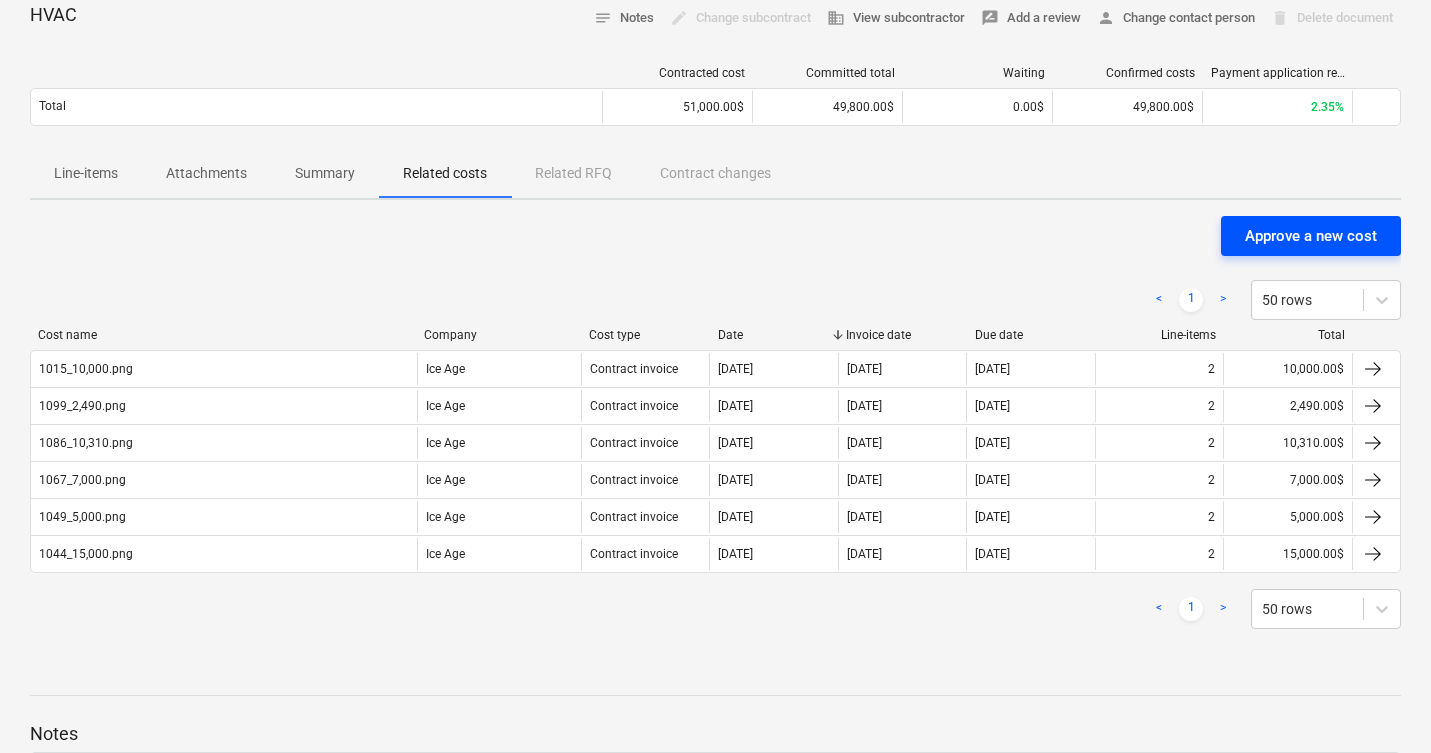 click on "Approve a new cost" at bounding box center [1311, 236] 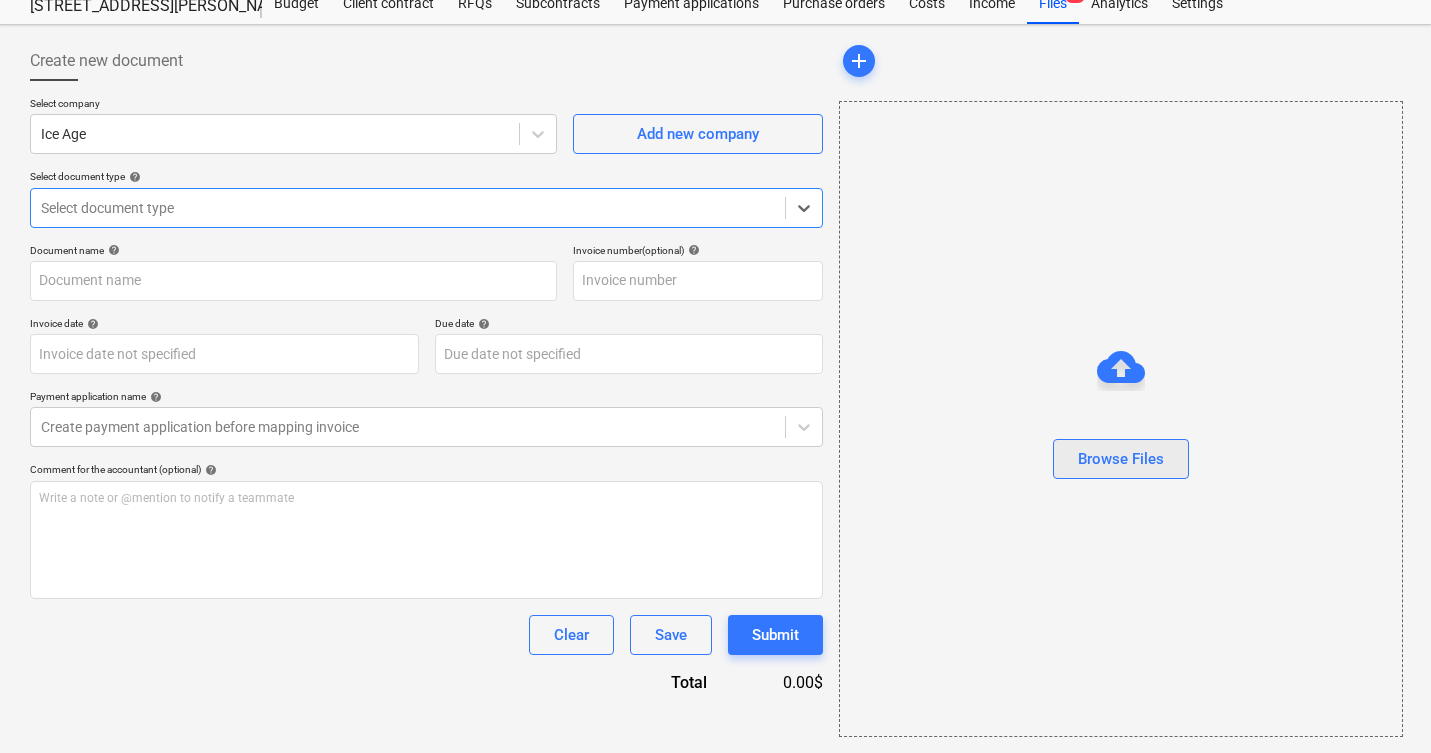 click on "Browse Files" at bounding box center [1121, 459] 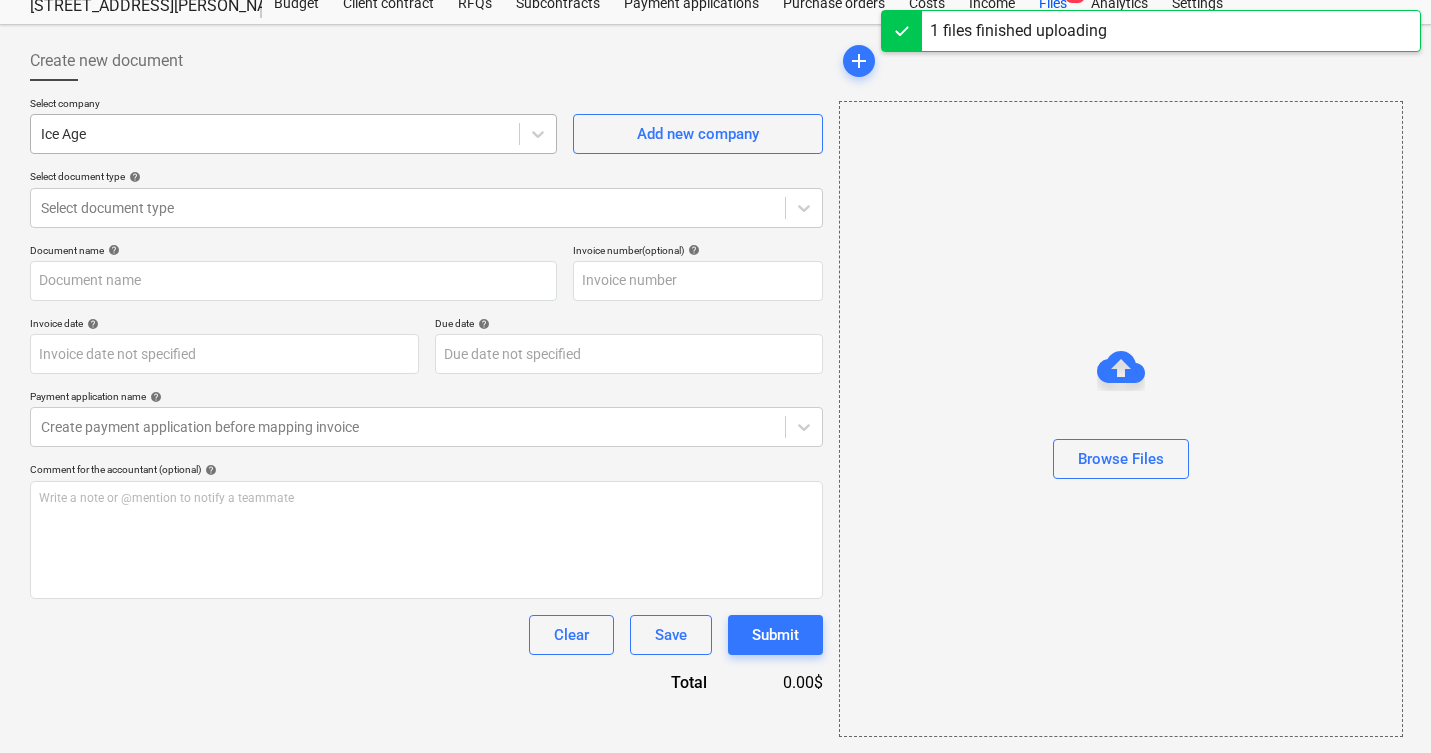type on "1159.png" 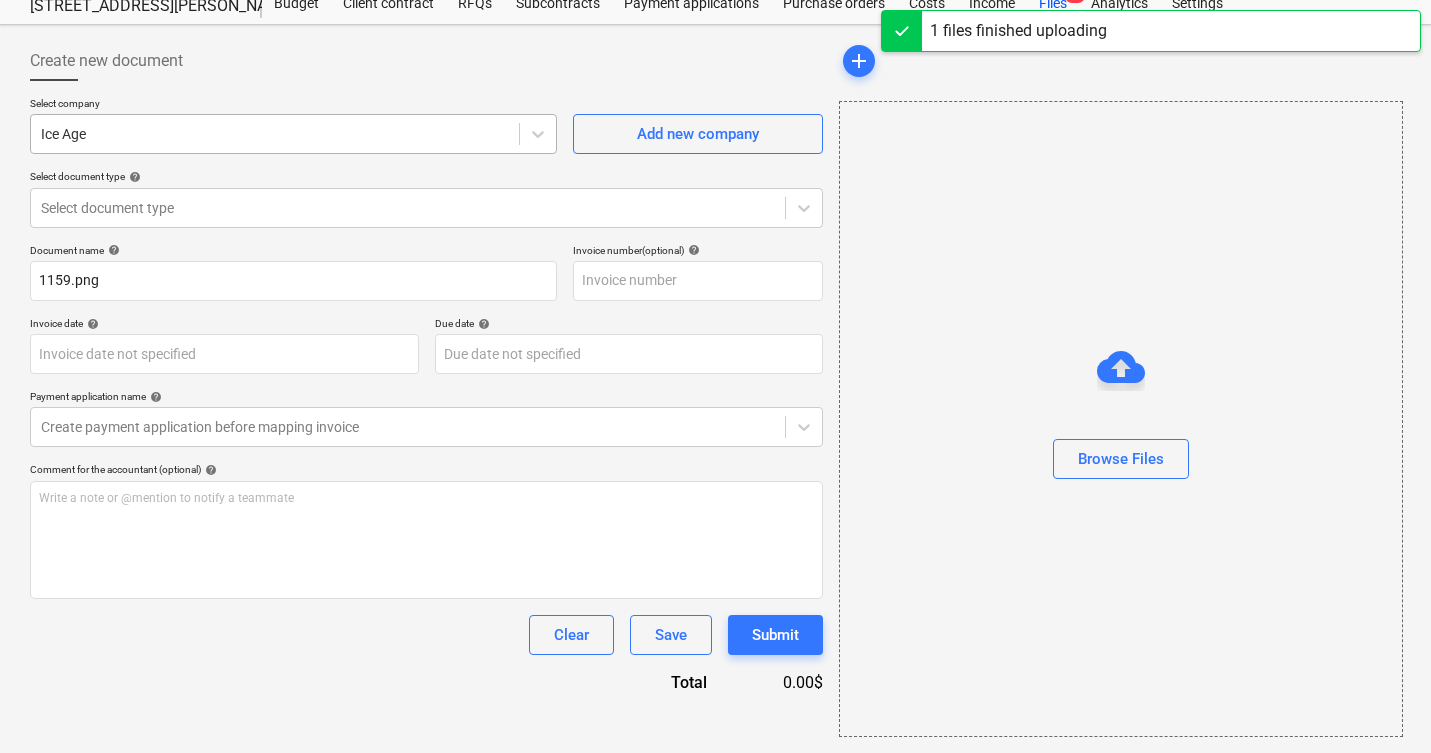click on "Ice Age" at bounding box center (275, 134) 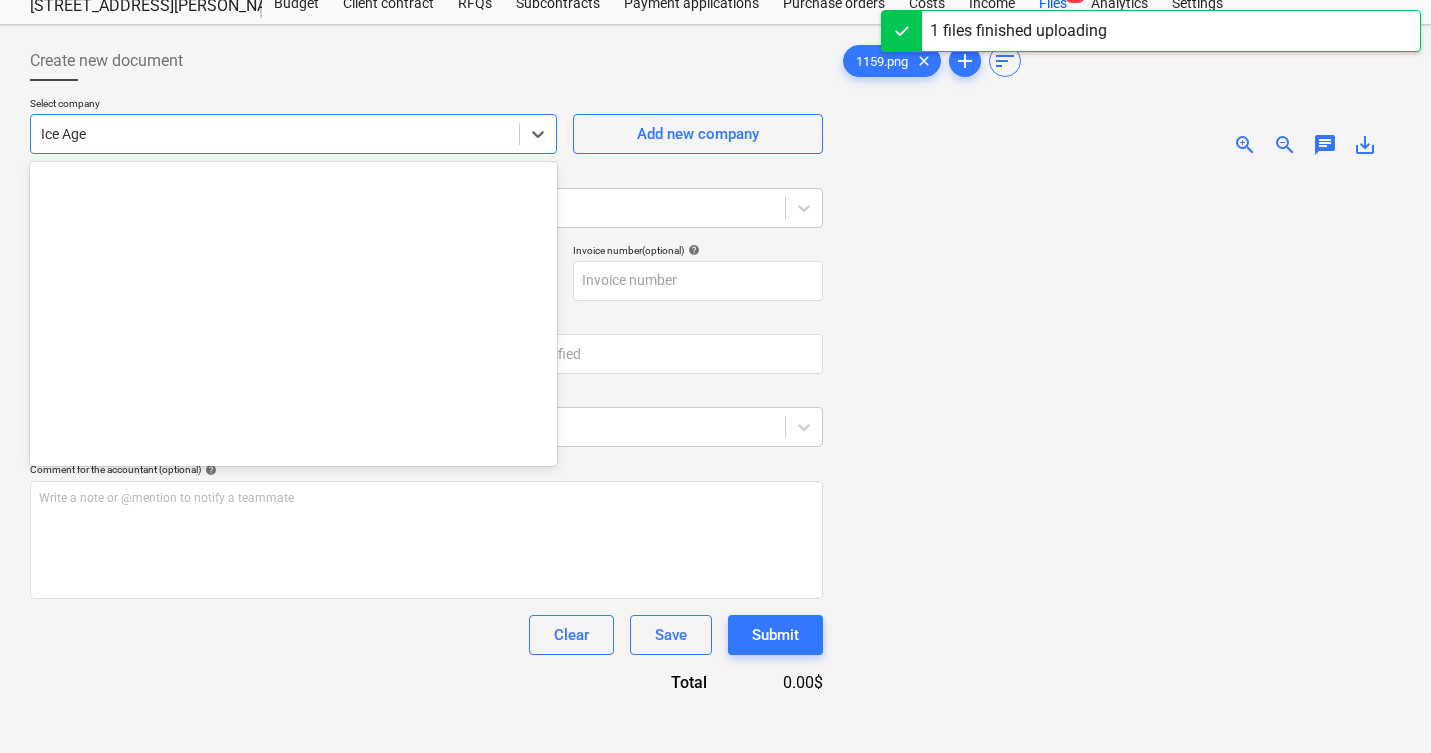 scroll, scrollTop: 700, scrollLeft: 0, axis: vertical 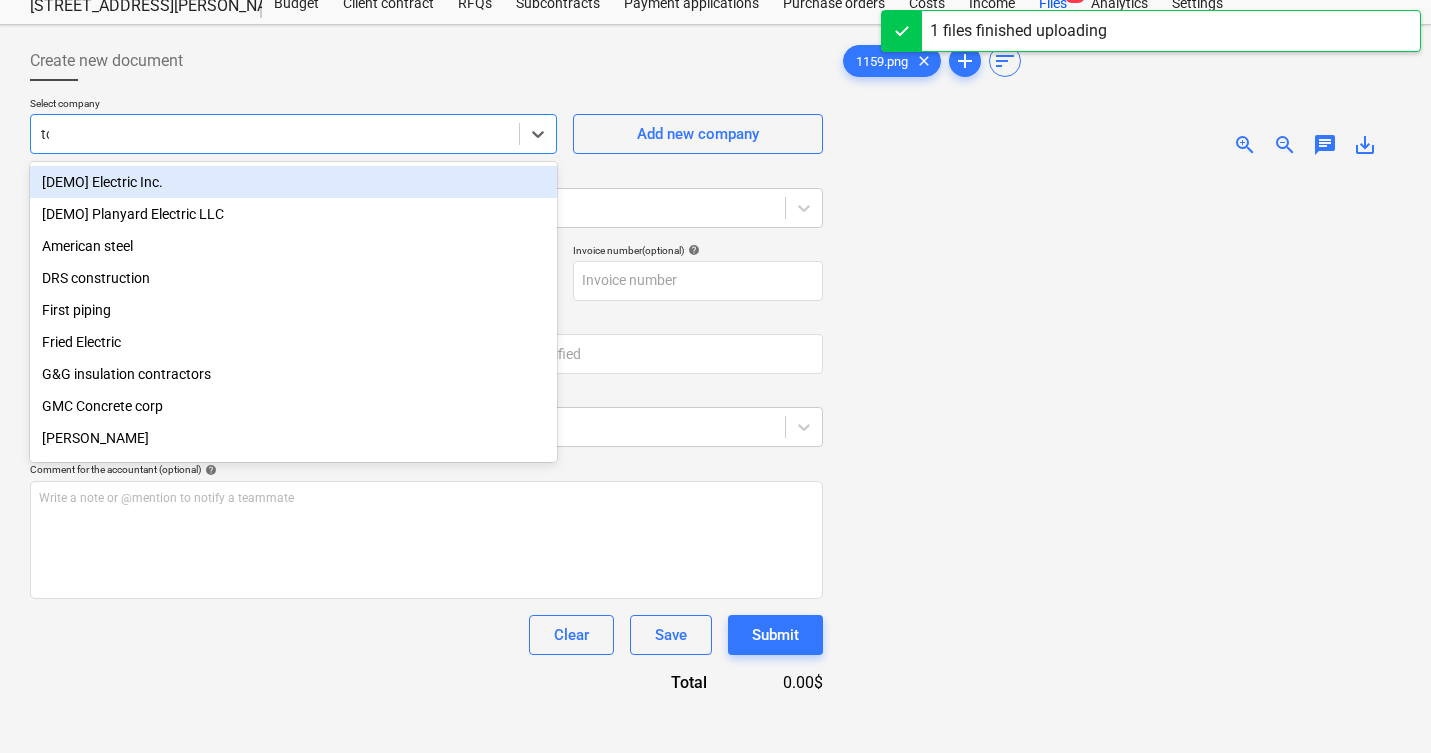 type on "tcs" 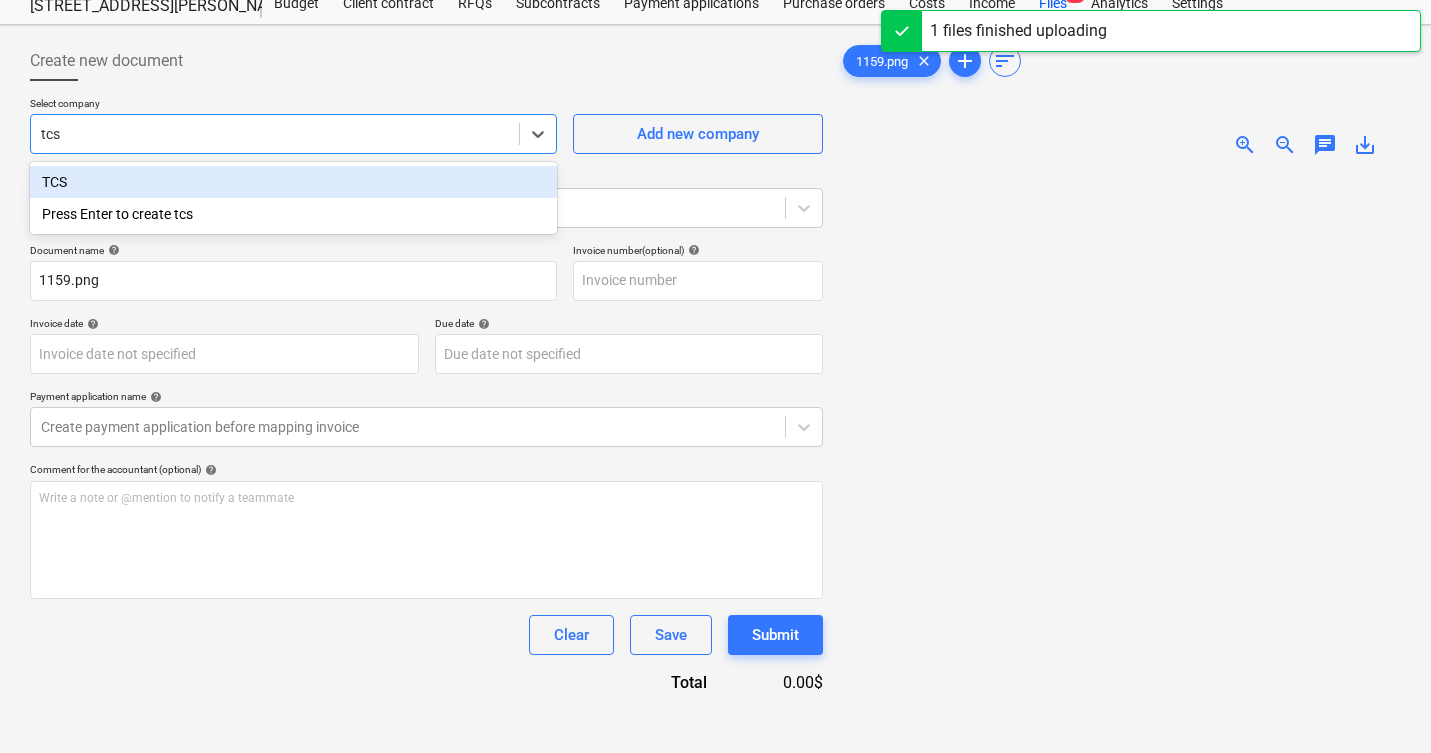 click on "TCS" at bounding box center [293, 182] 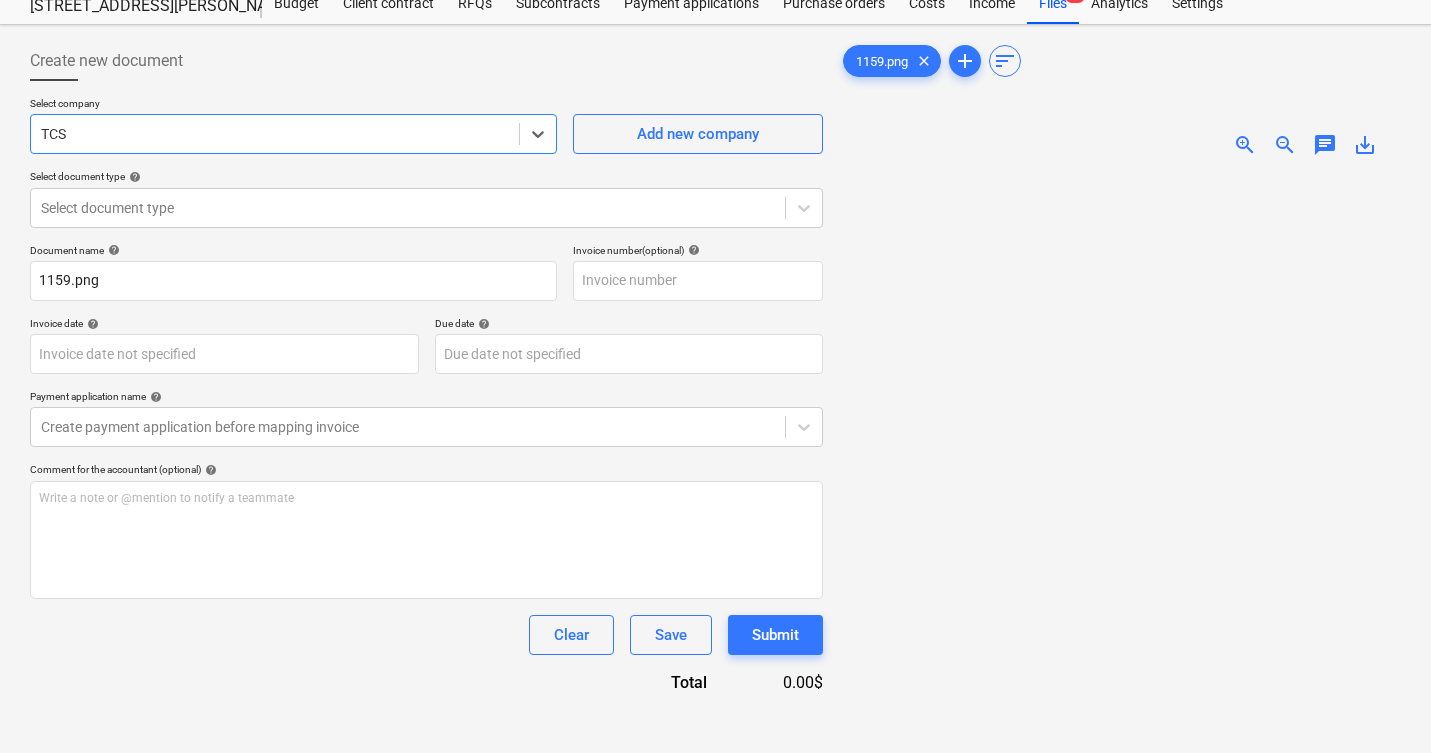click at bounding box center [1120, 521] 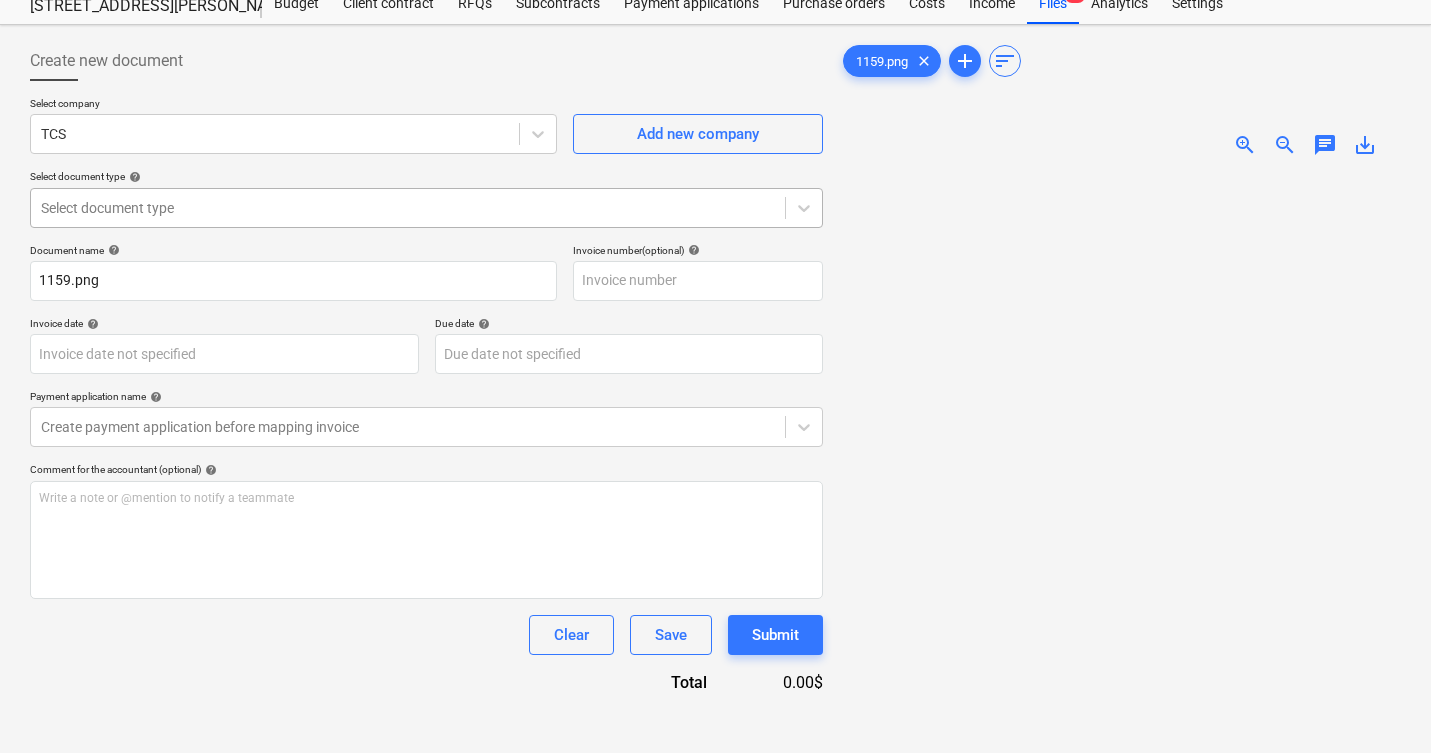 click on "Select document type" at bounding box center (408, 208) 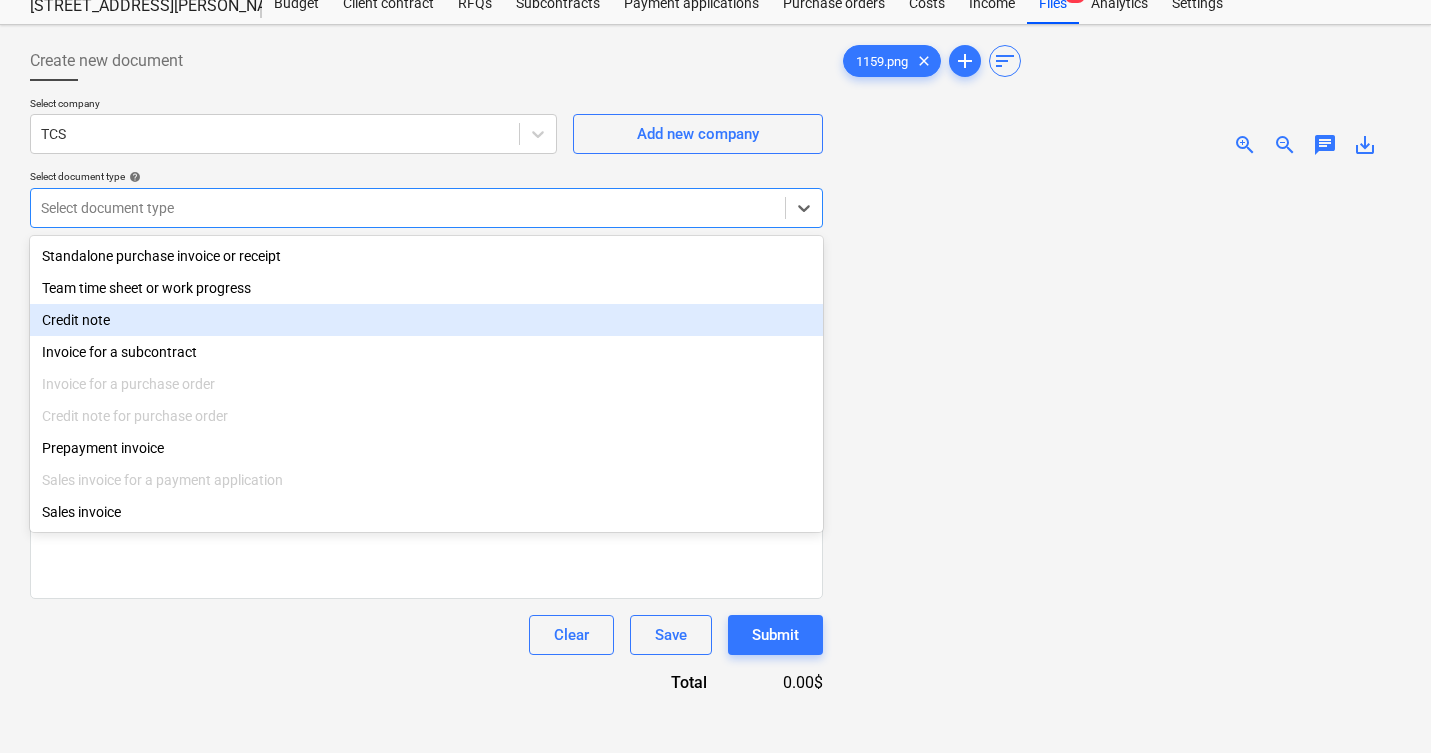 click on "Invoice for a subcontract" at bounding box center [426, 352] 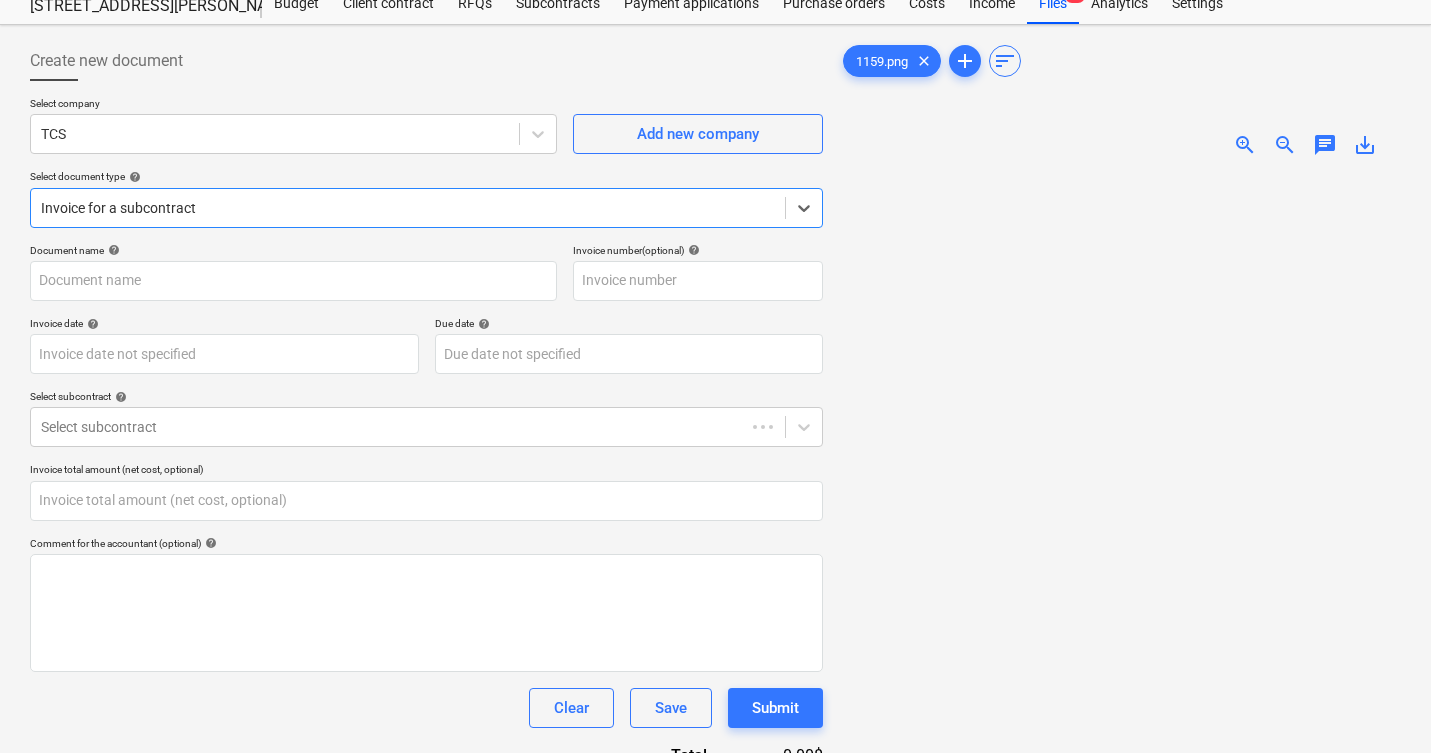 type on "1159.png" 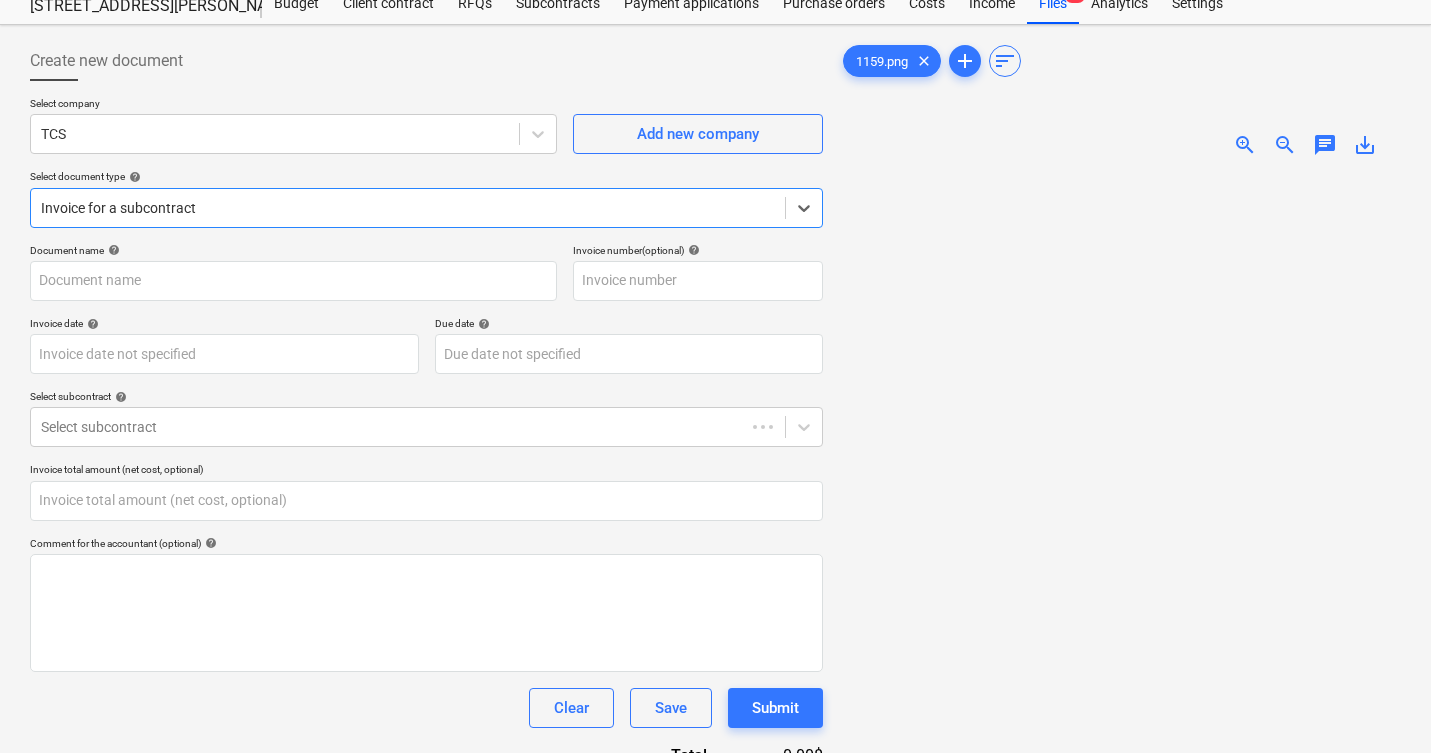 type on "0.00" 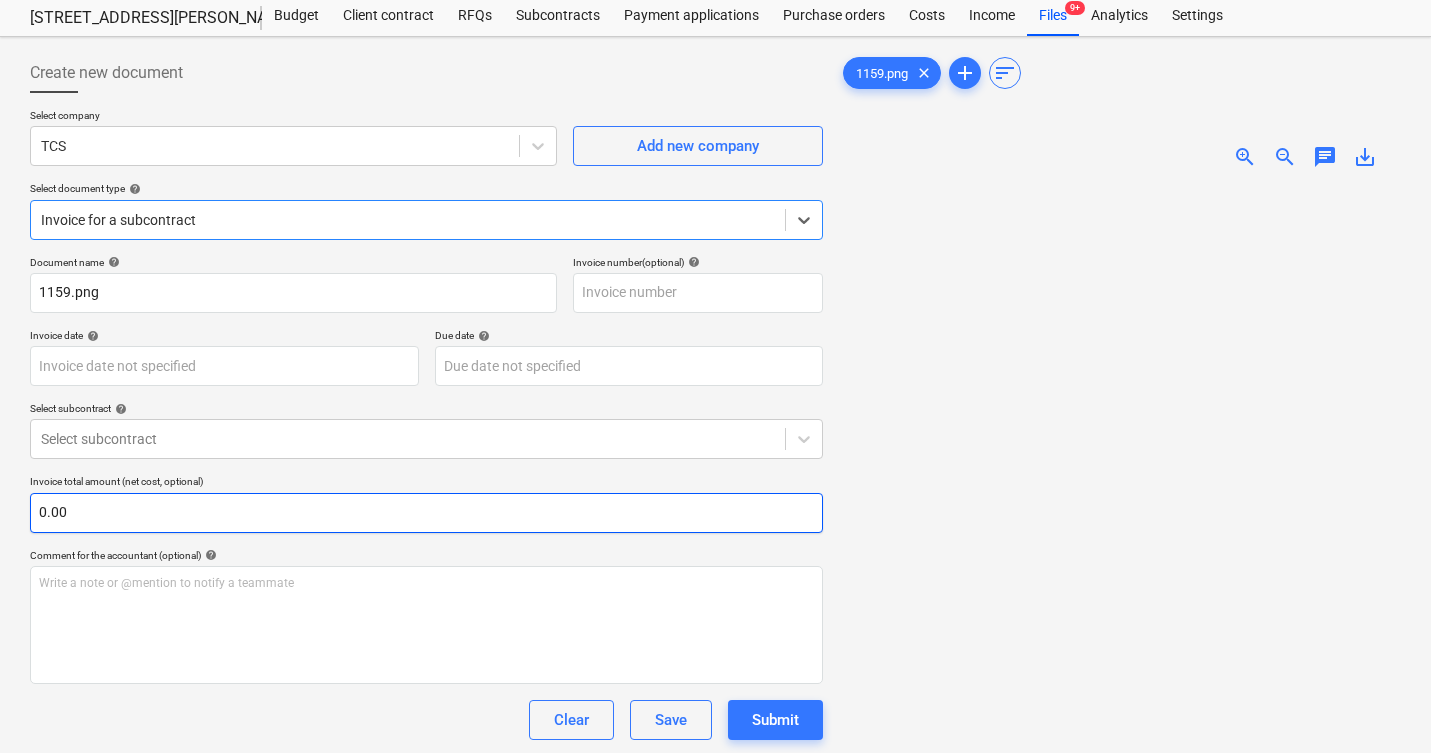scroll, scrollTop: 200, scrollLeft: 0, axis: vertical 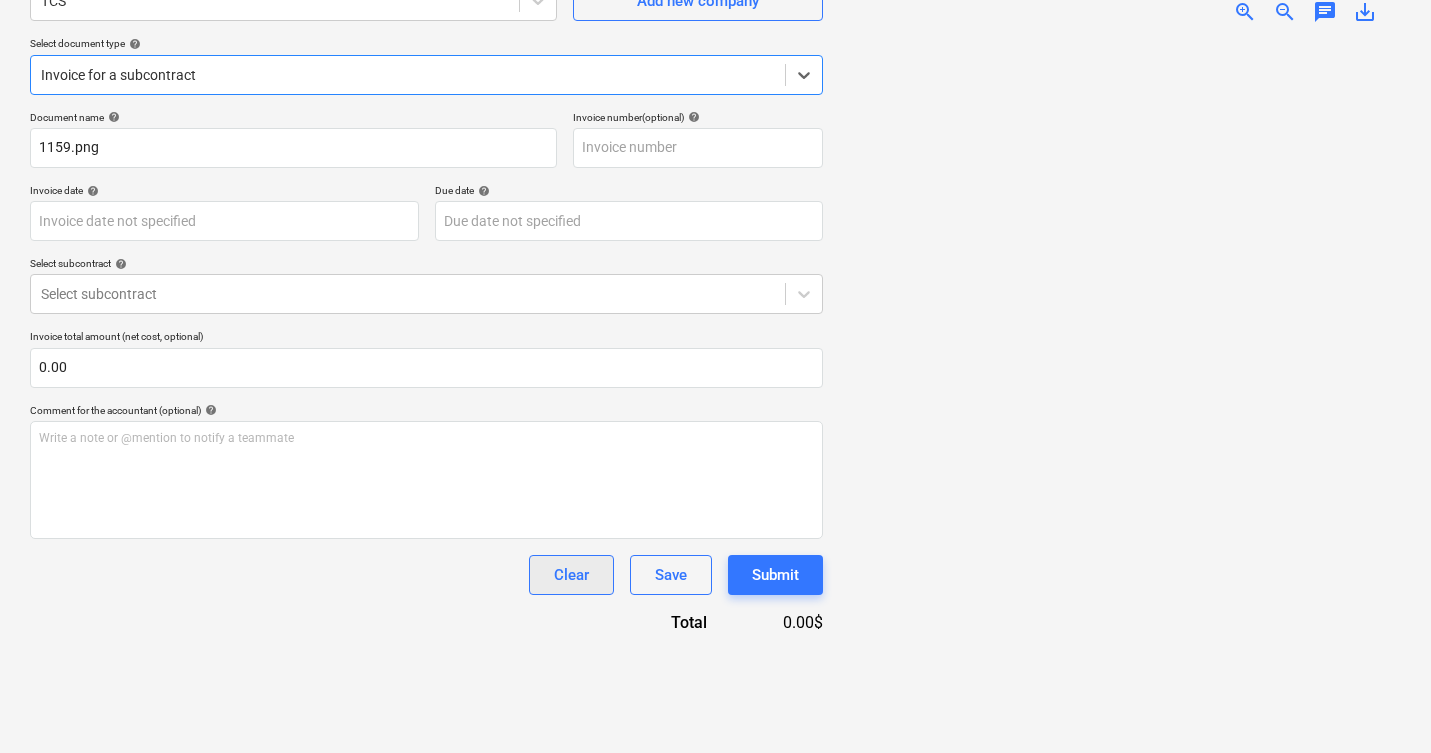 click on "Clear" at bounding box center (571, 575) 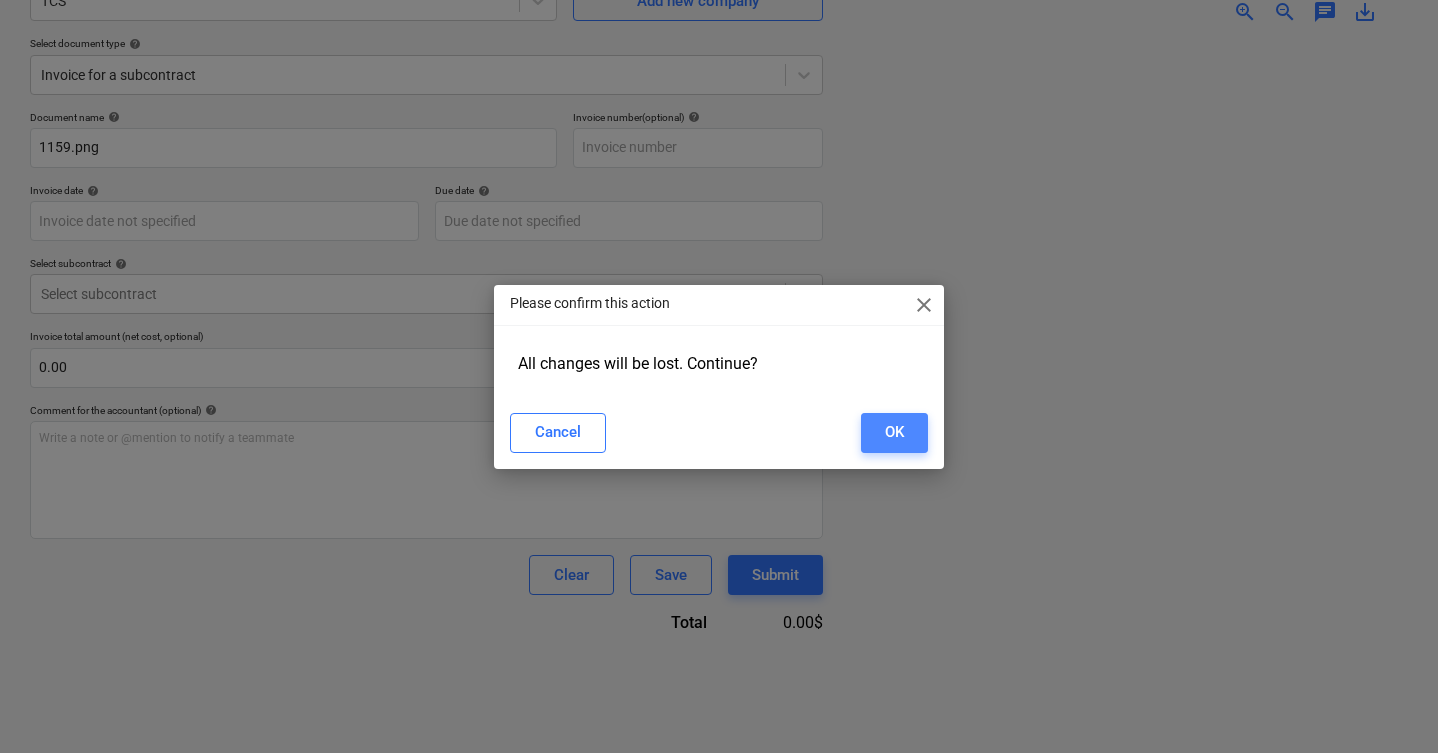 click on "OK" at bounding box center (894, 432) 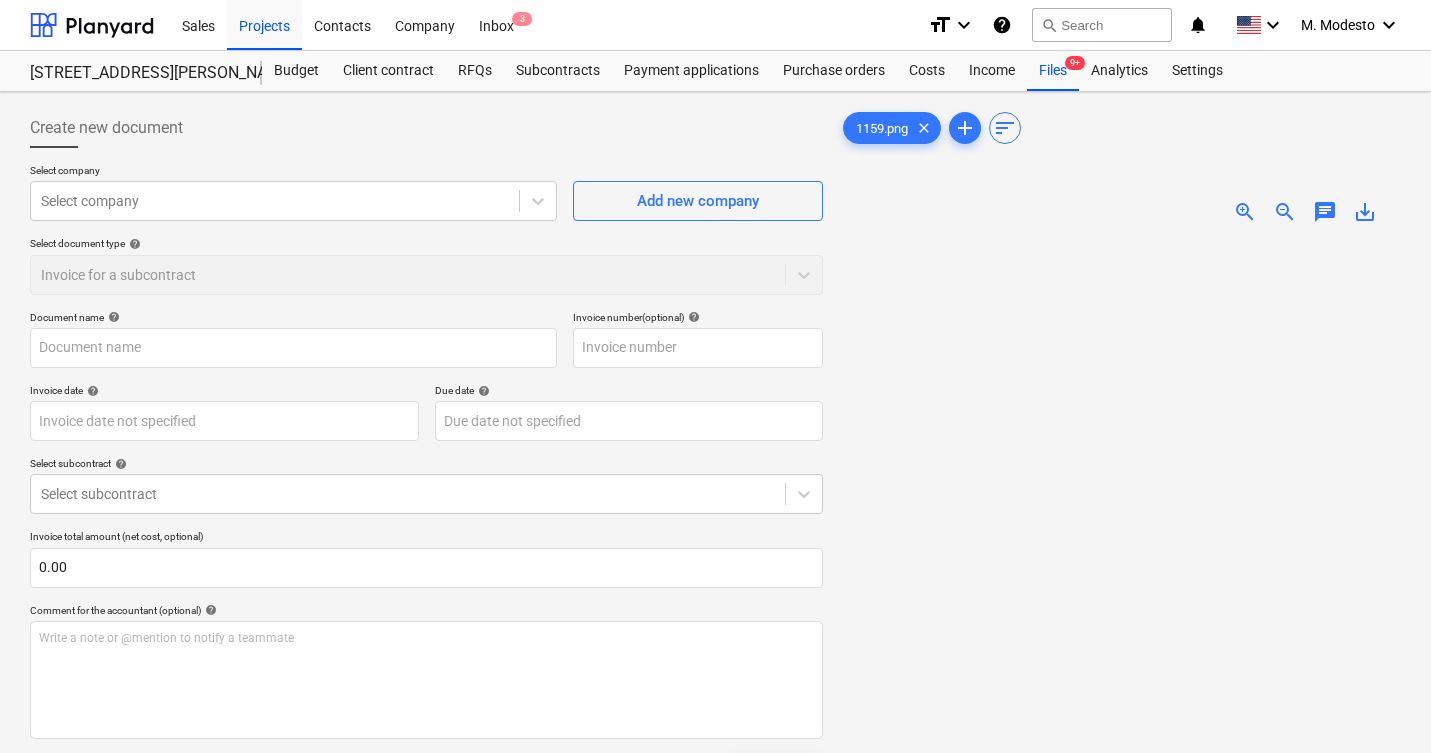 scroll, scrollTop: 200, scrollLeft: 0, axis: vertical 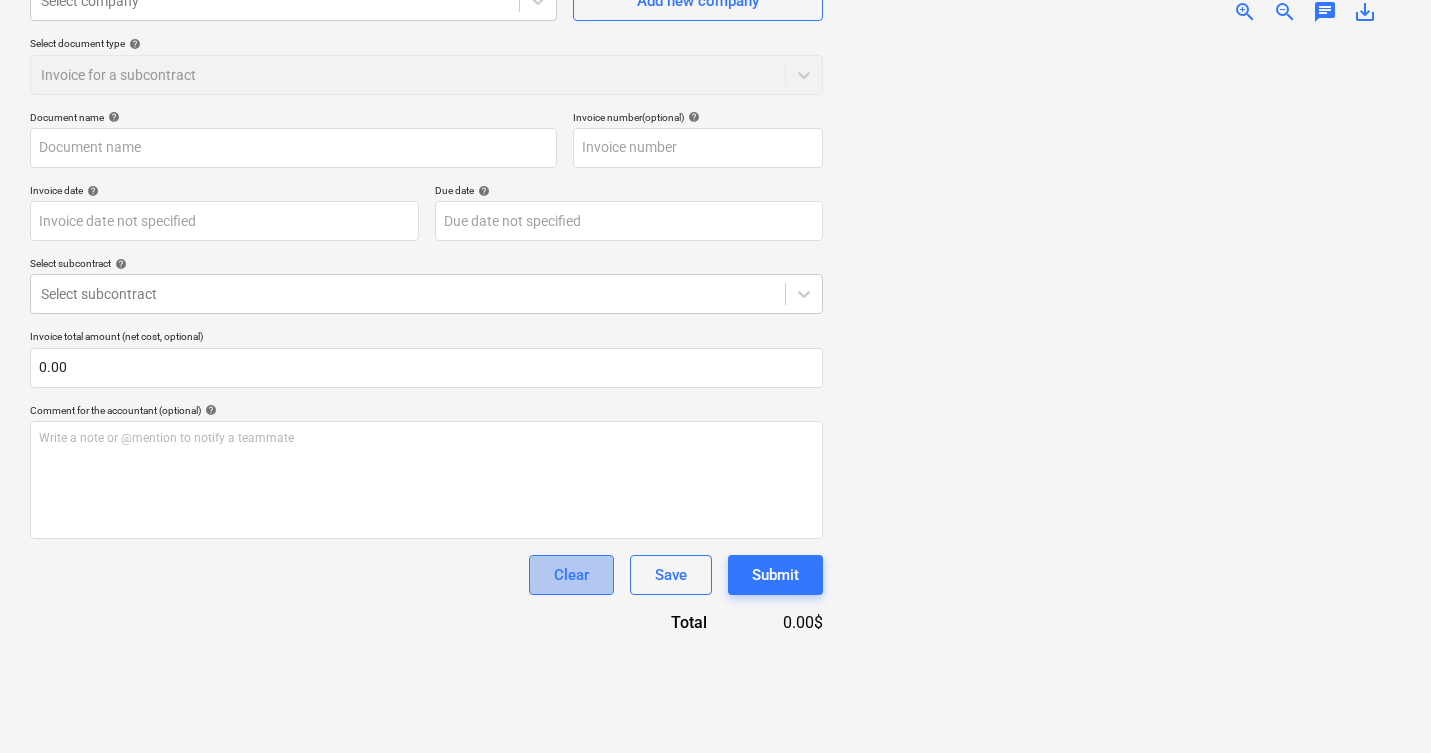 click on "Clear" at bounding box center [571, 575] 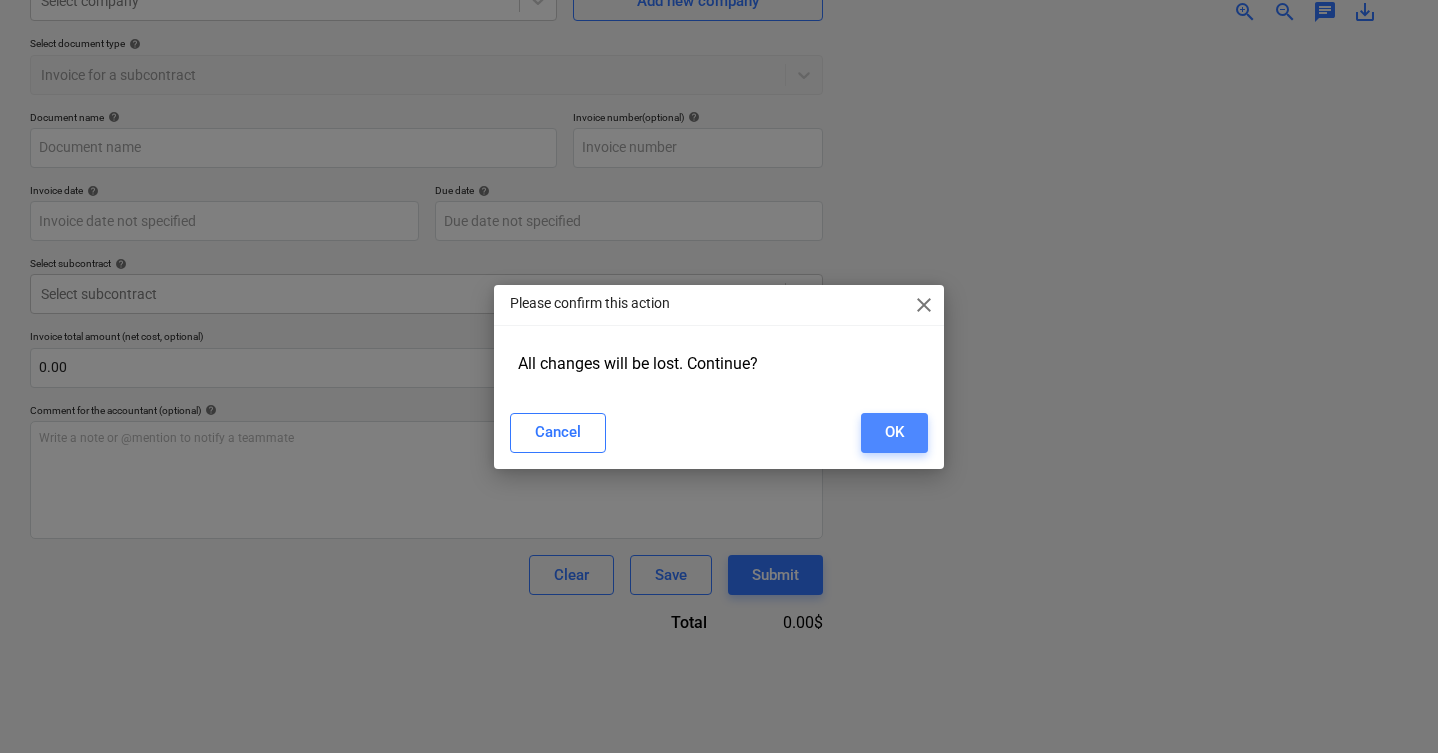 click on "OK" at bounding box center (894, 433) 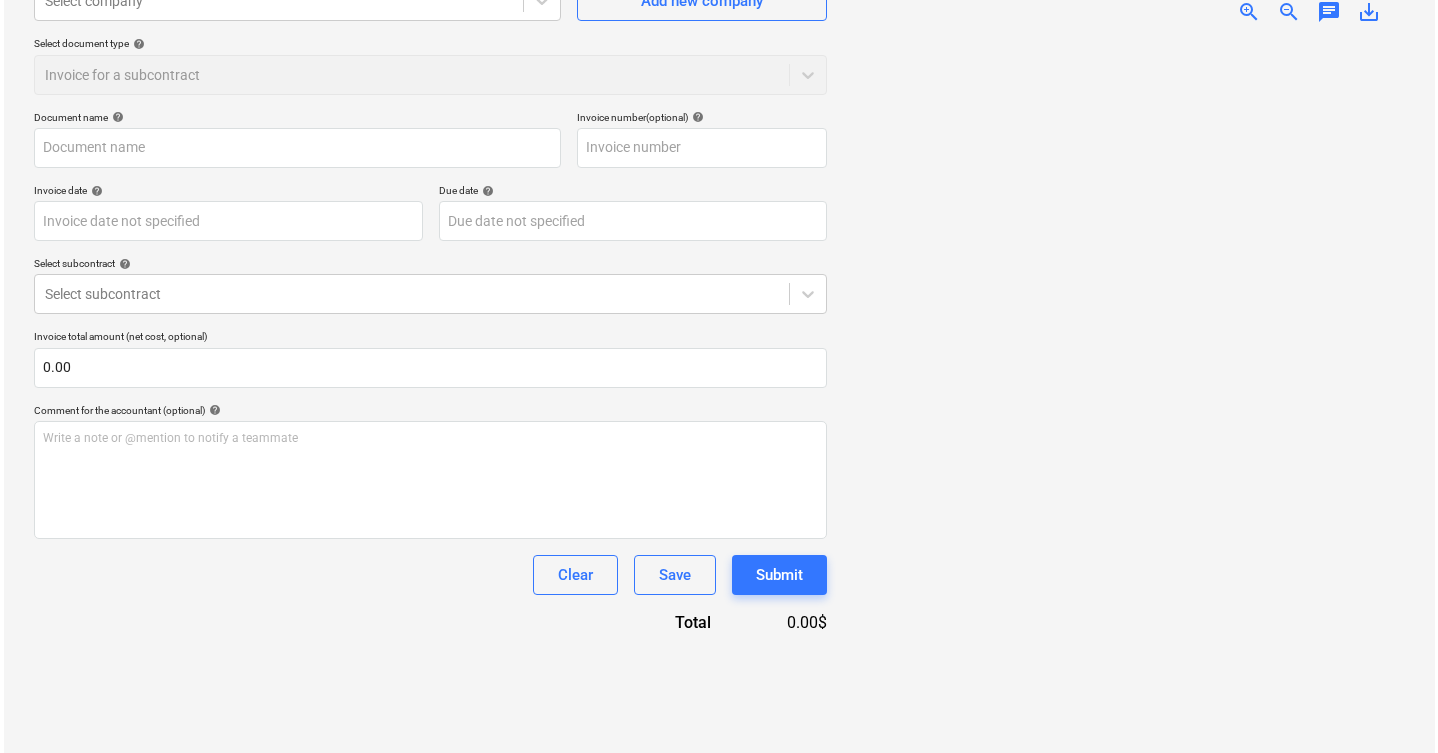 scroll, scrollTop: 0, scrollLeft: 0, axis: both 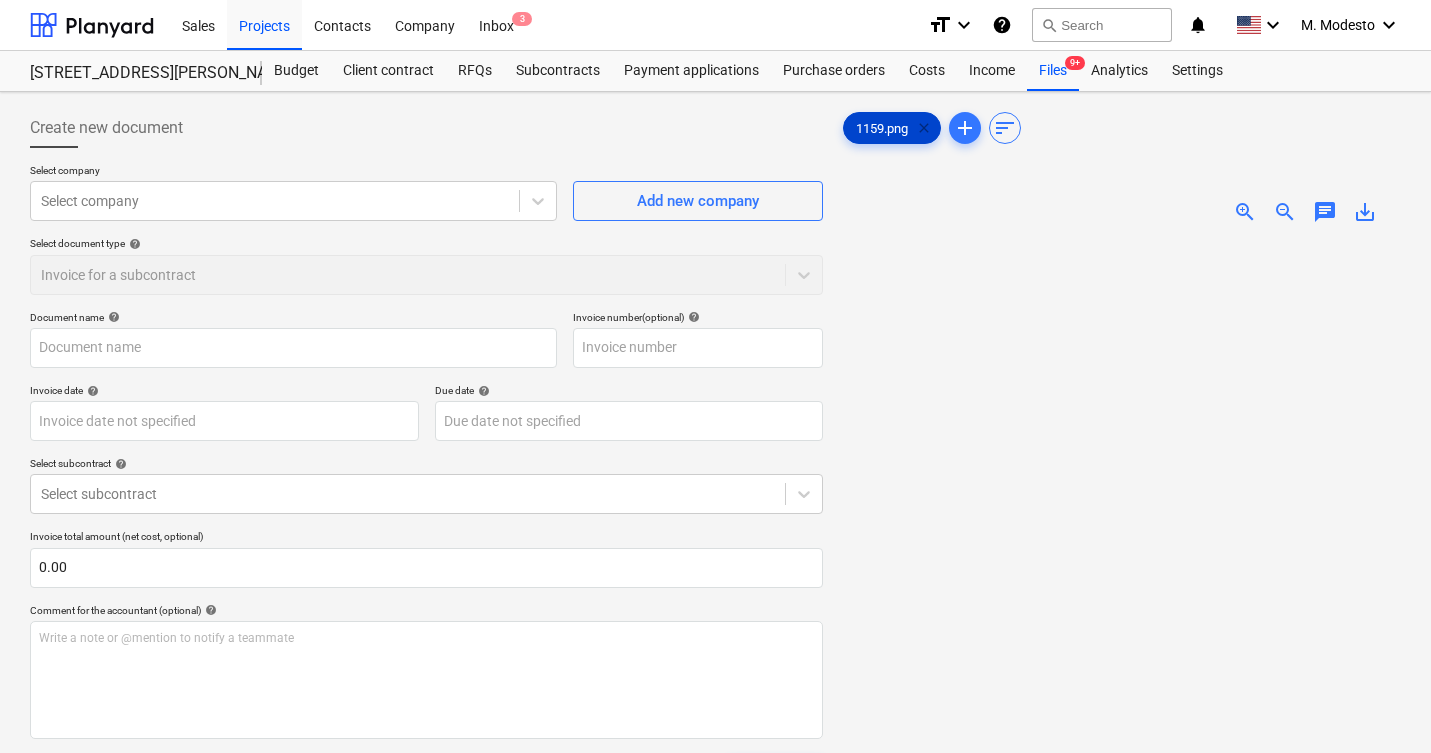 click on "clear" at bounding box center [924, 128] 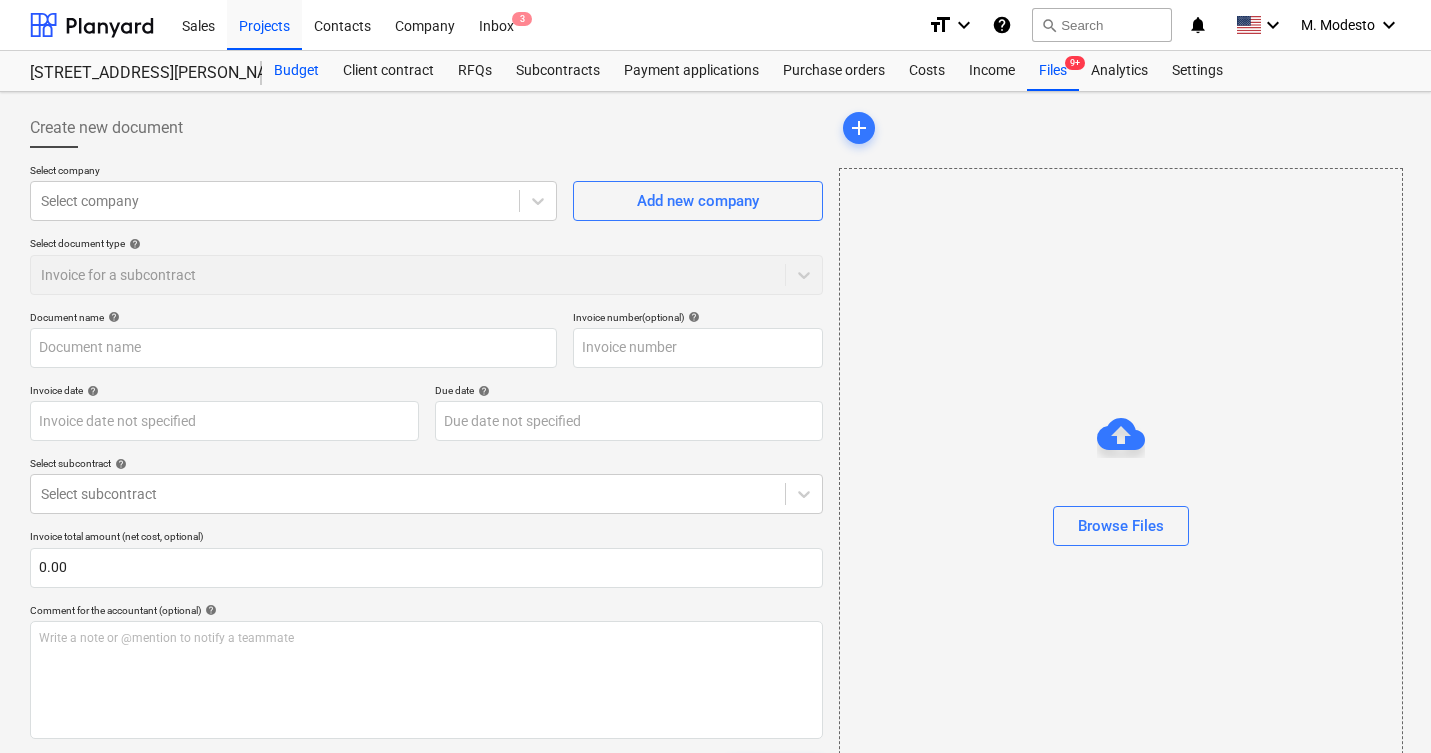 click on "Budget" at bounding box center (296, 71) 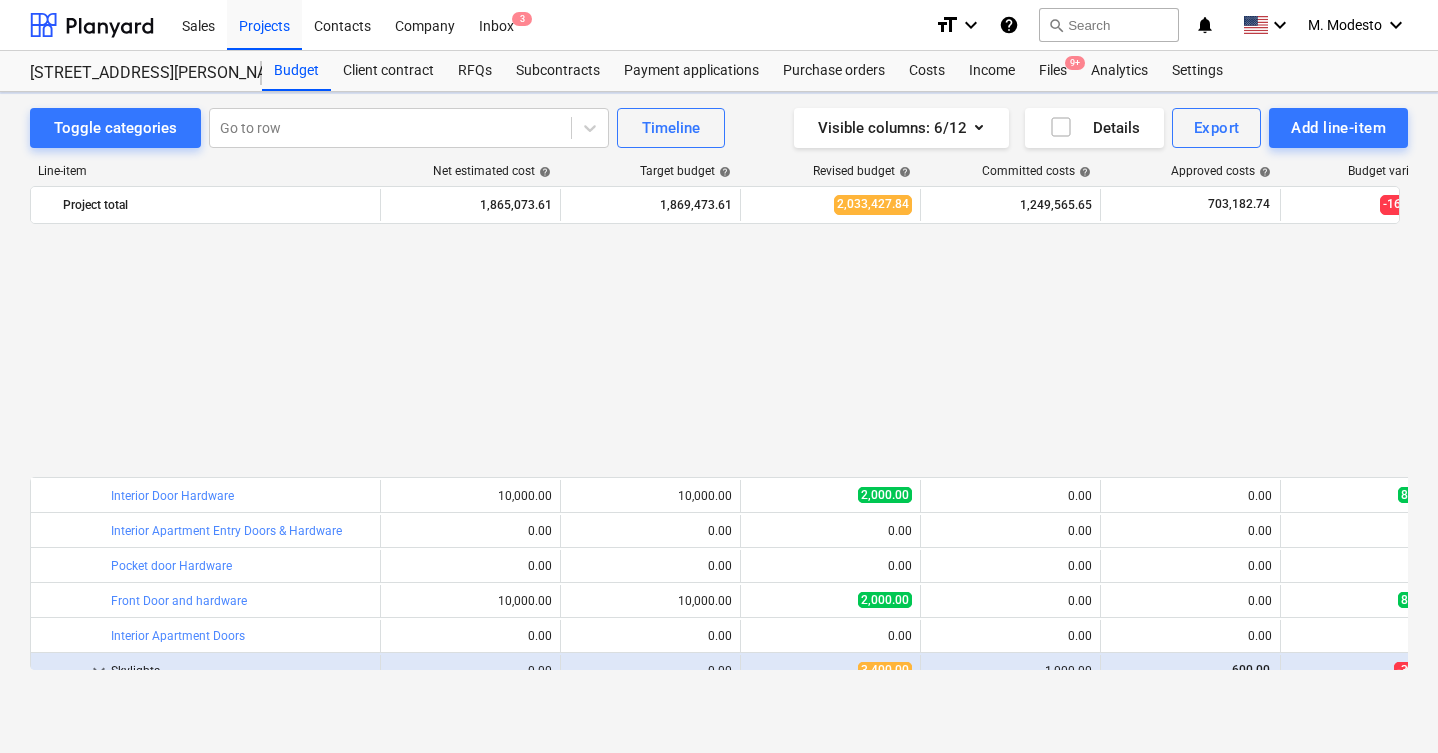 scroll, scrollTop: 945, scrollLeft: 0, axis: vertical 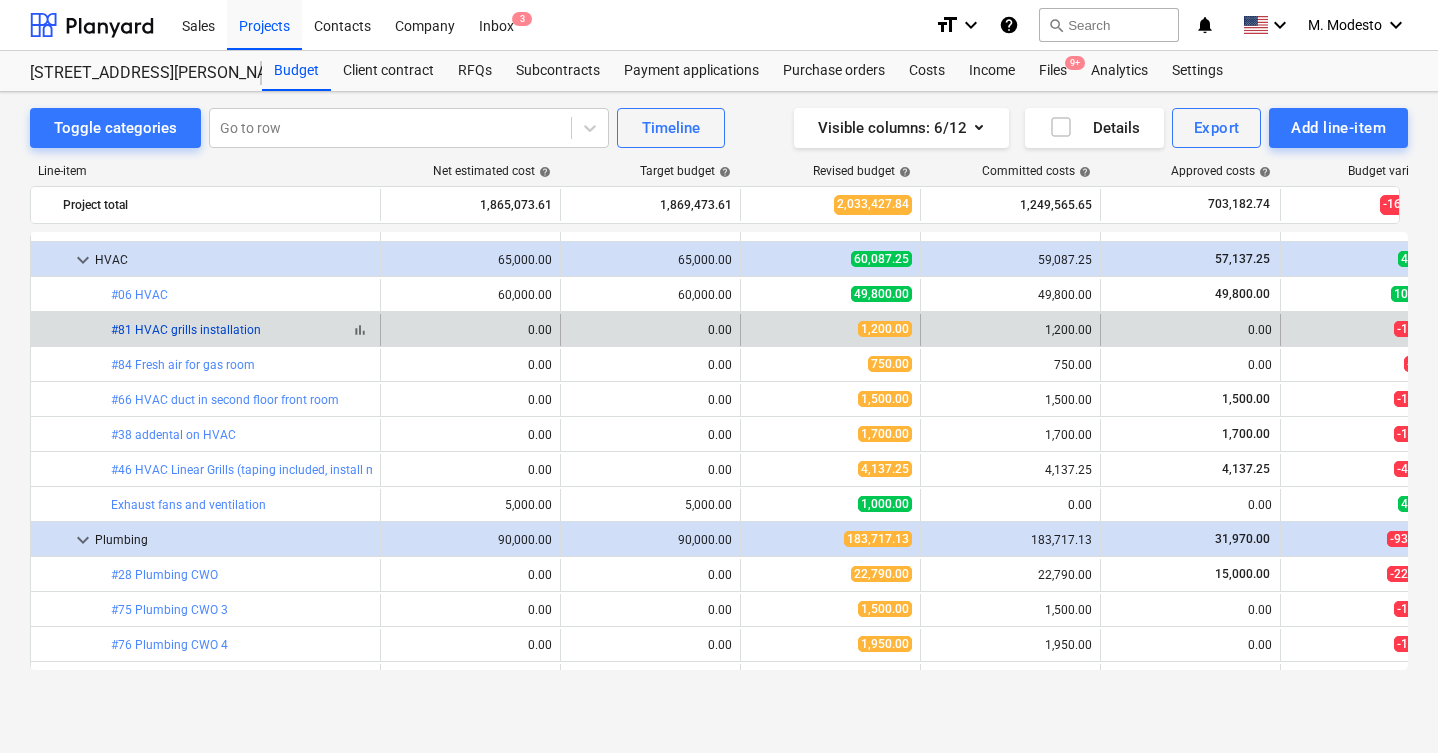 click on "#81 HVAC grills installation" at bounding box center (186, 330) 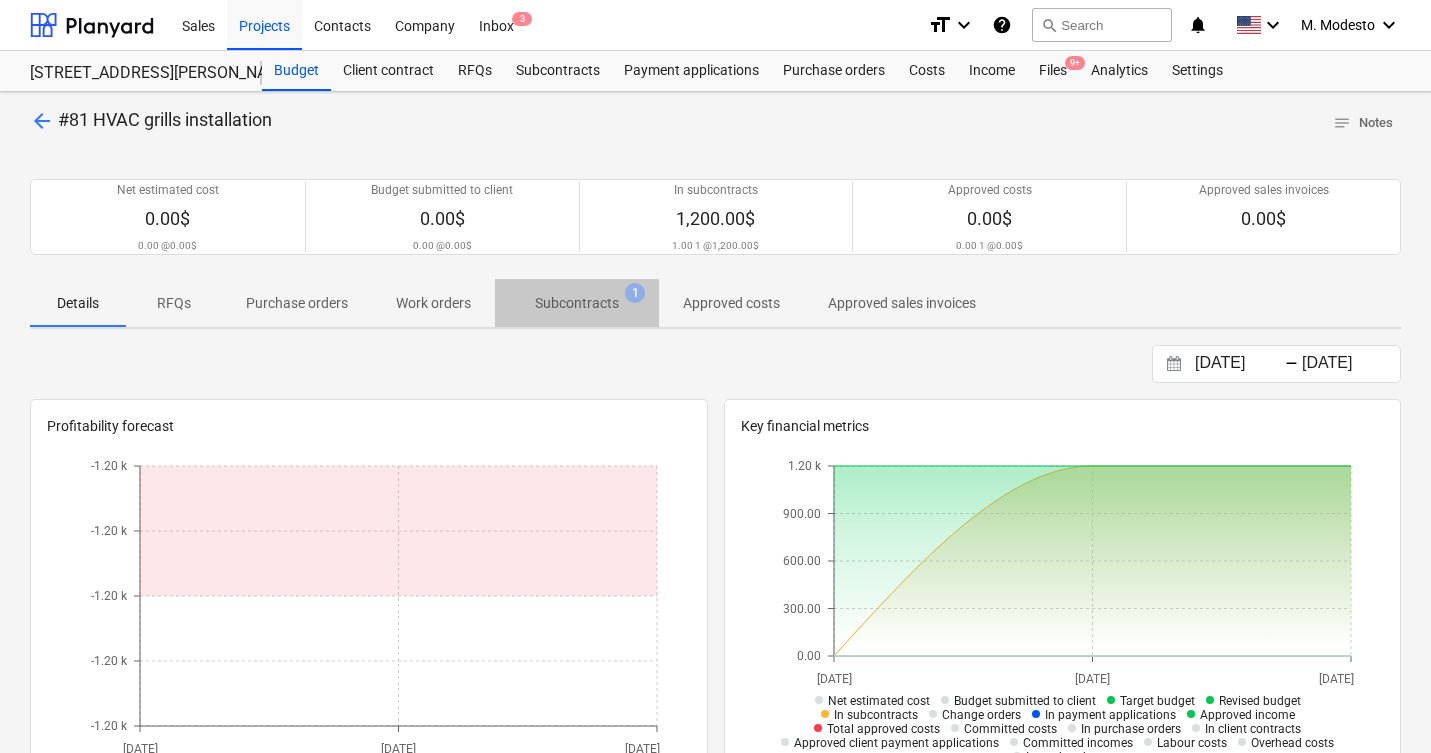 click on "Subcontracts" at bounding box center [577, 303] 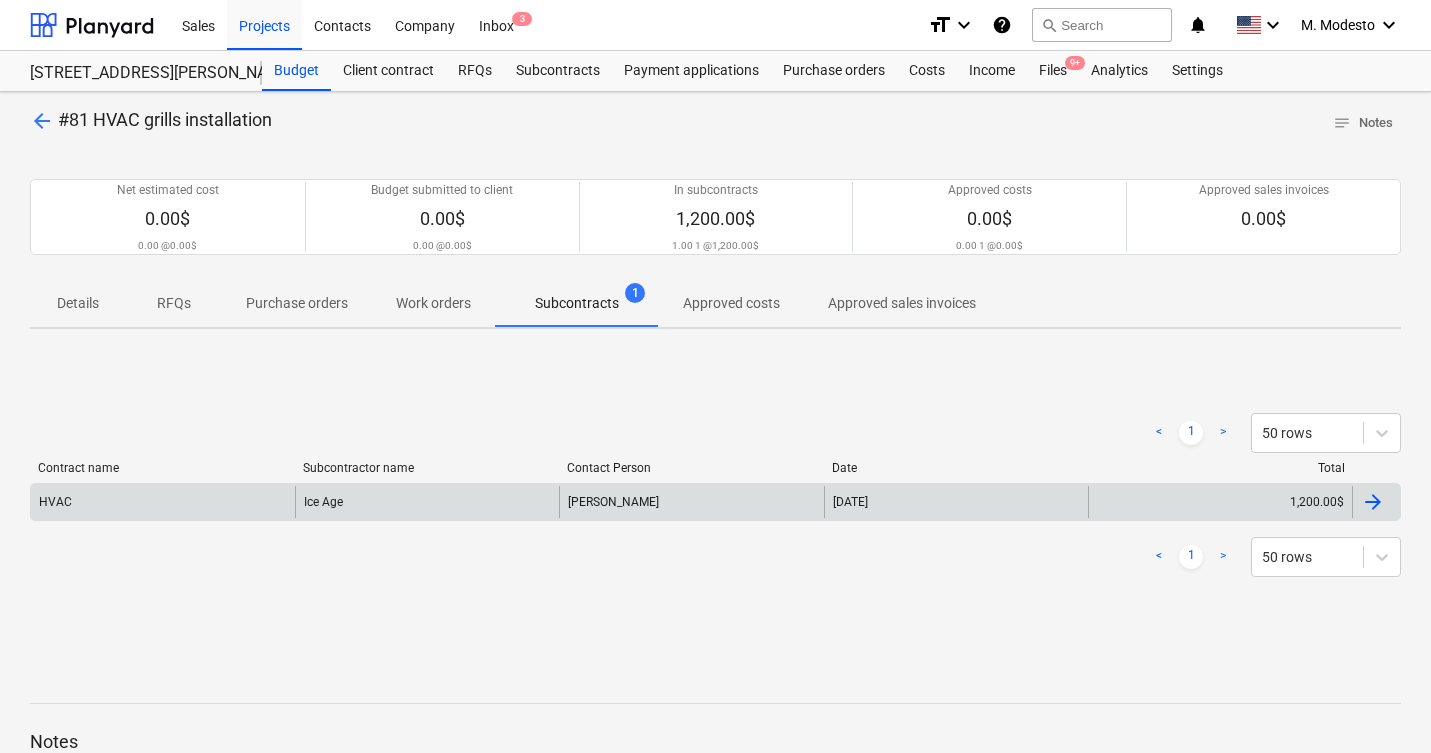click on "1,200.00$" at bounding box center [1220, 502] 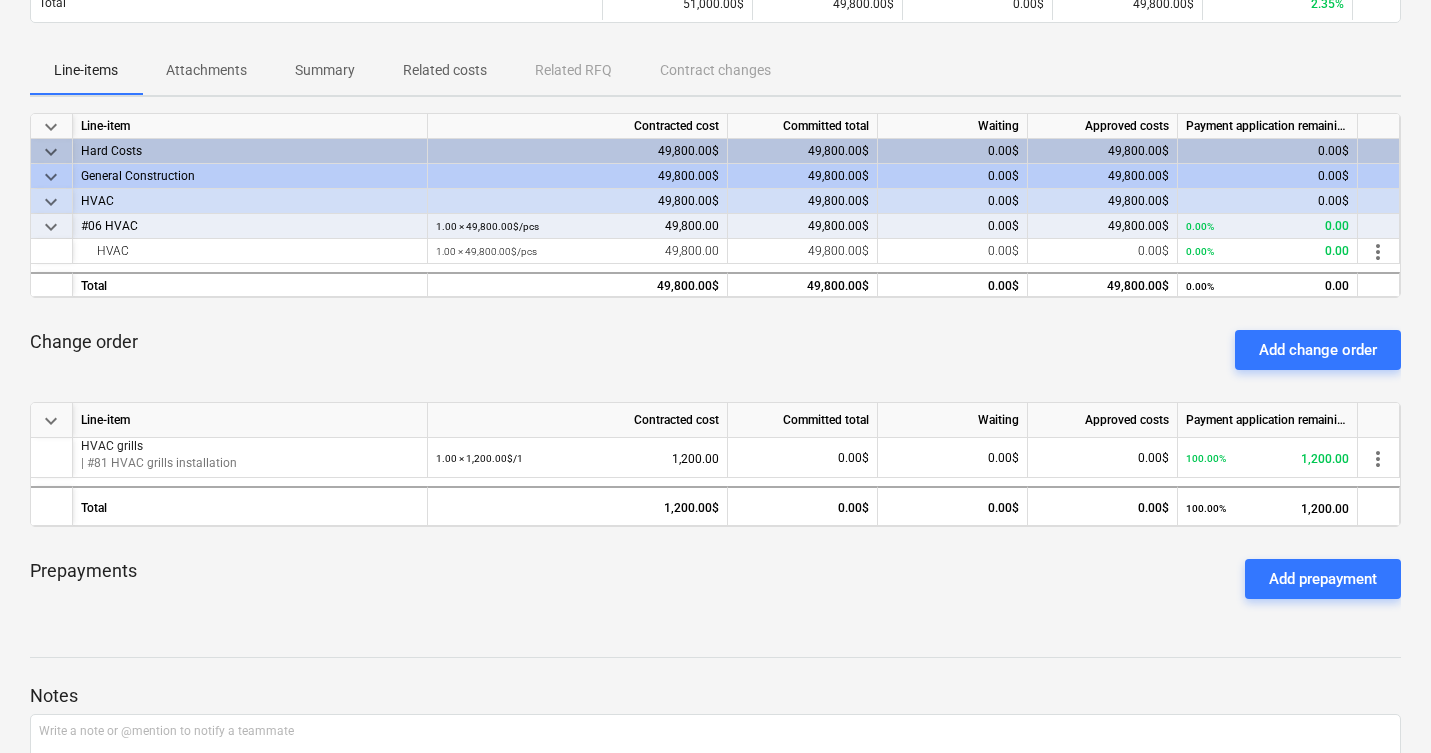 scroll, scrollTop: 209, scrollLeft: 0, axis: vertical 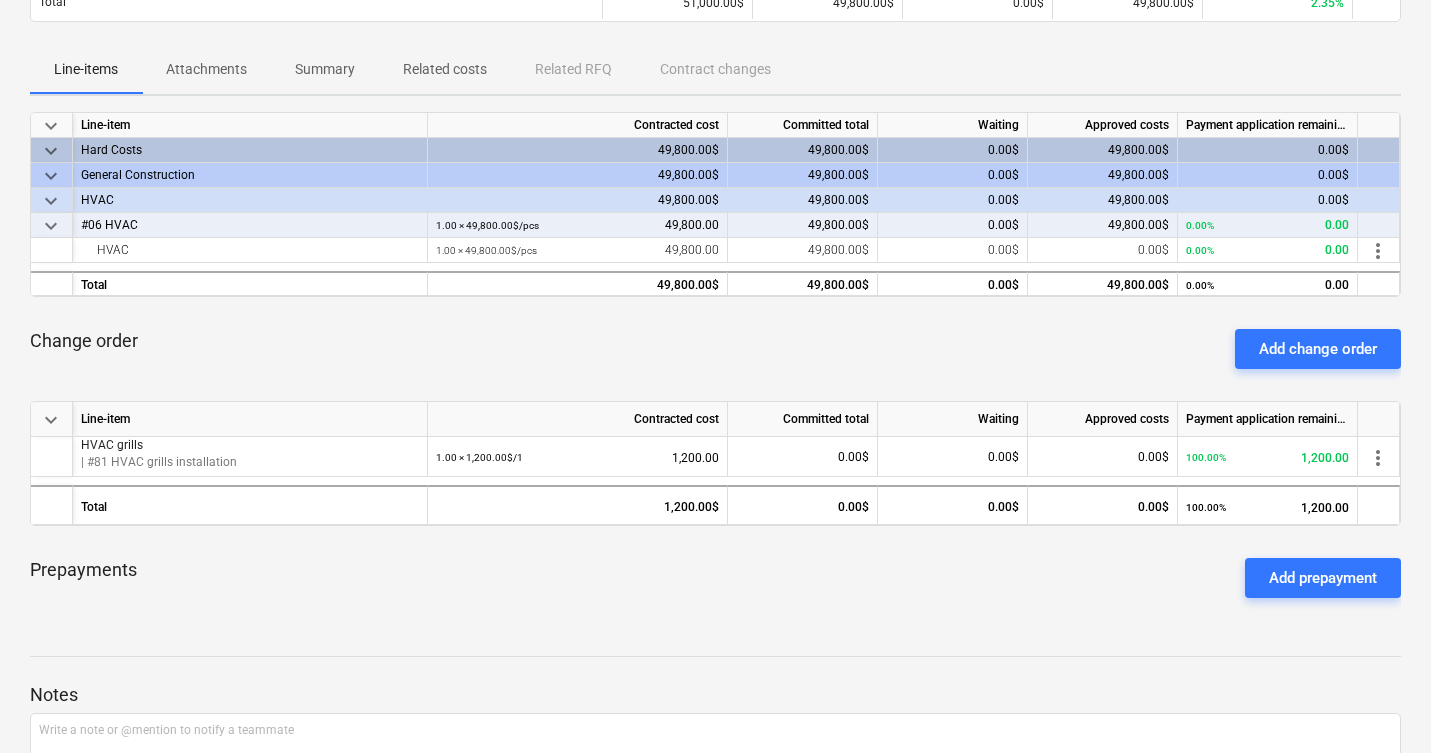 click on "0.00$" at bounding box center [1103, 505] 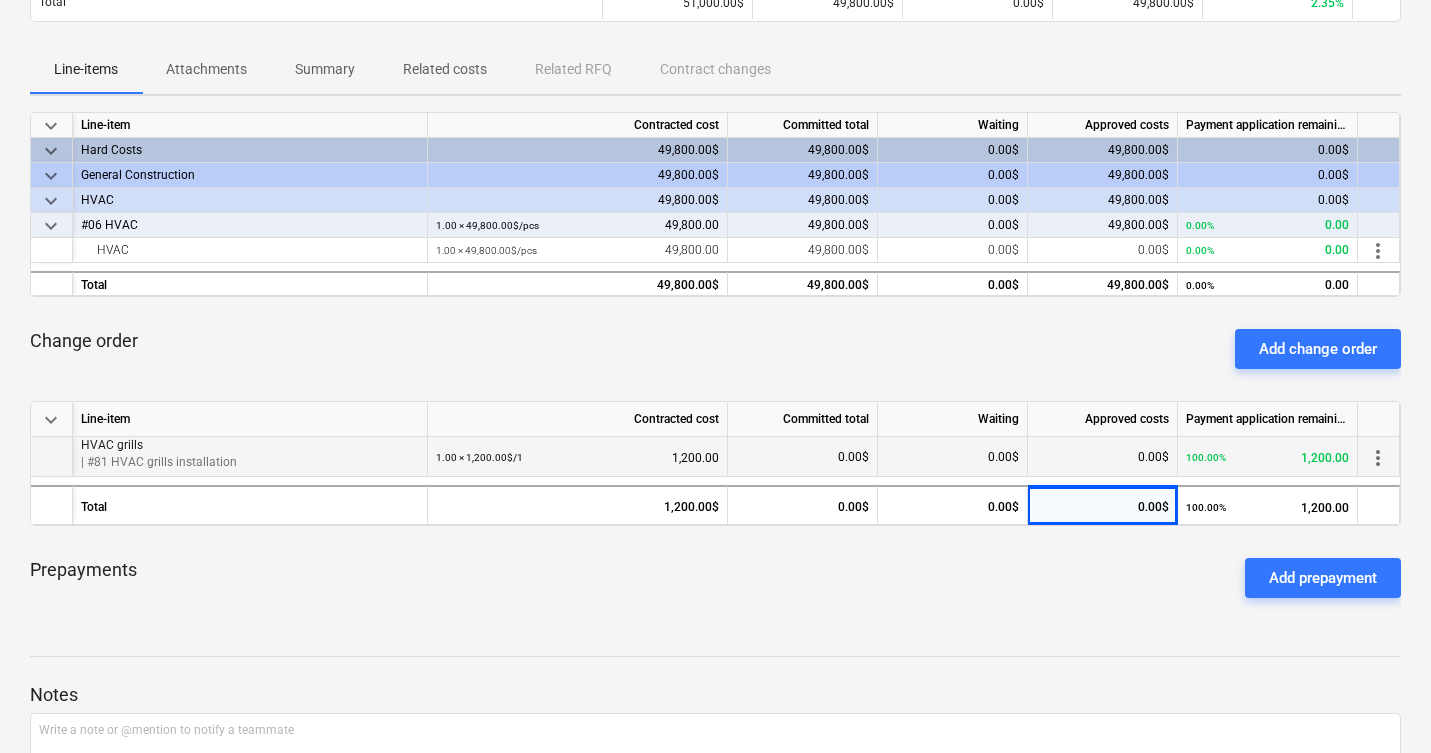 click on "0.00$" at bounding box center [1103, 457] 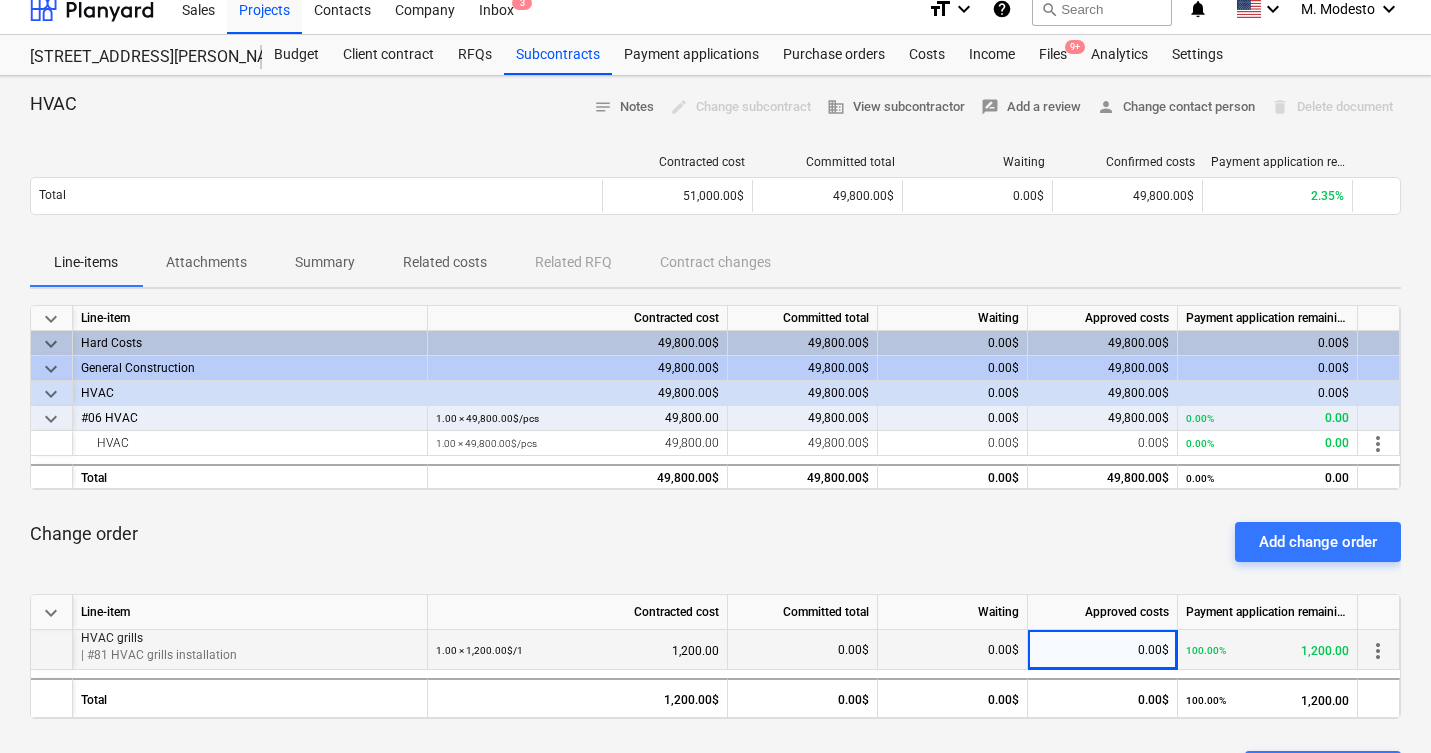 scroll, scrollTop: 0, scrollLeft: 0, axis: both 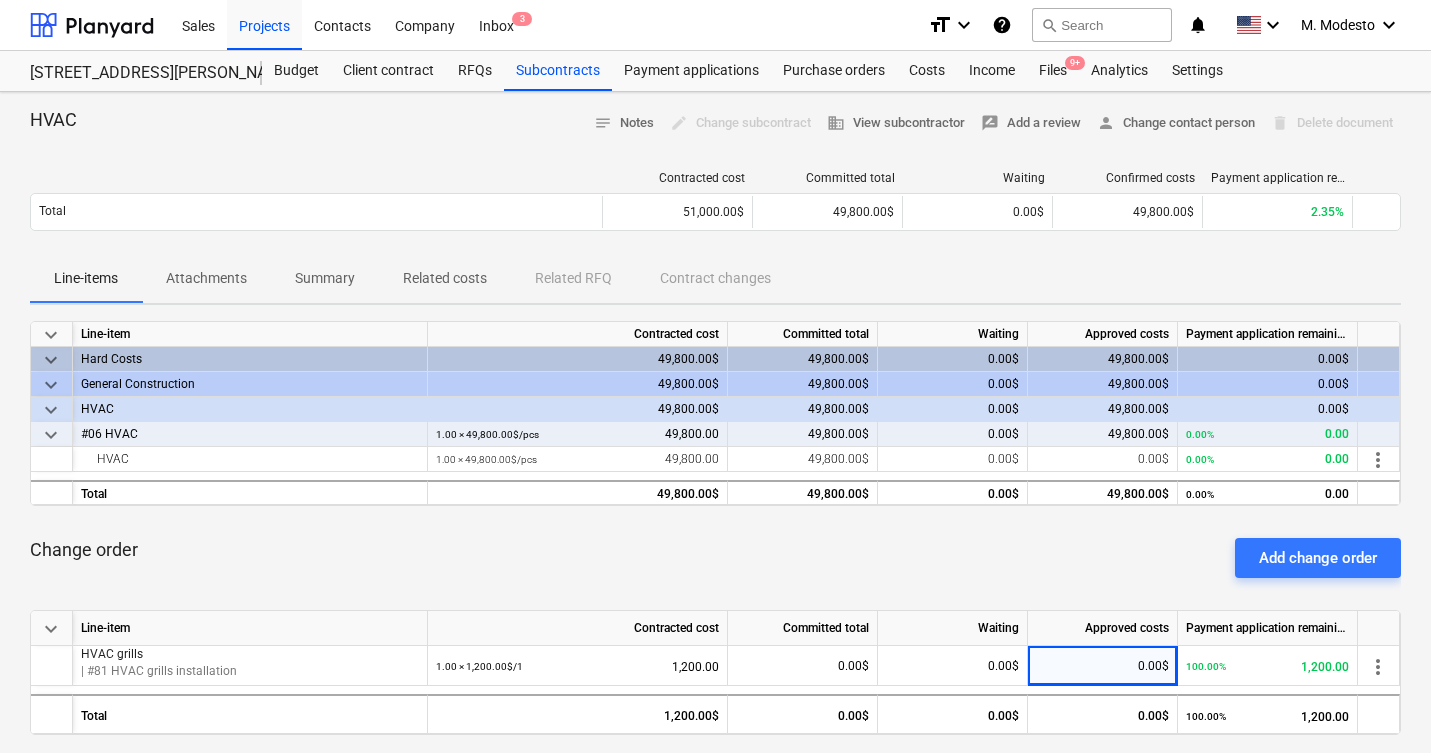 click on "Related costs" at bounding box center (445, 278) 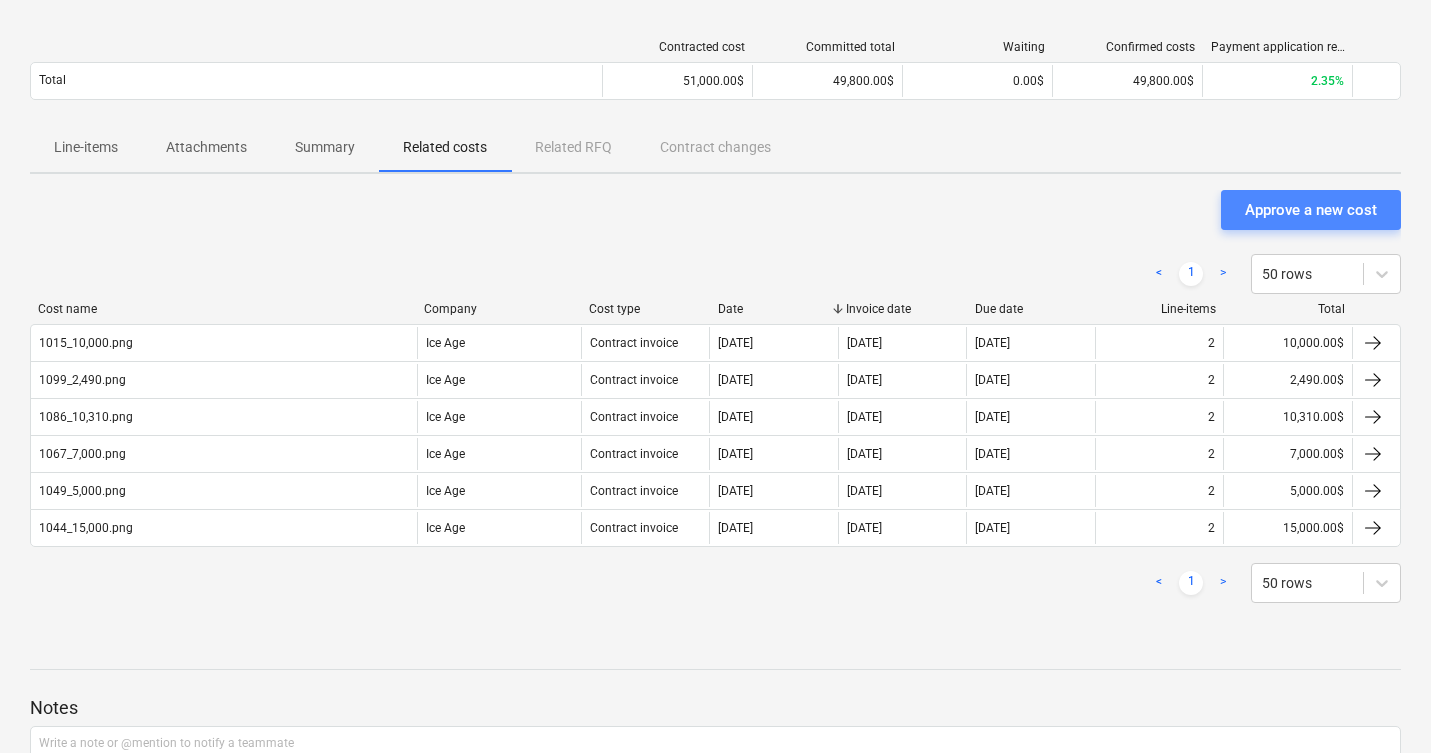 click on "Approve a new cost" at bounding box center (1311, 210) 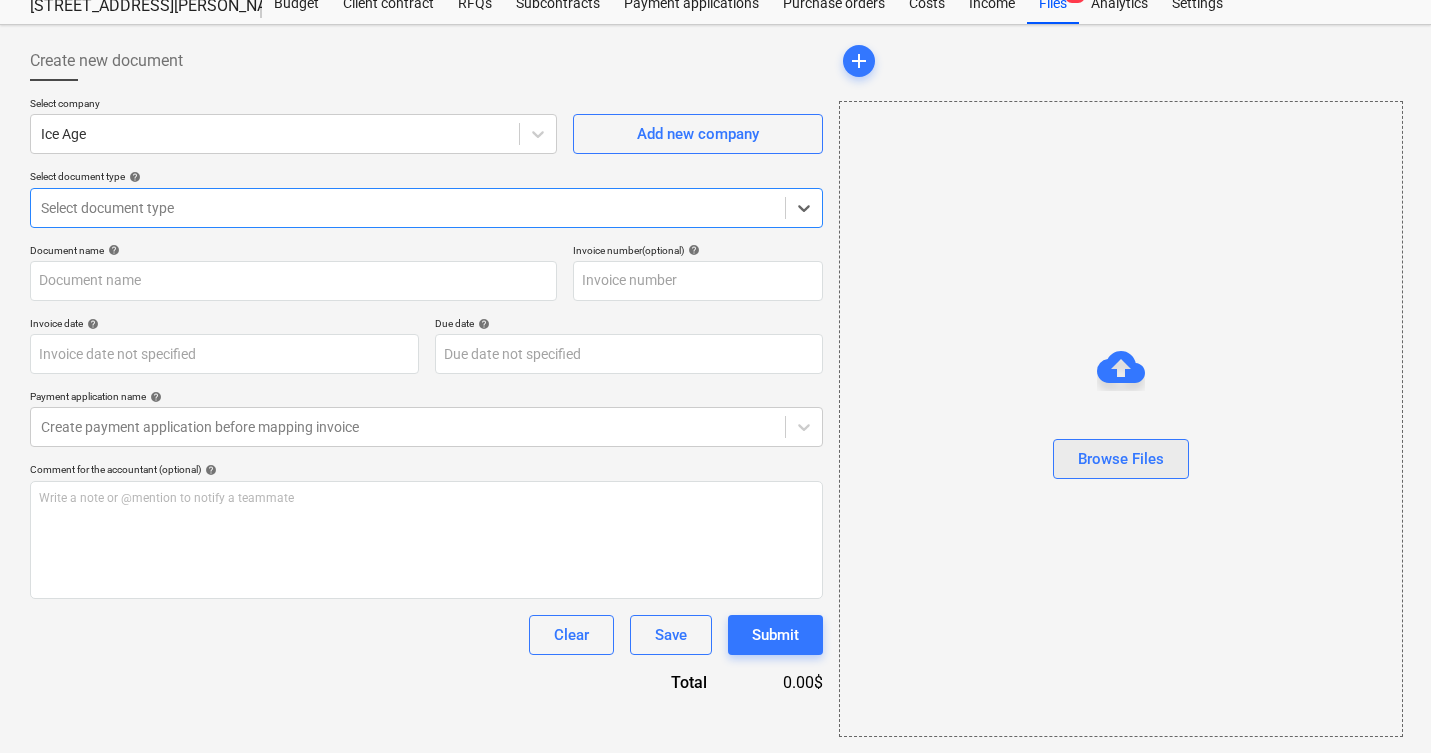click on "Browse Files" at bounding box center (1121, 459) 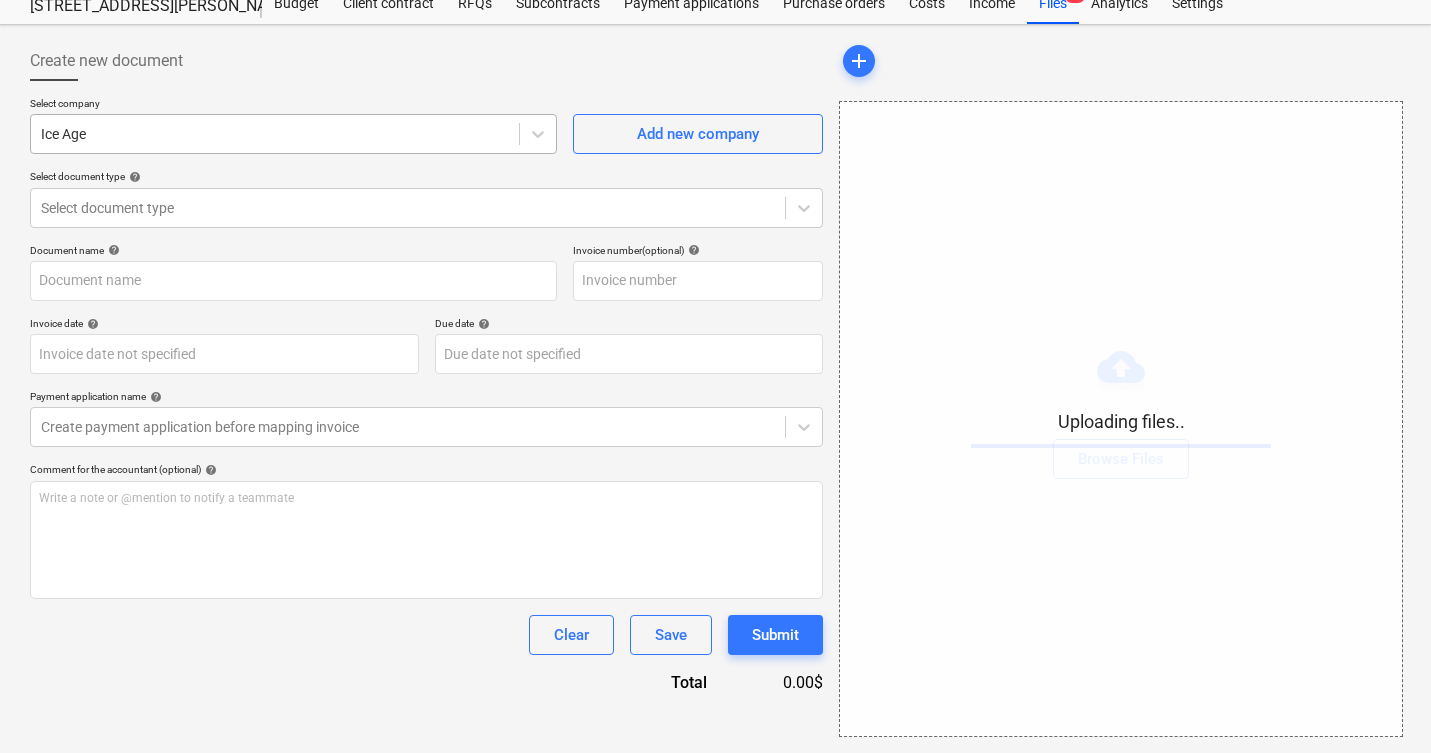 click at bounding box center [275, 134] 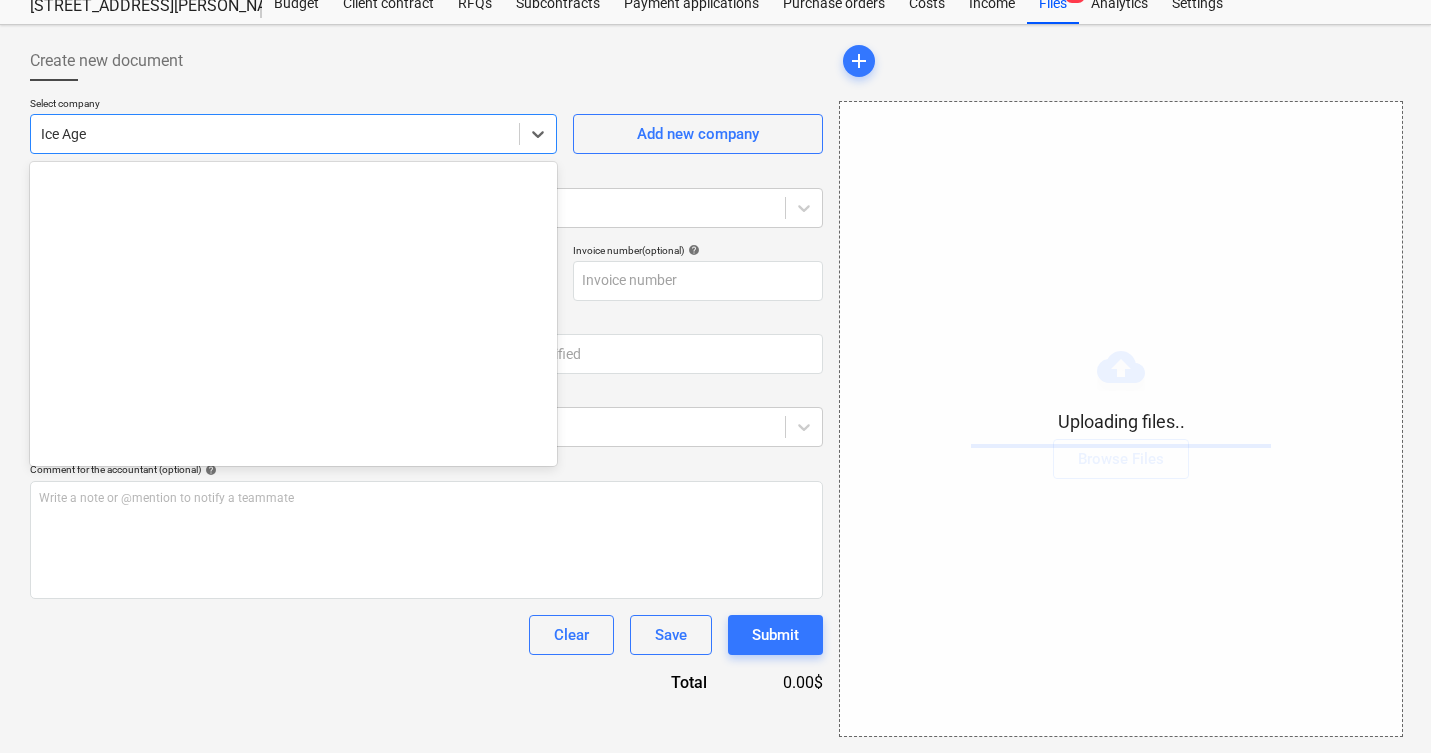 scroll, scrollTop: 700, scrollLeft: 0, axis: vertical 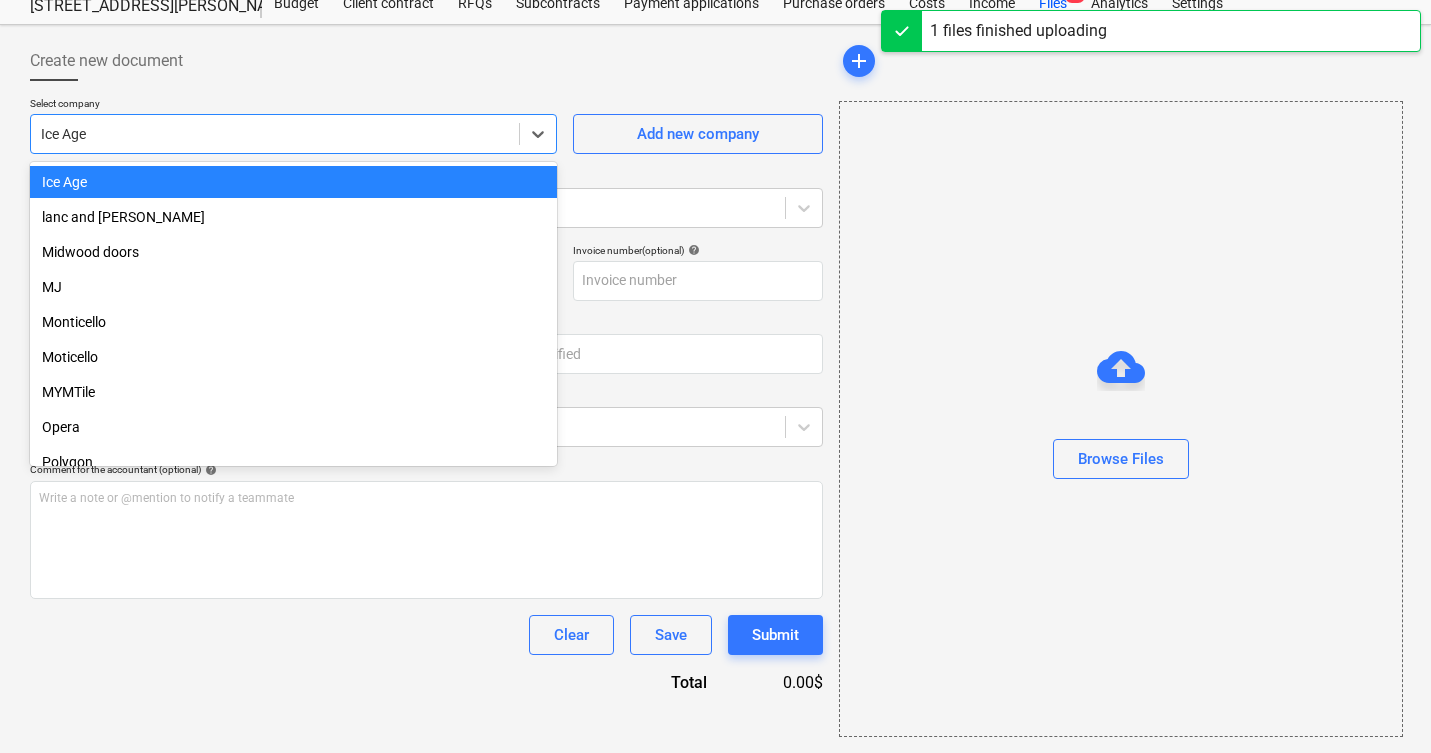 type on "1159.png" 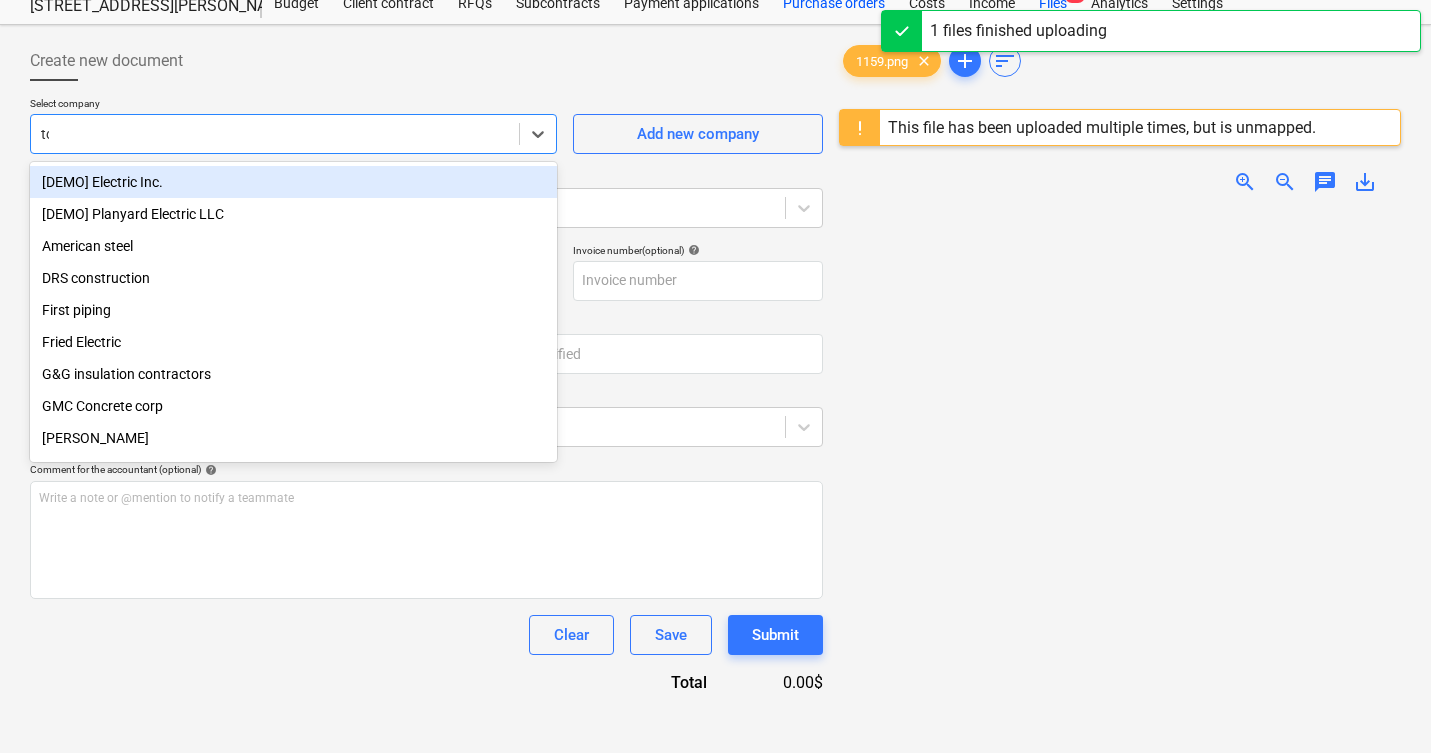 type on "tcs" 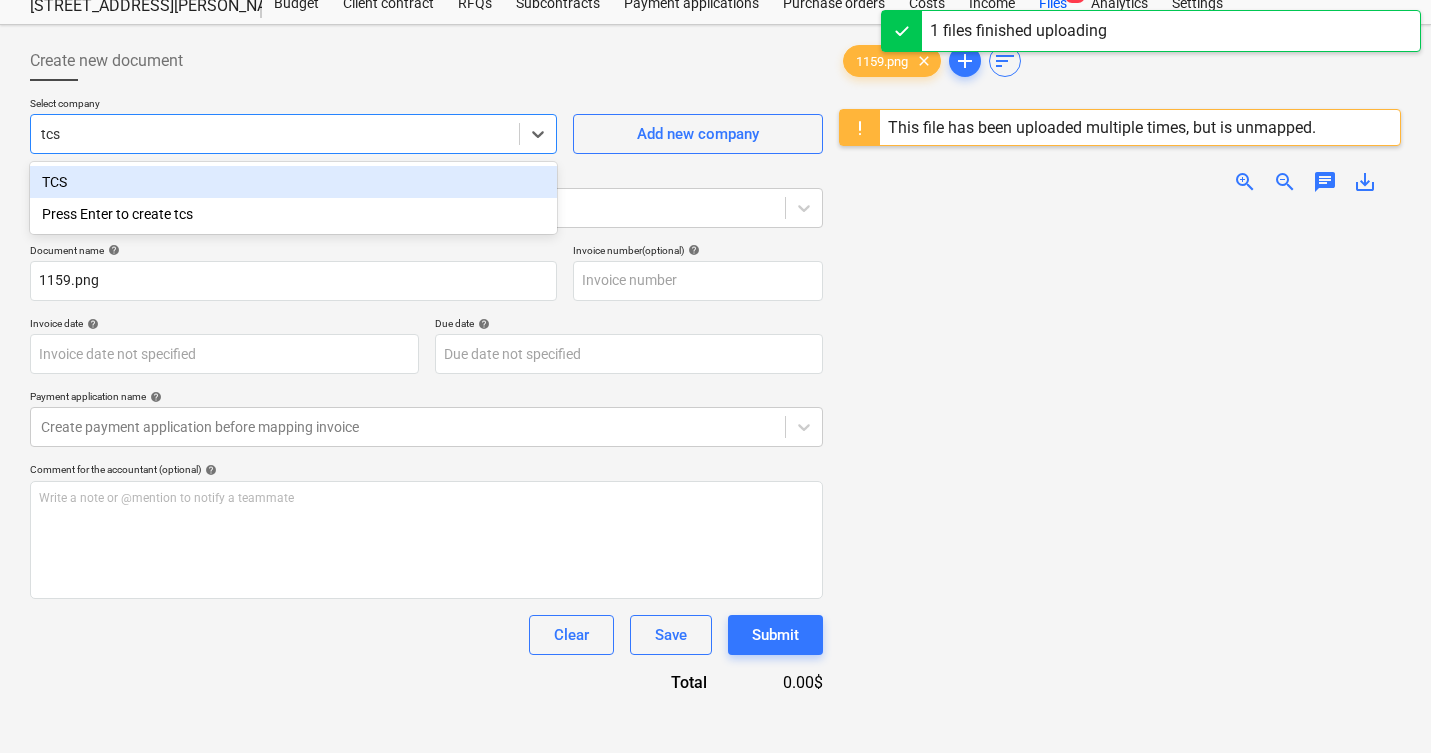 click on "TCS" at bounding box center (293, 182) 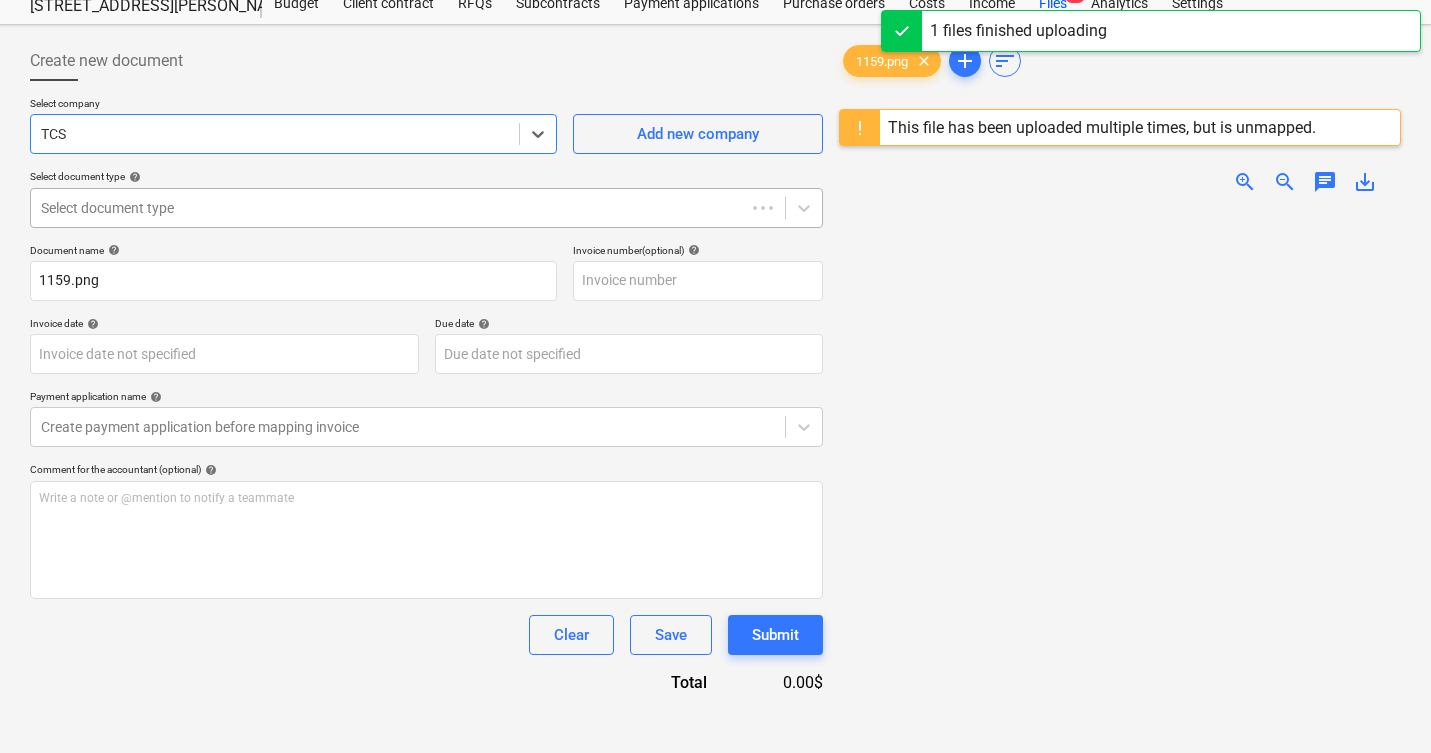 click at bounding box center [388, 208] 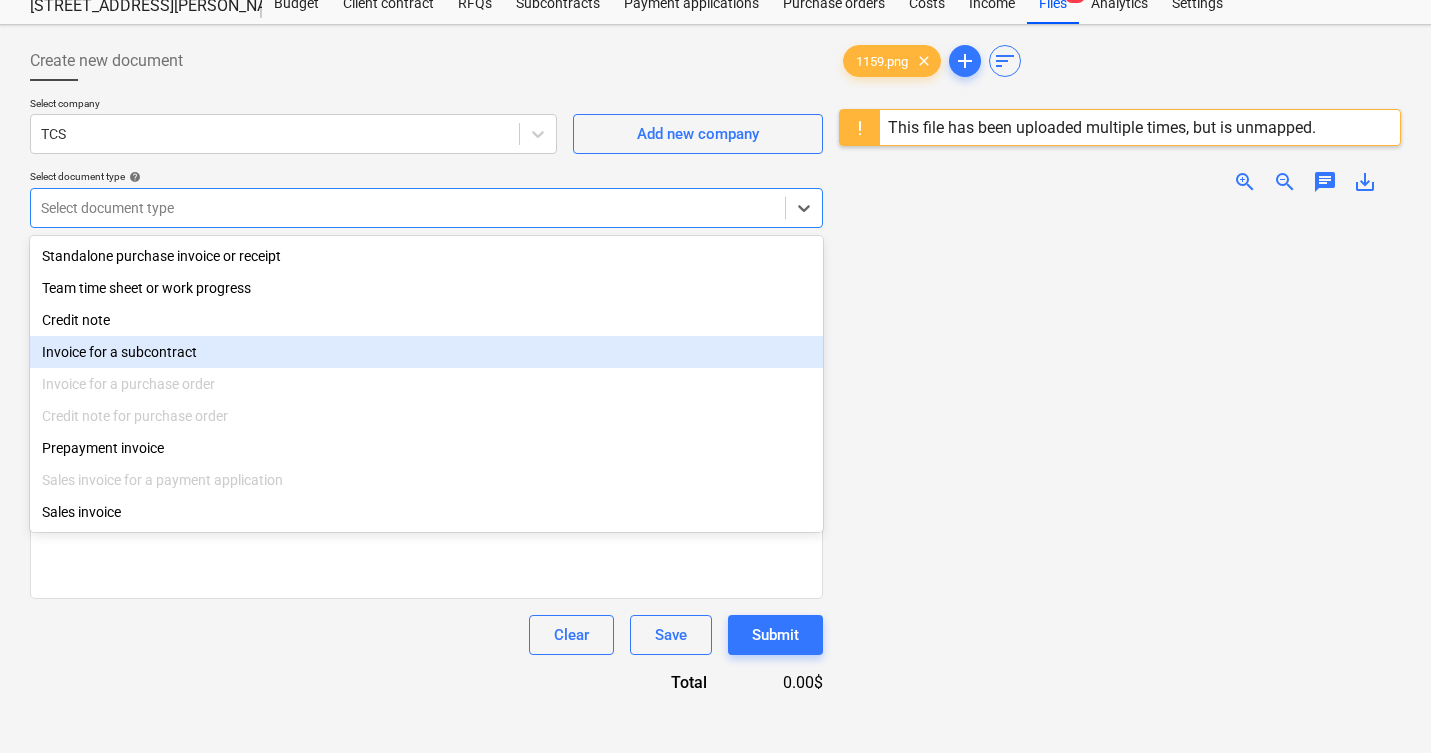 click on "Invoice for a subcontract" at bounding box center (426, 352) 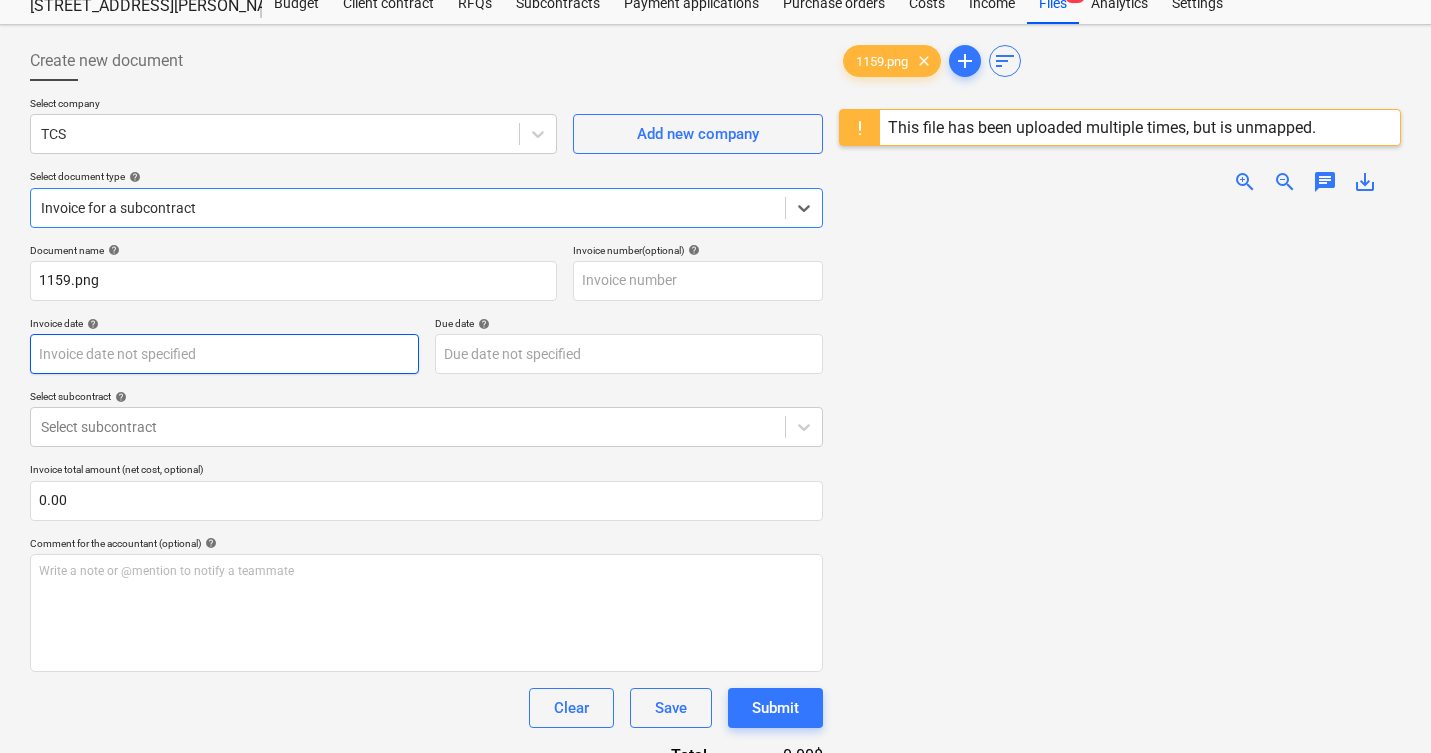 click on "Sales Projects Contacts Company Inbox 3 format_size keyboard_arrow_down help search Search notifications 0 keyboard_arrow_down M. Modesto keyboard_arrow_down [STREET_ADDRESS][PERSON_NAME] Budget Client contract RFQs Subcontracts Payment applications Purchase orders Costs Income Files 9+ Analytics Settings Create new document Select company TCS   Add new company Select document type help option Invoice for a subcontract, selected.   Select is focused ,type to refine list, press Down to open the menu,  Invoice for a subcontract Document name help 1159.png Invoice number  (optional) help Invoice date help Press the down arrow key to interact with the calendar and
select a date. Press the question mark key to get the keyboard shortcuts for changing dates. Due date help Press the down arrow key to interact with the calendar and
select a date. Press the question mark key to get the keyboard shortcuts for changing dates. Select subcontract help Select subcontract Invoice total amount (net cost, optional) 0.00 help ﻿" at bounding box center (715, 309) 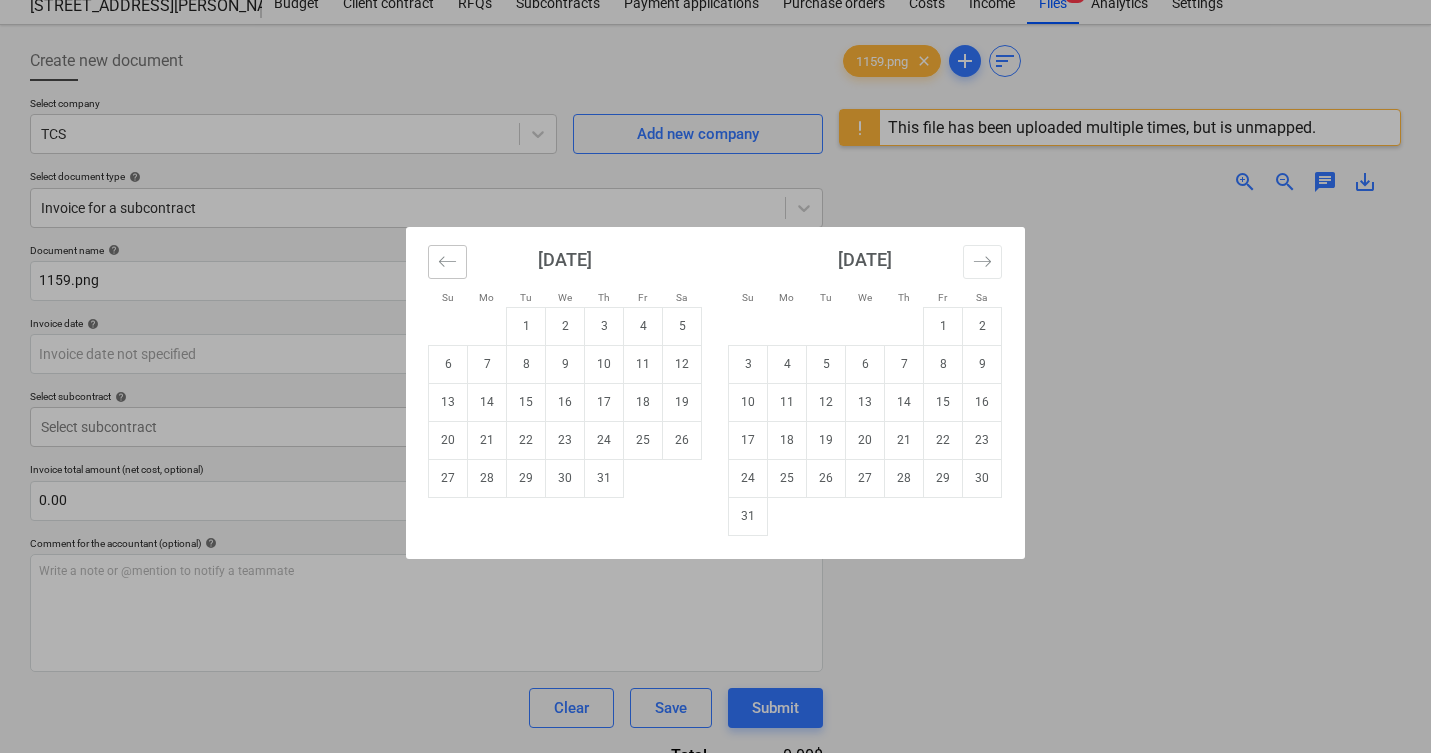 click at bounding box center [447, 262] 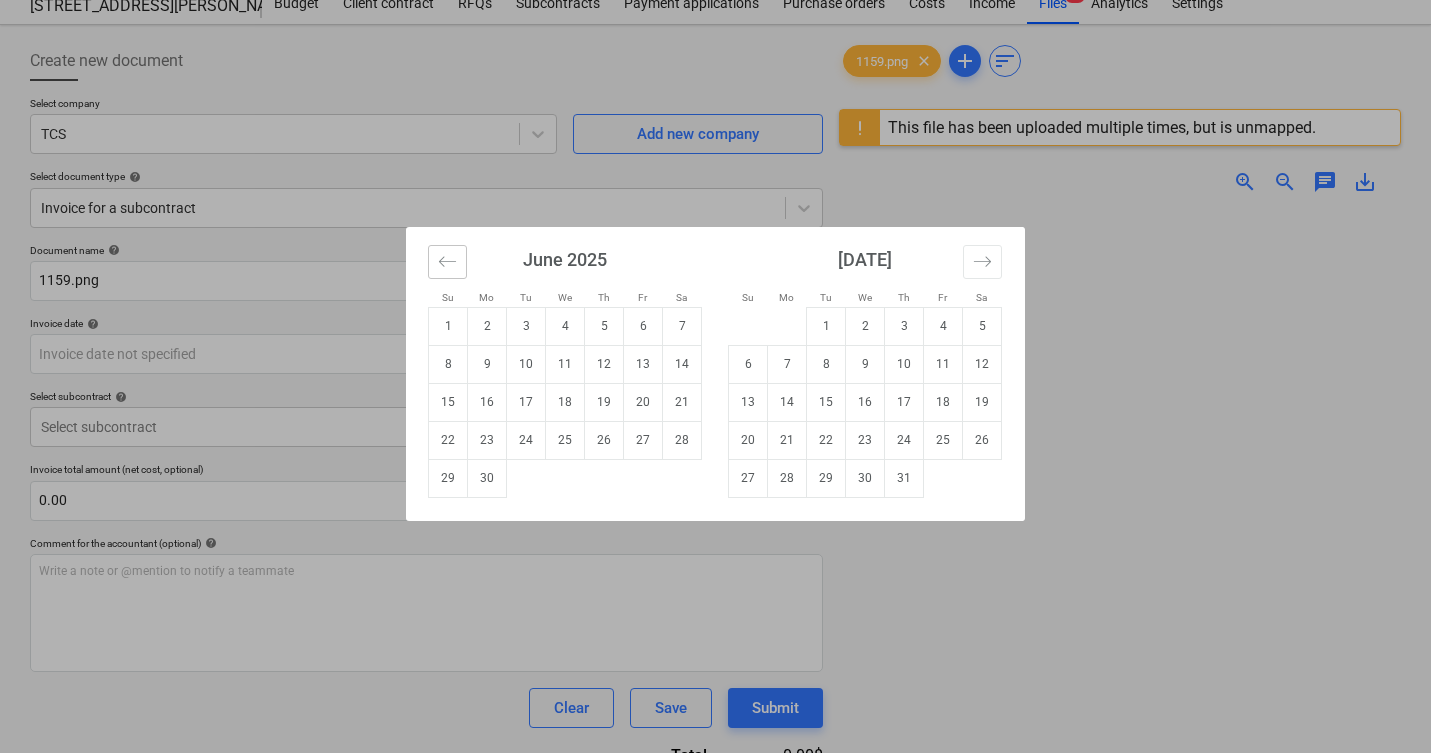 click at bounding box center (447, 262) 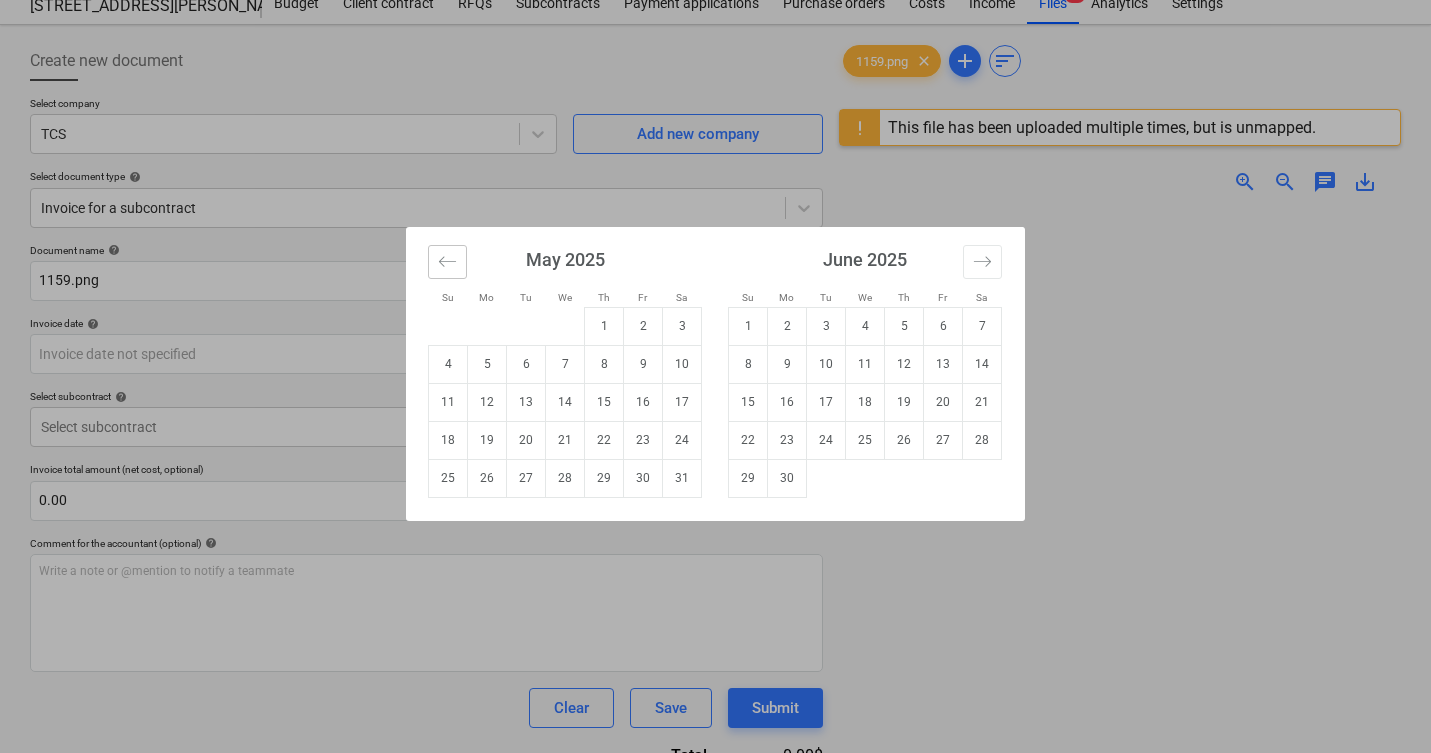click at bounding box center (447, 262) 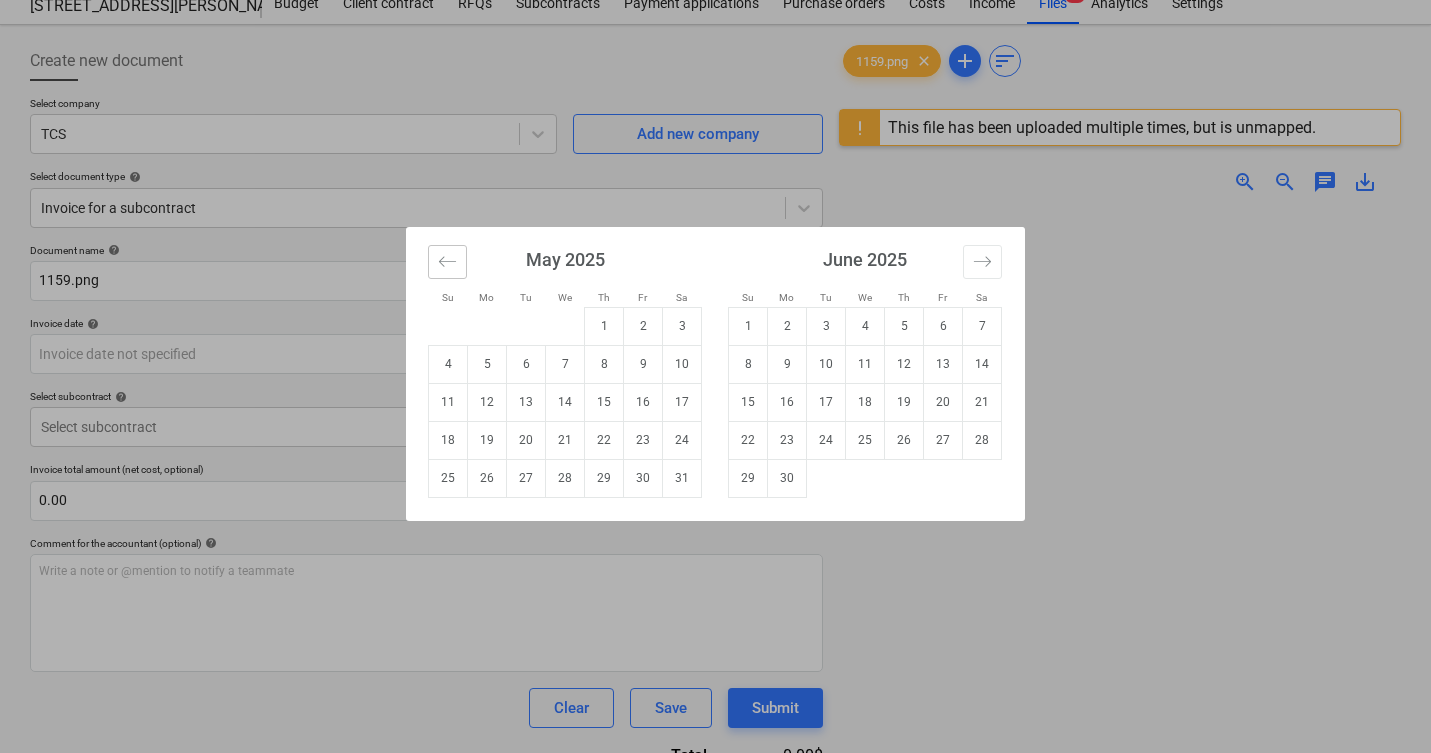 click at bounding box center (447, 262) 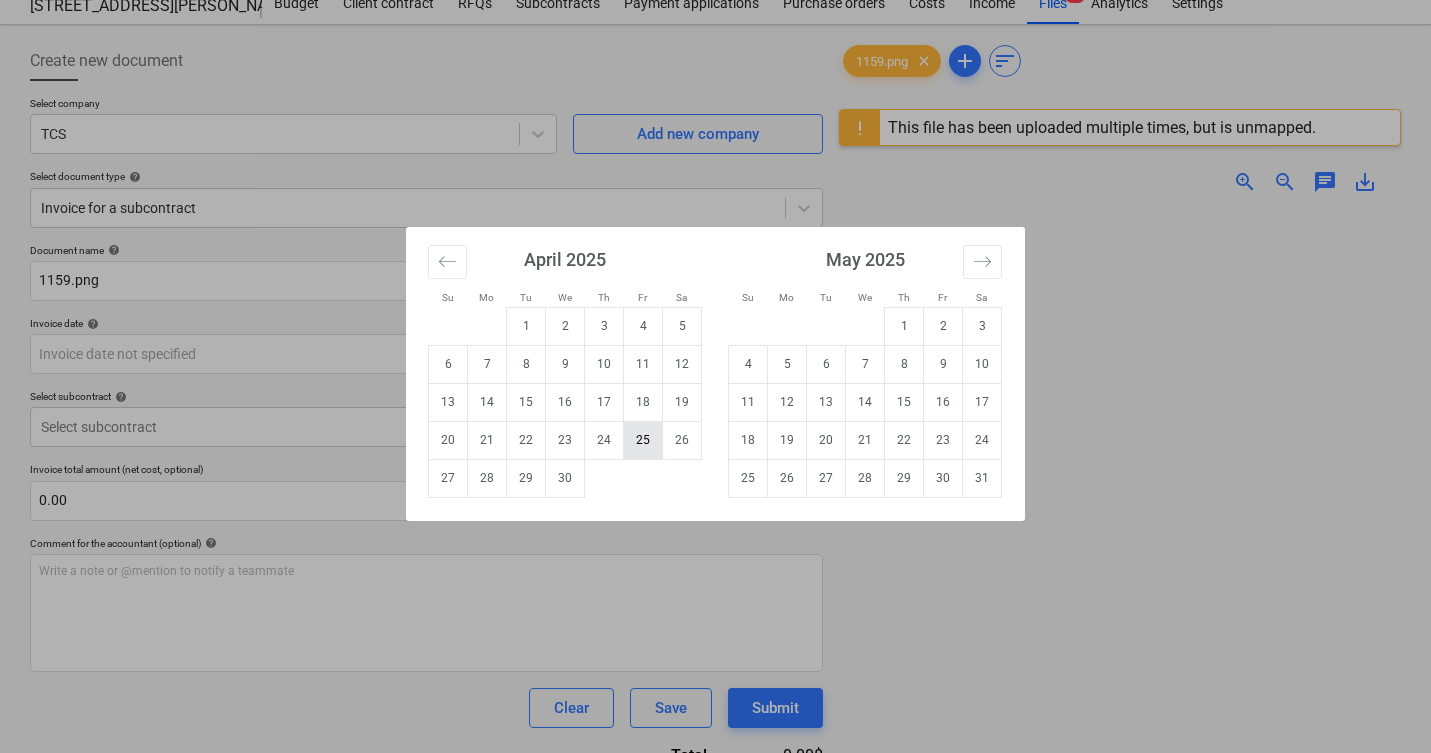 drag, startPoint x: 617, startPoint y: 450, endPoint x: 640, endPoint y: 445, distance: 23.537205 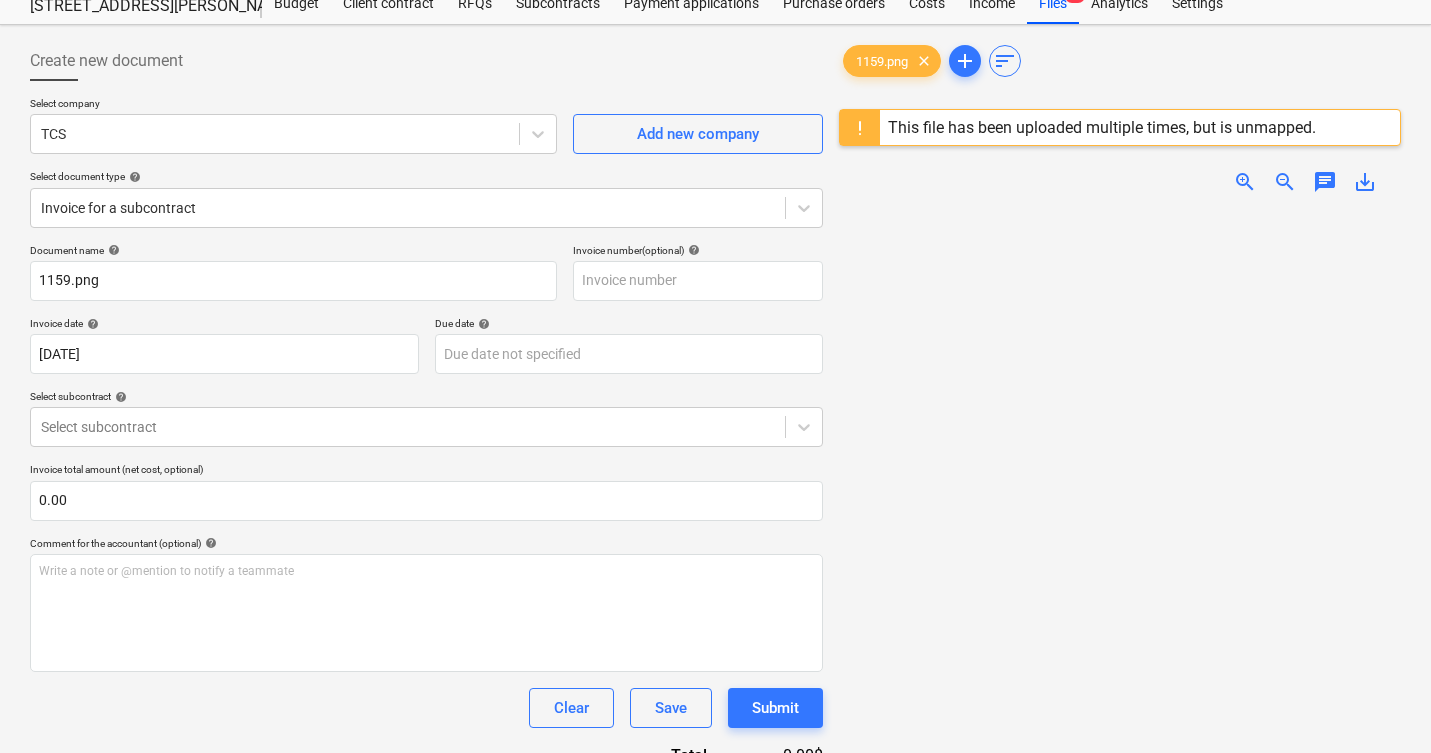 click on "Document name help 1159.png Invoice number  (optional) help Invoice date help [DATE] [DATE] Press the down arrow key to interact with the calendar and
select a date. Press the question mark key to get the keyboard shortcuts for changing dates. Due date help Press the down arrow key to interact with the calendar and
select a date. Press the question mark key to get the keyboard shortcuts for changing dates. Select subcontract help Select subcontract Invoice total amount (net cost, optional) 0.00 Comment for the accountant (optional) help Write a note or @mention to notify a teammate ﻿ Clear Save Submit Total 0.00$" at bounding box center [426, 505] 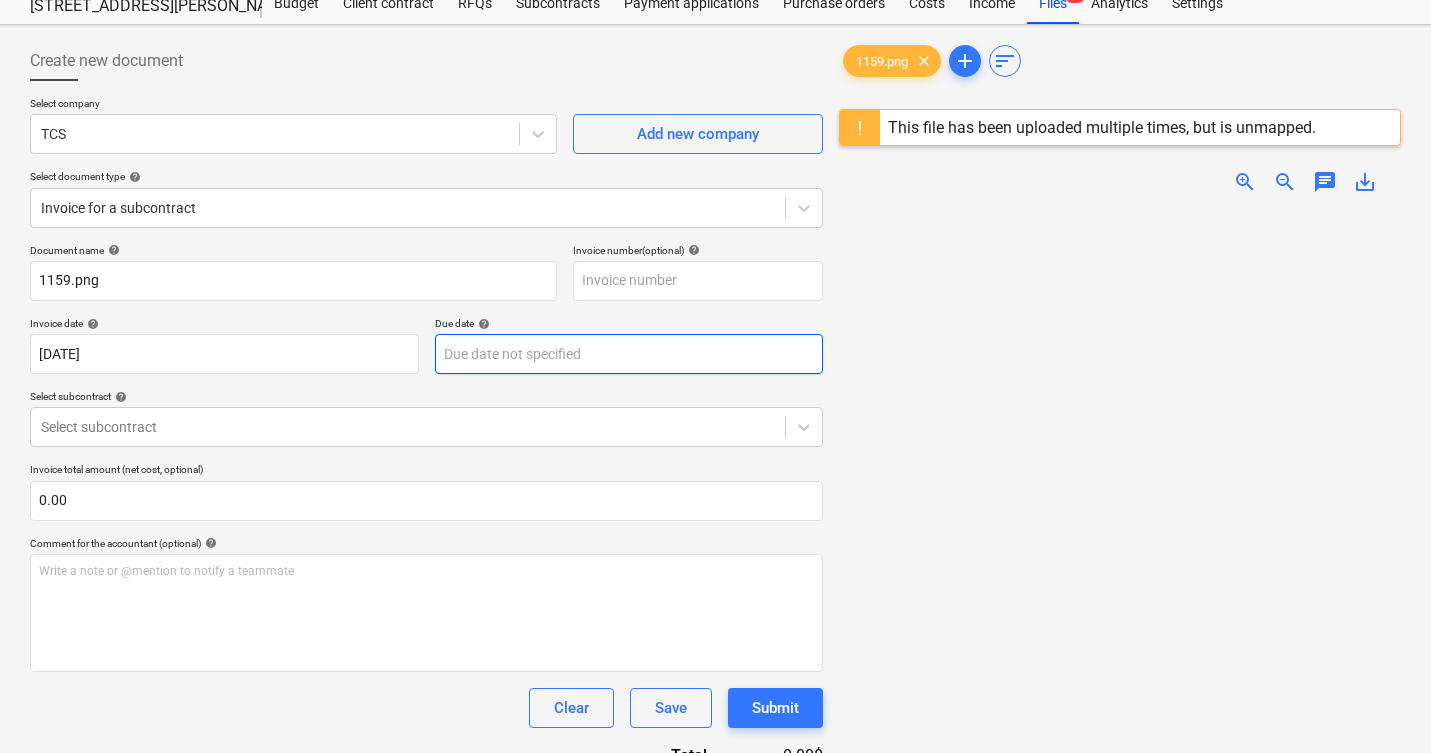 click on "Sales Projects Contacts Company Inbox 3 format_size keyboard_arrow_down help search Search notifications 0 keyboard_arrow_down M. Modesto keyboard_arrow_down [STREET_ADDRESS][PERSON_NAME] Budget Client contract RFQs Subcontracts Payment applications Purchase orders Costs Income Files 9+ Analytics Settings Create new document Select company TCS   Add new company Select document type help Invoice for a subcontract Document name help 1159.png Invoice number  (optional) help Invoice date help [DATE] [DATE] Press the down arrow key to interact with the calendar and
select a date. Press the question mark key to get the keyboard shortcuts for changing dates. Due date help Press the down arrow key to interact with the calendar and
select a date. Press the question mark key to get the keyboard shortcuts for changing dates. Select subcontract help Select subcontract Invoice total amount (net cost, optional) 0.00 Comment for the accountant (optional) help Write a note or @mention to notify a teammate ﻿ Clear add" at bounding box center [715, 309] 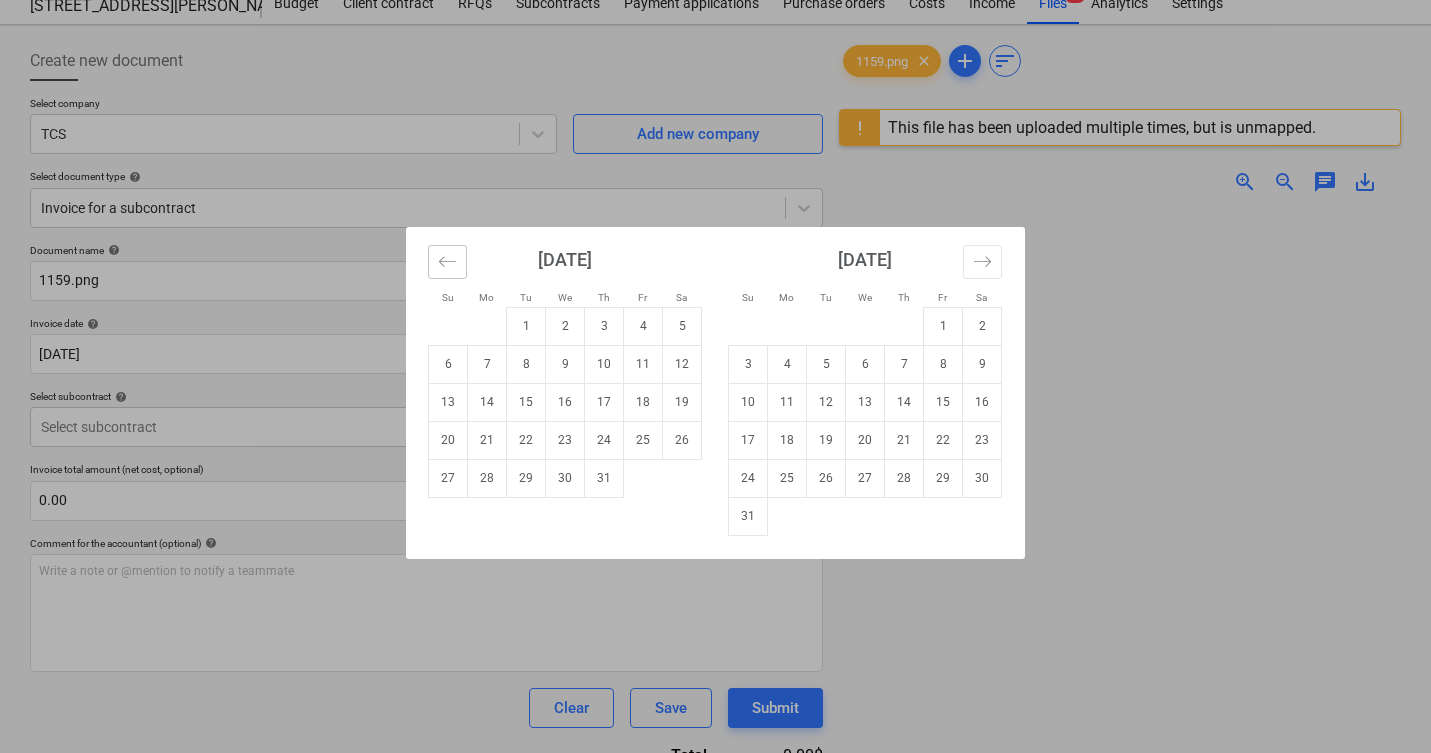 click at bounding box center (447, 262) 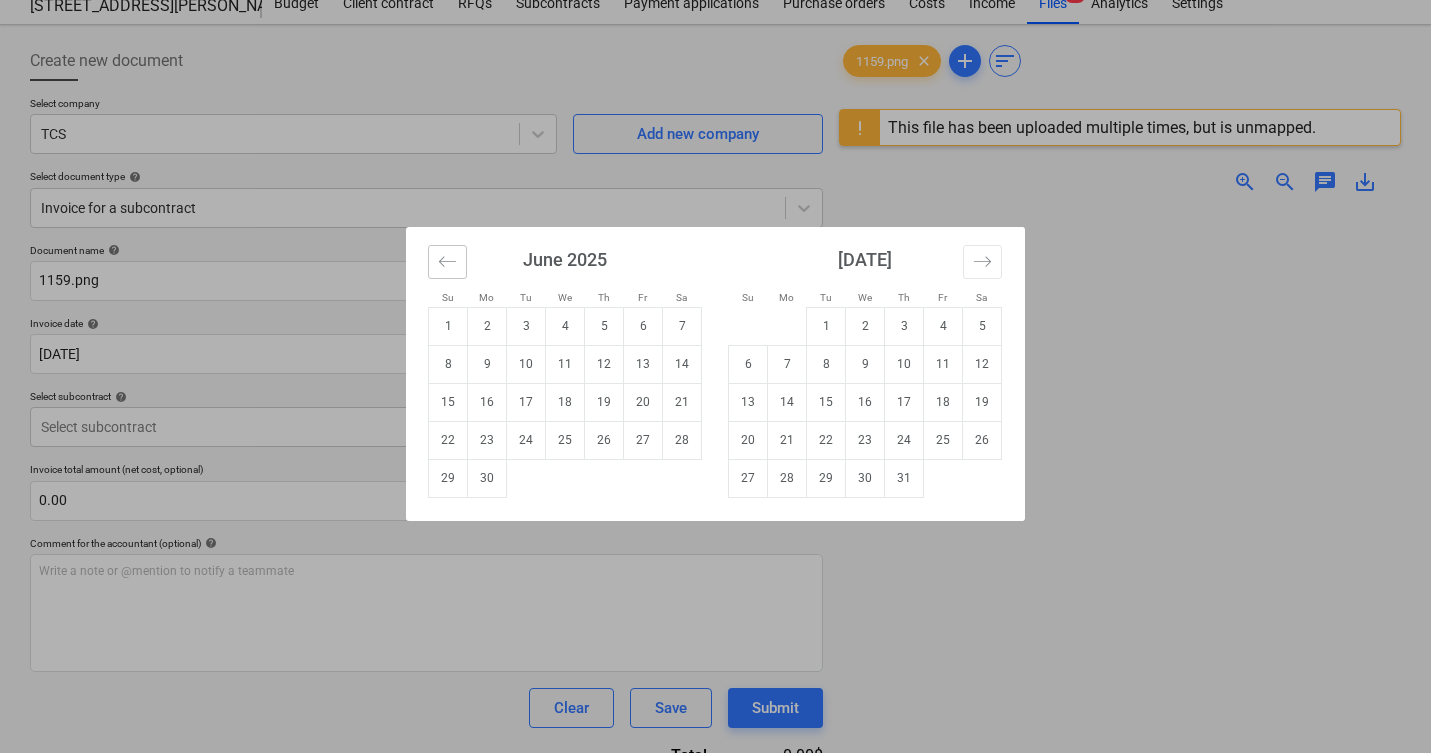 click at bounding box center (447, 262) 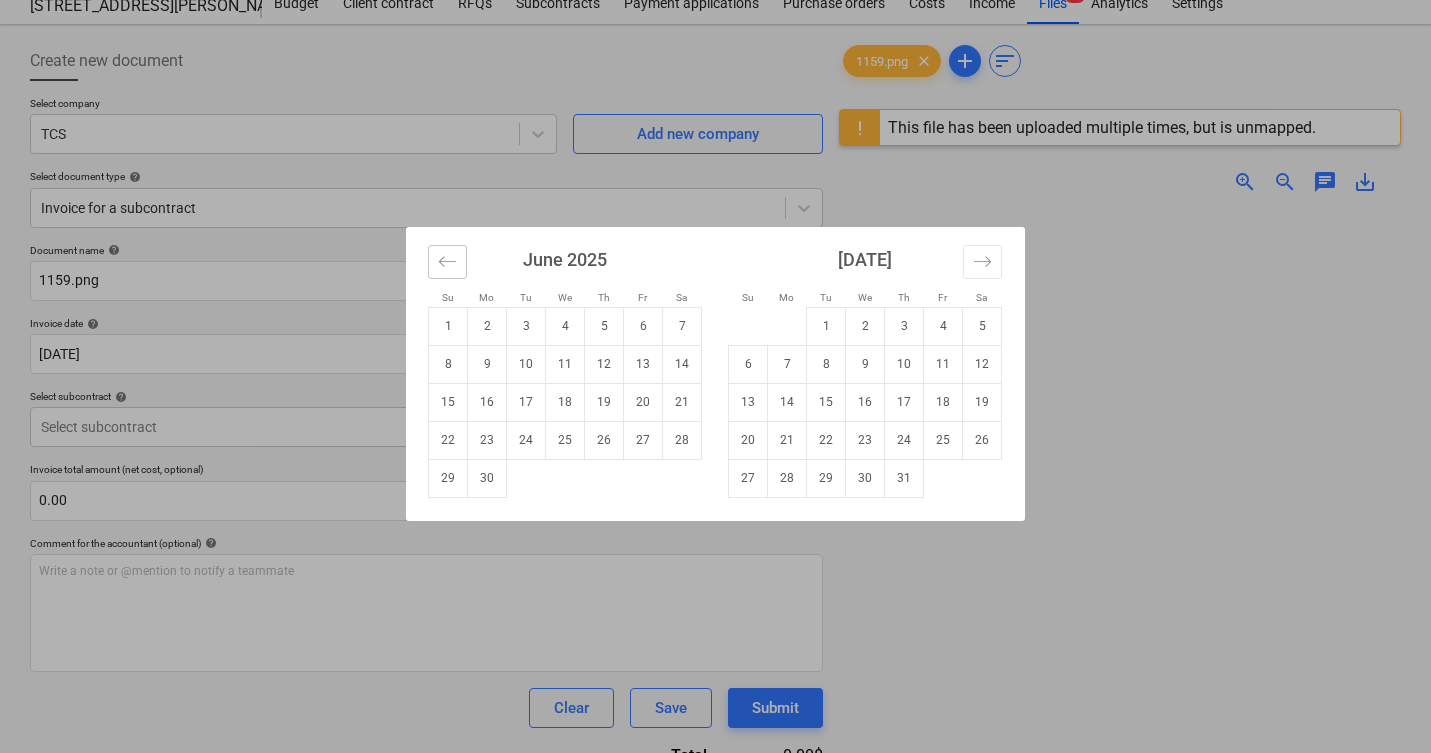 click at bounding box center (447, 262) 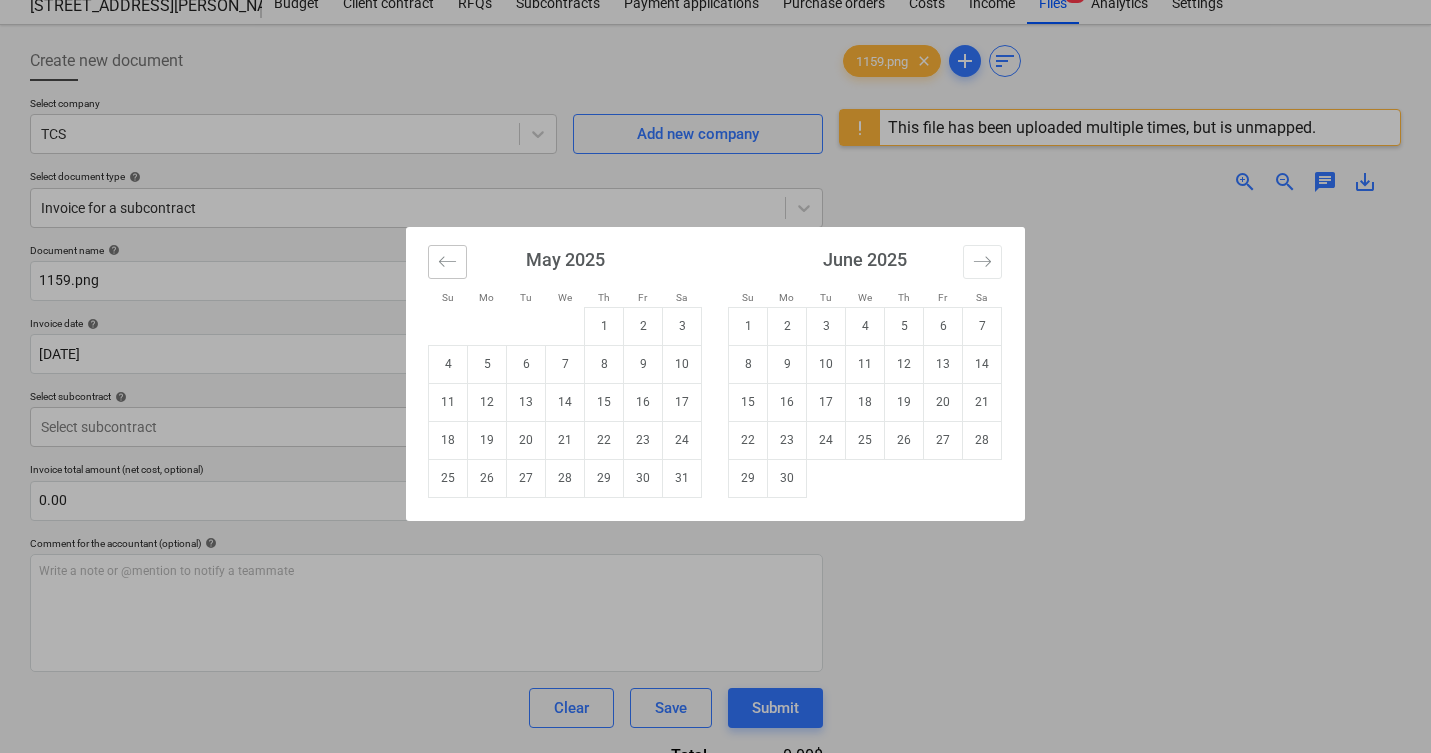 click at bounding box center [447, 262] 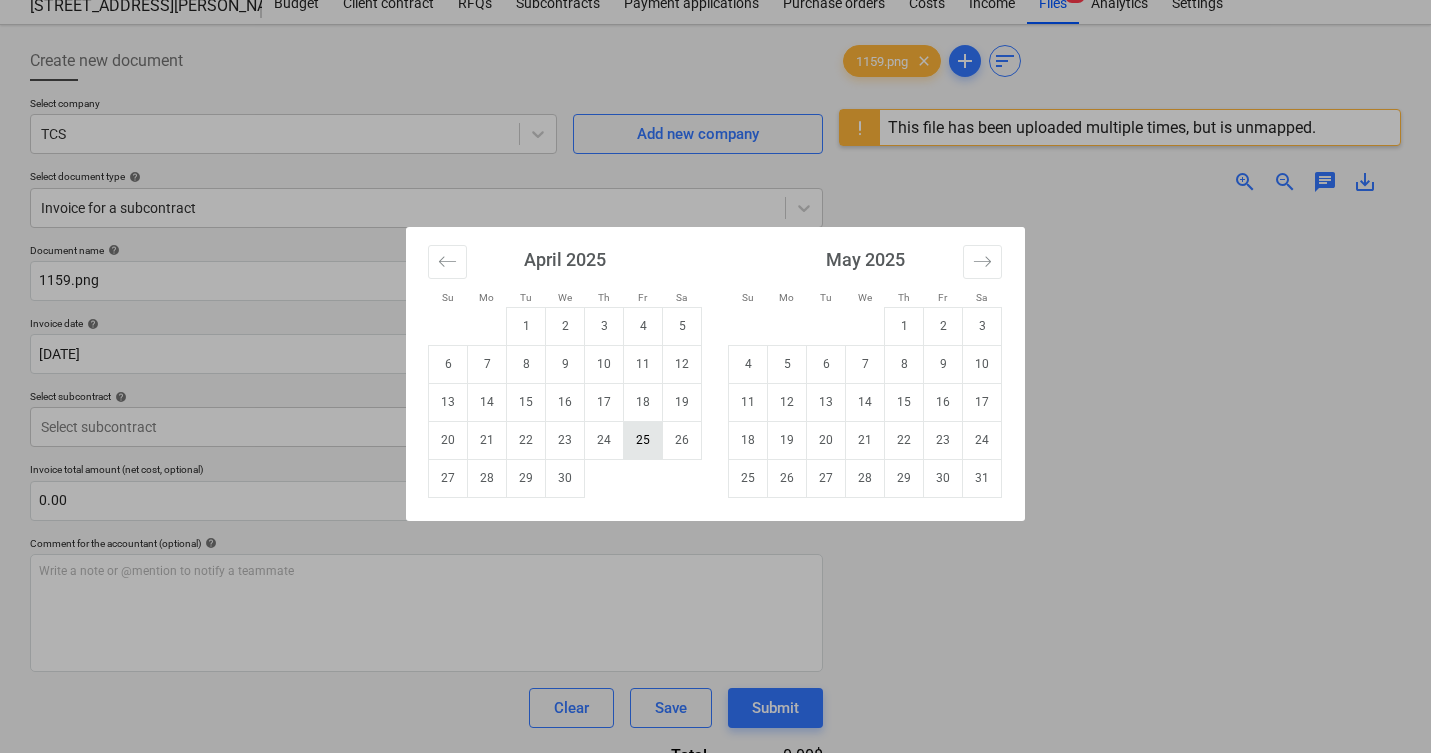 click on "25" at bounding box center [643, 440] 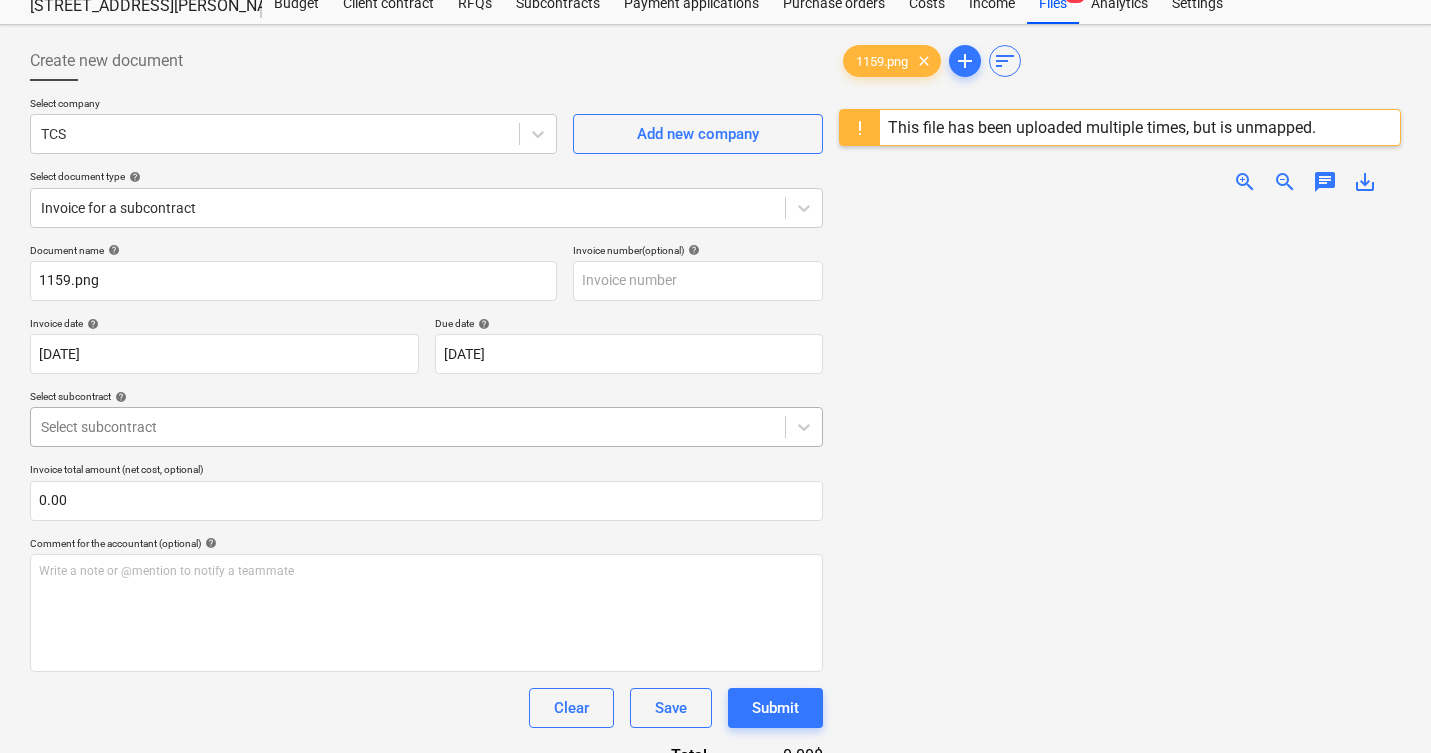 click on "Select subcontract" at bounding box center (426, 427) 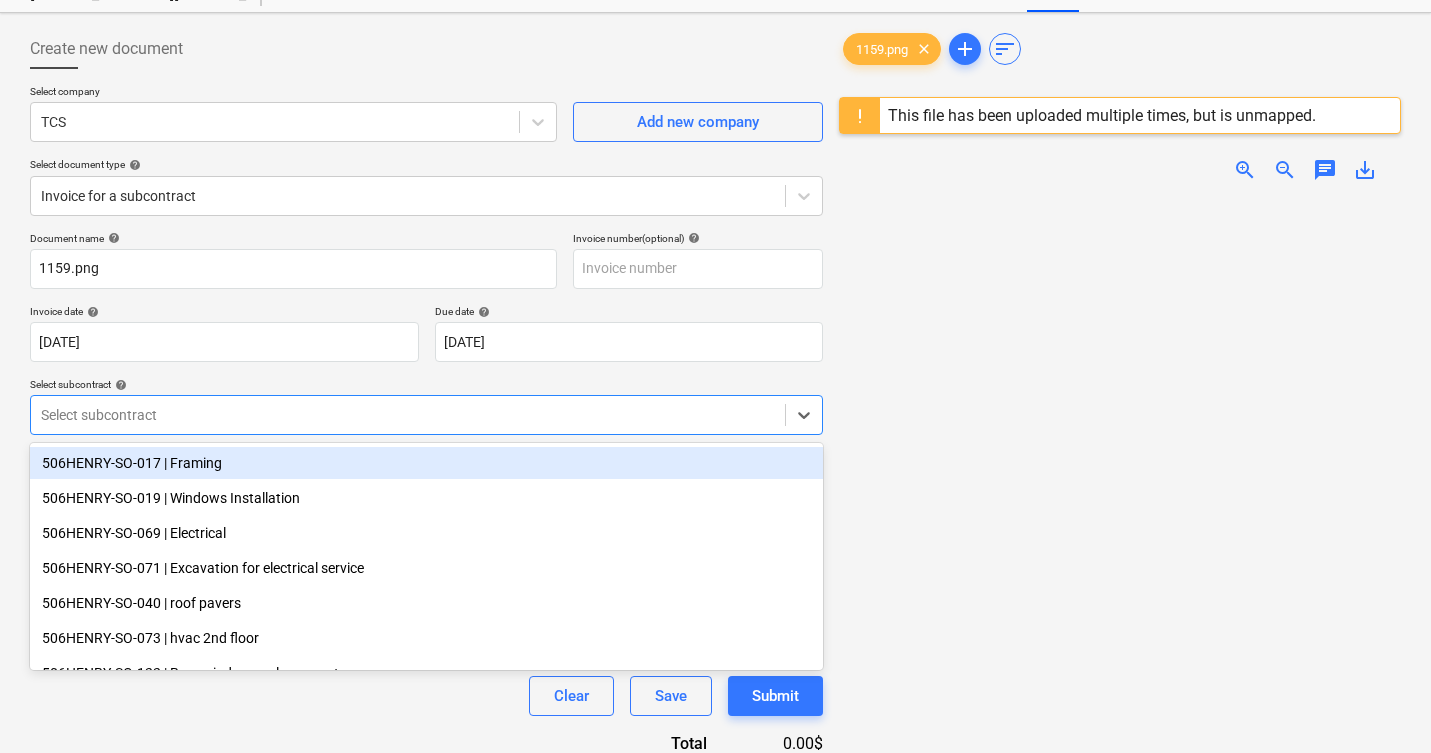 scroll, scrollTop: 81, scrollLeft: 0, axis: vertical 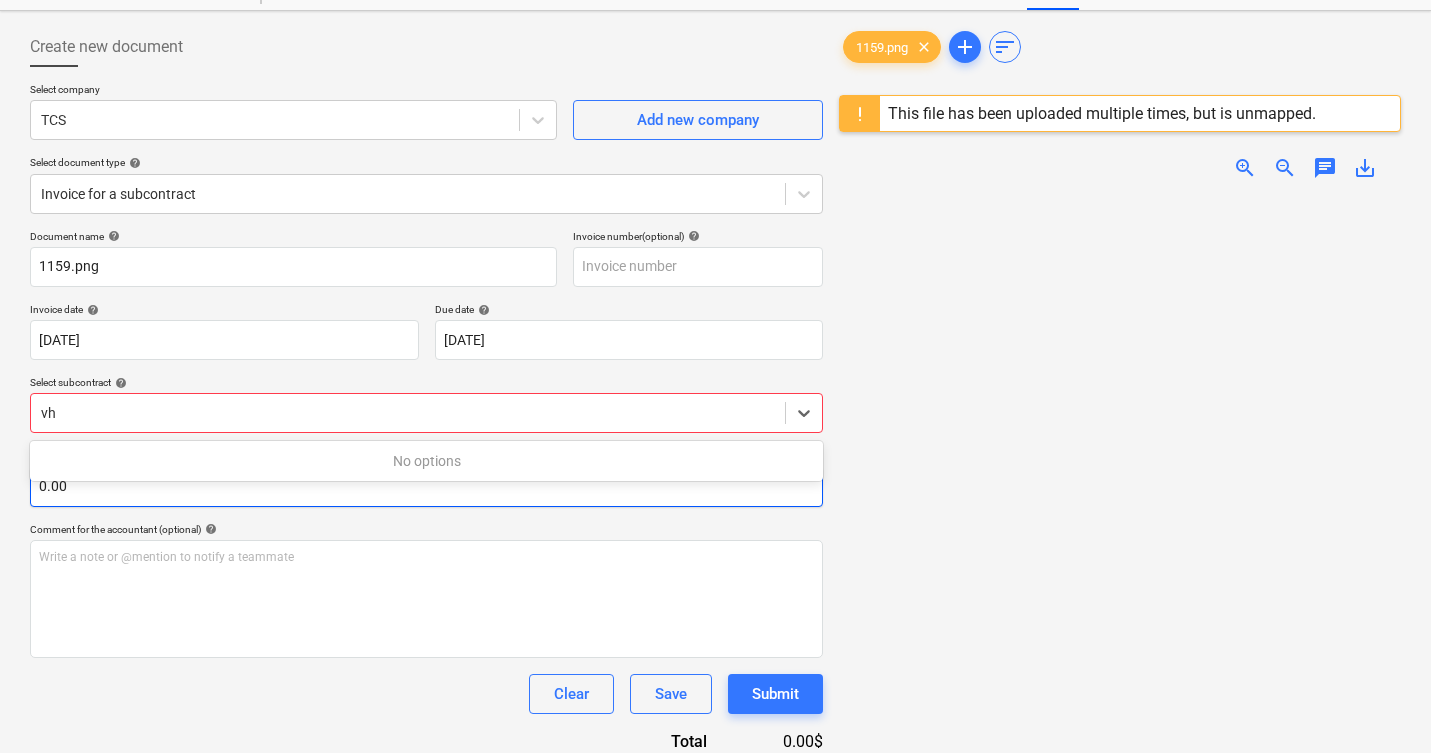 type on "v" 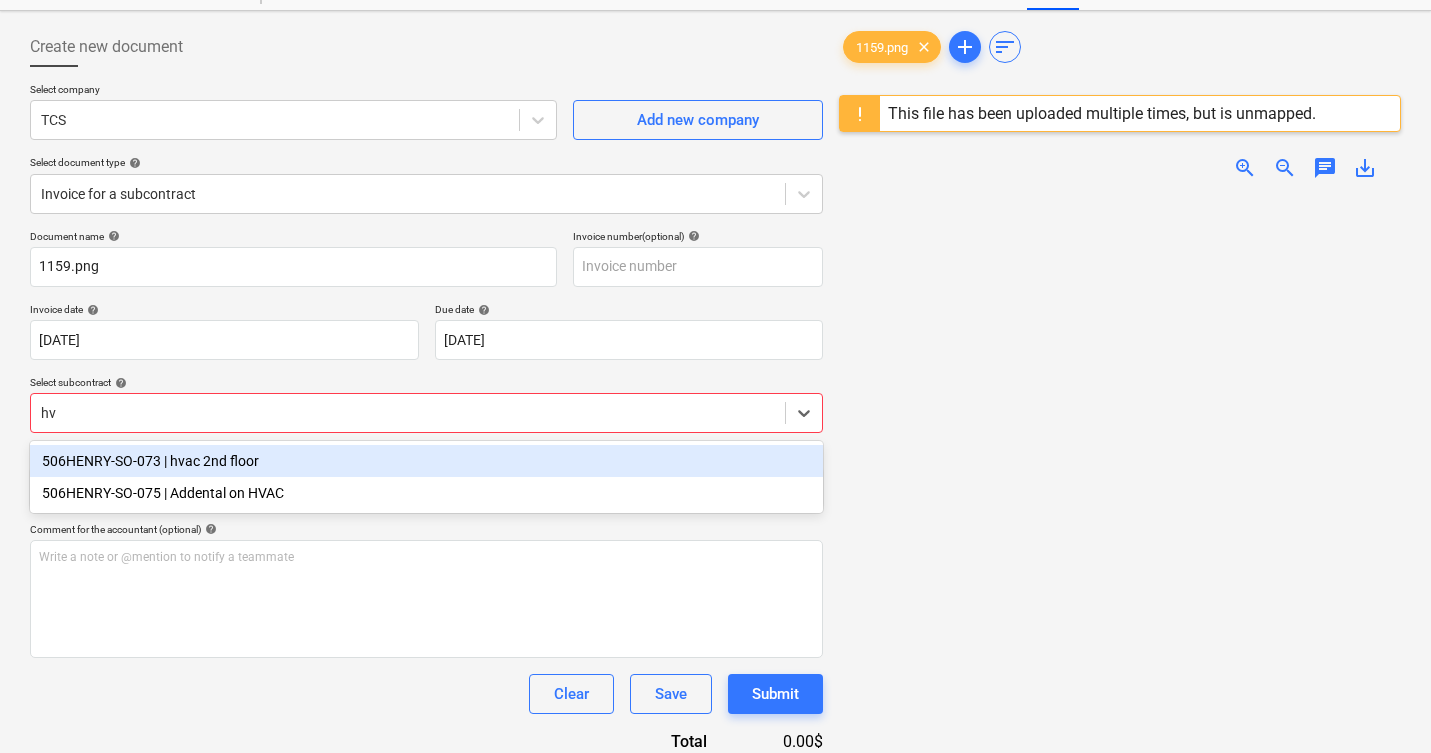 type on "h" 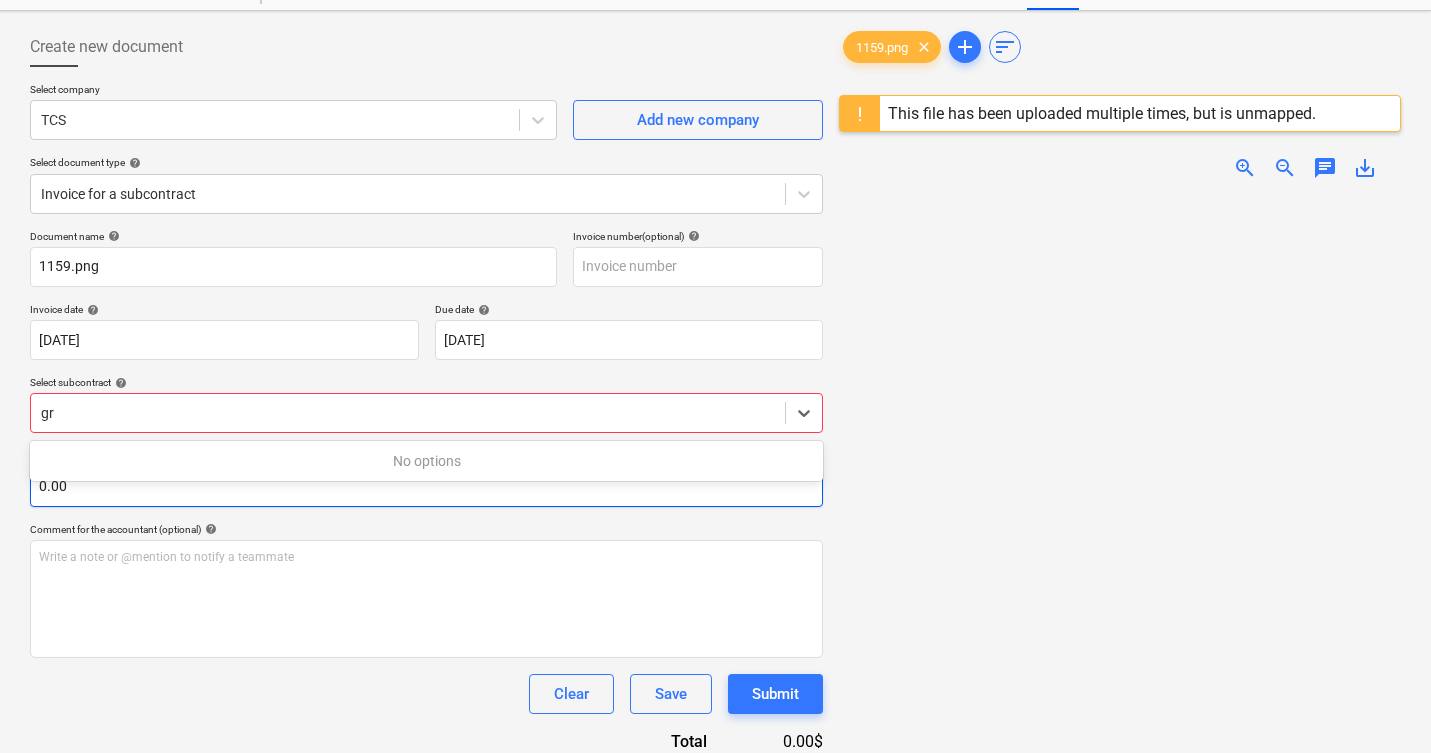 type on "g" 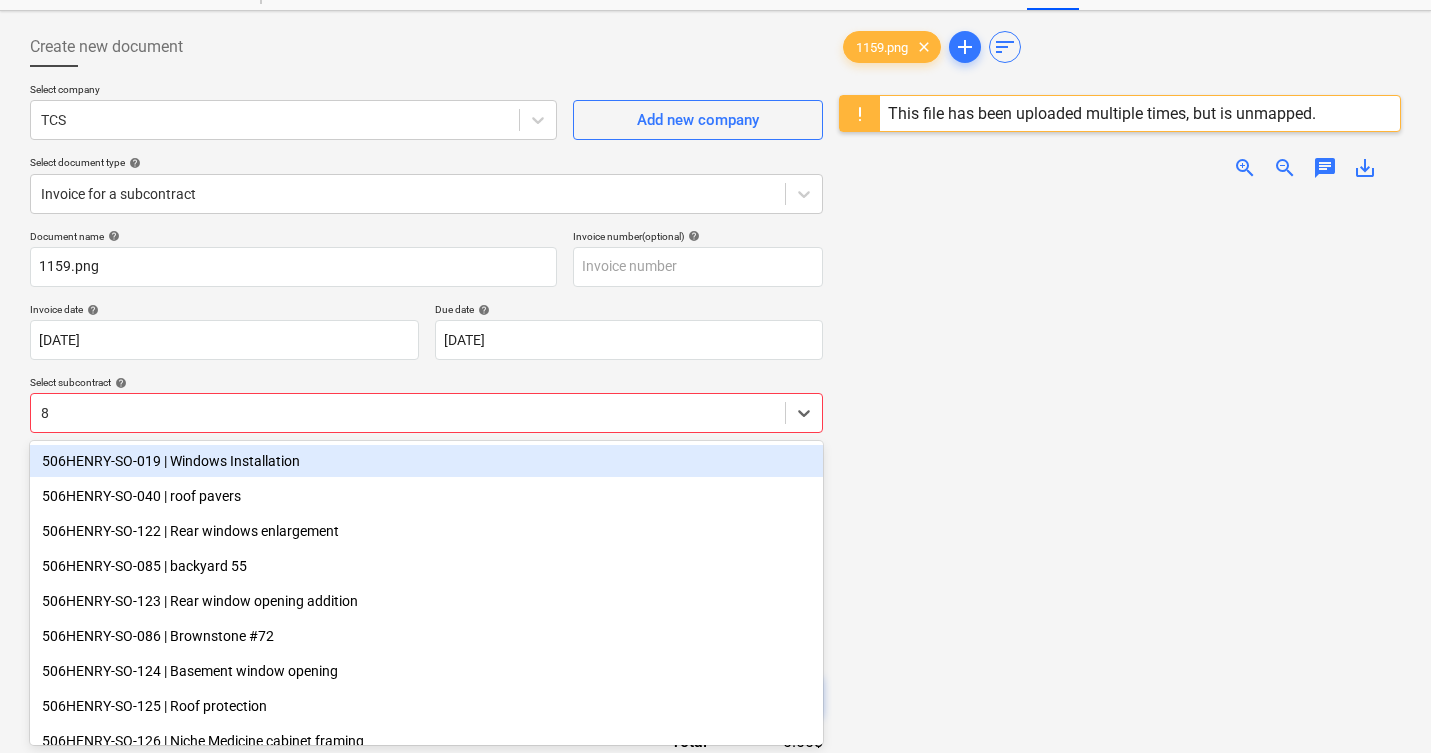 type on "81" 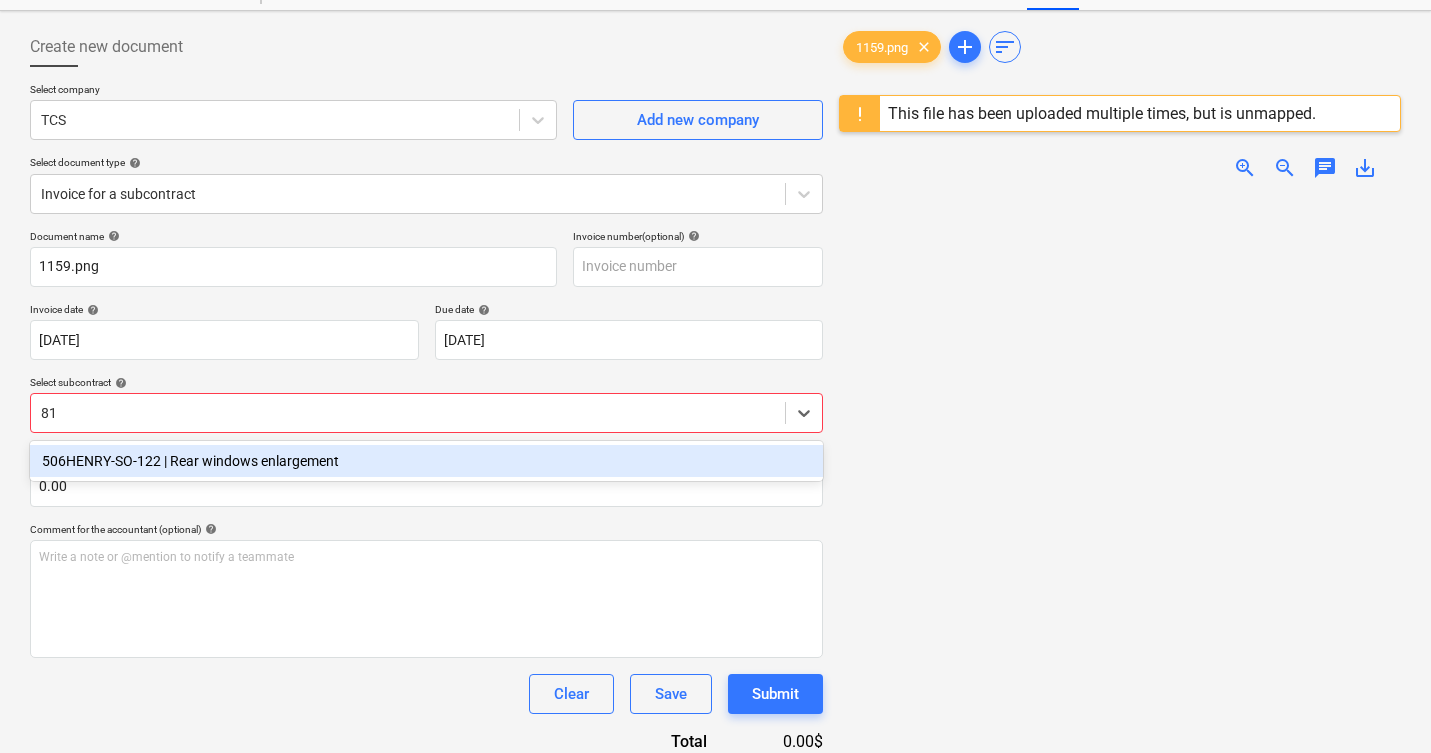 click on "506HENRY-SO-122 | Rear windows enlargement" at bounding box center [426, 461] 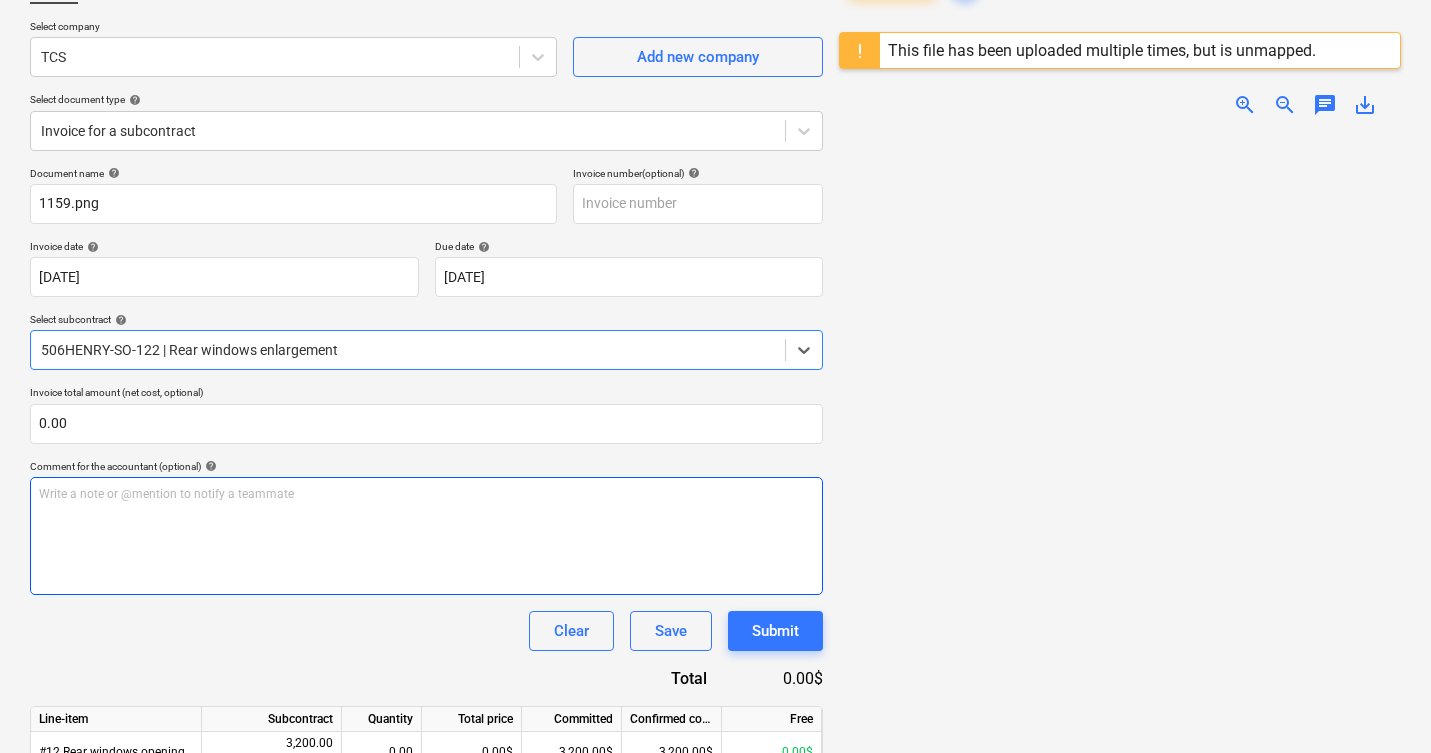 scroll, scrollTop: 244, scrollLeft: 0, axis: vertical 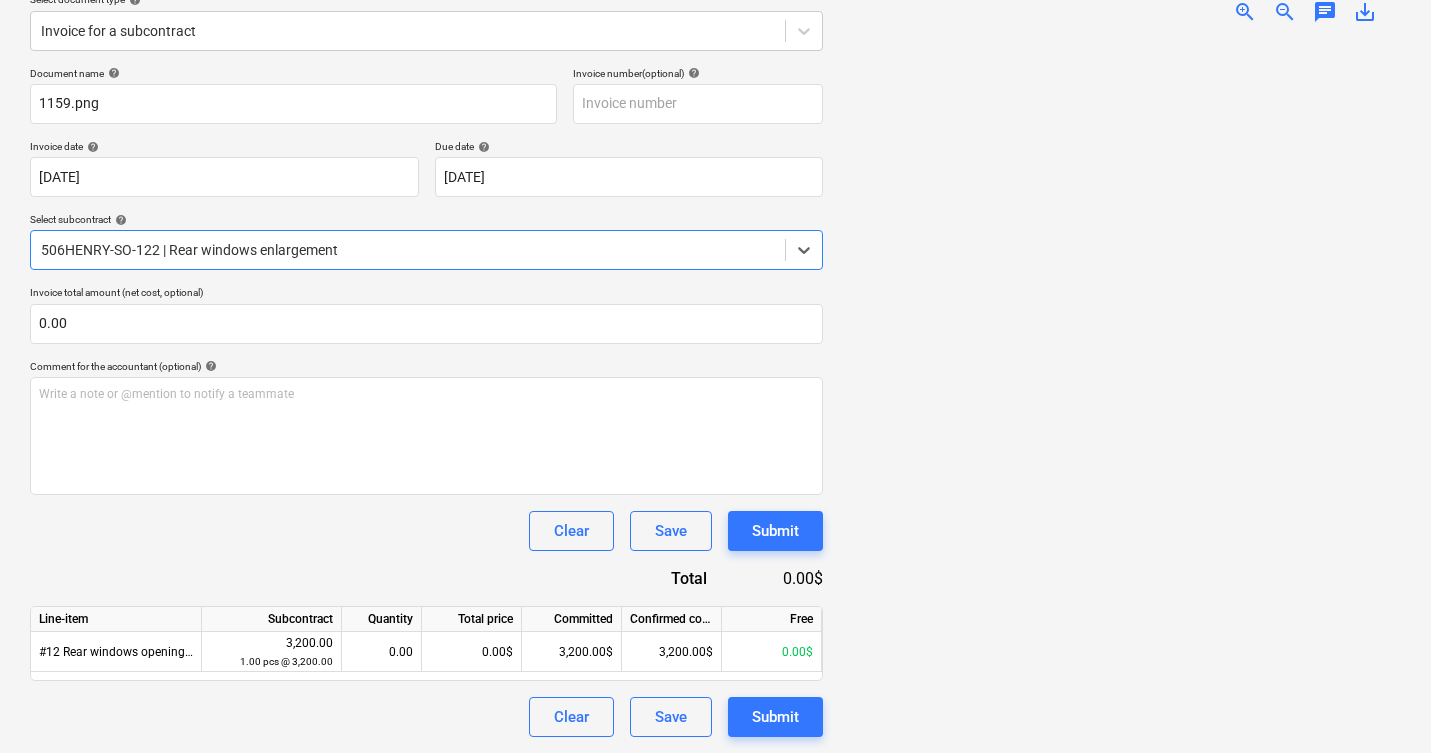 click at bounding box center (408, 250) 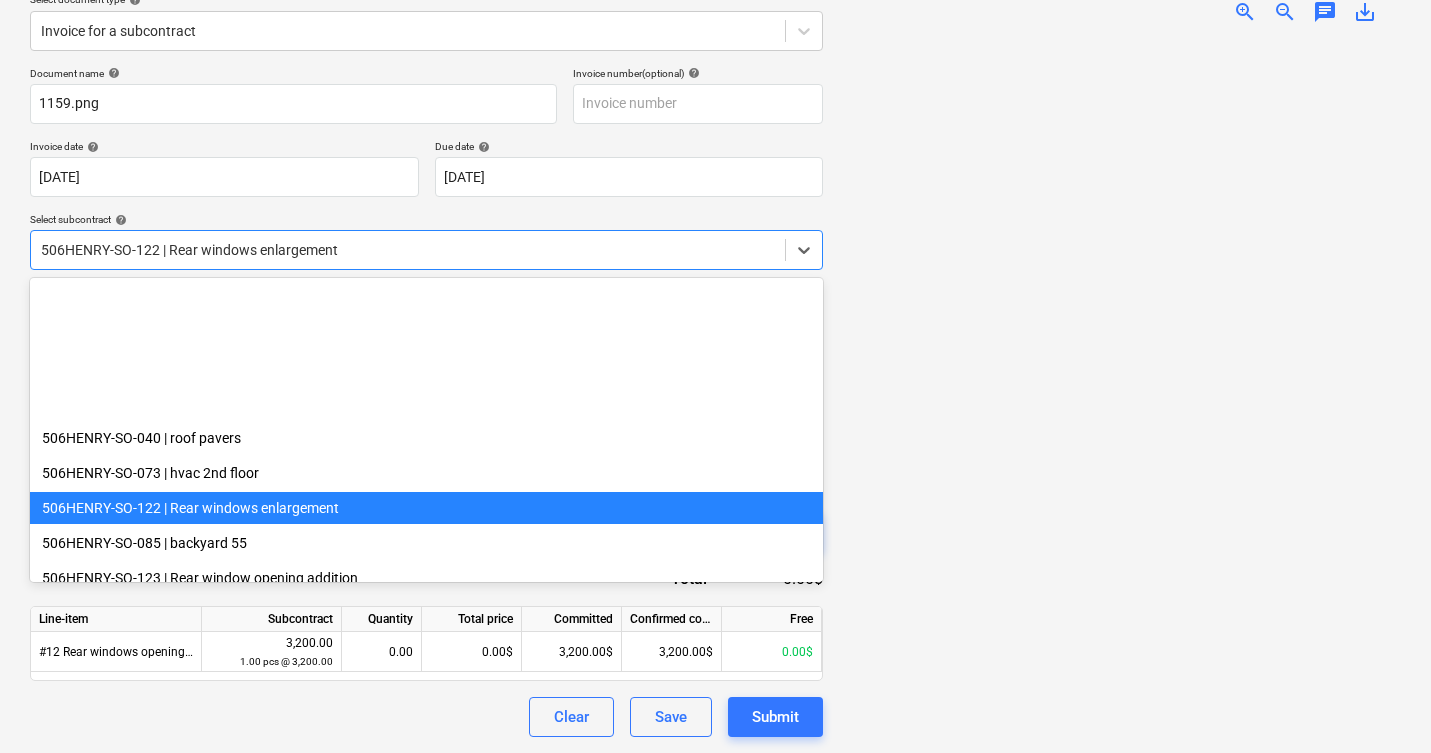 scroll, scrollTop: 210, scrollLeft: 0, axis: vertical 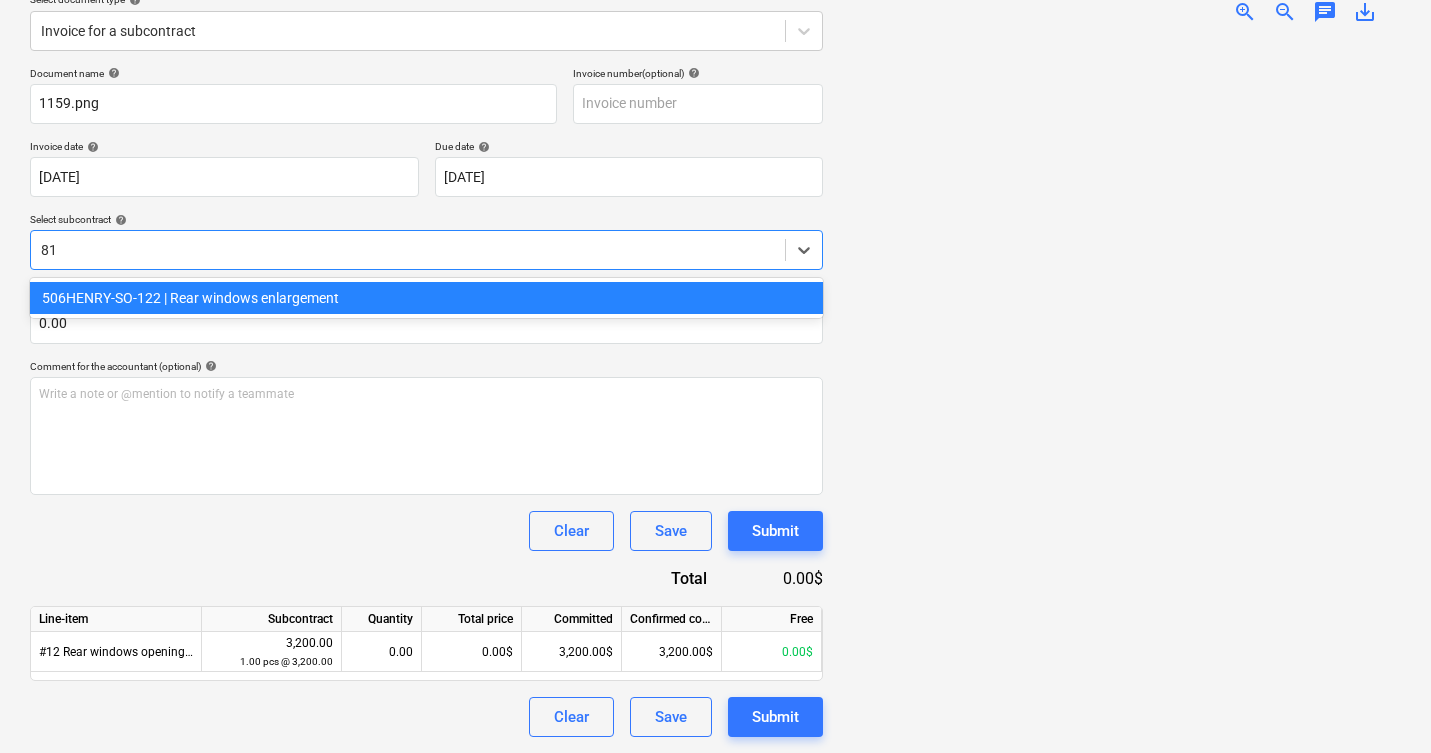 type on "8" 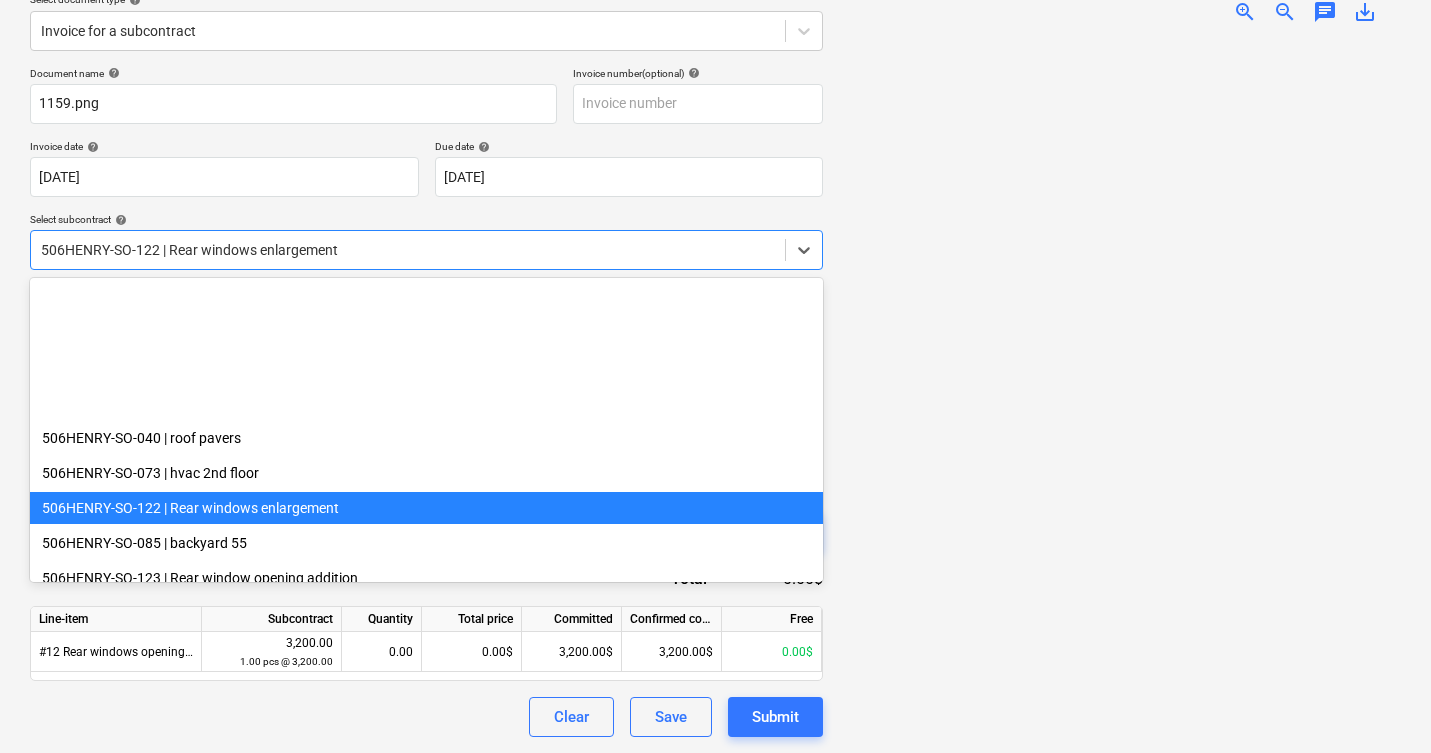 scroll, scrollTop: 210, scrollLeft: 0, axis: vertical 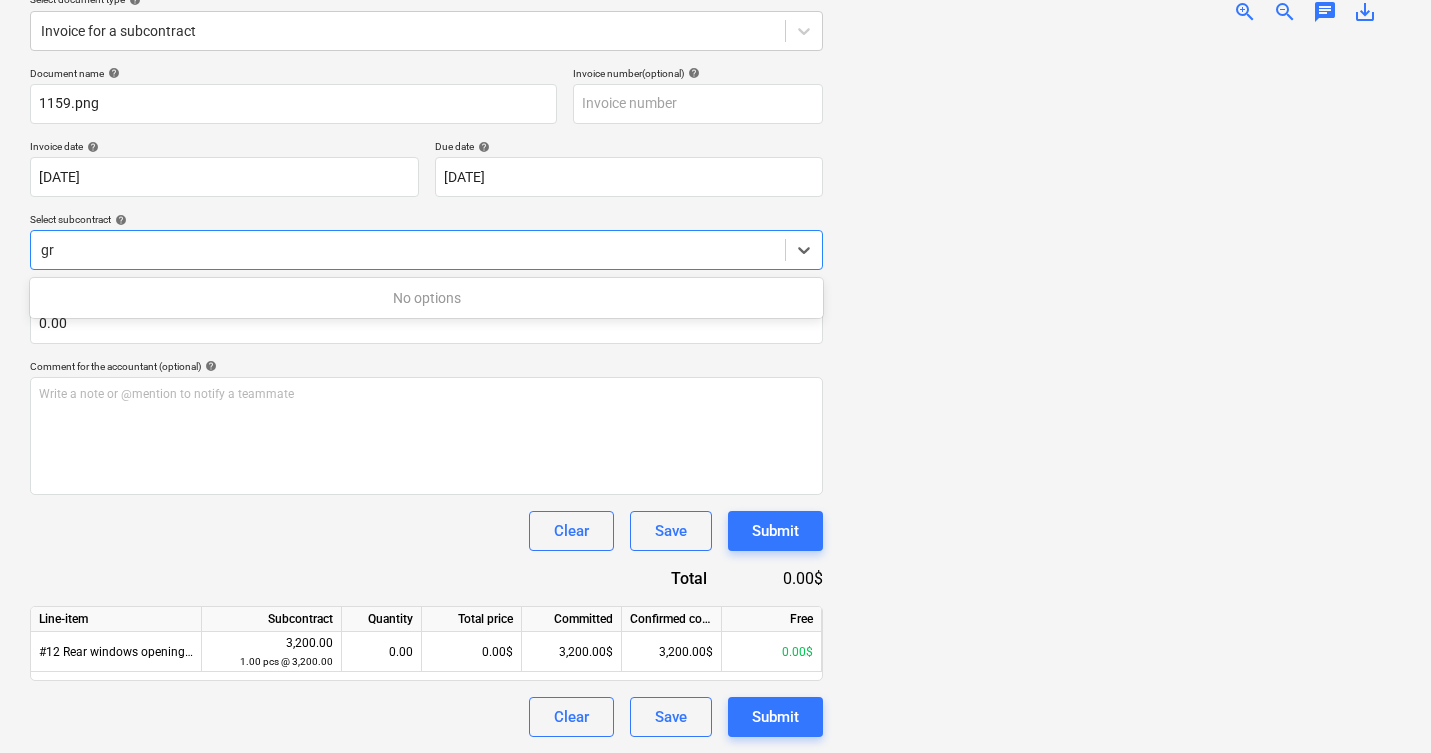 type on "g" 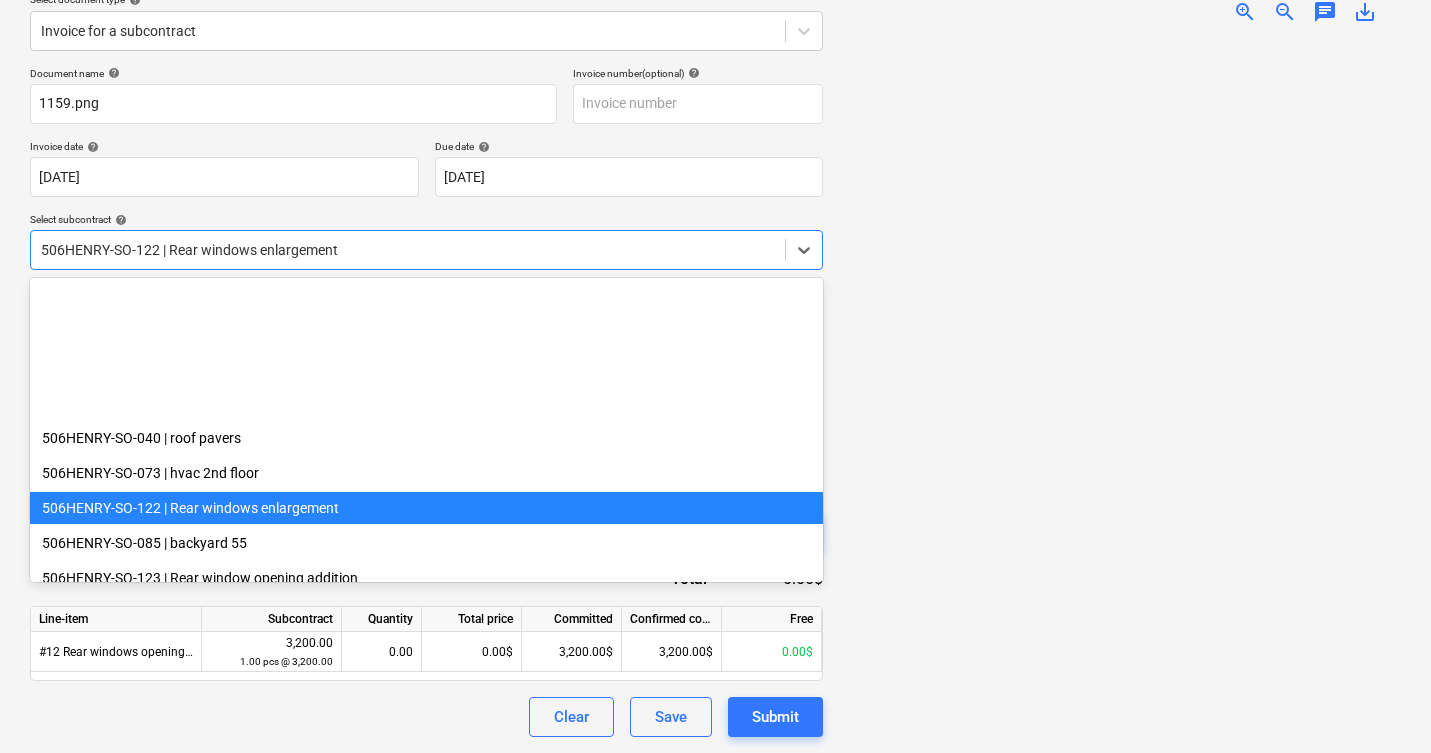 scroll, scrollTop: 210, scrollLeft: 0, axis: vertical 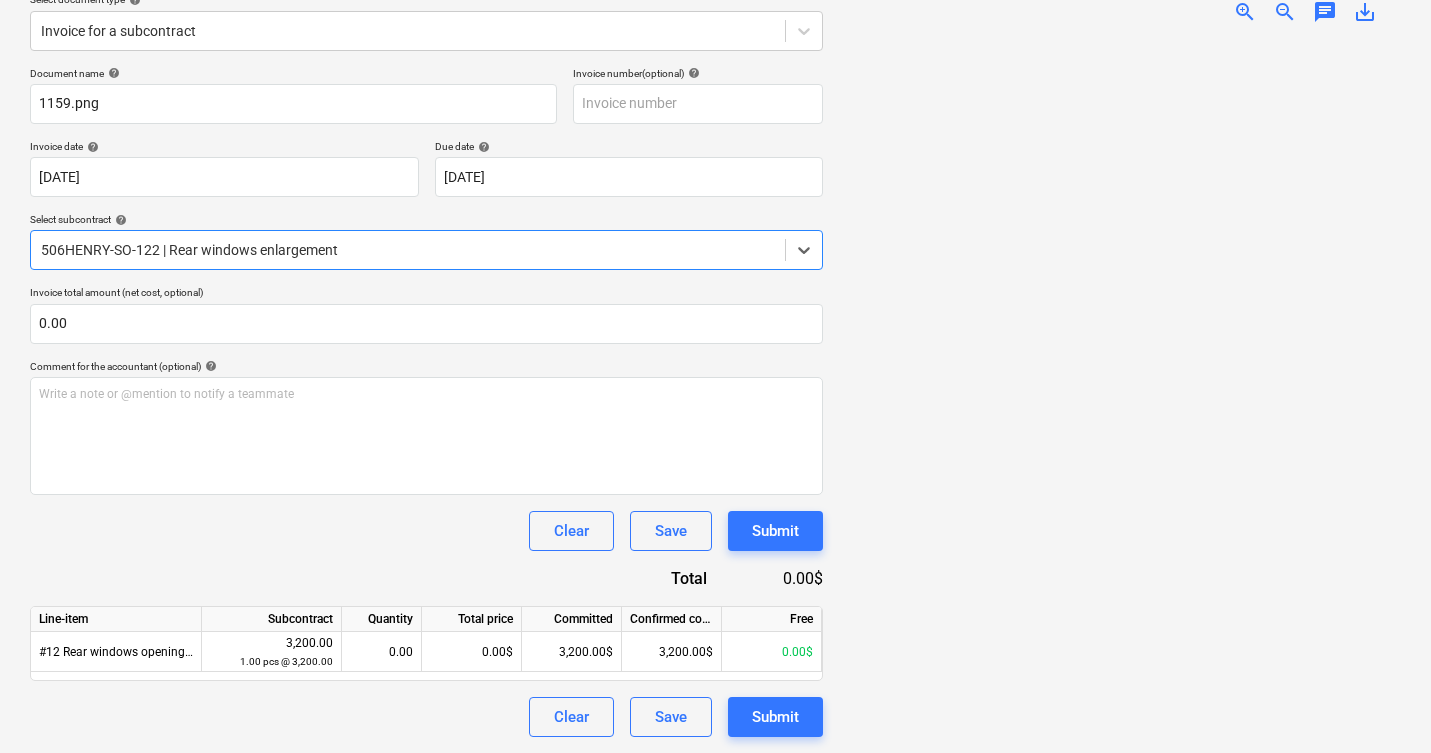 click at bounding box center (408, 250) 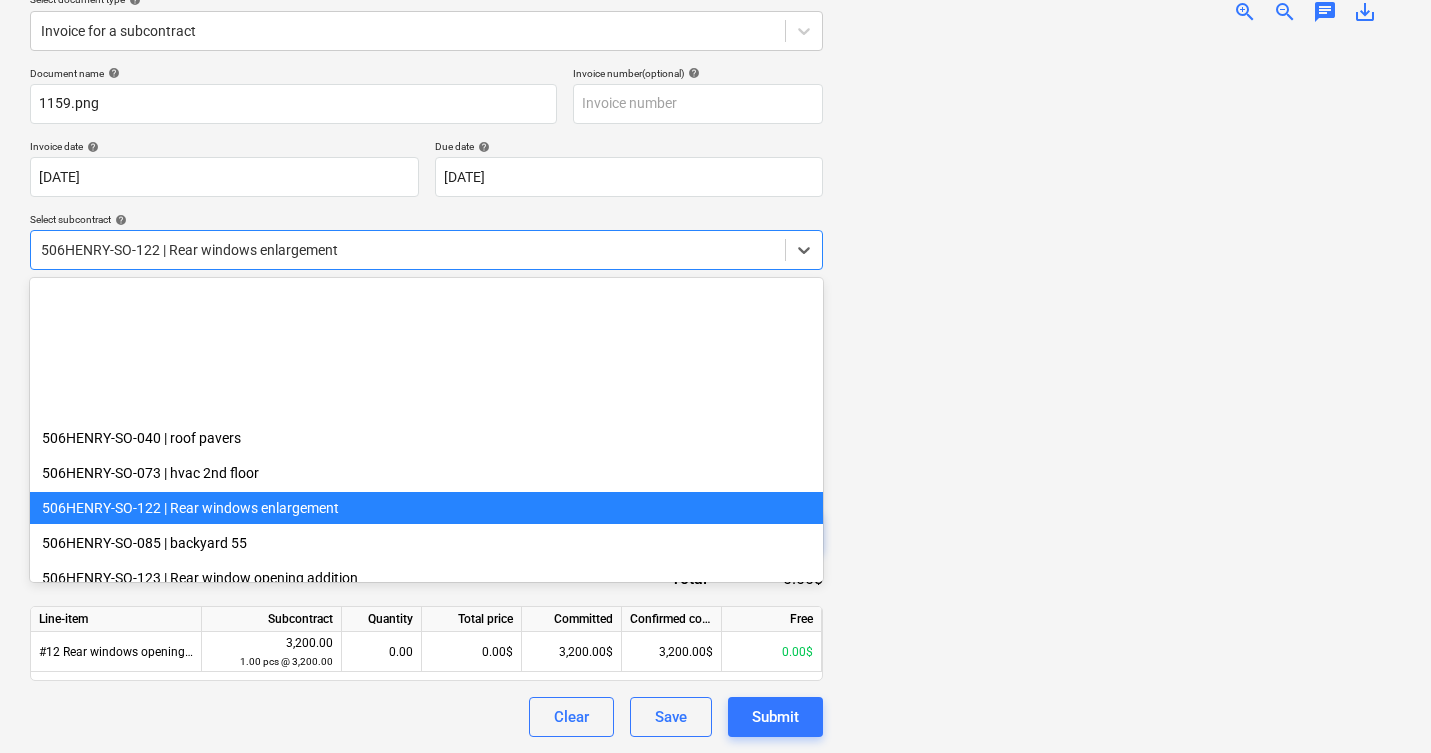 scroll, scrollTop: 210, scrollLeft: 0, axis: vertical 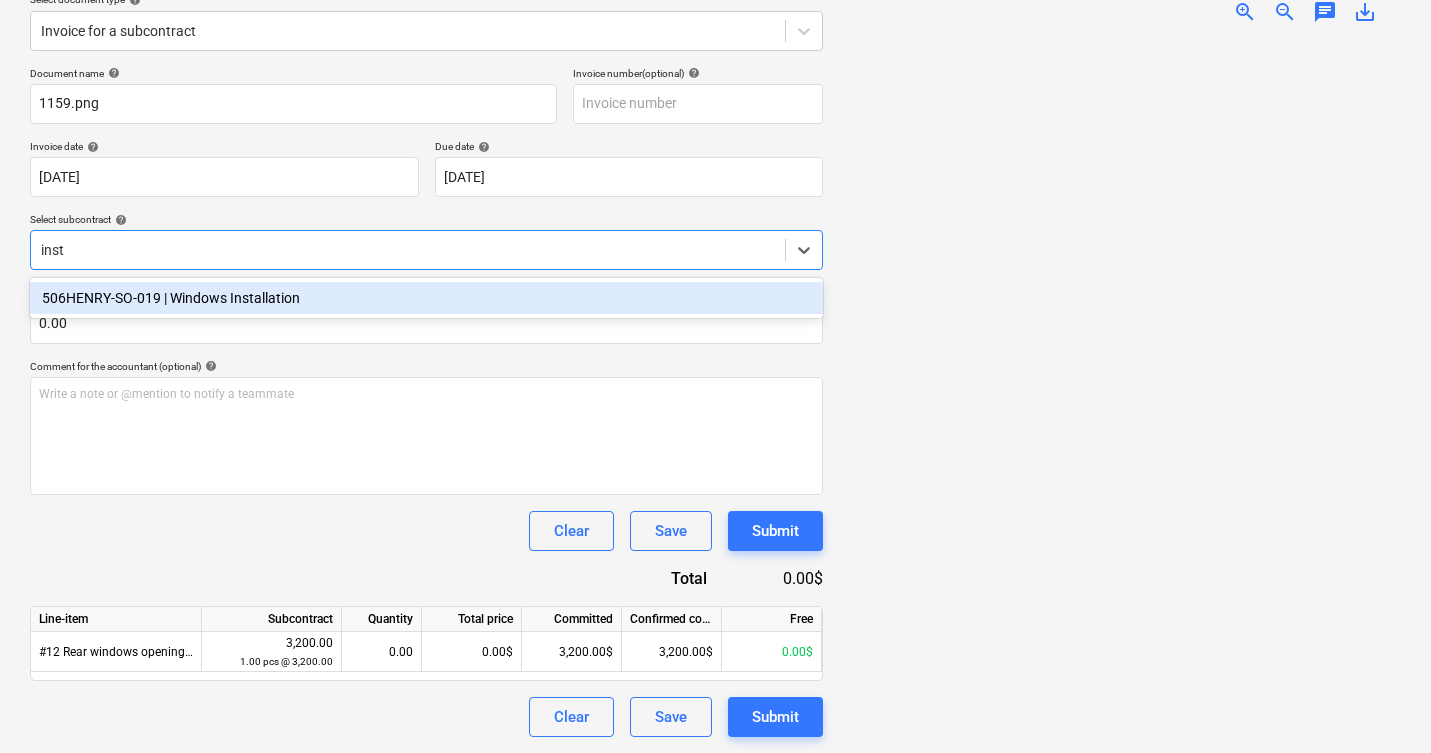 type on "insta" 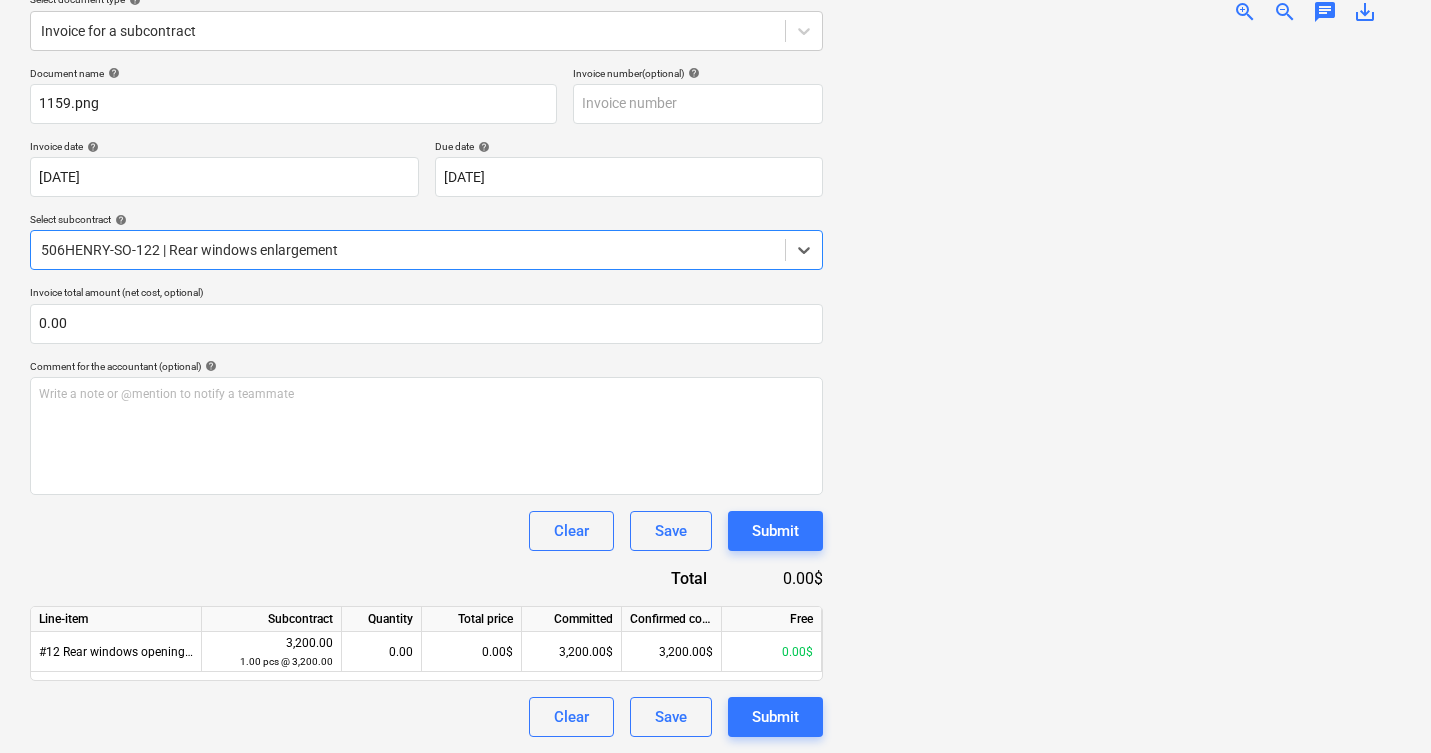 drag, startPoint x: 159, startPoint y: 252, endPoint x: 27, endPoint y: 238, distance: 132.74034 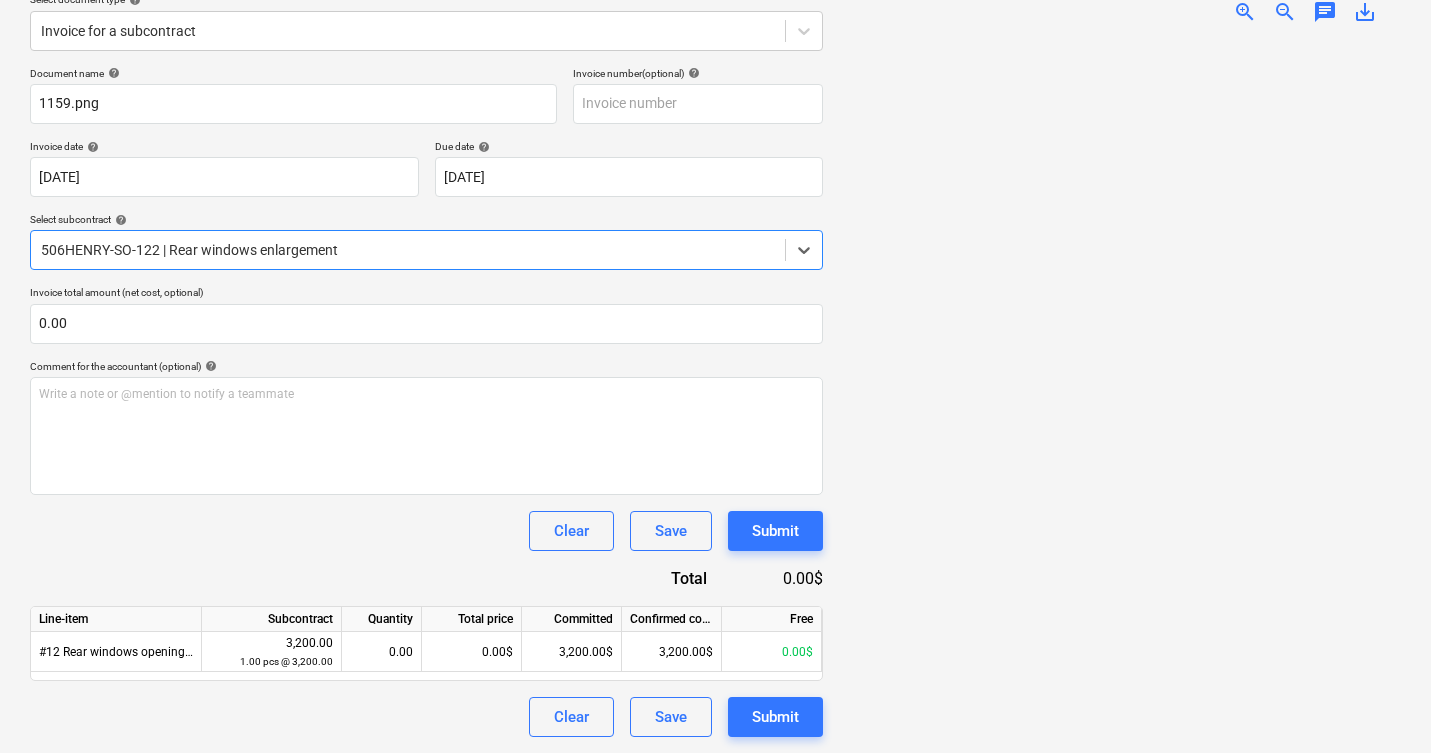 click on "Create new document Select company TCS   Add new company Select document type help Invoice for a subcontract Document name help 1159.png Invoice number  (optional) help Invoice date help [DATE] [DATE] Press the down arrow key to interact with the calendar and
select a date. Press the question mark key to get the keyboard shortcuts for changing dates. Due date help [DATE] [DATE] Press the down arrow key to interact with the calendar and
select a date. Press the question mark key to get the keyboard shortcuts for changing dates. Select subcontract help   Select is focused ,type to refine list, press Down to open the menu,  506HENRY-SO-122 | Rear windows enlargement Invoice total amount (net cost, optional) 0.00 Comment for the accountant (optional) help Write a note or @mention to notify a teammate ﻿ Clear Save Submit Total 0.00$ Line-item Subcontract Quantity Total price Committed Confirmed costs Free  #12 Rear windows opening enlargement 3,200.00 1.00 pcs @ 3,200.00 0.00 0.00$ 0.00$" at bounding box center [426, 300] 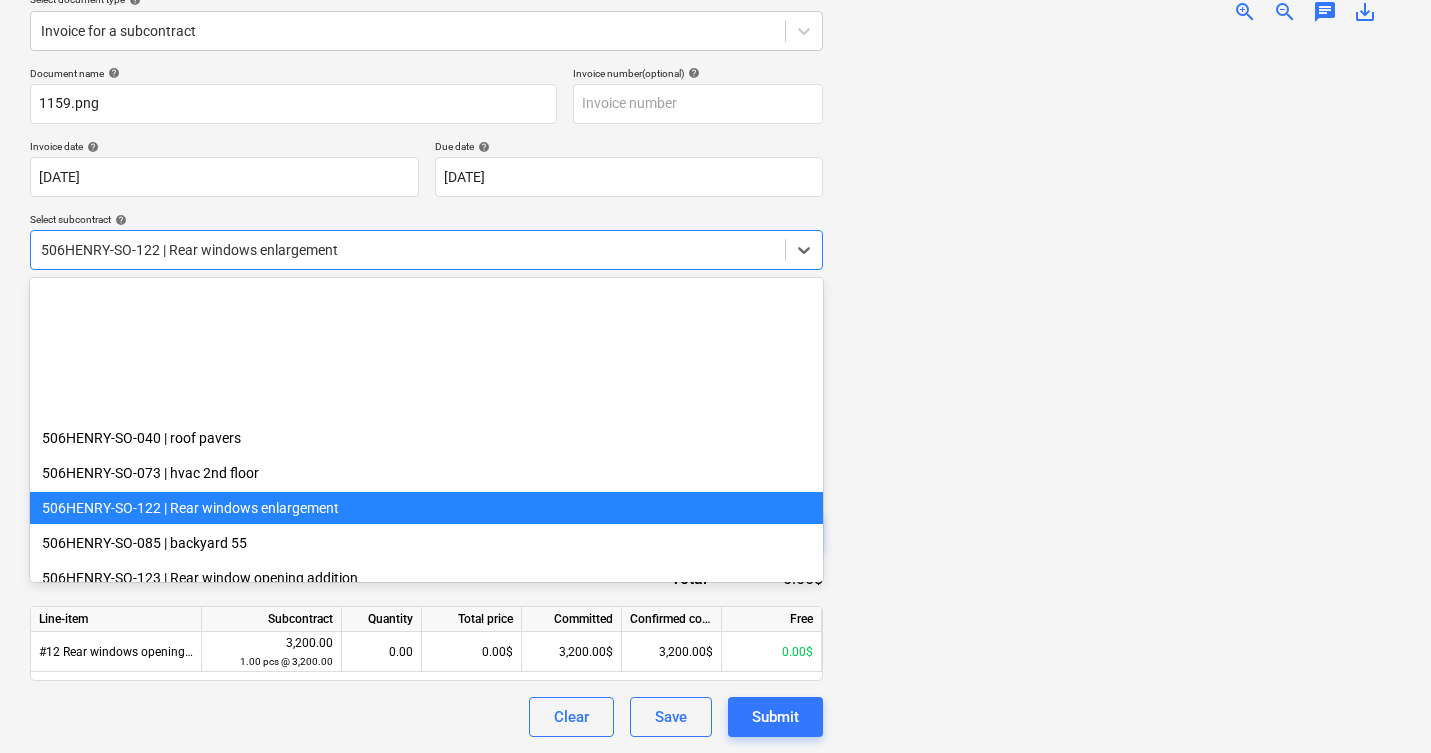 click at bounding box center [408, 250] 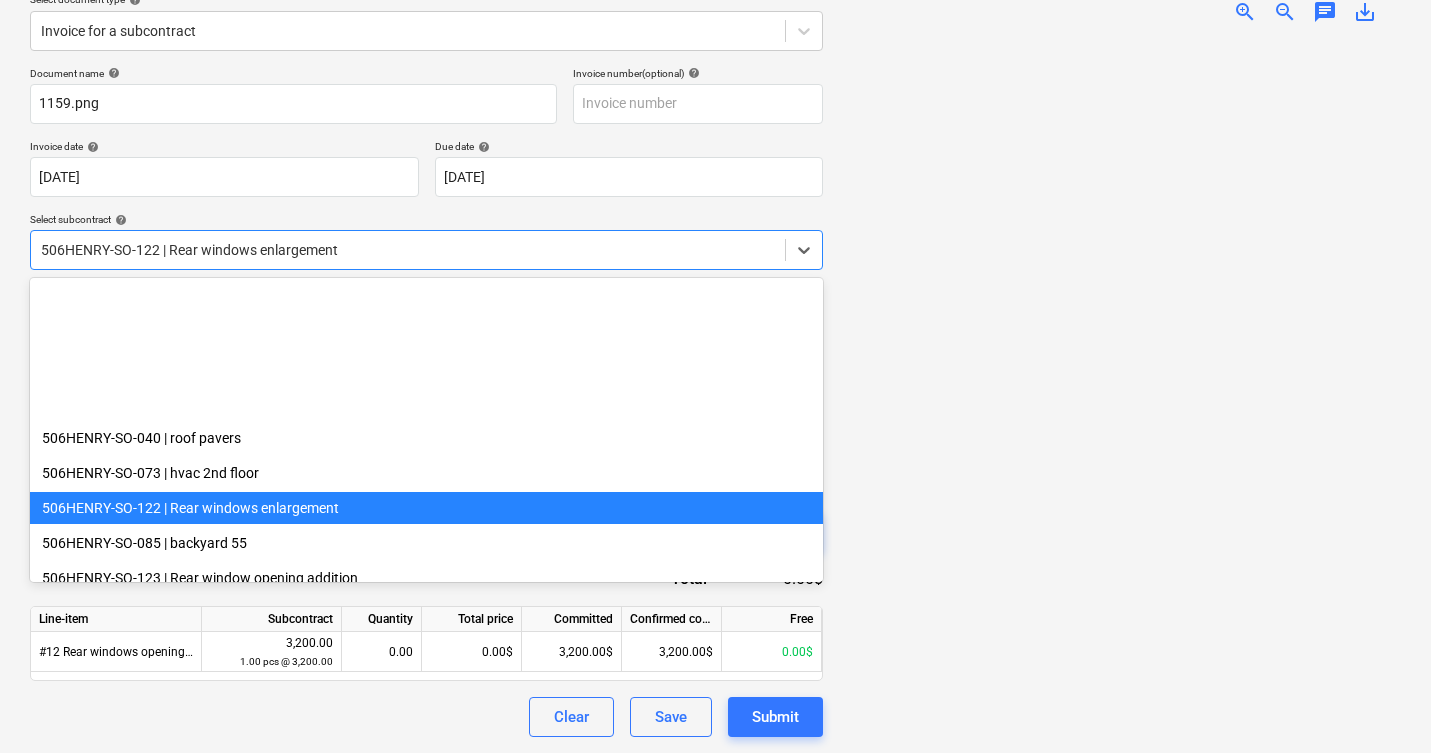 scroll, scrollTop: 210, scrollLeft: 0, axis: vertical 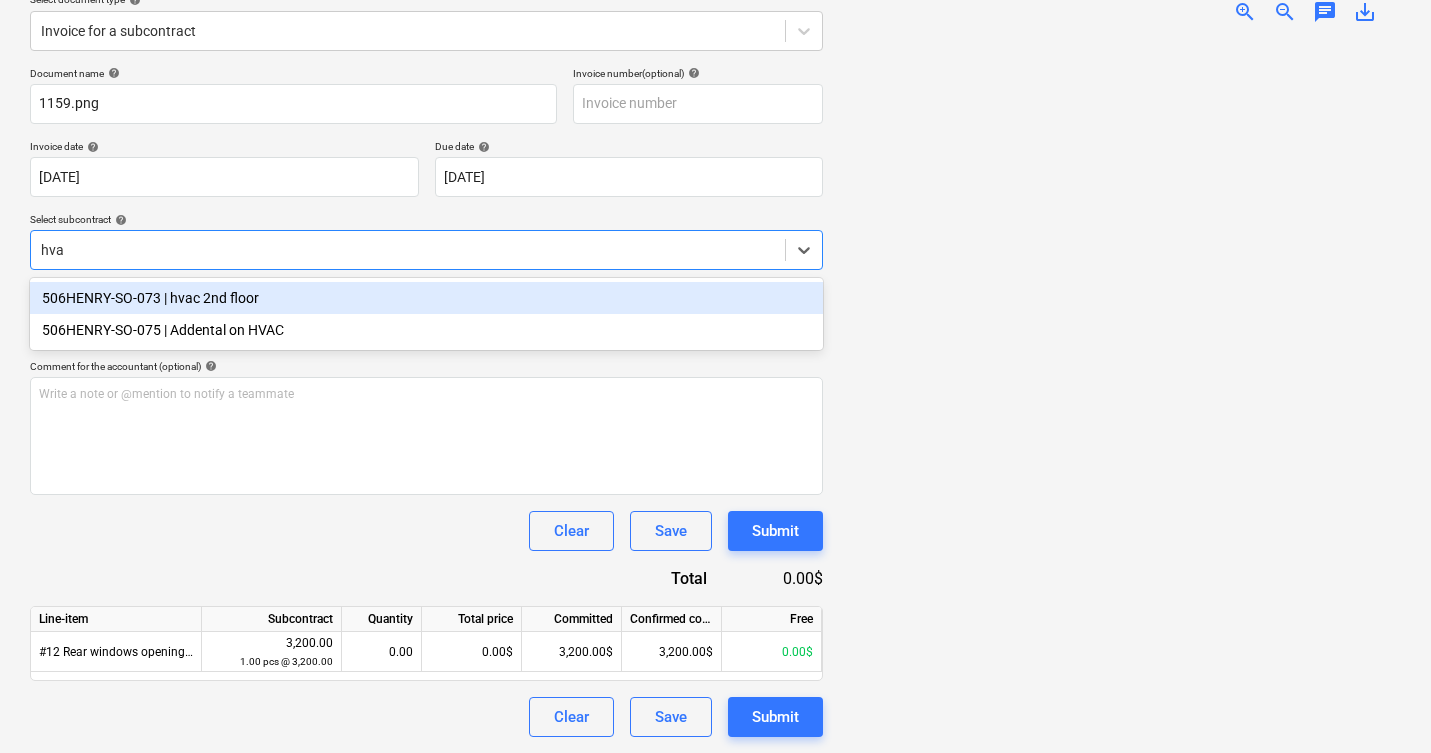 type on "hvac" 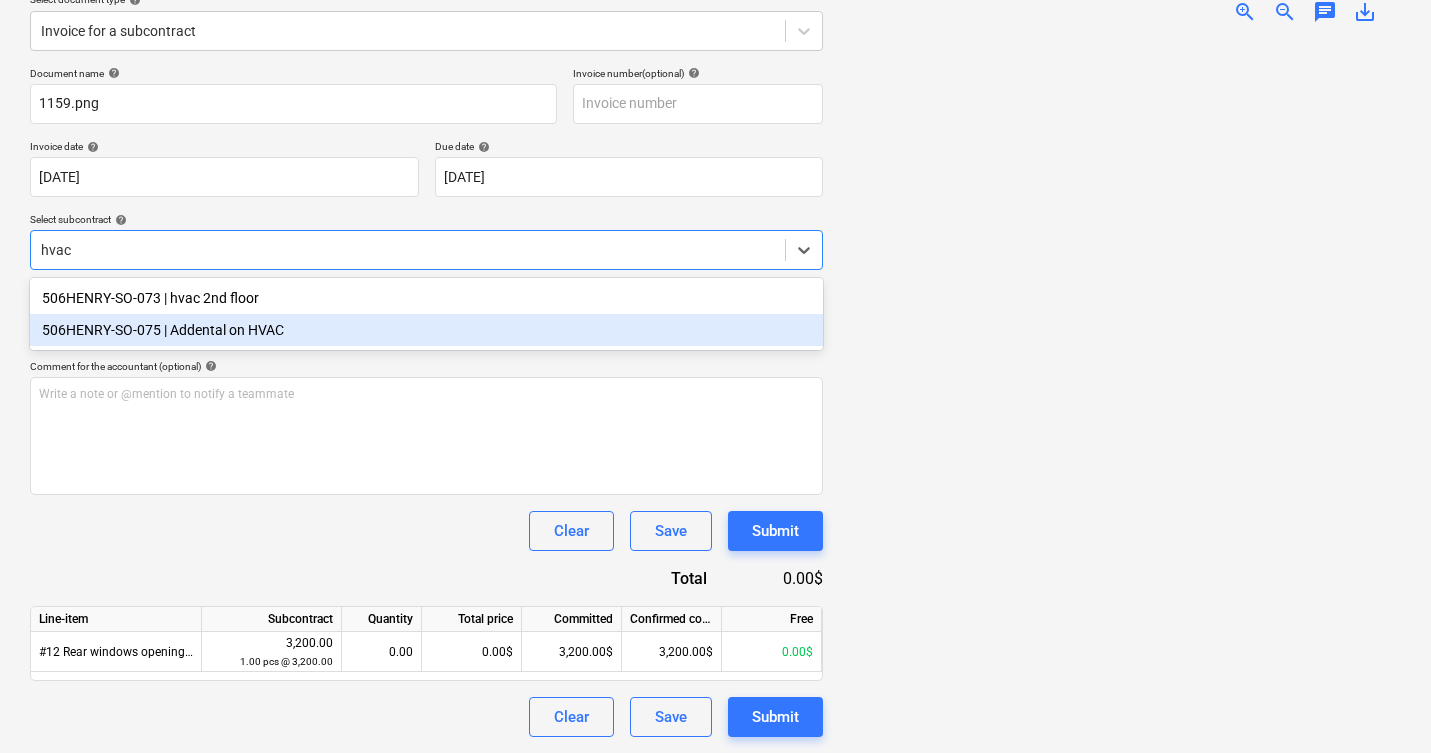 click on "506HENRY-SO-075 | Addental on HVAC" at bounding box center [426, 330] 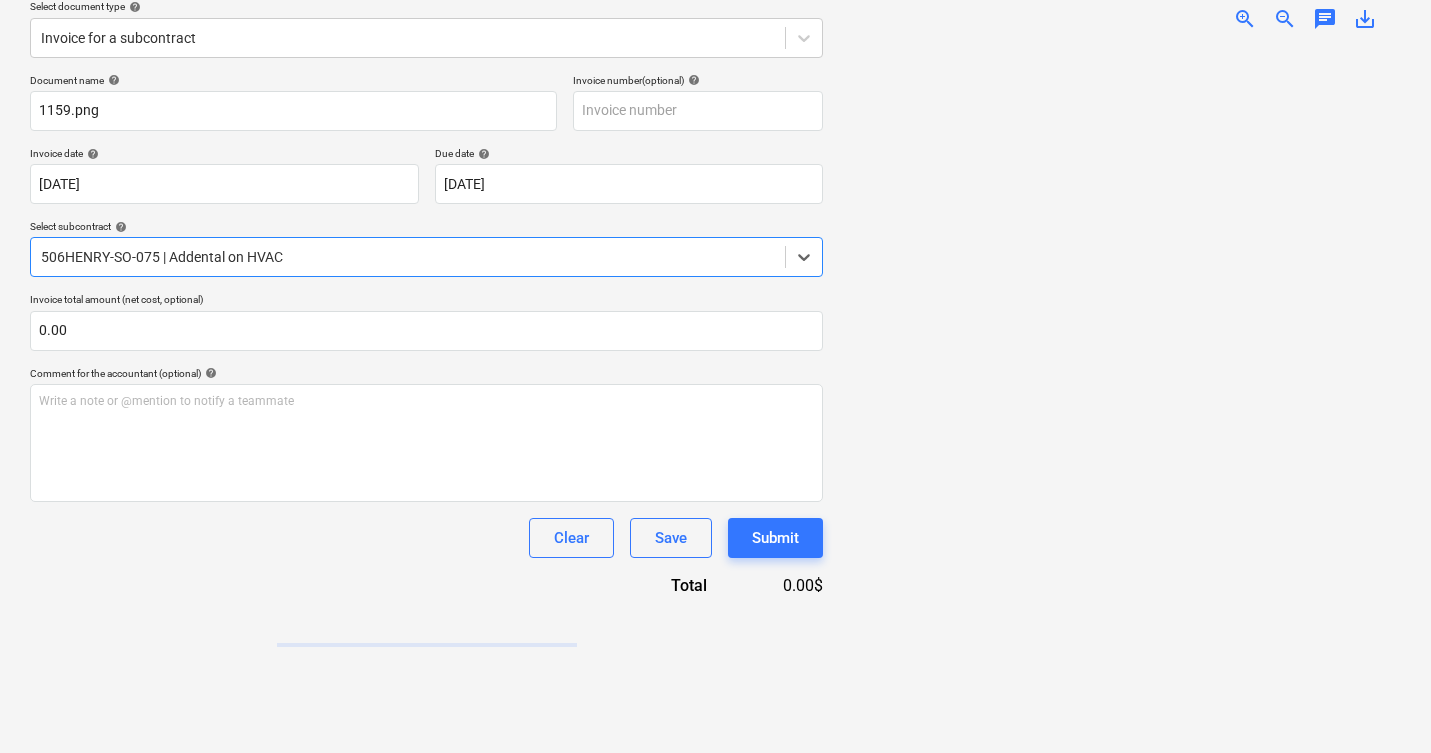 scroll, scrollTop: 237, scrollLeft: 0, axis: vertical 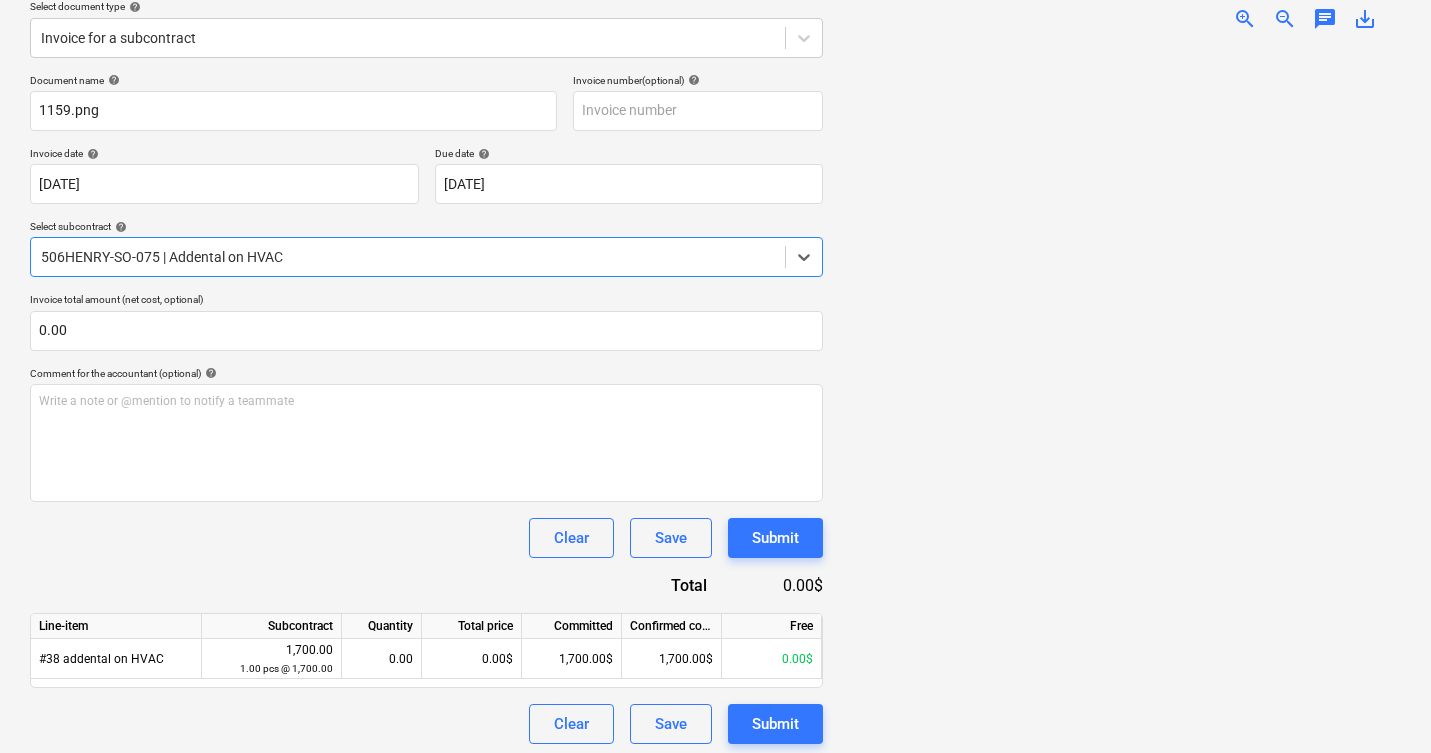 click at bounding box center [408, 257] 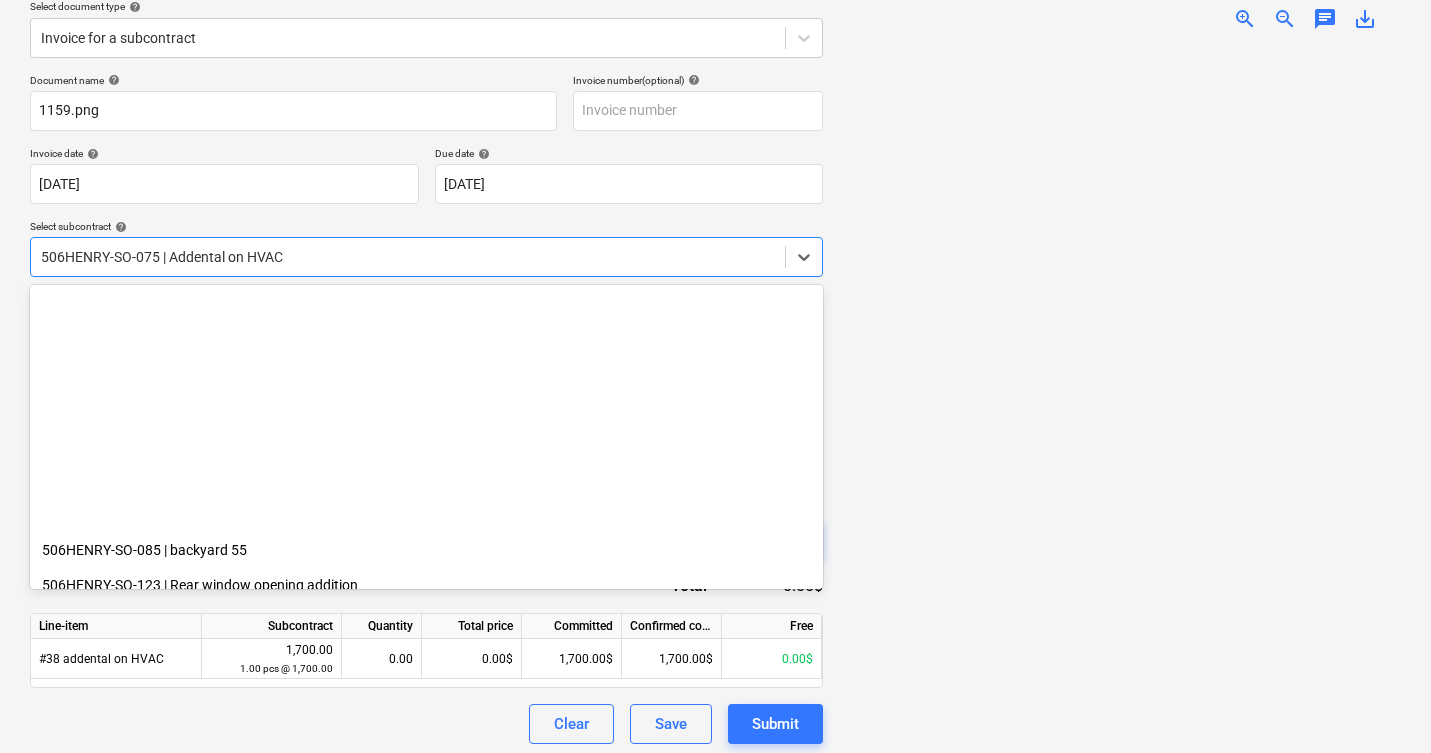 scroll, scrollTop: 315, scrollLeft: 0, axis: vertical 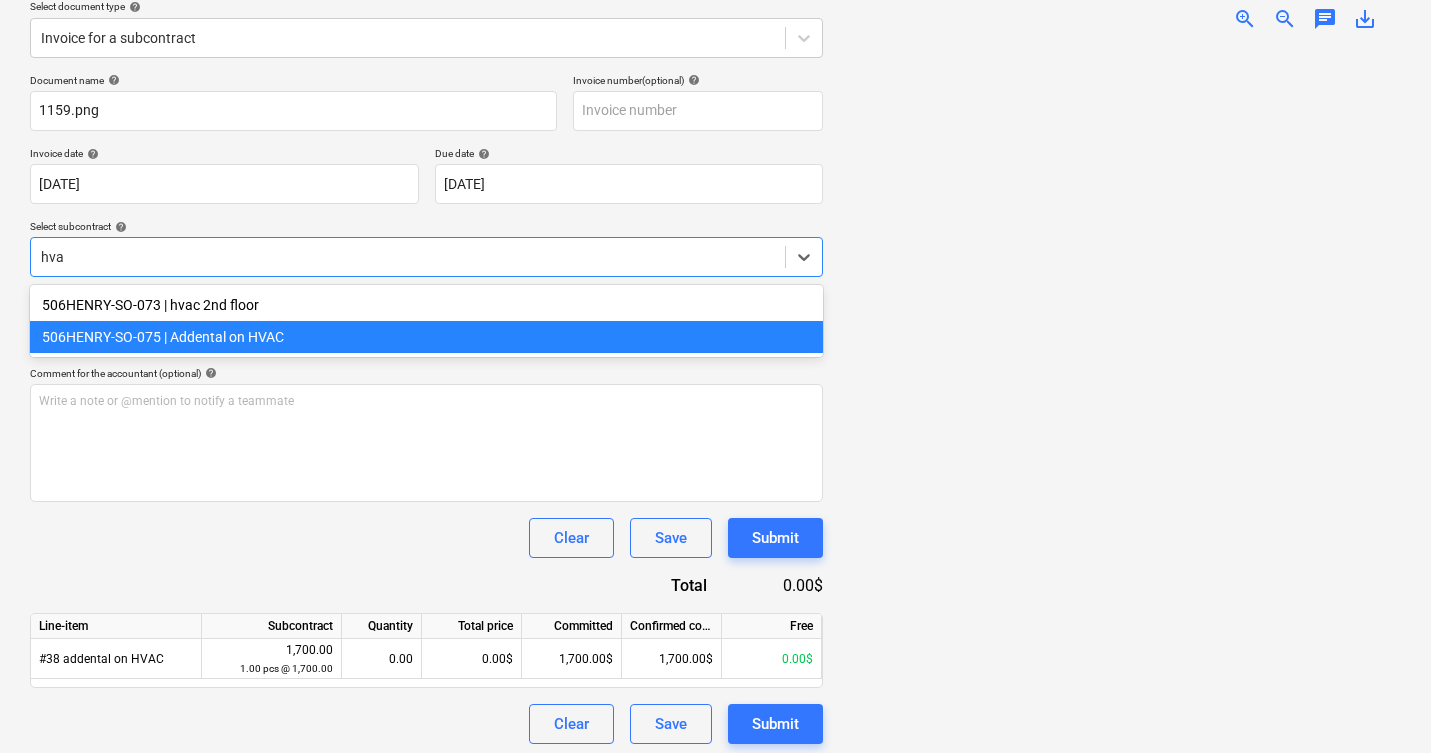 type on "hvac" 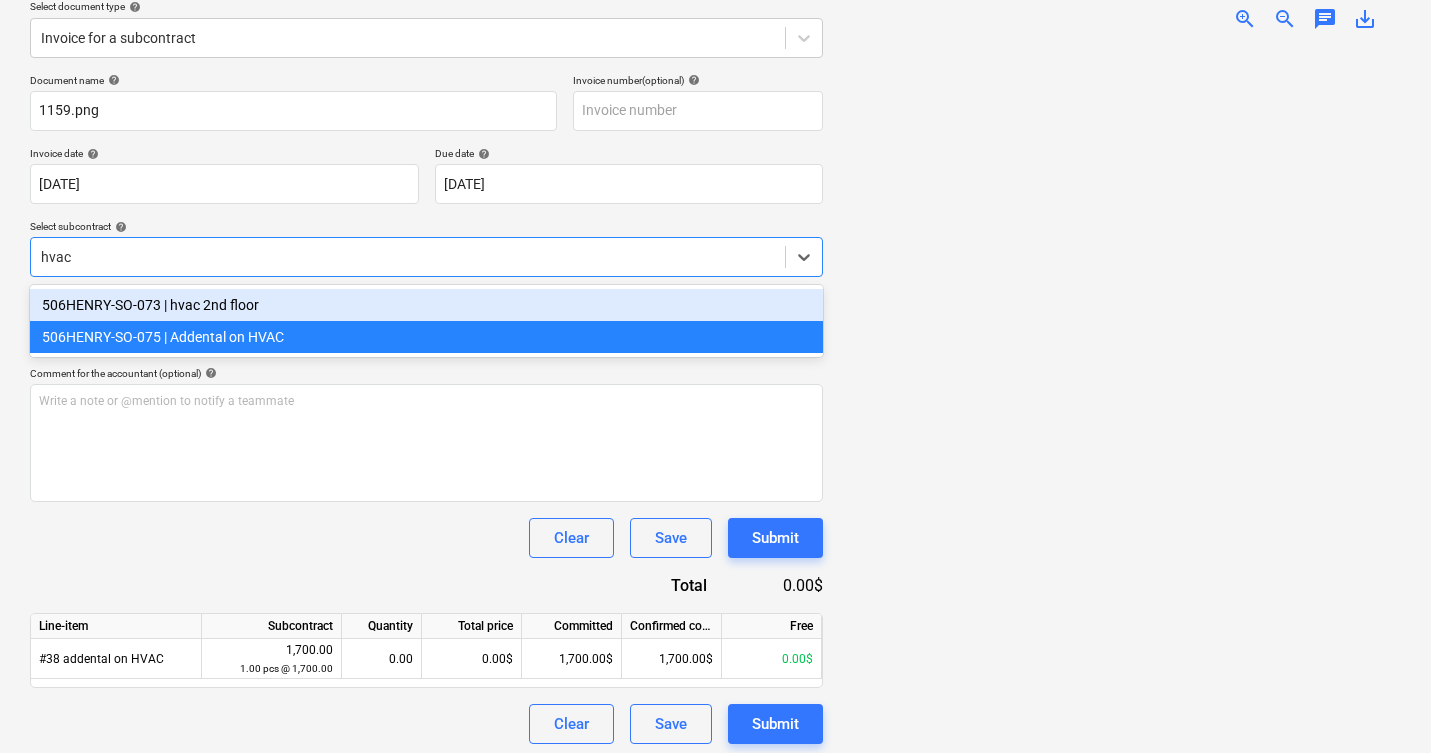click on "506HENRY-SO-073 | hvac 2nd floor" at bounding box center (426, 305) 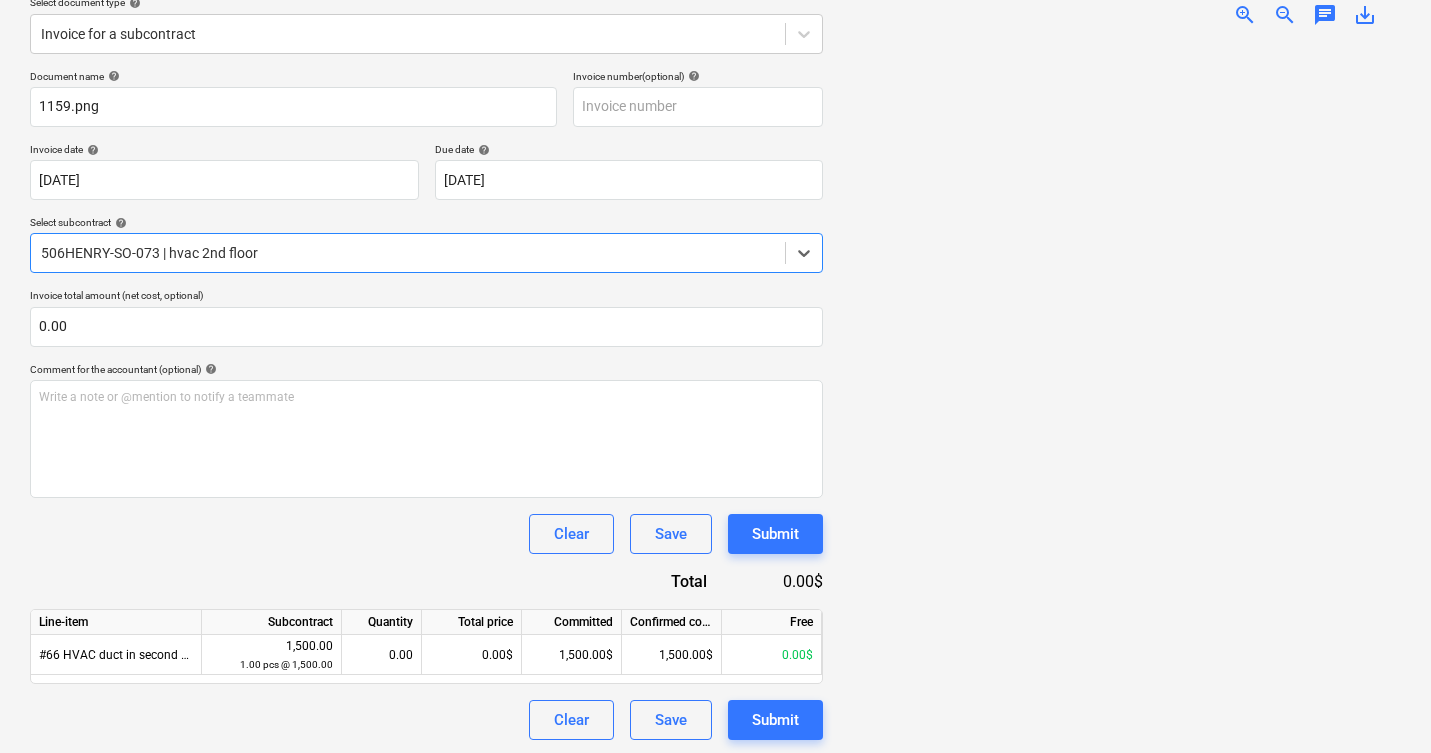 scroll, scrollTop: 244, scrollLeft: 0, axis: vertical 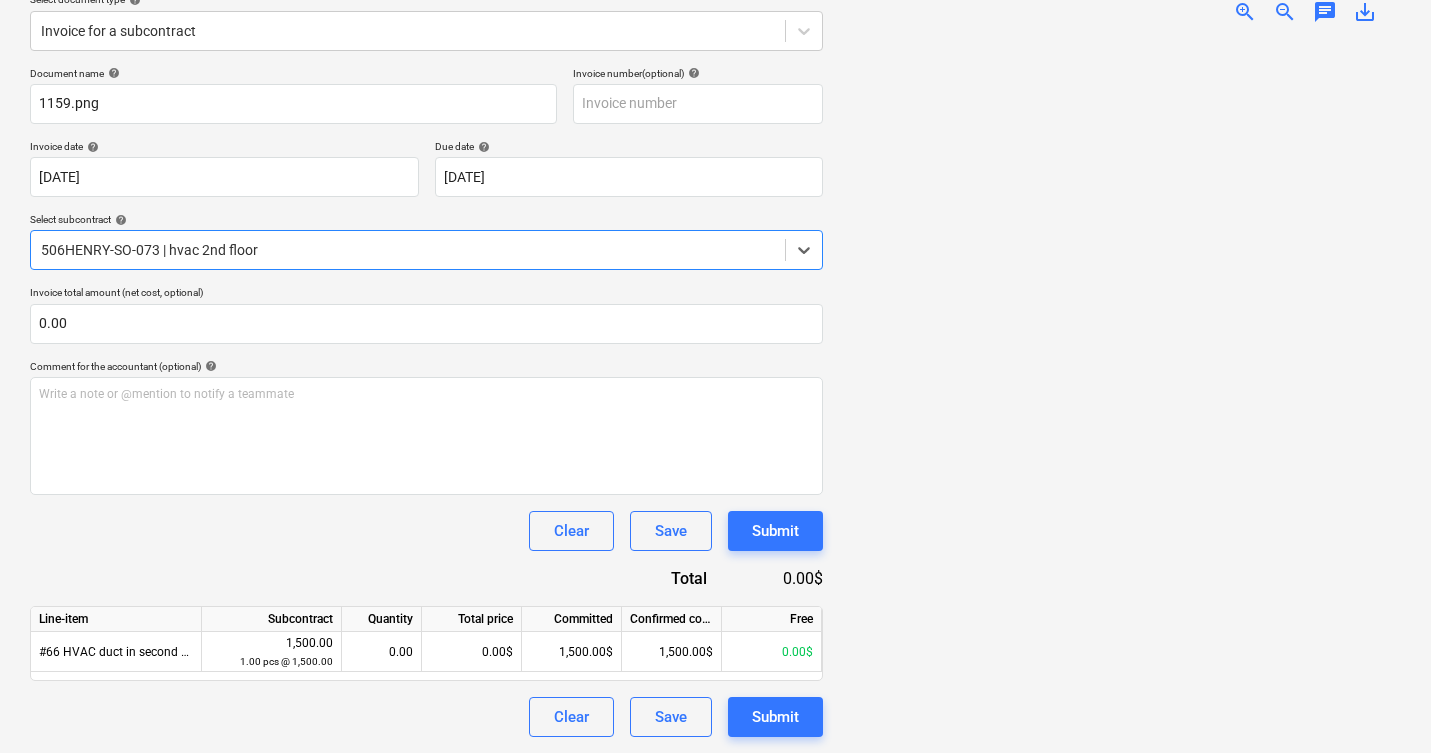 click at bounding box center [408, 250] 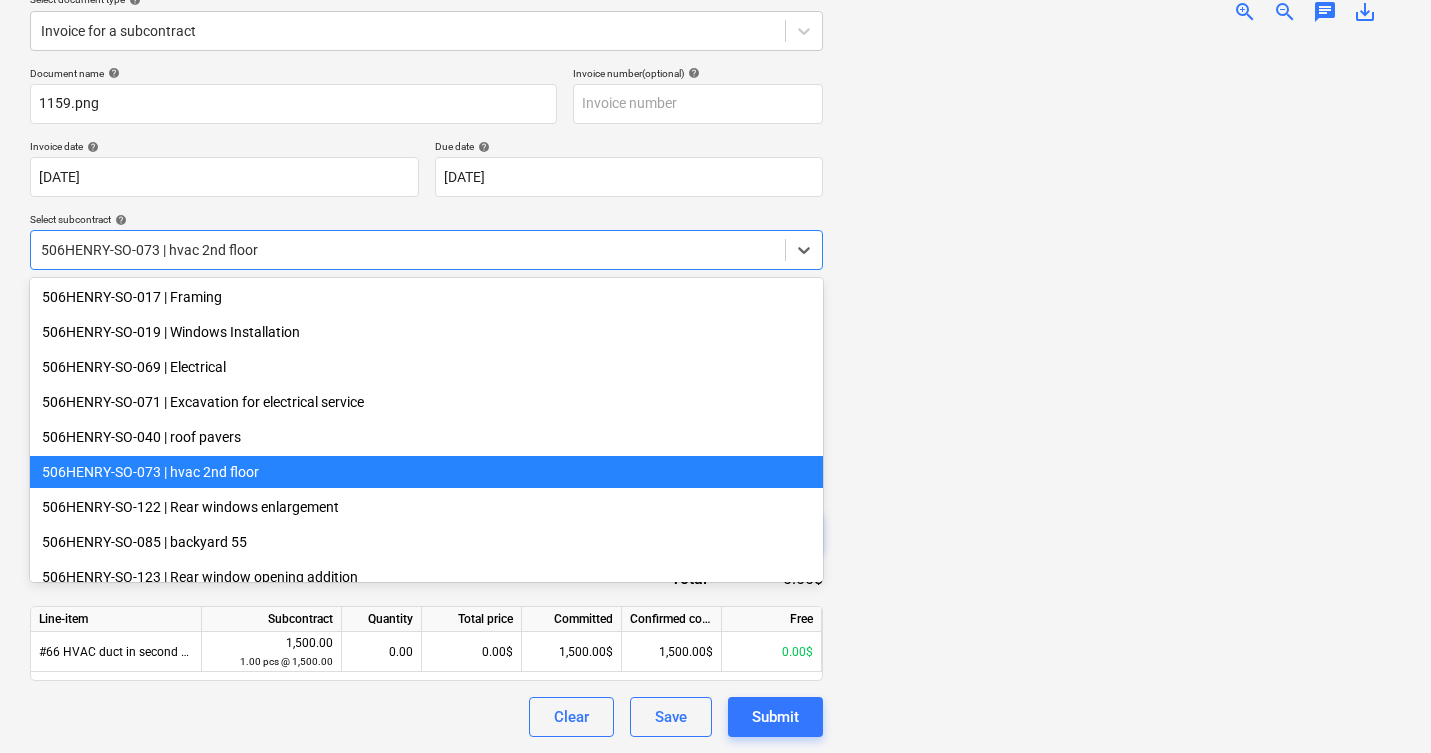 scroll, scrollTop: 0, scrollLeft: 0, axis: both 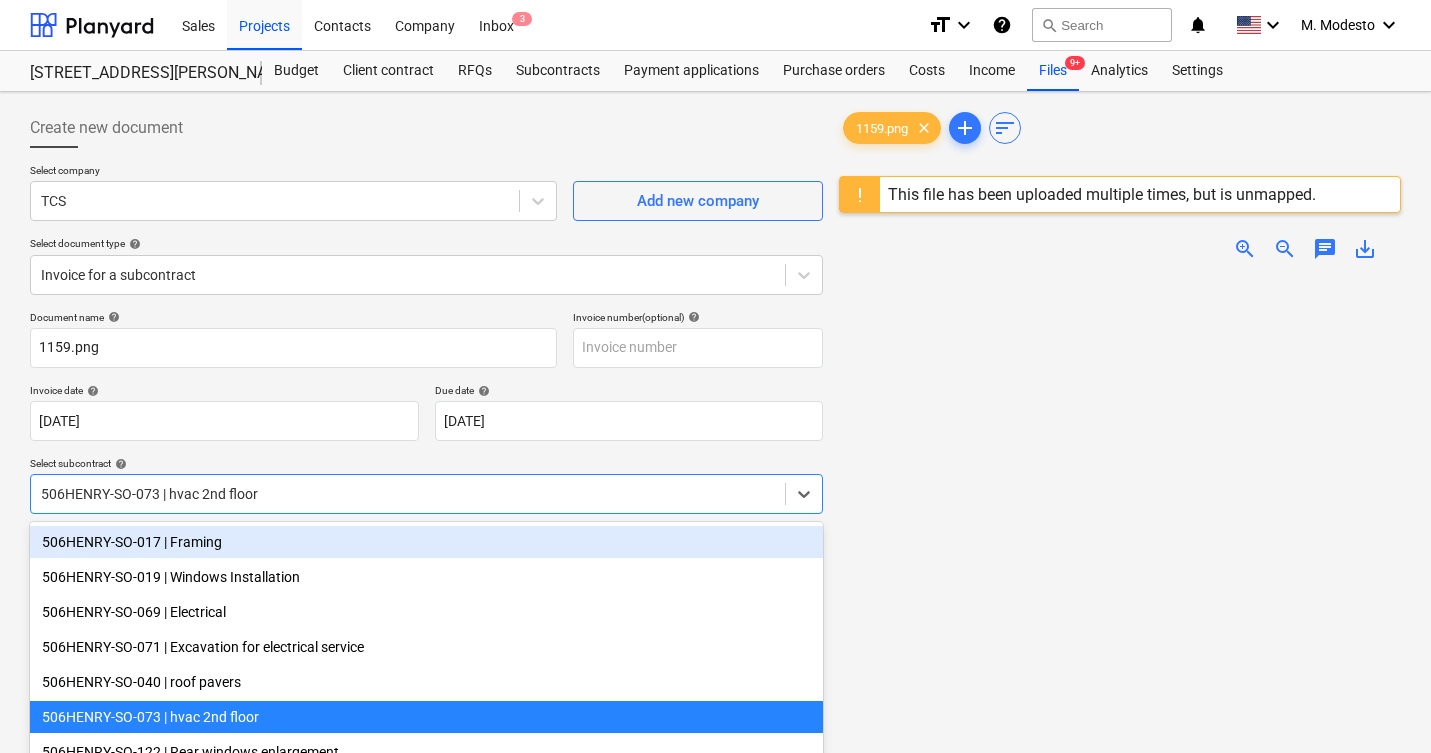 drag, startPoint x: 895, startPoint y: 573, endPoint x: 914, endPoint y: 544, distance: 34.669872 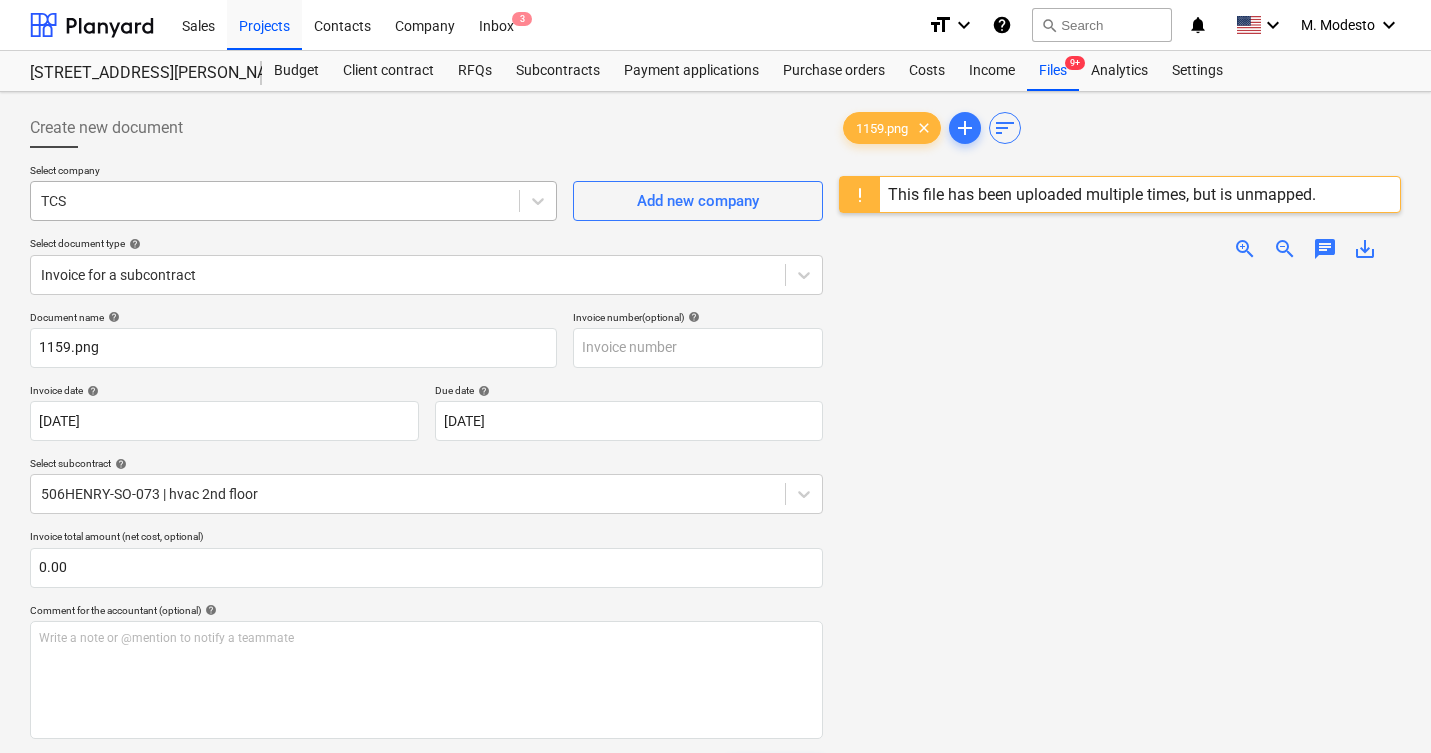 click on "TCS" at bounding box center [293, 201] 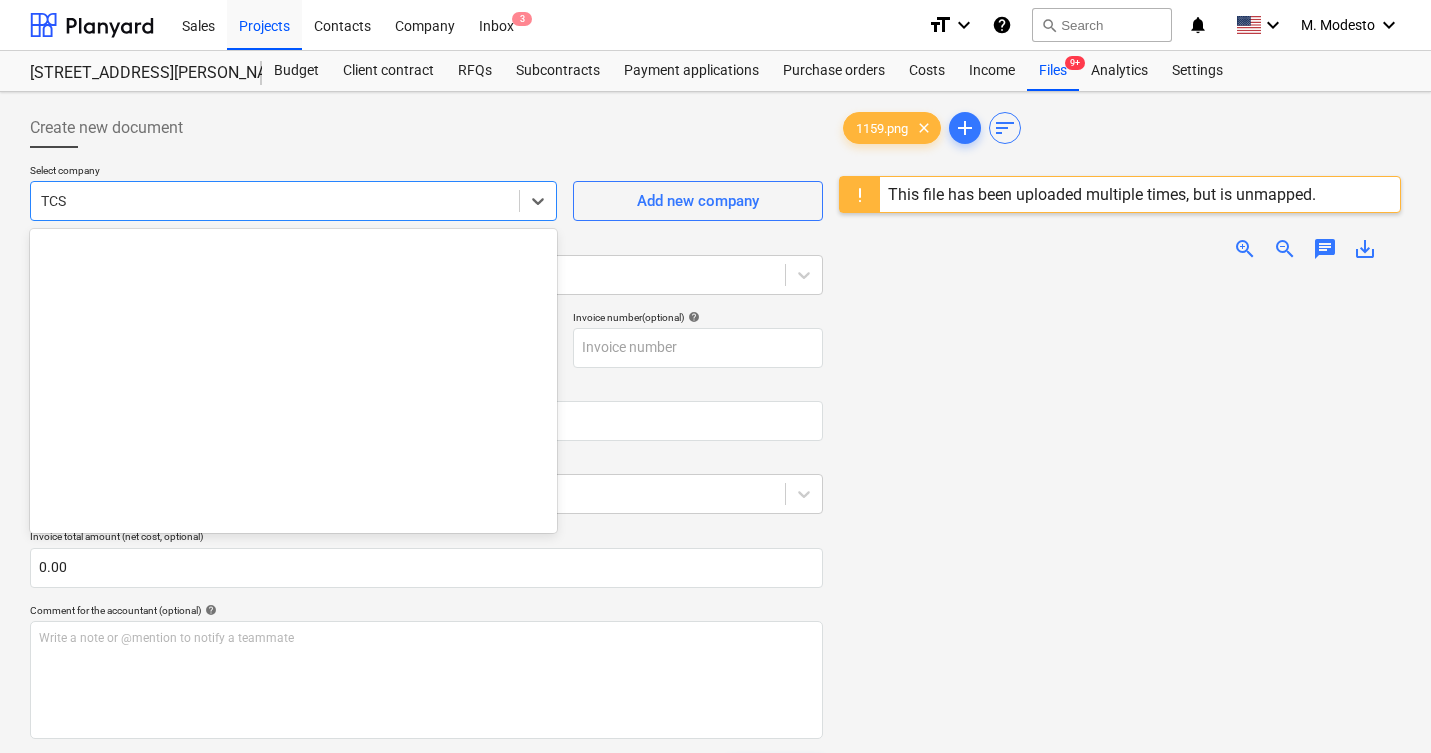 scroll, scrollTop: 925, scrollLeft: 0, axis: vertical 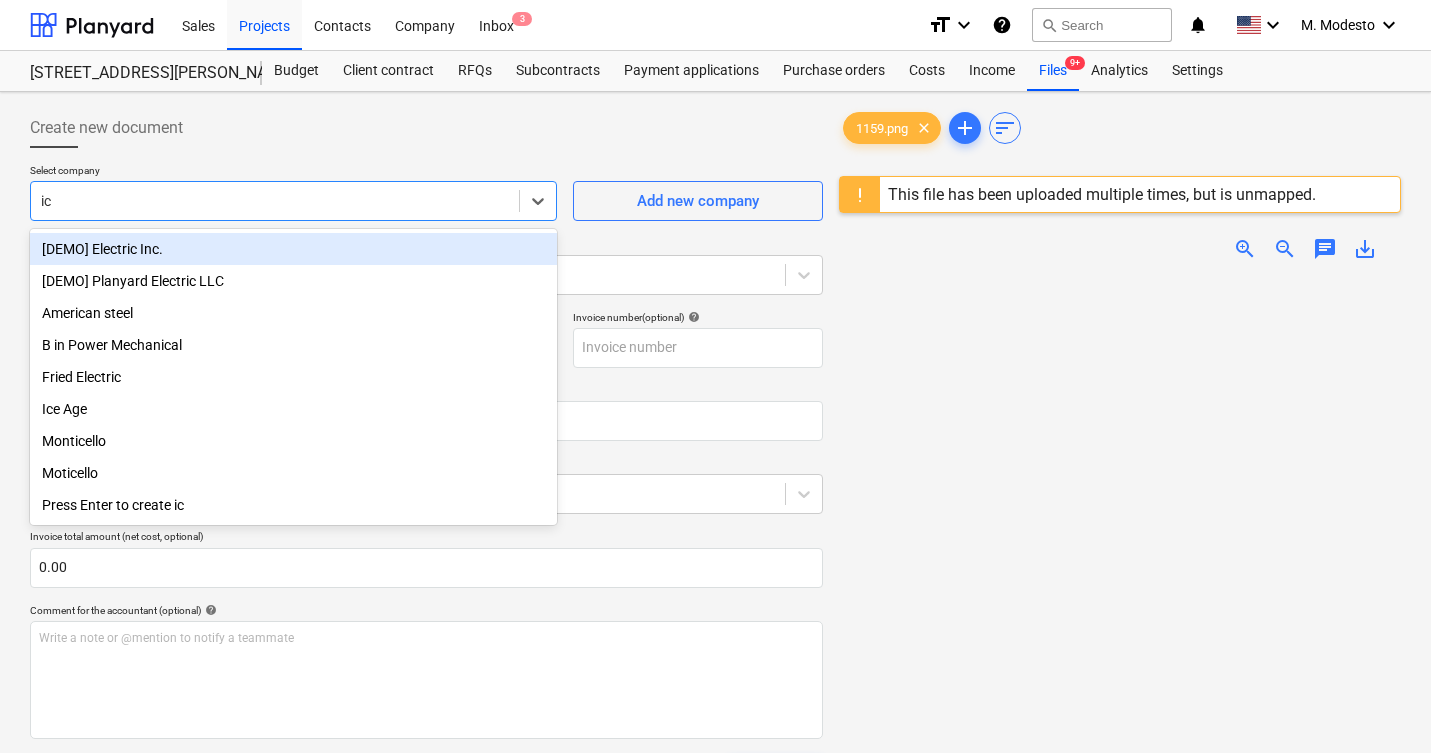 type on "ice" 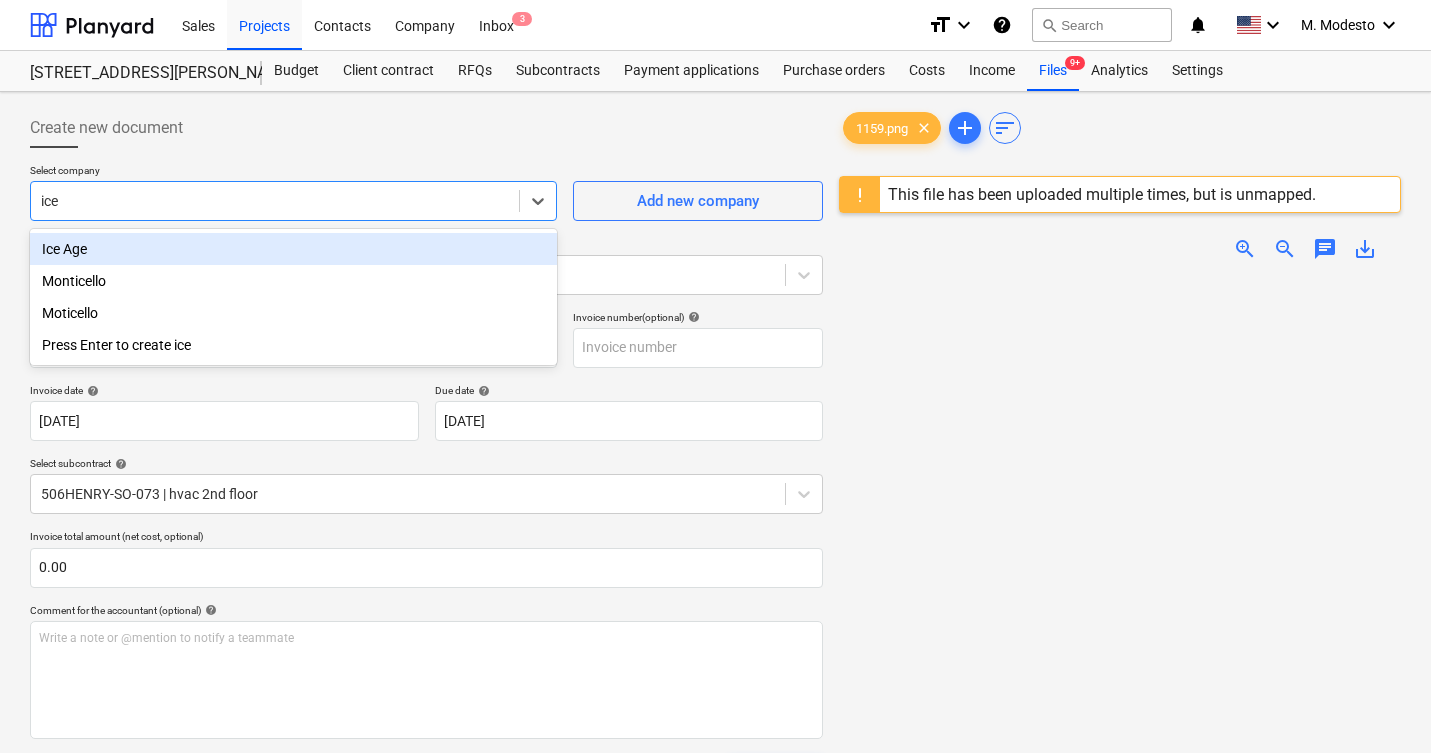click on "Ice Age" at bounding box center (293, 249) 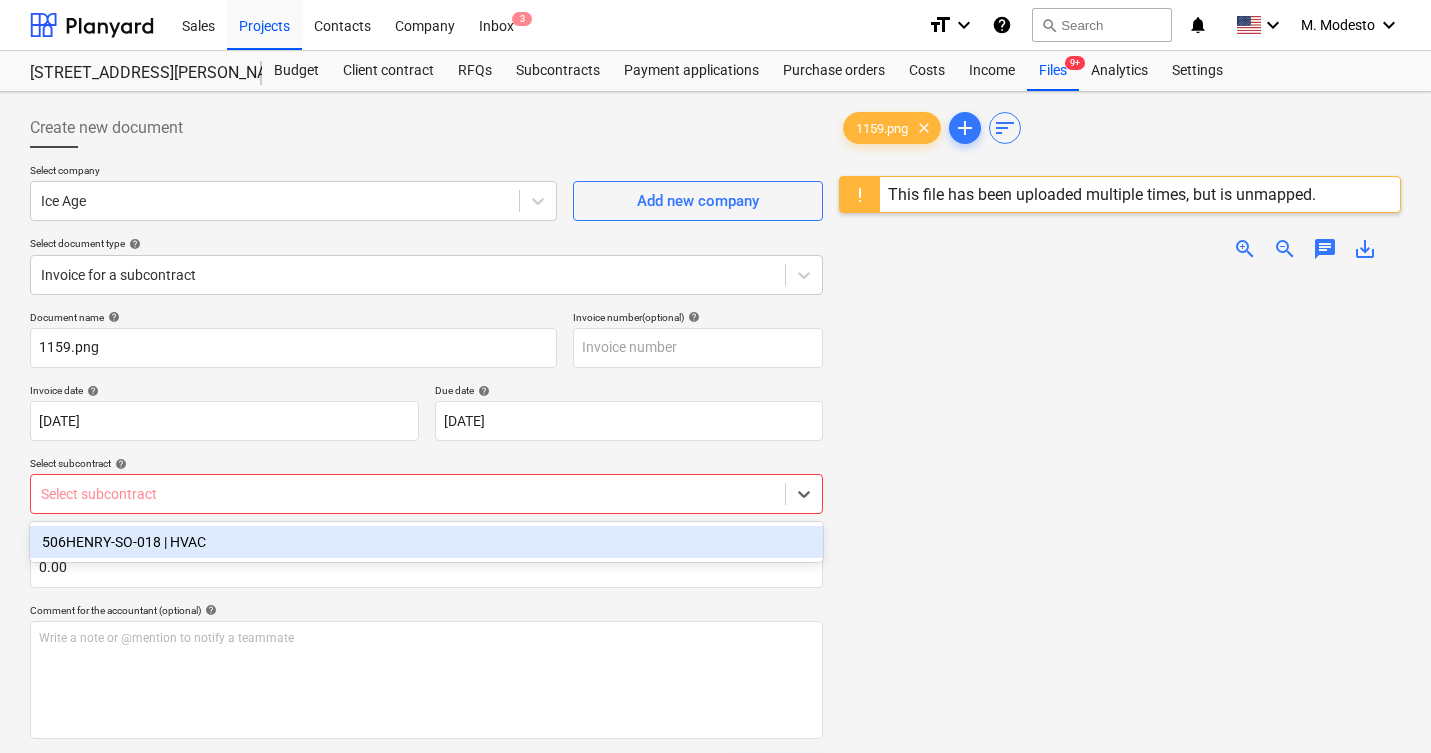 click at bounding box center [408, 494] 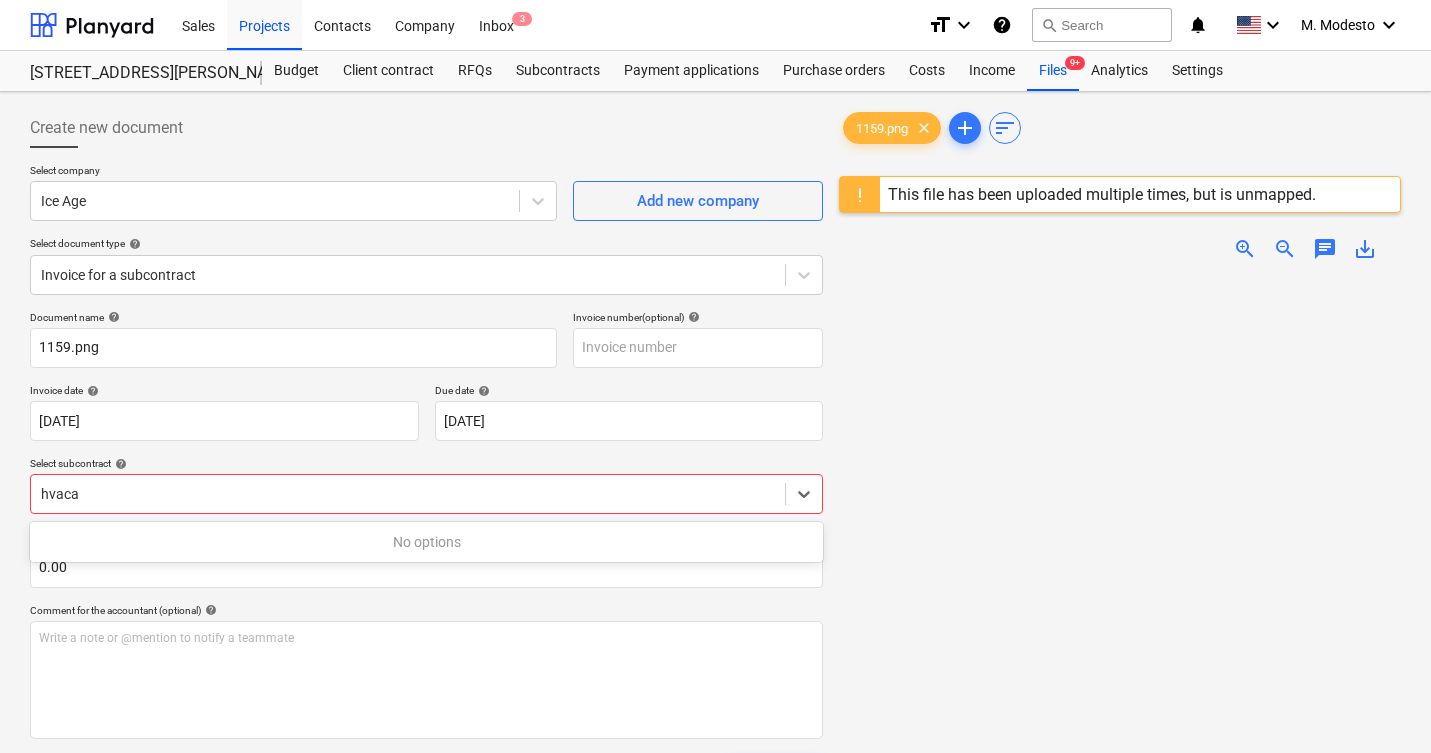 type on "hvac" 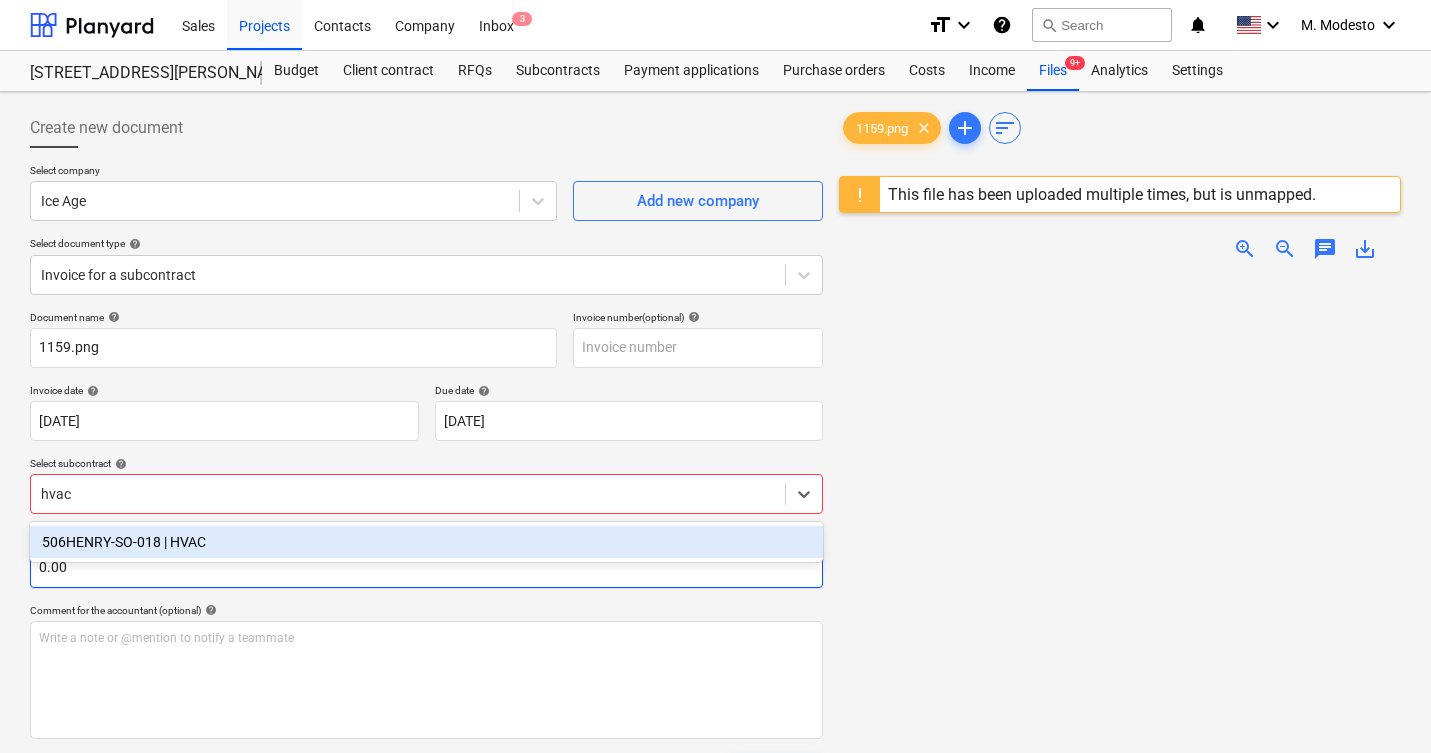 click on "506HENRY-SO-018 | HVAC" at bounding box center [426, 542] 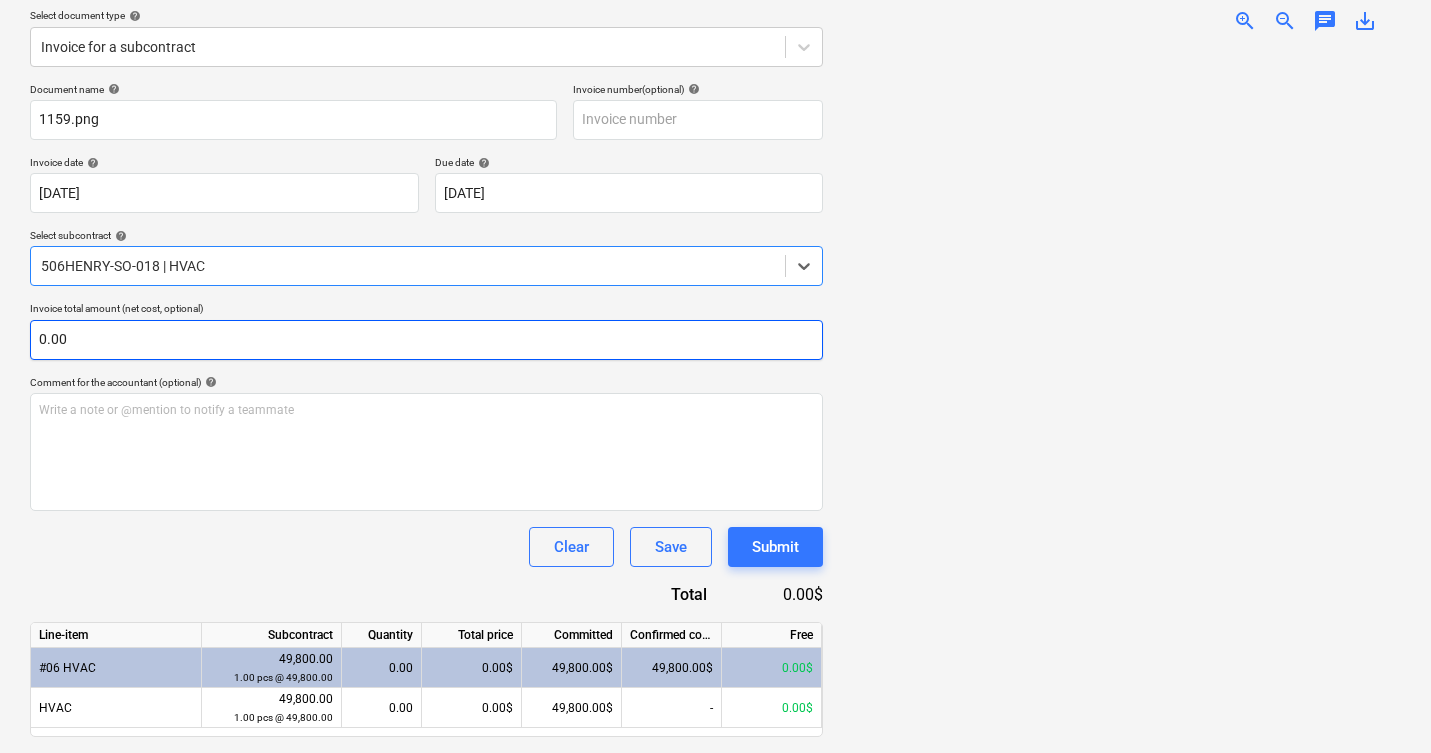scroll, scrollTop: 375, scrollLeft: 0, axis: vertical 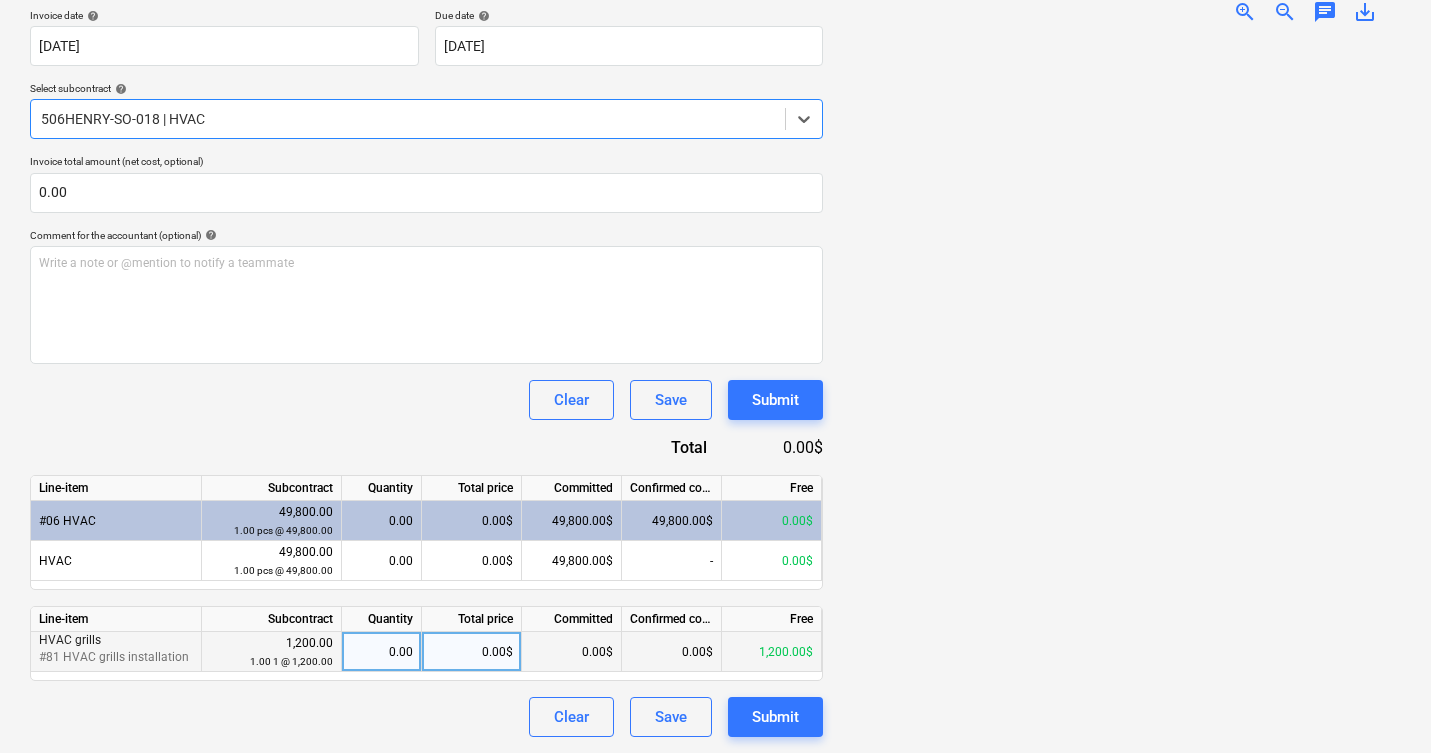 click on "0.00$" at bounding box center [472, 652] 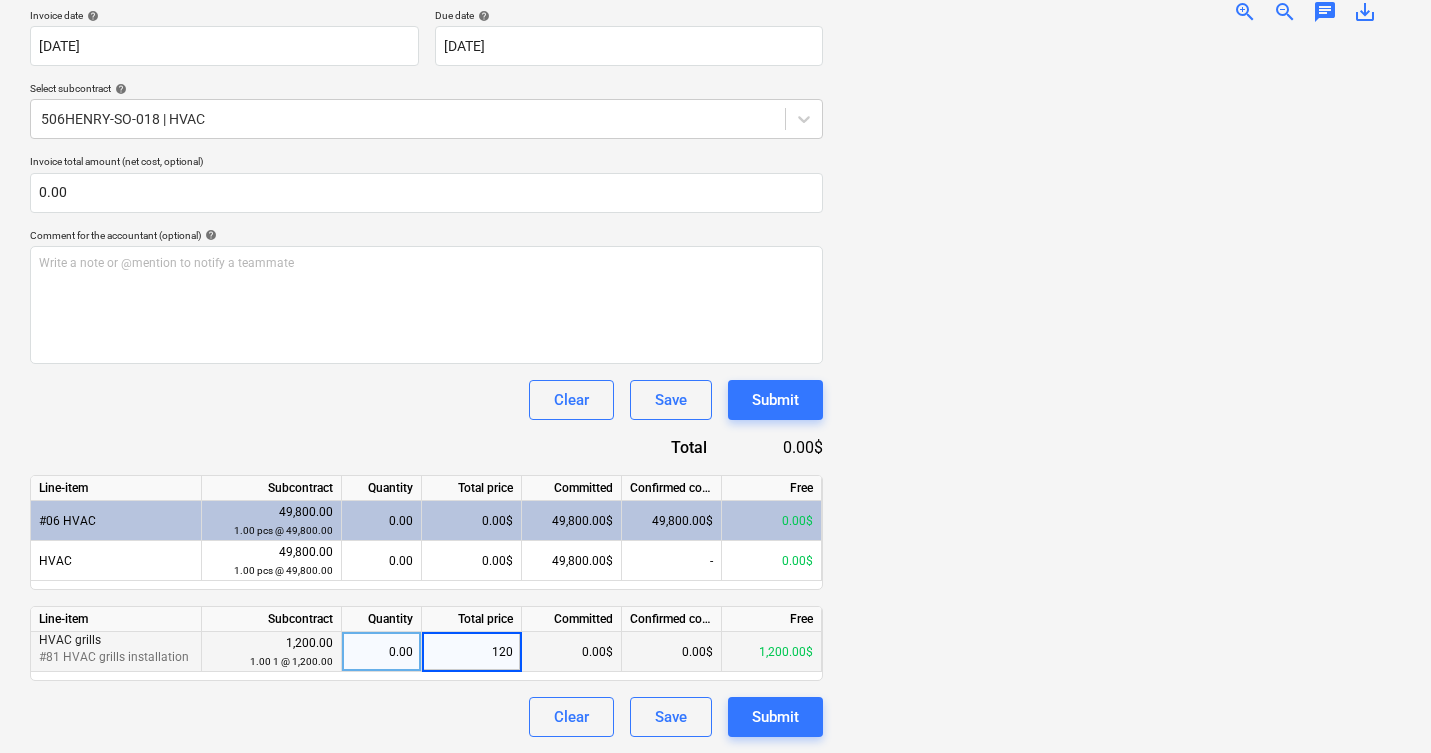 type on "1200" 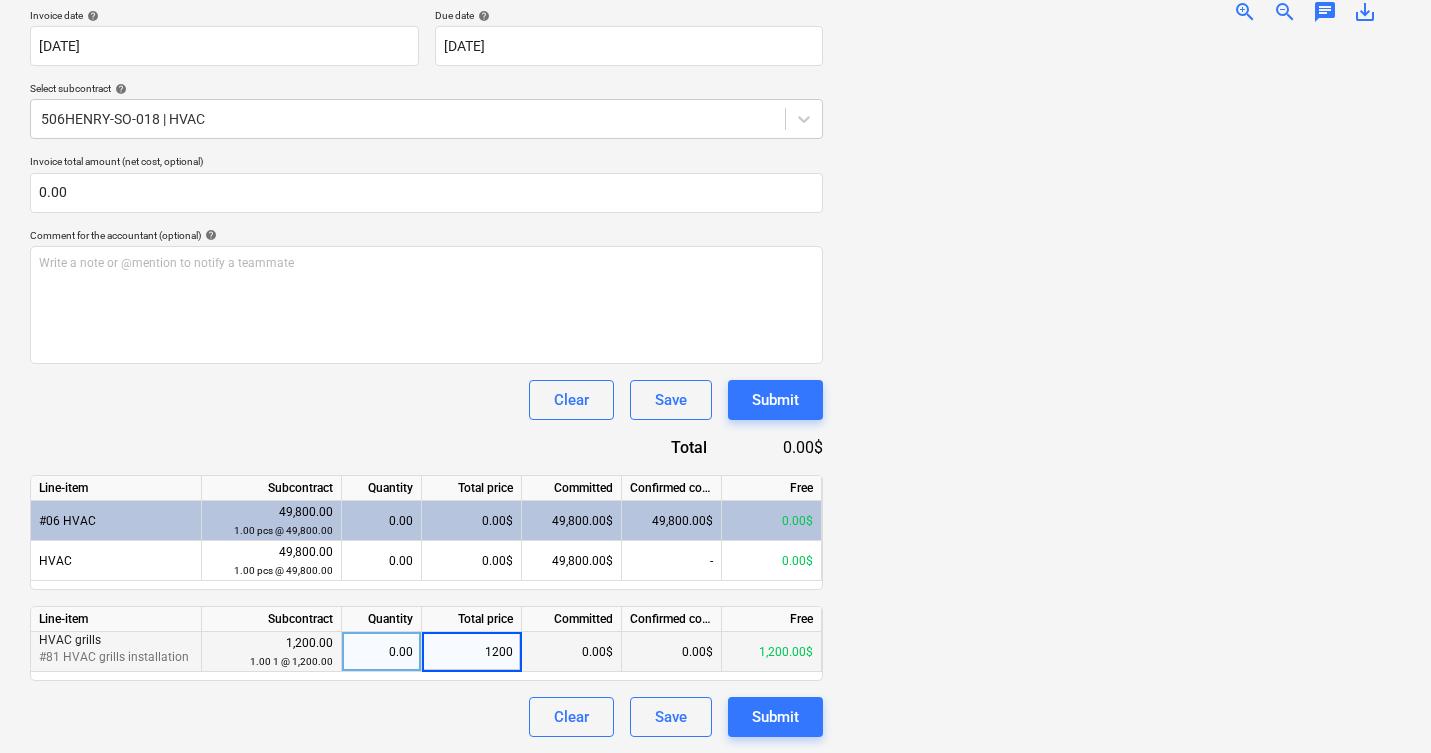 click at bounding box center (1120, 388) 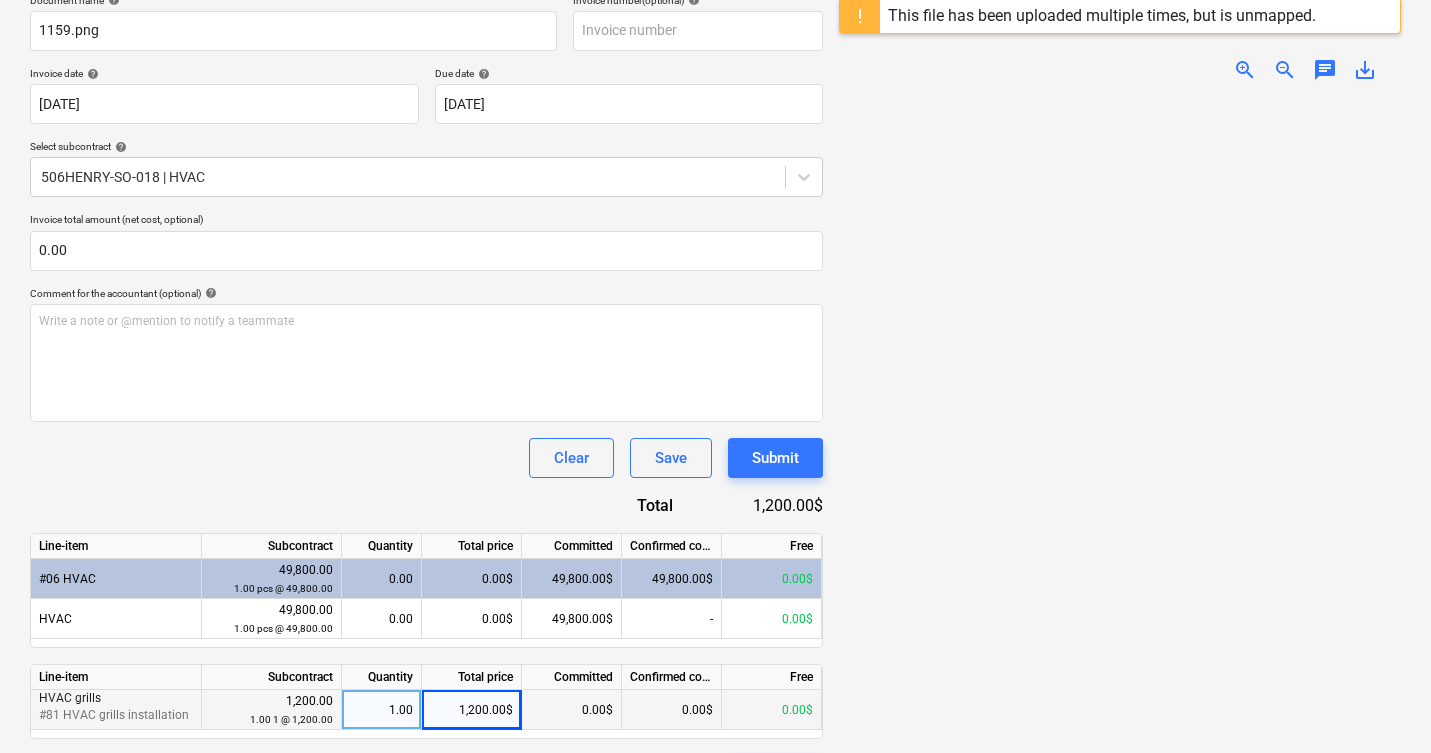 scroll, scrollTop: 225, scrollLeft: 0, axis: vertical 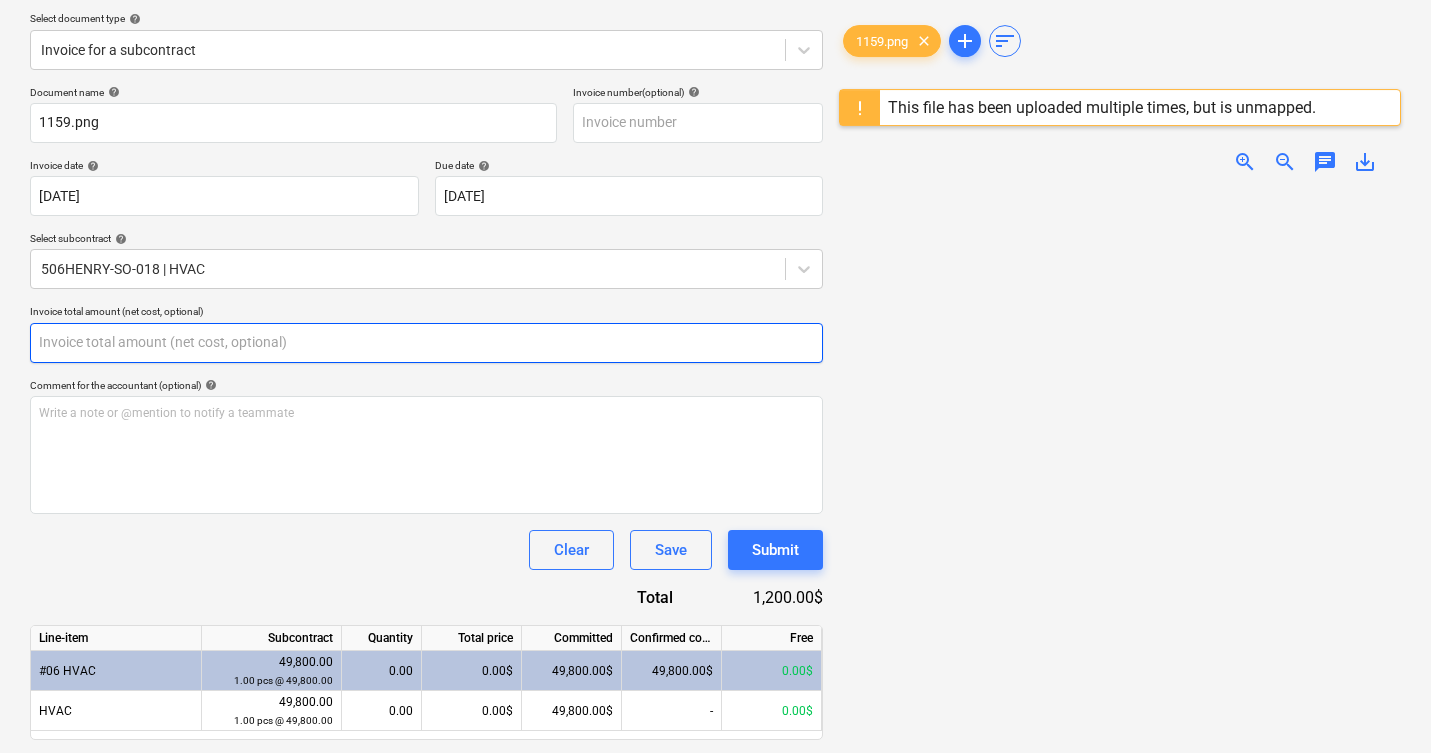 click at bounding box center (426, 343) 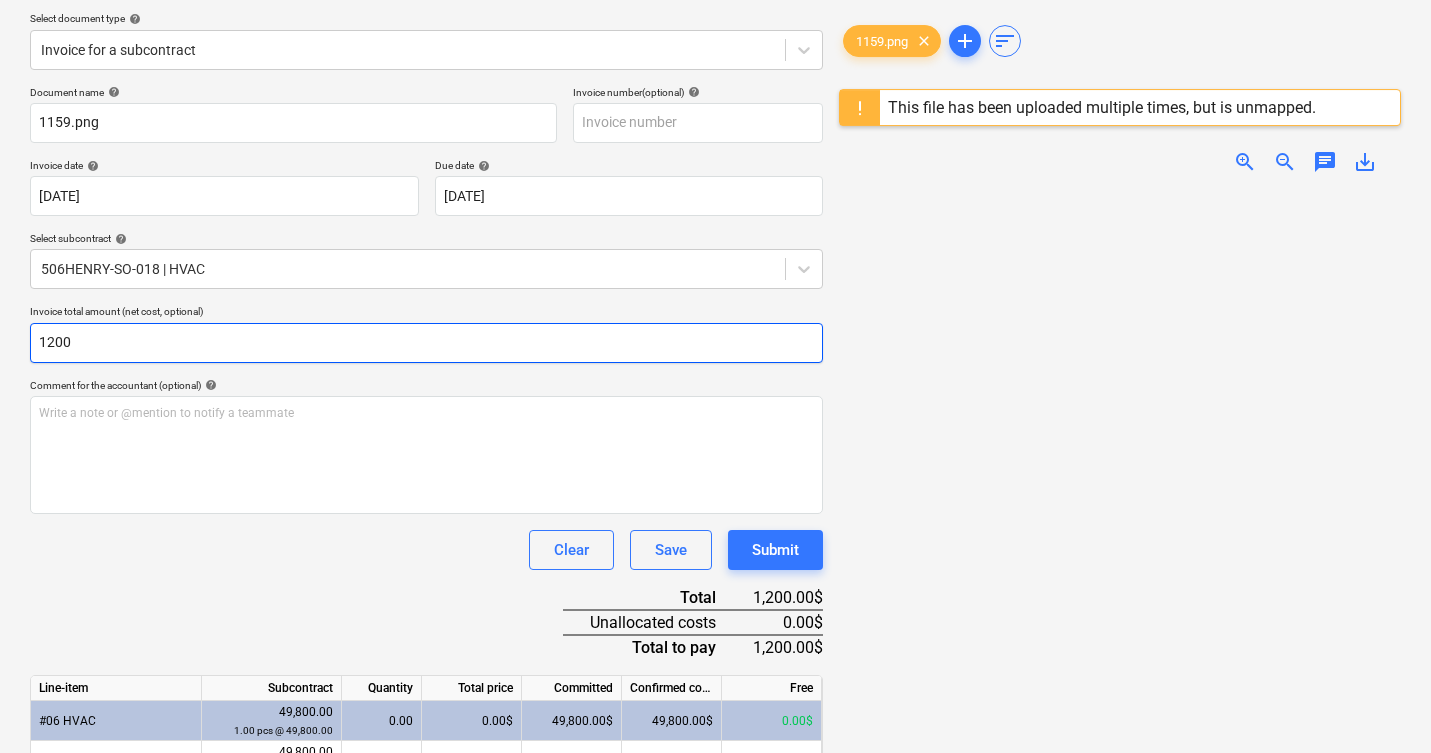 type on "1200" 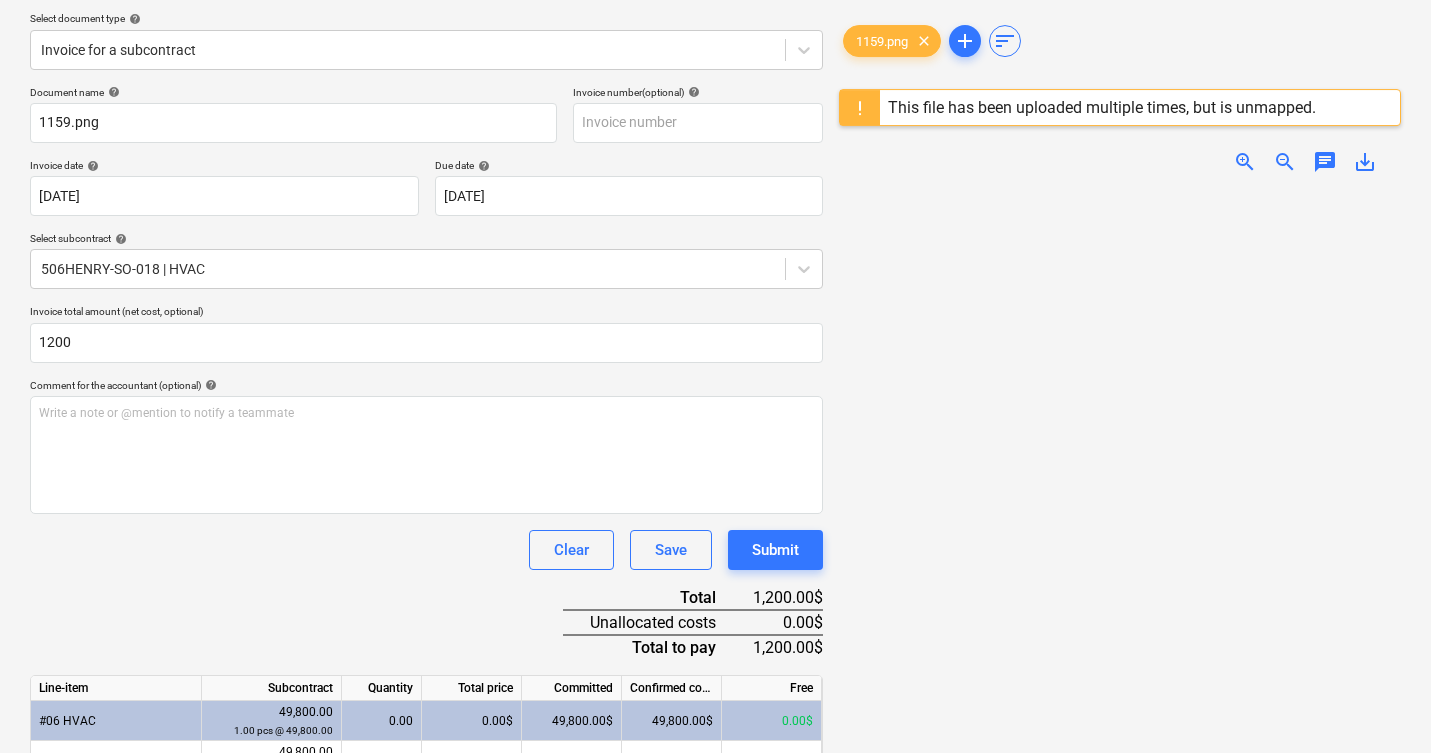 drag, startPoint x: 1030, startPoint y: 437, endPoint x: 1040, endPoint y: 451, distance: 17.20465 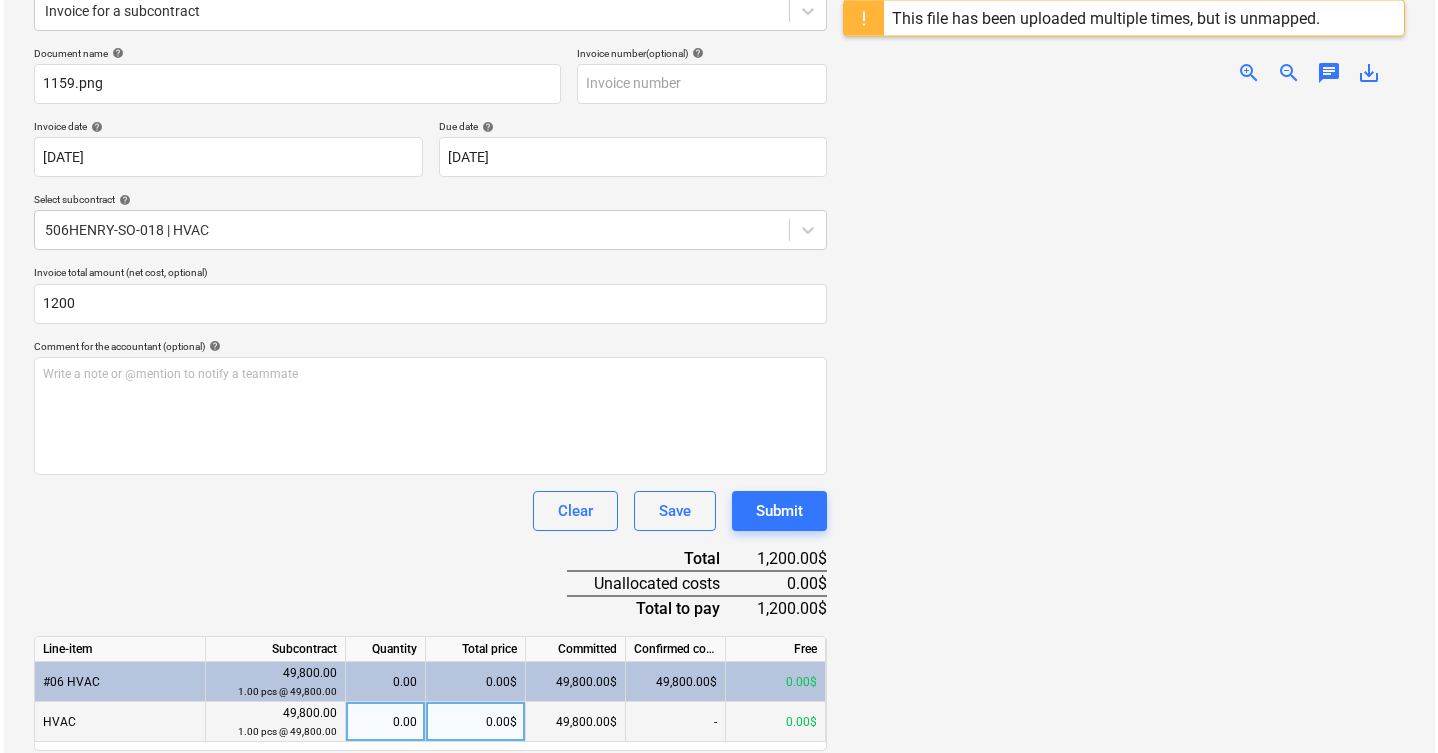 scroll, scrollTop: 425, scrollLeft: 0, axis: vertical 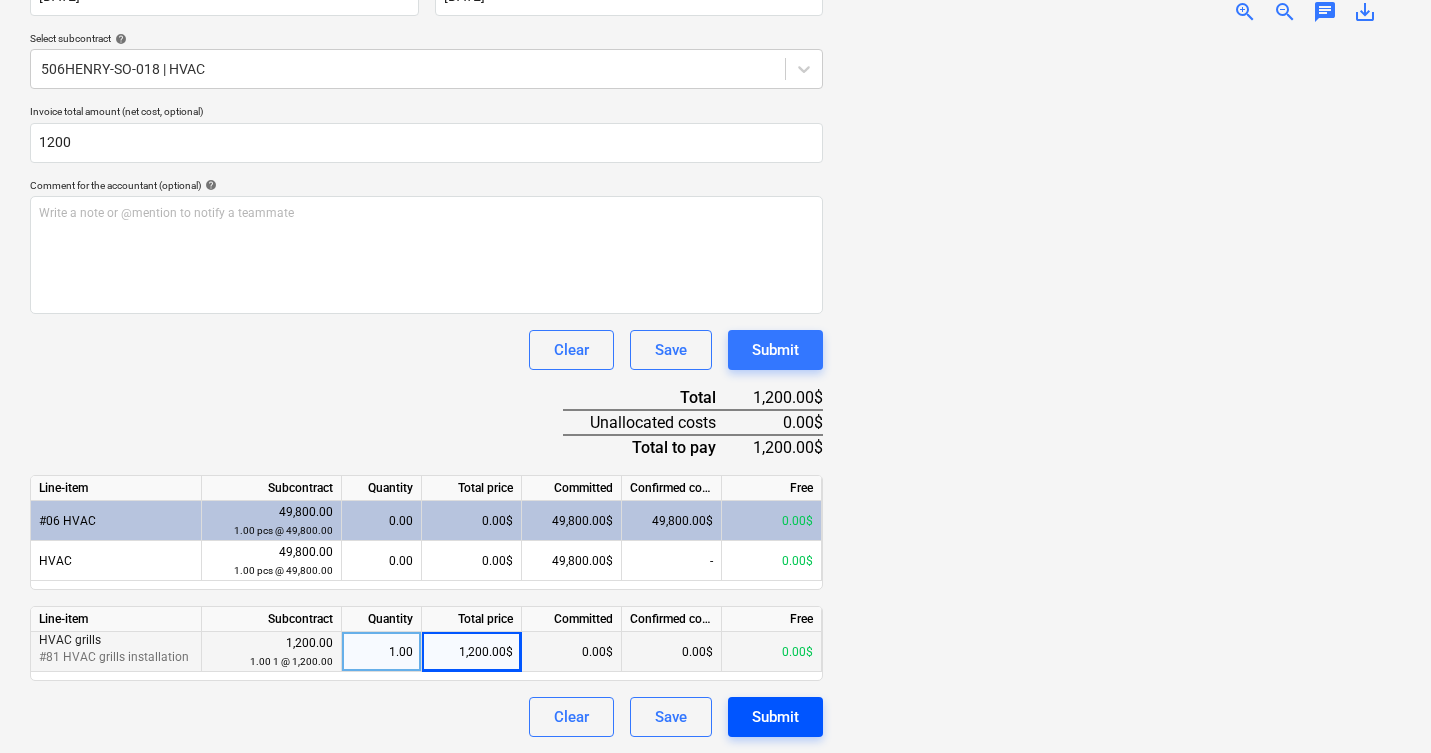 click on "Submit" at bounding box center (775, 717) 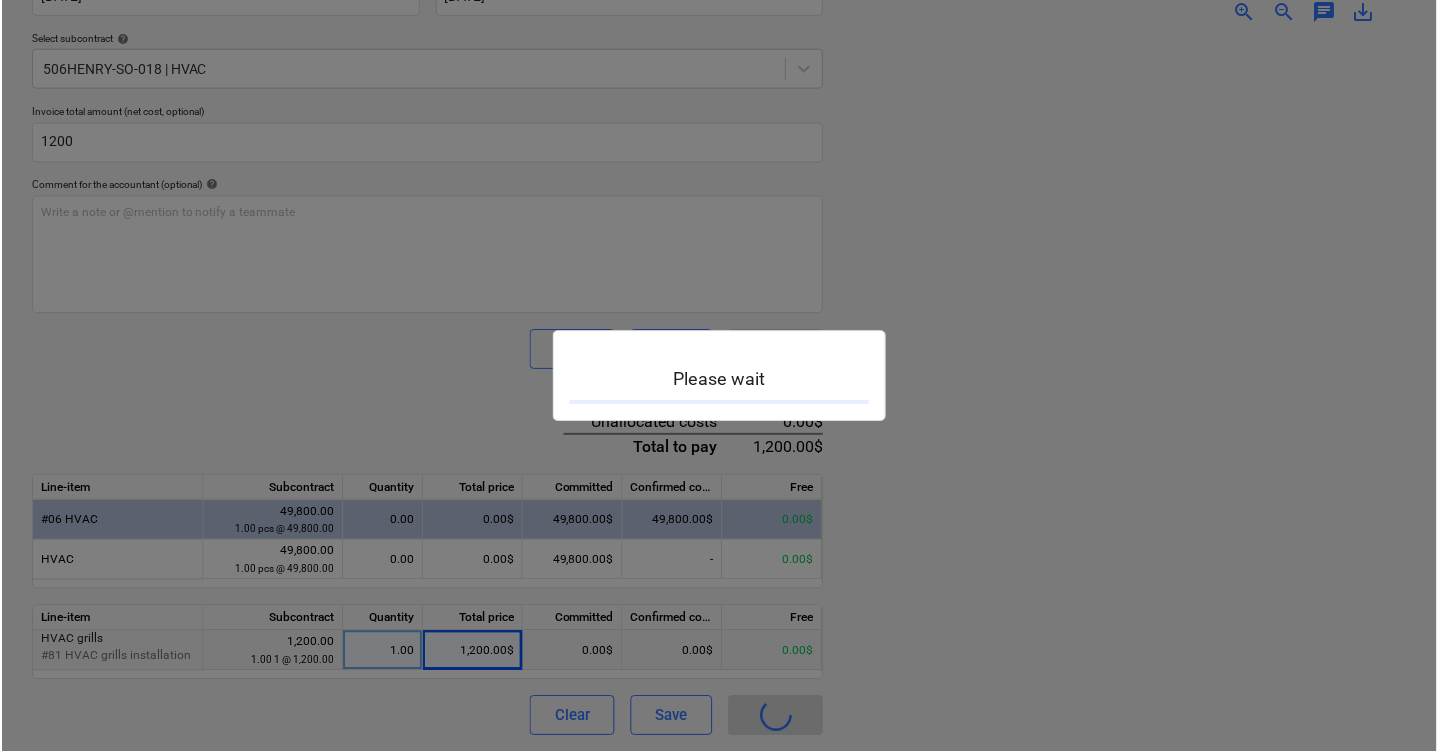 scroll, scrollTop: 0, scrollLeft: 0, axis: both 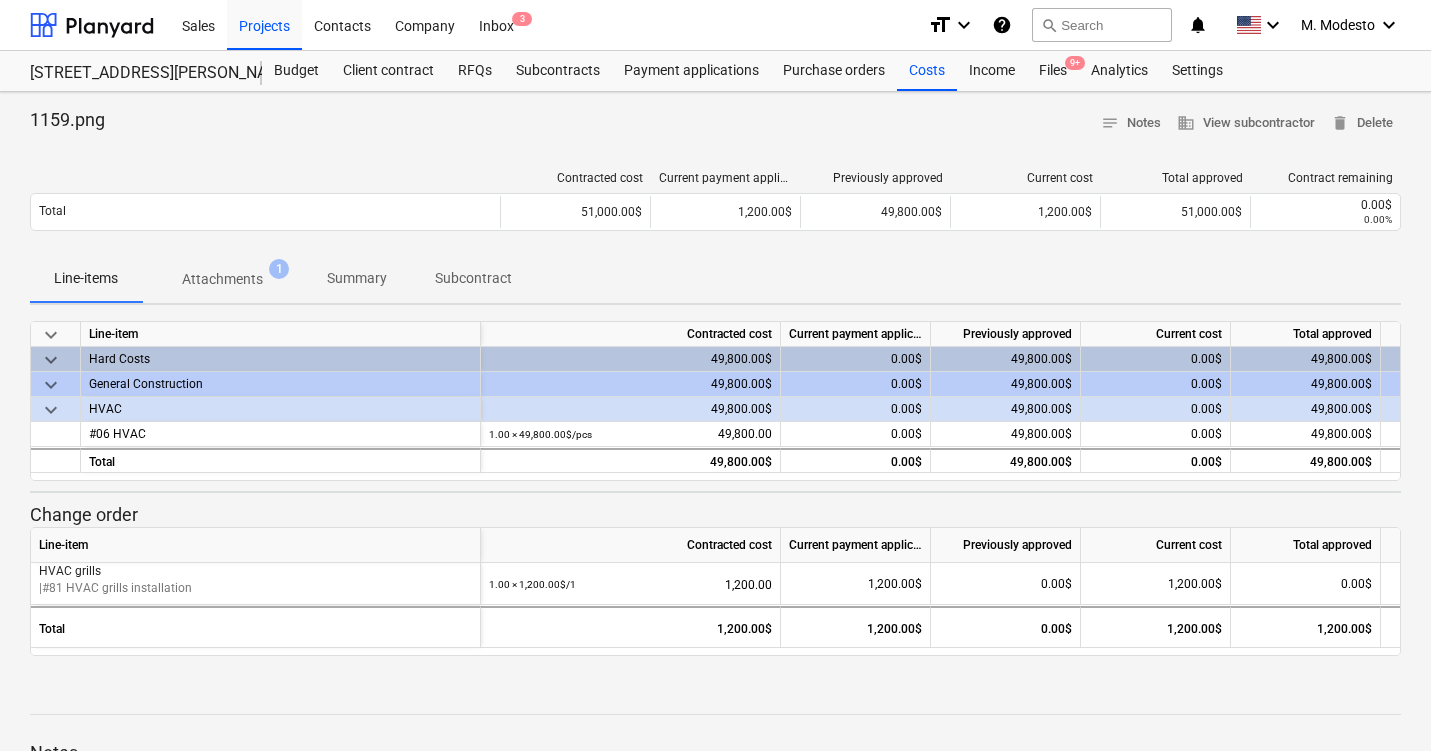 drag, startPoint x: 288, startPoint y: 32, endPoint x: 303, endPoint y: 59, distance: 30.88689 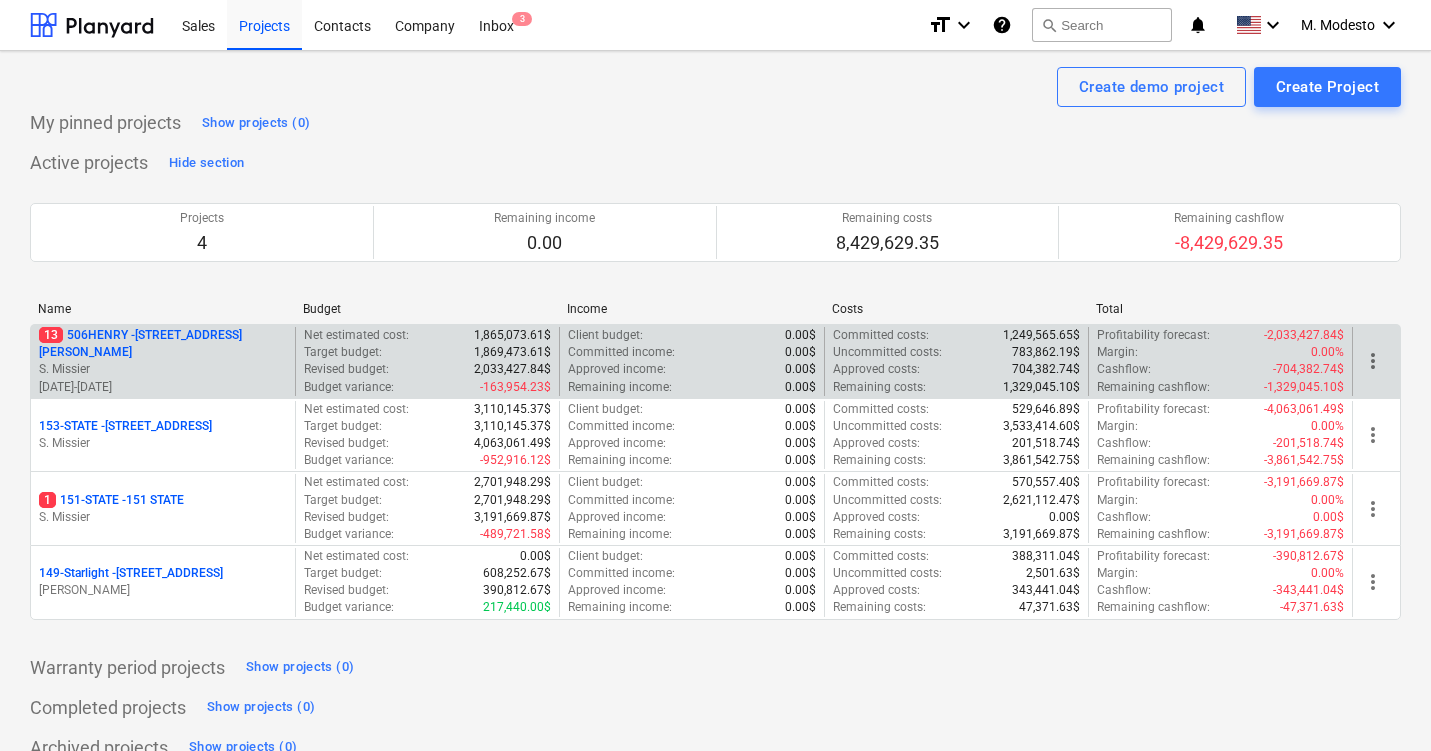 click on "13  [STREET_ADDRESS][PERSON_NAME]" at bounding box center [163, 344] 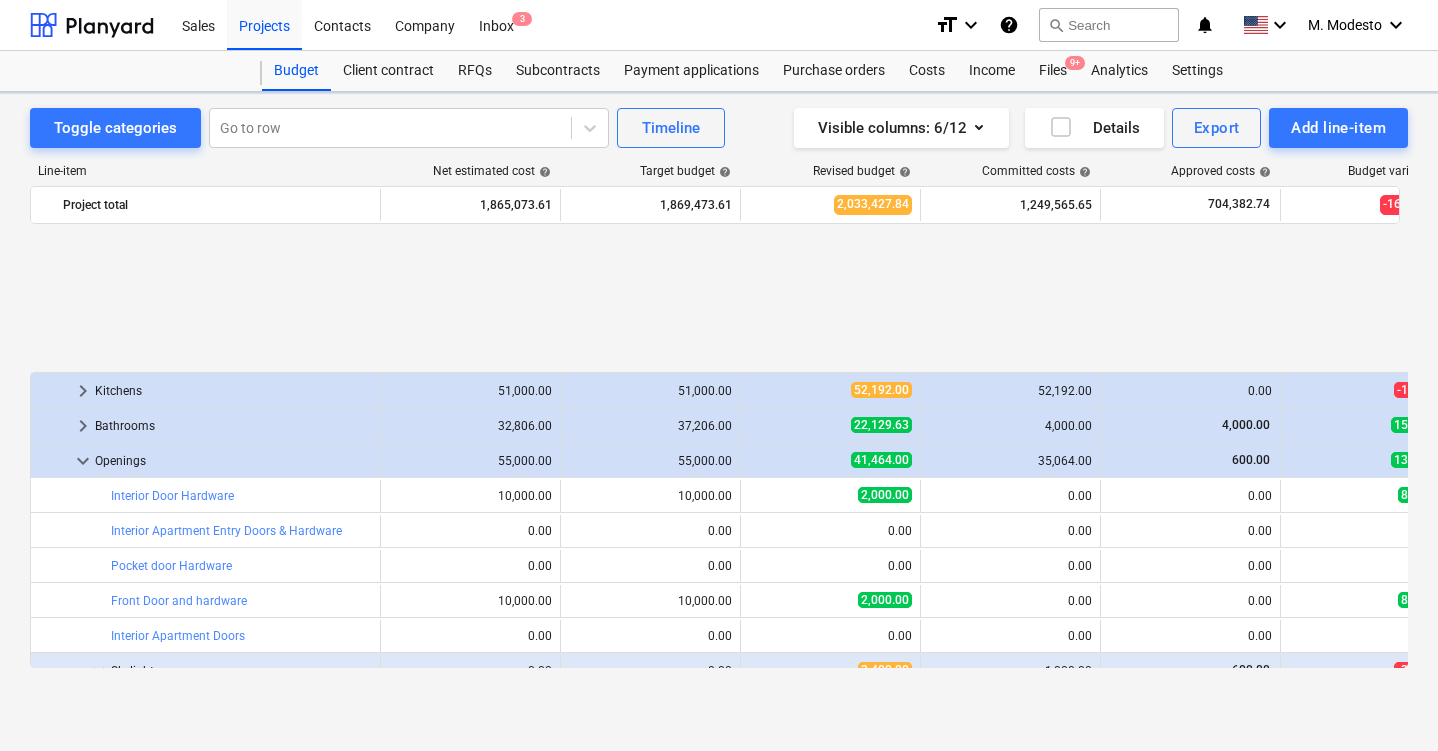 scroll, scrollTop: 866, scrollLeft: 0, axis: vertical 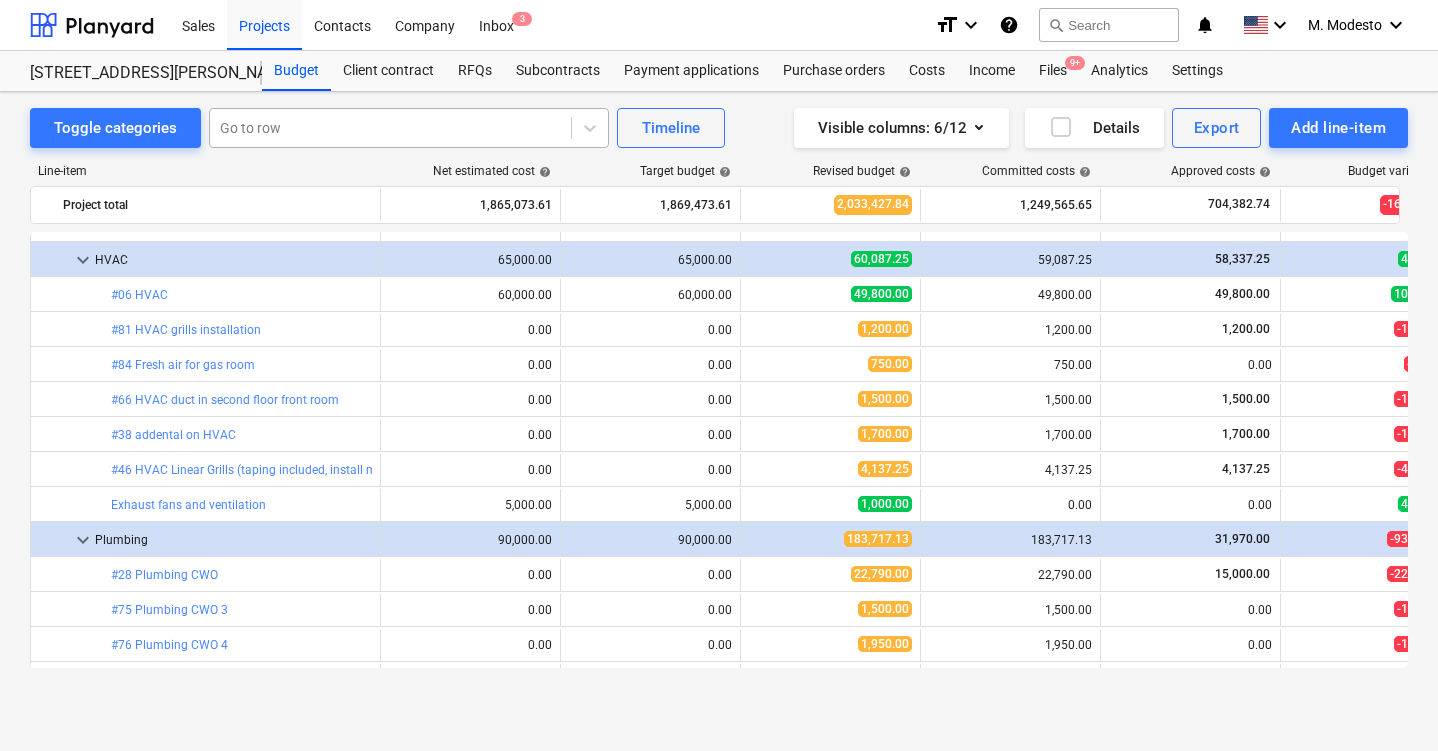 click at bounding box center (390, 128) 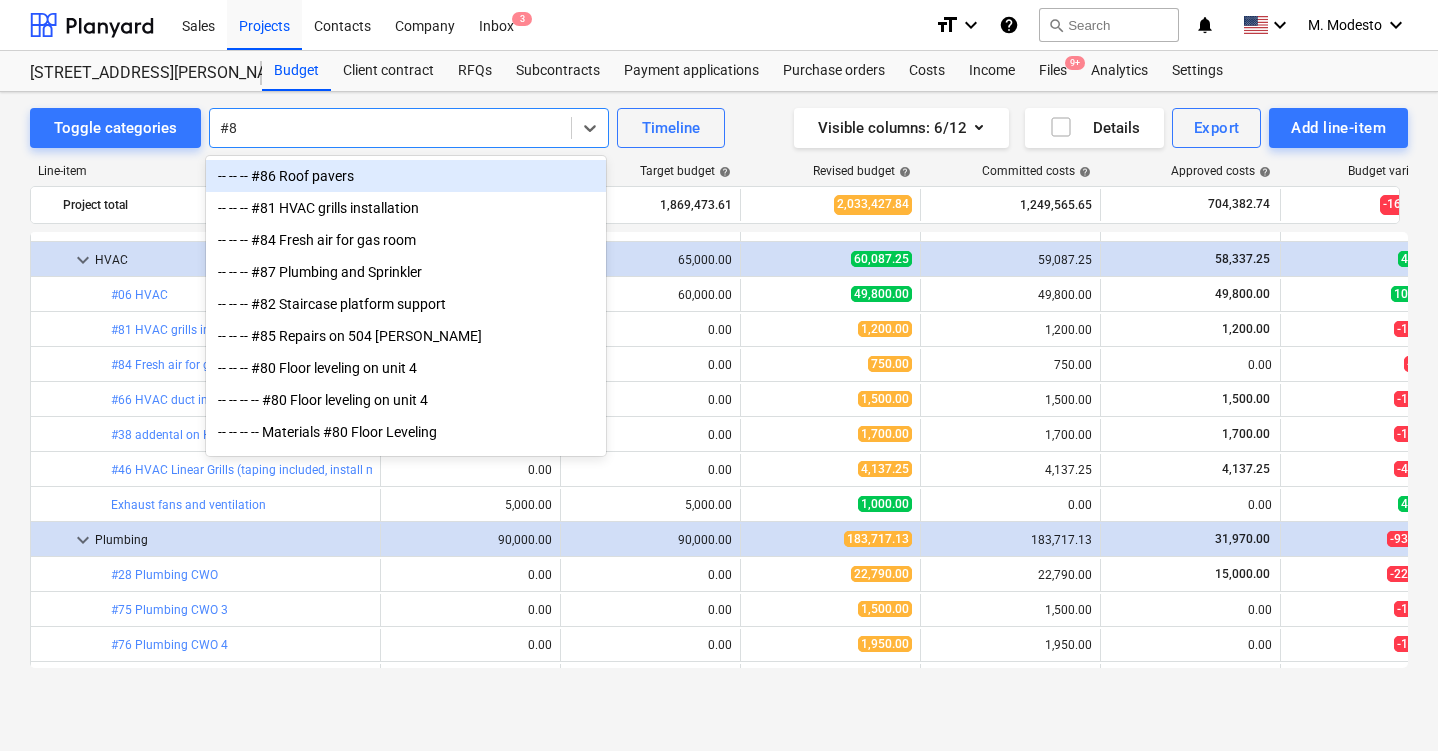 type on "#83" 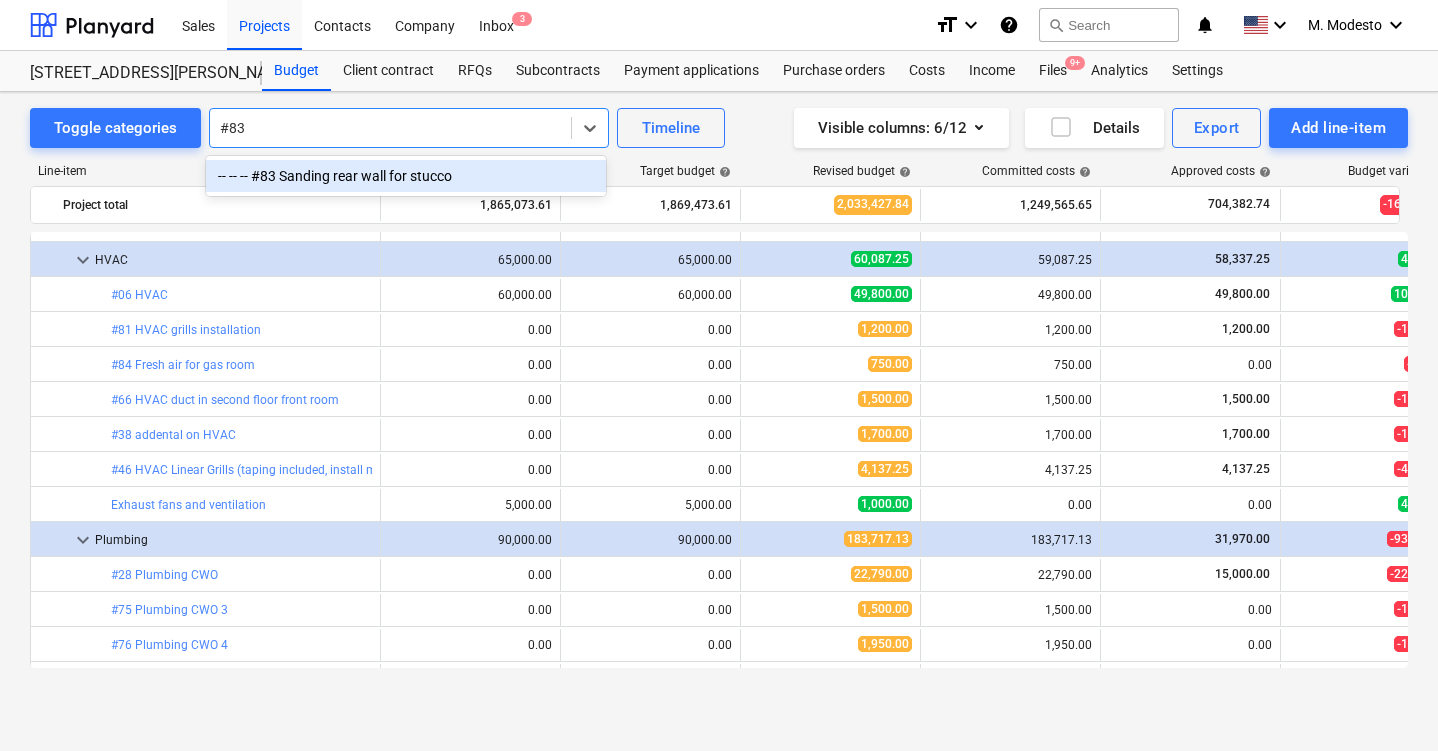 click on "-- -- --   #83 Sanding rear wall for stucco" at bounding box center (406, 176) 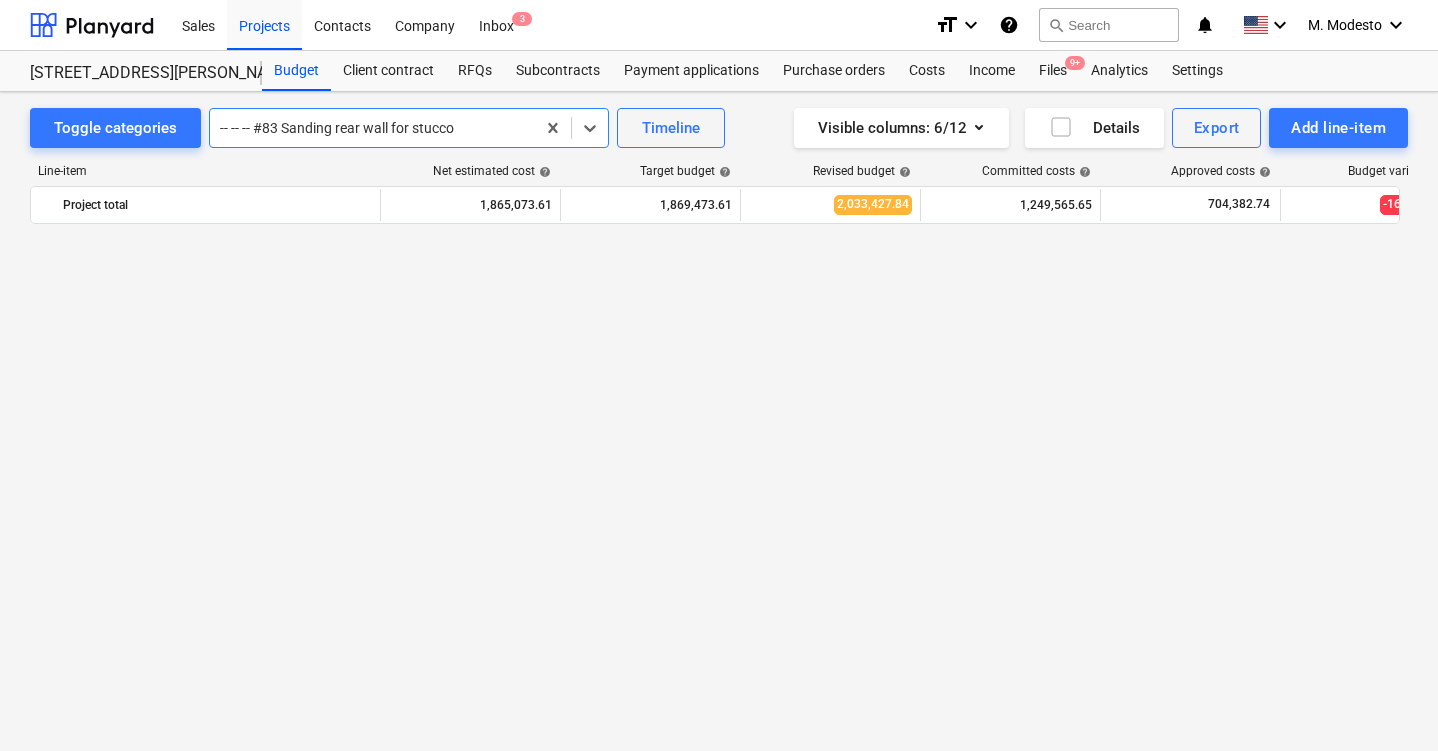 scroll, scrollTop: 4235, scrollLeft: 0, axis: vertical 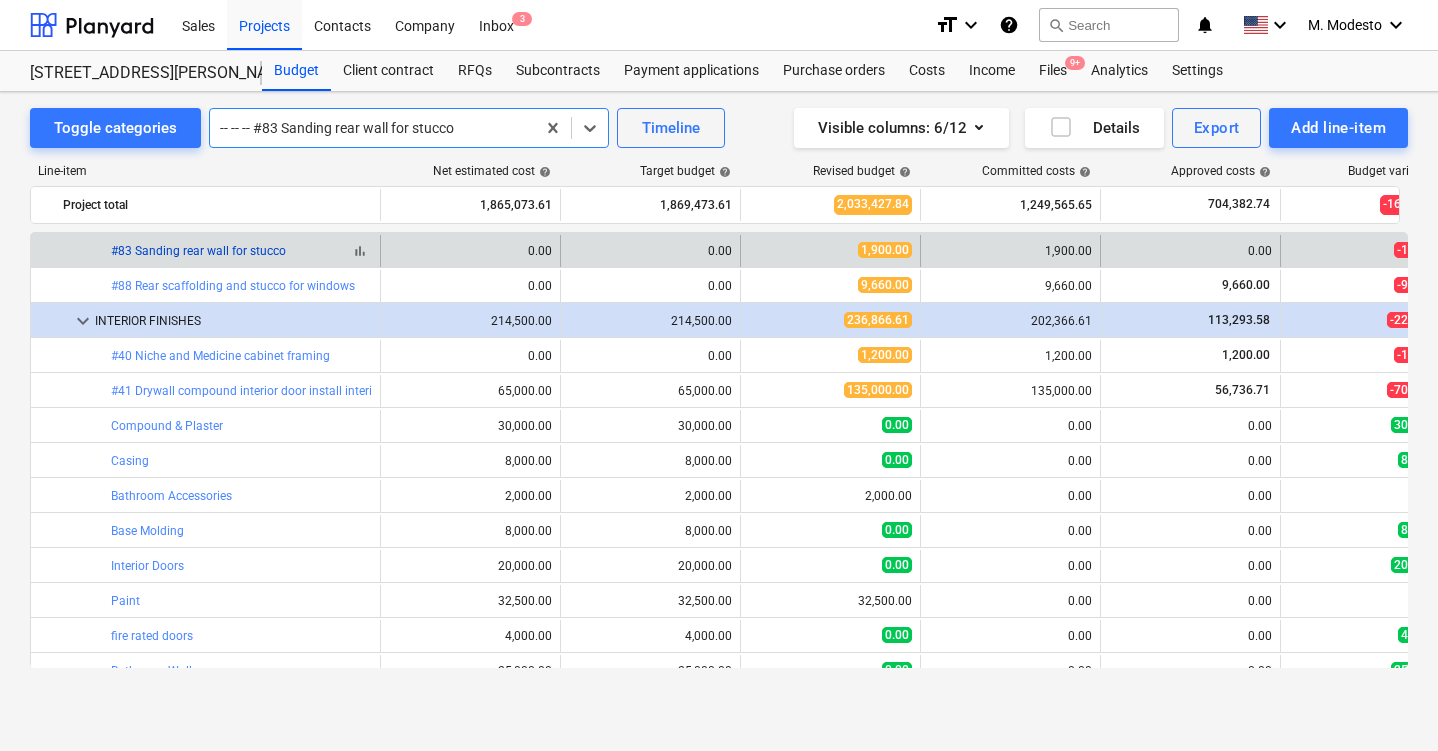click on "#83 Sanding rear wall for stucco" at bounding box center (198, 251) 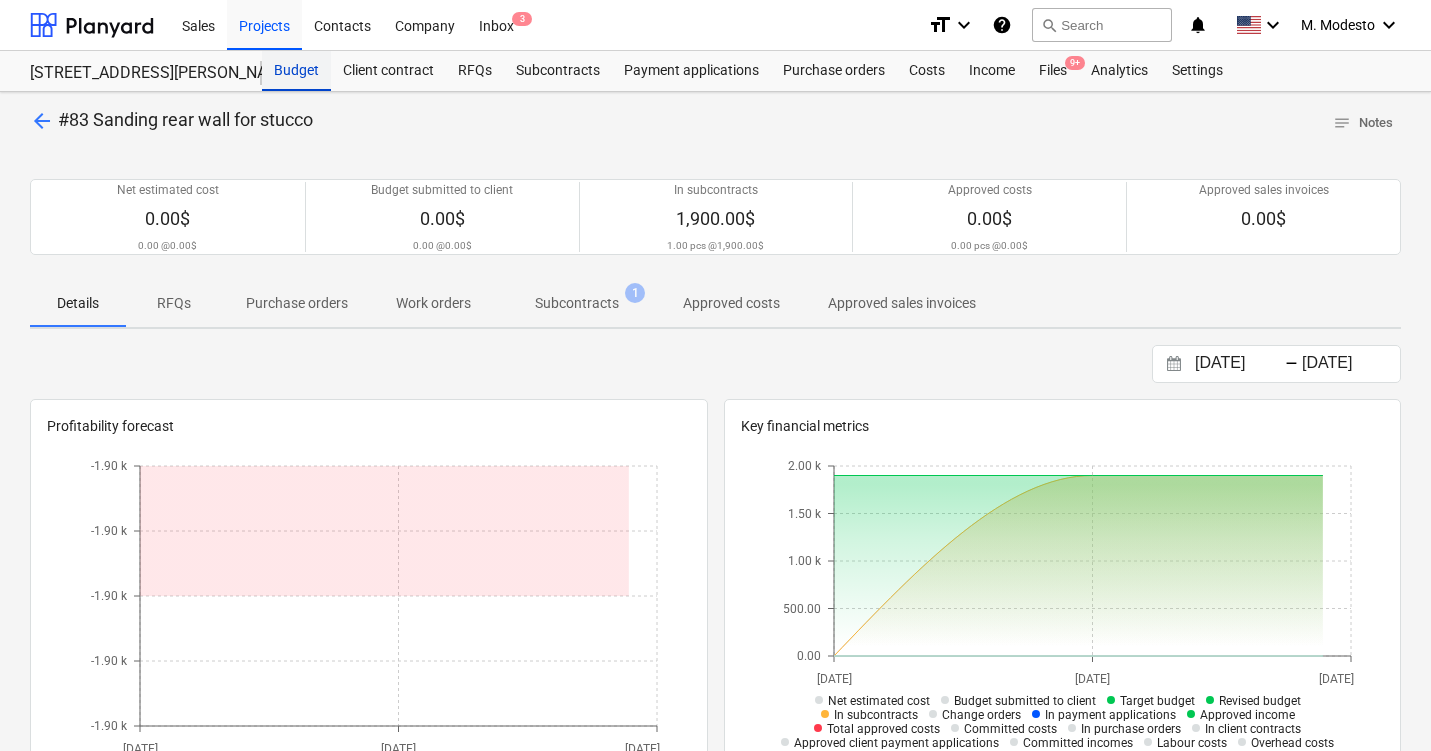 click on "Budget" at bounding box center (296, 71) 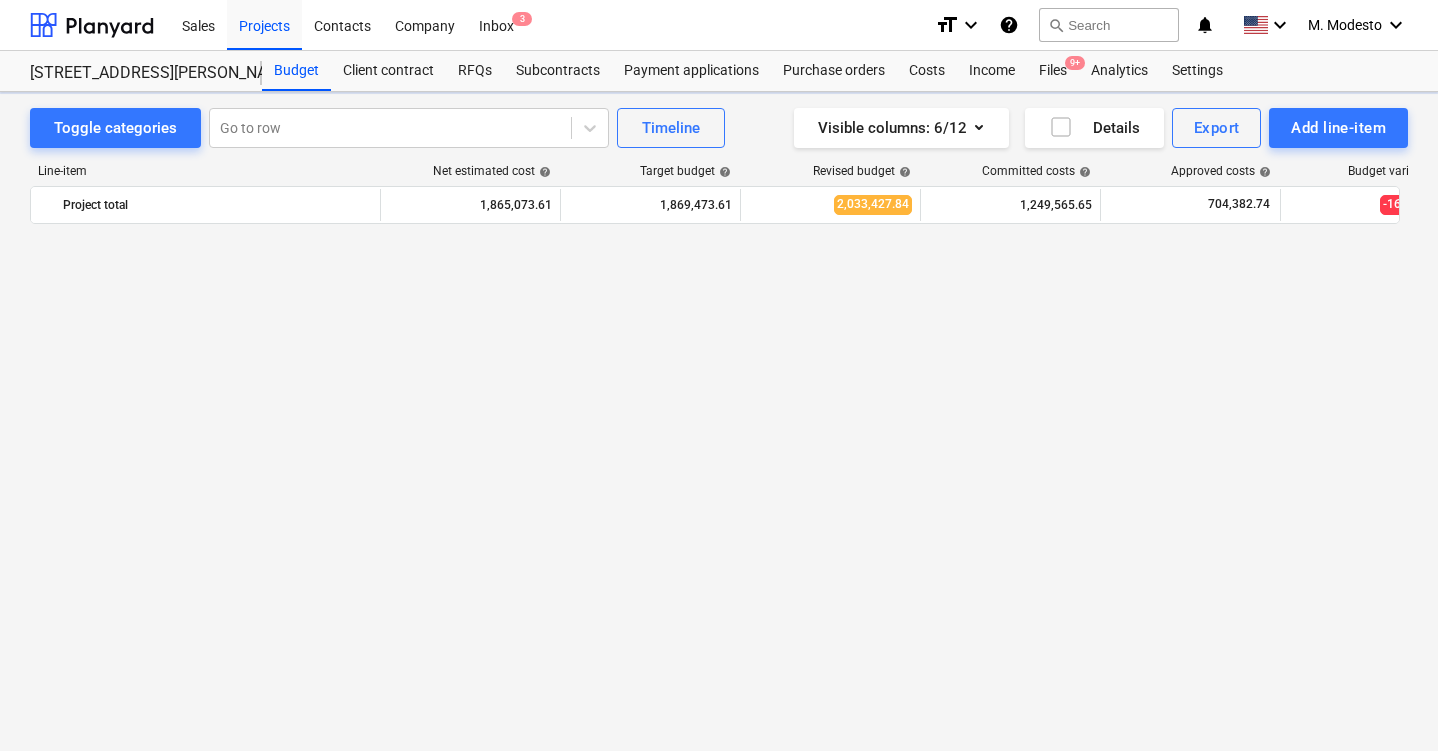 scroll, scrollTop: 4235, scrollLeft: 0, axis: vertical 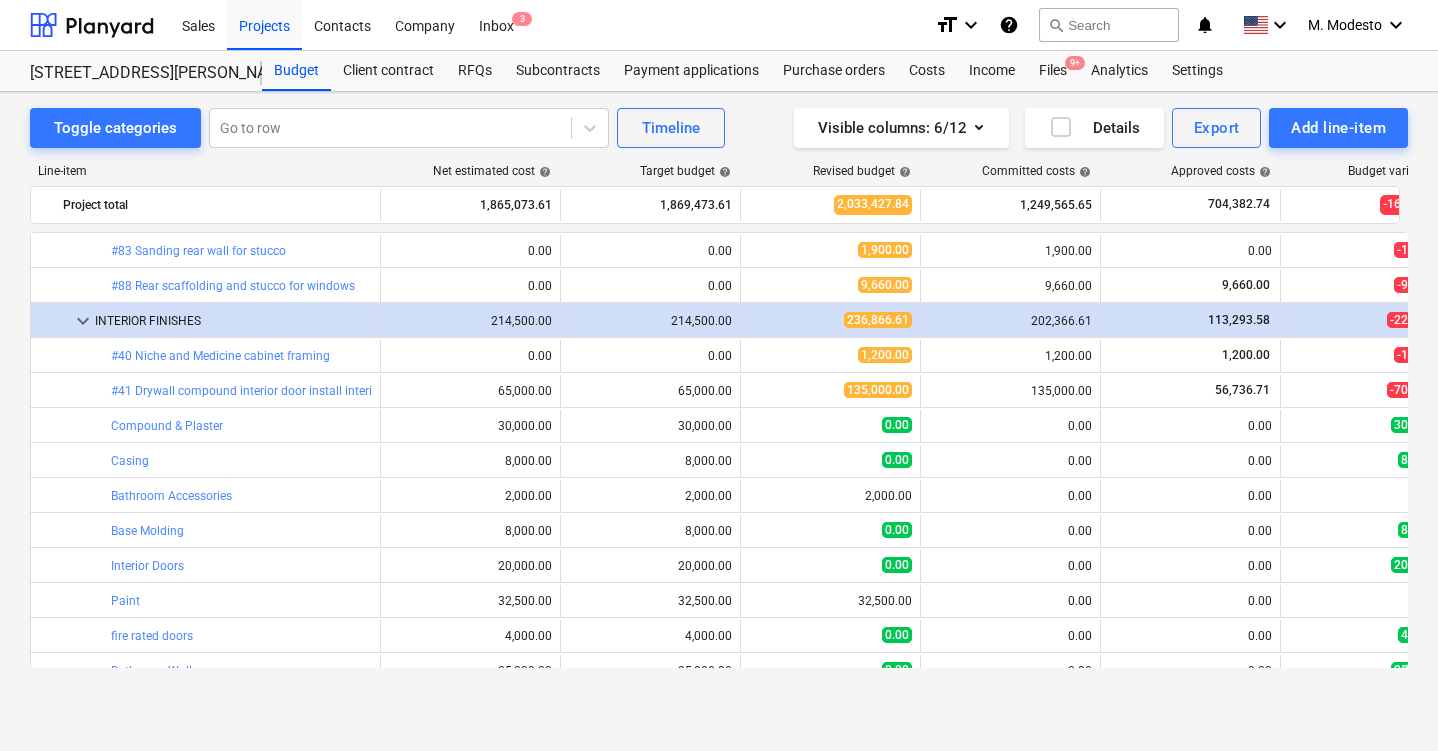 click on "#83 Sanding rear wall for stucco" at bounding box center [198, 251] 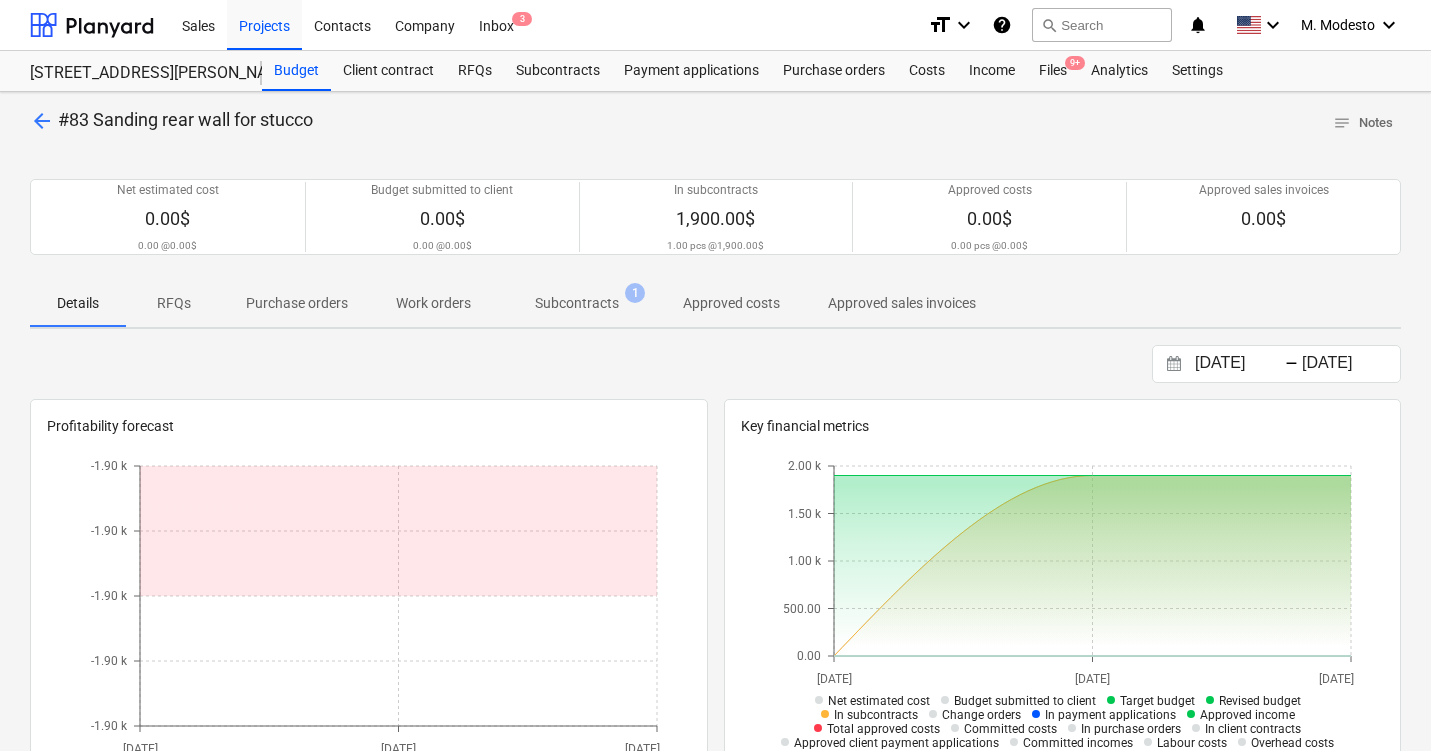 click on "Subcontracts" at bounding box center [577, 303] 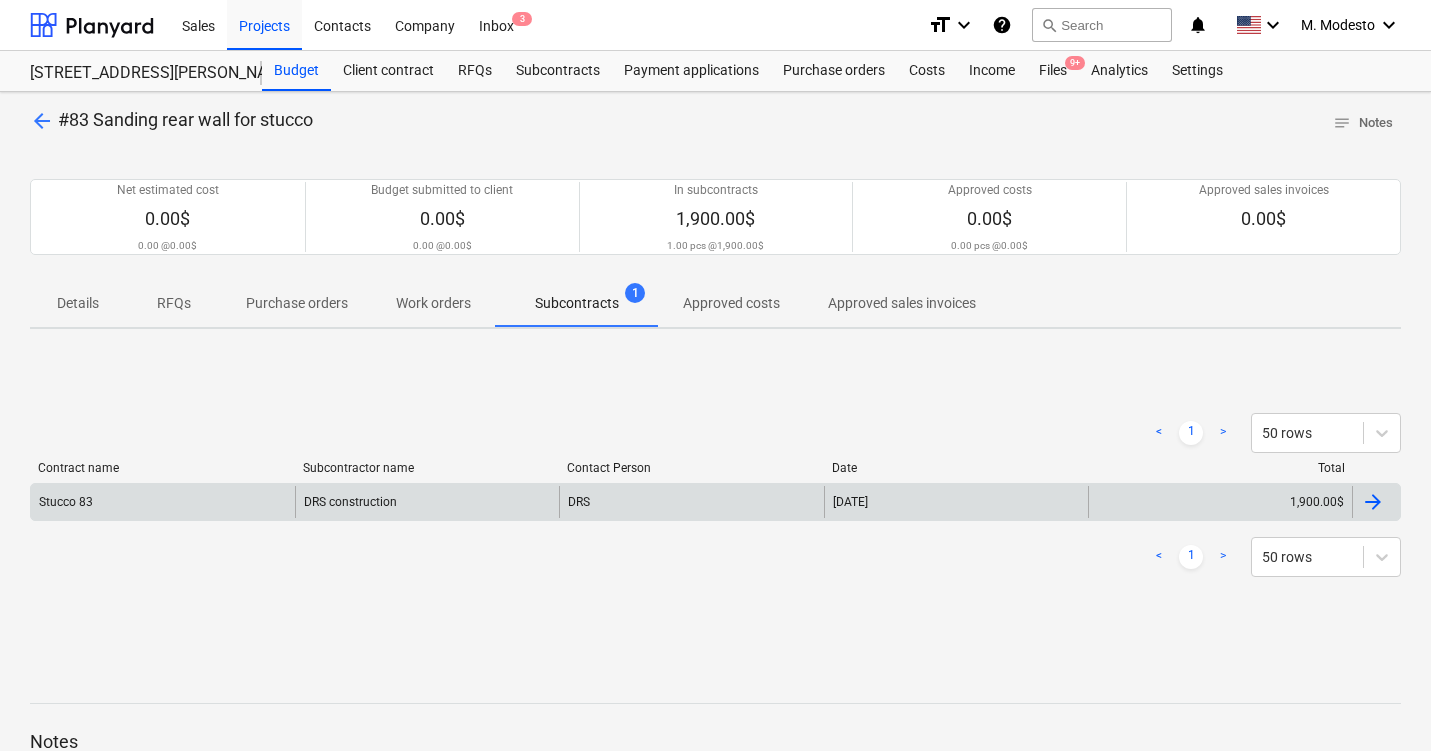 click on "DRS" at bounding box center (691, 502) 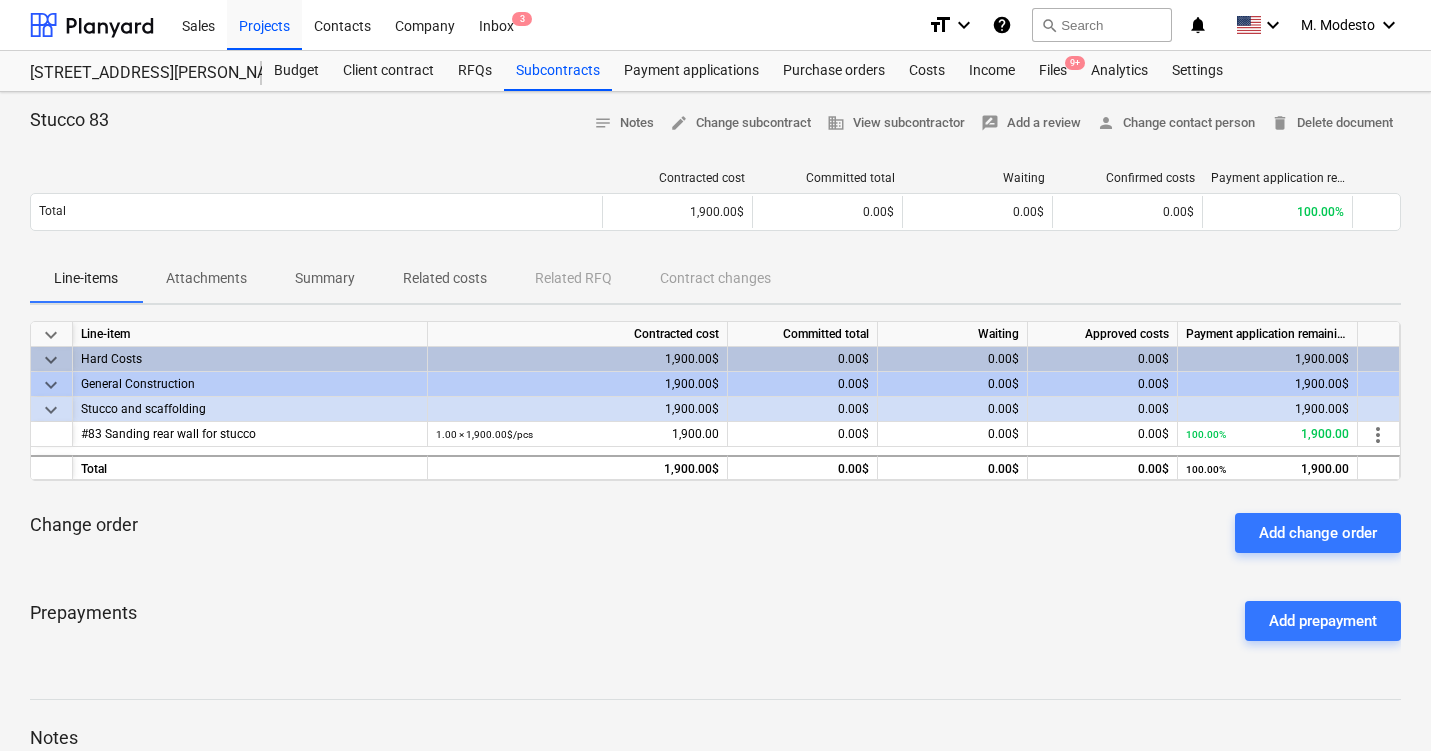 click on "Related costs" at bounding box center [445, 278] 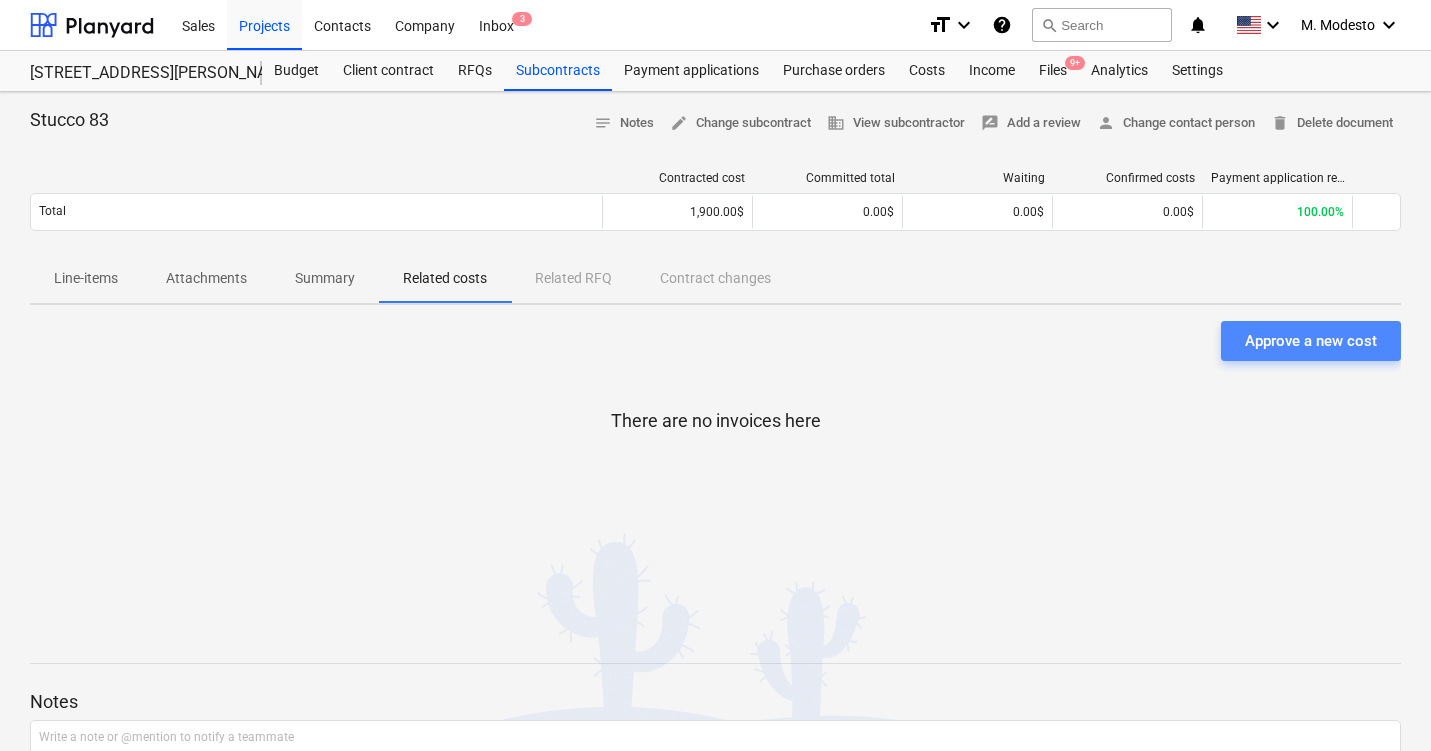 click on "Approve a new cost" at bounding box center [1311, 341] 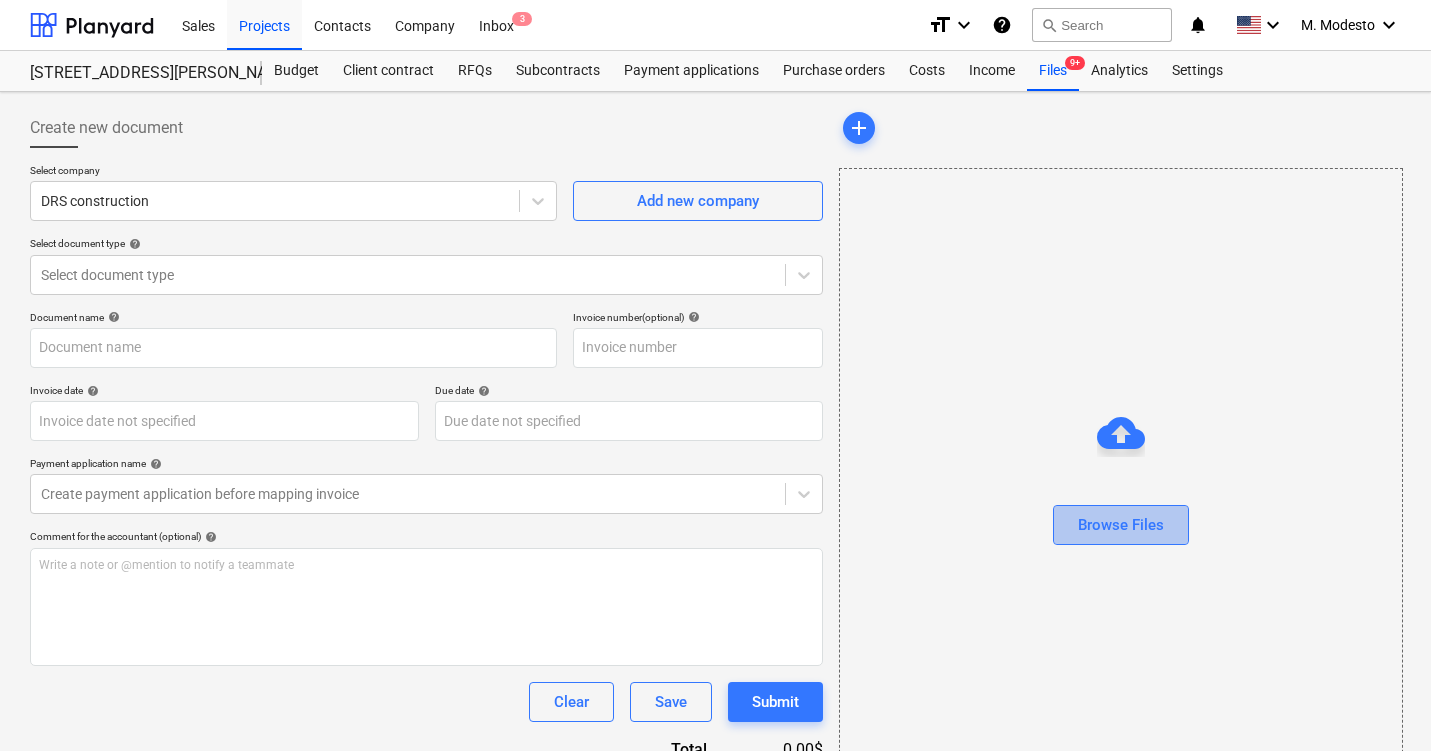 click on "Browse Files" at bounding box center [1121, 525] 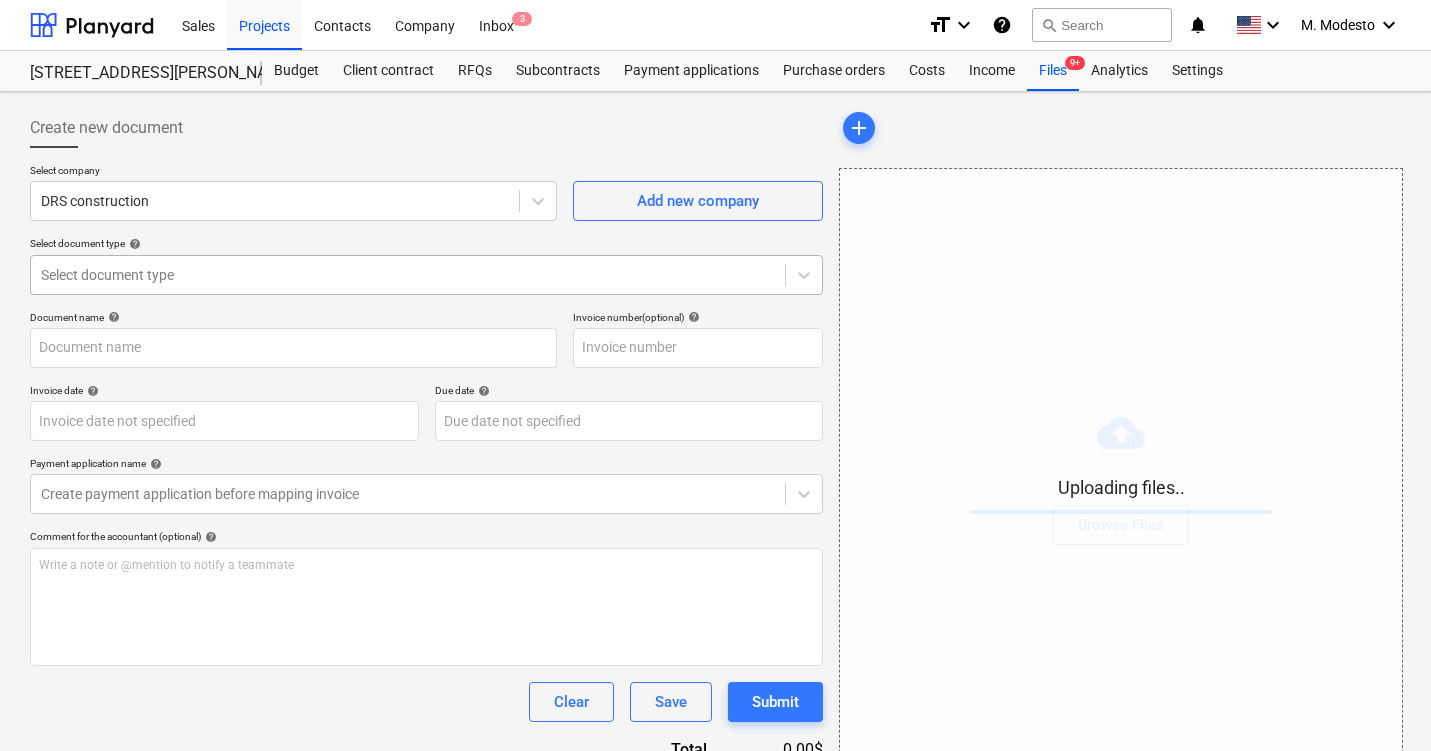 click at bounding box center [408, 275] 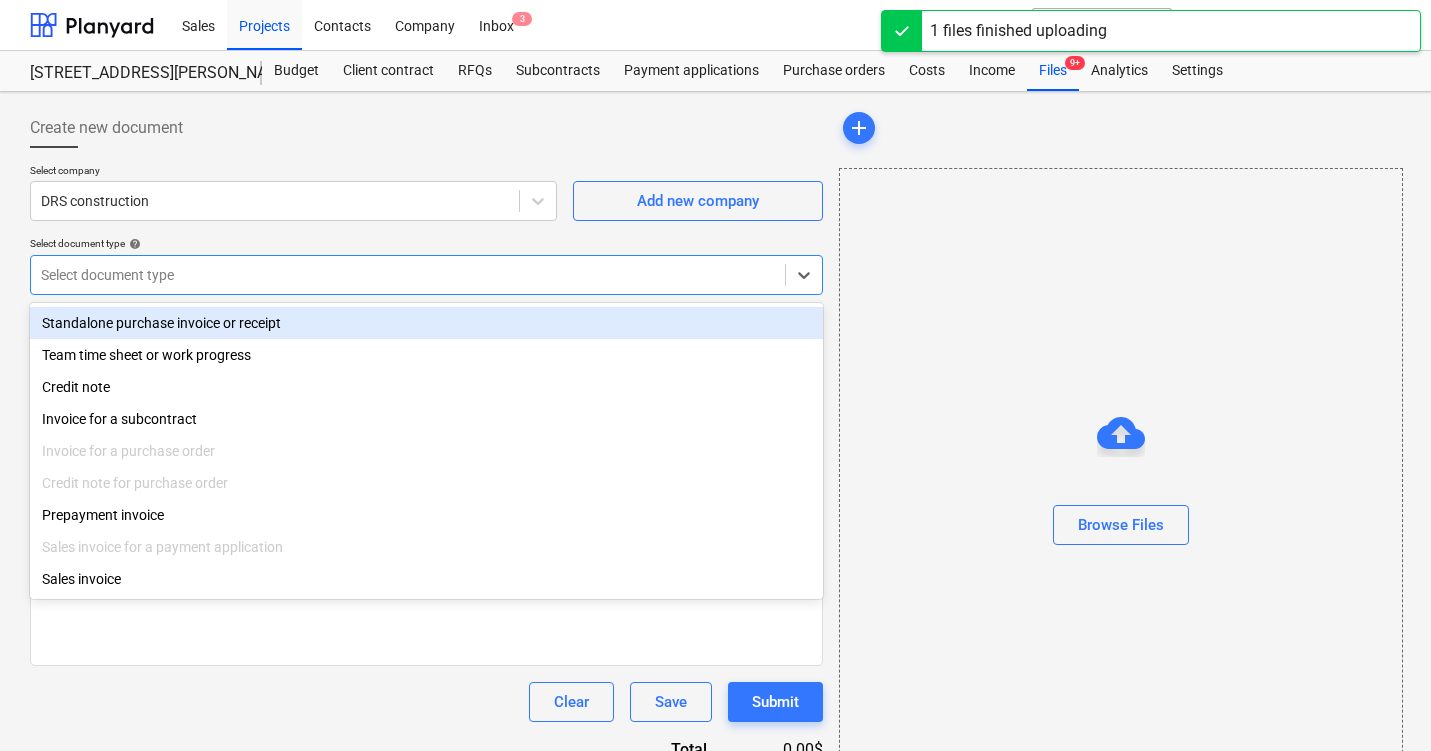 type on "1165.png" 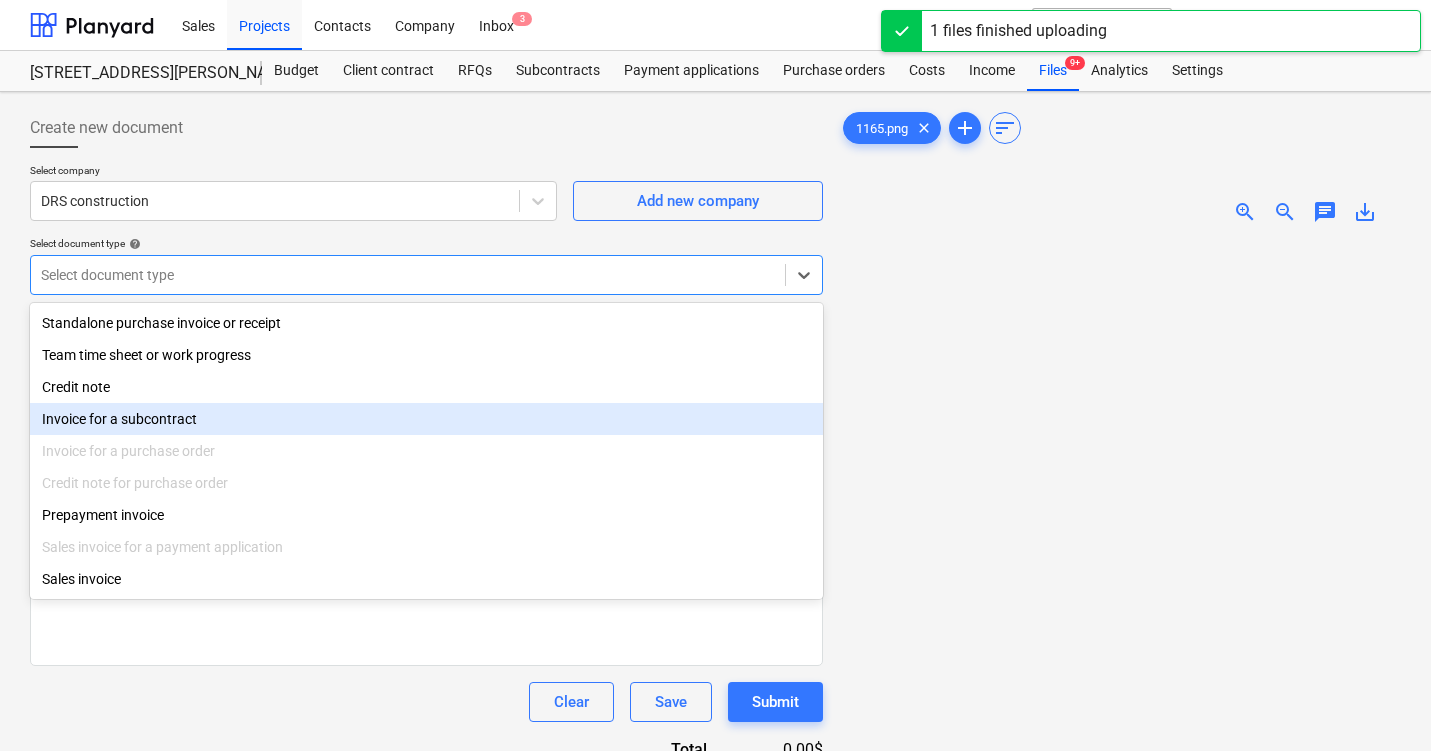 click on "Invoice for a subcontract" at bounding box center [426, 419] 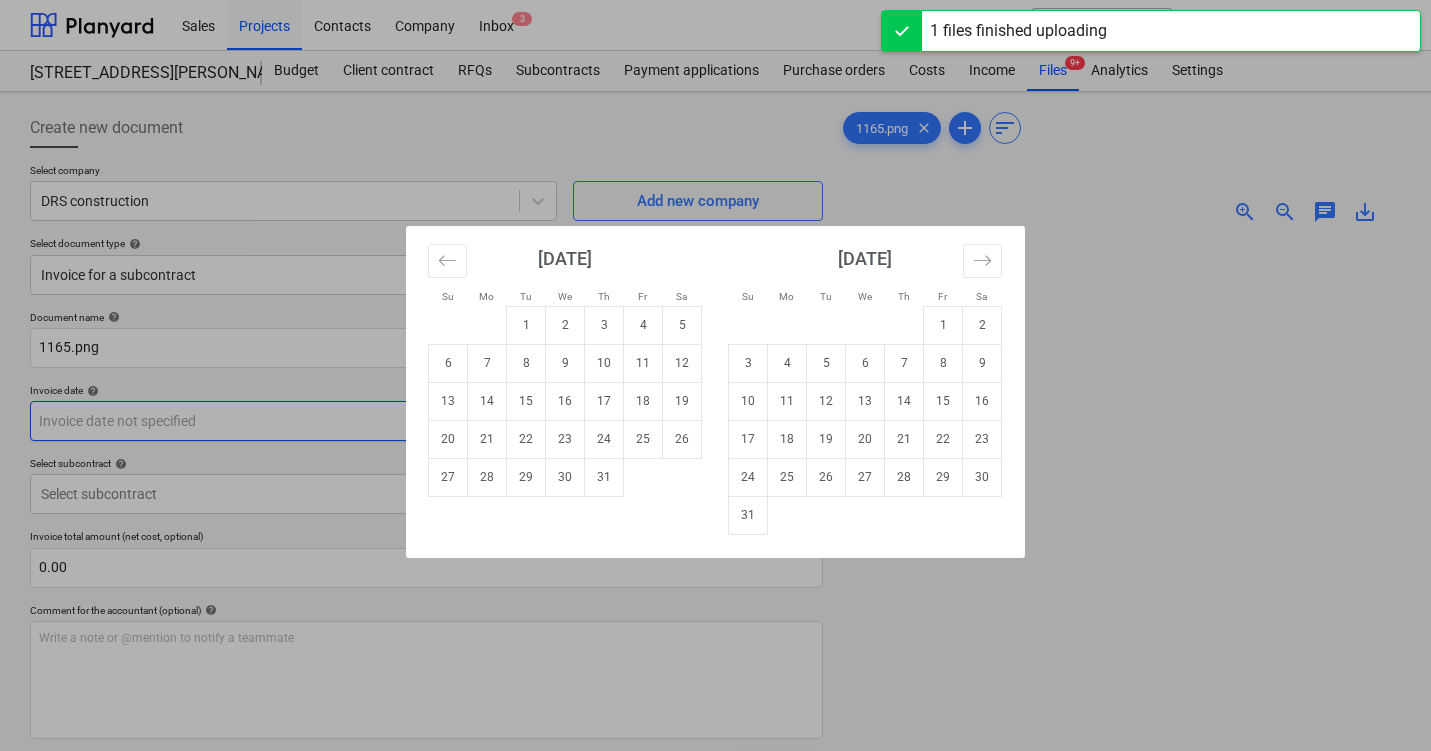 click on "Sales Projects Contacts Company Inbox 3 format_size keyboard_arrow_down help search Search notifications 0 keyboard_arrow_down M. Modesto keyboard_arrow_down [STREET_ADDRESS][PERSON_NAME] Budget Client contract RFQs Subcontracts Payment applications Purchase orders Costs Income Files 9+ Analytics Settings Create new document Select company DRS construction   Add new company Select document type help Invoice for a subcontract Document name help 1165.png Invoice number  (optional) help Invoice date help Press the down arrow key to interact with the calendar and
select a date. Press the question mark key to get the keyboard shortcuts for changing dates. Due date help Press the down arrow key to interact with the calendar and
select a date. Press the question mark key to get the keyboard shortcuts for changing dates. Select subcontract help Select subcontract Invoice total amount (net cost, optional) 0.00 Comment for the accountant (optional) help Write a note or @mention to notify a teammate ﻿ Clear Save Submit 0" at bounding box center (715, 375) 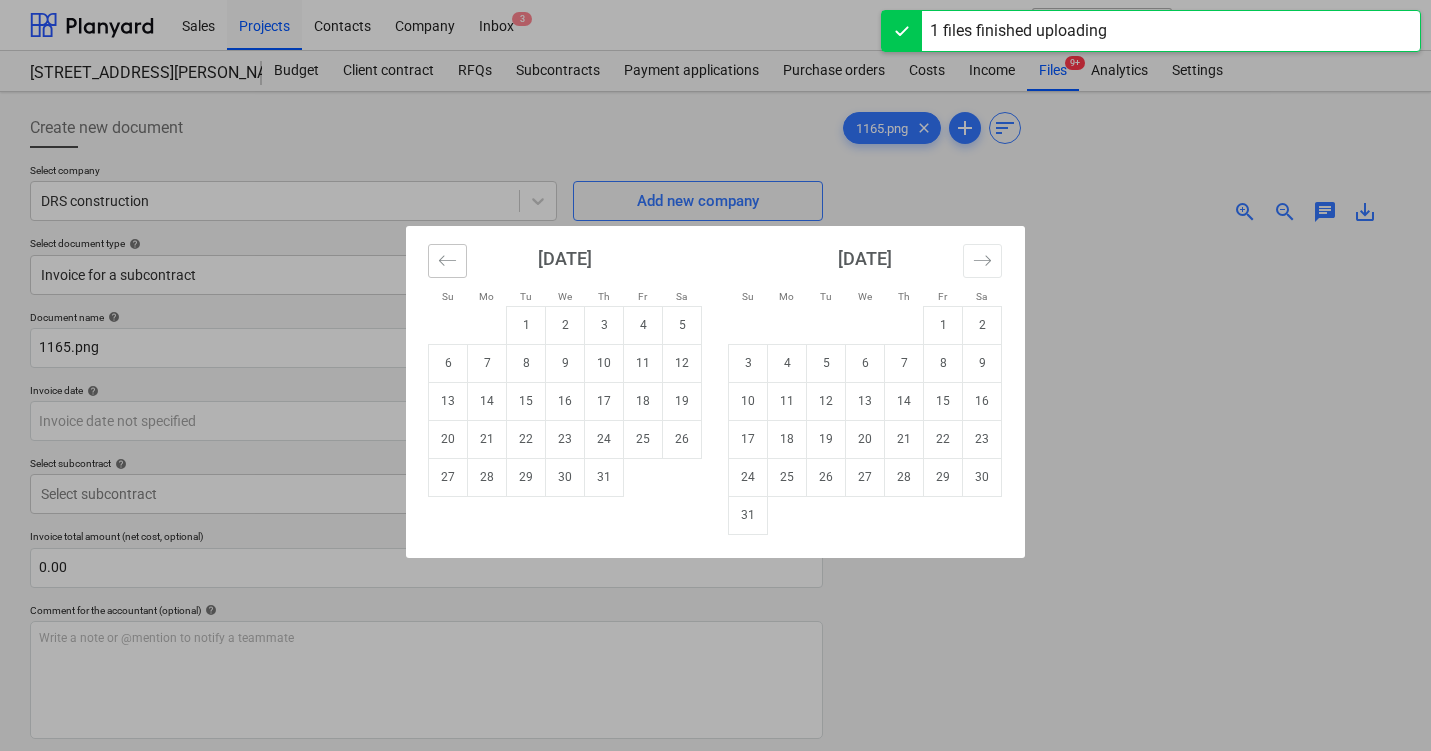 click 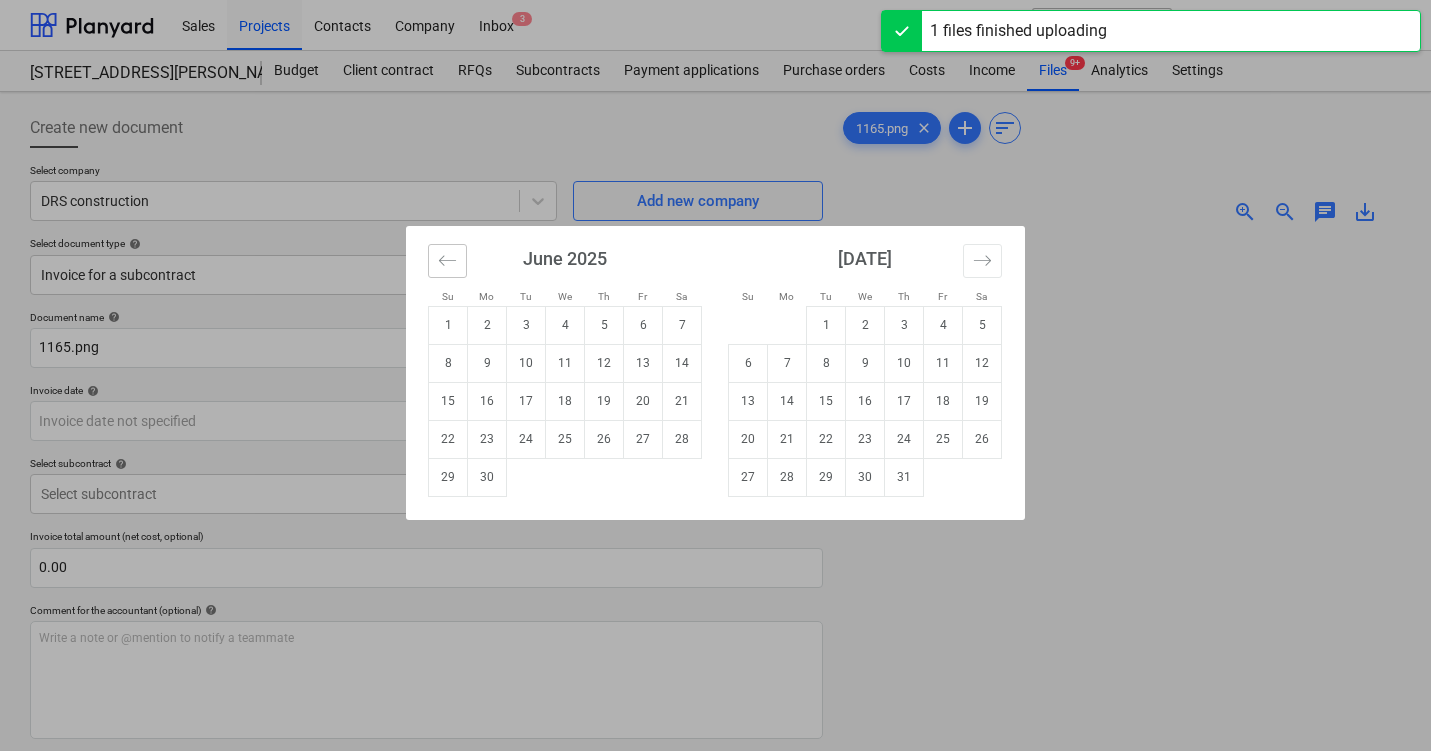 click 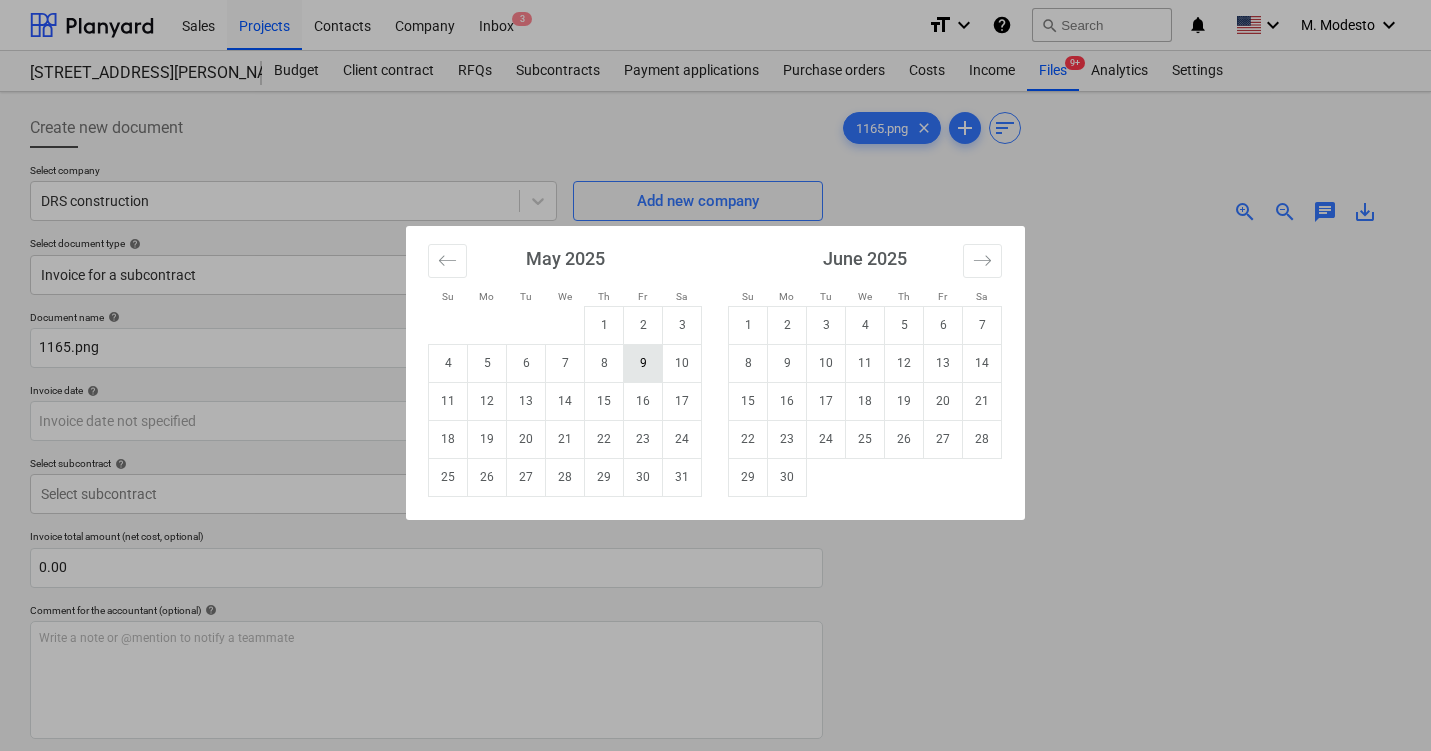 click on "9" at bounding box center [643, 363] 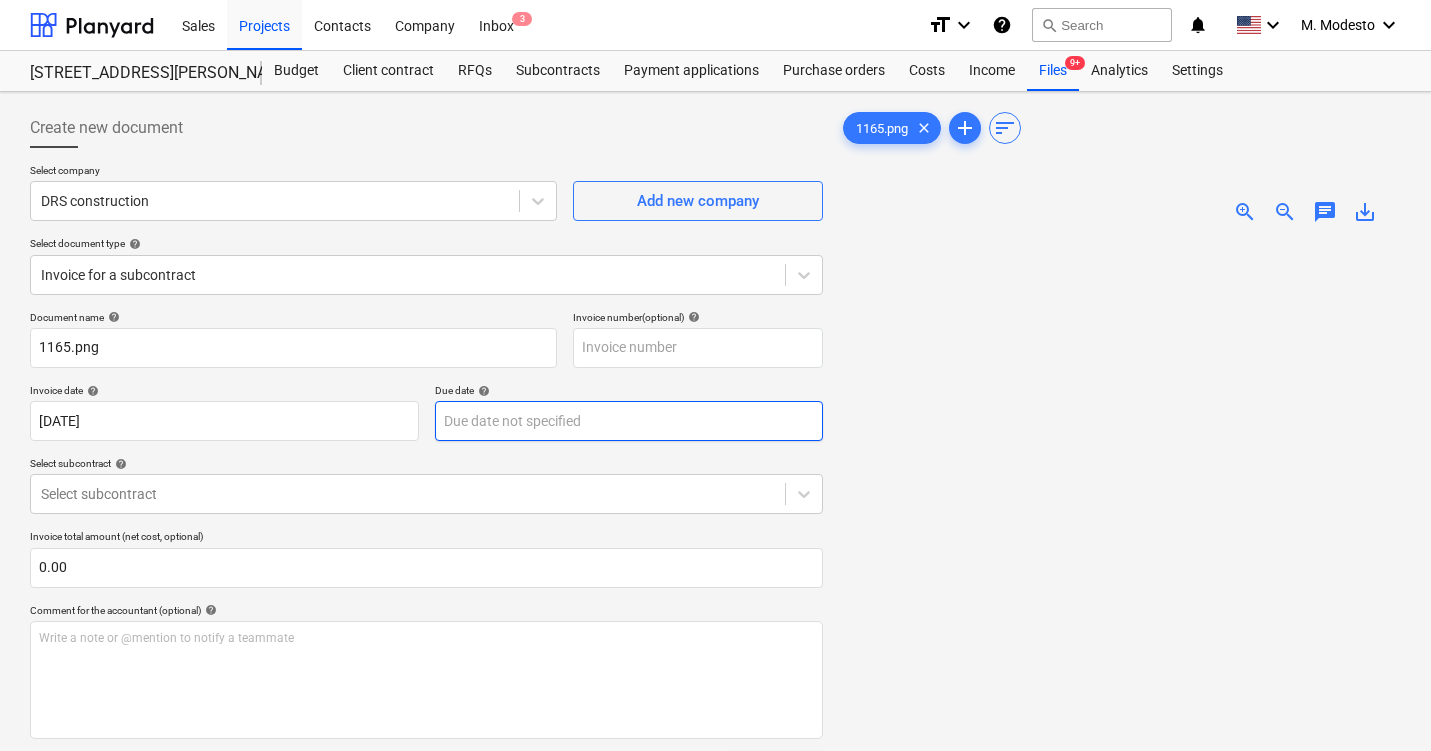 click on "Sales Projects Contacts Company Inbox 3 format_size keyboard_arrow_down help search Search notifications 0 keyboard_arrow_down M. Modesto keyboard_arrow_down [STREET_ADDRESS][PERSON_NAME] Budget Client contract RFQs Subcontracts Payment applications Purchase orders Costs Income Files 9+ Analytics Settings Create new document Select company DRS construction   Add new company Select document type help Invoice for a subcontract Document name help 1165.png Invoice number  (optional) help Invoice date help [DATE] 09.05.2025 Press the down arrow key to interact with the calendar and
select a date. Press the question mark key to get the keyboard shortcuts for changing dates. Due date help Press the down arrow key to interact with the calendar and
select a date. Press the question mark key to get the keyboard shortcuts for changing dates. Select subcontract help Select subcontract Invoice total amount (net cost, optional) 0.00 Comment for the accountant (optional) help Write a note or @mention to notify a teammate" at bounding box center [715, 375] 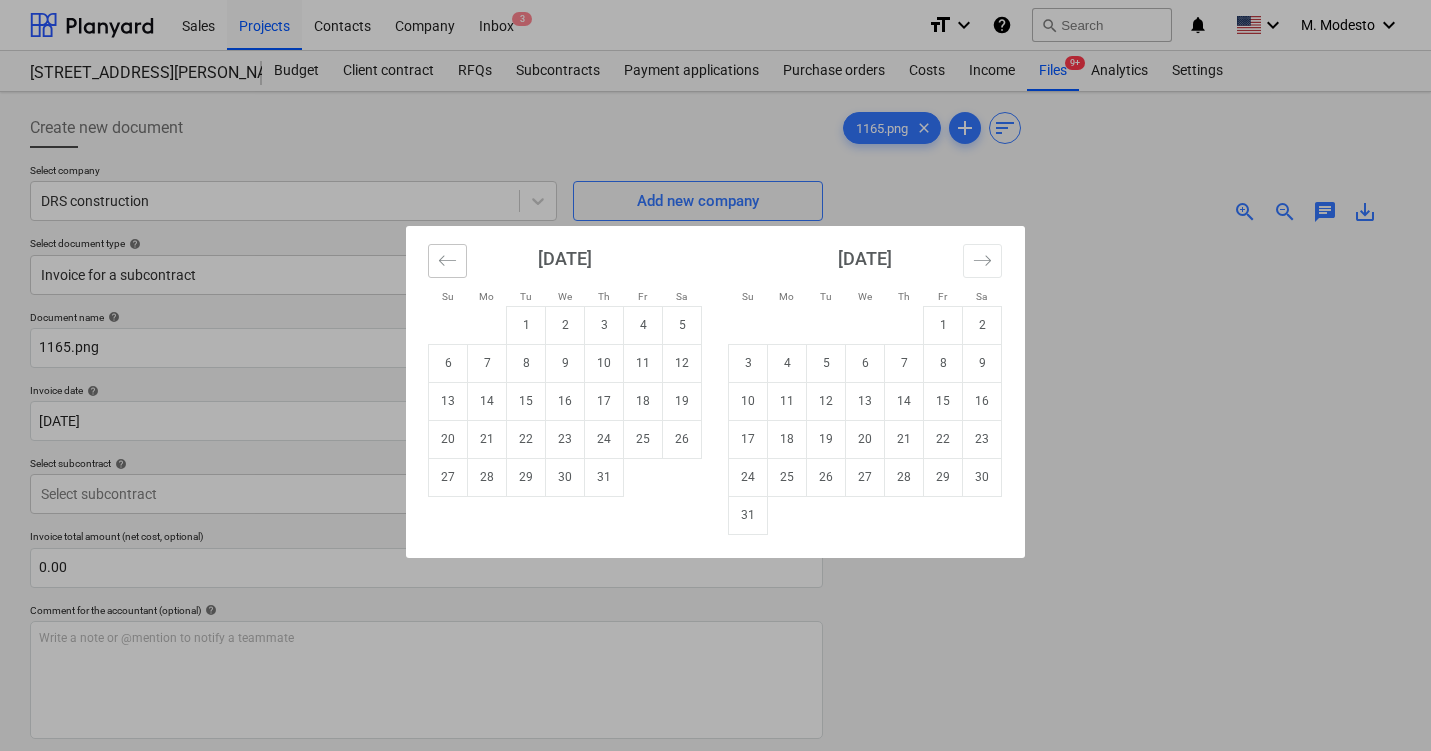 click 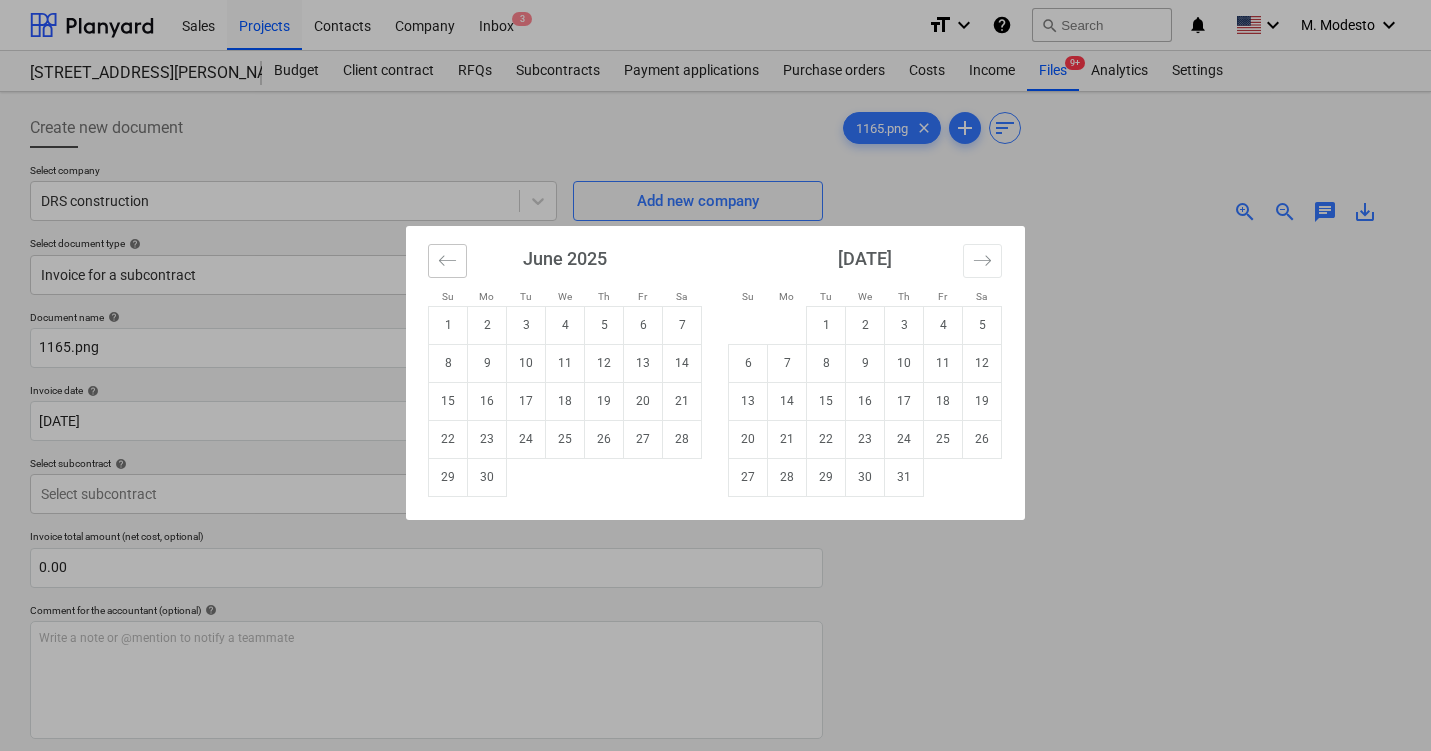 click 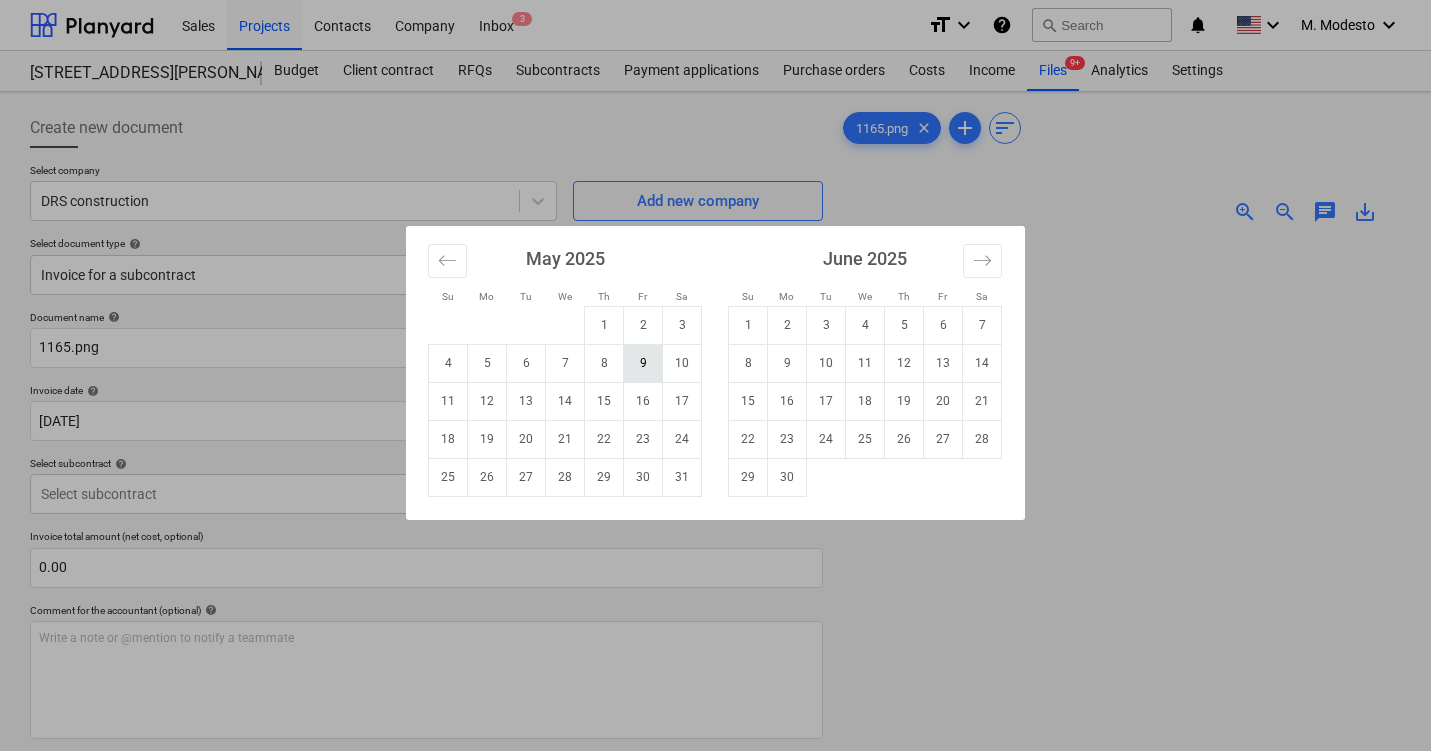 click on "9" at bounding box center [643, 363] 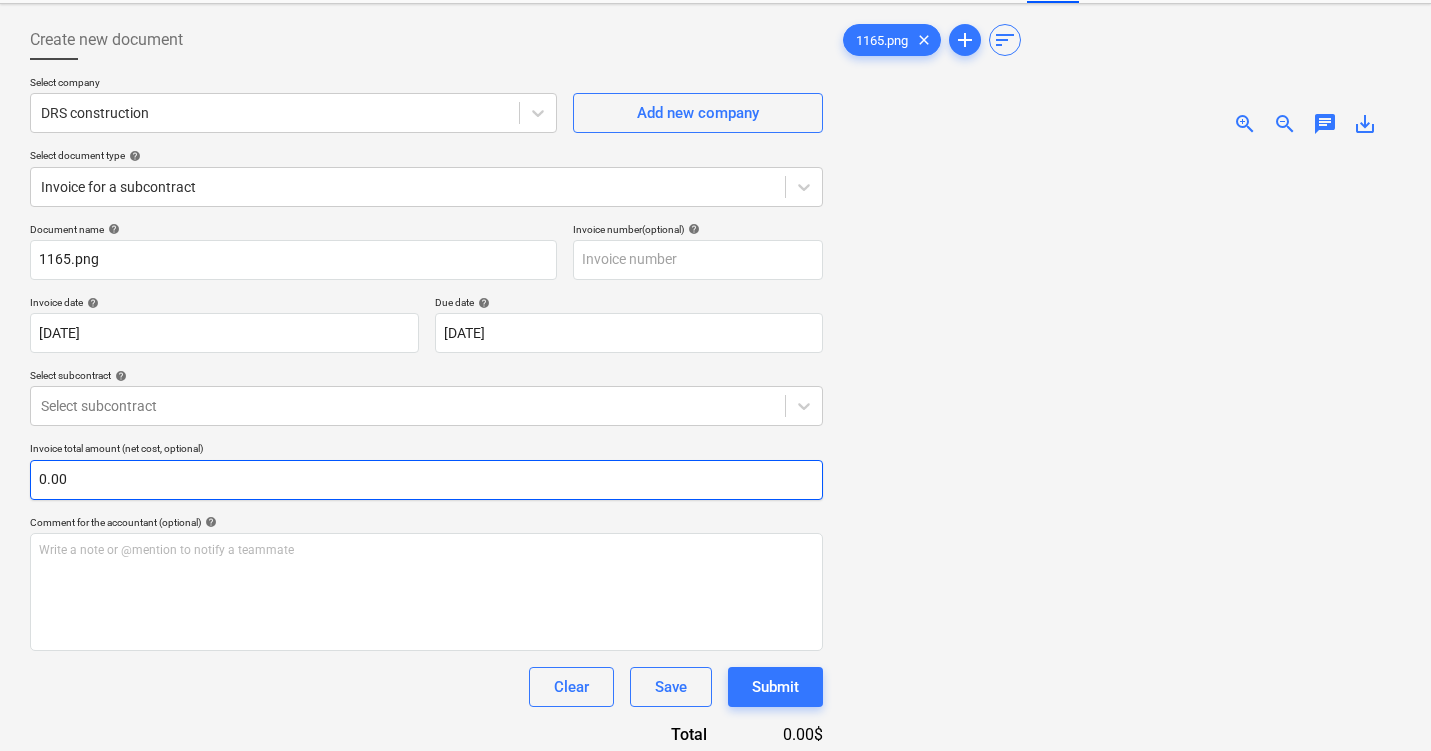 scroll, scrollTop: 97, scrollLeft: 0, axis: vertical 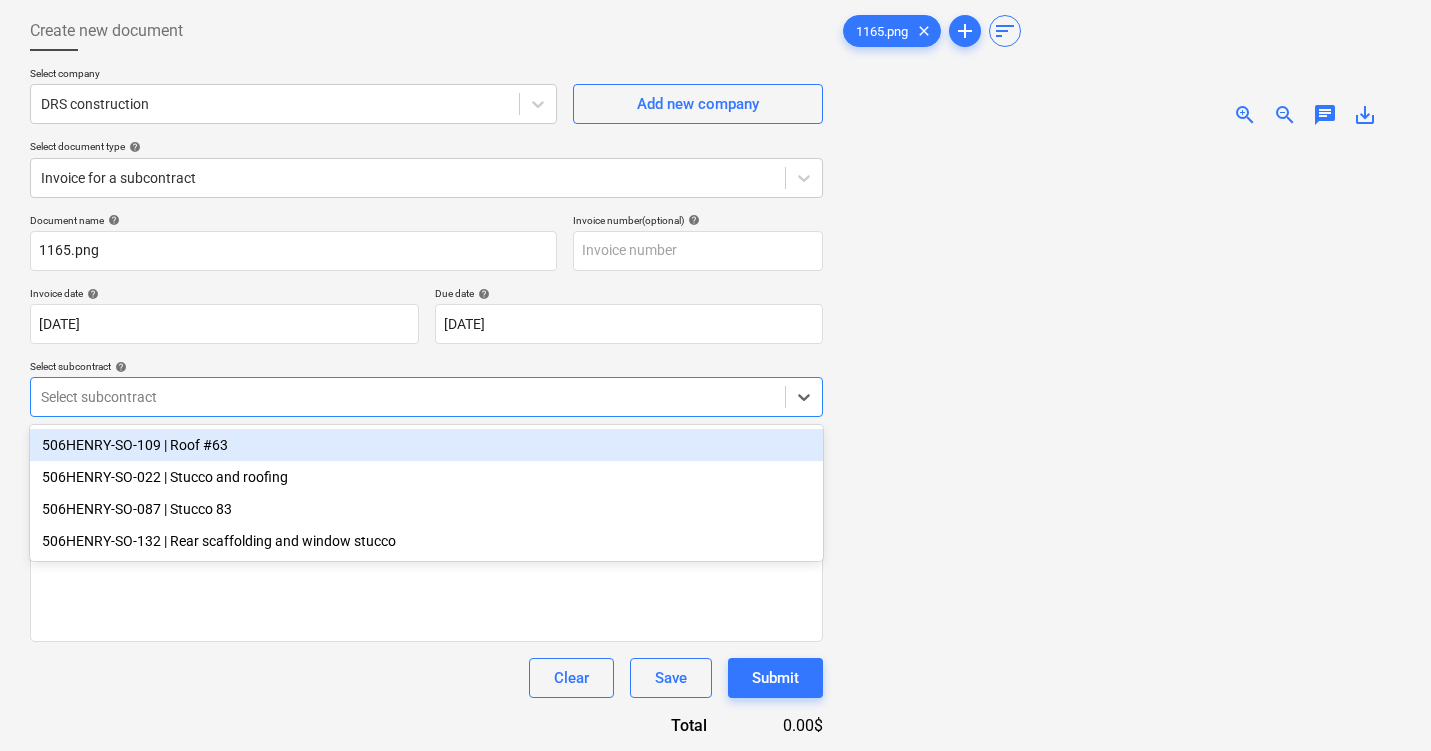 click on "Select subcontract" at bounding box center [408, 397] 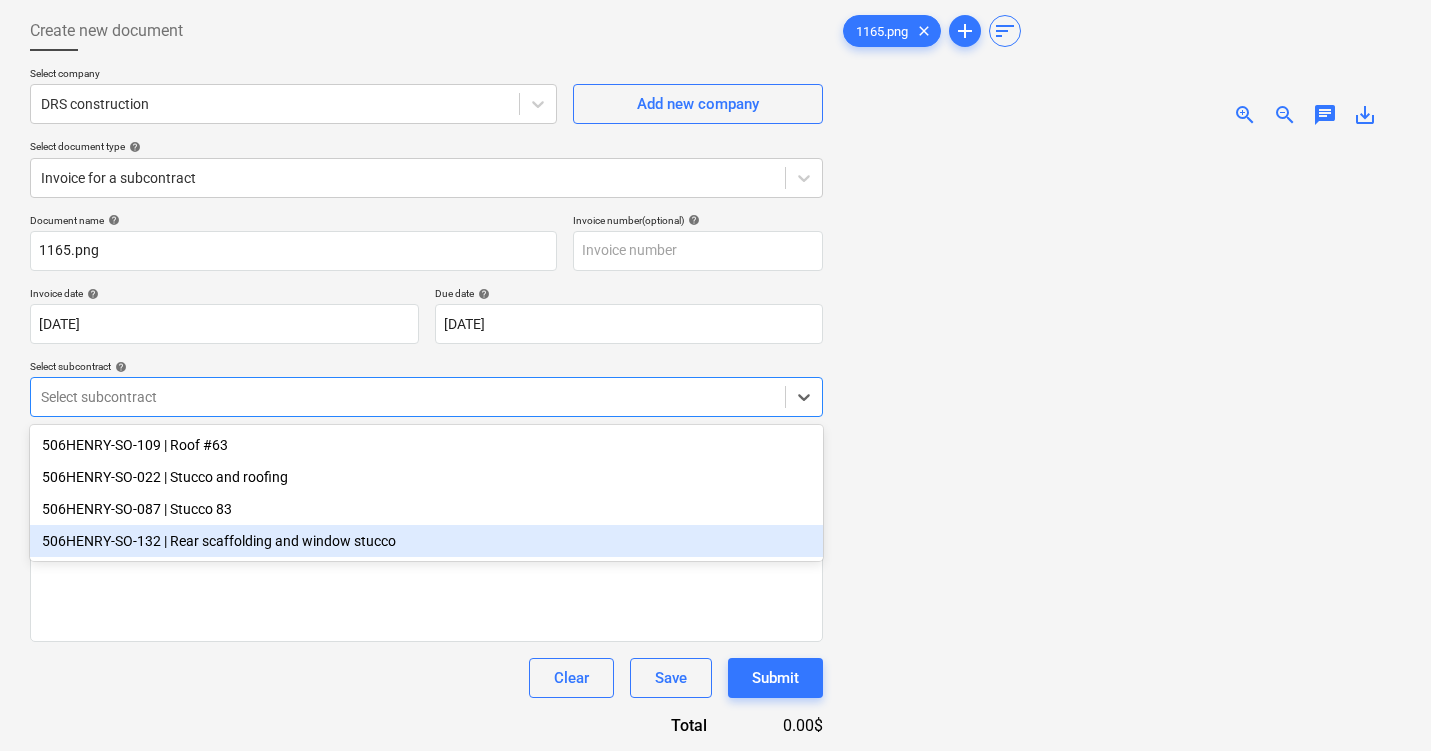 click on "506HENRY-SO-132 | Rear scaffolding and window stucco" at bounding box center (426, 541) 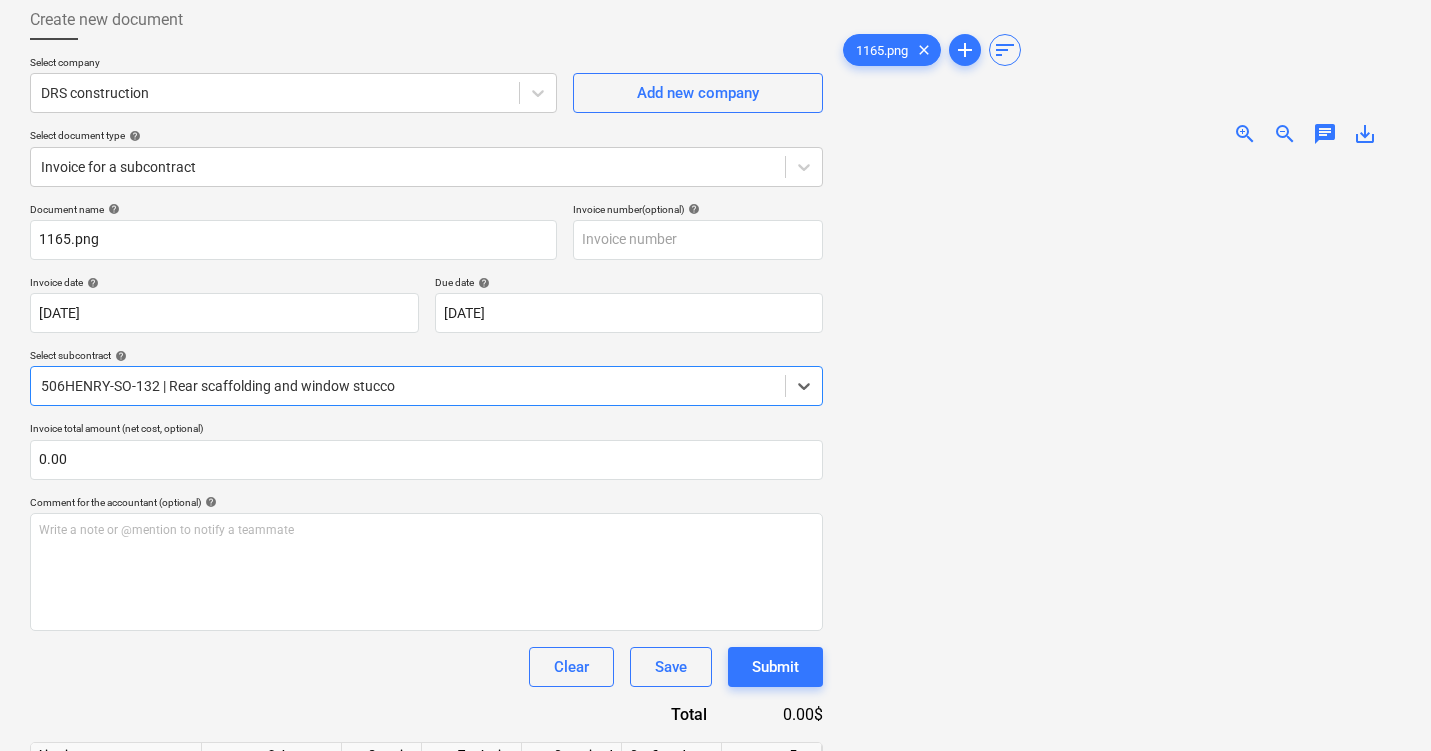 scroll, scrollTop: 107, scrollLeft: 0, axis: vertical 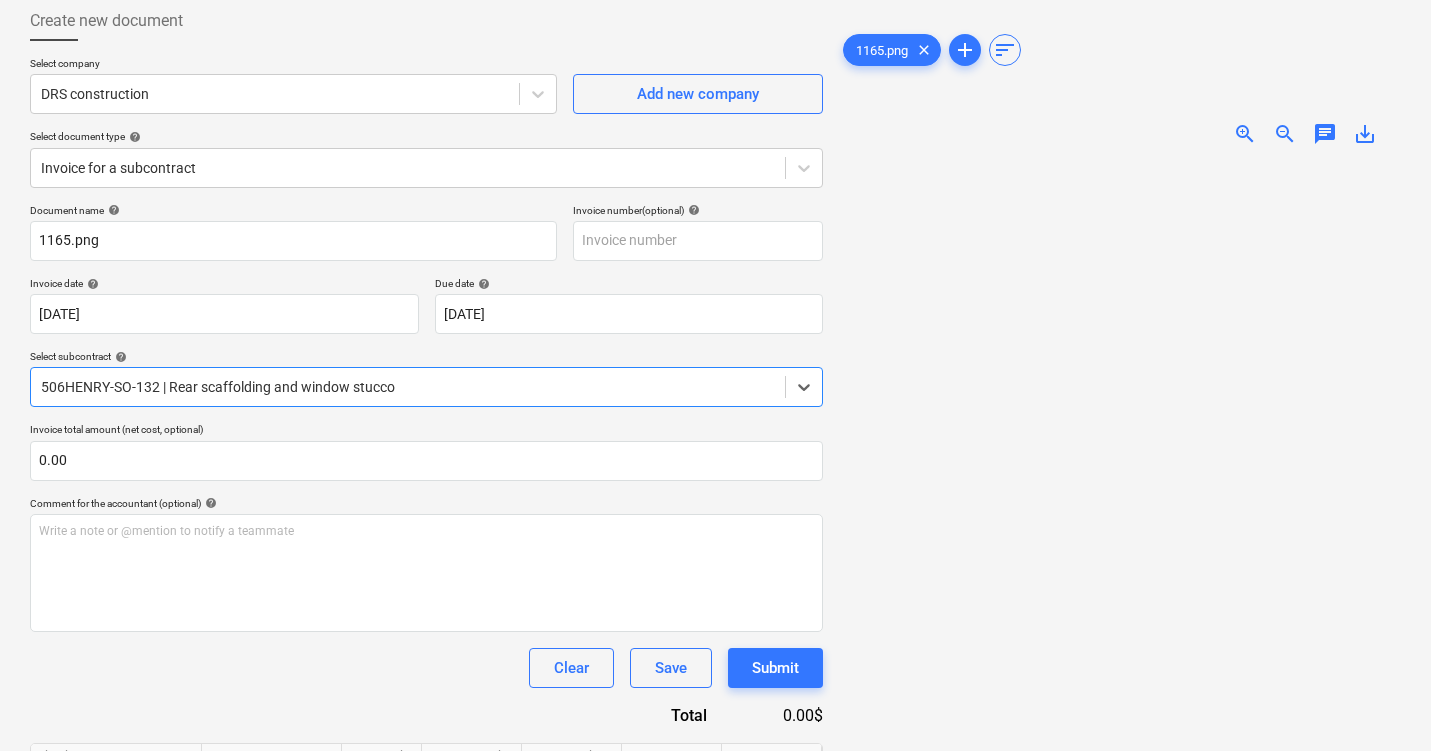 click on "506HENRY-SO-132 | Rear scaffolding and window stucco" at bounding box center [426, 387] 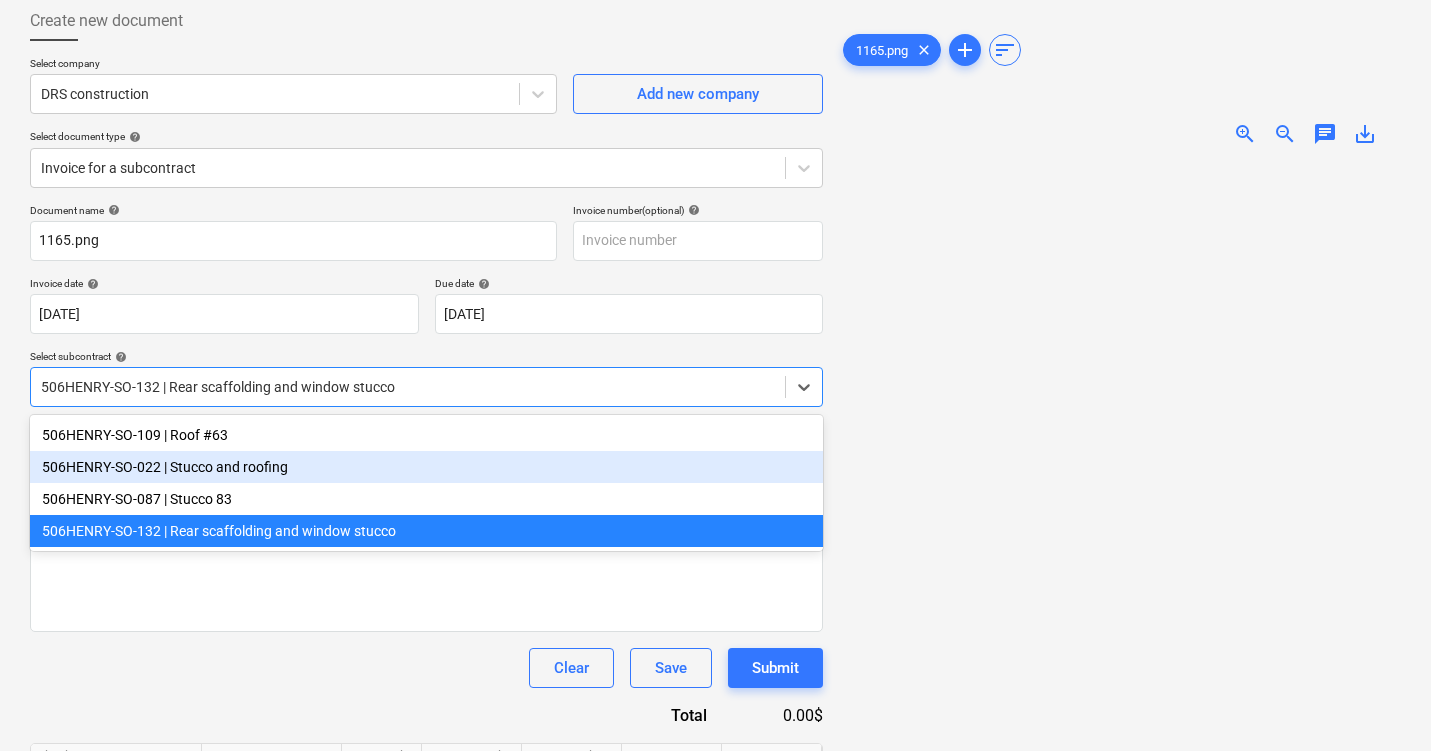 click on "506HENRY-SO-022 | Stucco and roofing" at bounding box center (426, 467) 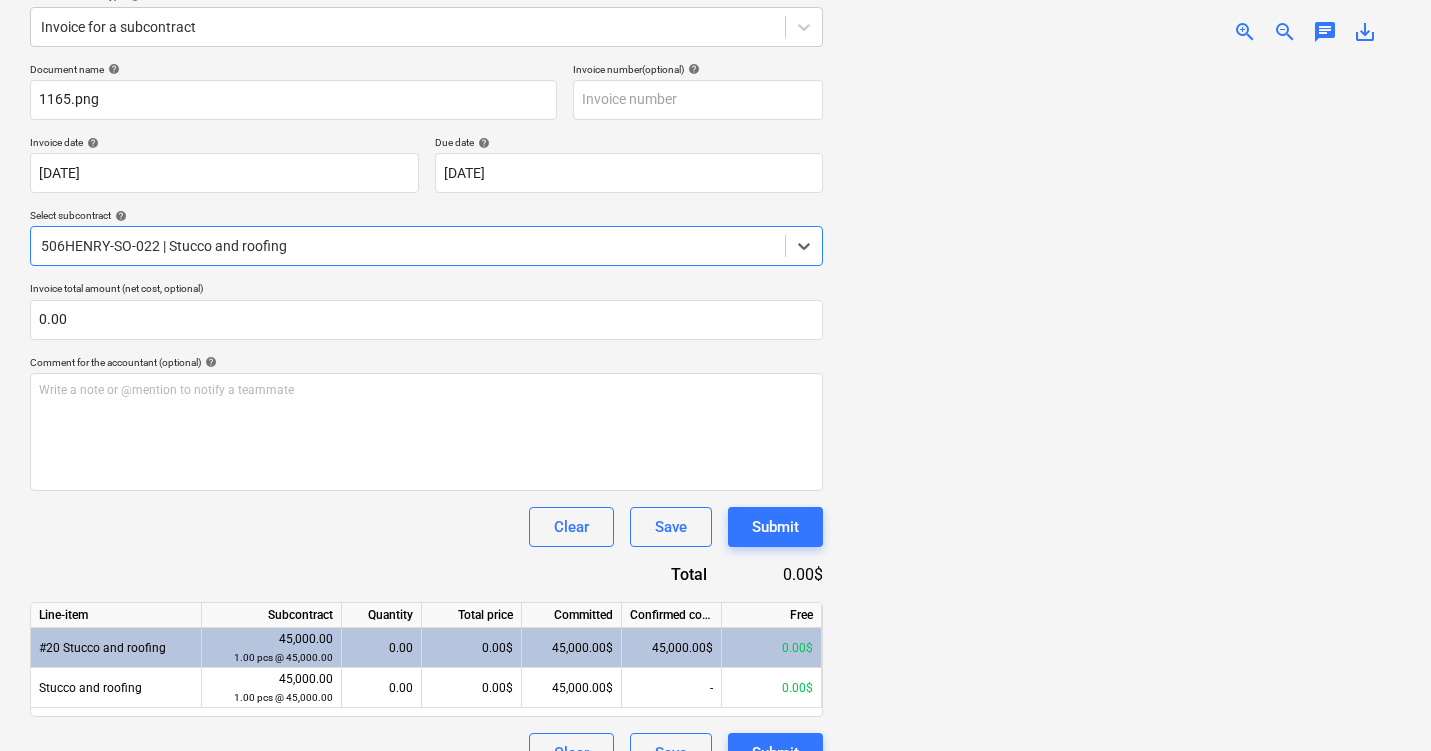 scroll, scrollTop: 278, scrollLeft: 0, axis: vertical 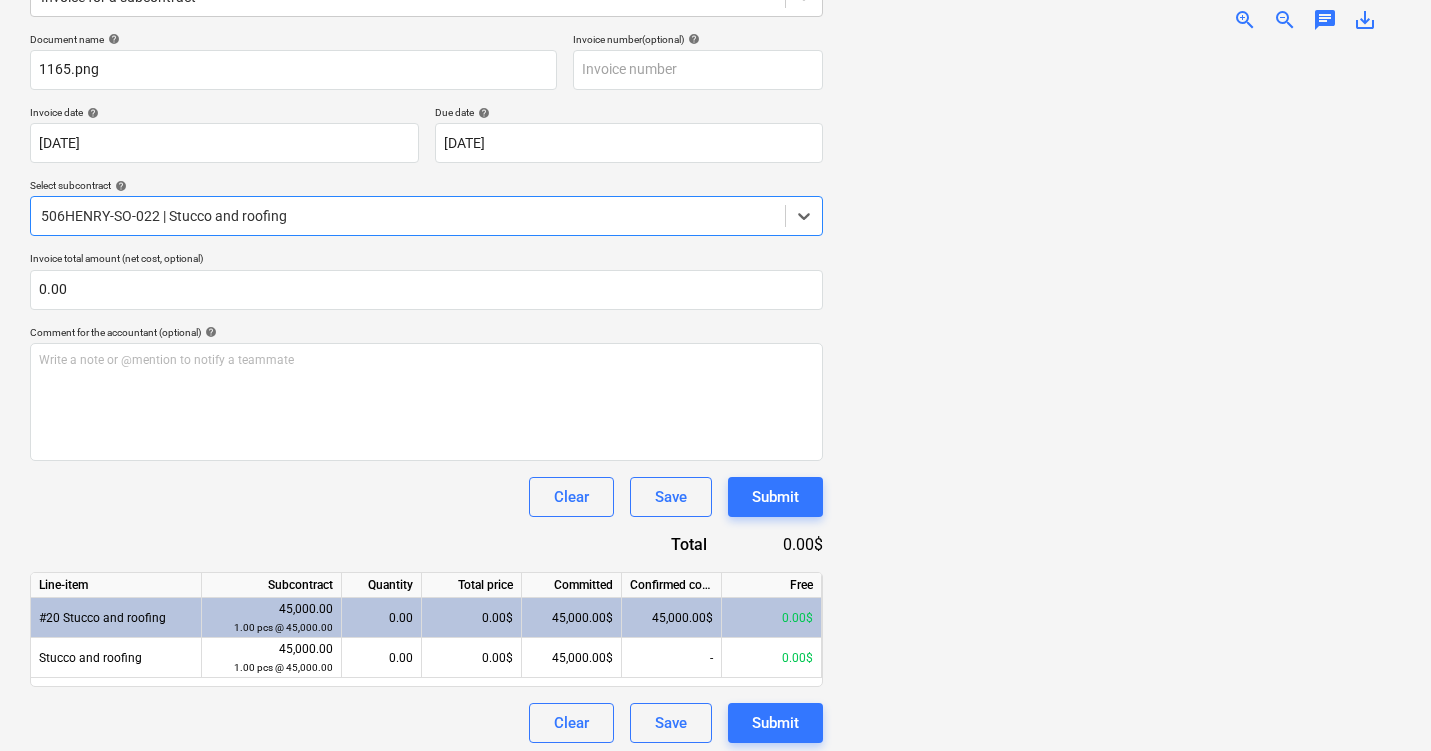 click at bounding box center (408, 216) 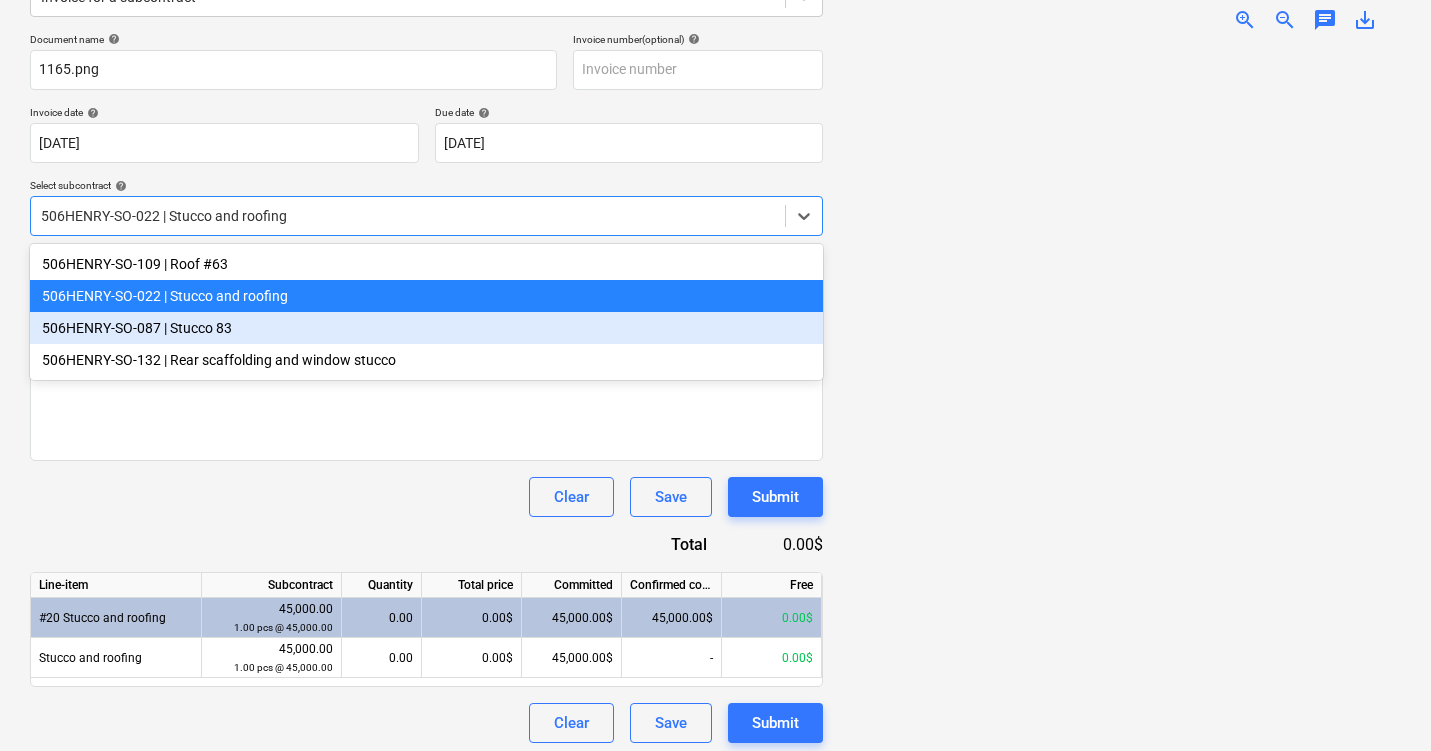 click on "506HENRY-SO-087 | Stucco 83" at bounding box center [426, 328] 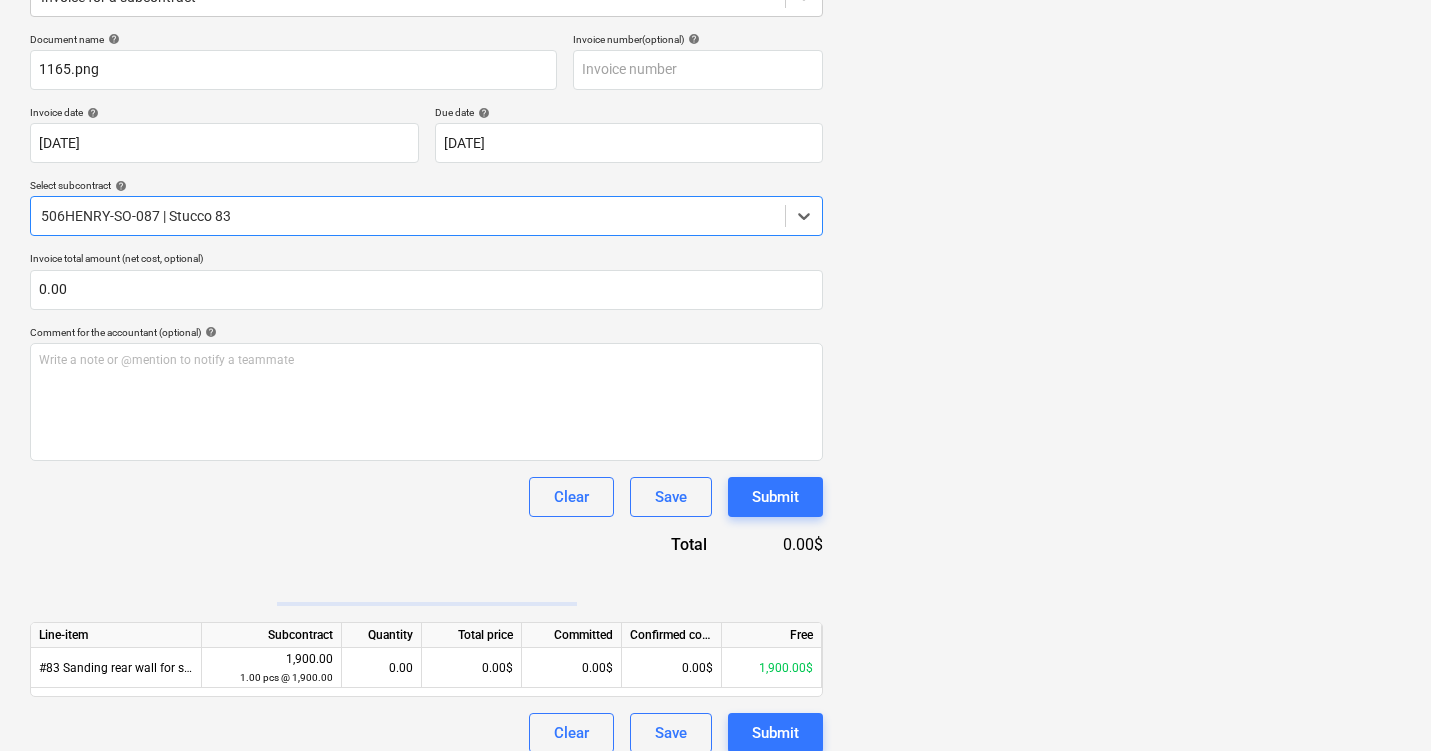 scroll, scrollTop: 270, scrollLeft: 0, axis: vertical 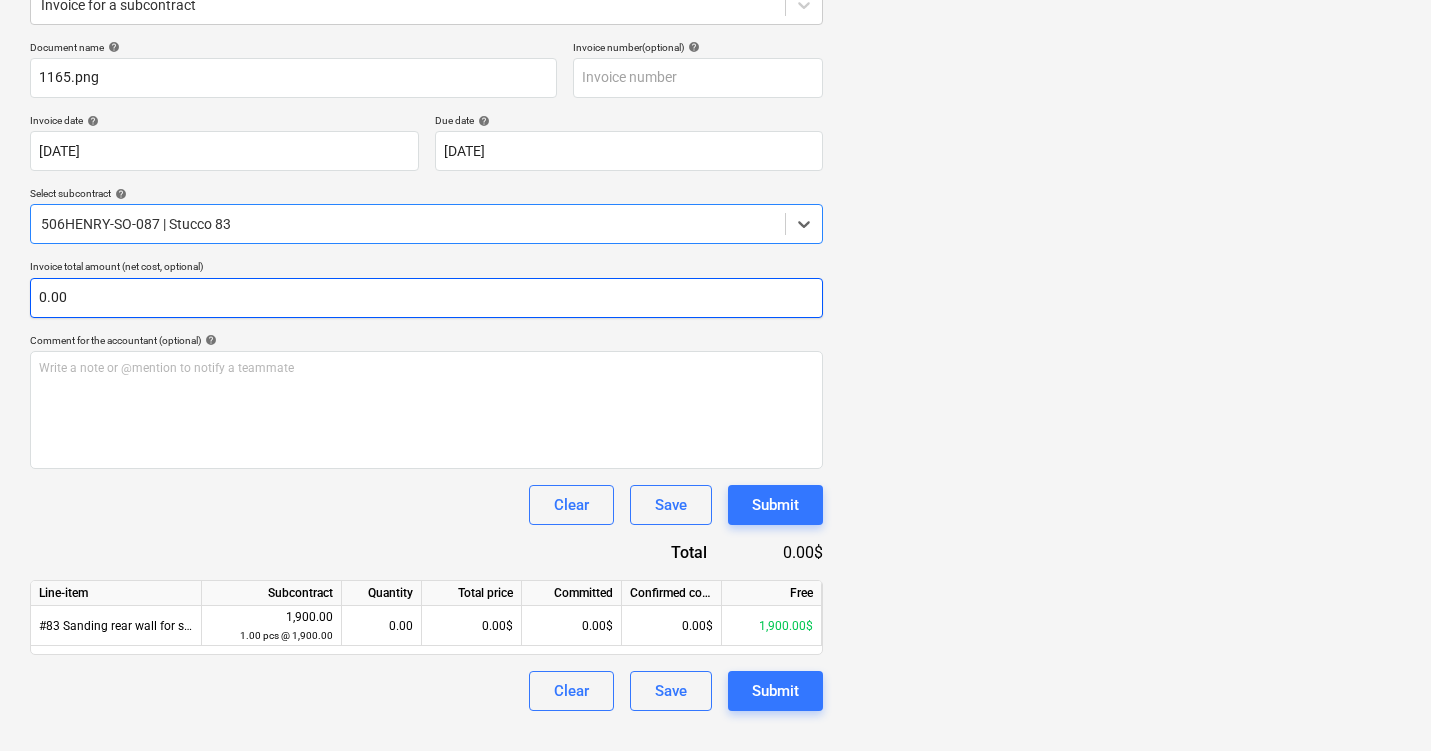 click on "Document name help 1165.png Invoice number  (optional) help Invoice date help [DATE] 09.05.2025 Press the down arrow key to interact with the calendar and
select a date. Press the question mark key to get the keyboard shortcuts for changing dates. Due date help [DATE] 09.05.2025 Press the down arrow key to interact with the calendar and
select a date. Press the question mark key to get the keyboard shortcuts for changing dates. Select subcontract help option 506HENRY-SO-087 | Stucco 83, selected.   Select is focused ,type to refine list, press Down to open the menu,  506HENRY-SO-087 | Stucco 83 Invoice total amount (net cost, optional) 0.00 Comment for the accountant (optional) help Write a note or @mention to notify a teammate ﻿ Clear Save Submit Total 0.00$ Line-item Subcontract Quantity Total price Committed Confirmed costs Free  #83 Sanding rear wall for stucco 1,900.00 1.00 pcs @ 1,900.00 0.00 0.00$ 0.00$ 0.00$ 1,900.00$ Clear Save Submit" at bounding box center [426, 376] 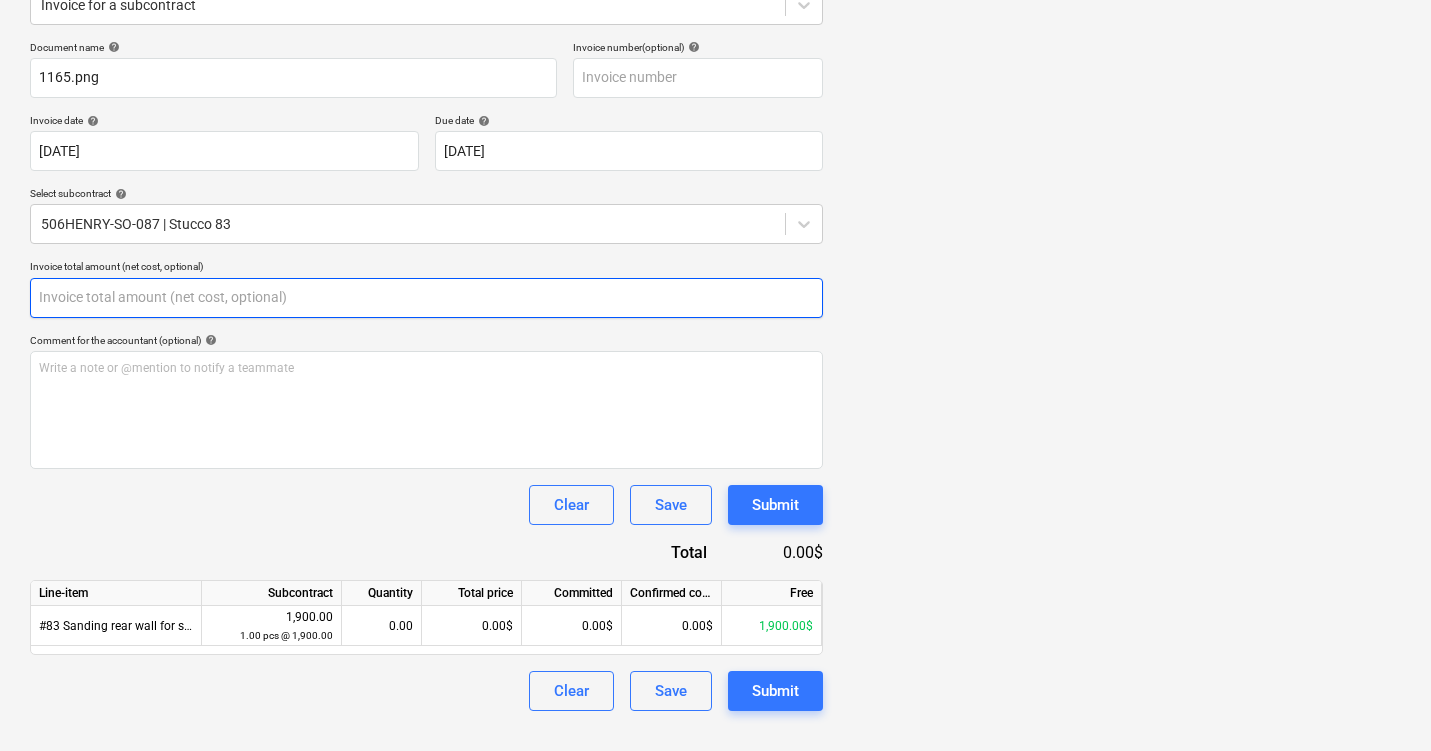 click at bounding box center [426, 298] 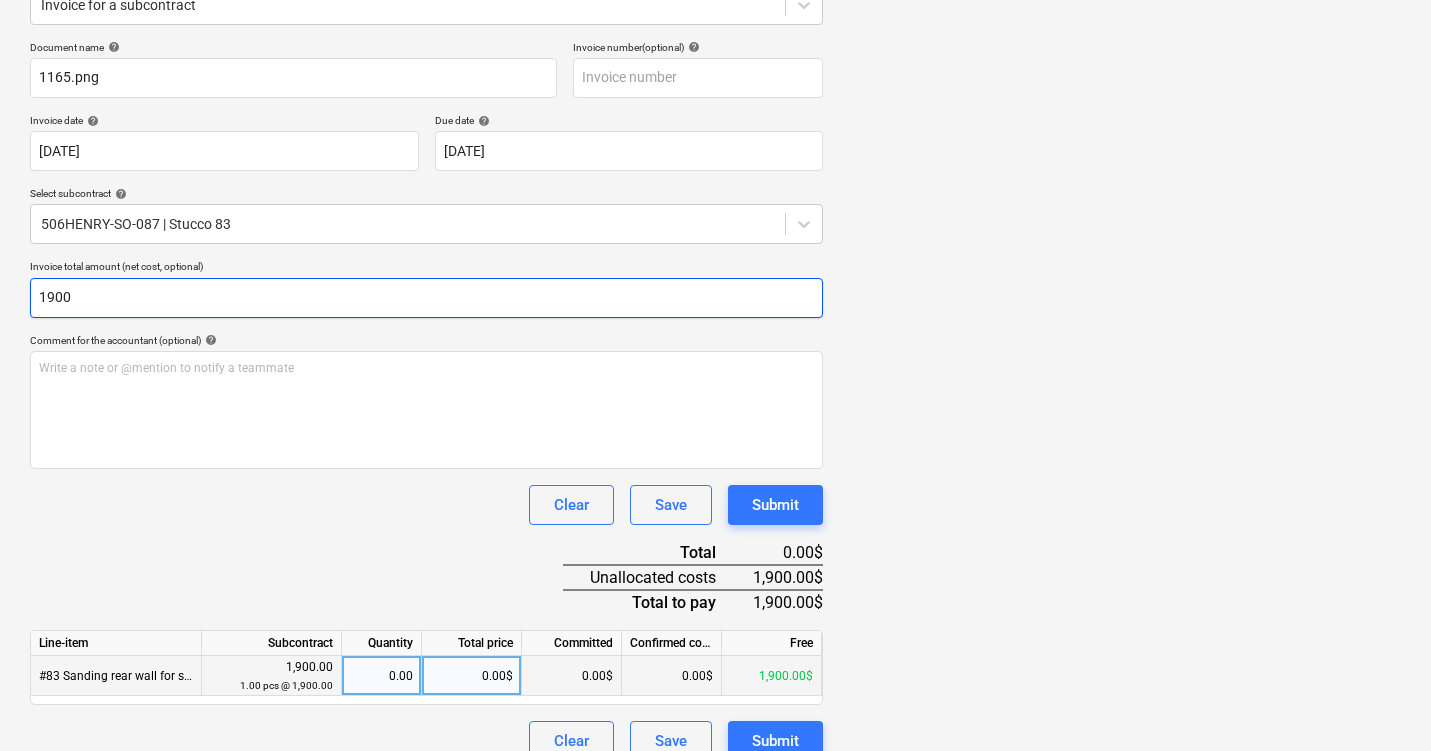 type on "1900" 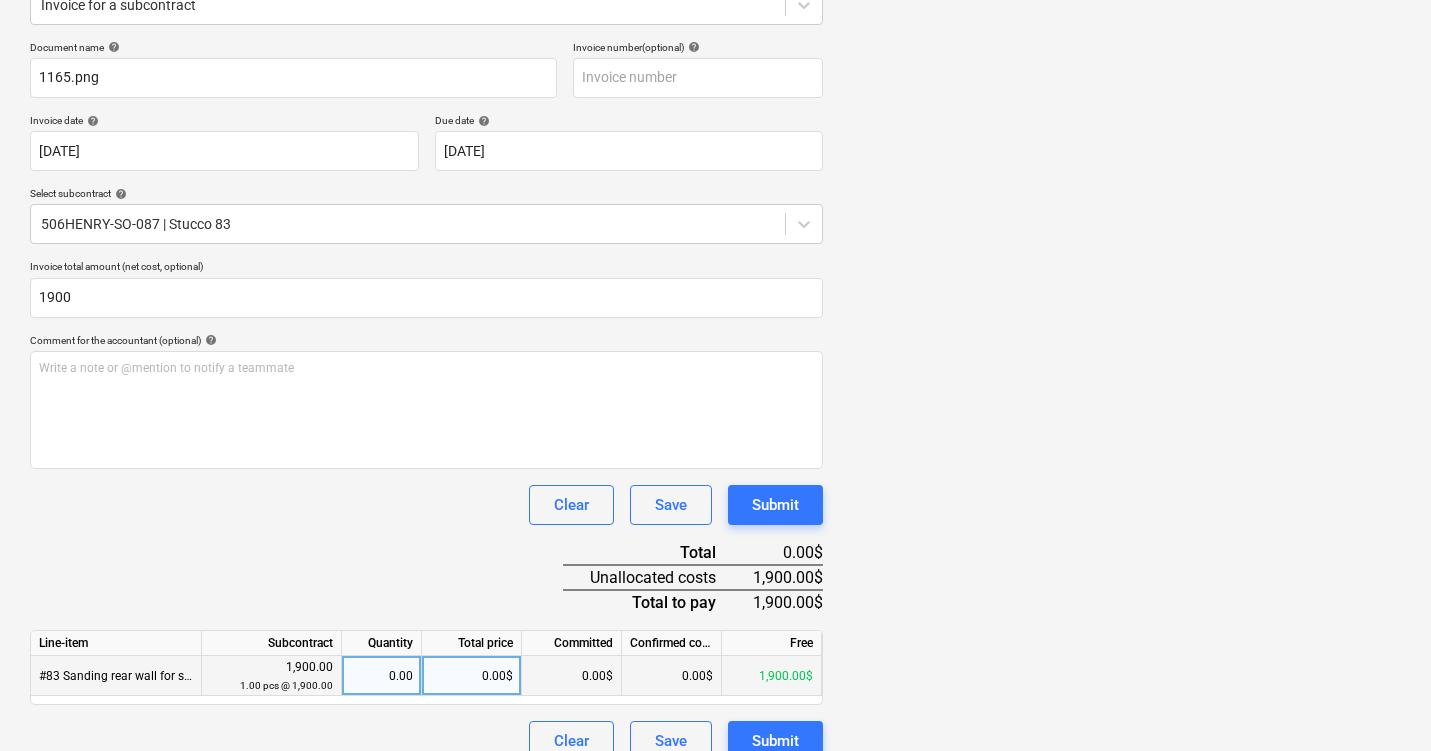 click on "0.00$" at bounding box center (472, 676) 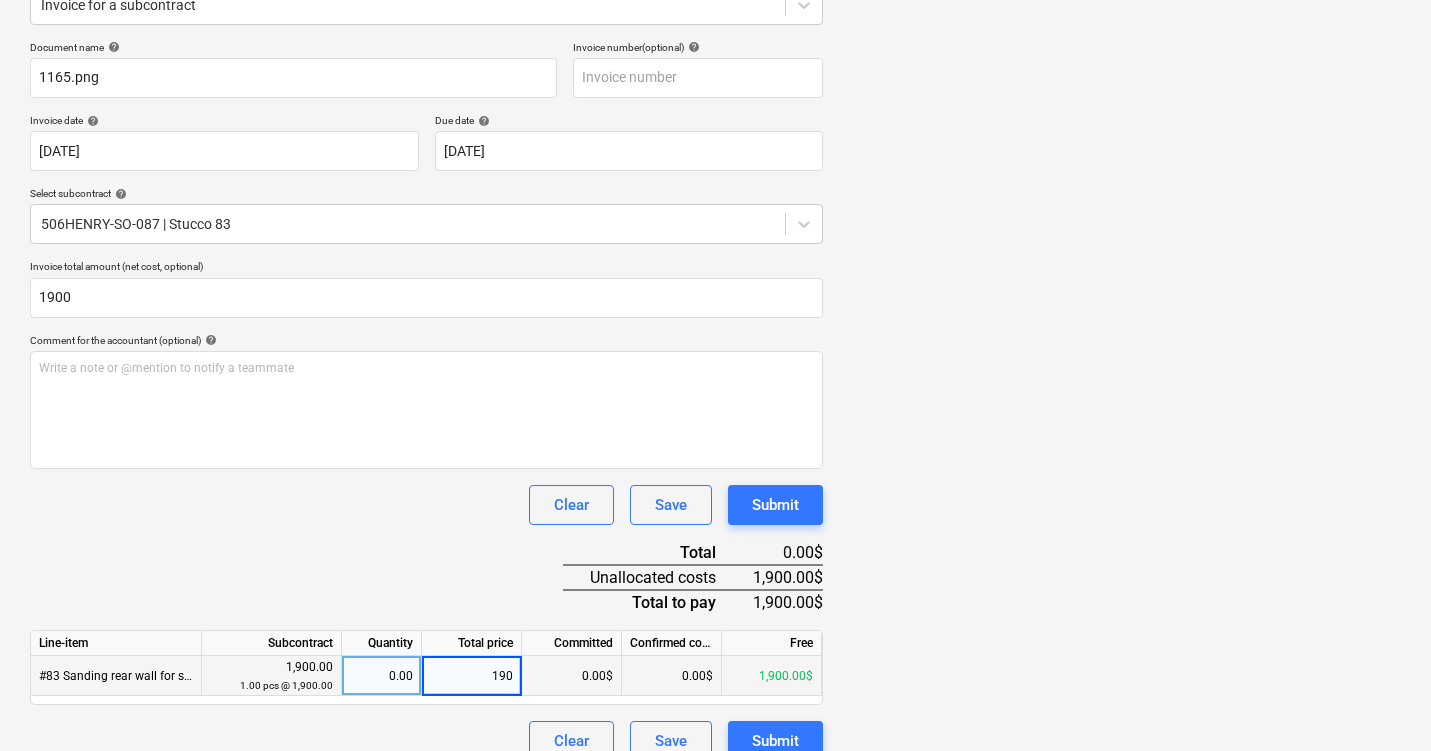 type on "1900" 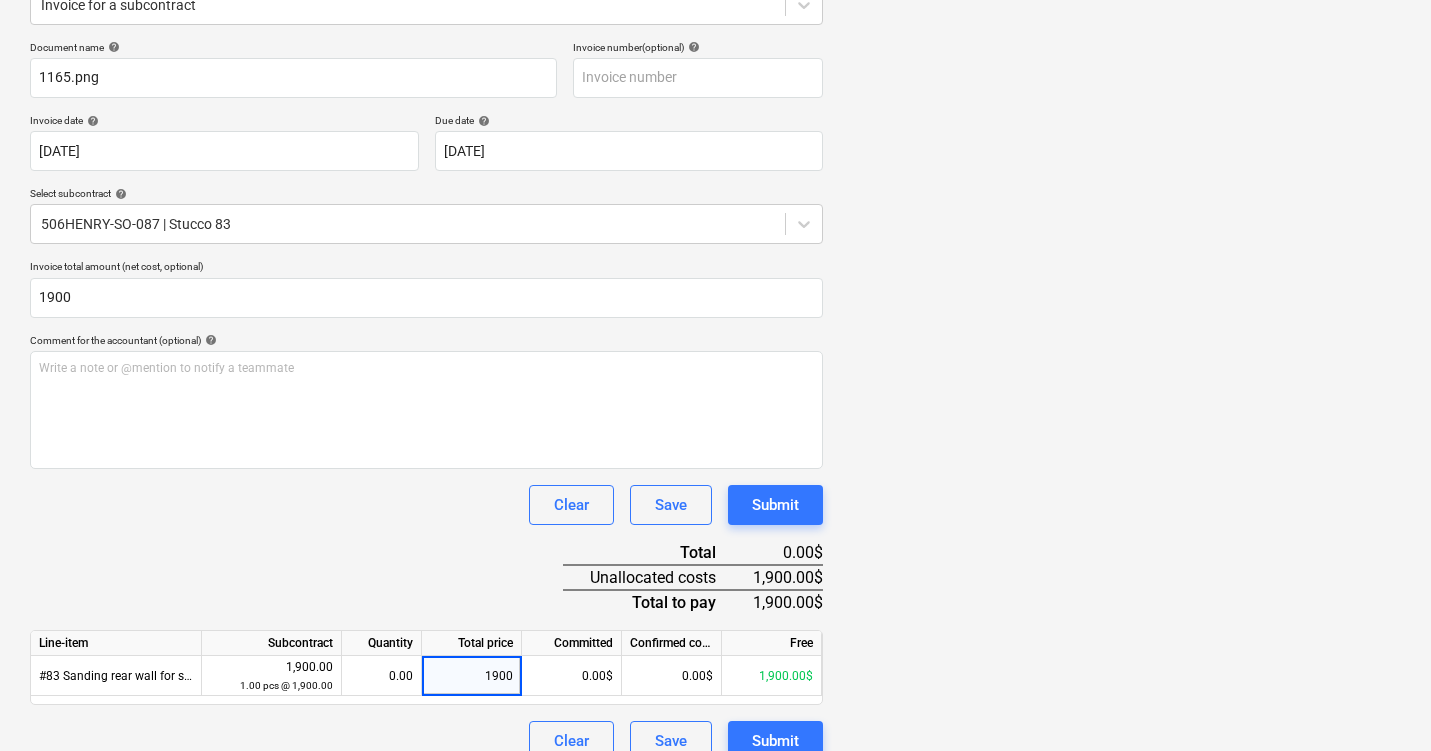 click on "1165.png clear add sort zoom_in zoom_out chat 0 save_alt" at bounding box center (1120, 299) 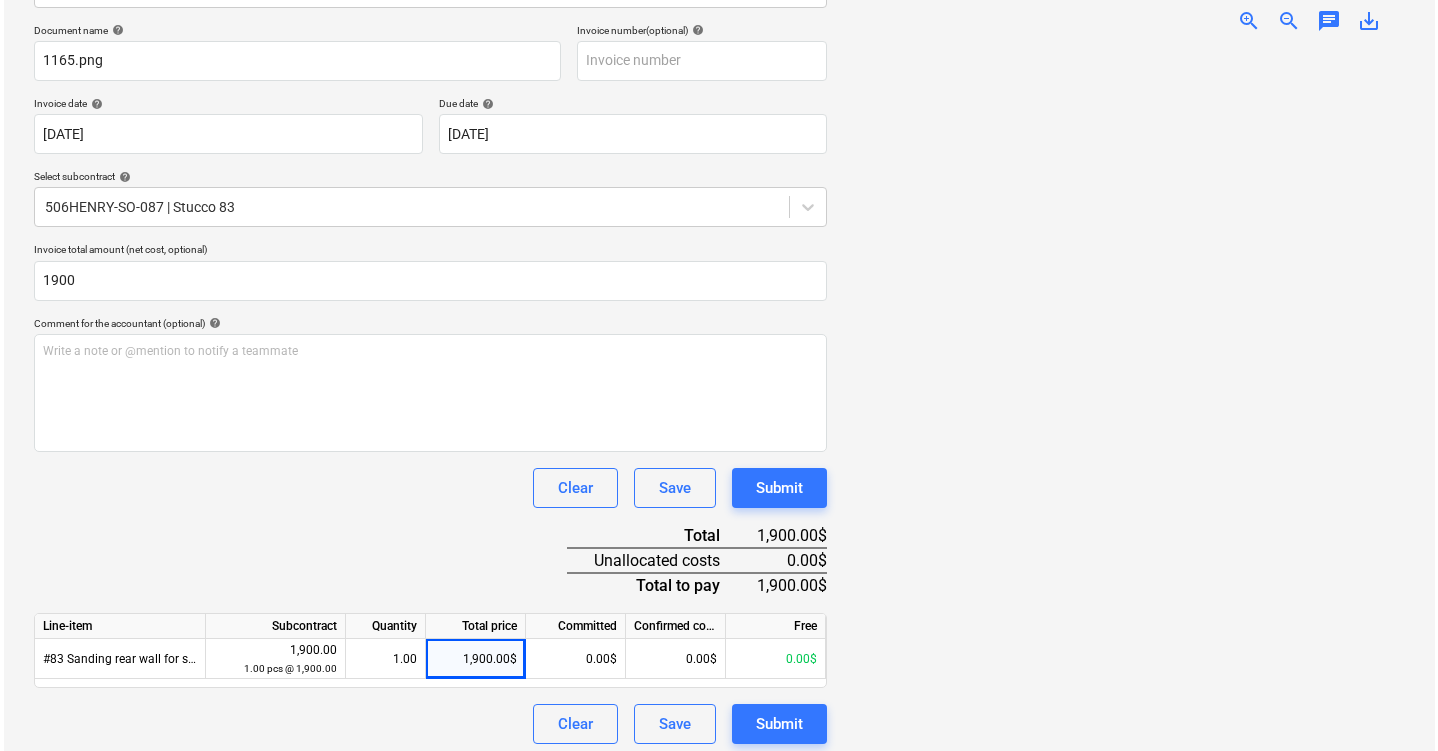scroll, scrollTop: 296, scrollLeft: 0, axis: vertical 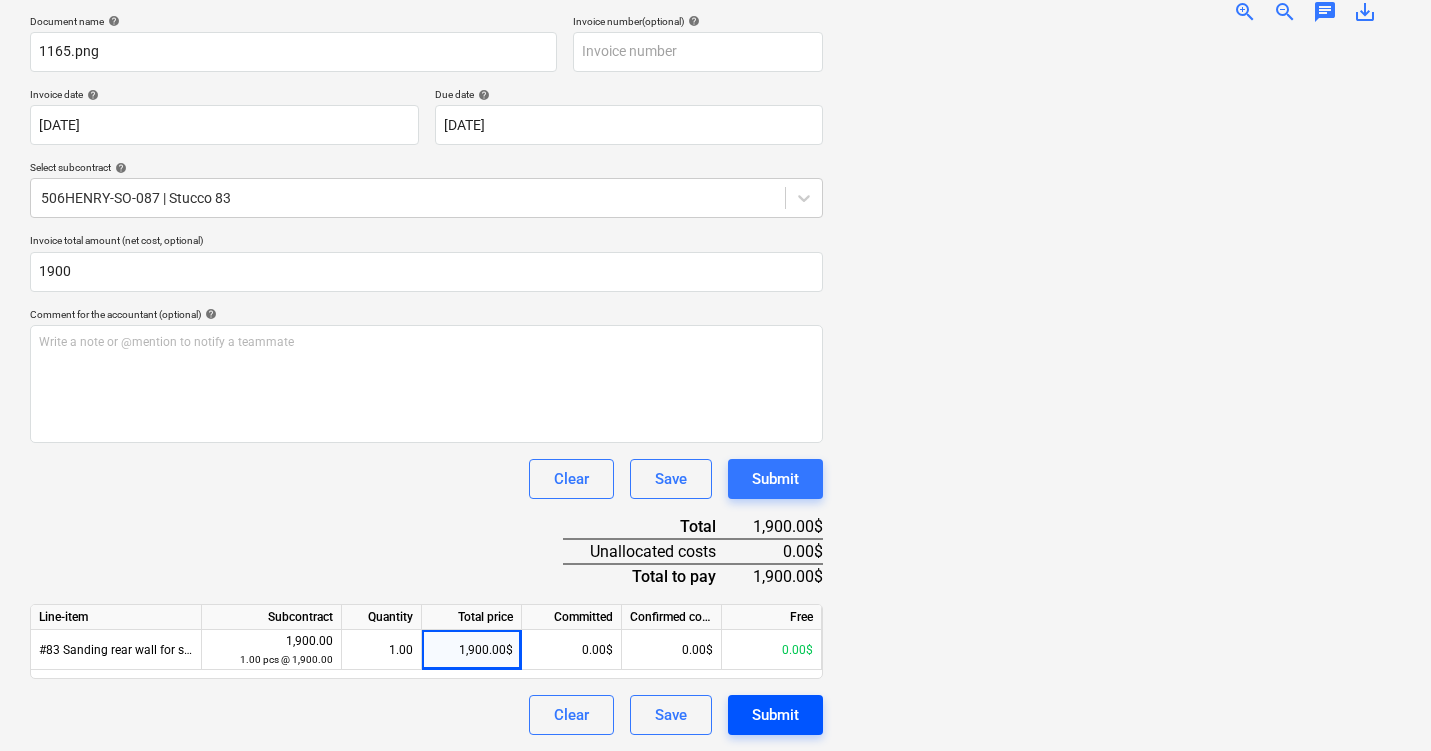 click on "Submit" at bounding box center (775, 715) 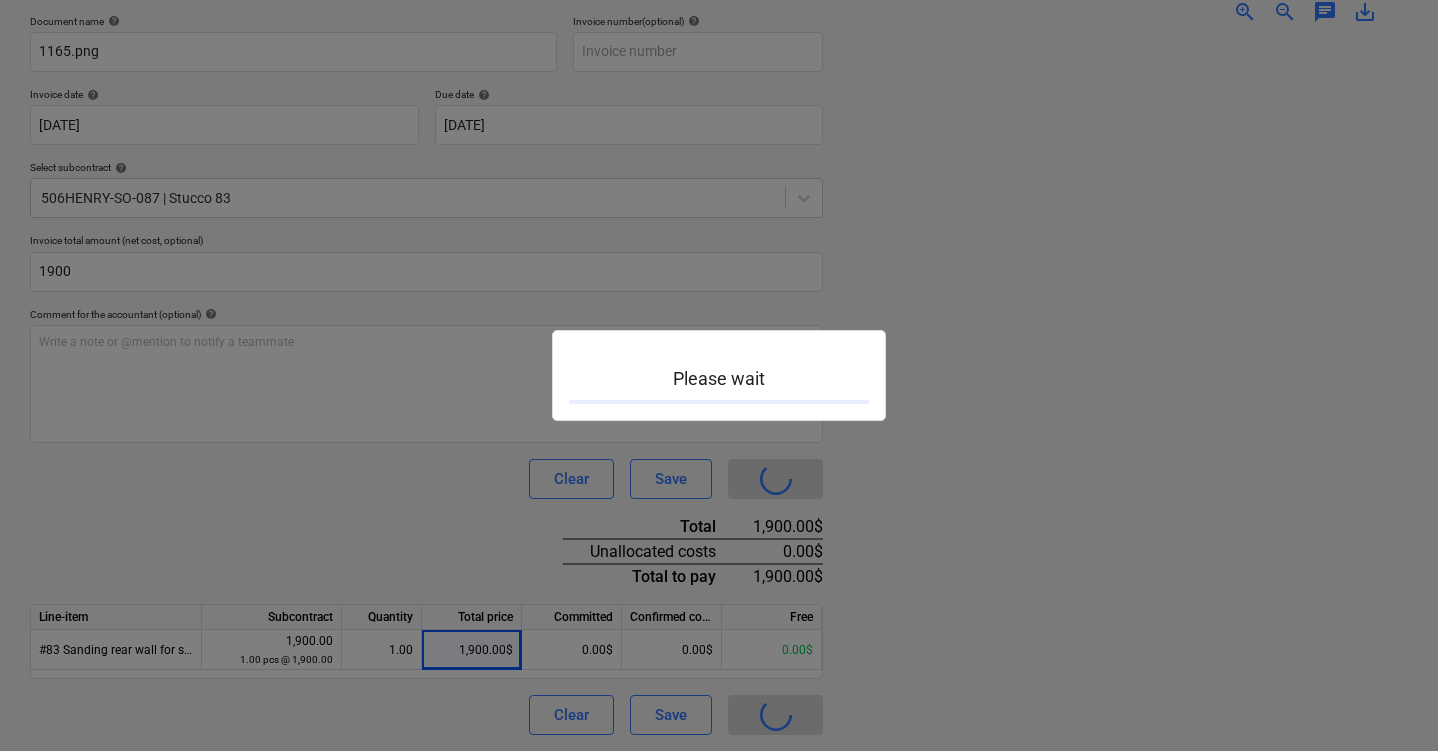 scroll, scrollTop: 0, scrollLeft: 0, axis: both 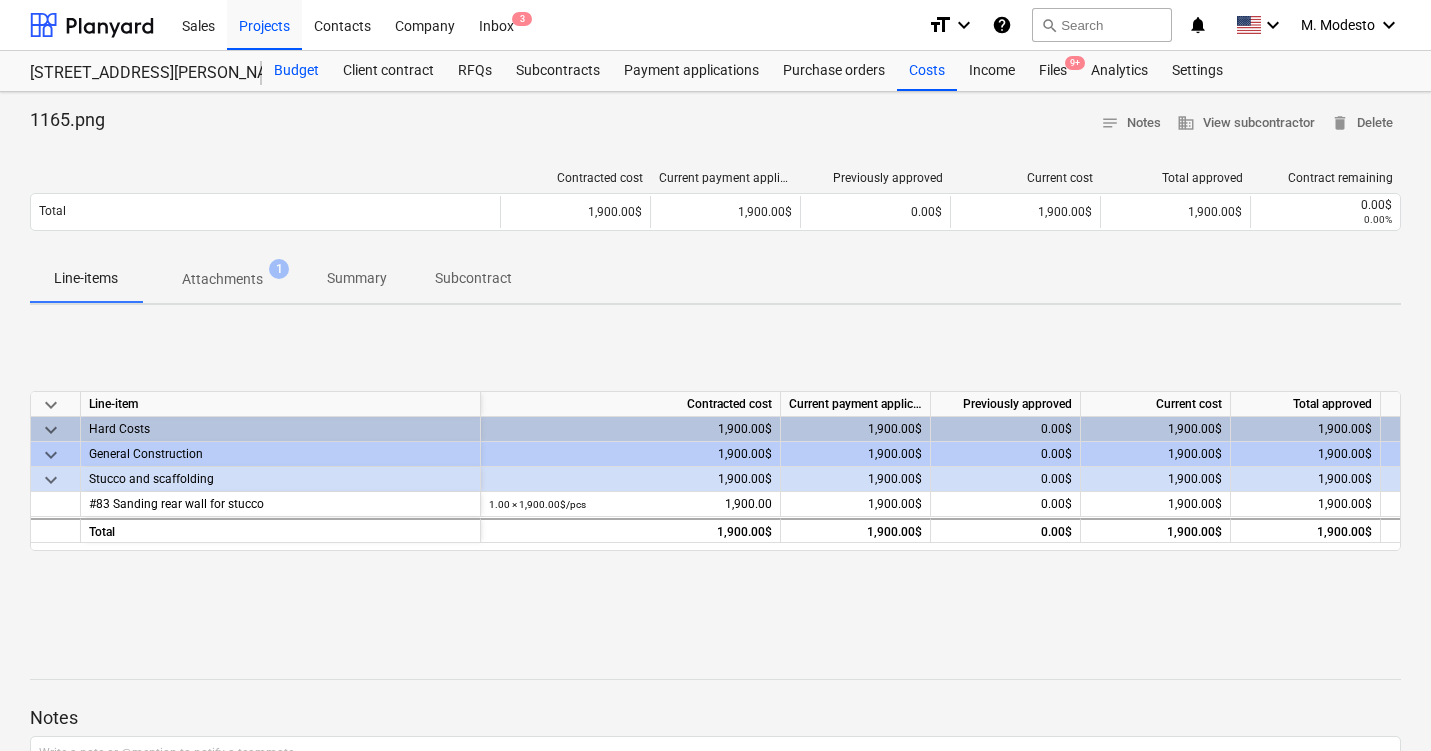 click on "Budget" at bounding box center (296, 71) 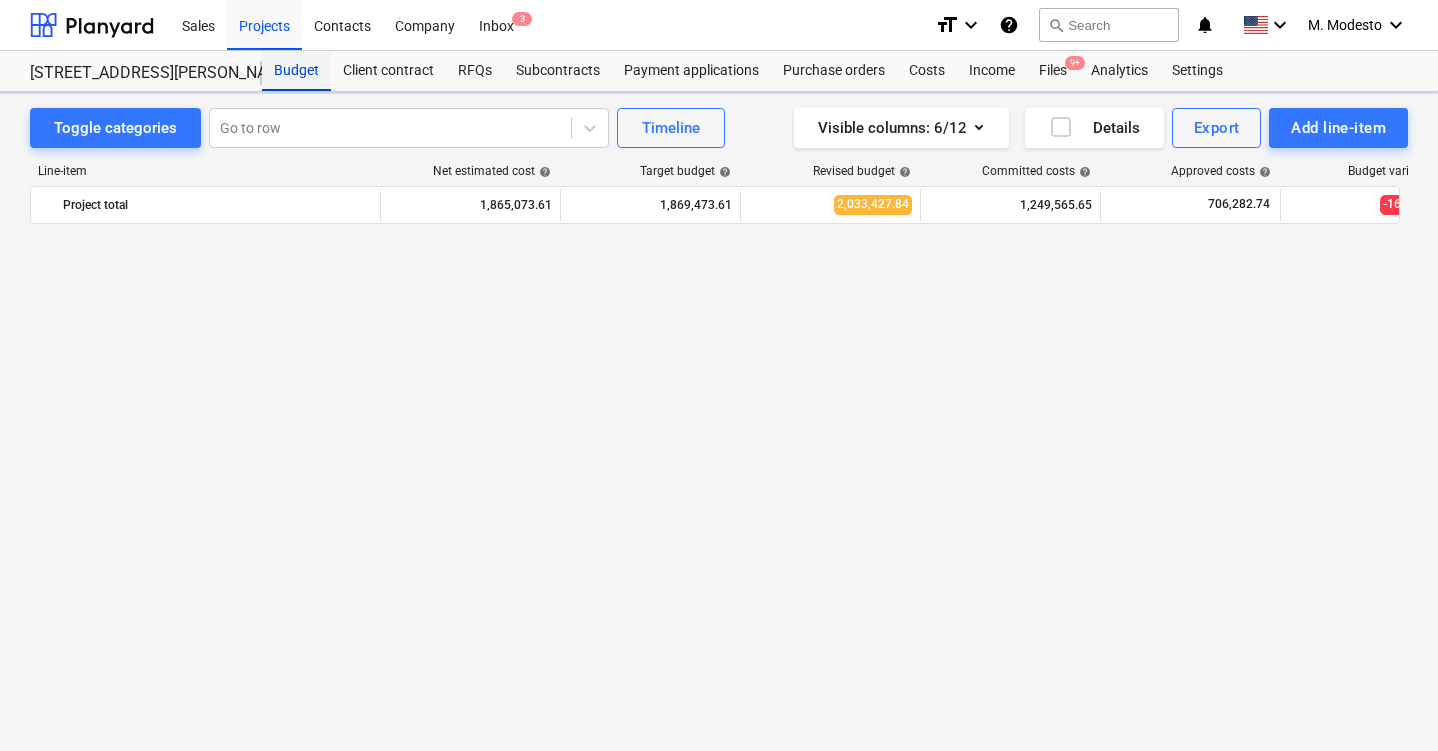 scroll, scrollTop: 4235, scrollLeft: 0, axis: vertical 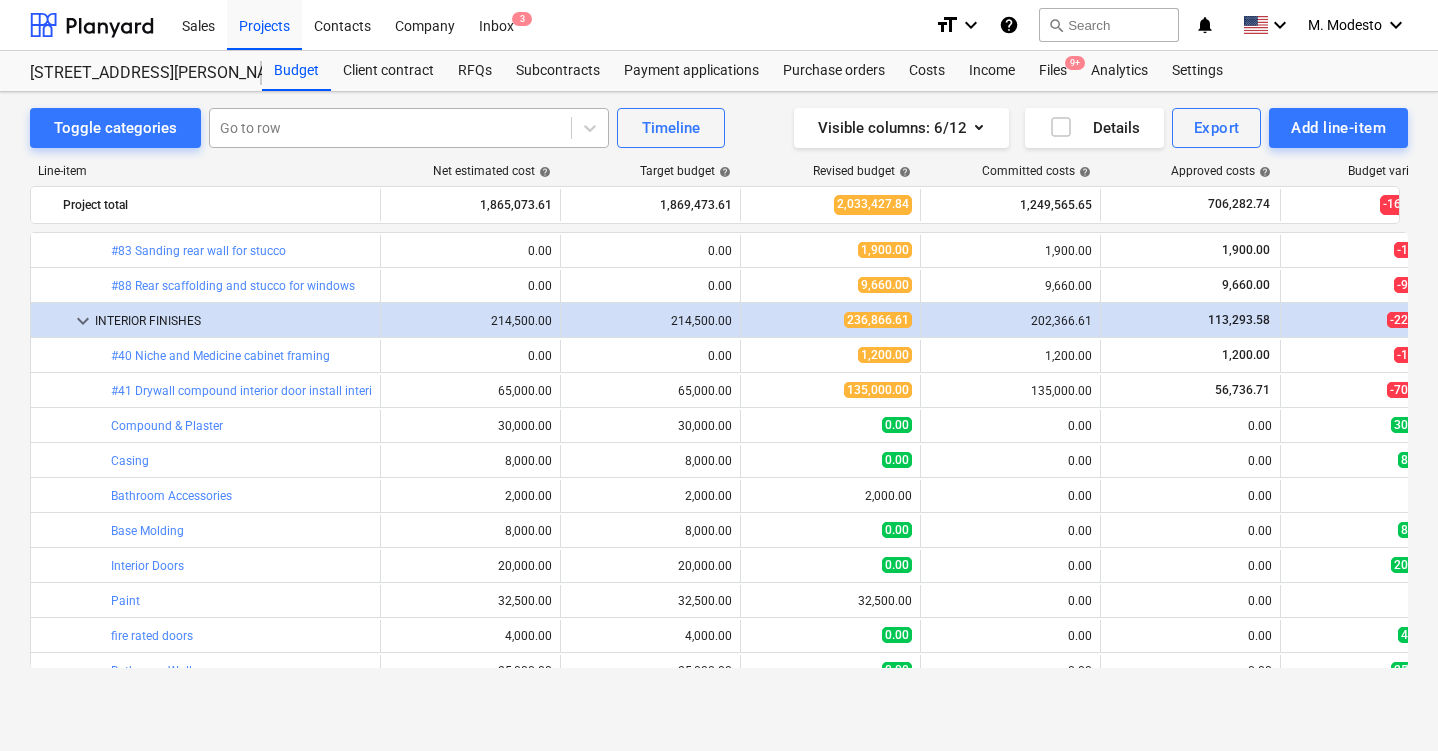 click at bounding box center [390, 128] 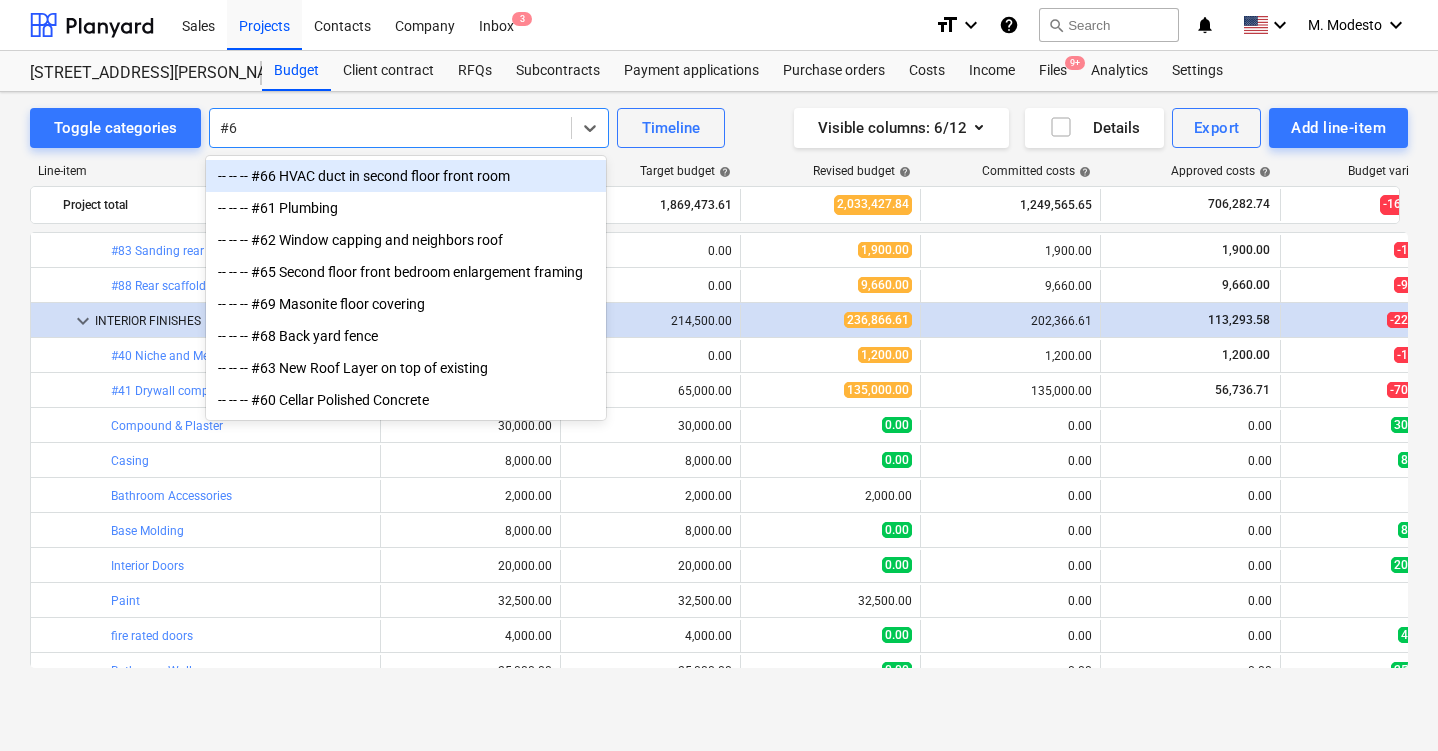 type on "#69" 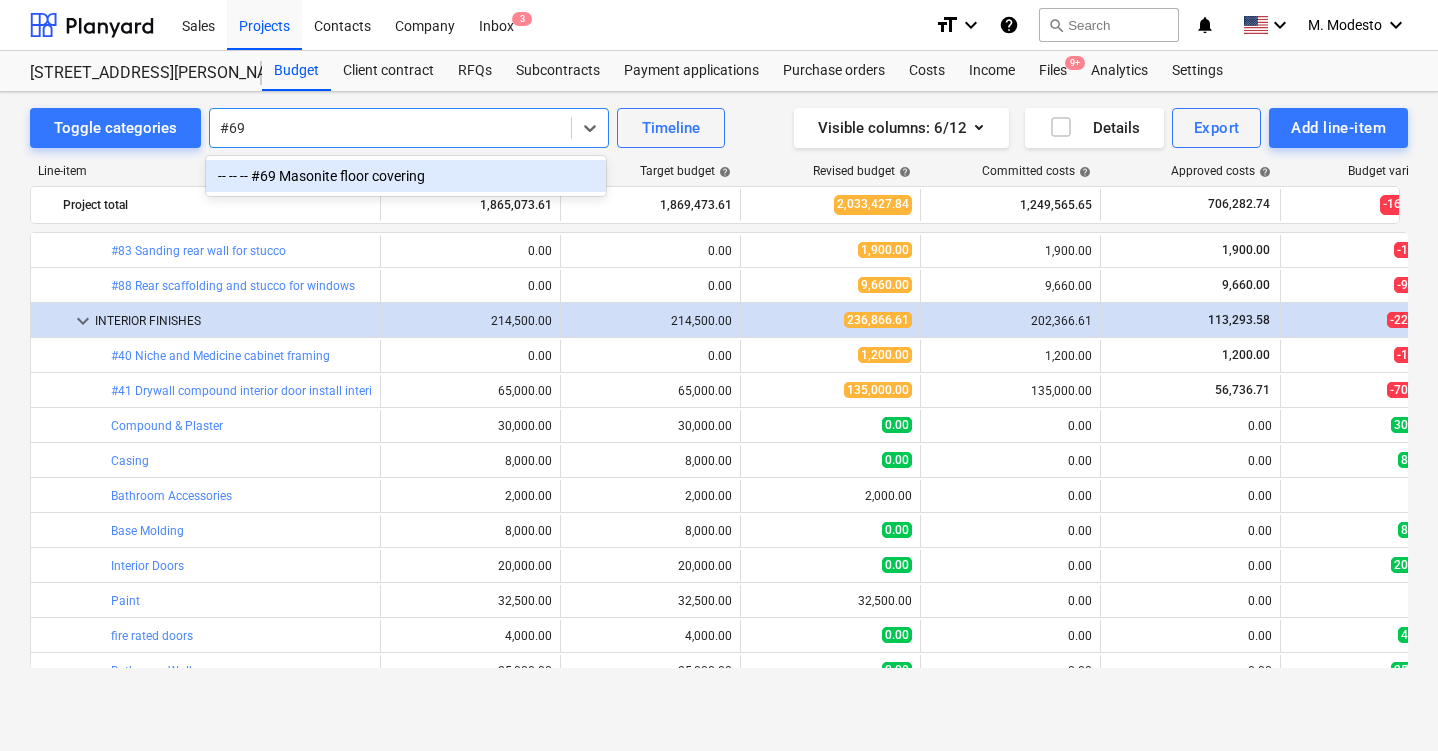 click on "-- -- --   #69 Masonite floor covering" at bounding box center [406, 176] 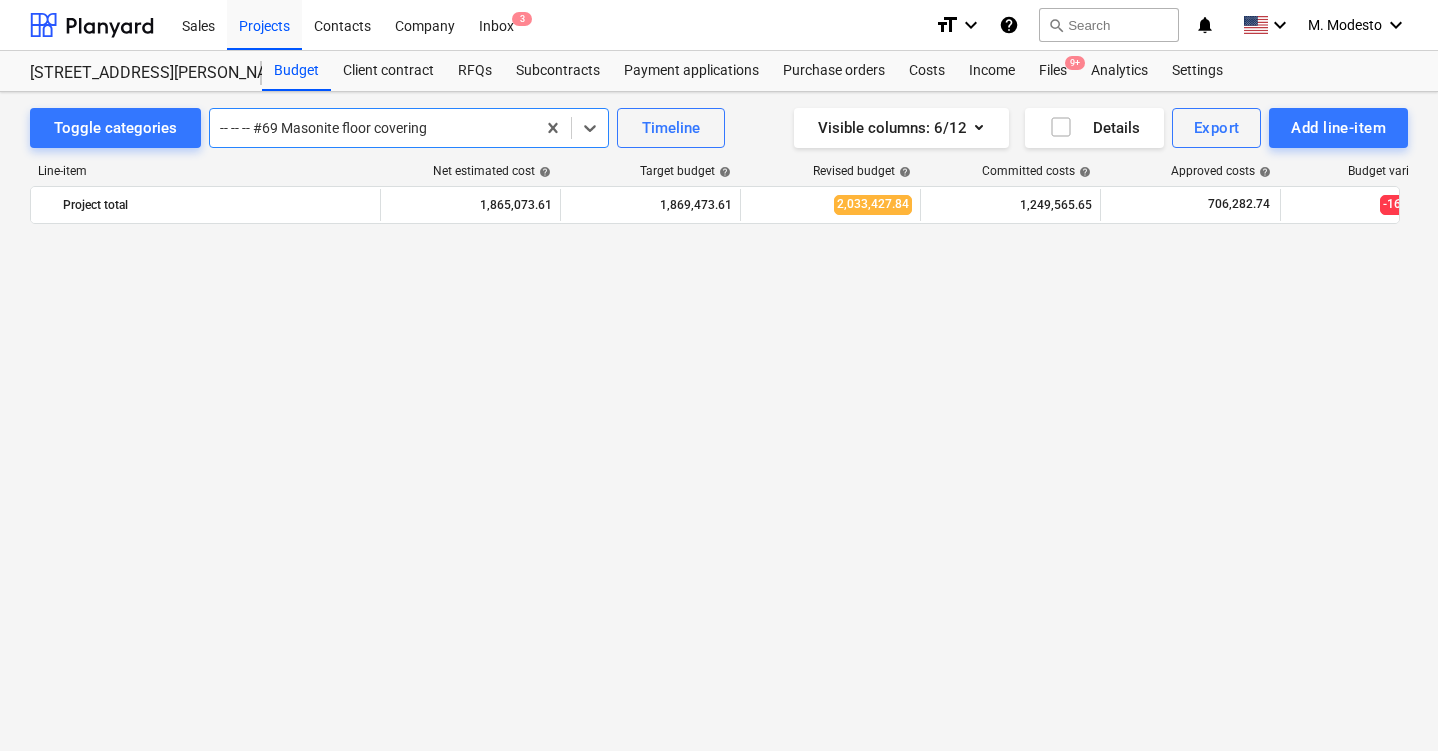 scroll, scrollTop: 2800, scrollLeft: 0, axis: vertical 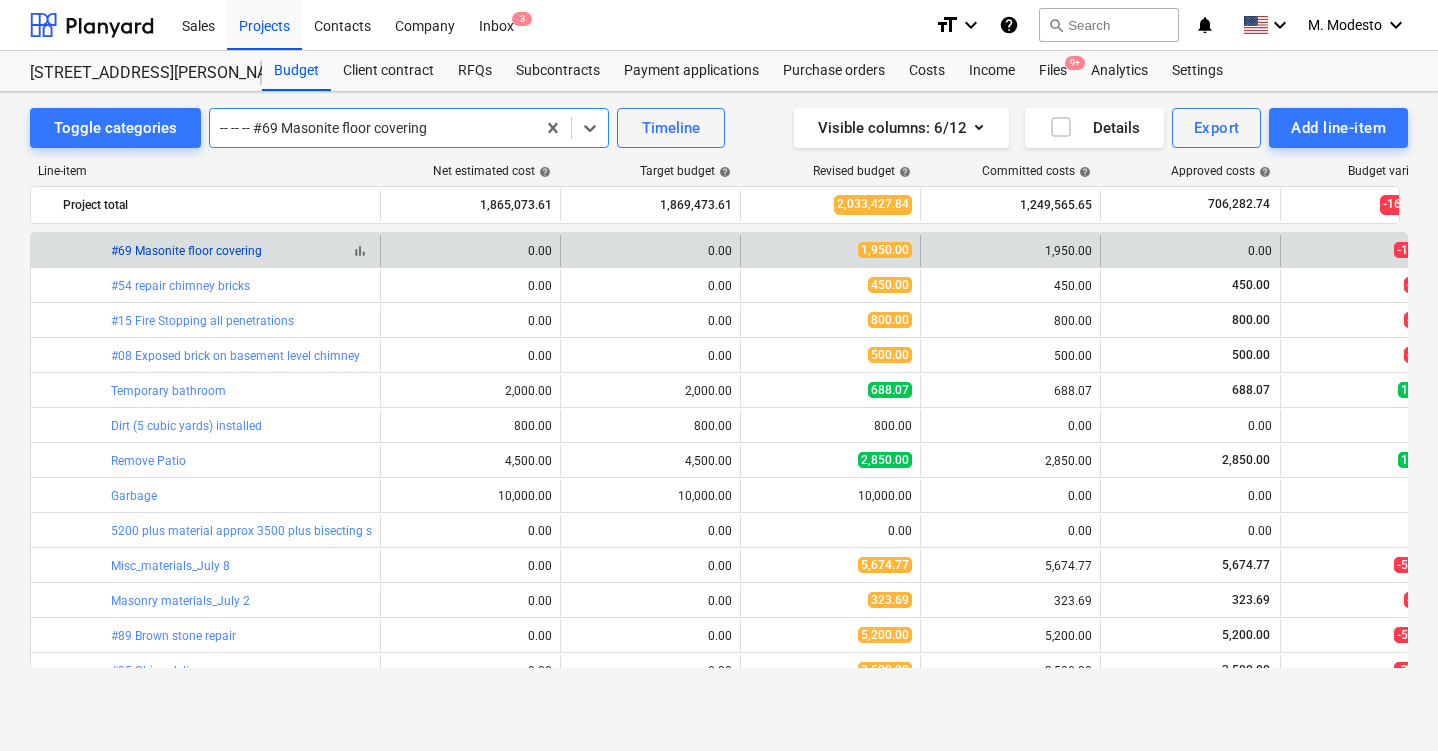 click on "#69 Masonite floor covering" at bounding box center [186, 251] 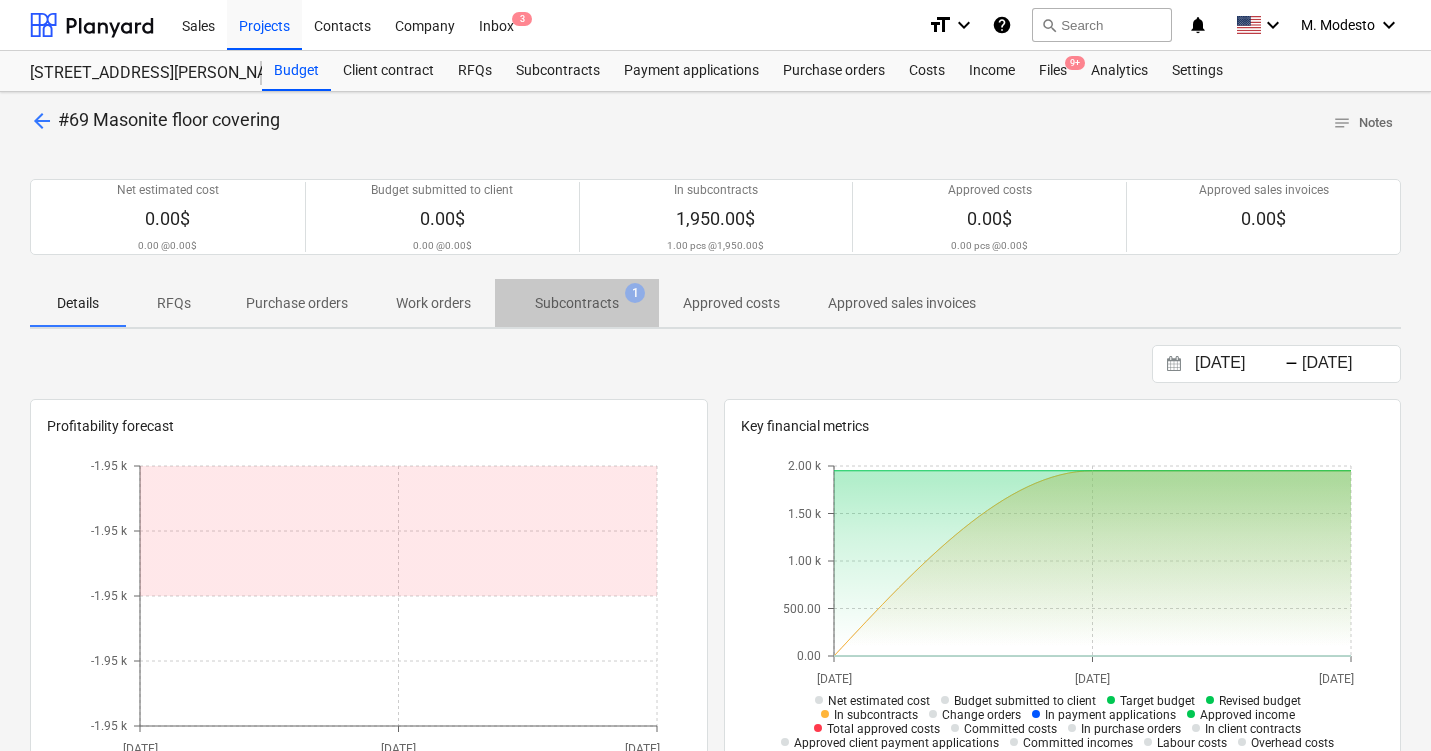 click on "Subcontracts" at bounding box center [577, 303] 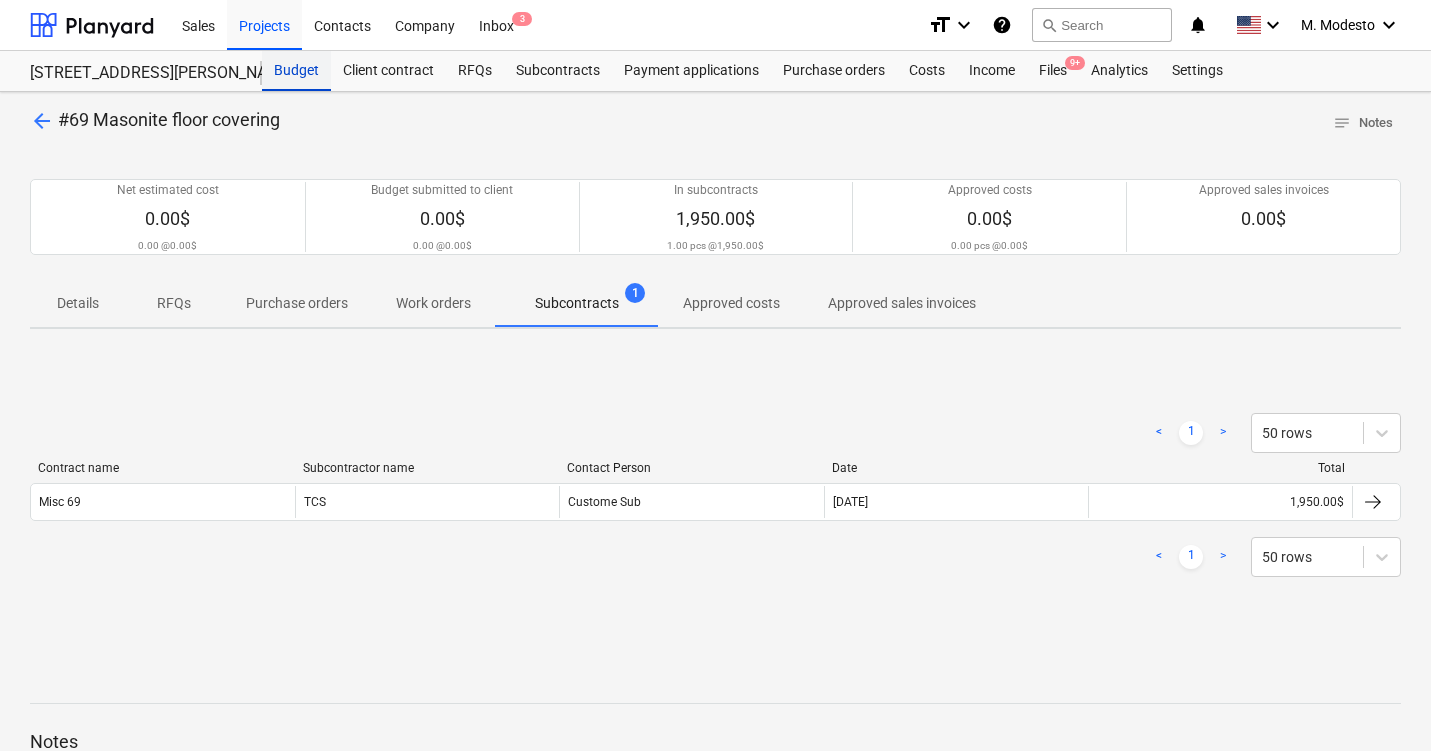 click on "Budget" at bounding box center (296, 71) 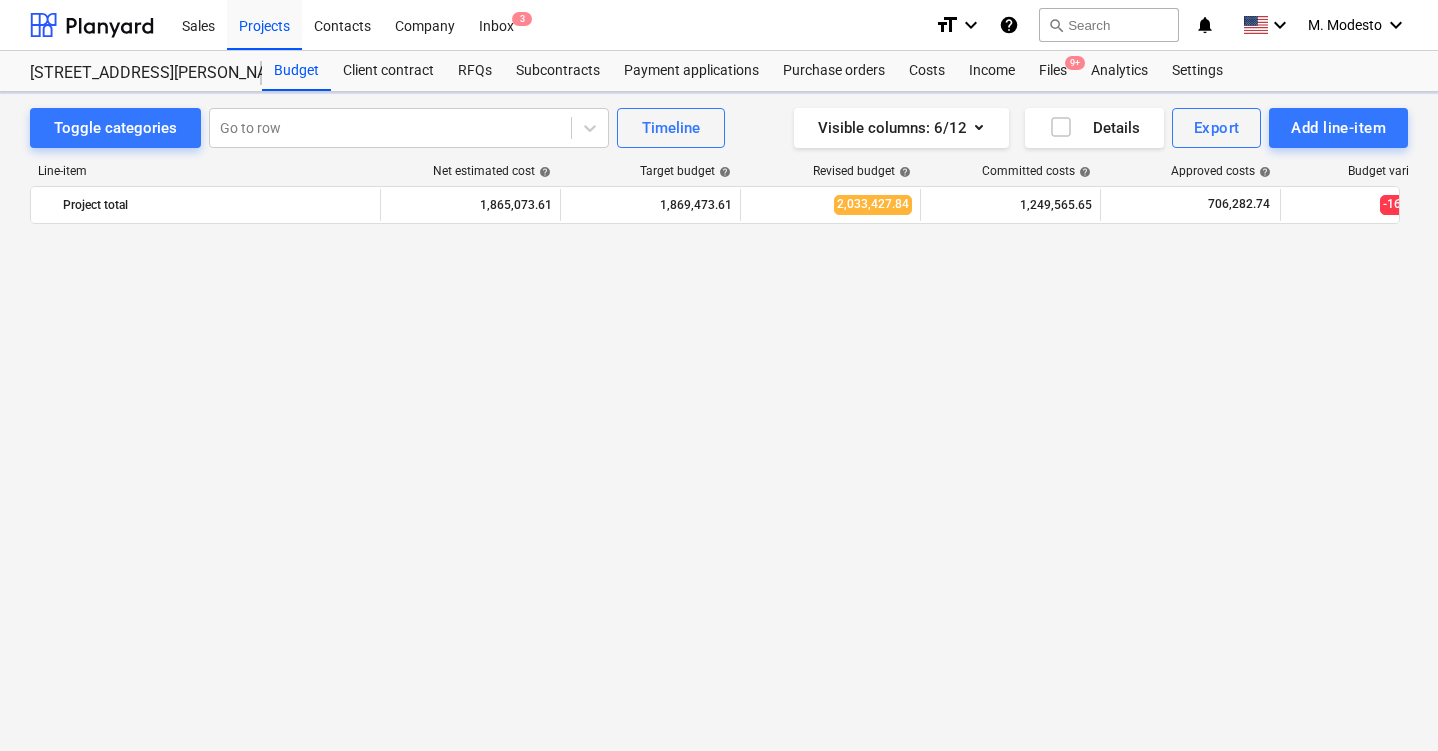 scroll, scrollTop: 2800, scrollLeft: 0, axis: vertical 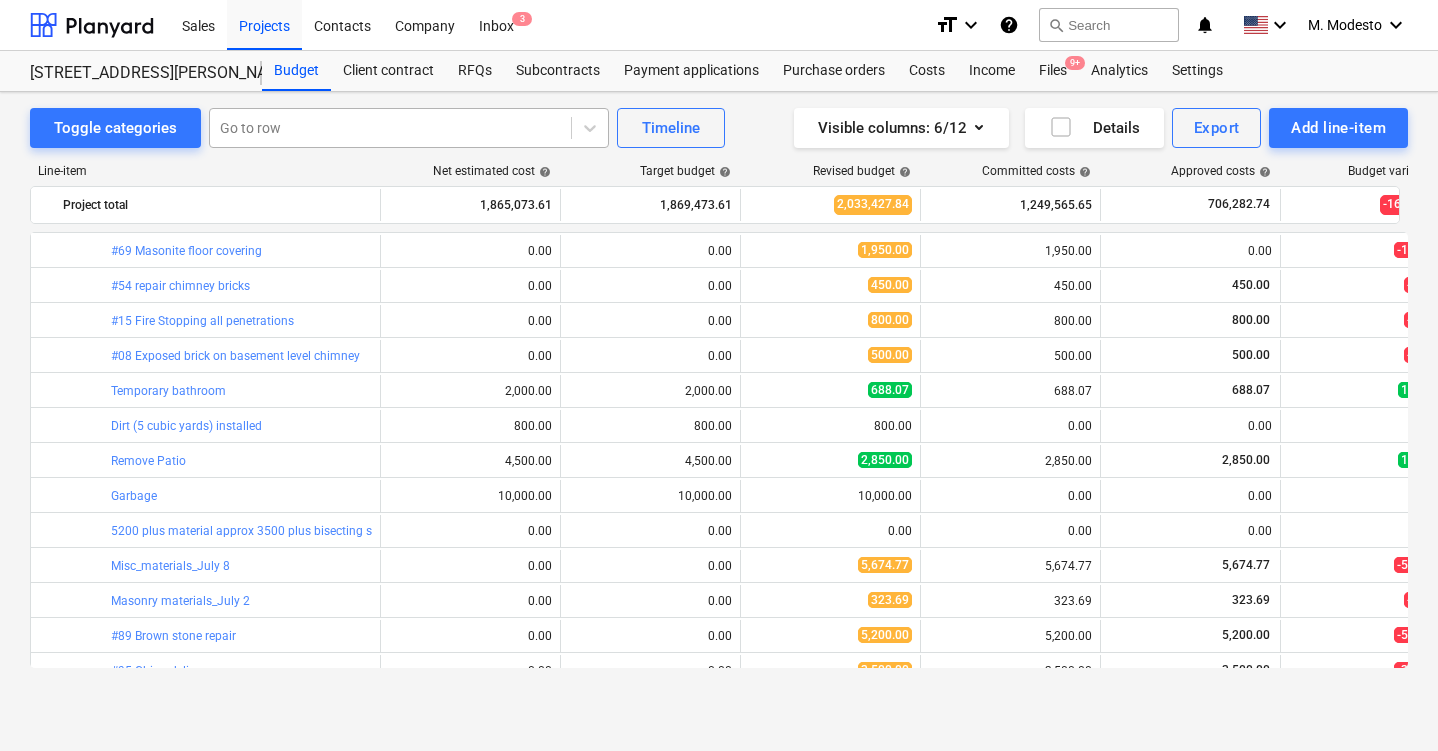 click at bounding box center [390, 128] 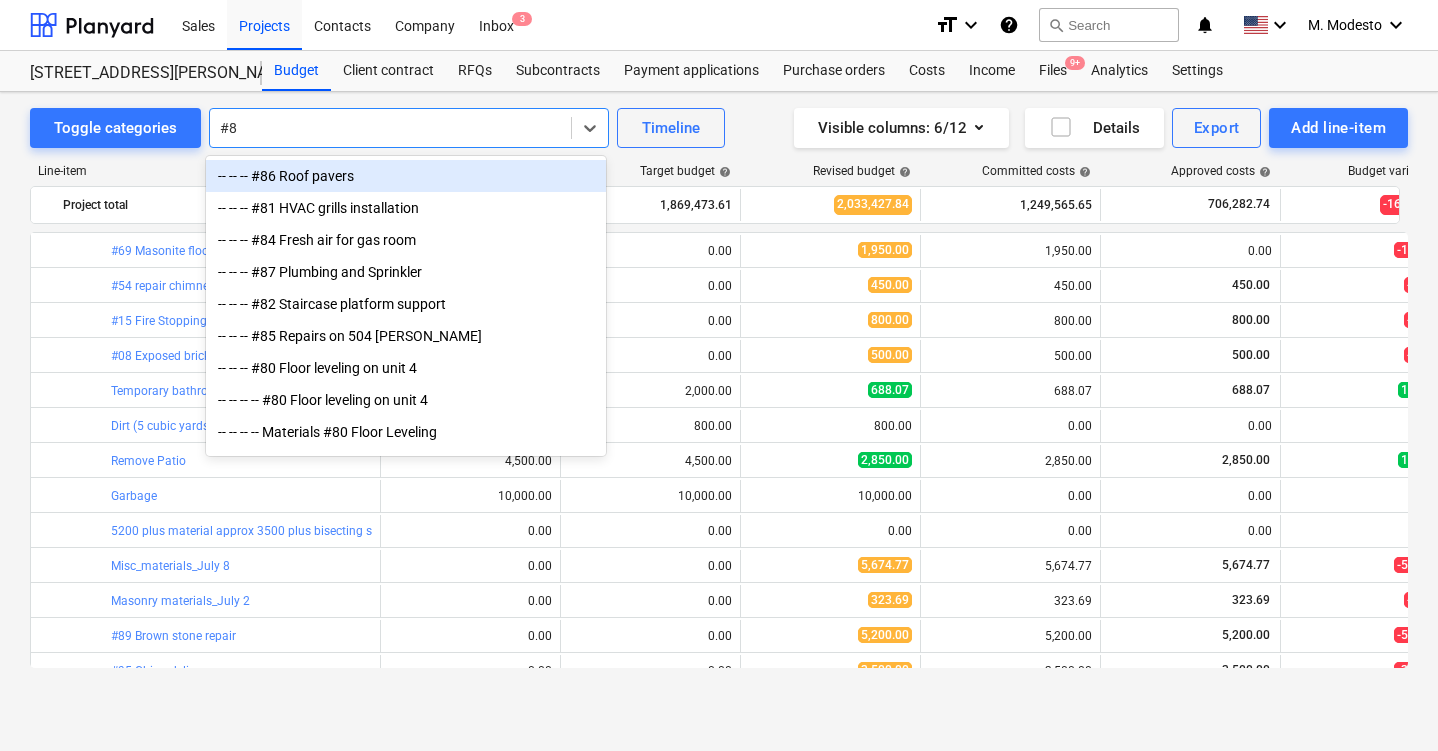 type on "#84" 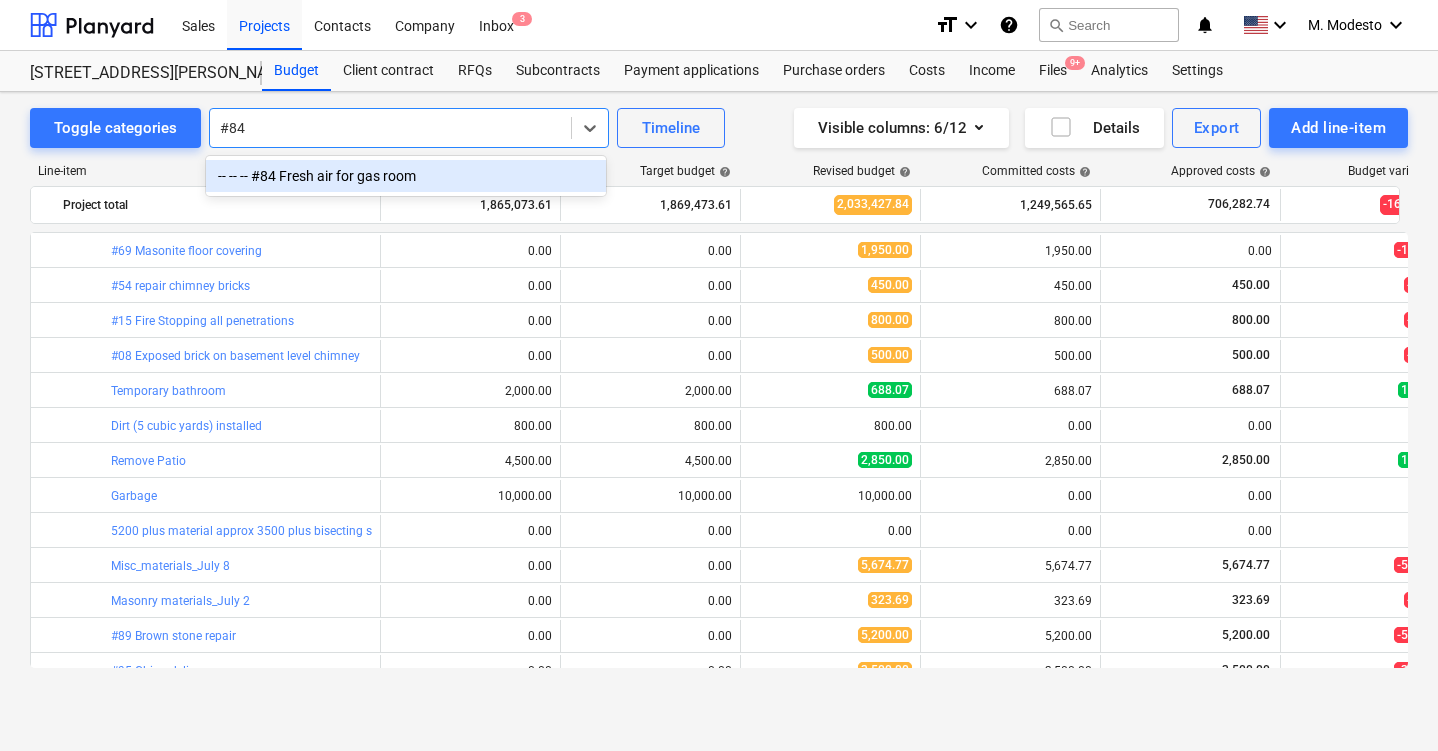 click on "-- -- --   #84 Fresh air for gas room" at bounding box center [406, 176] 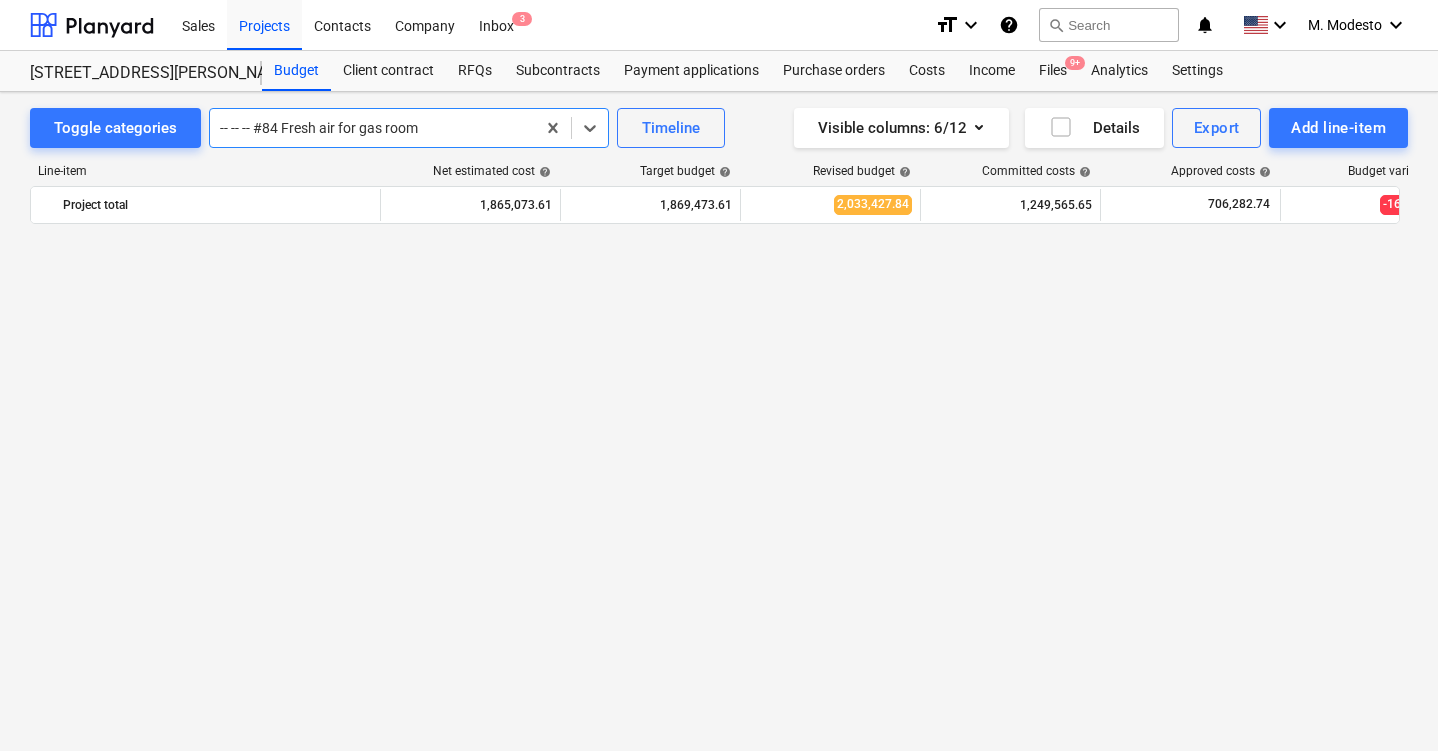 scroll, scrollTop: 980, scrollLeft: 0, axis: vertical 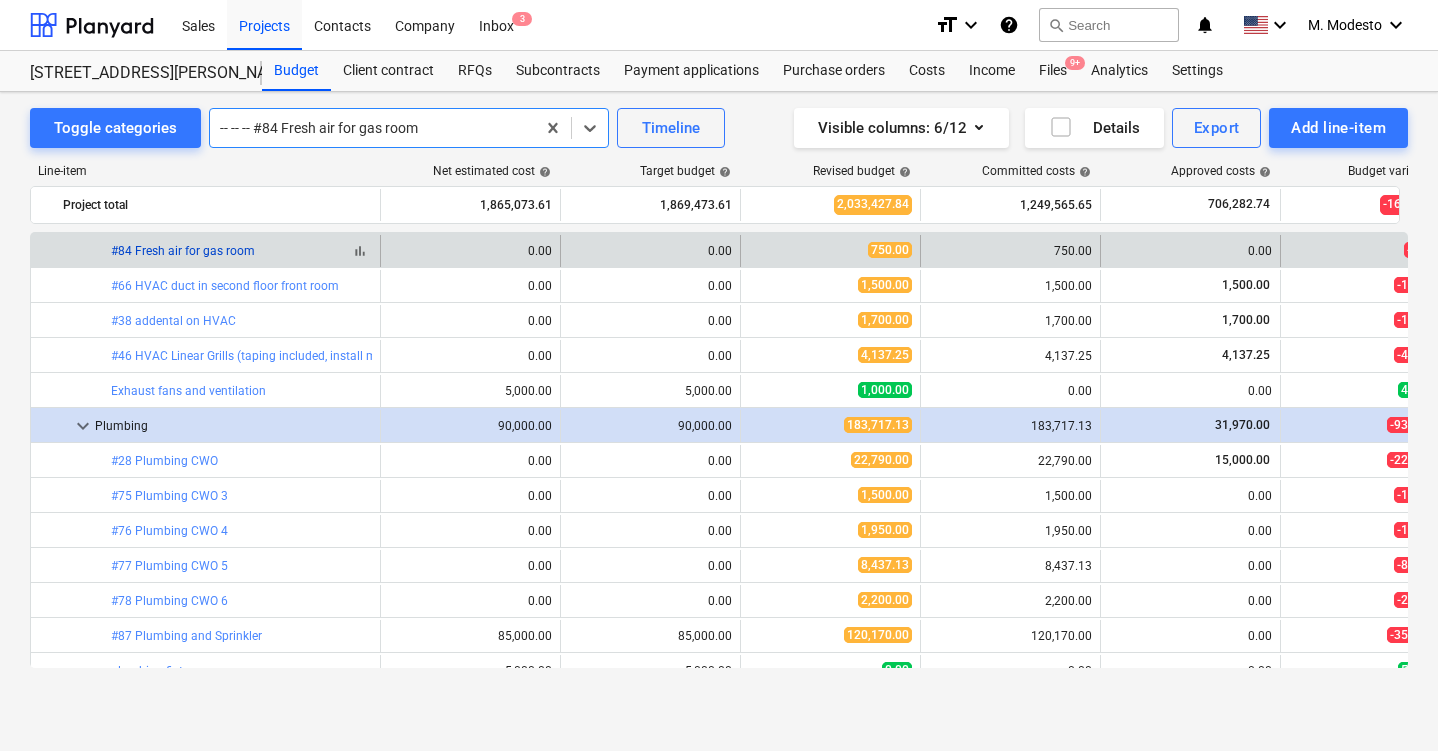 click on "#84 Fresh air for gas room" at bounding box center [183, 251] 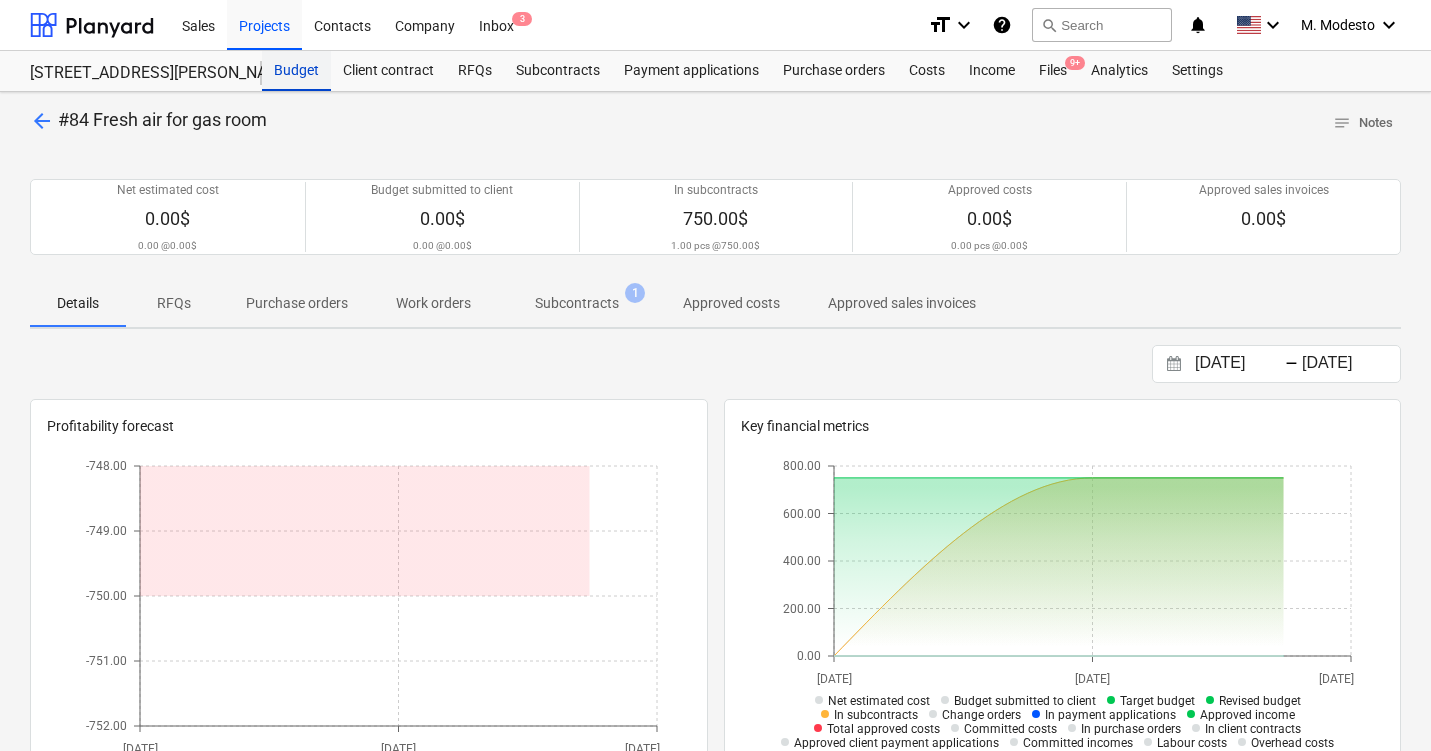 click on "Budget" at bounding box center (296, 71) 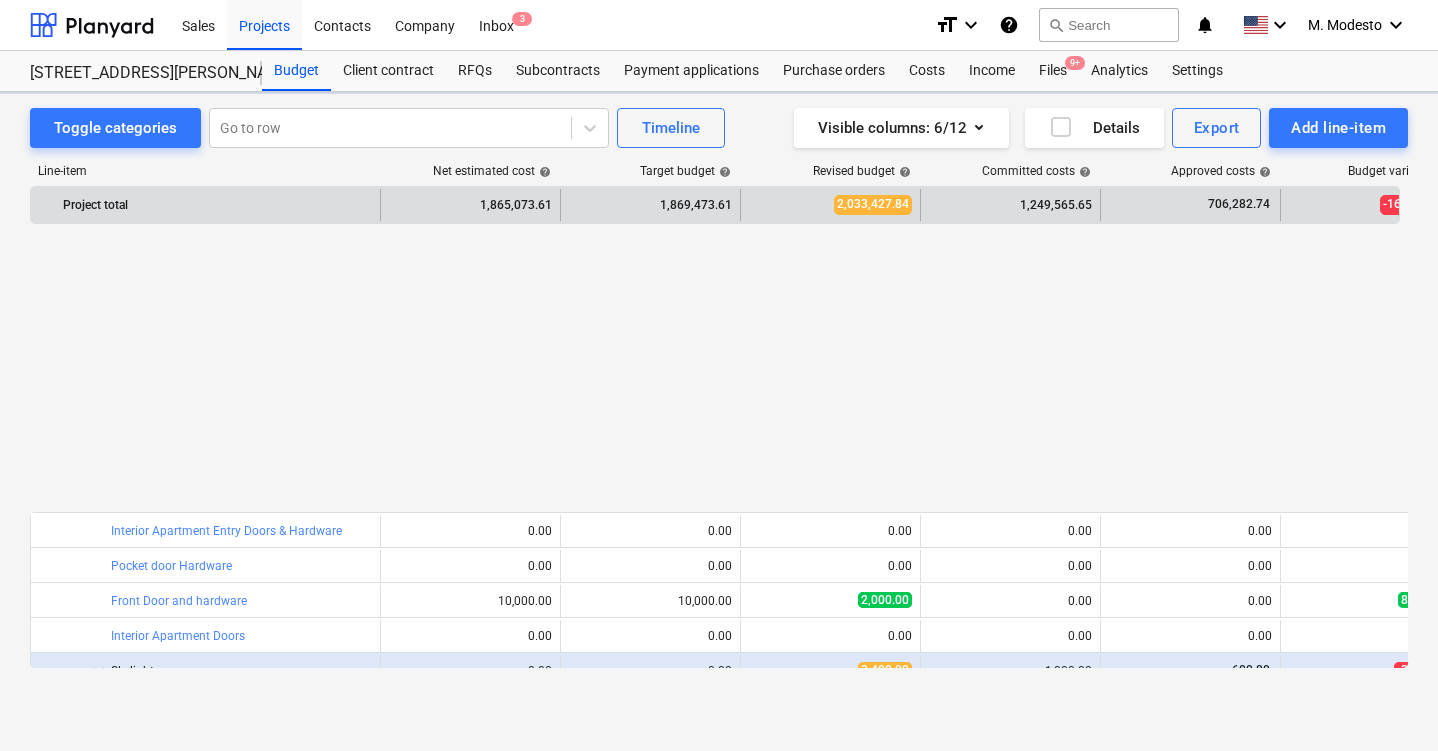 scroll, scrollTop: 980, scrollLeft: 0, axis: vertical 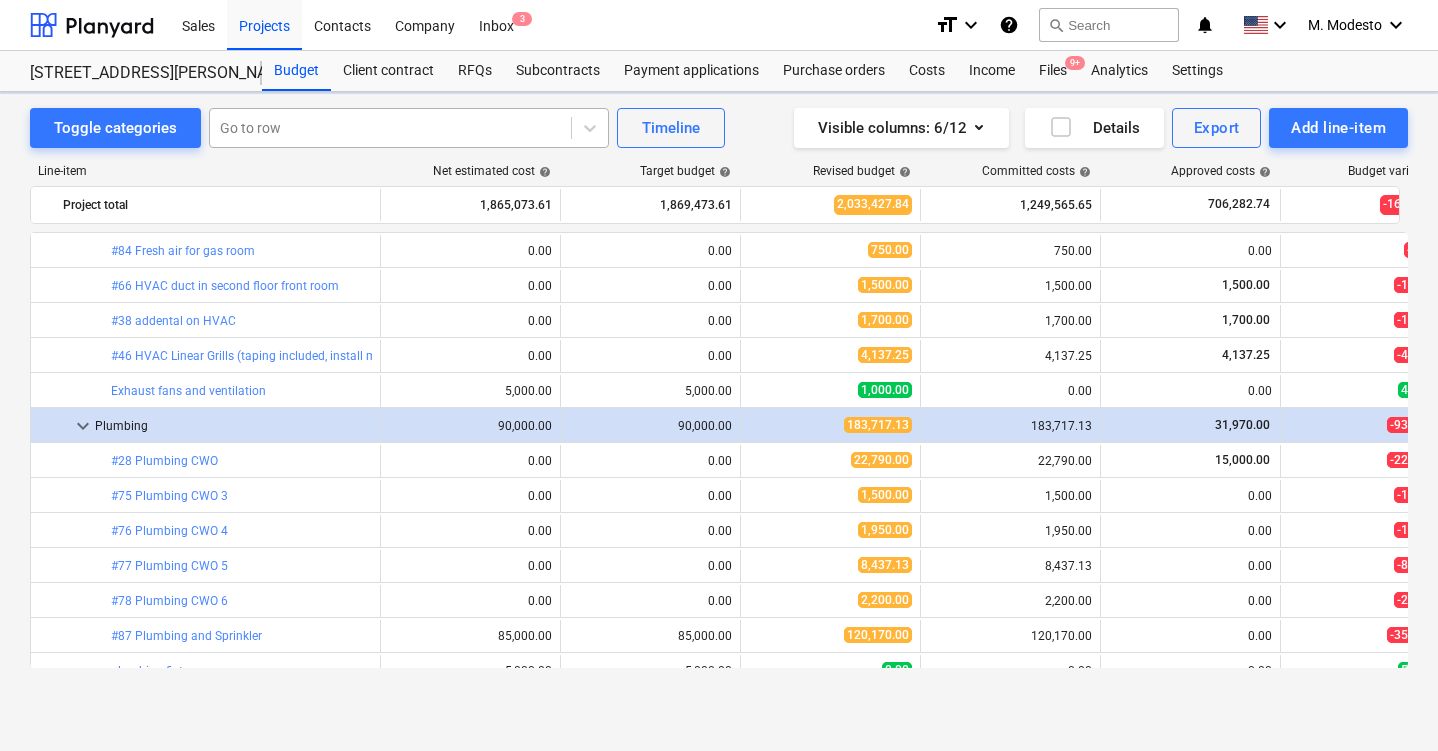 click at bounding box center (390, 128) 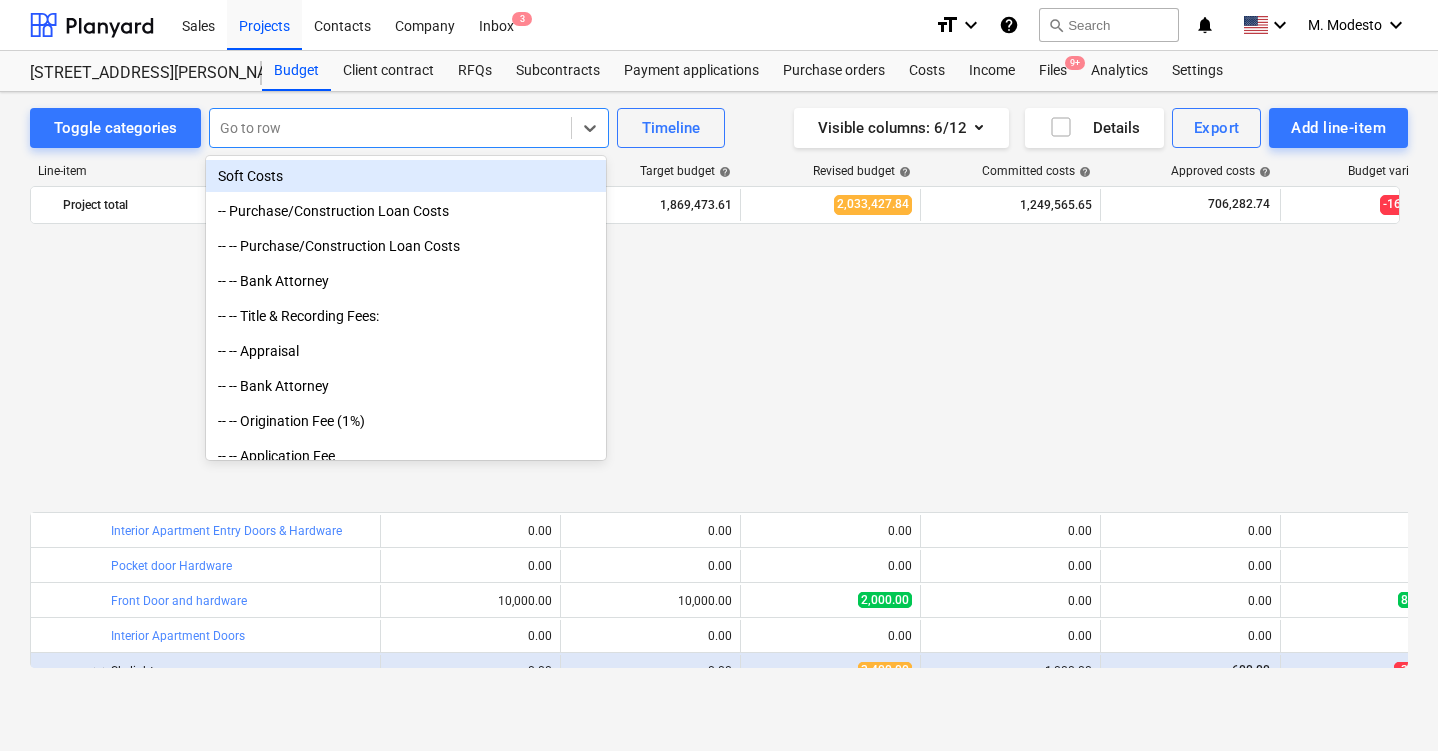 scroll, scrollTop: 980, scrollLeft: 0, axis: vertical 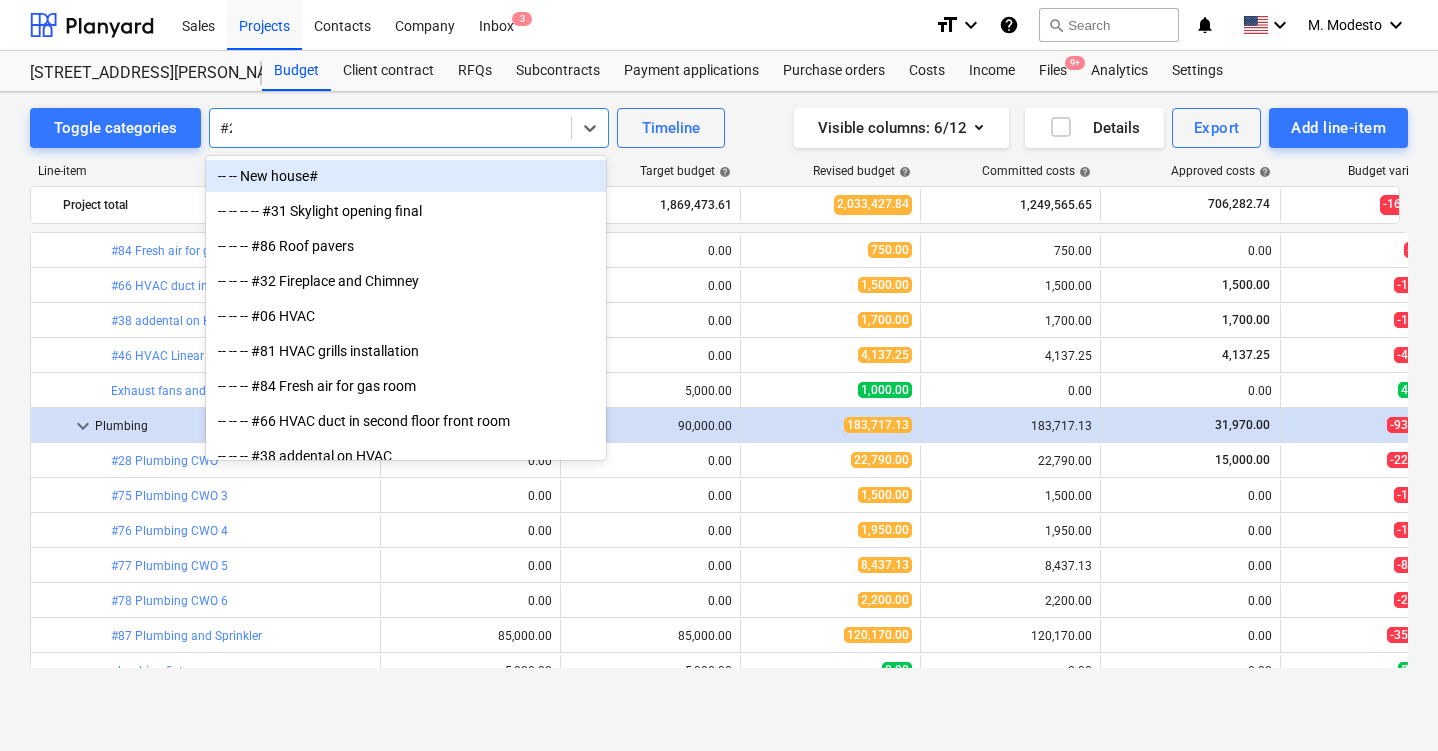 type on "#20" 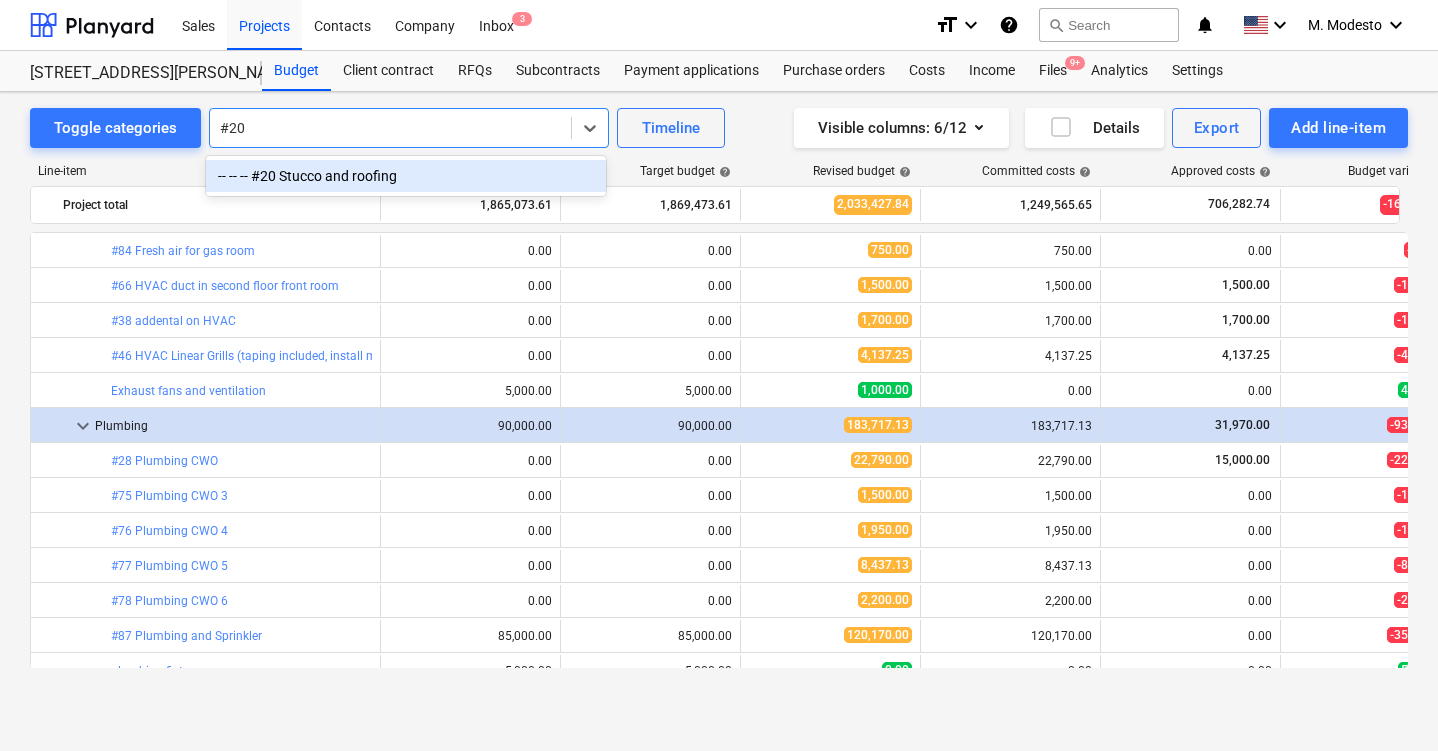 click on "-- -- --   #20 Stucco and roofing" at bounding box center (406, 176) 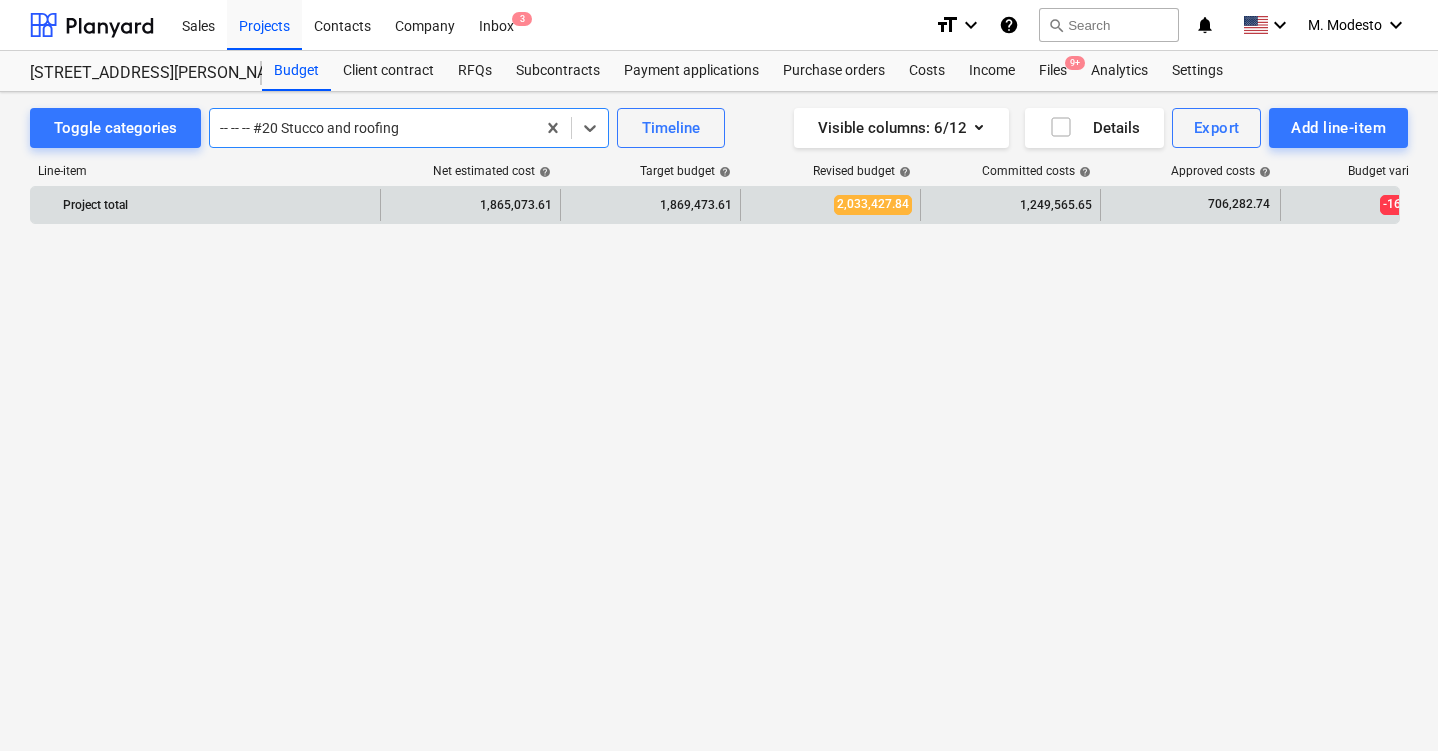 scroll, scrollTop: 4200, scrollLeft: 0, axis: vertical 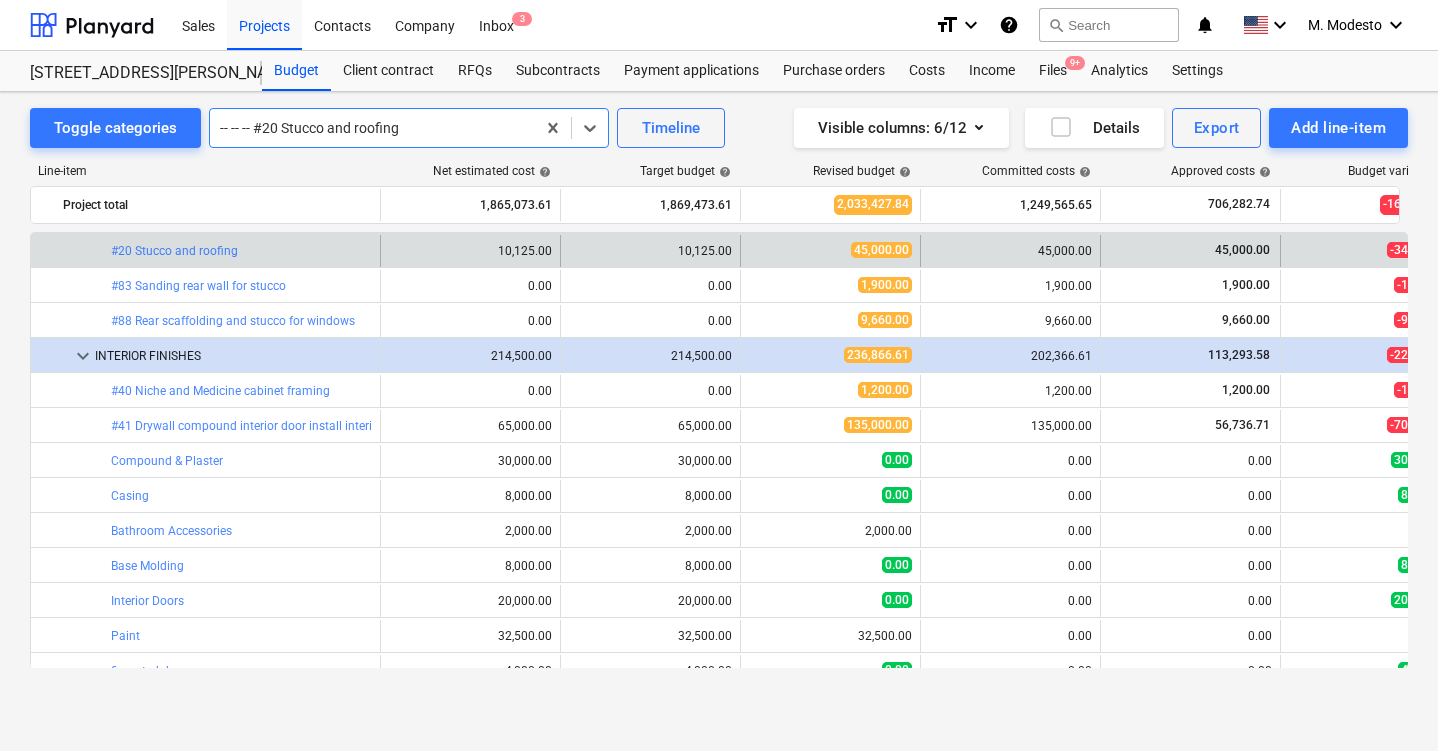 click at bounding box center [372, 128] 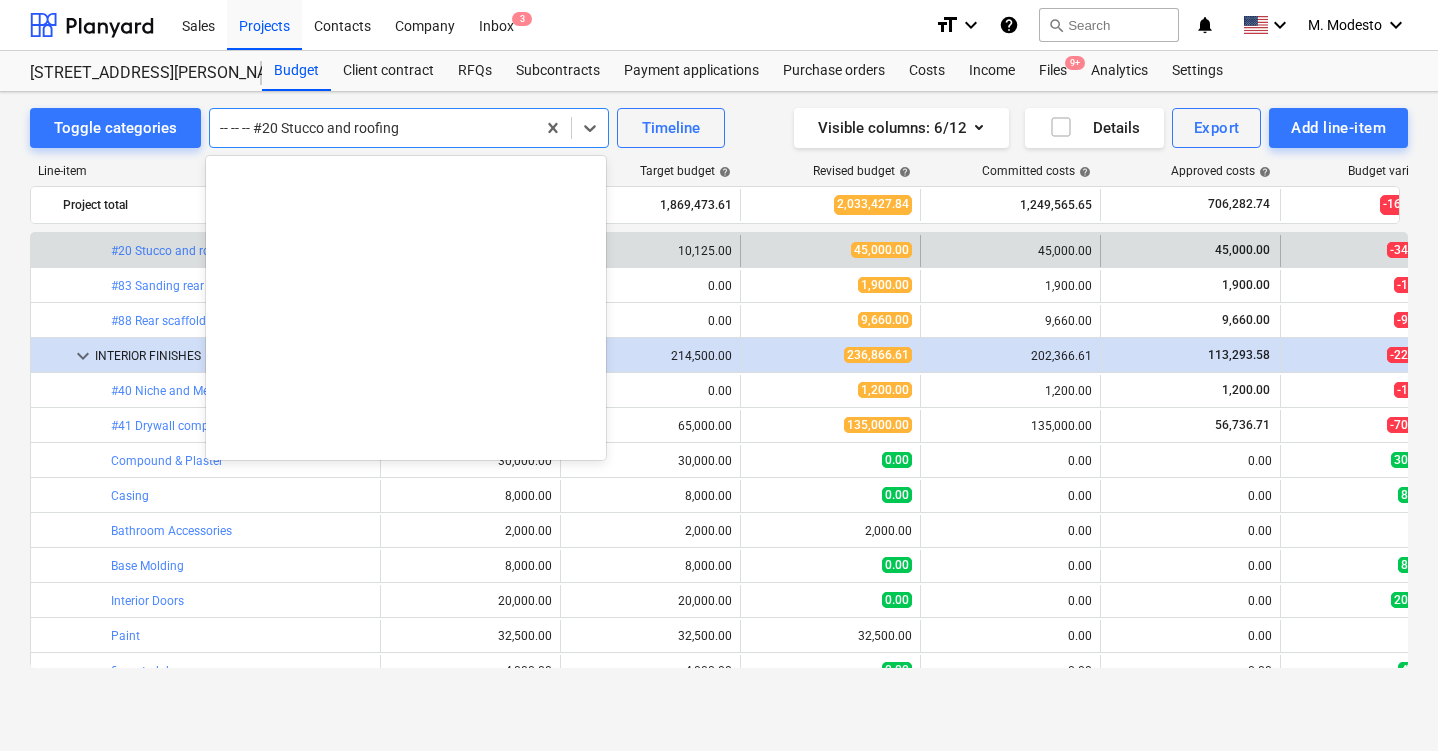 scroll, scrollTop: 8260, scrollLeft: 0, axis: vertical 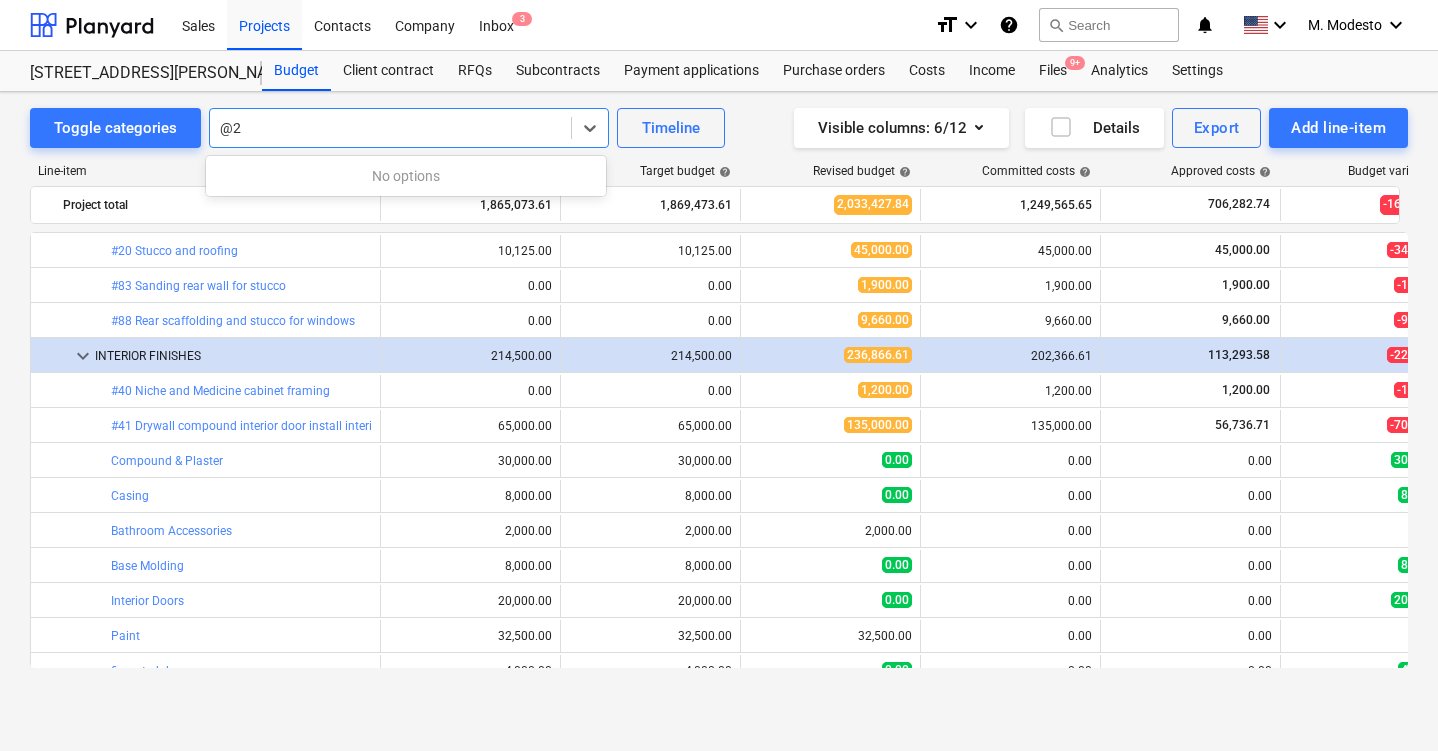 type on "@" 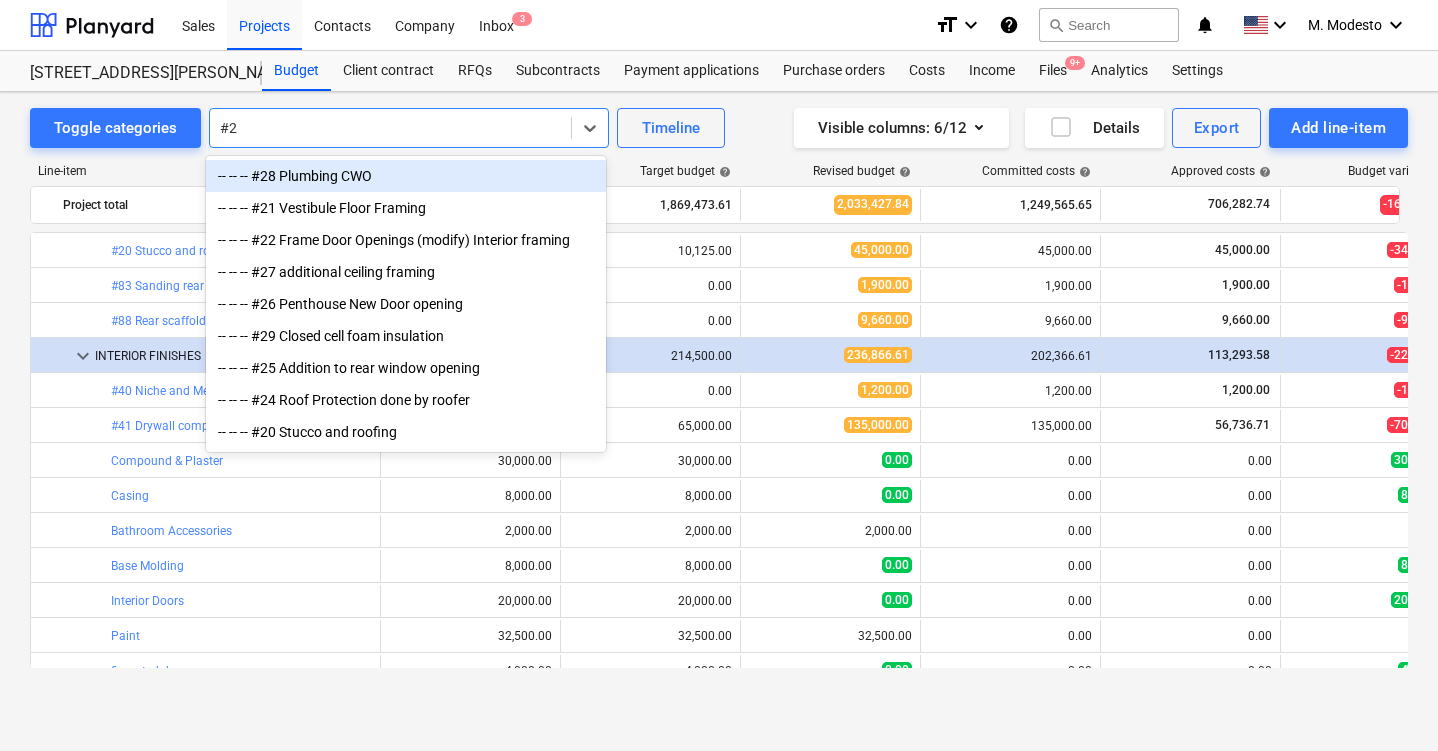 type on "#24" 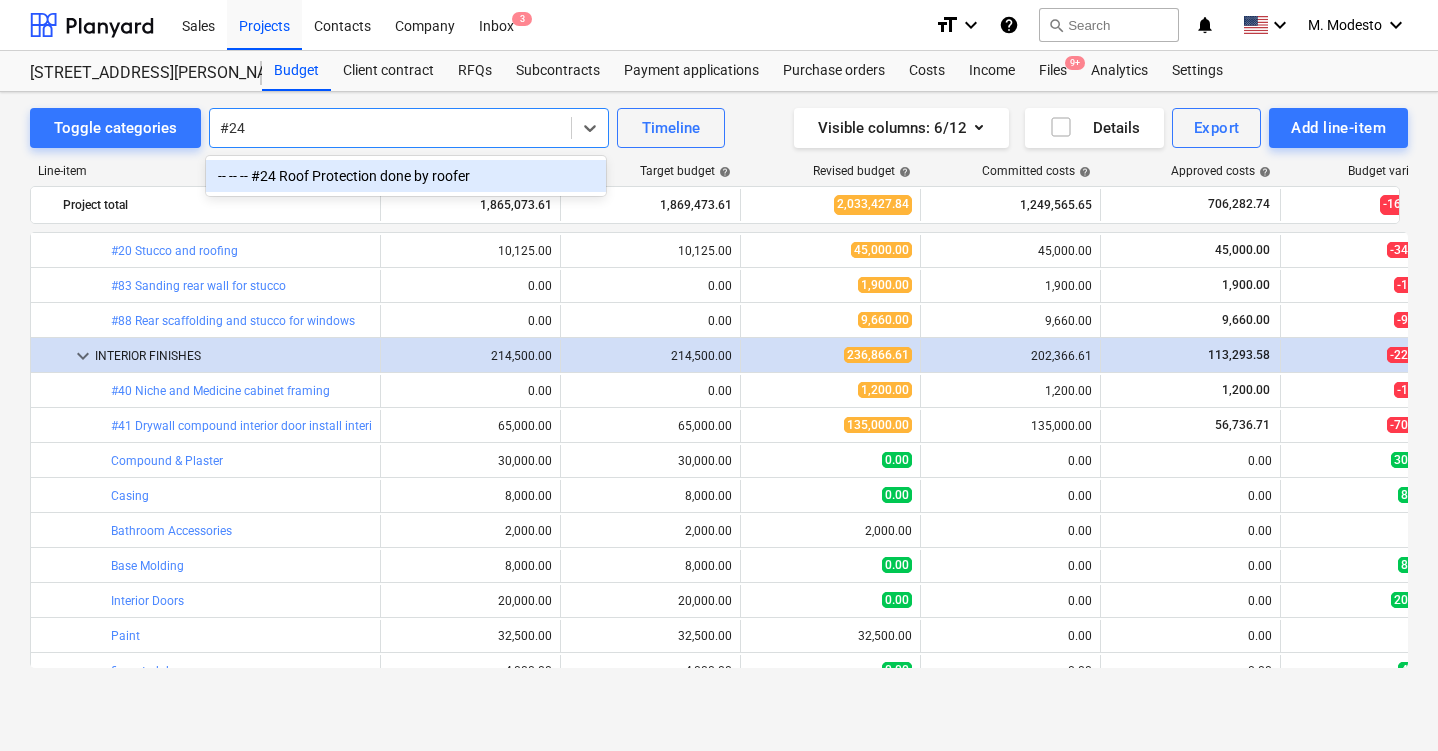 click on "-- -- --   #24 Roof Protection done by roofer" at bounding box center [406, 176] 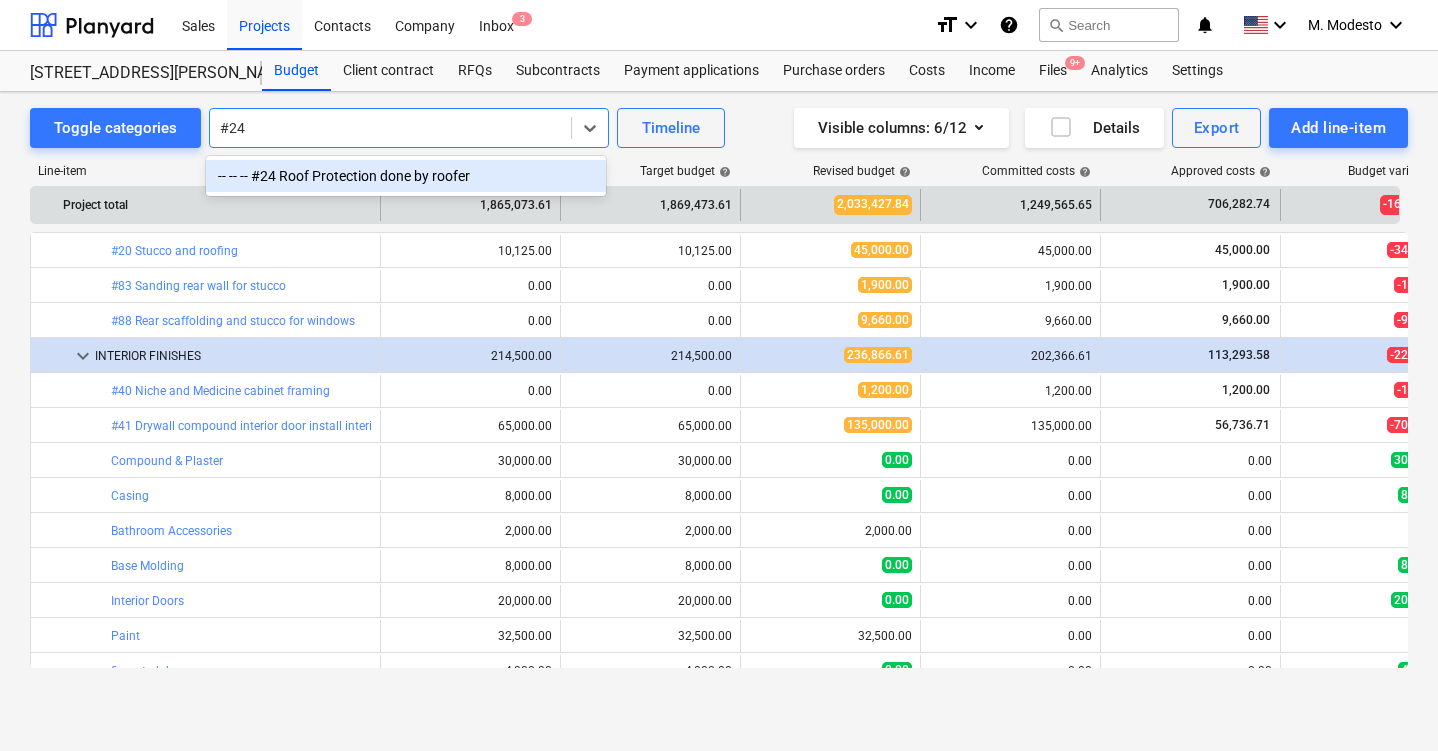 type 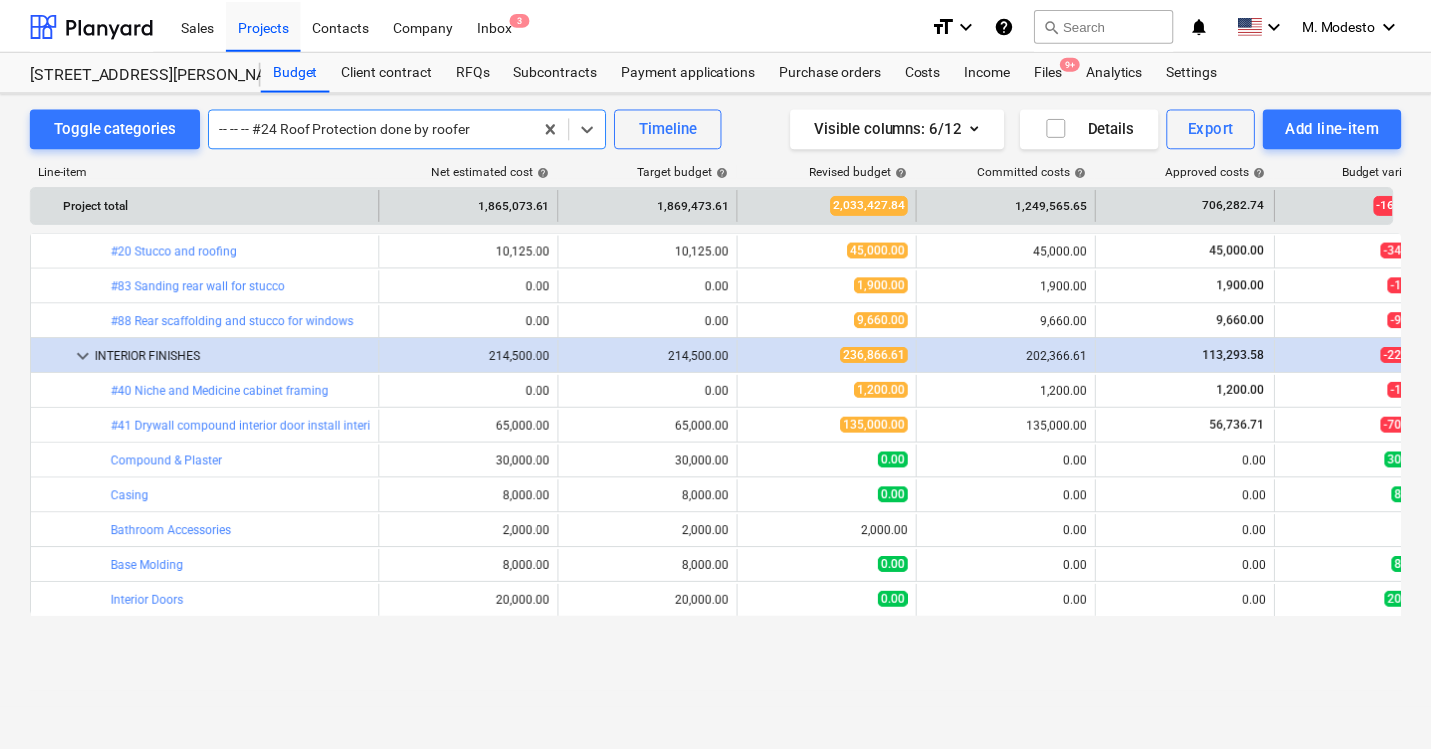 scroll, scrollTop: 3430, scrollLeft: 0, axis: vertical 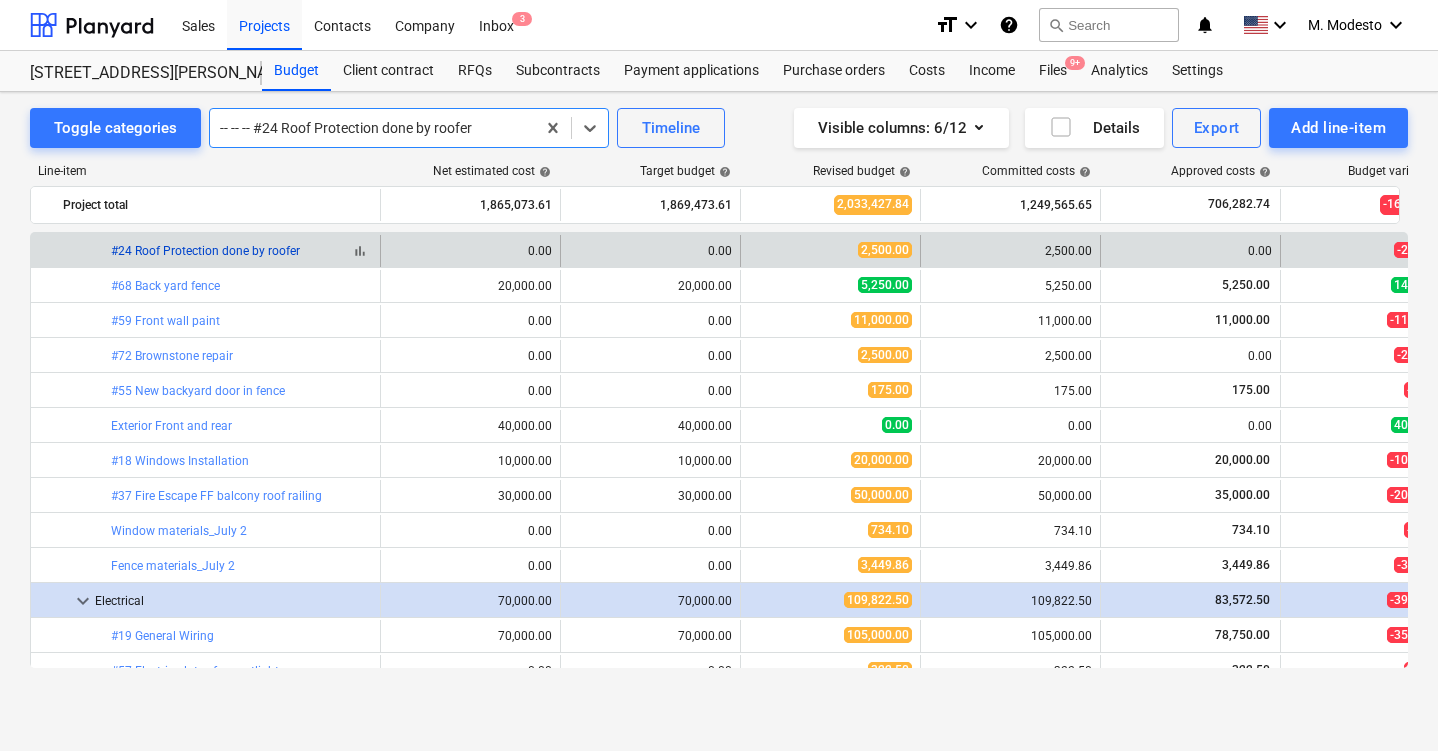 click on "#24 Roof Protection done by roofer" at bounding box center (205, 251) 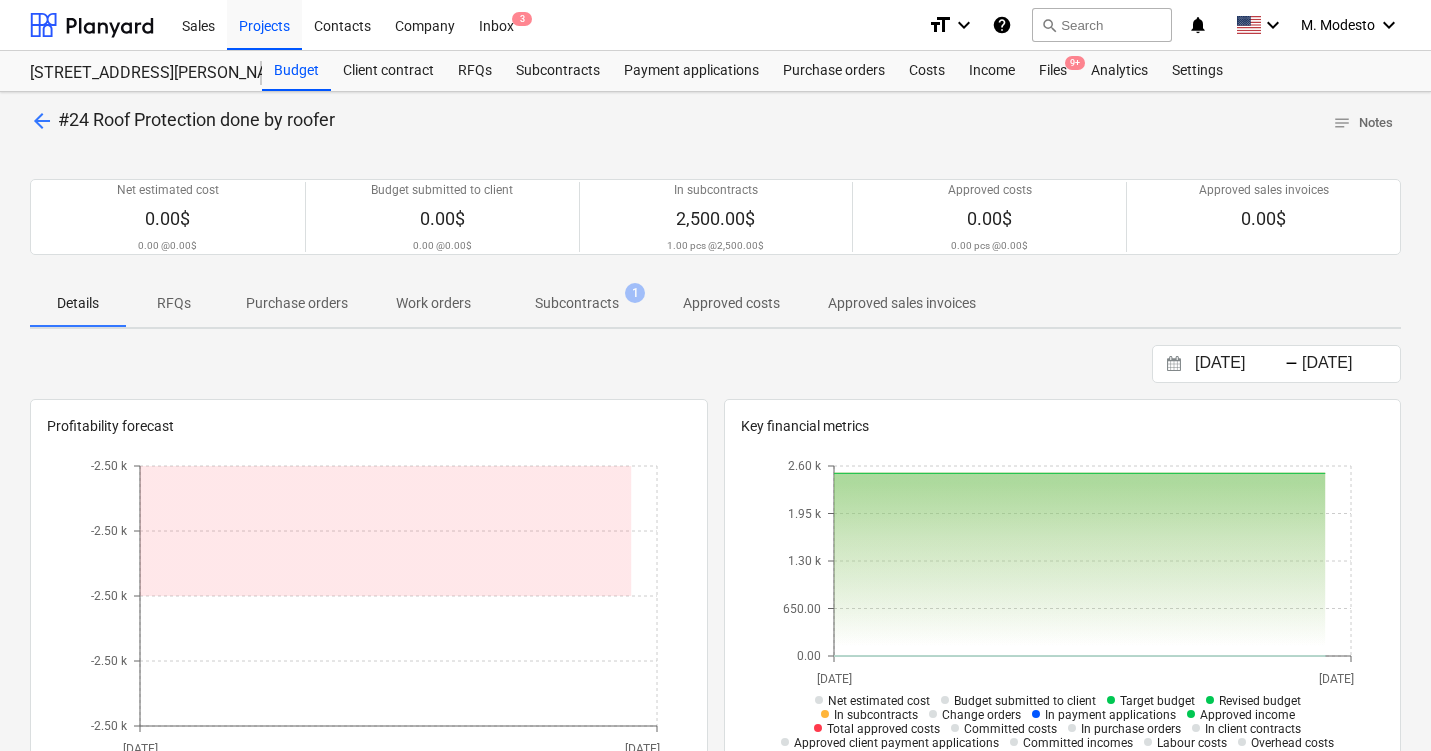click on "Subcontracts 1" at bounding box center (577, 303) 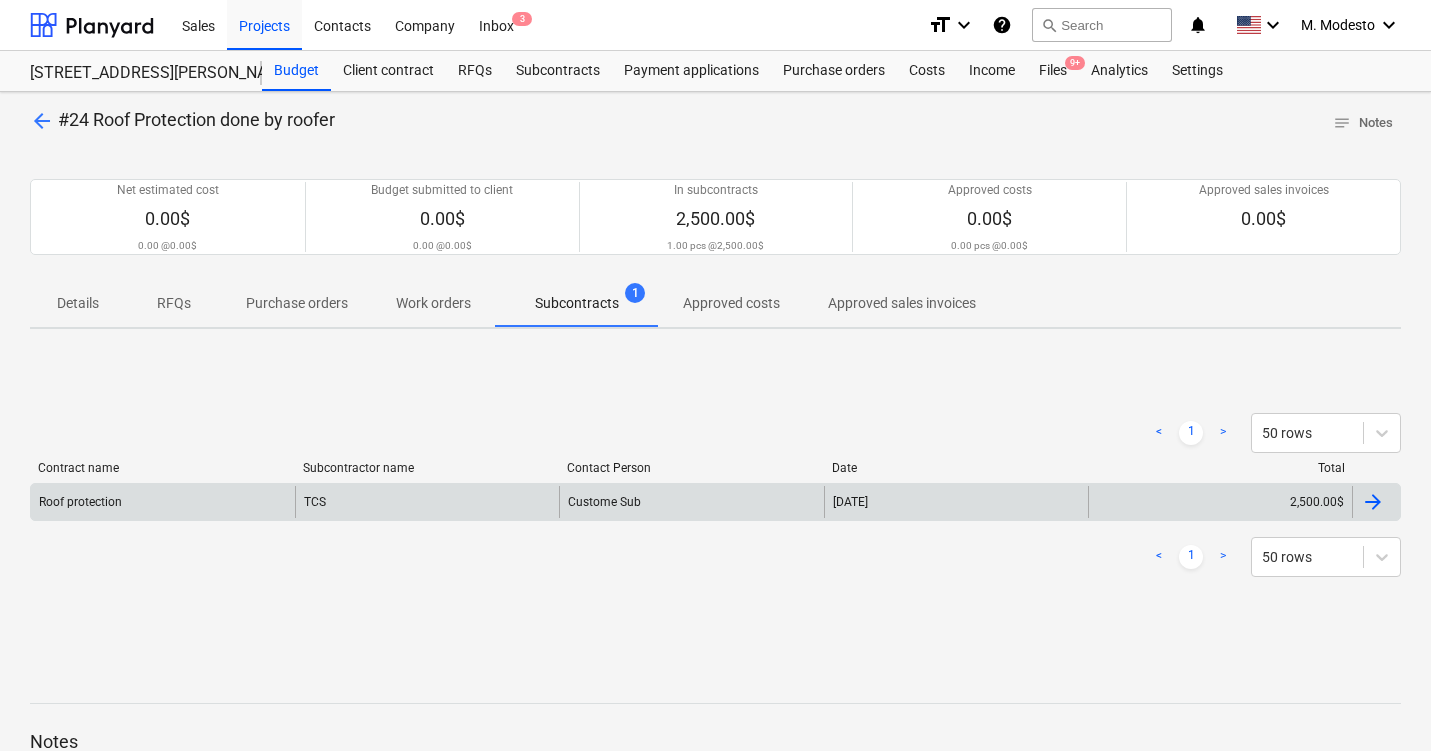 click on "[DATE]" at bounding box center [956, 502] 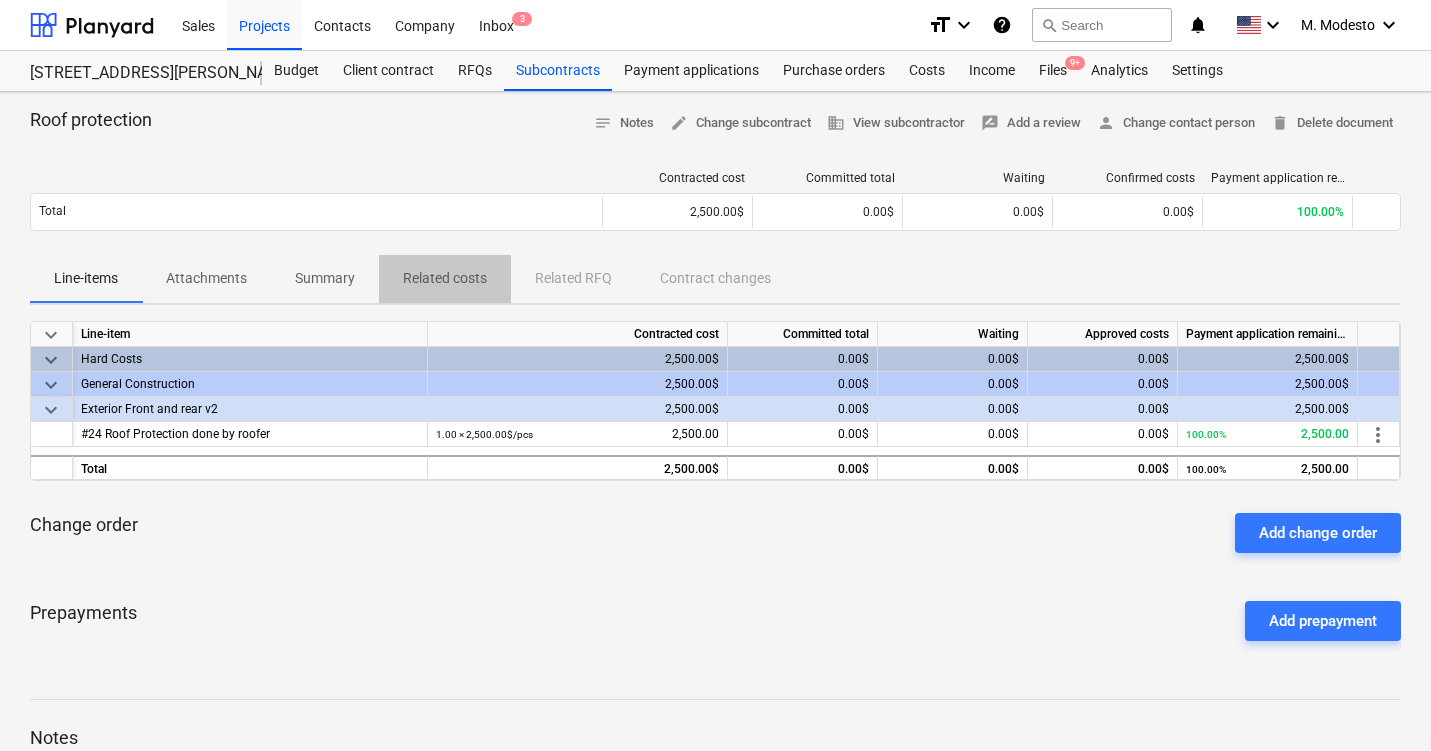 click on "Related costs" at bounding box center (445, 278) 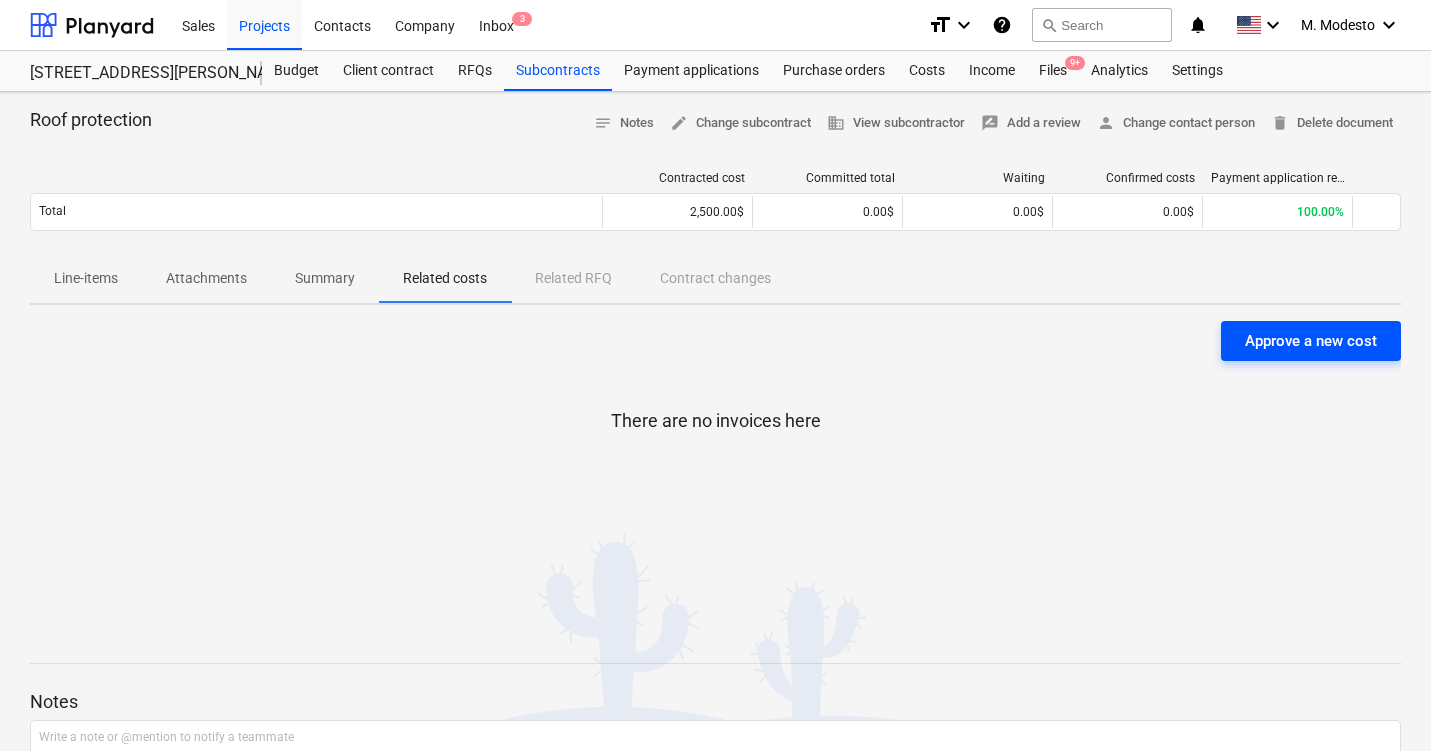 click on "Approve a new cost" at bounding box center [1311, 341] 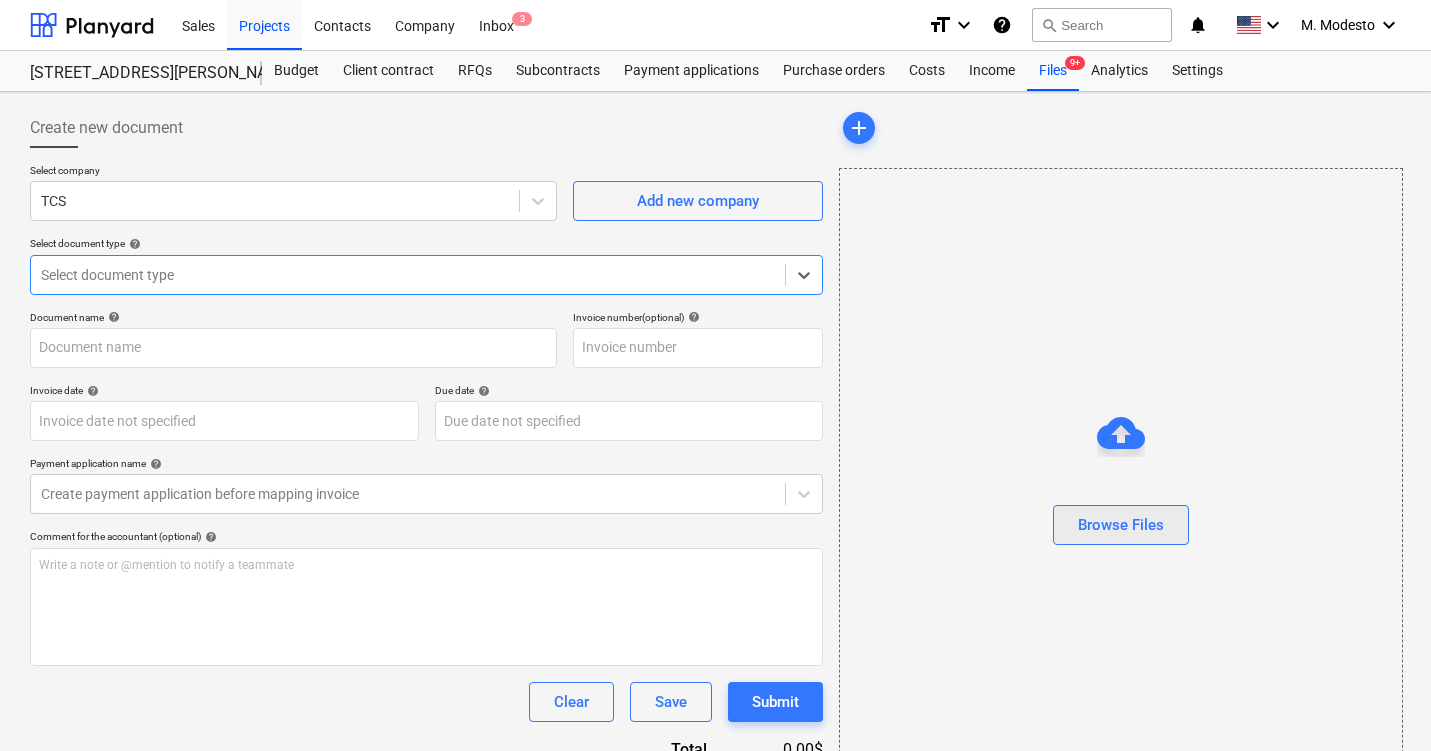 click on "Browse Files" at bounding box center [1121, 525] 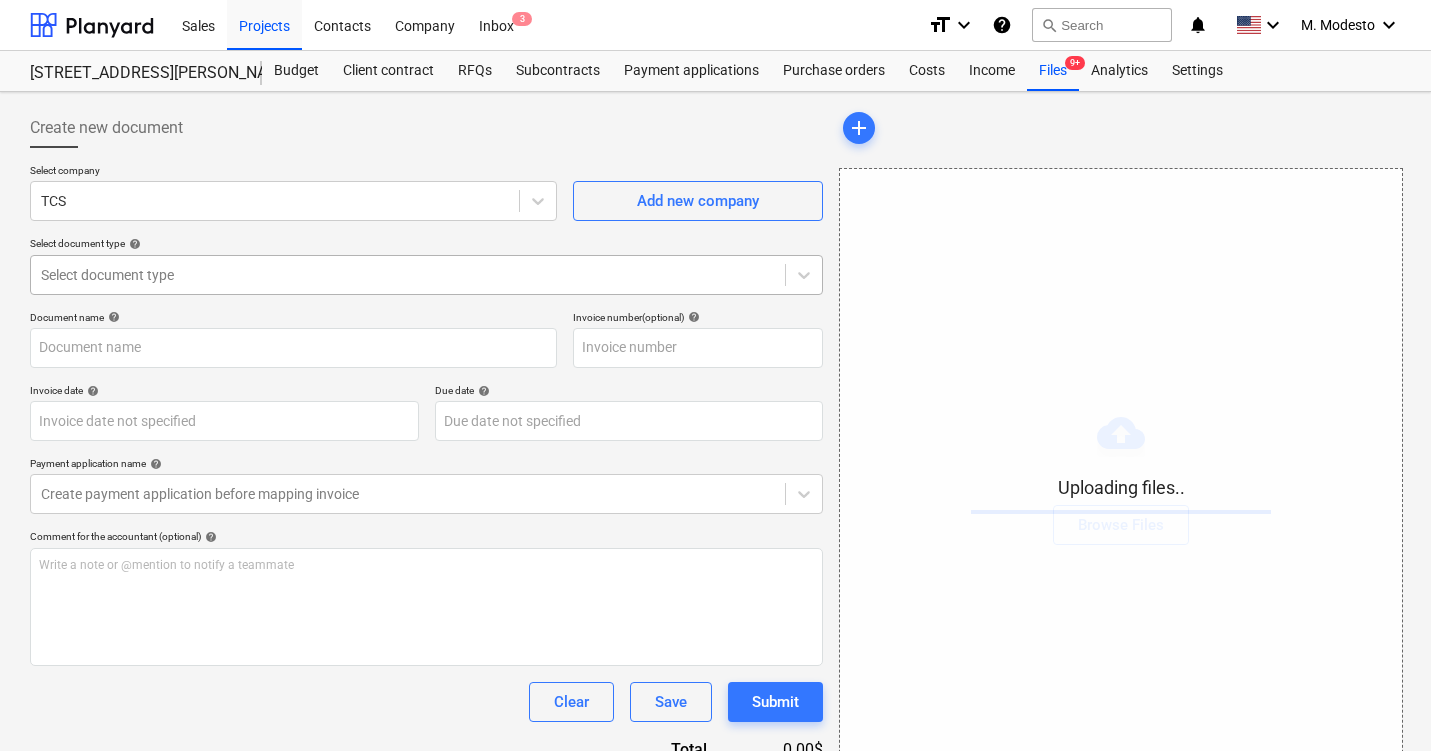 click at bounding box center [408, 275] 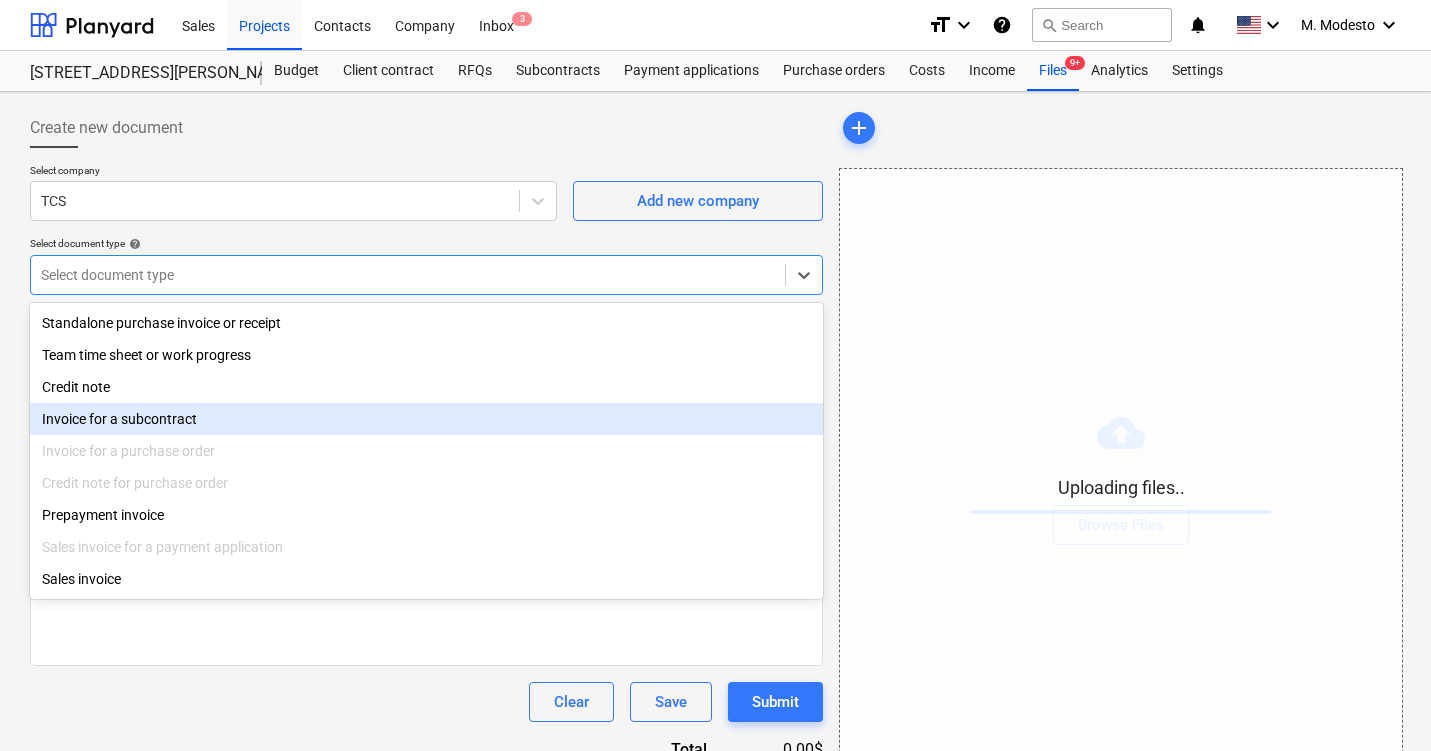 click on "Invoice for a subcontract" at bounding box center [426, 419] 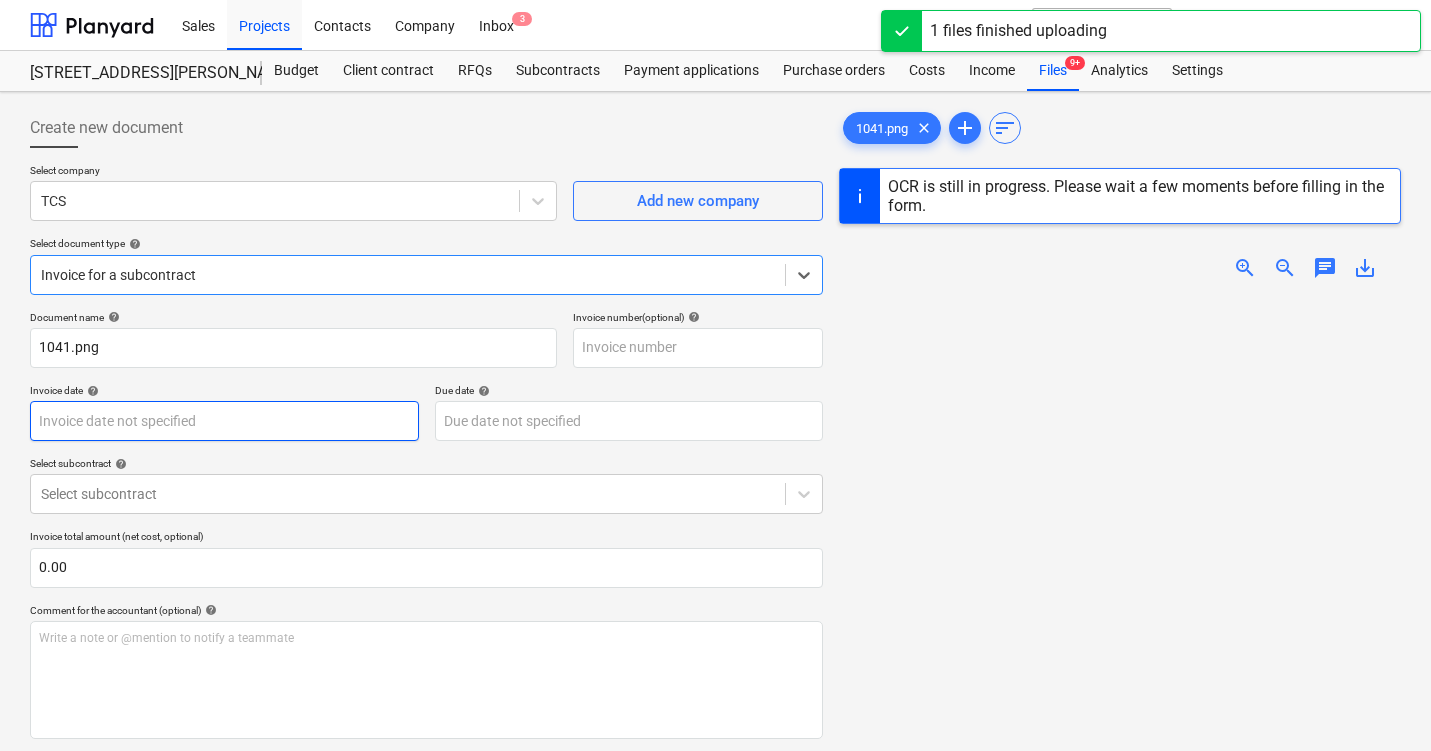 type on "1041.png" 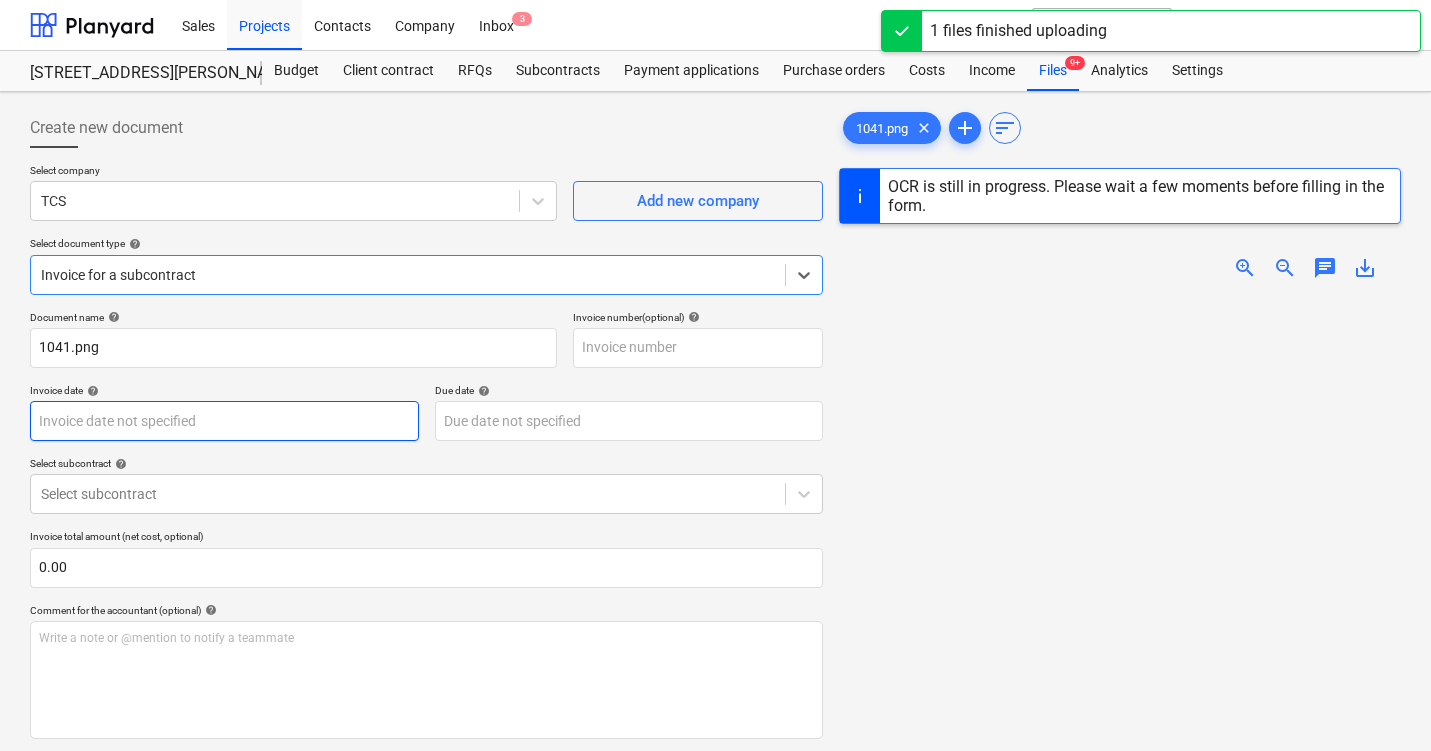 click on "Sales Projects Contacts Company Inbox 3 format_size keyboard_arrow_down help search Search notifications 0 keyboard_arrow_down M. Modesto keyboard_arrow_down [STREET_ADDRESS][PERSON_NAME] Budget Client contract RFQs Subcontracts Payment applications Purchase orders Costs Income Files 9+ Analytics Settings Create new document Select company TCS   Add new company Select document type help option Invoice for a subcontract, selected.   Select is focused ,type to refine list, press Down to open the menu,  Invoice for a subcontract Document name help 1041.png Invoice number  (optional) help Invoice date help Press the down arrow key to interact with the calendar and
select a date. Press the question mark key to get the keyboard shortcuts for changing dates. Due date help Press the down arrow key to interact with the calendar and
select a date. Press the question mark key to get the keyboard shortcuts for changing dates. Select subcontract help Select subcontract Invoice total amount (net cost, optional) 0.00 help ﻿" at bounding box center [715, 375] 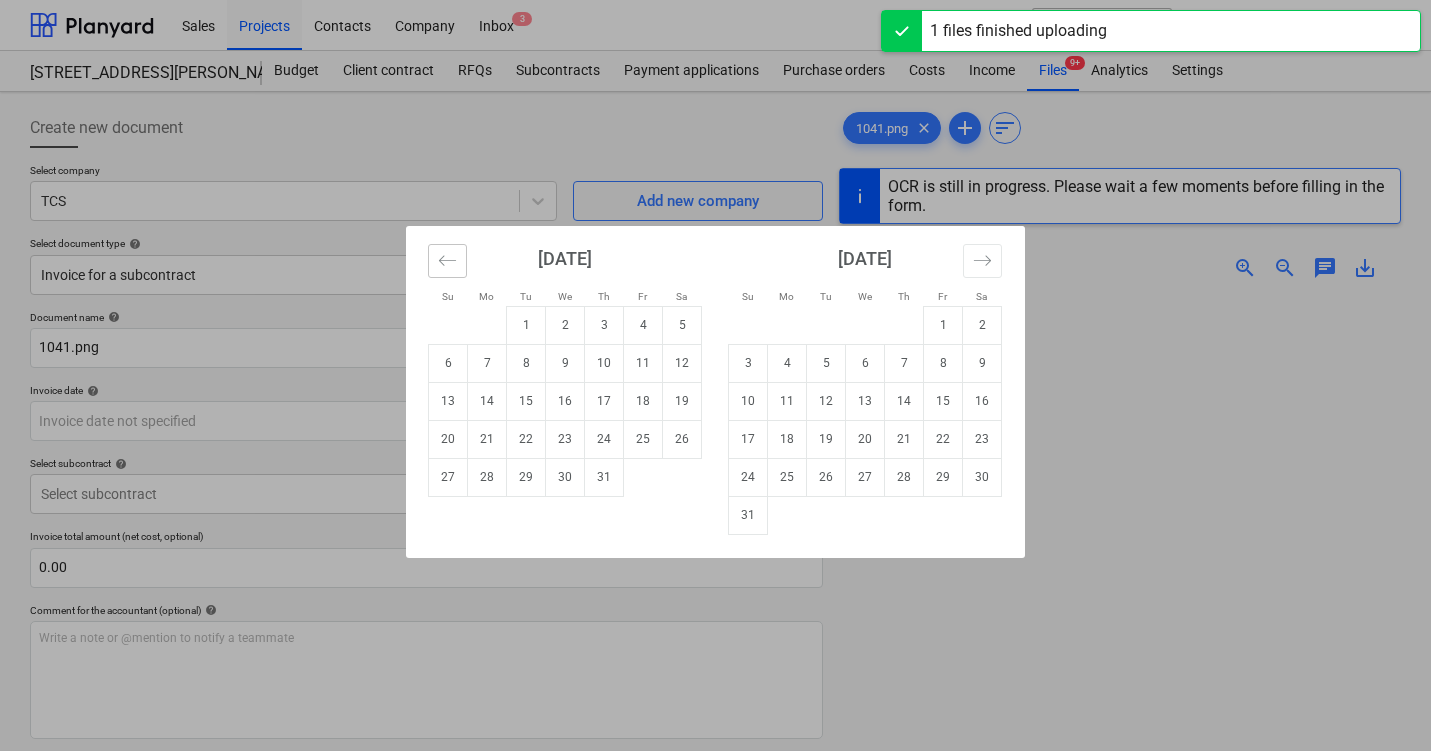 click 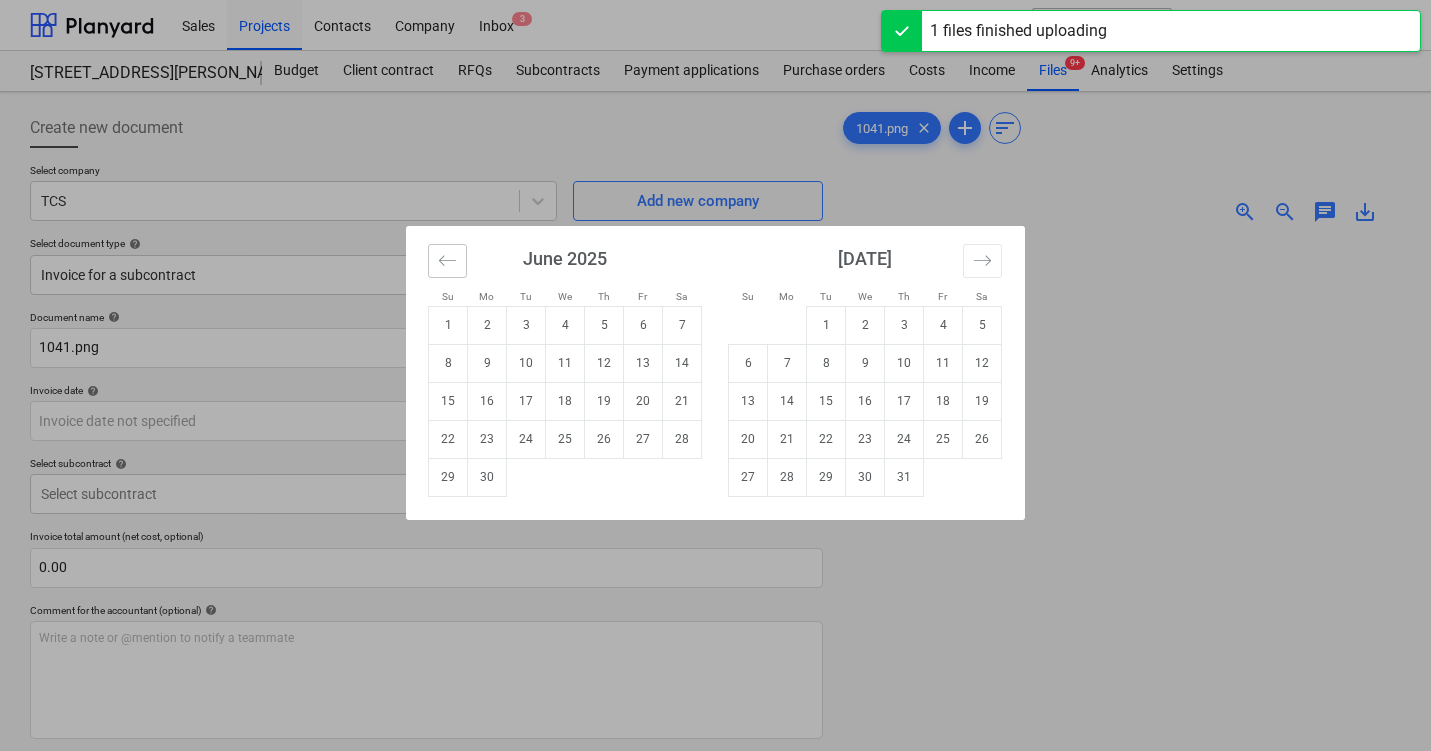 click 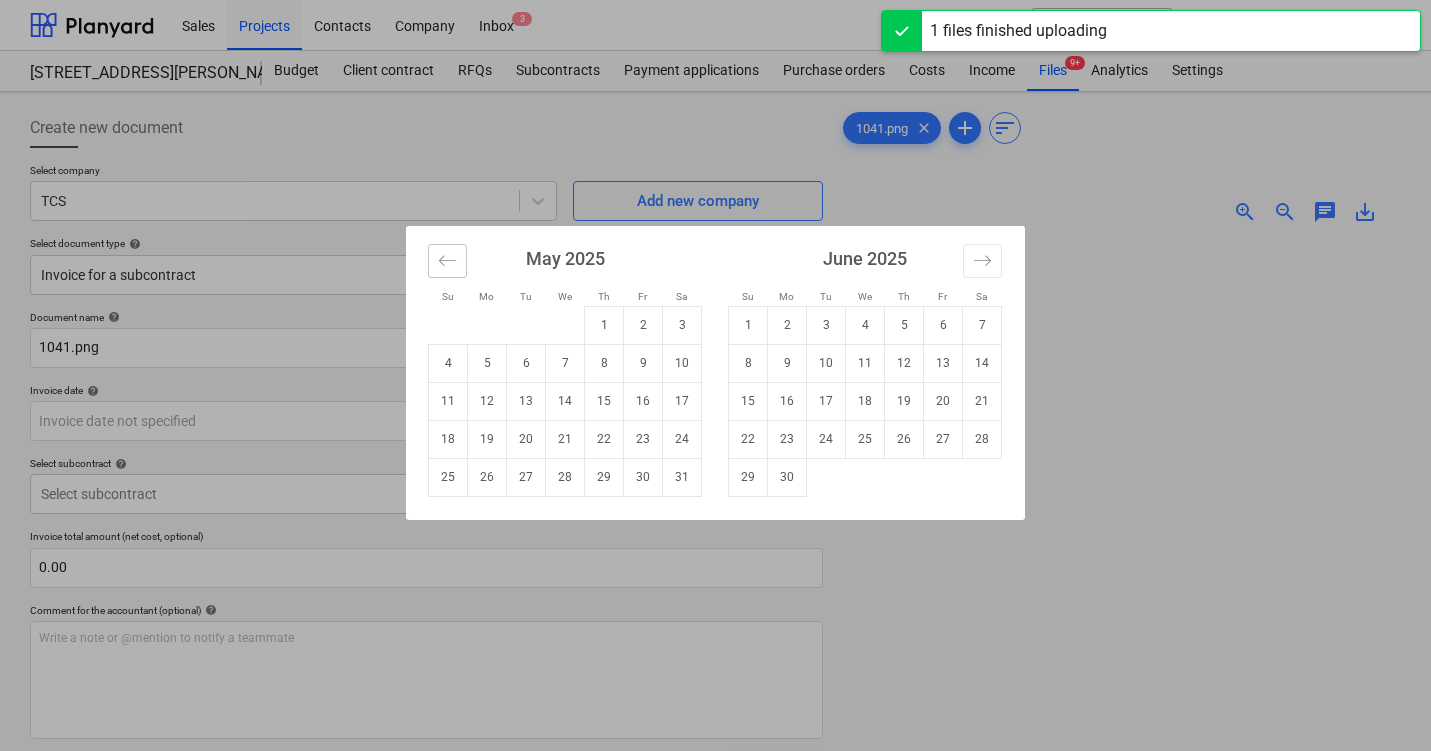click 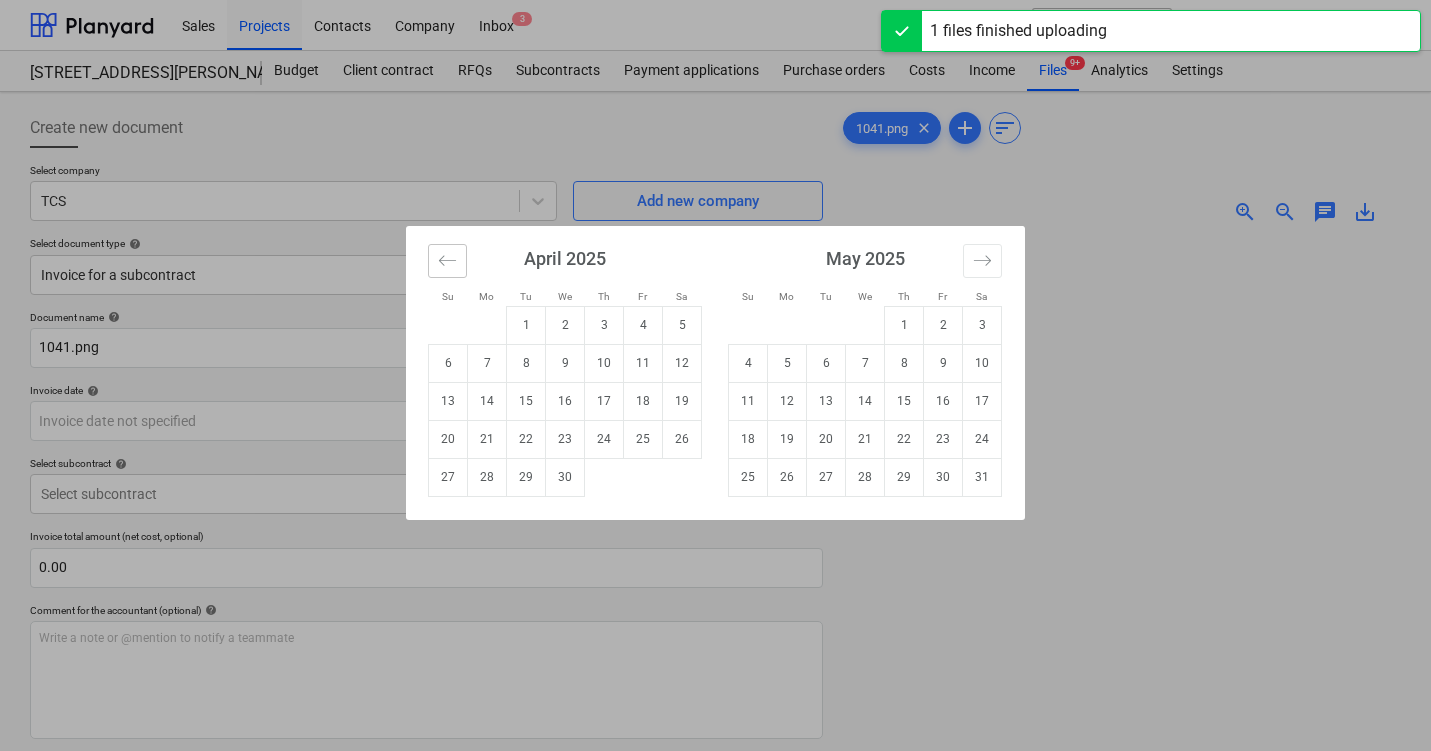 click 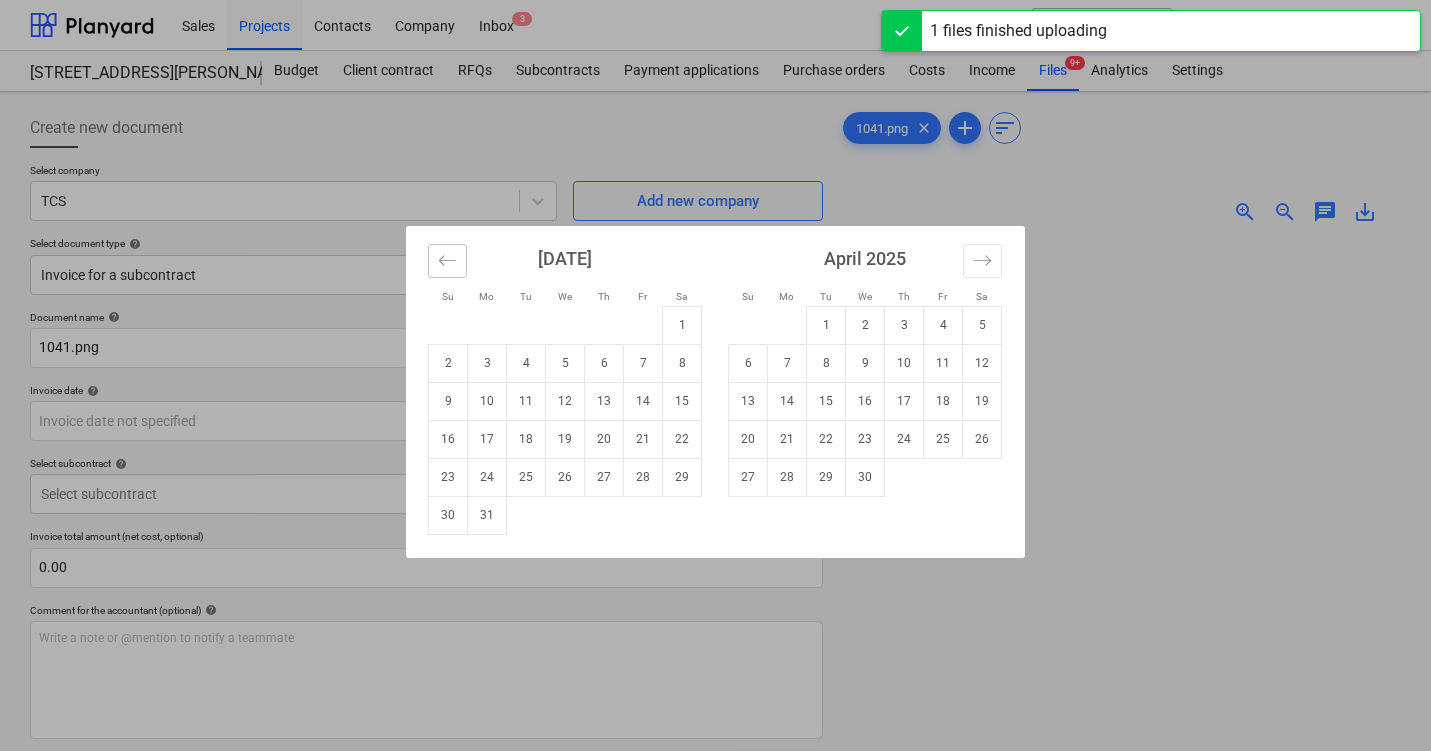 click 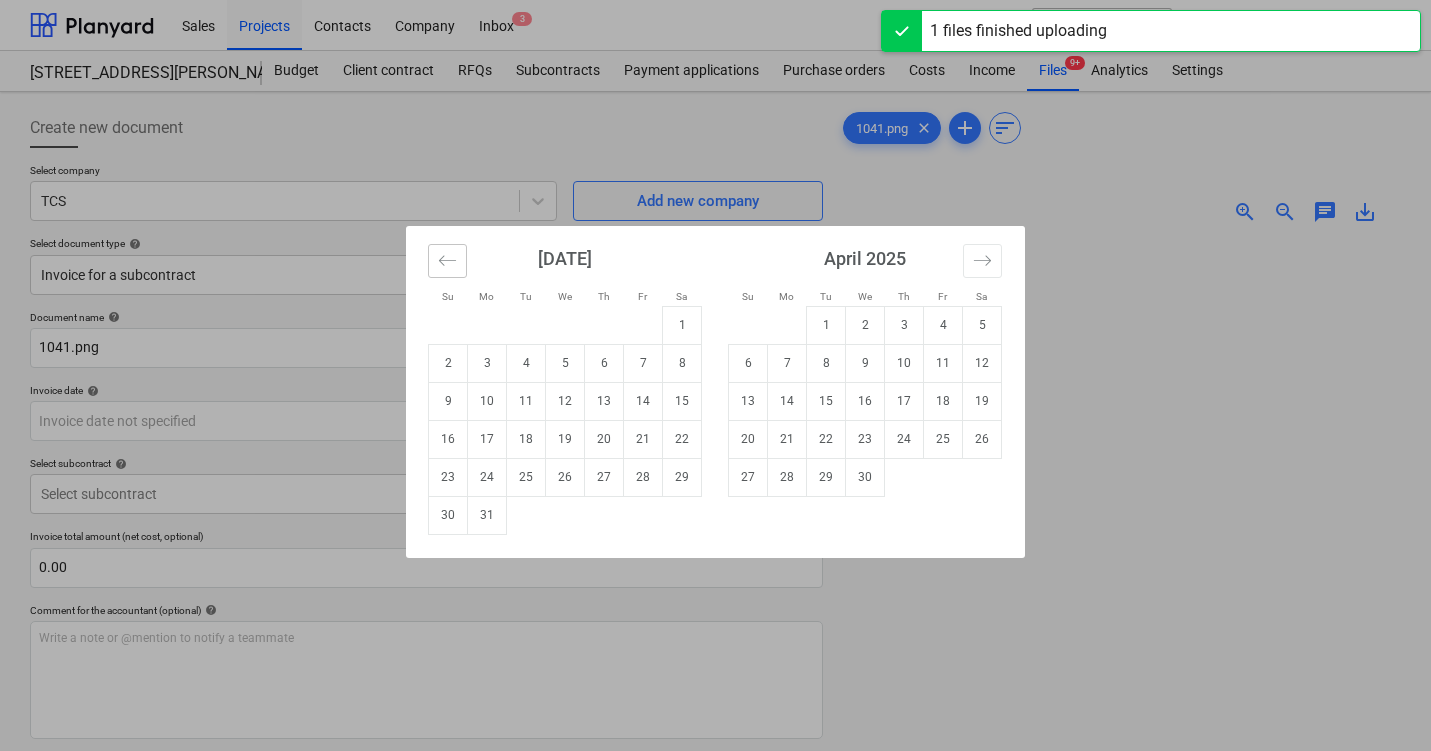 click 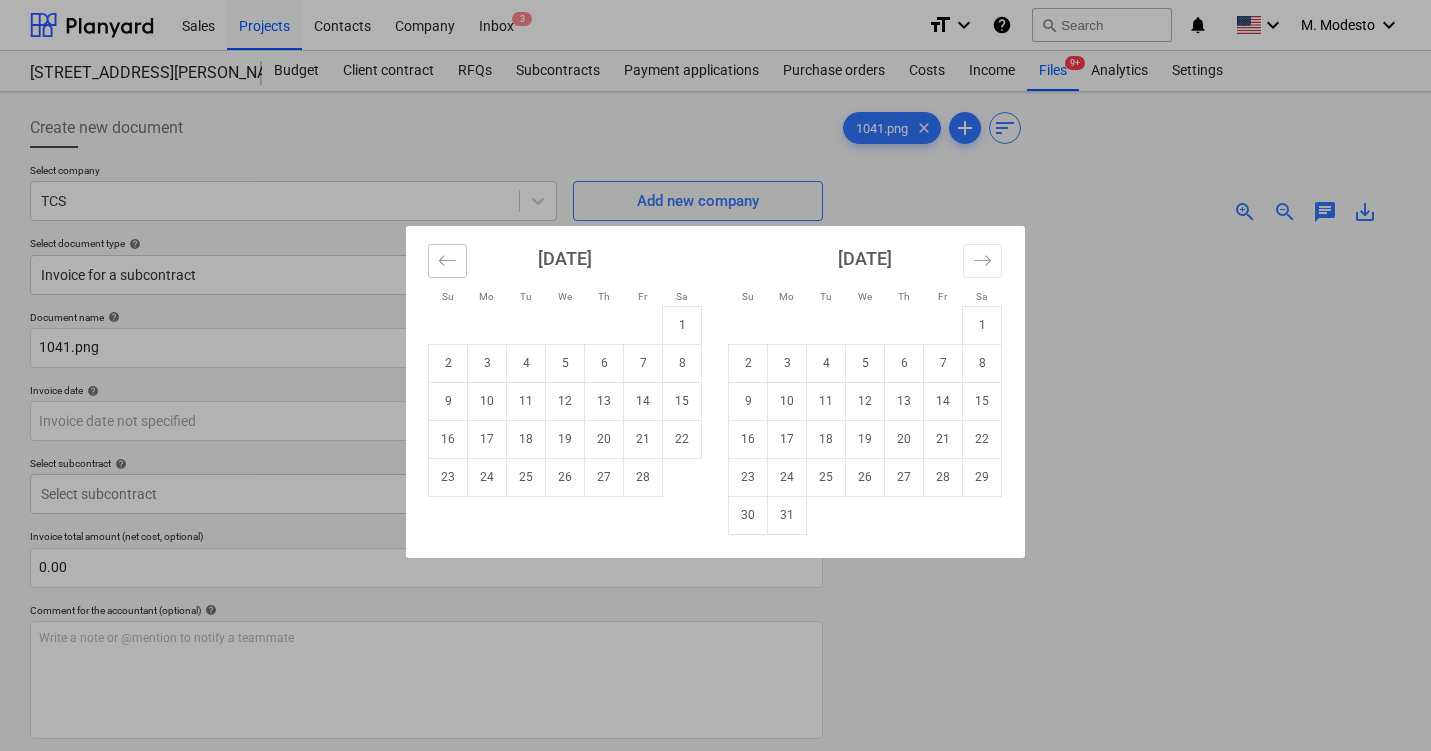 click 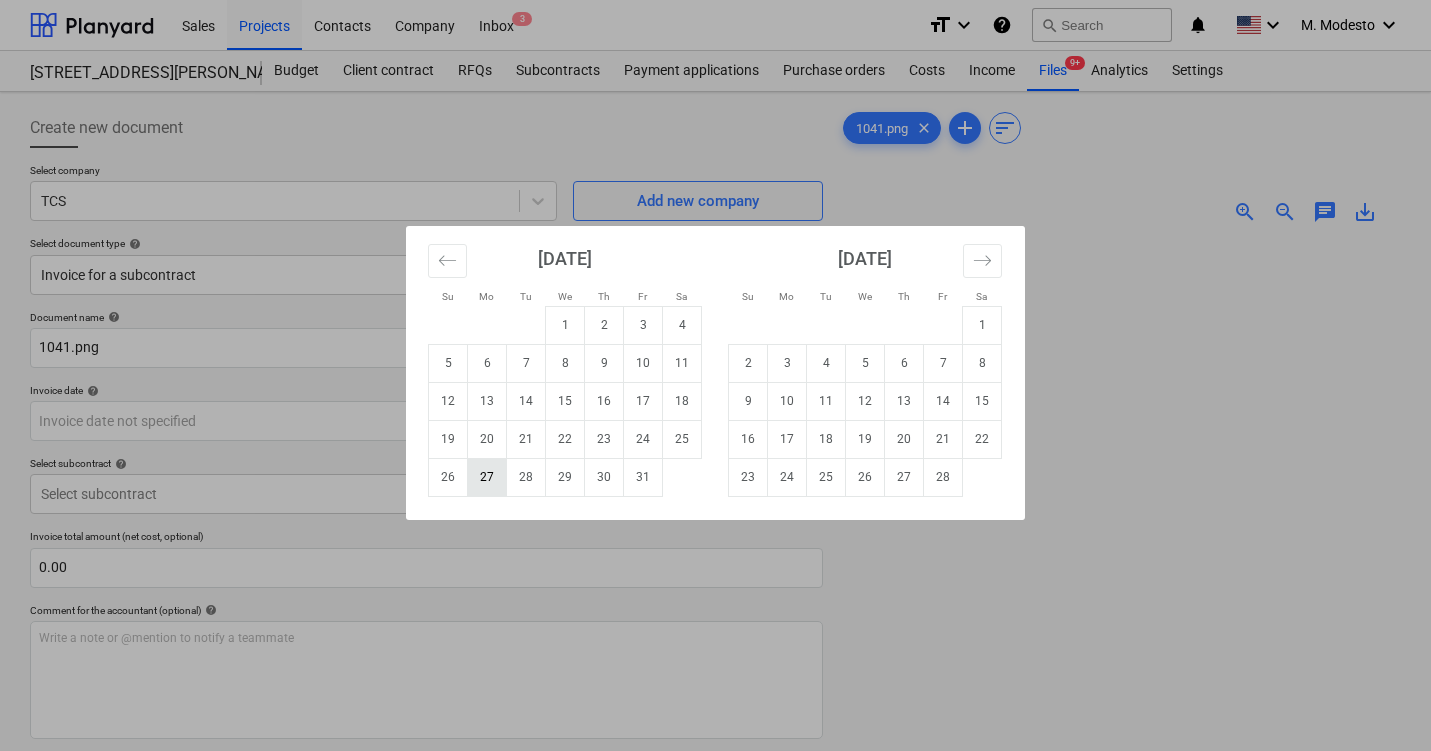 click on "27" at bounding box center (487, 477) 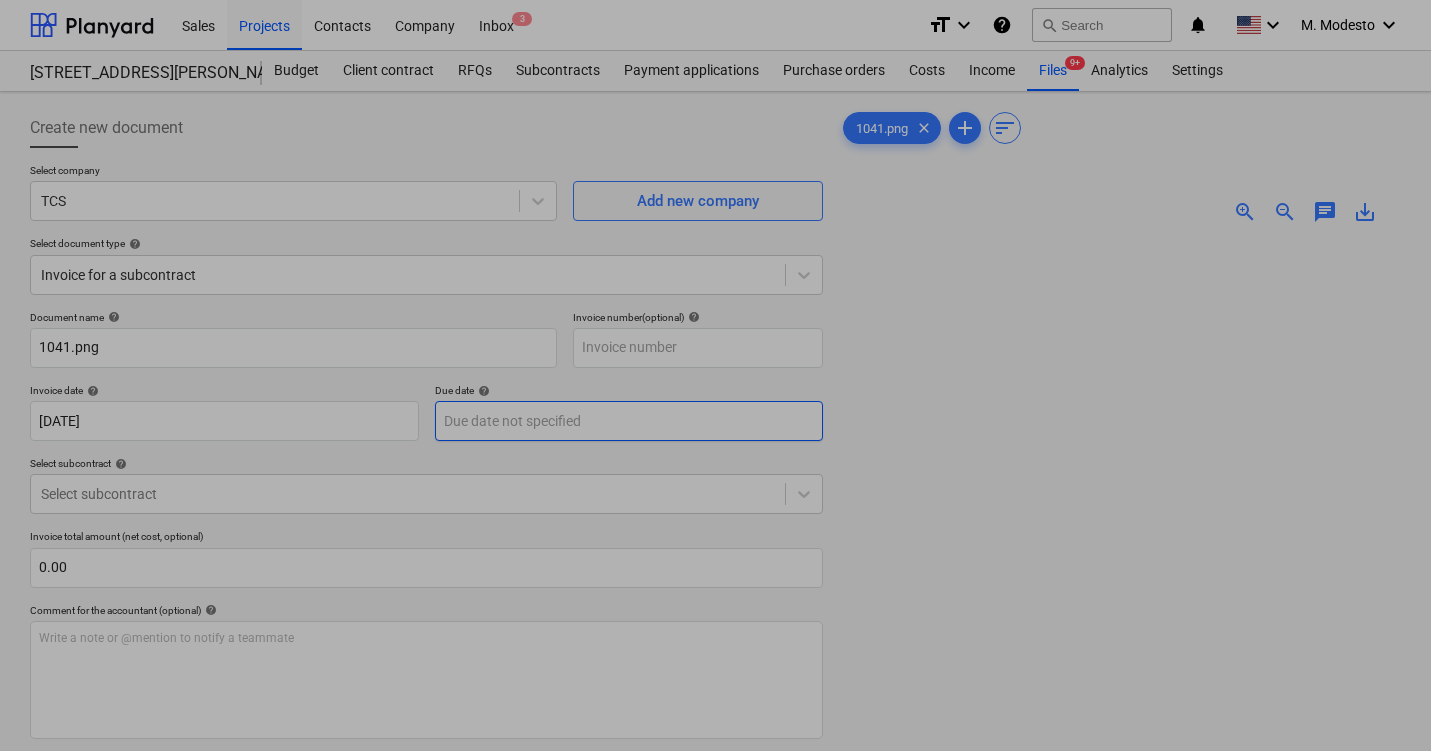 click on "Sales Projects Contacts Company Inbox 3 format_size keyboard_arrow_down help search Search notifications 0 keyboard_arrow_down M. Modesto keyboard_arrow_down [STREET_ADDRESS][PERSON_NAME] Budget Client contract RFQs Subcontracts Payment applications Purchase orders Costs Income Files 9+ Analytics Settings Create new document Select company TCS   Add new company Select document type help Invoice for a subcontract Document name help 1041.png Invoice number  (optional) help Invoice date help [DATE] [DATE] Press the down arrow key to interact with the calendar and
select a date. Press the question mark key to get the keyboard shortcuts for changing dates. Due date help Press the down arrow key to interact with the calendar and
select a date. Press the question mark key to get the keyboard shortcuts for changing dates. Select subcontract help Select subcontract Invoice total amount (net cost, optional) 0.00 Comment for the accountant (optional) help Write a note or @mention to notify a teammate ﻿ Clear add" at bounding box center (715, 375) 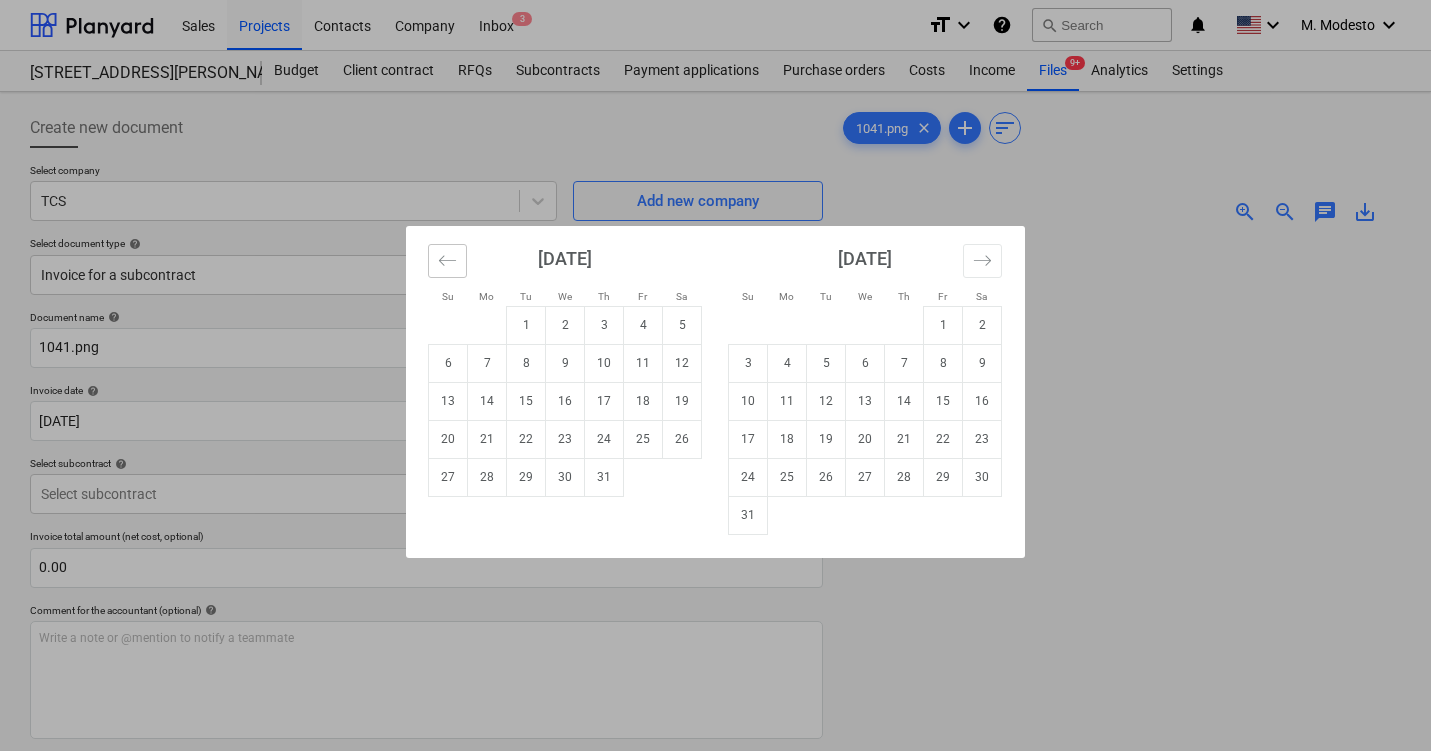click 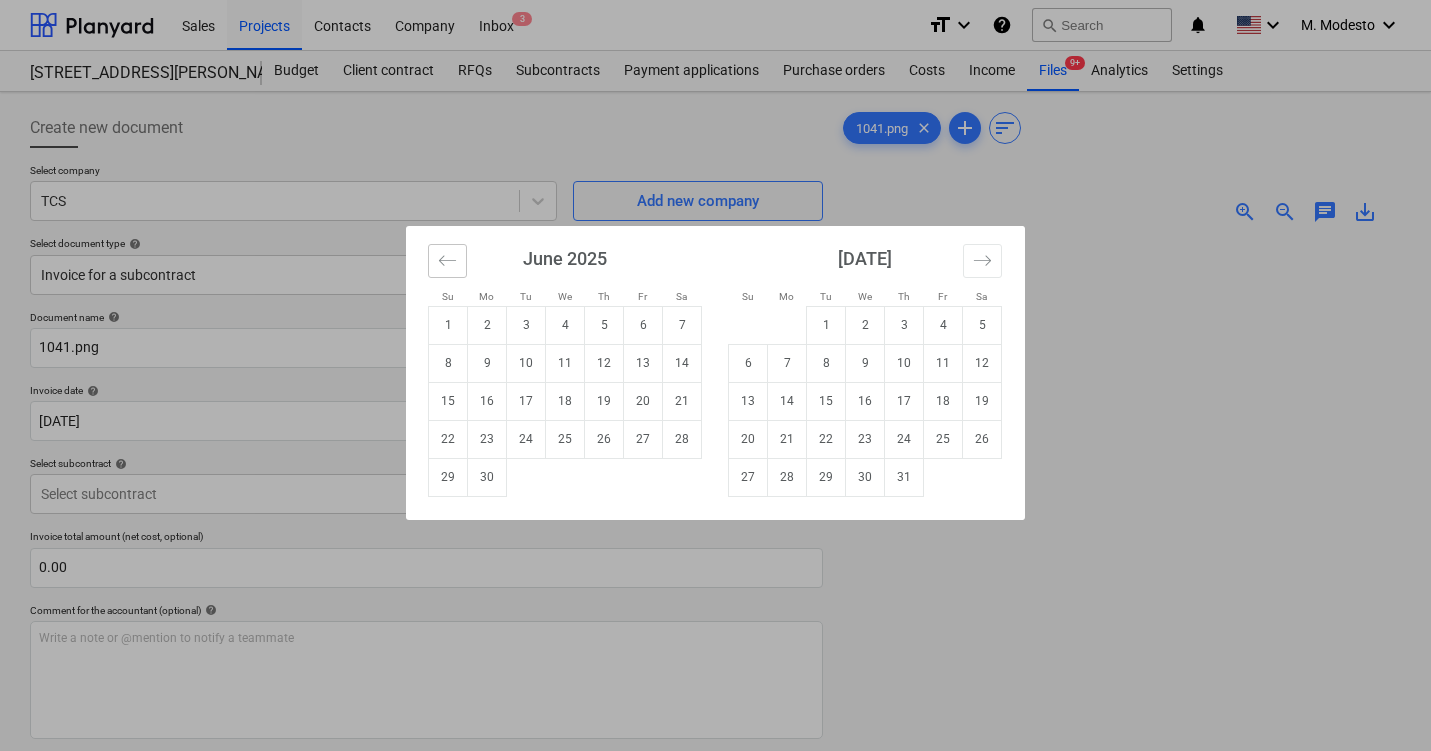 click 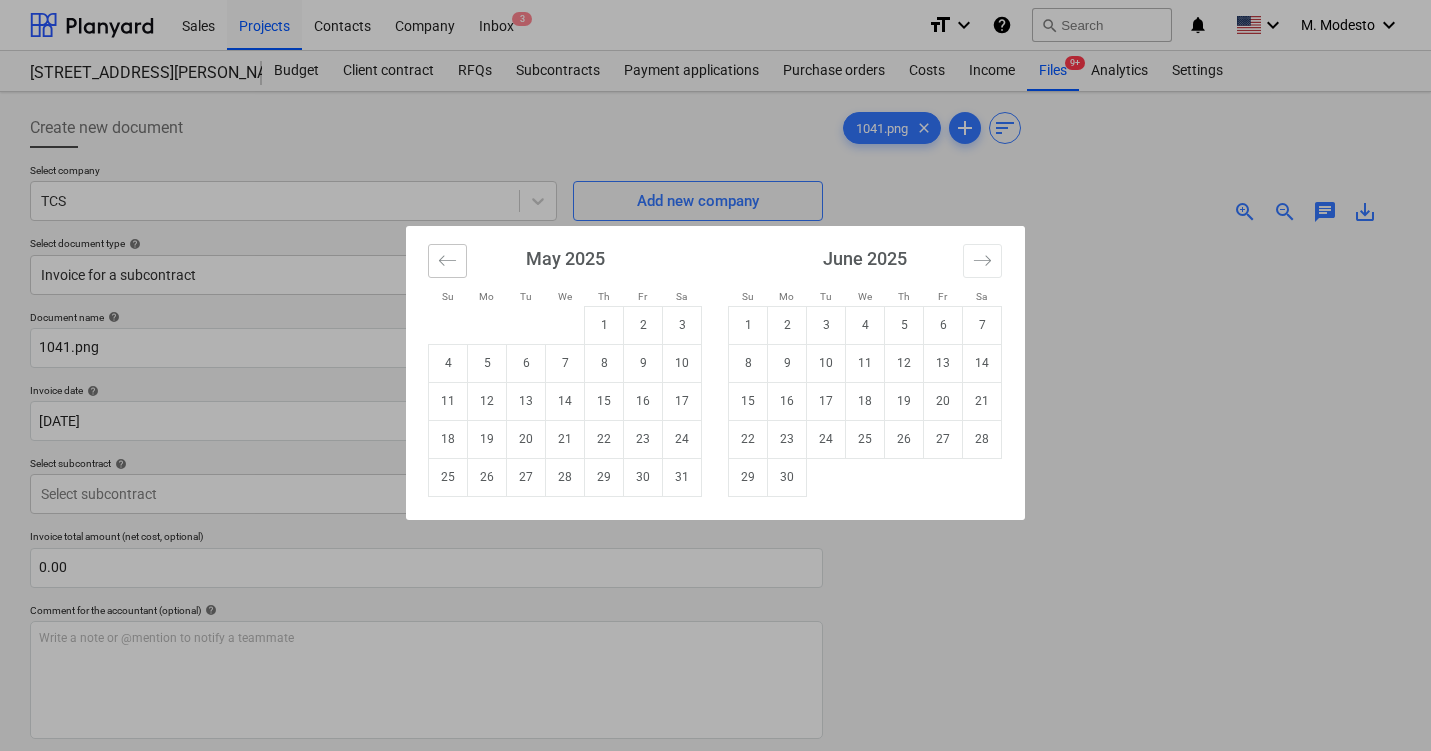 click 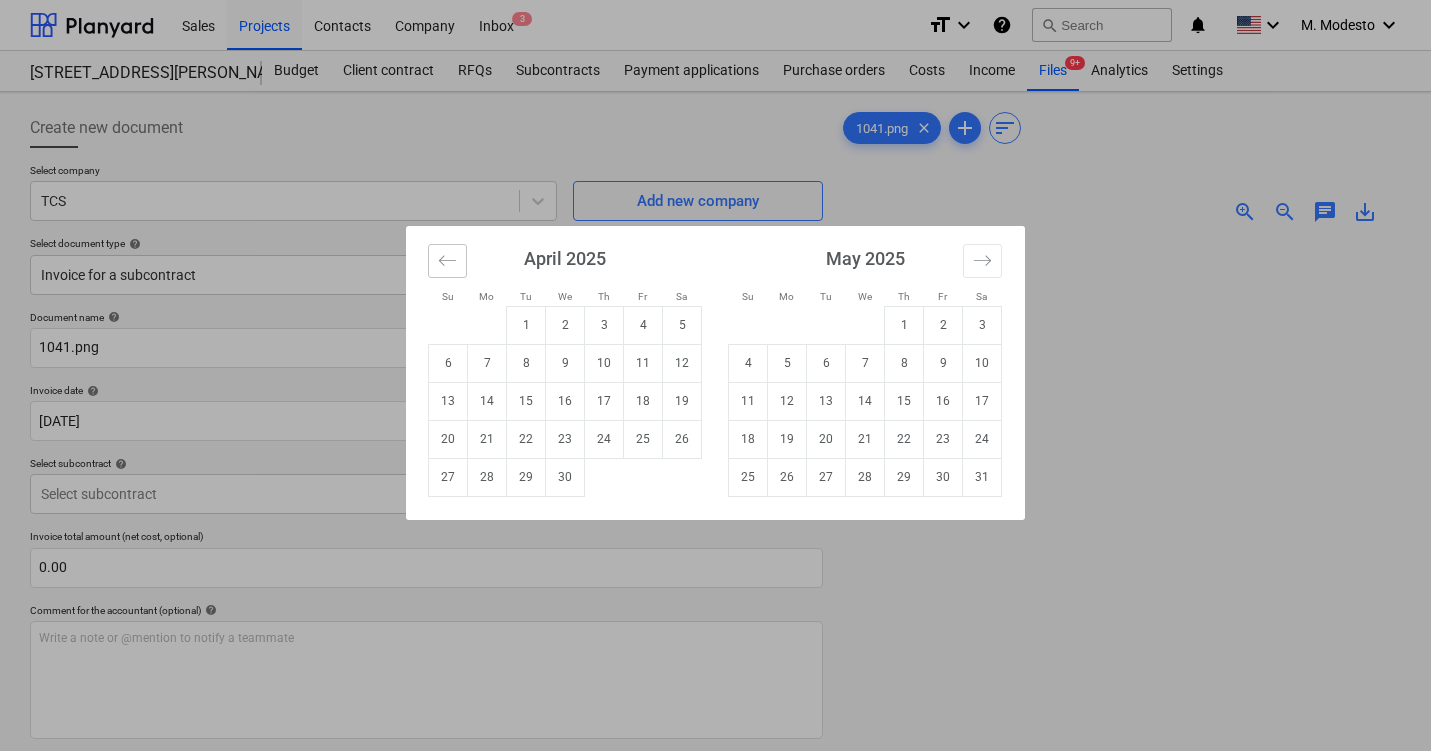 click 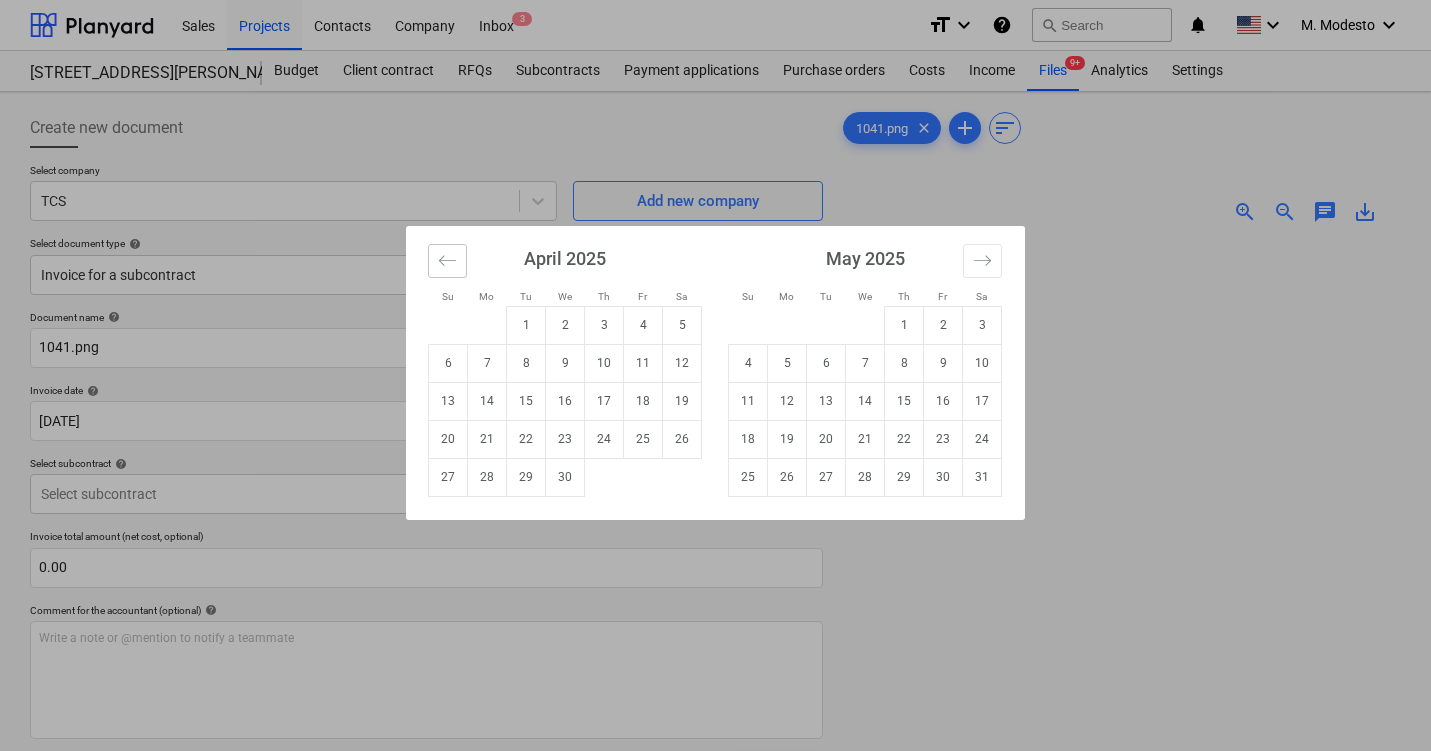 click 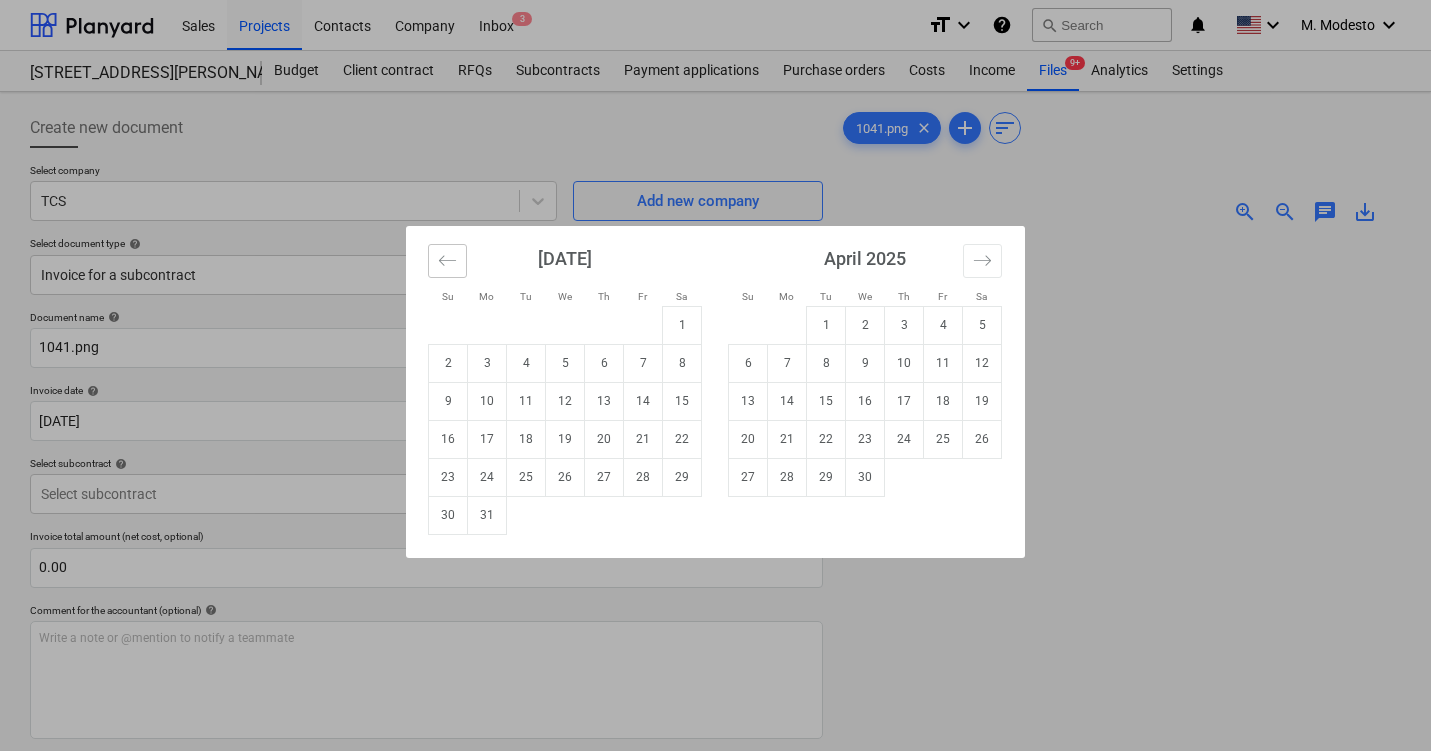 click 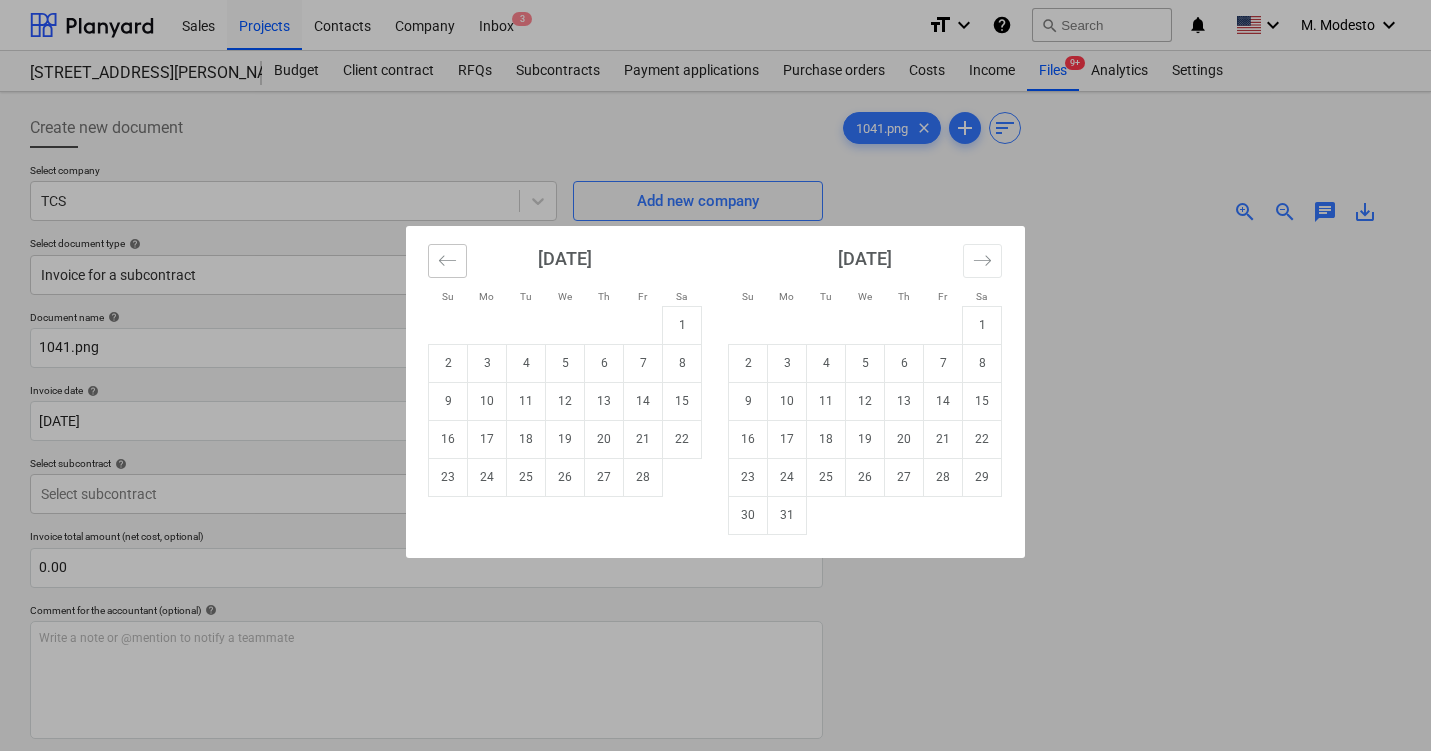 click 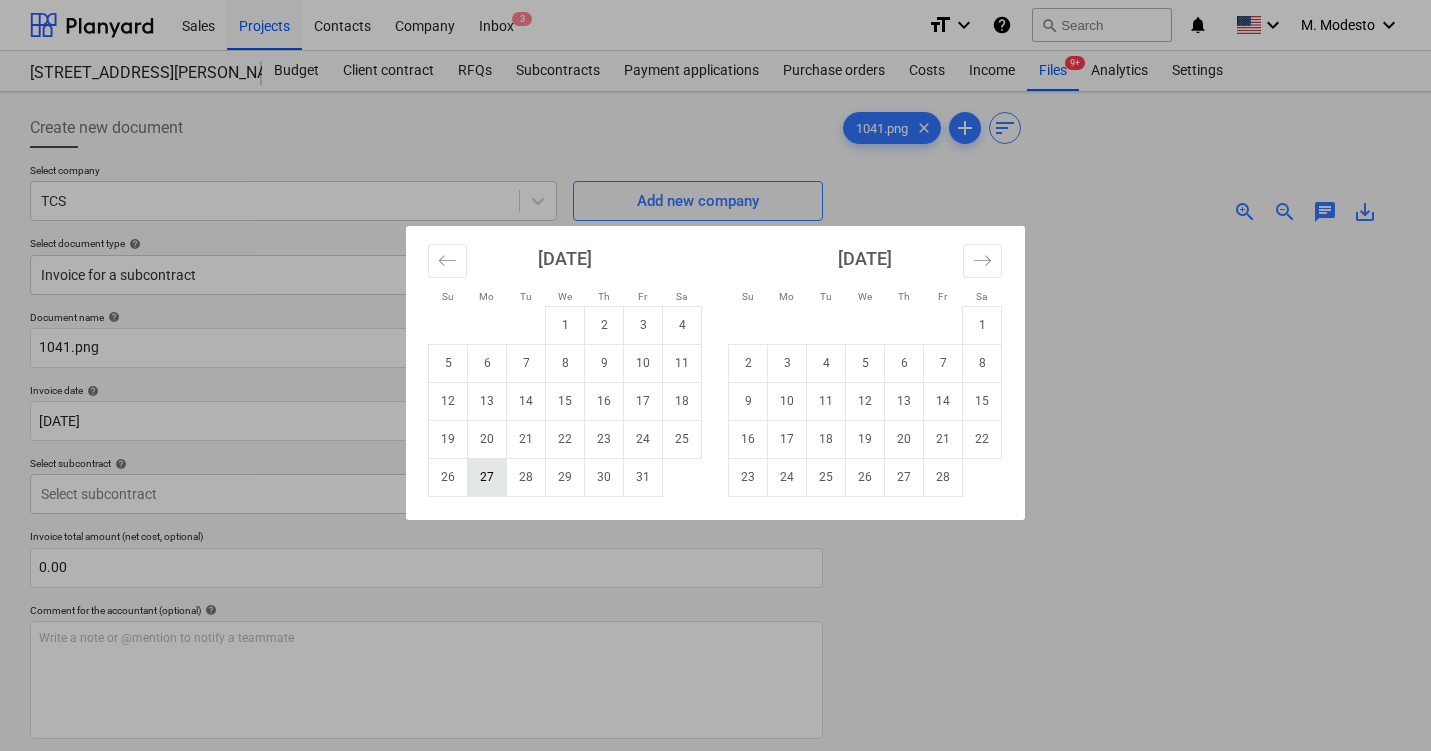 click on "27" at bounding box center [487, 477] 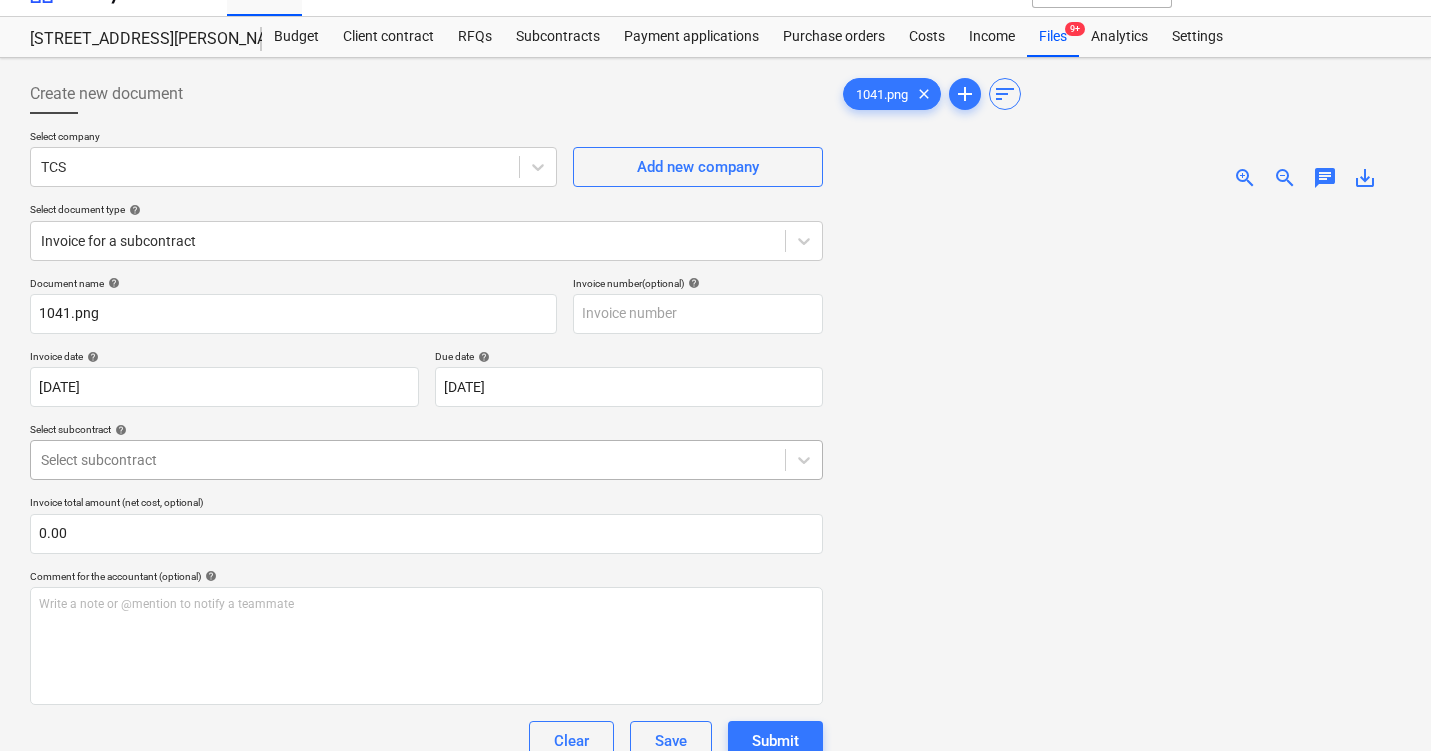 click on "Sales Projects Contacts Company Inbox 3 format_size keyboard_arrow_down help search Search notifications 0 keyboard_arrow_down M. Modesto keyboard_arrow_down [STREET_ADDRESS][PERSON_NAME] Budget Client contract RFQs Subcontracts Payment applications Purchase orders Costs Income Files 9+ Analytics Settings Create new document Select company TCS   Add new company Select document type help Invoice for a subcontract Document name help 1041.png Invoice number  (optional) help Invoice date help [DATE] [DATE] Press the down arrow key to interact with the calendar and
select a date. Press the question mark key to get the keyboard shortcuts for changing dates. Due date help [DATE] [DATE] Press the down arrow key to interact with the calendar and
select a date. Press the question mark key to get the keyboard shortcuts for changing dates. Select subcontract help Select subcontract Invoice total amount (net cost, optional) 0.00 Comment for the accountant (optional) help ﻿ Clear Save Submit Total 0.00$ 0" at bounding box center (715, 341) 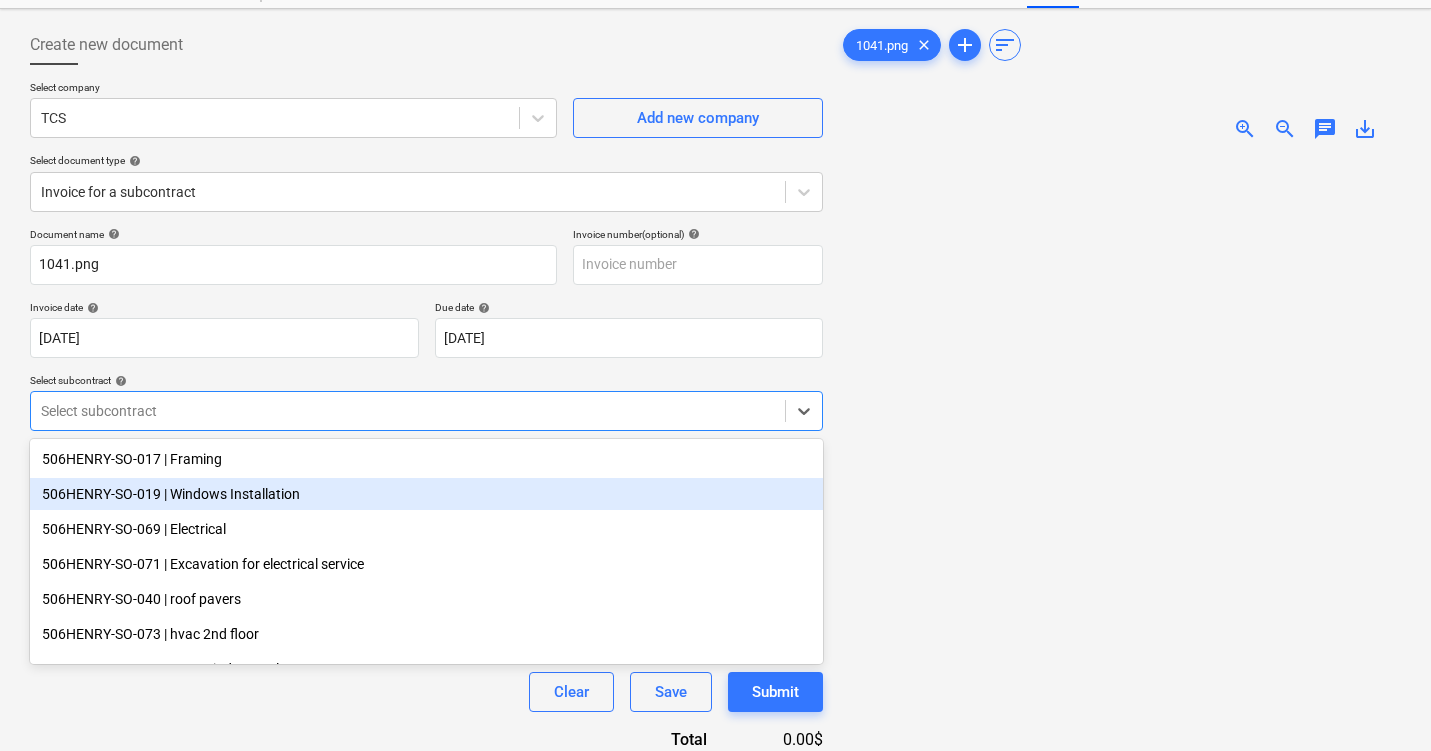 scroll, scrollTop: 83, scrollLeft: 0, axis: vertical 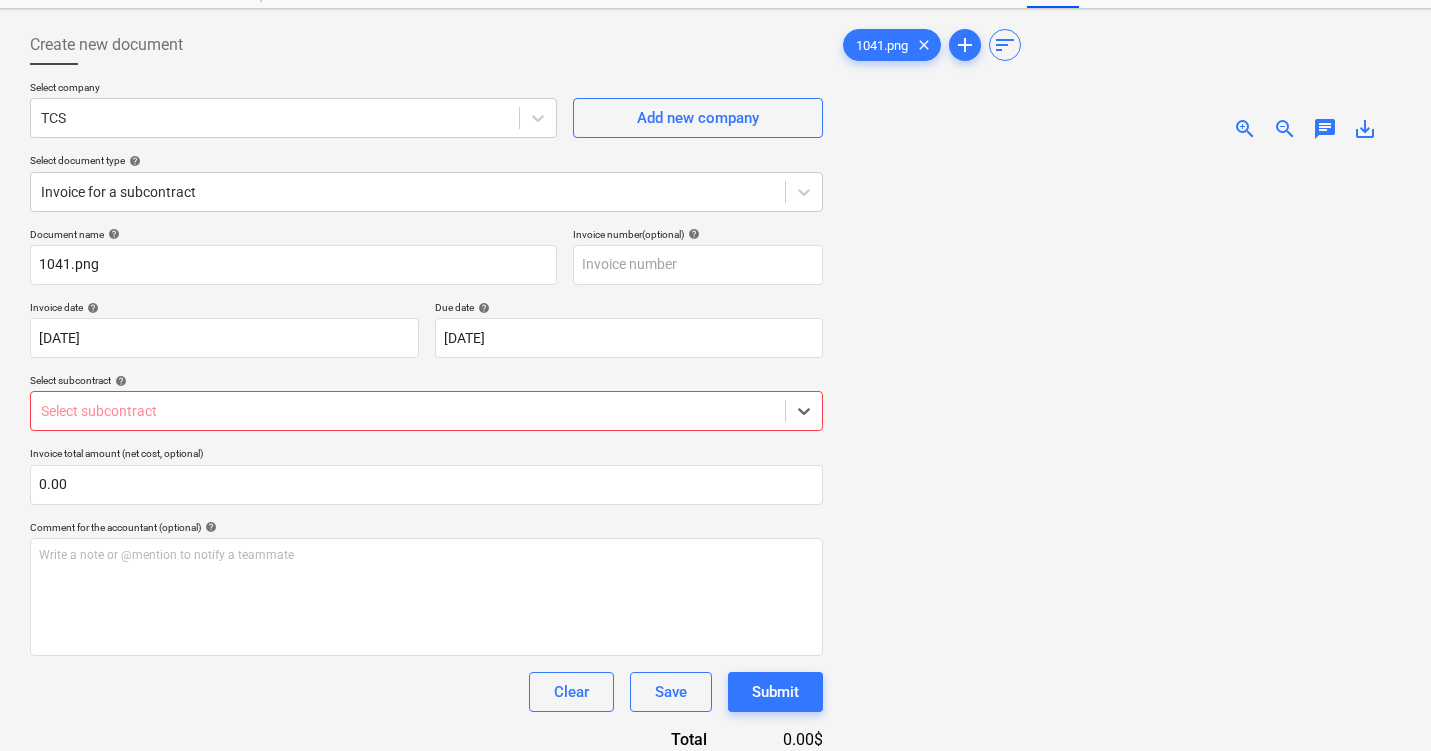 click at bounding box center (408, 411) 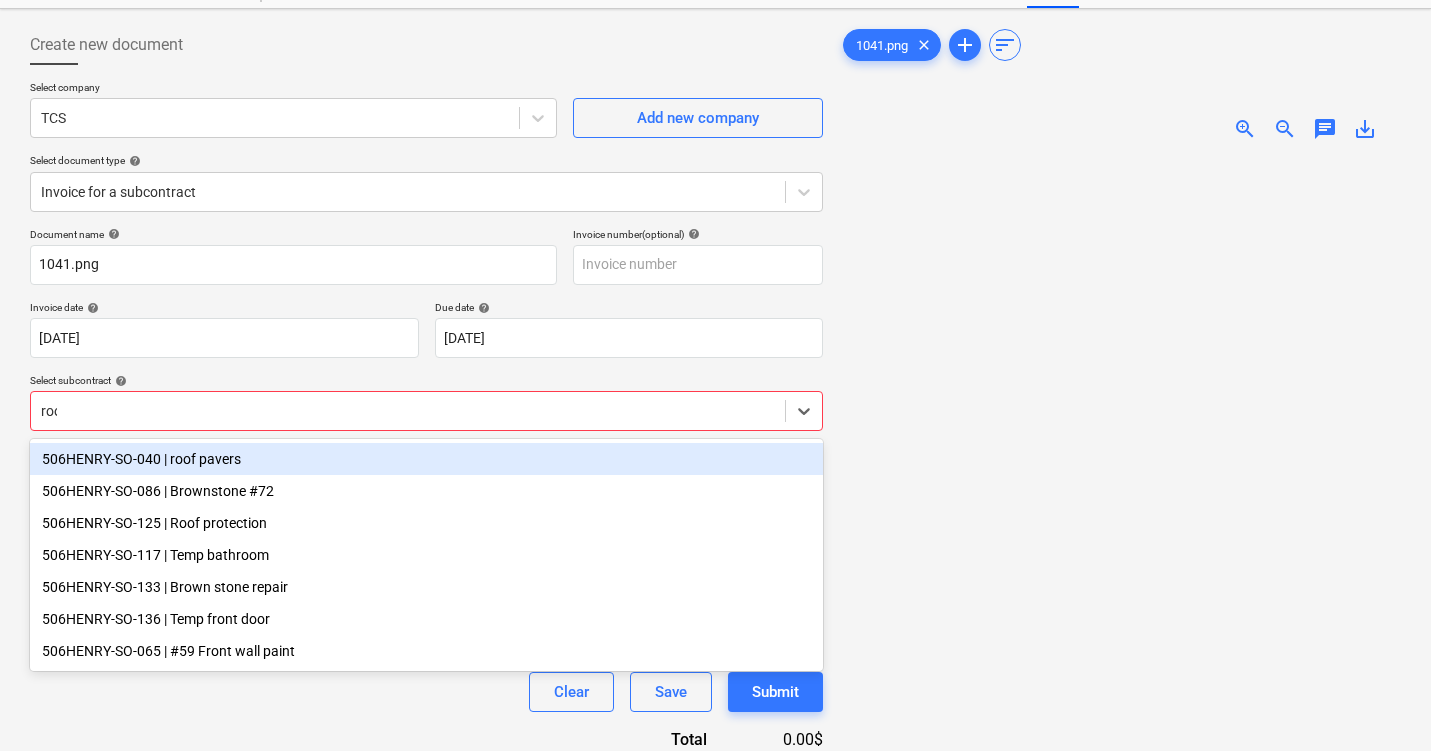 type on "roof" 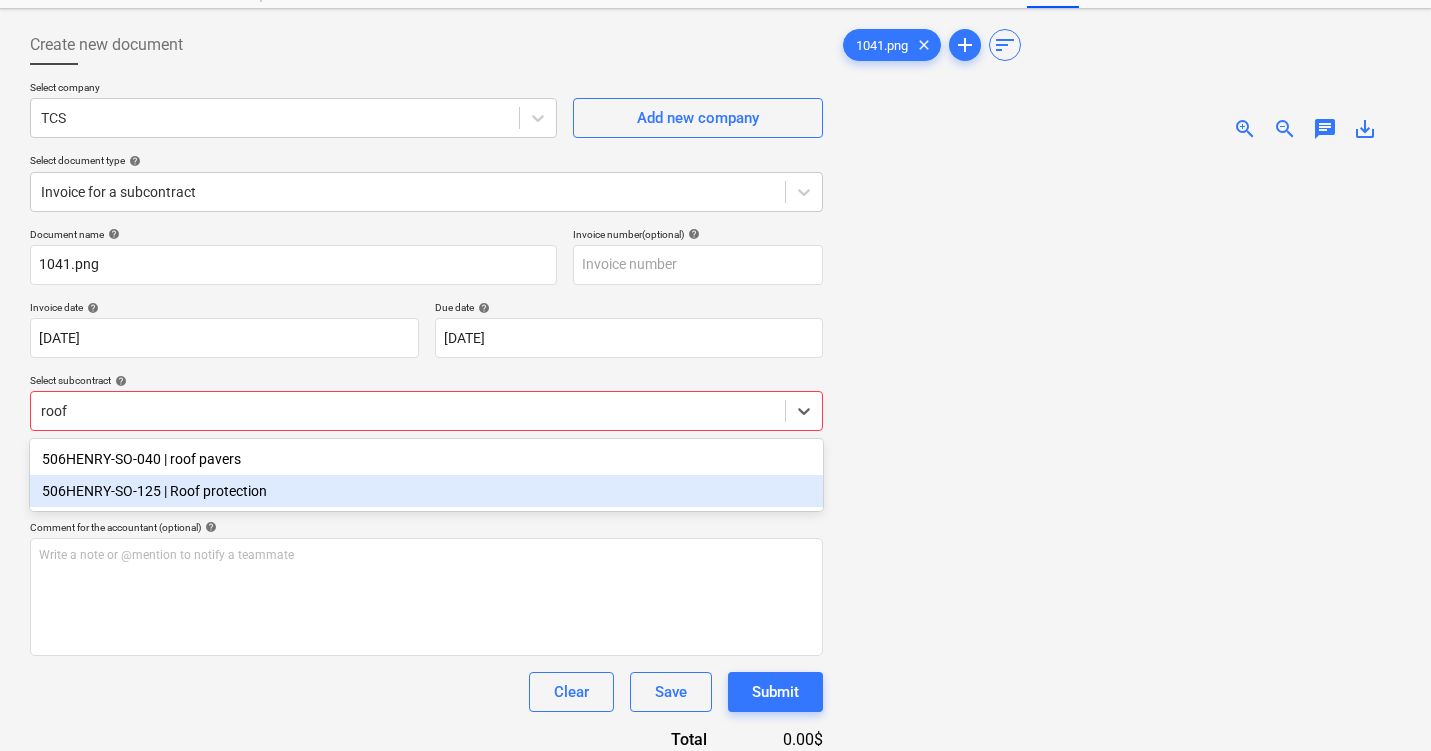 click on "506HENRY-SO-125 | Roof protection" at bounding box center (426, 491) 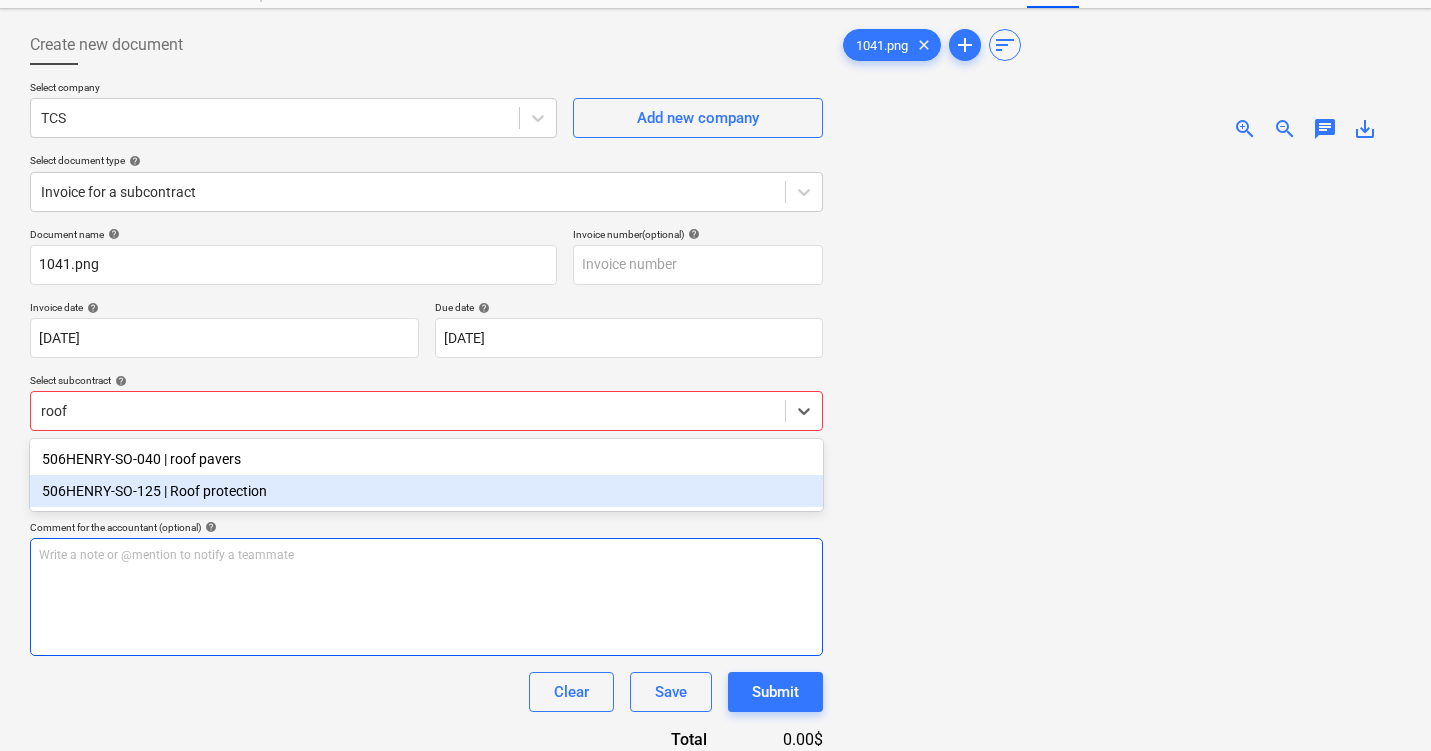 type 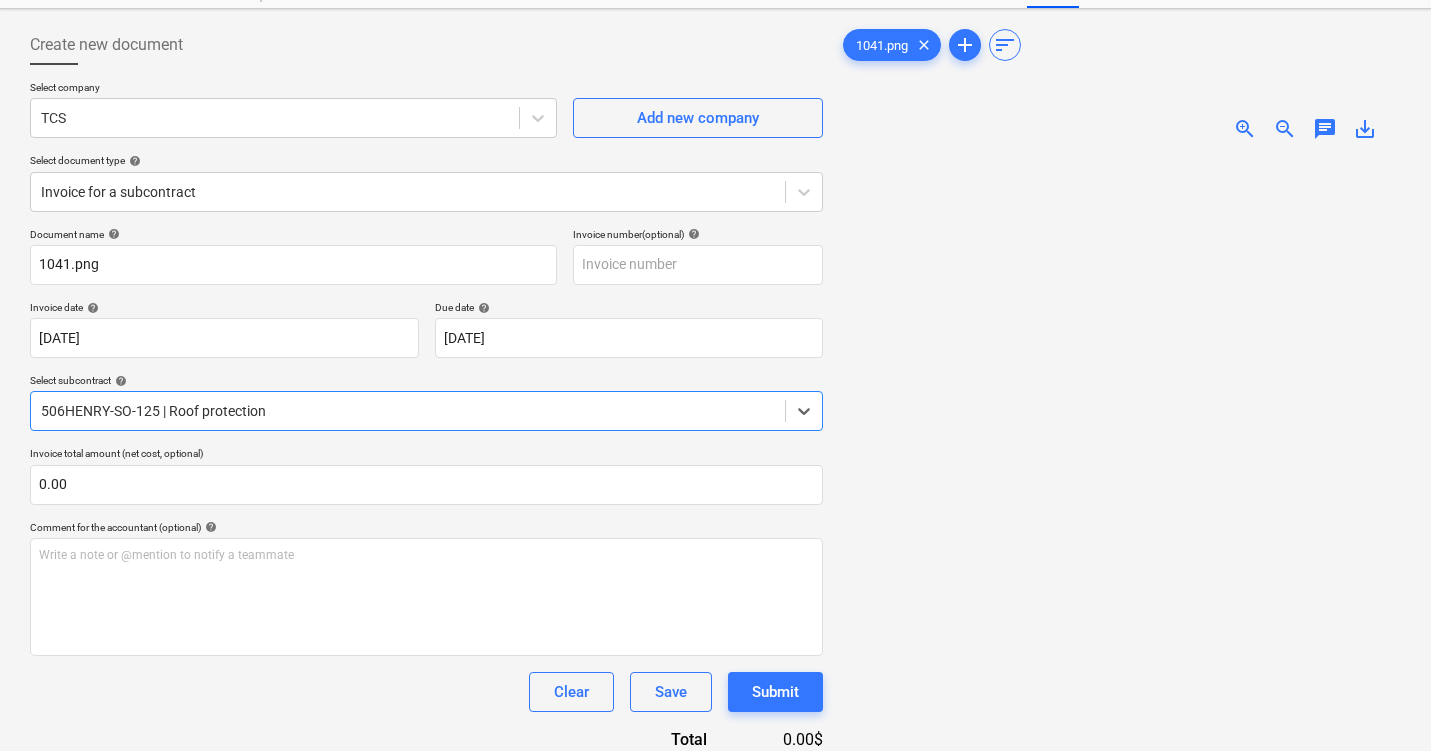 scroll, scrollTop: 246, scrollLeft: 0, axis: vertical 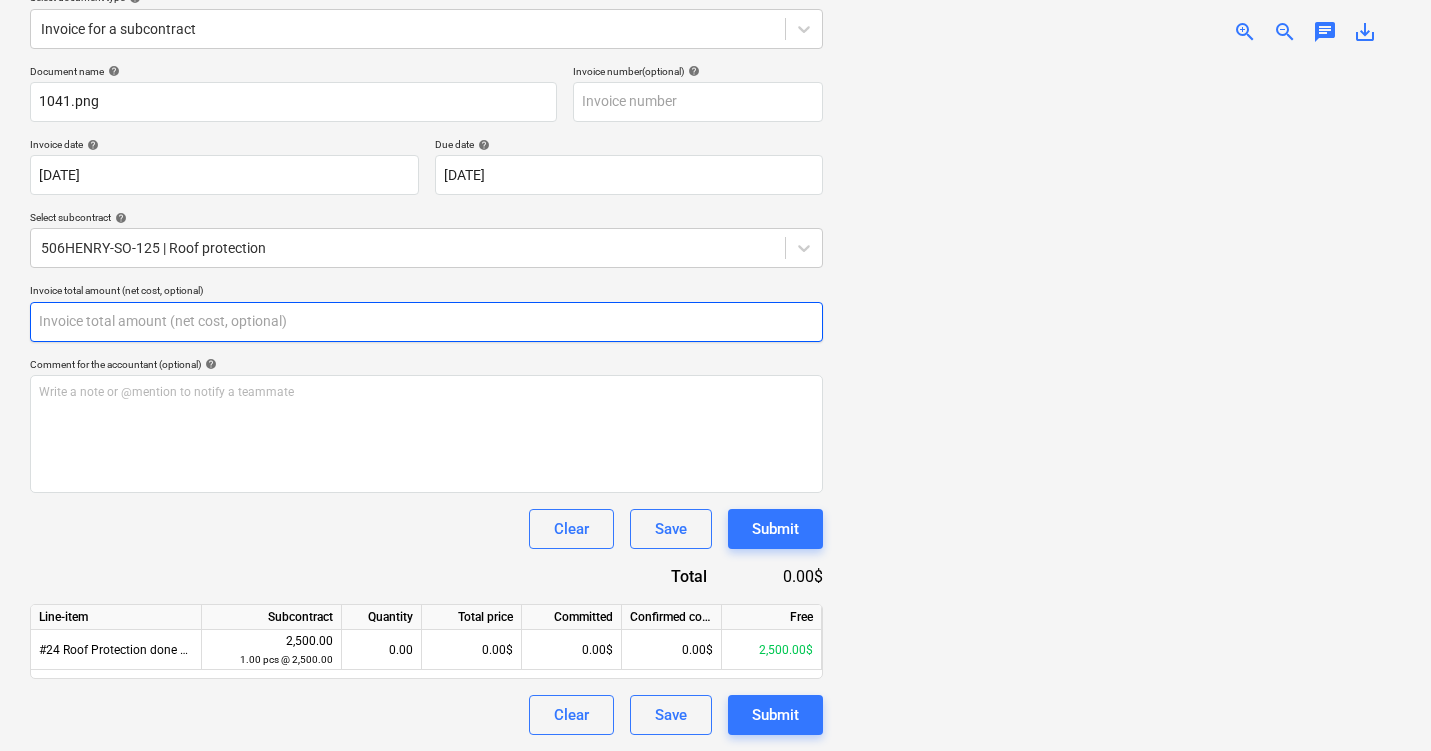 click at bounding box center [426, 322] 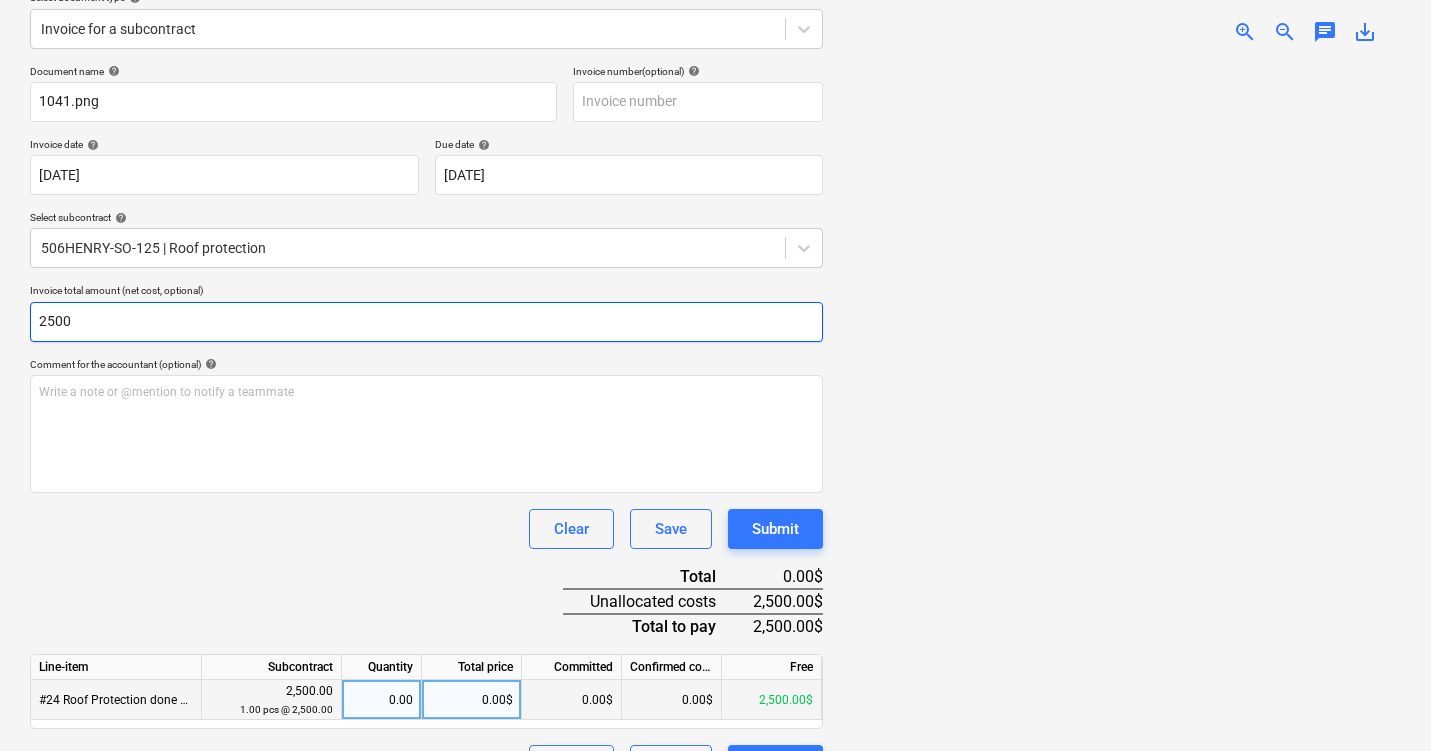 type on "2500" 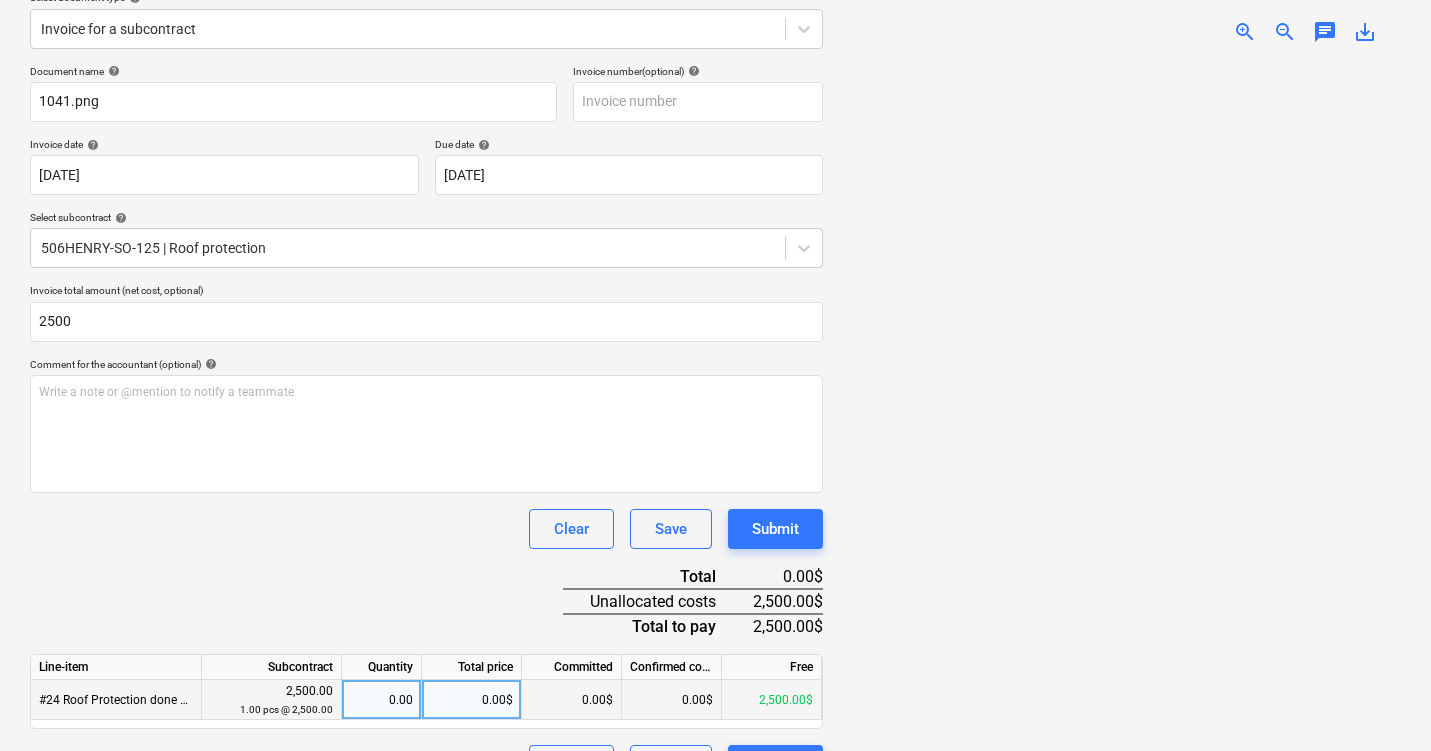 click on "0.00$" at bounding box center [472, 700] 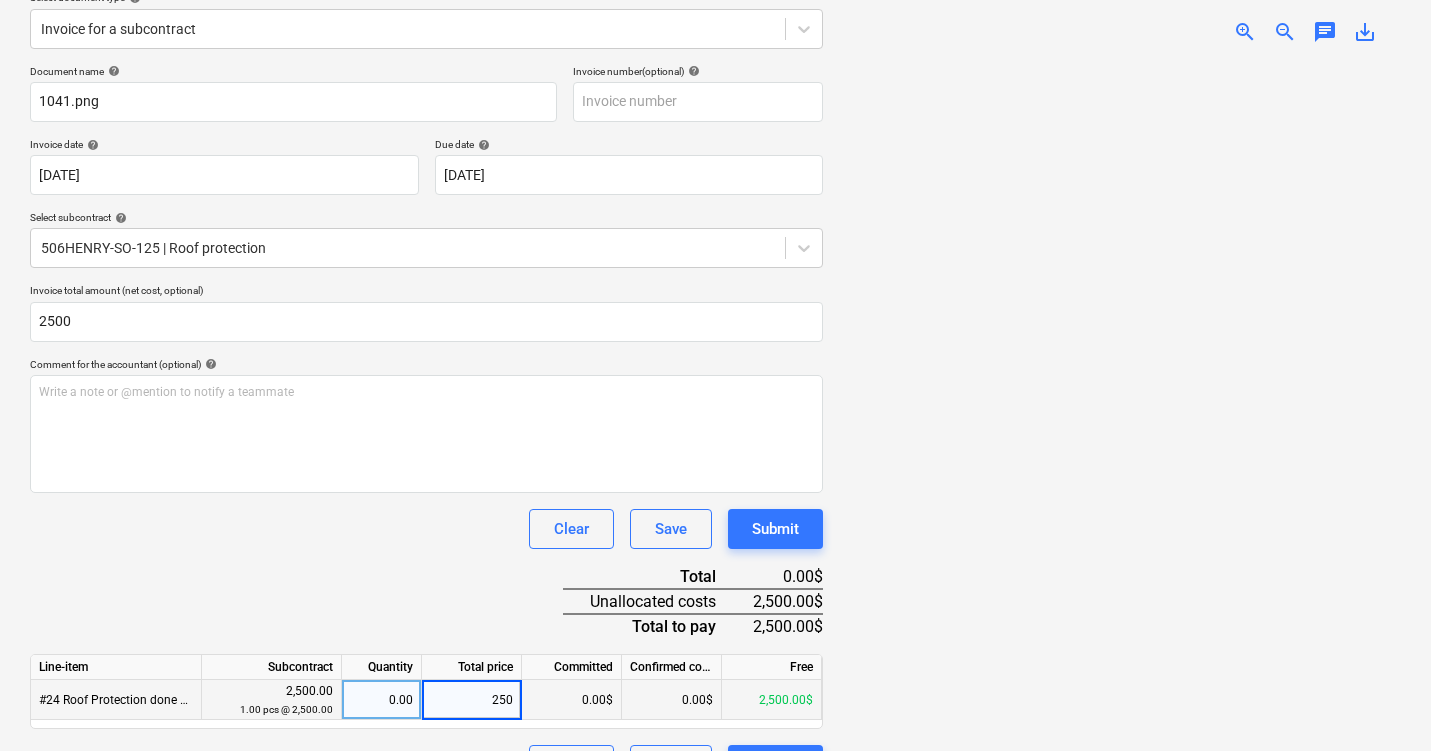 type on "2500" 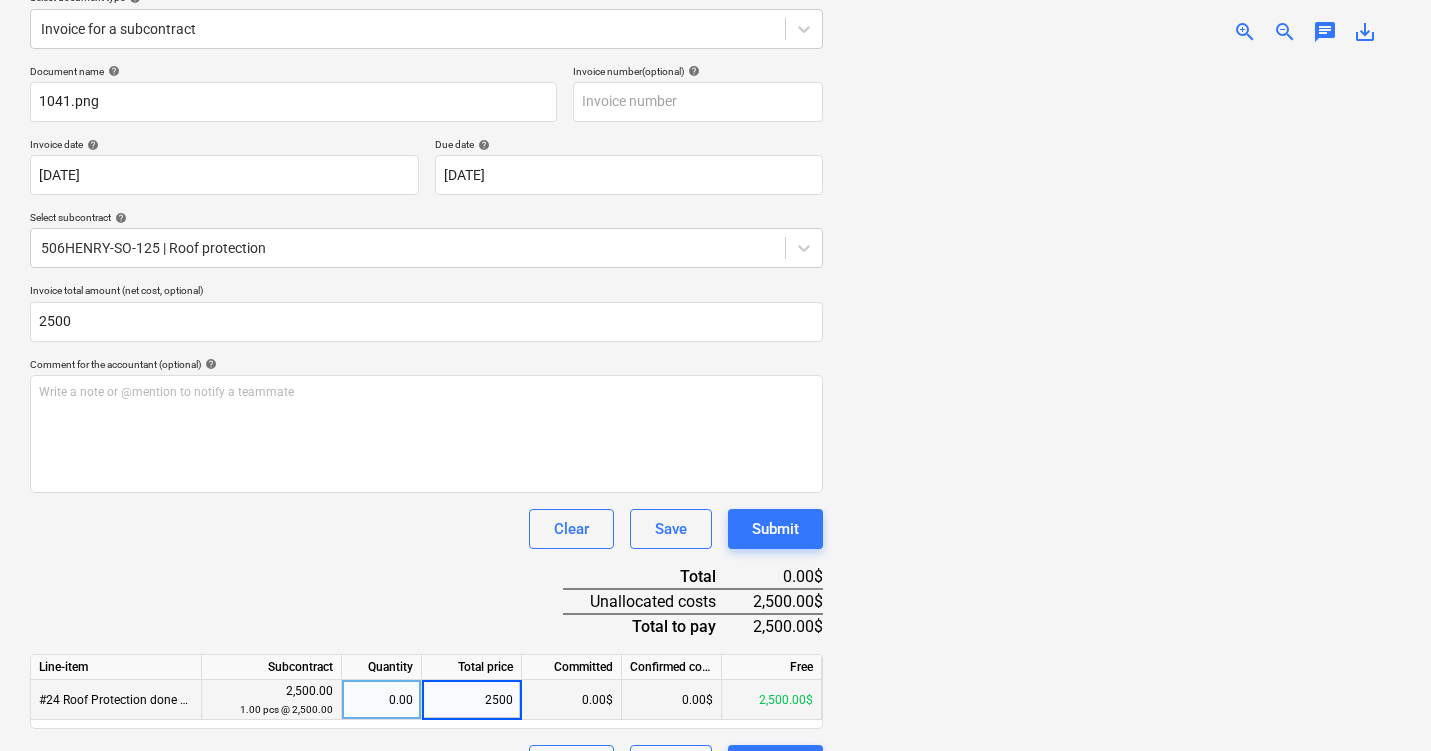 click at bounding box center (1120, 407) 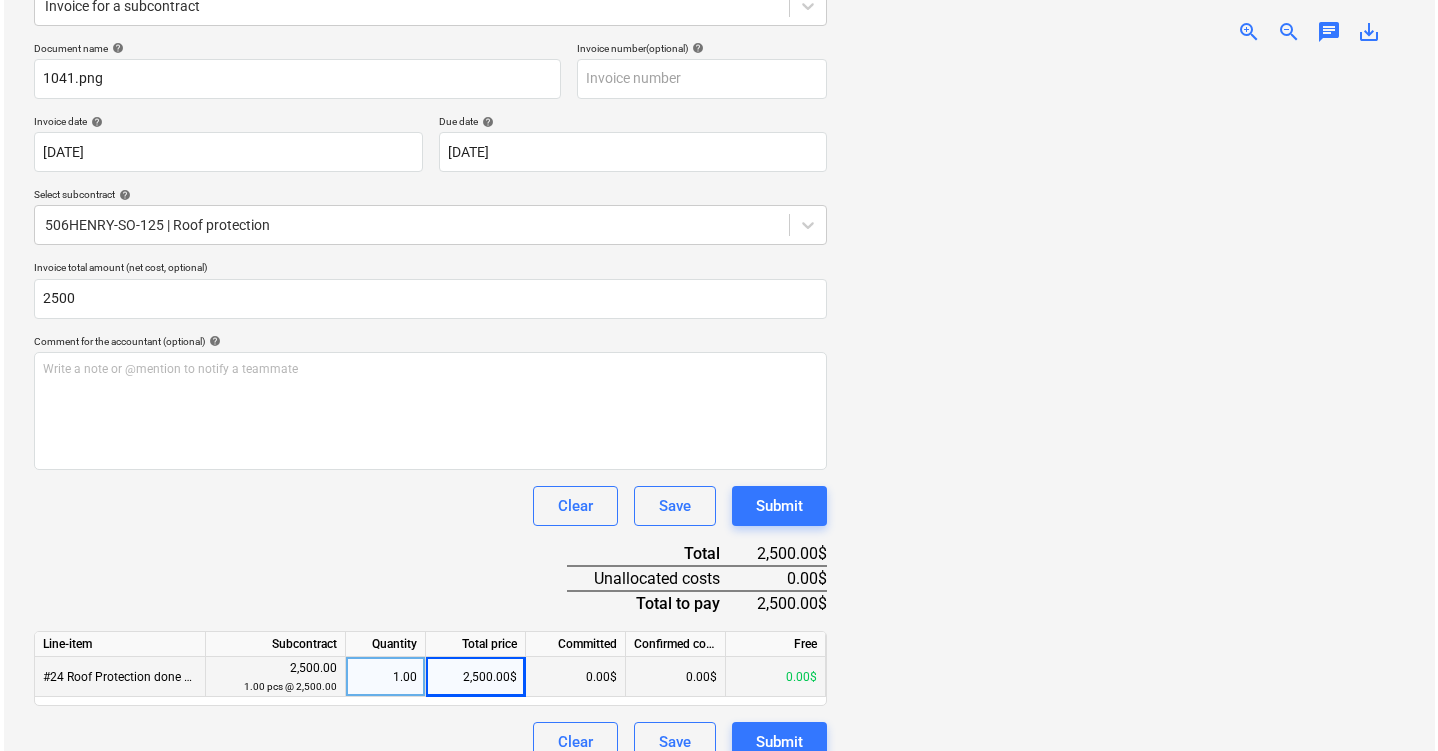 scroll, scrollTop: 296, scrollLeft: 0, axis: vertical 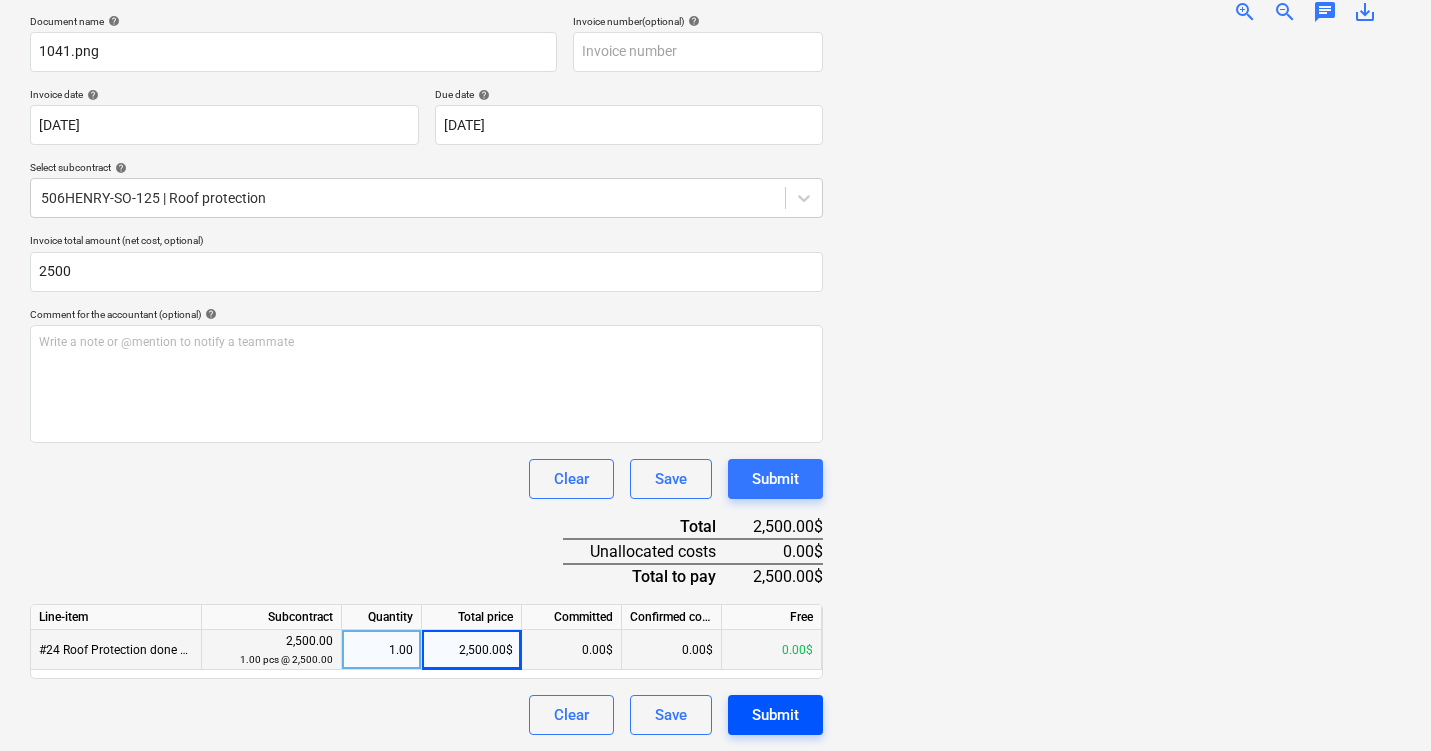 click on "Submit" at bounding box center (775, 715) 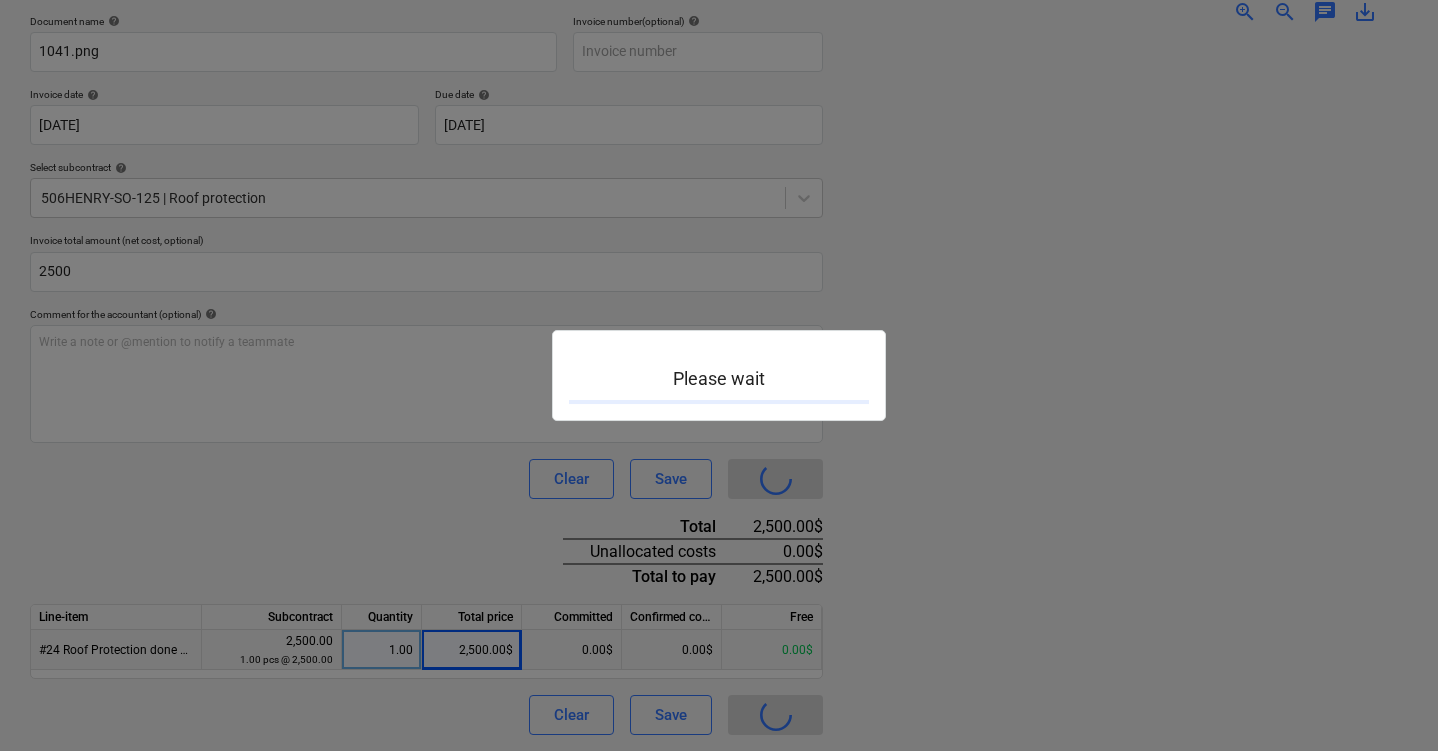 scroll, scrollTop: 0, scrollLeft: 0, axis: both 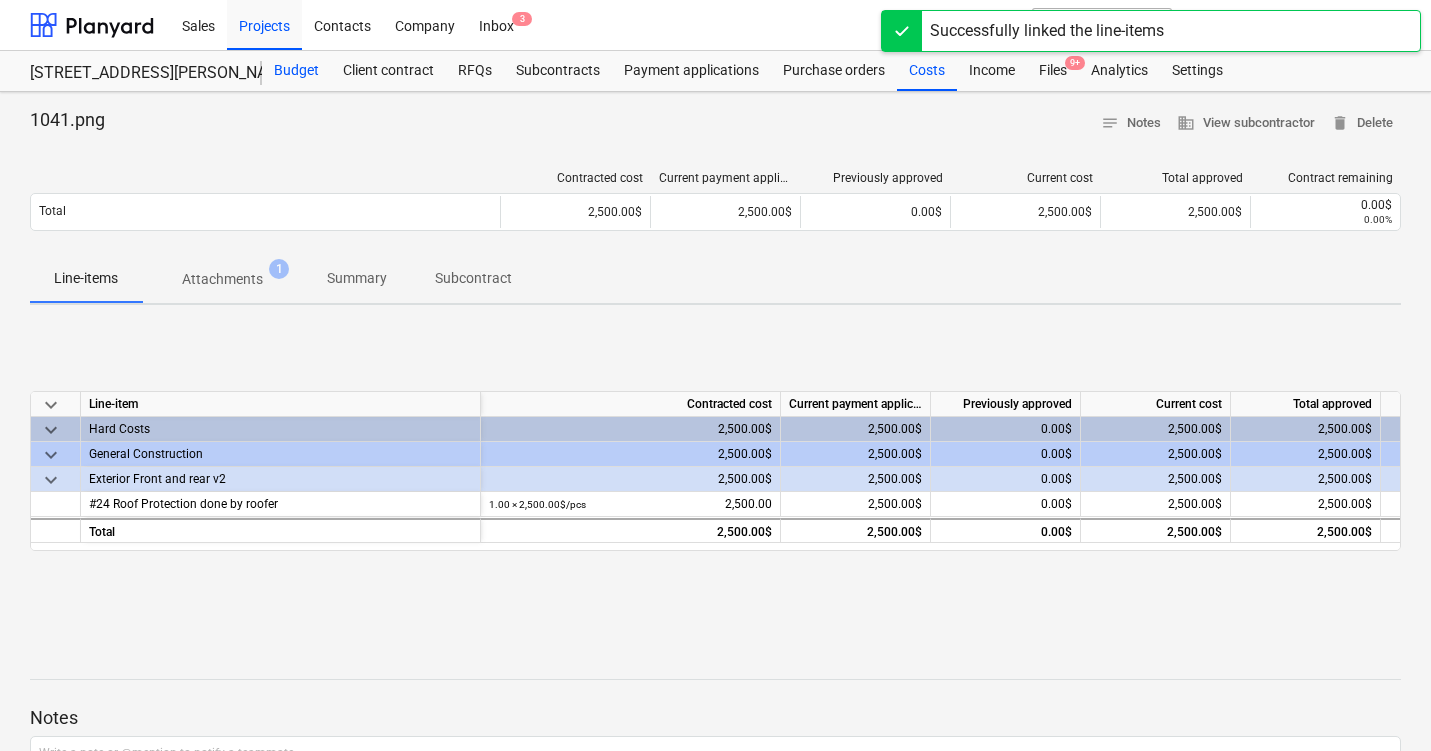 click on "Budget" at bounding box center [296, 71] 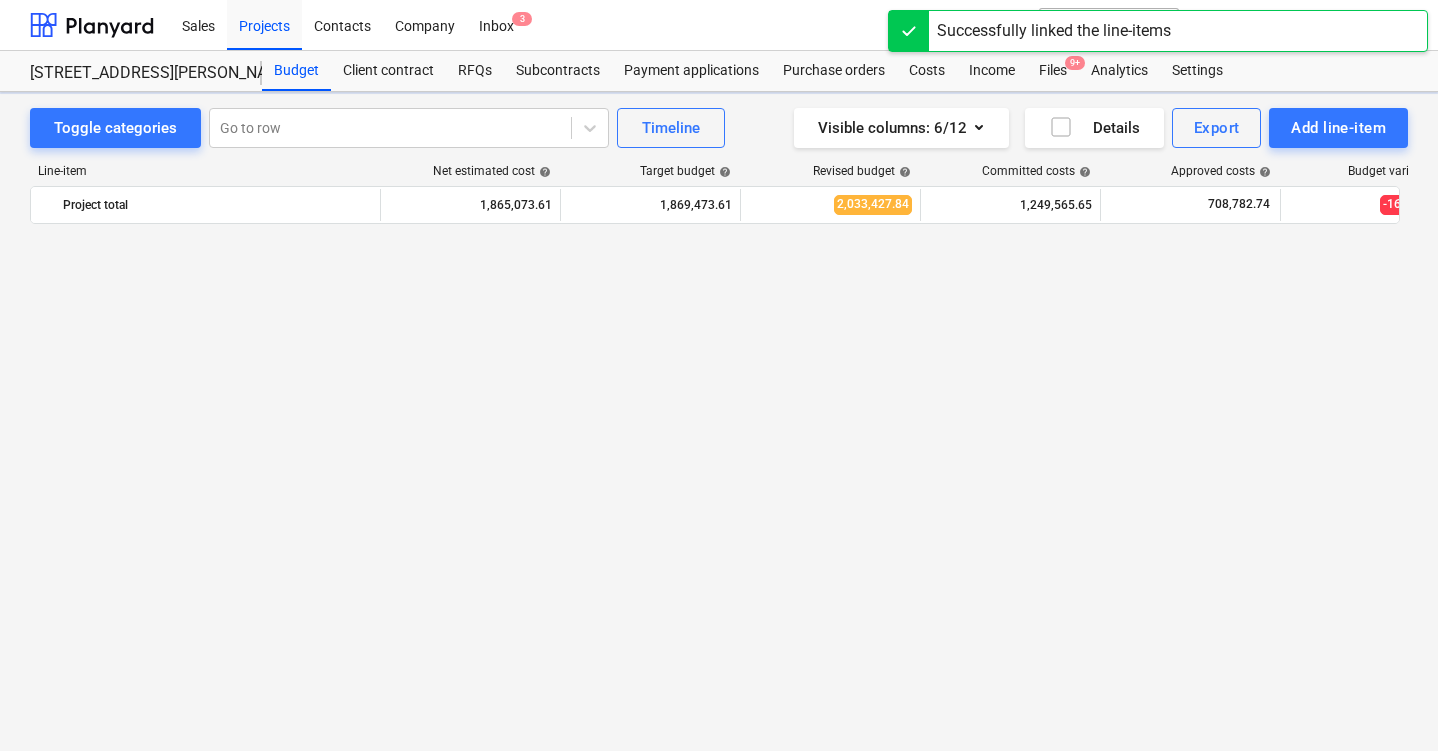 scroll, scrollTop: 3430, scrollLeft: 0, axis: vertical 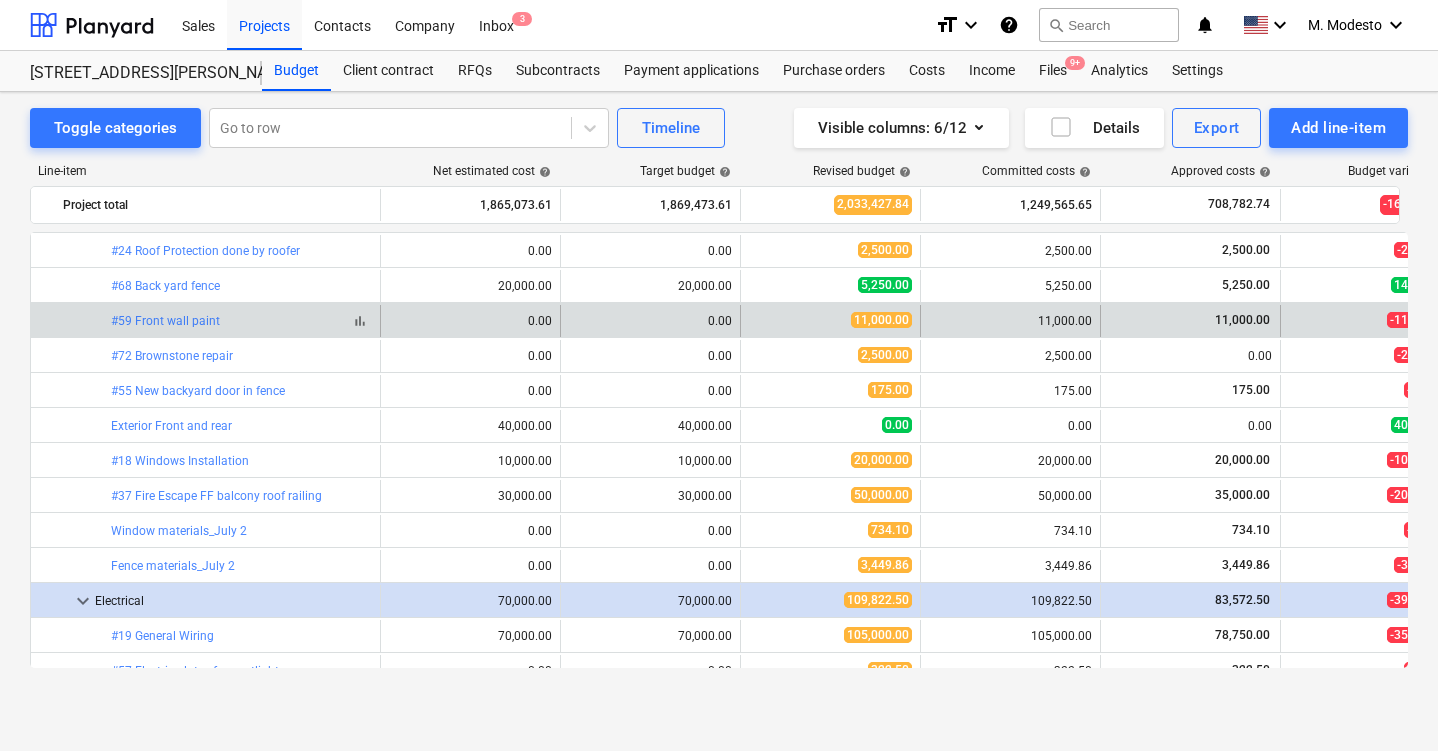 drag, startPoint x: 229, startPoint y: 249, endPoint x: 287, endPoint y: 321, distance: 92.45539 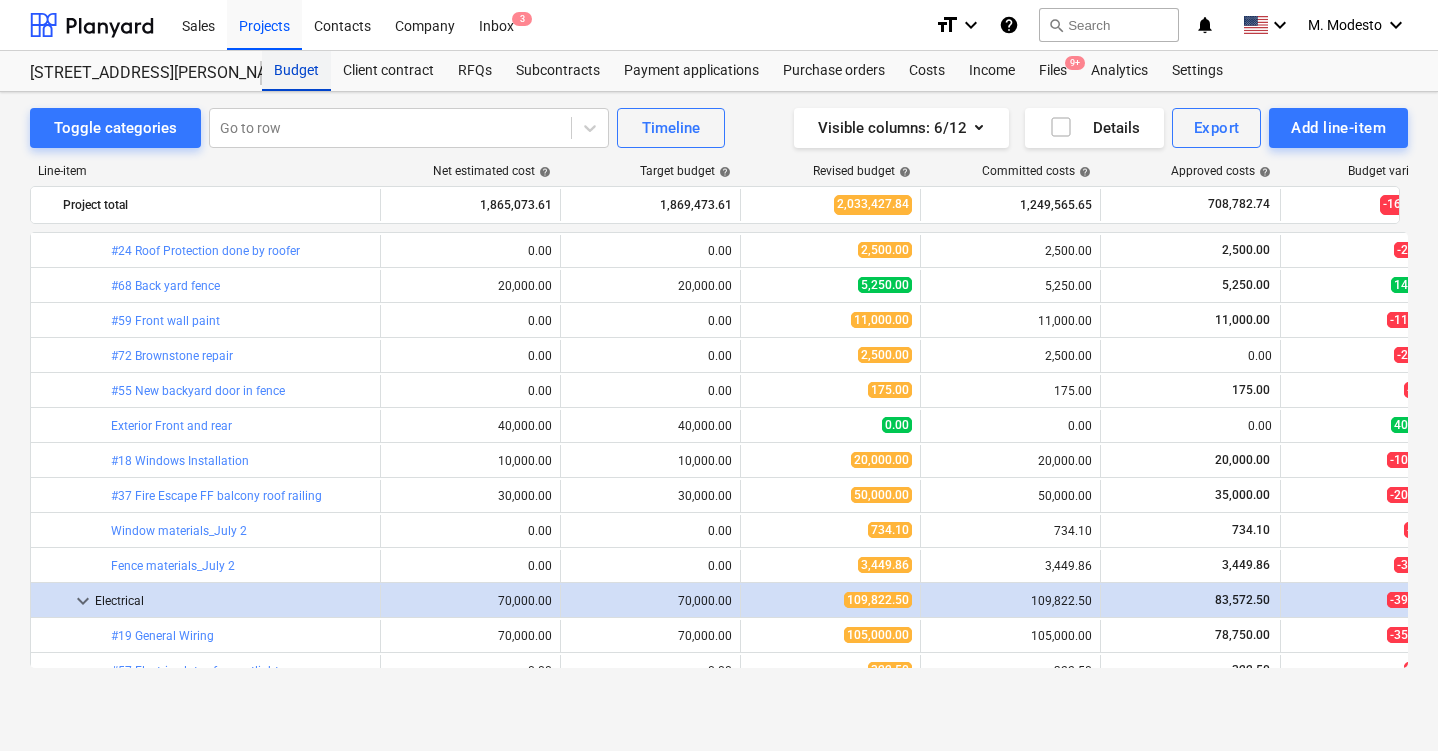 click on "Budget" at bounding box center [296, 71] 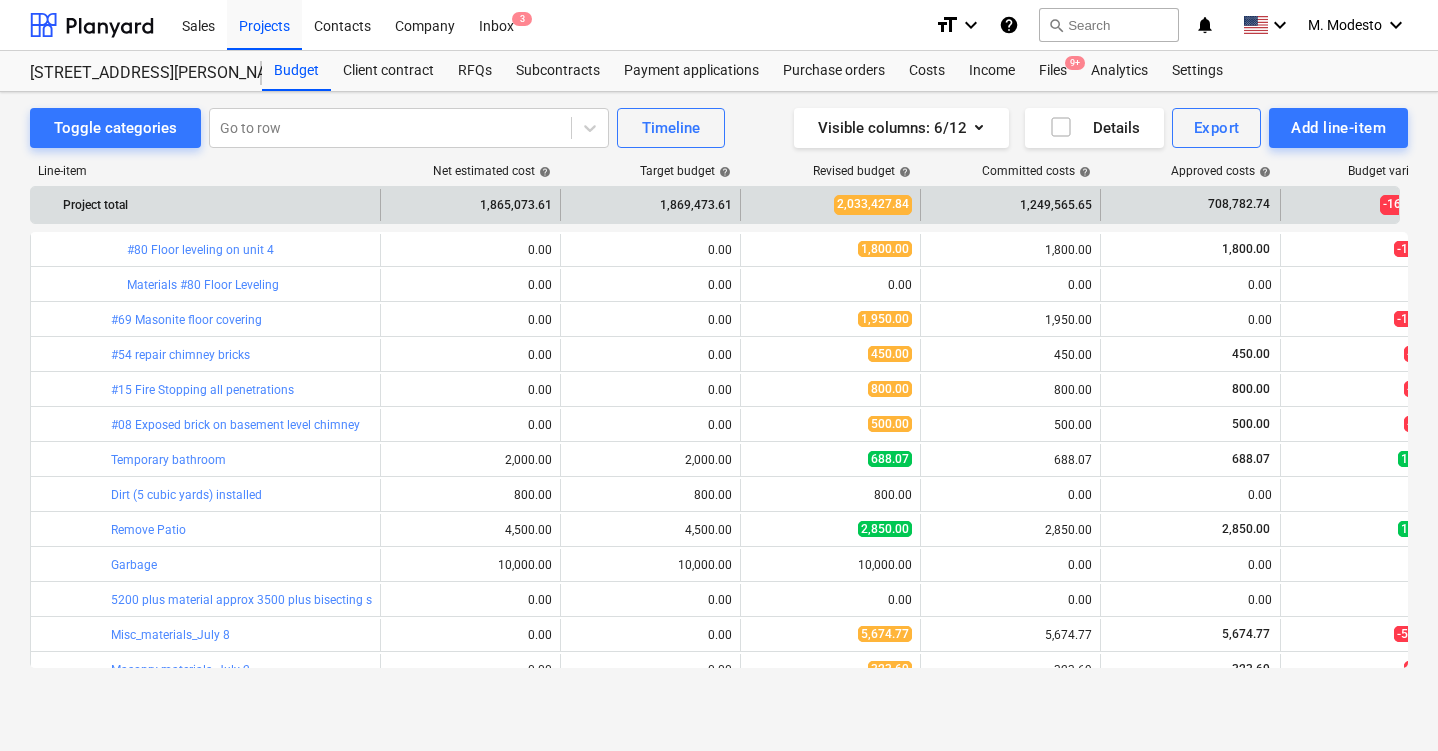 scroll, scrollTop: 3132, scrollLeft: 0, axis: vertical 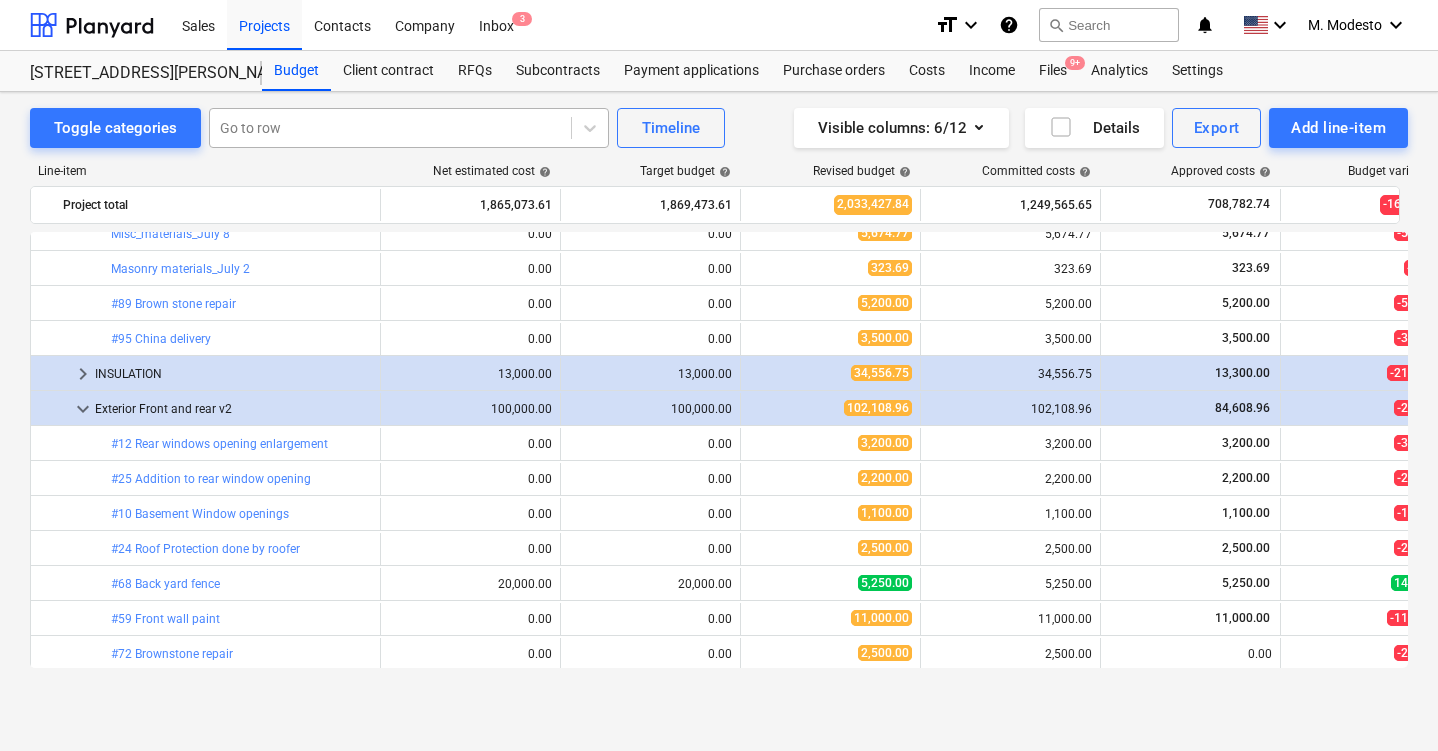 click at bounding box center (390, 128) 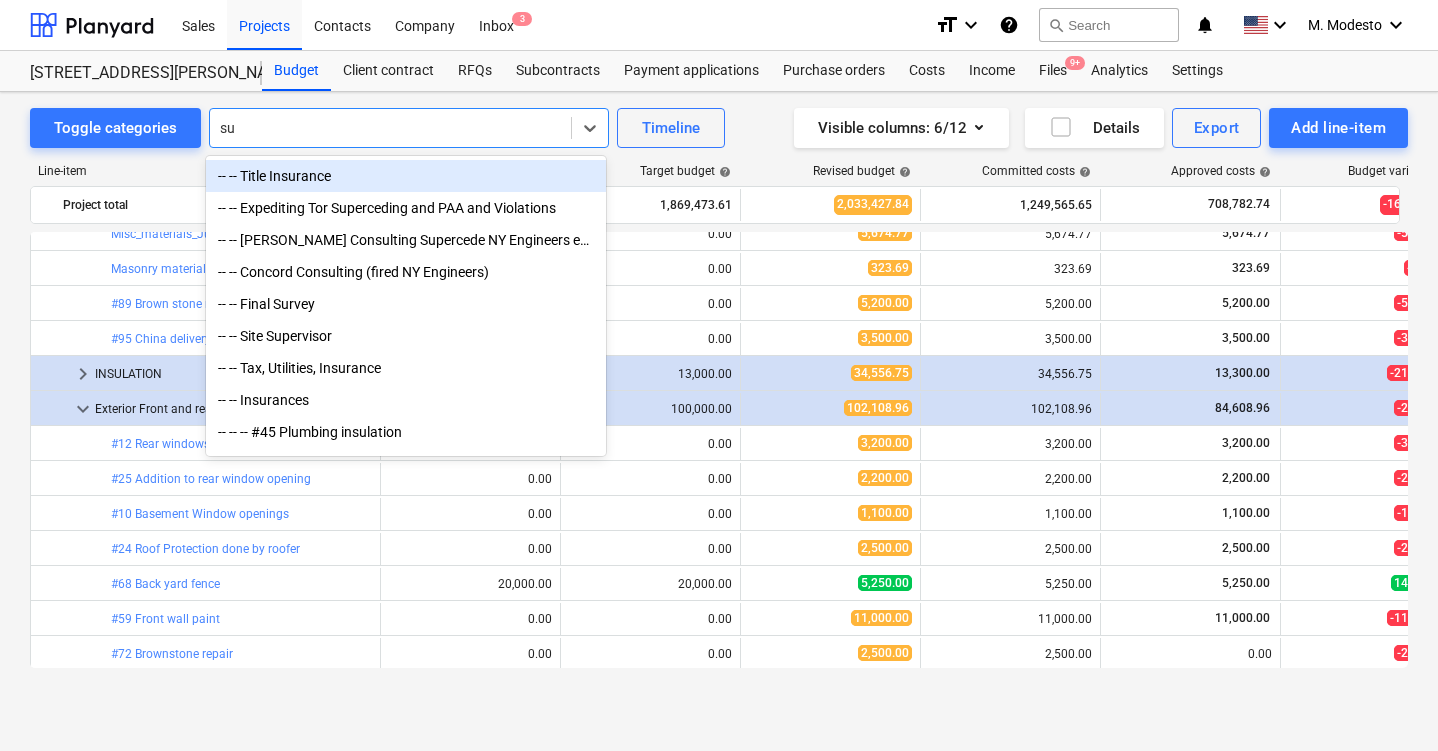 type on "s" 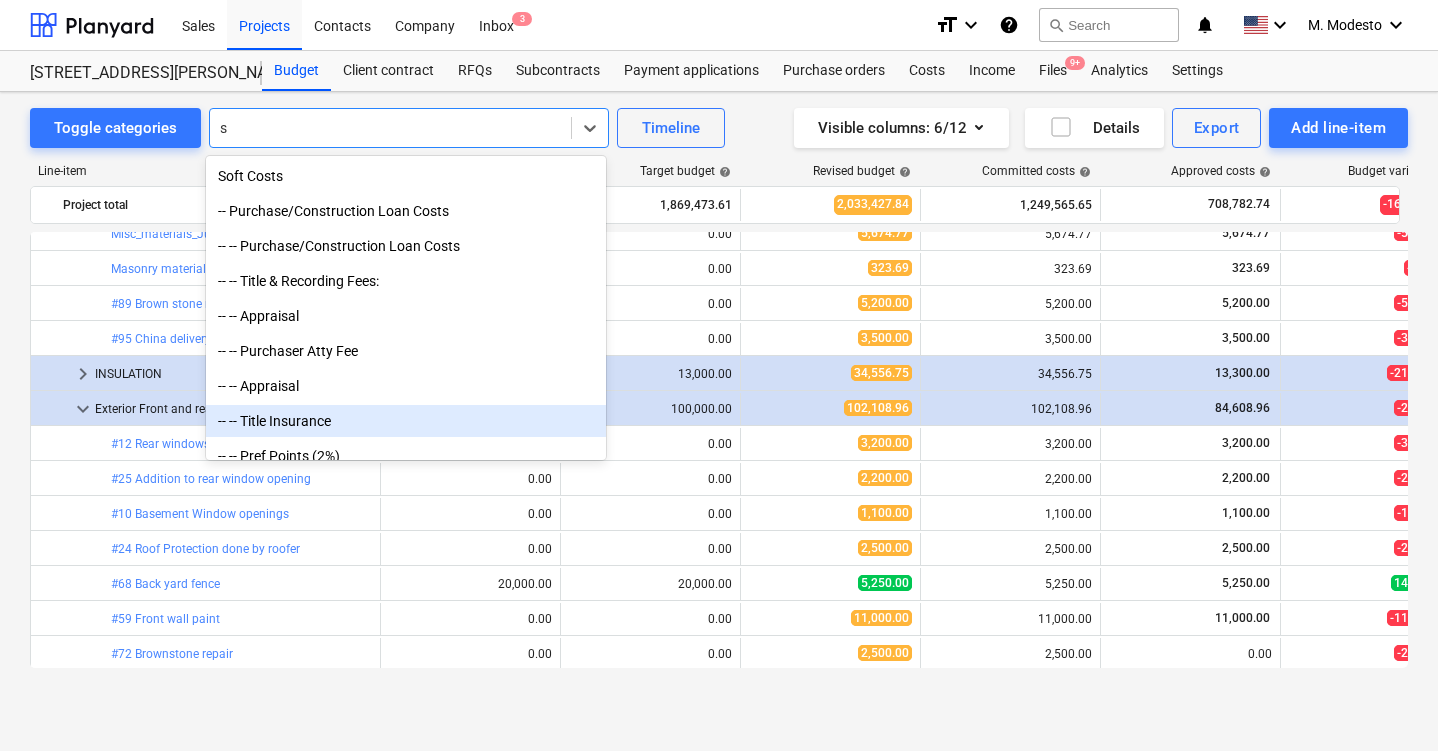 type 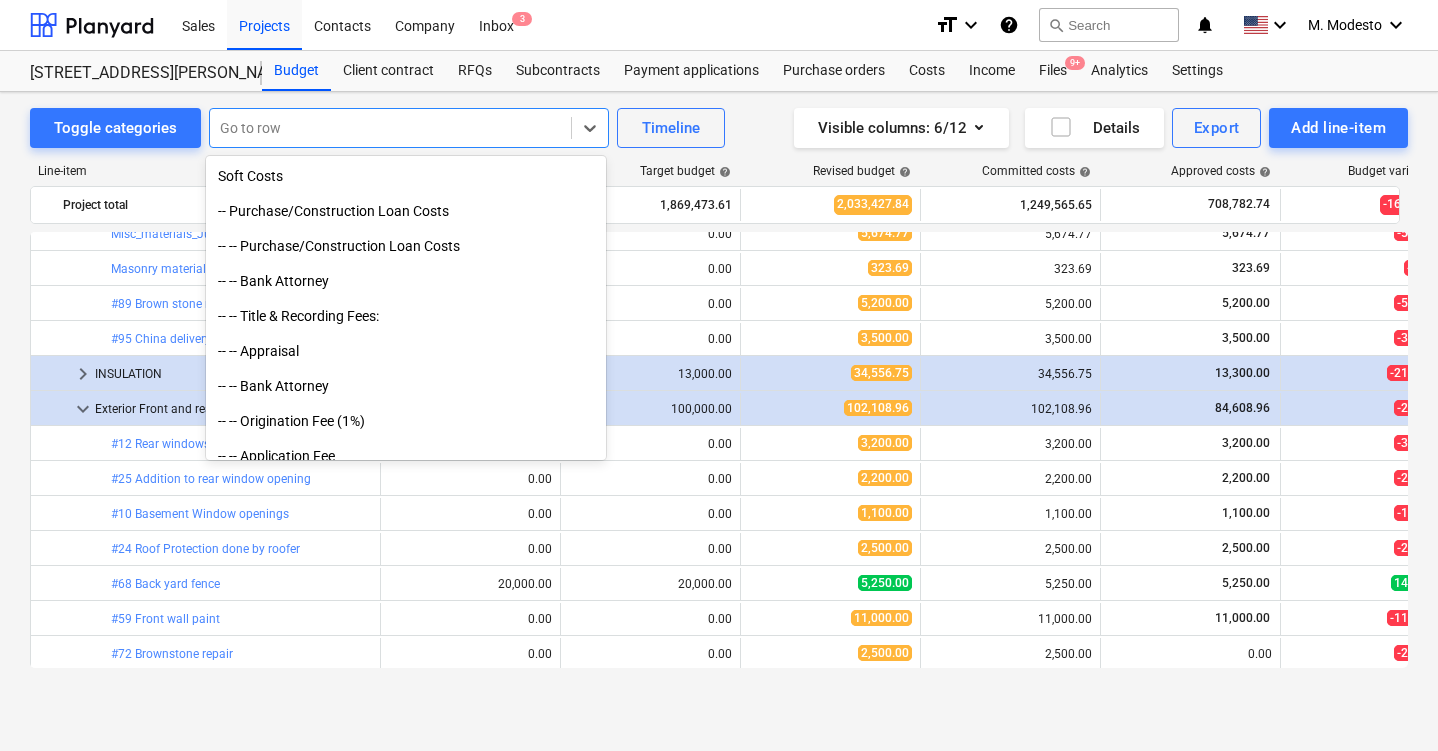 click on "Toggle categories All selected options have been cleared. option -- --   Title Insurance focused, 13 of 256. 256 results available. Use Up and Down to choose options, press Enter to select the currently focused option, press Escape to exit the menu, press Tab to select the option and exit the menu. Go to row Timeline Visible columns :   6/12 Details Export Add line-item Line-item Net estimated cost help Target budget help Revised budget help Committed costs help Approved costs help Budget variance help Project total 1,865,073.61 1,869,473.61 2,033,427.84 1,249,565.65 708,782.74 -163,954.23 more_vert bar_chart  #49 Concrete stairs edit 0.00 edit 0.00 edit 650.00 650.00 650.00 -650.00 more_vert bar_chart  #52 Demolition under [PERSON_NAME] edit 0.00 edit 0.00 edit 650.00 650.00 650.00 -650.00 more_vert bar_chart  #73 Updated cellar polished floor edit 0.00 edit 0.00 edit 5,936.00 5,936.00 5,936.00 -5,936.00 more_vert bar_chart  #82 Staircase platform support edit 0.00 edit 0.00 edit 300.00 300.00 0.00 -300.00 edit" at bounding box center (719, 400) 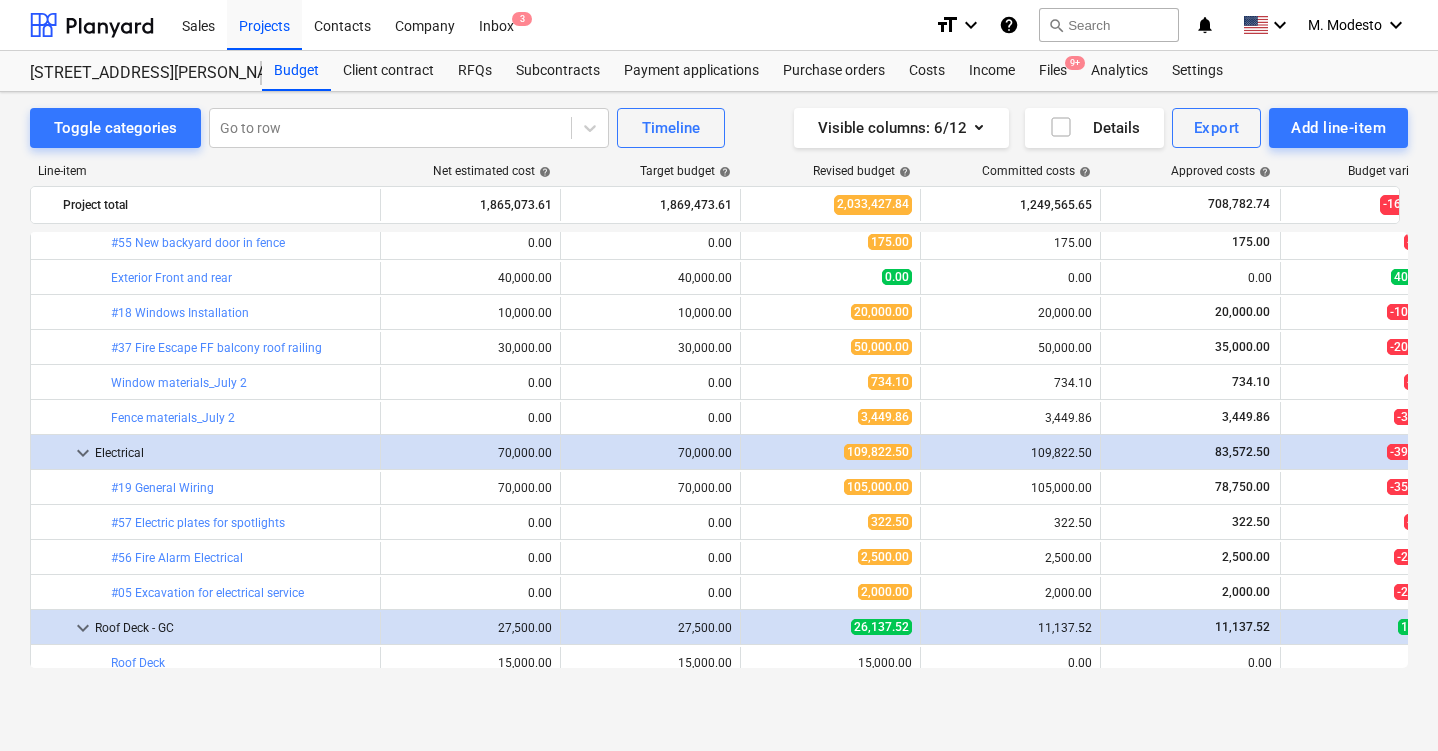 scroll, scrollTop: 3276, scrollLeft: 0, axis: vertical 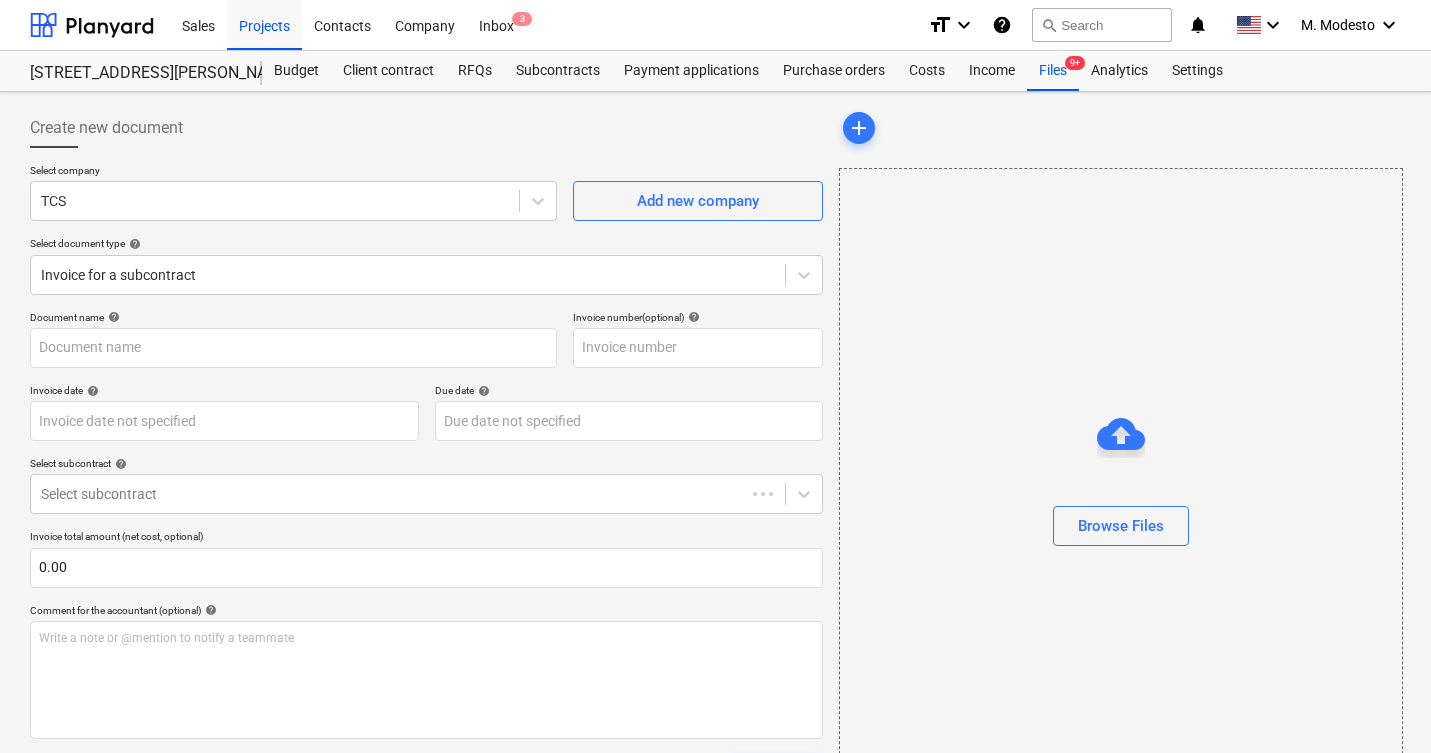 type on "1159.png" 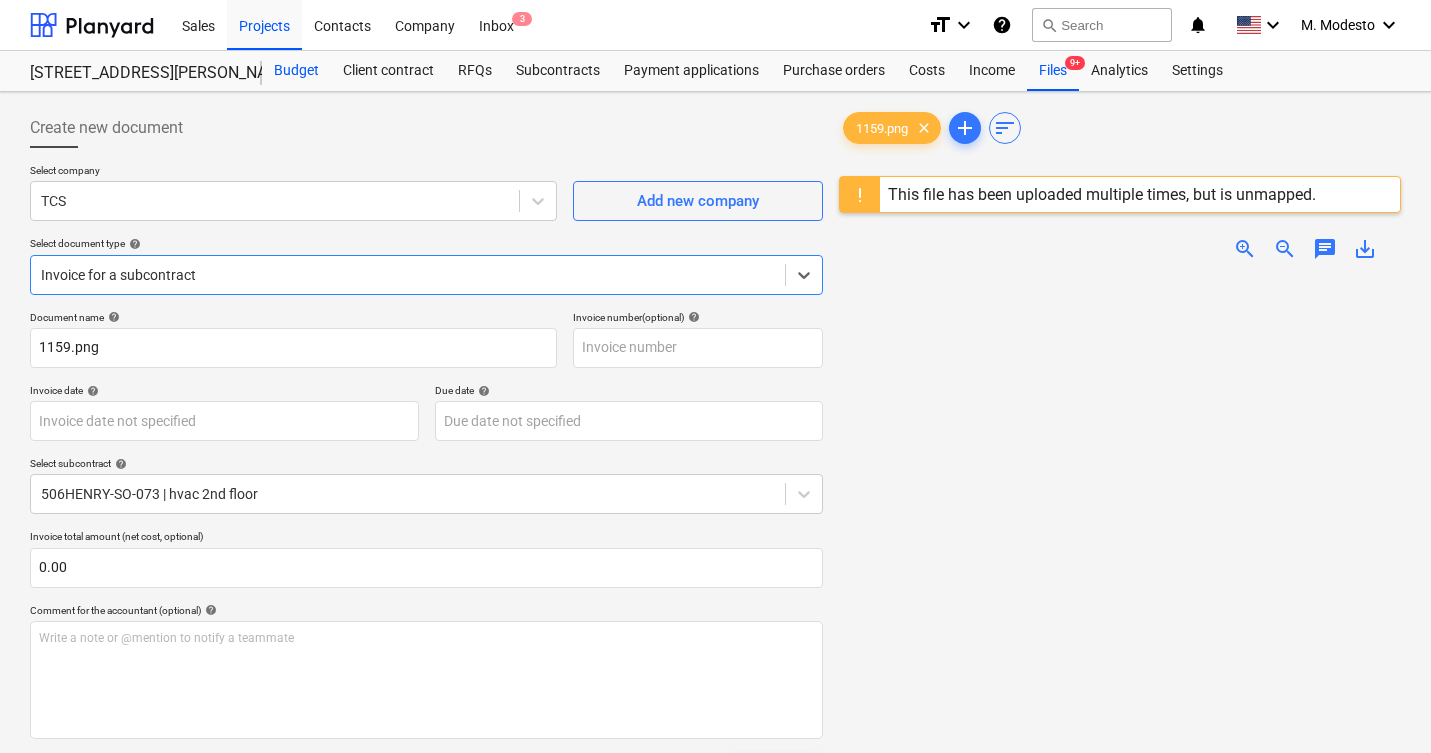 click on "Budget" at bounding box center [296, 71] 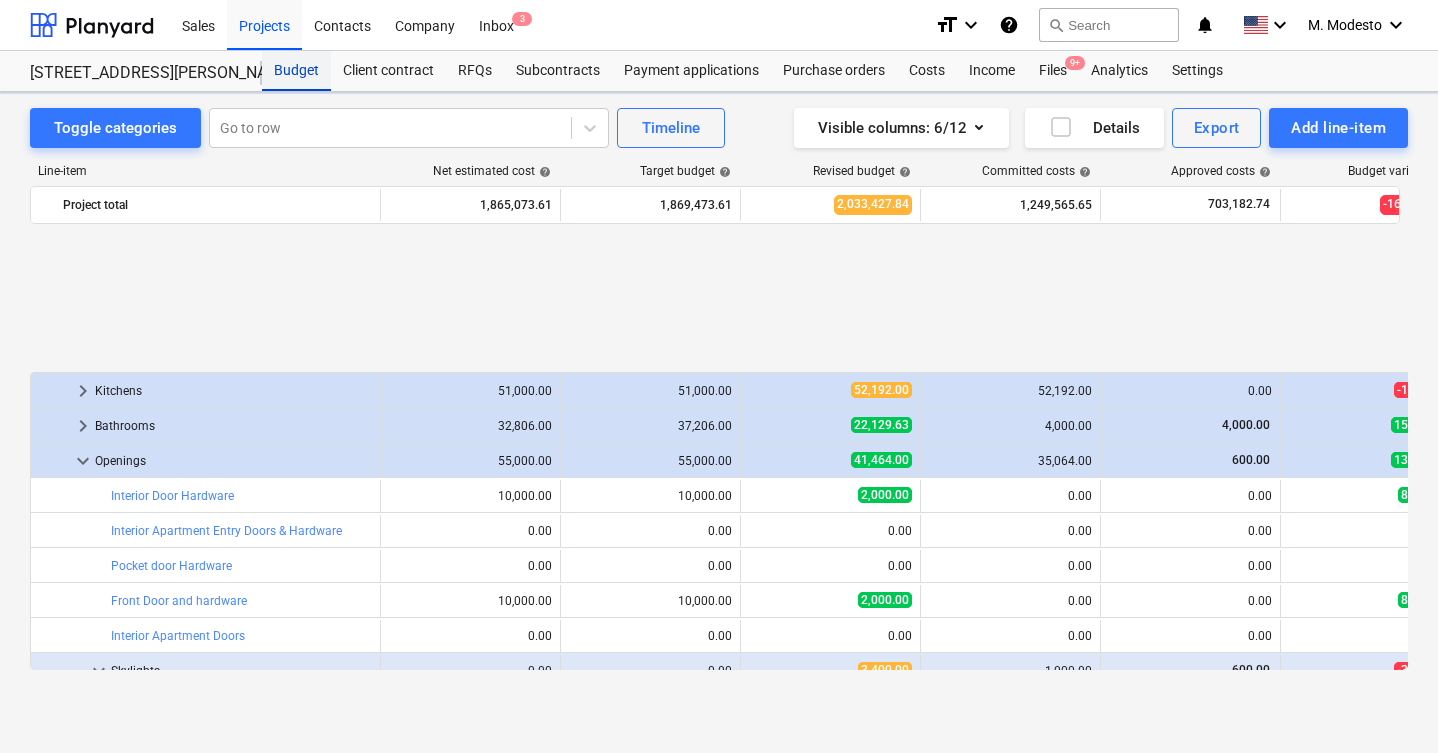 scroll, scrollTop: 866, scrollLeft: 0, axis: vertical 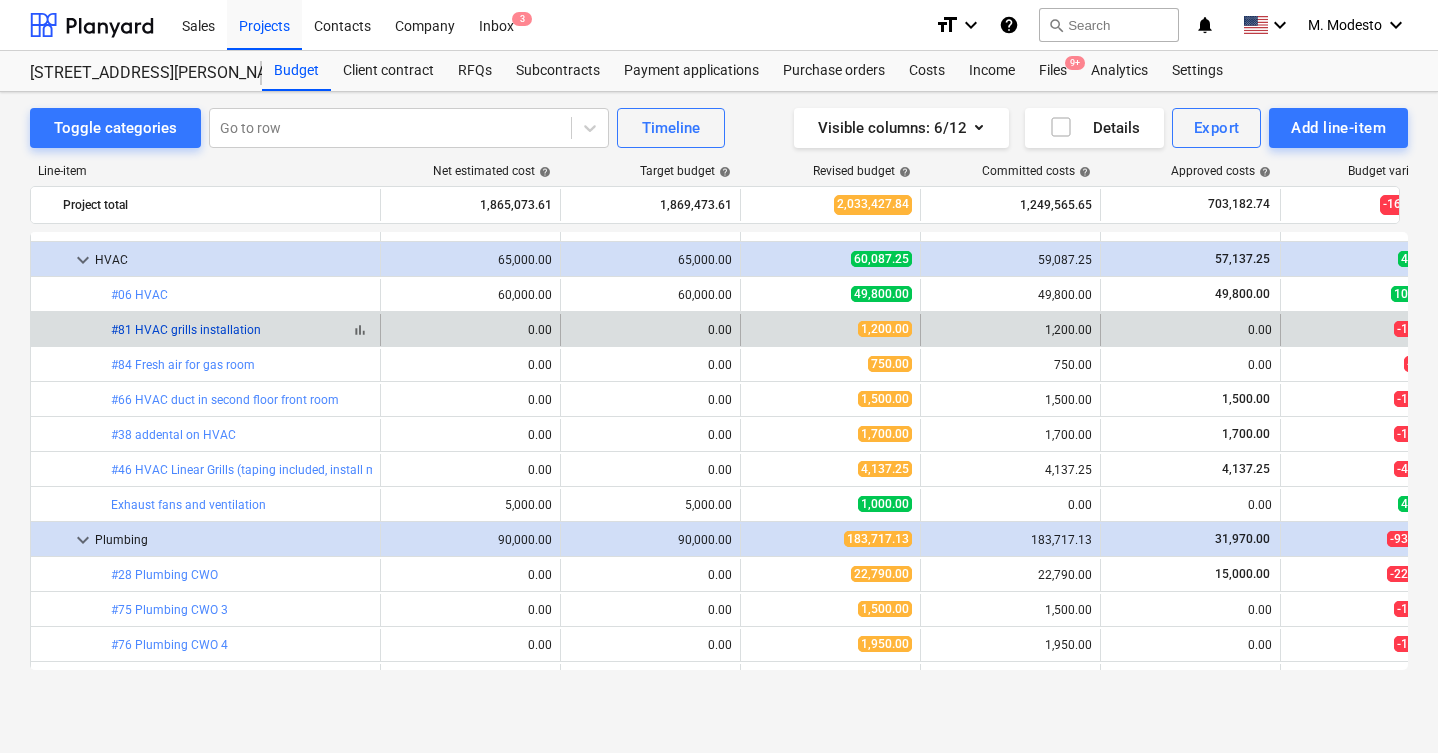 click on "#81 HVAC grills installation" at bounding box center (186, 330) 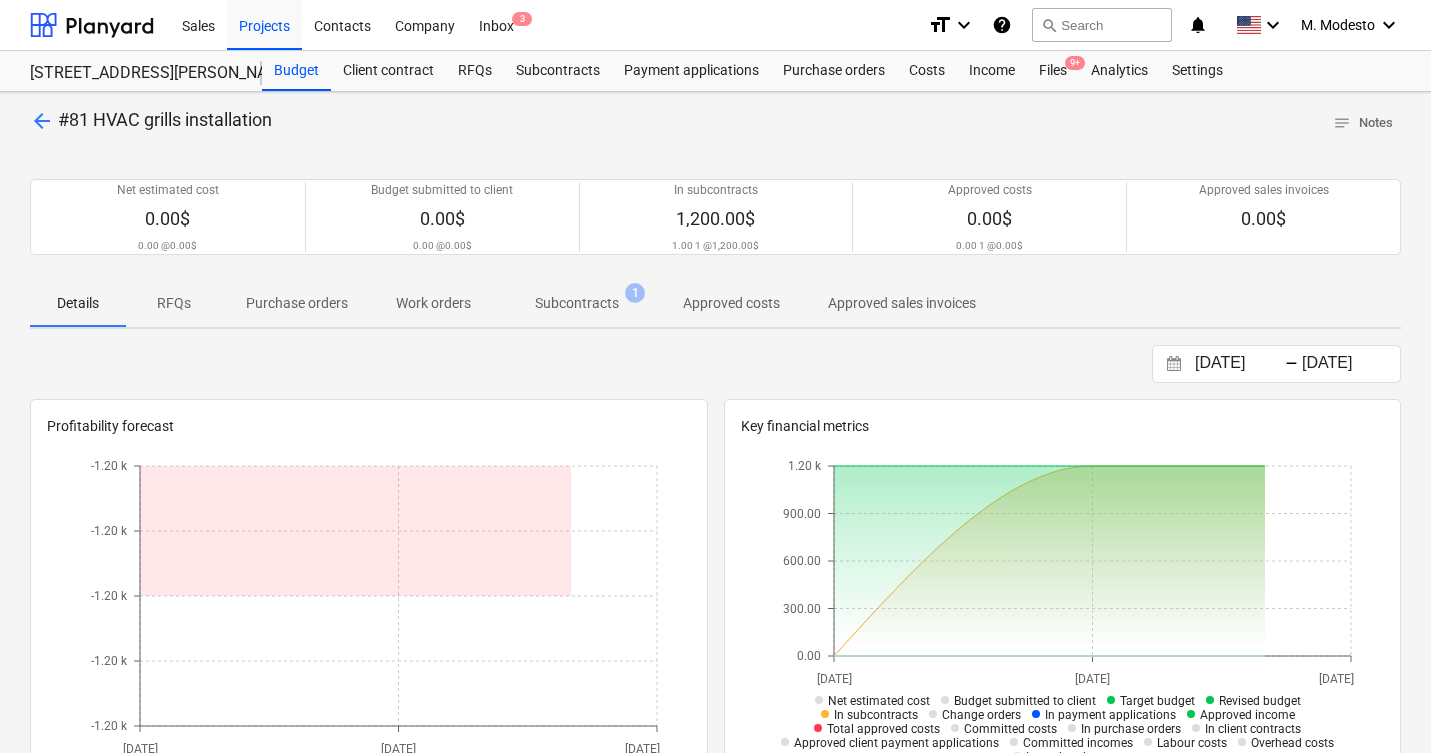 click on "Subcontracts" at bounding box center [577, 303] 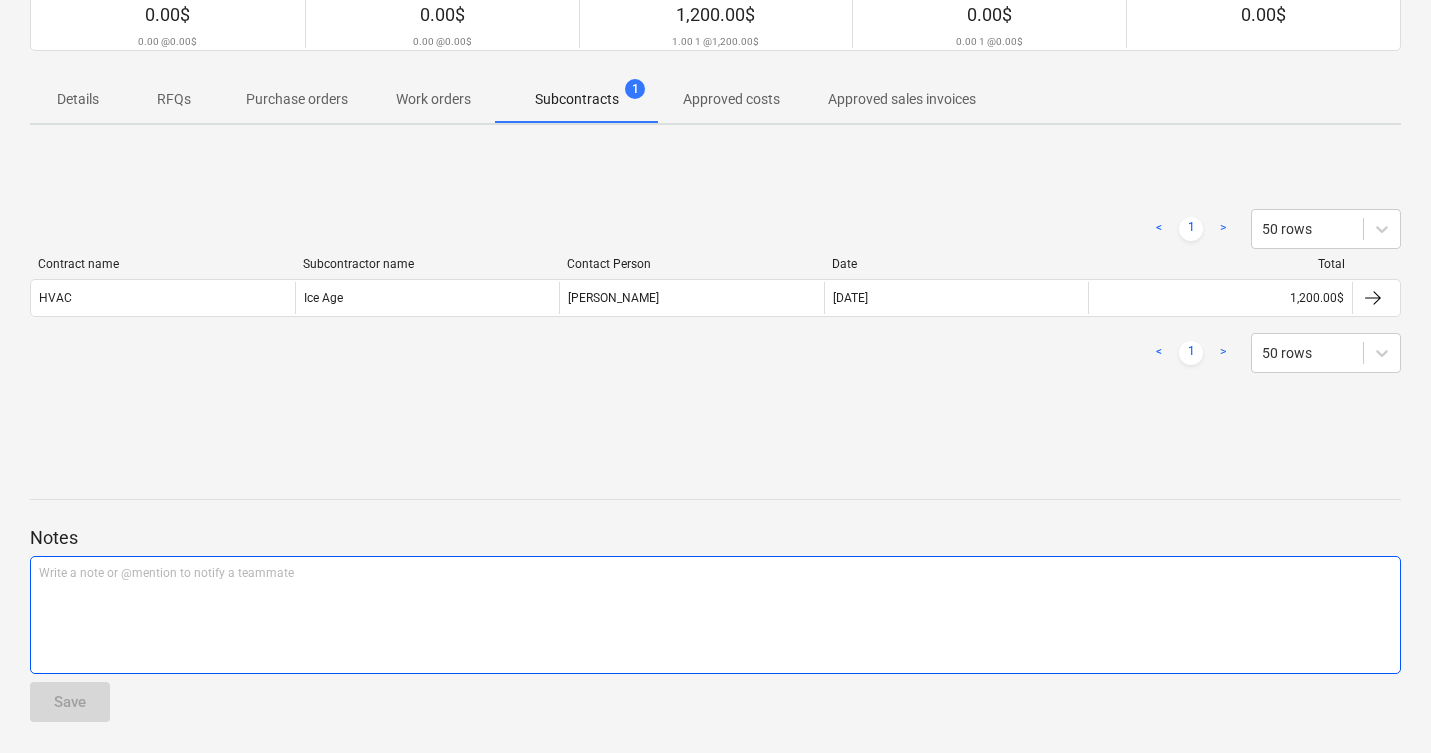 scroll, scrollTop: 205, scrollLeft: 0, axis: vertical 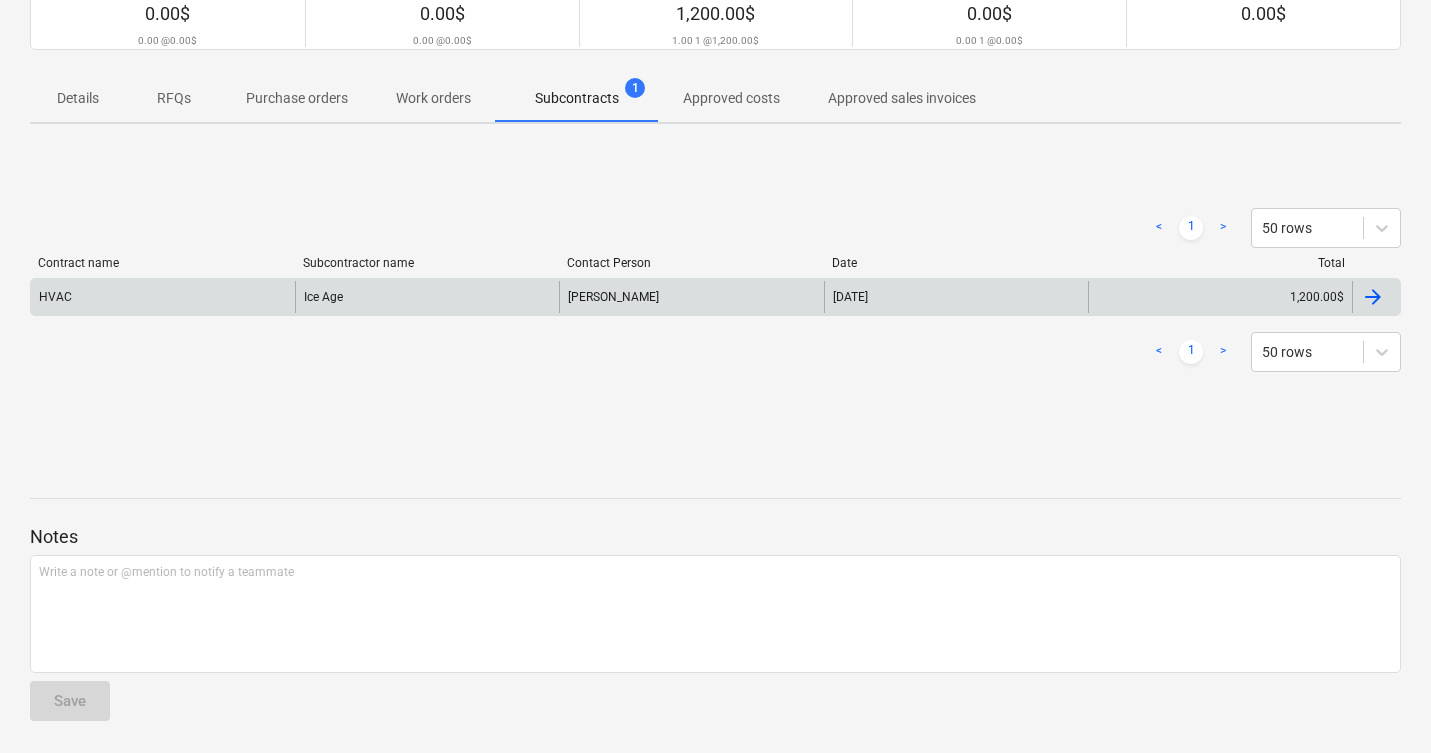 click on "[PERSON_NAME]" at bounding box center (691, 297) 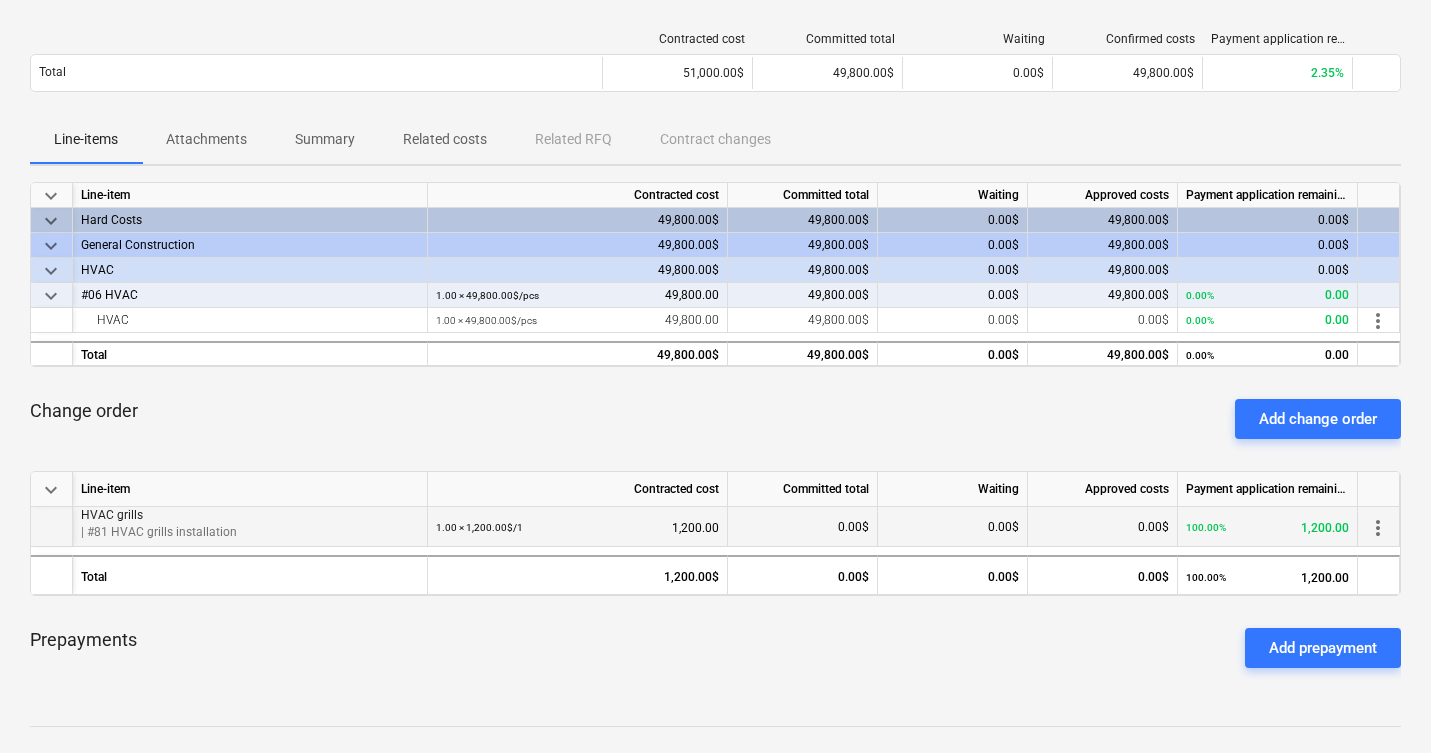 scroll, scrollTop: 146, scrollLeft: 0, axis: vertical 